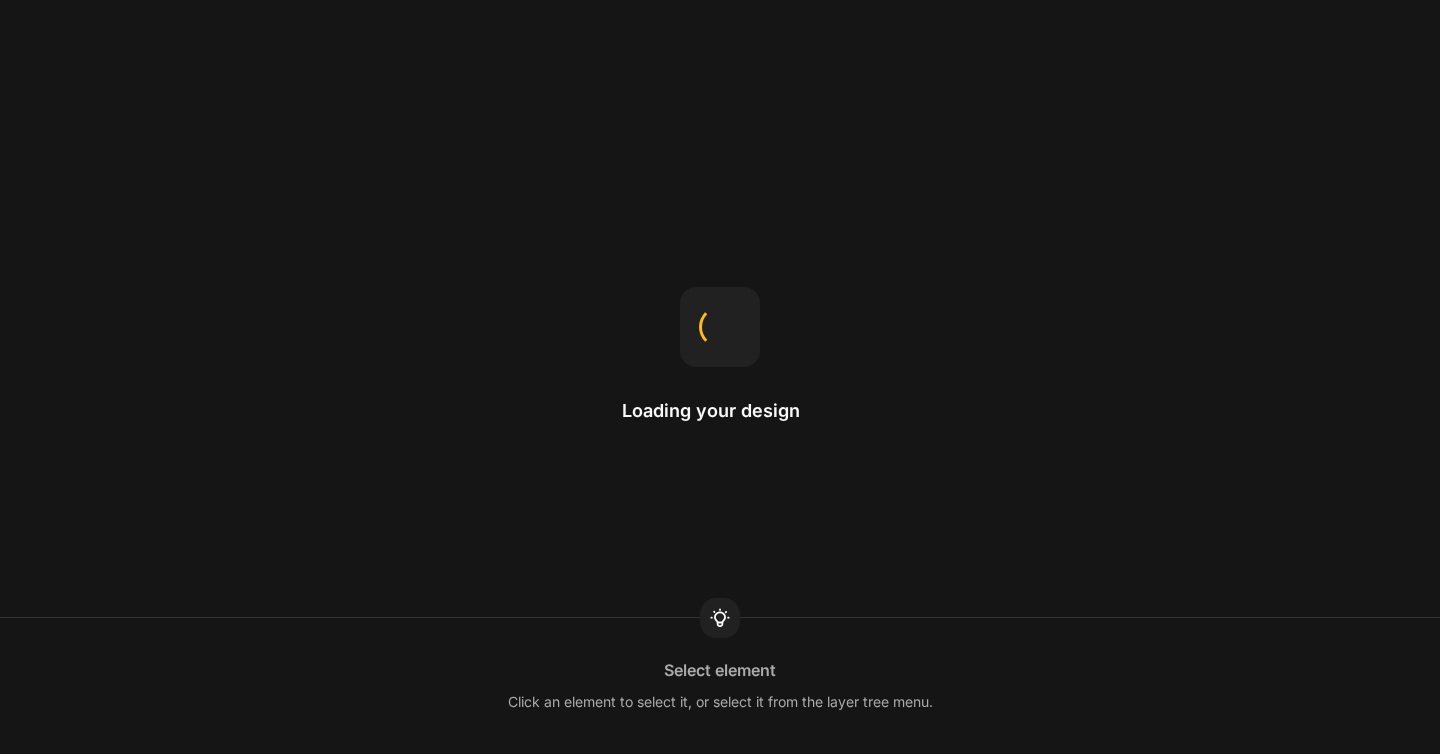 scroll, scrollTop: 0, scrollLeft: 0, axis: both 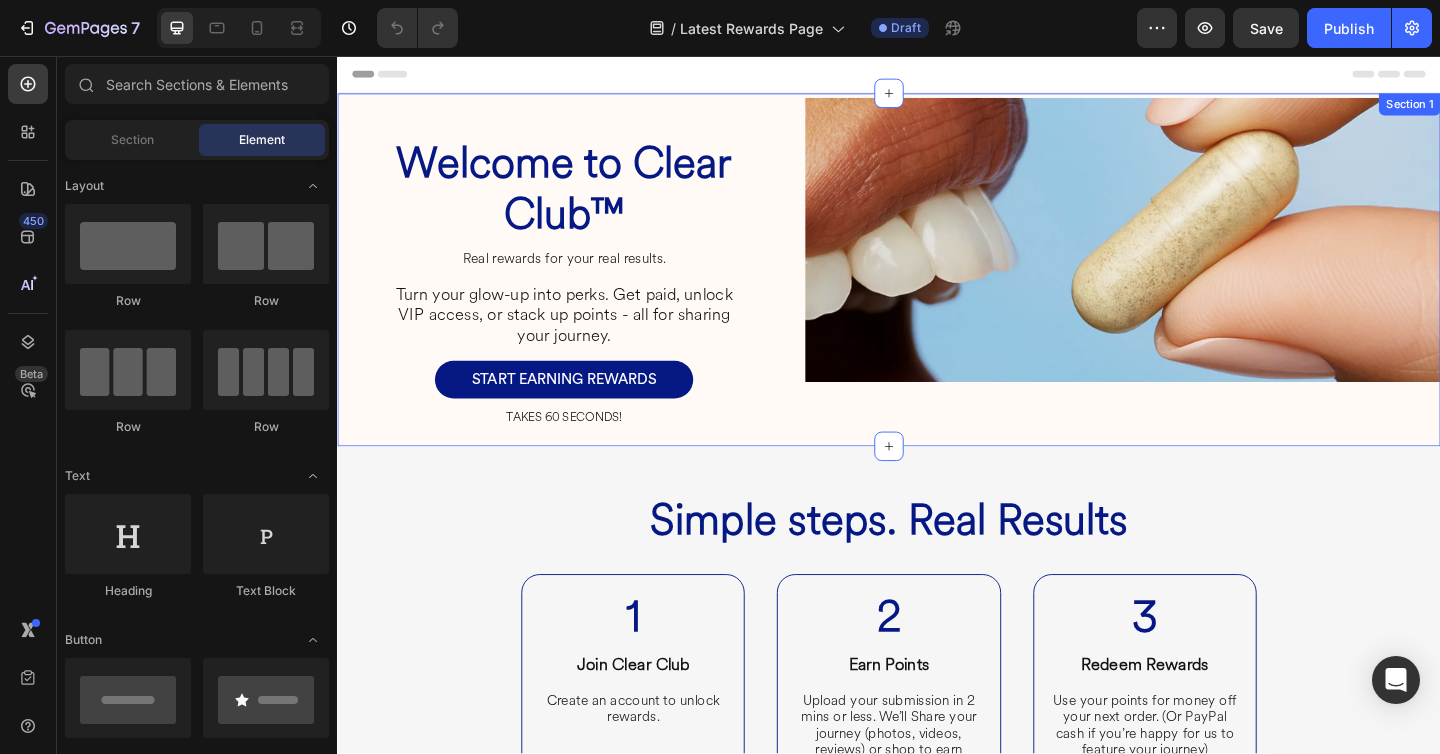 click on "Welcome to Clear Club™ Heading Real rewards for your real results. Heading Turn your glow-up into perks. Get paid, unlock VIP access, or stack up points - all for sharing your journey. Heading START EARNING REWARDS Button TAKES 60 SECONDS! Heading Row Row Image Row Section 1" at bounding box center (937, 289) 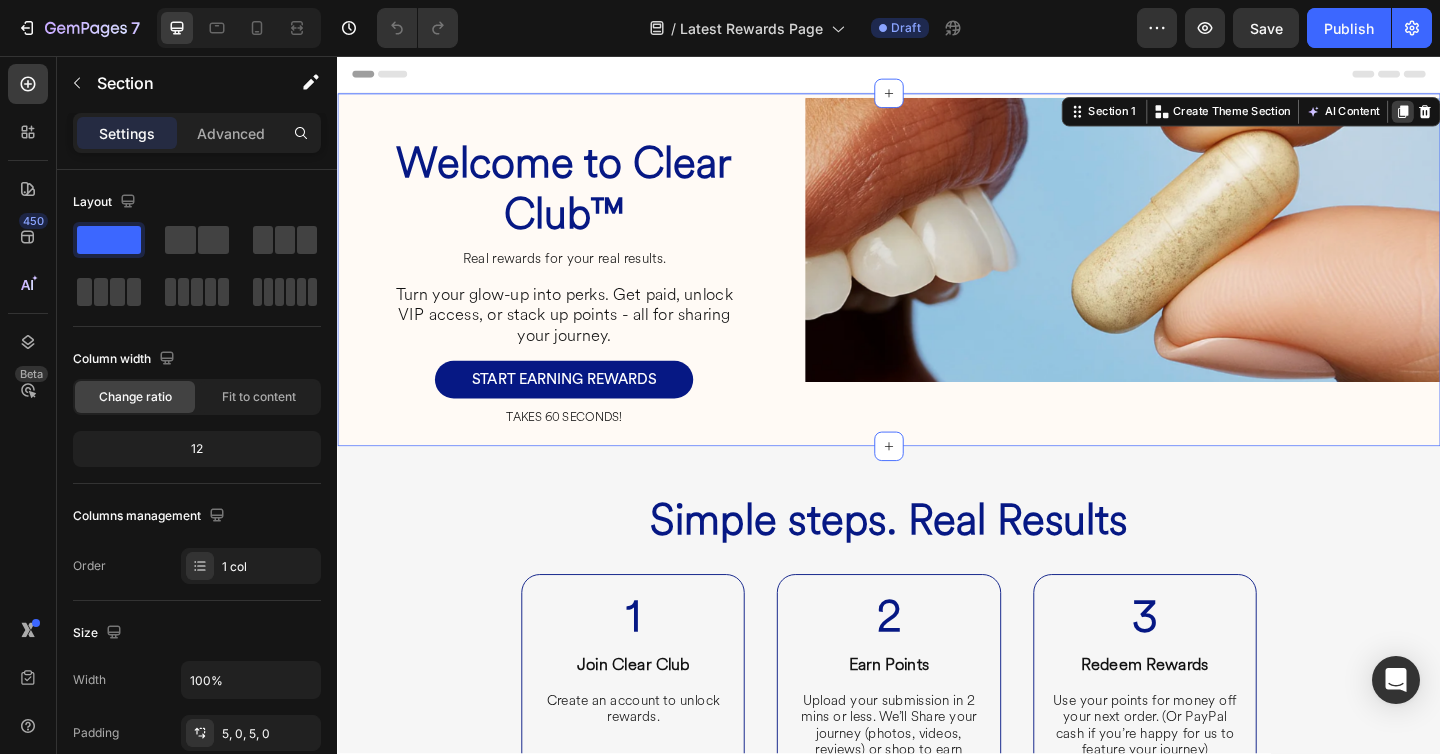 click 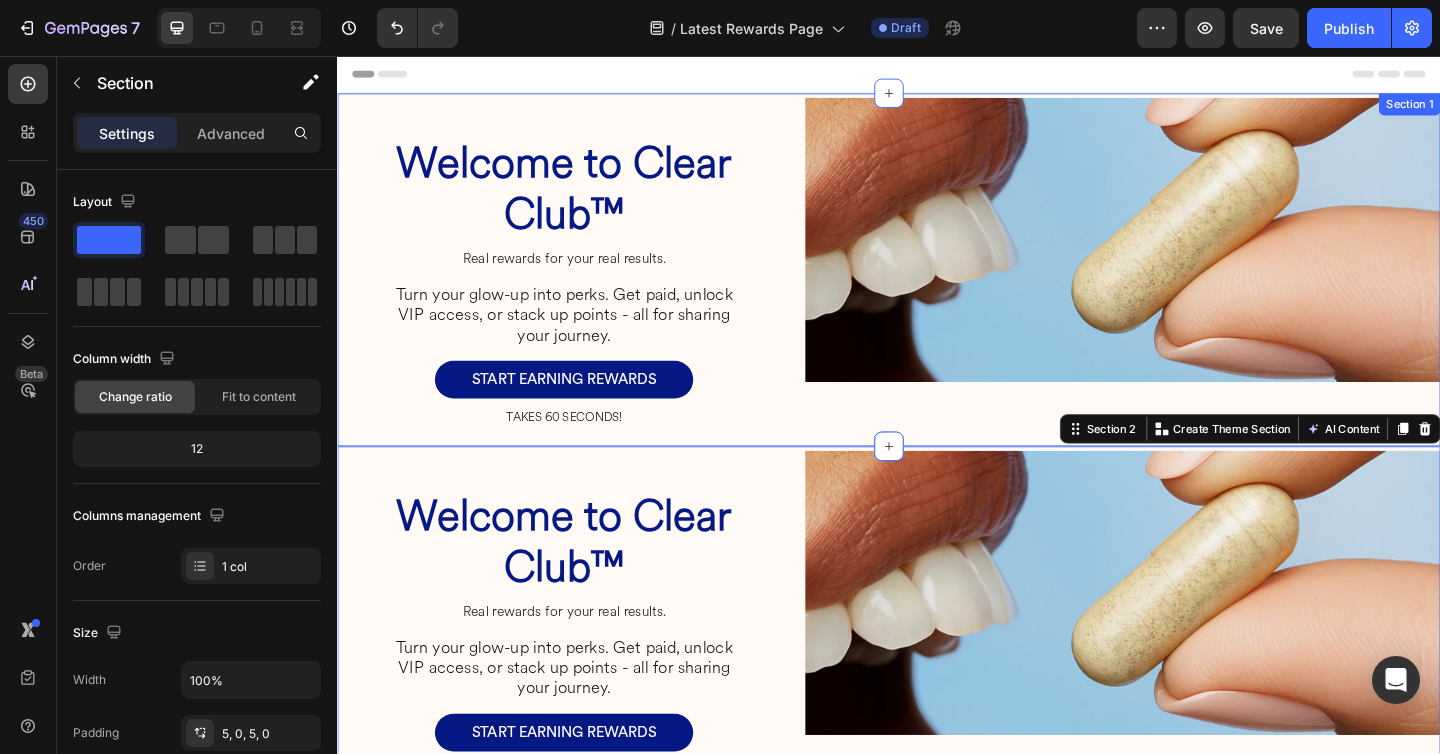 click on "Welcome to Clear Club™ Heading Real rewards for your real results. Heading Turn your glow-up into perks. Get paid, unlock VIP access, or stack up points - all for sharing your journey. Heading START EARNING REWARDS Button TAKES 60 SECONDS! Heading Row Row Image Row Section 1" at bounding box center (937, 289) 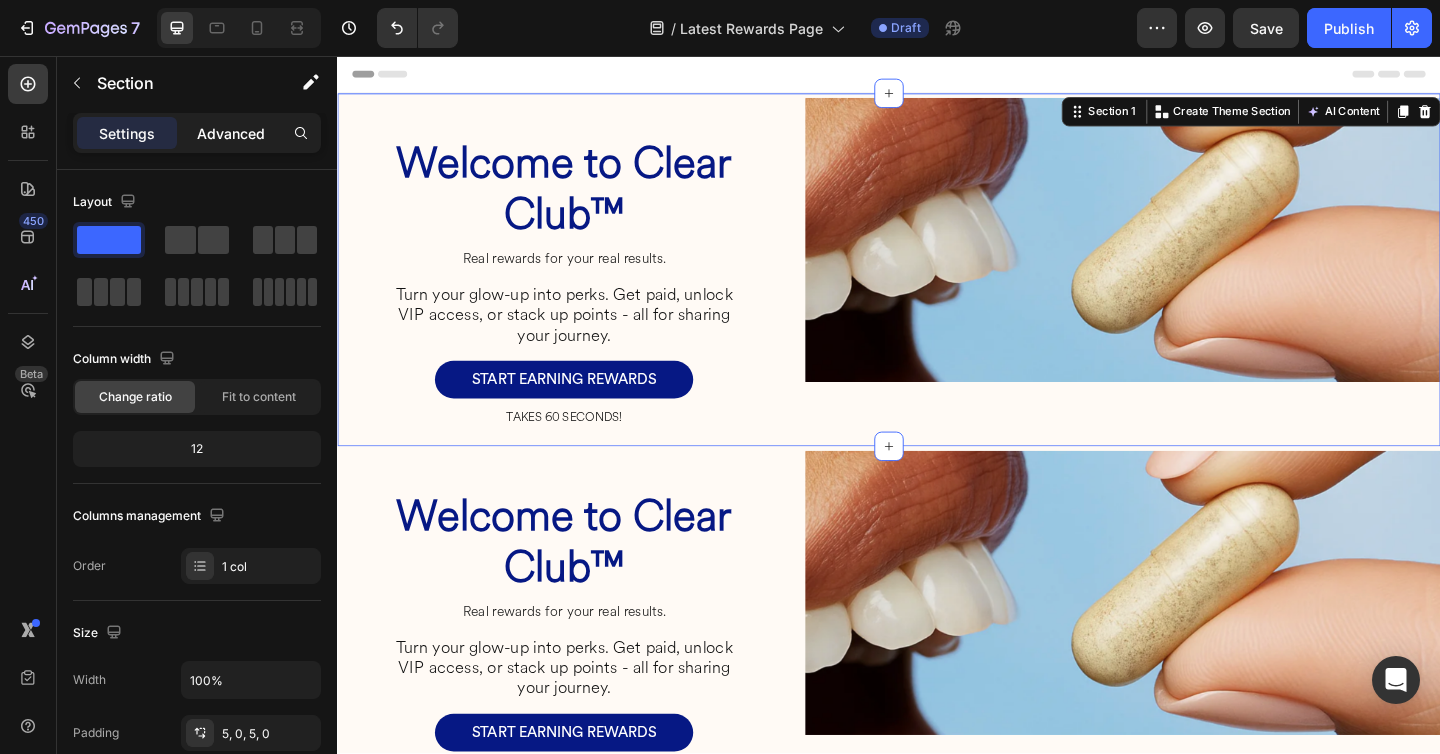 click on "Advanced" at bounding box center [231, 133] 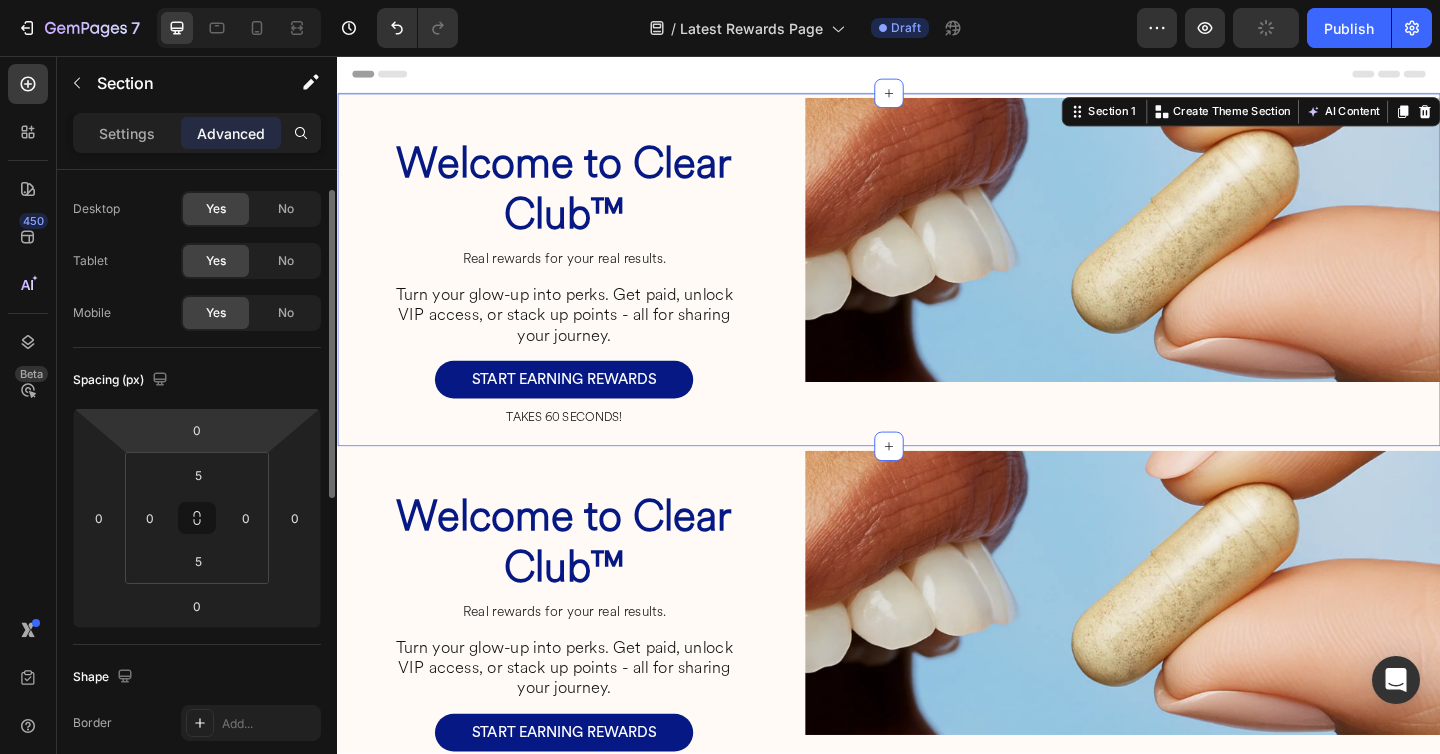 scroll, scrollTop: 40, scrollLeft: 0, axis: vertical 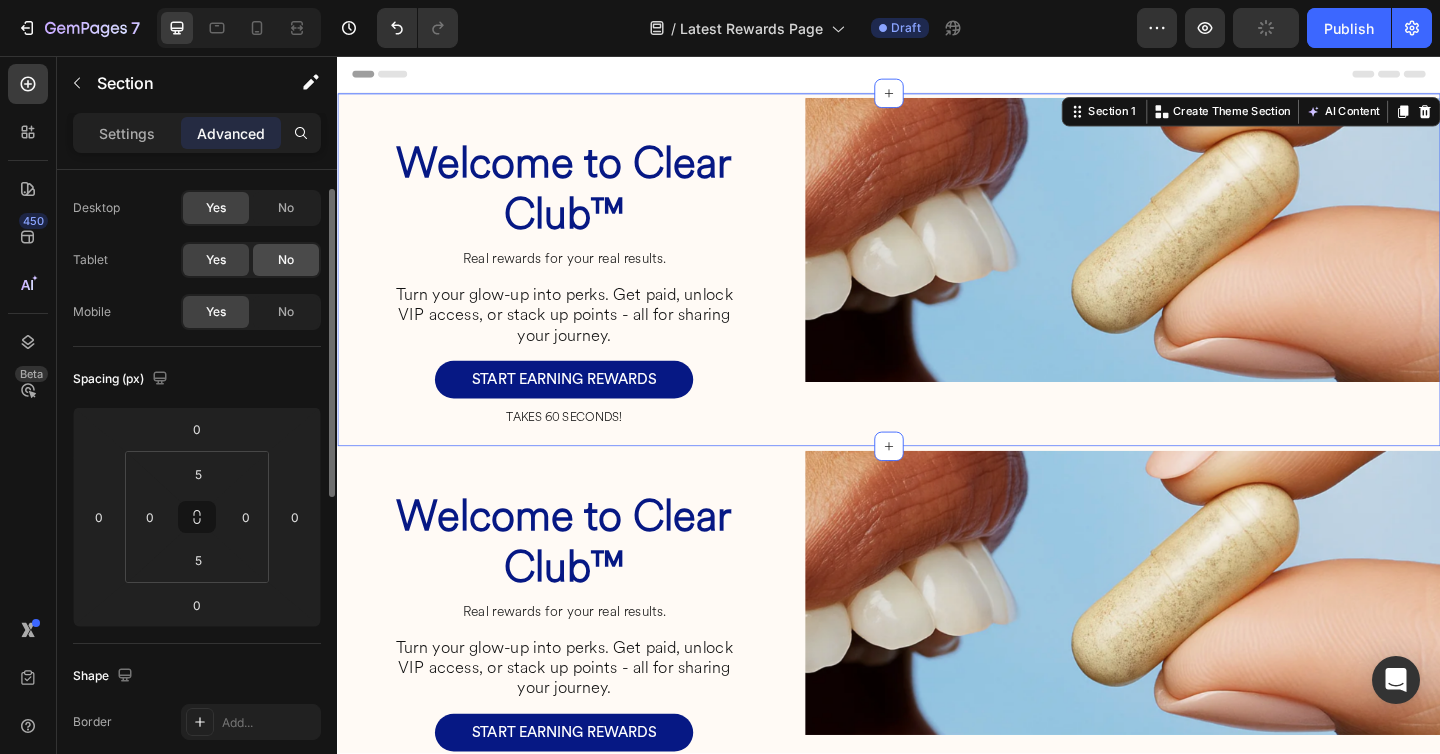 click on "No" 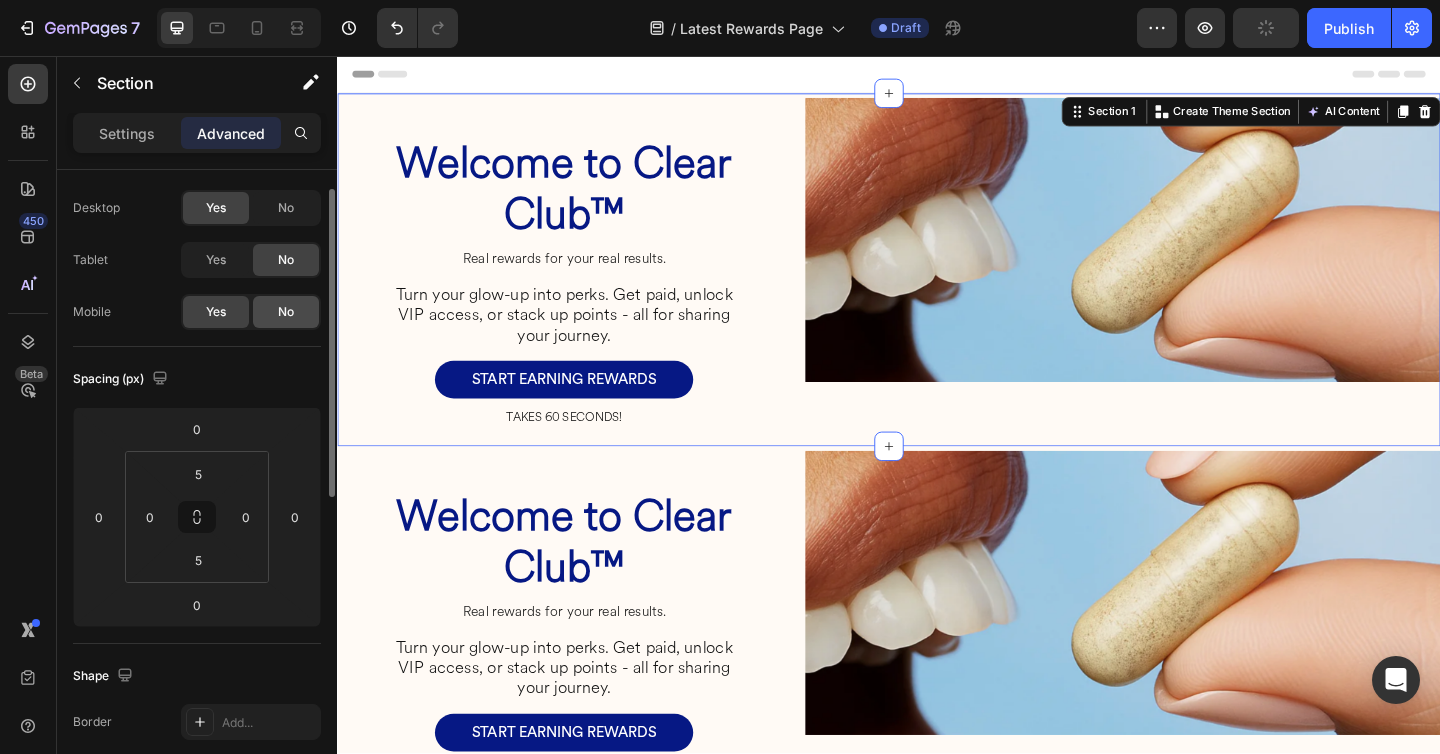 click on "No" 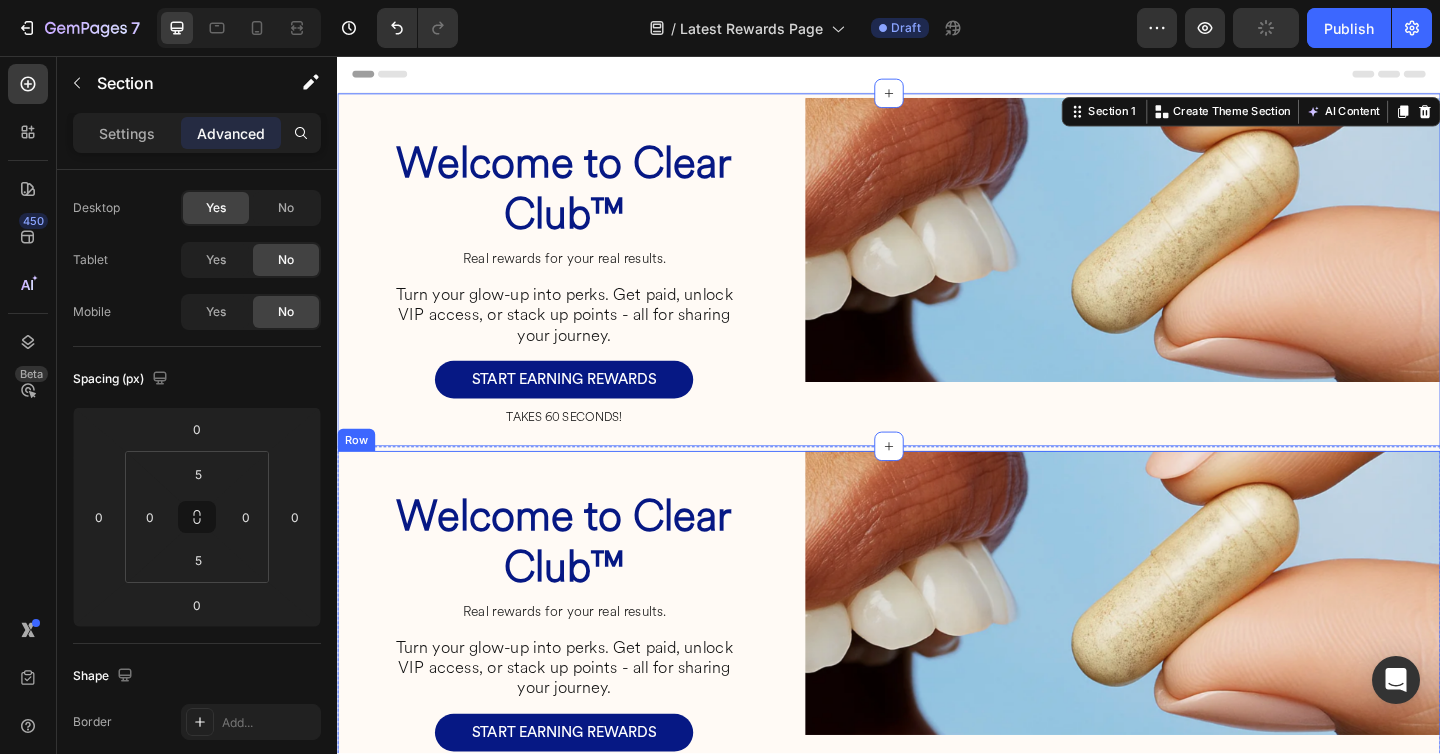 click on "Welcome to Clear Club™ Heading Real rewards for your real results. Heading Turn your glow-up into perks. Get paid, unlock VIP access, or stack up points - all for sharing your journey. Heading START EARNING REWARDS Button TAKES 60 SECONDS! Heading Row Row" at bounding box center (583, 673) 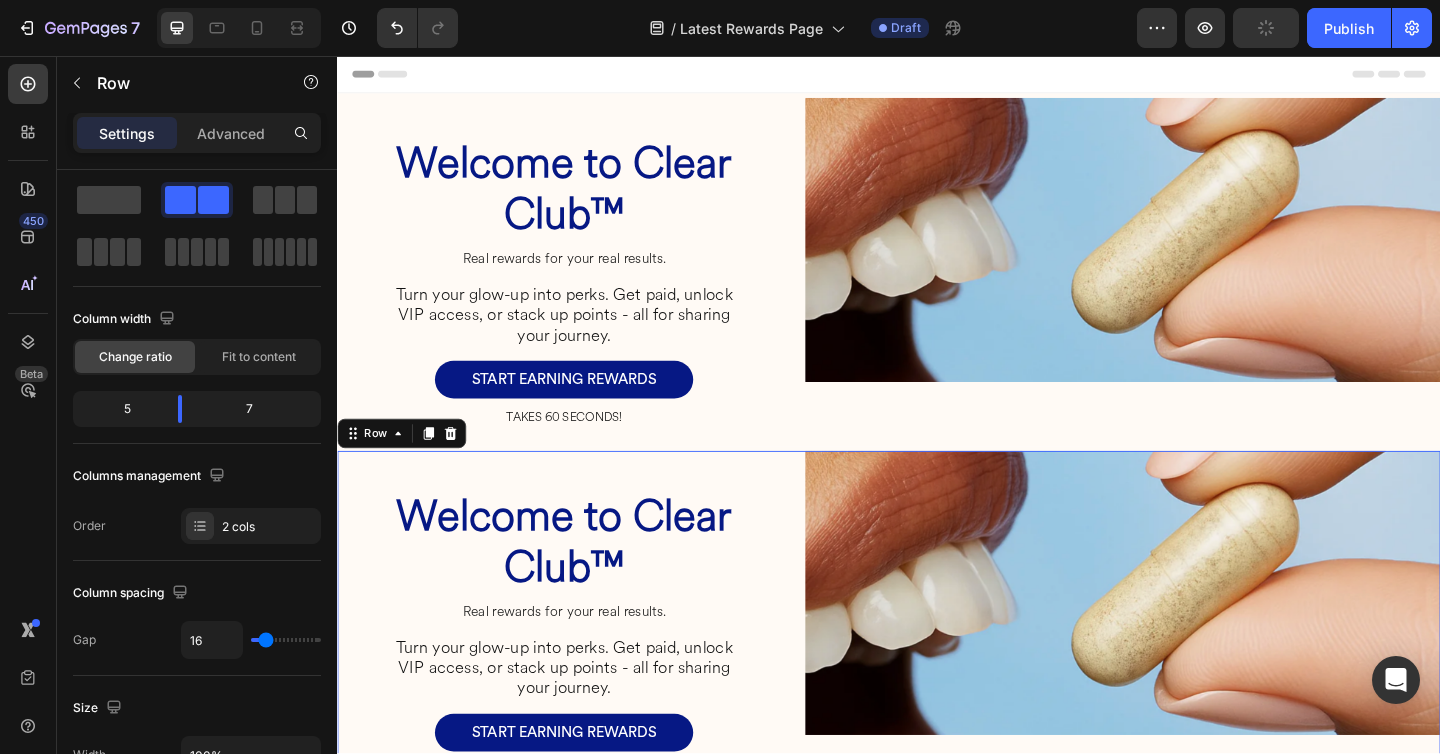 scroll, scrollTop: 0, scrollLeft: 0, axis: both 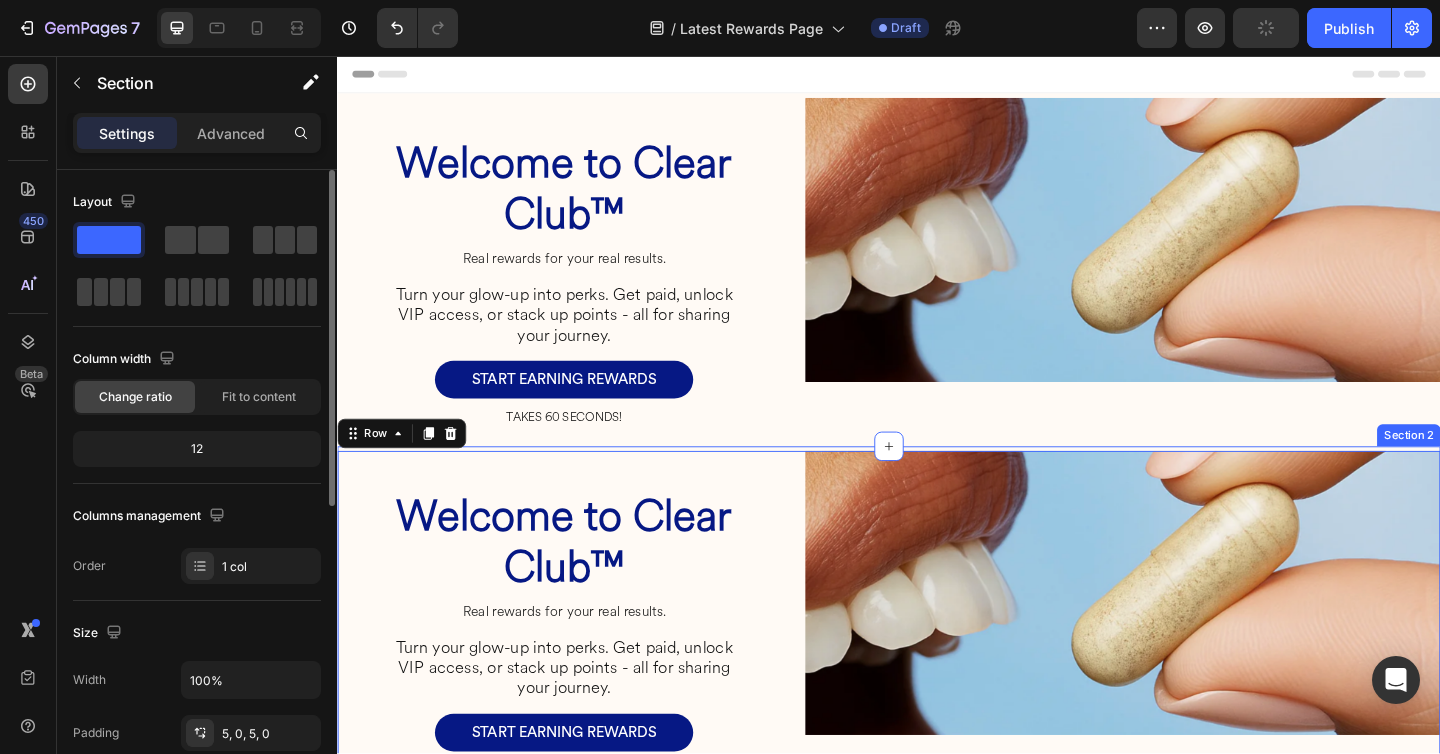 click on "Welcome to Clear Club™ Heading Real rewards for your real results. Heading Turn your glow-up into perks. Get paid, unlock VIP access, or stack up points - all for sharing your journey. Heading START EARNING REWARDS Button TAKES 60 SECONDS! Heading Row Row Image Row   0 Section 2" at bounding box center (937, 673) 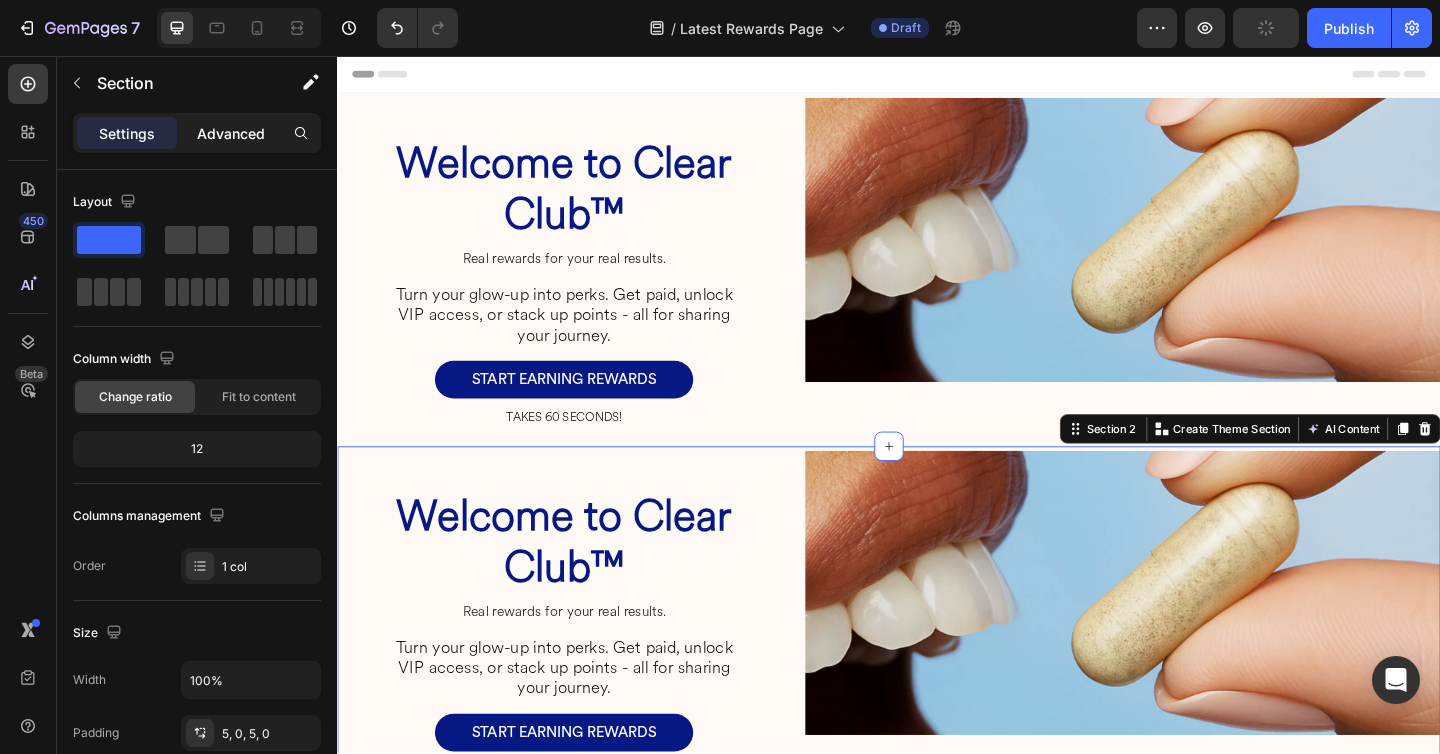 click on "Advanced" at bounding box center (231, 133) 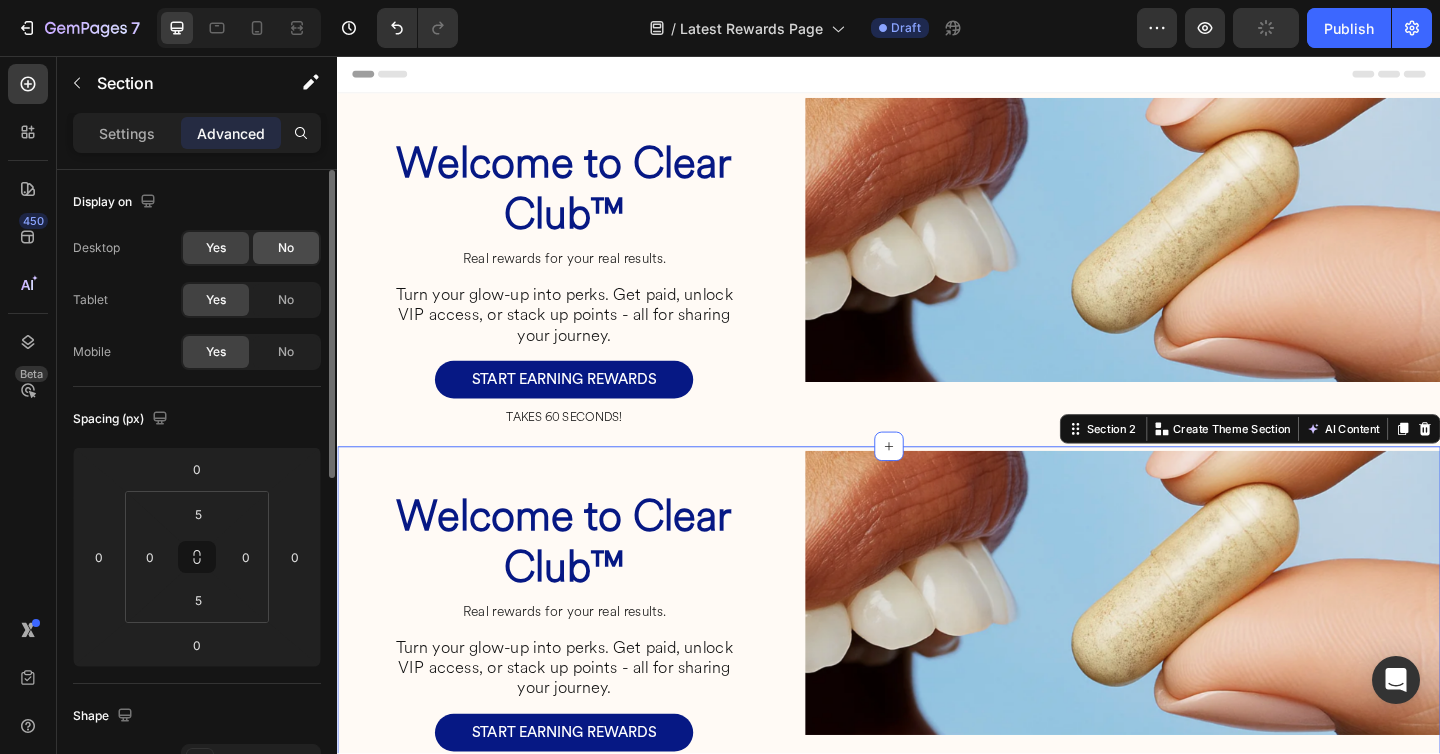 click on "No" 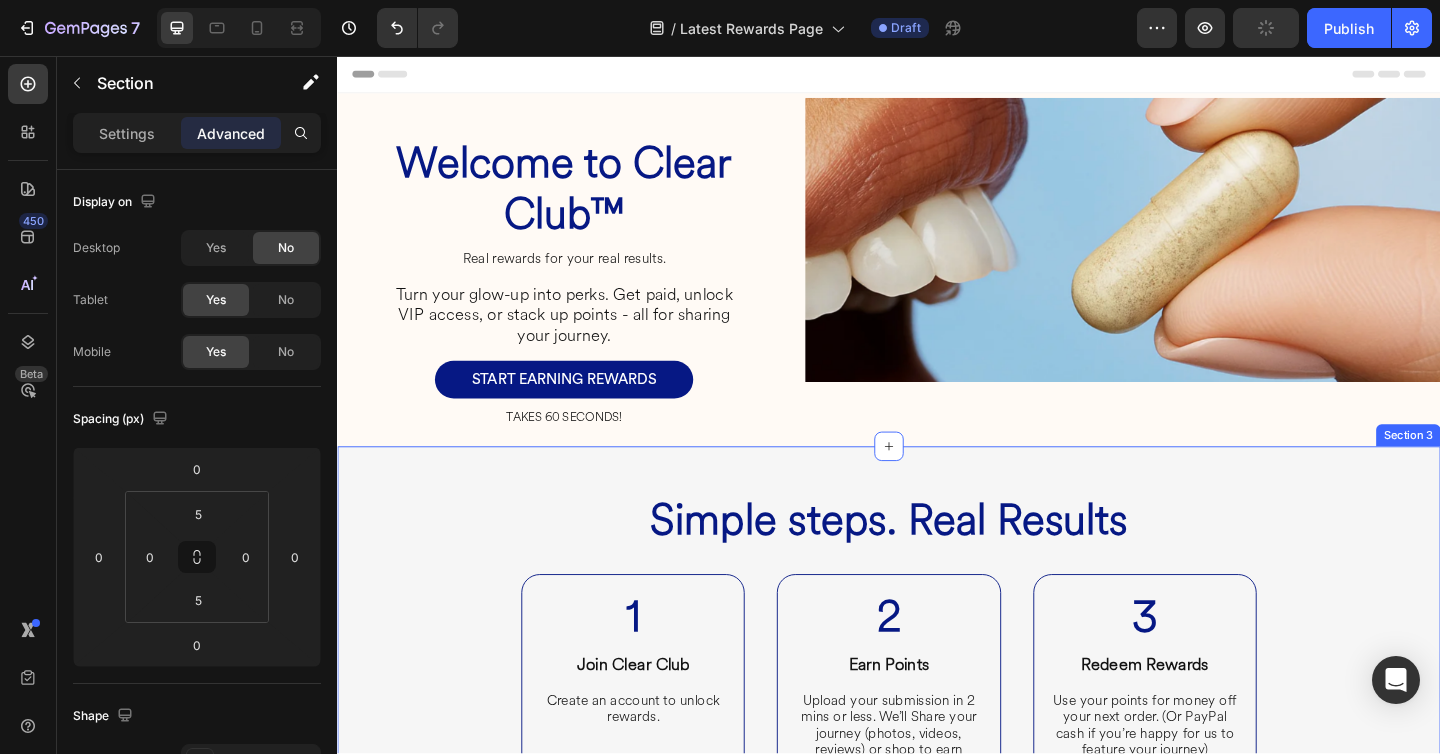 click on "Simple steps. Real Results Heading 1 Heading Join Clear Club Heading Create an account to unlock rewards. Heading Row 2 Heading Earn Points Heading Upload your submission in 2 mins or less. We’ll Share your journey (photos, videos, reviews) or shop to earn points. Heading Row 3 Heading Redeem Rewards Heading Use your points for money off your next order. (Or PayPal cash if you’re happy for us to feature your journey) Heading Row Row Row Section 3" at bounding box center [937, 702] 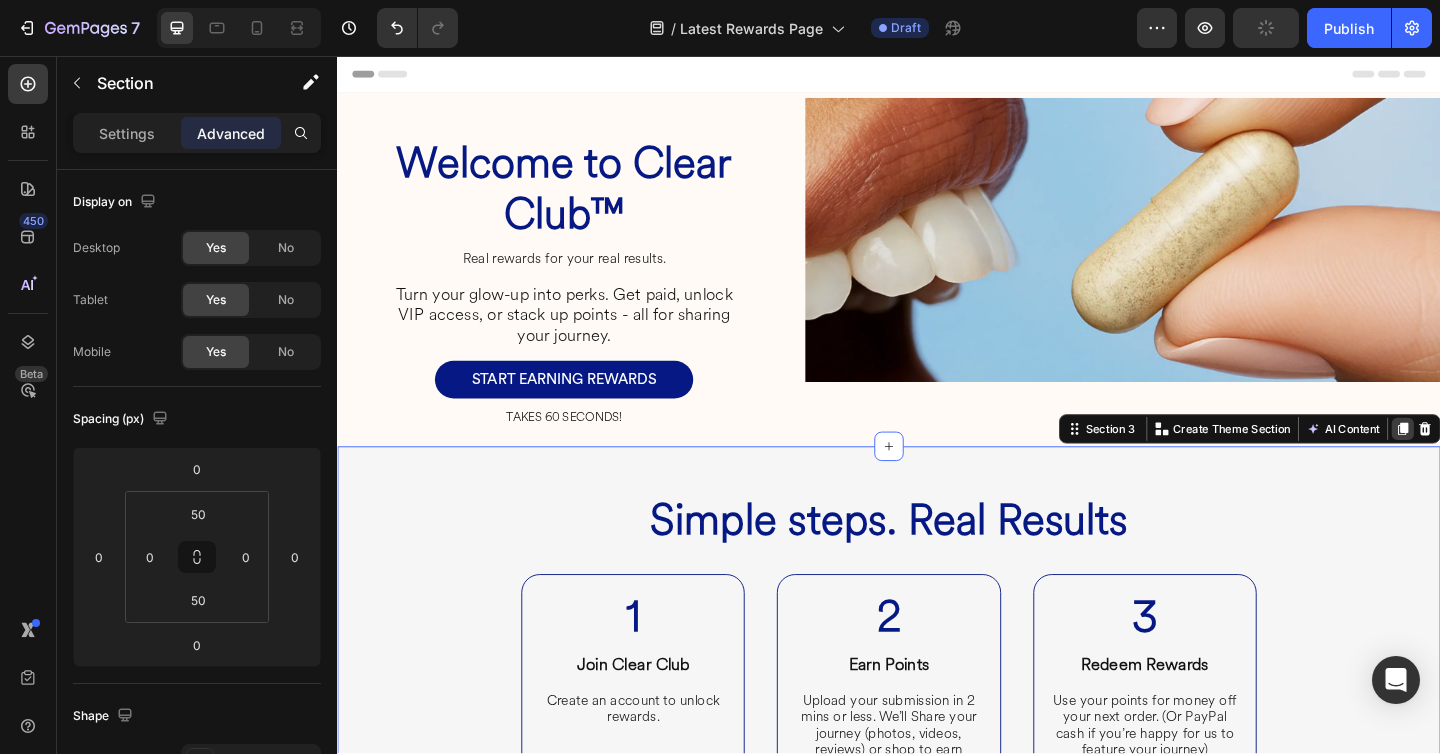 click 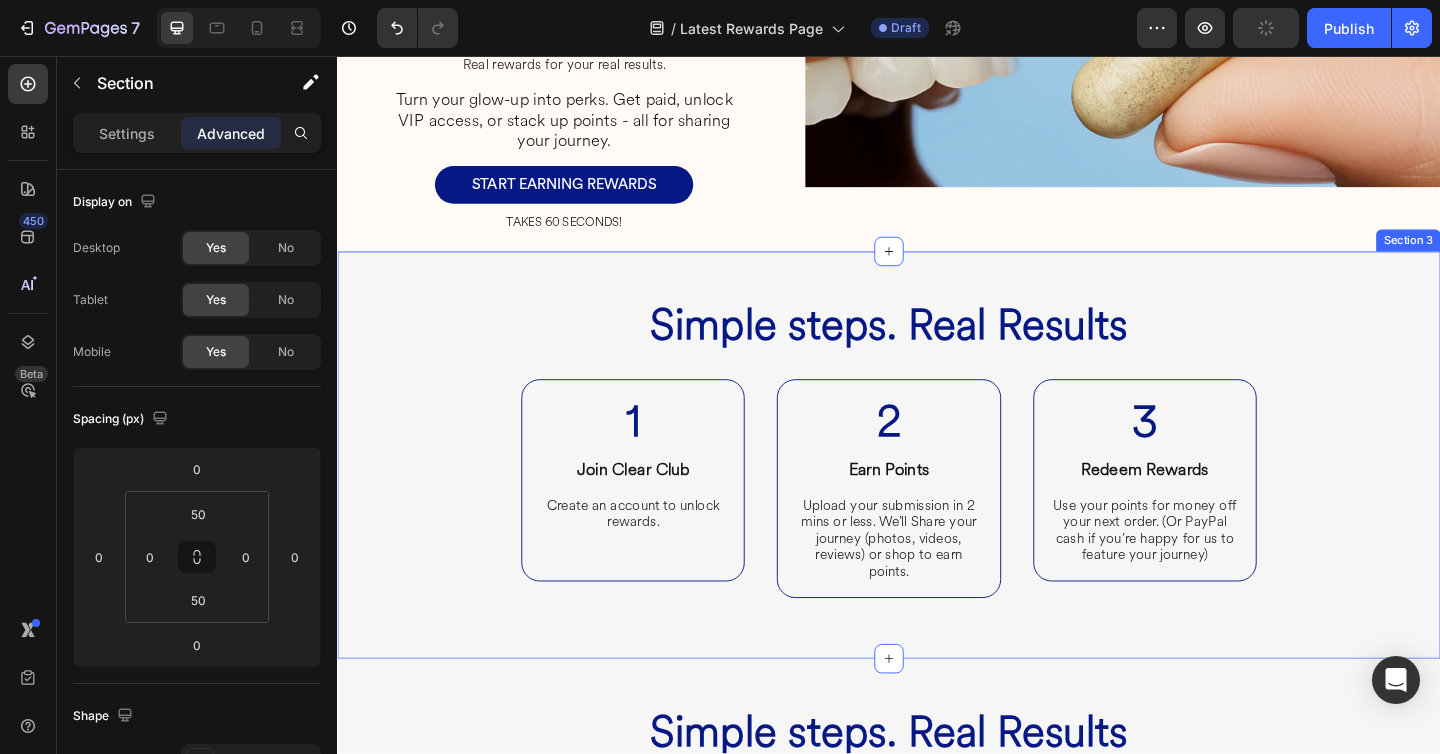 scroll, scrollTop: 196, scrollLeft: 0, axis: vertical 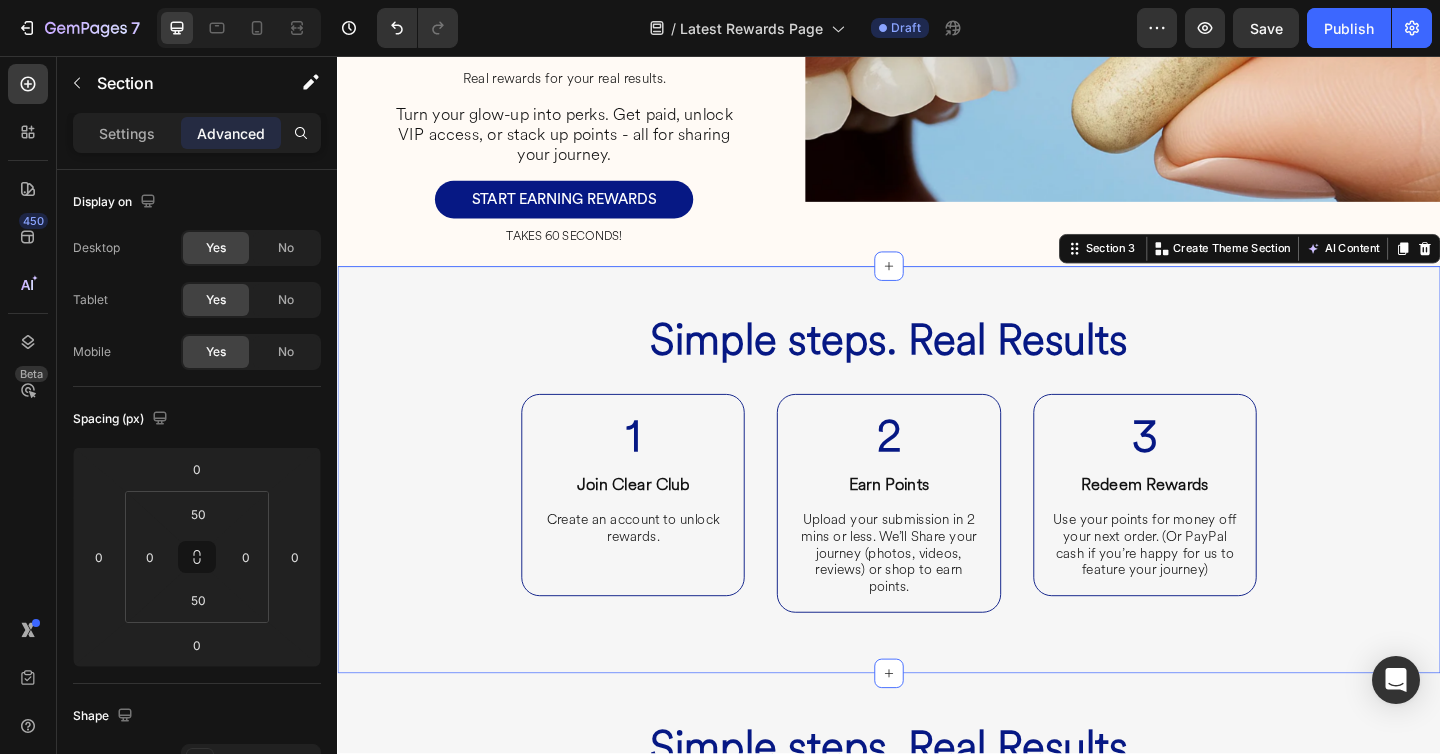 click on "Simple steps. Real Results Heading 1 Heading Join Clear Club Heading Create an account to unlock rewards. Heading Row 2 Heading Earn Points Heading Upload your submission in 2 mins or less. We’ll Share your journey (photos, videos, reviews) or shop to earn points. Heading Row 3 Heading Redeem Rewards Heading Use your points for money off your next order. (Or PayPal cash if you’re happy for us to feature your journey) Heading Row Row Row Section 3   Create Theme Section AI Content Write with GemAI What would you like to describe here? Tone and Voice Persuasive Product Root Cause Starter Kit™ Show more Generate" at bounding box center [937, 506] 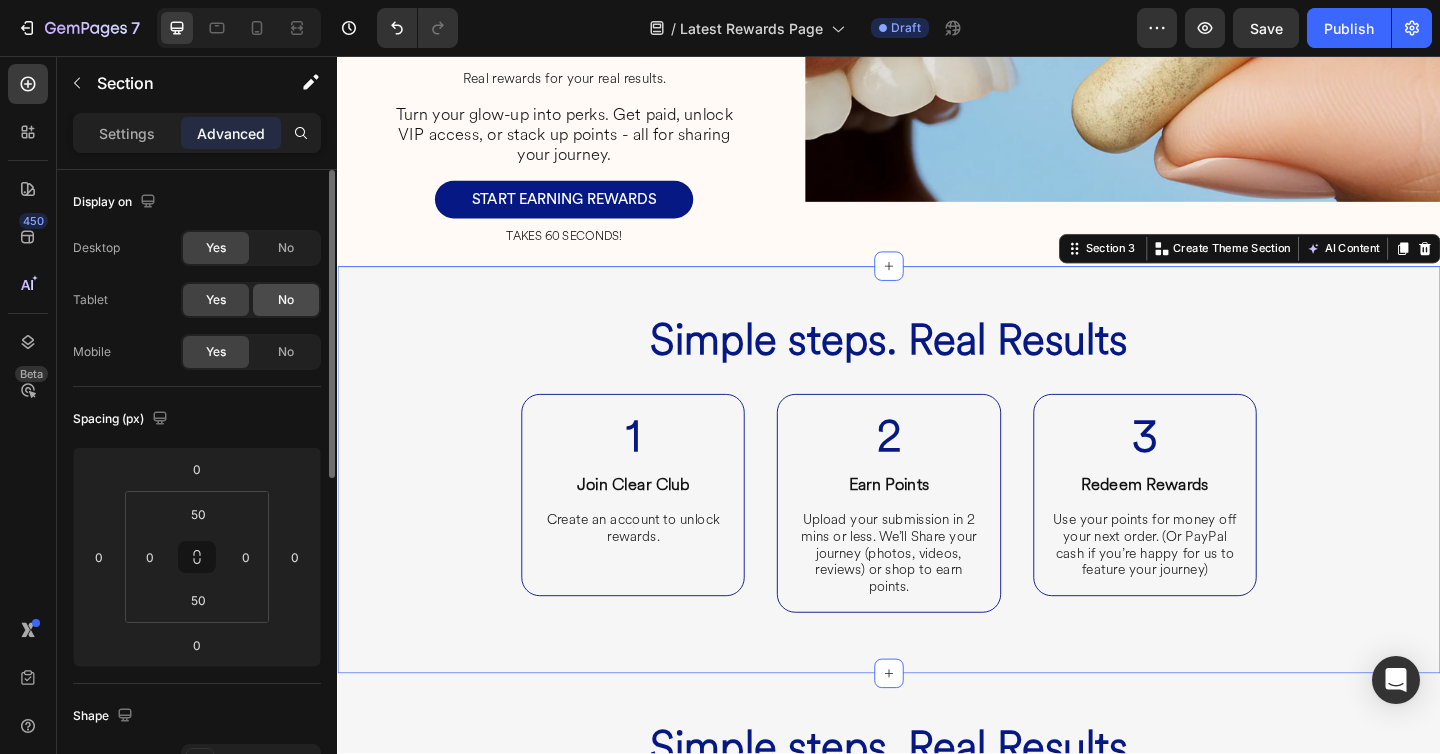 click on "No" 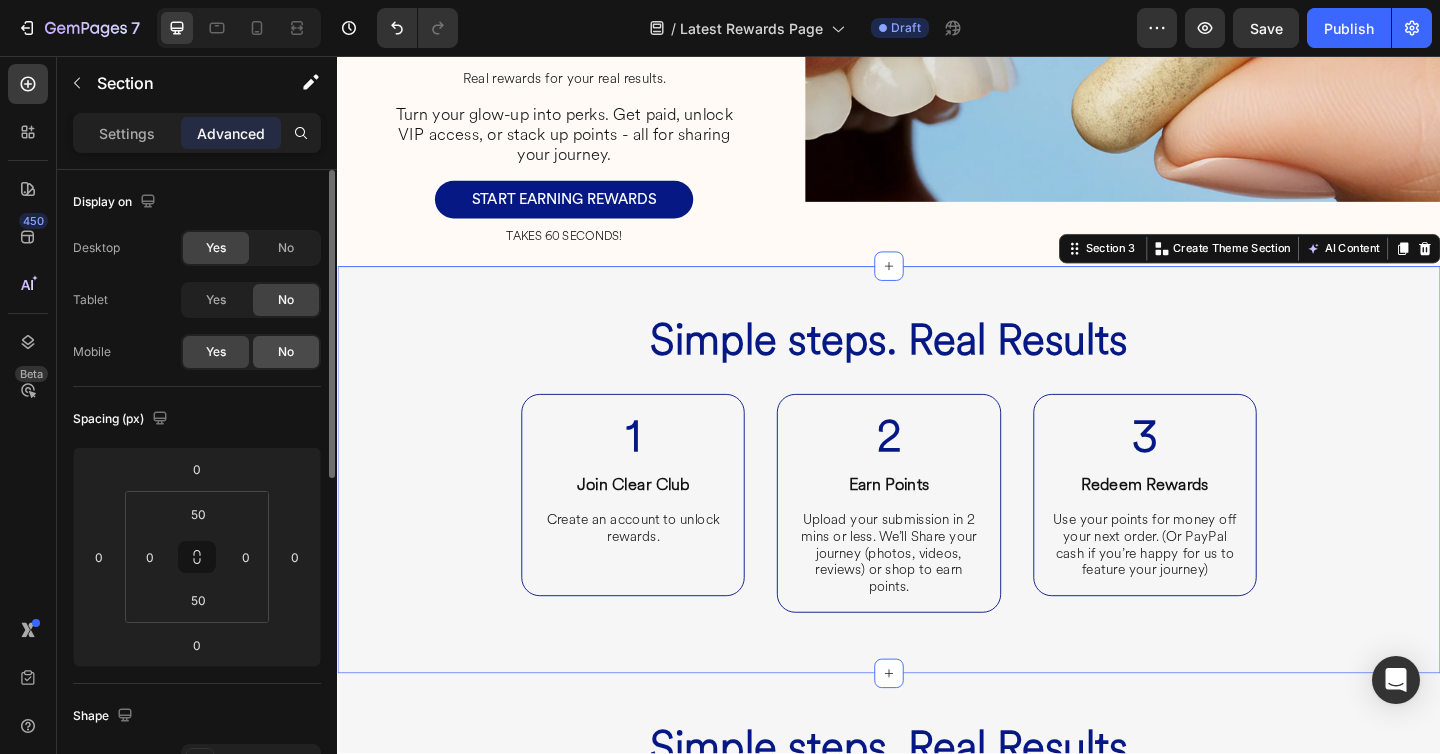 click on "No" 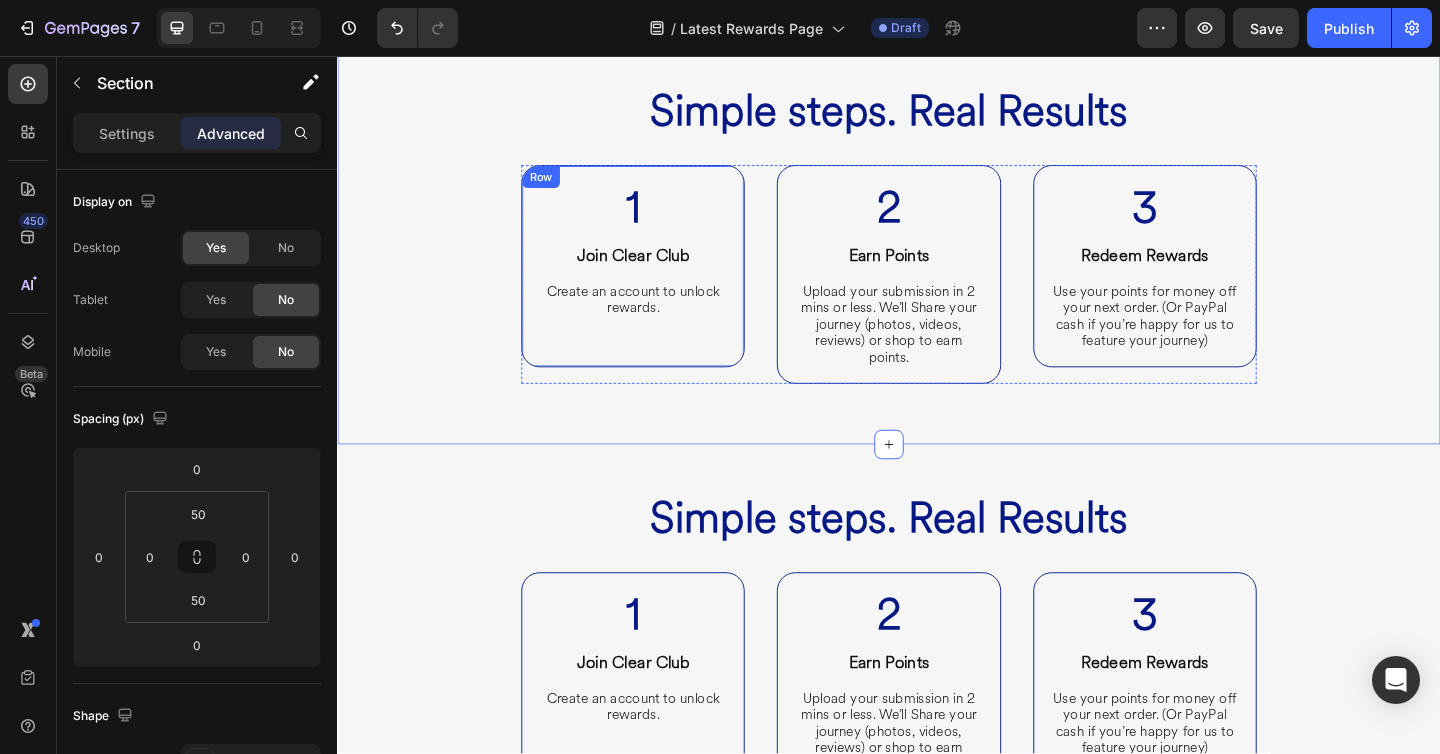 click on "Simple steps. Real Results Heading" at bounding box center [937, 558] 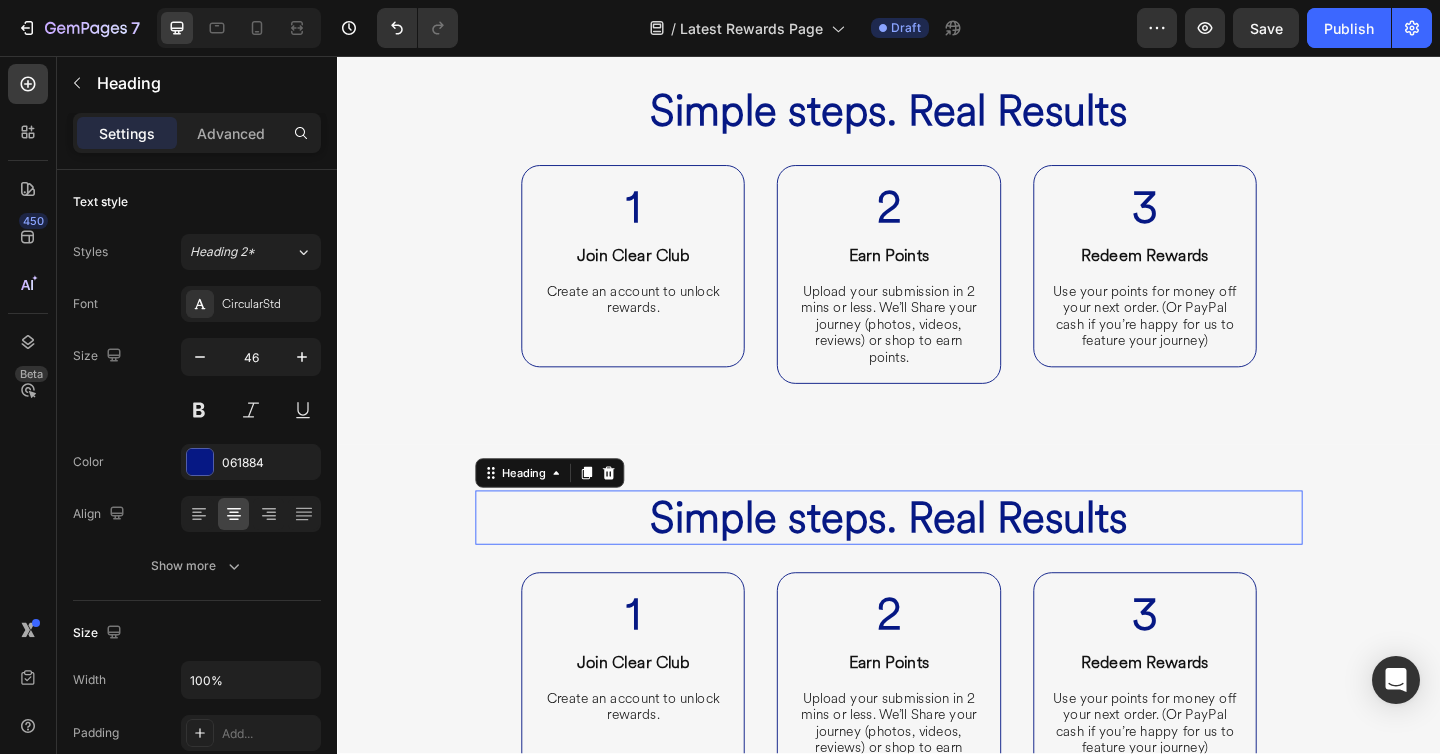 scroll, scrollTop: 534, scrollLeft: 0, axis: vertical 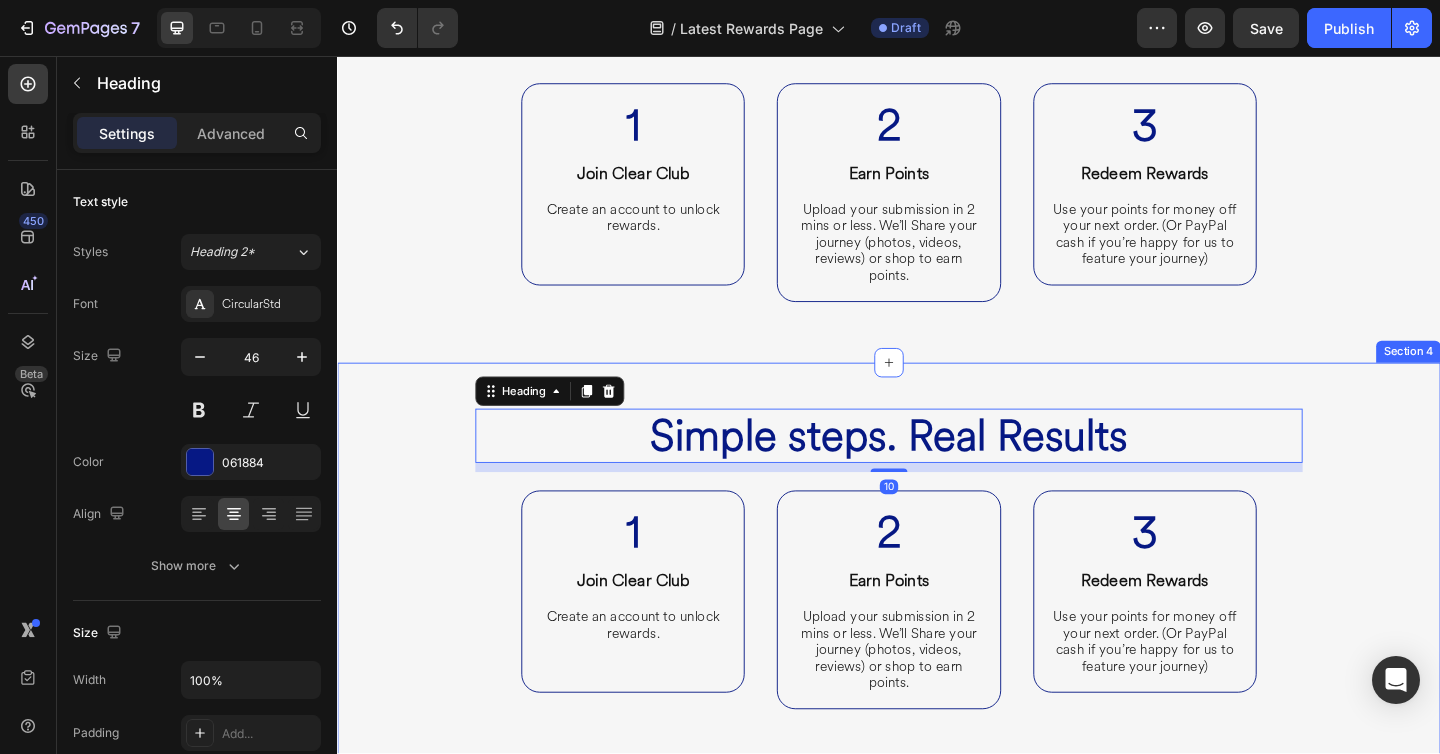 click on "Simple steps. Real Results Heading   10 1 Heading Join Clear Club Heading Create an account to unlock rewards. Heading Row 2 Heading Earn Points Heading Upload your submission in 2 mins or less. We’ll Share your journey (photos, videos, reviews) or shop to earn points. Heading Row 3 Heading Redeem Rewards Heading Use your points for money off your next order. (Or PayPal cash if you’re happy for us to feature your journey) Heading Row Row Row Section 4" at bounding box center [937, 611] 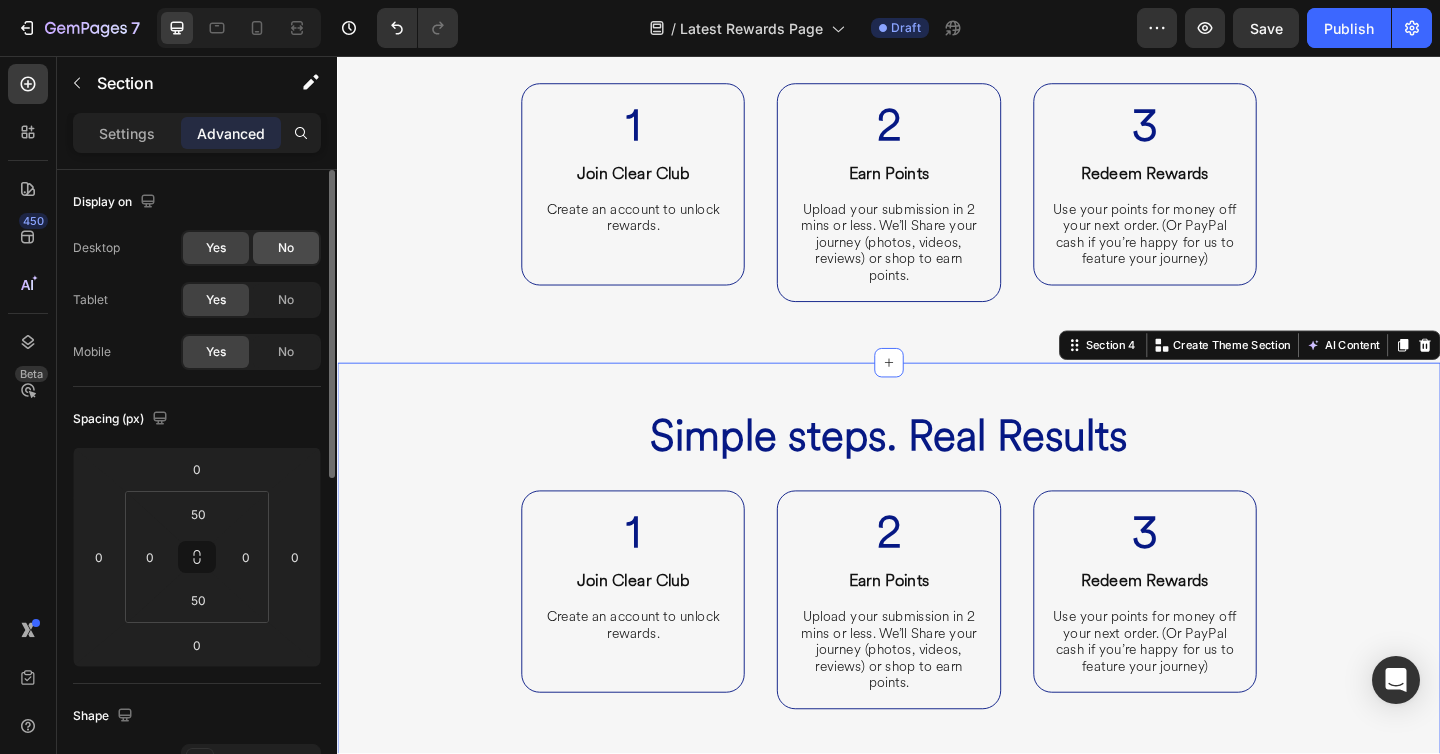 click on "No" 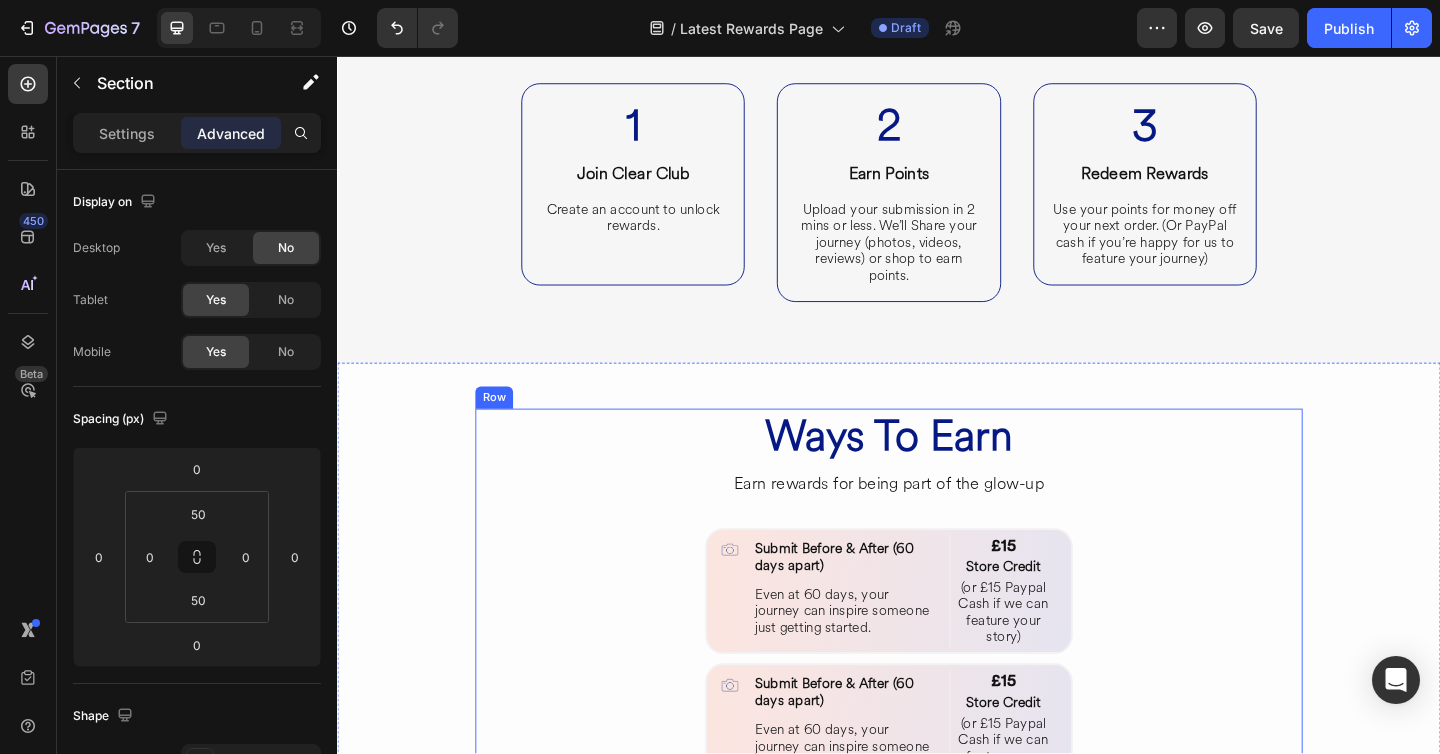 scroll, scrollTop: 574, scrollLeft: 0, axis: vertical 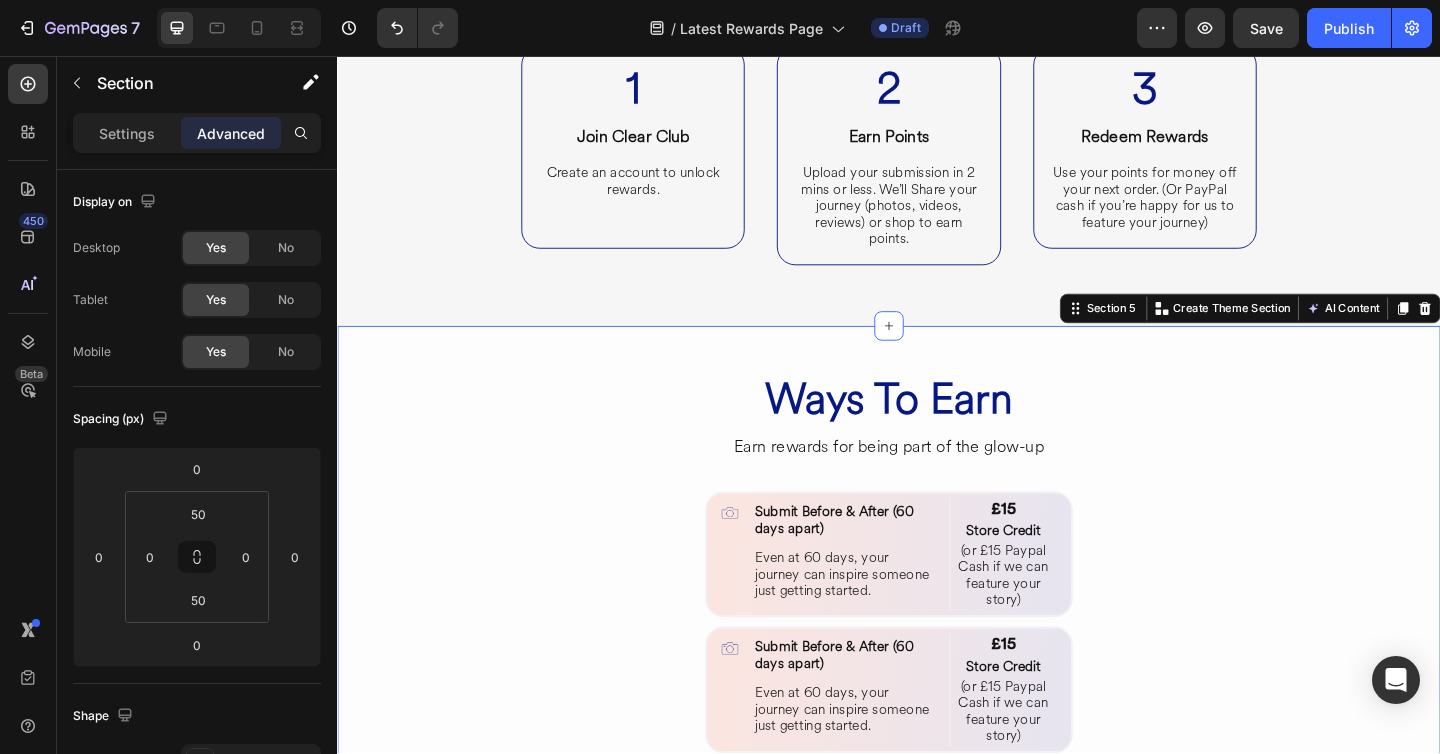 click on "Ways To Earn Heading Earn rewards for being part of the glow-up Heading Image Submit Before & After (60 days apart) Heading Even at 60 days, your journey can inspire someone just getting started. Heading Row £15 Heading Store Credit Heading (or £15 Paypal Cash if we can feature your story) Heading Row Row Row Image Submit Before & After (60 days apart) Heading Even at 60 days, your journey can inspire someone just getting started. Heading Row £15 Heading Store Credit Heading (or £15 Paypal Cash if we can feature your story) Heading Row Row Row Image Submit Before & After (60 days apart) Heading Even at 60 days, your journey can inspire someone just getting started. Heading Row £15 Heading Store Credit Heading (or £15 Paypal Cash if we can feature your story) Heading Row Row Row Image Submit Before & After (60 days apart) Heading Even at 60 days, your journey can inspire someone just getting started. Heading Row £15 Heading Store Credit Heading (or £15 Paypal Cash if we can feature your story) Heading" at bounding box center [937, 892] 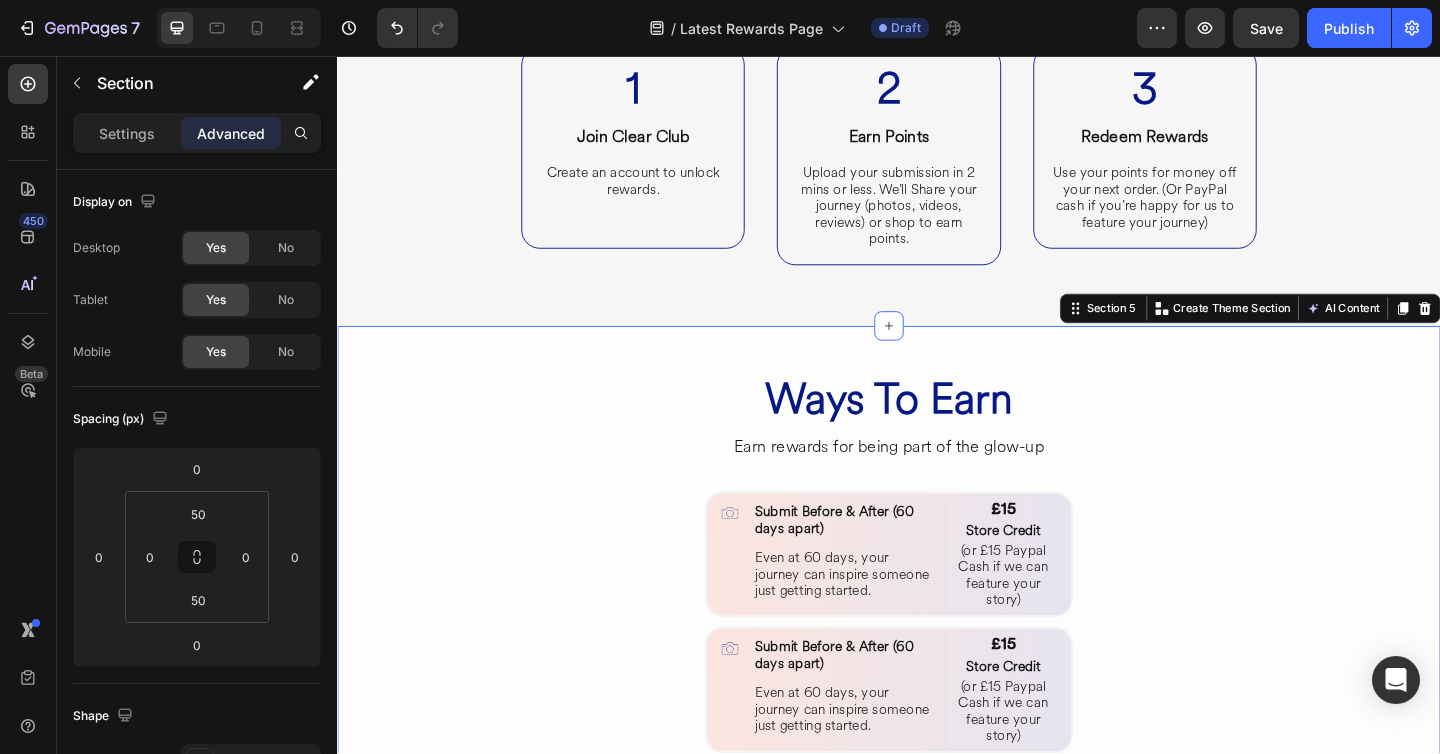 click 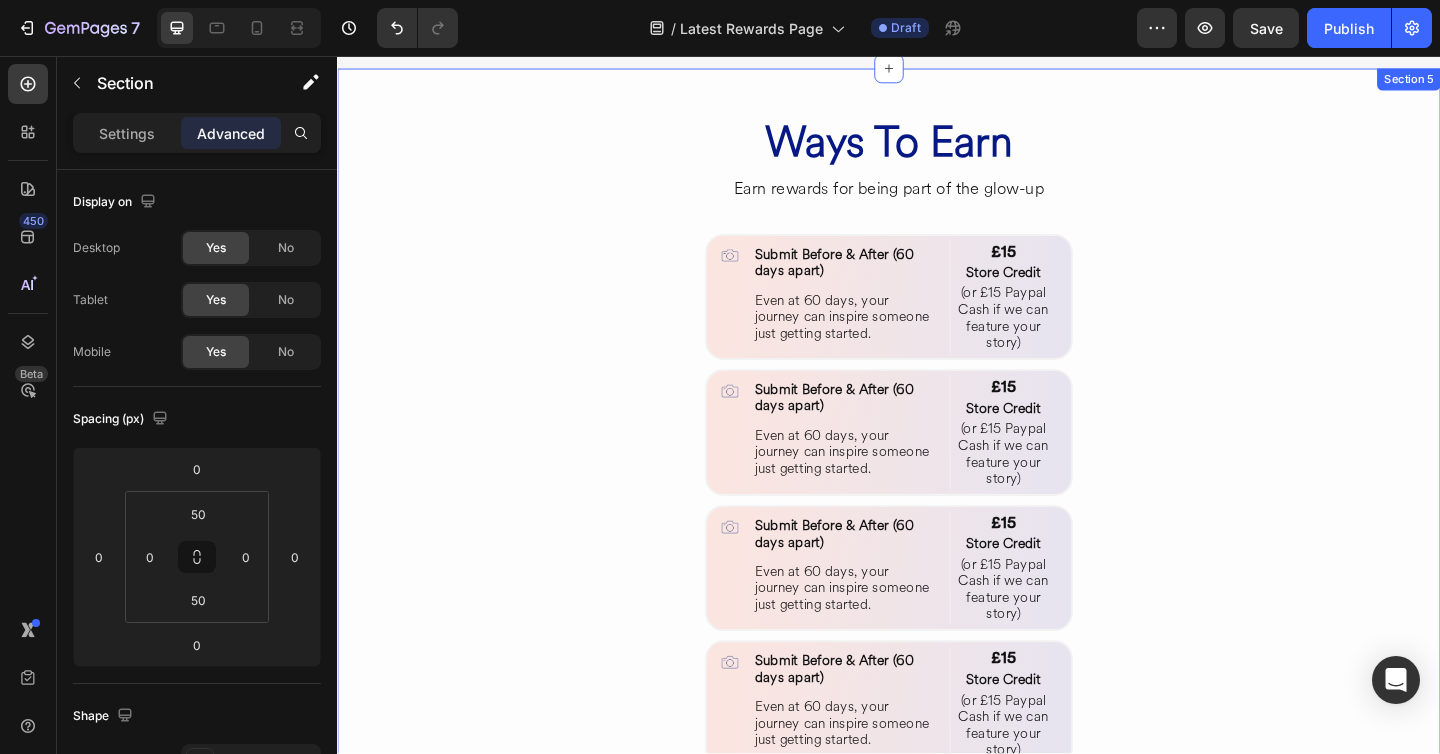 scroll, scrollTop: 785, scrollLeft: 0, axis: vertical 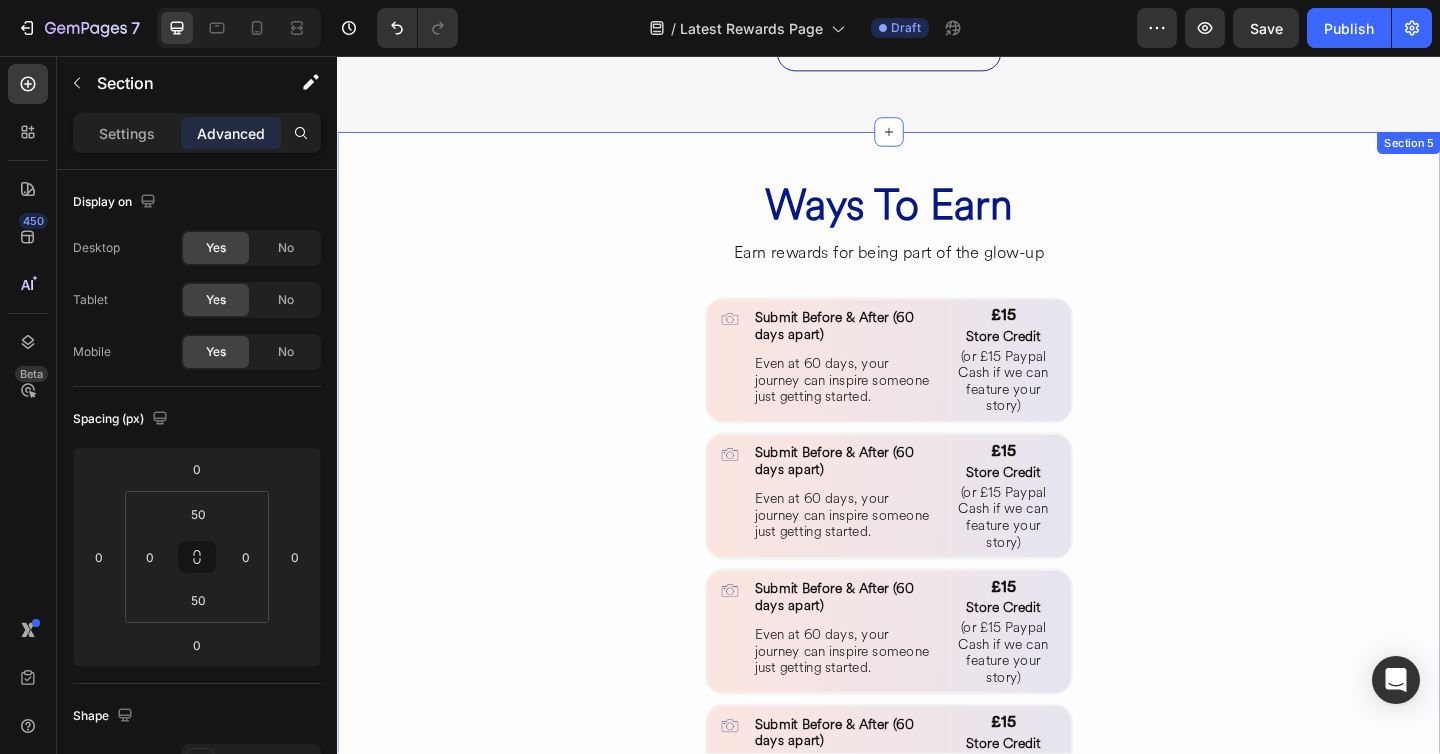 click on "Ways To Earn Heading Earn rewards for being part of the glow-up Heading Image Submit Before & After (60 days apart) Heading Even at 60 days, your journey can inspire someone just getting started. Heading Row £15 Heading Store Credit Heading (or £15 Paypal Cash if we can feature your story) Heading Row Row Row Image Submit Before & After (60 days apart) Heading Even at 60 days, your journey can inspire someone just getting started. Heading Row £15 Heading Store Credit Heading (or £15 Paypal Cash if we can feature your story) Heading Row Row Row Image Submit Before & After (60 days apart) Heading Even at 60 days, your journey can inspire someone just getting started. Heading Row £15 Heading Store Credit Heading (or £15 Paypal Cash if we can feature your story) Heading Row Row Row Image Submit Before & After (60 days apart) Heading Even at 60 days, your journey can inspire someone just getting started. Heading Row £15 Heading Store Credit Heading (or £15 Paypal Cash if we can feature your story) Heading" at bounding box center [937, 681] 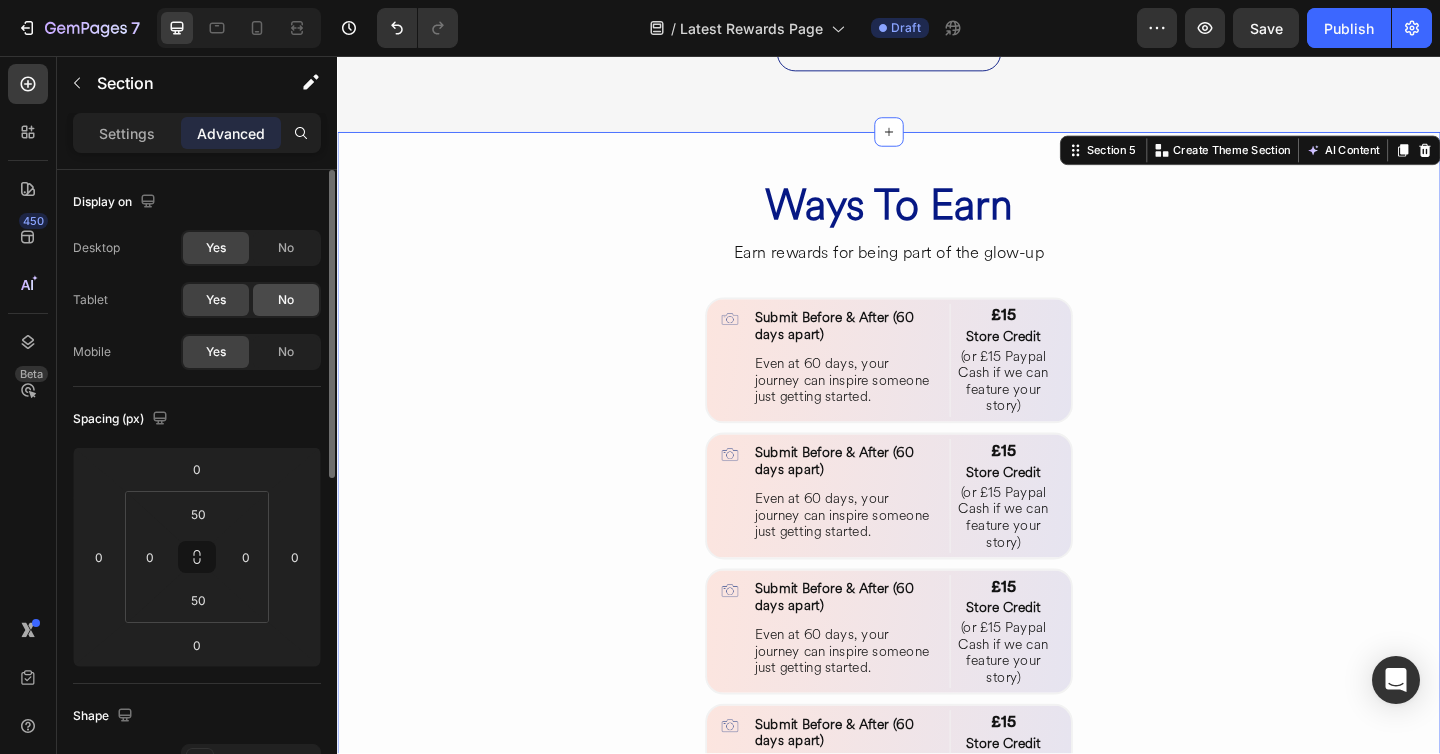 click on "No" 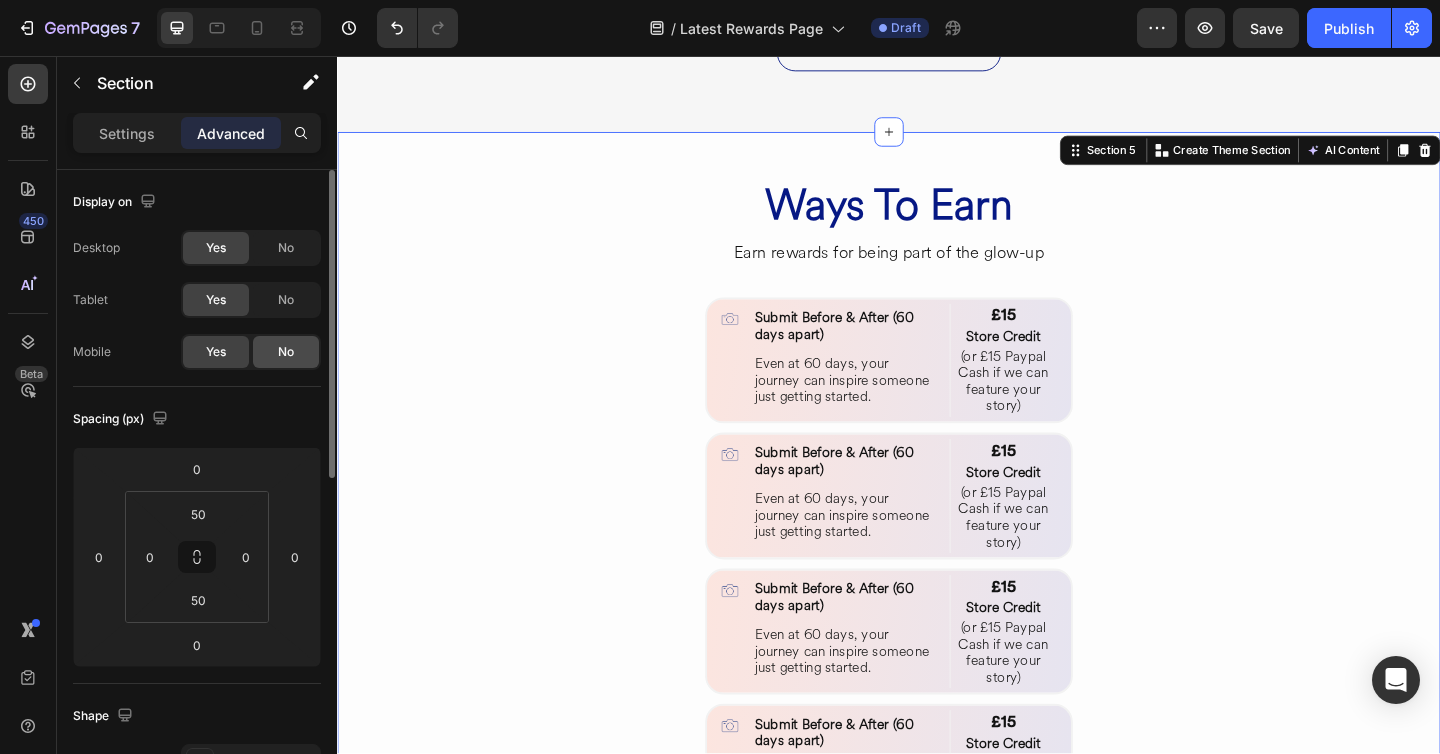 click on "No" 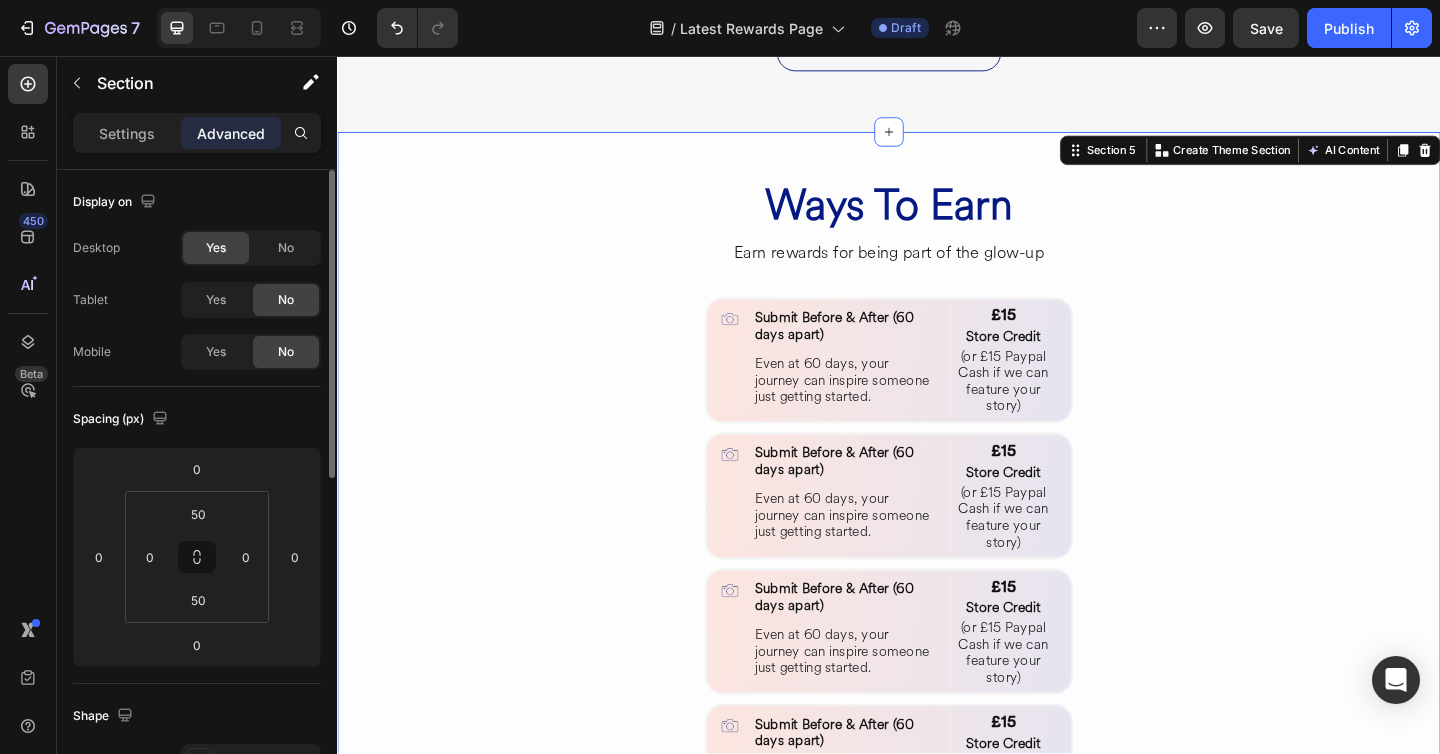 click on "No" 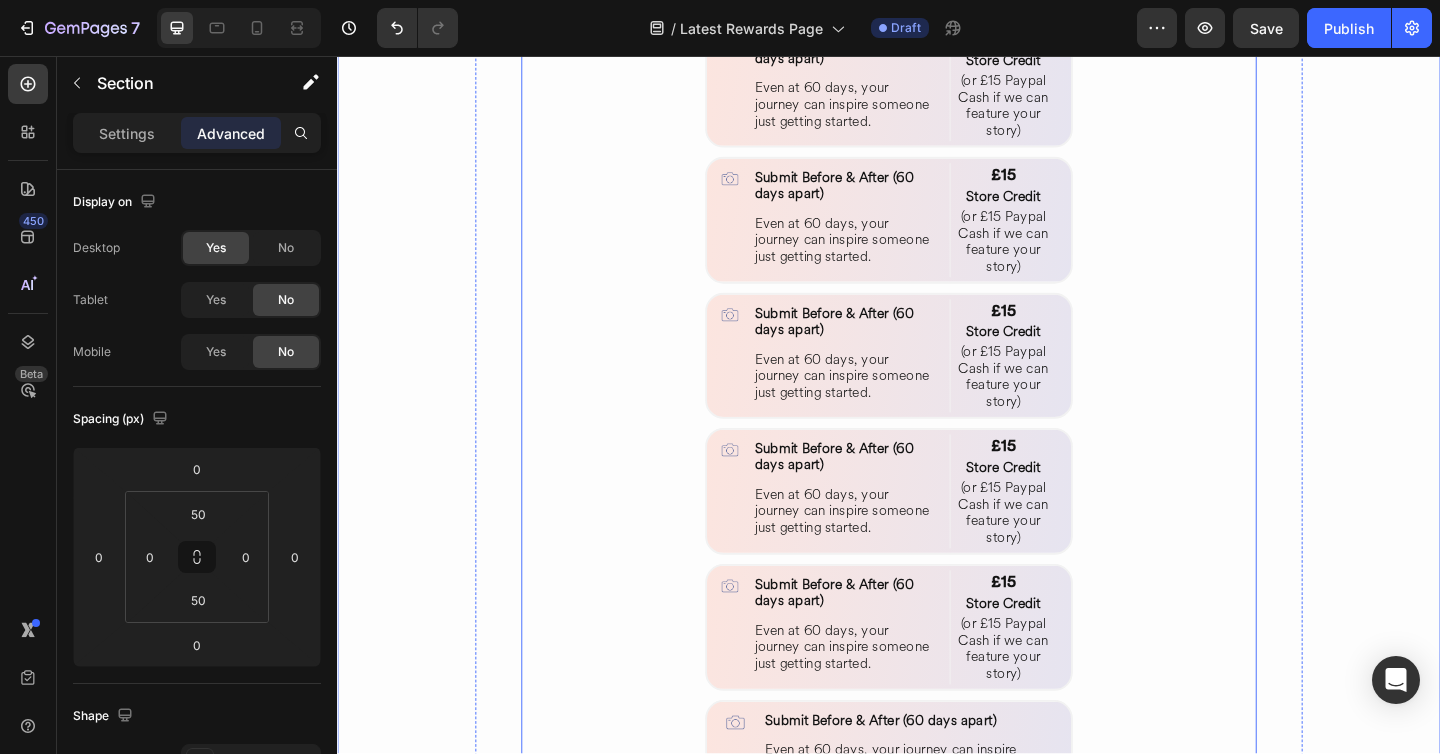 scroll, scrollTop: 1547, scrollLeft: 0, axis: vertical 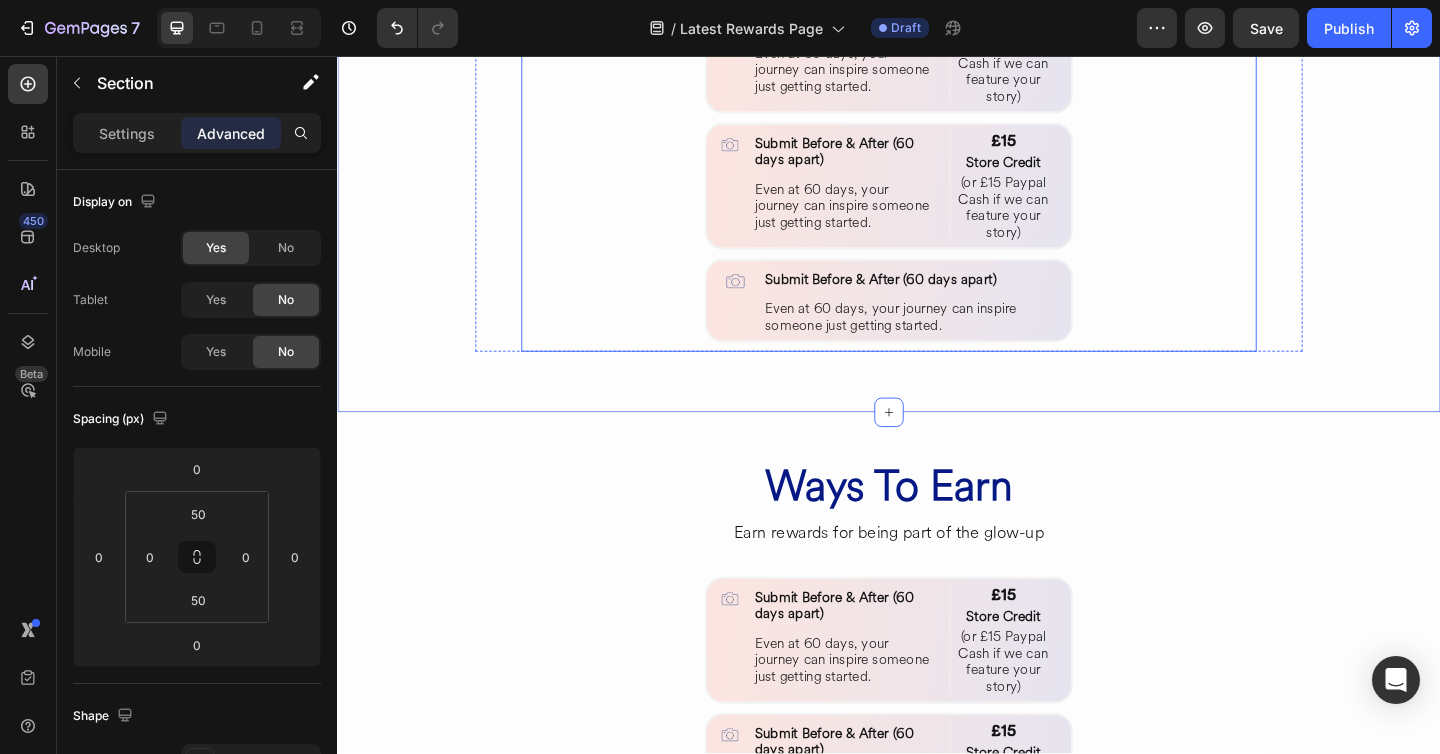 click on "Ways To Earn" at bounding box center (937, 523) 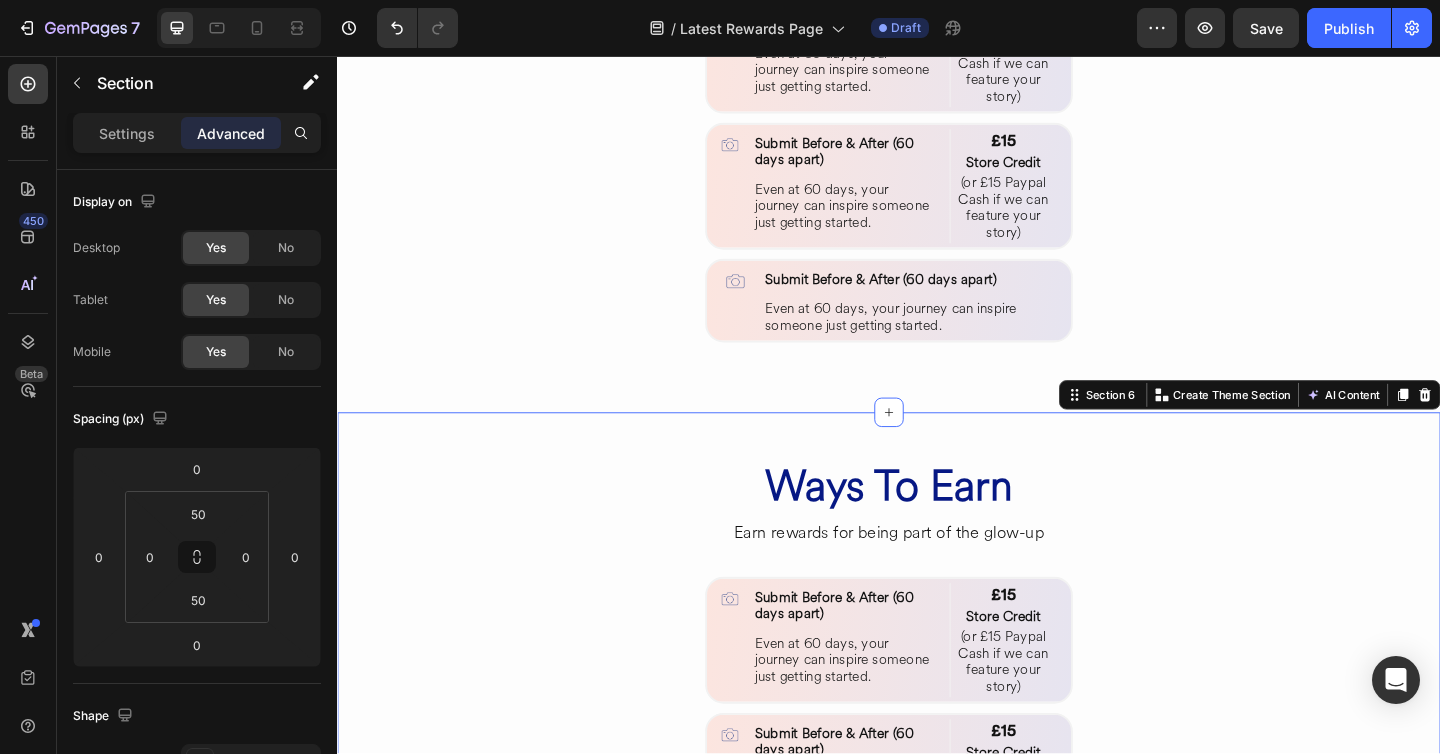 click on "Ways To Earn Heading Earn rewards for being part of the glow-up Heading Image Submit Before & After (60 days apart) Heading Even at 60 days, your journey can inspire someone just getting started. Heading Row £15 Heading Store Credit Heading (or £15 Paypal Cash if we can feature your story) Heading Row Row Row Image Submit Before & After (60 days apart) Heading Even at 60 days, your journey can inspire someone just getting started. Heading Row £15 Heading Store Credit Heading (or £15 Paypal Cash if we can feature your story) Heading Row Row Row Image Submit Before & After (60 days apart) Heading Even at 60 days, your journey can inspire someone just getting started. Heading Row £15 Heading Store Credit Heading (or £15 Paypal Cash if we can feature your story) Heading Row Row Row Image Submit Before & After (60 days apart) Heading Even at 60 days, your journey can inspire someone just getting started. Heading Row £15 Heading Store Credit Heading (or £15 Paypal Cash if we can feature your story) Heading" at bounding box center (937, 986) 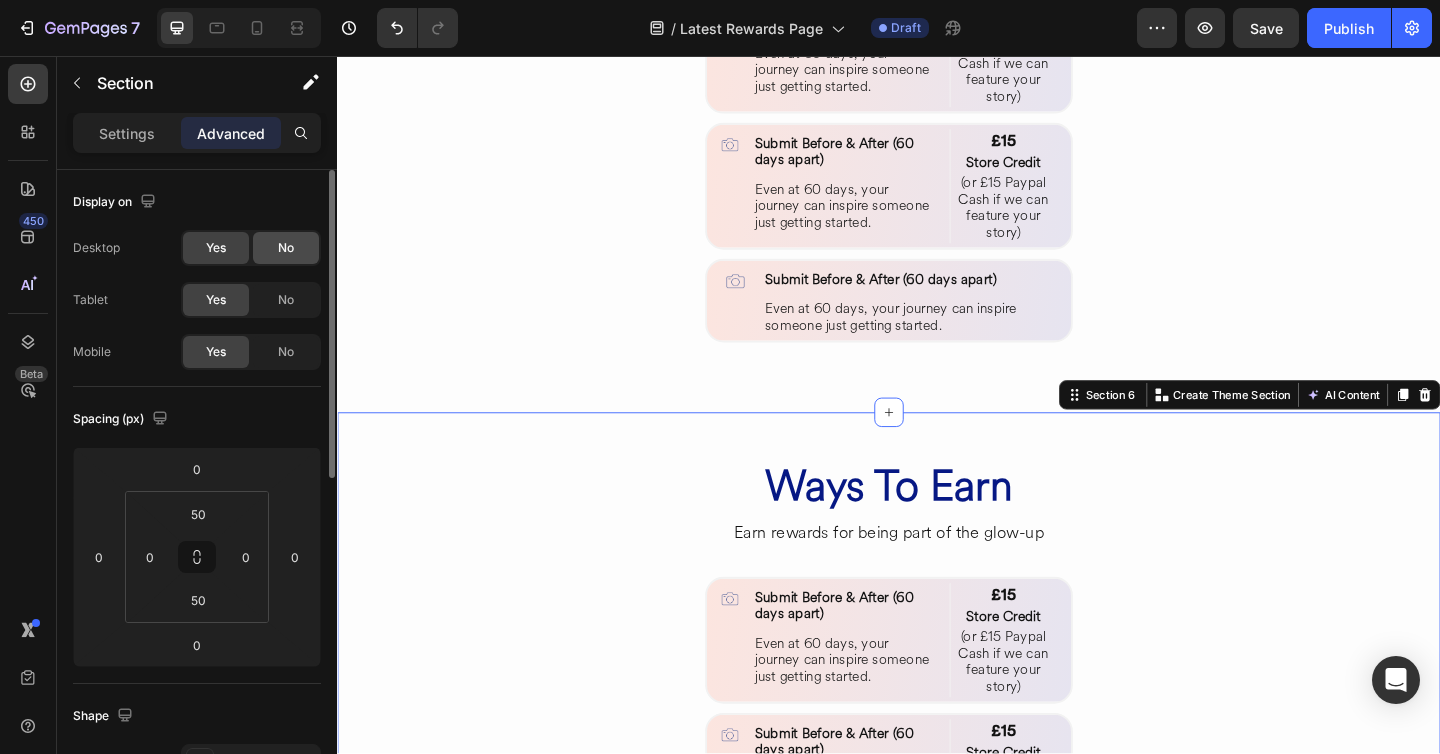 click on "No" 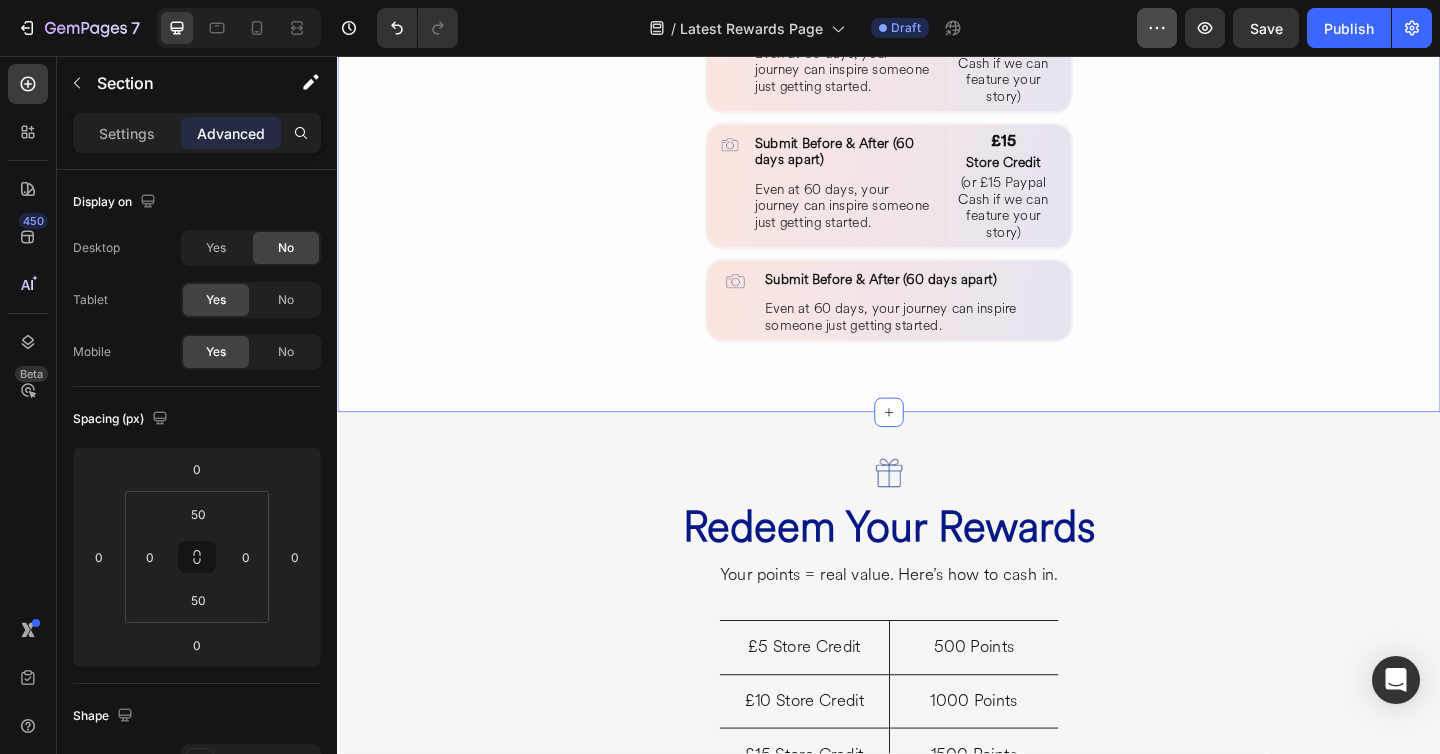 scroll, scrollTop: 1763, scrollLeft: 0, axis: vertical 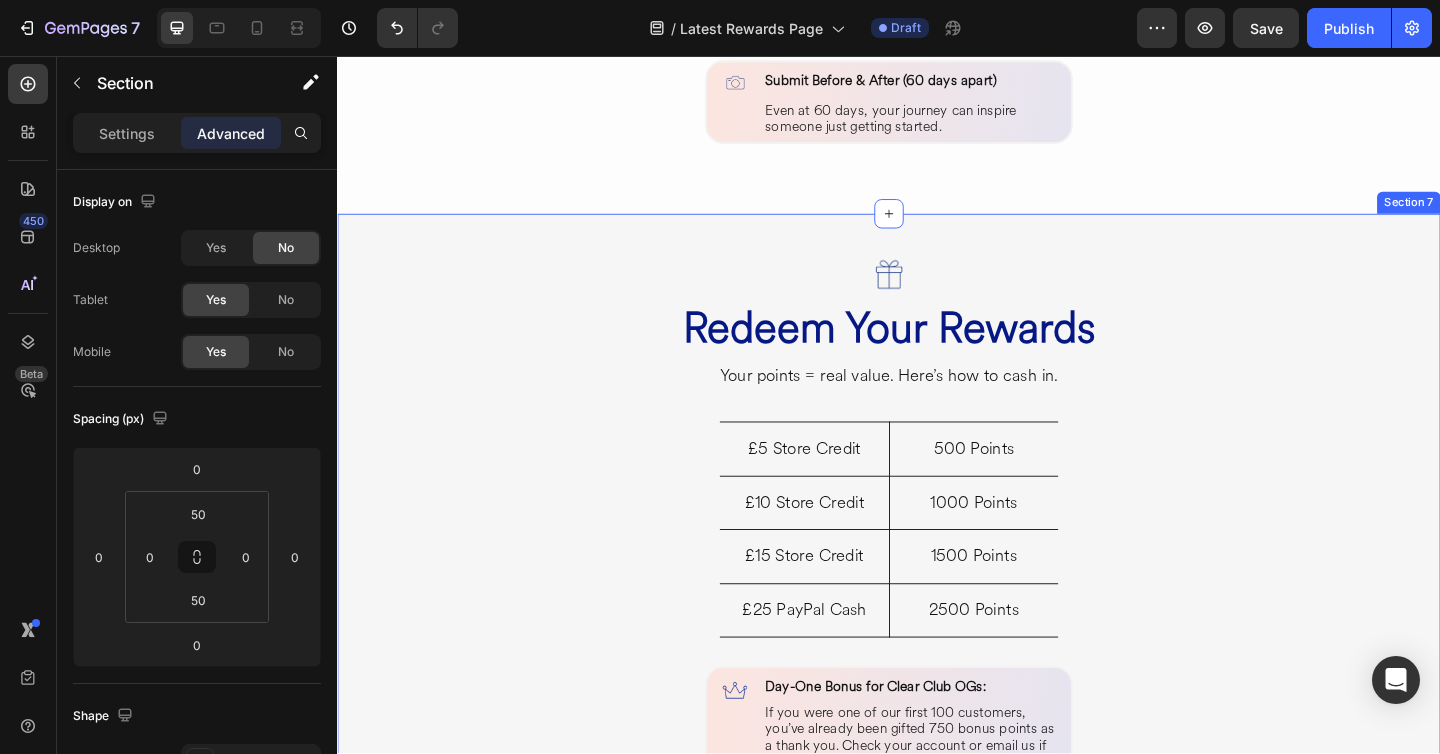 click on "Image Redeem Your Rewards Heading Your points = real value. Here’s how to cash in. Heading £5 Store Credit Heading Row £10 Store Credit Heading Row £15 Store Credit Heading Row £25 PayPal Cash Heading Row 500 Points Heading Row 1000 Points Heading Row 1500 Points Heading Row 2500 Points Heading Row Row Image Day-One Bonus for Clear Club OGs: Heading If you were one of our first 100 customers, you’ve already been gifted 750 bonus points as a thank you. Check your account or email us if we missed you. Heading Row Row Row REDEEM MY POINTS Button Row Section 7" at bounding box center (937, 594) 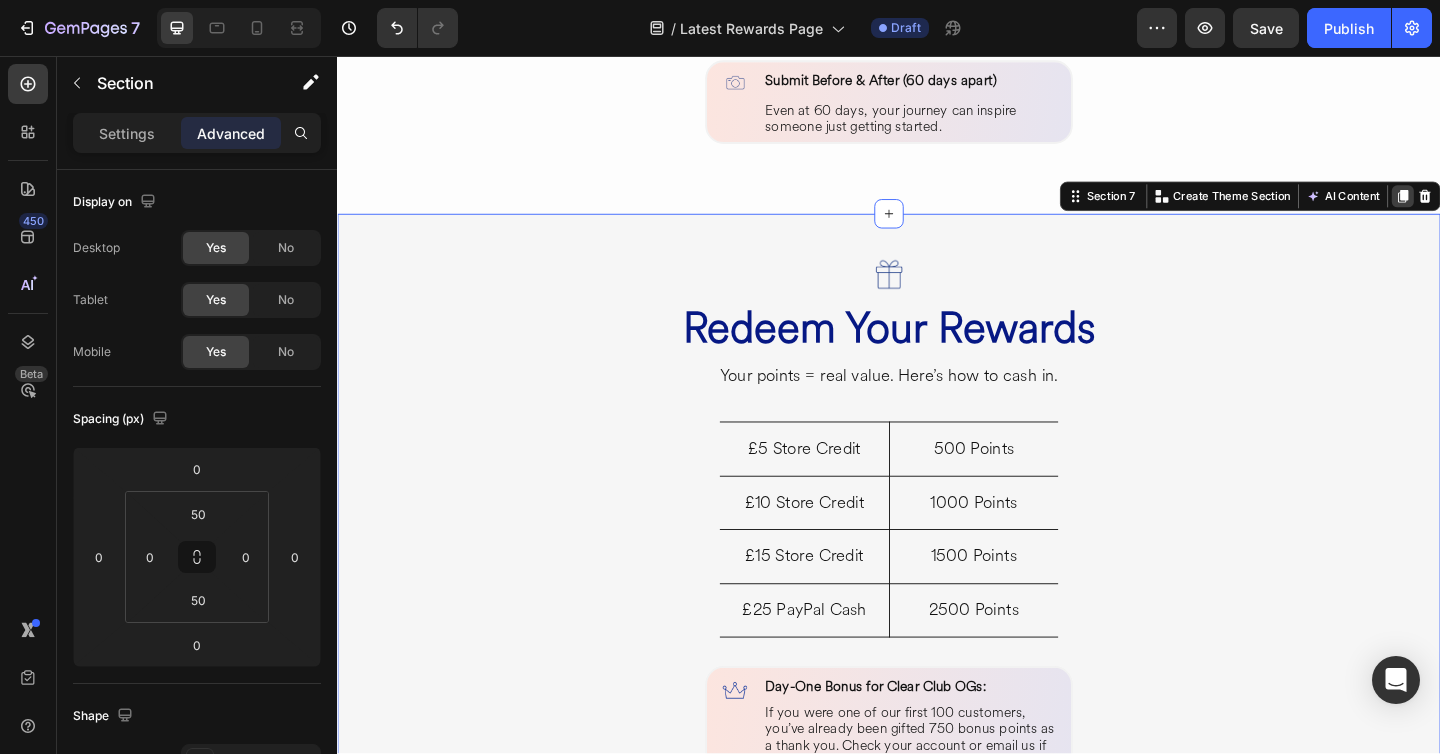 click 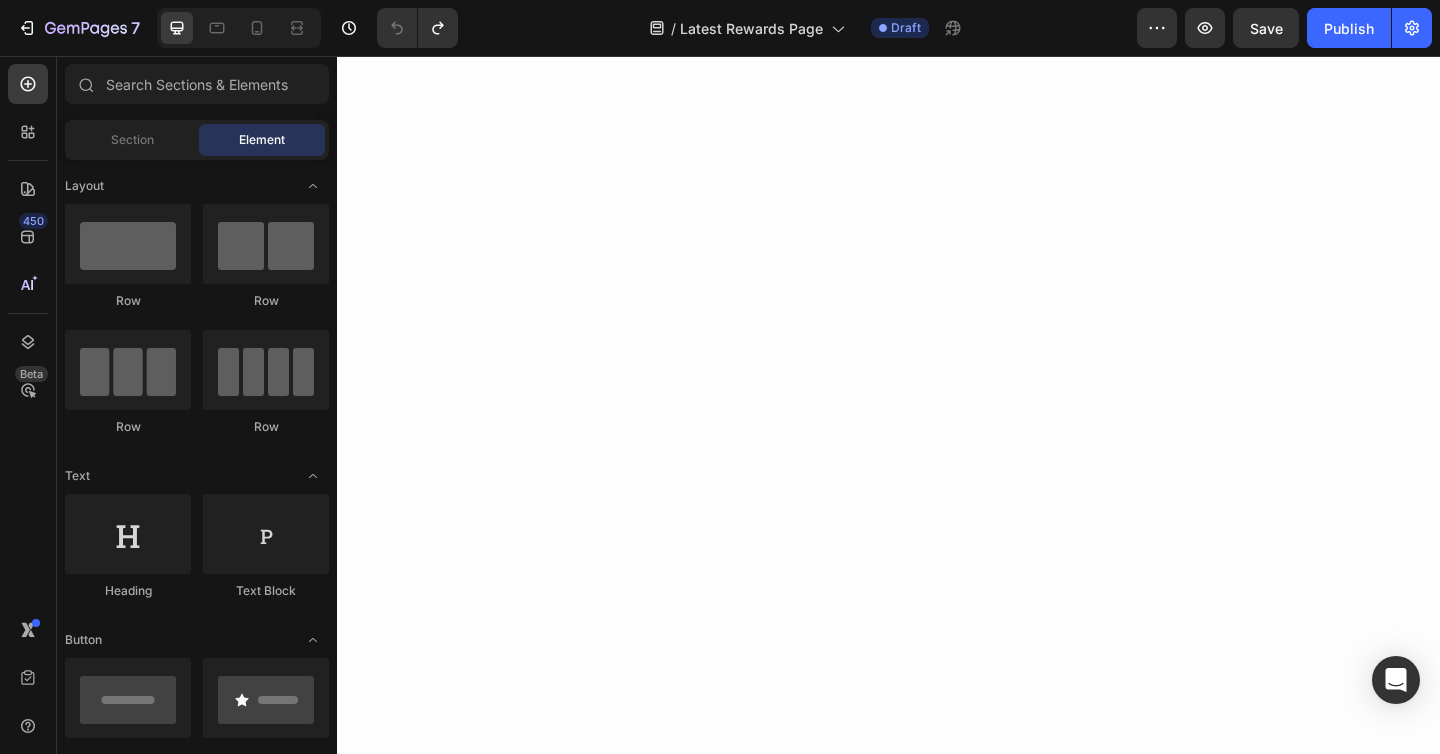 scroll, scrollTop: 0, scrollLeft: 0, axis: both 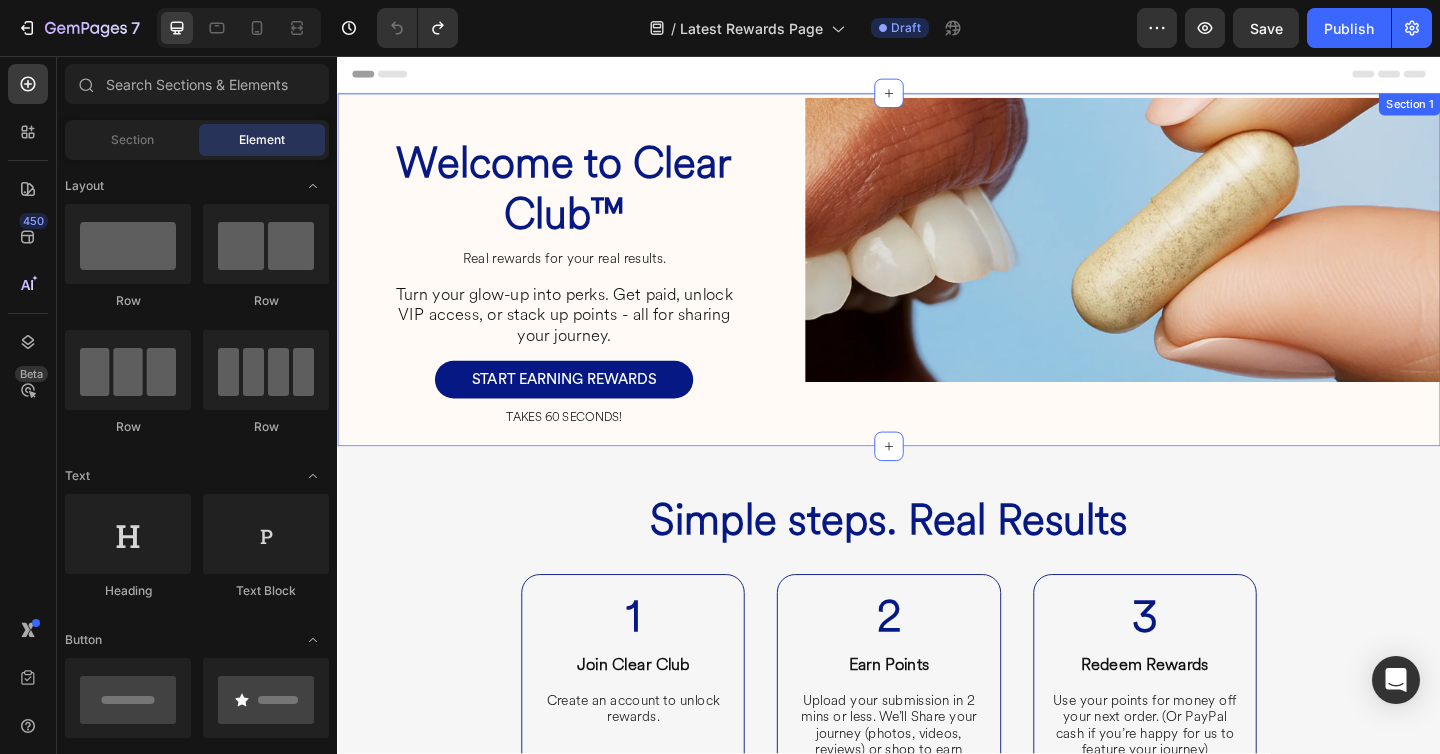 click on "Welcome to Clear Club™ Heading Real rewards for your real results. Heading Turn your glow-up into perks. Get paid, unlock VIP access, or stack up points - all for sharing your journey. Heading START EARNING REWARDS Button TAKES 60 SECONDS! Heading Row Row Image Row Section 1" at bounding box center [937, 289] 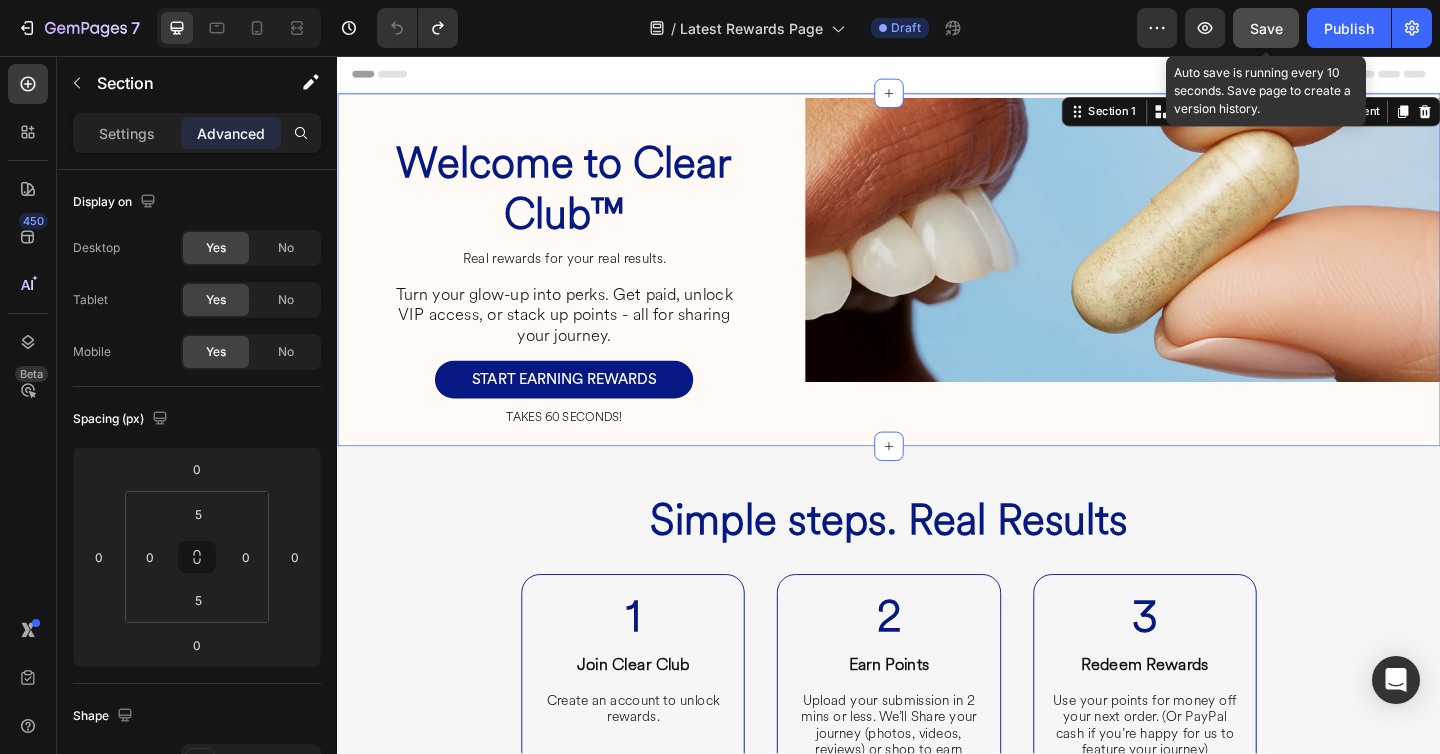 click on "Save" 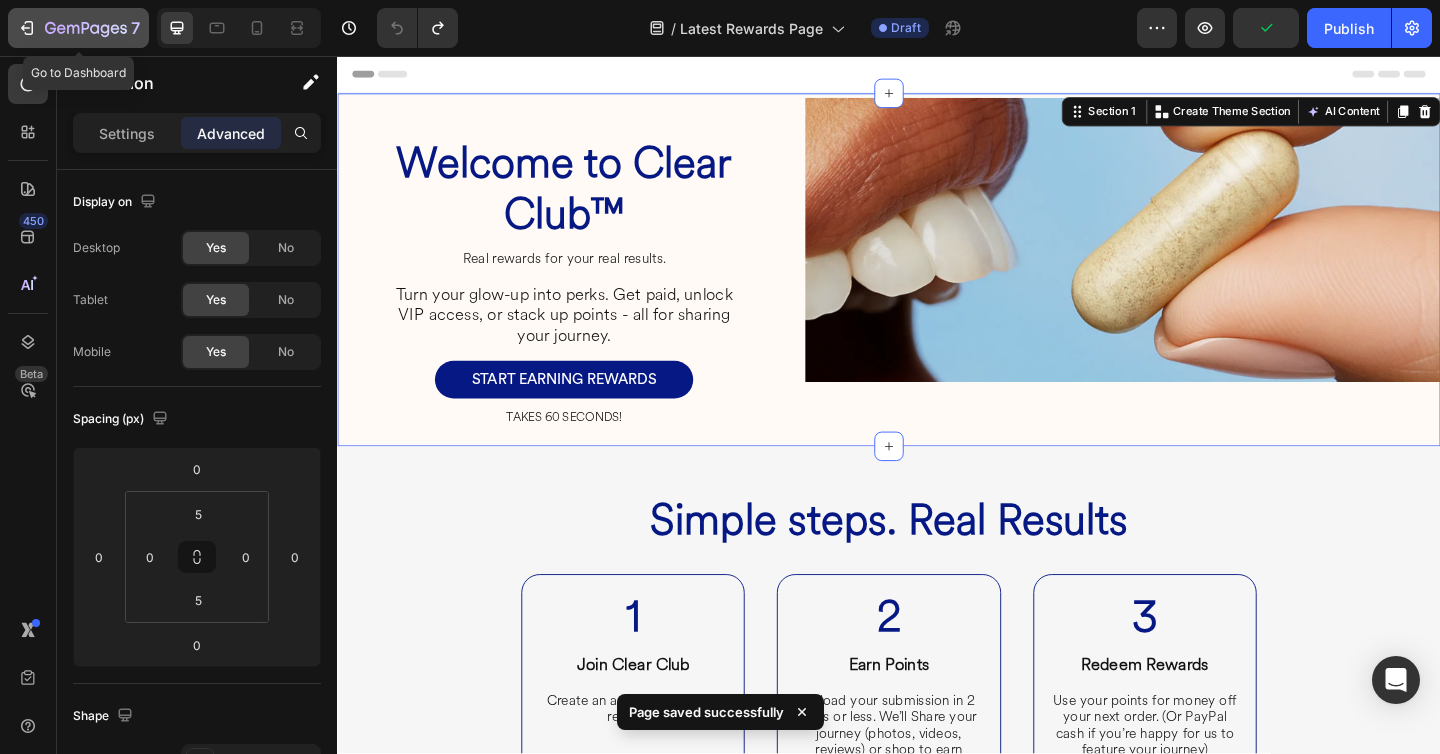 click 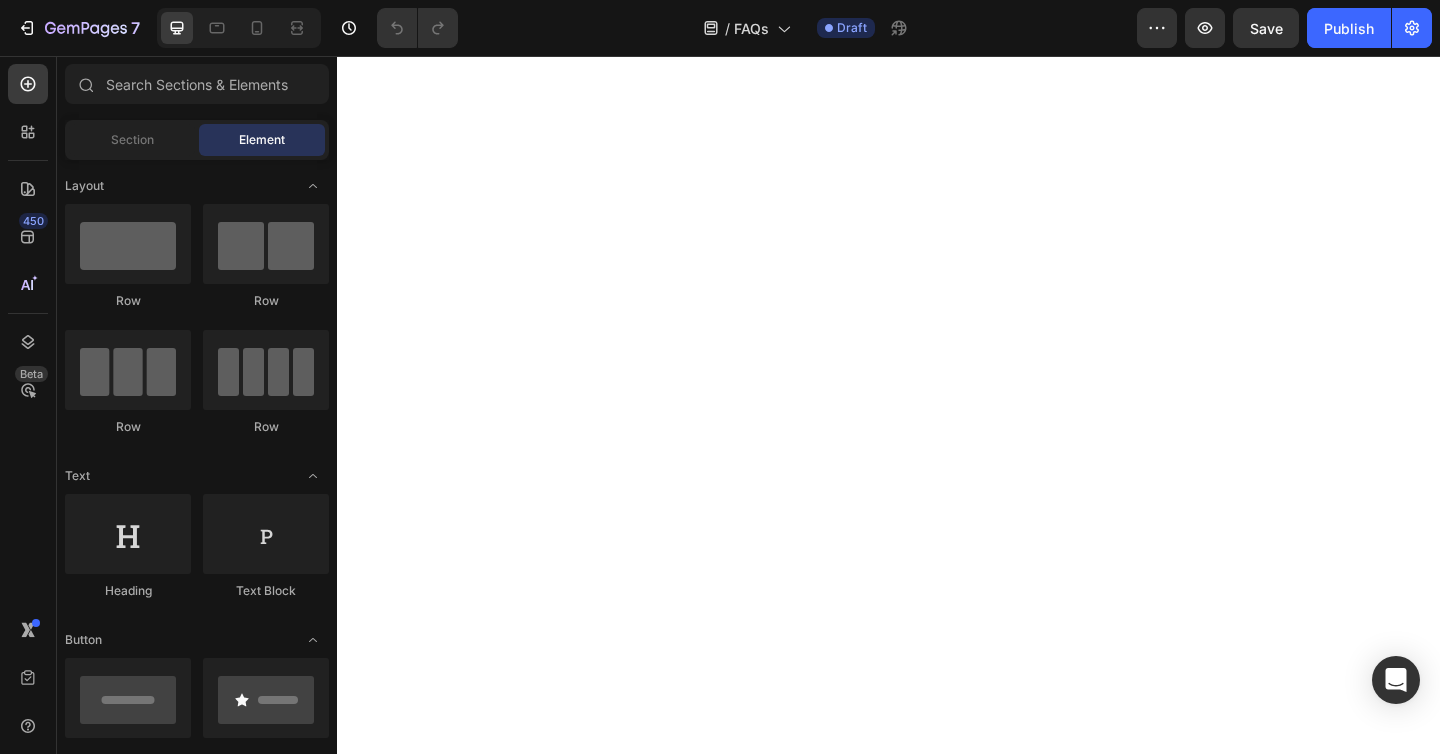 scroll, scrollTop: 0, scrollLeft: 0, axis: both 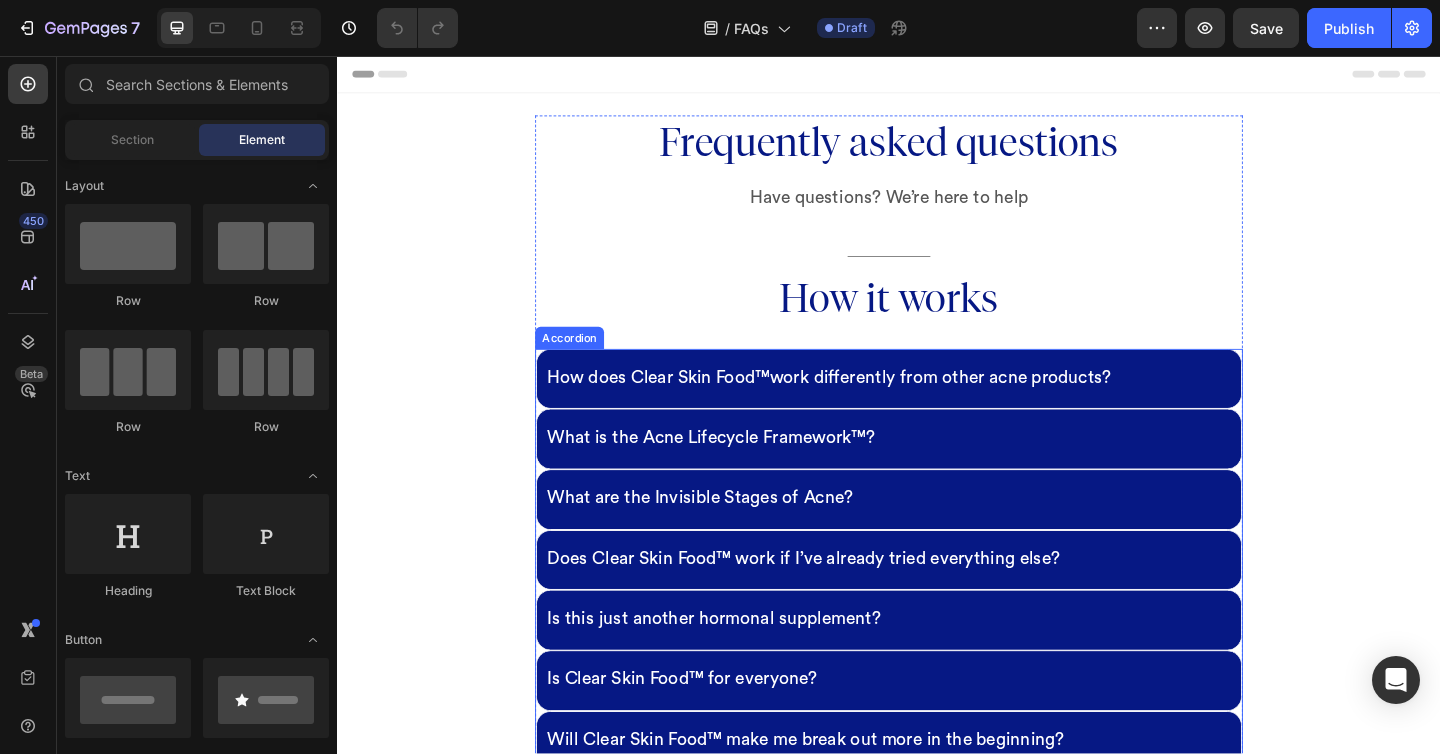 click on "How does Clear Skin Food™work differently from other acne products?" at bounding box center [937, 407] 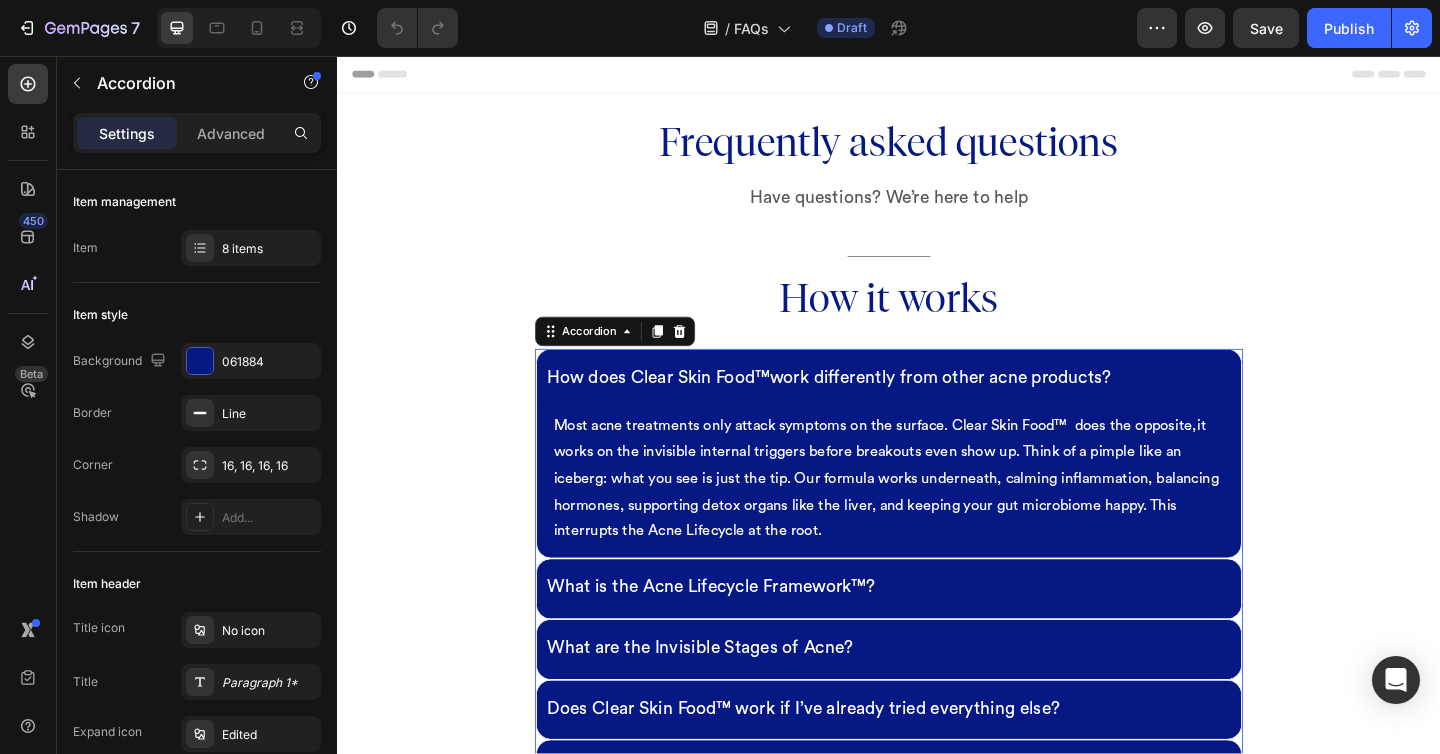 click on "How does Clear Skin Food™work differently from other acne products?" at bounding box center [937, 407] 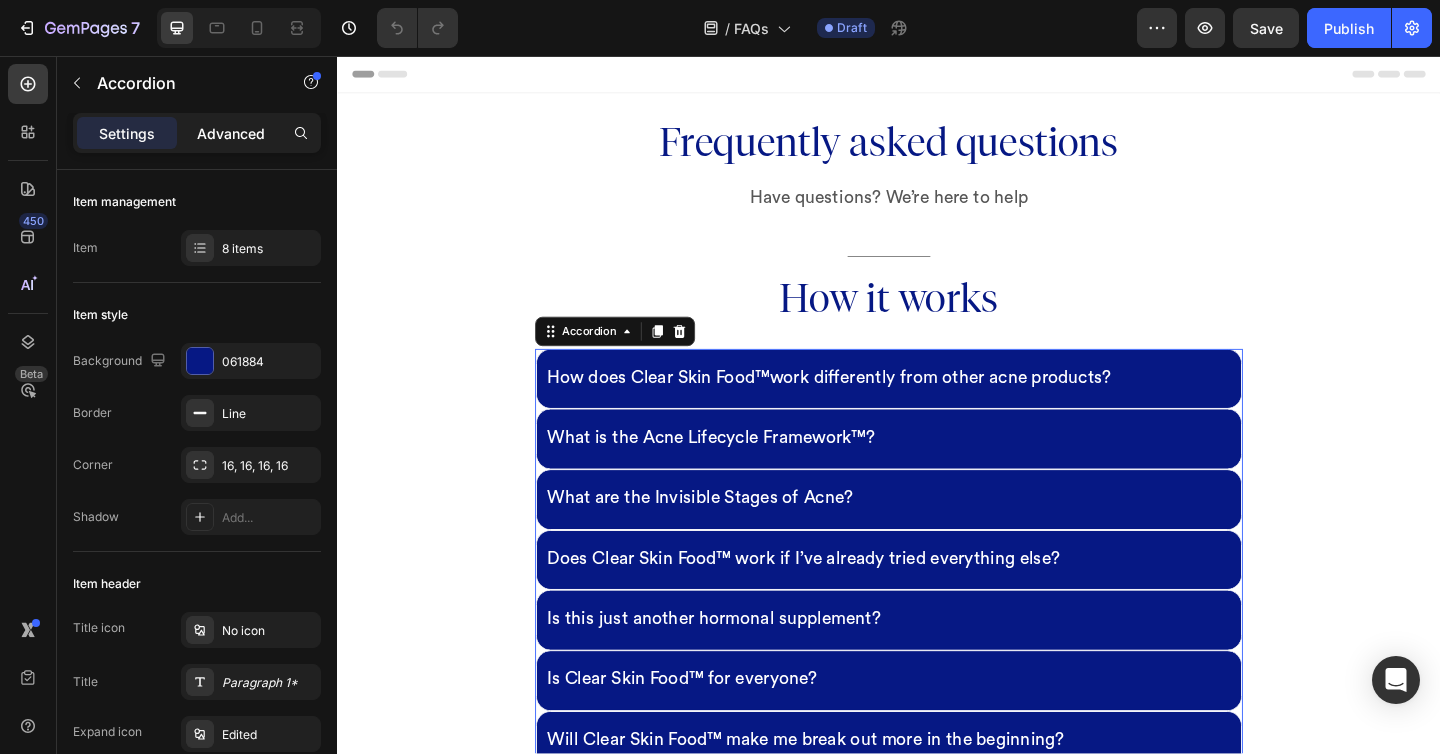 click on "Advanced" at bounding box center [231, 133] 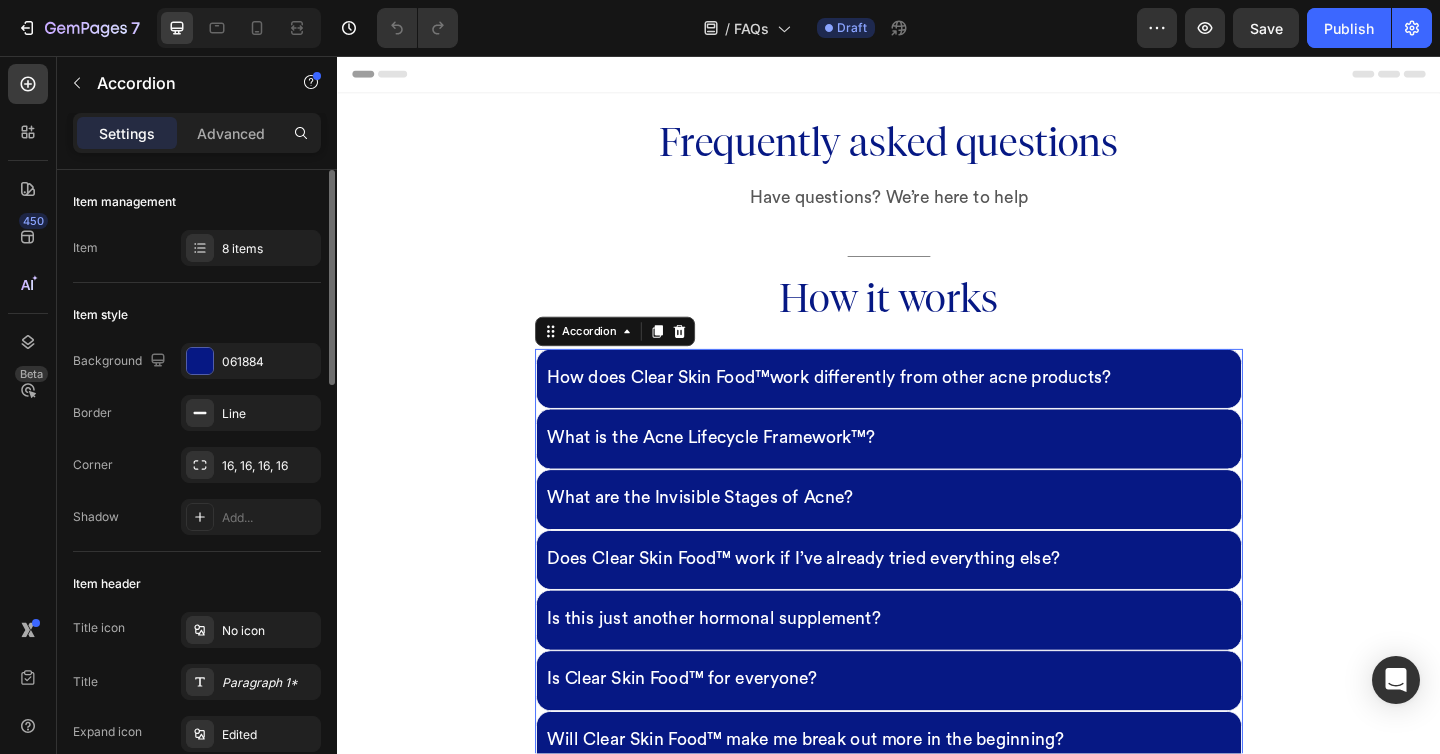type on "100%" 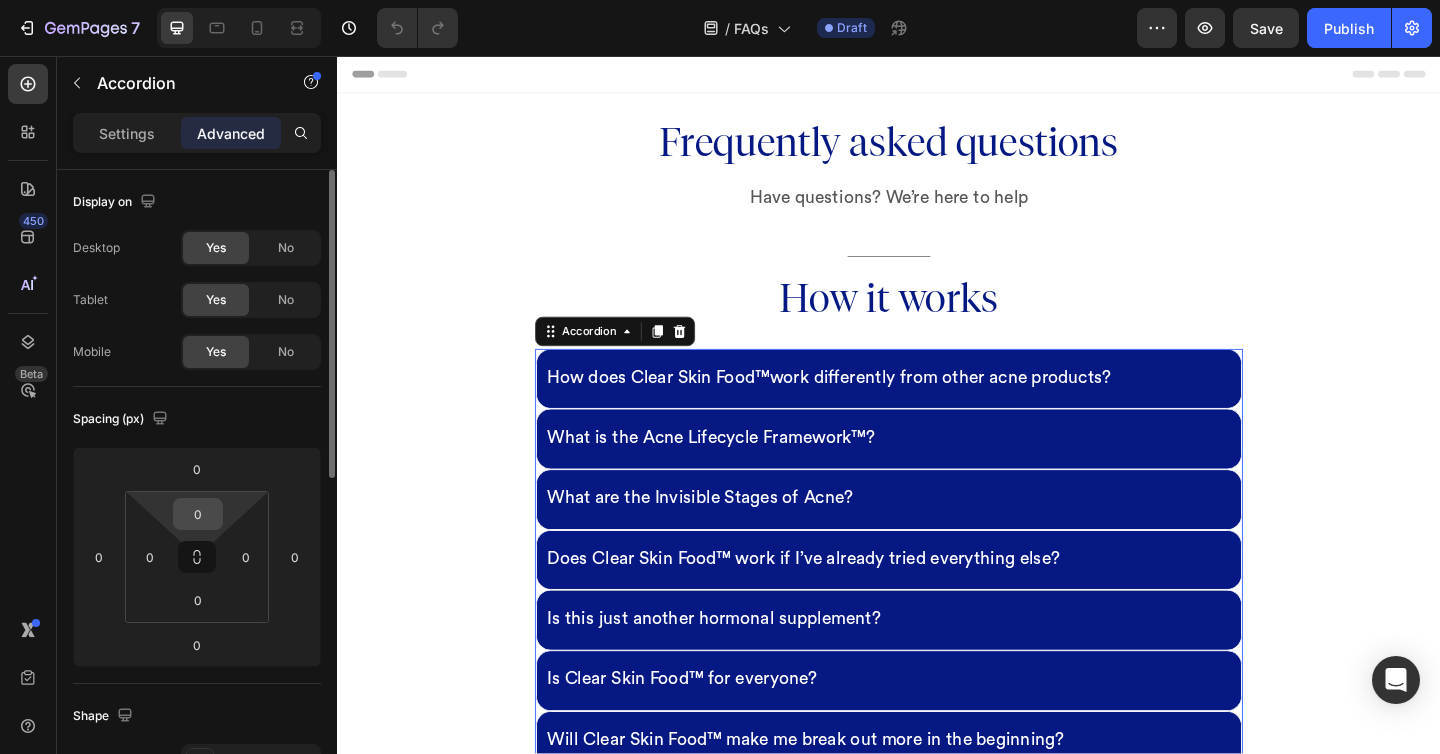 click on "0" at bounding box center (198, 514) 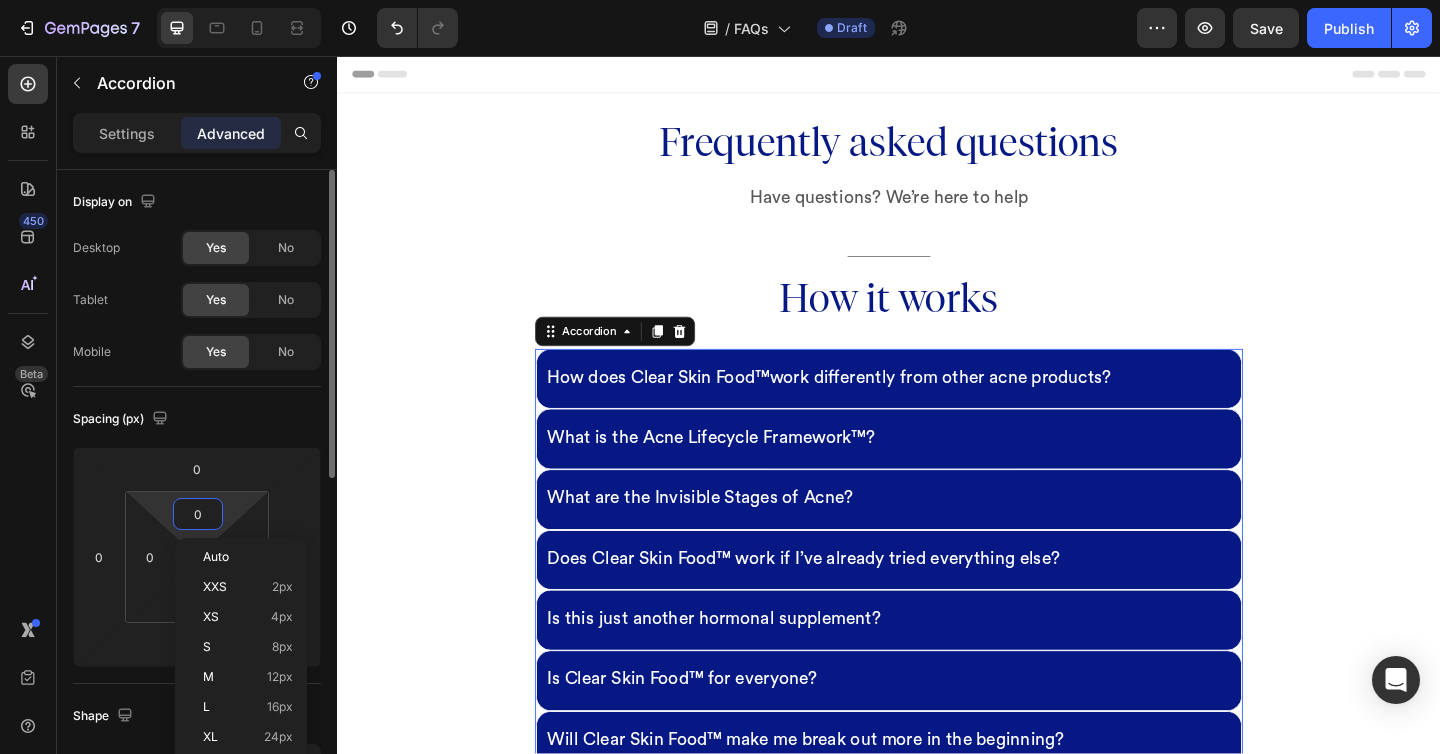 type on "5" 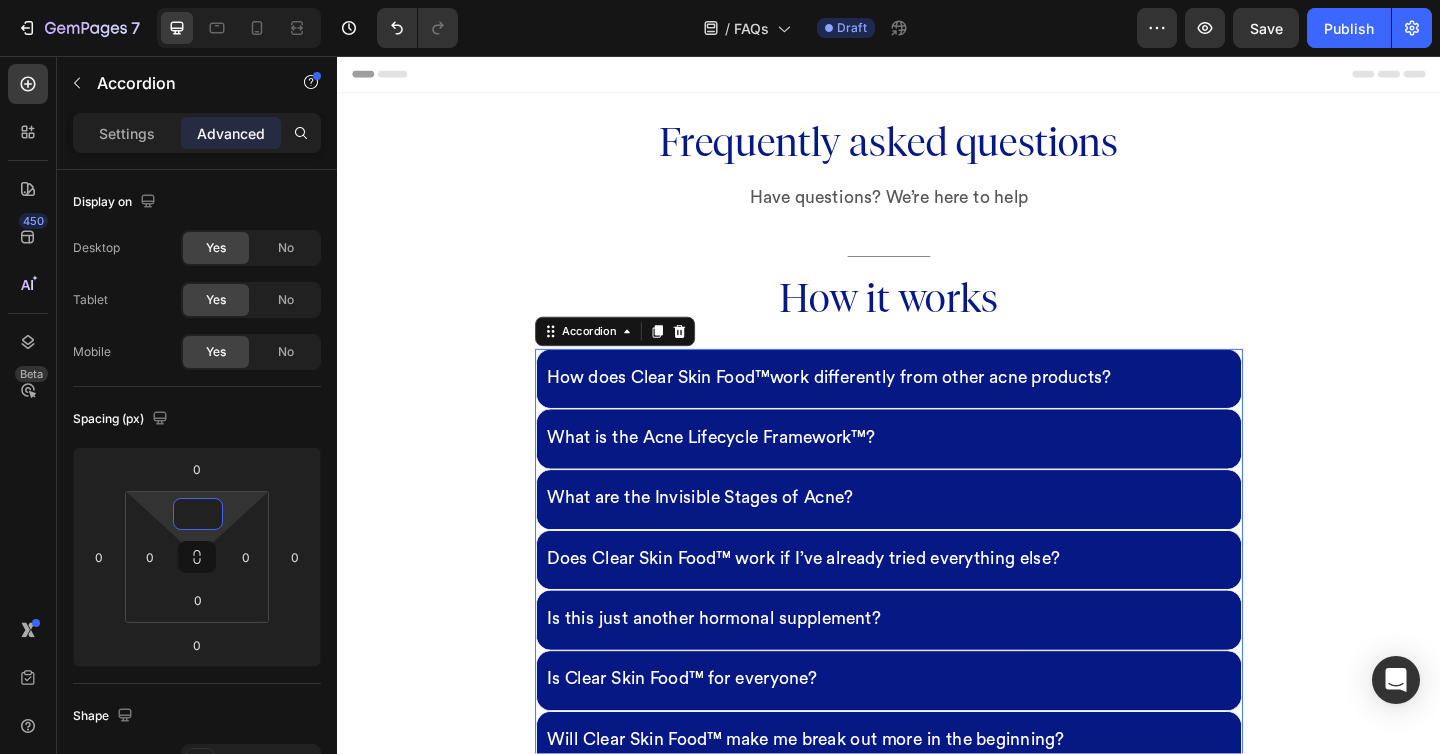 type on "0" 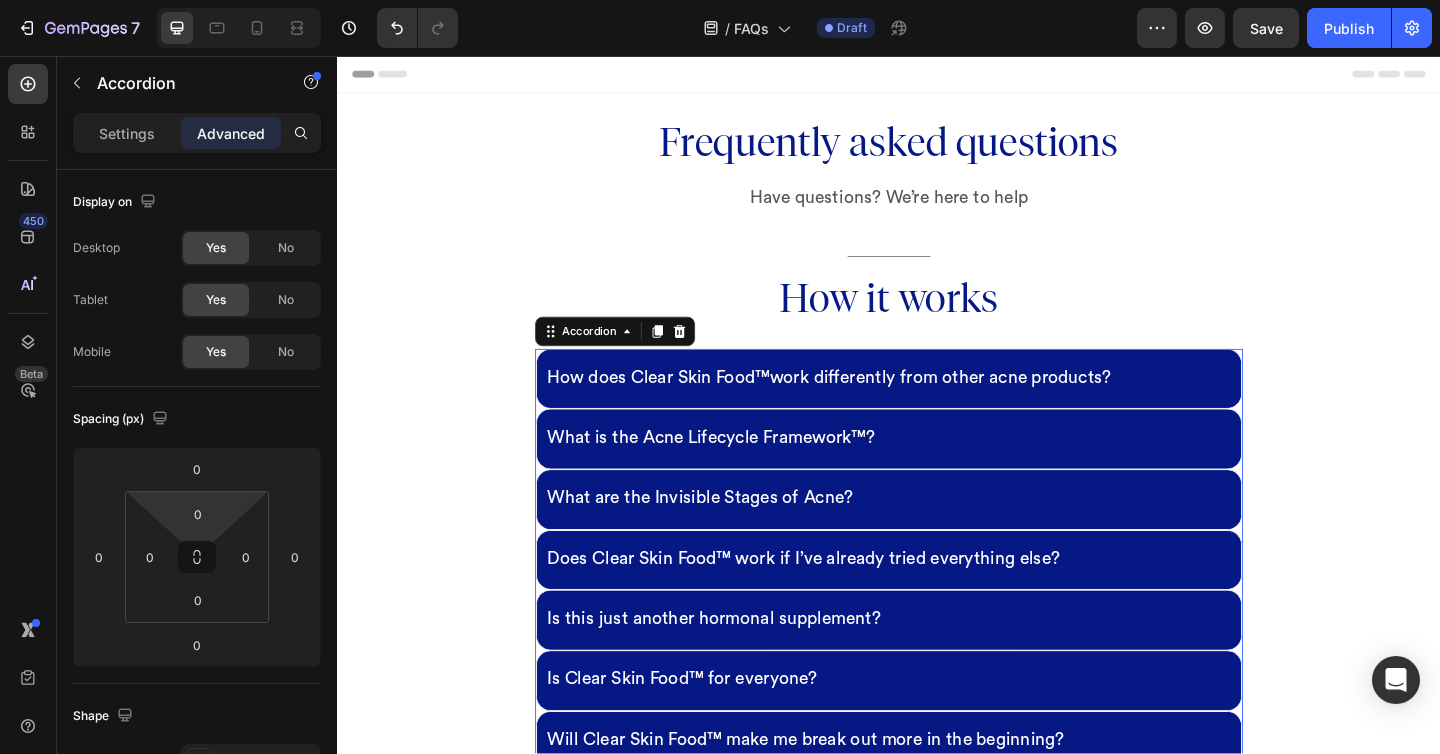click on "How does Clear Skin Food™work differently from other acne products?" at bounding box center (937, 408) 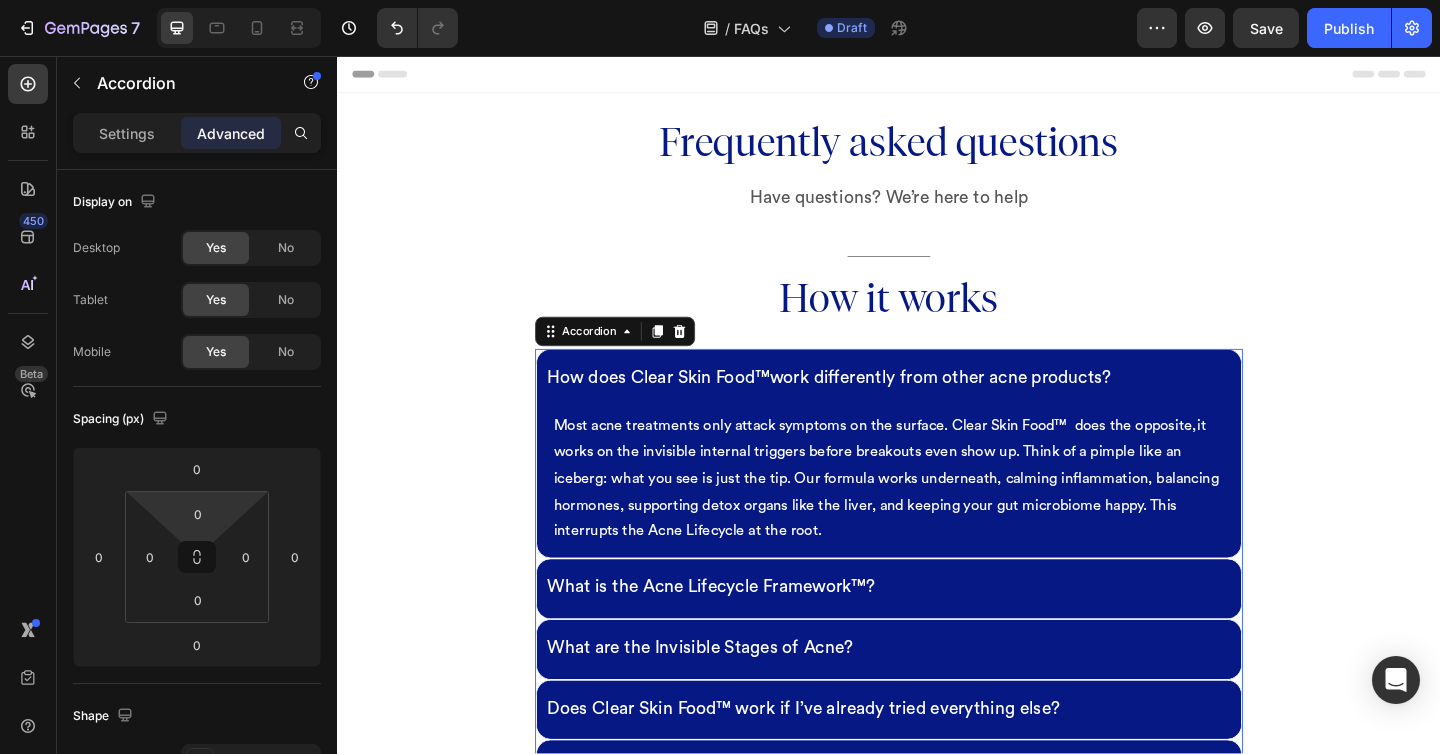click on "How does Clear Skin Food™work differently from other acne products?" at bounding box center [937, 407] 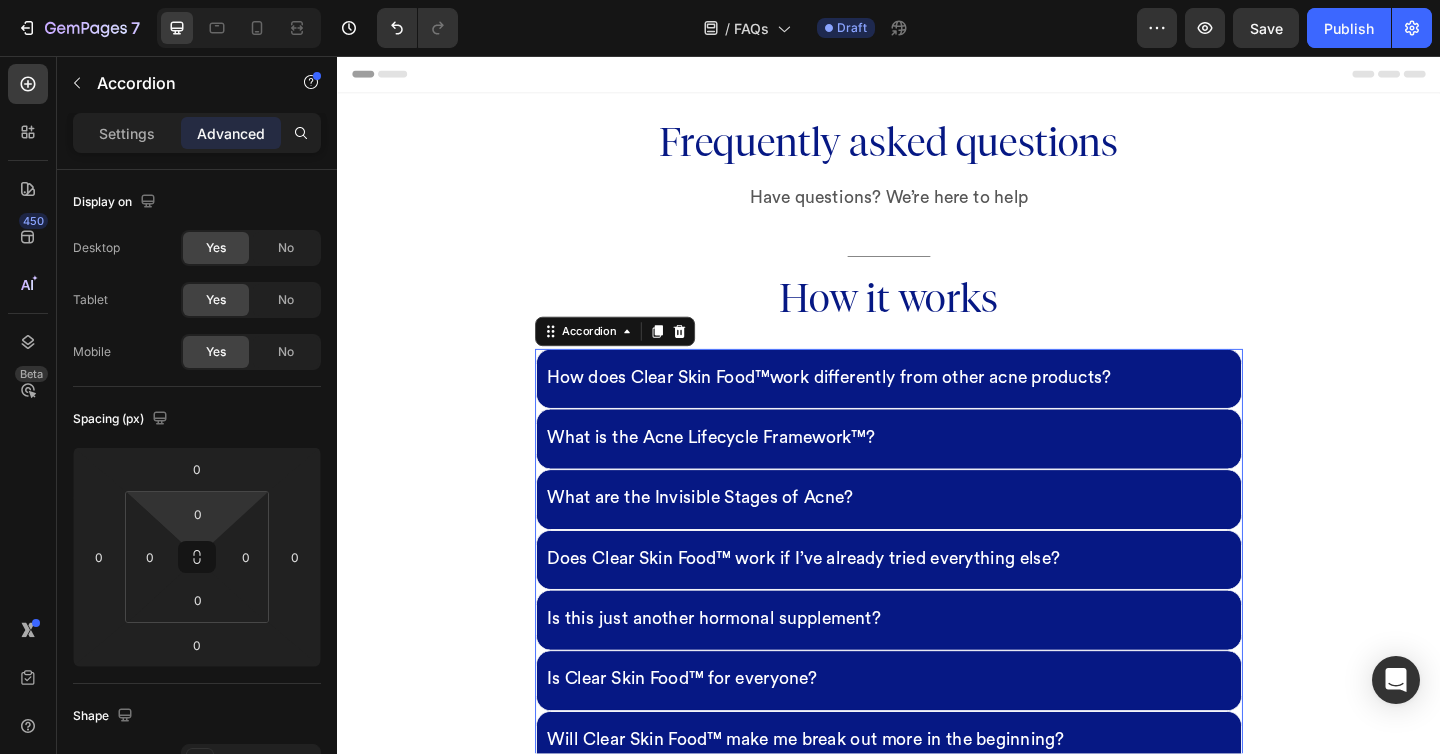 click on "How does Clear Skin Food™work differently from other acne products?" at bounding box center (937, 408) 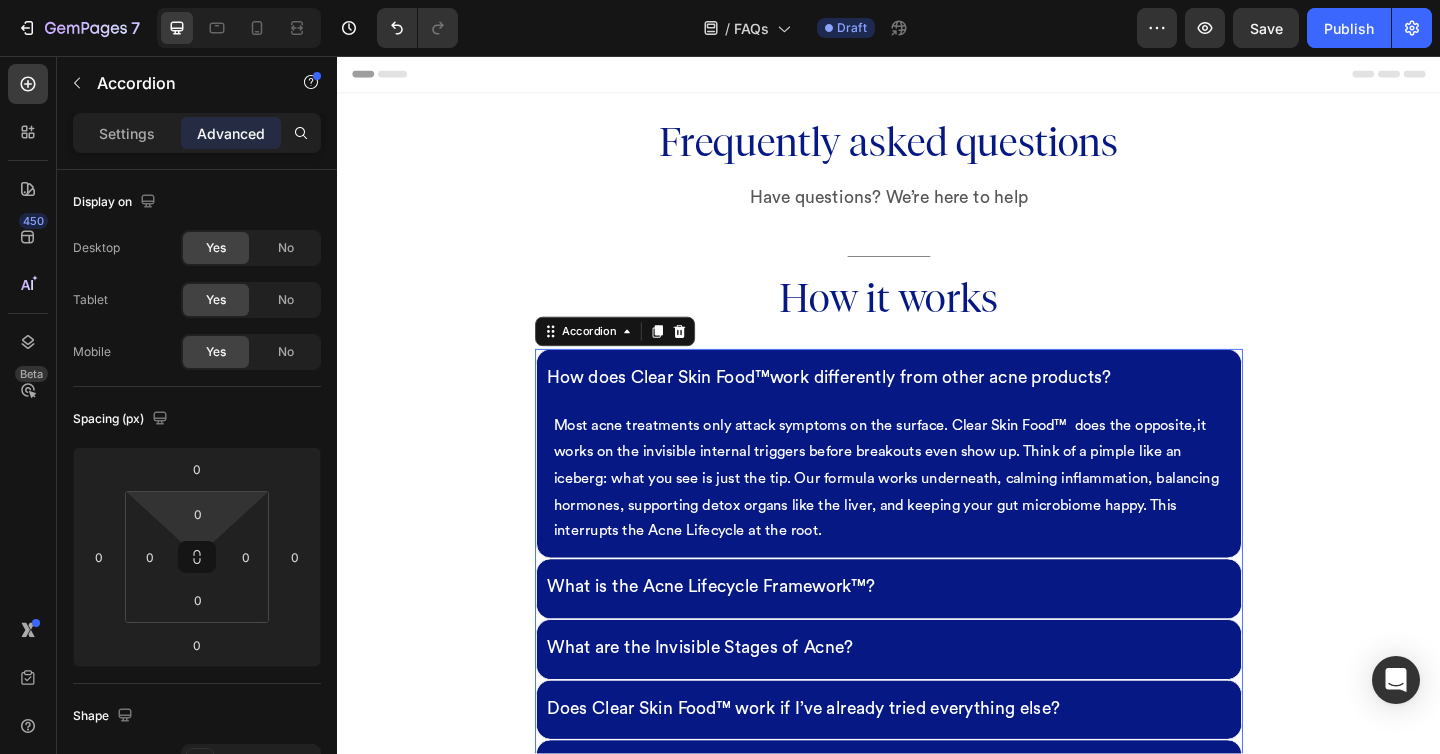 click on "Most acne treatments only attack symptoms on the surface. Clear Skin Food™  does the opposite,it works on the invisible internal triggers before breakouts even show up. Think of a pimple like an iceberg: what you see is just the tip. Our formula works underneath, calming inflammation, balancing hormones, supporting detox organs like the liver, and keeping your gut microbiome happy. This interrupts the Acne Lifecycle at the root. Text block" at bounding box center (937, 520) 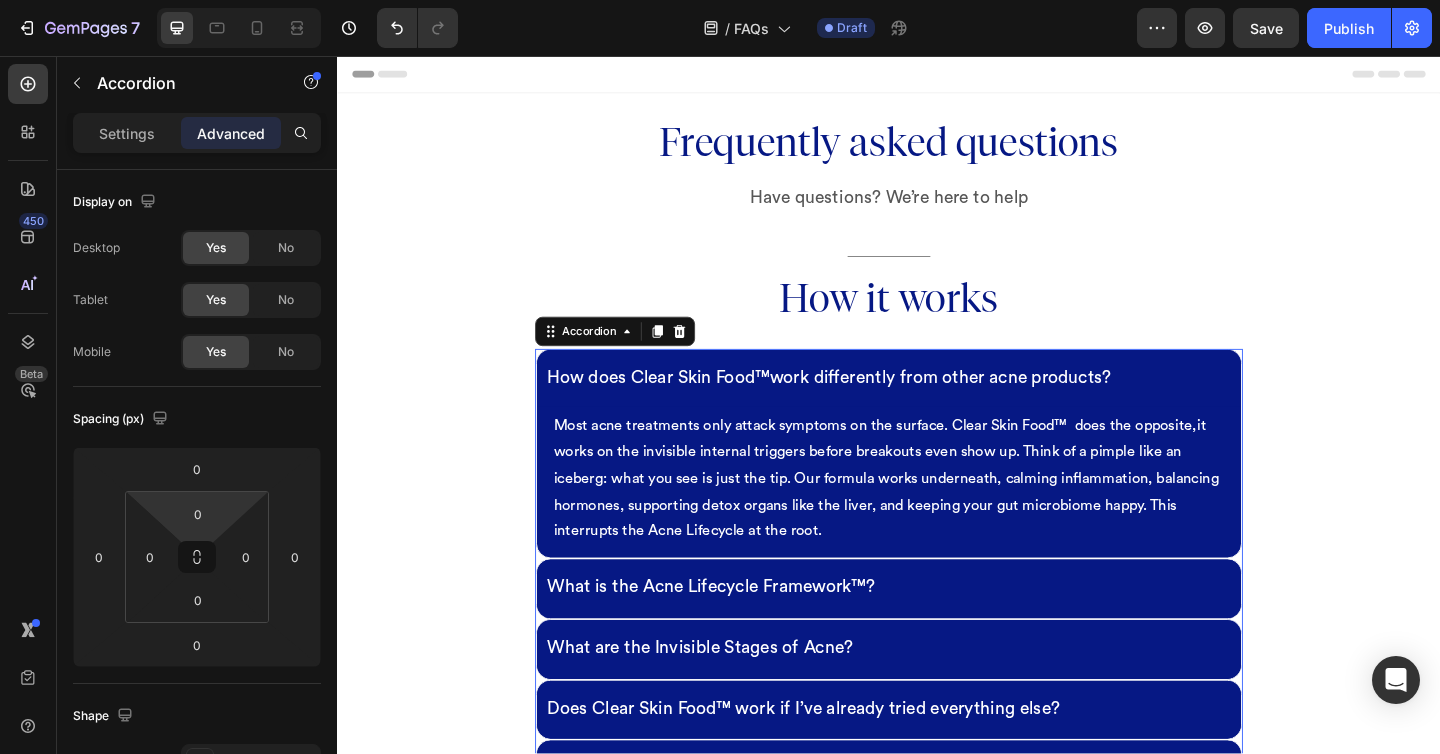 click on "How does Clear Skin Food™work differently from other acne products?" at bounding box center [872, 407] 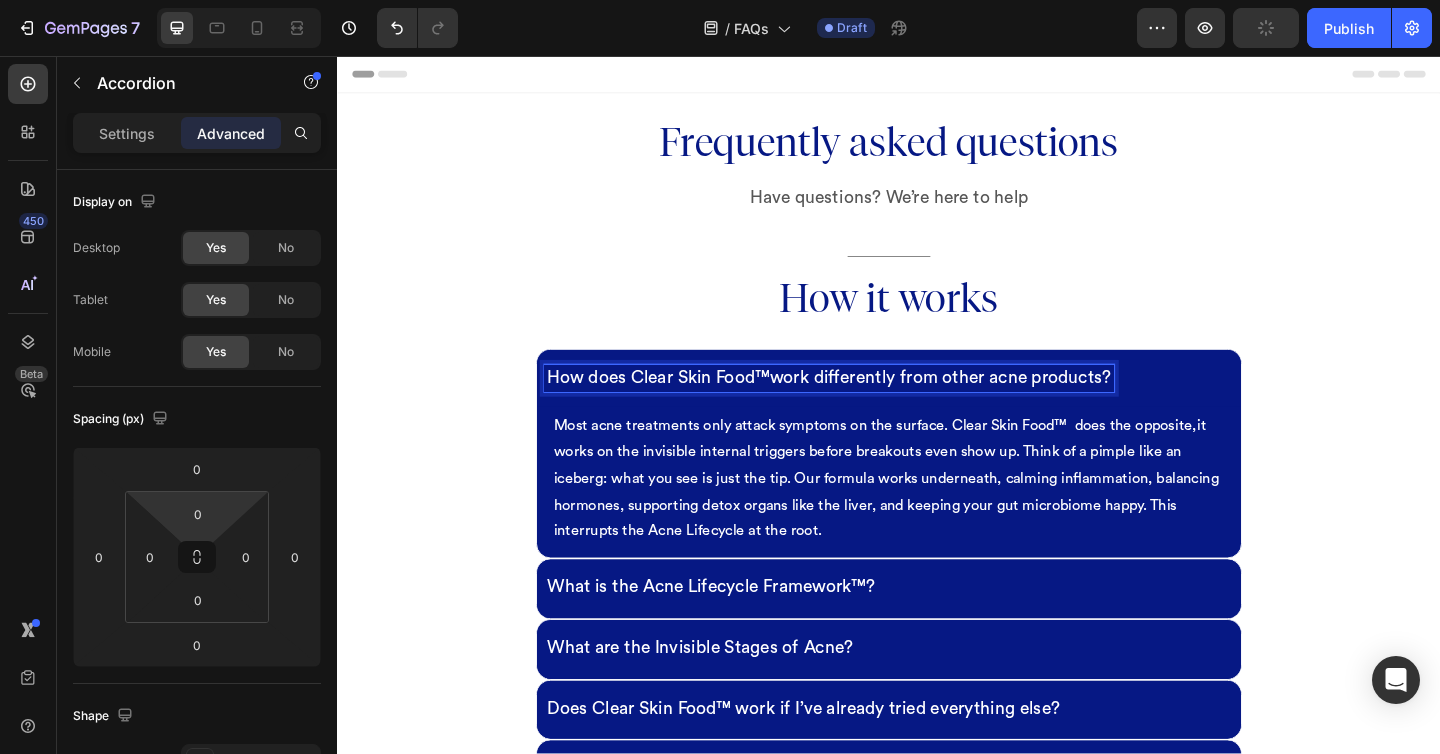 click on "How does Clear Skin Food™work differently from other acne products?" at bounding box center (937, 407) 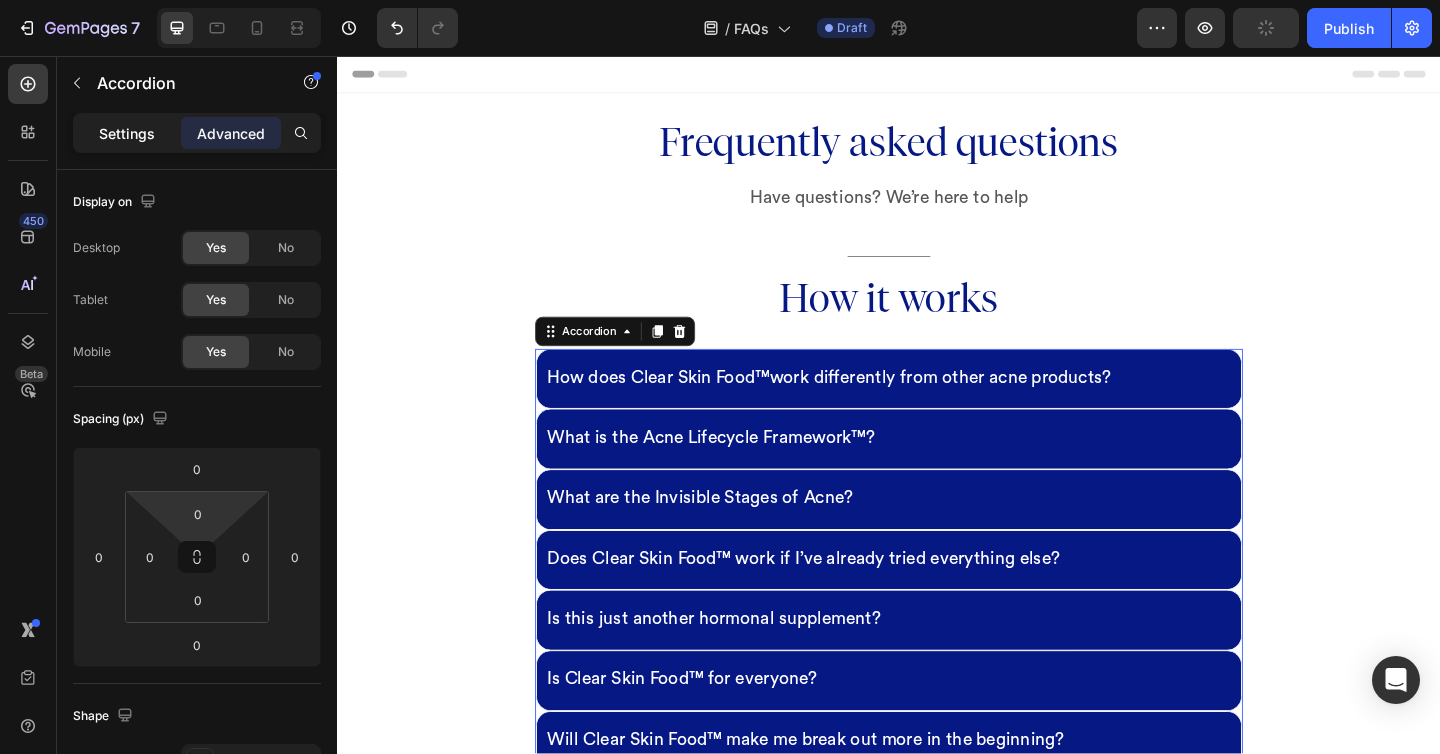 click on "Settings" at bounding box center [127, 133] 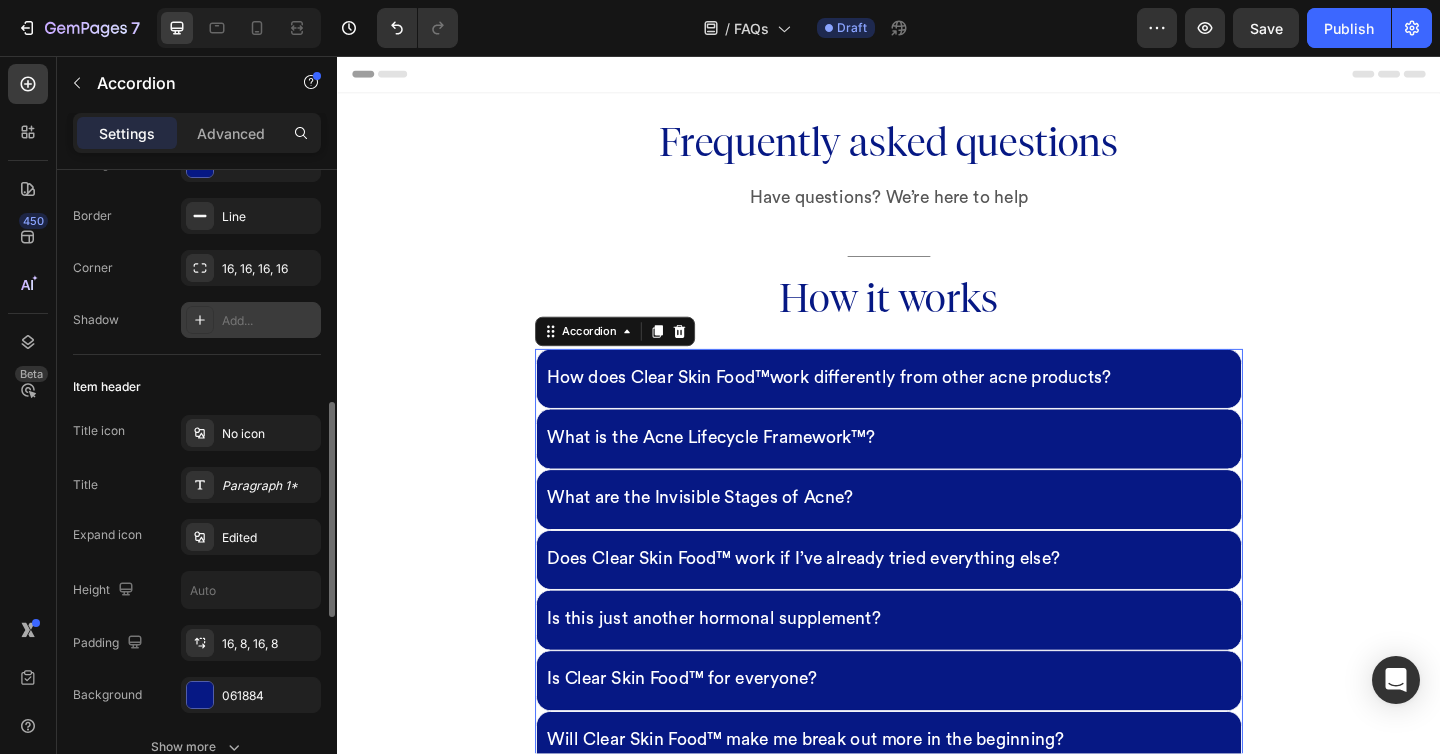 scroll, scrollTop: 321, scrollLeft: 0, axis: vertical 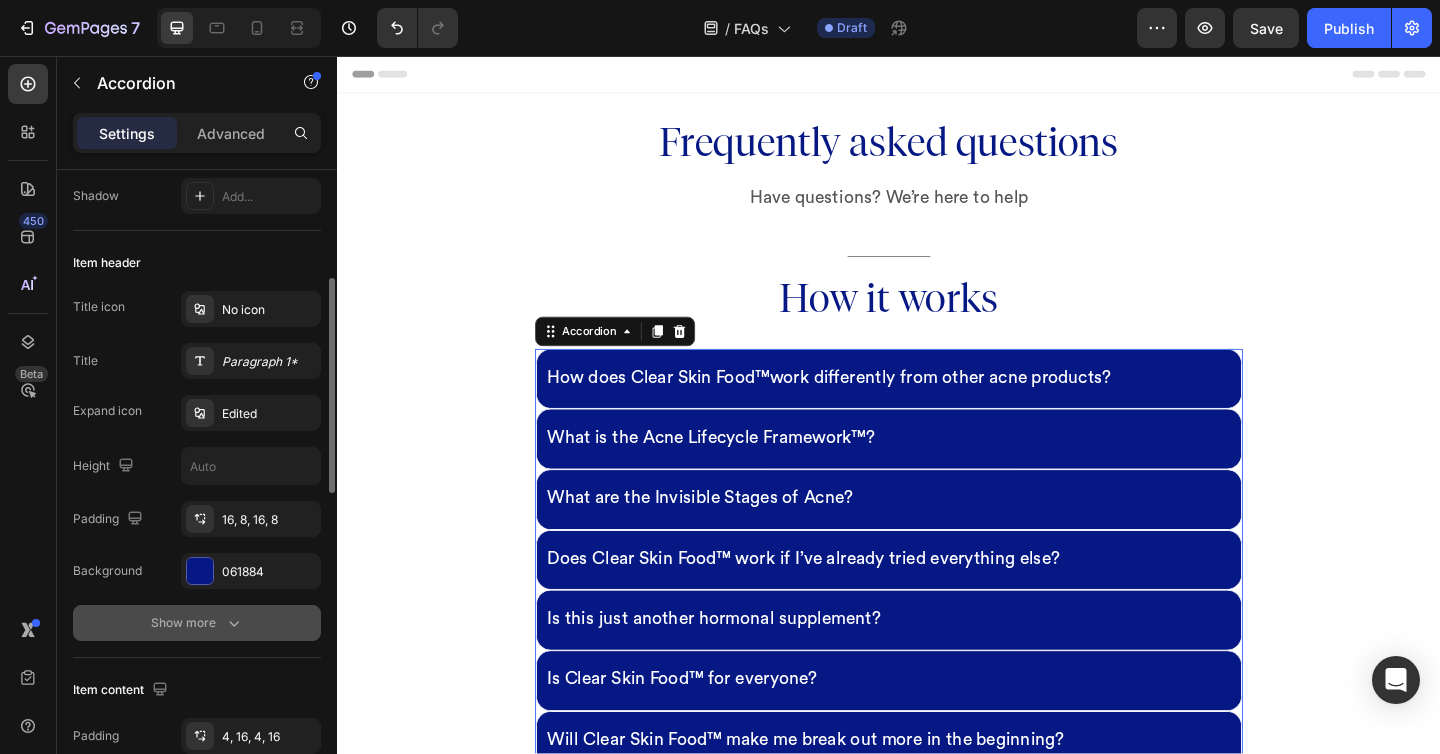 click on "Show more" at bounding box center (197, 623) 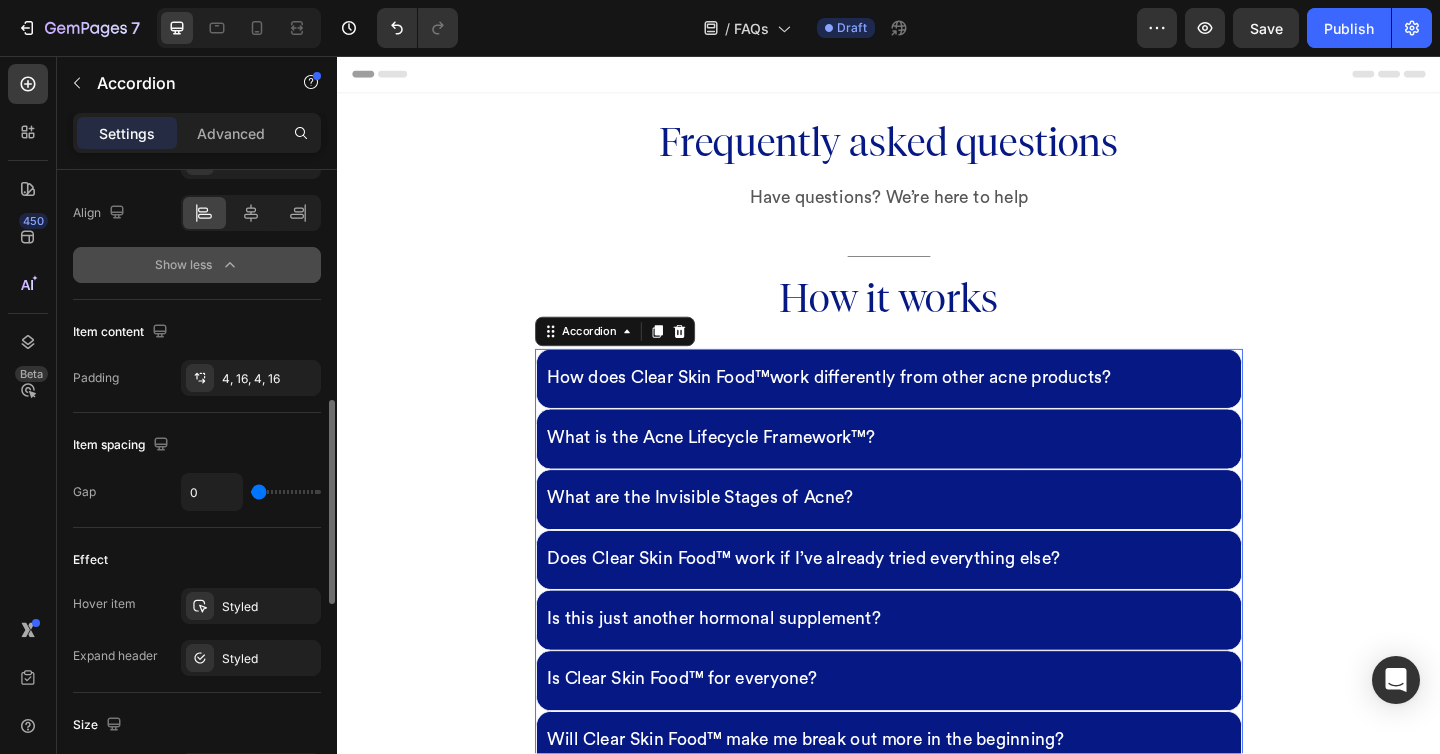 scroll, scrollTop: 768, scrollLeft: 0, axis: vertical 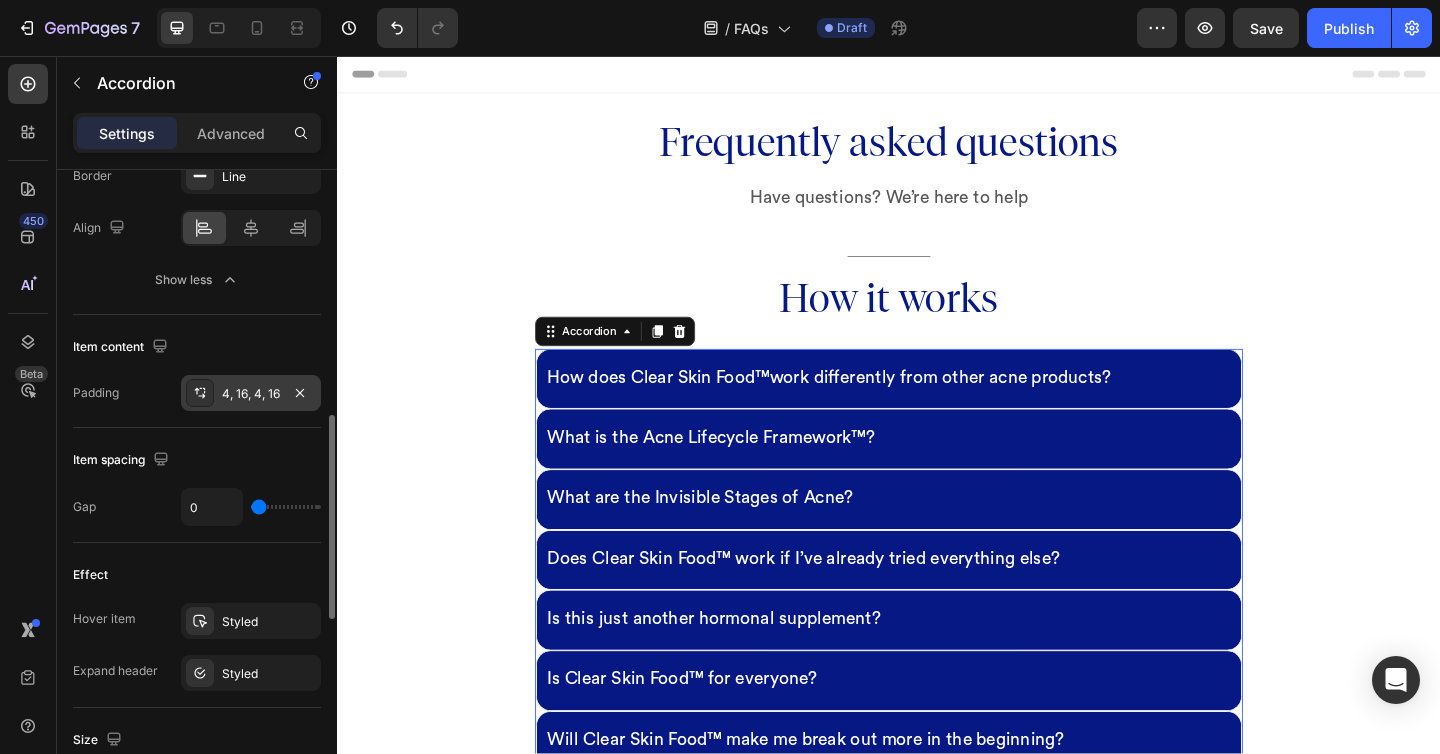 click on "4, 16, 4, 16" at bounding box center [251, 394] 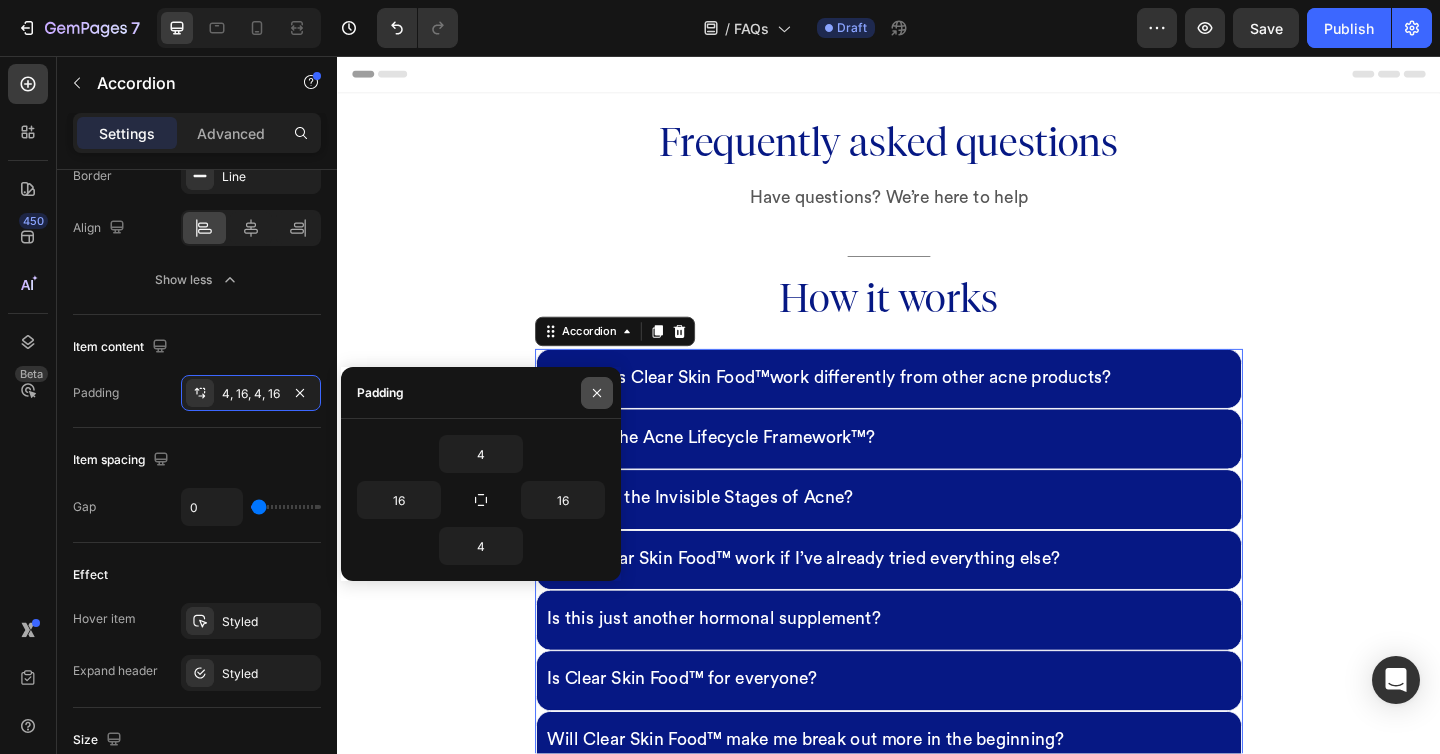 click 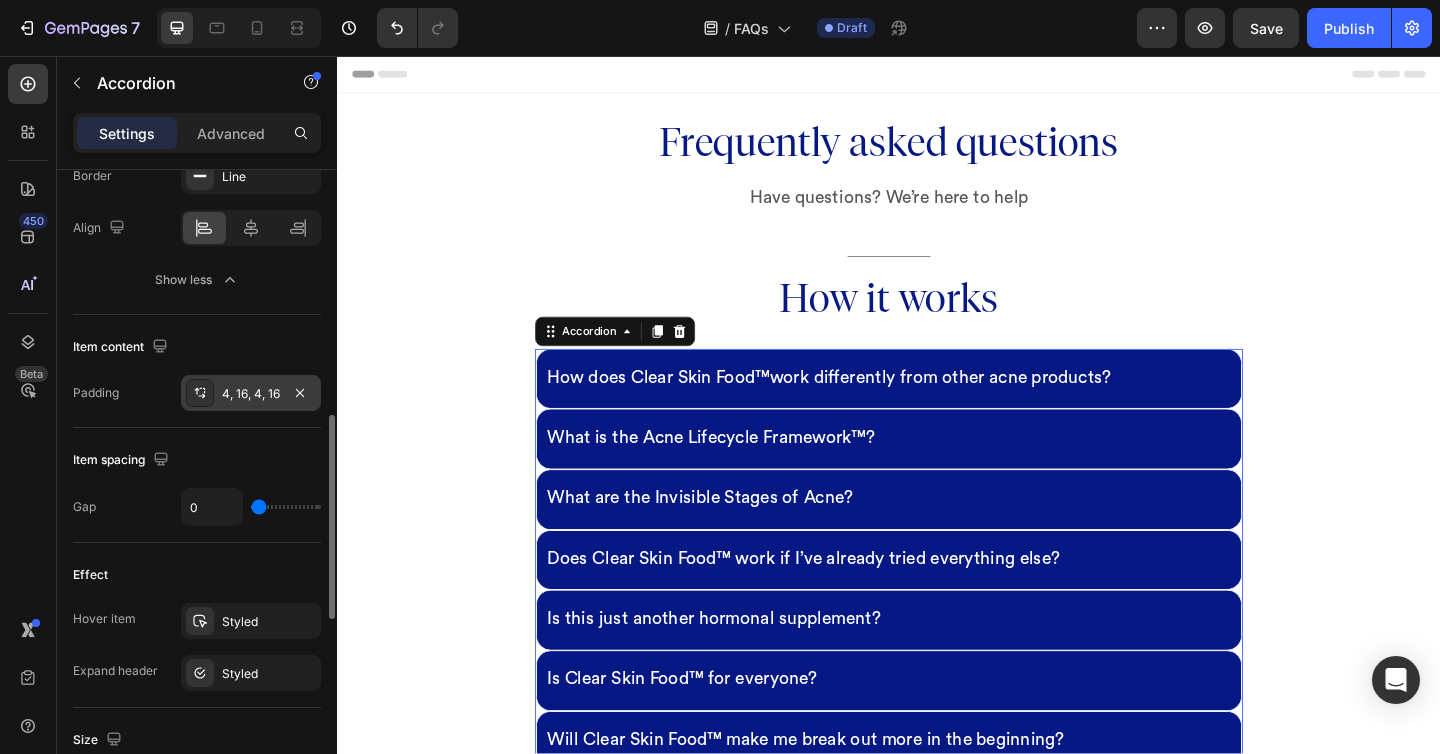 click on "4, 16, 4, 16" at bounding box center [251, 394] 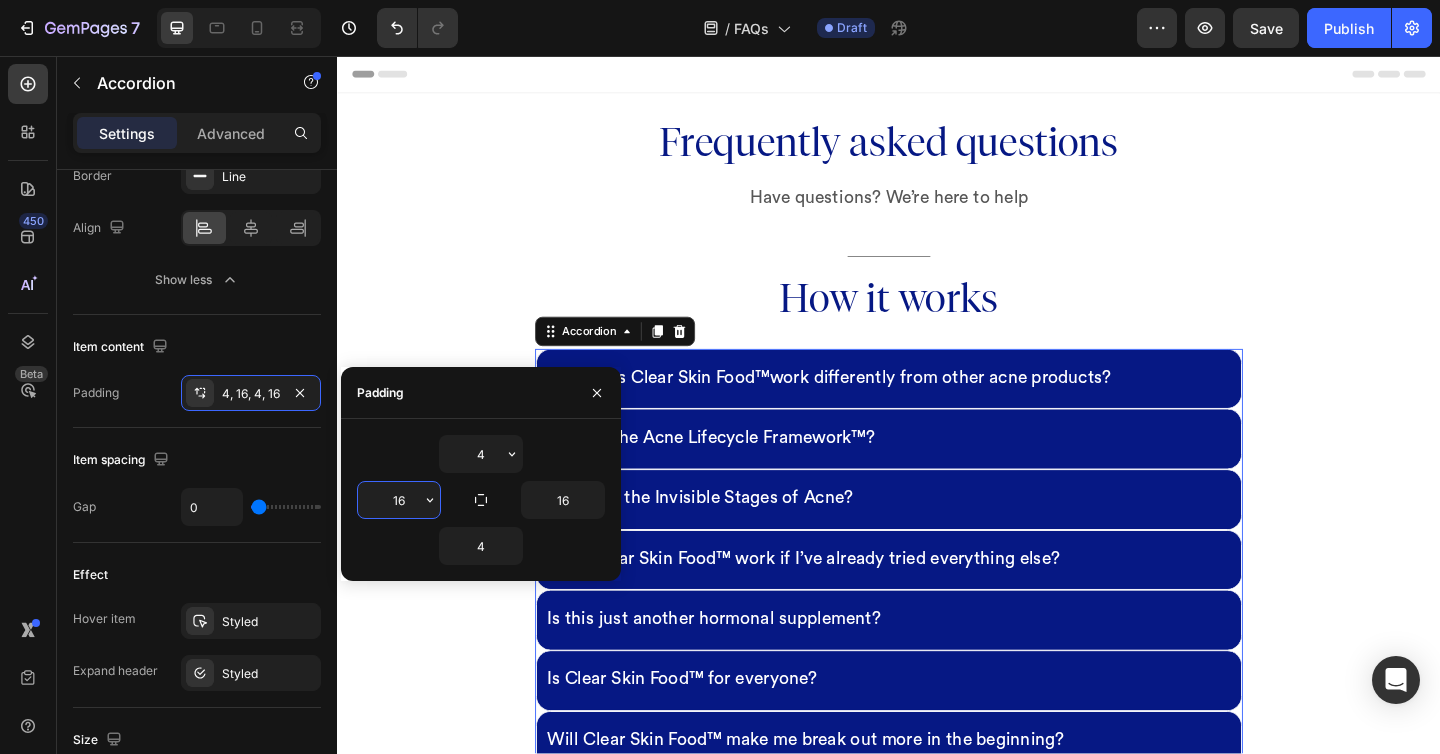 click on "16" at bounding box center (399, 500) 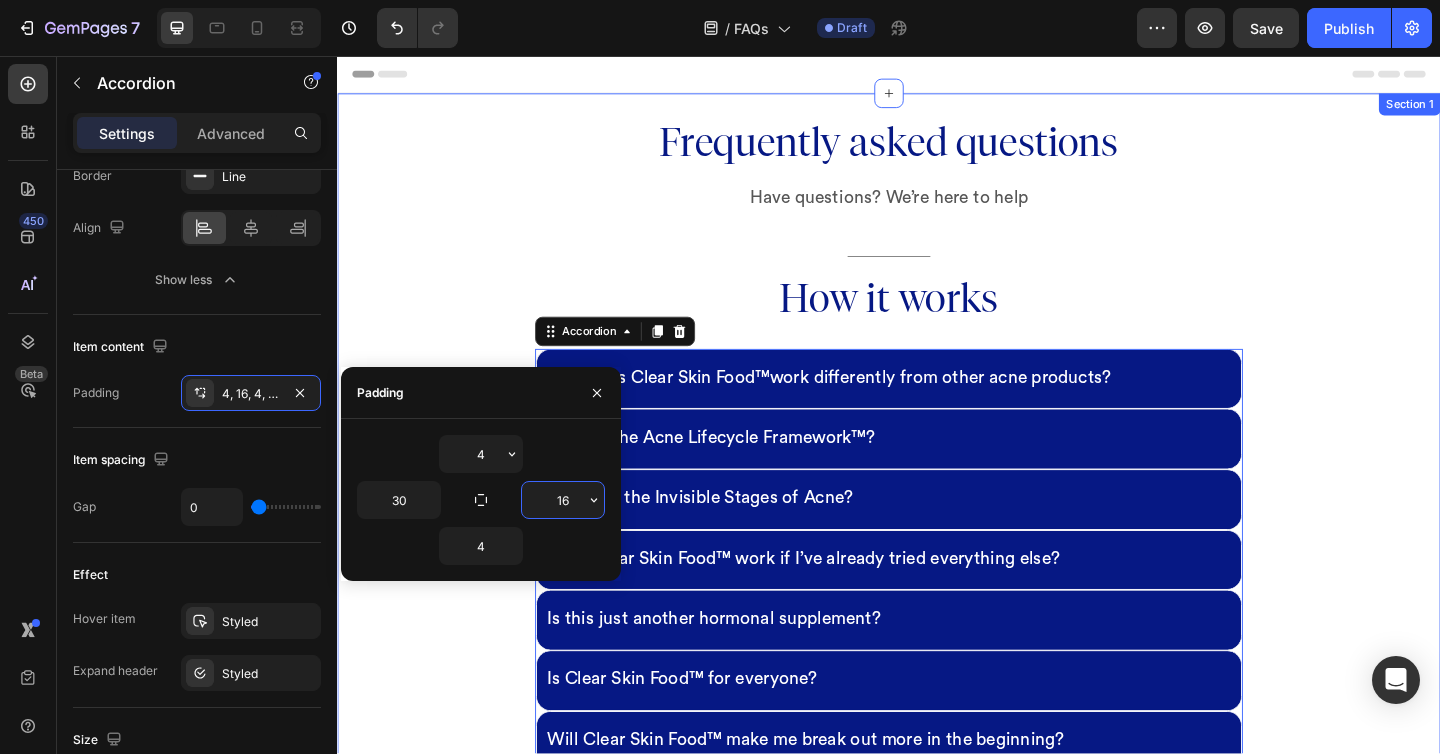 type on "16" 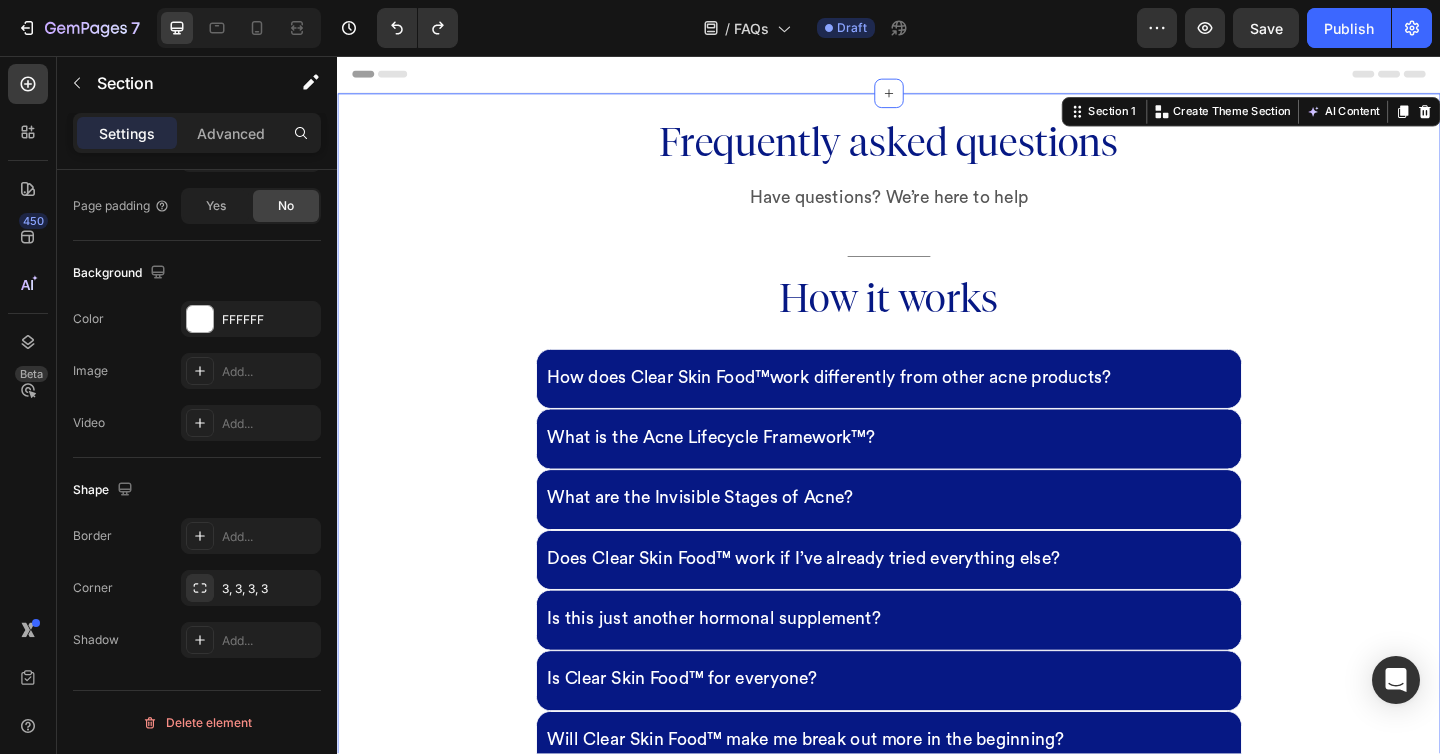 click on "Frequently asked questions Heading Have questions? We’re here to help Text block                Title Line How it works Heading How does Clear Skin Food™work differently from other acne products? What is the Acne Lifecycle Framework™? What are the Invisible Stages of Acne? Does Clear Skin Food™ work if I’ve already tried everything else? Is this just another hormonal supplement? Is Clear Skin Food™ for everyone? Will Clear Skin Food™ make me break out more in the beginning?  I sometimes forget to take the supplements in the morning. Is it okay if I just take the two daily doses at night? Accordion Row" at bounding box center [937, 523] 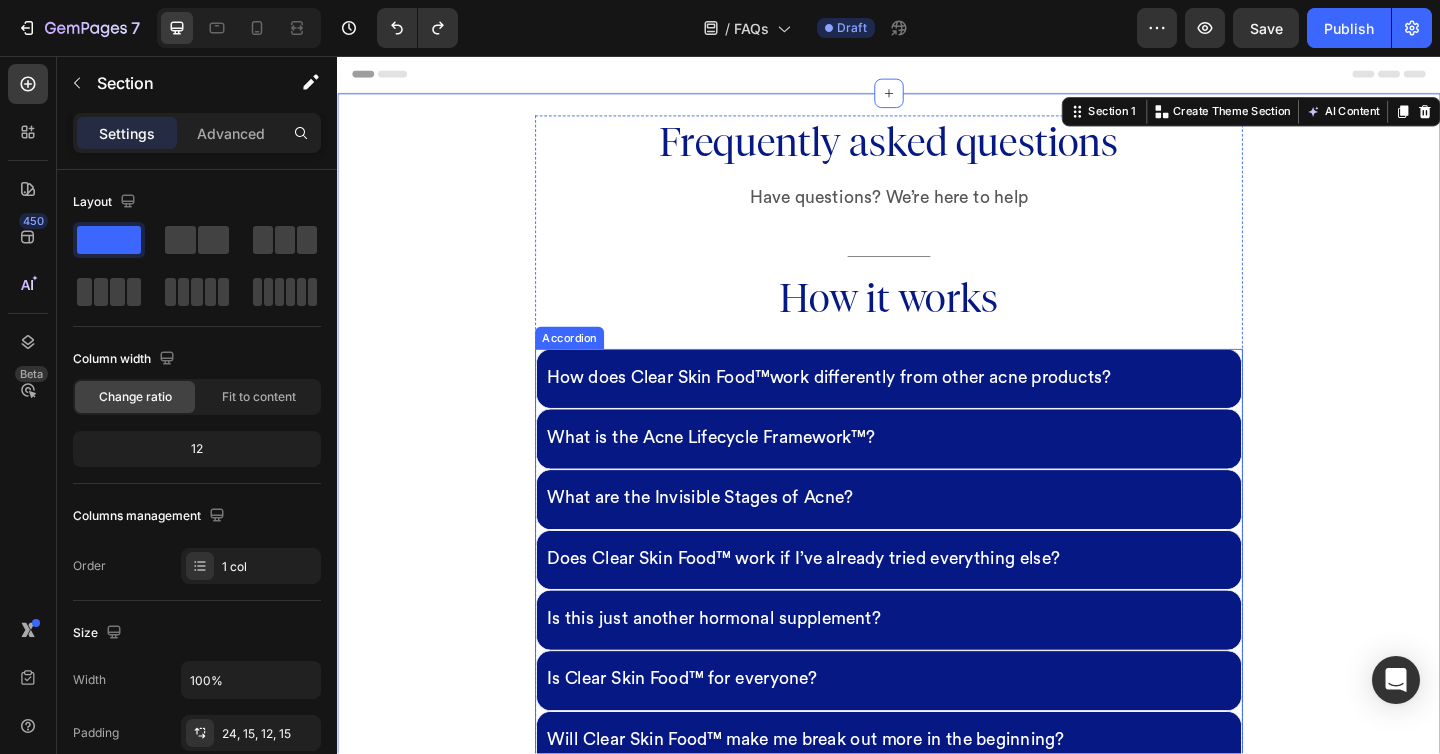 click on "How does Clear Skin Food™work differently from other acne products?" at bounding box center (937, 408) 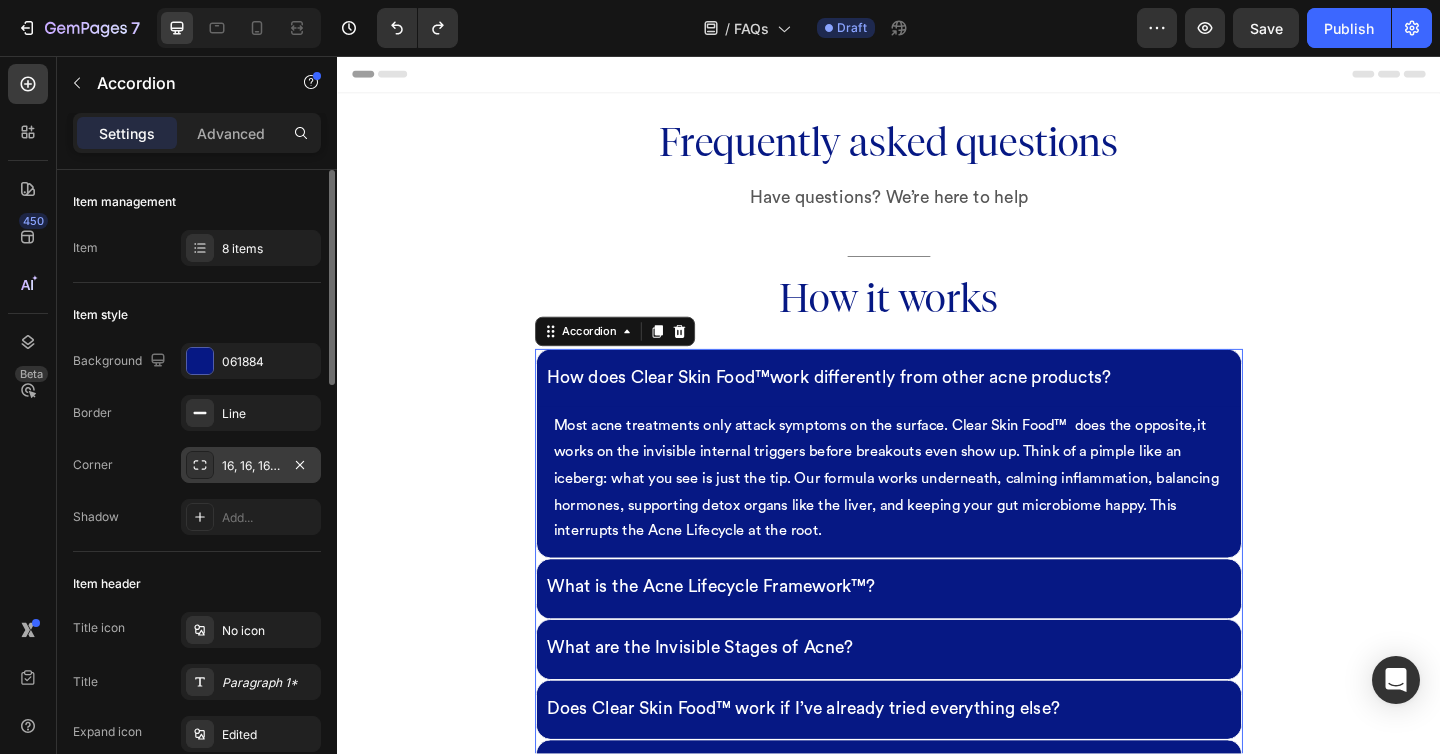 click on "16, 16, 16, 16" at bounding box center (251, 465) 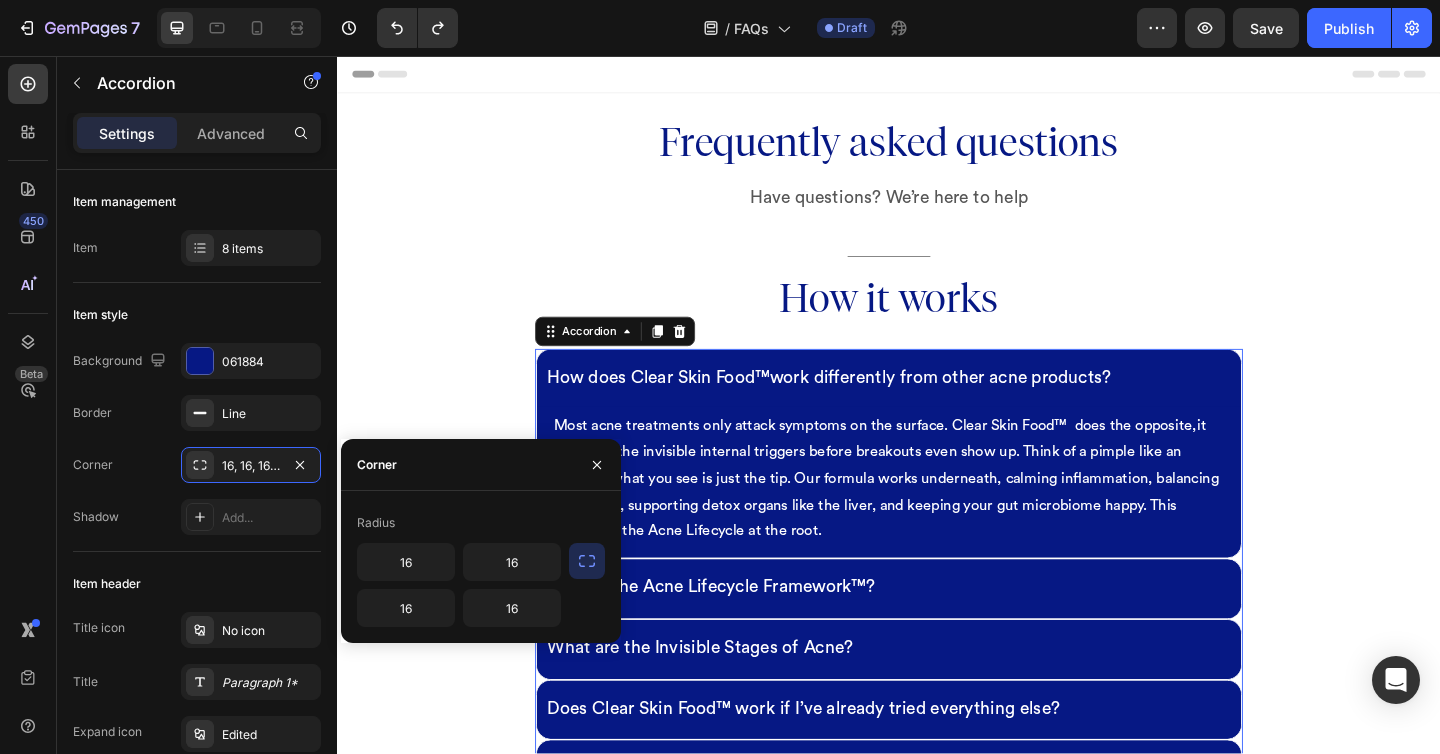 click 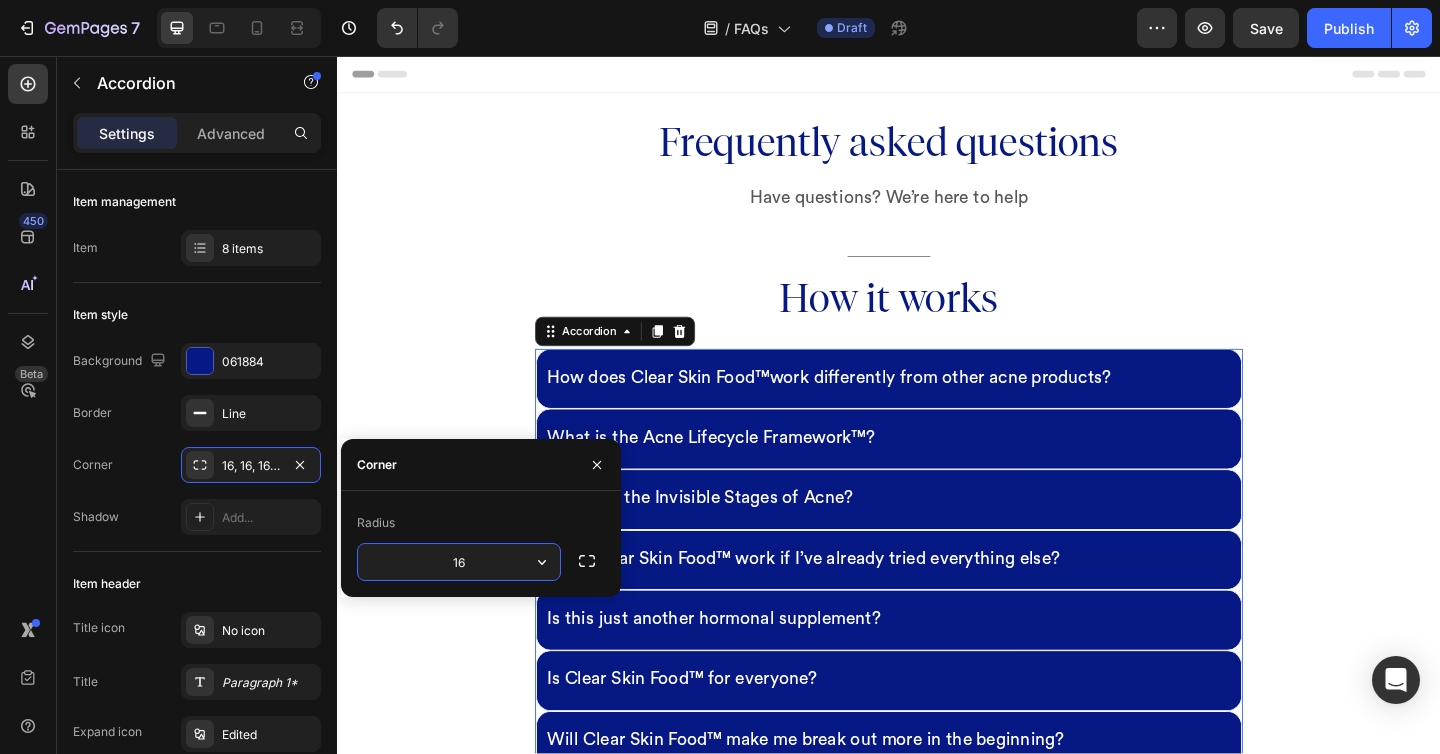 click on "16" at bounding box center [459, 562] 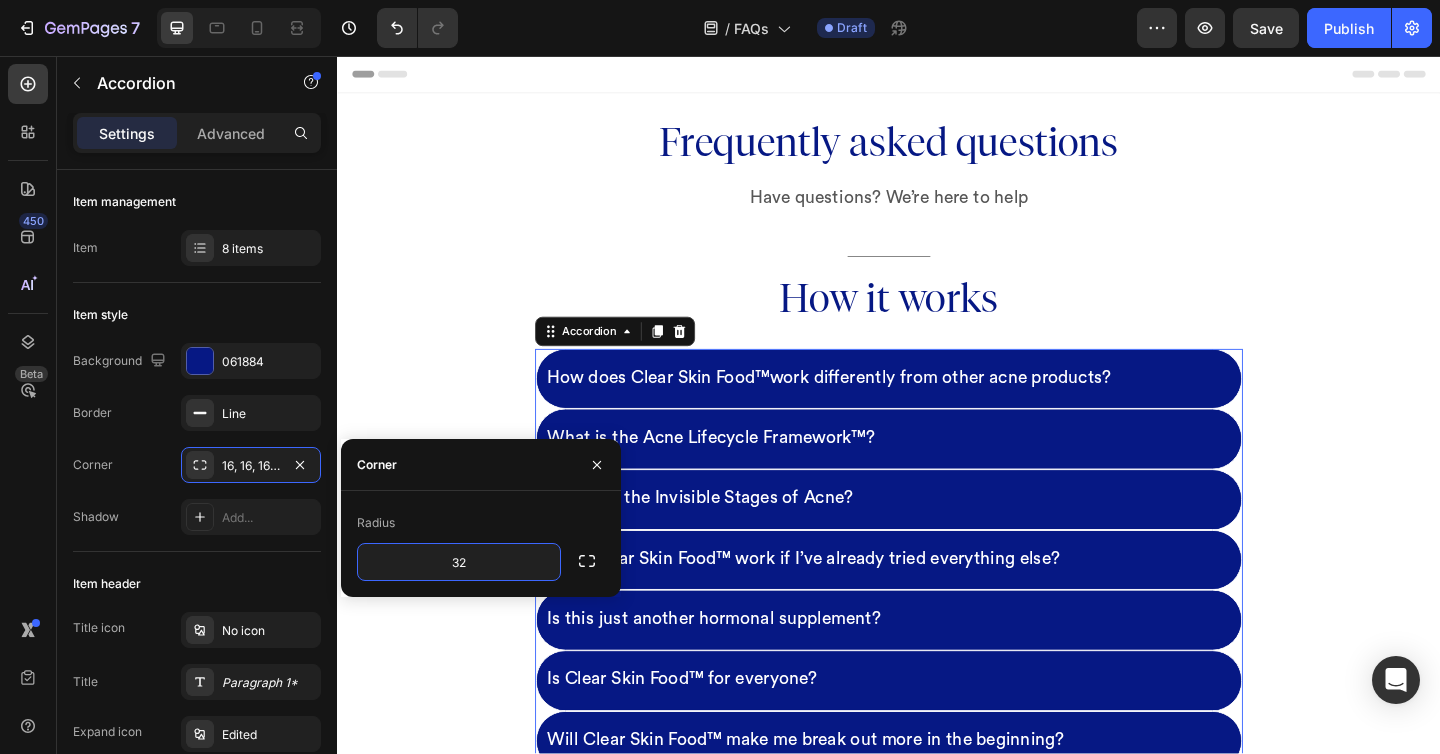 type on "32" 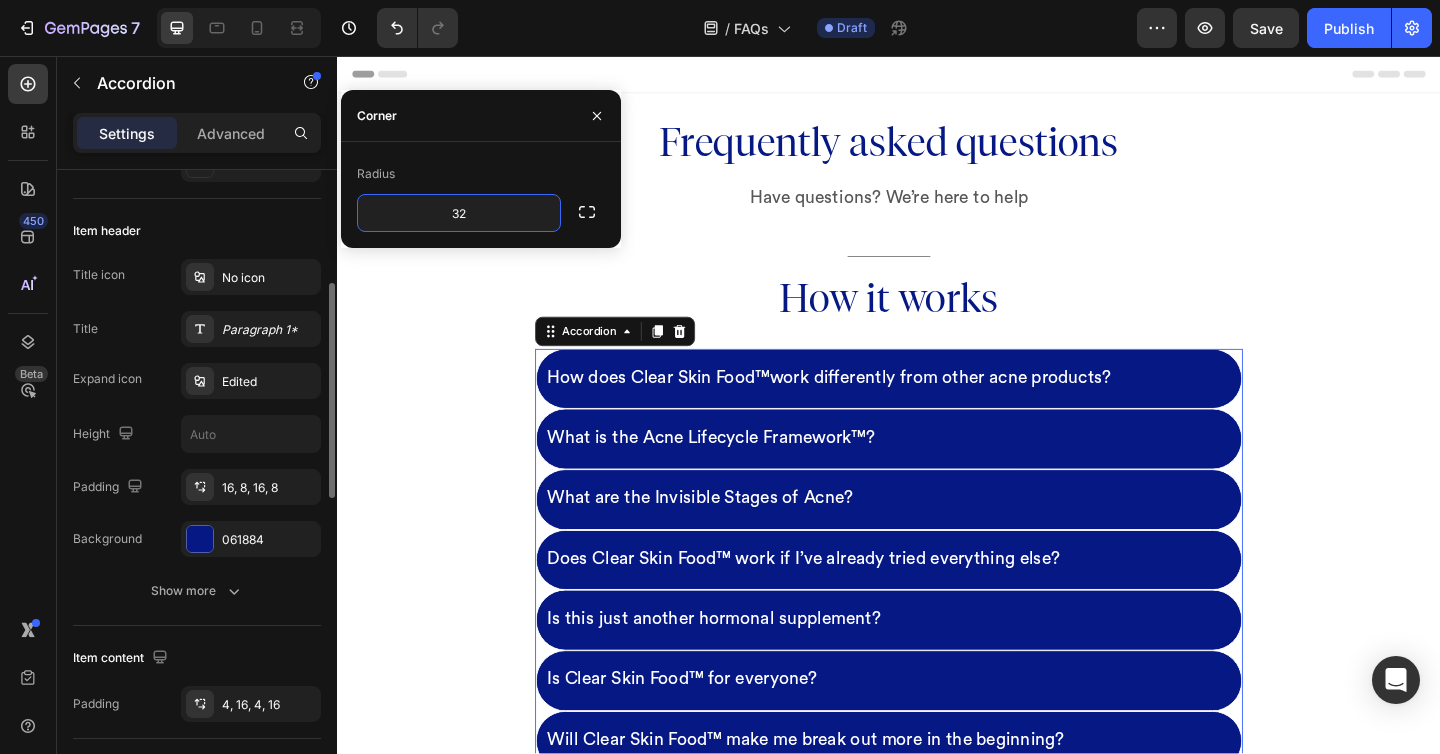 scroll, scrollTop: 349, scrollLeft: 0, axis: vertical 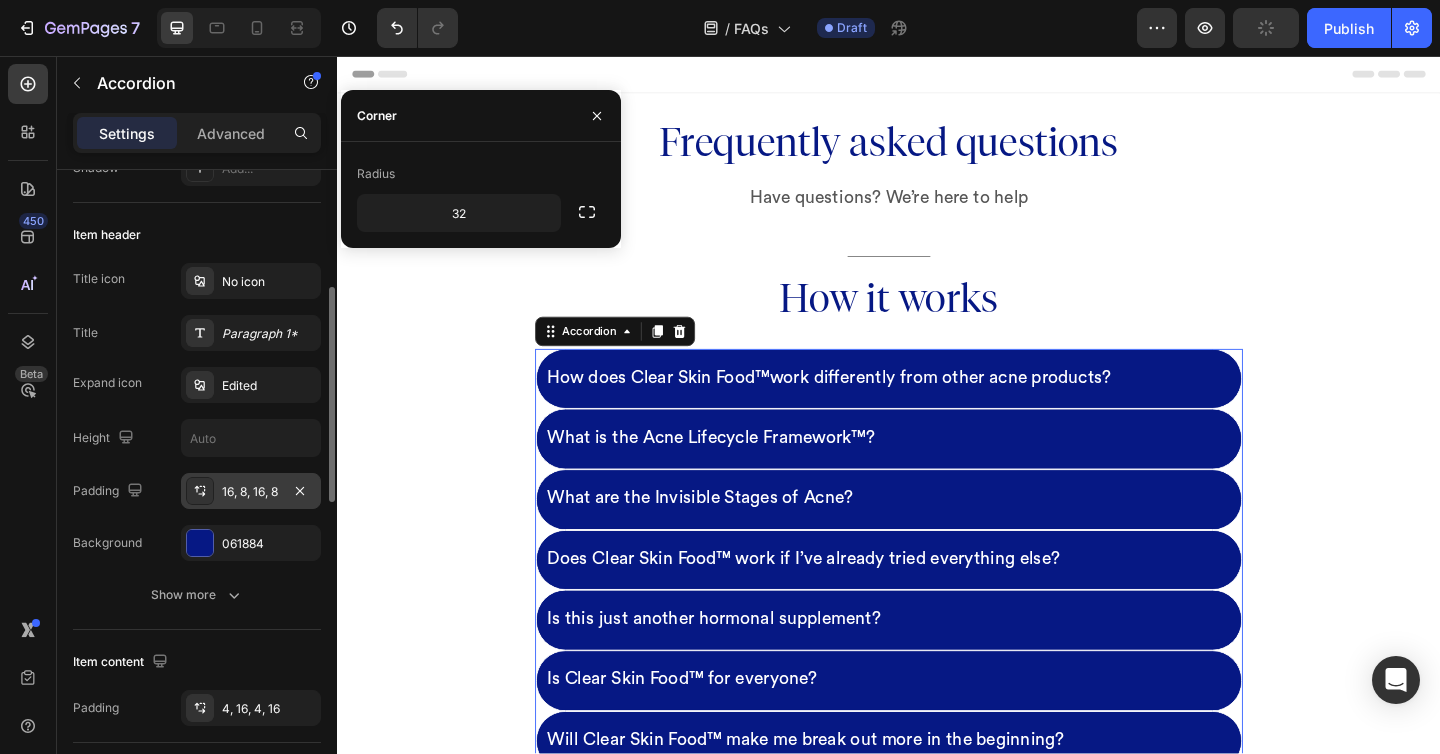 click on "16, 8, 16, 8" at bounding box center (251, 492) 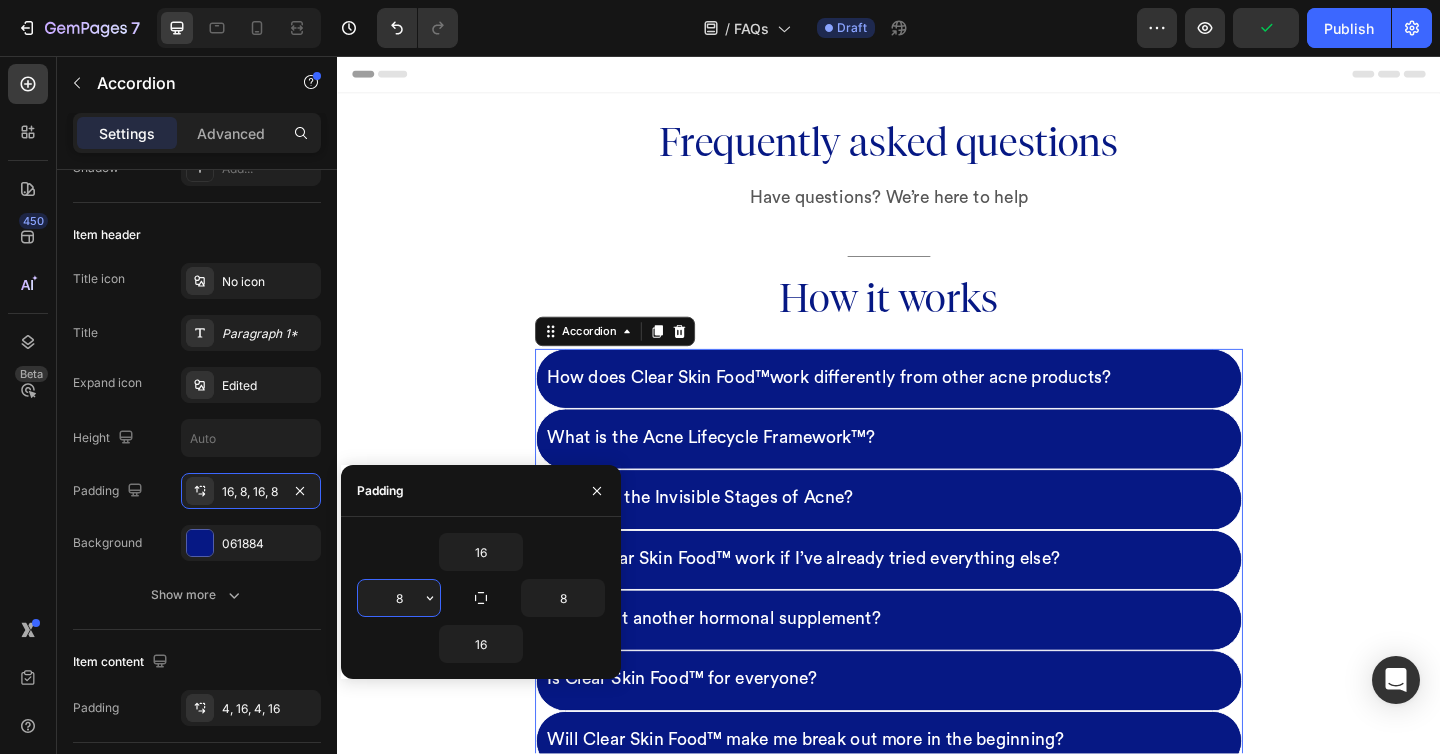 click on "8" at bounding box center [399, 598] 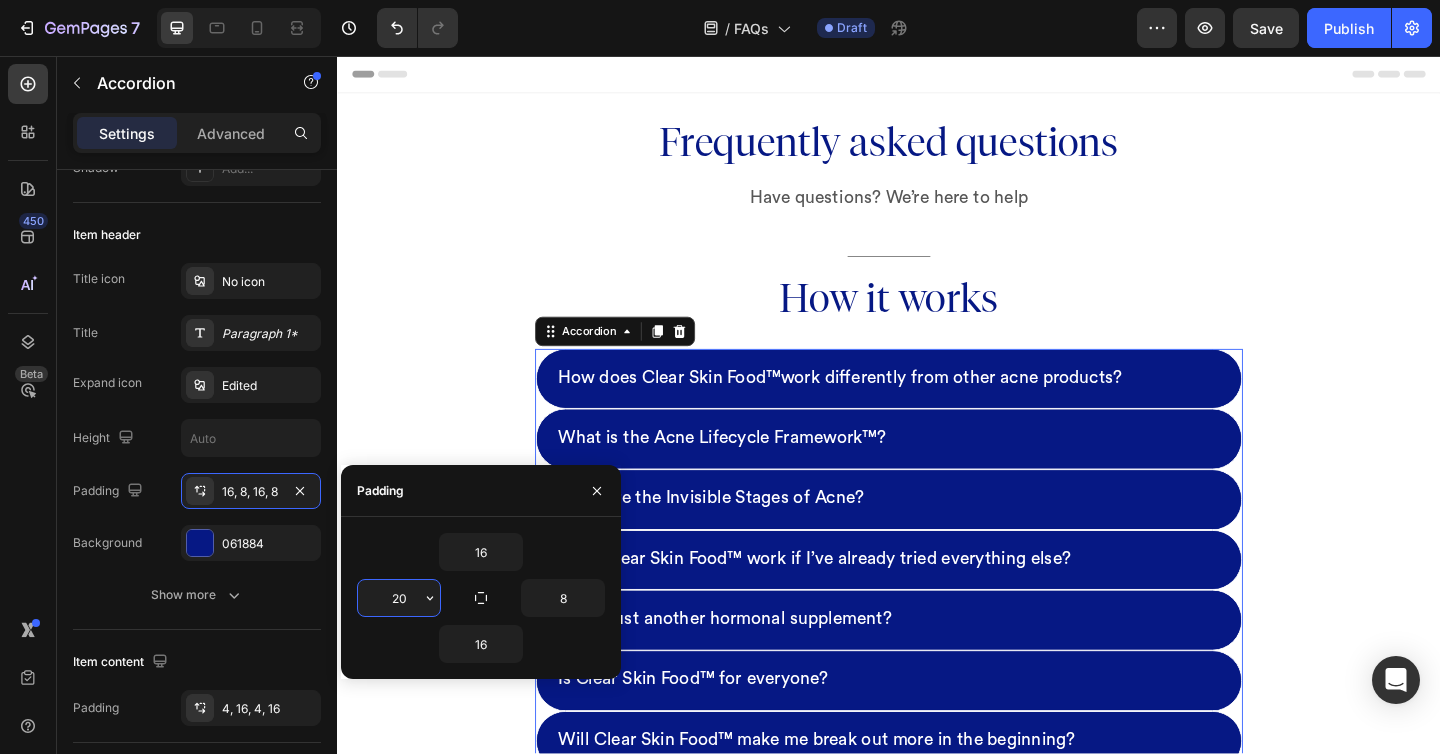 type on "2" 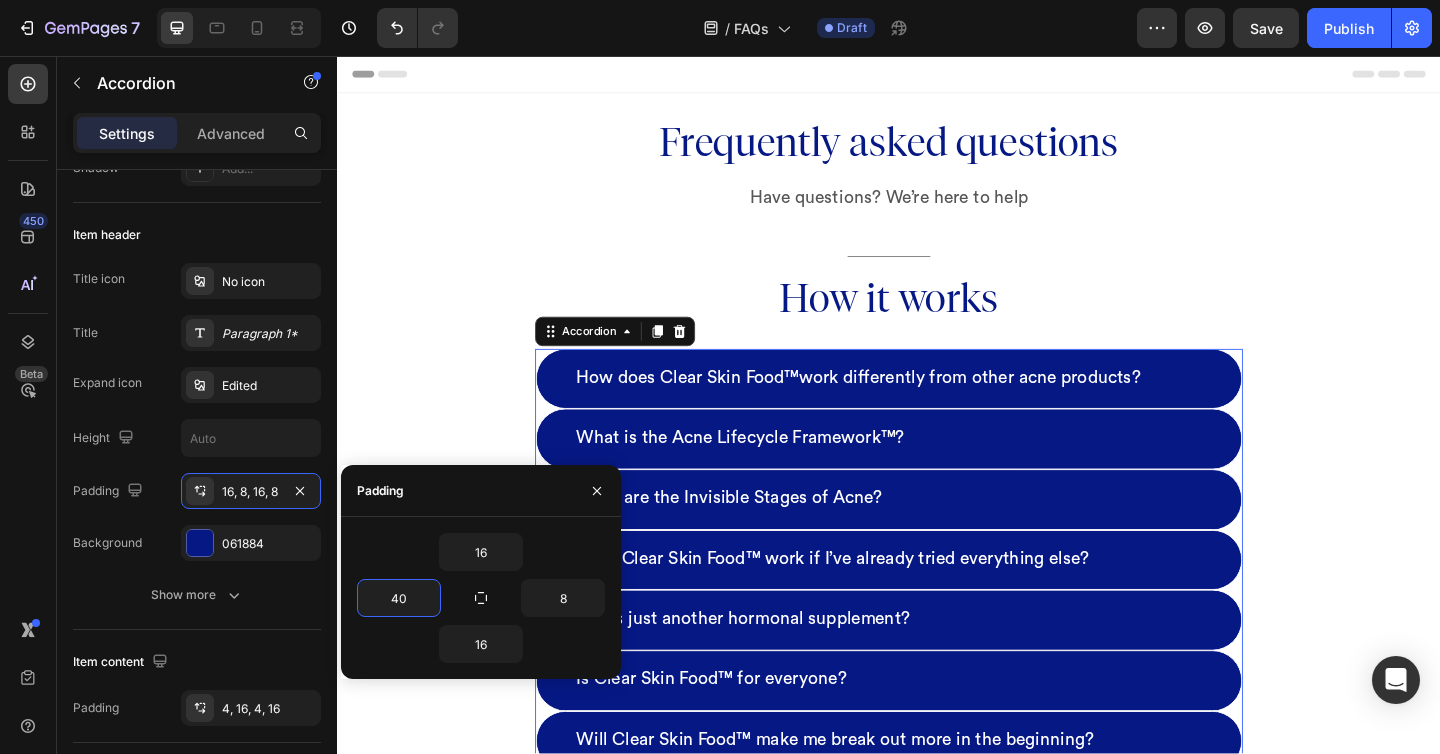 type on "40" 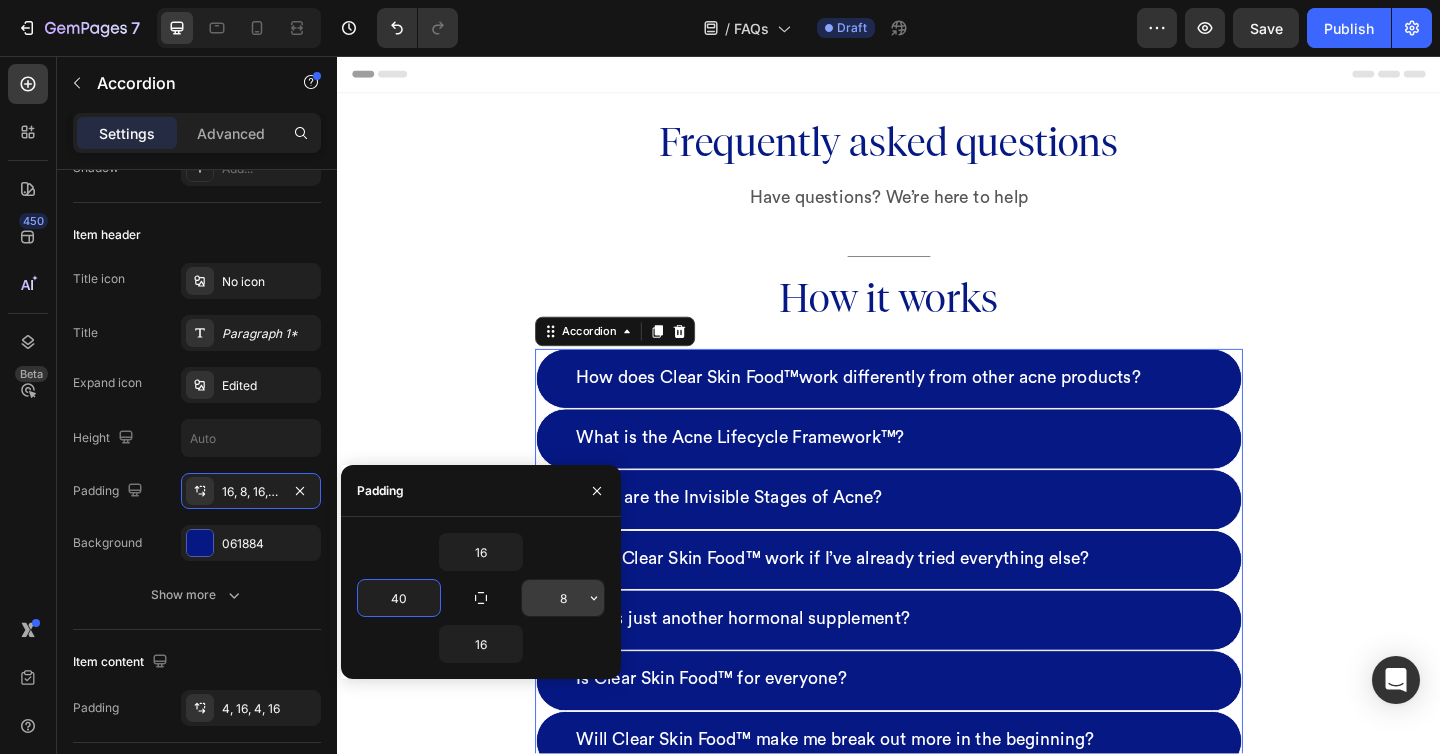 click on "8" at bounding box center (563, 598) 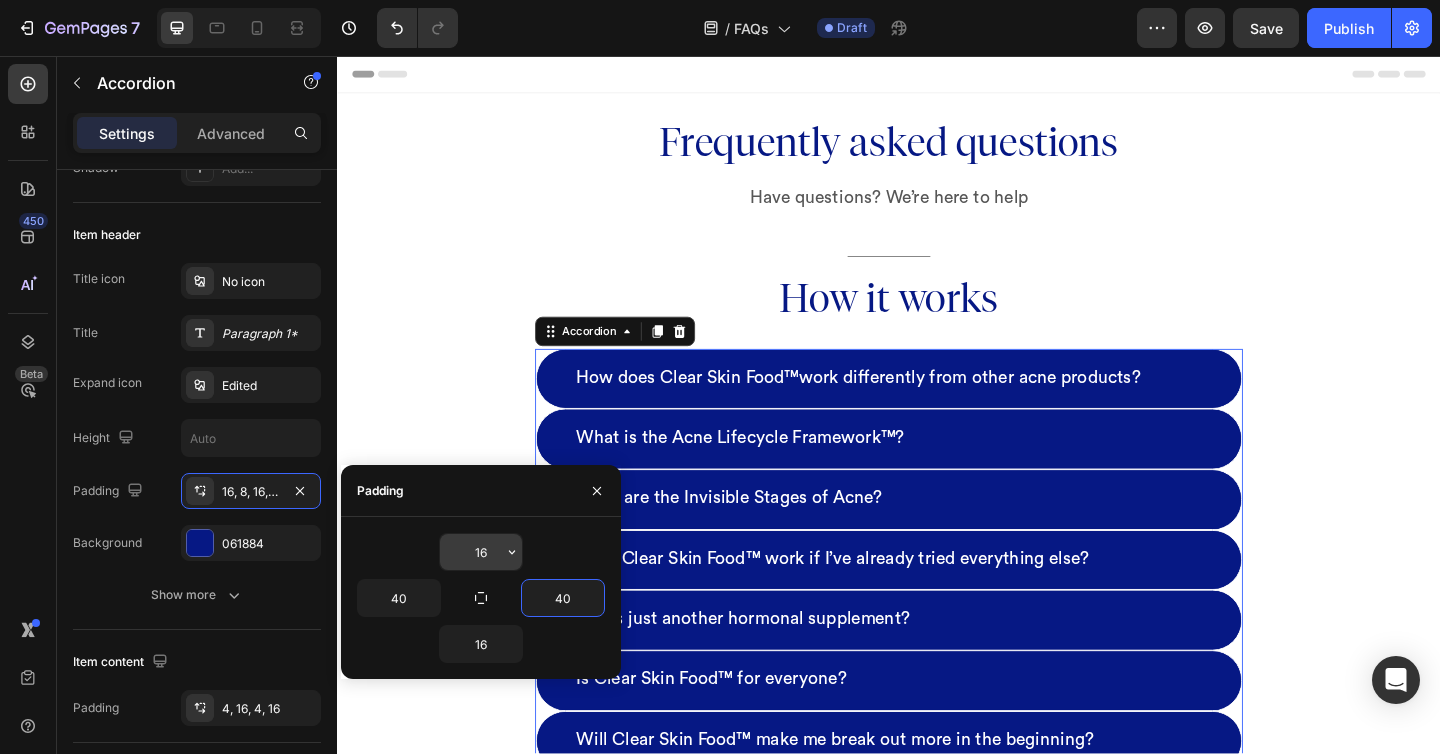 type on "40" 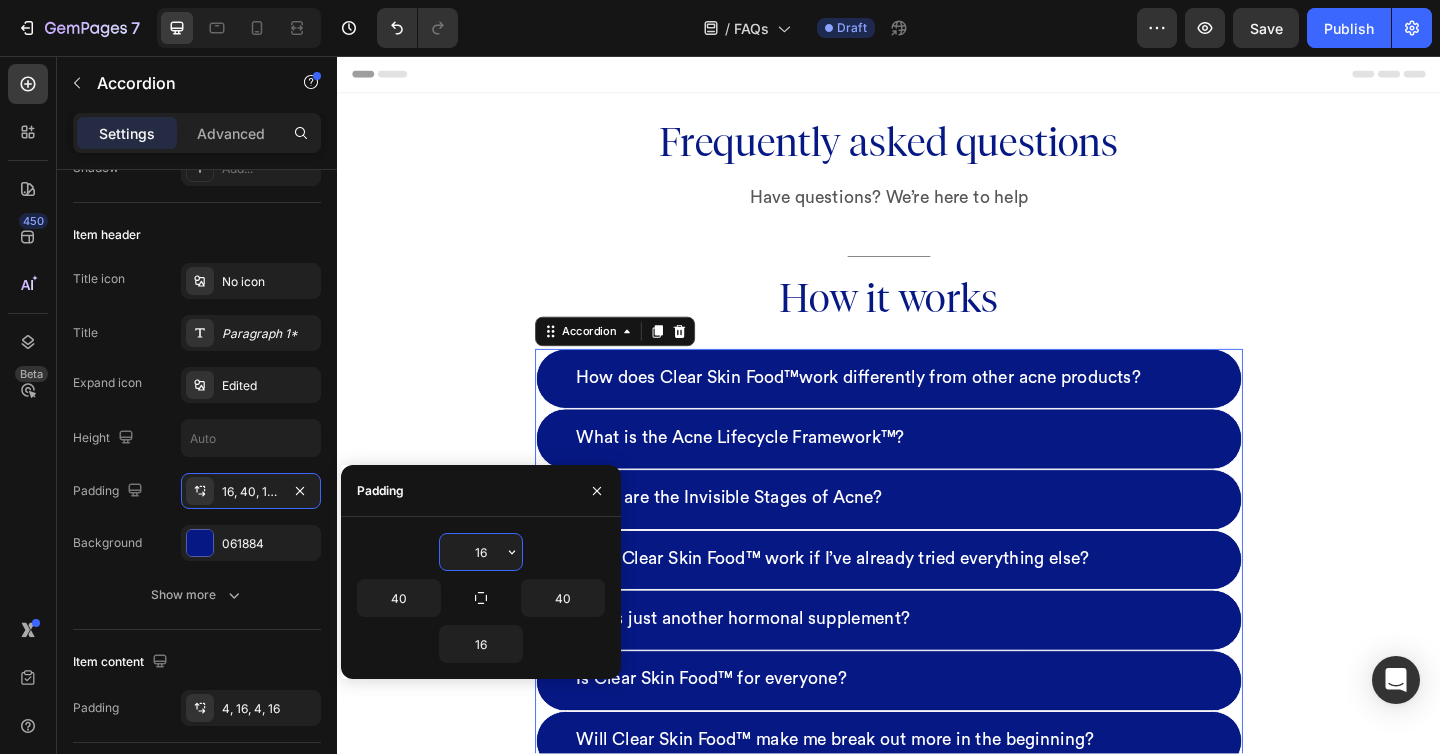 click on "16" at bounding box center [481, 552] 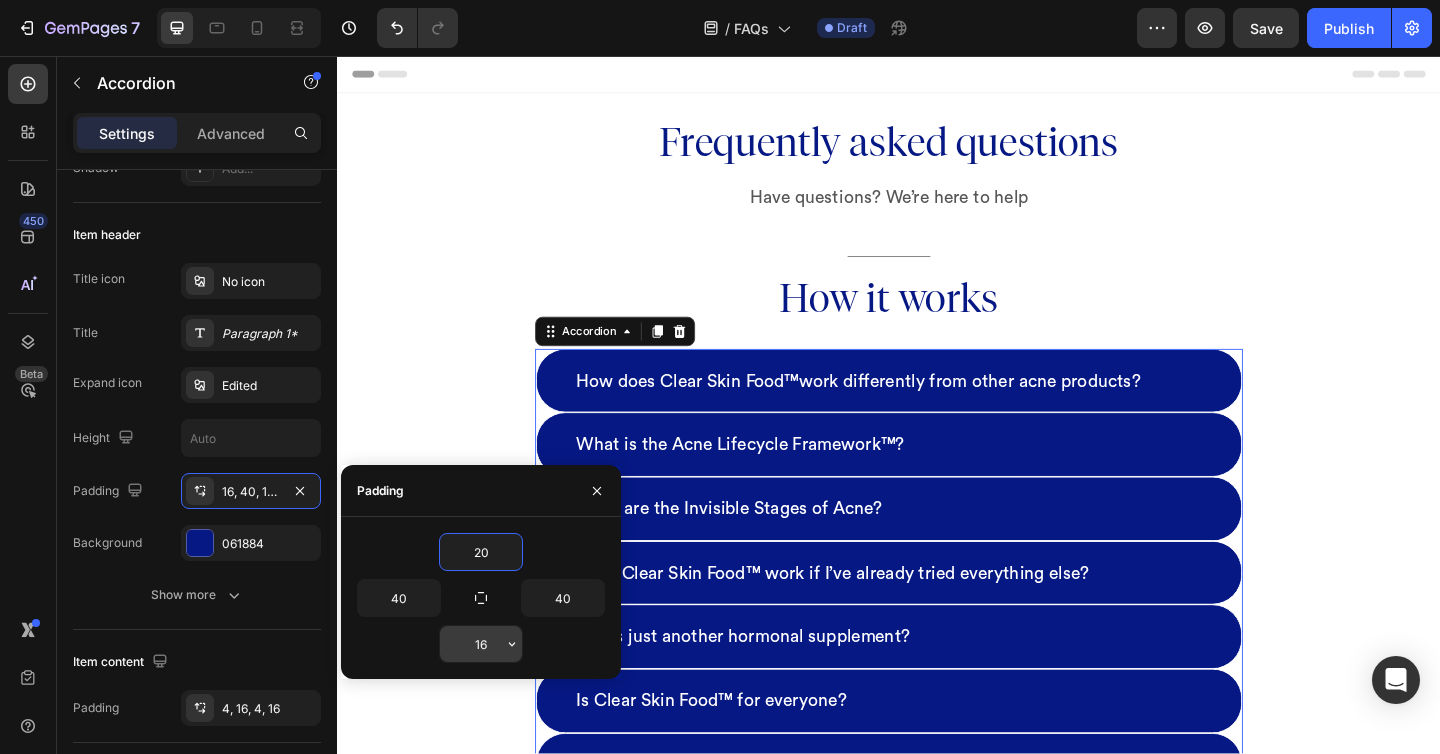 type on "20" 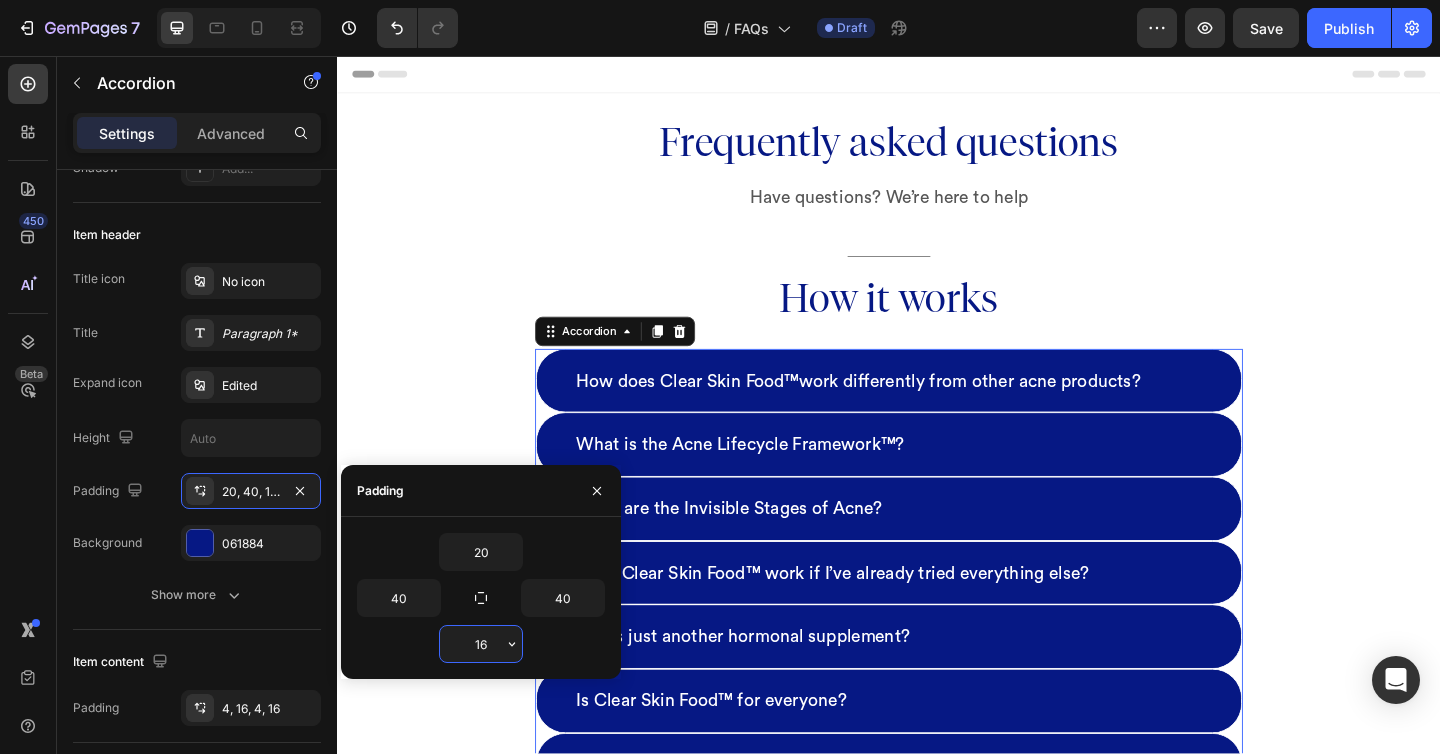 click on "16" at bounding box center (481, 644) 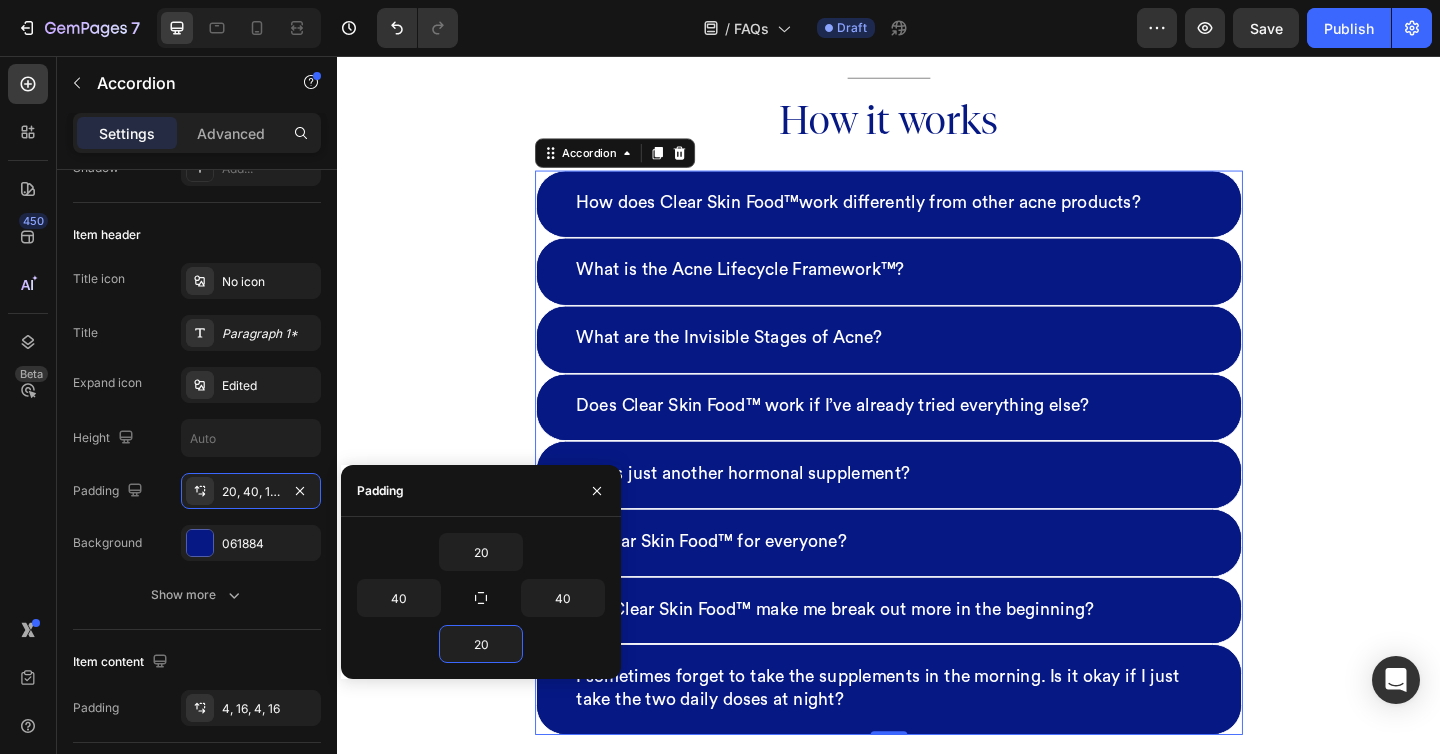 scroll, scrollTop: 212, scrollLeft: 0, axis: vertical 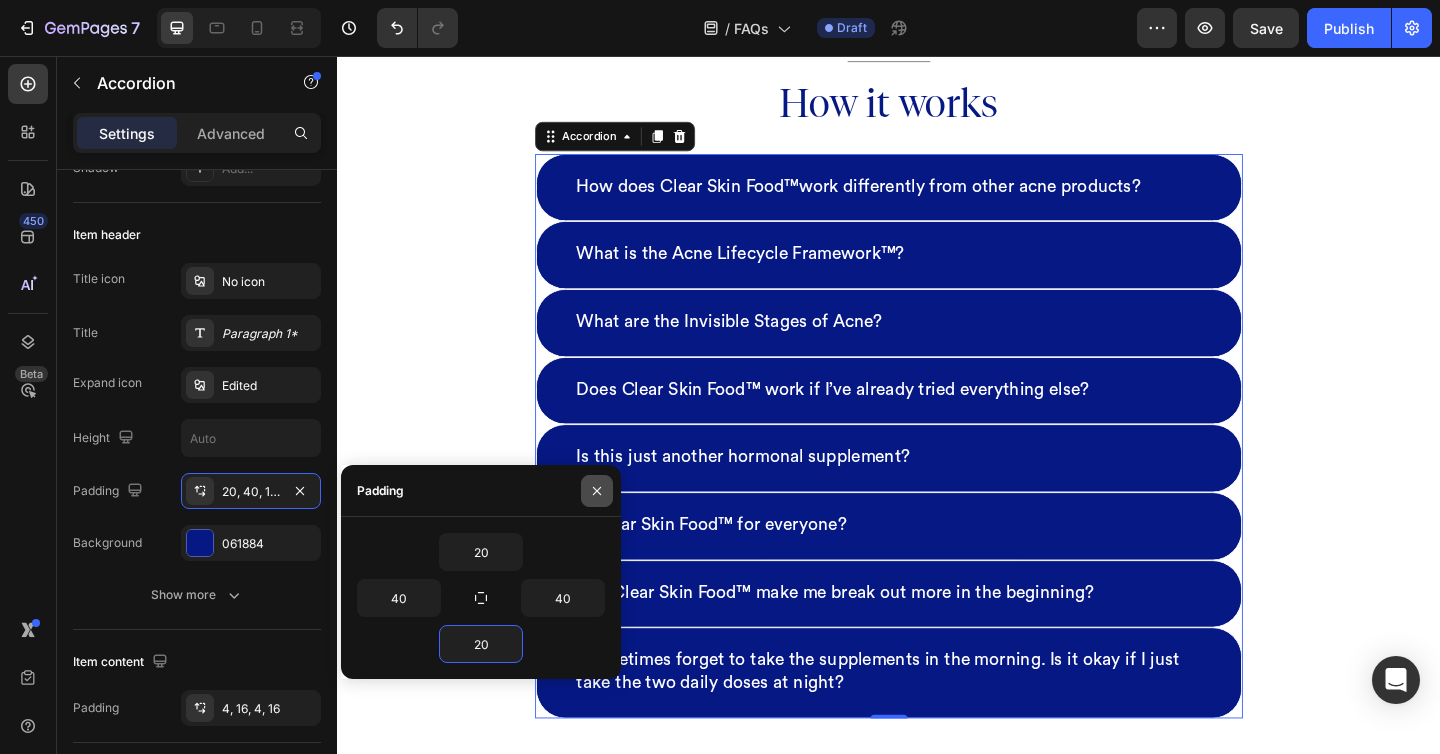 type on "20" 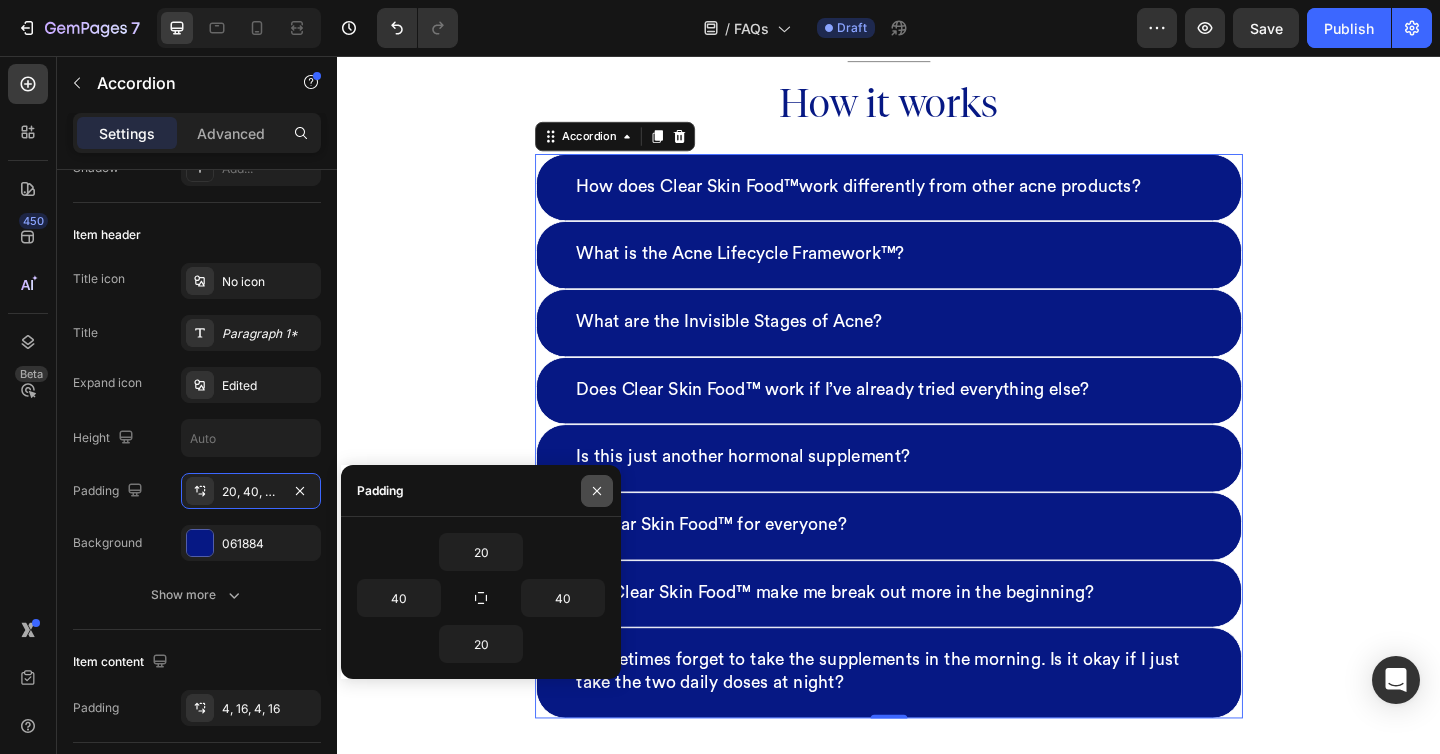click 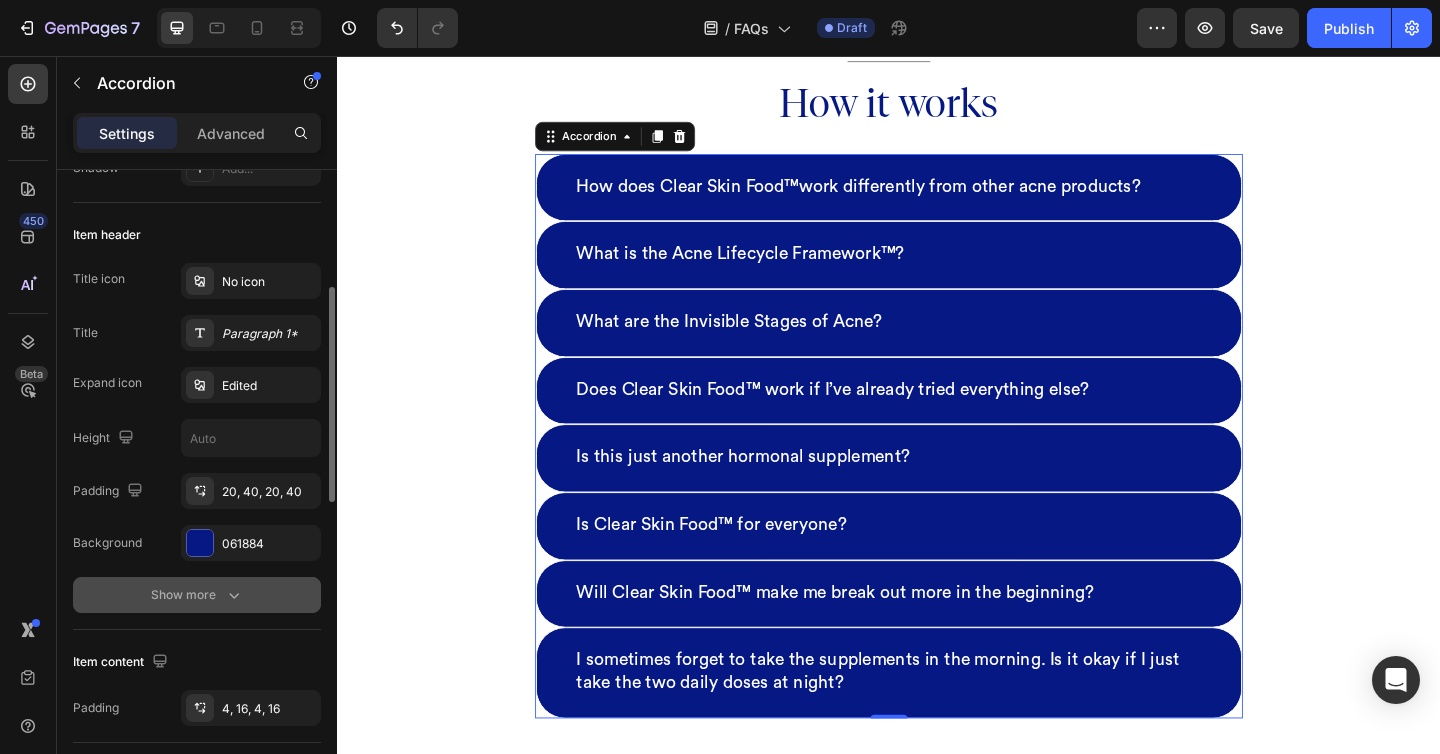 click on "Show more" at bounding box center [197, 595] 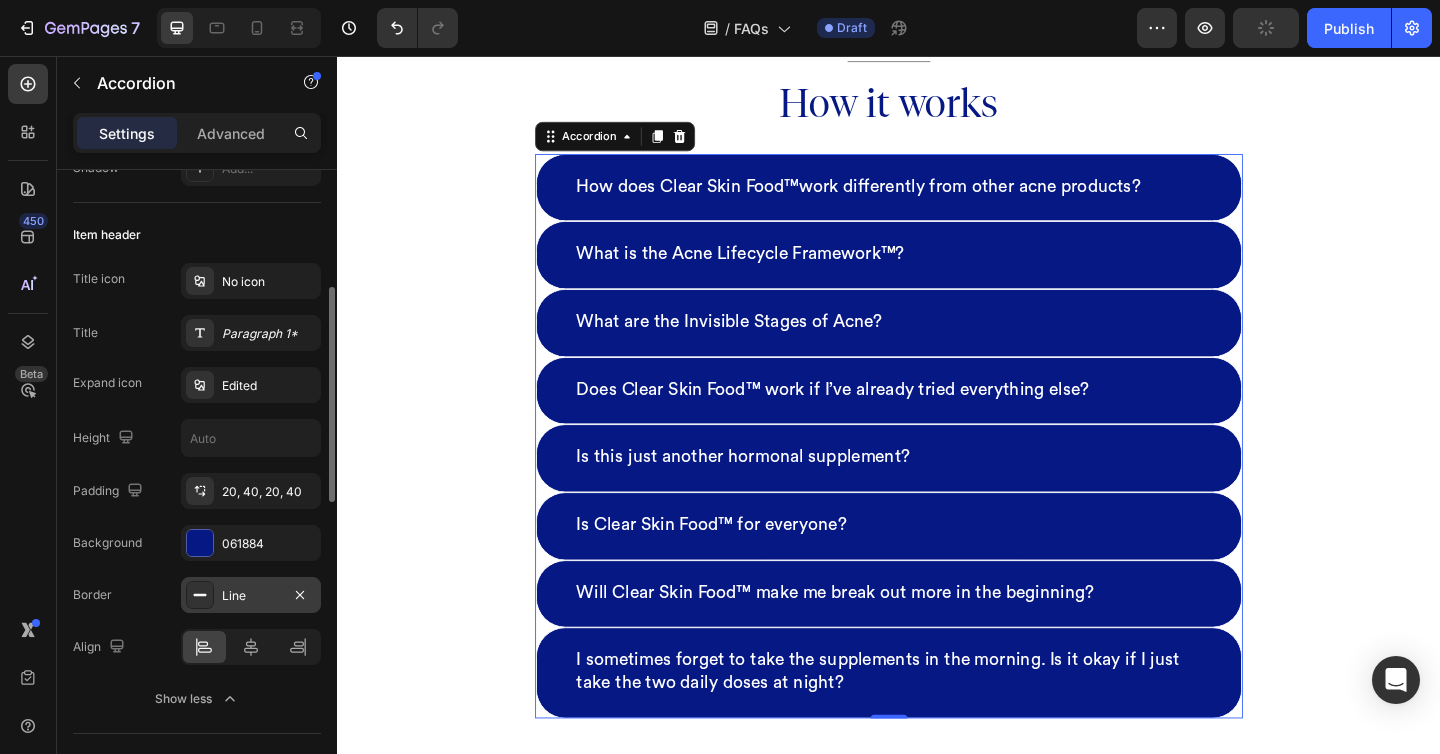 scroll, scrollTop: 606, scrollLeft: 0, axis: vertical 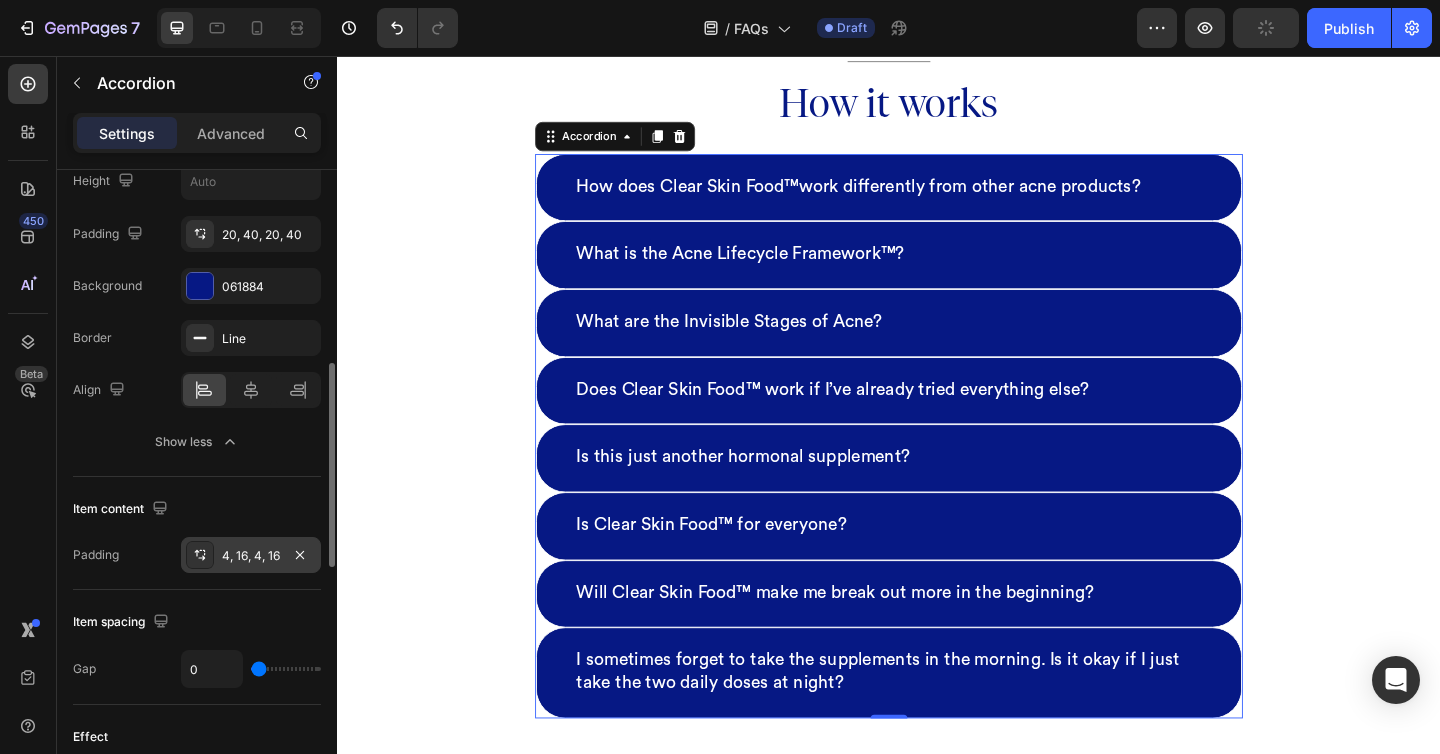 click on "4, 16, 4, 16" at bounding box center (251, 556) 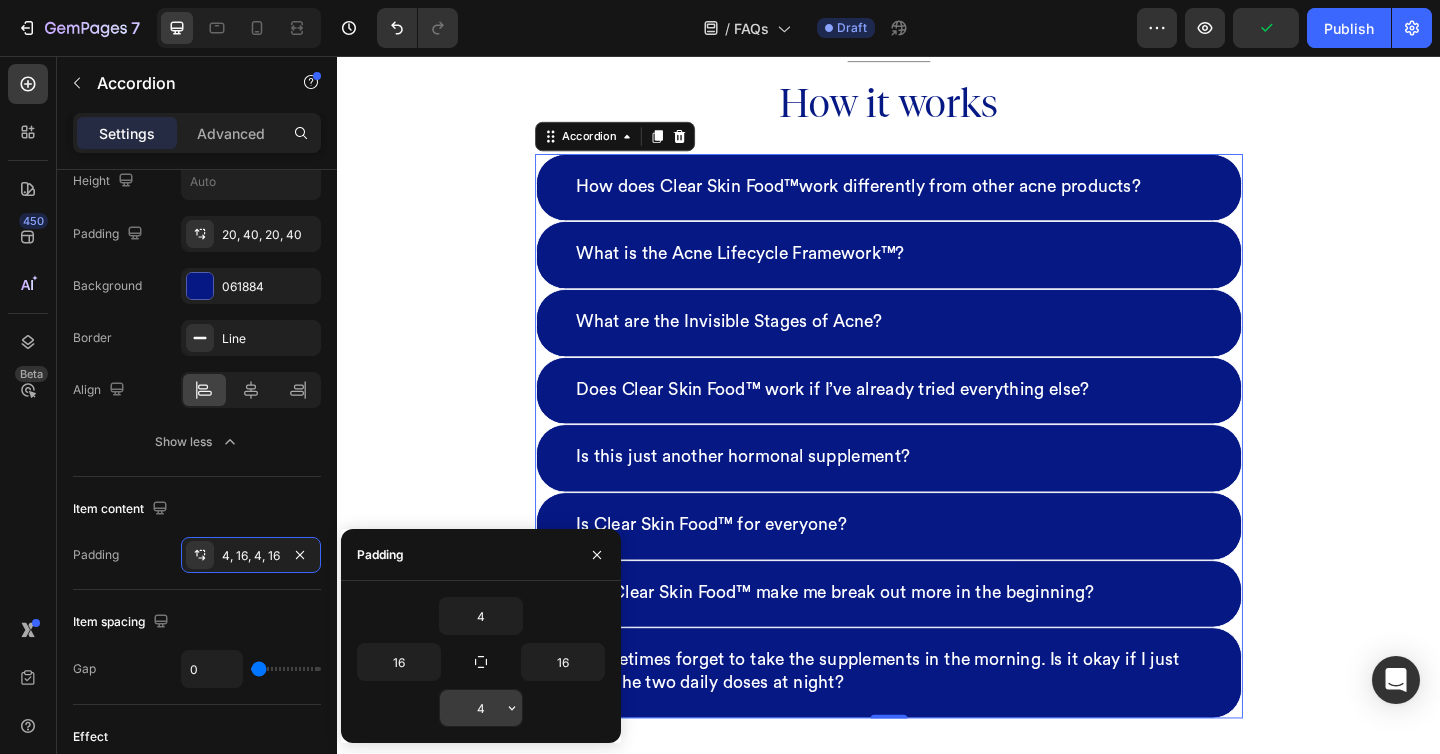 click on "4" at bounding box center [0, 0] 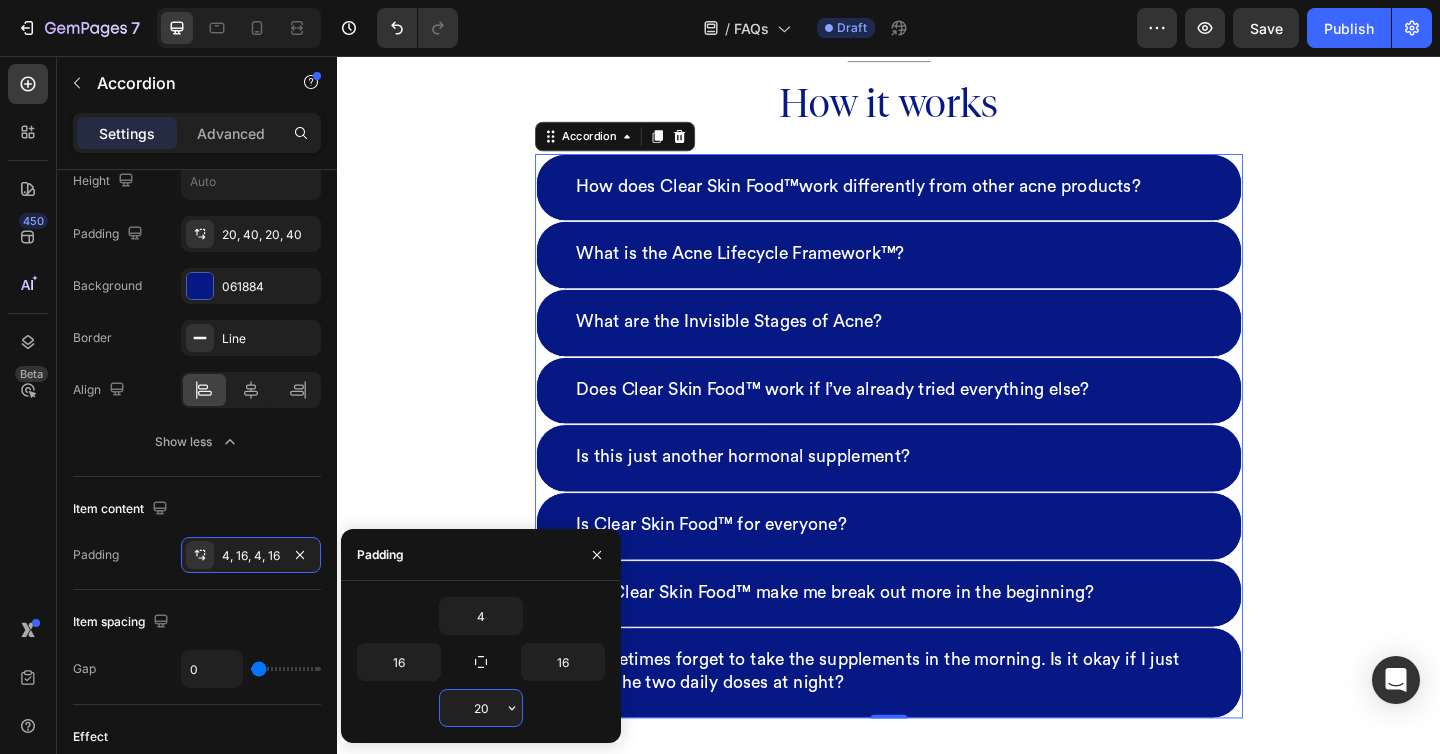 type on "2" 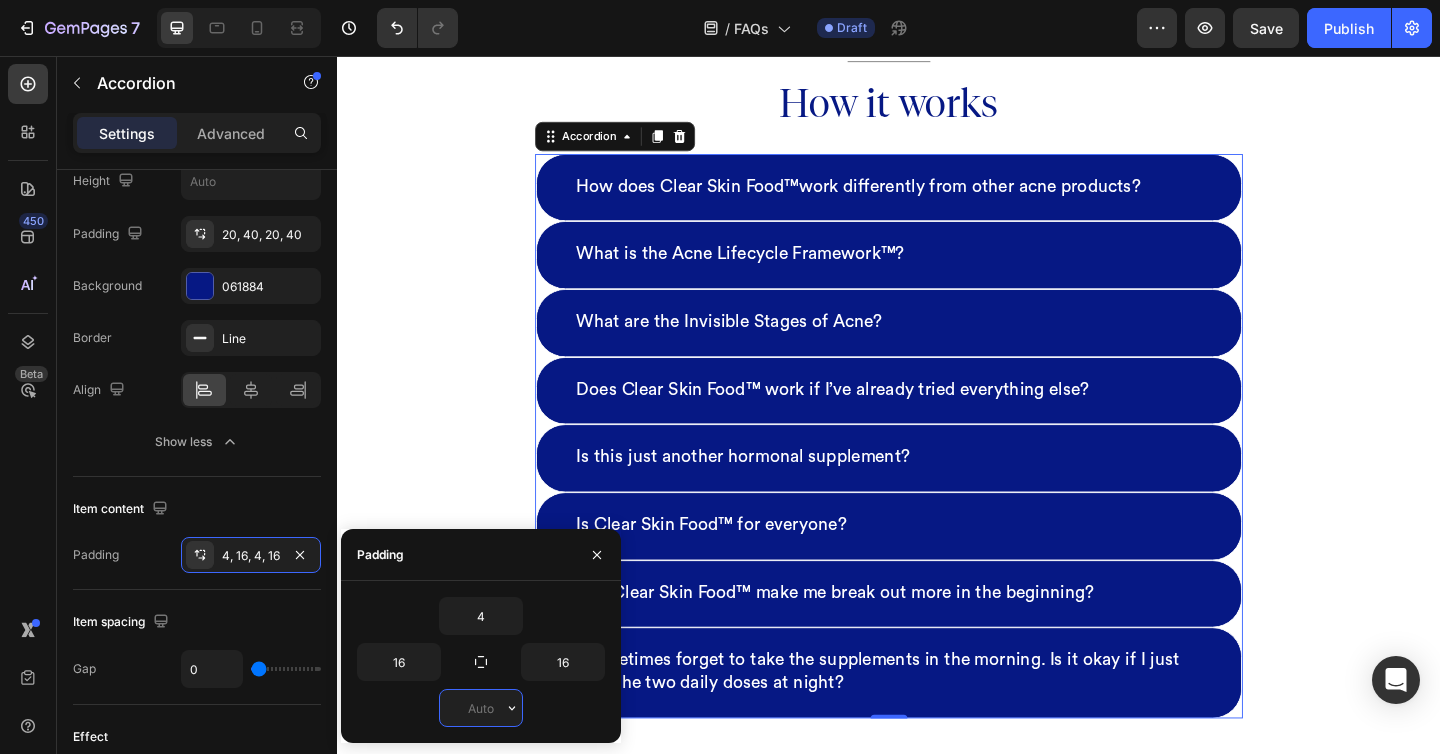 type on "4" 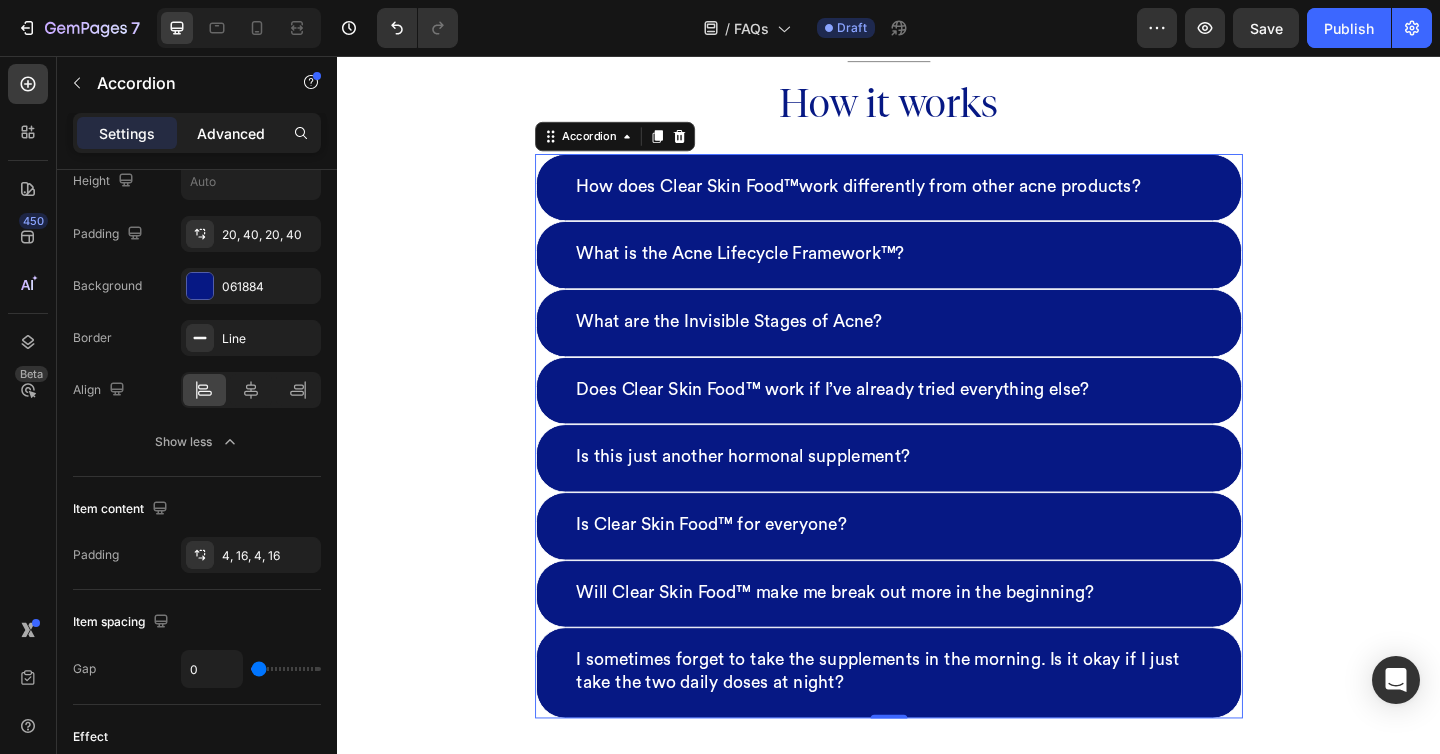 click on "Advanced" at bounding box center [231, 133] 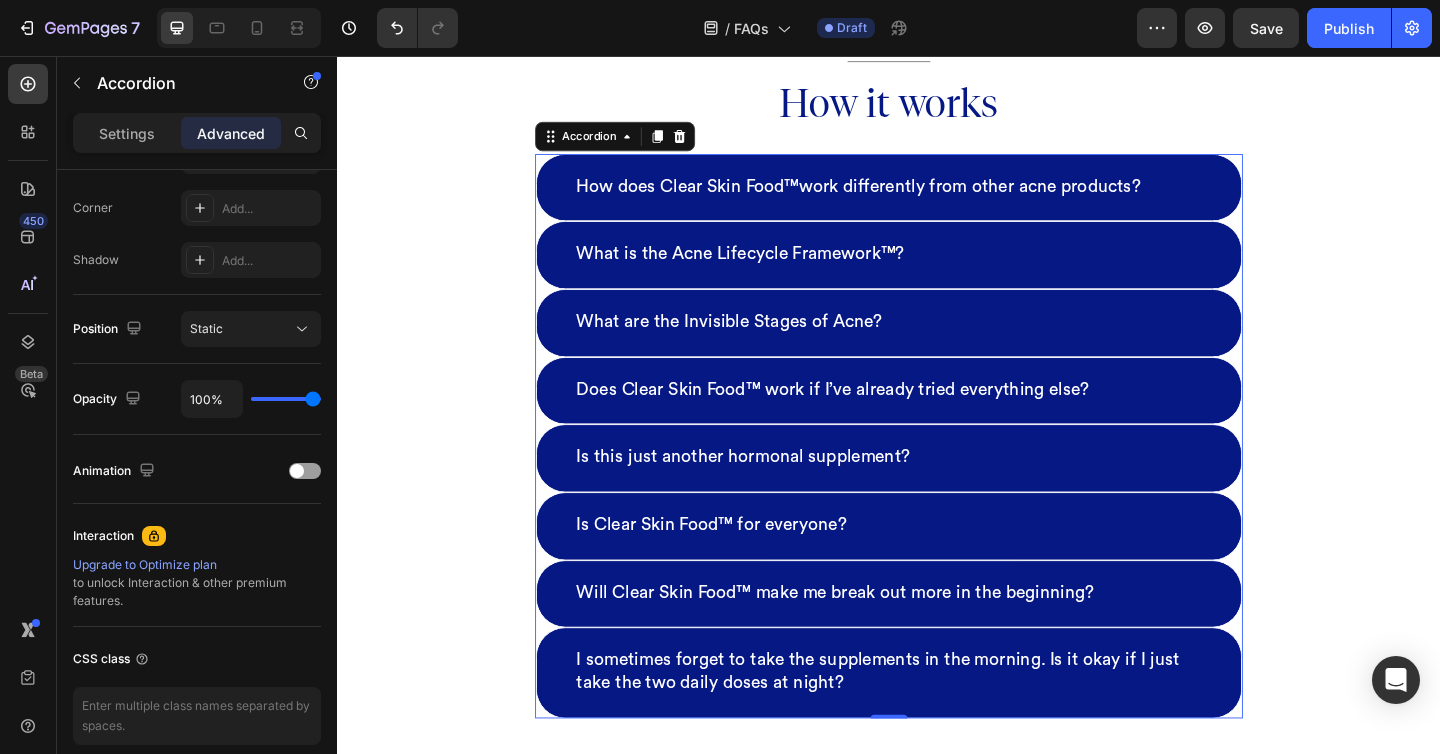 scroll, scrollTop: 0, scrollLeft: 0, axis: both 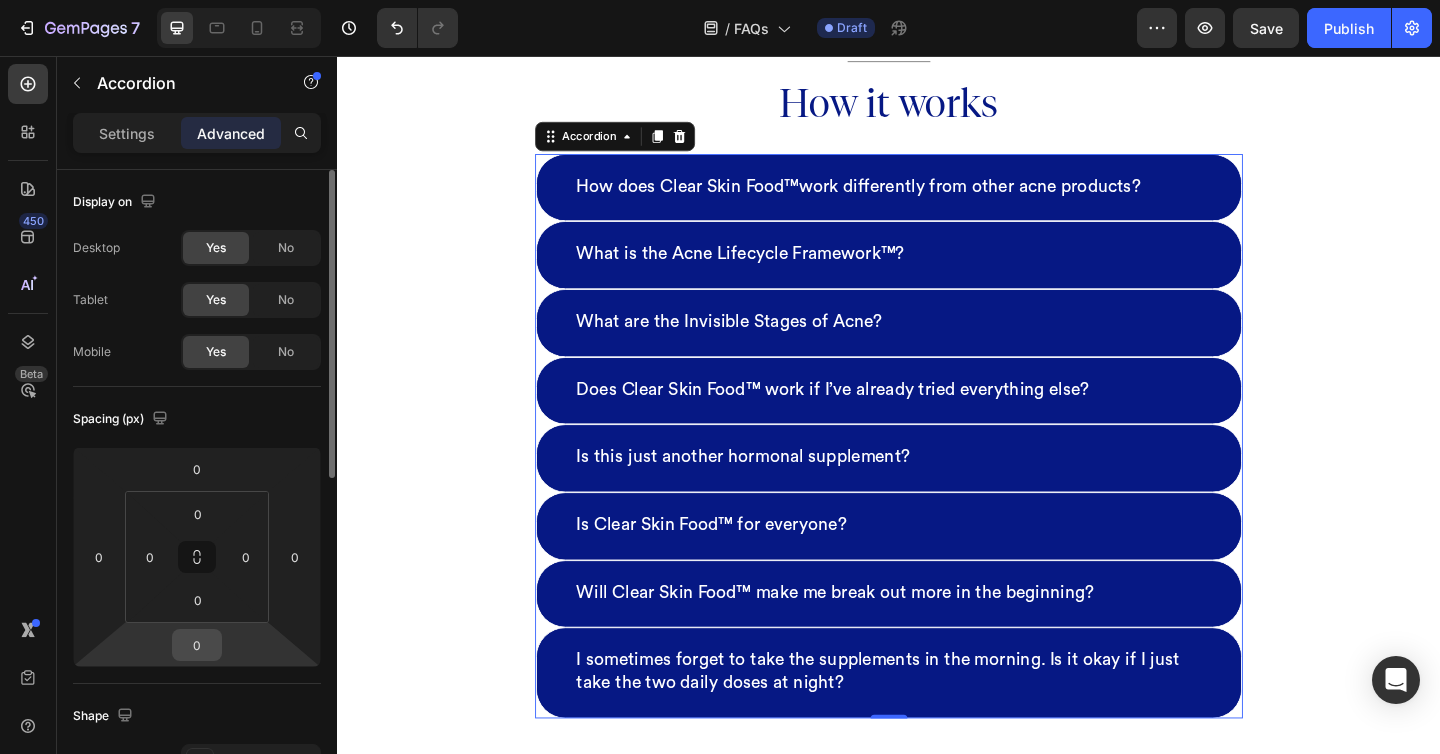 click on "0" at bounding box center [197, 645] 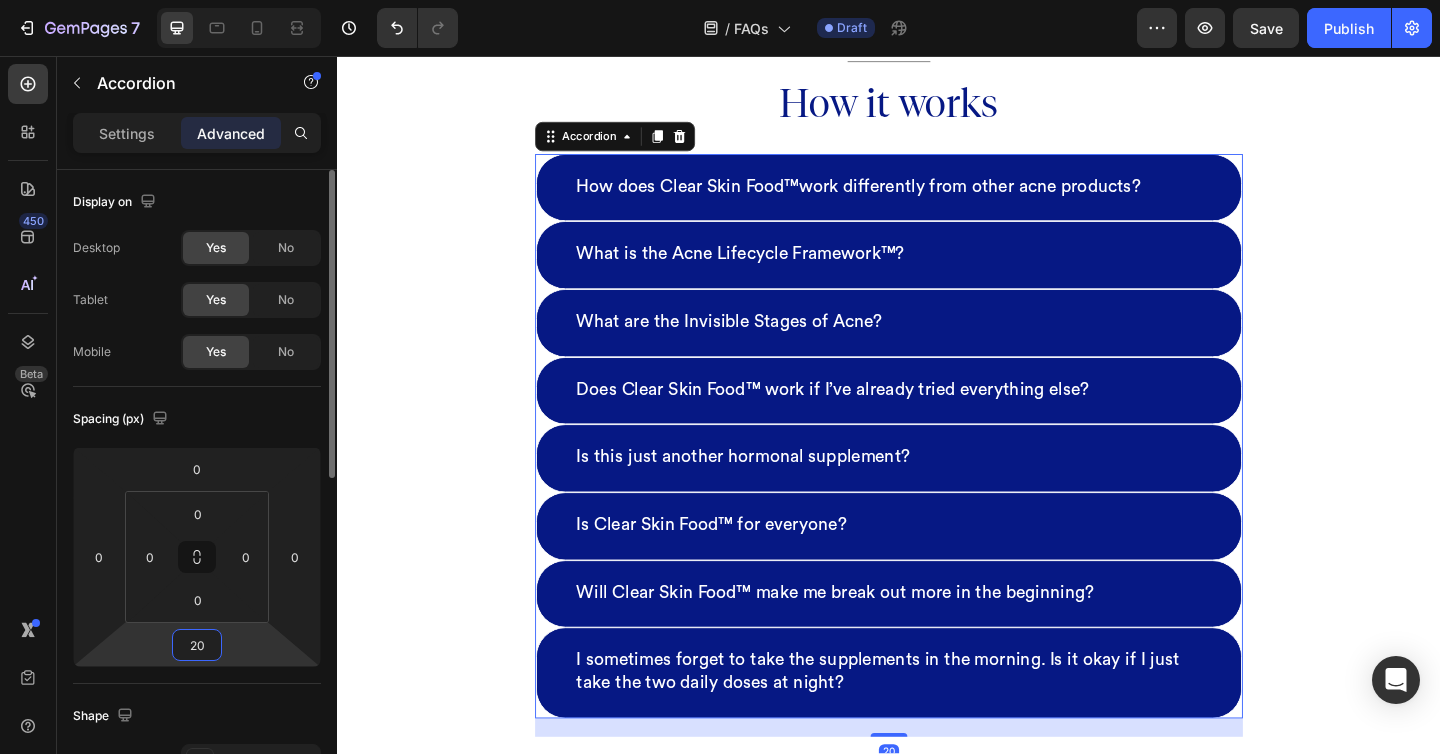 type on "2" 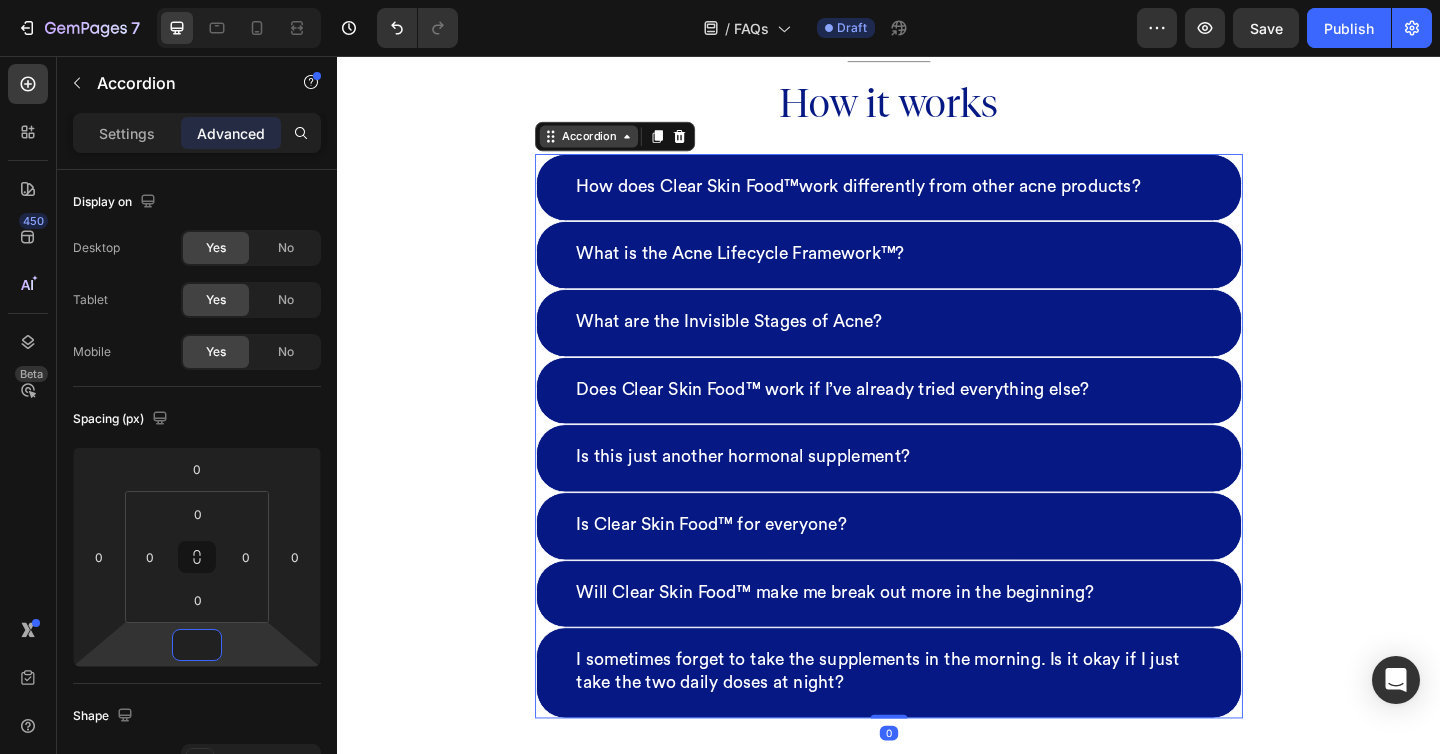 click on "Accordion" at bounding box center (610, 144) 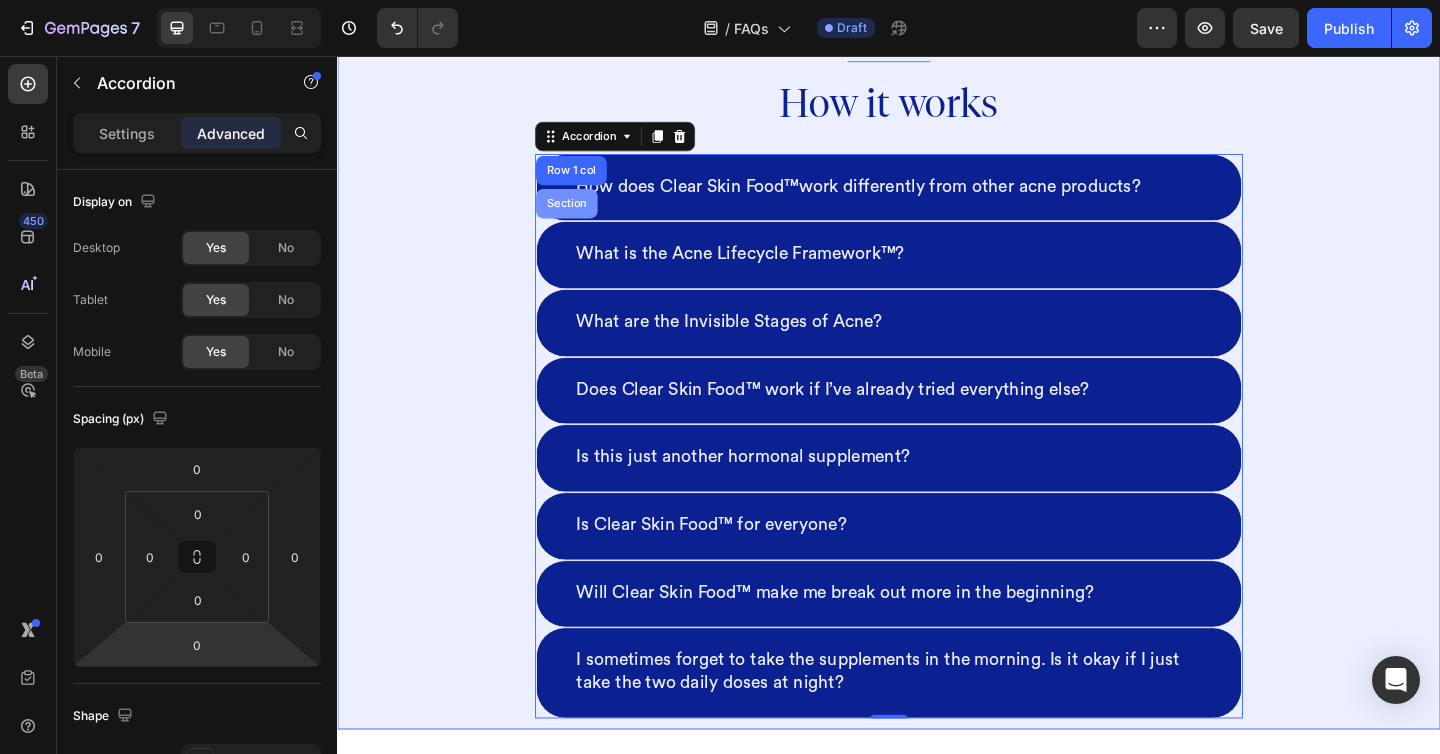 click on "Section" at bounding box center [586, 217] 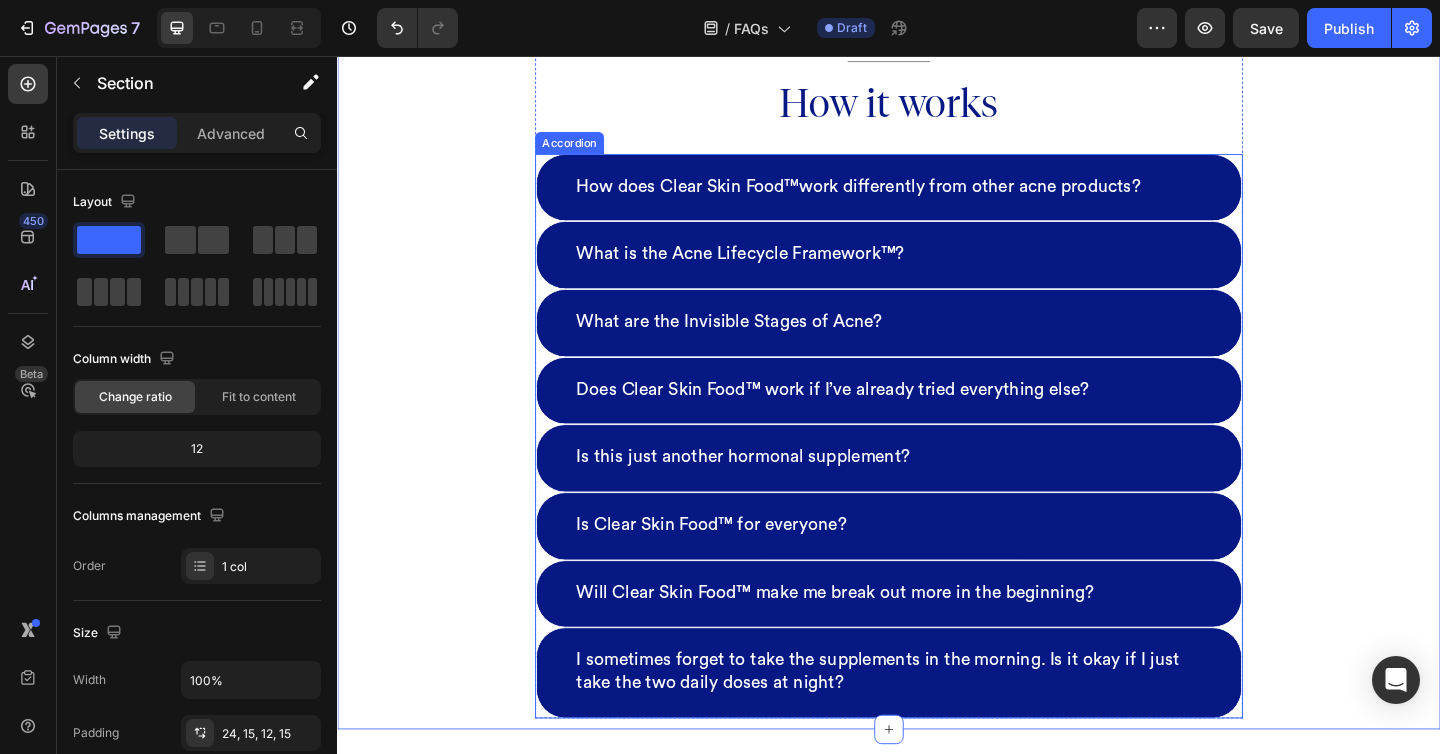 click on "What is the Acne Lifecycle Framework™?" at bounding box center [937, 273] 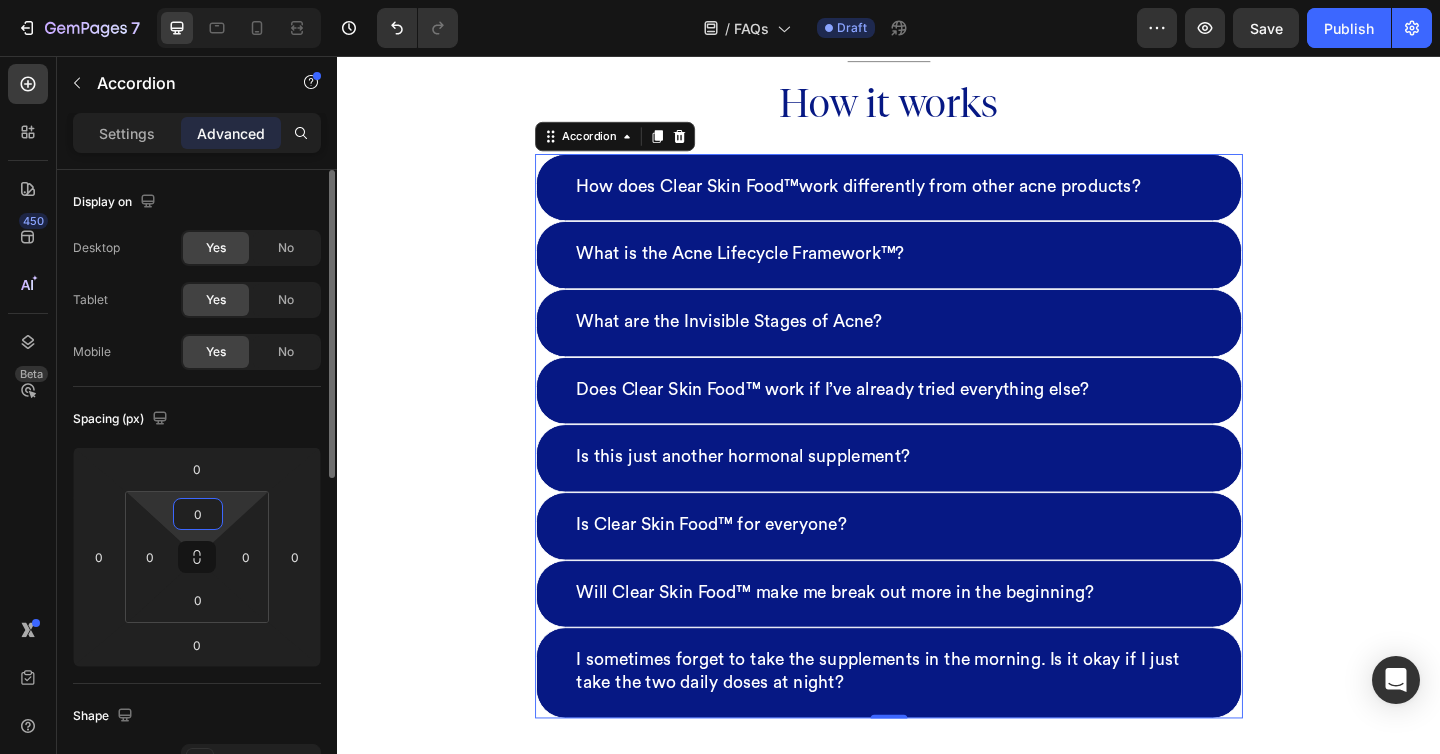 click on "0" at bounding box center (198, 514) 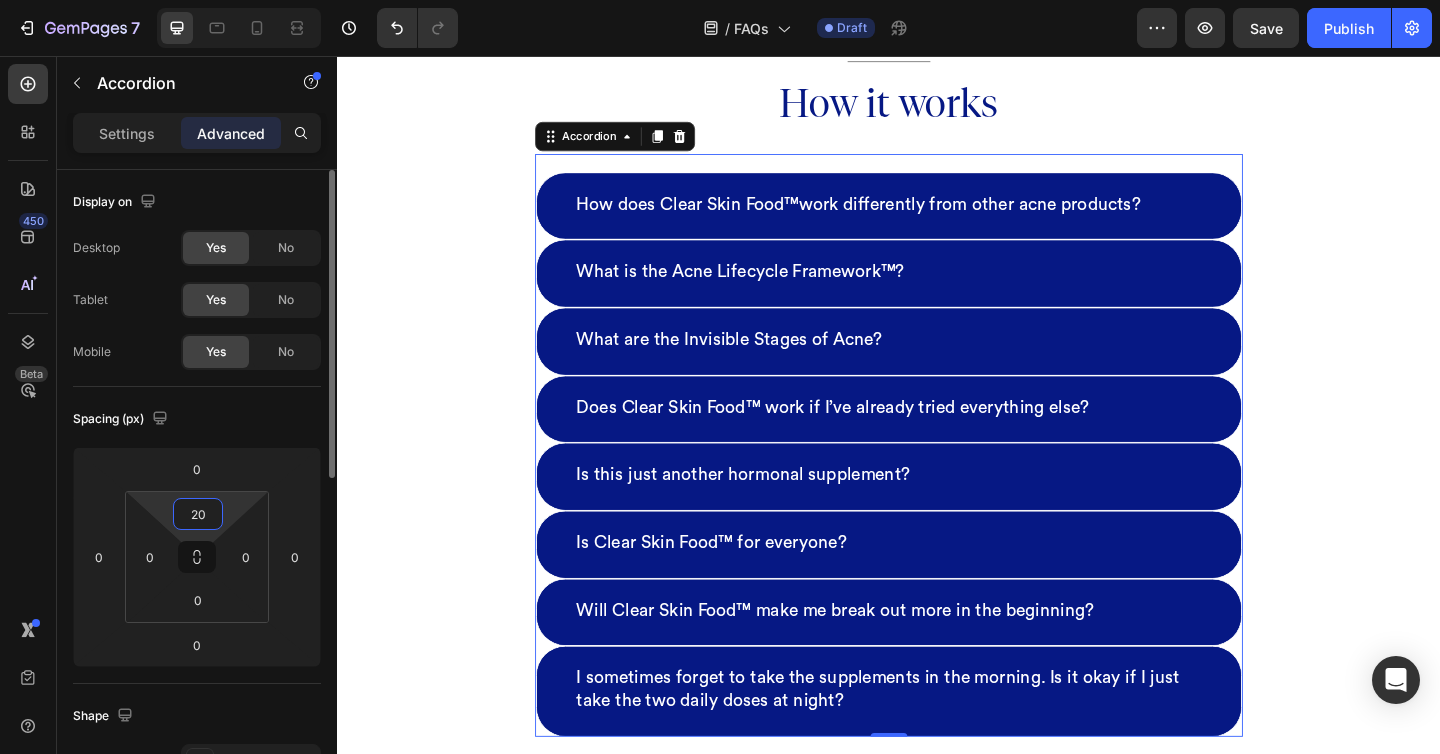 type on "2" 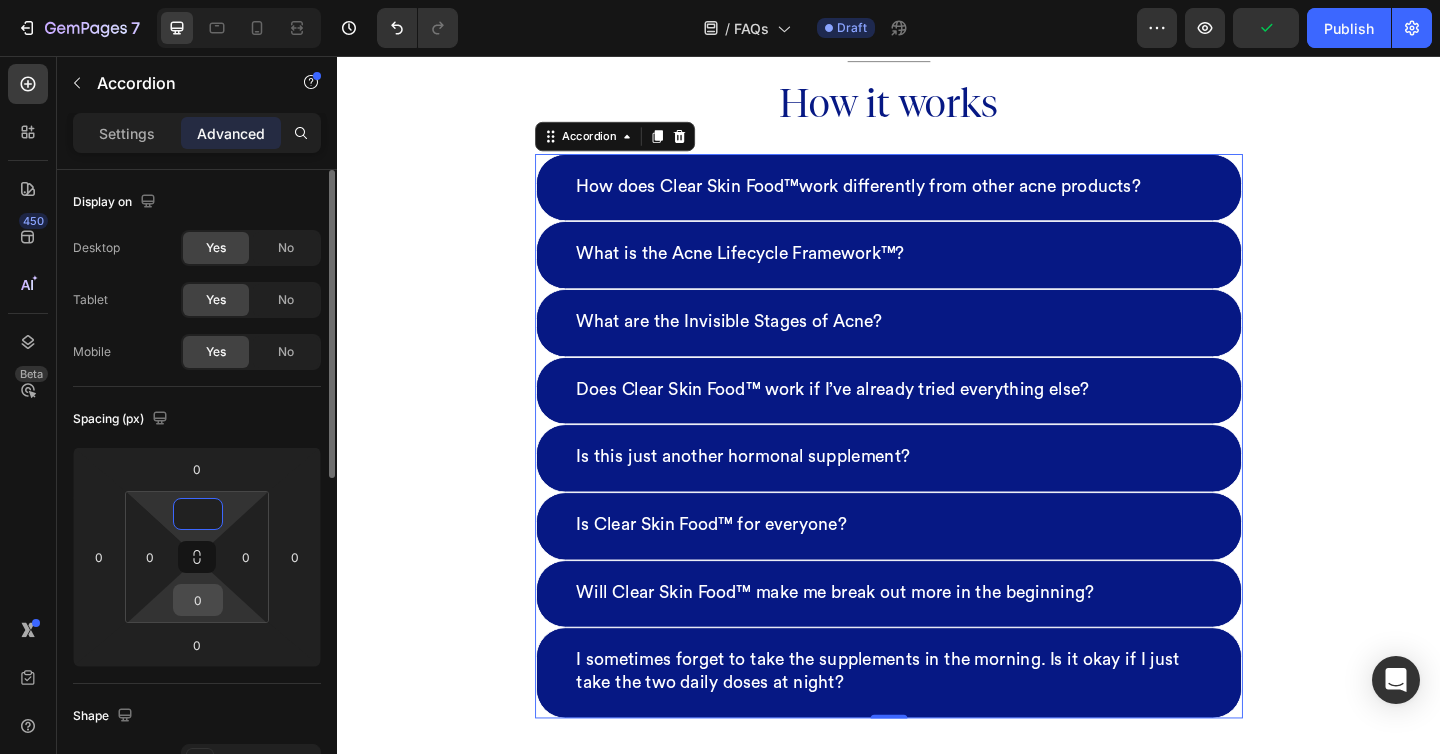 click on "0" at bounding box center [198, 600] 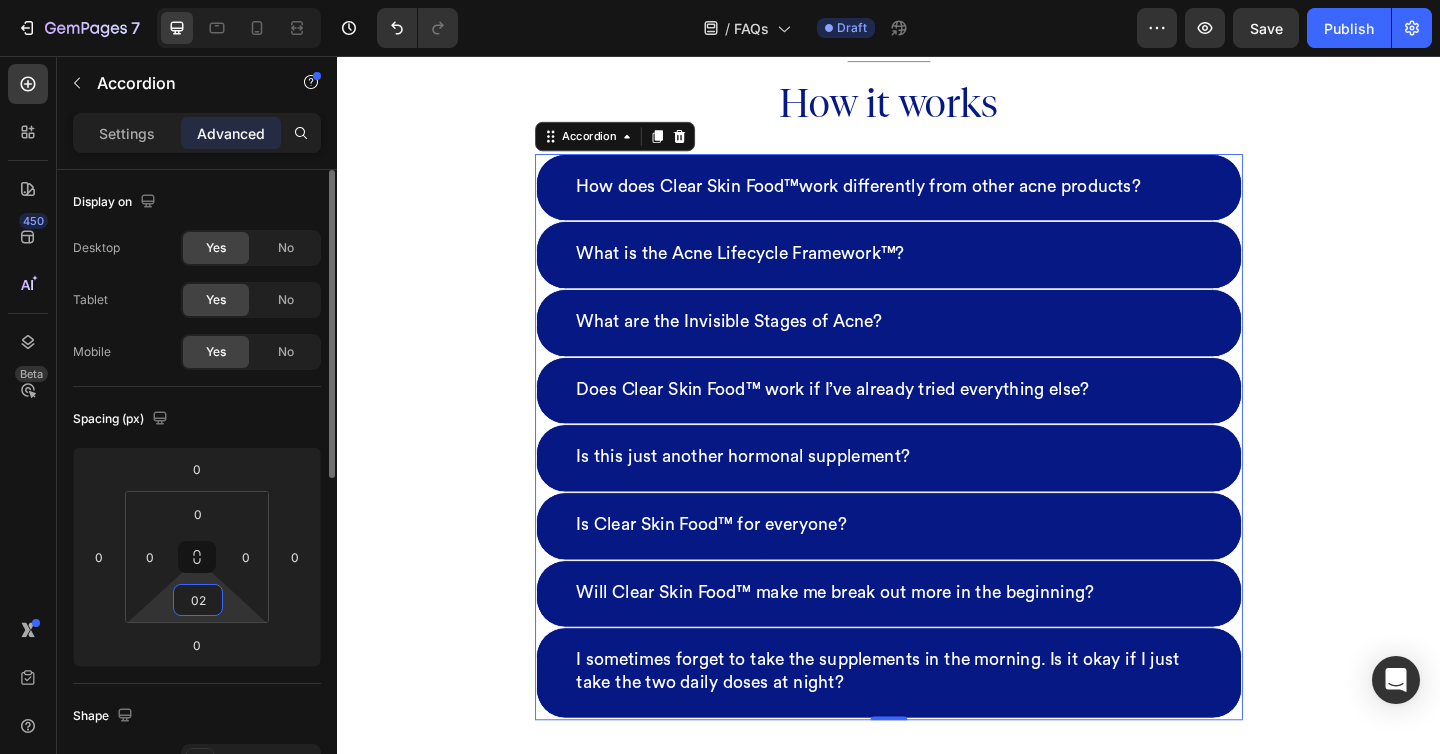 type on "0" 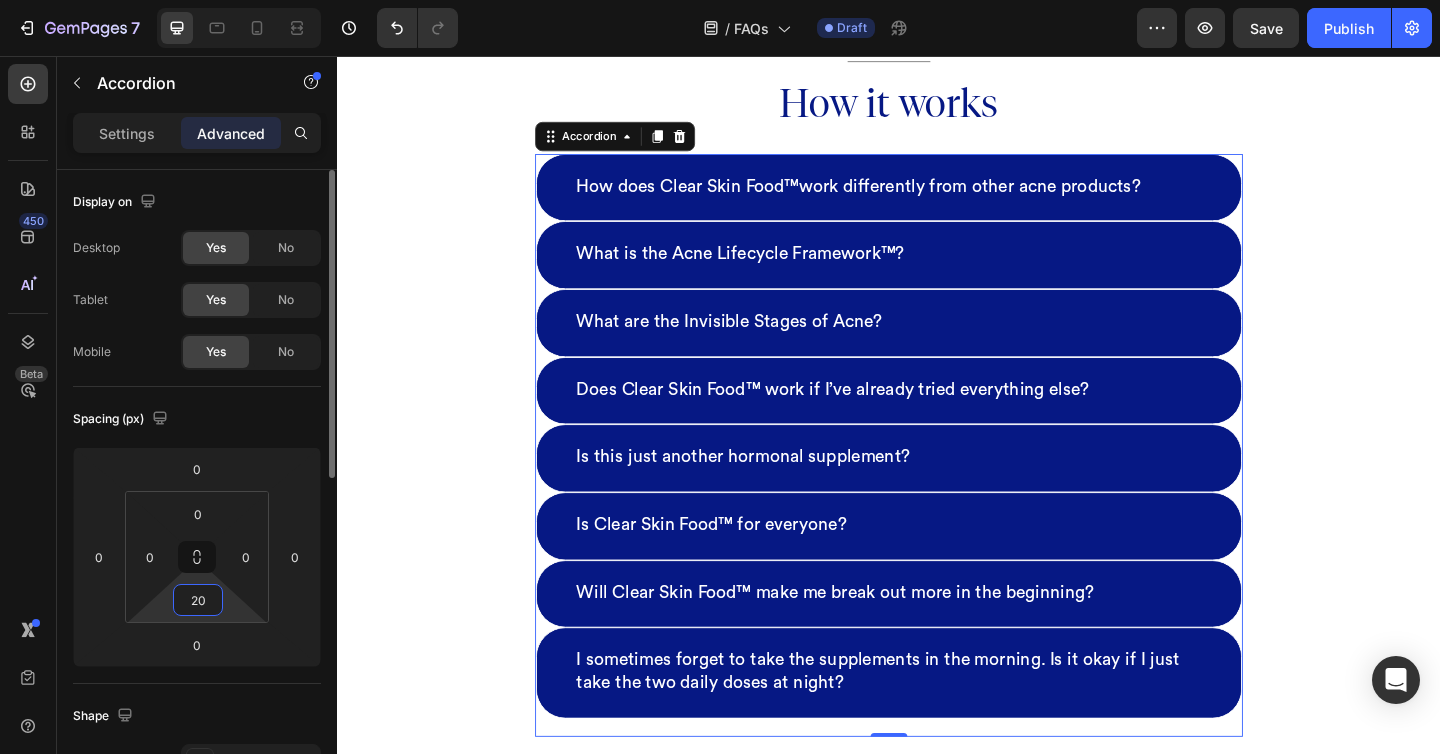 type on "2" 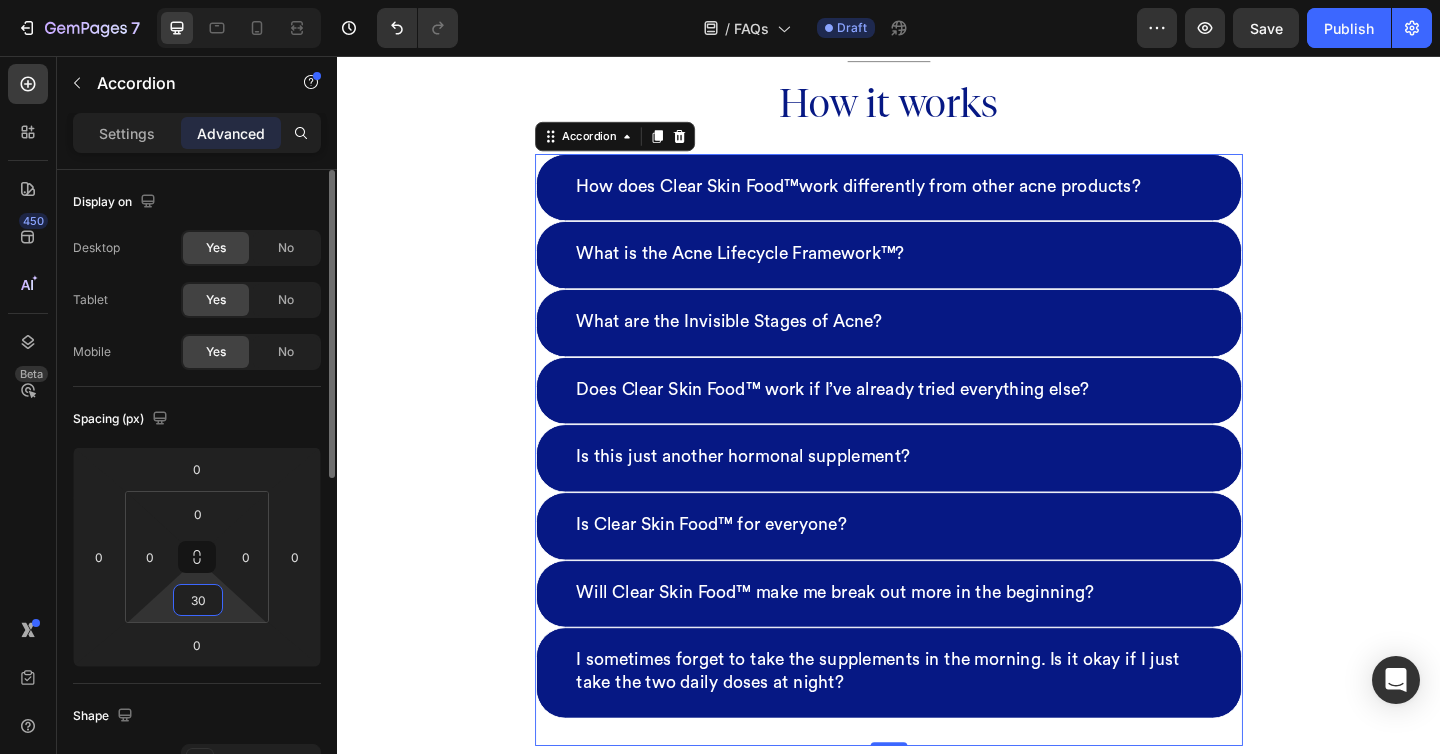 type on "3" 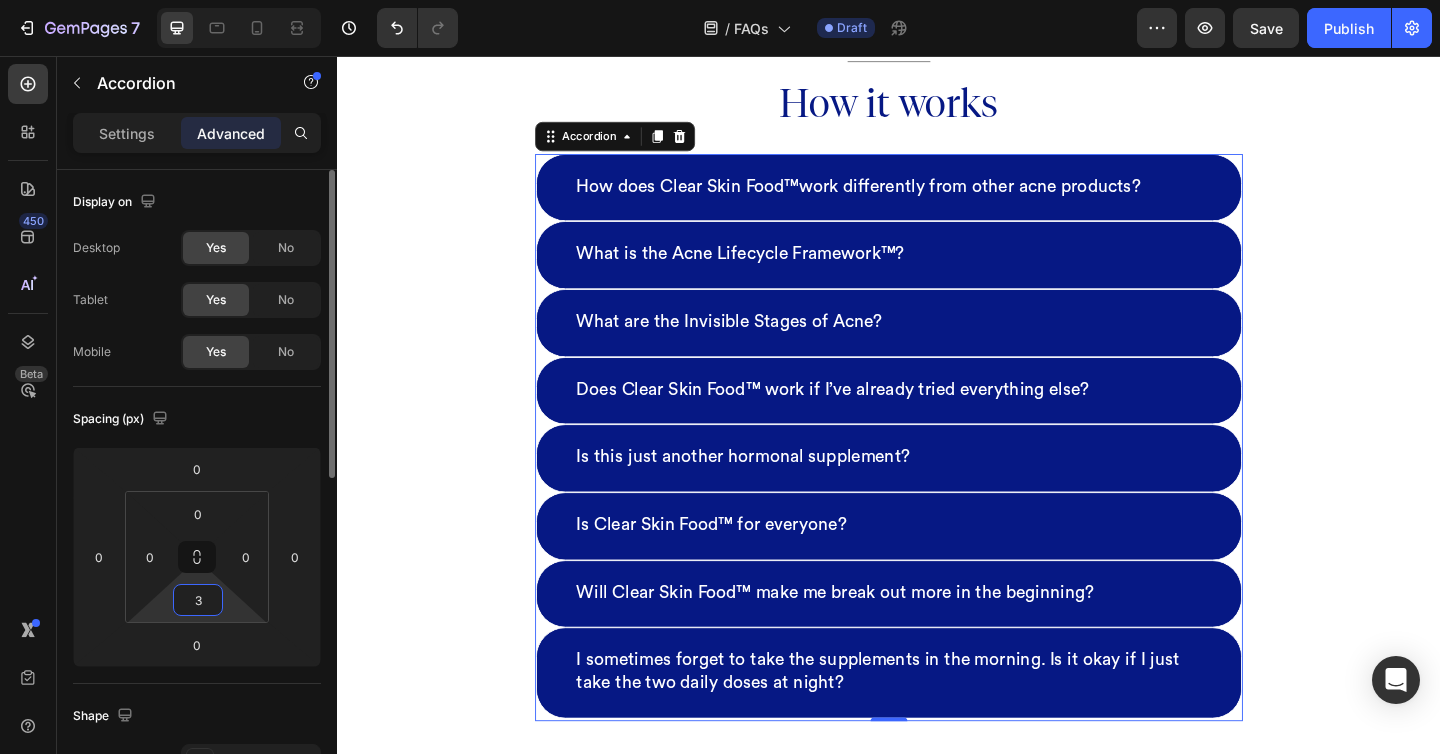 type 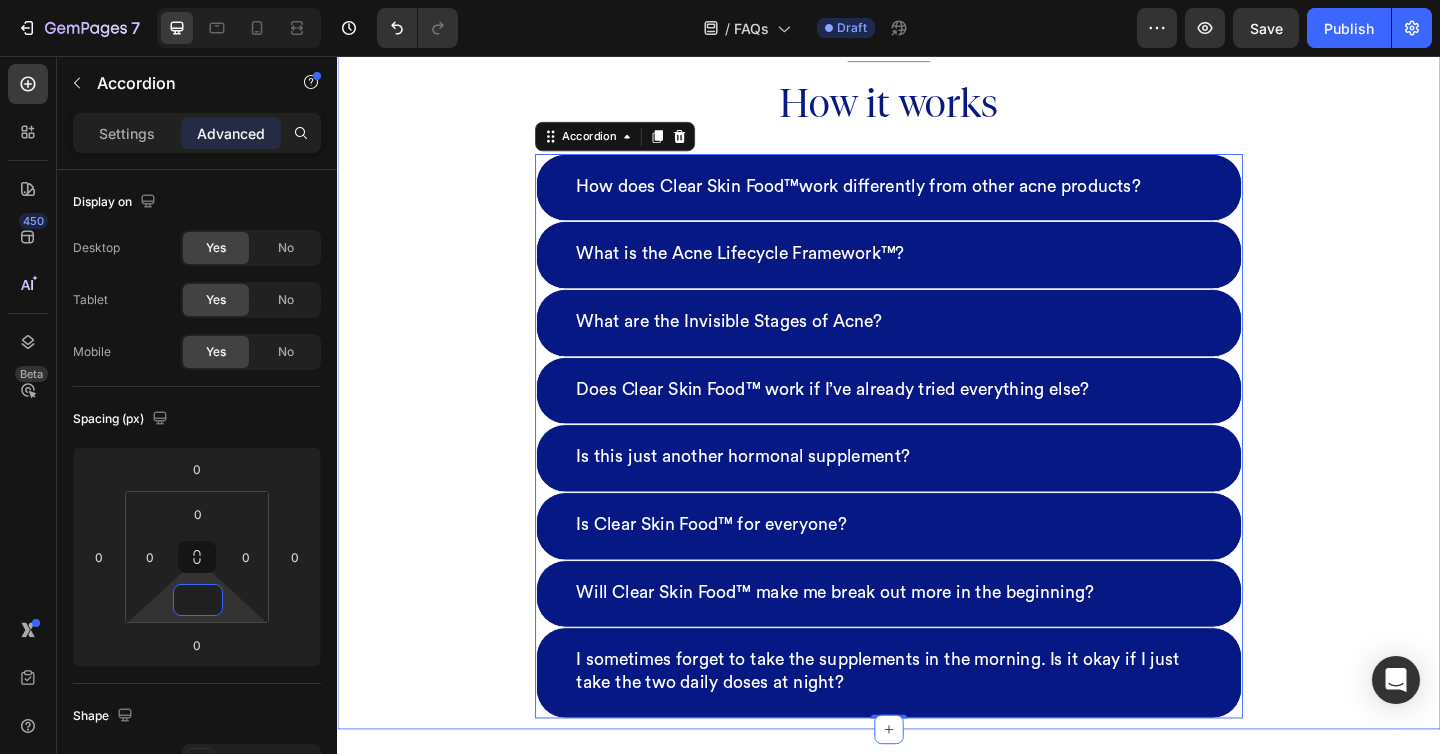 click on "Frequently asked questions Heading Have questions? We’re here to help Text block                Title Line How it works Heading How does Clear Skin Food™work differently from other acne products? What is the Acne Lifecycle Framework™? What are the Invisible Stages of Acne? Does Clear Skin Food™ work if I’ve already tried everything else? Is this just another hormonal supplement? Is Clear Skin Food™ for everyone? Will Clear Skin Food™ make me break out more in the beginning?  I sometimes forget to take the supplements in the morning. Is it okay if I just take the two daily doses at night? Accordion   0 Row" at bounding box center [937, 343] 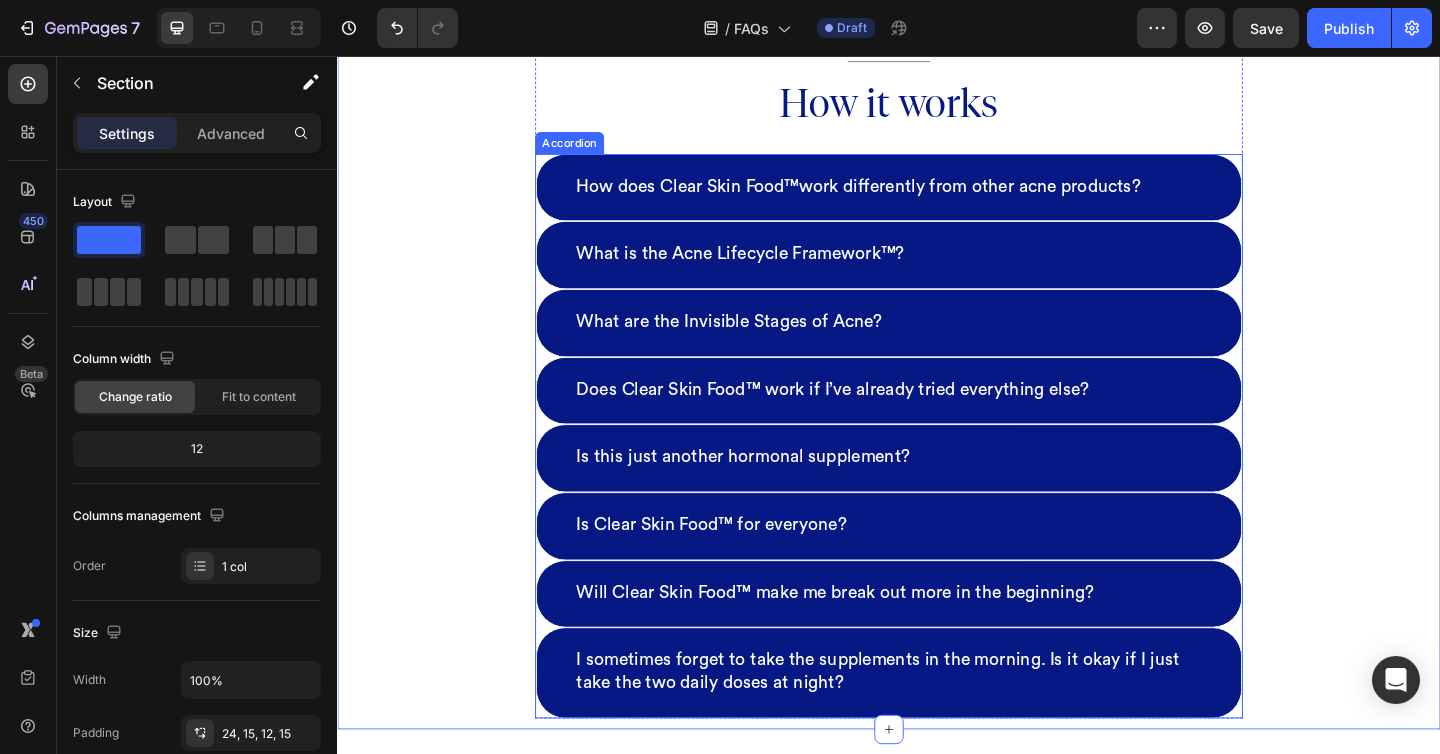 click on "How does Clear Skin Food™work differently from other acne products?" at bounding box center (937, 200) 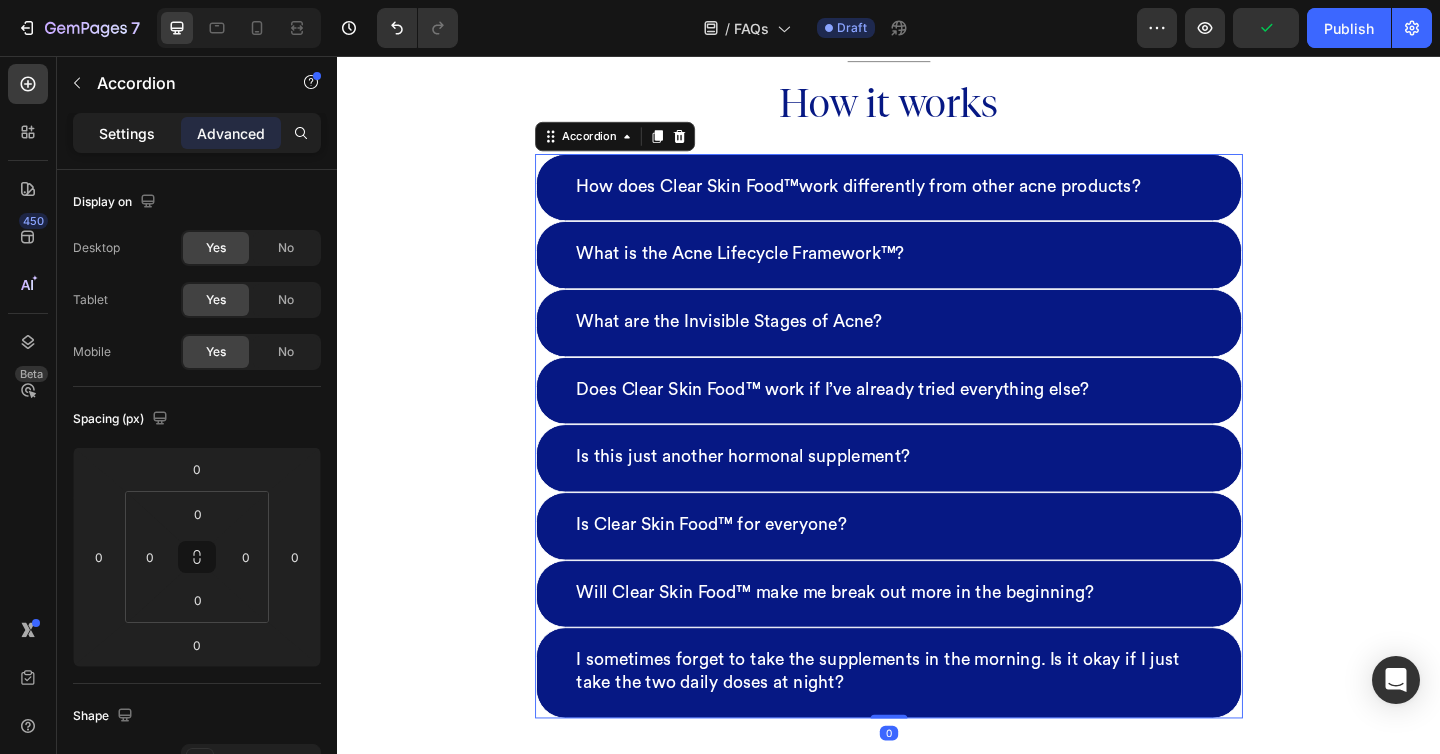 click on "Settings" at bounding box center (127, 133) 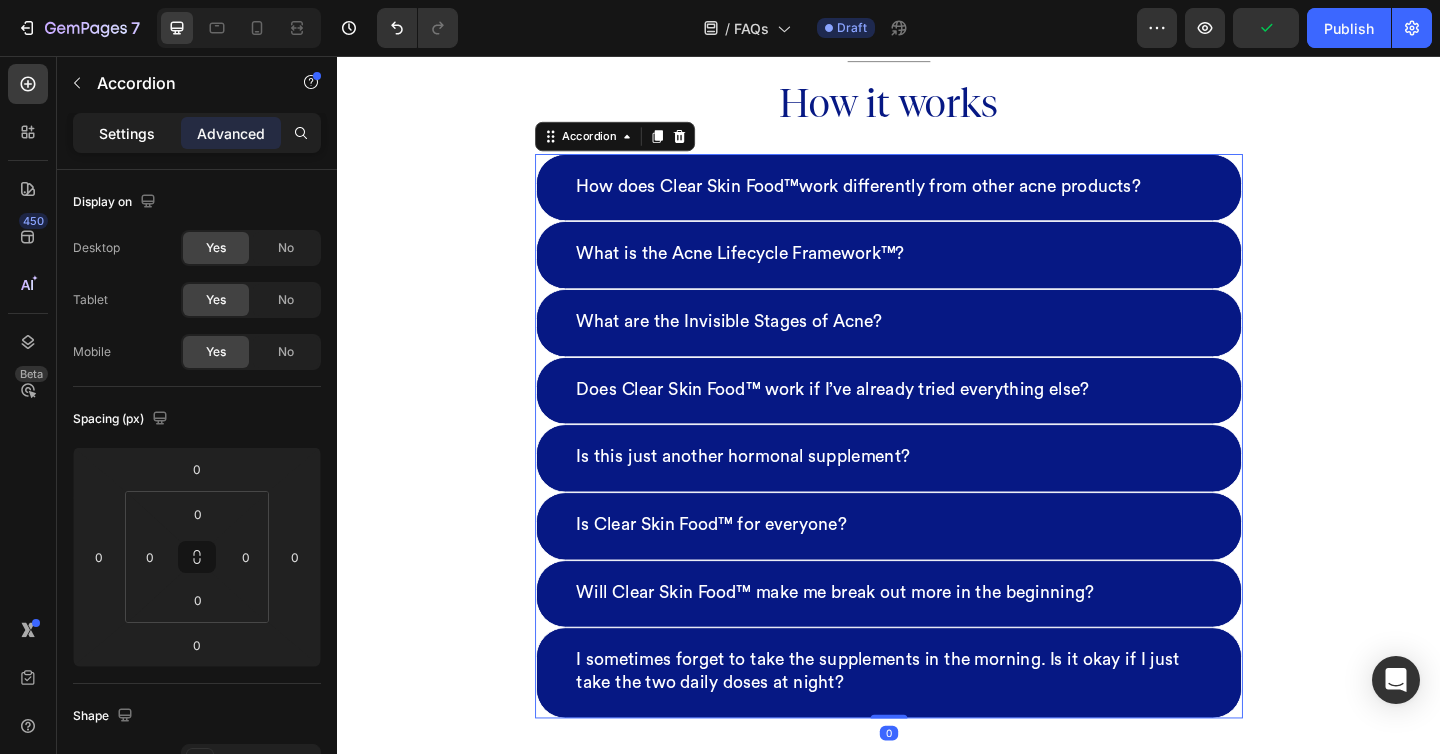 type on "0" 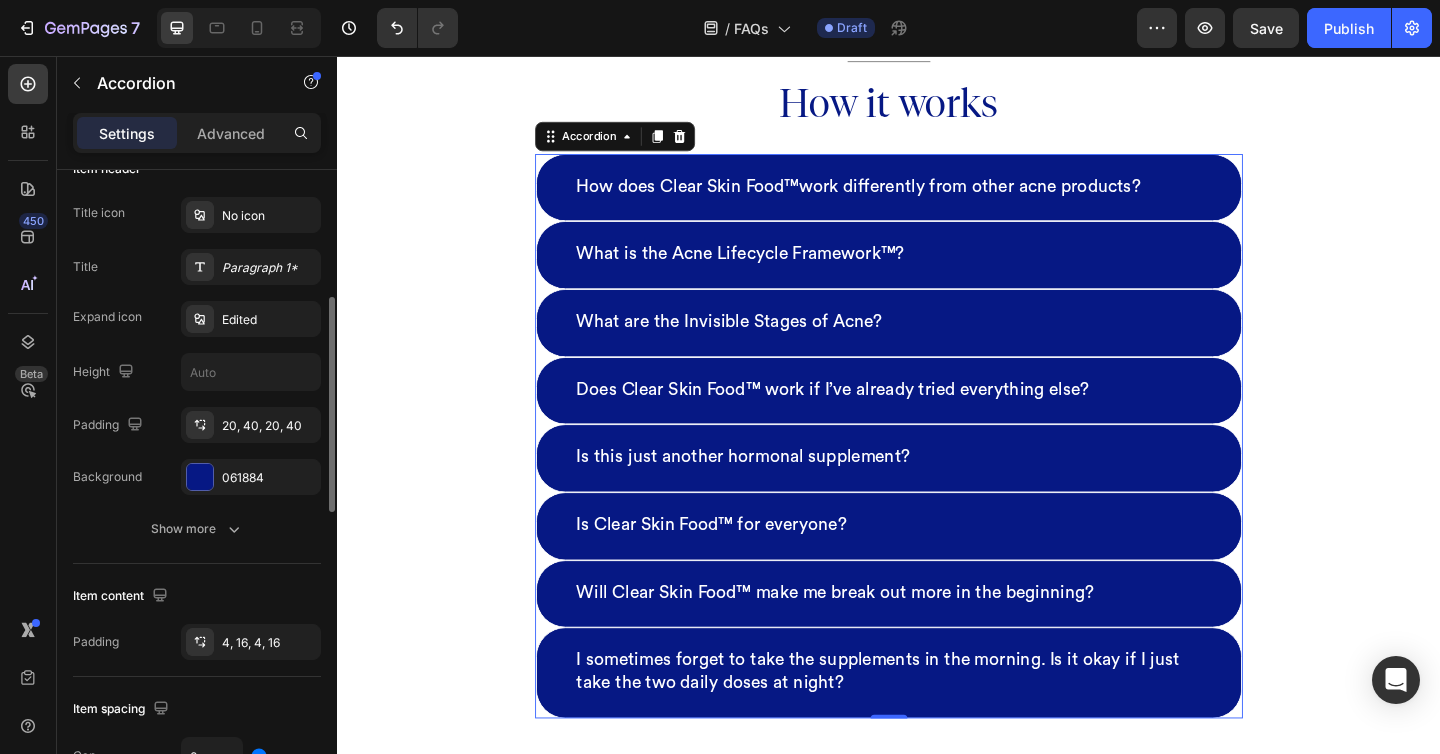 scroll, scrollTop: 418, scrollLeft: 0, axis: vertical 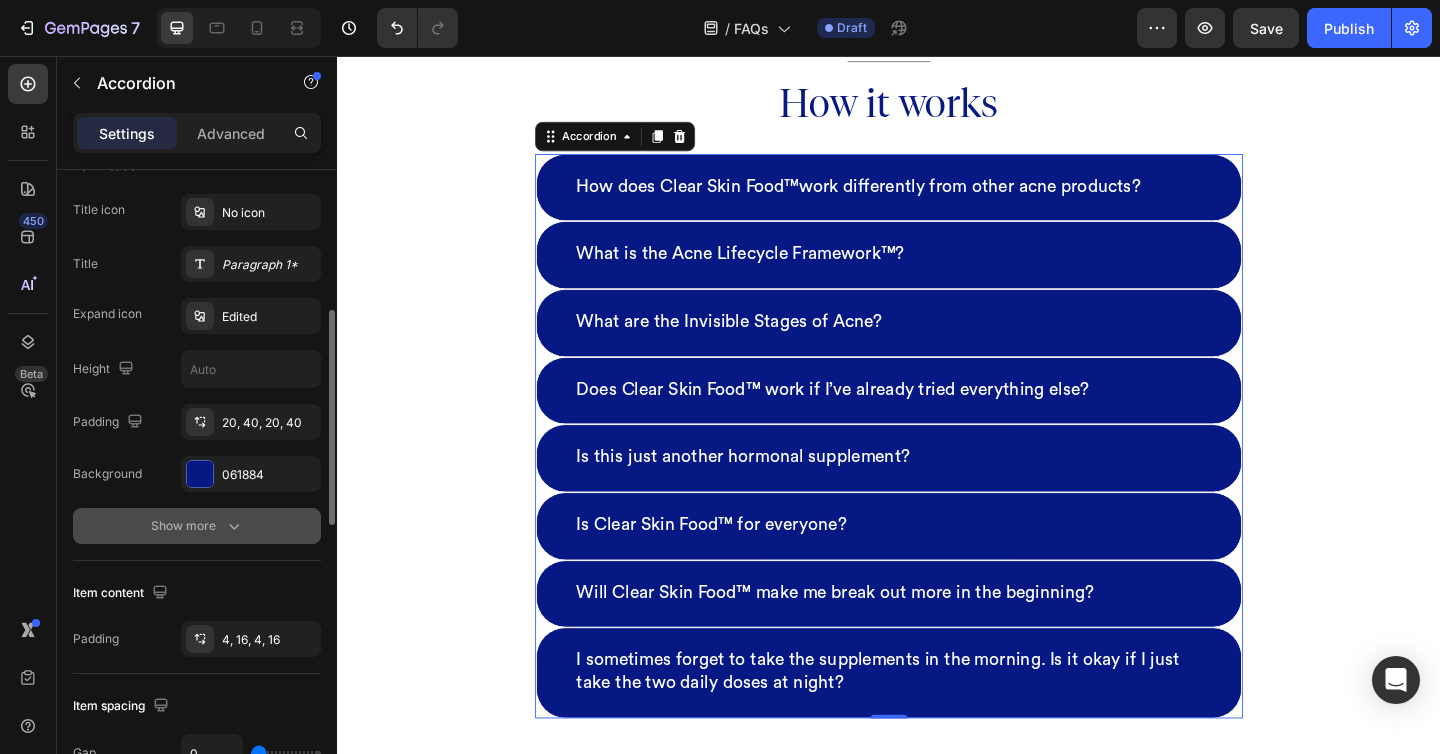 click on "Show more" at bounding box center (197, 526) 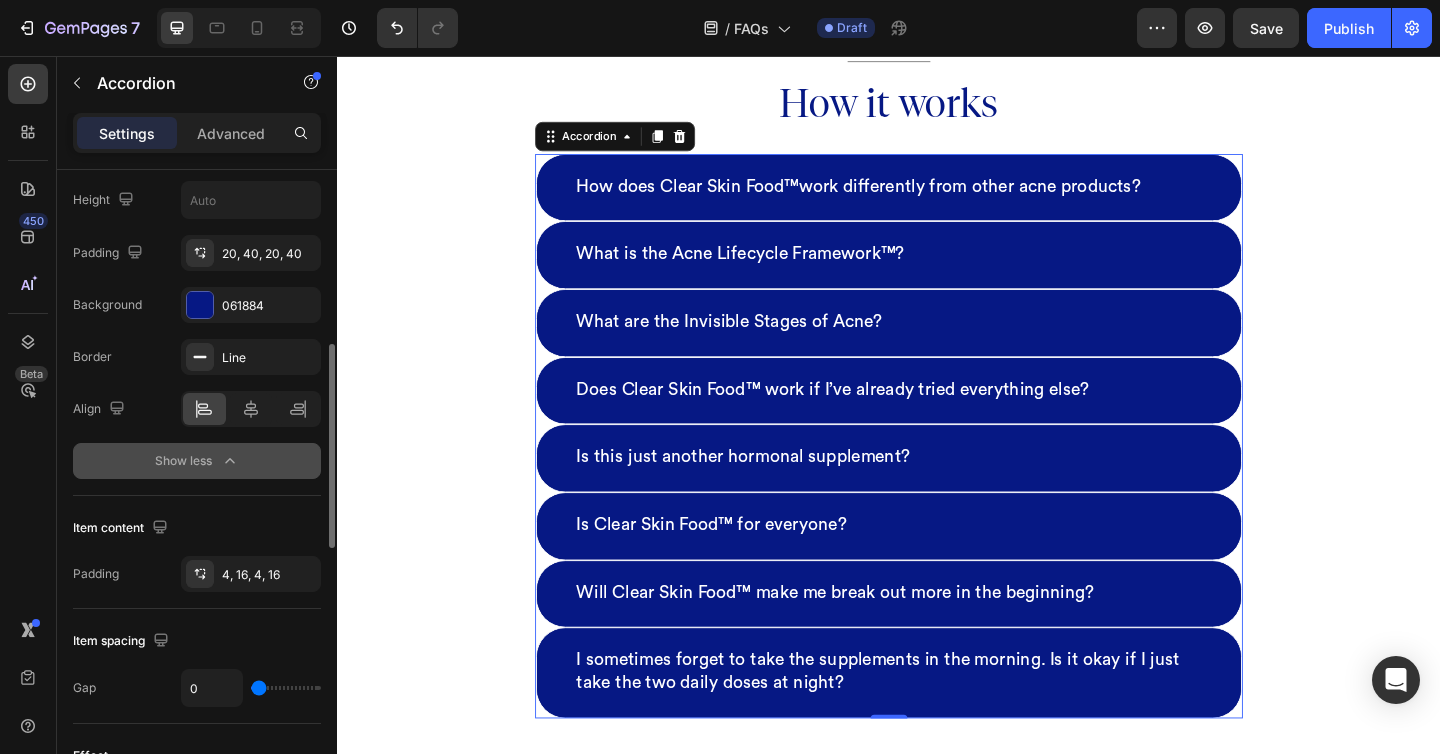scroll, scrollTop: 588, scrollLeft: 0, axis: vertical 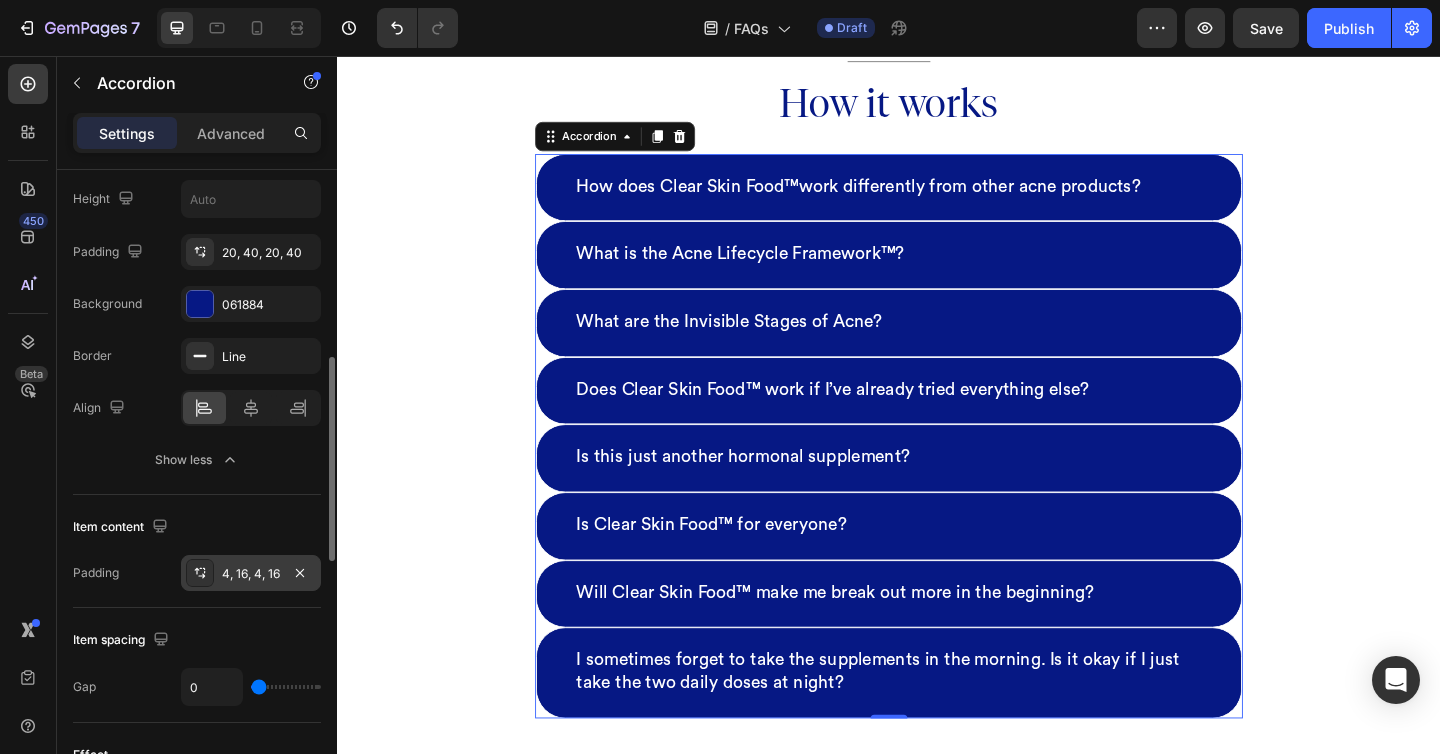 click on "4, 16, 4, 16" at bounding box center (251, 574) 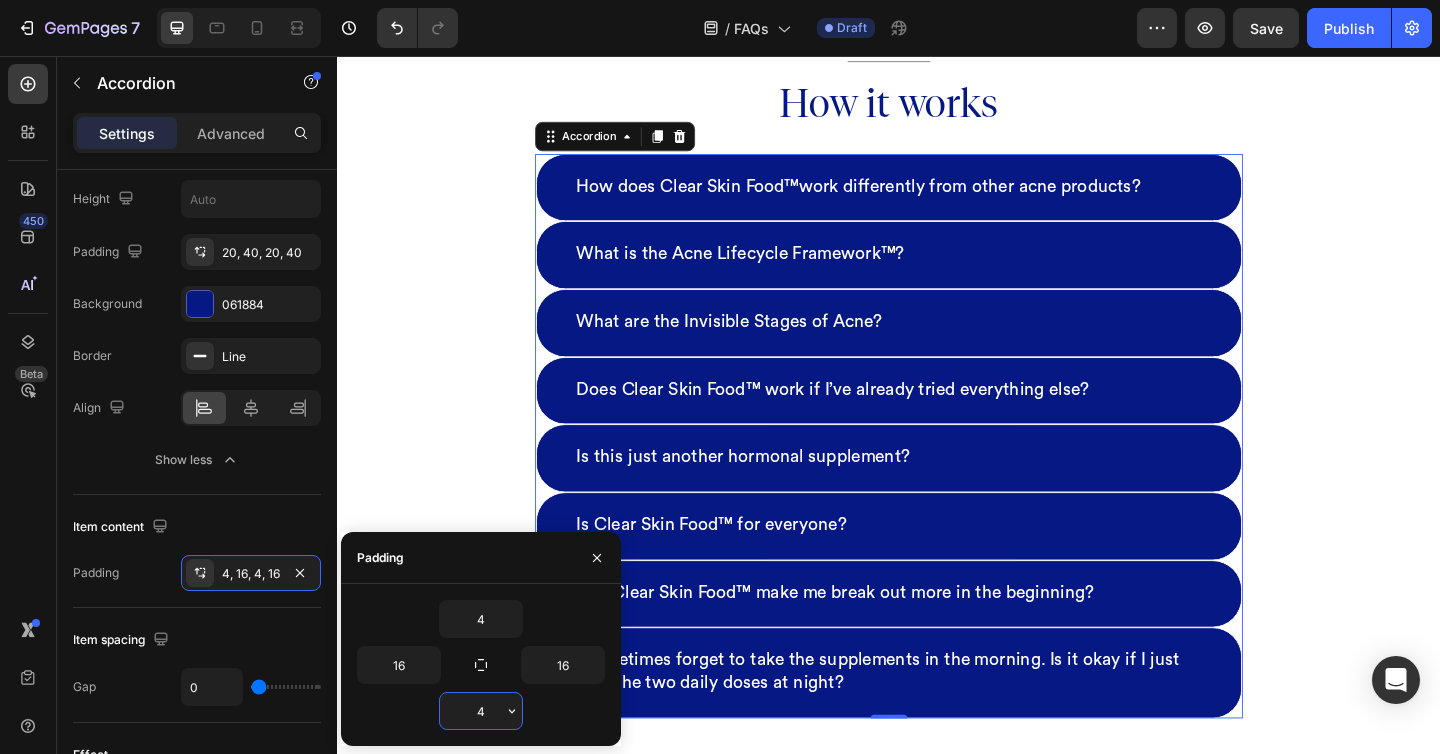 click on "4" at bounding box center [481, 711] 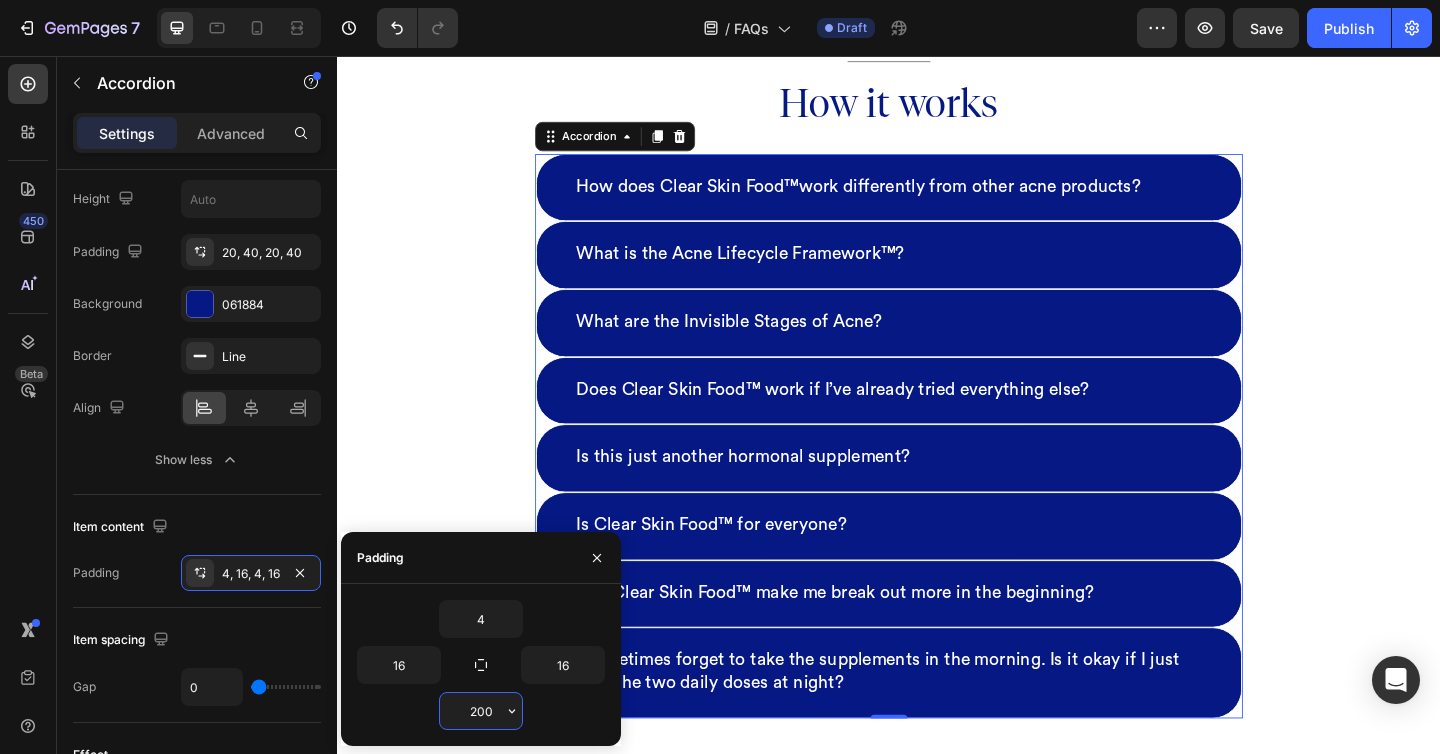 type on "200" 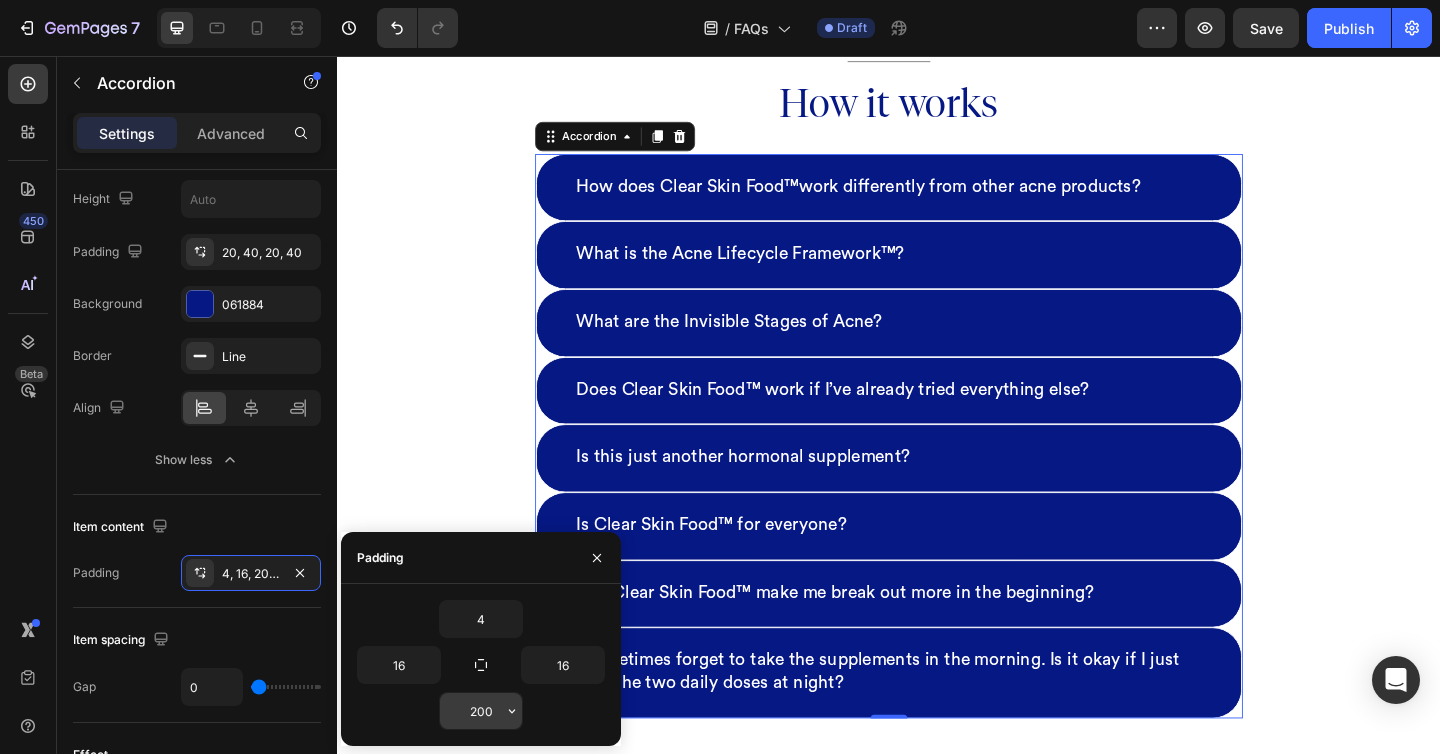 type 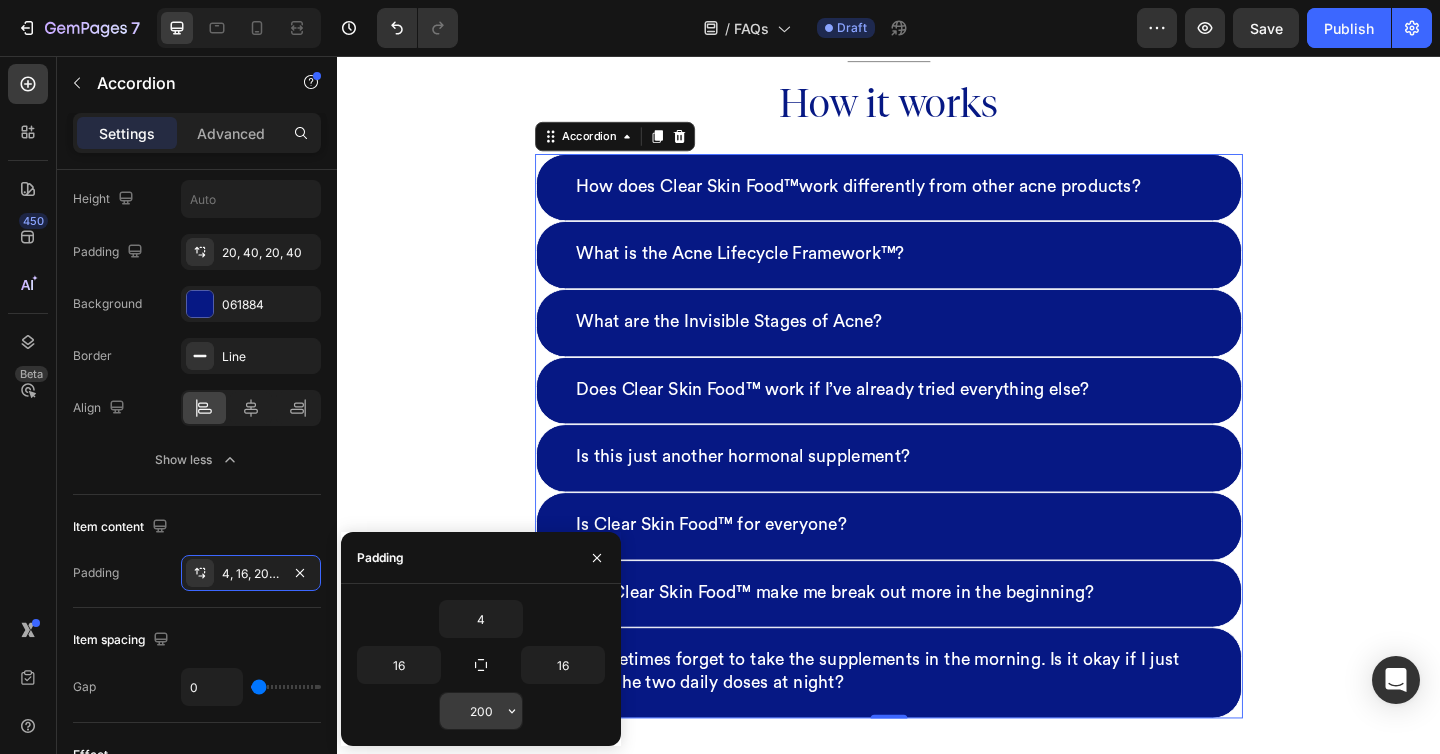 type on "4" 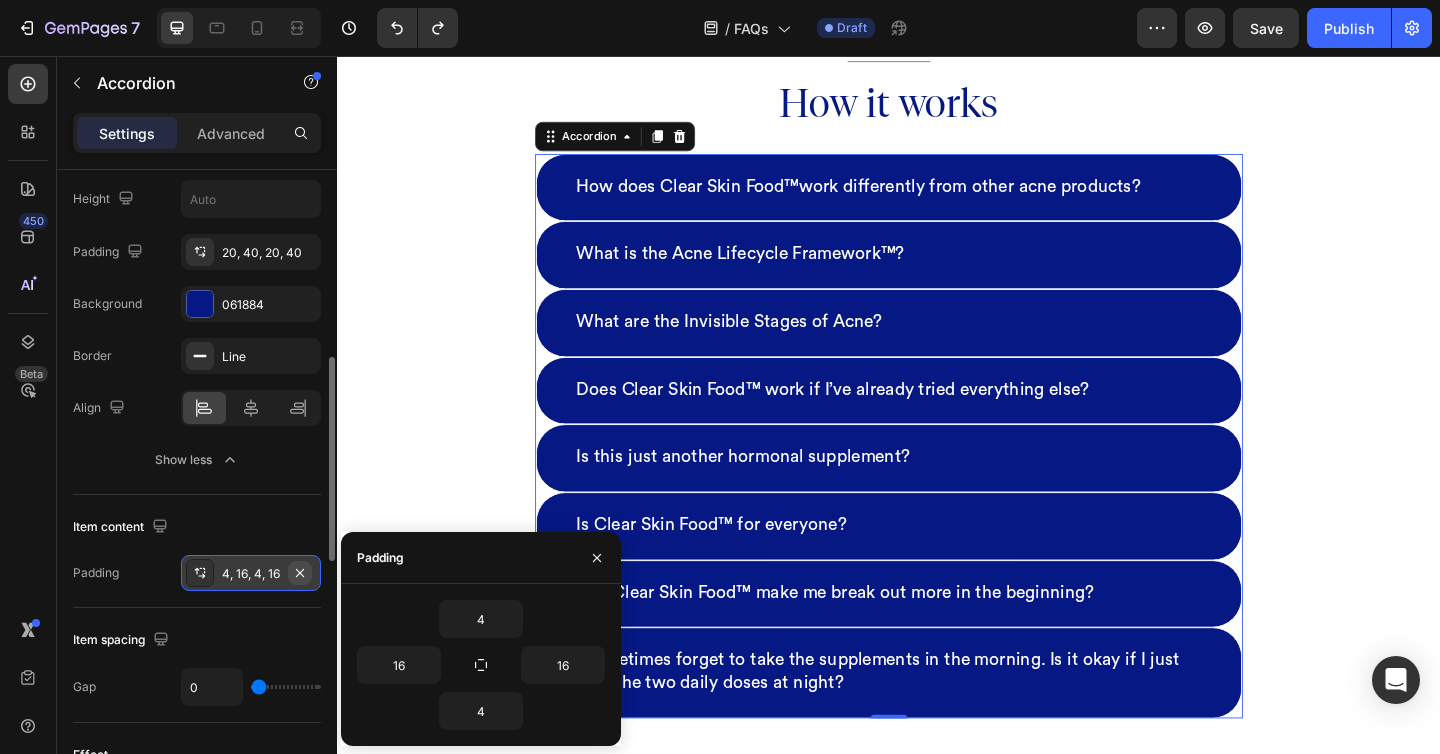 click 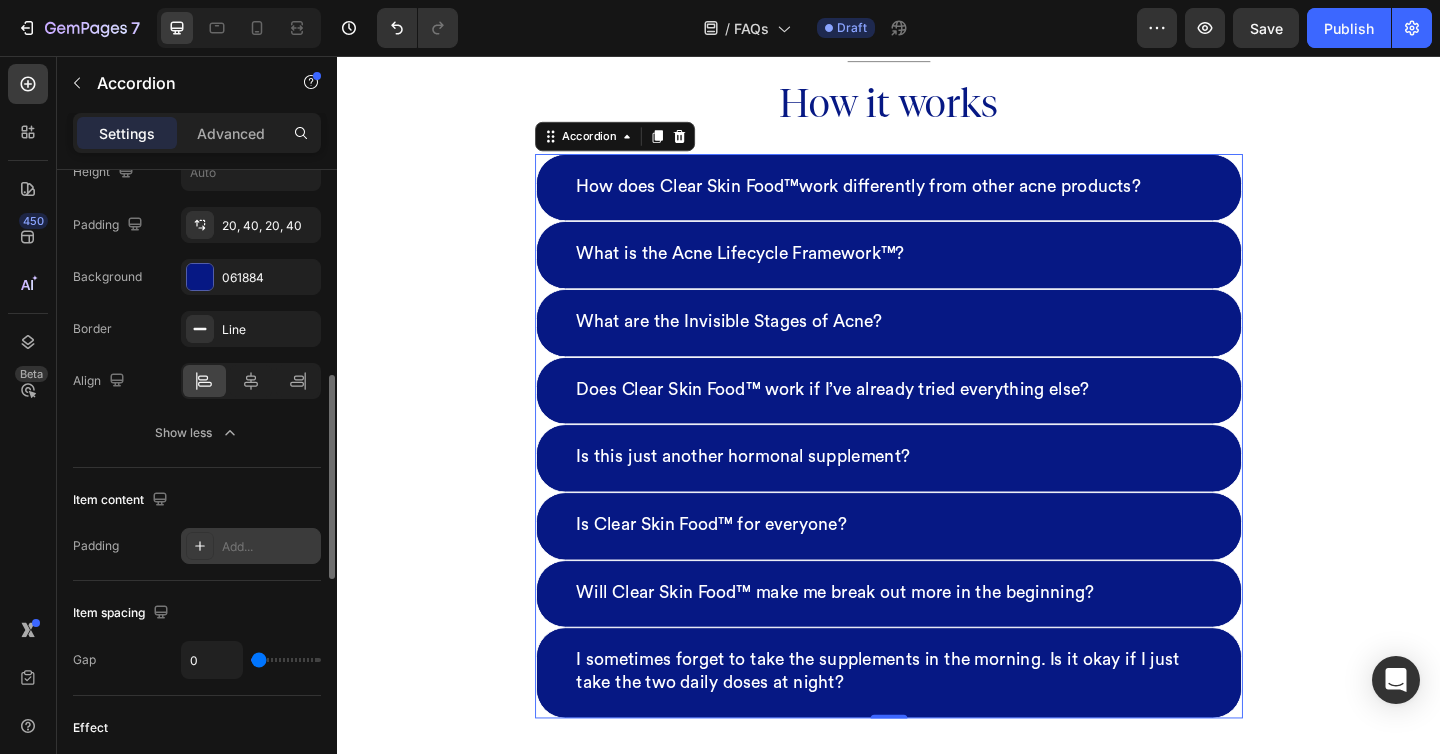 scroll, scrollTop: 622, scrollLeft: 0, axis: vertical 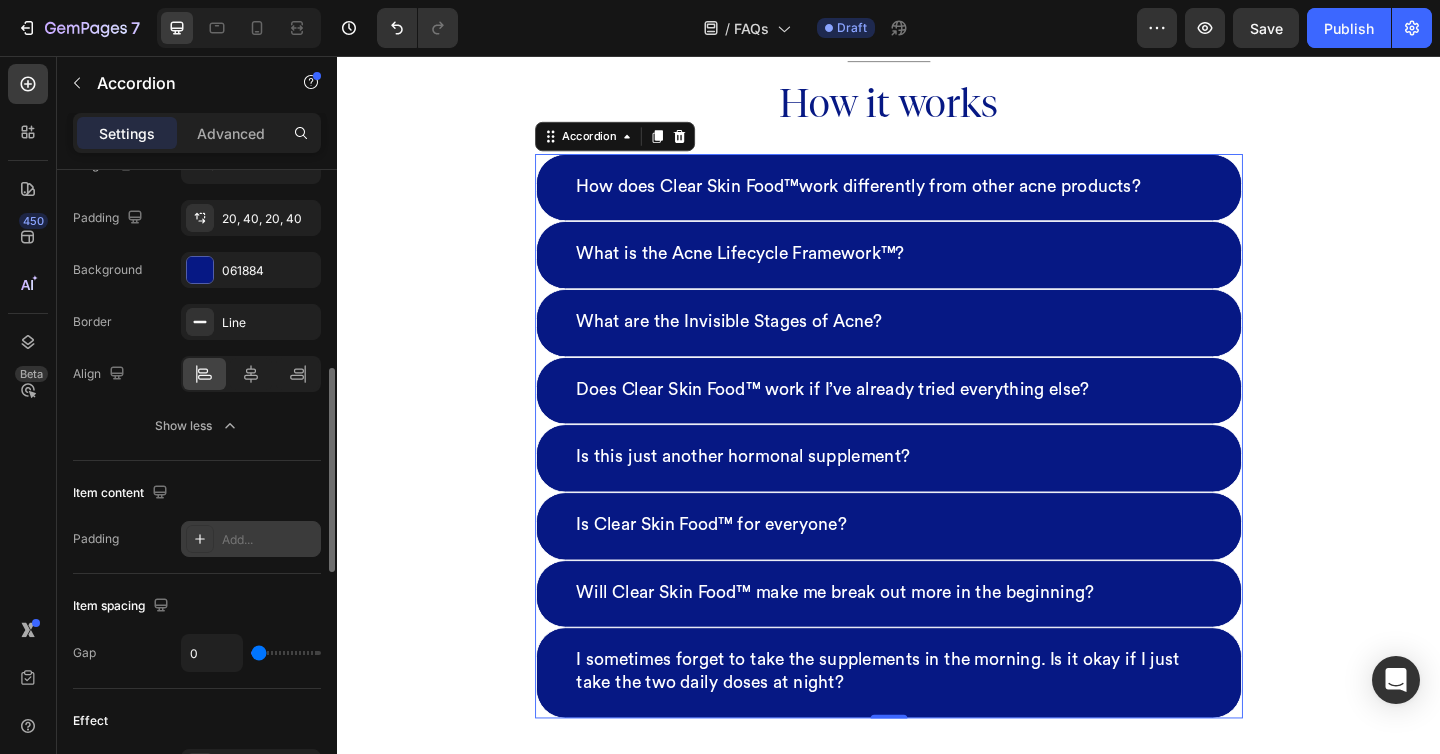 type on "16" 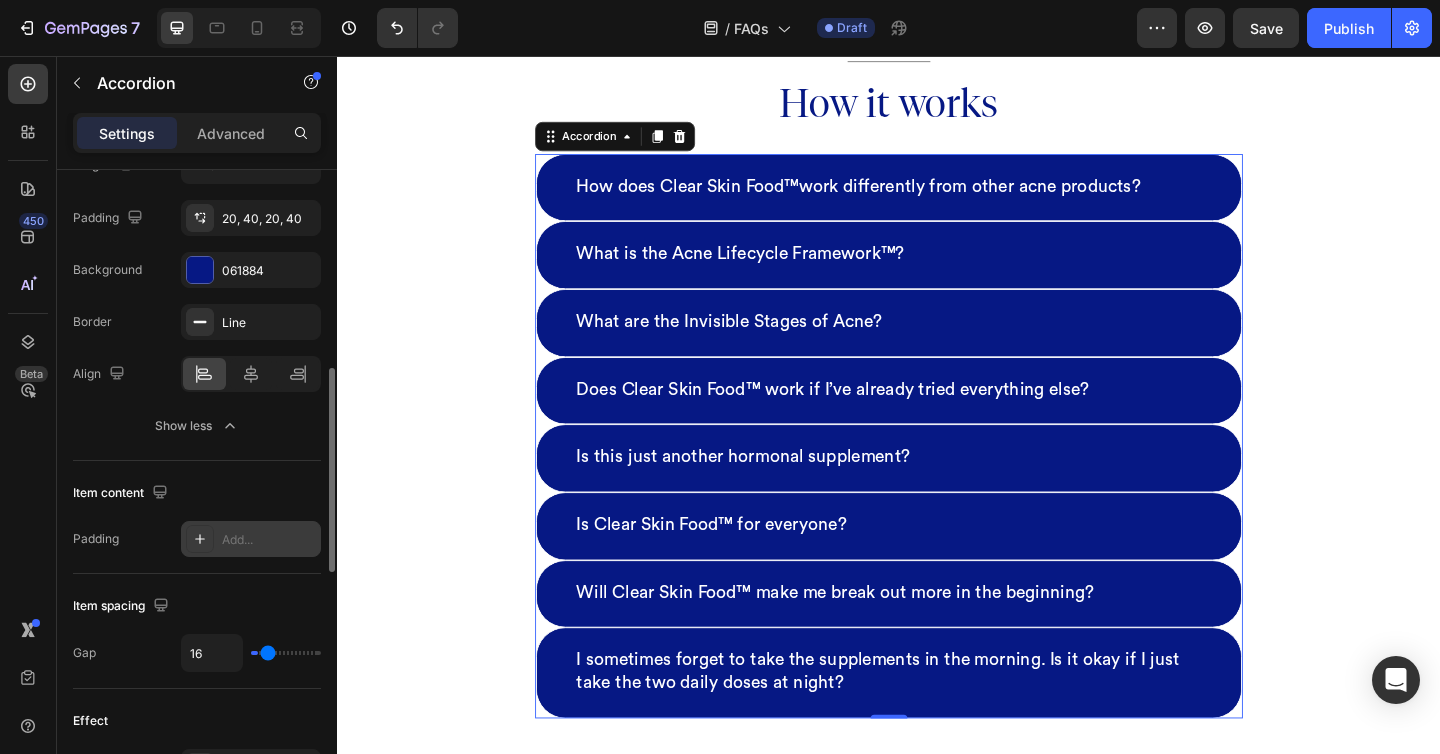 type on "29" 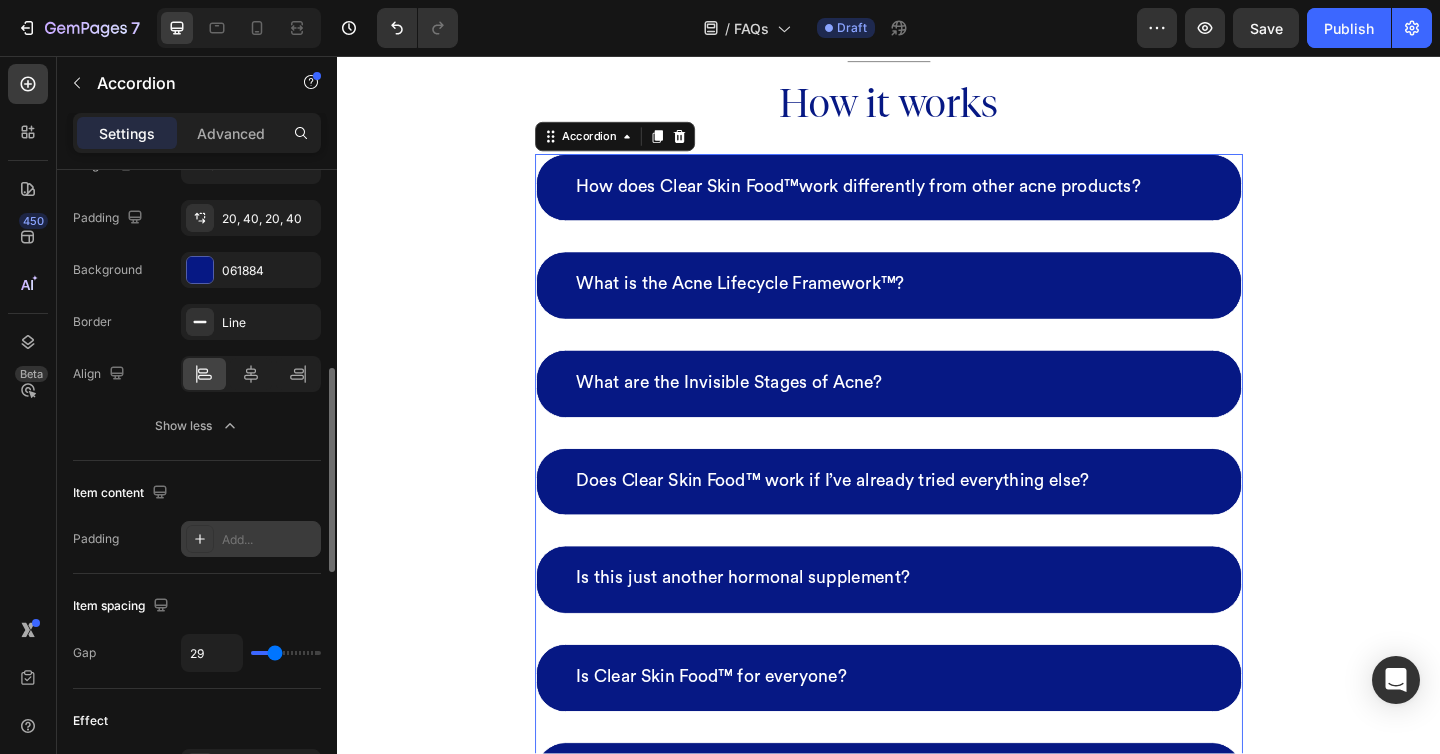 type on "33" 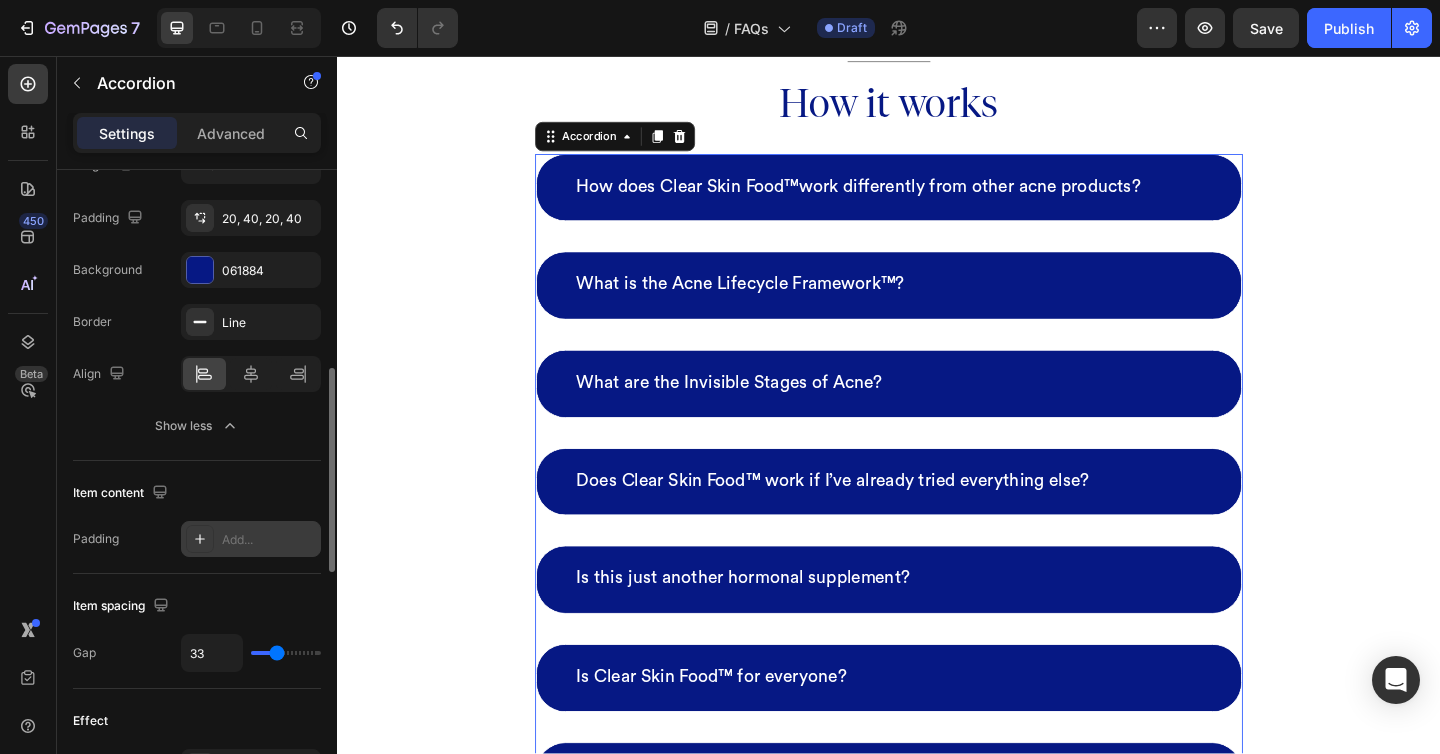 type on "32" 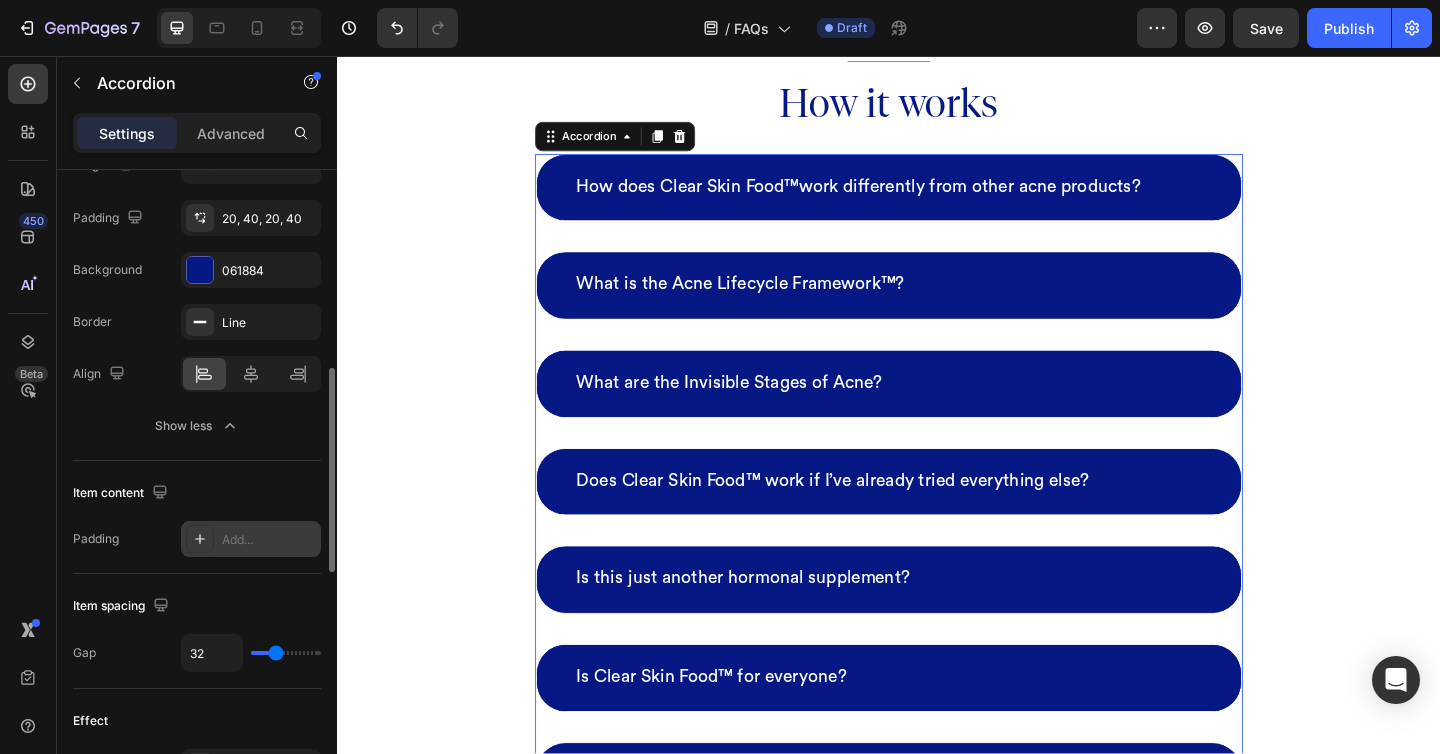 type on "27" 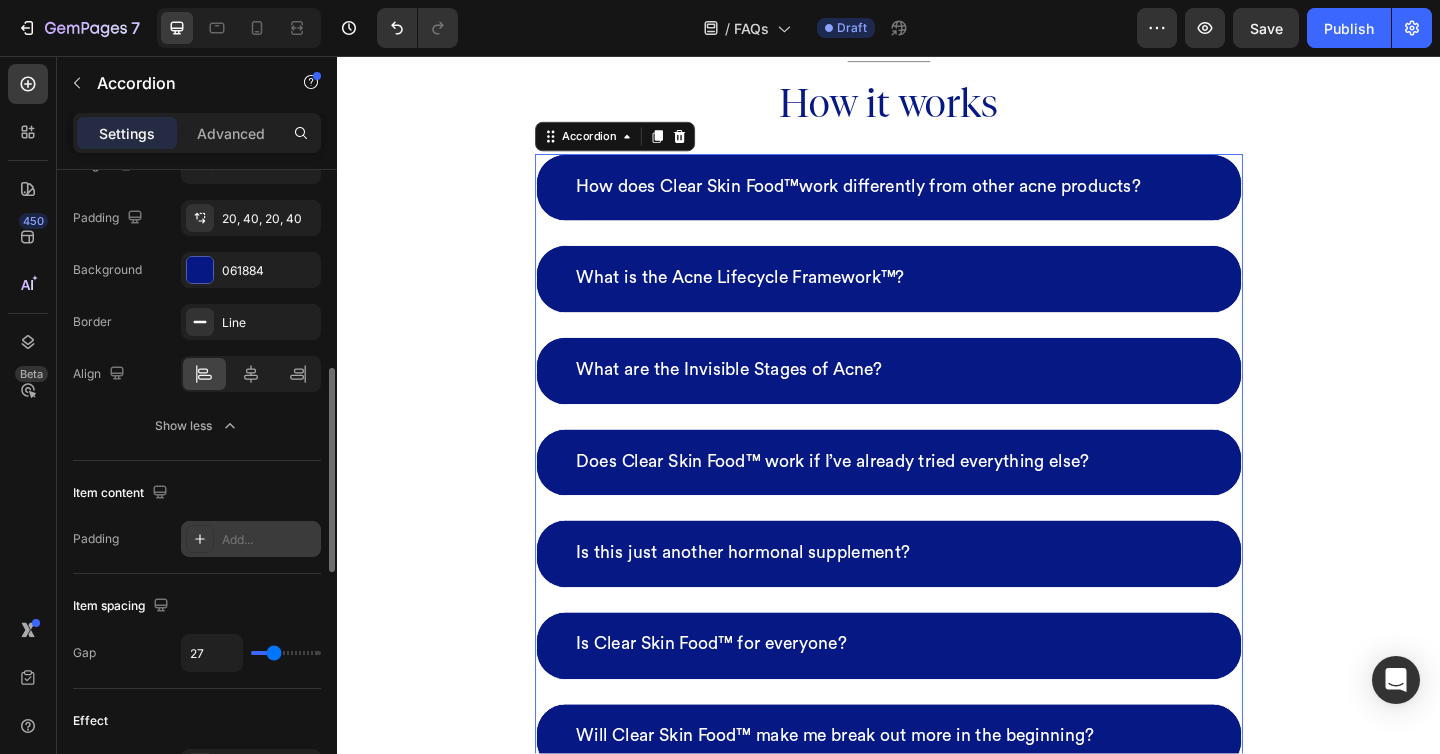 type on "26" 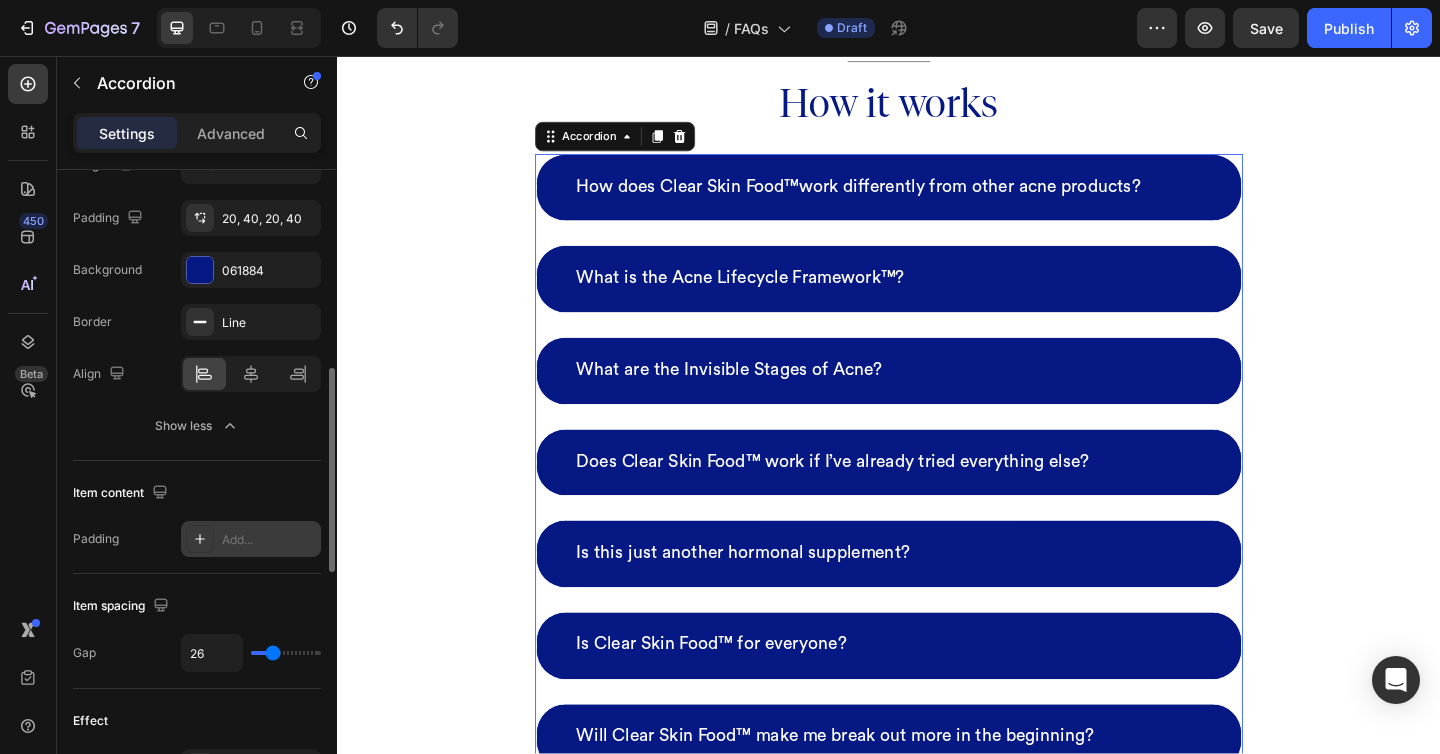 type on "25" 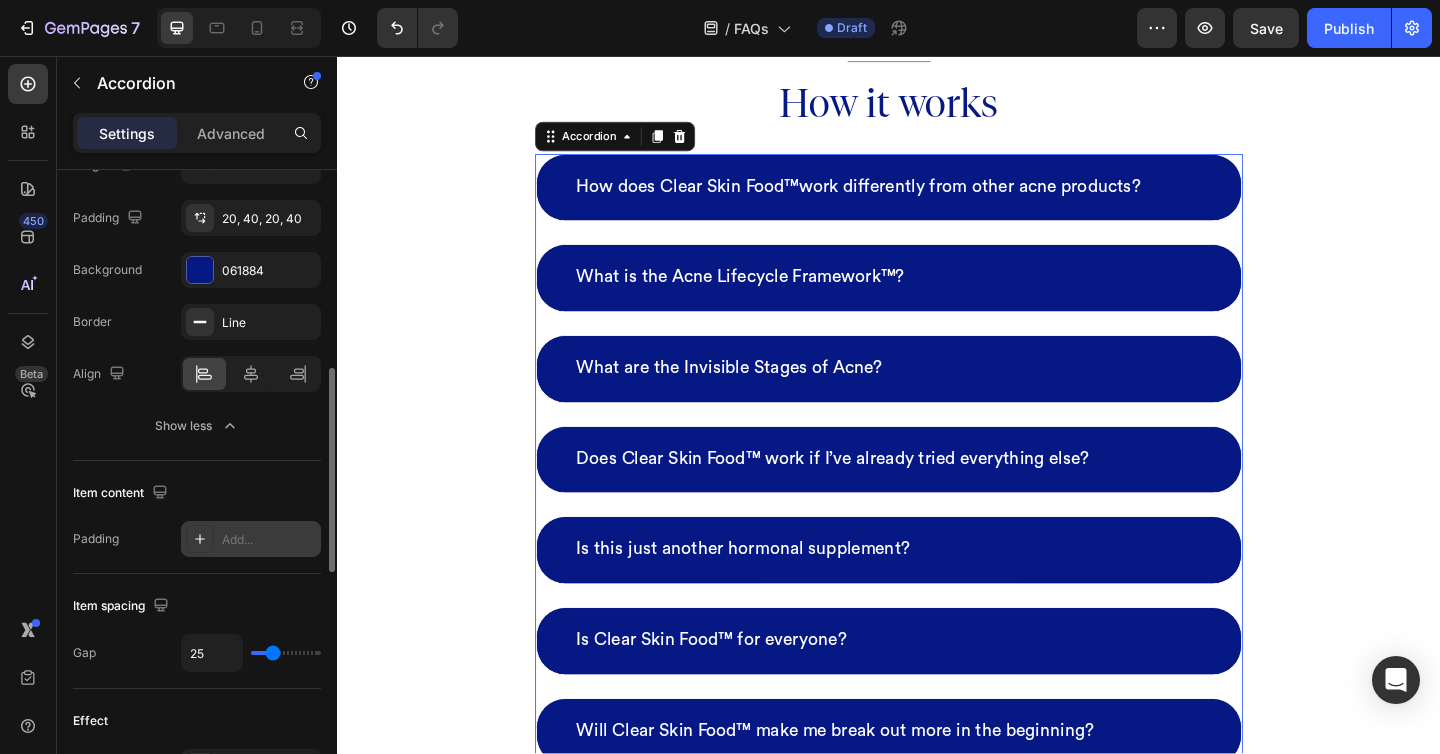 type on "24" 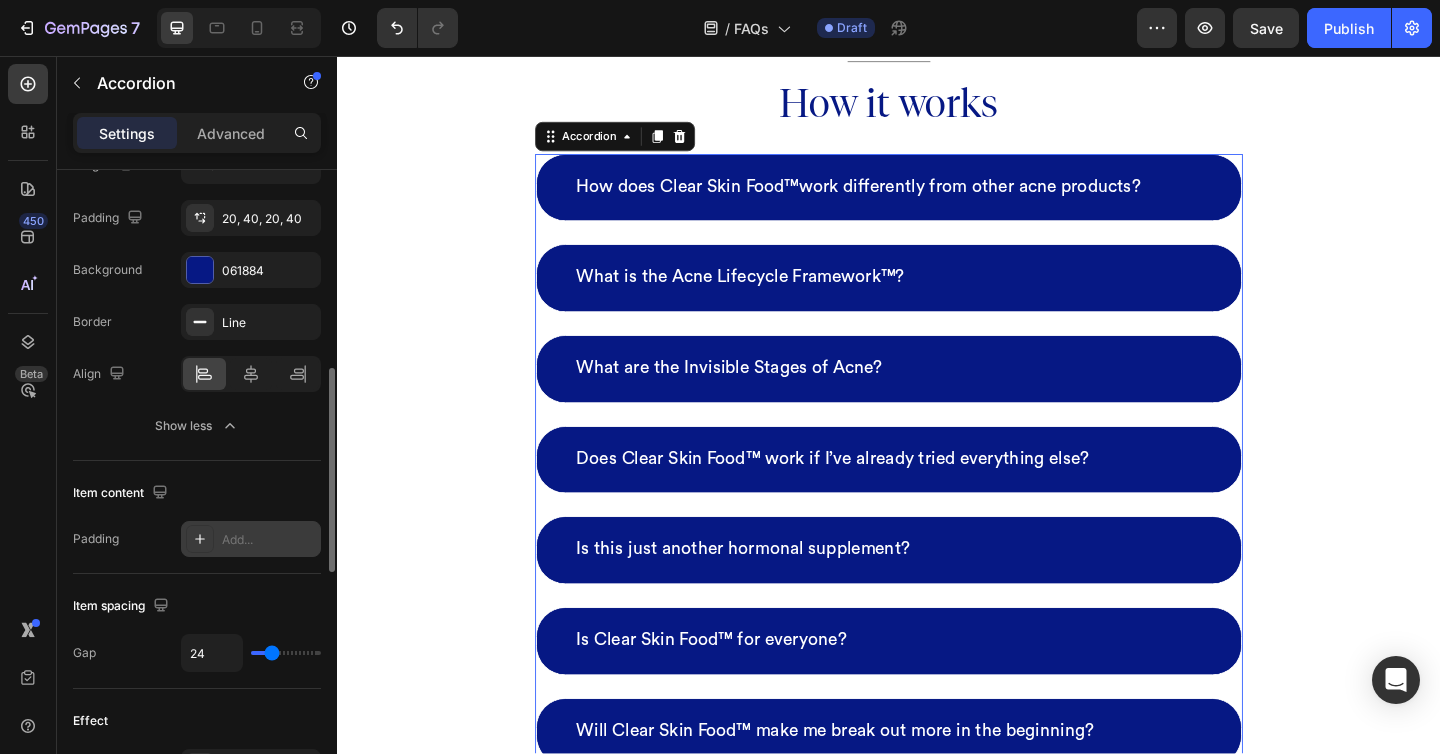 type on "23" 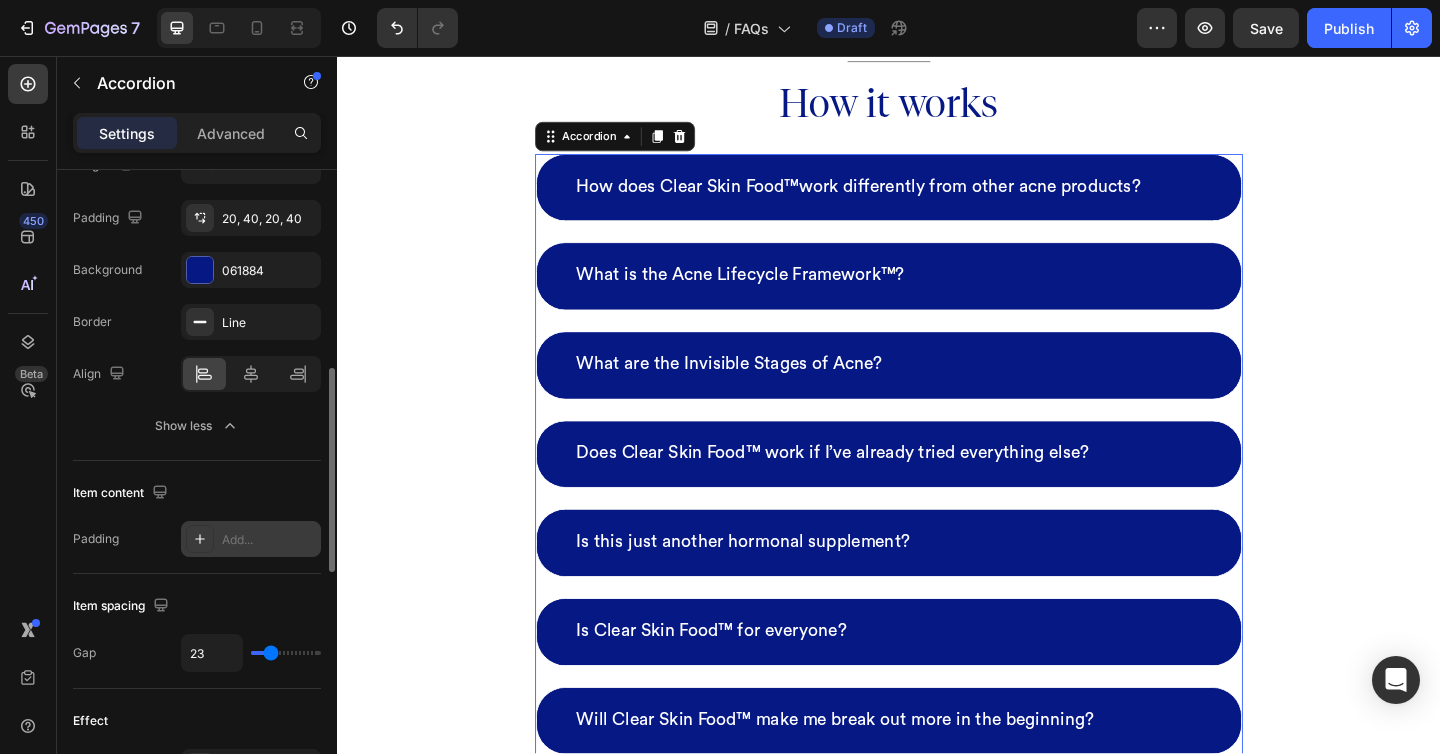 type on "22" 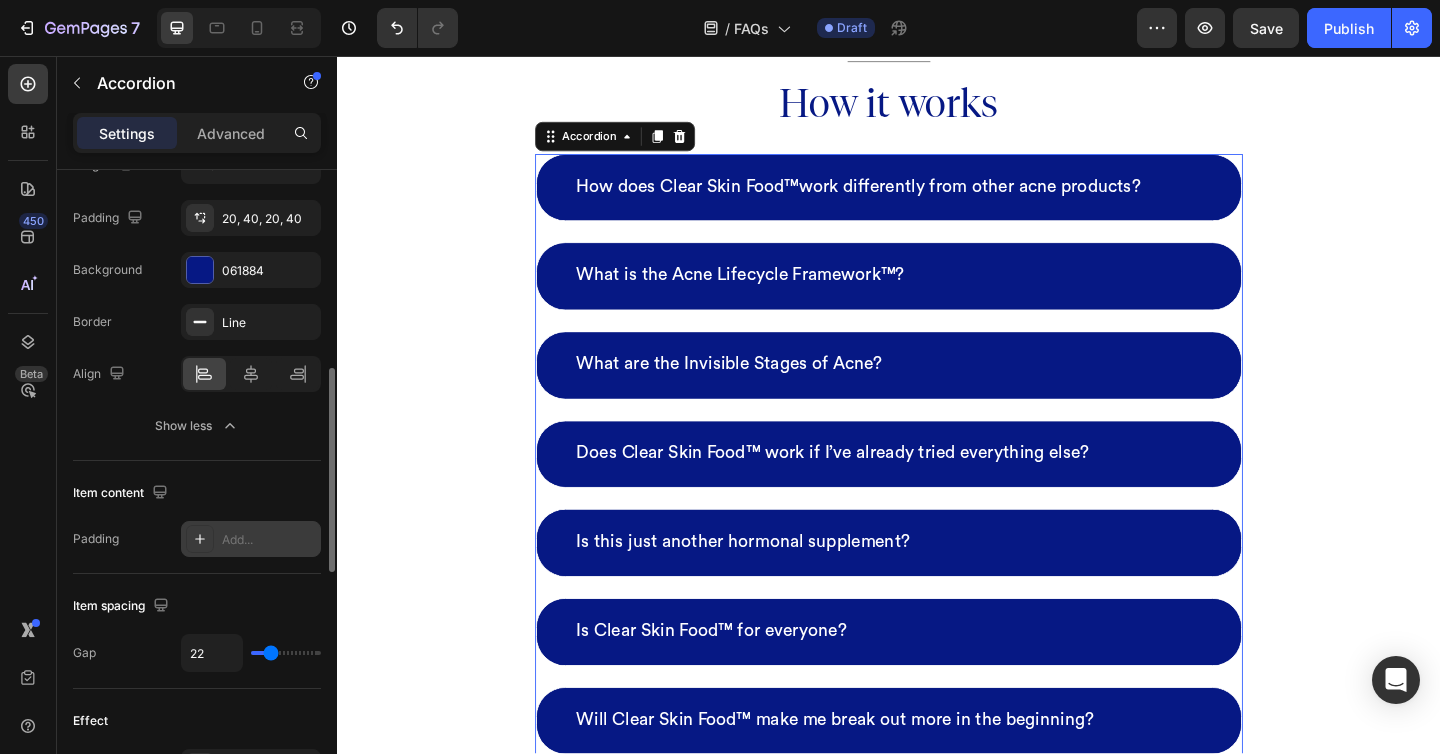 type on "19" 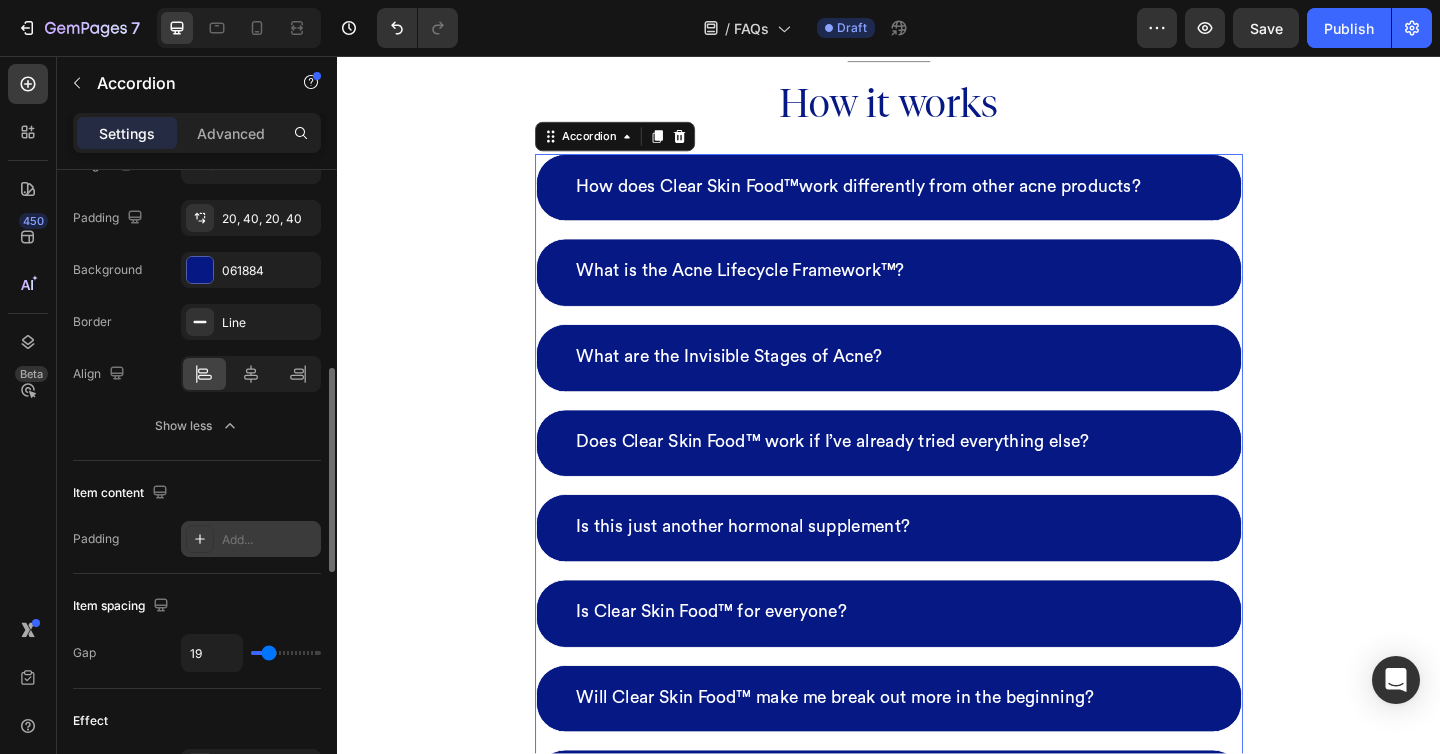 drag, startPoint x: 259, startPoint y: 654, endPoint x: 269, endPoint y: 655, distance: 10.049875 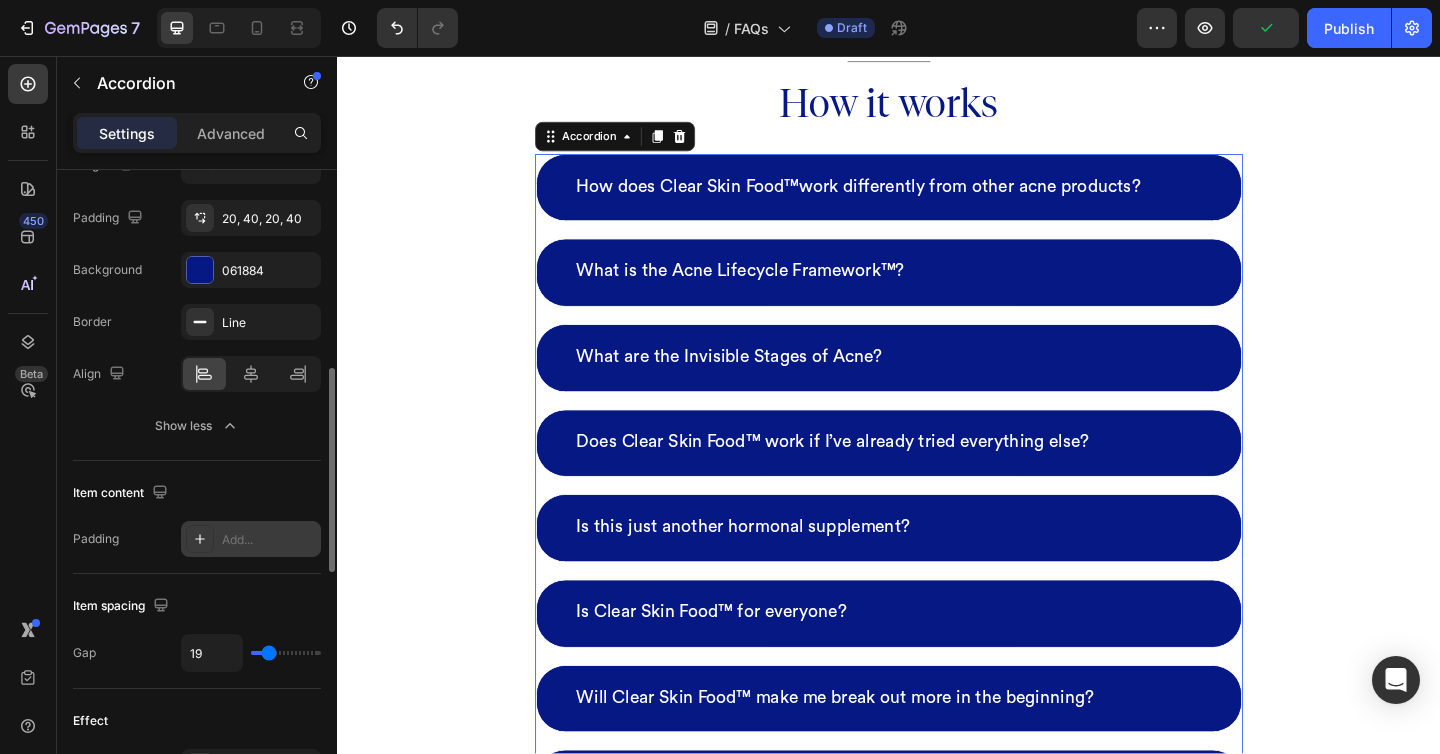 click at bounding box center [286, 653] 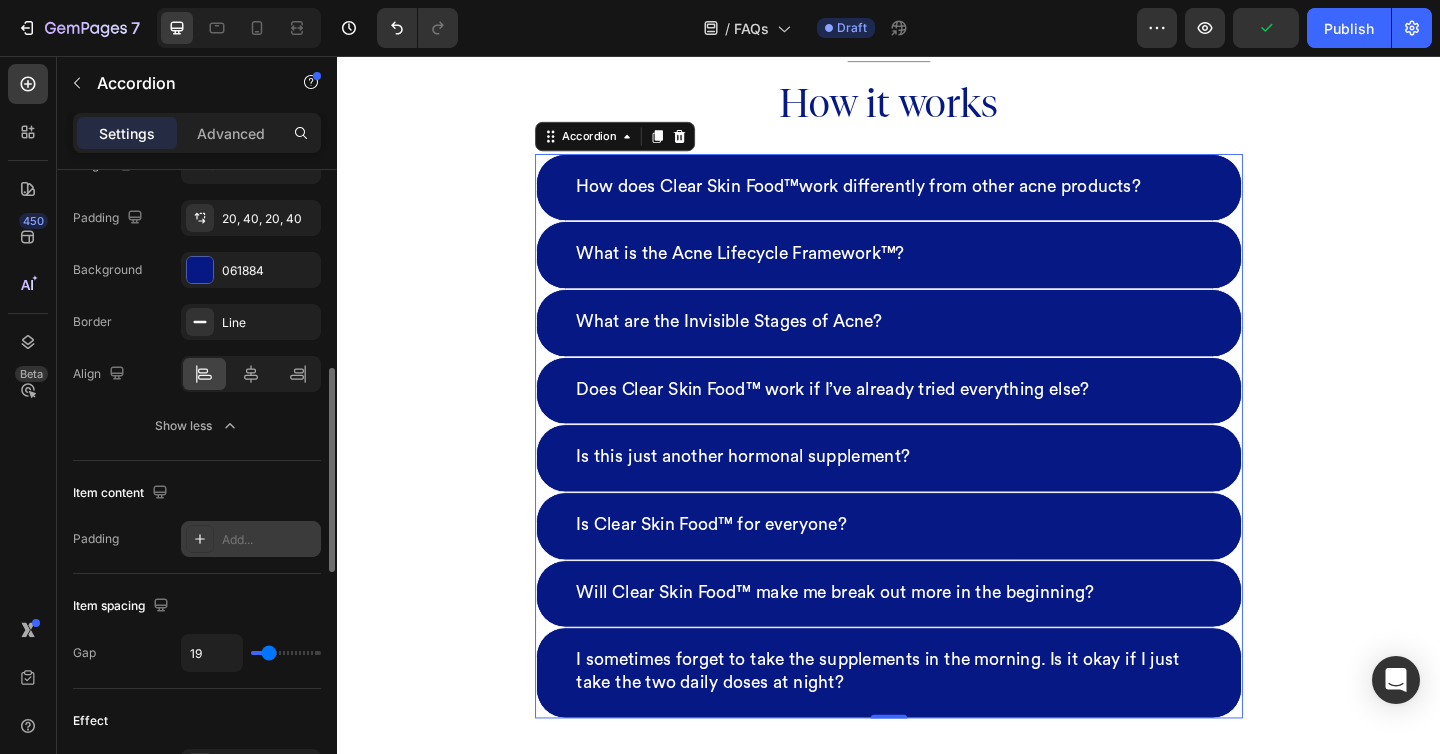 type on "20" 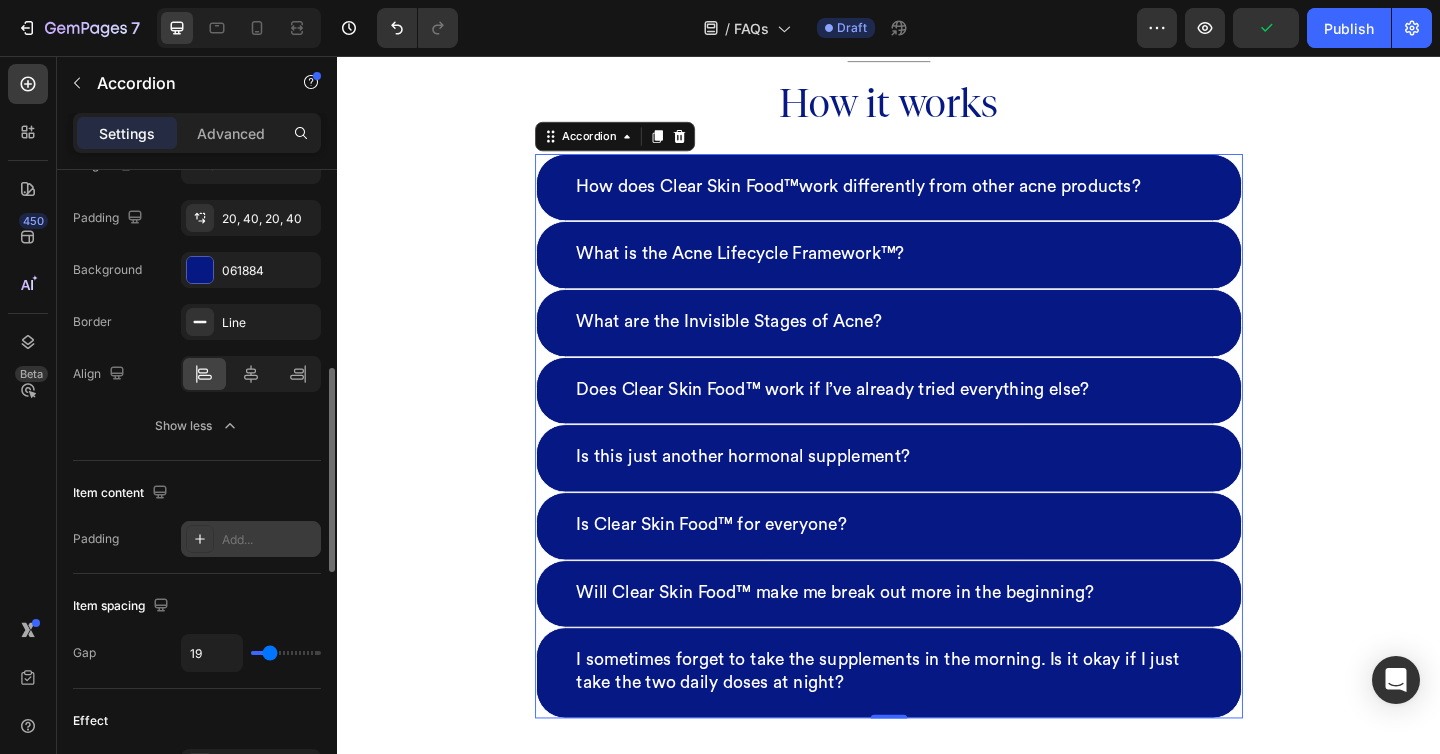 type on "20" 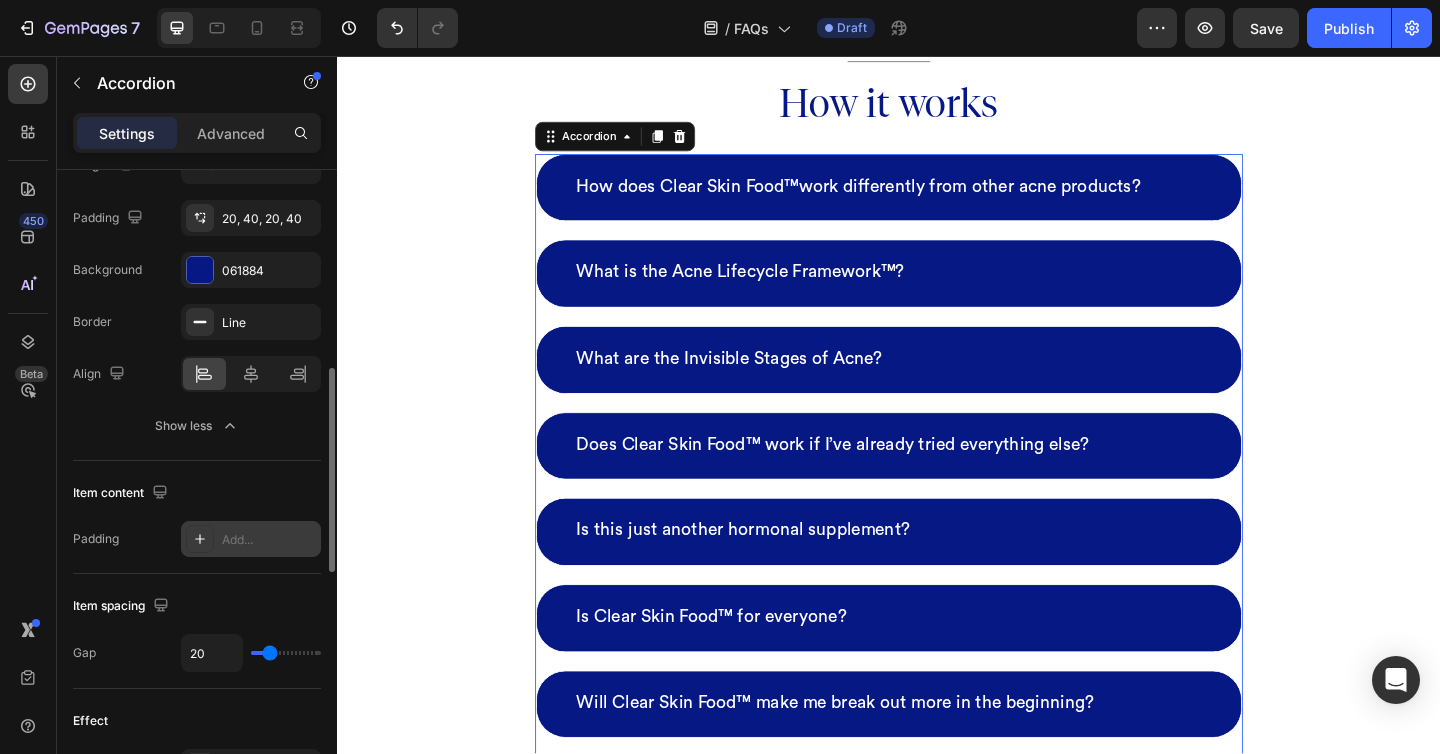 click on "Item spacing" at bounding box center (197, 606) 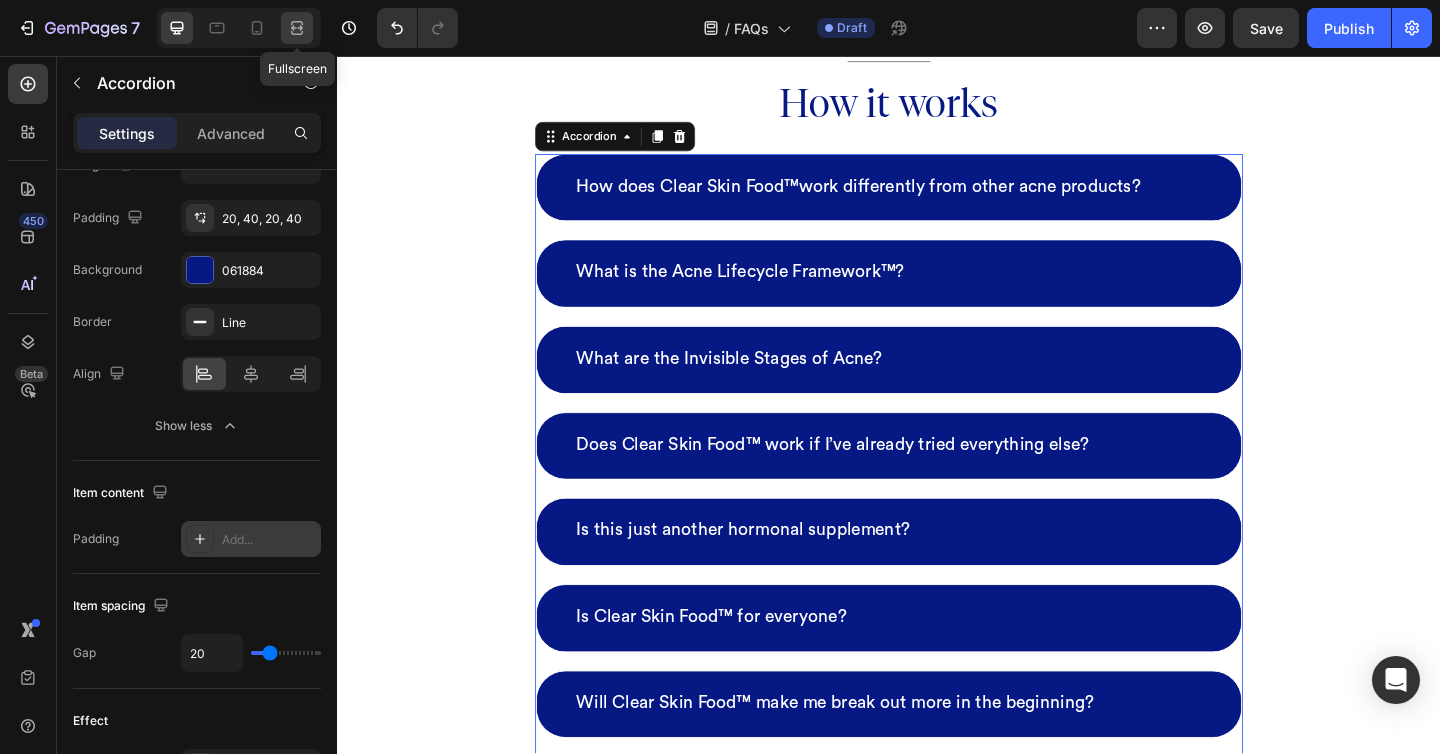 click 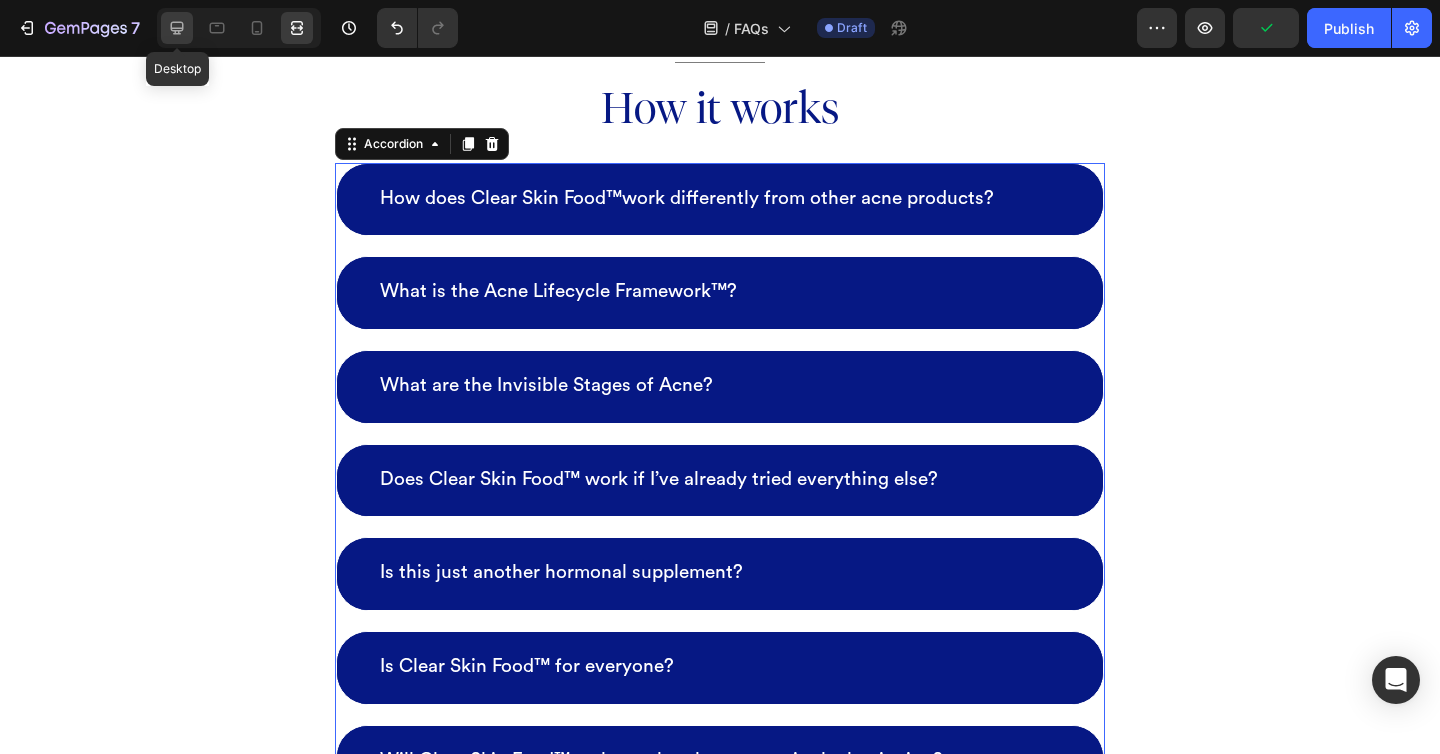 click 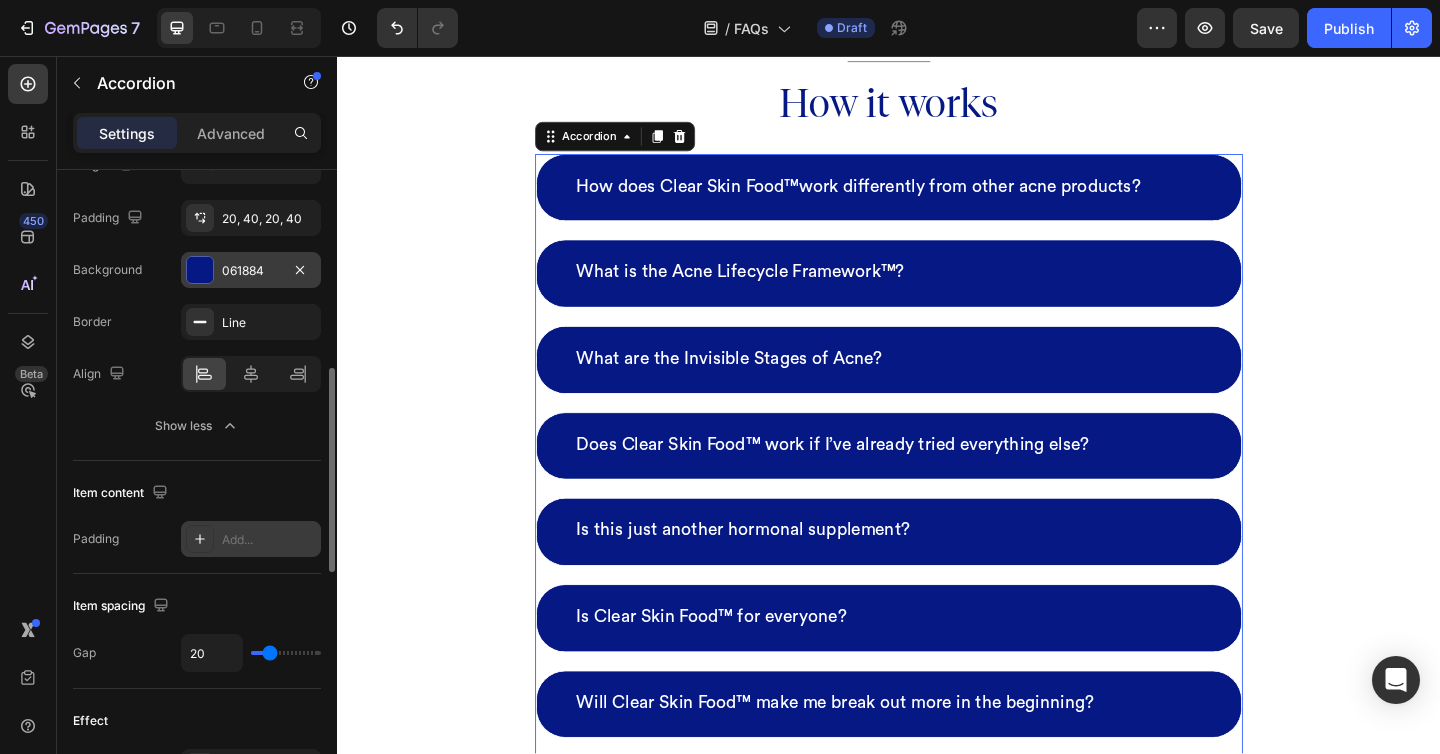 click on "061884" at bounding box center (251, 271) 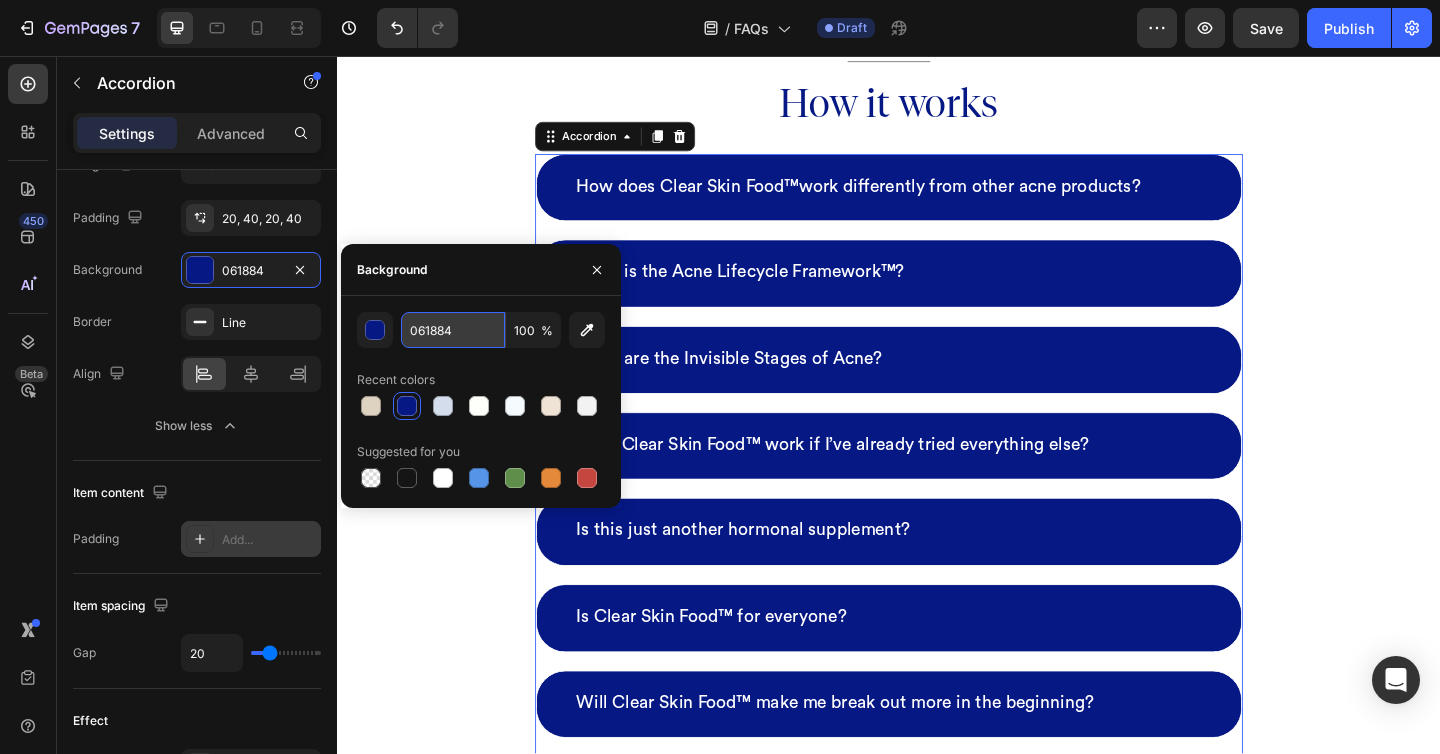click on "061884" at bounding box center (453, 330) 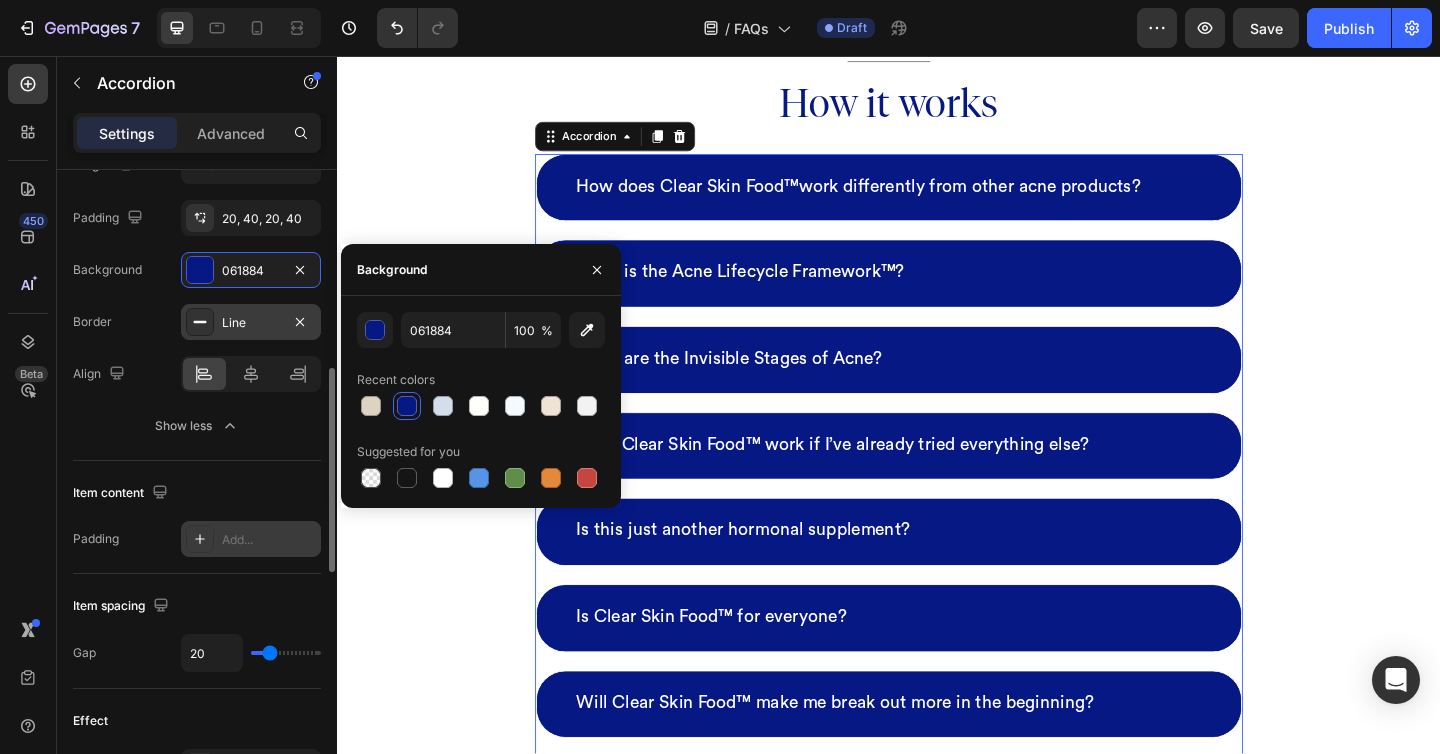 click on "Line" at bounding box center [251, 322] 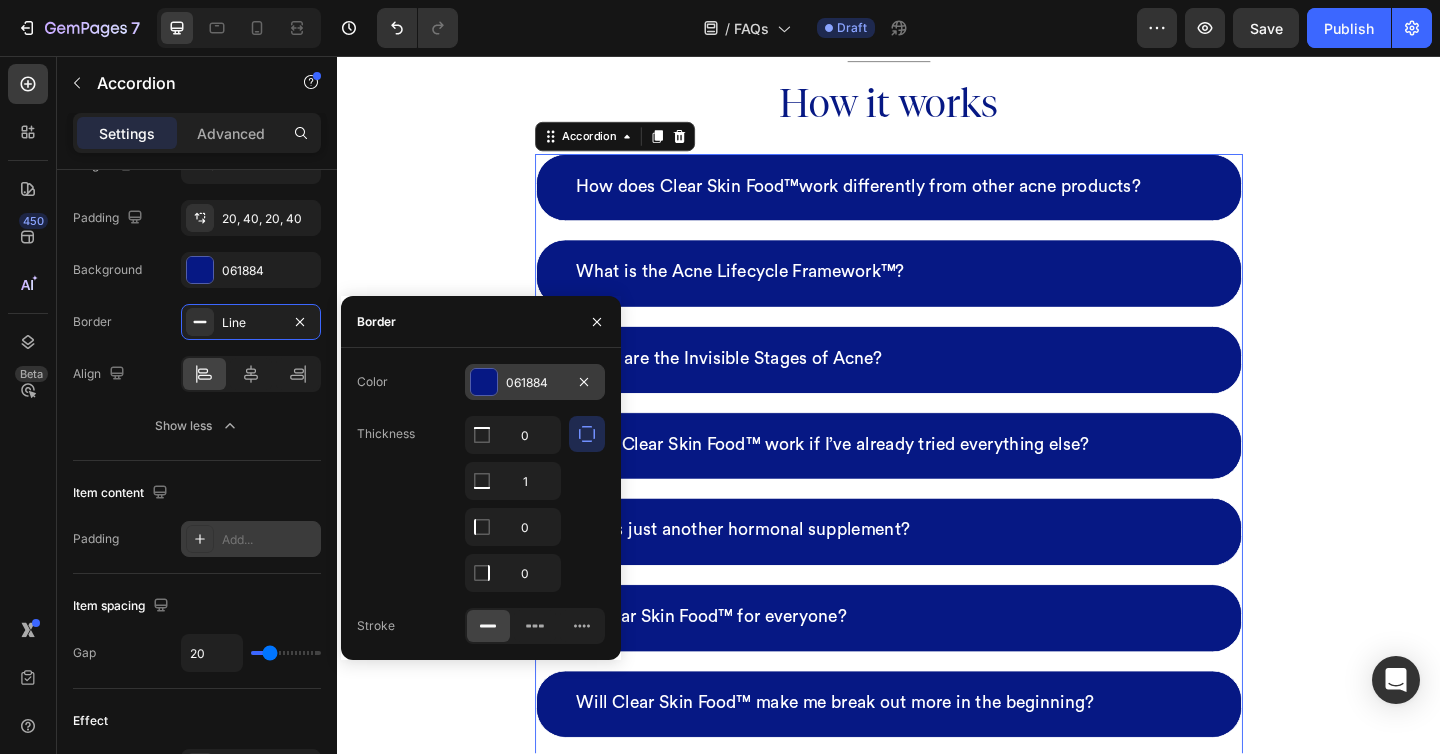 click on "061884" at bounding box center (535, 383) 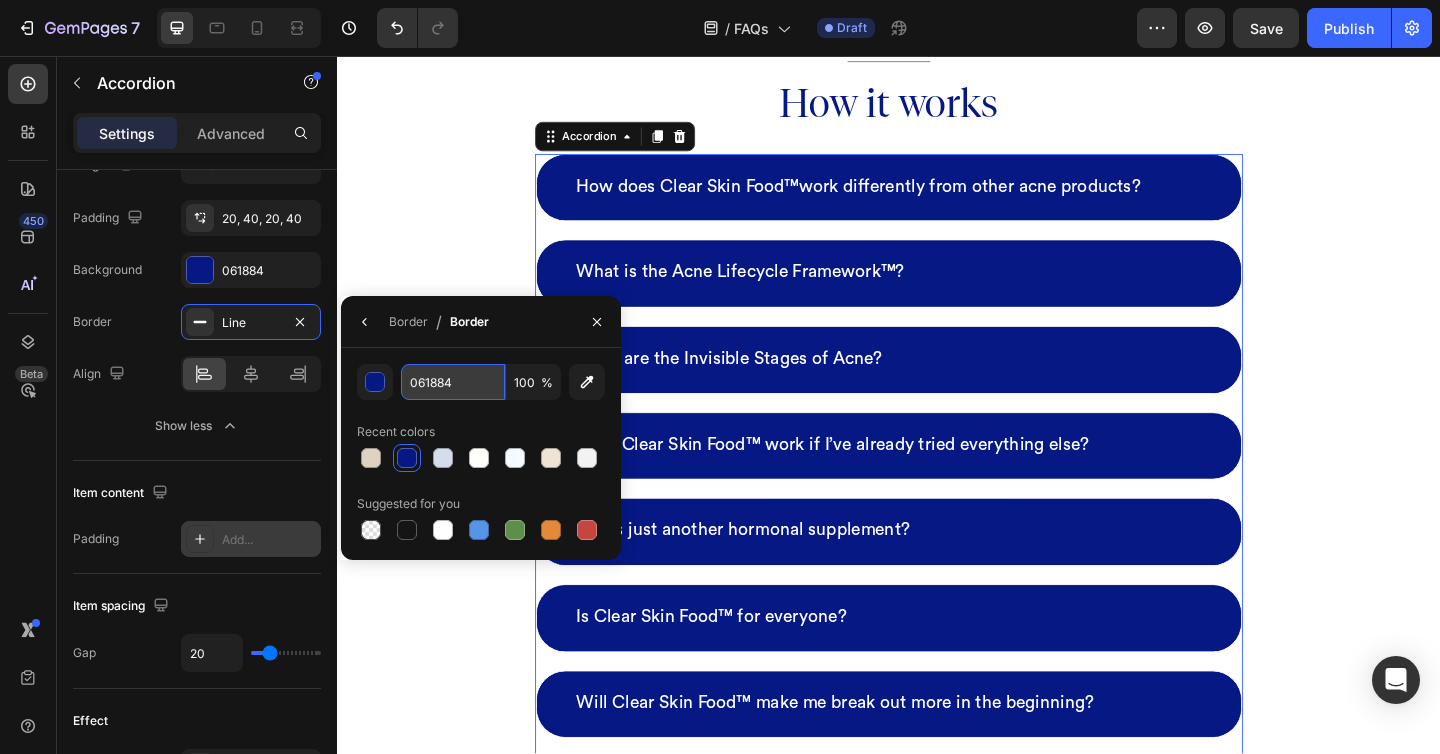 click on "061884" at bounding box center [0, 0] 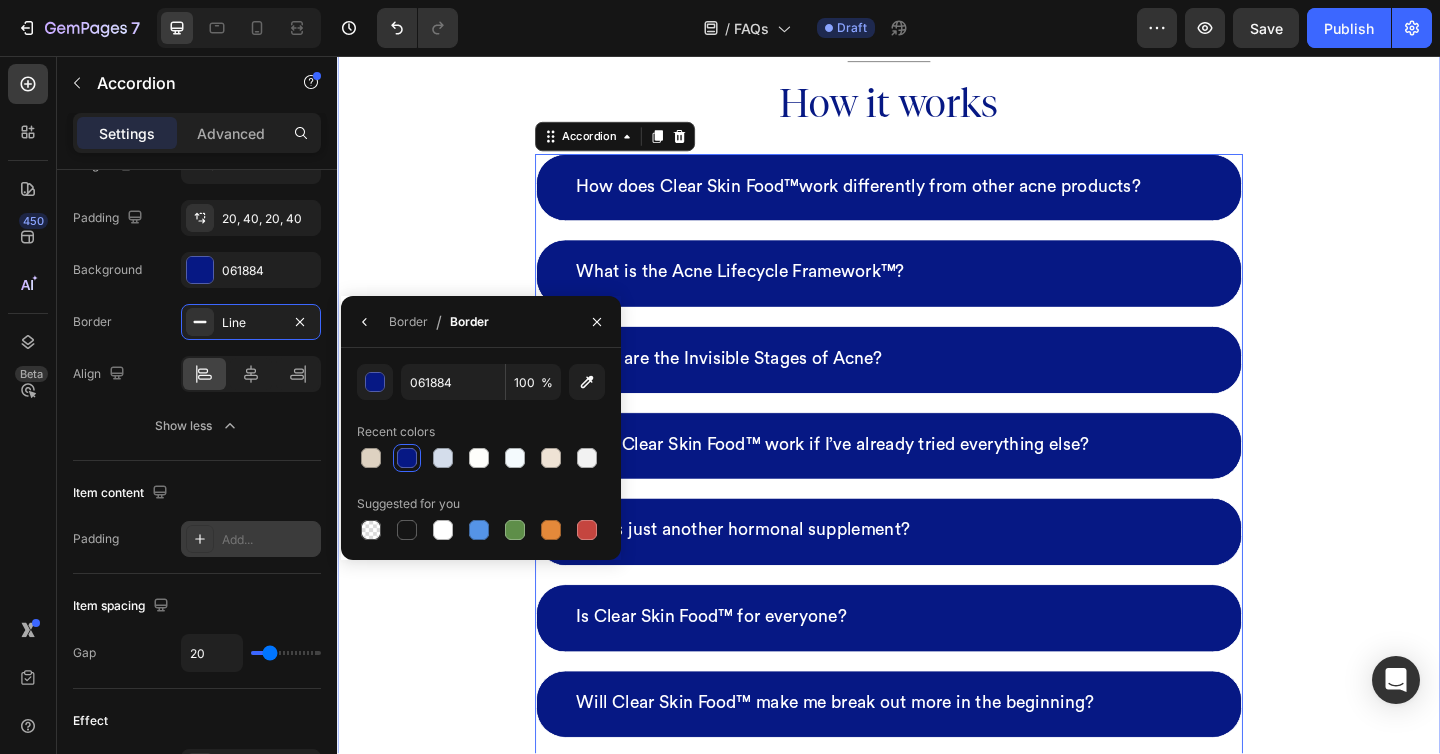 click on "Frequently asked questions Heading Have questions? We’re here to help Text block                Title Line How it works Heading How does Clear Skin Food™work differently from other acne products? What is the Acne Lifecycle Framework™? What are the Invisible Stages of Acne? Does Clear Skin Food™ work if I’ve already tried everything else? Is this just another hormonal supplement? Is Clear Skin Food™ for everyone? Will Clear Skin Food™ make me break out more in the beginning?  I sometimes forget to take the supplements in the morning. Is it okay if I just take the two daily doses at night? Accordion   0 Row" at bounding box center [937, 413] 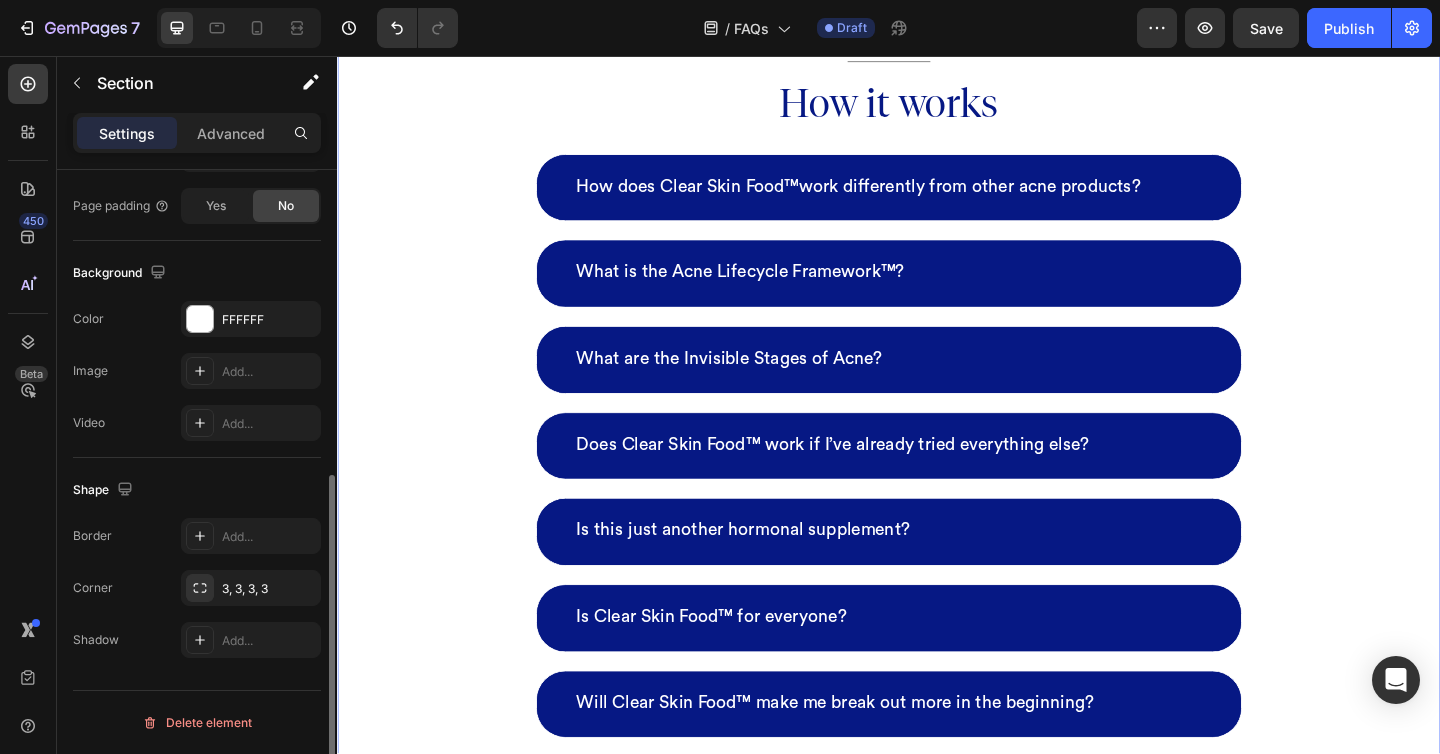 scroll, scrollTop: 0, scrollLeft: 0, axis: both 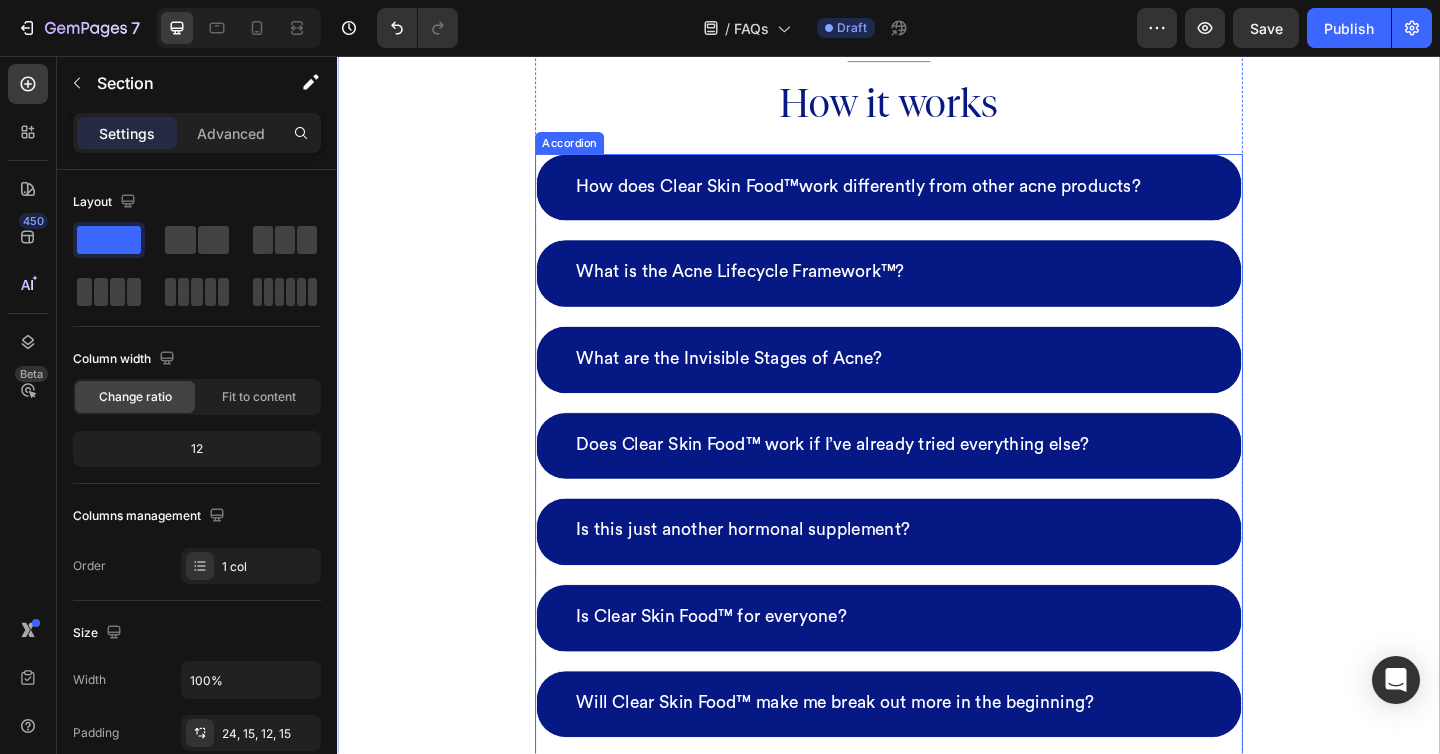 click on "How does Clear Skin Food™work differently from other acne products? What is the Acne Lifecycle Framework™? What are the Invisible Stages of Acne? Does Clear Skin Food™ work if I’ve already tried everything else? Is this just another hormonal supplement? Is Clear Skin Food™ for everyone? Will Clear Skin Food™ make me break out more in the beginning?  I sometimes forget to take the supplements in the morning. Is it okay if I just take the two daily doses at night?" at bounding box center (937, 540) 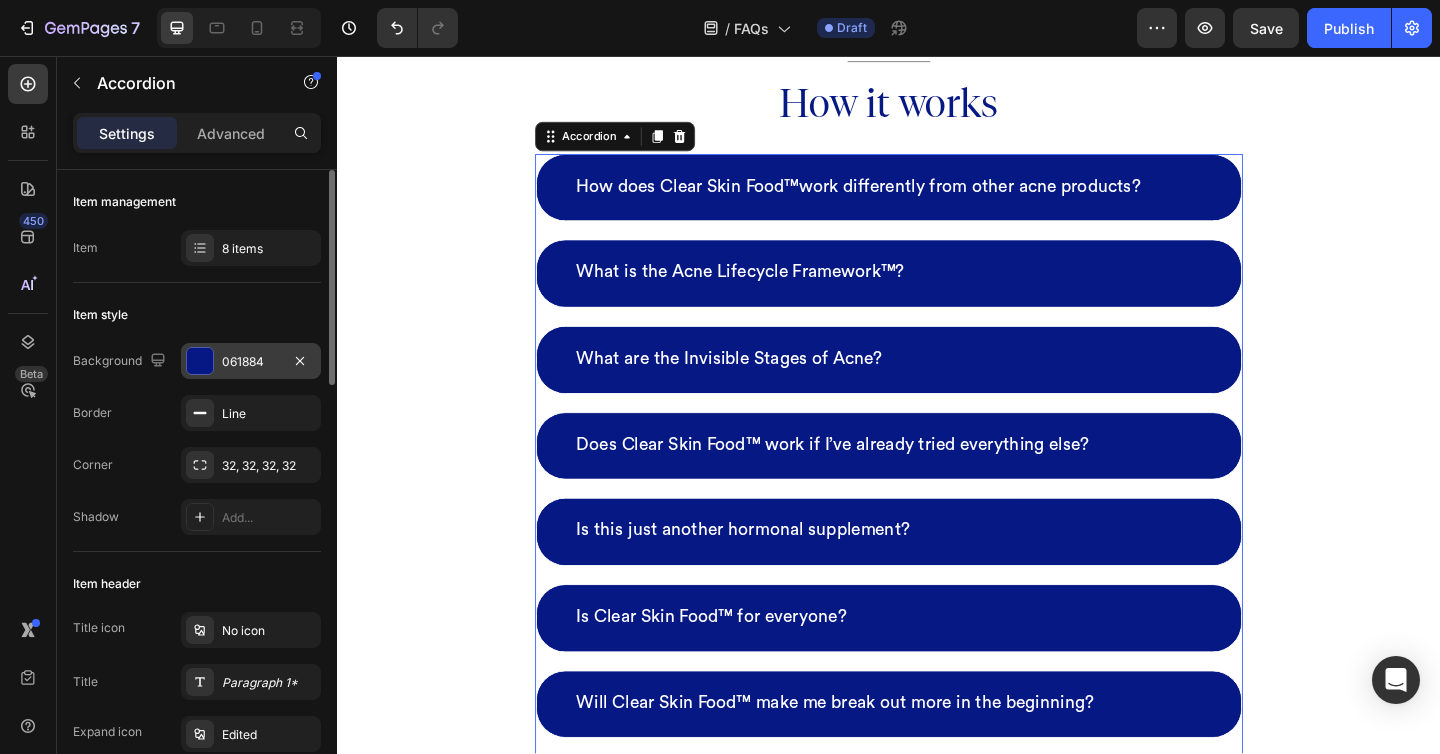 click on "061884" at bounding box center (251, 362) 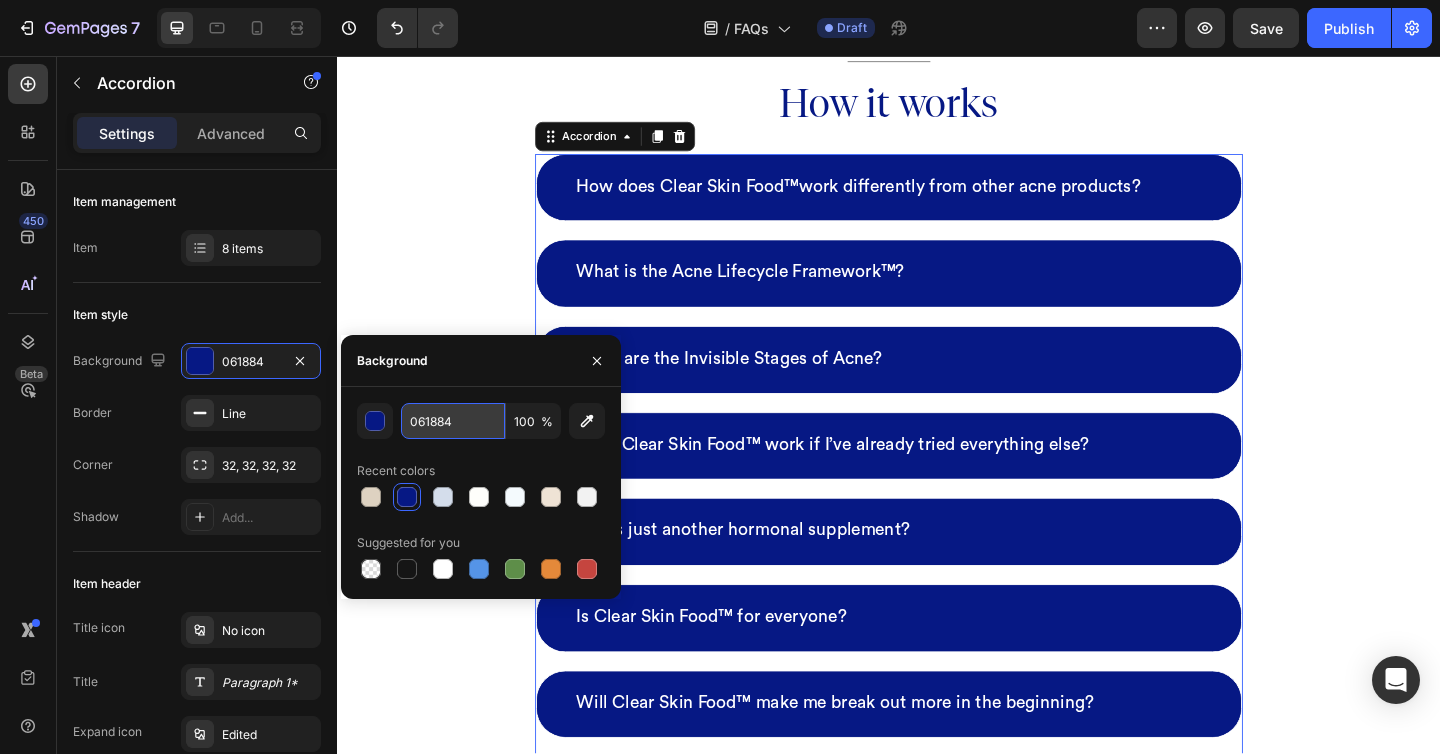 click on "061884" at bounding box center (453, 421) 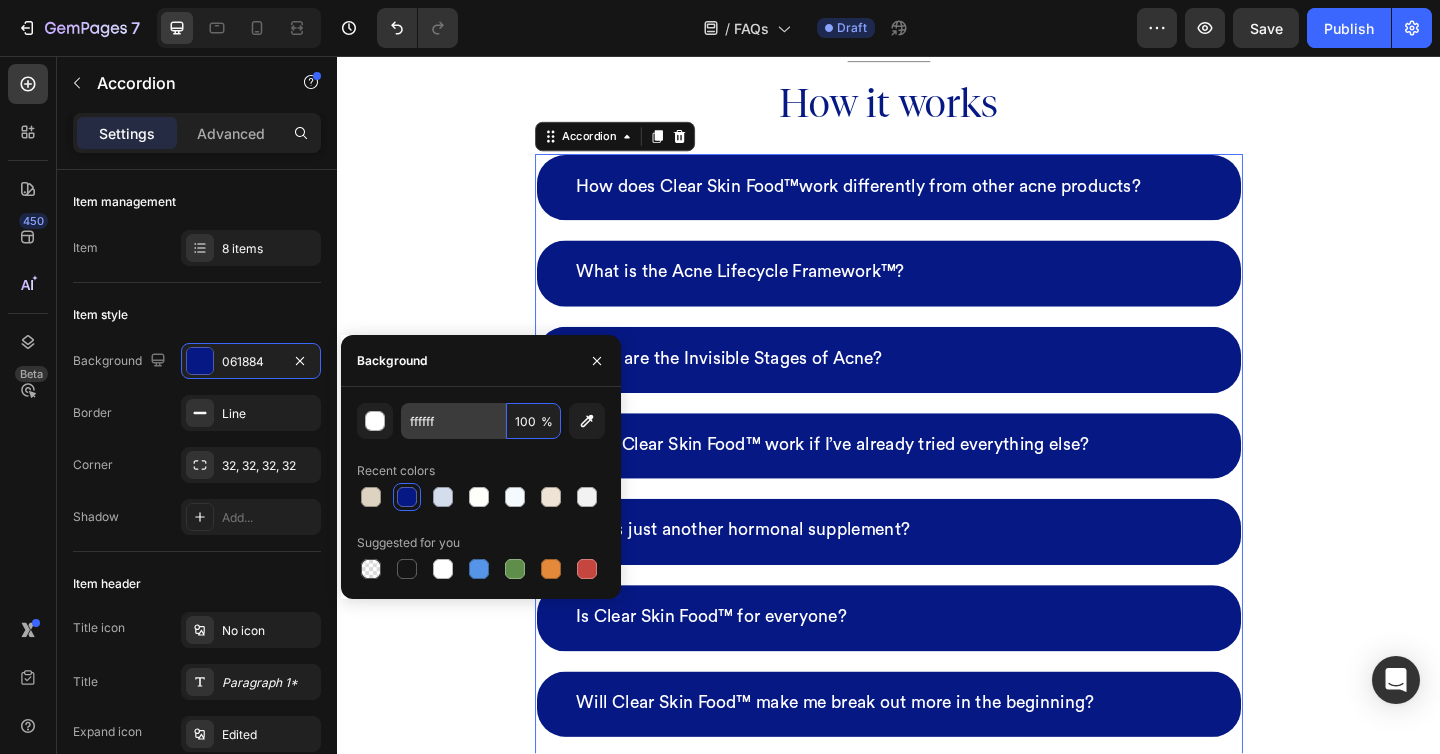 type on "FFFFFF" 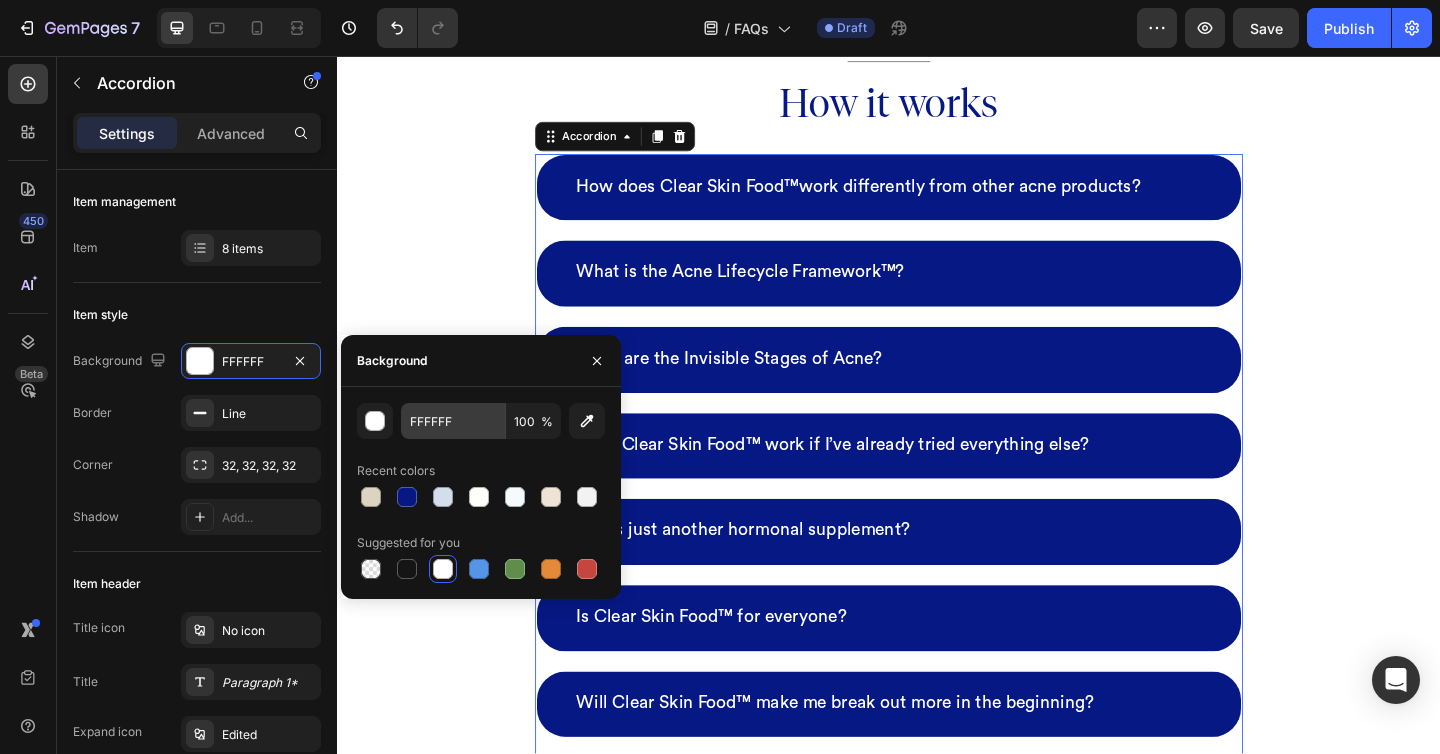 type 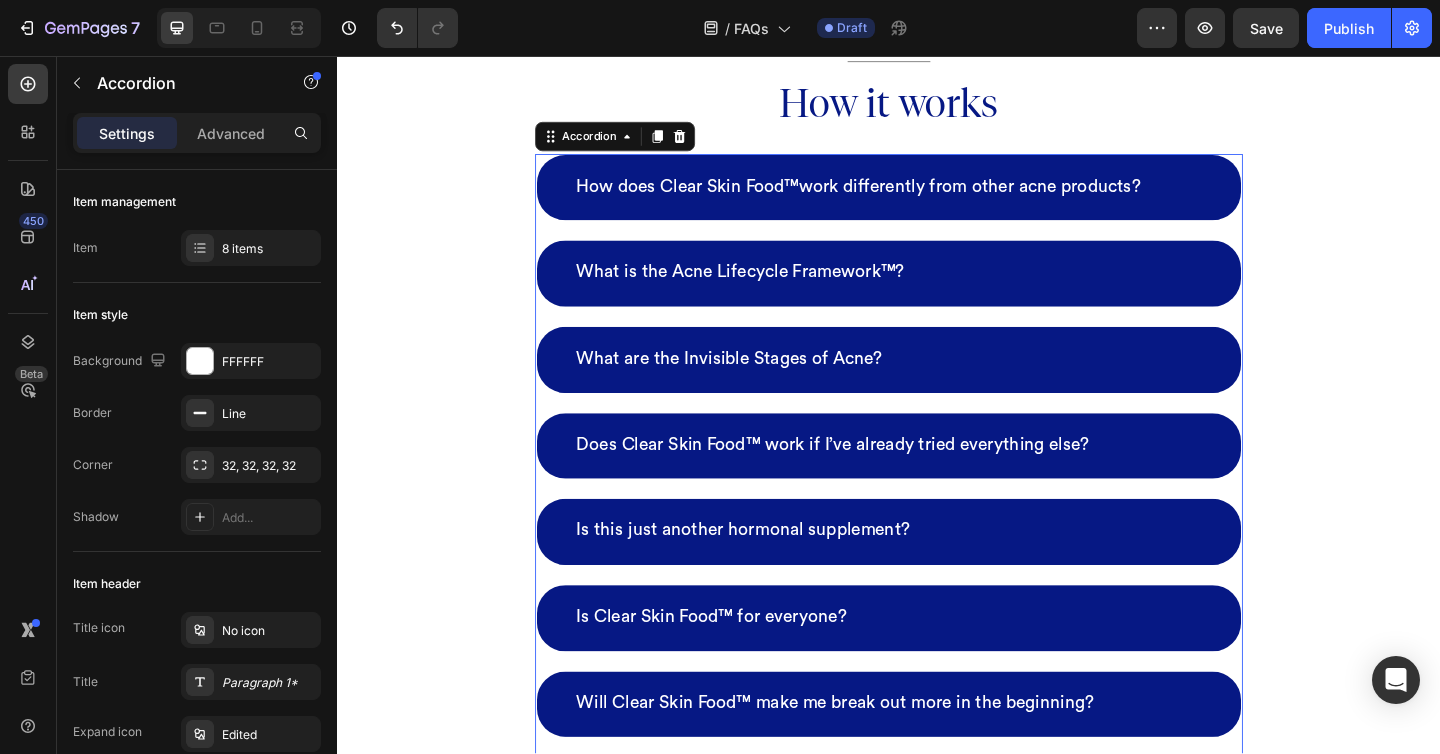 click on "How does Clear Skin Food™work differently from other acne products?" at bounding box center [937, 200] 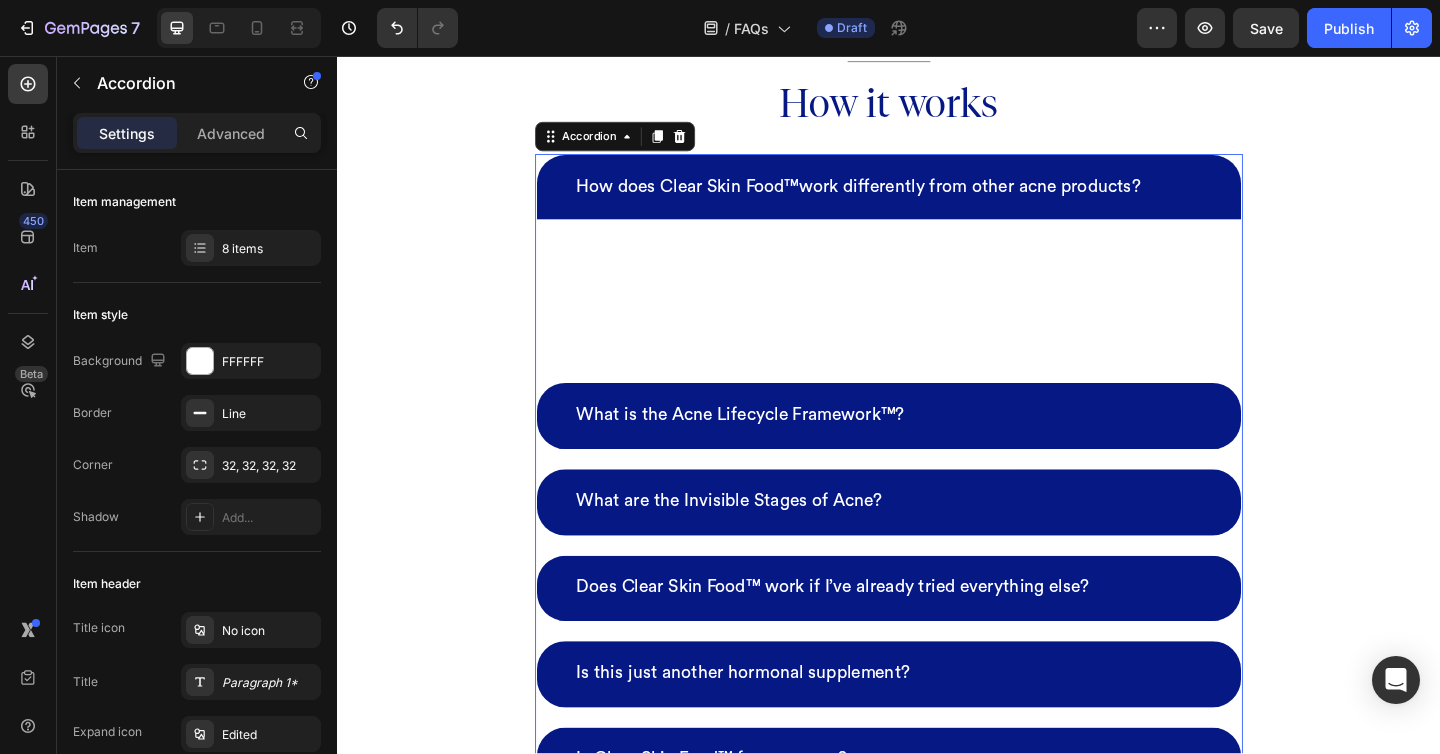 click on "How does Clear Skin Food™work differently from other acne products?" at bounding box center [937, 199] 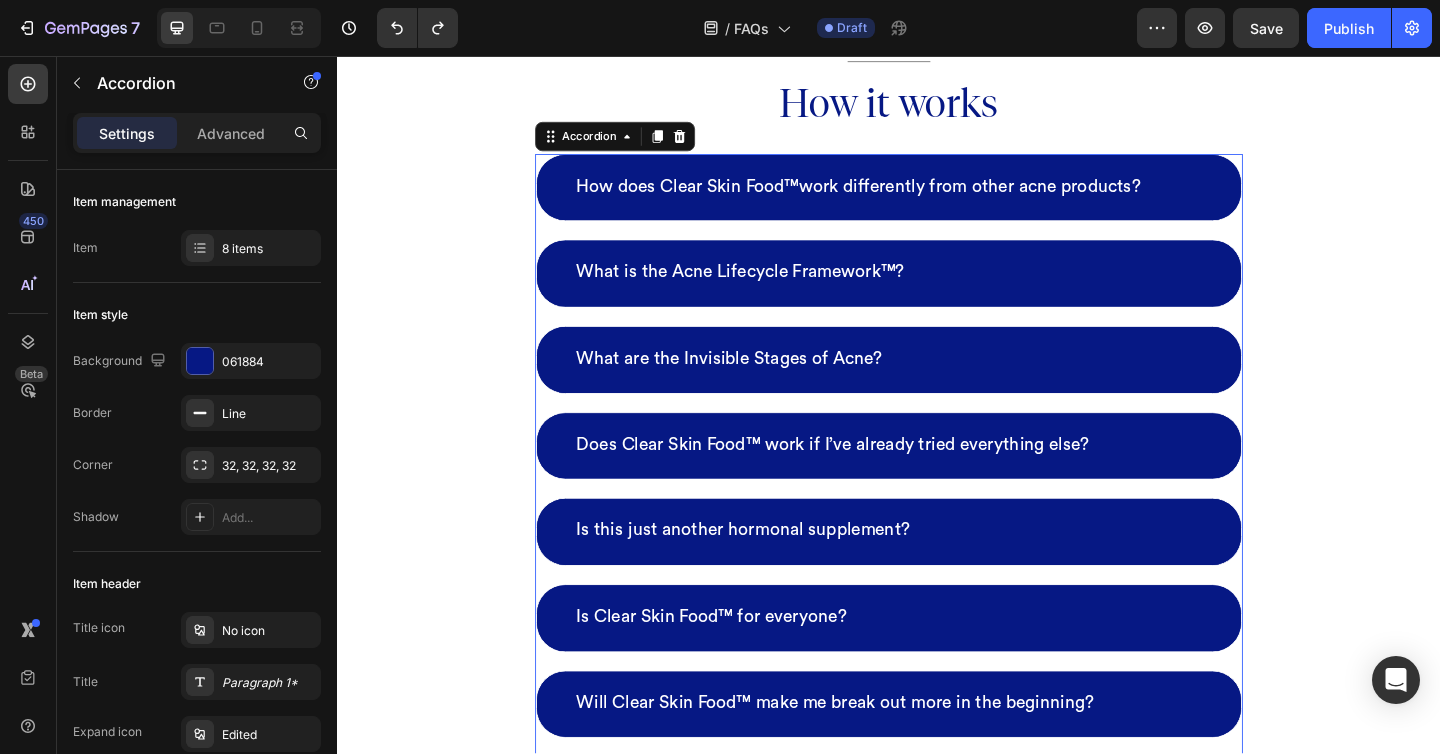 click on "How does Clear Skin Food™work differently from other acne products?" at bounding box center [937, 200] 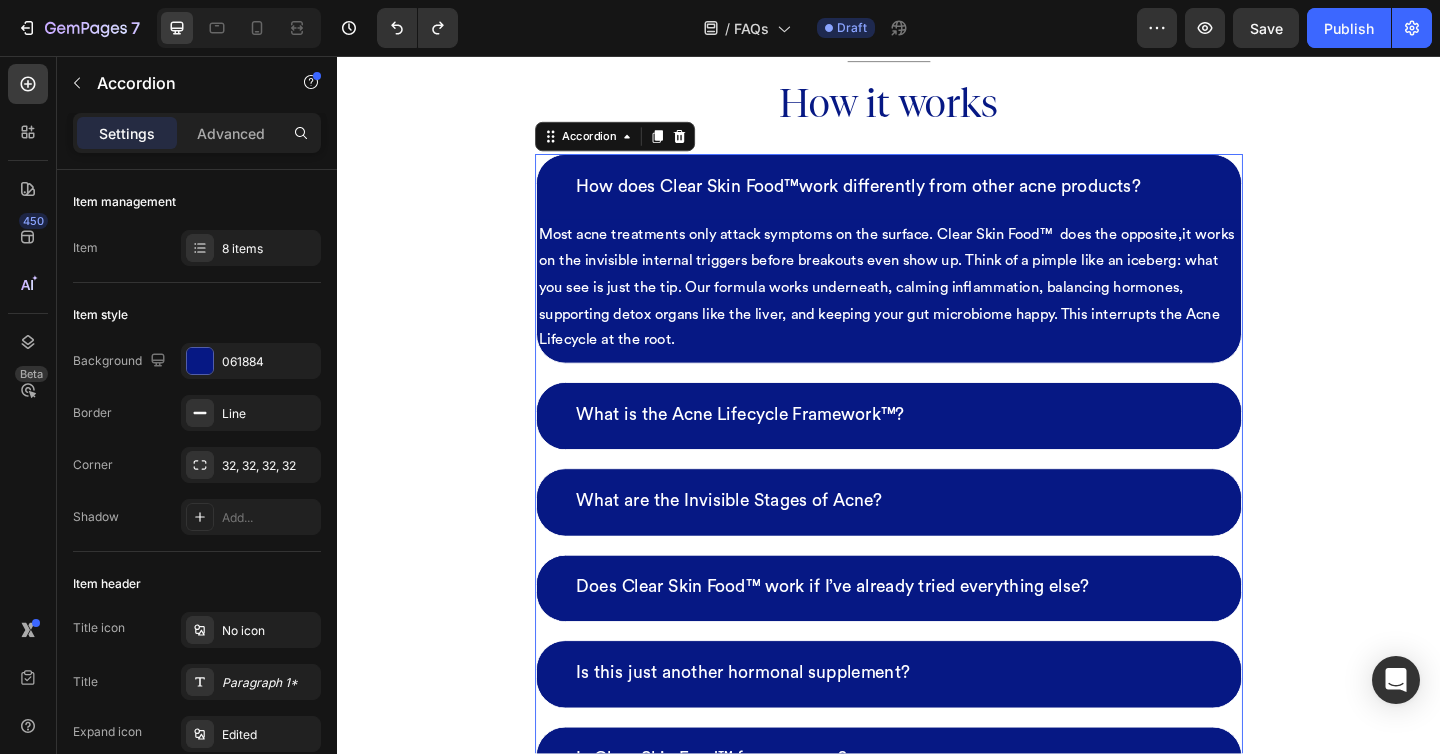 click on "How does Clear Skin Food™work differently from other acne products?" at bounding box center [937, 199] 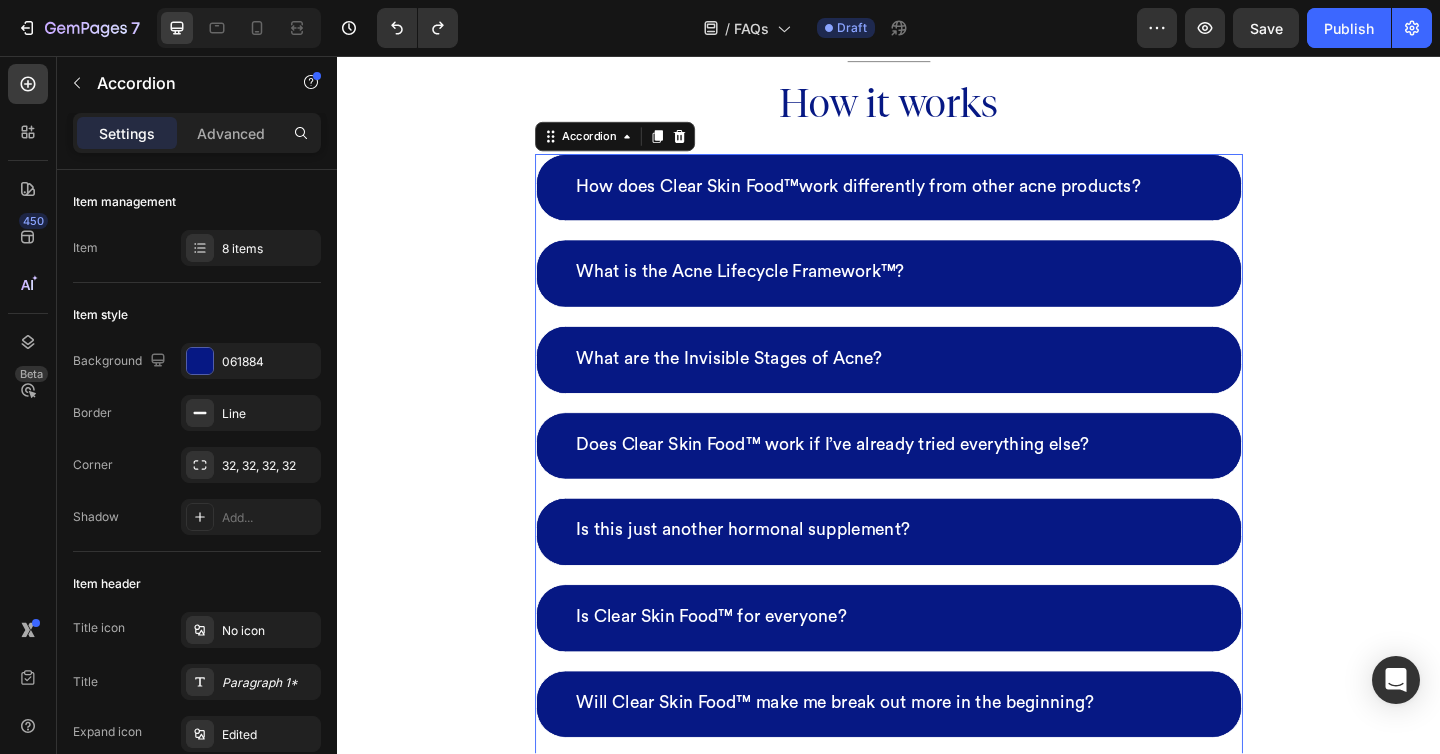 click on "How does Clear Skin Food™work differently from other acne products?" at bounding box center [937, 200] 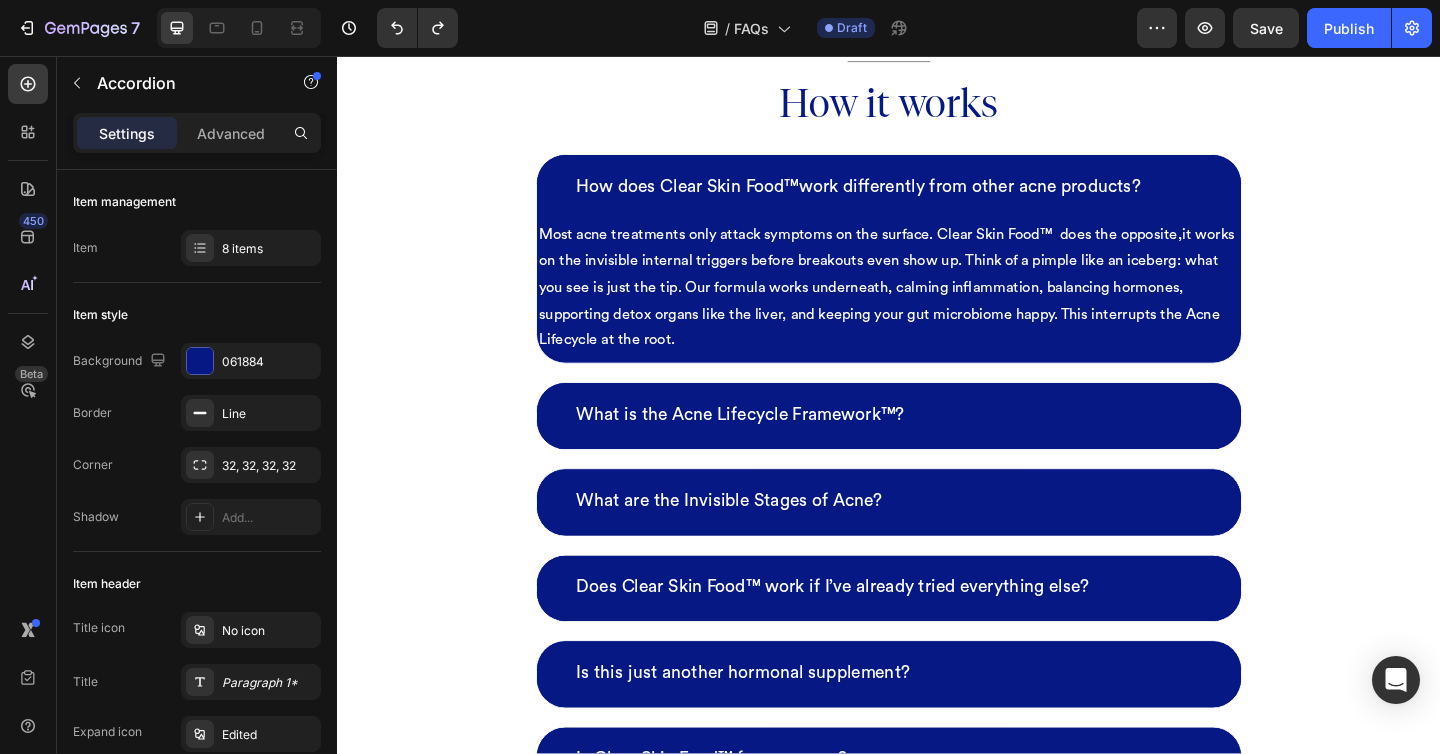 click on "How does Clear Skin Food™work differently from other acne products?" at bounding box center [937, 199] 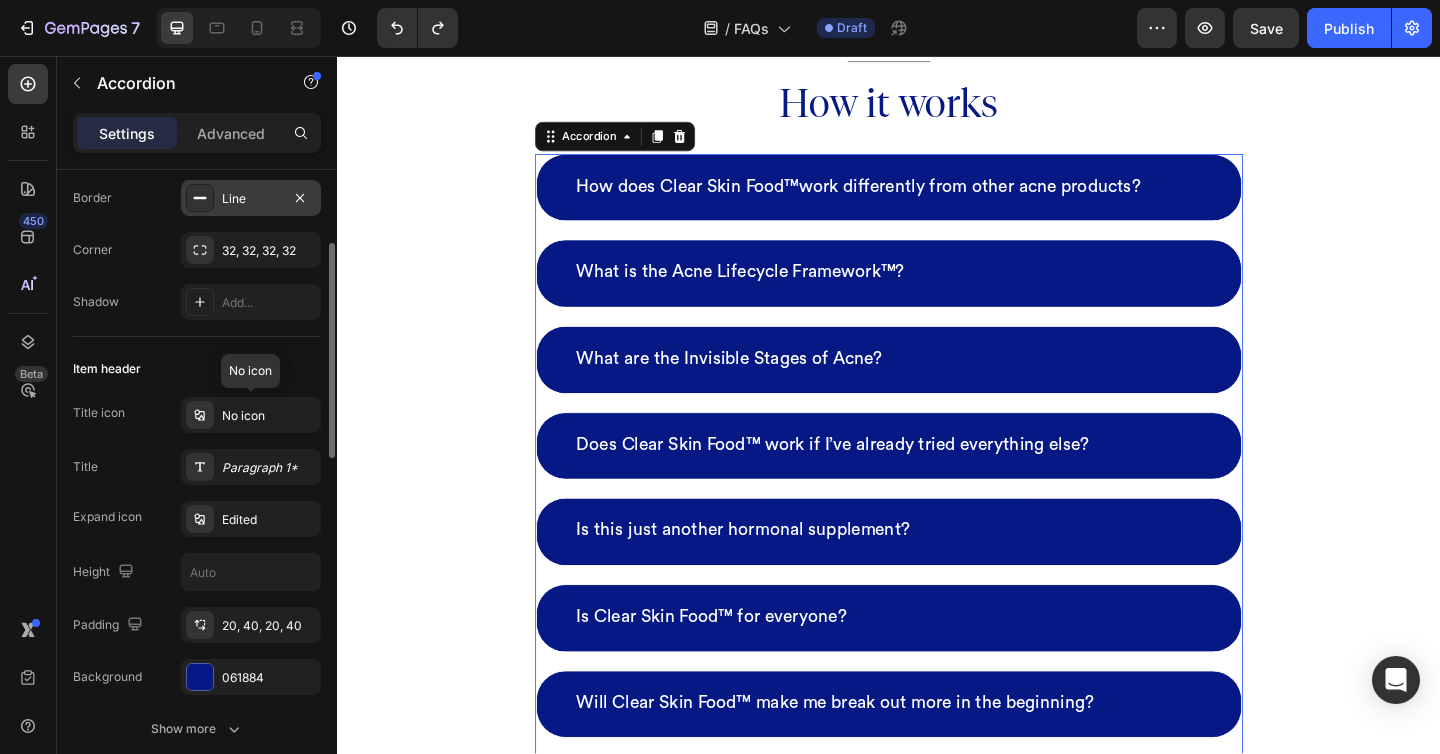 scroll, scrollTop: 304, scrollLeft: 0, axis: vertical 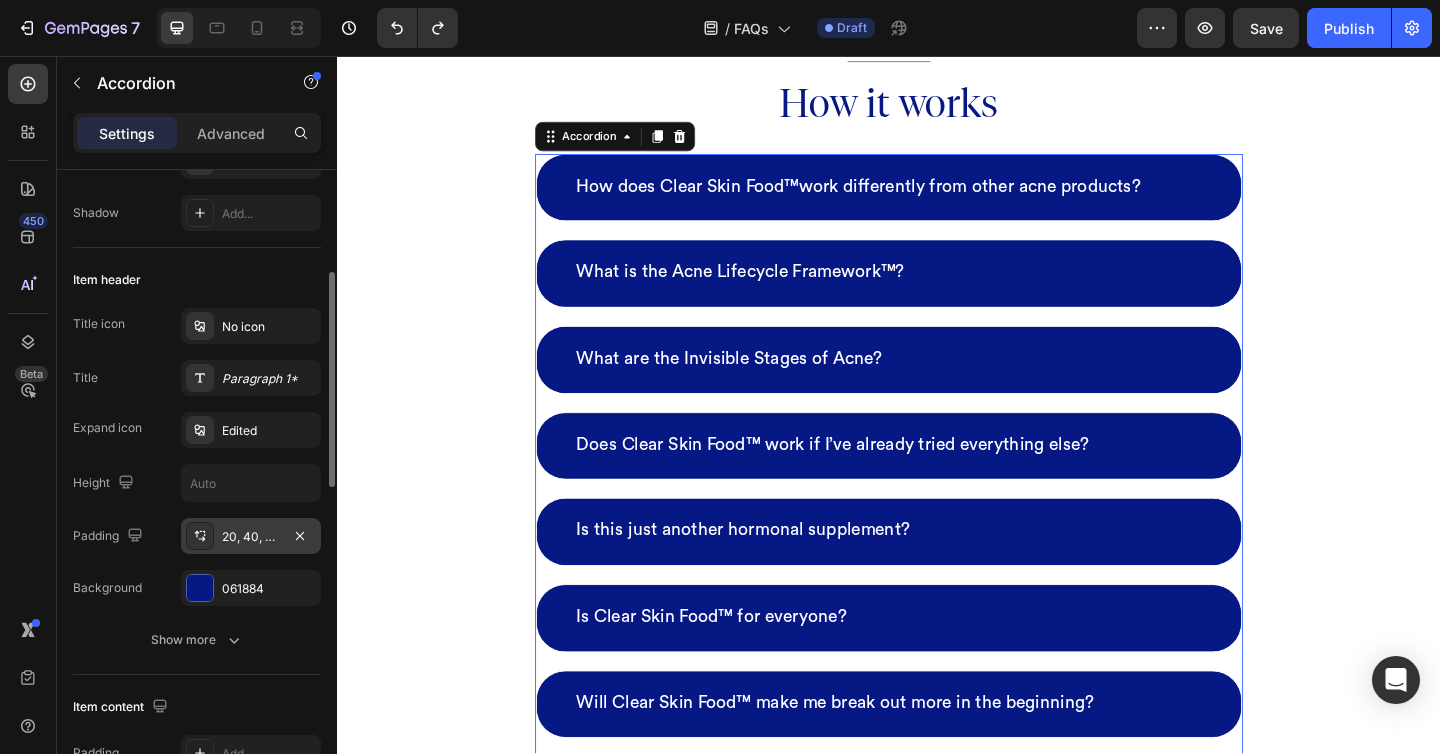 click on "20, 40, 20, 40" at bounding box center (251, 537) 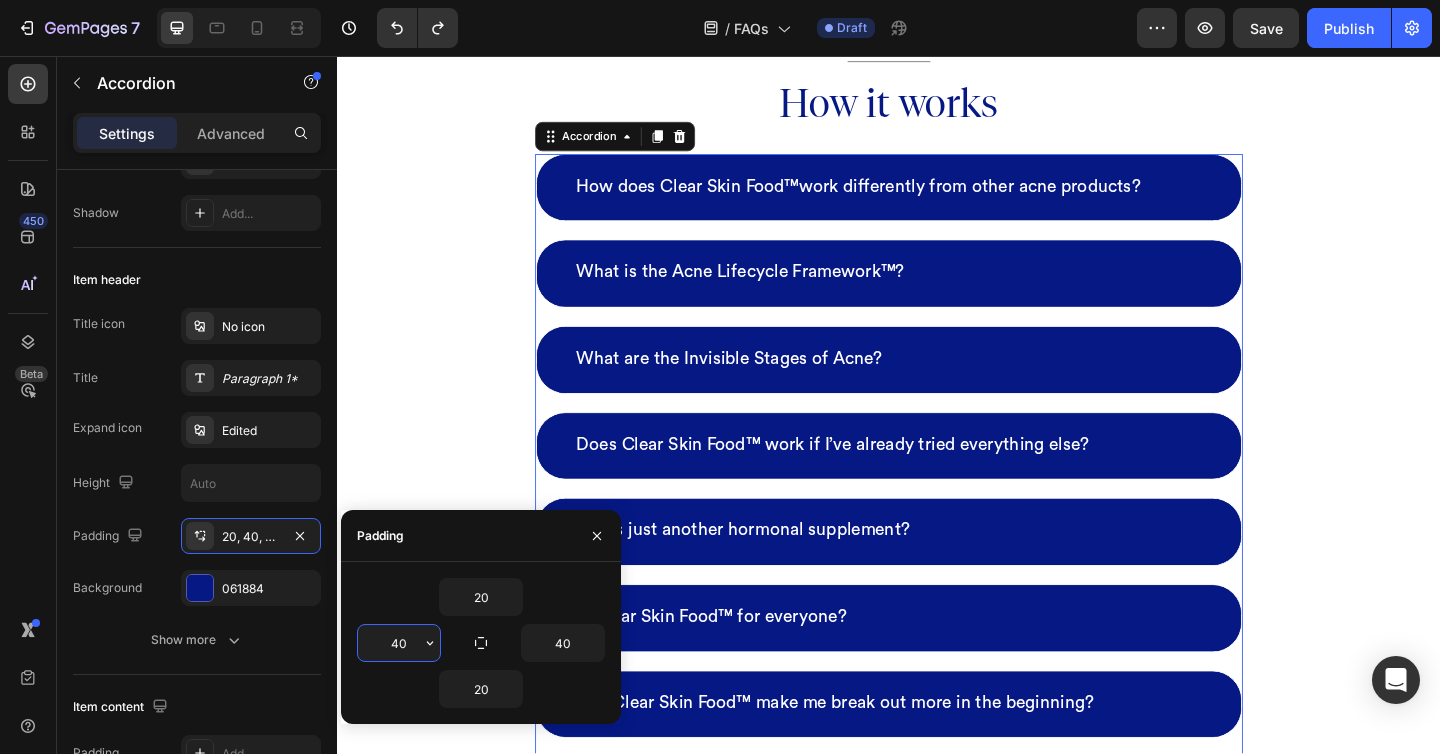 click on "40" at bounding box center [399, 643] 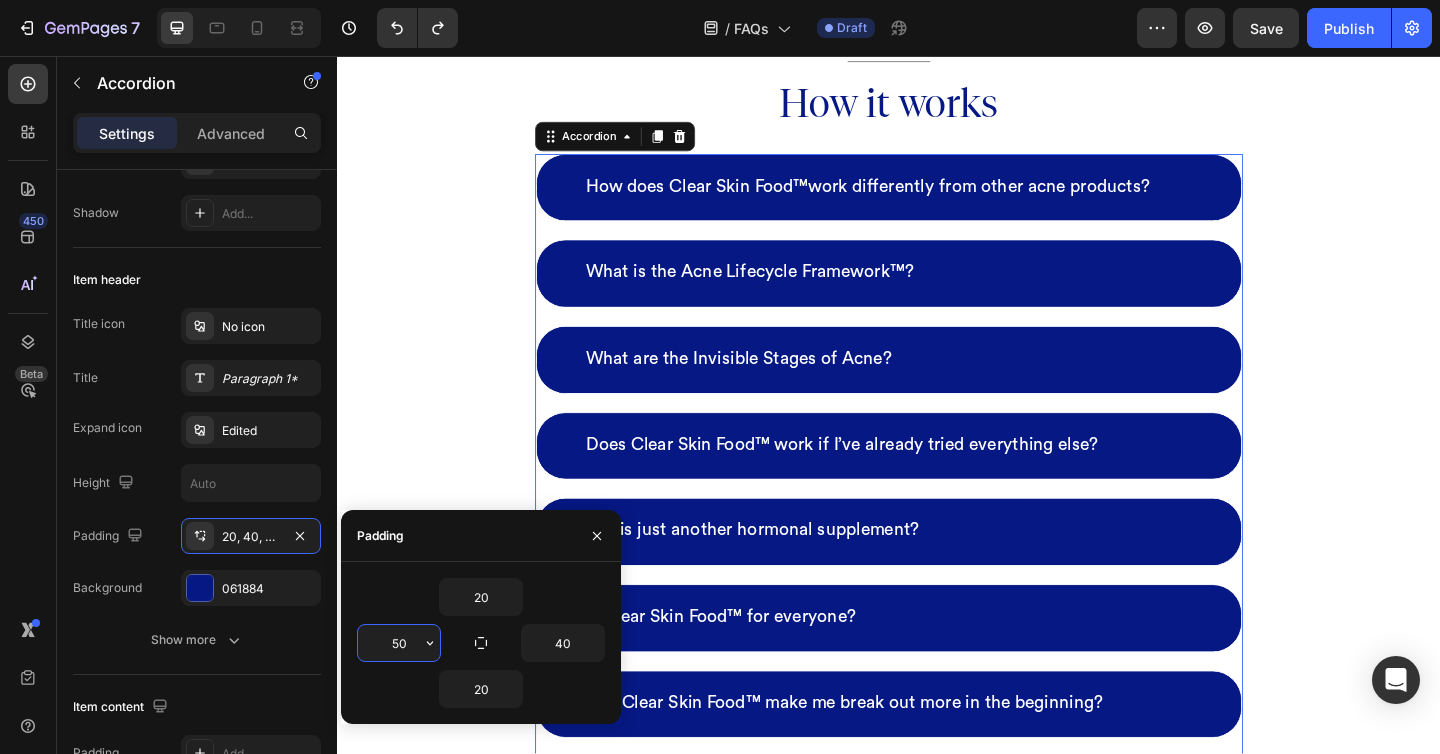 type on "5" 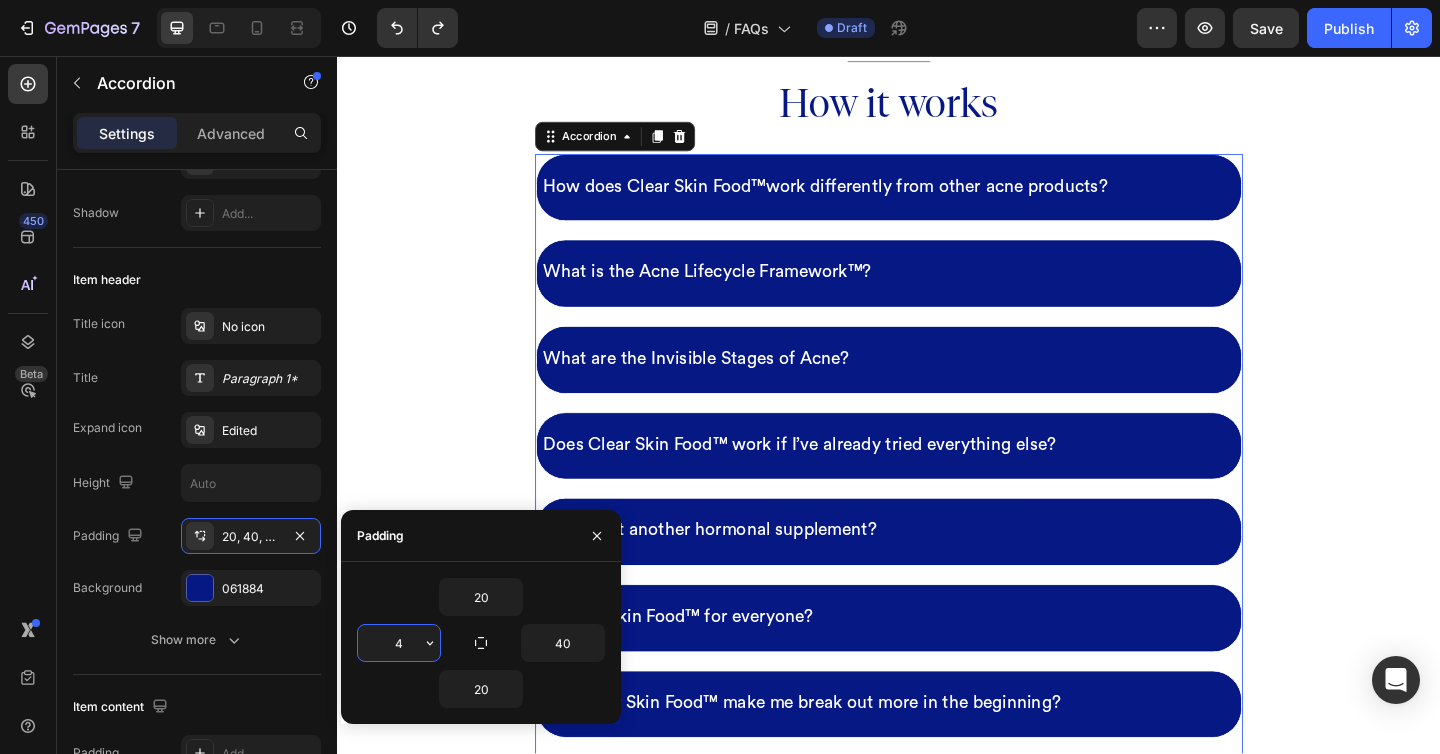 type on "40" 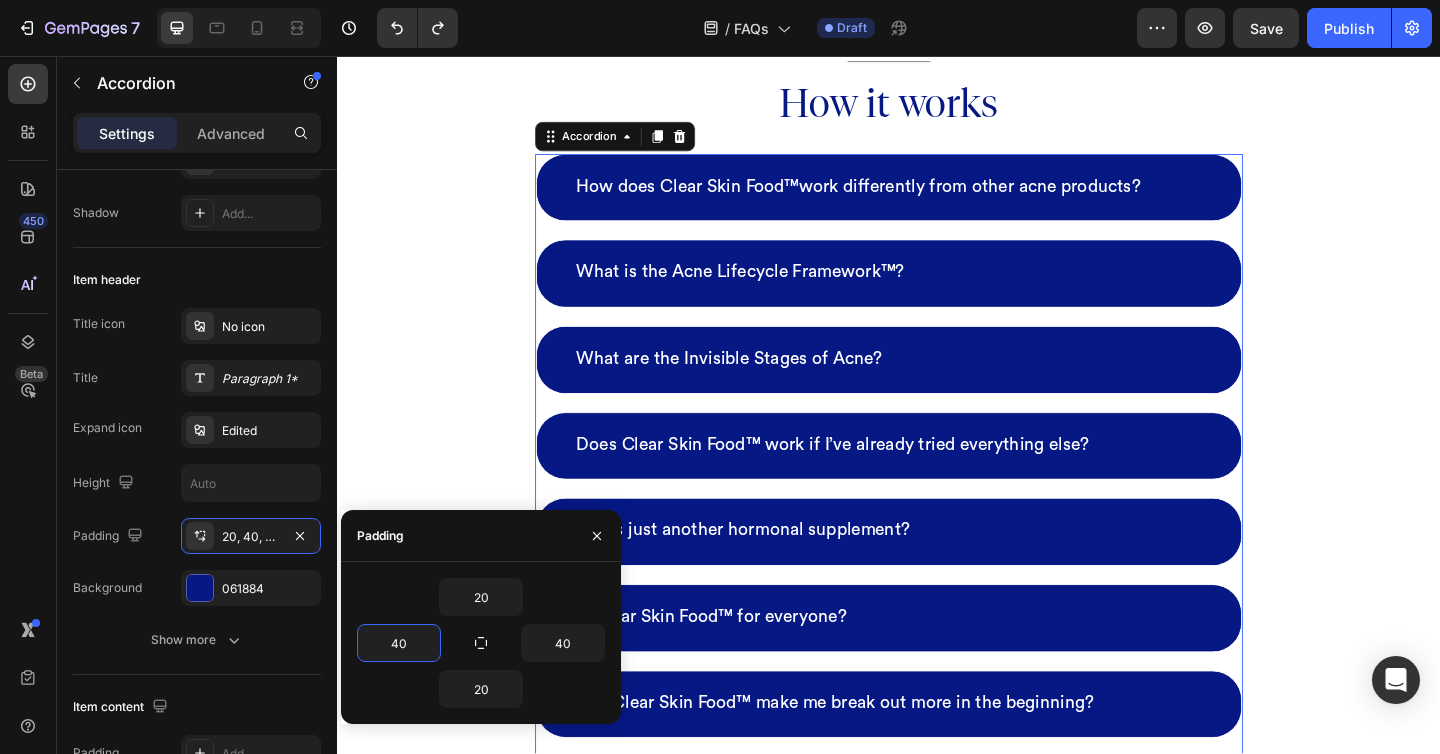 click on "How does Clear Skin Food™work differently from other acne products?" at bounding box center (904, 199) 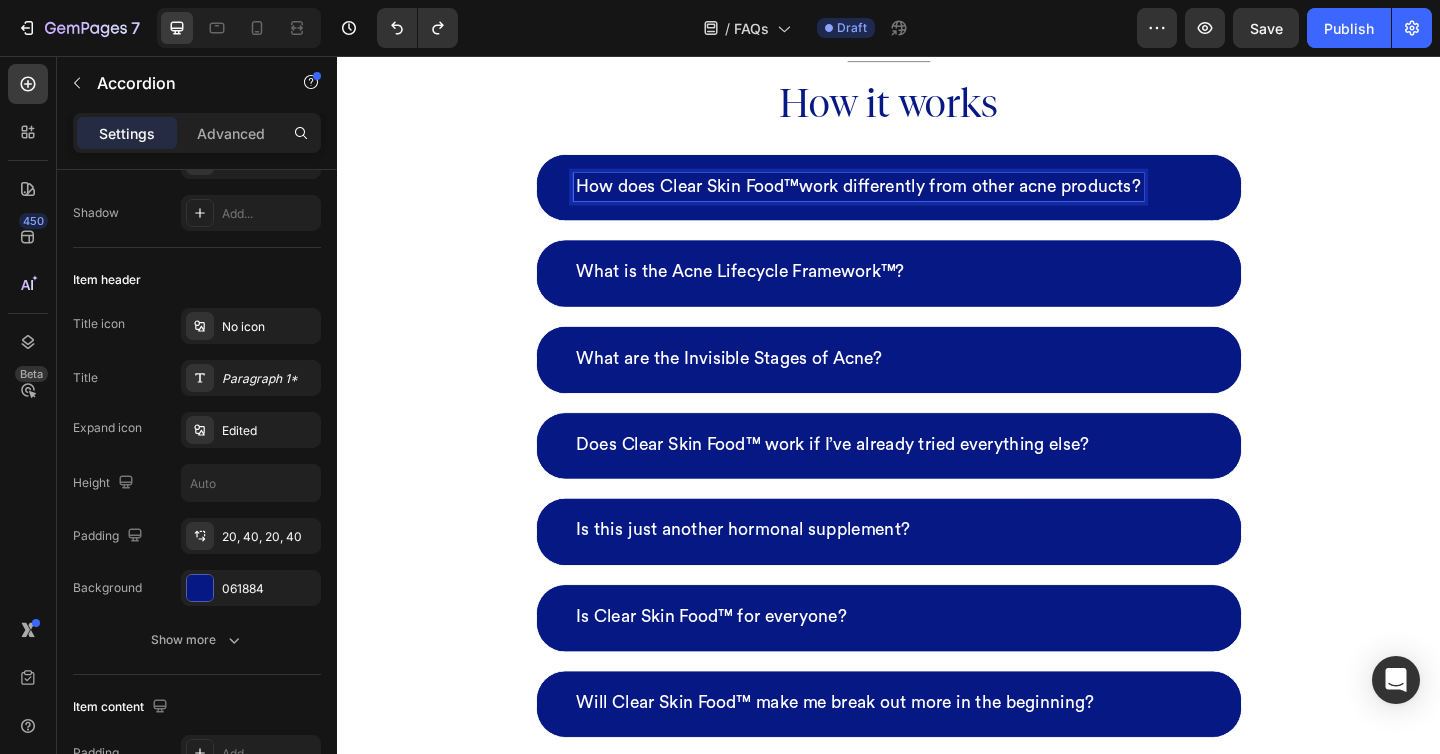 click on "How does Clear Skin Food™work differently from other acne products?" at bounding box center [937, 200] 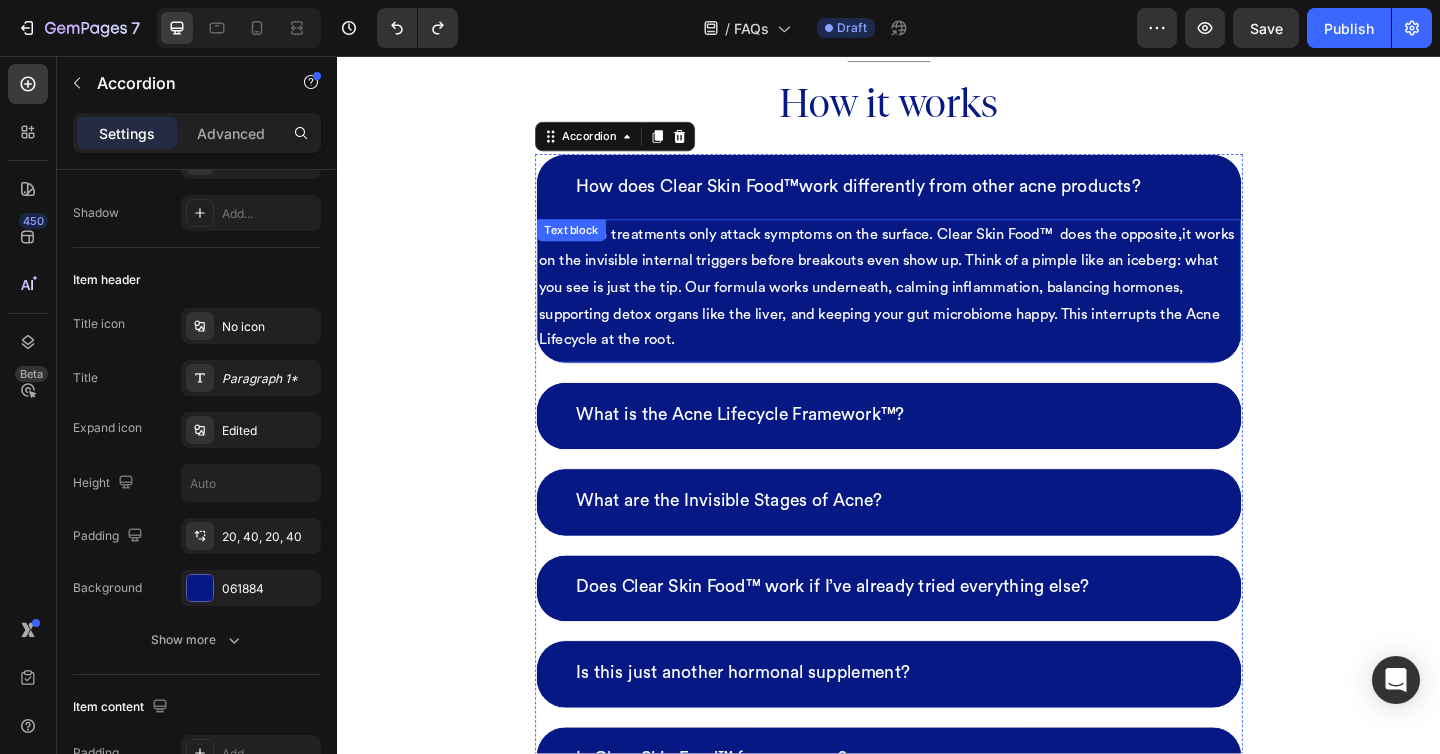 click on "Most acne treatments only attack symptoms on the surface. Clear Skin Food™  does the opposite,it works on the invisible internal triggers before breakouts even show up. Think of a pimple like an iceberg: what you see is just the tip. Our formula works underneath, calming inflammation, balancing hormones, supporting detox organs like the liver, and keeping your gut microbiome happy. This interrupts the Acne Lifecycle at the root. Text block" at bounding box center [937, 312] 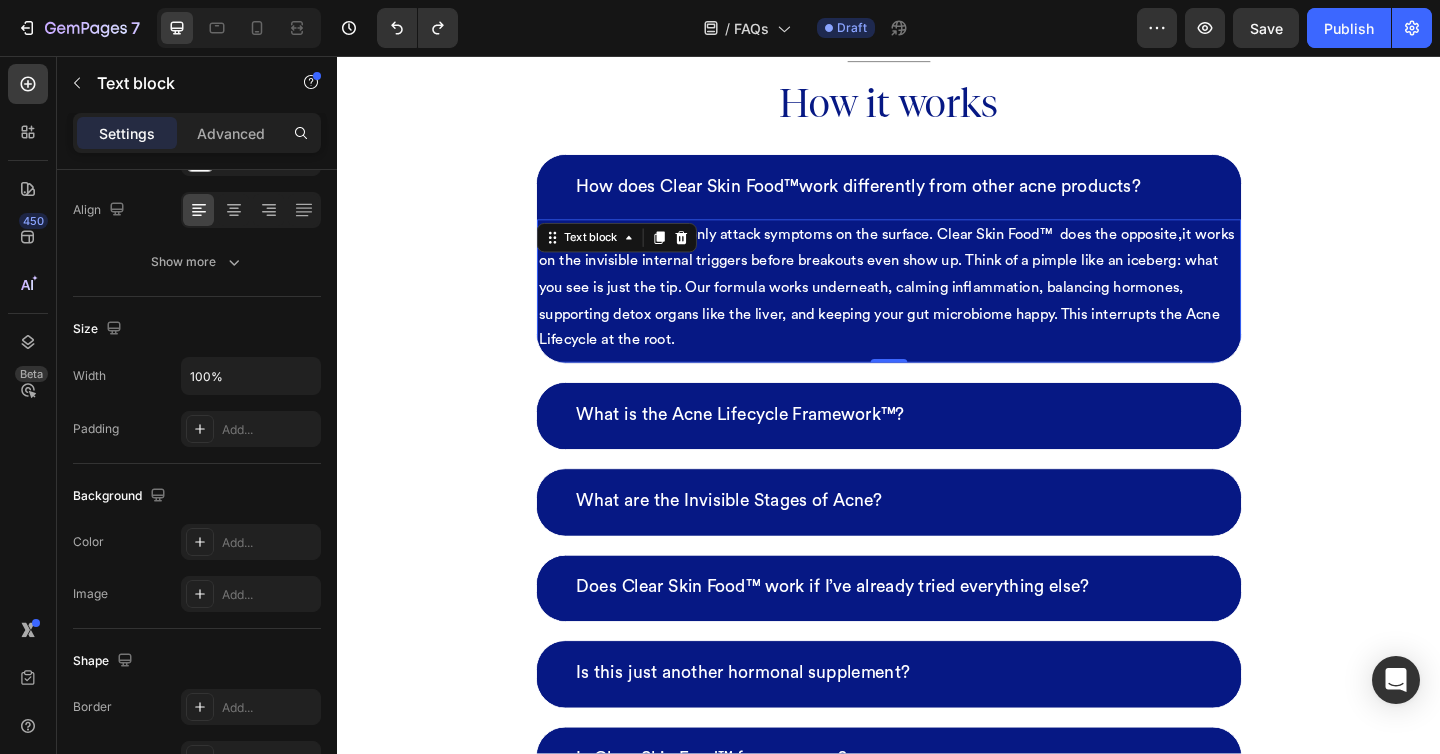 scroll, scrollTop: 0, scrollLeft: 0, axis: both 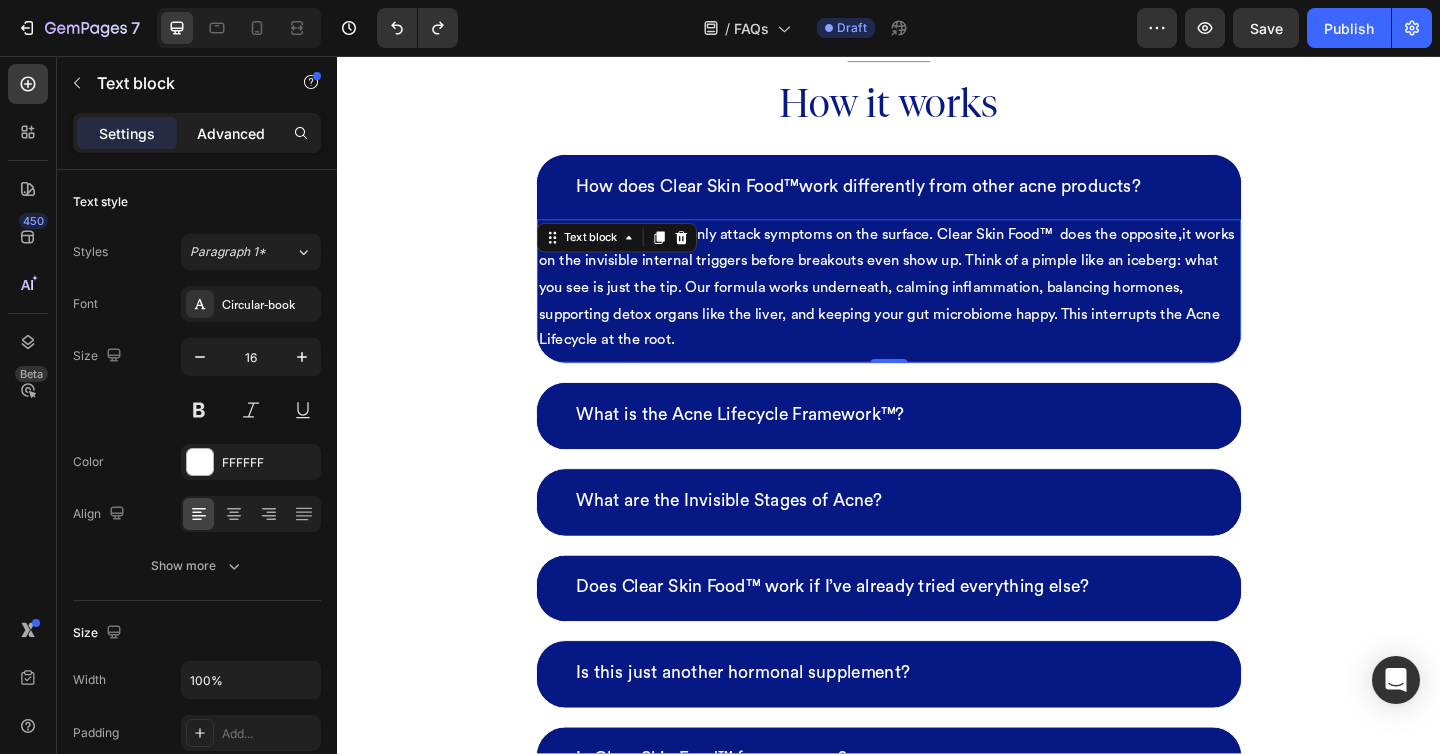 click on "Advanced" at bounding box center [231, 133] 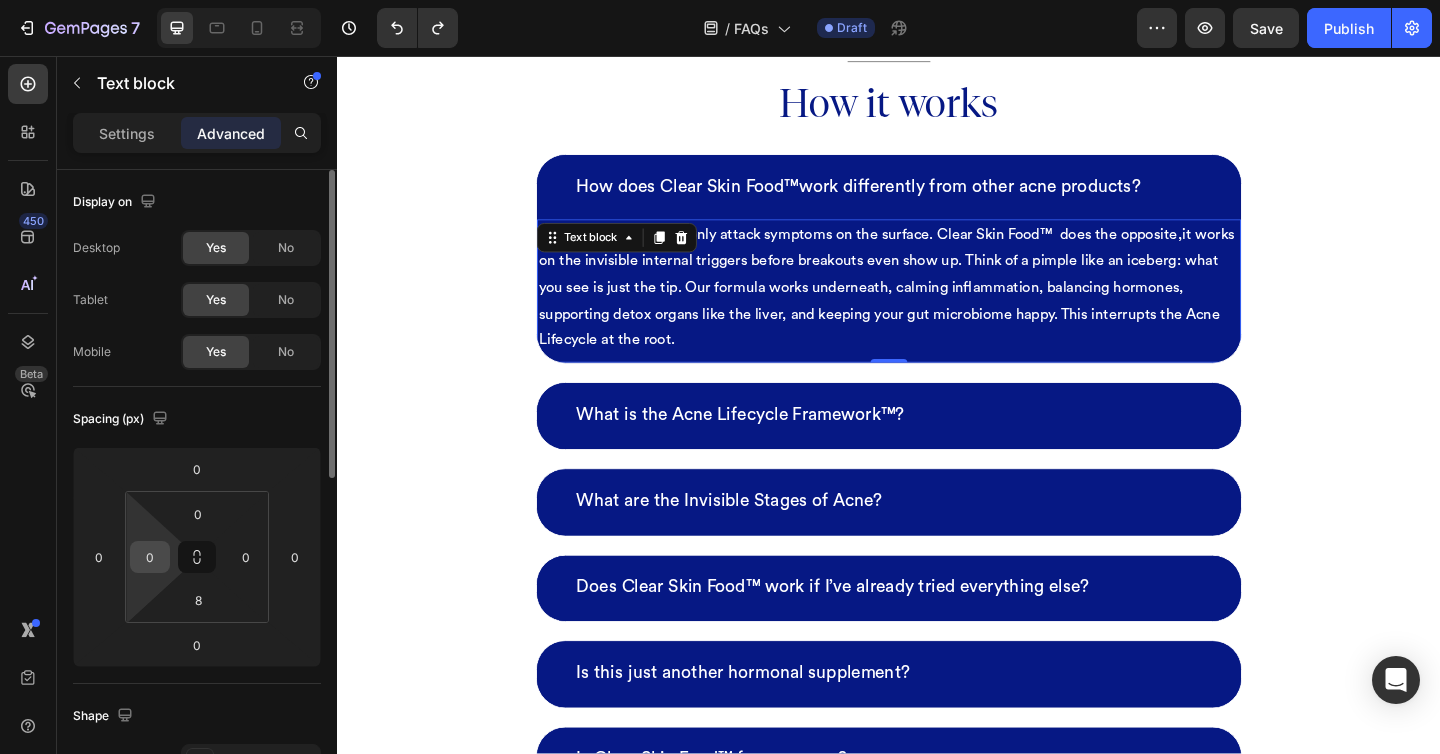click on "0" at bounding box center (150, 557) 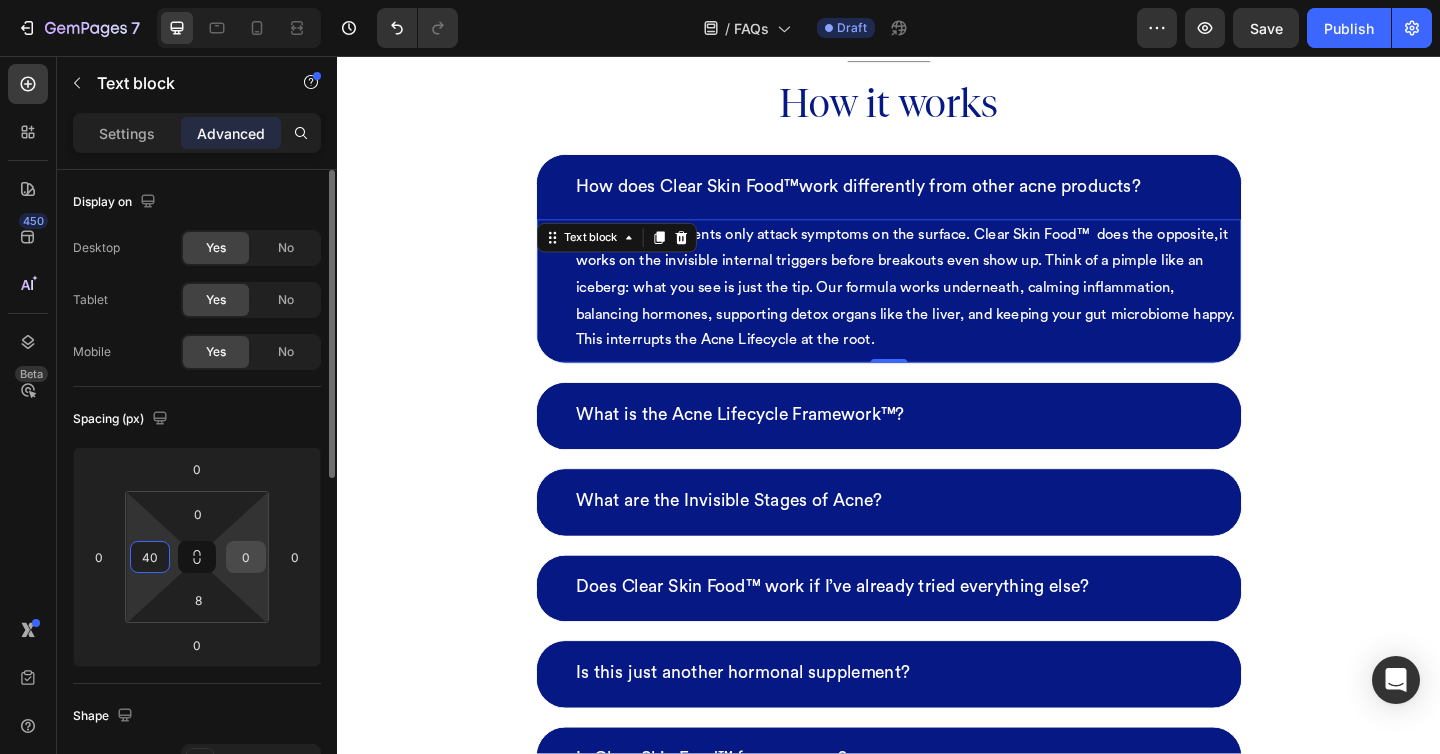 type on "40" 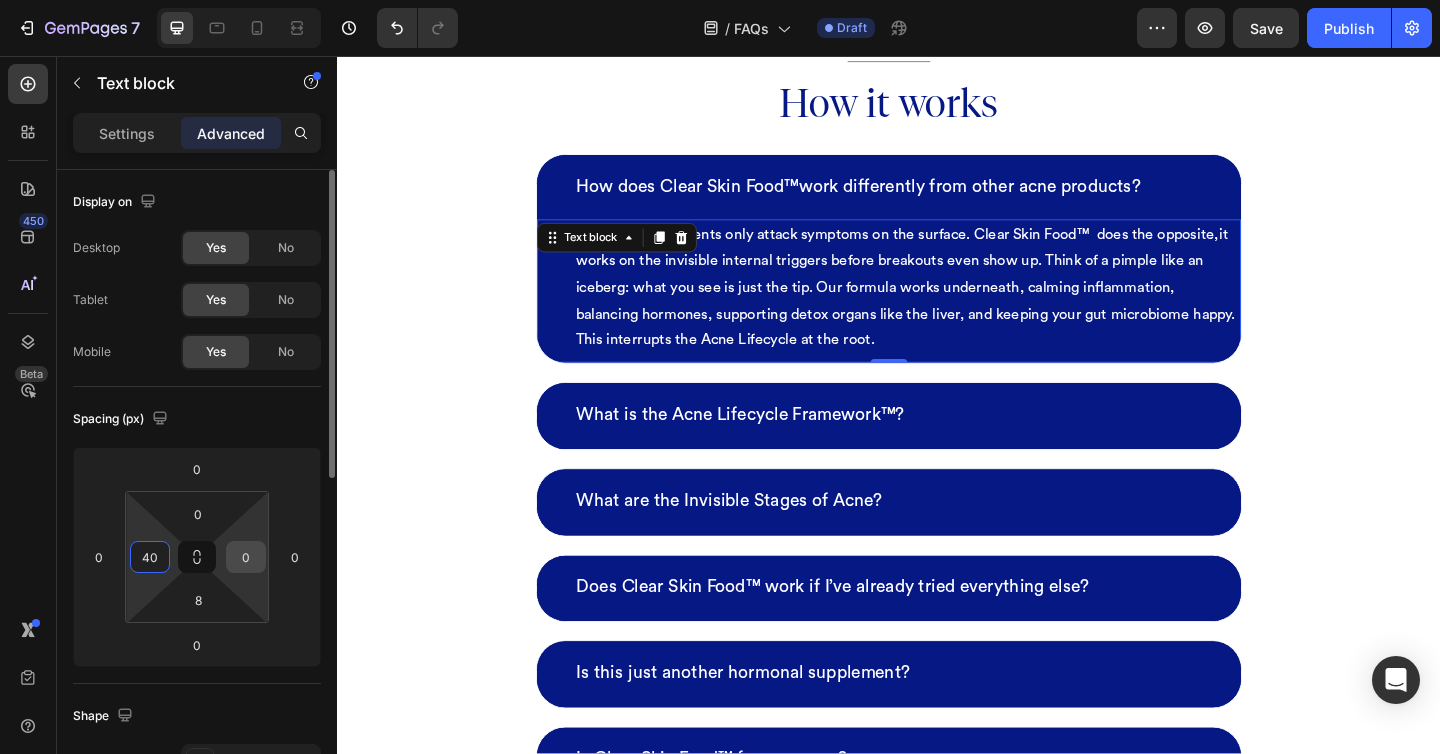 click on "0" at bounding box center [246, 557] 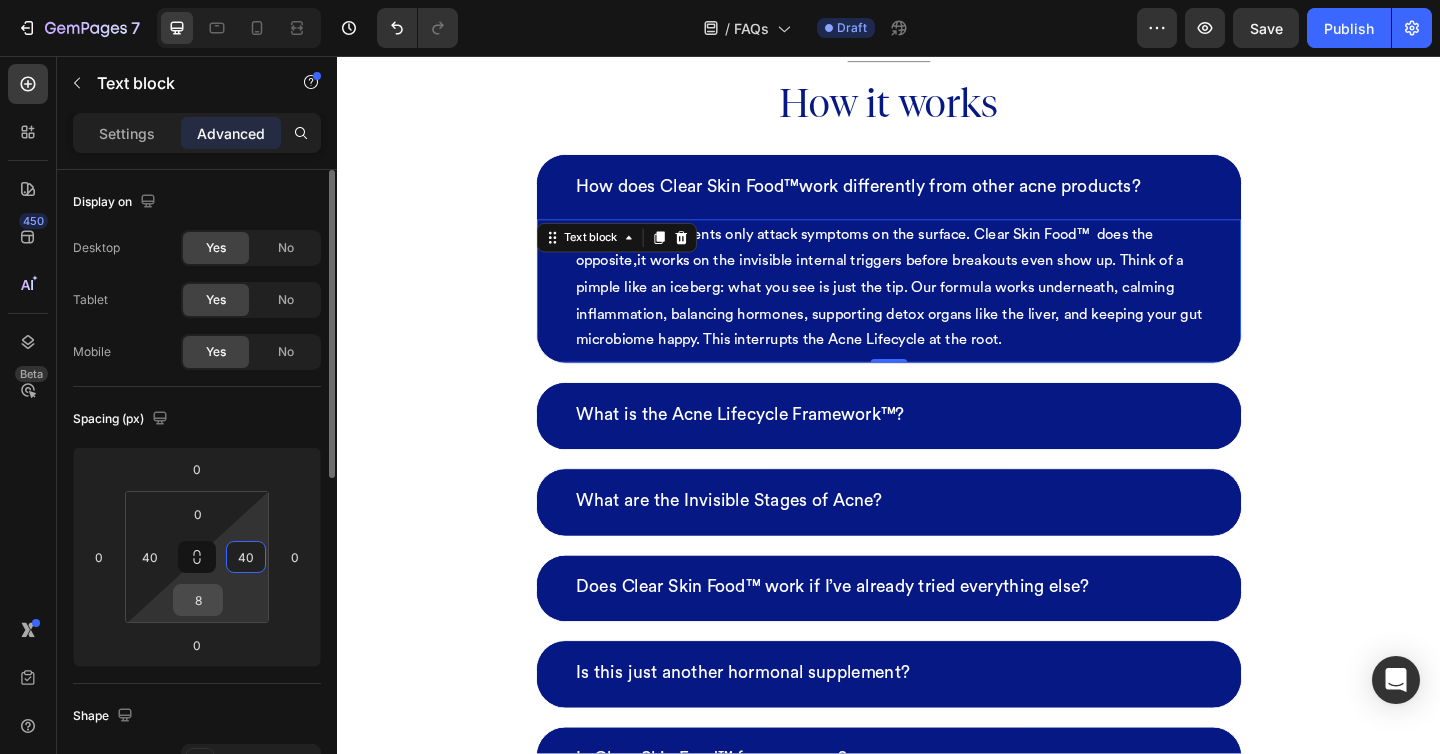 type on "40" 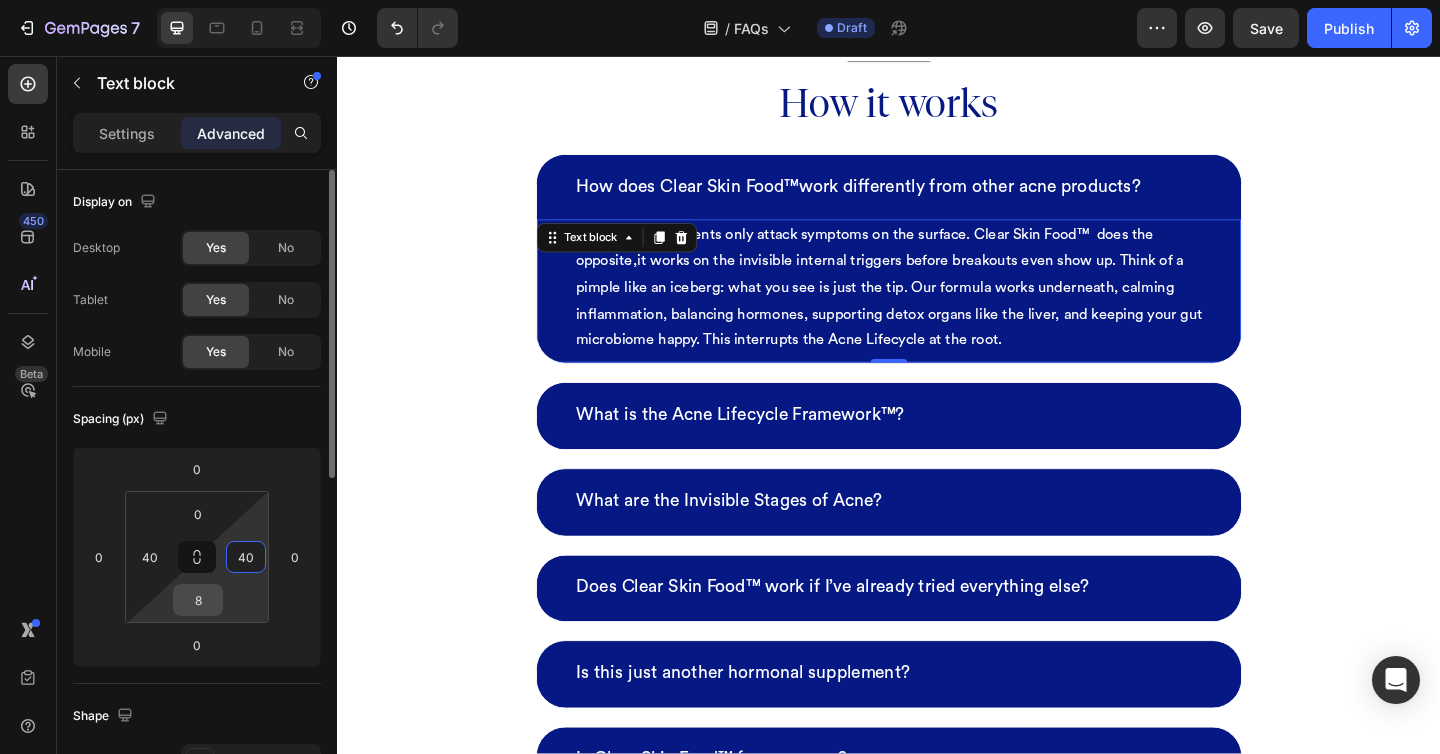 click on "8" at bounding box center [198, 600] 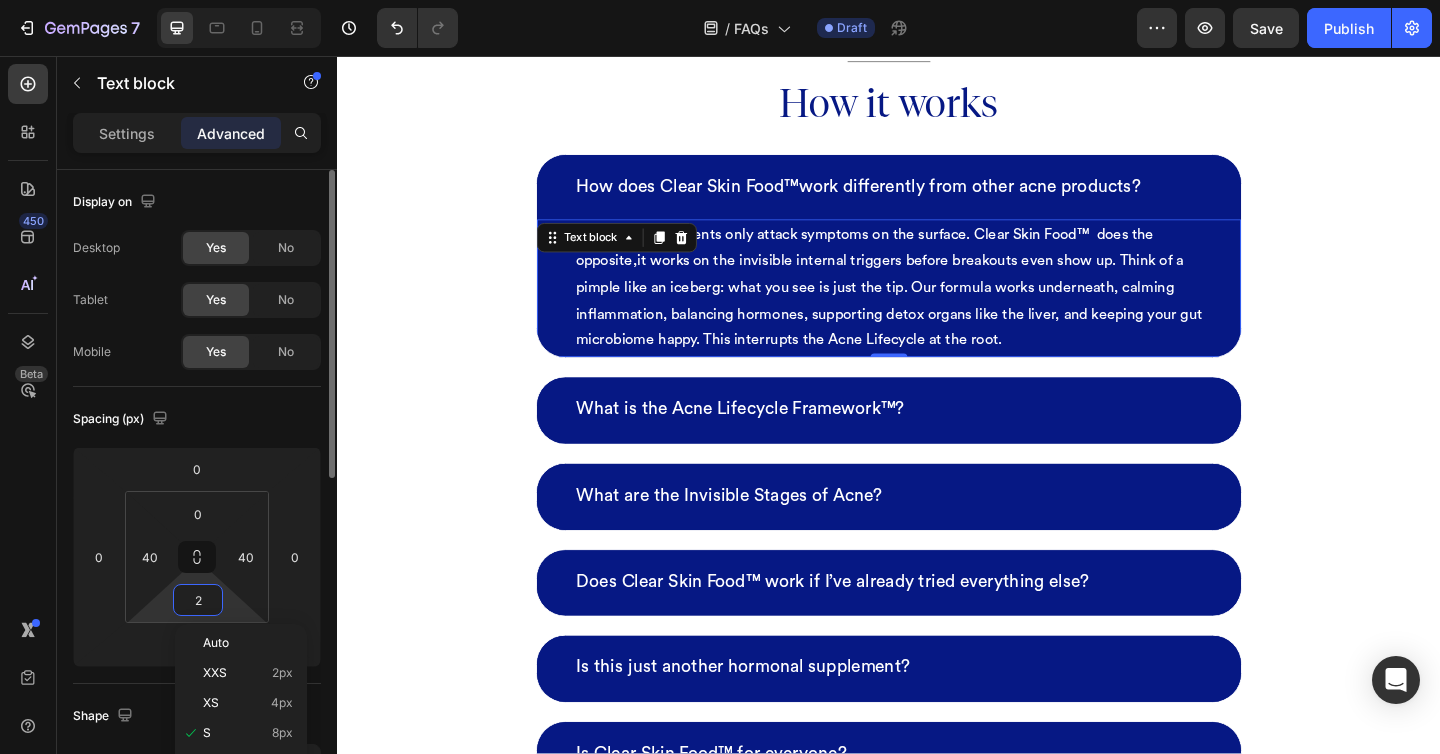 type on "20" 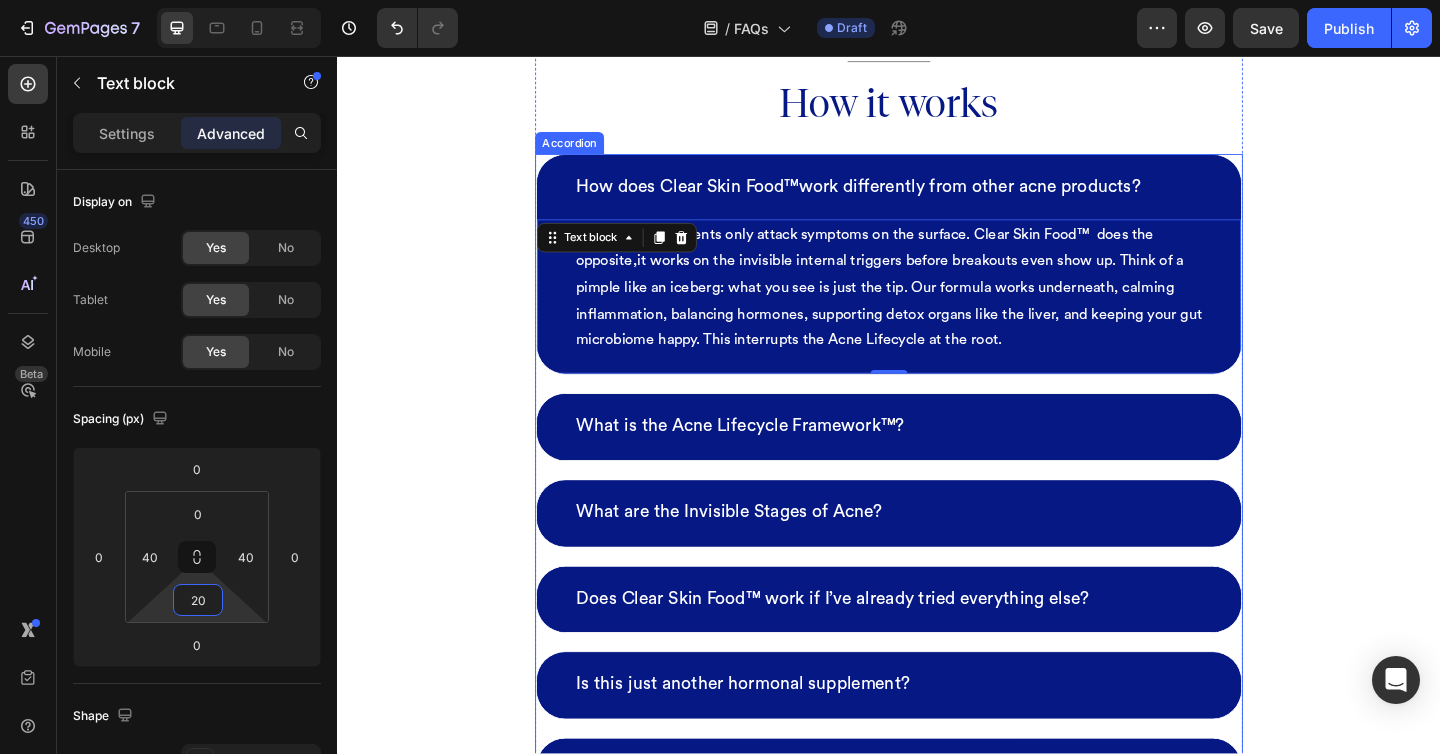 click on "What is the Acne Lifecycle Framework™?" at bounding box center [937, 459] 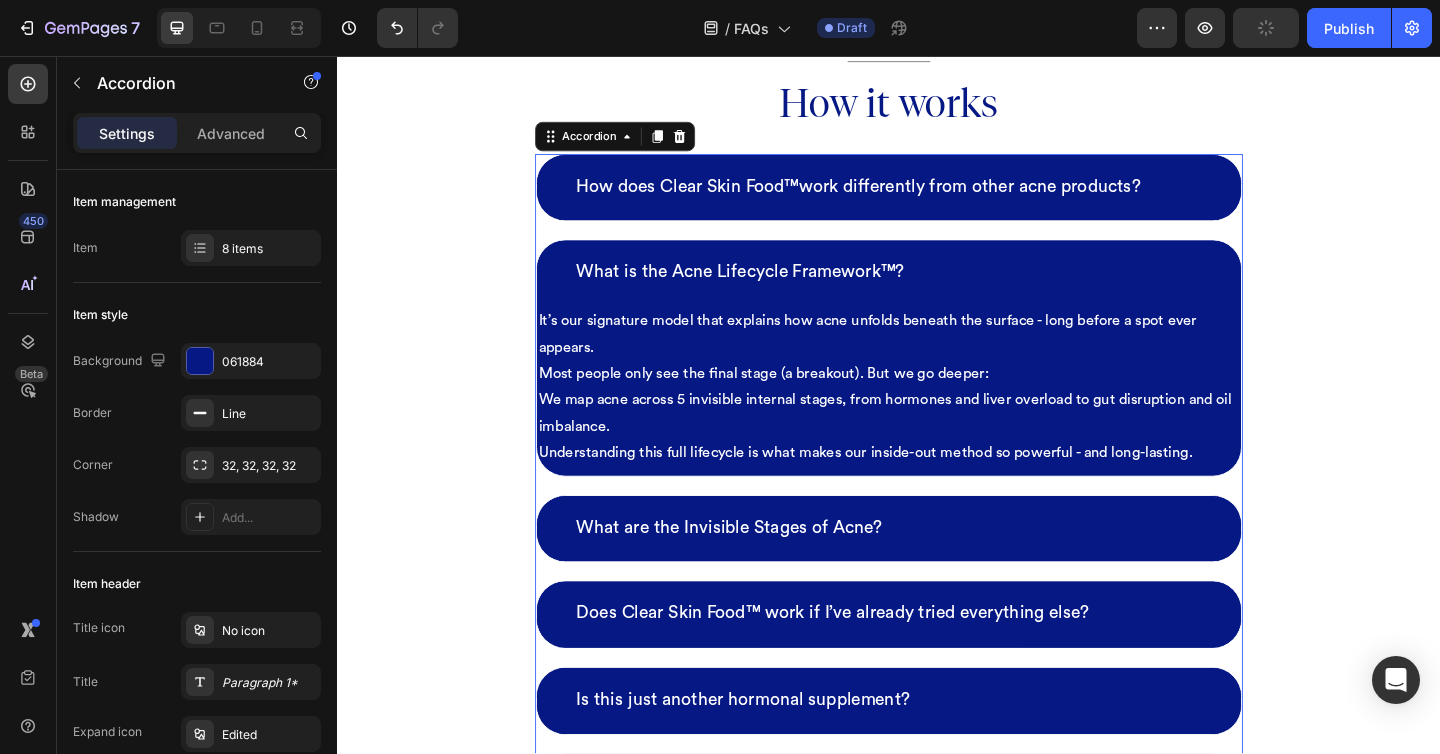 click on "How does Clear Skin Food™work differently from other acne products?" at bounding box center (904, 199) 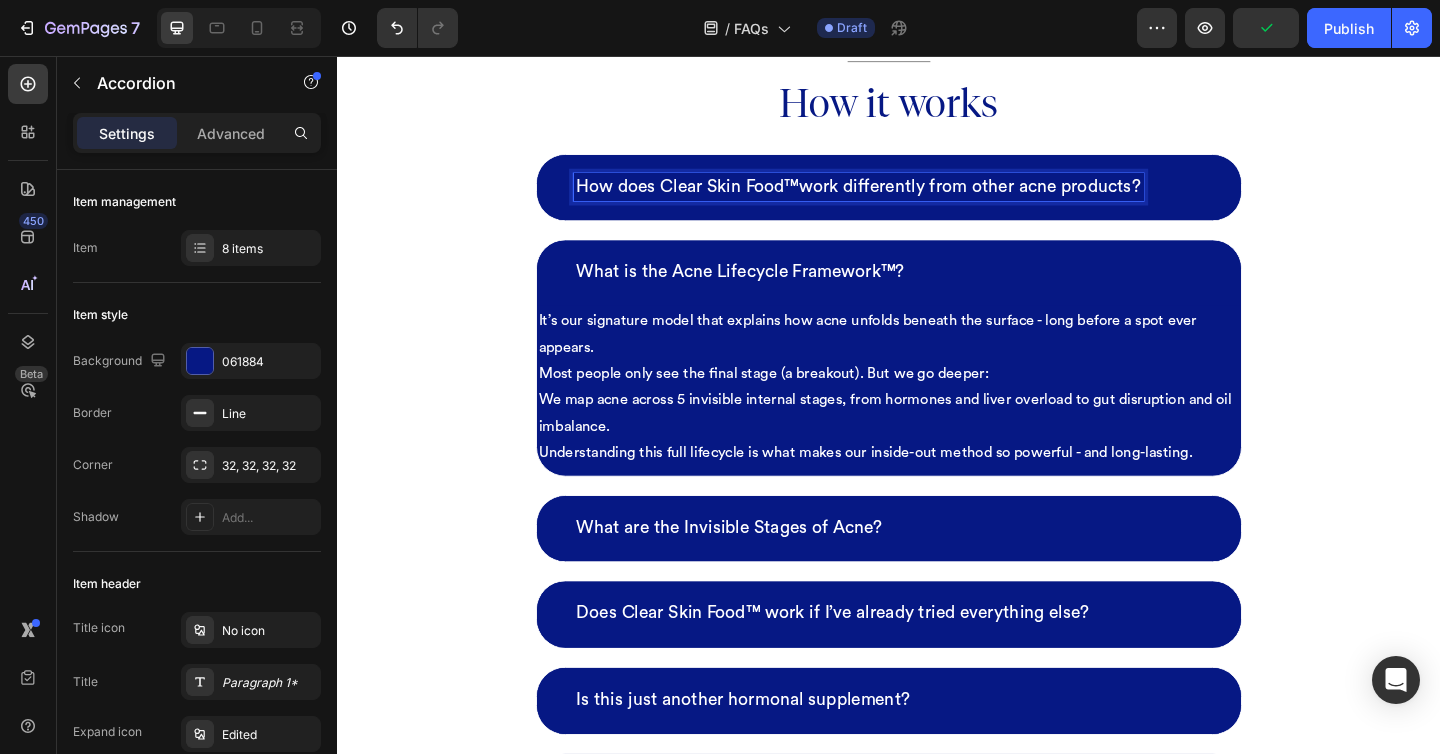 click on "How does Clear Skin Food™work differently from other acne products?" at bounding box center (937, 199) 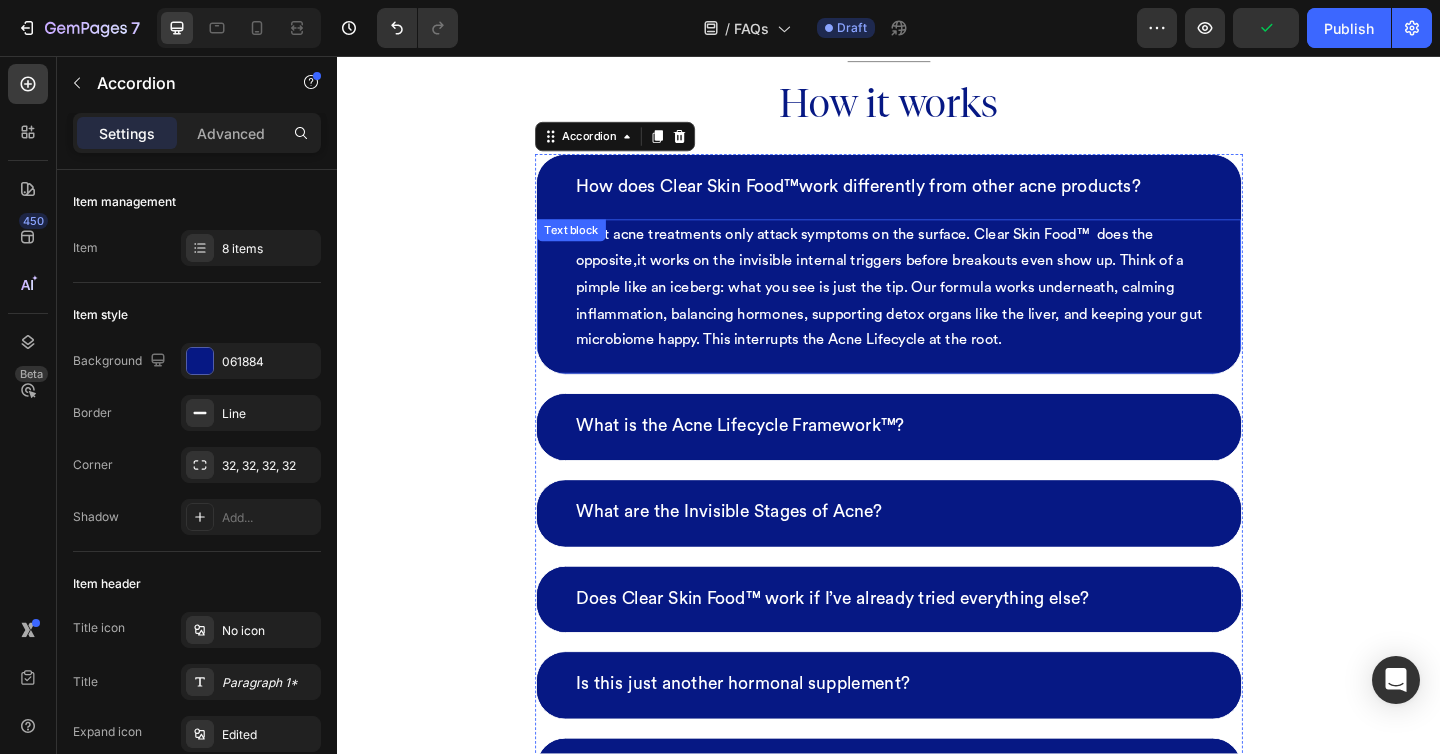 scroll, scrollTop: 311, scrollLeft: 0, axis: vertical 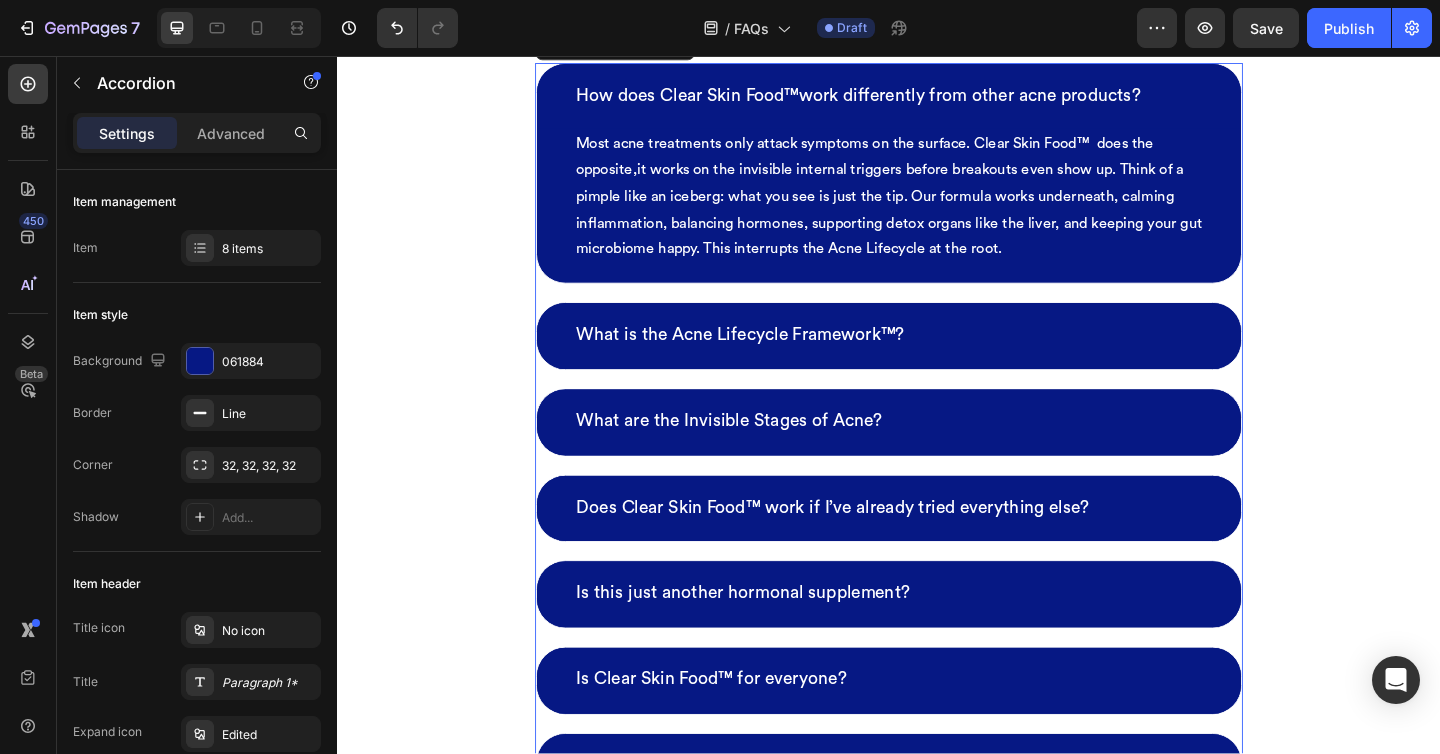 click on "What is the Acne Lifecycle Framework™?" at bounding box center (937, 360) 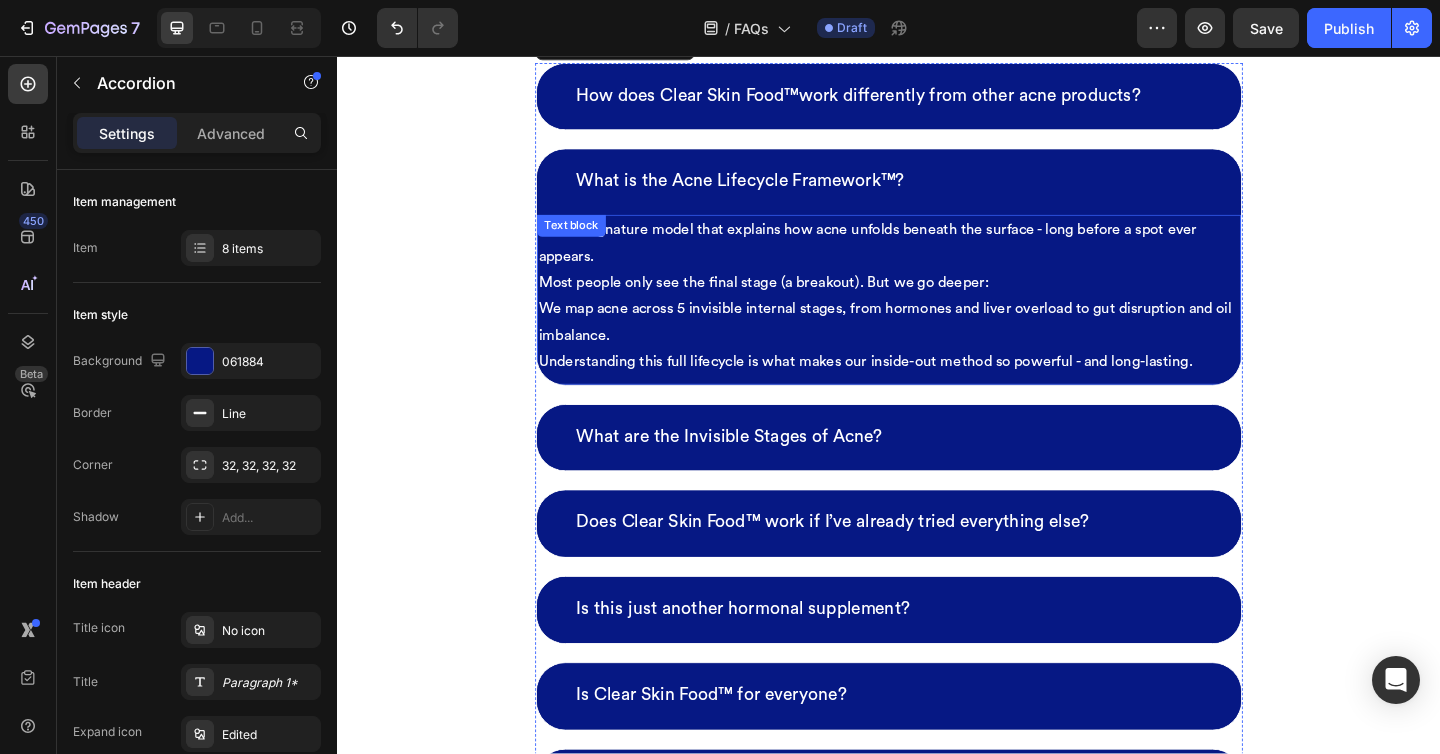 click on "It’s our signature model that explains how acne unfolds beneath the surface - long before a spot ever appears. Most people only see the final stage (a breakout). But we go deeper: We map acne across 5 invisible internal stages, from hormones and liver overload to gut disruption and oil imbalance. Understanding this full lifecycle is what makes our inside-out method so powerful - and long-lasting." at bounding box center (937, 317) 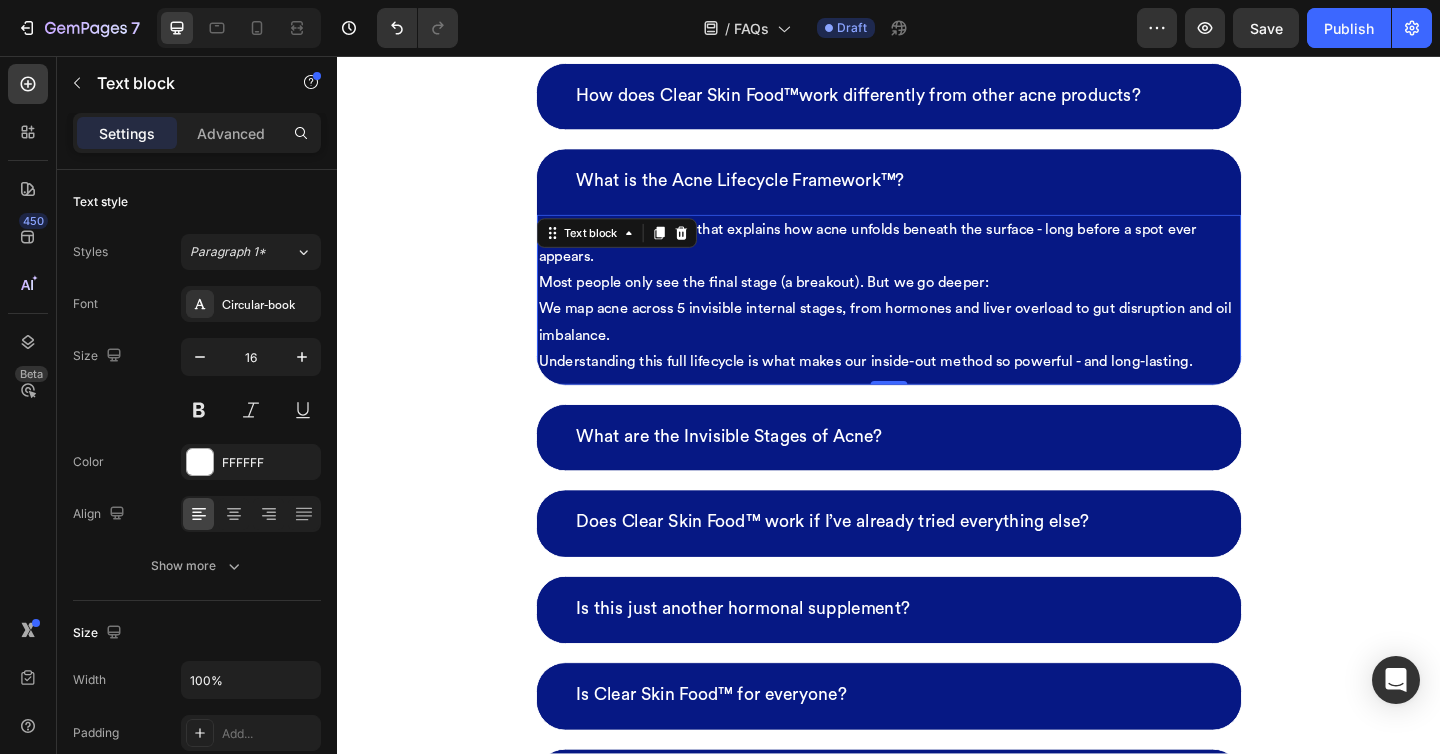 click on "Advanced" at bounding box center (231, 133) 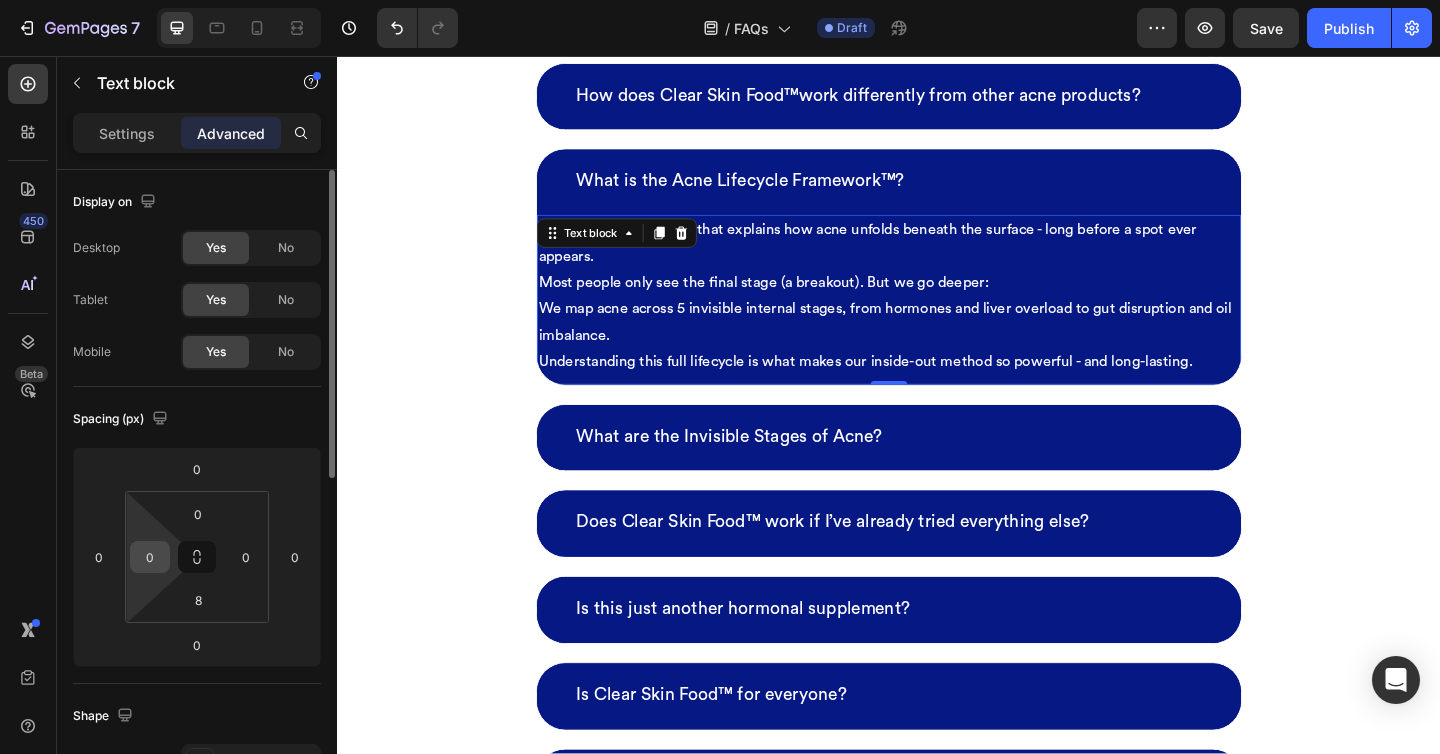 click on "0" at bounding box center (150, 557) 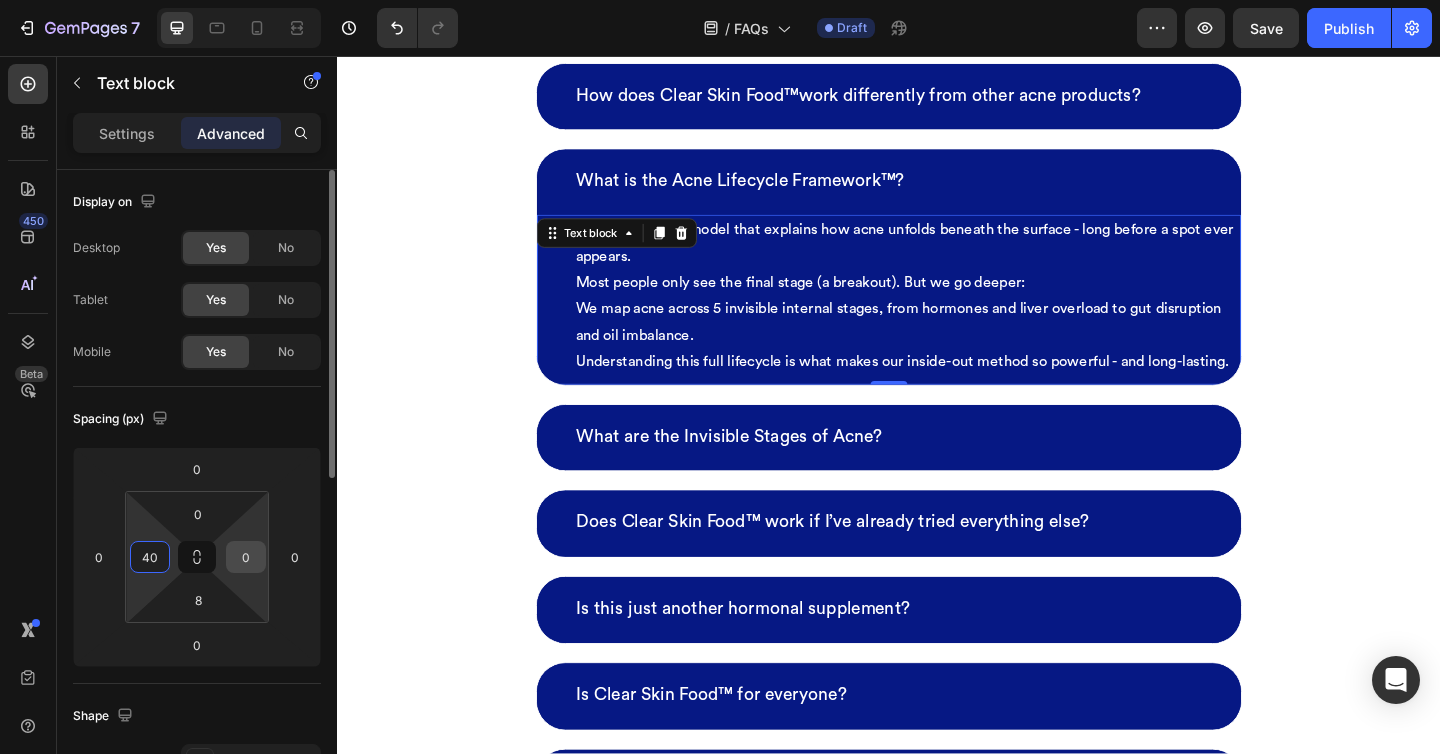type on "40" 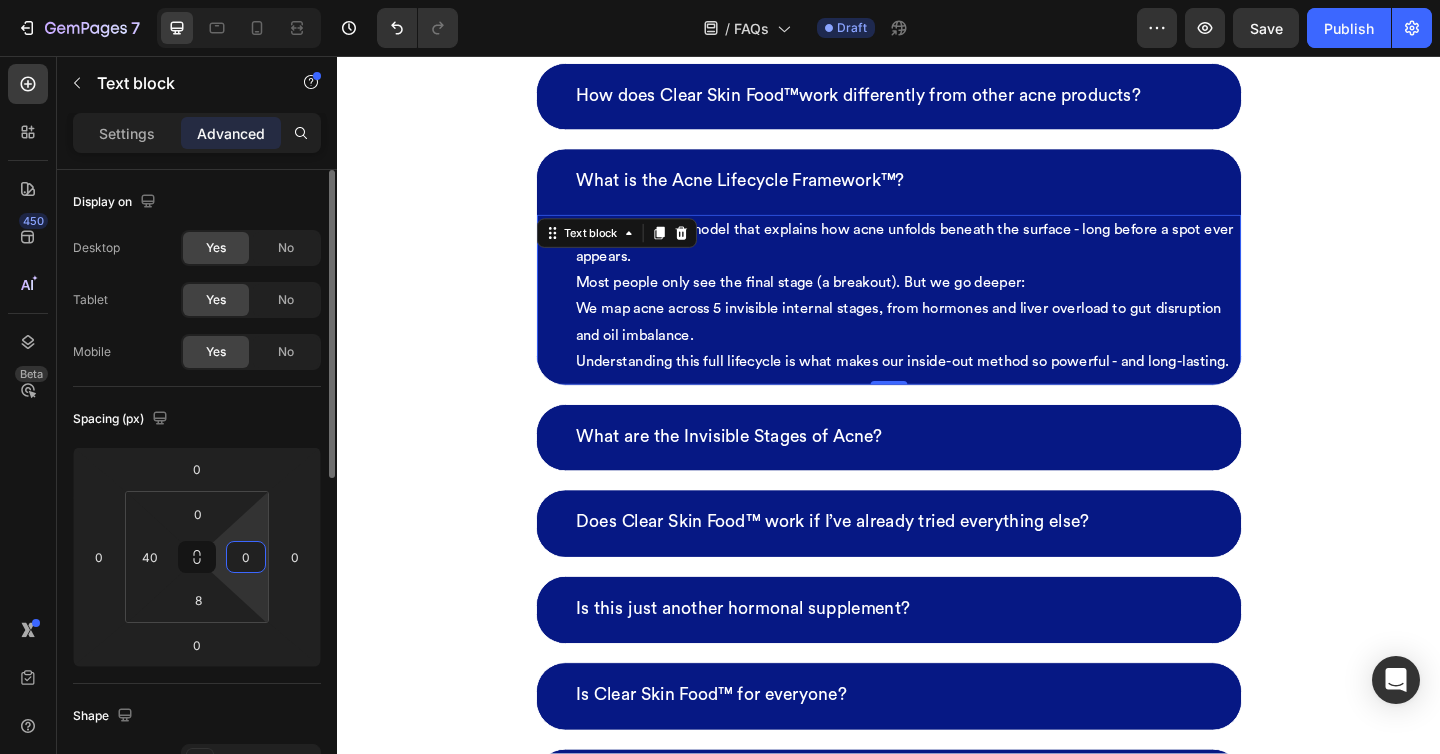 click on "0" at bounding box center [246, 557] 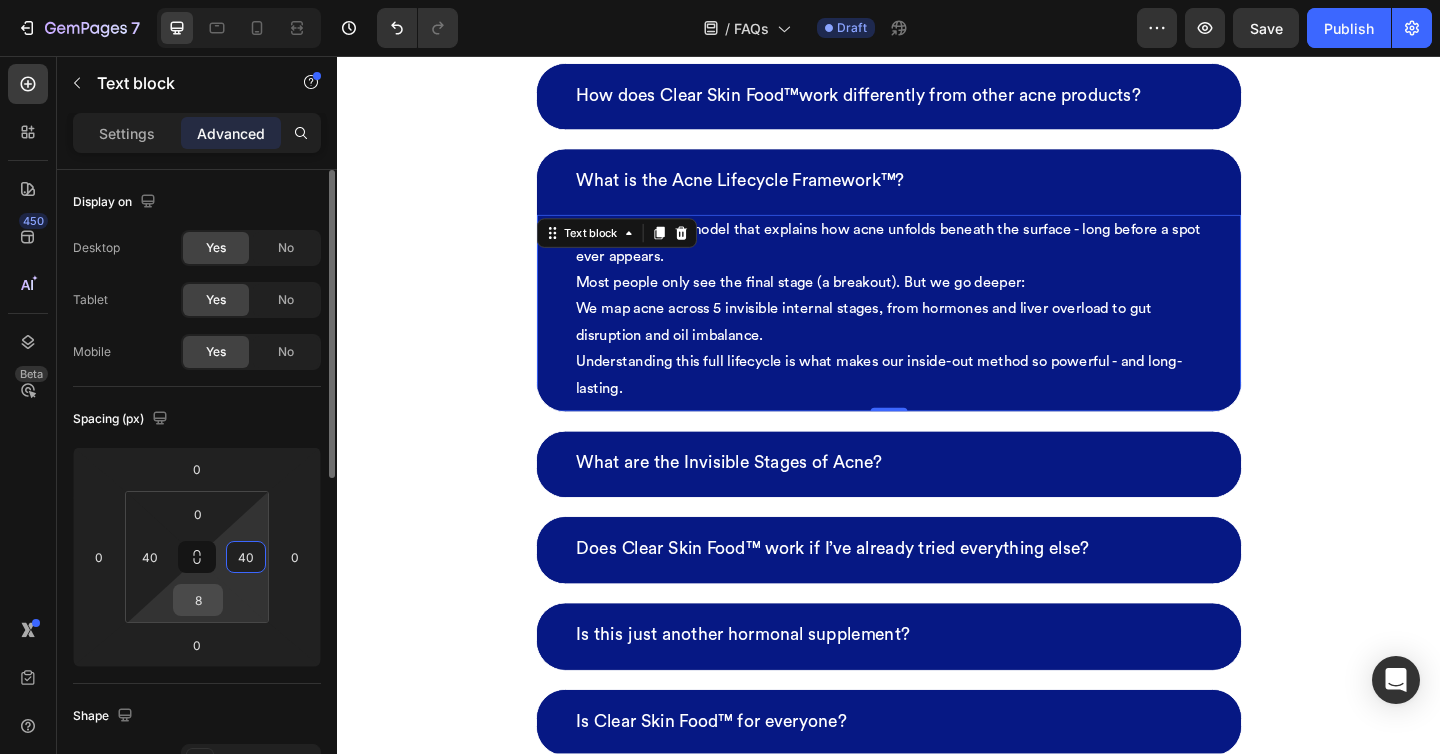 type on "40" 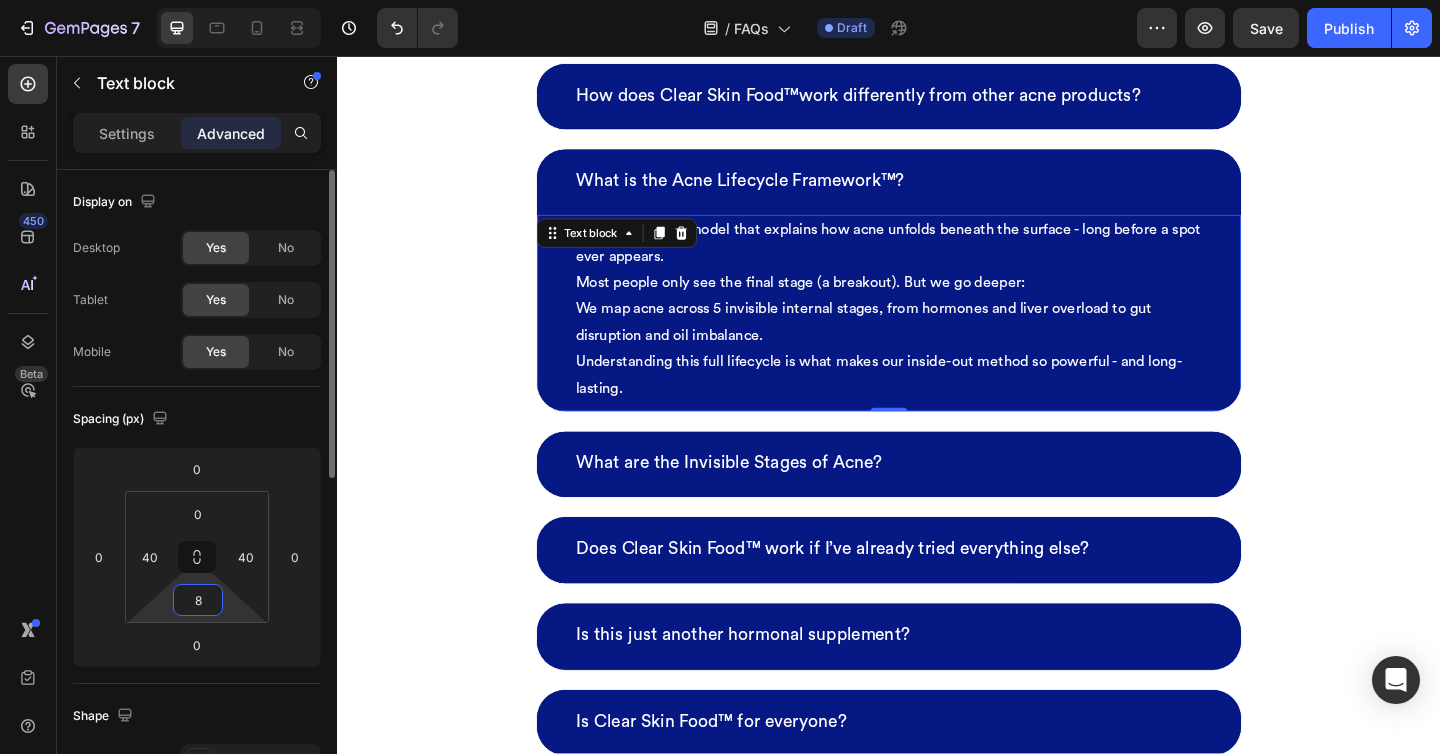 click on "8" at bounding box center [198, 600] 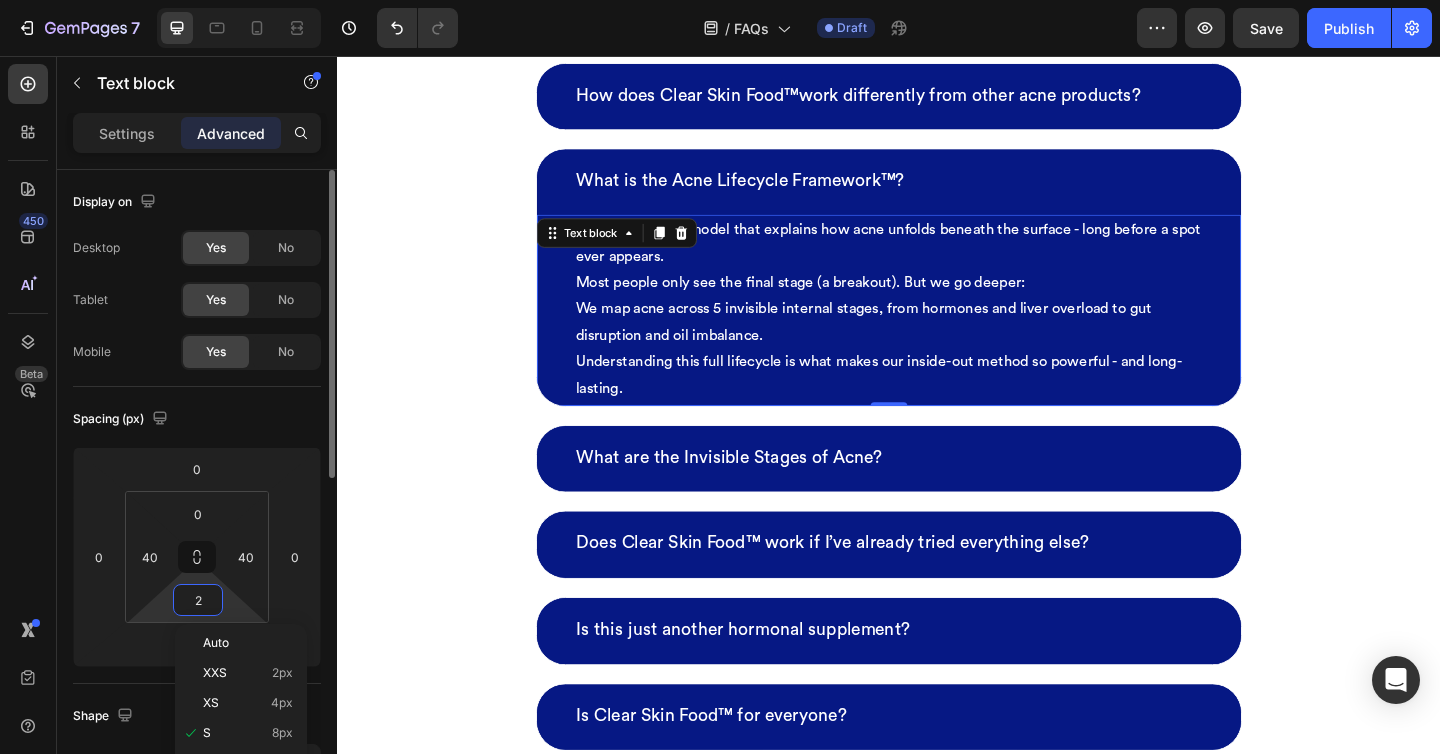 type on "20" 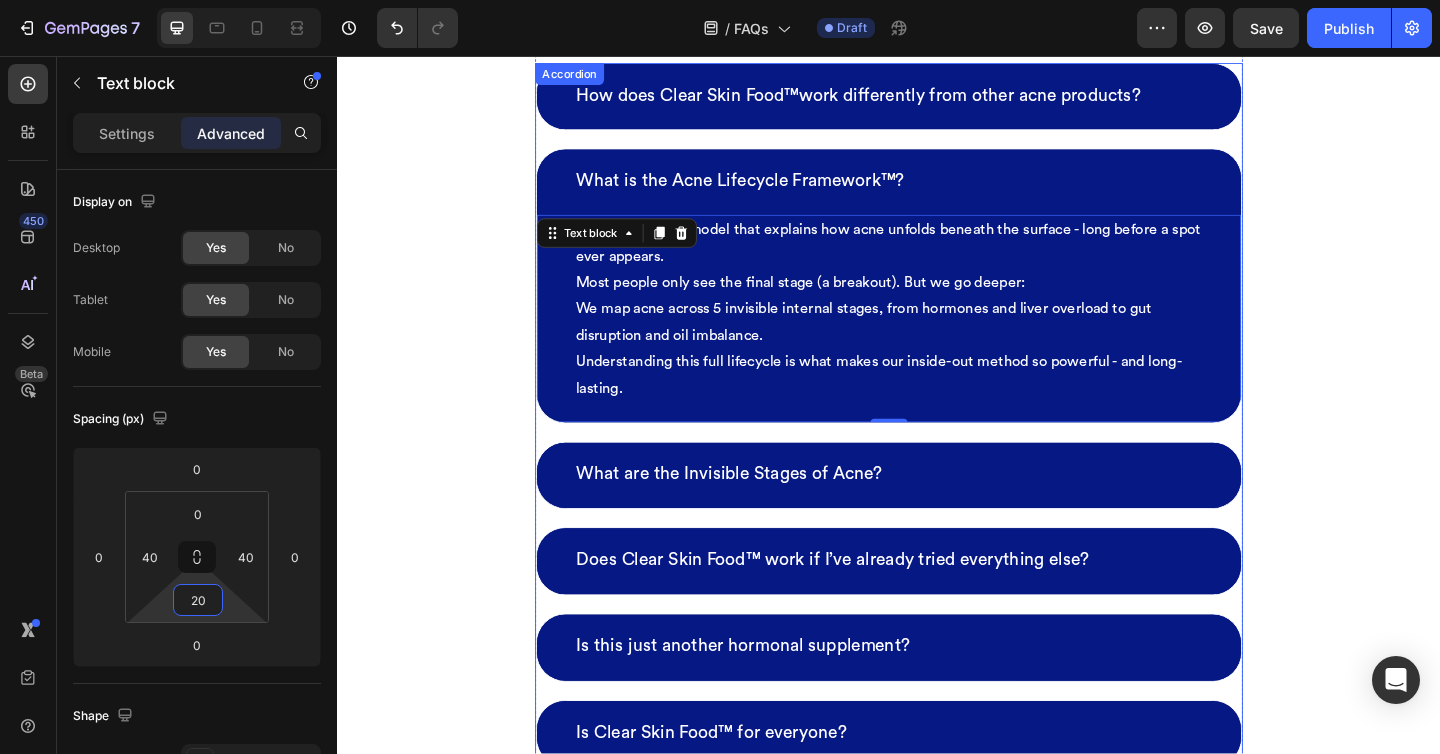 click on "What are the Invisible Stages of Acne?" at bounding box center [937, 512] 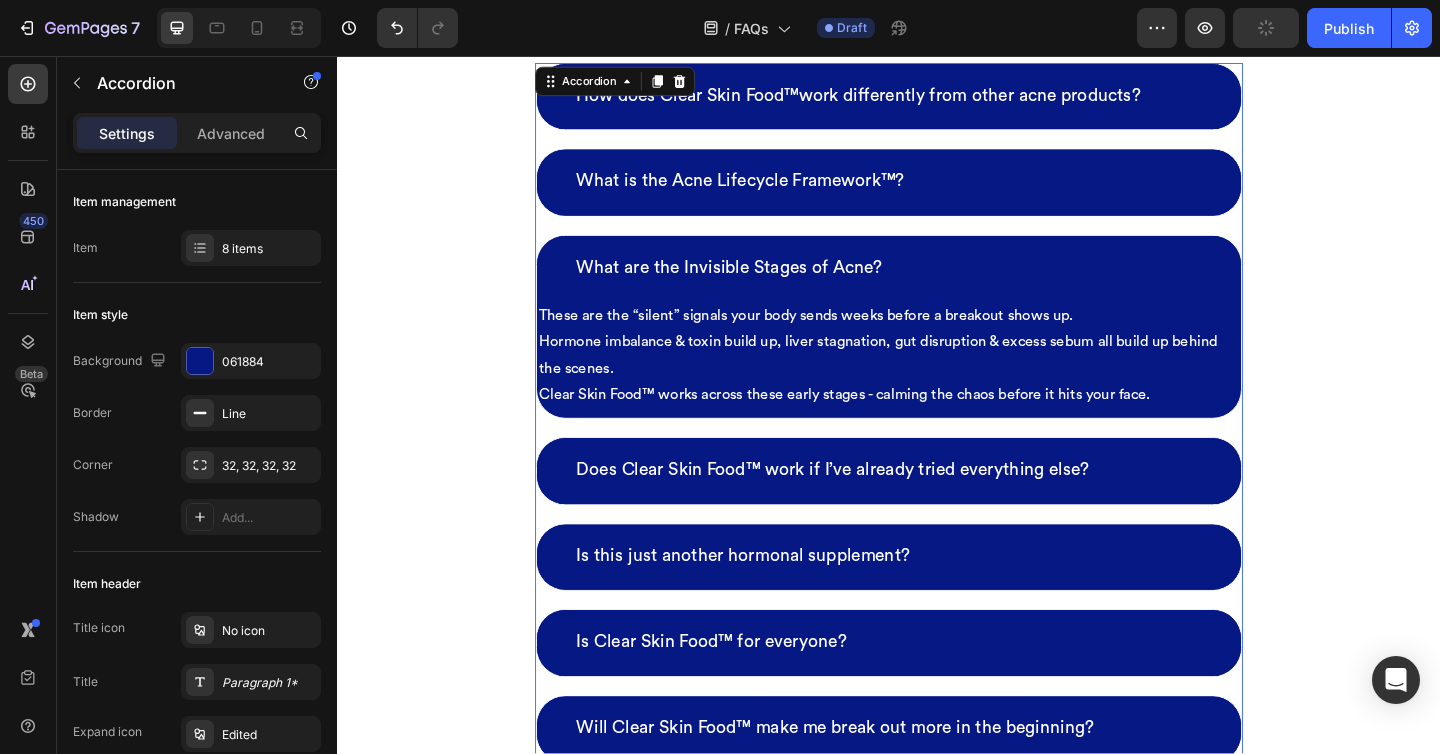 click on "These are the “silent” signals your body sends weeks before a breakout shows up. Hormone imbalance & toxin build up, liver stagnation, gut disruption & excess sebum all build up behind the scenes. Clear Skin Food™ works across these early stages - calming the chaos before it hits your face." at bounding box center (937, 382) 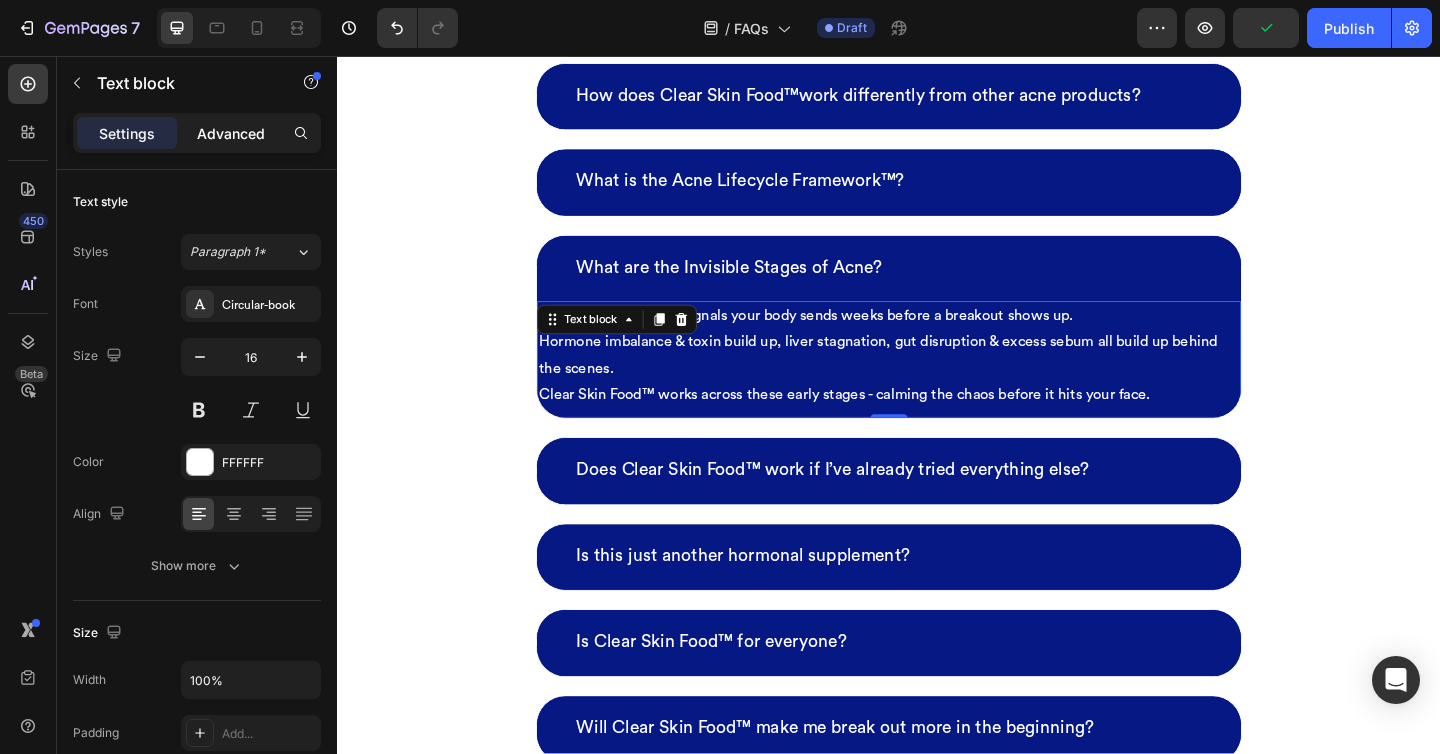 click on "Advanced" at bounding box center [231, 133] 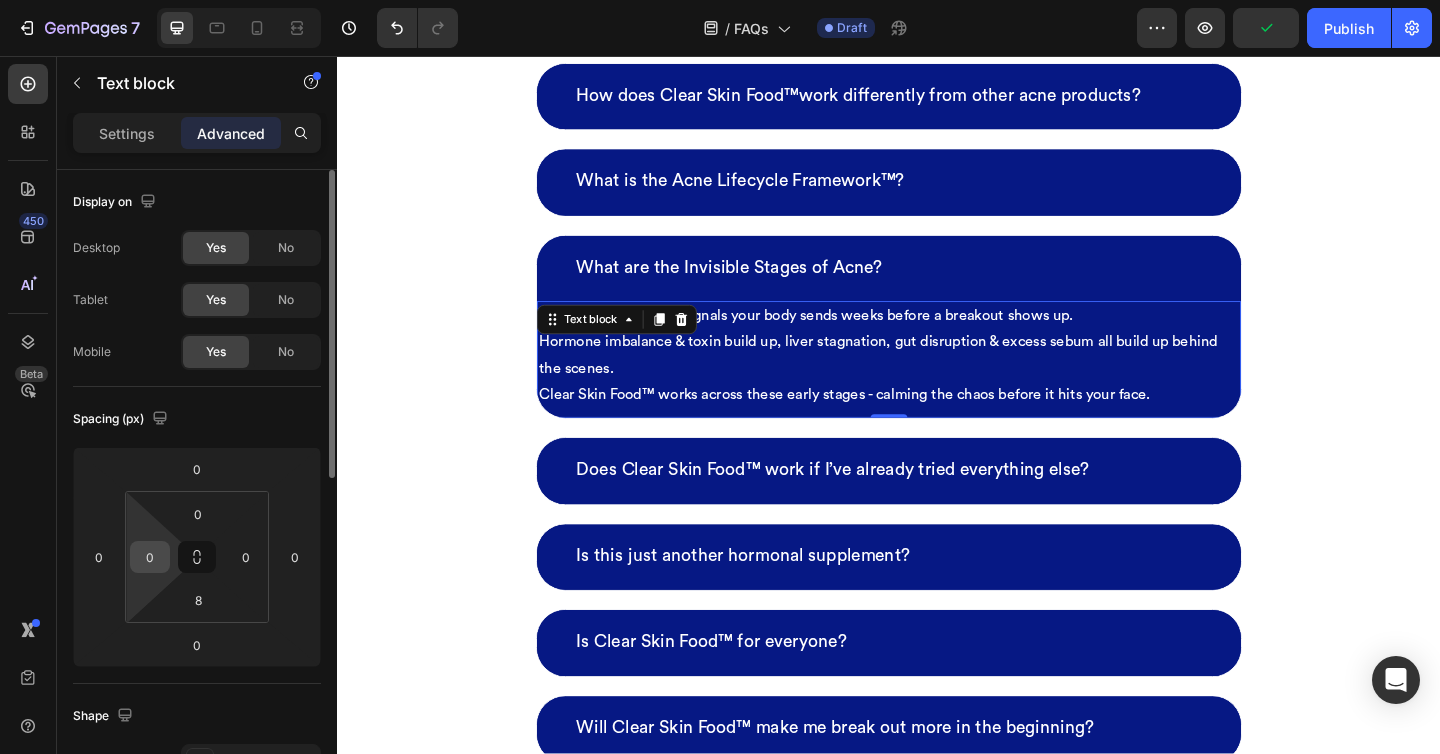 click on "0" at bounding box center (150, 557) 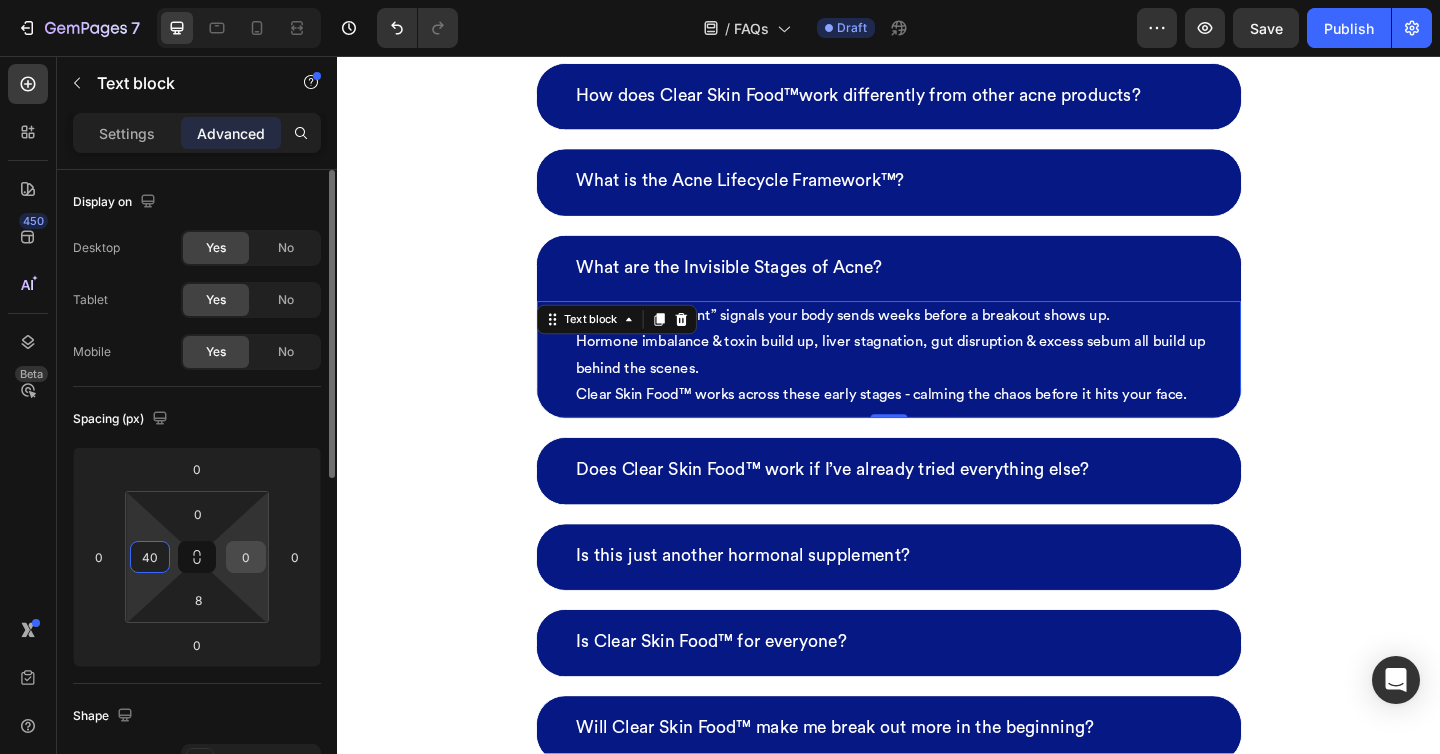 type on "40" 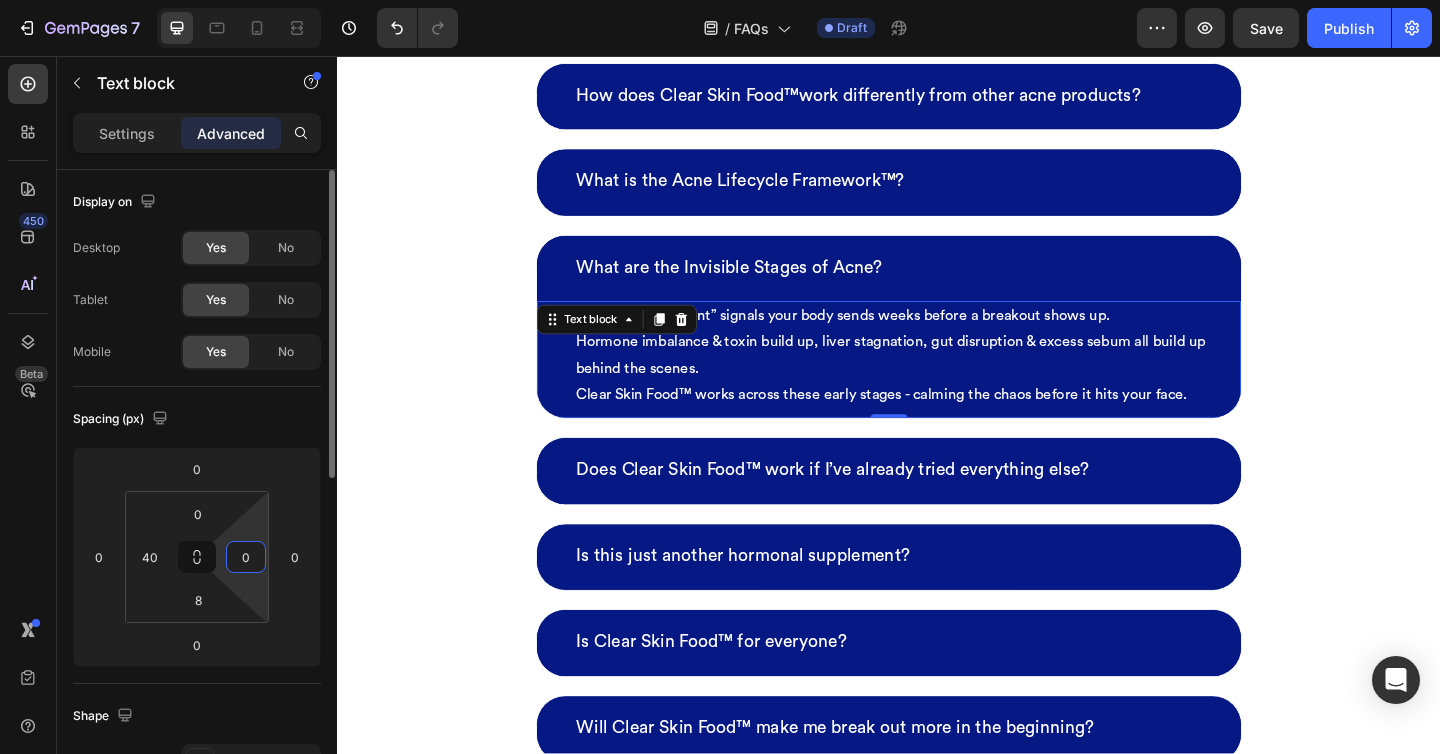 click on "0" at bounding box center [246, 557] 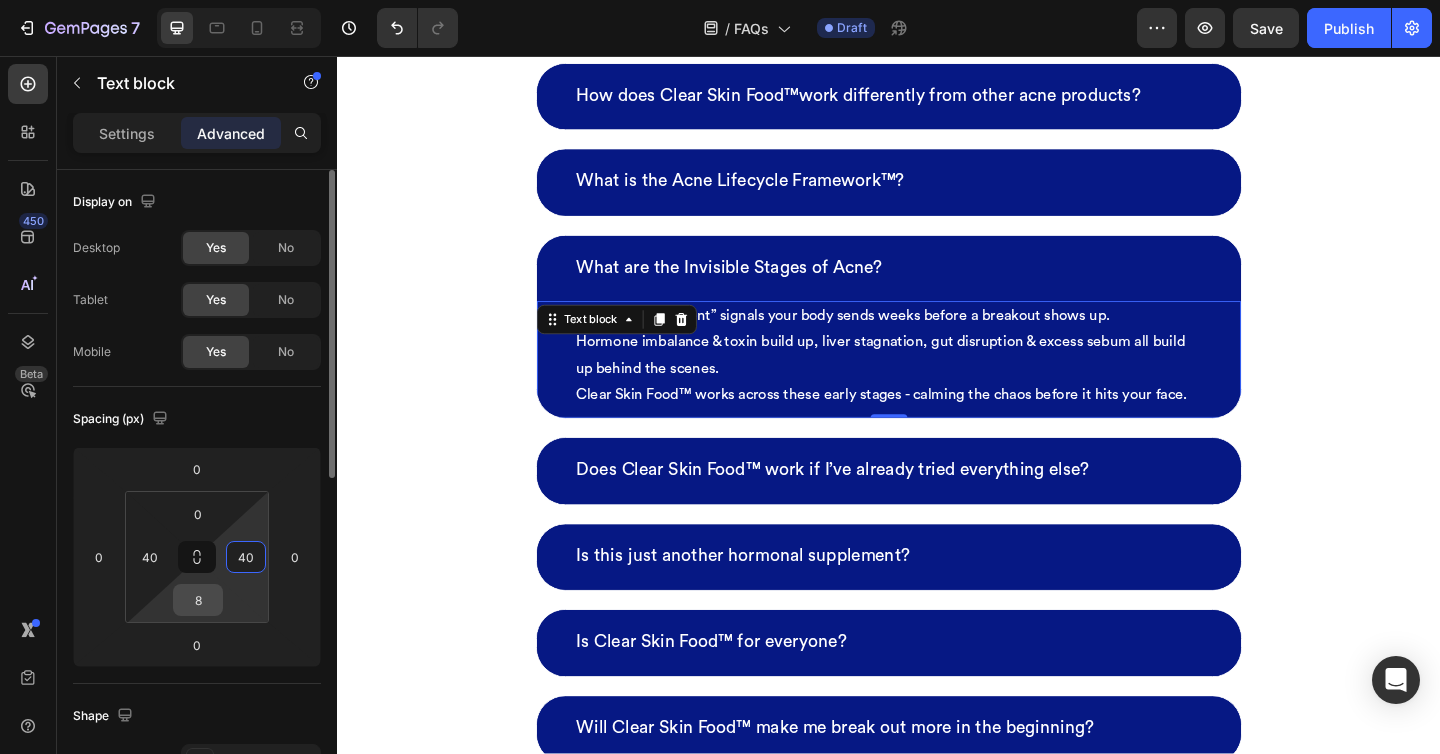 type on "40" 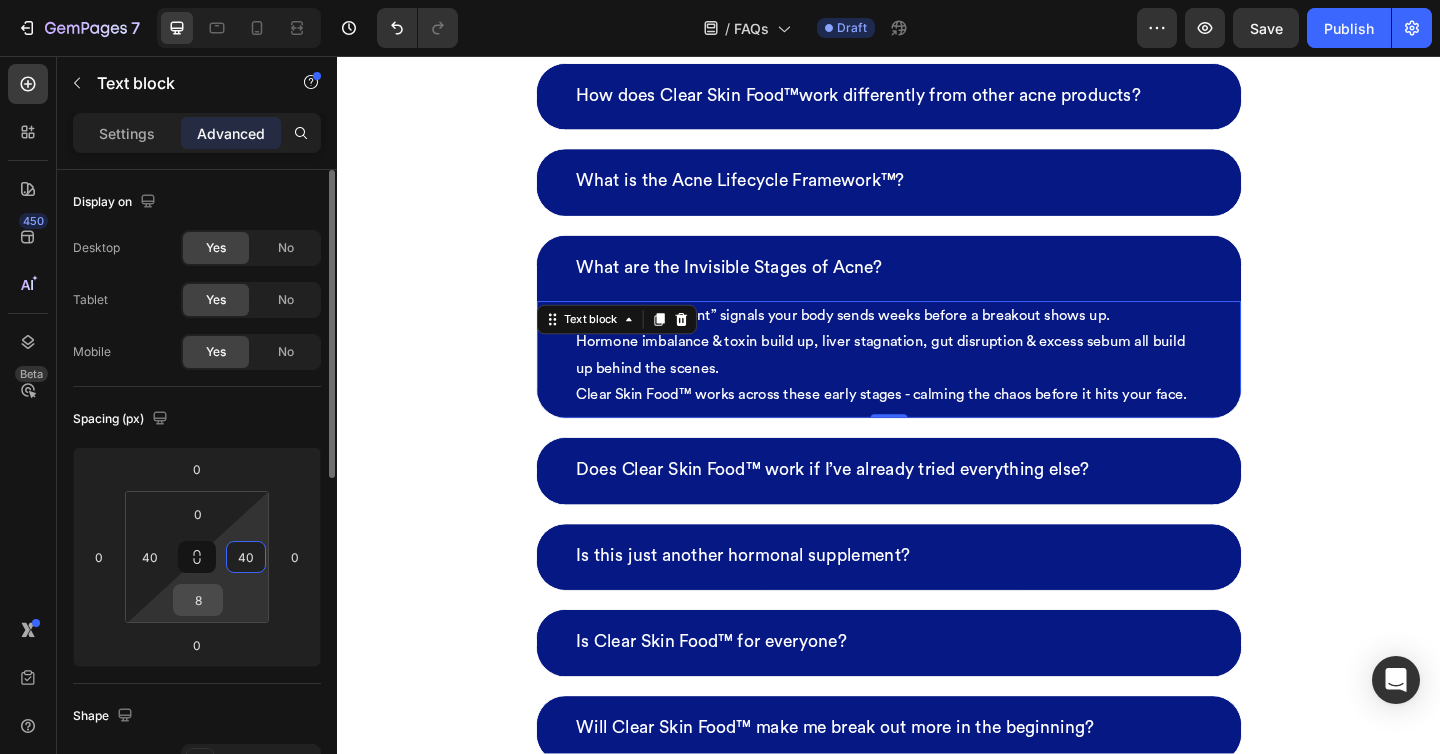 click on "8" at bounding box center [198, 600] 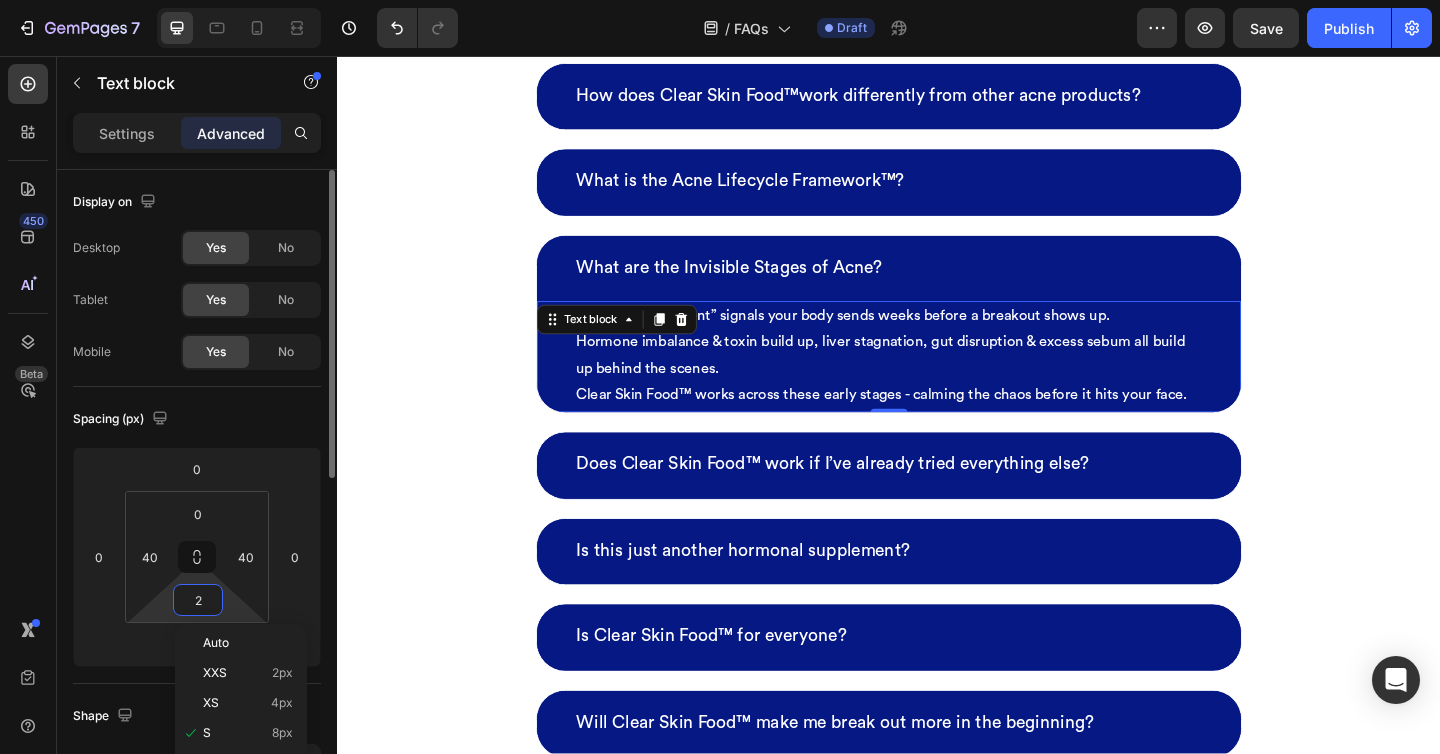 type on "20" 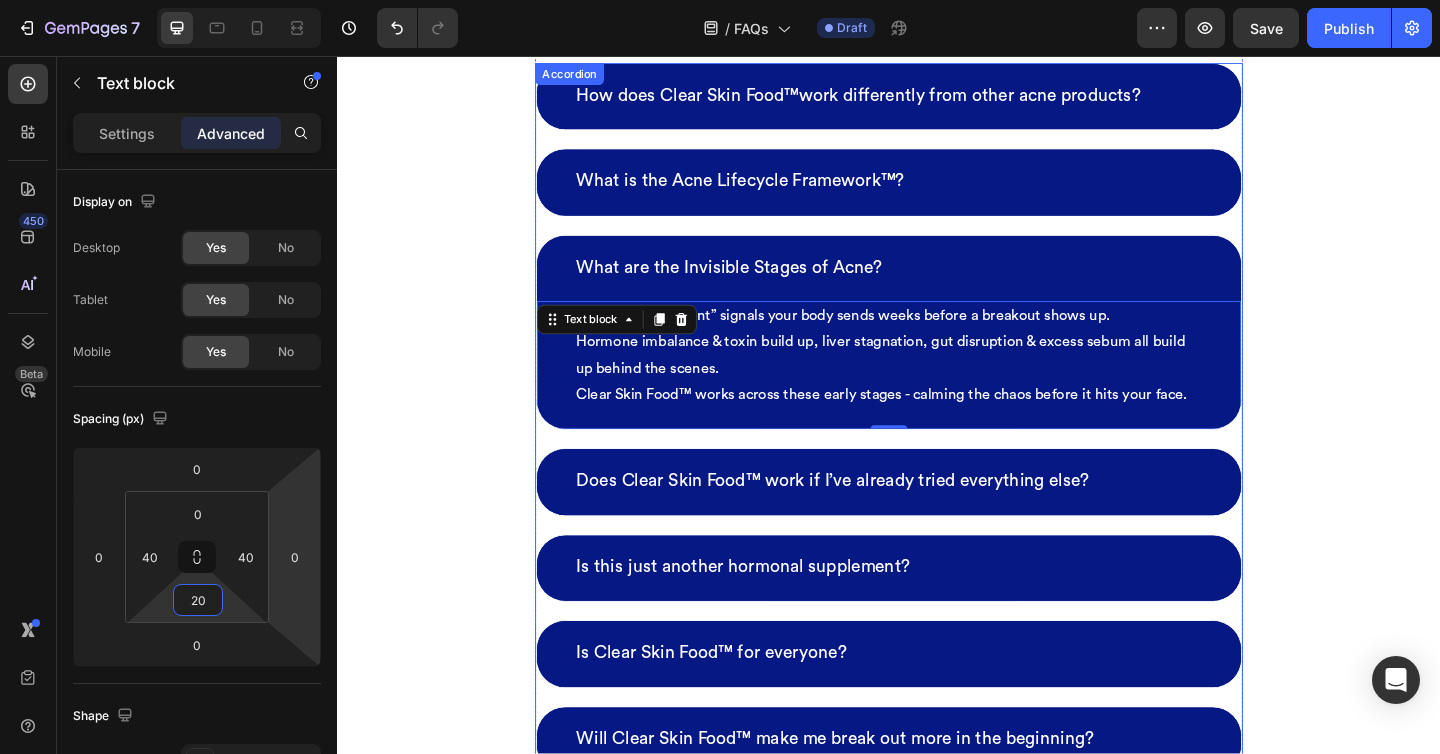 click on "Does Clear Skin Food™ work if I’ve already tried everything else?" at bounding box center (937, 520) 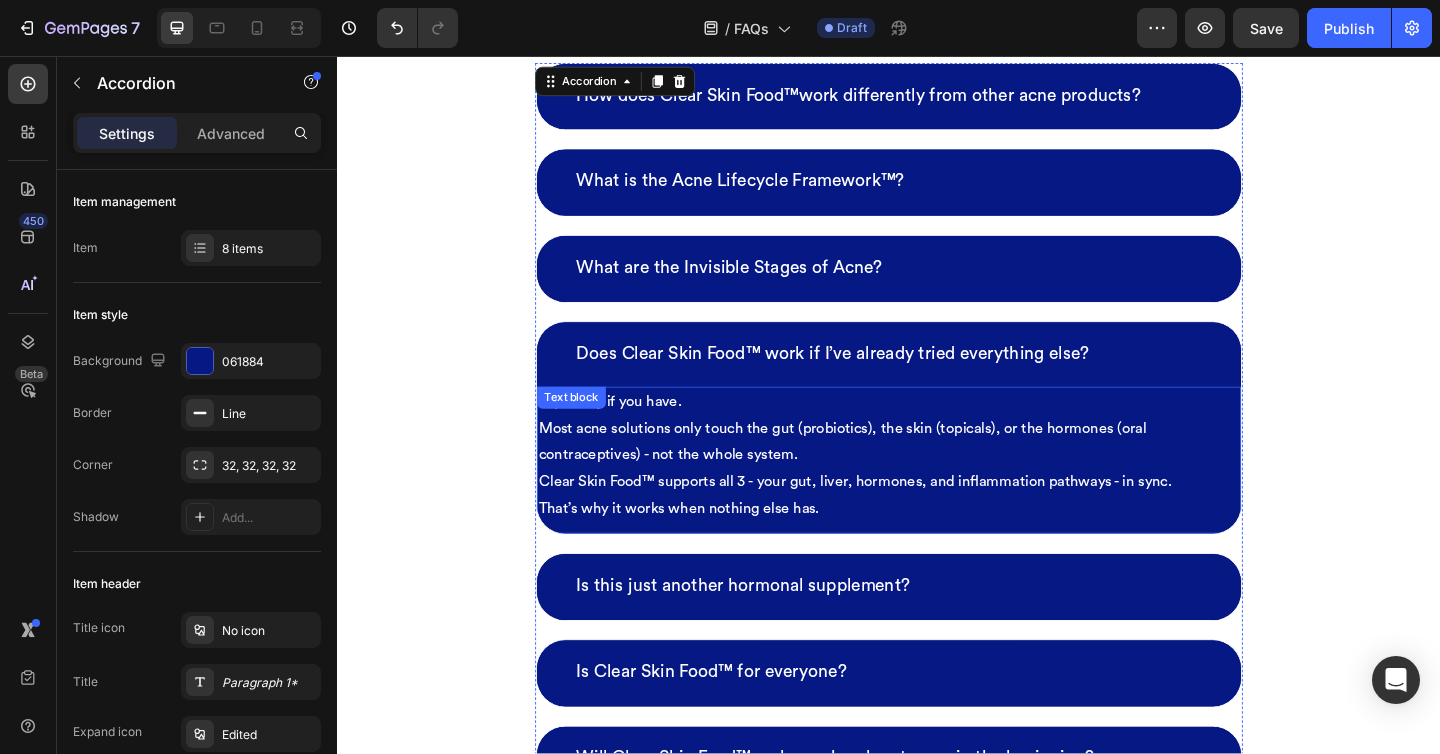 click on "Especially if you have. Most acne solutions only touch the gut (probiotics), the skin (topicals), or the hormones (oral contraceptives) - not the whole system. Clear Skin Food™ supports all 3 - your gut, liver, hormones, and inflammation pathways - in sync. That’s why it works when nothing else has." at bounding box center [937, 490] 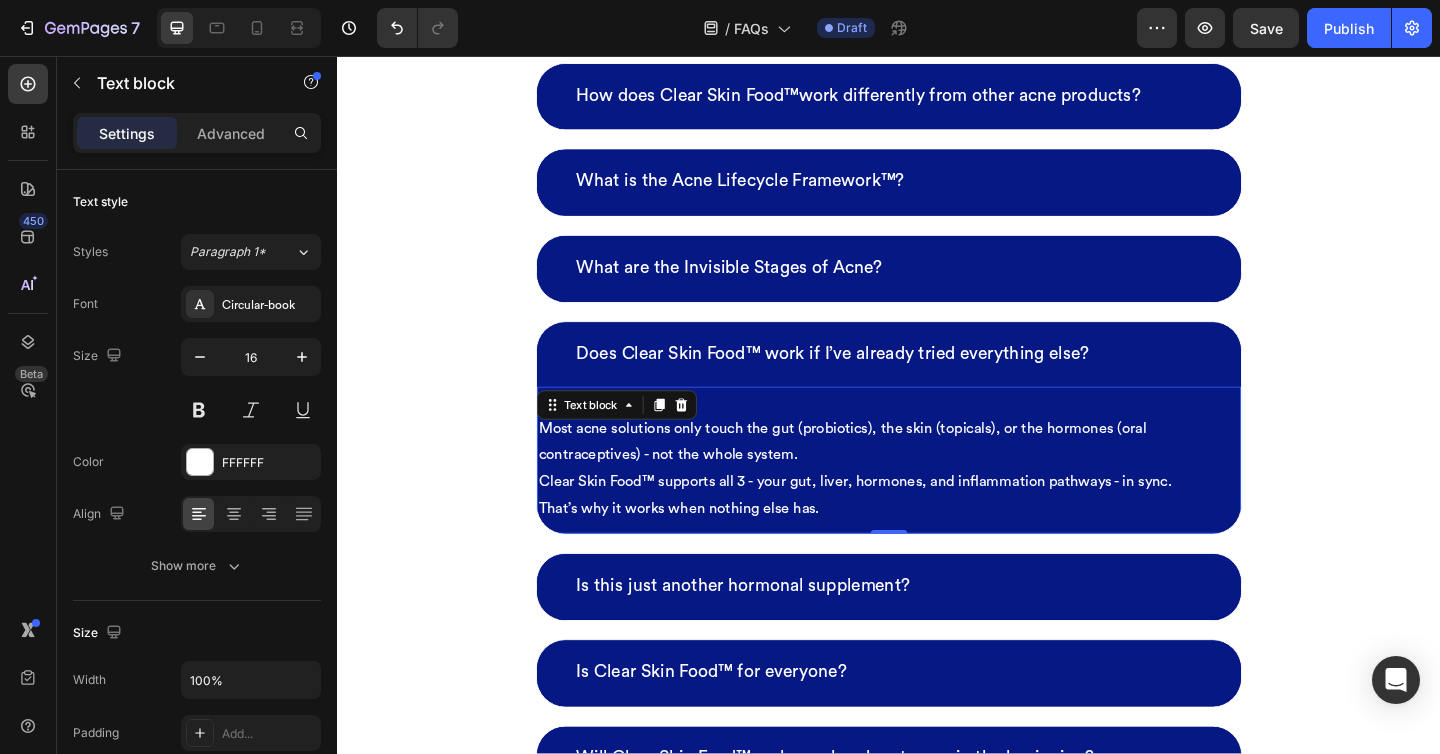 click on "Settings Advanced" at bounding box center (197, 141) 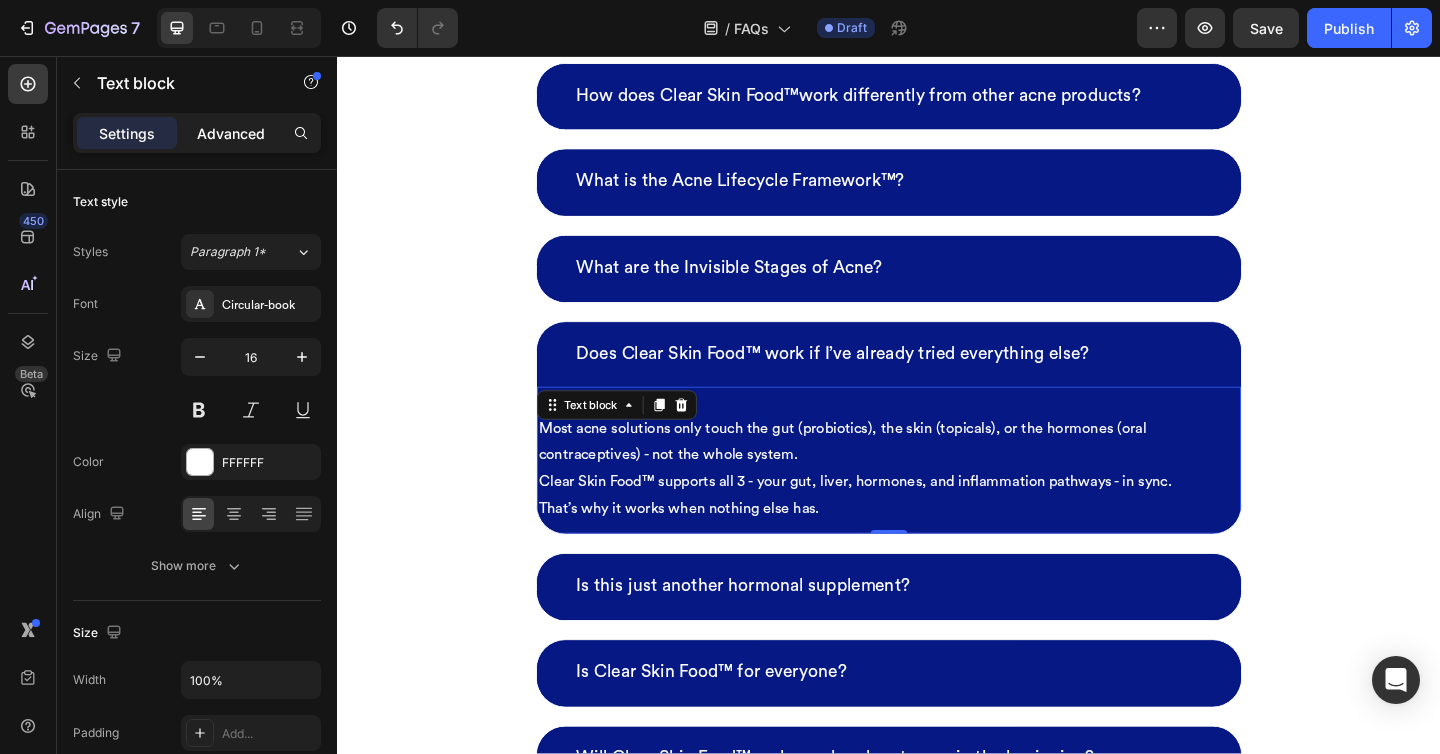 click on "Advanced" at bounding box center (231, 133) 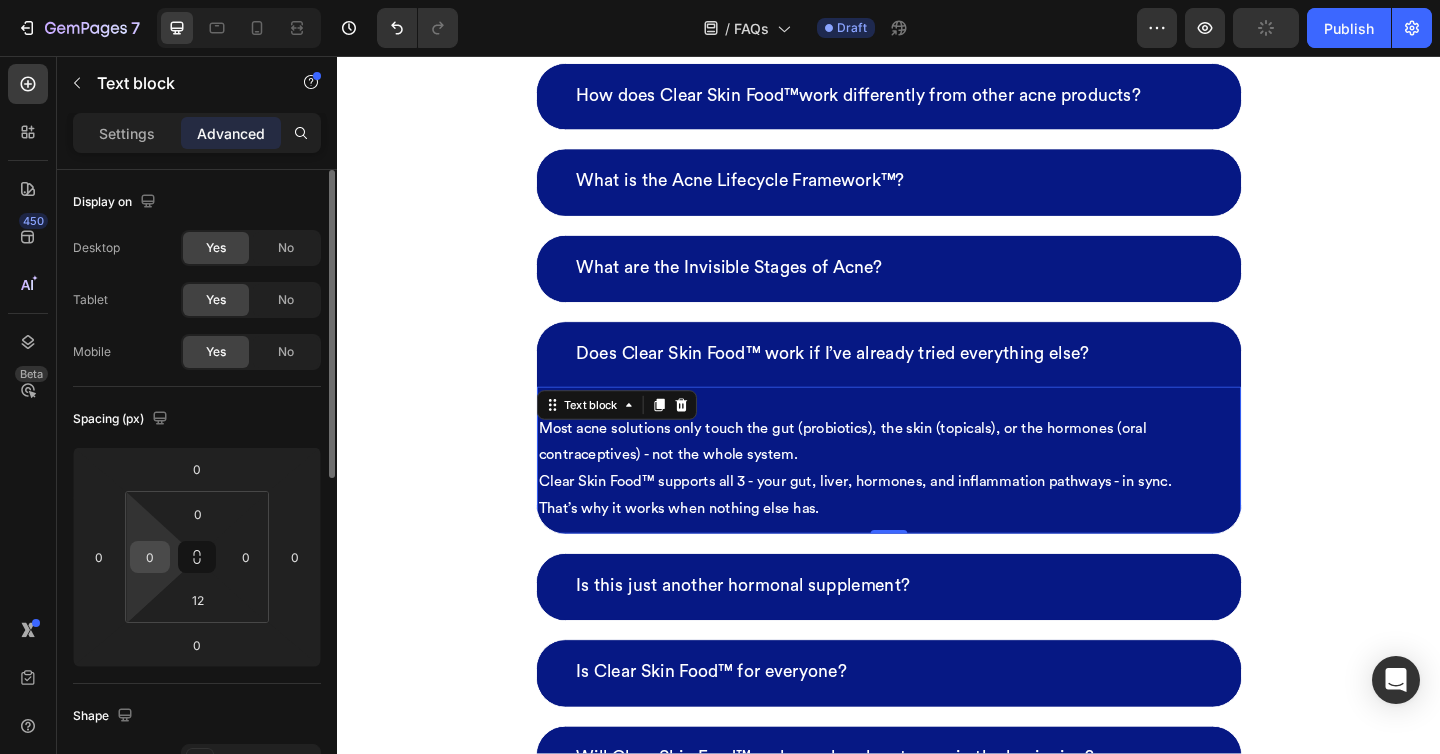 click on "0" at bounding box center (150, 557) 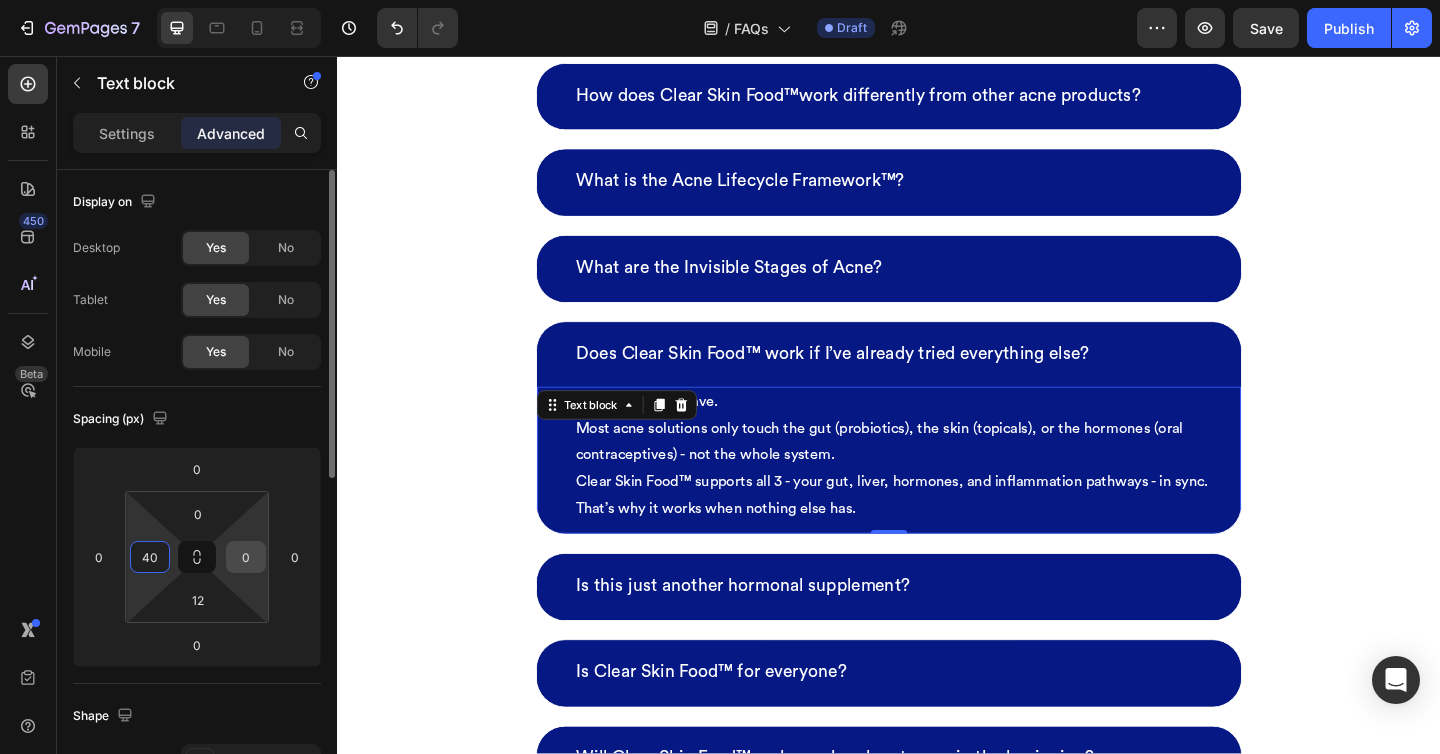 type on "40" 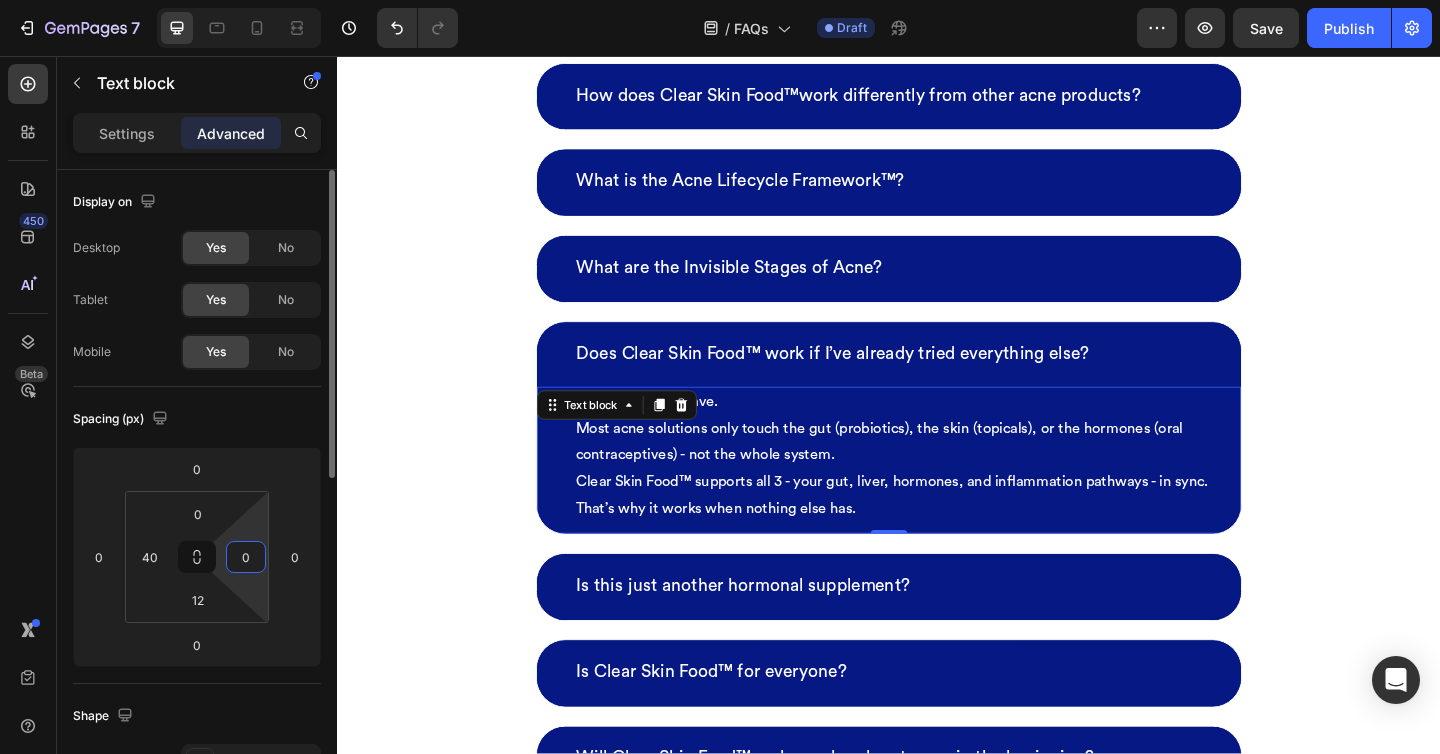 click on "0" at bounding box center [246, 557] 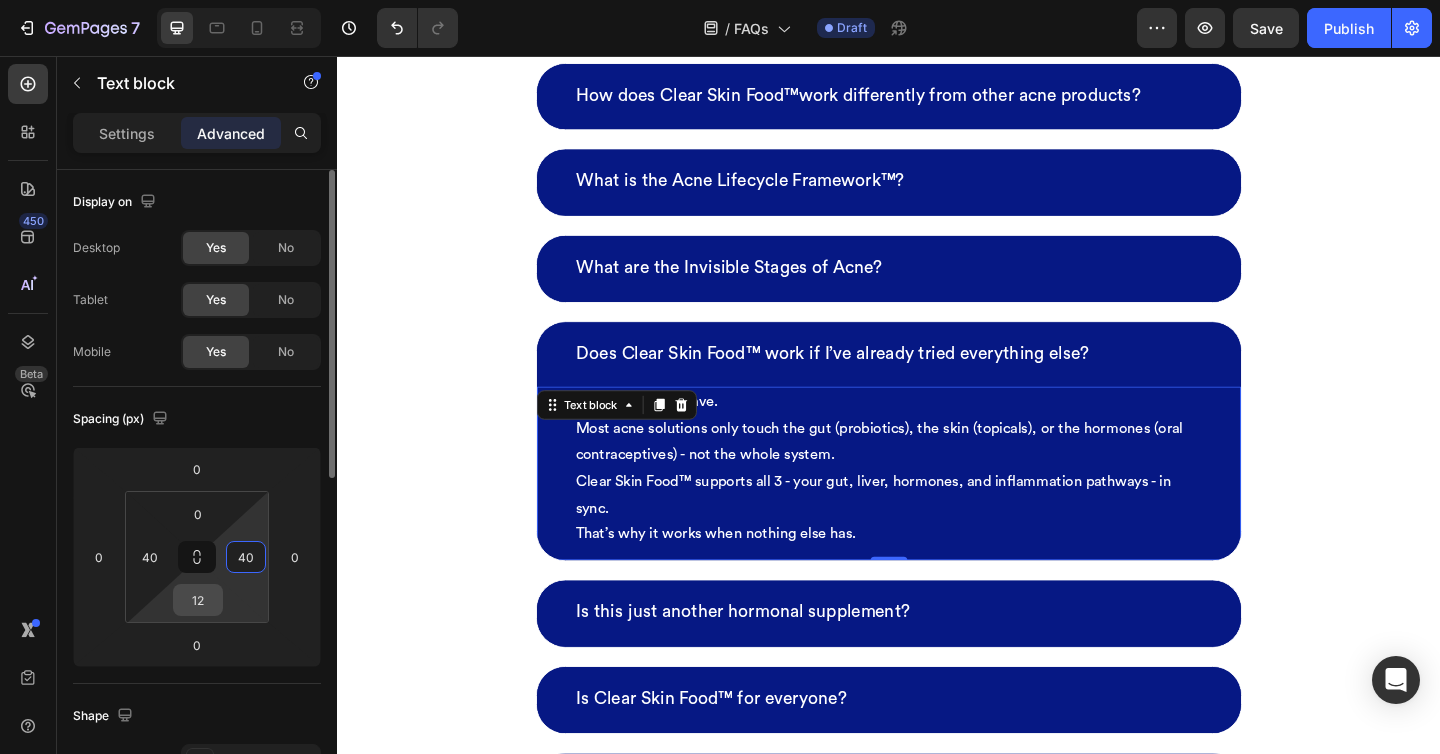 type on "40" 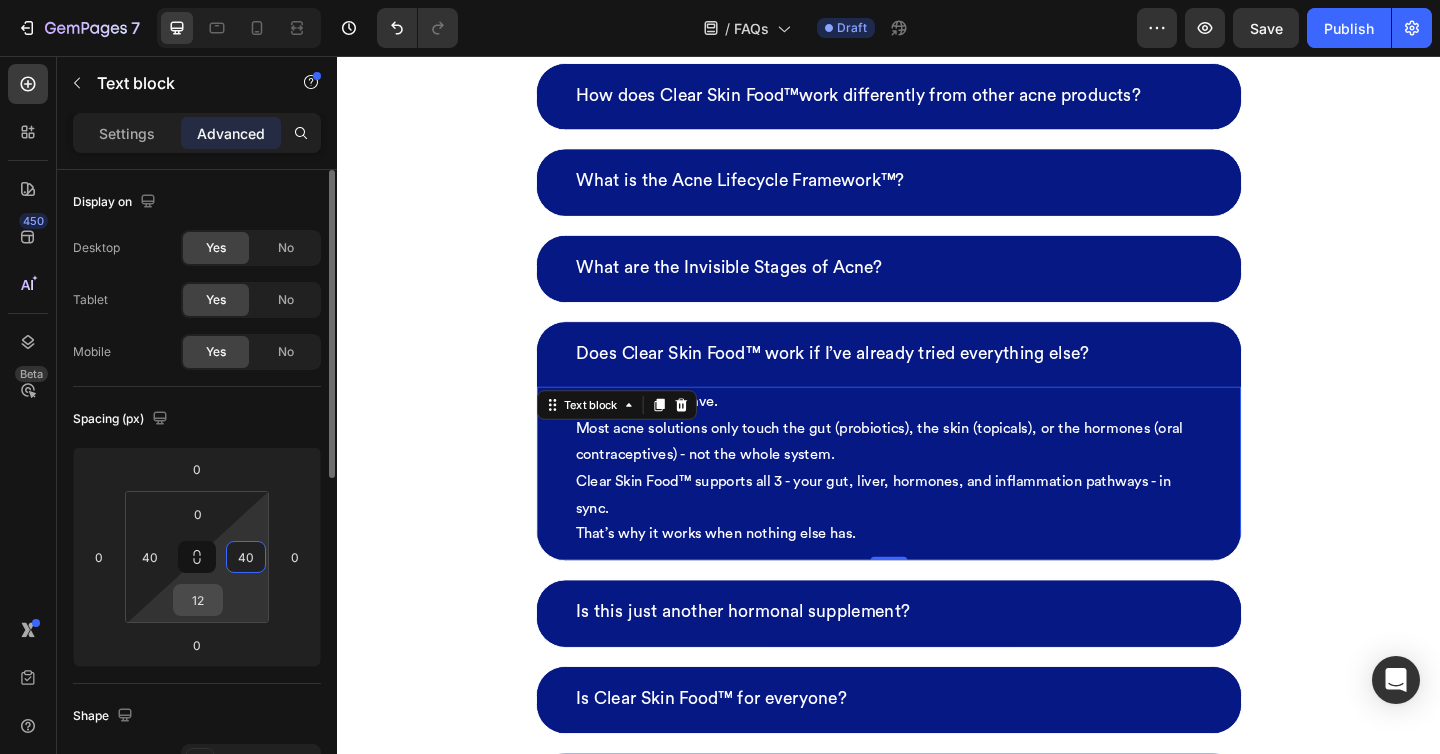click on "12" at bounding box center [198, 600] 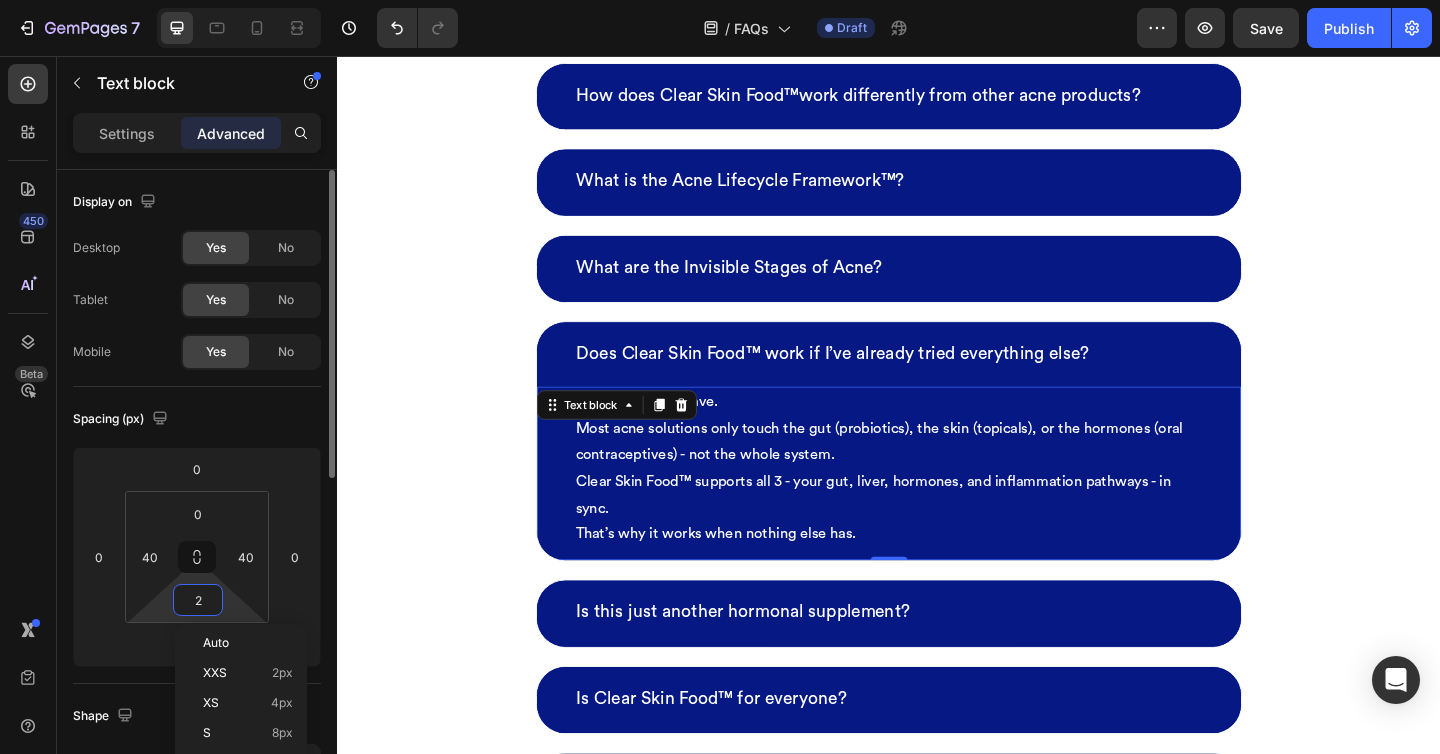 type on "20" 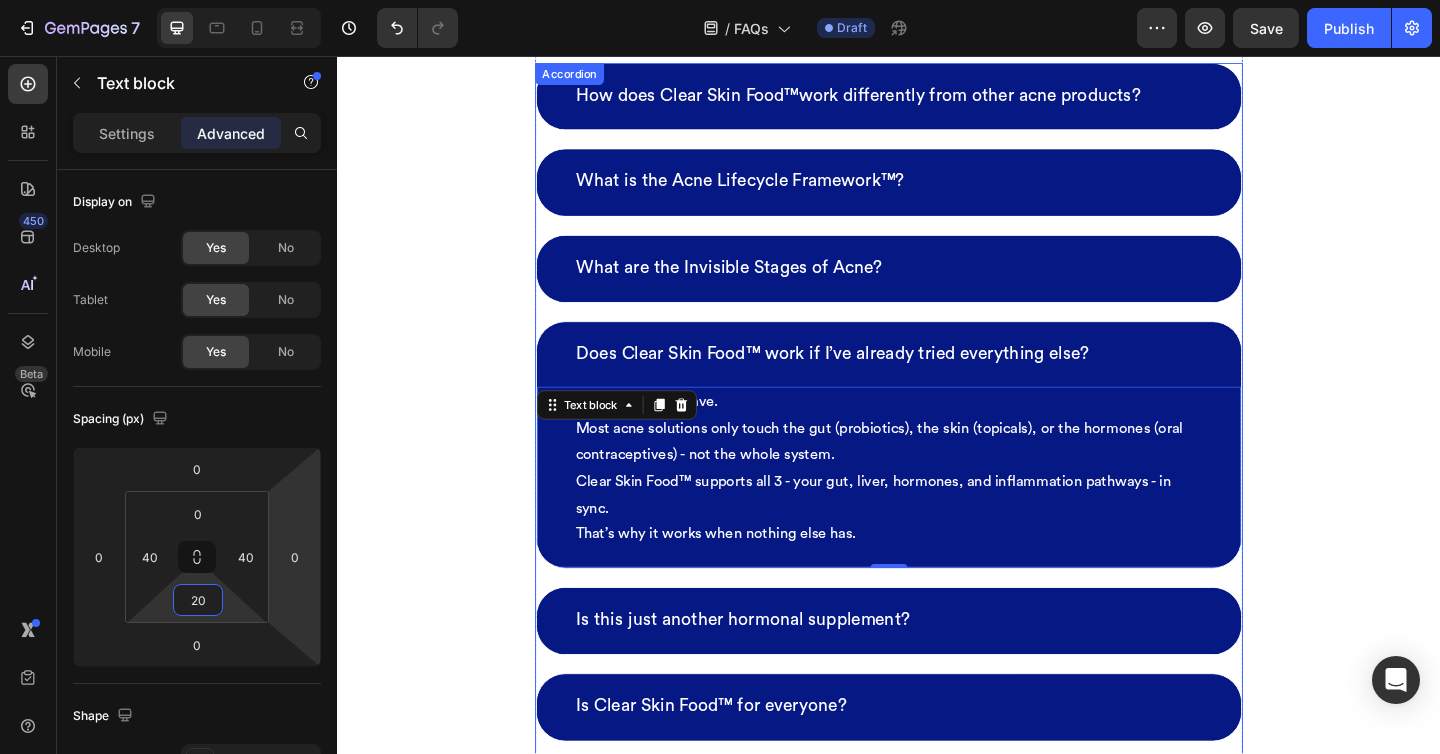 click on "Is this just another hormonal supplement?" at bounding box center [937, 670] 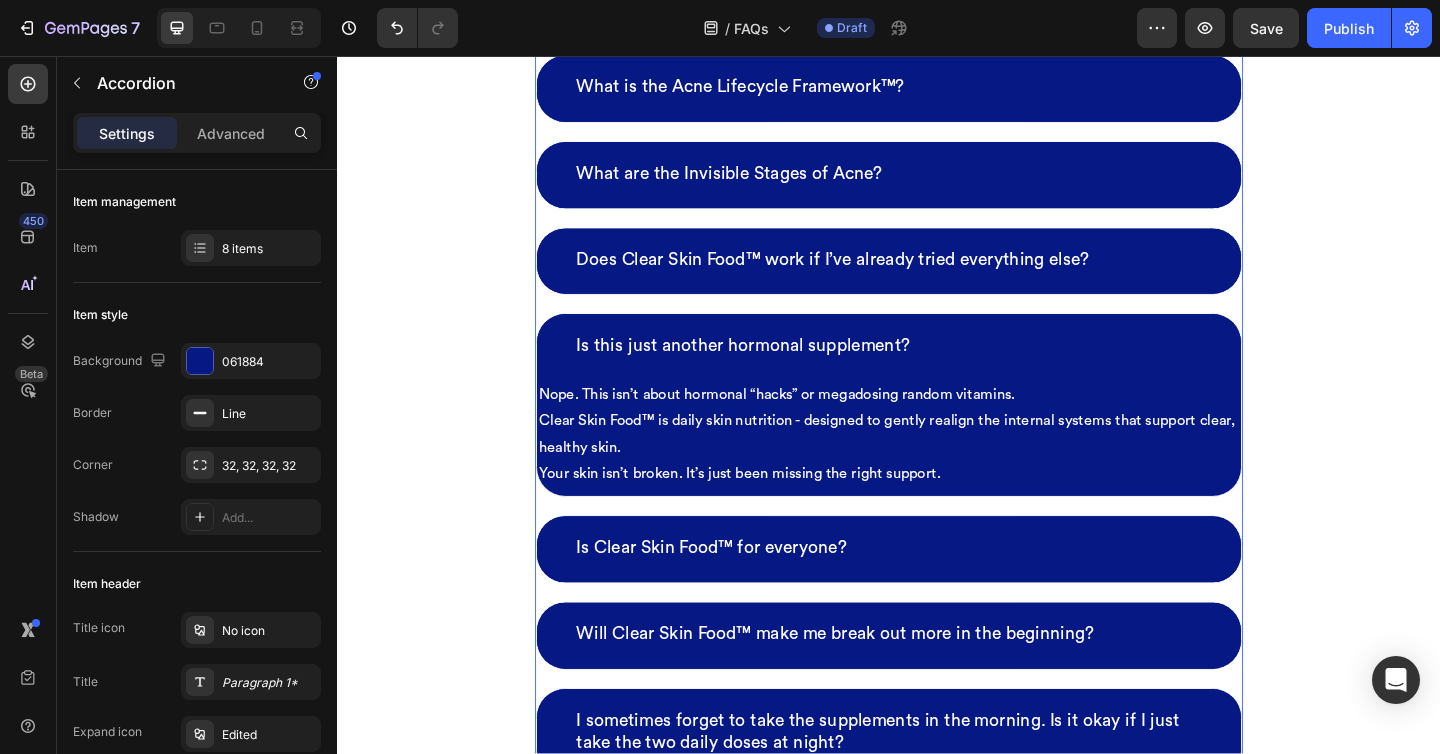 scroll, scrollTop: 417, scrollLeft: 0, axis: vertical 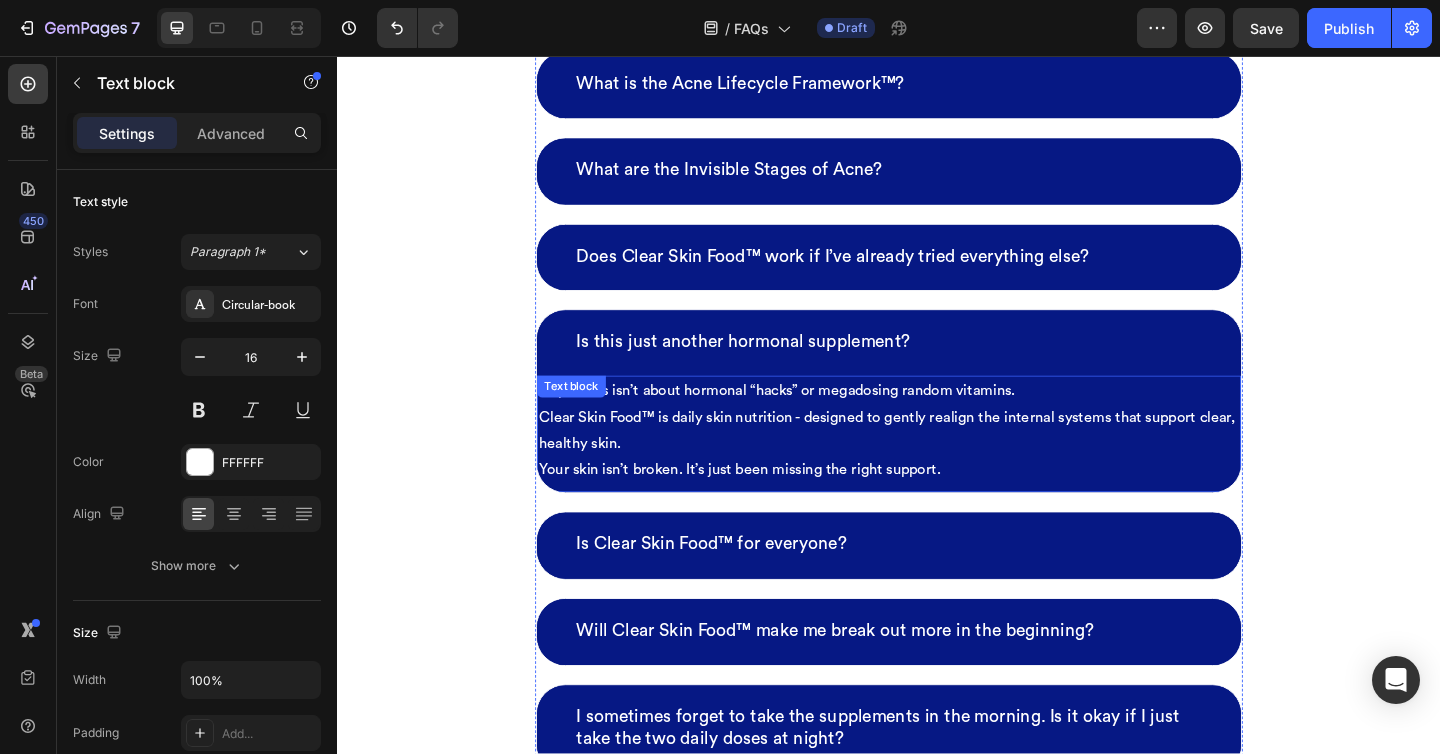 click on "Nope. This isn’t about hormonal “hacks” or megadosing random vitamins. Clear Skin Food™ is daily skin nutrition - designed to gently realign the internal systems that support clear, healthy skin. Your skin isn’t broken. It’s just been missing the right support." at bounding box center [937, 463] 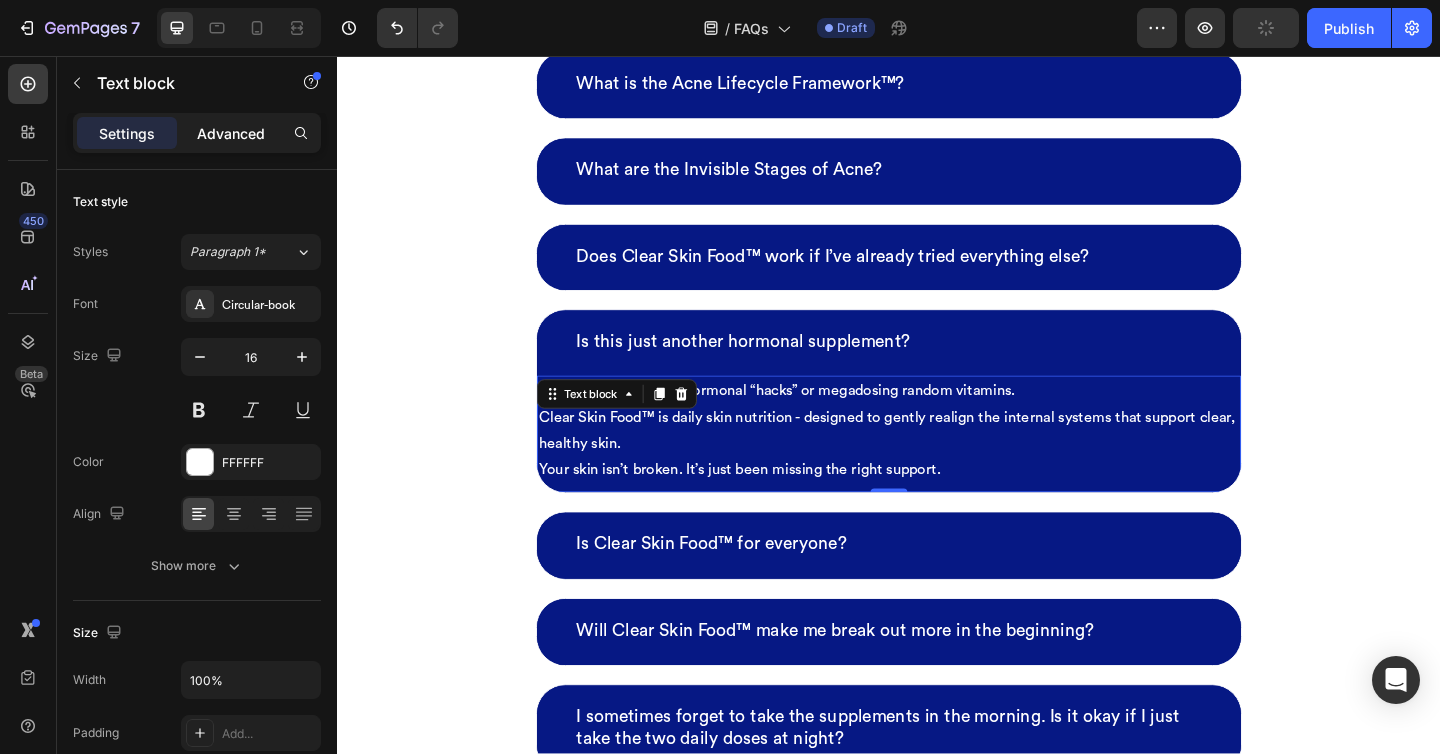 click on "Advanced" at bounding box center (231, 133) 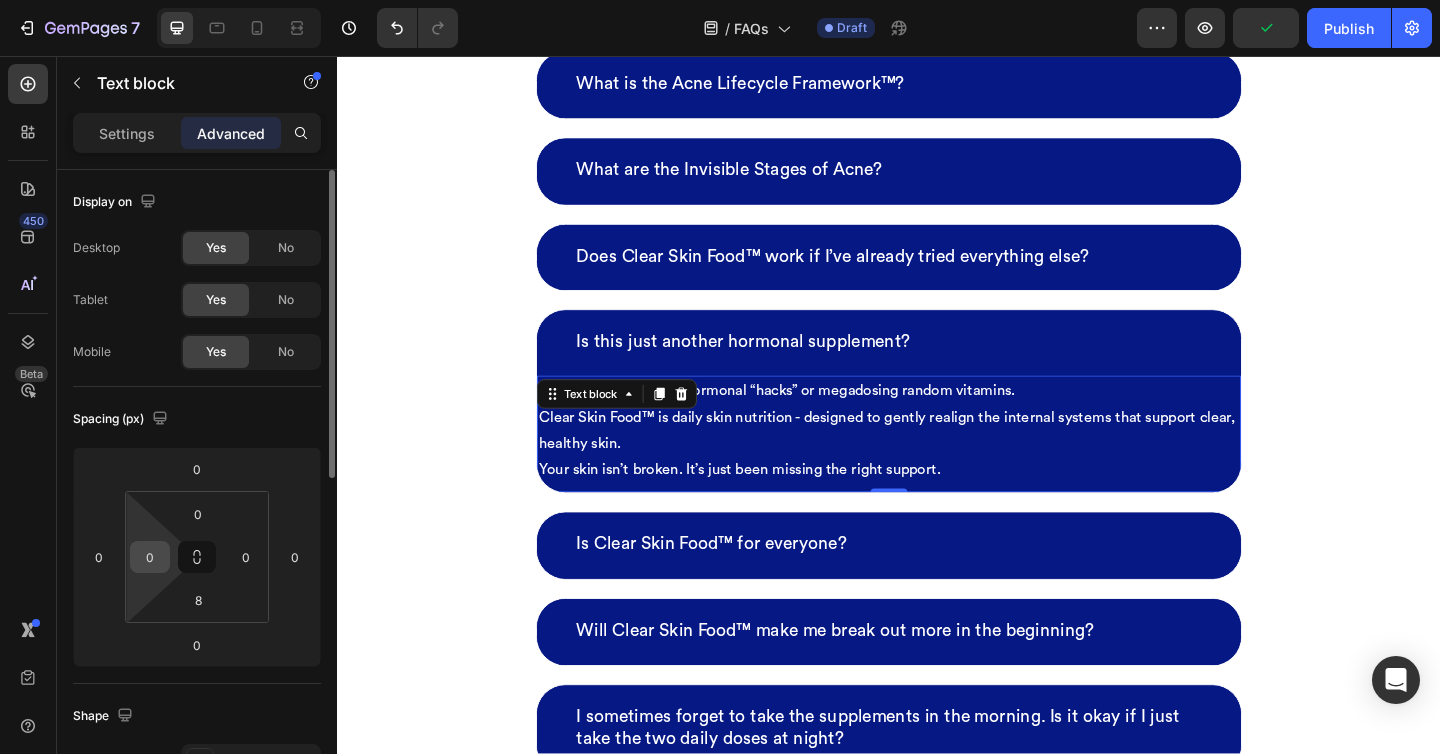 click on "0" at bounding box center (150, 557) 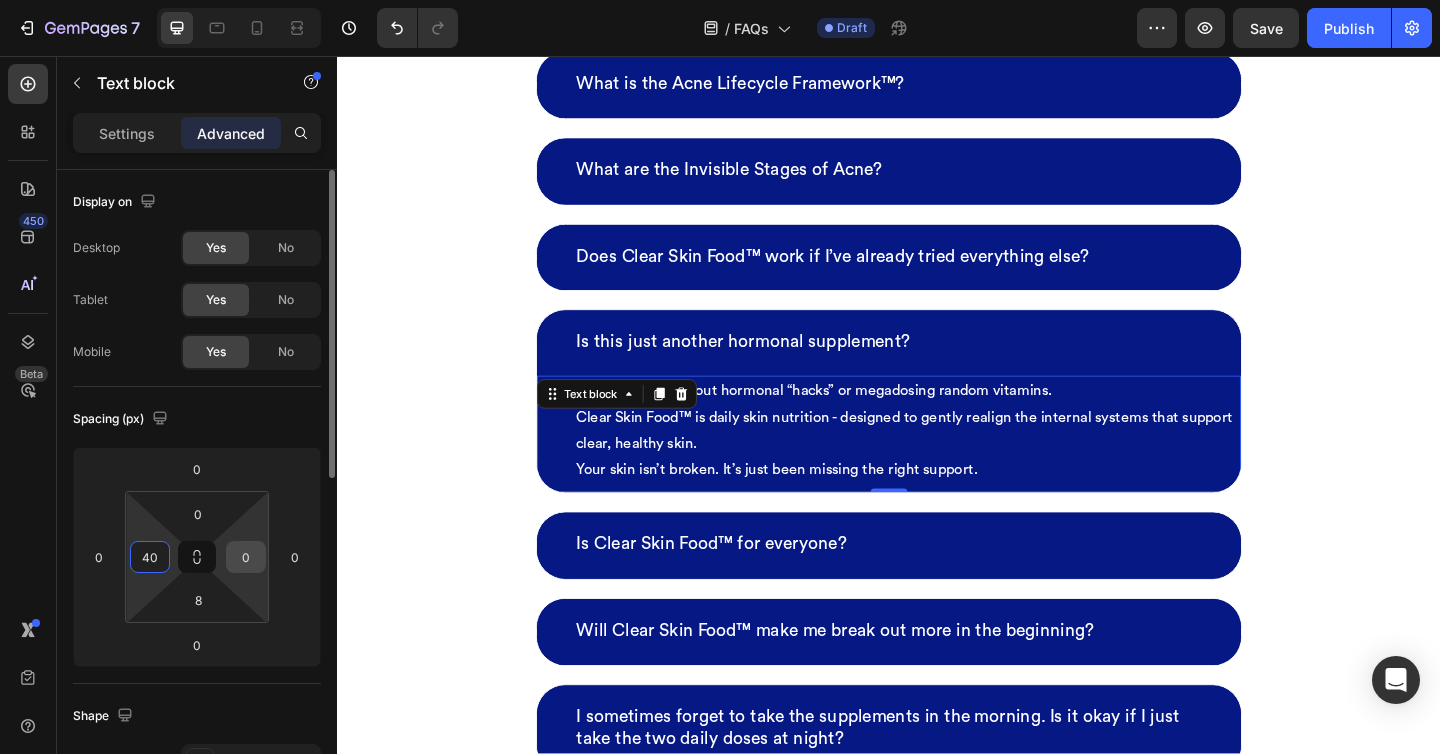 type on "40" 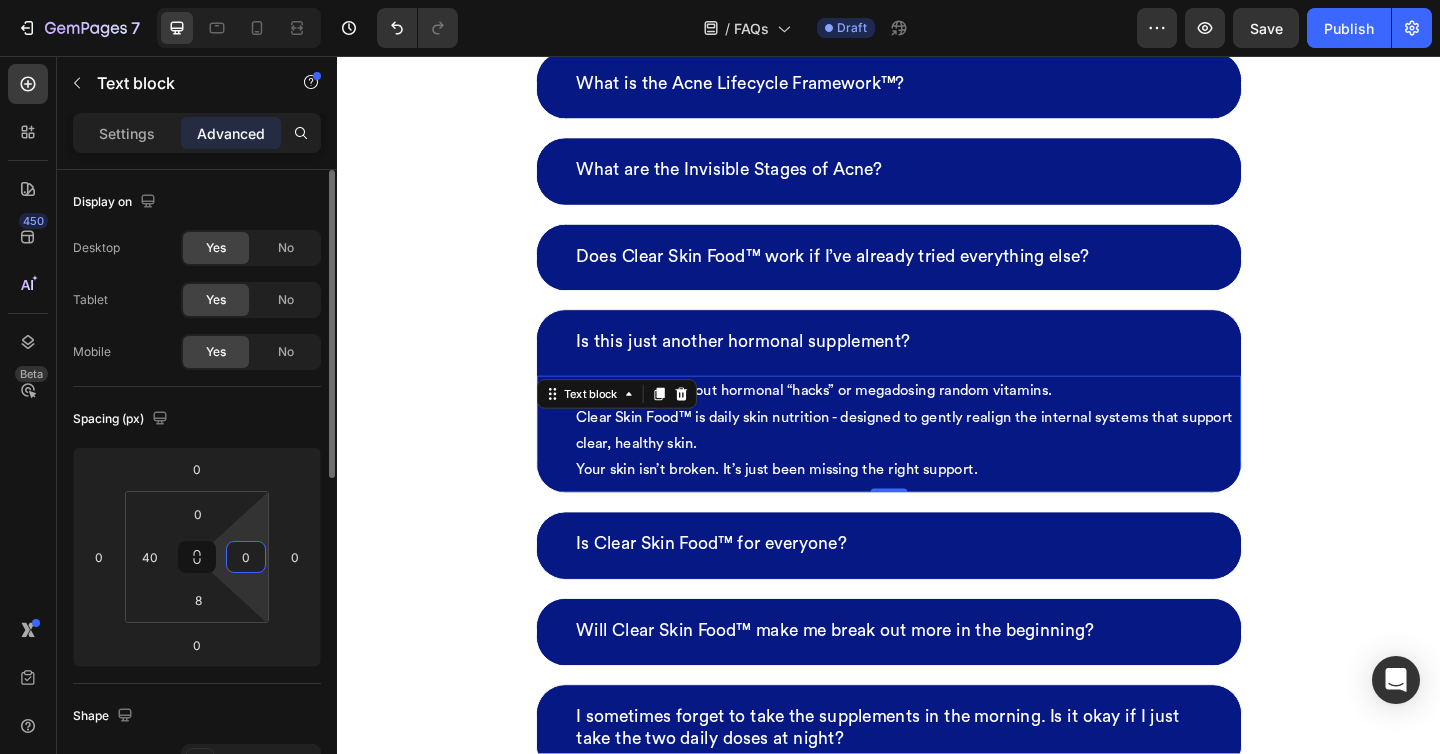 click on "0" at bounding box center [246, 557] 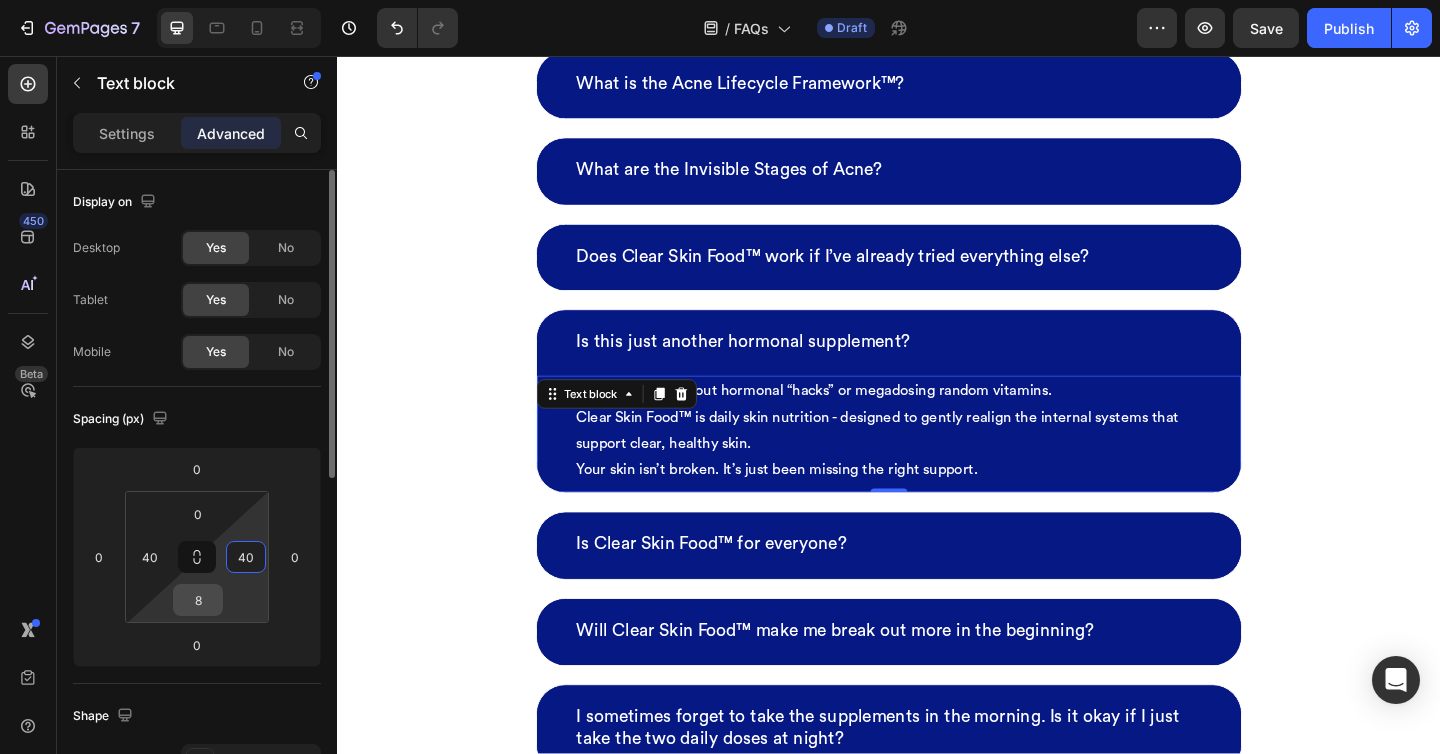 type on "40" 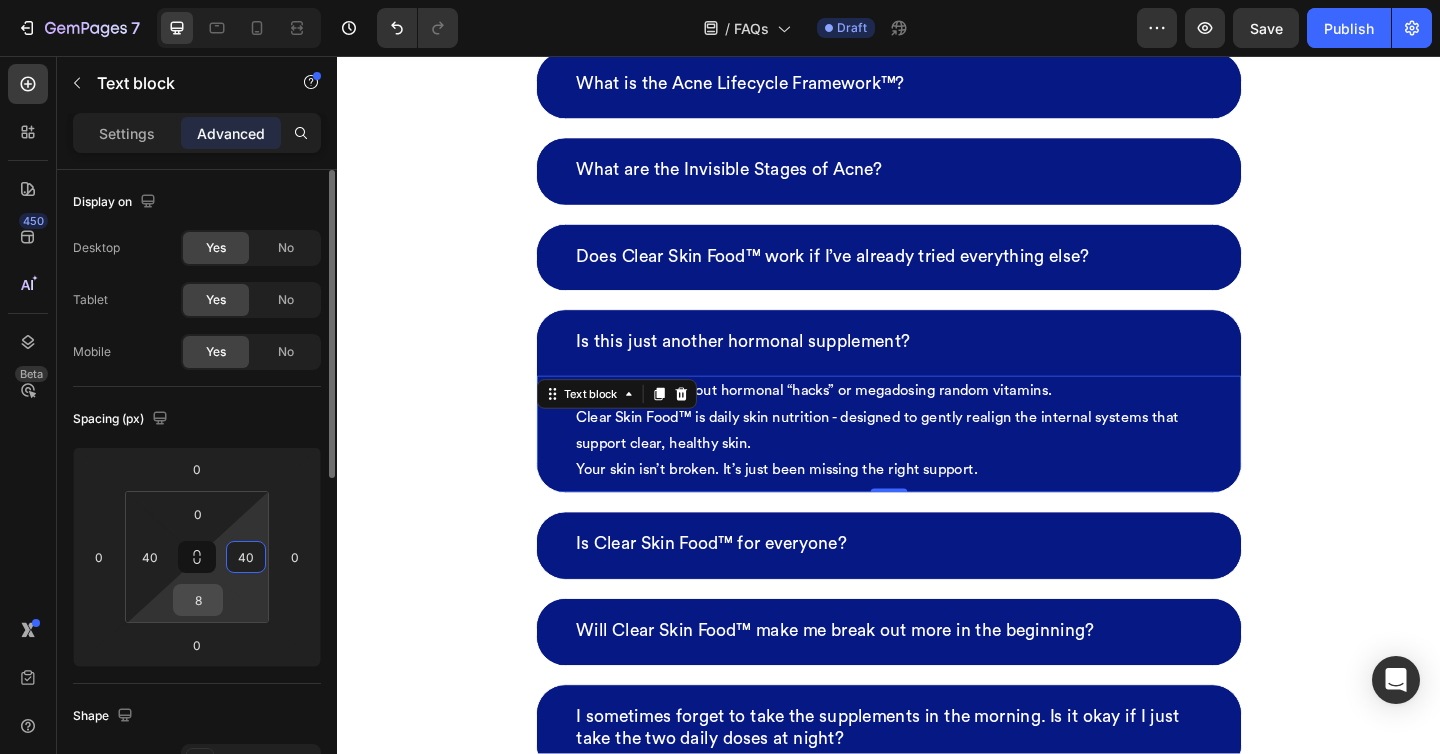 click on "8" at bounding box center [198, 600] 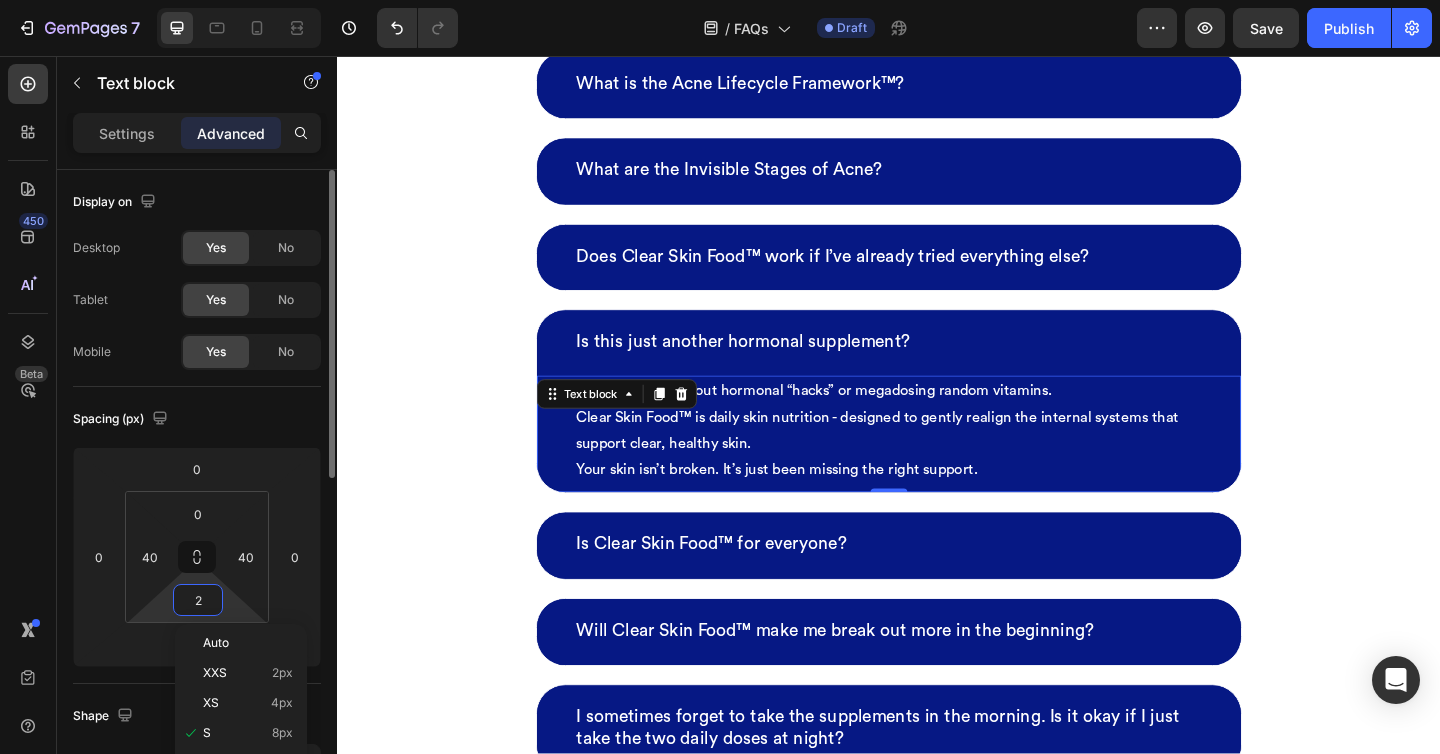 type on "20" 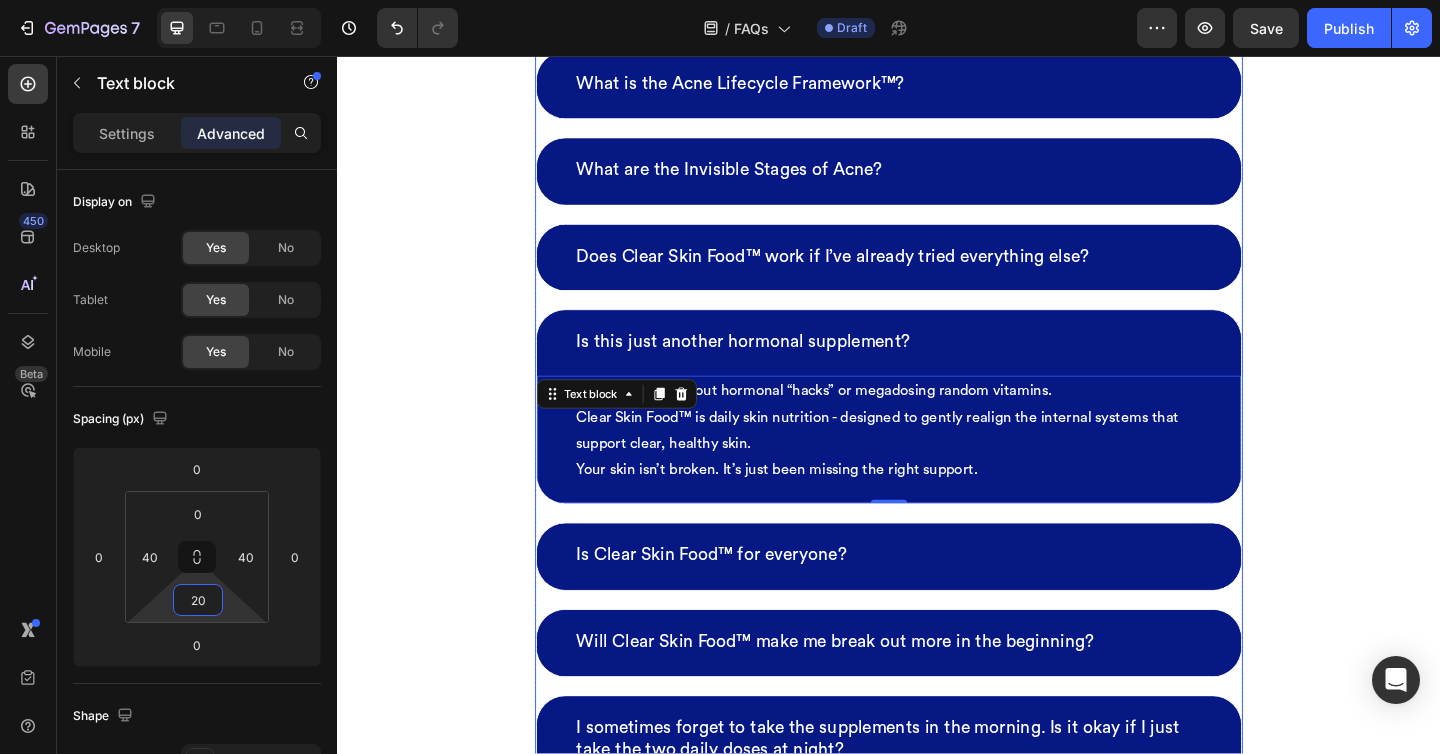 click on "Is Clear Skin Food™ for everyone?" at bounding box center [937, 600] 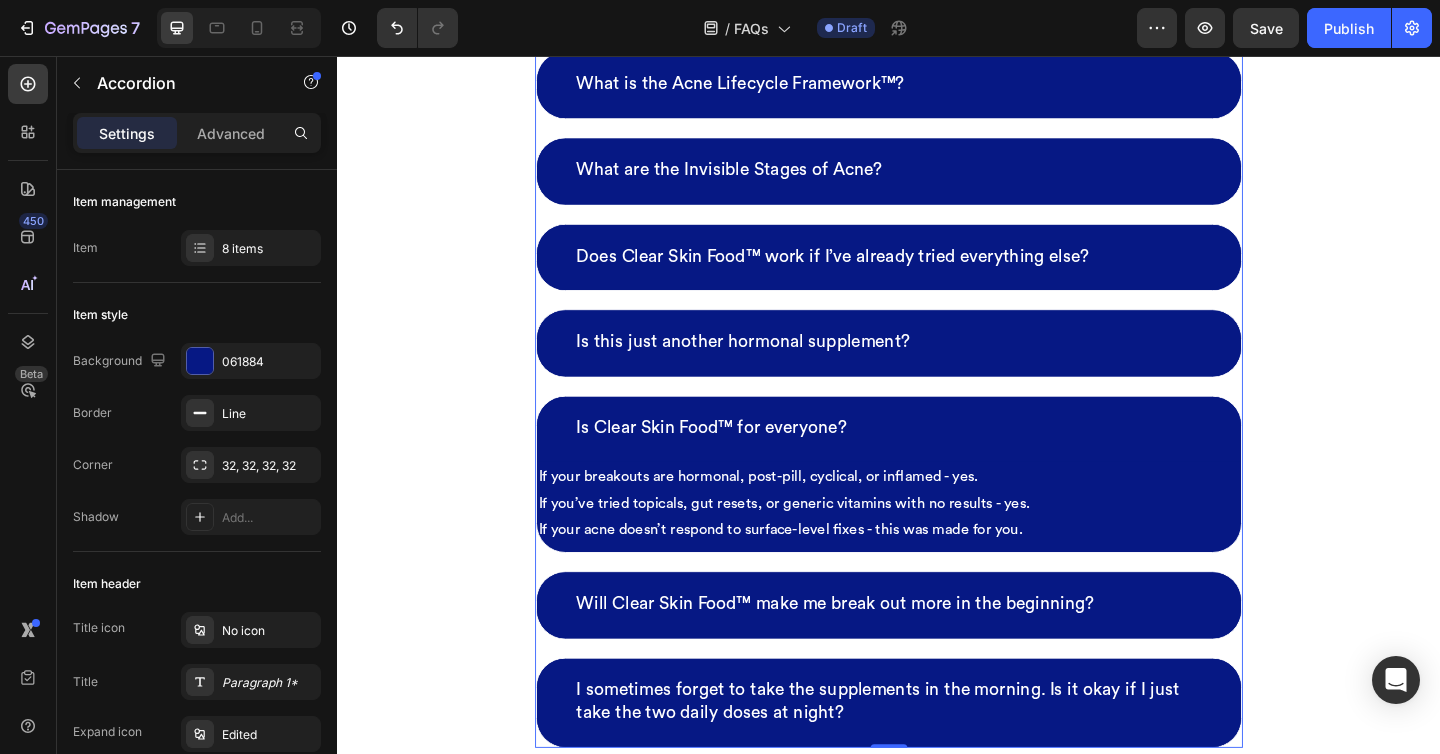 scroll, scrollTop: 591, scrollLeft: 0, axis: vertical 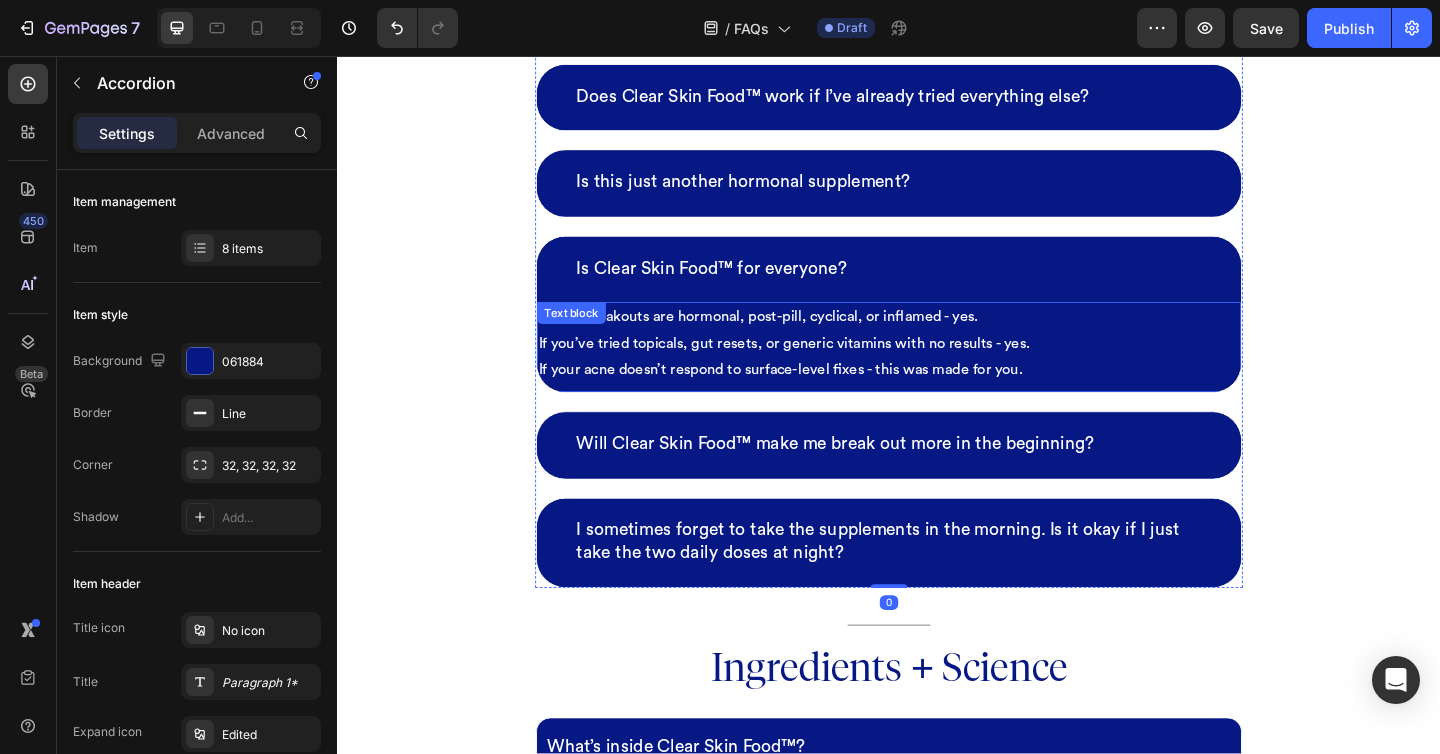 click on "If your breakouts are hormonal, post-pill, cyclical, or inflamed - yes. If you’ve tried topicals, gut resets, or generic vitamins with no results - yes. If your acne doesn’t respond to surface-level fixes - this was made for you." at bounding box center (937, 369) 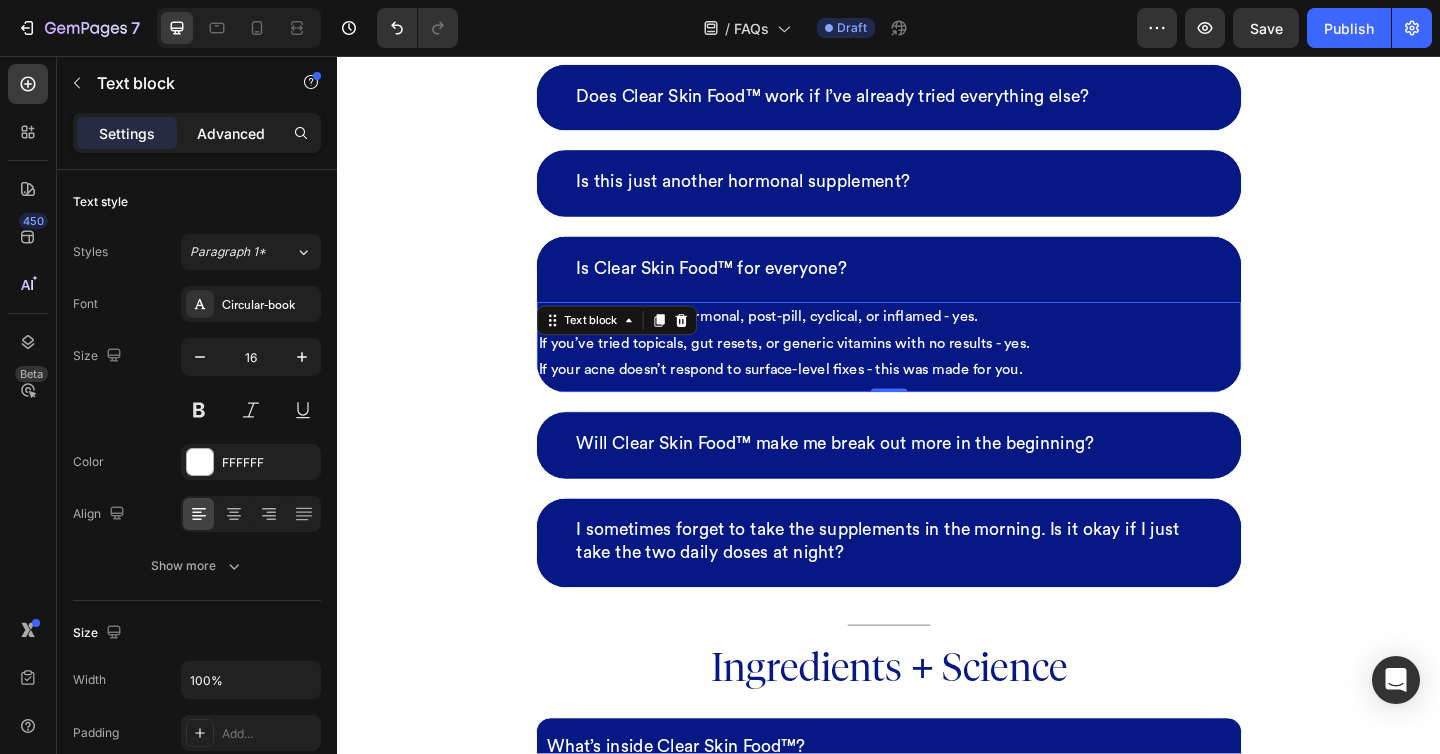 click on "Advanced" at bounding box center (231, 133) 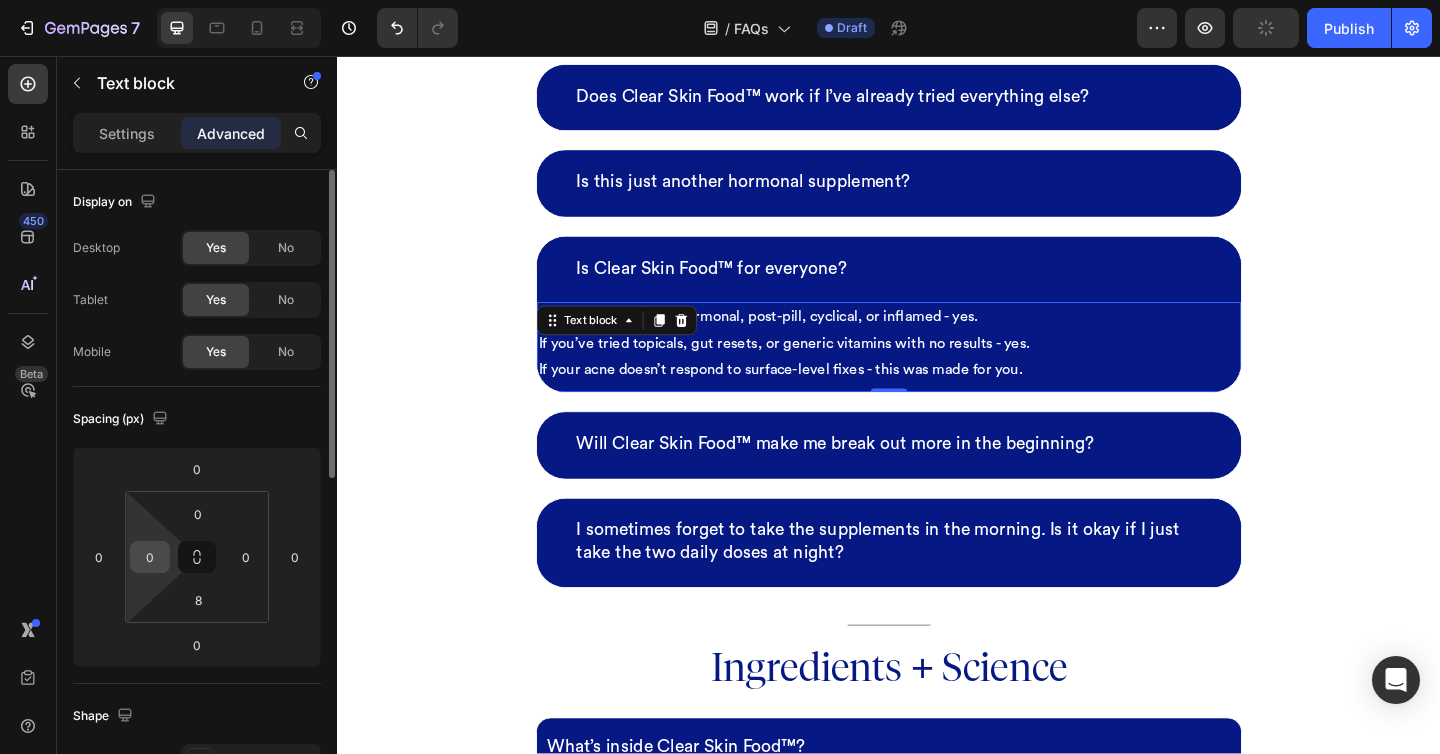 click on "0" at bounding box center (150, 557) 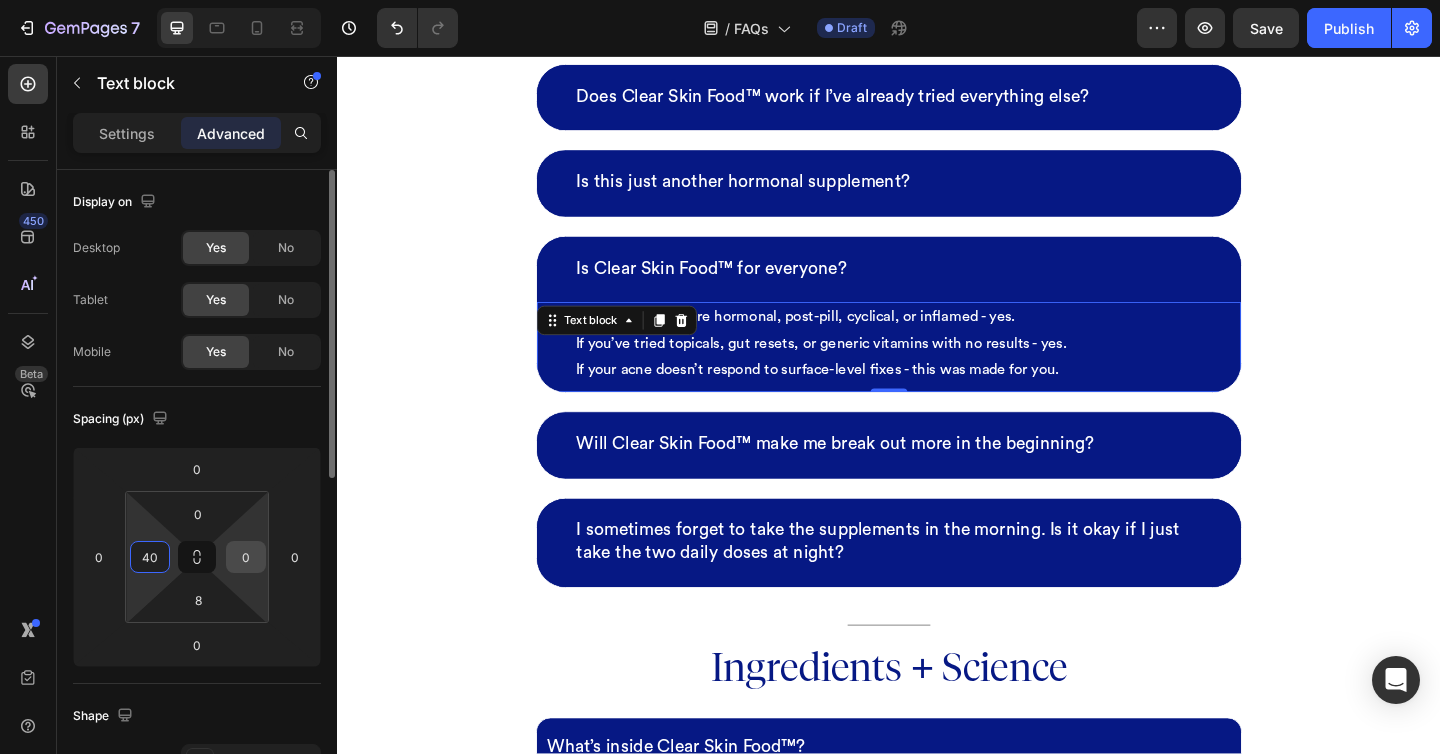 type on "40" 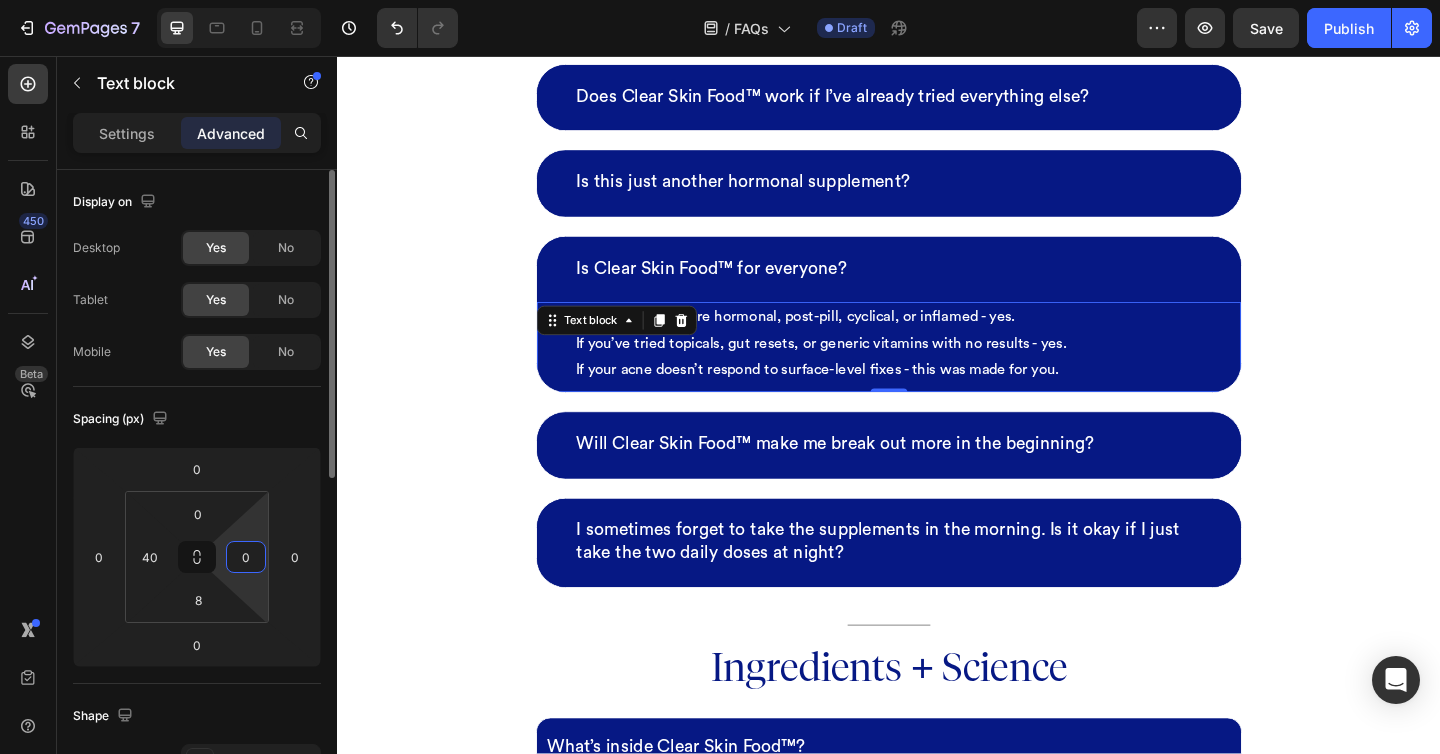 click on "0" at bounding box center [246, 557] 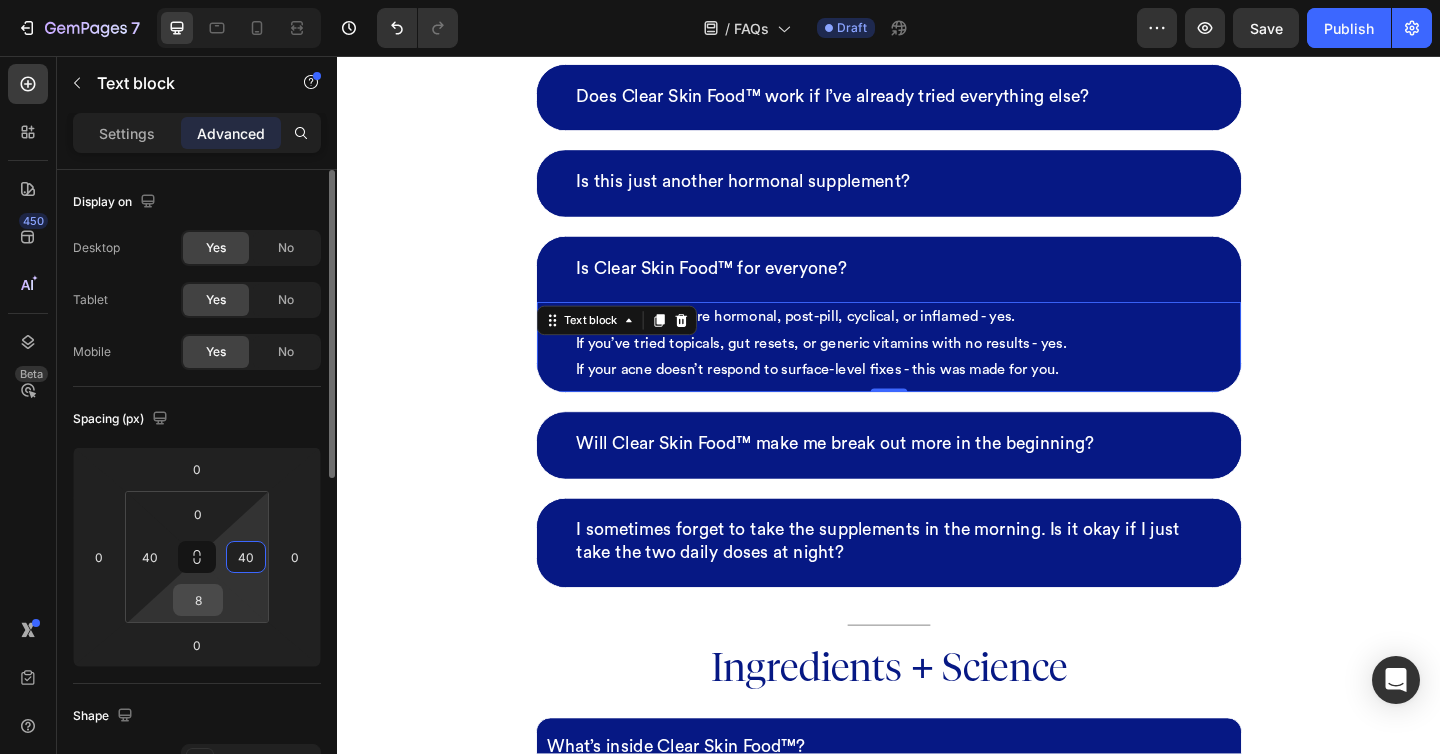 type on "40" 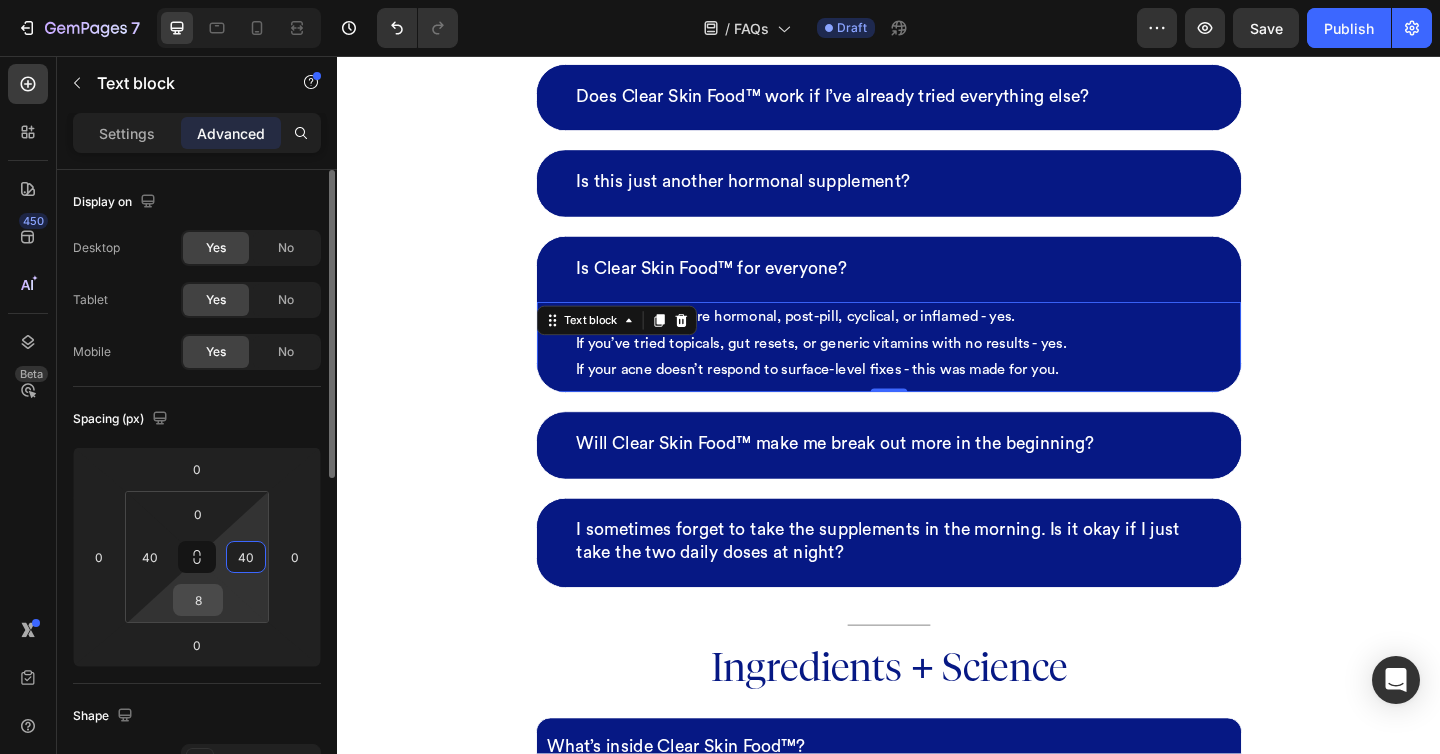 click on "8" at bounding box center [198, 600] 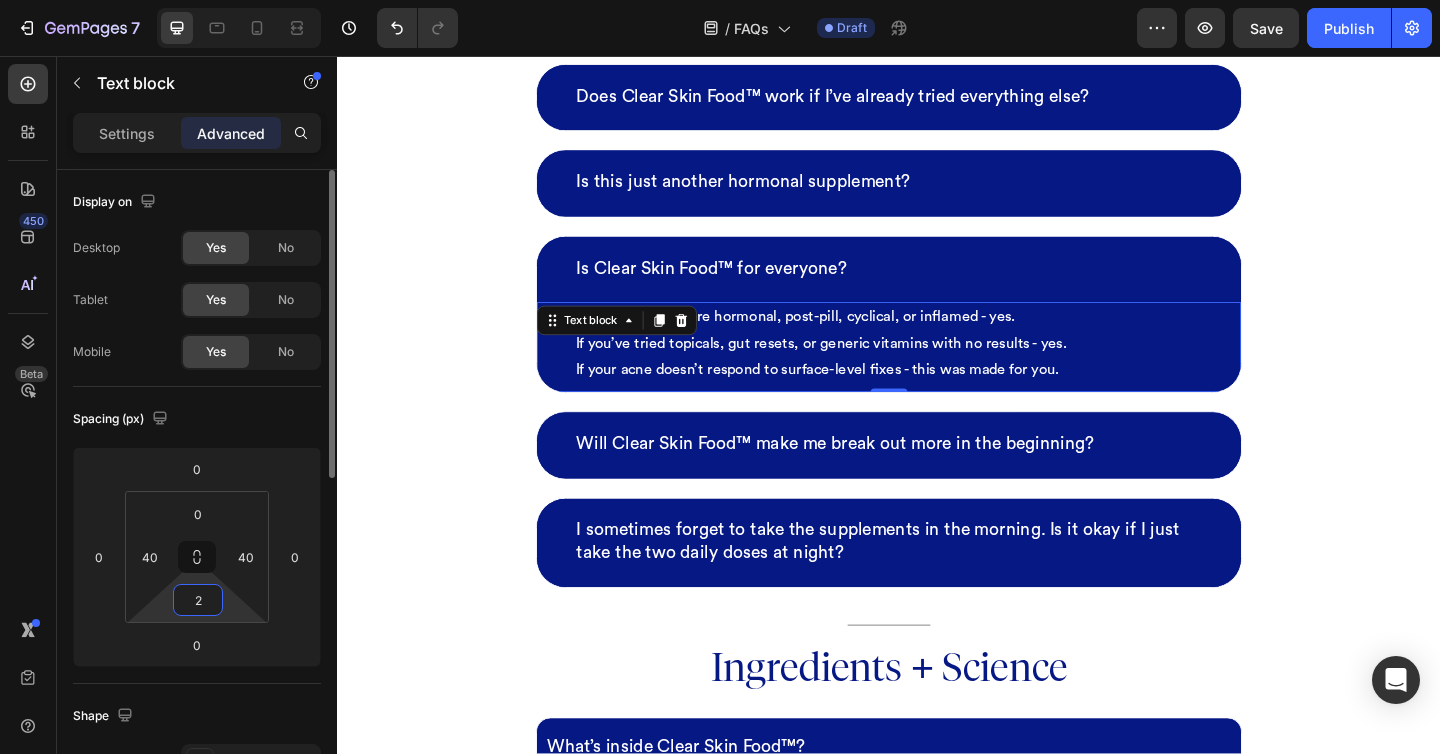 type on "20" 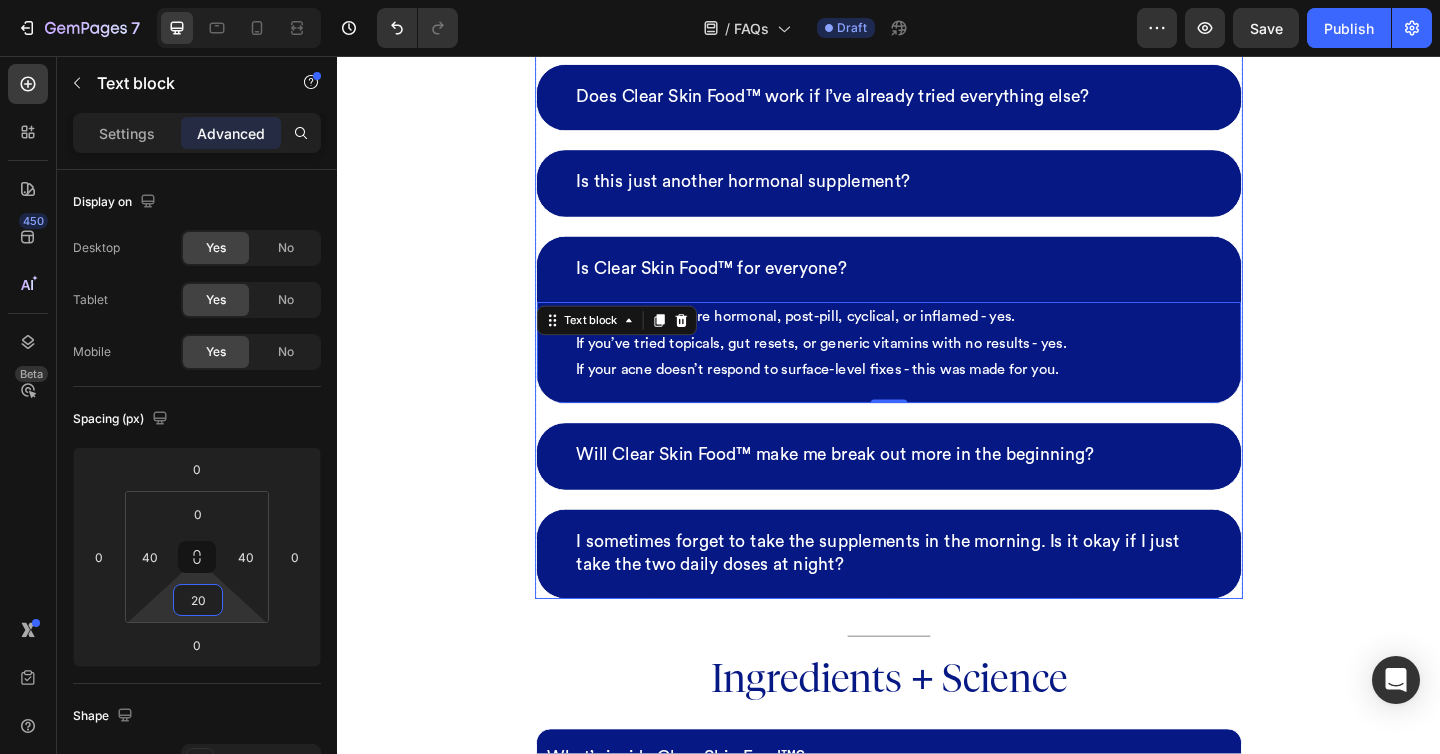 click on "Will Clear Skin Food™ make me break out more in the beginning?" at bounding box center (937, 492) 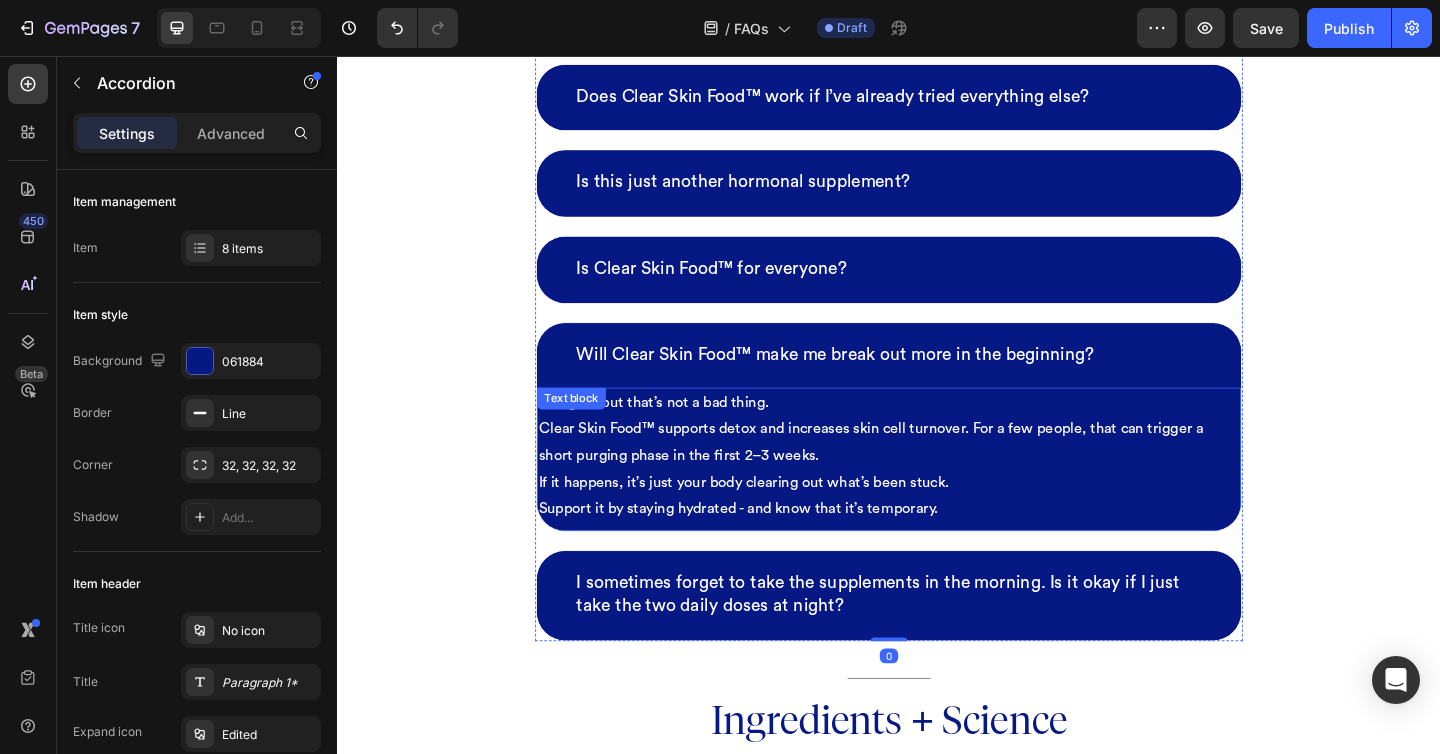 click on "It might - but that’s not a bad thing. Clear Skin Food™ supports detox and increases skin cell turnover. For a few people, that can trigger a short purging phase in the first 2–3 weeks. If it happens, it’s just your body clearing out what’s been stuck. Support it by staying hydrated - and know that it’s temporary." at bounding box center [937, 491] 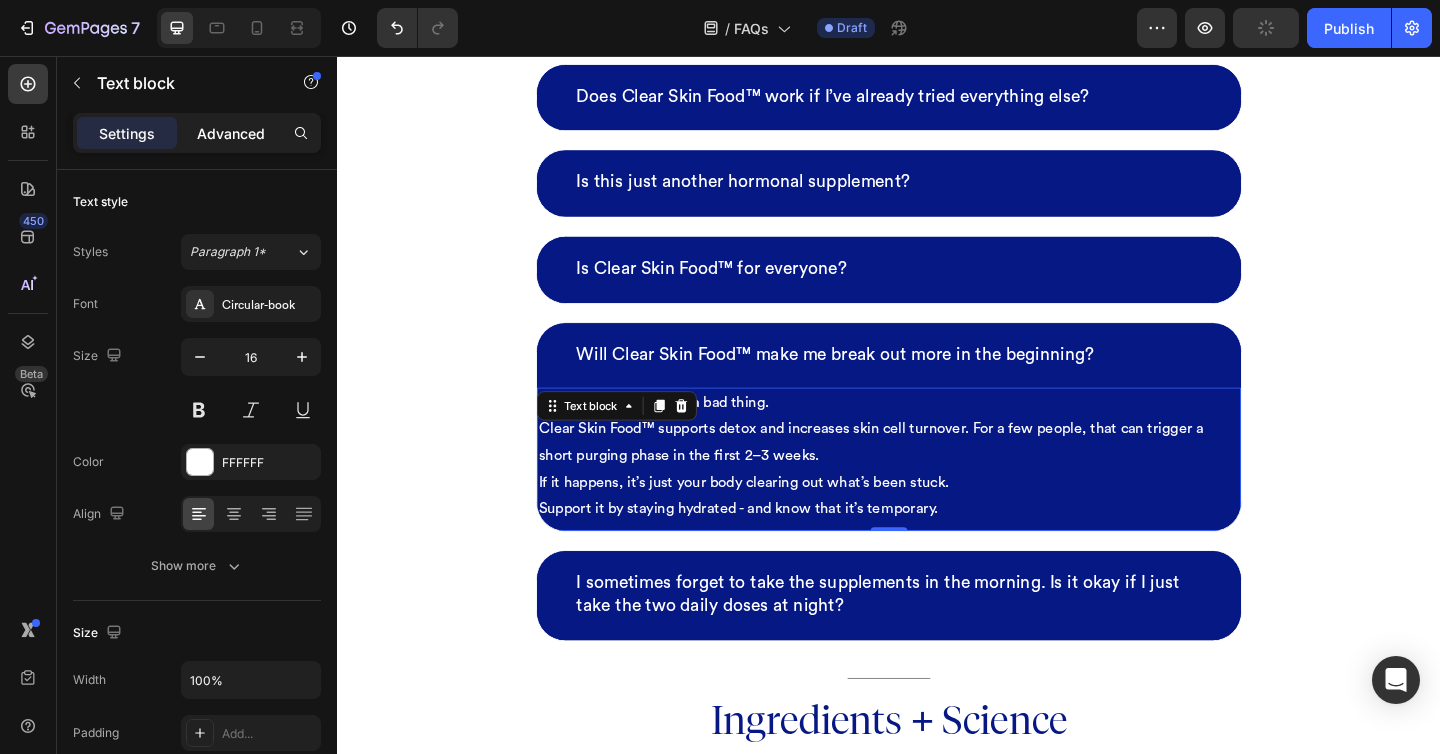 click on "Advanced" at bounding box center (231, 133) 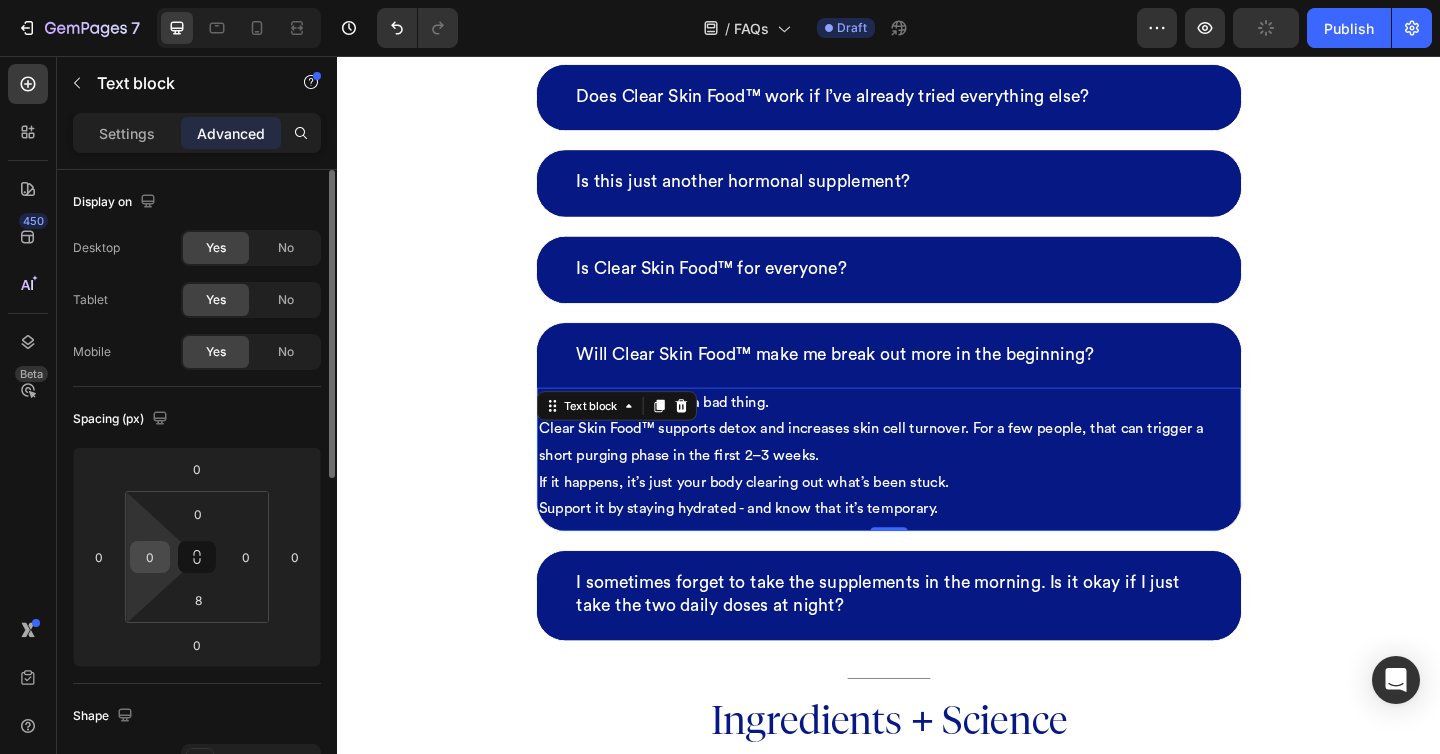 click on "0" at bounding box center [150, 557] 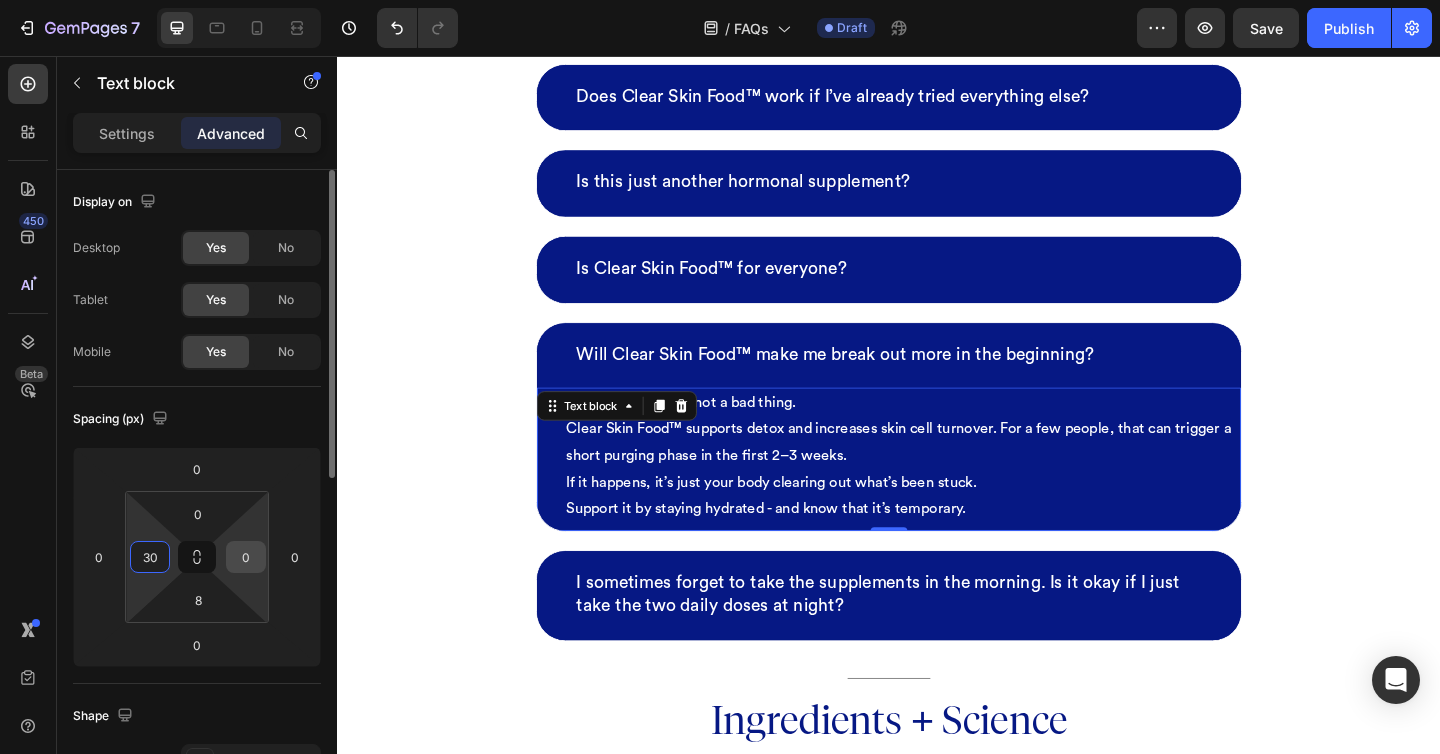 type on "3" 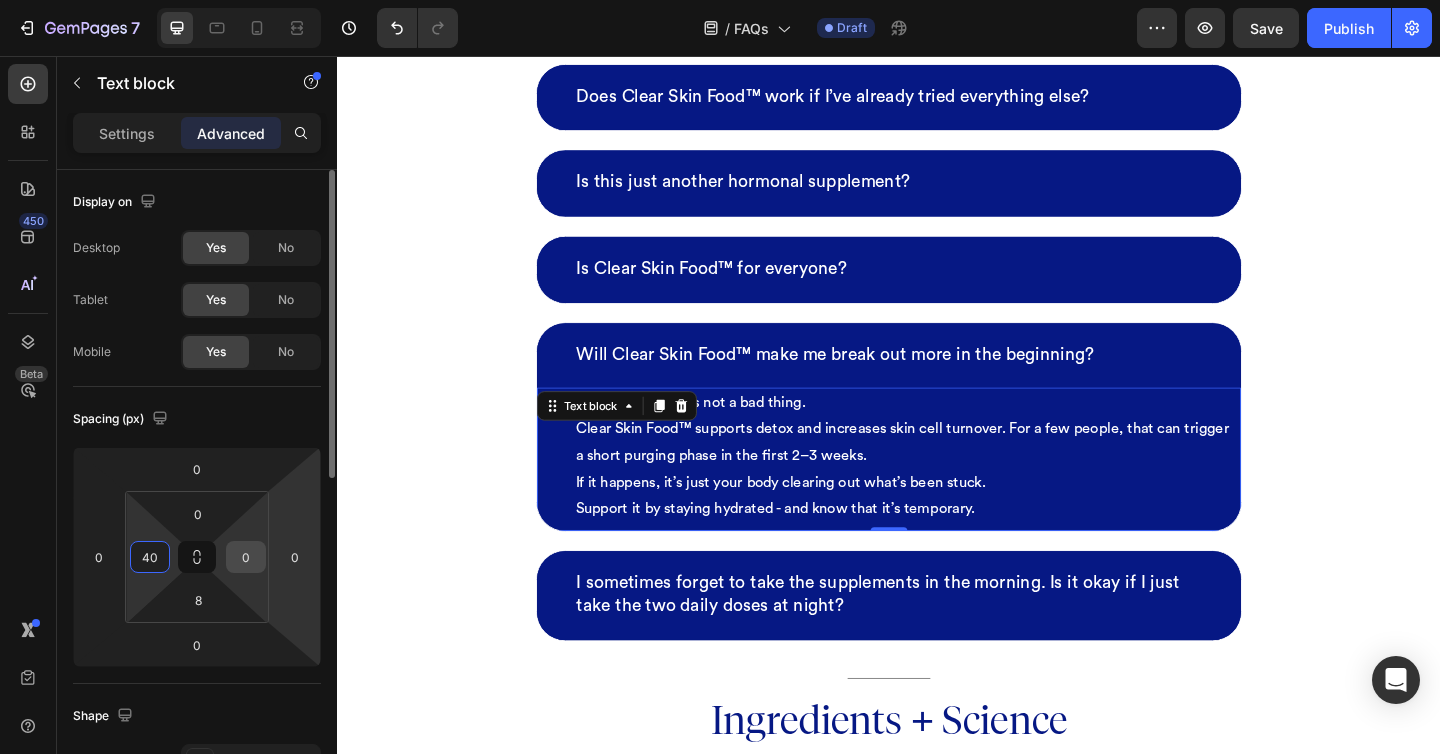 type on "40" 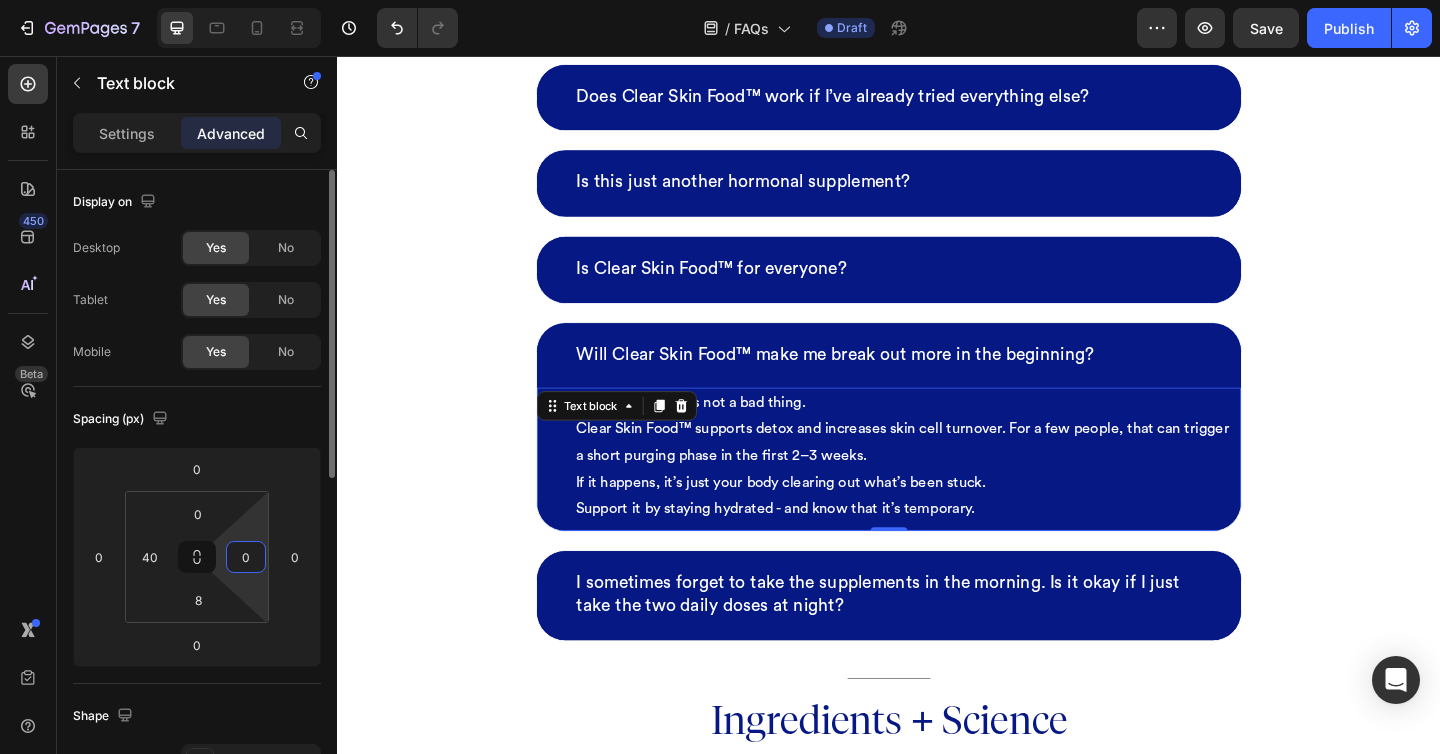 click on "0" at bounding box center [246, 557] 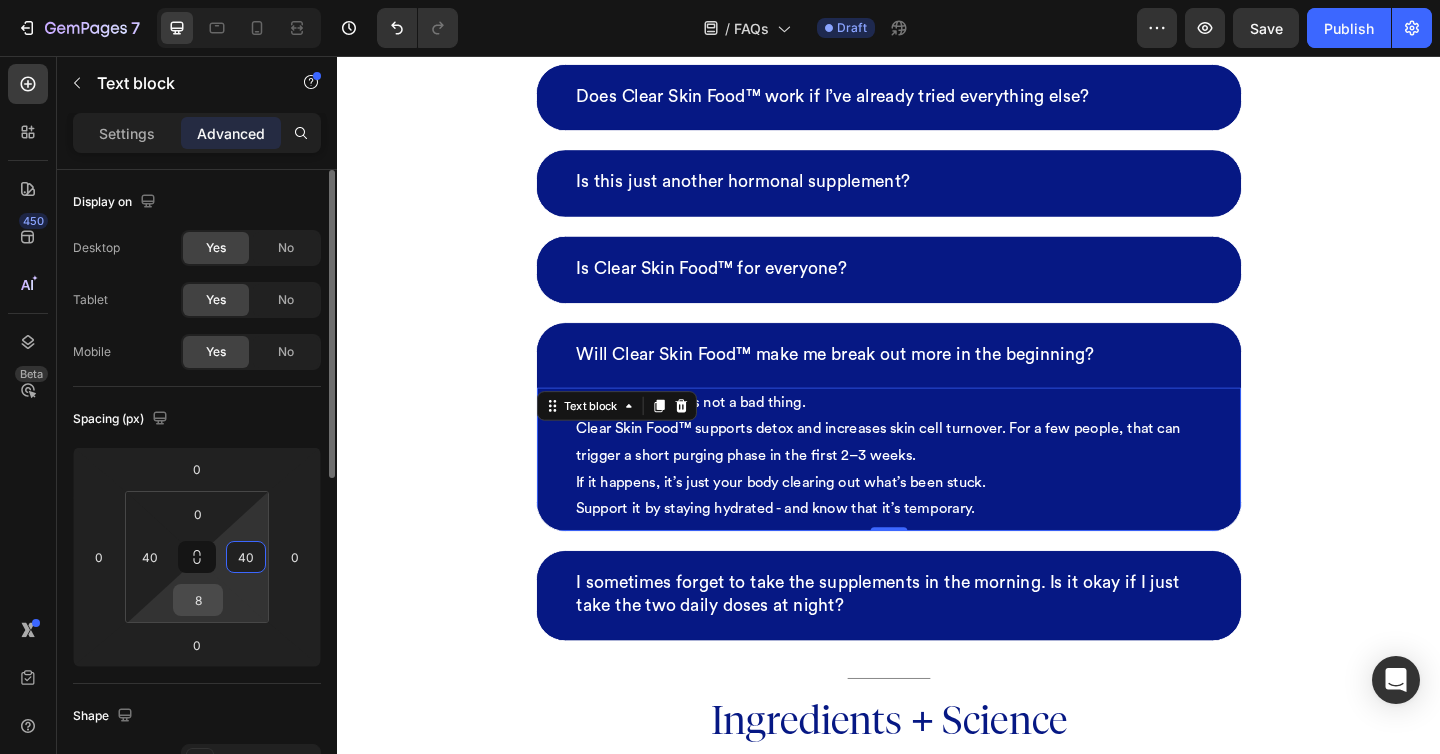 type on "40" 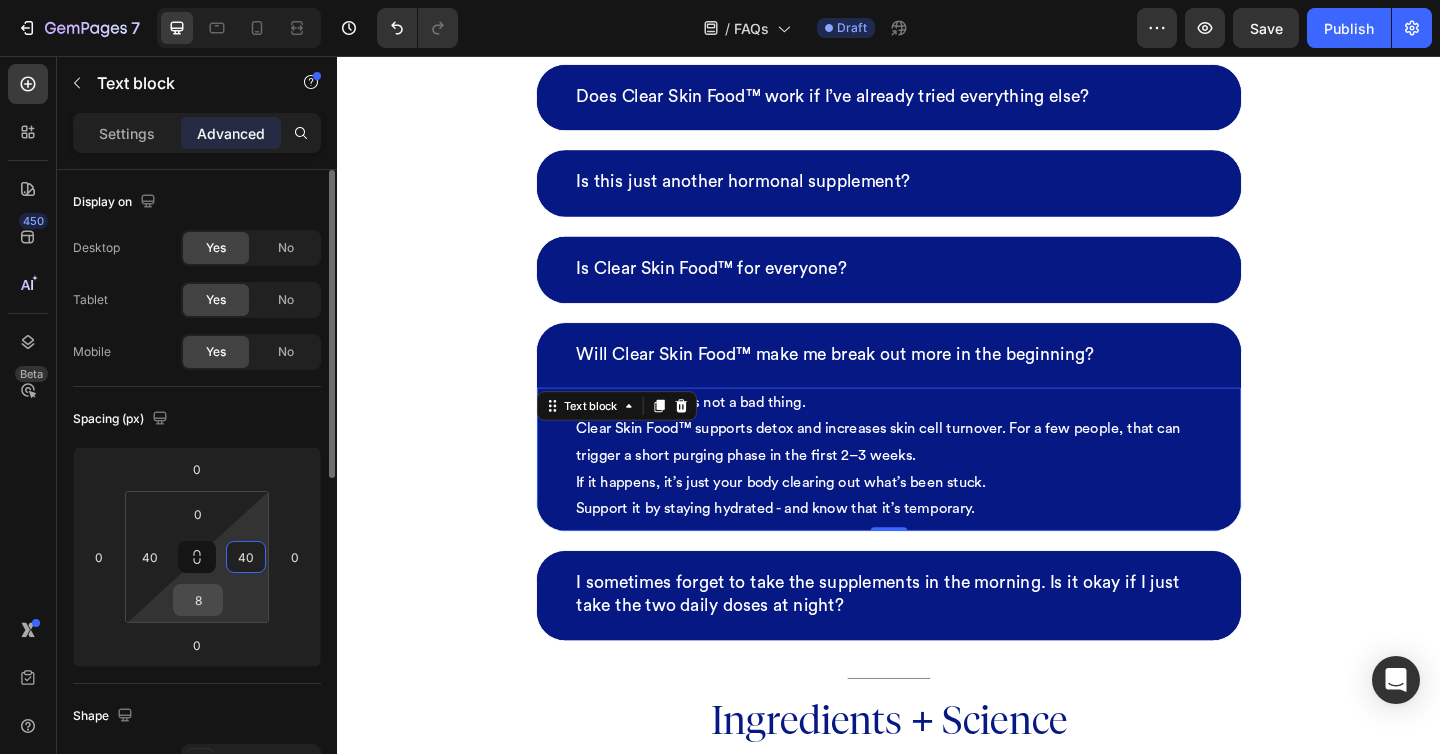 click on "8" at bounding box center [198, 600] 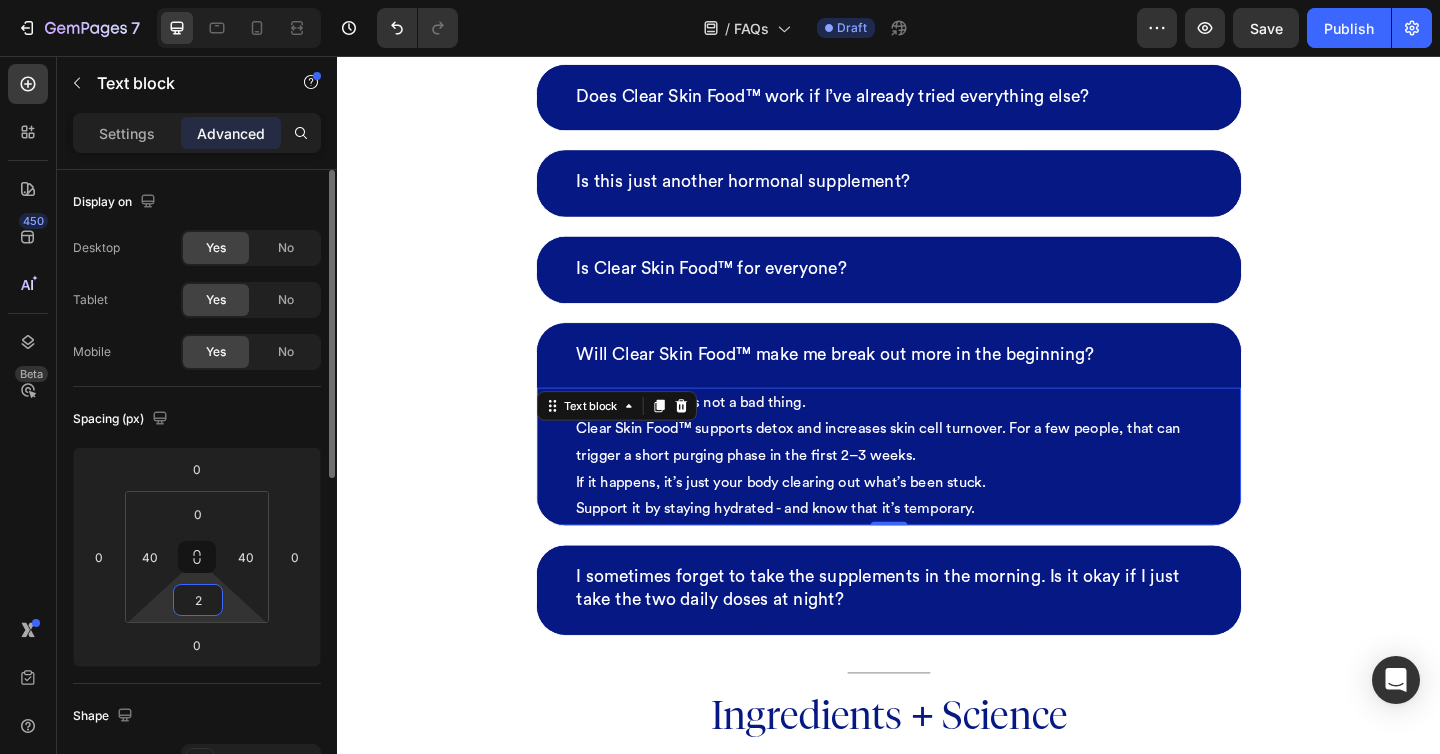 type on "20" 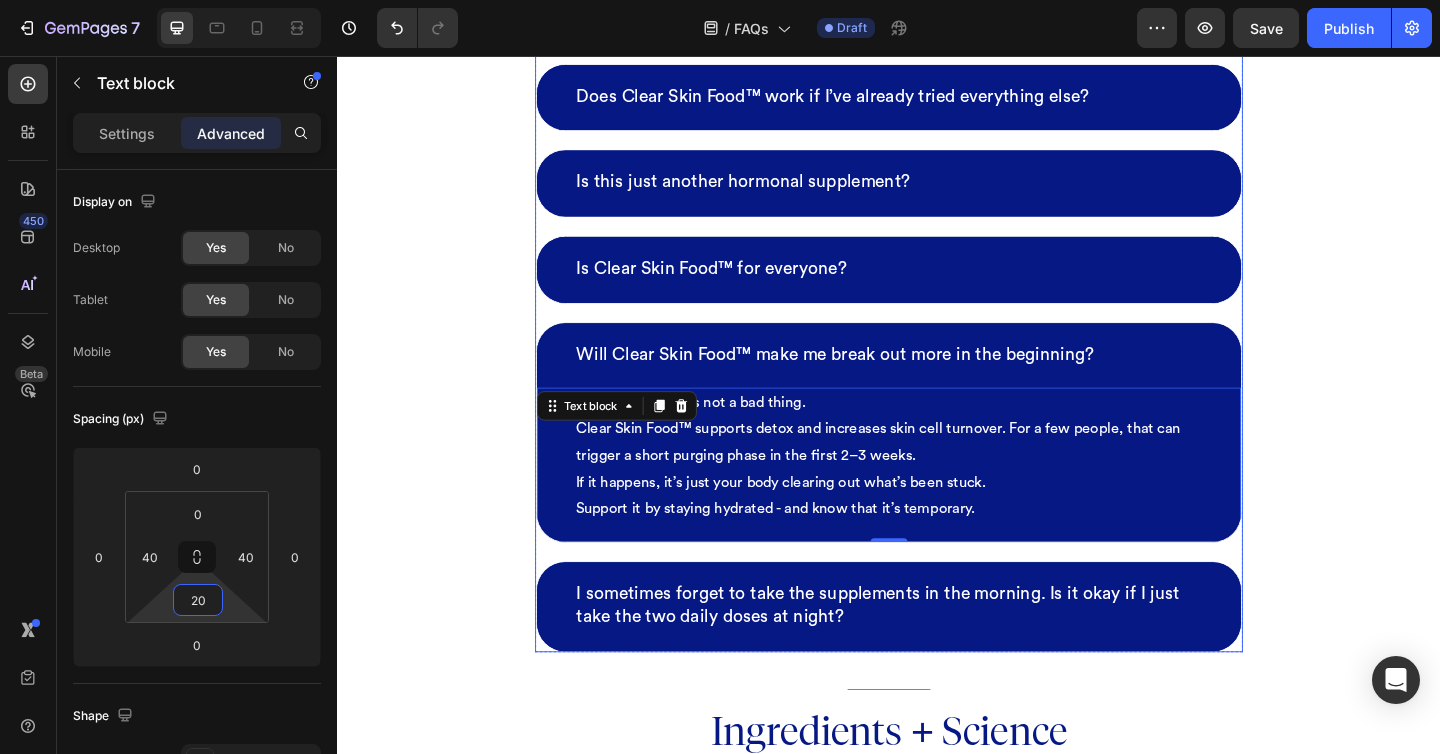 click on "I sometimes forget to take the supplements in the morning. Is it okay if I just take the two daily doses at night?" at bounding box center [937, 654] 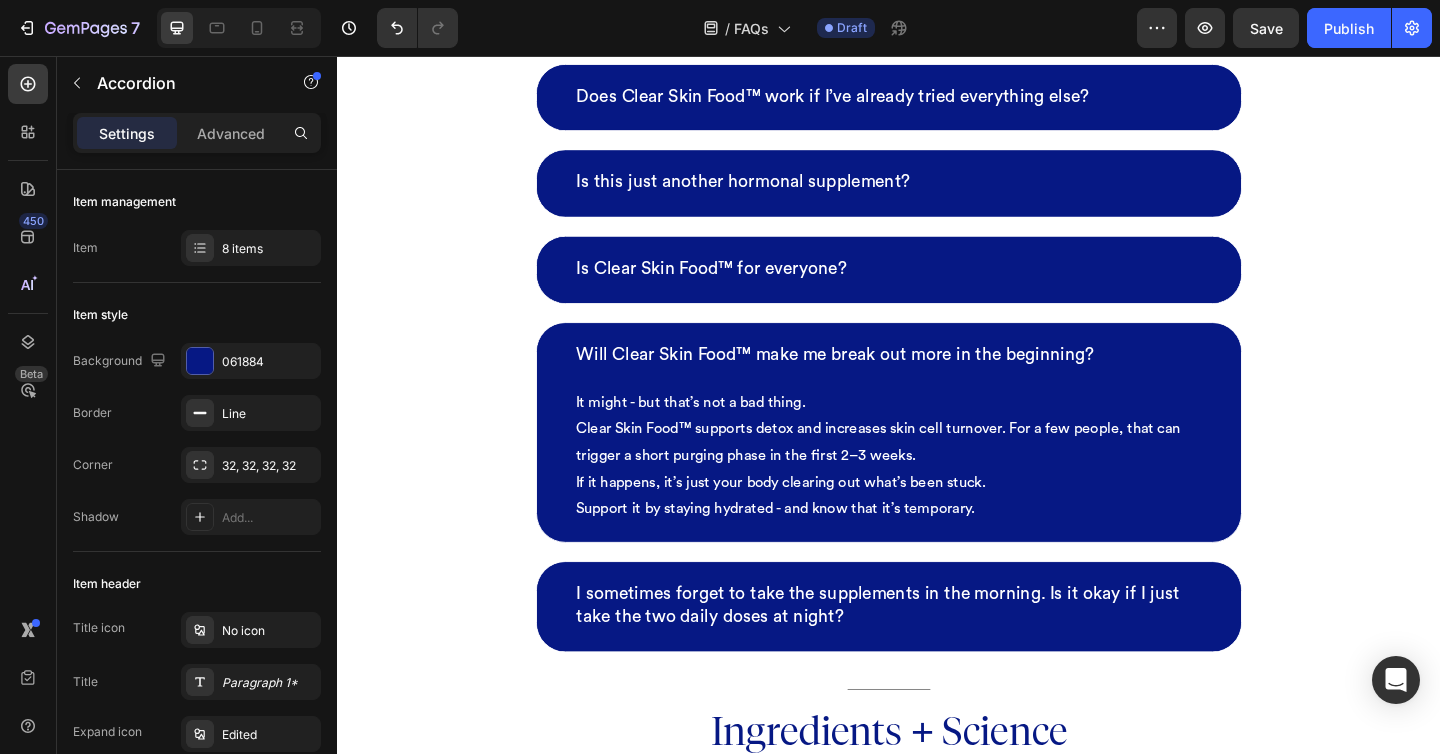 click on "I sometimes forget to take the supplements in the morning. Is it okay if I just take the two daily doses at night?" at bounding box center [937, 655] 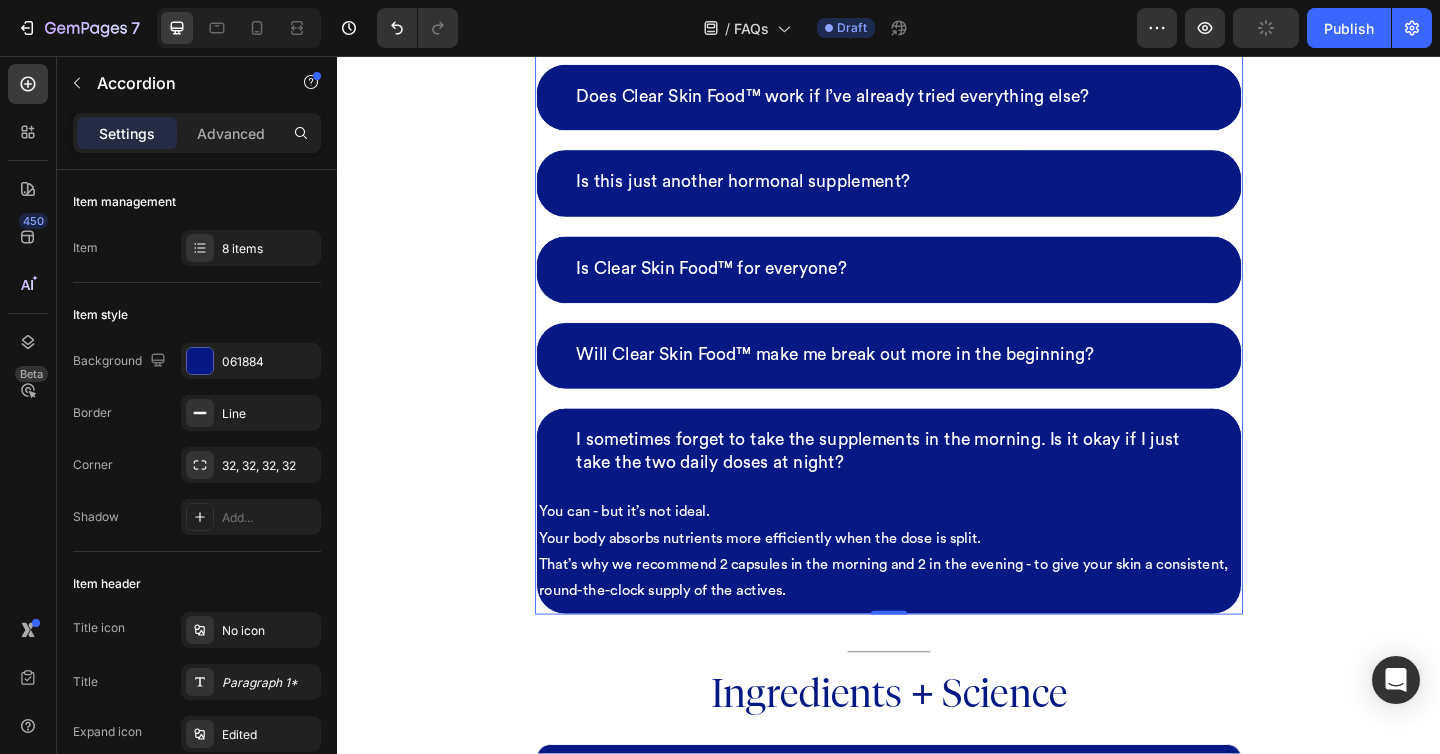 click on "You can - but it’s not ideal. Your body absorbs nutrients more efficiently when the dose is split. That’s why we recommend 2 capsules in the morning and 2 in the evening - to give your skin a consistent, round-the-clock supply of the actives." at bounding box center (937, 595) 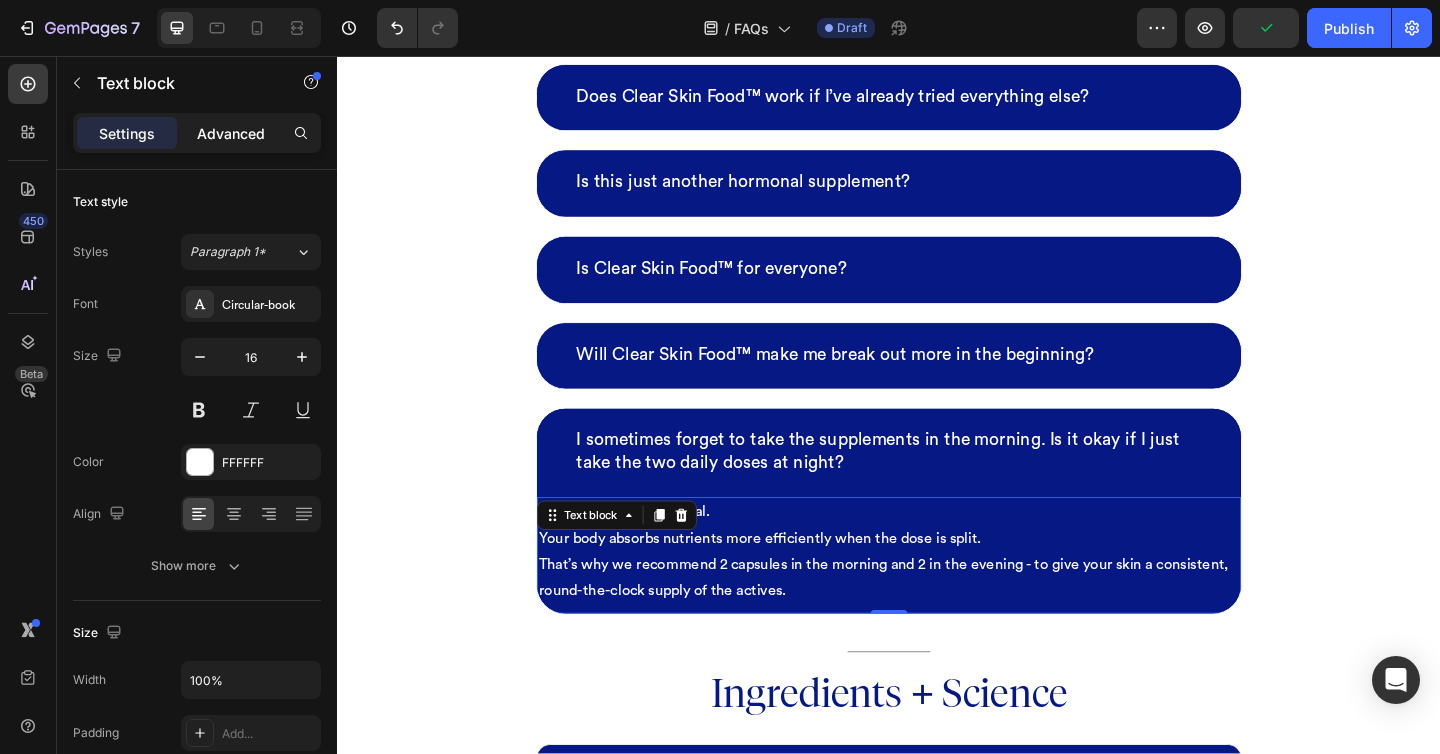 click on "Advanced" at bounding box center (231, 133) 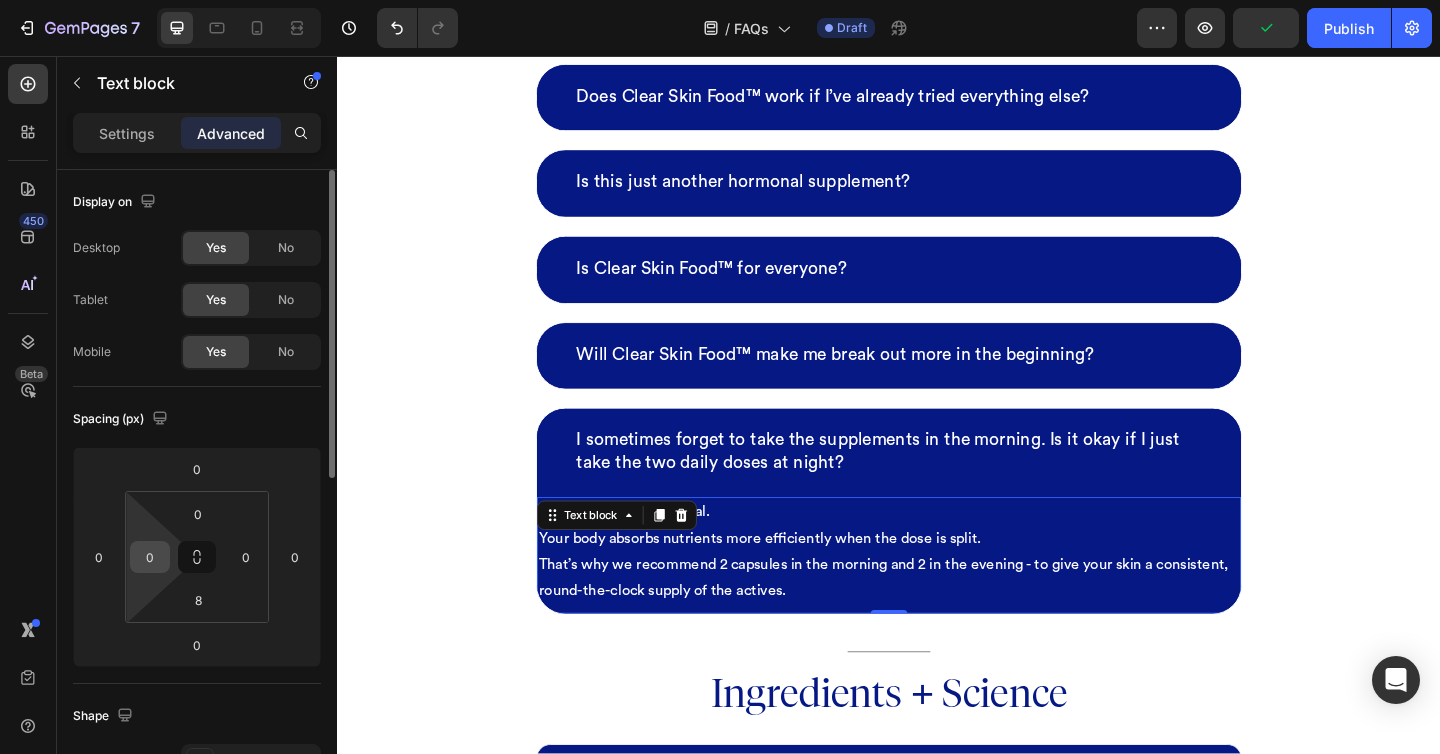 click on "0" at bounding box center (150, 557) 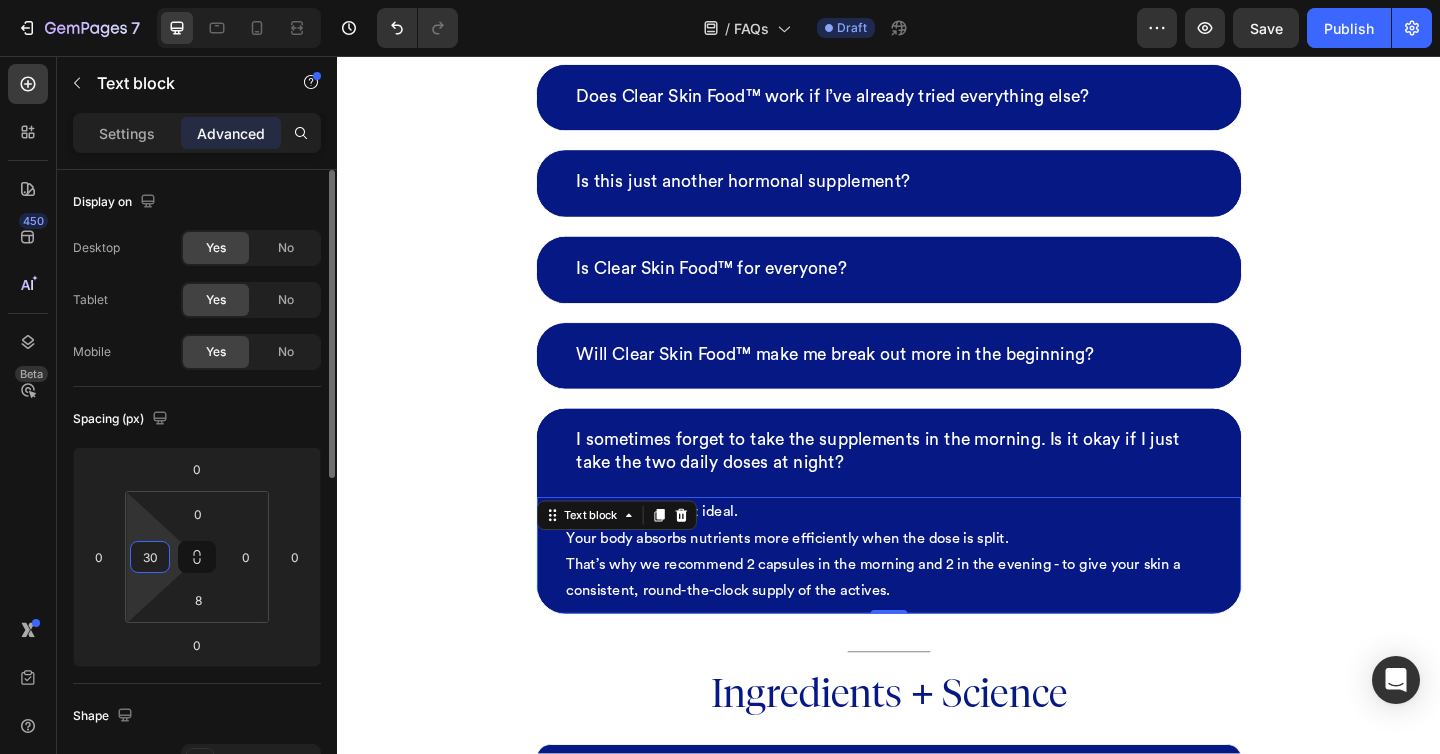 type on "3" 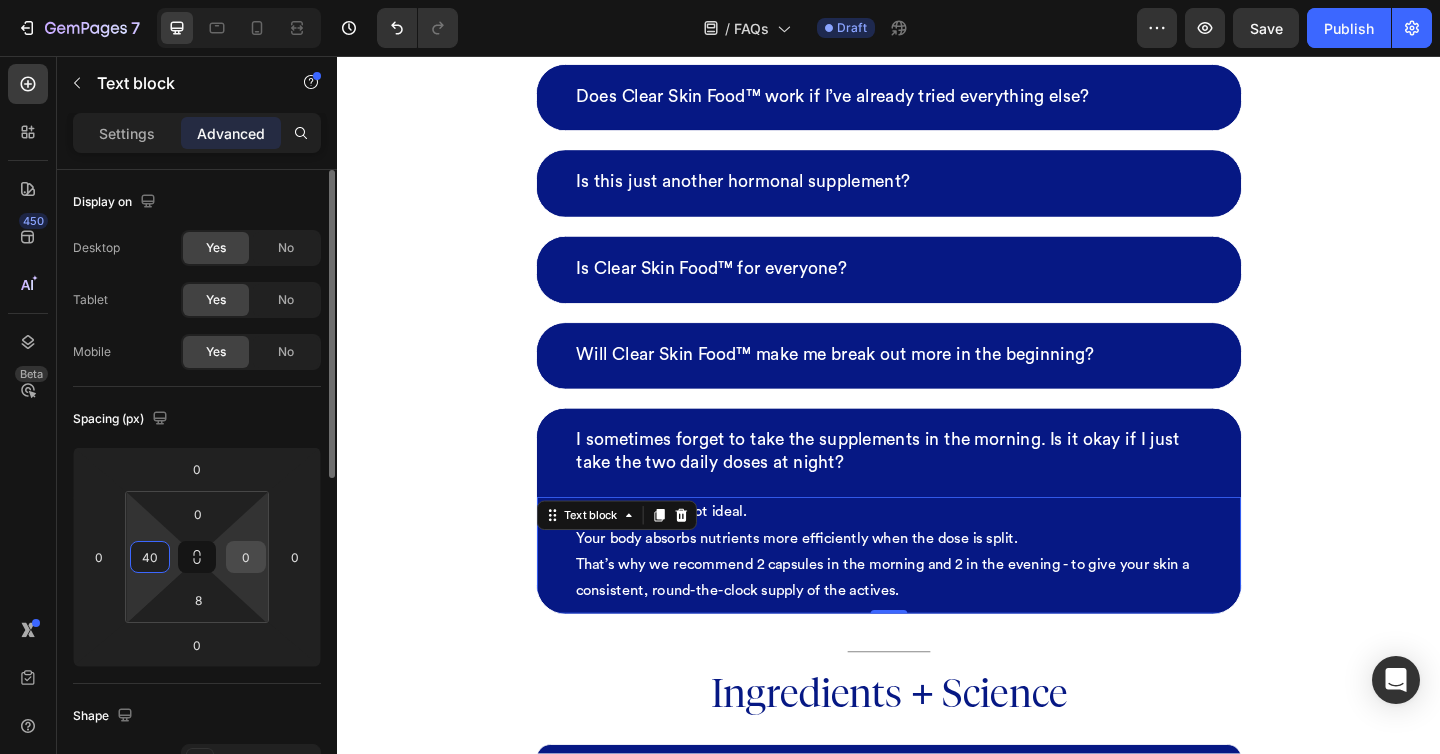 type on "40" 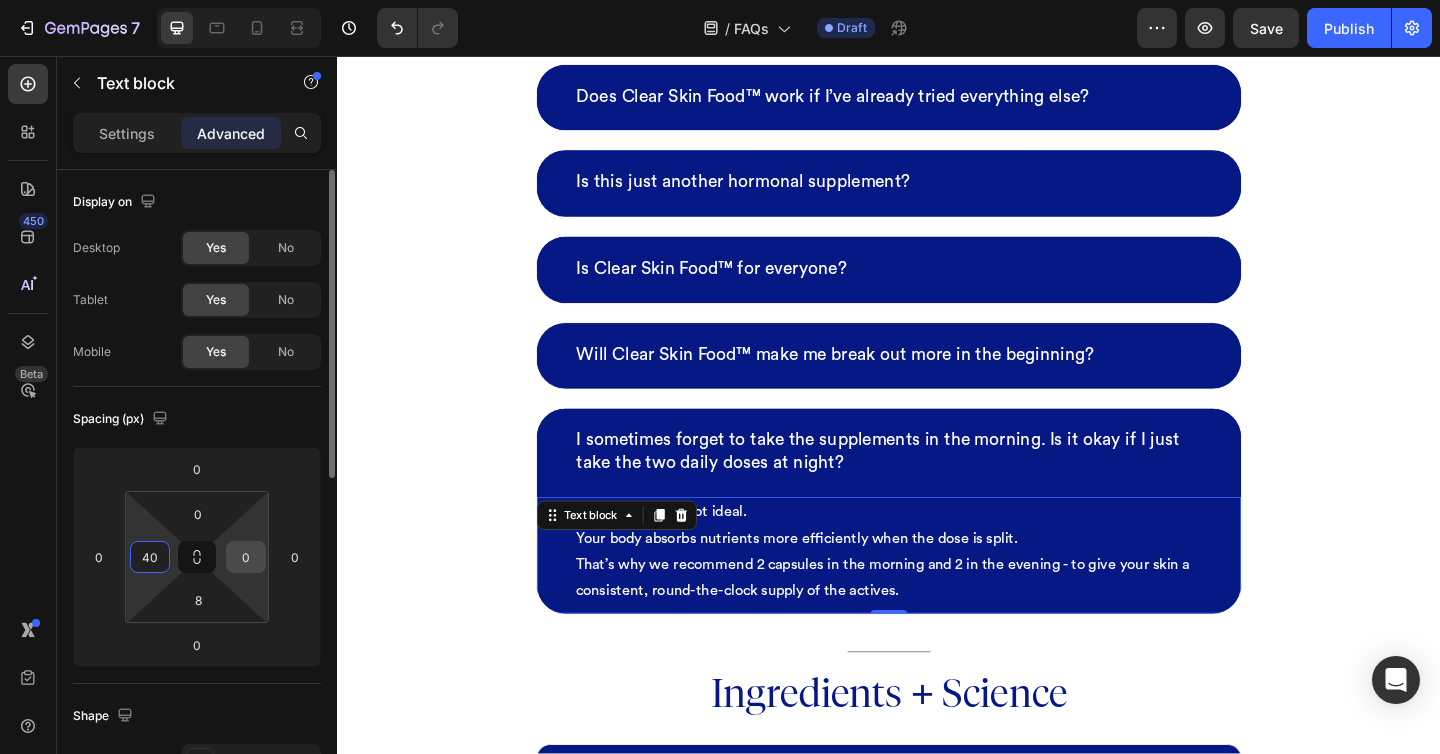 click on "0" at bounding box center [246, 557] 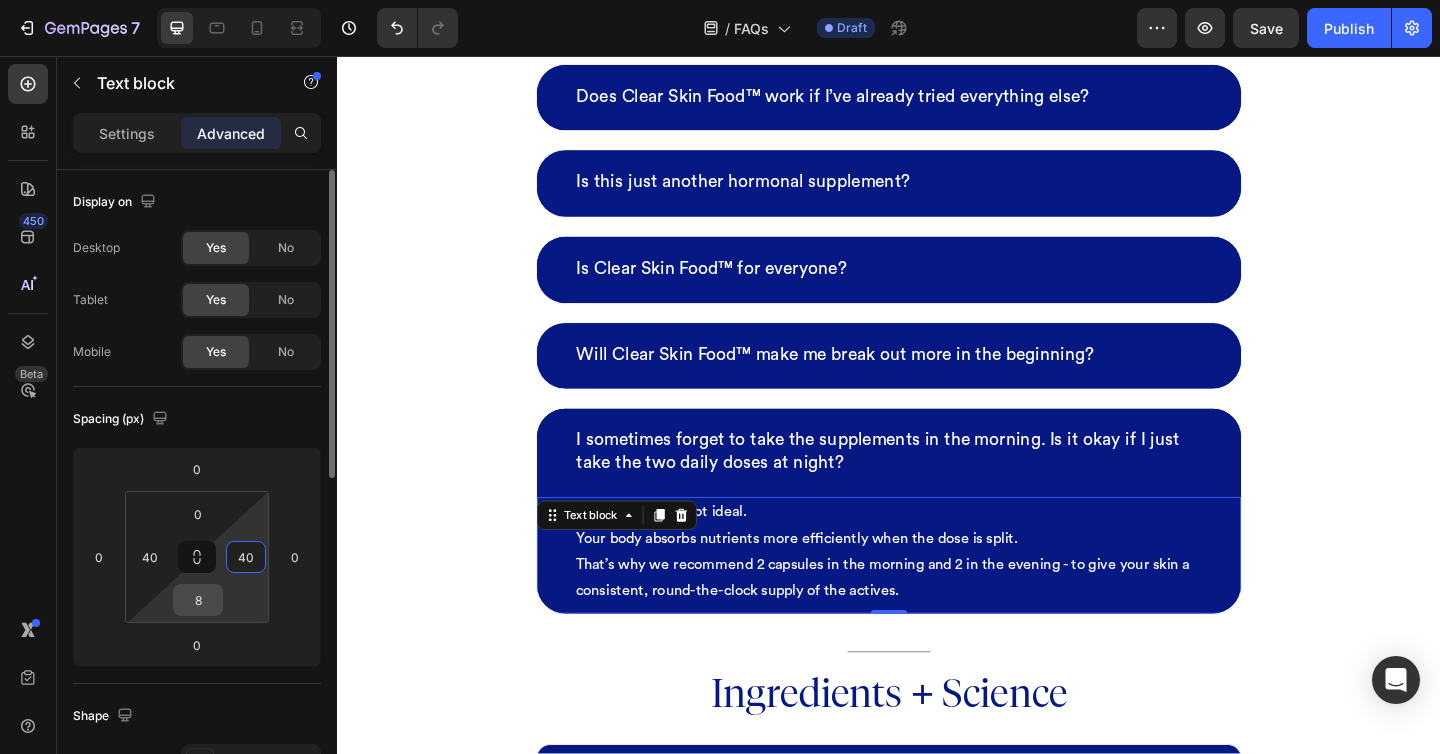 type on "40" 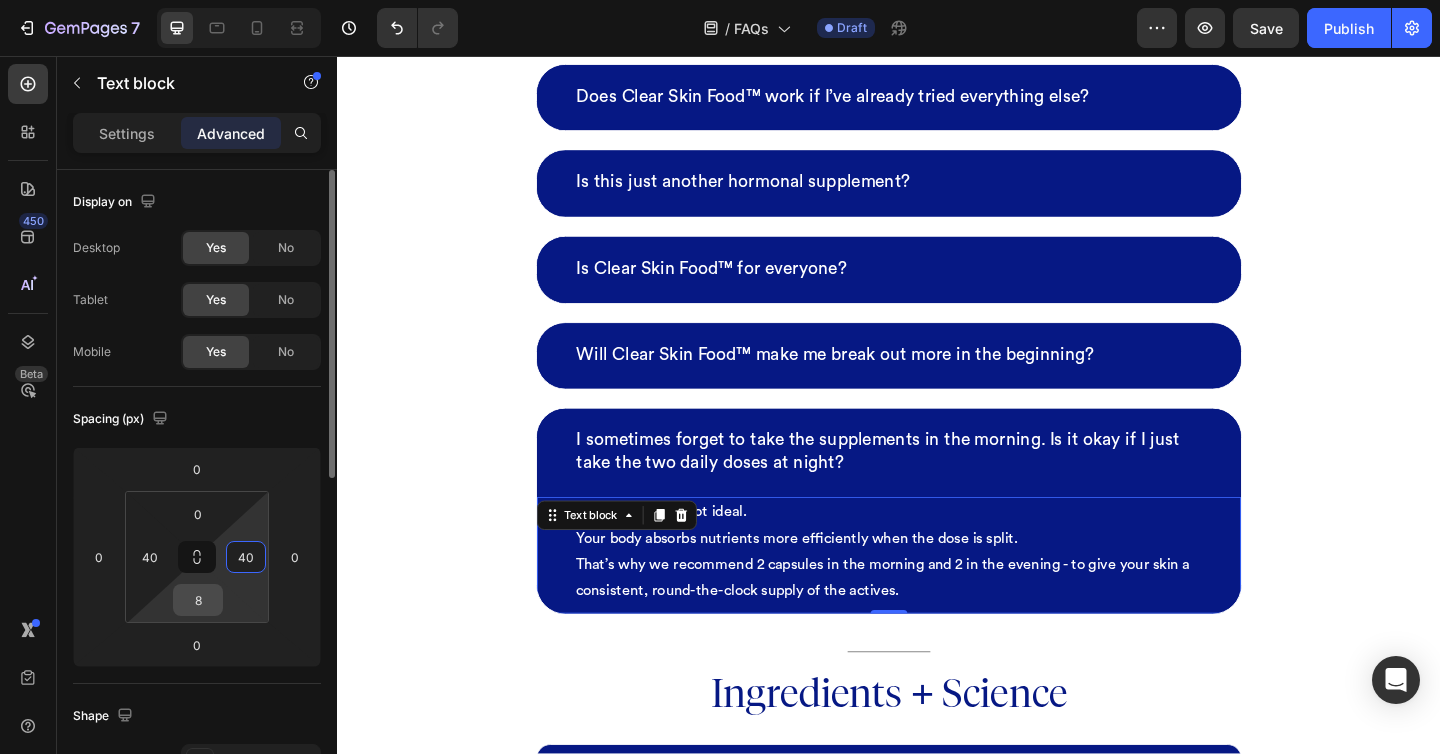 click on "8" at bounding box center (198, 600) 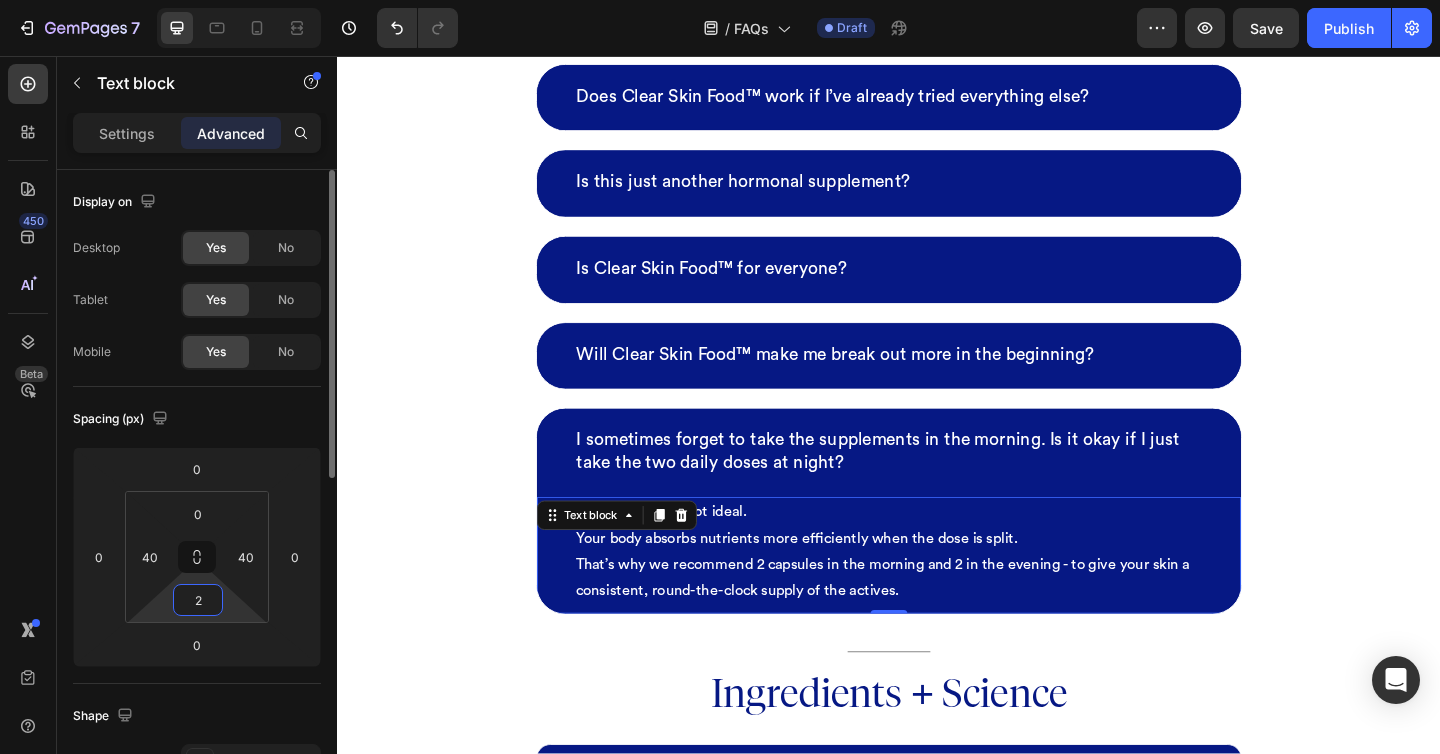 type on "20" 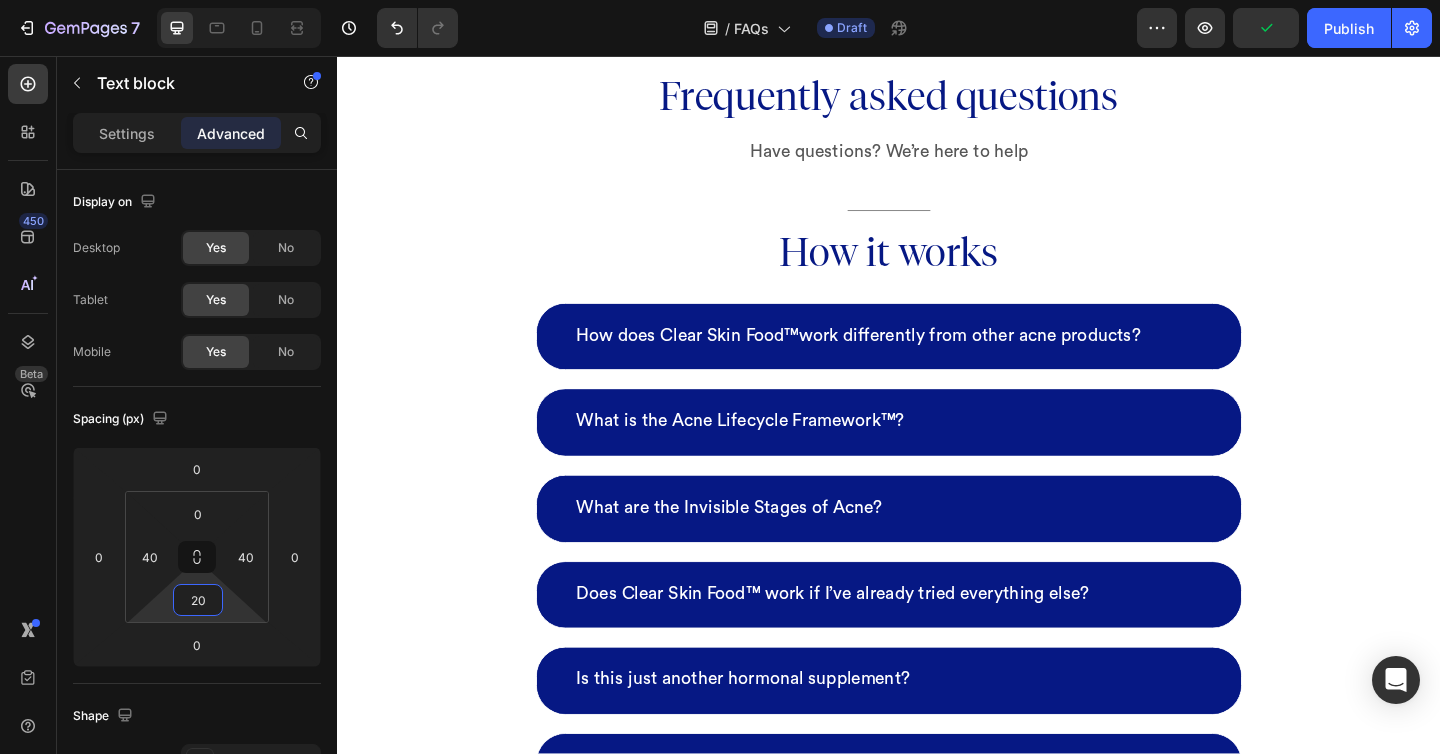 scroll, scrollTop: 52, scrollLeft: 0, axis: vertical 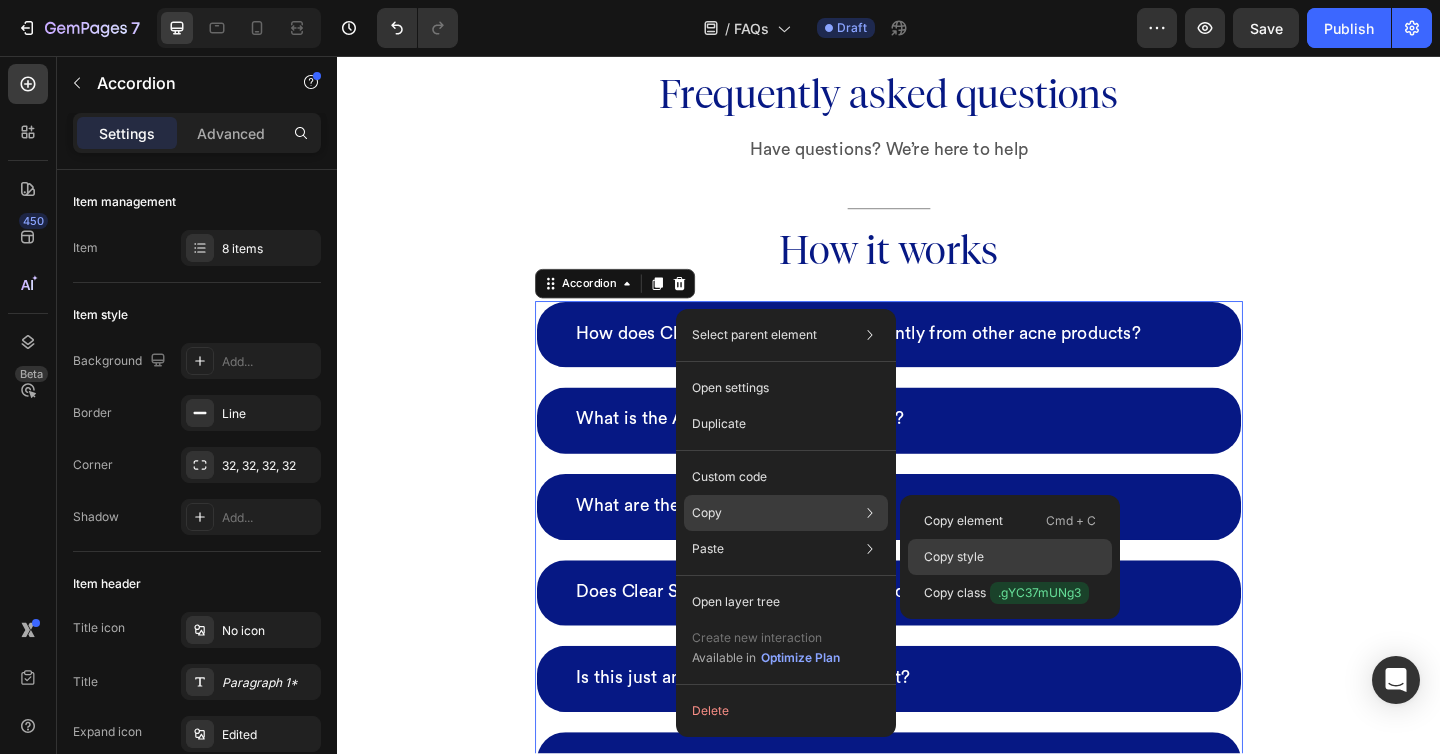 click on "Copy style" 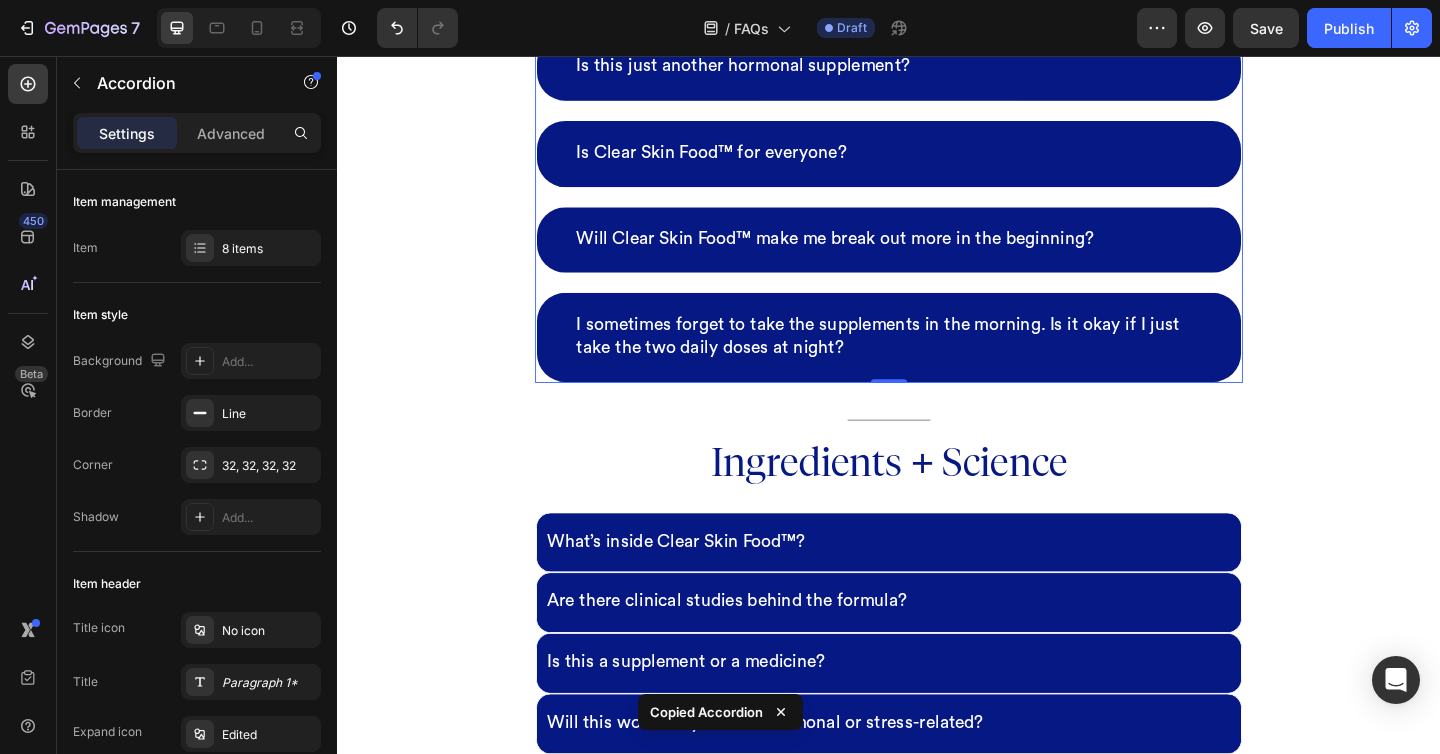 scroll, scrollTop: 768, scrollLeft: 0, axis: vertical 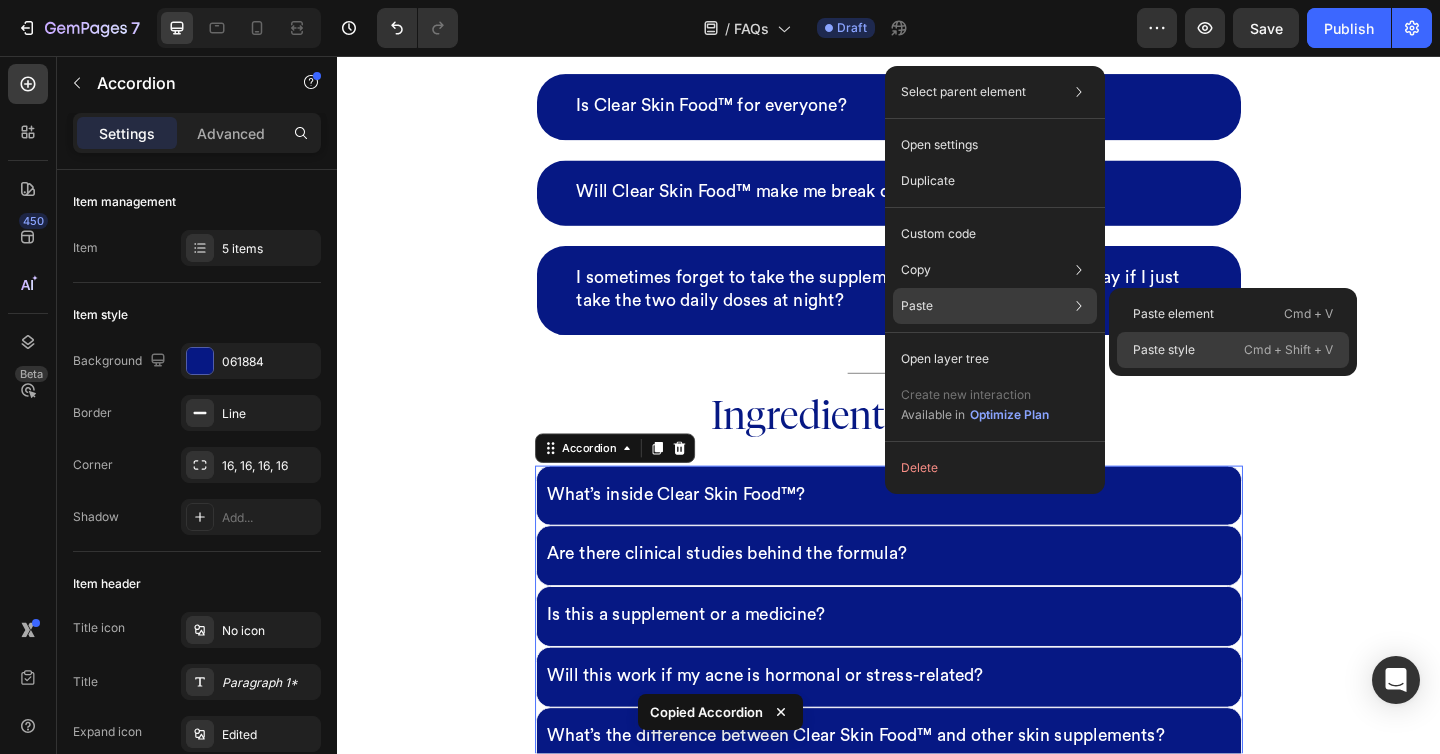 click on "Paste style" at bounding box center (1164, 350) 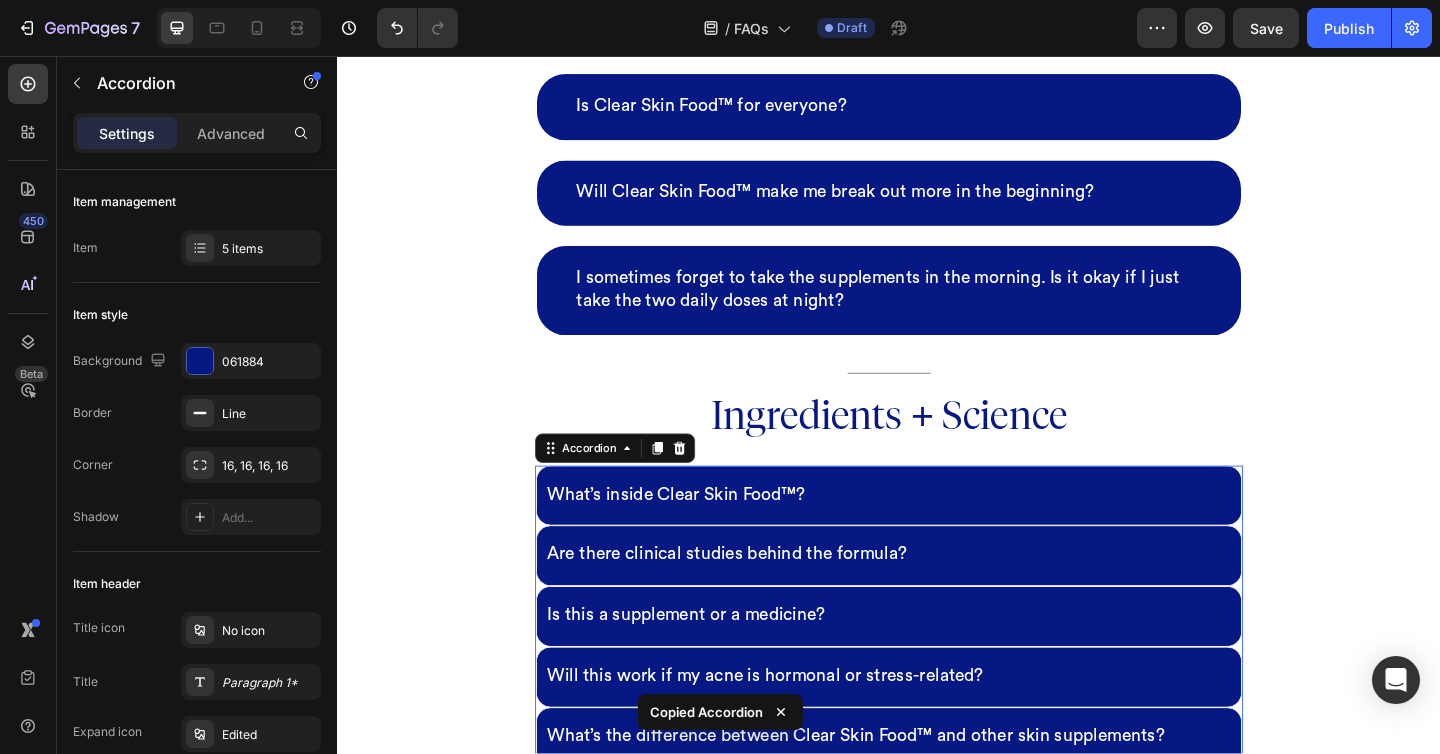 type on "19" 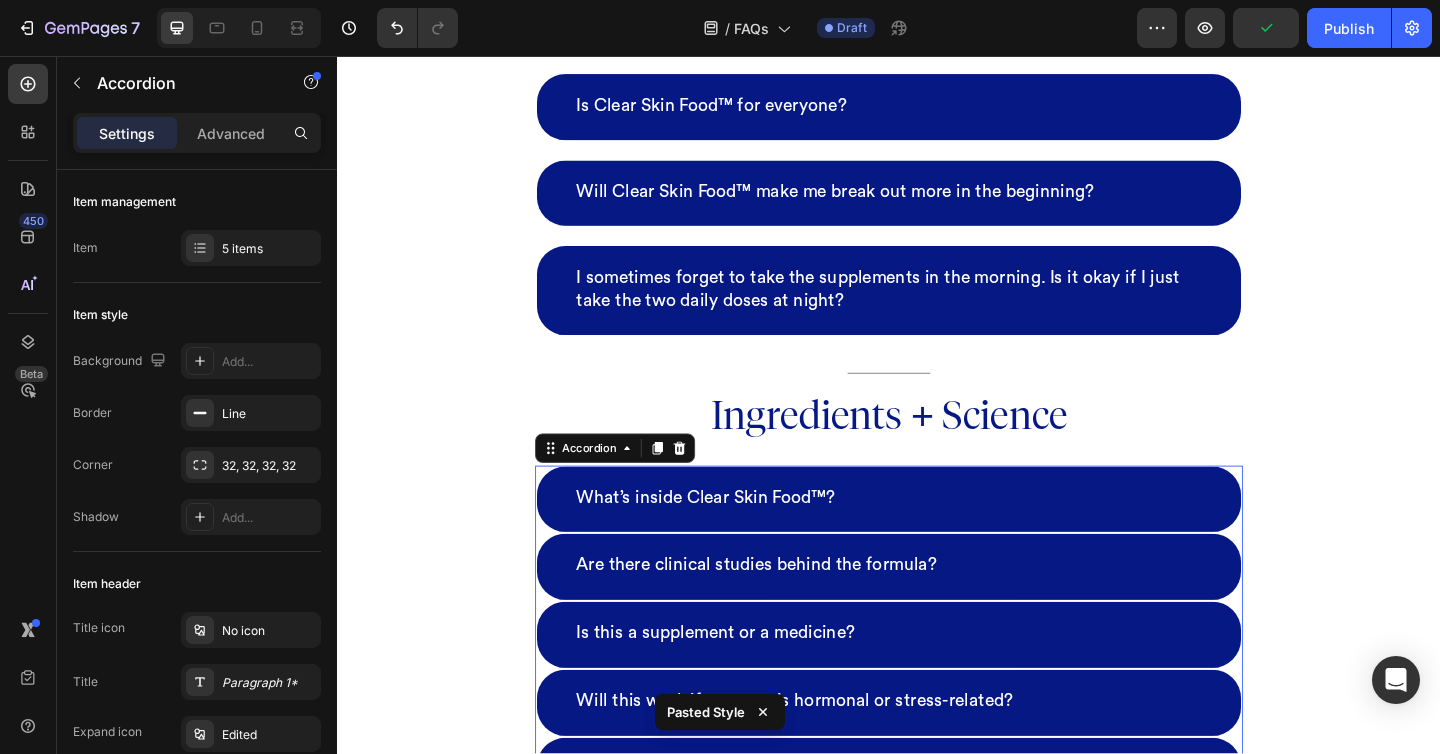 scroll, scrollTop: 976, scrollLeft: 0, axis: vertical 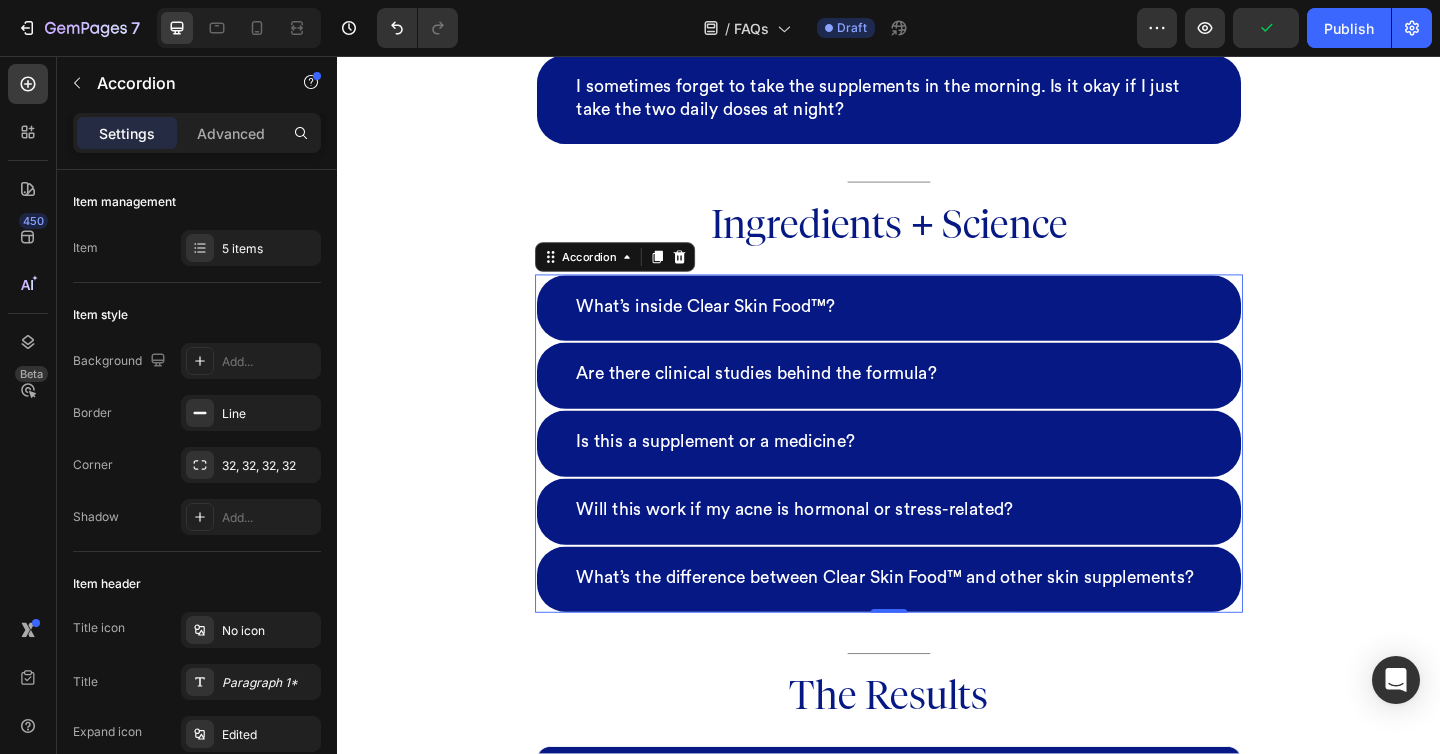 click on "What’s inside Clear Skin Food™?" at bounding box center (937, 330) 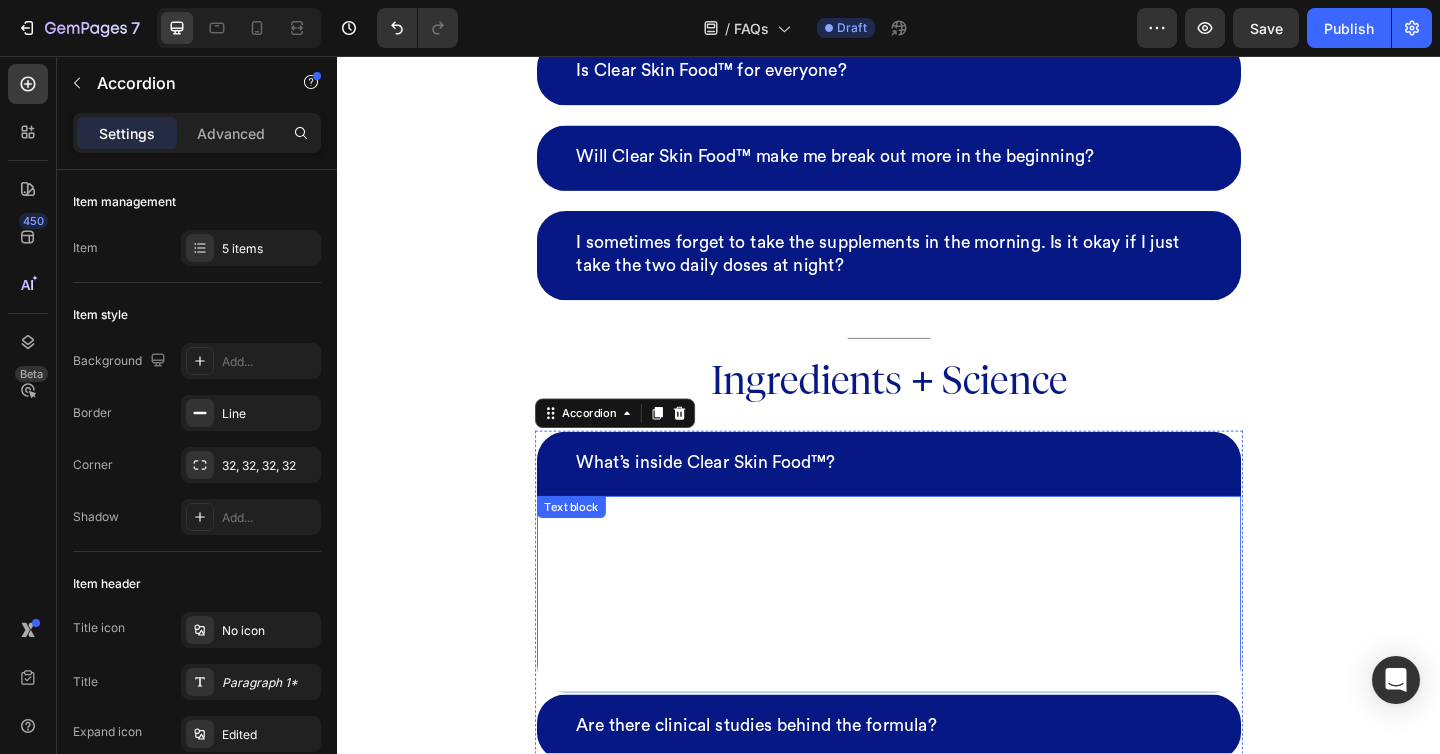 scroll, scrollTop: 752, scrollLeft: 0, axis: vertical 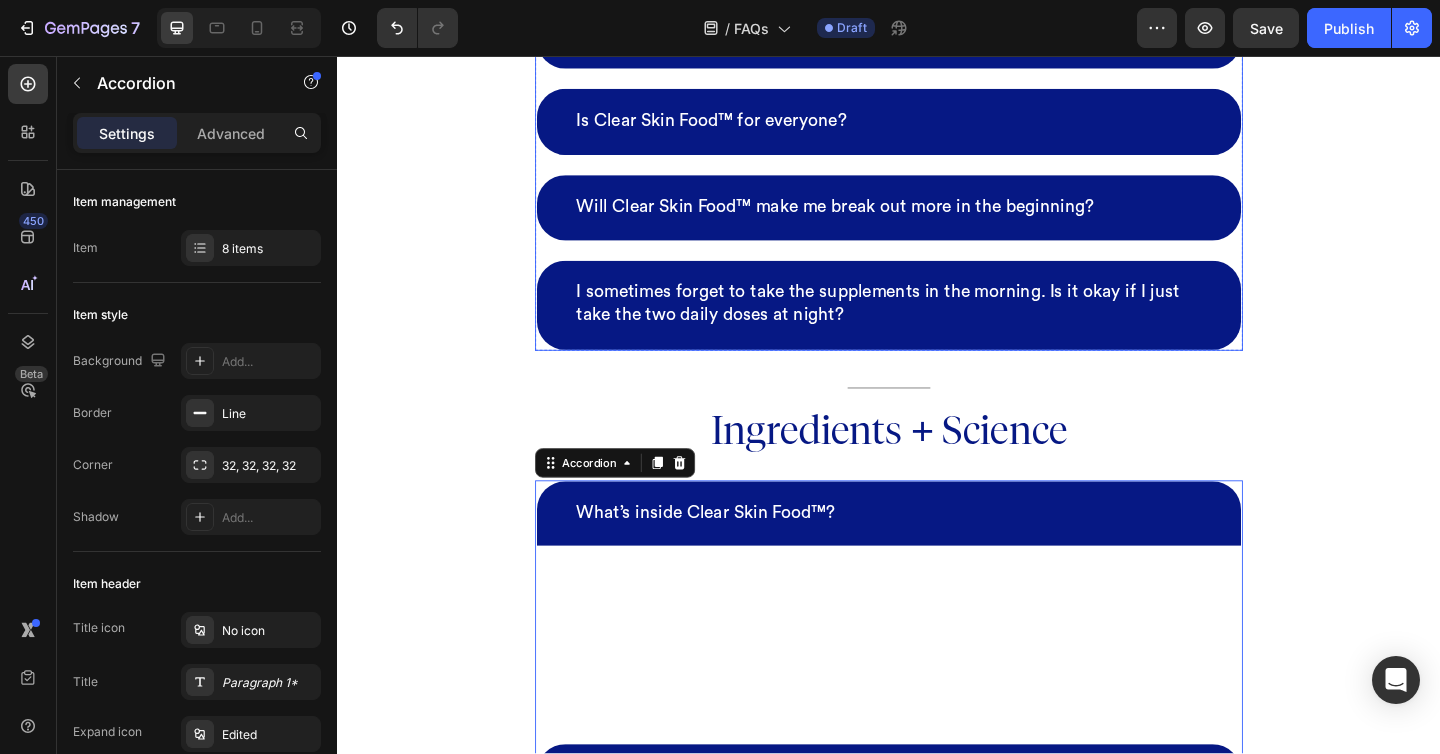 click on "I sometimes forget to take the supplements in the morning. Is it okay if I just take the two daily doses at night?" at bounding box center [937, 327] 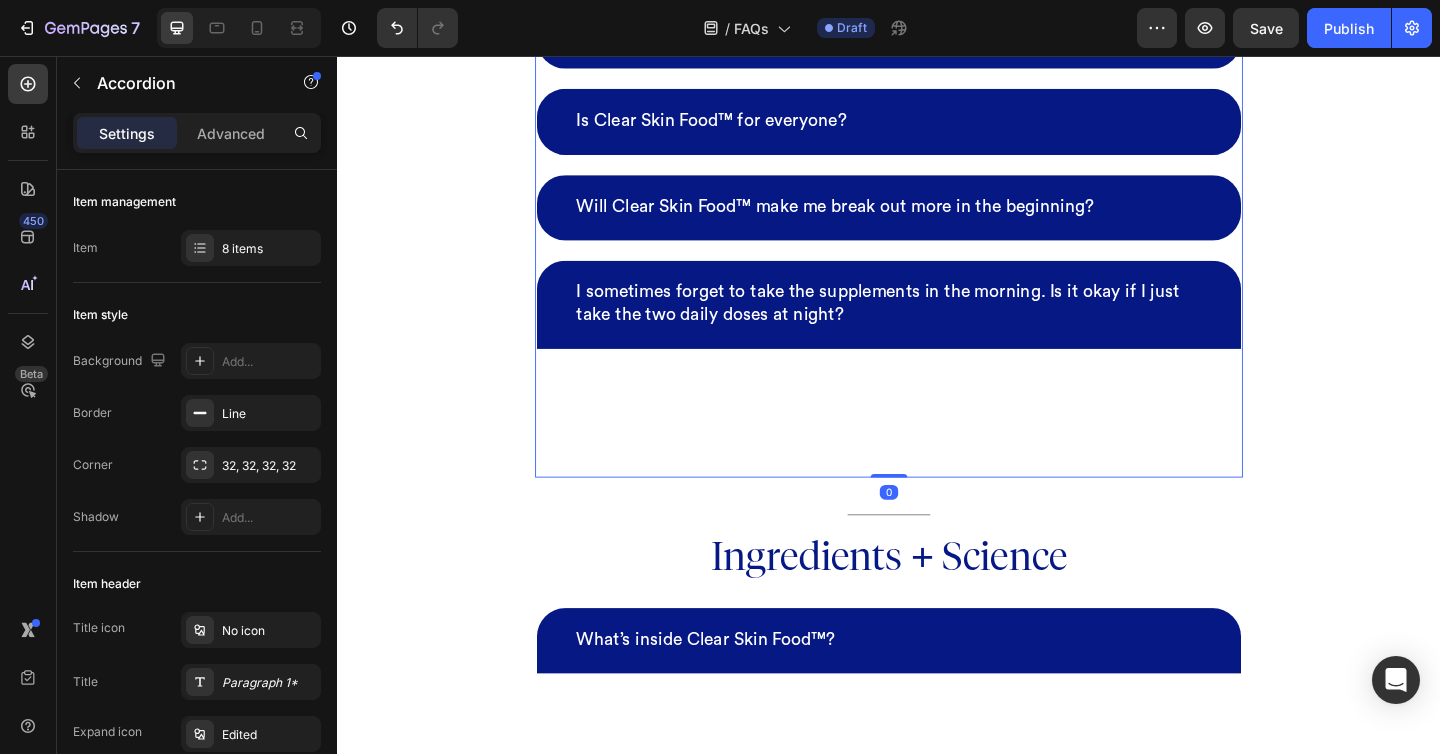 click on "Will Clear Skin Food™ make me break out more in the beginning?" at bounding box center [937, 222] 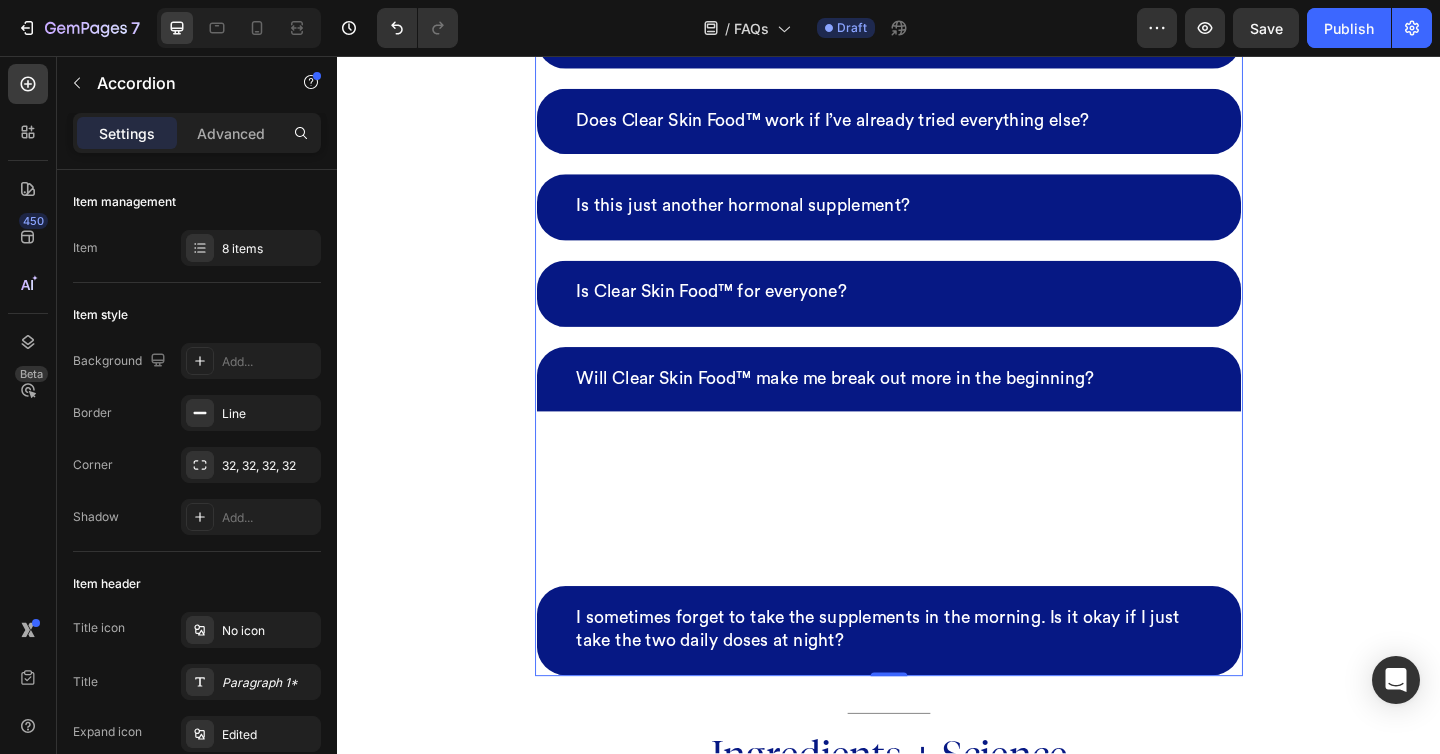 scroll, scrollTop: 564, scrollLeft: 0, axis: vertical 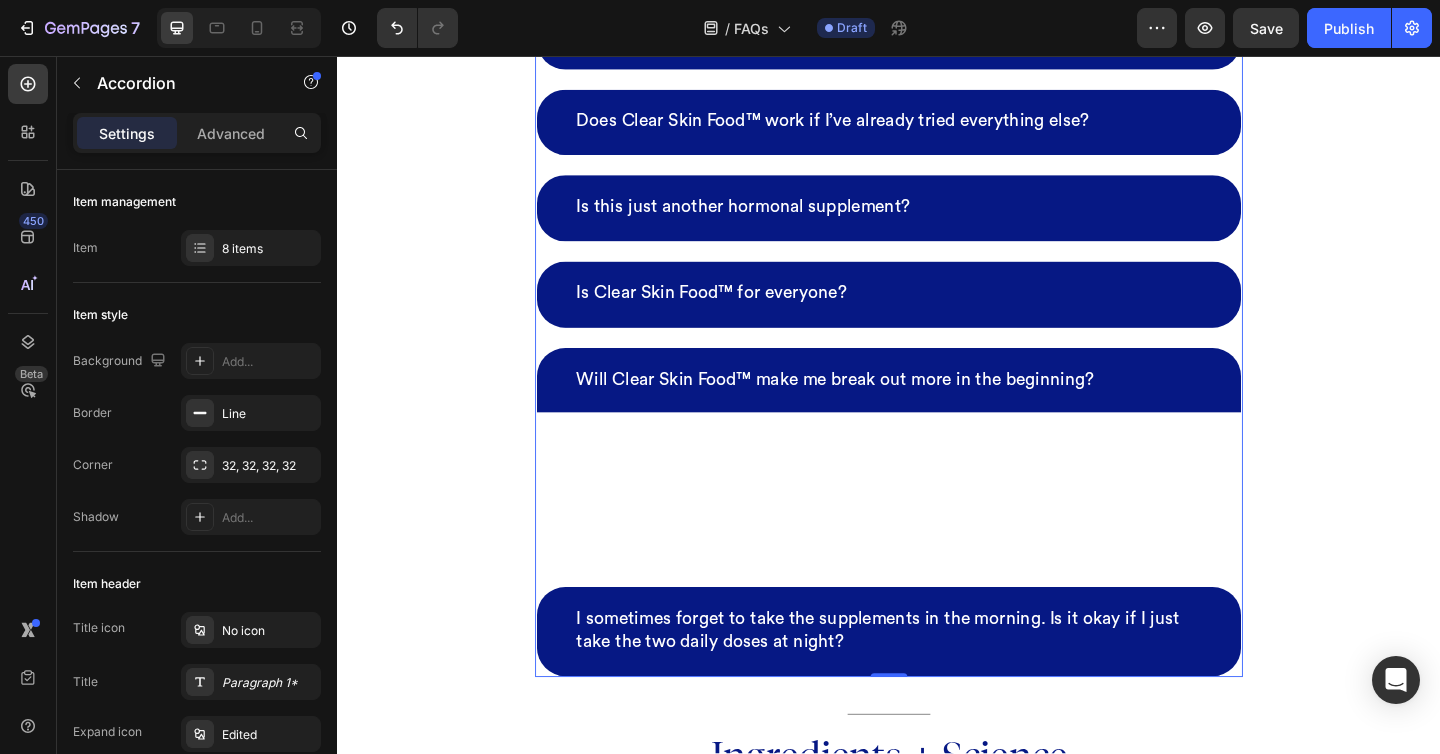 click on "Is Clear Skin Food™ for everyone?" at bounding box center [937, 315] 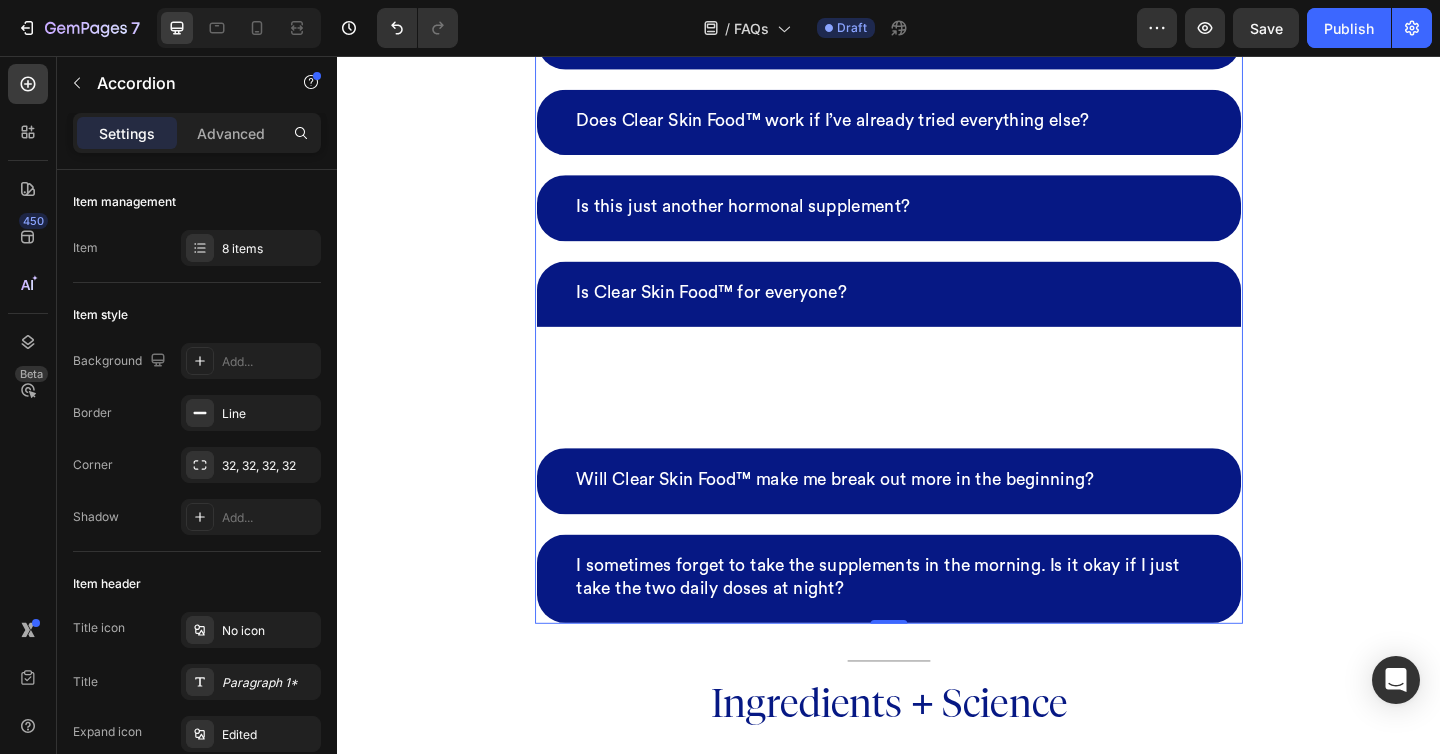 click on "Is this just another hormonal supplement?" at bounding box center (937, 221) 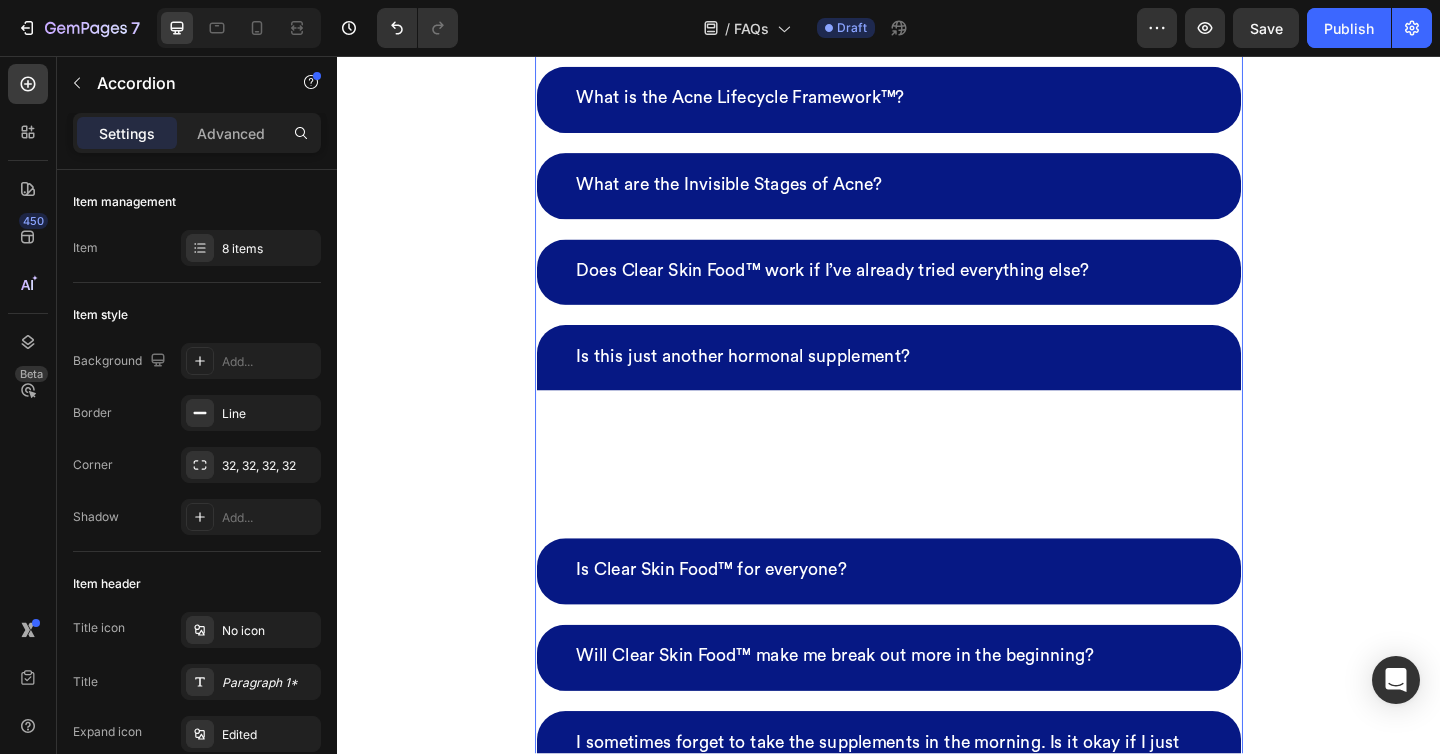 scroll, scrollTop: 402, scrollLeft: 0, axis: vertical 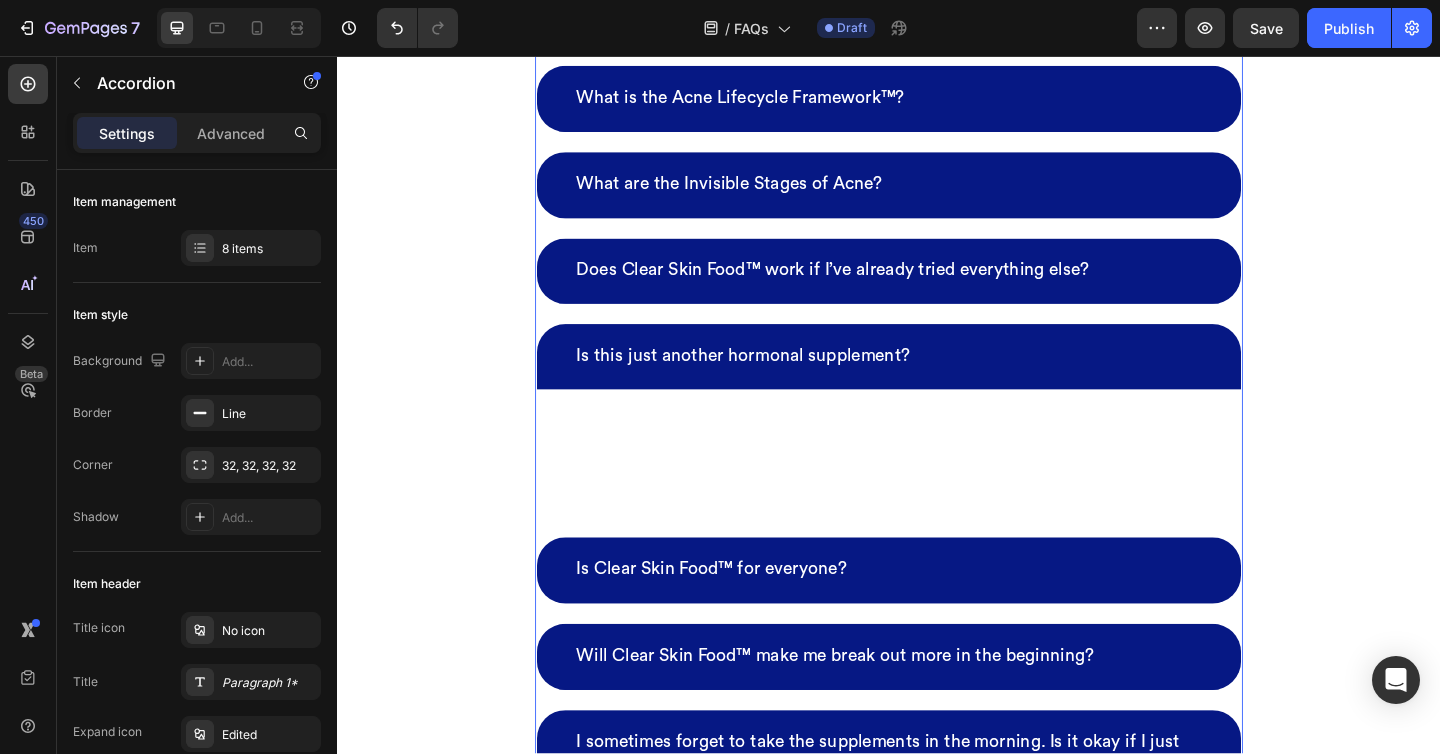 click on "Does Clear Skin Food™ work if I’ve already tried everything else?" at bounding box center (937, 290) 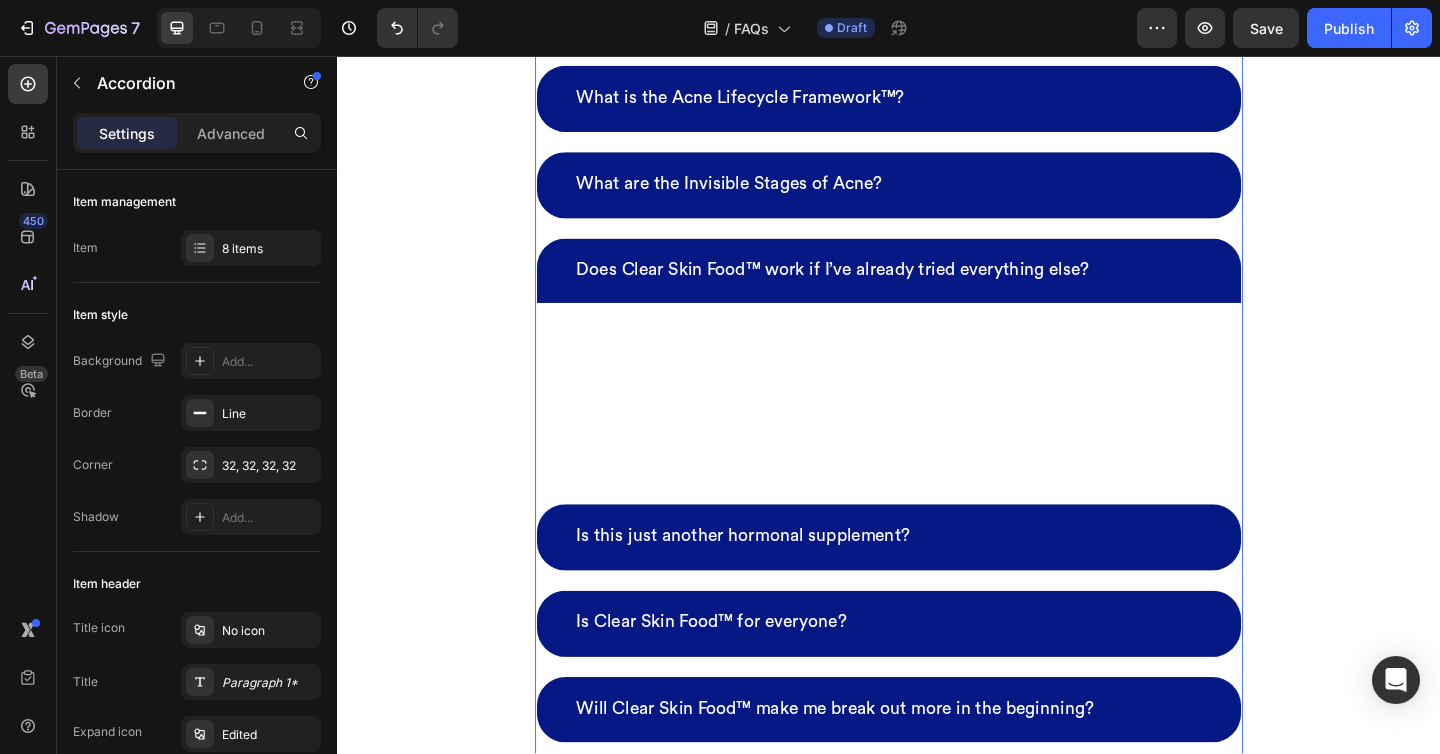 click on "What are the Invisible Stages of Acne?" at bounding box center (937, 196) 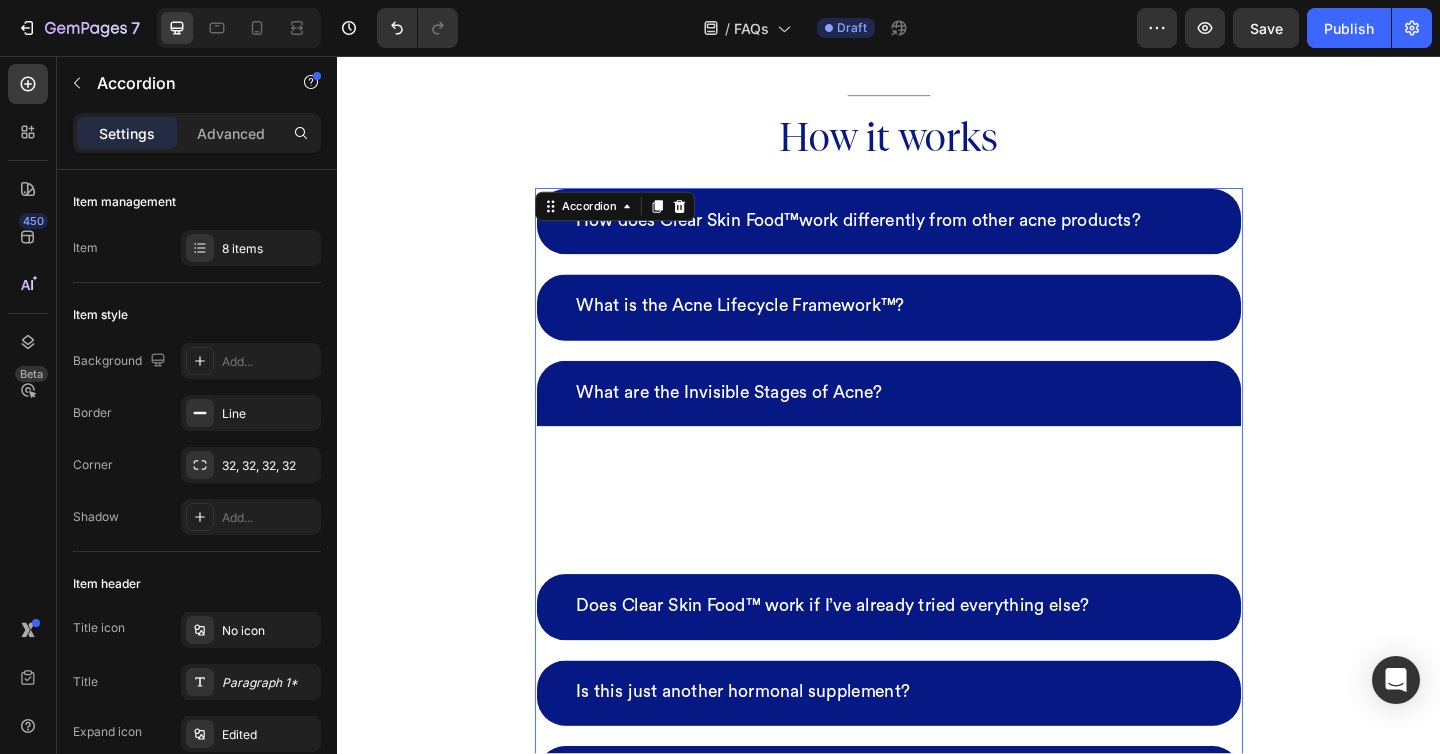 scroll, scrollTop: 163, scrollLeft: 0, axis: vertical 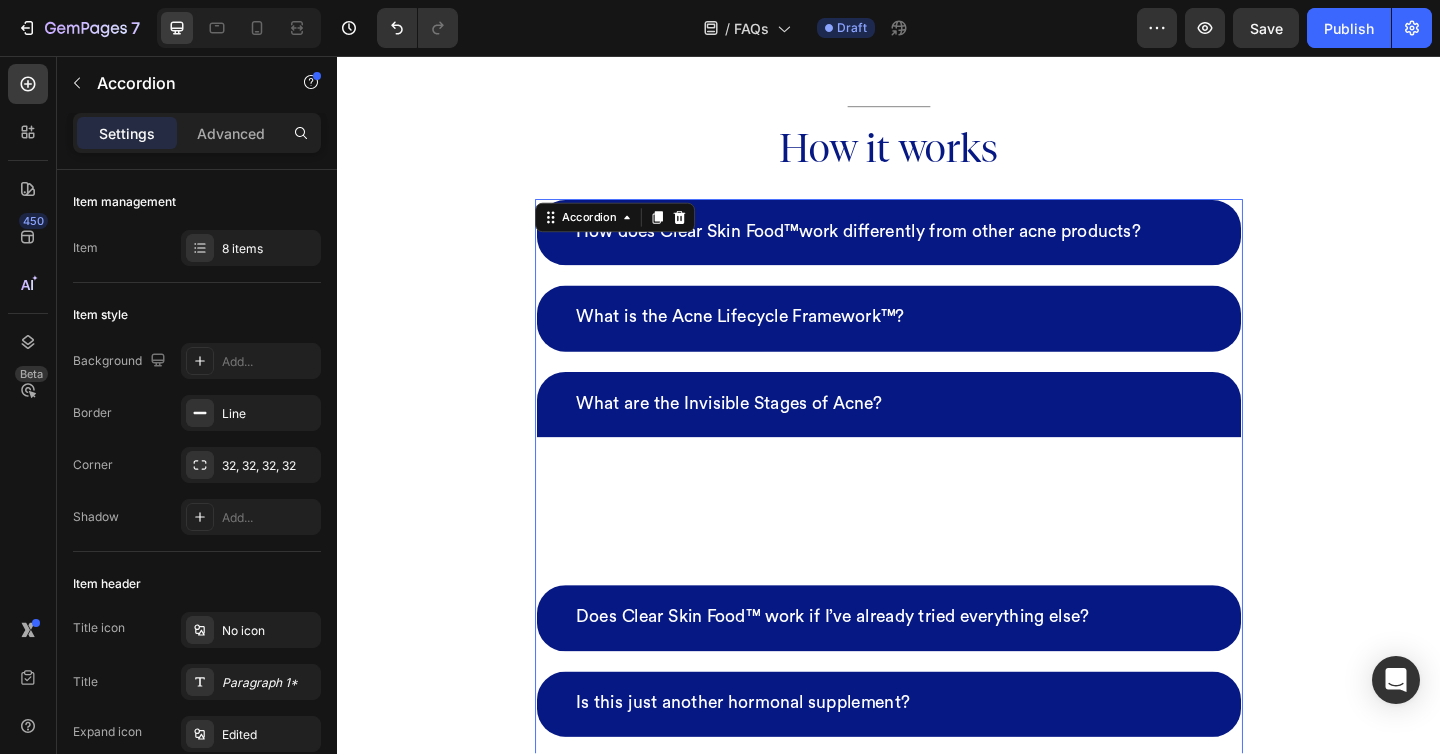 click on "How does Clear Skin Food™work differently from other acne products?" at bounding box center (937, 249) 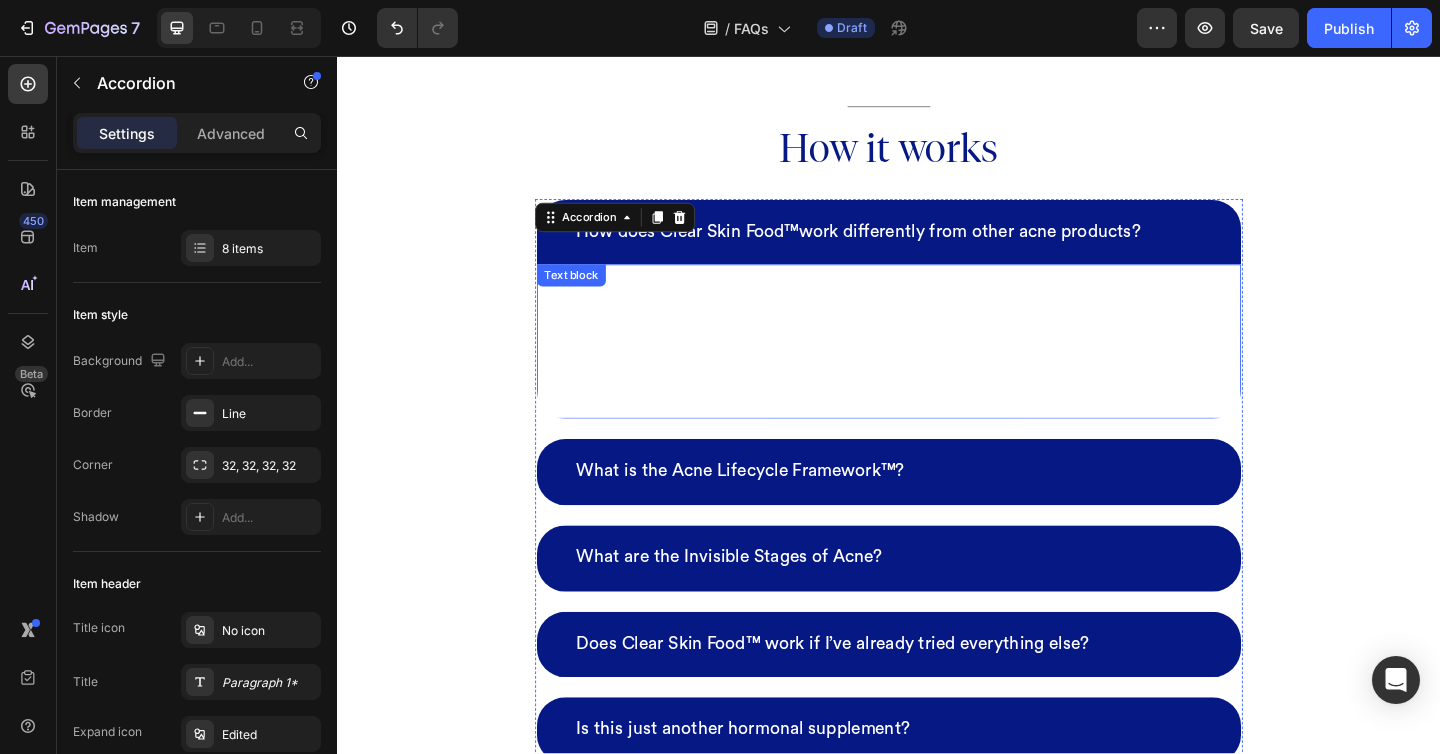 click on "Most acne treatments only attack symptoms on the surface. Clear Skin Food™  does the opposite,it works on the invisible internal triggers before breakouts even show up. Think of a pimple like an iceberg: what you see is just the tip. Our formula works underneath, calming inflammation, balancing hormones, supporting detox organs like the liver, and keeping your gut microbiome happy. This interrupts the Acne Lifecycle at the root." at bounding box center [937, 357] 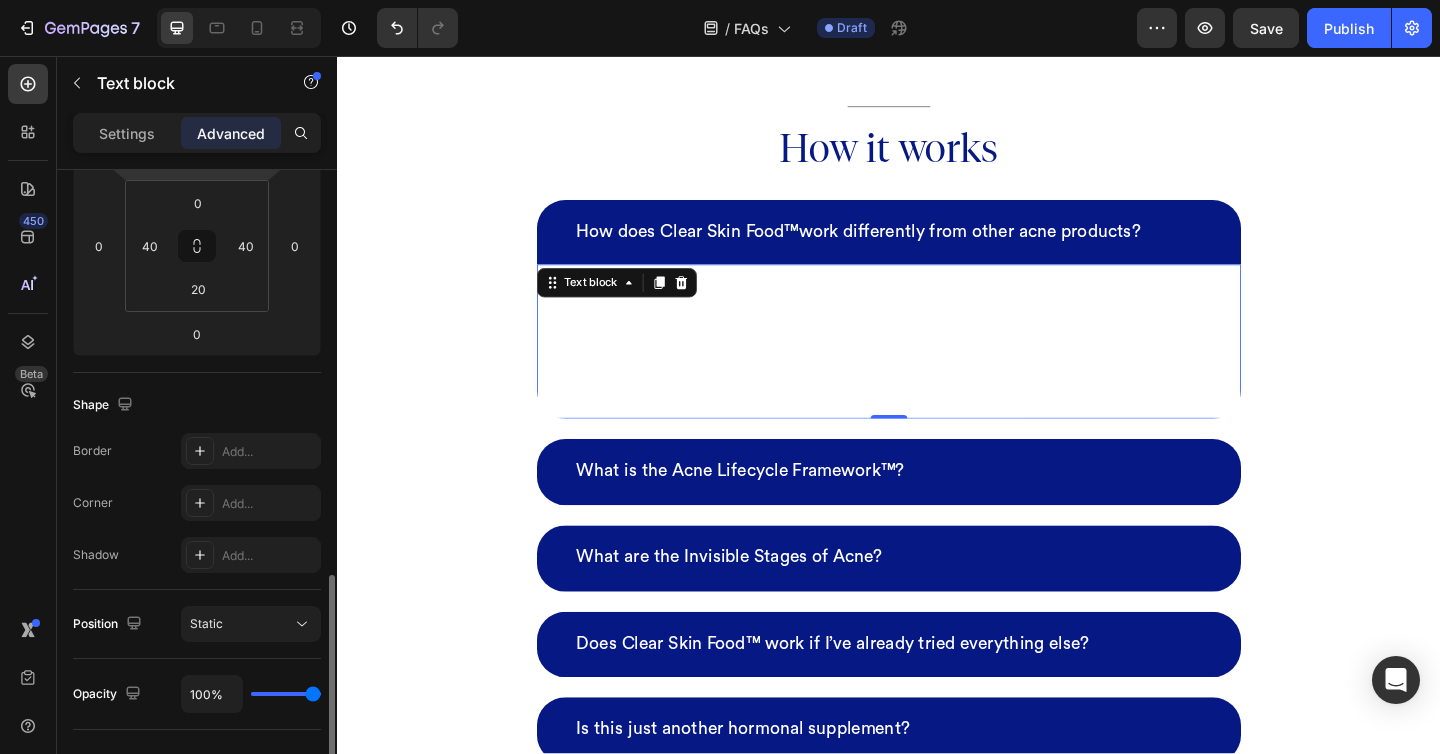scroll, scrollTop: 560, scrollLeft: 0, axis: vertical 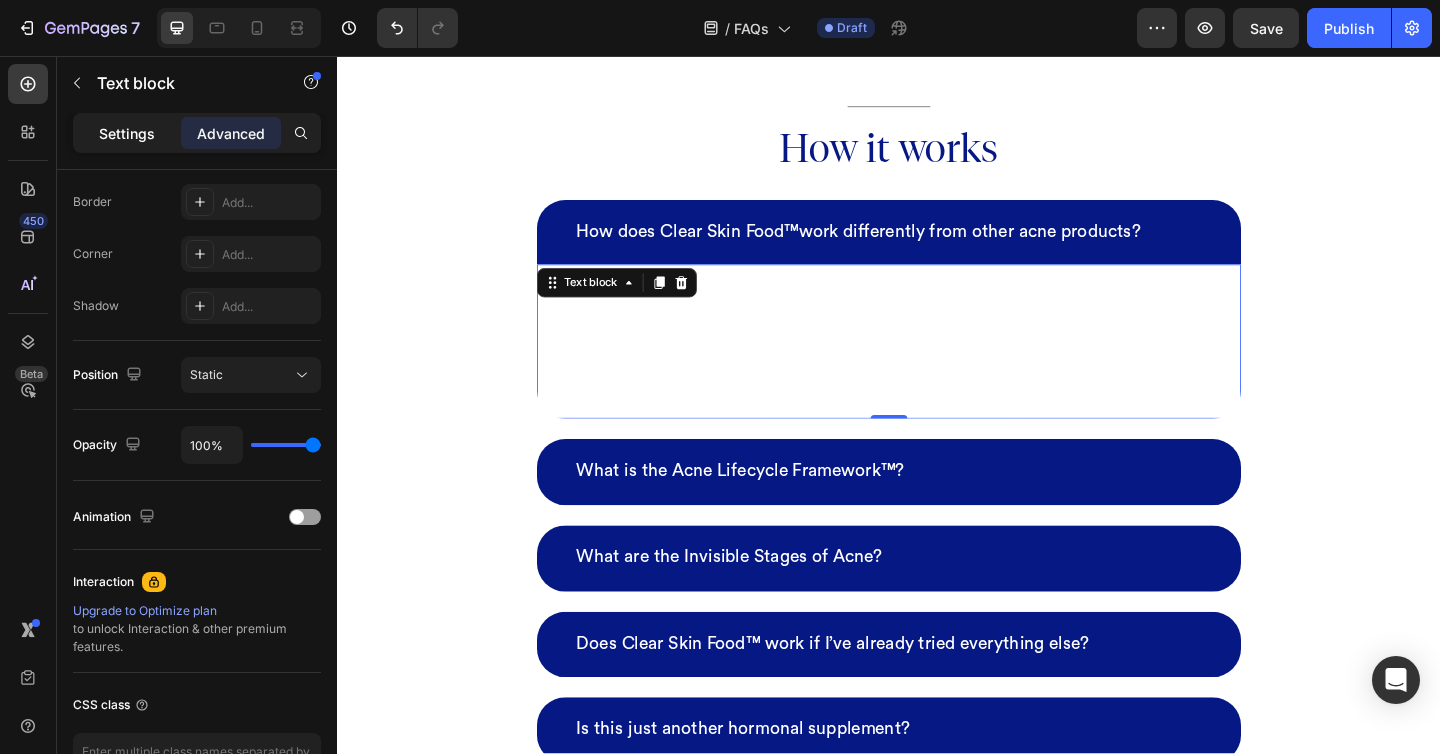 click on "Settings" at bounding box center [127, 133] 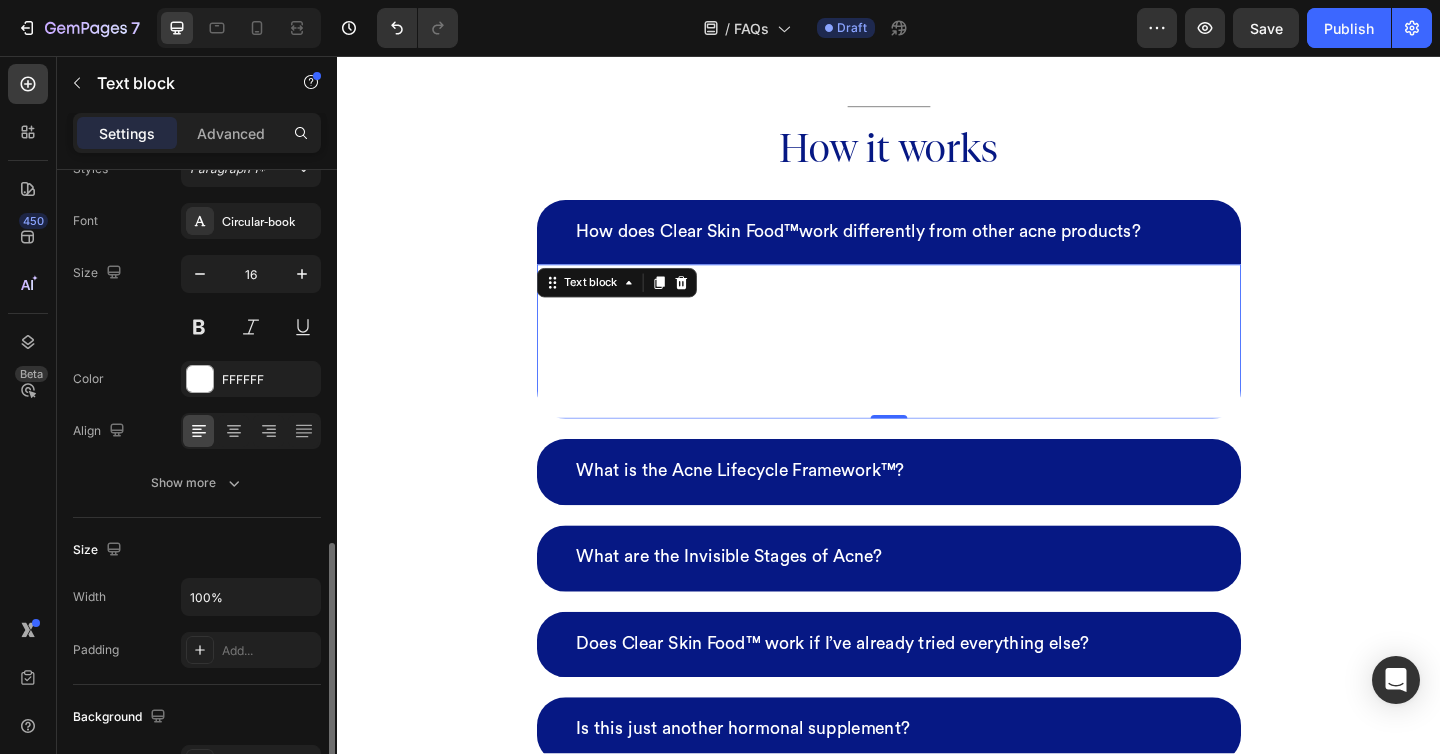 scroll, scrollTop: 0, scrollLeft: 0, axis: both 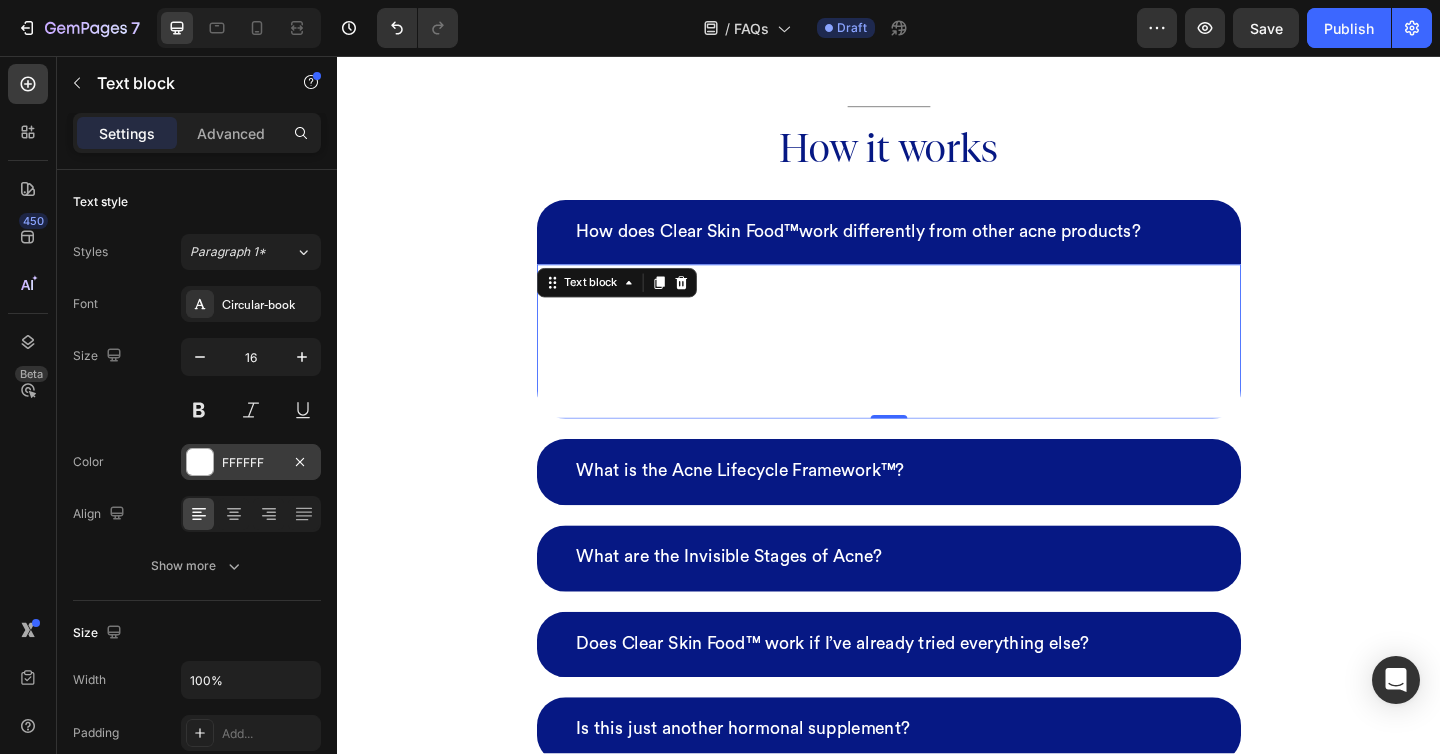 click on "FFFFFF" at bounding box center (251, 463) 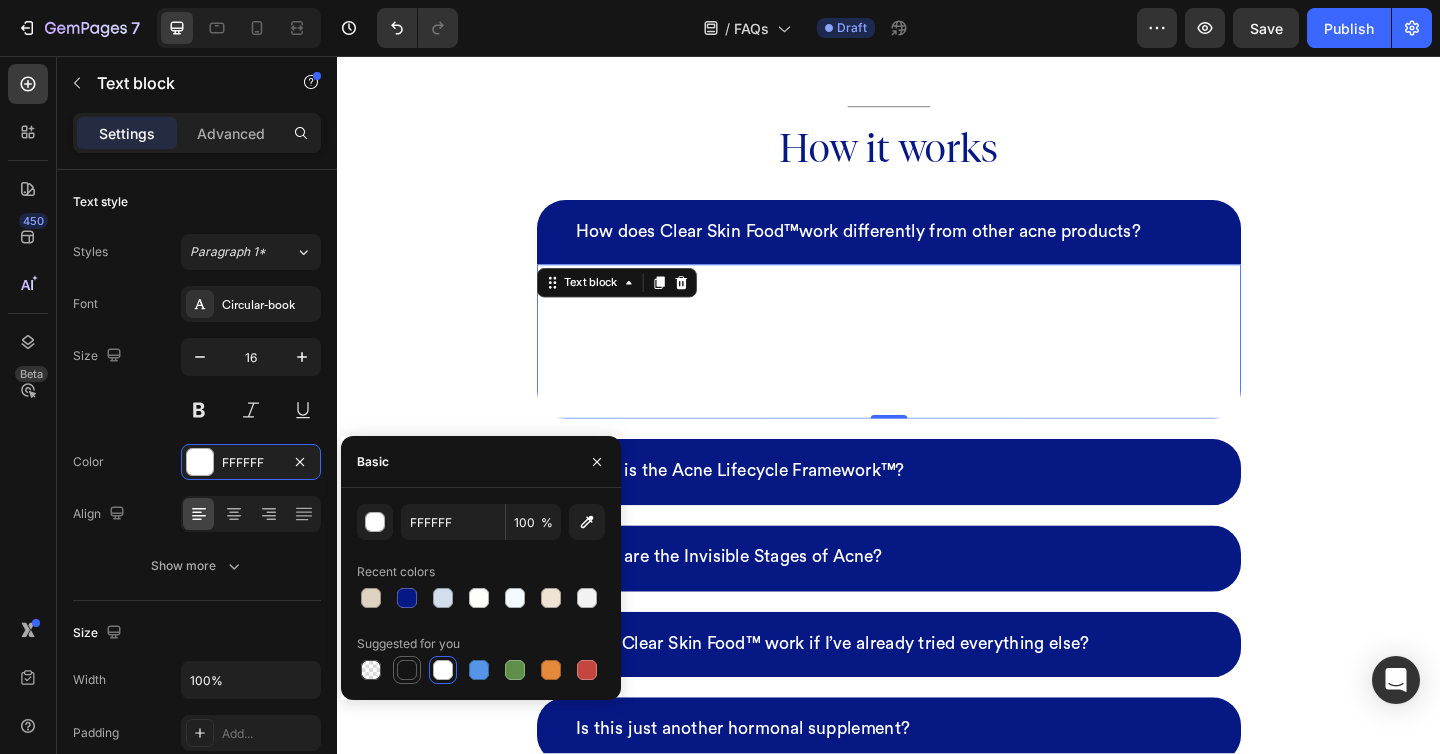 click at bounding box center (407, 670) 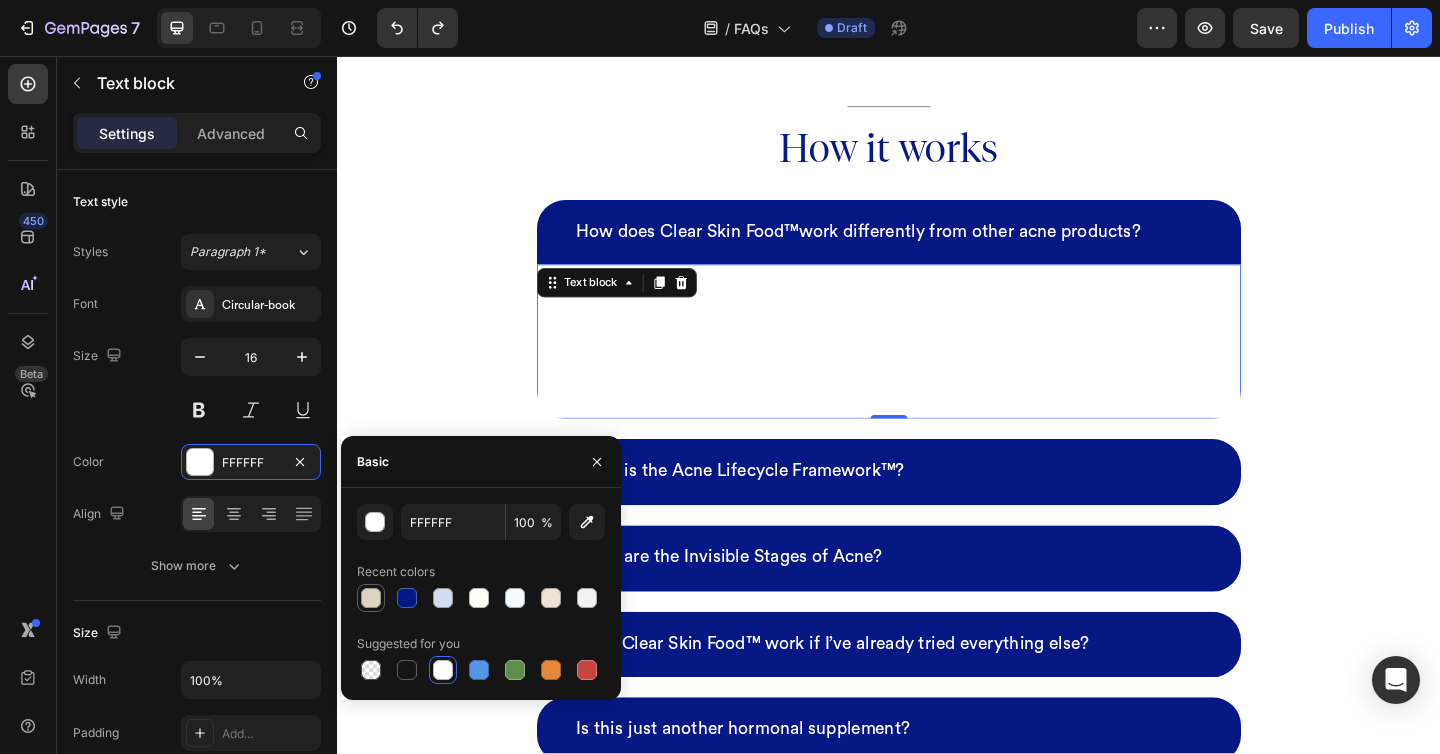 click at bounding box center [371, 598] 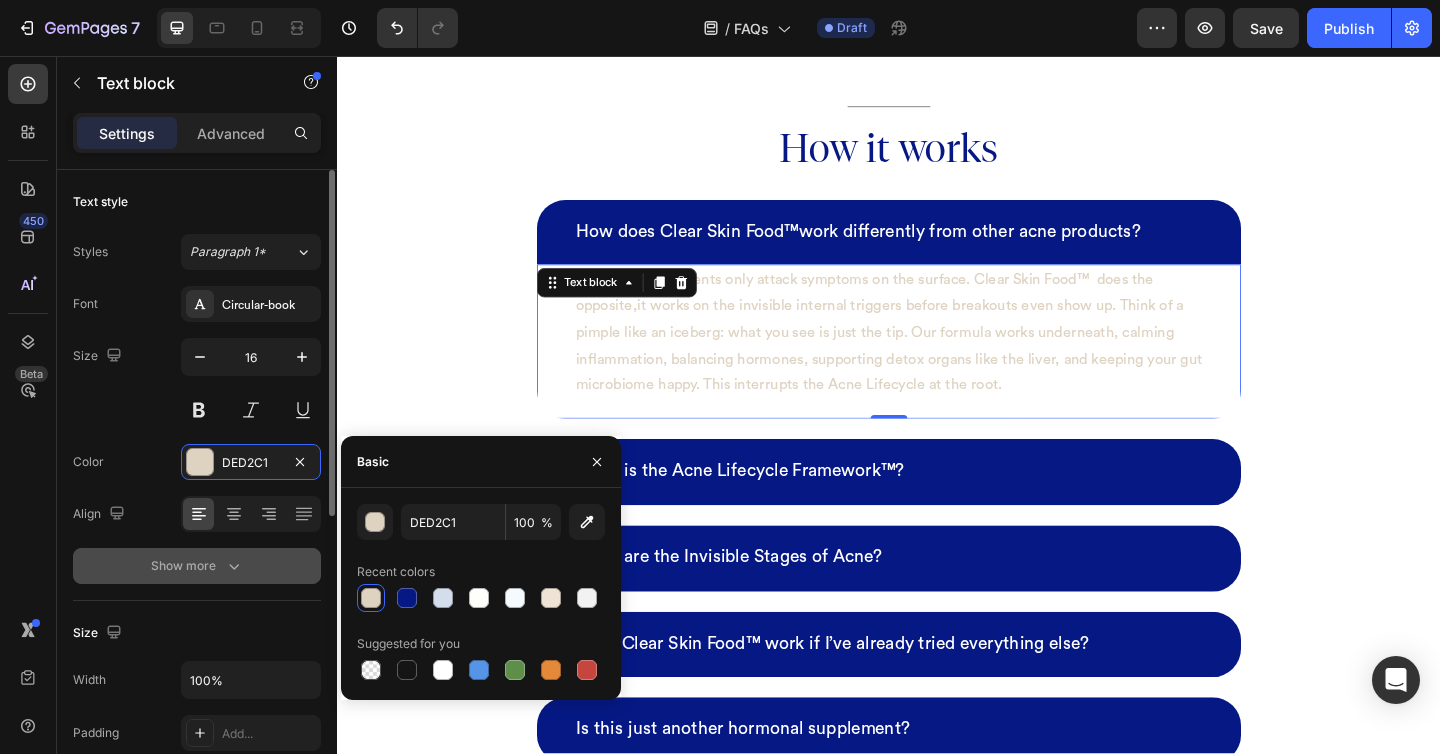 type on "FFFFFF" 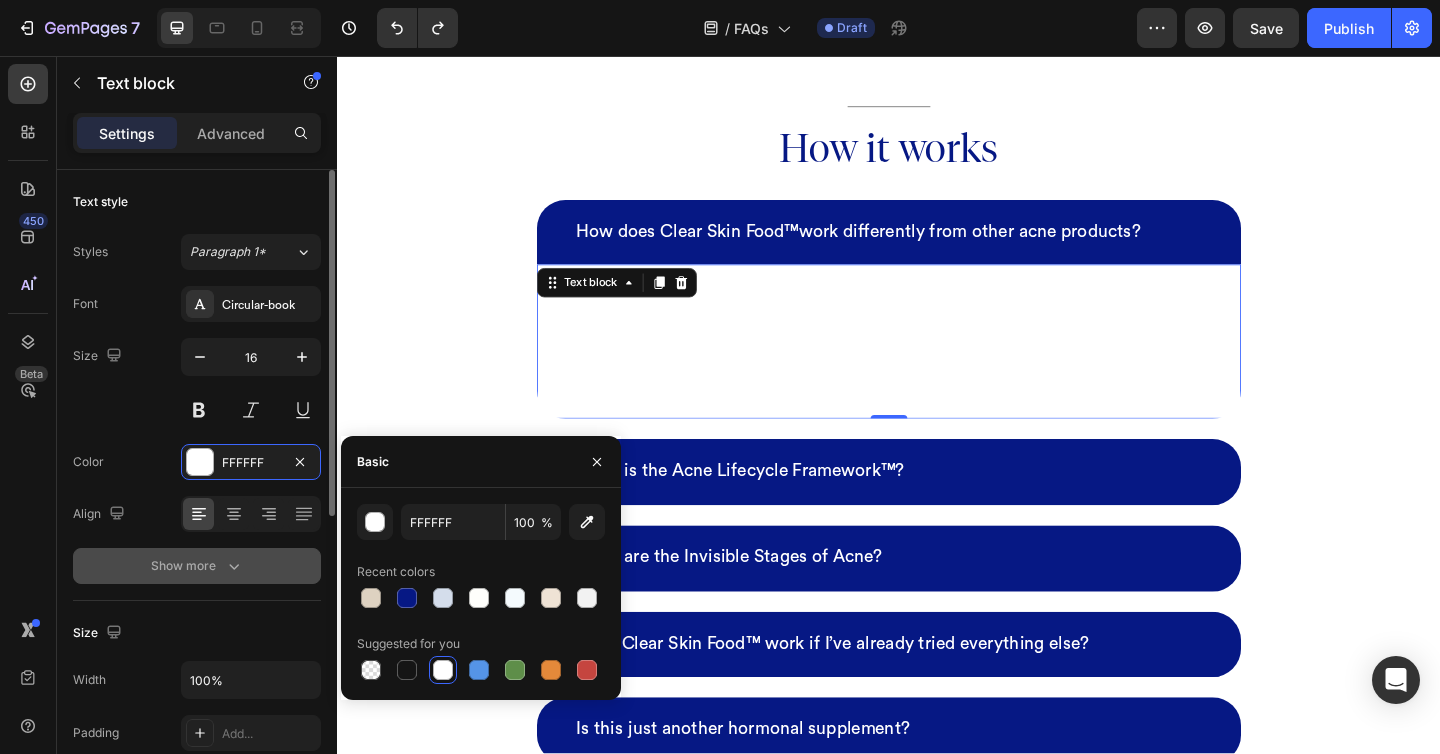 click on "Show more" at bounding box center [197, 566] 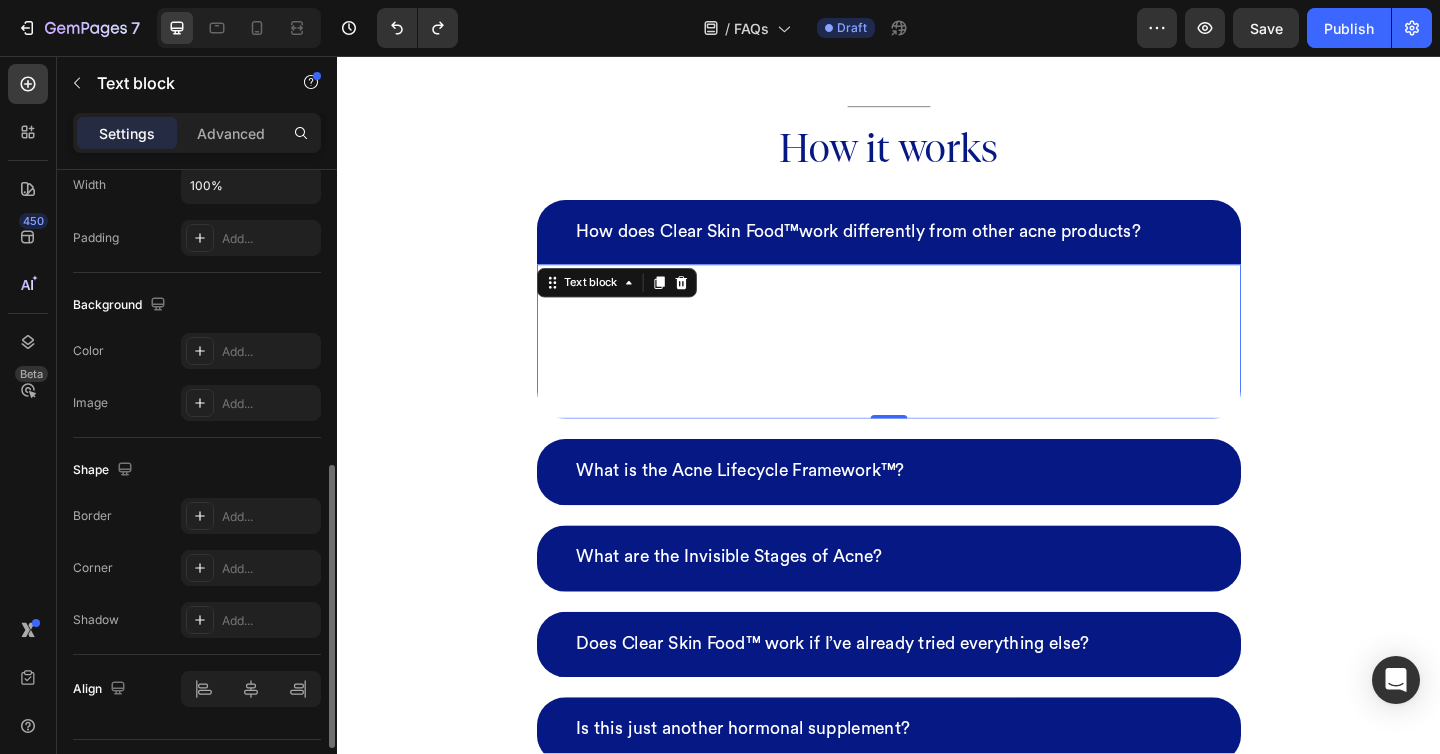 scroll, scrollTop: 797, scrollLeft: 0, axis: vertical 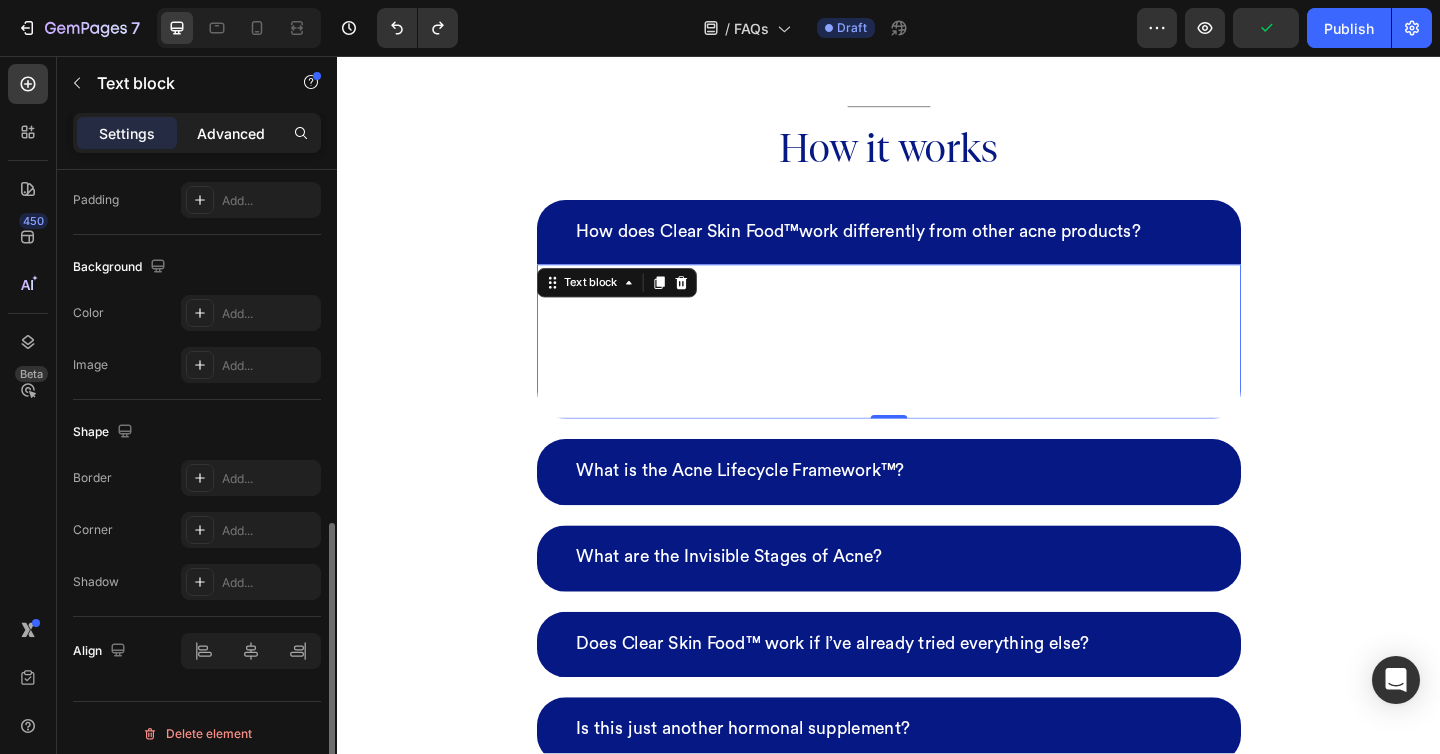 click on "Advanced" at bounding box center [231, 133] 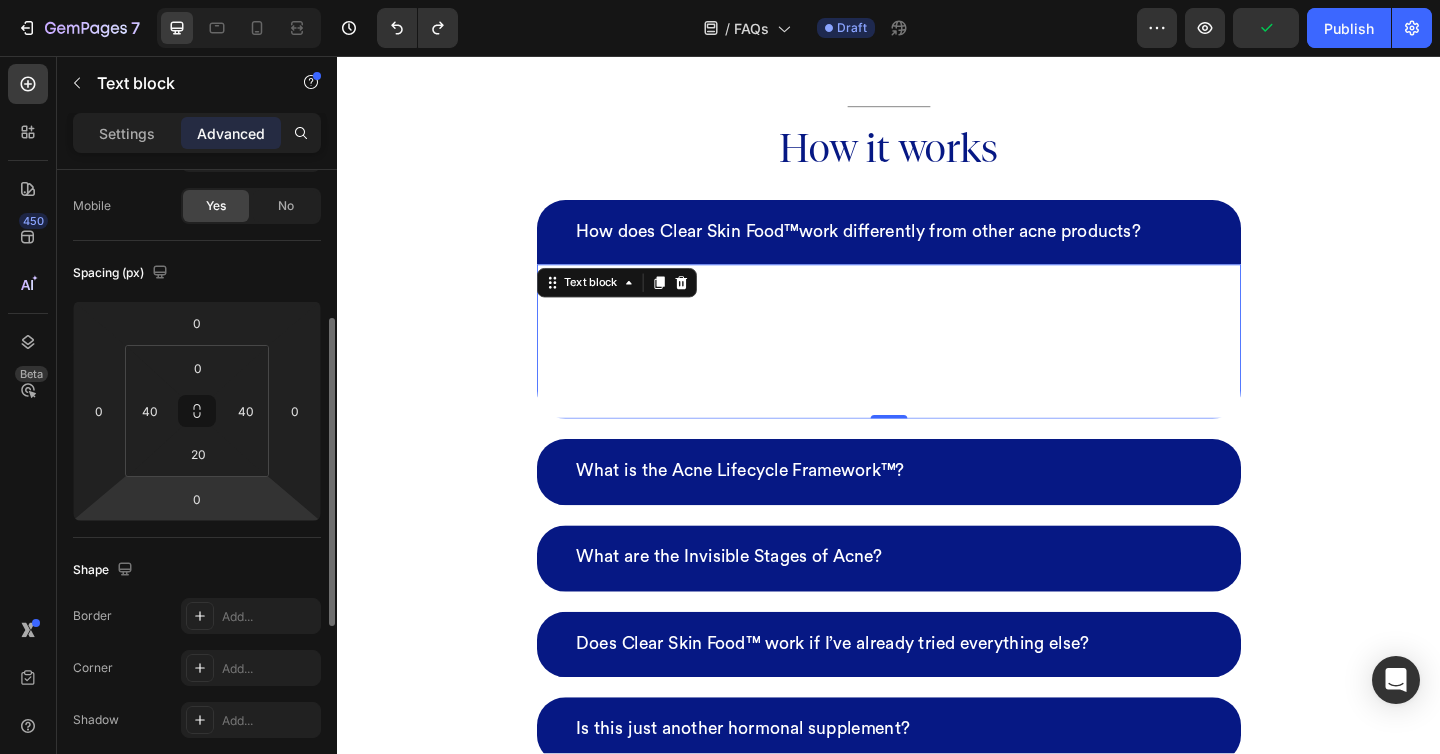 scroll, scrollTop: 0, scrollLeft: 0, axis: both 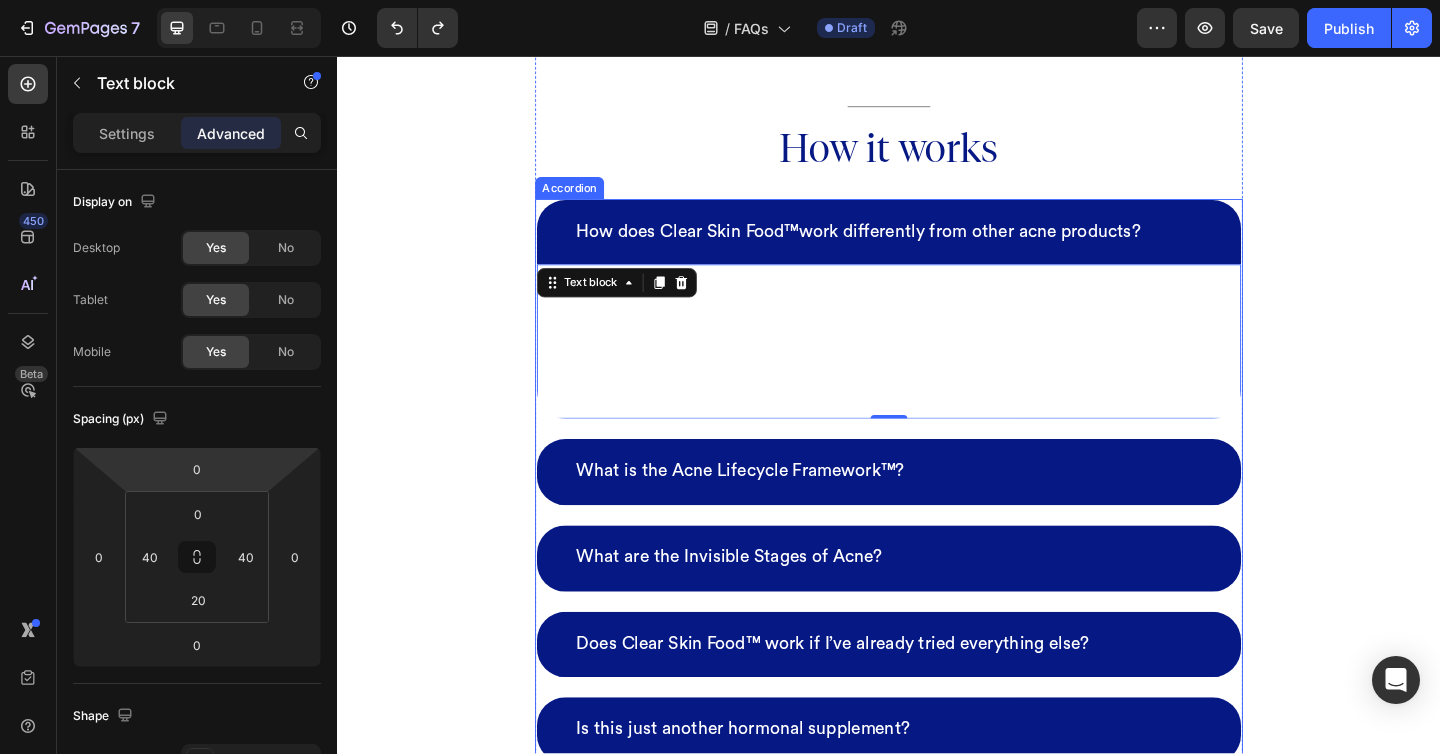 click on "How does Clear Skin Food™work differently from other acne products?" at bounding box center (937, 248) 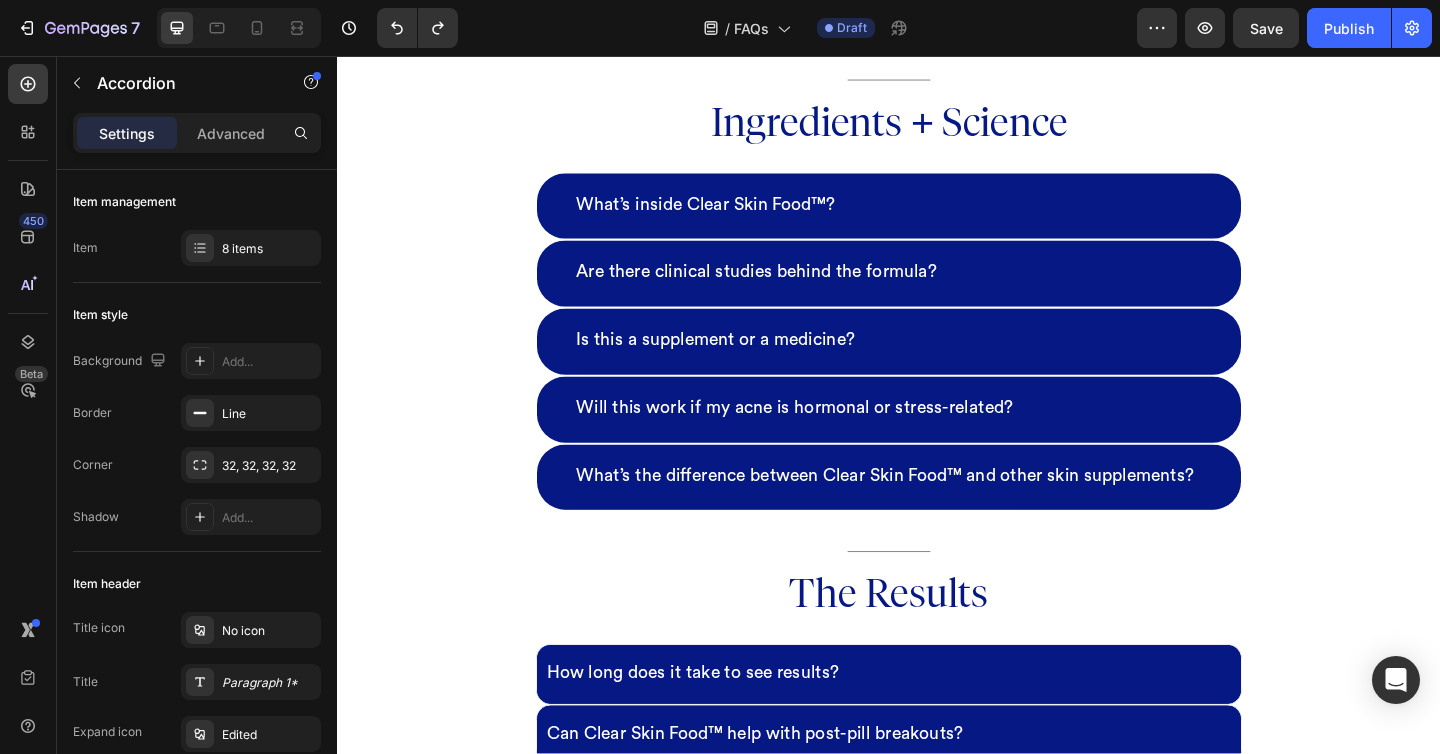 scroll, scrollTop: 1352, scrollLeft: 0, axis: vertical 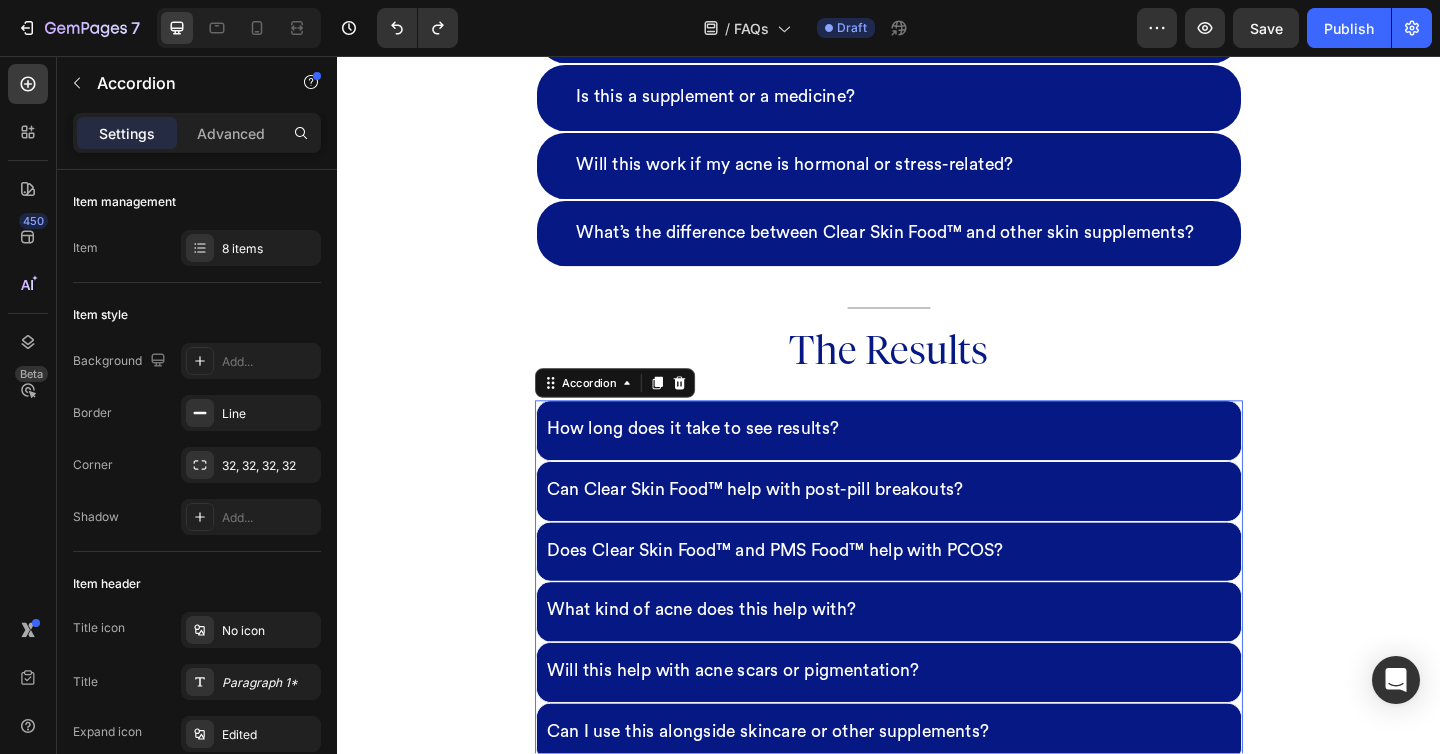 click on "How long does it take to see results?" at bounding box center (937, 463) 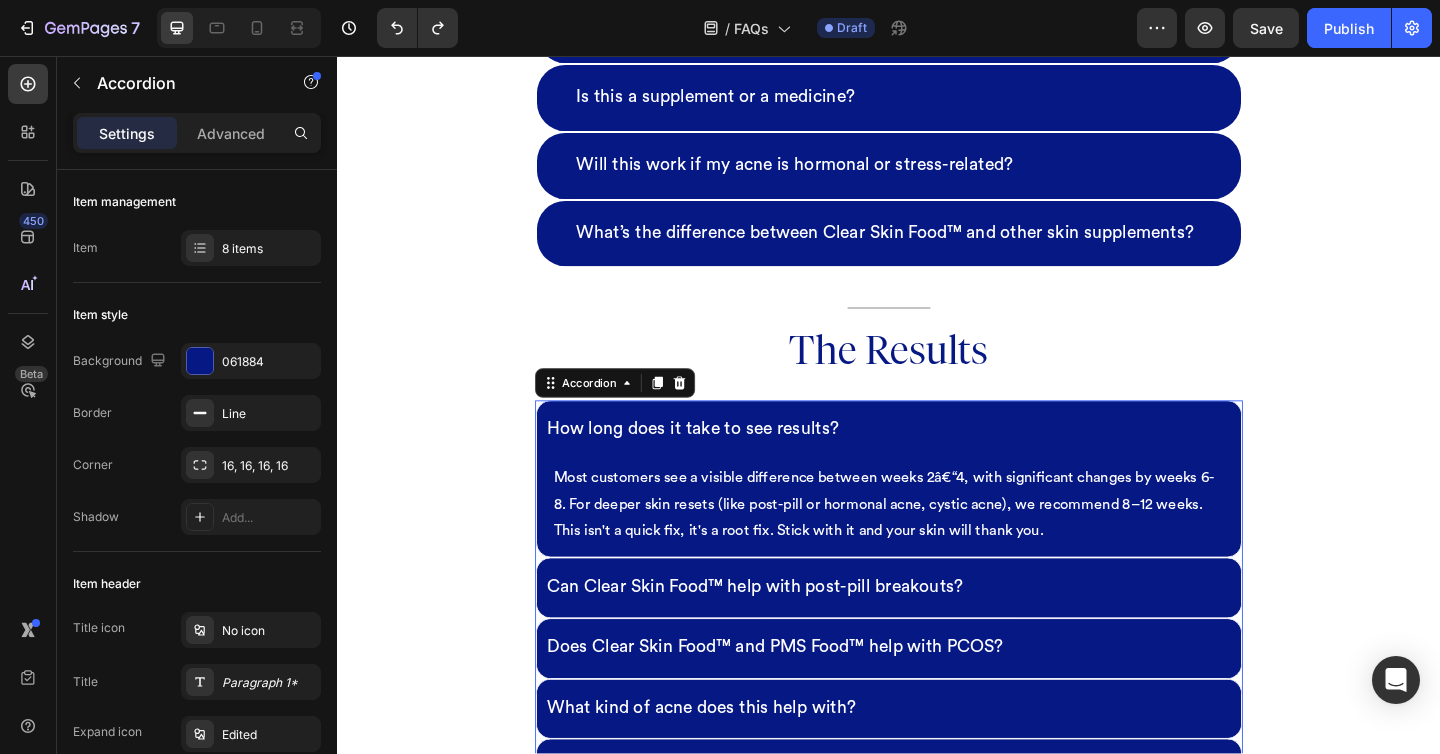 click on "How long does it take to see results?" at bounding box center (937, 463) 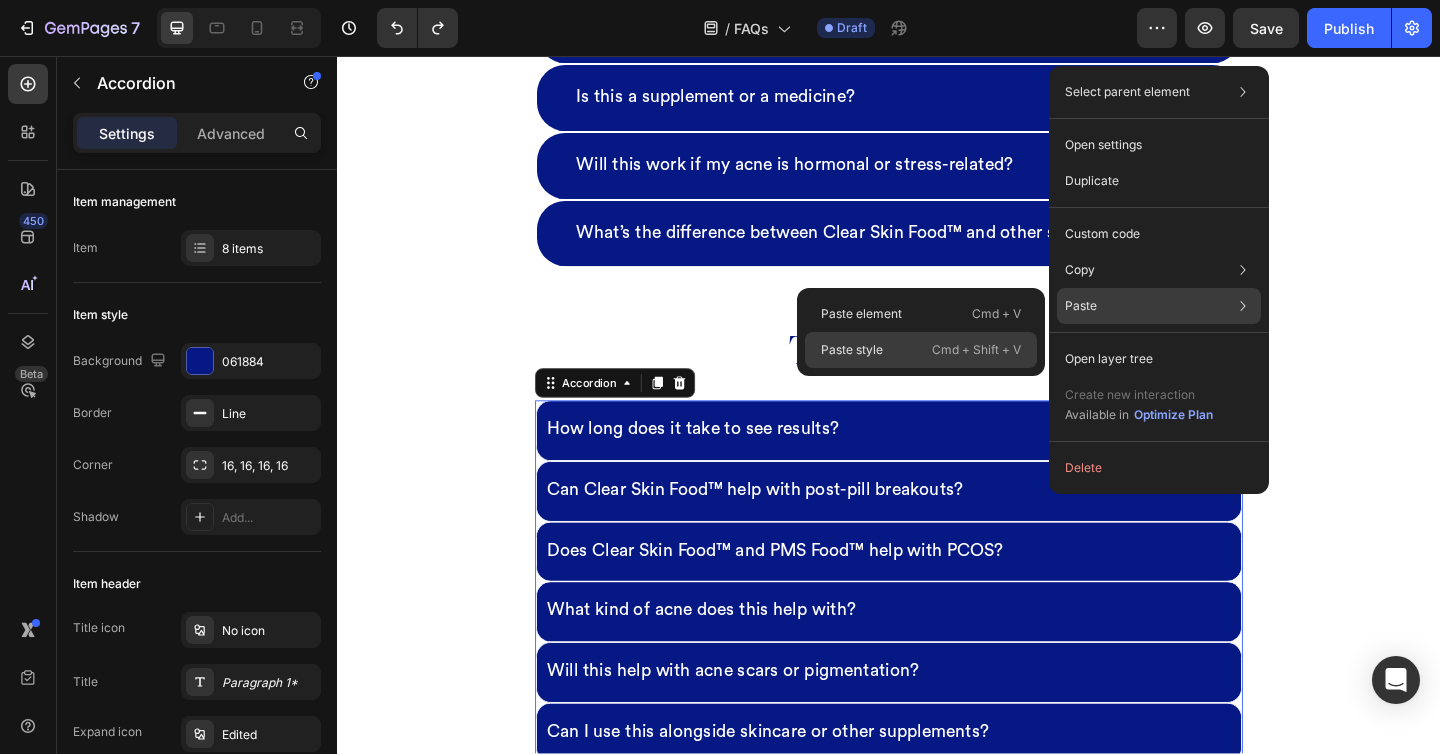 click on "Cmd + Shift + V" at bounding box center [976, 350] 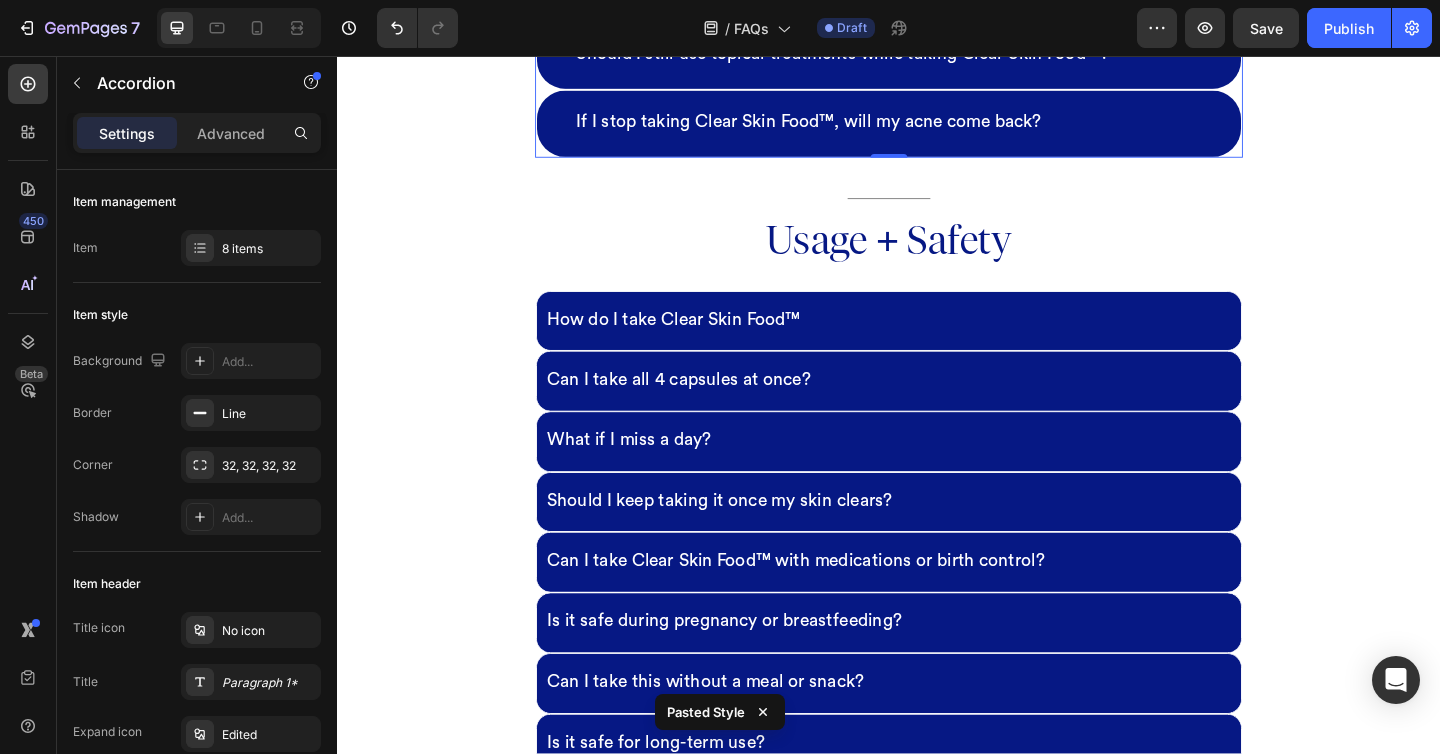 scroll, scrollTop: 2221, scrollLeft: 0, axis: vertical 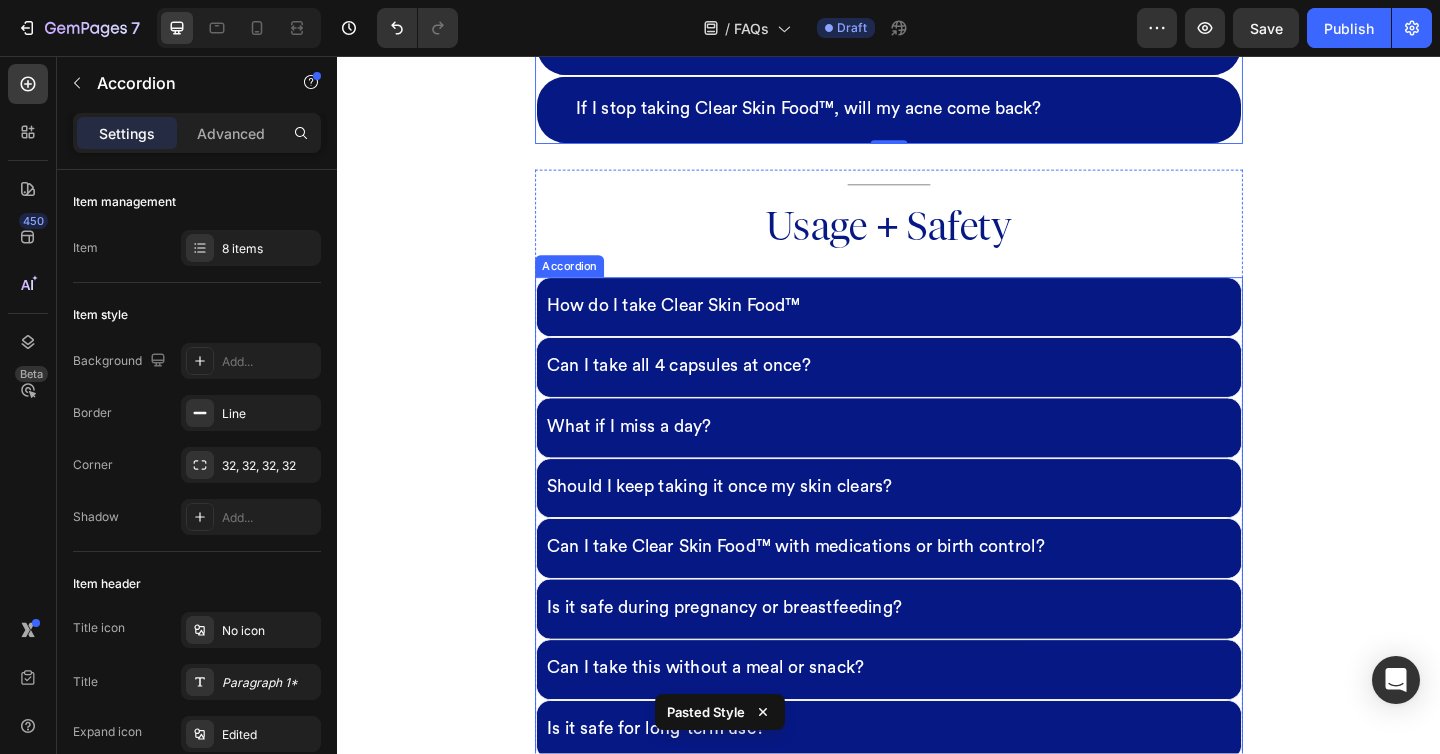 click on "How do I take Clear Skin Food™" at bounding box center (937, 329) 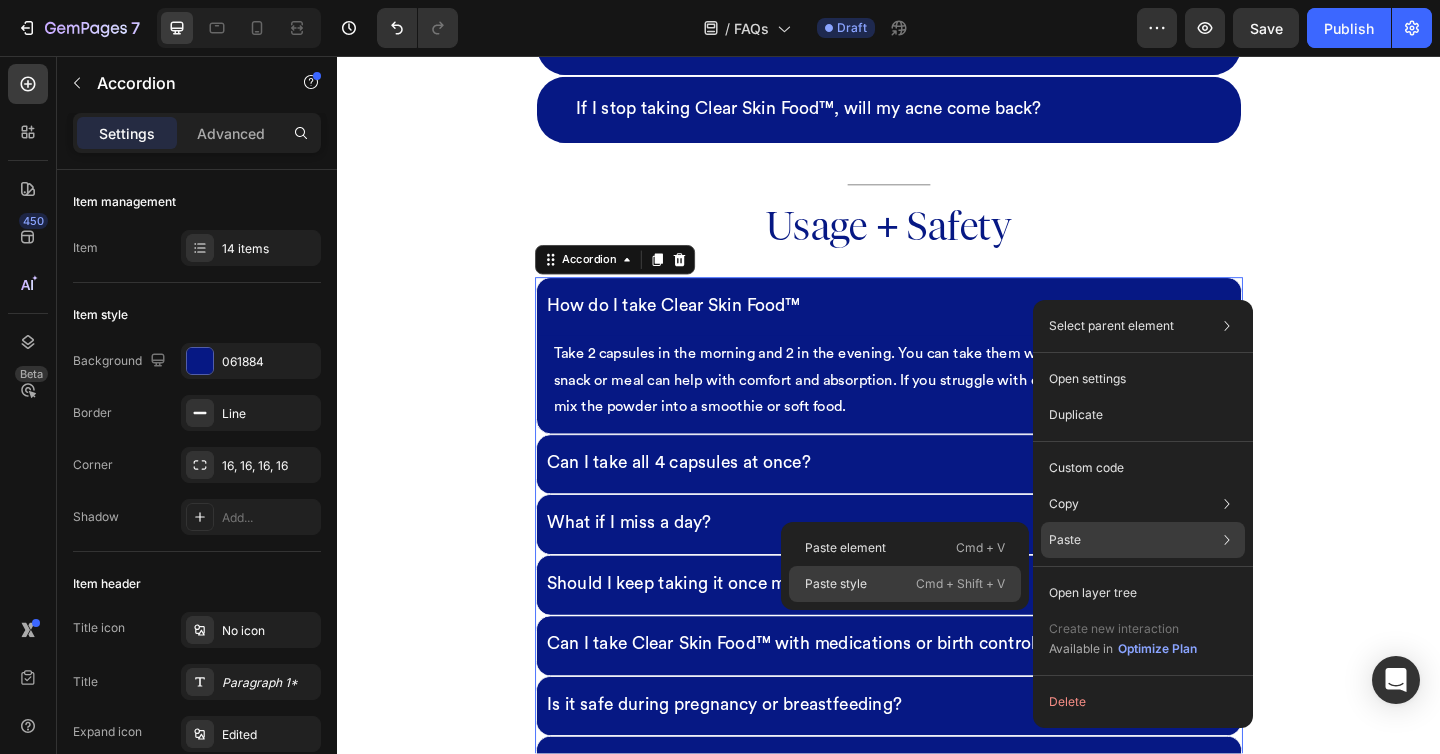 click on "Cmd + Shift + V" at bounding box center (960, 584) 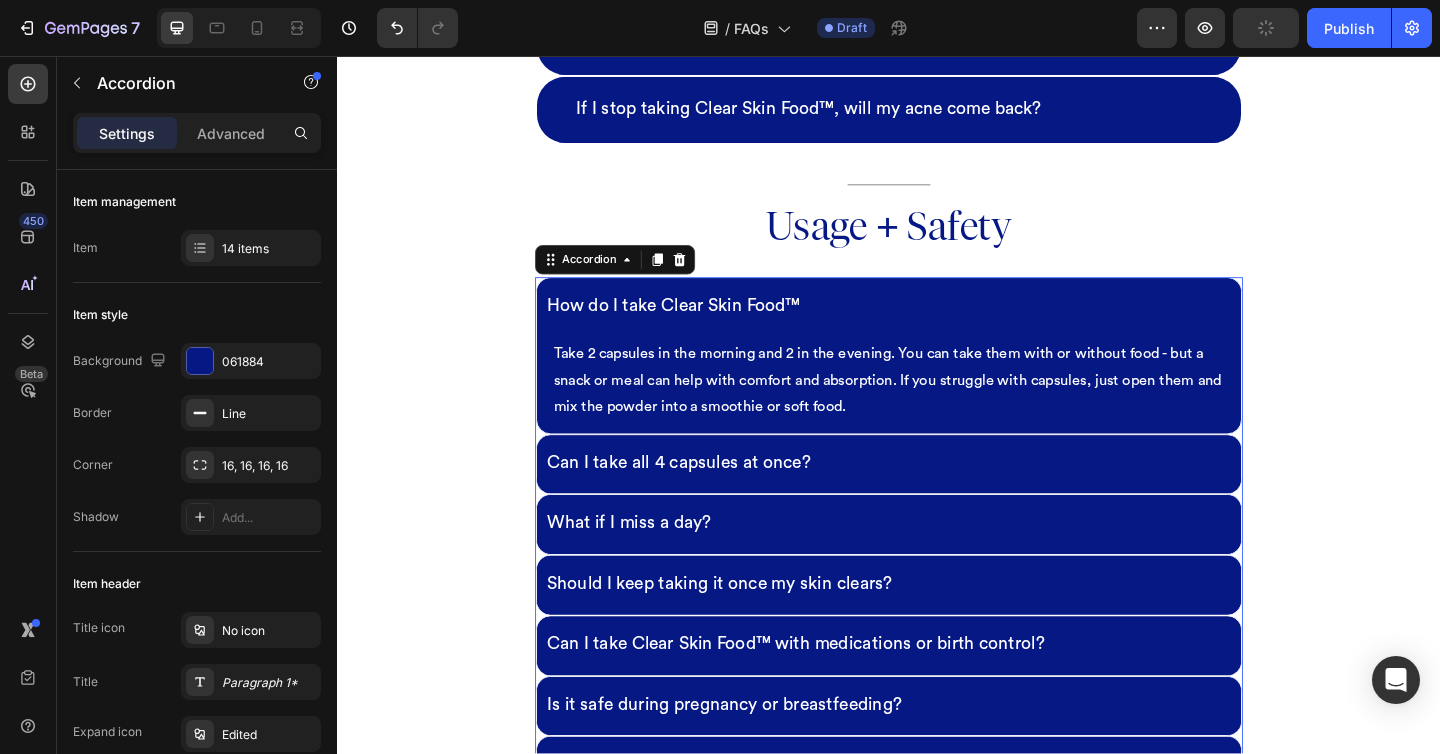 type on "19" 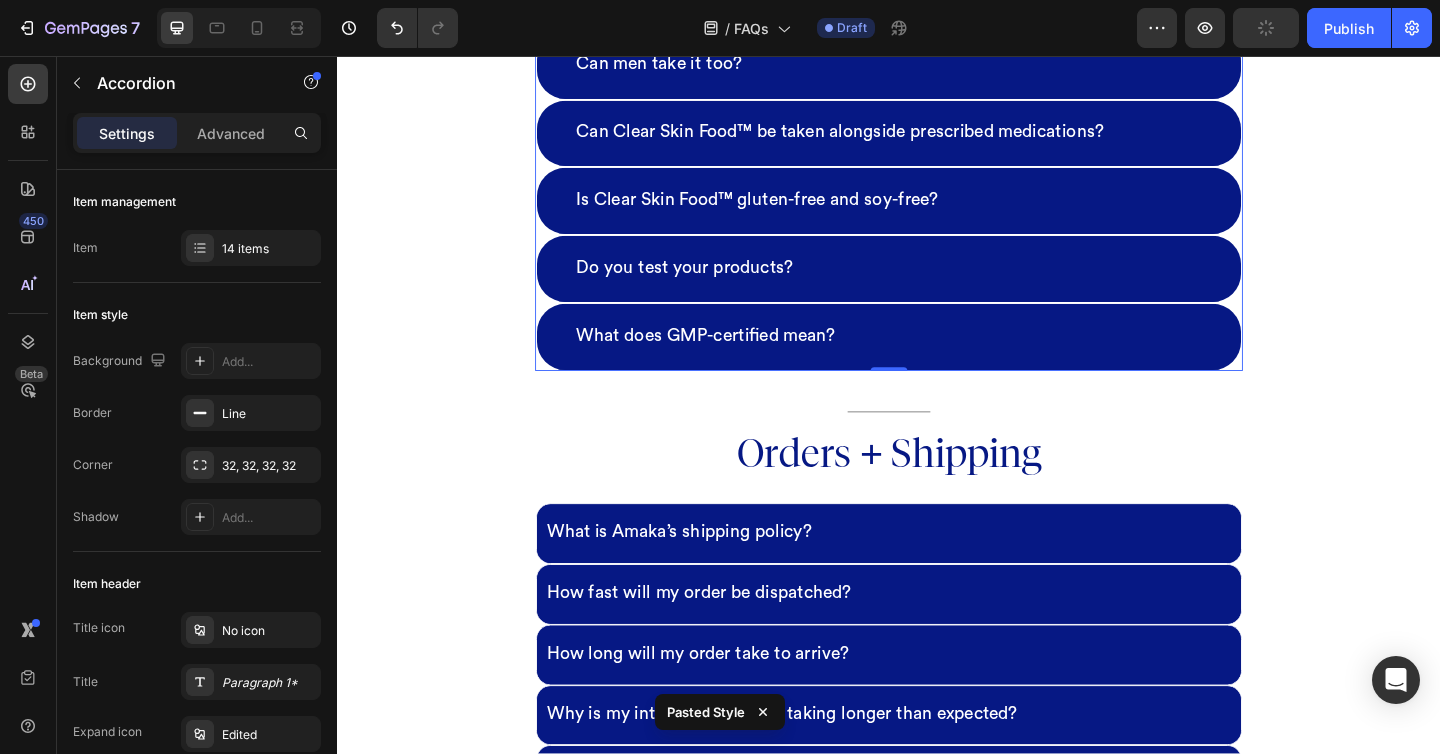 scroll, scrollTop: 3155, scrollLeft: 0, axis: vertical 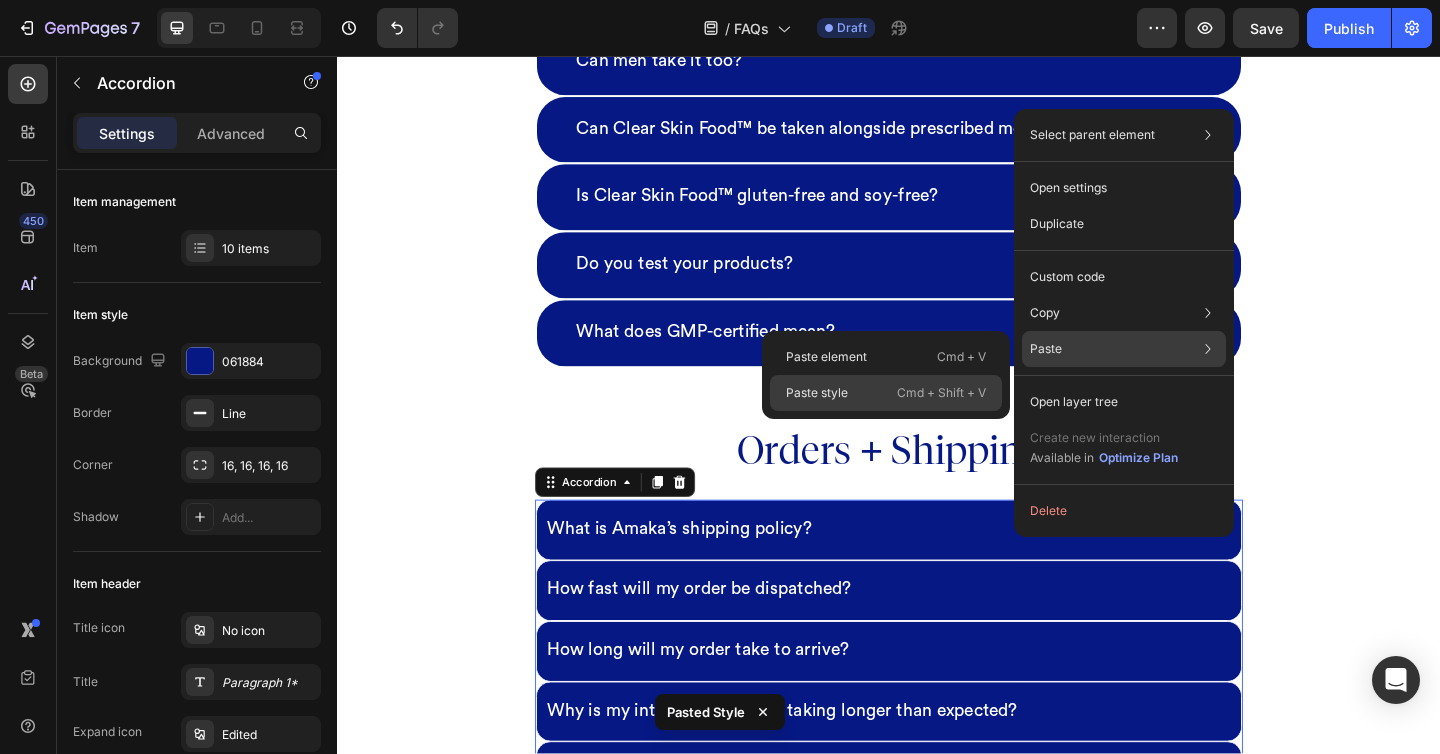 click on "Cmd + Shift + V" at bounding box center (941, 393) 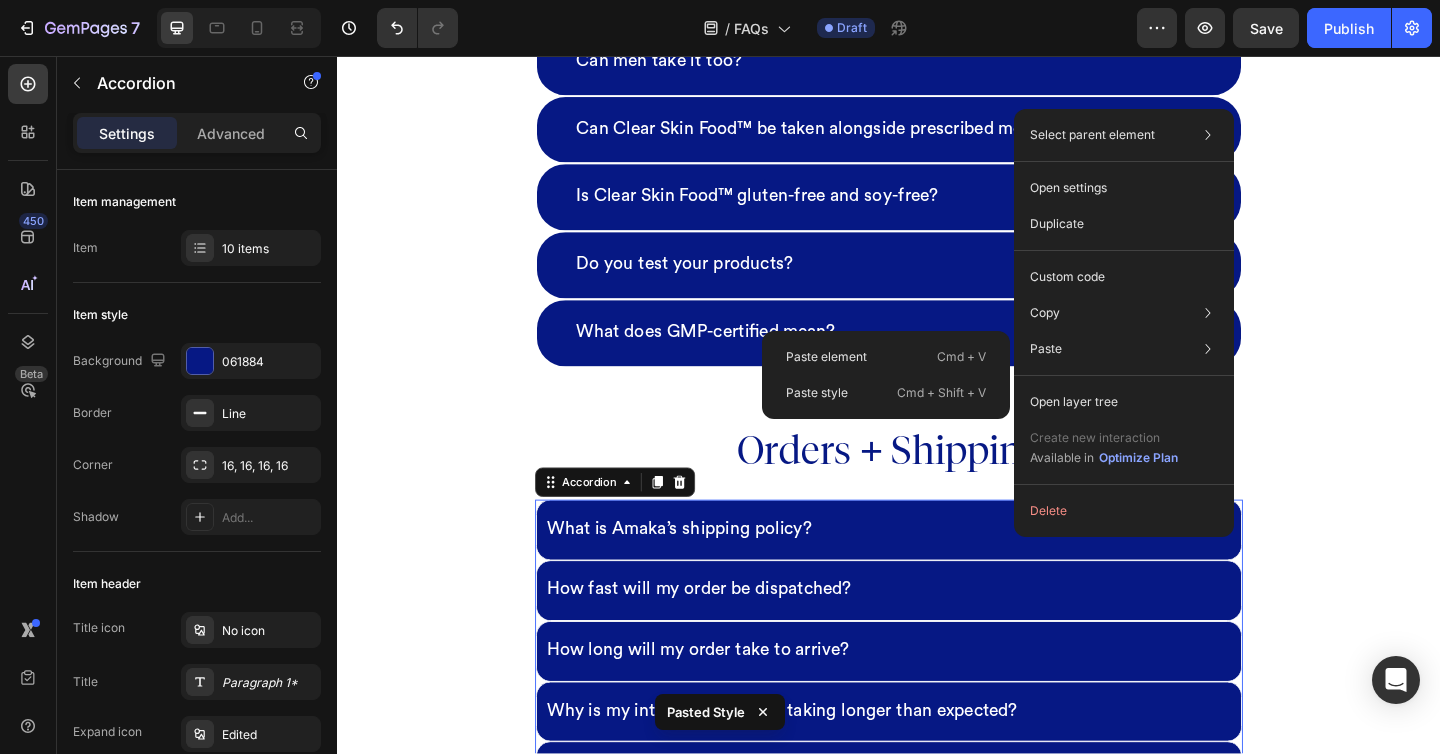 type on "19" 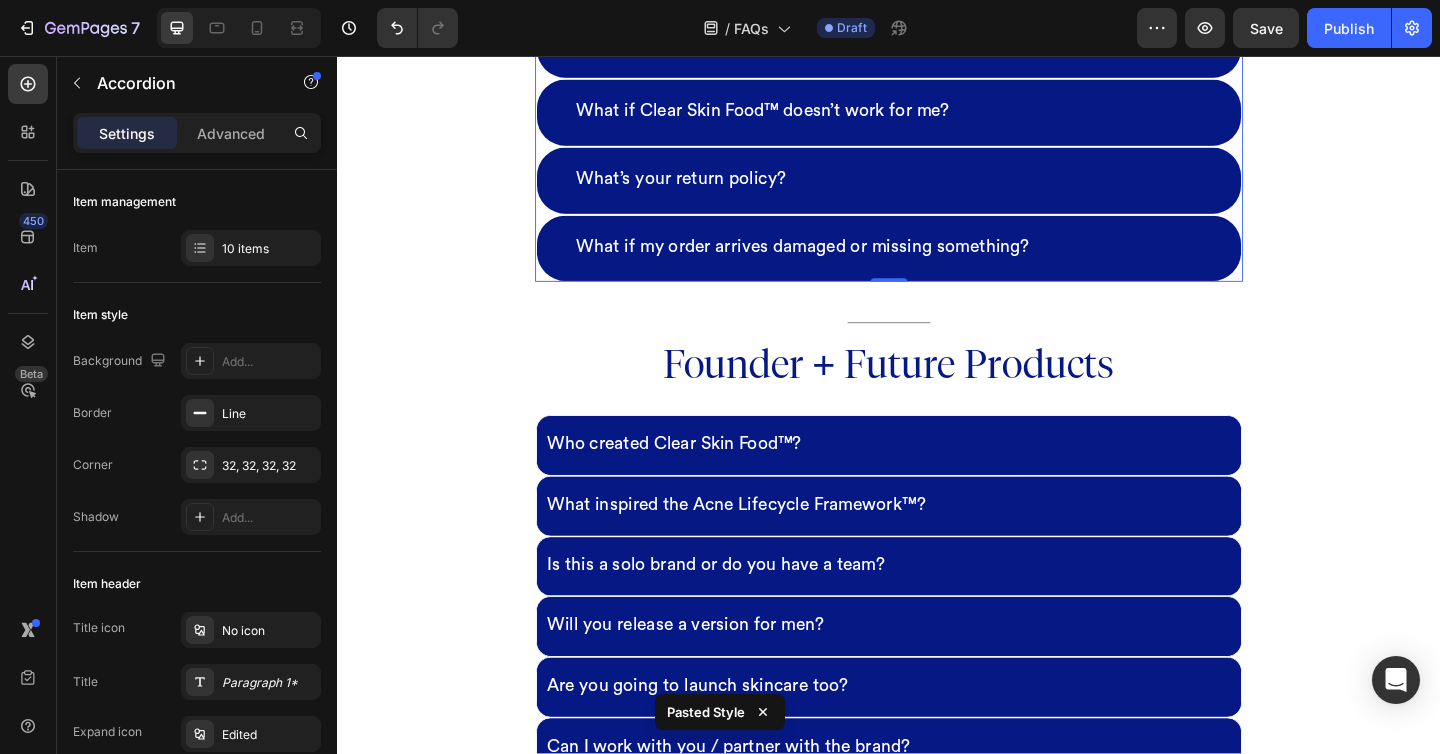 scroll, scrollTop: 4148, scrollLeft: 0, axis: vertical 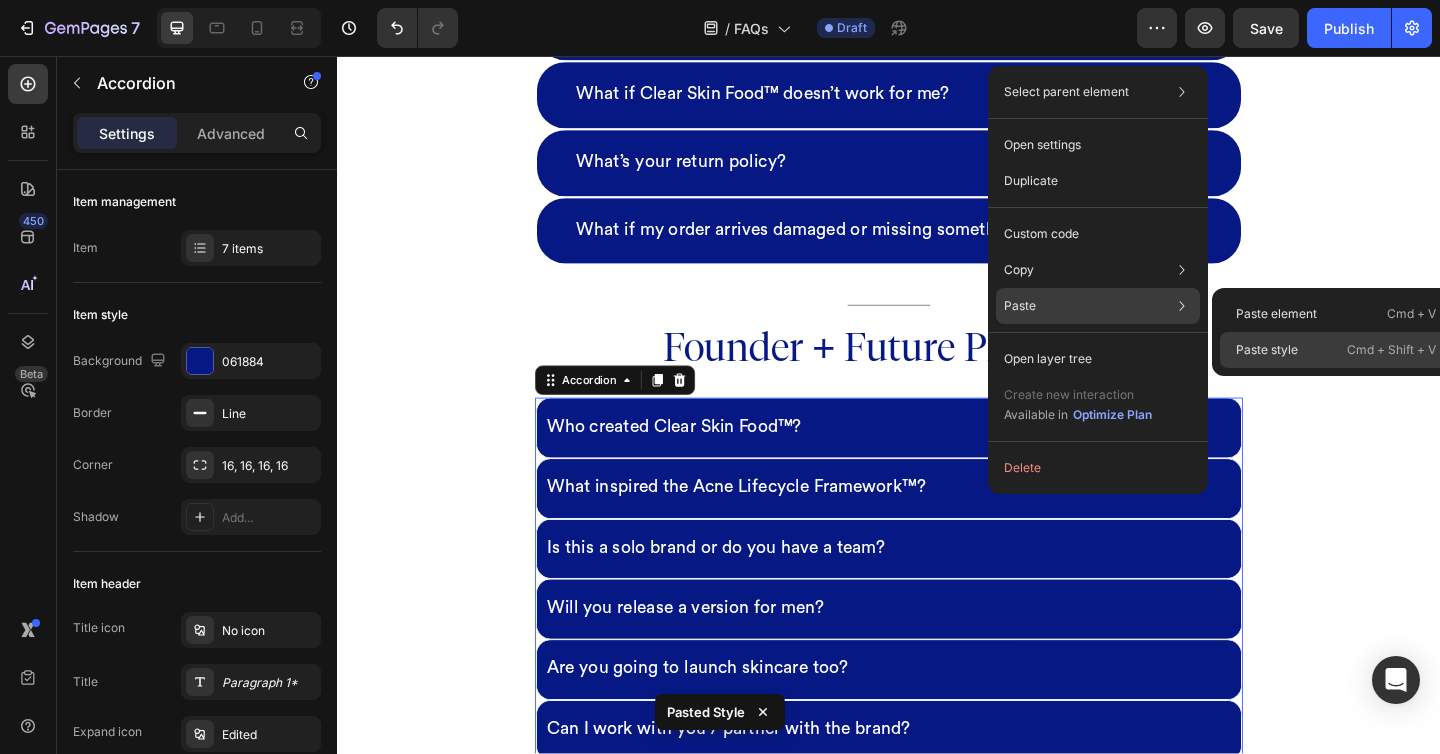 click on "Paste style  Cmd + Shift + V" 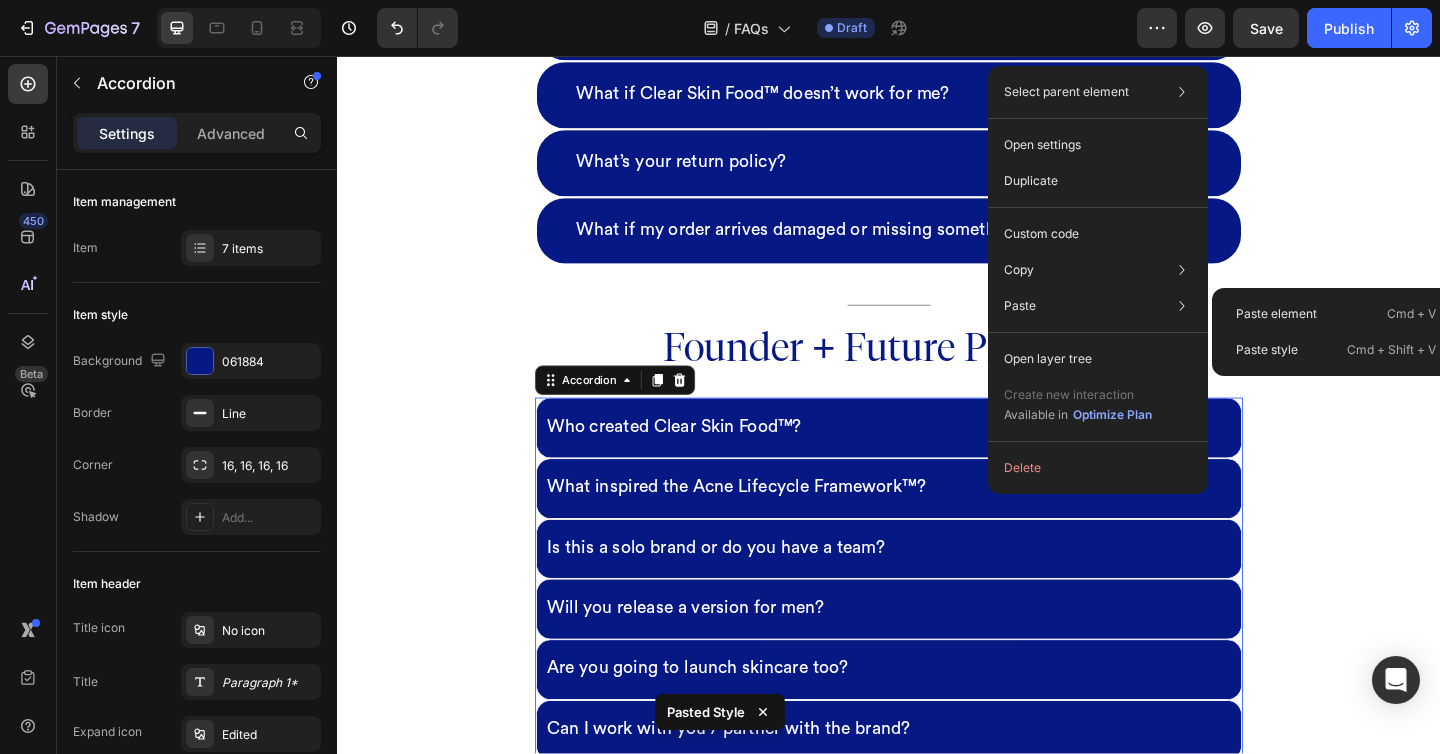type on "19" 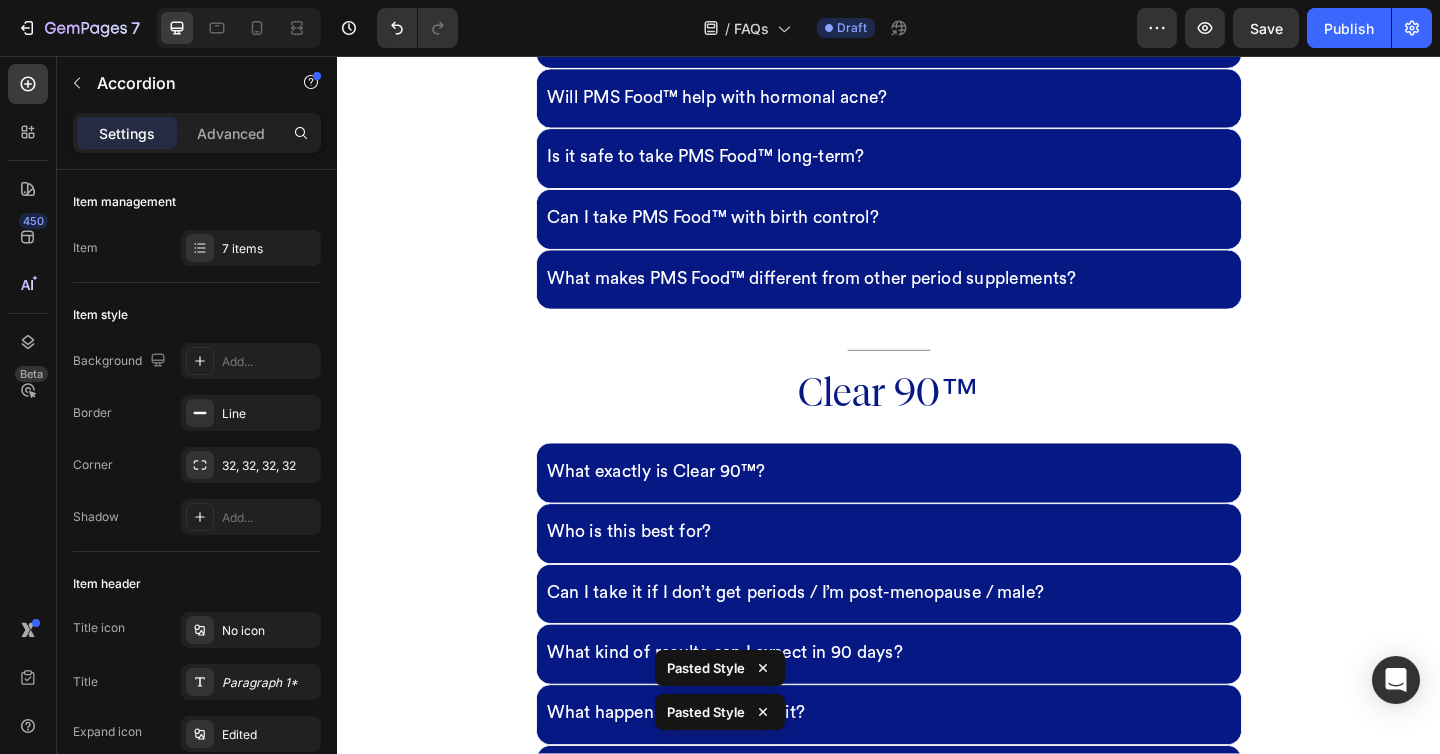 scroll, scrollTop: 5319, scrollLeft: 0, axis: vertical 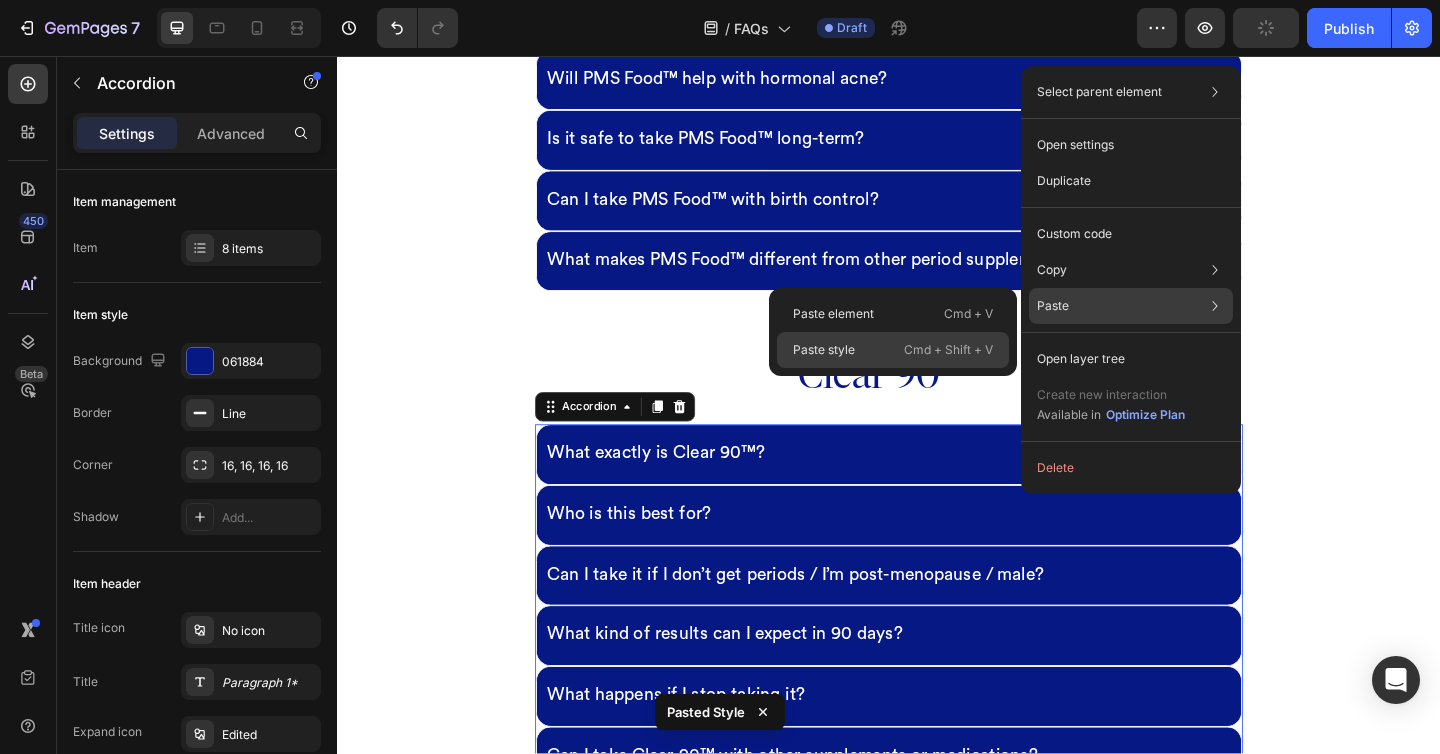 click on "Paste style  Cmd + Shift + V" 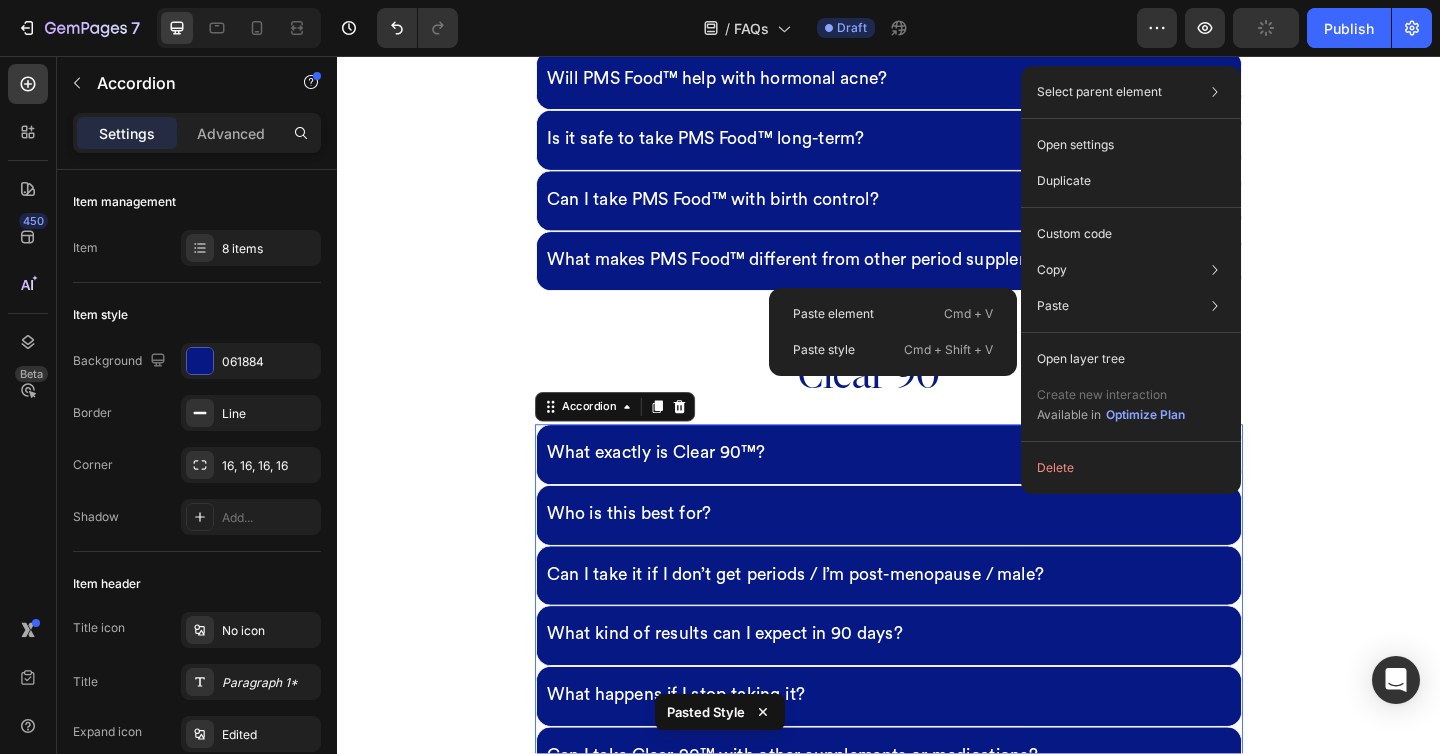 type on "19" 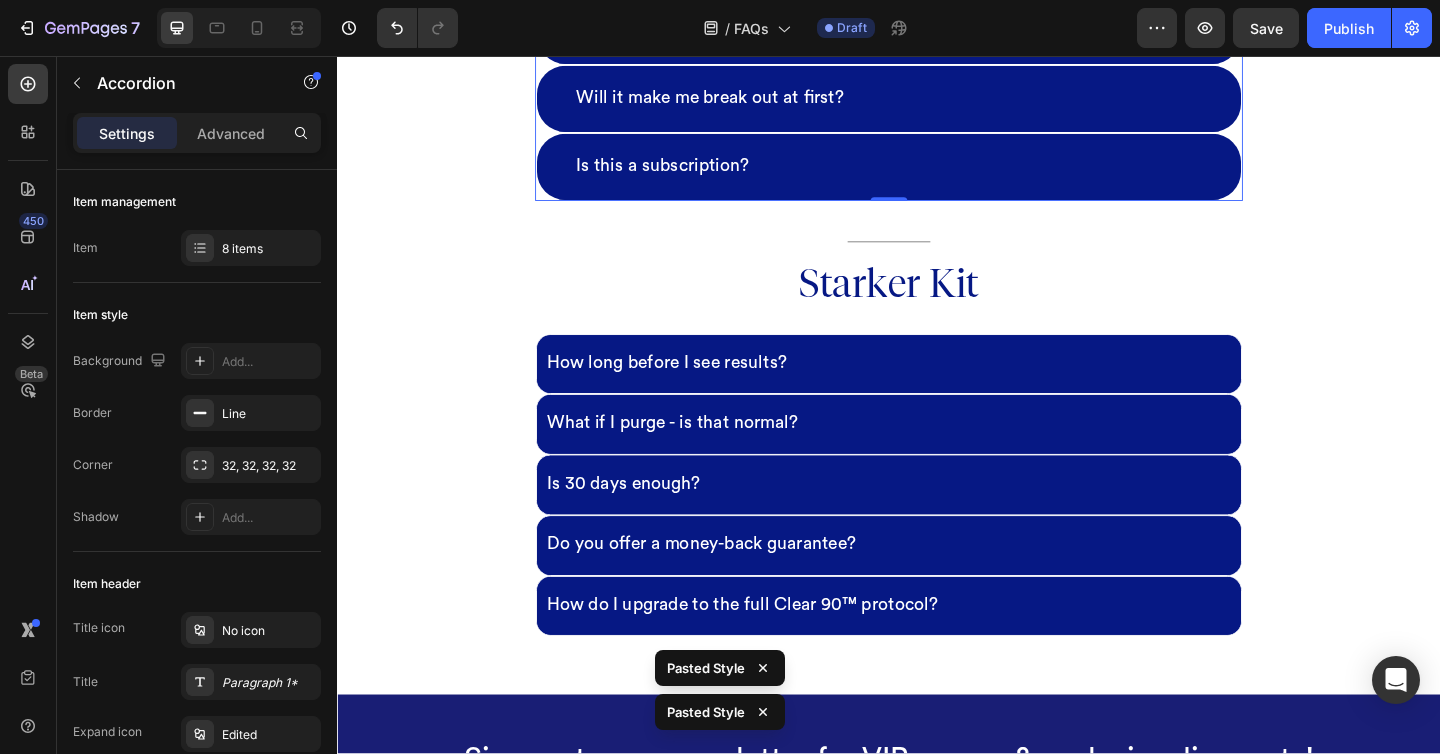 scroll, scrollTop: 6151, scrollLeft: 0, axis: vertical 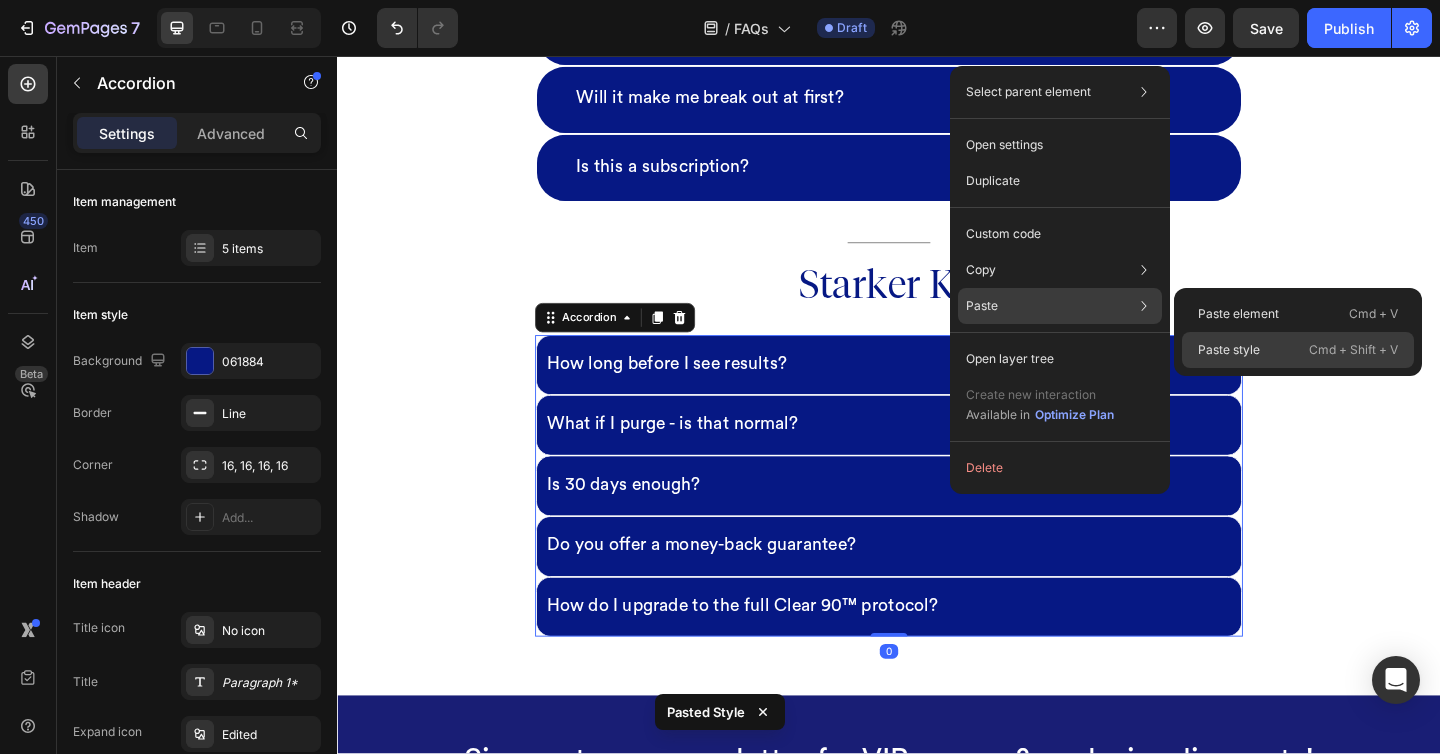click on "Paste style  Cmd + Shift + V" 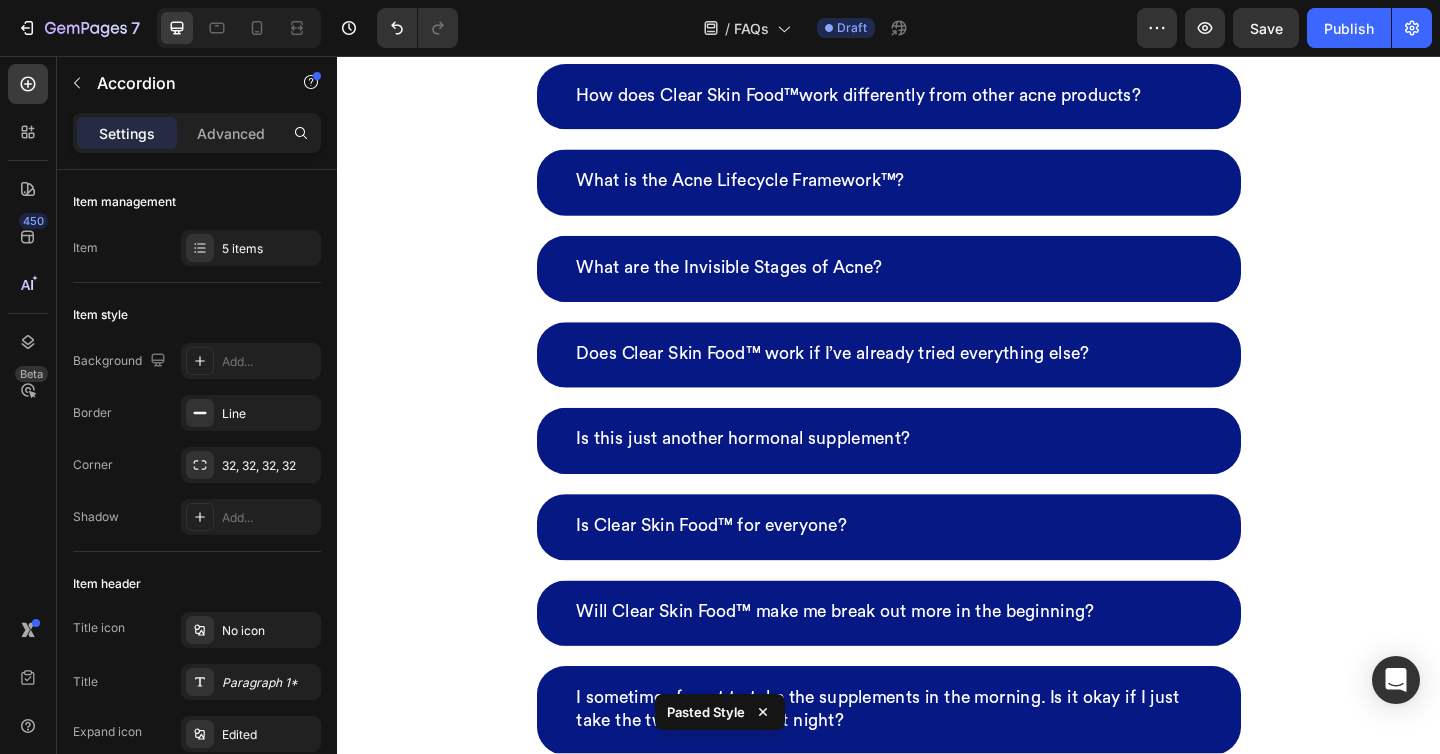 scroll, scrollTop: 0, scrollLeft: 0, axis: both 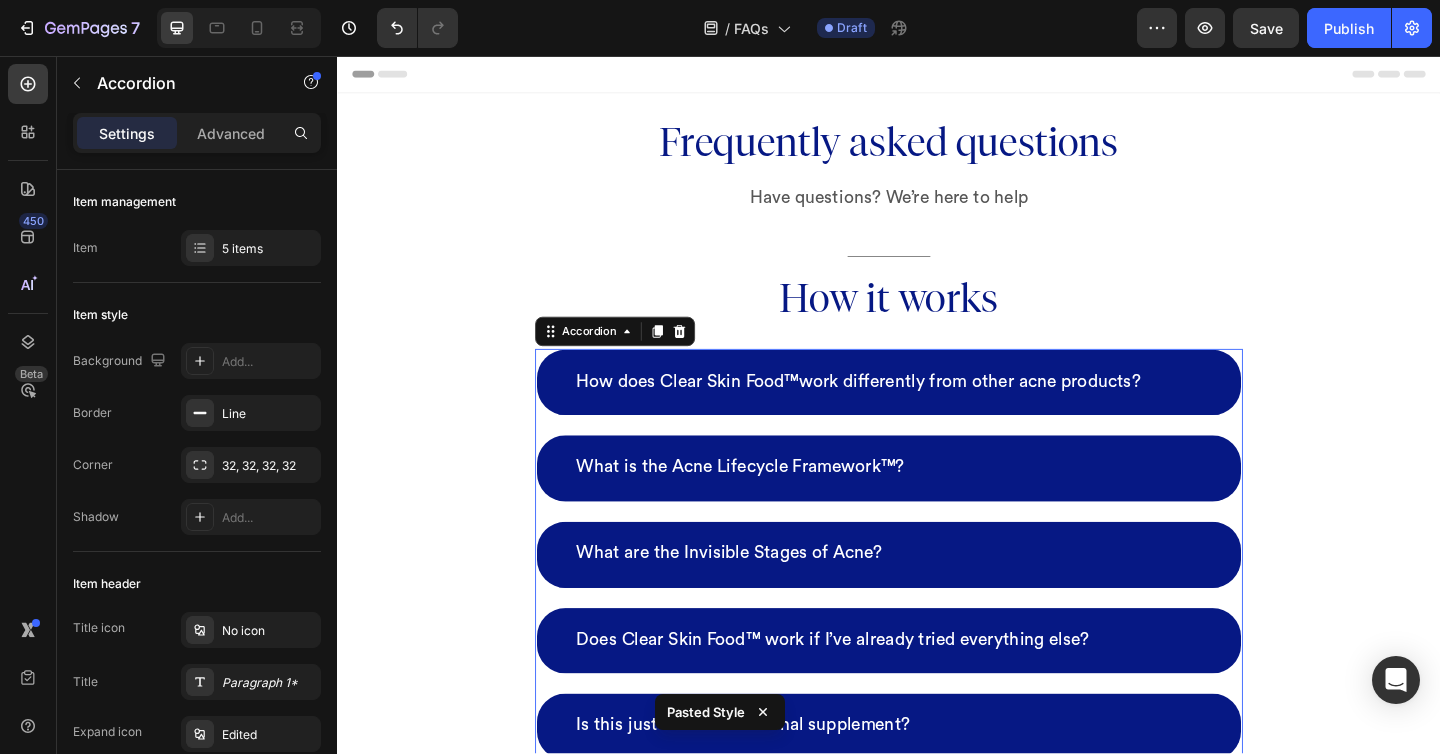 click on "How does Clear Skin Food™work differently from other acne products?" at bounding box center (937, 412) 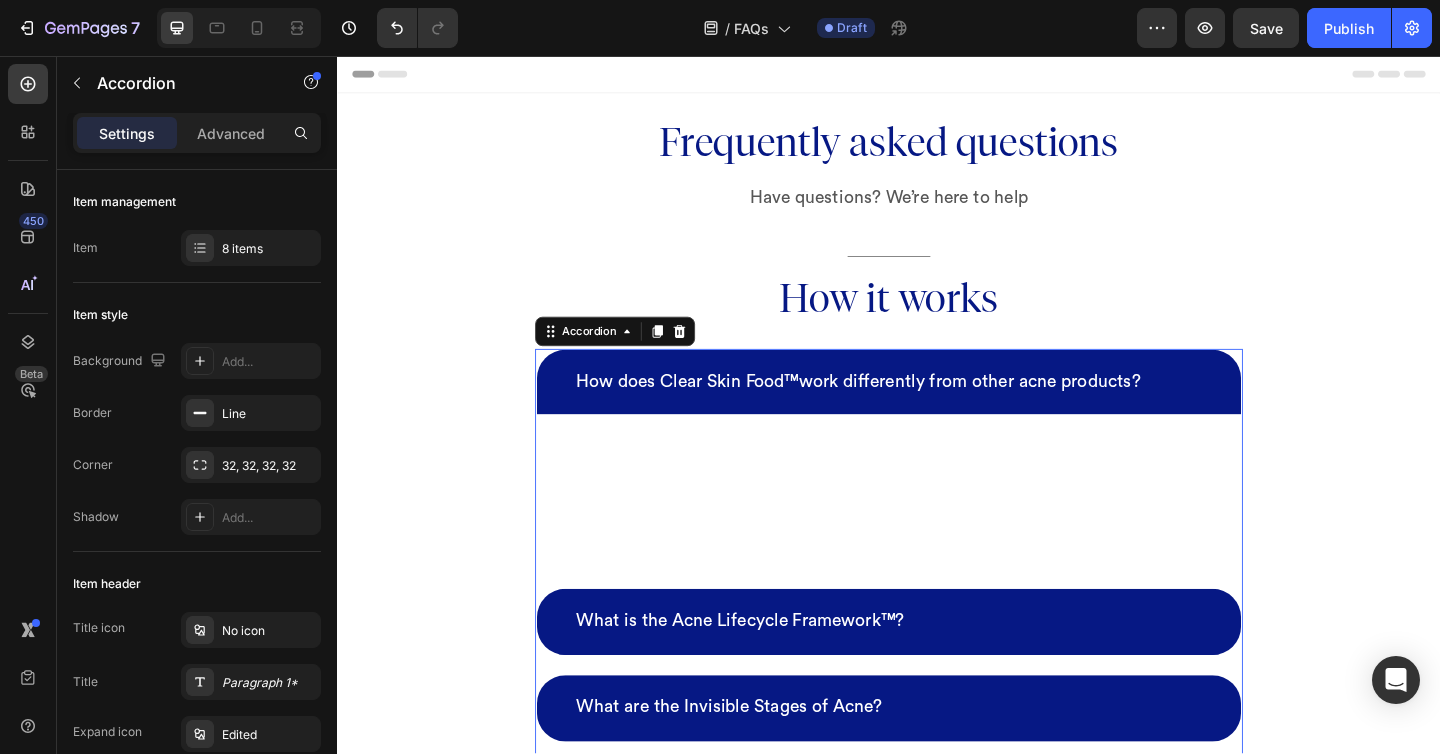 click on "How does Clear Skin Food™work differently from other acne products?" at bounding box center [937, 411] 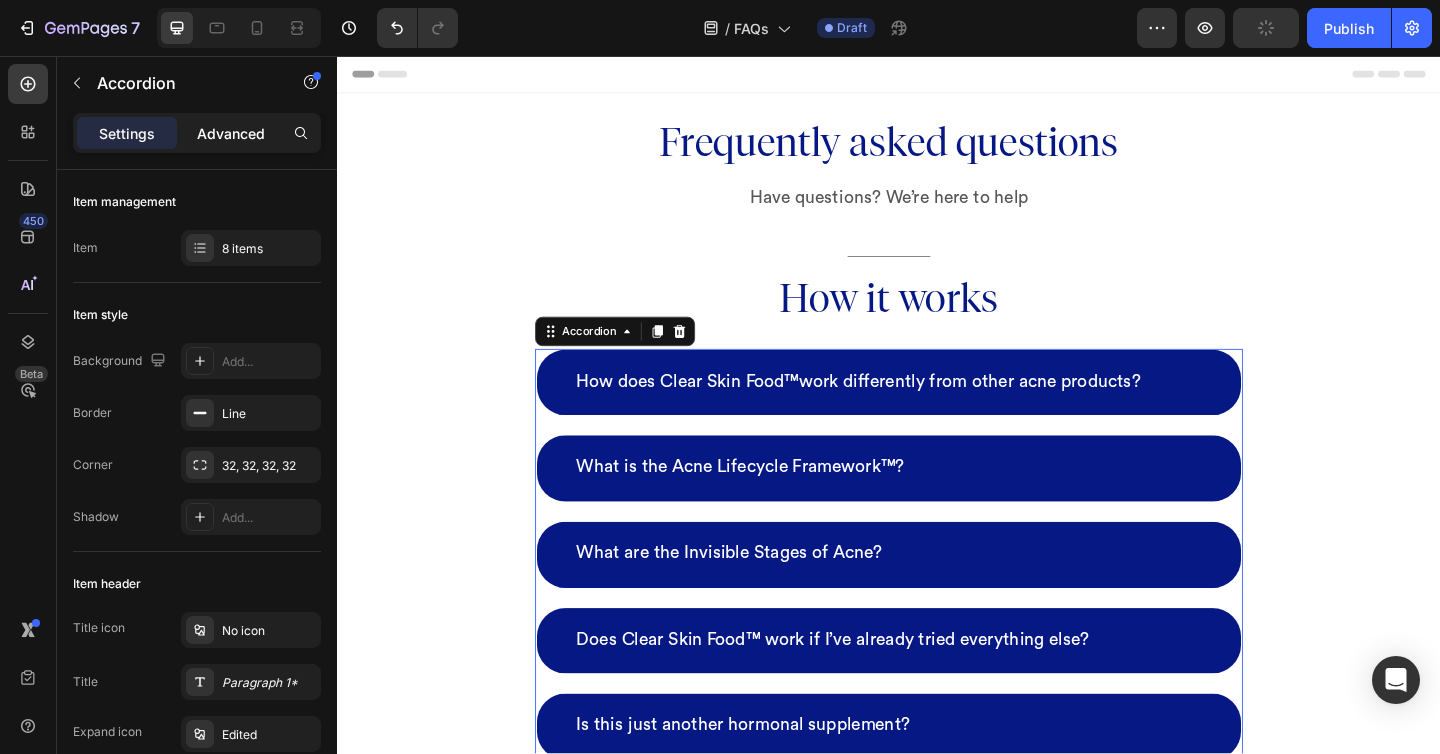 click on "Advanced" at bounding box center (231, 133) 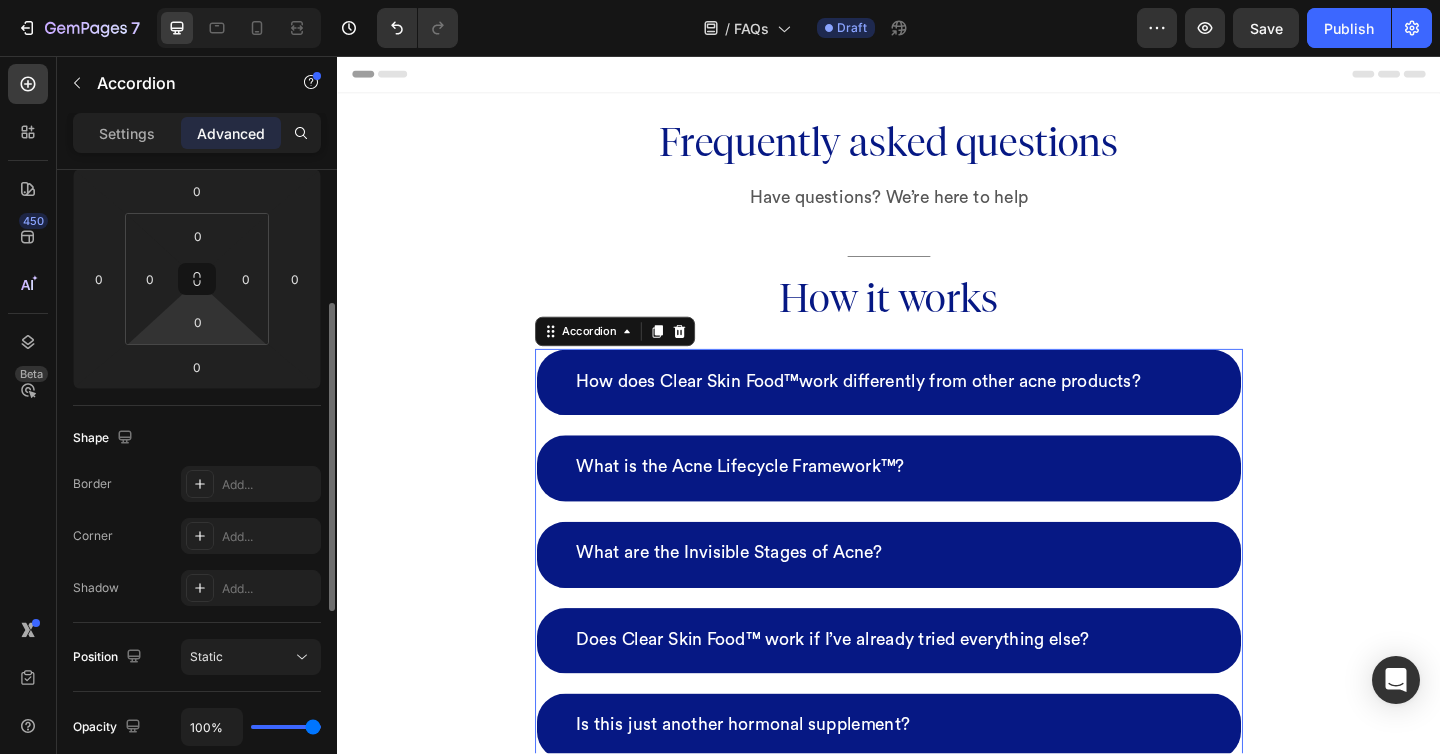scroll, scrollTop: 514, scrollLeft: 0, axis: vertical 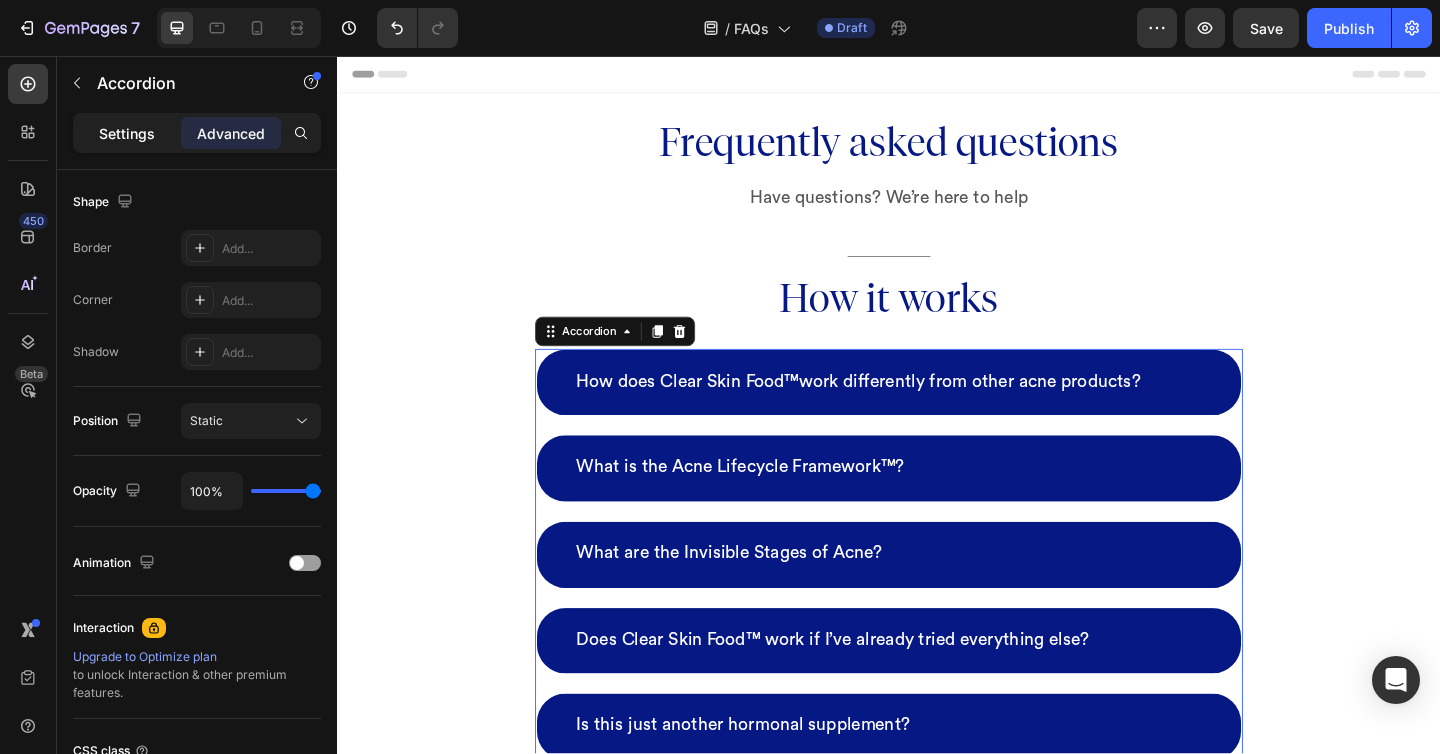 click on "Settings" at bounding box center [127, 133] 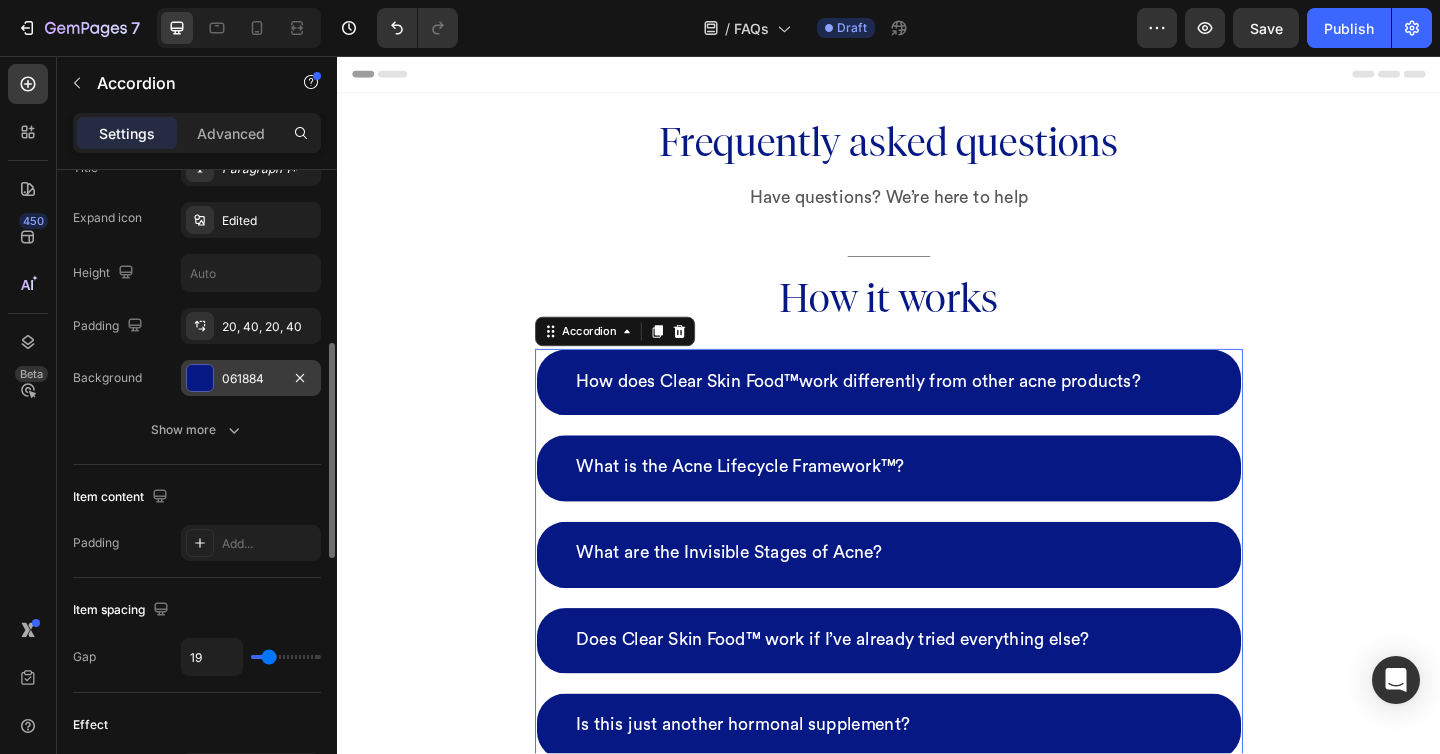 click on "061884" at bounding box center (251, 379) 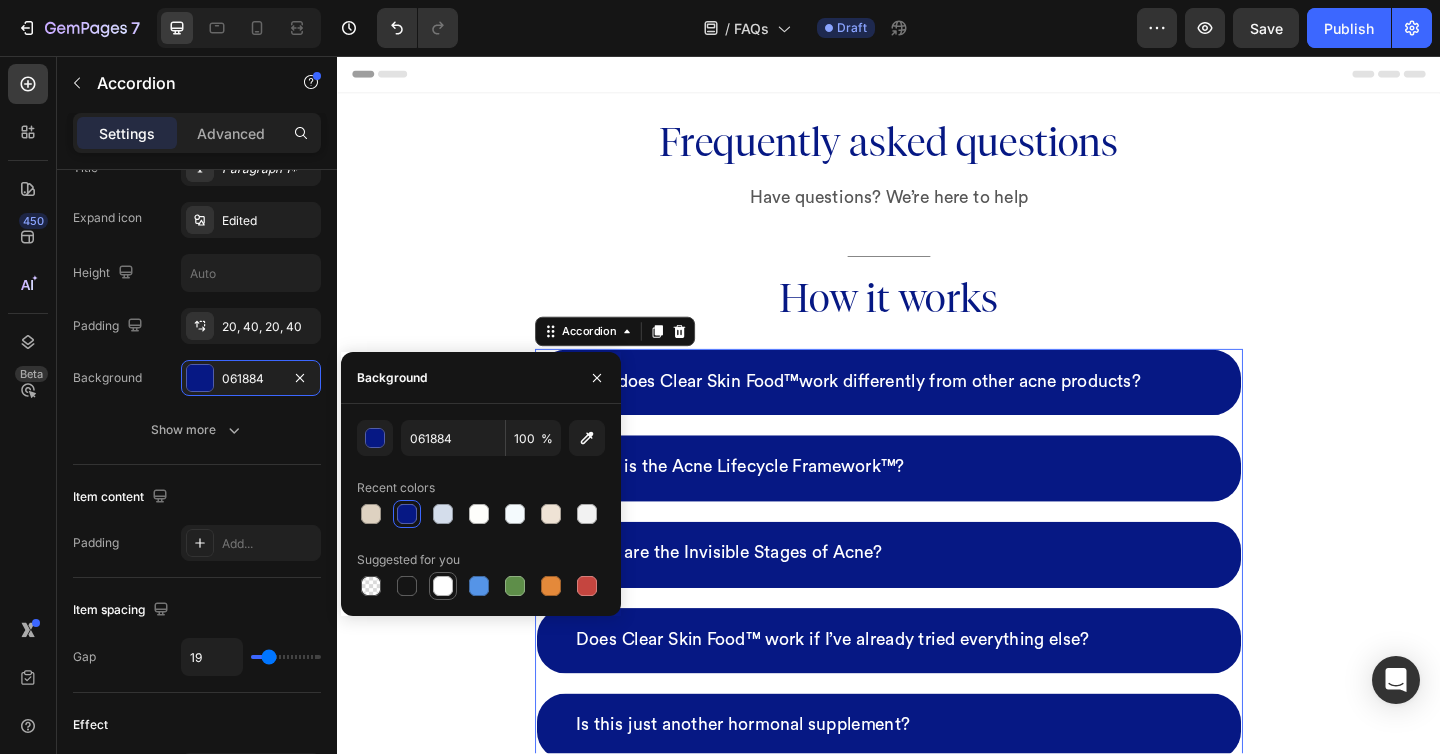 click at bounding box center (443, 586) 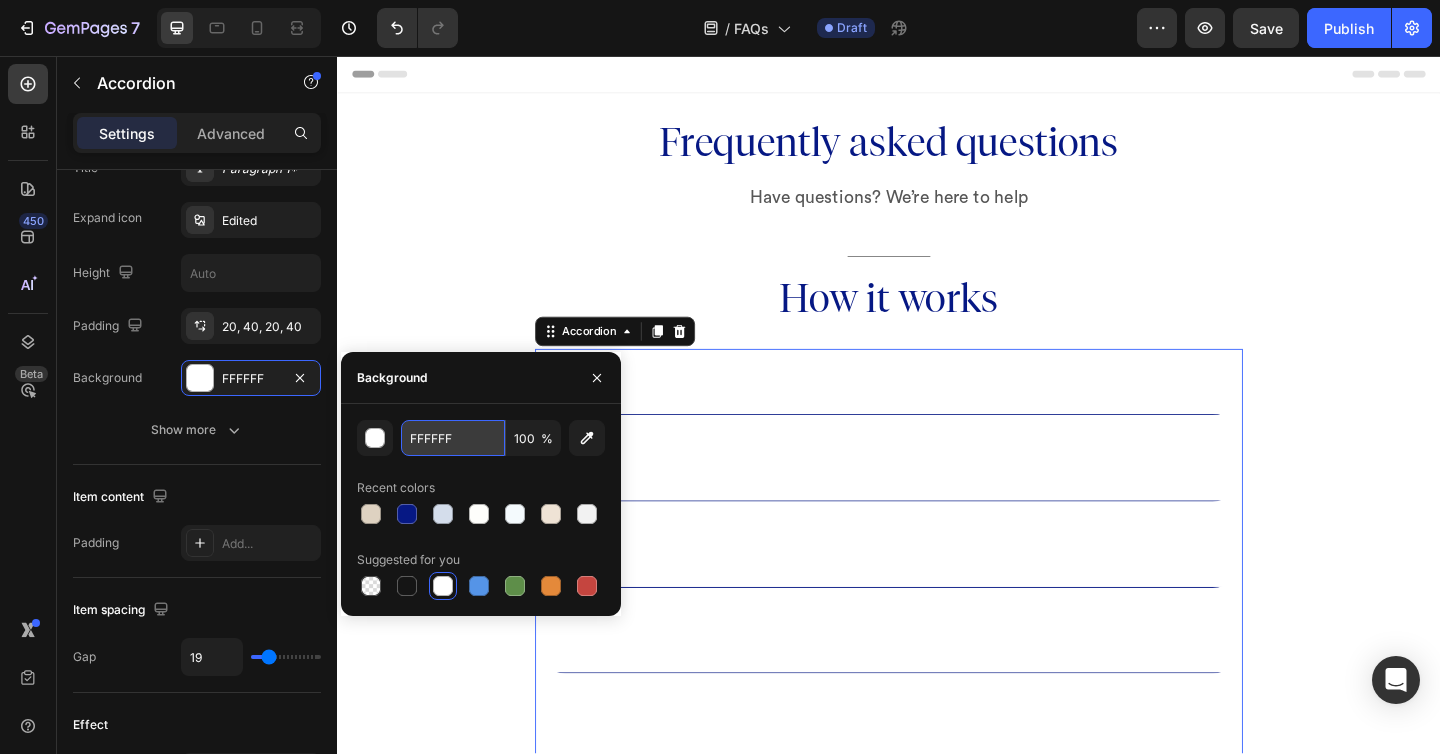 click on "FFFFFF" at bounding box center [453, 438] 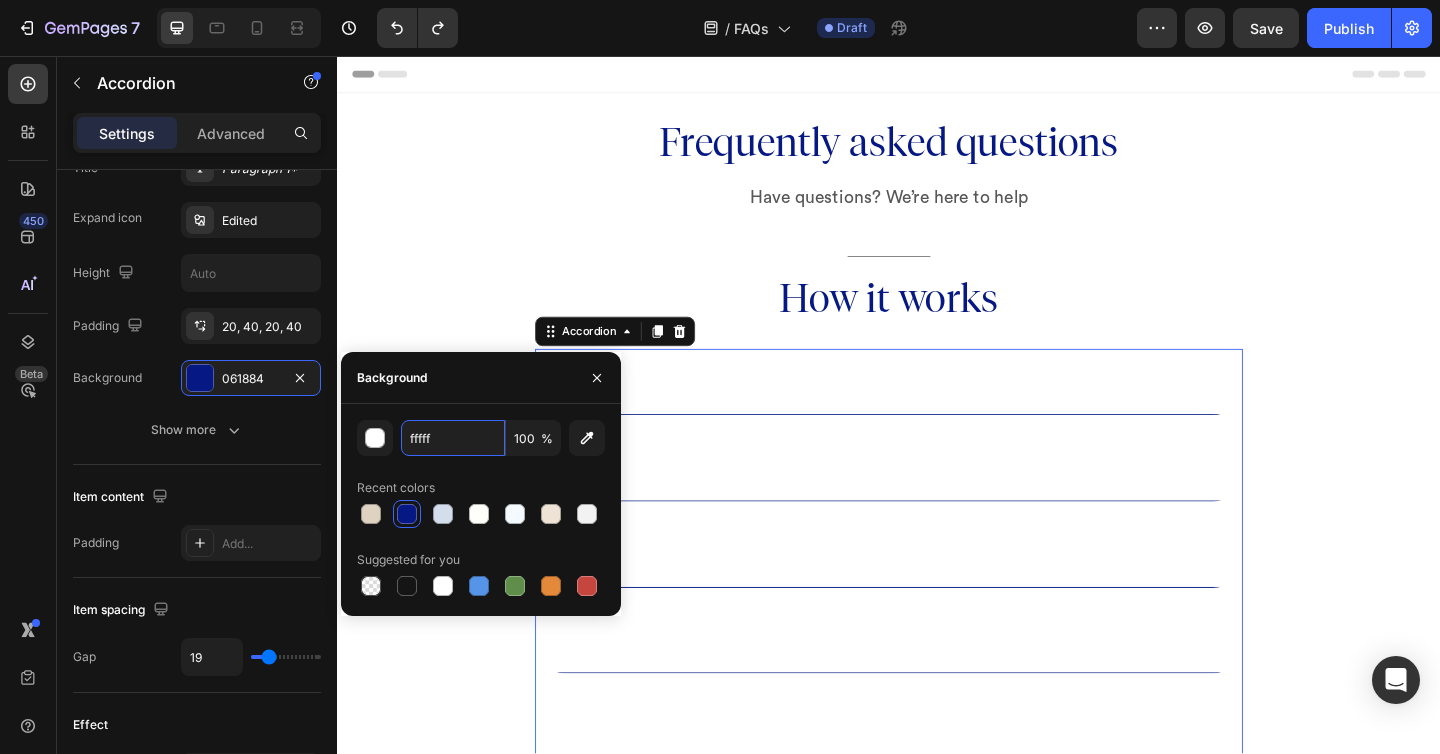 type on "ffffff" 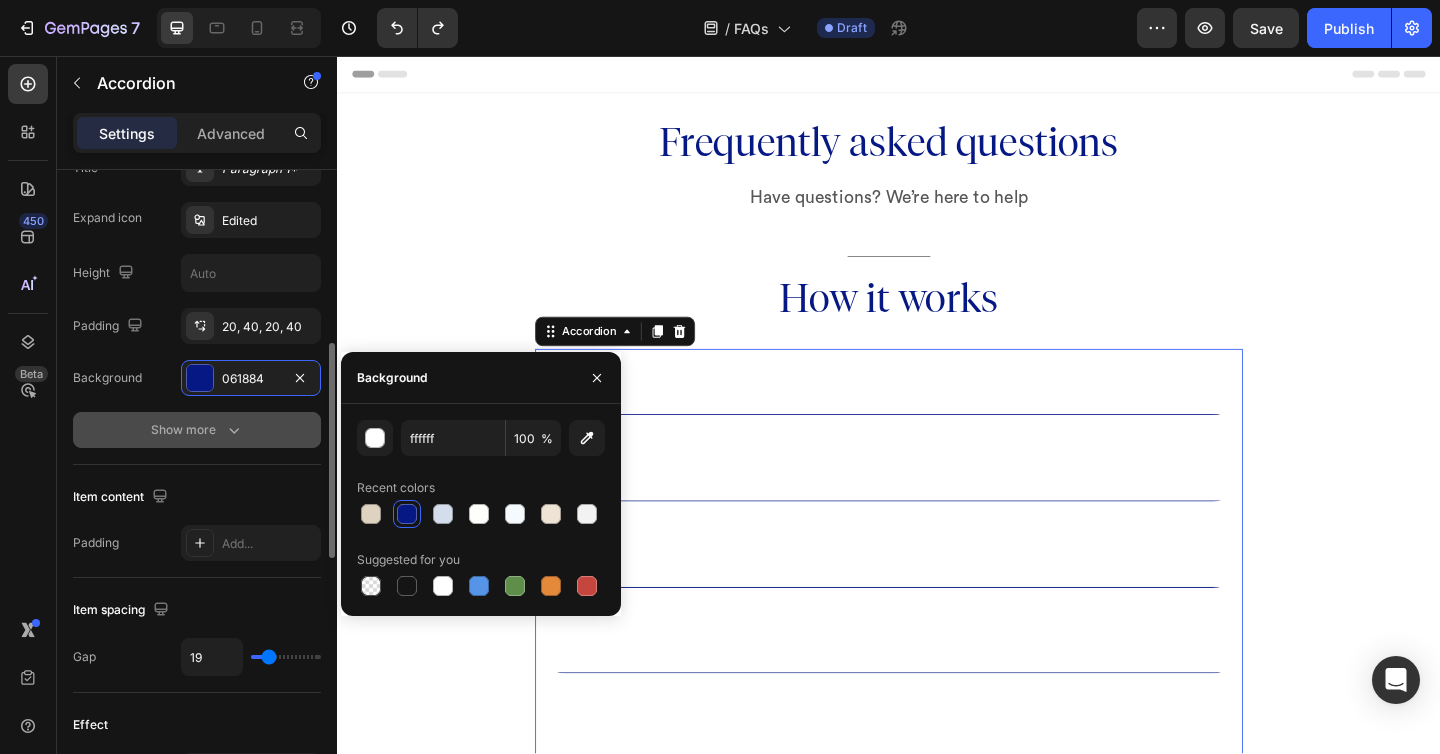 click 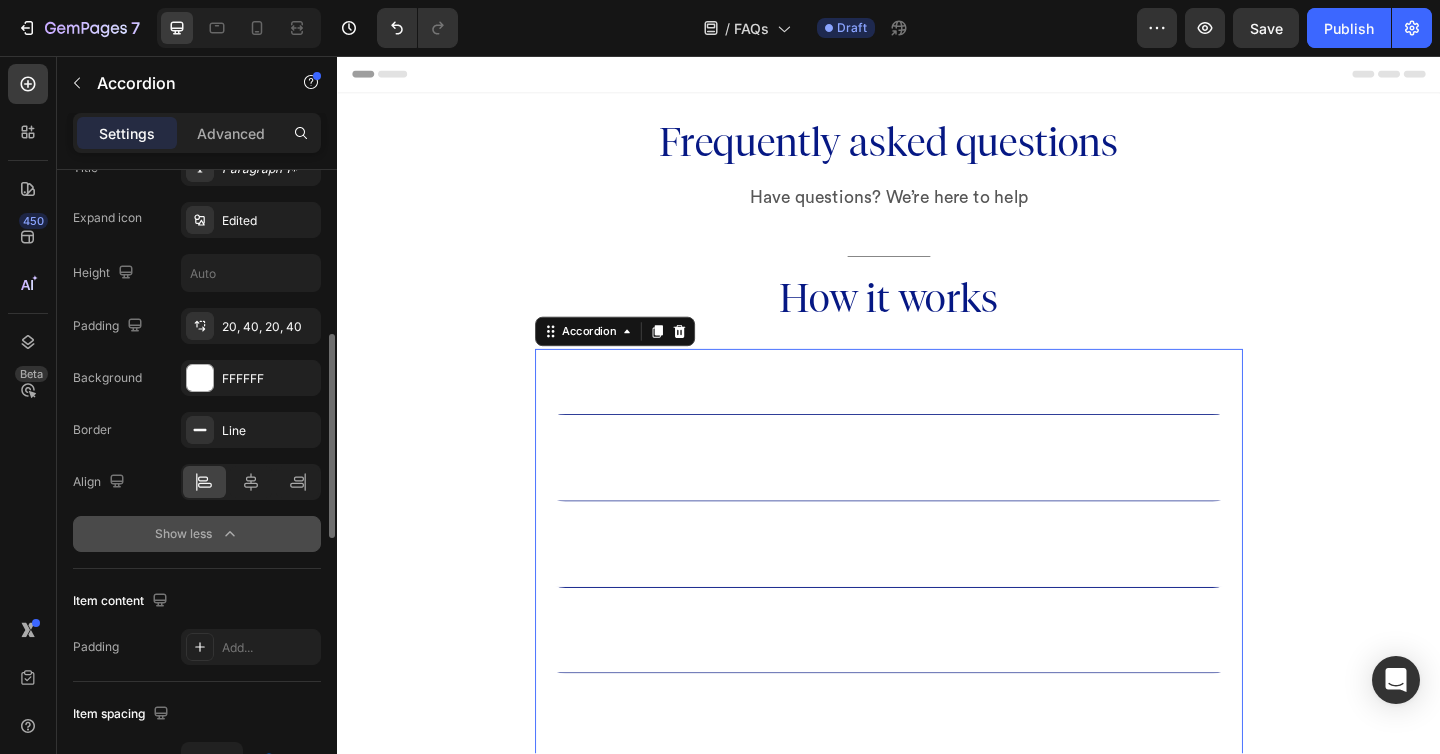 type 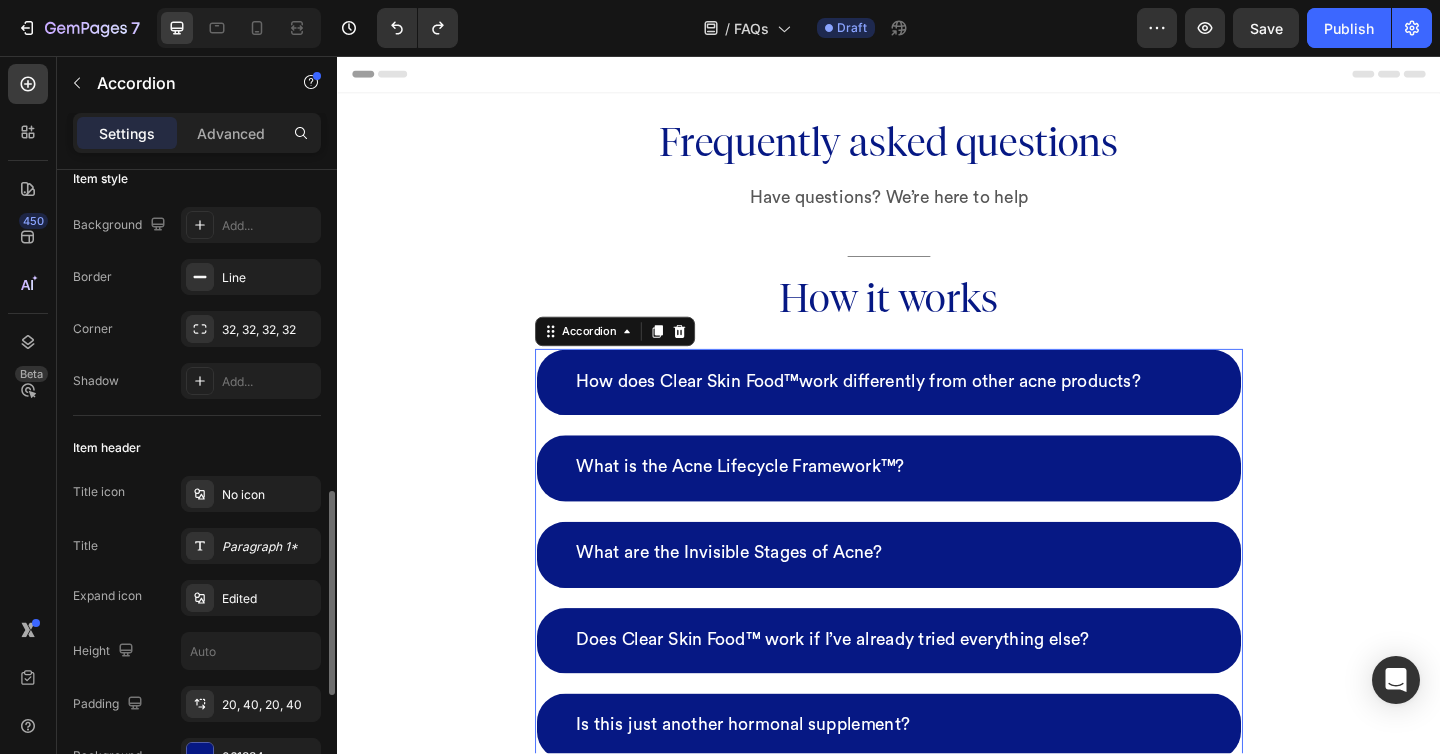 scroll, scrollTop: 0, scrollLeft: 0, axis: both 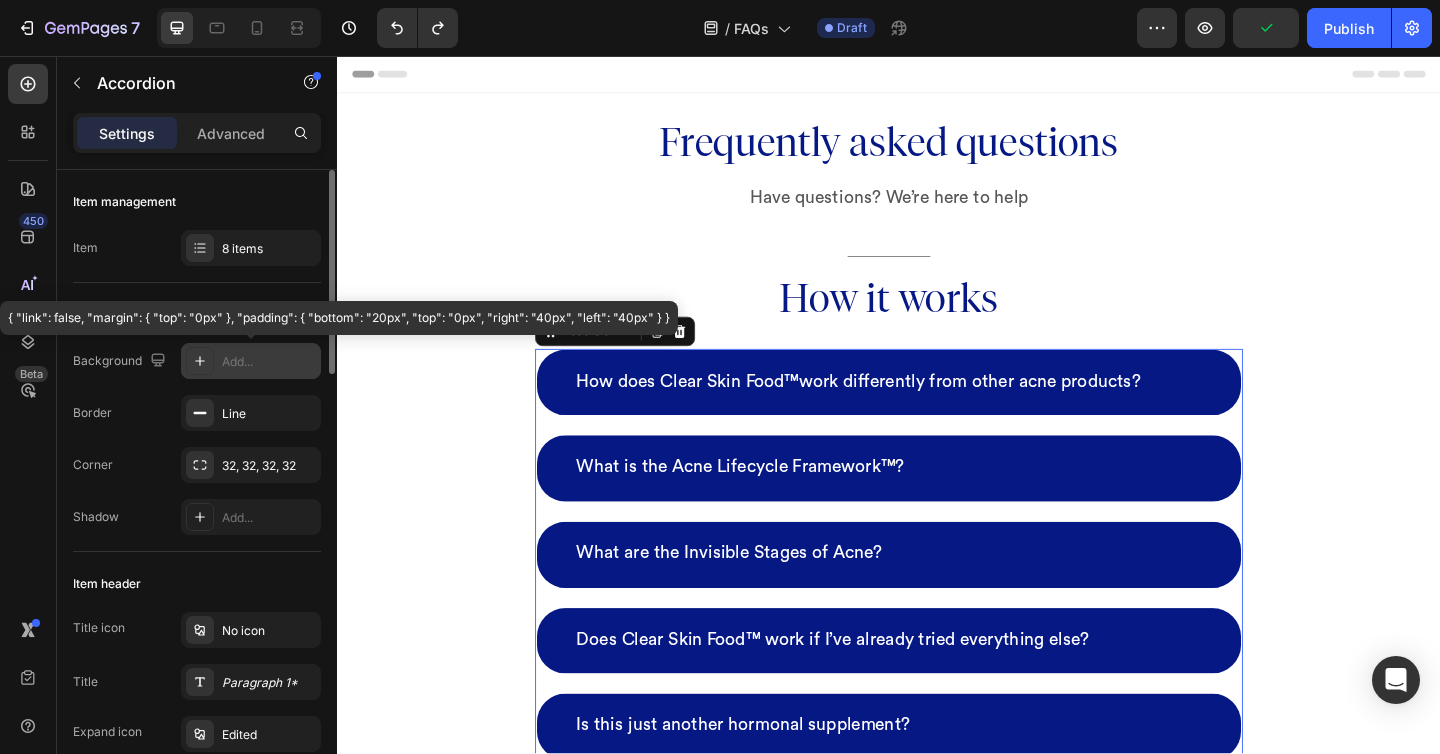 click on "Add..." at bounding box center (269, 362) 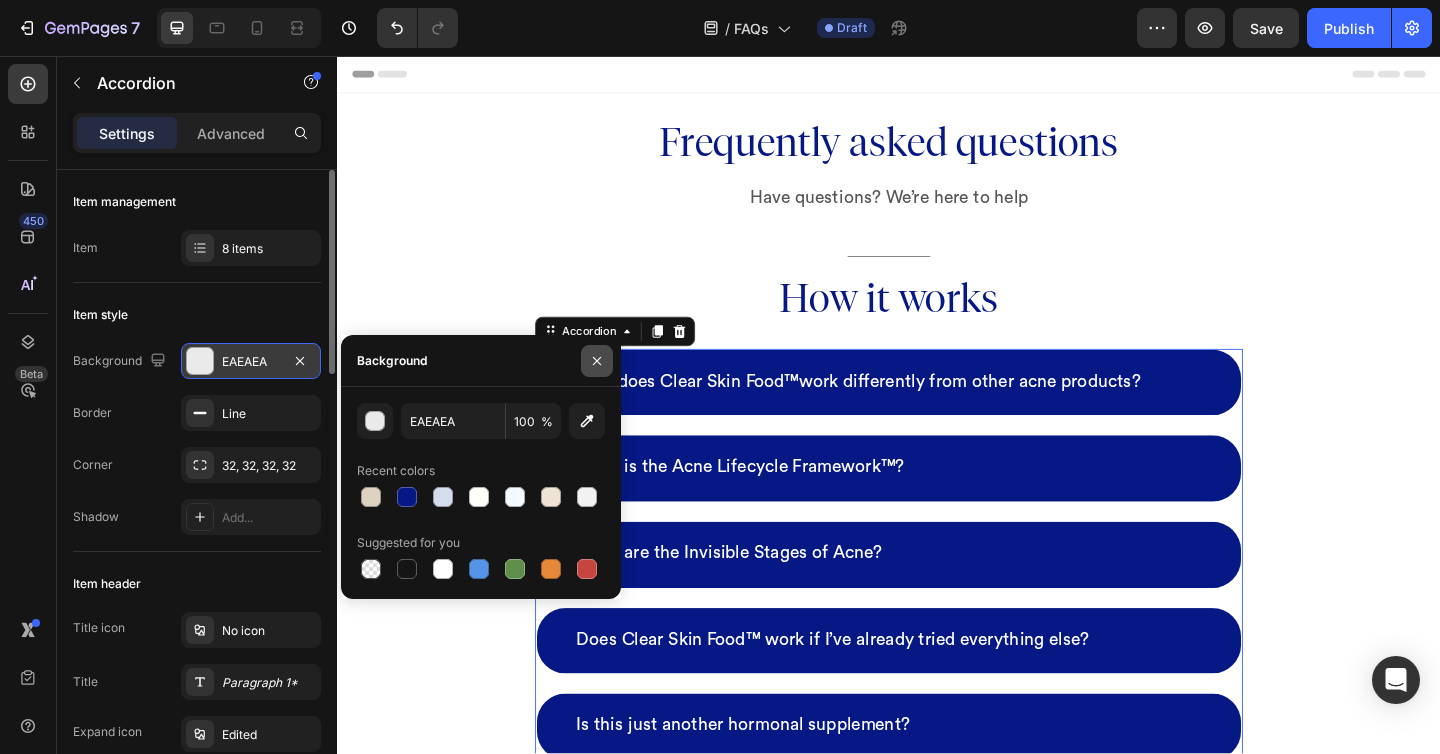 click 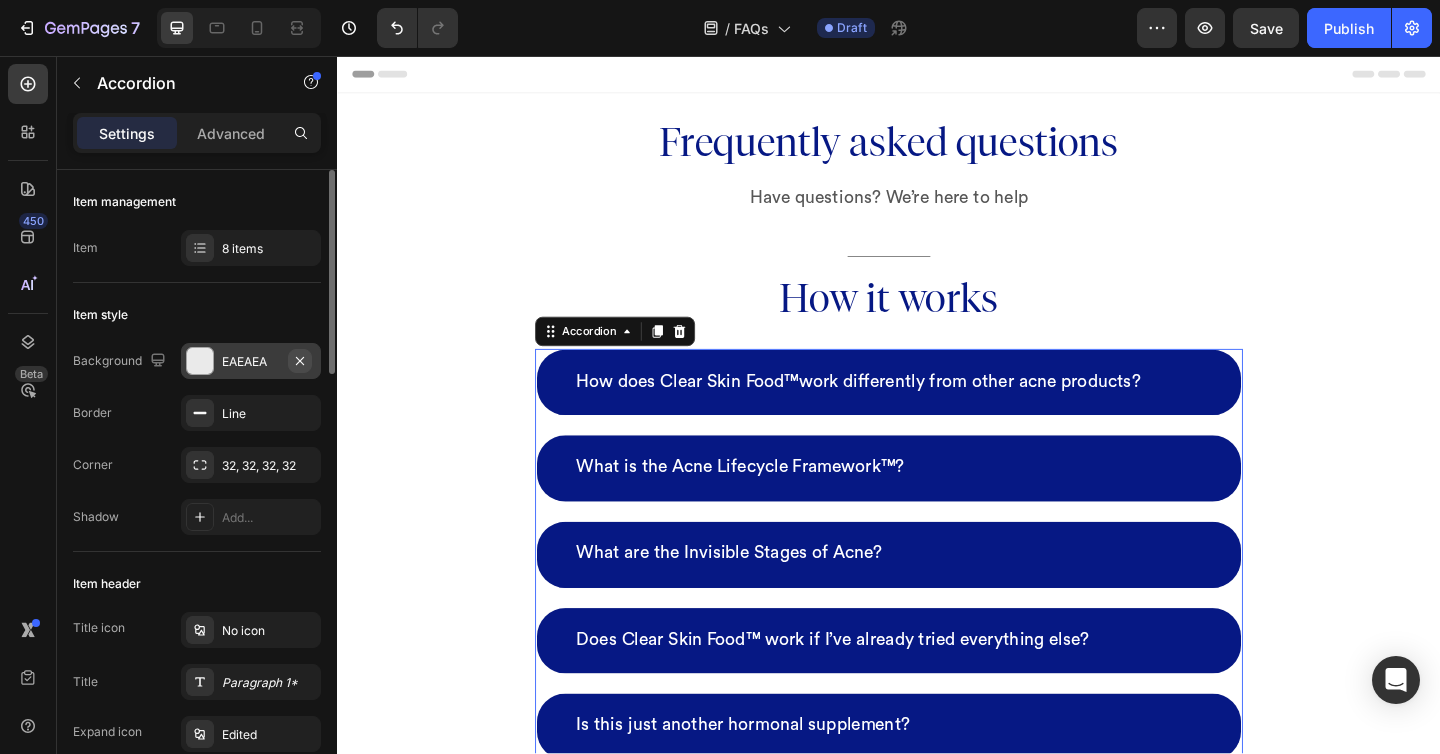 click 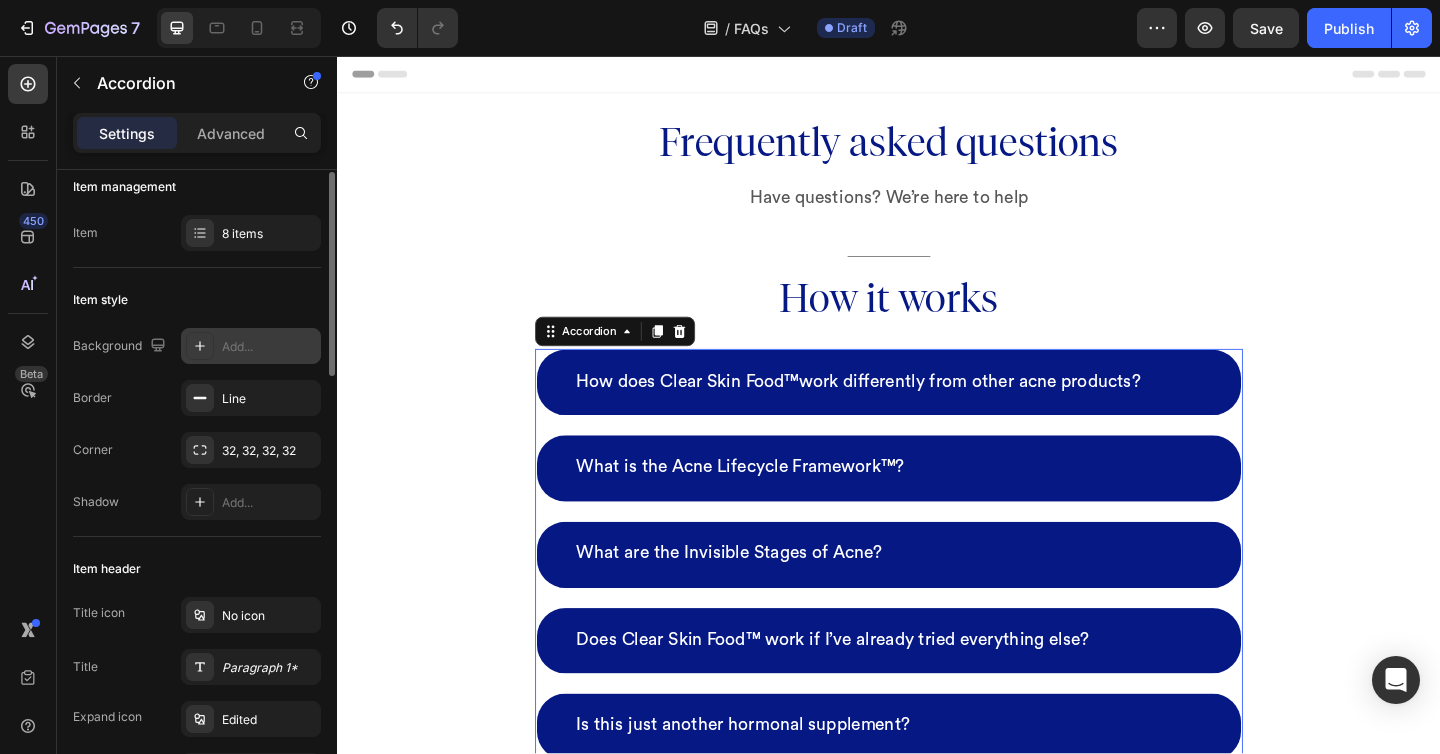scroll, scrollTop: 11, scrollLeft: 0, axis: vertical 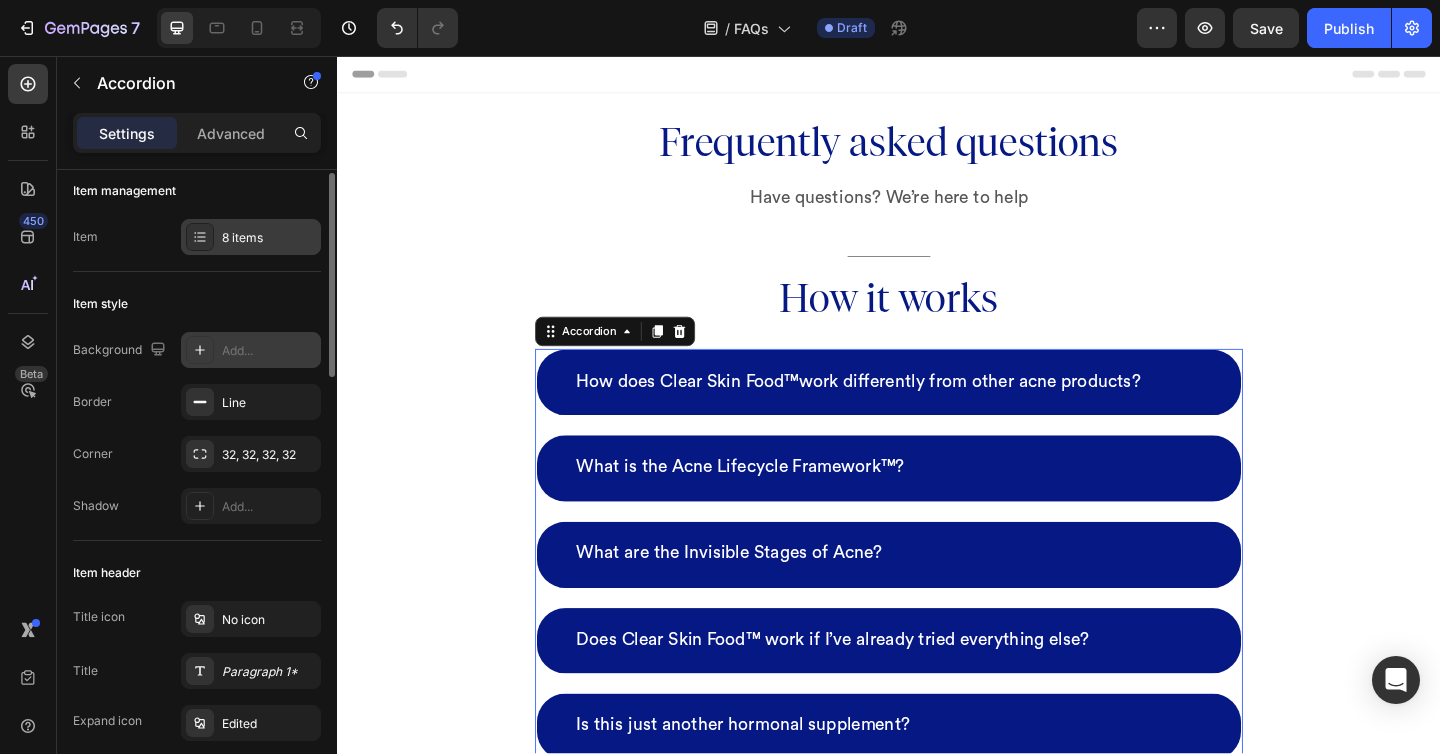 click on "8 items" at bounding box center [251, 237] 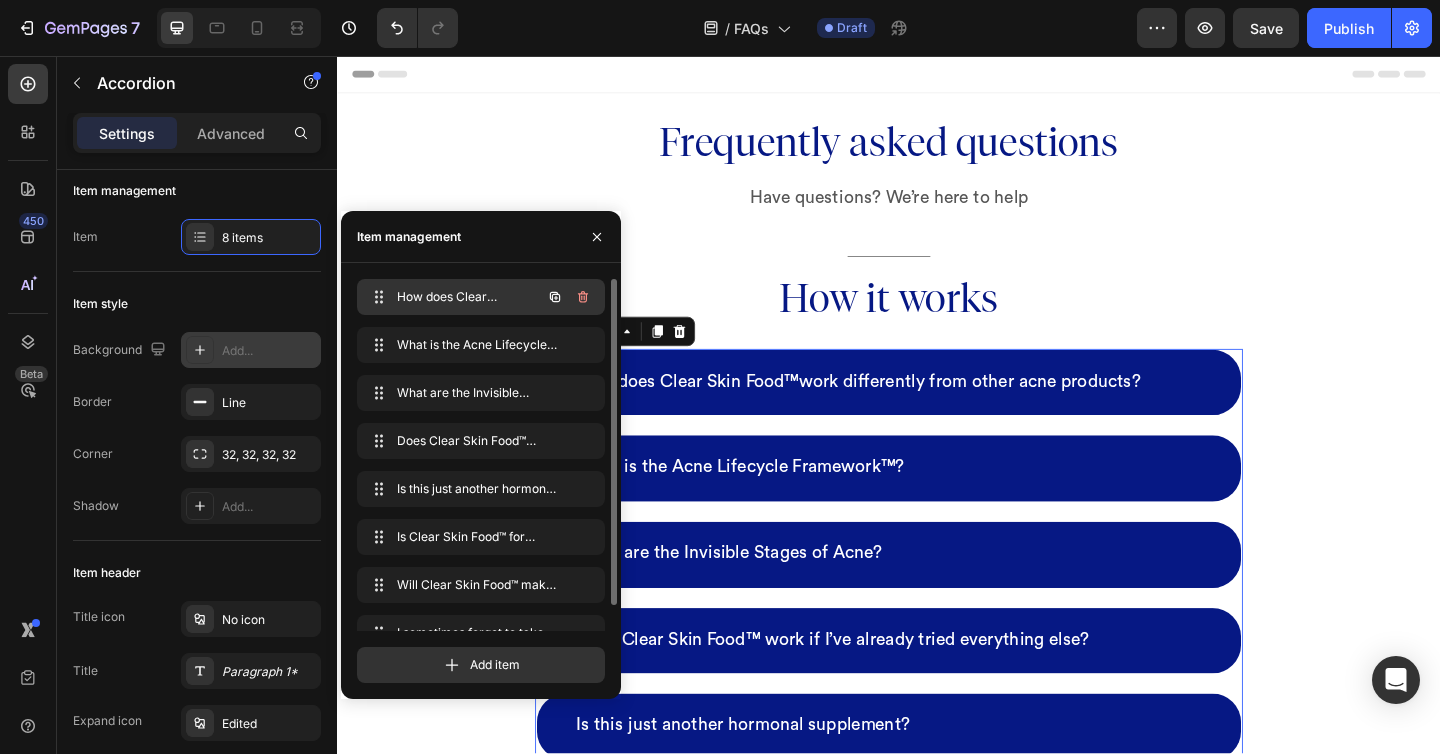 click on "How does Clear Skin Food™work differently from other acne products?" at bounding box center [453, 297] 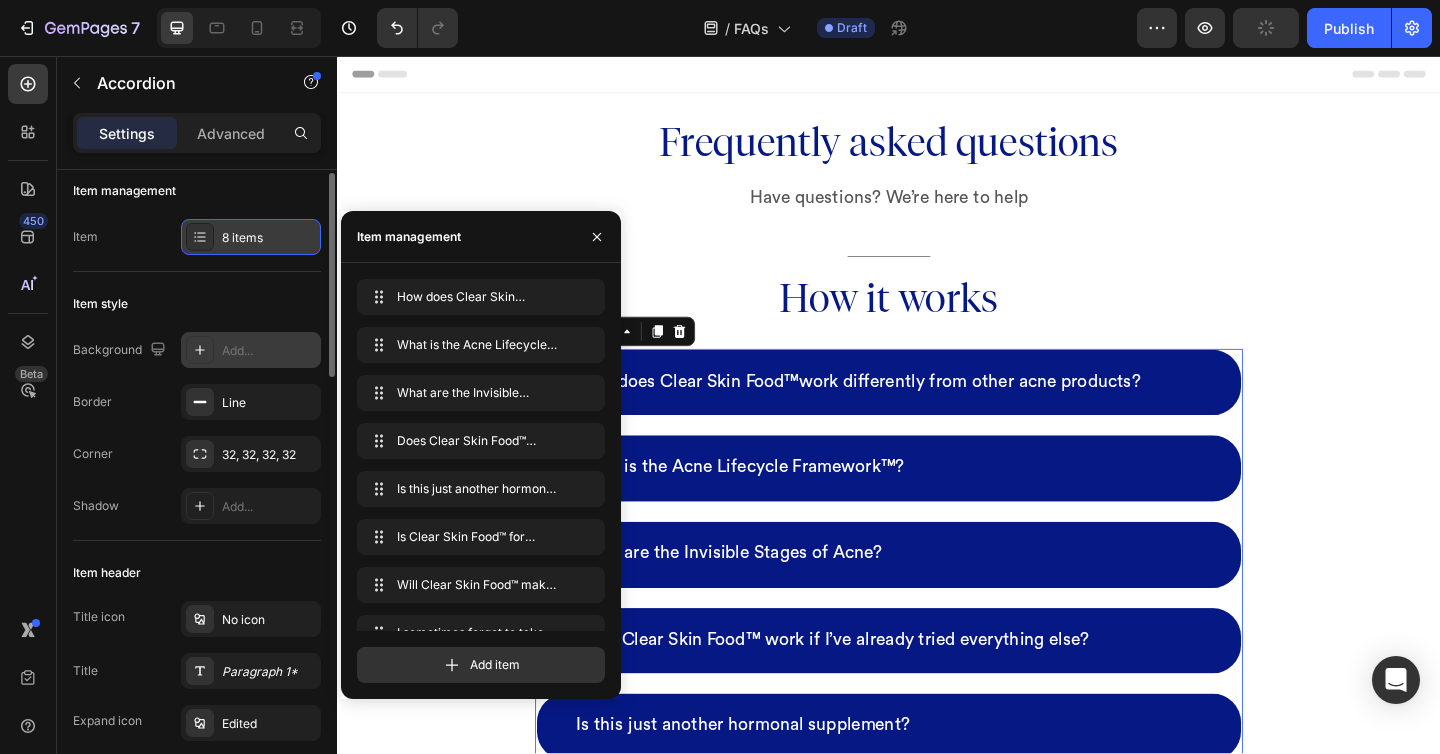 click on "8 items" at bounding box center (269, 238) 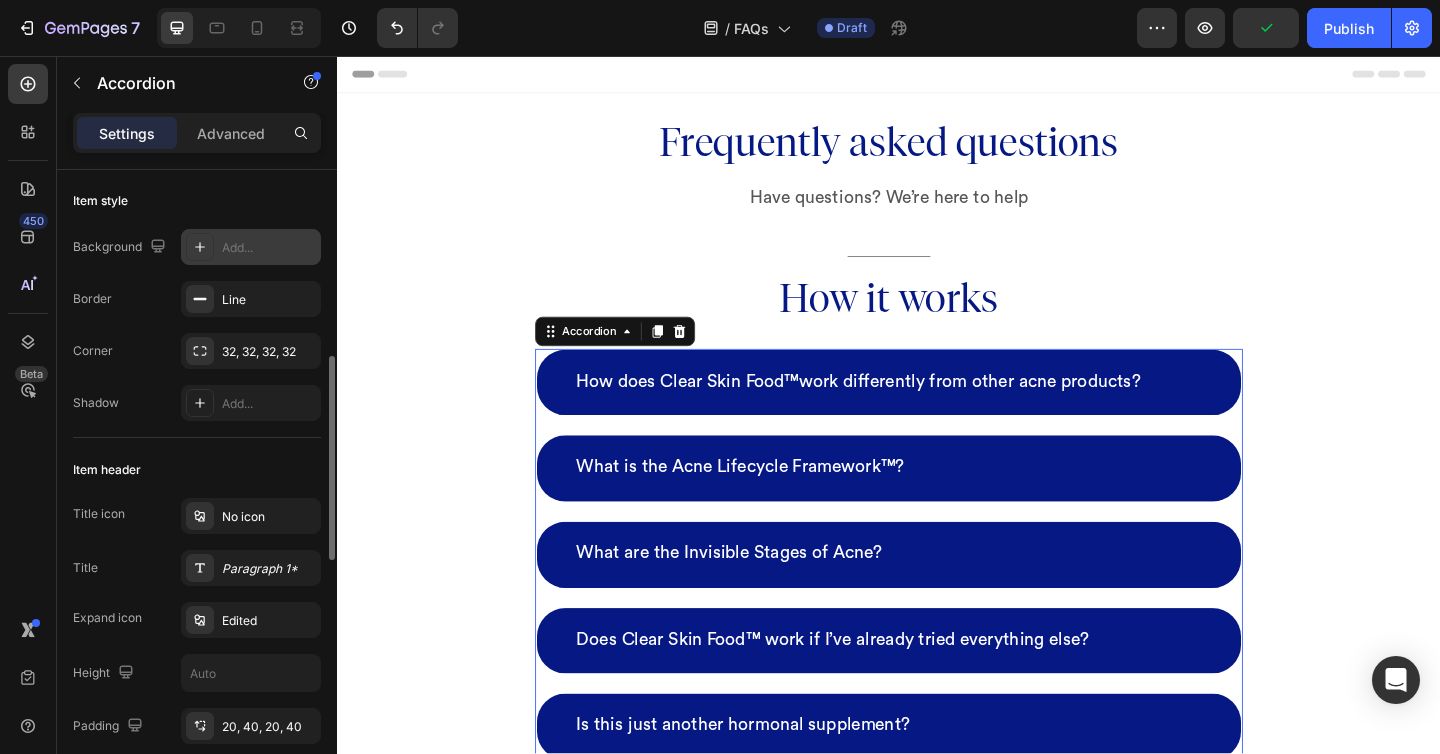 scroll, scrollTop: 358, scrollLeft: 0, axis: vertical 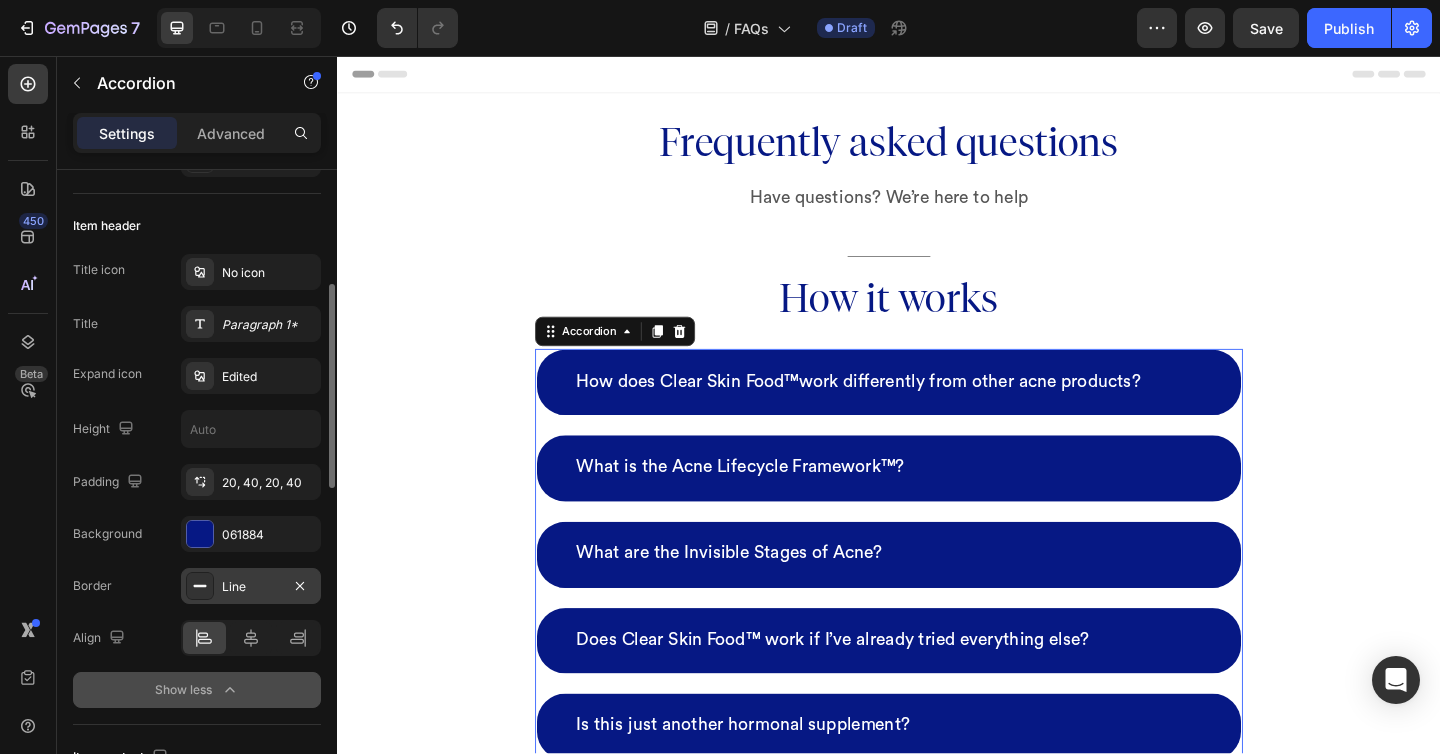 click on "Line" at bounding box center (251, 586) 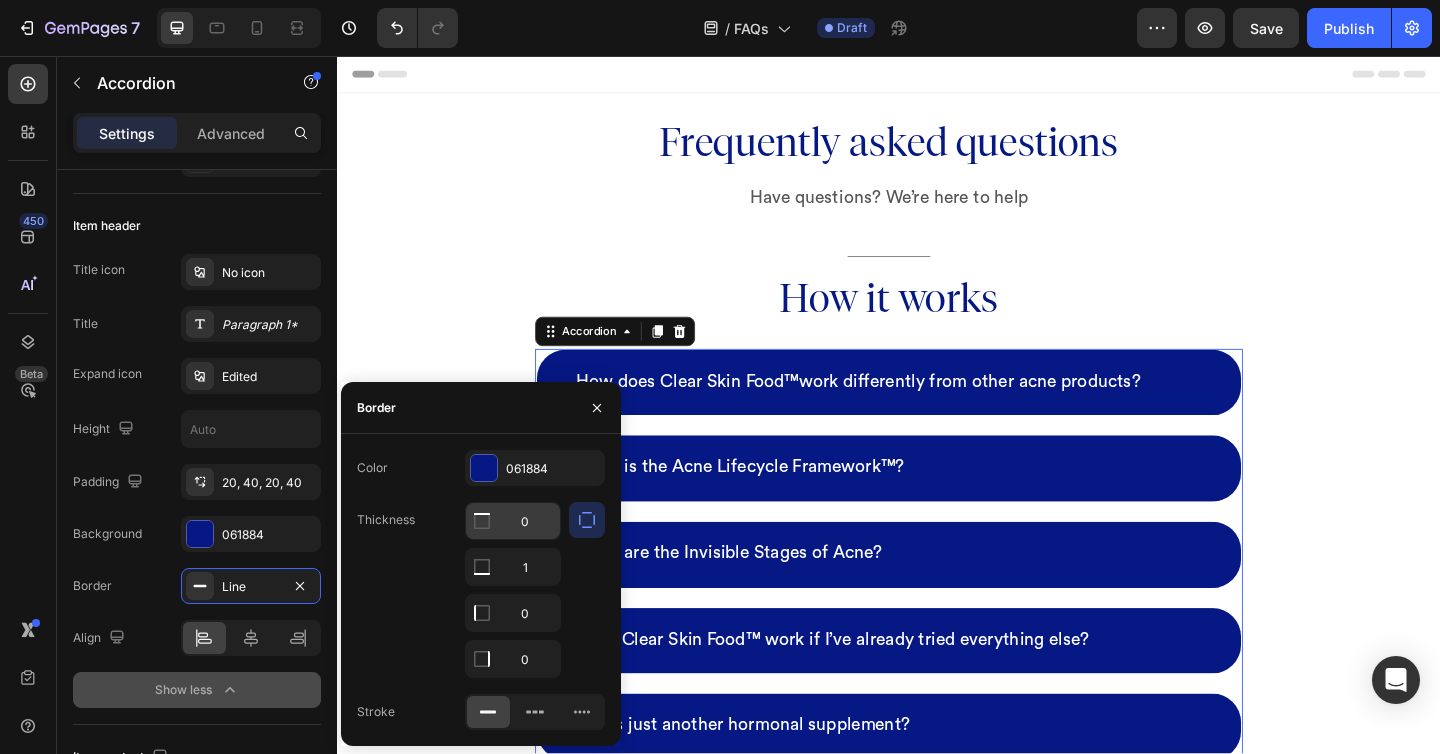 click on "0" at bounding box center [513, 521] 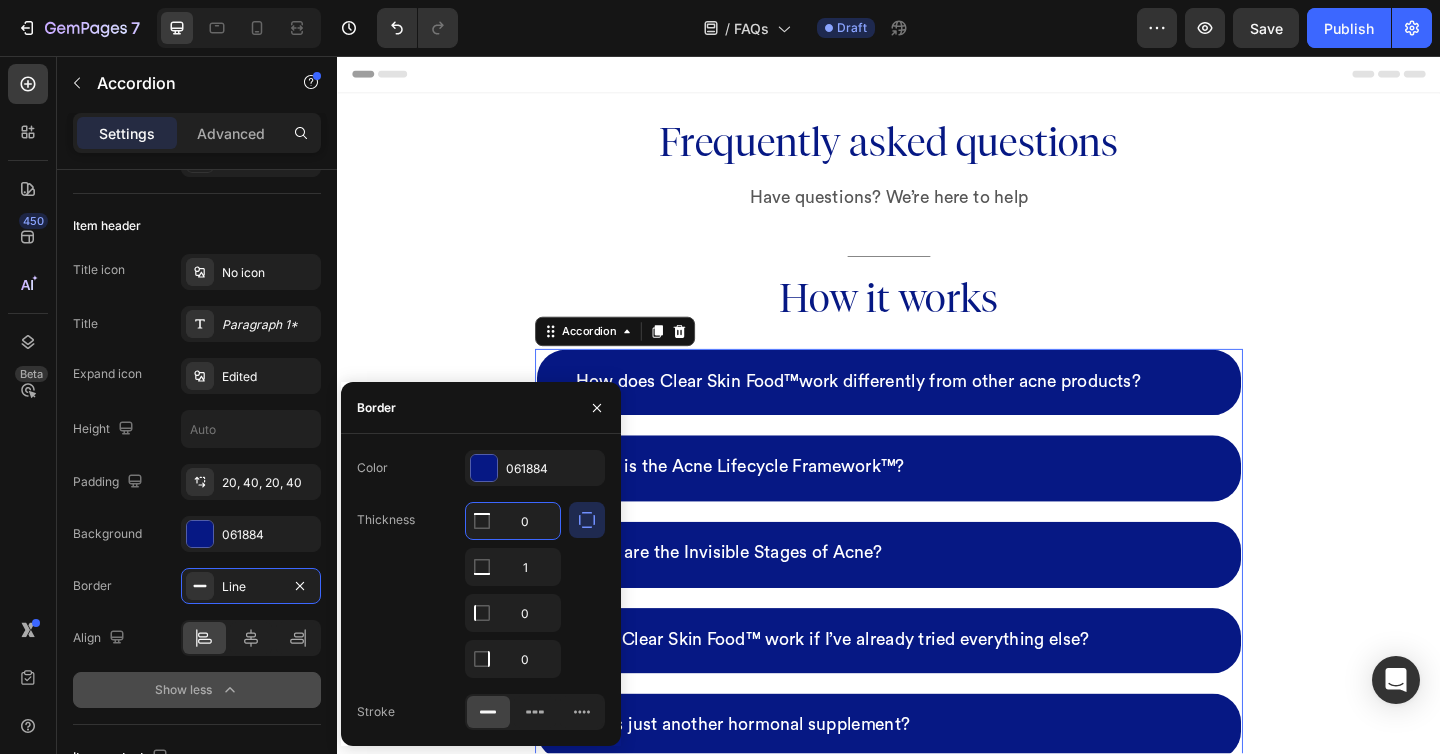 click 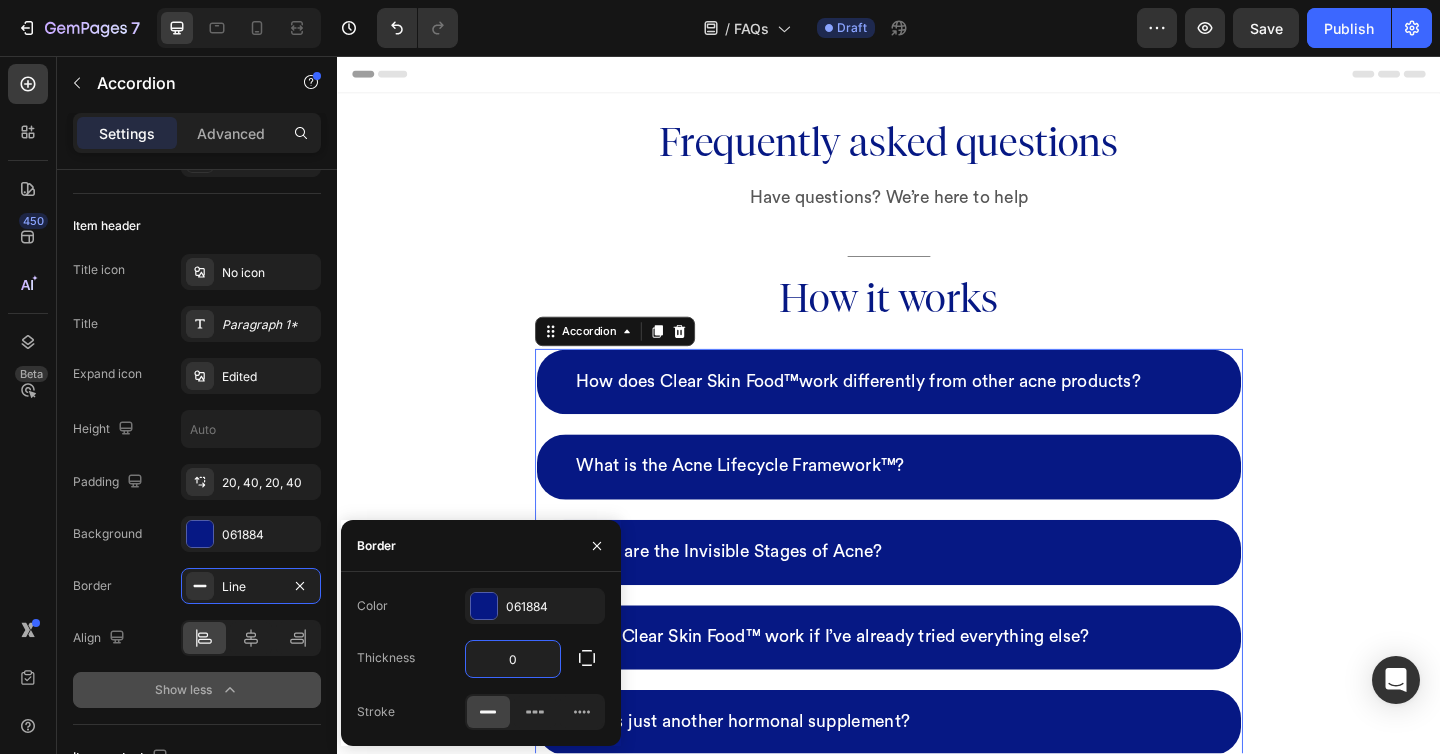click on "0" at bounding box center [513, 659] 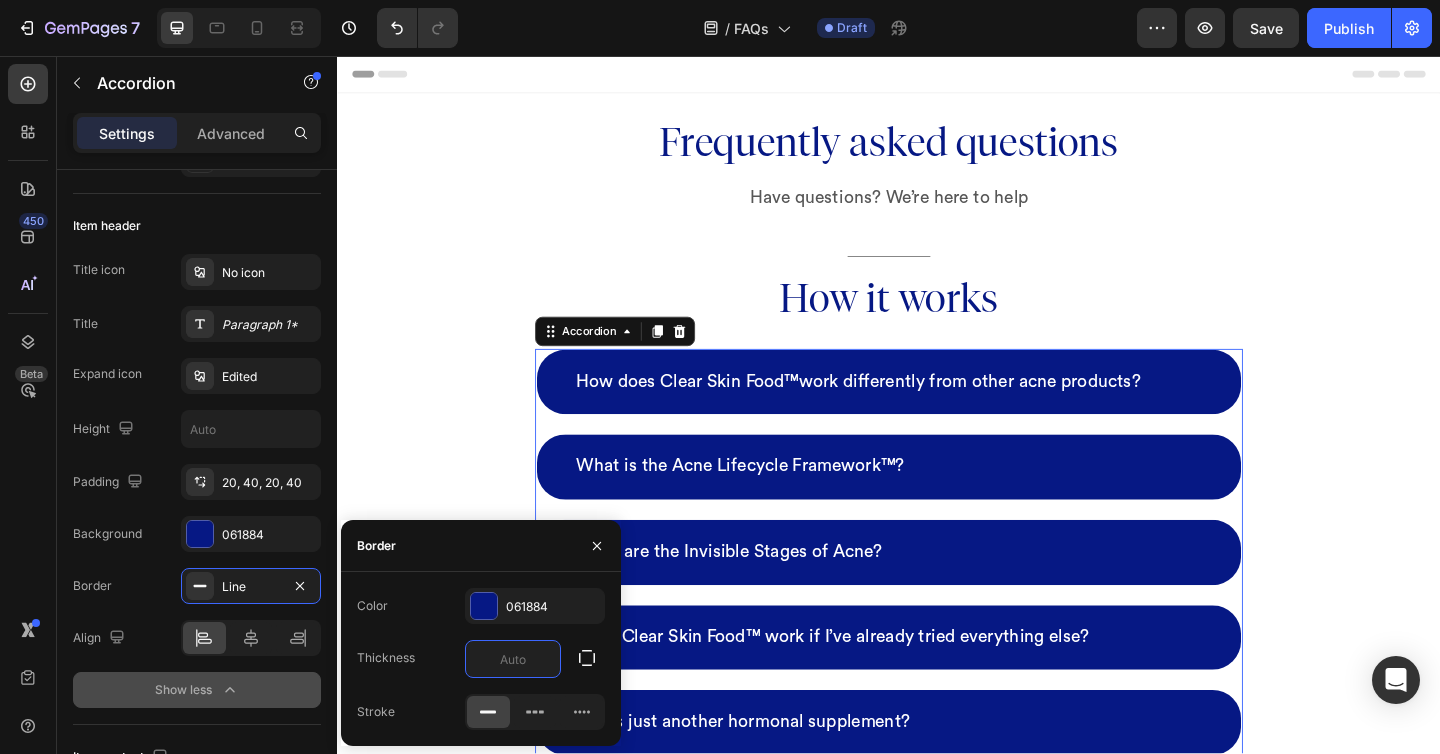 type on "2" 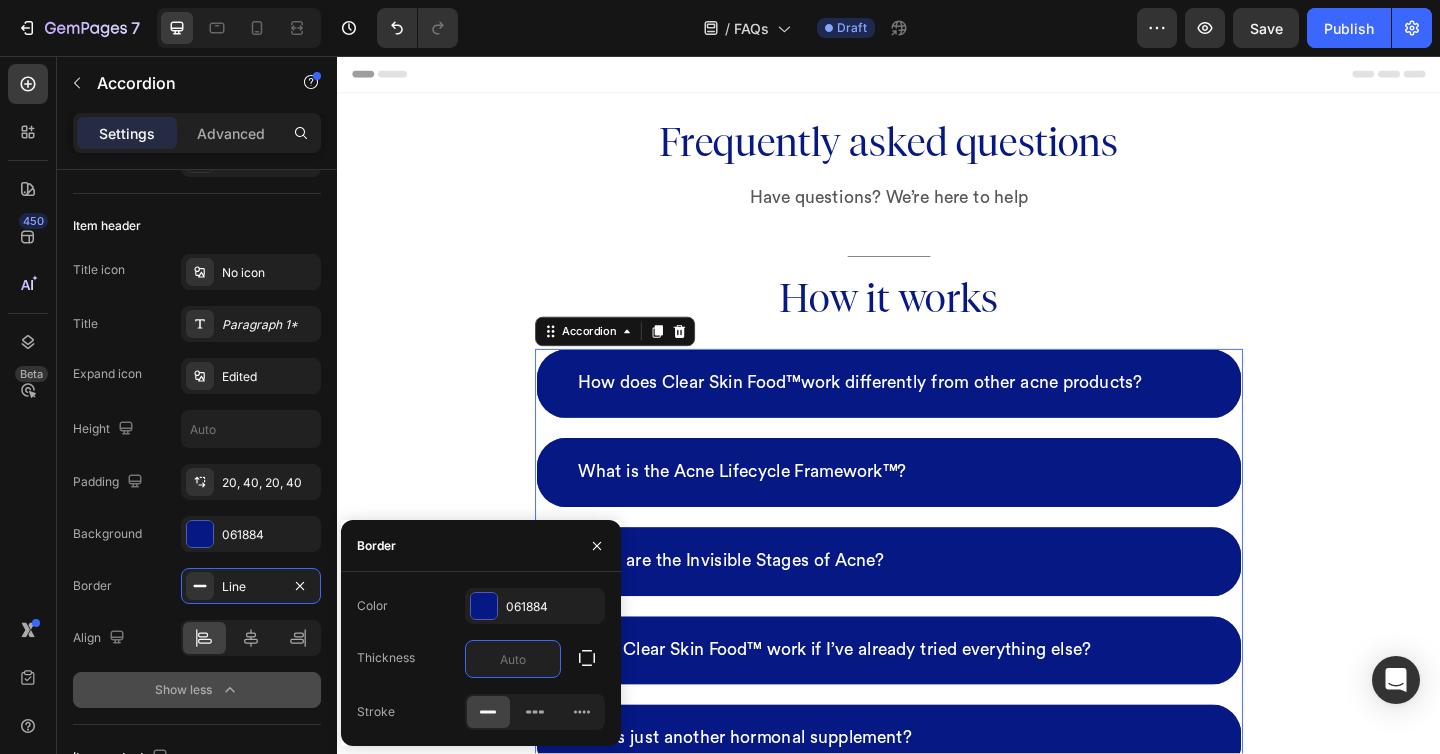 type on "1" 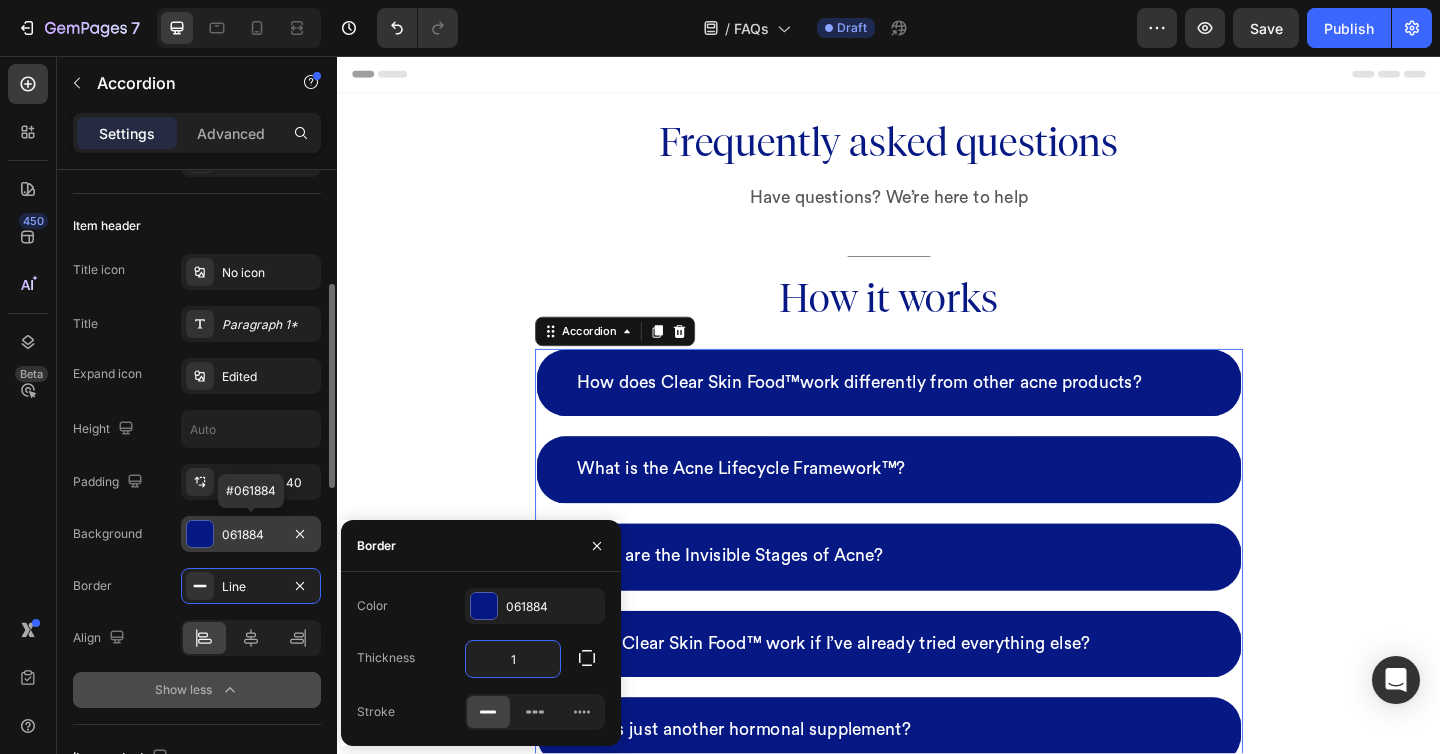 click on "061884" at bounding box center (251, 535) 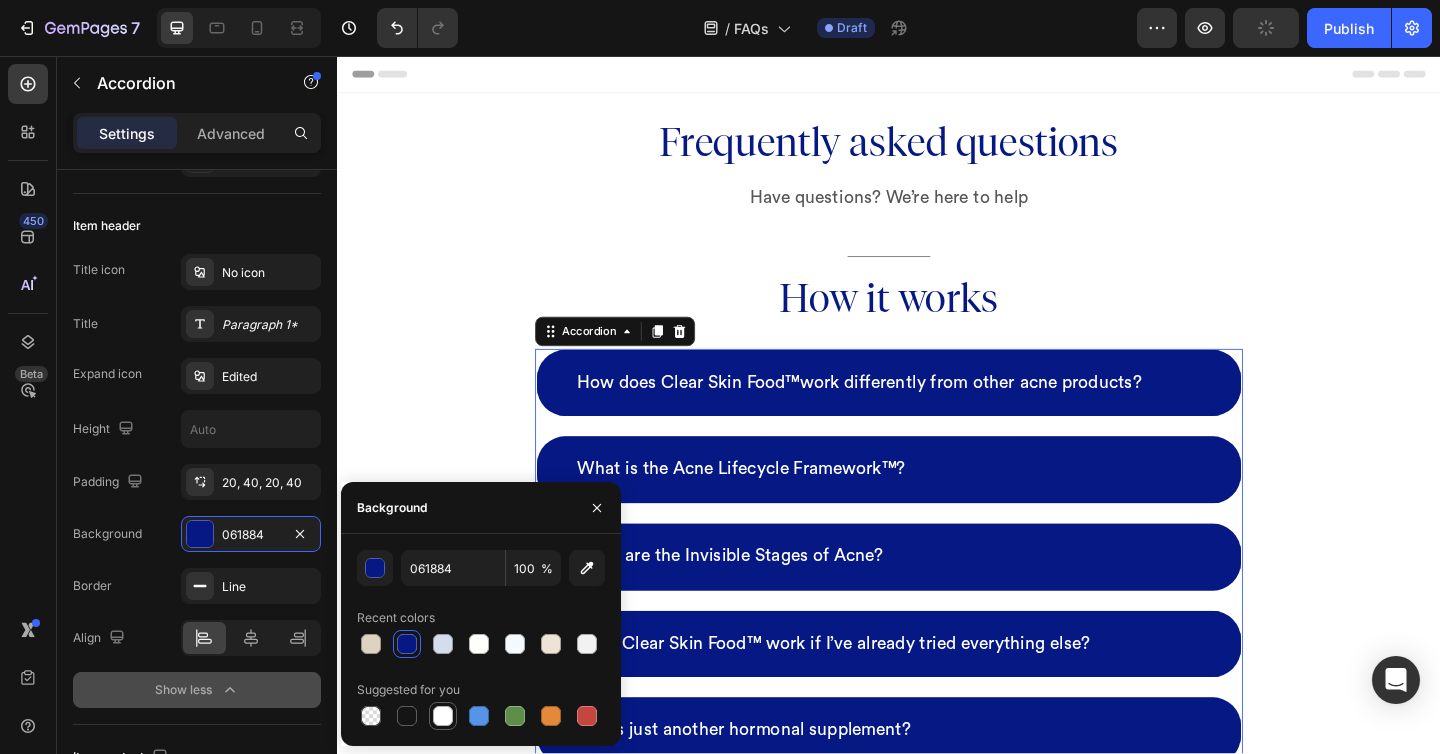 click at bounding box center [443, 716] 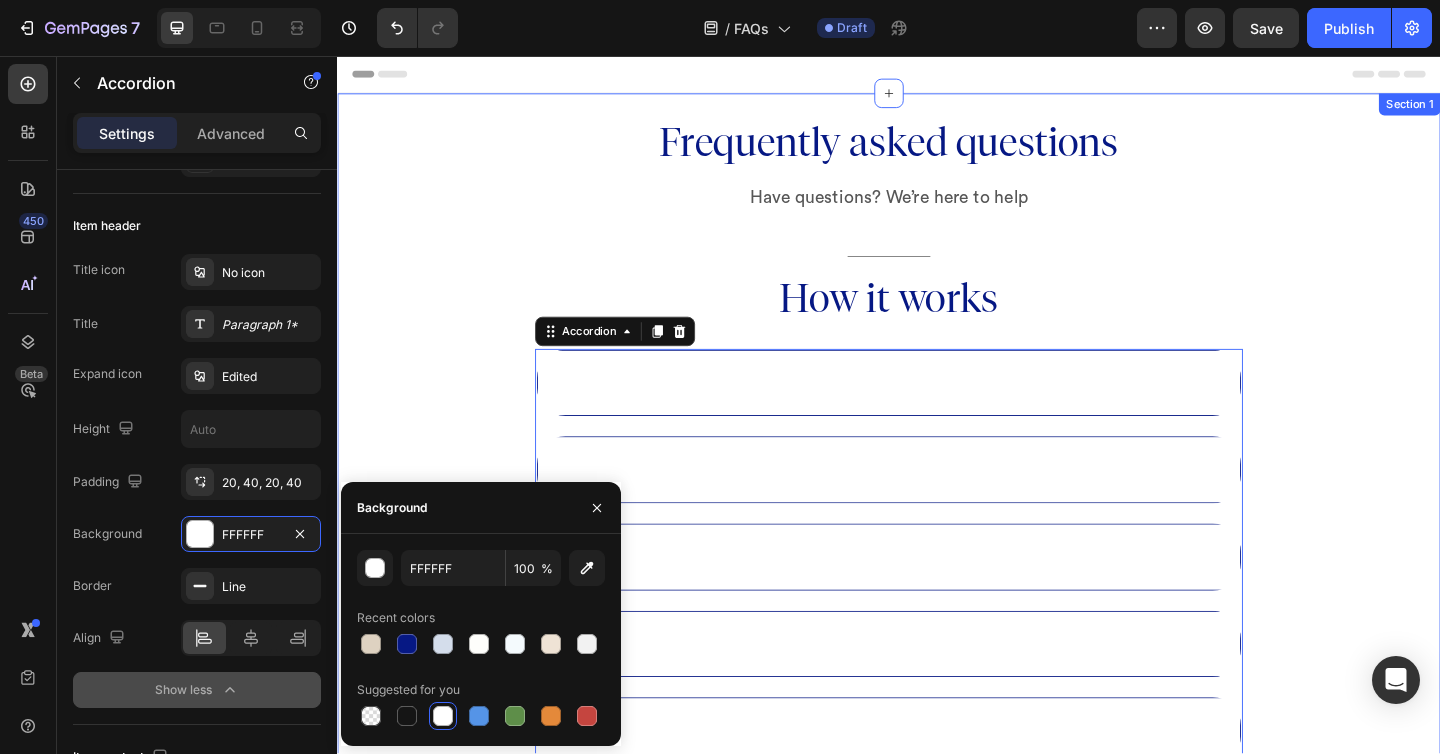 click on "Frequently asked questions Heading Have questions? We’re here to help Text block                Title Line How it works Heading How does Clear Skin Food™work differently from other acne products? What is the Acne Lifecycle Framework™? What are the Invisible Stages of Acne? Does Clear Skin Food™ work if I’ve already tried everything else? Is this just another hormonal supplement? Is Clear Skin Food™ for everyone? Will Clear Skin Food™ make me break out more in the beginning?  I sometimes forget to take the supplements in the morning. Is it okay if I just take the two daily doses at night? Accordion   0 Row" at bounding box center (937, 629) 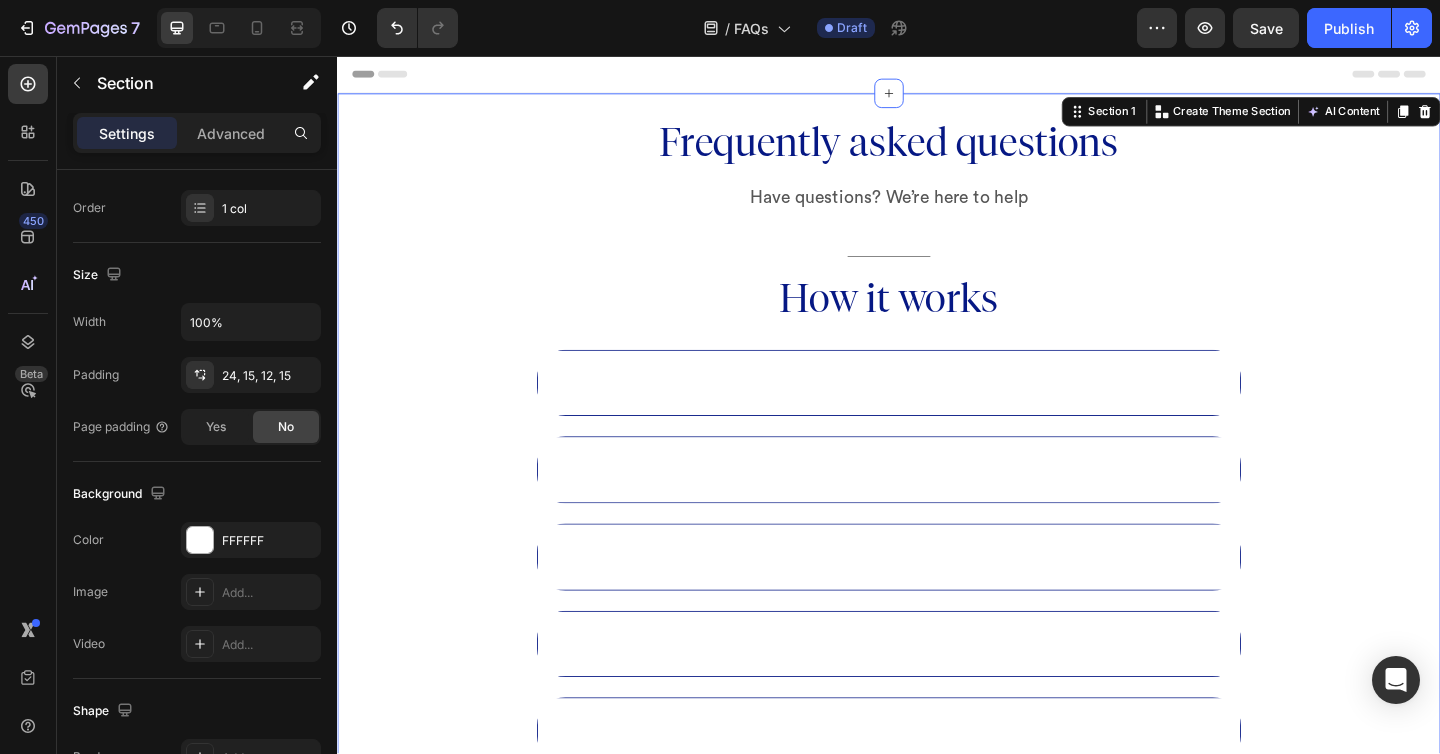scroll, scrollTop: 0, scrollLeft: 0, axis: both 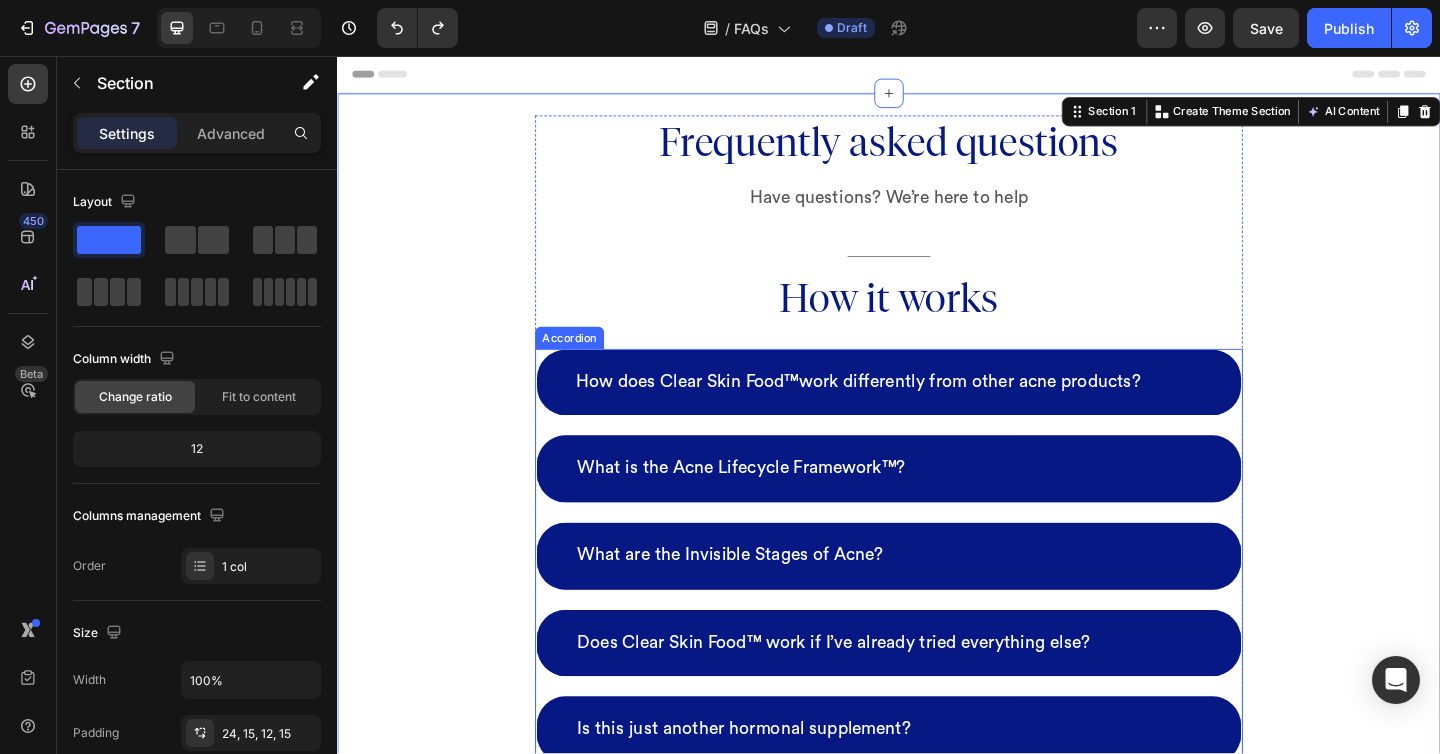 click on "How does Clear Skin Food™work differently from other acne products?" at bounding box center (937, 412) 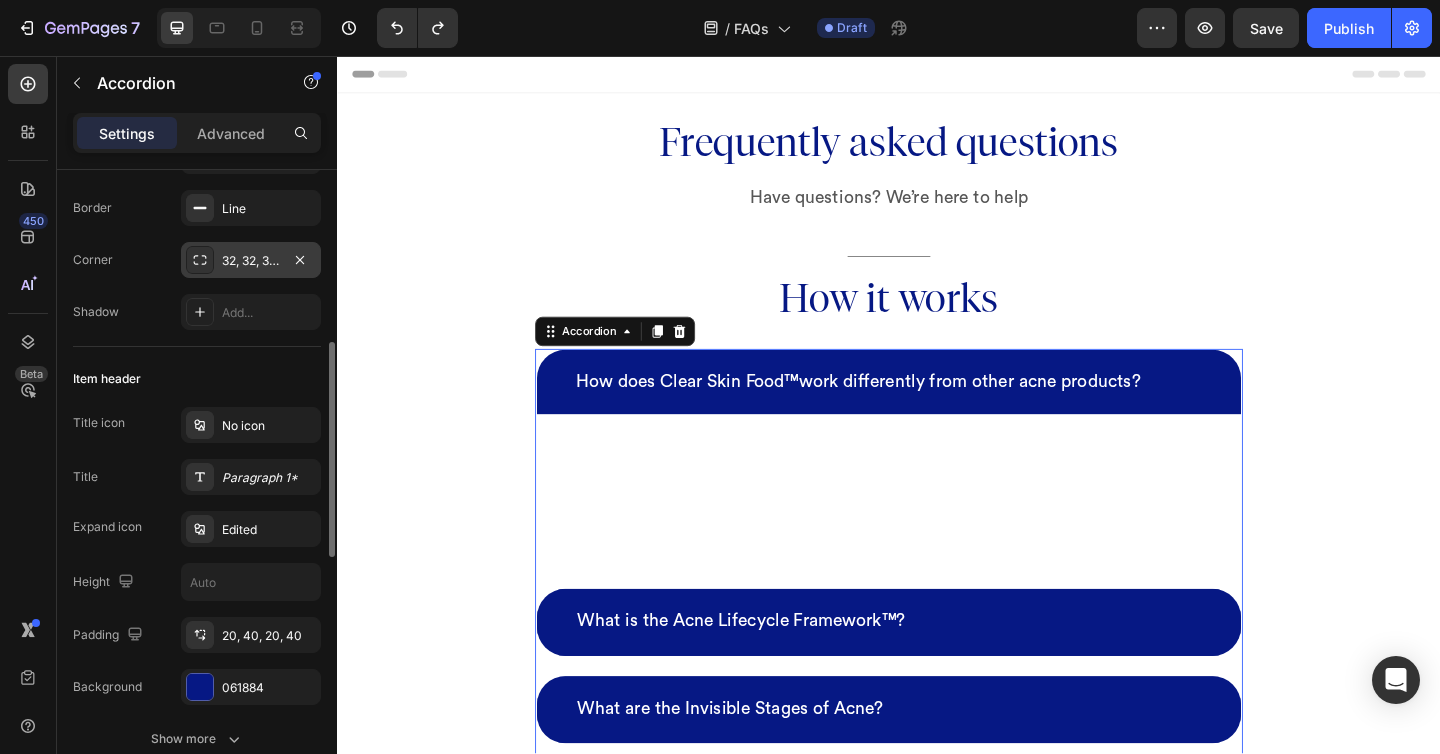 scroll, scrollTop: 370, scrollLeft: 0, axis: vertical 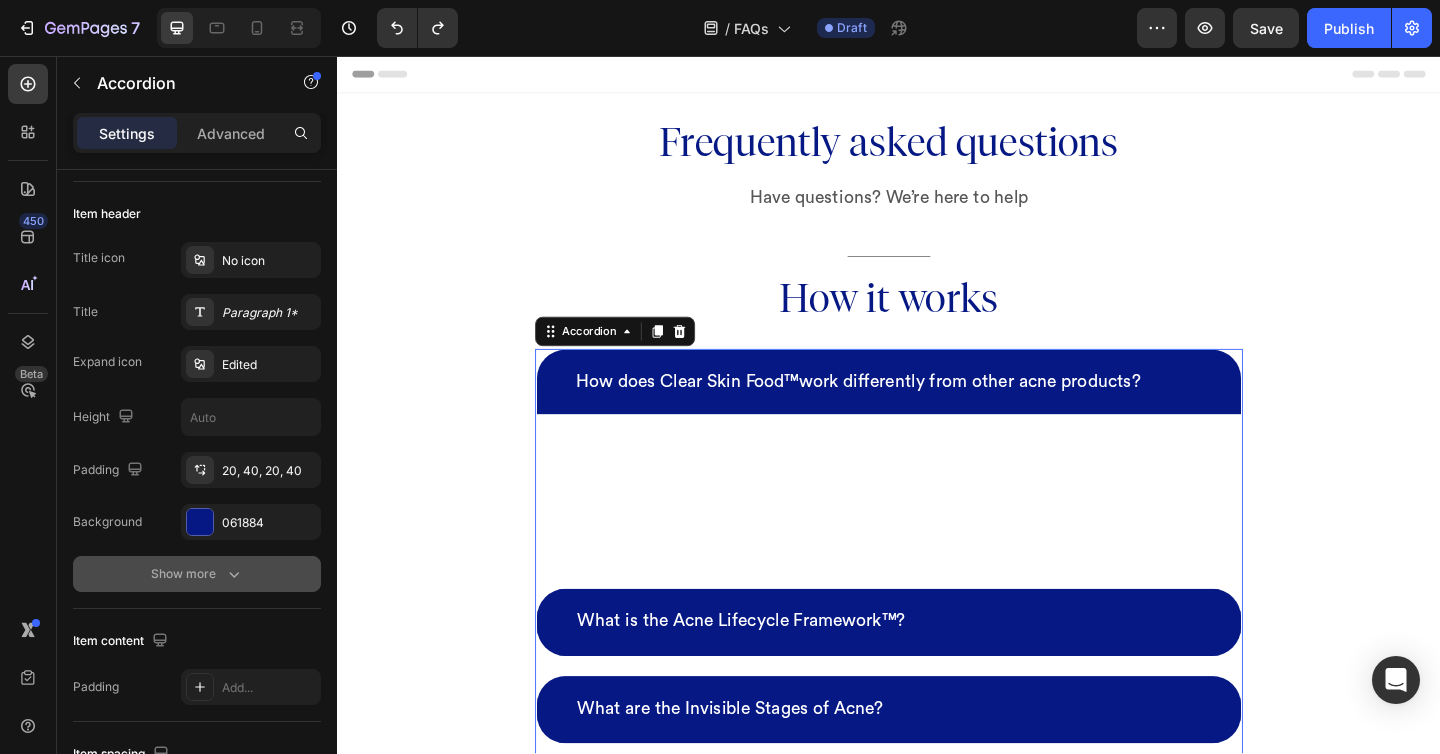 click on "Show more" at bounding box center [197, 574] 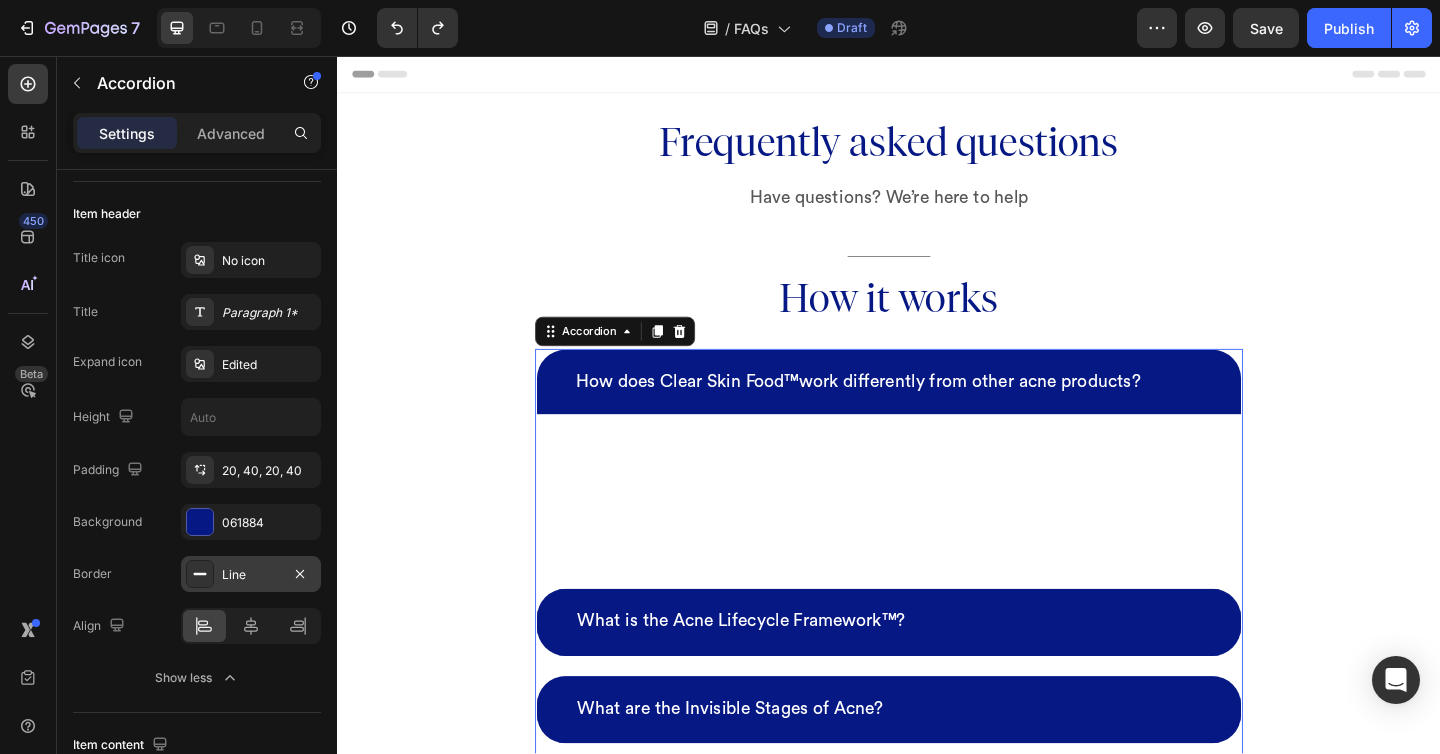 click on "Line" at bounding box center (251, 575) 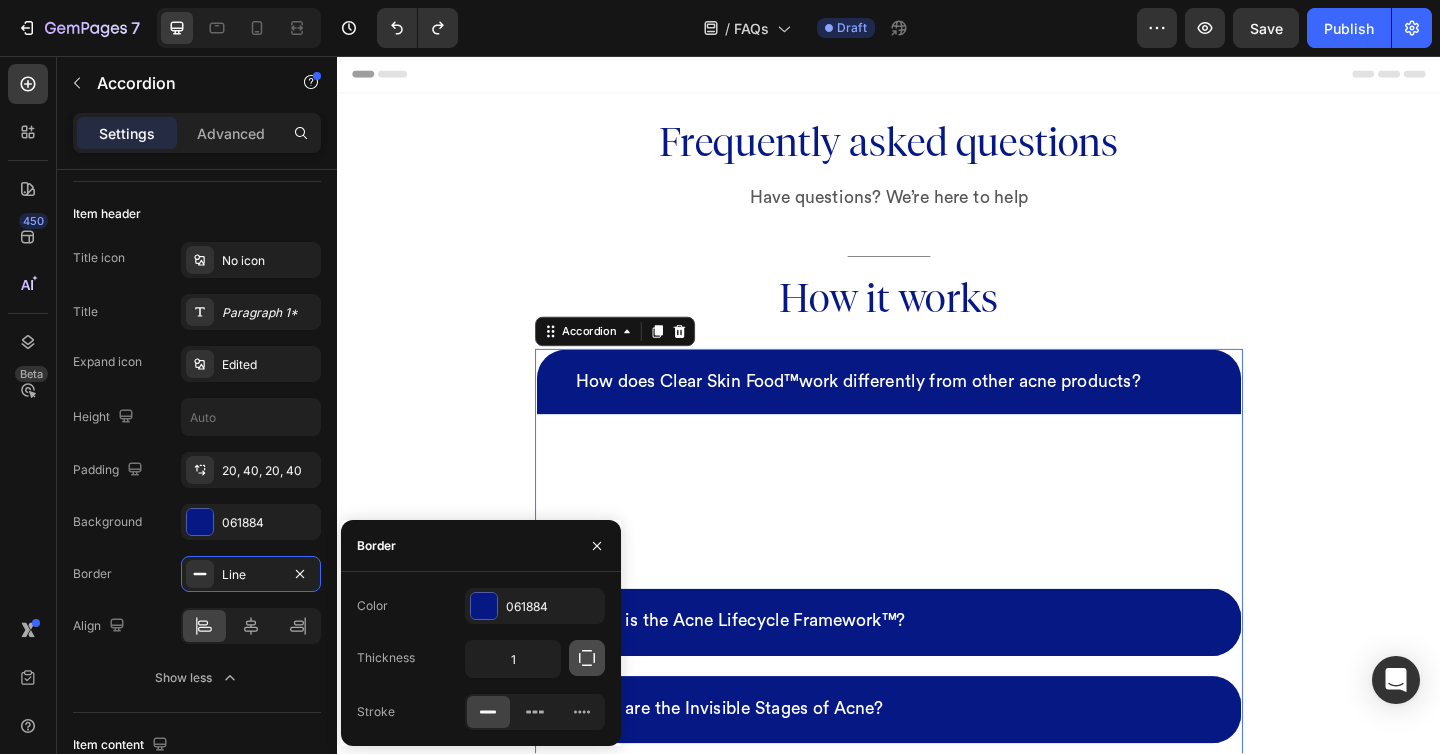 click 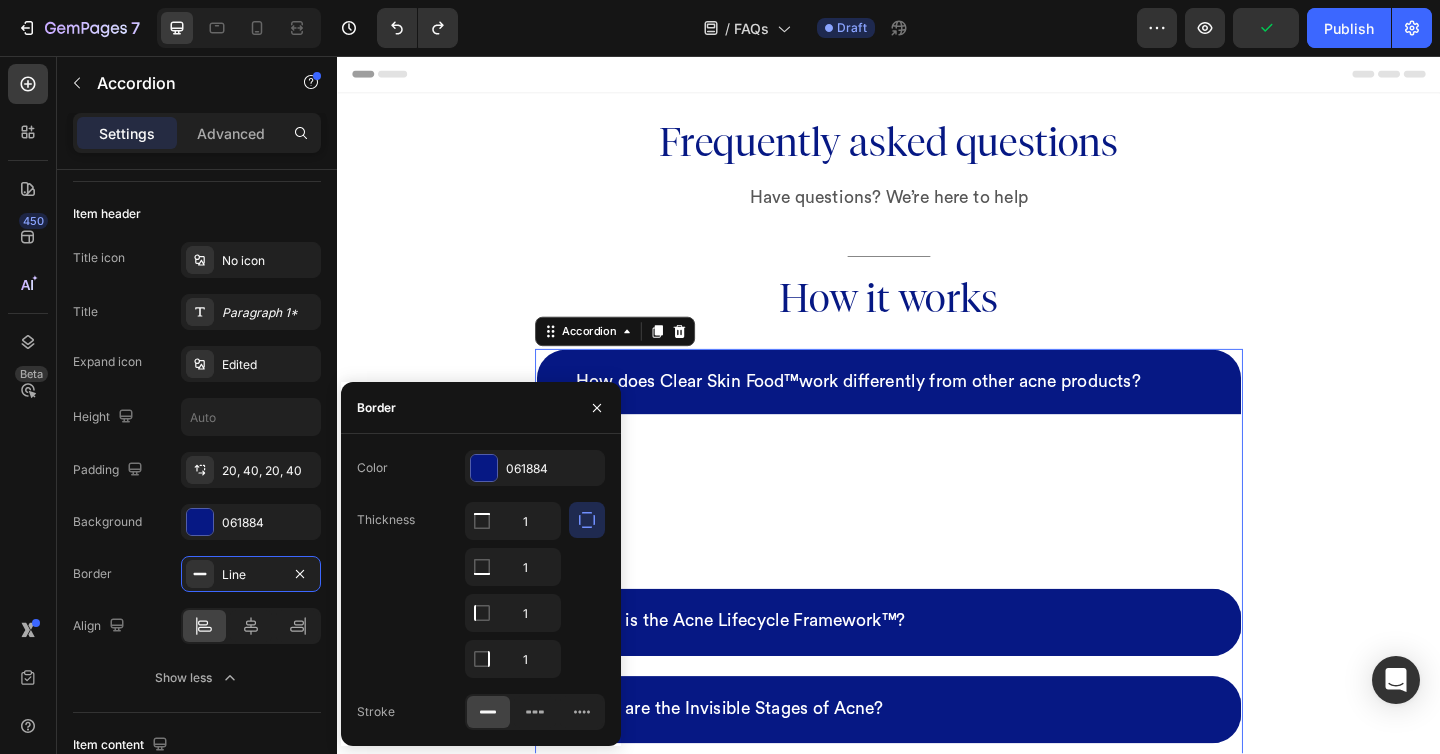click 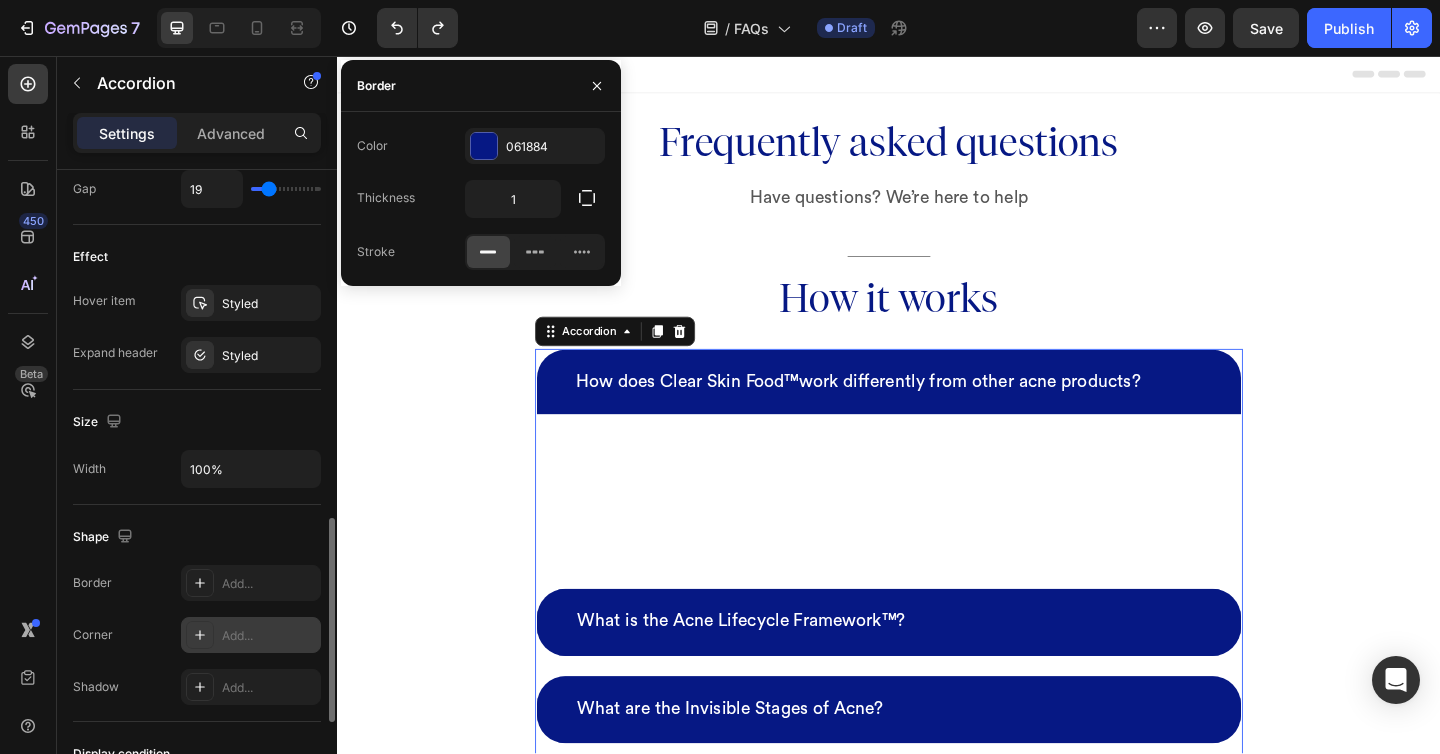 scroll, scrollTop: 1087, scrollLeft: 0, axis: vertical 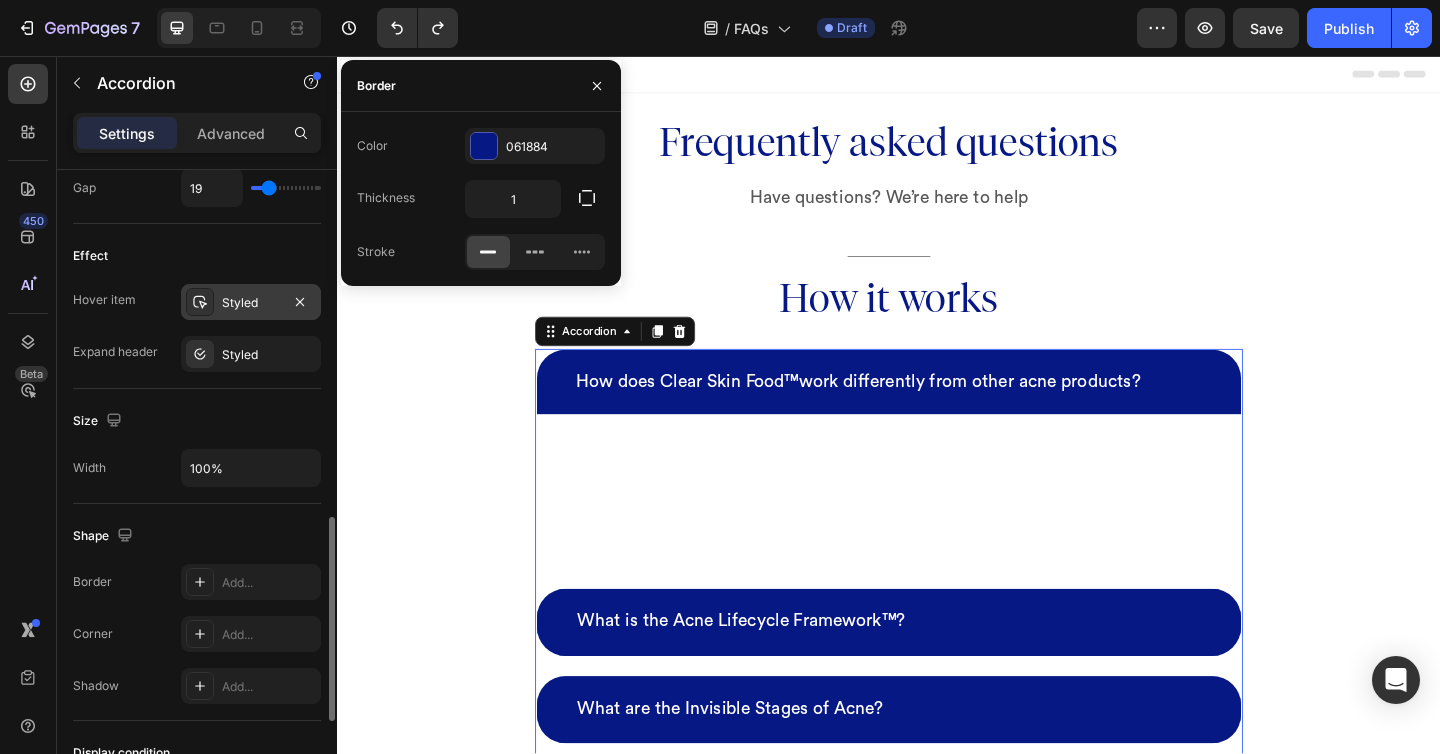 click on "Styled" at bounding box center [251, 303] 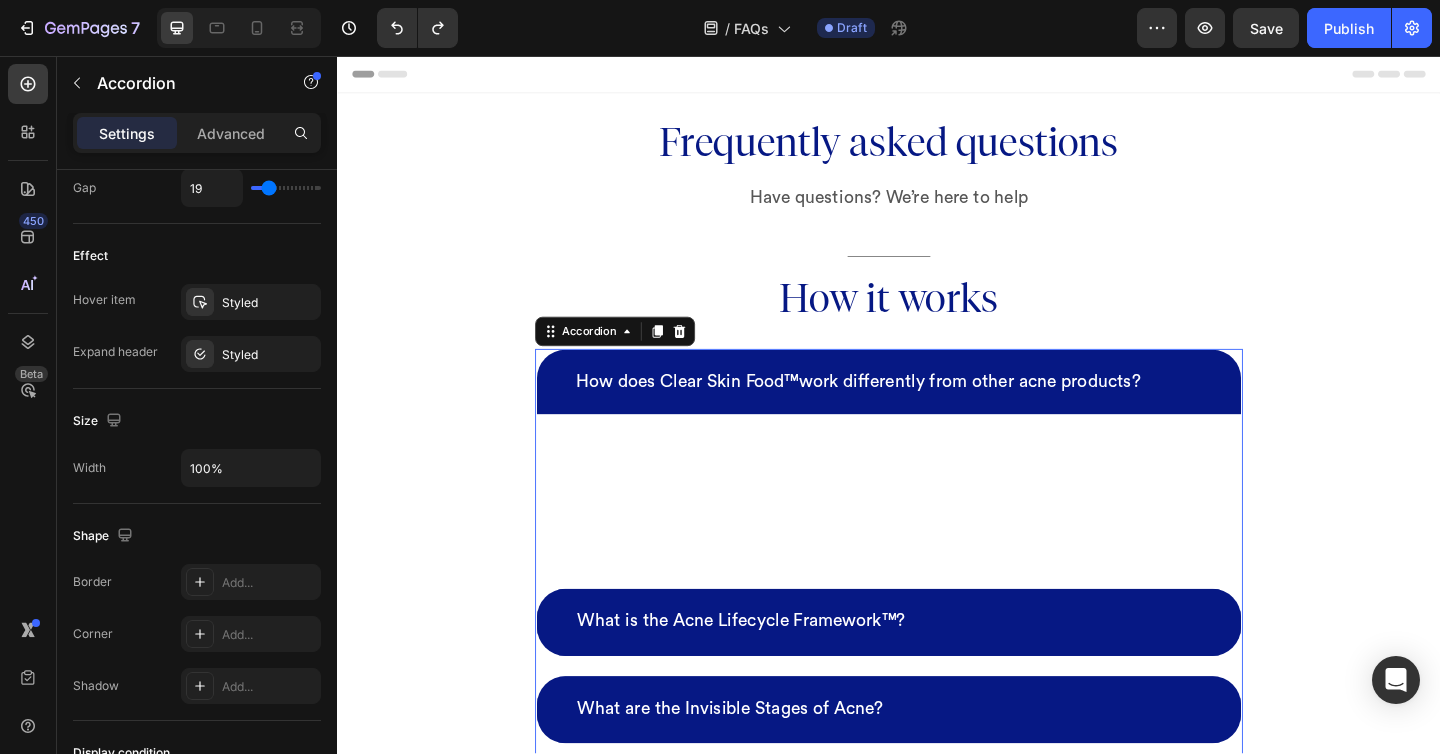 click on "How does Clear Skin Food™work differently from other acne products?" at bounding box center [937, 411] 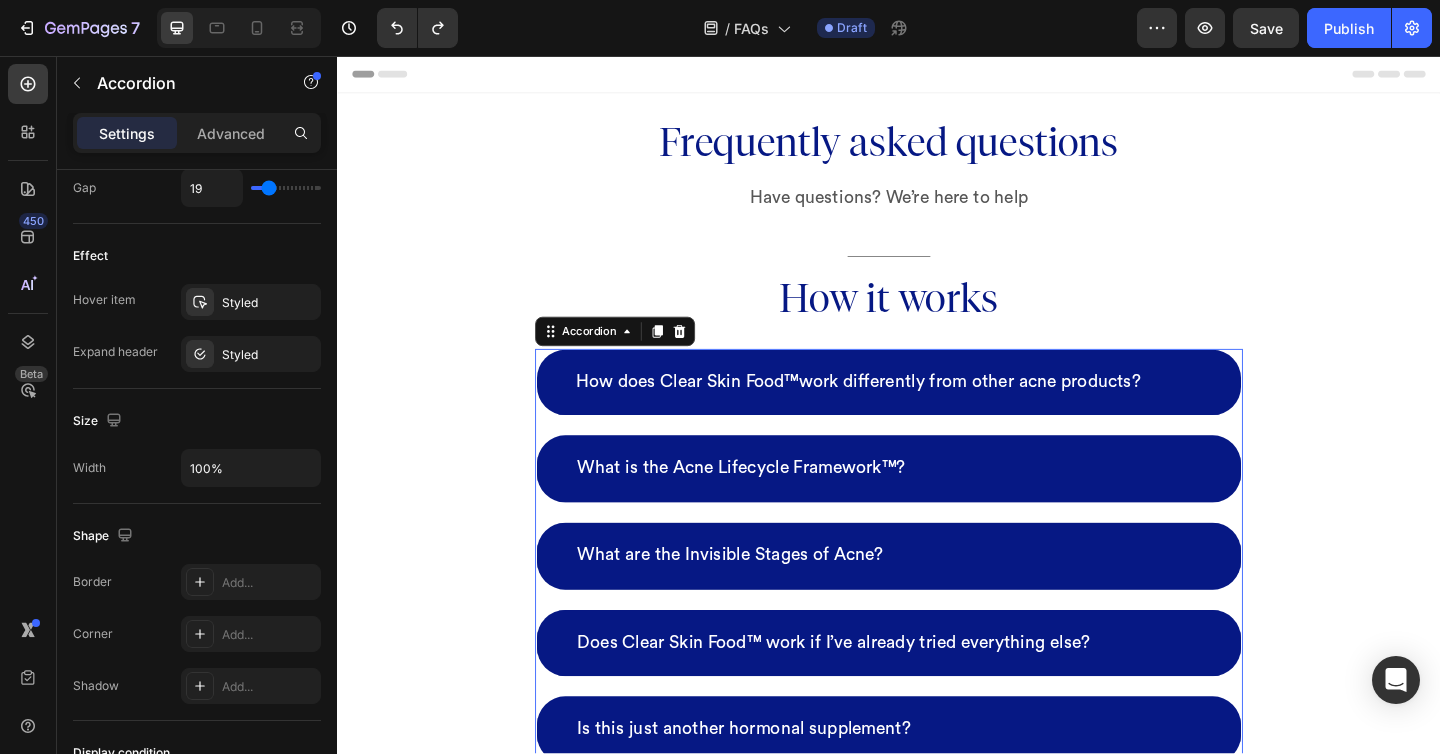 click on "How does Clear Skin Food™work differently from other acne products?" at bounding box center [937, 412] 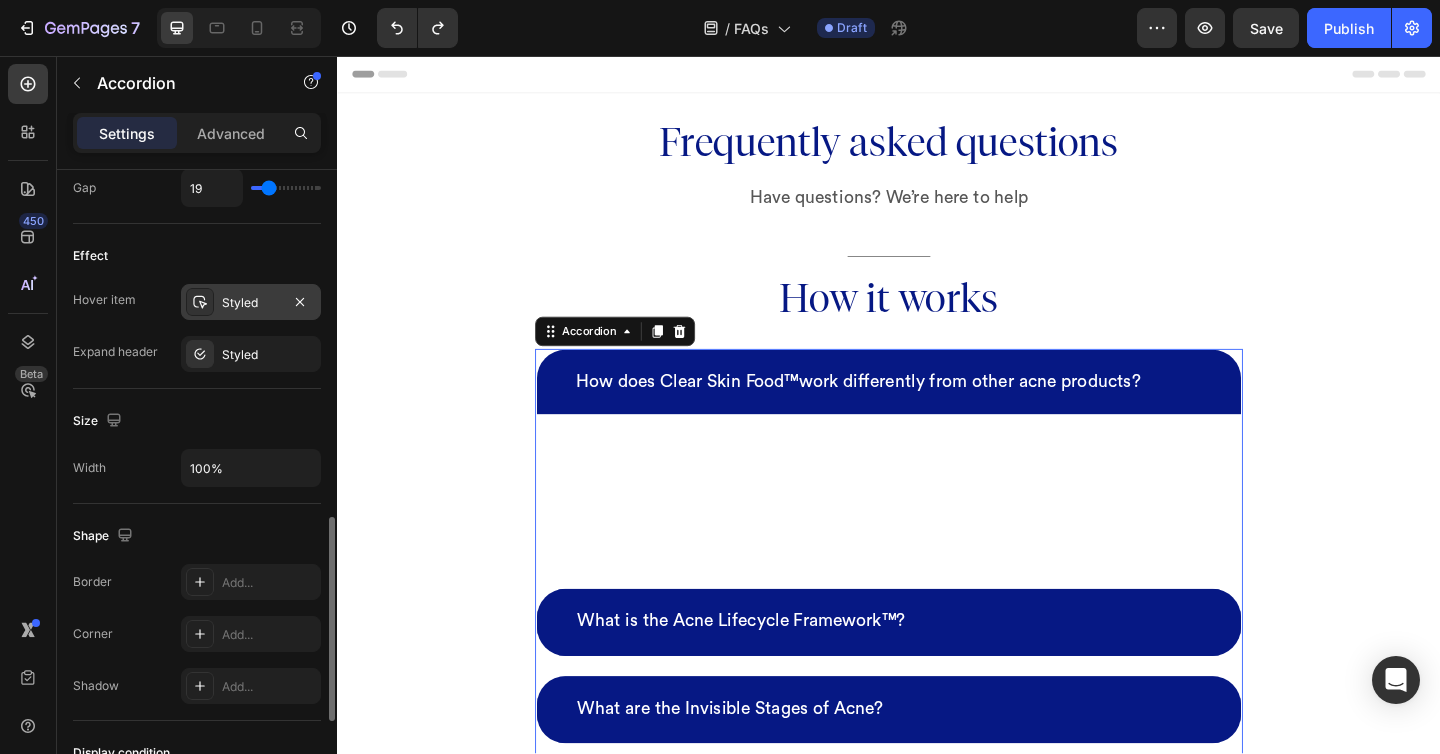 click at bounding box center (200, 302) 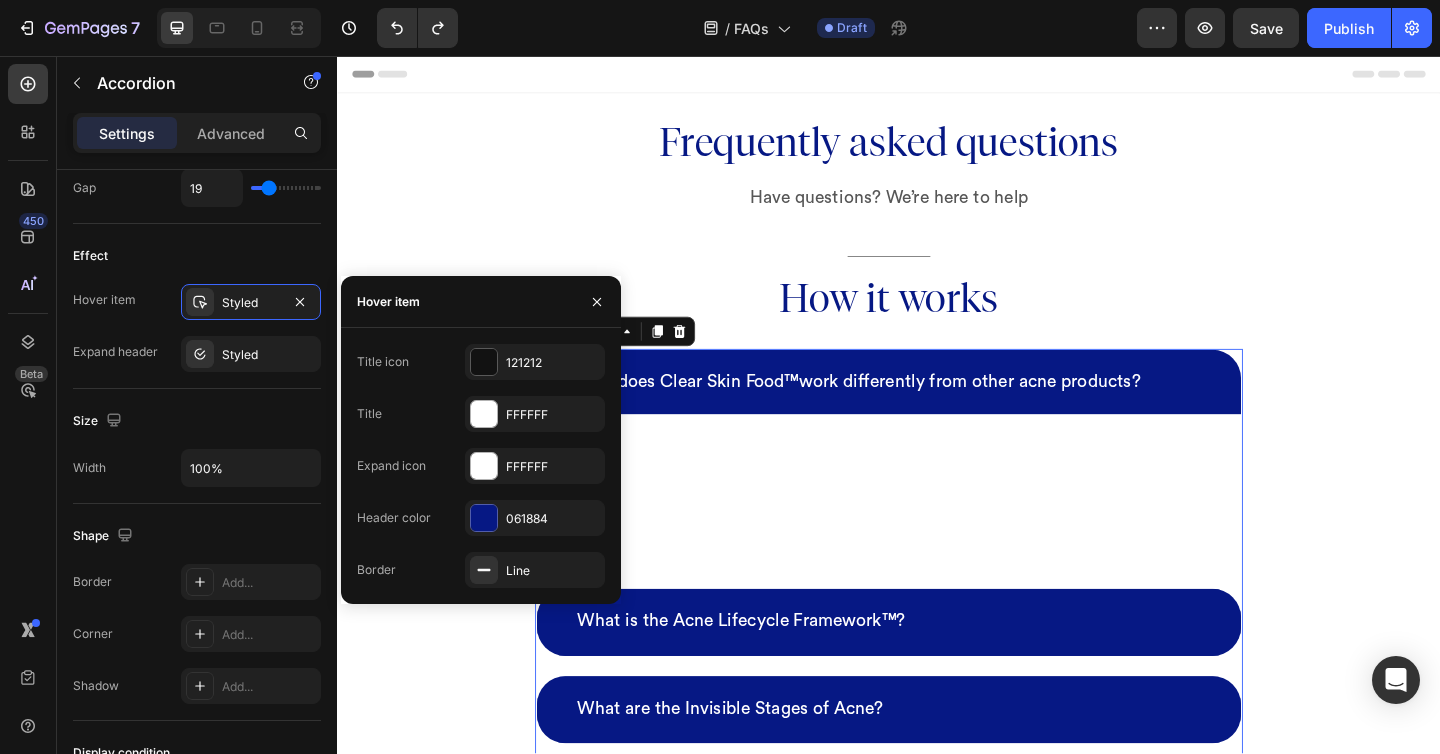 click on "Title icon 121212 Title FFFFFF Expand icon FFFFFF Header color 061884 Border Line" 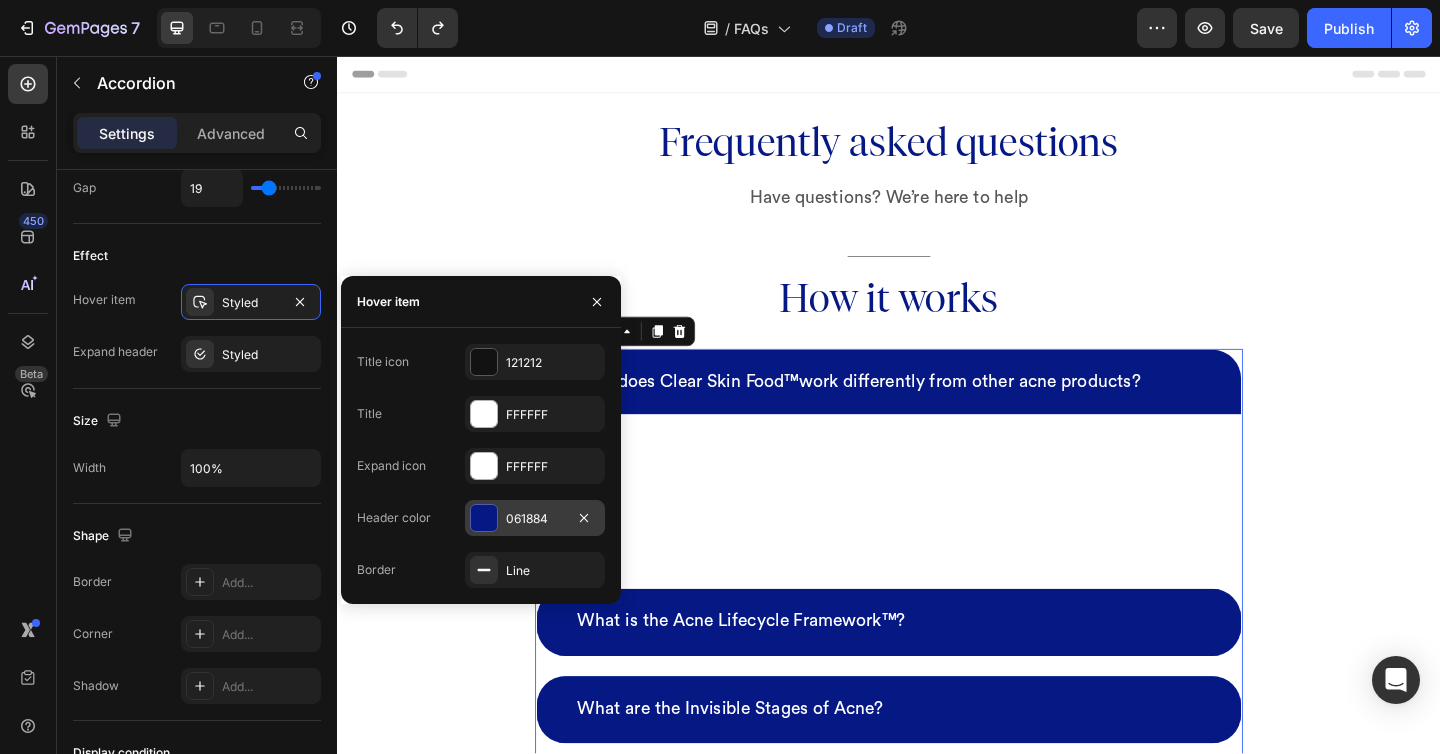 click on "061884" at bounding box center [535, 518] 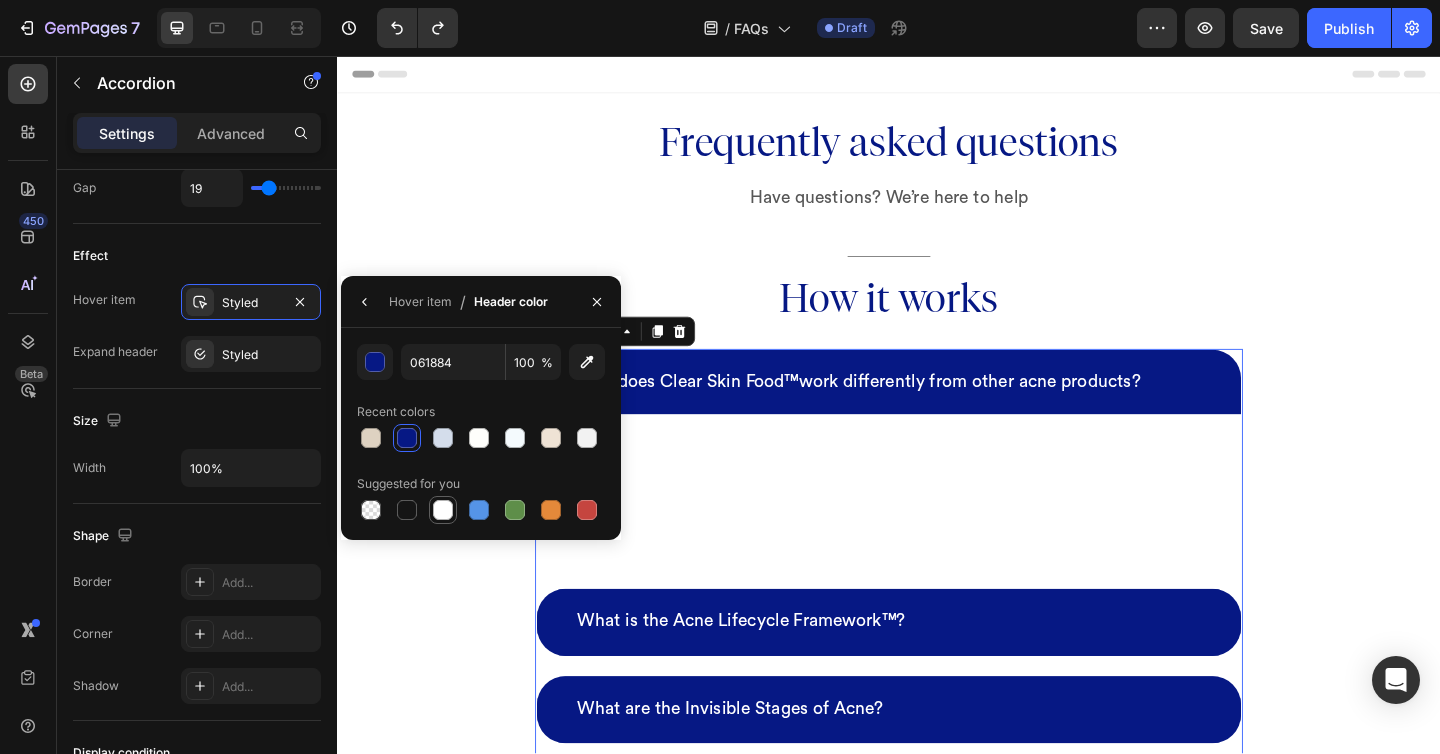click at bounding box center (443, 510) 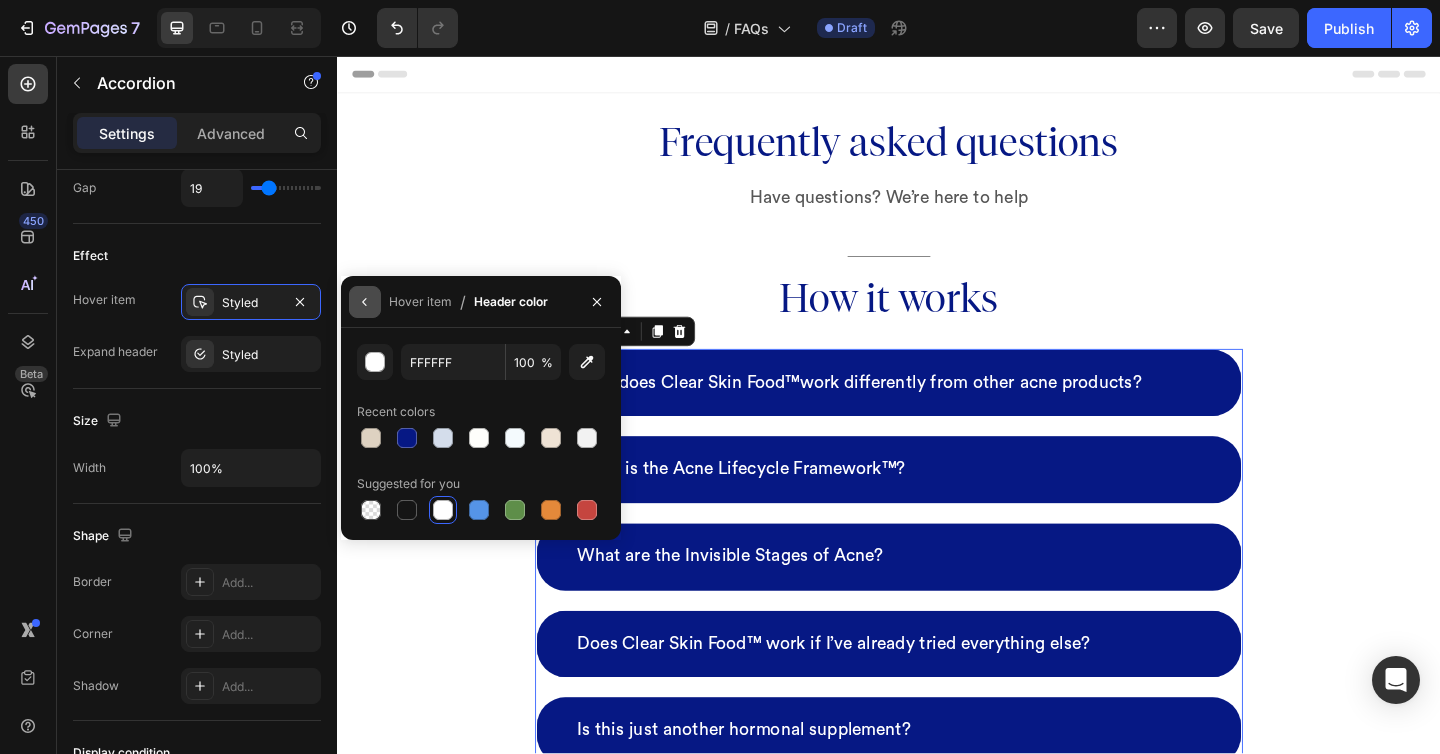 click 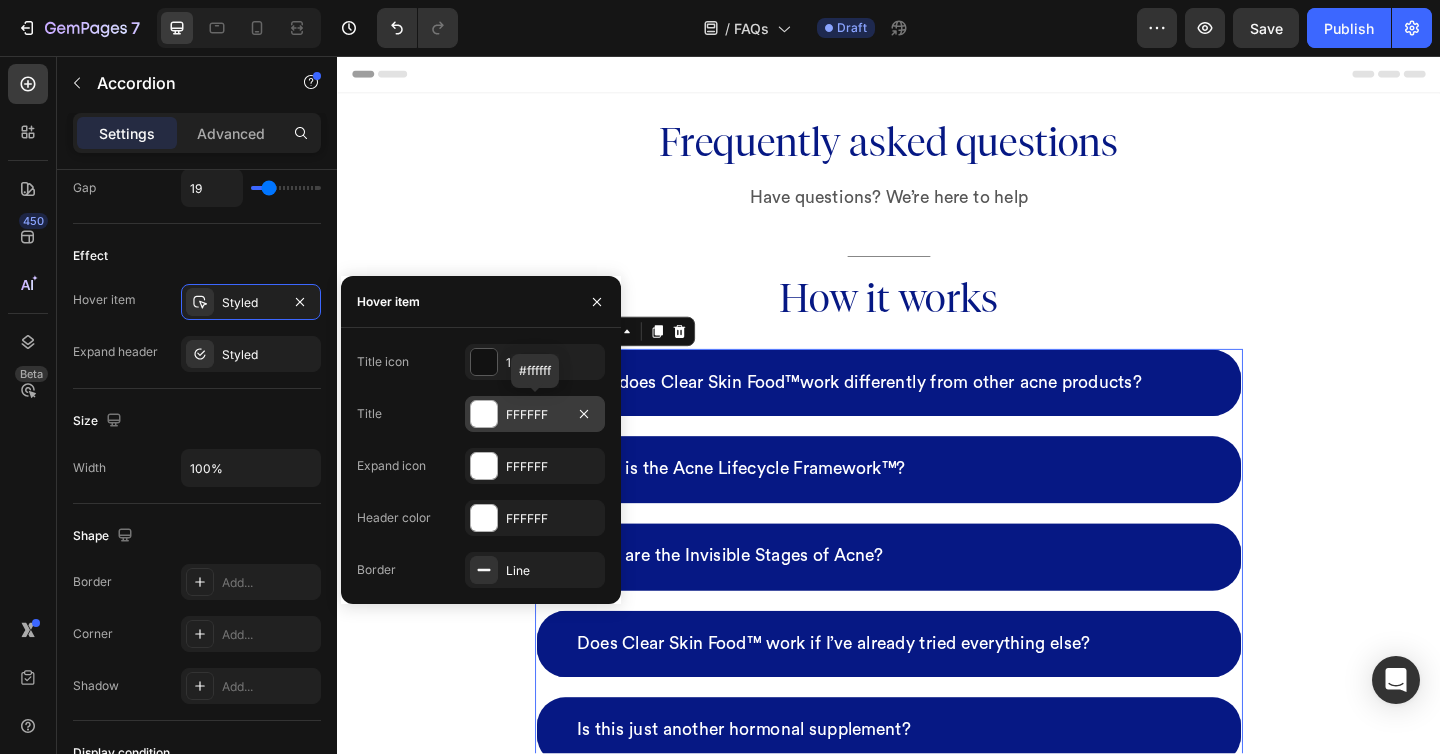 click on "FFFFFF" at bounding box center [535, 415] 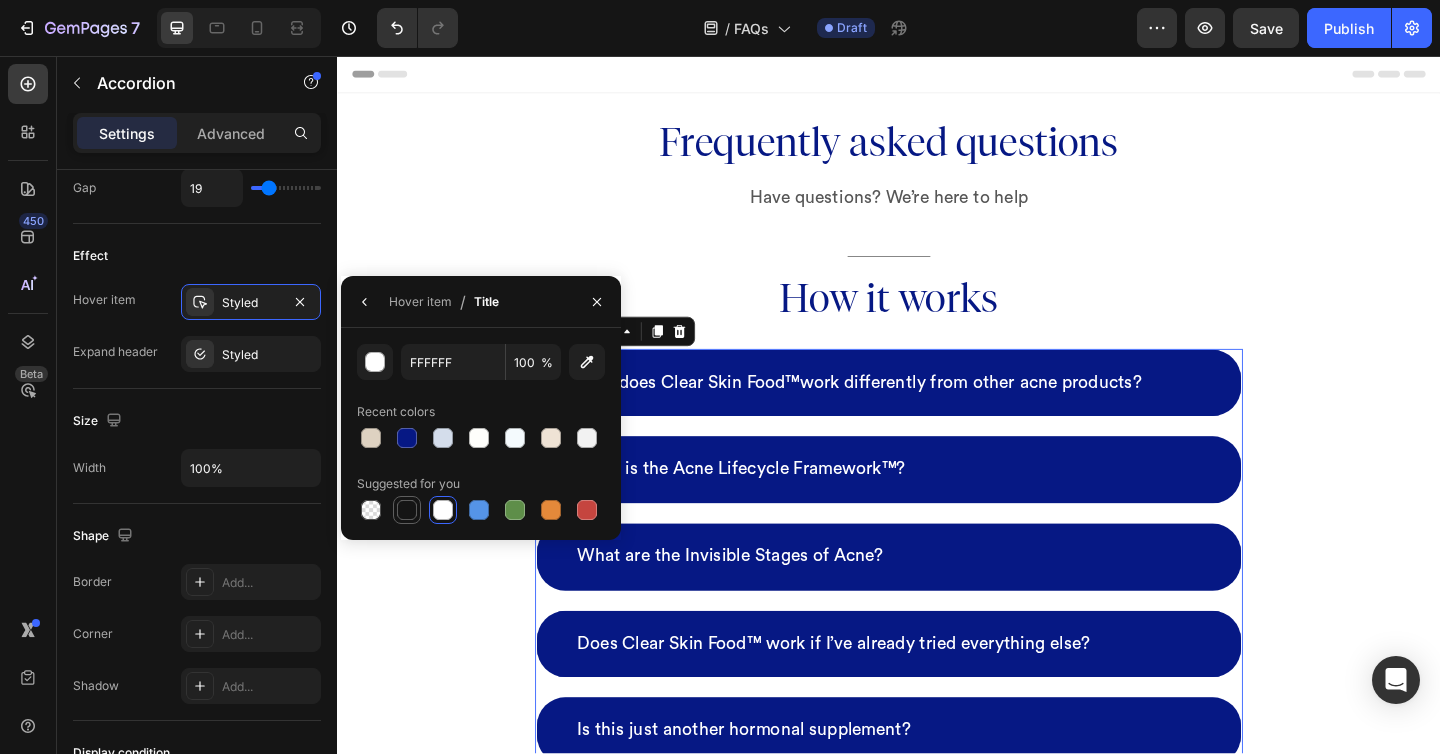 click at bounding box center [407, 510] 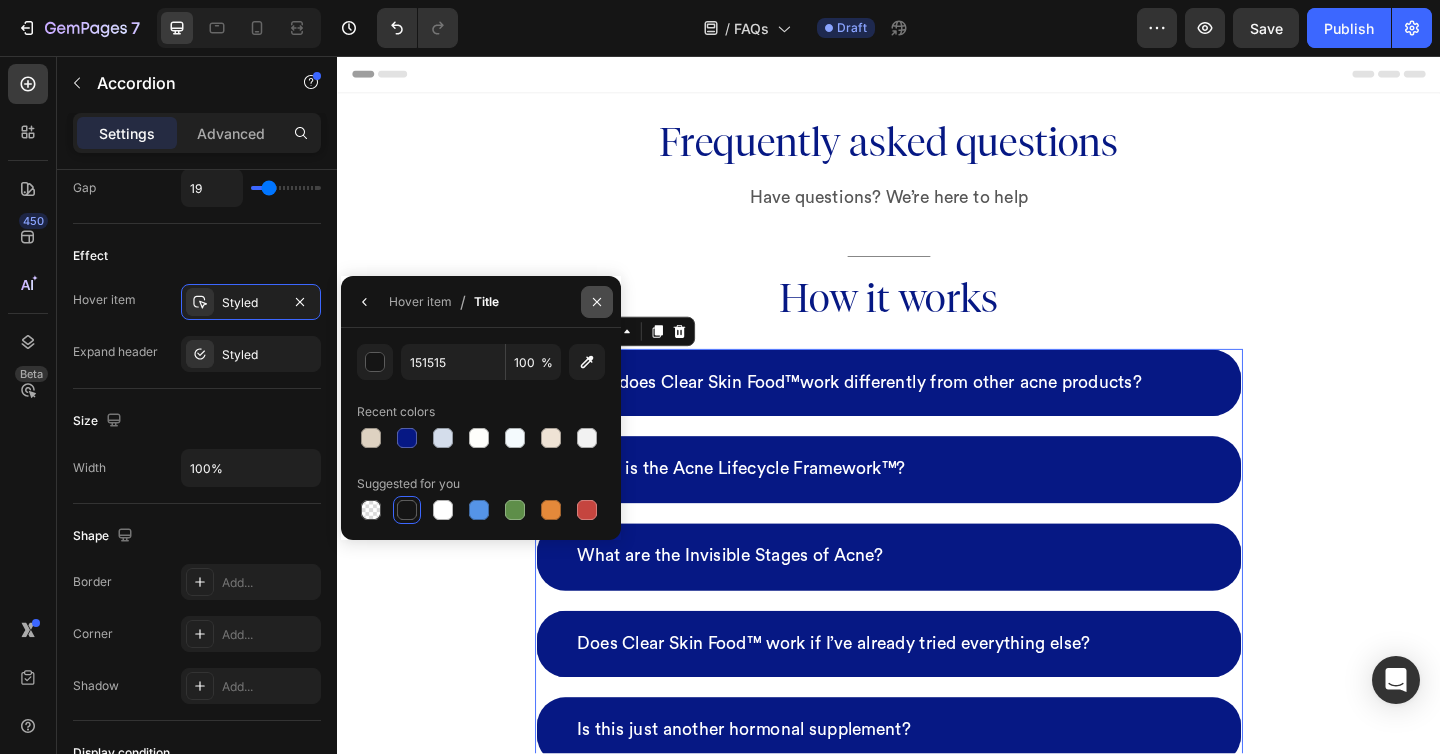 click 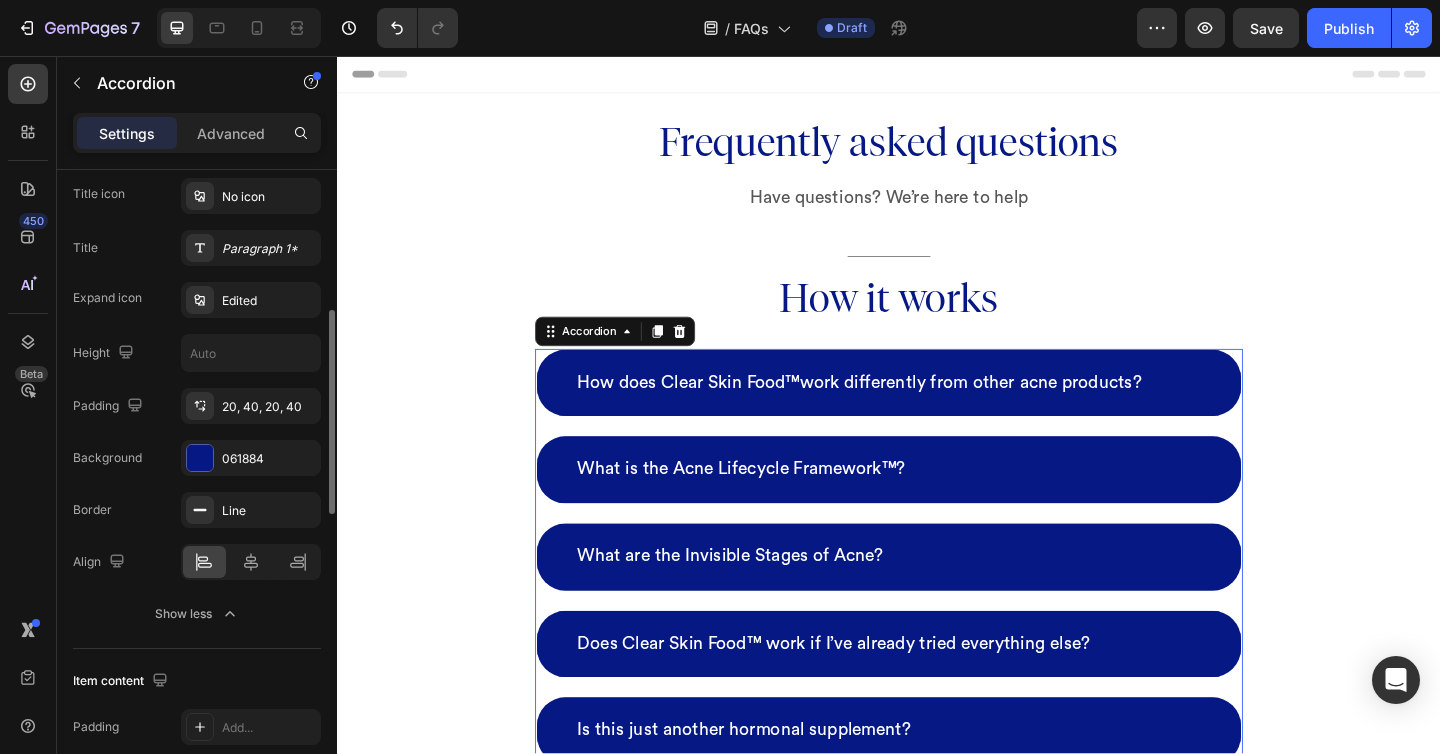 scroll, scrollTop: 435, scrollLeft: 0, axis: vertical 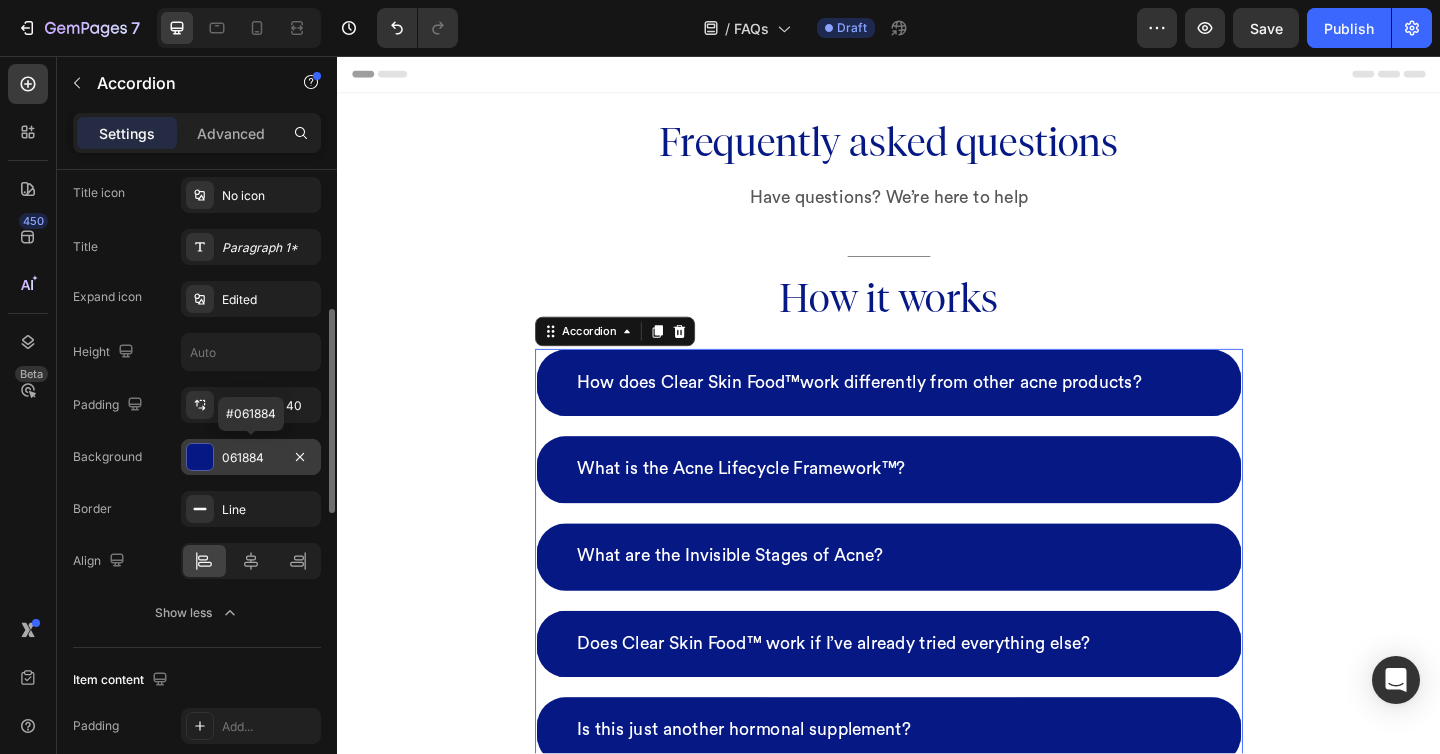 click on "061884" at bounding box center [251, 458] 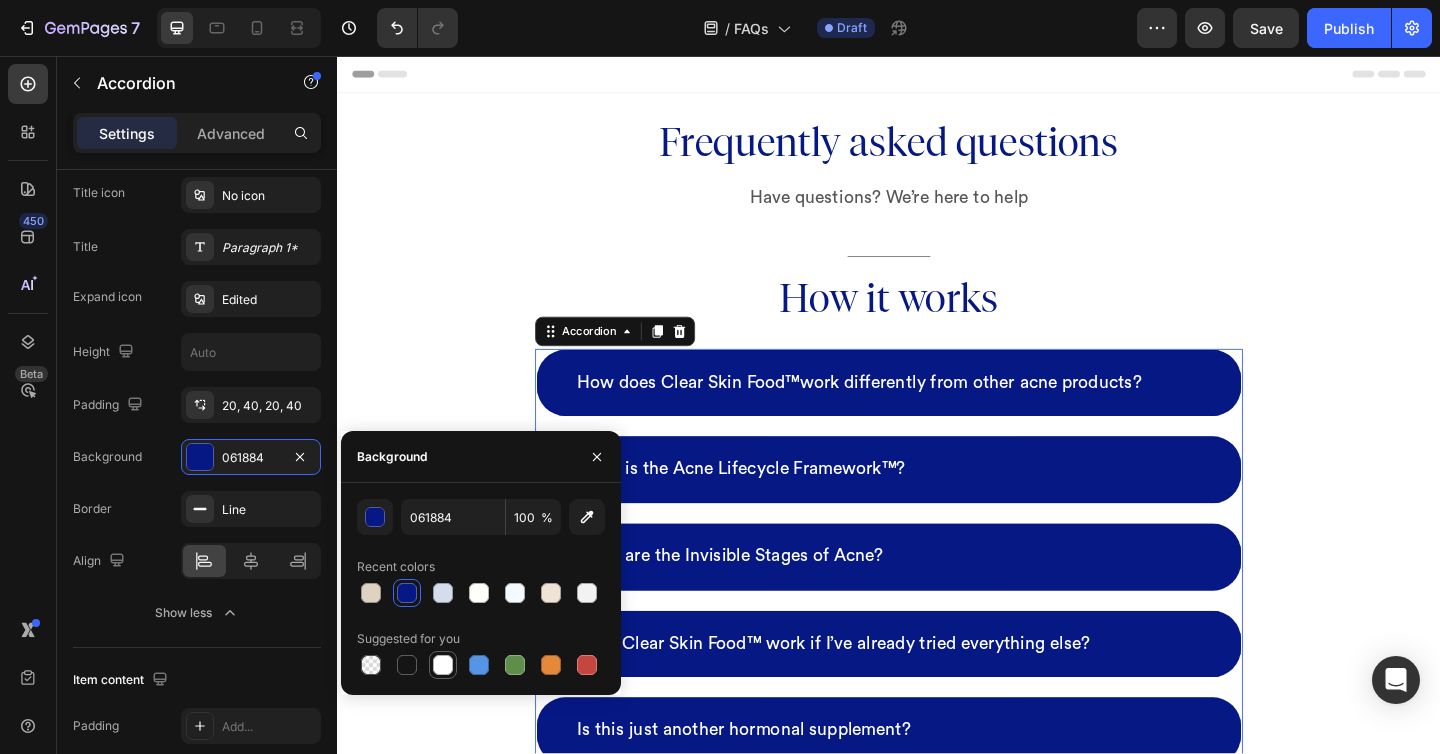 click at bounding box center (443, 665) 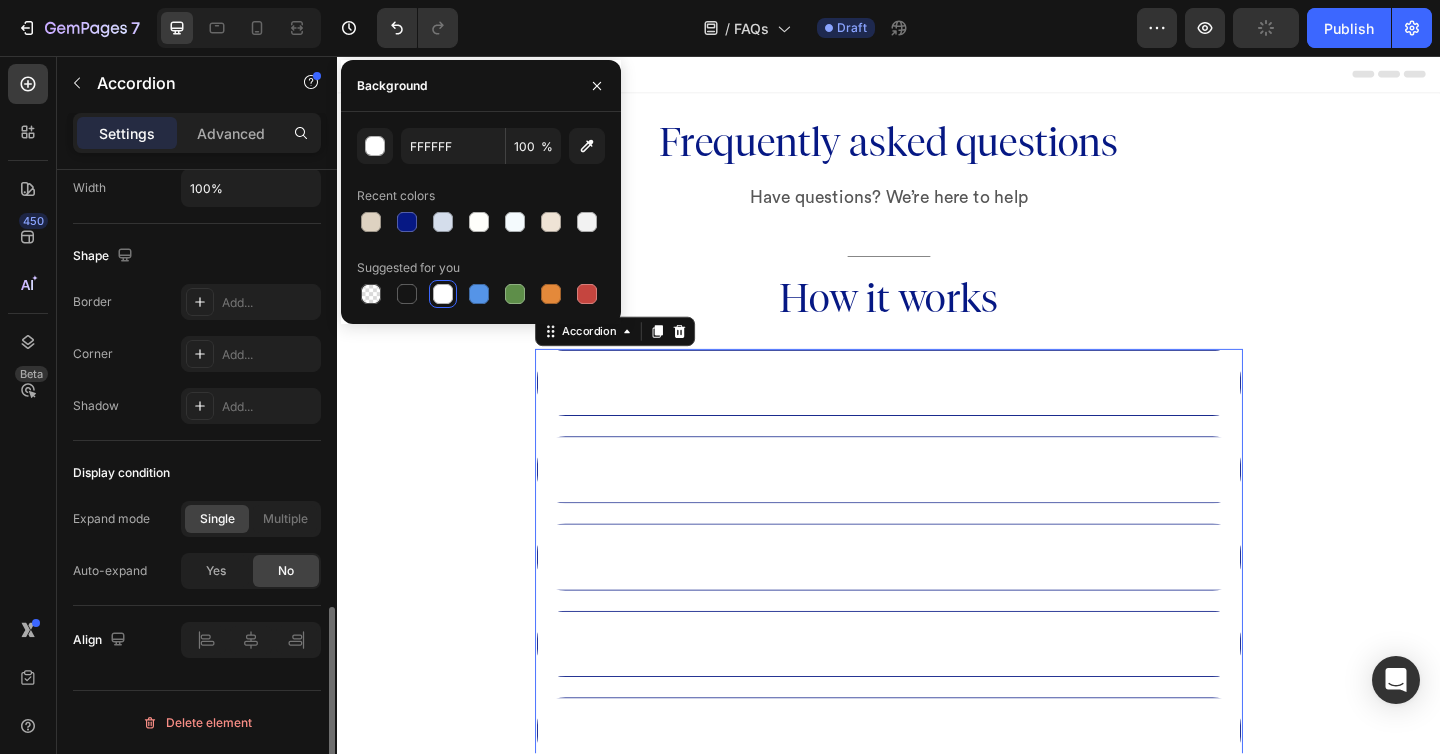 scroll, scrollTop: 1366, scrollLeft: 0, axis: vertical 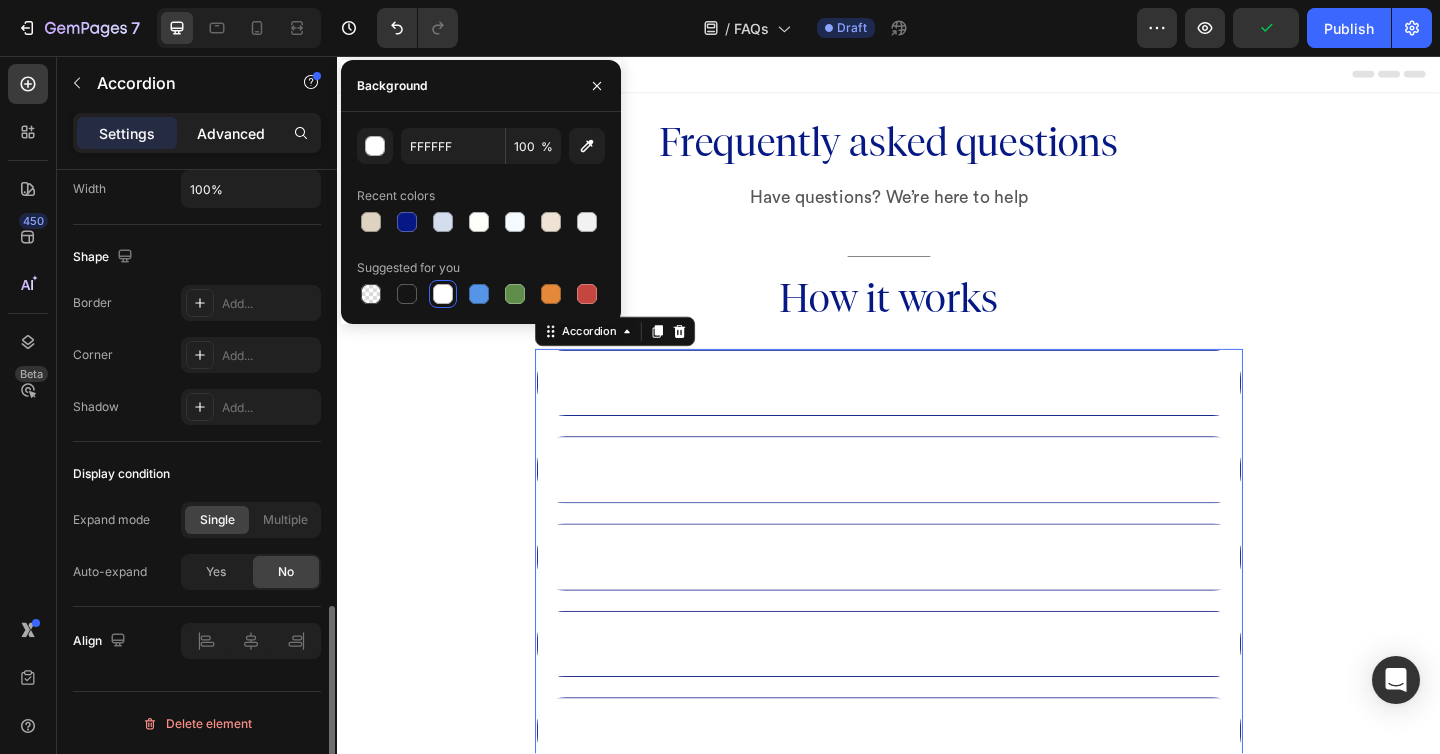 click on "Advanced" at bounding box center [231, 133] 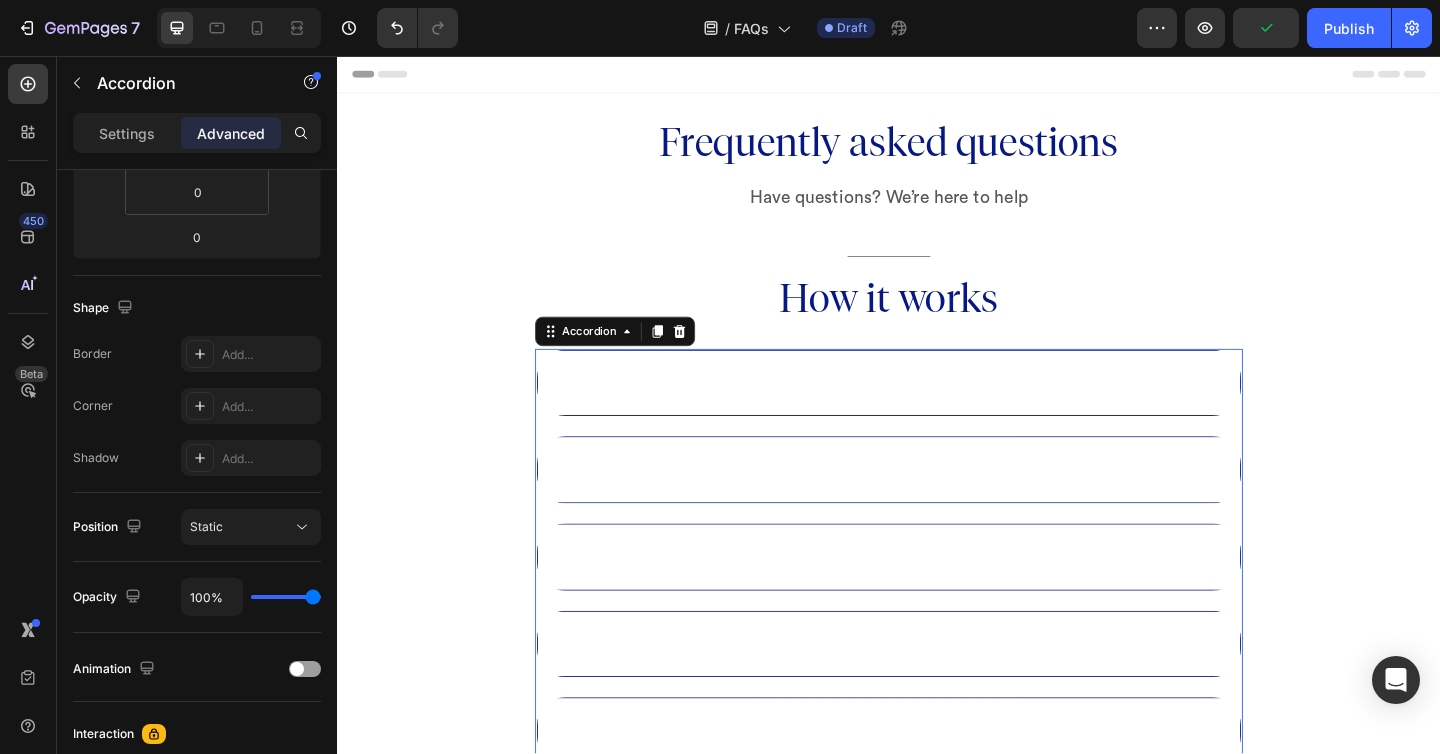scroll, scrollTop: 0, scrollLeft: 0, axis: both 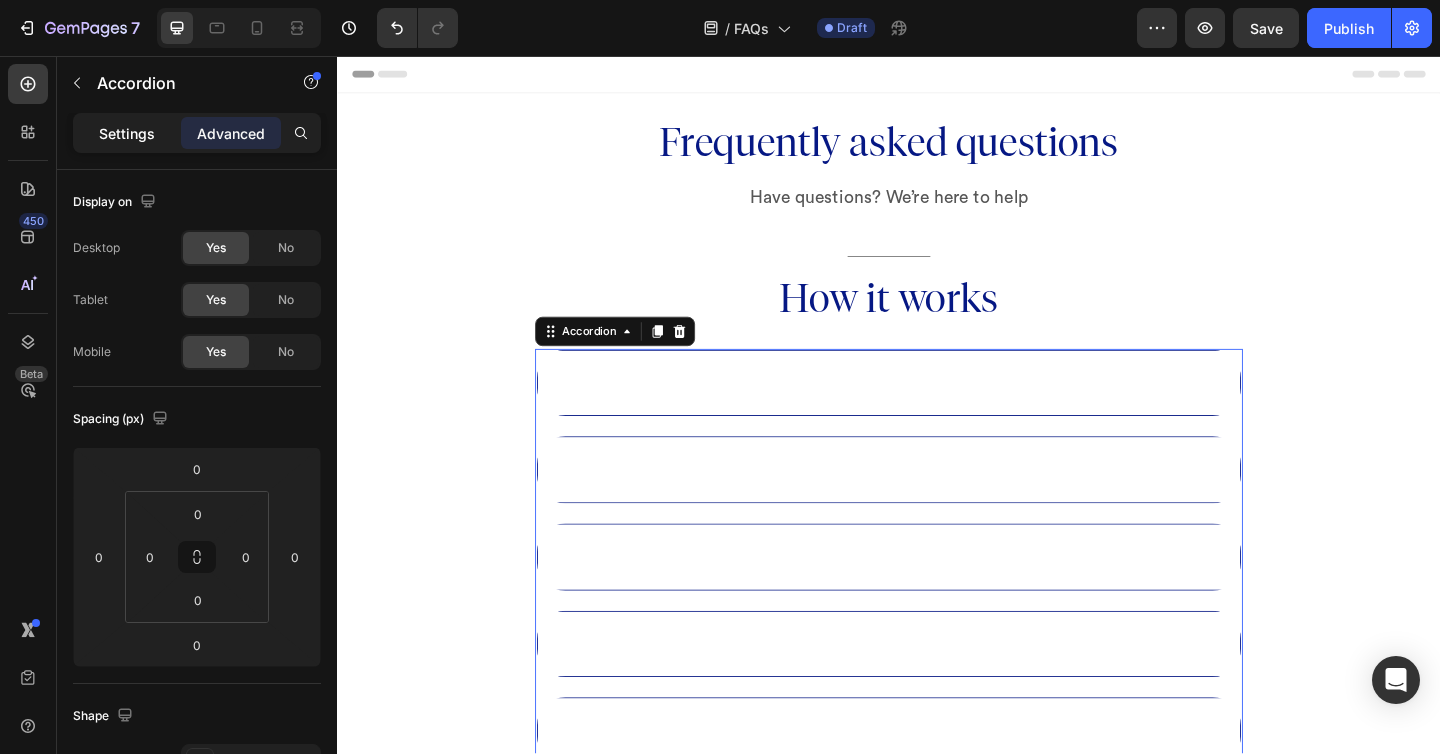click on "Settings" at bounding box center (127, 133) 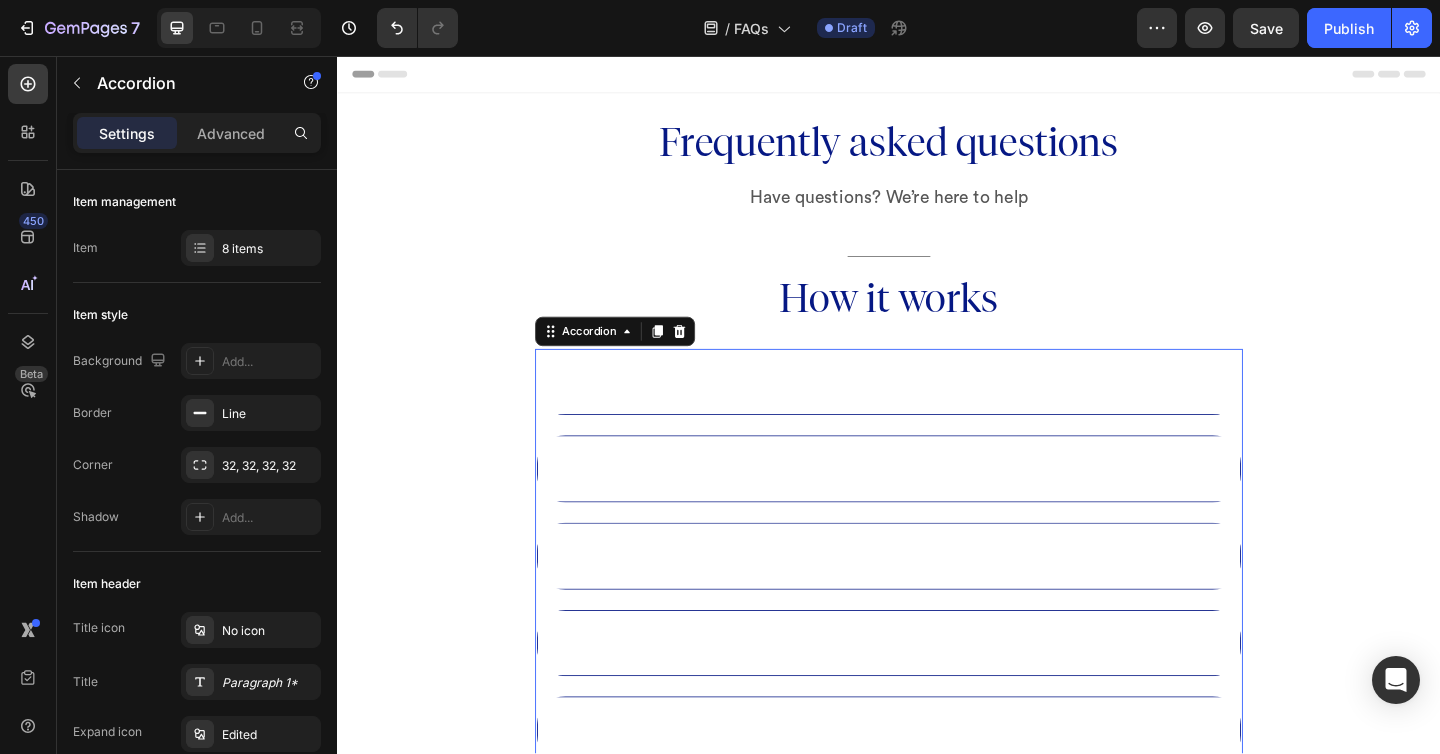 click on "How does Clear Skin Food™work differently from other acne products?" at bounding box center (937, 412) 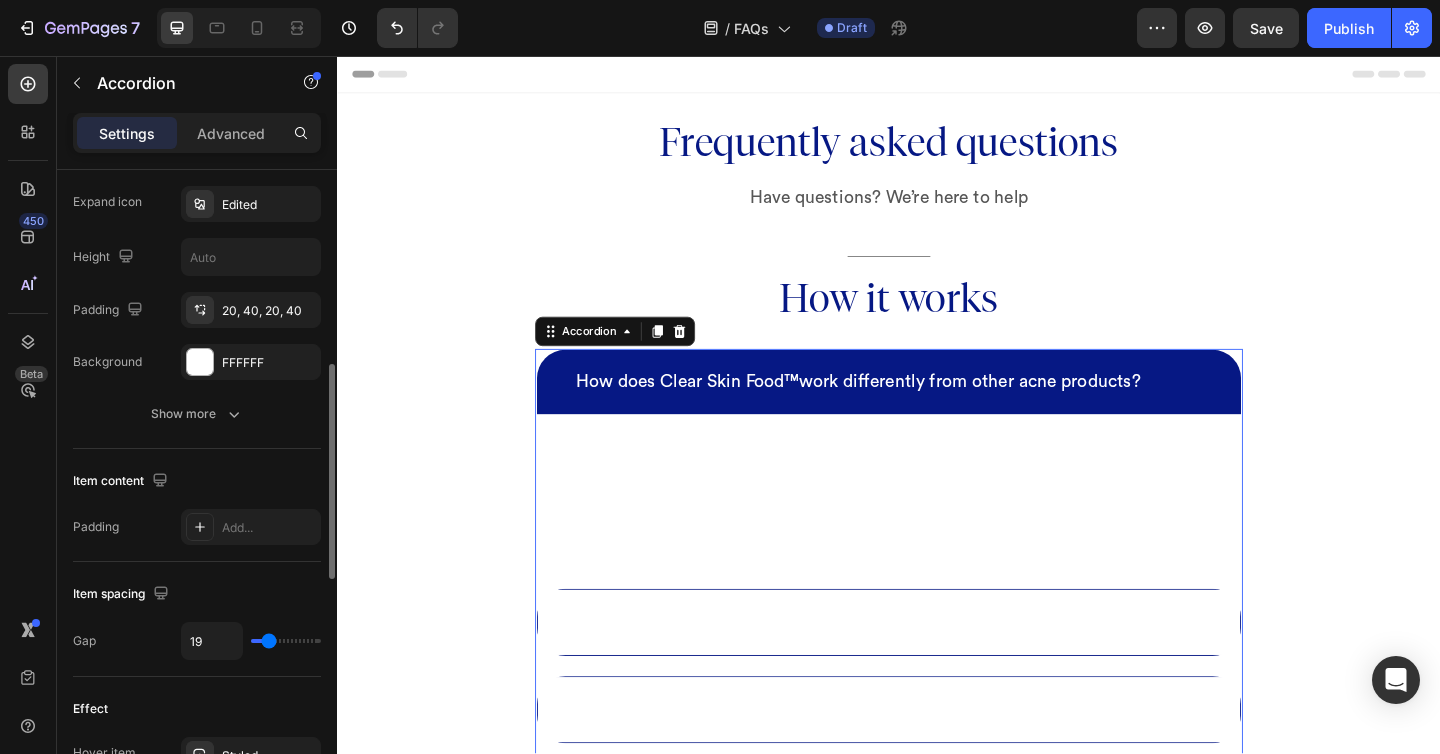 scroll, scrollTop: 531, scrollLeft: 0, axis: vertical 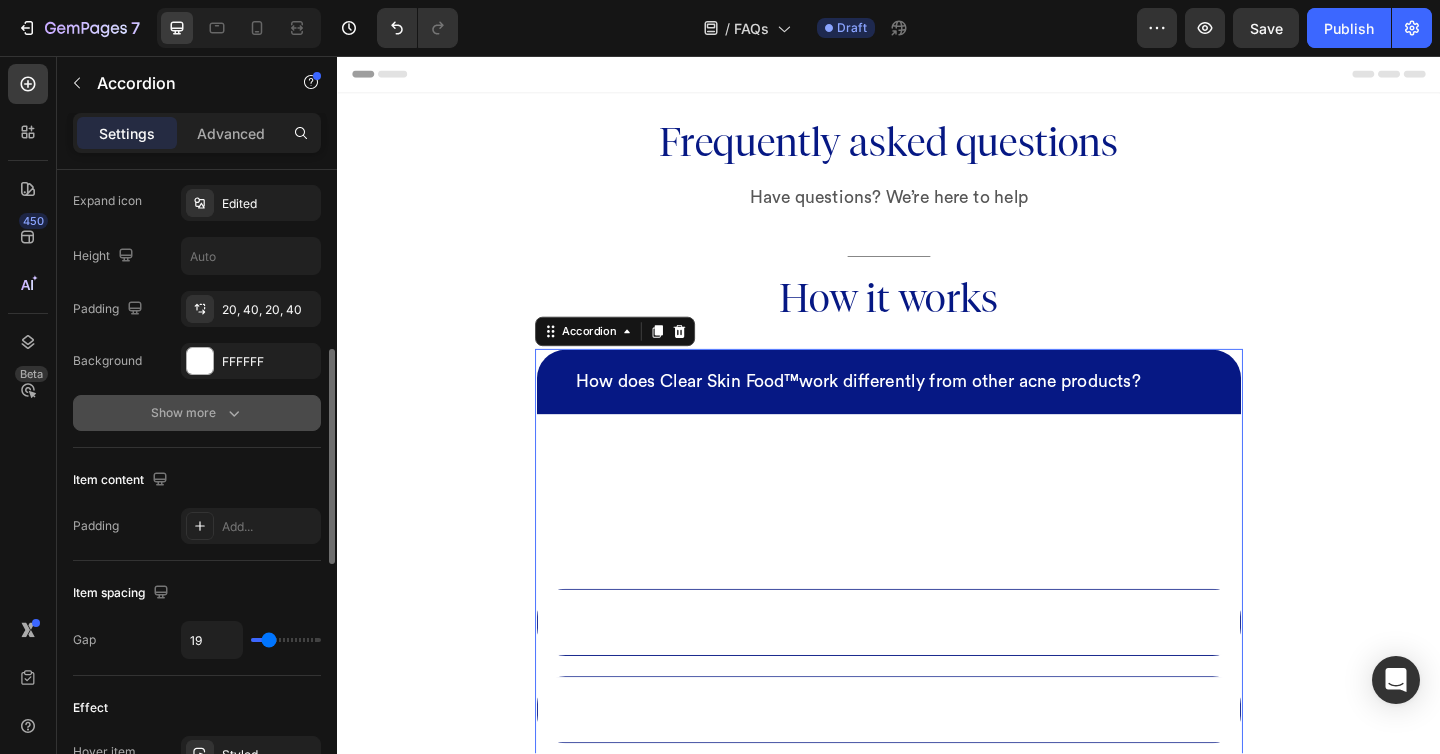 click 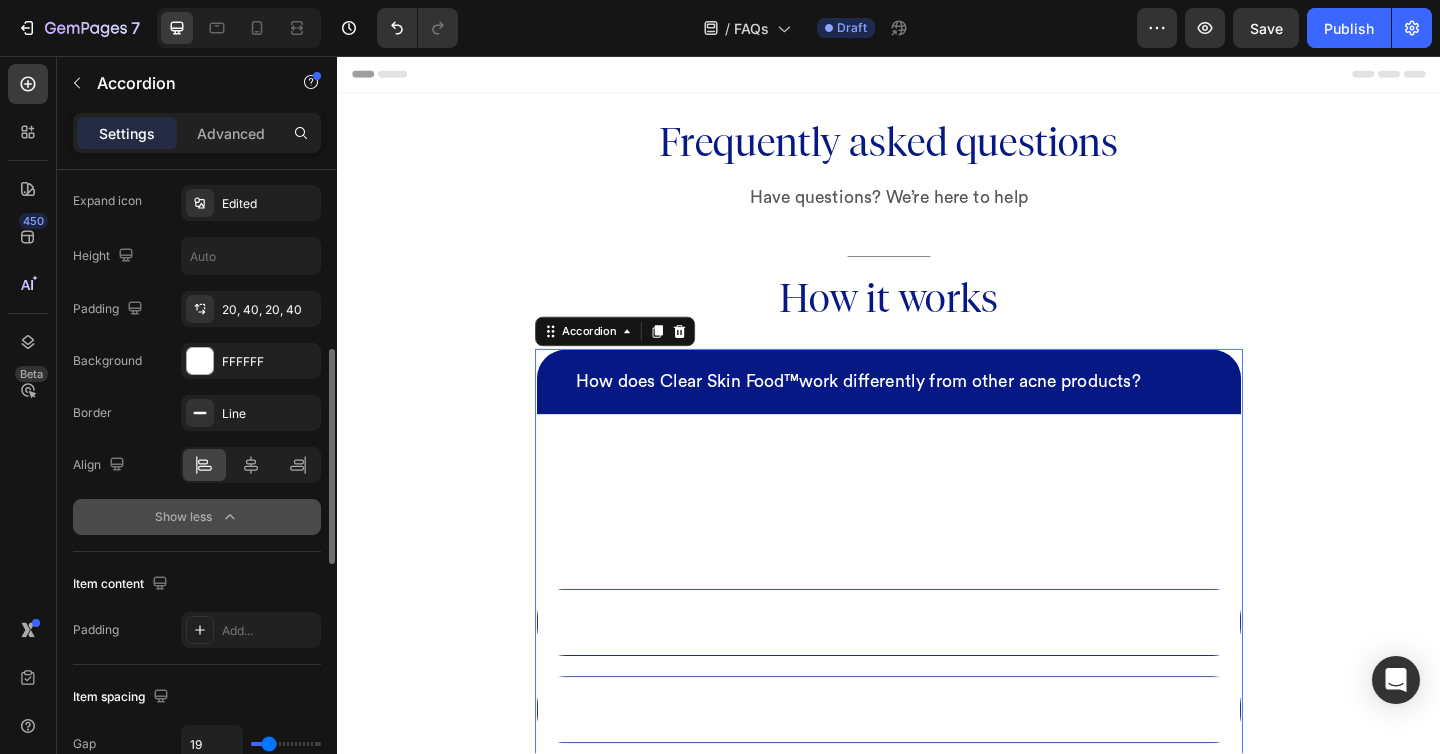 click on "How does Clear Skin Food™work differently from other acne products?" at bounding box center [937, 411] 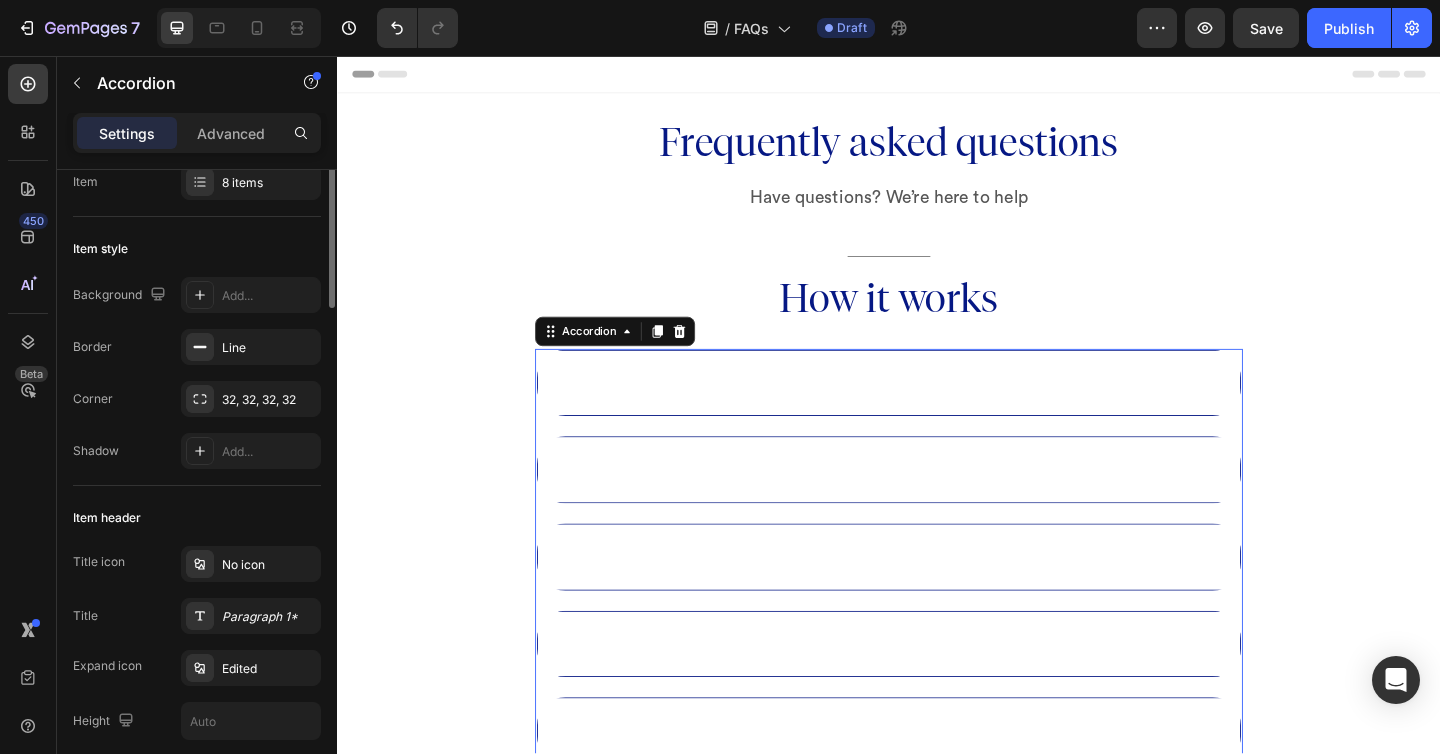 scroll, scrollTop: 0, scrollLeft: 0, axis: both 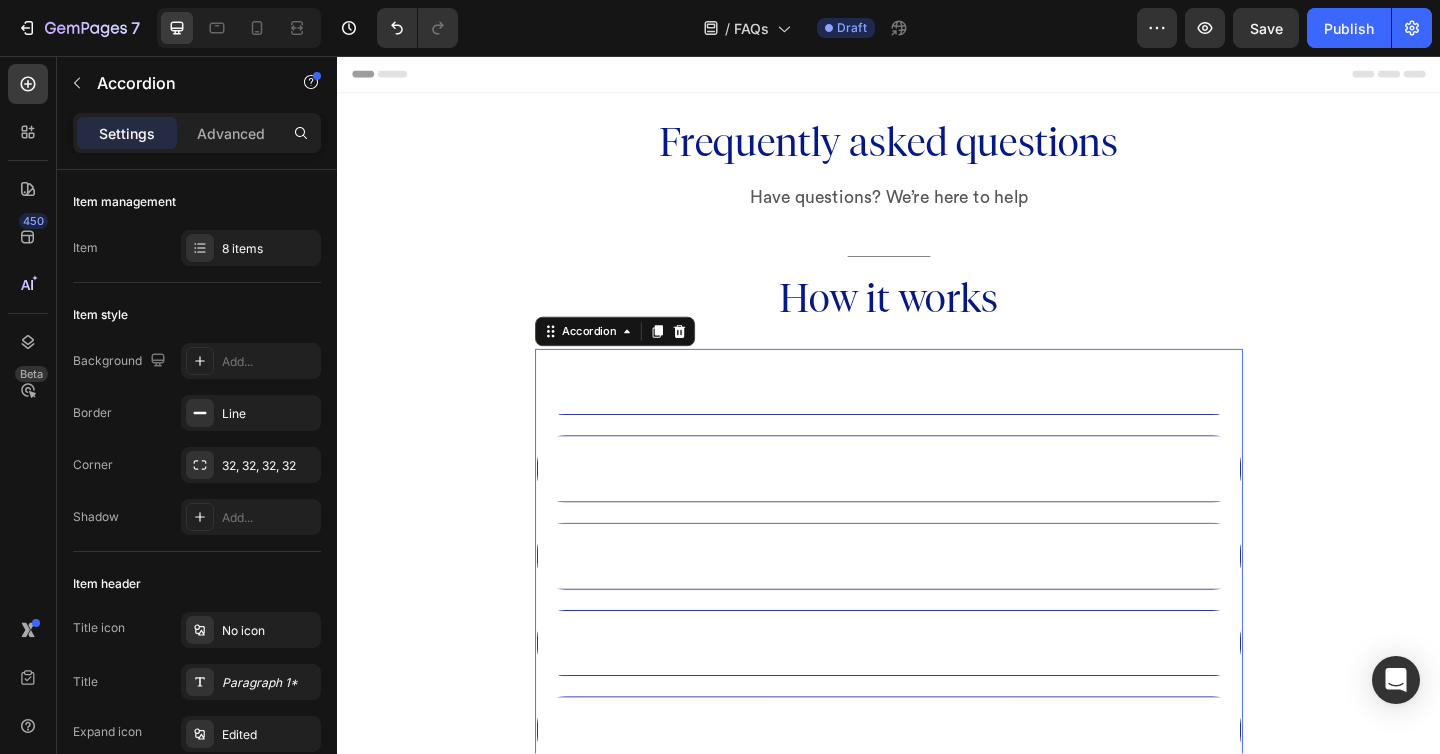 click on "How does Clear Skin Food™work differently from other acne products?" at bounding box center [937, 412] 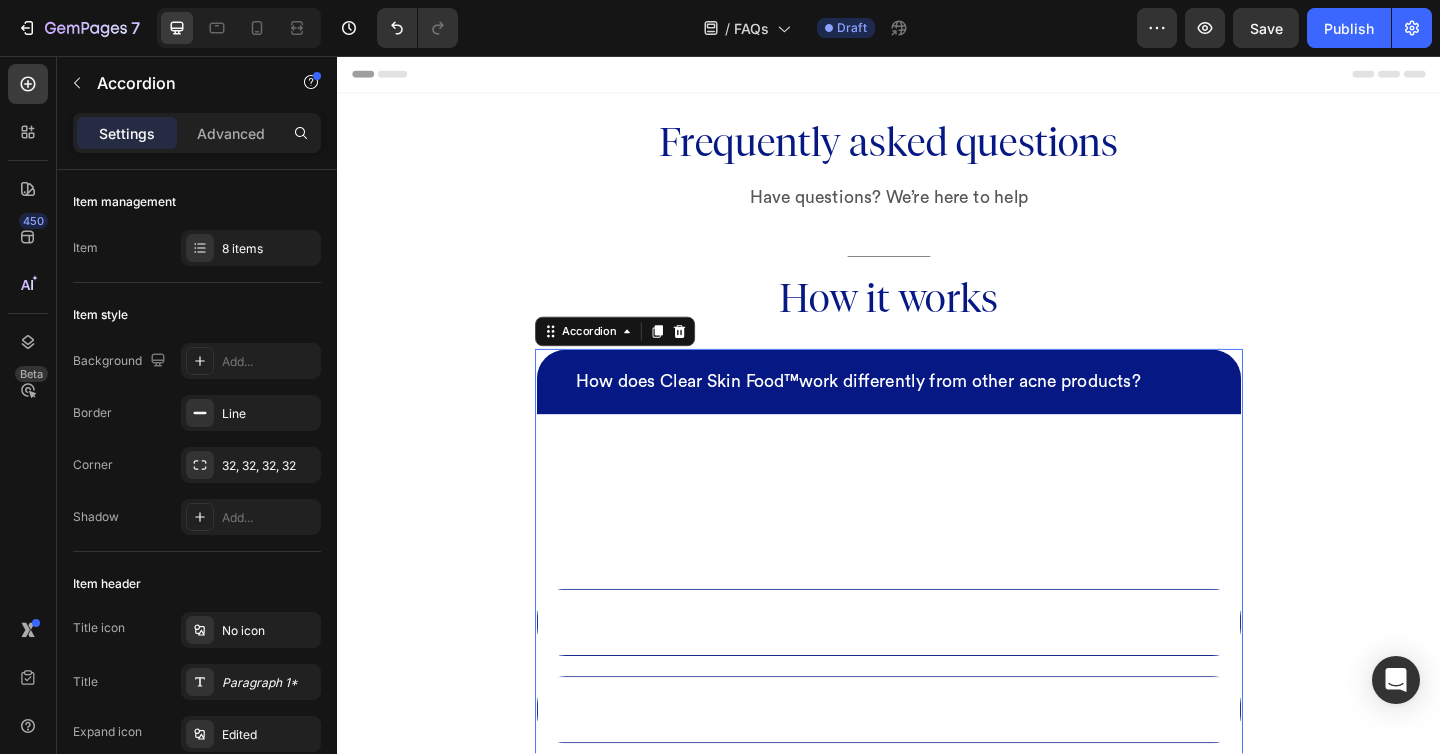 click on "How does Clear Skin Food™work differently from other acne products?" at bounding box center (904, 411) 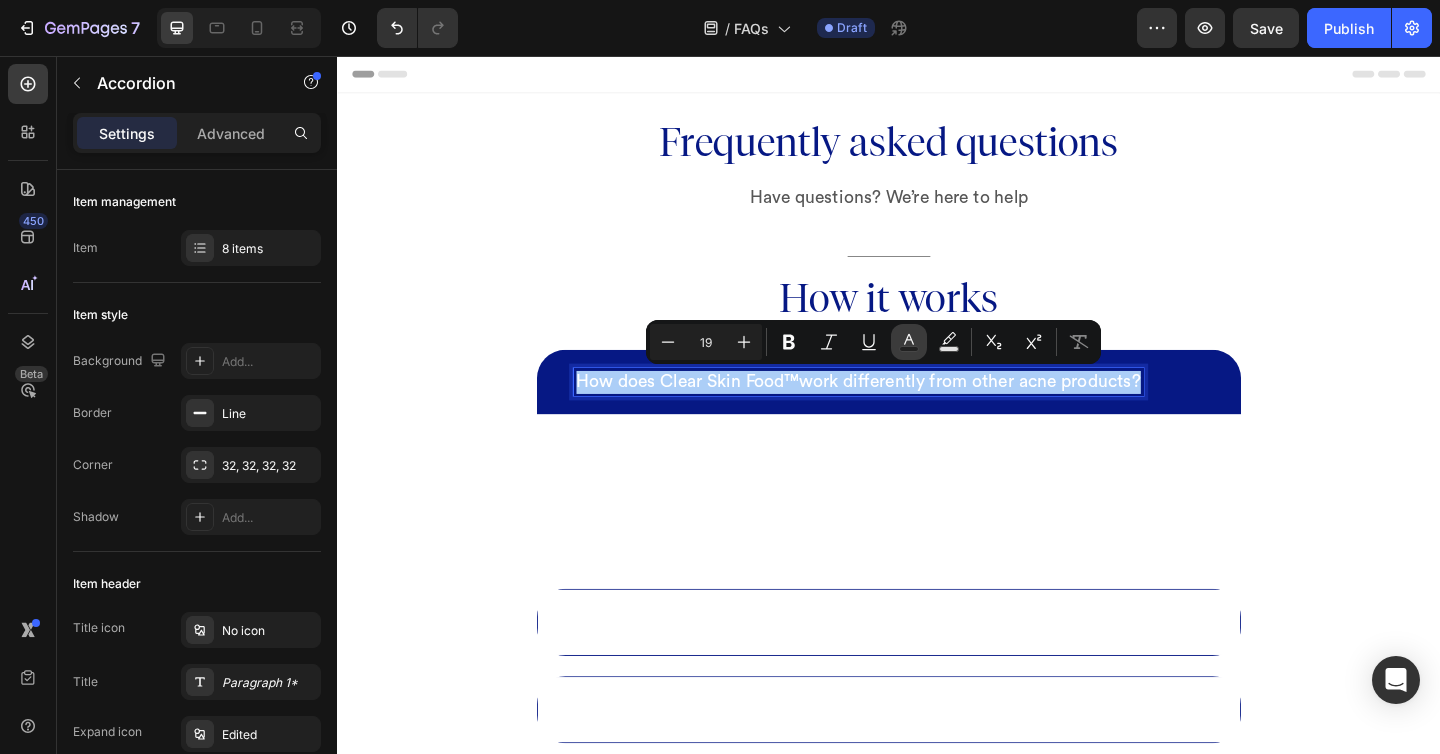 click 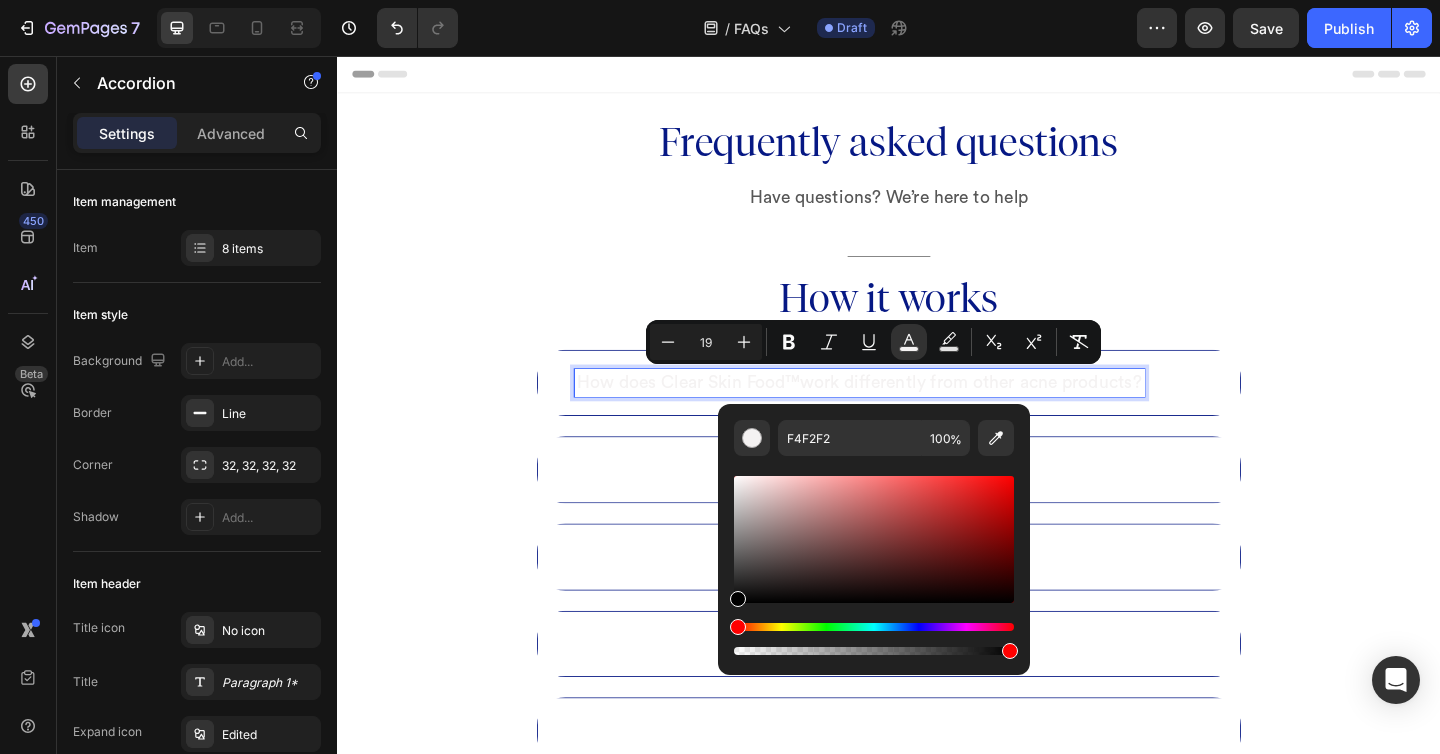 drag, startPoint x: 738, startPoint y: 480, endPoint x: 727, endPoint y: 599, distance: 119.507324 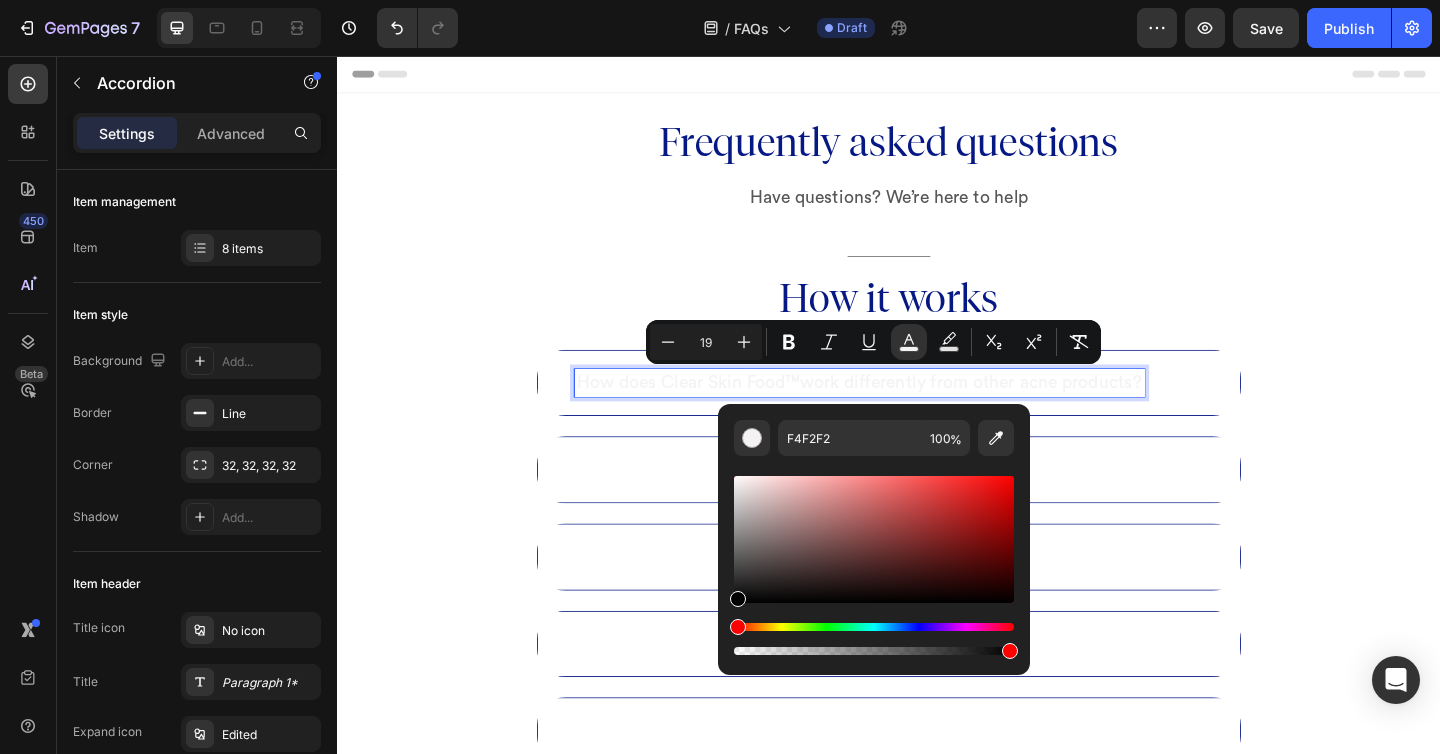 click on "F4F2F2 100 %" at bounding box center [874, 531] 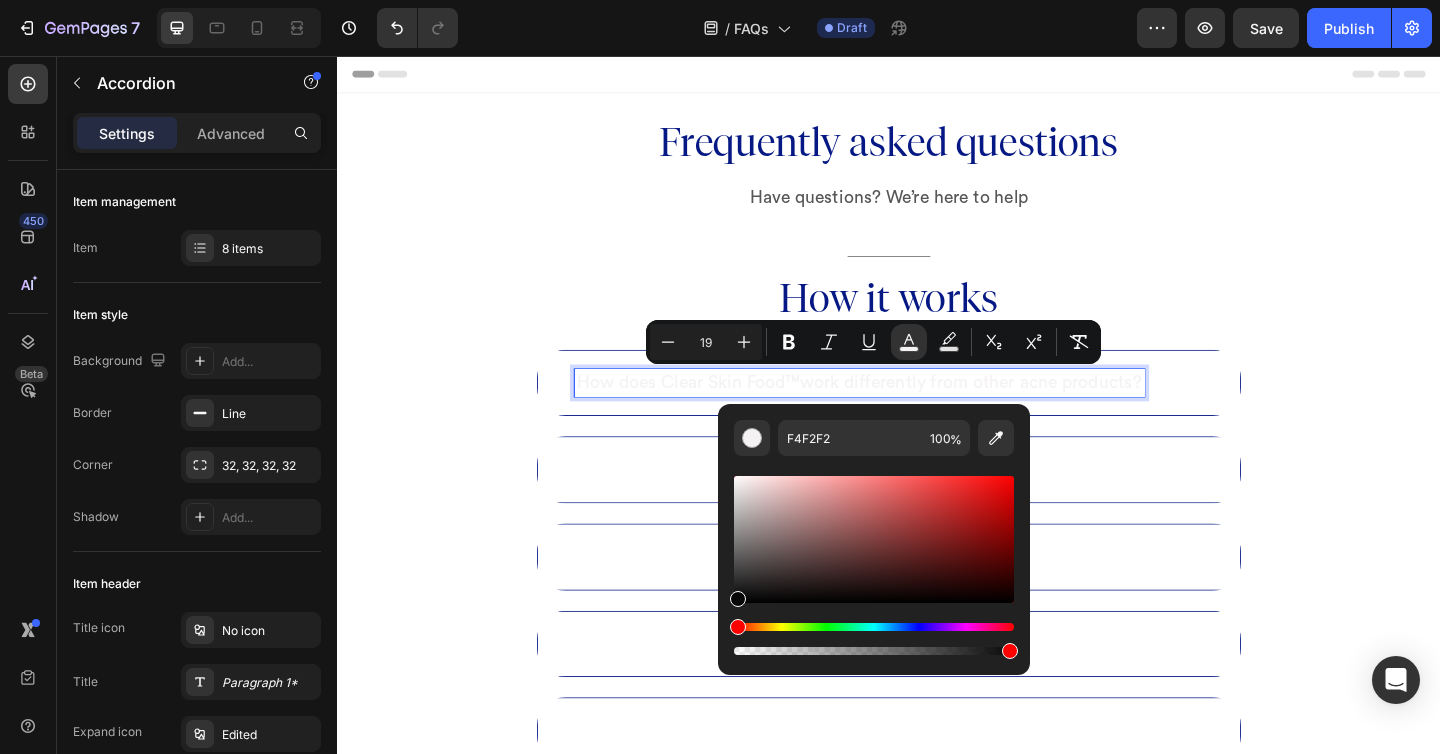 type on "070707" 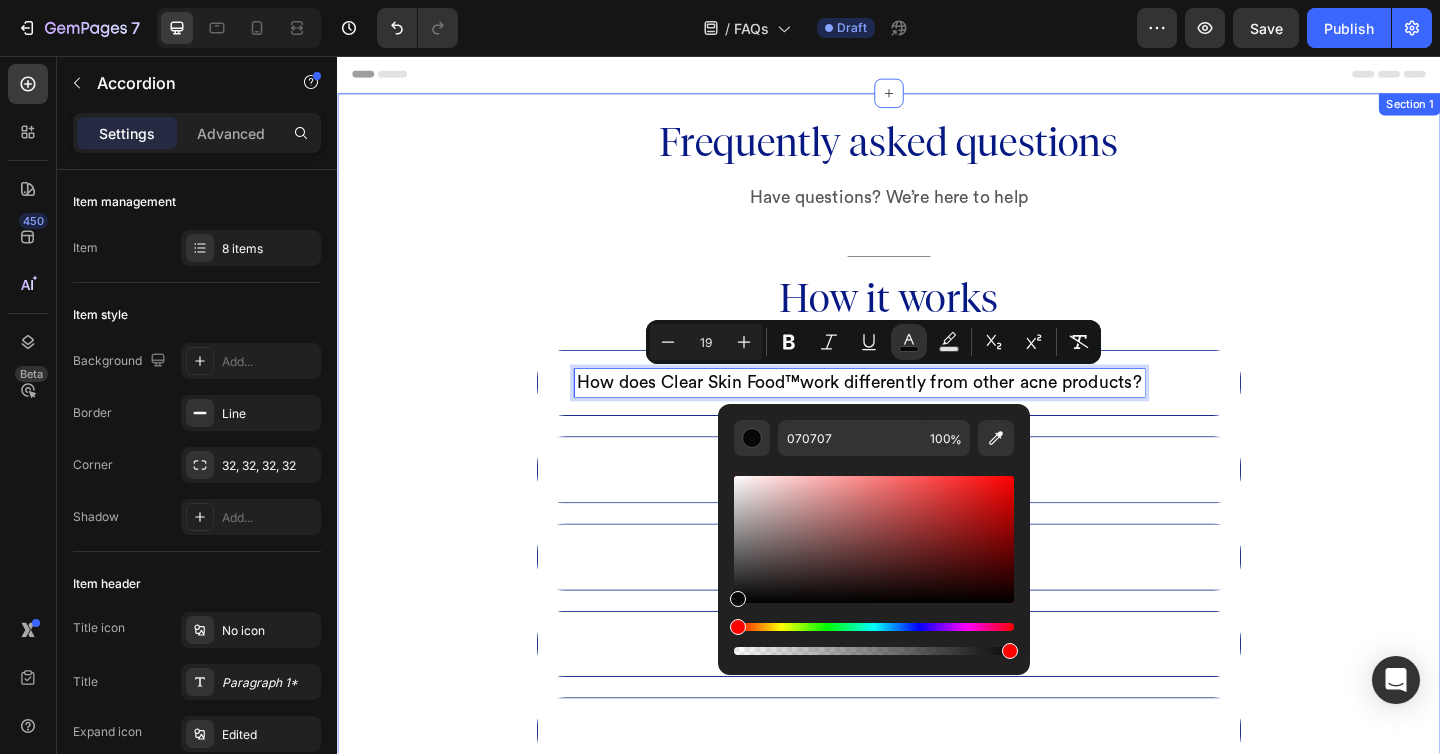 click on "Frequently asked questions Heading Have questions? We’re here to help Text block                Title Line How it works Heading How does Clear Skin Food™work differently from other acne products? What is the Acne Lifecycle Framework™? What are the Invisible Stages of Acne? Does Clear Skin Food™ work if I’ve already tried everything else? Is this just another hormonal supplement? Is Clear Skin Food™ for everyone? Will Clear Skin Food™ make me break out more in the beginning?  I sometimes forget to take the supplements in the morning. Is it okay if I just take the two daily doses at night? Accordion   0 Row" at bounding box center [937, 629] 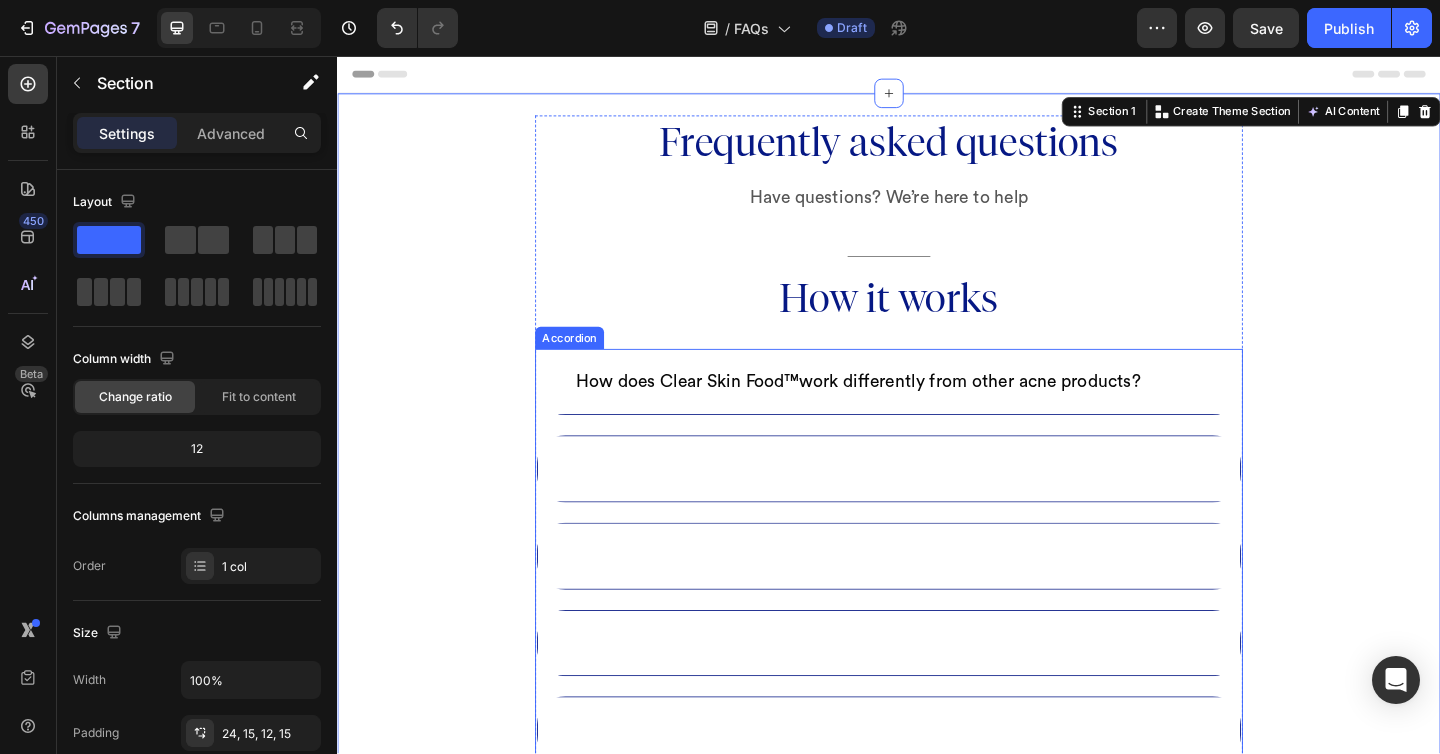 click on "How does Clear Skin Food™work differently from other acne products?" at bounding box center [904, 410] 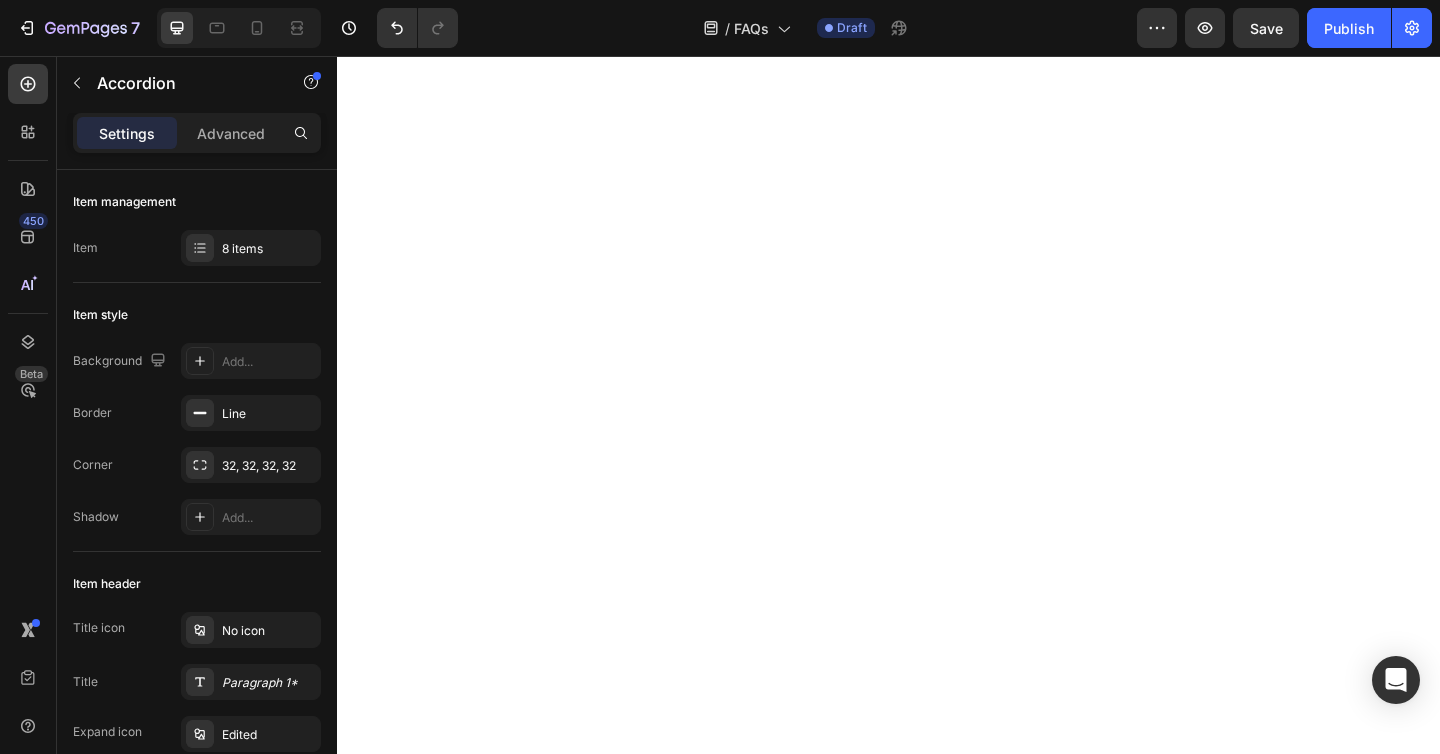 scroll, scrollTop: 0, scrollLeft: 0, axis: both 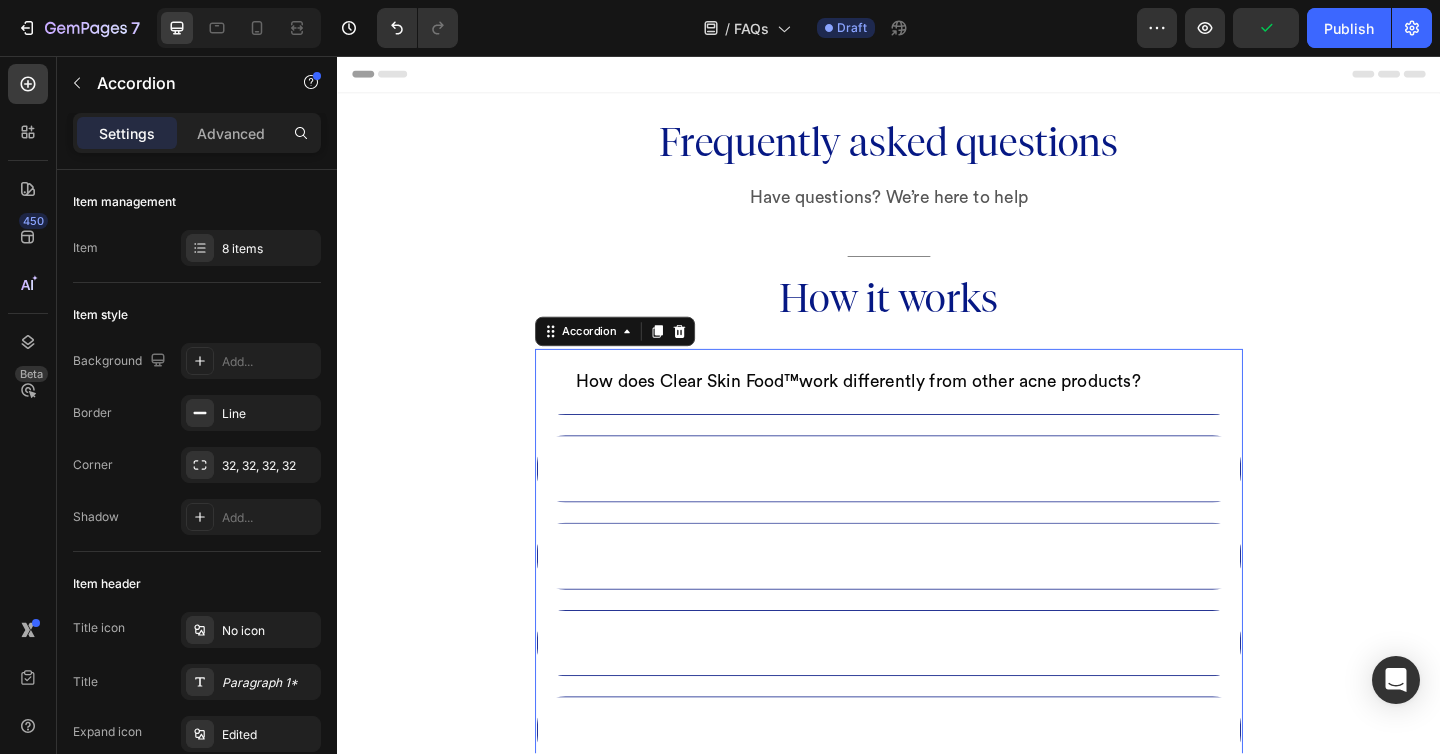 click on "How does Clear Skin Food™work differently from other acne products?" at bounding box center (937, 411) 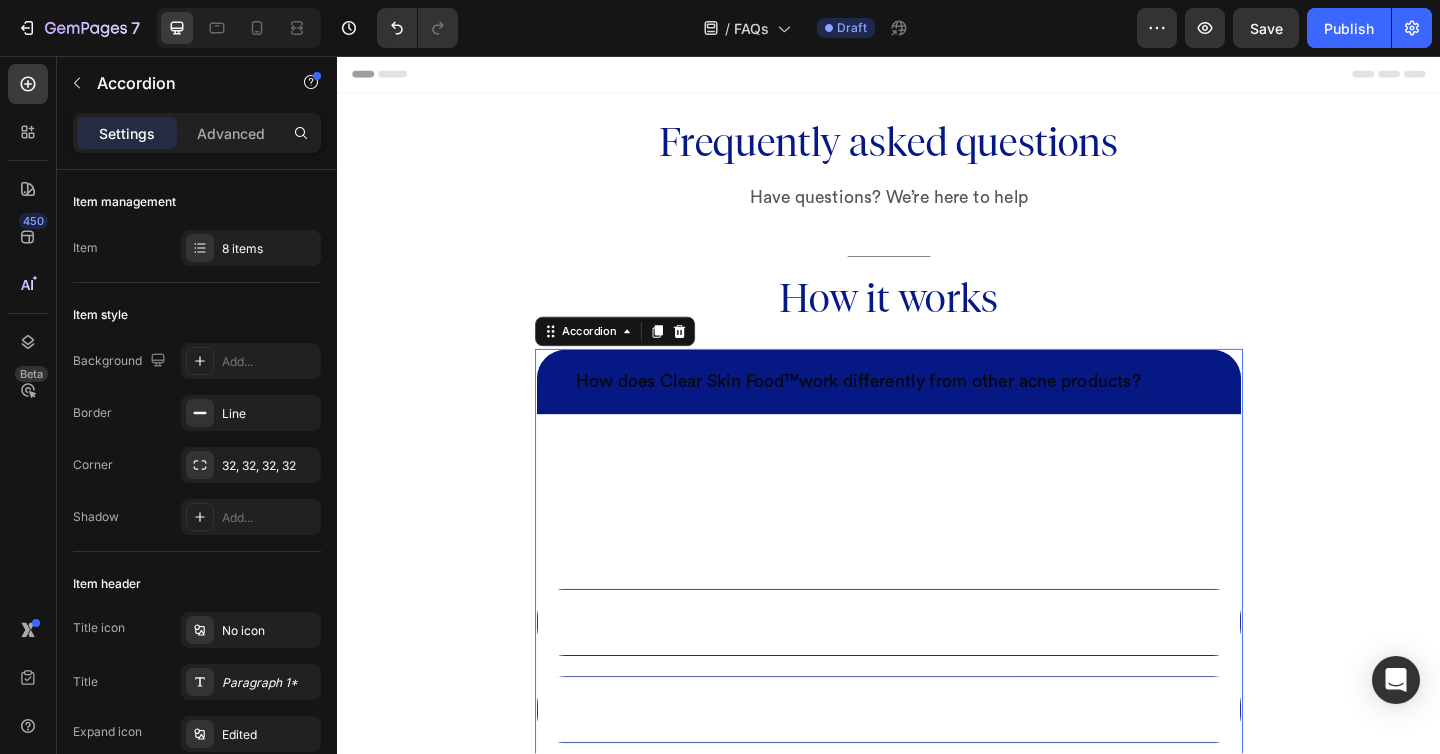 click on "How does Clear Skin Food™work differently from other acne products?" at bounding box center [937, 411] 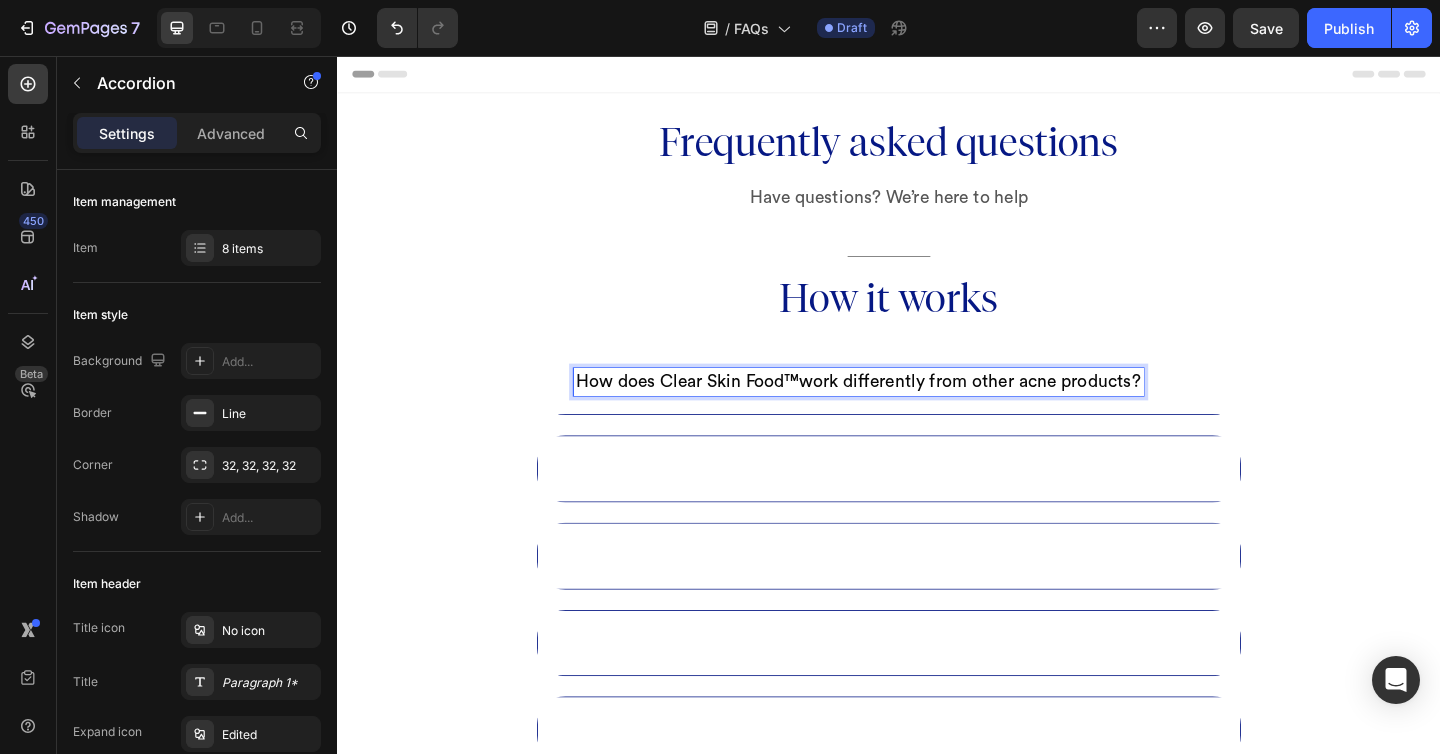 click on "How does Clear Skin Food™work differently from other acne products?" at bounding box center (904, 410) 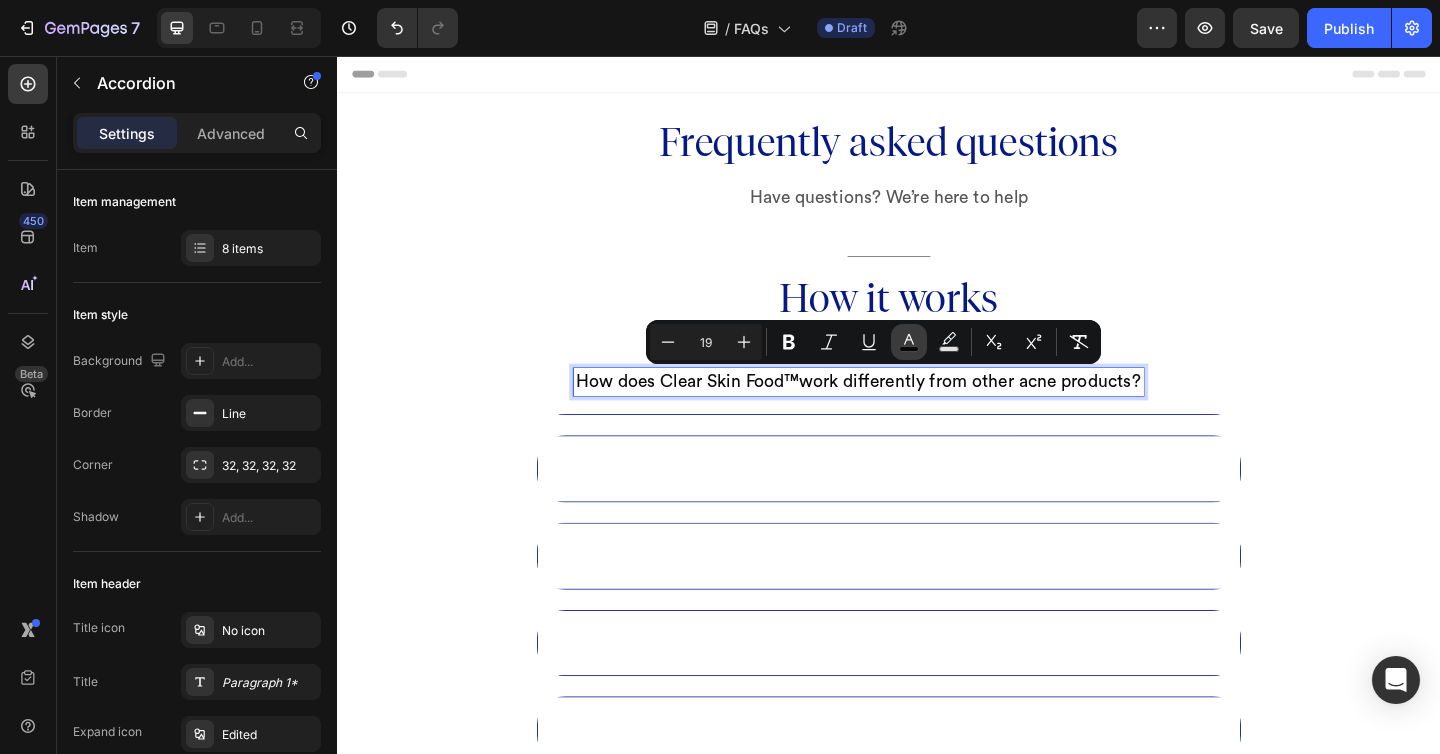 click 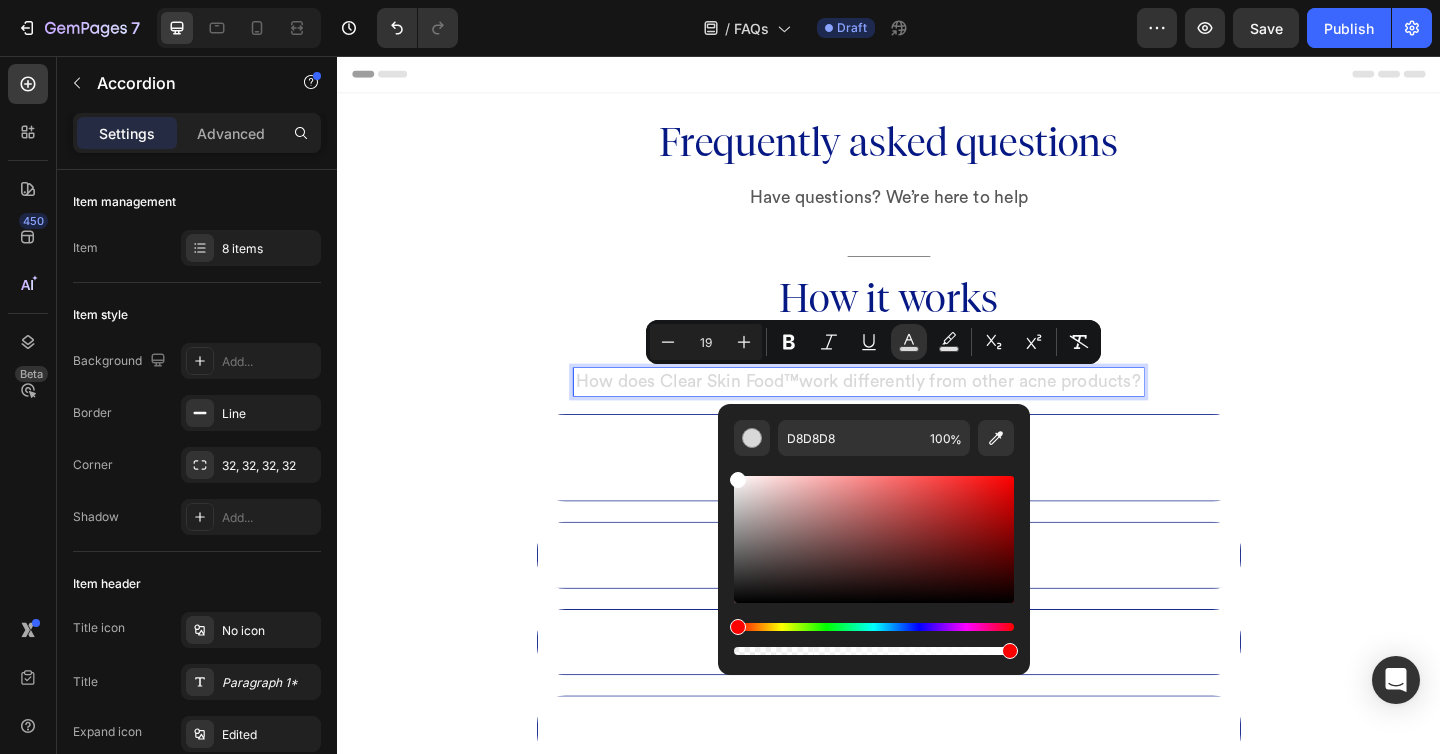 type on "FFFFFF" 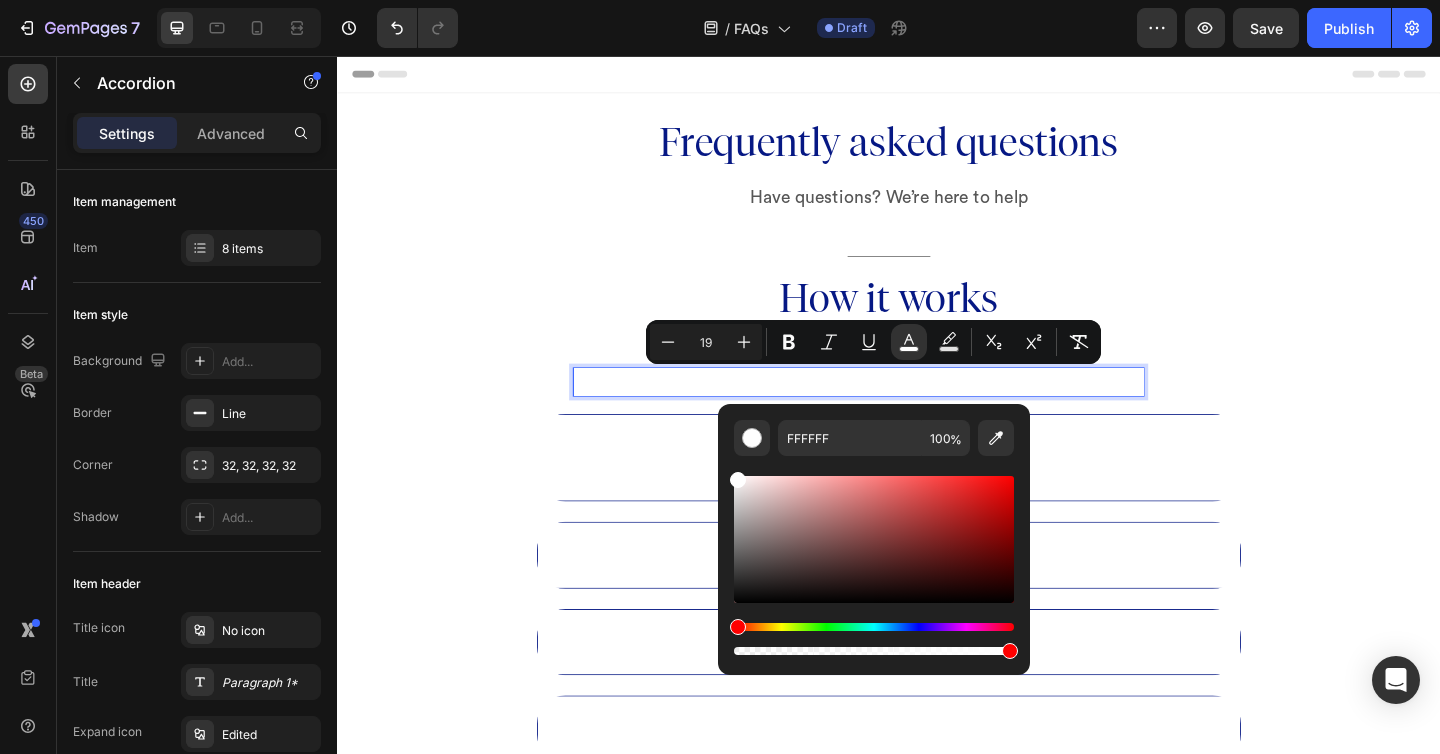 drag, startPoint x: 1077, startPoint y: 652, endPoint x: 741, endPoint y: 500, distance: 368.78177 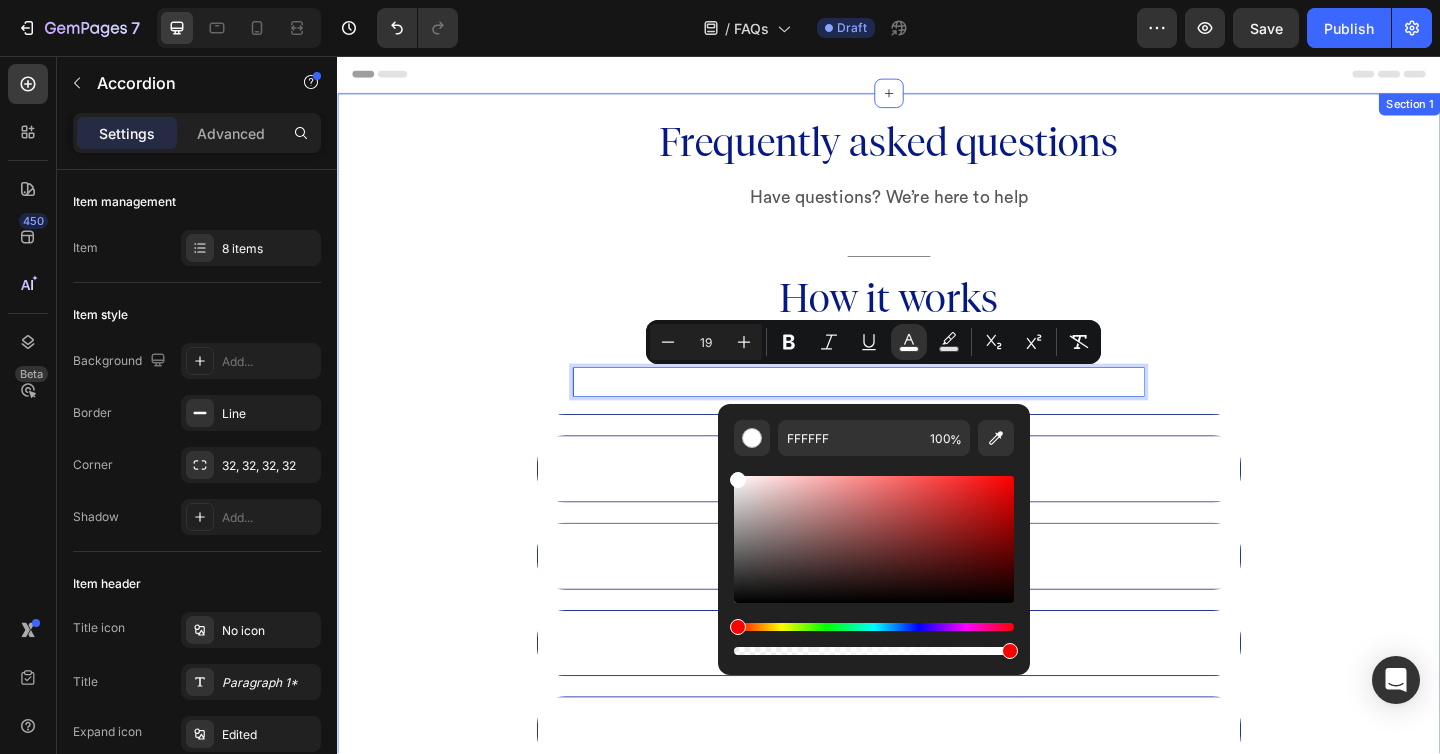 click on "Frequently asked questions Heading Have questions? We’re here to help Text block                Title Line How it works Heading How does Clear Skin Food™work differently from other acne products? What is the Acne Lifecycle Framework™? What are the Invisible Stages of Acne? Does Clear Skin Food™ work if I’ve already tried everything else? Is this just another hormonal supplement? Is Clear Skin Food™ for everyone? Will Clear Skin Food™ make me break out more in the beginning?  I sometimes forget to take the supplements in the morning. Is it okay if I just take the two daily doses at night? Accordion   0 Row" at bounding box center [937, 628] 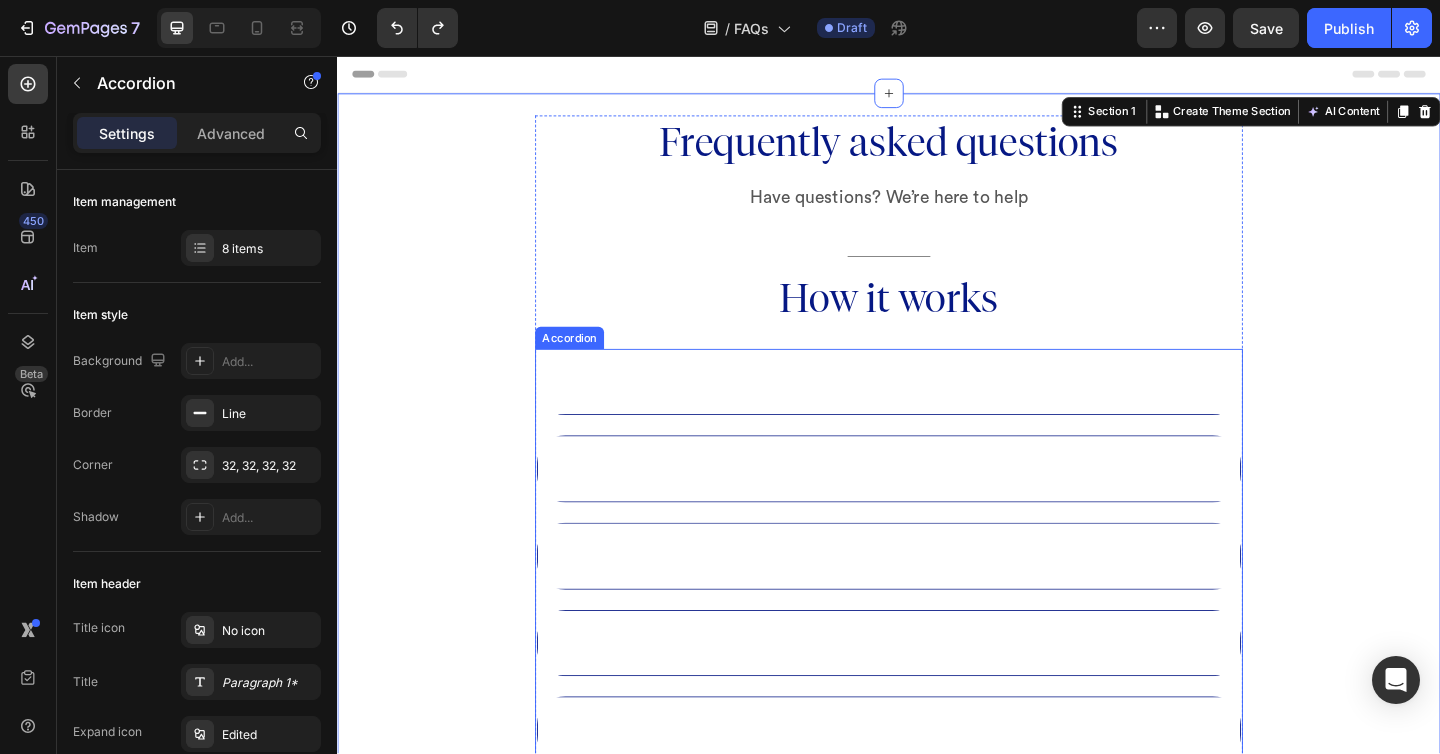 click on "How does Clear Skin Food™work differently from other acne products?" at bounding box center [937, 411] 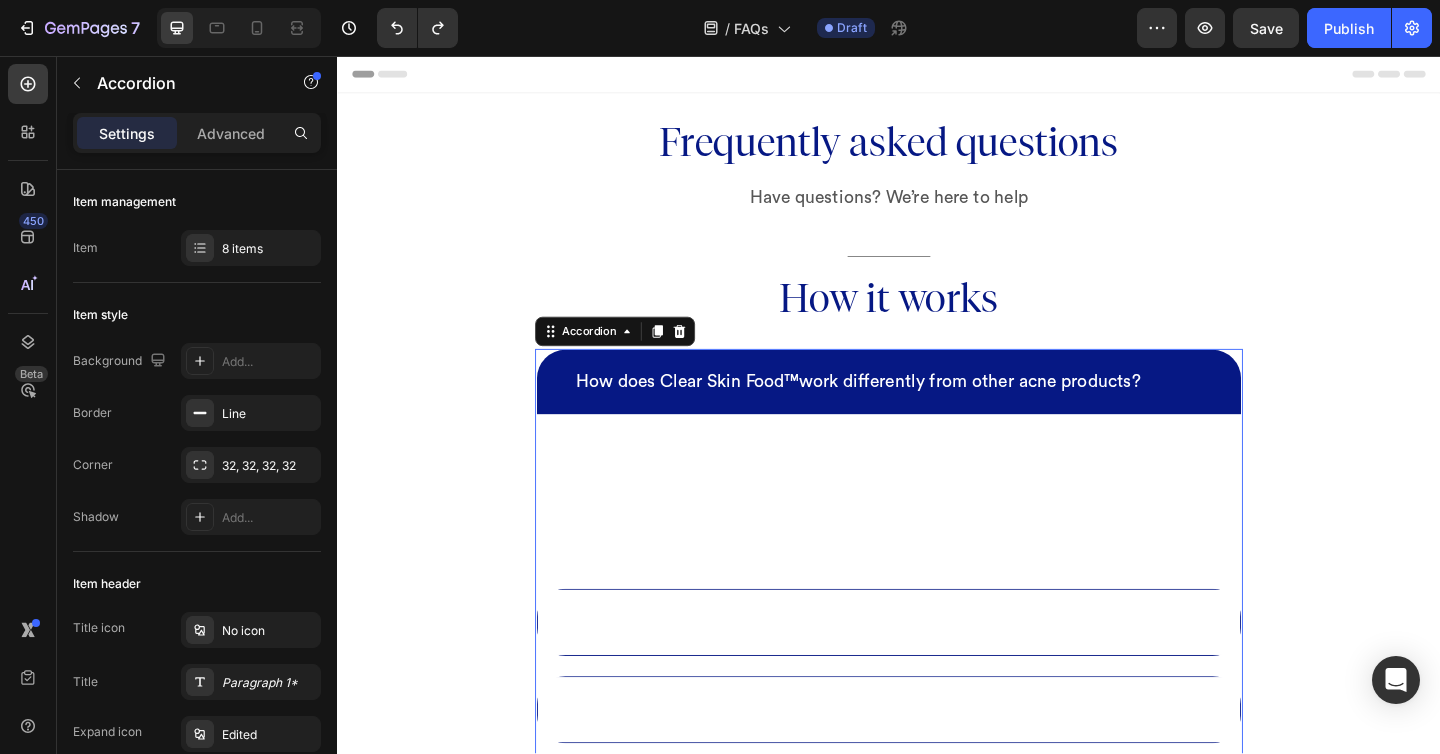 click on "How does Clear Skin Food™work differently from other acne products?" at bounding box center [937, 411] 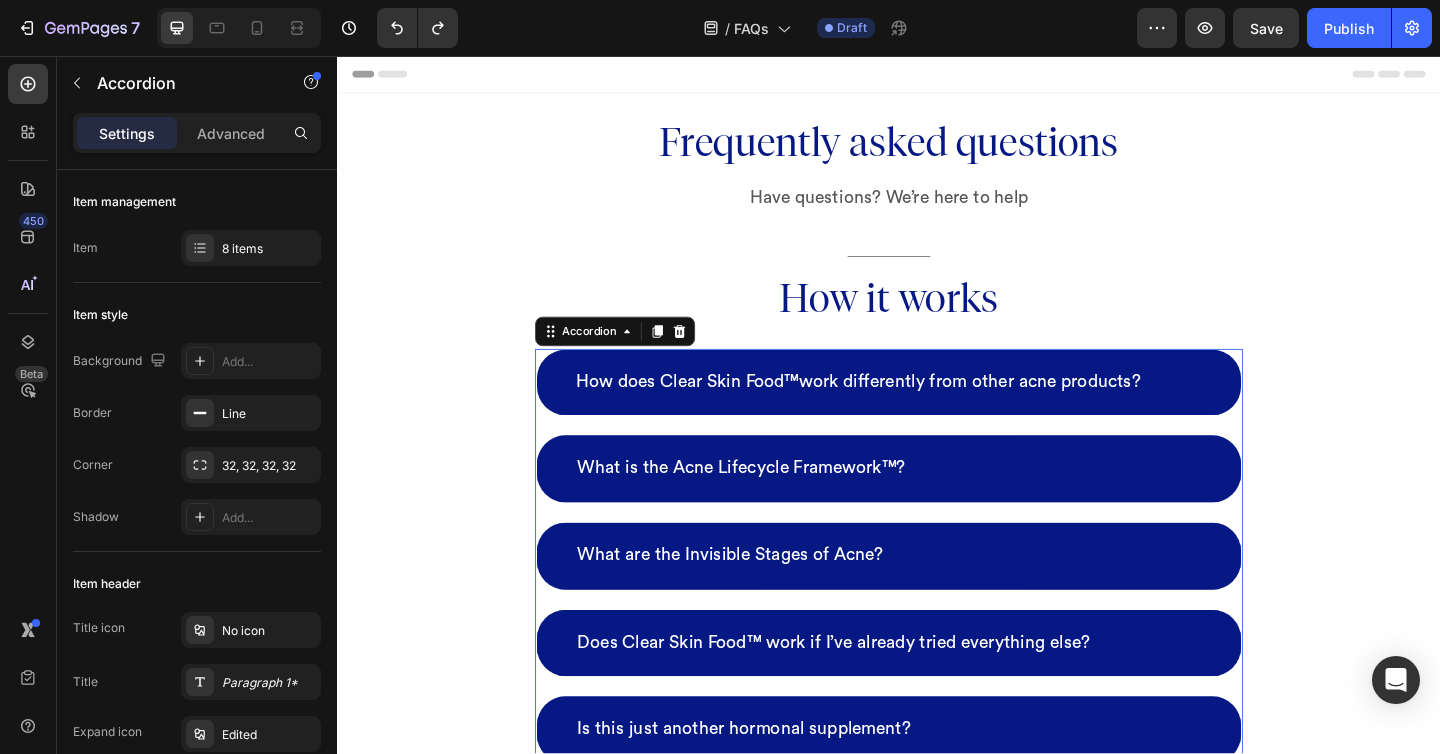 click on "How does Clear Skin Food™work differently from other acne products?" at bounding box center [937, 412] 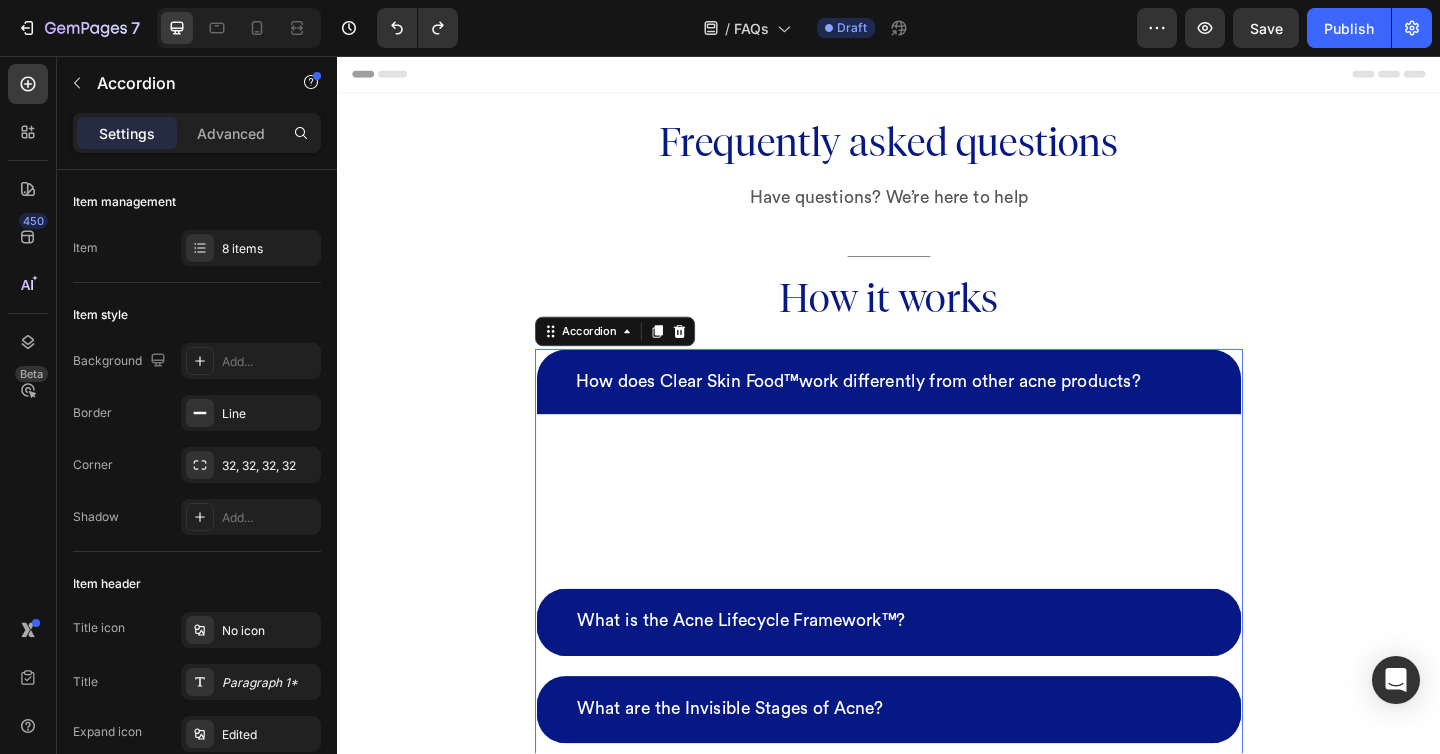 click on "How does Clear Skin Food™work differently from other acne products?" at bounding box center (937, 411) 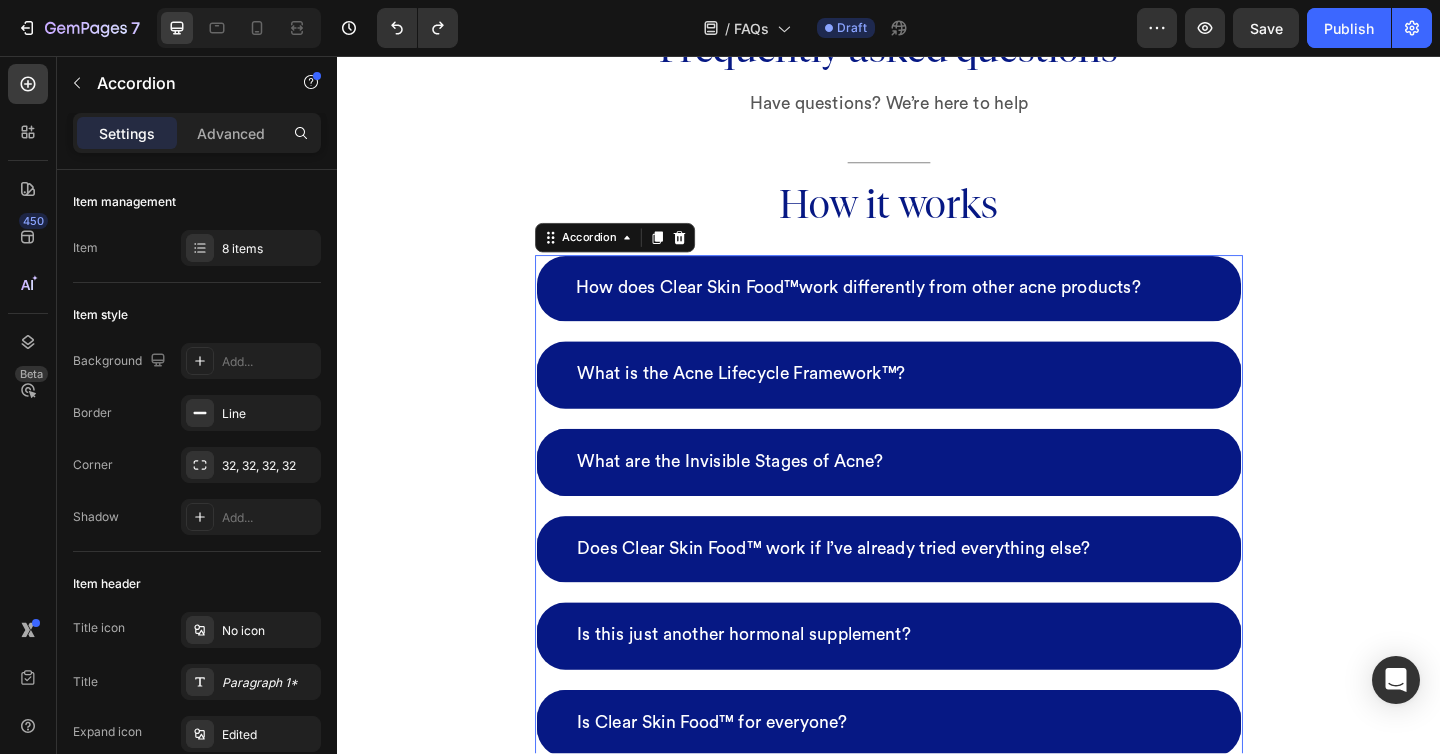 scroll, scrollTop: 0, scrollLeft: 0, axis: both 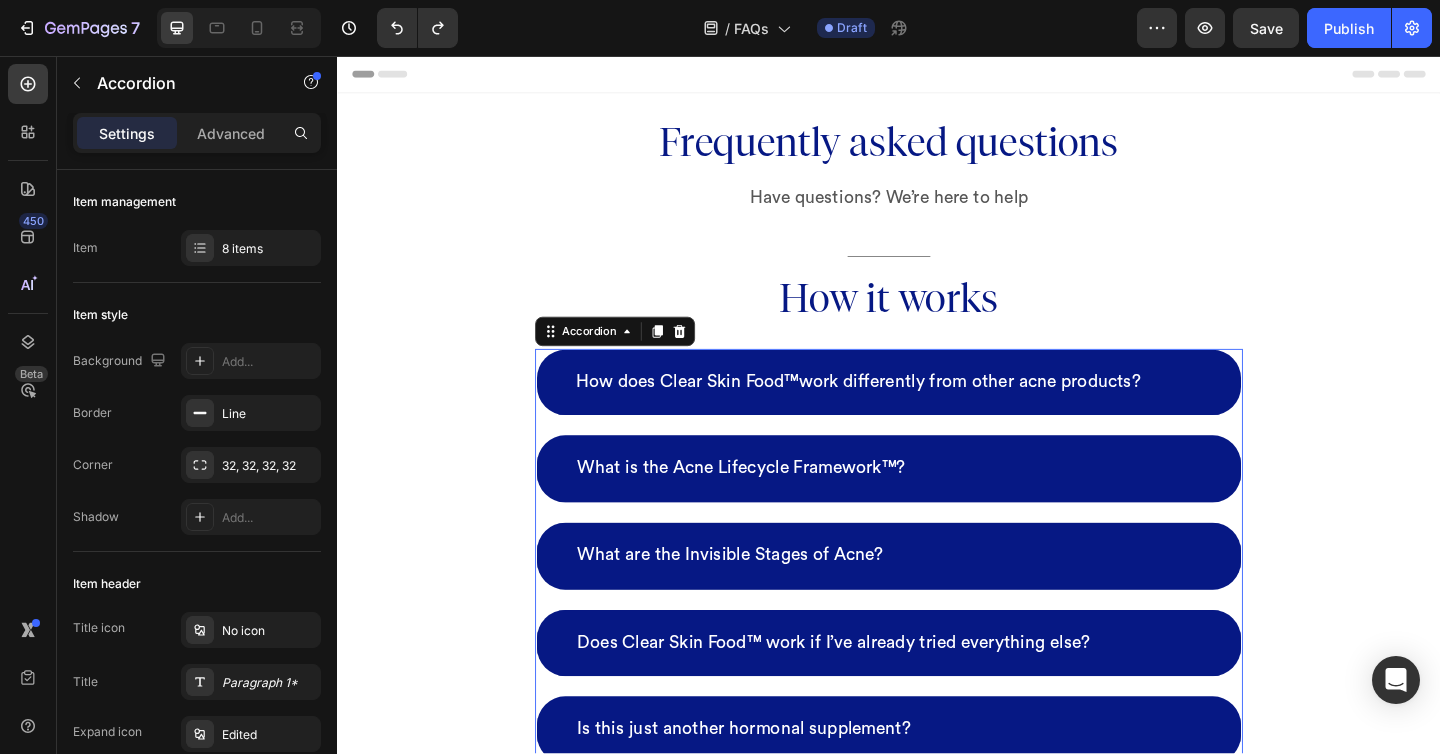 click on "How does Clear Skin Food™work differently from other acne products?" at bounding box center [937, 411] 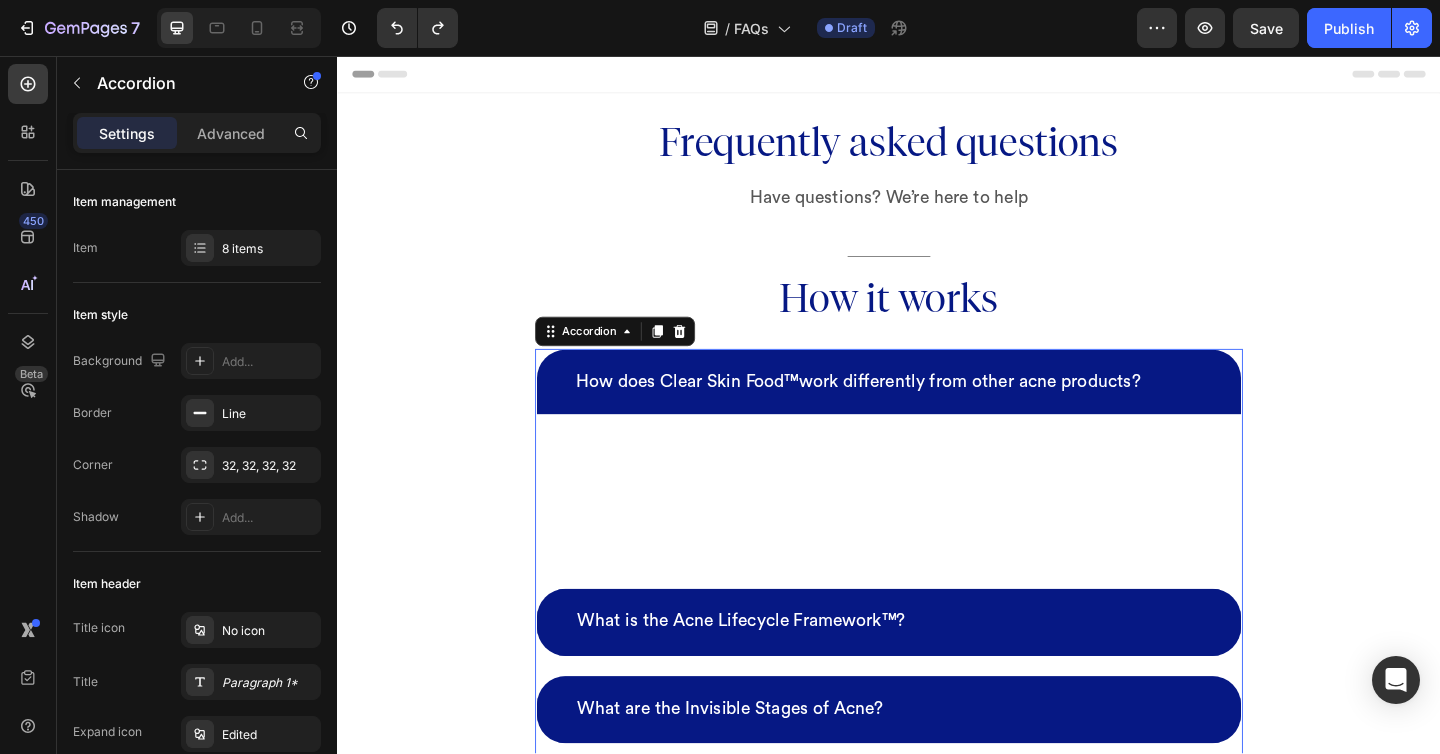 click on "How does Clear Skin Food™work differently from other acne products?" at bounding box center [937, 411] 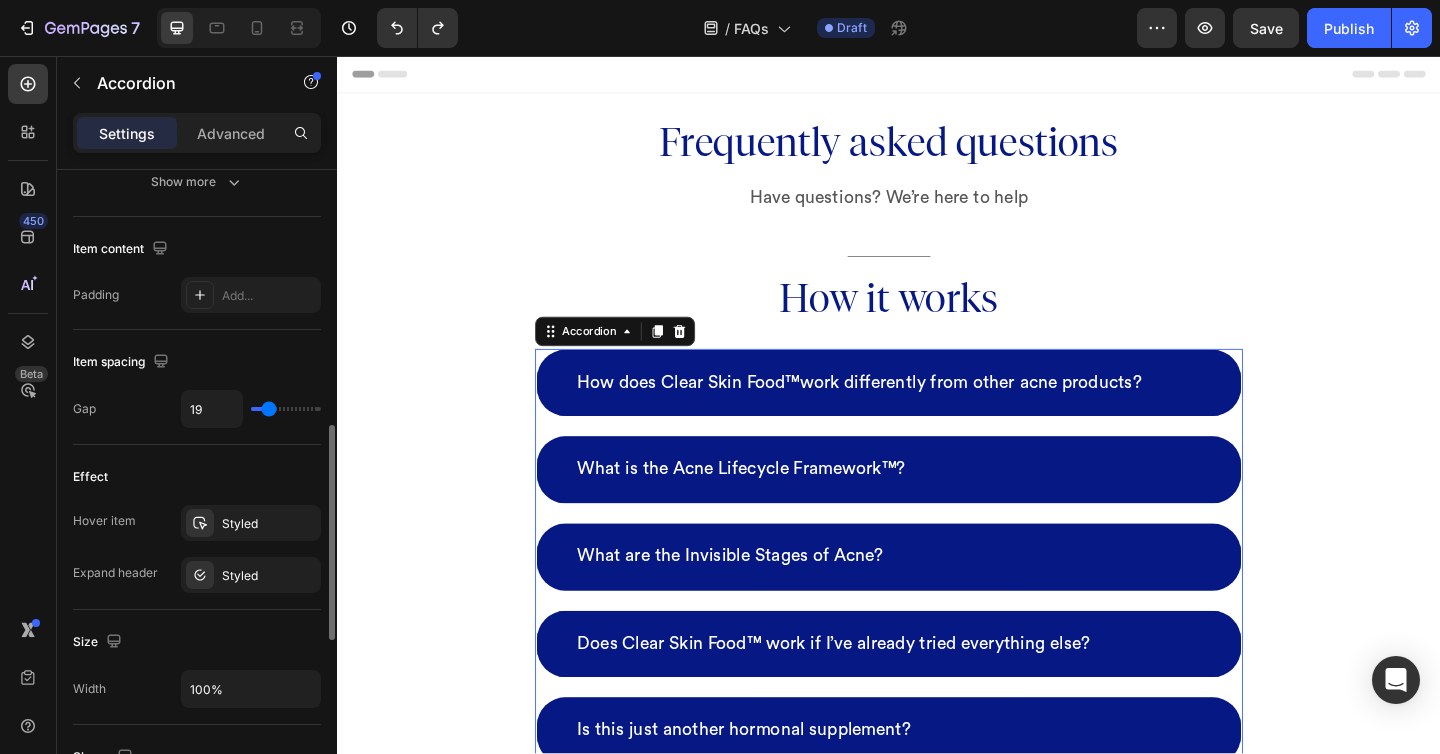 scroll, scrollTop: 761, scrollLeft: 0, axis: vertical 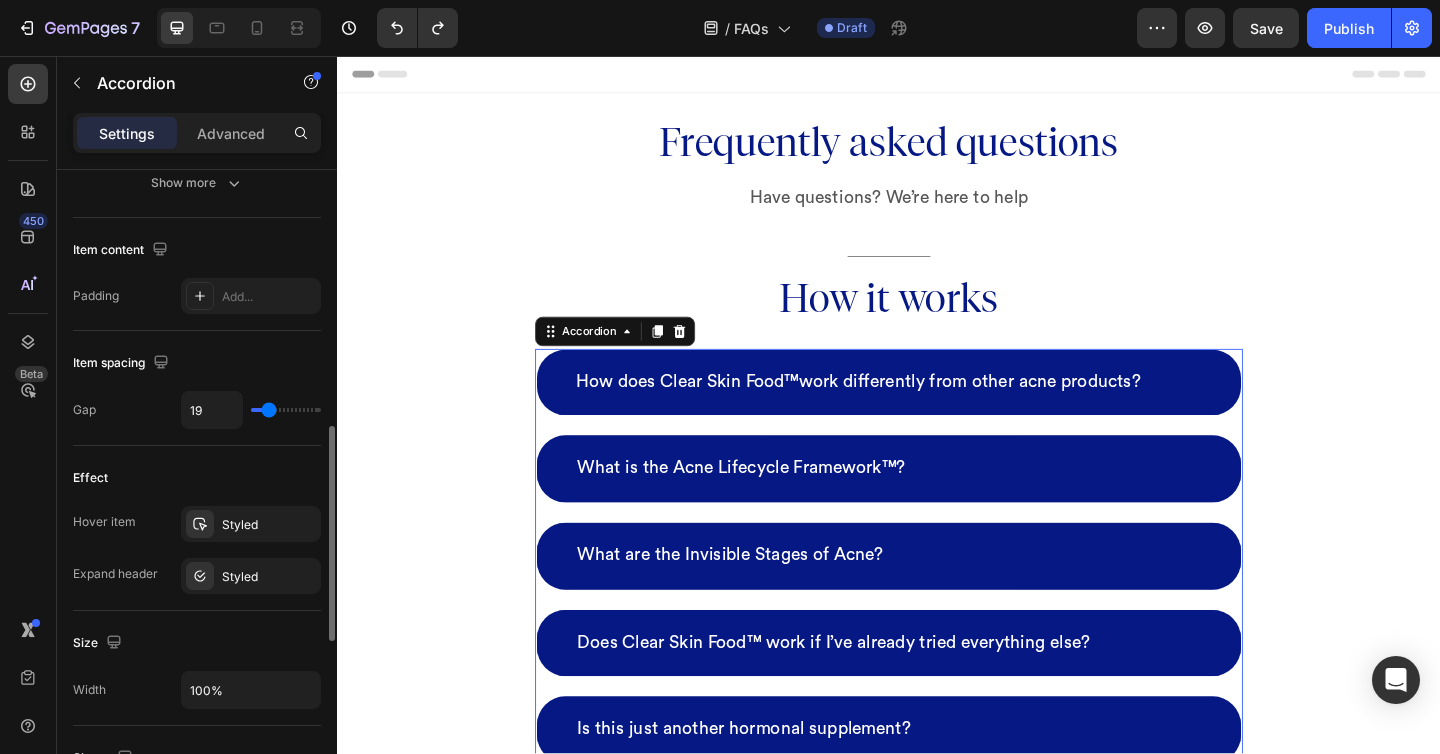 click on "How does Clear Skin Food™work differently from other acne products?" at bounding box center (937, 412) 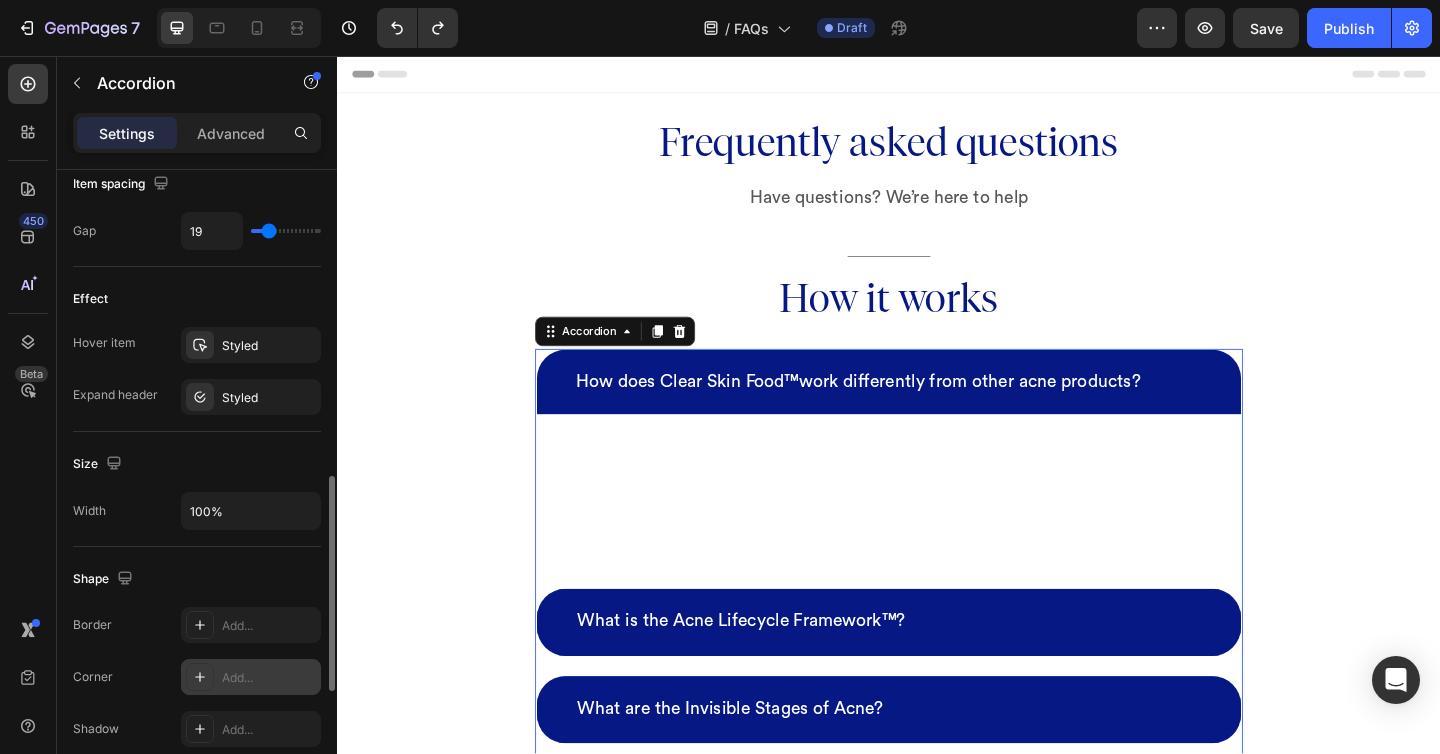 scroll, scrollTop: 933, scrollLeft: 0, axis: vertical 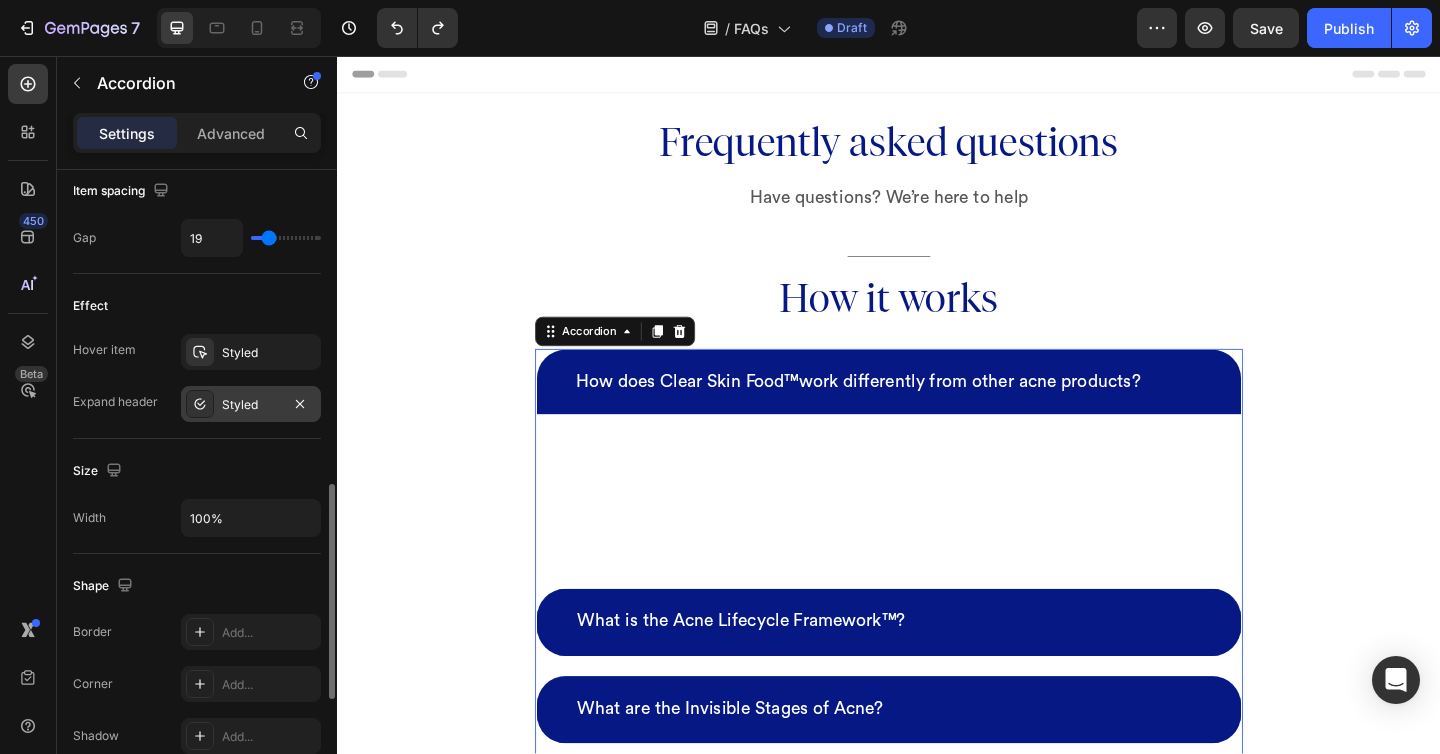 click on "Styled" at bounding box center [251, 405] 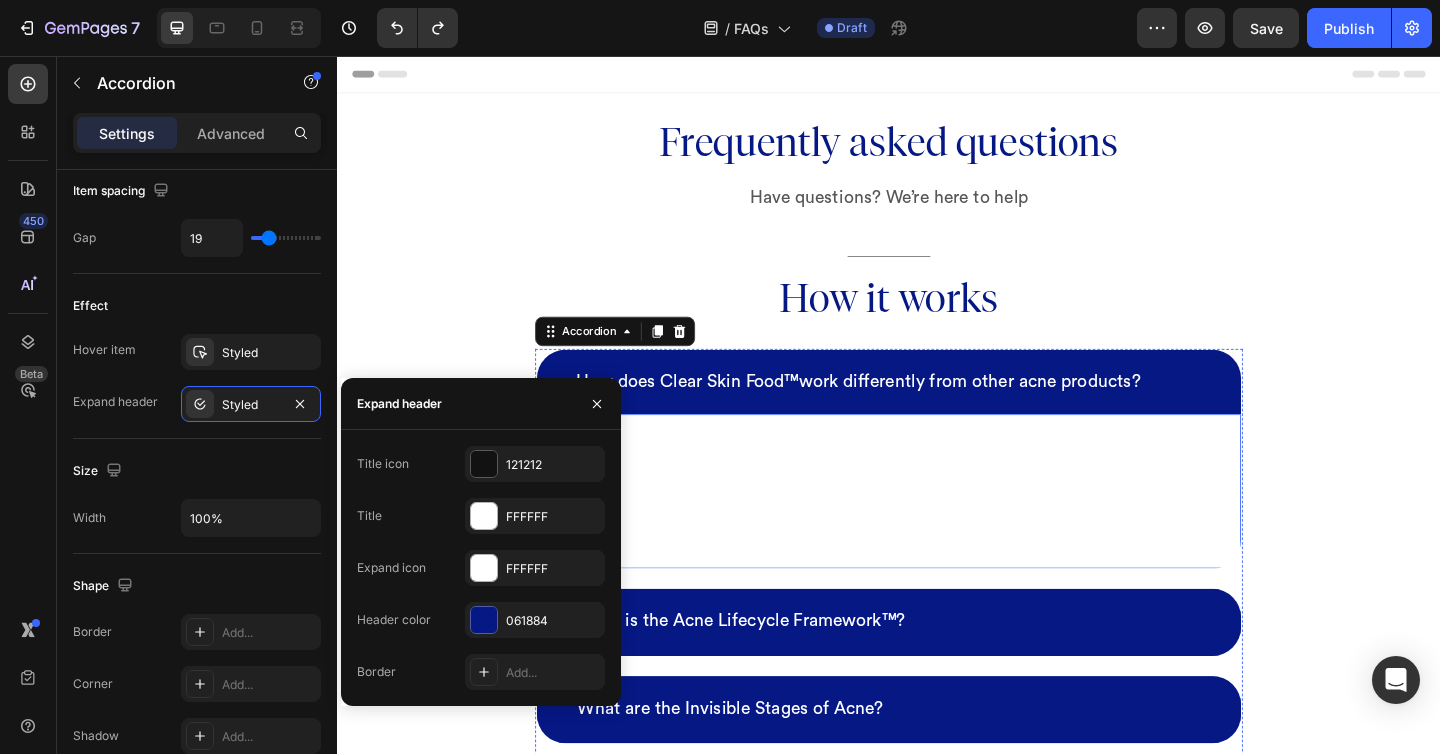click on "Most acne treatments only attack symptoms on the surface. Clear Skin Food™  does the opposite,it works on the invisible internal triggers before breakouts even show up. Think of a pimple like an iceberg: what you see is just the tip. Our formula works underneath, calming inflammation, balancing hormones, supporting detox organs like the liver, and keeping your gut microbiome happy. This interrupts the Acne Lifecycle at the root." at bounding box center (937, 520) 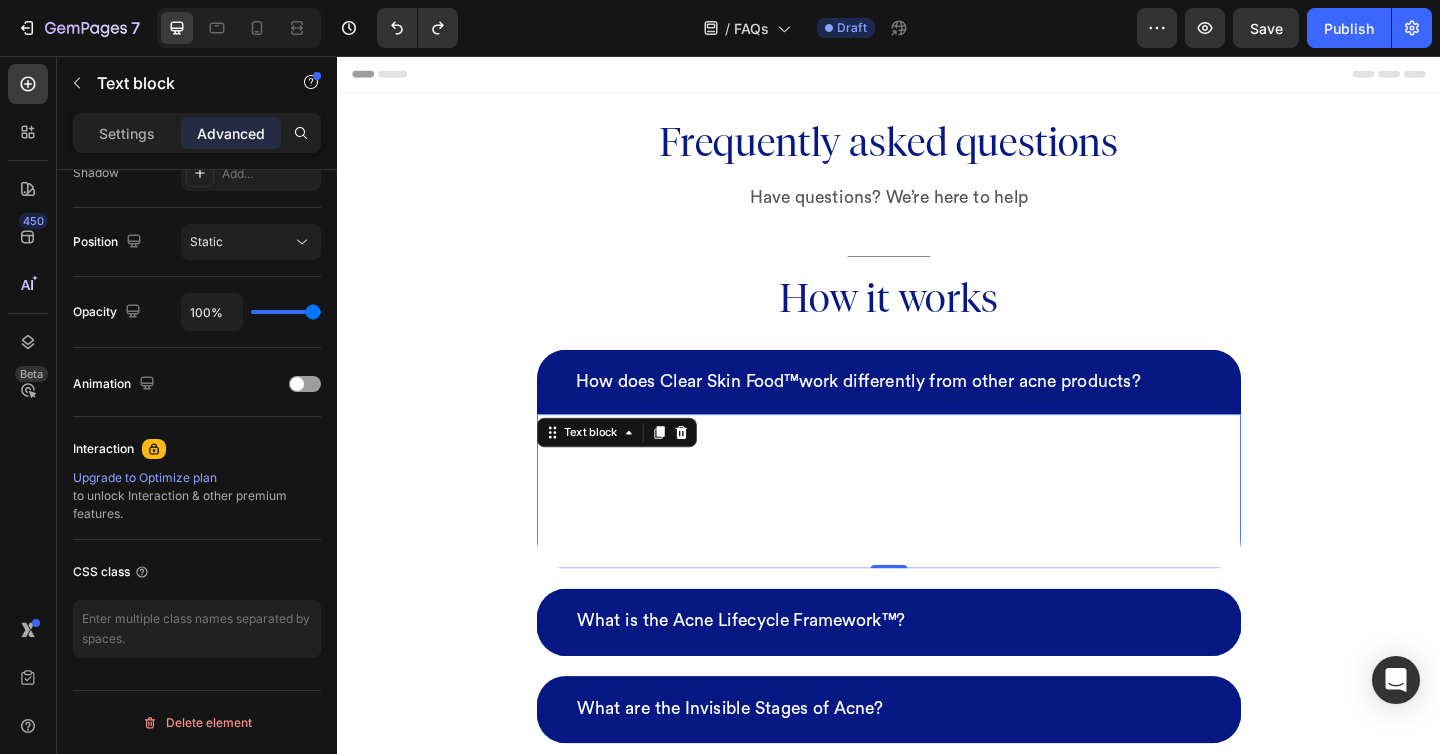 scroll, scrollTop: 0, scrollLeft: 0, axis: both 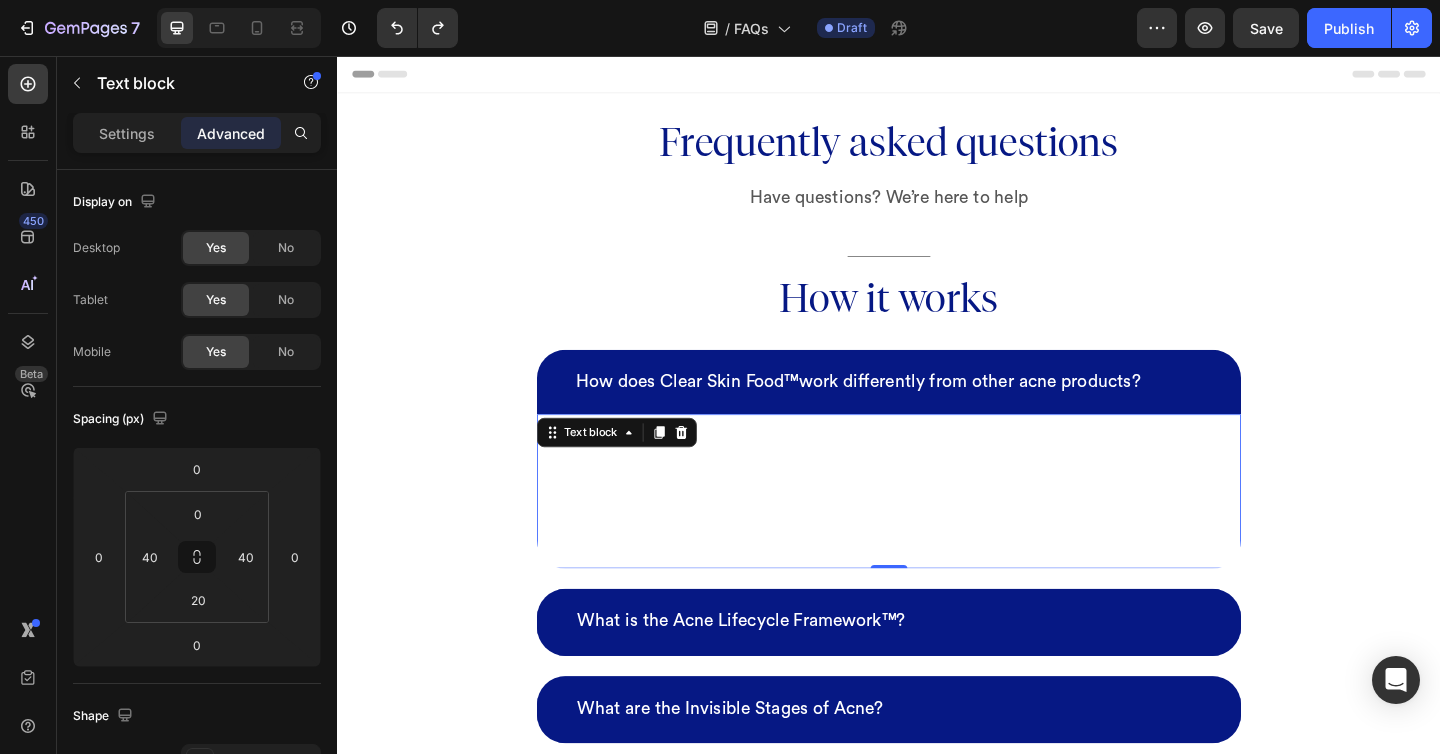 click on "Most acne treatments only attack symptoms on the surface. Clear Skin Food™  does the opposite,it works on the invisible internal triggers before breakouts even show up. Think of a pimple like an iceberg: what you see is just the tip. Our formula works underneath, calming inflammation, balancing hormones, supporting detox organs like the liver, and keeping your gut microbiome happy. This interrupts the Acne Lifecycle at the root." at bounding box center (937, 520) 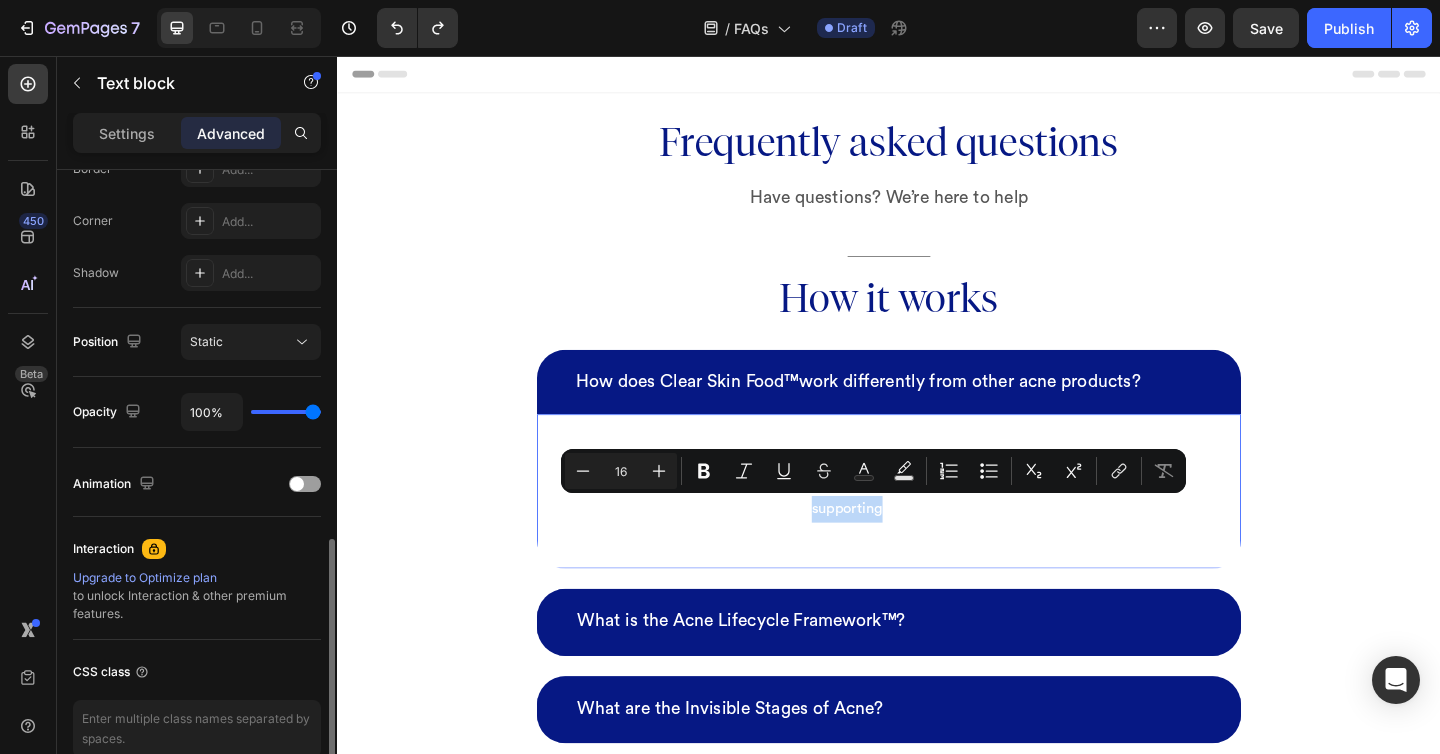 scroll, scrollTop: 693, scrollLeft: 0, axis: vertical 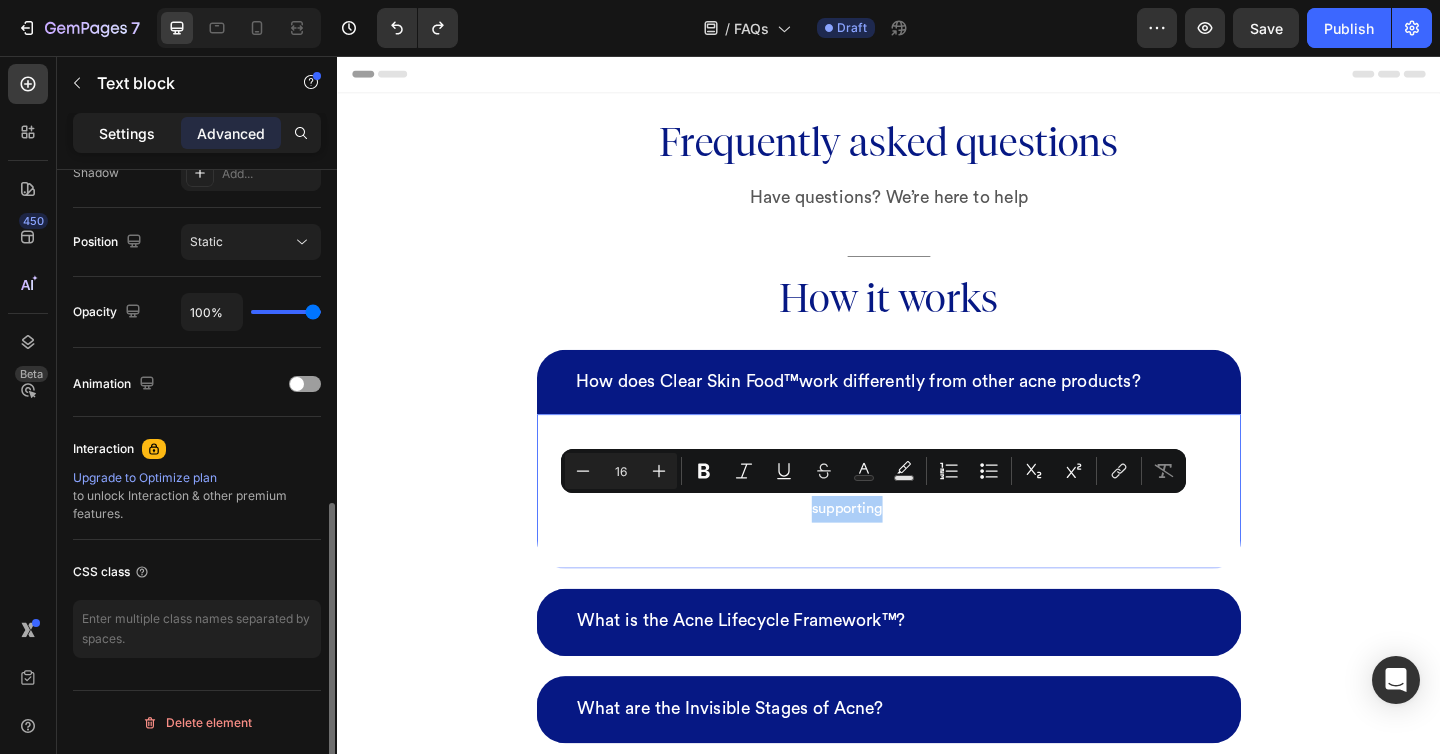 click on "Settings" at bounding box center (127, 133) 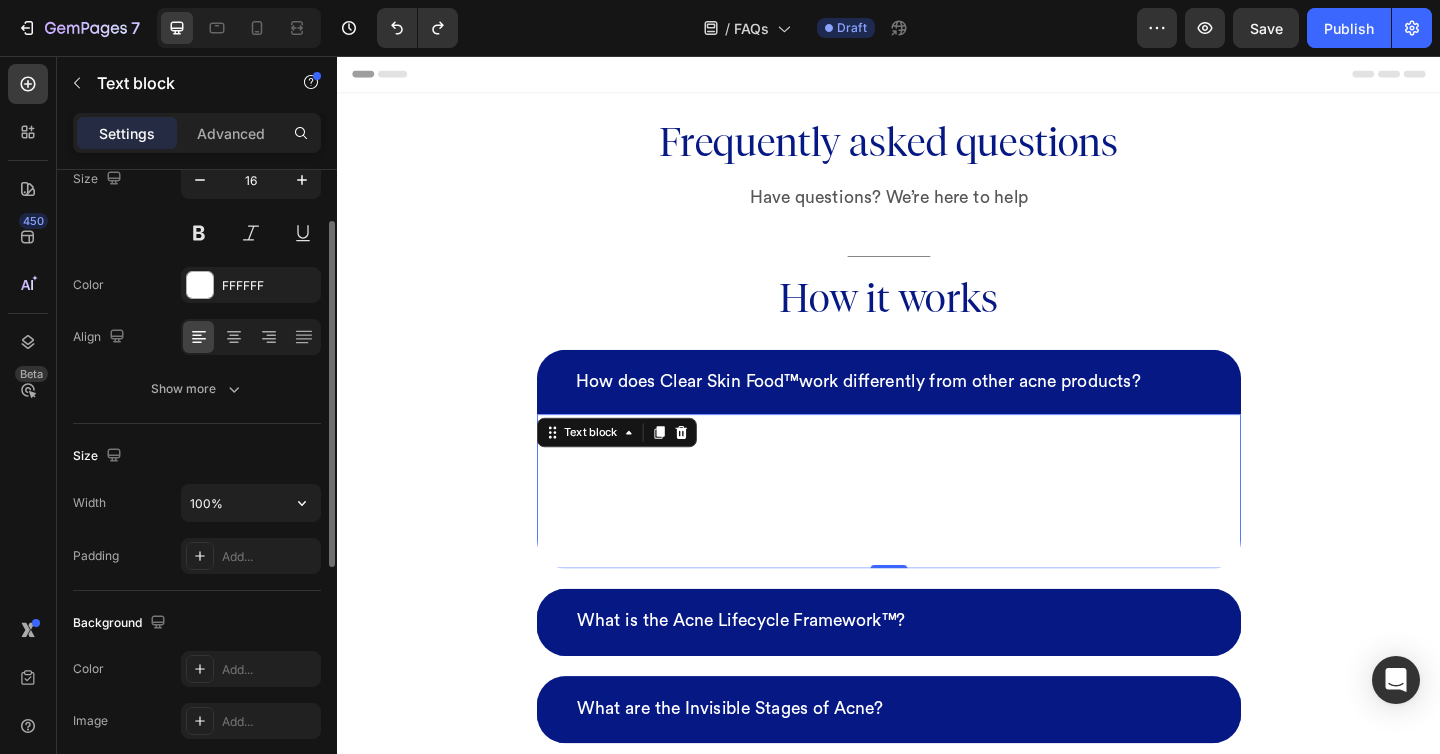 scroll, scrollTop: 86, scrollLeft: 0, axis: vertical 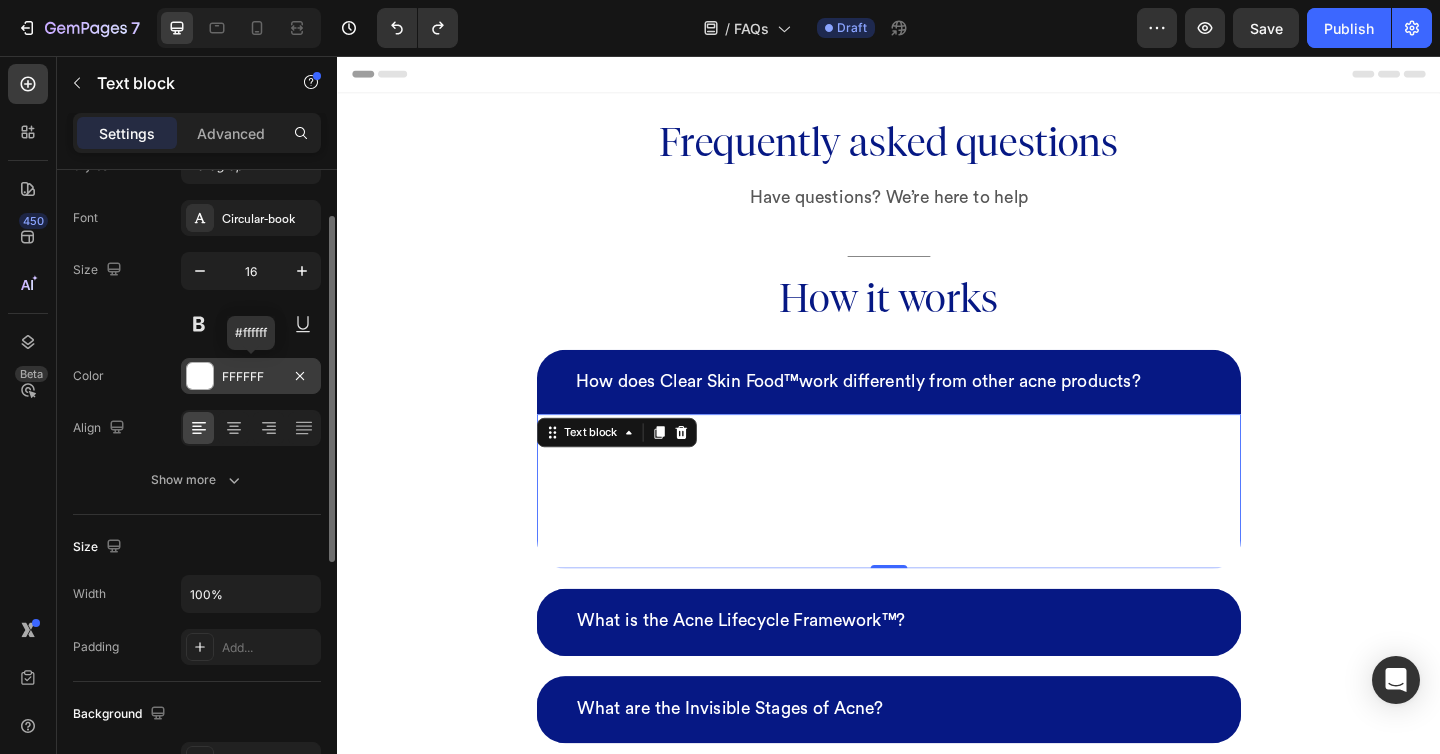 click on "FFFFFF" at bounding box center [251, 377] 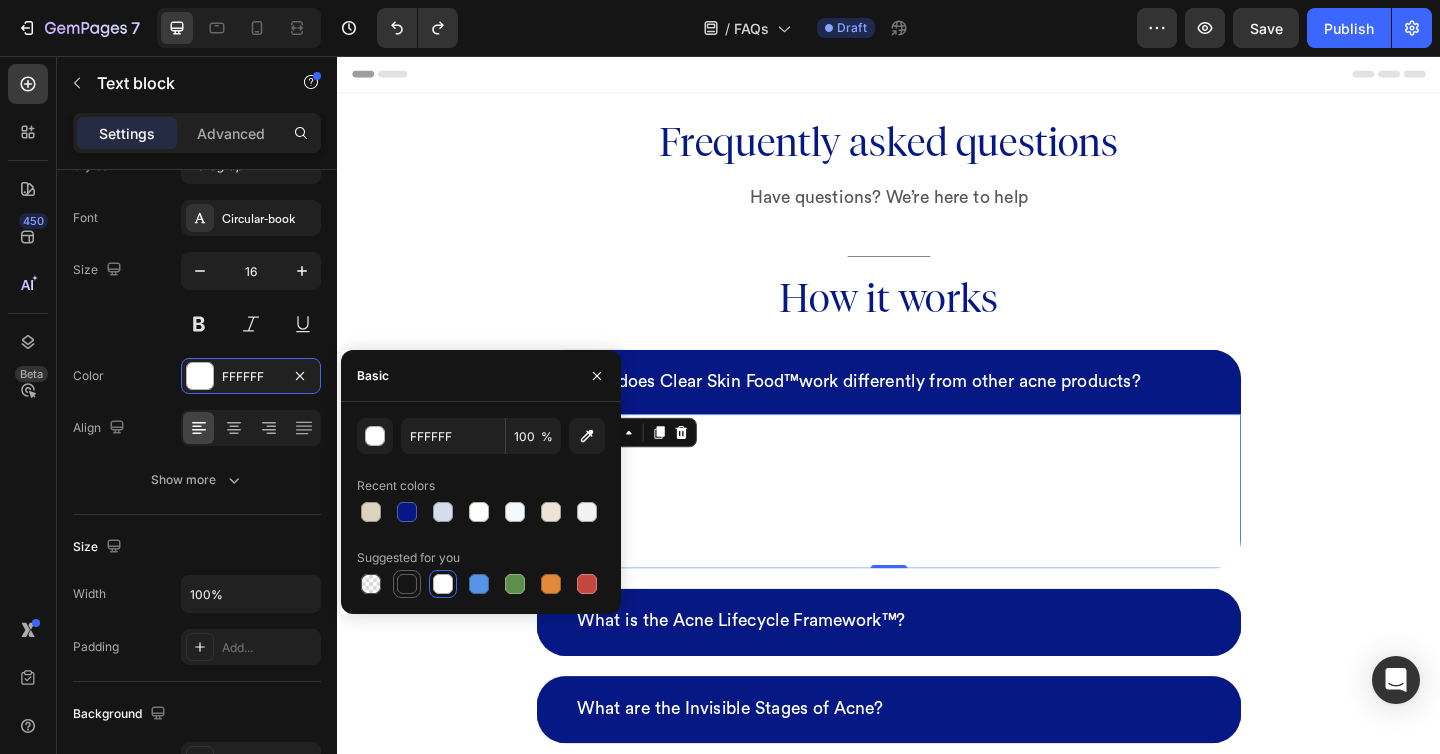 click at bounding box center (407, 584) 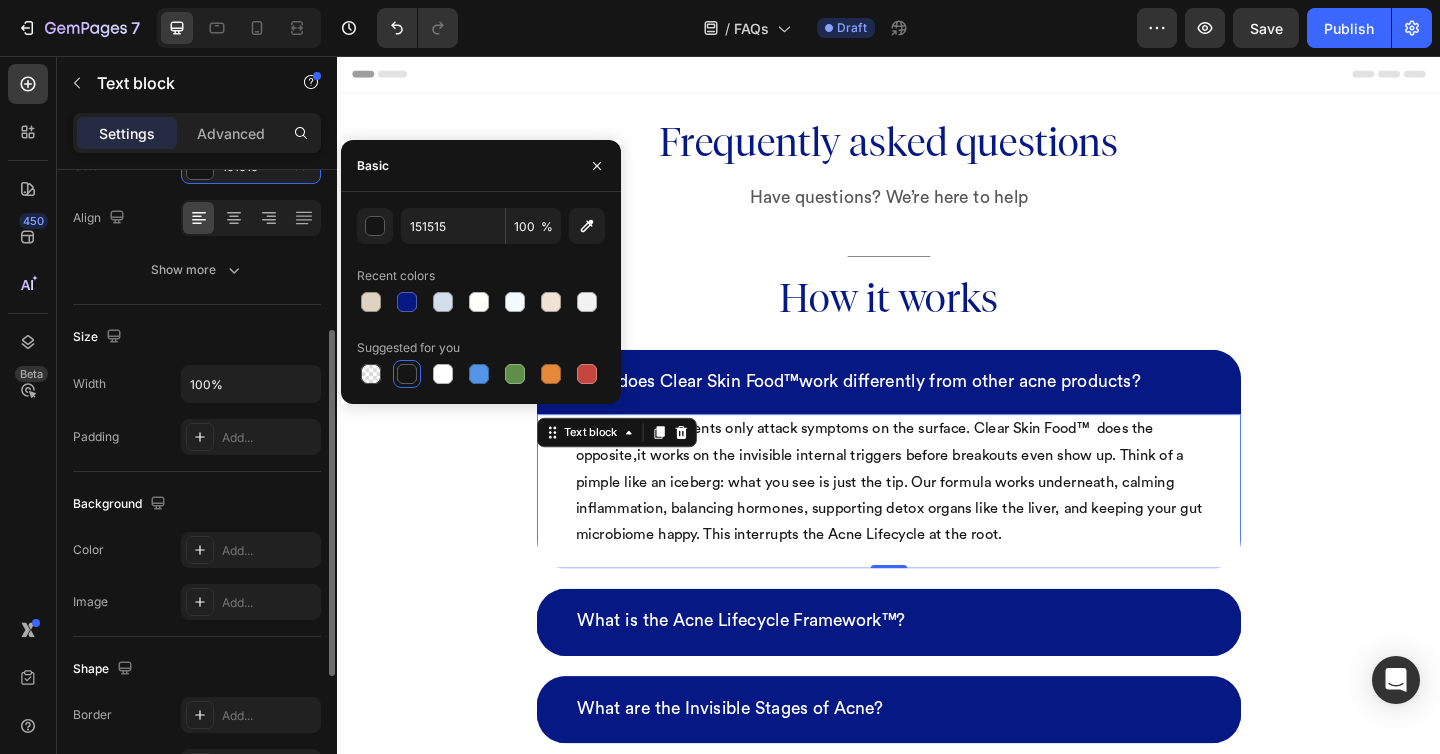 scroll, scrollTop: 308, scrollLeft: 0, axis: vertical 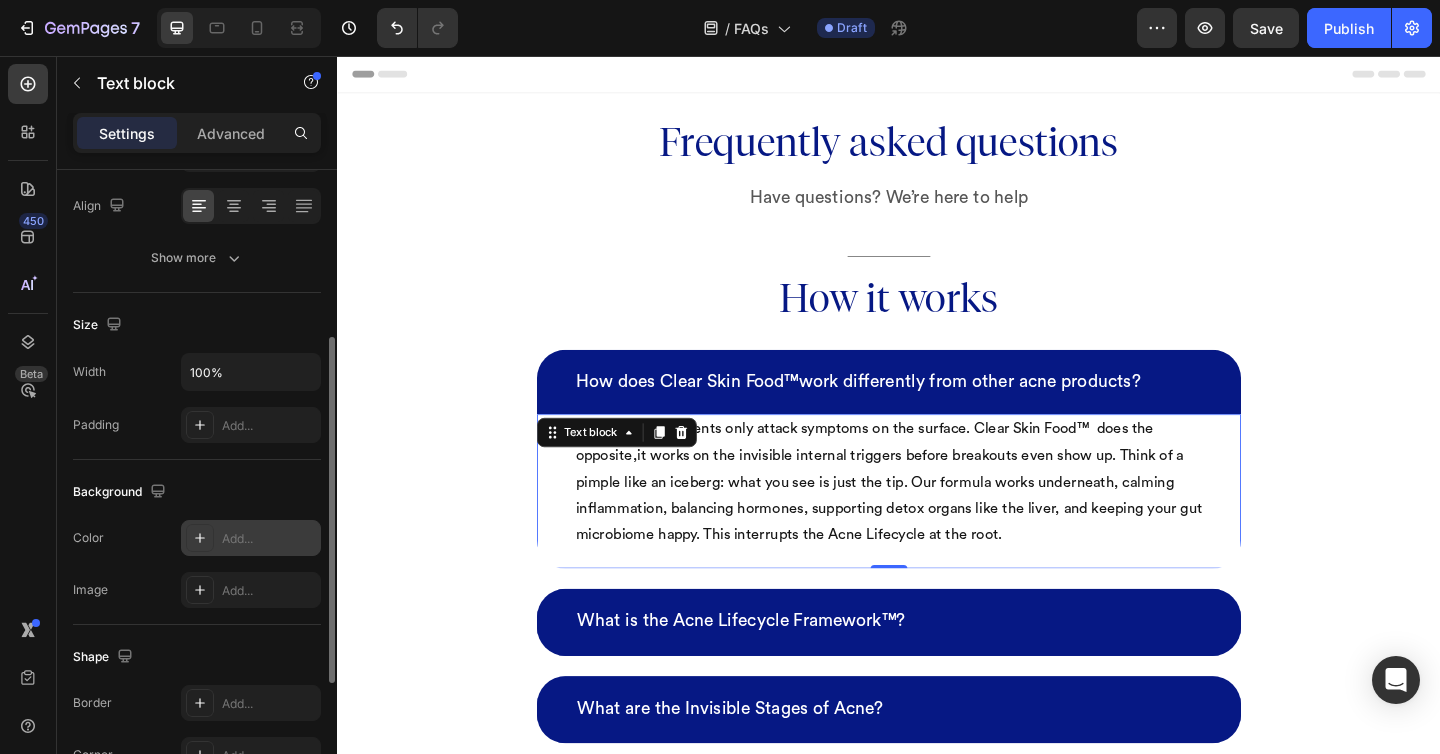 click on "Add..." at bounding box center [269, 539] 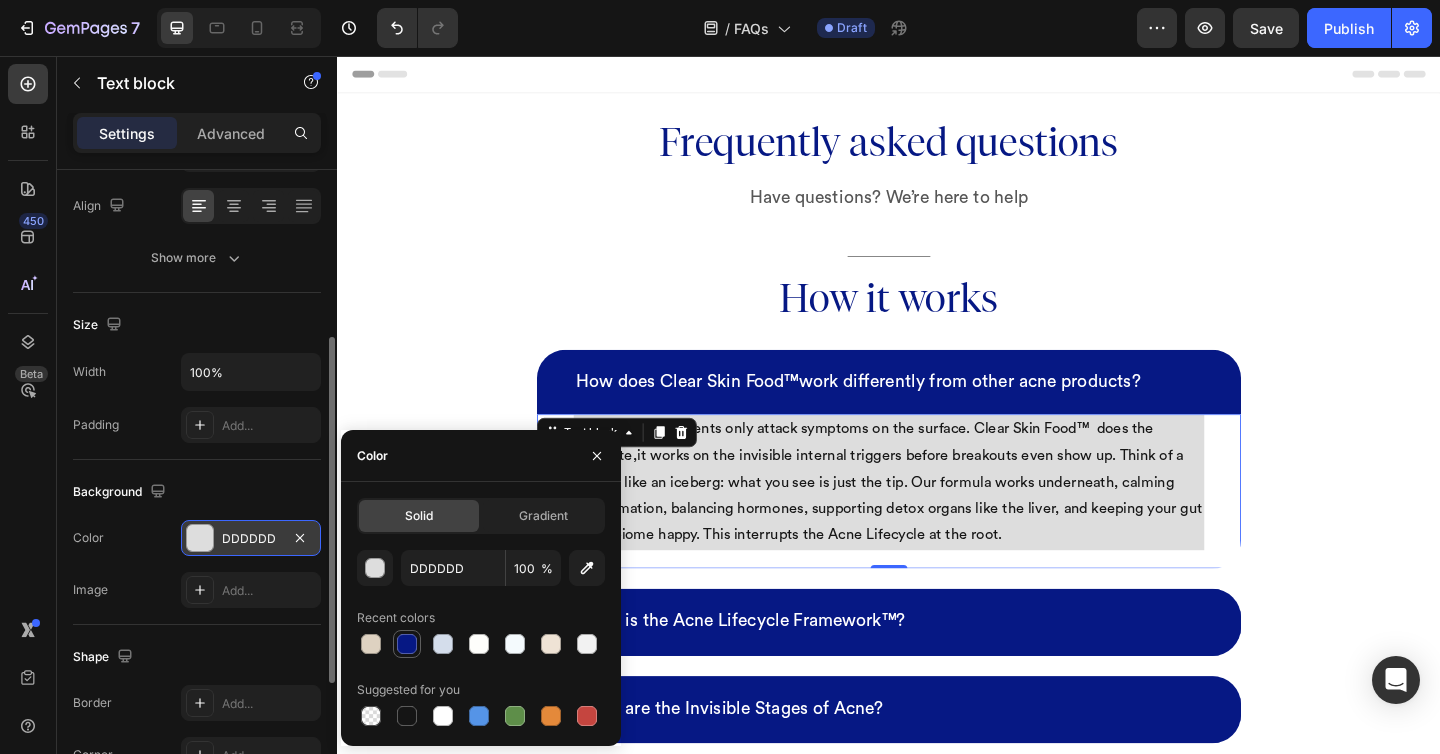 click at bounding box center [407, 644] 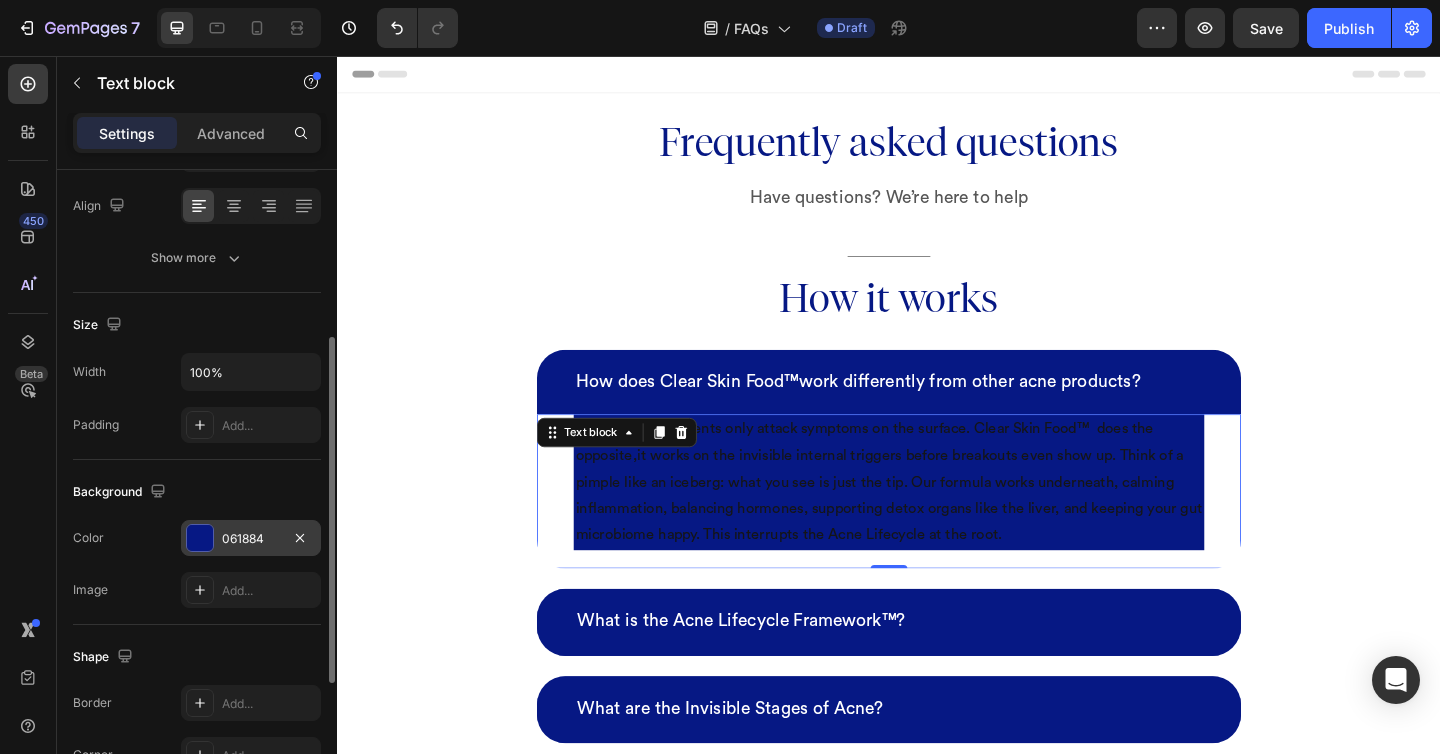 click on "Most acne treatments only attack symptoms on the surface. Clear Skin Food™  does the opposite,it works on the invisible internal triggers before breakouts even show up. Think of a pimple like an iceberg: what you see is just the tip. Our formula works underneath, calming inflammation, balancing hormones, supporting detox organs like the liver, and keeping your gut microbiome happy. This interrupts the Acne Lifecycle at the root. Text block   0" at bounding box center [937, 530] 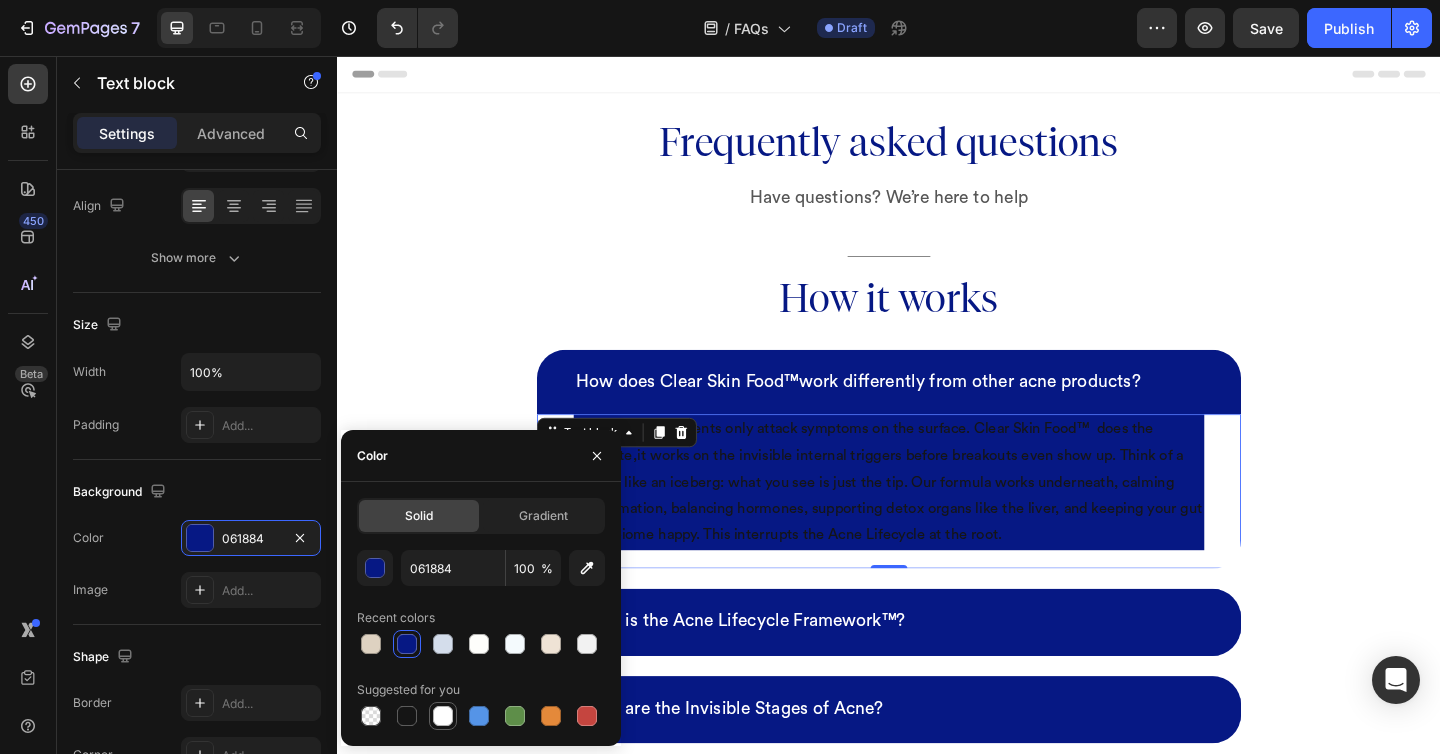 click at bounding box center [443, 716] 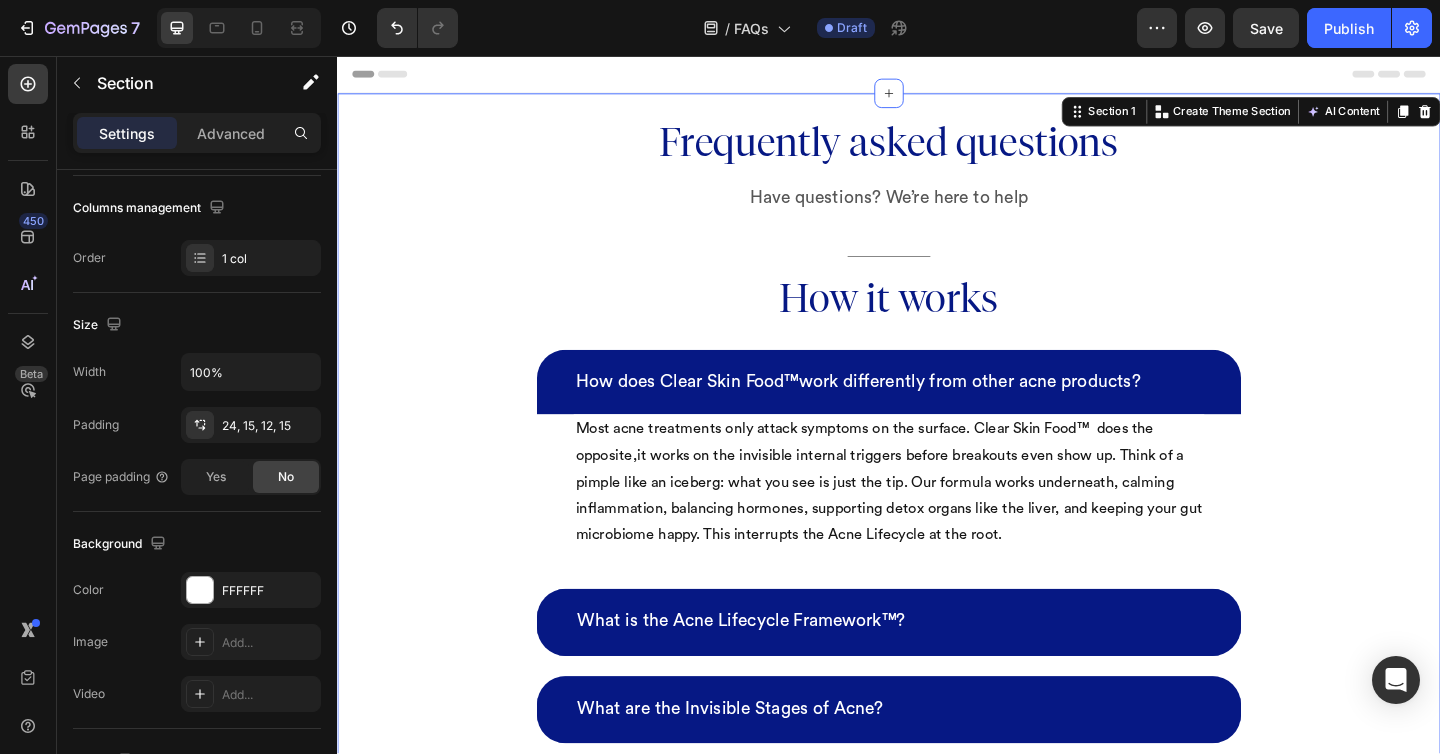 click on "Frequently asked questions Heading Have questions? We’re here to help Text block                Title Line How it works Heading How does Clear Skin Food™work differently from other acne products? Most acne treatments only attack symptoms on the surface. Clear Skin Food™  does the opposite,it works on the invisible internal triggers before breakouts even show up. Think of a pimple like an iceberg: what you see is just the tip. Our formula works underneath, calming inflammation, balancing hormones, supporting detox organs like the liver, and keeping your gut microbiome happy. This interrupts the Acne Lifecycle at the root. Text block What is the Acne Lifecycle Framework™? What are the Invisible Stages of Acne? Does Clear Skin Food™ work if I’ve already tried everything else? Is this just another hormonal supplement? Is Clear Skin Food™ for everyone? Will Clear Skin Food™ make me break out more in the beginning?  Accordion Row" at bounding box center (937, 712) 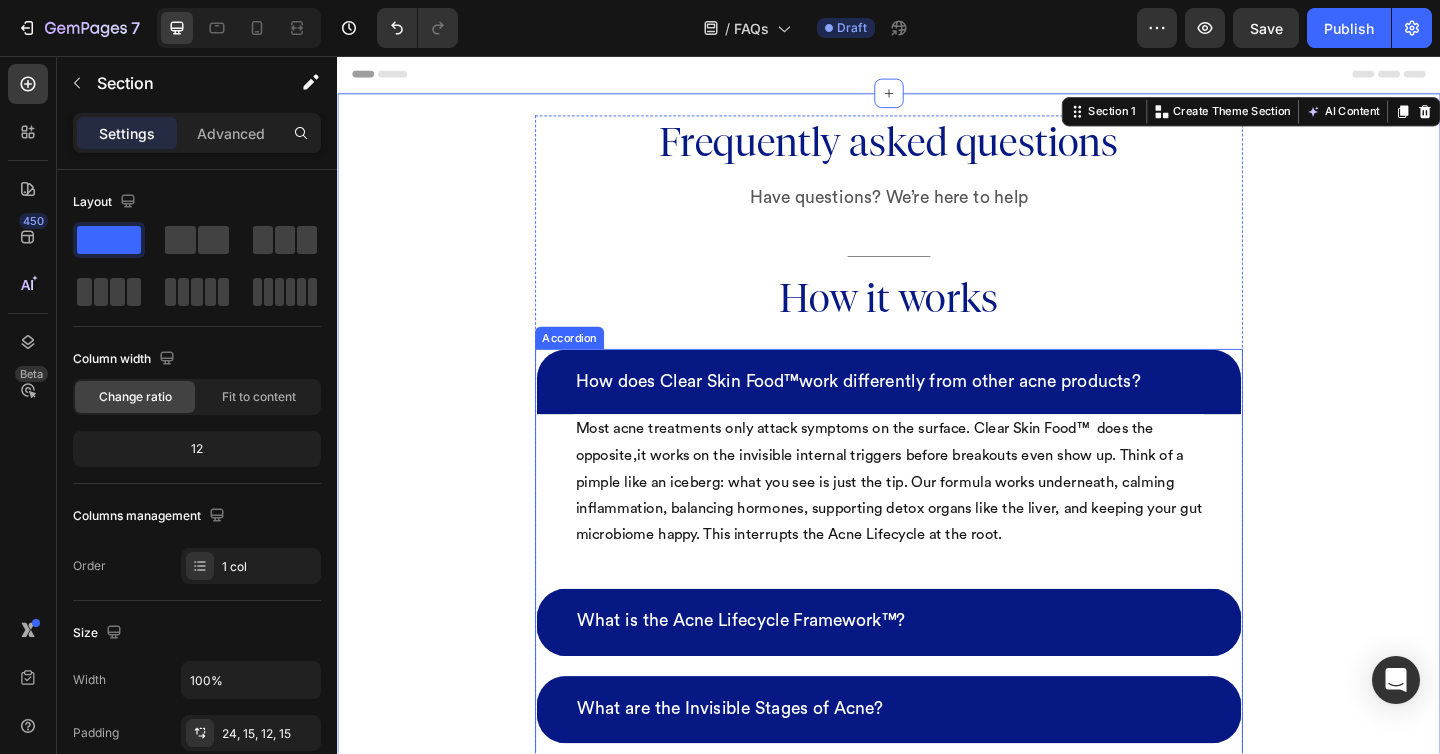 click on "How does Clear Skin Food™work differently from other acne products?" at bounding box center (937, 411) 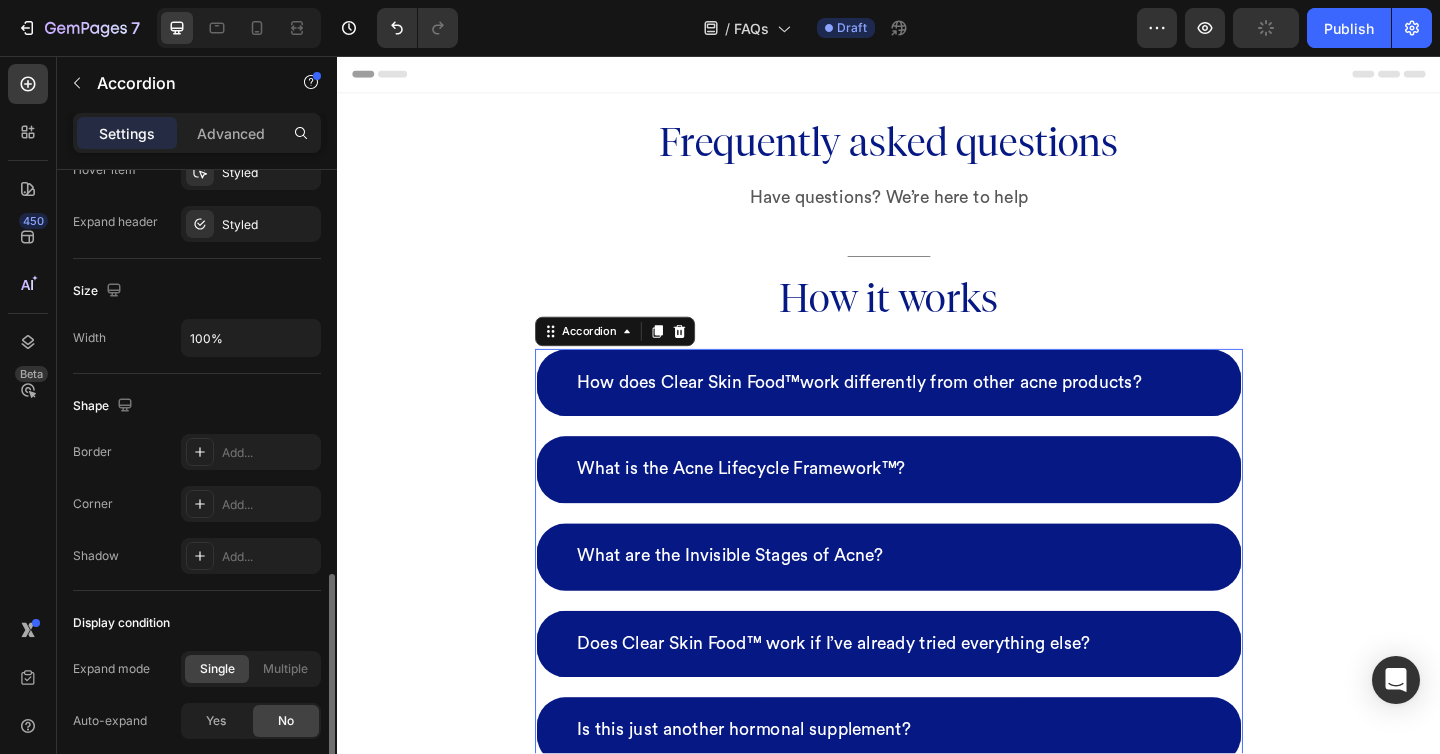 scroll, scrollTop: 1263, scrollLeft: 0, axis: vertical 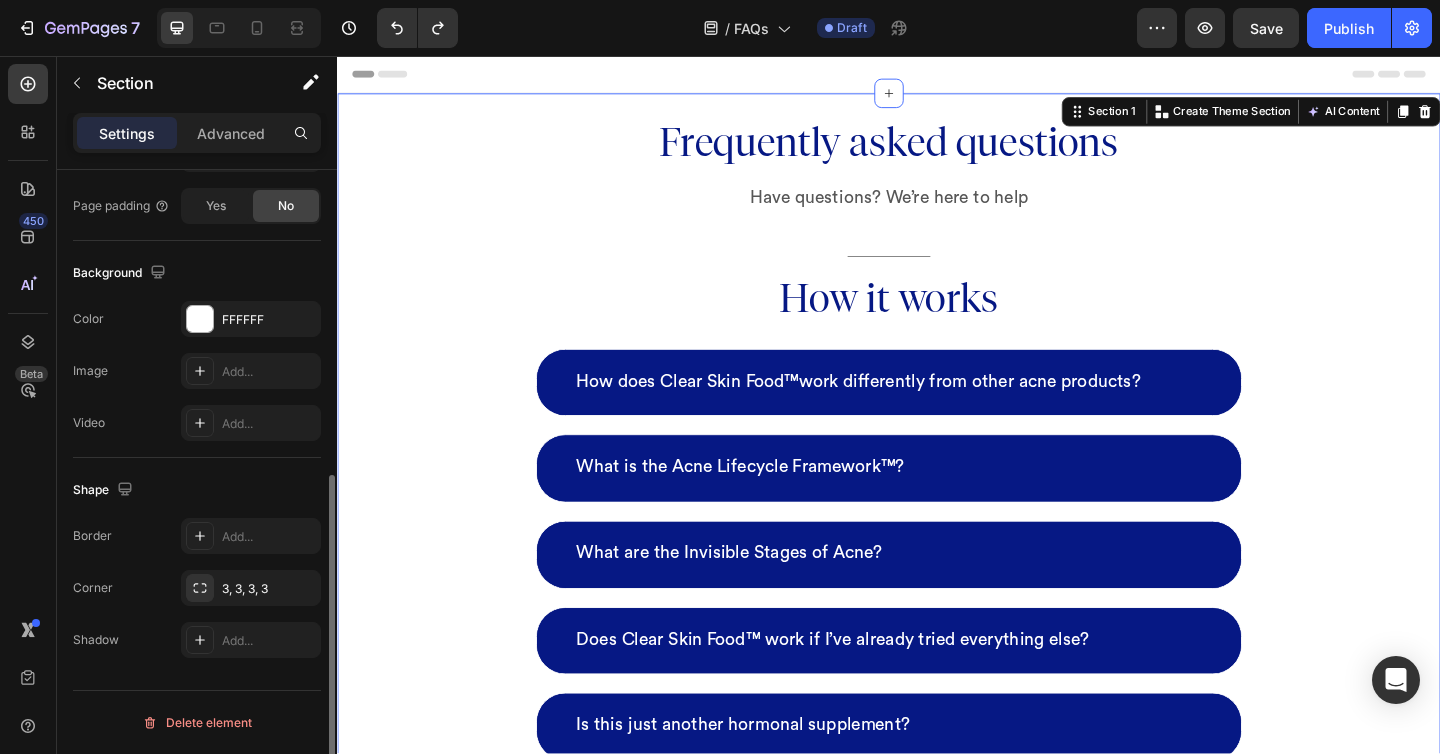 click on "Frequently asked questions Heading Have questions? We’re here to help Text block                Title Line How it works Heading How does Clear Skin Food™work differently from other acne products? What is the Acne Lifecycle Framework™? What are the Invisible Stages of Acne? Does Clear Skin Food™ work if I’ve already tried everything else? Is this just another hormonal supplement? Is Clear Skin Food™ for everyone? Will Clear Skin Food™ make me break out more in the beginning?  I sometimes forget to take the supplements in the morning. Is it okay if I just take the two daily doses at night? Accordion Row" at bounding box center (937, 625) 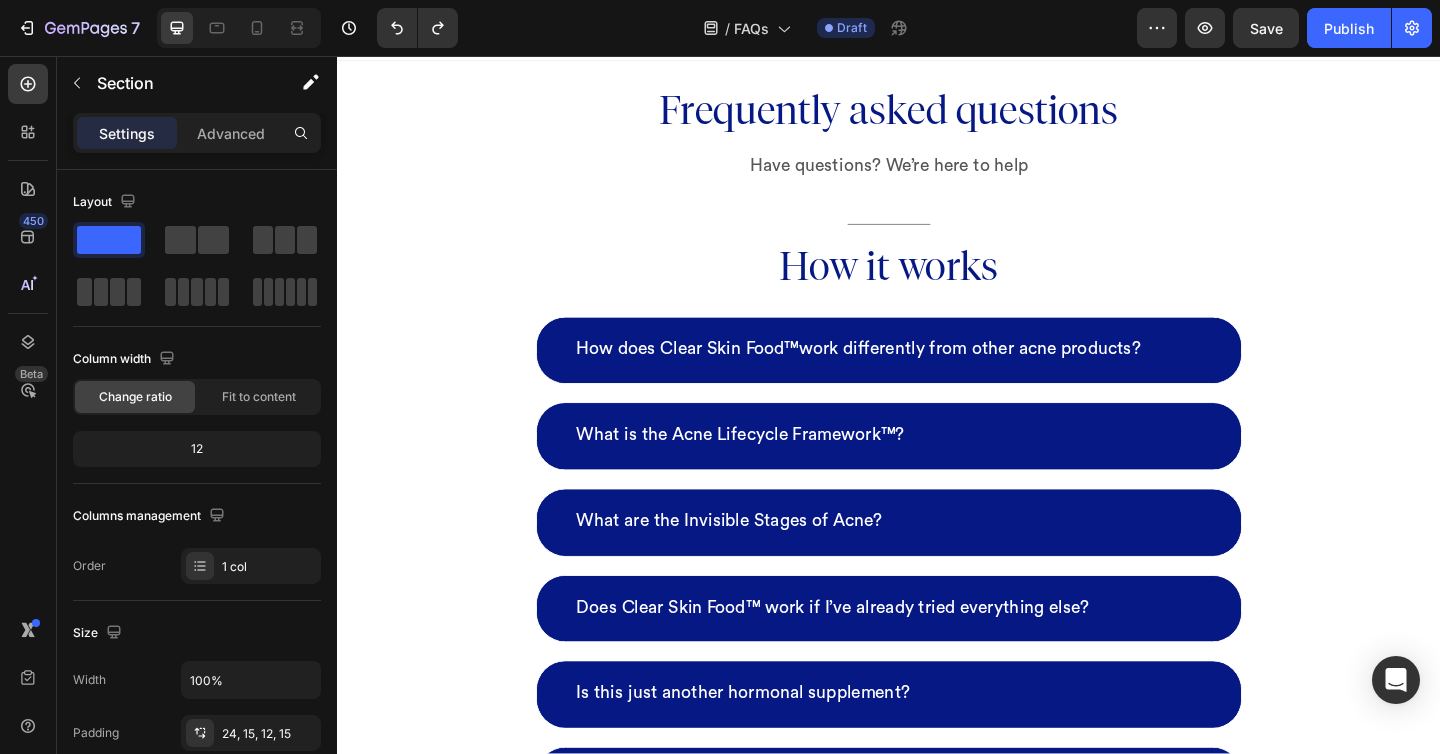 scroll, scrollTop: 23, scrollLeft: 0, axis: vertical 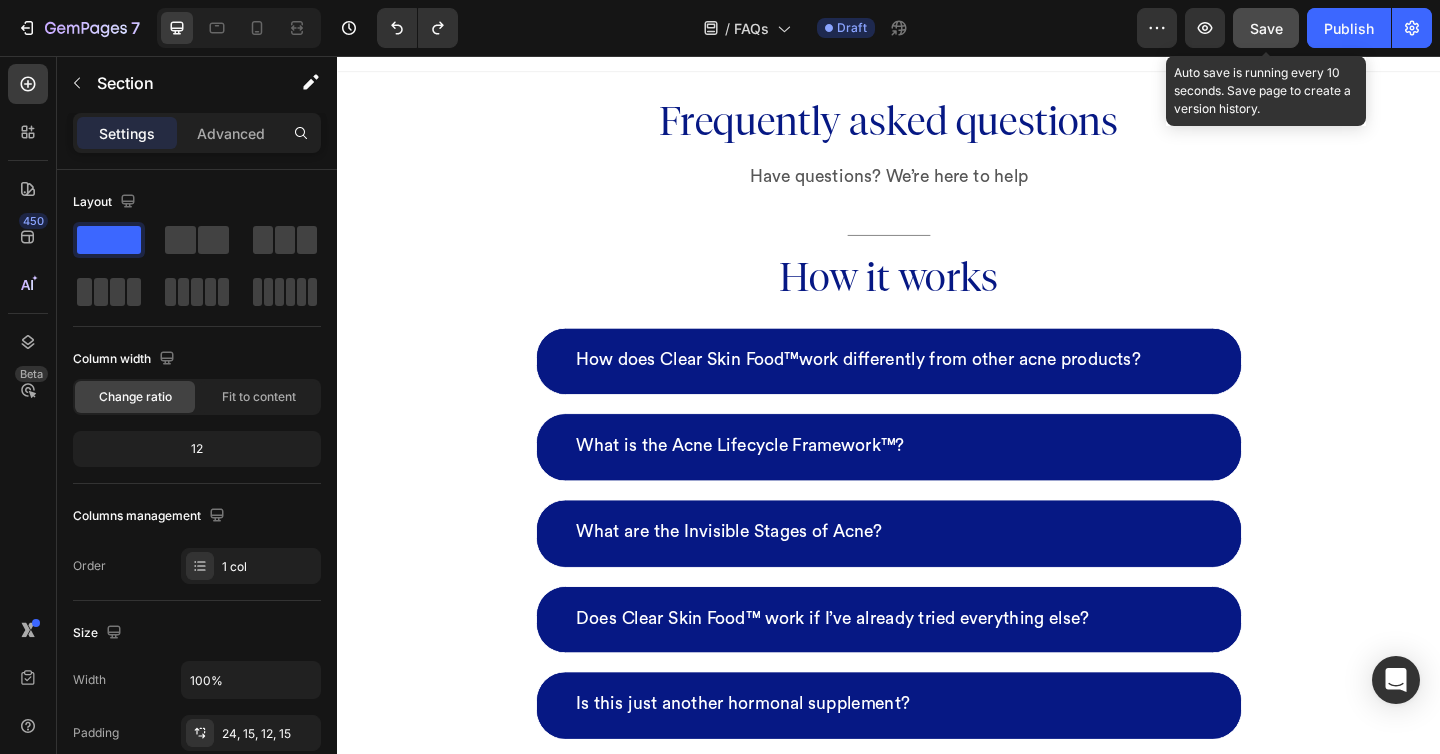 click on "Save" 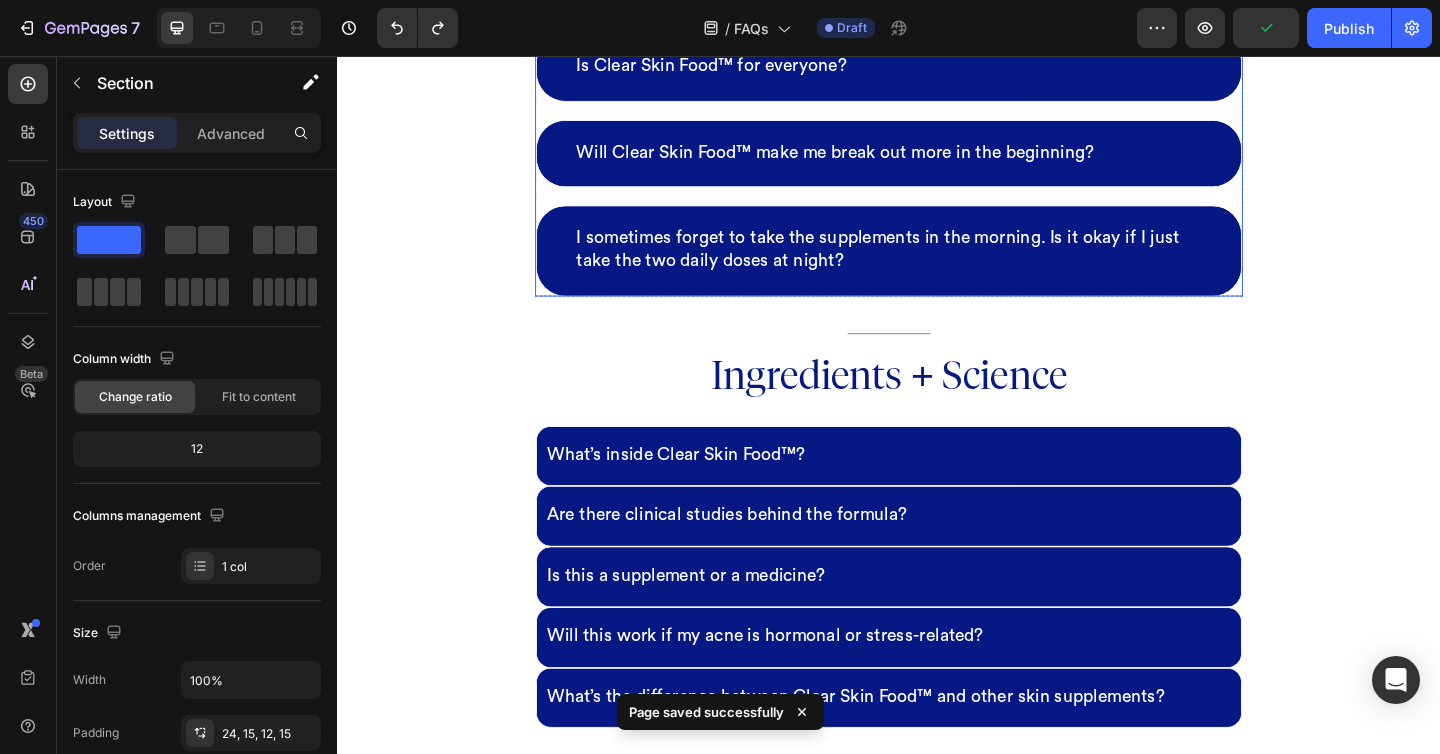 scroll, scrollTop: 834, scrollLeft: 0, axis: vertical 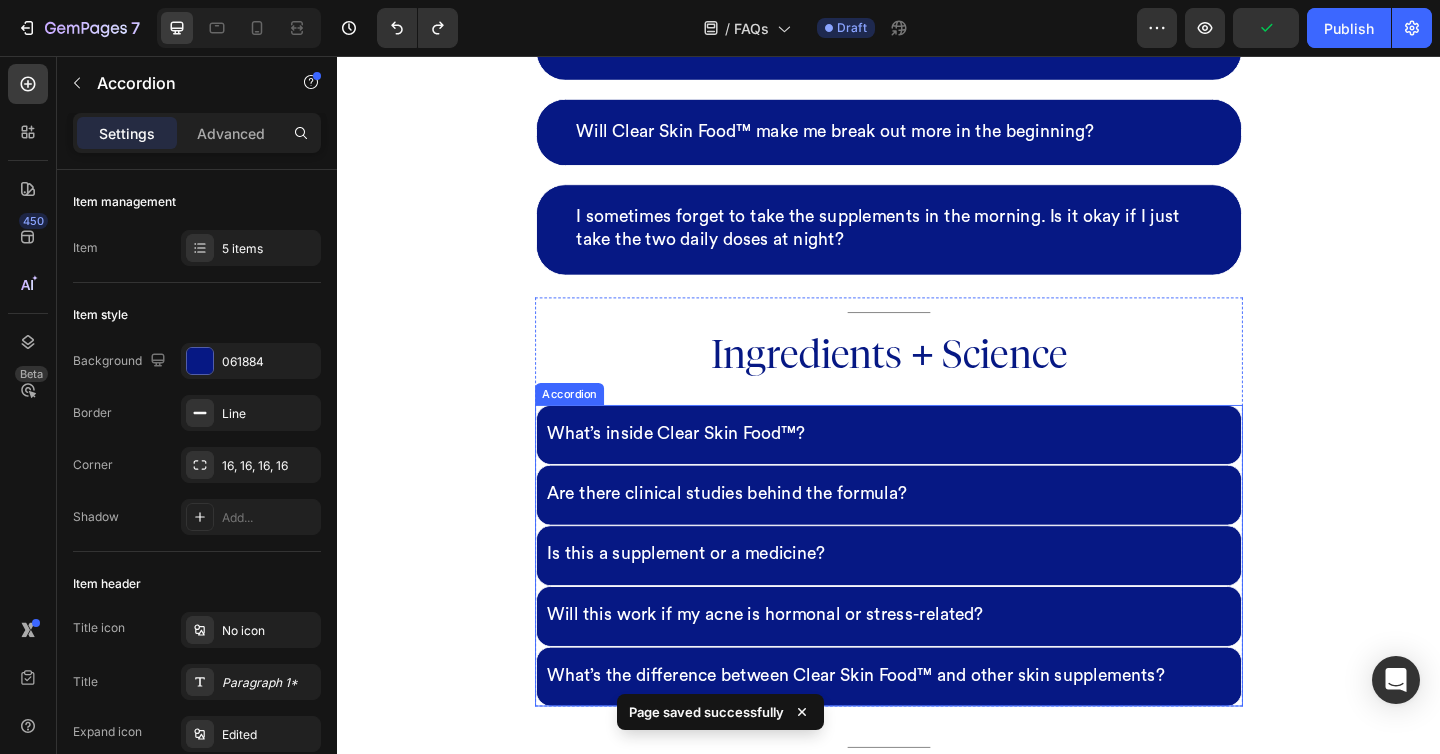 click on "What’s inside Clear Skin Food™?" at bounding box center [937, 468] 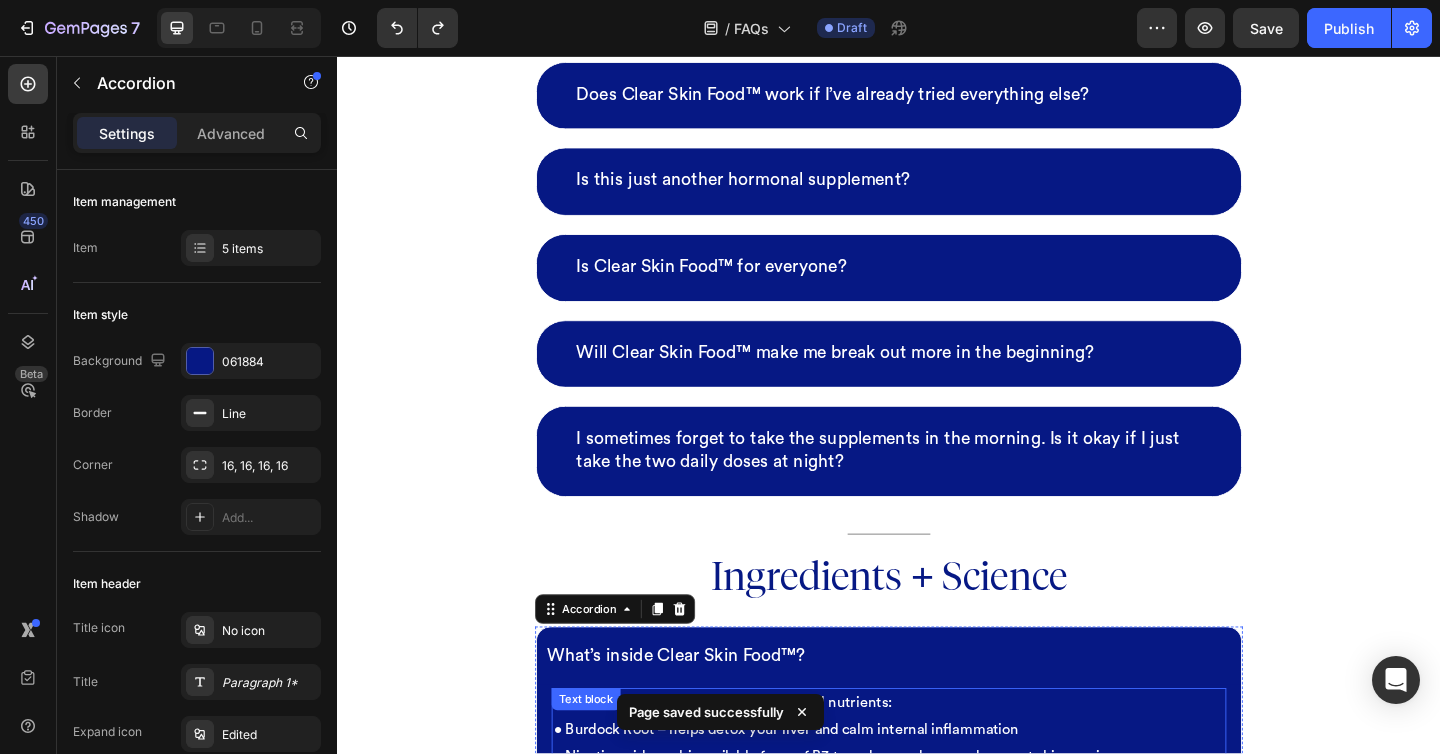 scroll, scrollTop: 594, scrollLeft: 0, axis: vertical 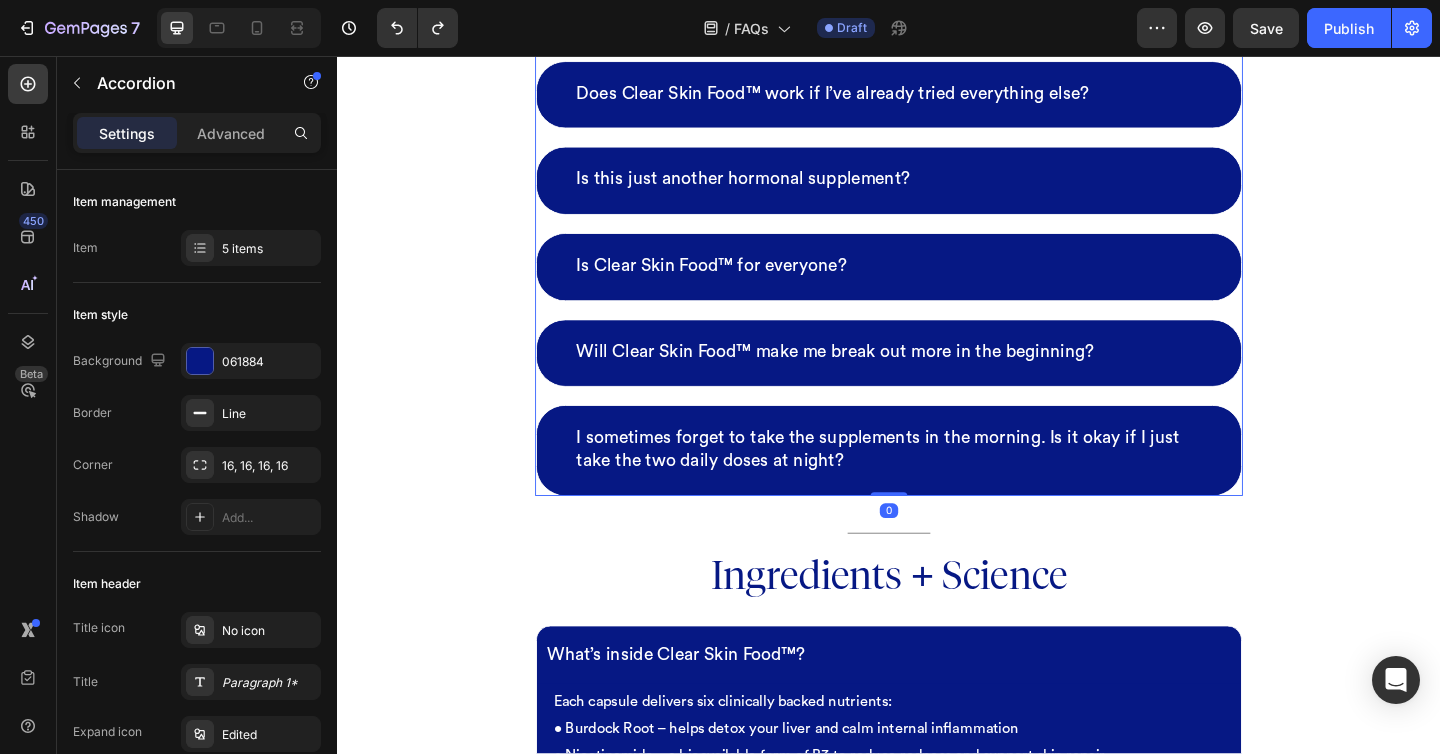 click on "Is Clear Skin Food™ for everyone?" at bounding box center [937, 285] 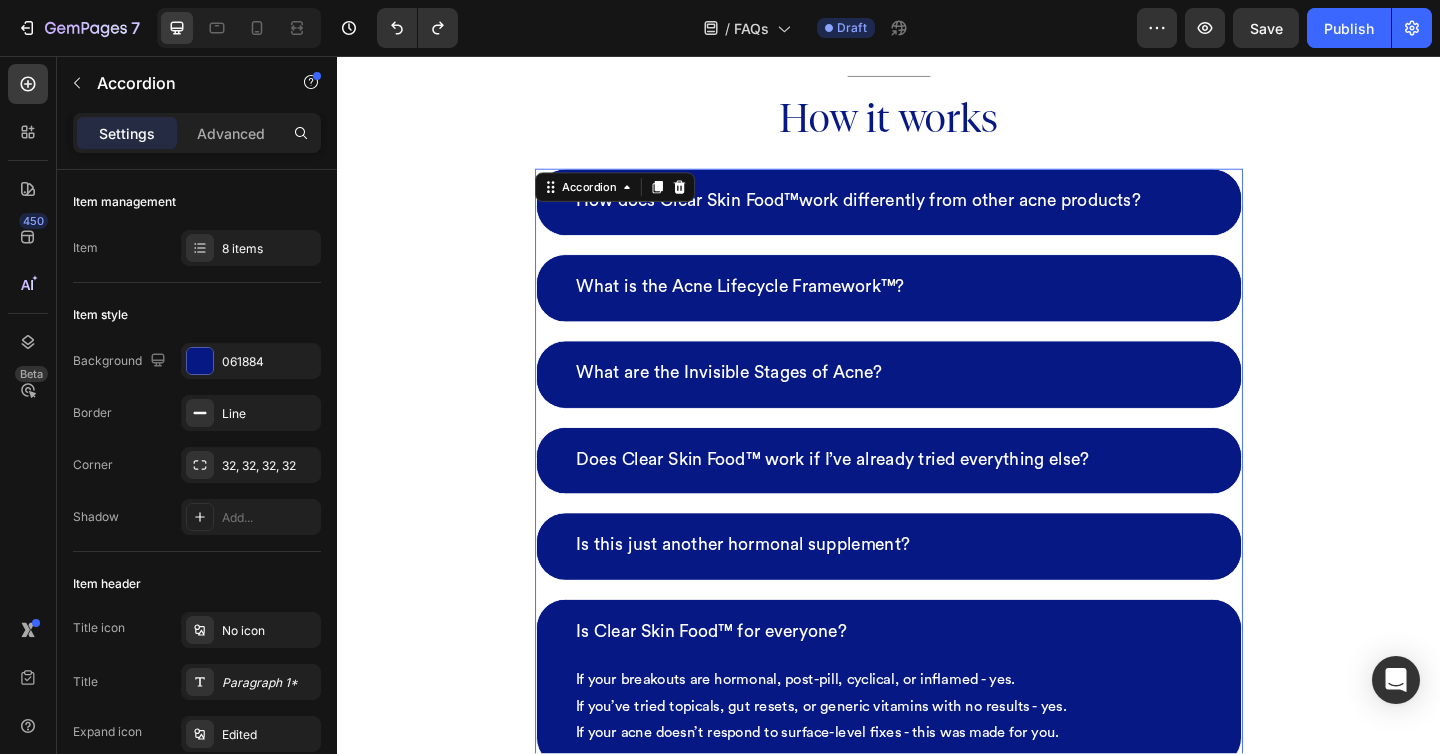 scroll, scrollTop: 198, scrollLeft: 0, axis: vertical 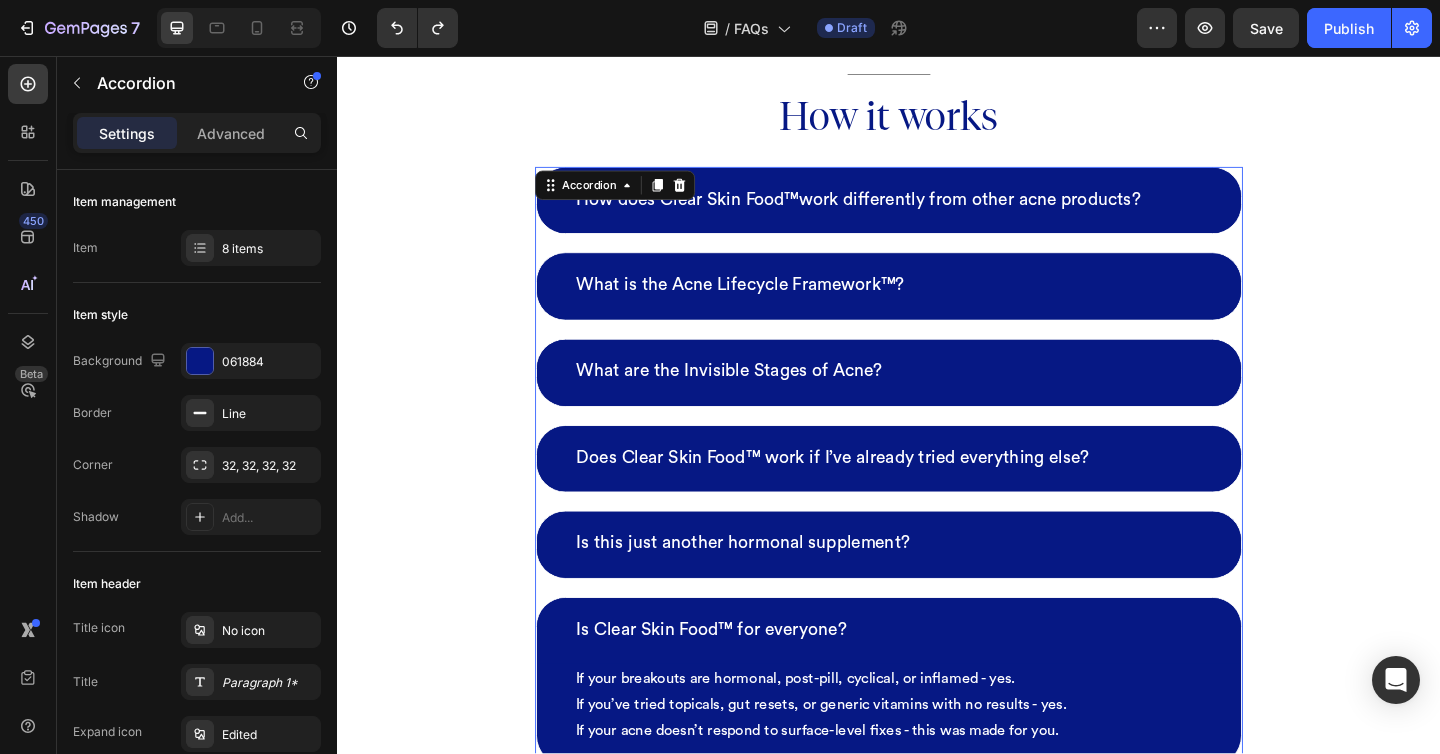 click on "How does Clear Skin Food™work differently from other acne products?" at bounding box center [937, 214] 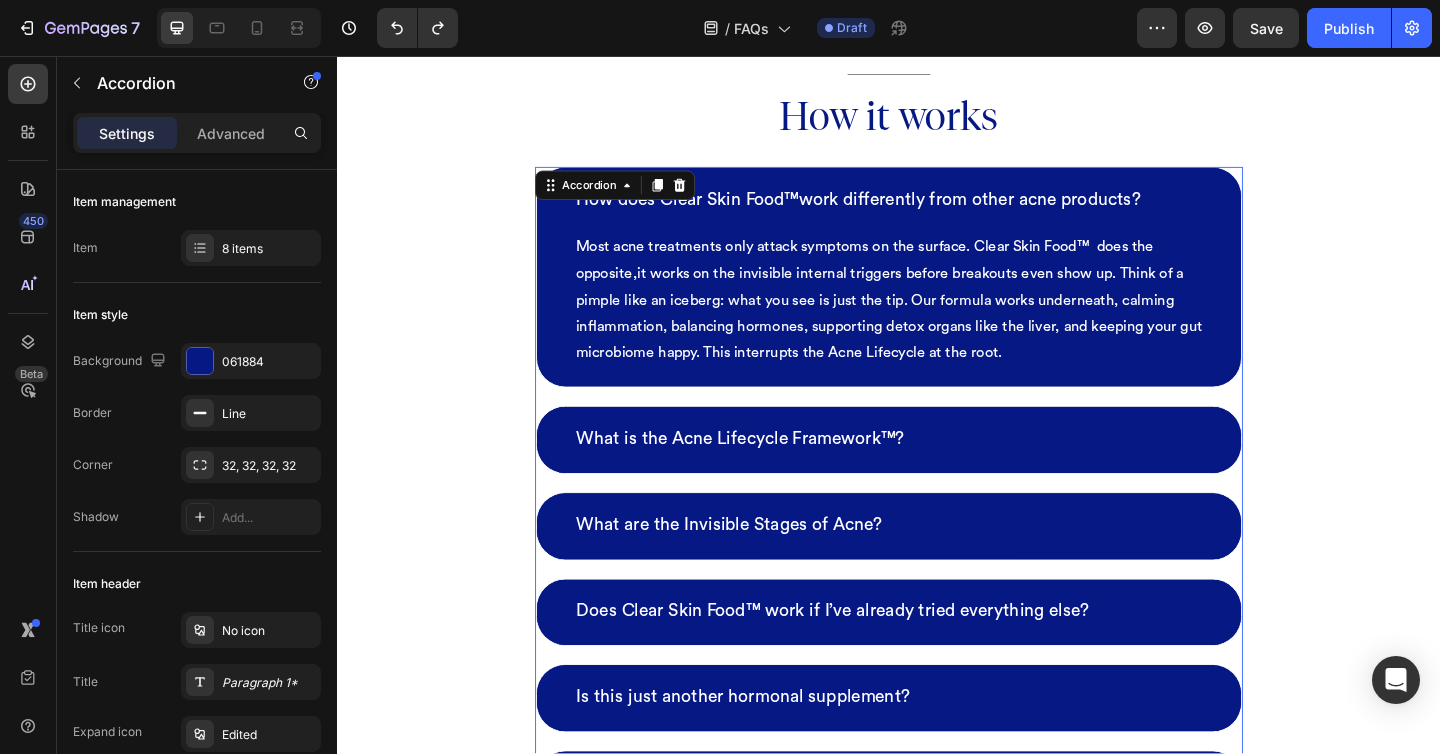 click on "How does Clear Skin Food™work differently from other acne products?" at bounding box center [937, 213] 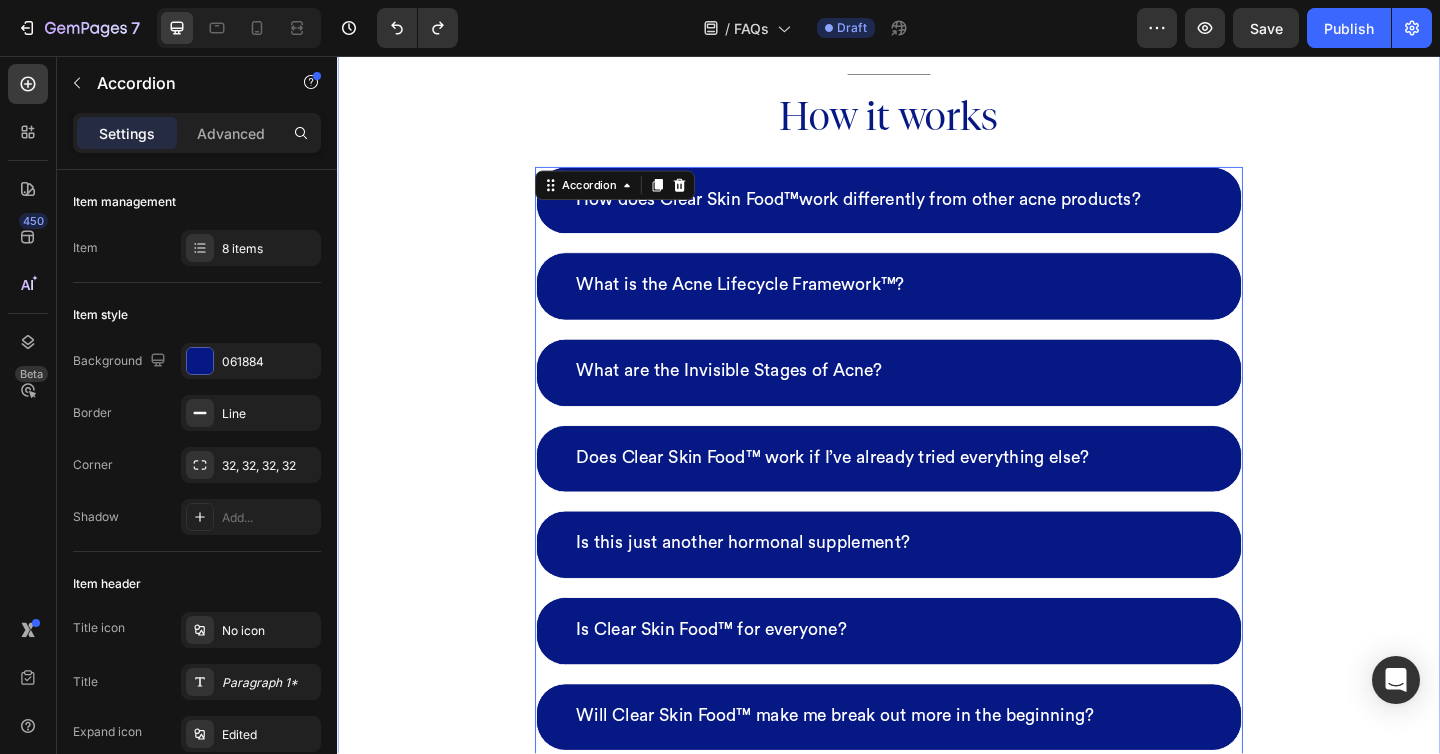 click on "Frequently asked questions Heading Have questions? We’re here to help Text block                Title Line How it works Heading How does Clear Skin Food™work differently from other acne products? What is the Acne Lifecycle Framework™? What are the Invisible Stages of Acne? Does Clear Skin Food™ work if I’ve already tried everything else? Is this just another hormonal supplement? Is Clear Skin Food™ for everyone? Will Clear Skin Food™ make me break out more in the beginning?  I sometimes forget to take the supplements in the morning. Is it okay if I just take the two daily doses at night? Accordion   0 Row" at bounding box center (937, 427) 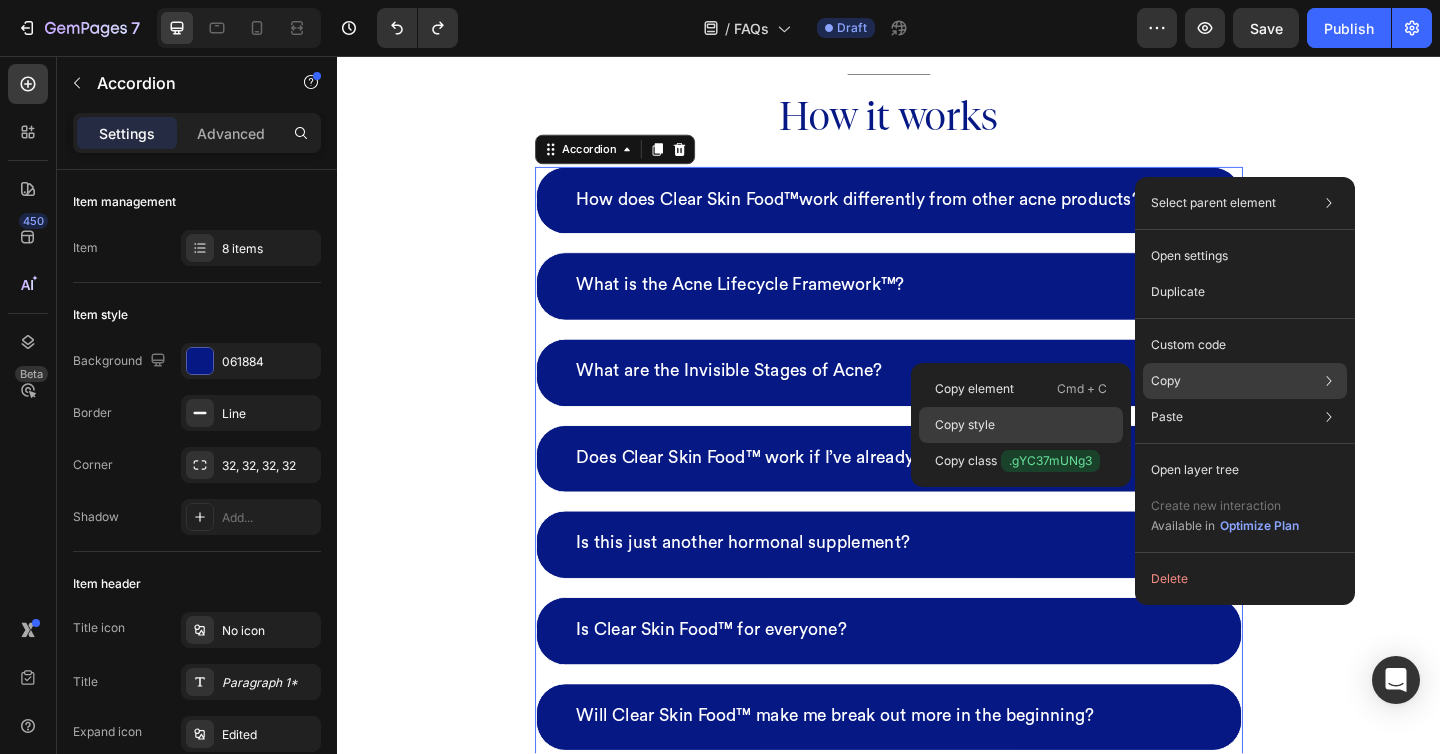 click on "Copy style" 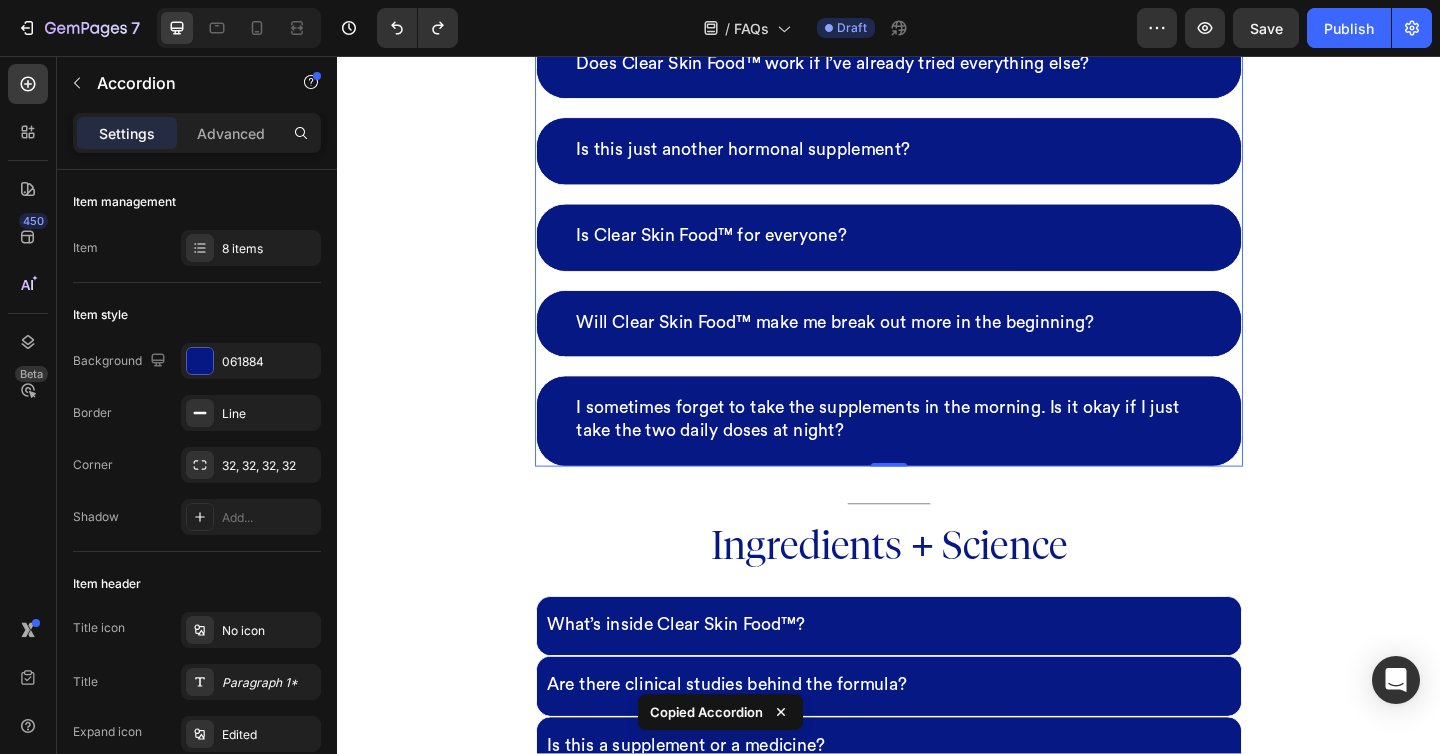 scroll, scrollTop: 656, scrollLeft: 0, axis: vertical 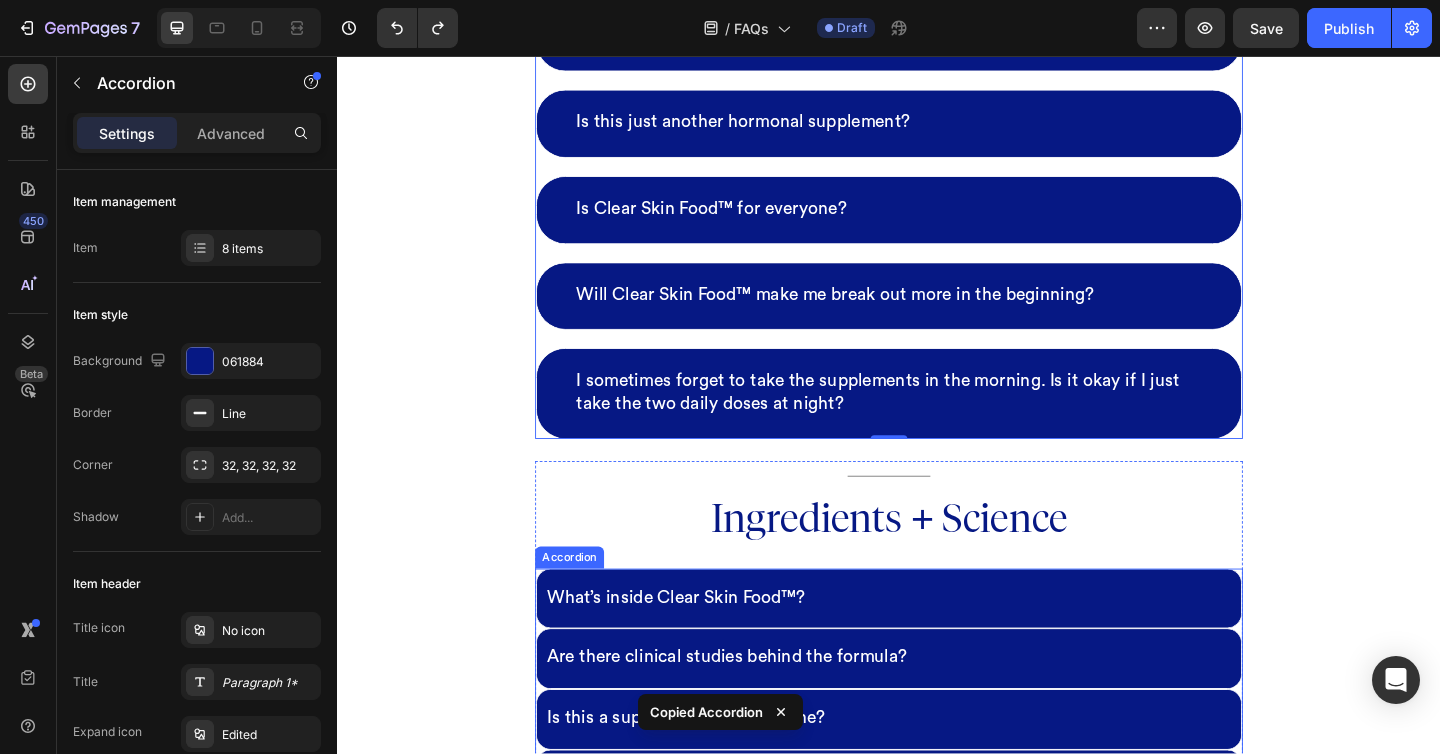 click on "What’s inside Clear Skin Food™?" at bounding box center [937, 646] 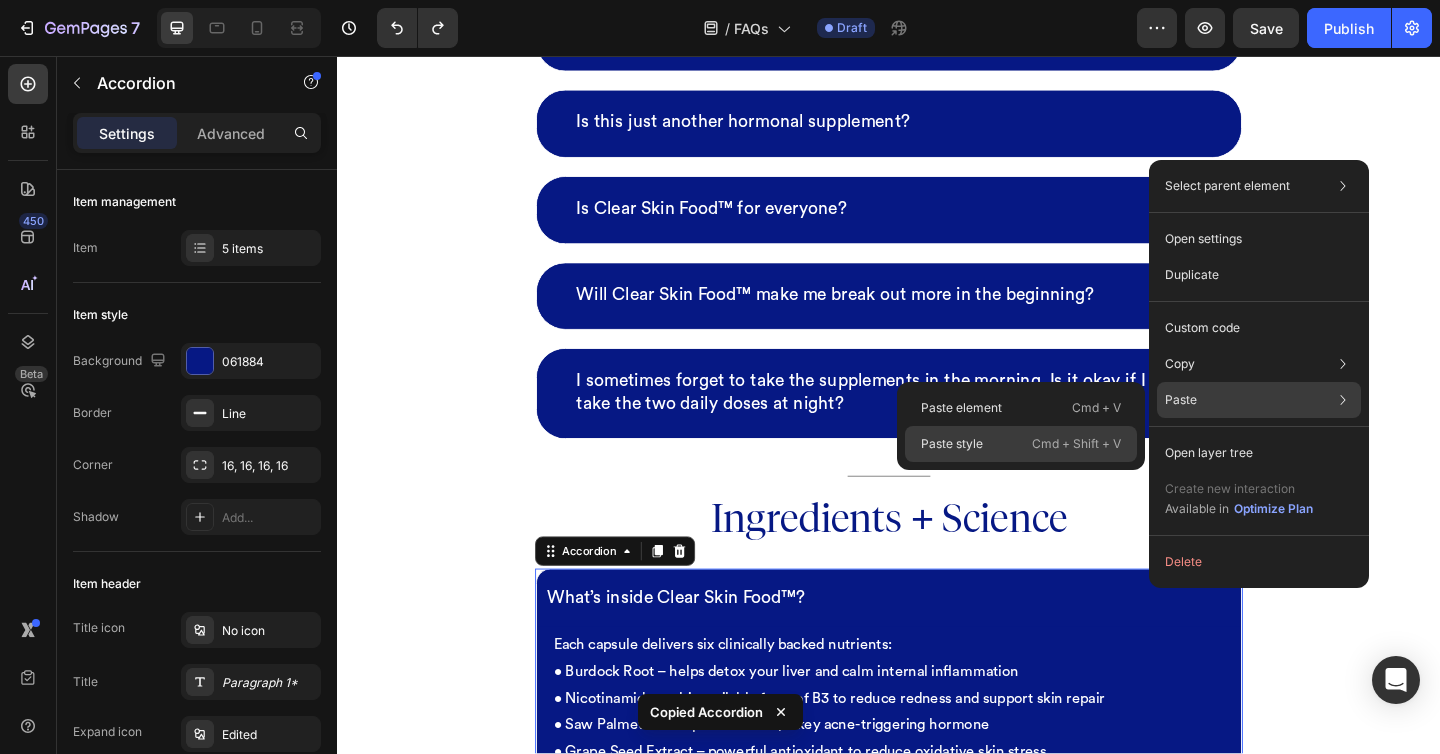 click on "Cmd + Shift + V" at bounding box center [1076, 444] 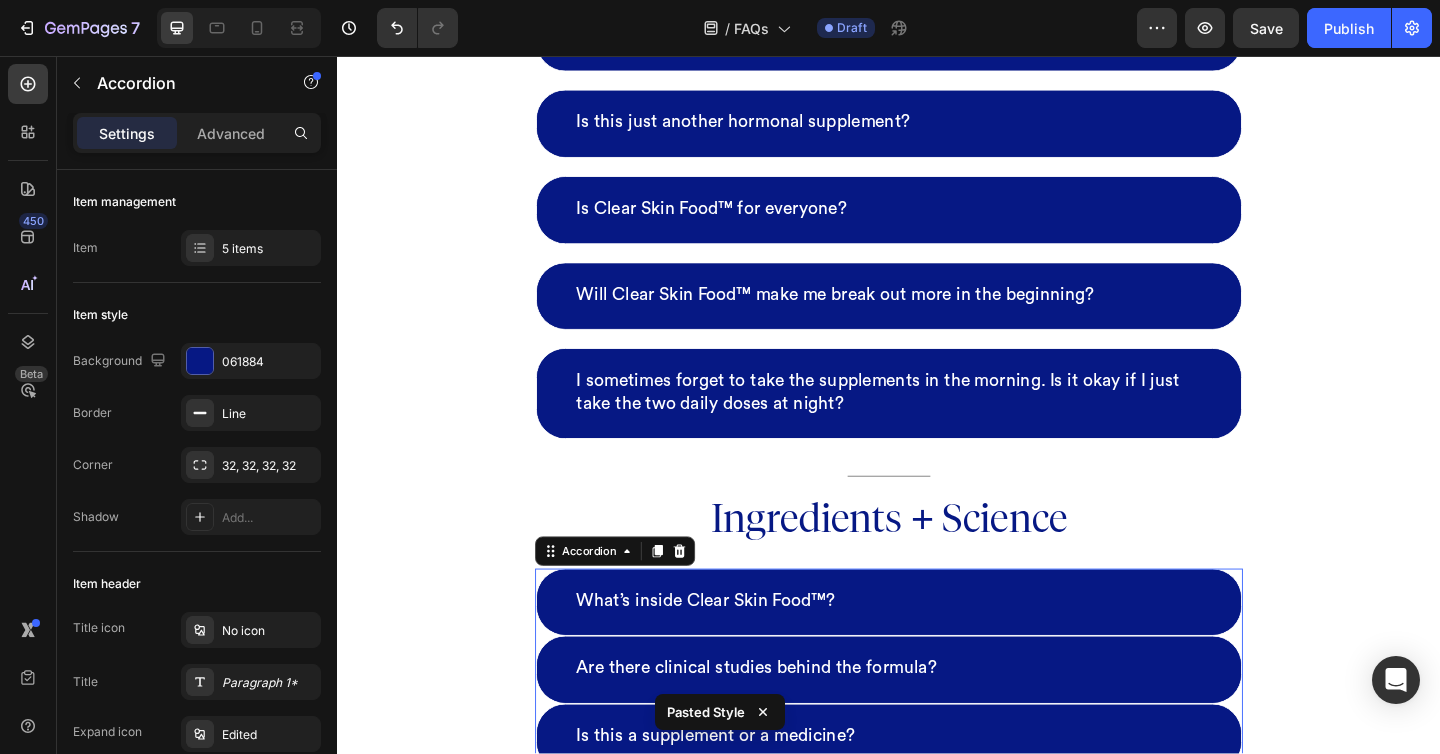 click on "What’s inside Clear Skin Food™?" at bounding box center [937, 650] 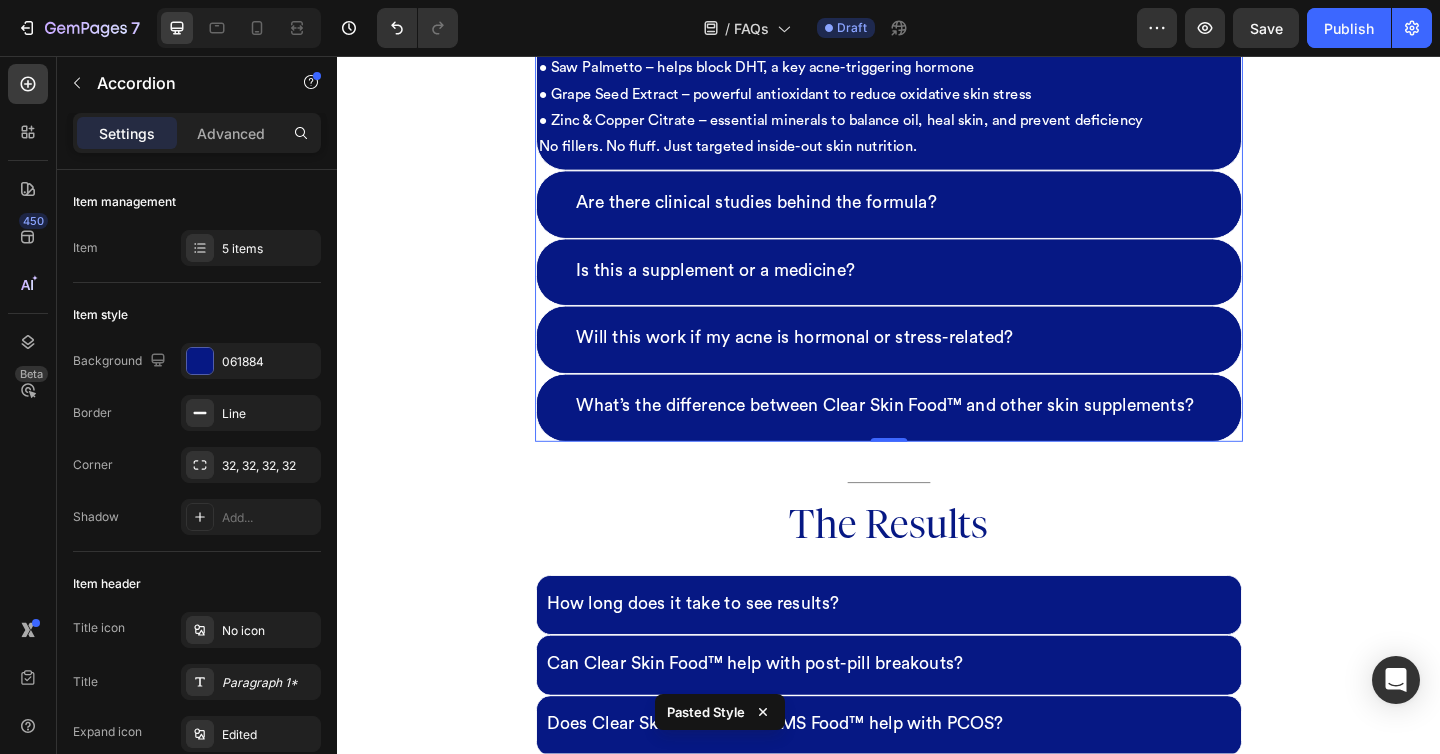 scroll, scrollTop: 1407, scrollLeft: 0, axis: vertical 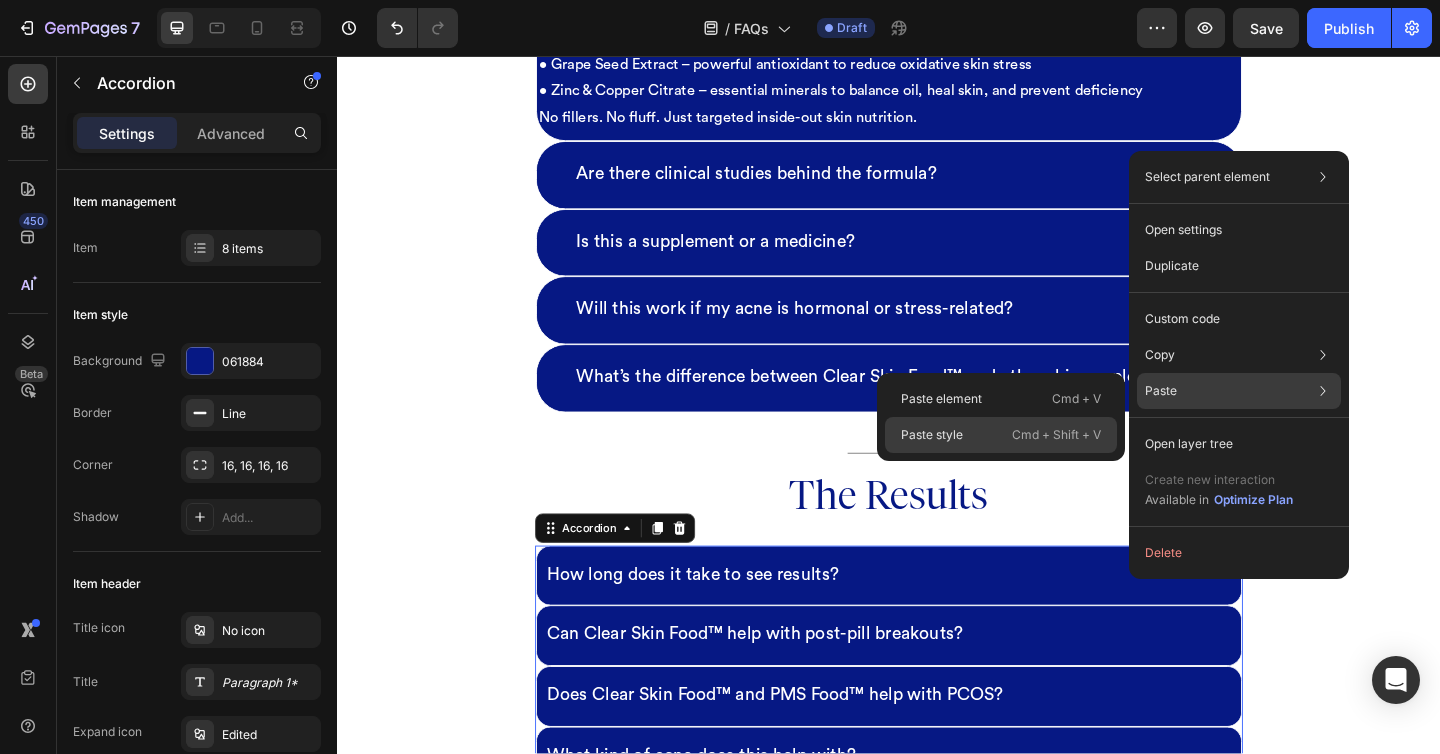 click on "Cmd + Shift + V" at bounding box center [1056, 435] 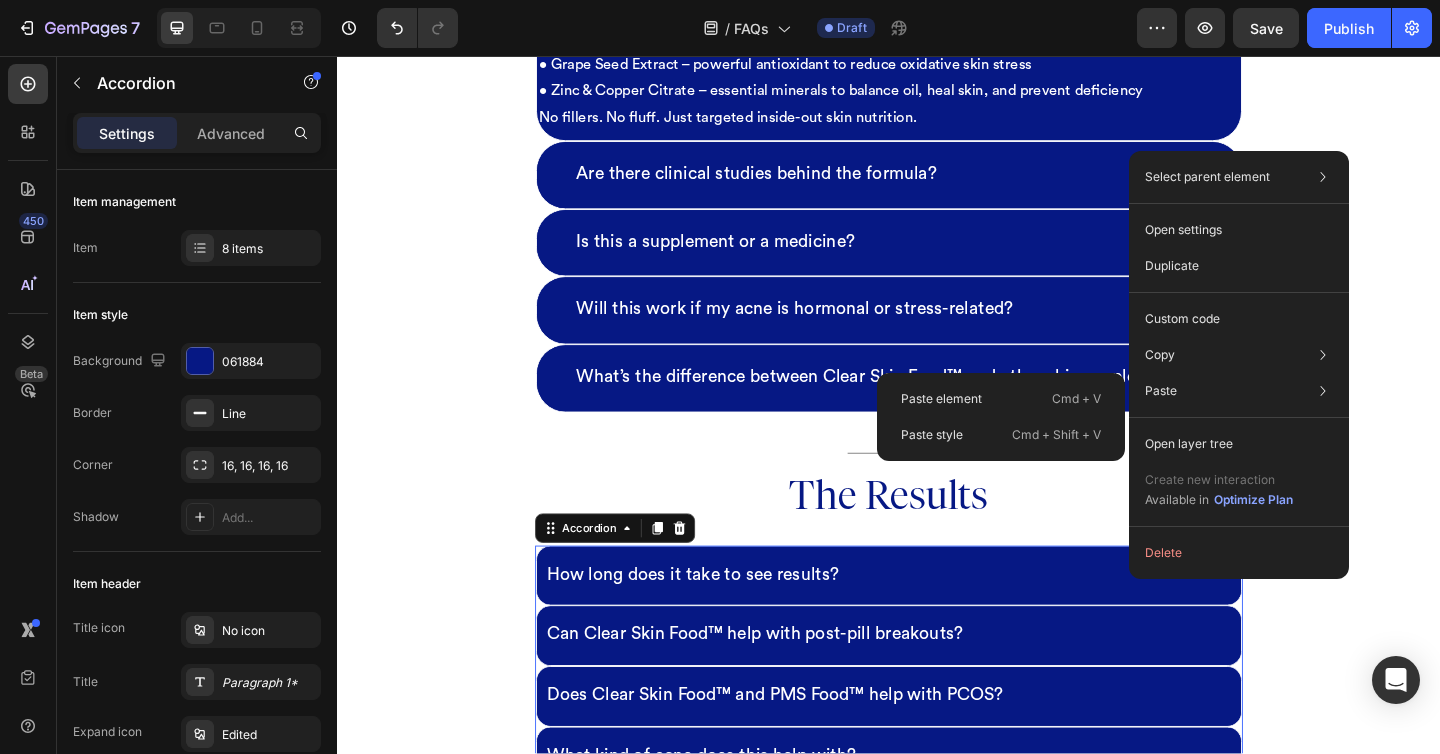 type on "19" 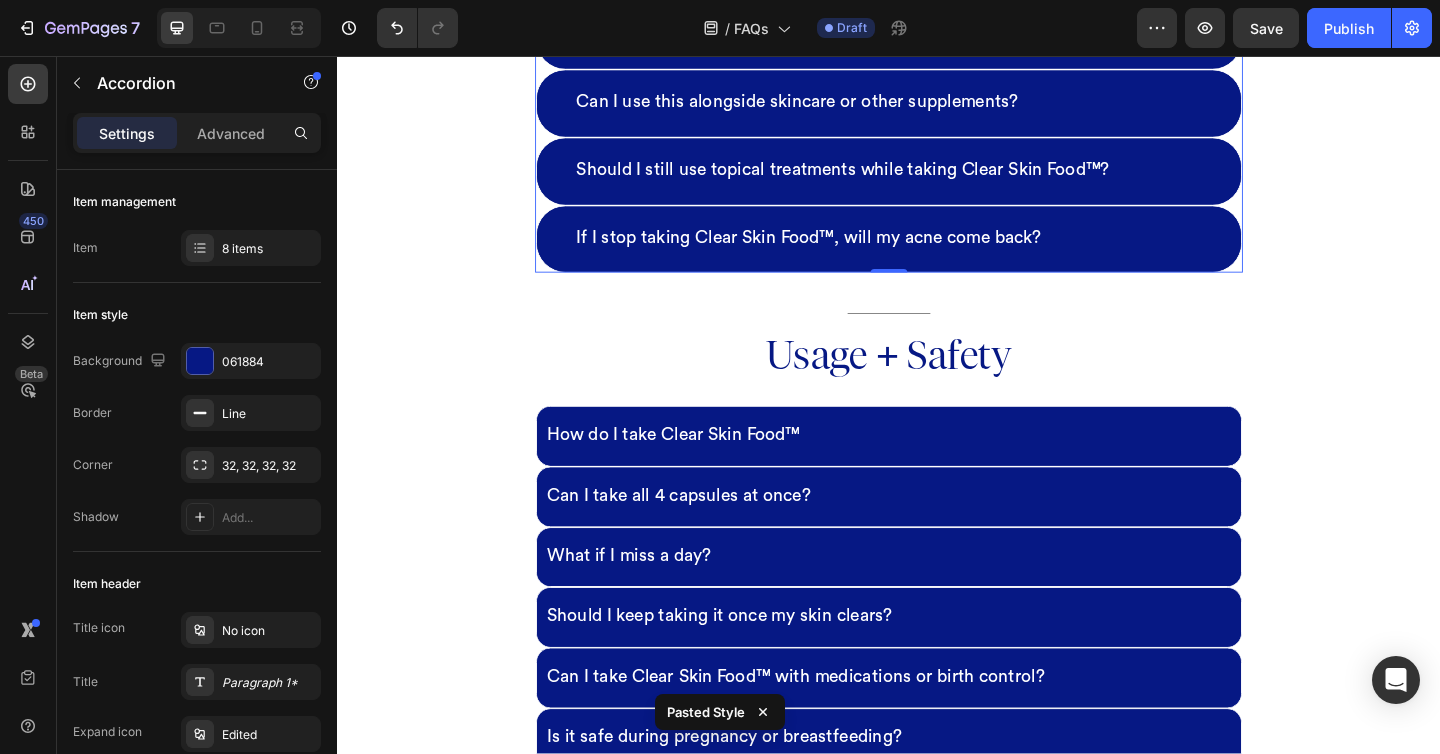 scroll, scrollTop: 2312, scrollLeft: 0, axis: vertical 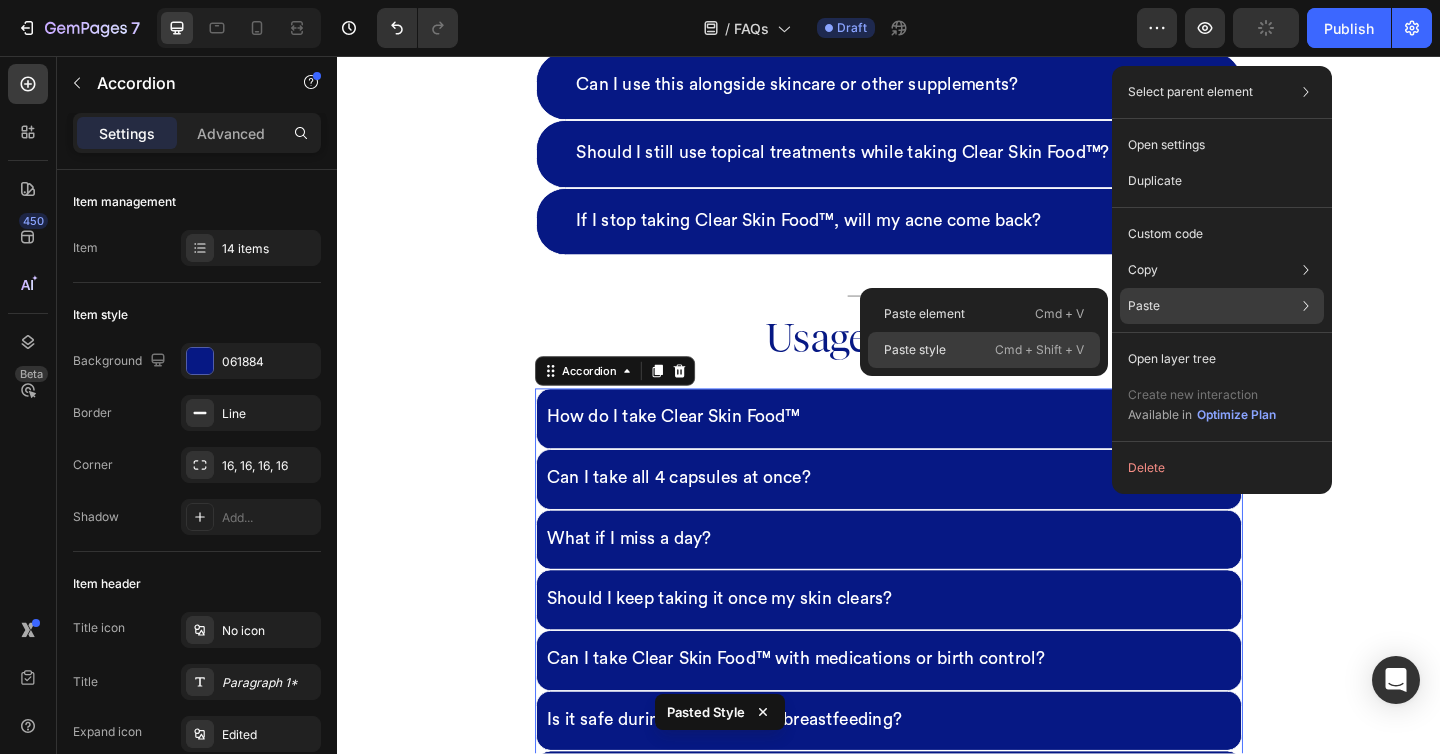click on "Cmd + Shift + V" at bounding box center [1039, 350] 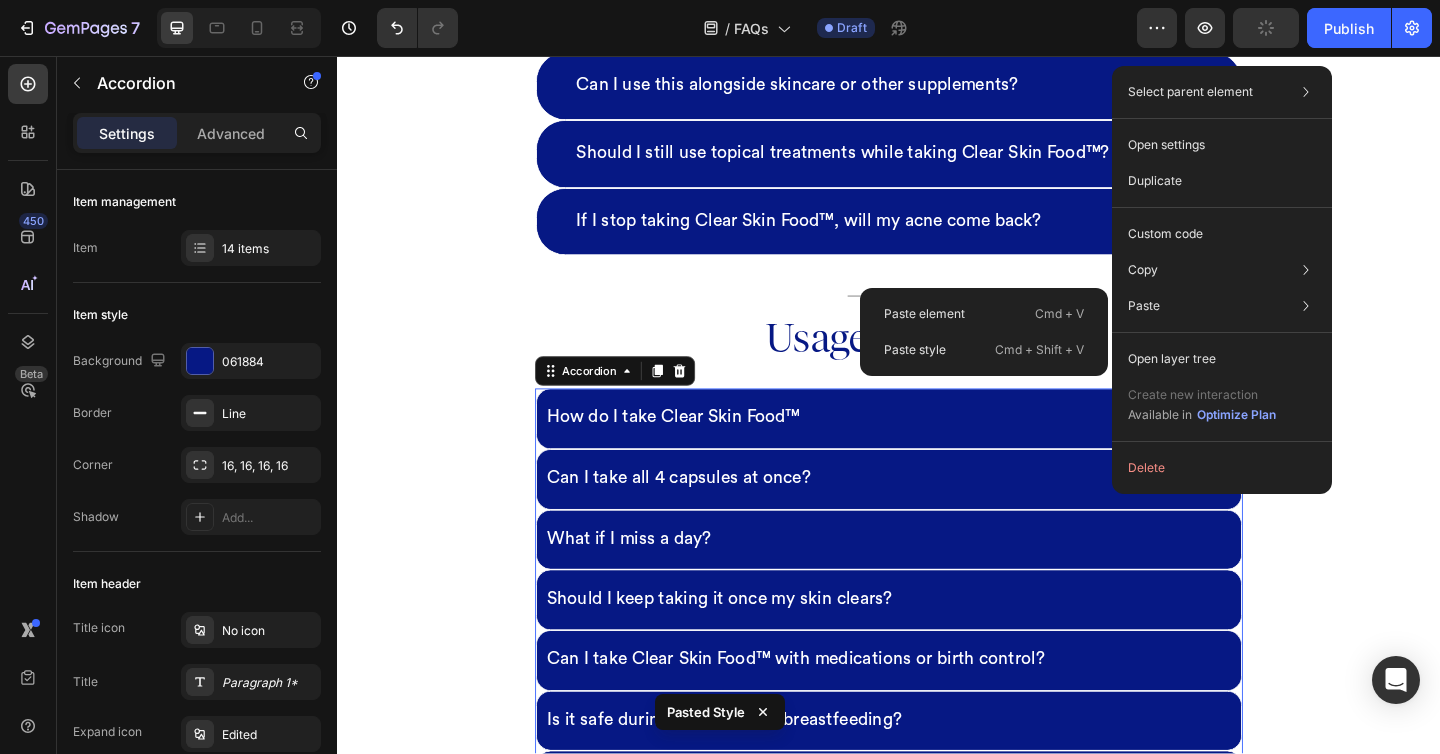 type on "19" 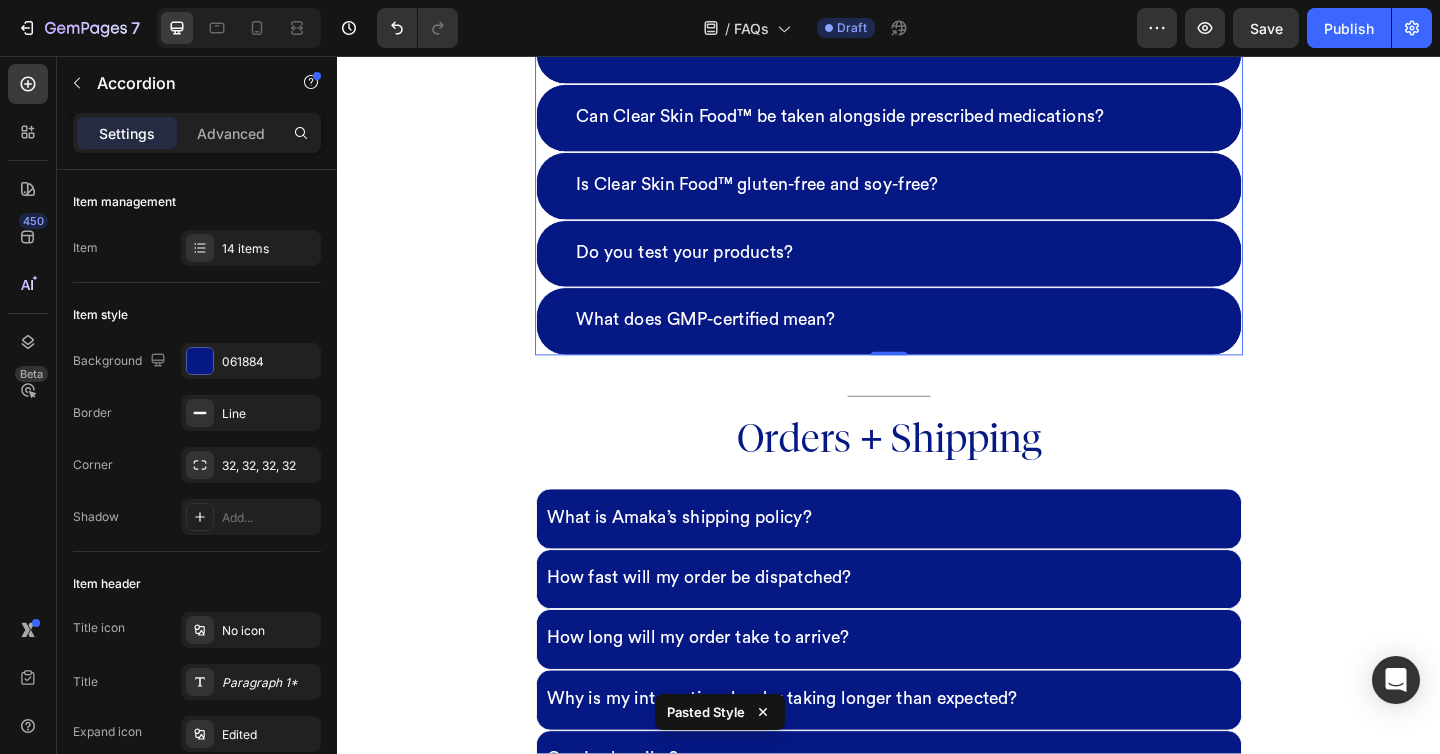 scroll, scrollTop: 3377, scrollLeft: 0, axis: vertical 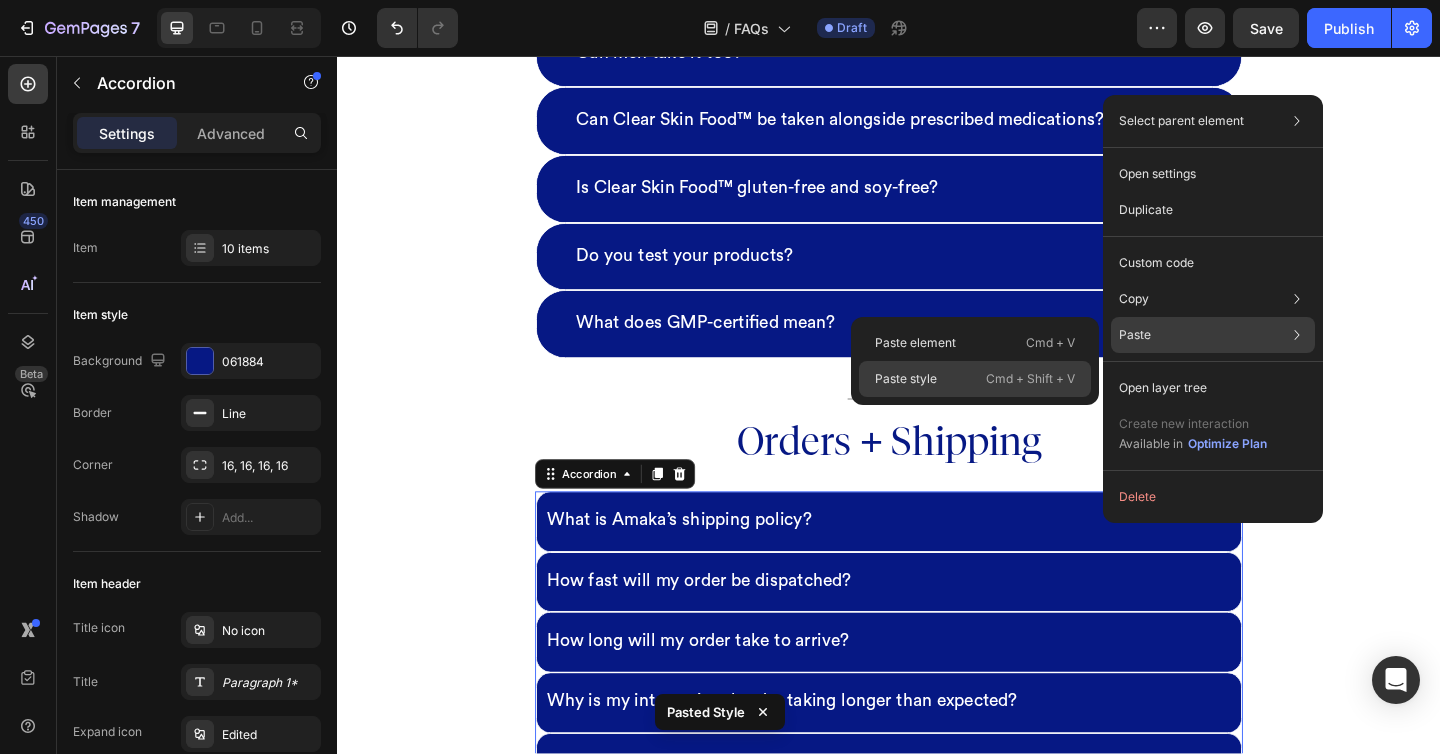 click on "Cmd + Shift + V" at bounding box center (1030, 379) 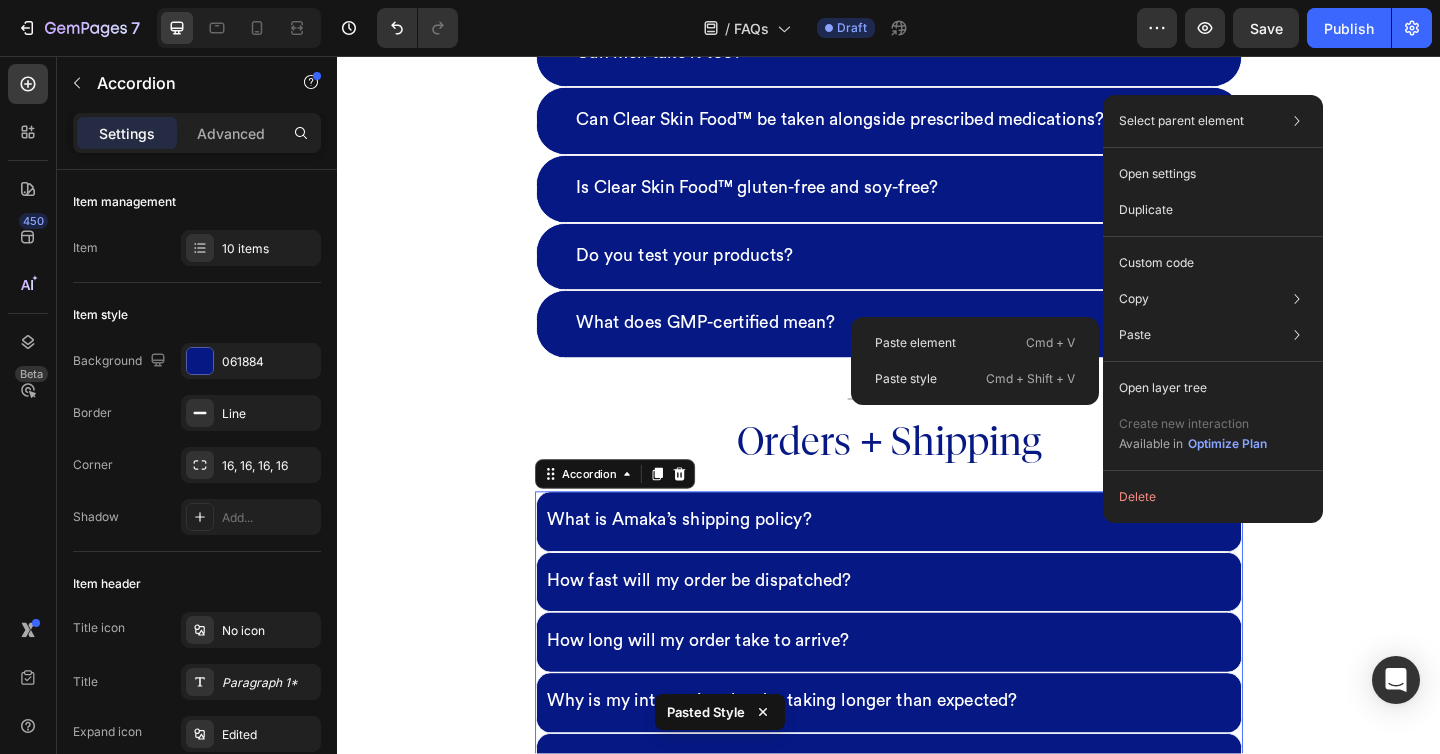 type on "19" 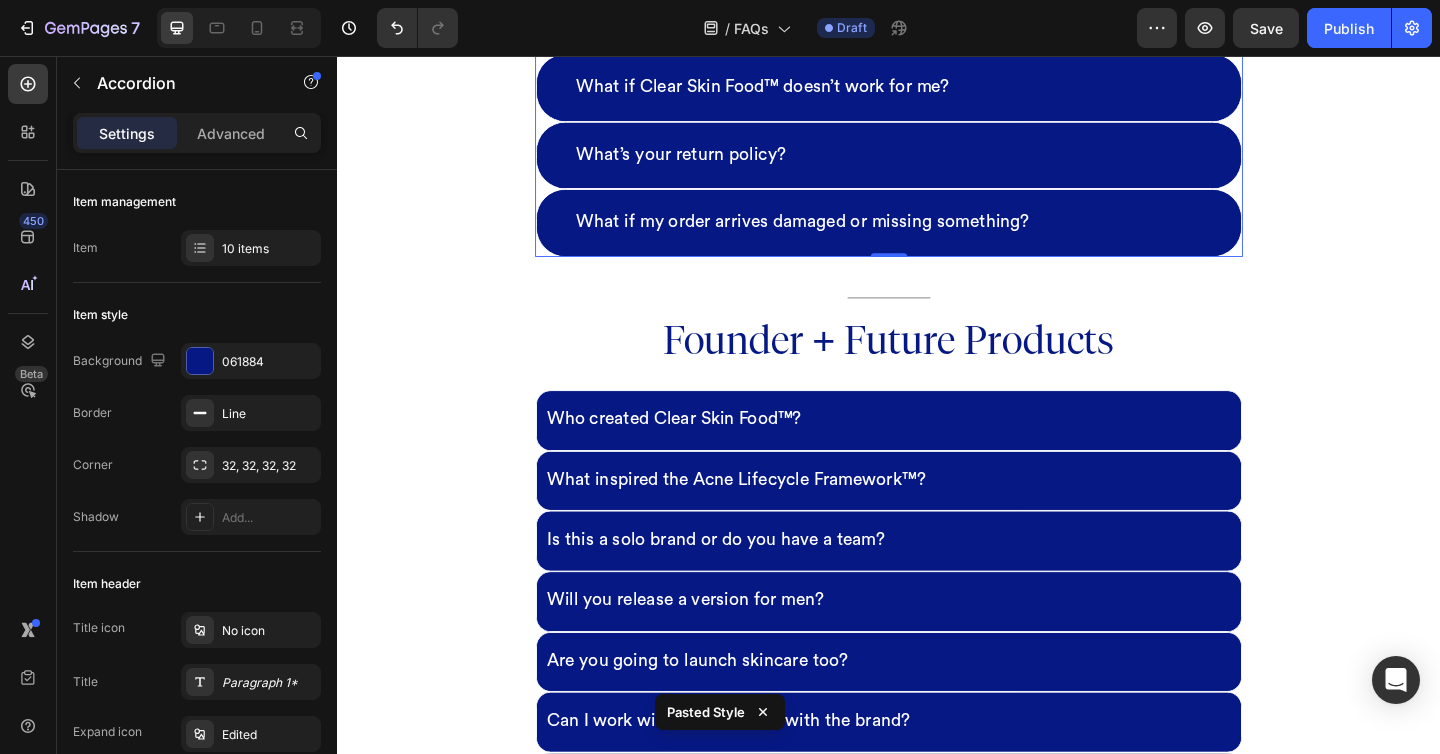 scroll, scrollTop: 4419, scrollLeft: 0, axis: vertical 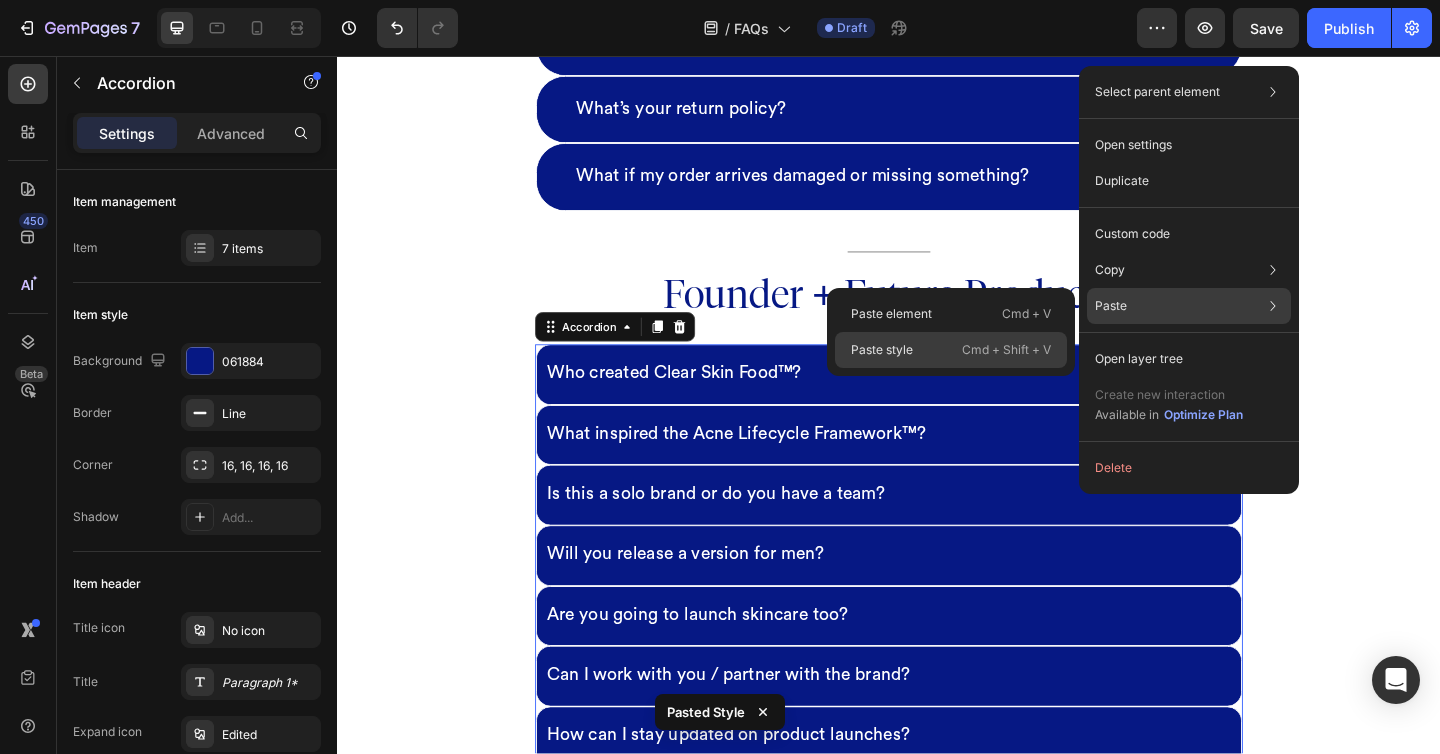 click on "Cmd + Shift + V" at bounding box center [1006, 350] 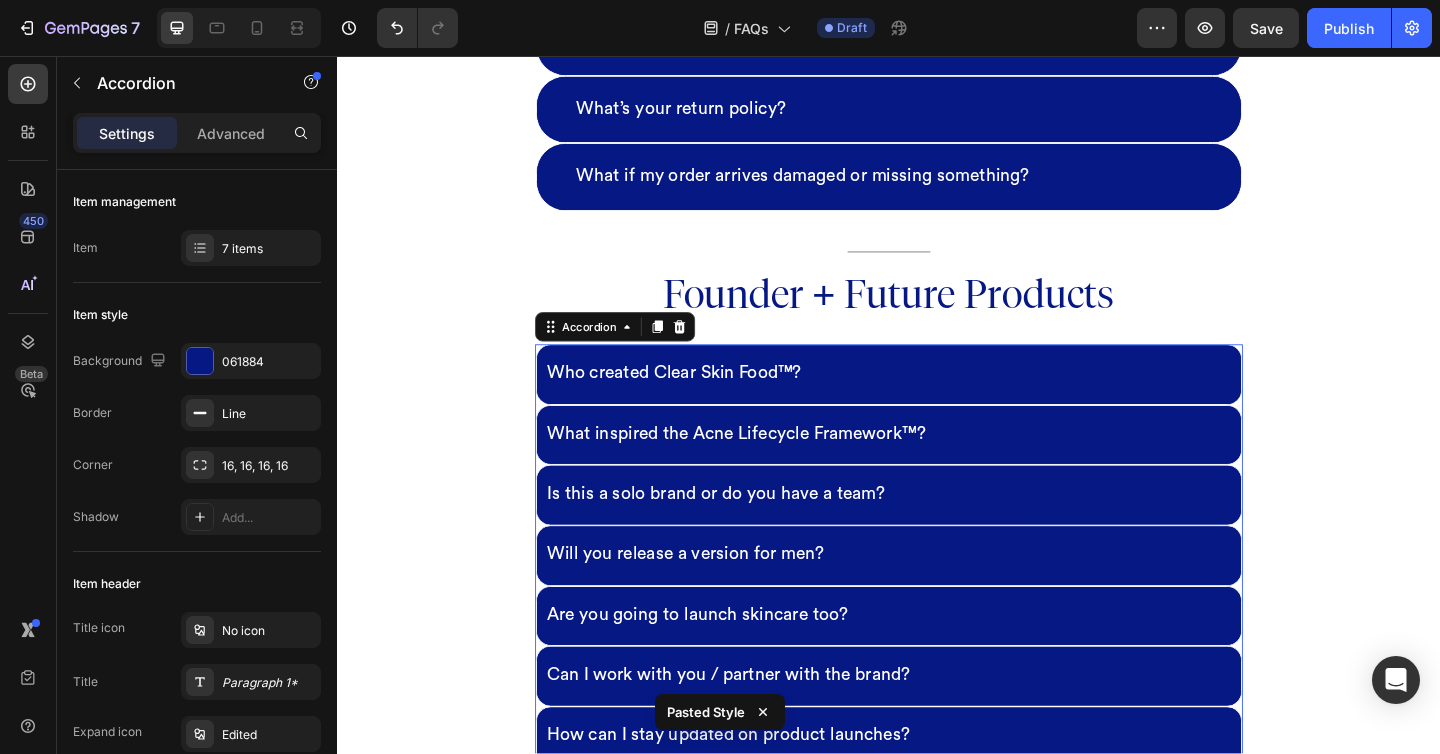 type on "19" 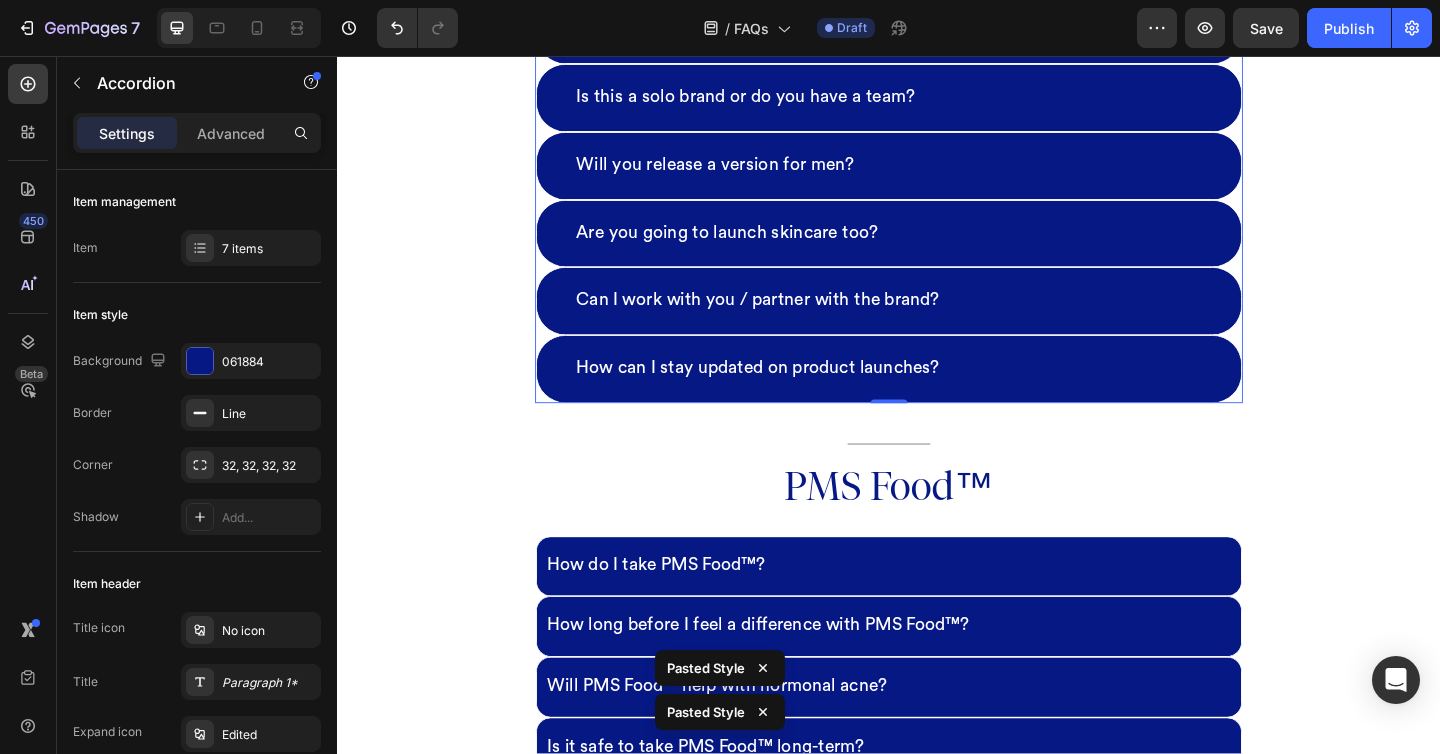 scroll, scrollTop: 5227, scrollLeft: 0, axis: vertical 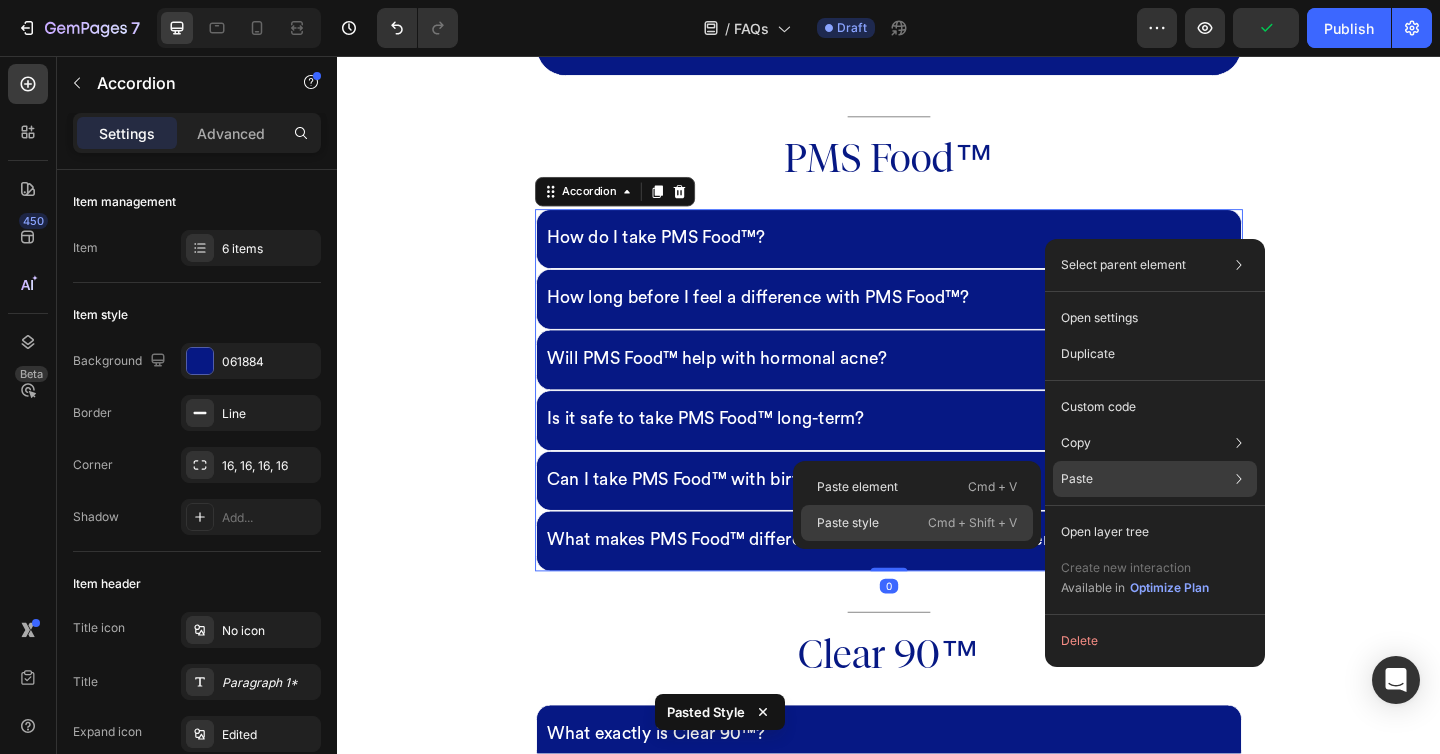 click on "Cmd + Shift + V" at bounding box center (972, 523) 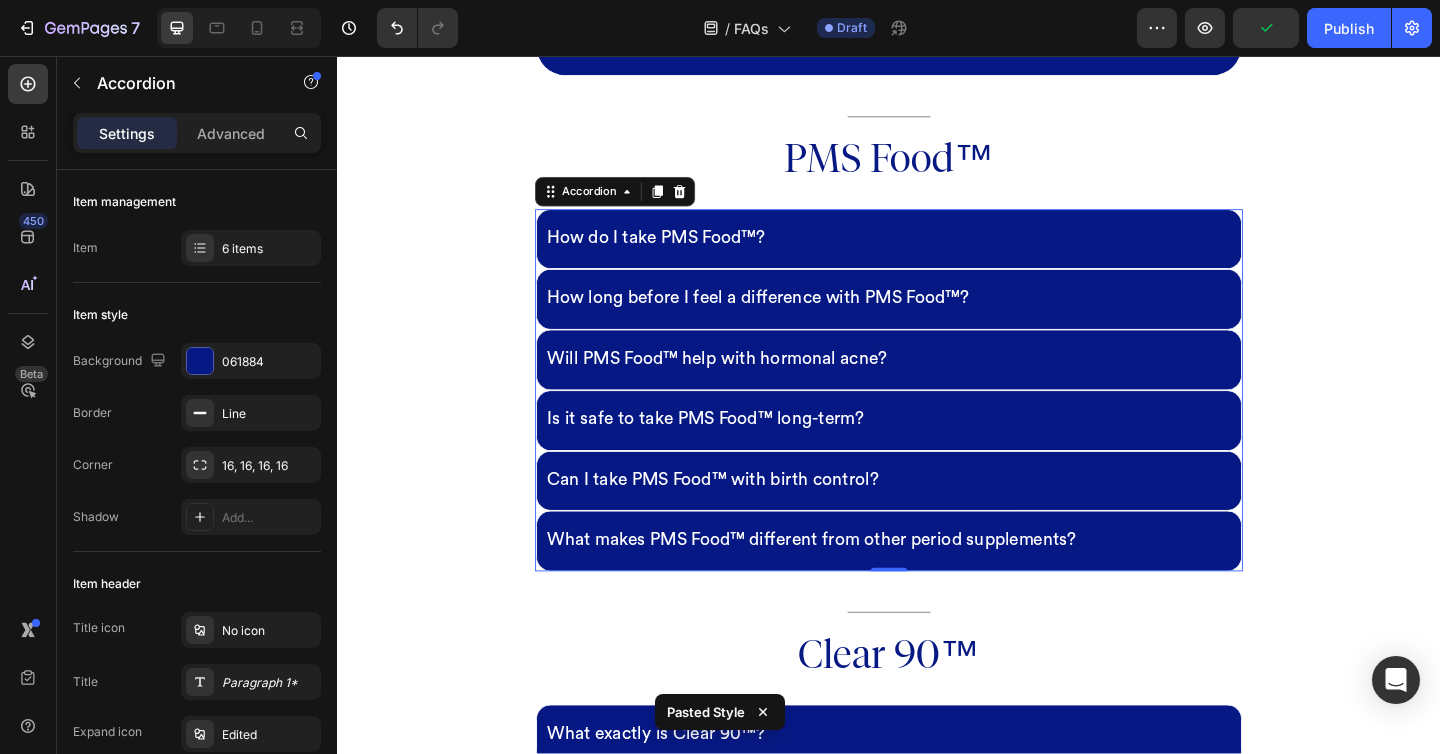 type on "19" 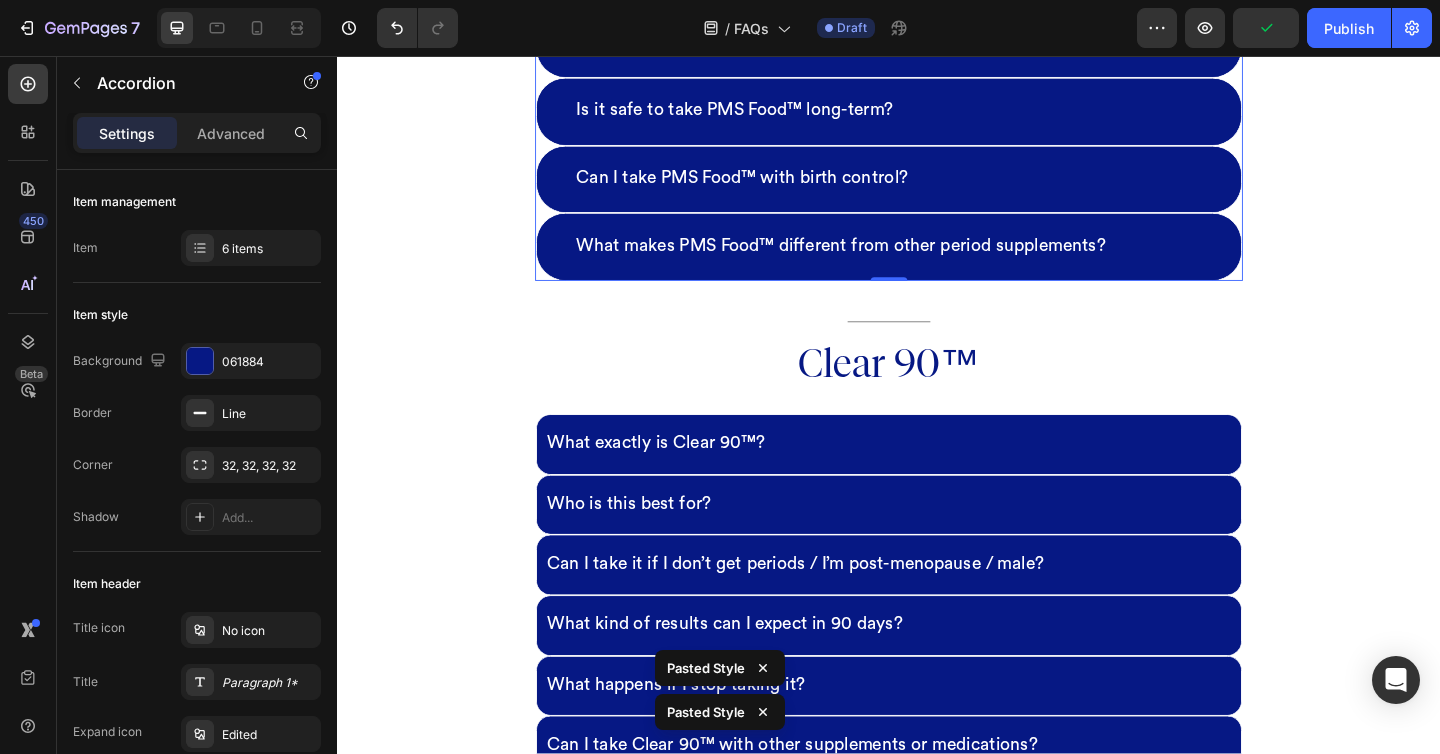 scroll, scrollTop: 5721, scrollLeft: 0, axis: vertical 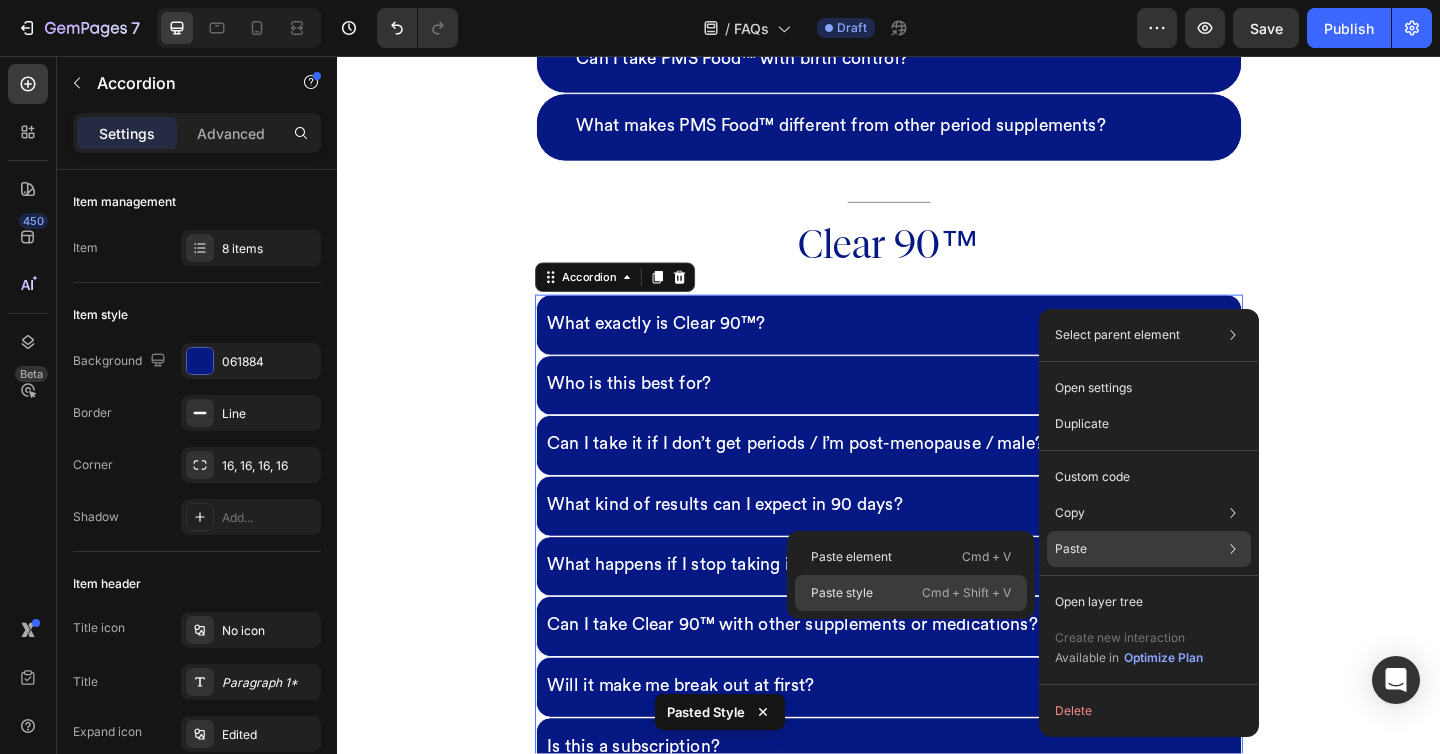 click on "Cmd + Shift + V" at bounding box center (966, 593) 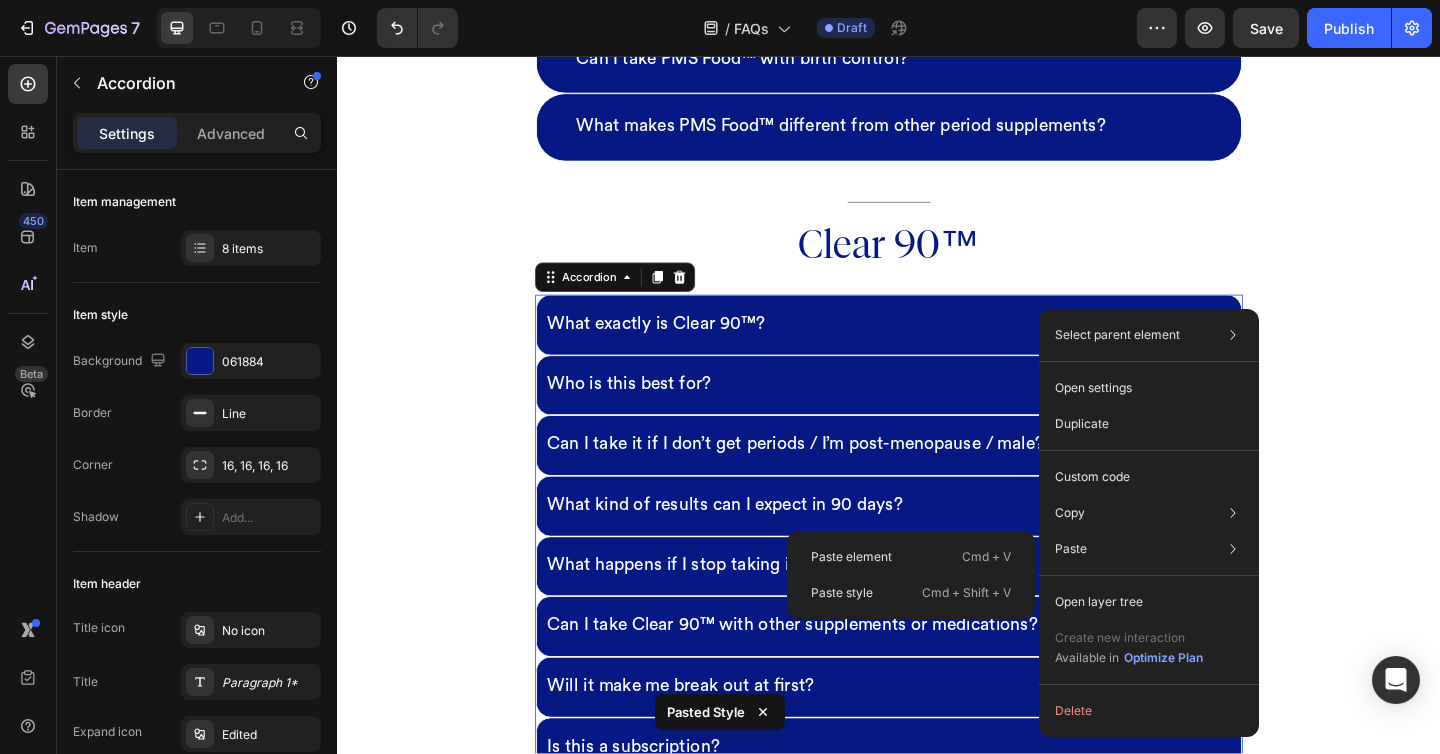 type on "19" 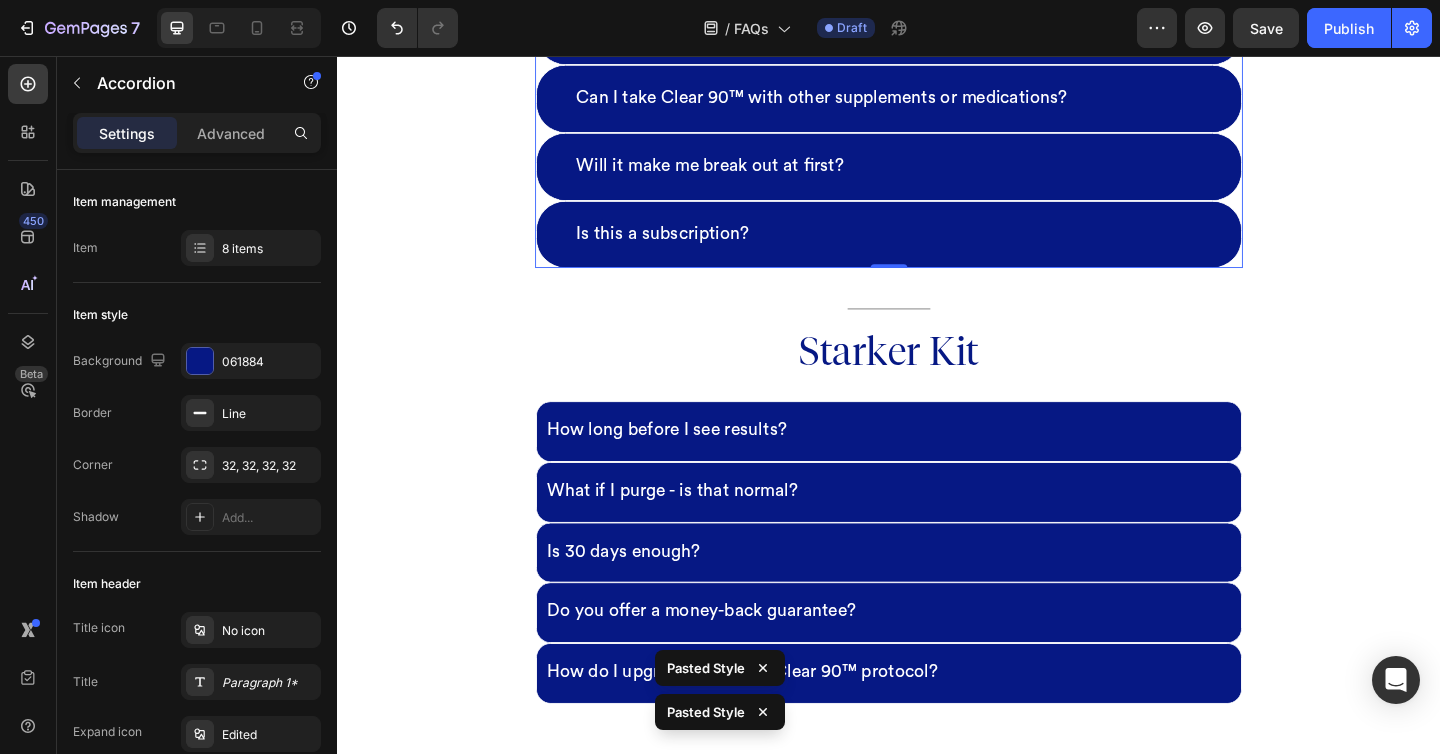 scroll, scrollTop: 6482, scrollLeft: 0, axis: vertical 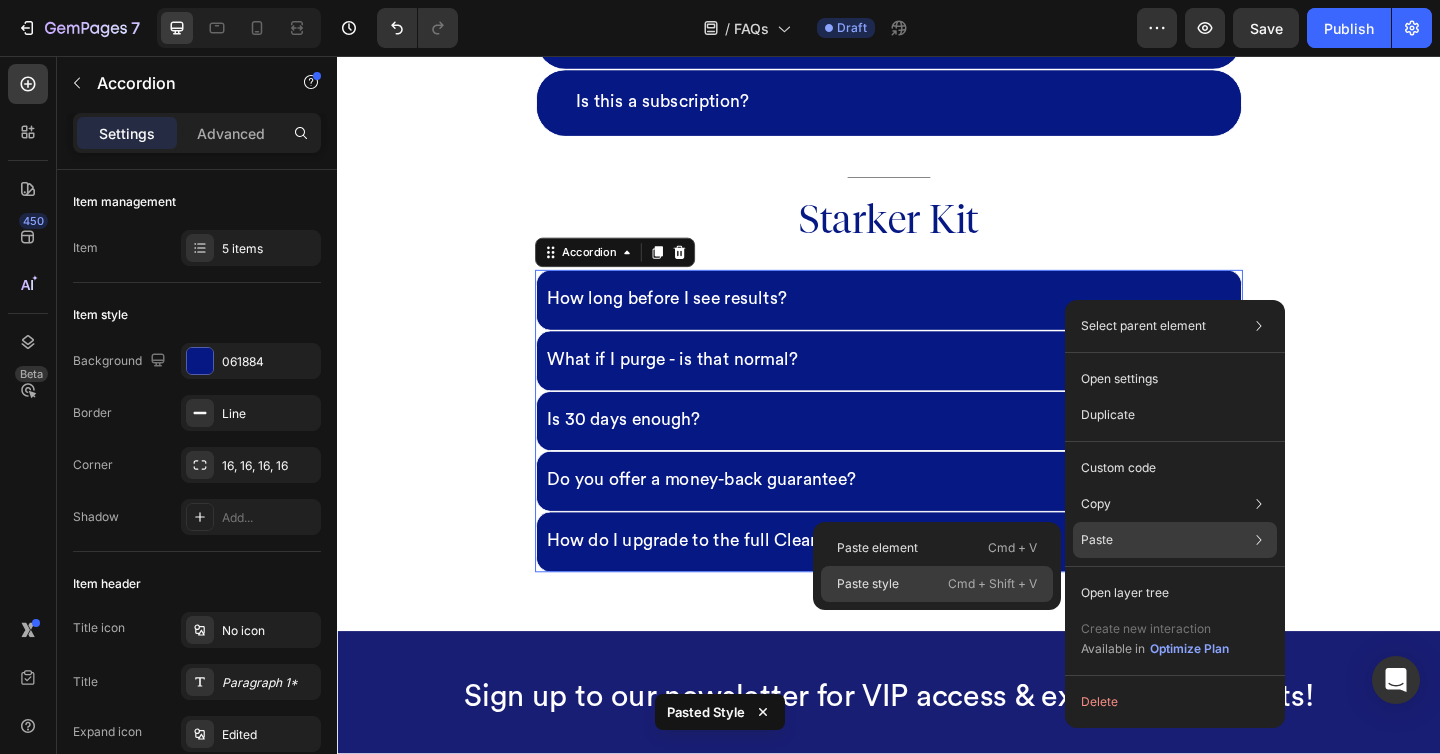click on "Cmd + Shift + V" at bounding box center [992, 584] 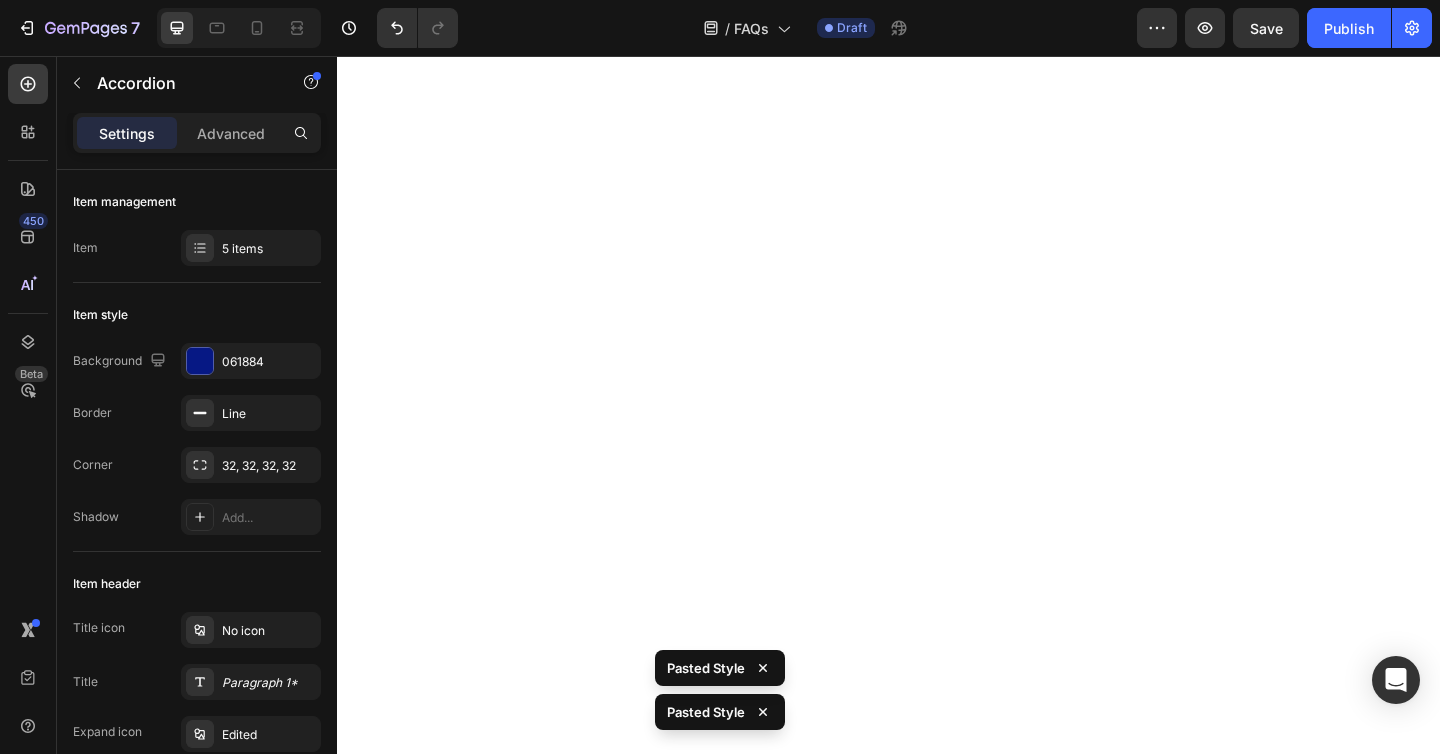 scroll, scrollTop: 0, scrollLeft: 0, axis: both 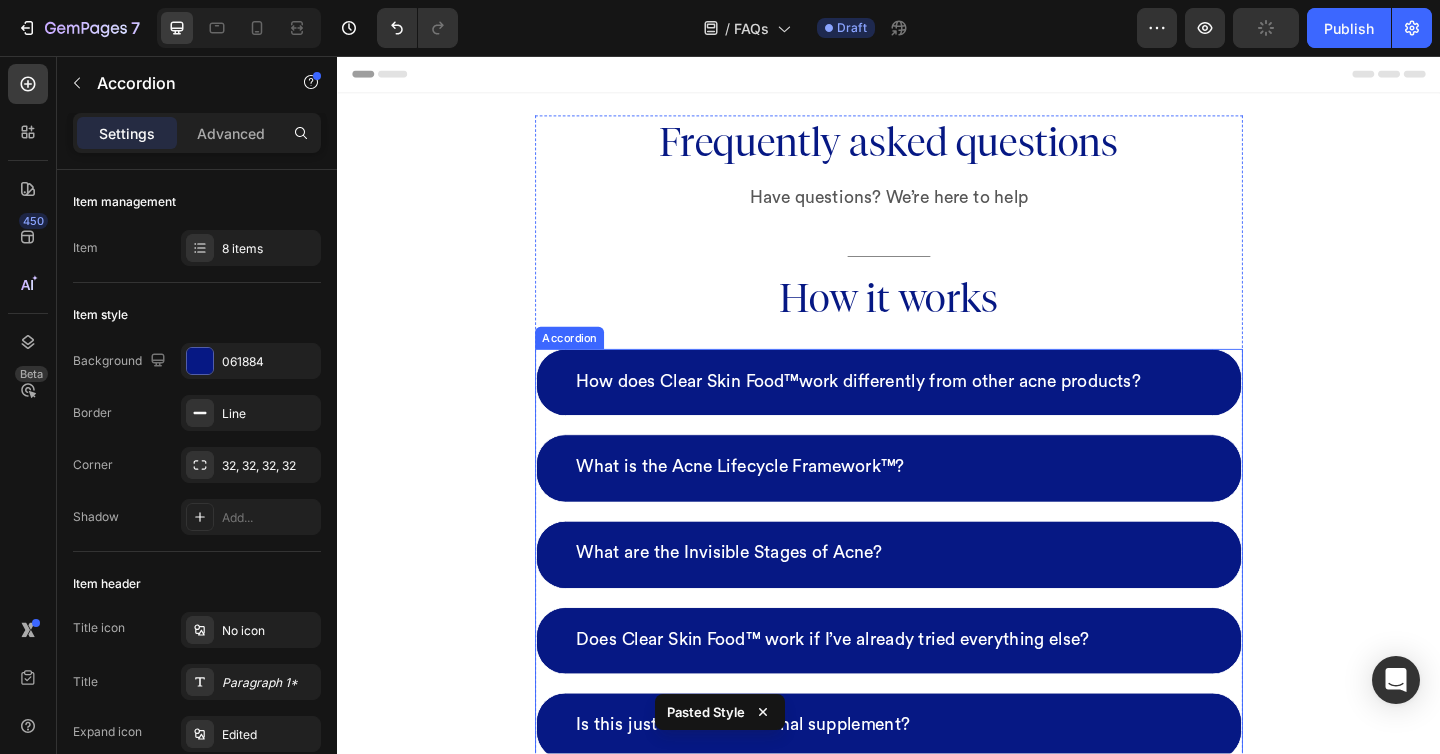 click on "How does Clear Skin Food™work differently from other acne products?" at bounding box center [937, 412] 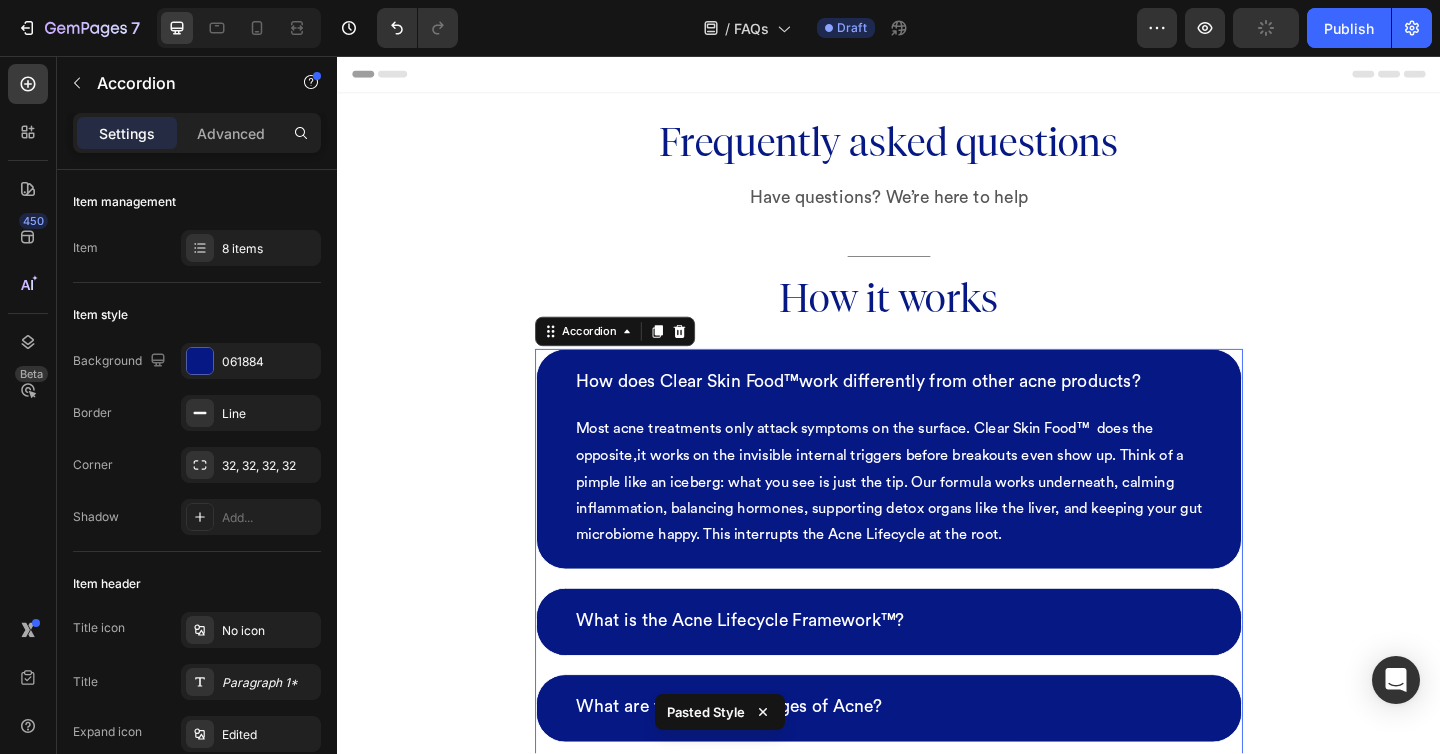 click on "How does Clear Skin Food™work differently from other acne products?" at bounding box center [937, 411] 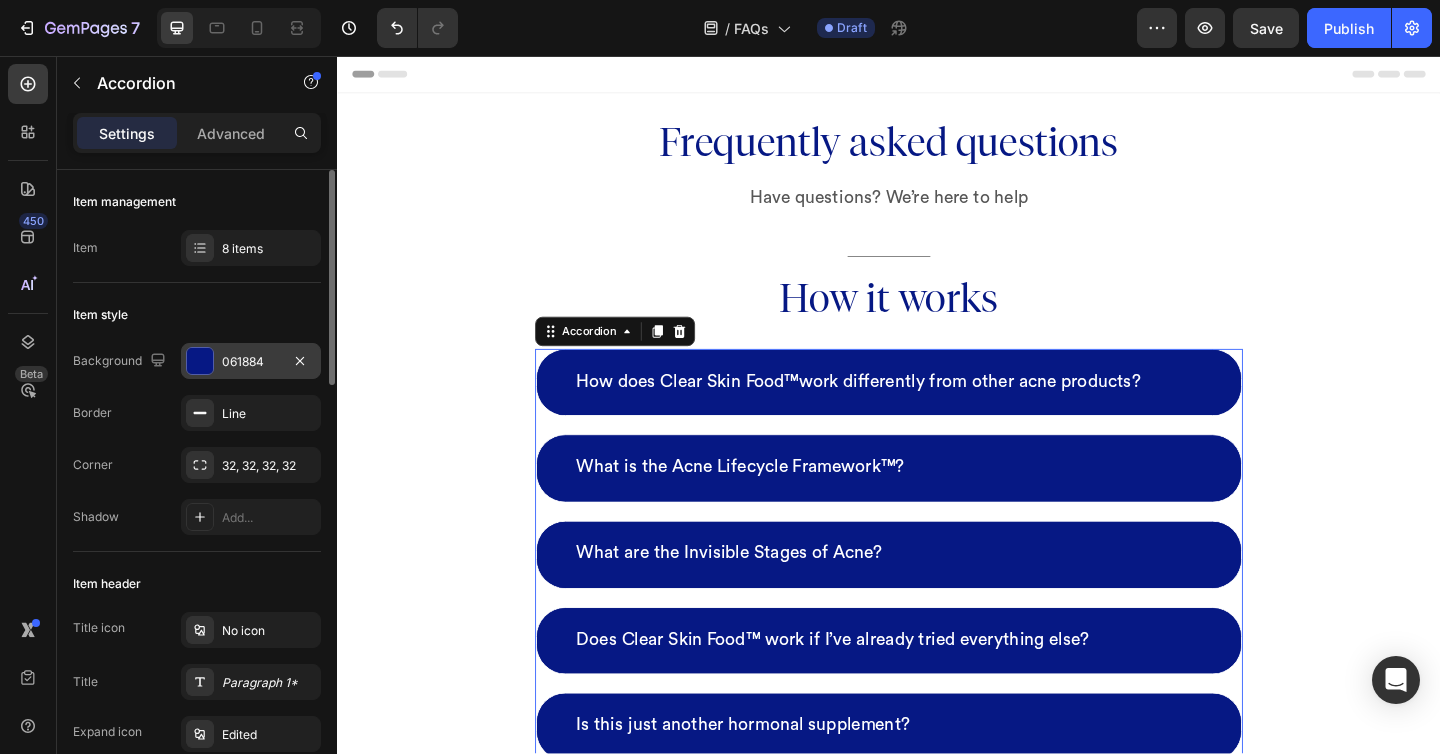 scroll, scrollTop: 255, scrollLeft: 0, axis: vertical 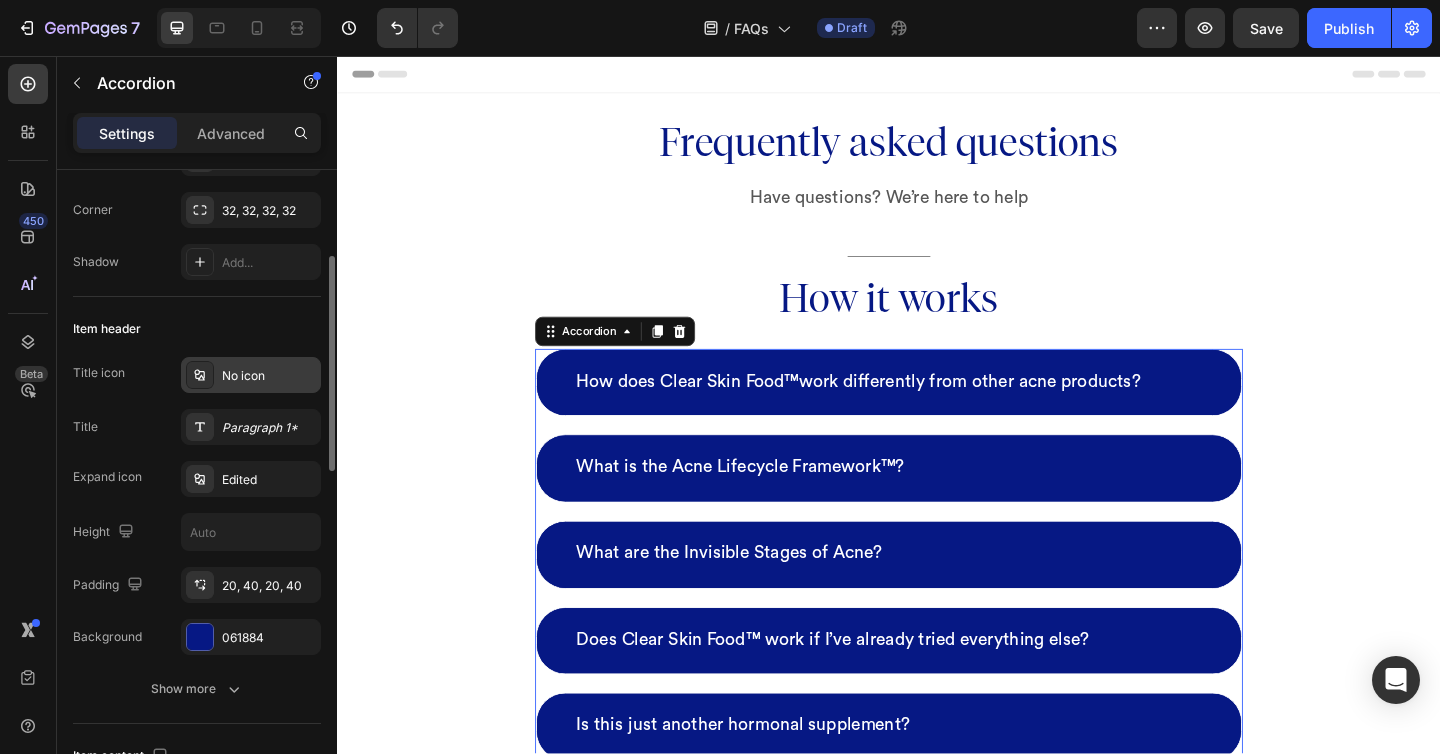 click on "No icon" at bounding box center (251, 375) 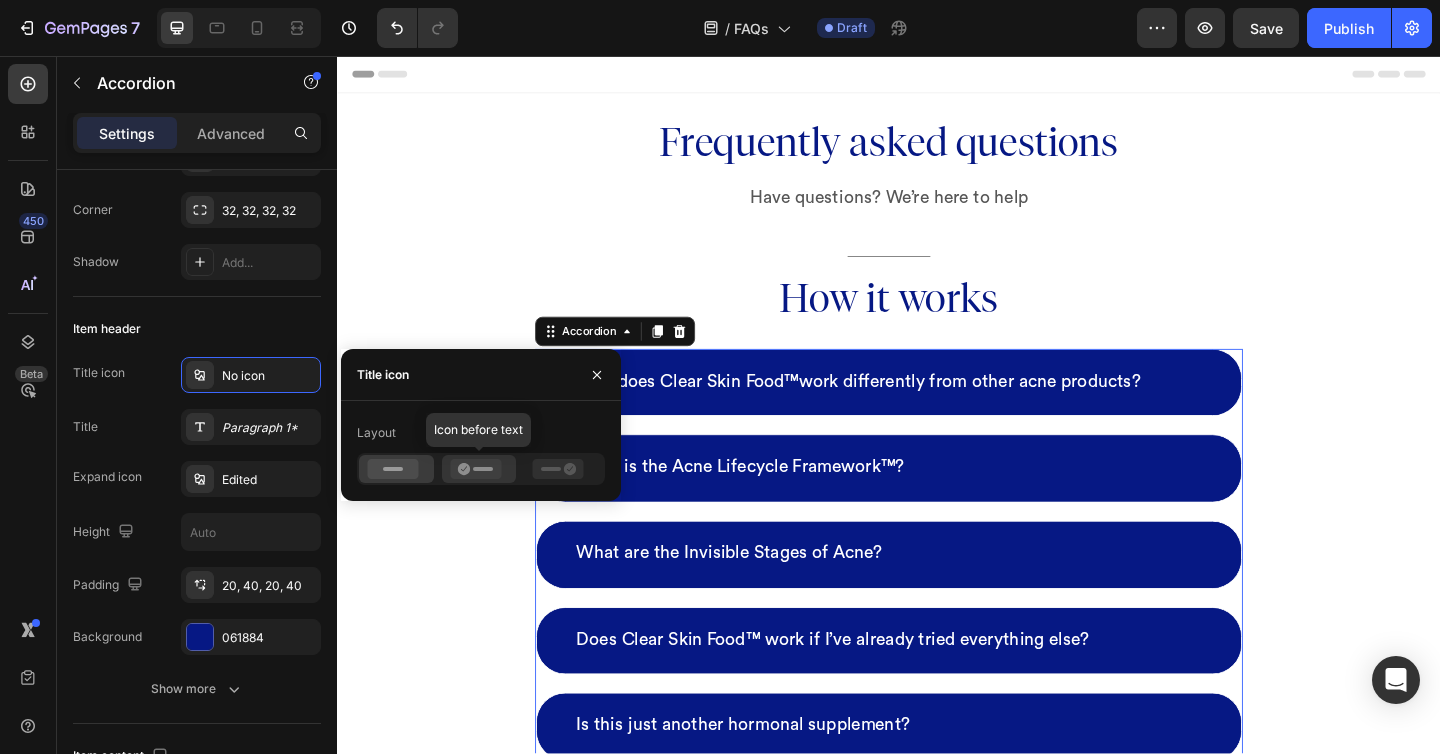 click 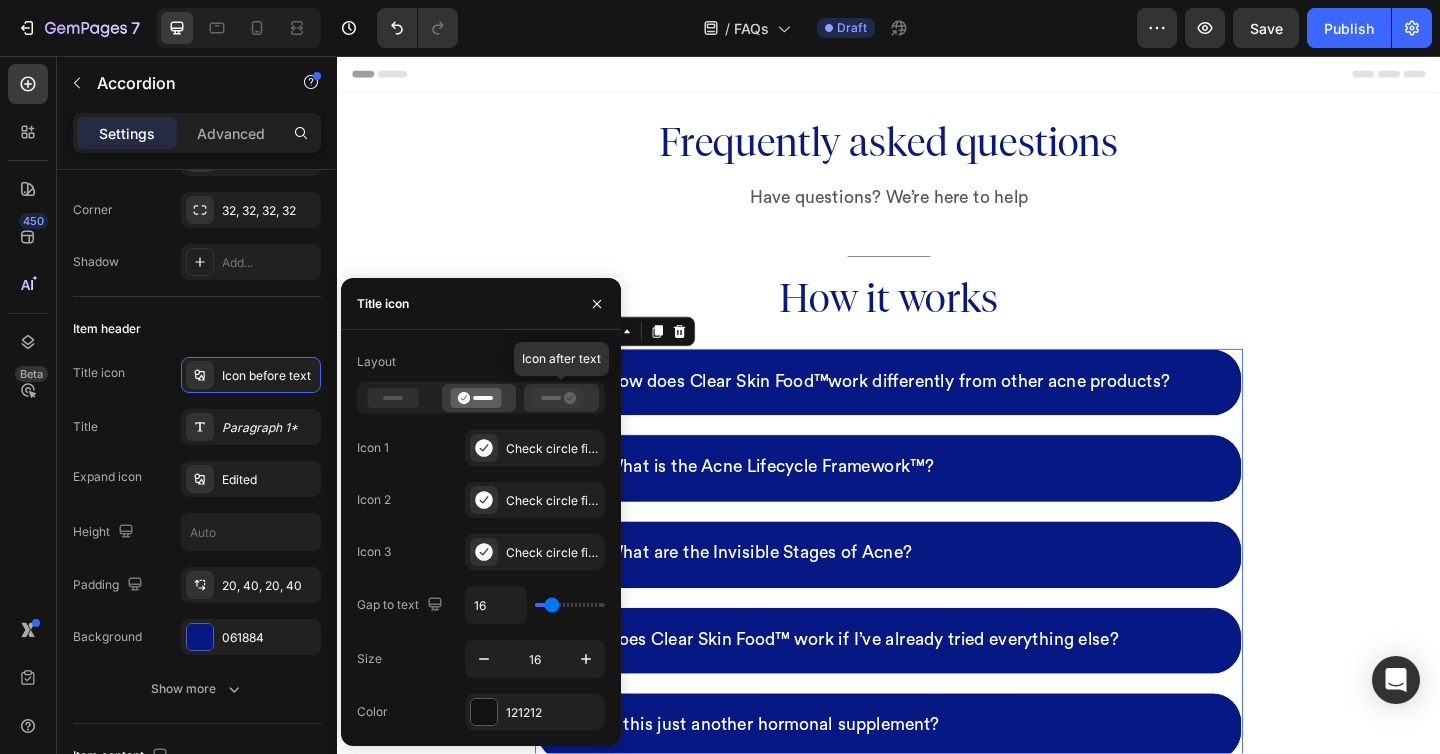 click 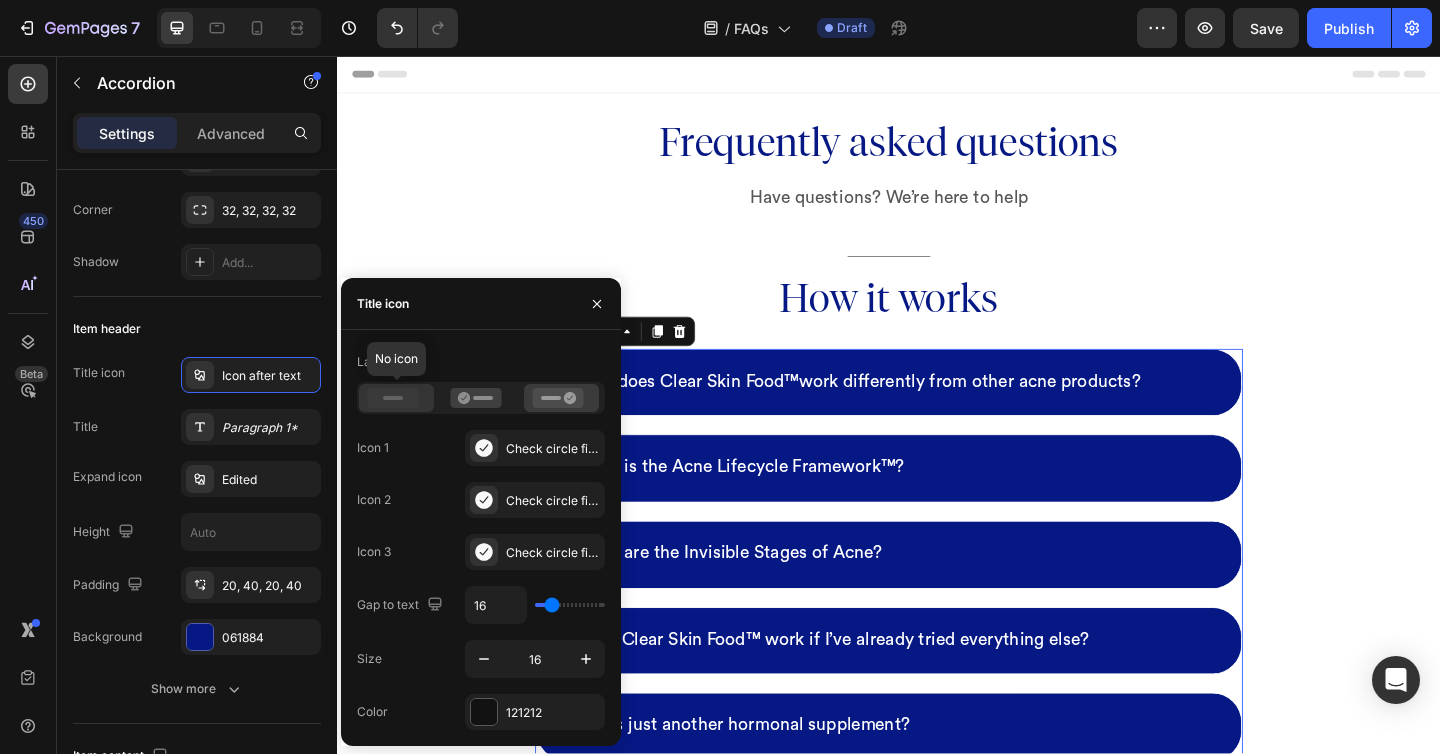 click 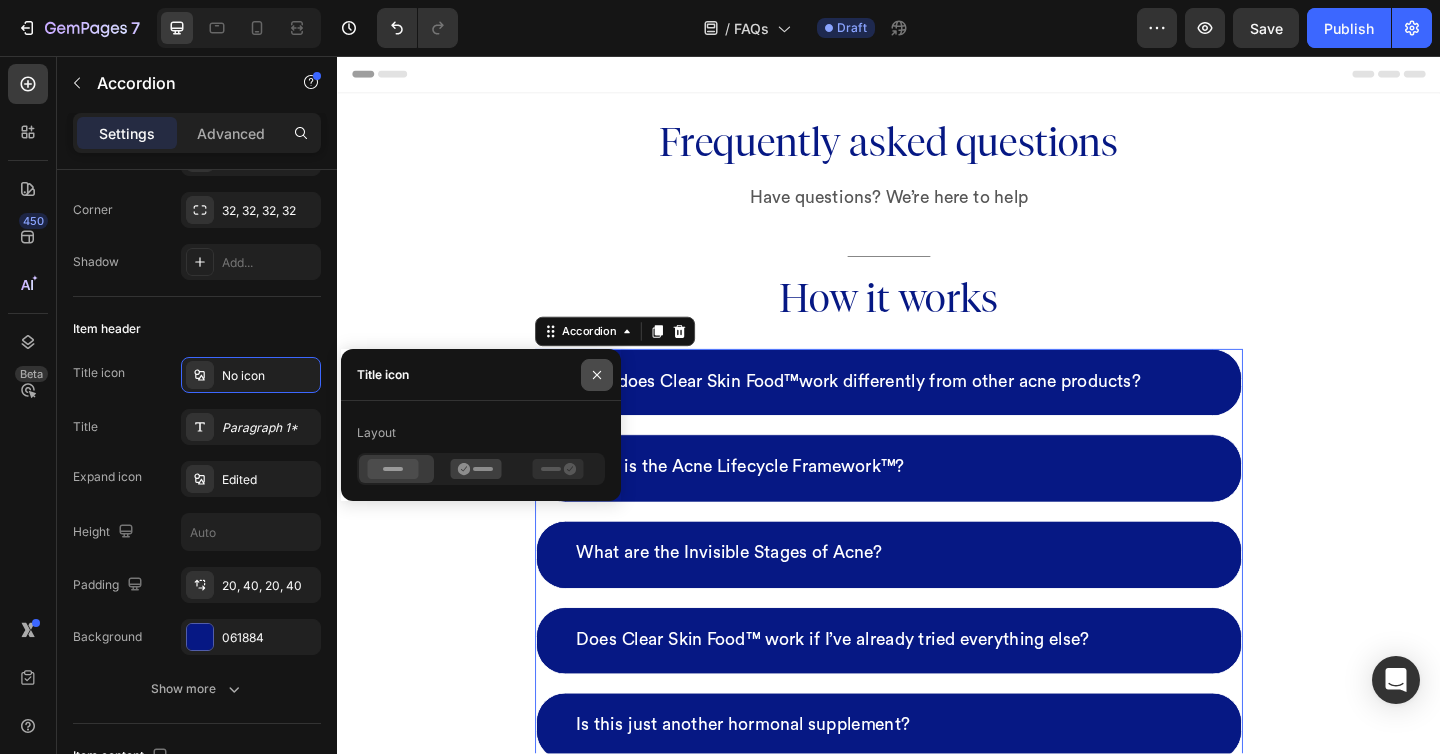 click 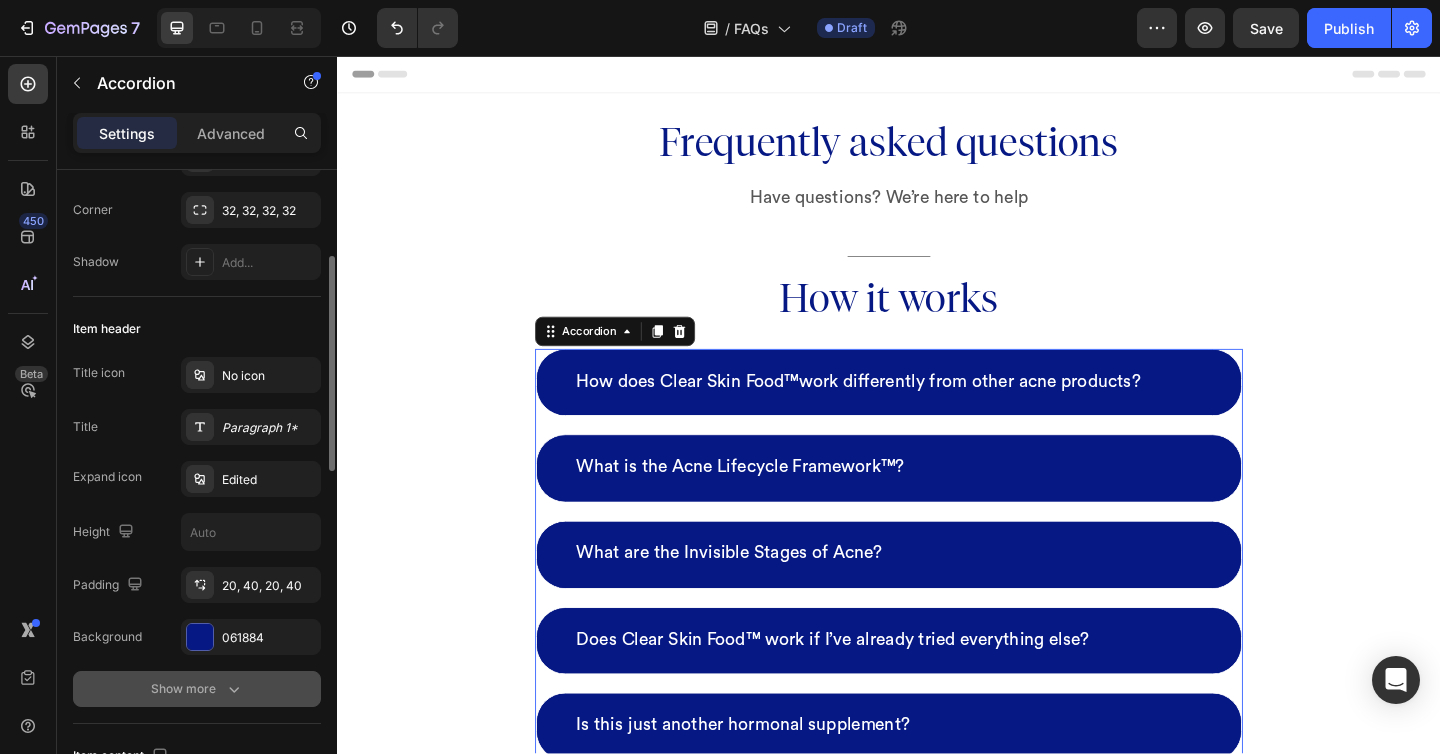 click on "Show more" at bounding box center (197, 689) 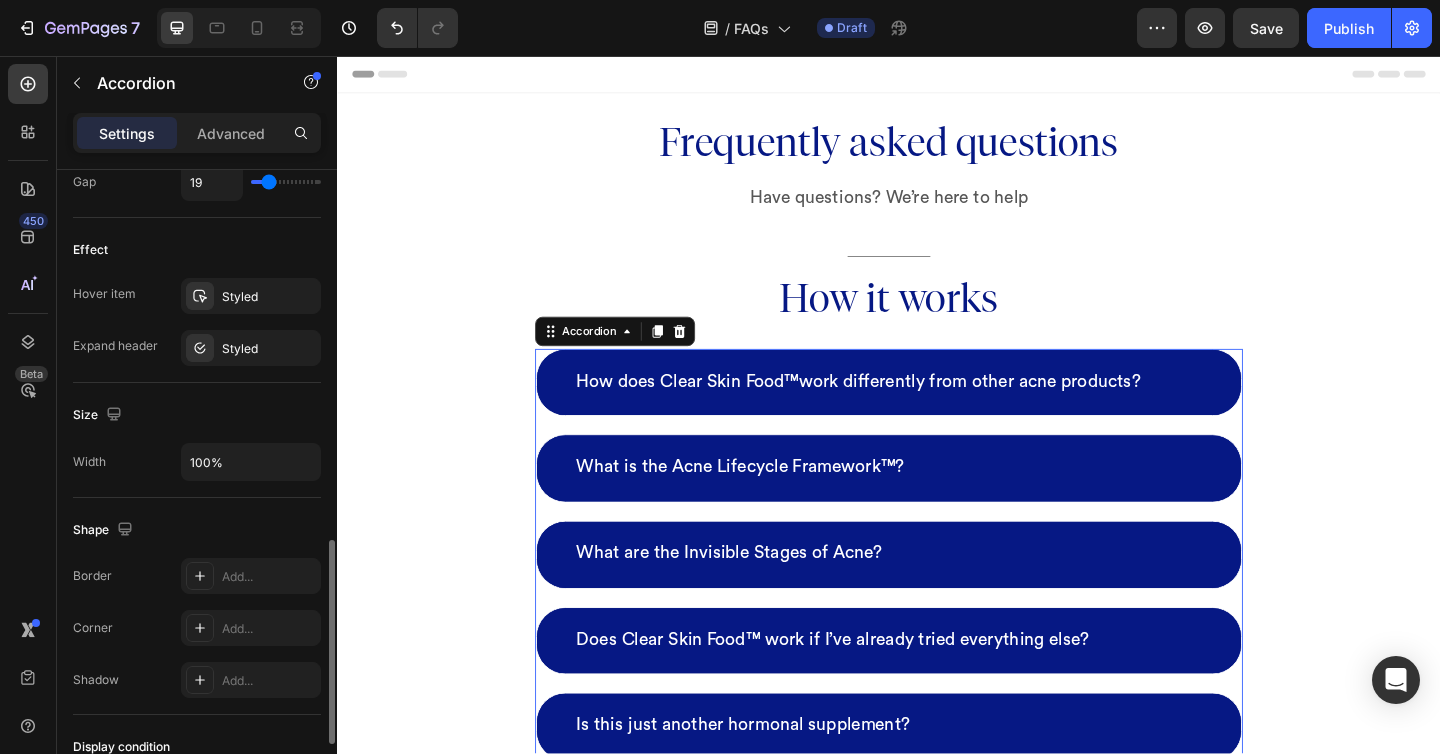 scroll, scrollTop: 1084, scrollLeft: 0, axis: vertical 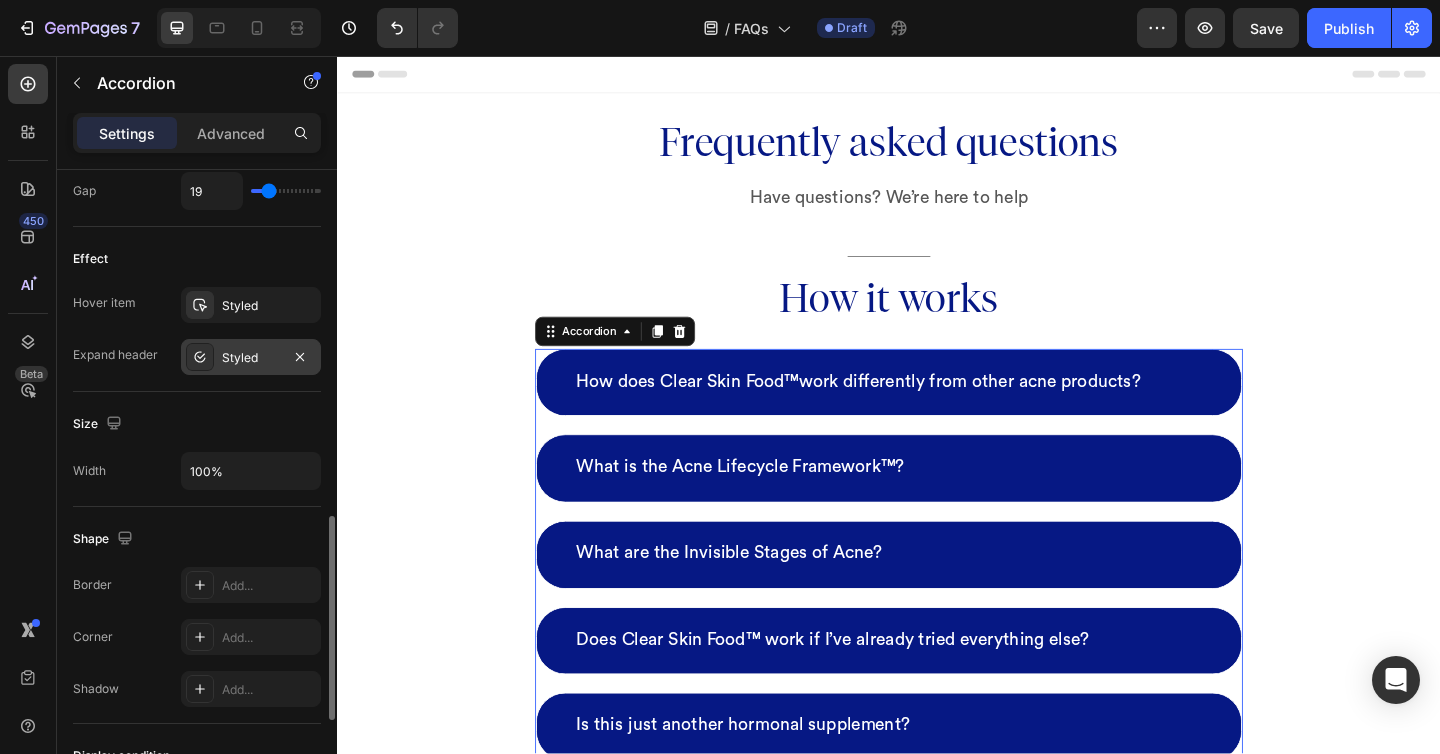 click on "Styled" at bounding box center [251, 358] 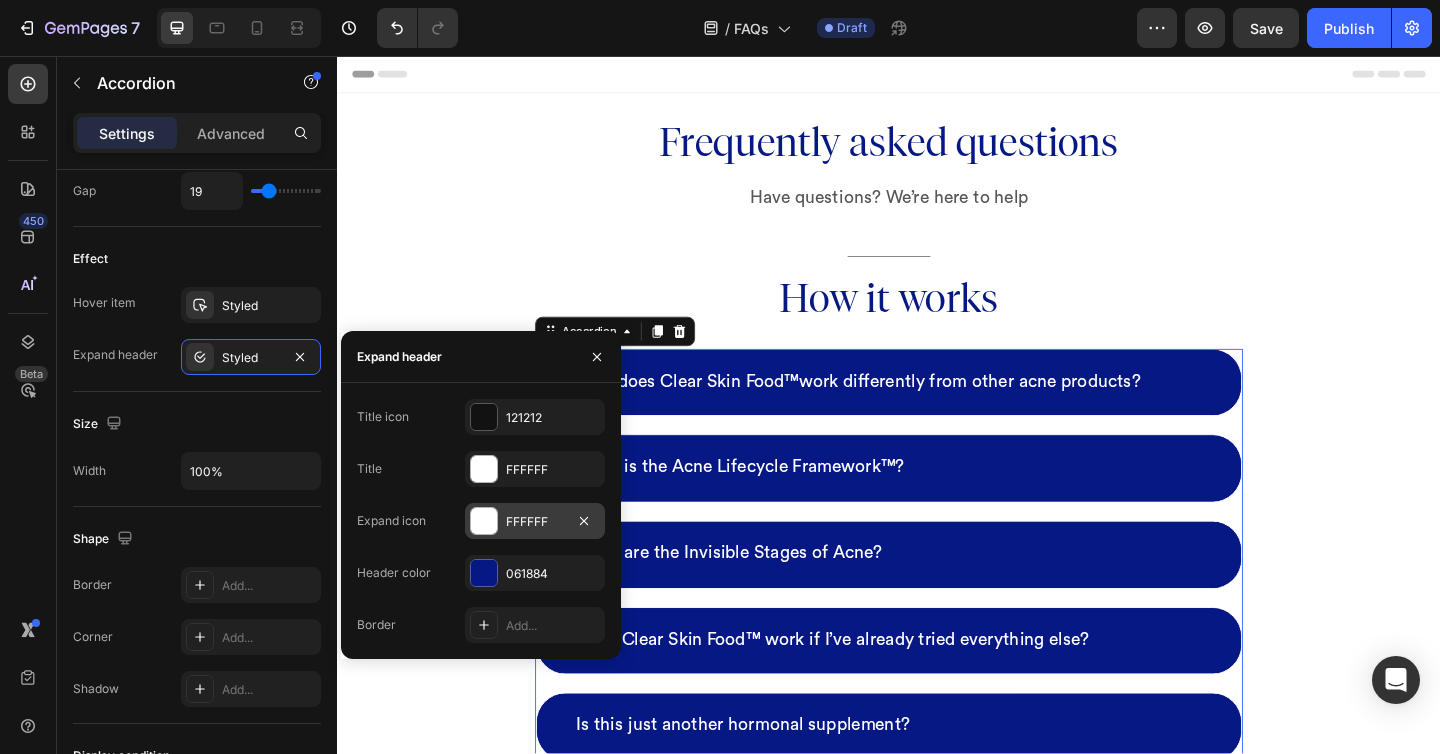 click at bounding box center [484, 521] 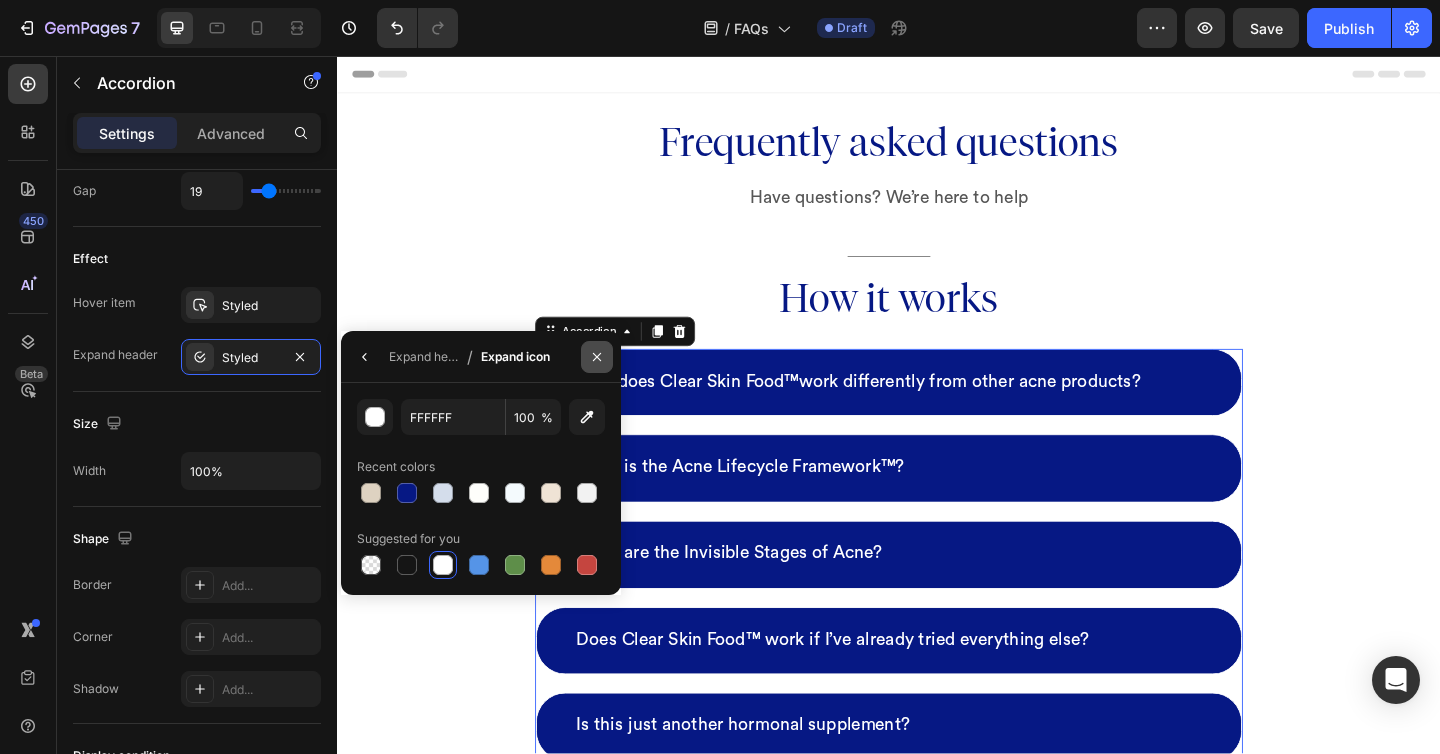 click 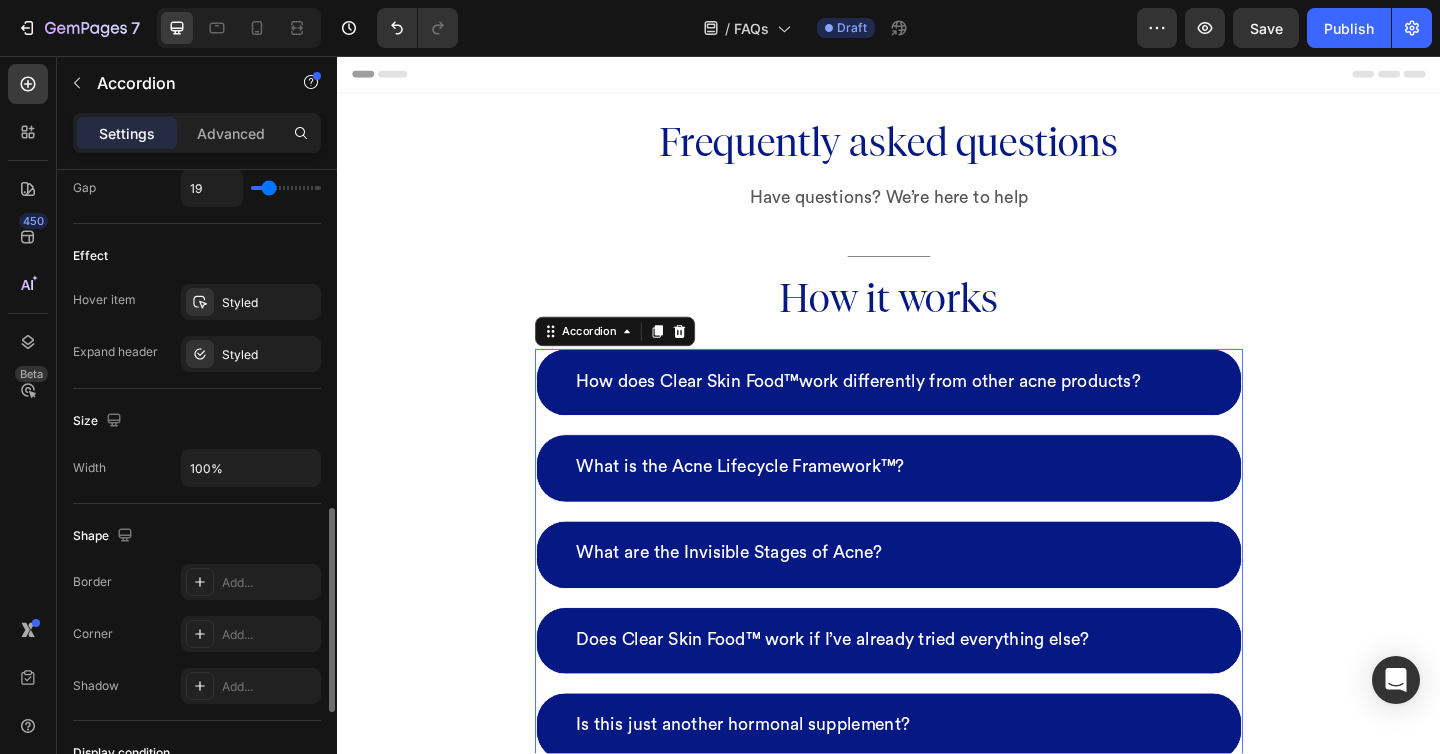 scroll, scrollTop: 1080, scrollLeft: 0, axis: vertical 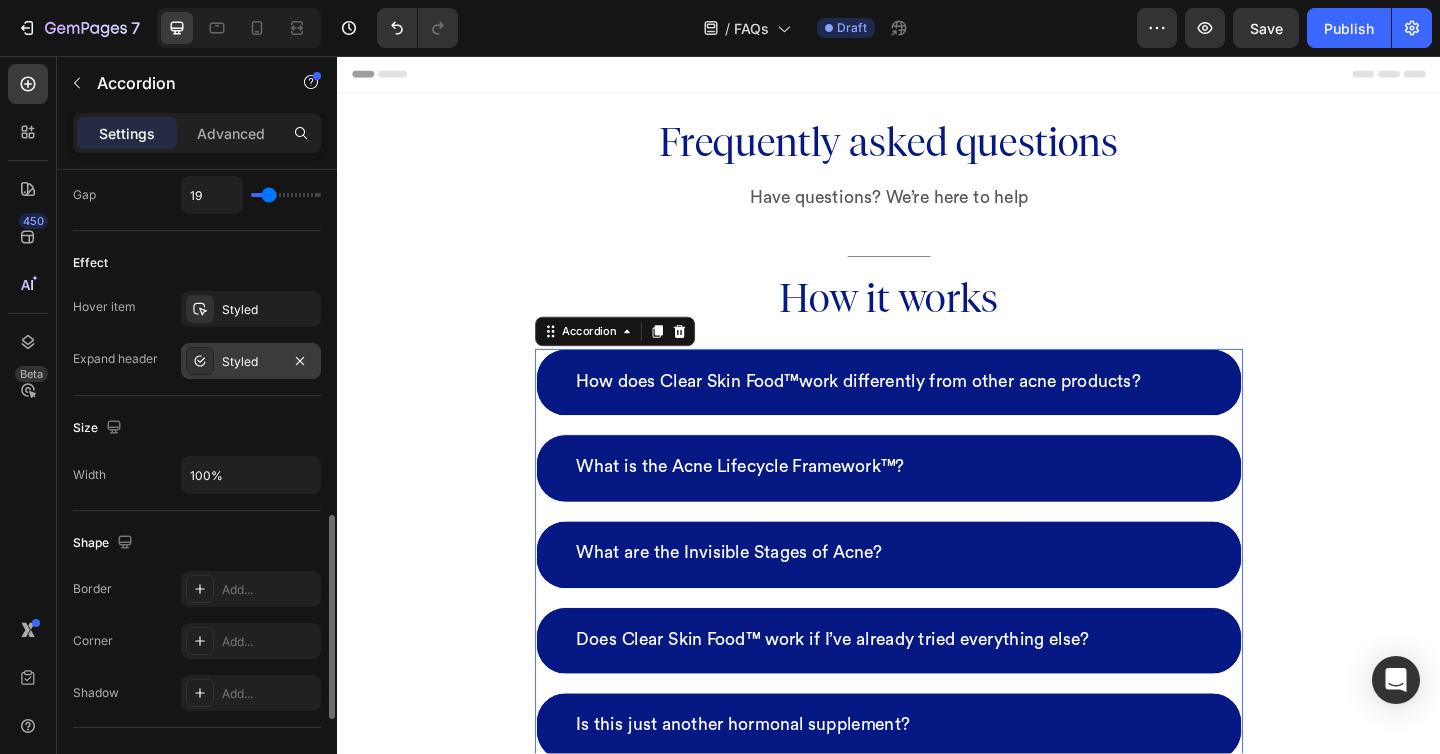 click on "Styled" at bounding box center [251, 362] 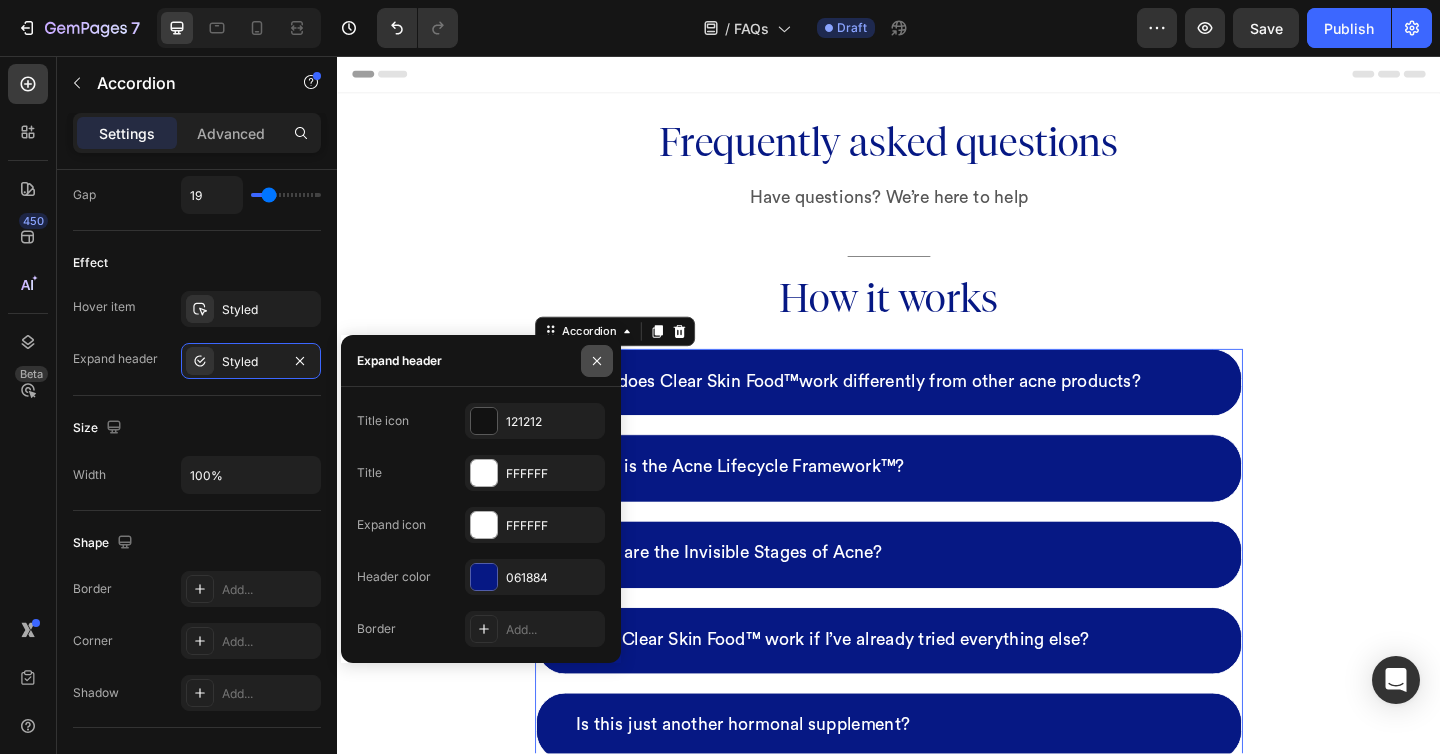 click at bounding box center (597, 361) 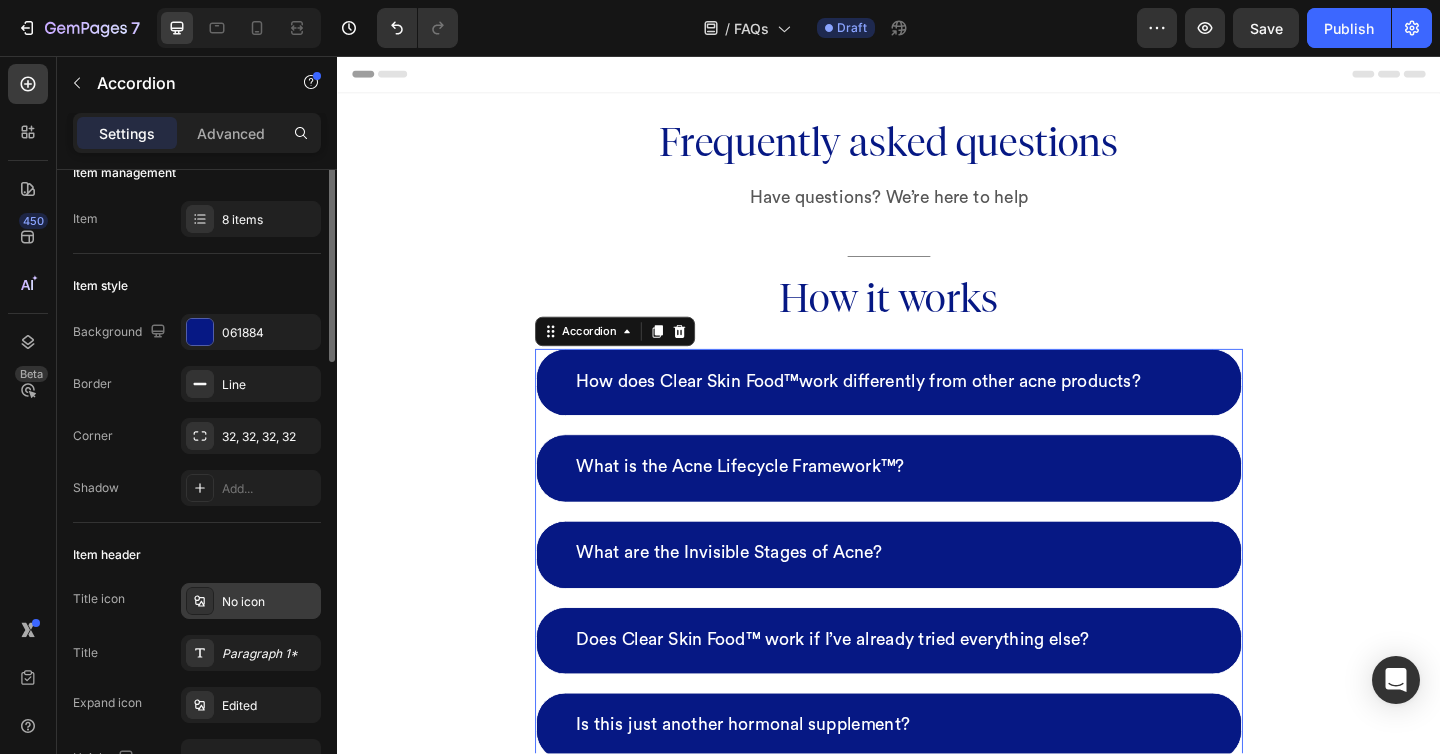 scroll, scrollTop: 0, scrollLeft: 0, axis: both 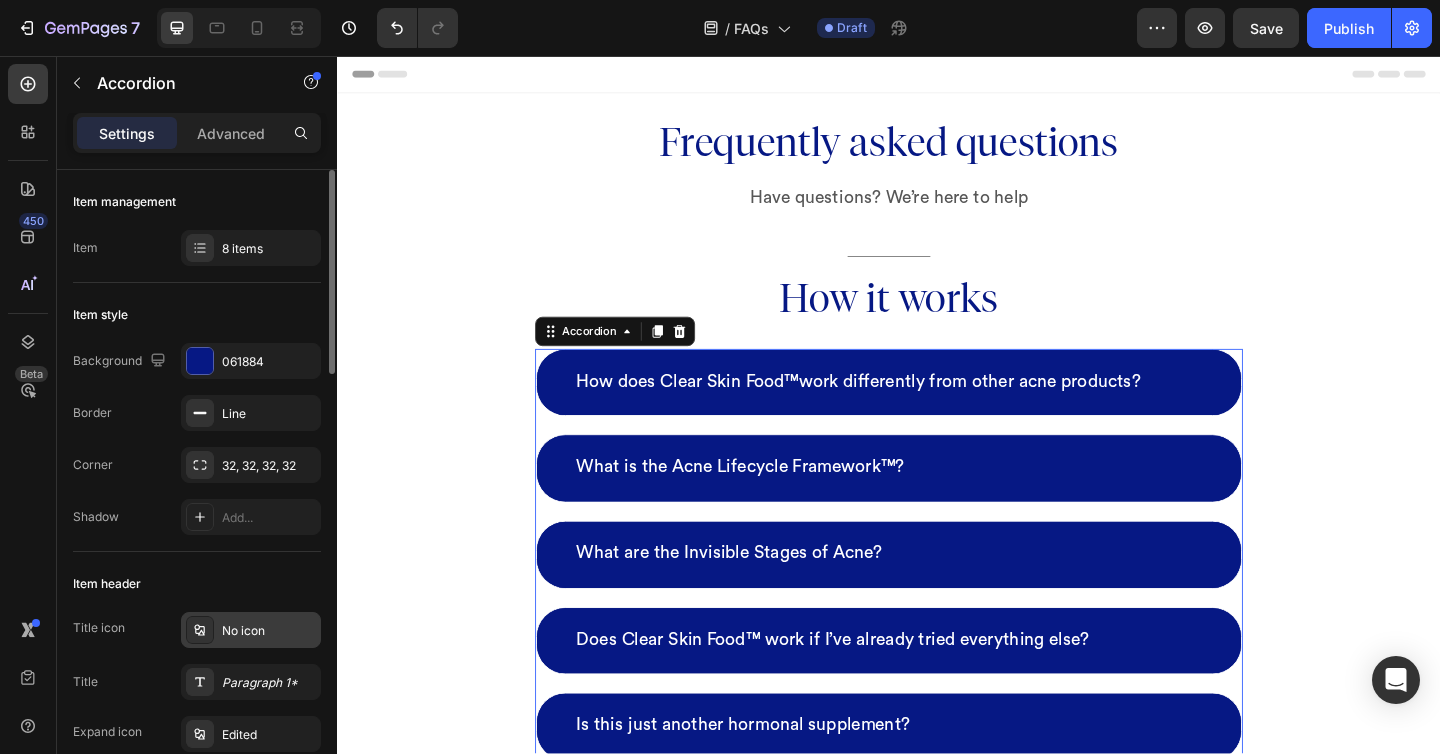 click on "No icon" at bounding box center (251, 630) 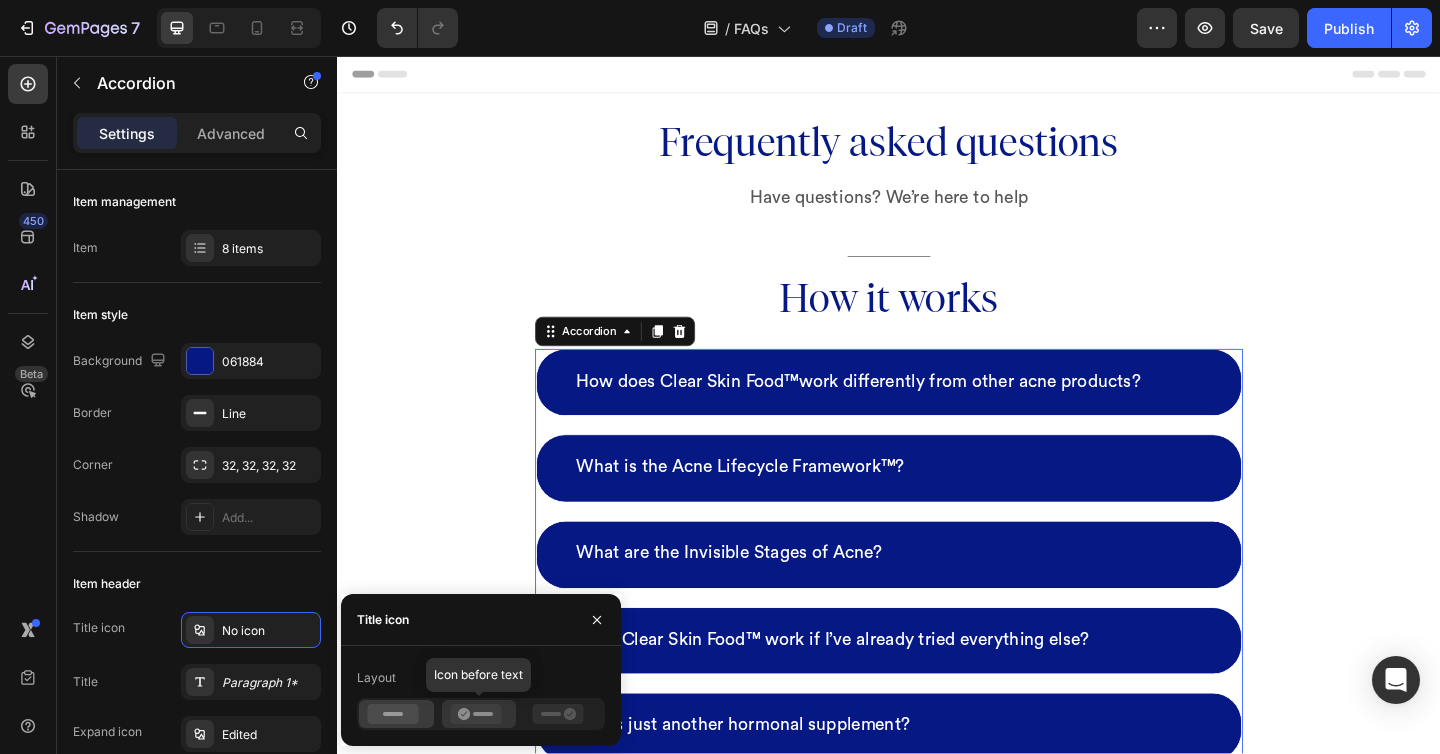click 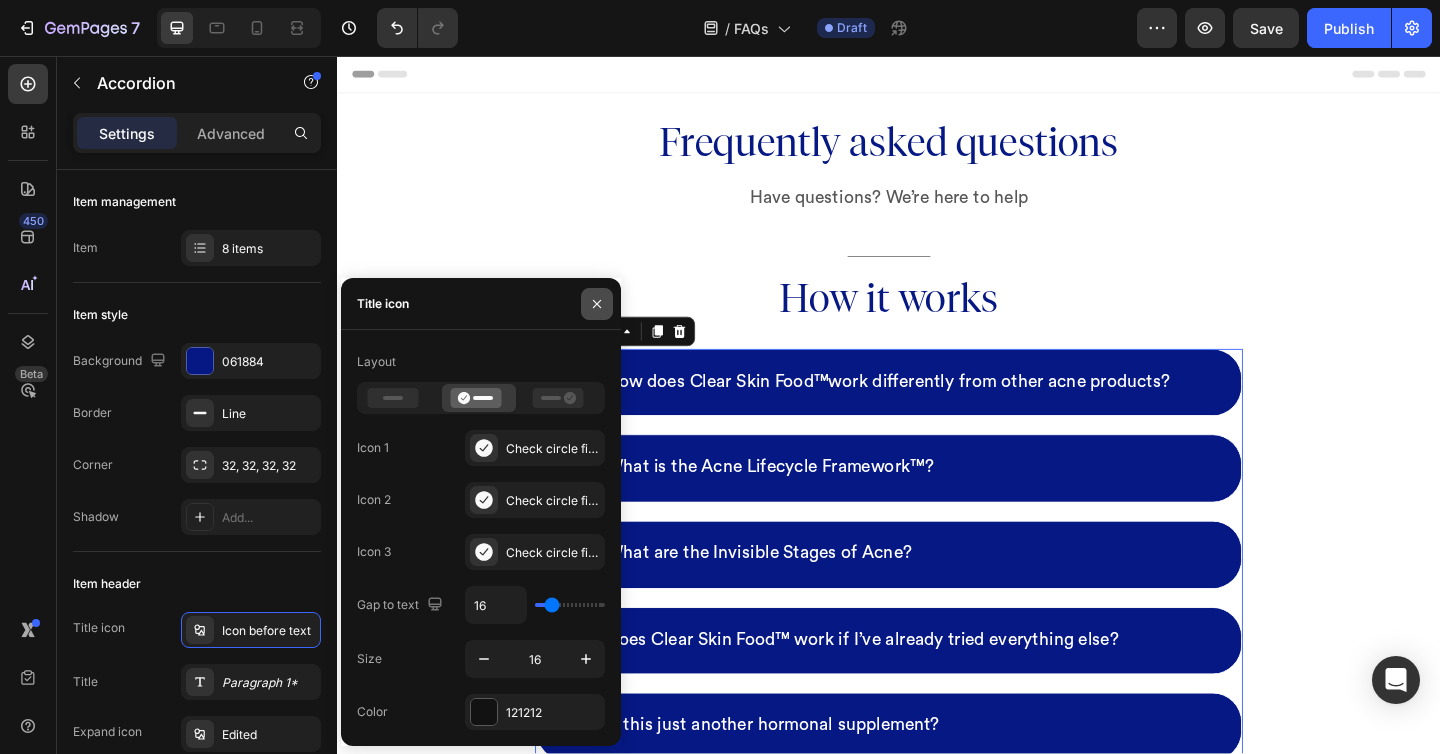 click 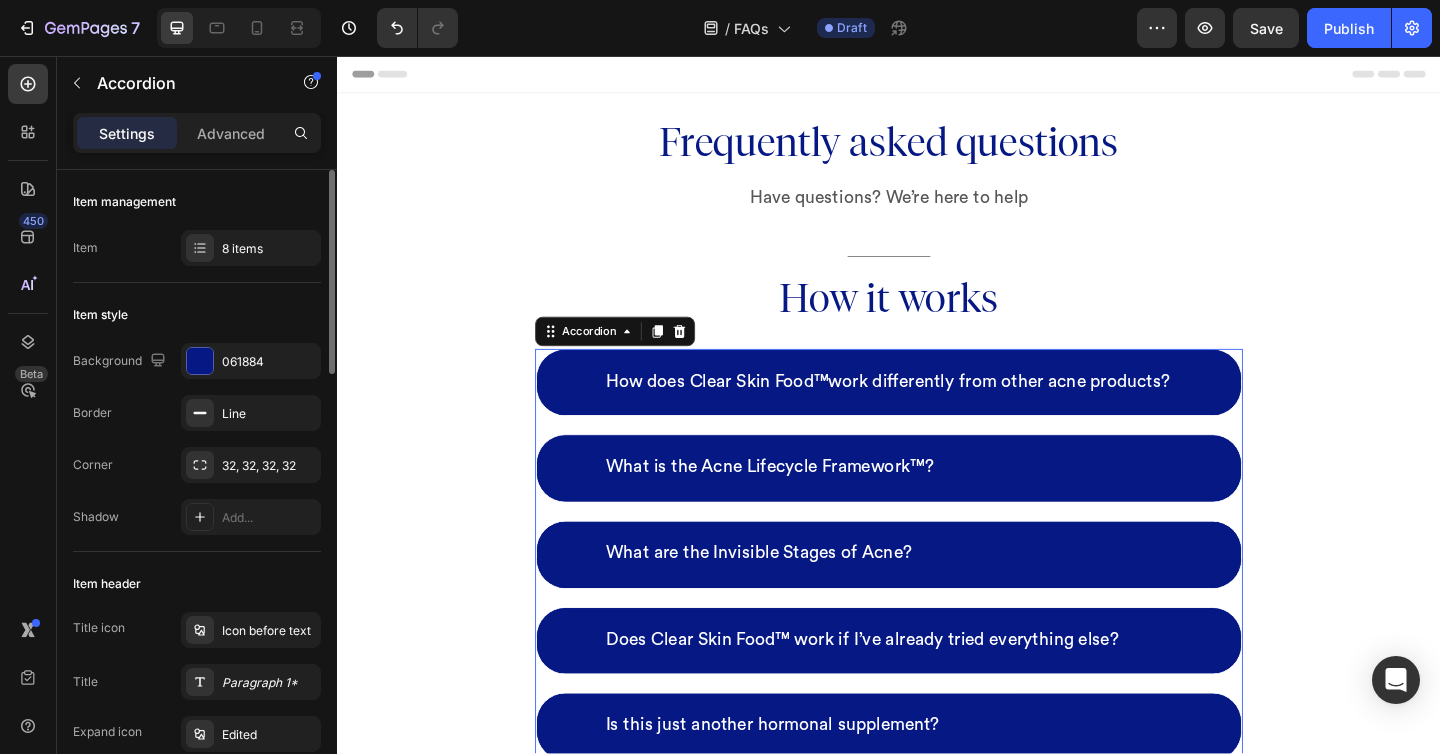 click on "Title icon Icon before text Title Paragraph 1* Expand icon Edited Height Padding 20, 40, 20, 40 Background 061884" at bounding box center (197, 761) 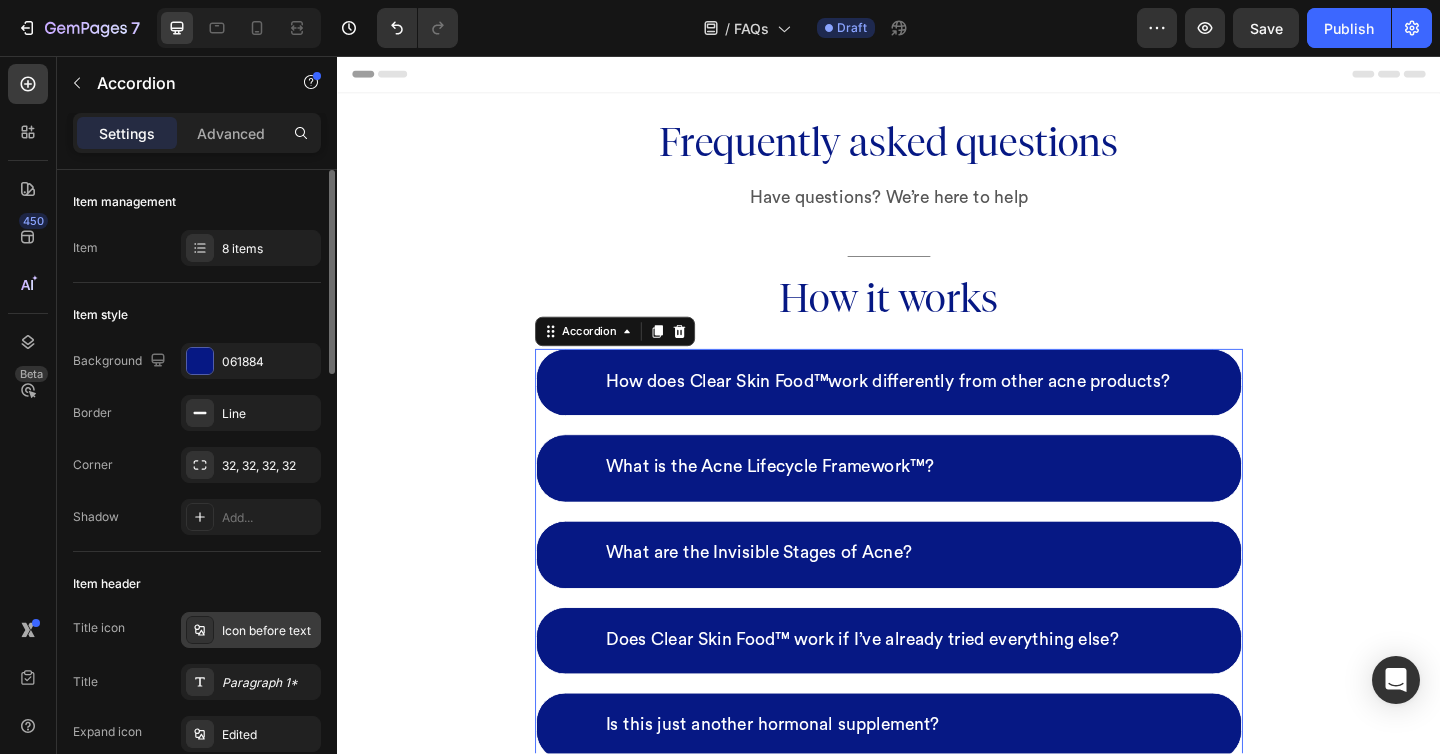 click on "Icon before text" at bounding box center [251, 630] 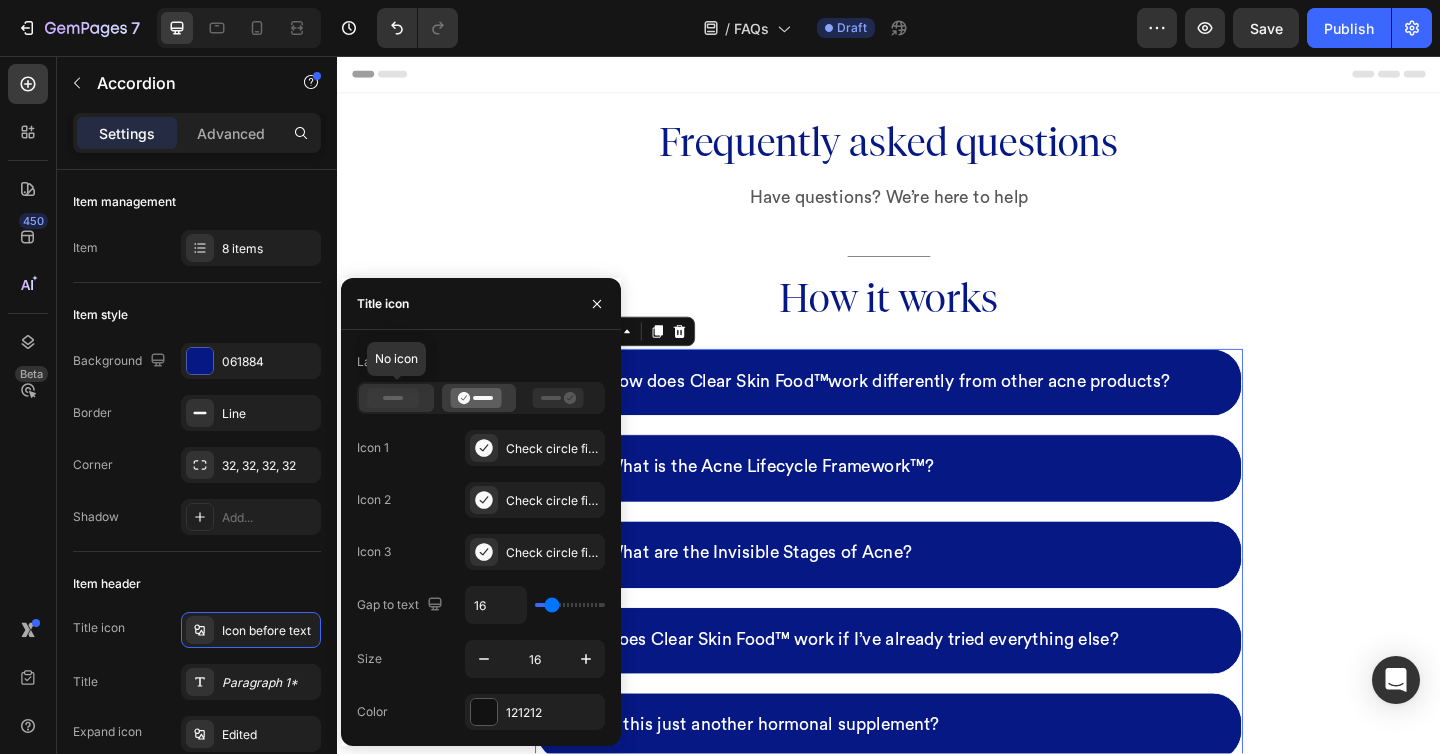 click 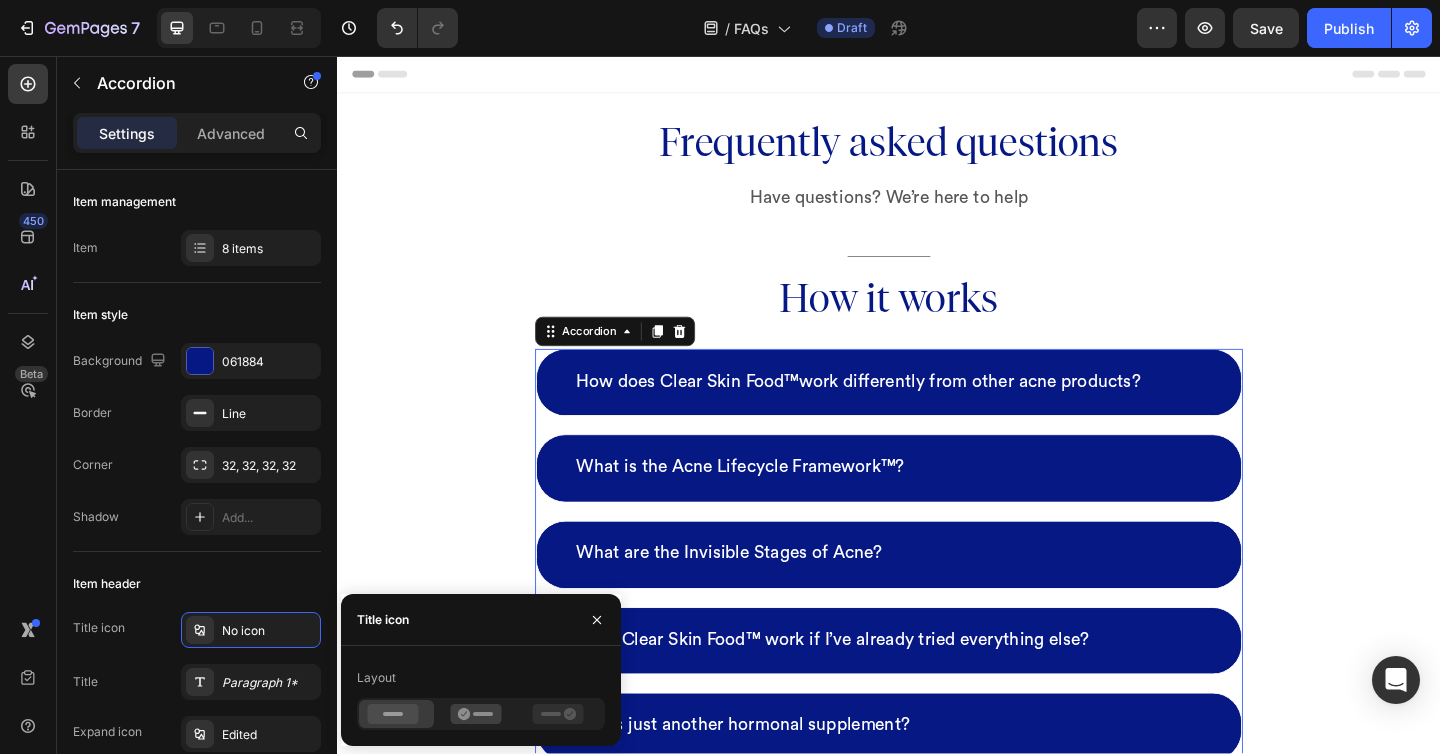 click on "How does Clear Skin Food™work differently from other acne products?" at bounding box center (937, 412) 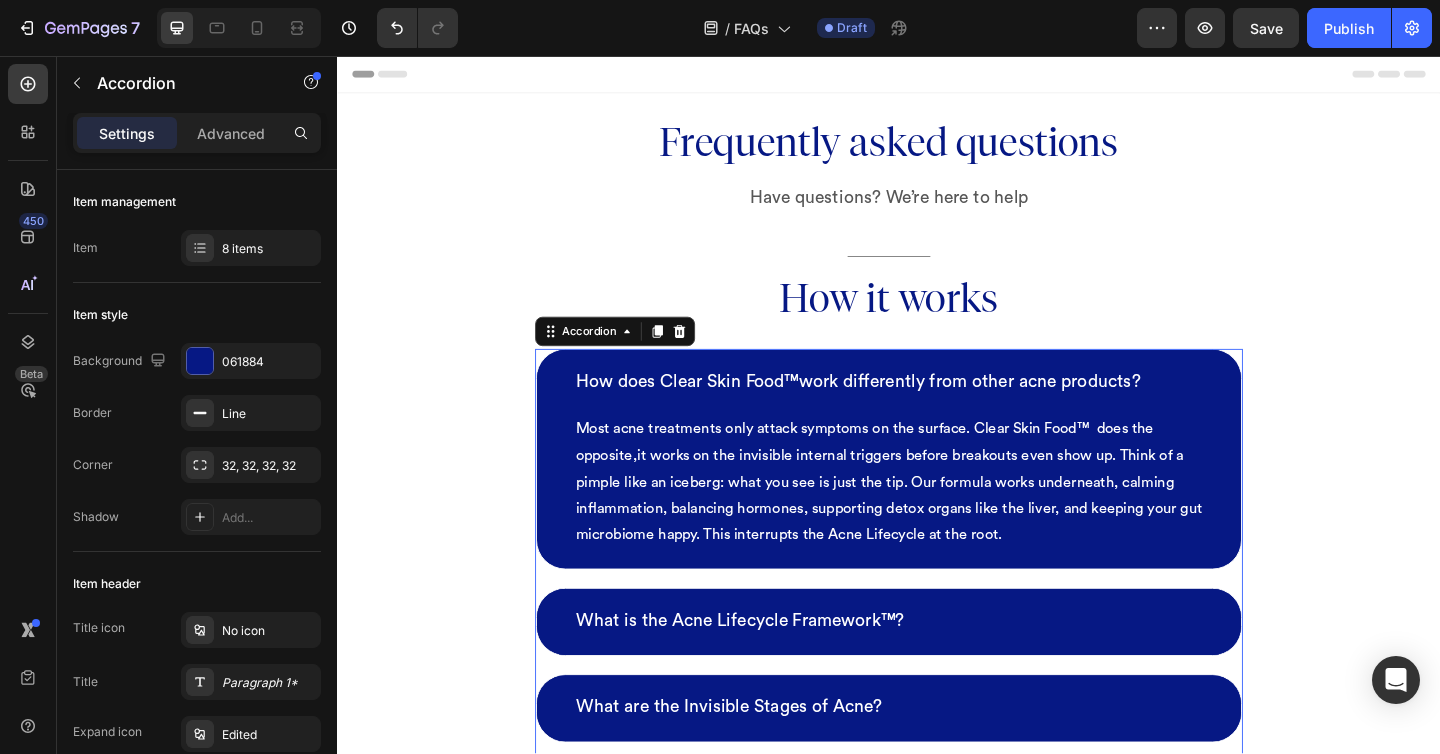 click on "How does Clear Skin Food™work differently from other acne products?" at bounding box center (937, 411) 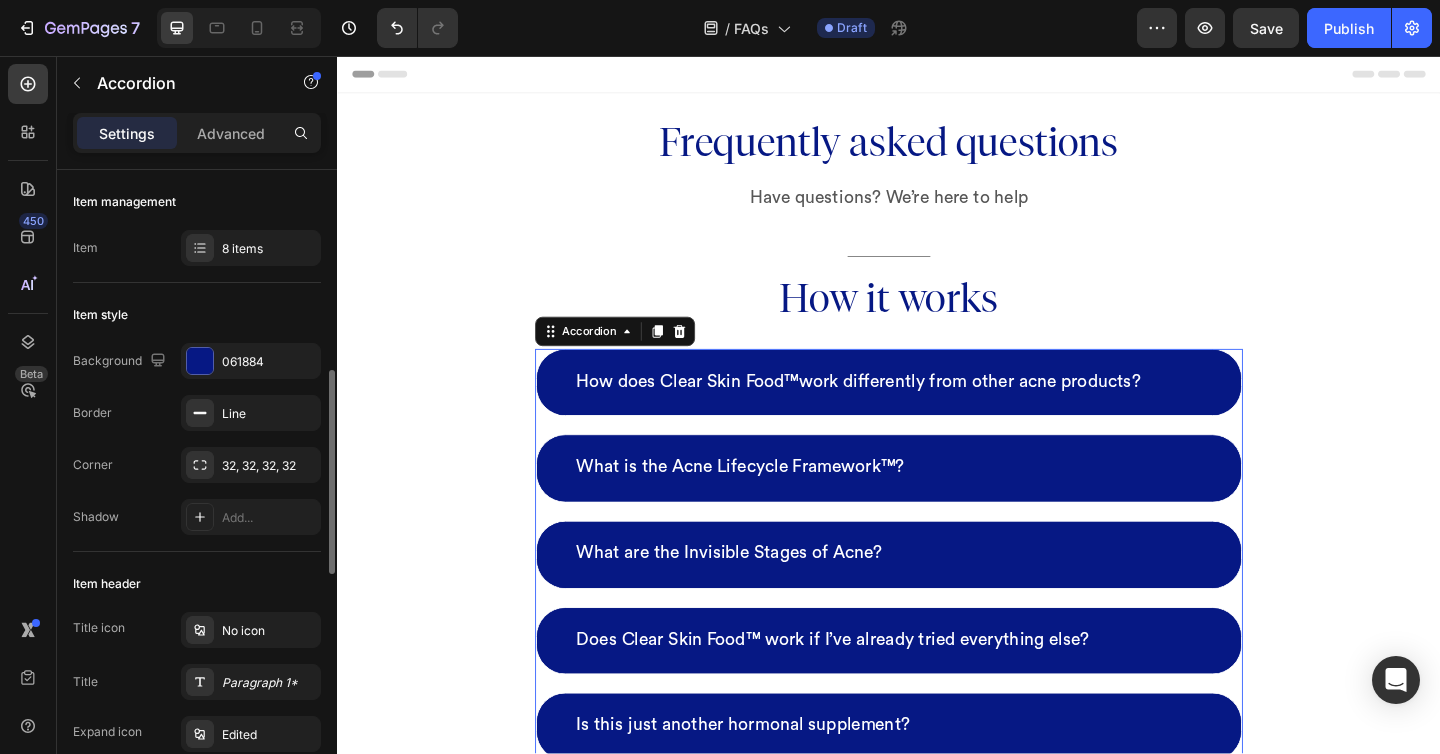 scroll, scrollTop: 300, scrollLeft: 0, axis: vertical 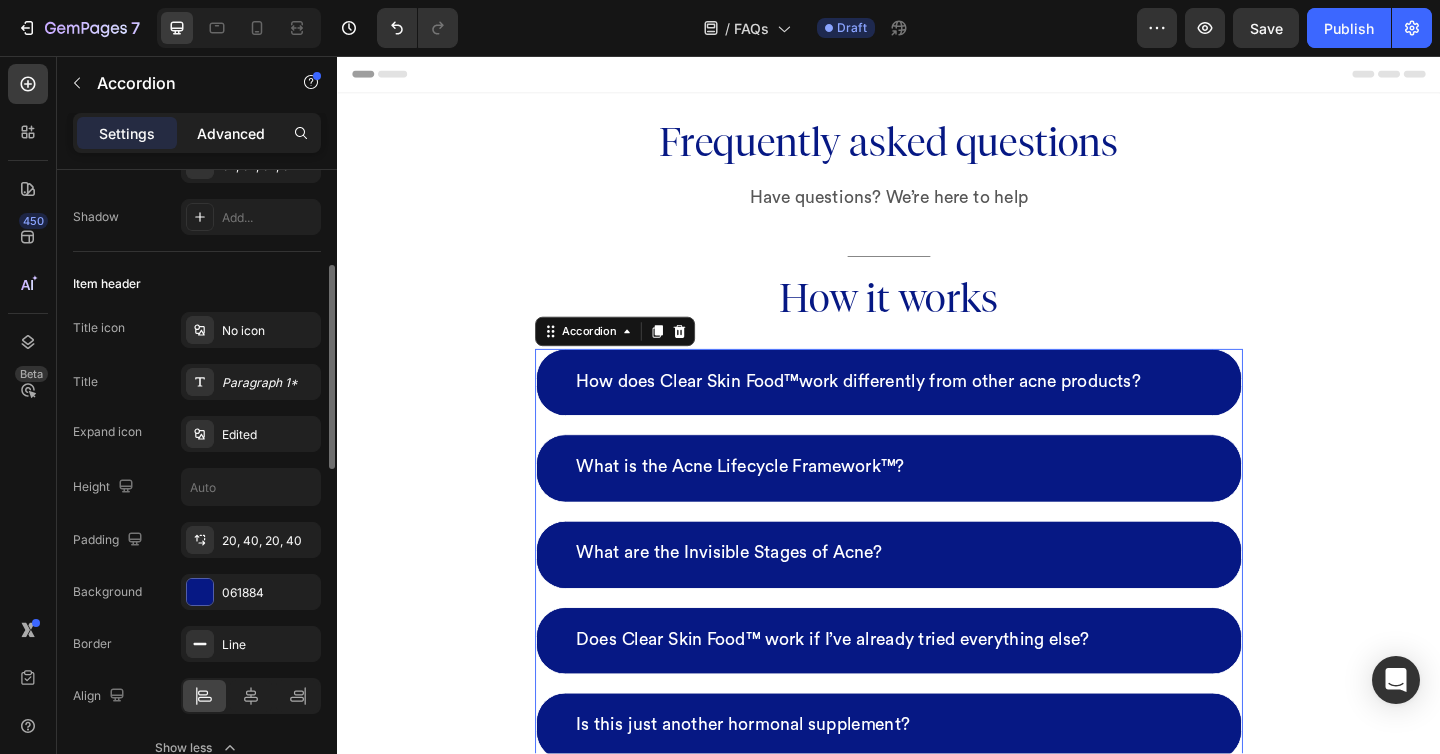 click on "Advanced" at bounding box center [231, 133] 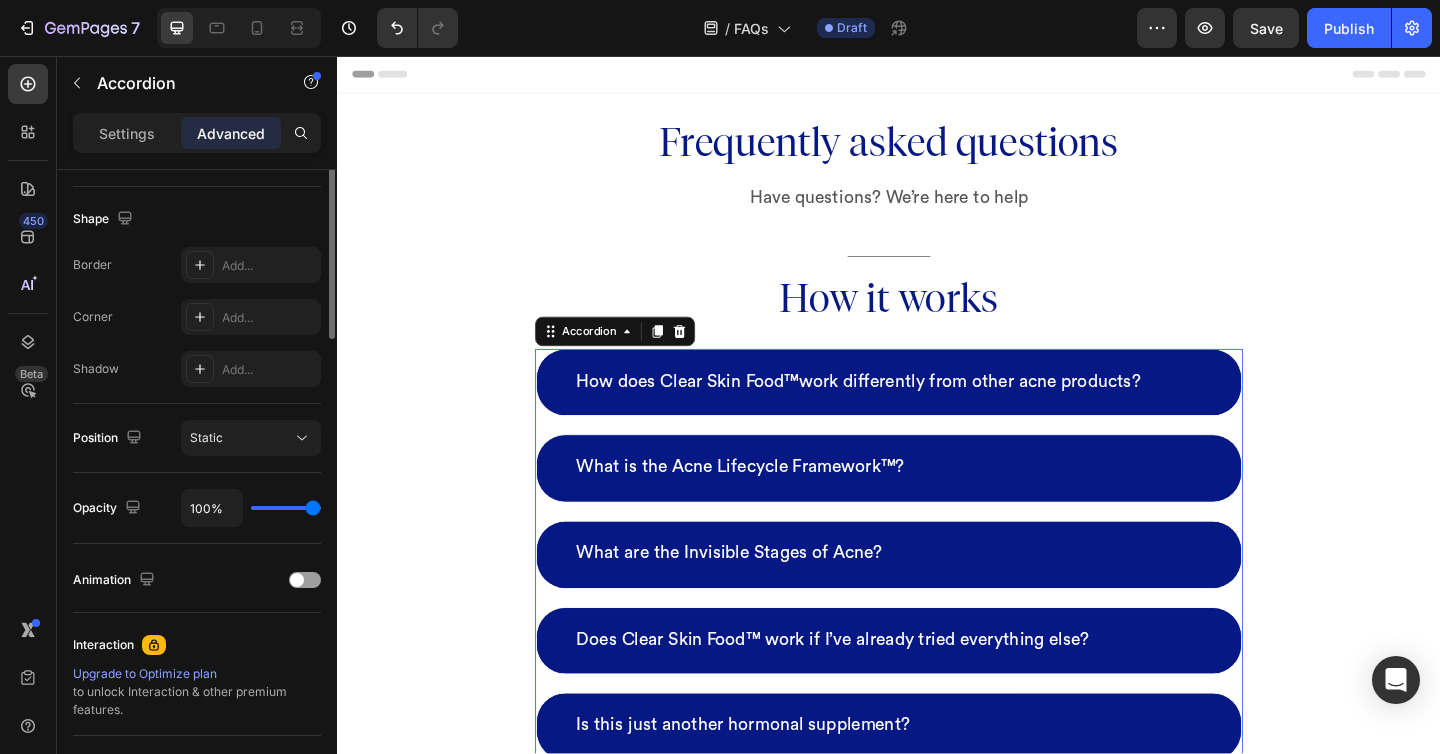 scroll, scrollTop: 0, scrollLeft: 0, axis: both 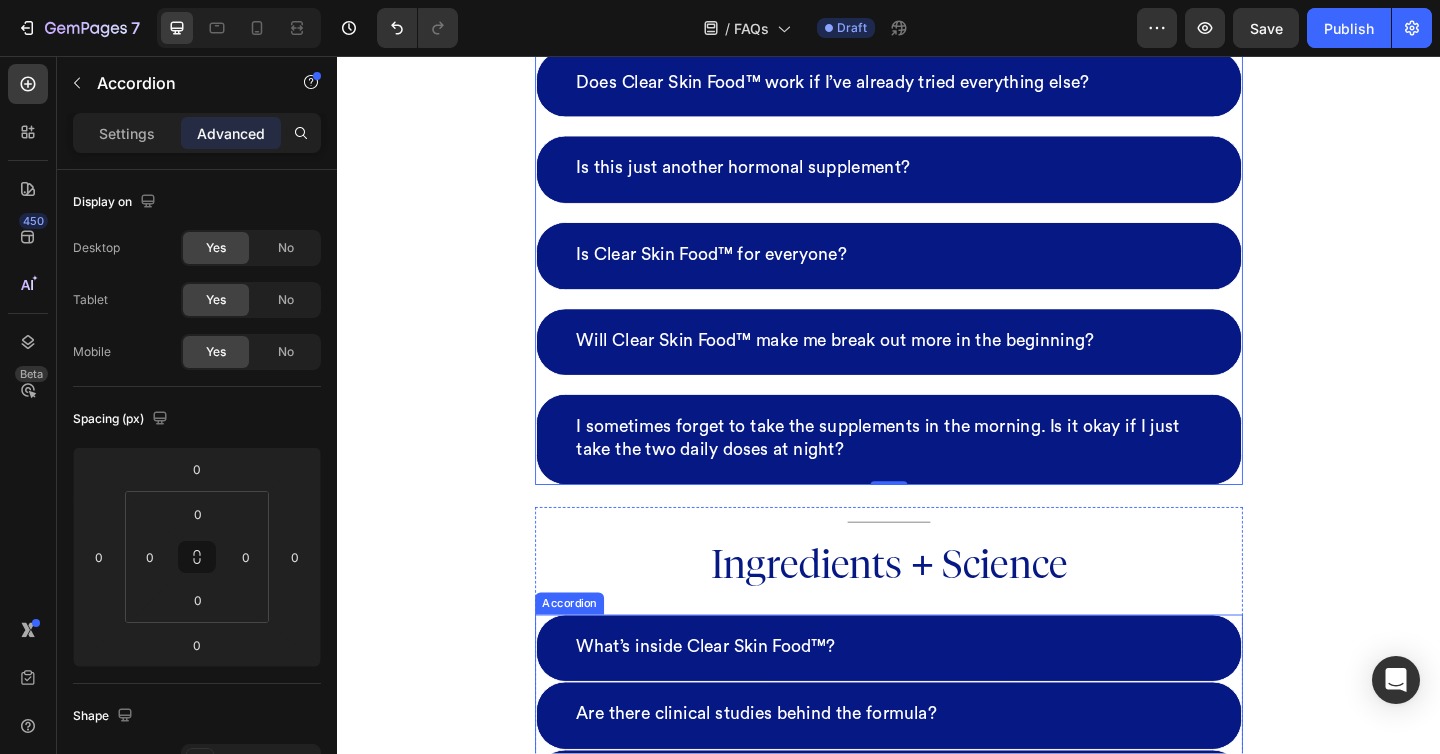click on "What’s inside Clear Skin Food™?" at bounding box center [937, 701] 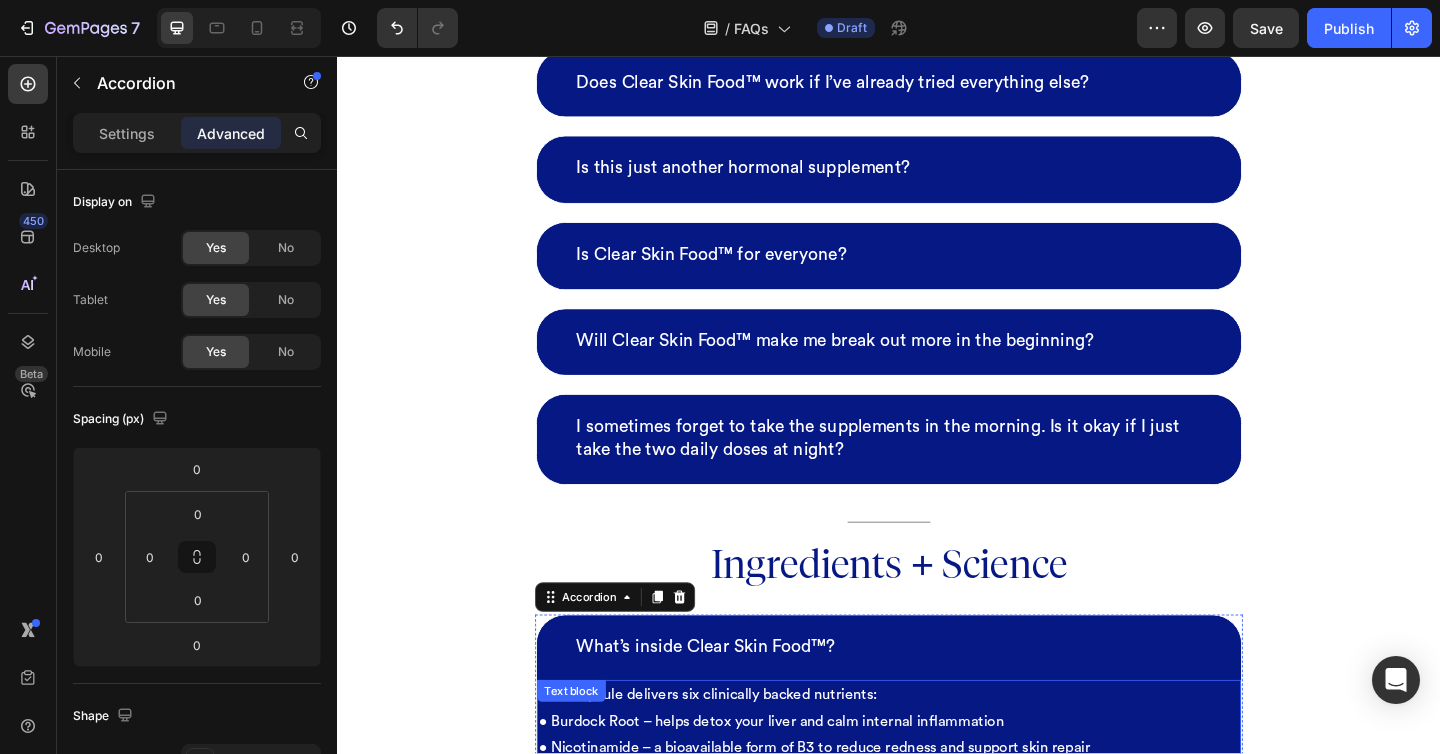 click on "Each capsule delivers six clinically backed nutrients: • Burdock Root – helps detox your liver and calm internal inflammation • Nicotinamide – a bioavailable form of B3 to reduce redness and support skin repair • Saw Palmetto – helps block DHT, a key acne-triggering hormone • Grape Seed Extract – powerful antioxidant to reduce oxidative skin stress • Zinc & Copper Citrate – essential minerals to balance oil, heal skin, and prevent deficiency No fillers. No fluff. Just targeted inside-out skin nutrition." at bounding box center [937, 838] 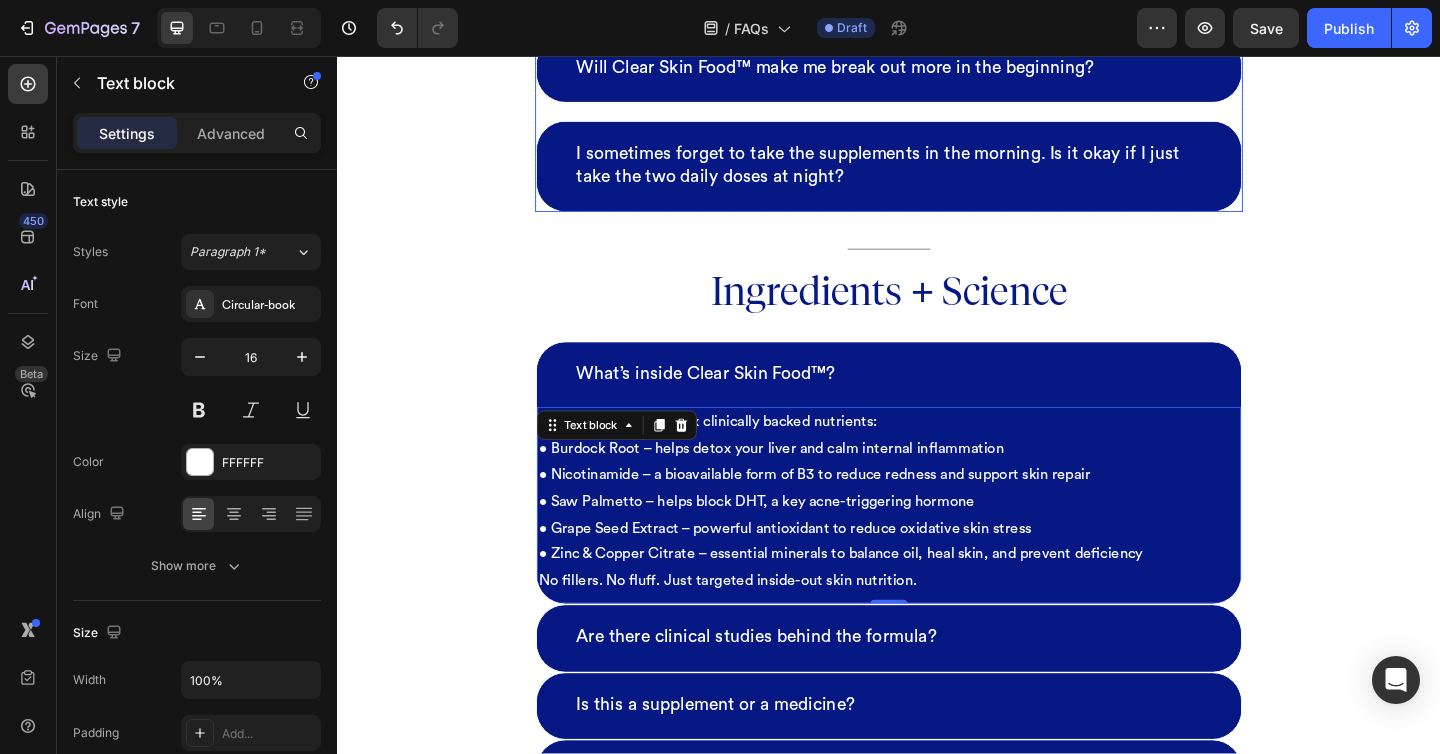 scroll, scrollTop: 902, scrollLeft: 0, axis: vertical 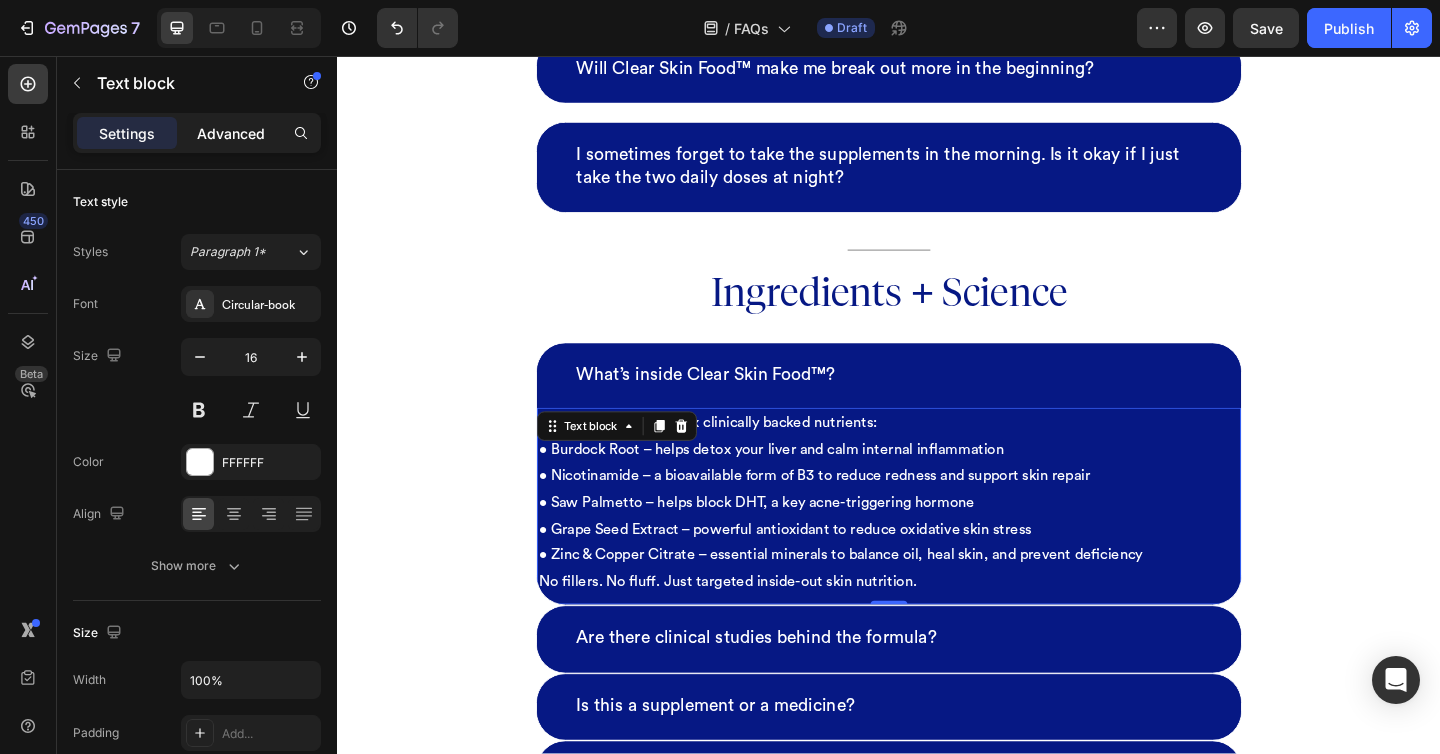 click on "Advanced" at bounding box center [231, 133] 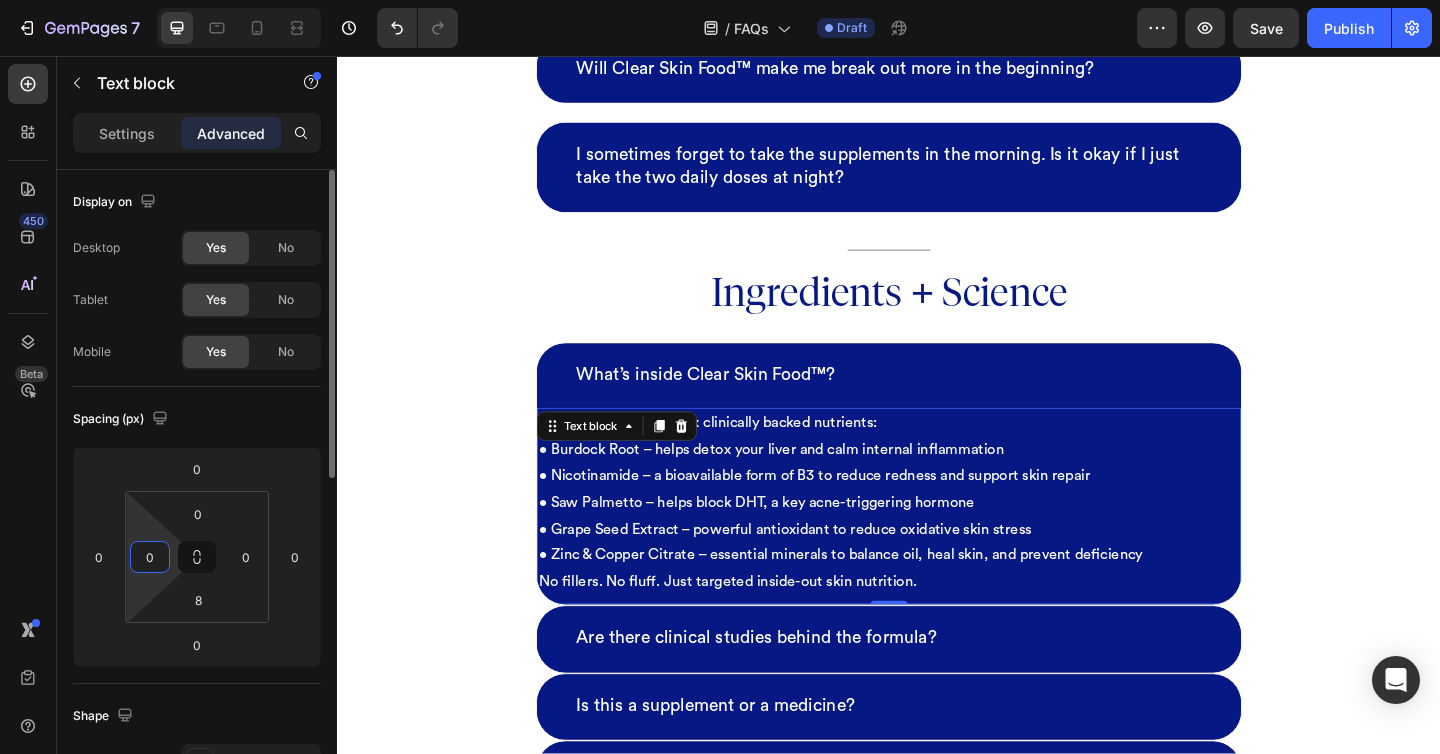 click on "0" at bounding box center [150, 557] 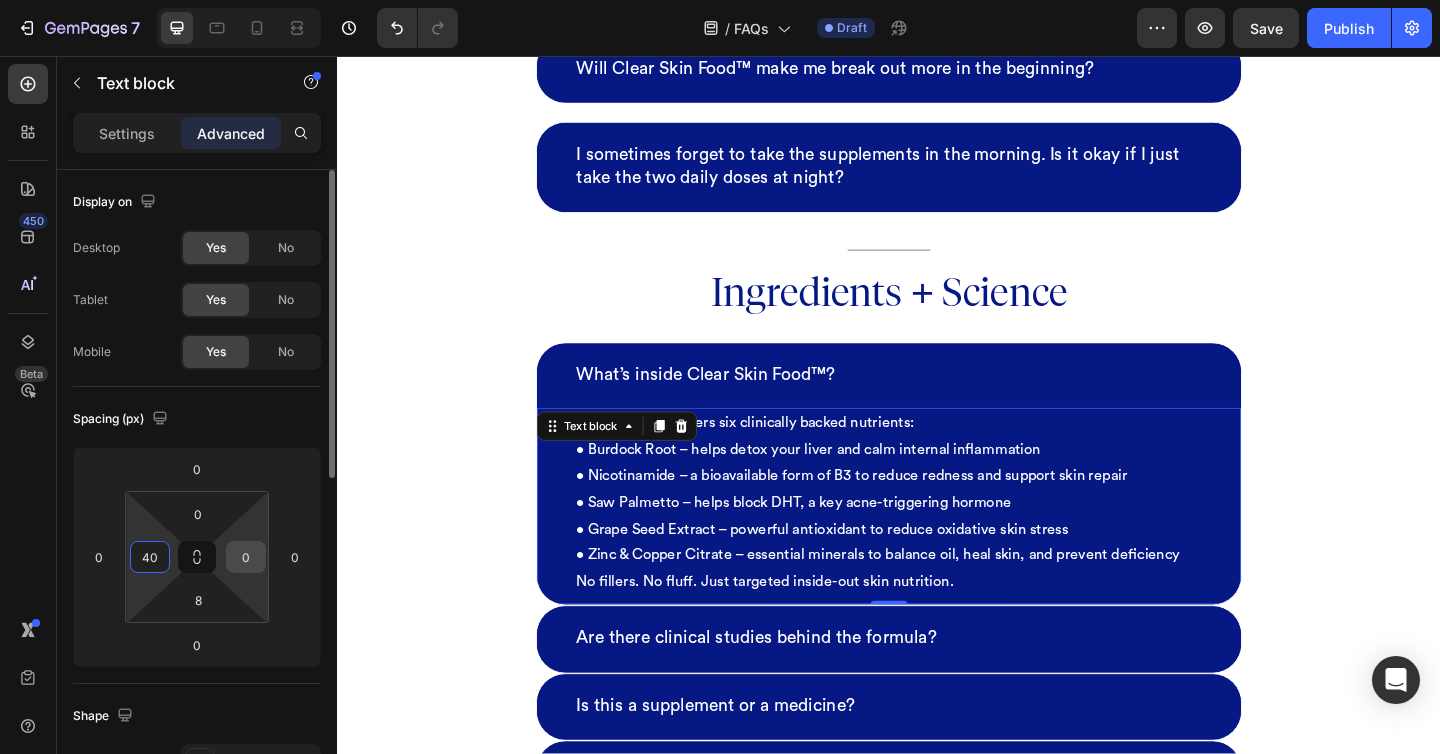 type on "40" 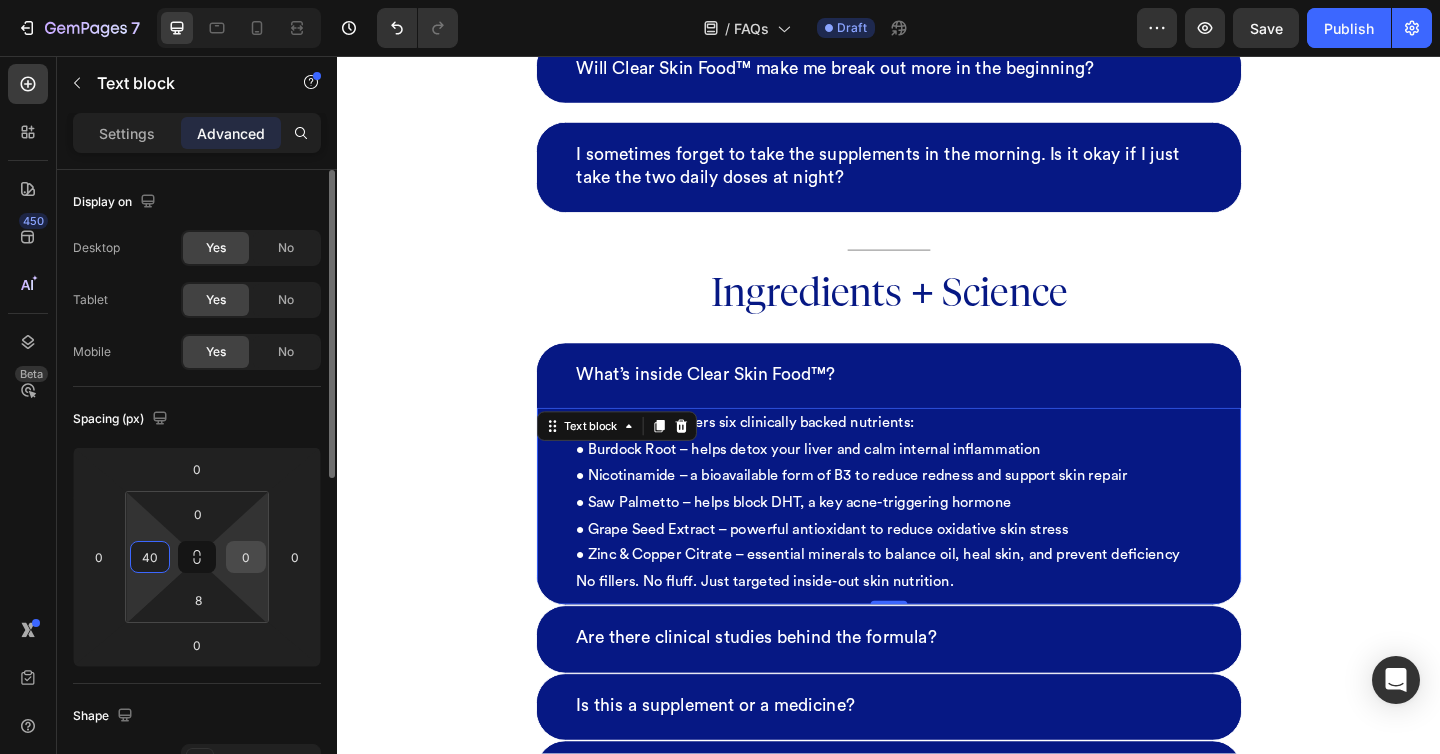 click on "0" at bounding box center [246, 557] 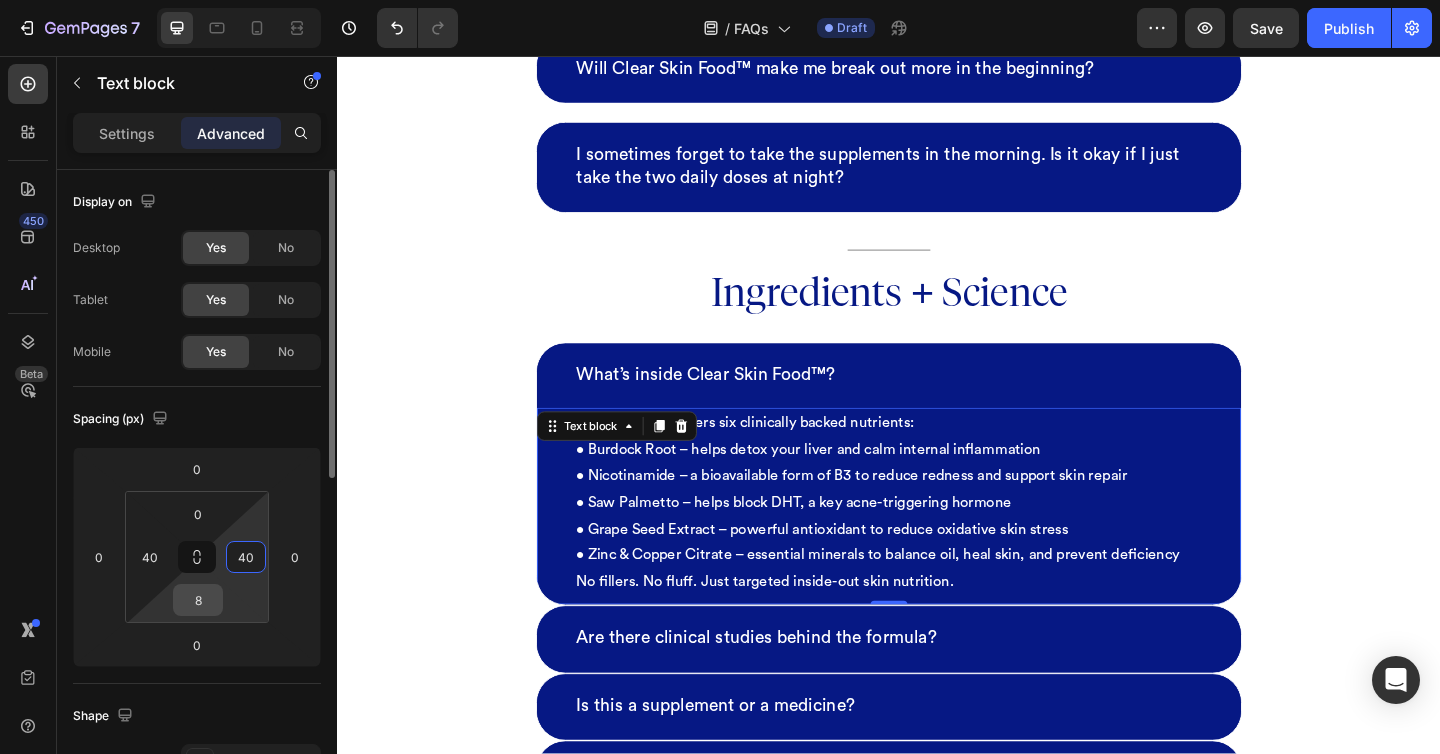 type on "40" 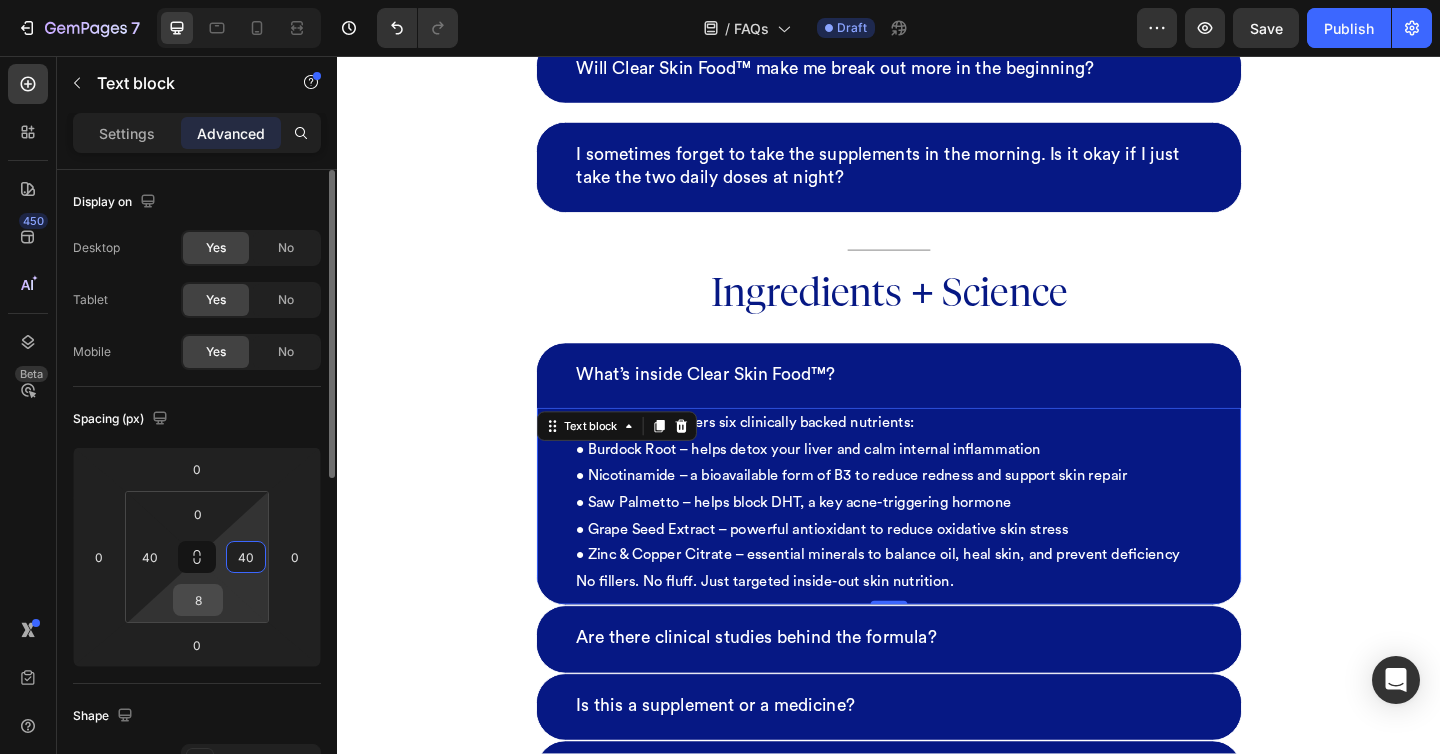 click on "8" at bounding box center (198, 600) 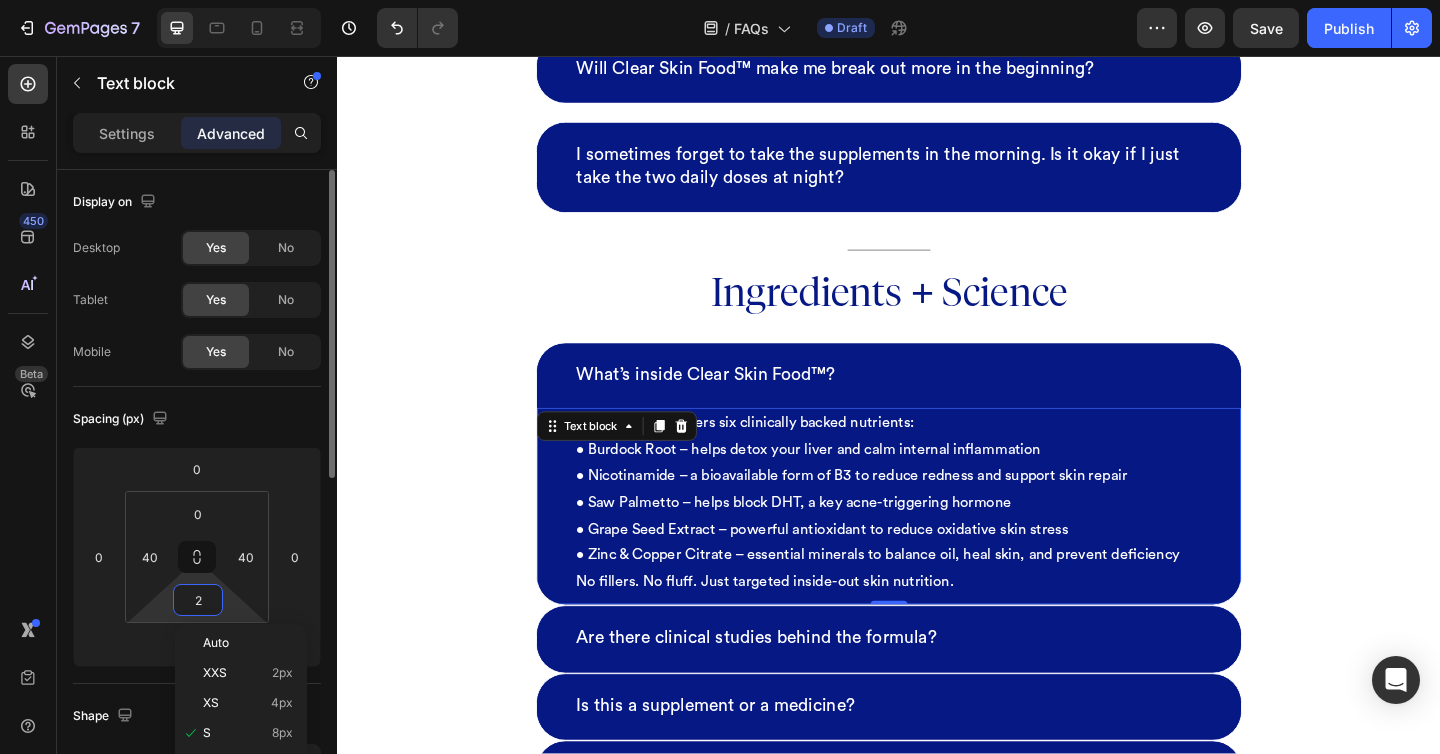 type on "20" 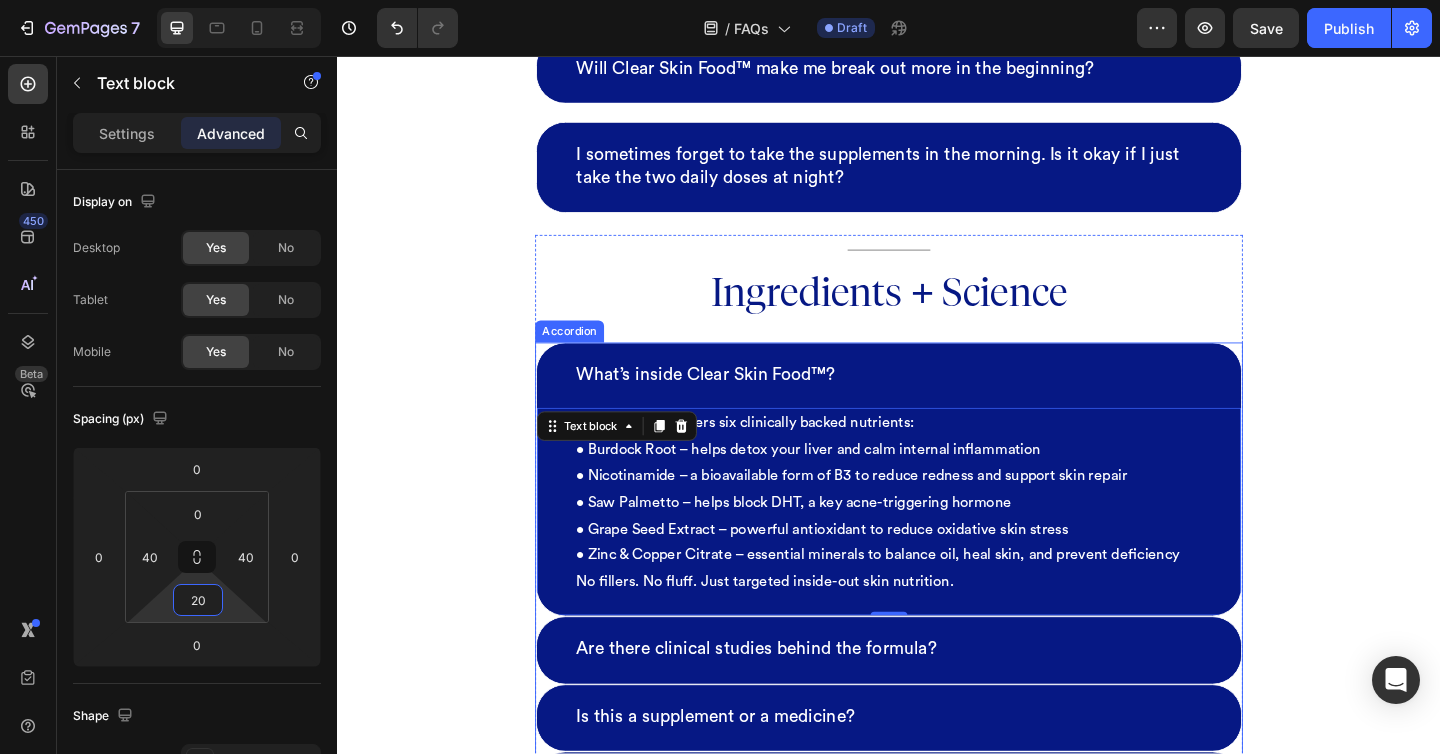click on "Are there clinical studies behind the formula?" at bounding box center (937, 703) 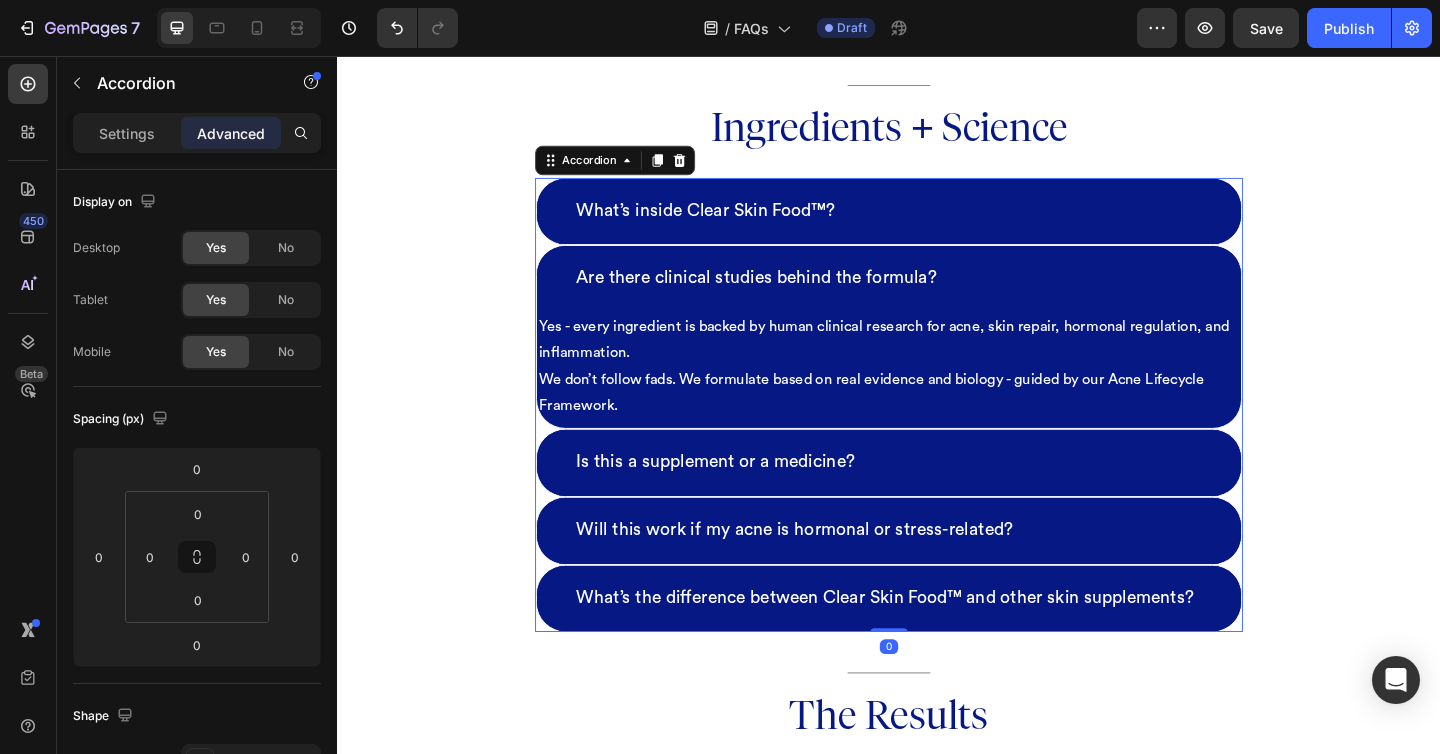 scroll, scrollTop: 1080, scrollLeft: 0, axis: vertical 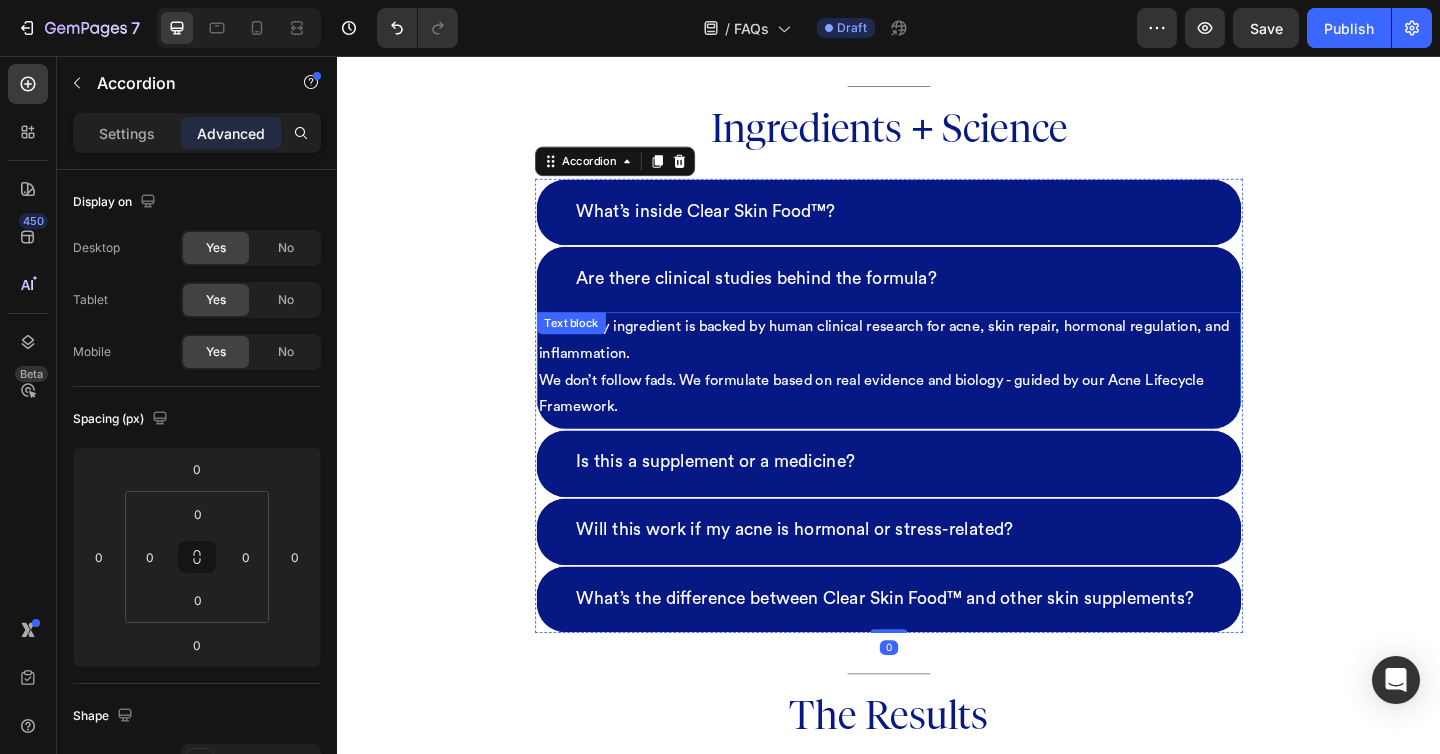 click on "Yes - every ingredient is backed by human clinical research for acne, skin repair, hormonal regulation, and inflammation. We don’t follow fads. We formulate based on real evidence and biology - guided by our Acne Lifecycle Framework." at bounding box center (937, 394) 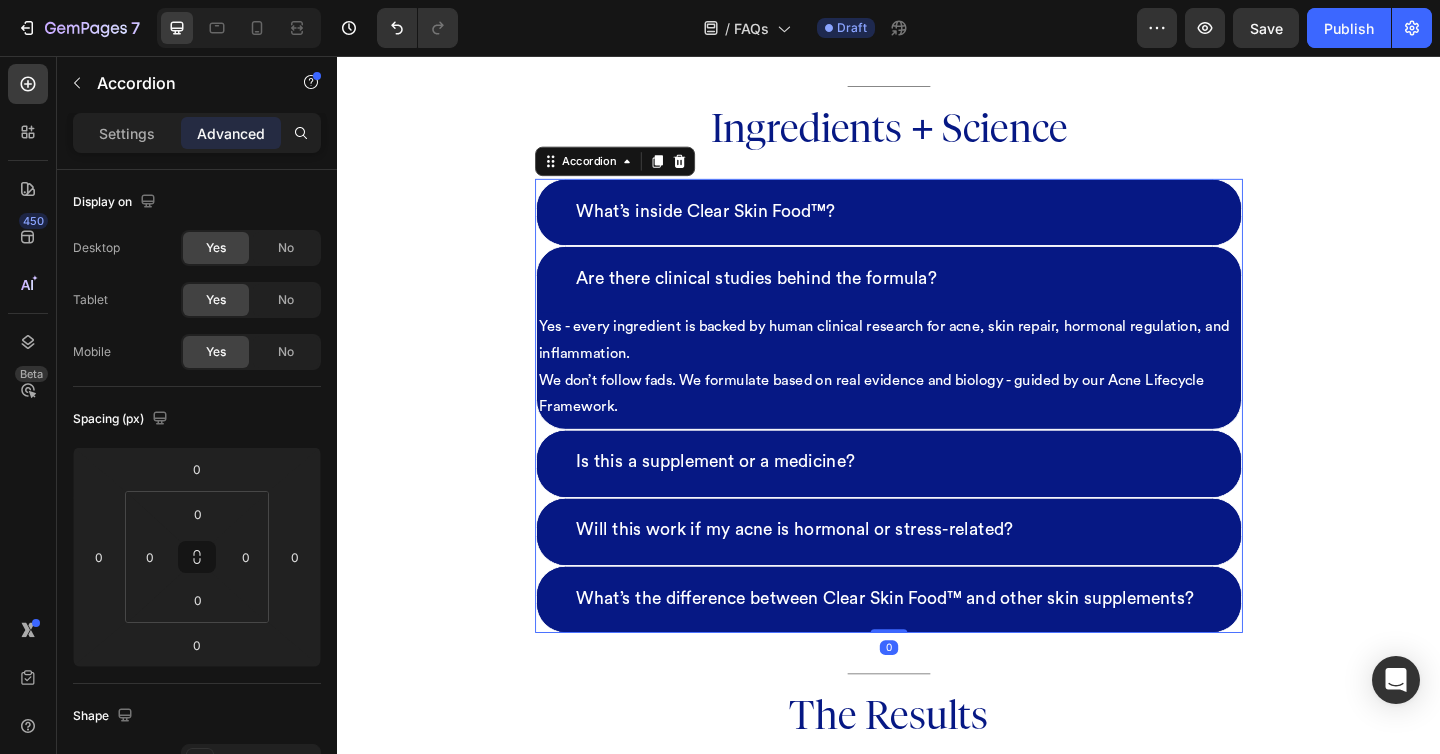 click on "What’s inside Clear Skin Food™?" at bounding box center (937, 226) 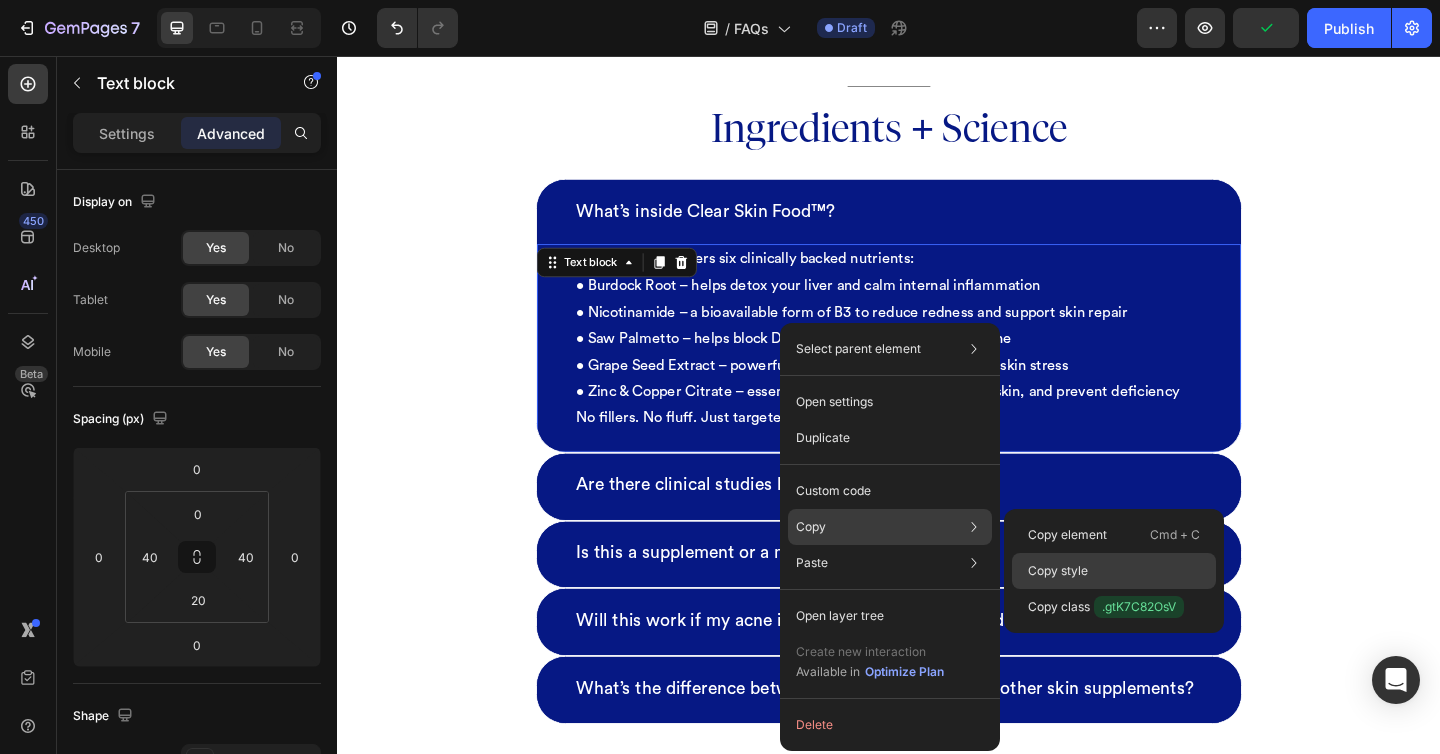 click on "Copy style" 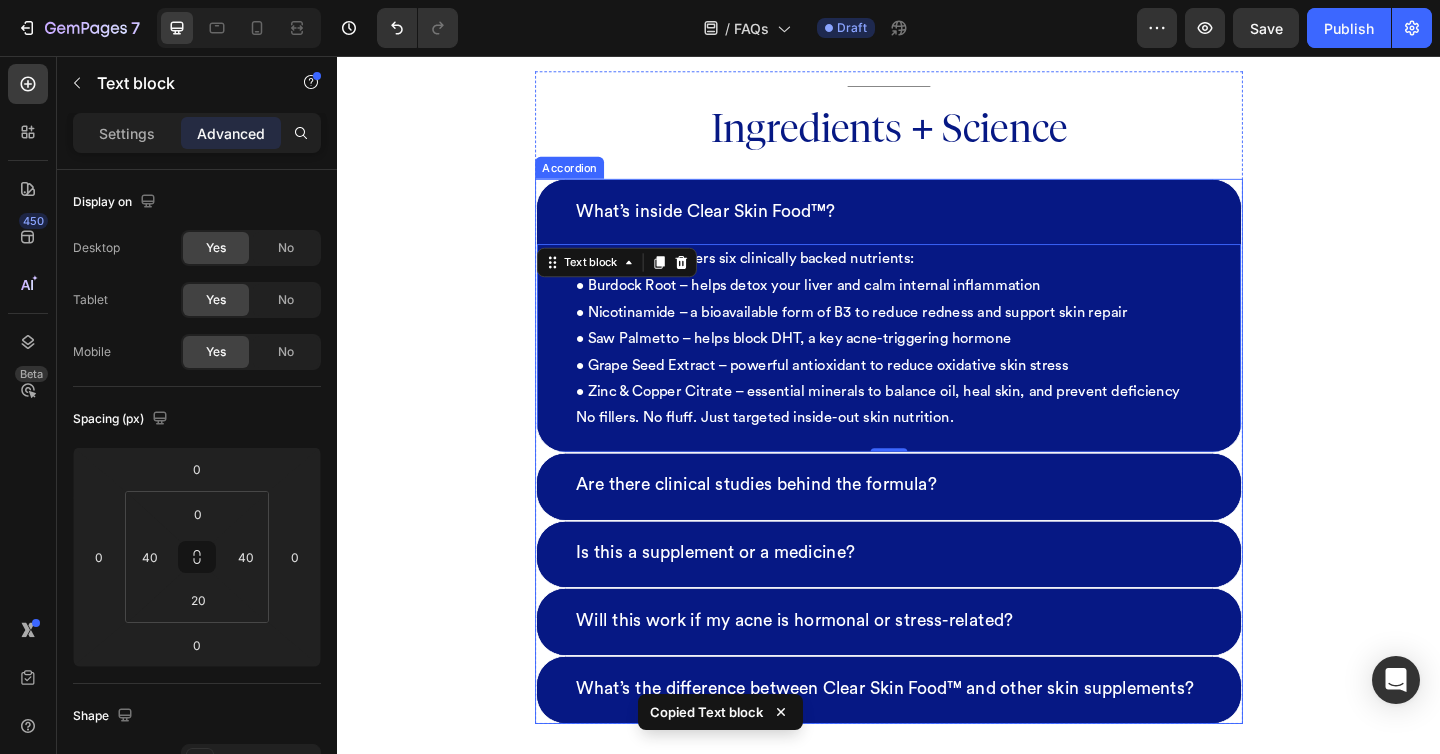 click on "Are there clinical studies behind the formula?" at bounding box center (793, 524) 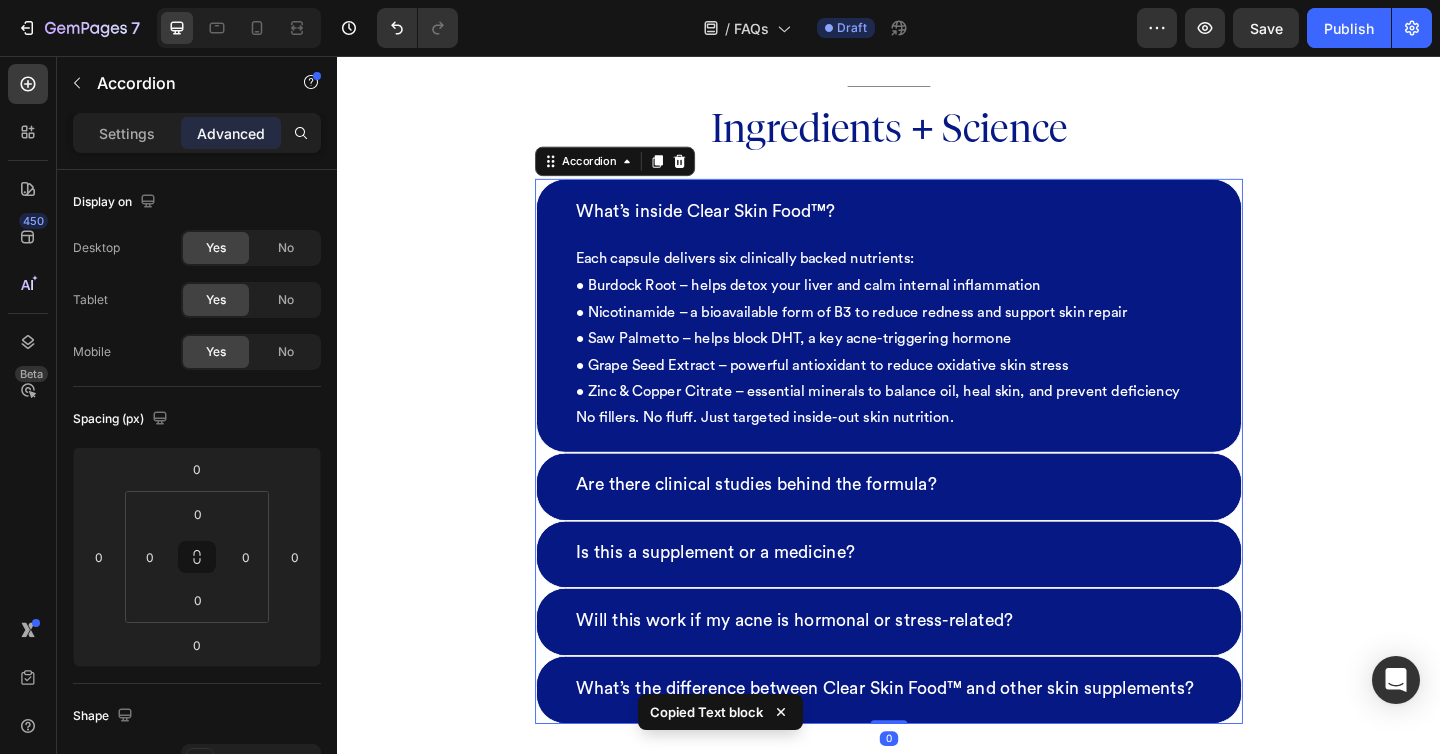 click on "Are there clinical studies behind the formula?" at bounding box center [937, 524] 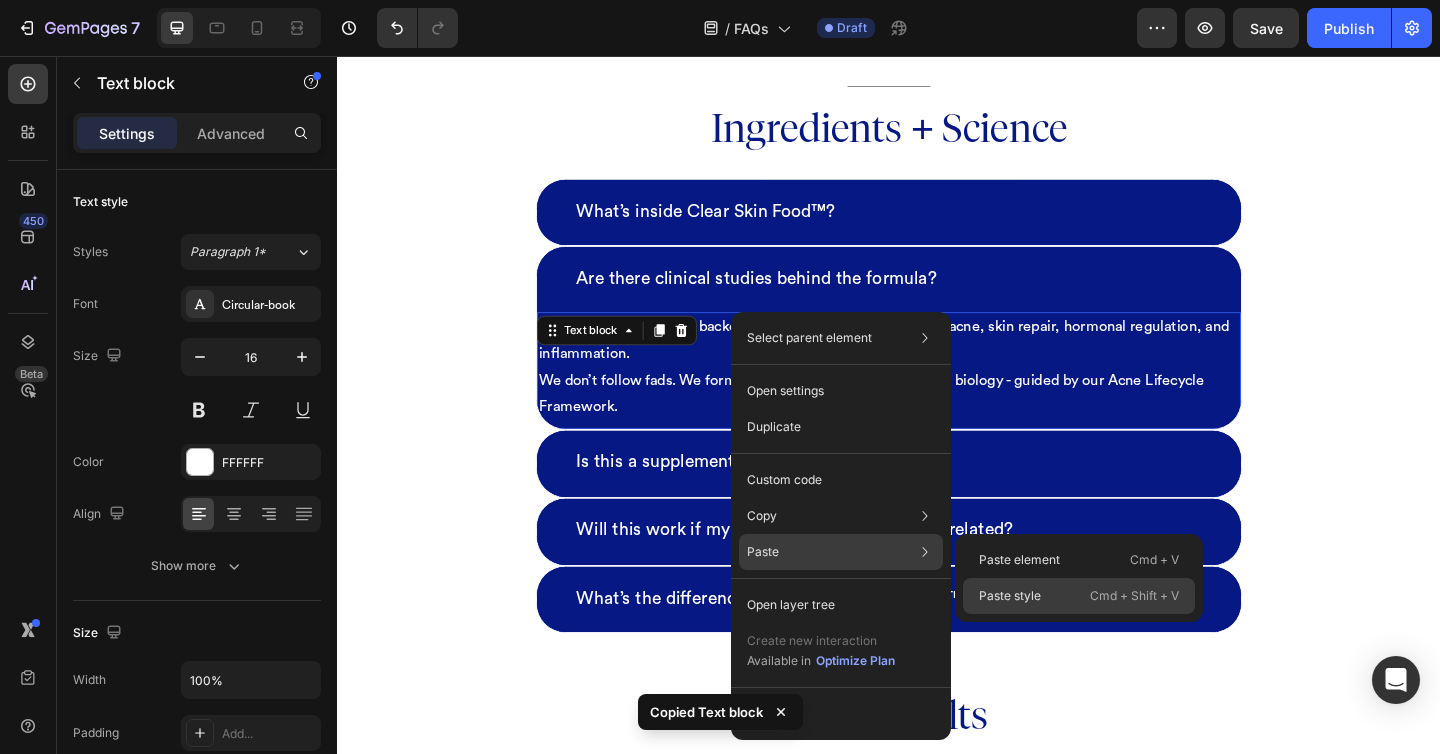 click on "Paste style  Cmd + Shift + V" 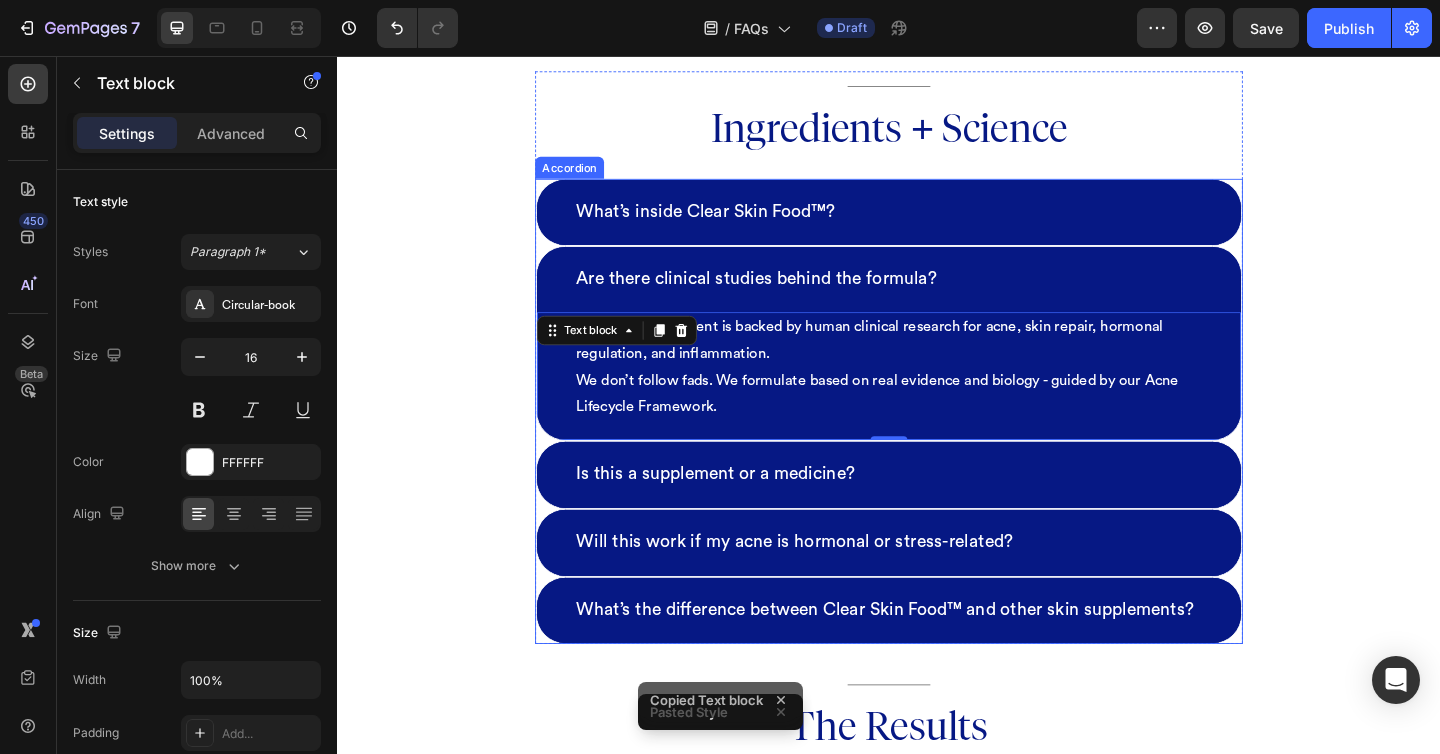 click on "Is this a supplement or a medicine?" at bounding box center (937, 511) 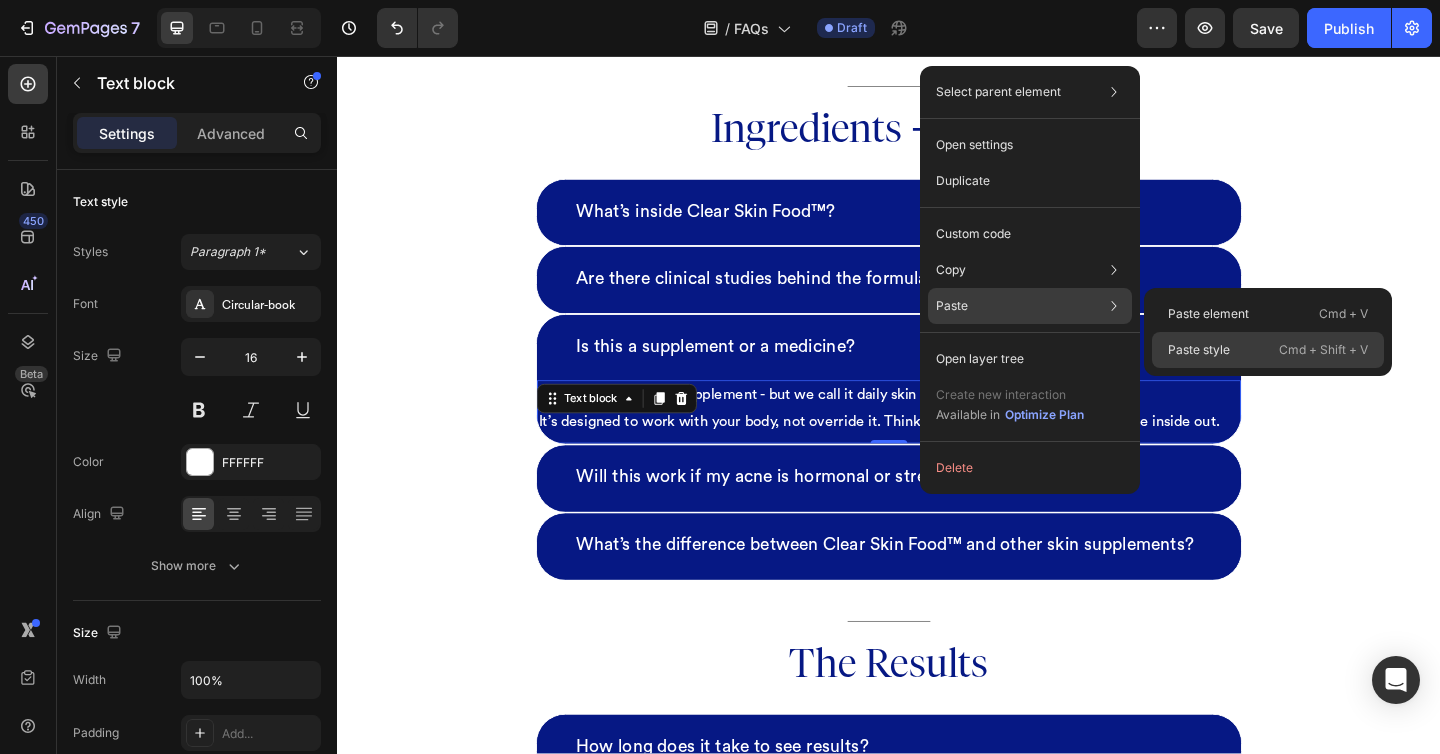 click on "Paste style" at bounding box center [1199, 350] 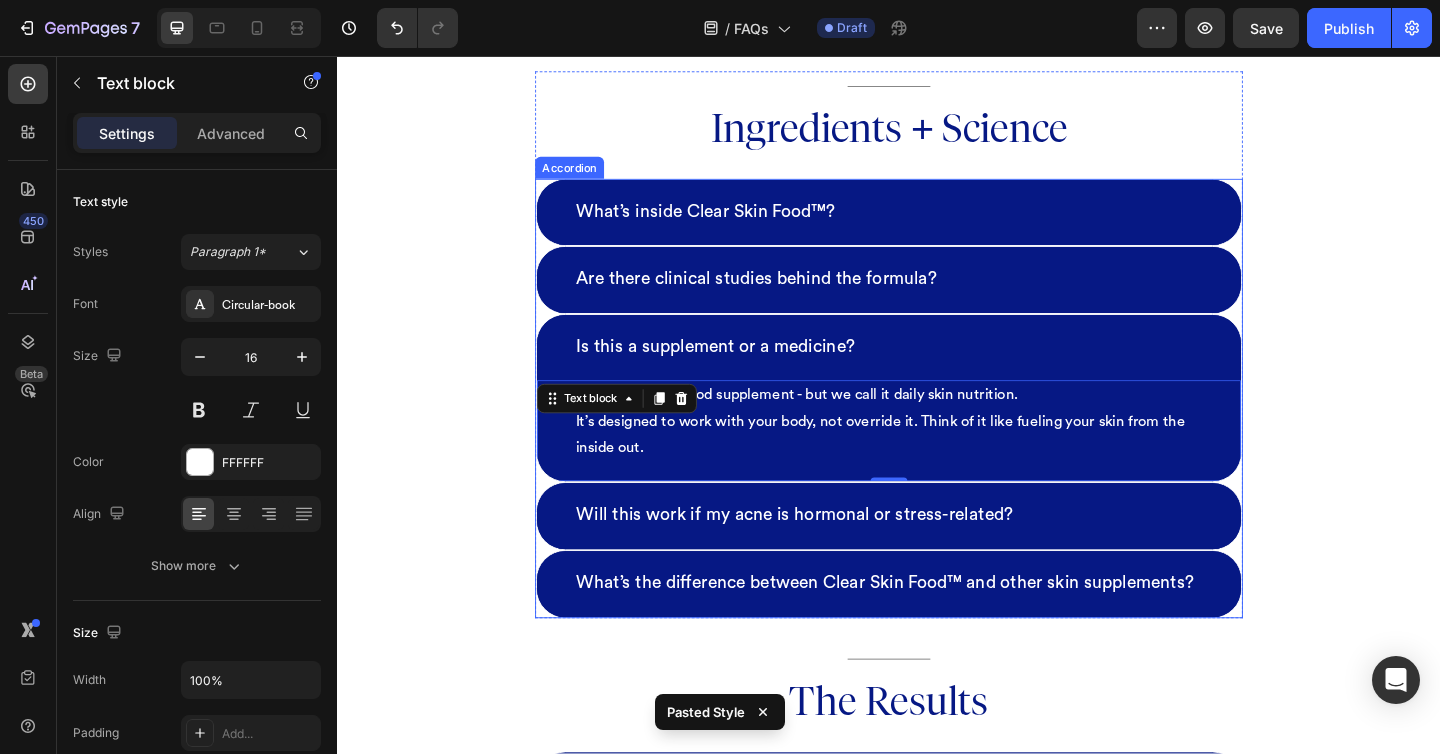 click on "Will this work if my acne is hormonal or stress-related?" at bounding box center (937, 556) 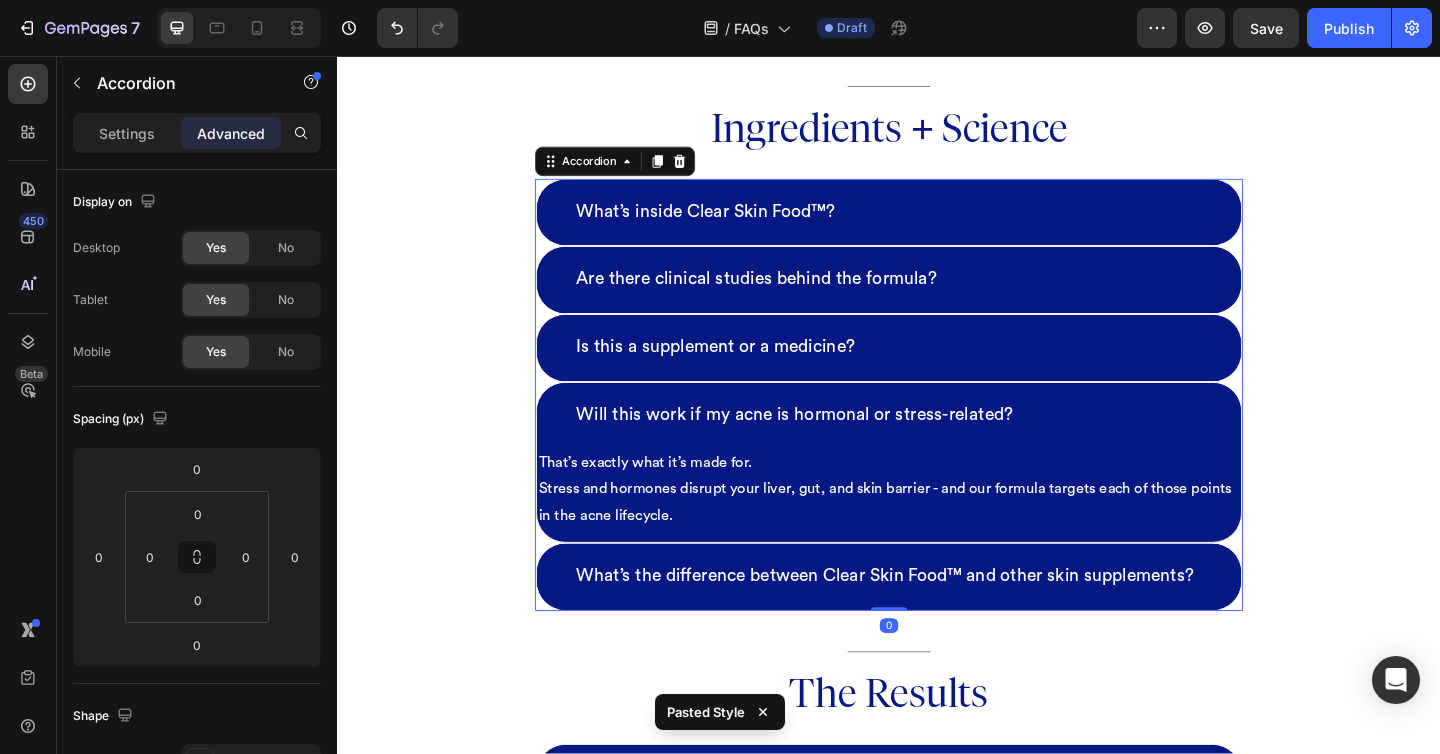 click on "That’s exactly what it’s made for. Stress and hormones disrupt your liver, gut, and skin barrier - and our formula targets each of those points in the acne lifecycle." at bounding box center [937, 528] 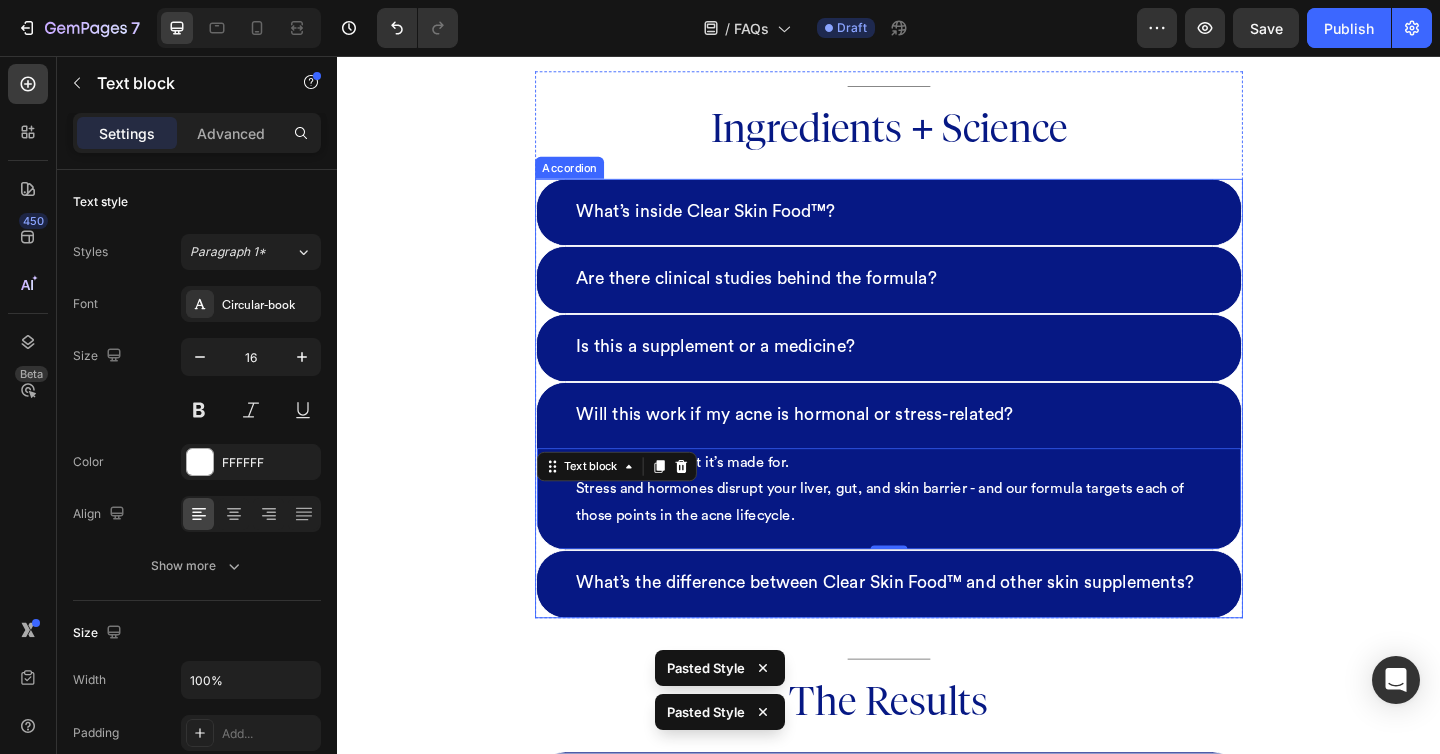 click on "What’s the difference between Clear Skin Food™ and other skin supplements?" at bounding box center [933, 630] 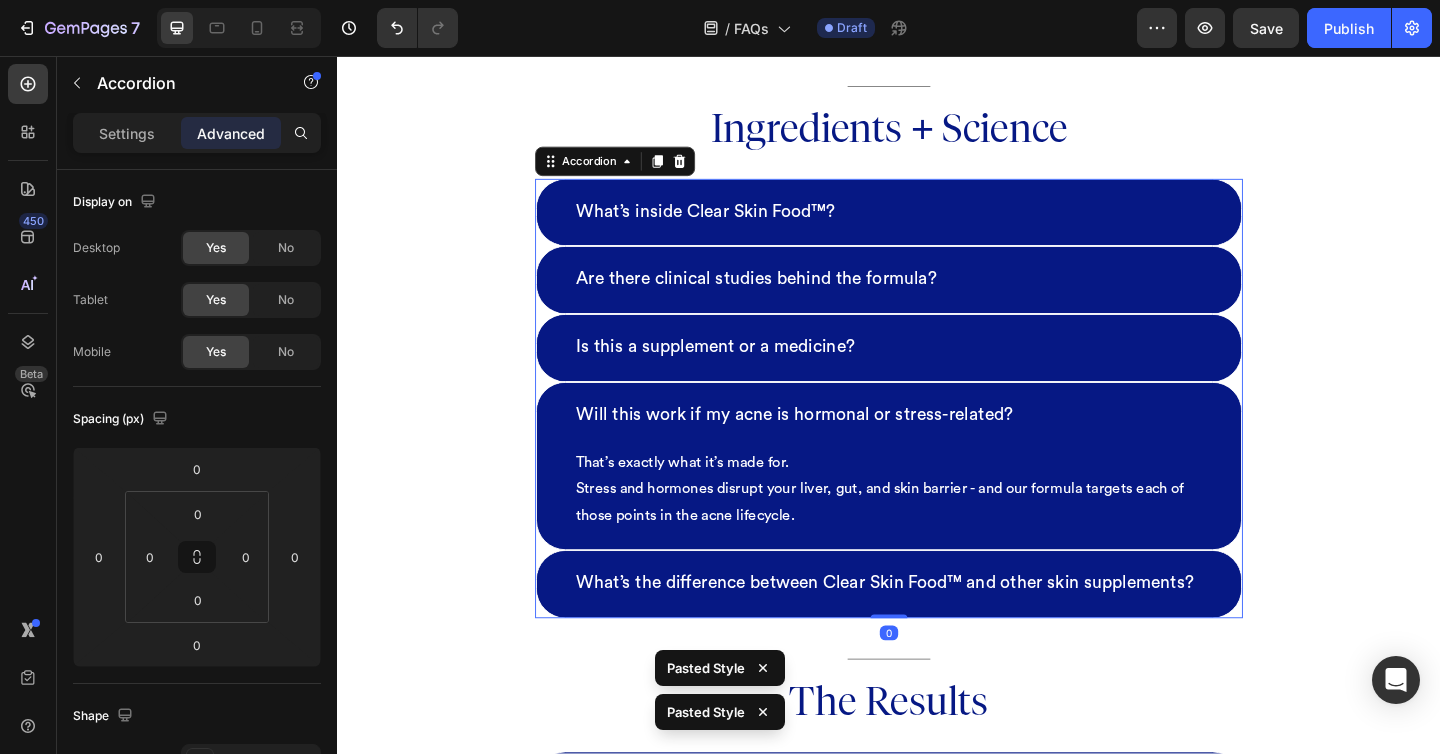 click on "What’s the difference between Clear Skin Food™ and other skin supplements?" at bounding box center (937, 631) 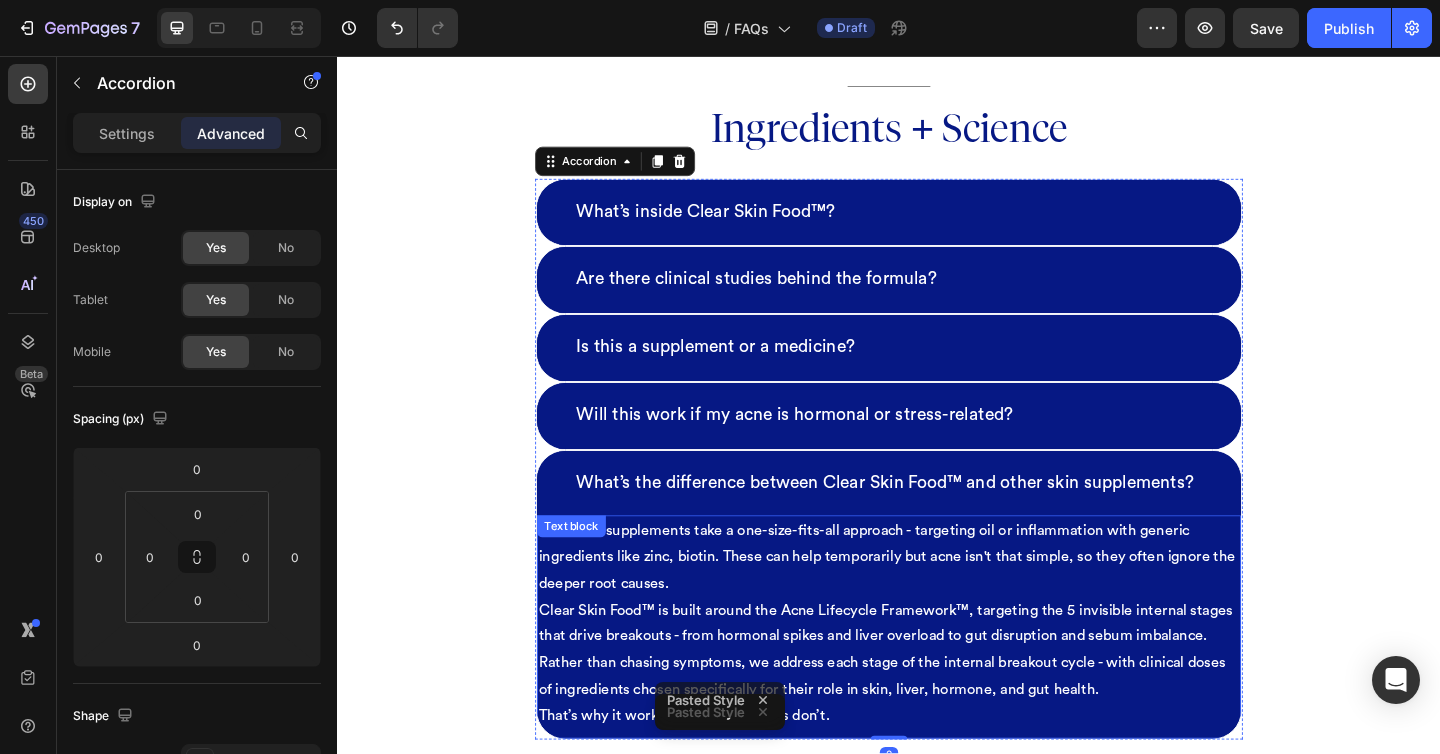click on "Most skin supplements take a one-size-fits-all approach - targeting oil or inflammation with generic ingredients like zinc, biotin. These can help temporarily but acne isn't that simple, so they often ignore the deeper root causes." at bounding box center [937, 601] 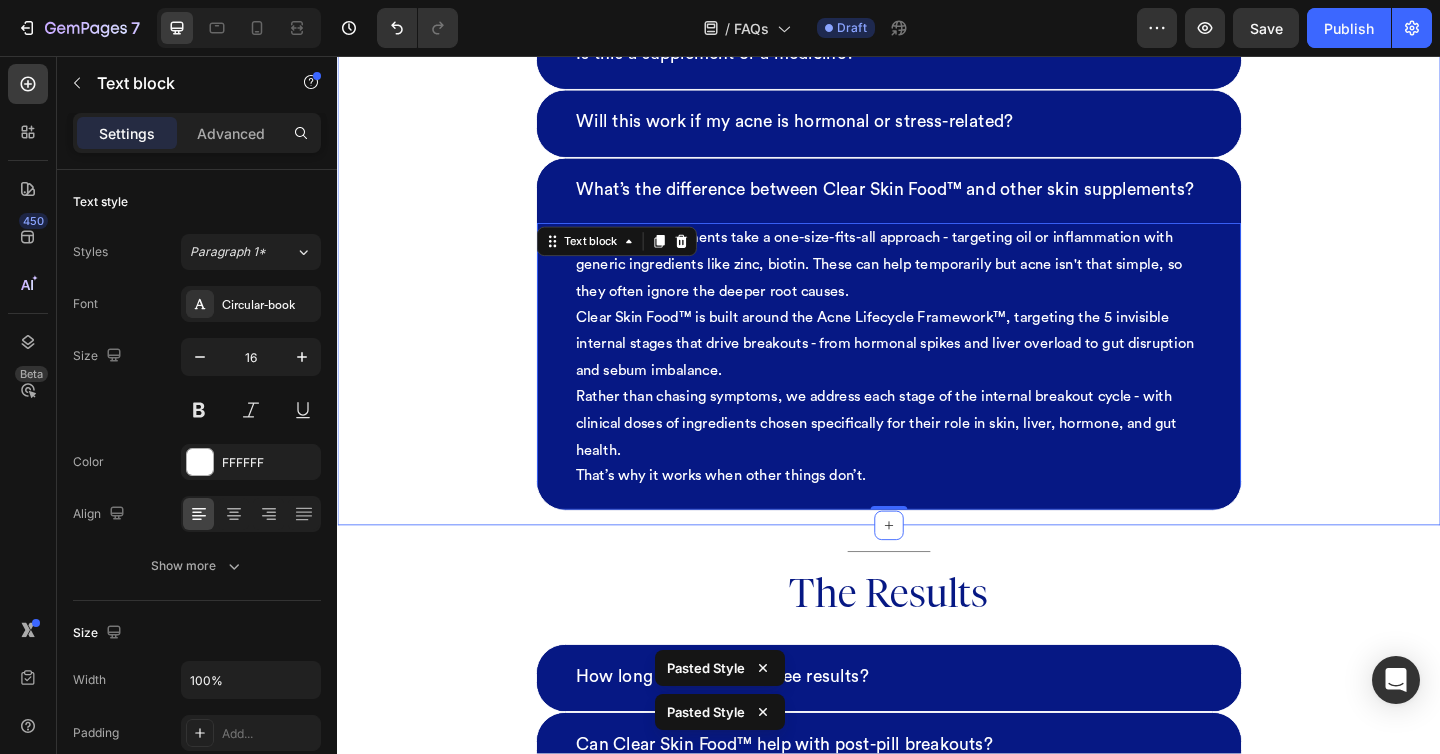 scroll, scrollTop: 1397, scrollLeft: 0, axis: vertical 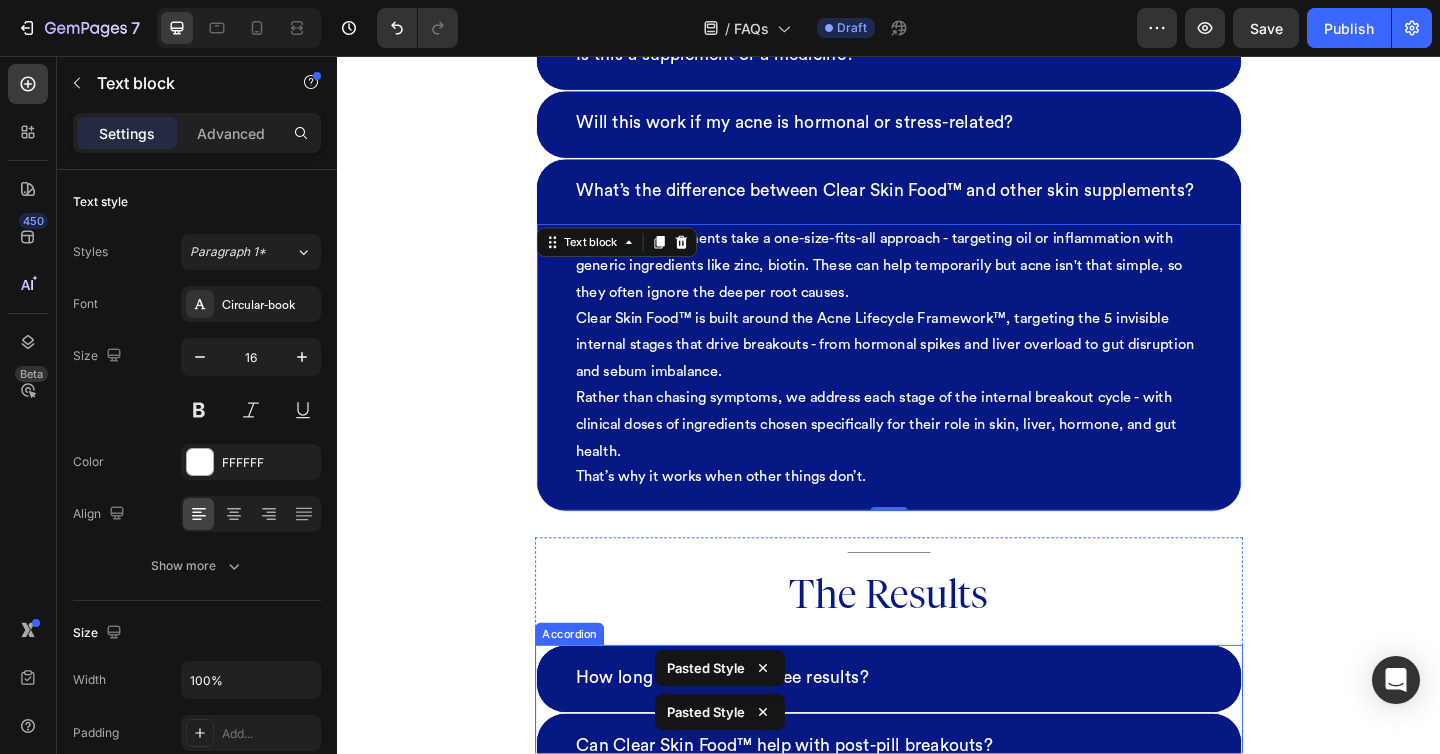 click on "How long does it take to see results?" at bounding box center (937, 733) 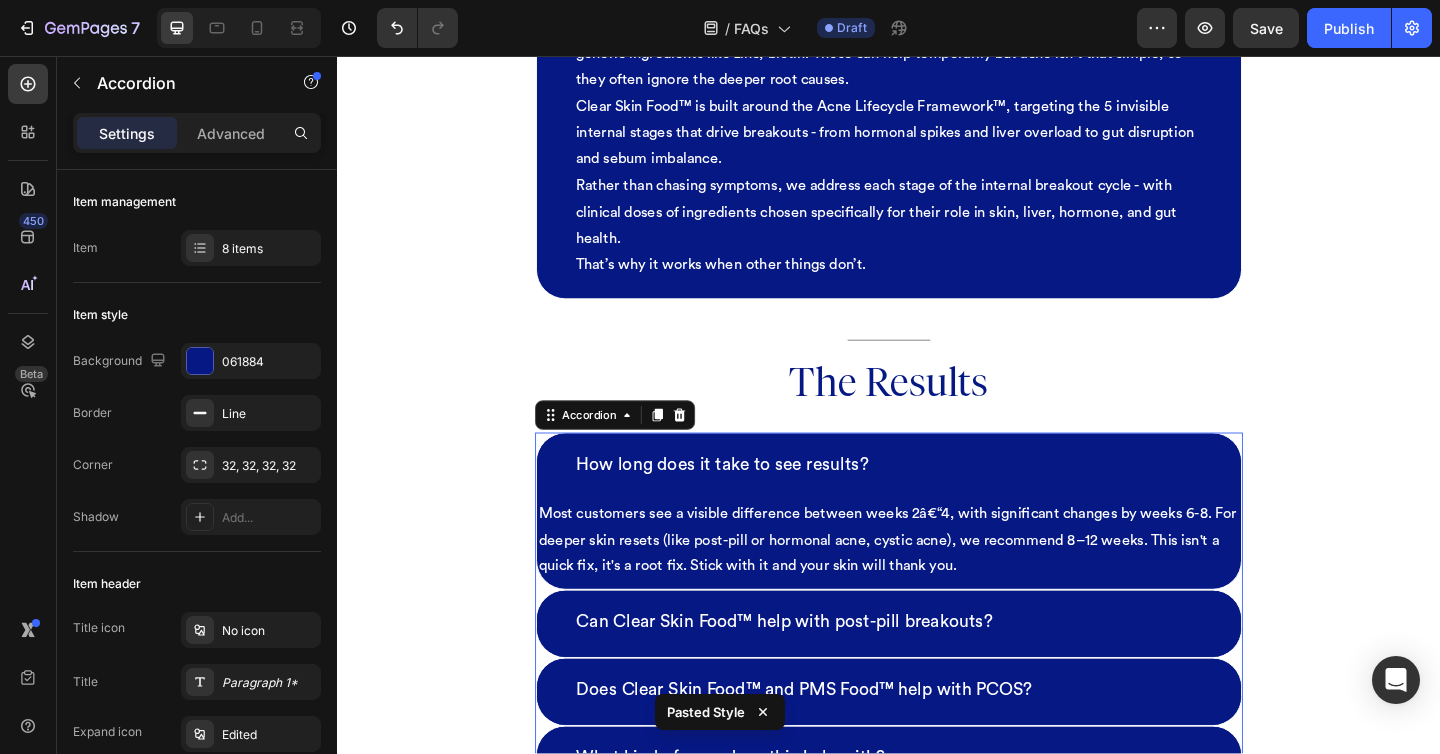scroll, scrollTop: 1627, scrollLeft: 0, axis: vertical 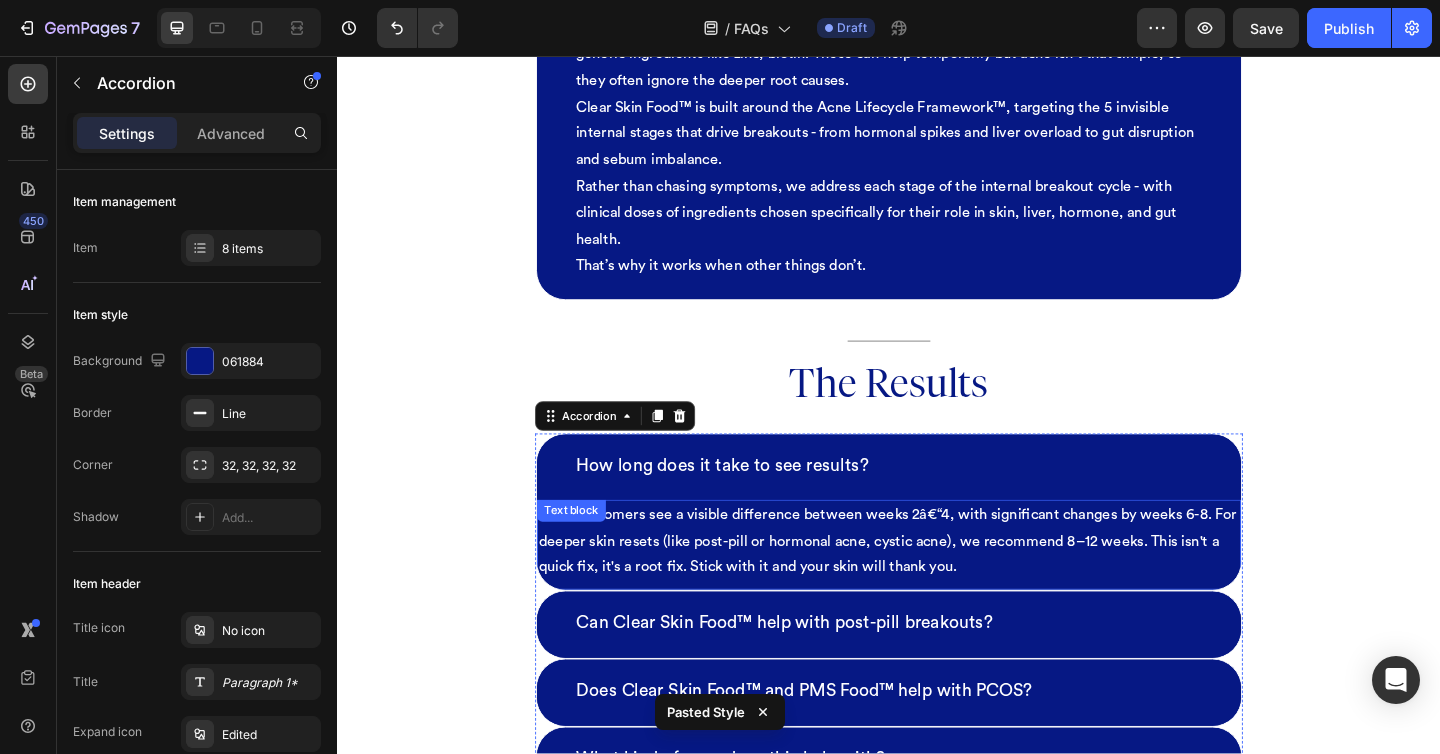 click on "Most customers see a visible difference between weeks 2â€“4, with significant changes by weeks 6-8. For deeper skin resets (like post-pill or hormonal acne, cystic acne), we recommend 8–12 weeks. This isn't a quick fix, it's a root fix. Stick with it and your skin will thank you." at bounding box center [937, 584] 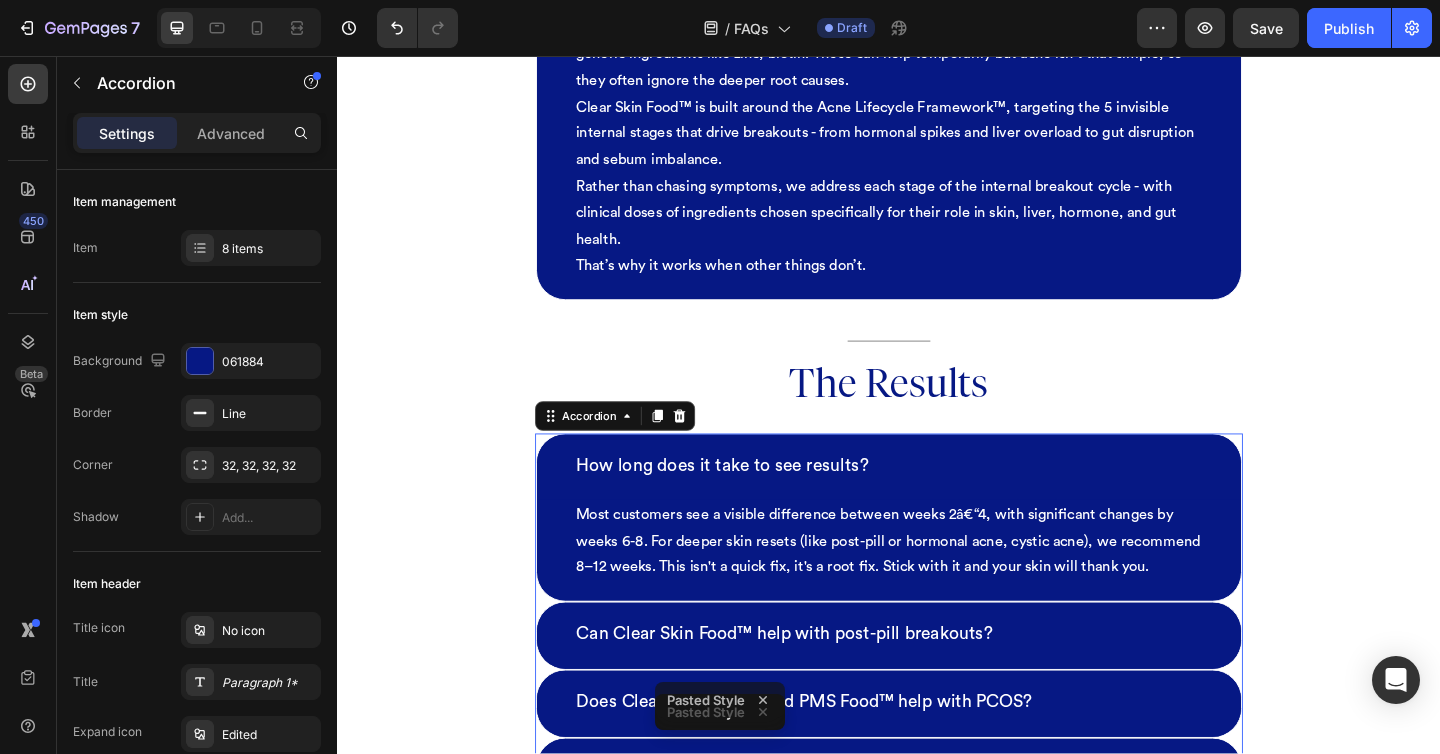 click on "Can Clear Skin Food™ help with post-pill breakouts?" at bounding box center (937, 686) 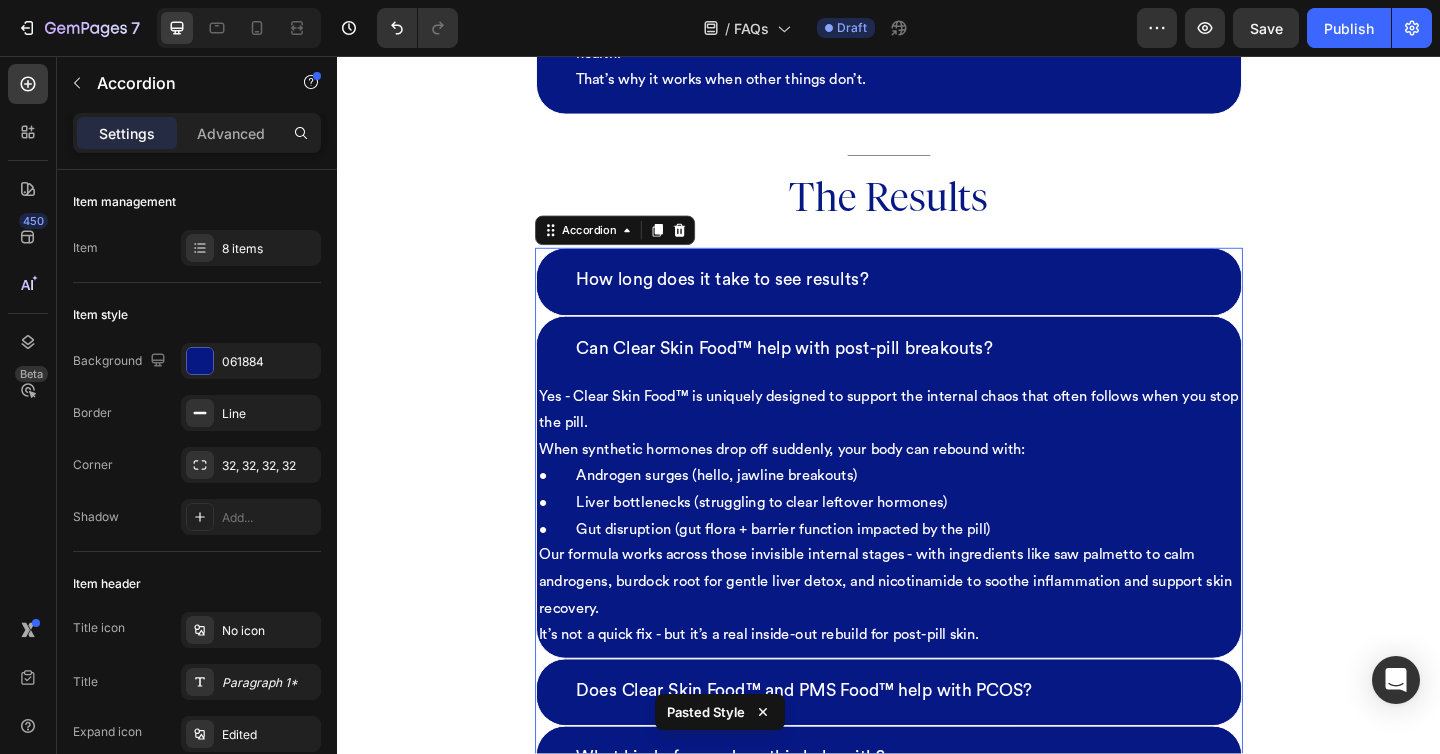 scroll, scrollTop: 1855, scrollLeft: 0, axis: vertical 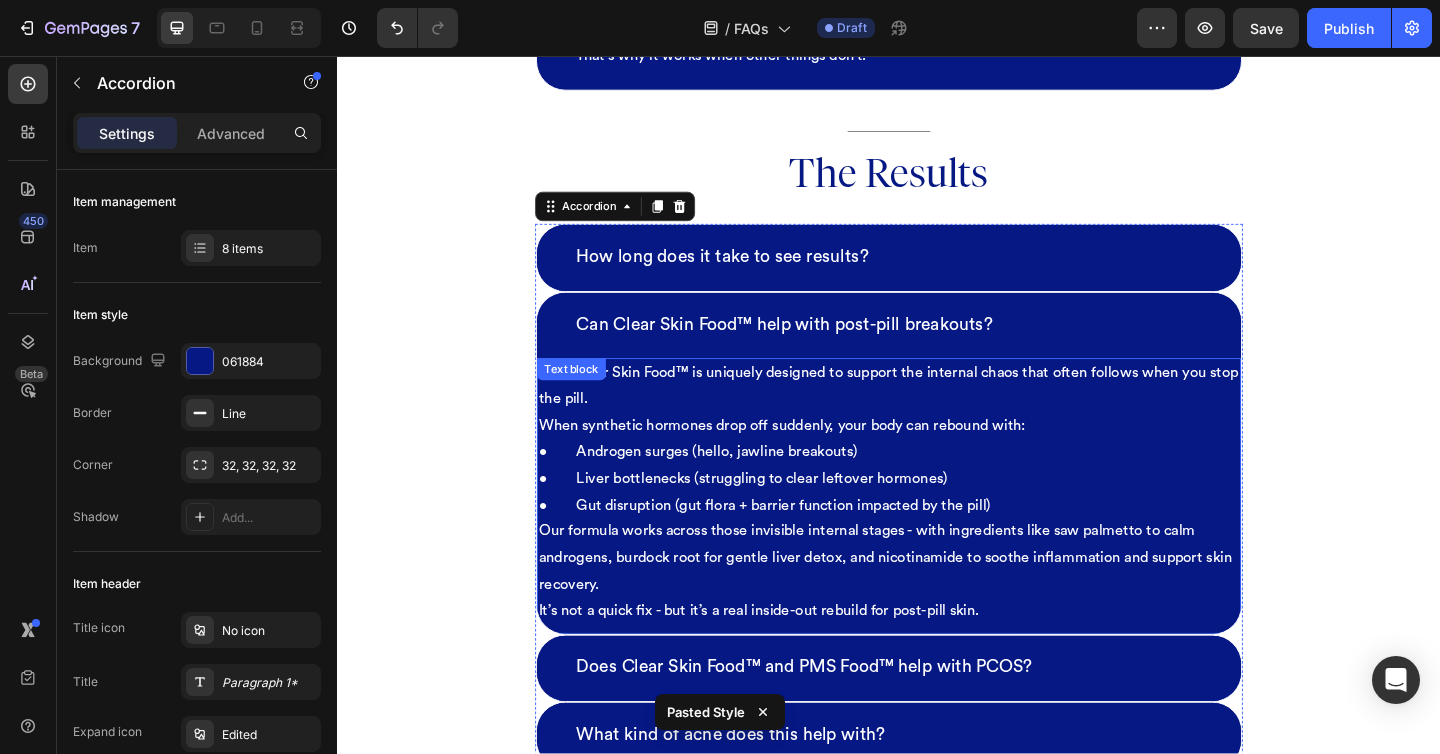 click on "When synthetic hormones drop off suddenly, your body can rebound with:        •        Androgen surges (hello, jawline breakouts)        •        Liver bottlenecks (struggling to clear leftover hormones)        •        Gut disruption (gut flora + barrier function impacted by the pill)" at bounding box center [937, 501] 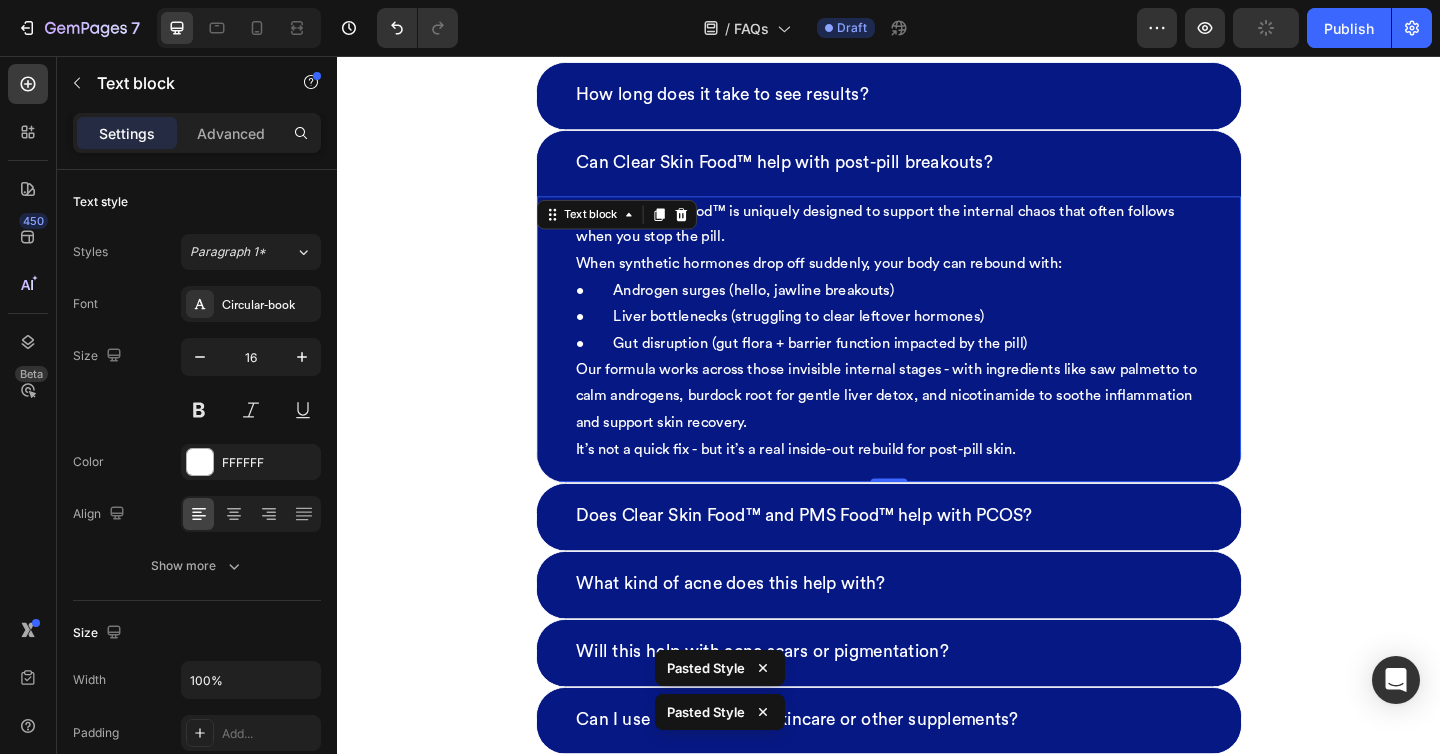 click on "Does Clear Skin Food™ and PMS Food™ help with PCOS?" at bounding box center (937, 557) 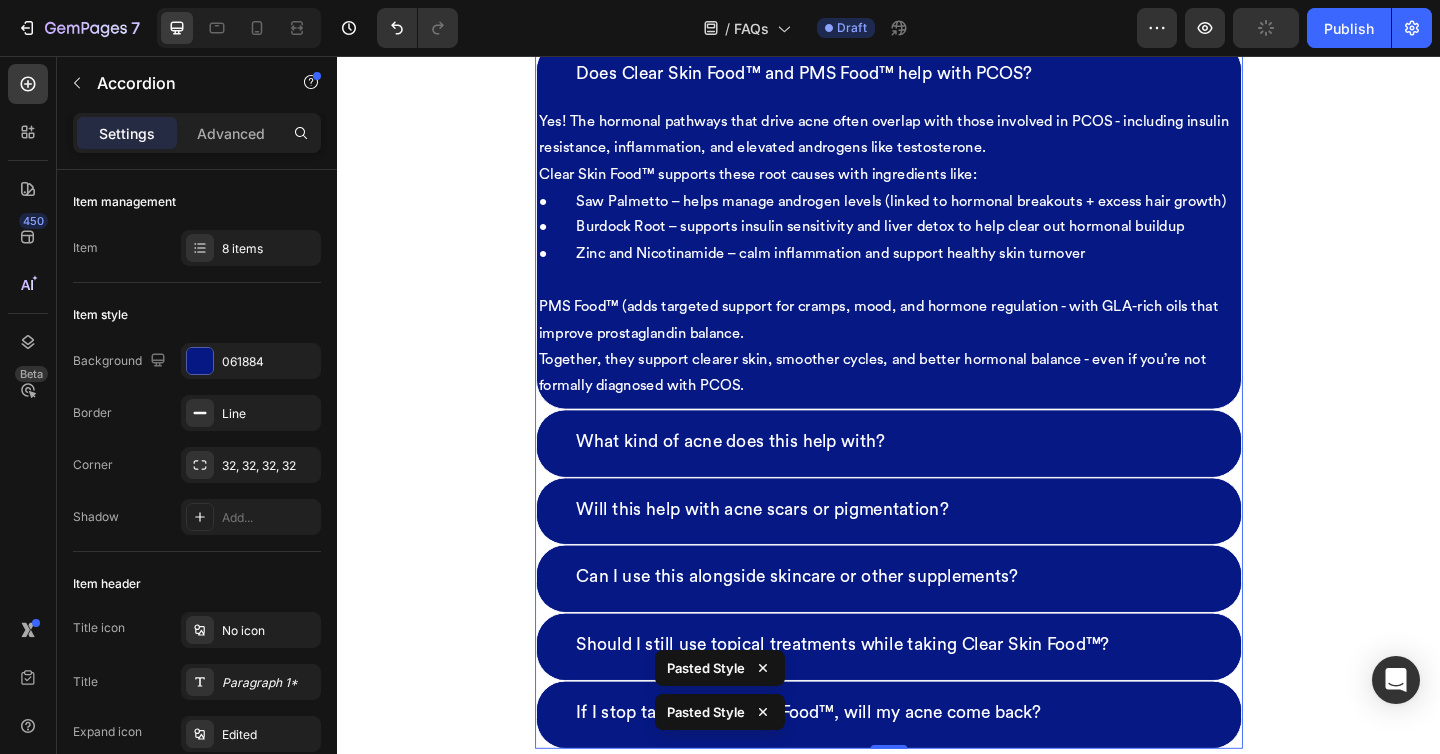 scroll, scrollTop: 2200, scrollLeft: 0, axis: vertical 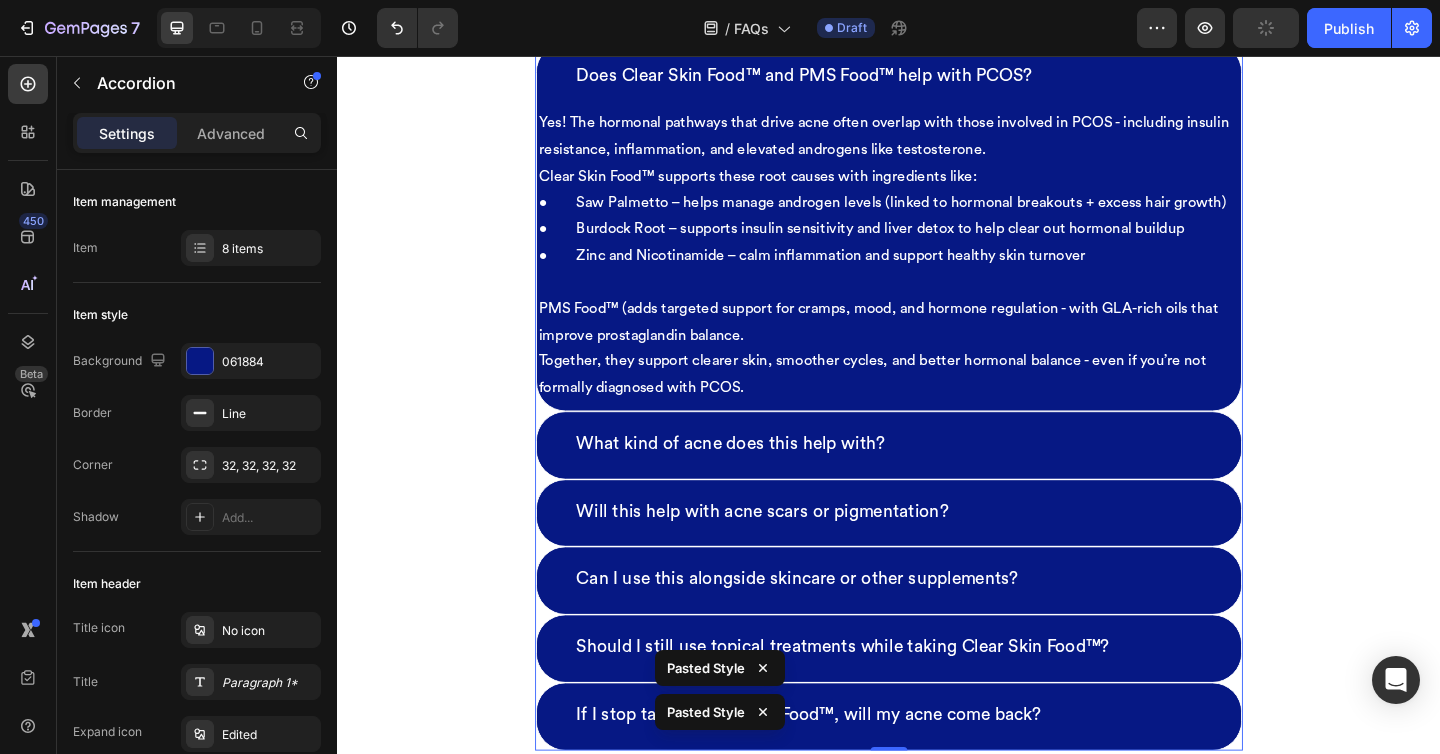 click on "Clear Skin Food™ supports these root causes with ingredients like:        •        Saw Palmetto – helps manage androgen levels (linked to hormonal breakouts + excess hair growth)        •        Burdock Root – supports insulin sensitivity and liver detox to help clear out hormonal buildup        •        Zinc and Nicotinamide – calm inflammation and support healthy skin turnover" at bounding box center [937, 230] 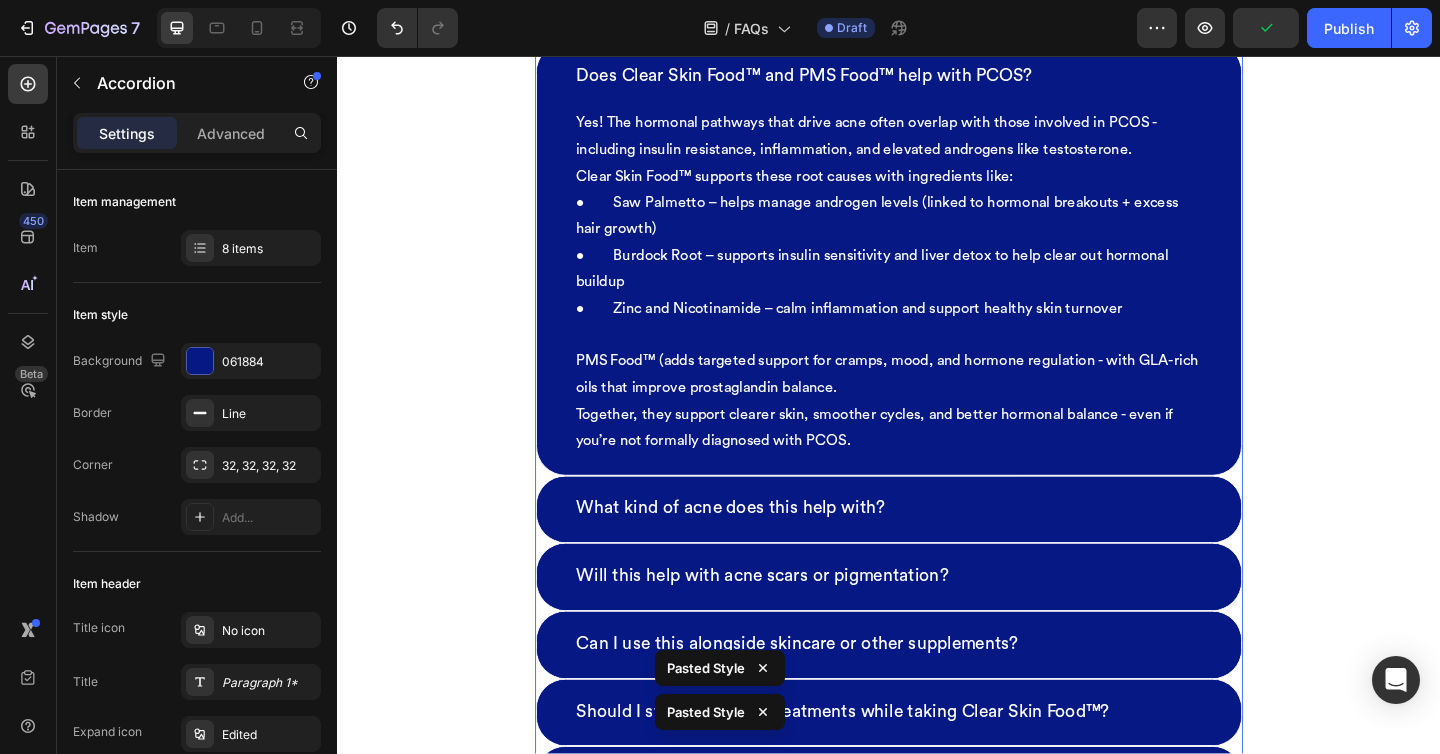 click on "What kind of acne does this help with?" at bounding box center [937, 549] 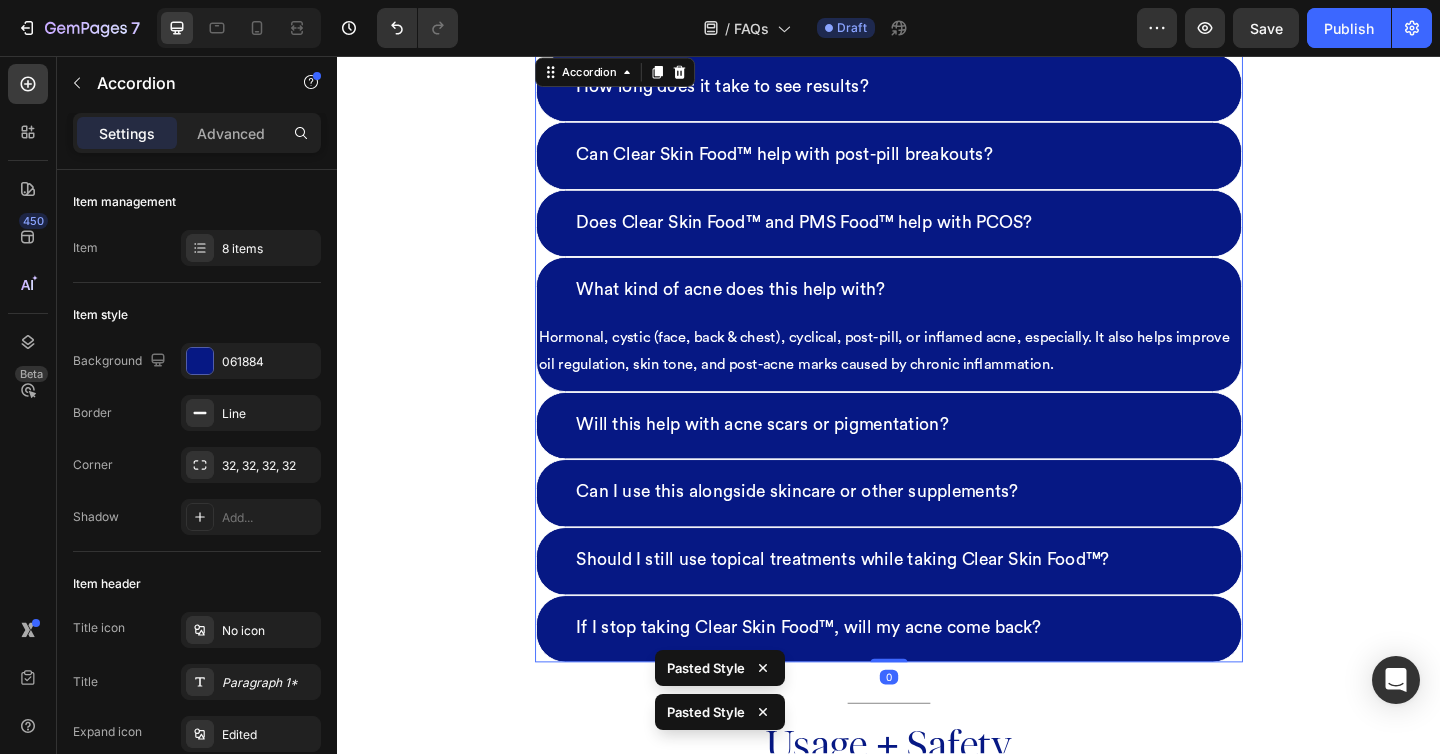 scroll, scrollTop: 2041, scrollLeft: 0, axis: vertical 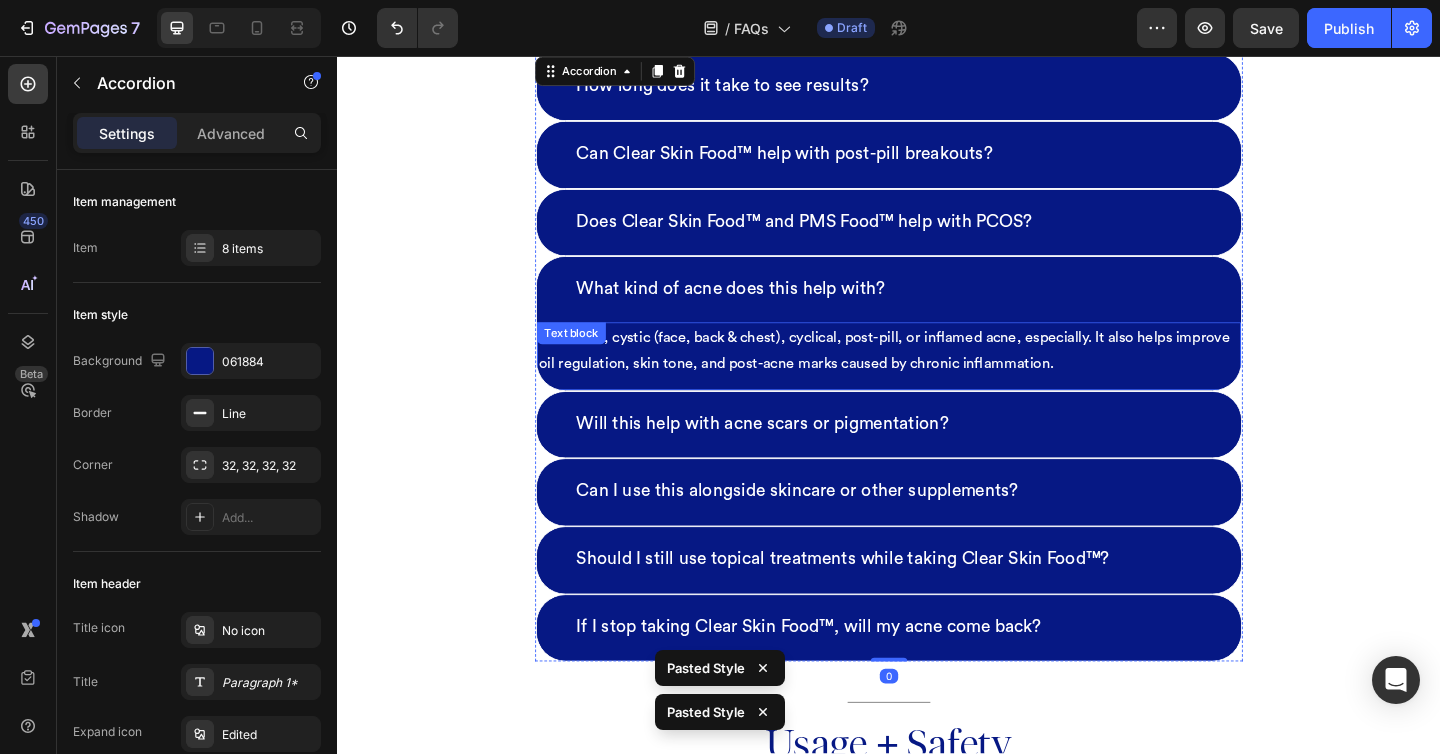 click on "Hormonal, cystic (face, back & chest), cyclical, post-pill, or inflamed acne, especially. It also helps improve oil regulation, skin tone, and post-acne marks caused by chronic inflammation." at bounding box center (937, 377) 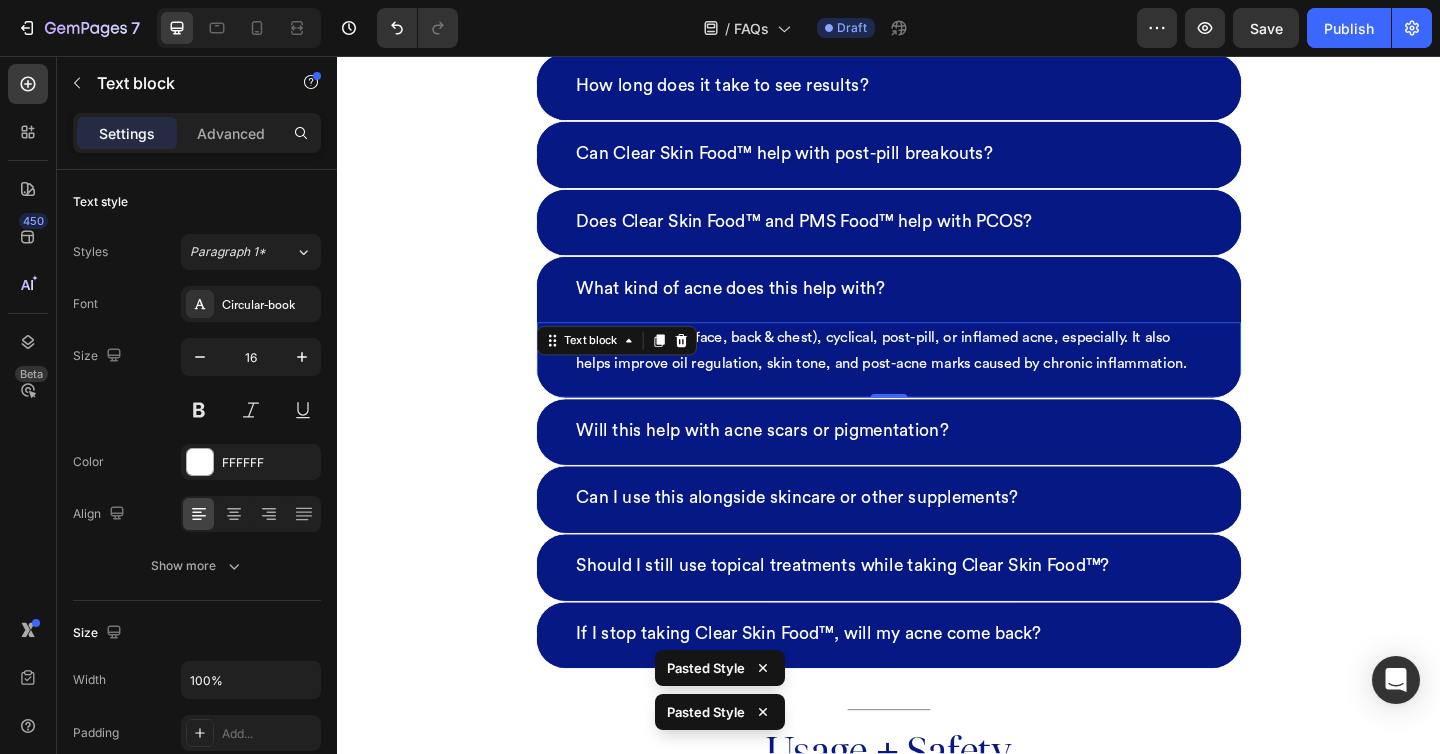 click on "Will this help with acne scars or pigmentation?" at bounding box center [937, 465] 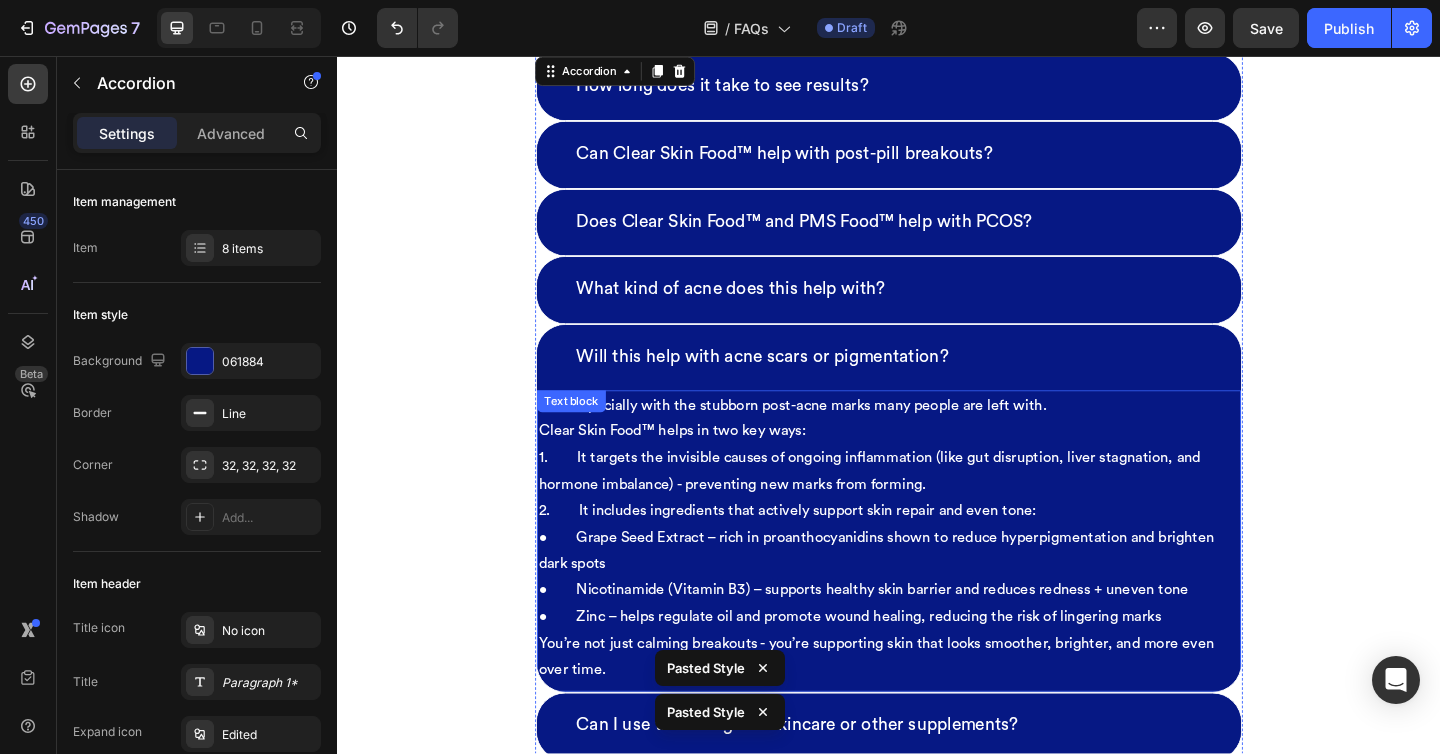 click on "Clear Skin Food™ helps in two key ways:        1.        It targets the invisible causes of ongoing inflammation (like gut disruption, liver stagnation, and hormone imbalance) - preventing new marks from forming.        2.        It includes ingredients that actively support skin repair and even tone:" at bounding box center [937, 507] 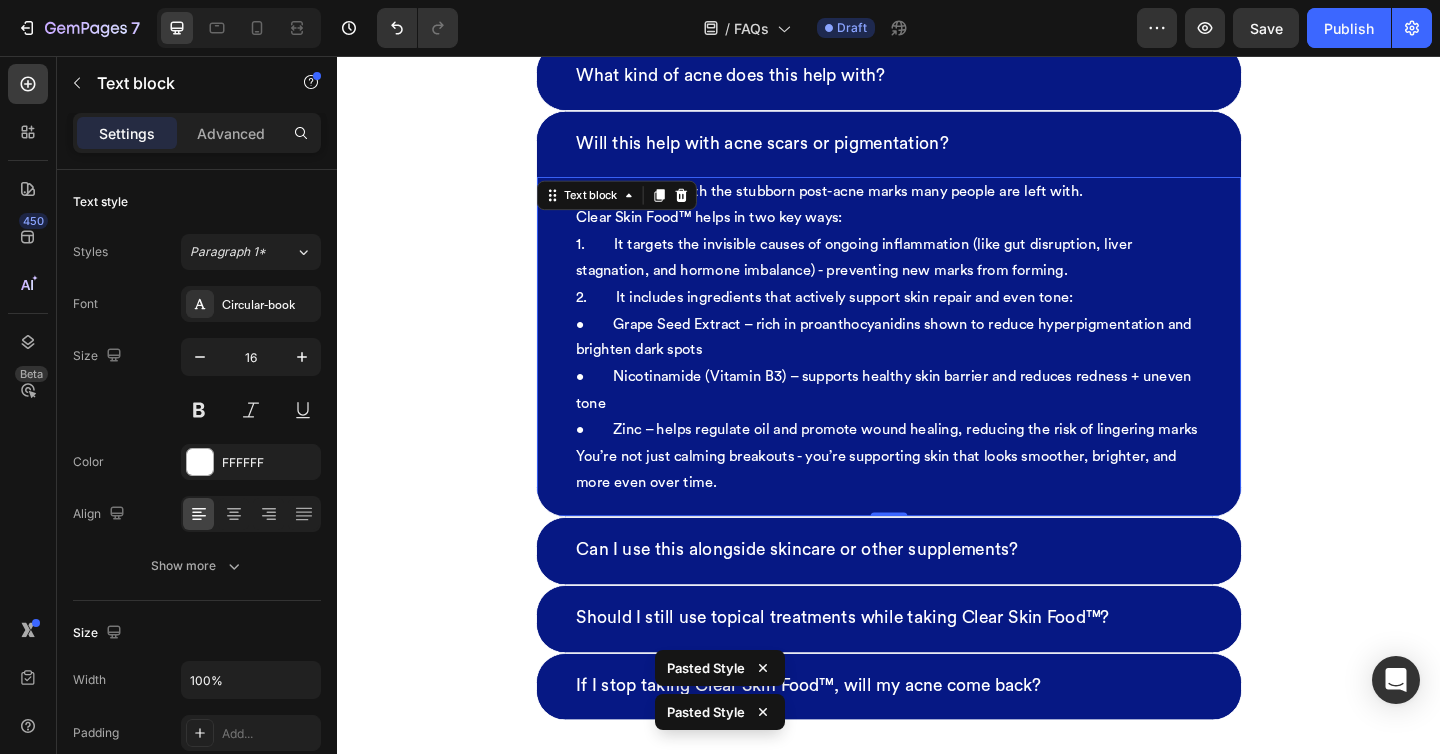 scroll, scrollTop: 2273, scrollLeft: 0, axis: vertical 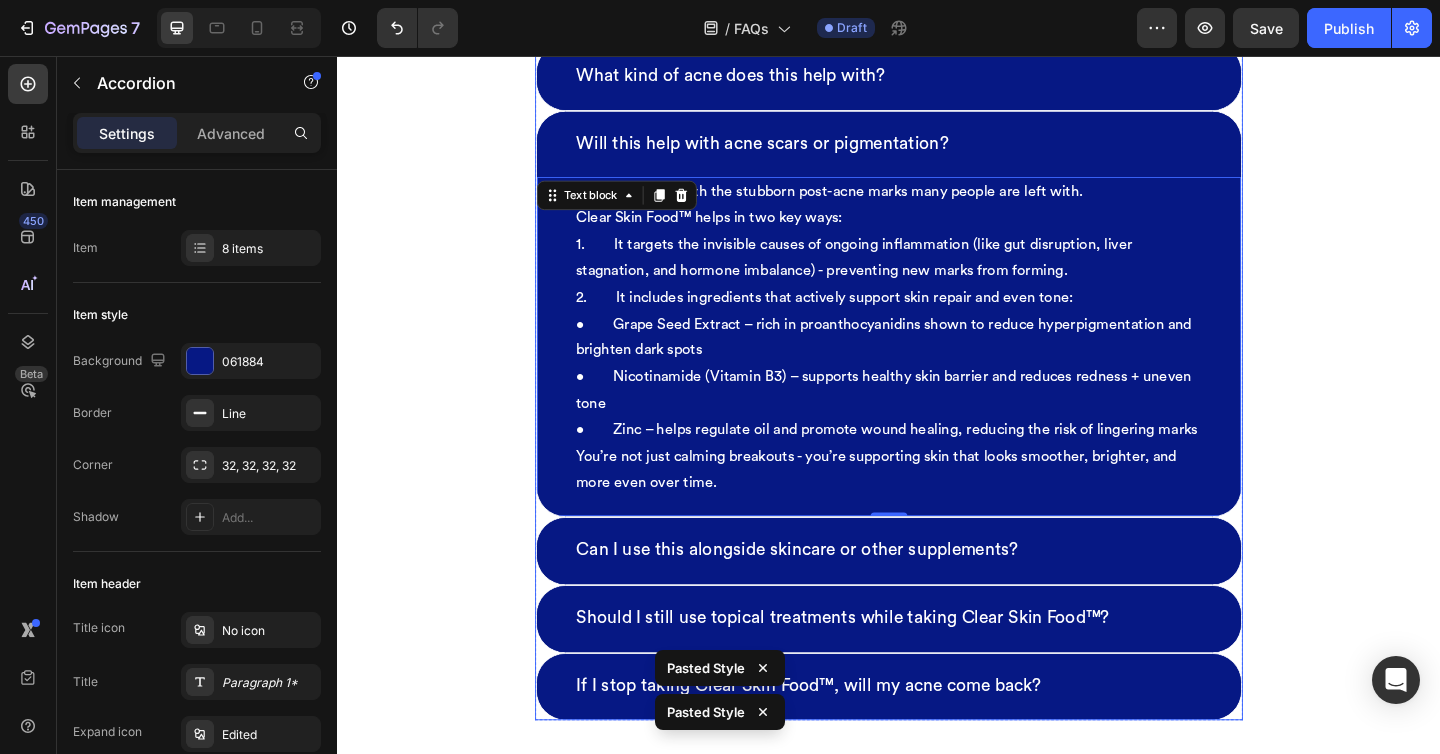 click on "Can I use this alongside skincare or other supplements?" at bounding box center (937, 595) 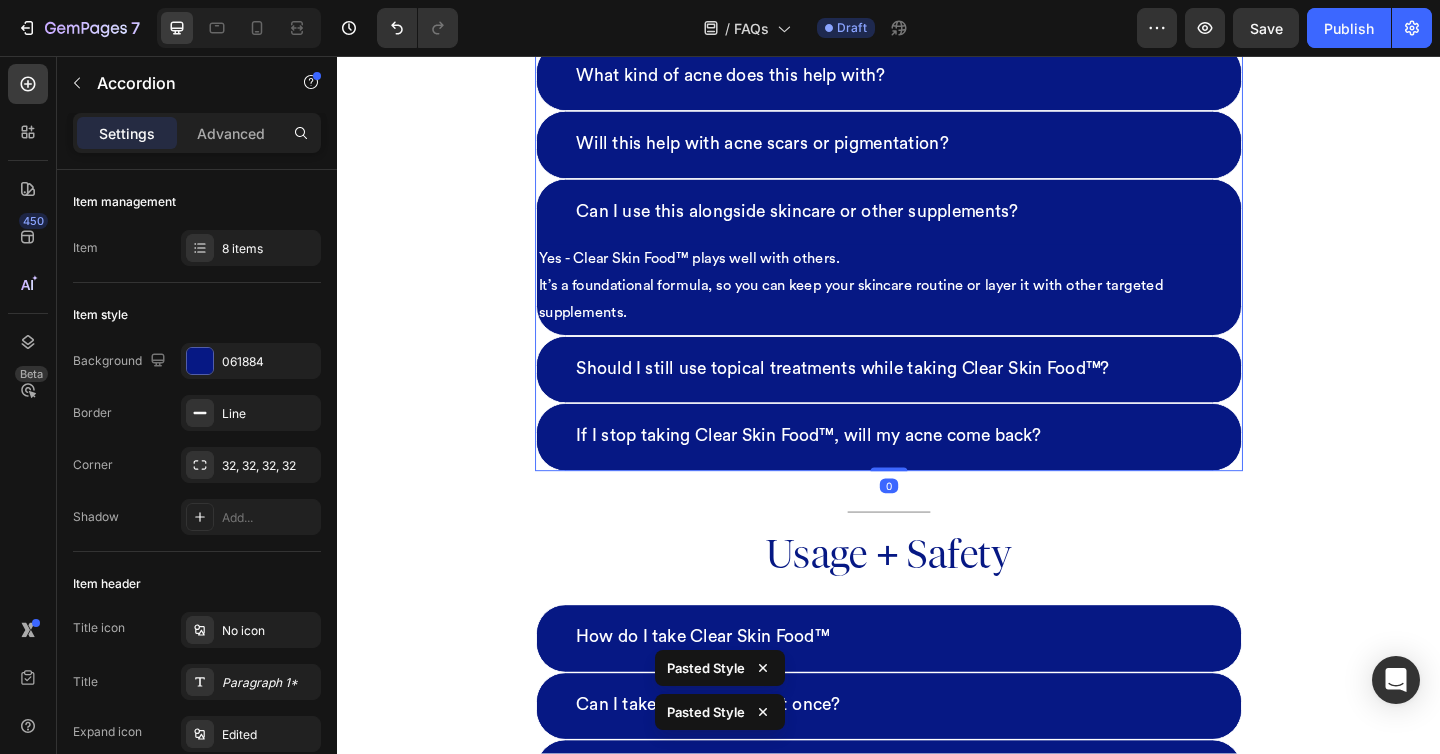 scroll, scrollTop: 2419, scrollLeft: 0, axis: vertical 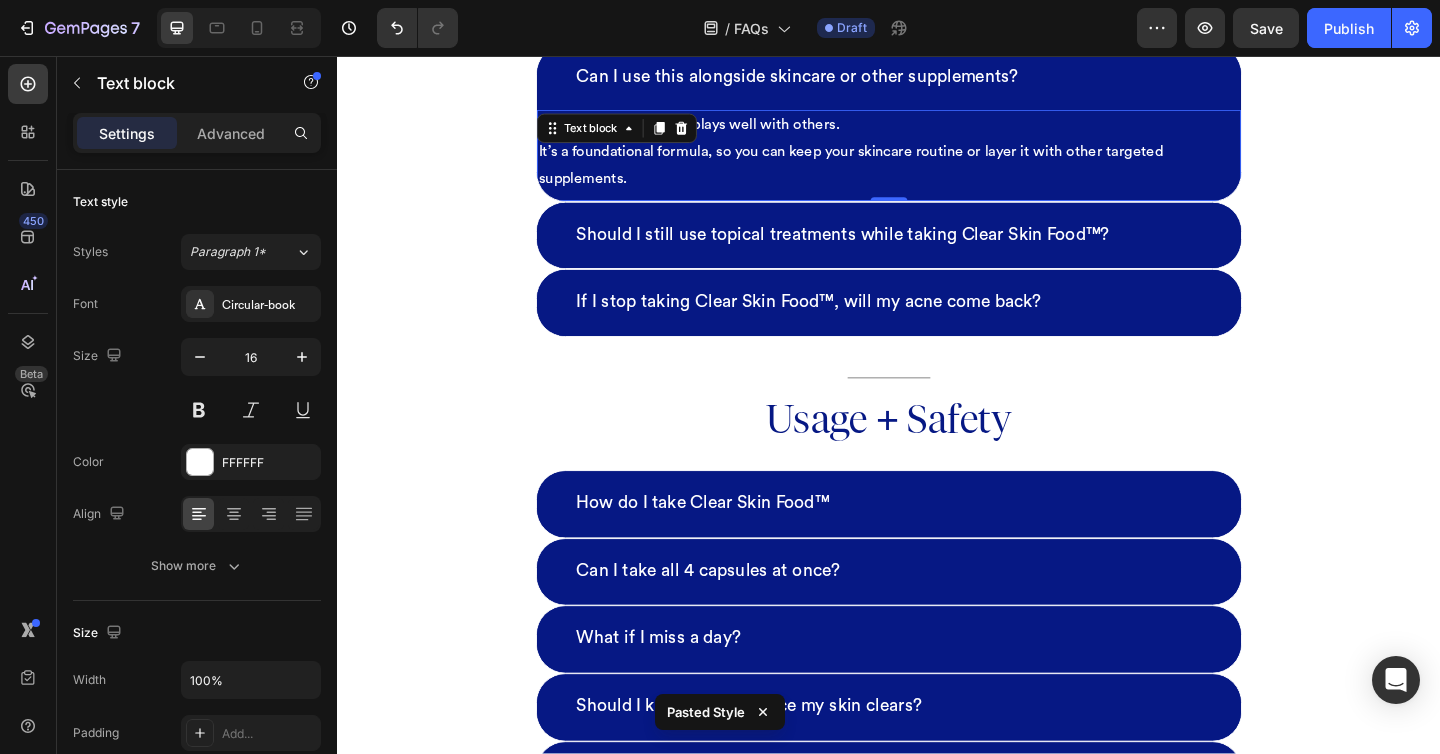 click on "Yes - Clear Skin Food™ plays well with others. It’s a foundational formula, so you can keep your skincare routine or layer it with other targeted supplements." at bounding box center (937, 160) 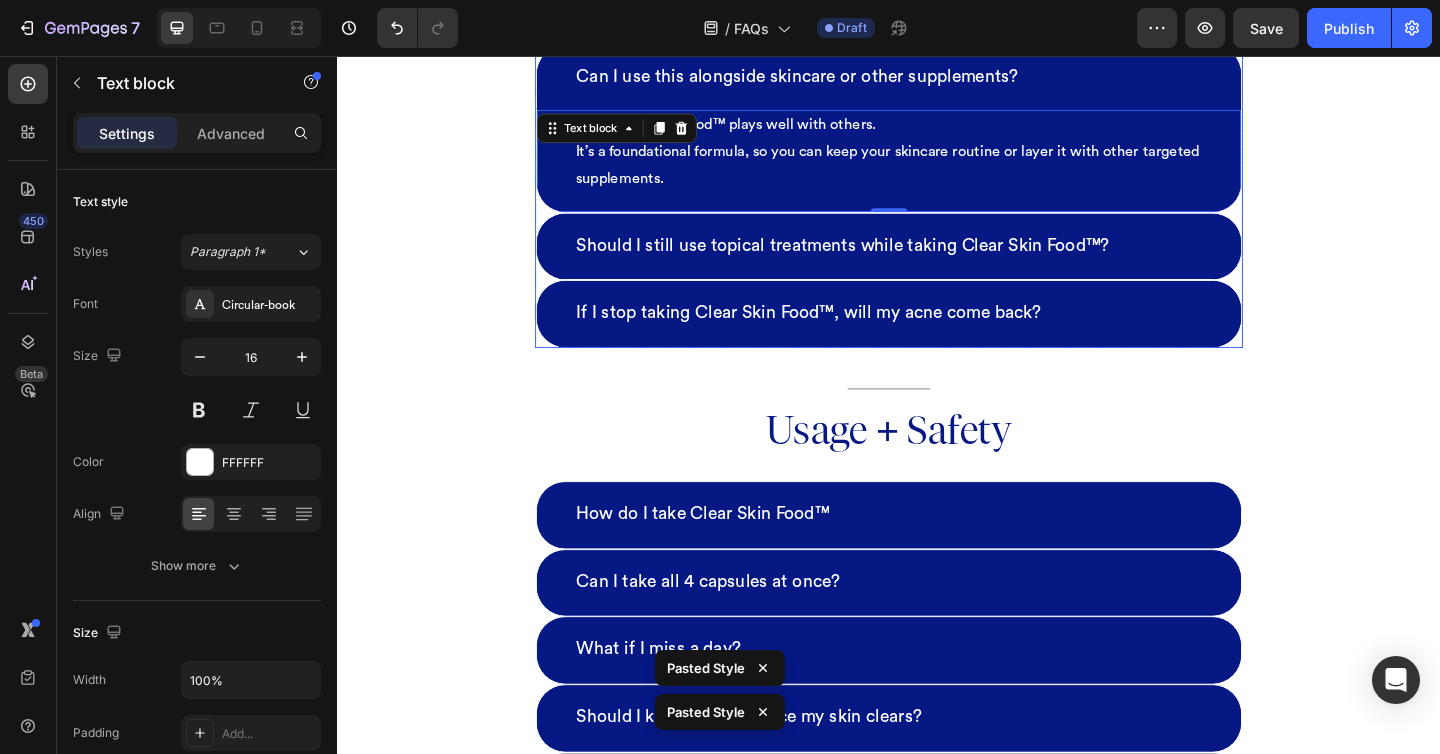 click on "Should I still use topical treatments while taking Clear Skin Food™?" at bounding box center (937, 263) 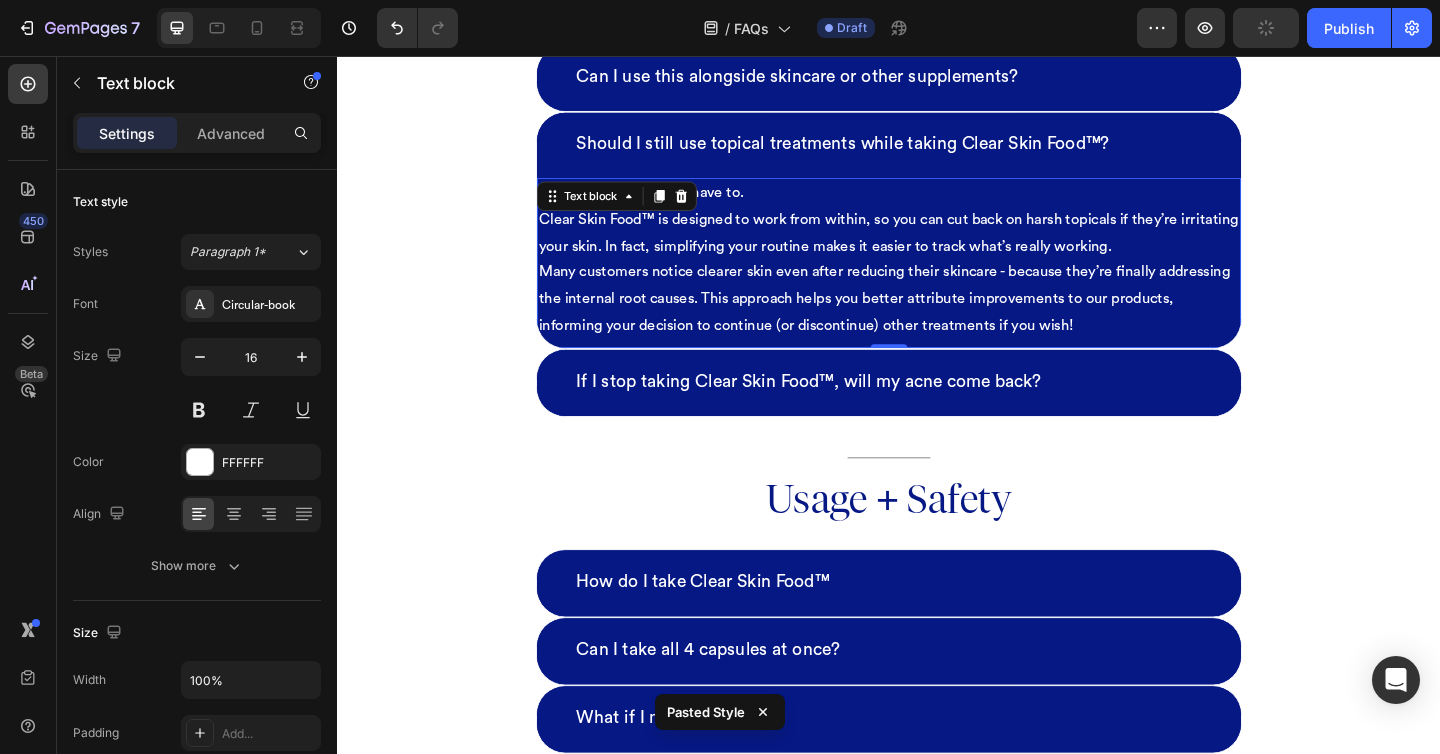 click on "You can - but you don’t have to. Clear Skin Food™ is designed to work from within, so you can cut back on harsh topicals if they’re irritating your skin. In fact, simplifying your routine makes it easier to track what’s really working. Many customers notice clearer skin even after reducing their skincare - because they’re finally addressing the internal root causes. This approach helps you better attribute improvements to our products, informing your decision to continue (or discontinue) other treatments if you wish!" at bounding box center (937, 277) 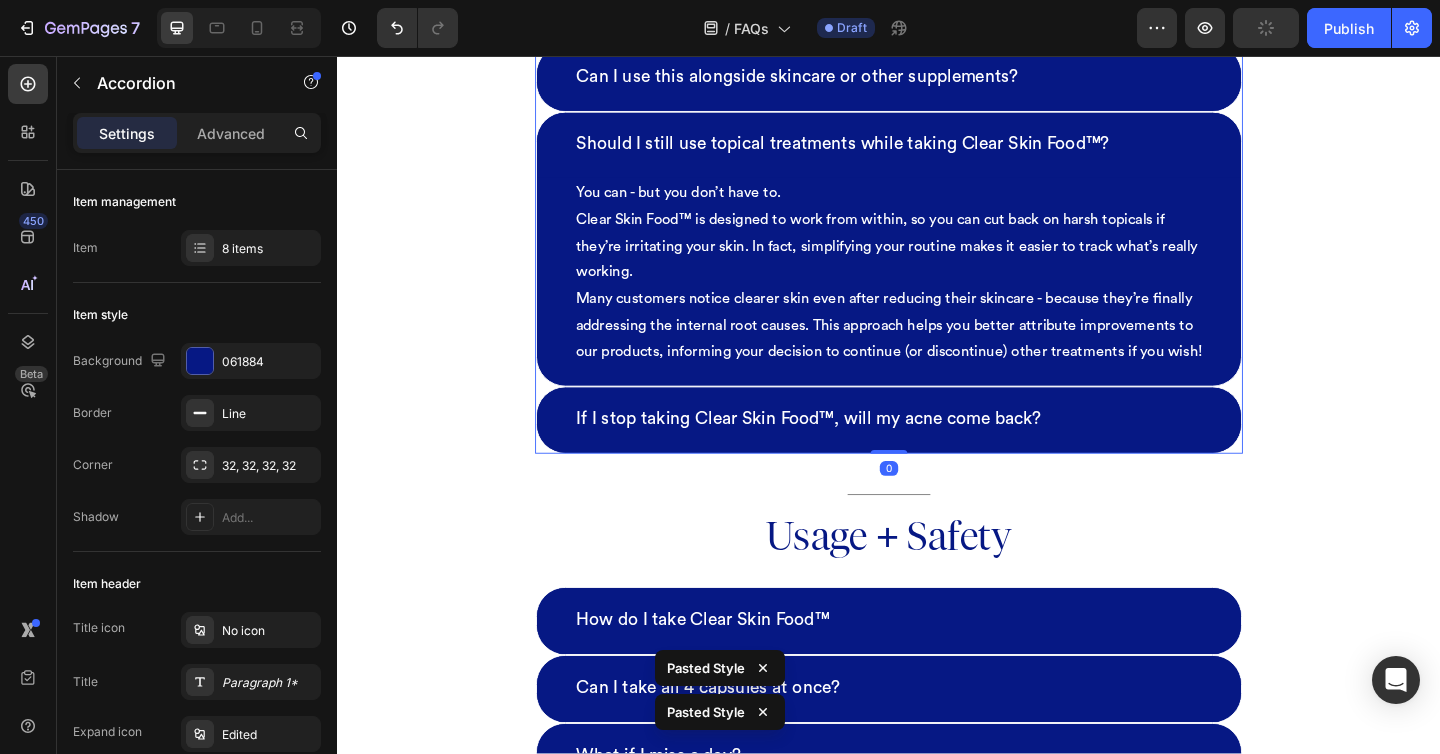 click on "If I stop taking Clear Skin Food™, will my acne come back?" at bounding box center [937, 452] 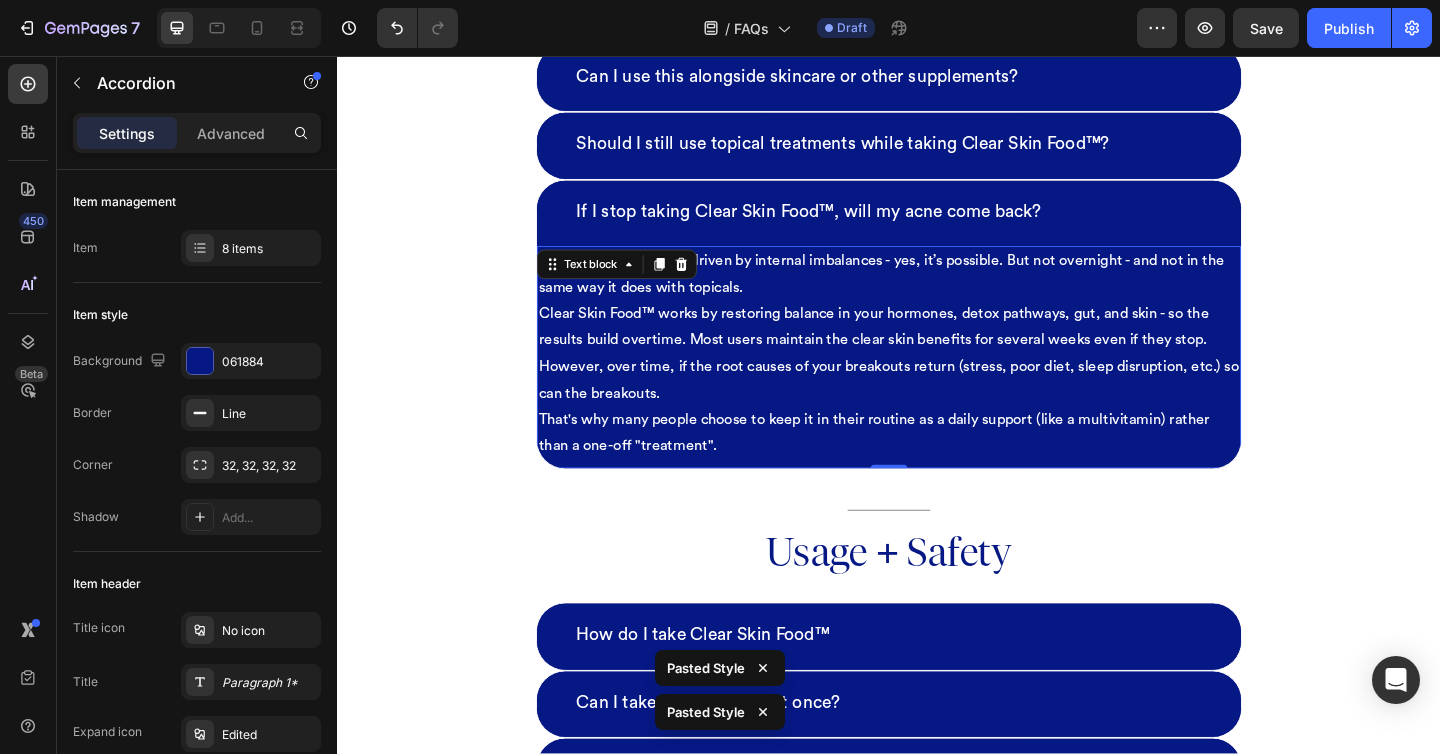 click on "If your breakouts were driven by internal imbalances - yes, it’s possible. But not overnight - and not in the same way it does with topicals. Clear Skin Food™ works by restoring balance in your hormones, detox pathways, gut, and skin - so the results build overtime. Most users maintain the clear skin benefits for several weeks even if they stop. However, over time, if the root causes of your breakouts return (stress, poor diet, sleep disruption, etc.) so can the breakouts.  That's why many people choose to keep it in their routine as a daily support (like a multivitamin) rather than a one-off "treatment"." at bounding box center [937, 380] 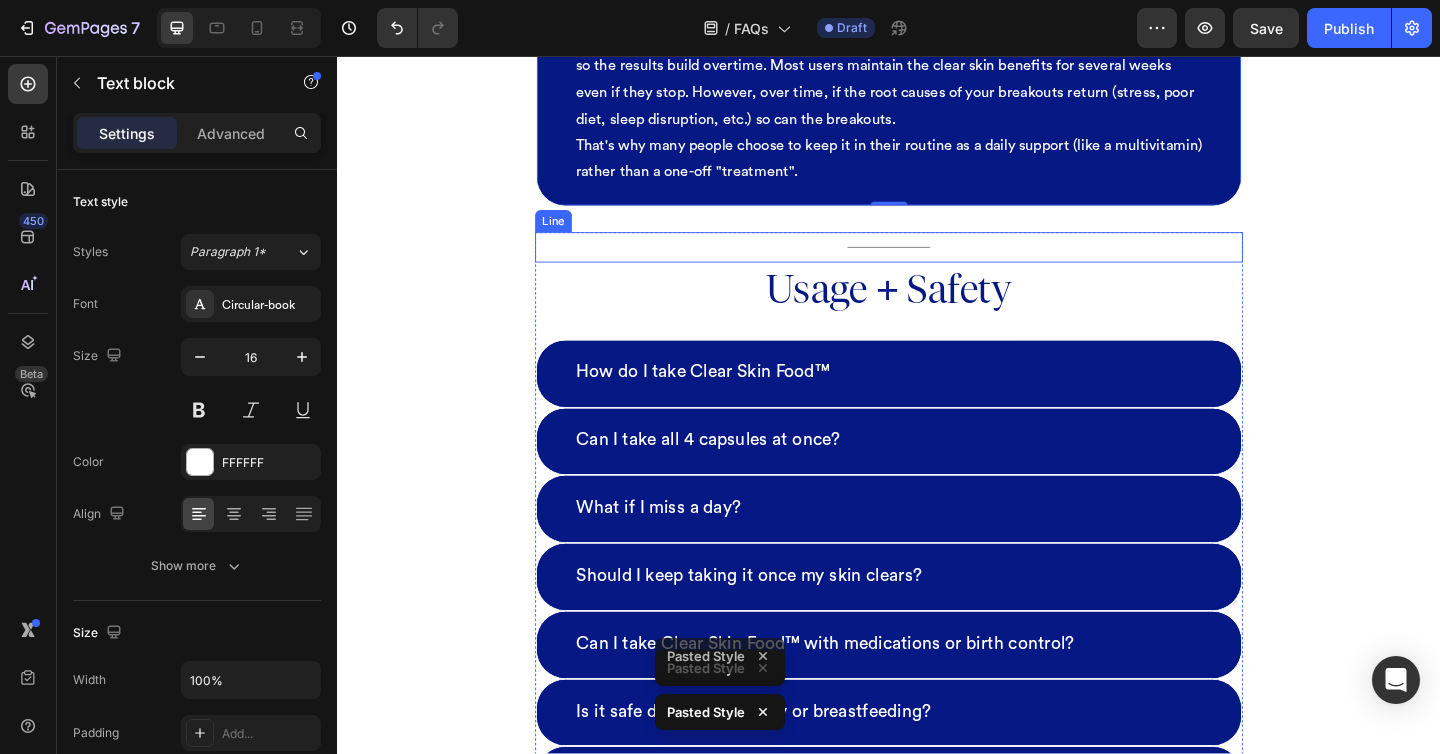 scroll, scrollTop: 2716, scrollLeft: 0, axis: vertical 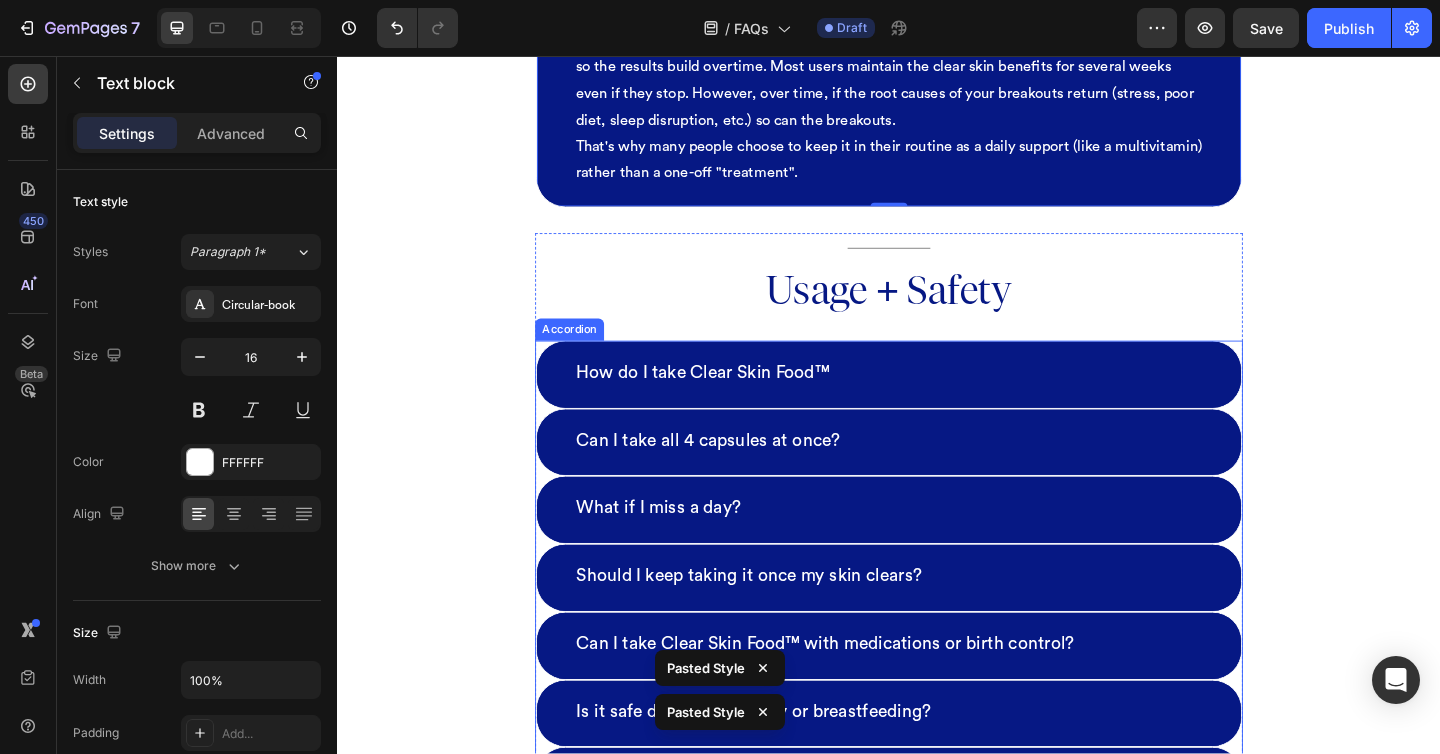 click on "How do I take Clear Skin Food™" at bounding box center (937, 403) 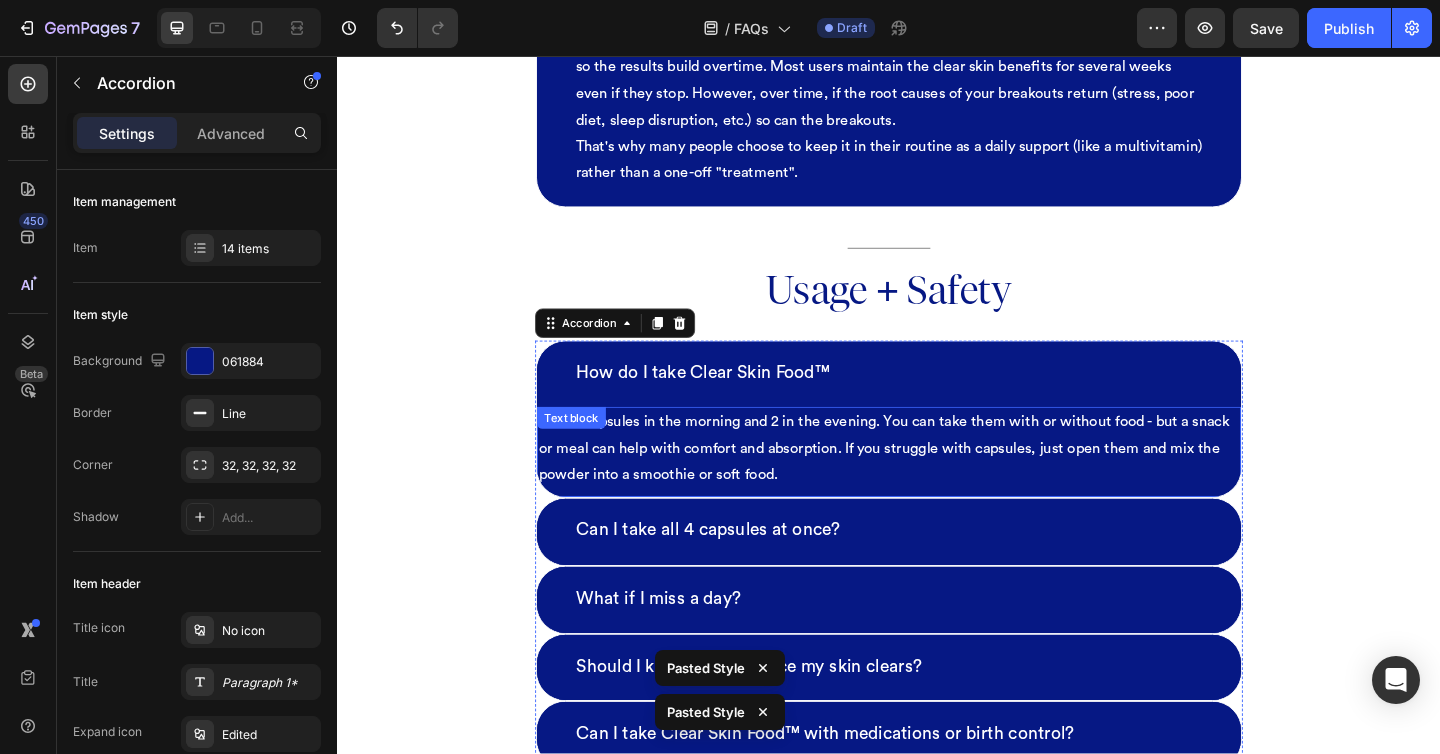 click on "Take 2 capsules in the morning and 2 in the evening. You can take them with or without food - but a snack or meal can help with comfort and absorption. If you struggle with capsules, just open them and mix the powder into a smoothie or soft food." at bounding box center [937, 483] 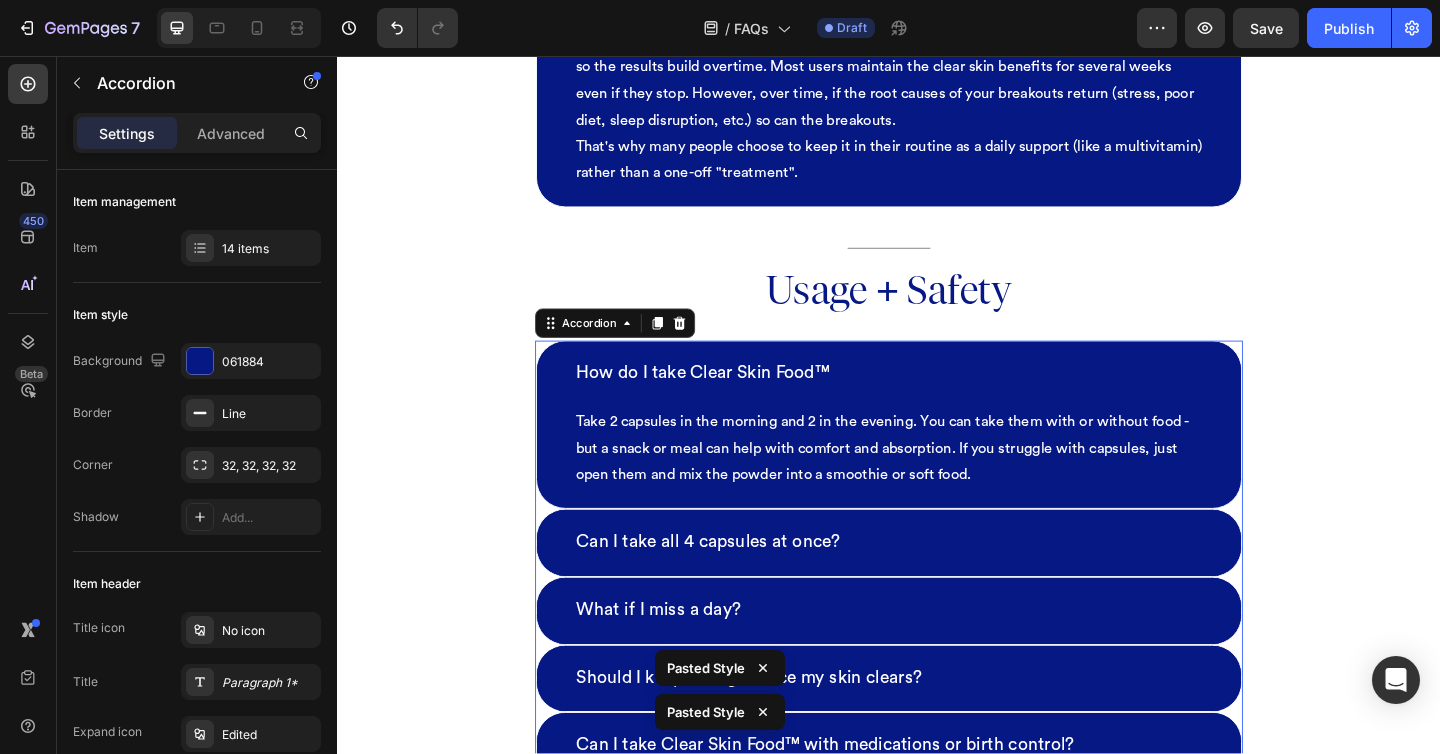 click on "Can I take all 4 capsules at once?" at bounding box center [937, 585] 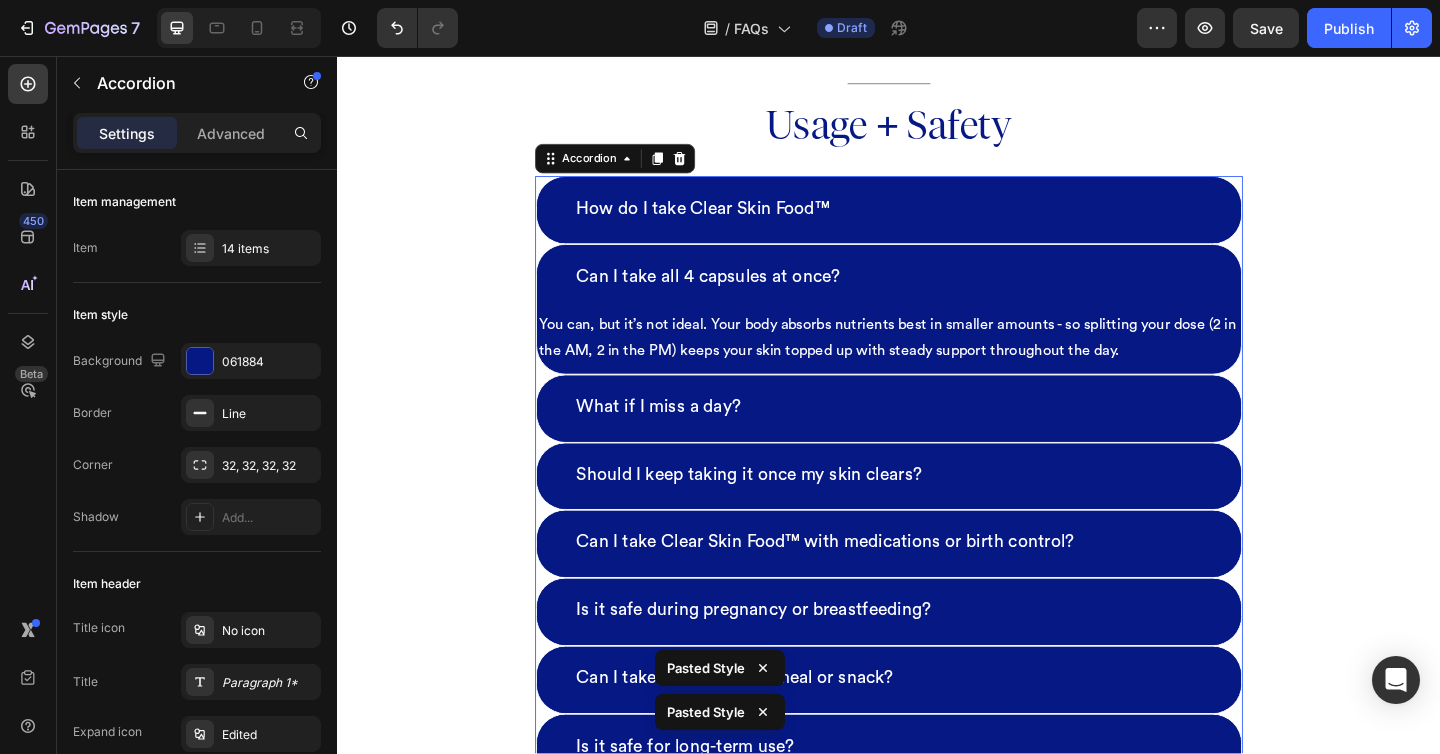 scroll, scrollTop: 2893, scrollLeft: 0, axis: vertical 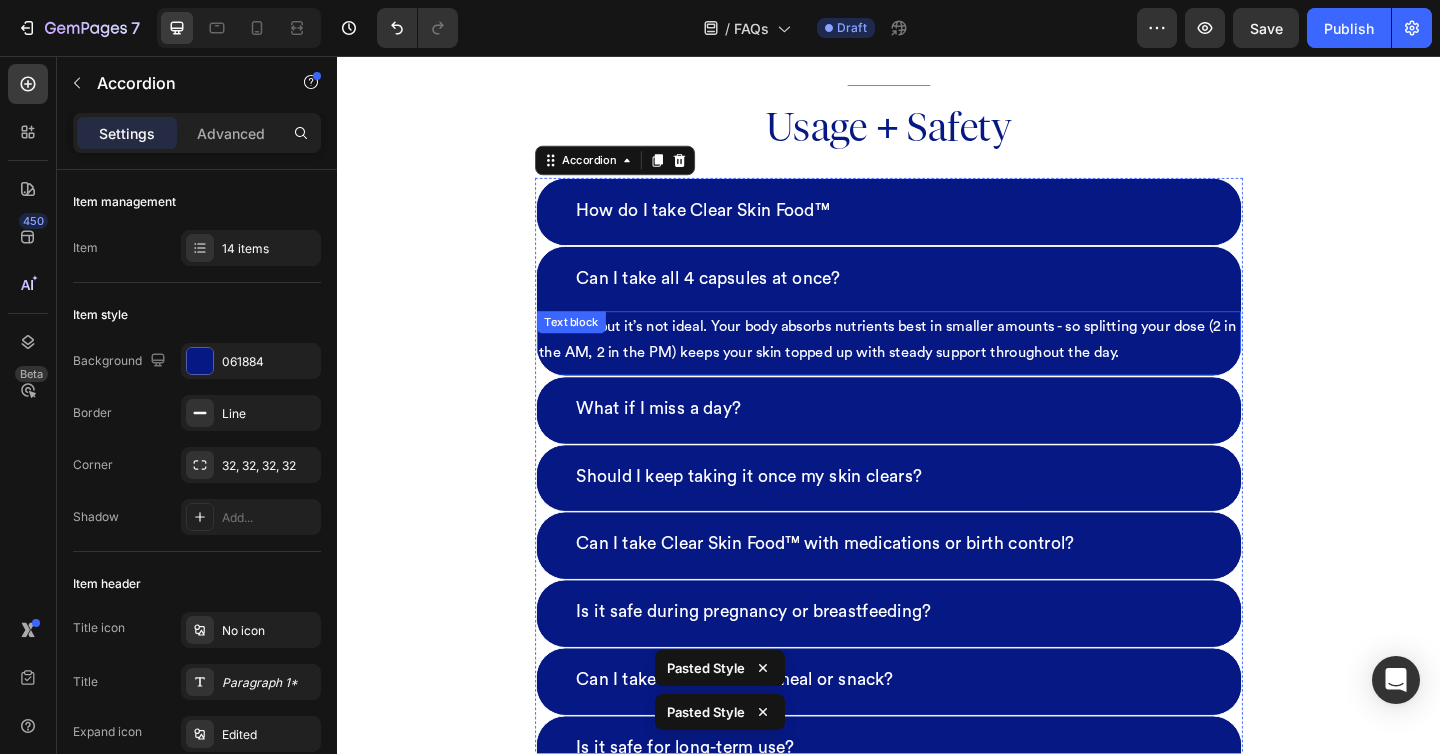 click on "You can, but it’s not ideal. Your body absorbs nutrients best in smaller amounts - so splitting your dose (2 in the AM, 2 in the PM) keeps your skin topped up with steady support throughout the day." at bounding box center (937, 365) 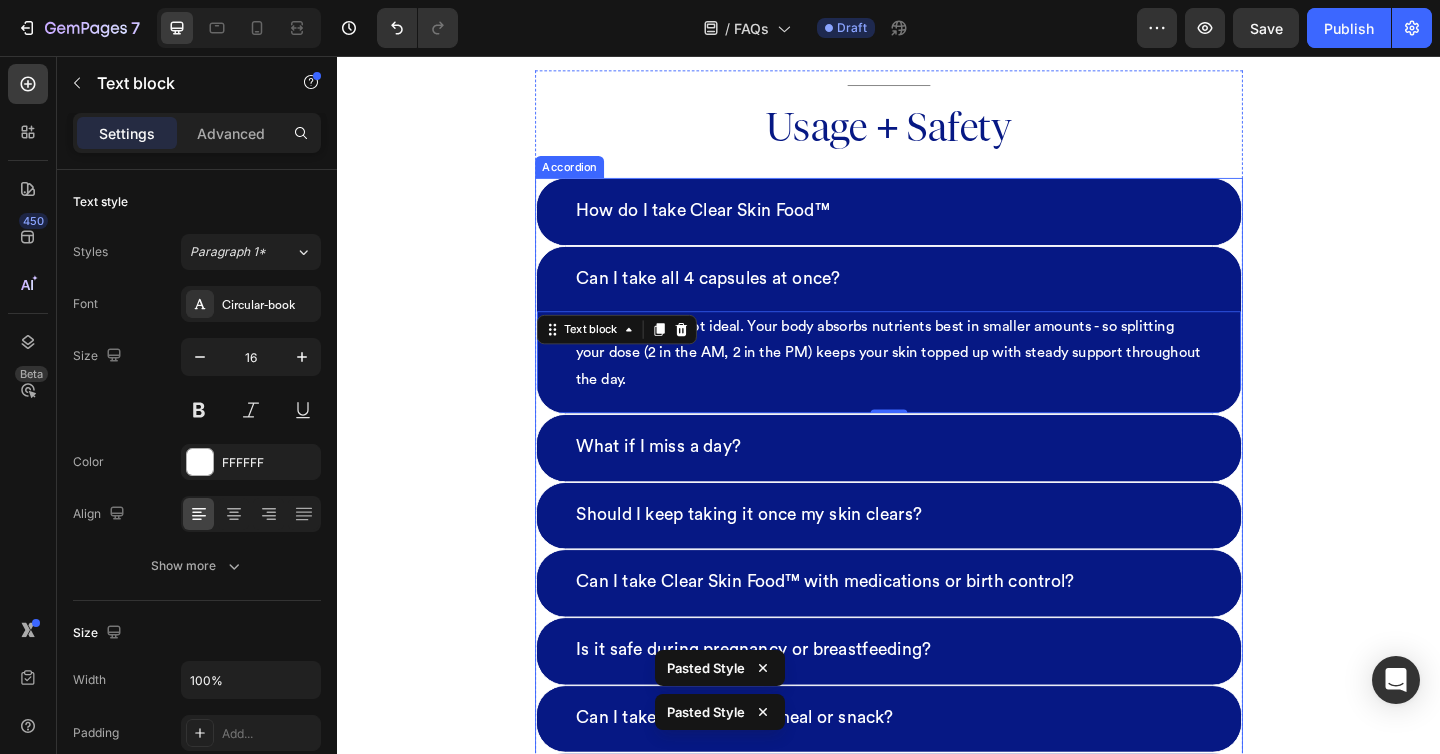 click on "What if I miss a day?" at bounding box center (937, 482) 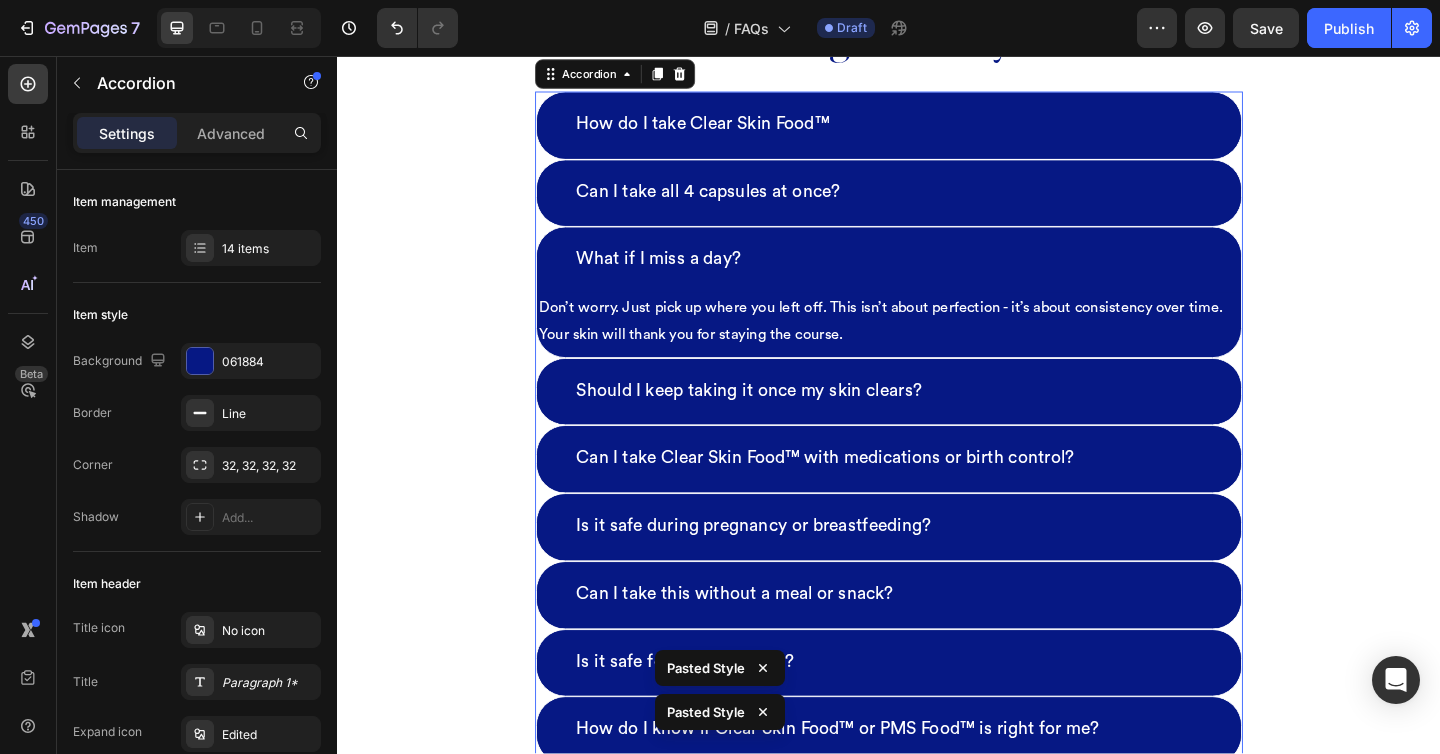 scroll, scrollTop: 2997, scrollLeft: 0, axis: vertical 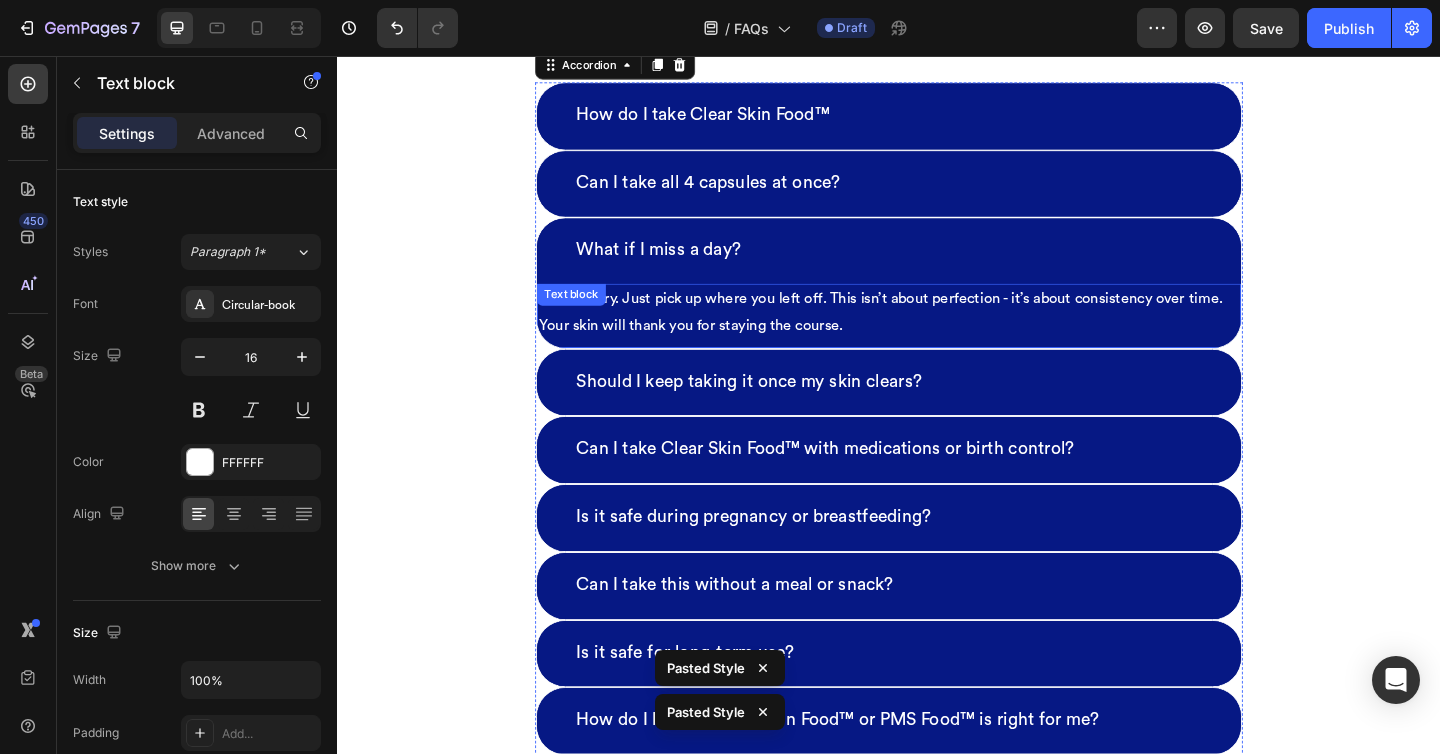 click on "Don’t worry. Just pick up where you left off. This isn’t about perfection - it’s about consistency over time. Your skin will thank you for staying the course." at bounding box center [937, 335] 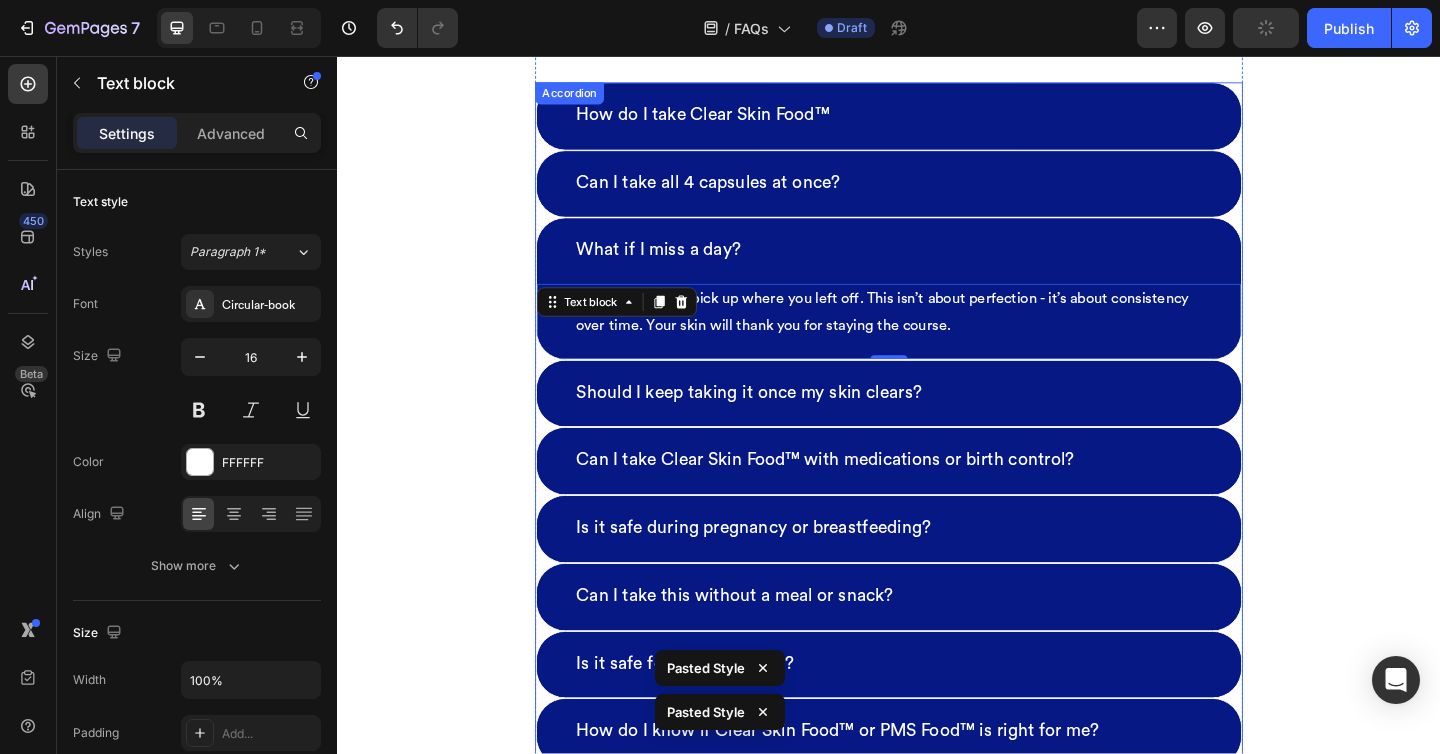 click on "Should I keep taking it once my skin clears?" at bounding box center [937, 423] 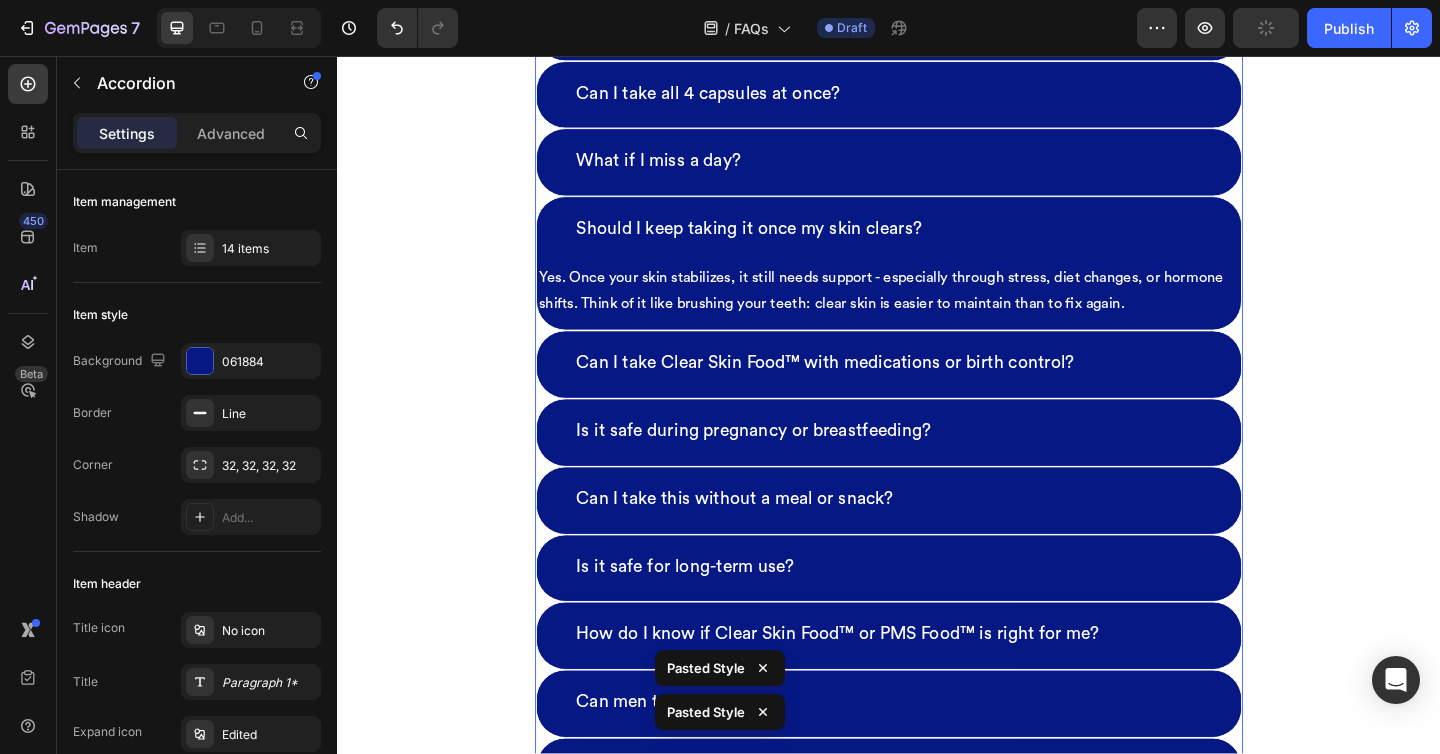 scroll, scrollTop: 3093, scrollLeft: 0, axis: vertical 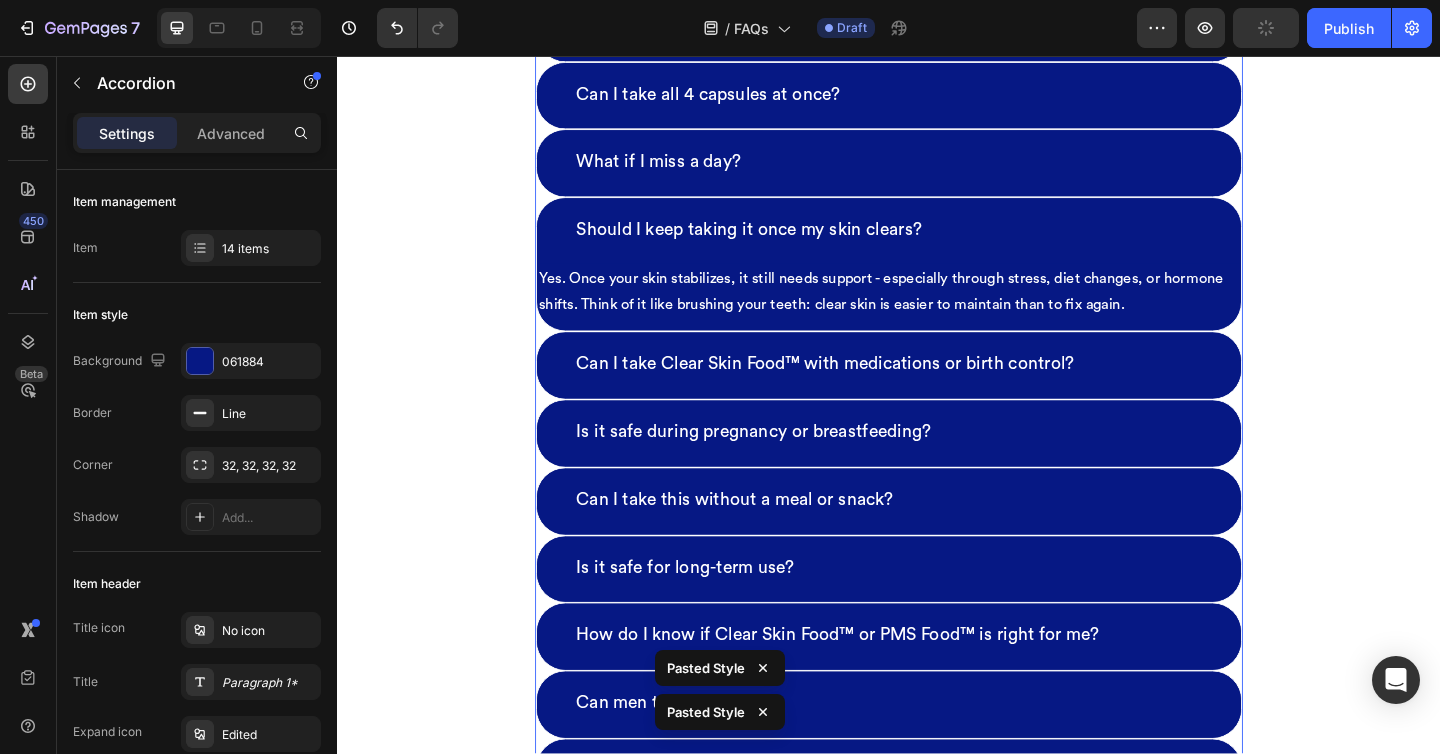 click on "Should I keep taking it once my skin clears?" at bounding box center [937, 246] 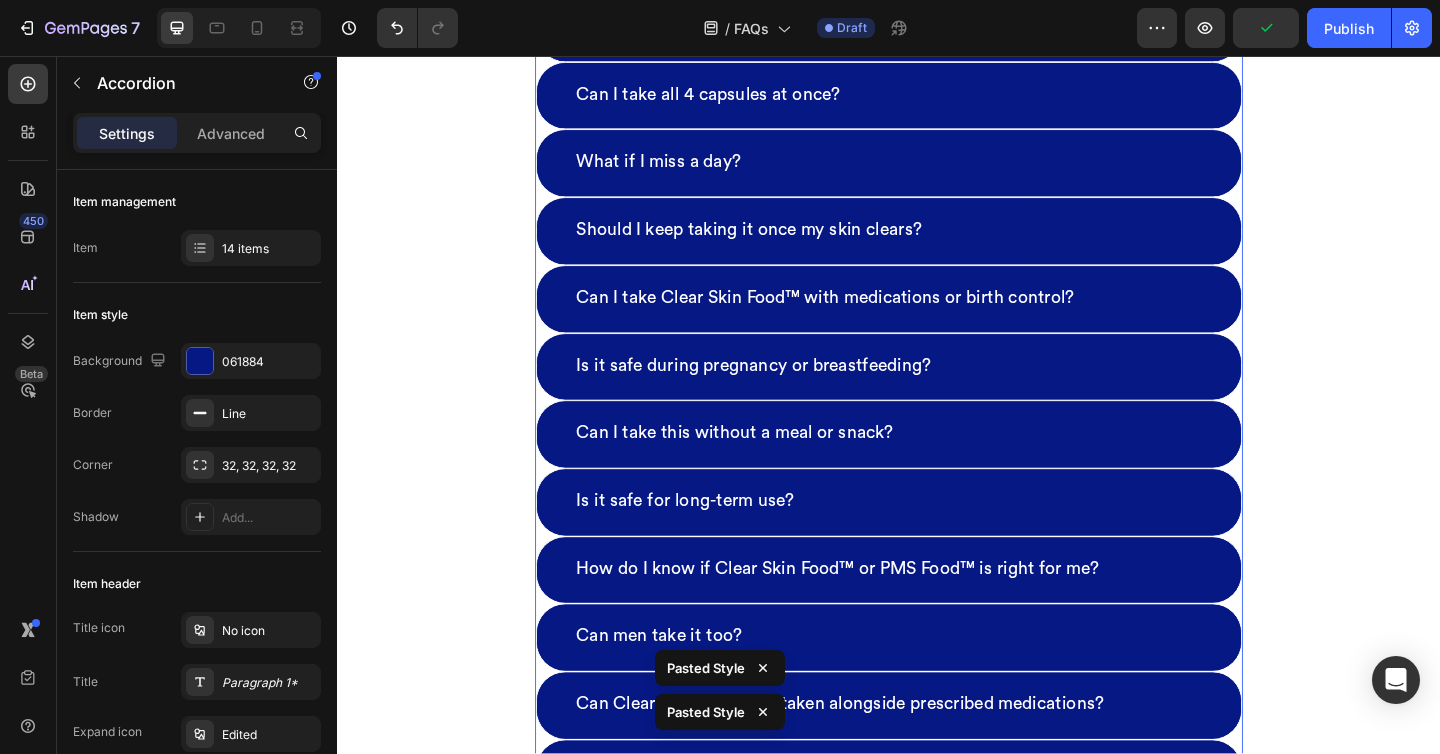 click on "Should I keep taking it once my skin clears?" at bounding box center [937, 247] 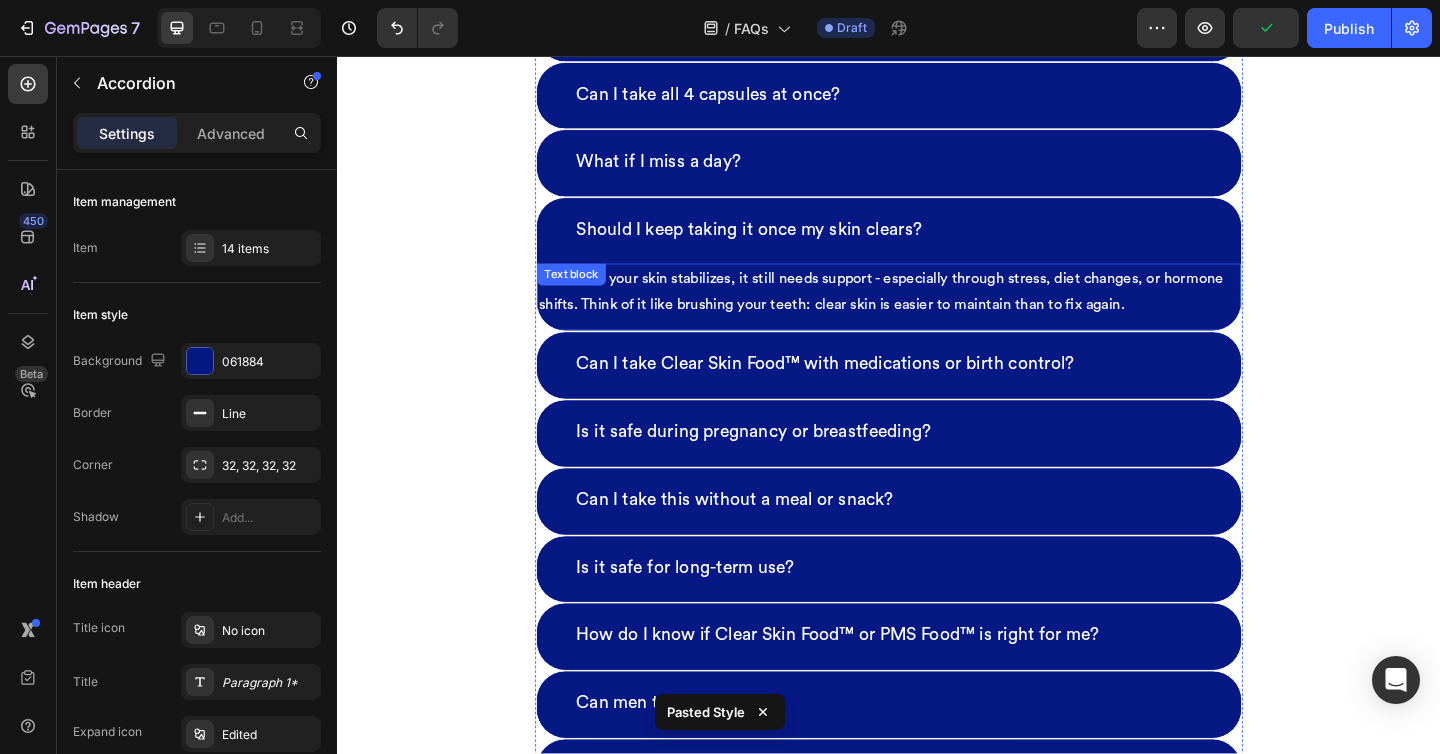 click on "Yes. Once your skin stabilizes, it still needs support - especially through stress, diet changes, or hormone shifts. Think of it like brushing your teeth: clear skin is easier to maintain than to fix again." at bounding box center (937, 313) 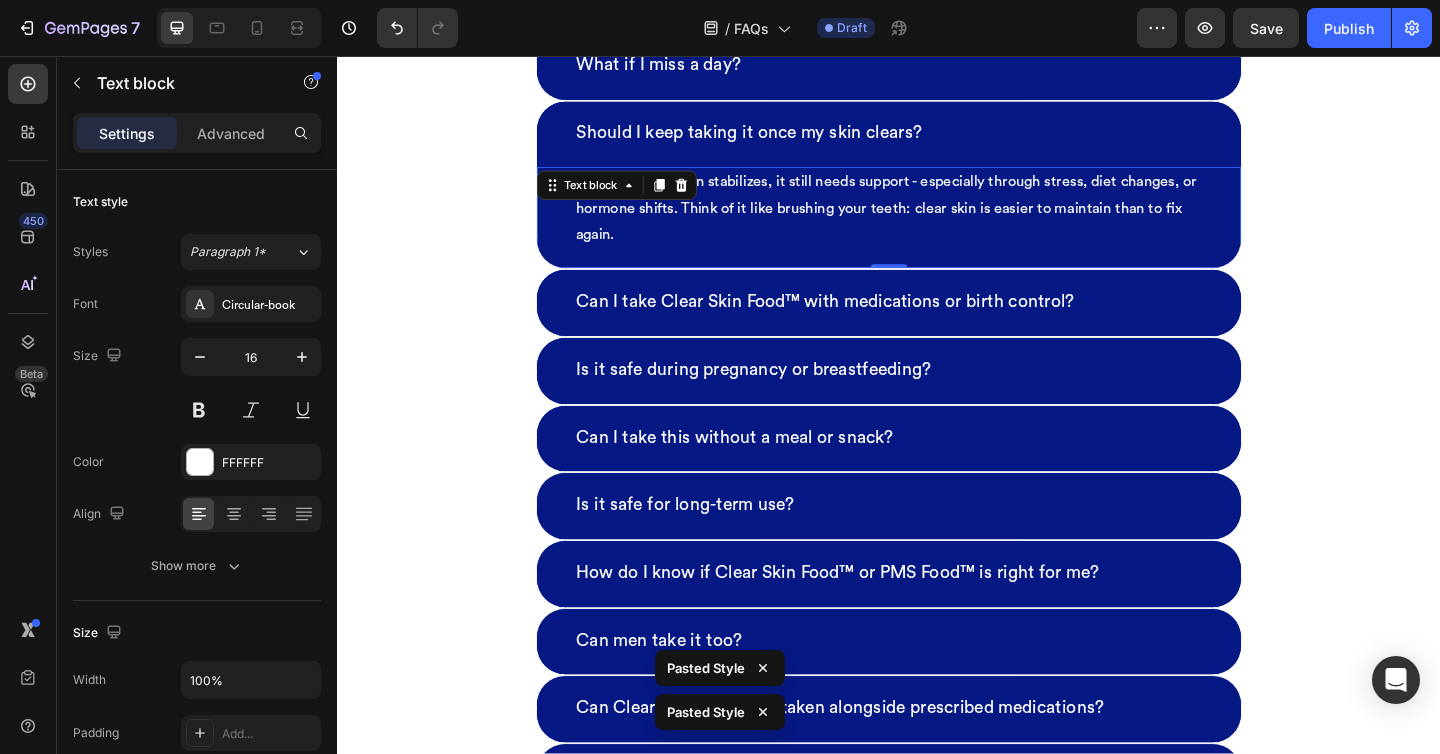 scroll, scrollTop: 3218, scrollLeft: 0, axis: vertical 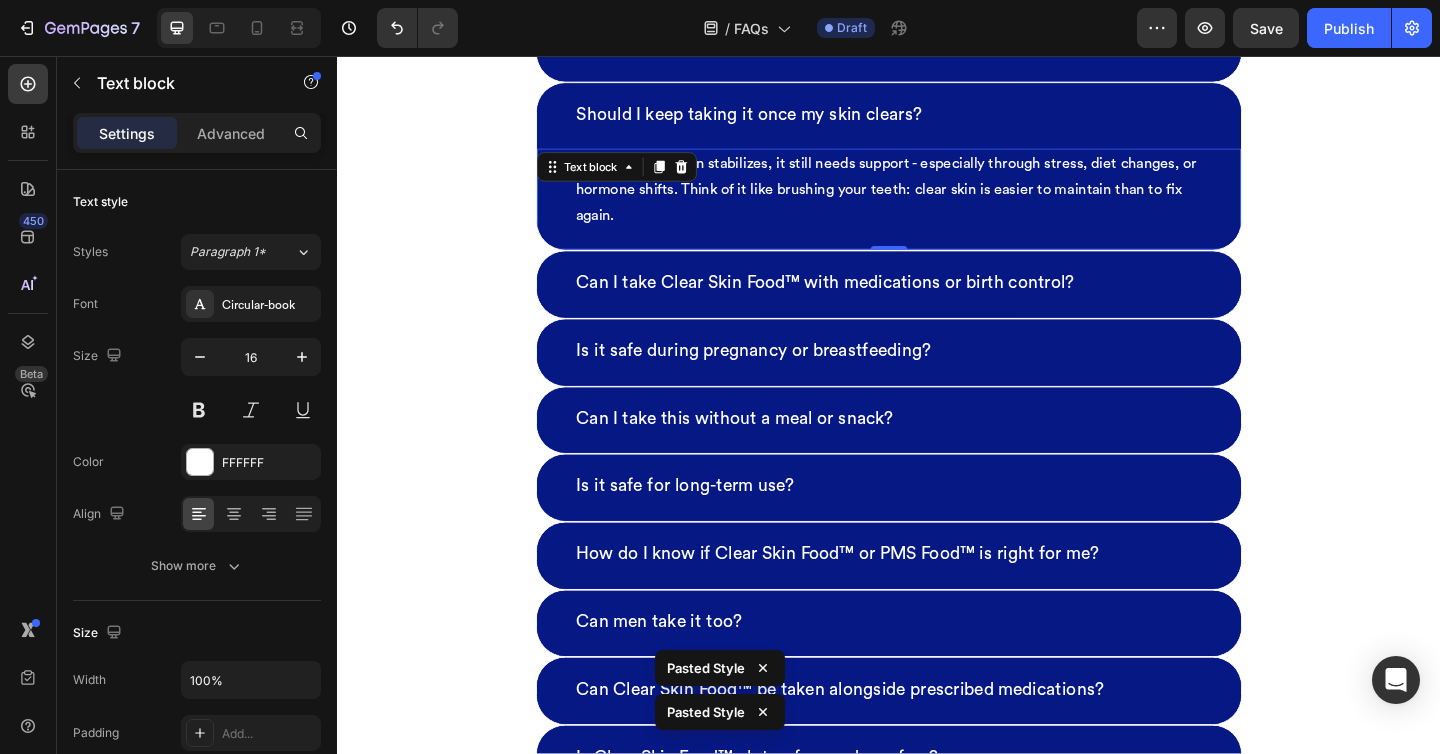 click on "Can I take Clear Skin Food™ with medications or birth control?" at bounding box center (937, 304) 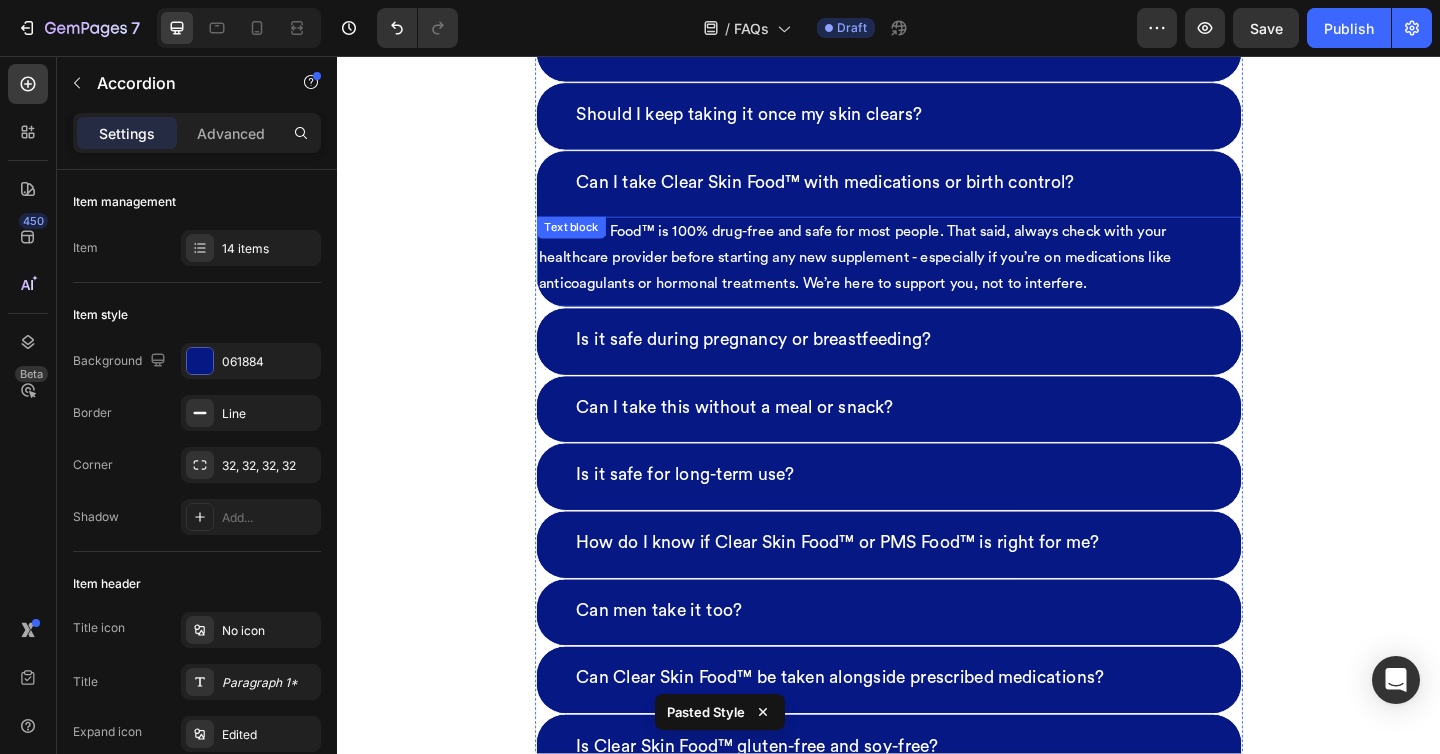 click on "Clear Skin Food™ is 100% drug-free and safe for most people. That said, always check with your healthcare provider before starting any new supplement - especially if you’re on medications like anticoagulants or hormonal treatments. We’re here to support you, not to interfere." at bounding box center (937, 276) 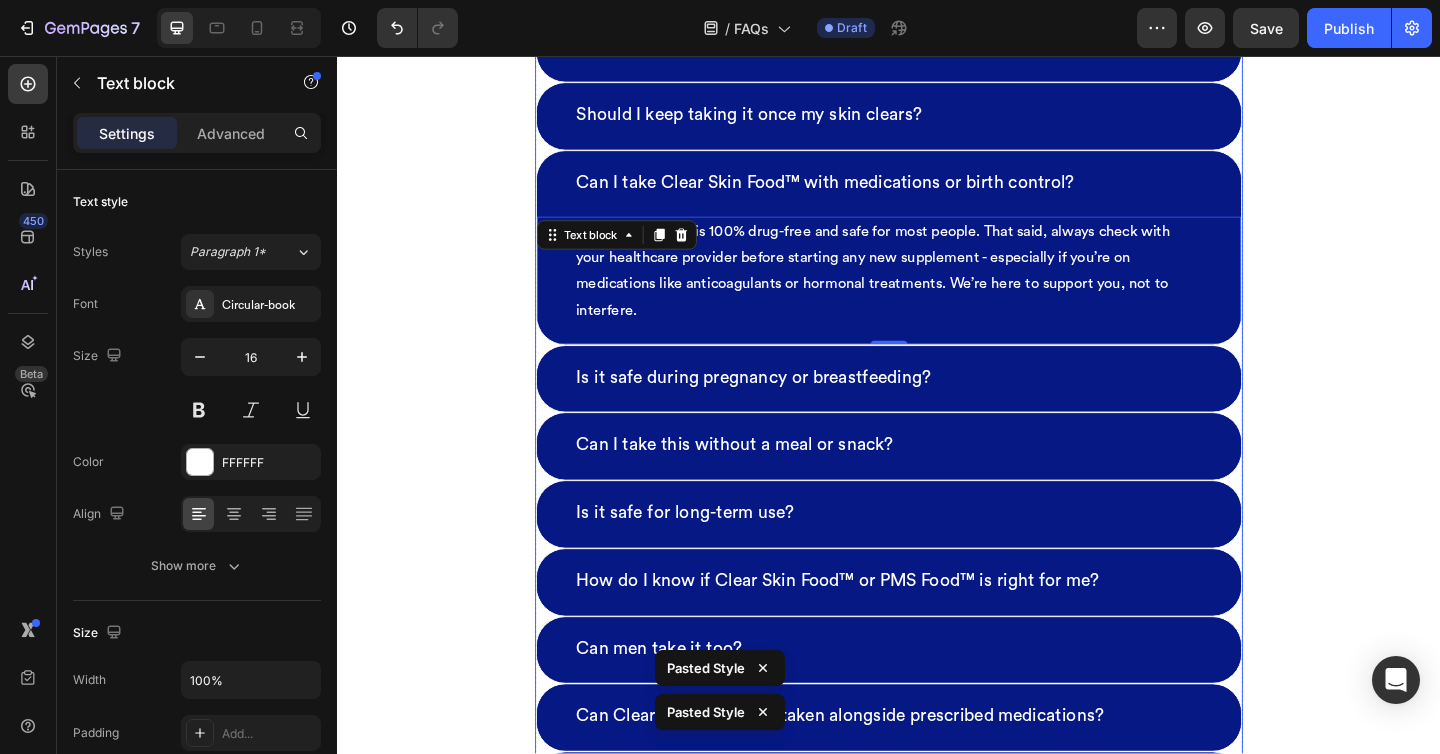 click on "Is it safe during pregnancy or breastfeeding?" at bounding box center (937, 407) 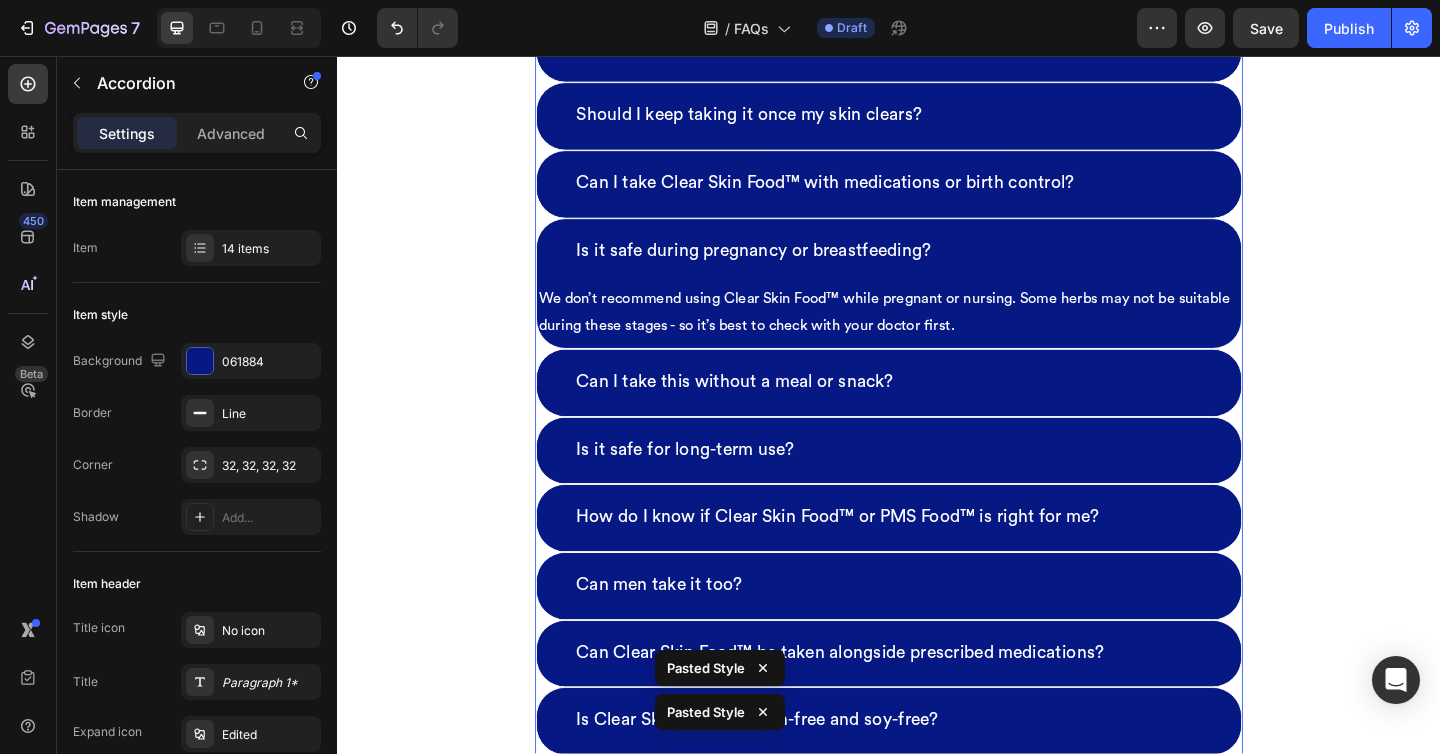 scroll, scrollTop: 3241, scrollLeft: 0, axis: vertical 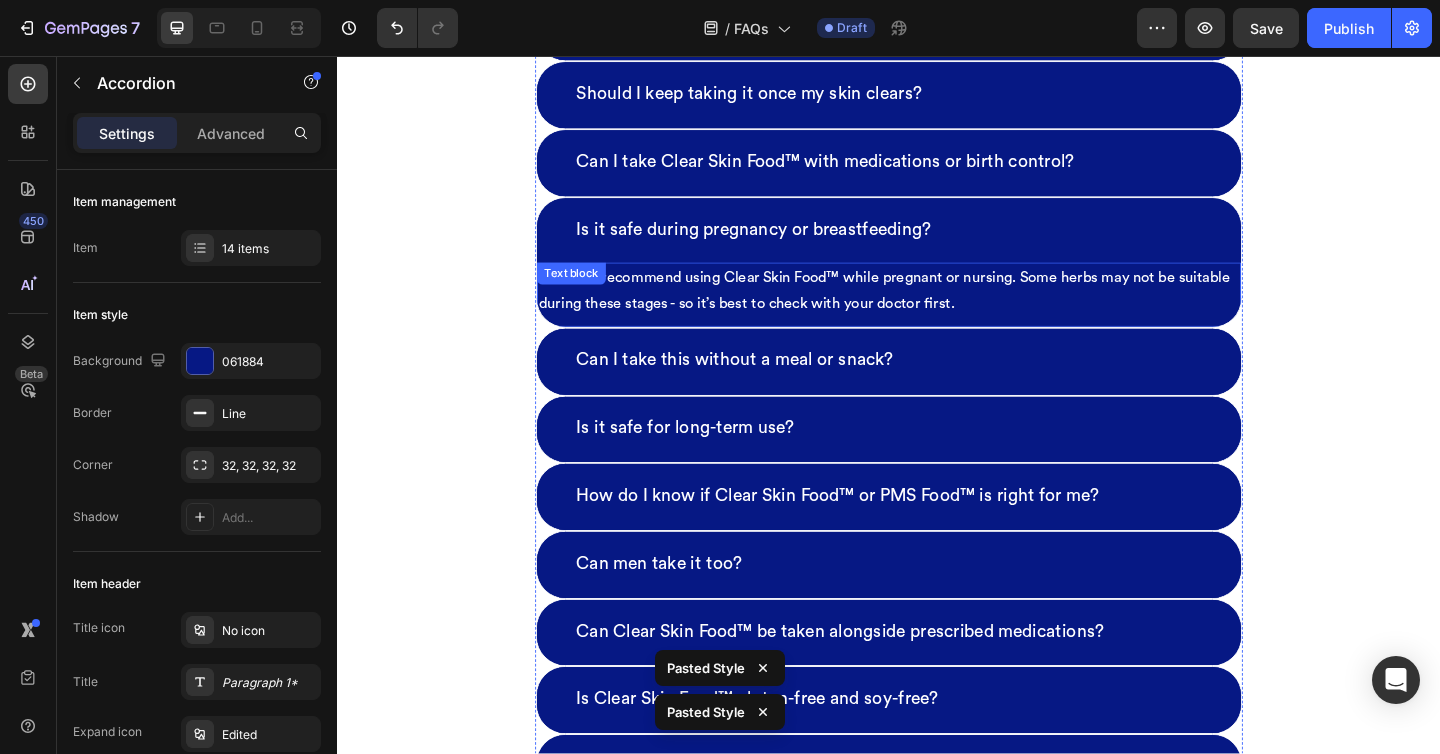 click on "We don’t recommend using Clear Skin Food™ while pregnant or nursing. Some herbs may not be suitable during these stages - so it’s best to check with your doctor first." at bounding box center [937, 312] 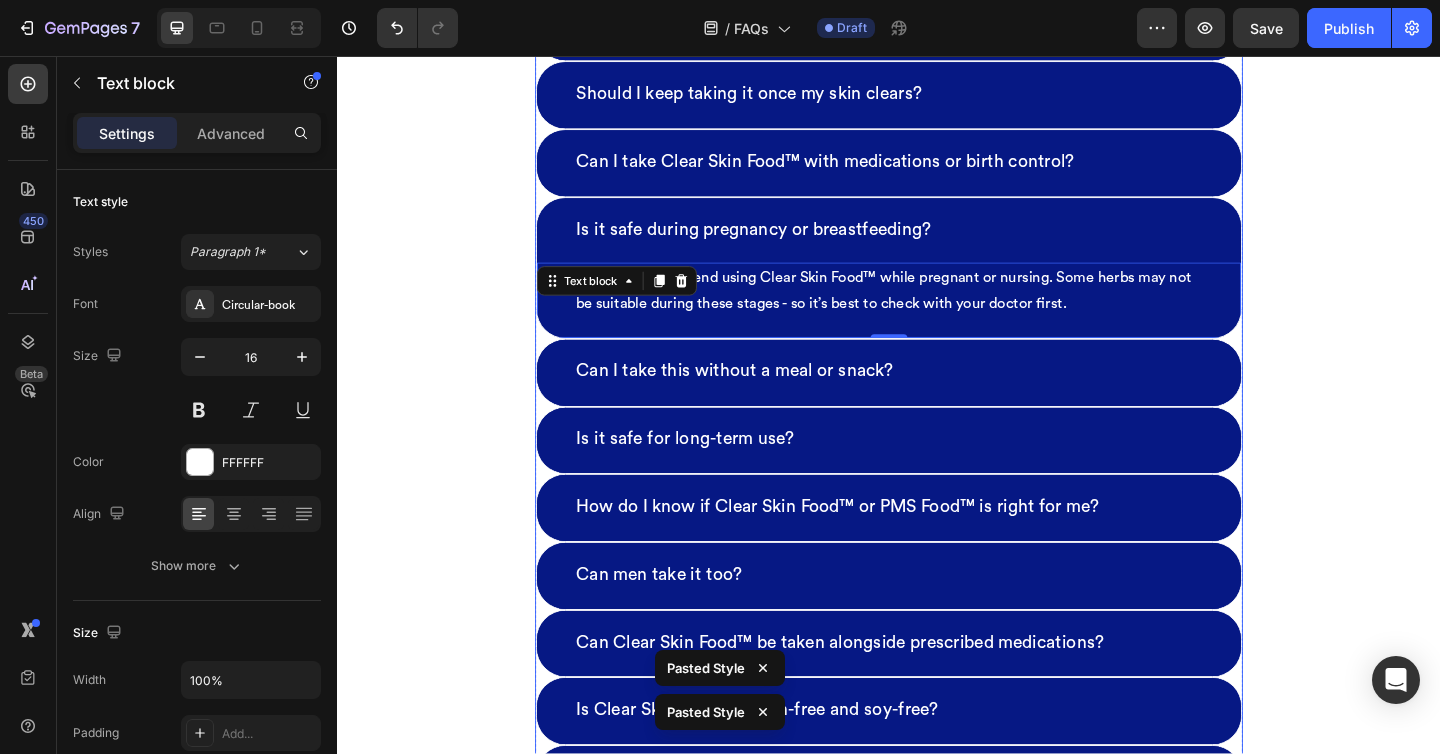 click on "Can I take this without a meal or snack?" at bounding box center (937, 400) 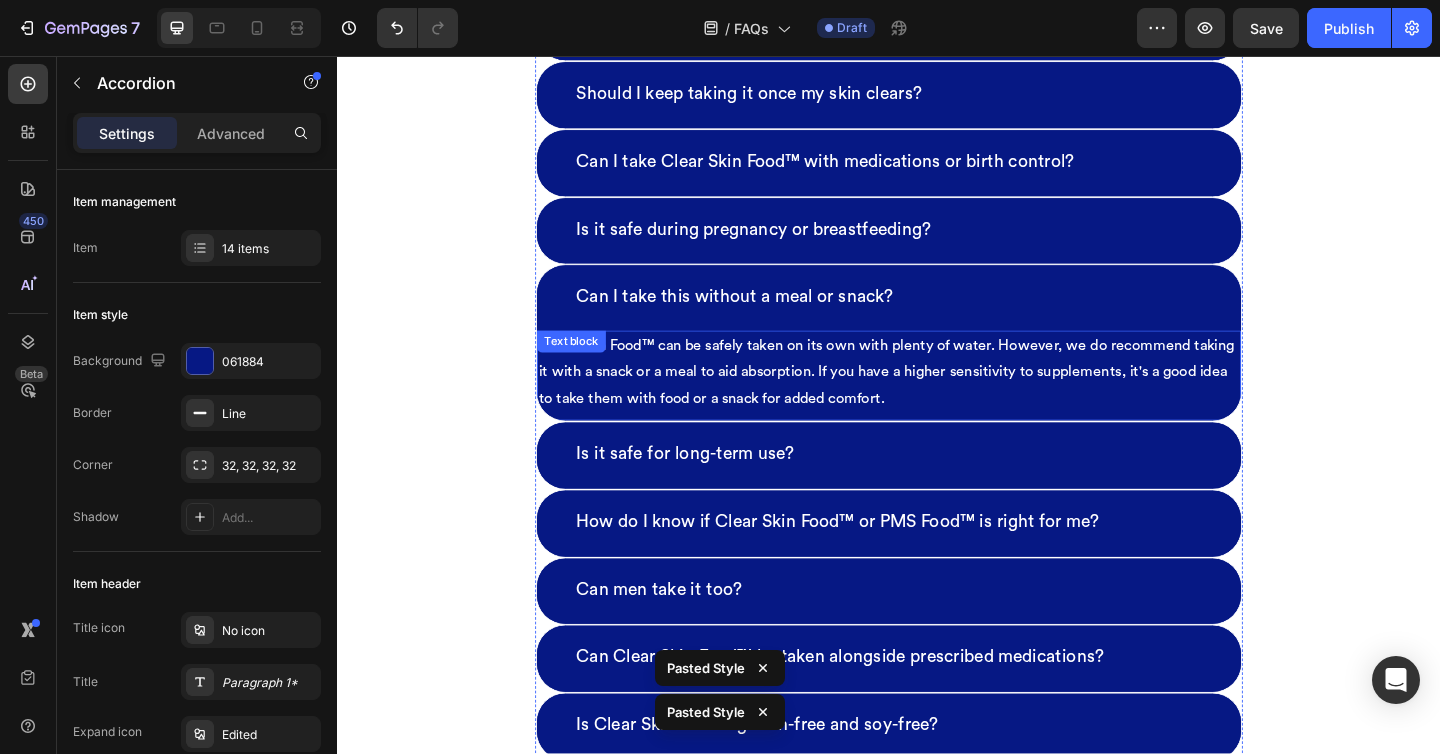 click on "Clear Skin Food™ can be safely taken on its own with plenty of water. However, we do recommend taking it with a snack or a meal to aid absorption. If you have a higher sensitivity to supplements, it's a good idea to take them with food or a snack for added comfort." at bounding box center [937, 400] 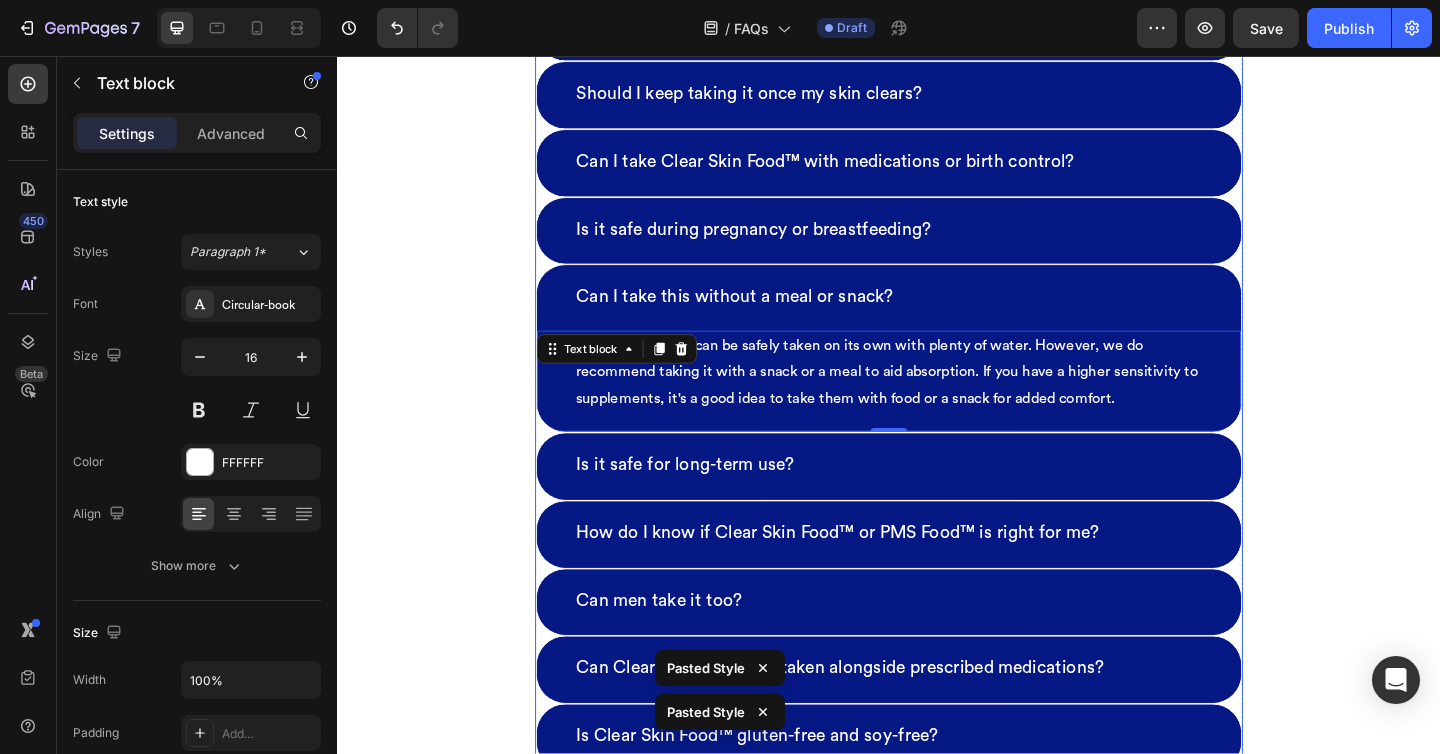 click on "Is it safe for long-term use?" at bounding box center (937, 502) 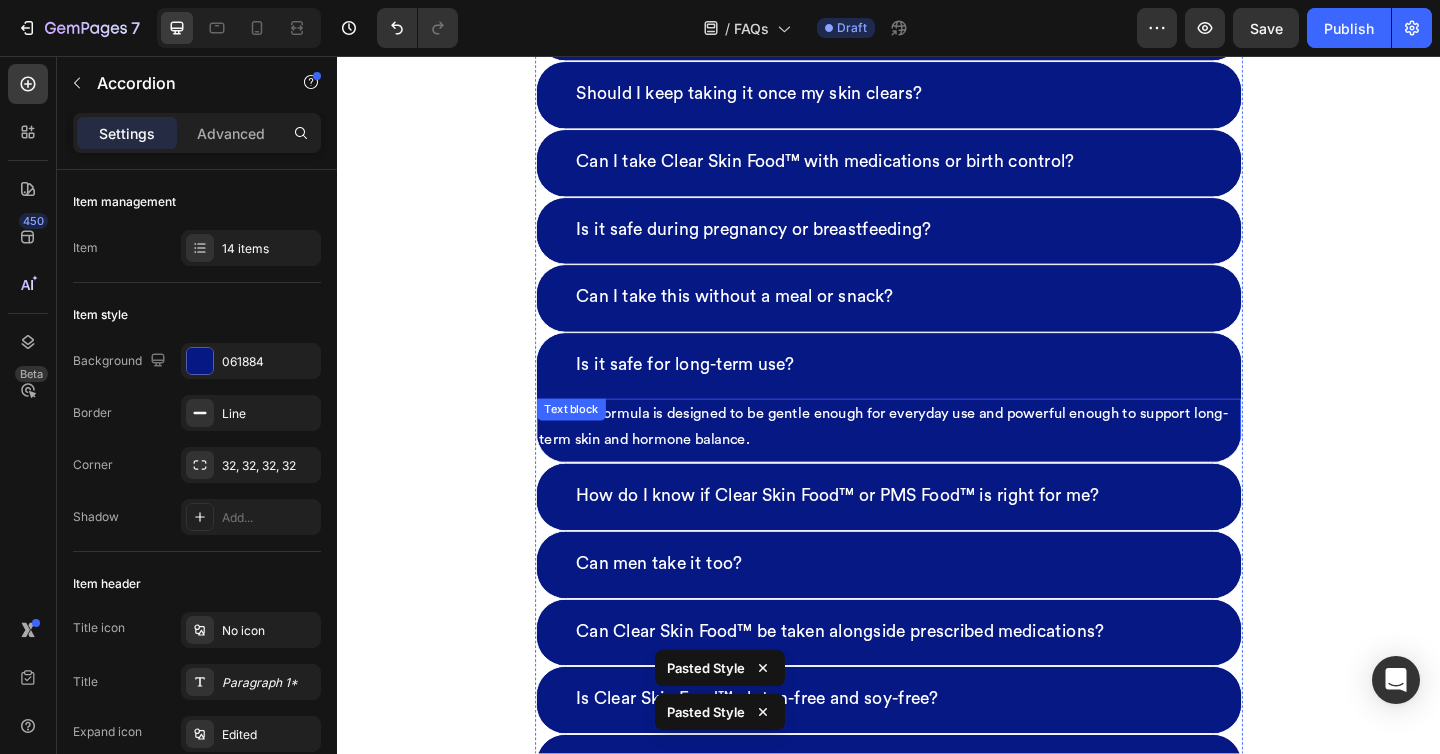 click on "Yes. Our formula is designed to be gentle enough for everyday use and powerful enough to support long-term skin and hormone balance." at bounding box center [937, 460] 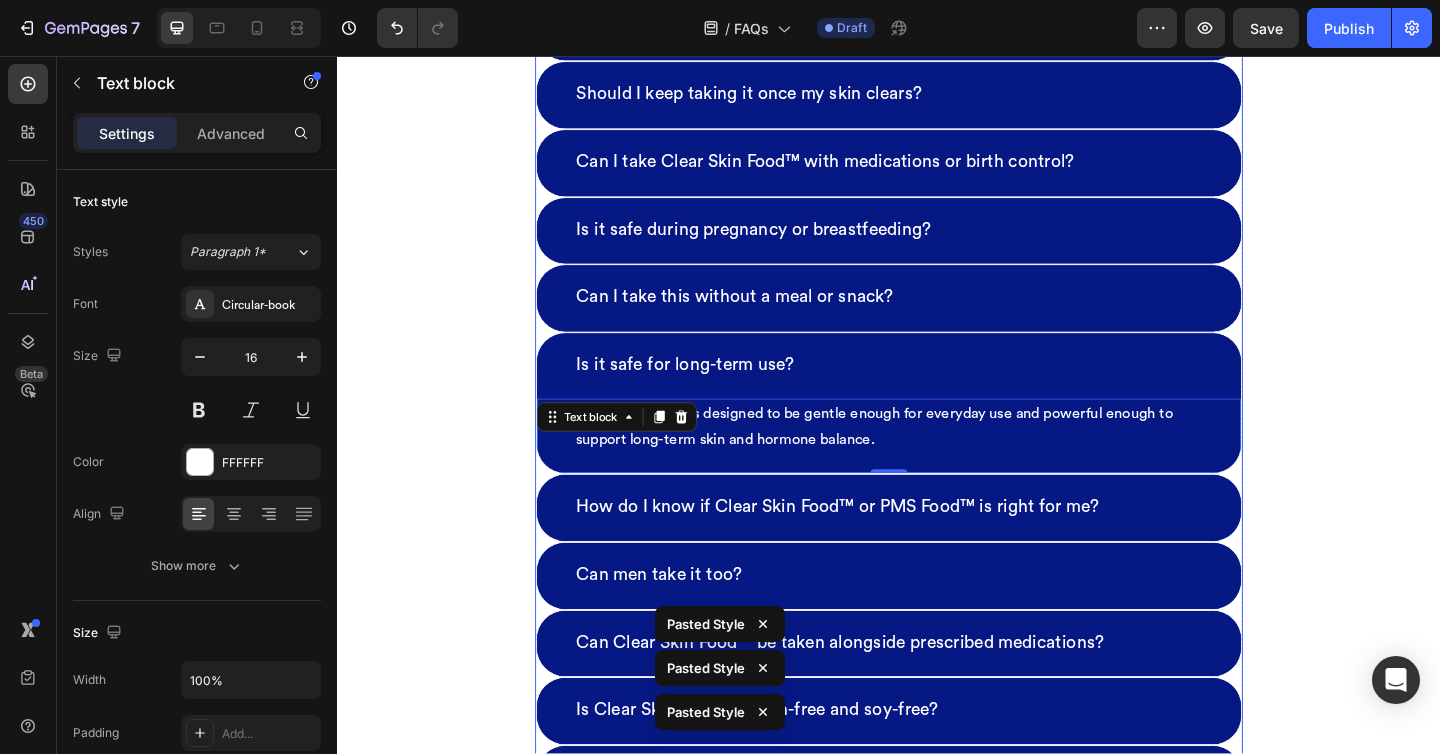 scroll, scrollTop: 3312, scrollLeft: 0, axis: vertical 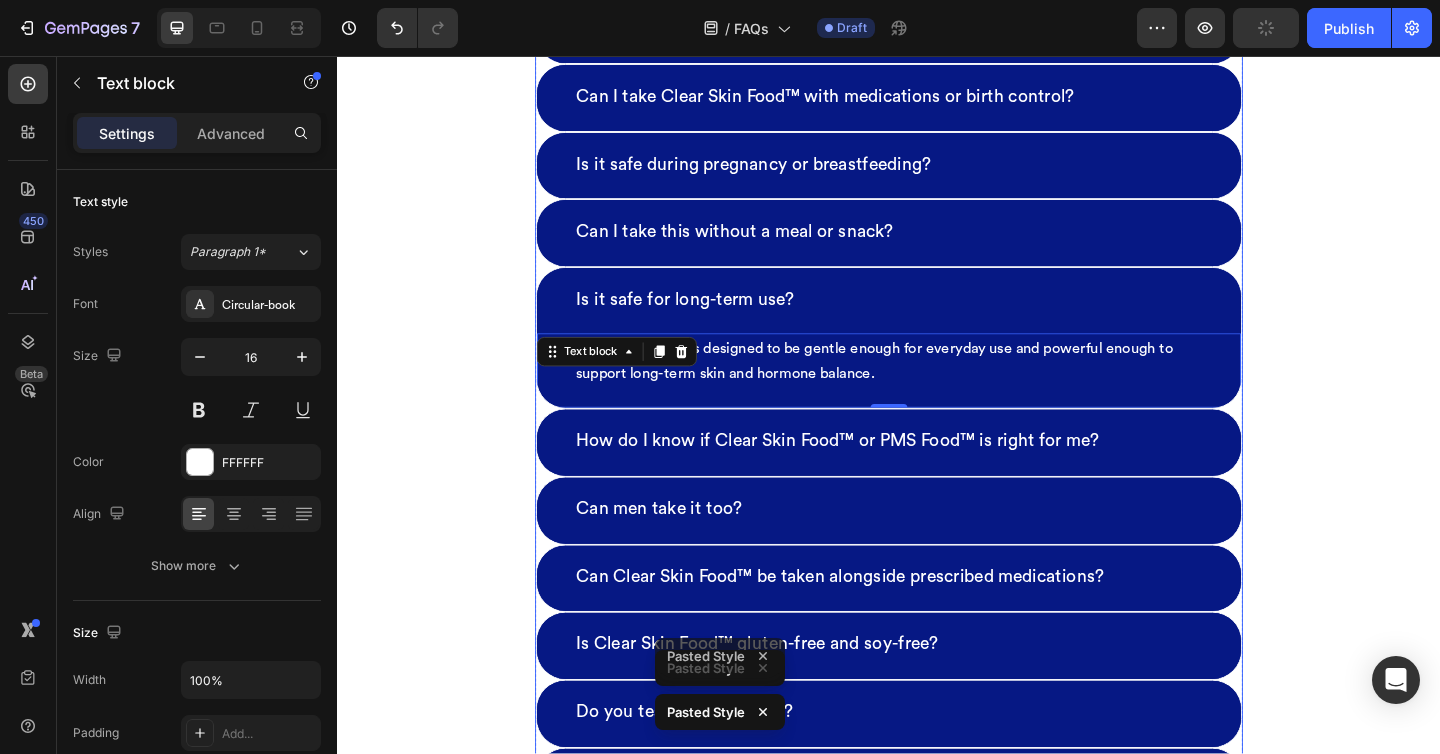 click on "How do I know if Clear Skin Food™ or PMS Food™ is right for me?" at bounding box center [937, 476] 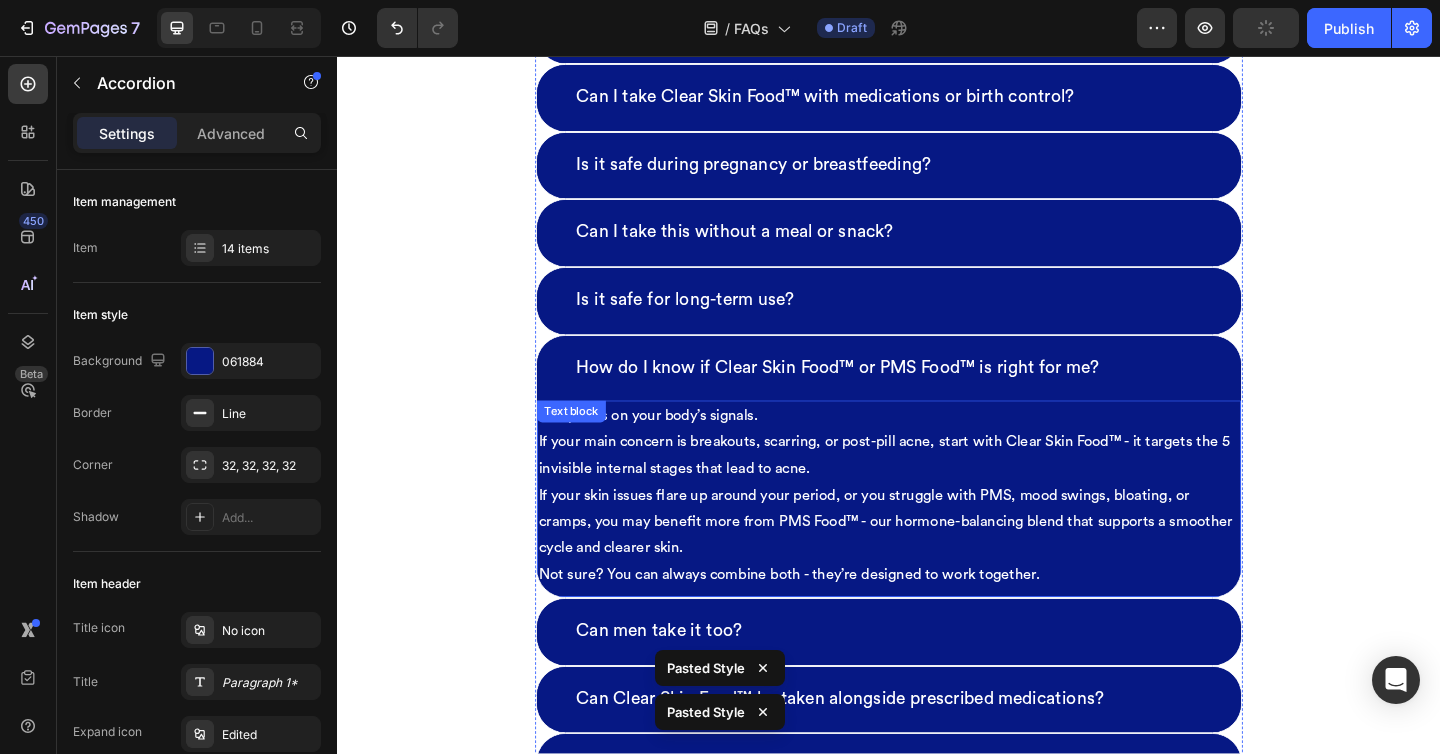 click on "It depends on your body’s signals. If your main concern is breakouts, scarring, or post-pill acne, start with Clear Skin Food™ - it targets the 5 invisible internal stages that lead to acne. If your skin issues flare up around your period, or you struggle with PMS, mood swings, bloating, or cramps, you may benefit more from PMS Food™ - our hormone-balancing blend that supports a smoother cycle and clearer skin." at bounding box center [937, 519] 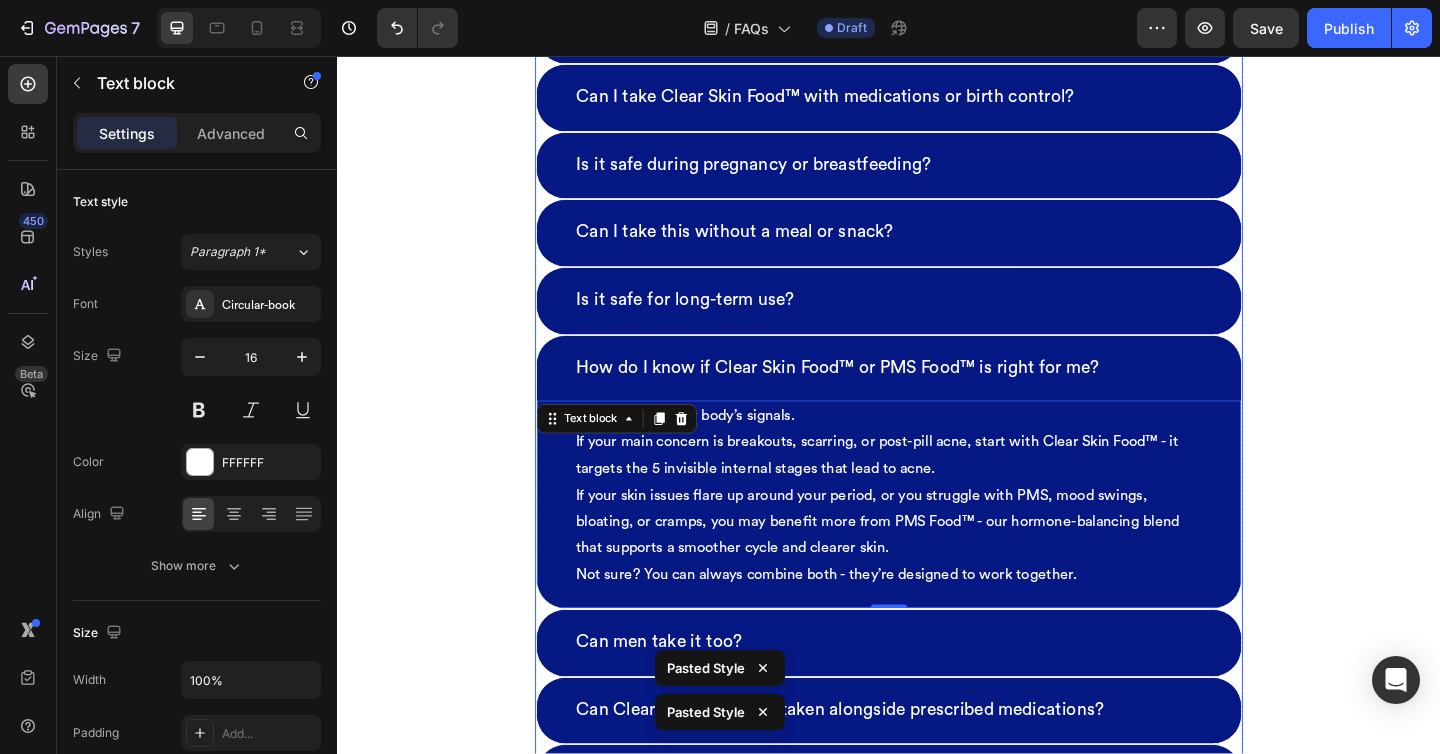 click on "Can men take it too?" at bounding box center [937, 694] 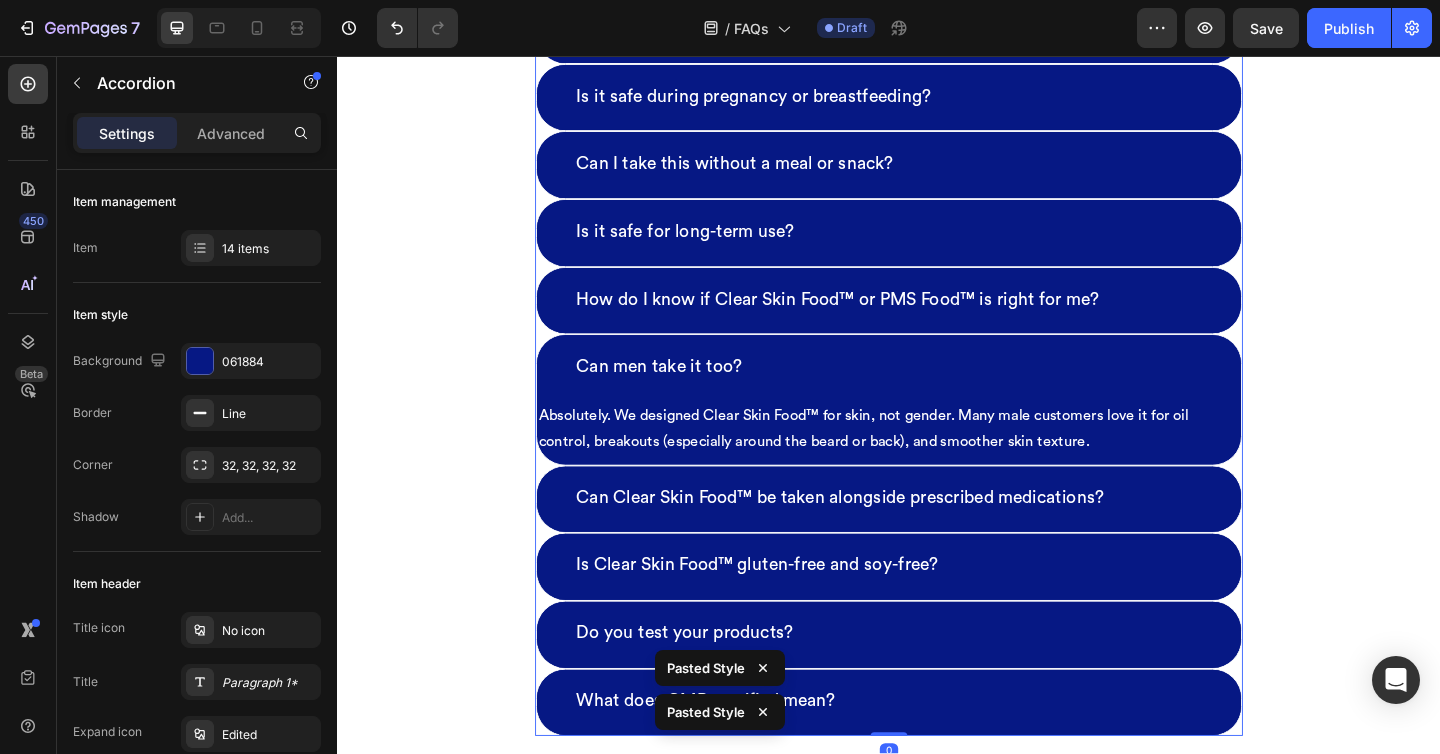 scroll, scrollTop: 3390, scrollLeft: 0, axis: vertical 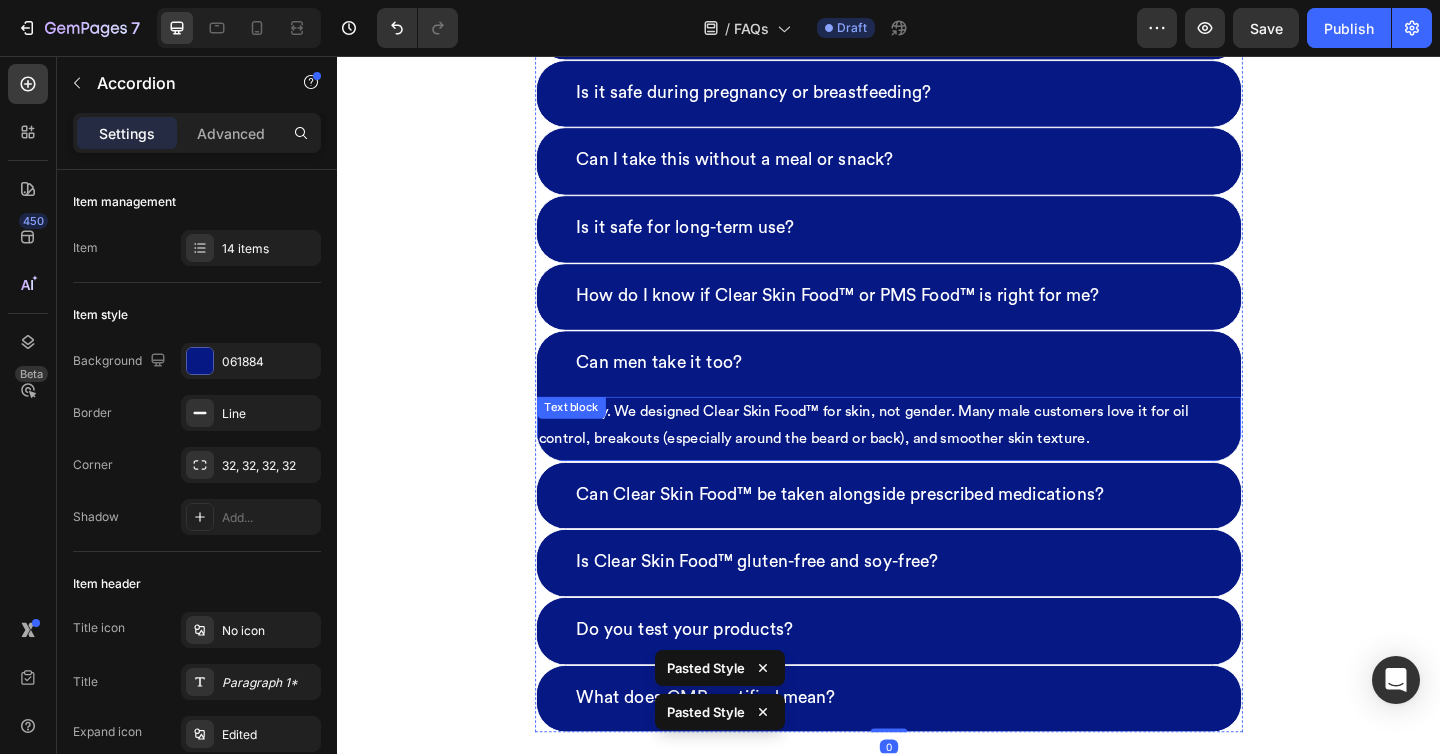 click on "Absolutely. We designed Clear Skin Food™ for skin, not gender. Many male customers love it for oil control, breakouts (especially around the beard or back), and smoother skin texture." at bounding box center (937, 458) 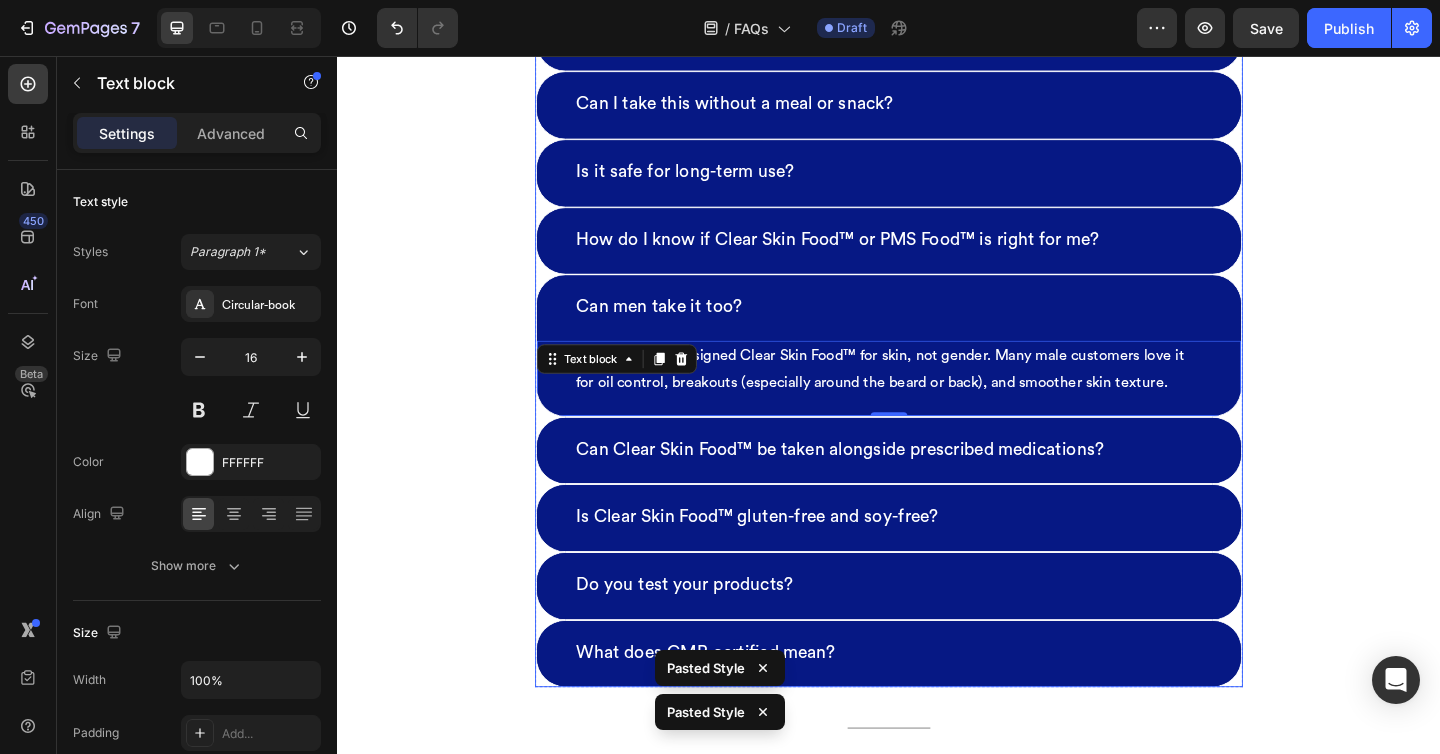 scroll, scrollTop: 3452, scrollLeft: 0, axis: vertical 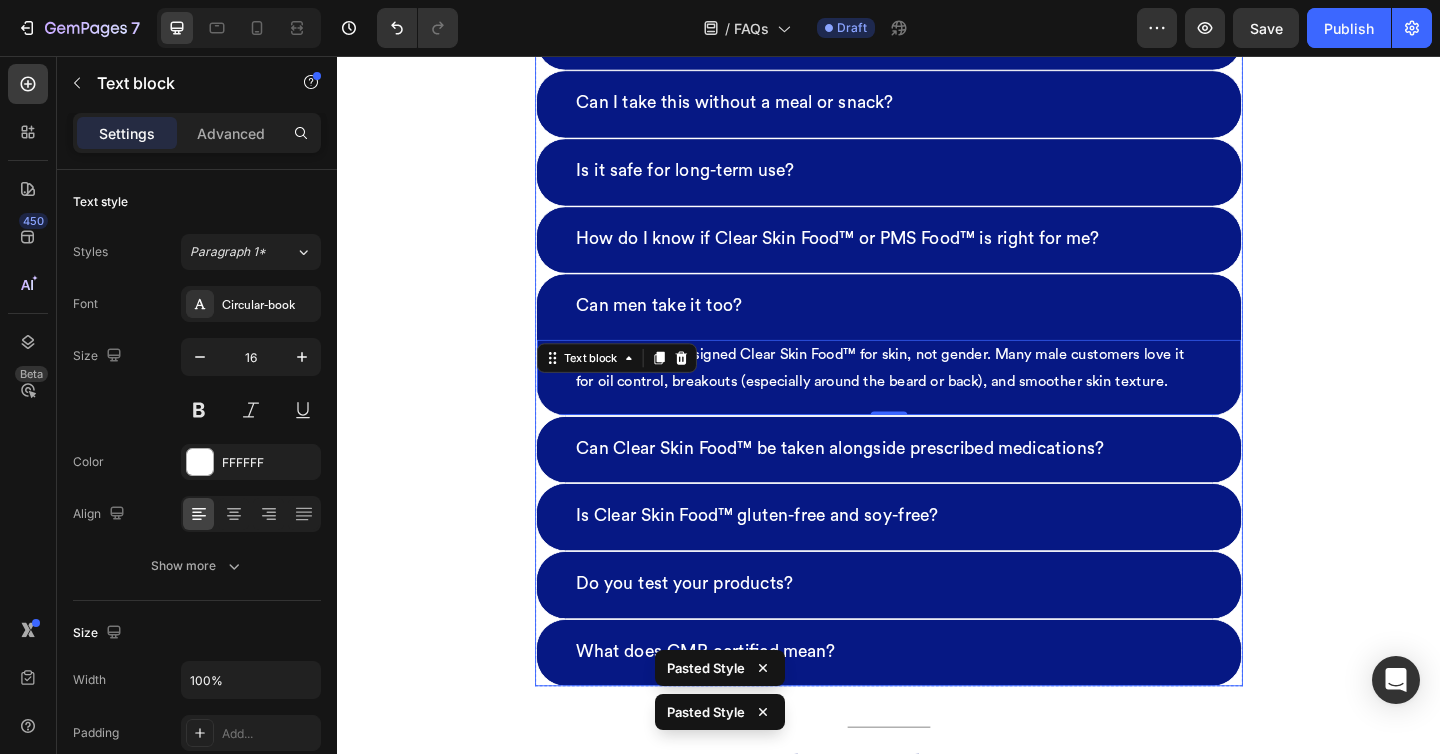 click on "Can Clear Skin Food™ be taken alongside prescribed medications?" at bounding box center [937, 484] 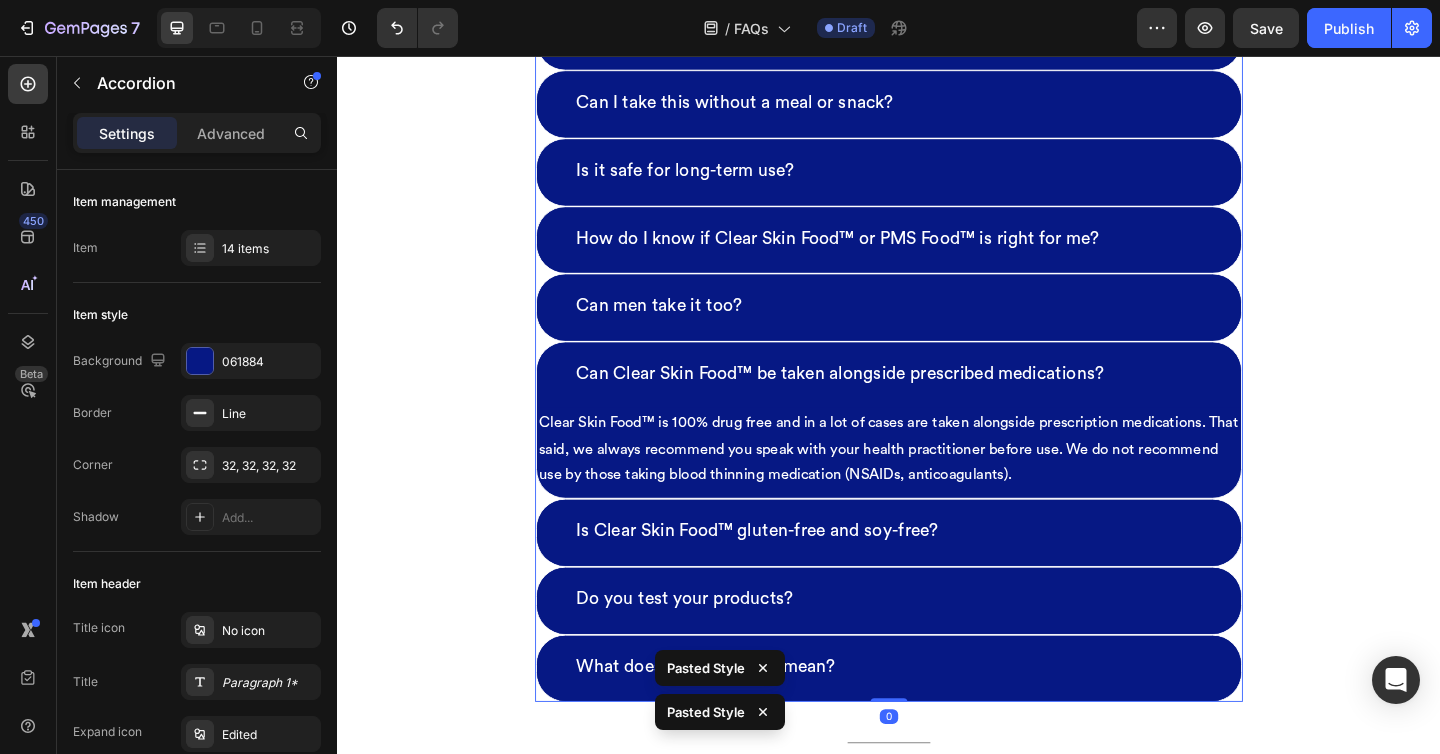 click on "Clear Skin Food™ is 100% drug free and in a lot of cases are taken alongside prescription medications. That said, we always recommend you speak with your health practitioner before use. We do not recommend use by those taking blood thinning medication (NSAIDs, anticoagulants)." at bounding box center [937, 484] 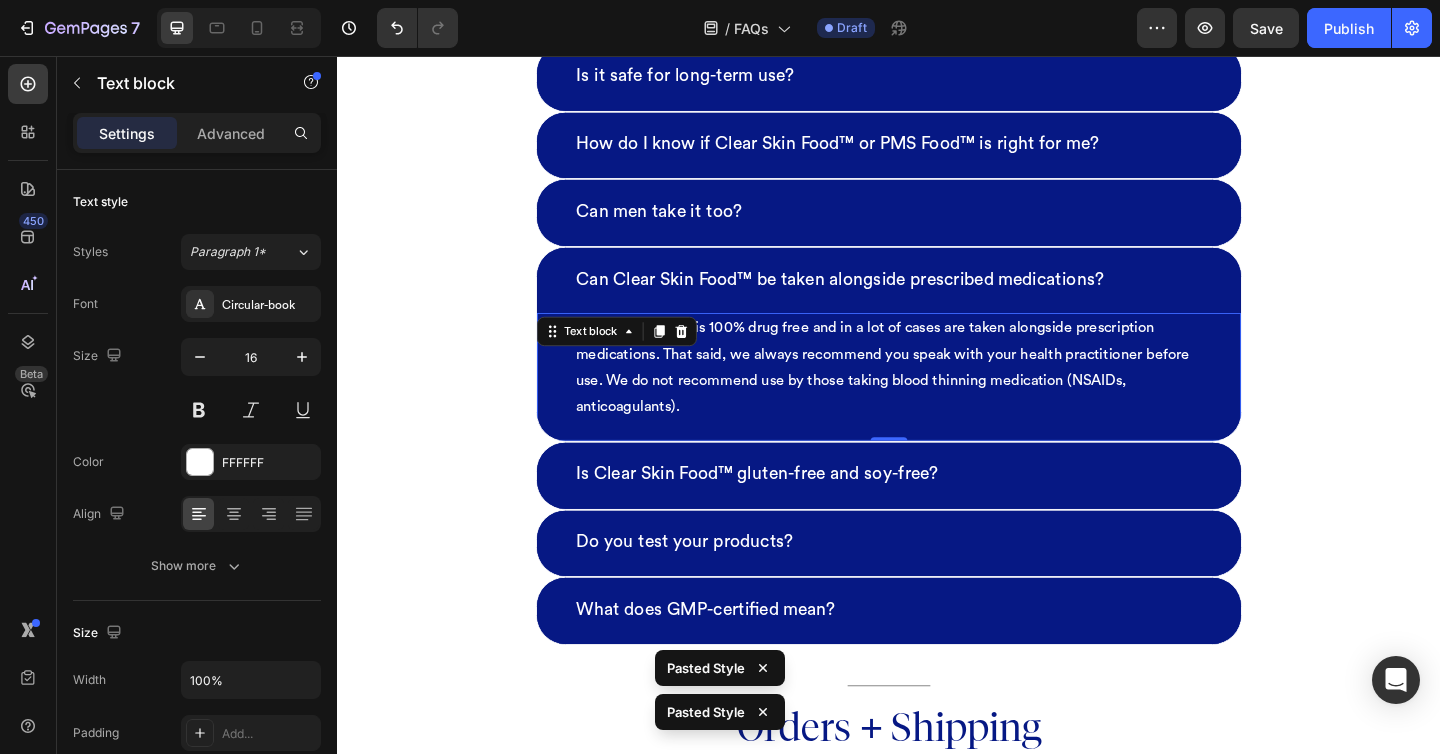 scroll, scrollTop: 3572, scrollLeft: 0, axis: vertical 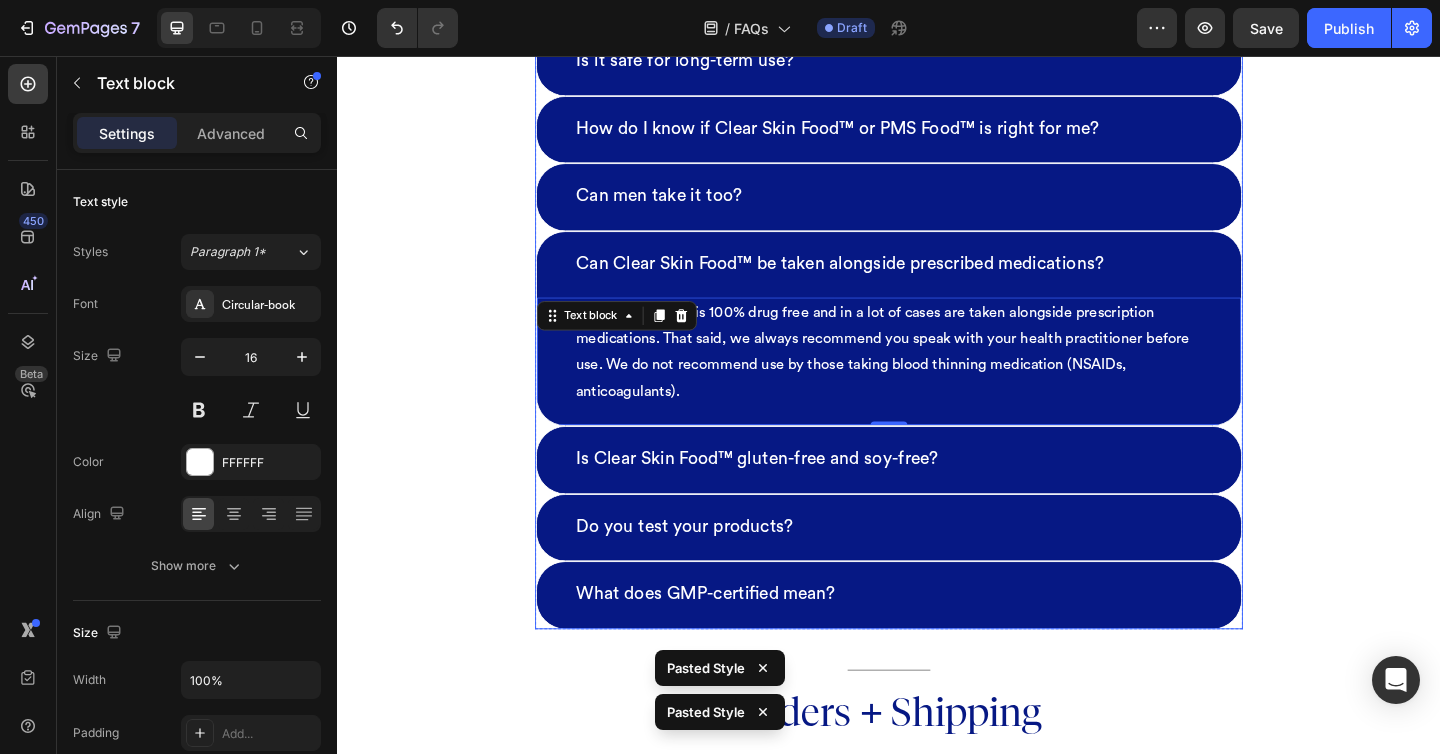 click on "Is Clear Skin Food™ gluten-free and soy-free?" at bounding box center (937, 495) 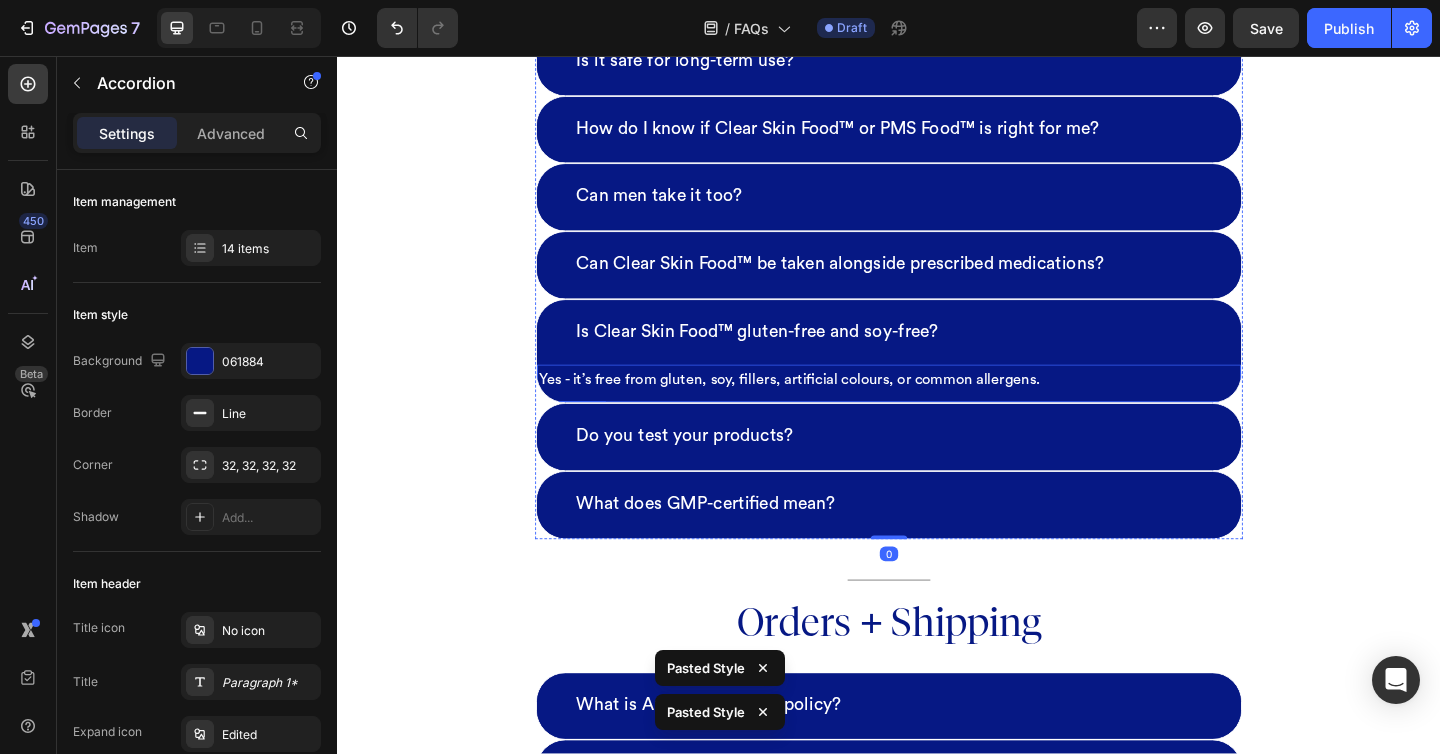 click on "Yes - it’s free from gluten, soy, fillers, artificial colours, or common allergens." at bounding box center [937, 408] 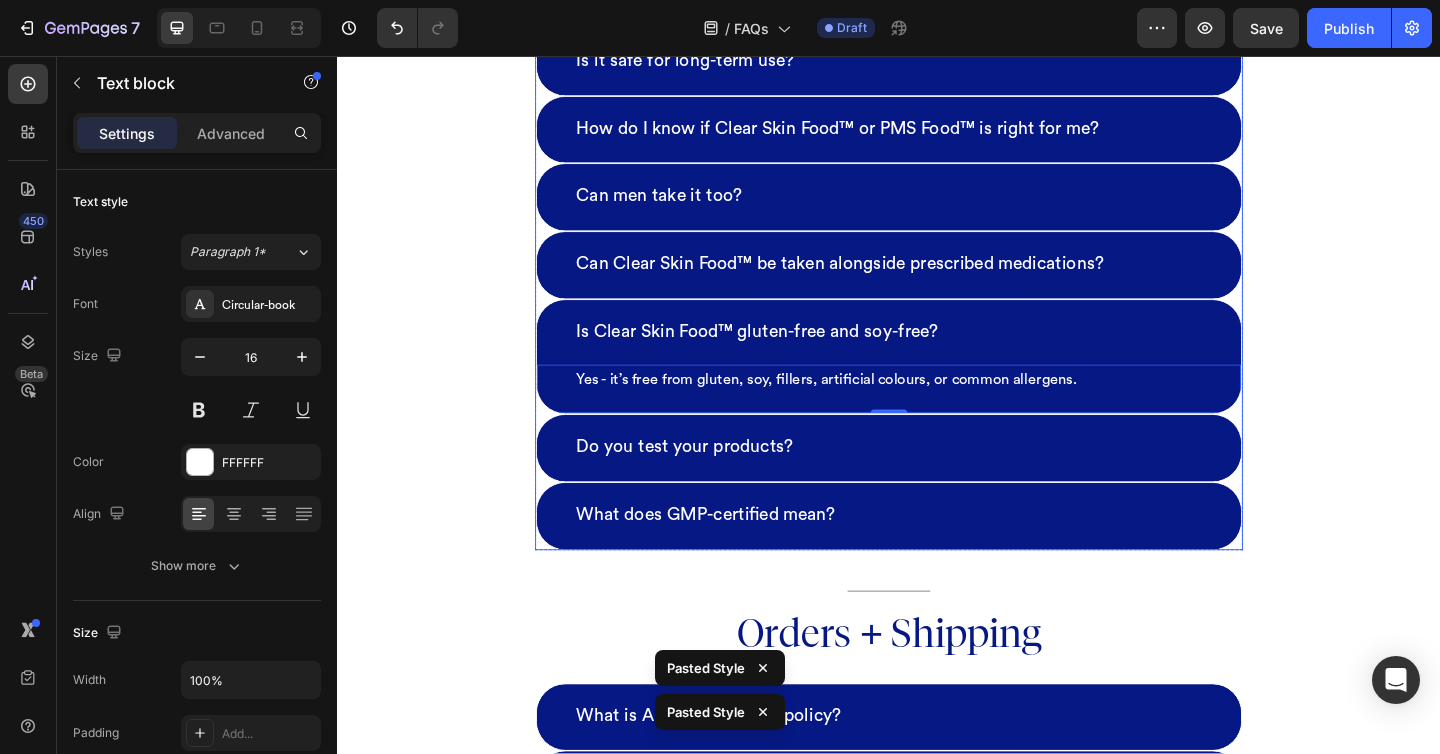 click on "Do you test your products?" at bounding box center [937, 483] 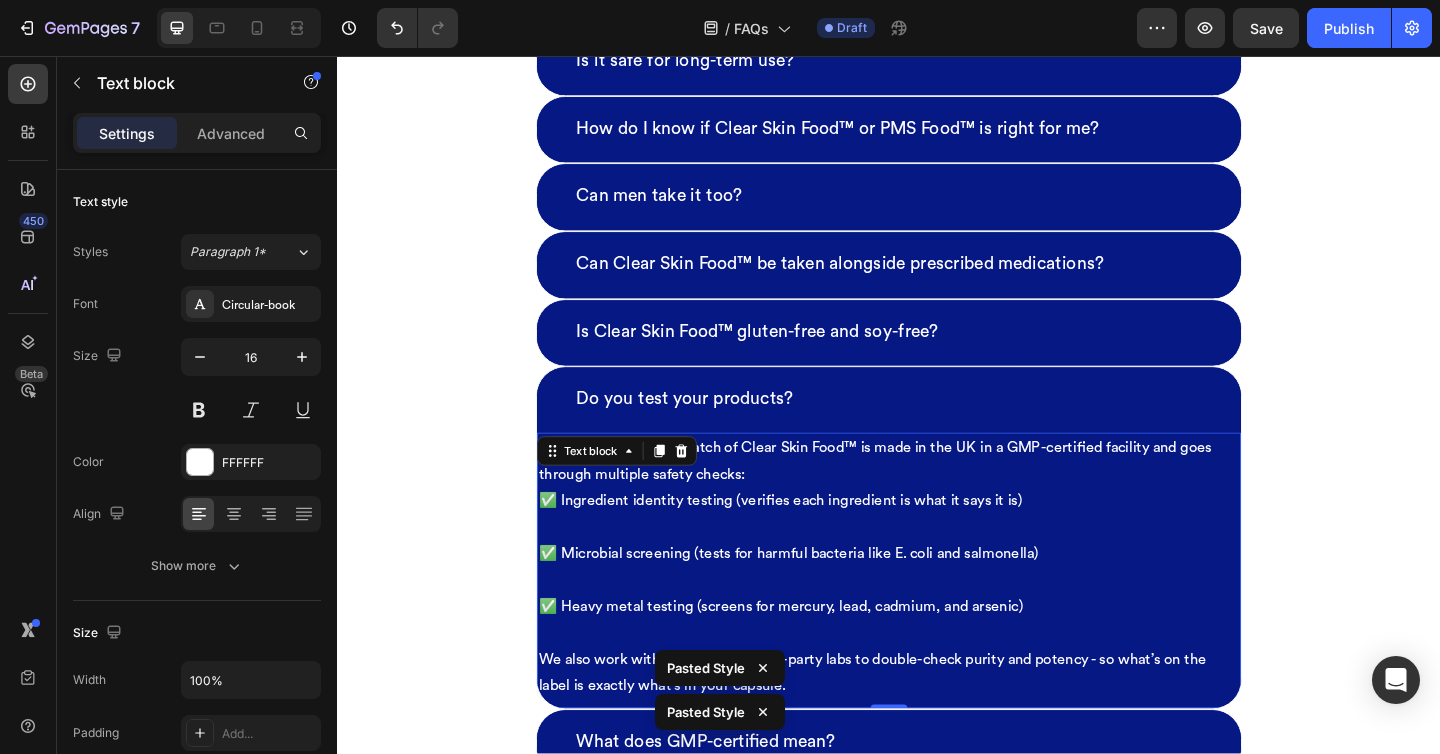 click on "Yes - rigorously. Every batch of Clear Skin Food™ is made in the UK in a GMP-certified facility and goes through multiple safety checks: ✅ Ingredient identity testing (verifies each ingredient is what it says it is)" at bounding box center (937, 511) 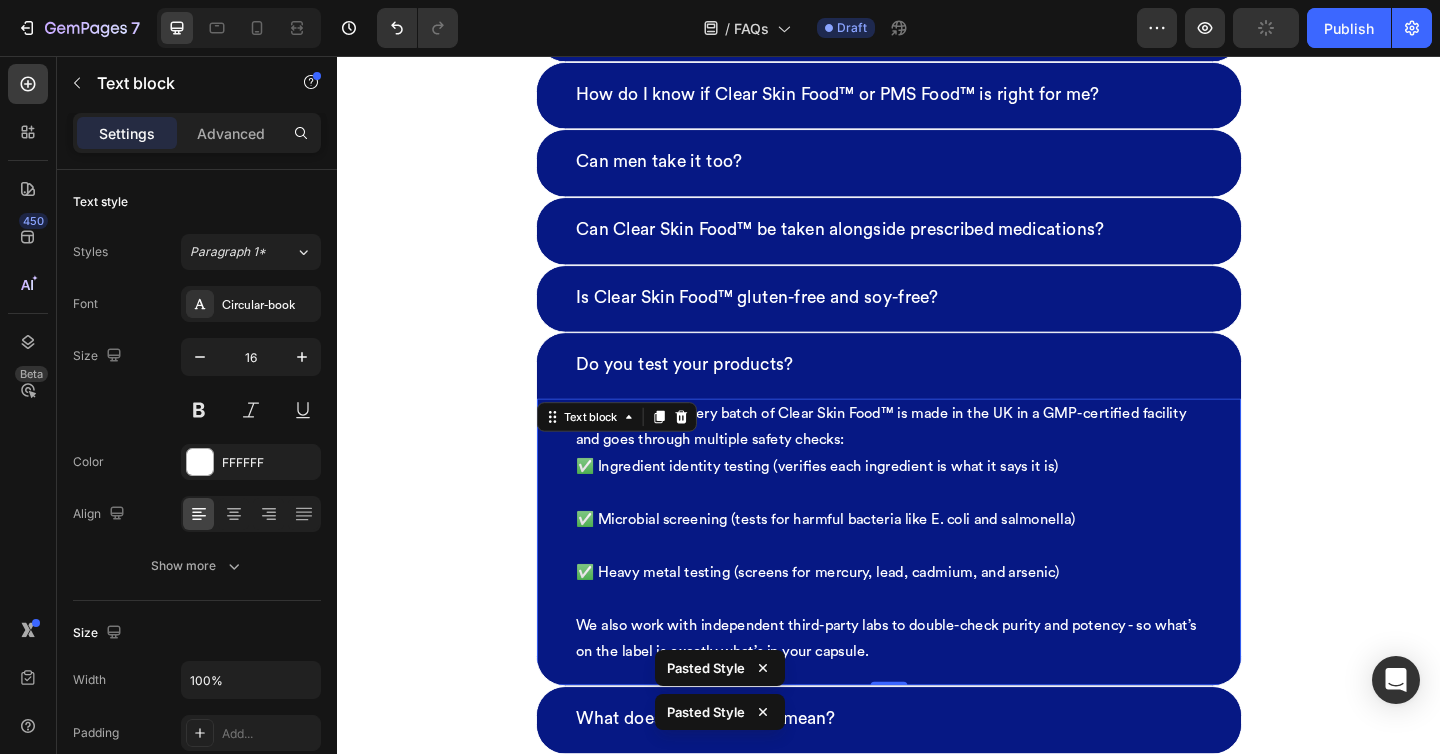 scroll, scrollTop: 3753, scrollLeft: 0, axis: vertical 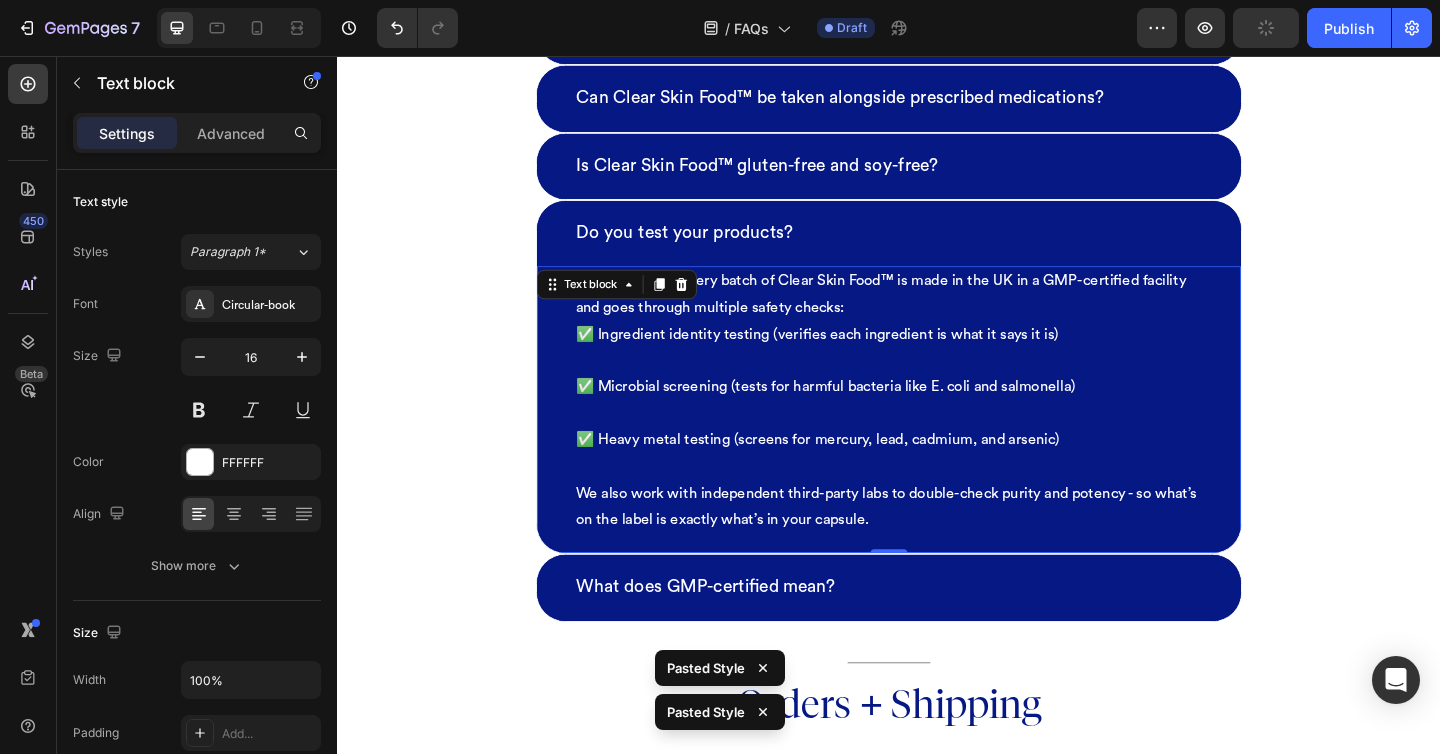 click on "What does GMP-certified mean?" at bounding box center (937, 634) 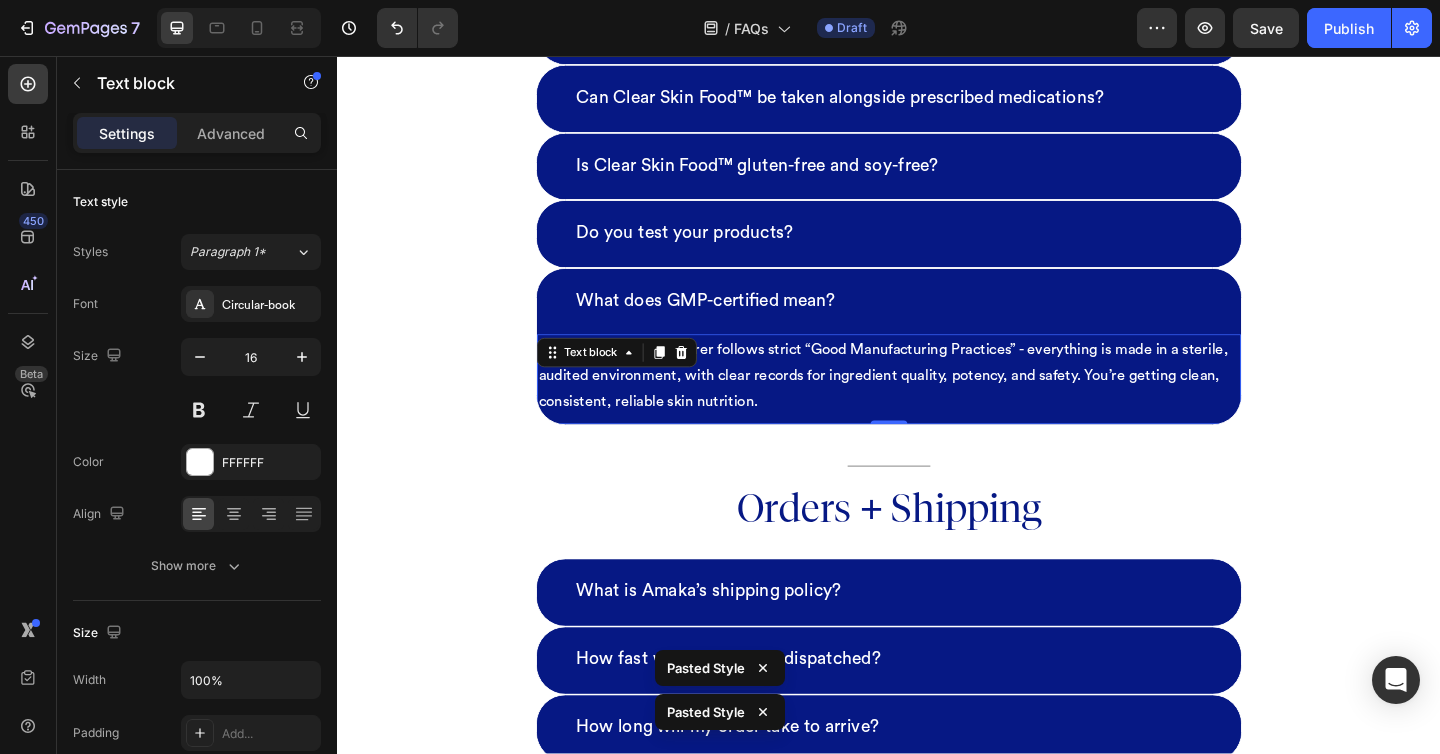 click on "It means our manufacturer follows strict “Good Manufacturing Practices” - everything is made in a sterile, audited environment, with clear records for ingredient quality, potency, and safety. You’re getting clean, consistent, reliable skin nutrition." at bounding box center [937, 404] 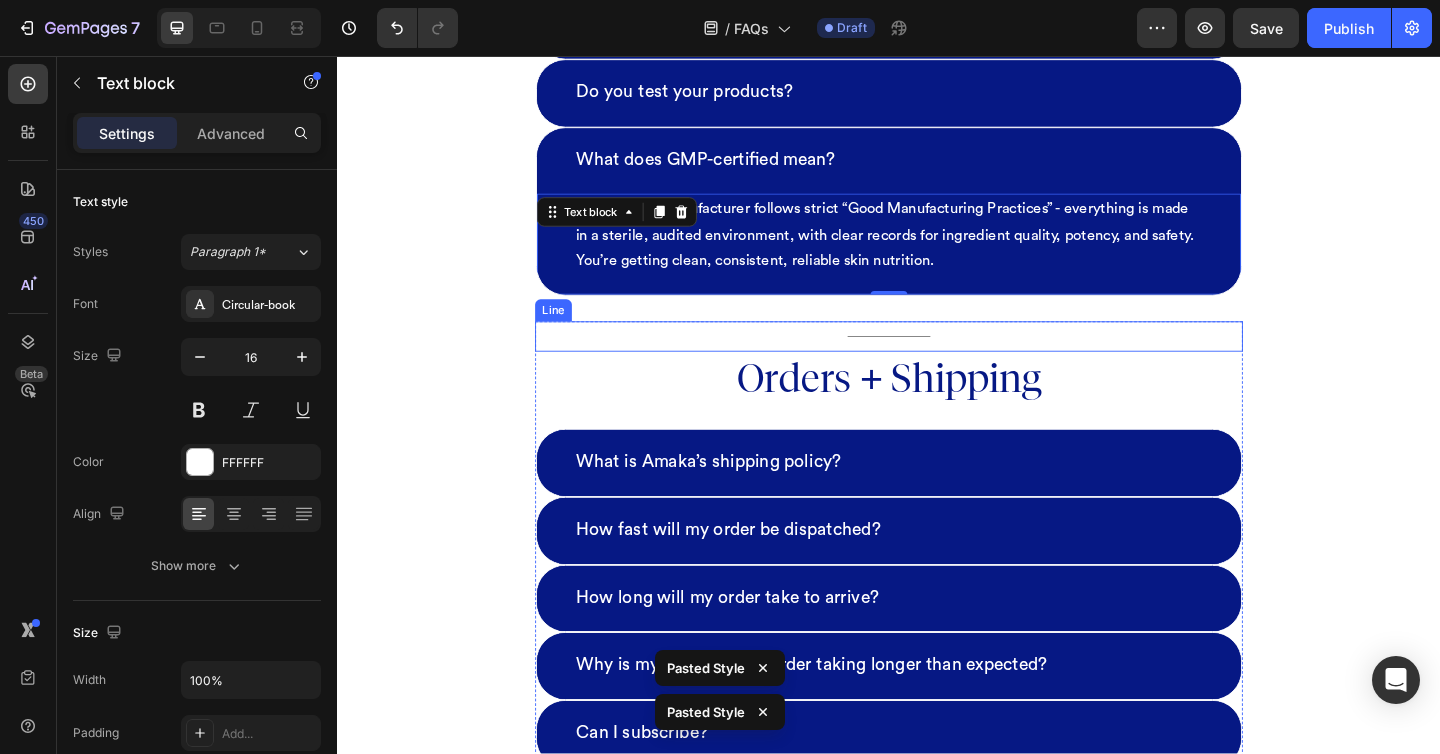 scroll, scrollTop: 3927, scrollLeft: 0, axis: vertical 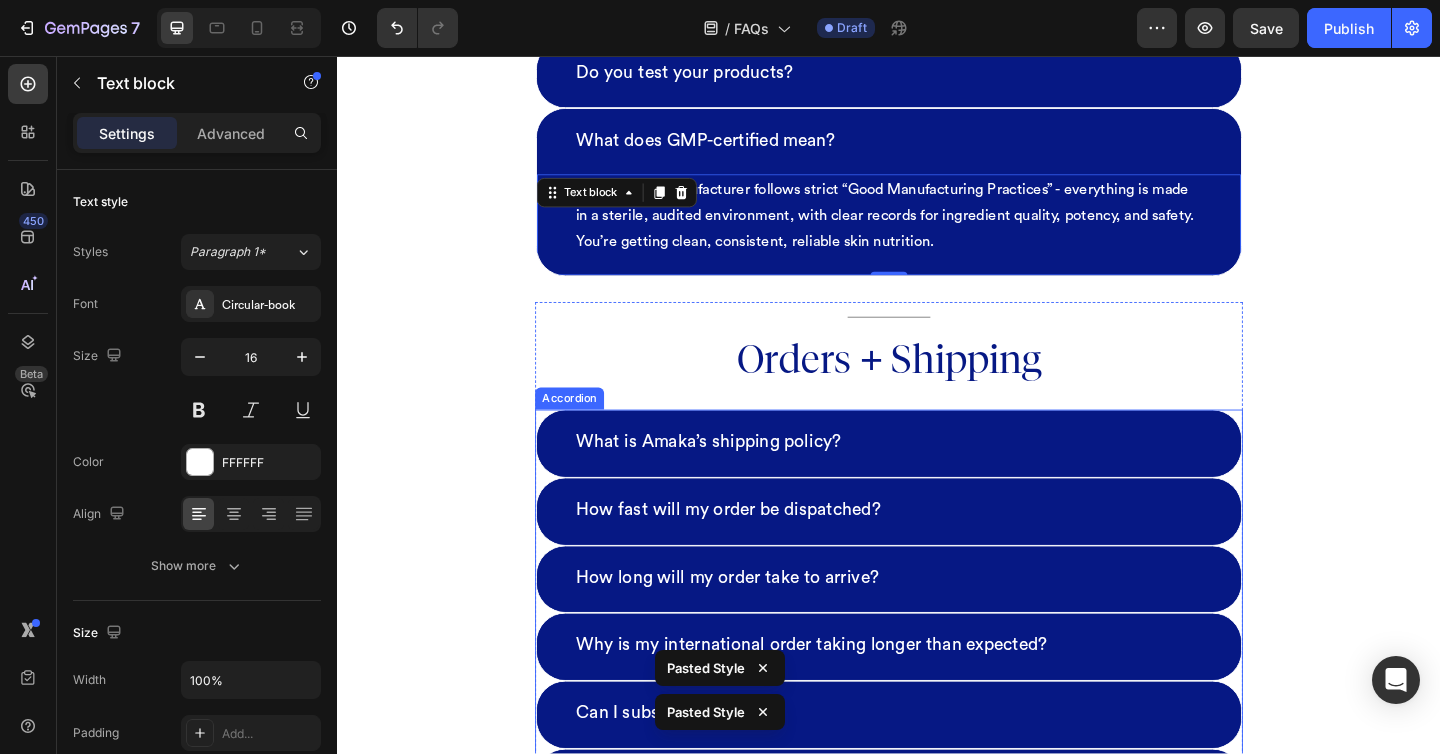 click on "What is Amaka’s shipping policy?" at bounding box center [937, 477] 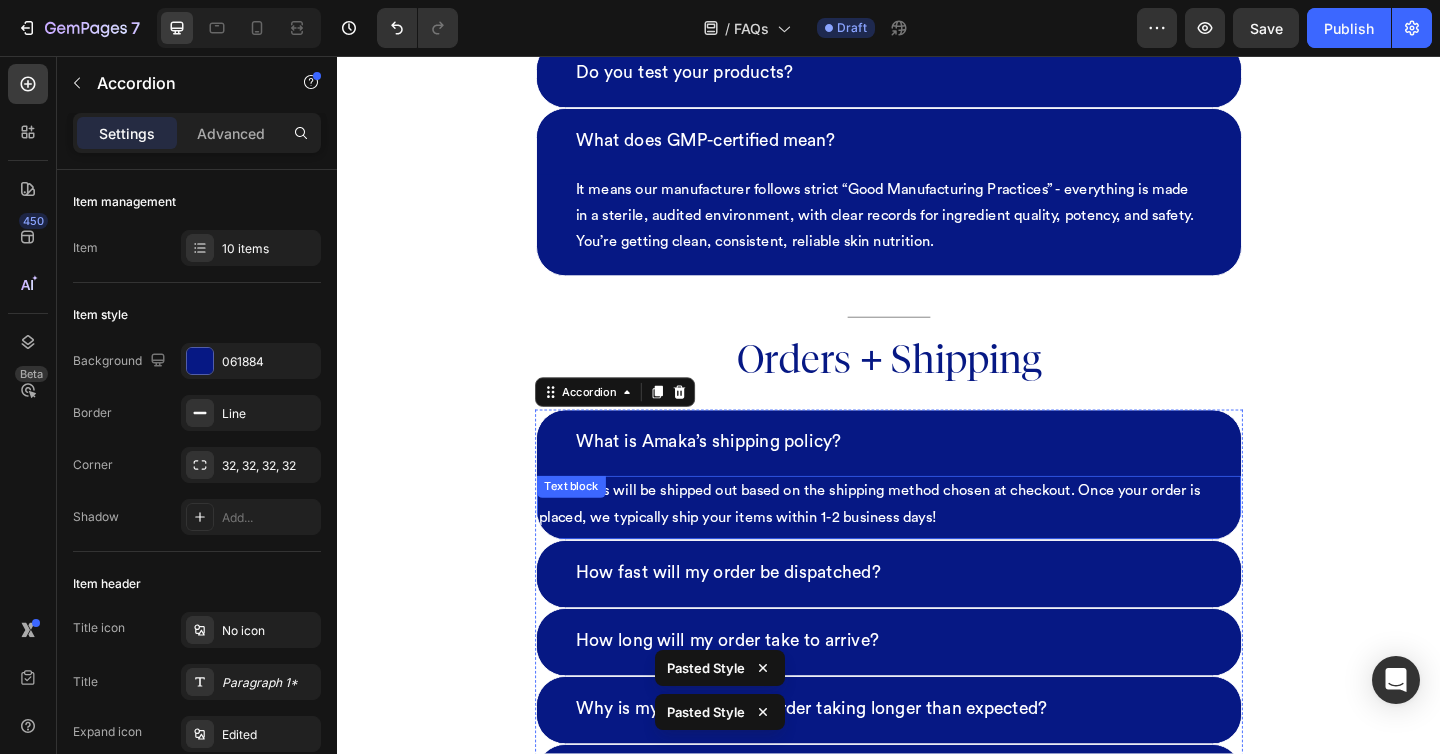 click on "Your items will be shipped out based on the shipping method chosen at checkout. Once your order is placed, we typically ship your items within 1-2 business days!" at bounding box center [937, 544] 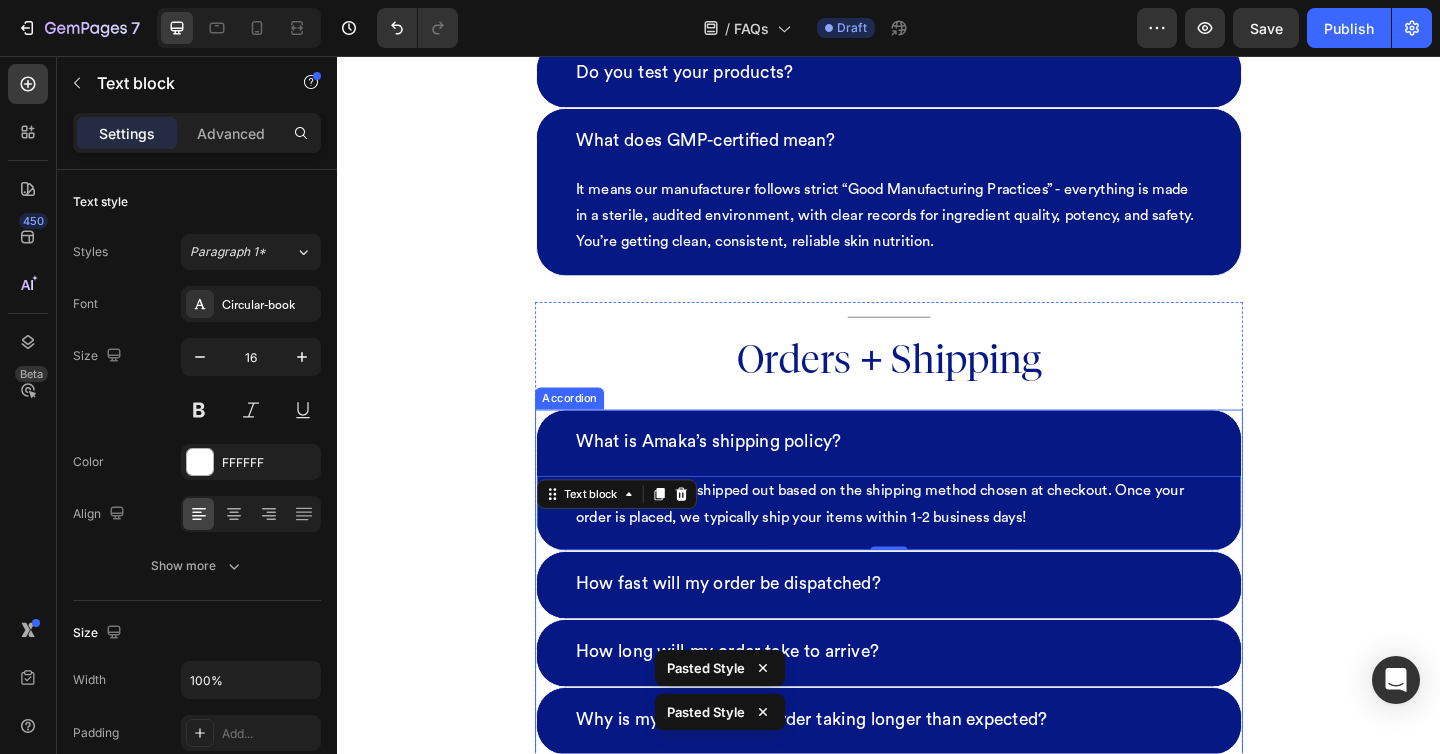 click on "How fast will my order be dispatched?" at bounding box center (937, 631) 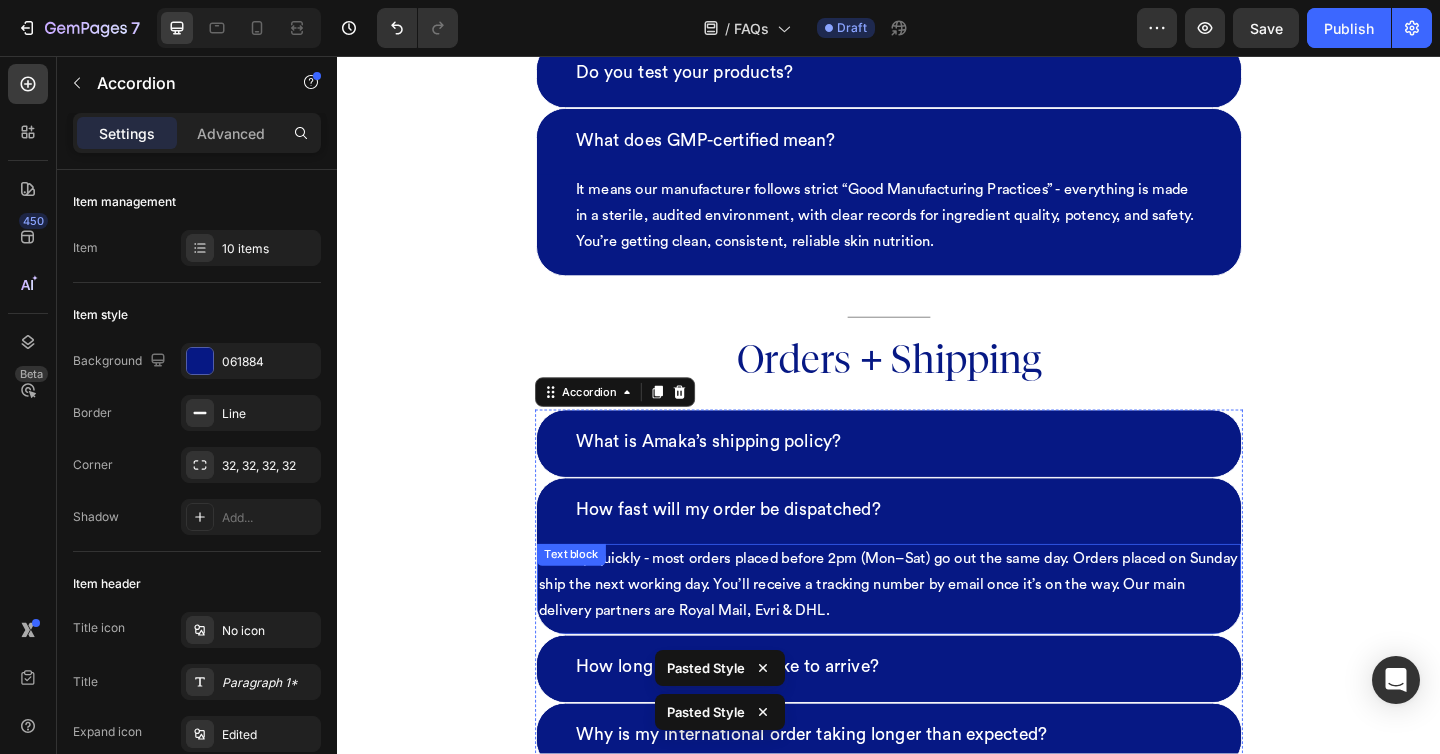 click on "We ship quickly - most orders placed before 2pm (Mon–Sat) go out the same day. Orders placed on Sunday ship the next working day. You’ll receive a tracking number by email once it’s on the way. Our main delivery partners are Royal Mail, Evri & DHL." at bounding box center [937, 632] 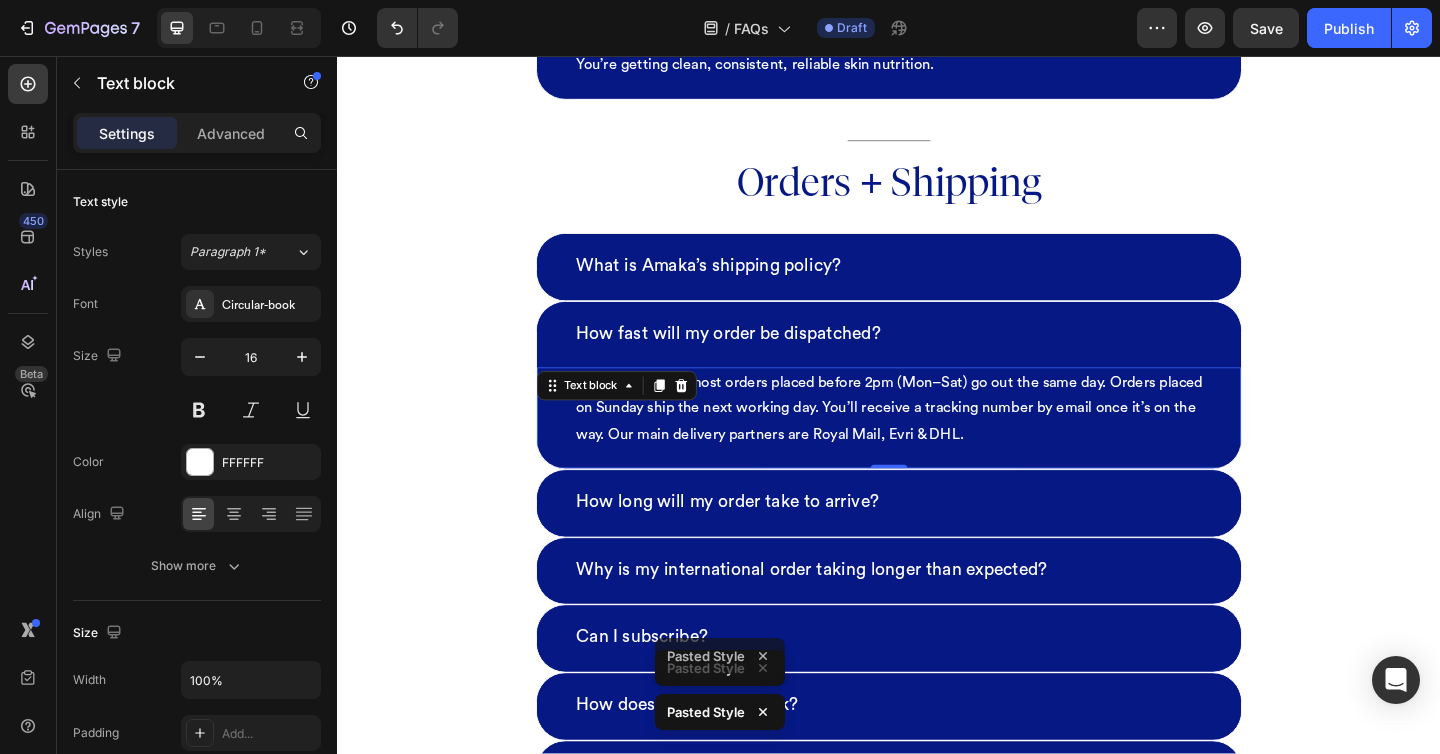scroll, scrollTop: 4118, scrollLeft: 0, axis: vertical 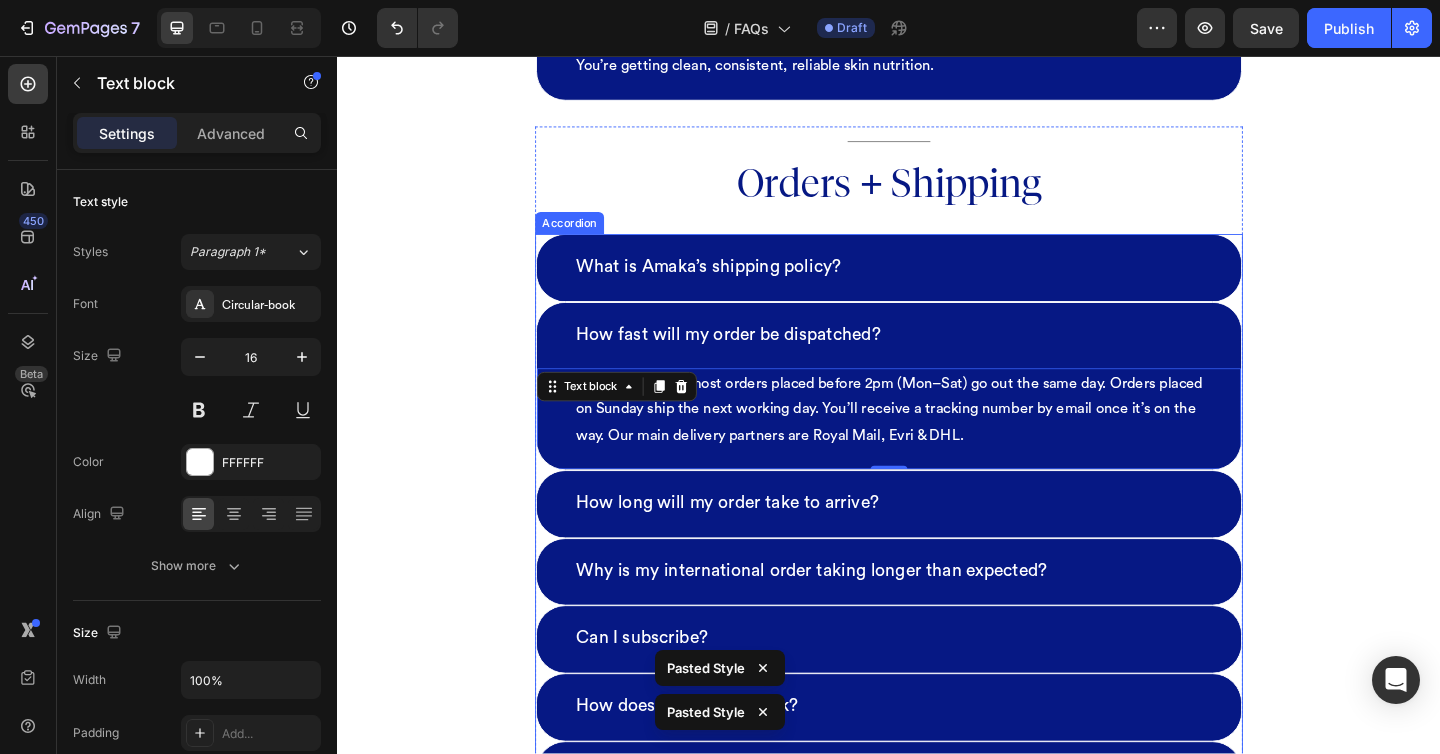 click on "How long will my order take to arrive?" at bounding box center [937, 544] 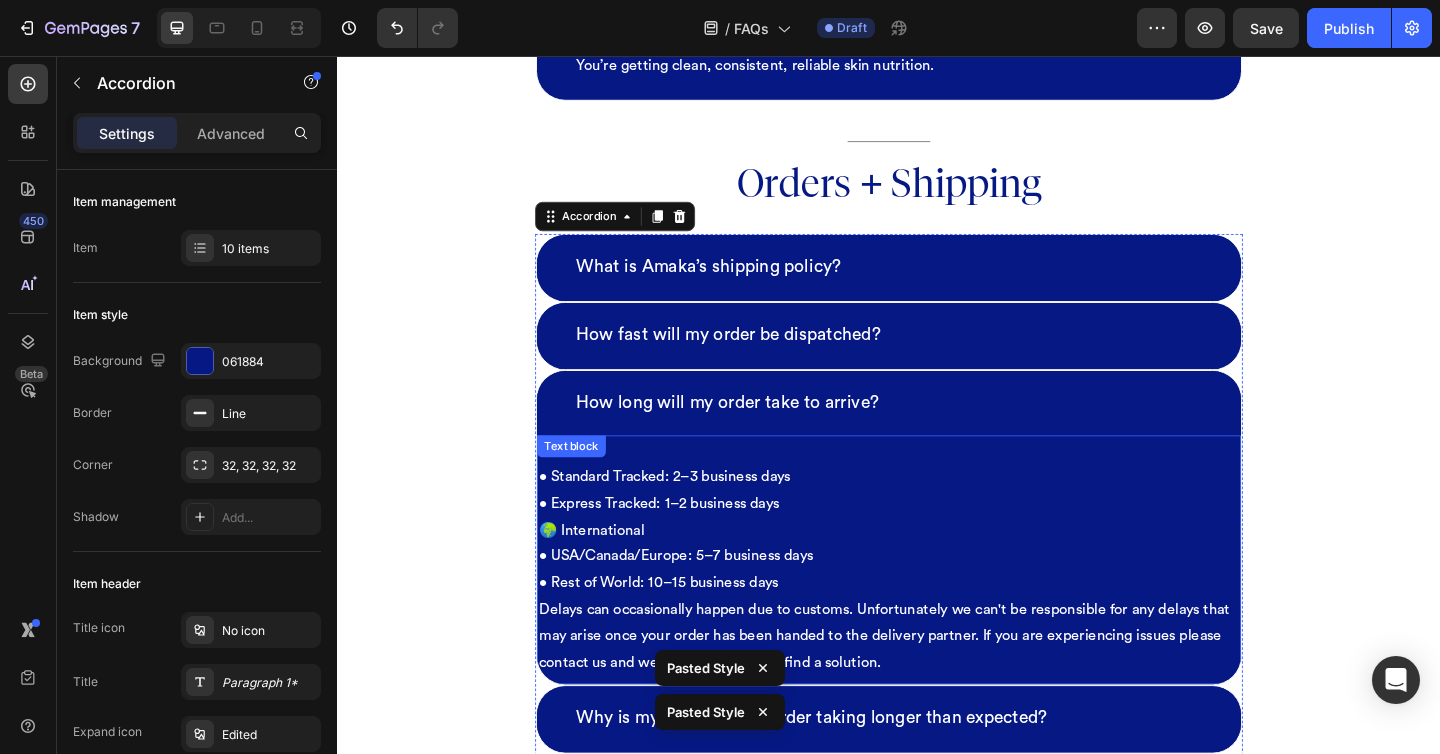 click on "🇬🇧 UK • Standard Tracked: 2–3 business days • Express Tracked: 1–2 business days" at bounding box center [937, 514] 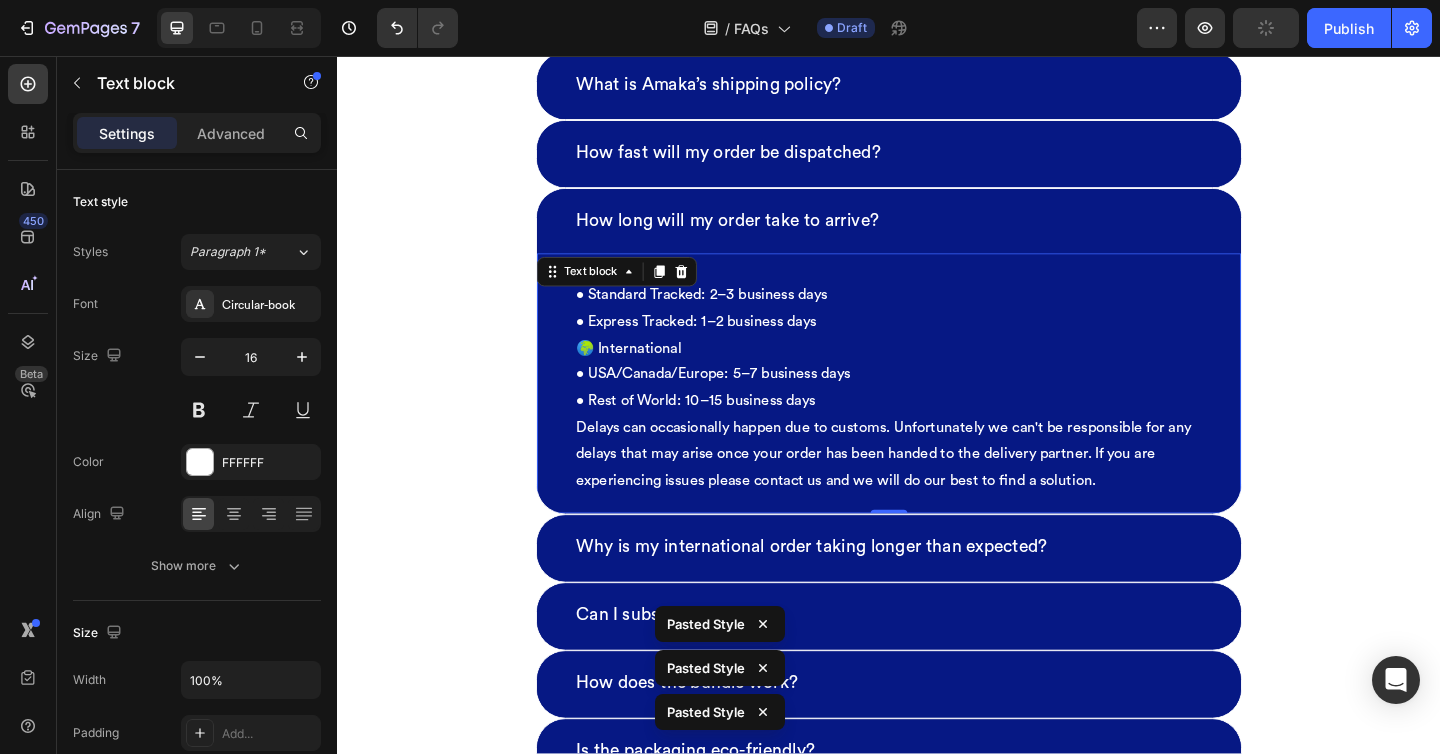 scroll, scrollTop: 4318, scrollLeft: 0, axis: vertical 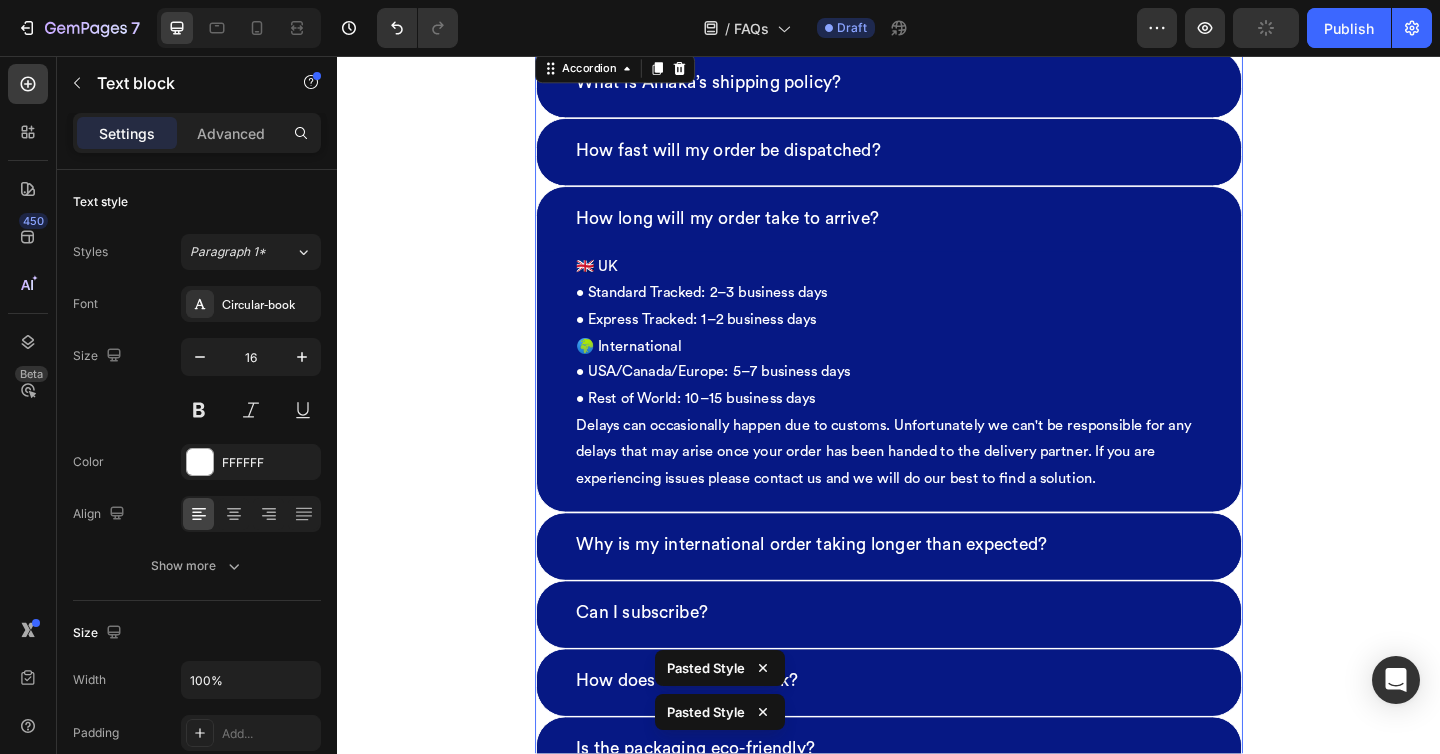 click on "Why is my international order taking longer than expected?" at bounding box center (937, 590) 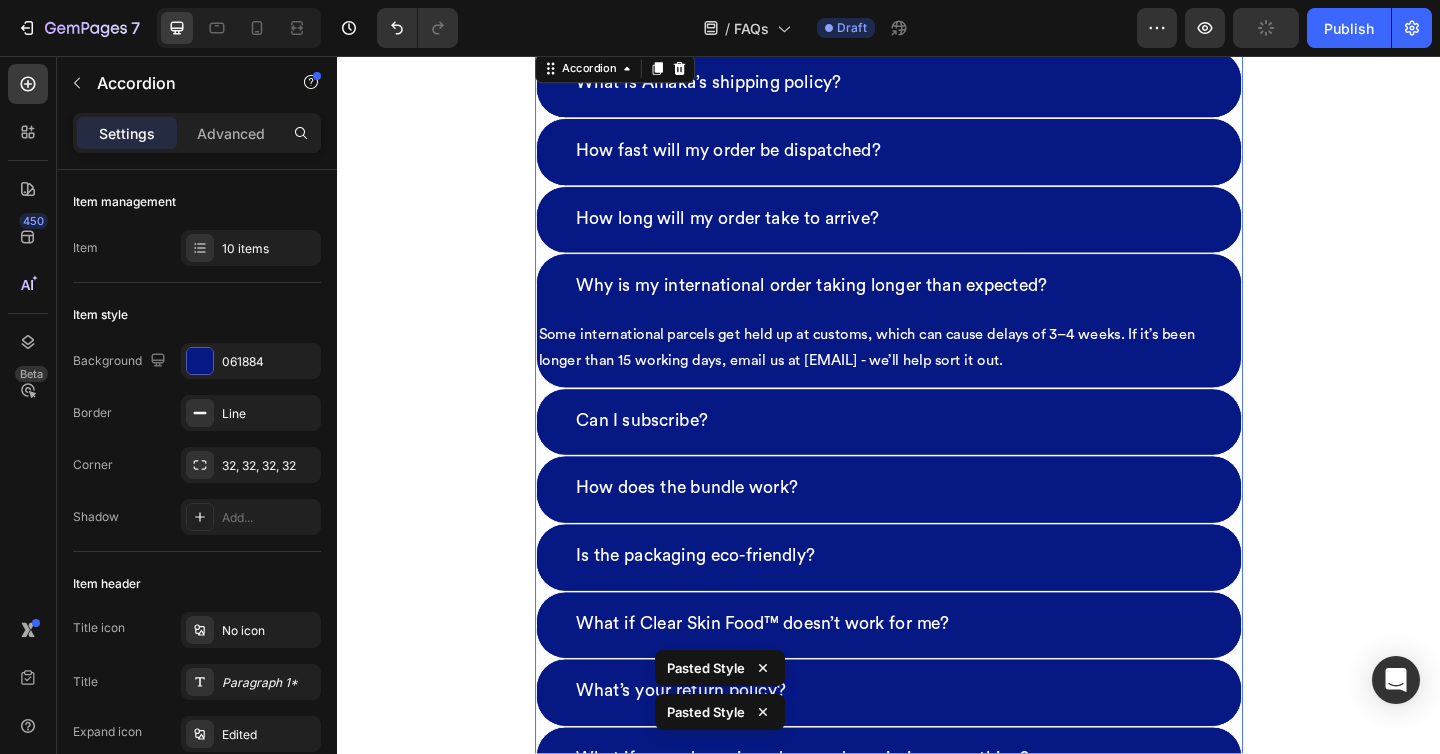 click on "What is Amaka’s shipping policy?  How fast will my order be dispatched? How long will my order take to arrive? 🇬🇧 UK • Standard Tracked: 2–3 business days • Express Tracked: 1–2 business days 🌍 International • USA/Canada/Europe: 5–7 business days • Rest of World: 10–15 business days Delays can occasionally happen due to customs. Unfortunately we can't be responsible for any delays that may arise once your order has been handed to the delivery partner. If you are experiencing issues please contact us and we will do our best to find a solution.  Text block Why is my international order taking longer than expected? Some international parcels get held up at customs, which can cause delays of 3–4 weeks. If it’s been longer than 15 working days, email us at hi@itsamaka.com - we’ll help sort it out. Text block Can I subscribe? How does the bundle work? Is the packaging eco-friendly? What if Clear Skin Food™ doesn’t work for me? What’s your return policy?" at bounding box center [937, 455] 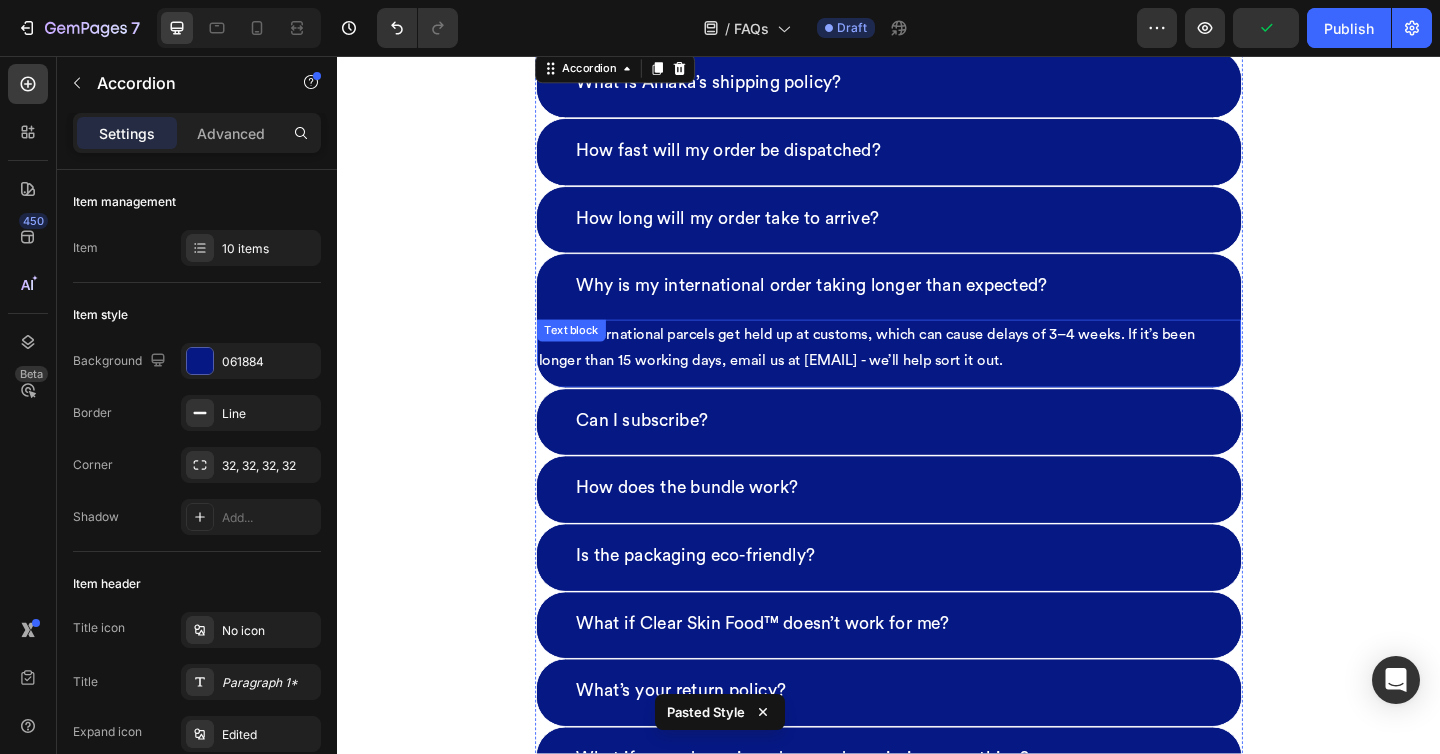 click on "Some international parcels get held up at customs, which can cause delays of 3–4 weeks. If it’s been longer than 15 working days, email us at hi@itsamaka.com - we’ll help sort it out." at bounding box center [937, 374] 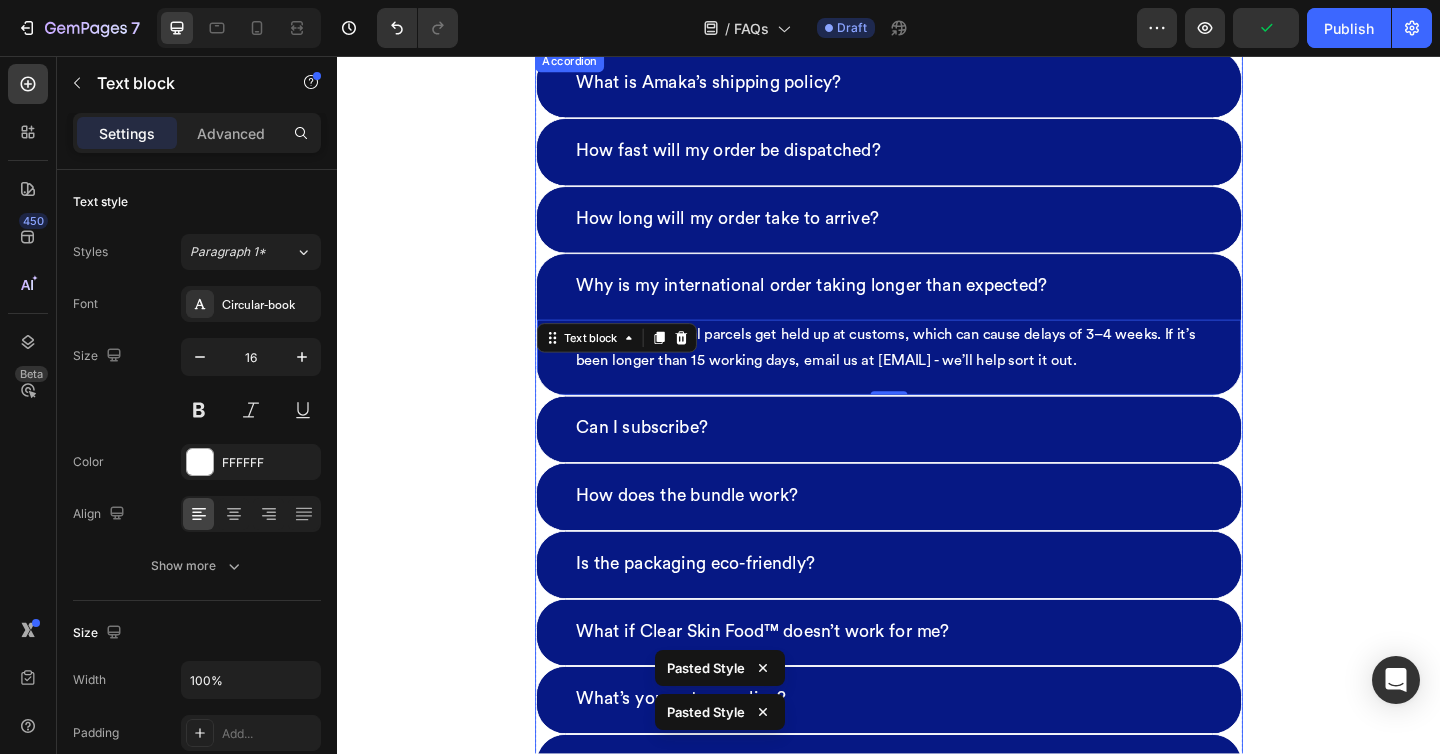 click on "How long will my order take to arrive?" at bounding box center [937, 234] 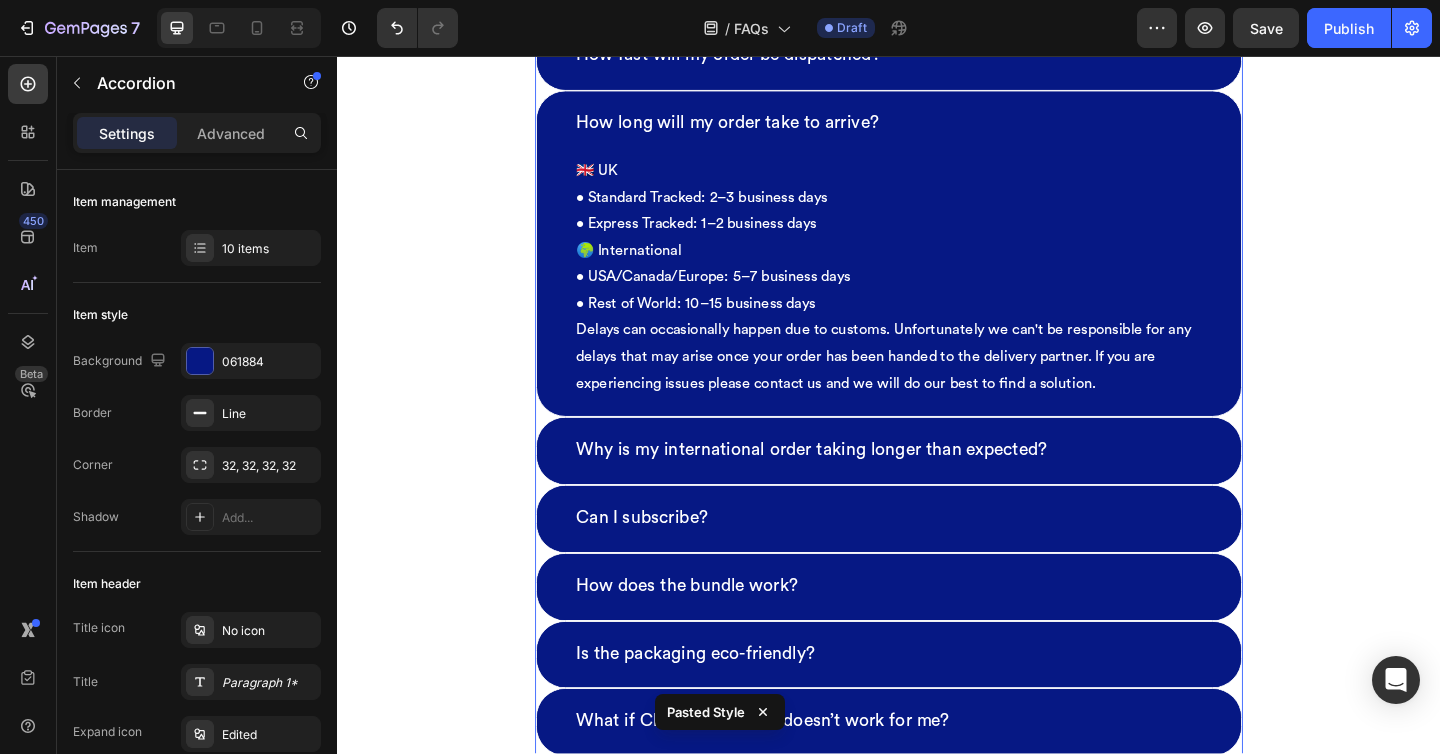 scroll, scrollTop: 4449, scrollLeft: 0, axis: vertical 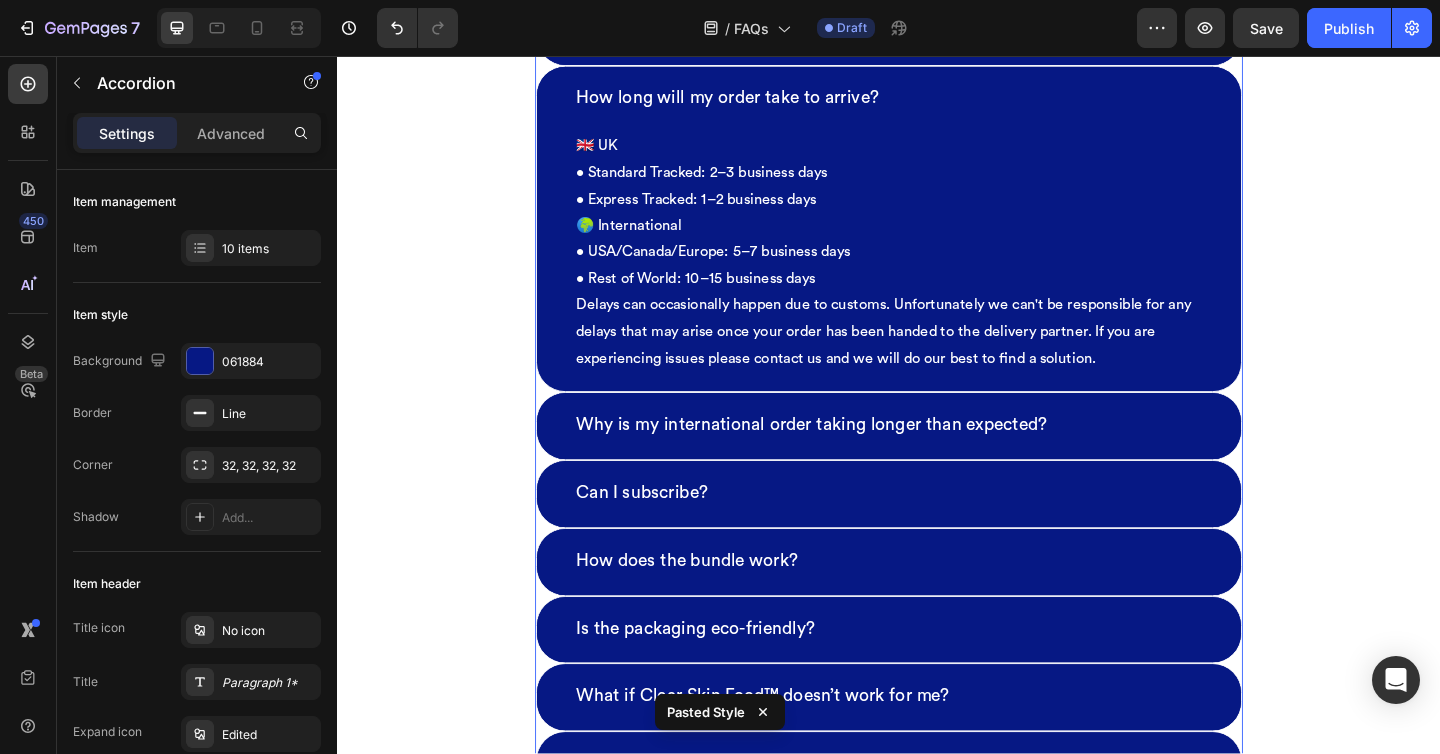 click on "Can I subscribe?" at bounding box center (937, 532) 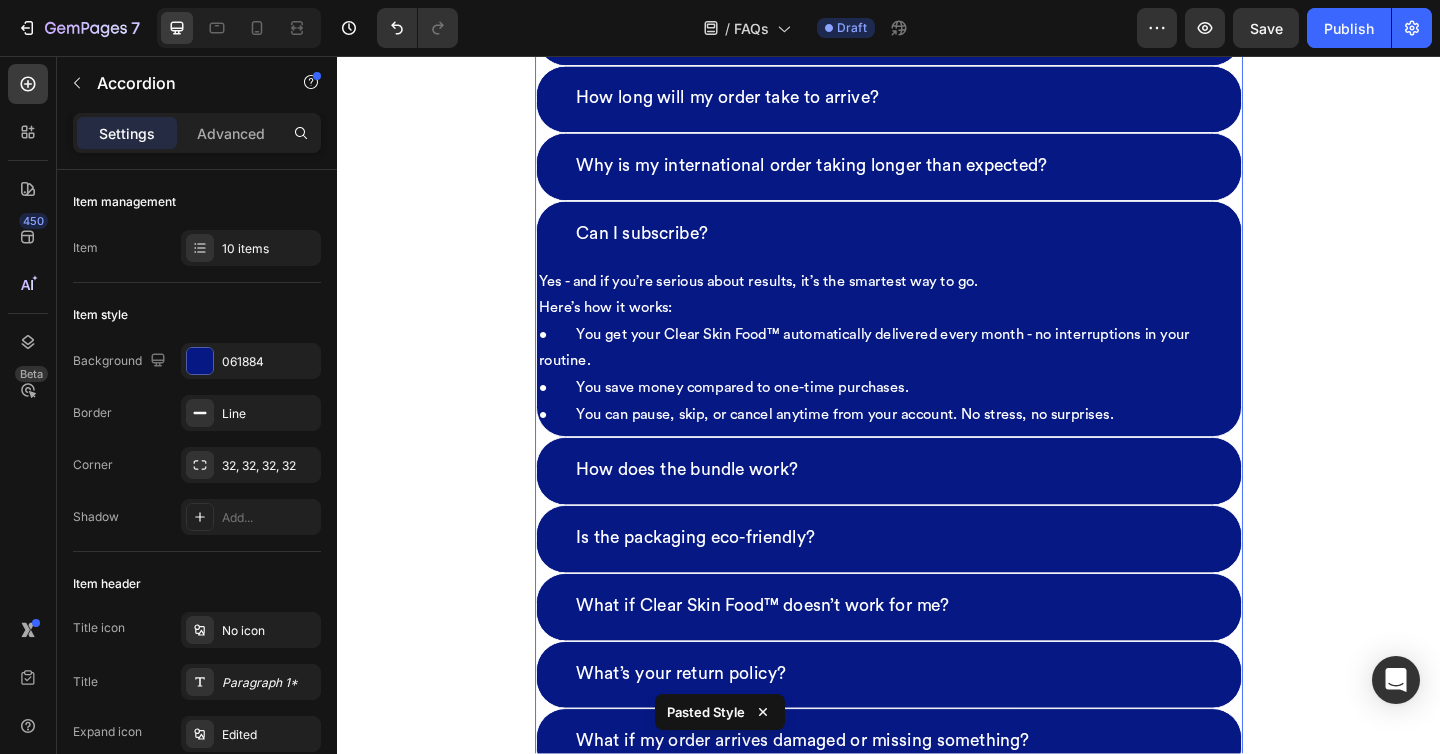 click on "Why is my international order taking longer than expected?" at bounding box center [937, 177] 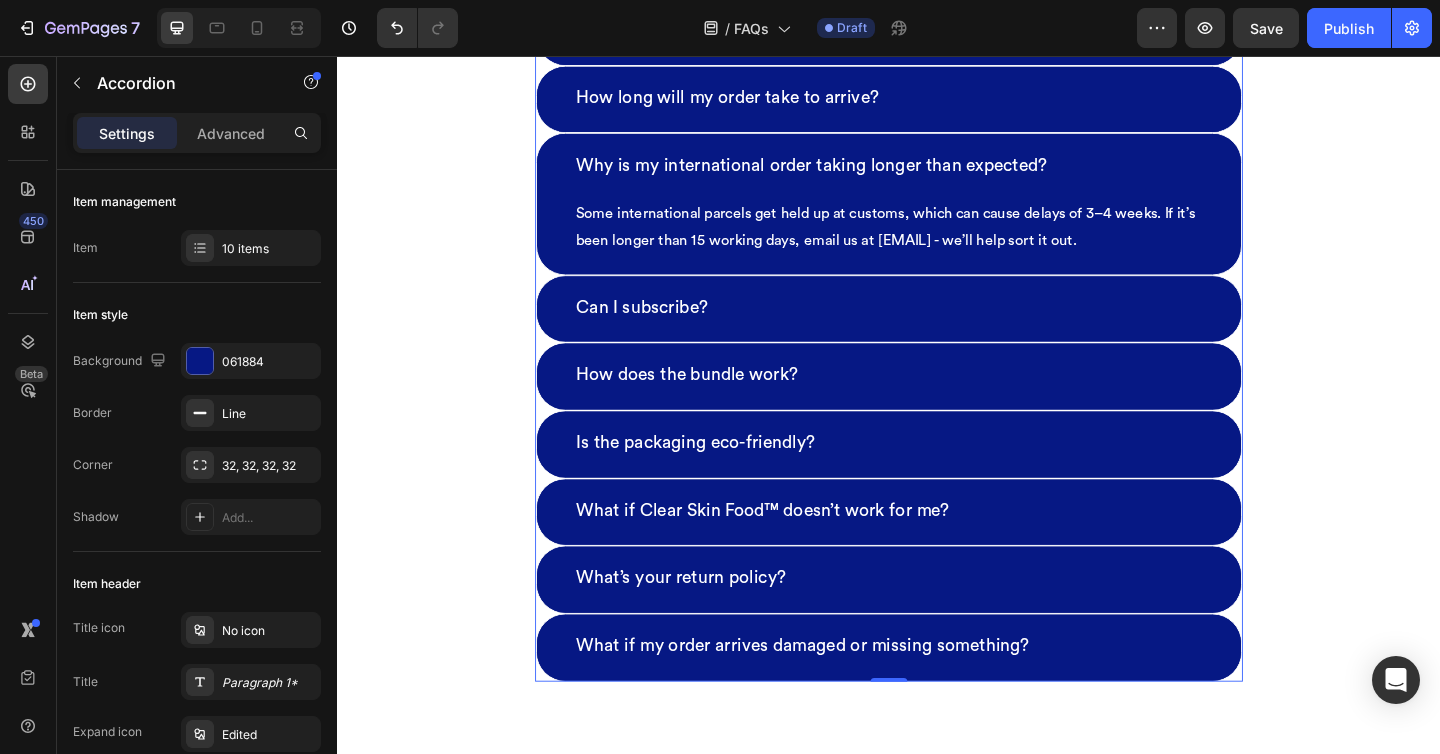click on "Can I subscribe?" at bounding box center (937, 332) 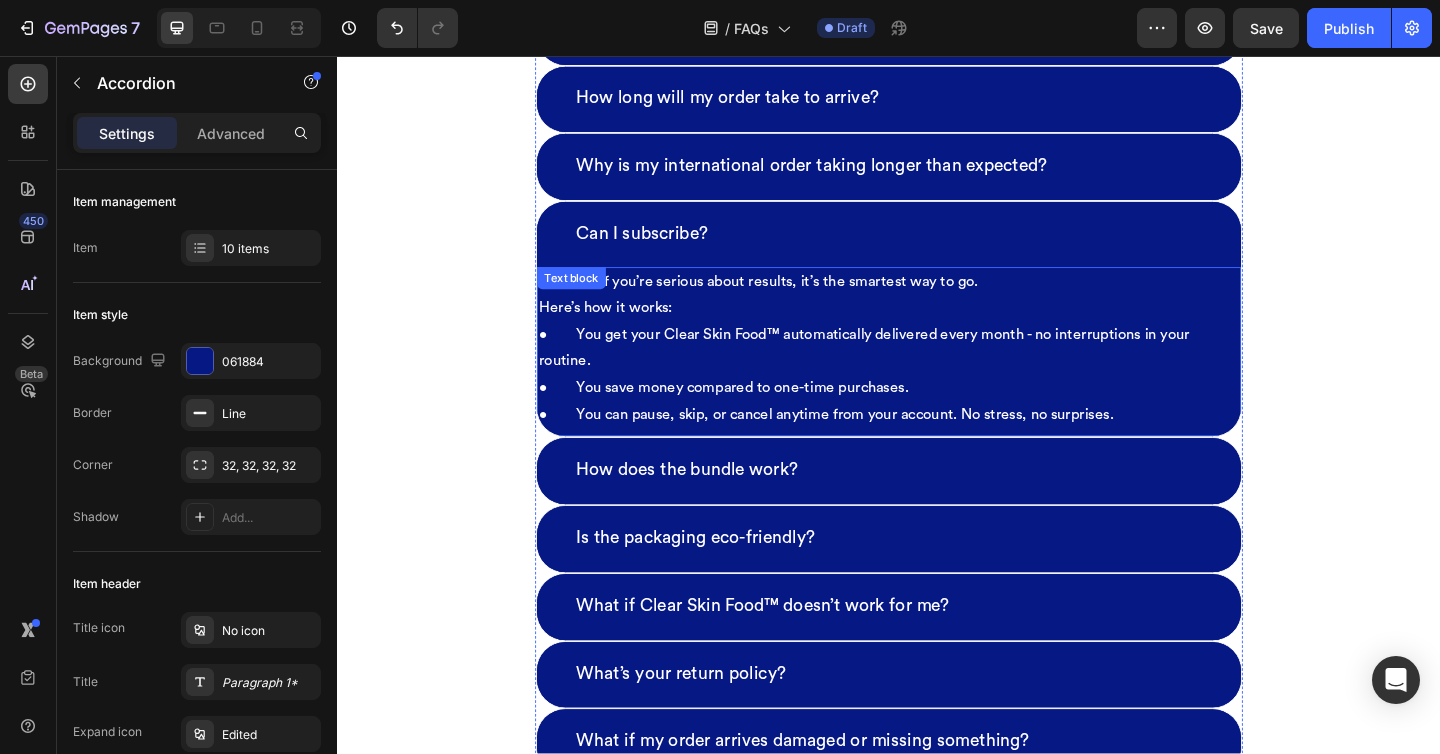click on "Here’s how it works:        •        You get your Clear Skin Food™ automatically delivered every month - no interruptions in your routine.        •        You save money compared to one-time purchases.        •        You can pause, skip, or cancel anytime from your account. No stress, no surprises." at bounding box center [937, 388] 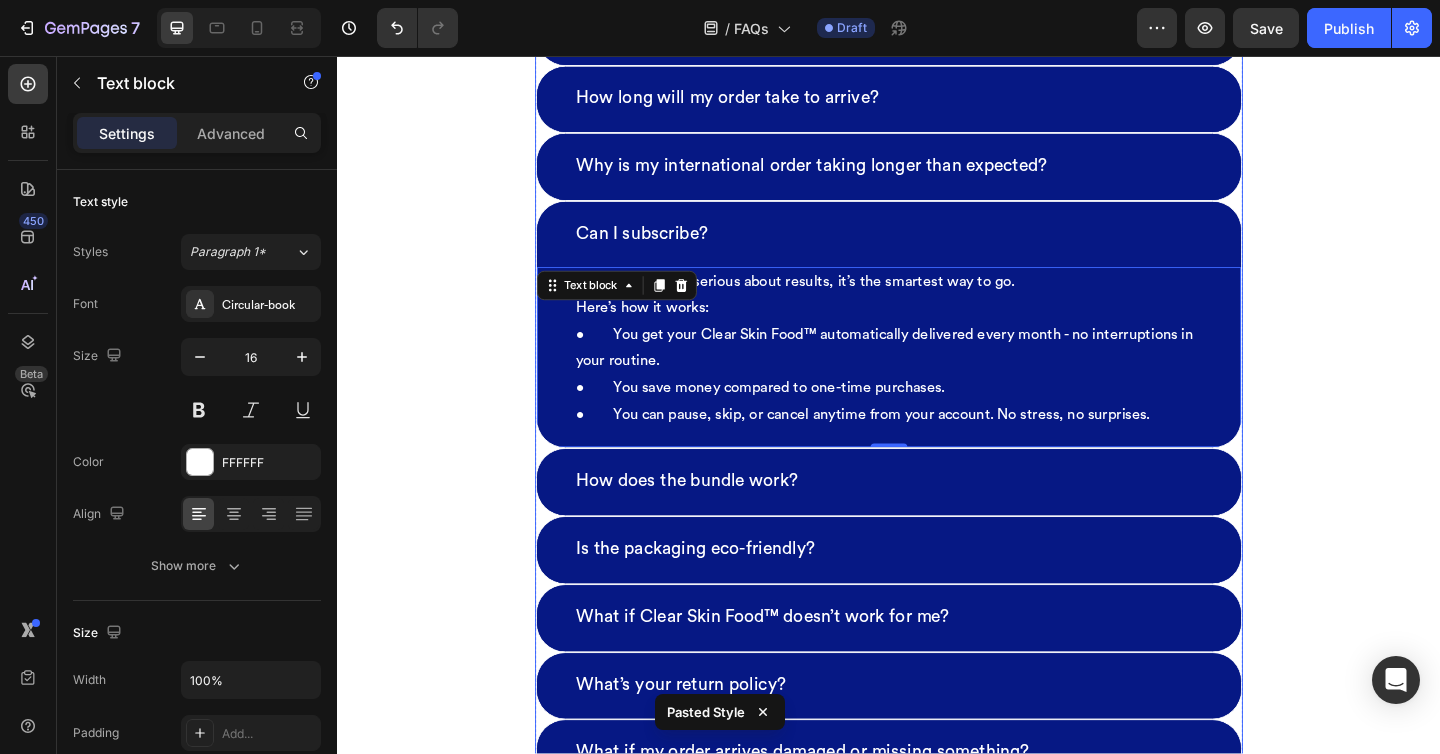 click on "How does the bundle work?" at bounding box center (937, 519) 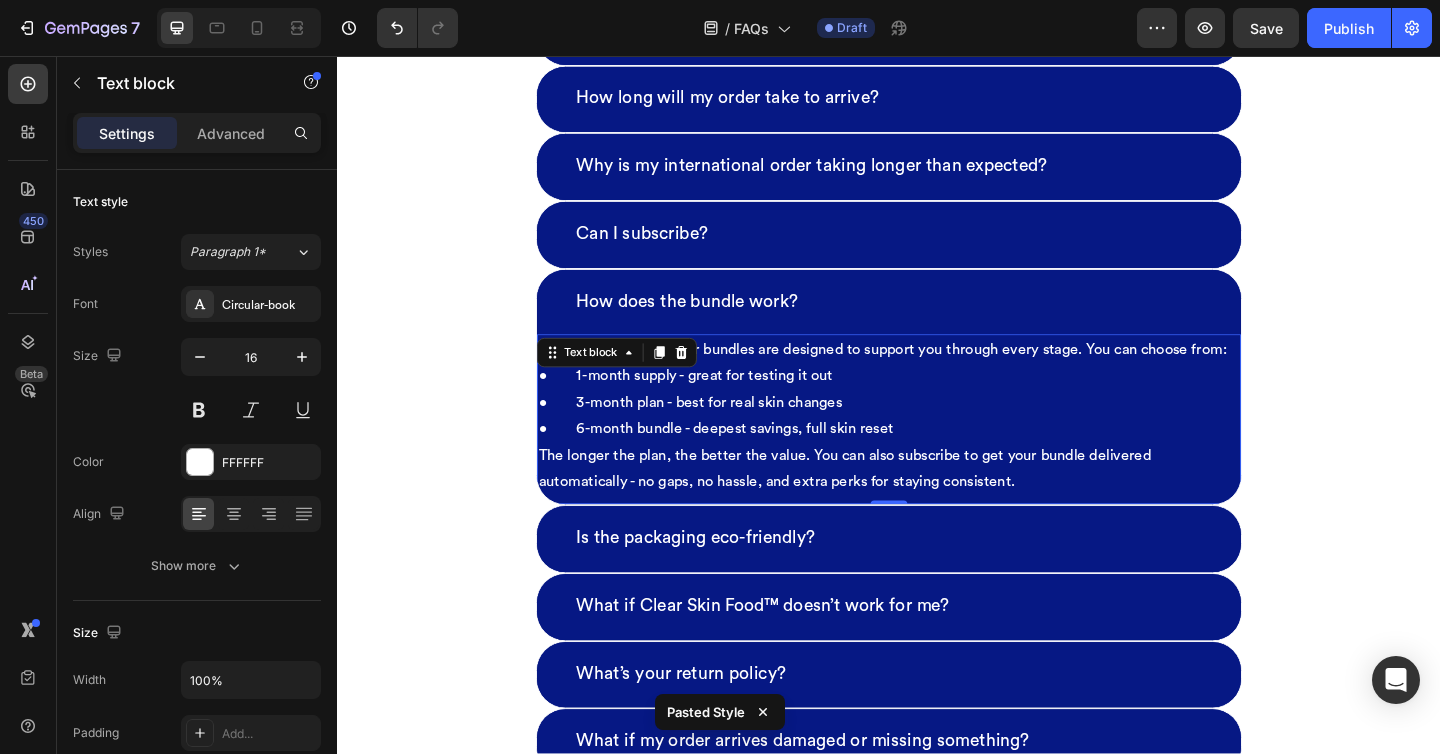 click on "Skin takes time - and our bundles are designed to support you through every stage. You can choose from:        •        1-month supply - great for testing it out        •        3-month plan - best for real skin changes        •        6-month bundle - deepest savings, full skin reset" at bounding box center (937, 418) 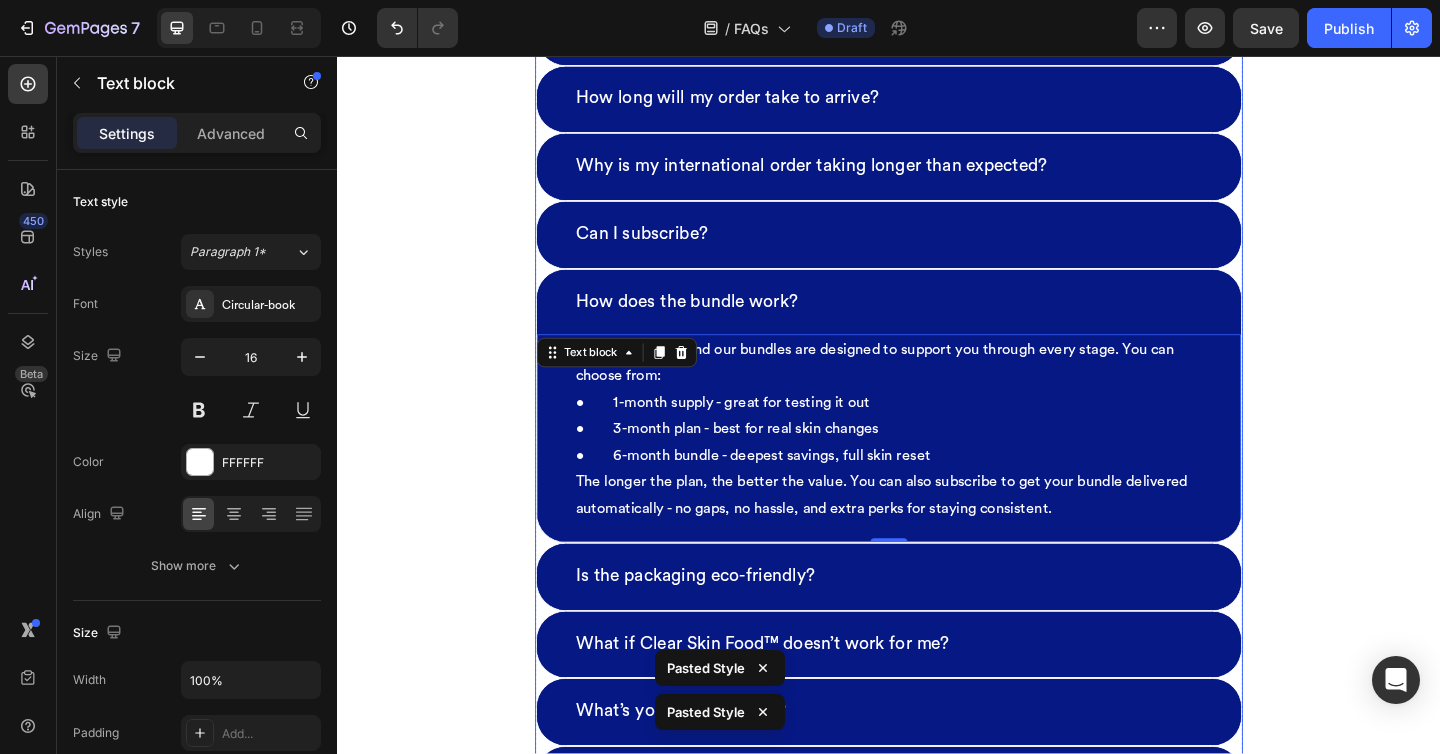click on "Is the packaging eco-friendly?" at bounding box center [937, 622] 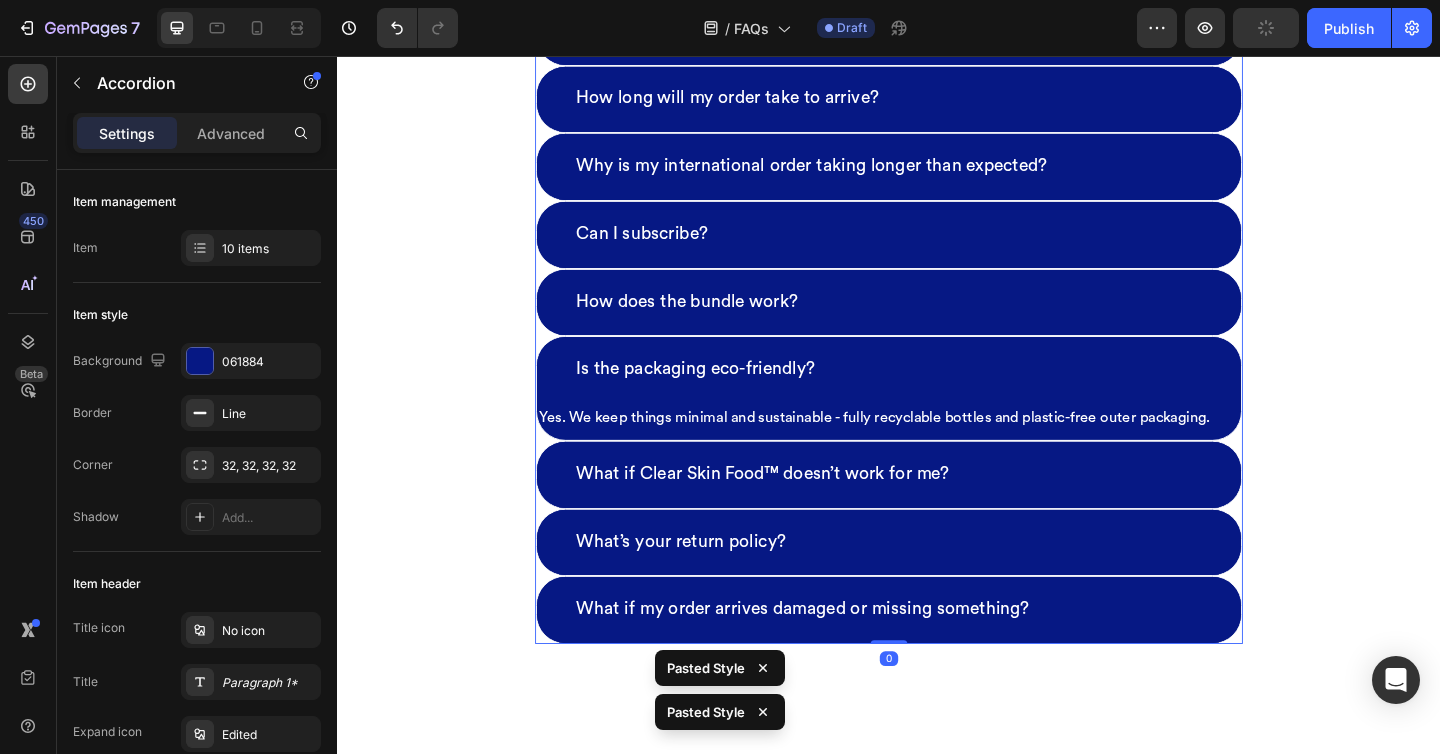 click on "What if Clear Skin Food™ doesn’t work for me?" at bounding box center [937, 512] 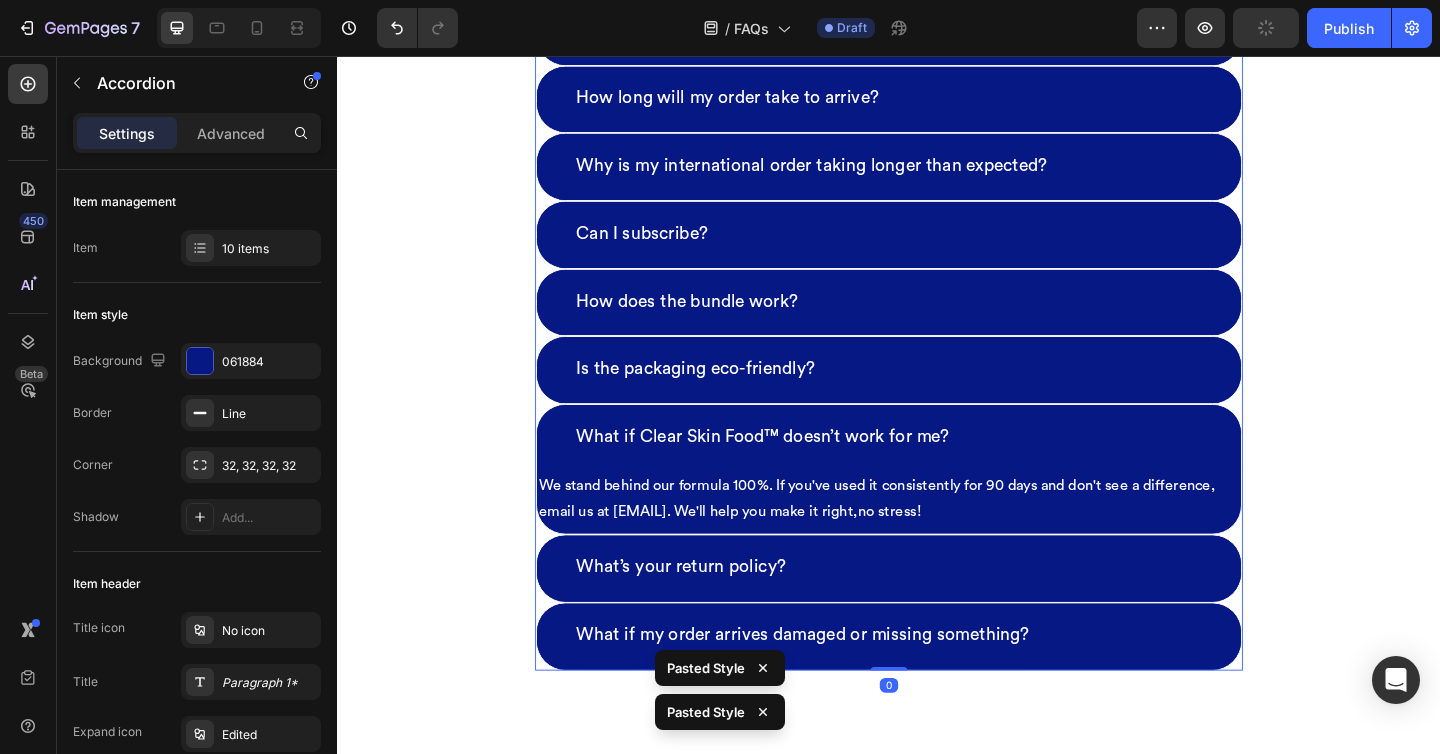 click on "Is the packaging eco-friendly?" at bounding box center [937, 398] 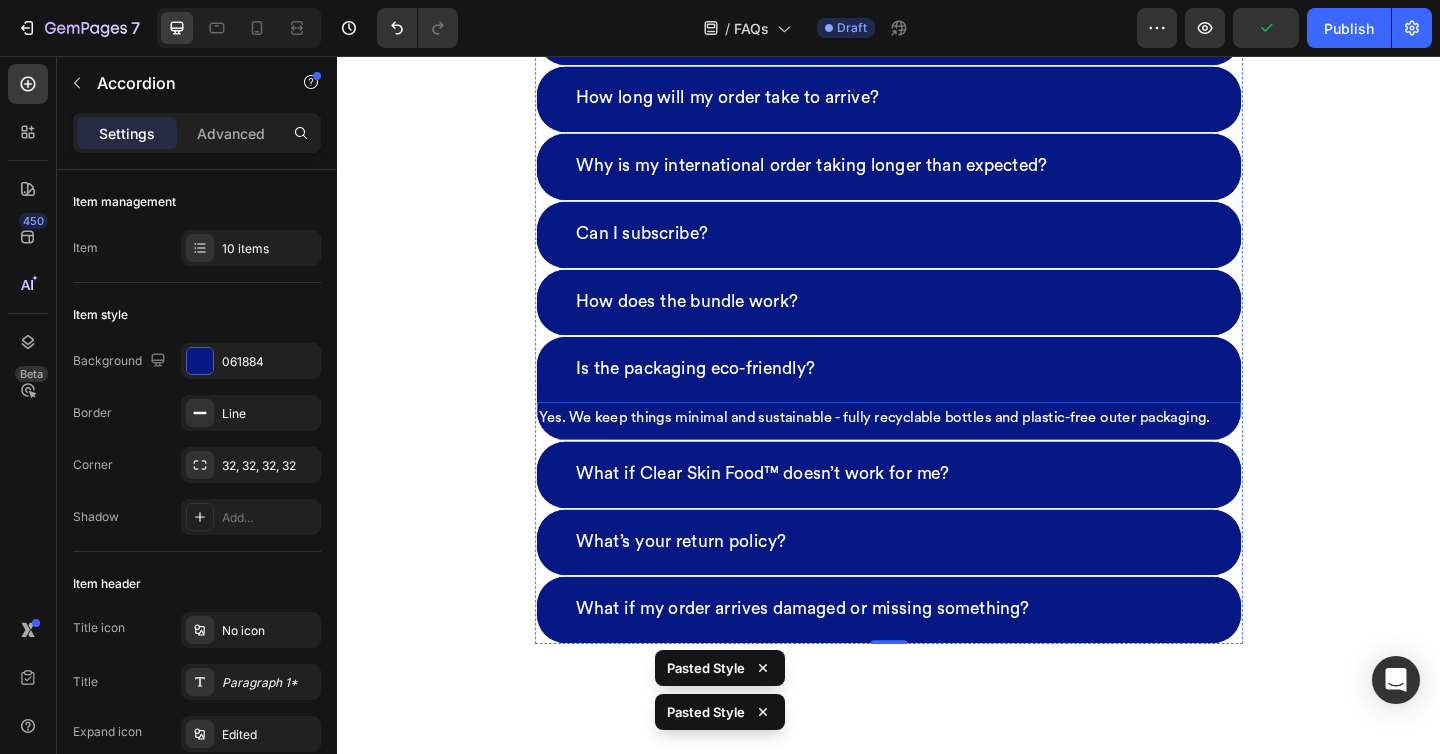 click on "Yes. We keep things minimal and sustainable - fully recyclable bottles and plastic-free outer packaging." at bounding box center [937, 449] 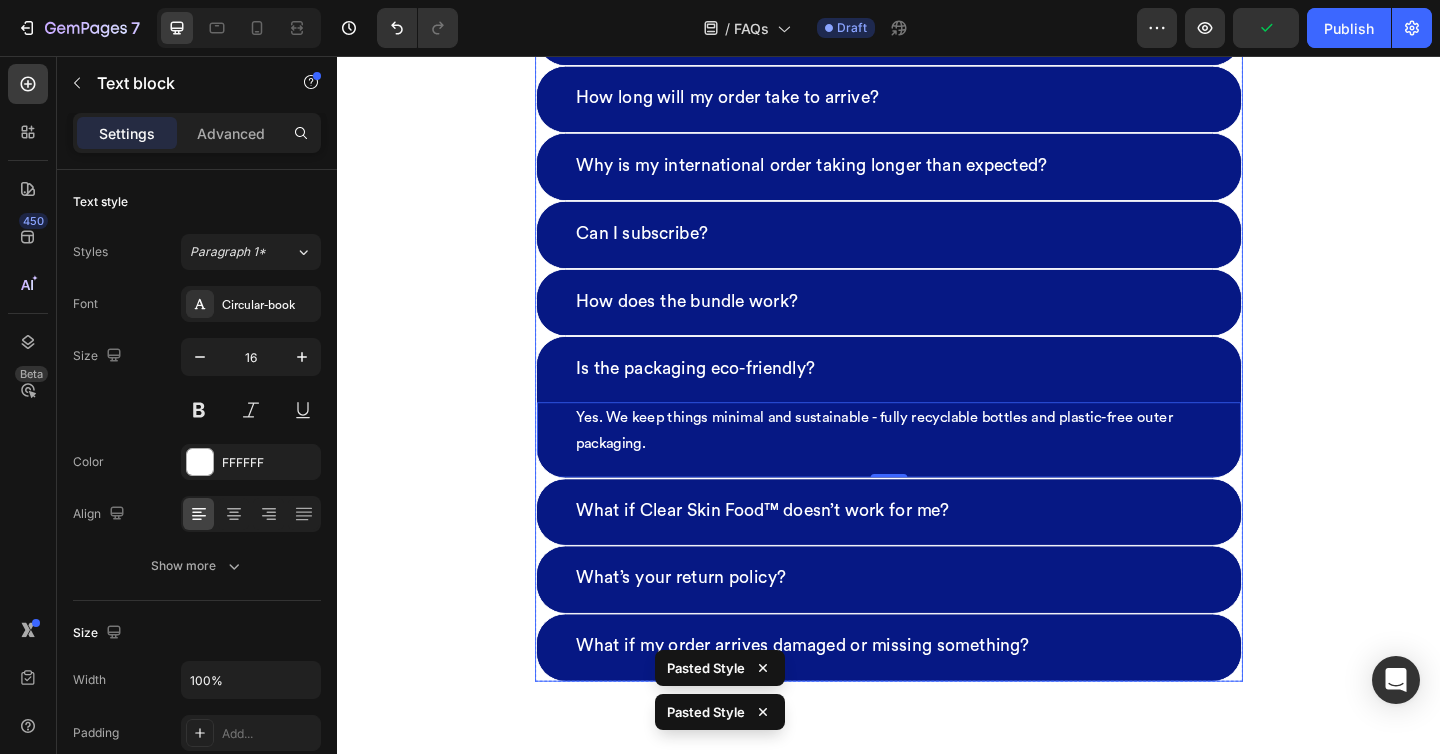 click on "What if Clear Skin Food™ doesn’t work for me?" at bounding box center [937, 552] 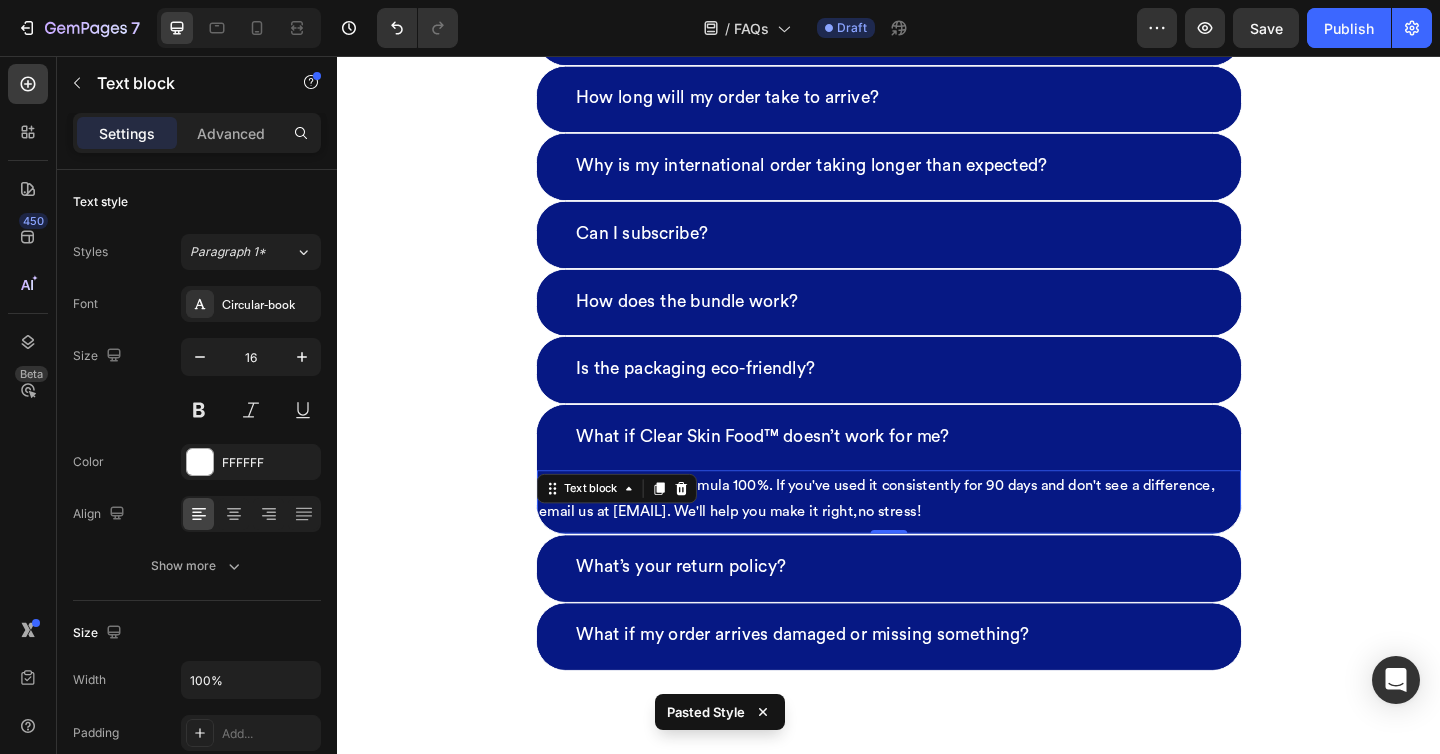 click on "We stand behind our formula 100%. If you've used it consistently for 90 days and don't see a difference, email us at hi@itsamaka.com. We'll help you make it right,no stress!" at bounding box center [937, 538] 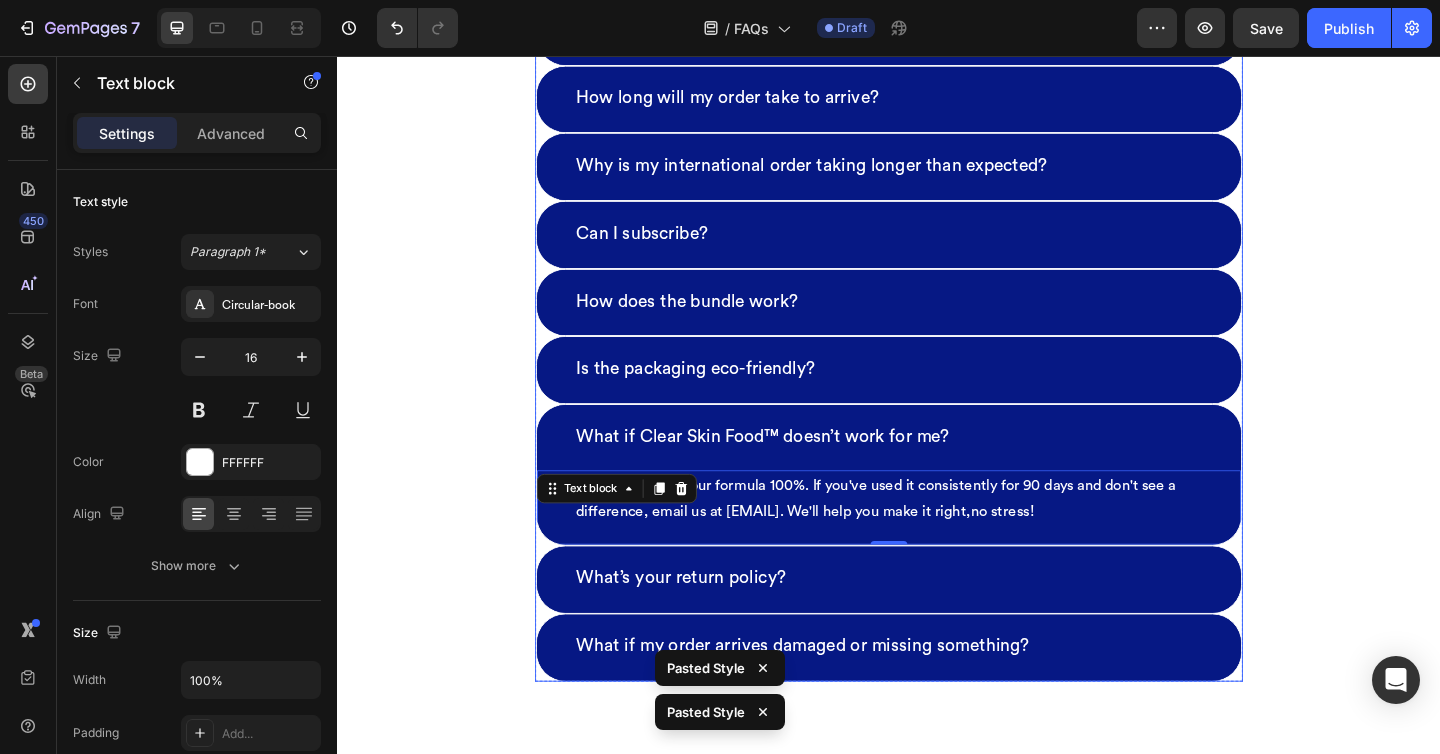 click on "What’s your return policy?" at bounding box center (937, 626) 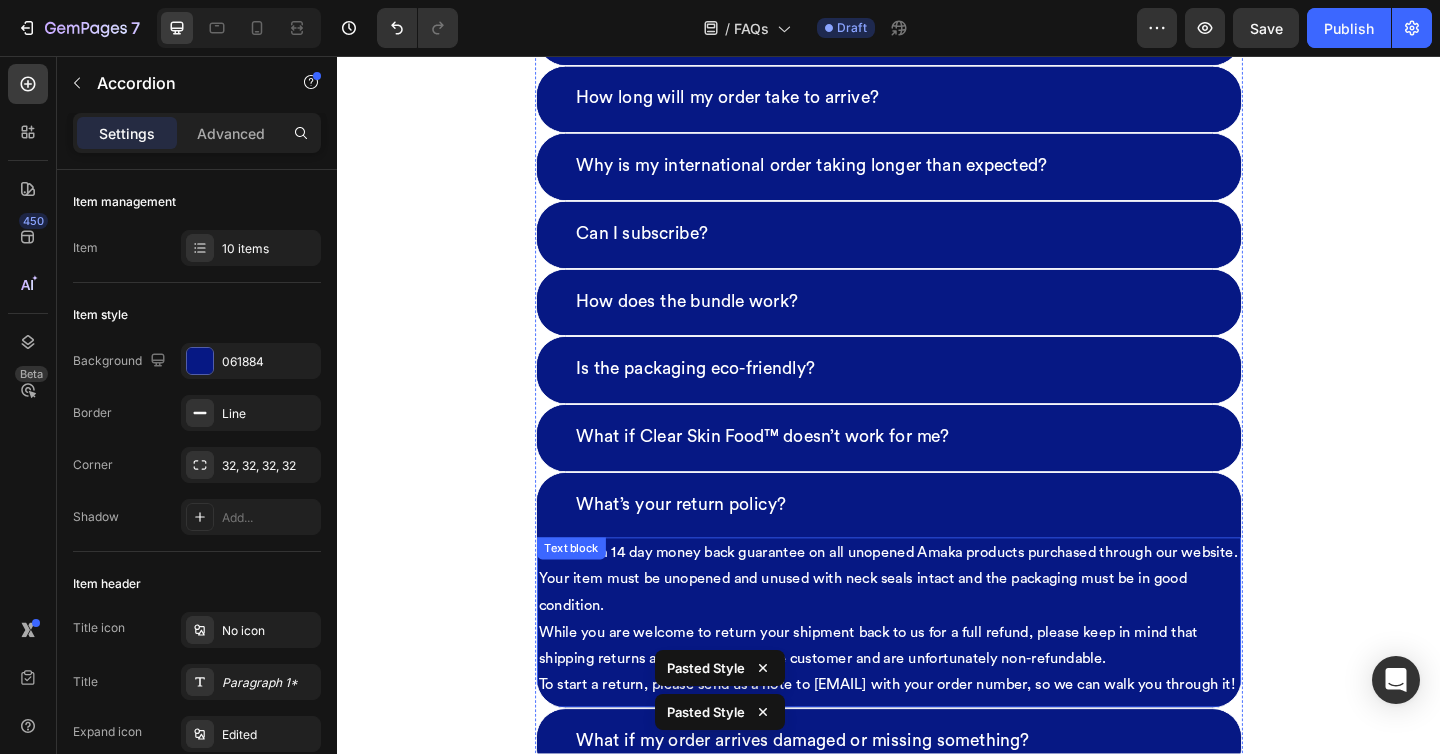click on "We offer a 14 day money back guarantee on all unopened Amaka products purchased through our website. Your item must be unopened and unused with neck seals intact and the packaging must be in good condition.  While you are welcome to return your shipment back to us for a full refund, please keep in mind that shipping returns are at the cost of the customer and are unfortunately non-refundable.  To start a return, please send us a note to hi@itsamaka.com with your order number, so we can walk you through it!" at bounding box center [937, 668] 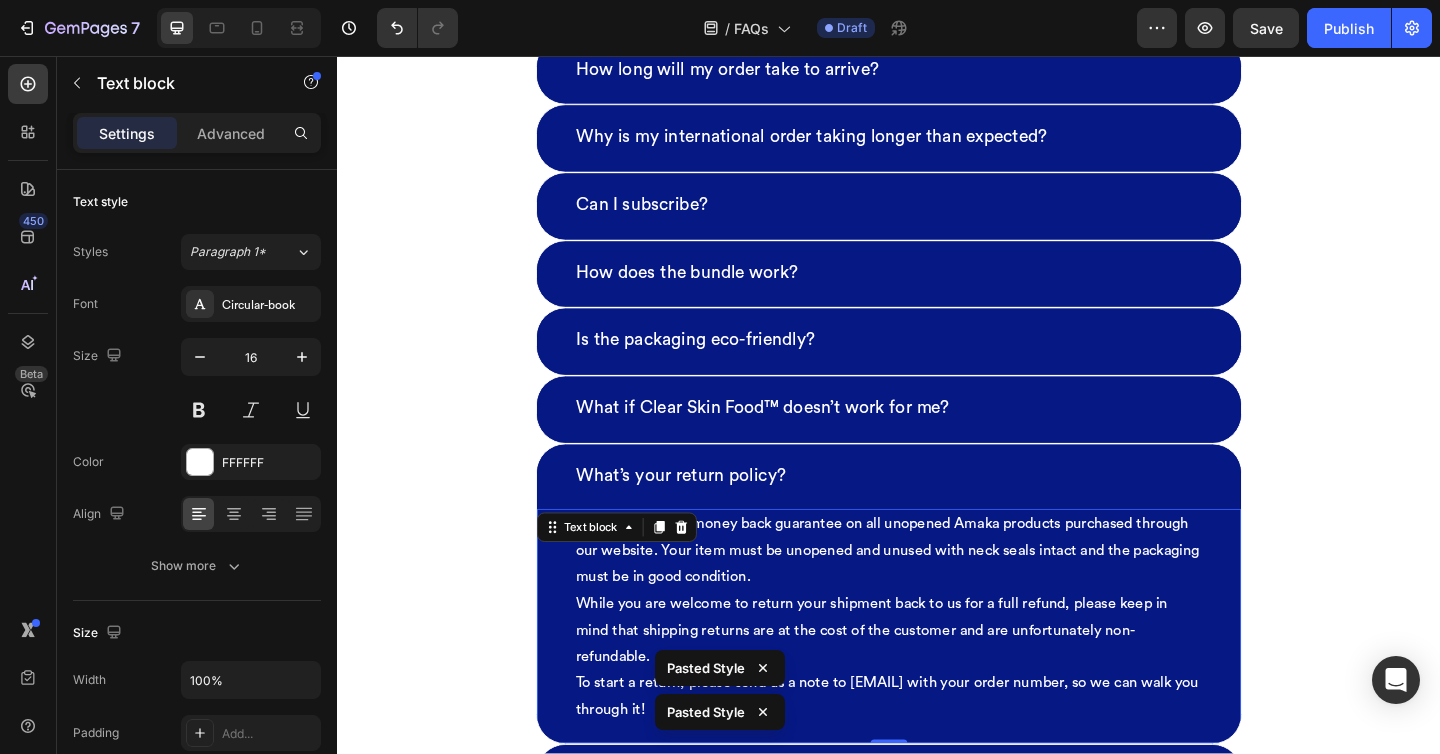 scroll, scrollTop: 4706, scrollLeft: 0, axis: vertical 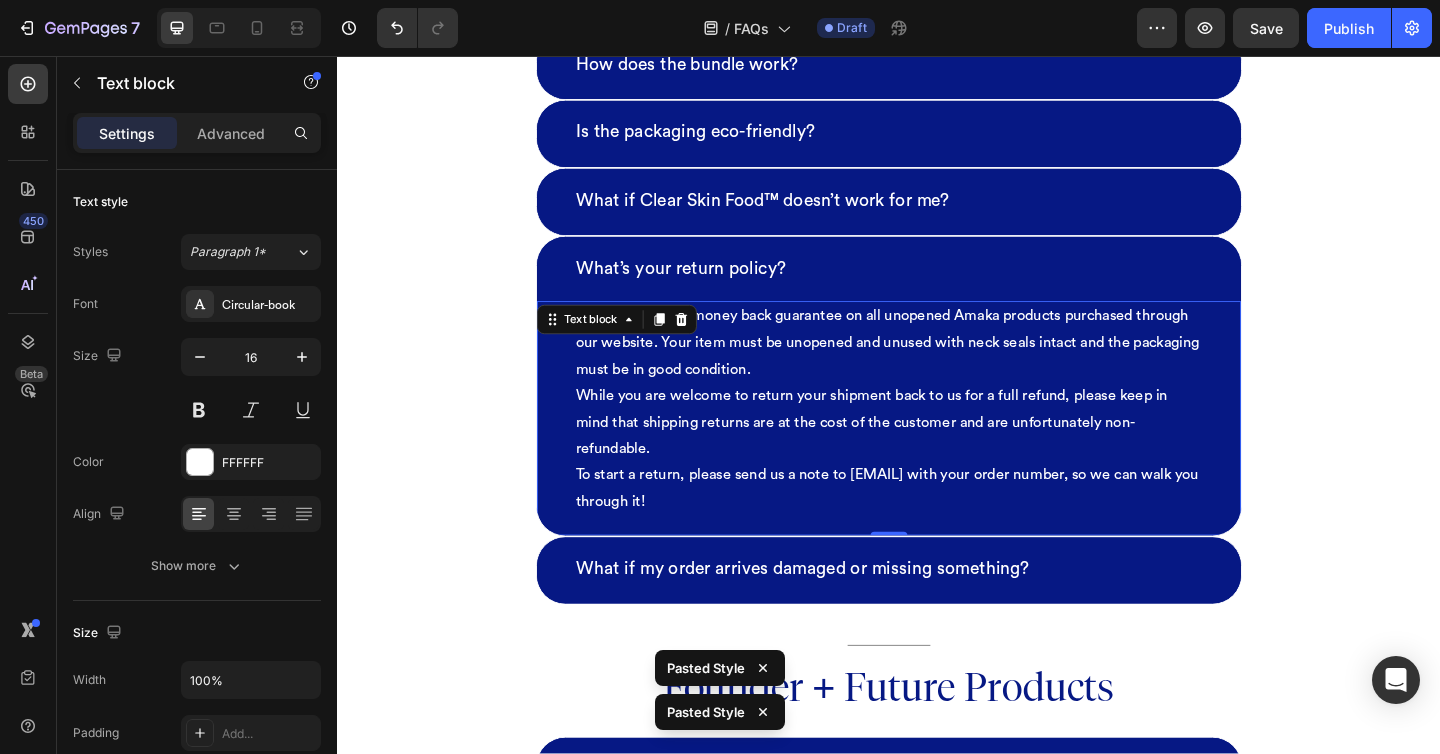 click on "What if my order arrives damaged or missing something?" at bounding box center (937, 615) 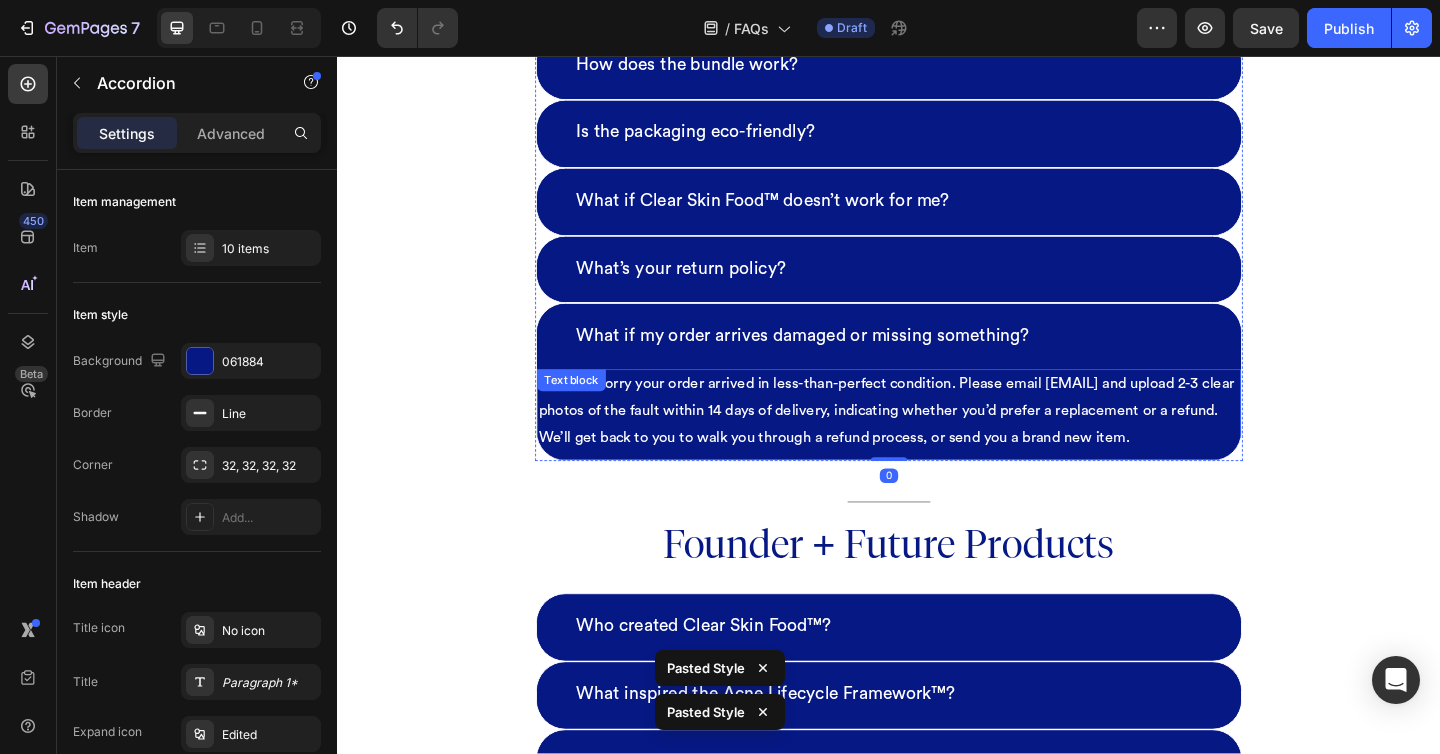 click on "We’re so sorry your order arrived in less-than-perfect condition. Please email hi@itsamaka.com and upload 2-3 clear photos of the fault within 14 days of delivery, indicating whether you’d prefer a replacement or a refund. We’ll get back to you to walk you through a refund process, or send you a brand new item." at bounding box center [937, 442] 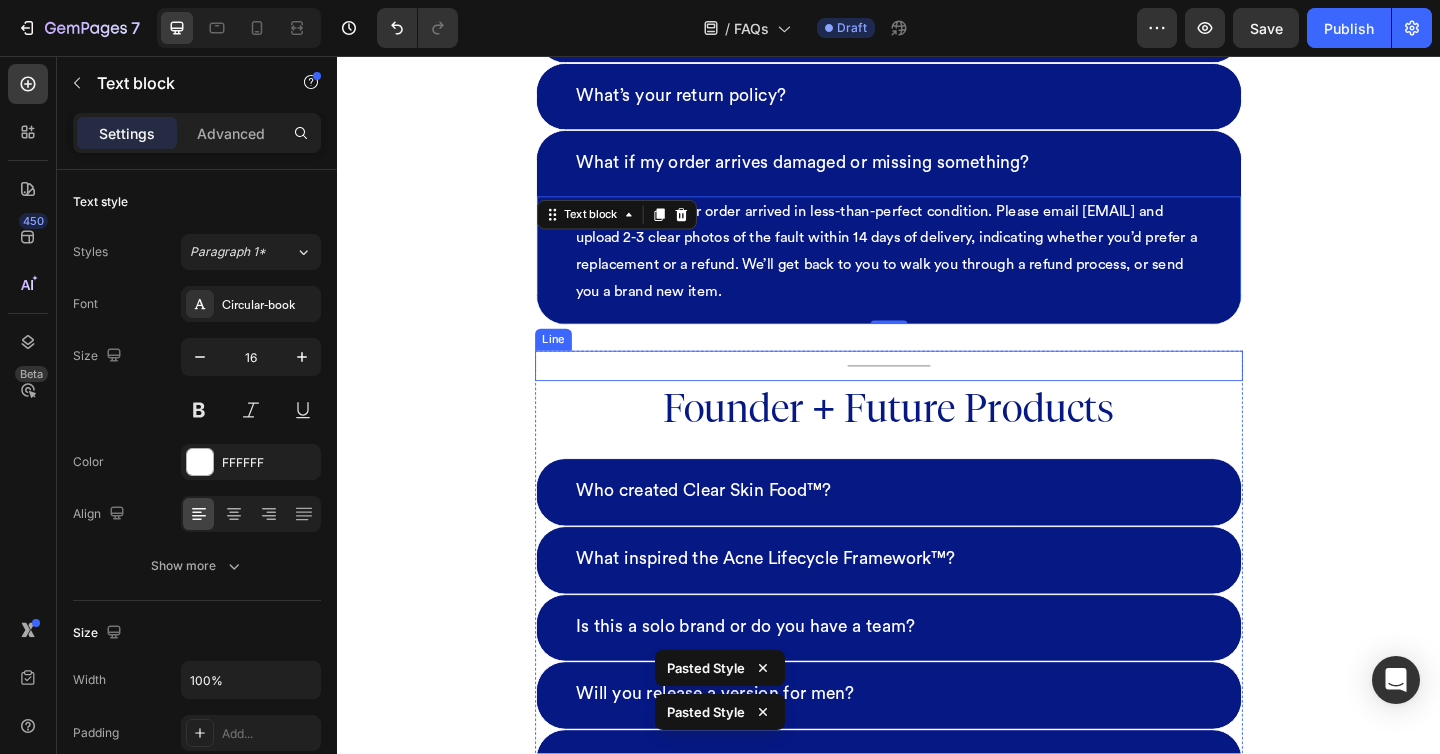 scroll, scrollTop: 4912, scrollLeft: 0, axis: vertical 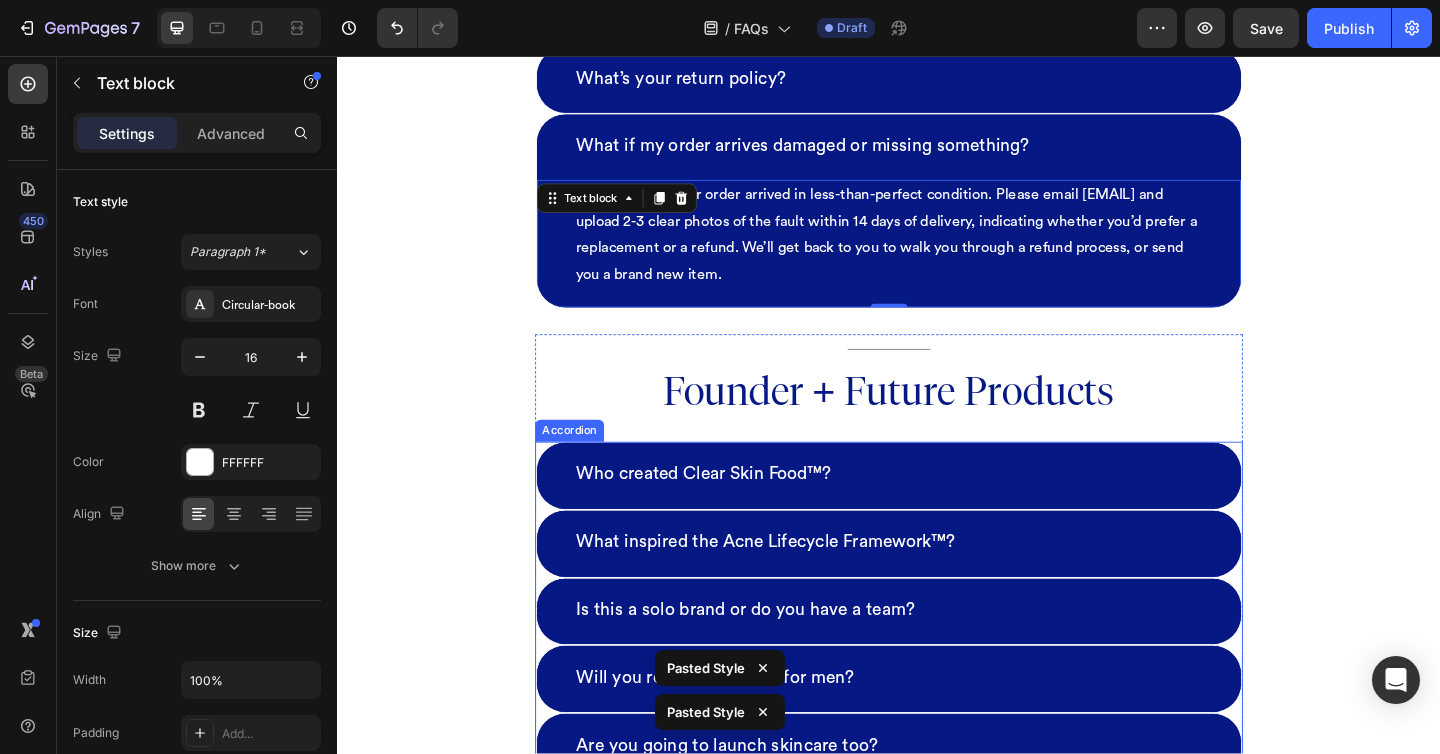 click on "Who created Clear Skin Food™?" at bounding box center (937, 513) 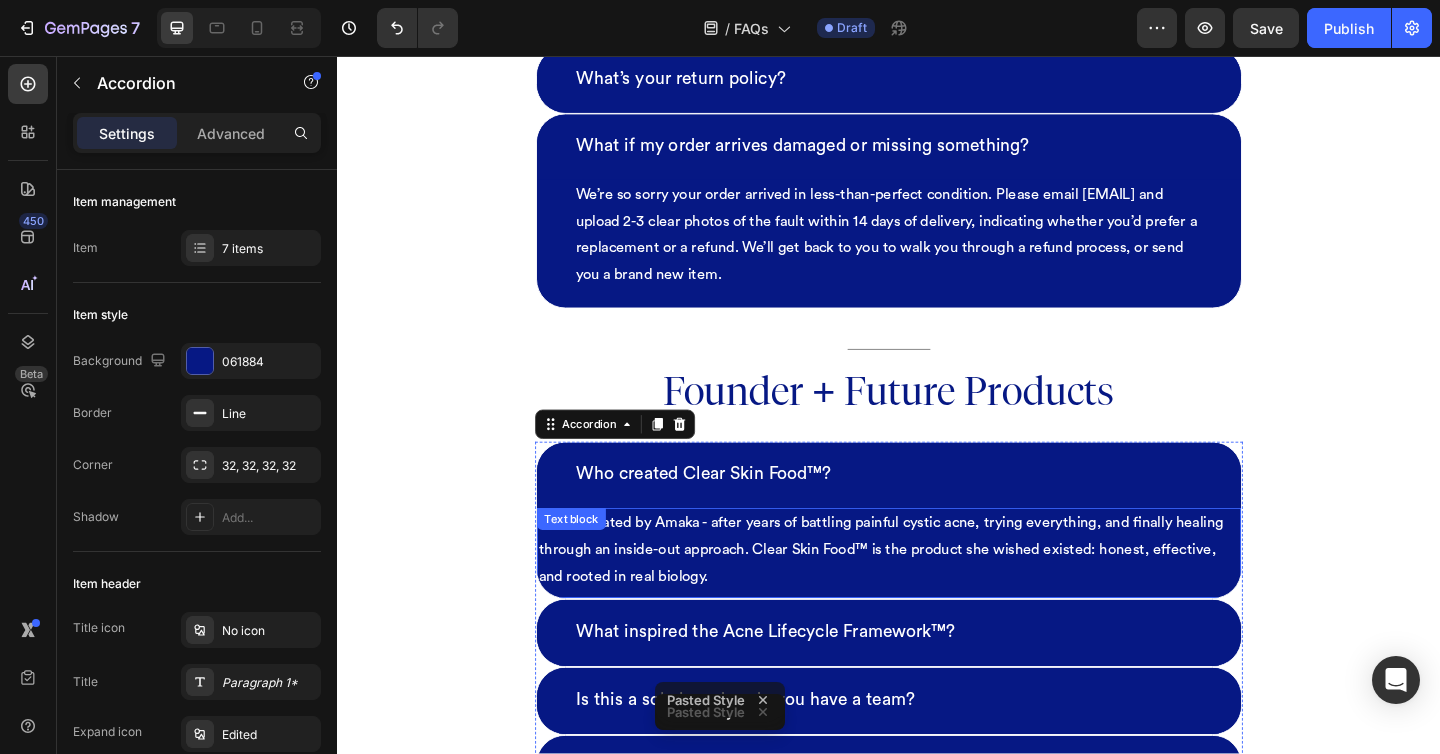 click on "It was created by Amaka - after years of battling painful cystic acne, trying everything, and finally healing through an inside-out approach. Clear Skin Food™ is the product she wished existed: honest, effective, and rooted in real biology." at bounding box center (937, 593) 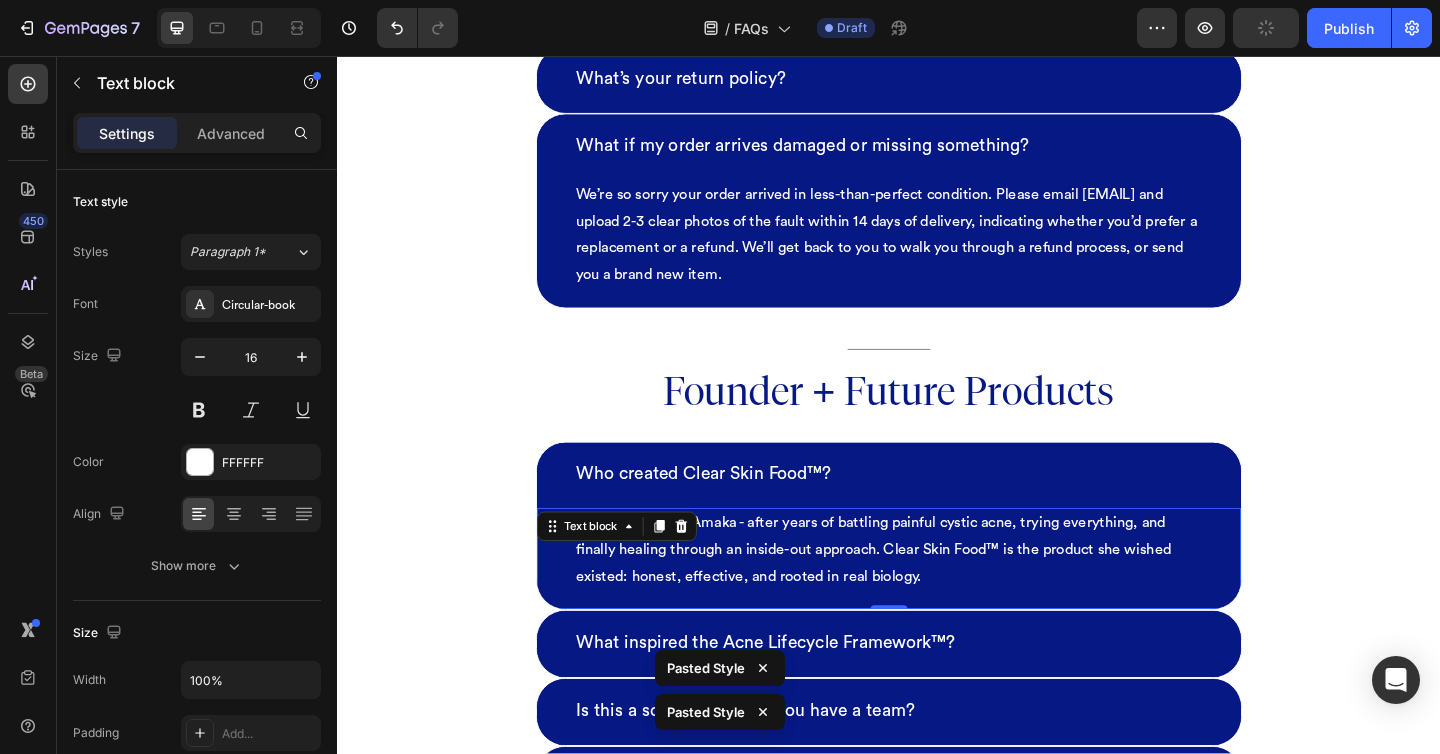 scroll, scrollTop: 5112, scrollLeft: 0, axis: vertical 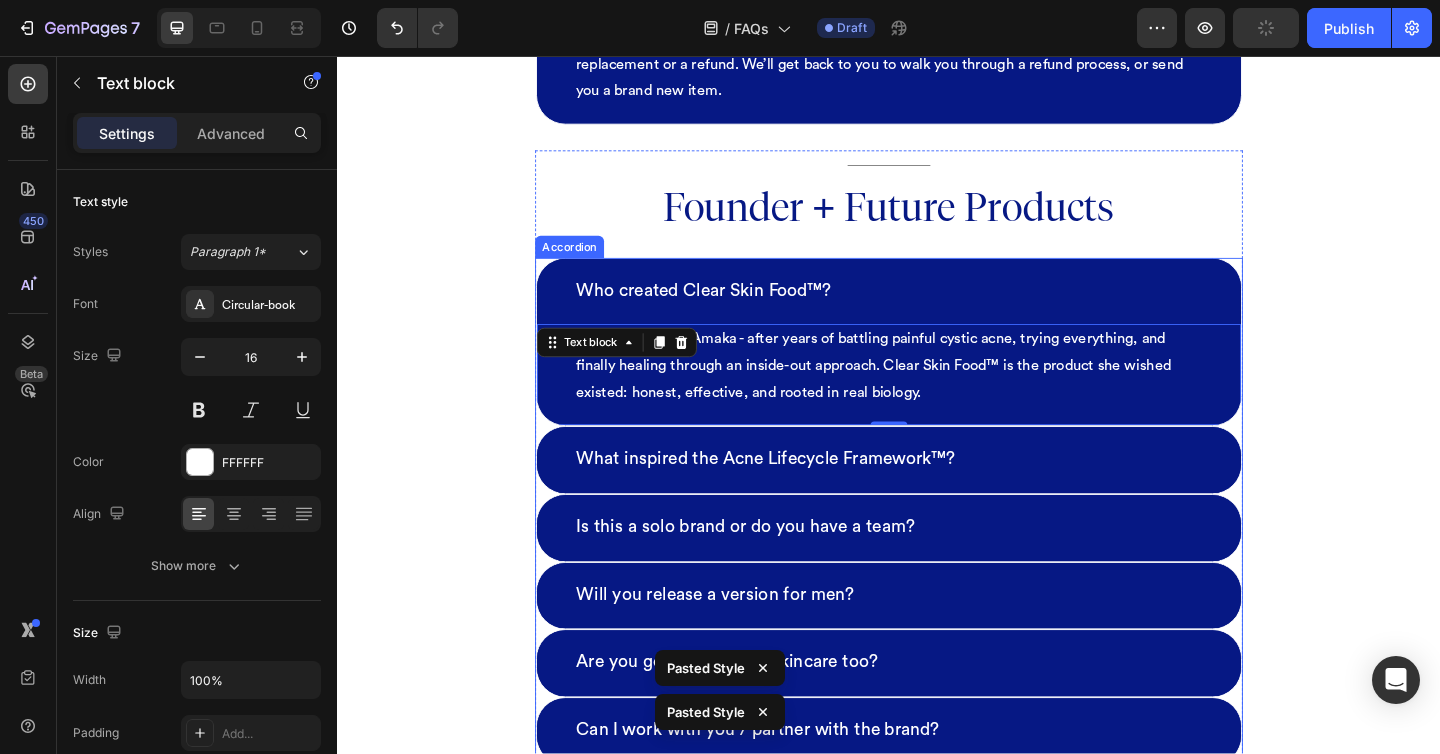 click on "What inspired the Acne Lifecycle Framework™?" at bounding box center [937, 495] 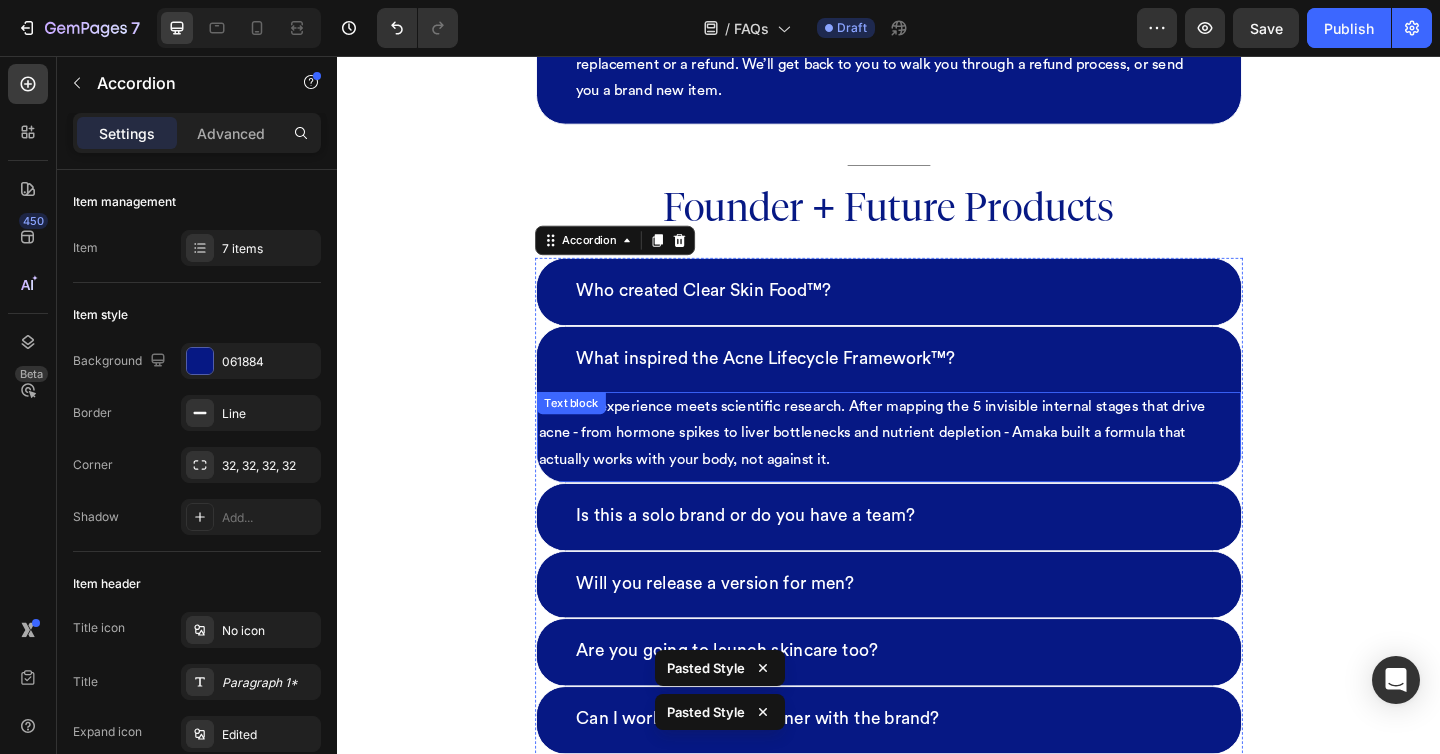 click on "Personal experience meets scientific research. After mapping the 5 invisible internal stages that drive acne - from hormone spikes to liver bottlenecks and nutrient depletion - Amaka built a formula that actually works with your body, not against it." at bounding box center (937, 467) 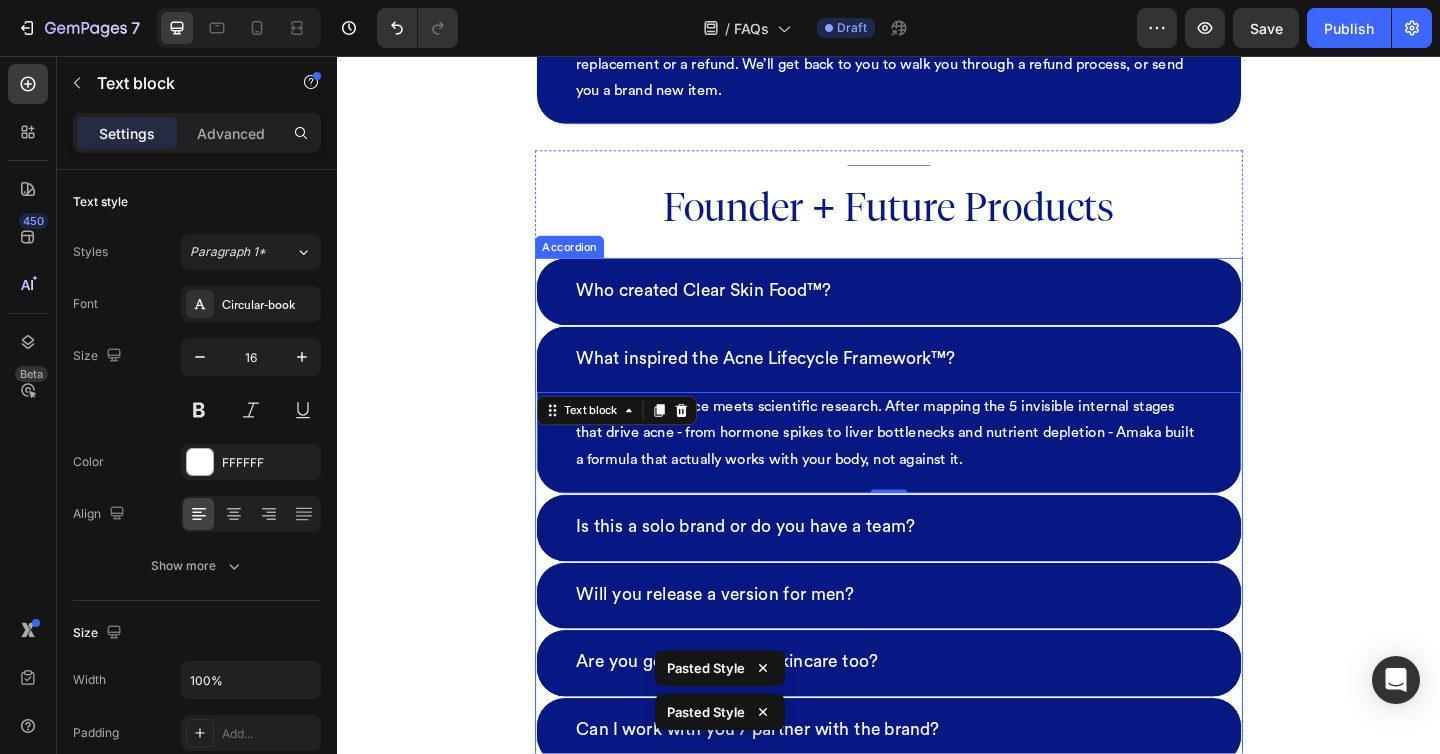click on "Is this a solo brand or do you have a team?" at bounding box center (937, 569) 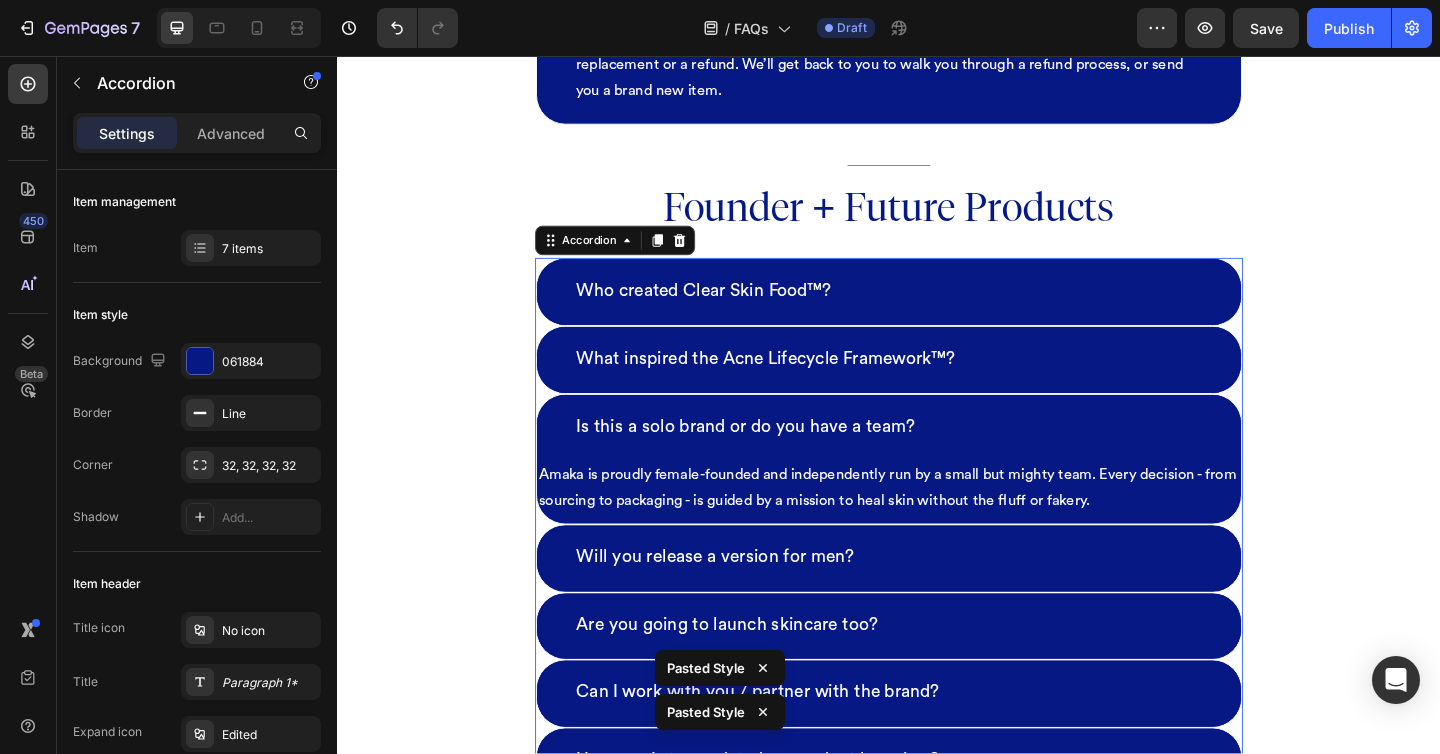 click on "Is this a solo brand or do you have a team?" at bounding box center (937, 460) 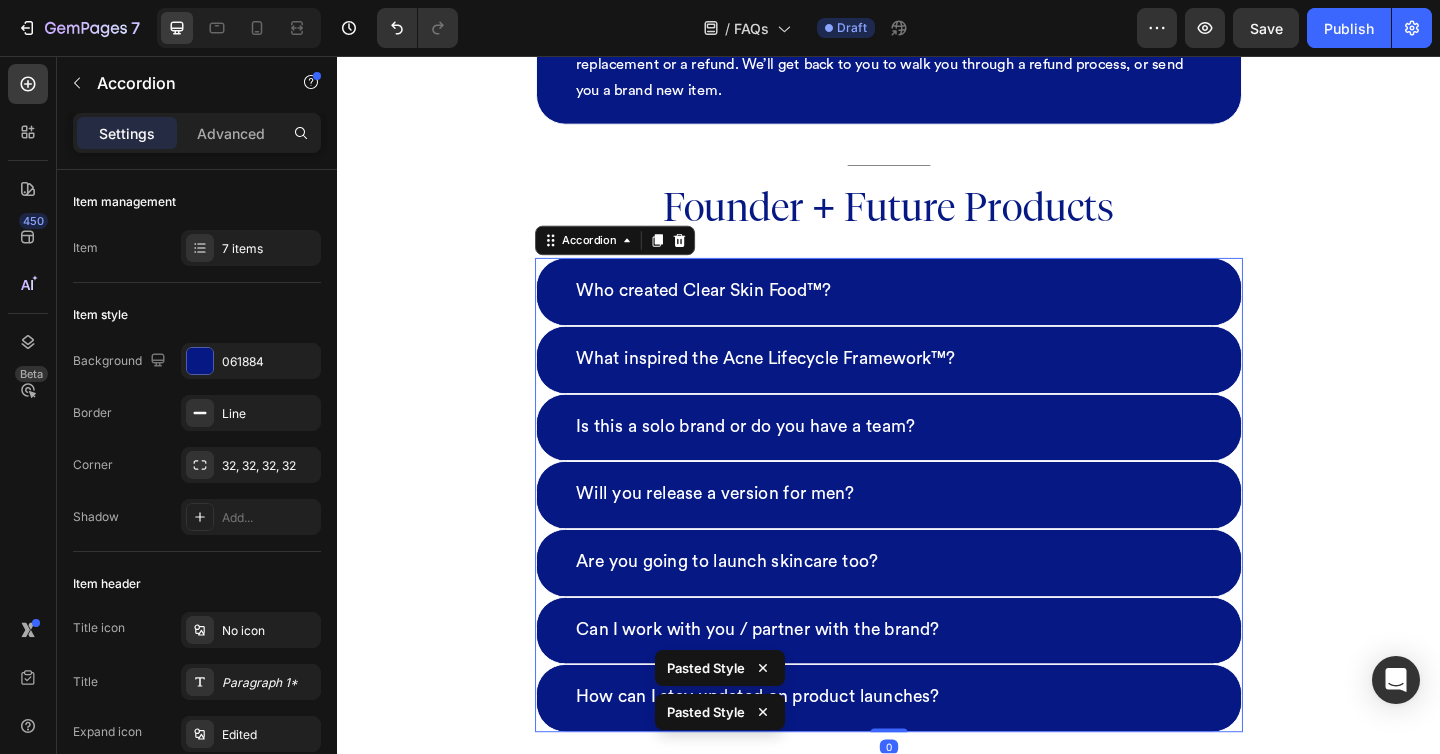 click on "What inspired the Acne Lifecycle Framework™?" at bounding box center (937, 387) 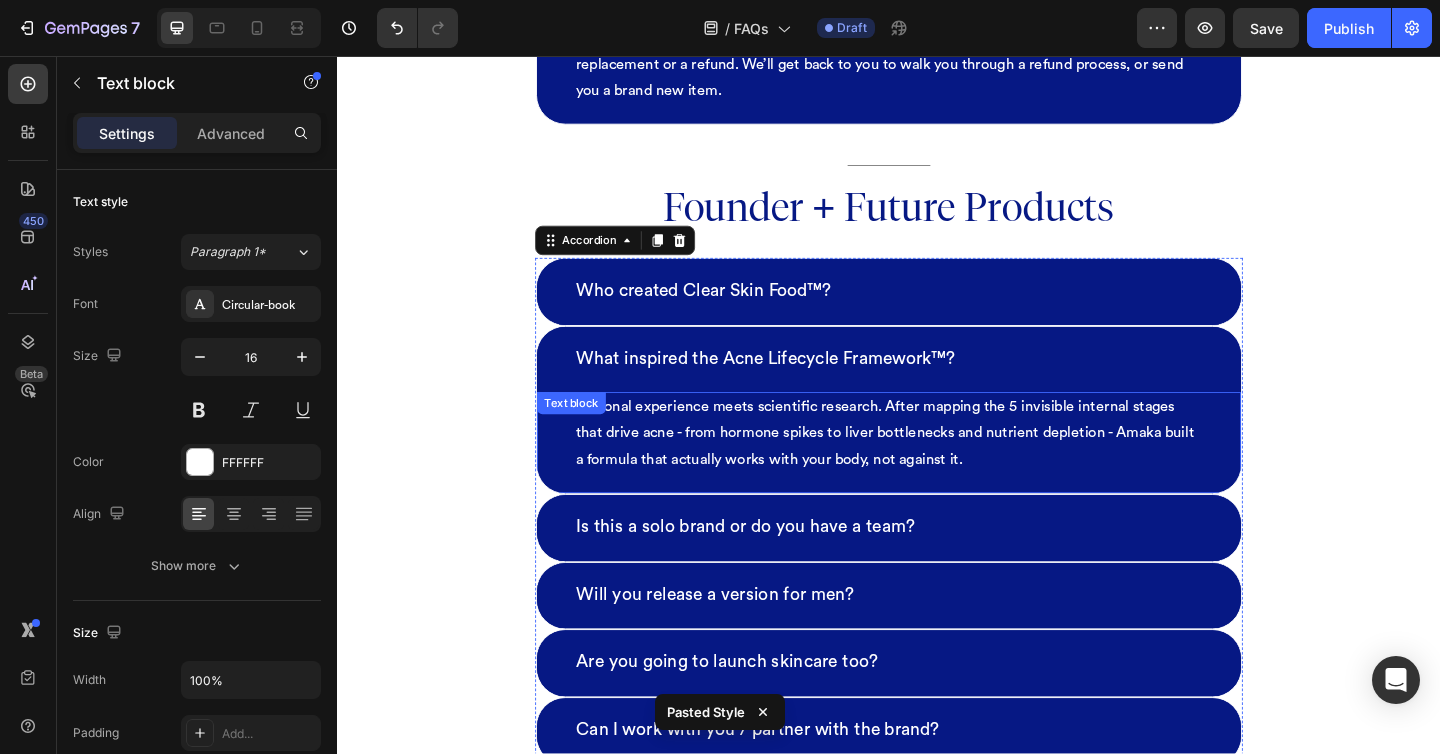 click on "Personal experience meets scientific research. After mapping the 5 invisible internal stages that drive acne - from hormone spikes to liver bottlenecks and nutrient depletion - Amaka built a formula that actually works with your body, not against it. Text block" at bounding box center (937, 477) 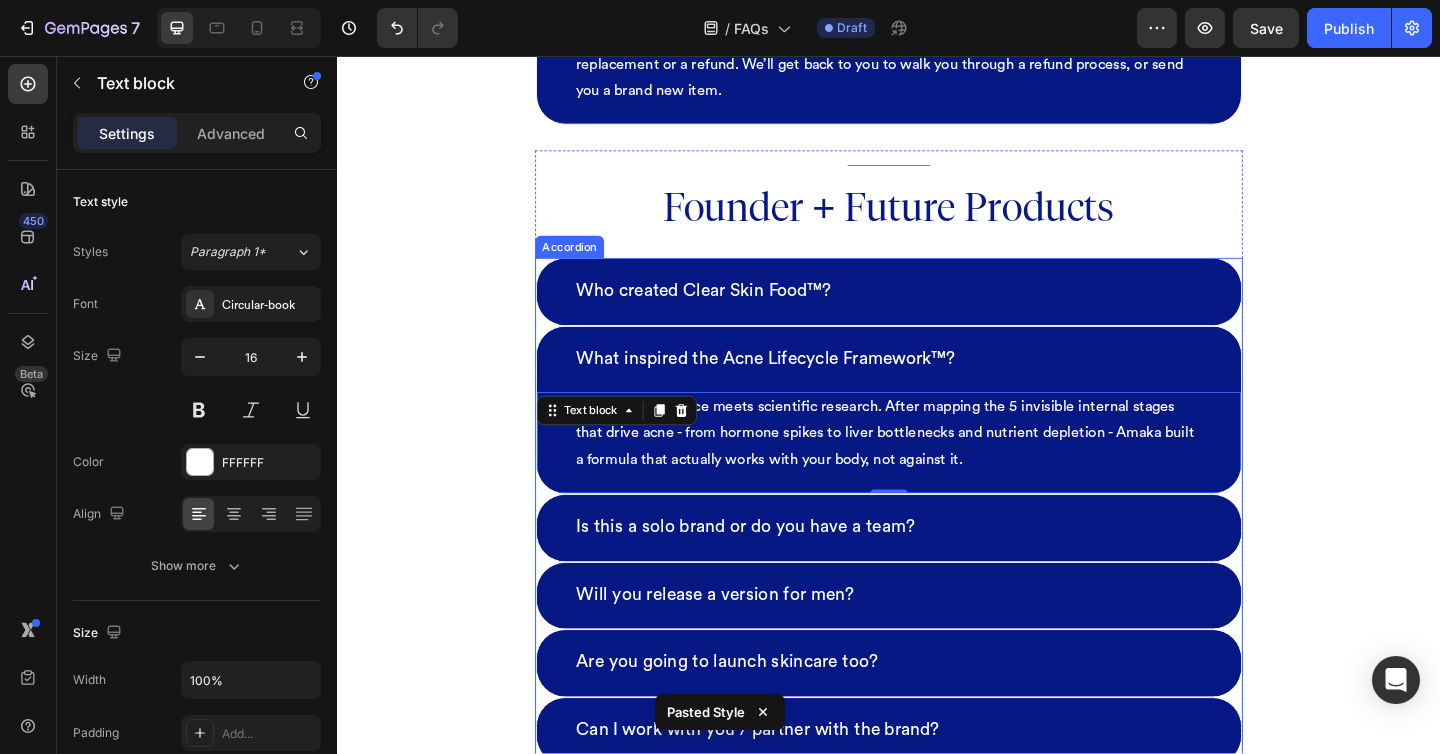 click on "Is this a solo brand or do you have a team?" at bounding box center [937, 569] 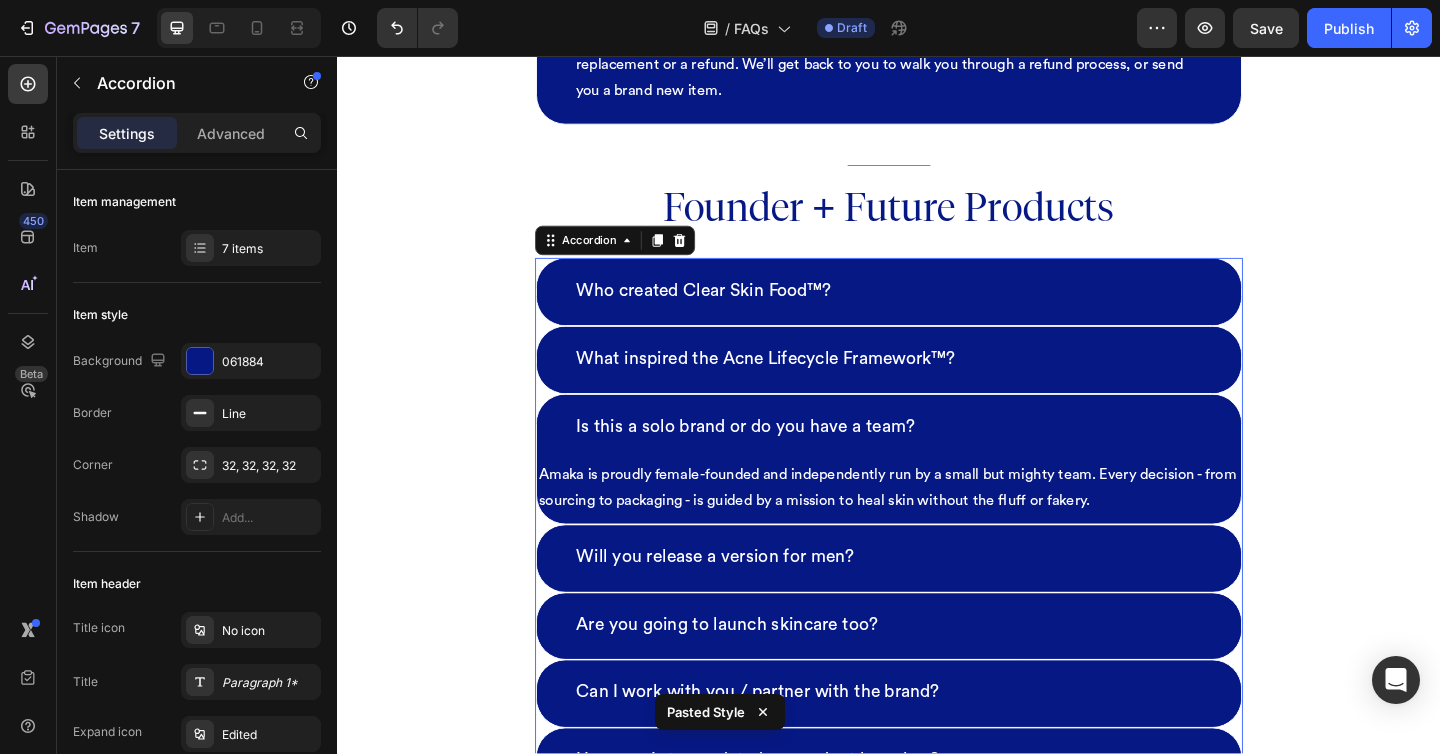 scroll, scrollTop: 5155, scrollLeft: 0, axis: vertical 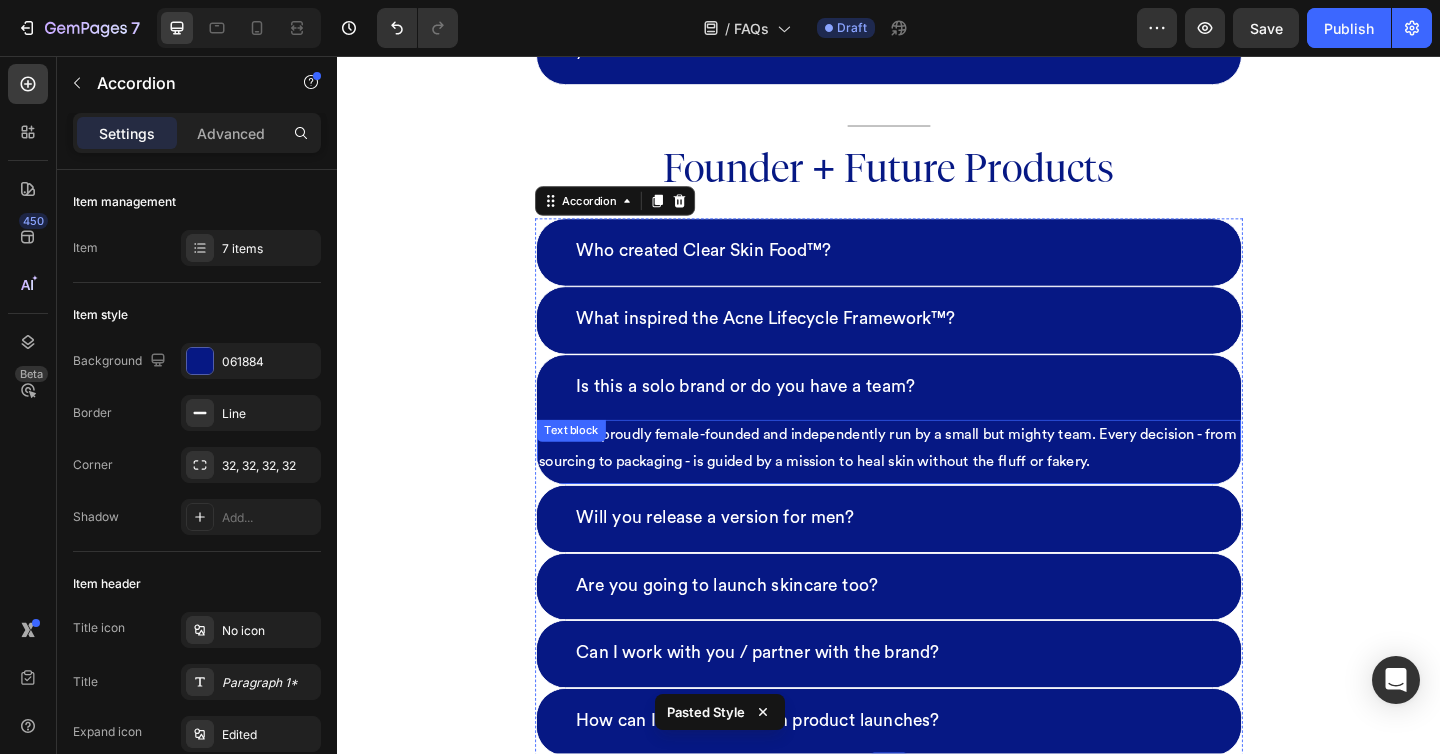 click on "Amaka is proudly female-founded and independently run by a small but mighty team. Every decision - from sourcing to packaging - is guided by a mission to heal skin without the fluff or fakery." at bounding box center [937, 483] 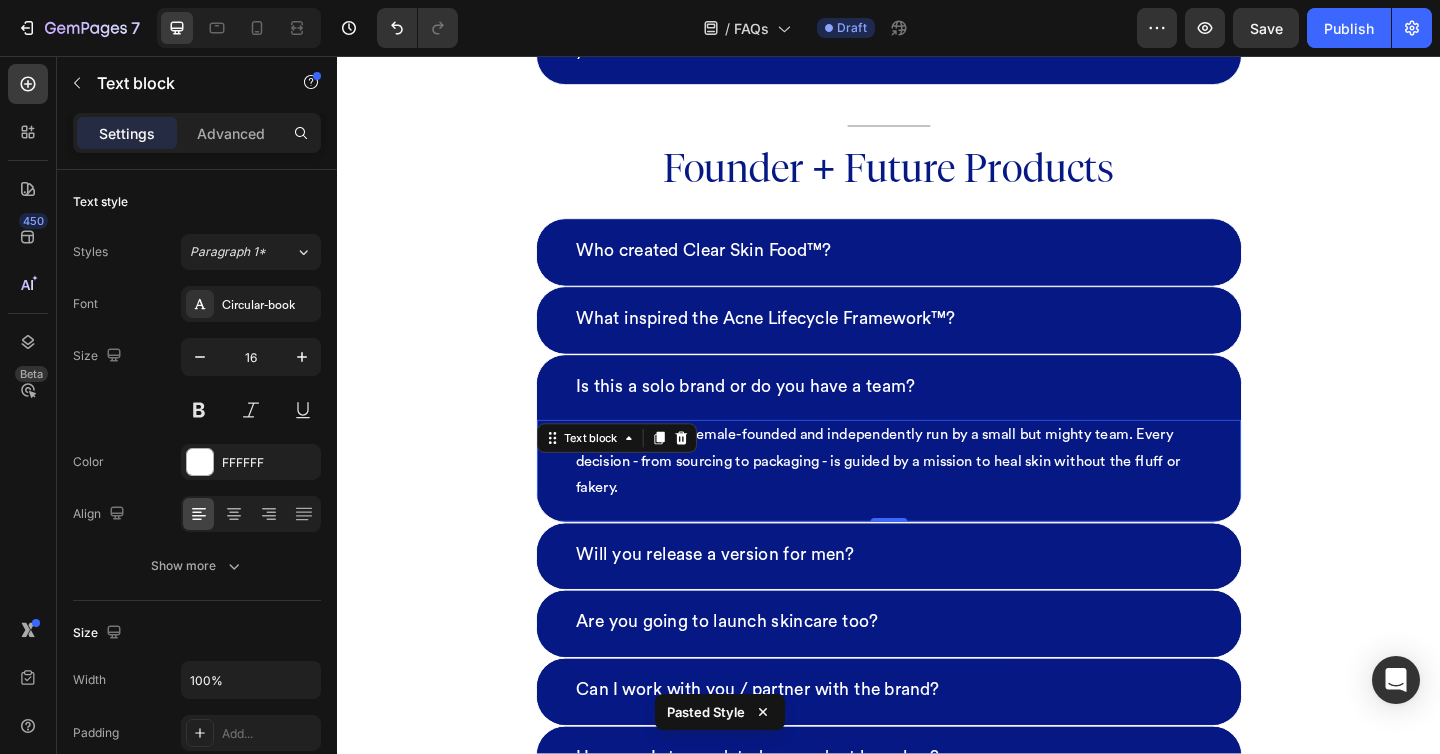 click on "Will you release a version for men?" at bounding box center [937, 600] 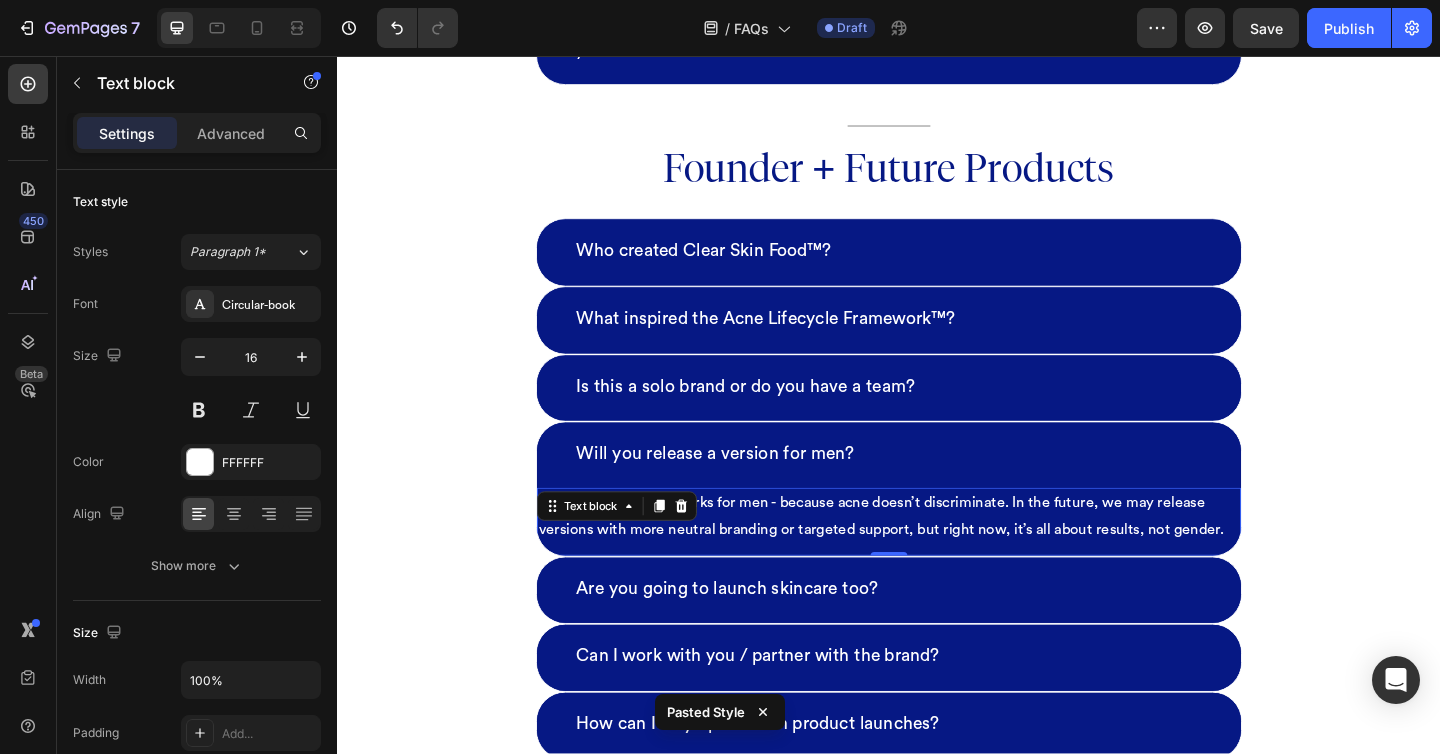 click on "Our formula already works for men - because acne doesn’t discriminate. In the future, we may release versions with more neutral branding or targeted support, but right now, it’s all about results, not gender." at bounding box center (937, 557) 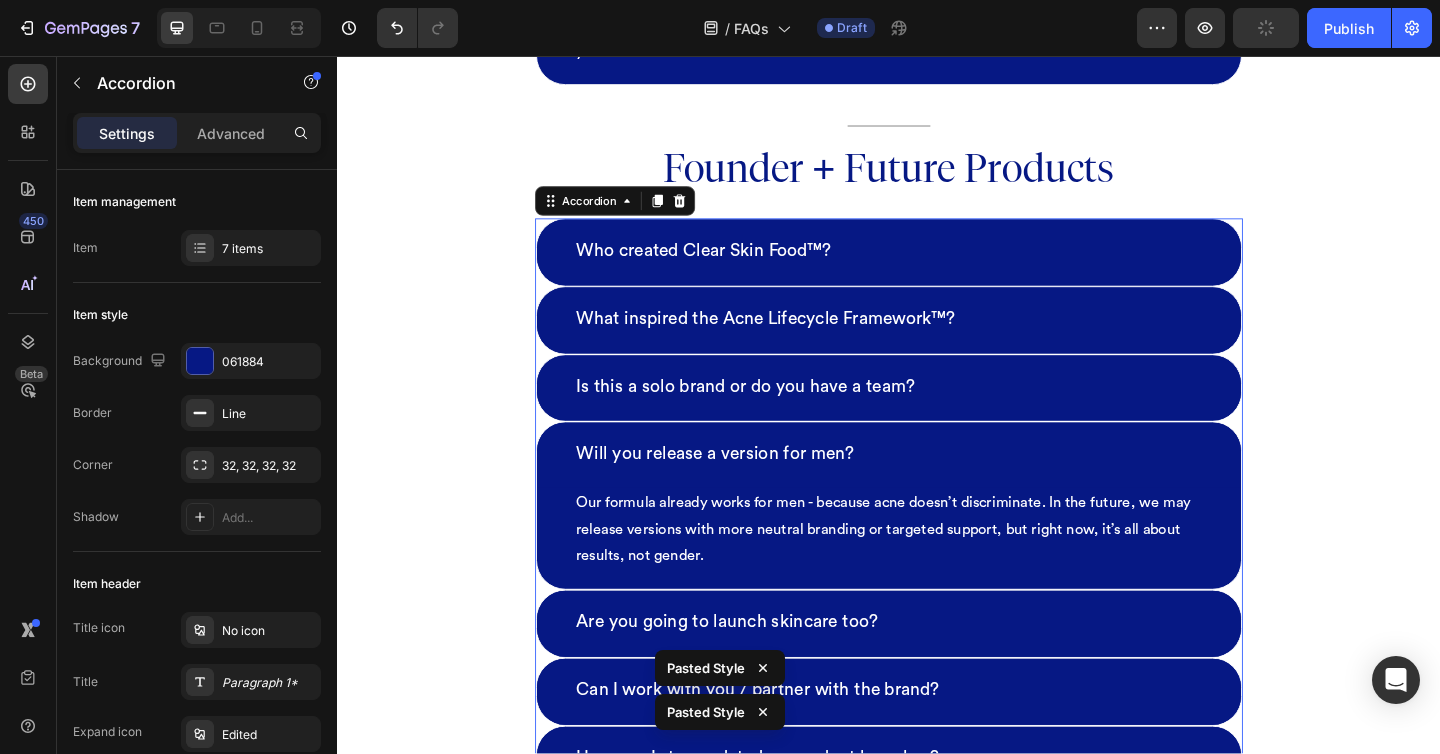 click on "Are you going to launch skincare too?" at bounding box center [937, 673] 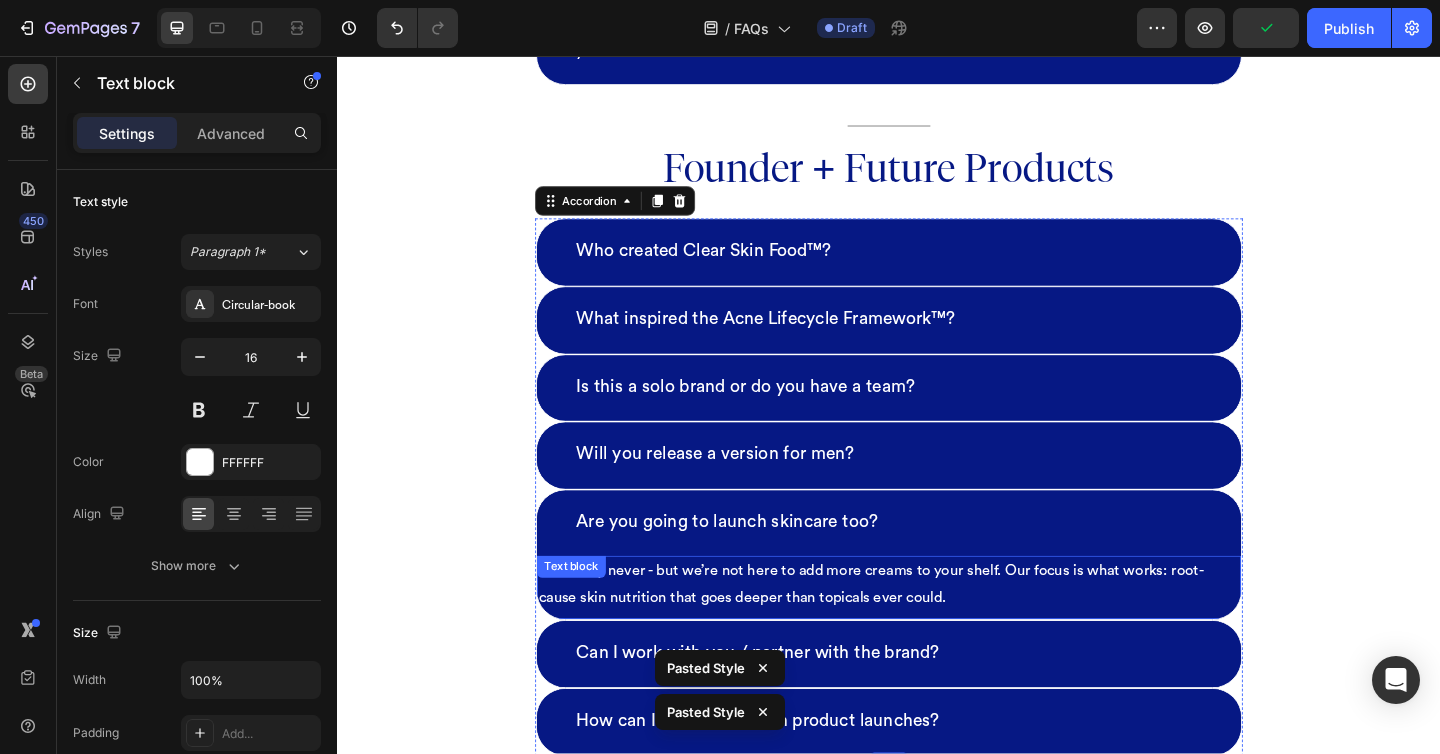 click on "Never say never - but we’re not here to add more creams to your shelf. Our focus is what works: root-cause skin nutrition that goes deeper than topicals ever could." at bounding box center [937, 631] 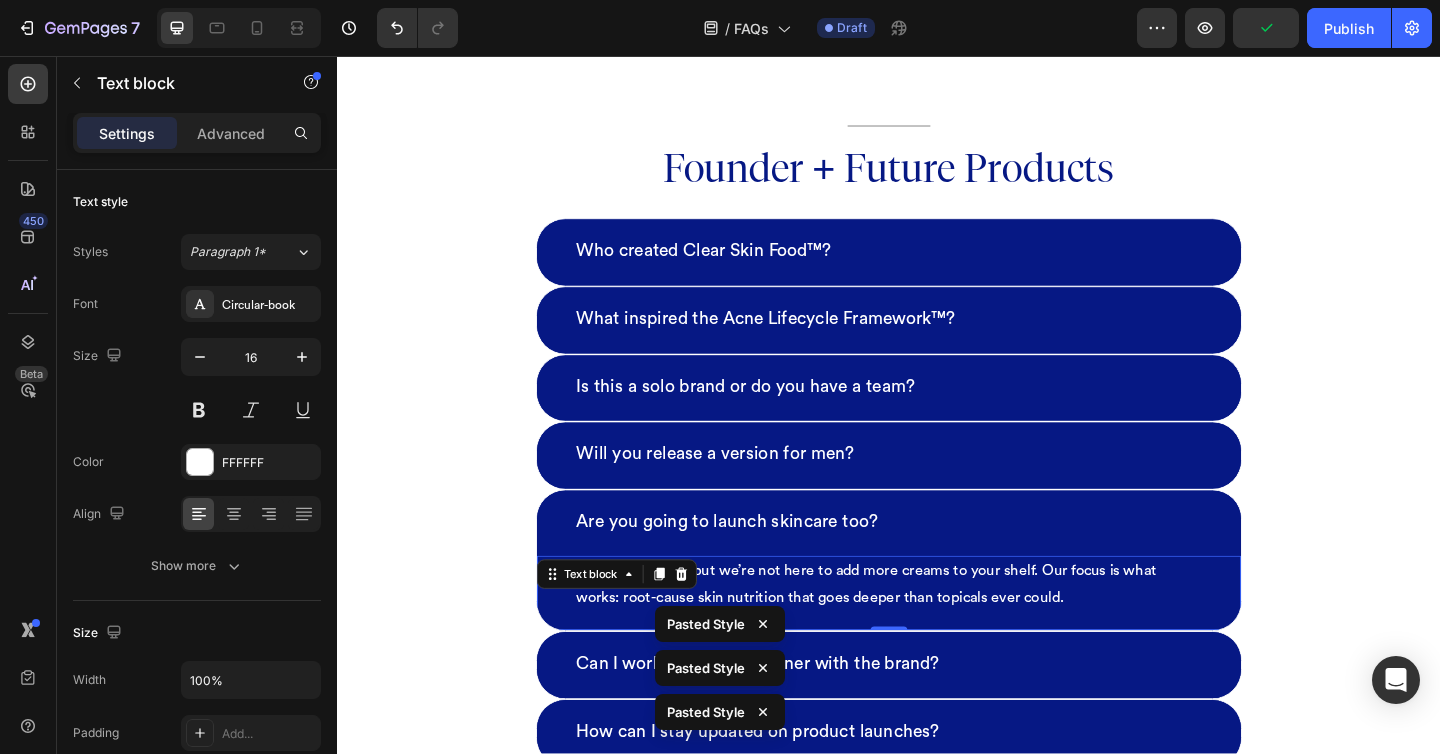 scroll, scrollTop: 5350, scrollLeft: 0, axis: vertical 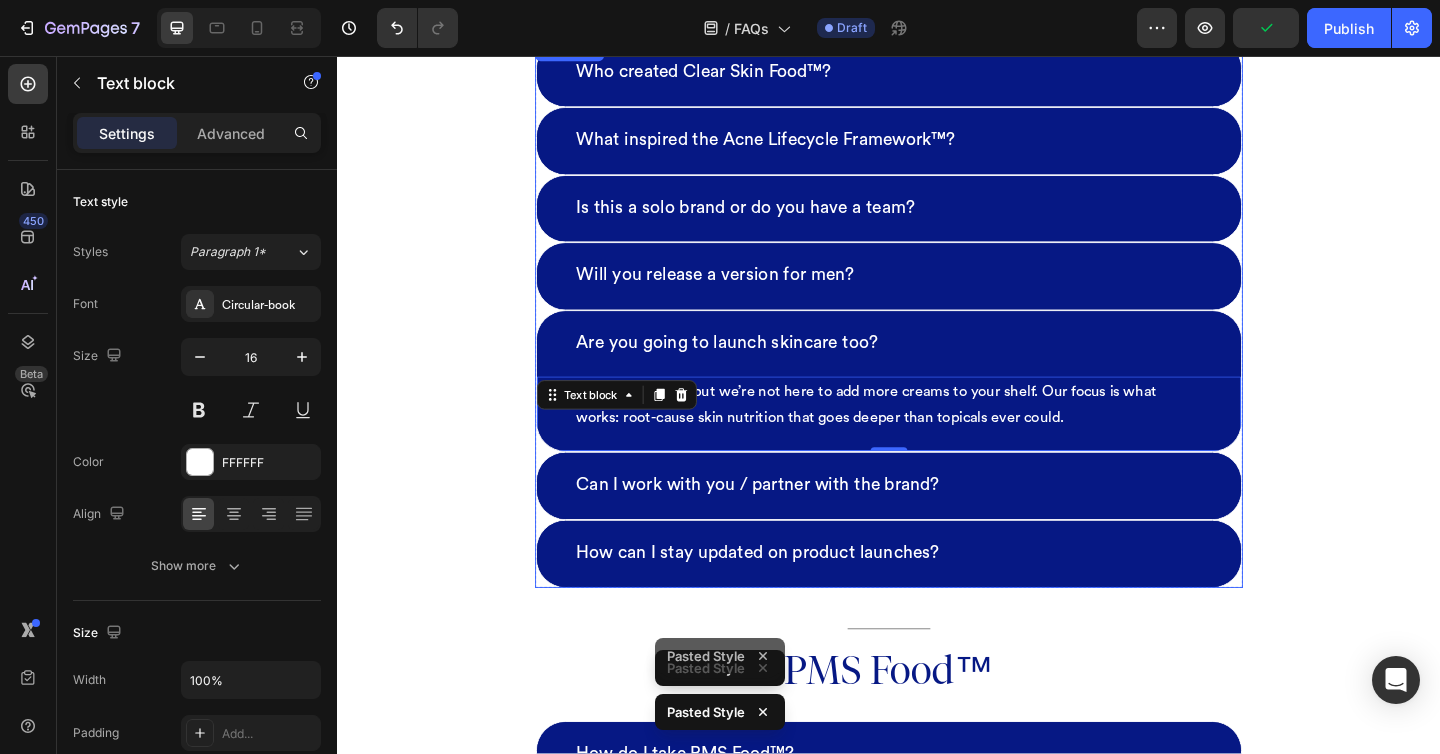 click on "Can I work with you / partner with the brand?" at bounding box center (937, 523) 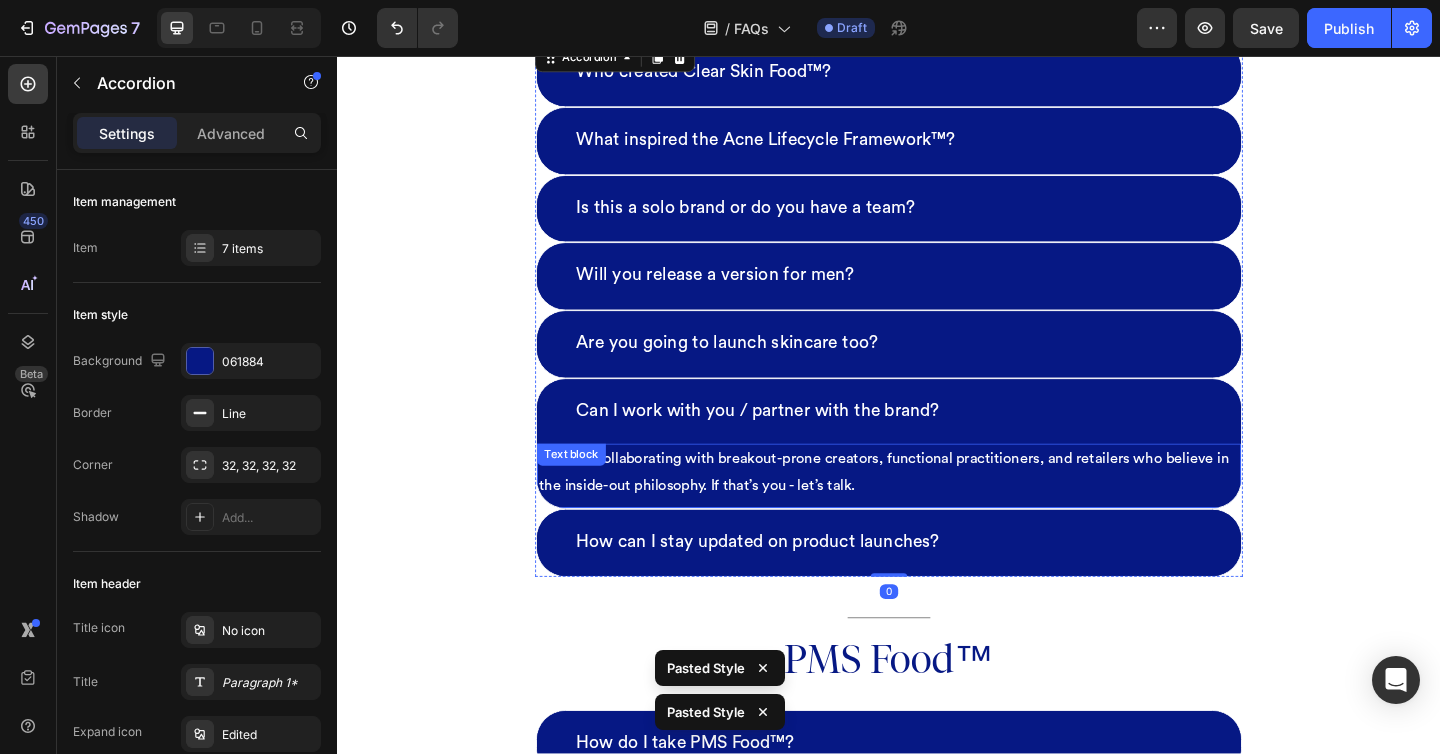click on "We love collaborating with breakout-prone creators, functional practitioners, and retailers who believe in the inside-out philosophy. If that’s you - let’s talk." at bounding box center (937, 509) 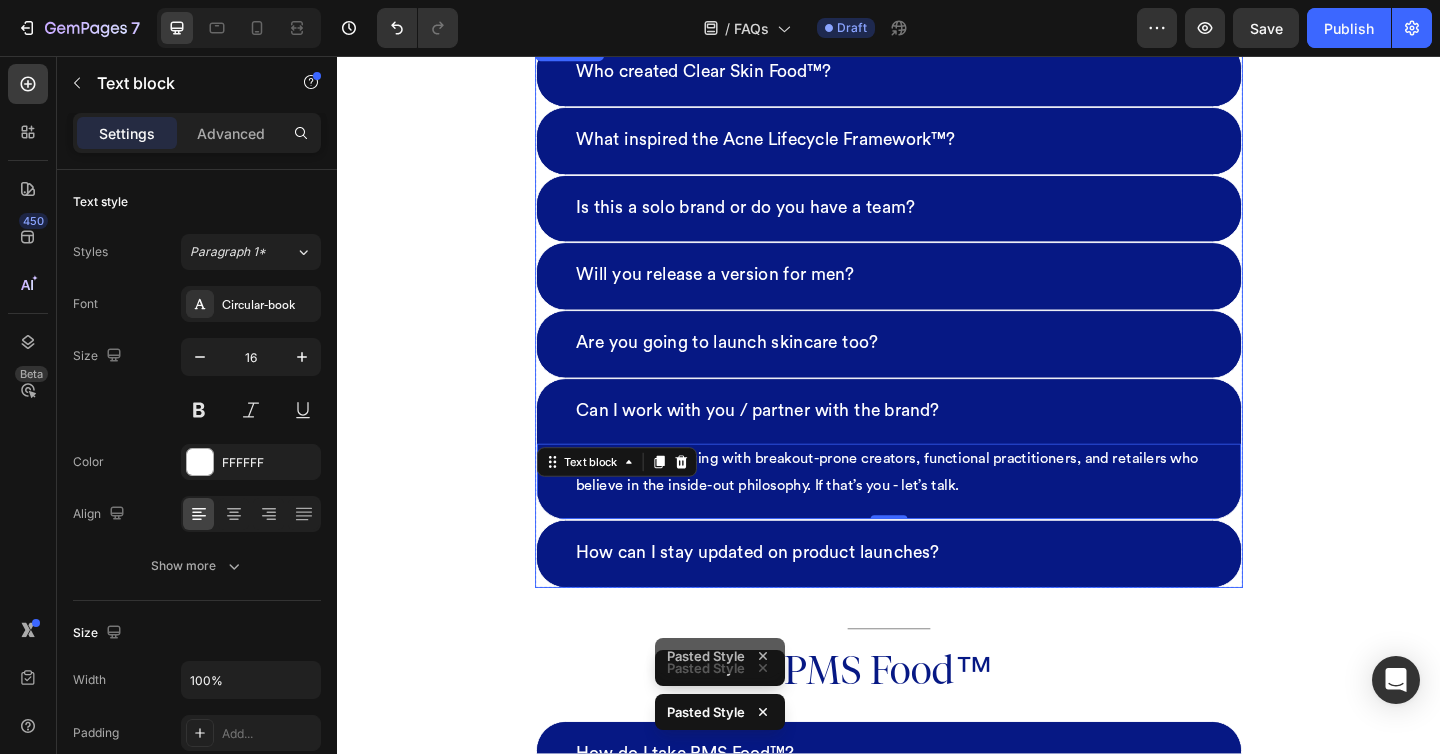 click on "How can I stay updated on product launches?" at bounding box center [937, 597] 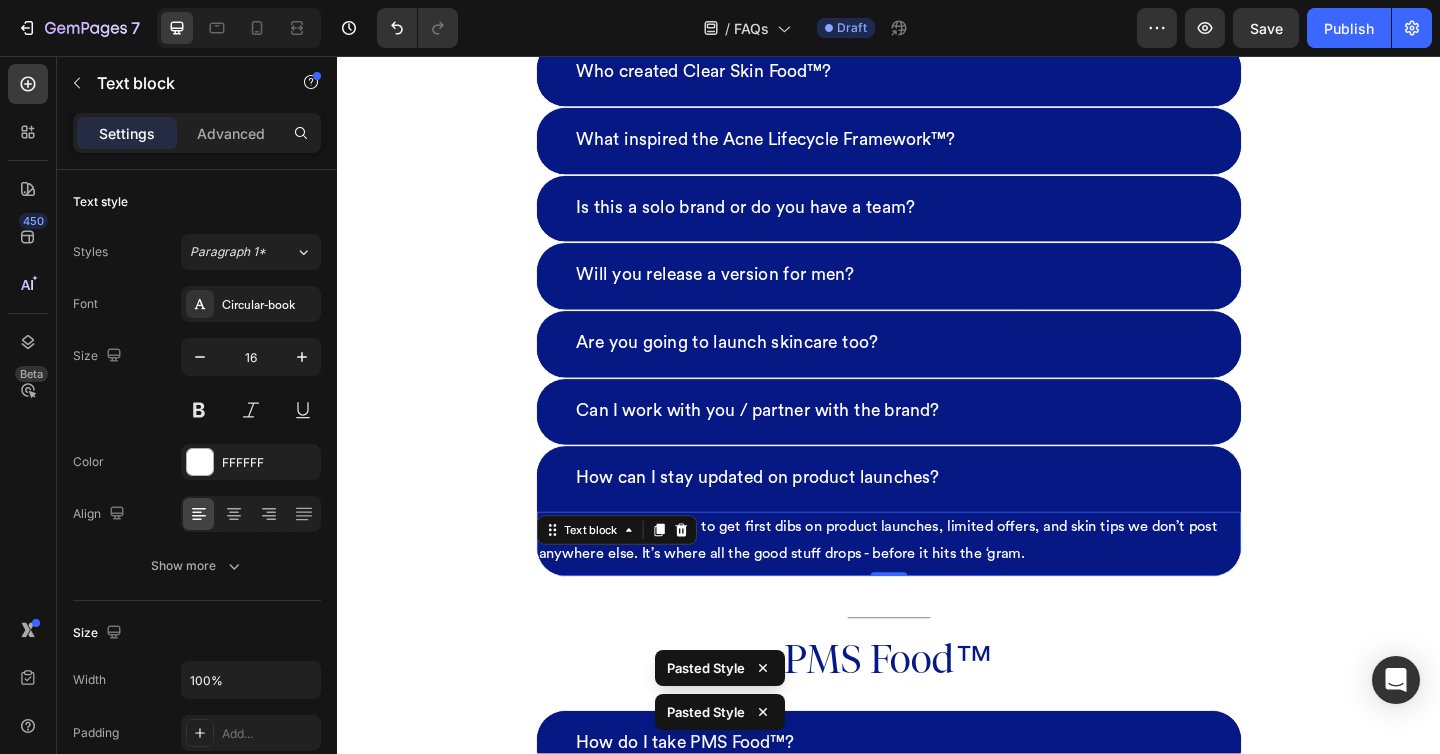 click on "Sign up for our email list to get first dibs on product launches, limited offers, and skin tips we don’t post anywhere else. It’s where all the good stuff drops - before it hits the ‘gram." at bounding box center (937, 583) 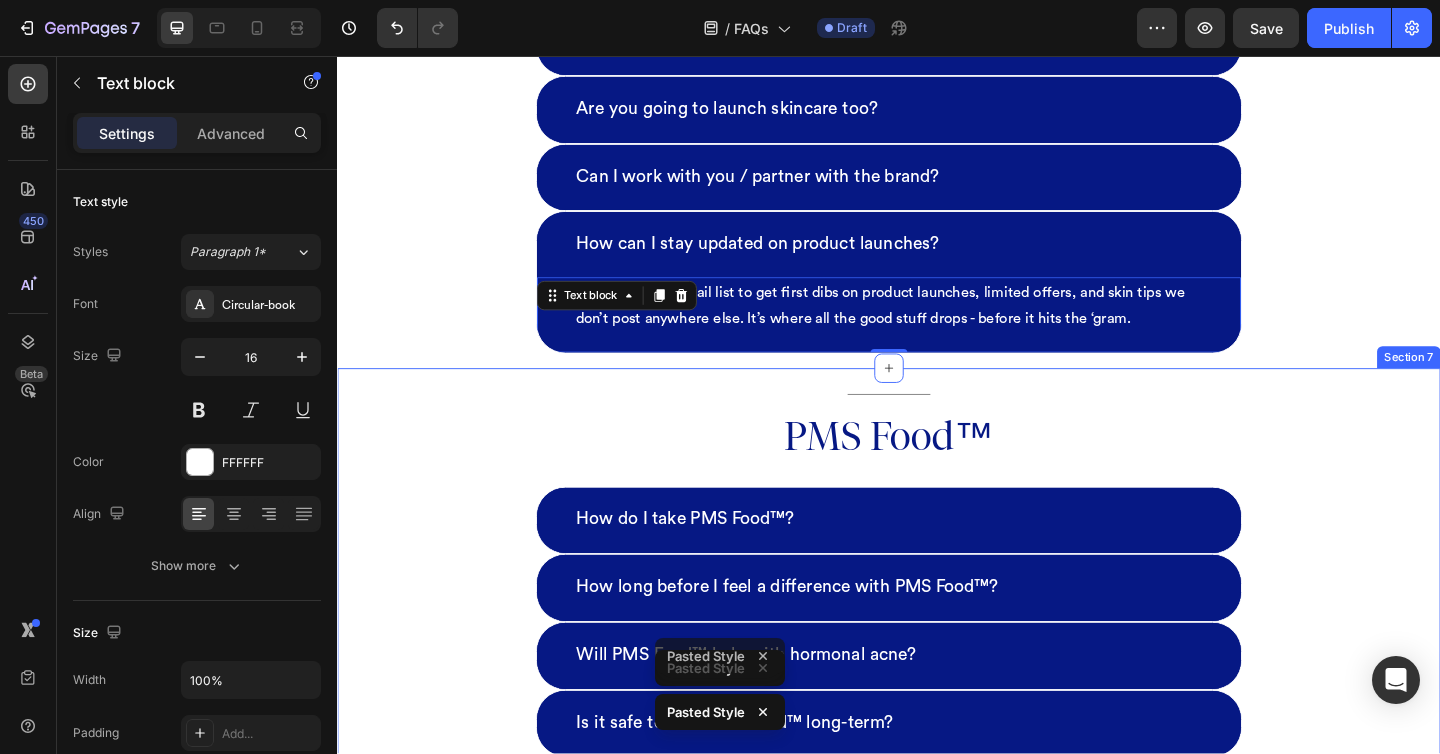 scroll, scrollTop: 5604, scrollLeft: 0, axis: vertical 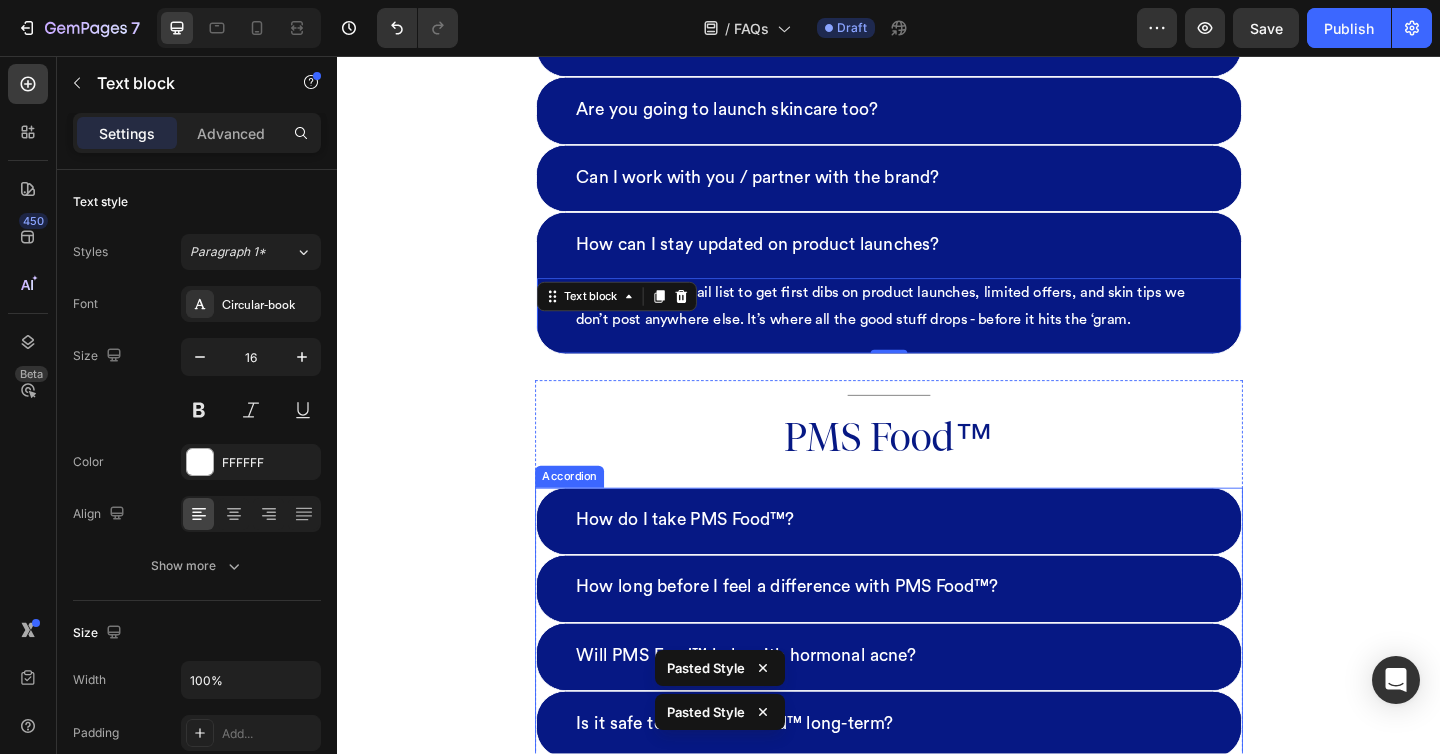 click on "How do I take PMS Food™?" at bounding box center (937, 562) 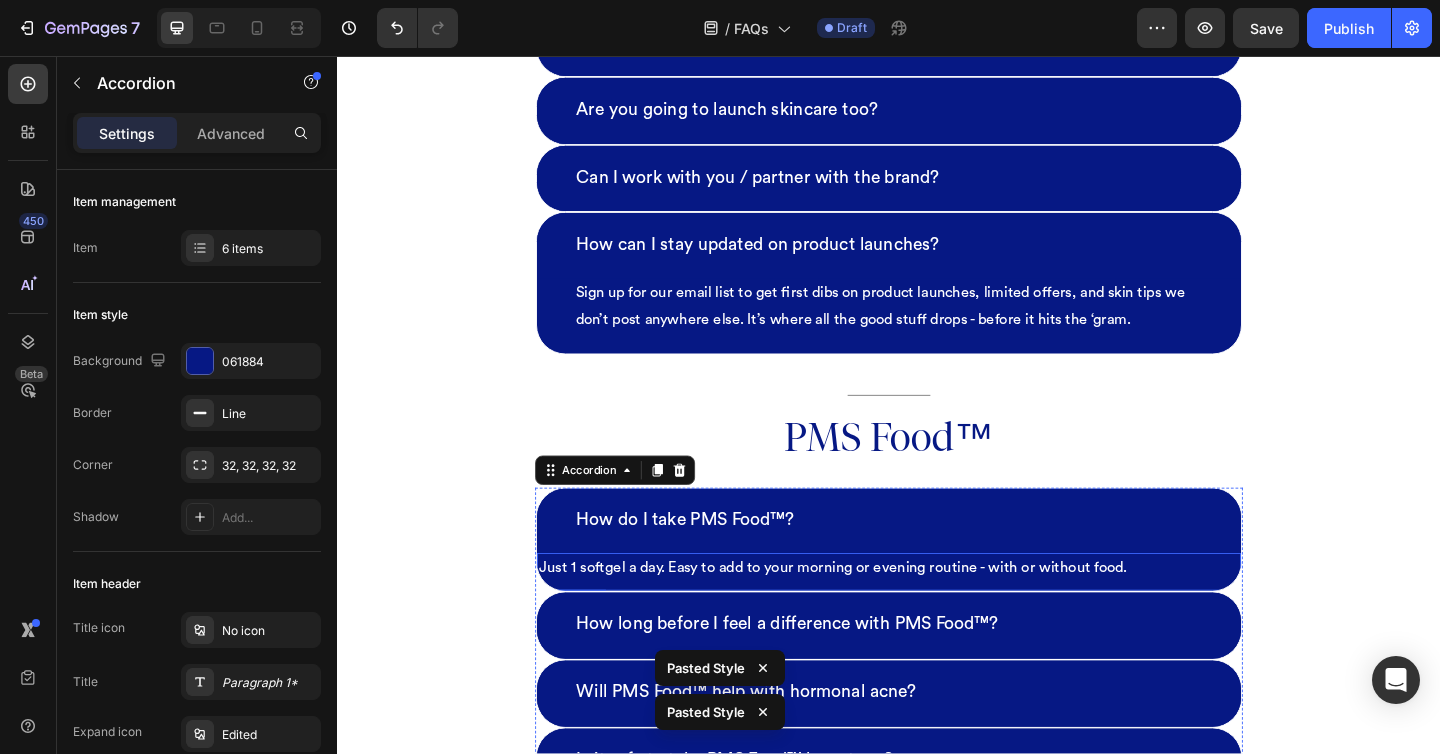 click on "Just 1 softgel a day. Easy to add to your morning or evening routine - with or without food." at bounding box center (937, 613) 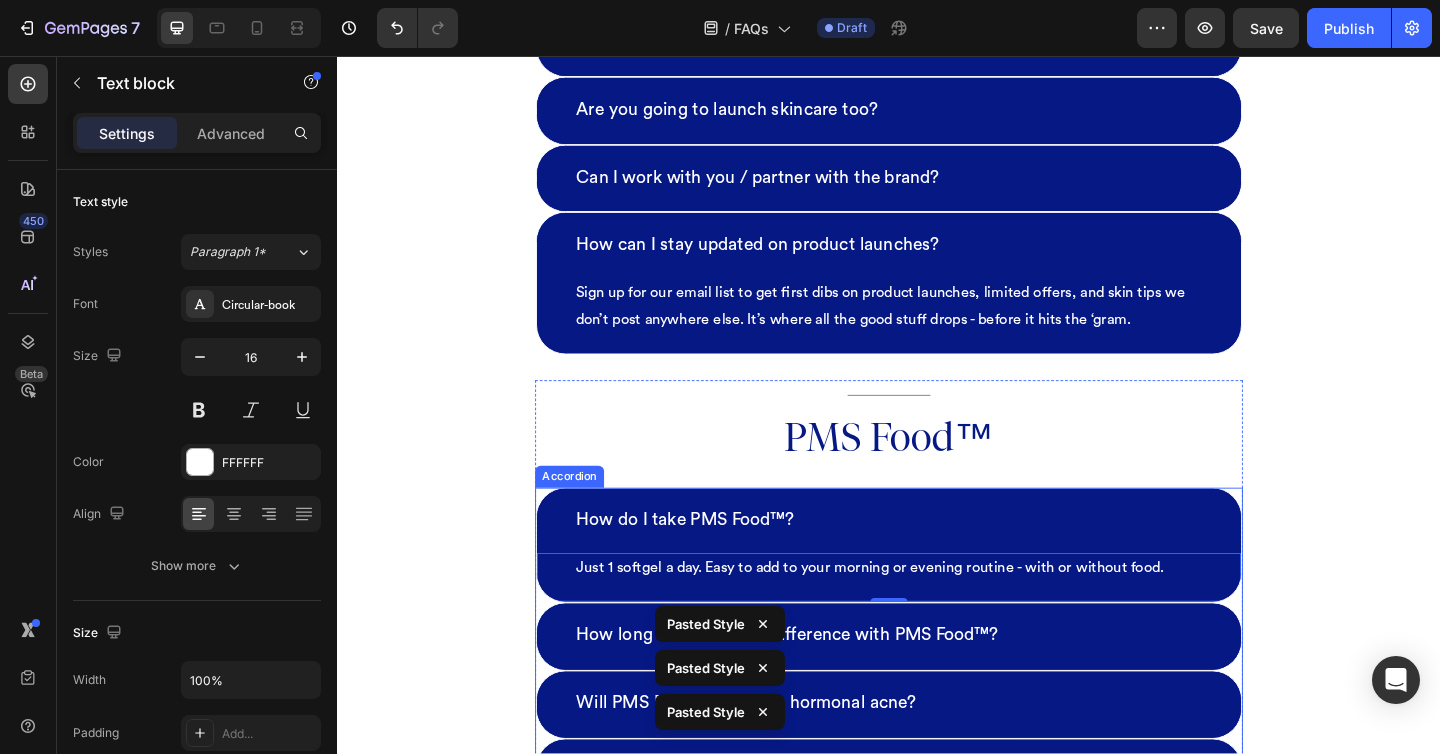 click on "How long before I feel a difference with PMS Food™?" at bounding box center (937, 687) 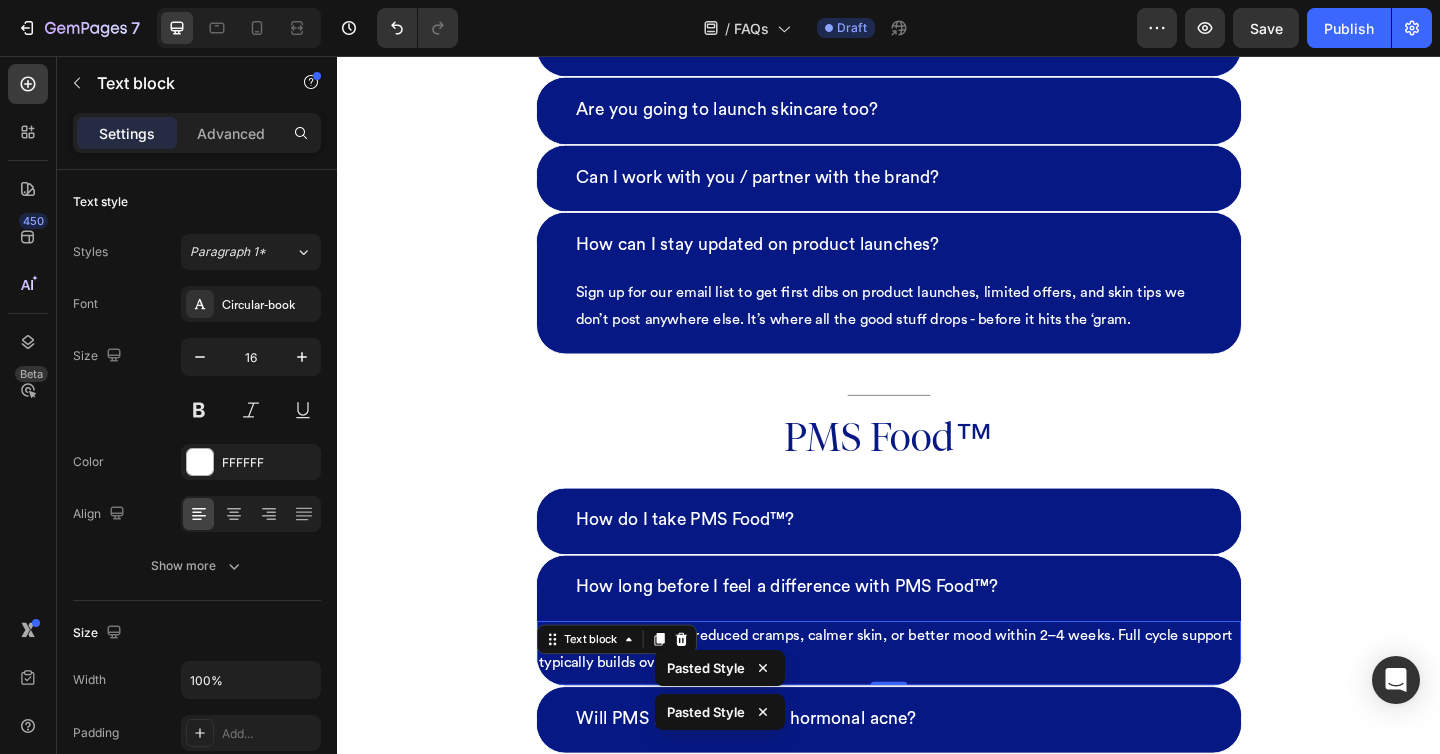 click on "Most customers notice reduced cramps, calmer skin, or better mood within 2–4 weeks. Full cycle support typically builds over 2–3 months." at bounding box center [937, 702] 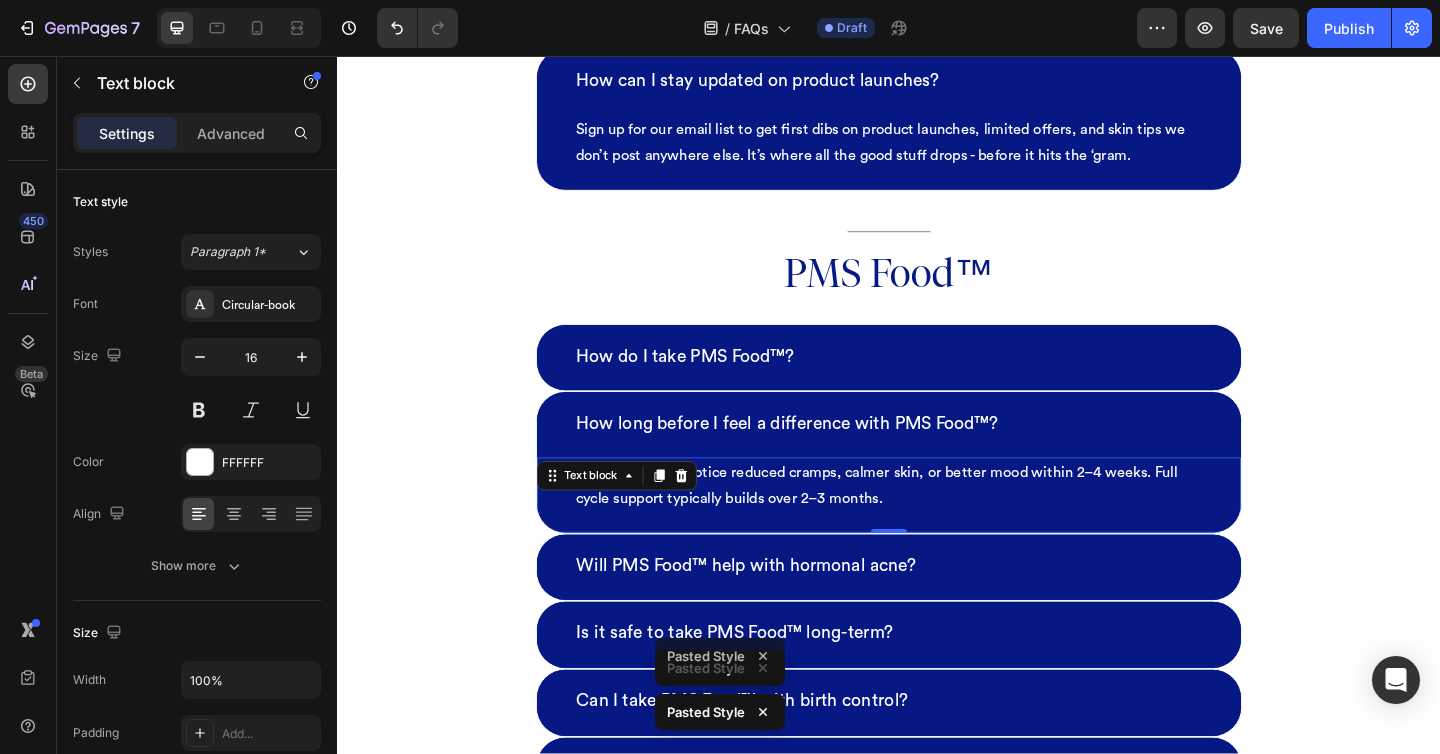scroll, scrollTop: 5784, scrollLeft: 0, axis: vertical 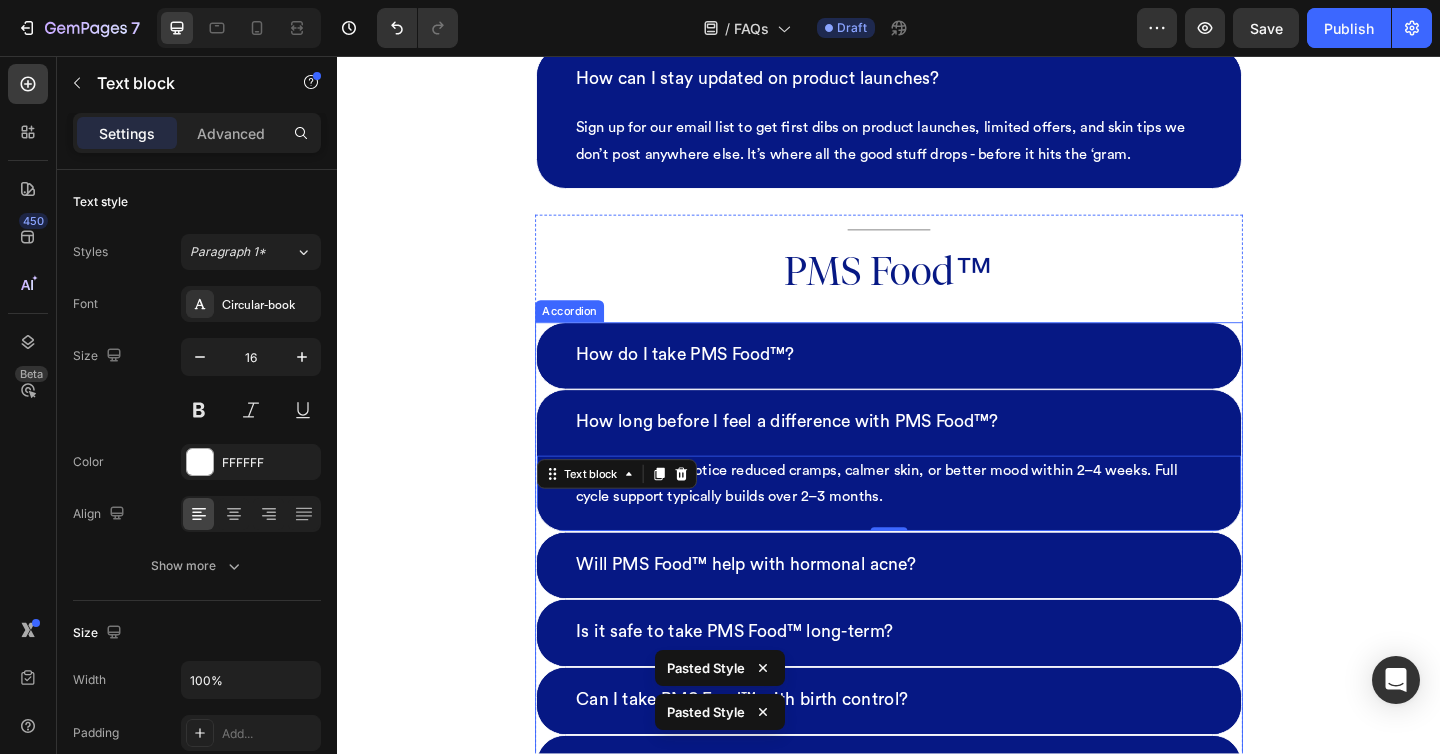 click on "Will PMS Food™ help with hormonal acne?" at bounding box center [937, 611] 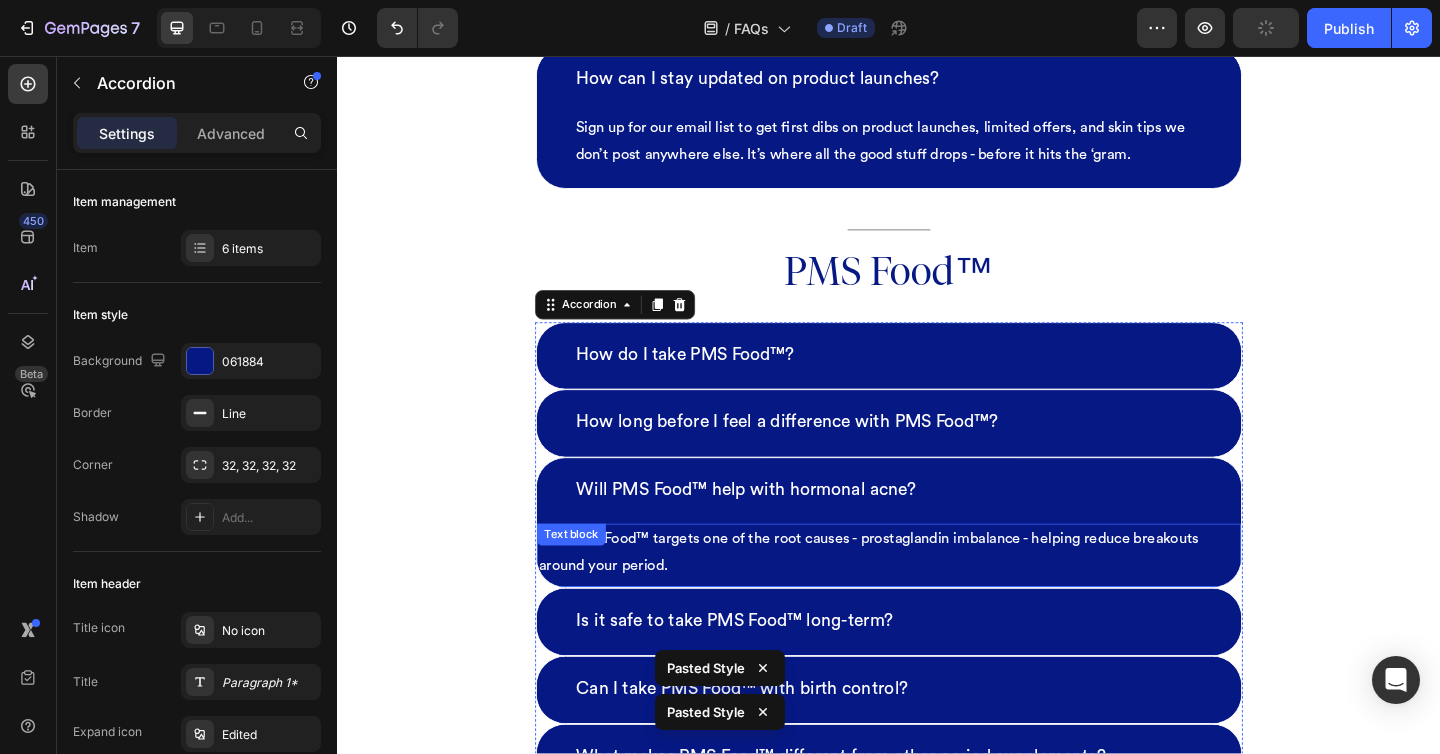 click on "Yes. PMS Food™ targets one of the root causes - prostaglandin imbalance - helping reduce breakouts around your period." at bounding box center [937, 596] 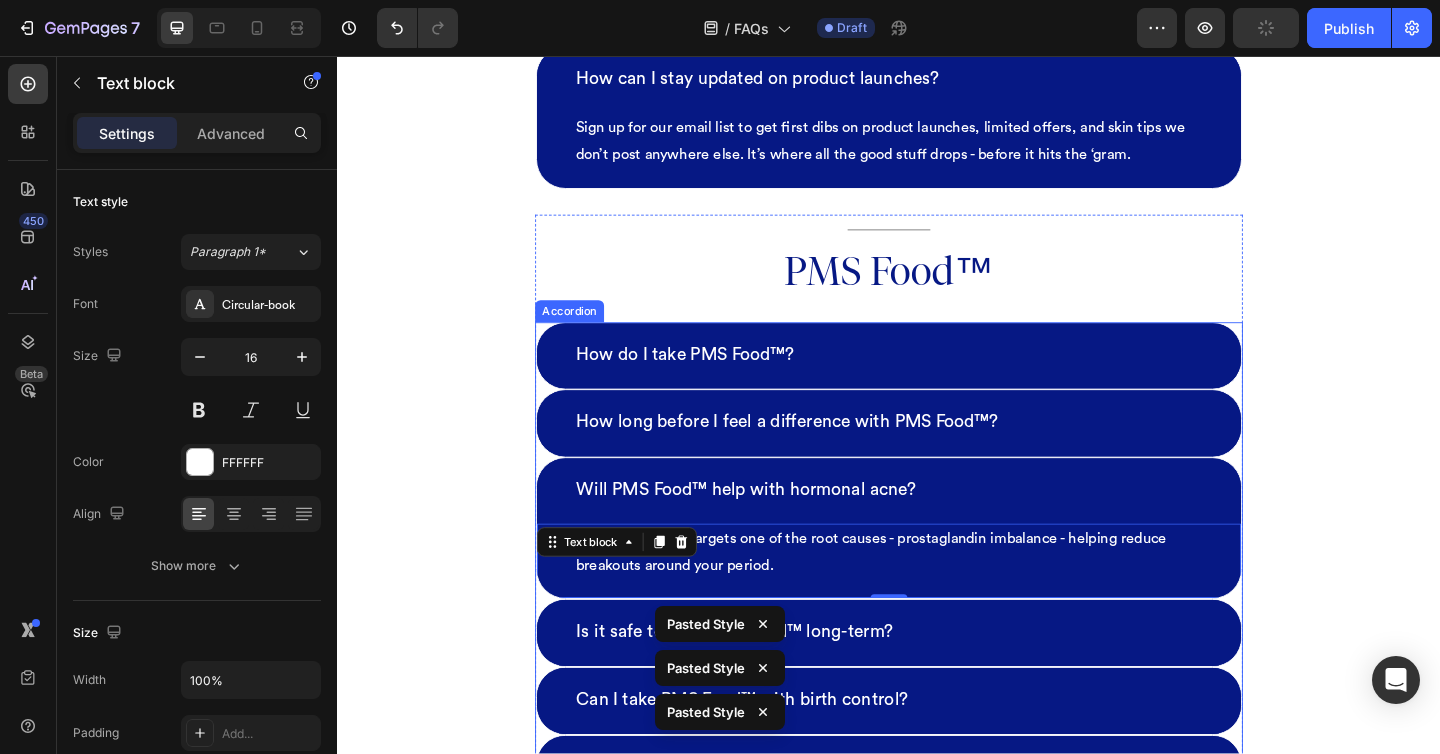 click on "Is it safe to take PMS Food™ long-term?" at bounding box center (937, 684) 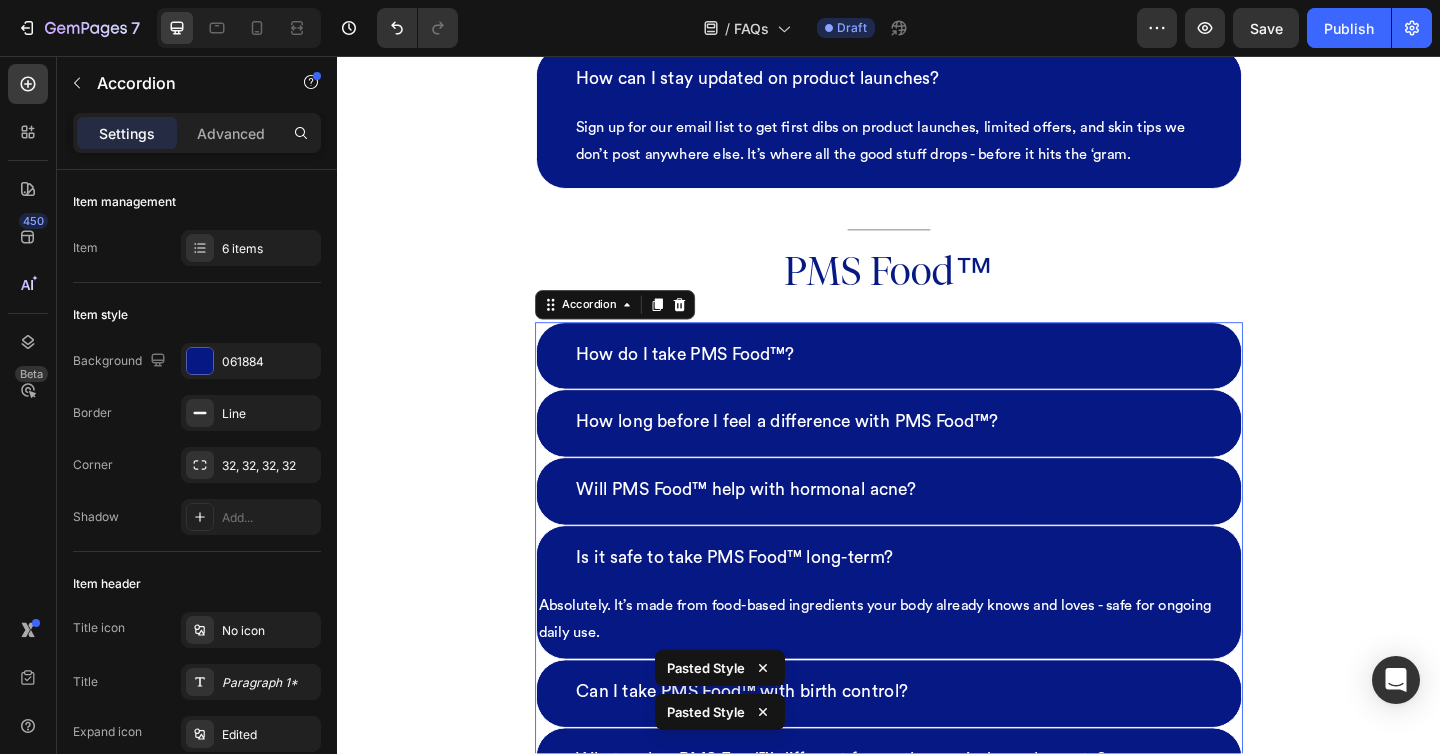 click on "Absolutely. It’s made from food-based ingredients your body already knows and loves - safe for ongoing daily use." at bounding box center [937, 669] 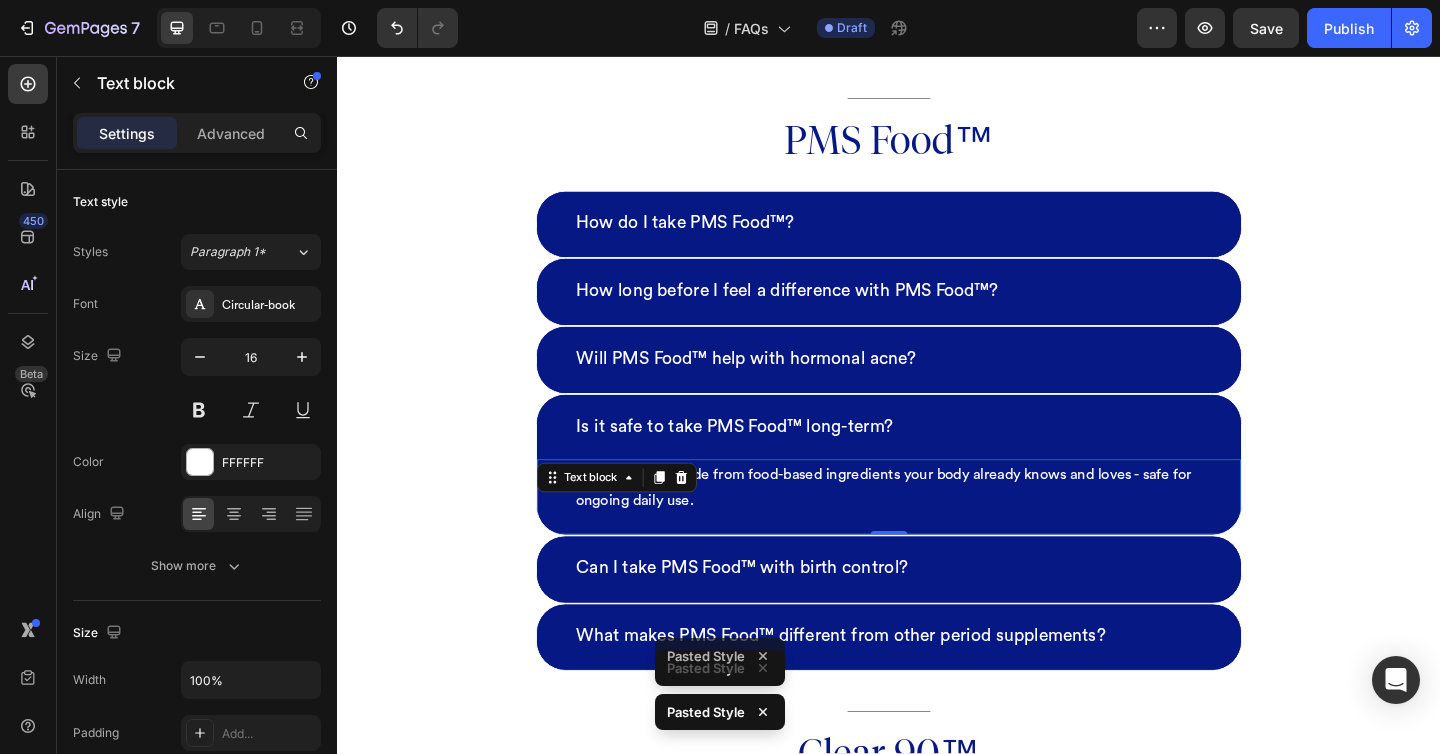 scroll, scrollTop: 6013, scrollLeft: 0, axis: vertical 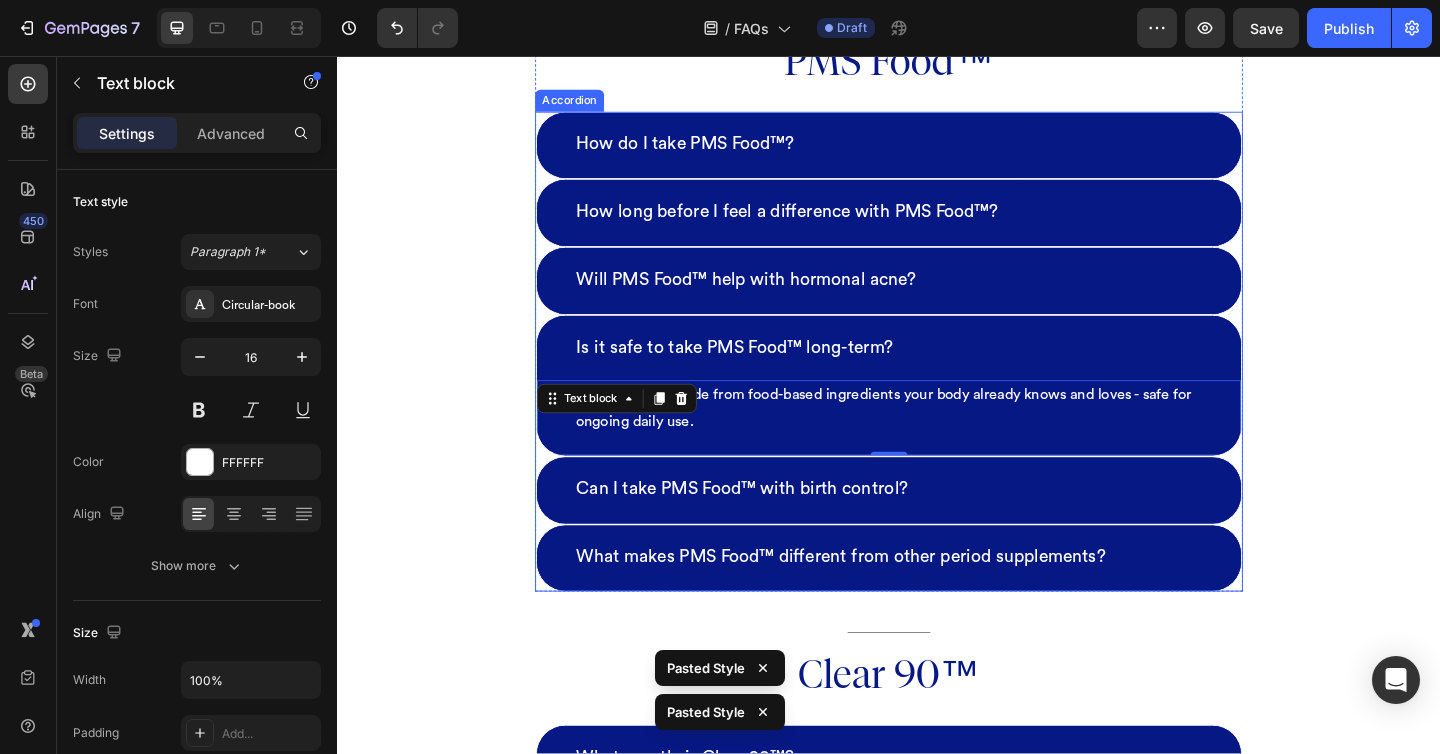 click on "Can I take PMS Food™ with birth control?" at bounding box center [937, 529] 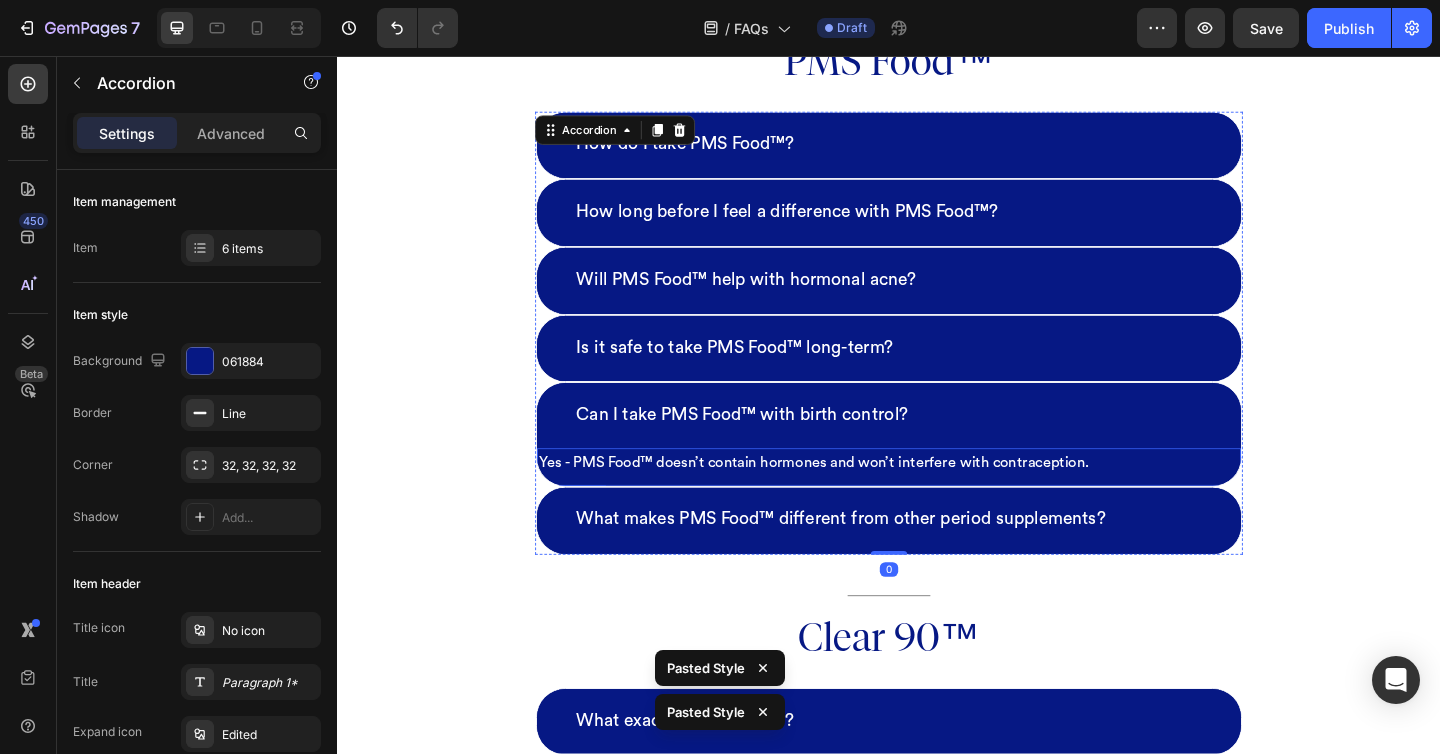 click on "Yes - PMS Food™ doesn’t contain hormones and won’t interfere with contraception." at bounding box center [937, 499] 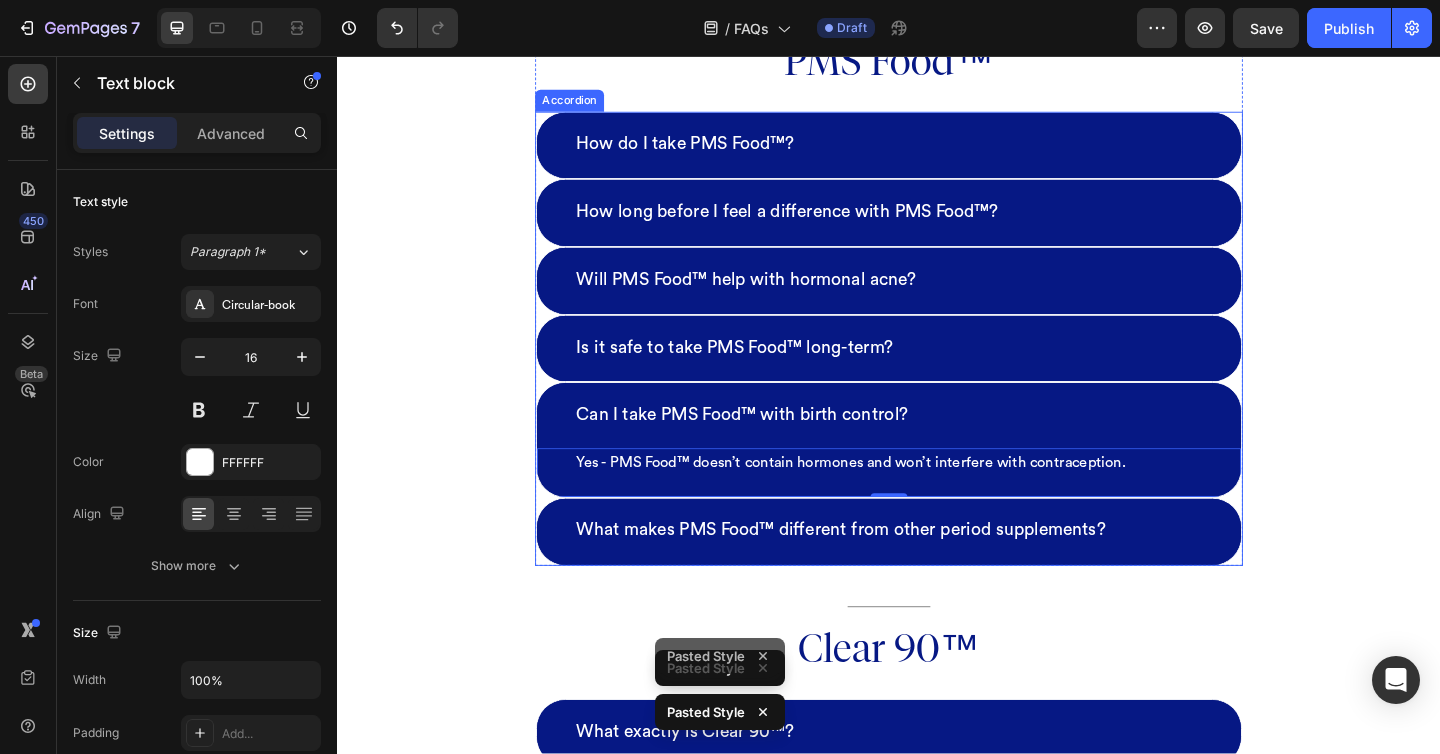 click on "What makes PMS Food™ different from other period supplements?" at bounding box center (937, 573) 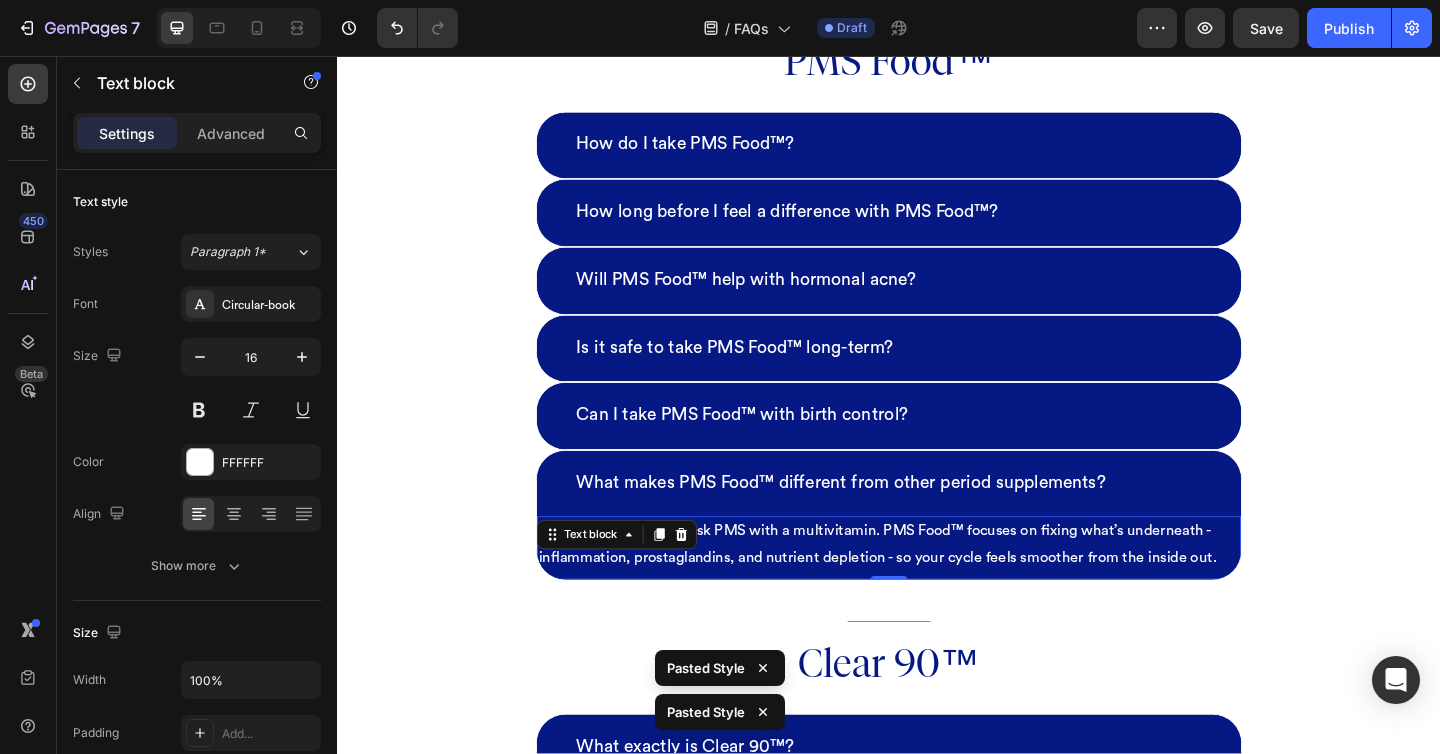 click on "Most formulas try to mask PMS with a multivitamin. PMS Food™ focuses on fixing what’s underneath - inflammation, prostaglandins, and nutrient depletion - so your cycle feels smoother from the inside out." at bounding box center [937, 588] 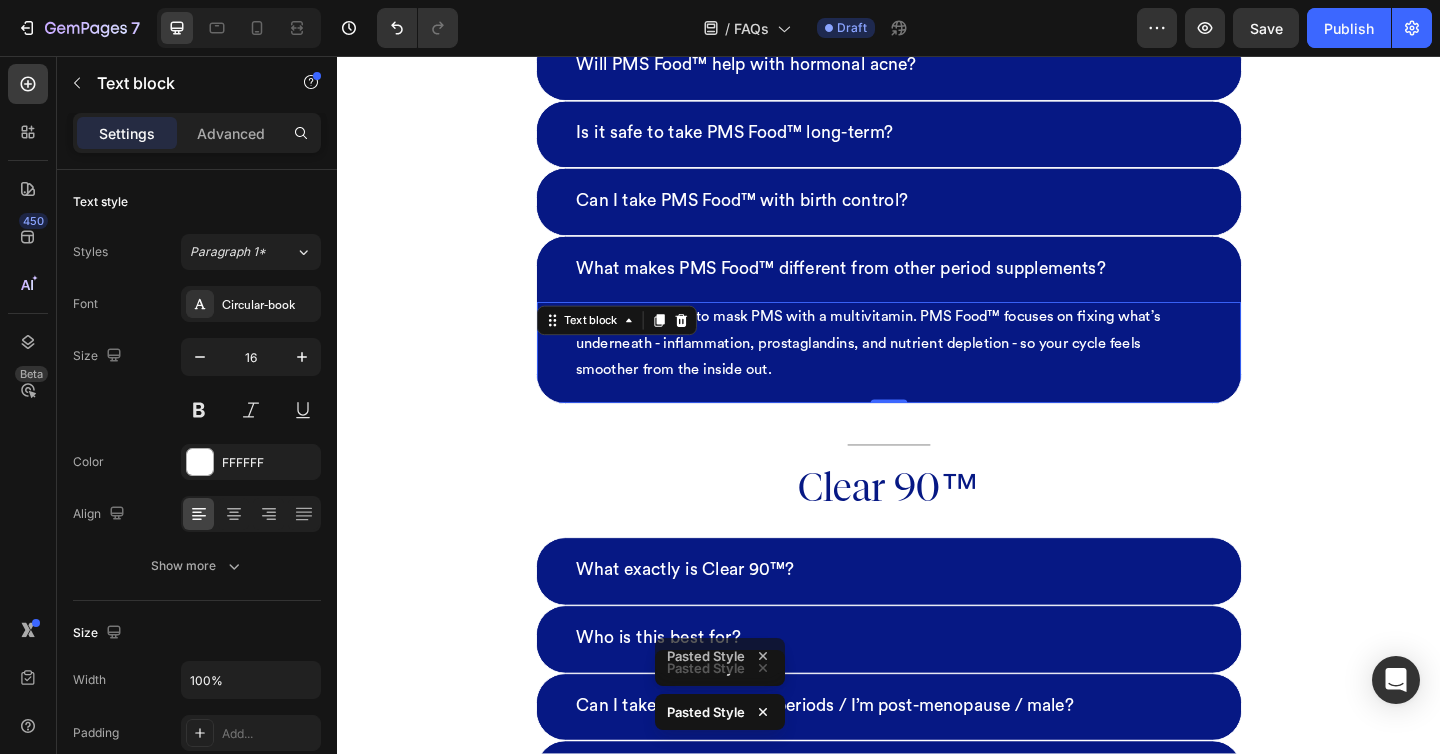 scroll, scrollTop: 6253, scrollLeft: 0, axis: vertical 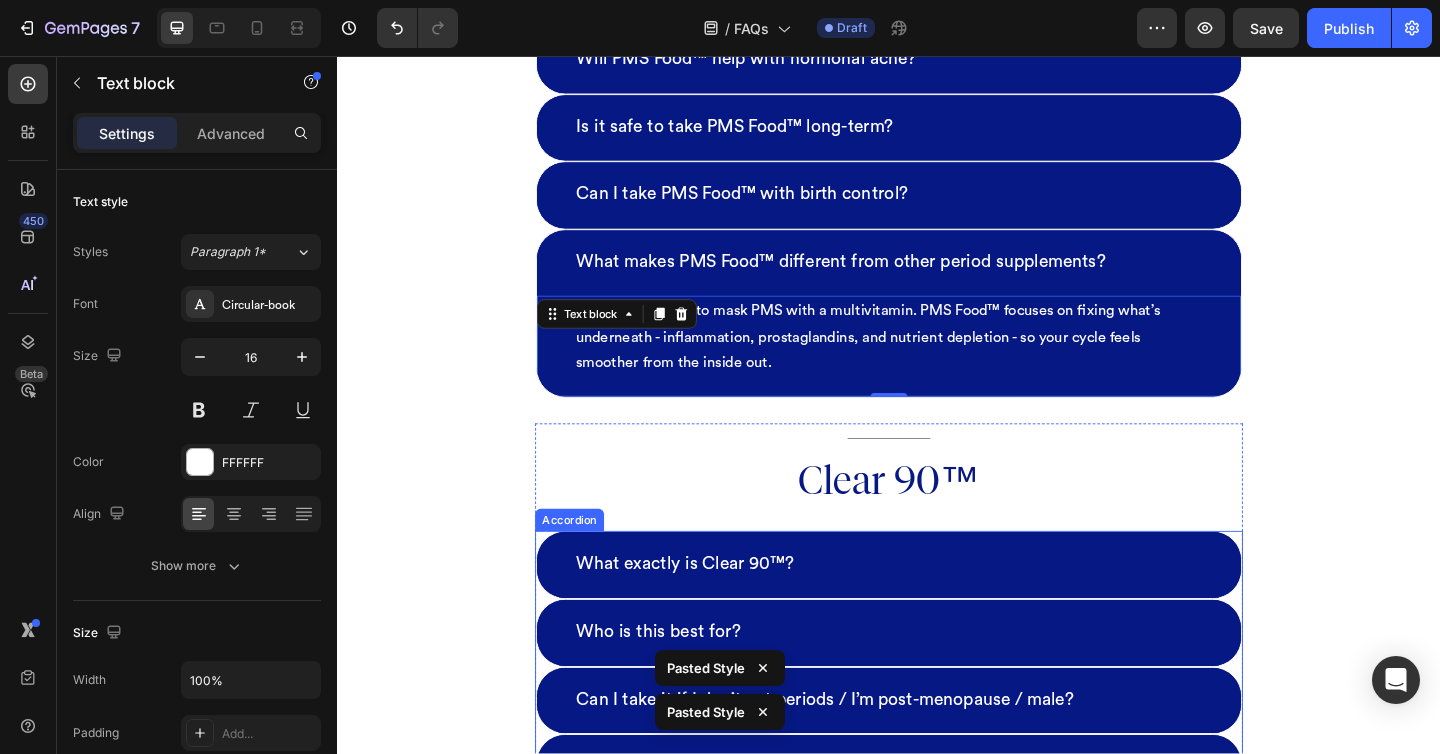 click on "What exactly is Clear 90™?" at bounding box center (937, 609) 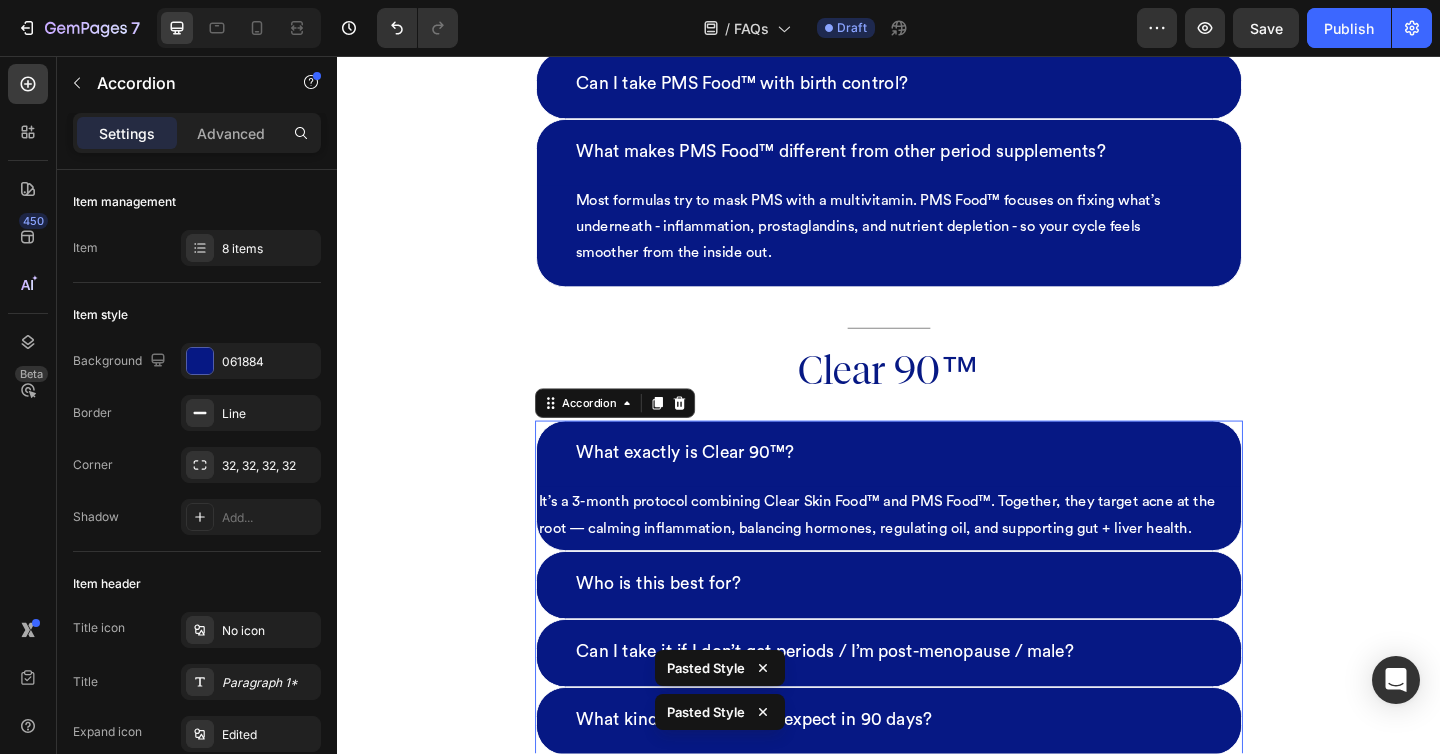 scroll, scrollTop: 6391, scrollLeft: 0, axis: vertical 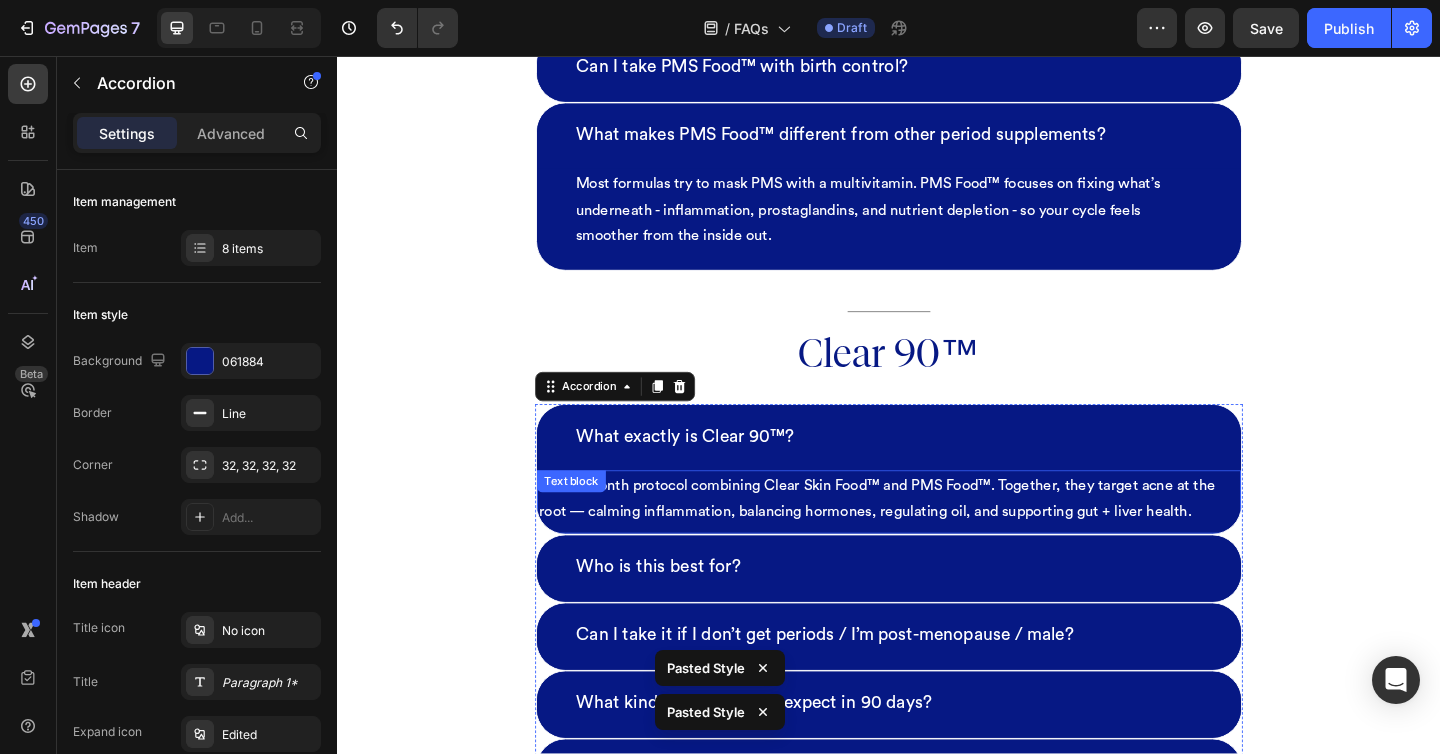 click on "It’s a 3-month protocol combining Clear Skin Food™ and PMS Food™. Together, they target acne at the root — calming inflammation, balancing hormones, regulating oil, and supporting gut + liver health." at bounding box center [937, 538] 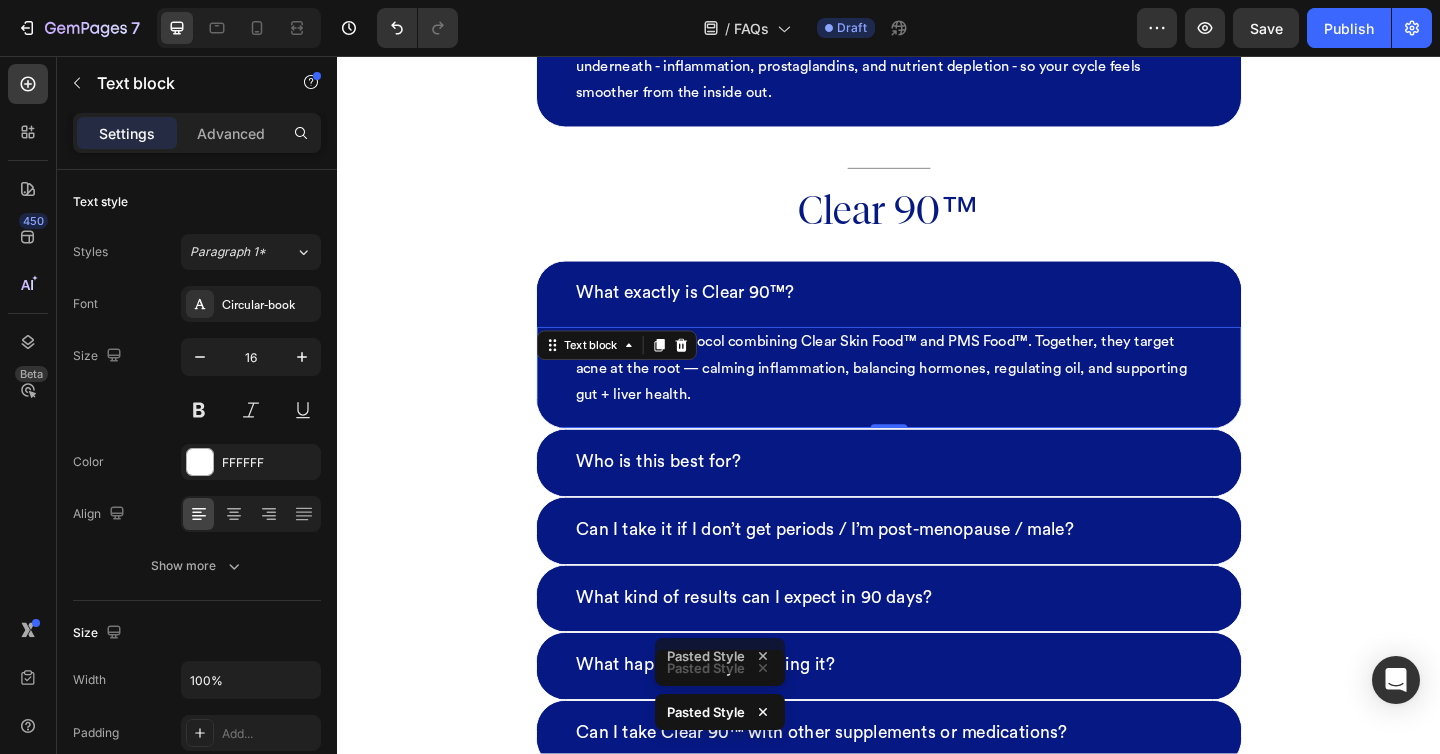 scroll, scrollTop: 6591, scrollLeft: 0, axis: vertical 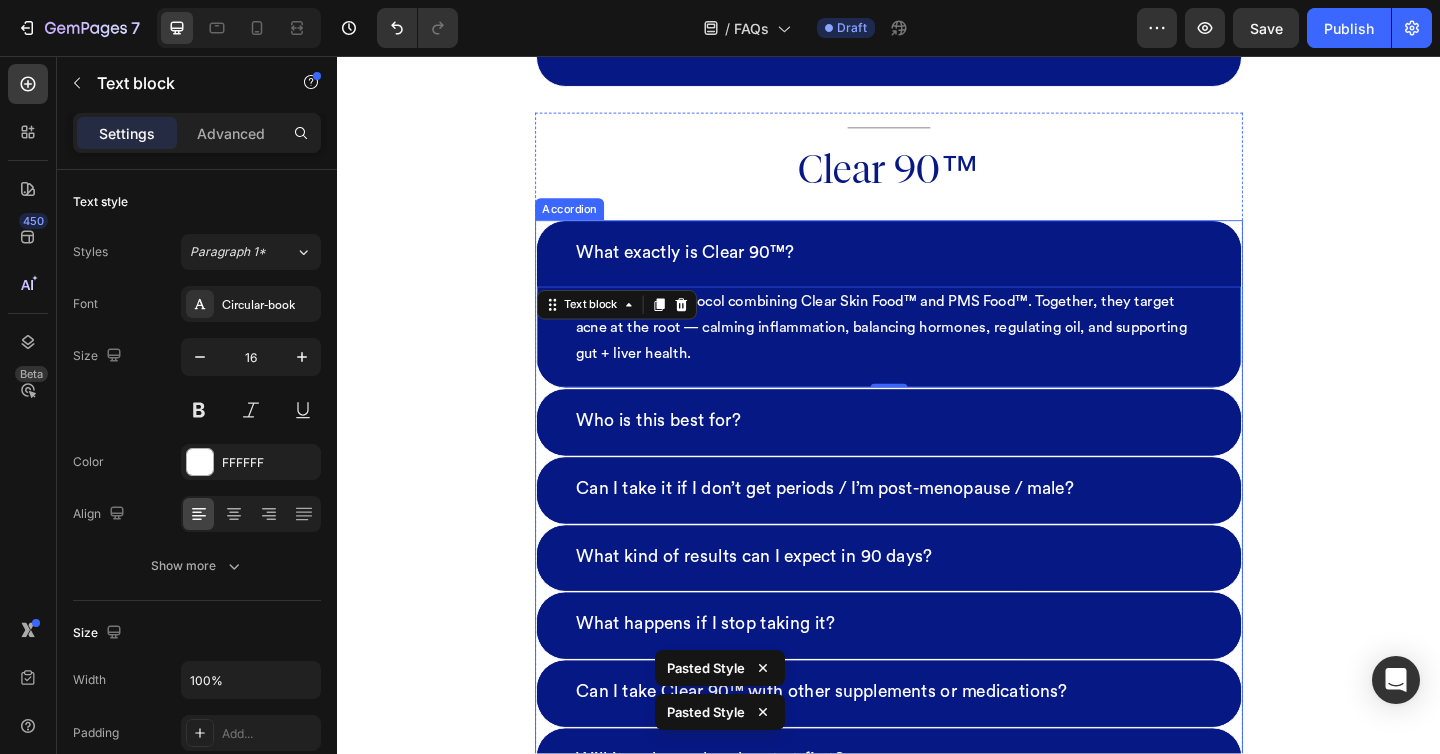 click on "Who is this best for?" at bounding box center (937, 454) 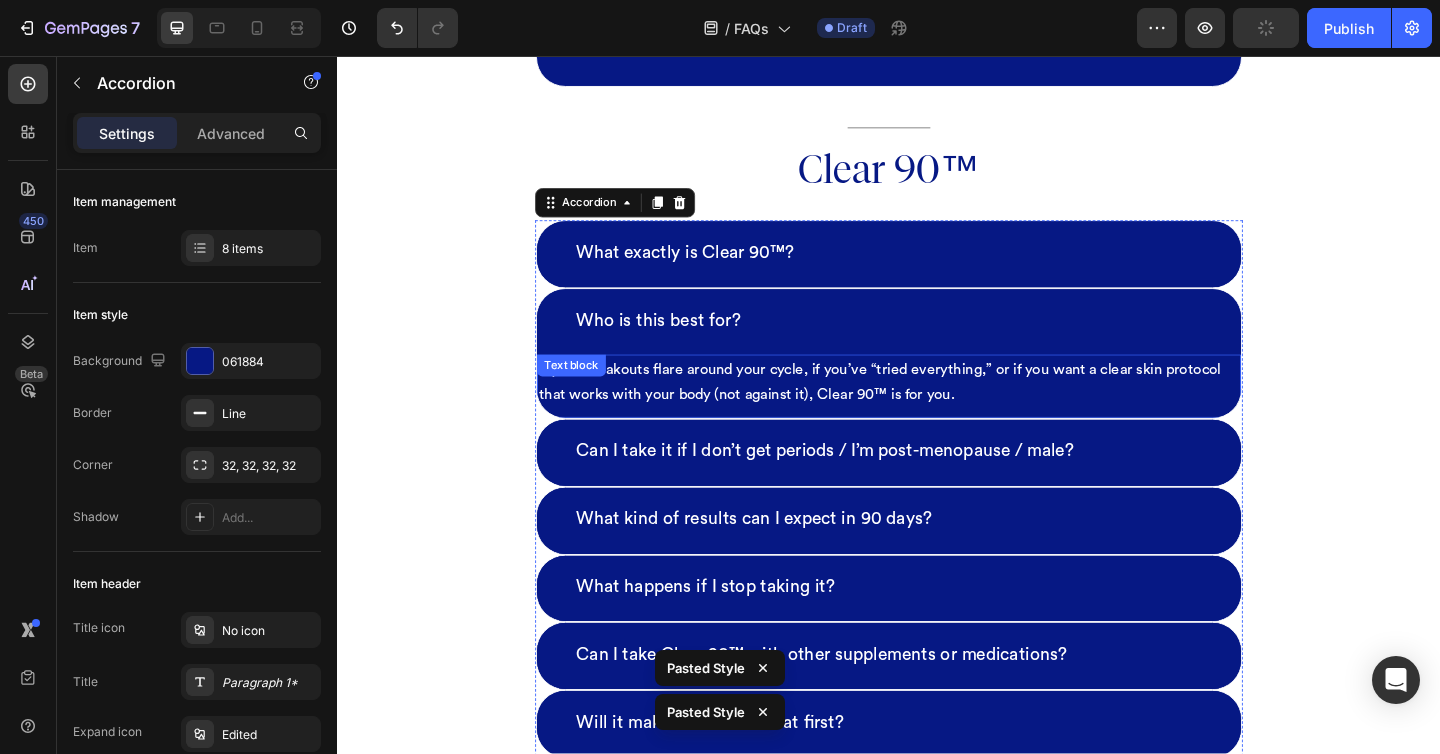 click on "If your breakouts flare around your cycle, if you’ve “tried everything,” or if you want a clear skin protocol that works with your body (not against it), Clear 90™ is for you." at bounding box center [937, 412] 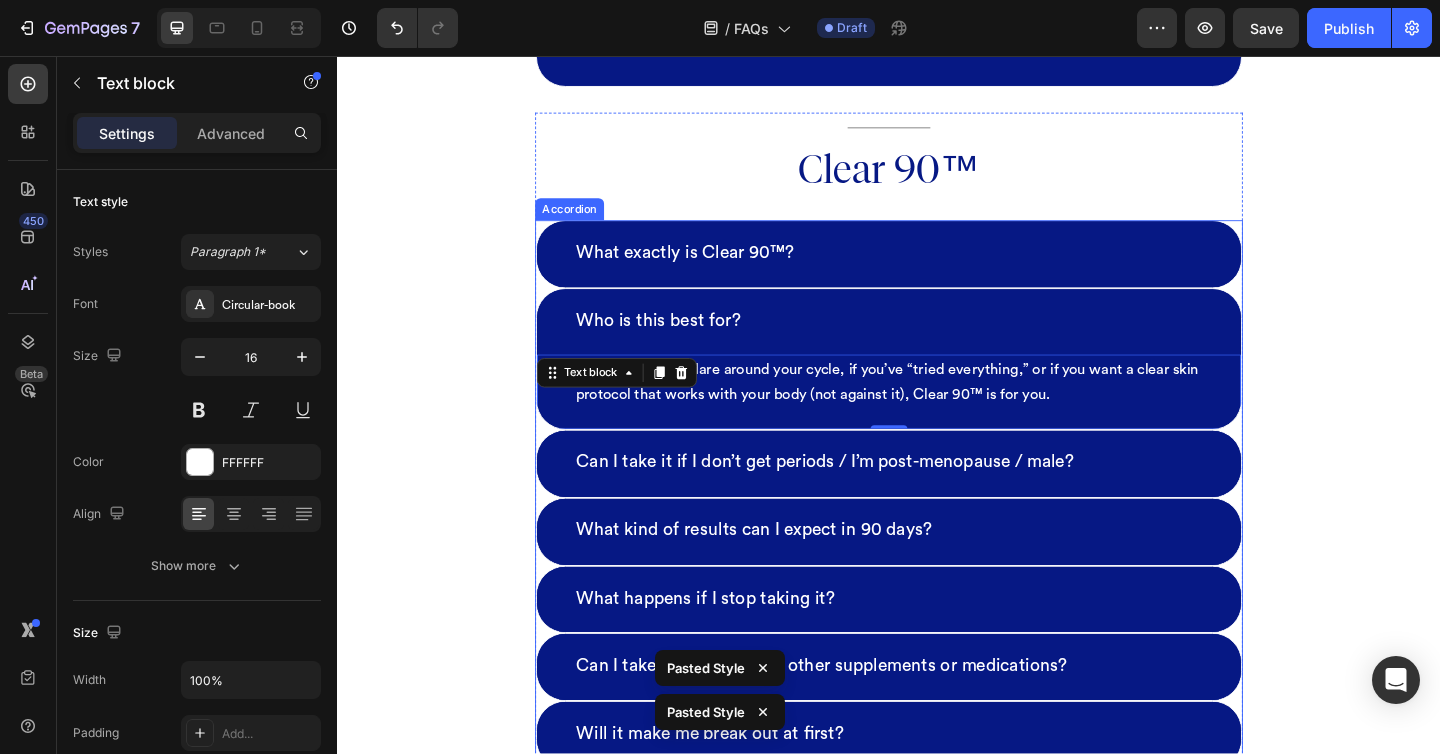 click on "Can I take it if I don’t get periods / I’m post-menopause / male?" at bounding box center (937, 499) 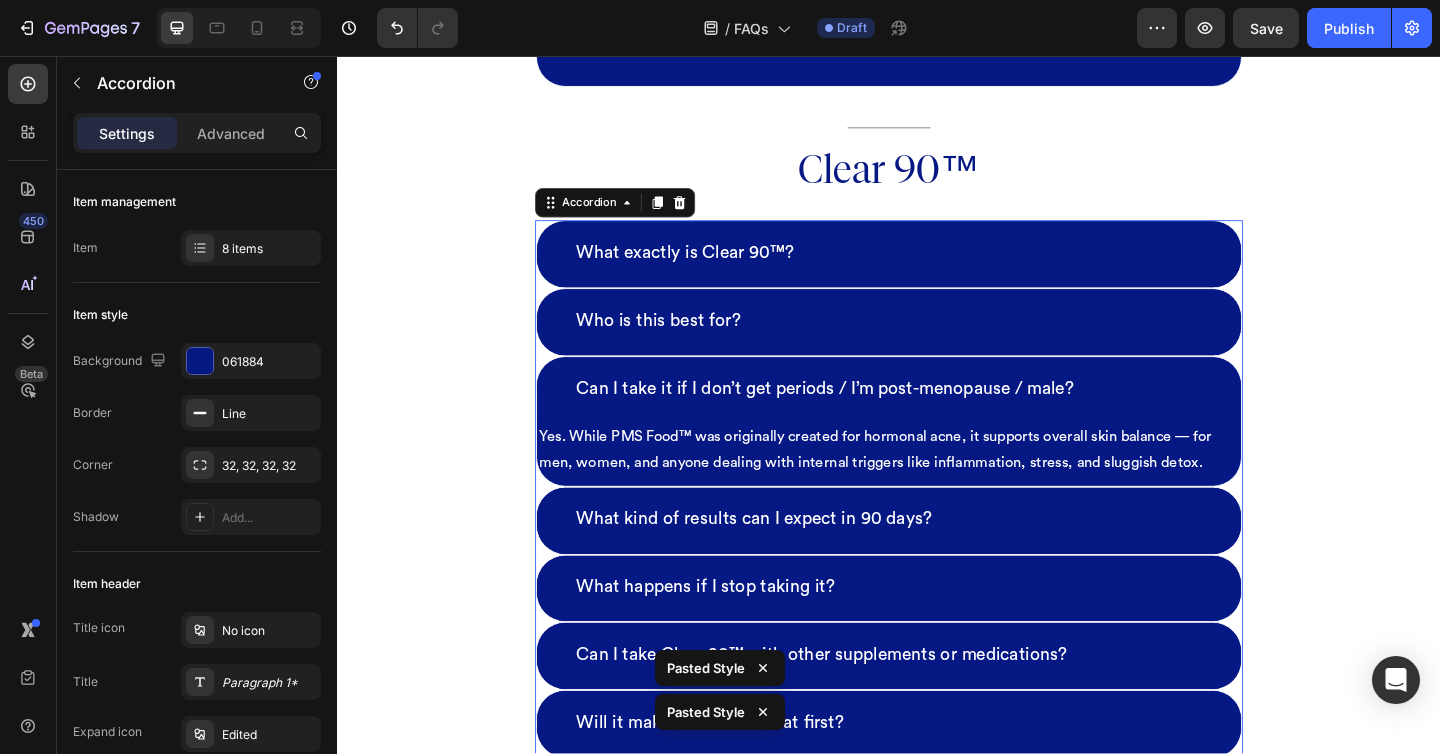 click on "Can I take it if I don’t get periods / I’m post-menopause / male?" at bounding box center [937, 419] 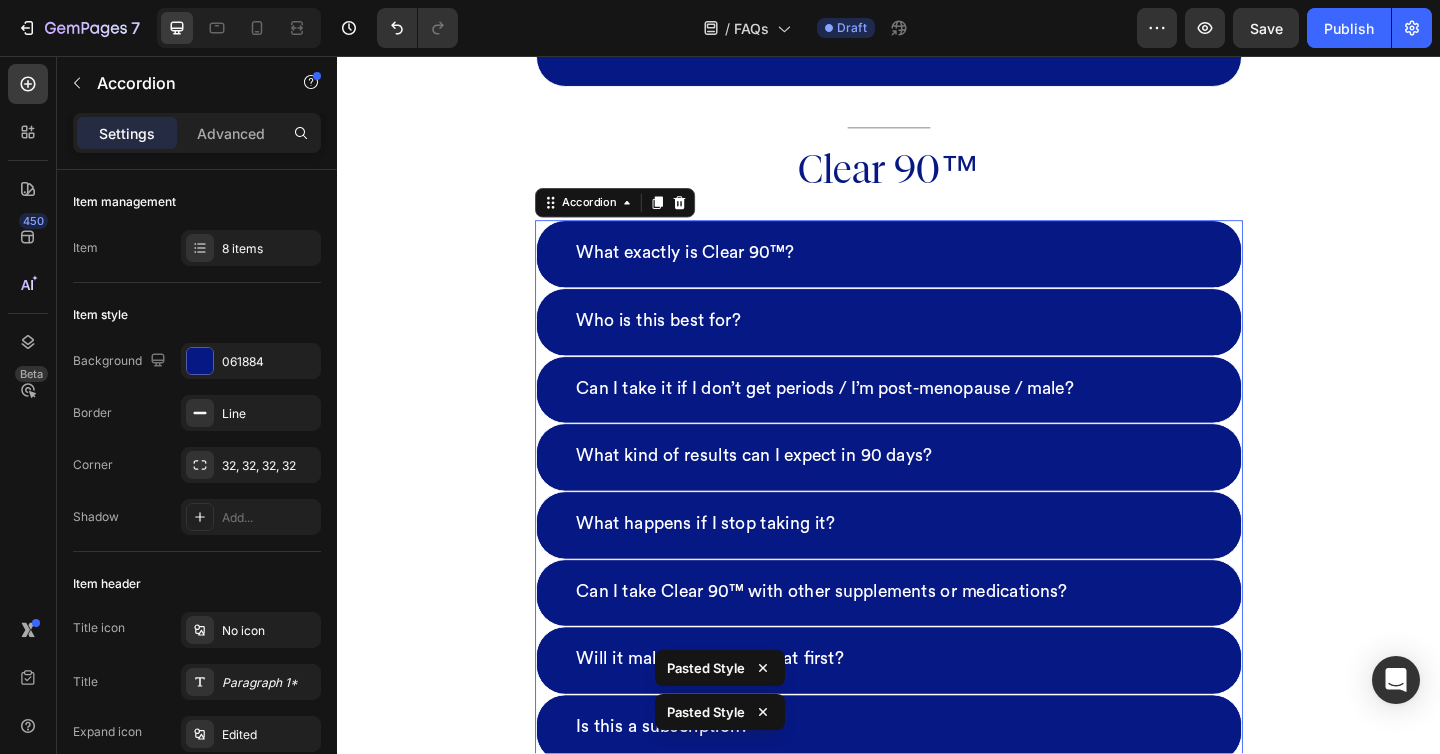 click on "Can I take it if I don’t get periods / I’m post-menopause / male?" at bounding box center (937, 419) 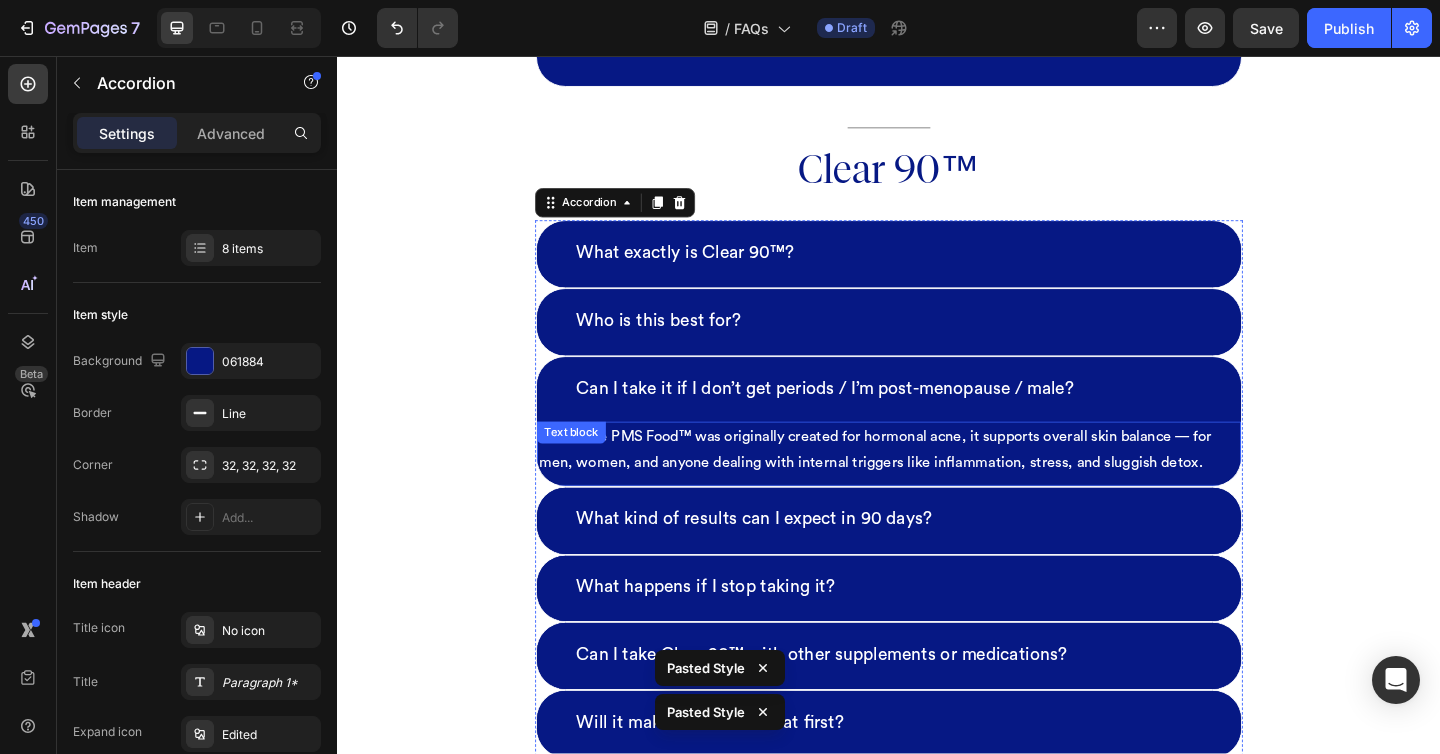 click on "Yes. While PMS Food™ was originally created for hormonal acne, it supports overall skin balance — for men, women, and anyone dealing with internal triggers like inflammation, stress, and sluggish detox." at bounding box center (937, 485) 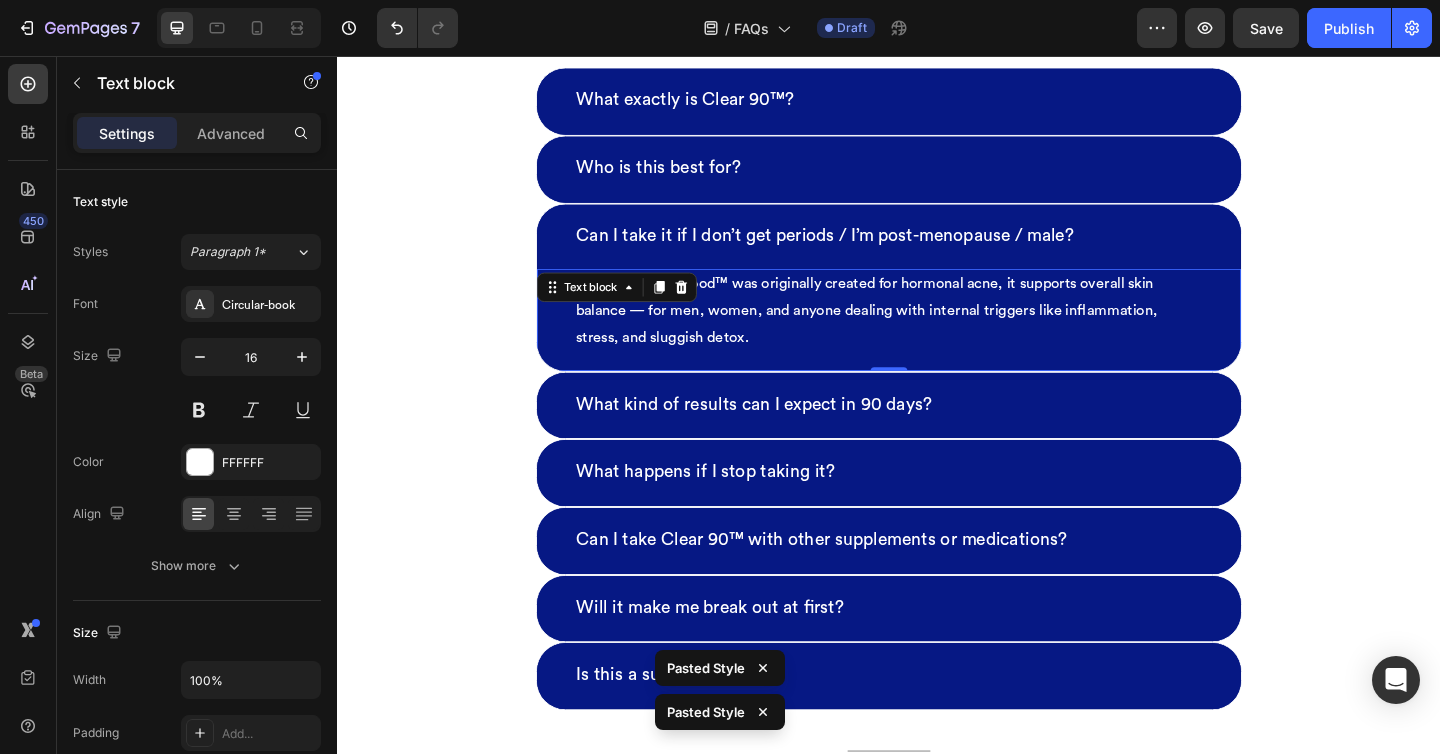 scroll, scrollTop: 6772, scrollLeft: 0, axis: vertical 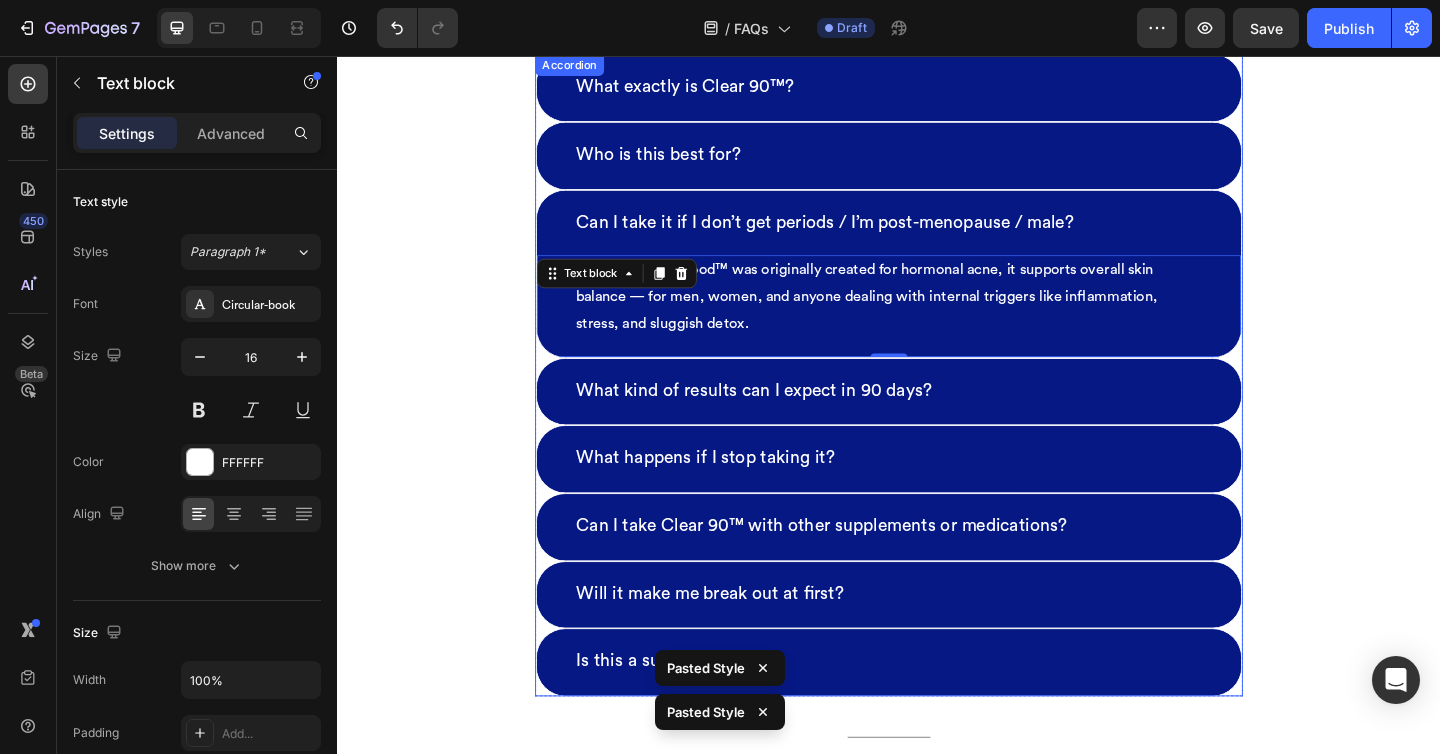 click on "What kind of results can I expect in 90 days?" at bounding box center [937, 422] 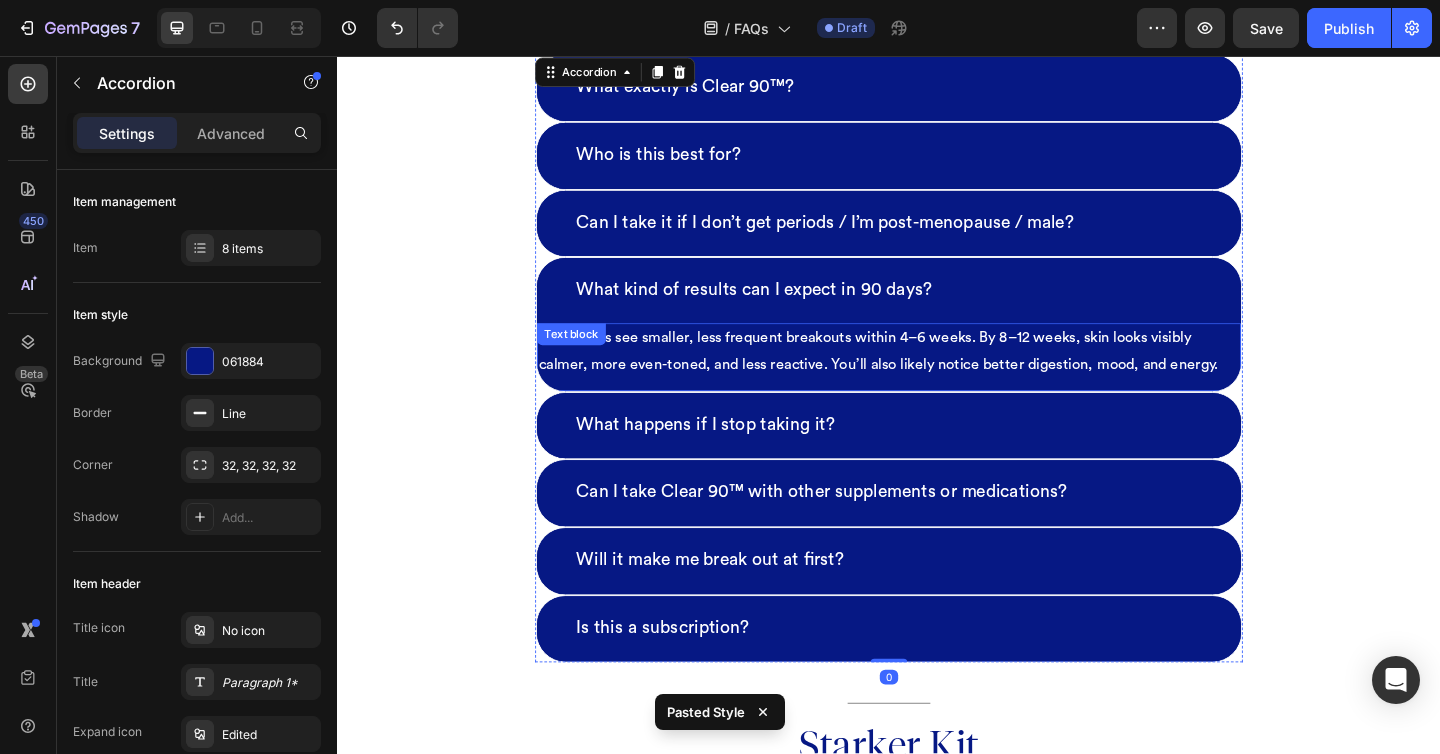 click on "Most users see smaller, less frequent breakouts within 4–6 weeks. By 8–12 weeks, skin looks visibly calmer, more even-toned, and less reactive. You’ll also likely notice better digestion, mood, and energy." at bounding box center [937, 378] 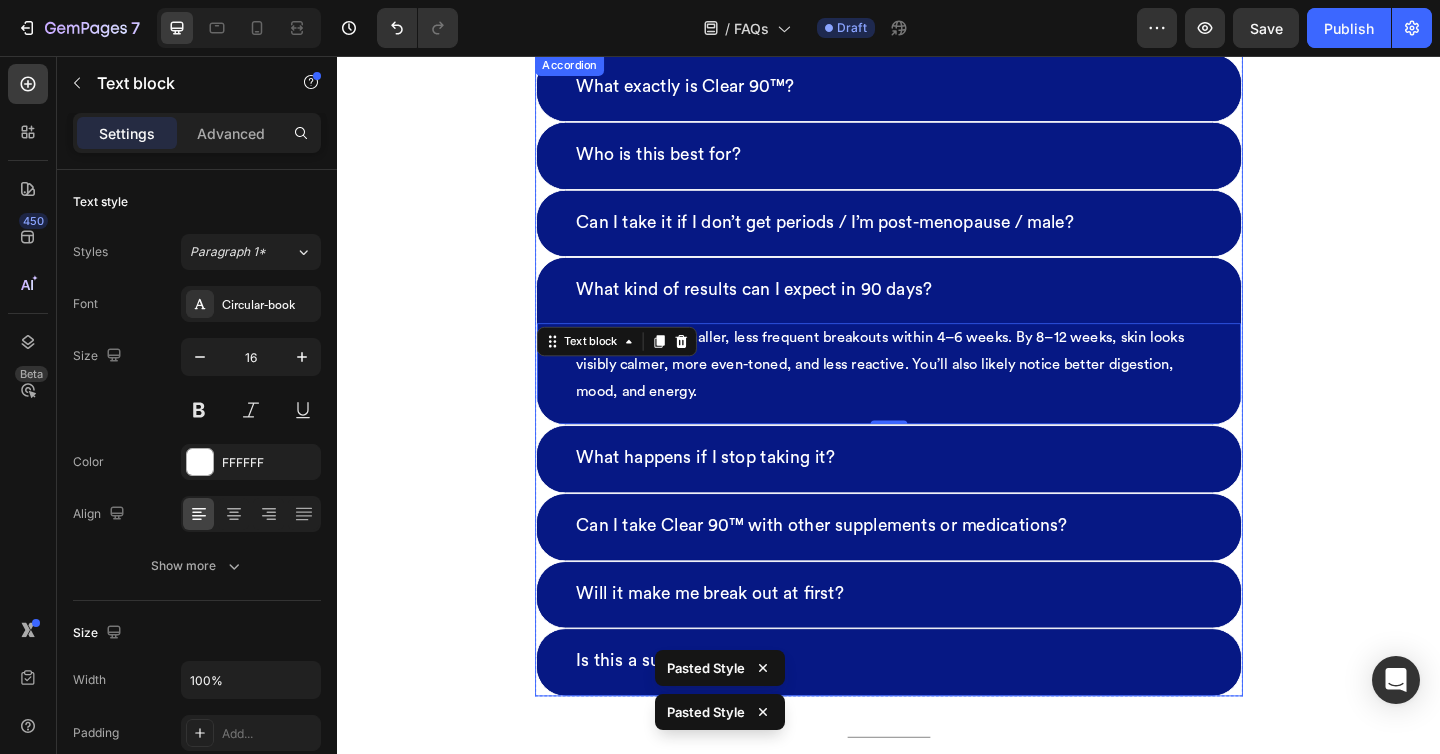 click on "What happens if I stop taking it?" at bounding box center (937, 494) 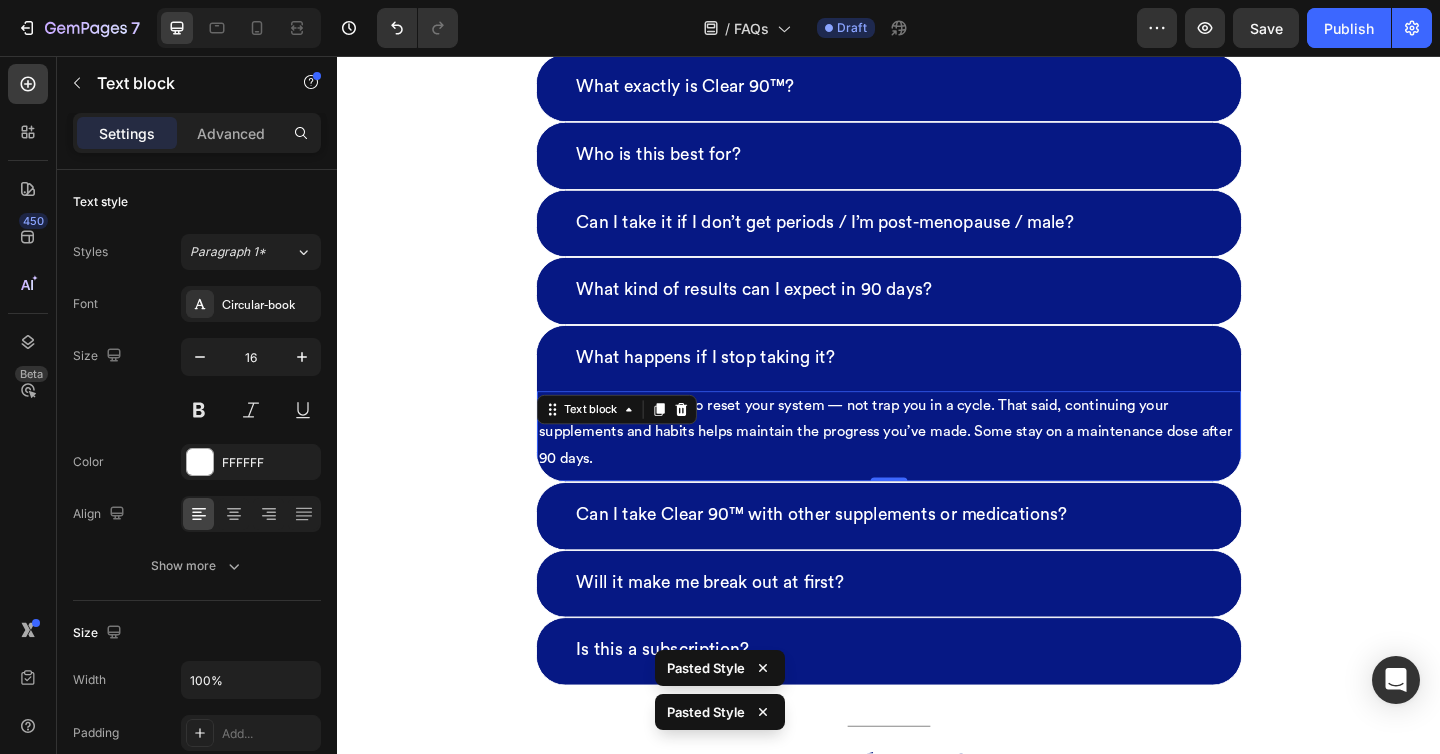 click on "Clear 90™ is designed to reset your system — not trap you in a cycle. That said, continuing your supplements and habits helps maintain the progress you’ve made. Some stay on a maintenance dose after 90 days." at bounding box center (937, 466) 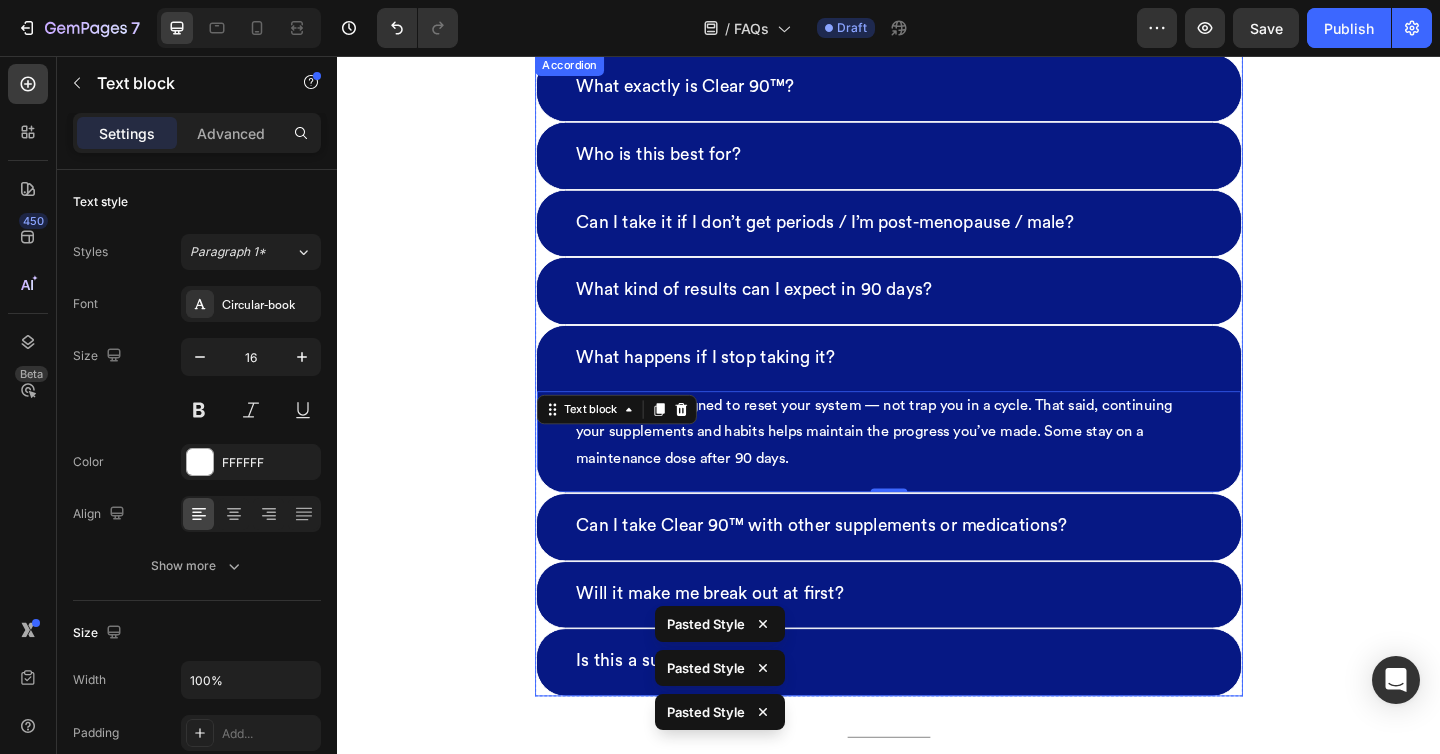 click on "Can I take Clear 90™ with other supplements or medications?" at bounding box center [937, 568] 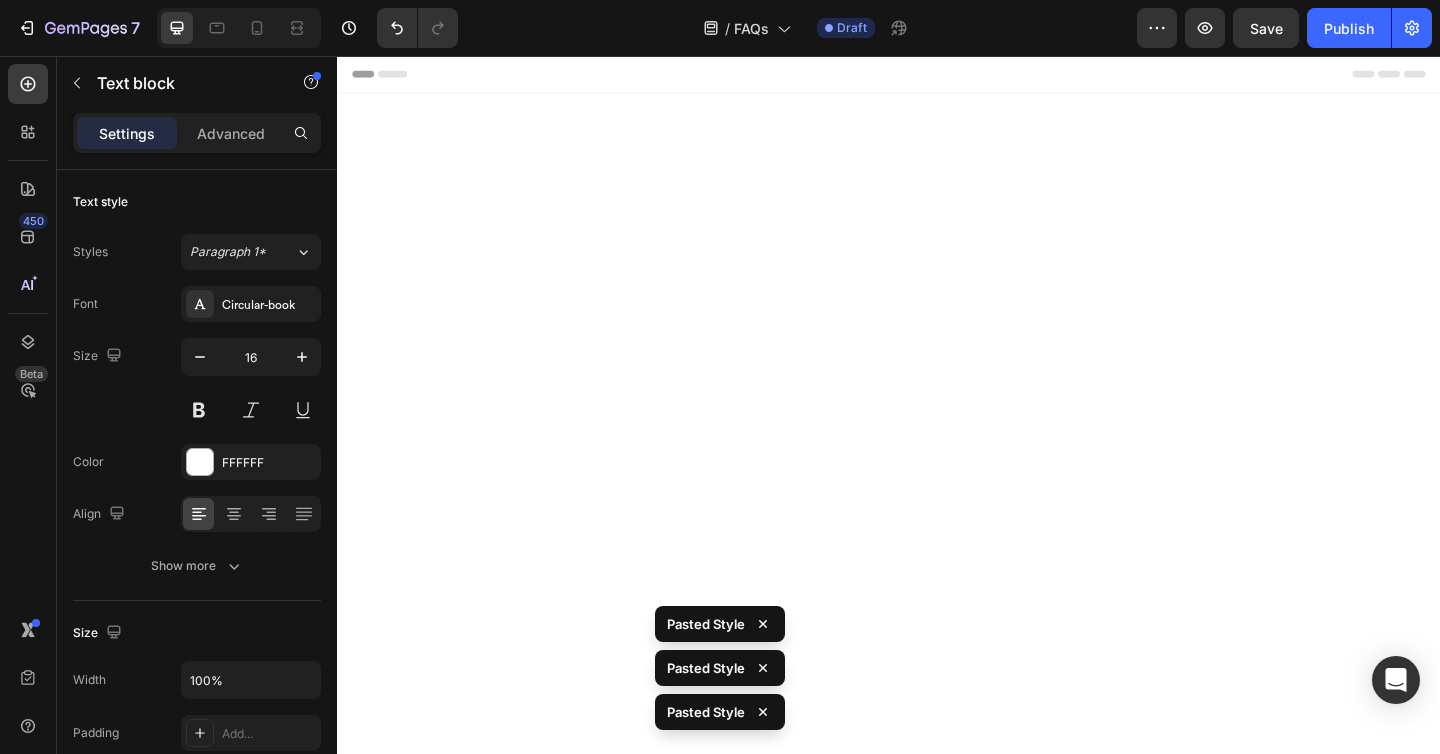 scroll, scrollTop: 6772, scrollLeft: 0, axis: vertical 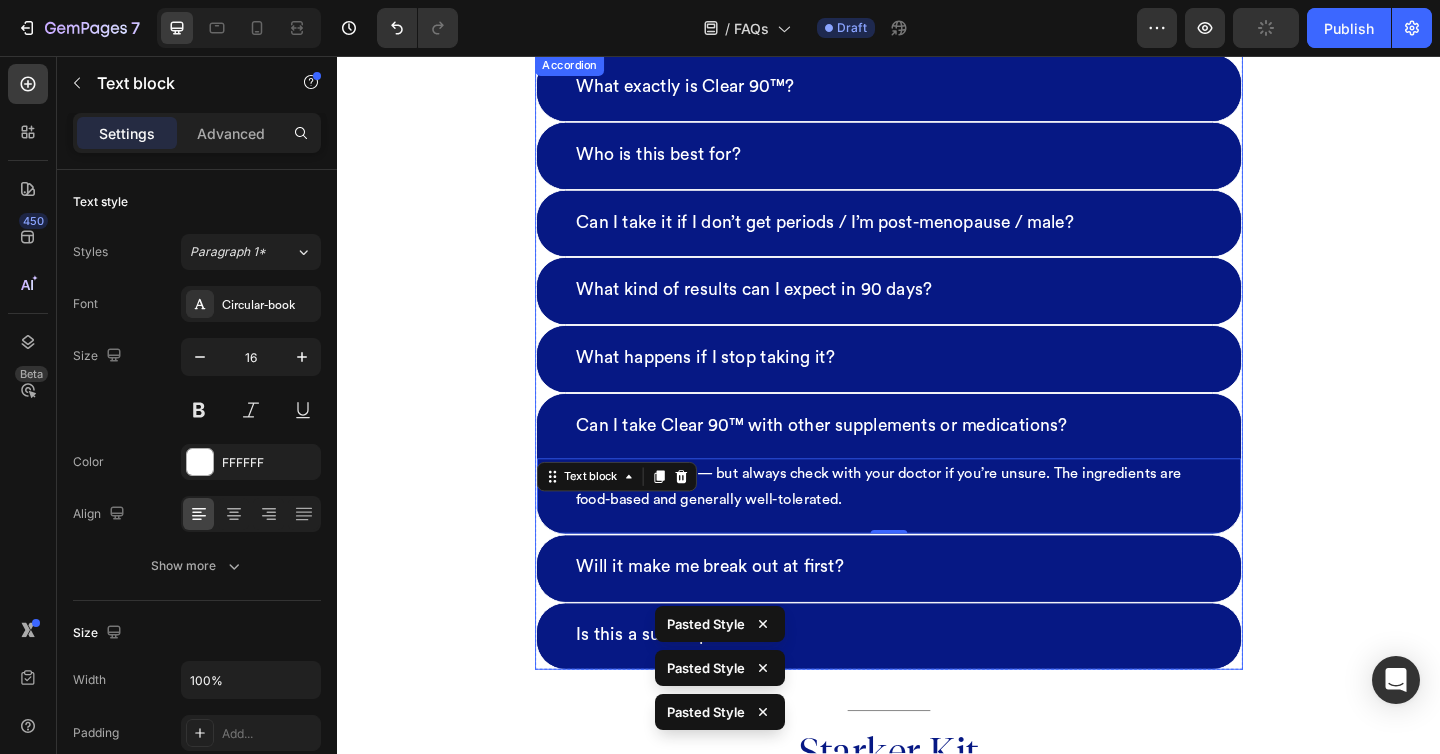 click on "Will it make me break out at first?" at bounding box center [937, 613] 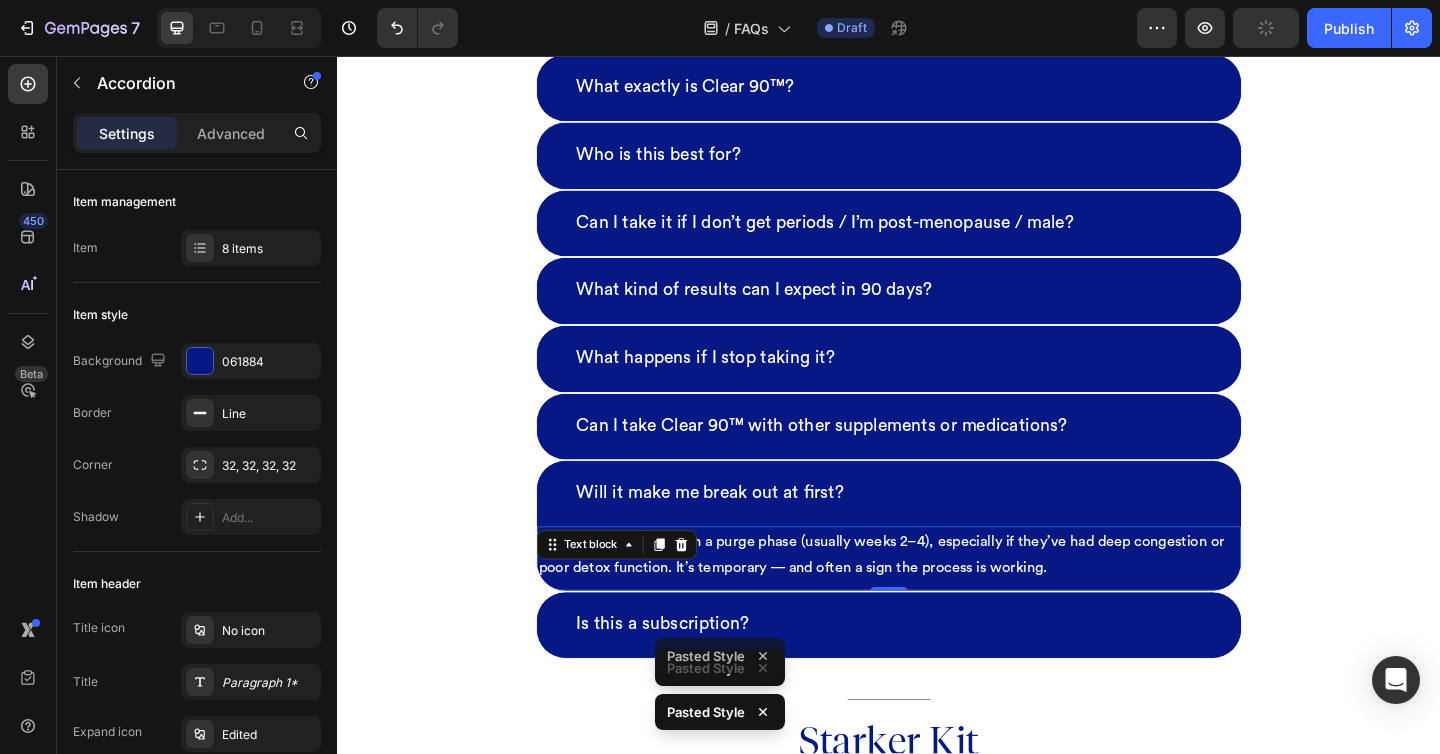 click on "Some people go through a purge phase (usually weeks 2–4), especially if they’ve had deep congestion or poor detox function. It’s temporary — and often a sign the process is working." at bounding box center [937, 599] 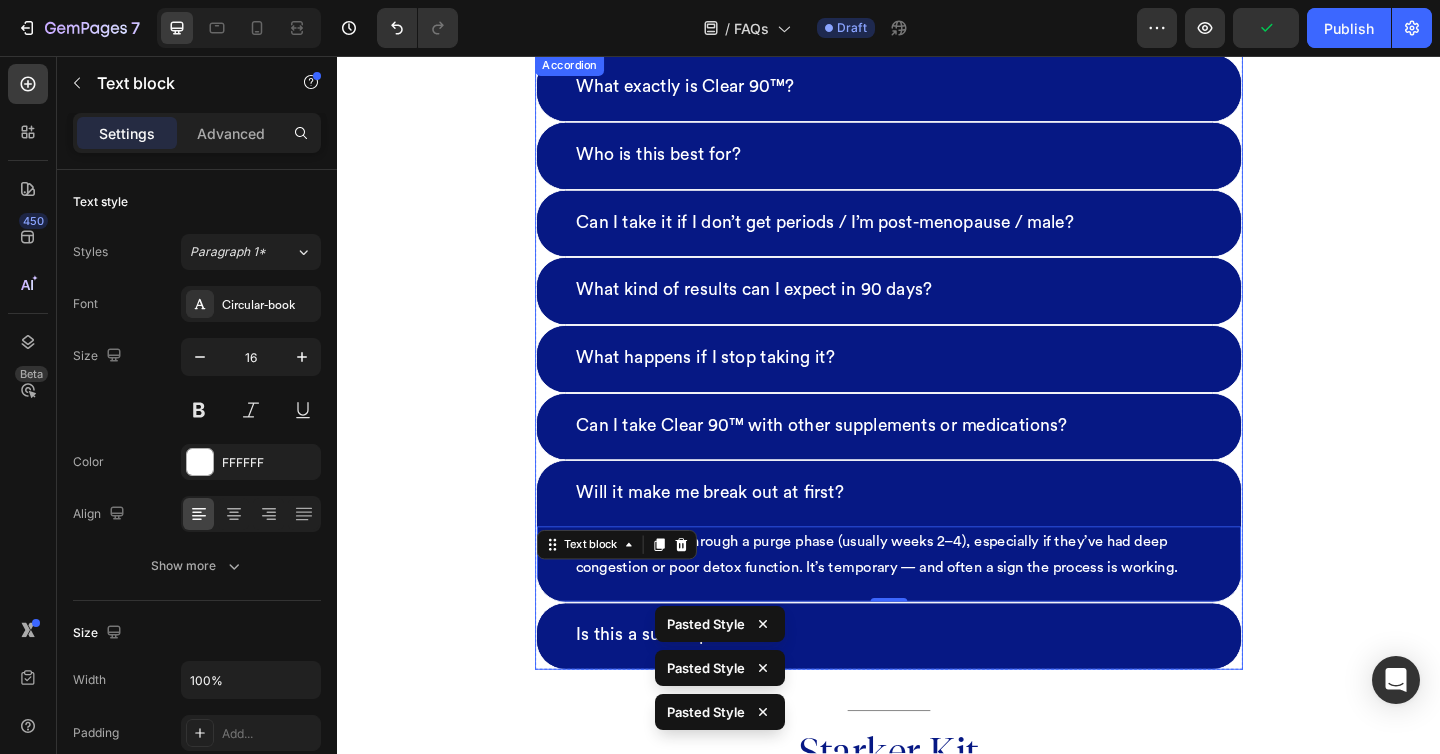 click on "Is this a subscription?" at bounding box center (937, 688) 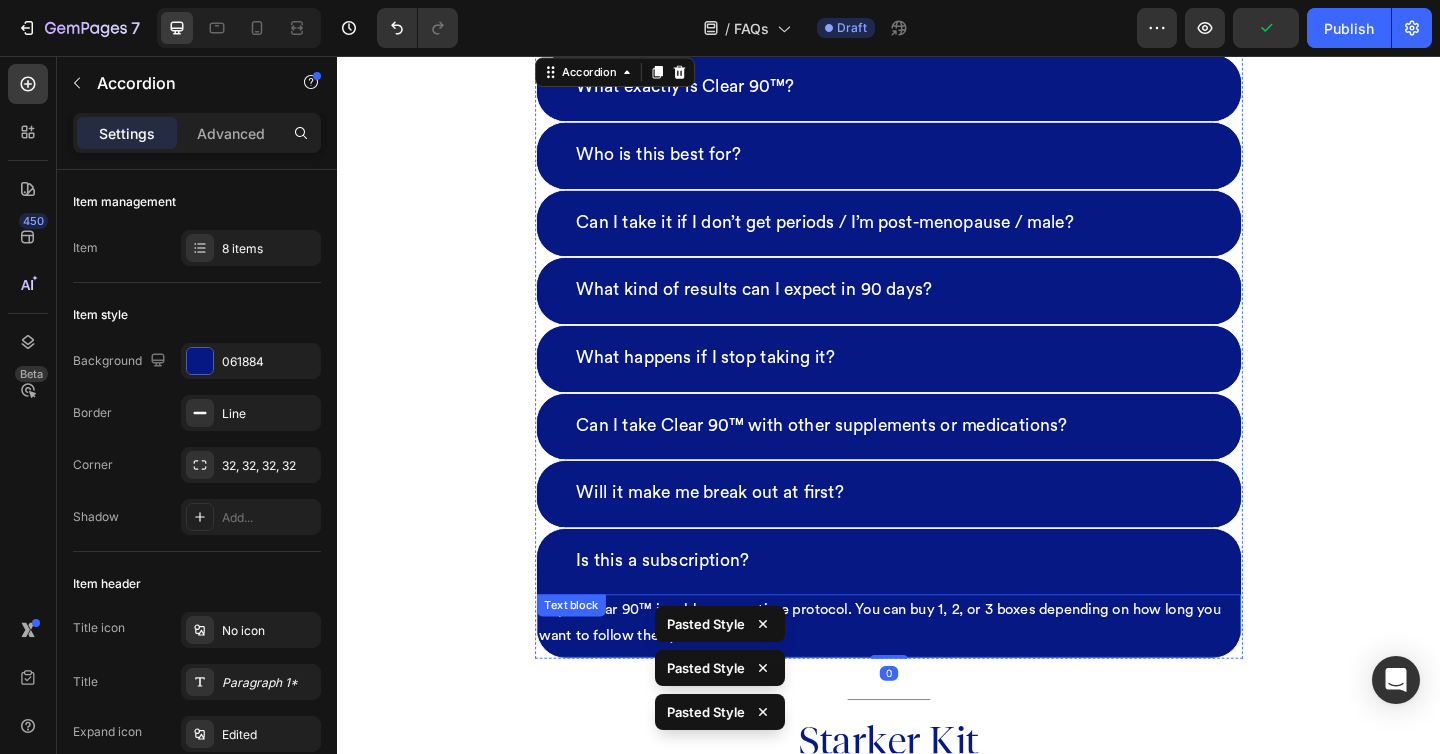 click on "Nope. Clear 90™ is sold as a one-time protocol. You can buy 1, 2, or 3 boxes depending on how long you want to follow the syste" at bounding box center (937, 673) 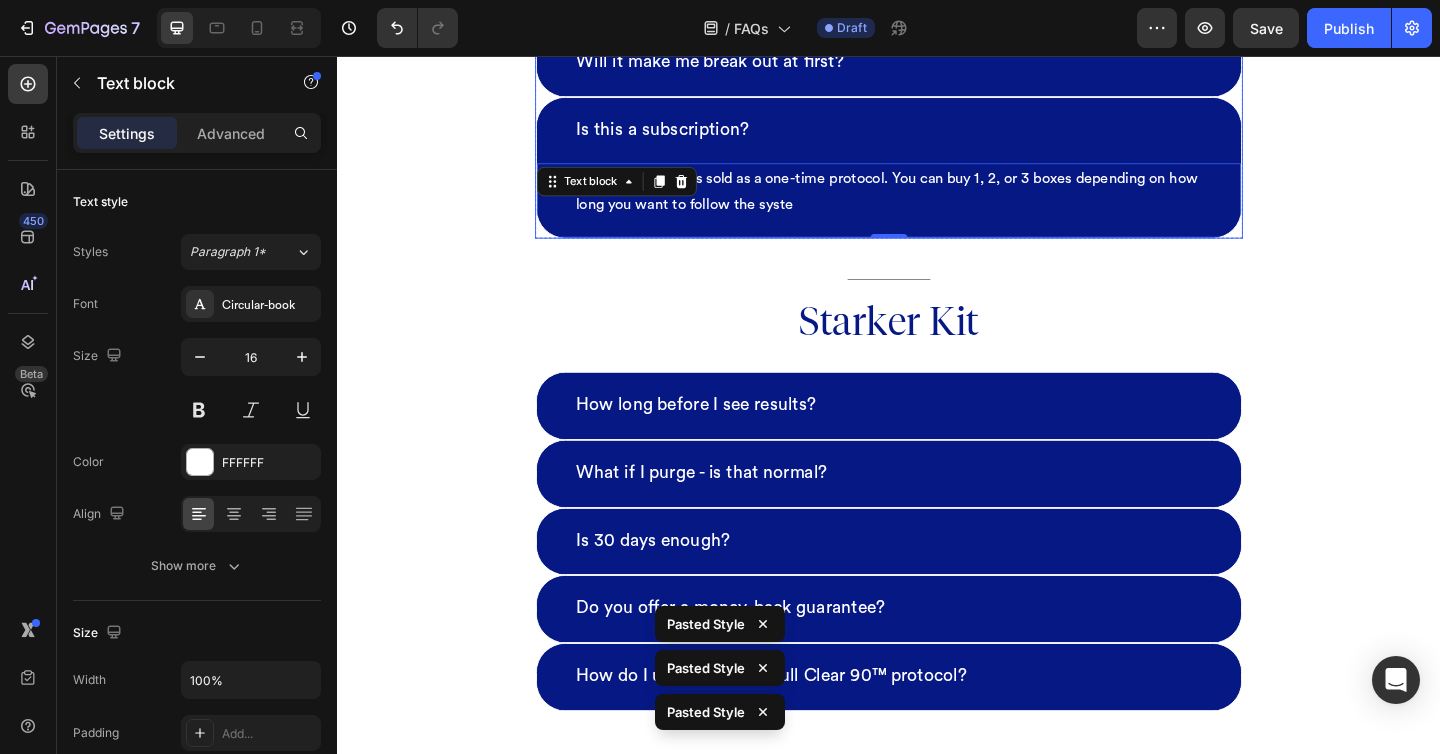 scroll, scrollTop: 7336, scrollLeft: 0, axis: vertical 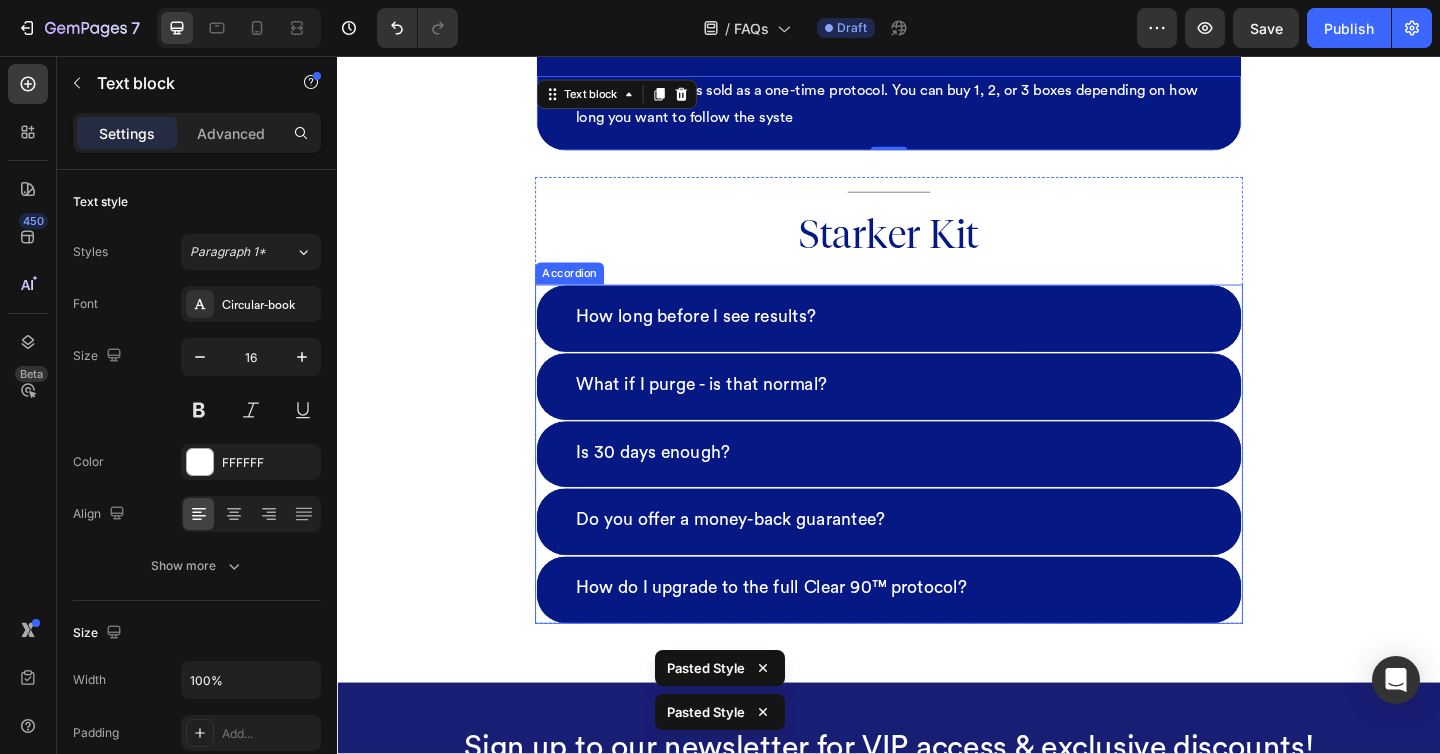click on "How long before I see results?" at bounding box center (937, 341) 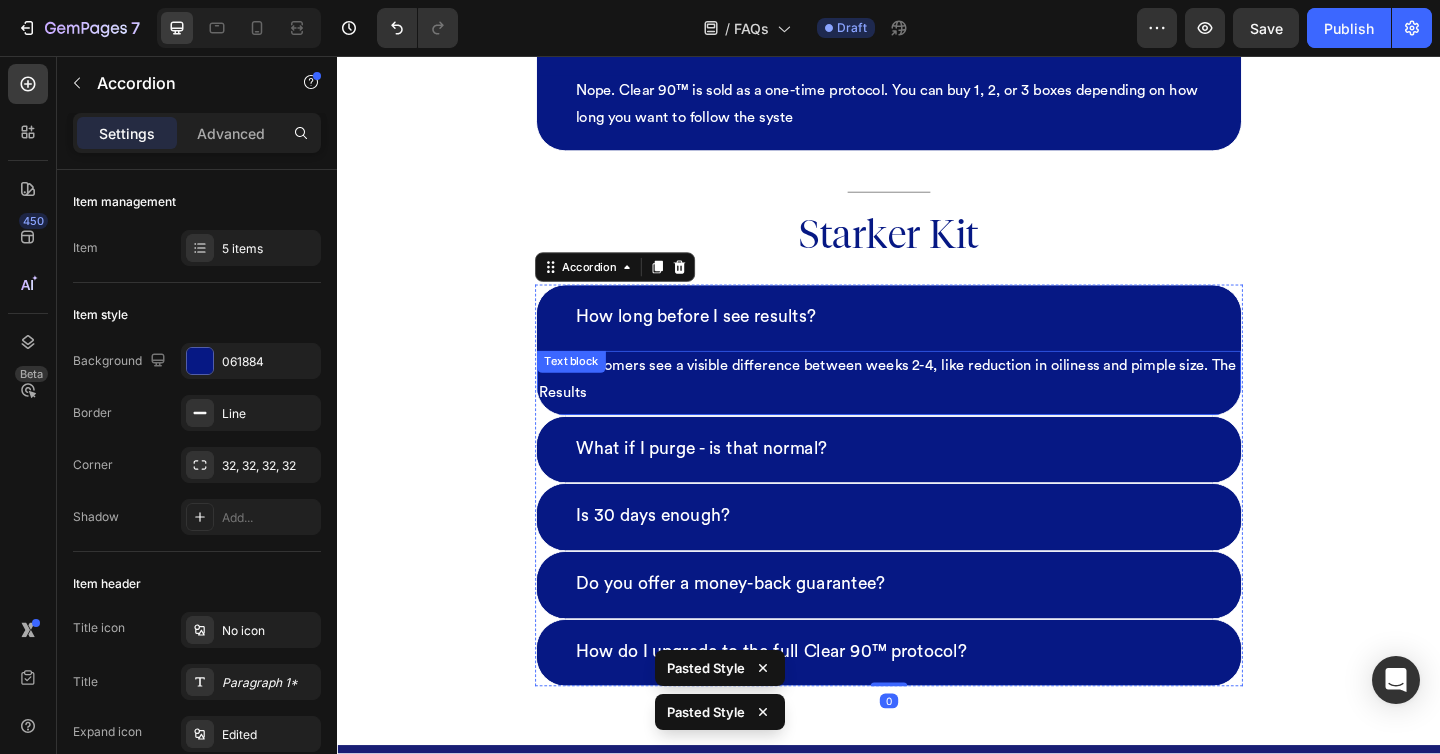 click on "Most customers see a visible difference between weeks 2-4, like reduction in oiliness and pimple size. The Results" at bounding box center (937, 408) 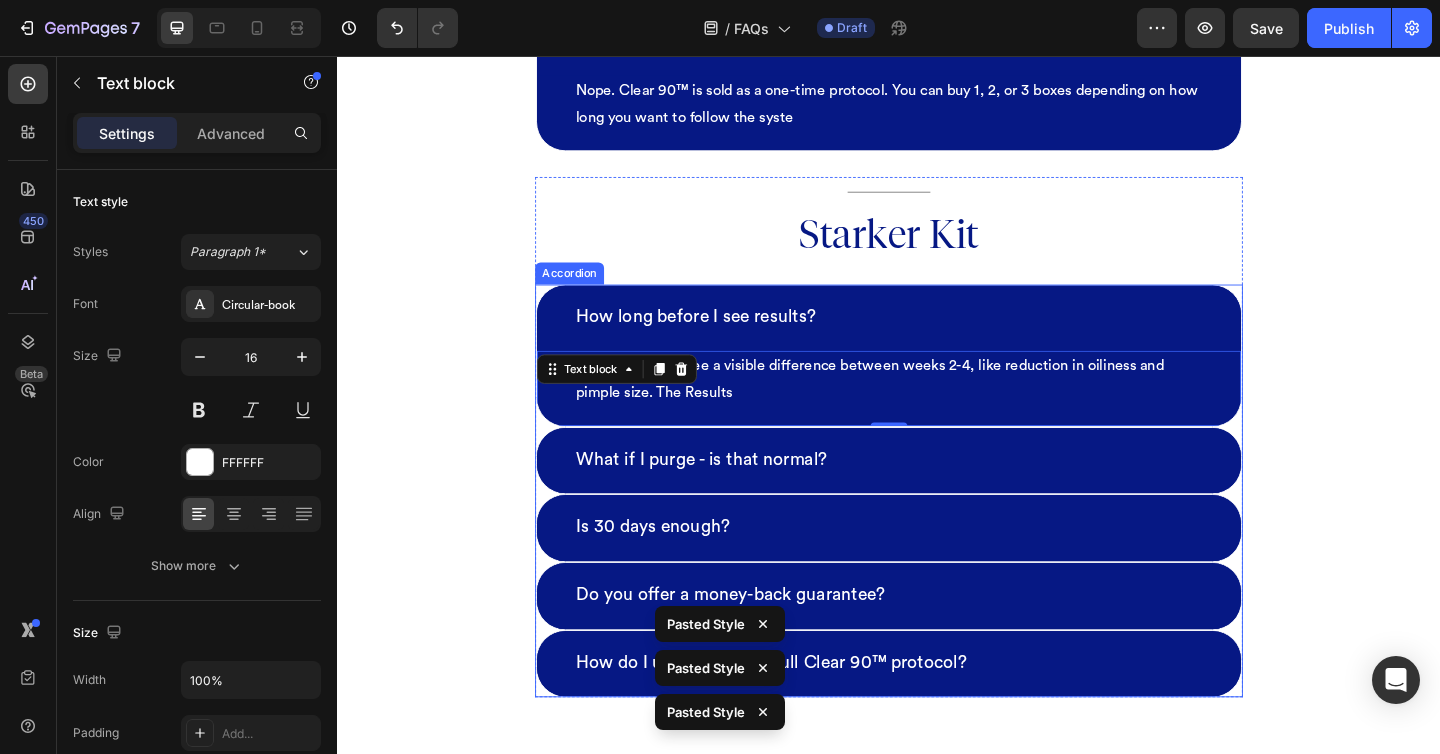 click on "What if I purge - is that normal?" at bounding box center [937, 496] 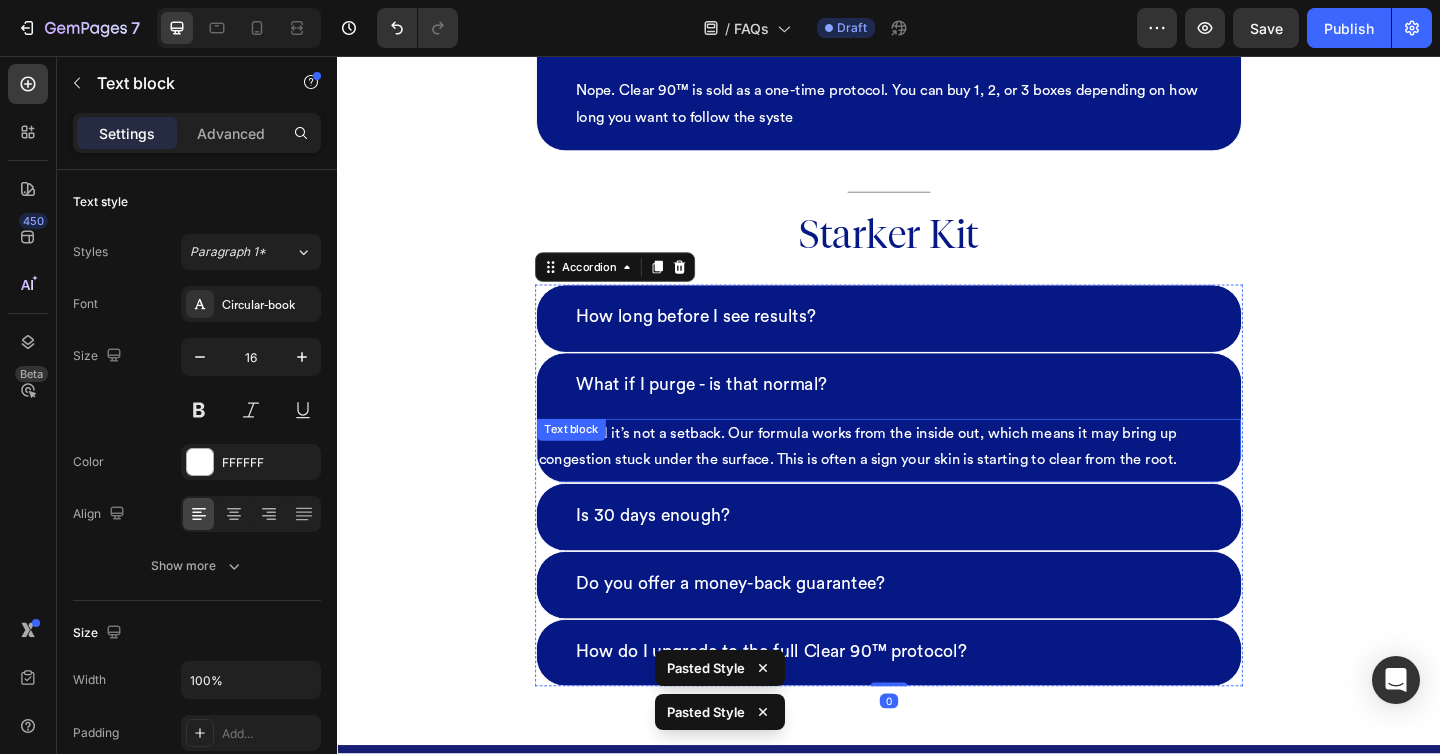 click on "Yes — and it’s not a setback. Our formula works from the inside out, which means it may bring up congestion stuck under the surface. This is often a sign your skin is starting to clear from the root." at bounding box center (937, 482) 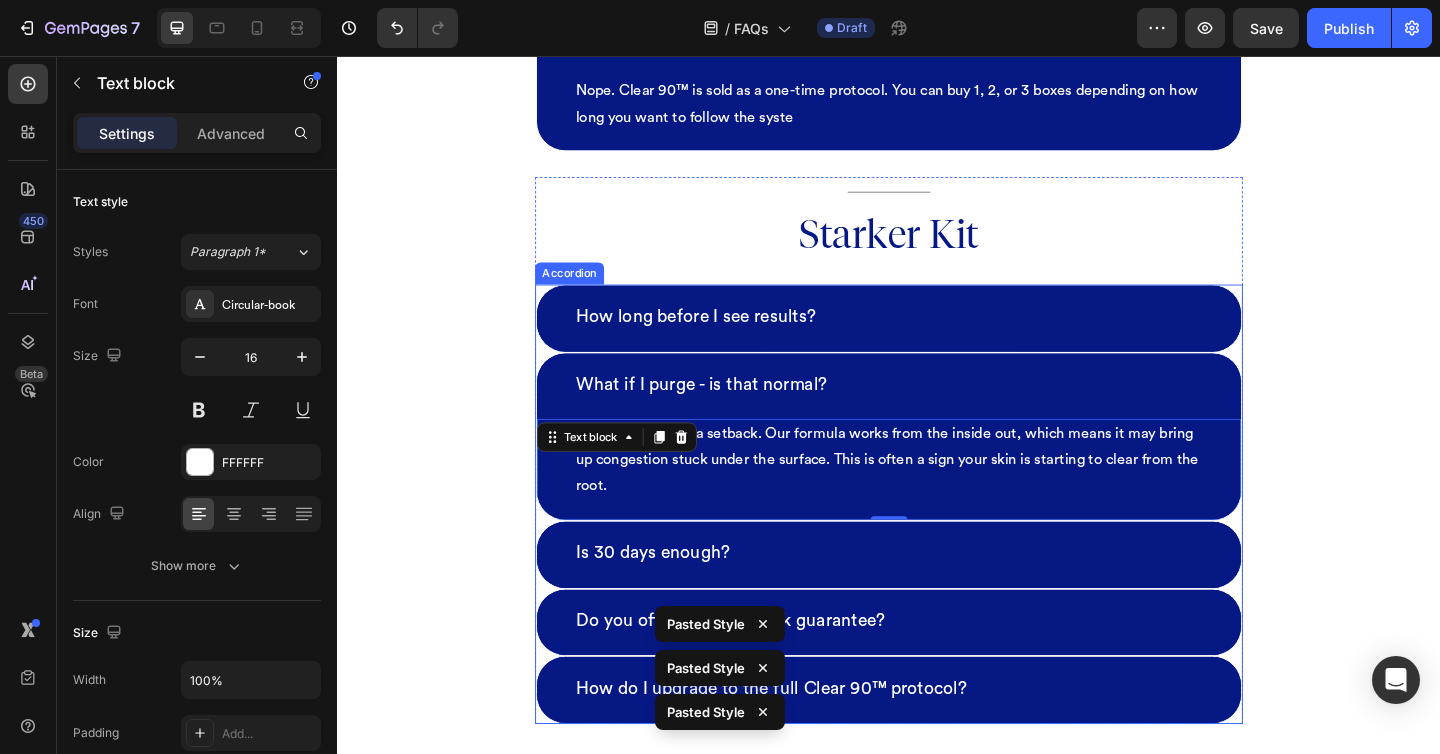 click on "Is 30 days enough?" at bounding box center (937, 598) 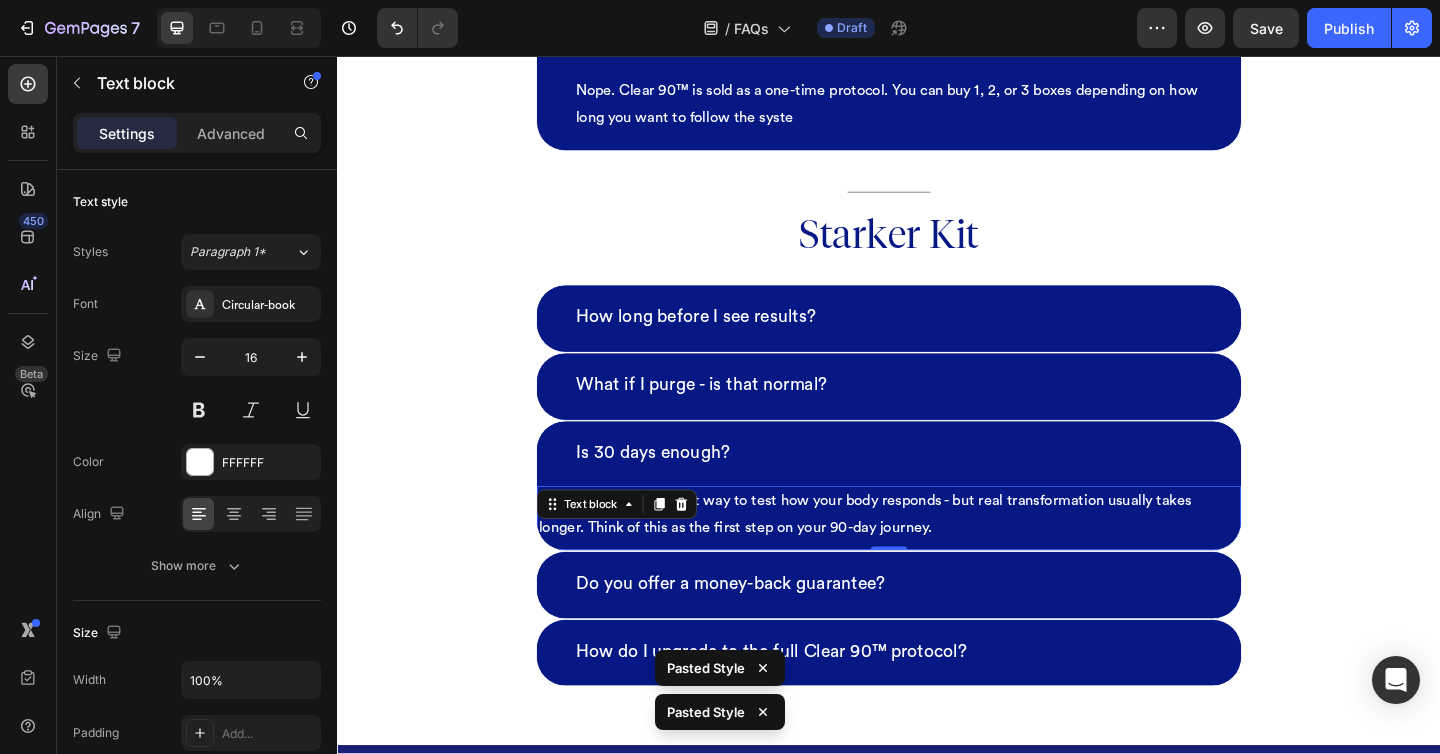 click on "The Starter Kit is a great way to test how your body responds - but real transformation usually takes longer. Think of this as the first step on your 90-day journey." at bounding box center (937, 555) 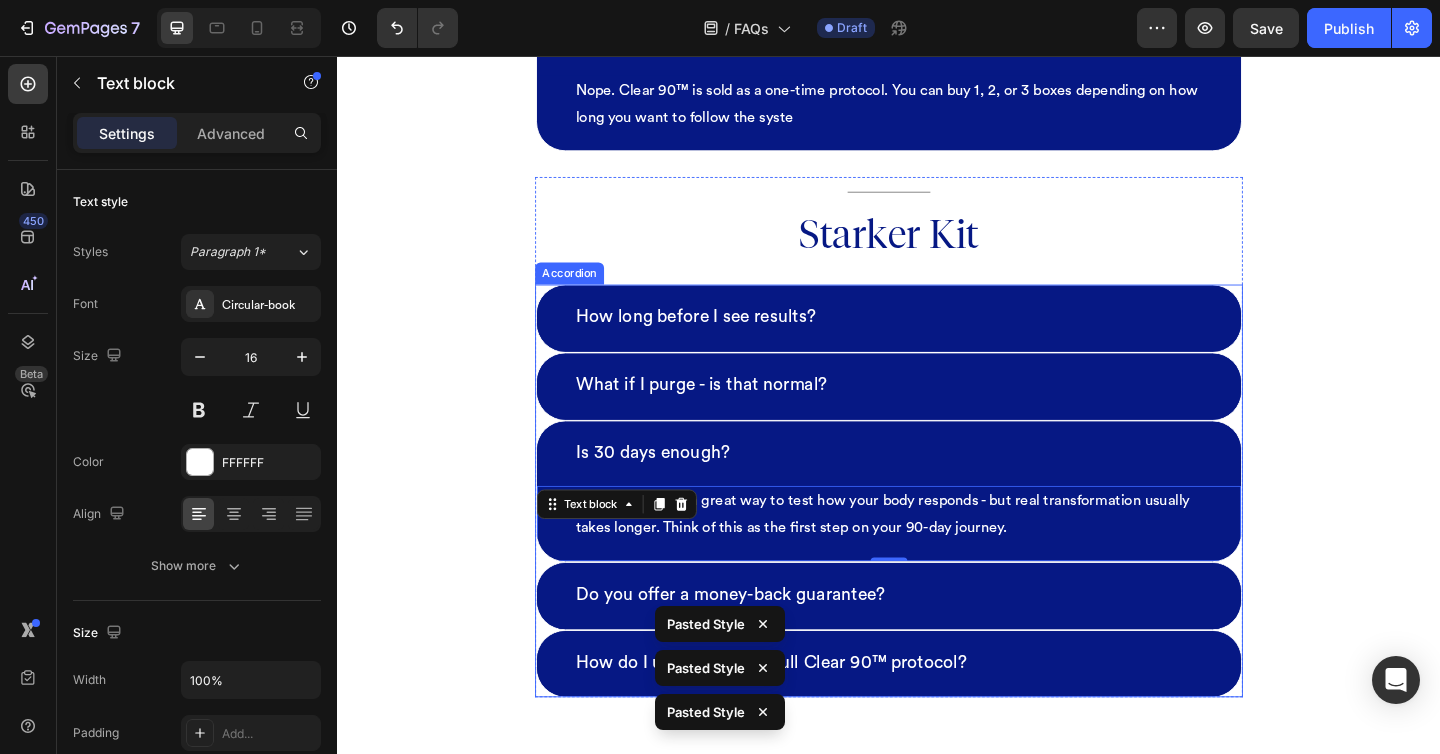 click on "Do you offer a money-back guarantee?" at bounding box center [937, 644] 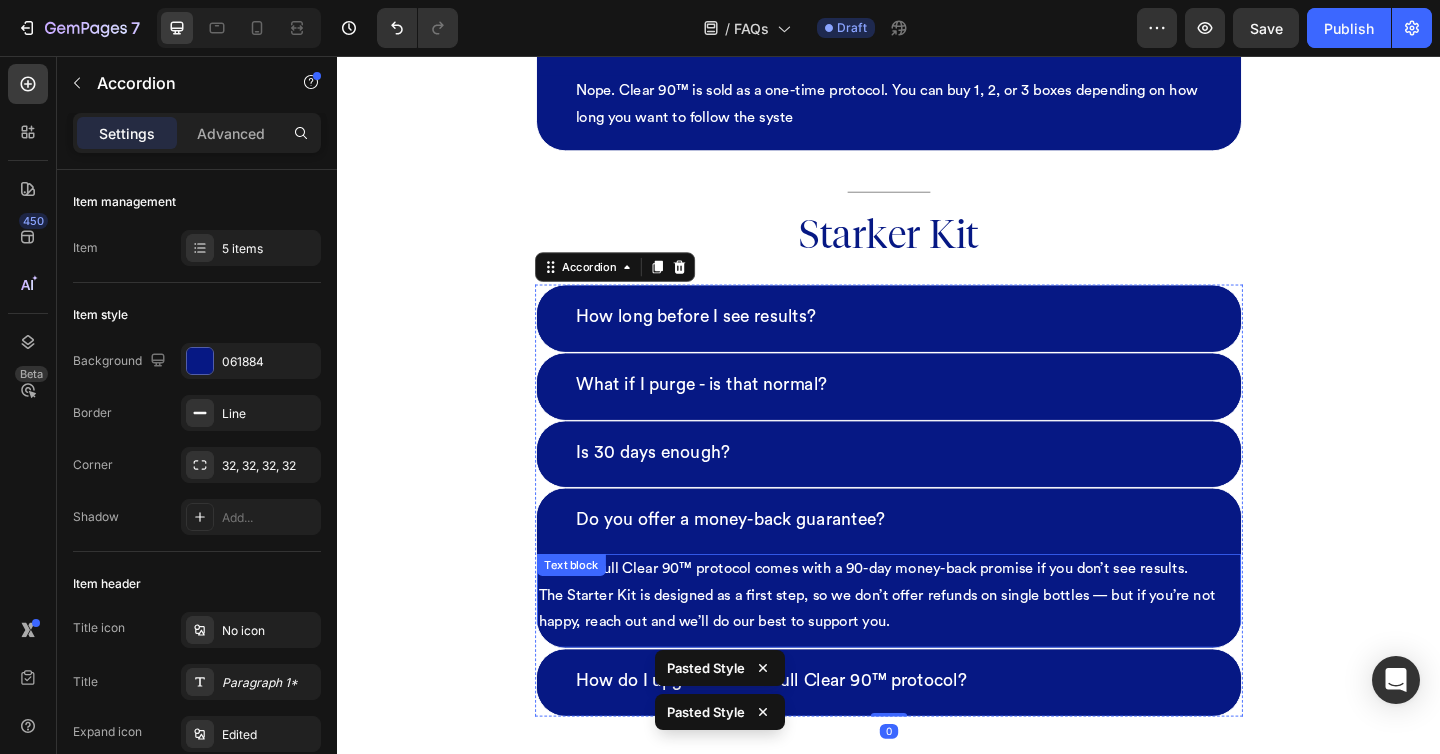 click on "Yes - our full Clear 90™ protocol comes with a 90-day money-back promise if you don’t see results. The Starter Kit is designed as a first step, so we don’t offer refunds on single bottles — but if you’re not happy, reach out and we’ll do our best to support you." at bounding box center [937, 643] 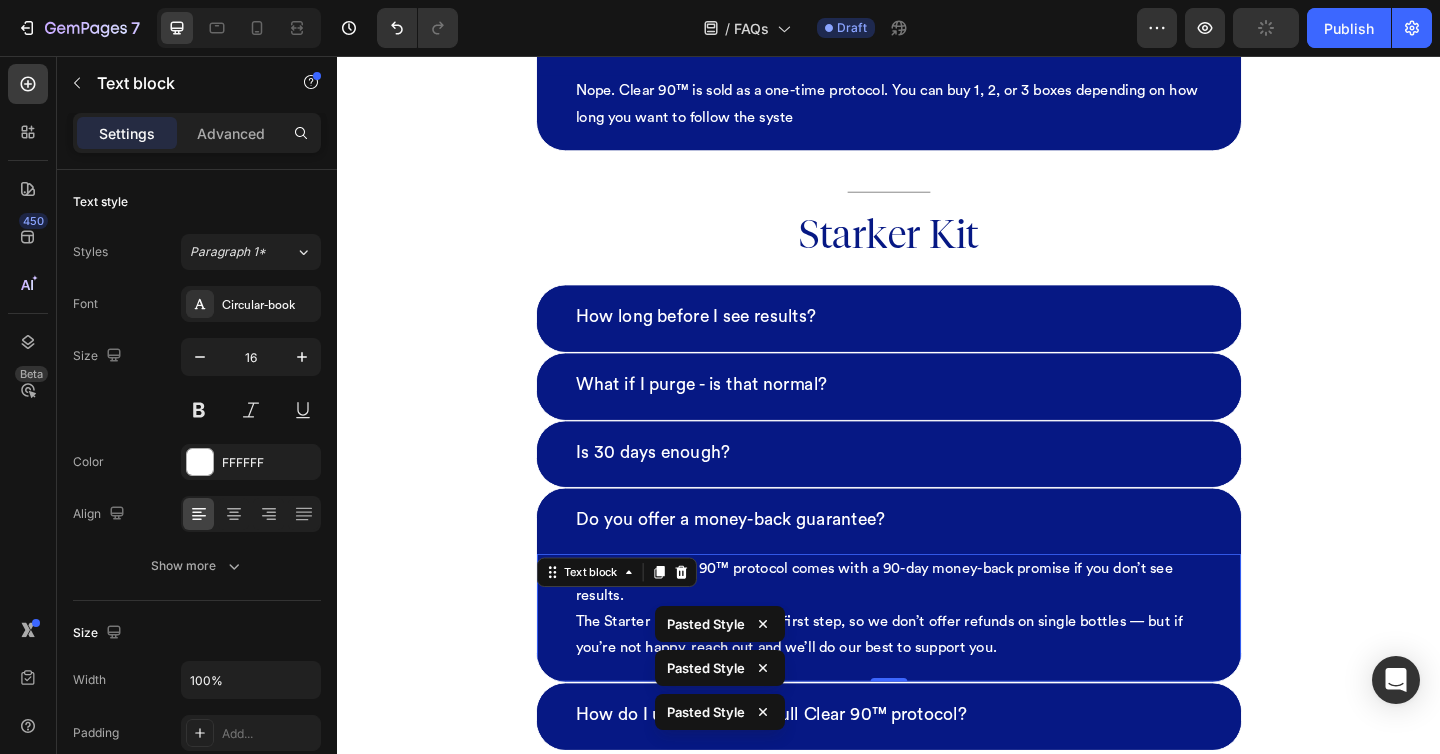 click on "How do I upgrade to the full Clear 90™ protocol?" at bounding box center [937, 774] 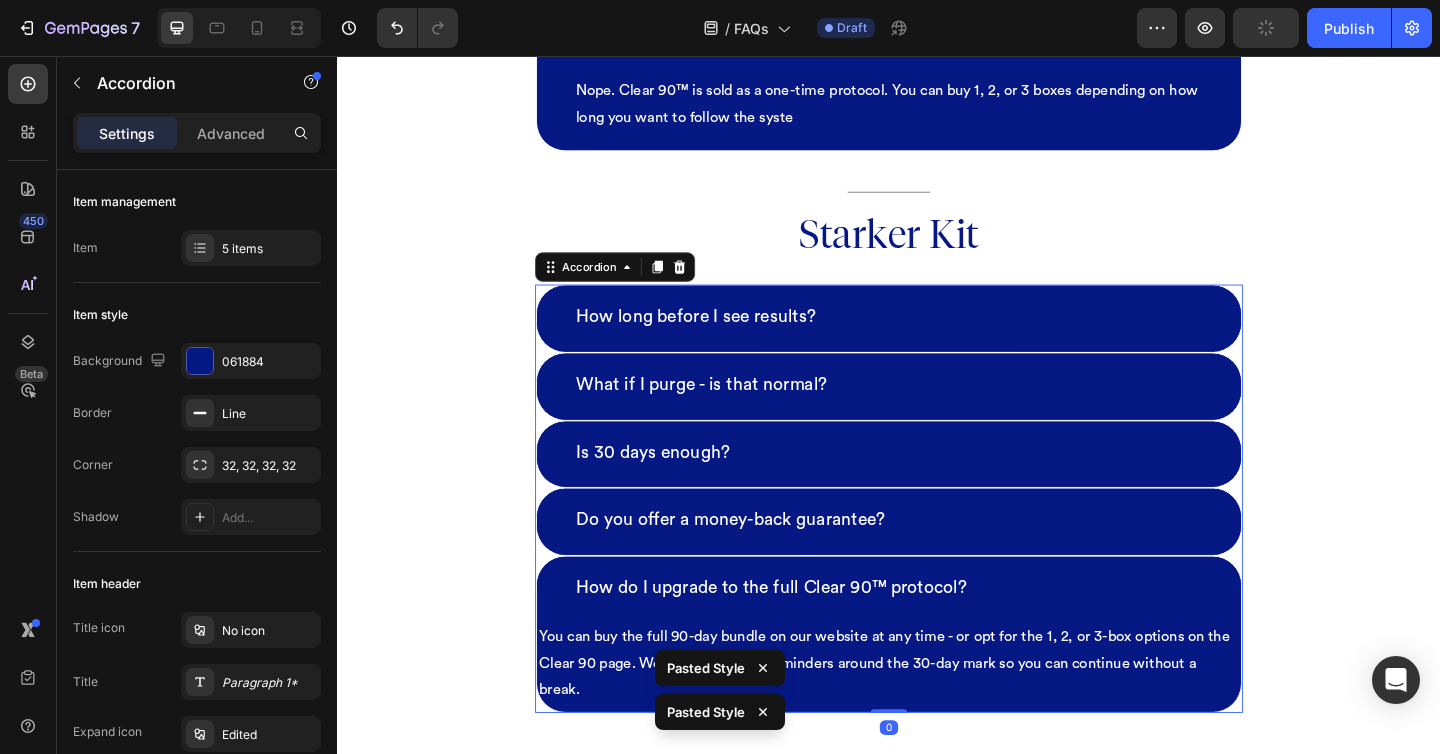 scroll, scrollTop: 7444, scrollLeft: 0, axis: vertical 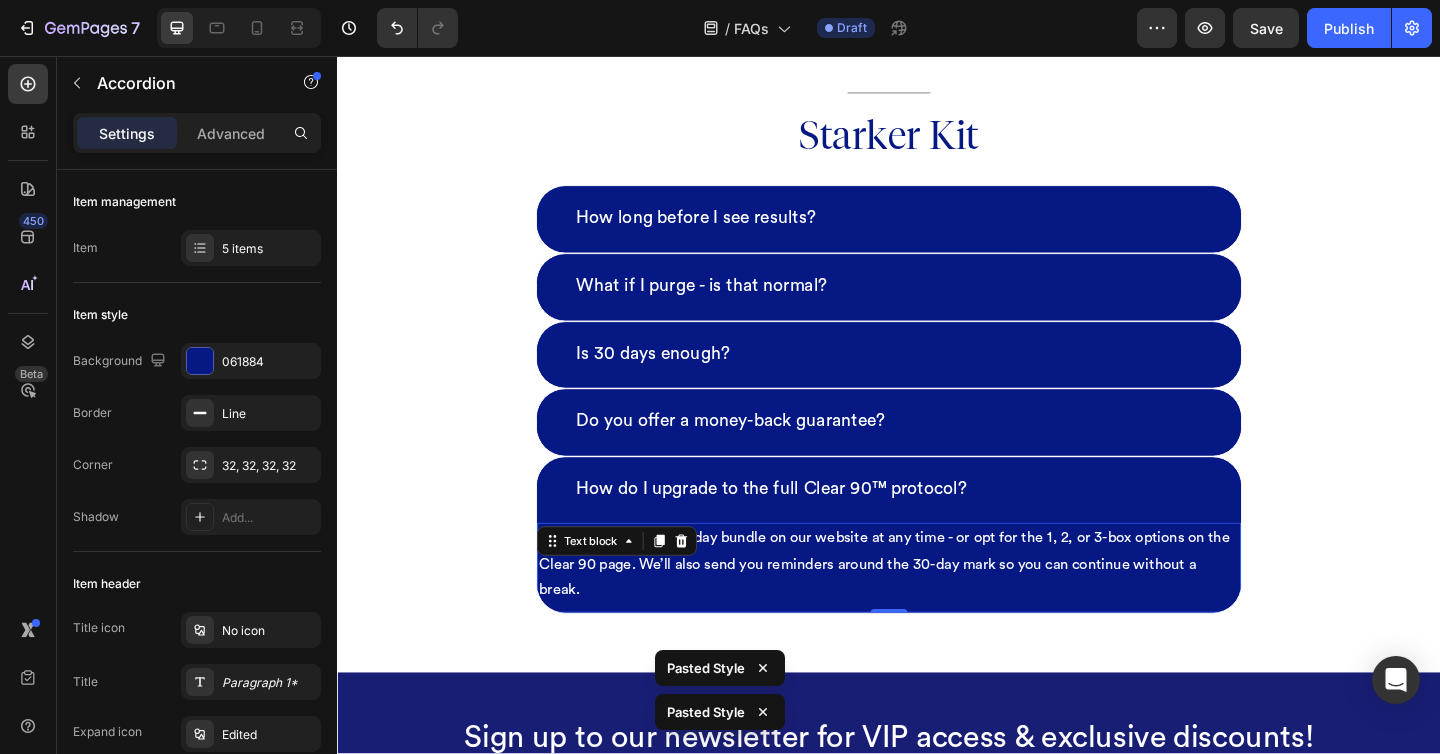 click on "You can buy the full 90-day bundle on our website at any time - or opt for the 1, 2, or 3-box options on the Clear 90 page. We’ll also send you reminders around the 30-day mark so you can continue without a break." at bounding box center (937, 609) 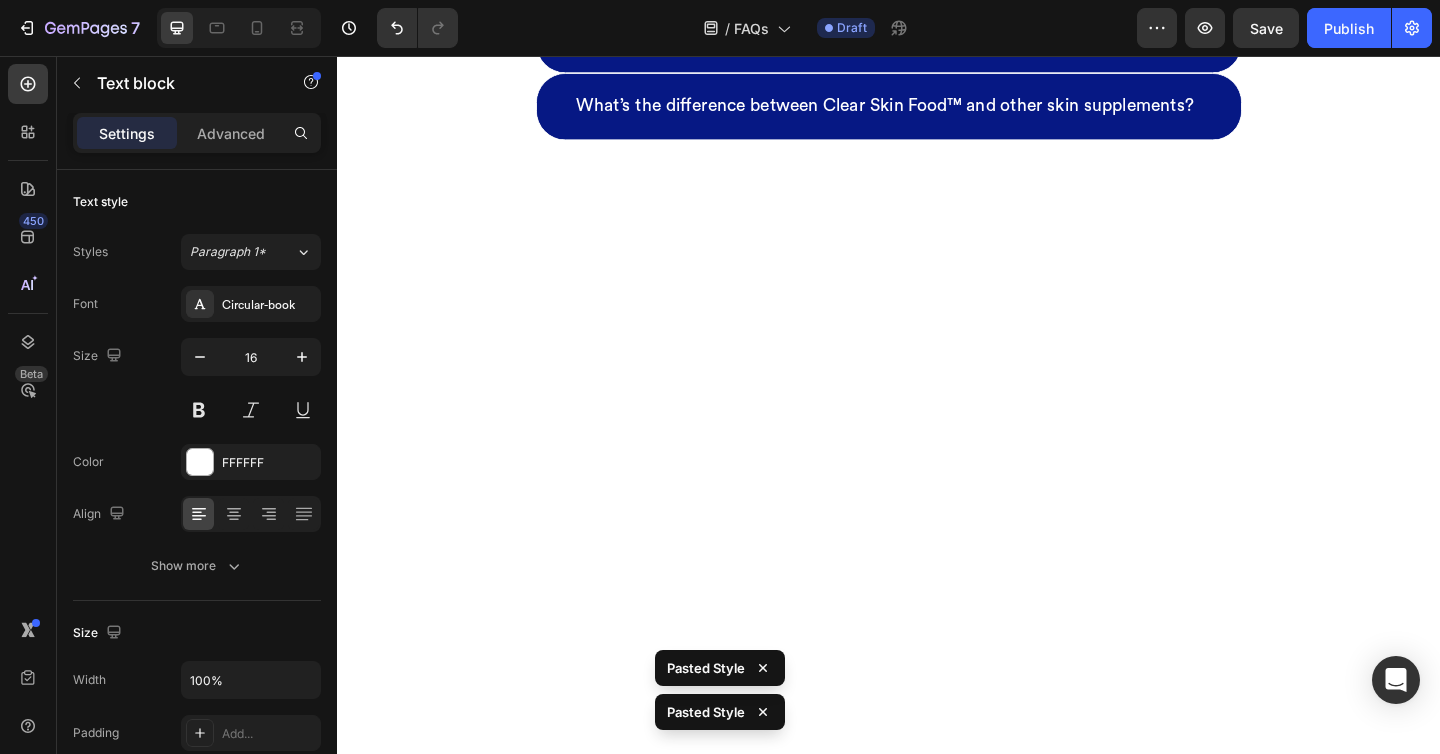 scroll, scrollTop: 0, scrollLeft: 0, axis: both 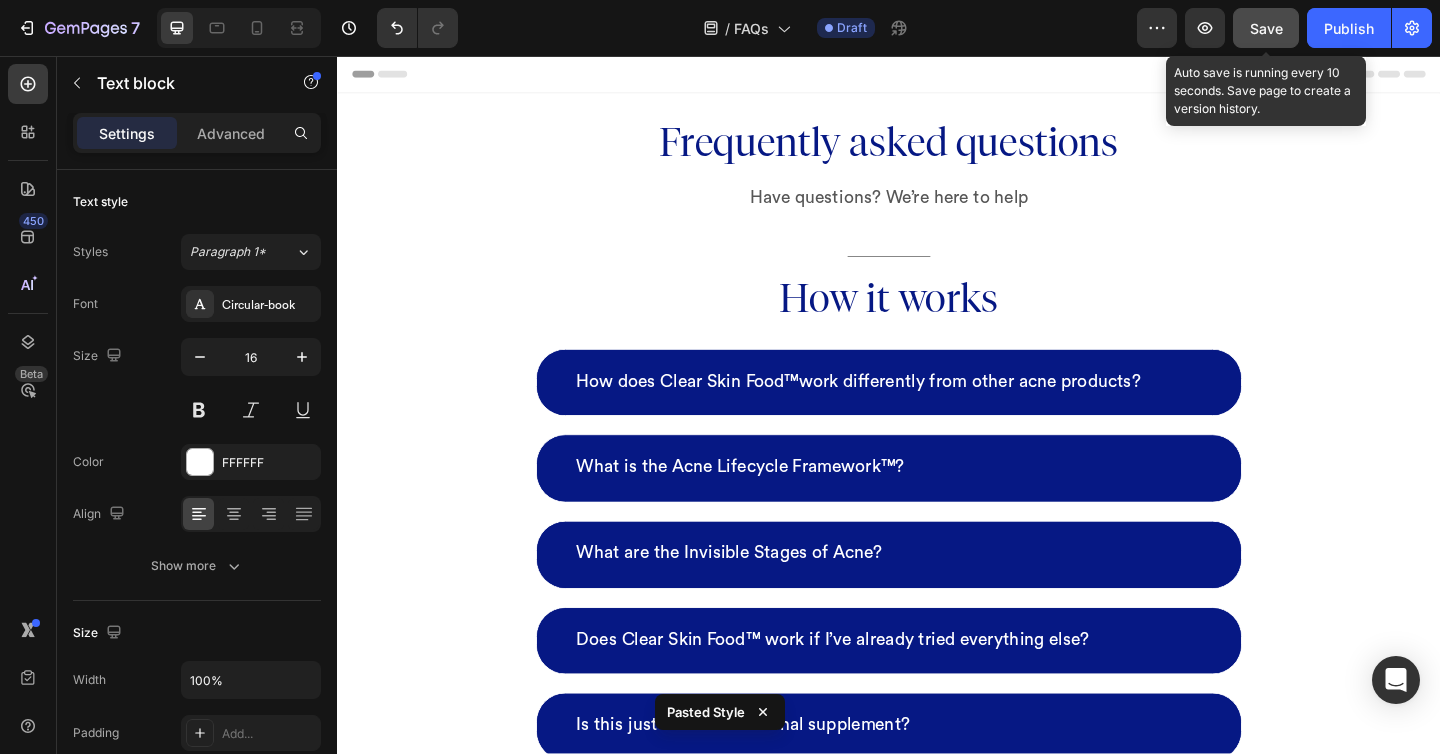 click on "Save" at bounding box center (1266, 28) 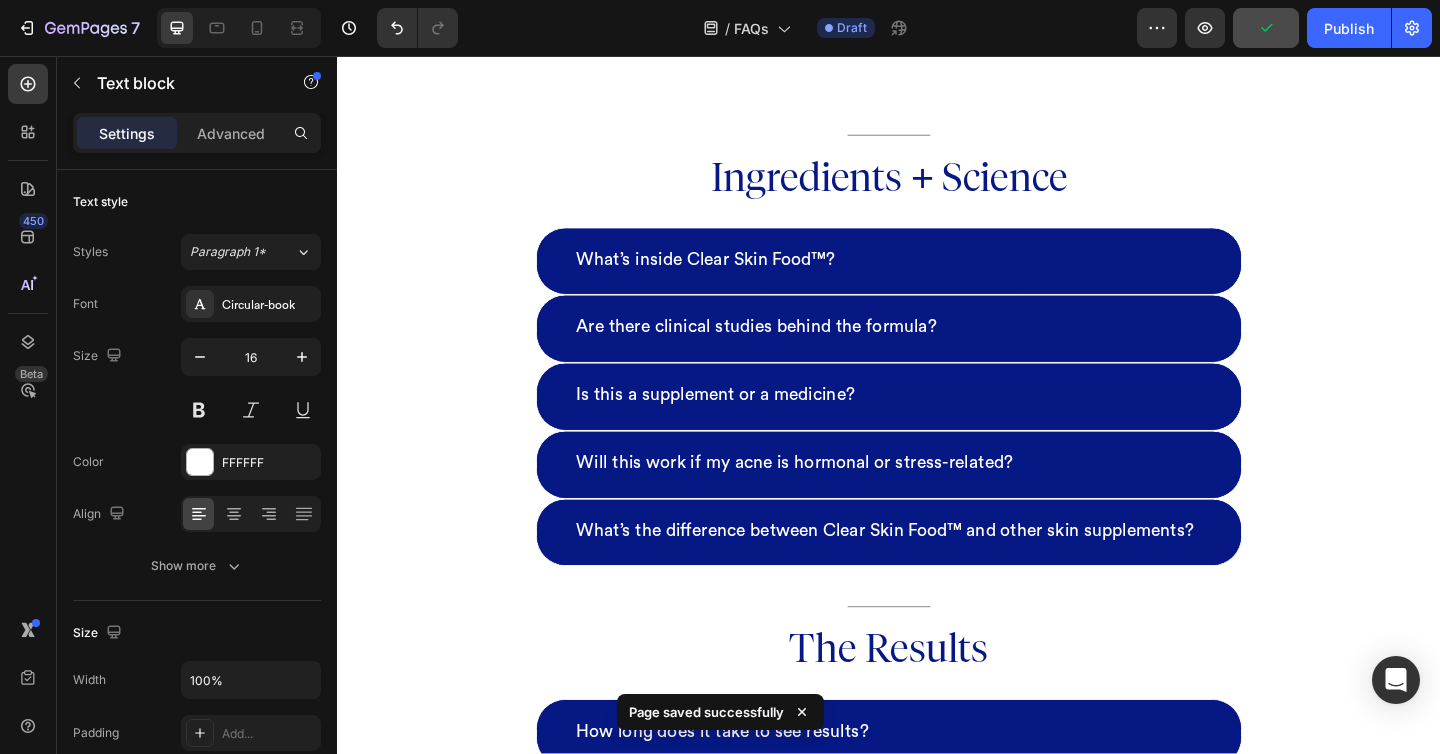 scroll, scrollTop: 1121, scrollLeft: 0, axis: vertical 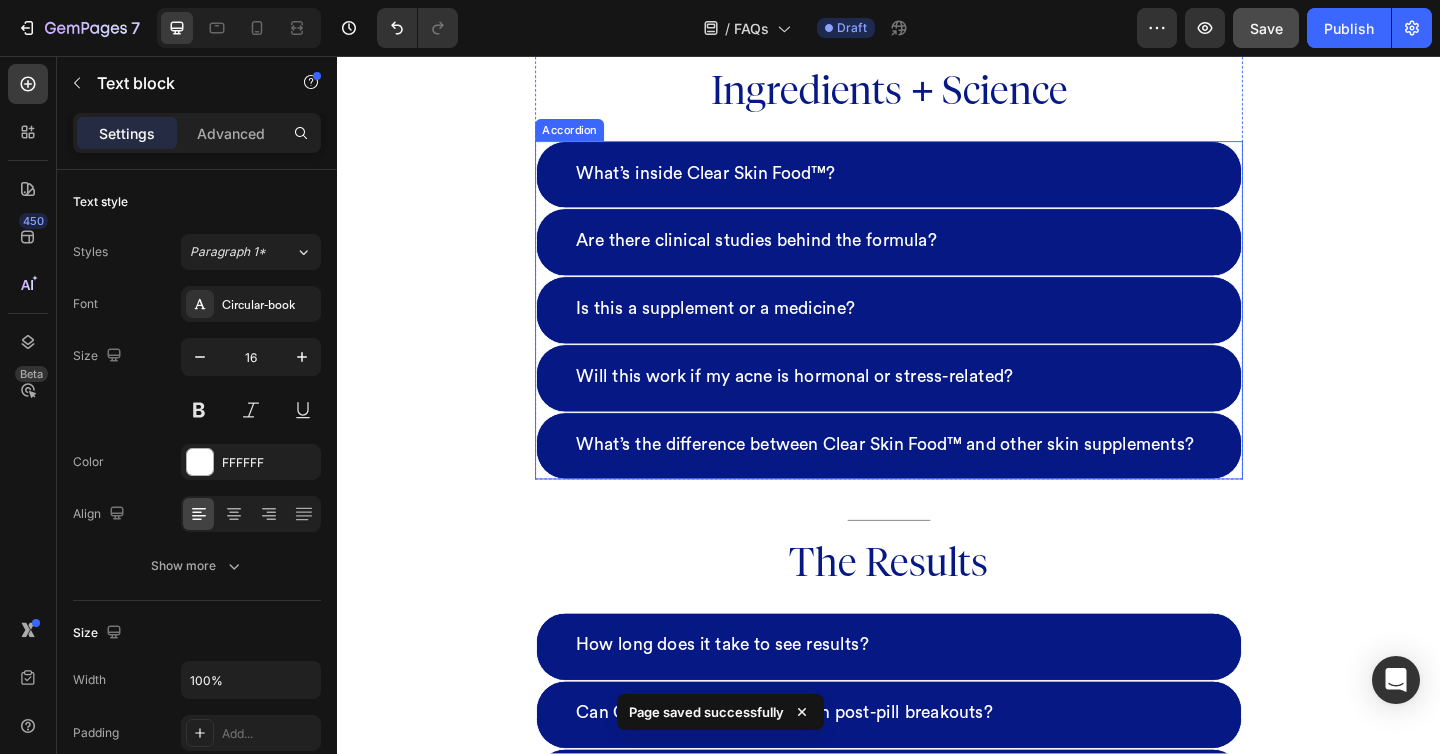 click on "Are there clinical studies behind the formula?" at bounding box center [937, 259] 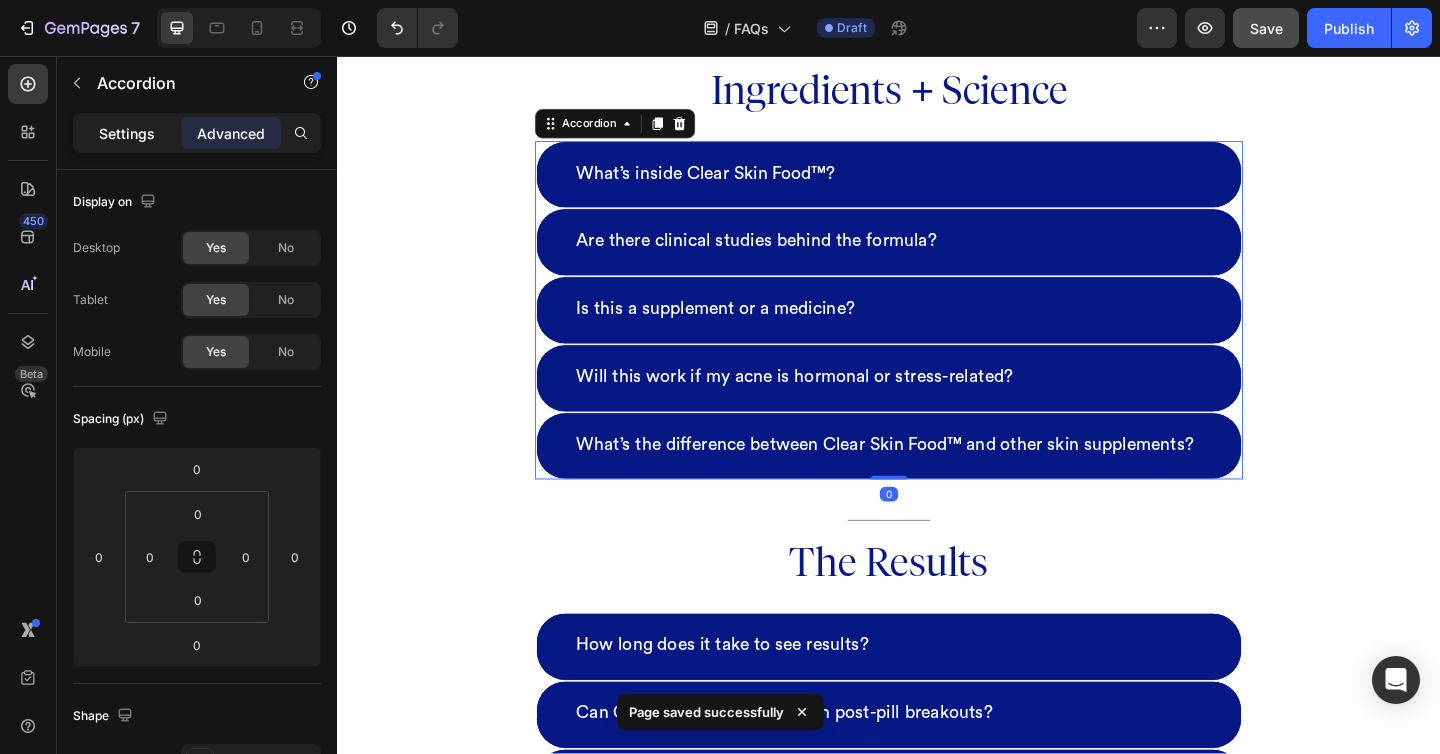 click on "Settings" 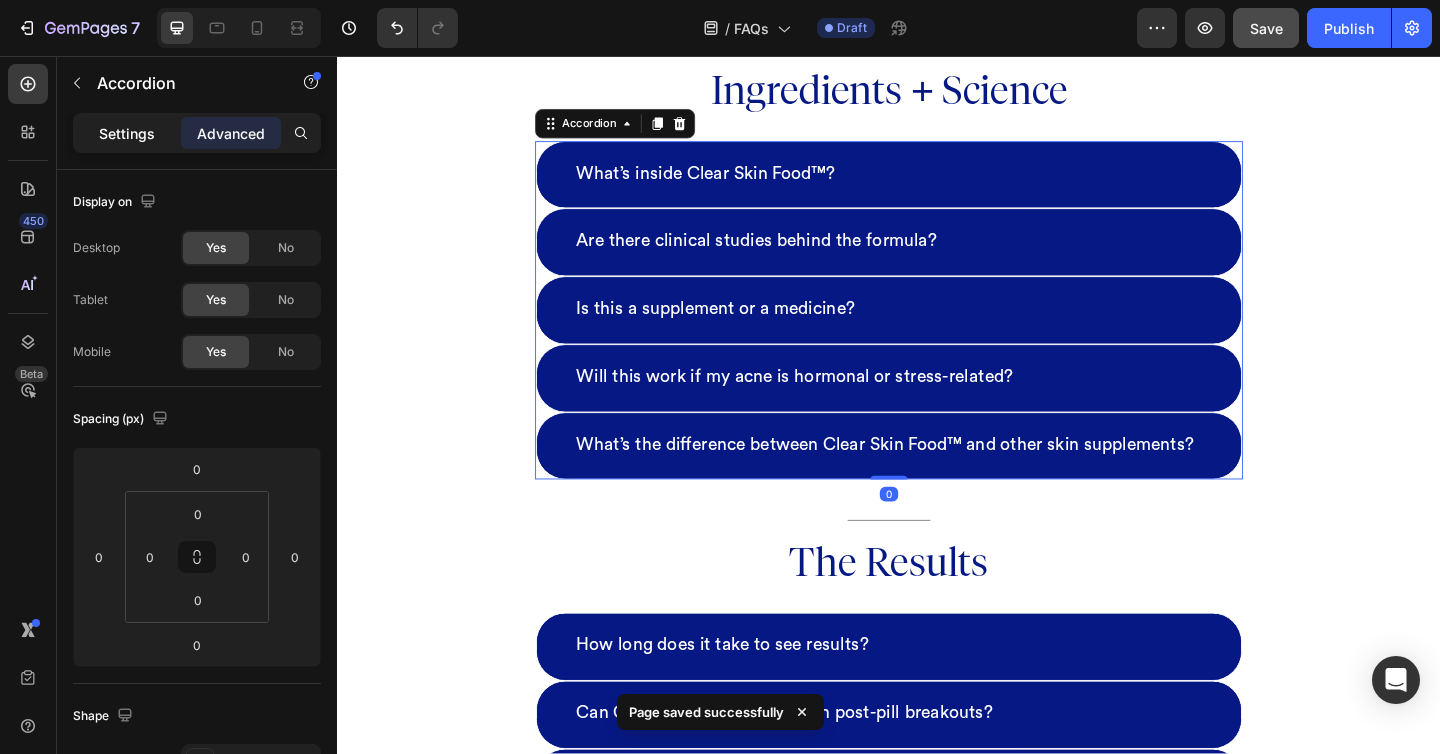 type on "19" 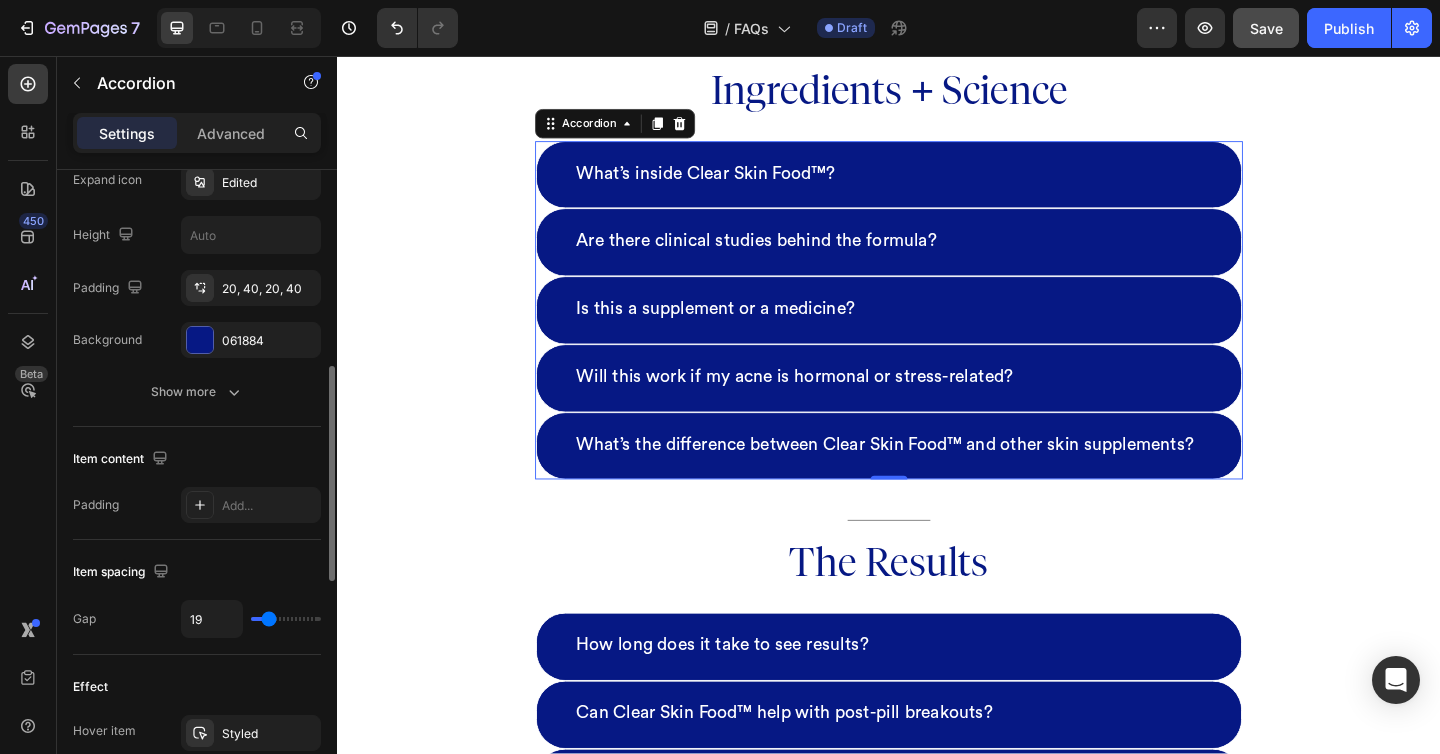 scroll, scrollTop: 565, scrollLeft: 0, axis: vertical 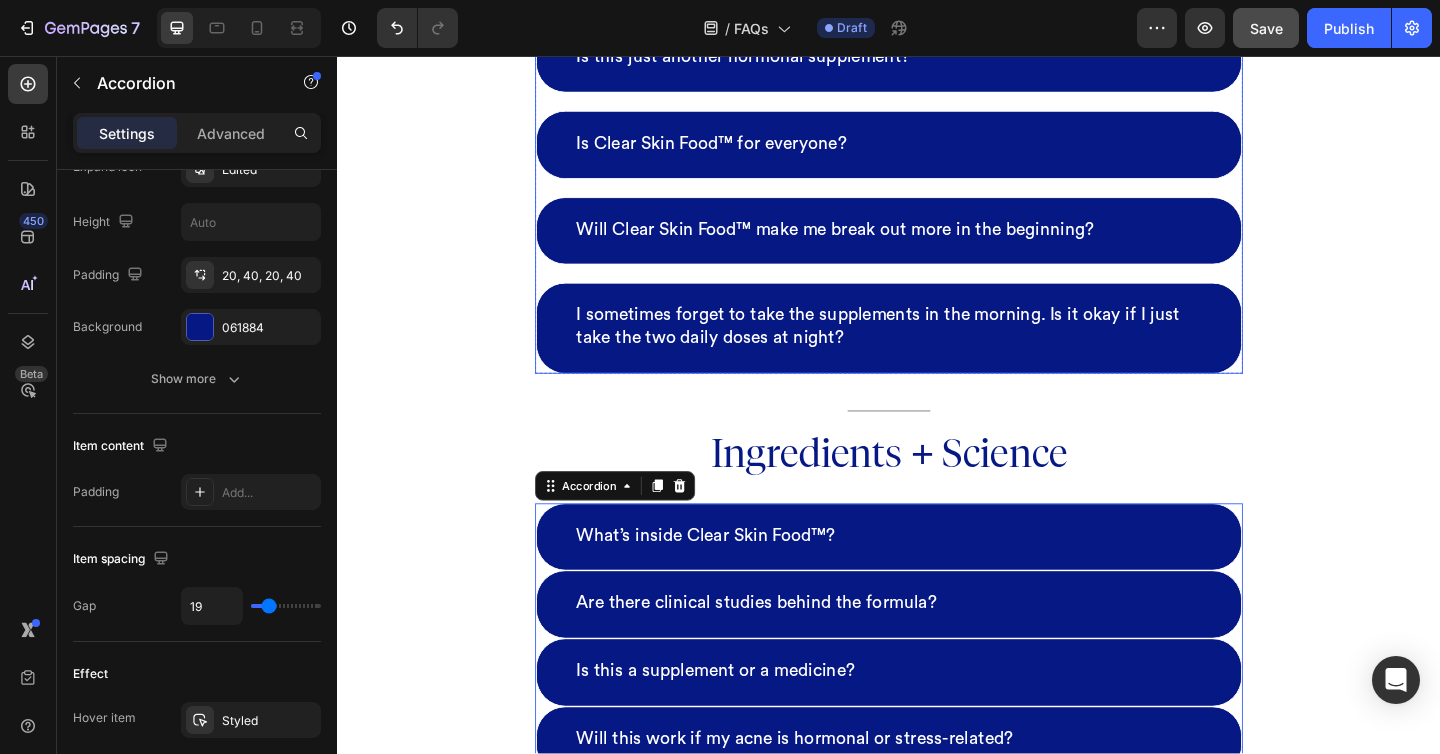 click on "How does Clear Skin Food™work differently from other acne products? What is the Acne Lifecycle Framework™? What are the Invisible Stages of Acne? Does Clear Skin Food™ work if I’ve already tried everything else? Is this just another hormonal supplement? Is Clear Skin Food™ for everyone? Will Clear Skin Food™ make me break out more in the beginning?  I sometimes forget to take the supplements in the morning. Is it okay if I just take the two daily doses at night?" at bounding box center [937, 25] 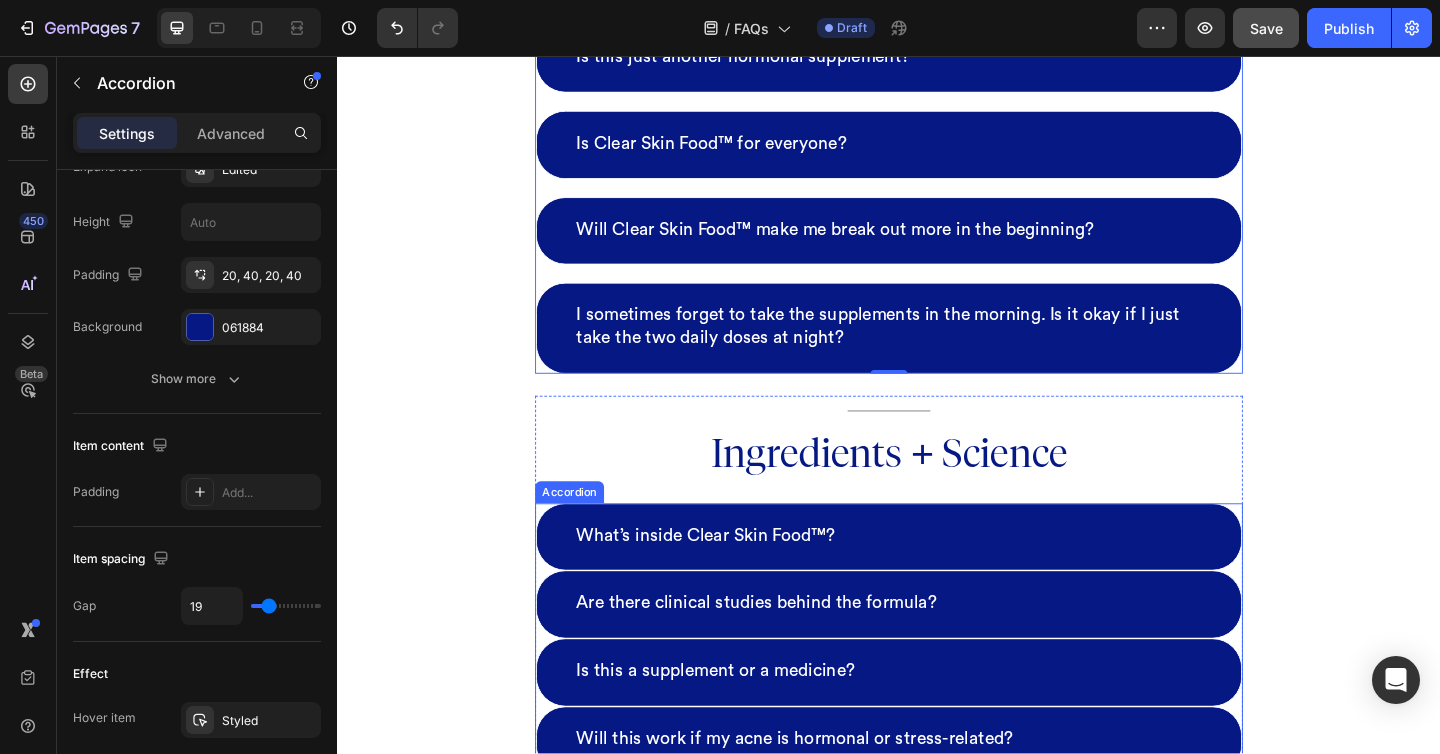 click on "What’s inside Clear Skin Food™?" at bounding box center [937, 580] 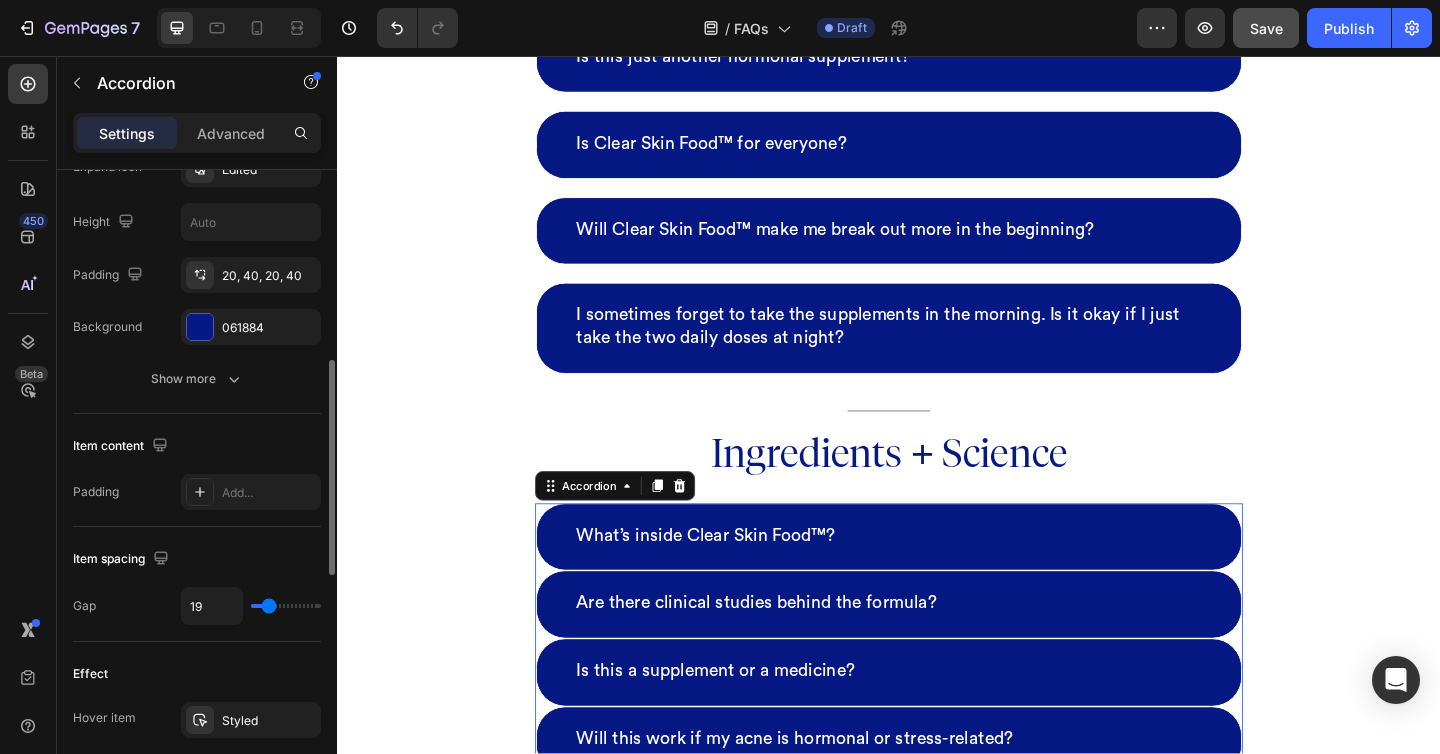 type on "27" 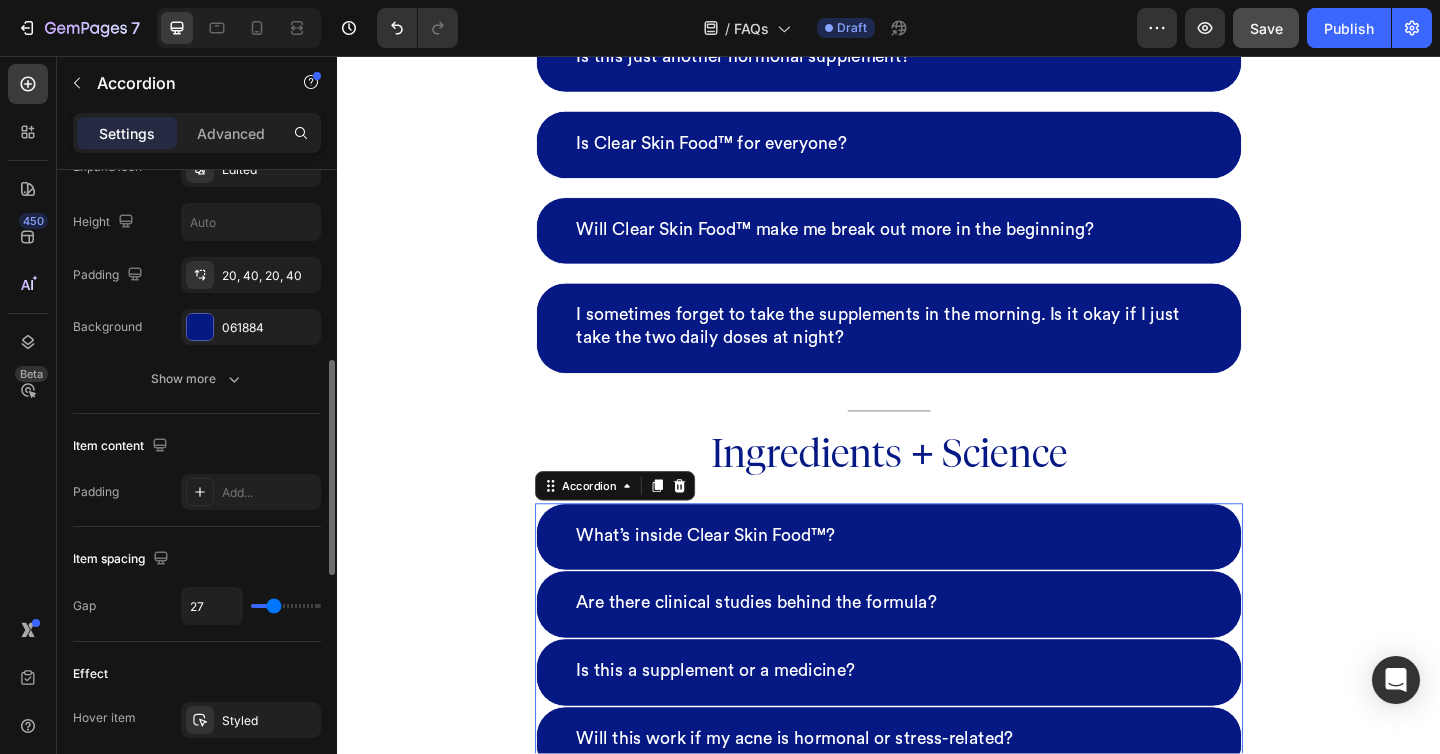 type on "28" 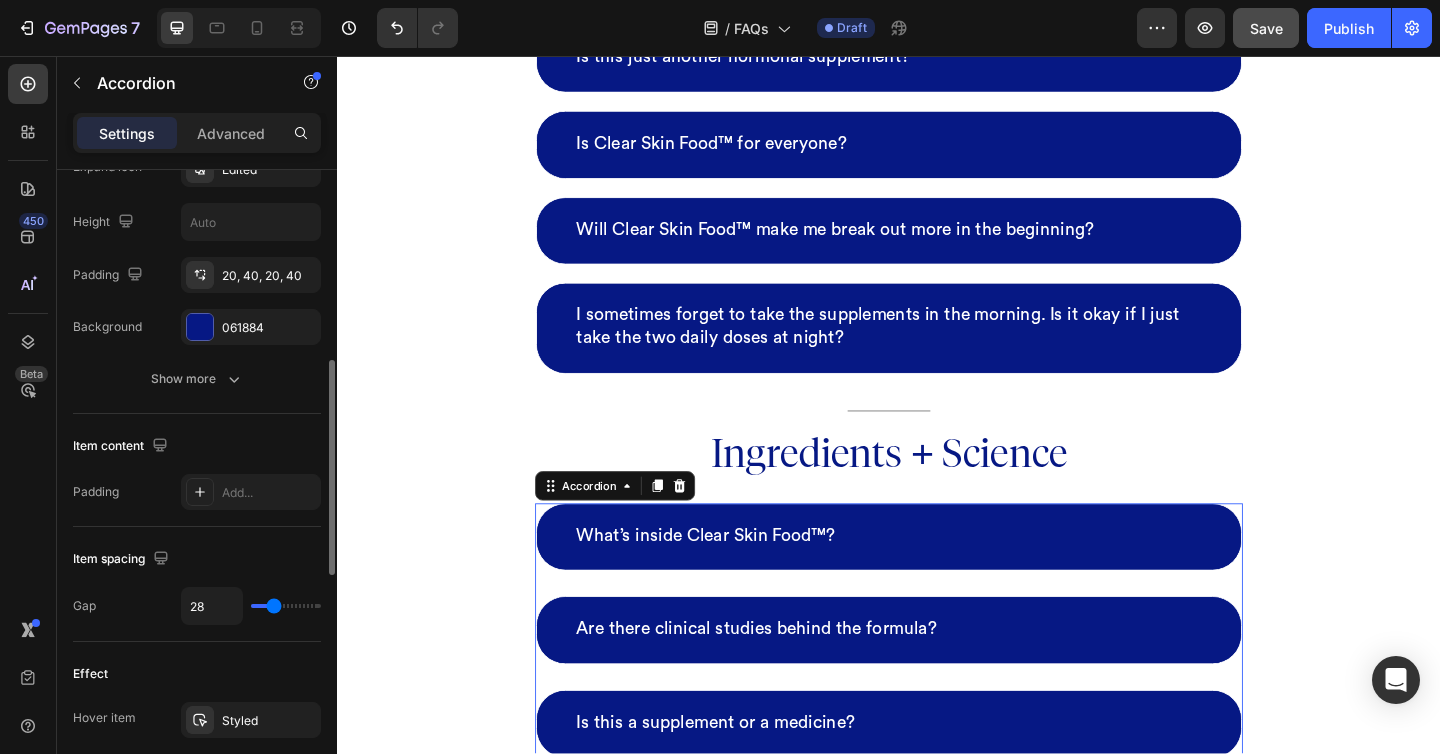 type on "29" 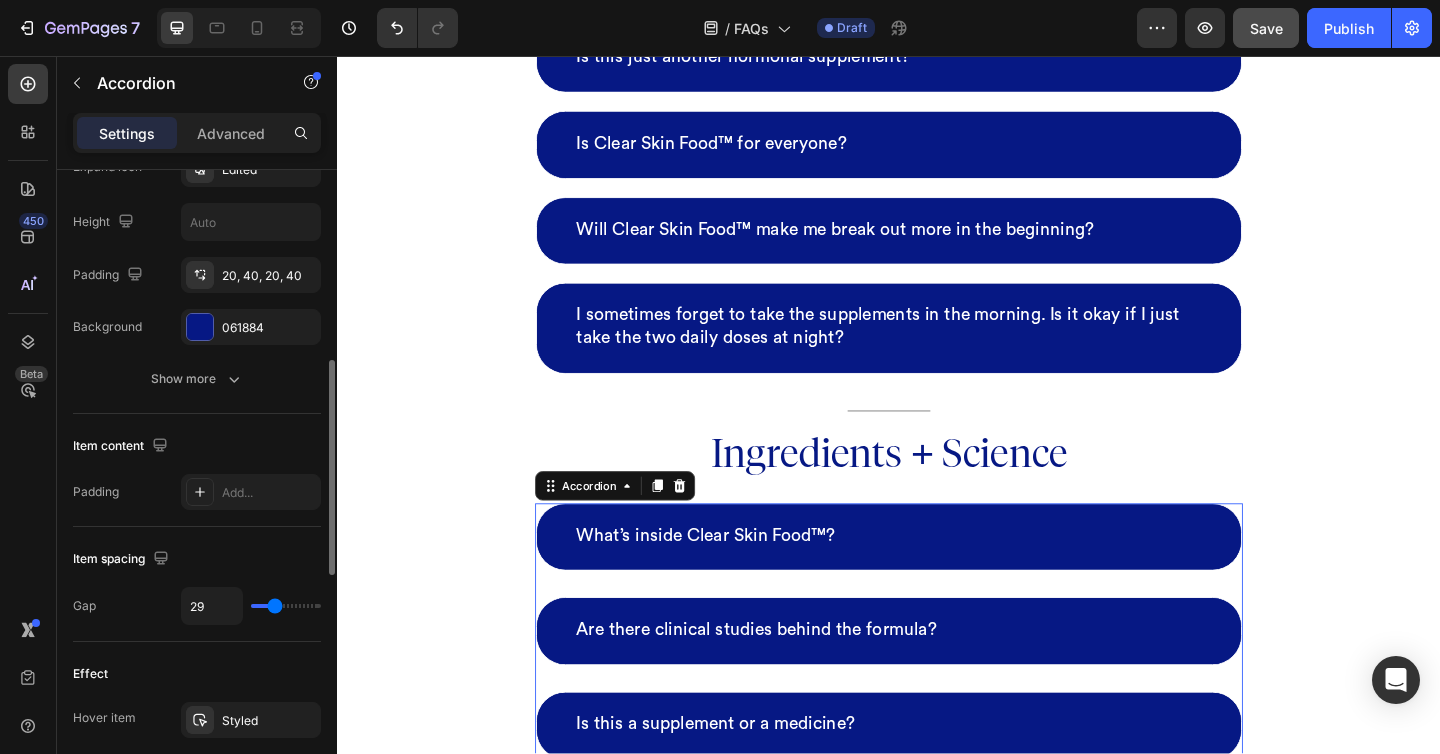 type on "18" 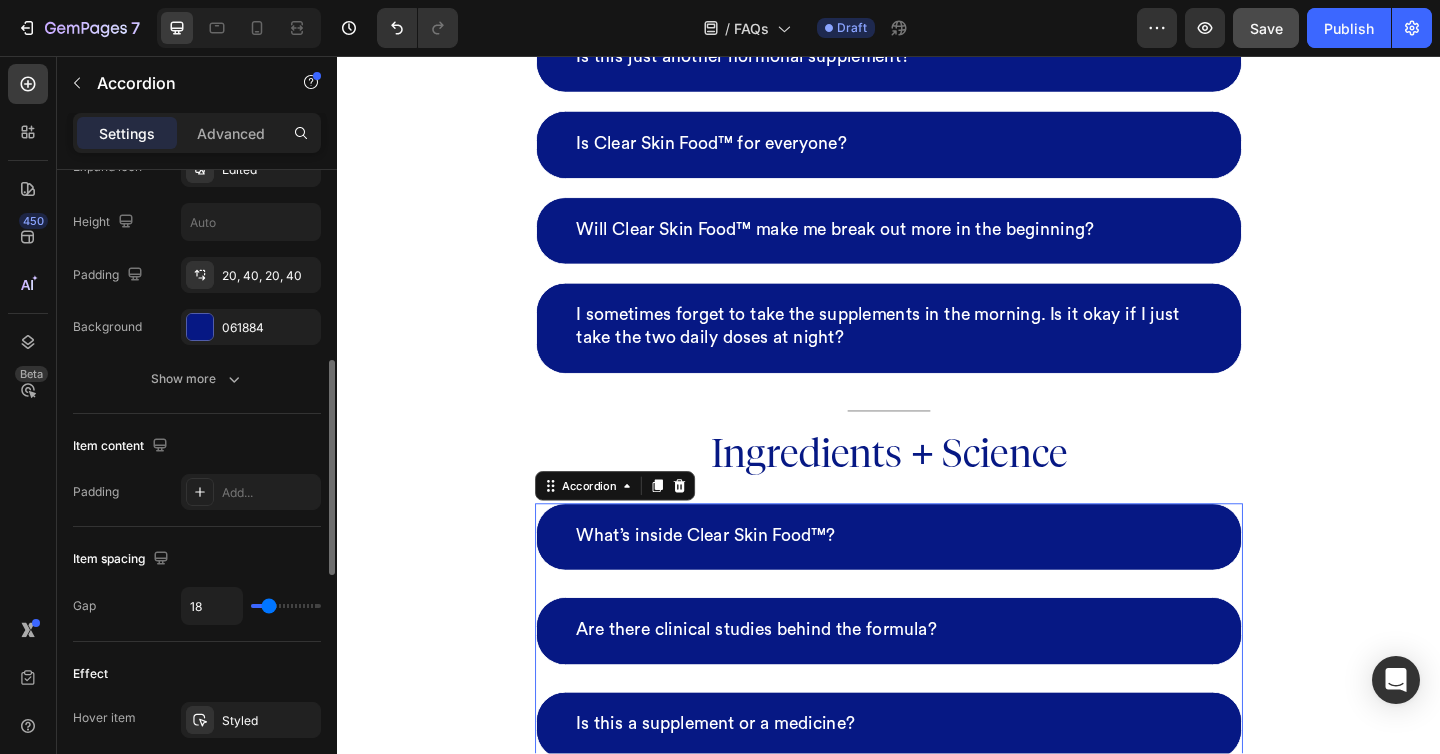type on "17" 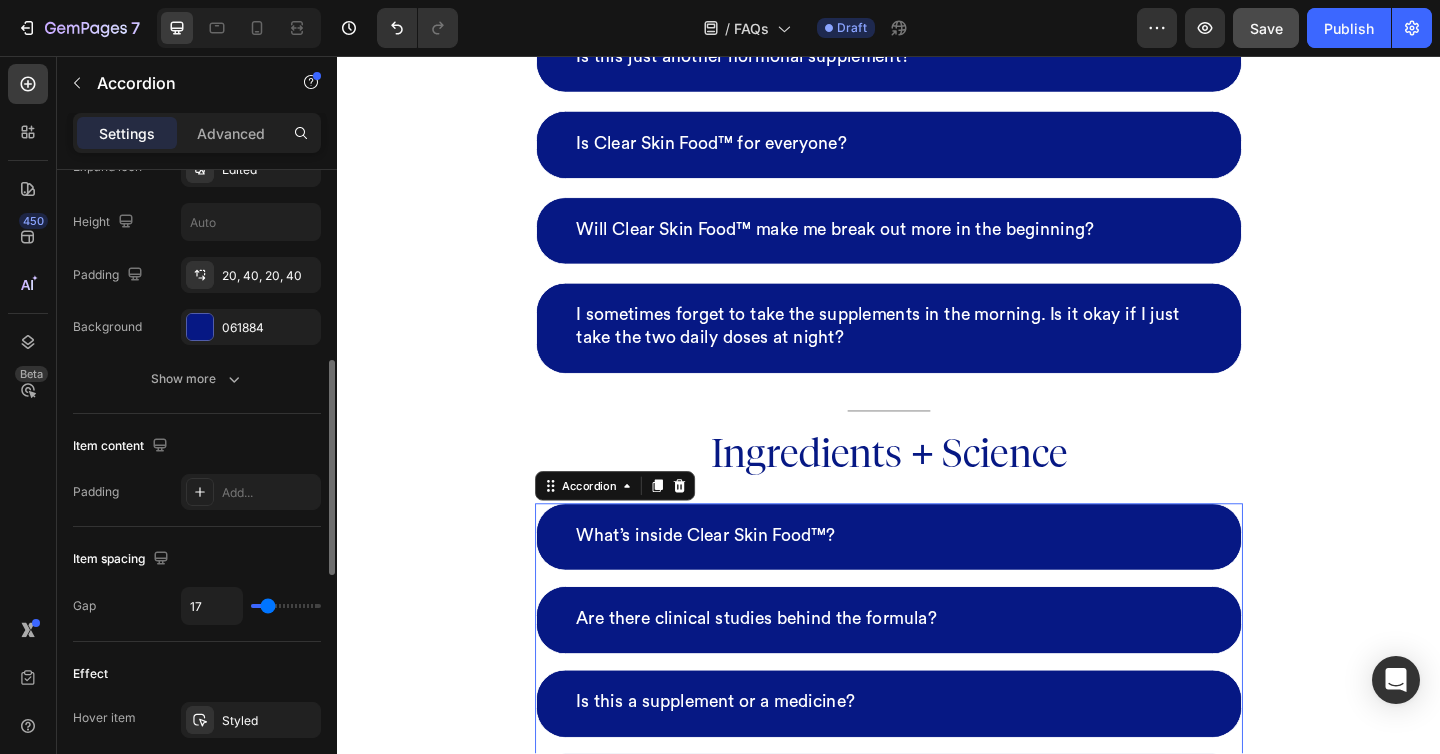 type on "19" 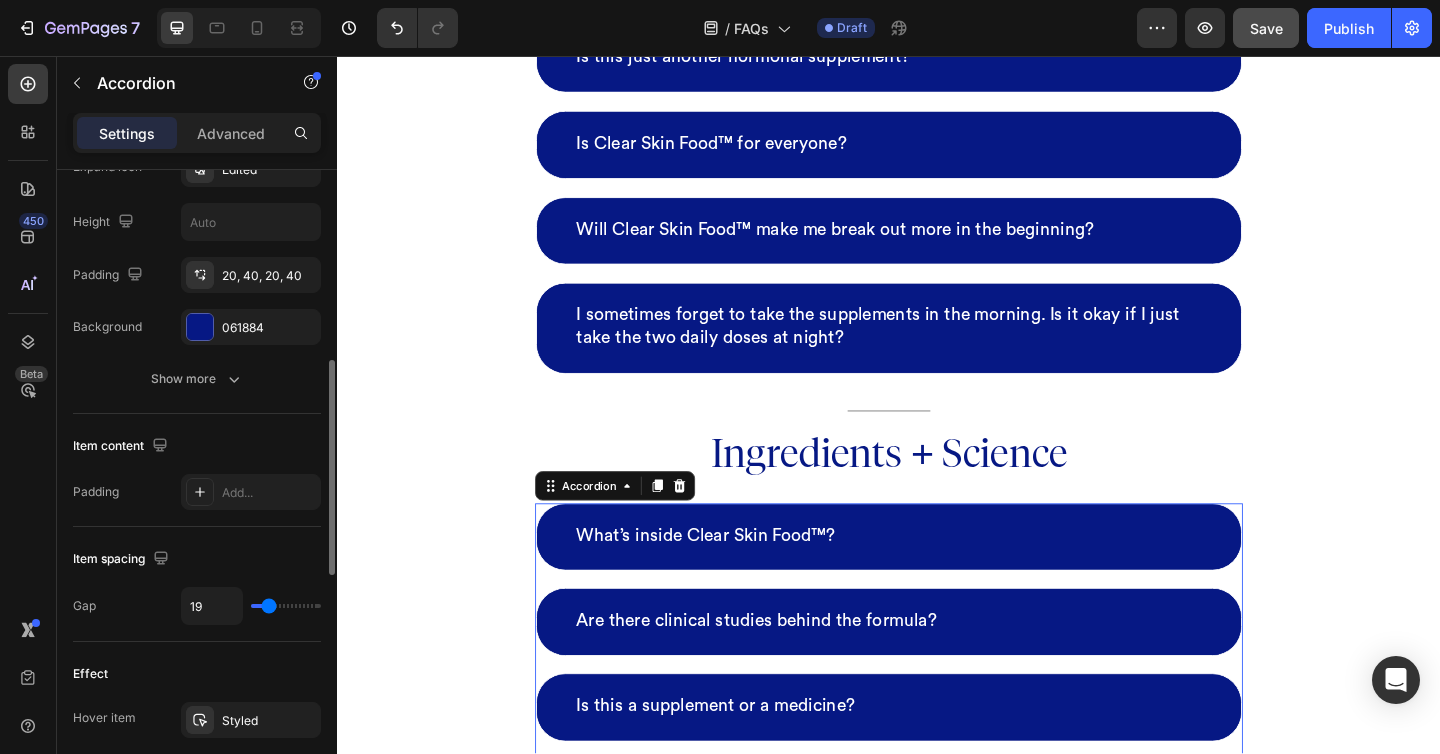 type on "20" 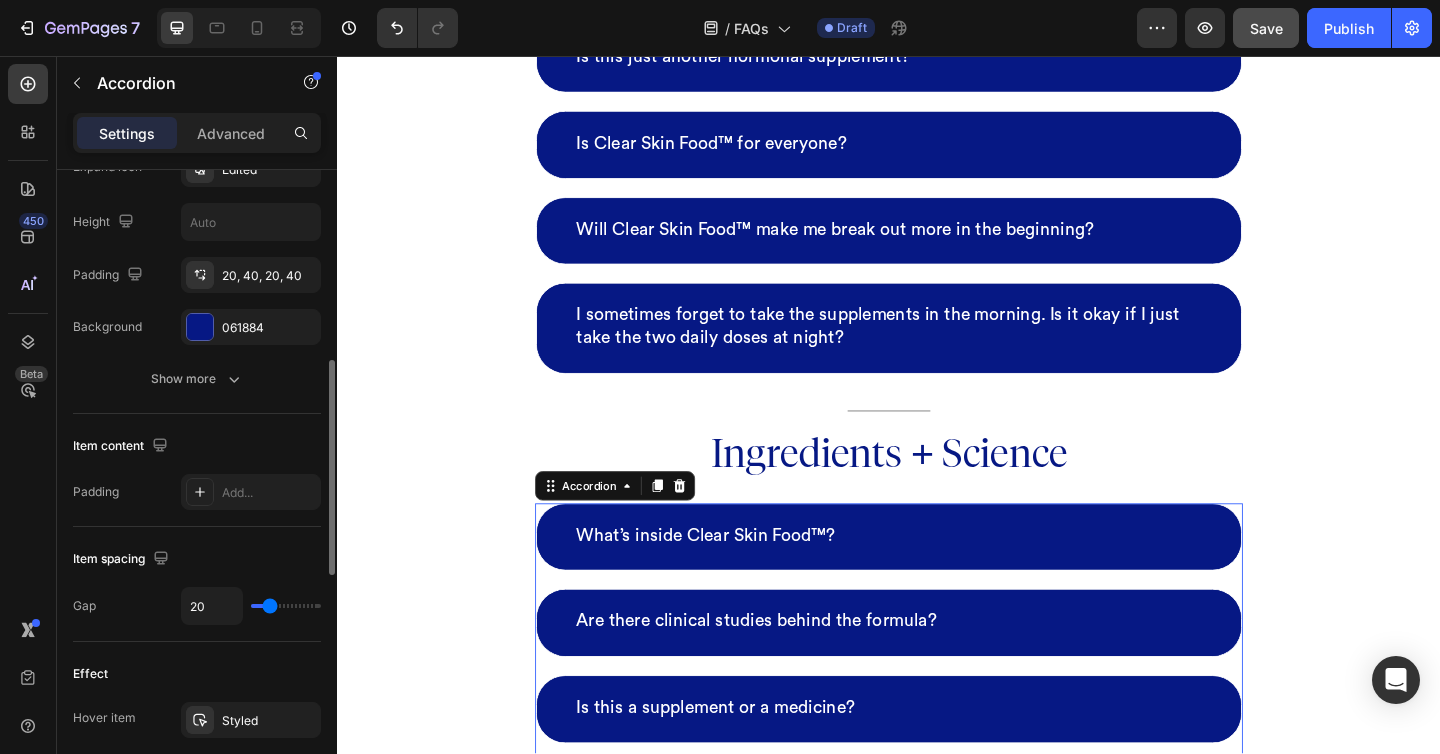 type on "20" 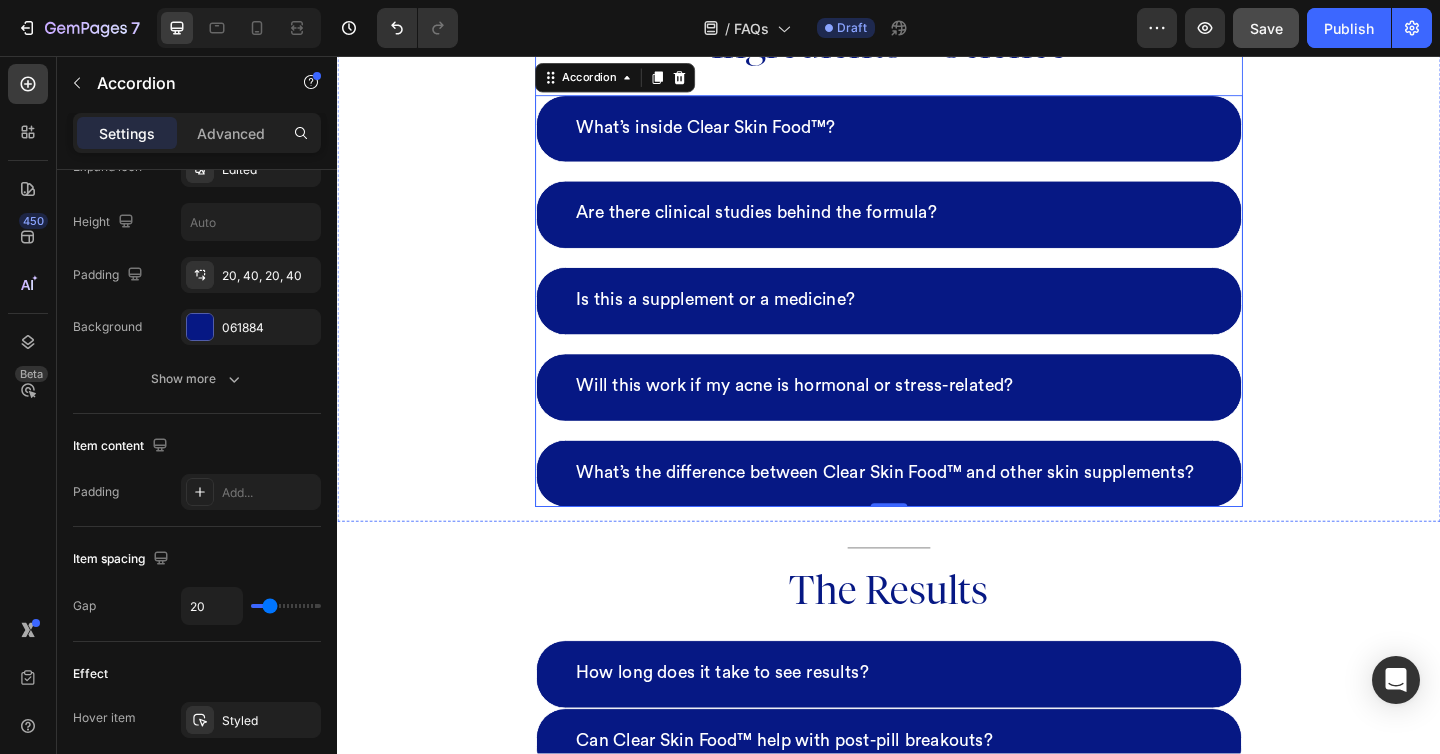 scroll, scrollTop: 1364, scrollLeft: 0, axis: vertical 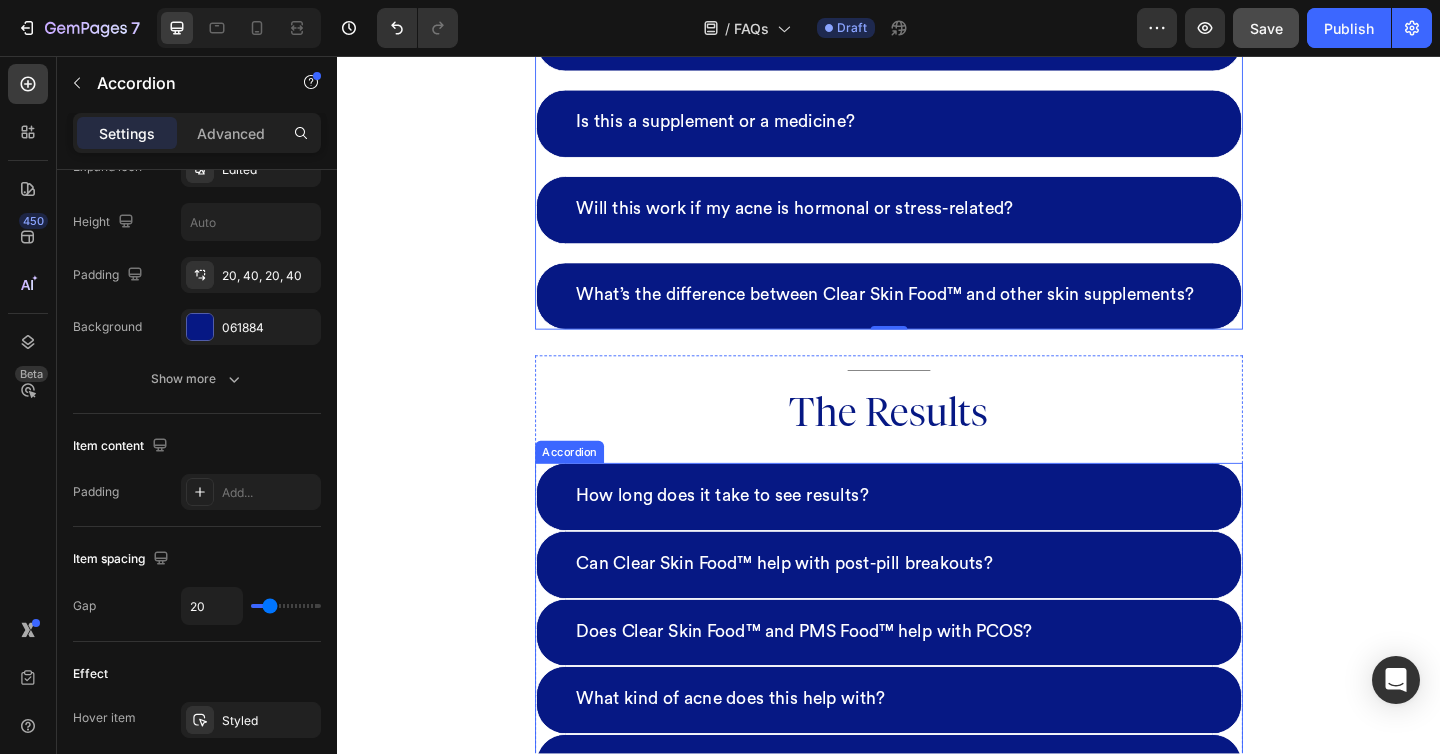 click on "Can Clear Skin Food™ help with post-pill breakouts?" at bounding box center [937, 610] 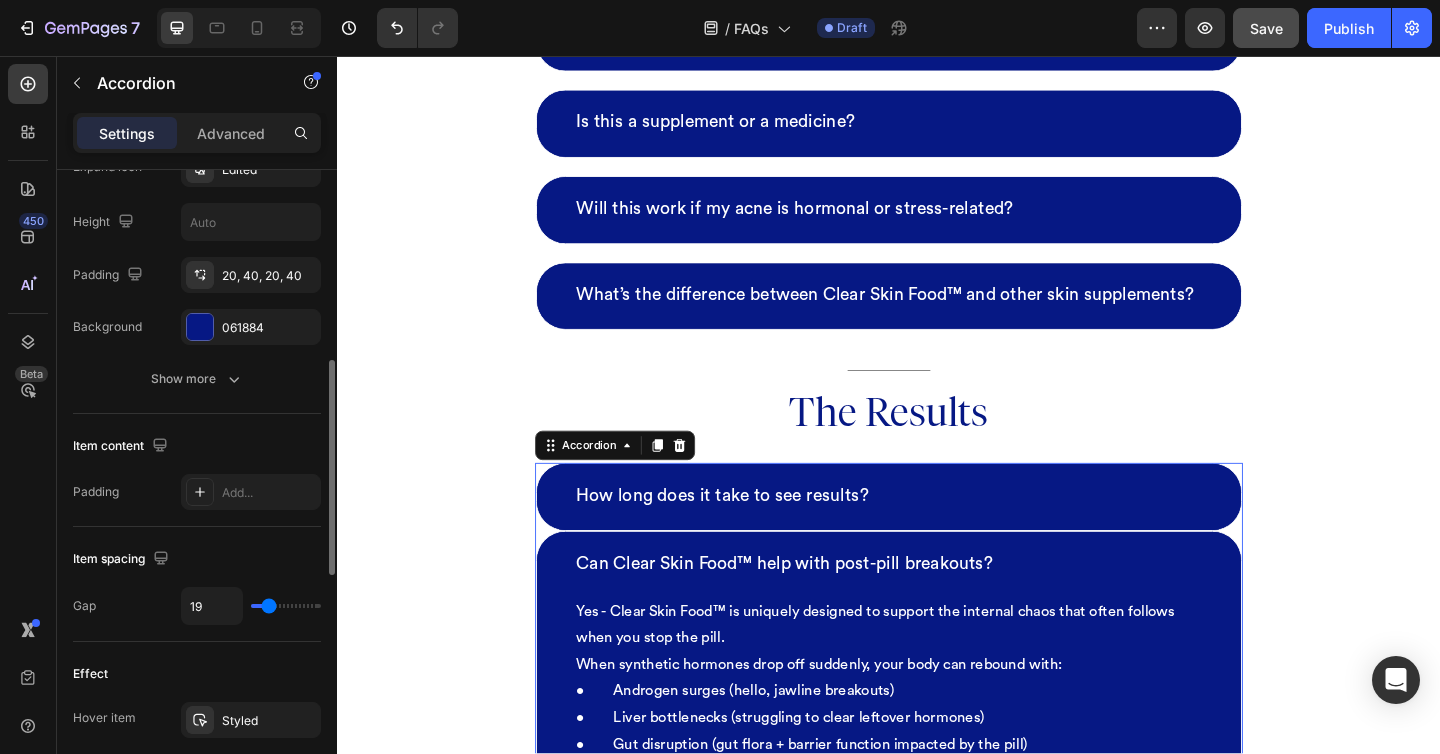 type on "27" 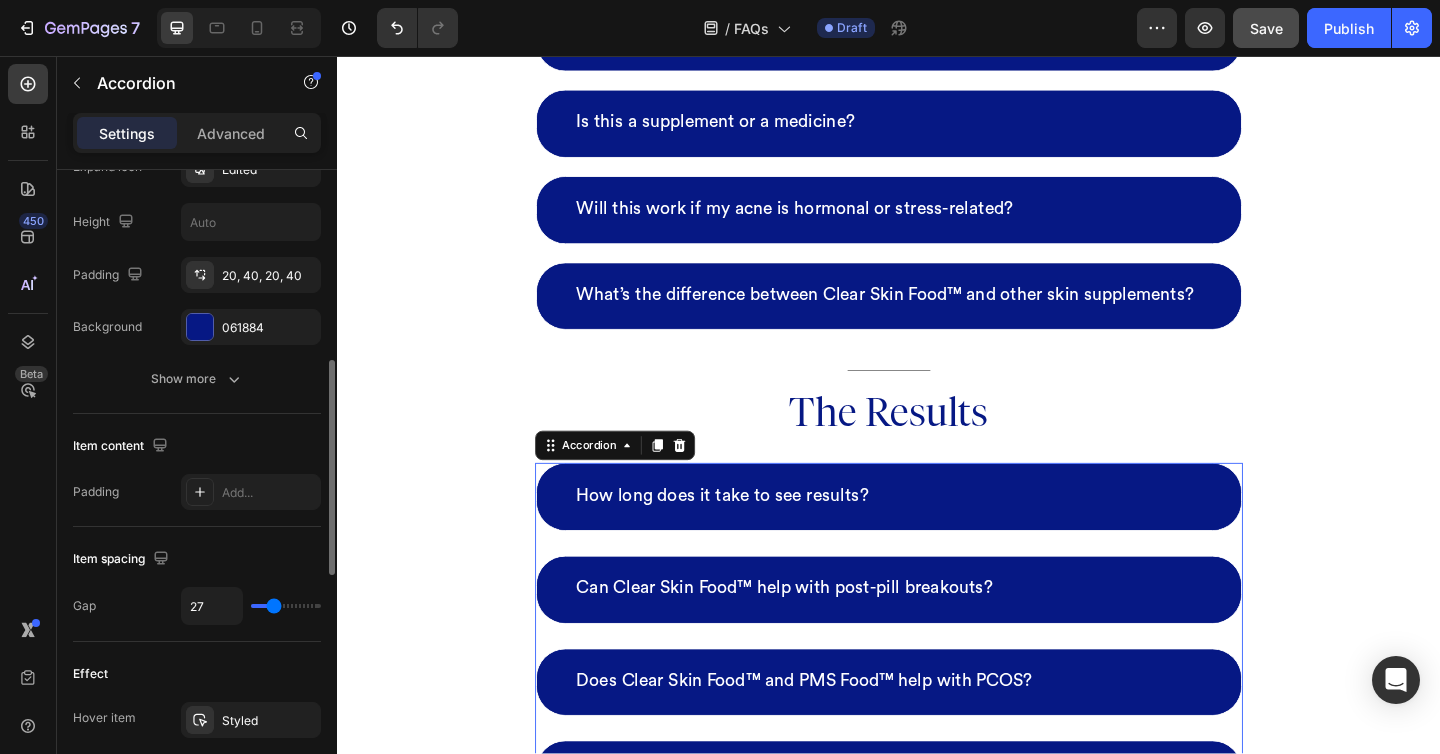type on "29" 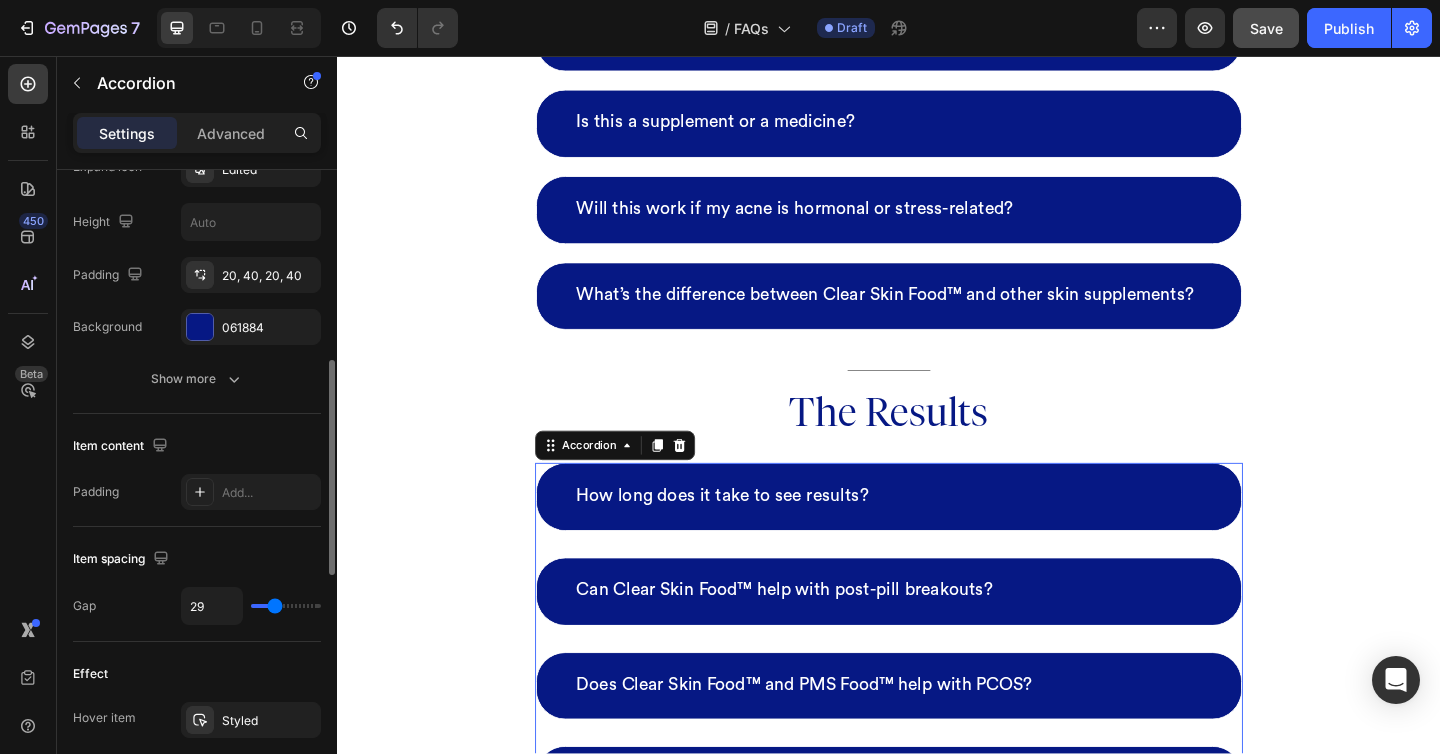 type on "26" 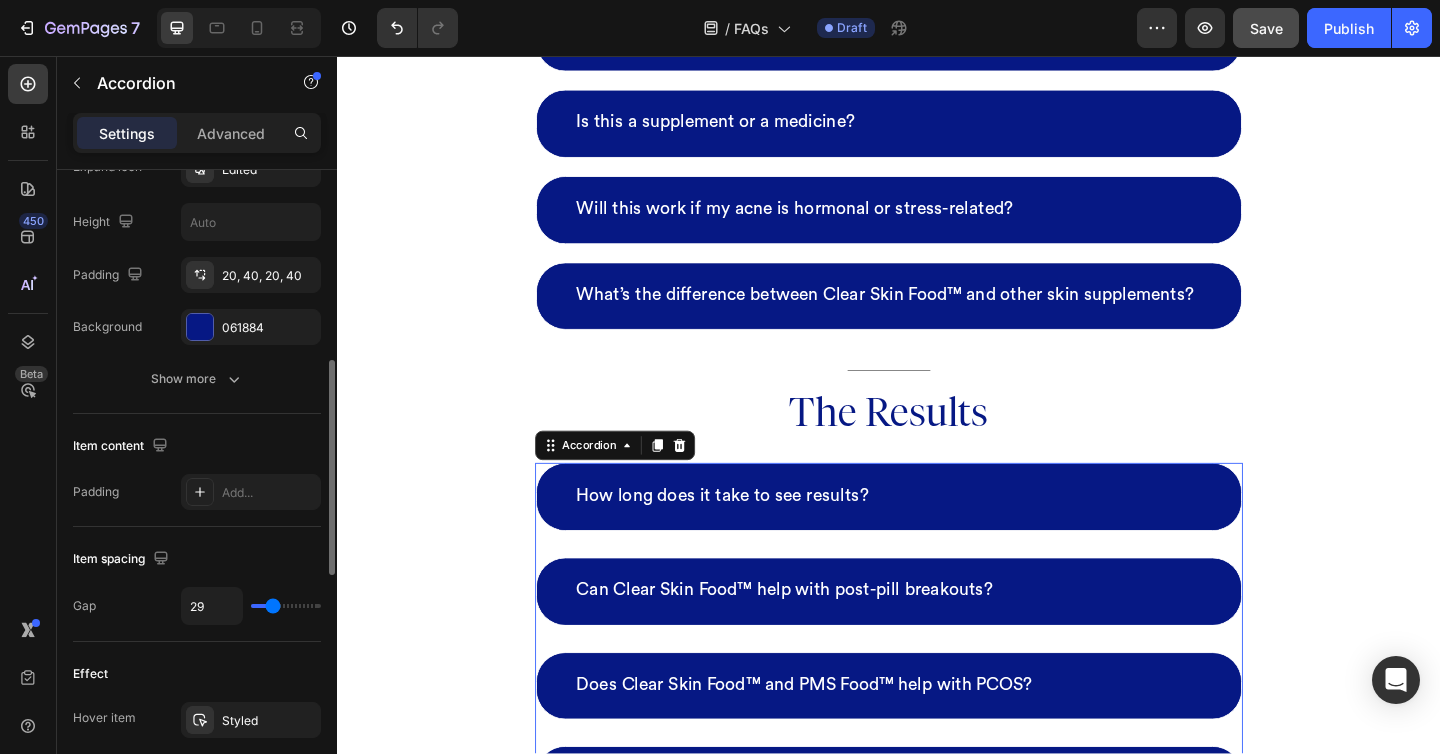 click at bounding box center (286, 606) 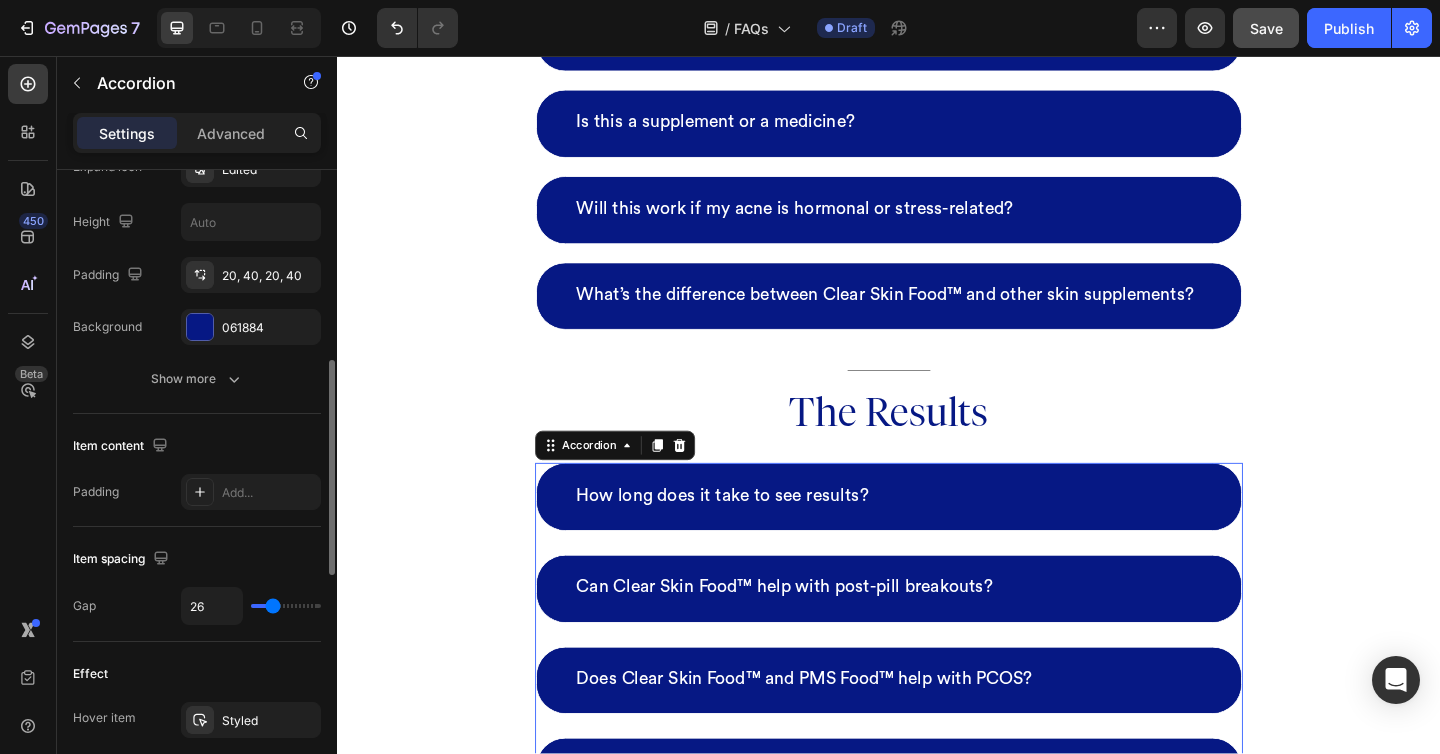 type on "8" 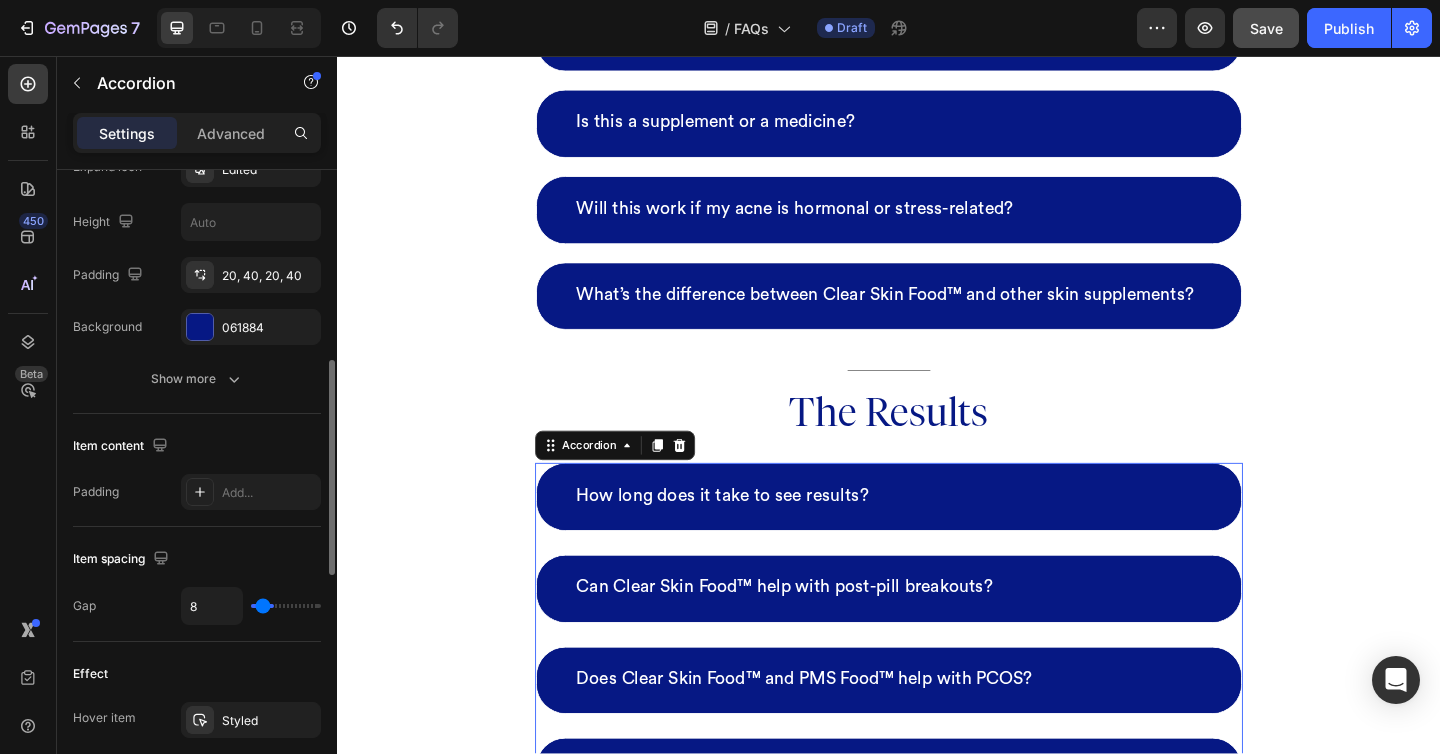 type on "7" 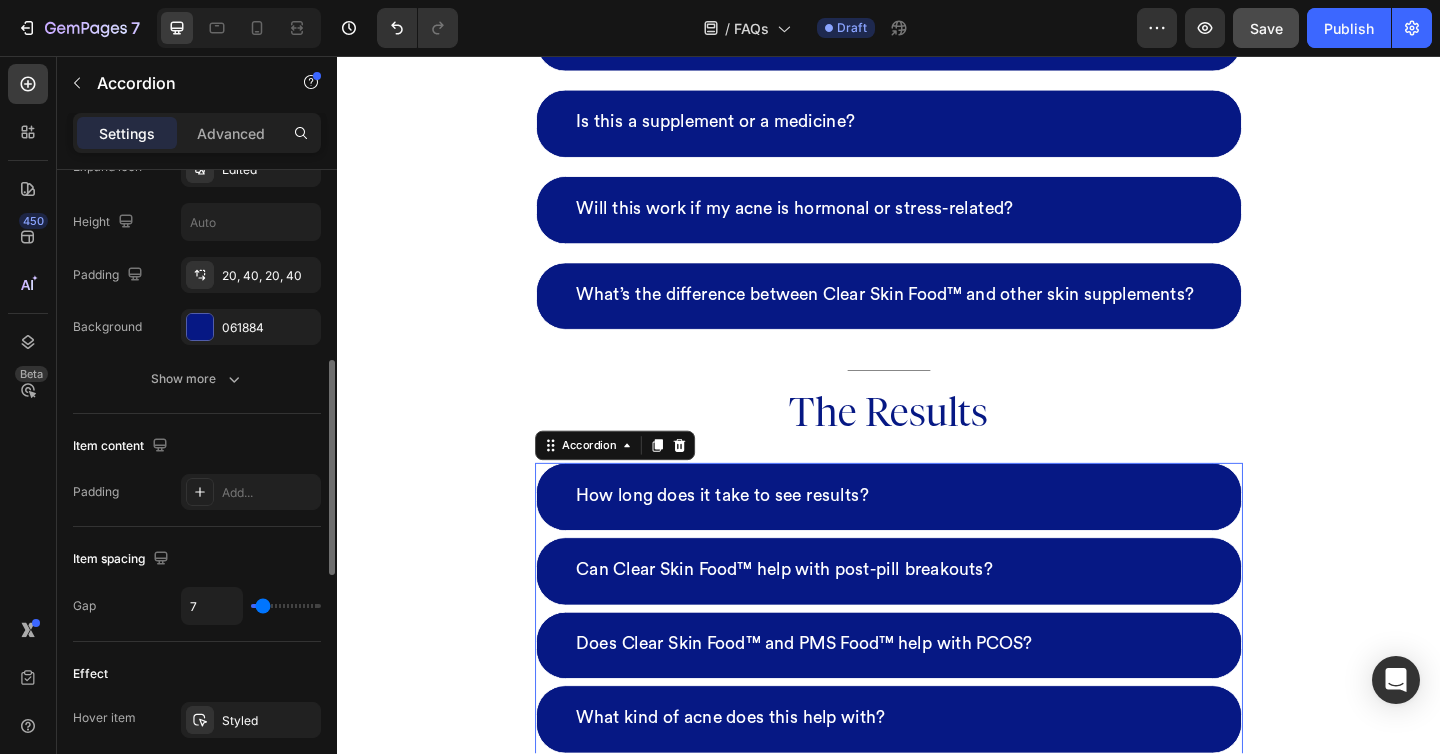 type on "14" 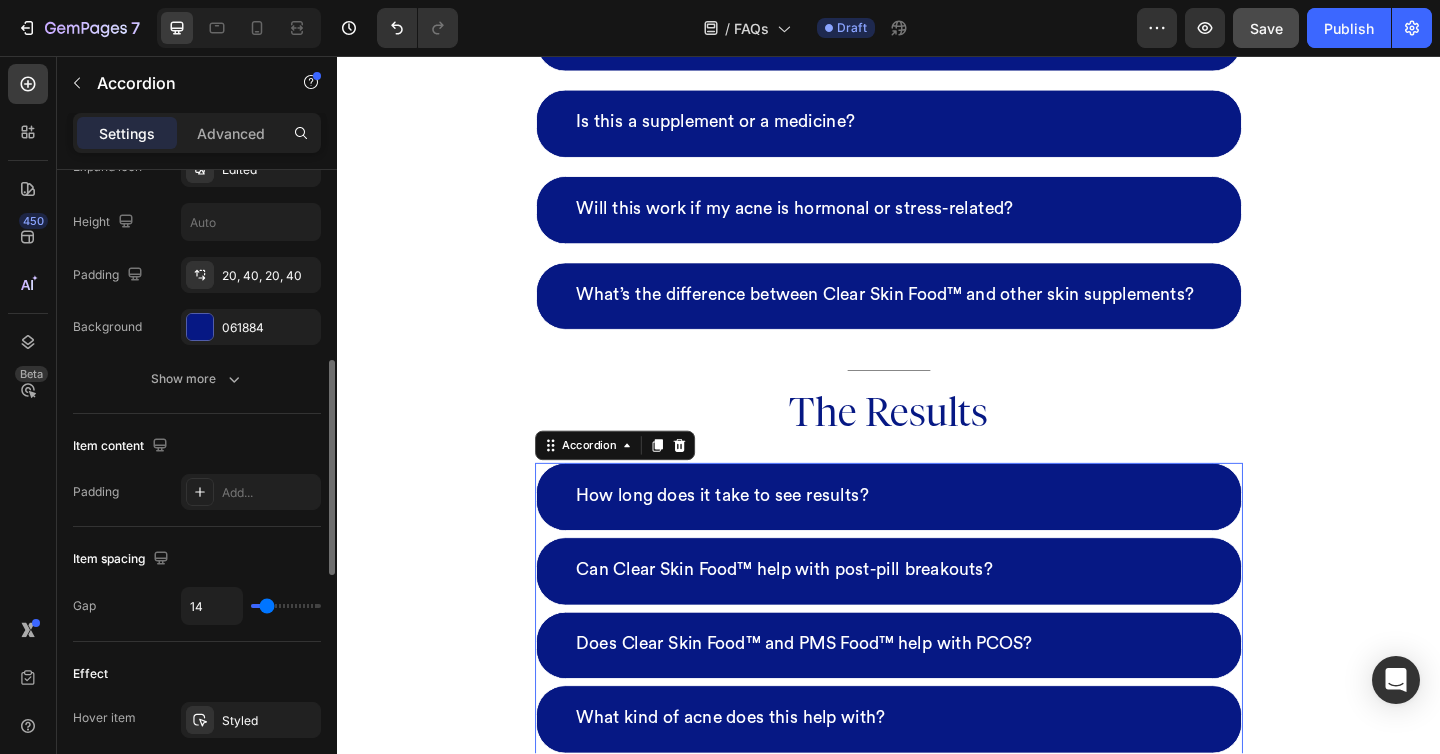 type on "19" 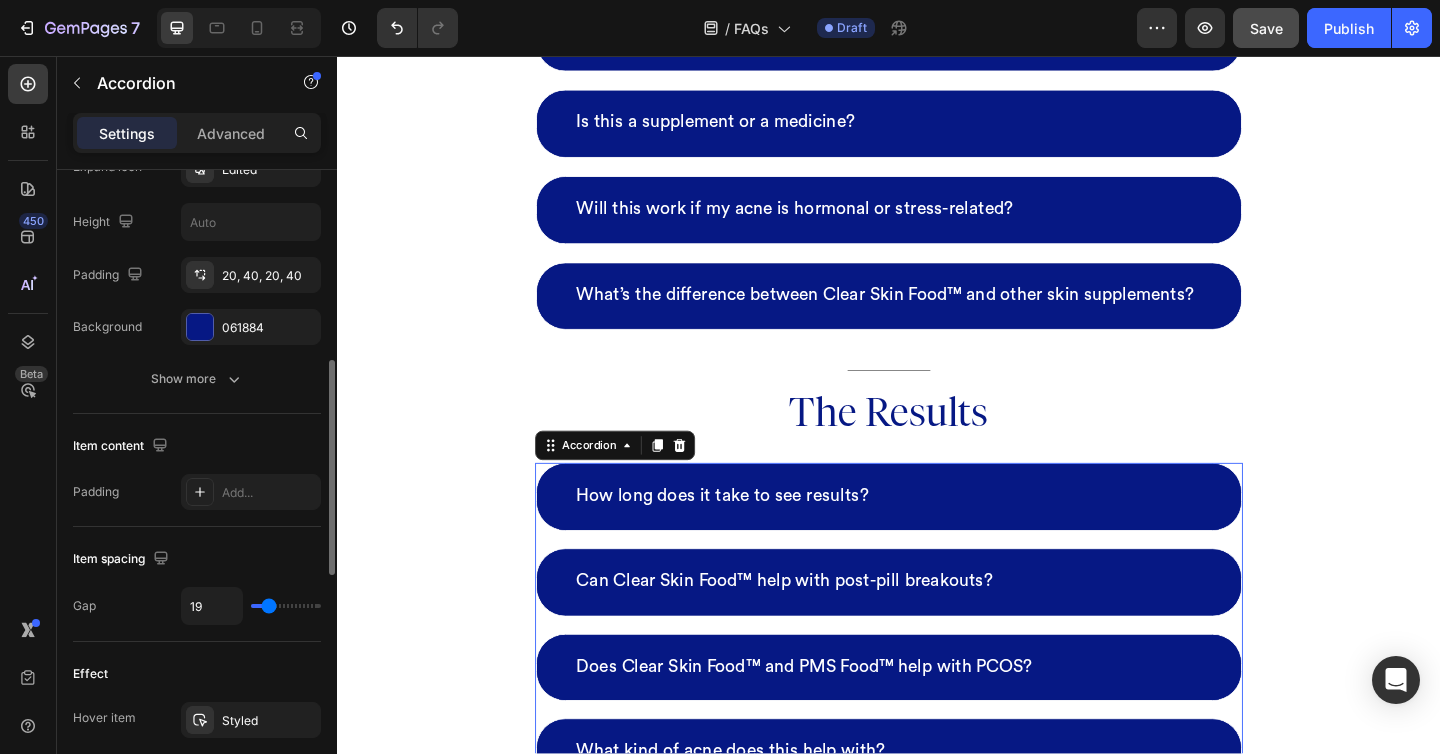 type on "21" 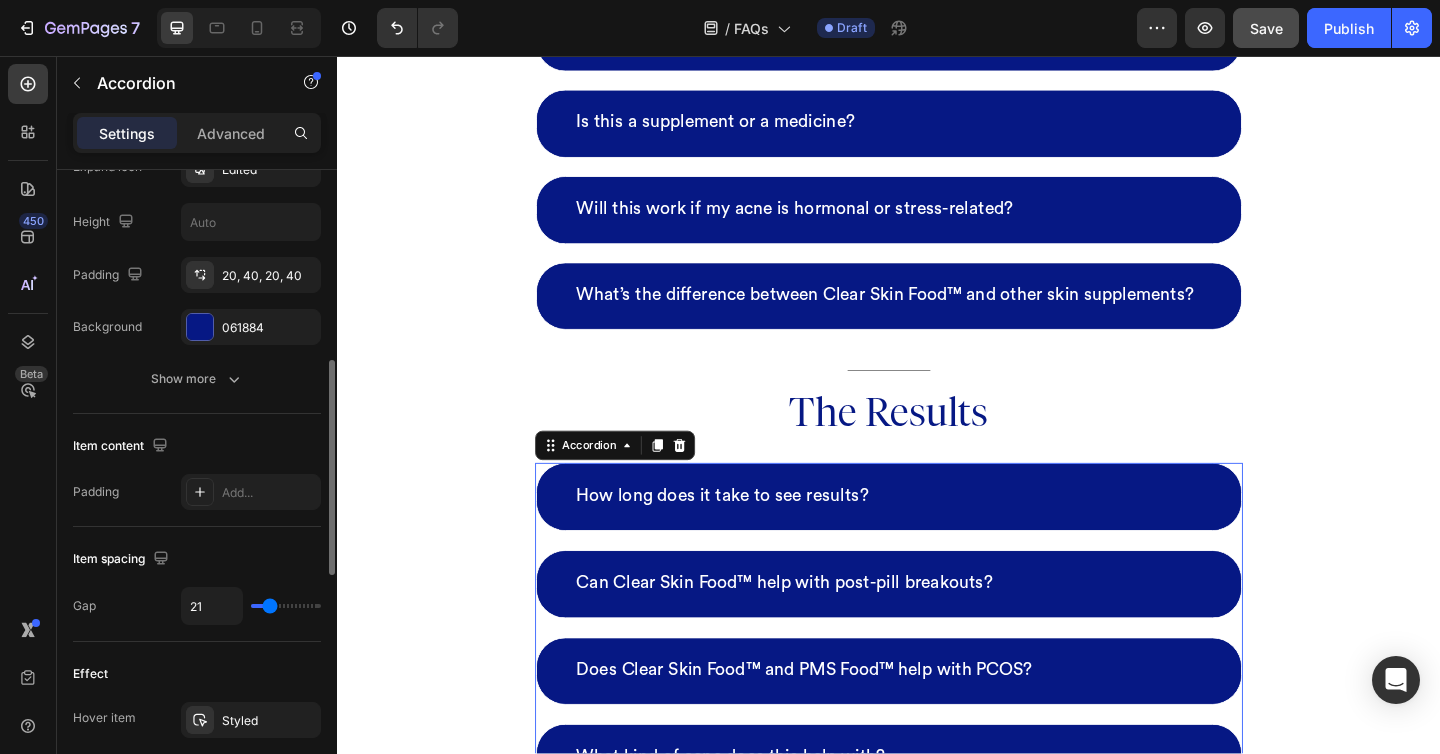 click at bounding box center (286, 606) 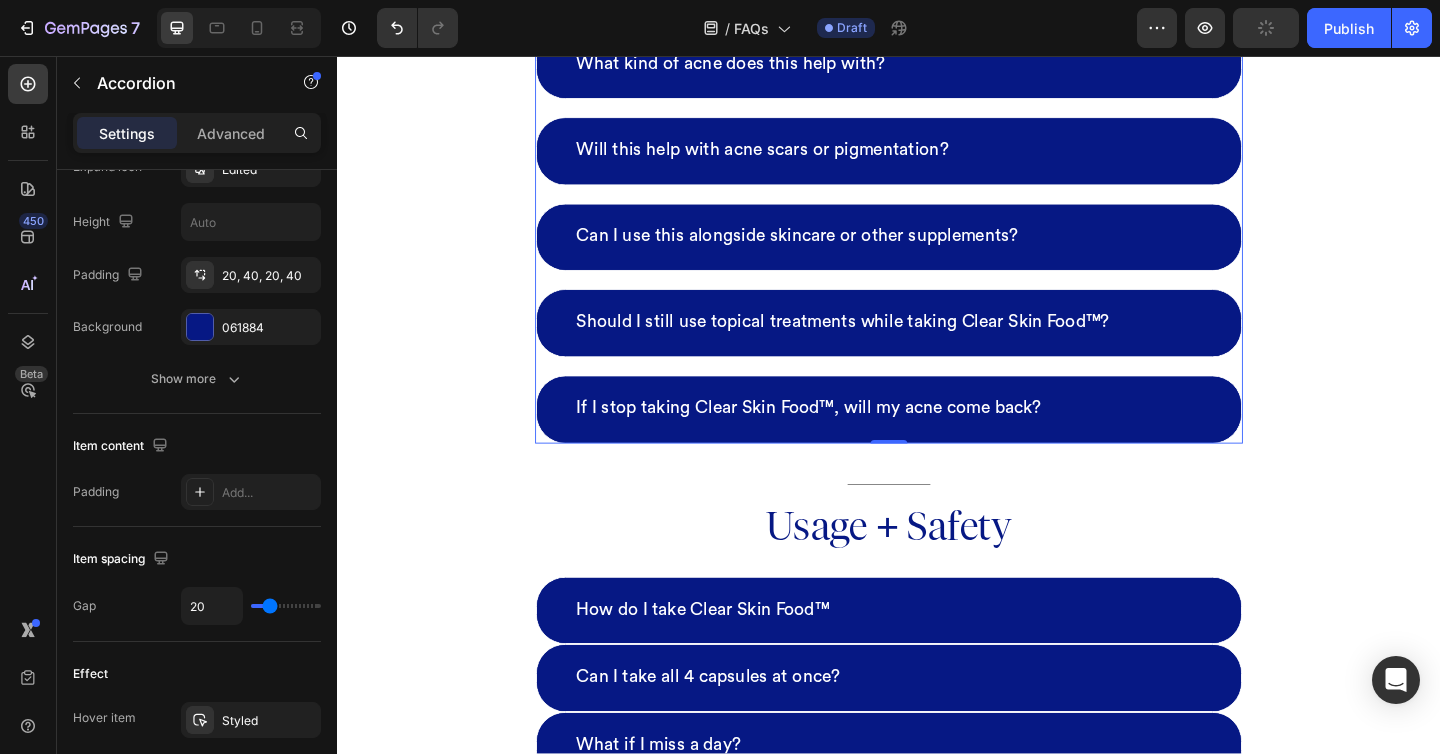 scroll, scrollTop: 2116, scrollLeft: 0, axis: vertical 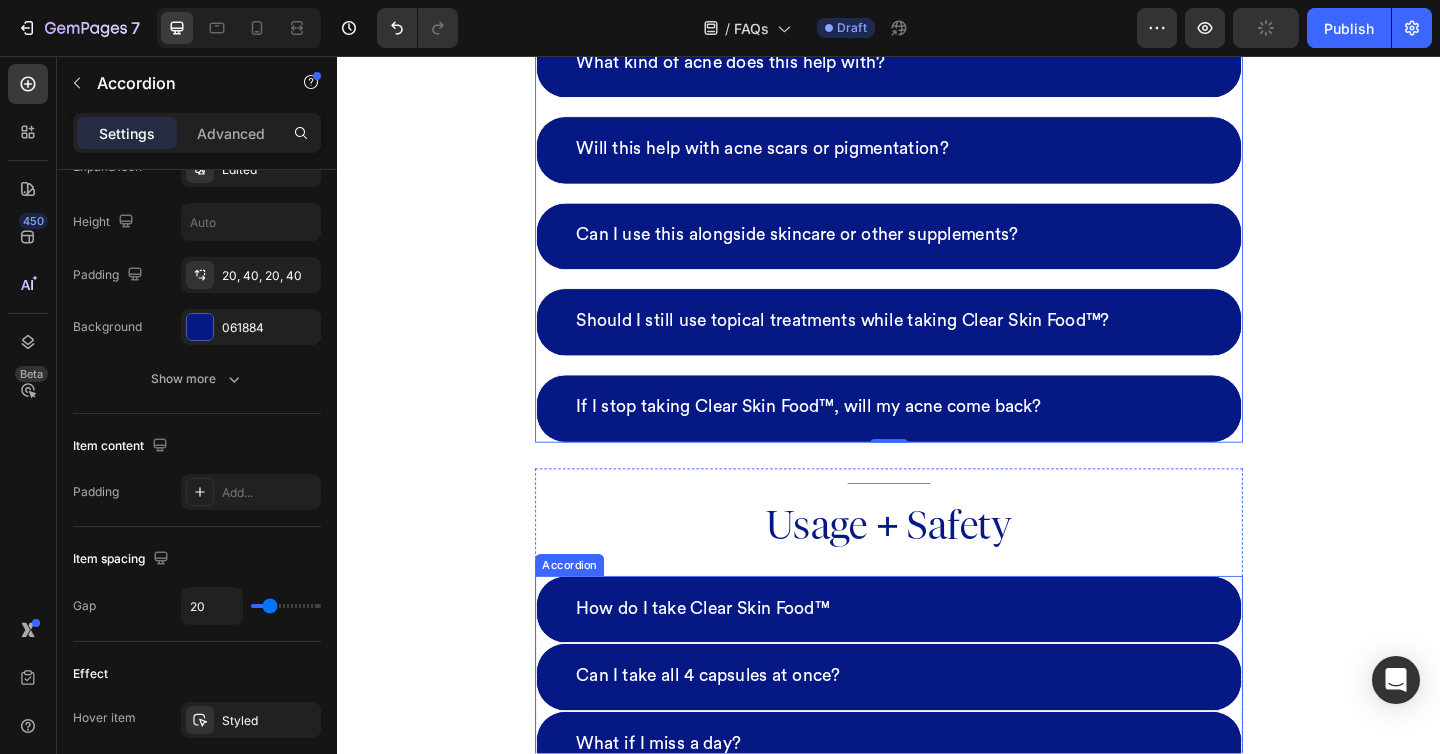 click on "Can I take all 4 capsules at once?" at bounding box center [937, 732] 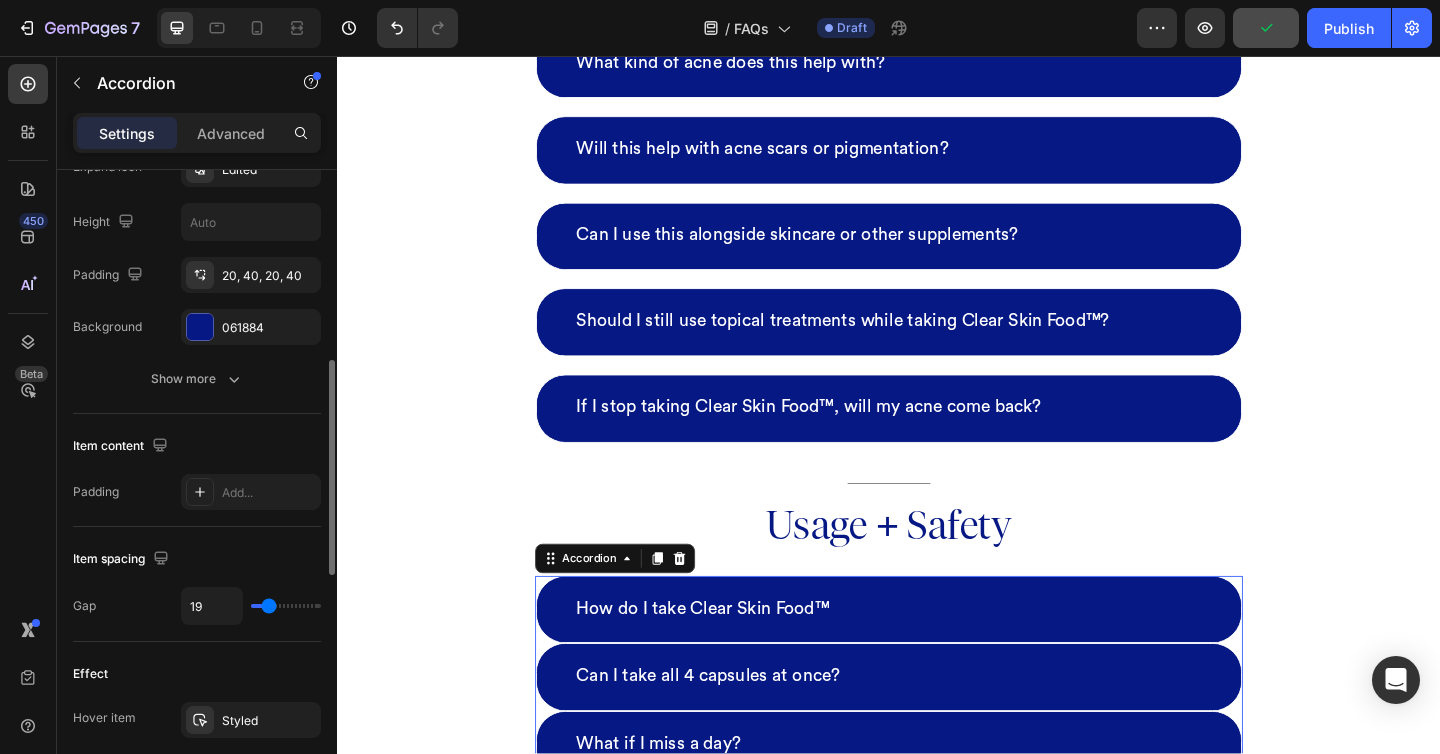 click at bounding box center (286, 606) 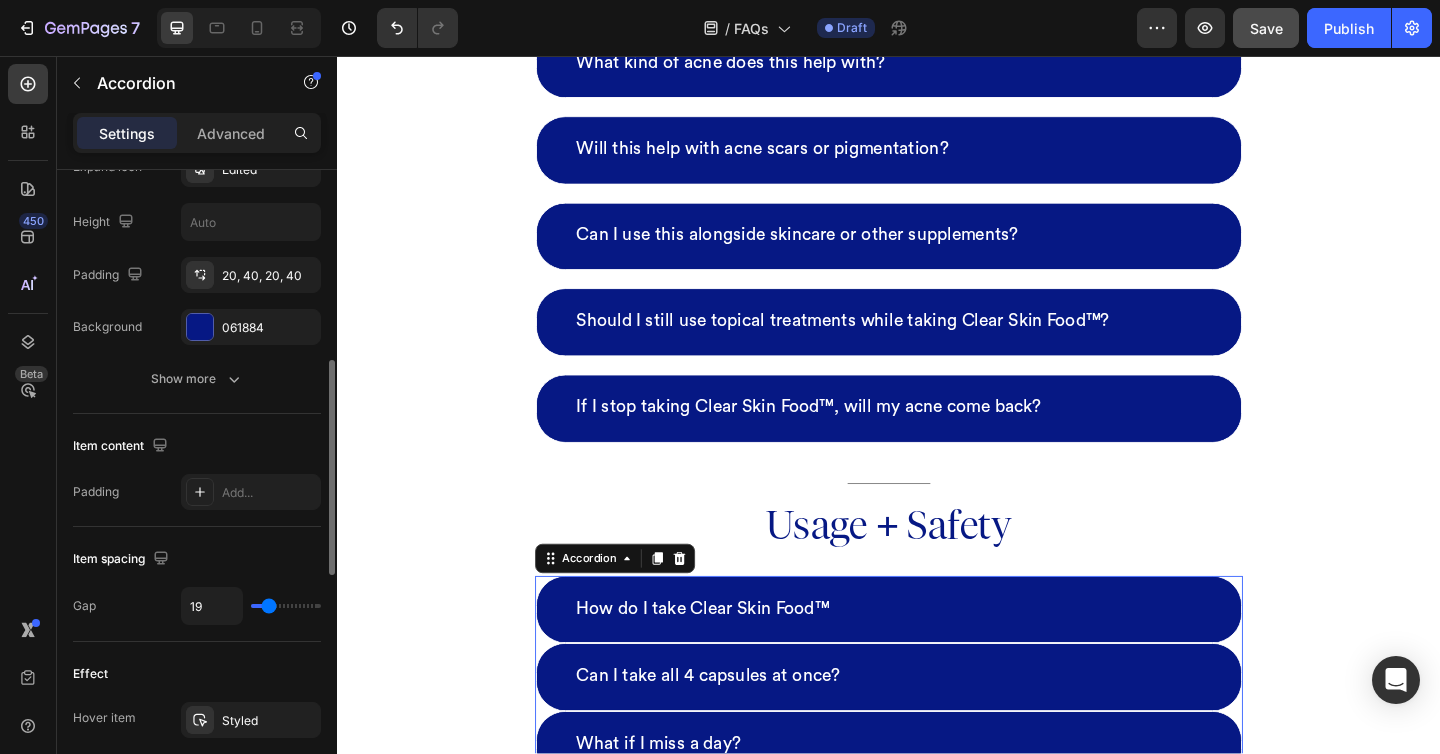 type on "20" 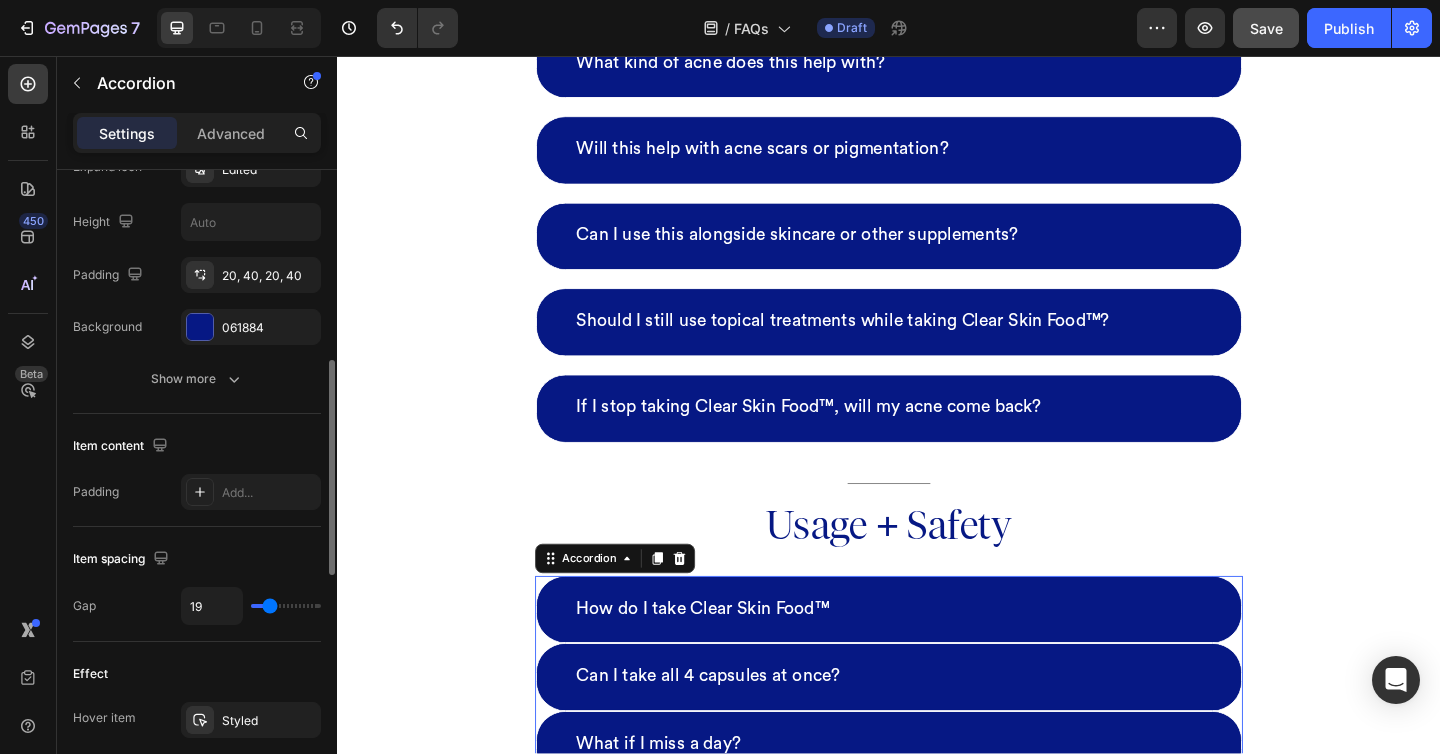 type on "20" 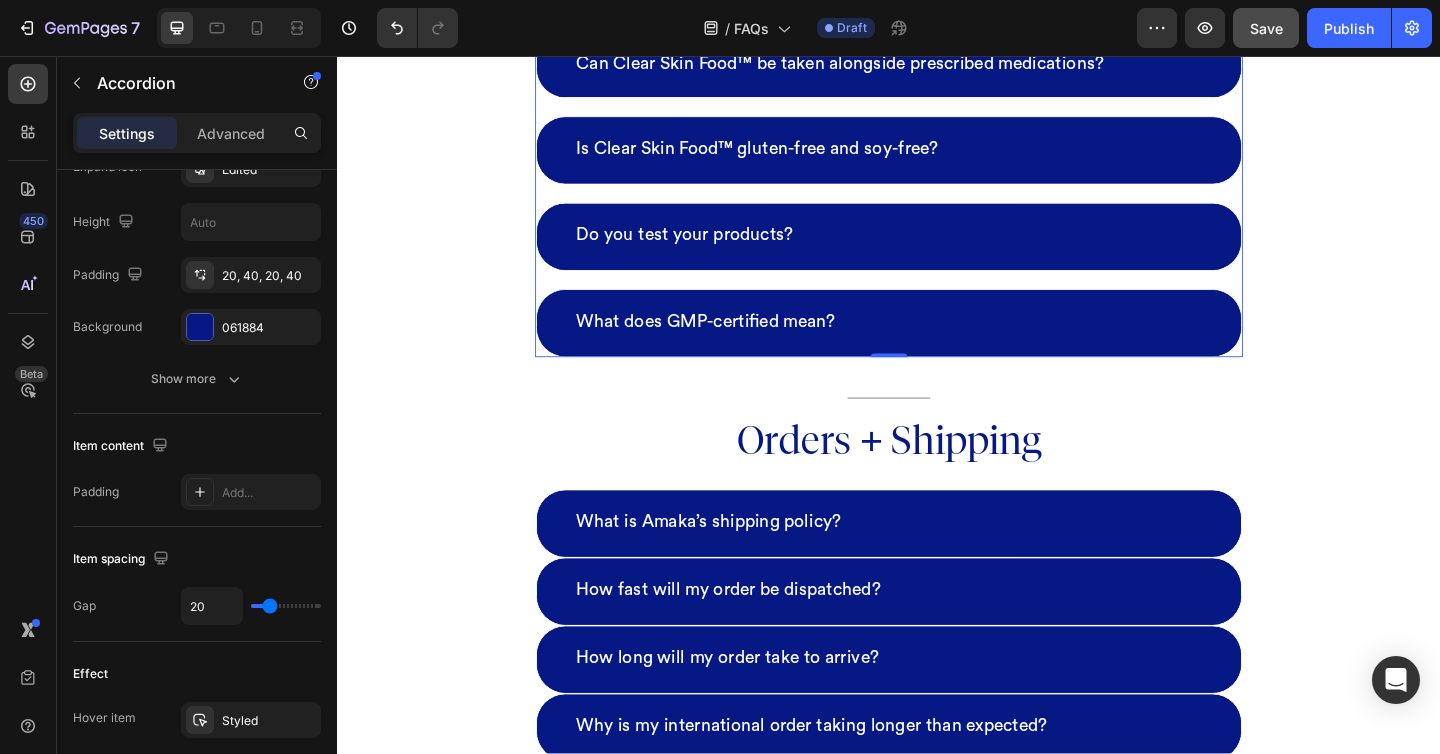 scroll, scrollTop: 3650, scrollLeft: 0, axis: vertical 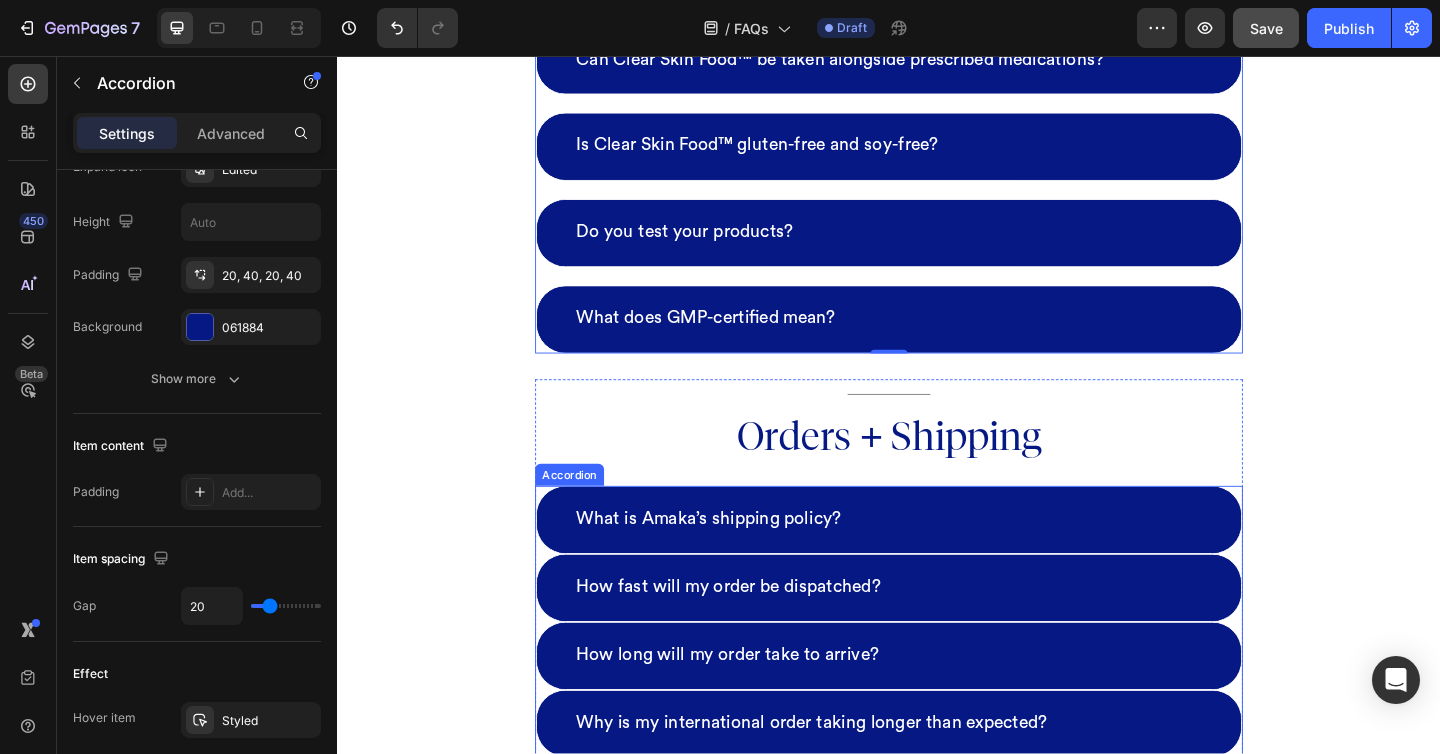 click on "What is Amaka’s shipping policy?" at bounding box center (937, 561) 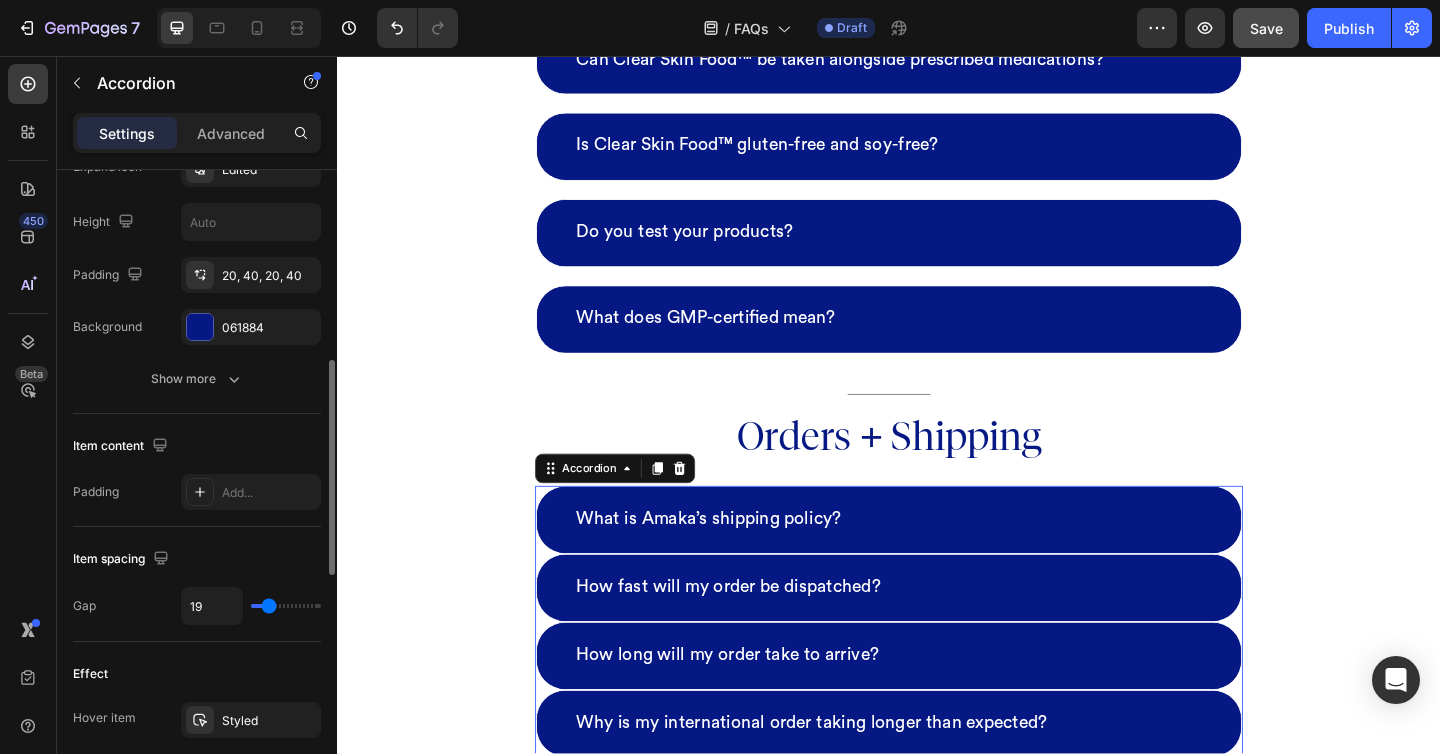 click at bounding box center [286, 606] 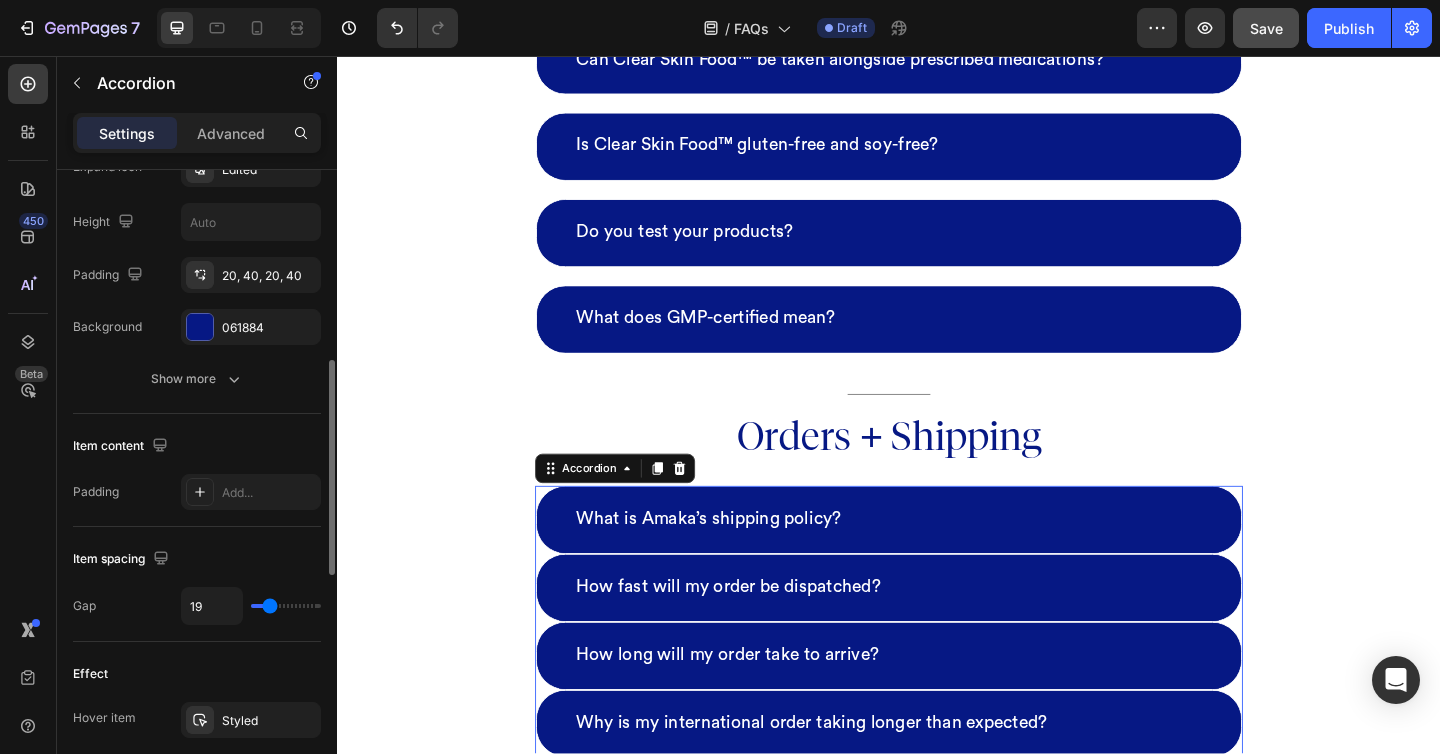 type on "20" 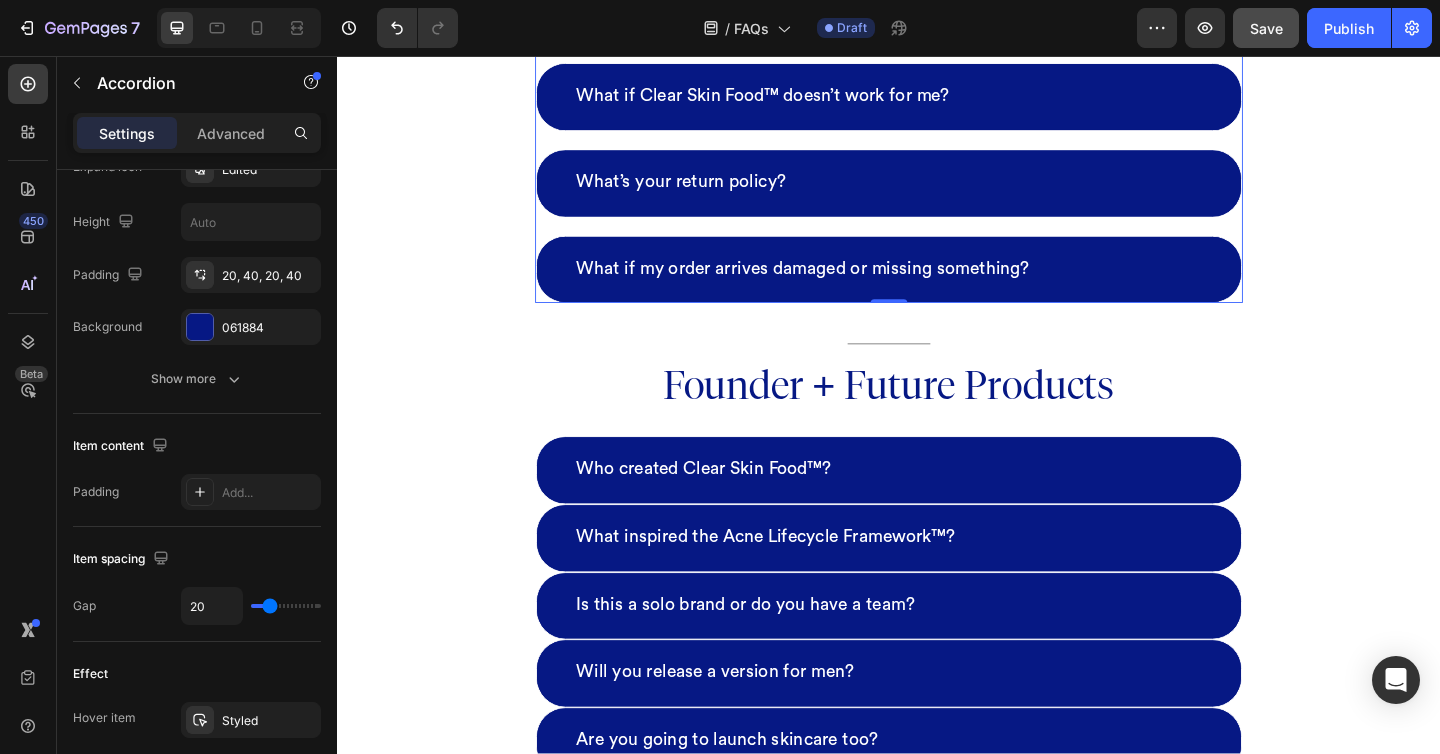 scroll, scrollTop: 4770, scrollLeft: 0, axis: vertical 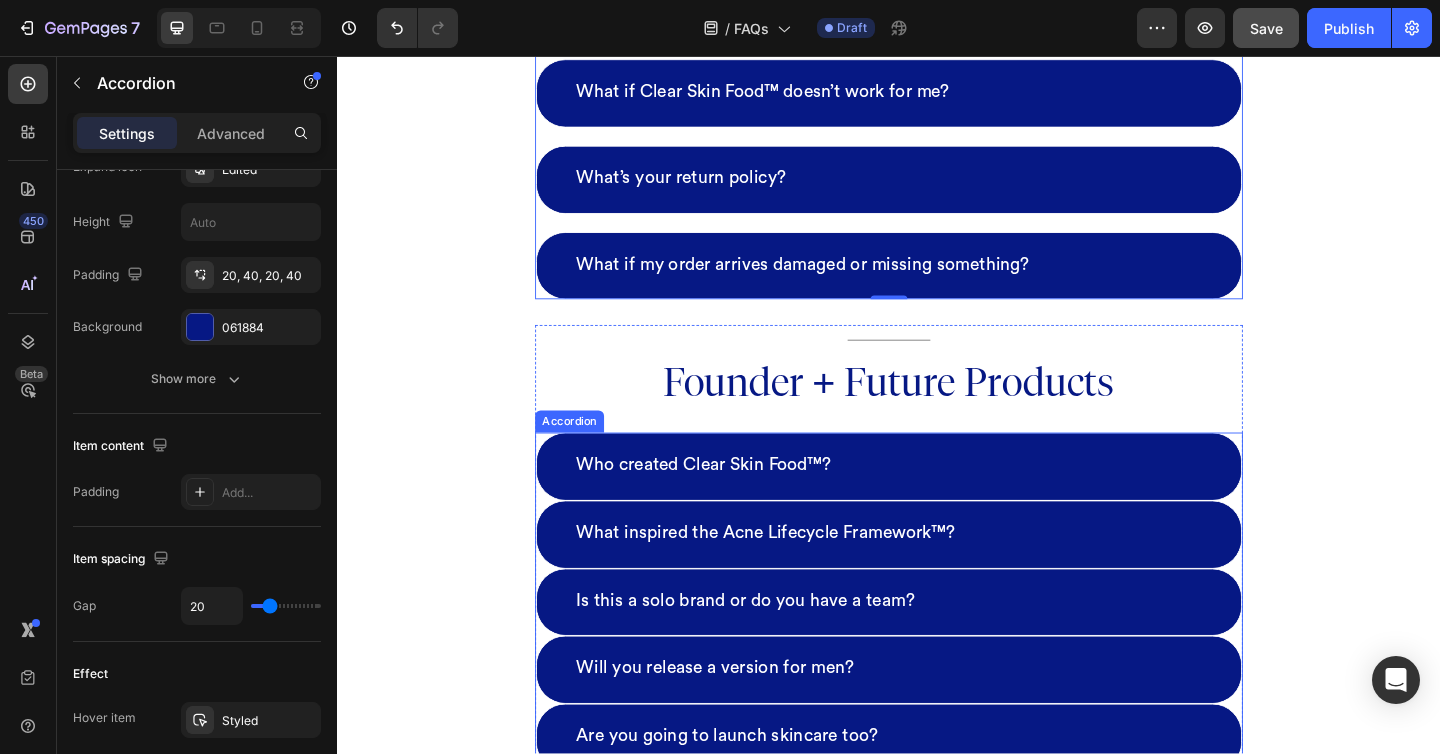 click on "Who created Clear Skin Food™?" at bounding box center [937, 503] 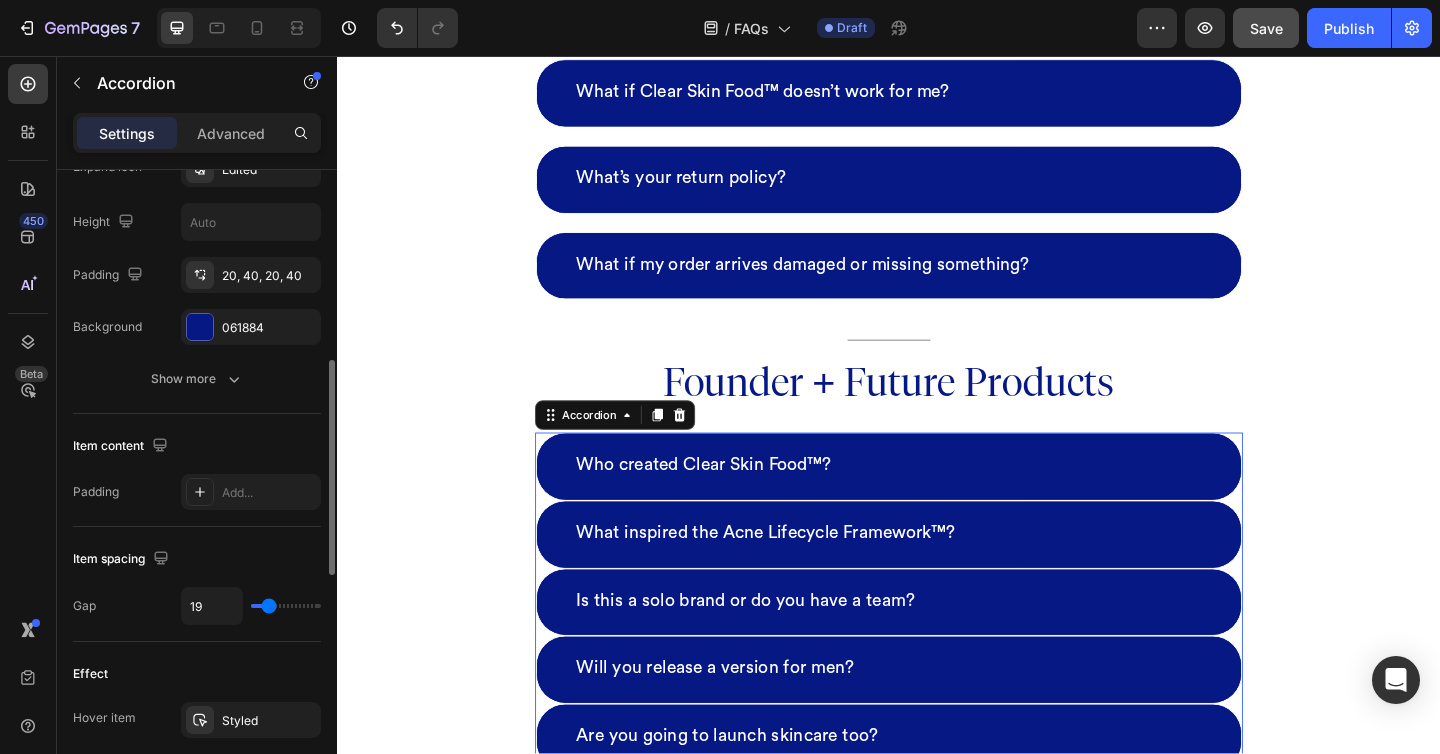 type on "15" 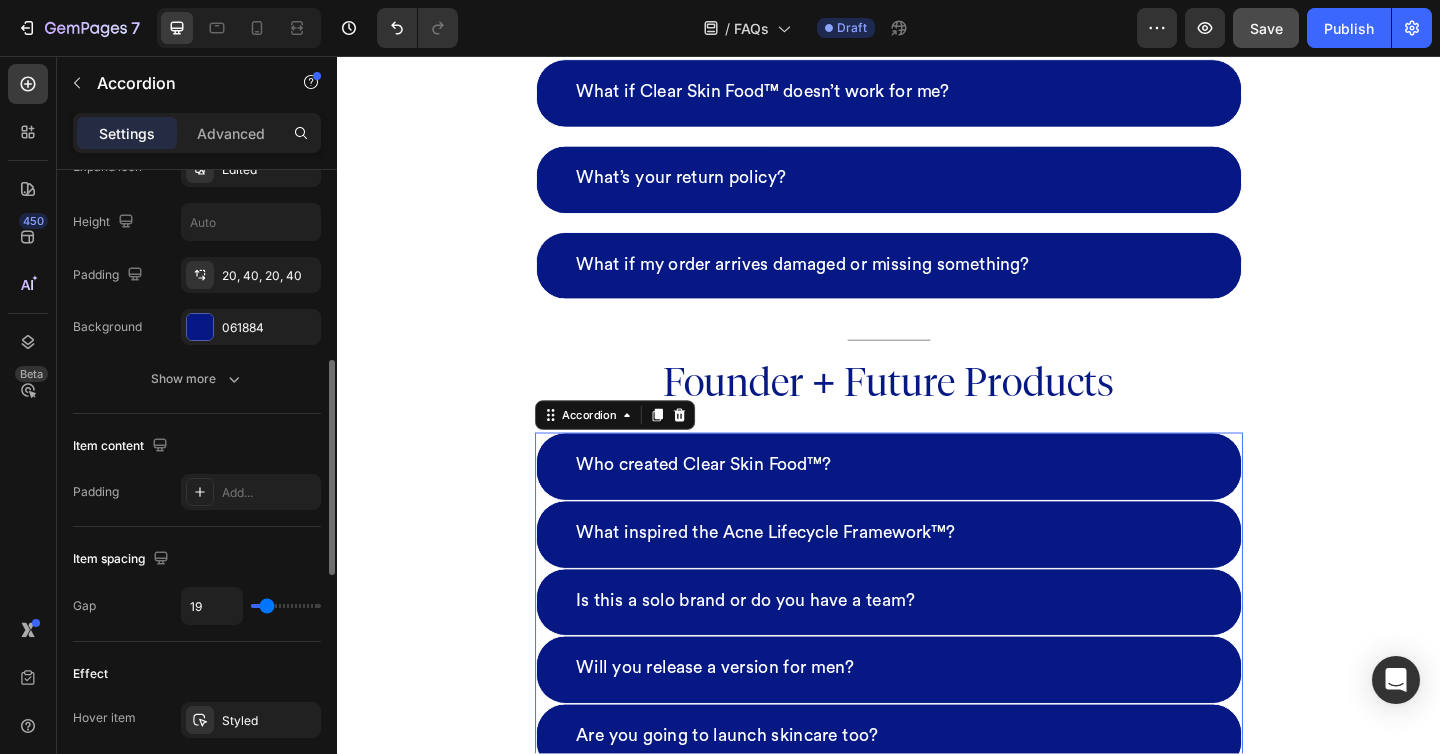 type on "15" 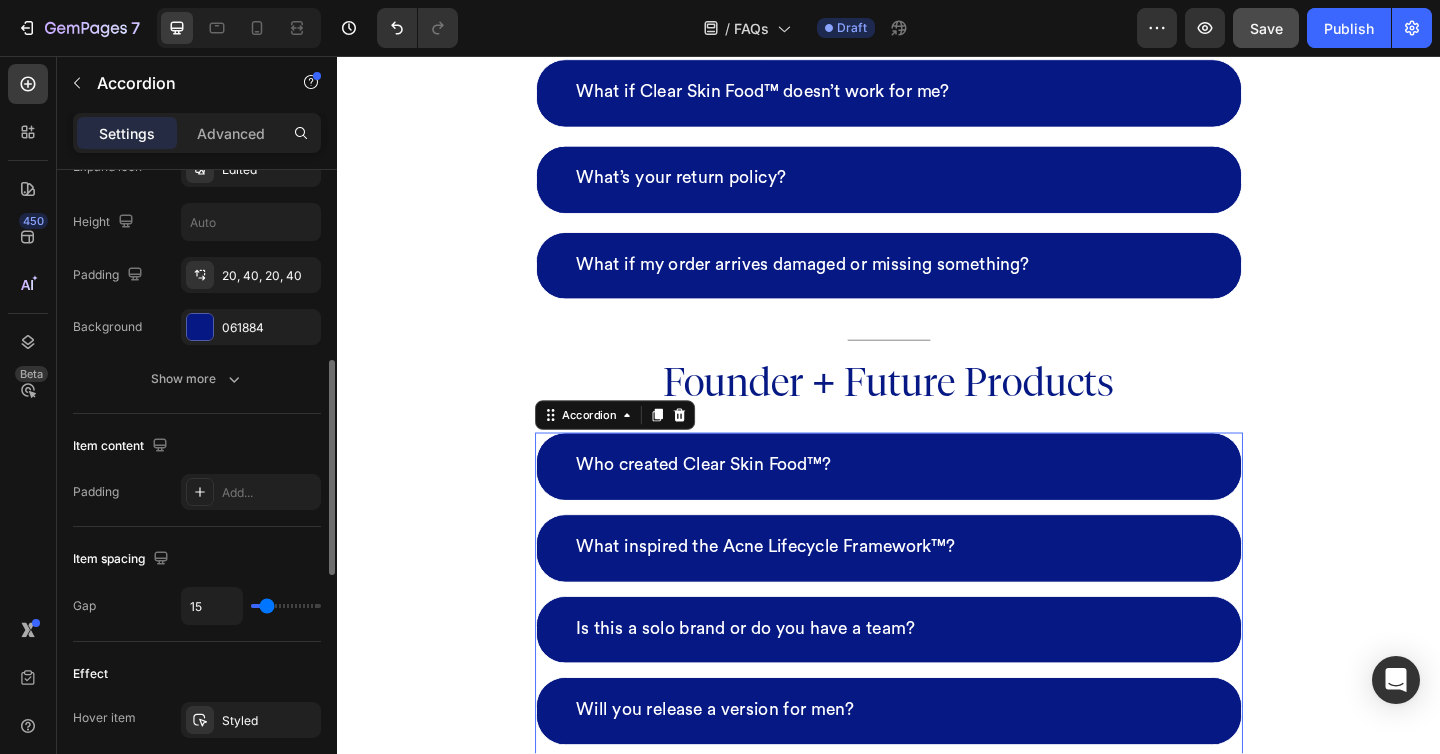 type on "16" 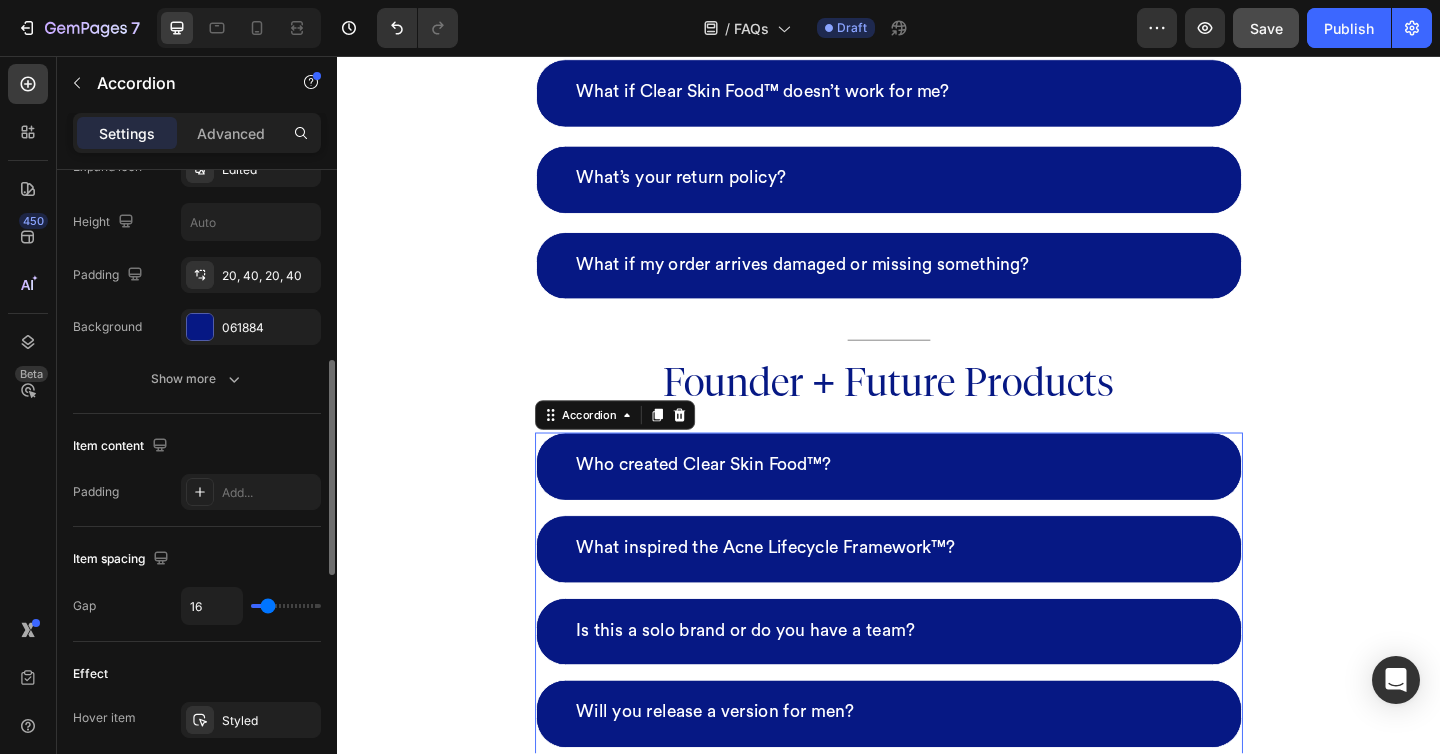 type on "17" 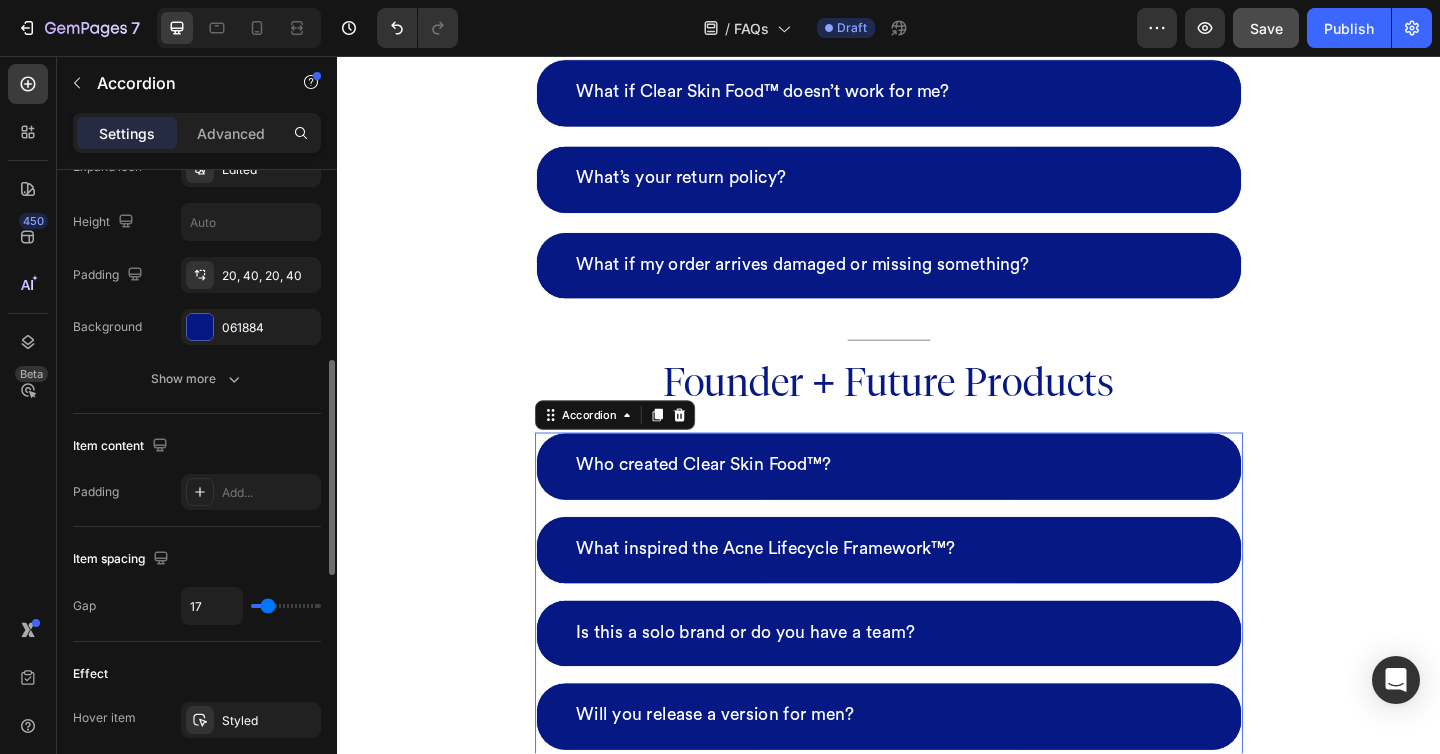 type on "18" 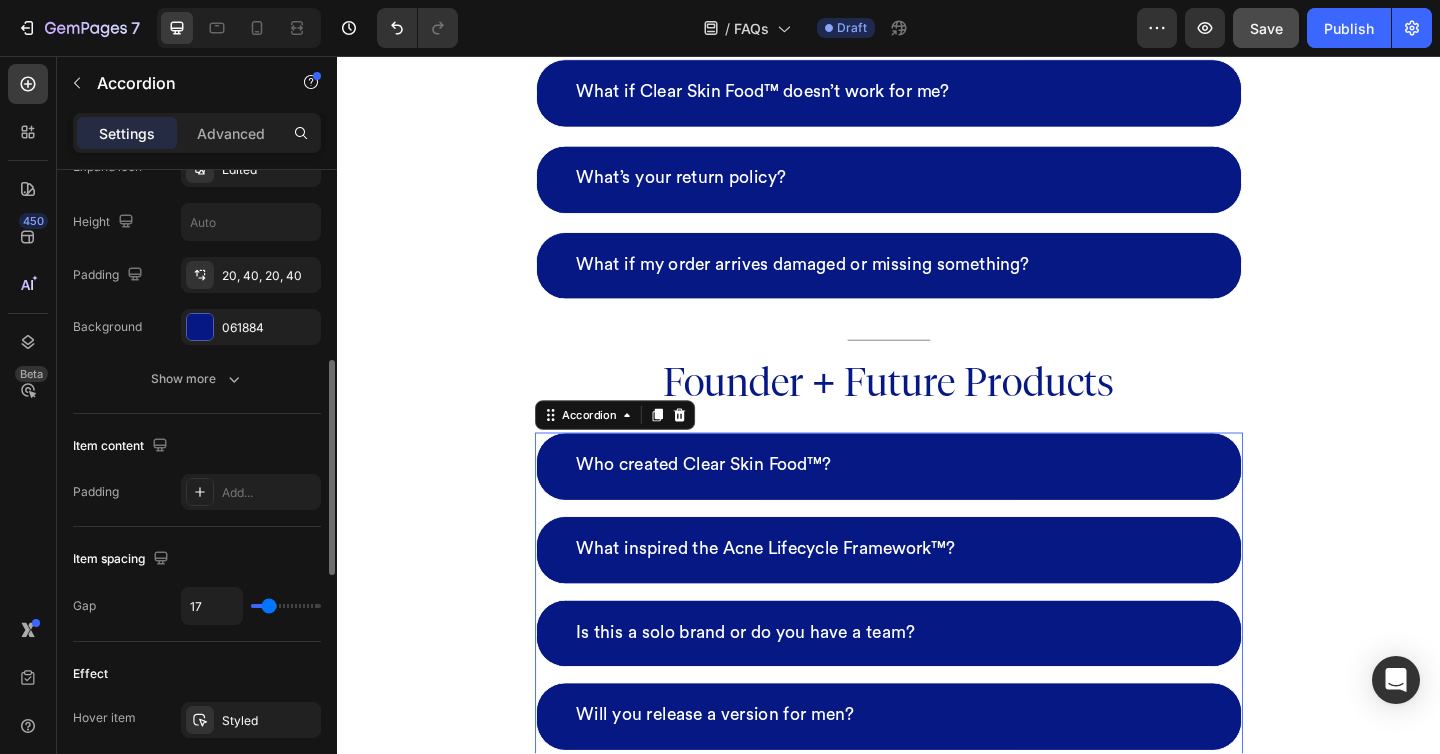 type on "18" 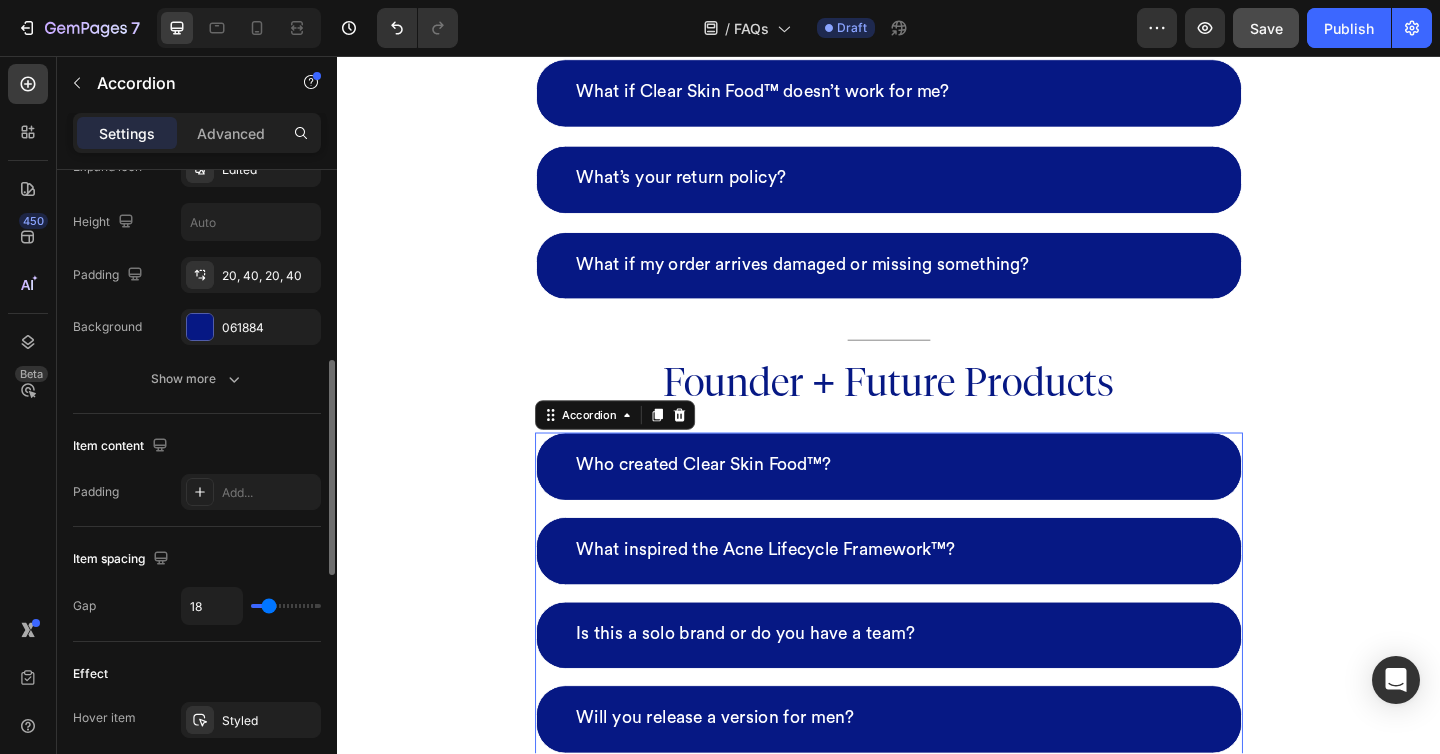 type on "19" 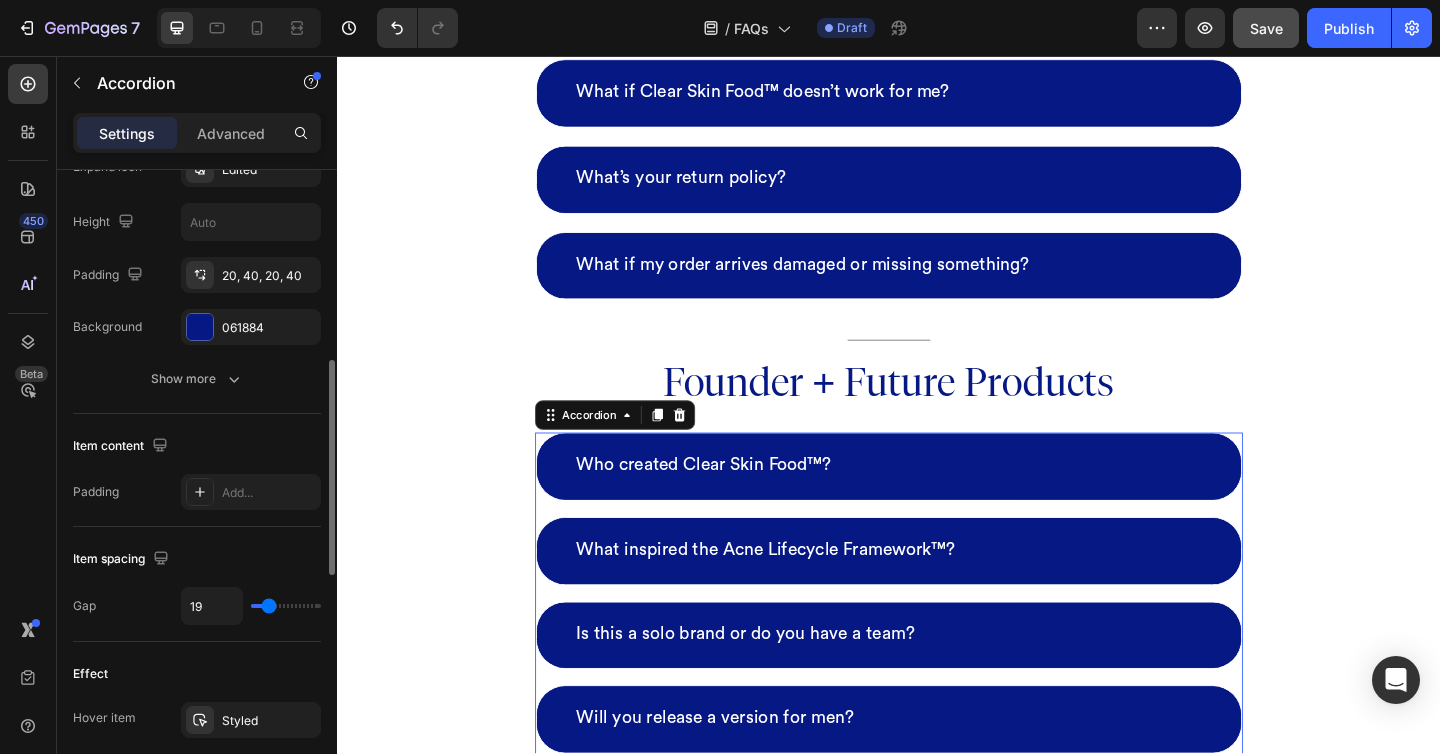 type on "20" 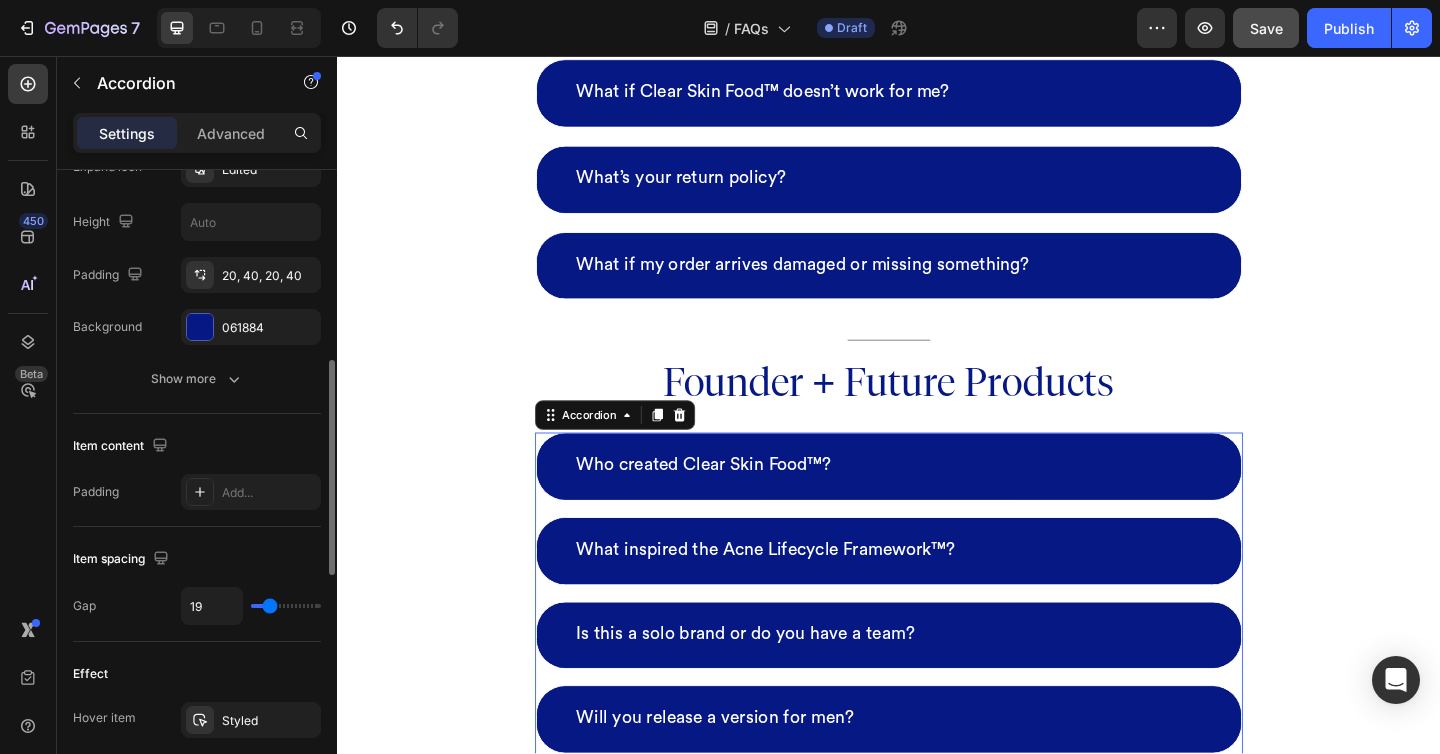 type on "20" 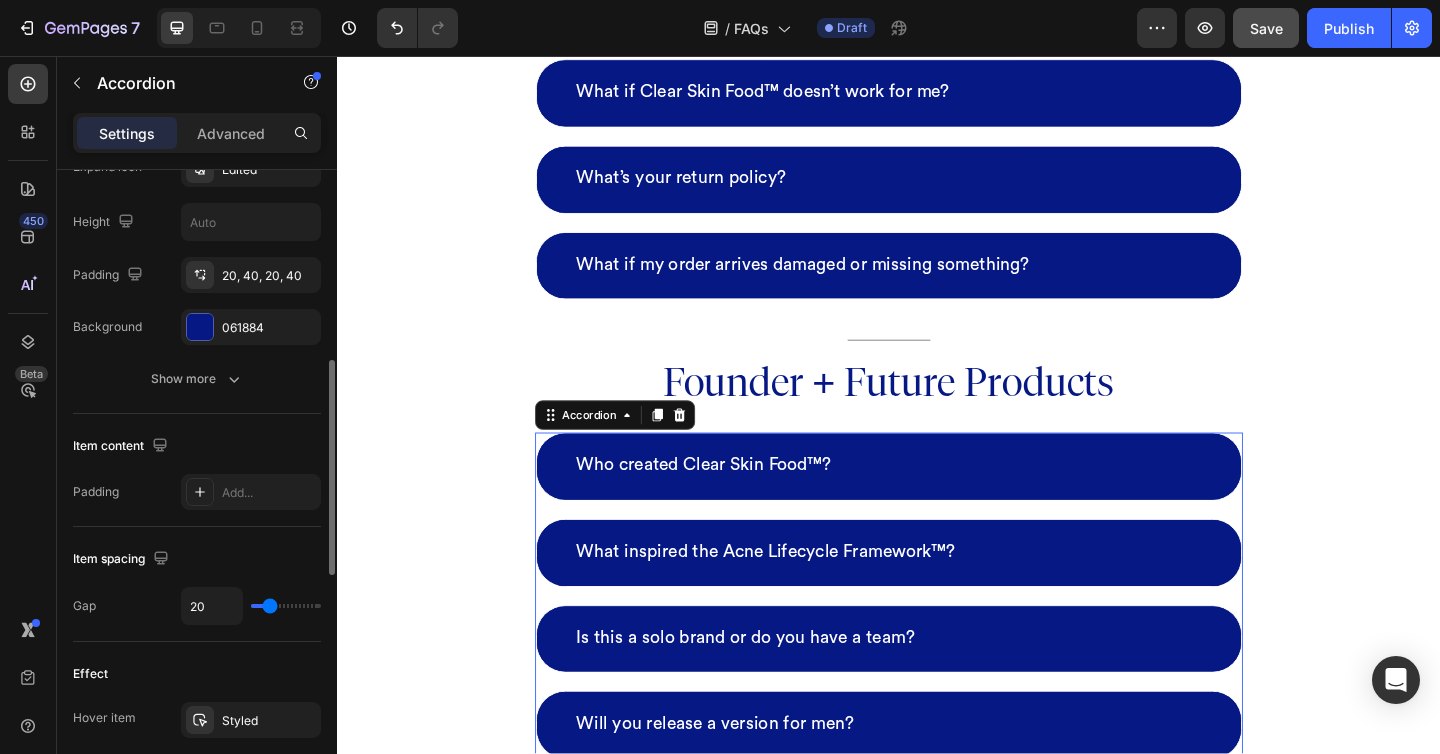 type on "21" 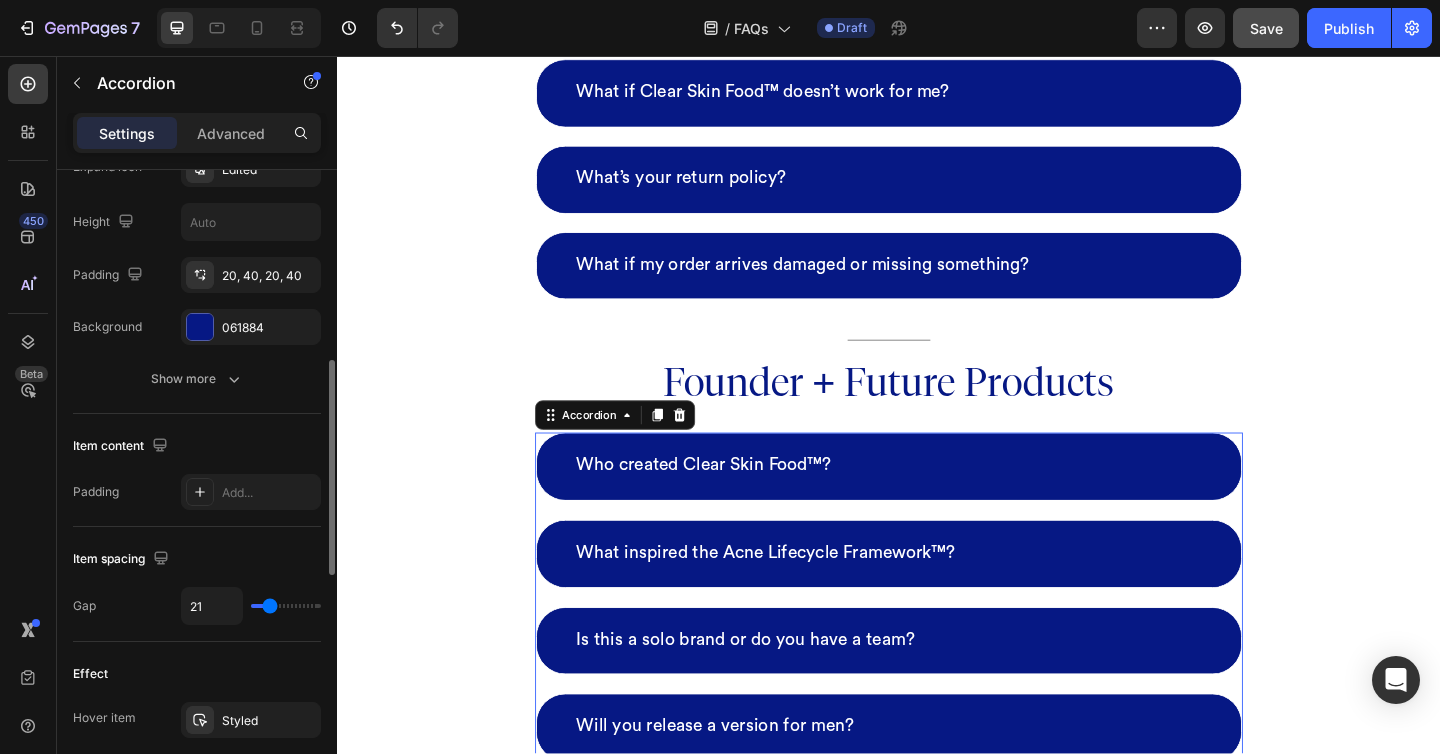 type on "20" 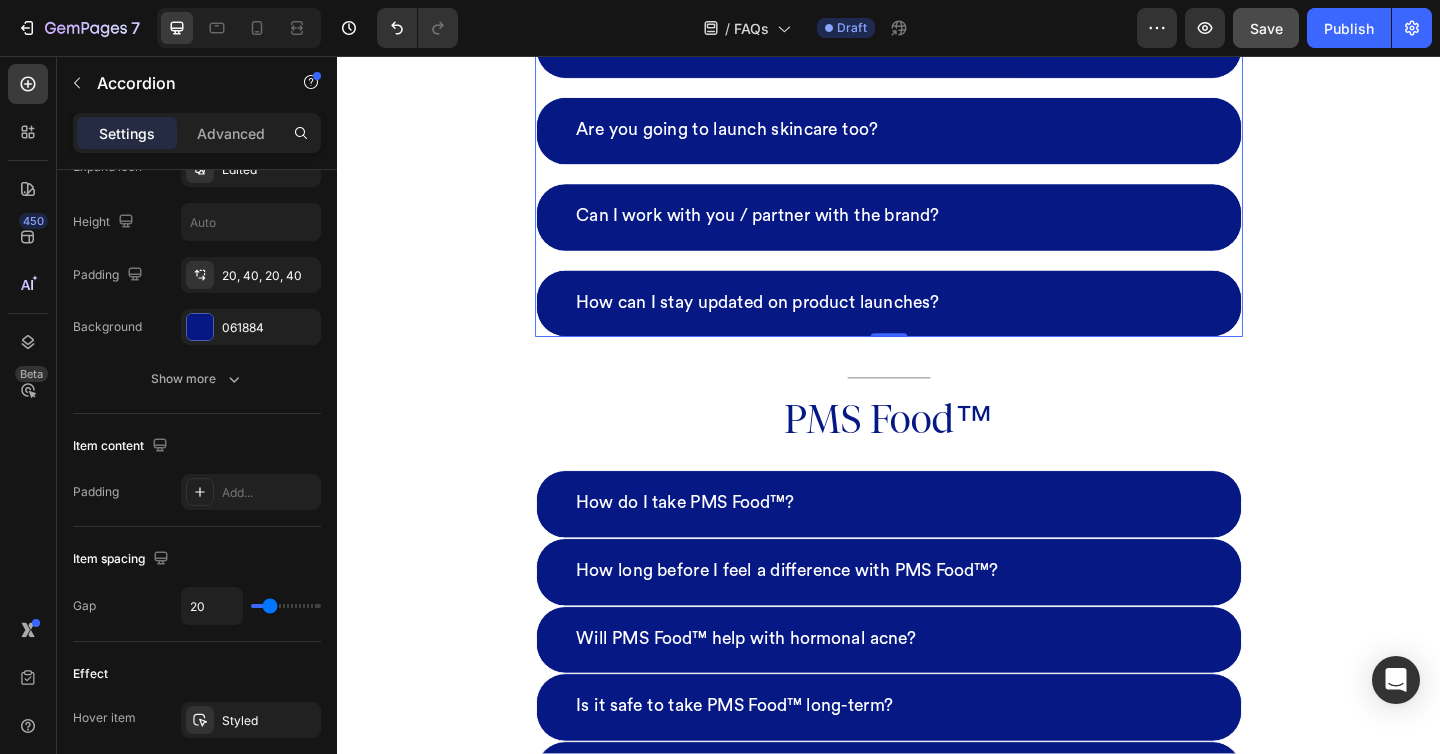 scroll, scrollTop: 5552, scrollLeft: 0, axis: vertical 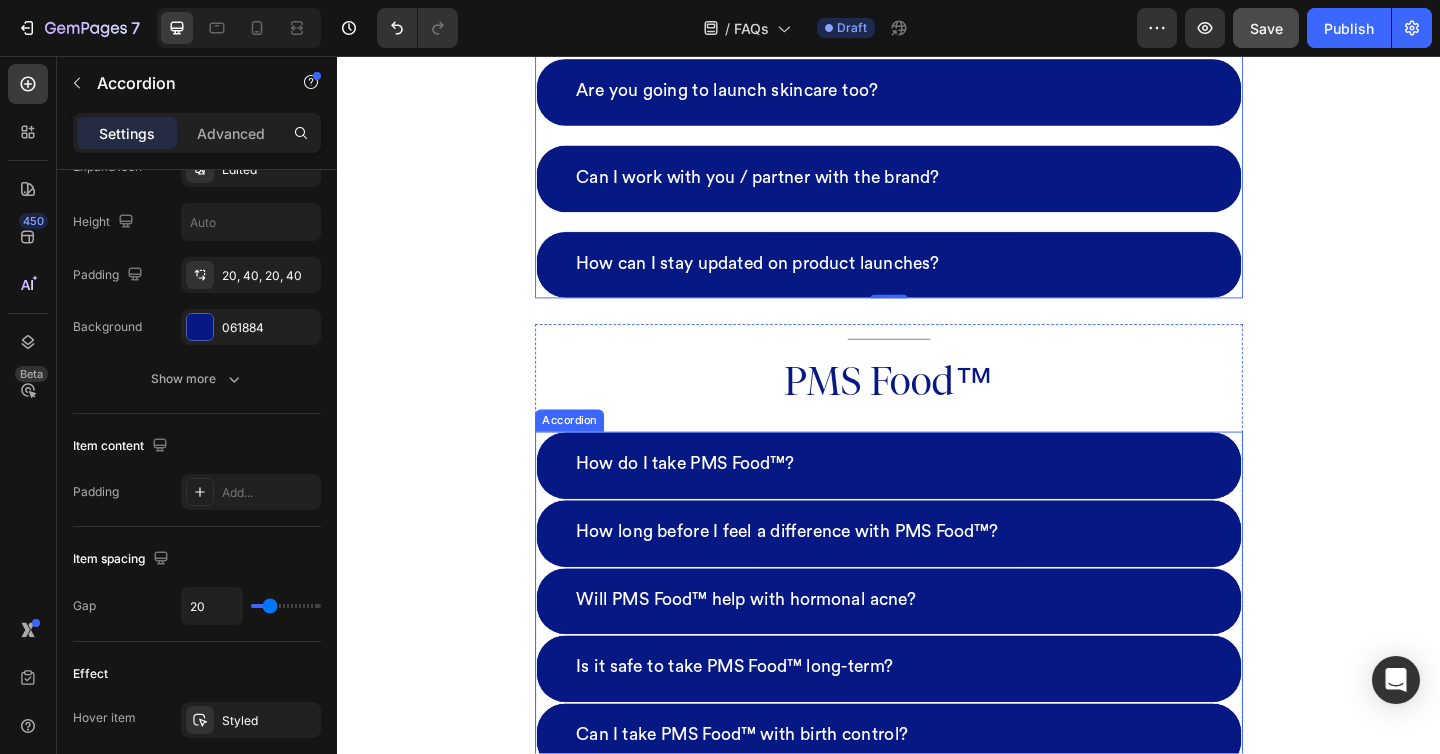 click on "How do I take PMS Food™?" at bounding box center [937, 502] 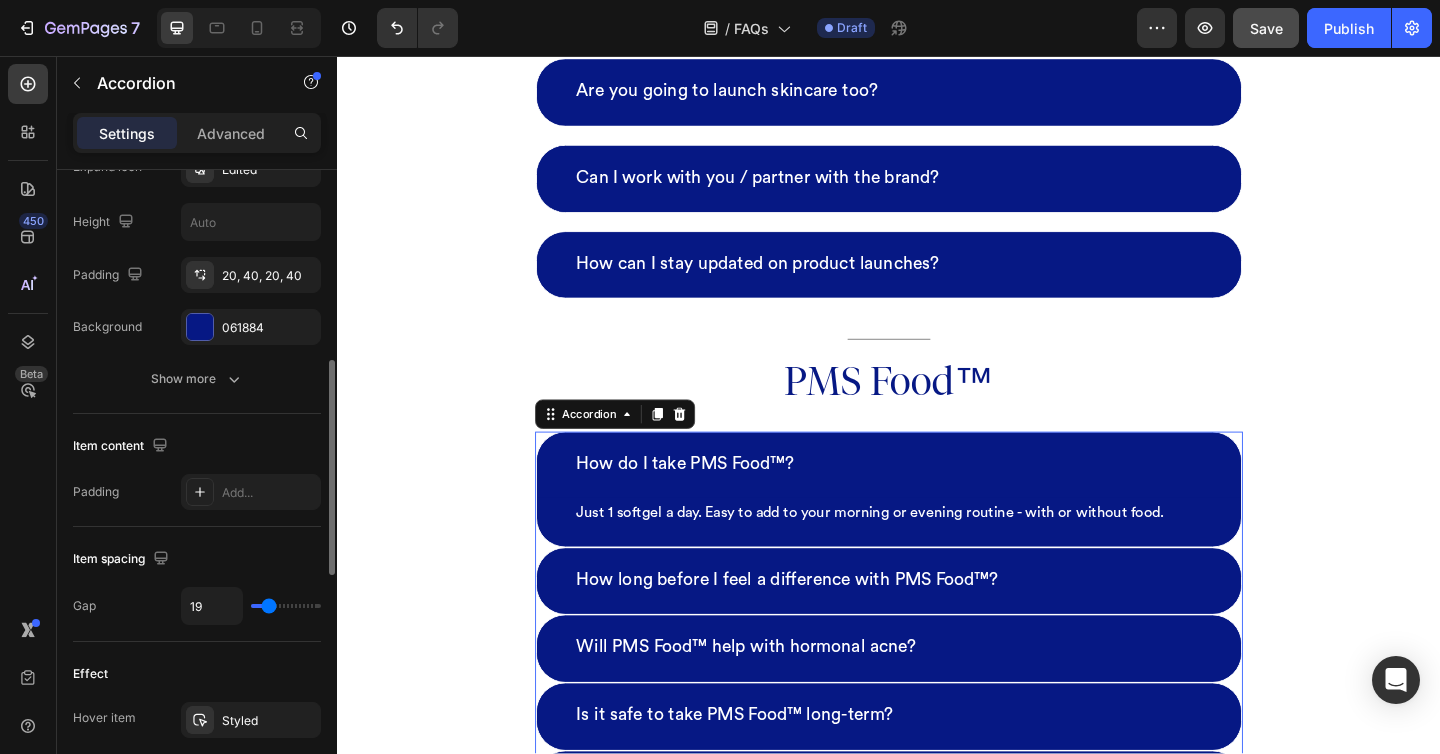 click on "19" at bounding box center (251, 606) 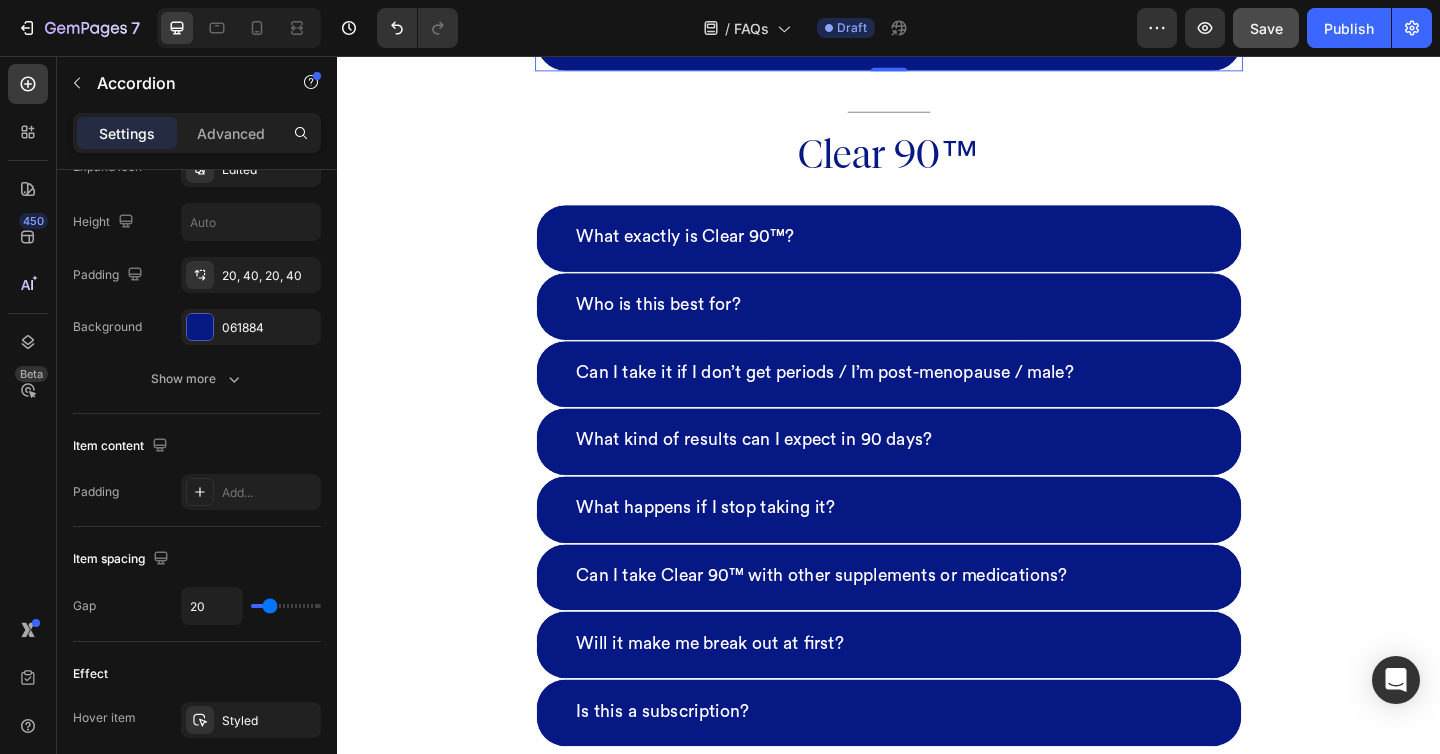 scroll, scrollTop: 6511, scrollLeft: 0, axis: vertical 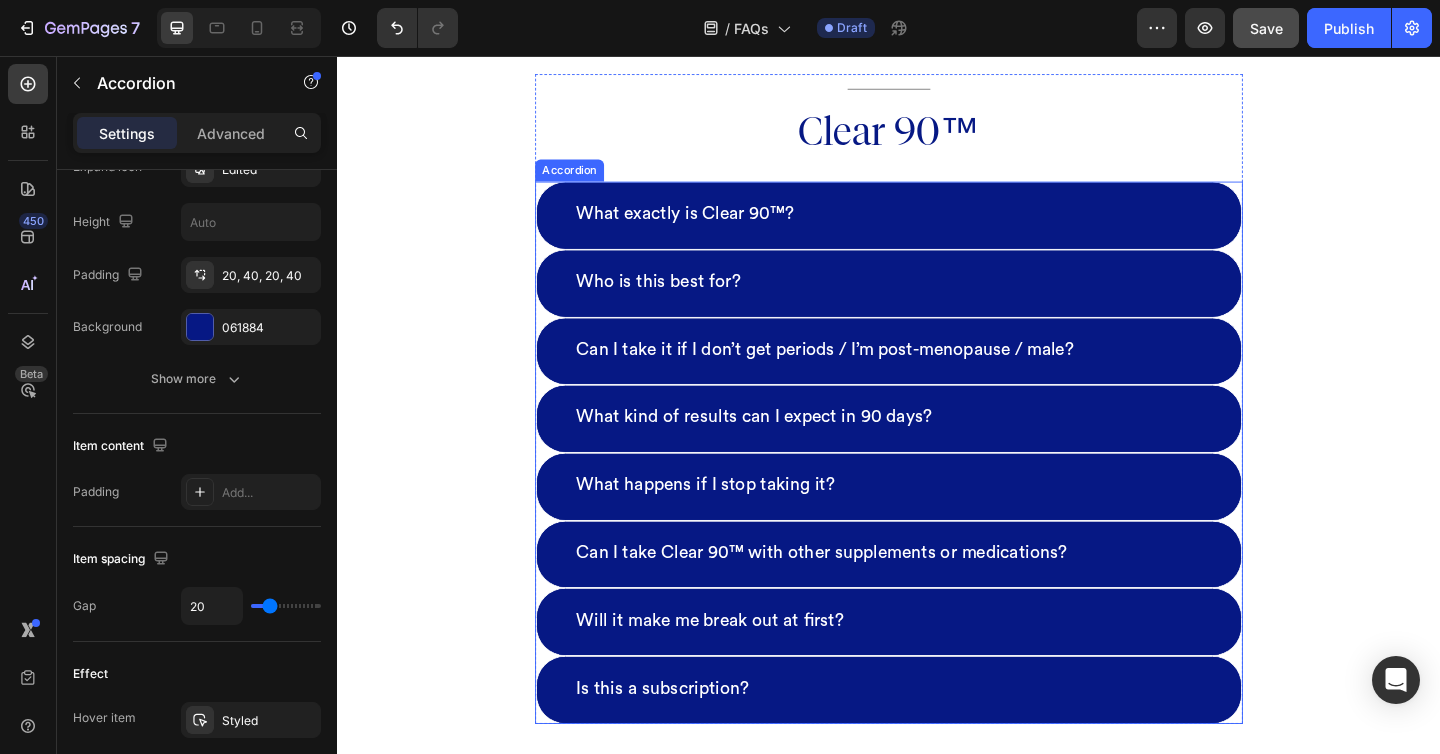 click on "What exactly is Clear 90™?" at bounding box center (937, 230) 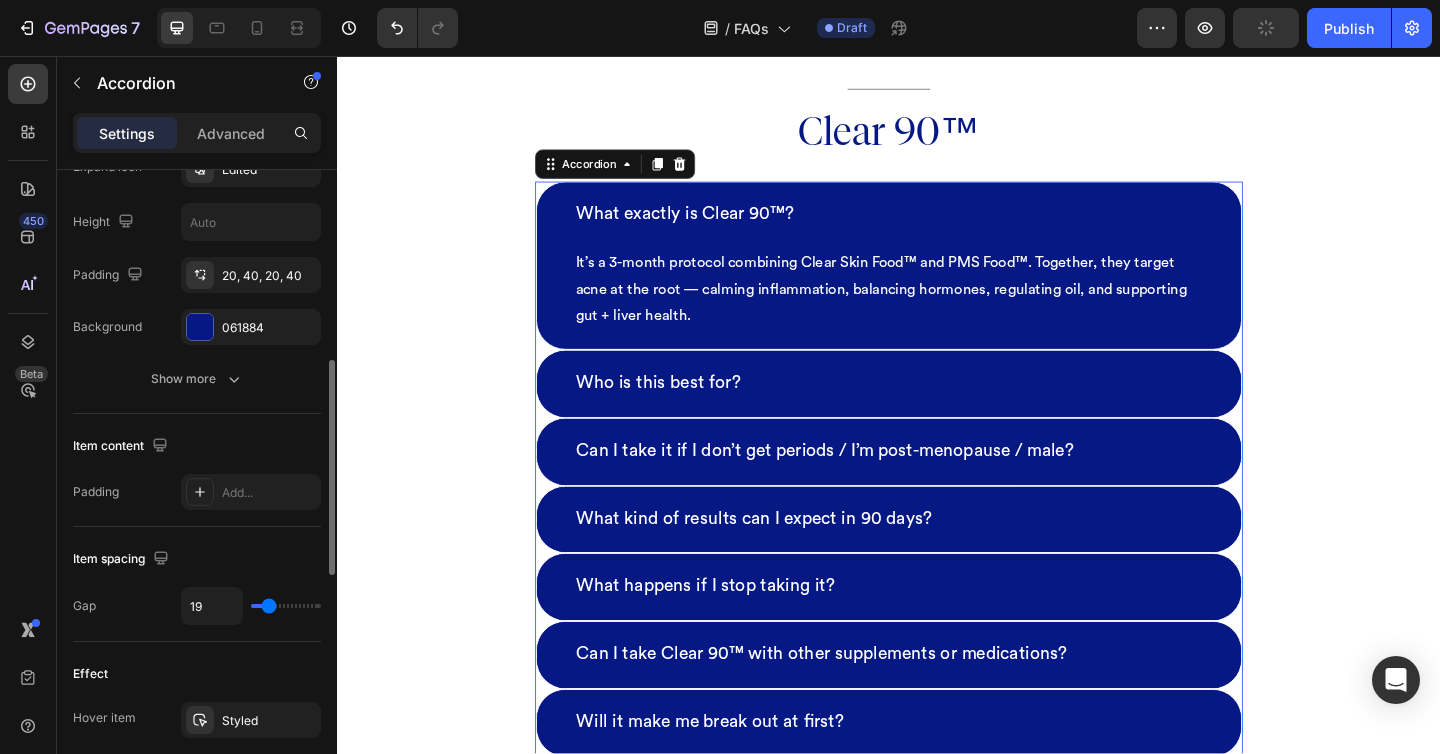 click on "19" at bounding box center [251, 606] 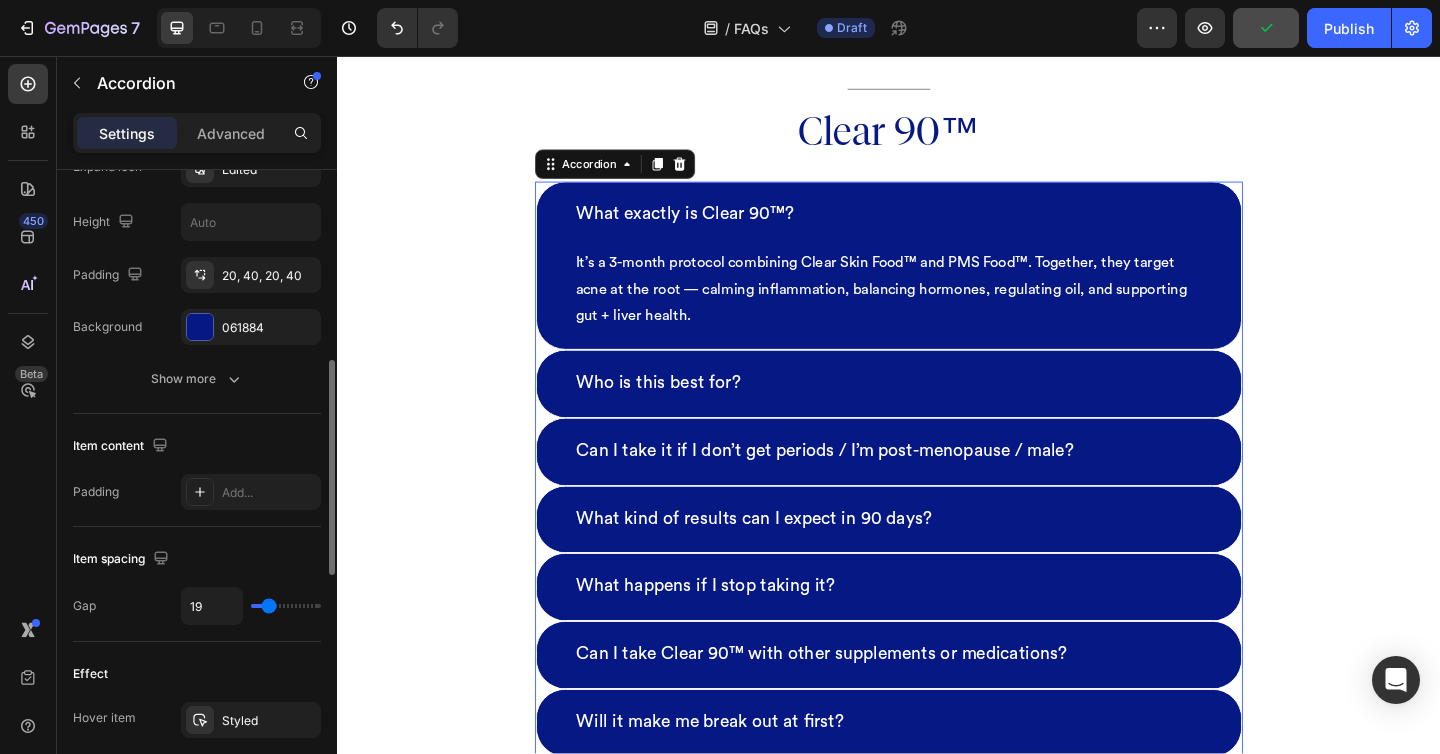 type on "20" 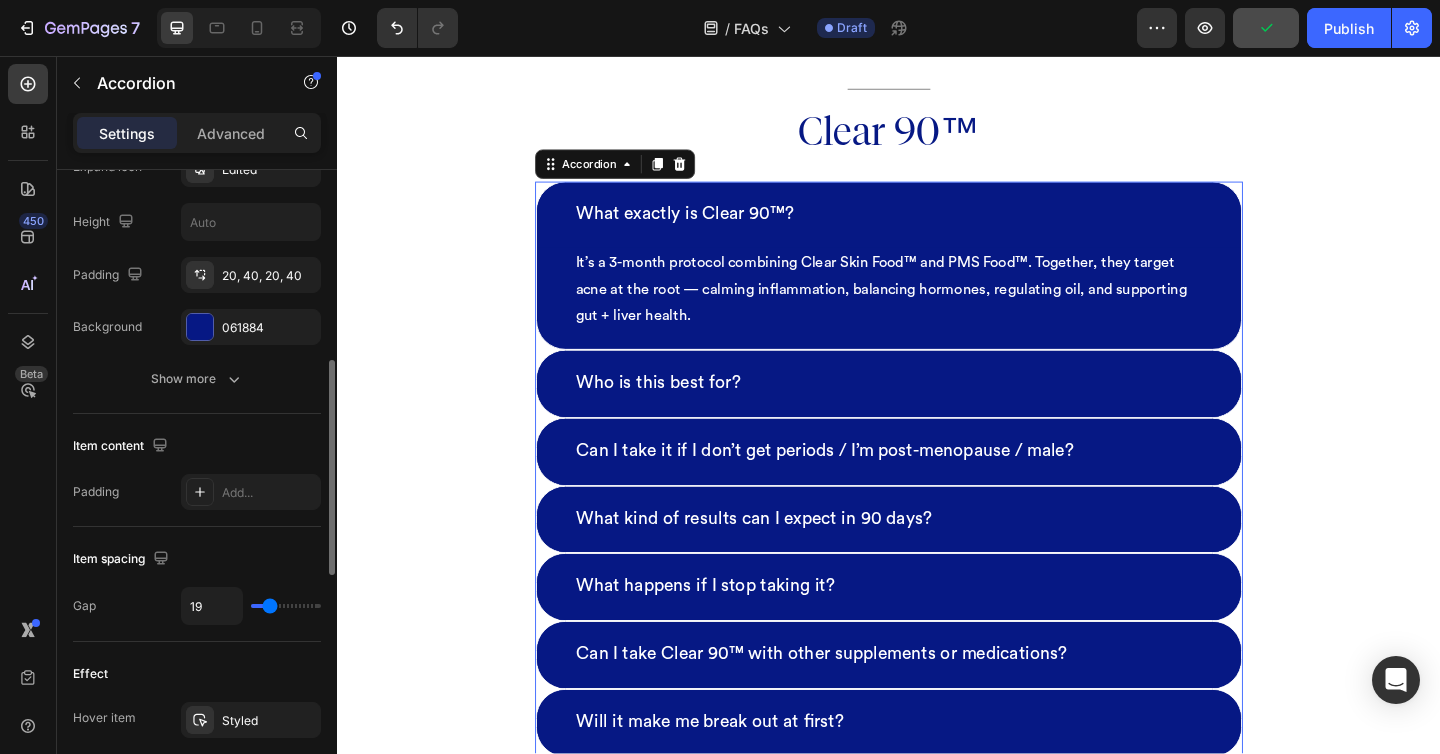 type on "20" 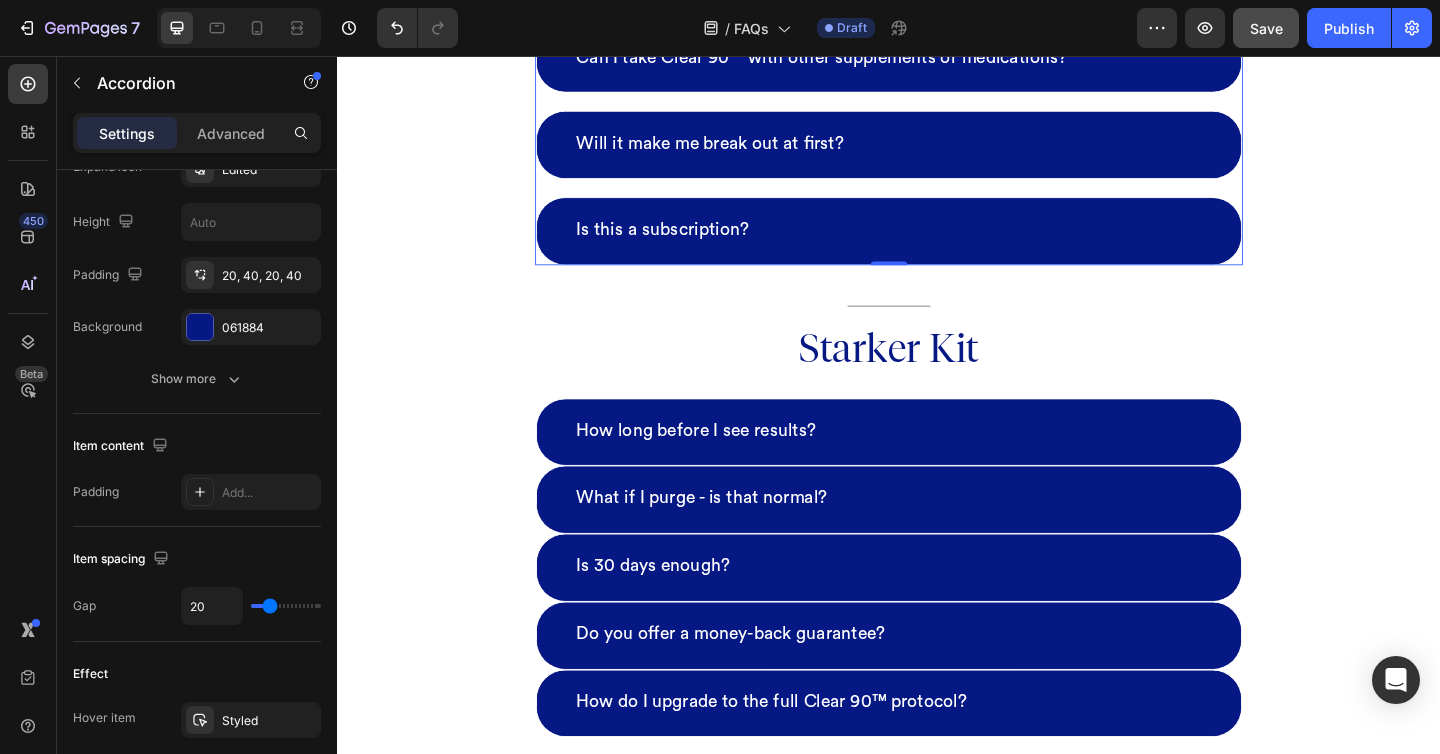 scroll, scrollTop: 7154, scrollLeft: 0, axis: vertical 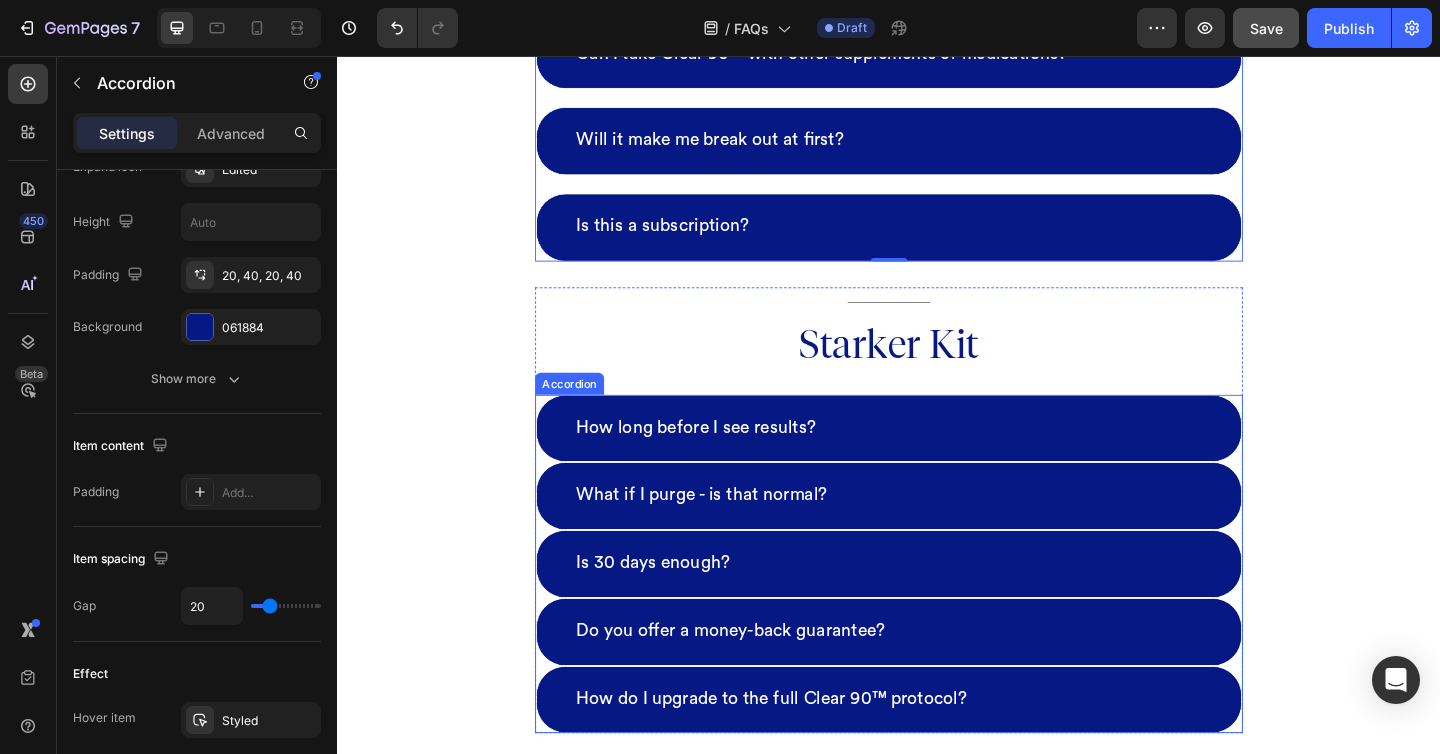 click on "What if I purge - is that normal?" at bounding box center [937, 535] 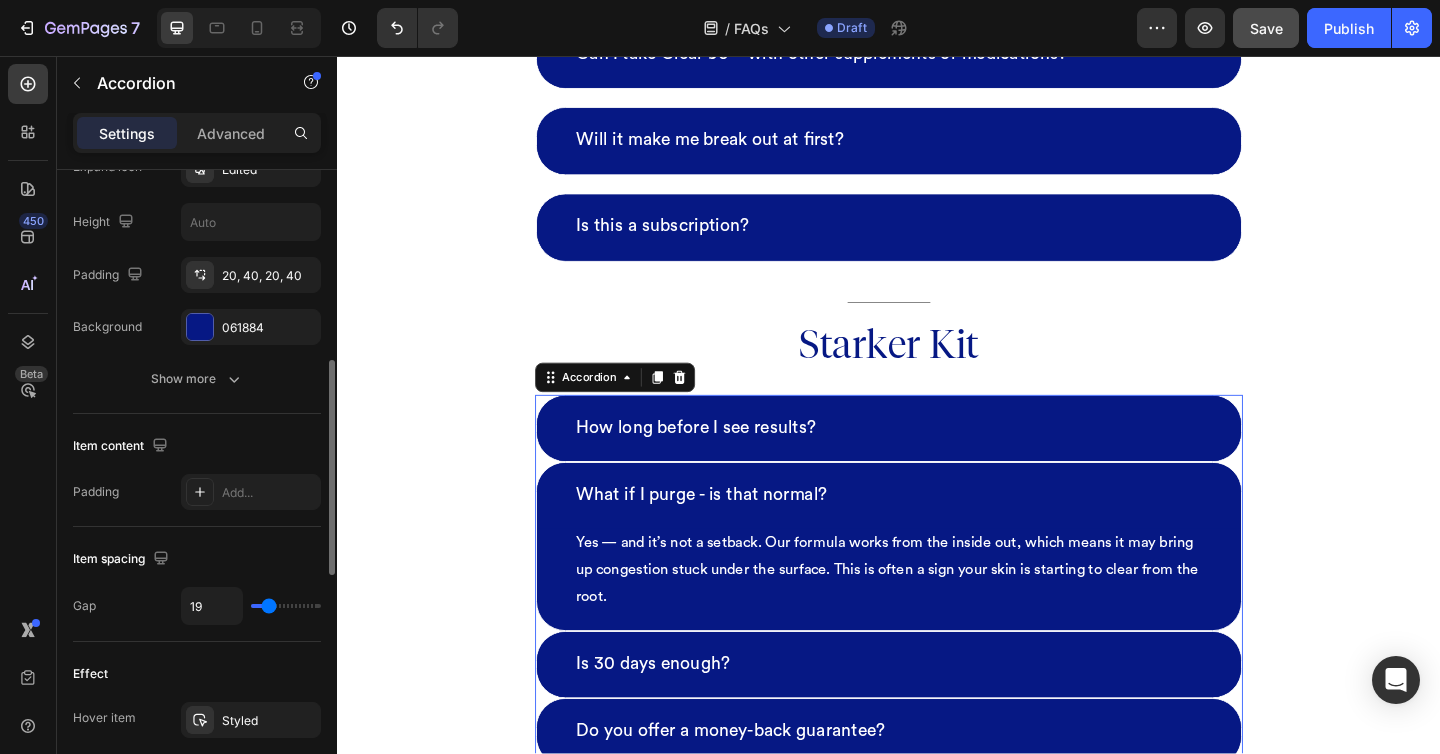 click at bounding box center (286, 606) 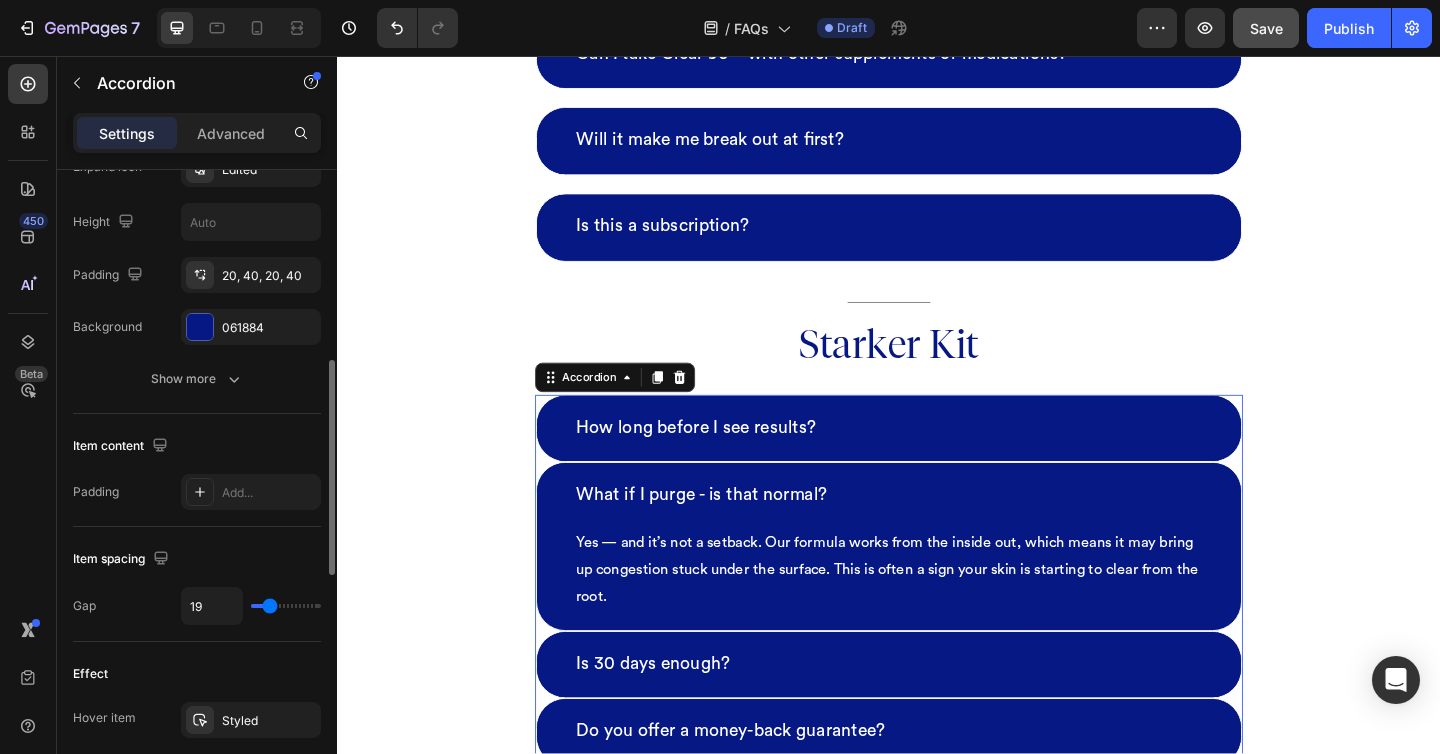 type on "20" 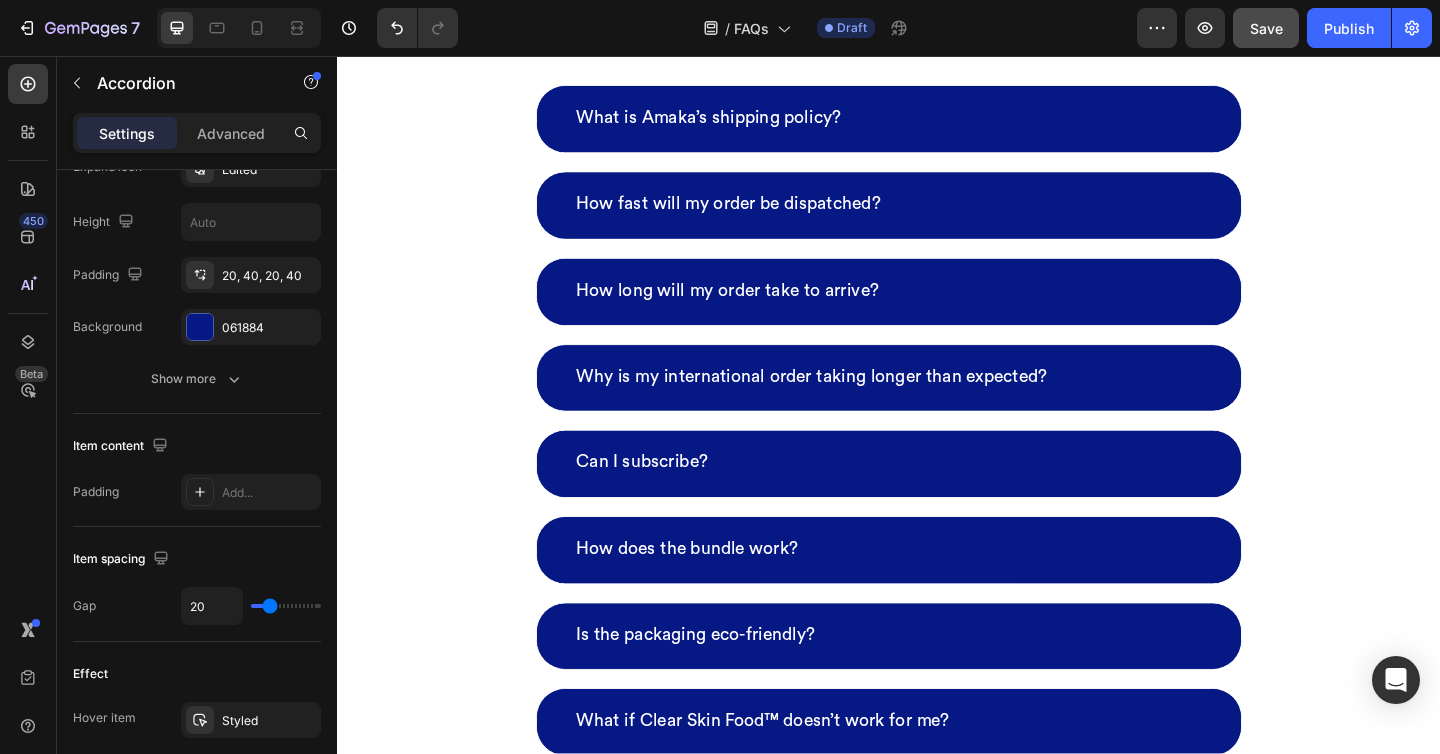 scroll, scrollTop: 2735, scrollLeft: 0, axis: vertical 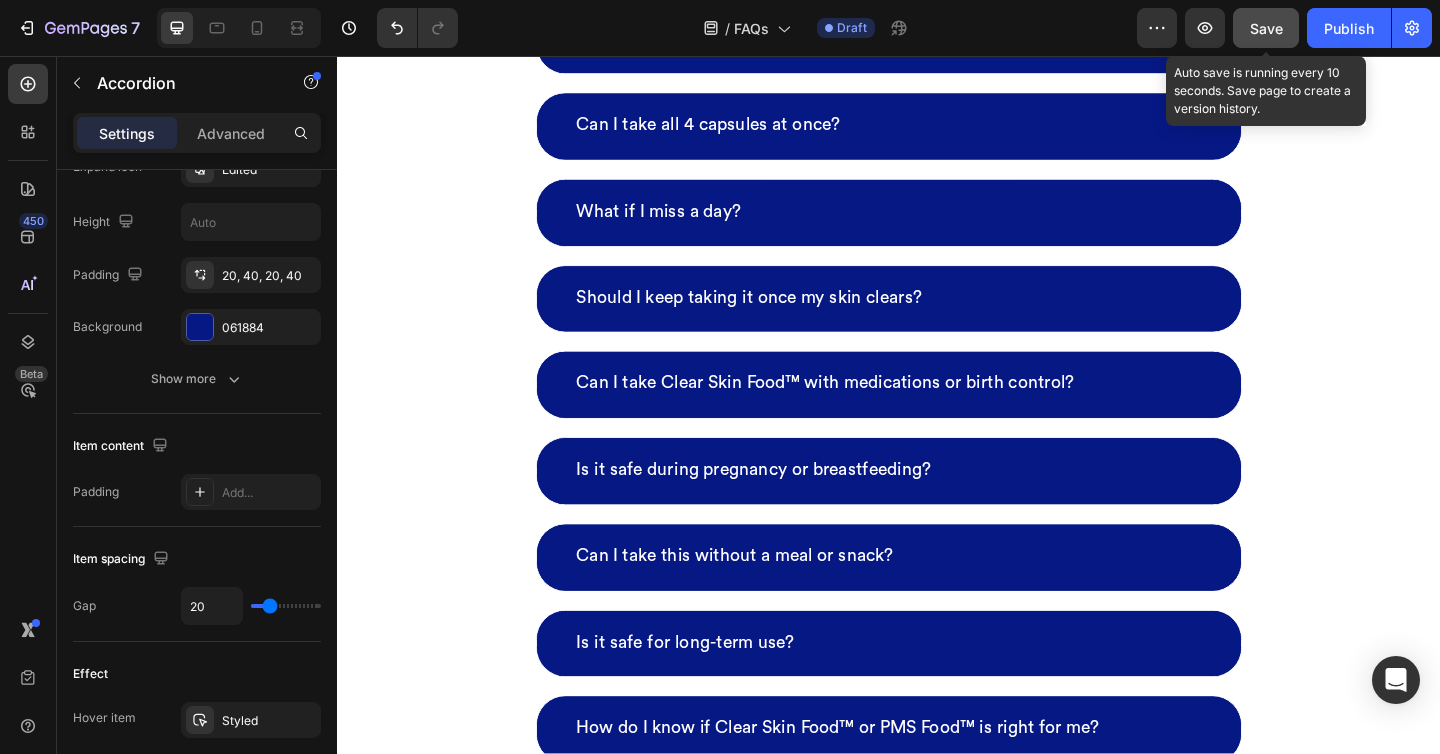 click on "Save" at bounding box center [1266, 28] 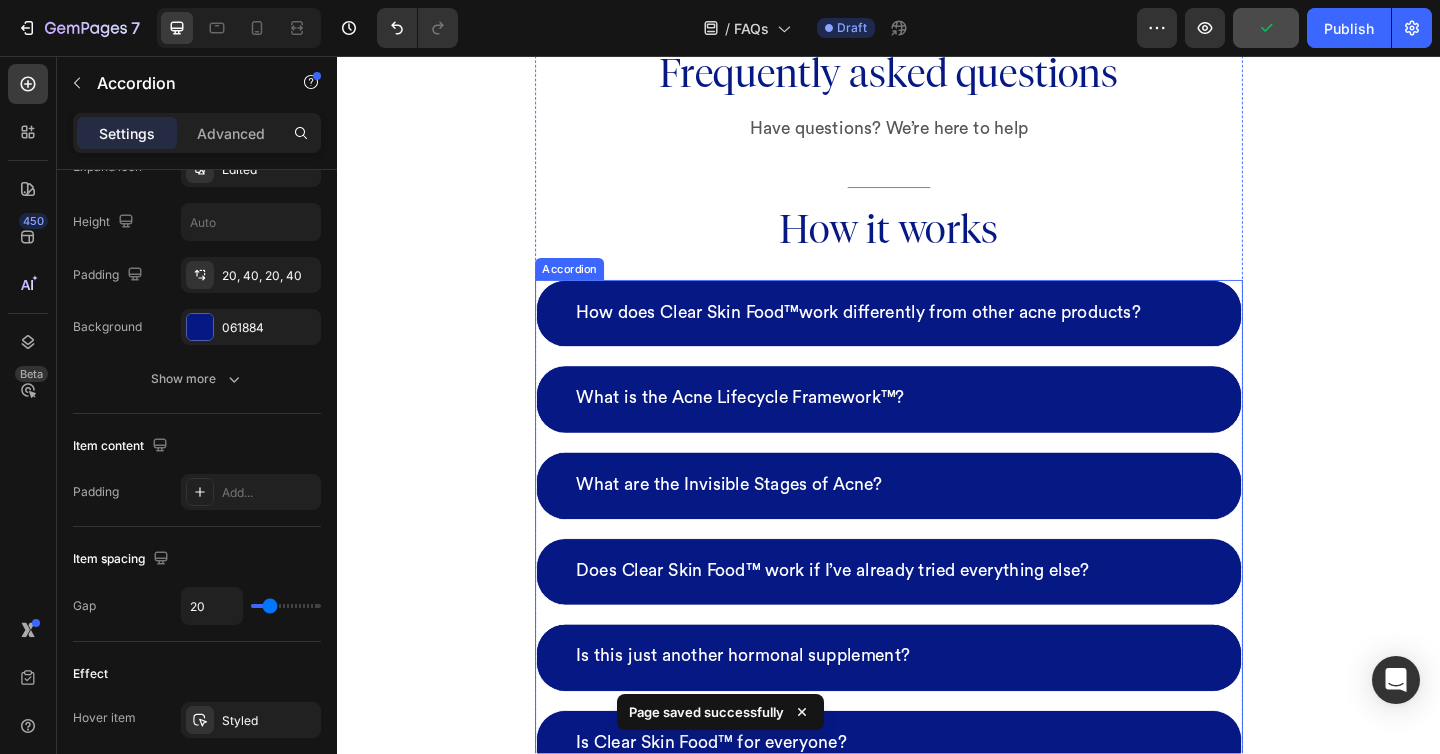 scroll, scrollTop: 0, scrollLeft: 0, axis: both 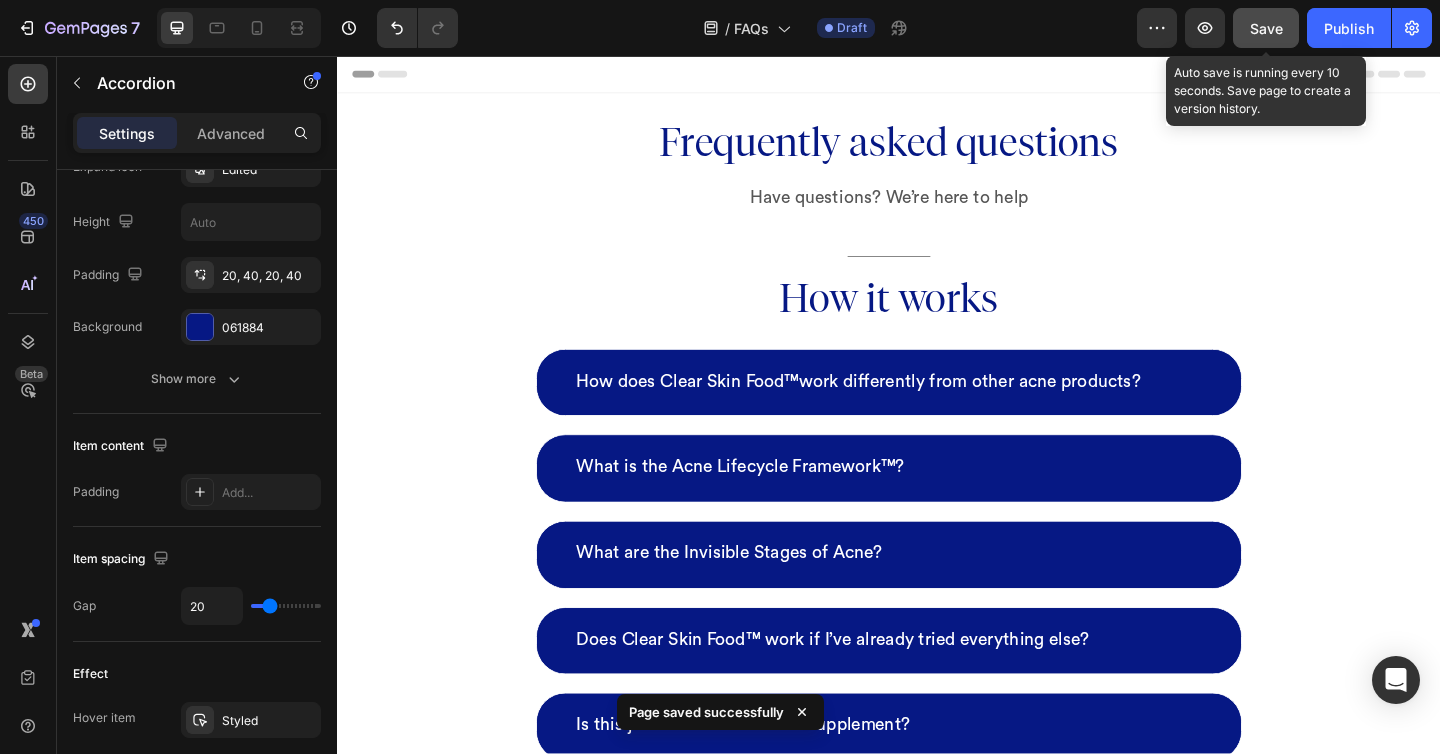 click on "Save" 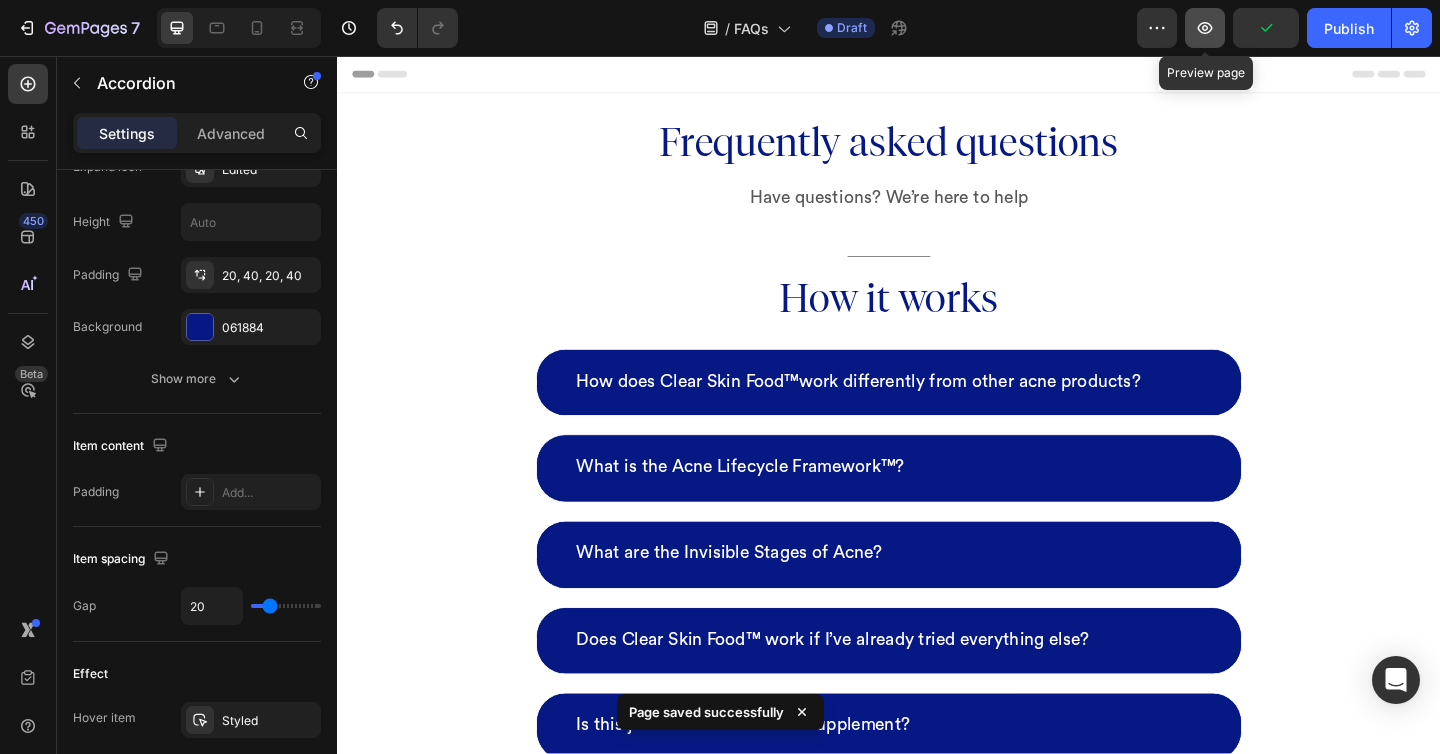 click 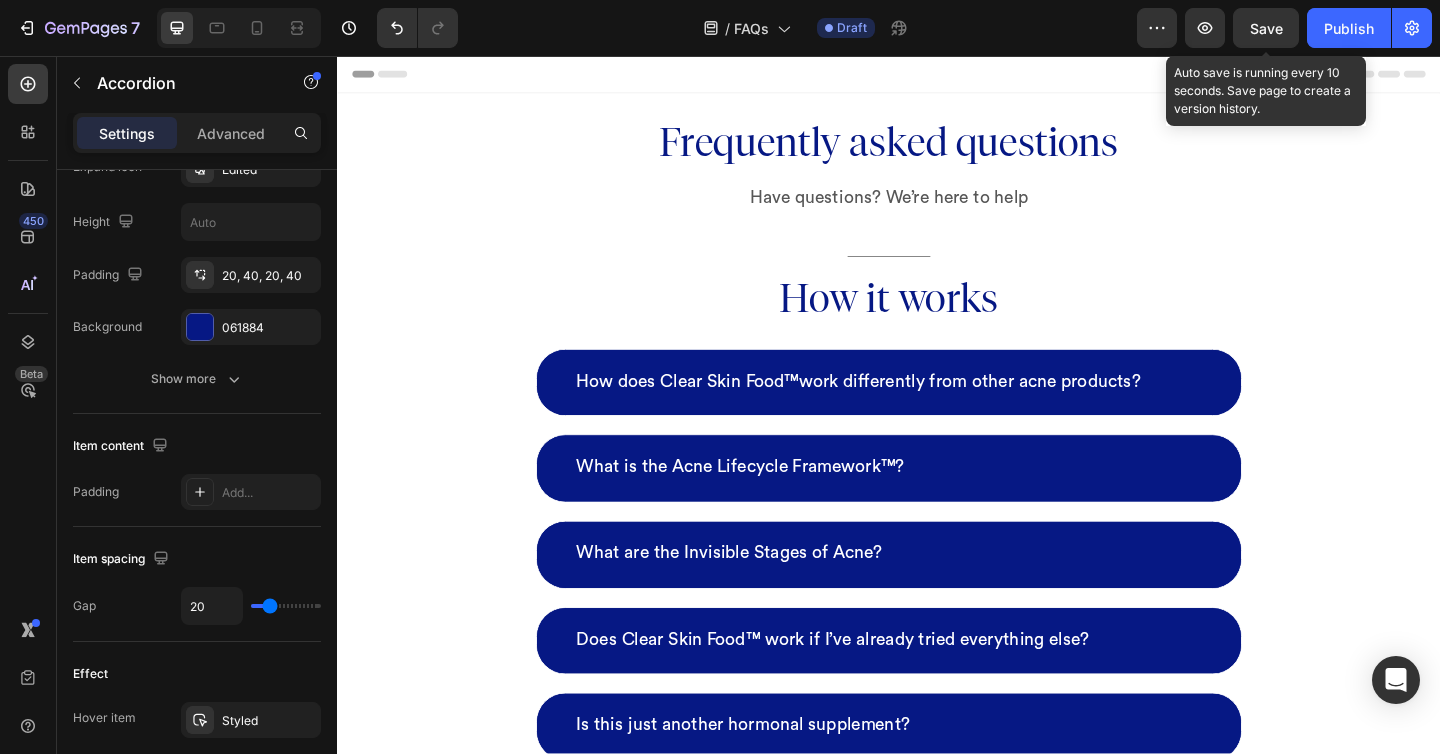 click on "Save" 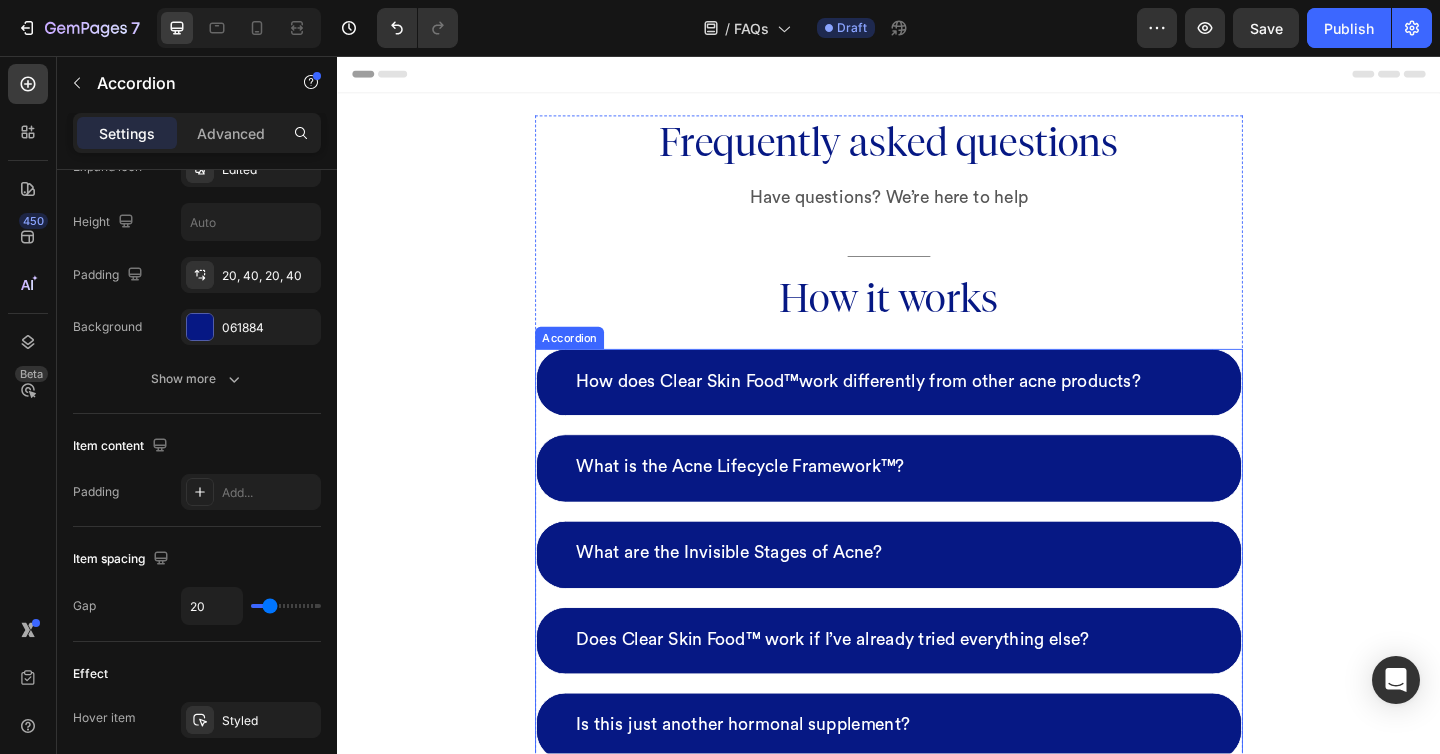 click on "How does Clear Skin Food™work differently from other acne products? What is the Acne Lifecycle Framework™? What are the Invisible Stages of Acne? Does Clear Skin Food™ work if I’ve already tried everything else? Is this just another hormonal supplement? Is Clear Skin Food™ for everyone? Will Clear Skin Food™ make me break out more in the beginning?  I sometimes forget to take the supplements in the morning. Is it okay if I just take the two daily doses at night?" at bounding box center (937, 752) 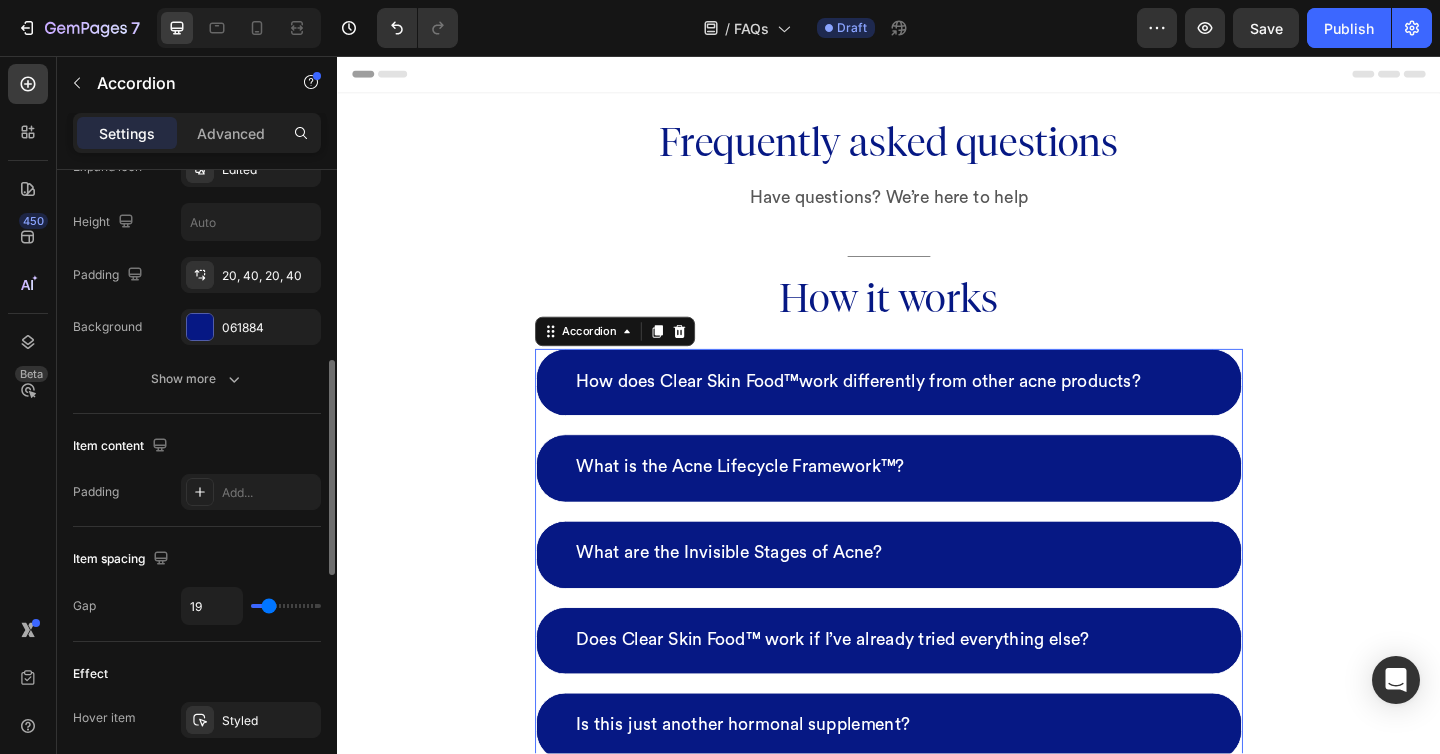 click at bounding box center (286, 606) 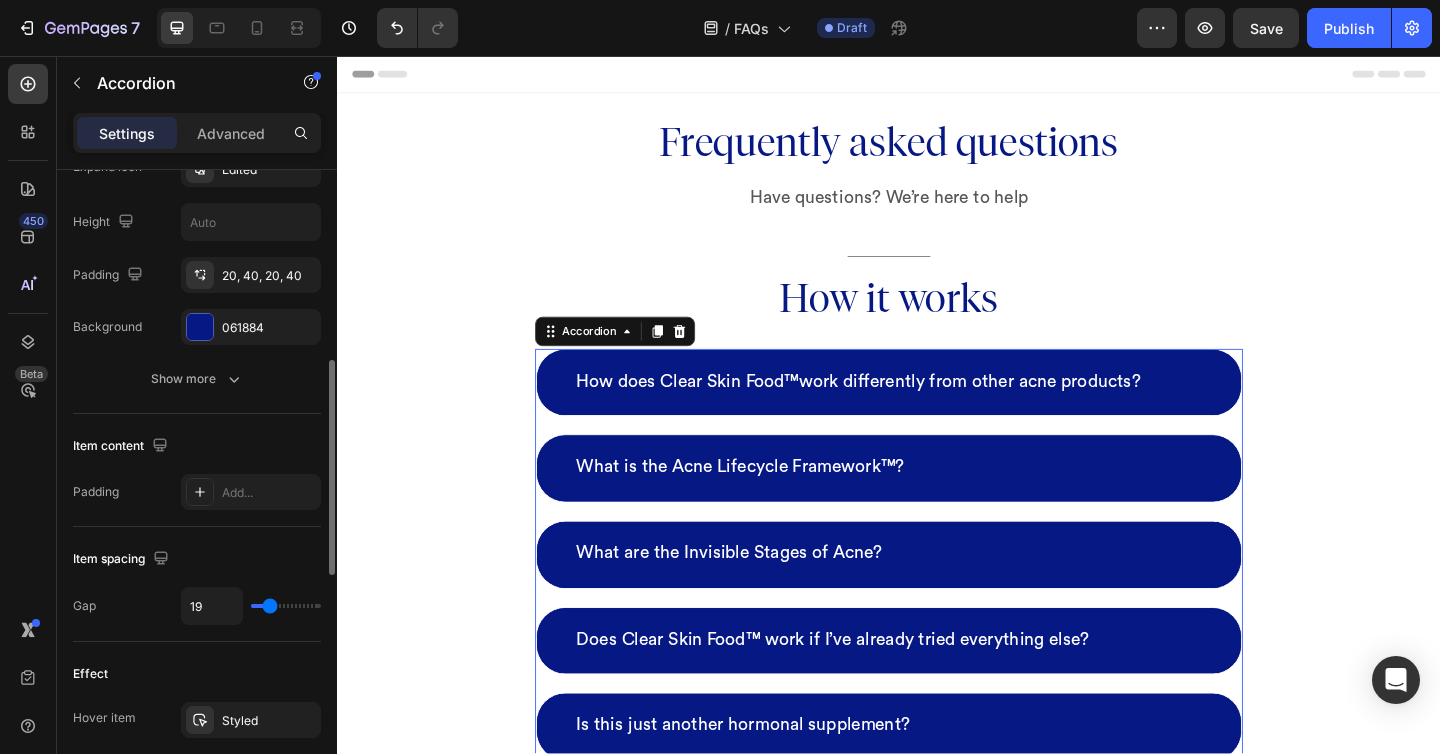 type on "20" 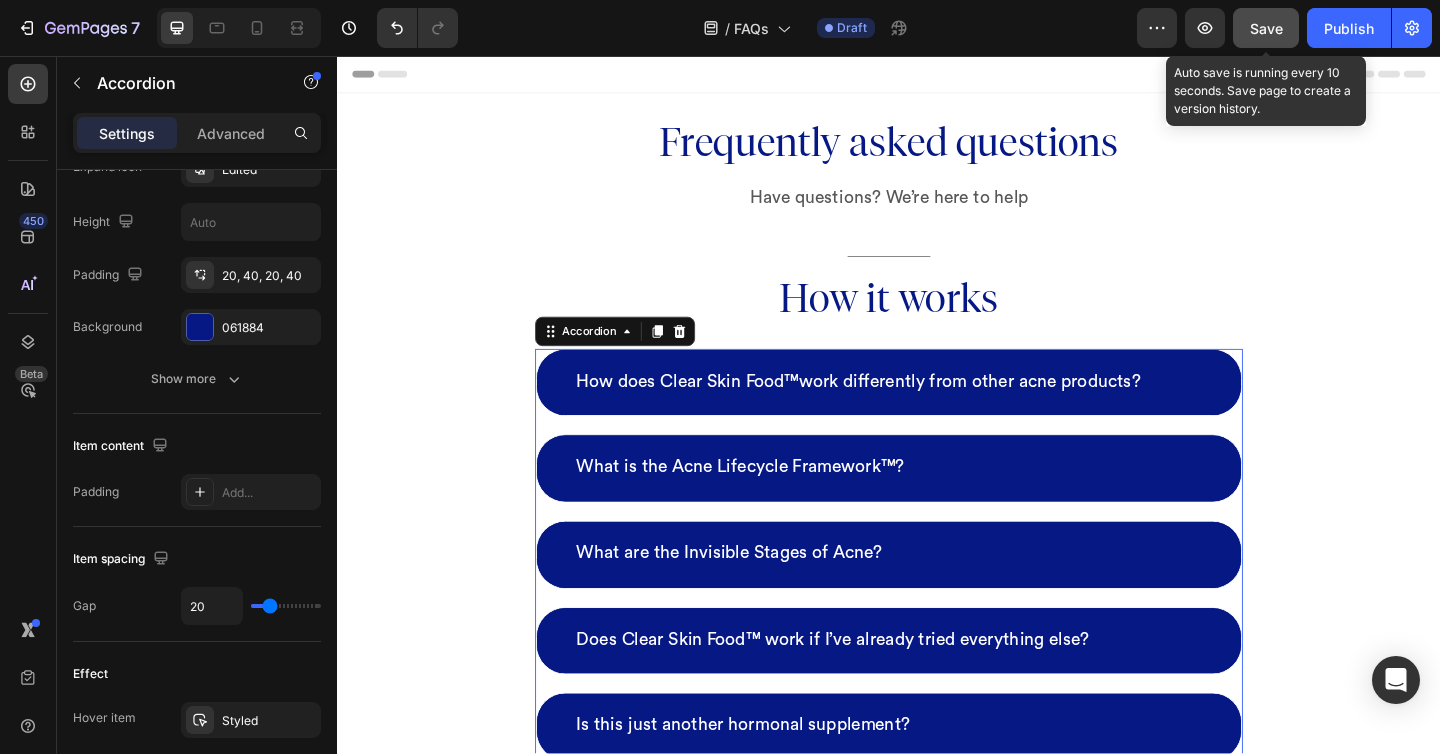 click on "Save" 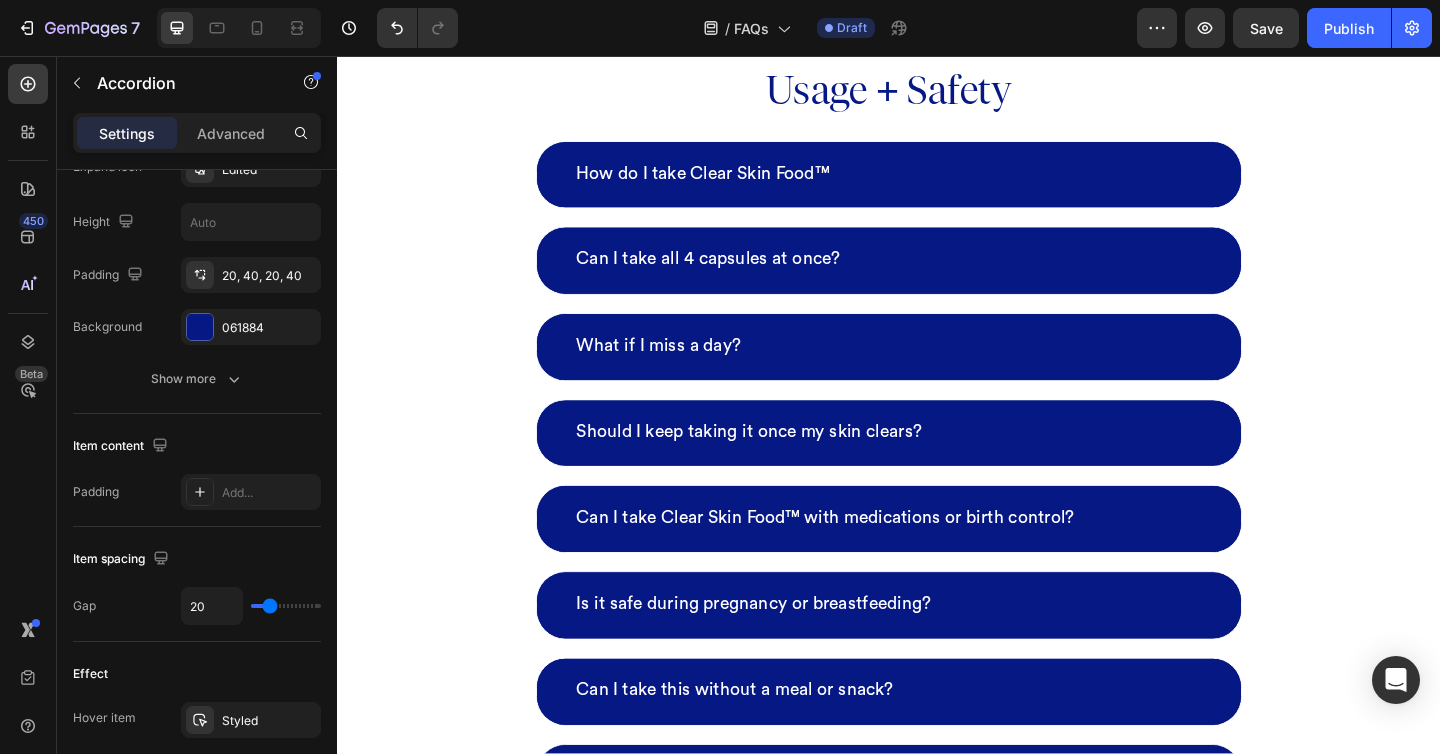 scroll, scrollTop: 2451, scrollLeft: 0, axis: vertical 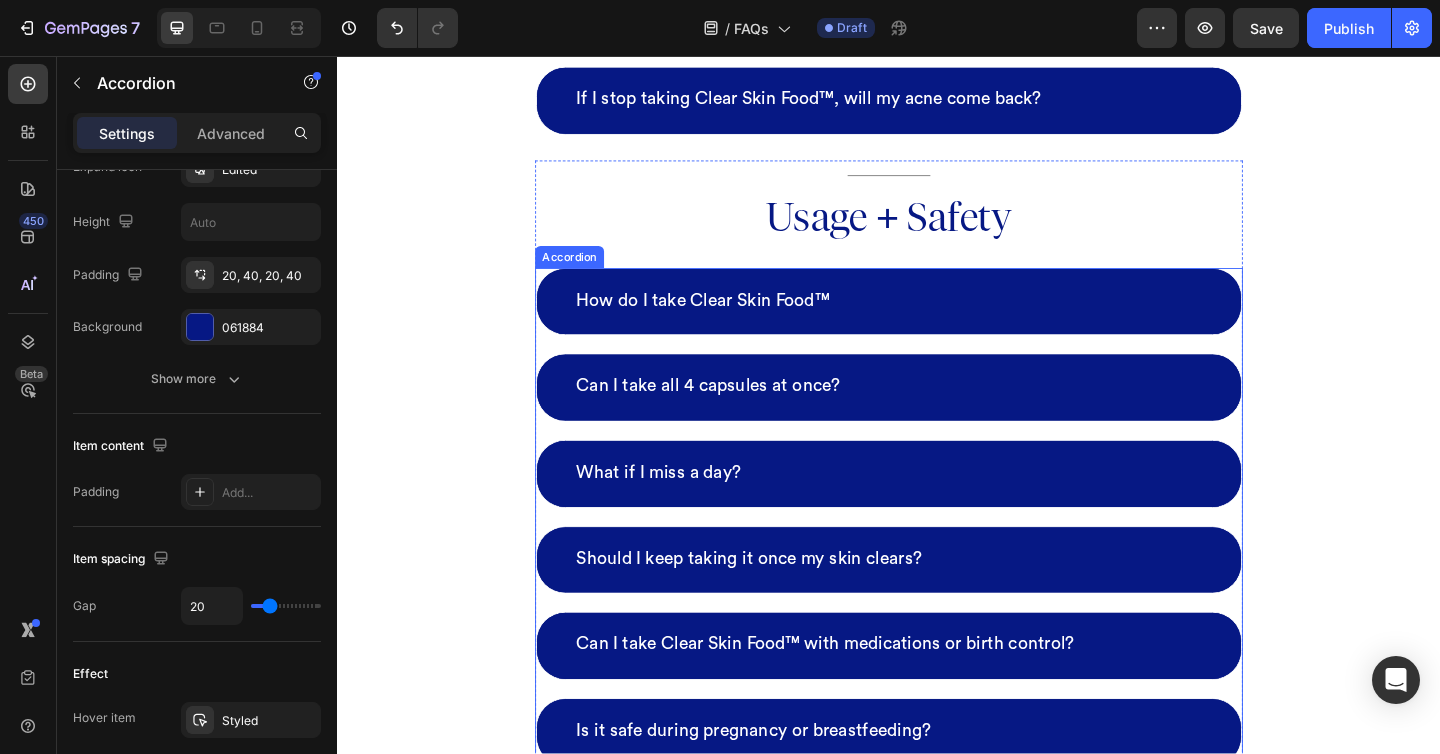 click on "Can I take all 4 capsules at once?" at bounding box center [937, 417] 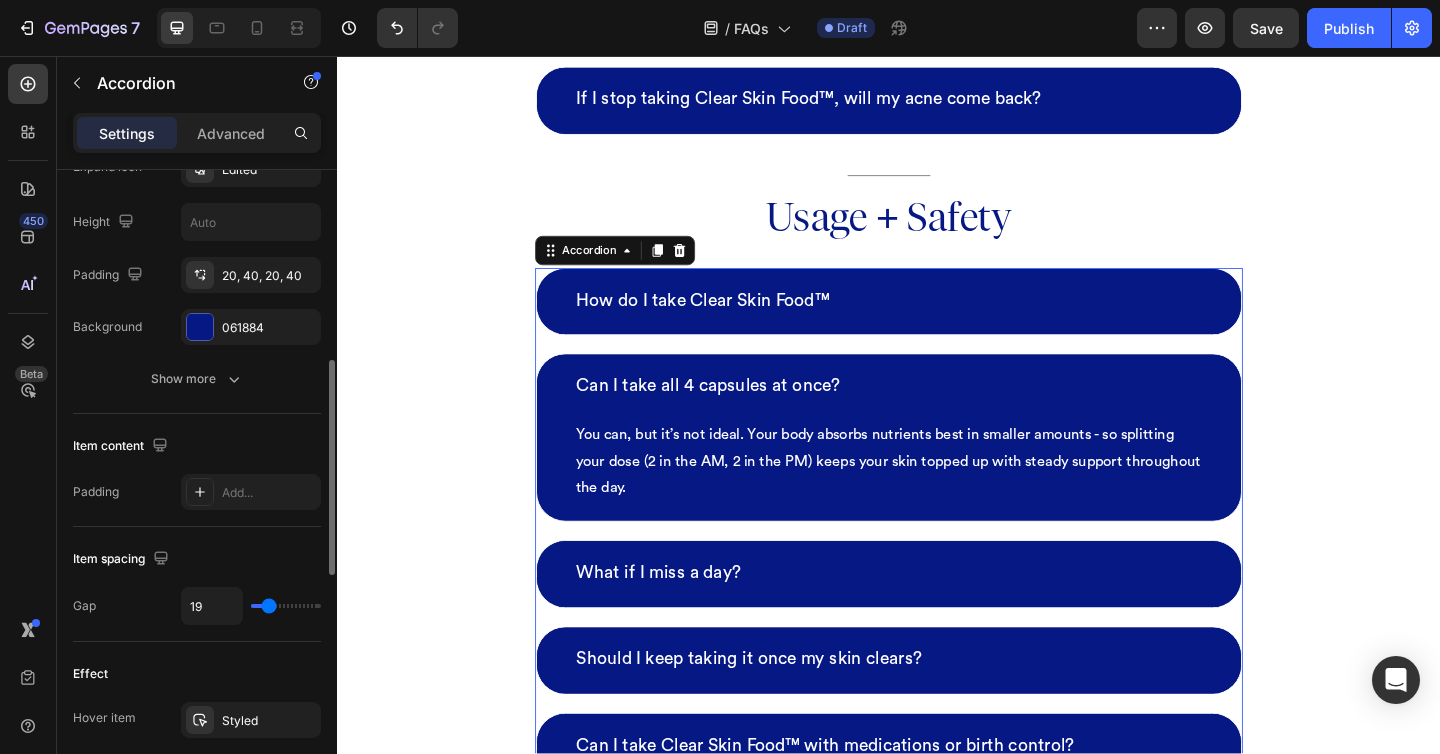 click at bounding box center (286, 606) 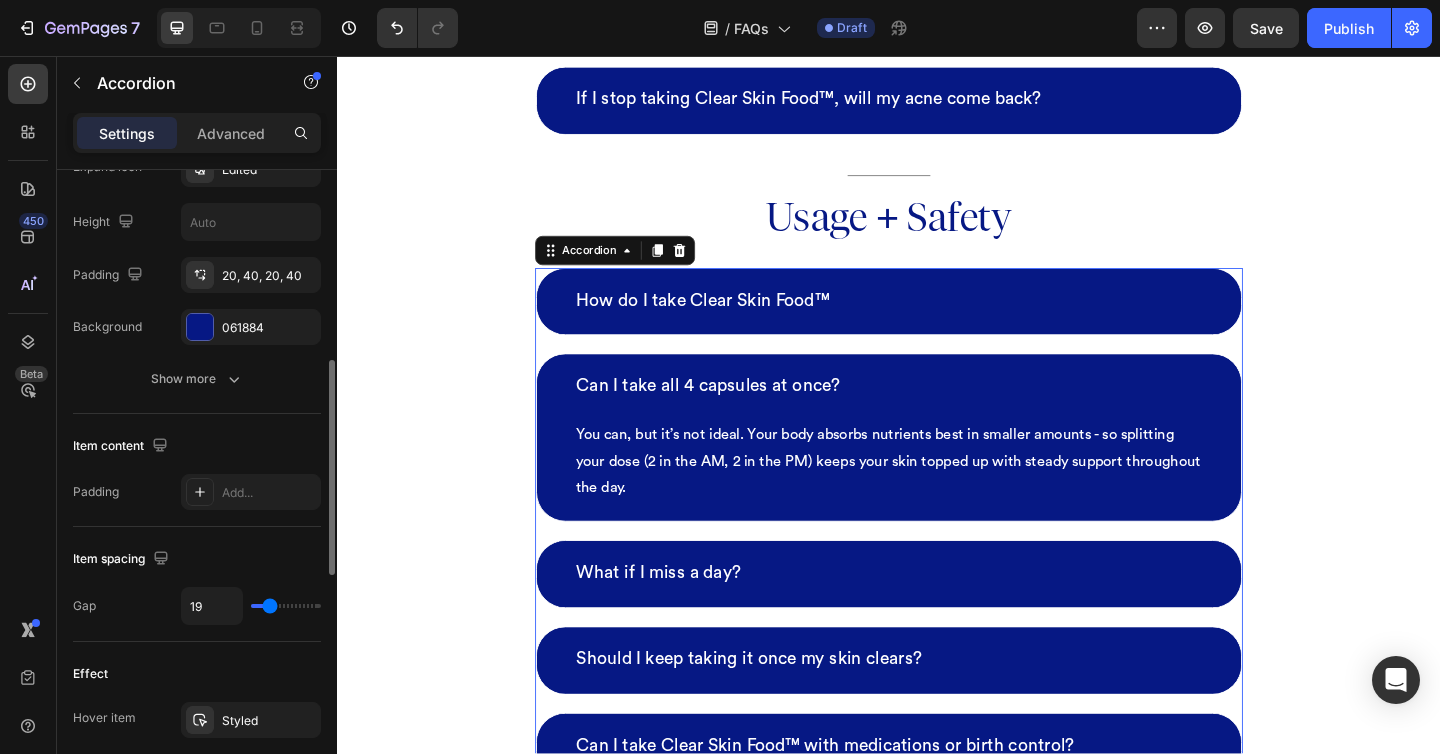type on "20" 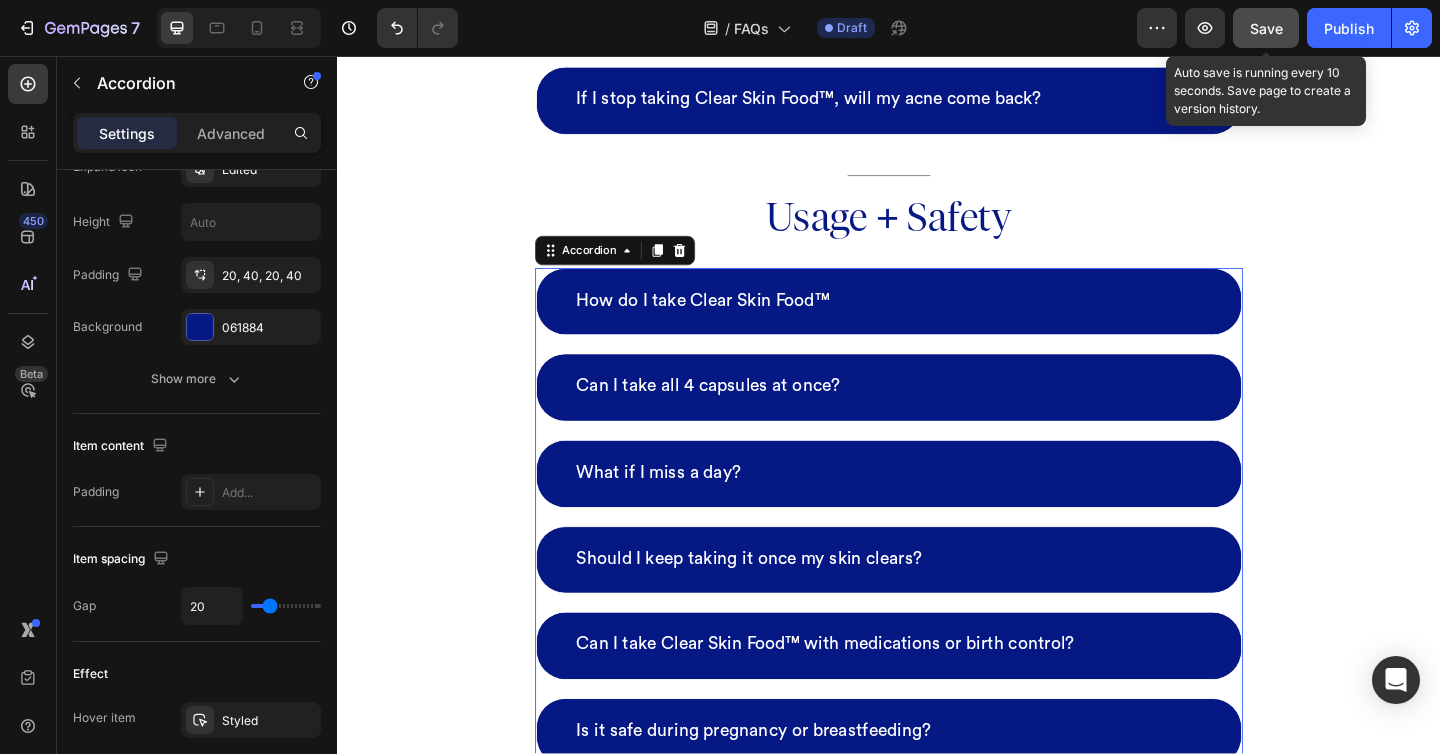 click on "Save" at bounding box center (1266, 28) 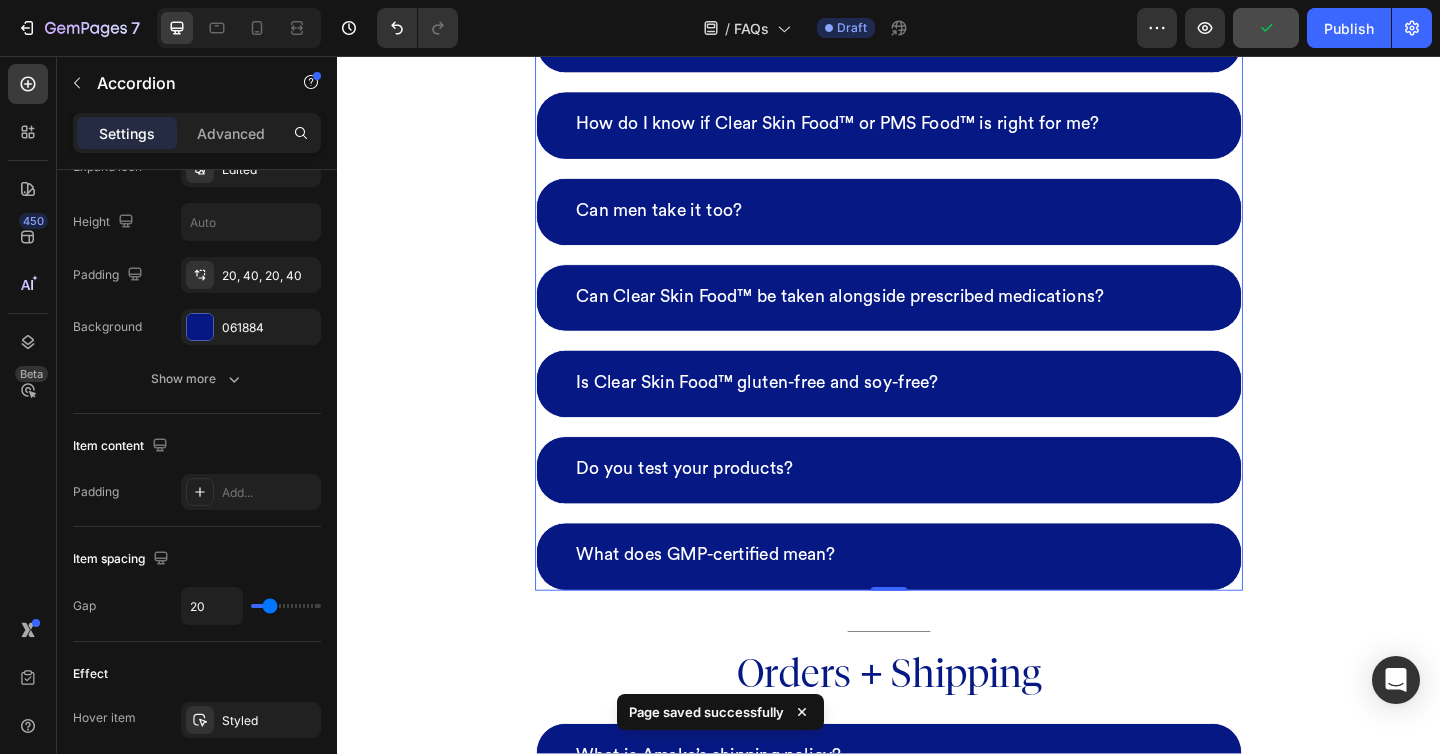 scroll, scrollTop: 3679, scrollLeft: 0, axis: vertical 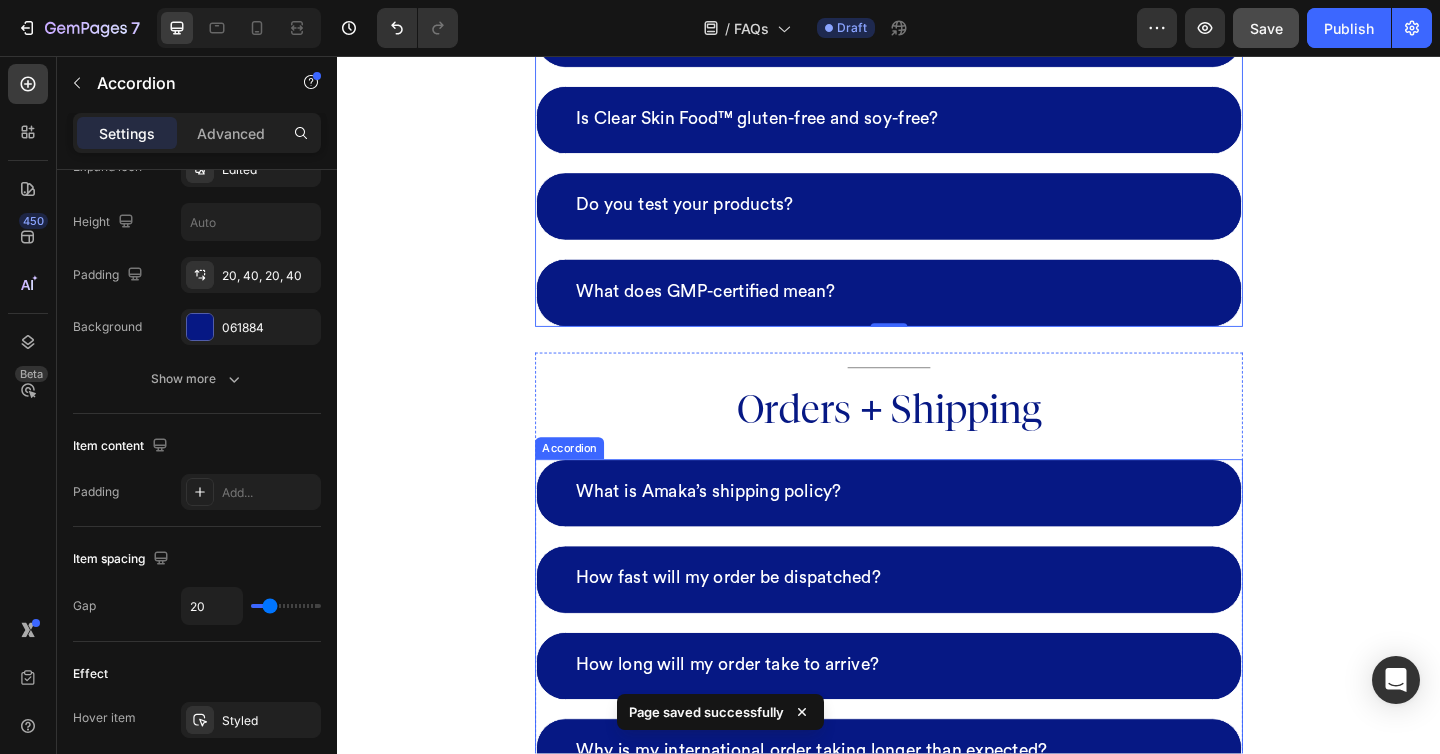 click on "What is Amaka’s shipping policy?  How fast will my order be dispatched? How long will my order take to arrive? Why is my international order taking longer than expected? Can I subscribe? How does the bundle work? Is the packaging eco-friendly? What if Clear Skin Food™ doesn’t work for me? What’s your return policy? What if my order arrives damaged or missing something?" at bounding box center (937, 953) 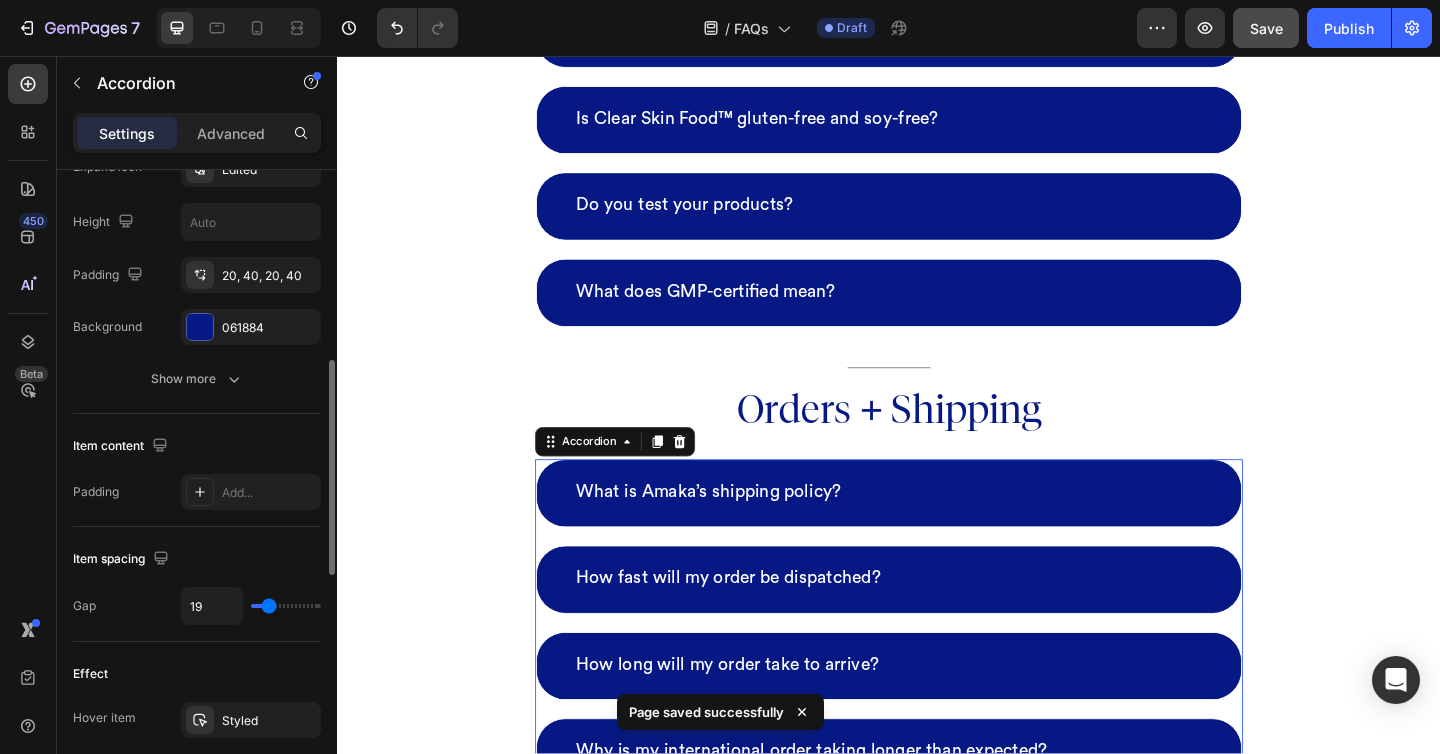 click at bounding box center (286, 606) 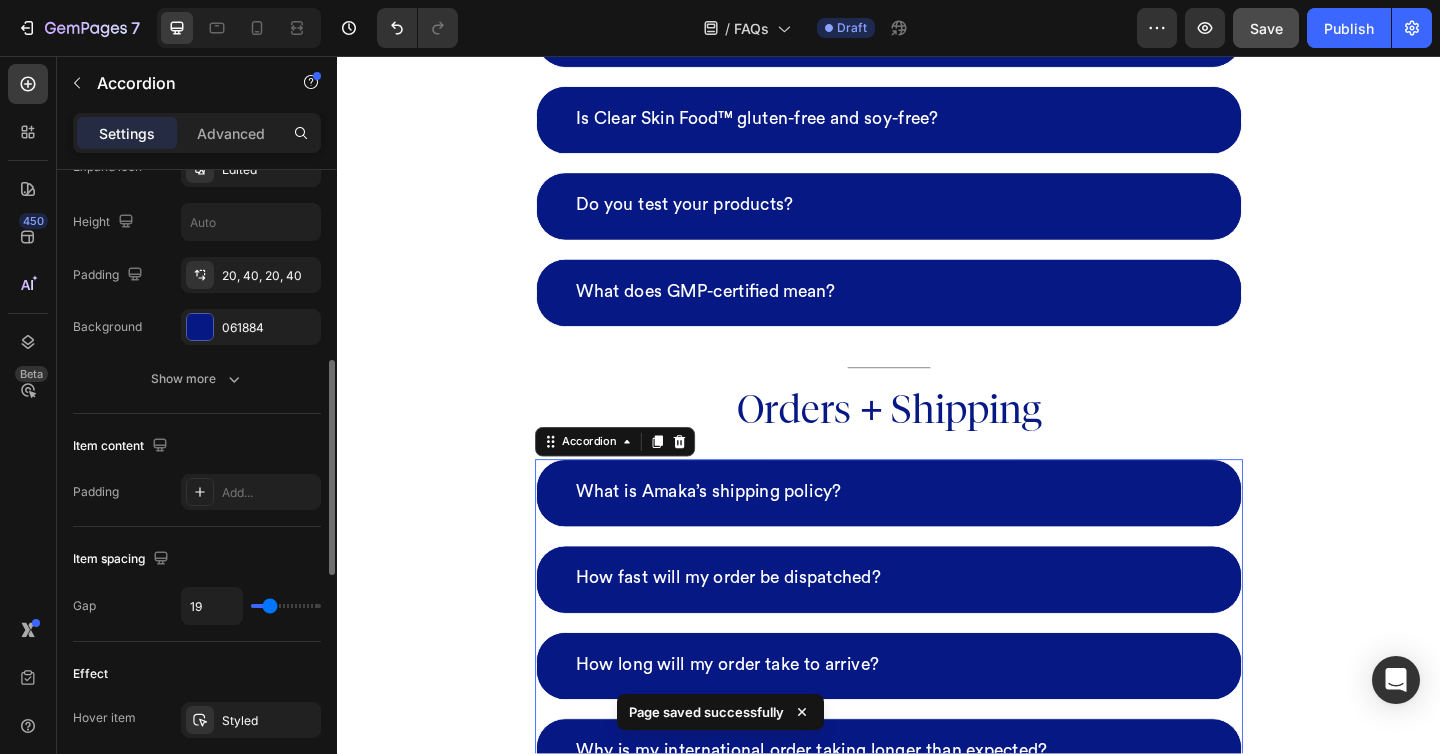 type on "20" 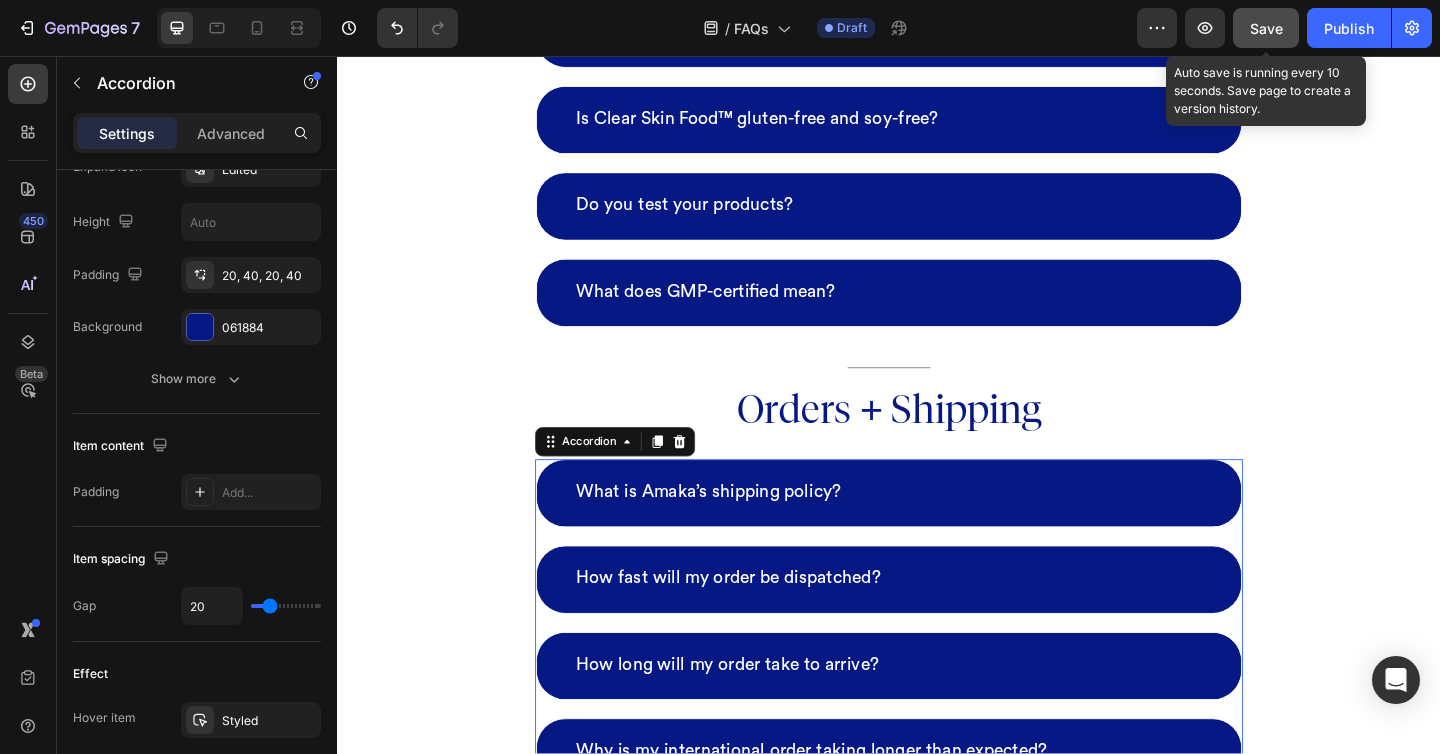 click on "Save" at bounding box center (1266, 28) 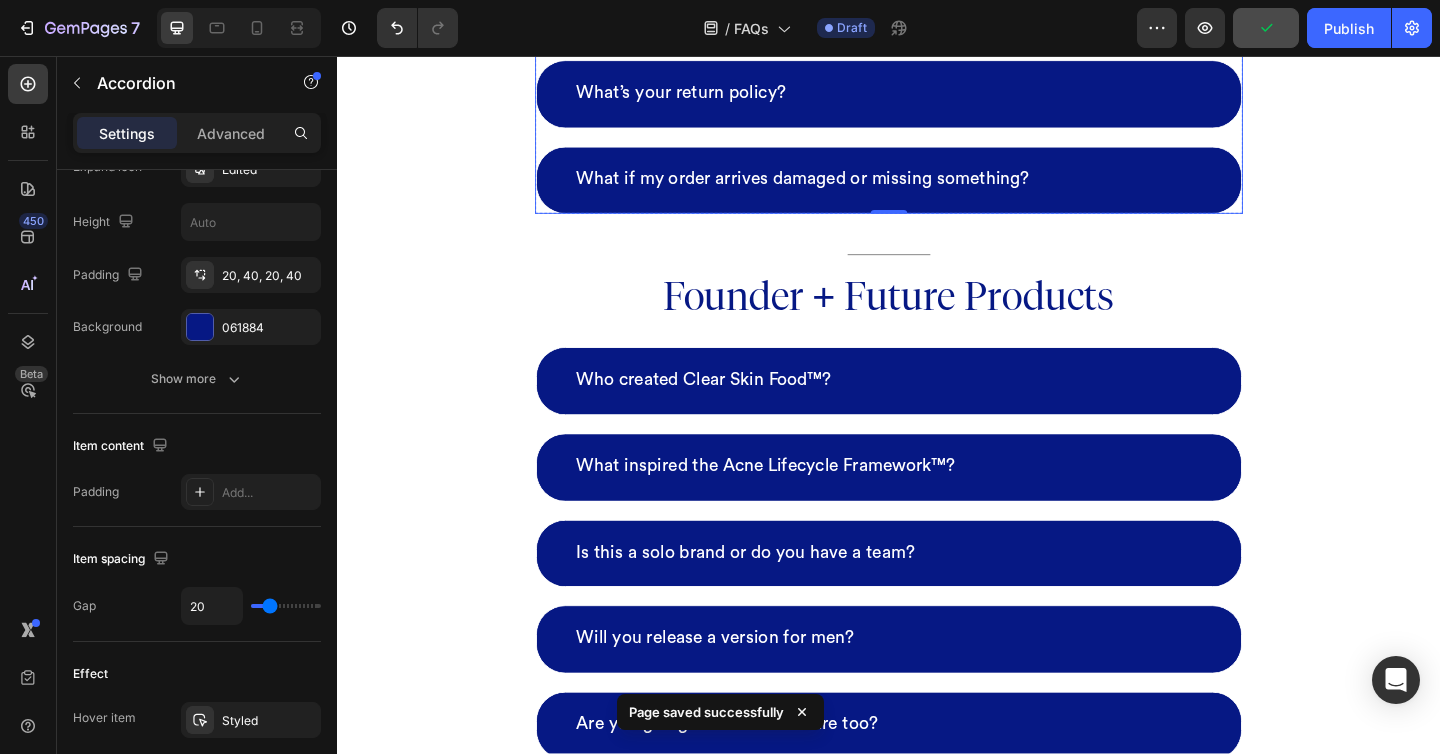 scroll, scrollTop: 4888, scrollLeft: 0, axis: vertical 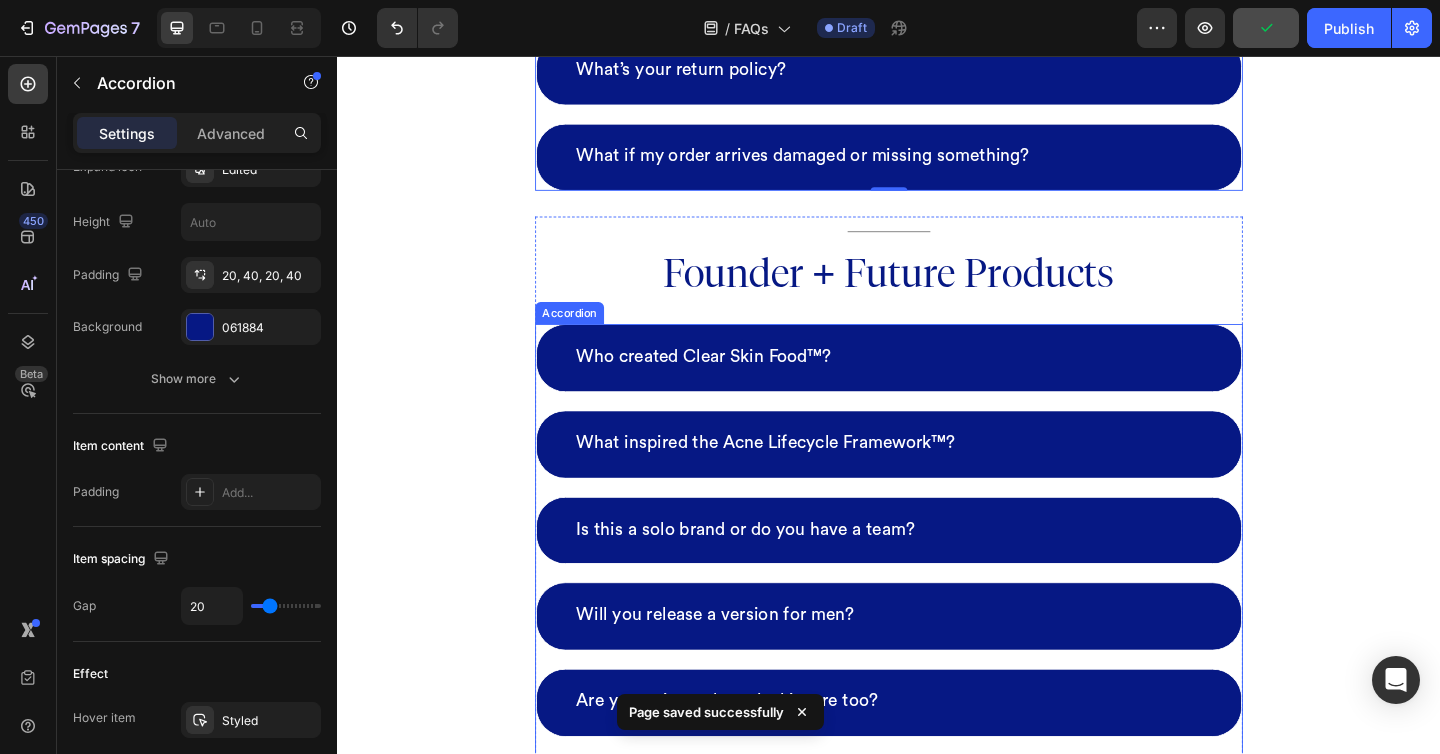 click on "Who created Clear Skin Food™? What inspired the Acne Lifecycle Framework™? Is this a solo brand or do you have a team? Will you release a version for men? Are you going to launch skincare too? Can I work with you / partner with the brand? How can I stay updated on product launches?" at bounding box center [937, 666] 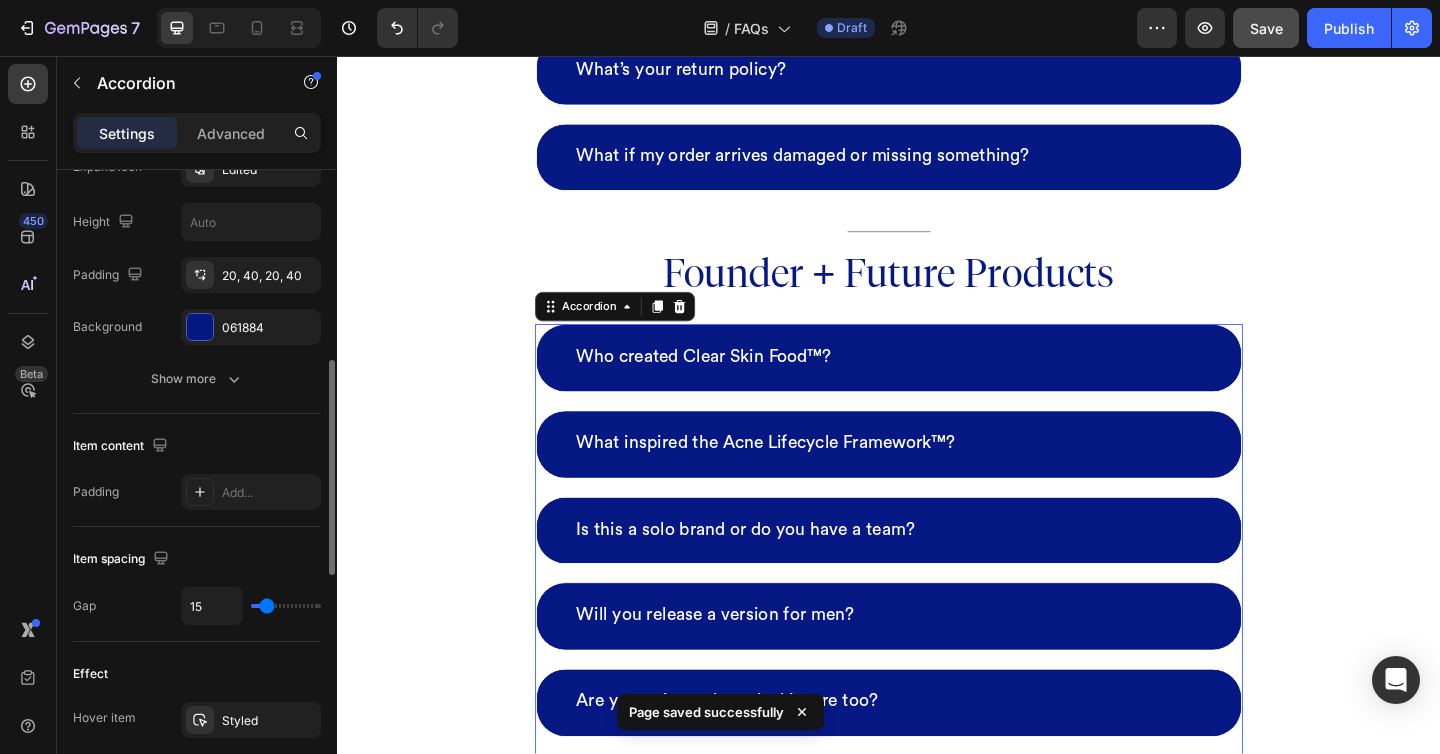 click at bounding box center (286, 606) 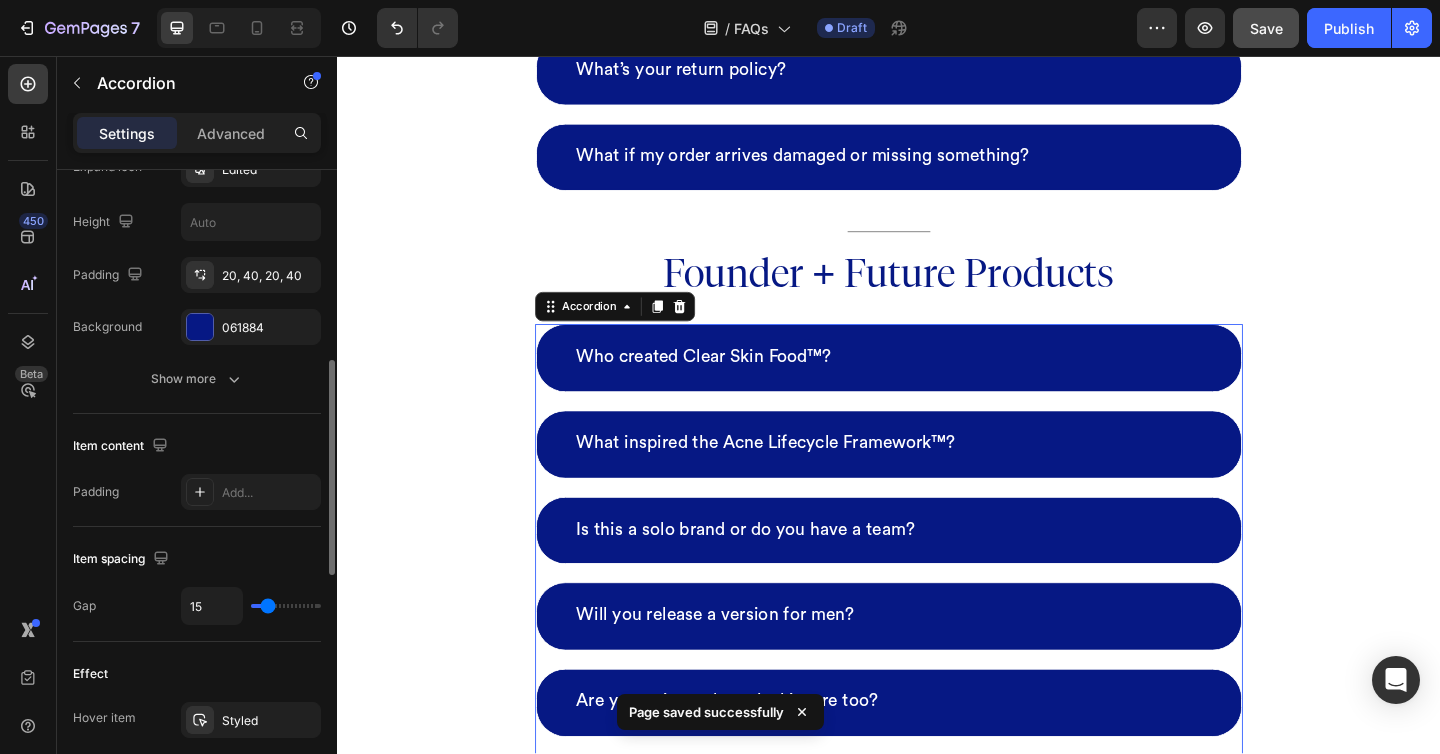 type on "16" 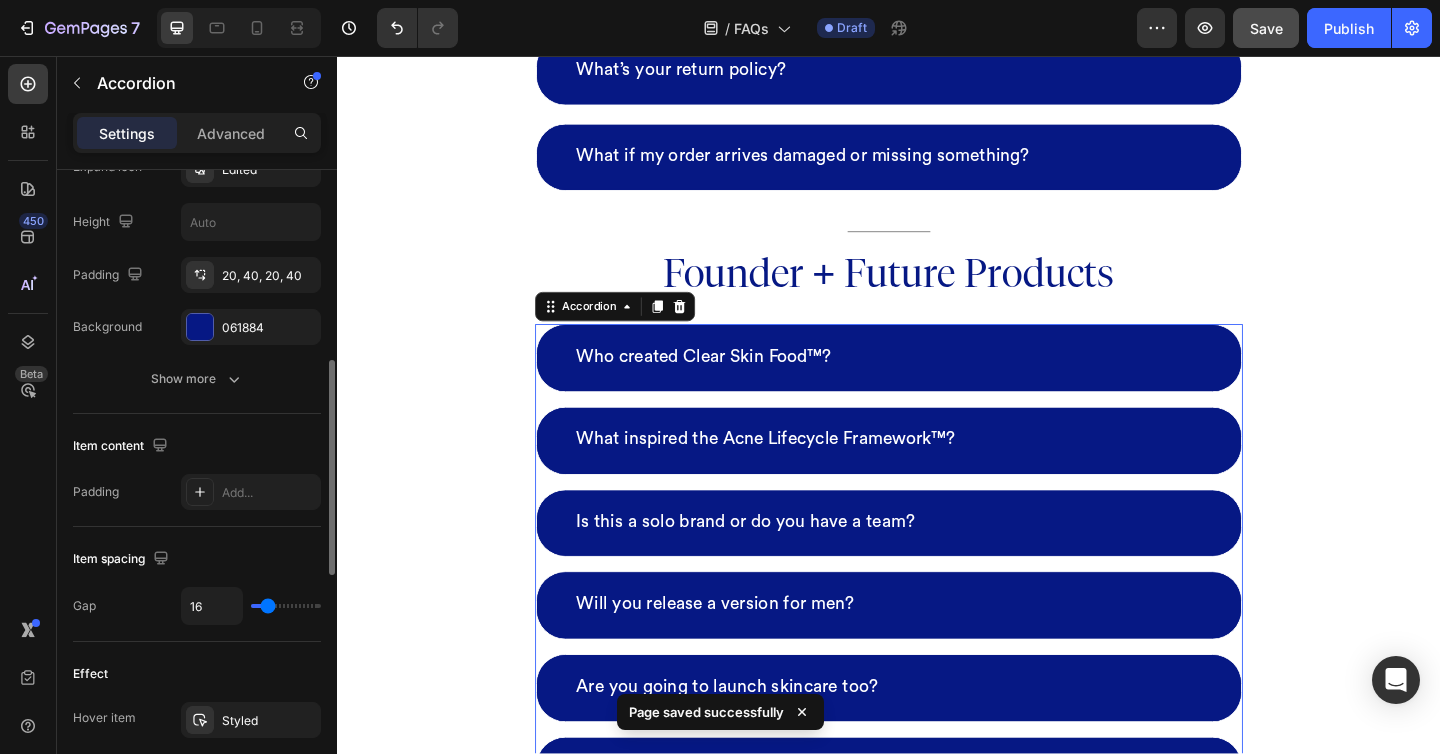 type on "17" 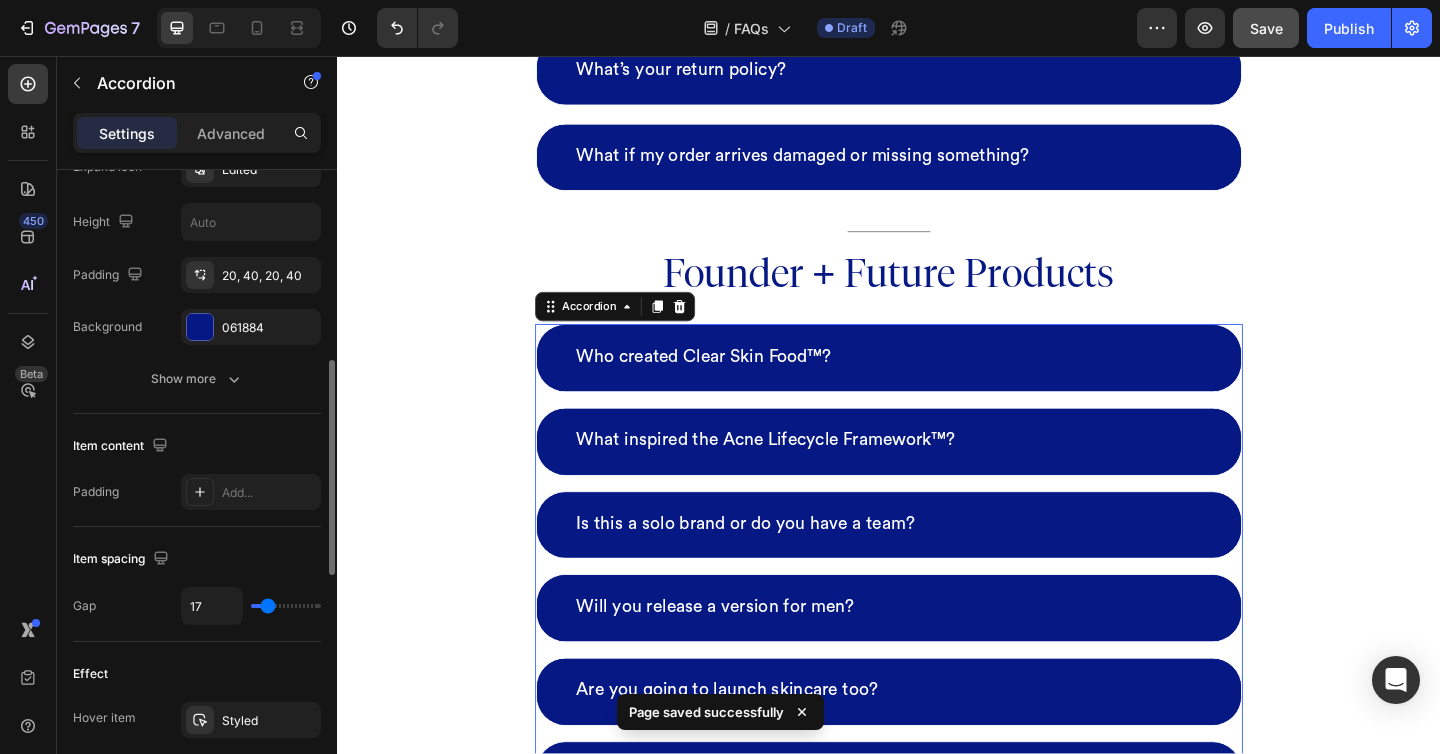type on "18" 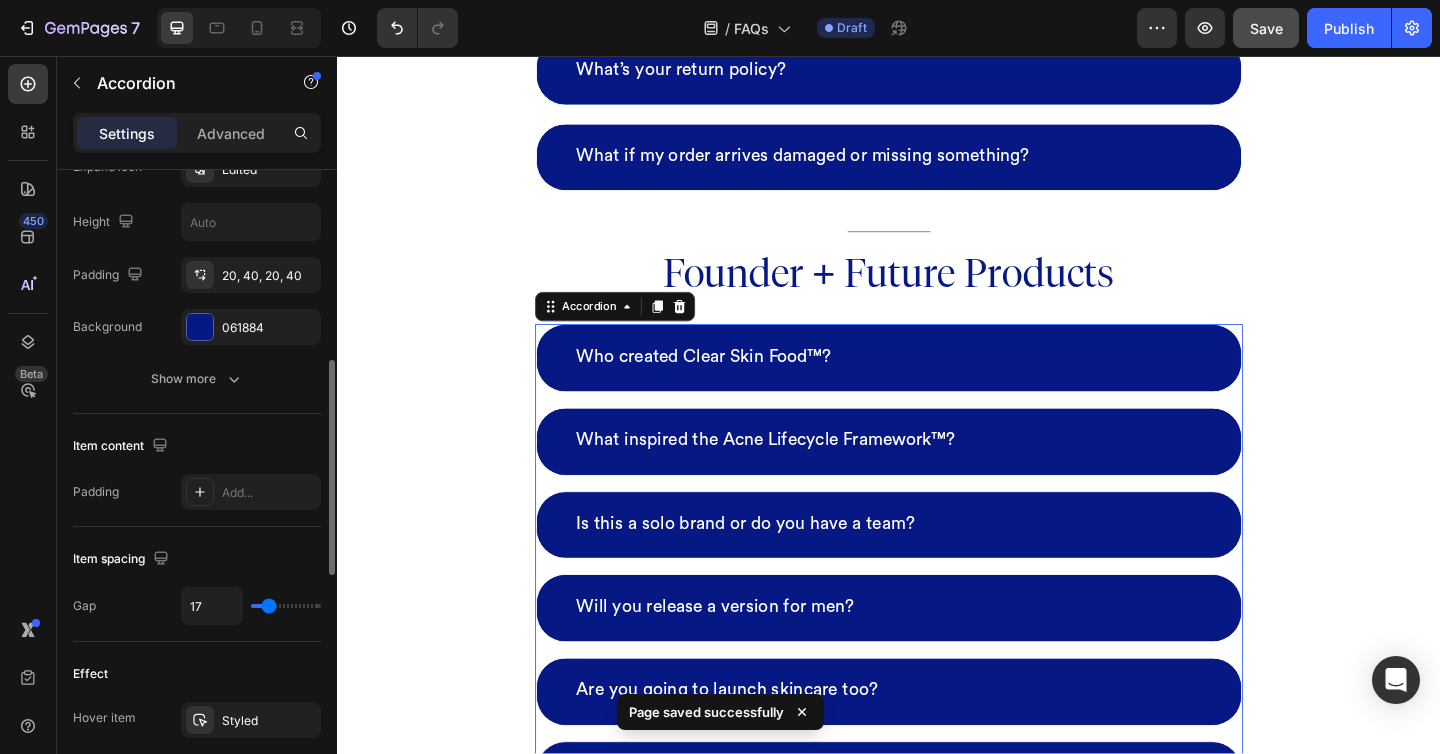 type on "18" 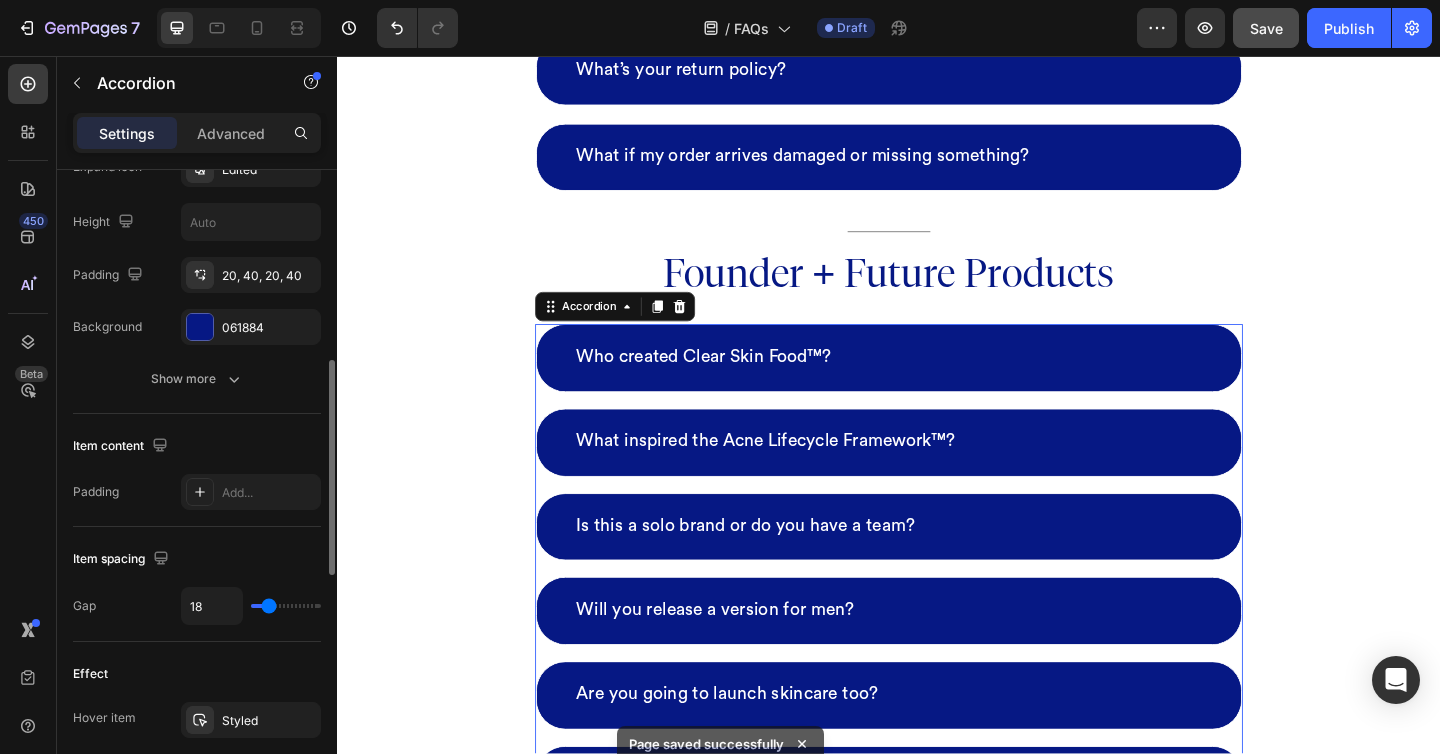 type on "19" 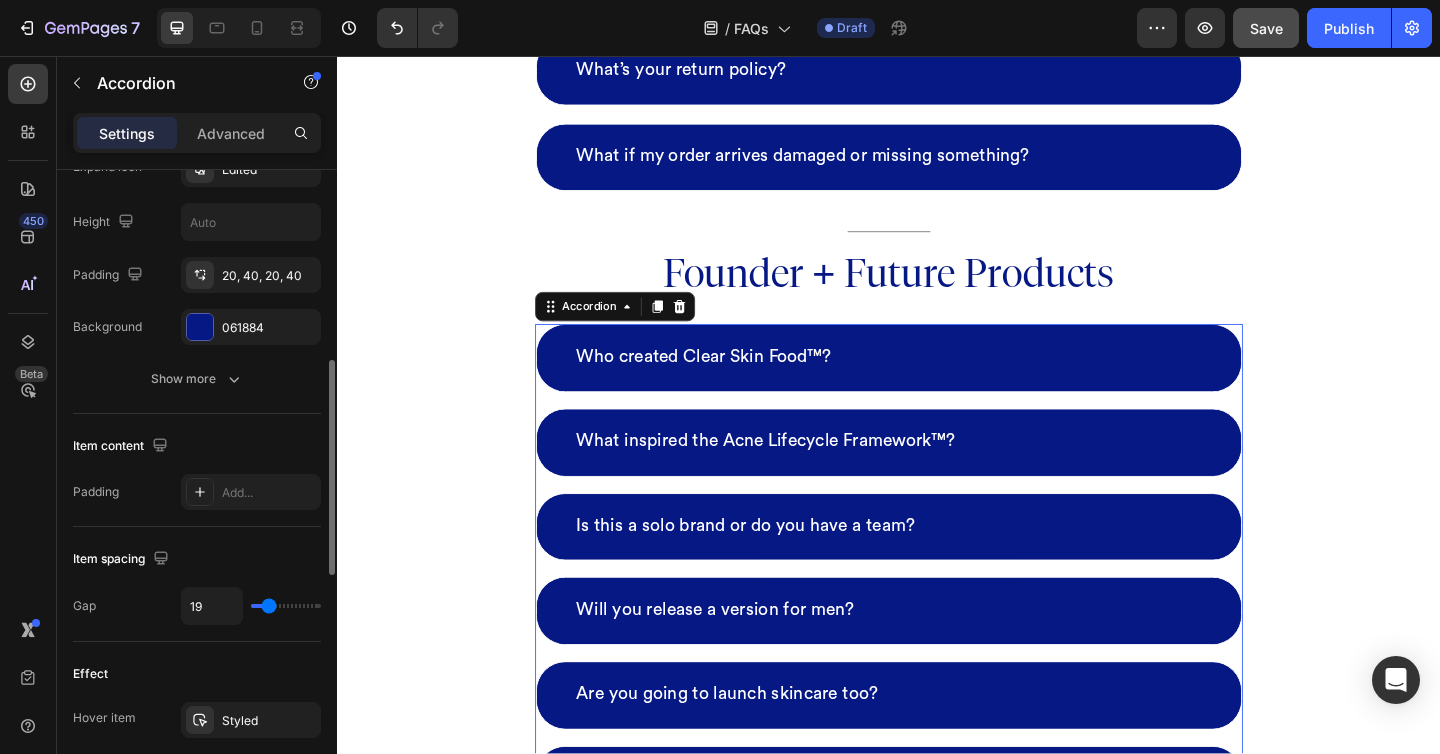 type on "20" 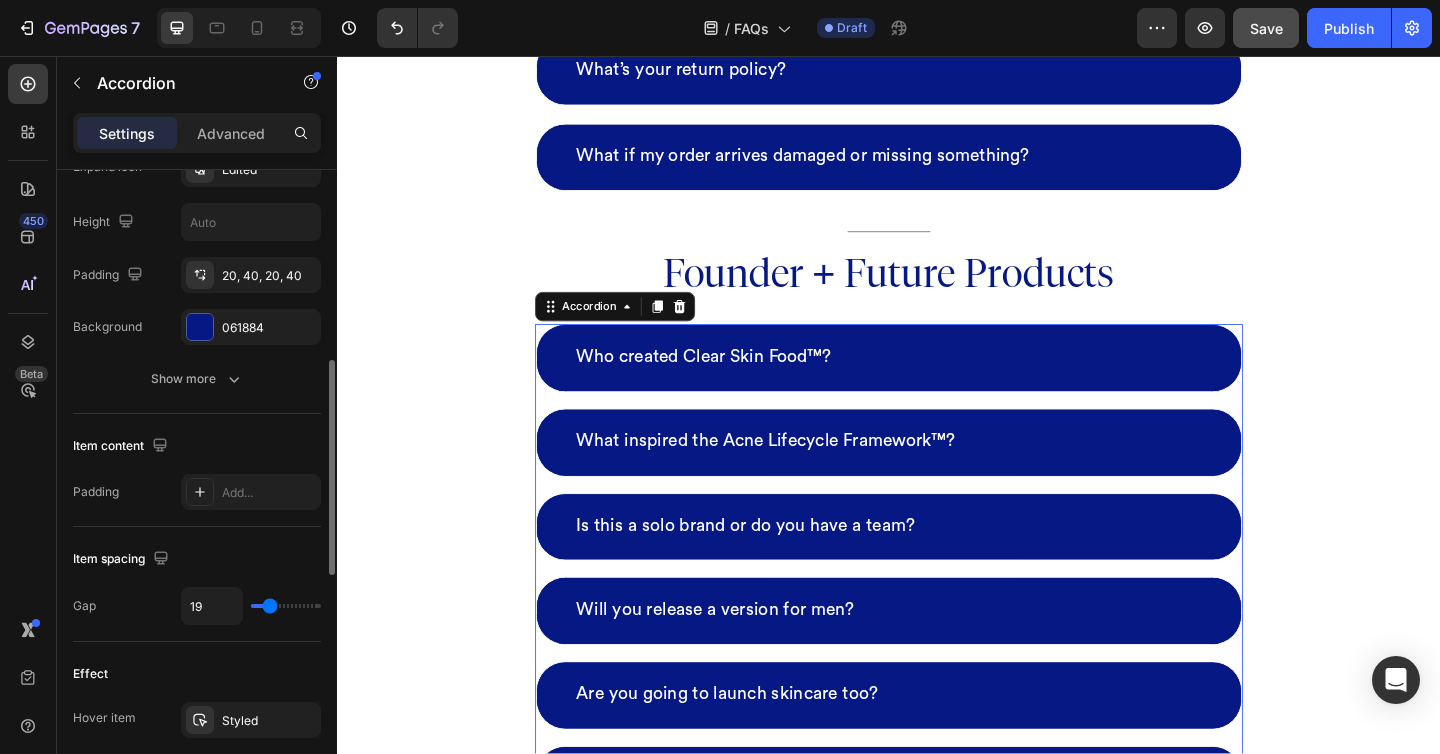 type on "20" 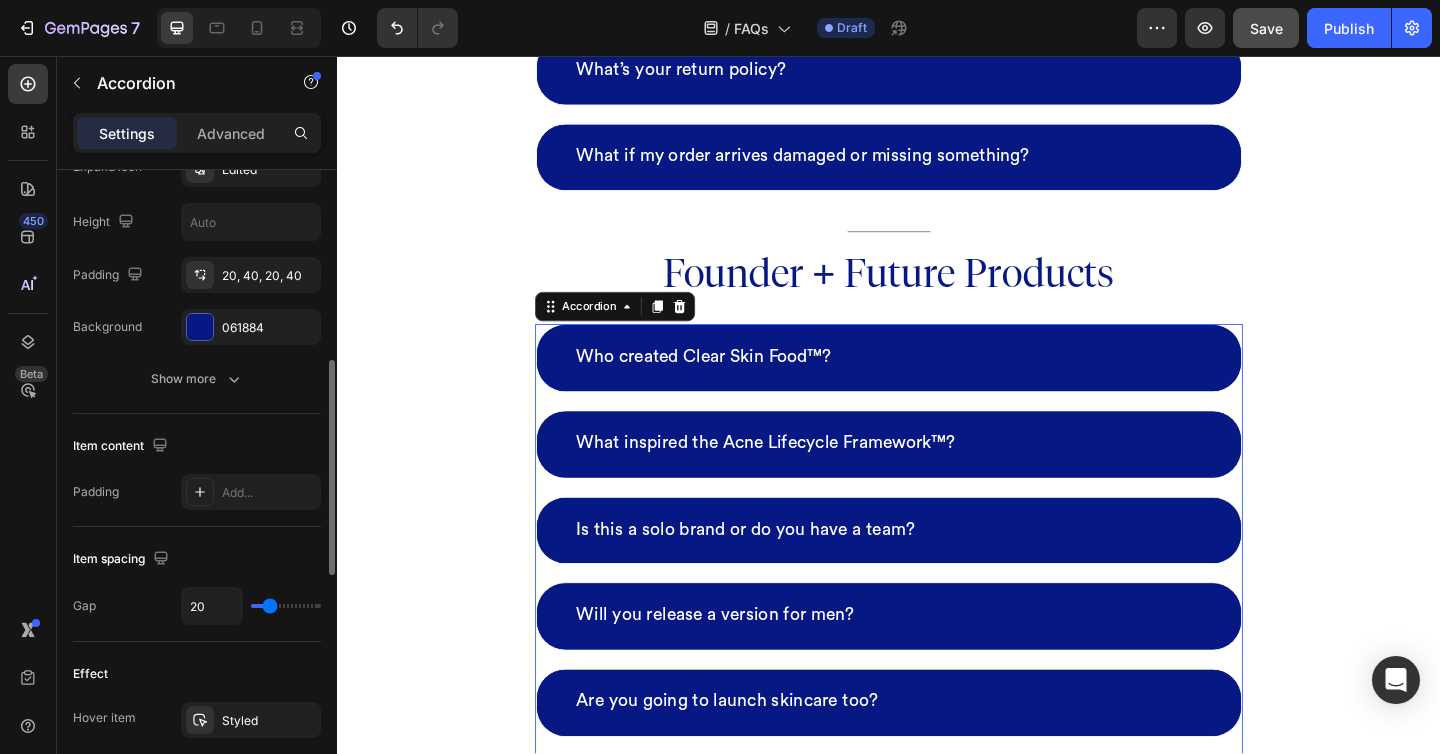 type on "21" 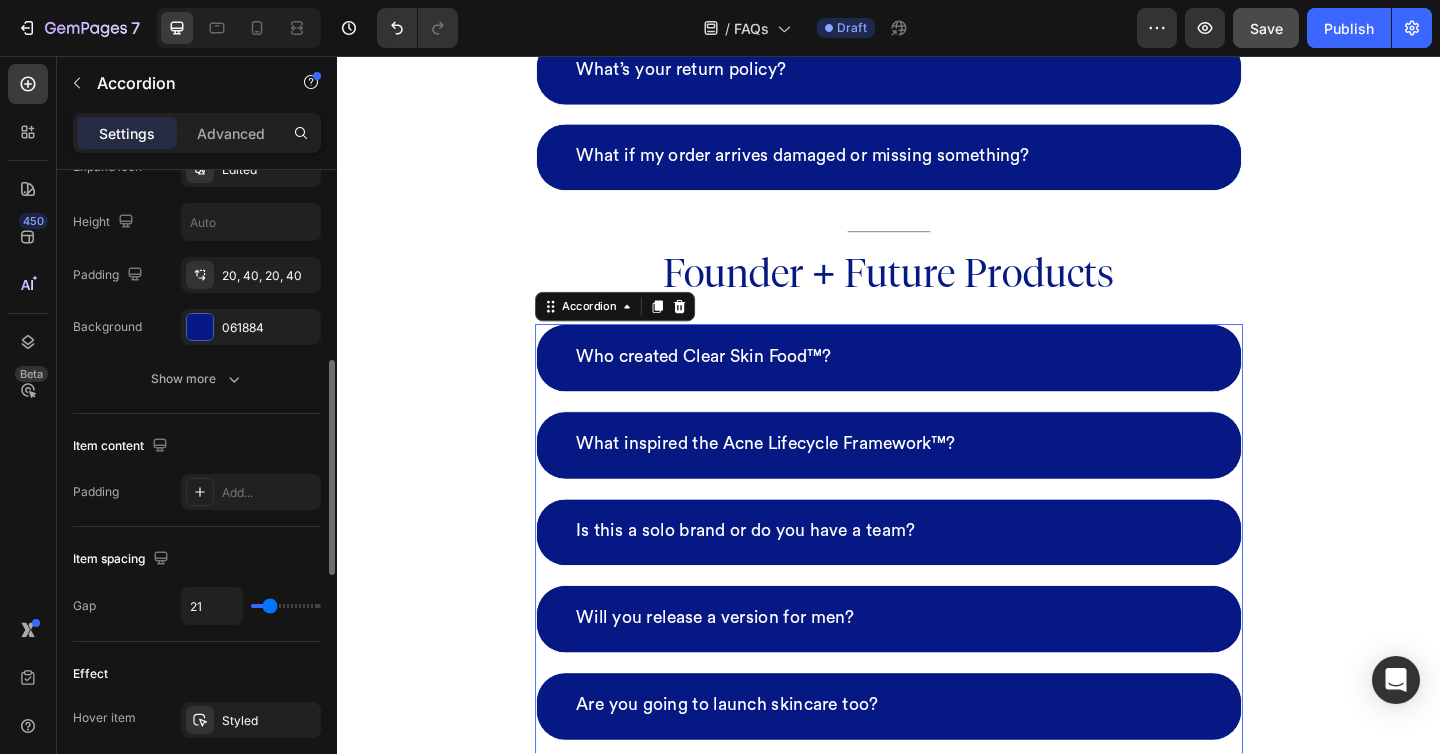 type on "20" 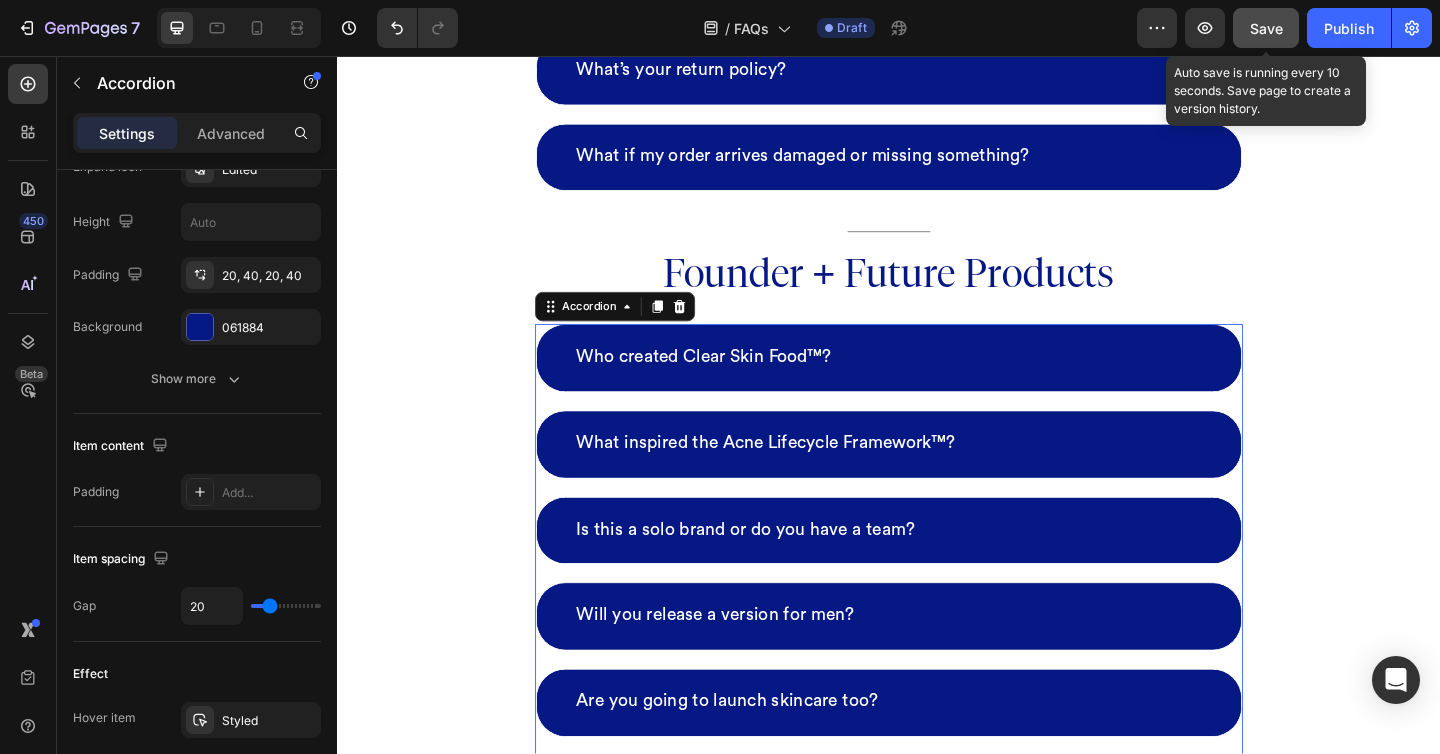 click on "Save" at bounding box center [1266, 28] 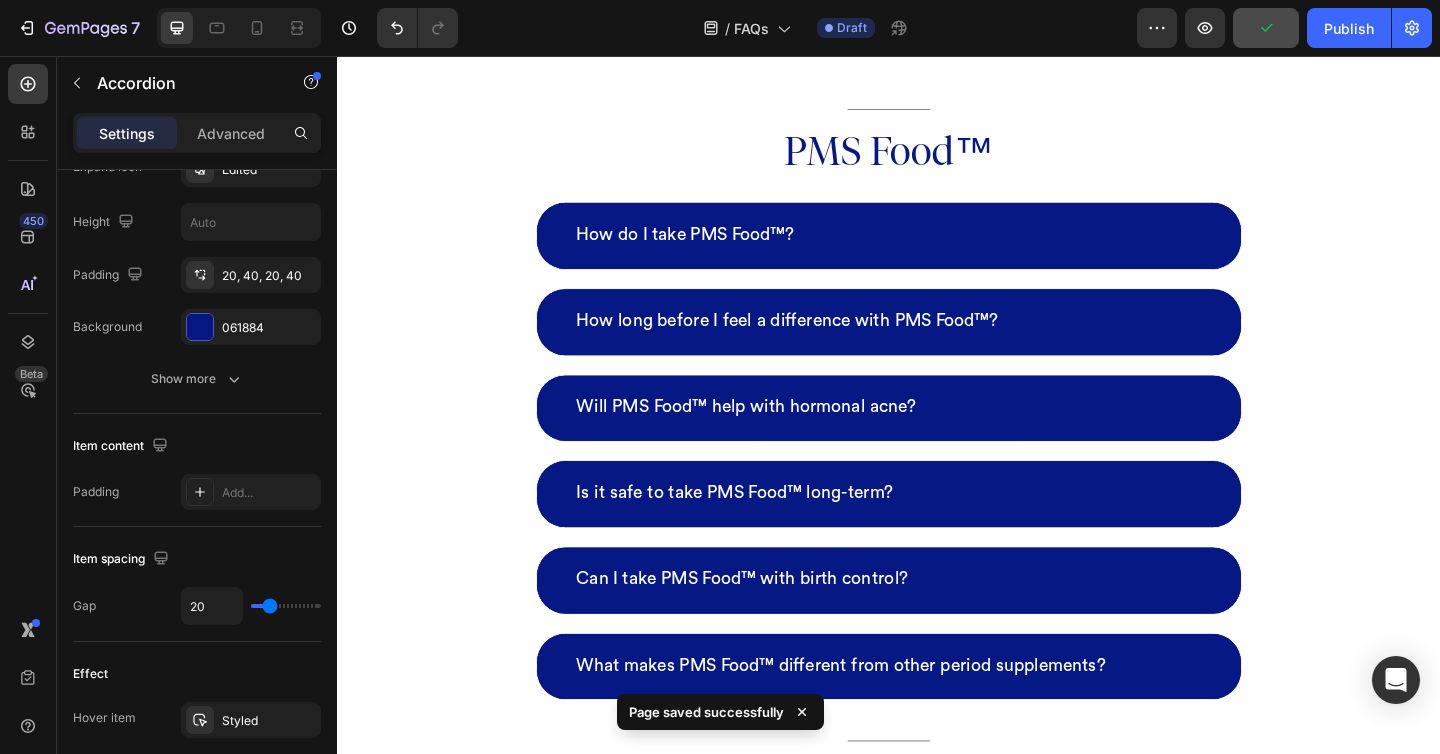 scroll, scrollTop: 5847, scrollLeft: 0, axis: vertical 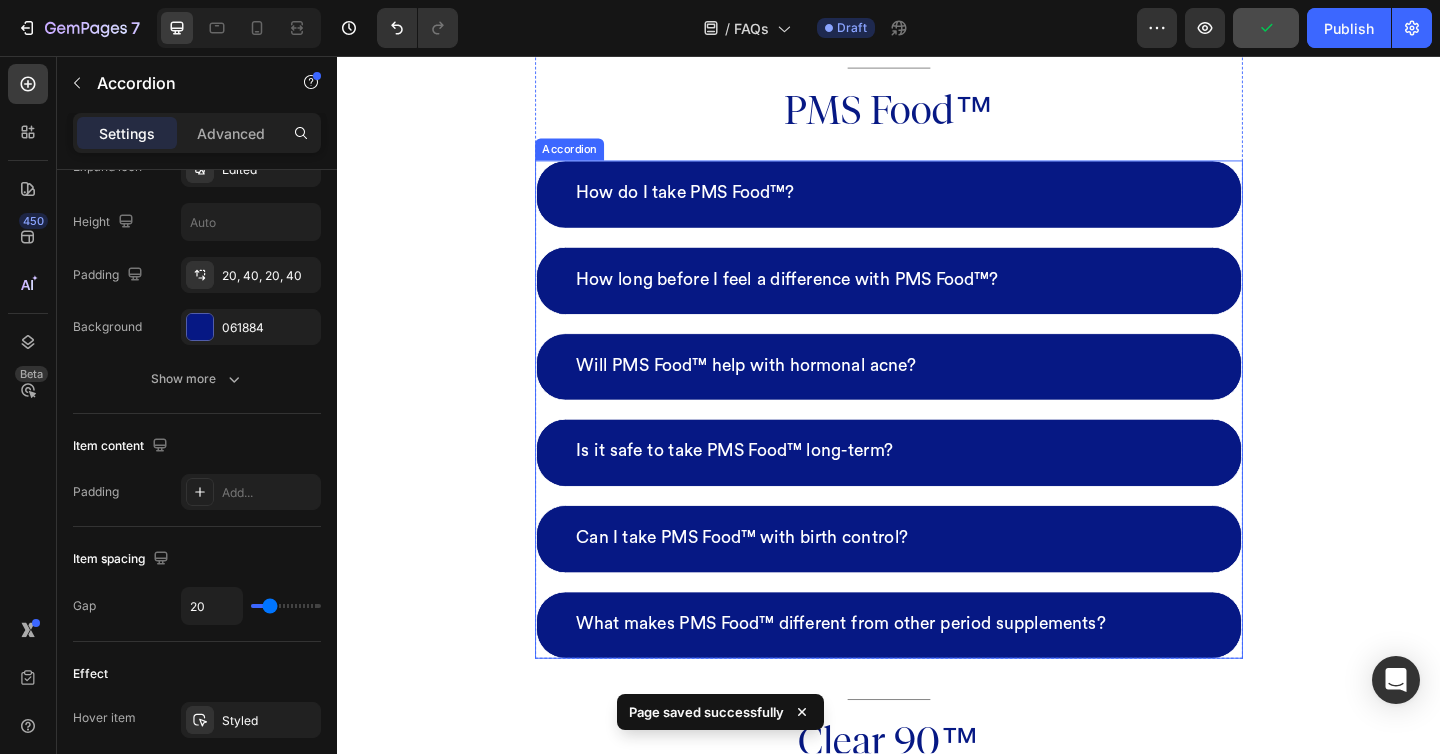 click on "How do I take PMS Food™? How long before I feel a difference with PMS Food™? Will PMS Food™ help with hormonal acne? Is it safe to take PMS Food™ long-term? Can I take PMS Food™ with birth control? What makes PMS Food™ different from other period supplements?" at bounding box center (937, 441) 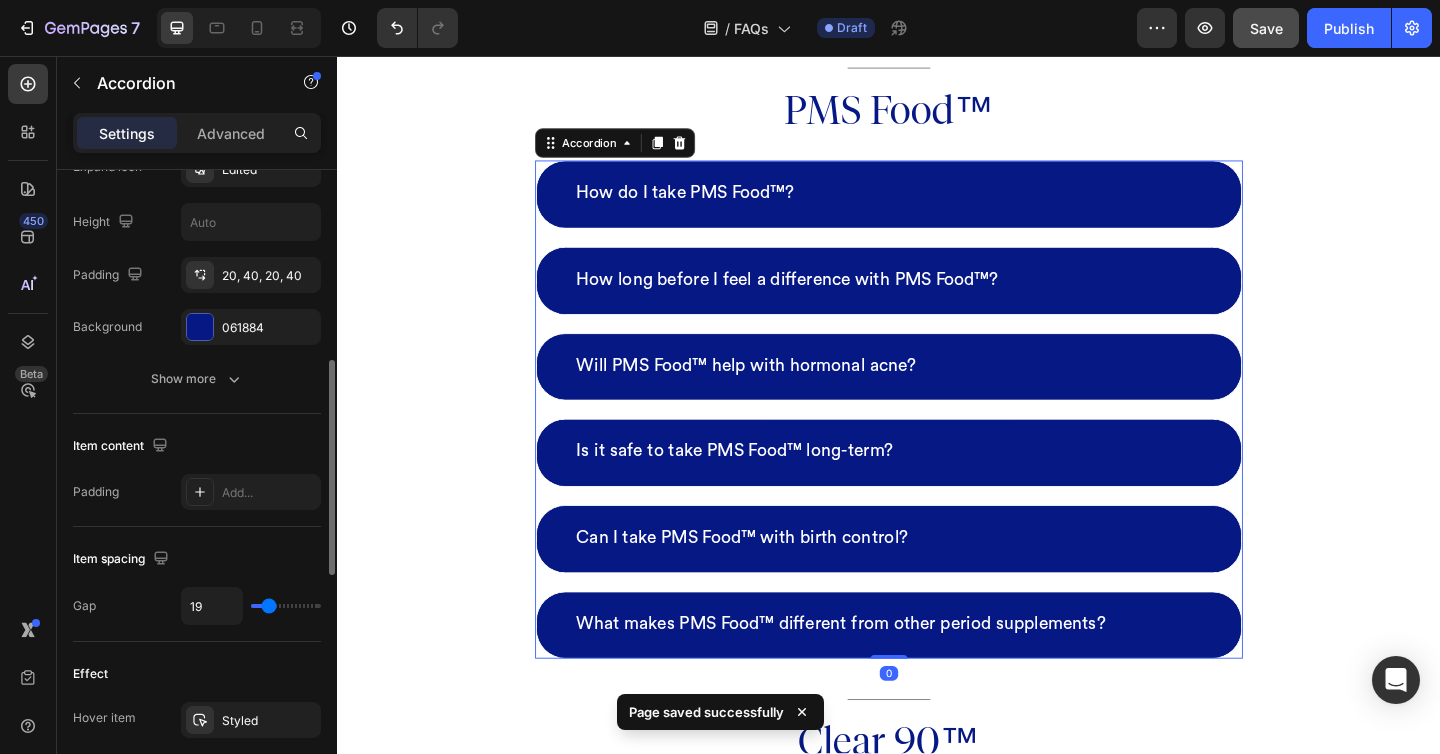 click at bounding box center [286, 606] 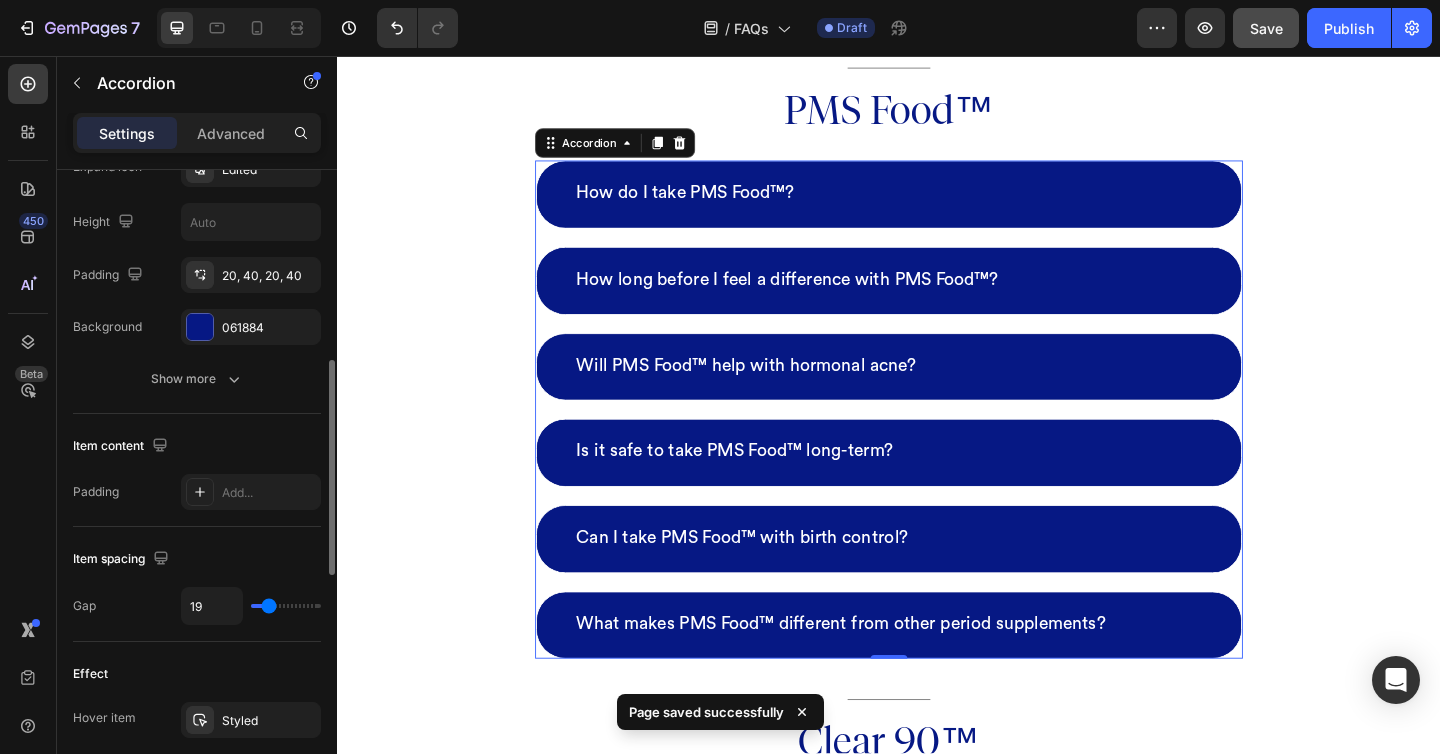 type on "20" 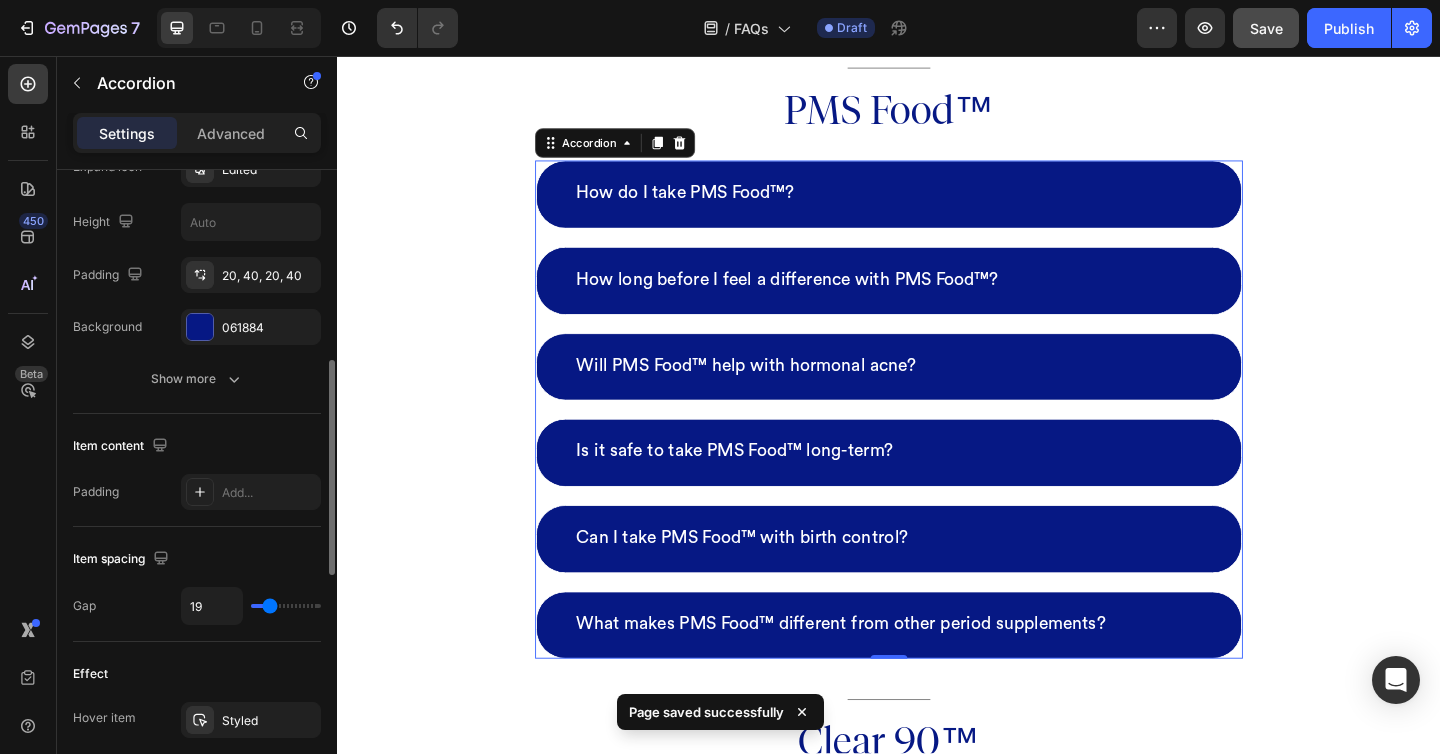 type on "20" 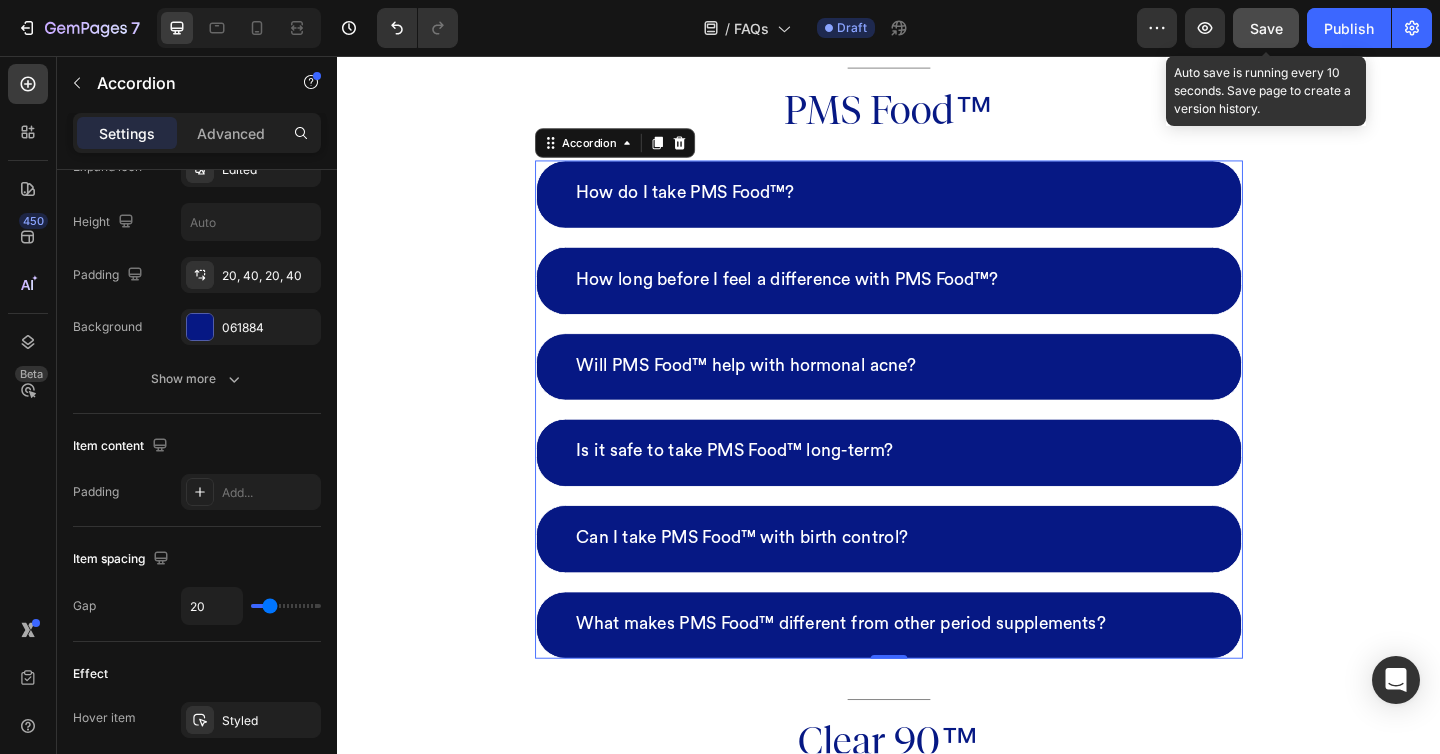 click on "Save" 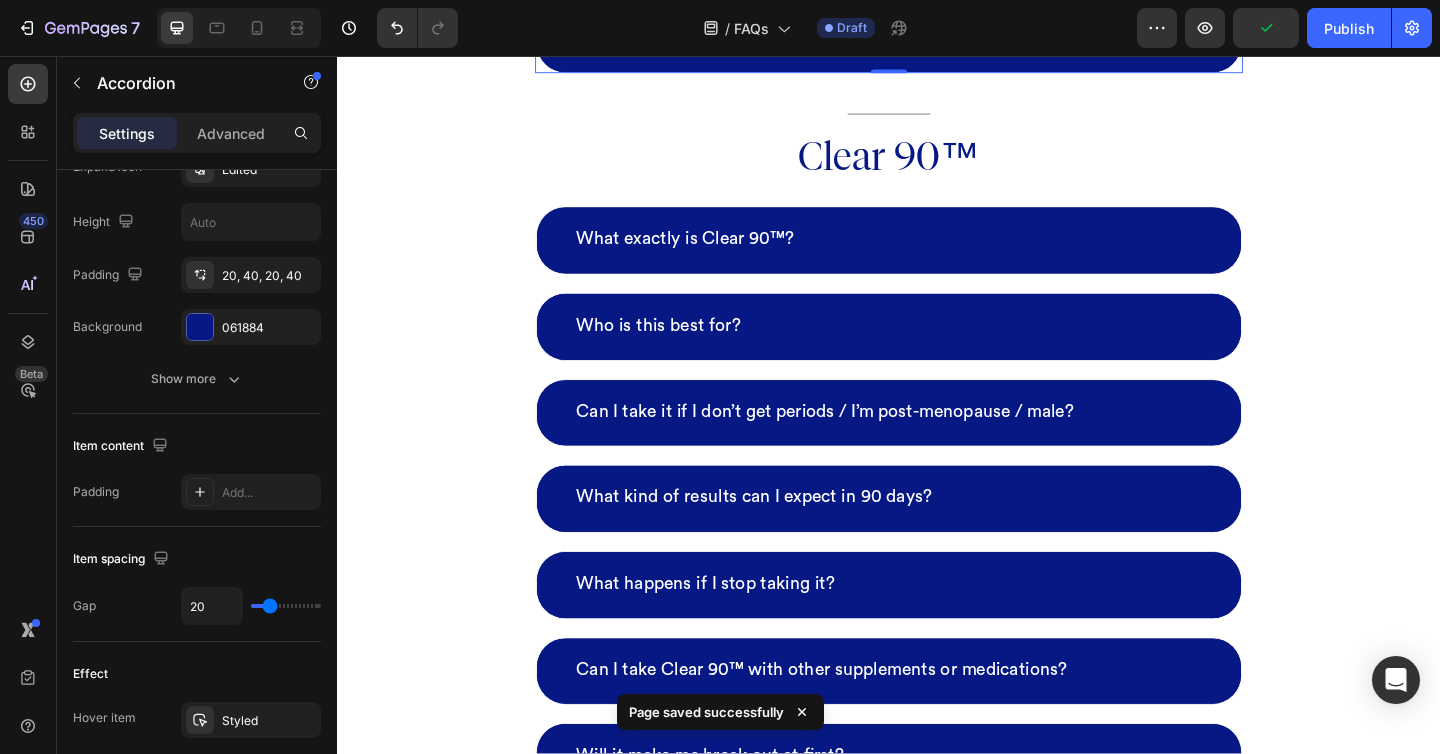 scroll, scrollTop: 6498, scrollLeft: 0, axis: vertical 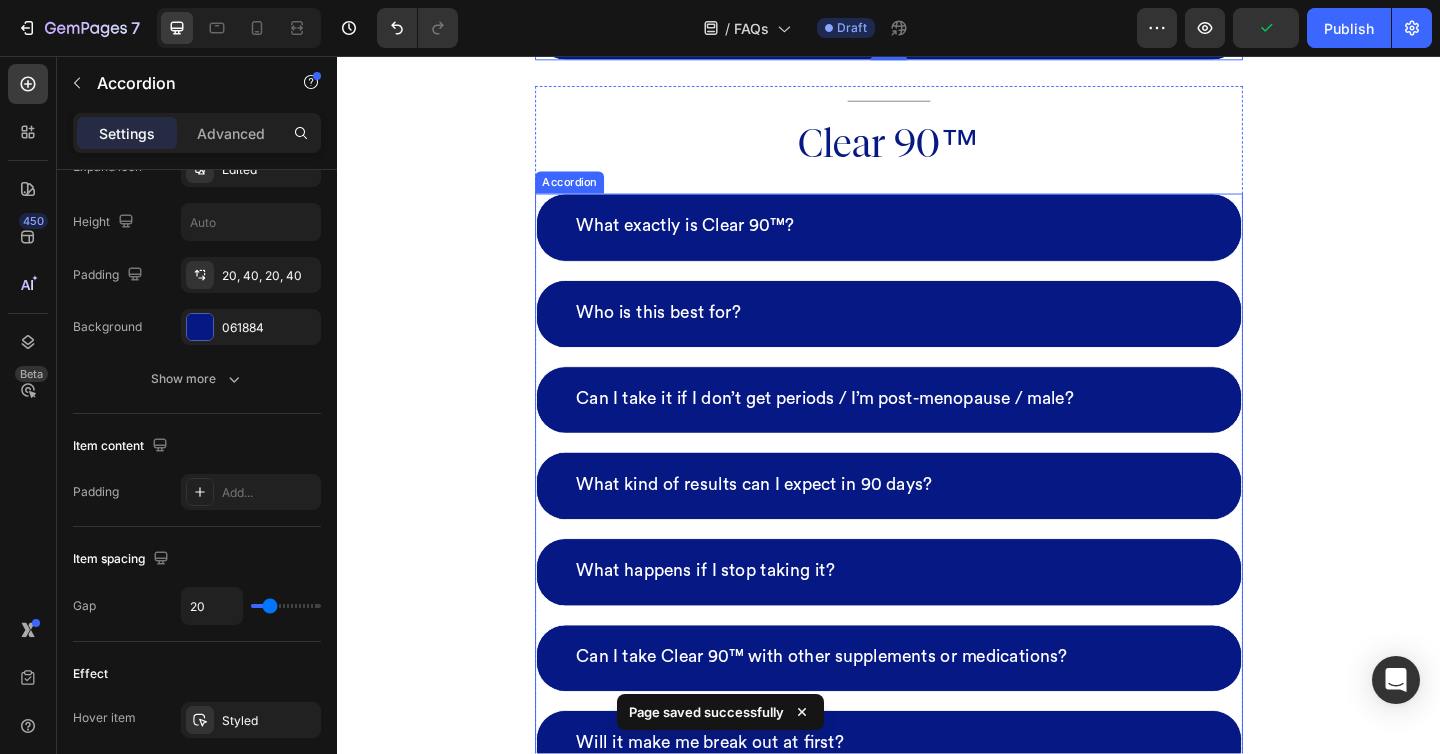 click on "What exactly is Clear 90™? Who is this best for? Can I take it if I don’t get periods / I’m post-menopause / male? What kind of results can I expect in 90 days? What happens if I stop taking it? Can I take Clear 90™ with other supplements or medications? Will it make me break out at first? Is this a subscription?" at bounding box center (937, 571) 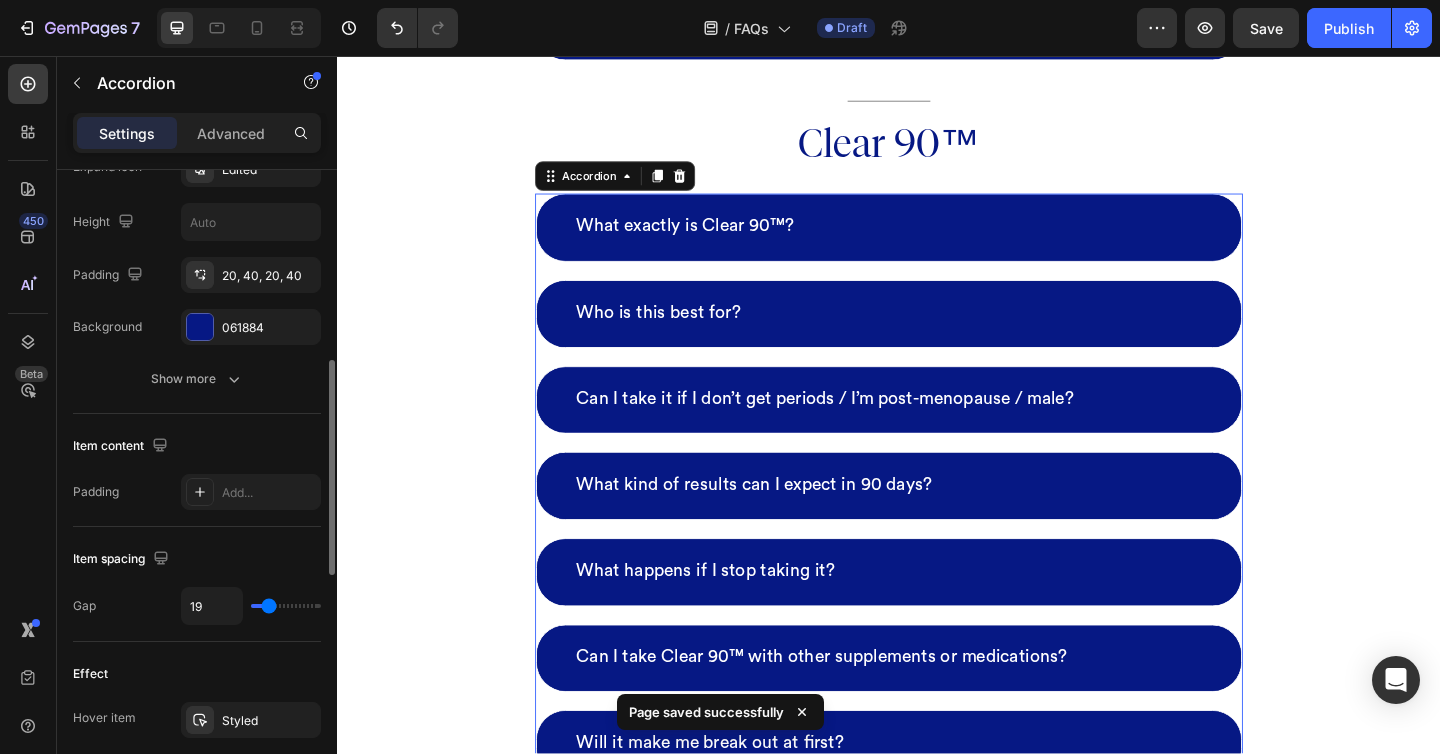 click at bounding box center [286, 606] 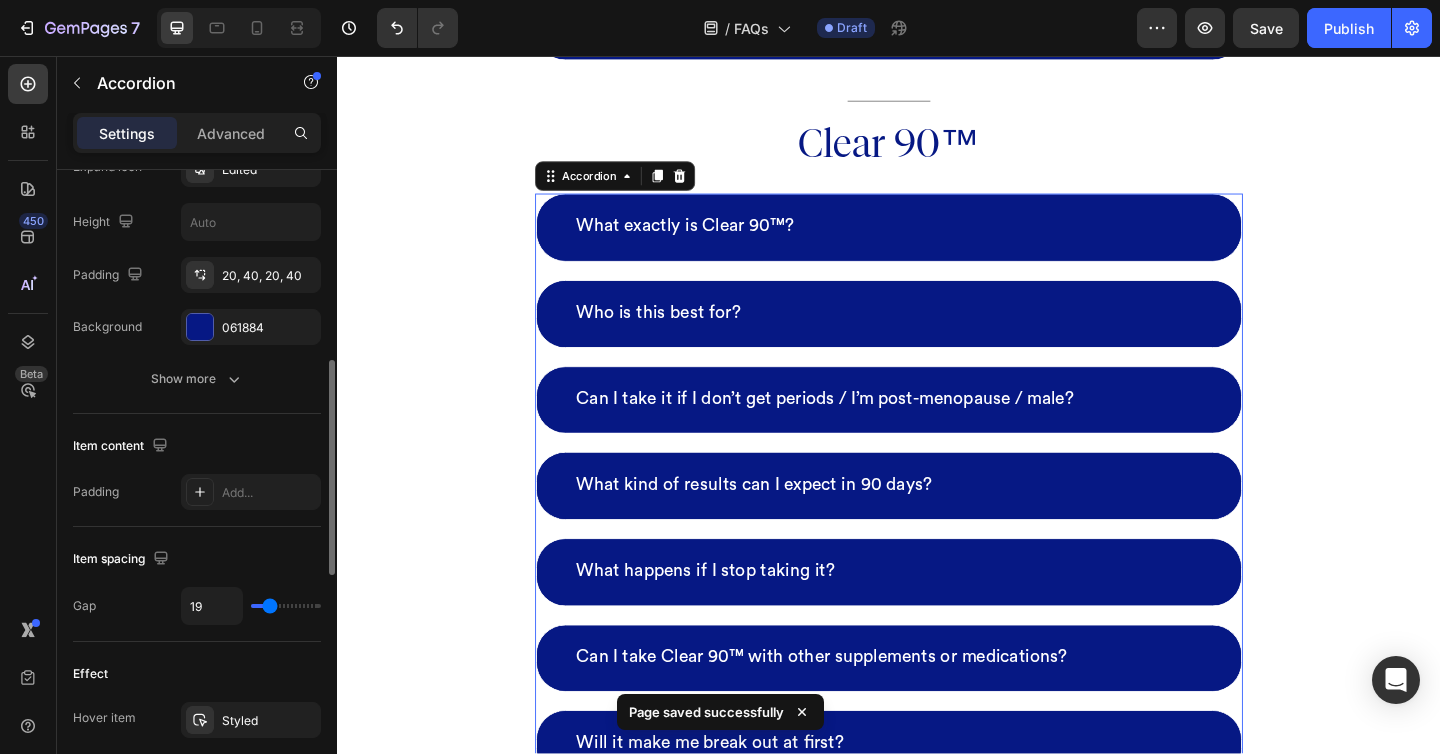 type on "20" 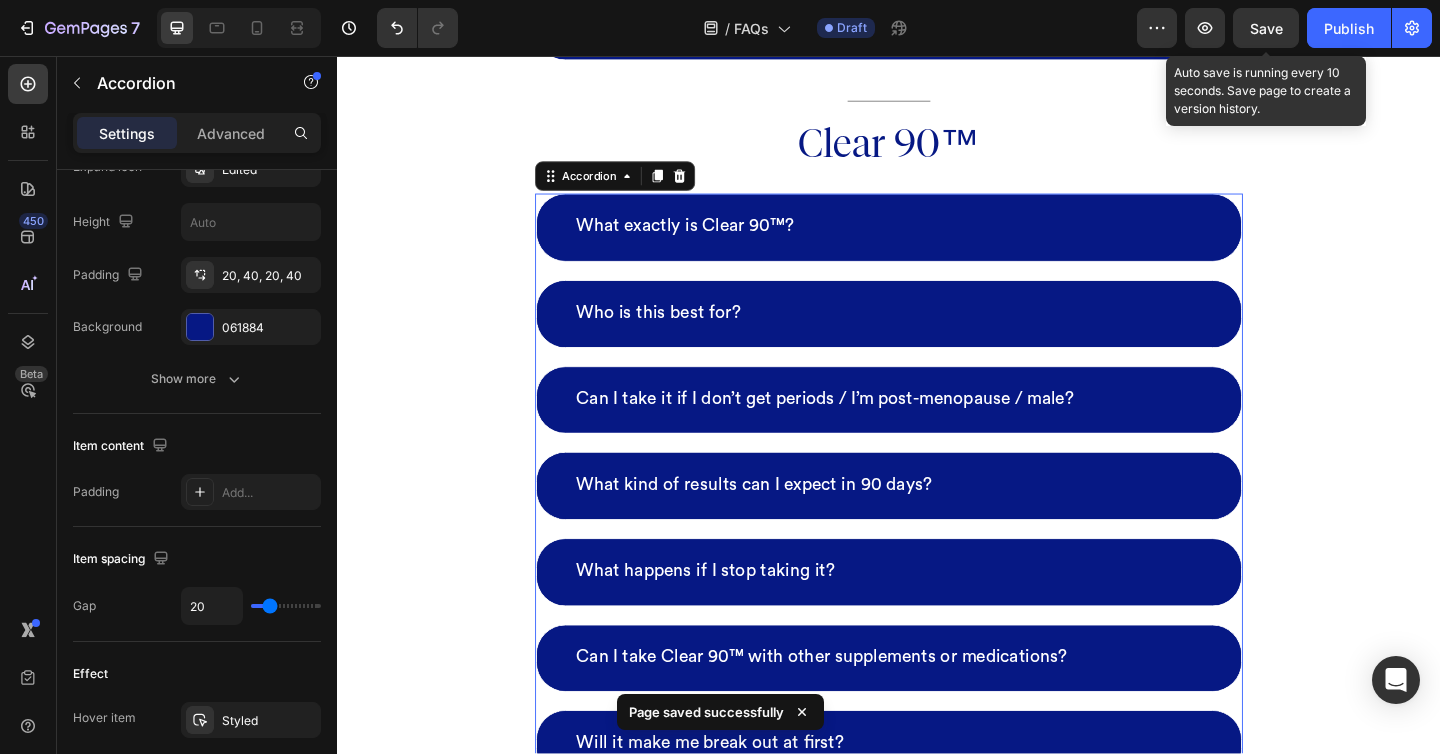click on "Save" at bounding box center [1266, 28] 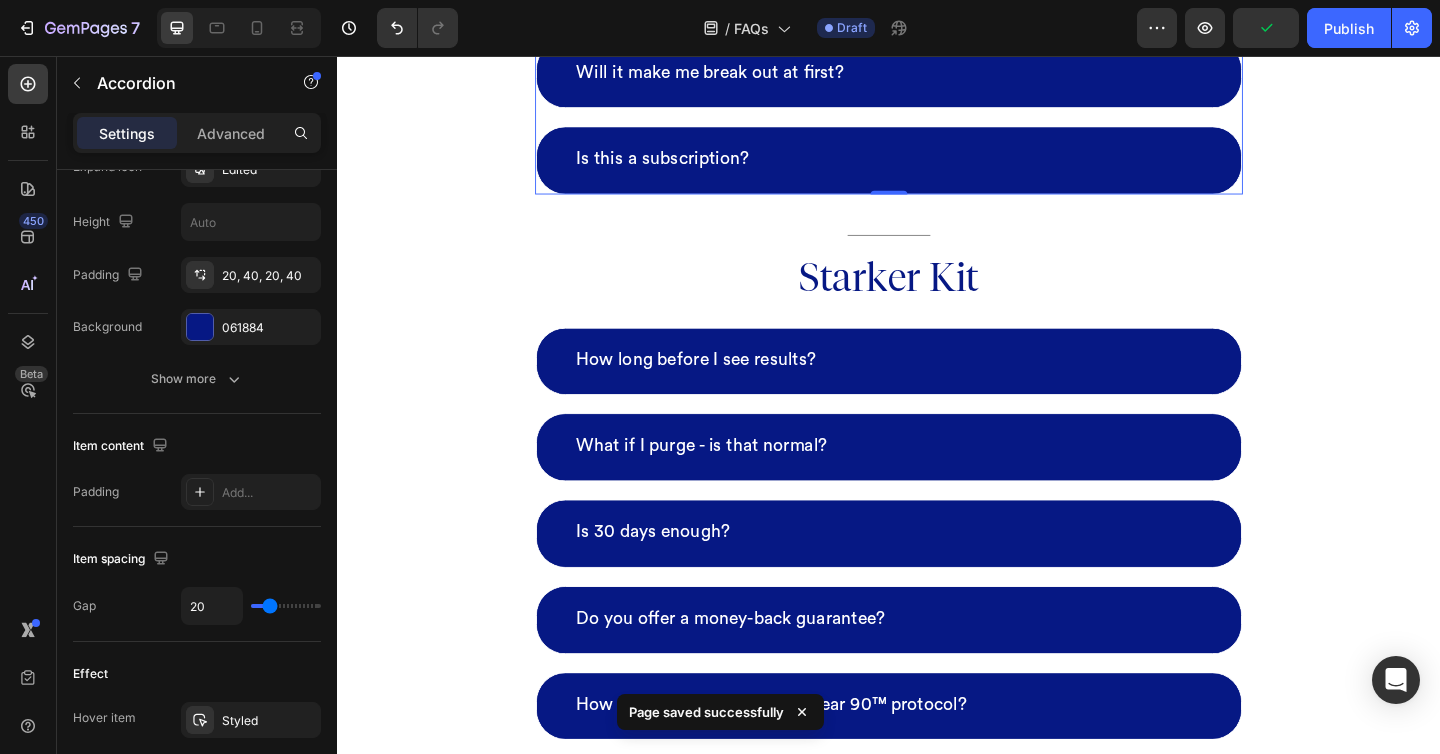scroll, scrollTop: 7274, scrollLeft: 0, axis: vertical 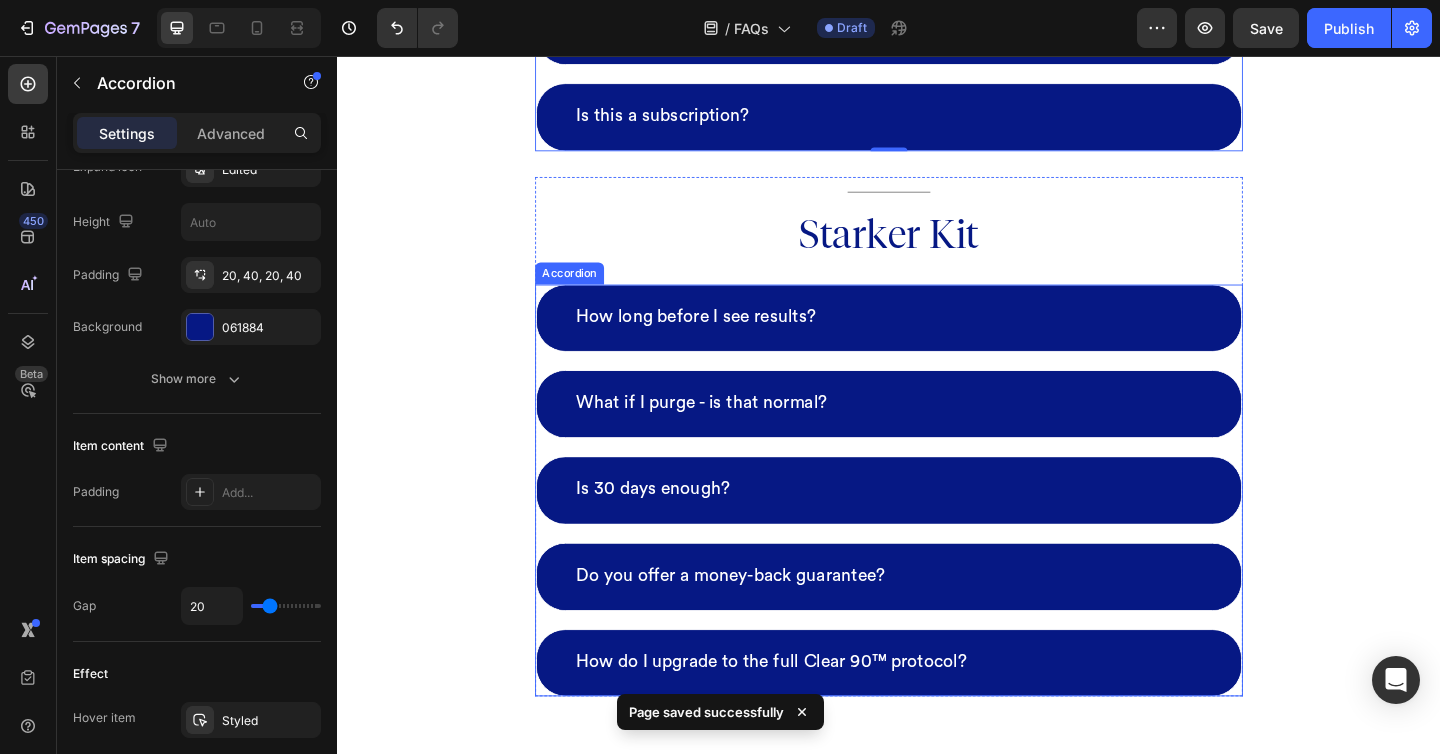 click on "How long before I see results? What if I purge - is that normal? Is 30 days enough? Do you offer a money-back guarantee? How do I upgrade to the full Clear 90™ protocol?" at bounding box center (937, 529) 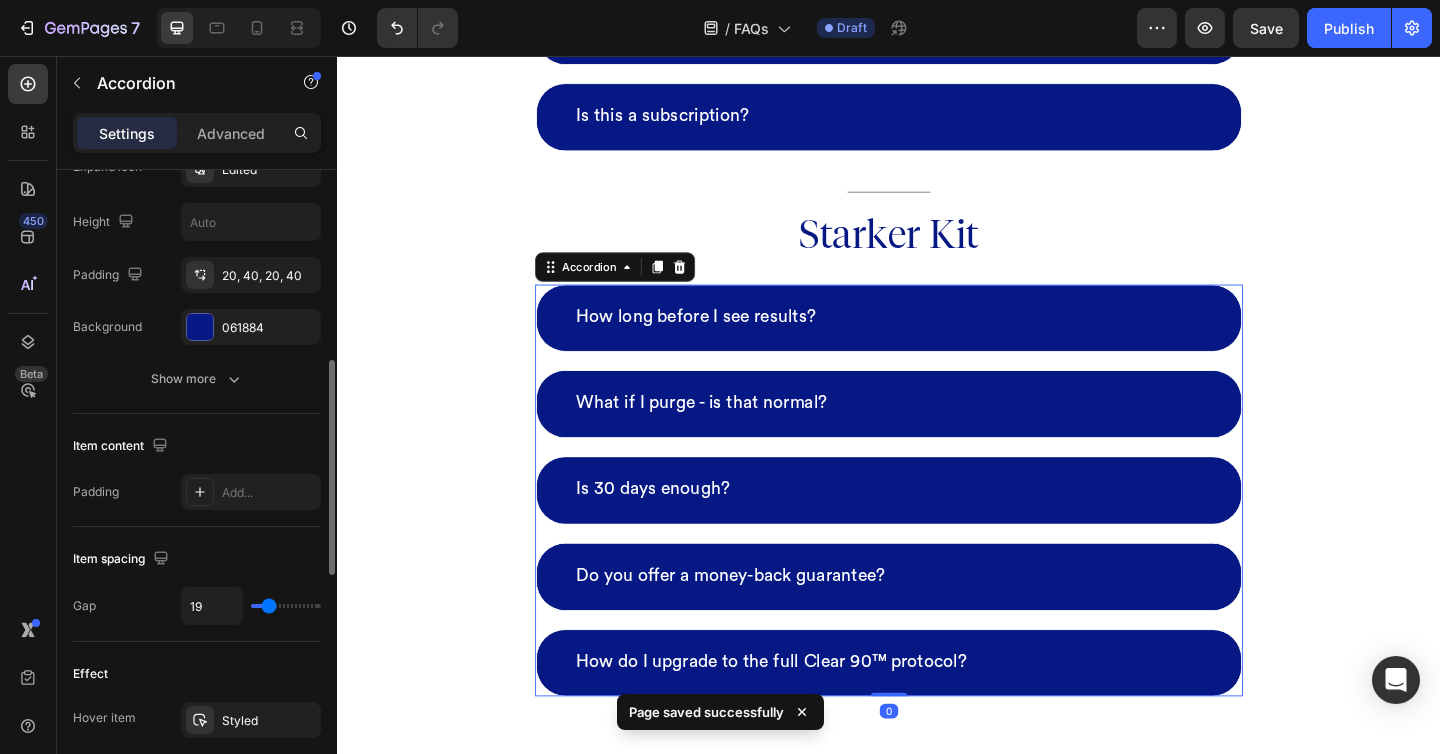 click at bounding box center [286, 606] 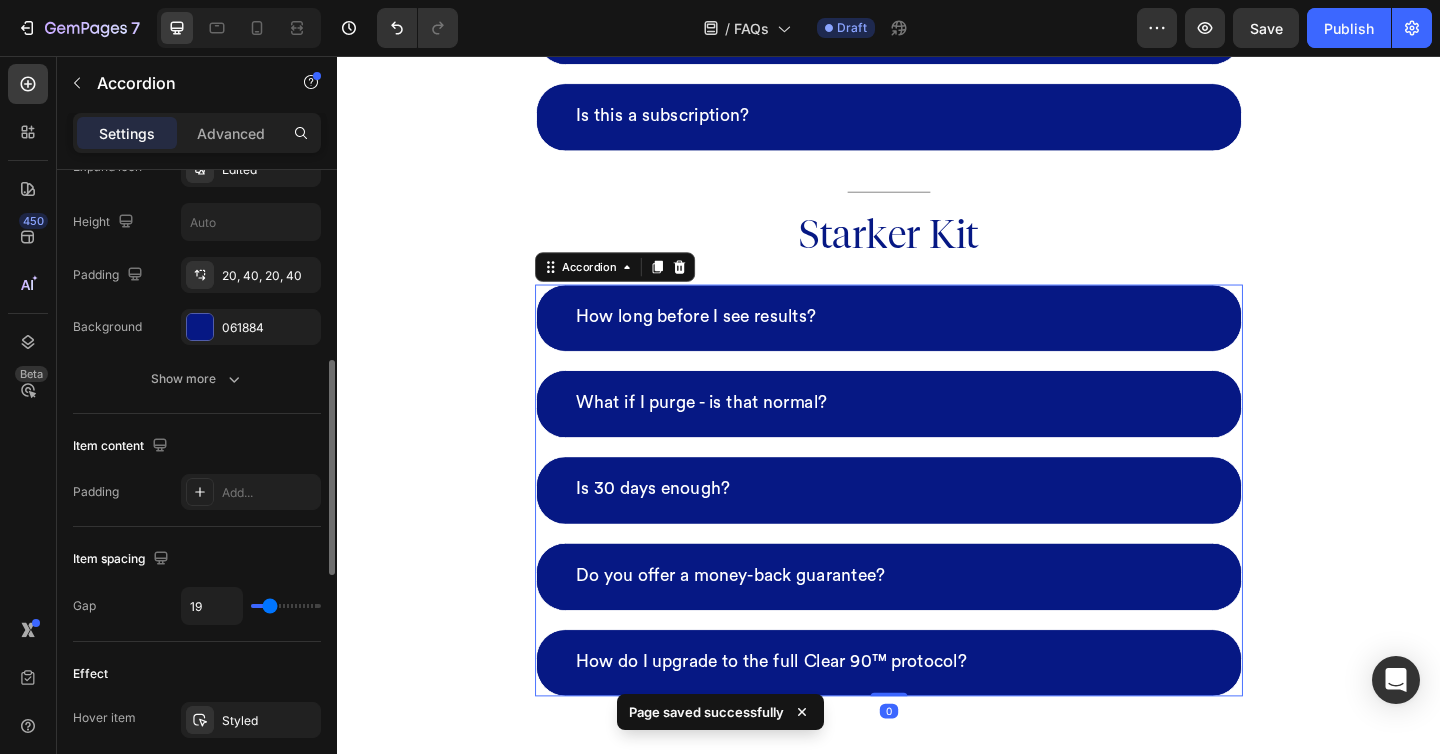 type on "20" 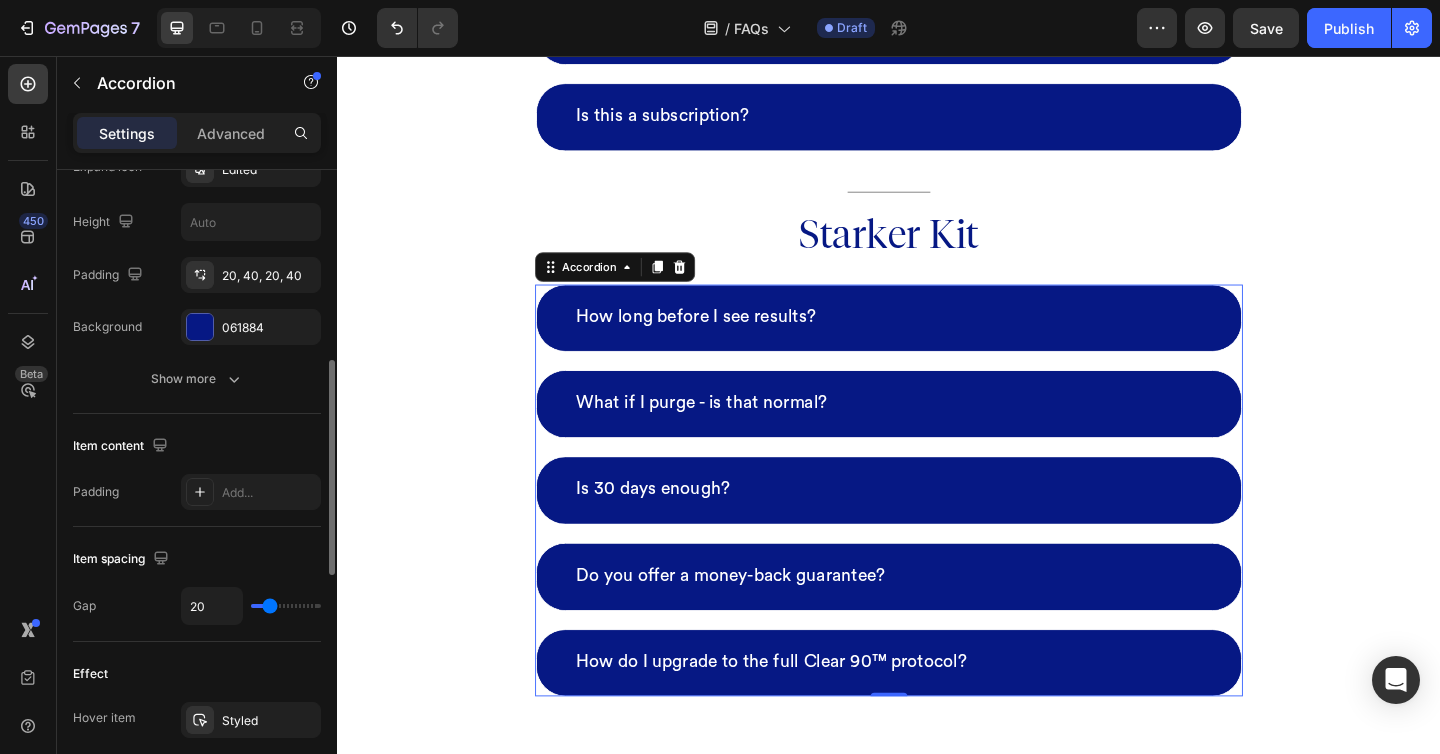click on "Item spacing" at bounding box center [197, 559] 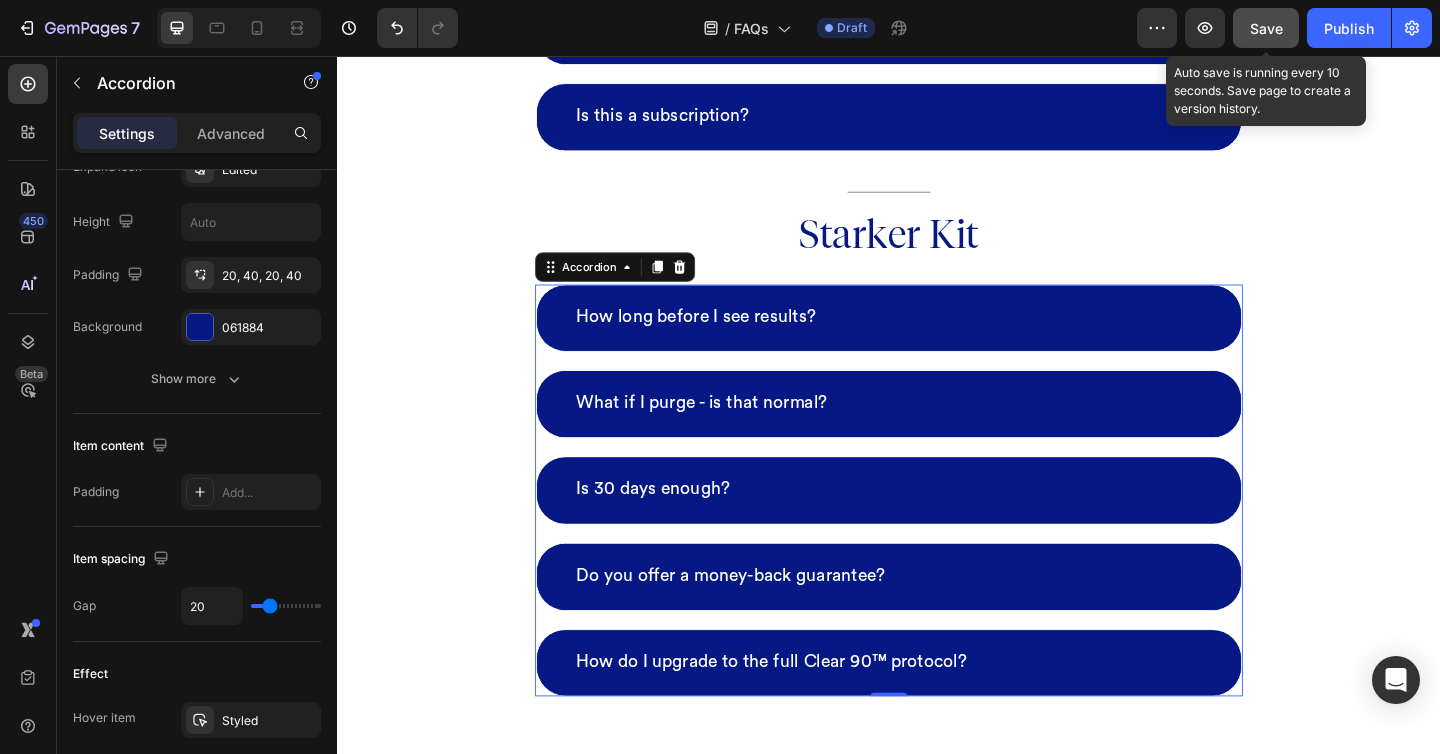 click on "Save" 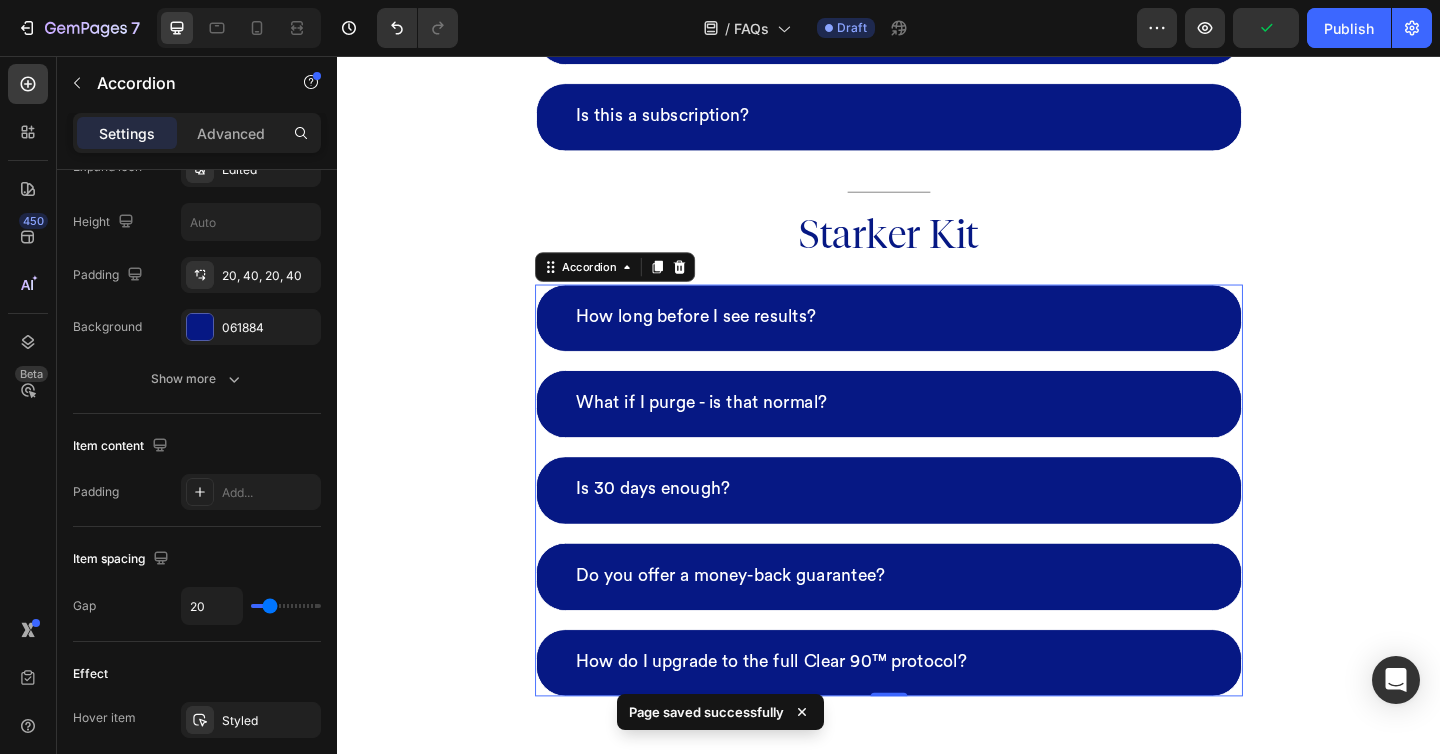 scroll, scrollTop: 7994, scrollLeft: 0, axis: vertical 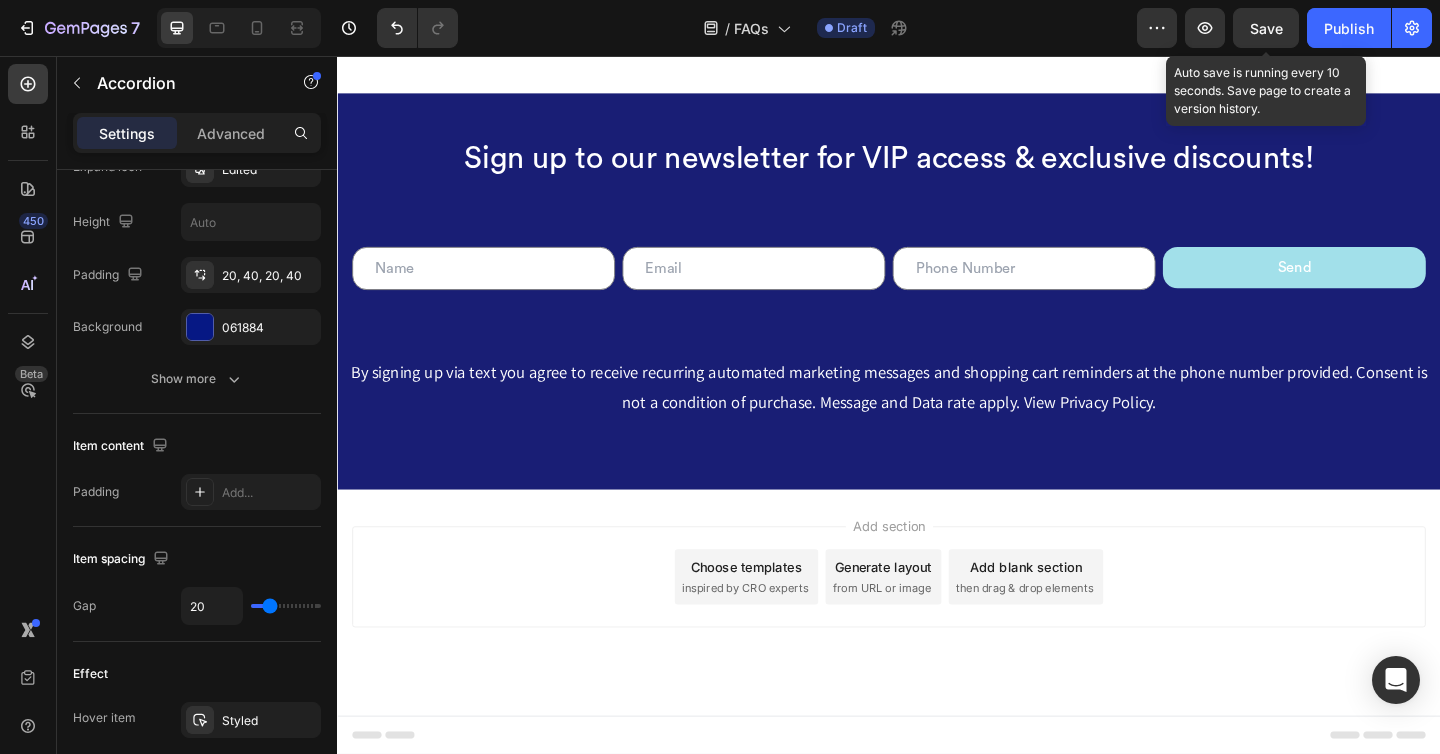 click on "Save" at bounding box center (1266, 28) 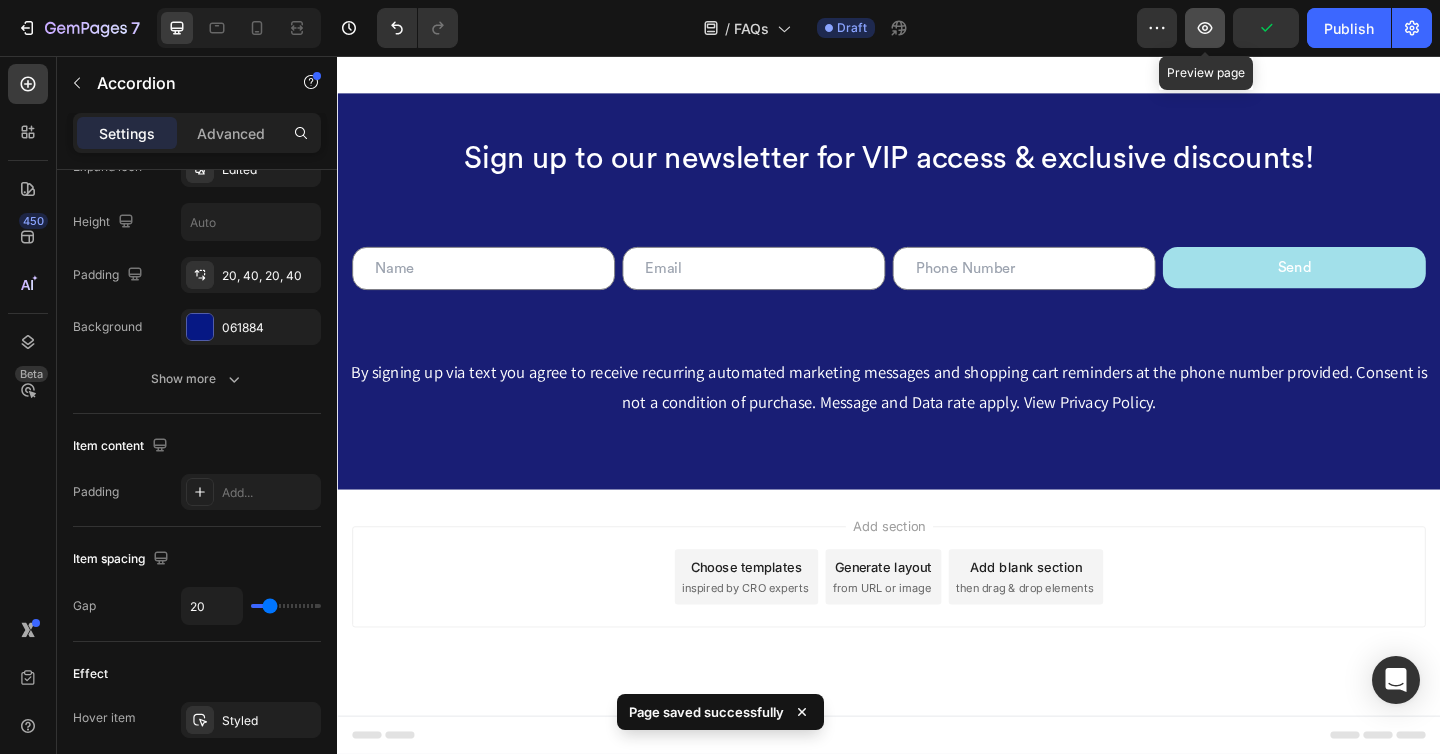 click 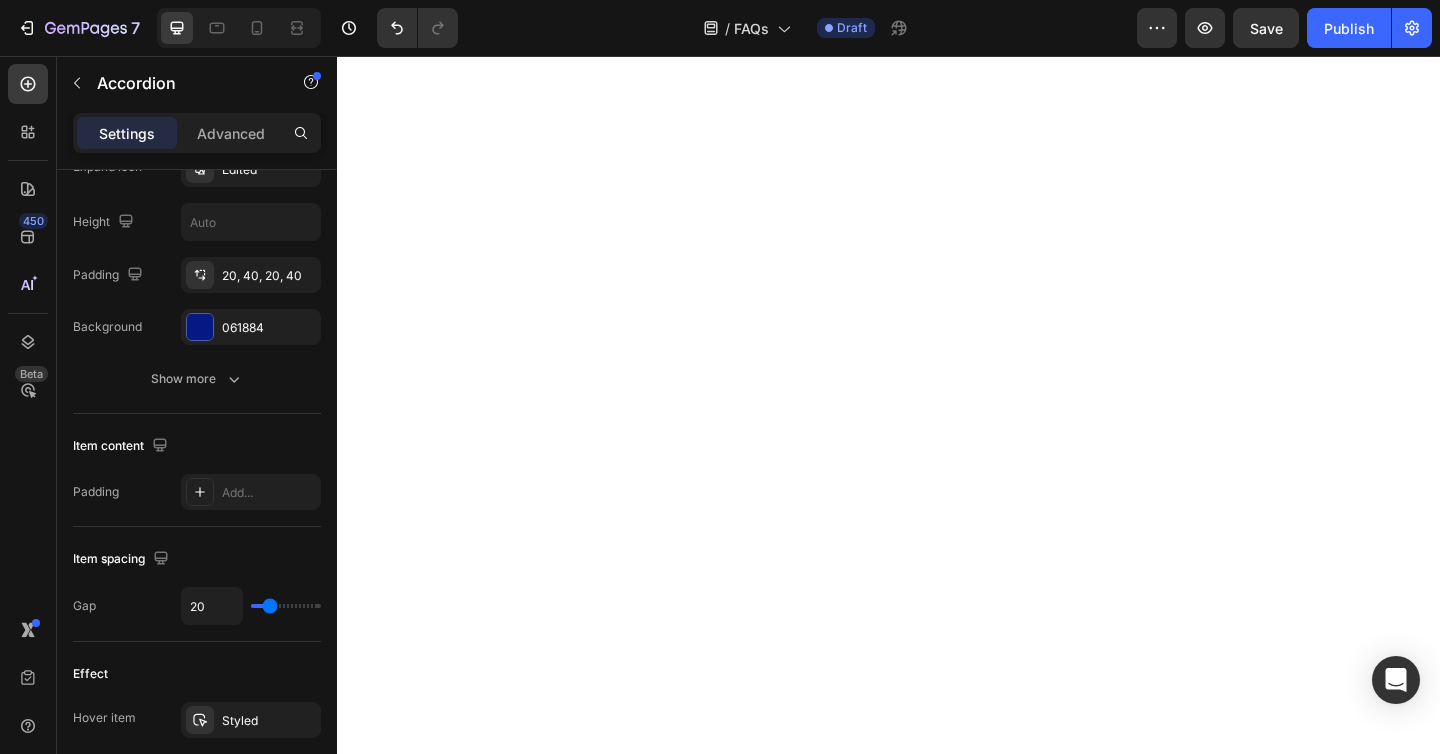 scroll, scrollTop: 0, scrollLeft: 0, axis: both 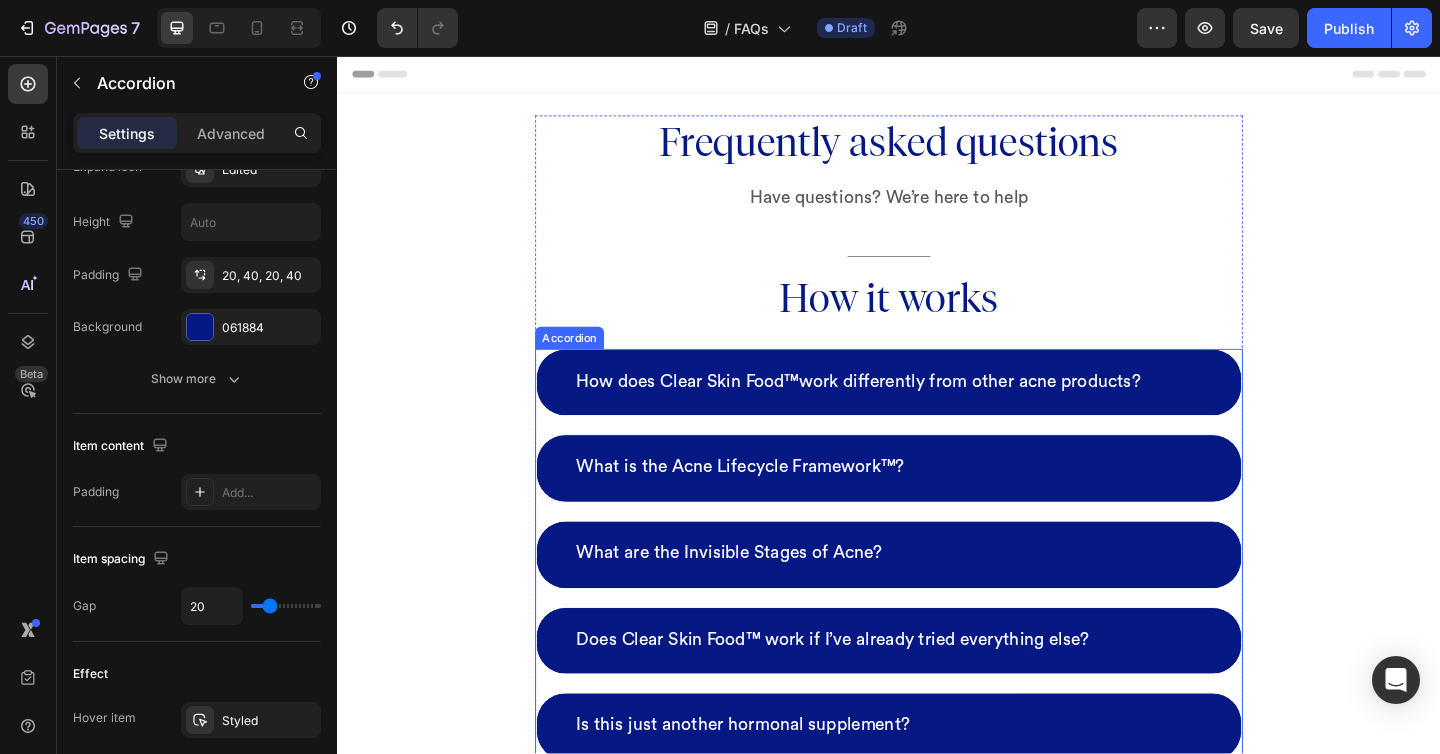 click on "How does Clear Skin Food™work differently from other acne products? What is the Acne Lifecycle Framework™? What are the Invisible Stages of Acne? Does Clear Skin Food™ work if I’ve already tried everything else? Is this just another hormonal supplement? Is Clear Skin Food™ for everyone? Will Clear Skin Food™ make me break out more in the beginning?  I sometimes forget to take the supplements in the morning. Is it okay if I just take the two daily doses at night?" at bounding box center (937, 752) 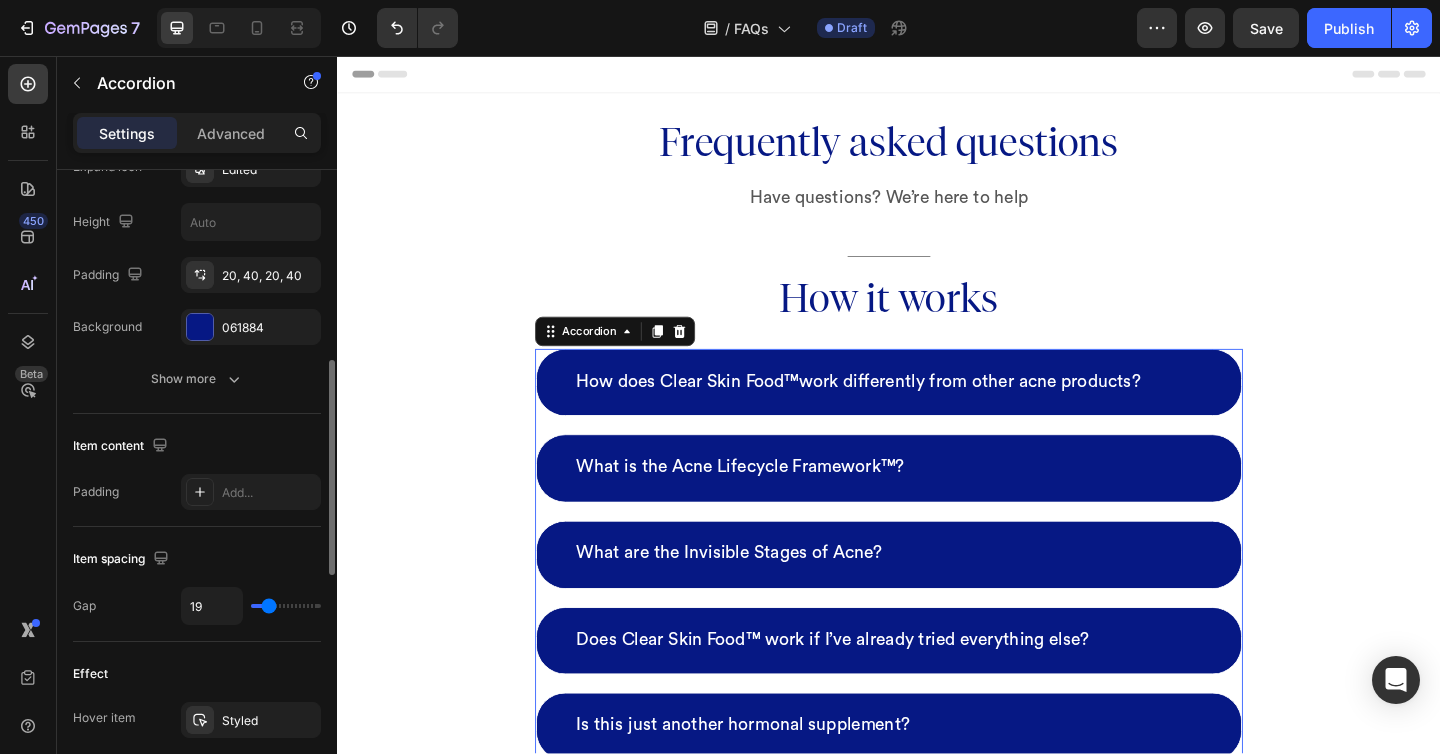 type on "13" 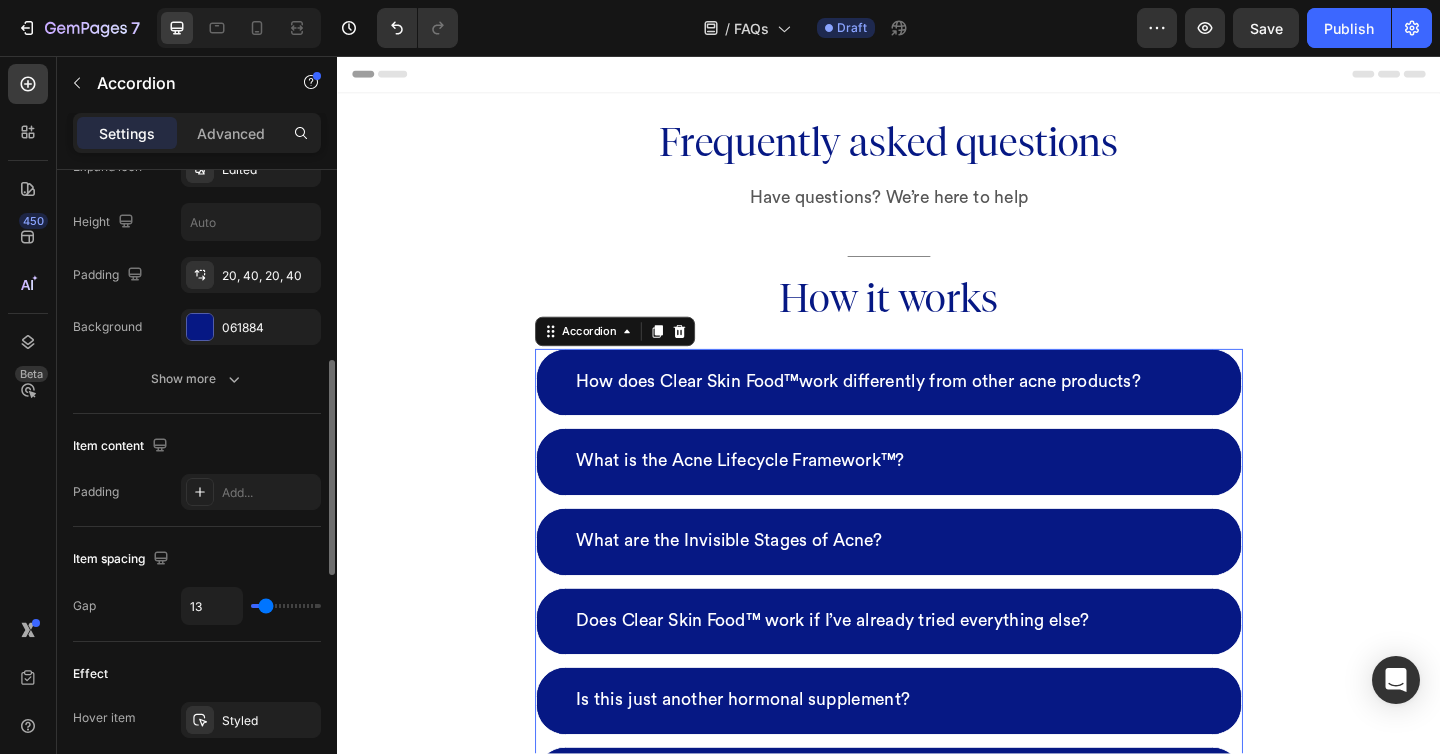 type on "16" 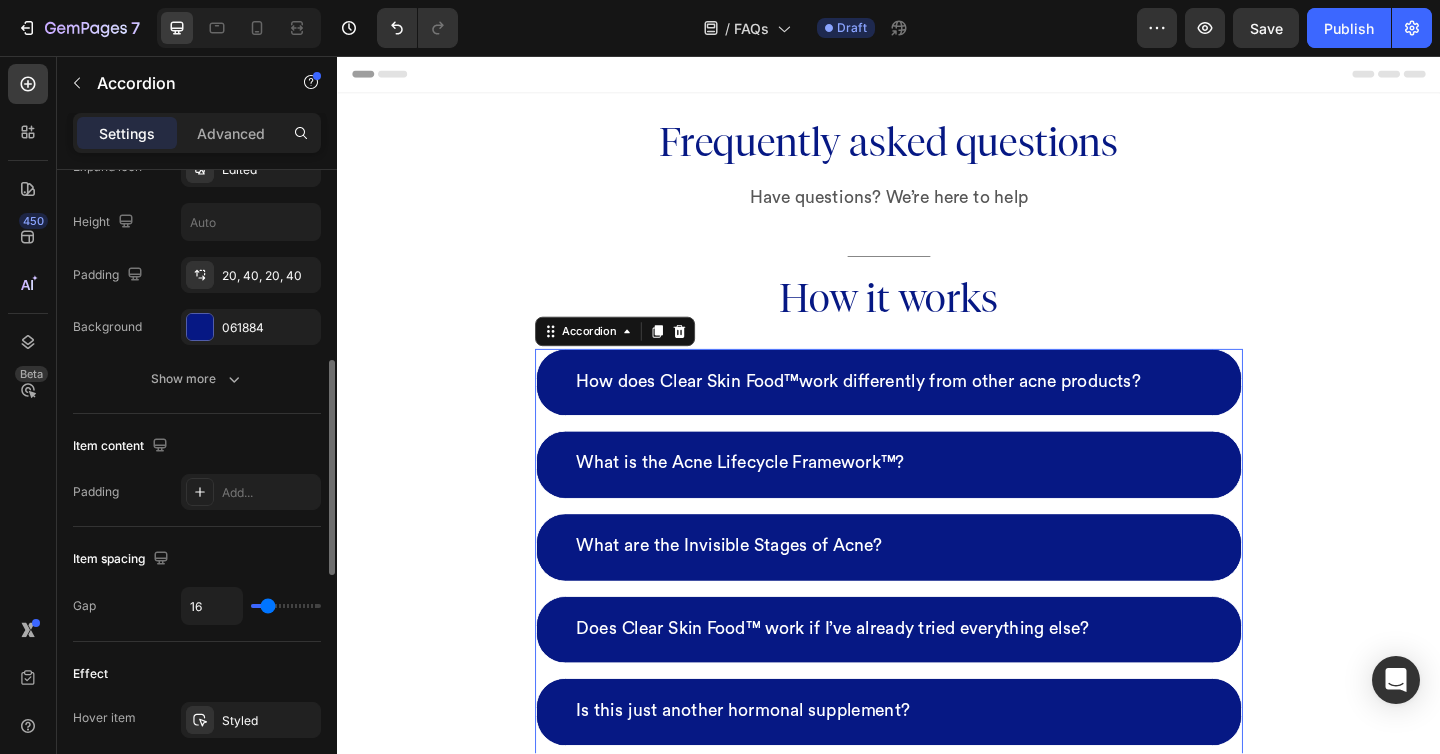 type on "18" 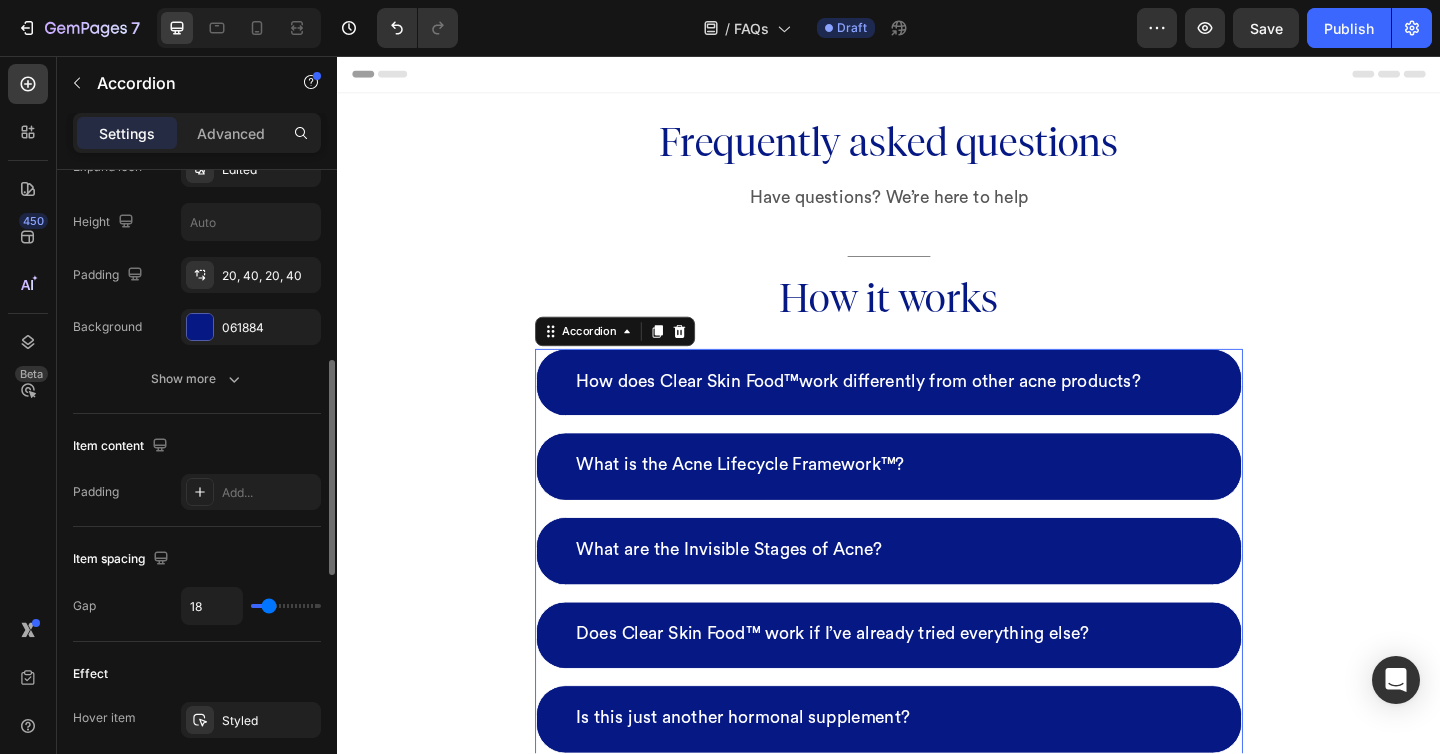 type on "19" 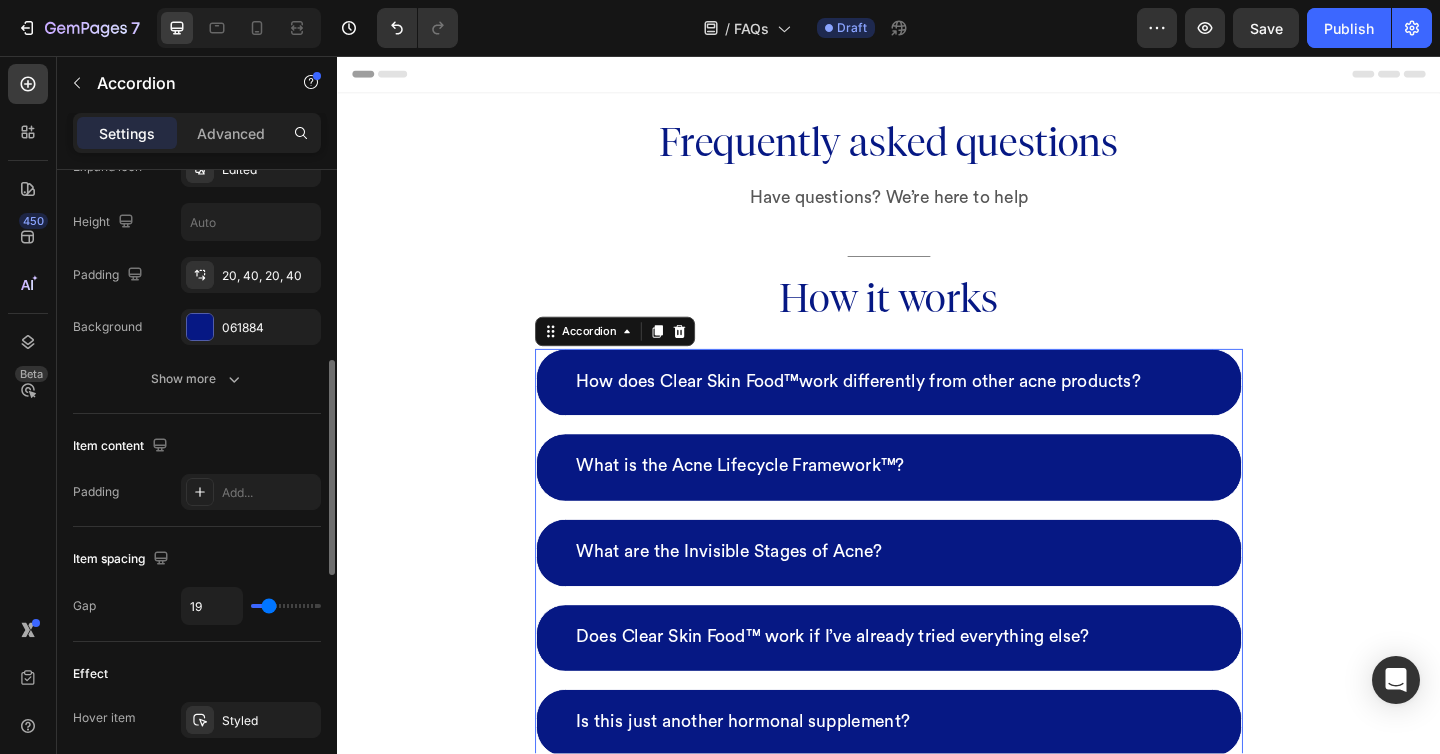 type on "20" 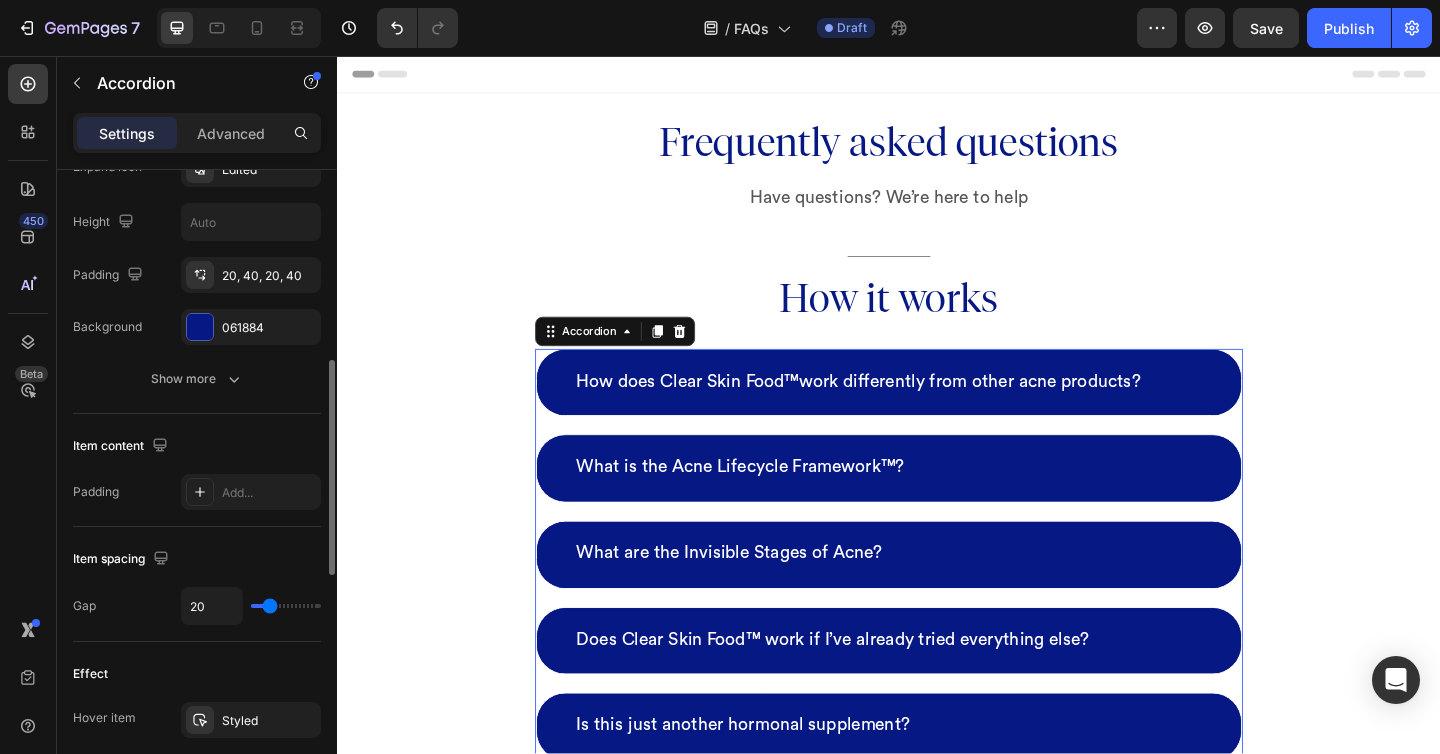 type on "20" 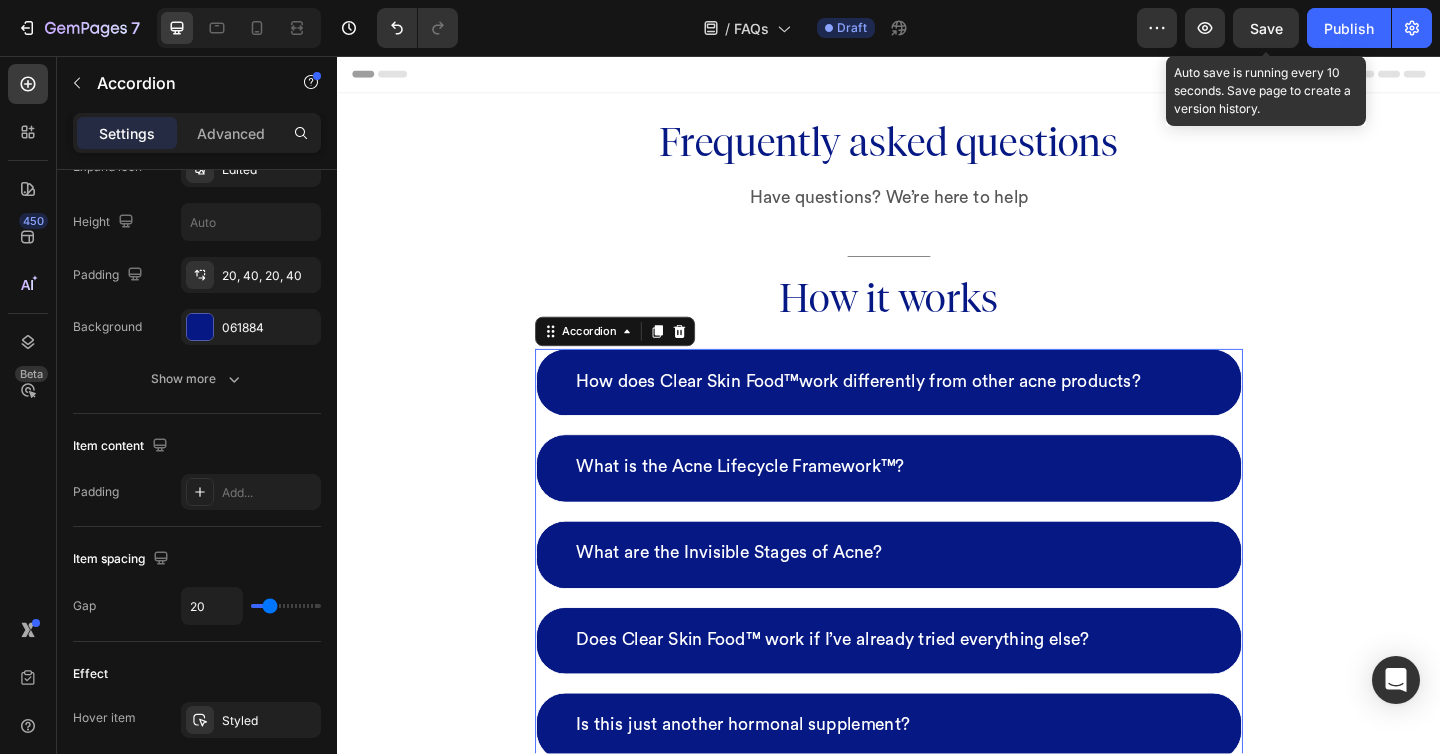 click on "Save" at bounding box center (1266, 28) 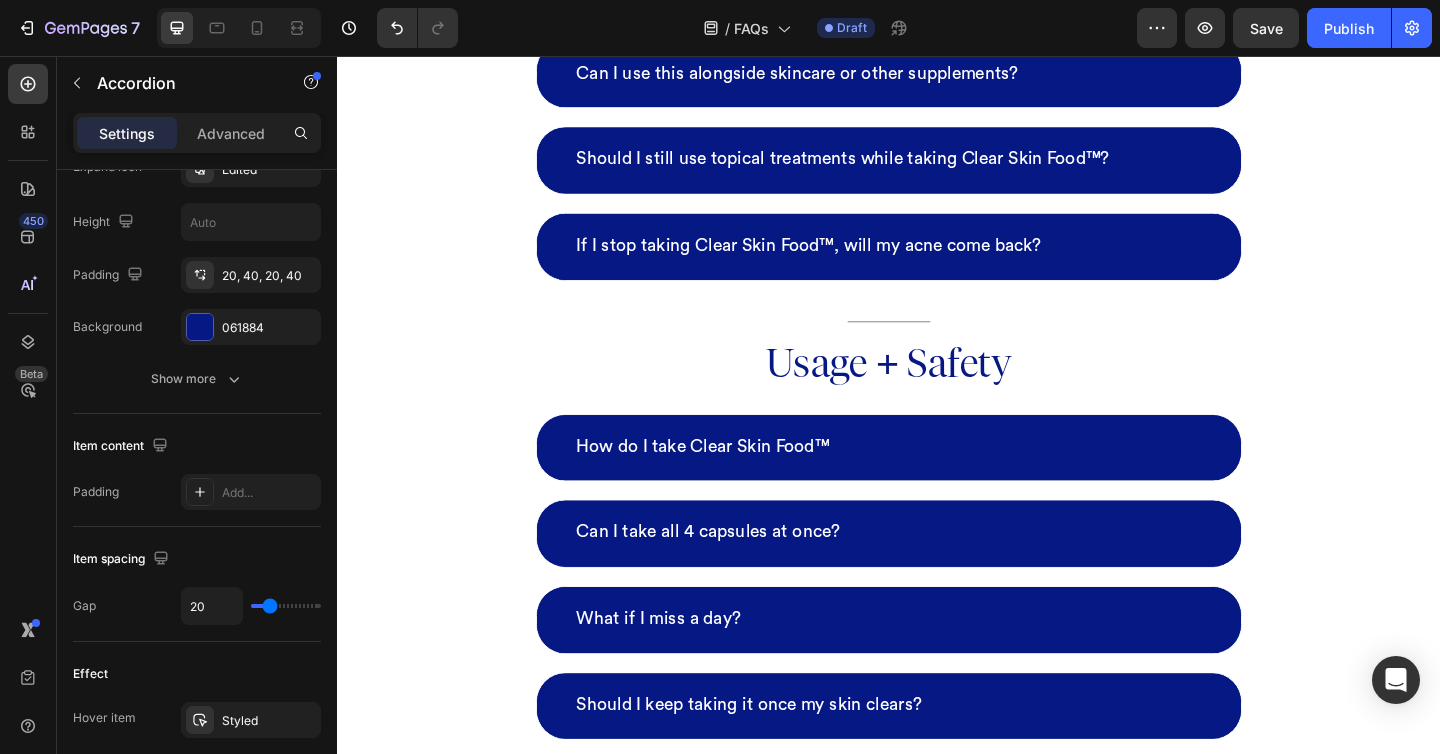 scroll, scrollTop: 2315, scrollLeft: 0, axis: vertical 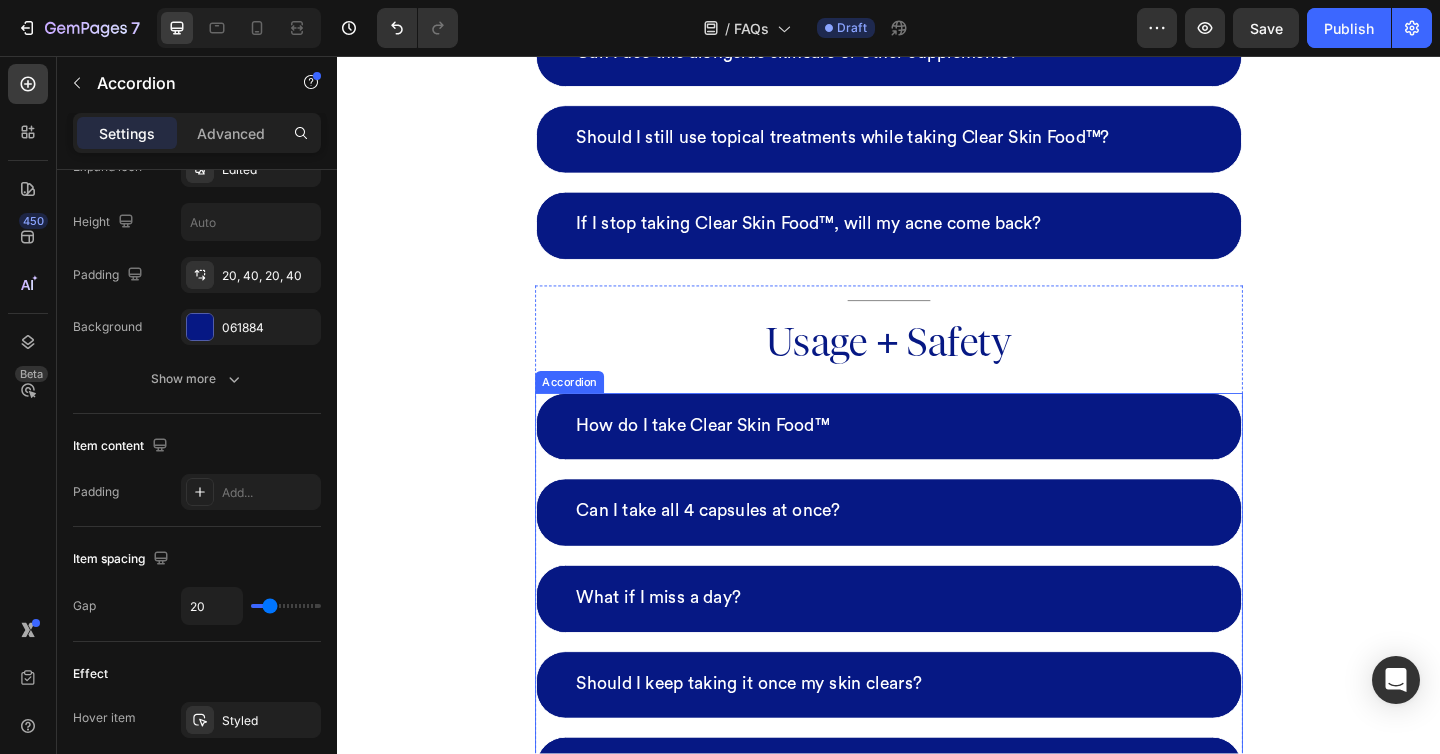 click on "How do I take Clear Skin Food™ Can I take all 4 capsules at once? What if I miss a day? Should I keep taking it once my skin clears? Can I take Clear Skin Food™ with medications or birth control? Is it safe during pregnancy or breastfeeding? Can I take this without a meal or snack? Is it safe for long-term use? How do I know if Clear Skin Food™ or PMS Food™ is right for me? Can men take it too? Can Clear Skin Food™ be taken alongside prescribed medications? Is Clear Skin Food™ gluten-free and soy-free? Do you test your products? What does GMP-certified mean?" at bounding box center (937, 1069) 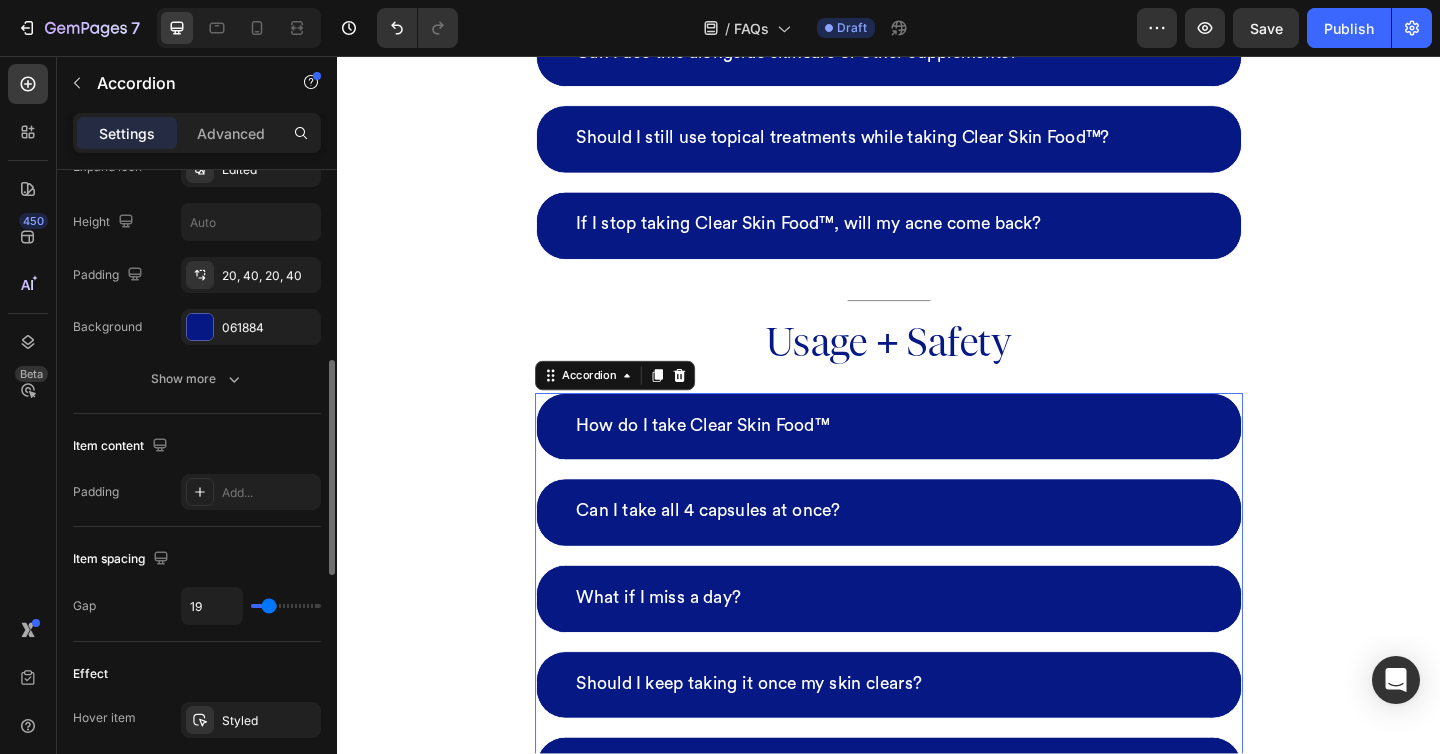 click at bounding box center (286, 606) 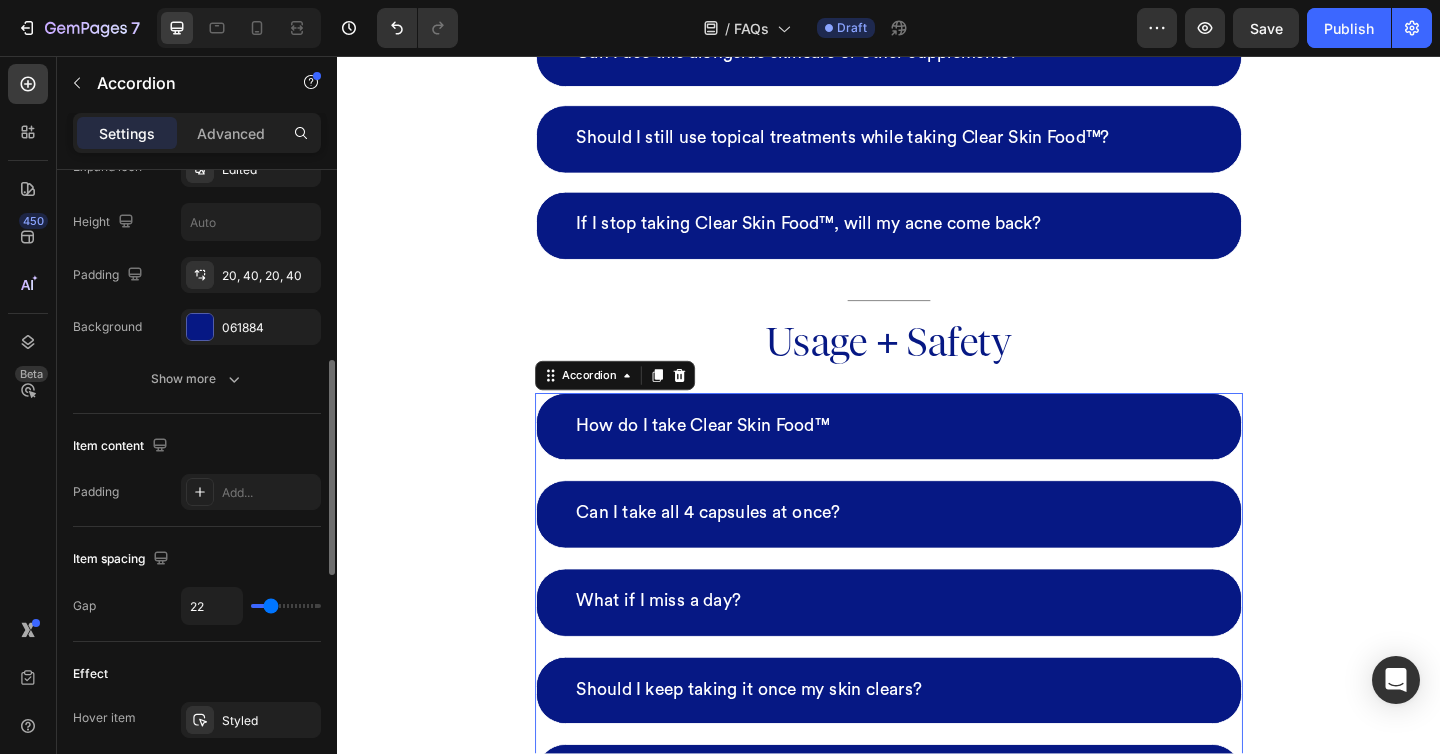type on "19" 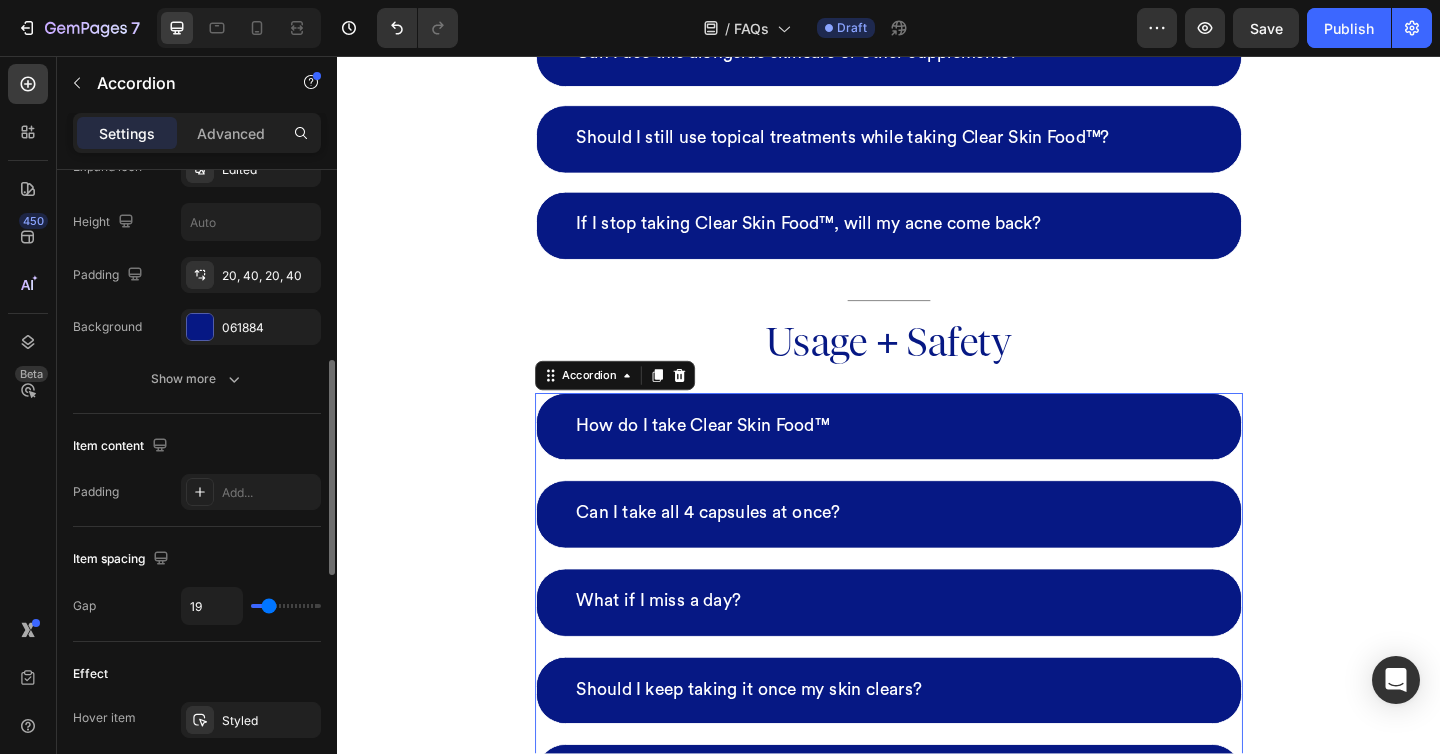 type on "18" 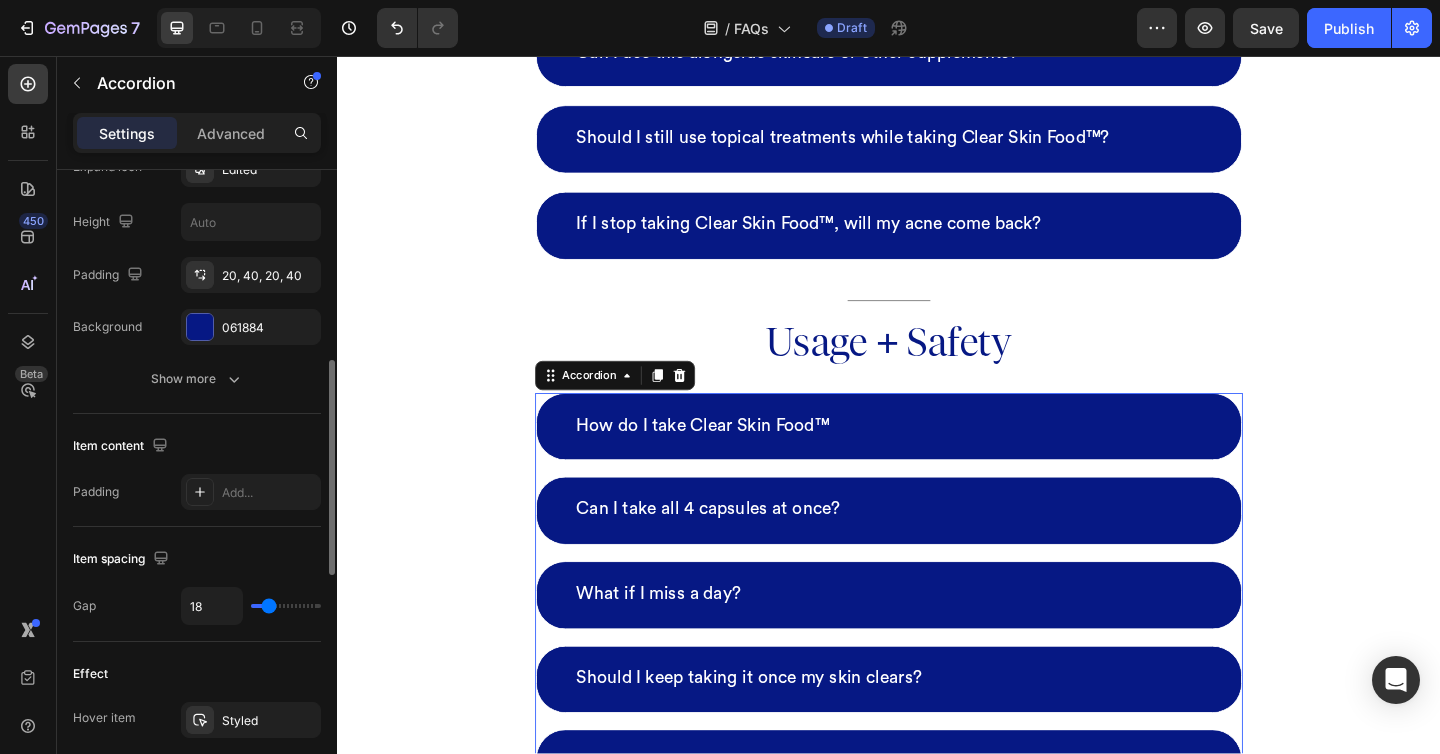 type on "19" 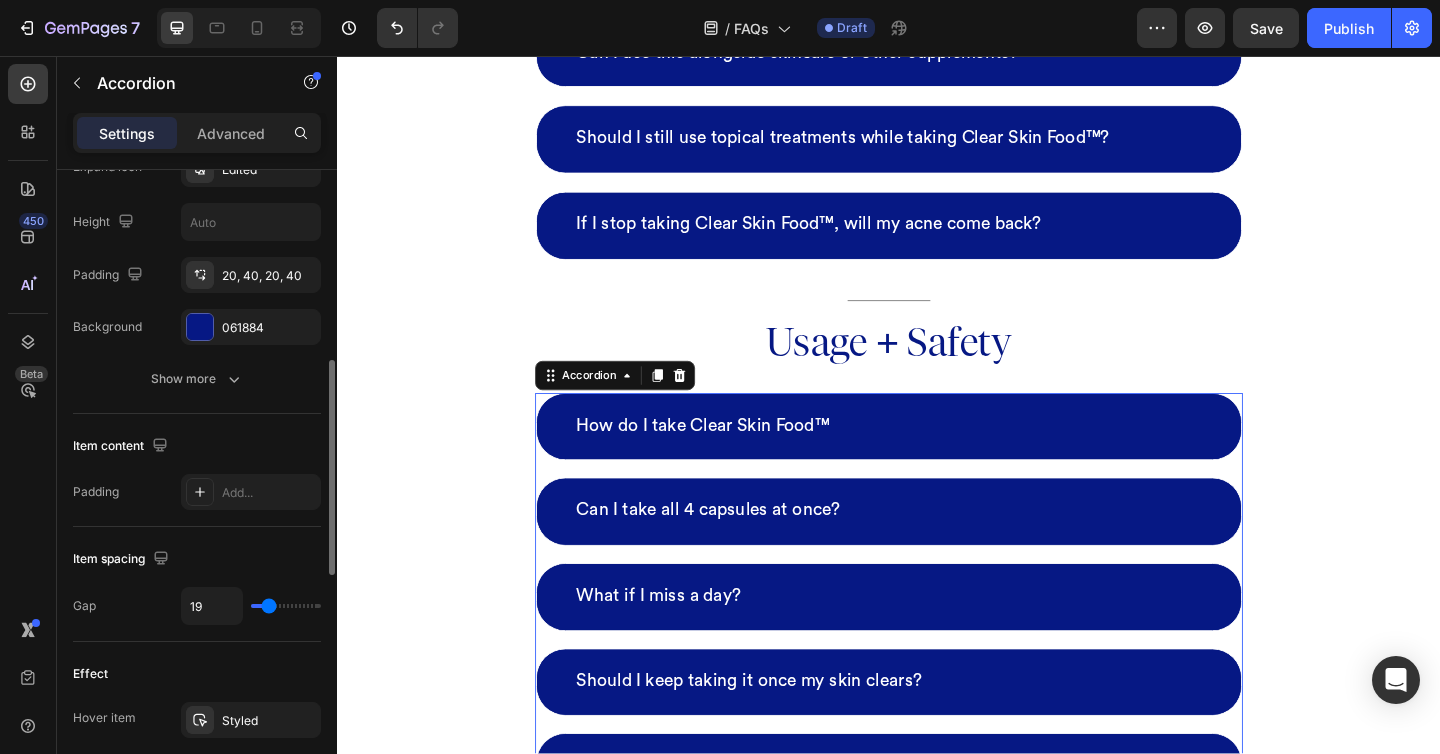 type on "21" 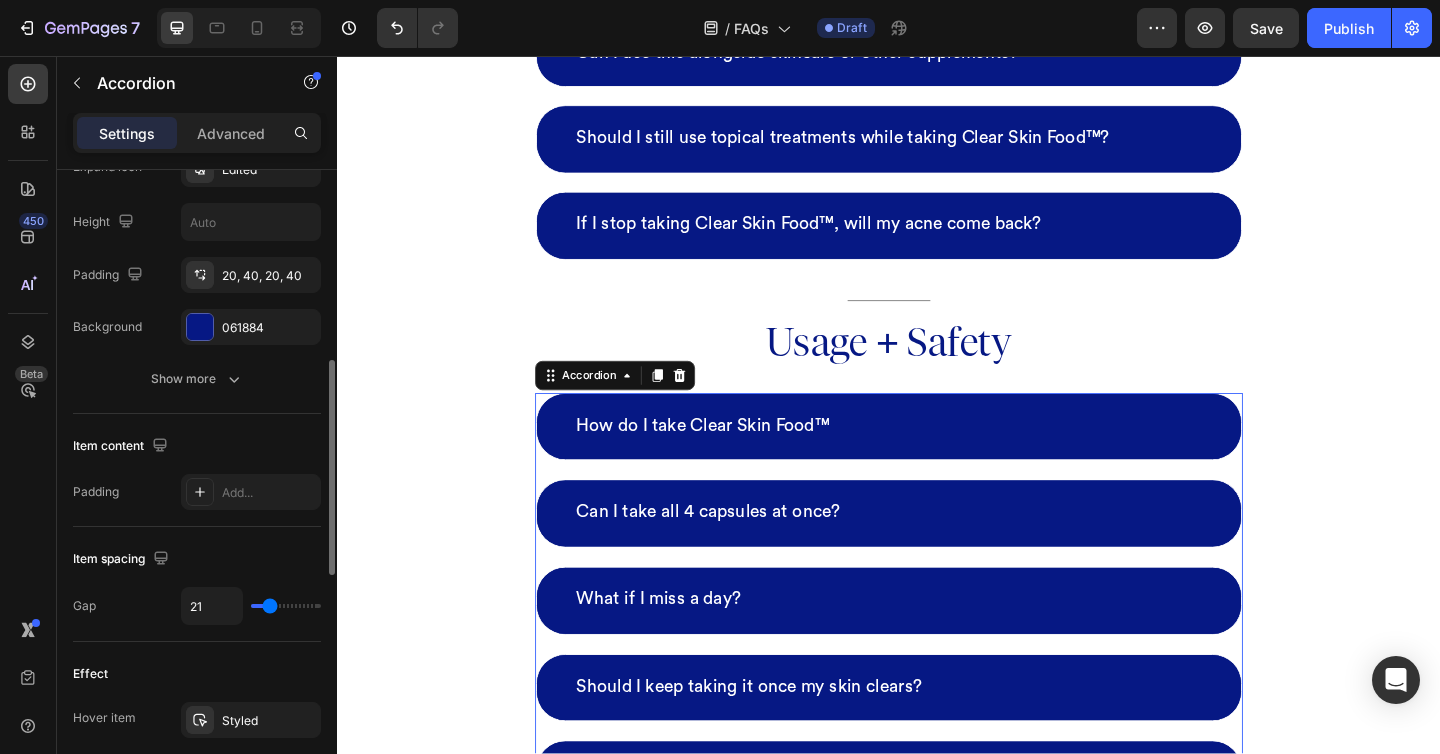 type on "20" 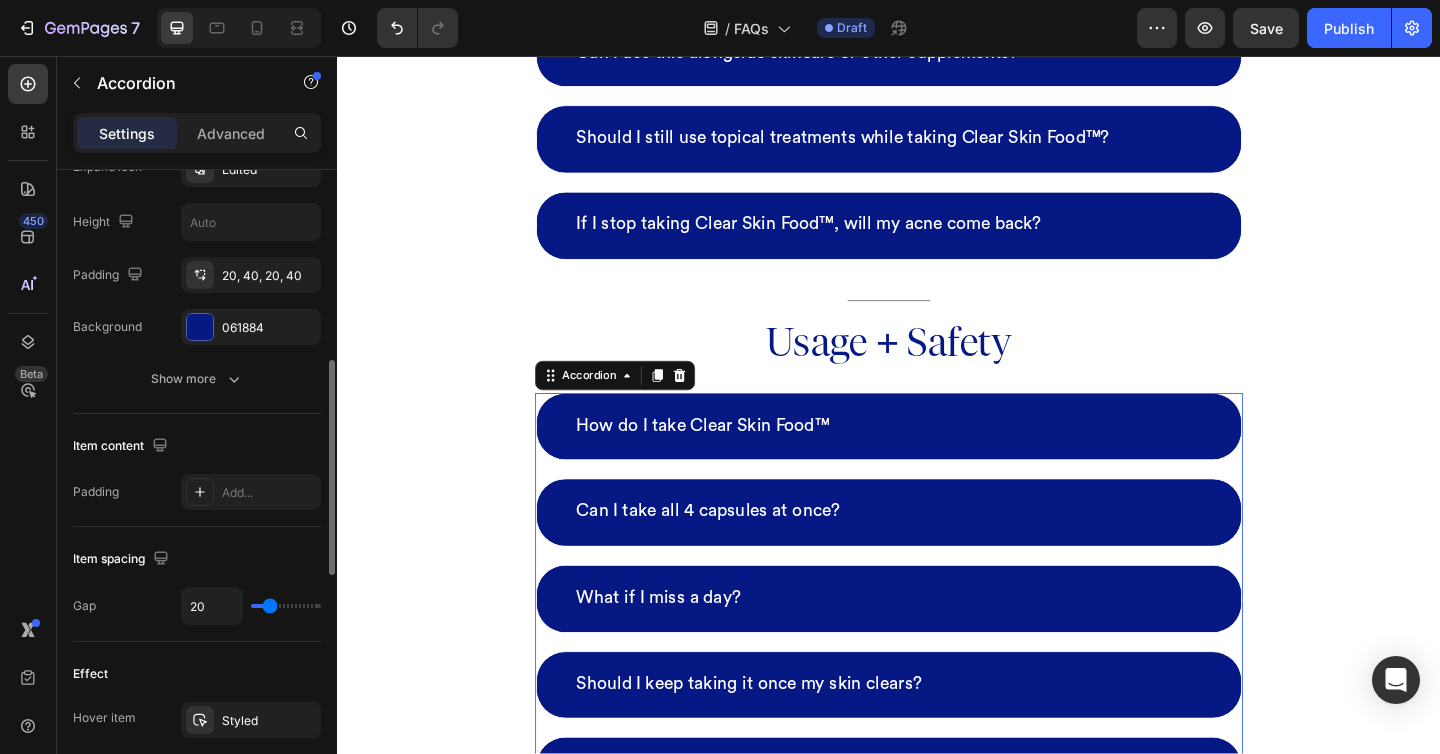 type on "20" 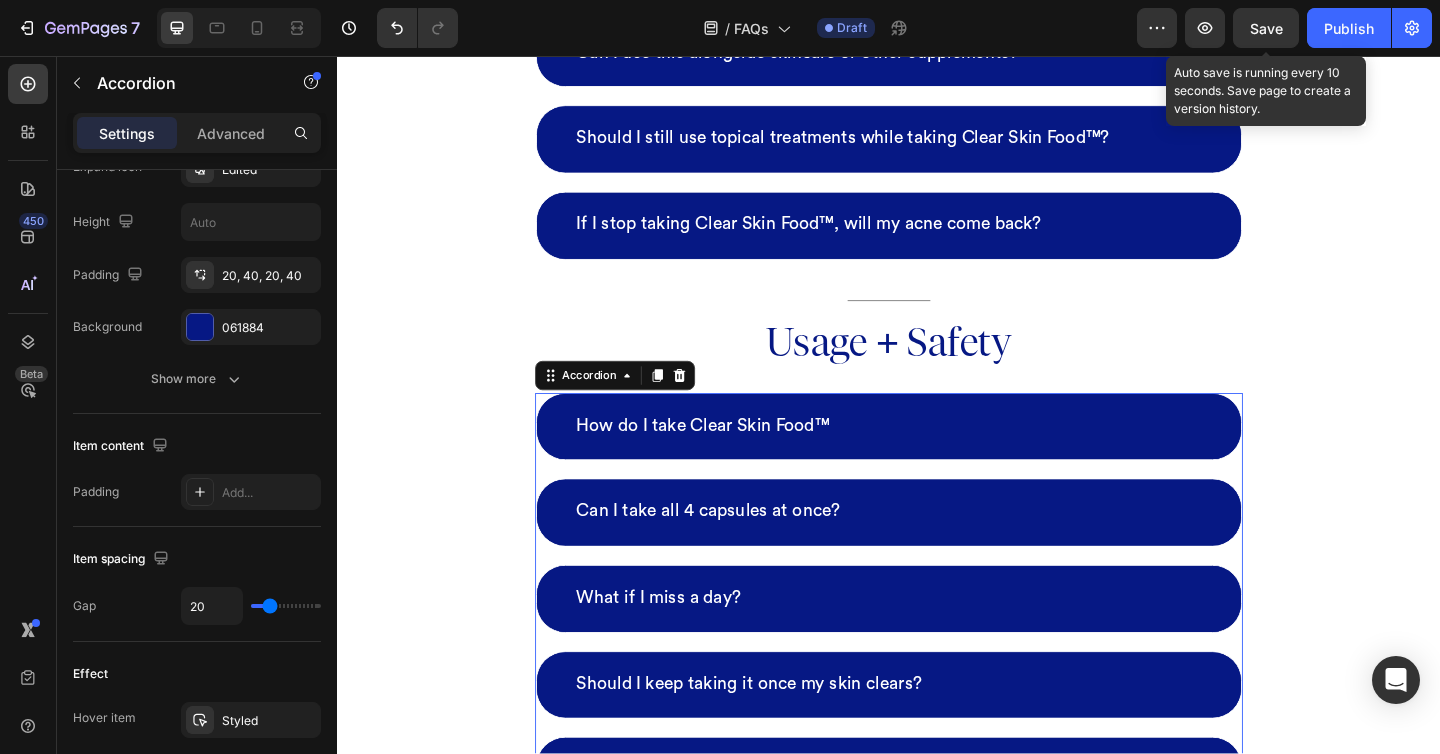 click on "Save" at bounding box center (1266, 28) 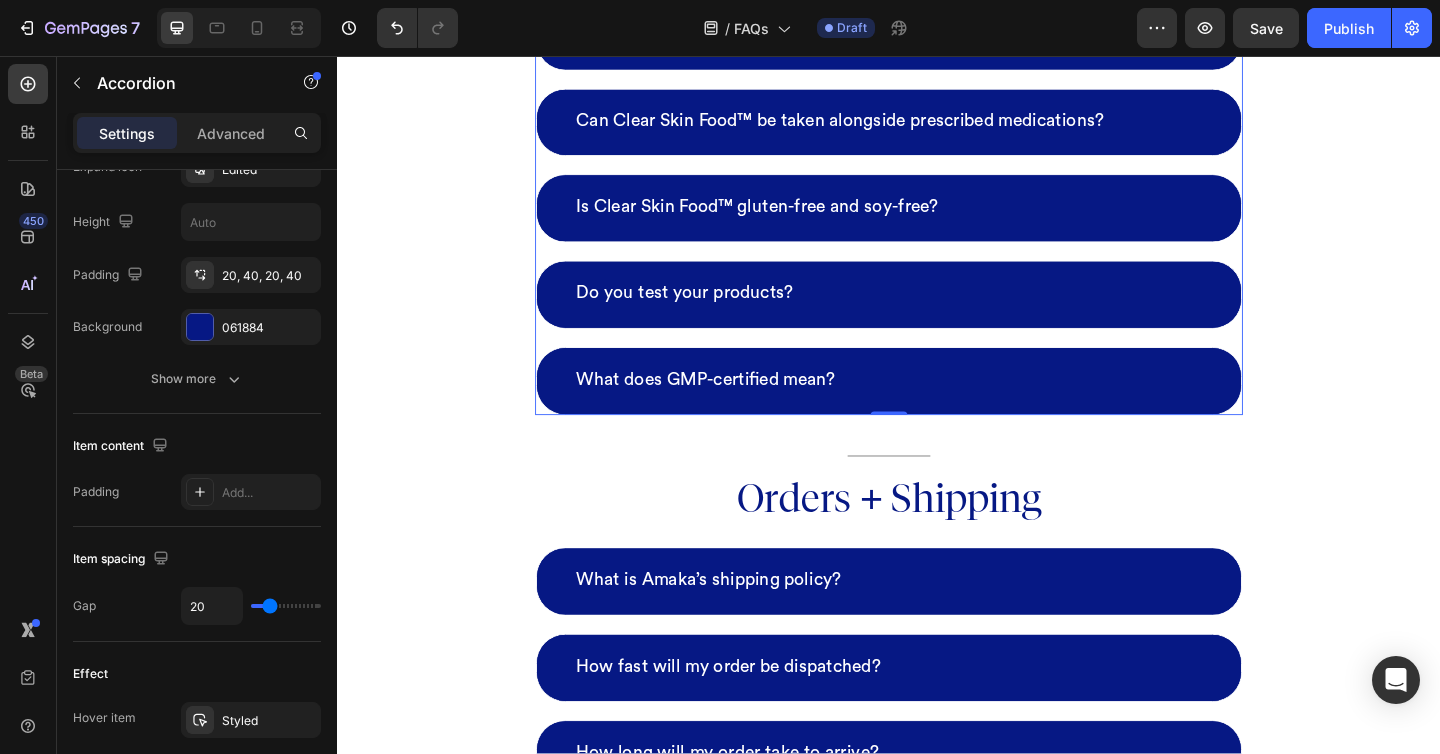scroll, scrollTop: 3594, scrollLeft: 0, axis: vertical 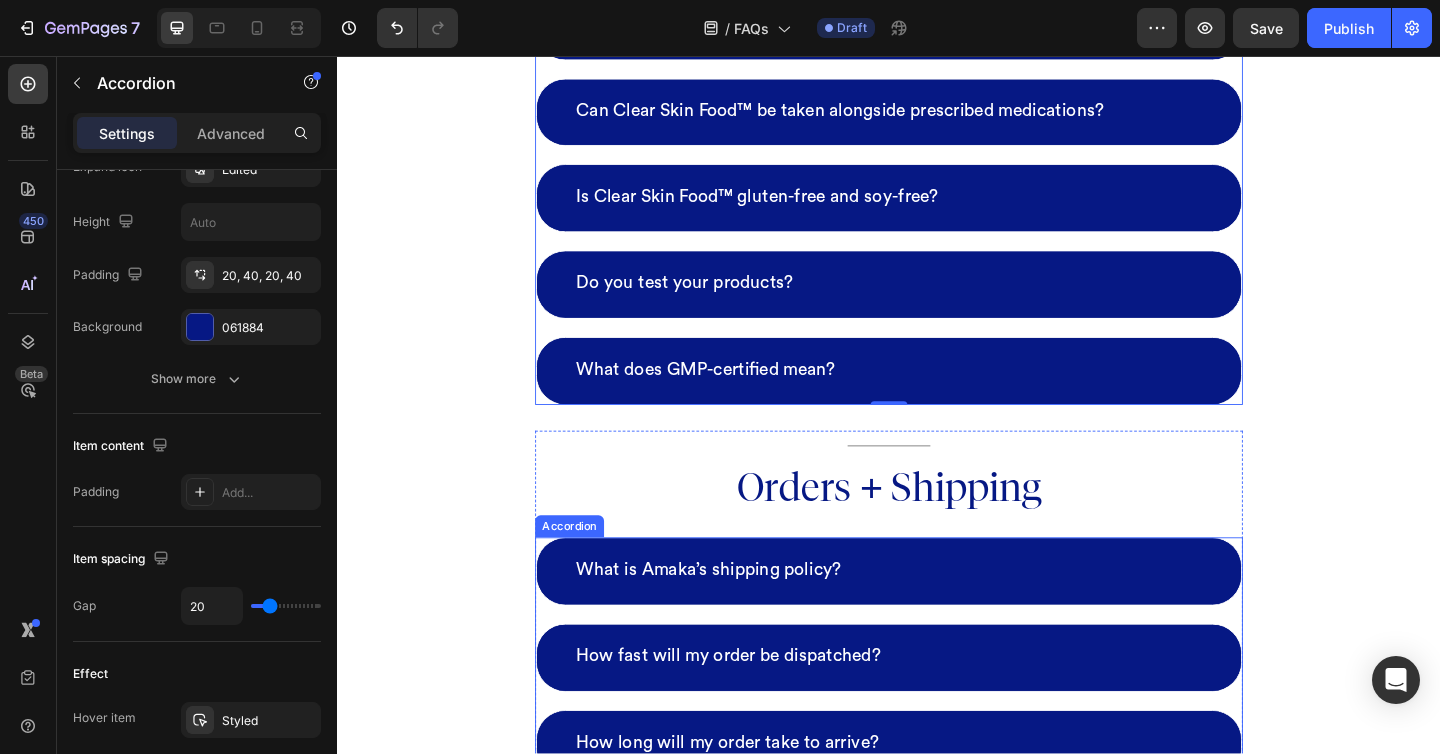 click on "What is Amaka’s shipping policy?  How fast will my order be dispatched? How long will my order take to arrive? Why is my international order taking longer than expected? Can I subscribe? How does the bundle work? Is the packaging eco-friendly? What if Clear Skin Food™ doesn’t work for me? What’s your return policy? What if my order arrives damaged or missing something?" at bounding box center [937, 1038] 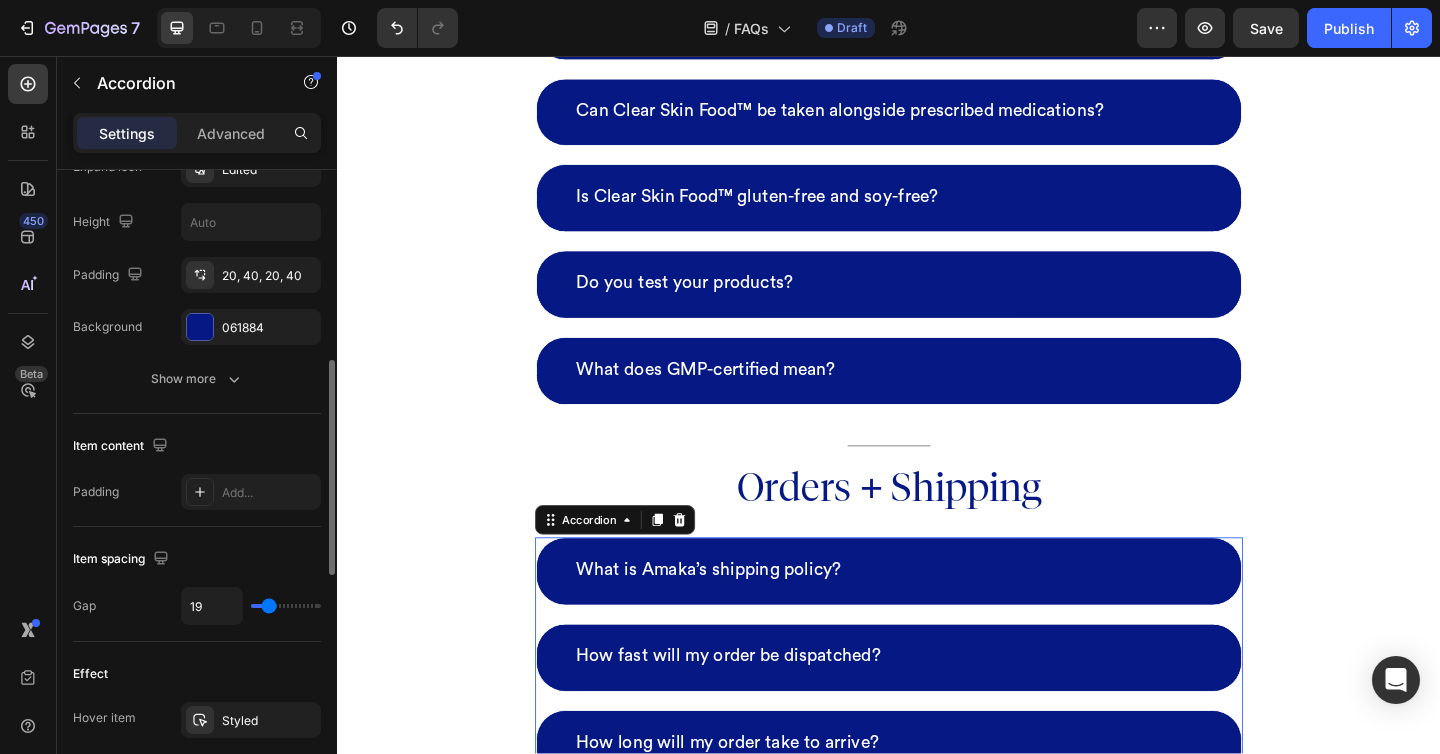 click at bounding box center (286, 606) 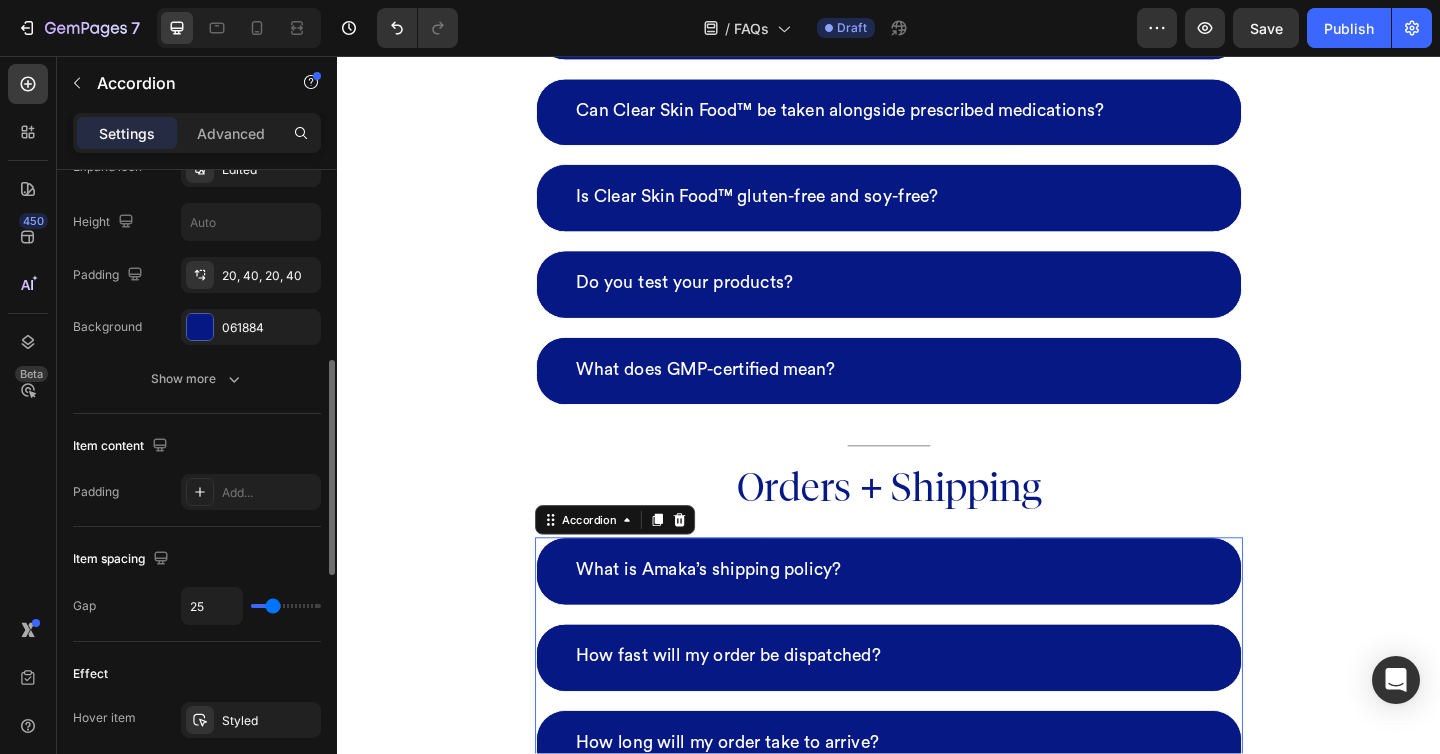 type on "28" 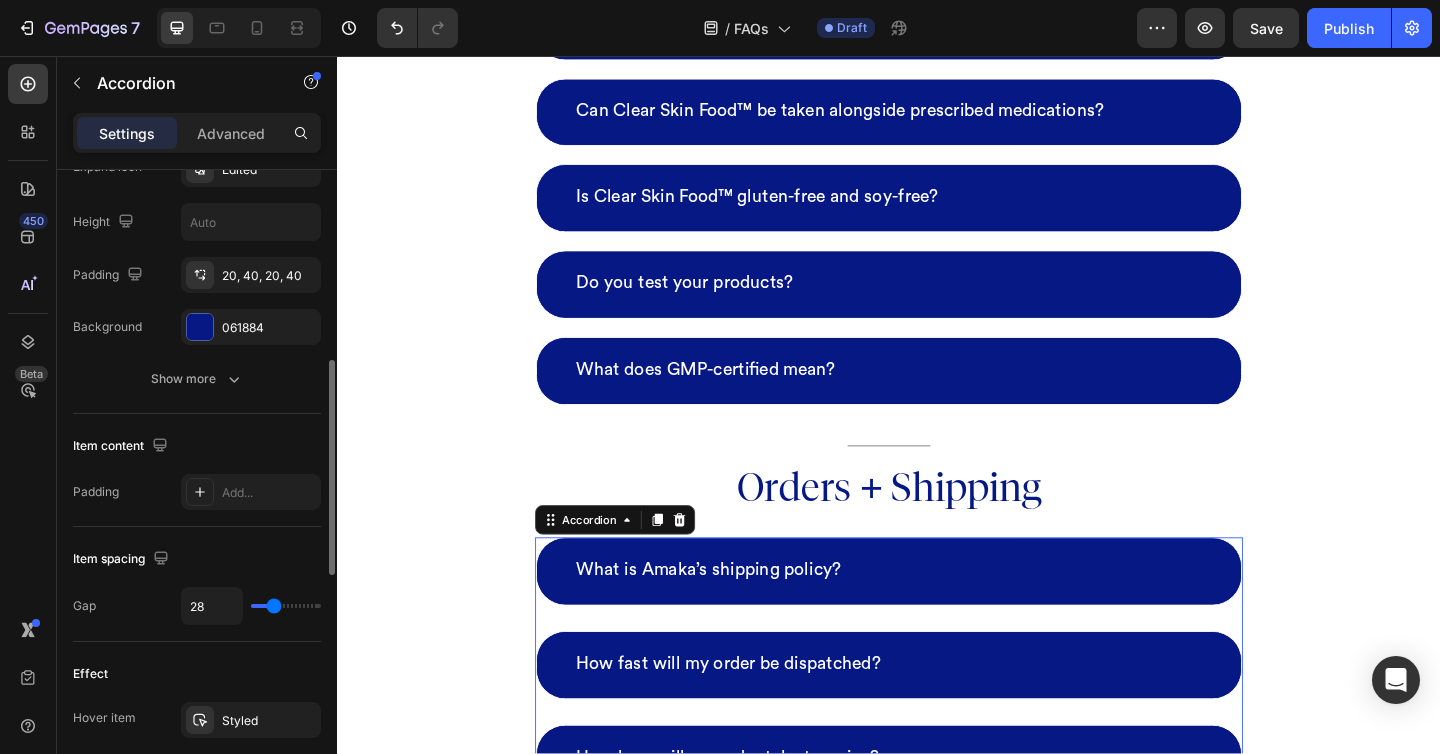 type on "27" 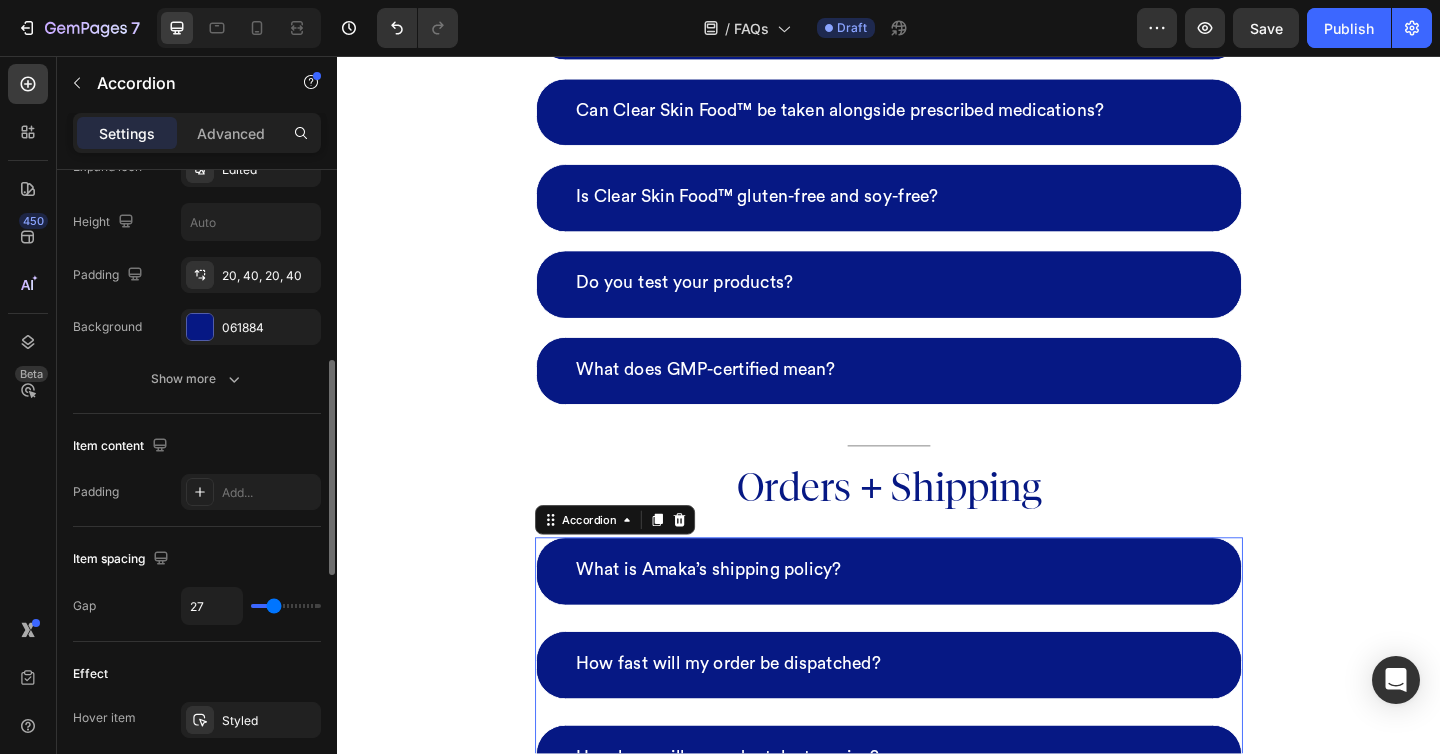 type on "25" 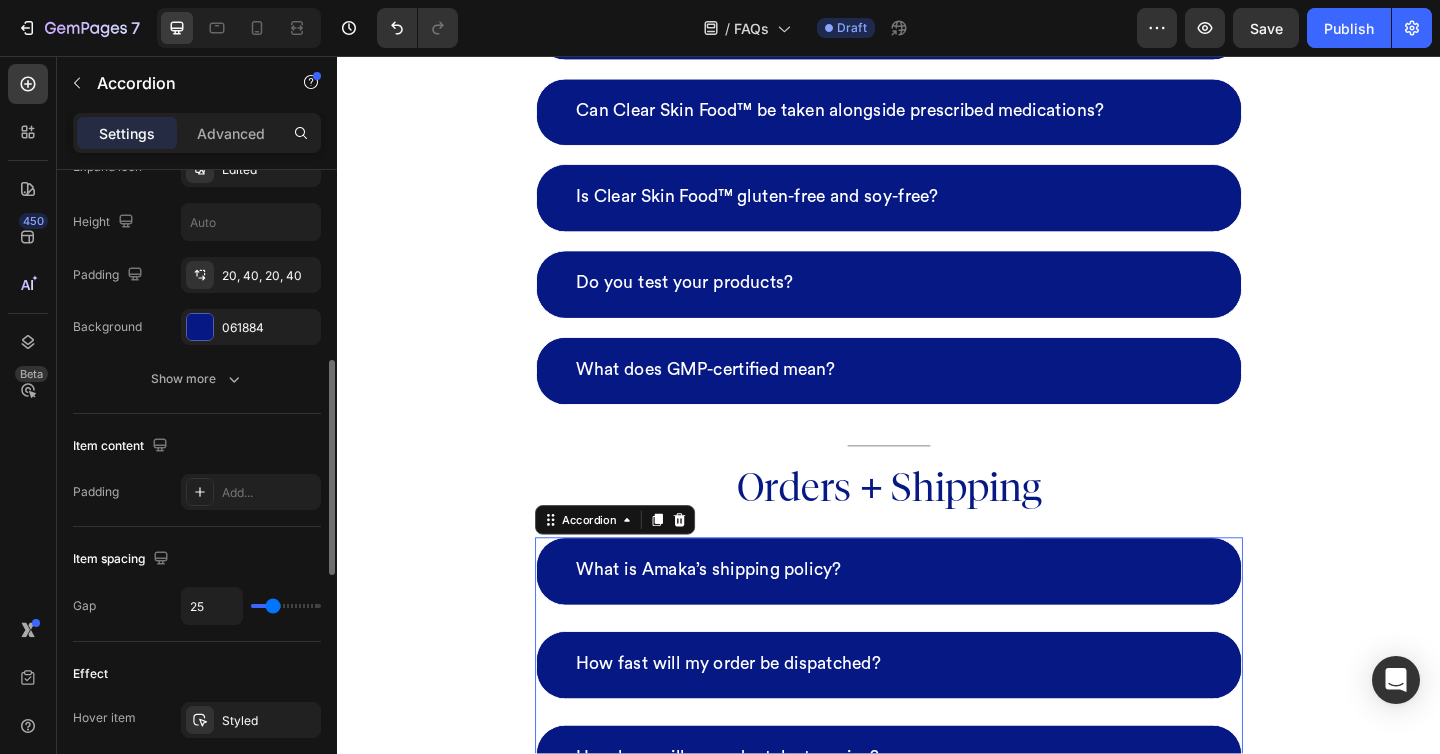 type on "22" 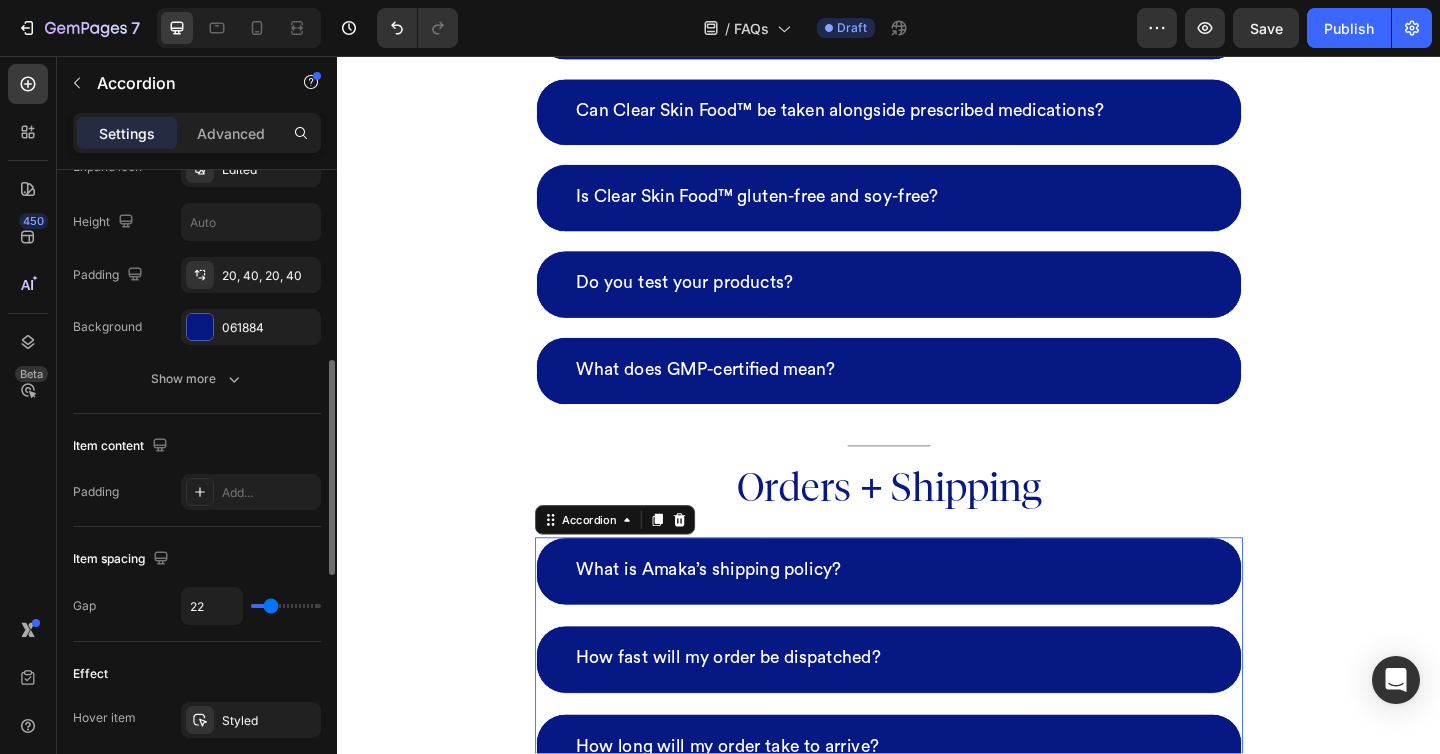 type on "21" 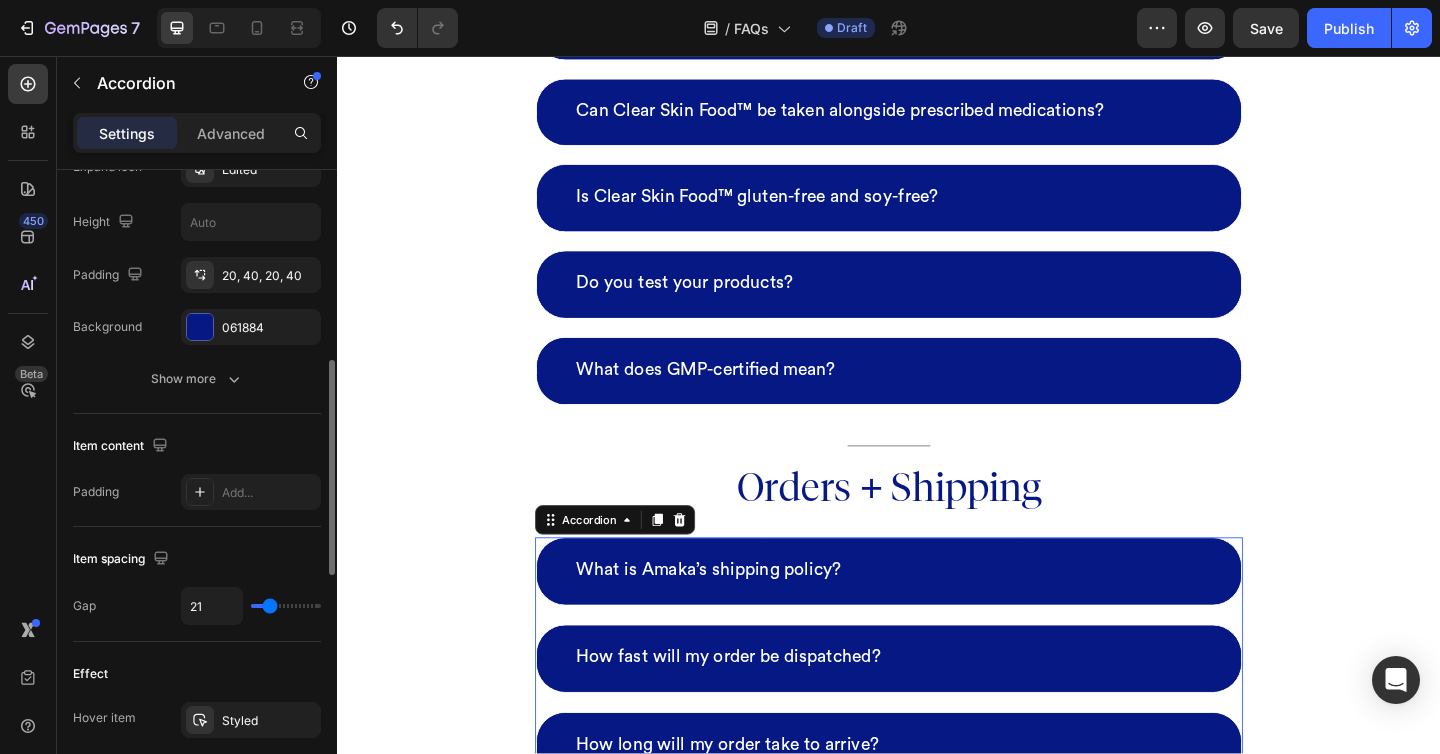 type on "20" 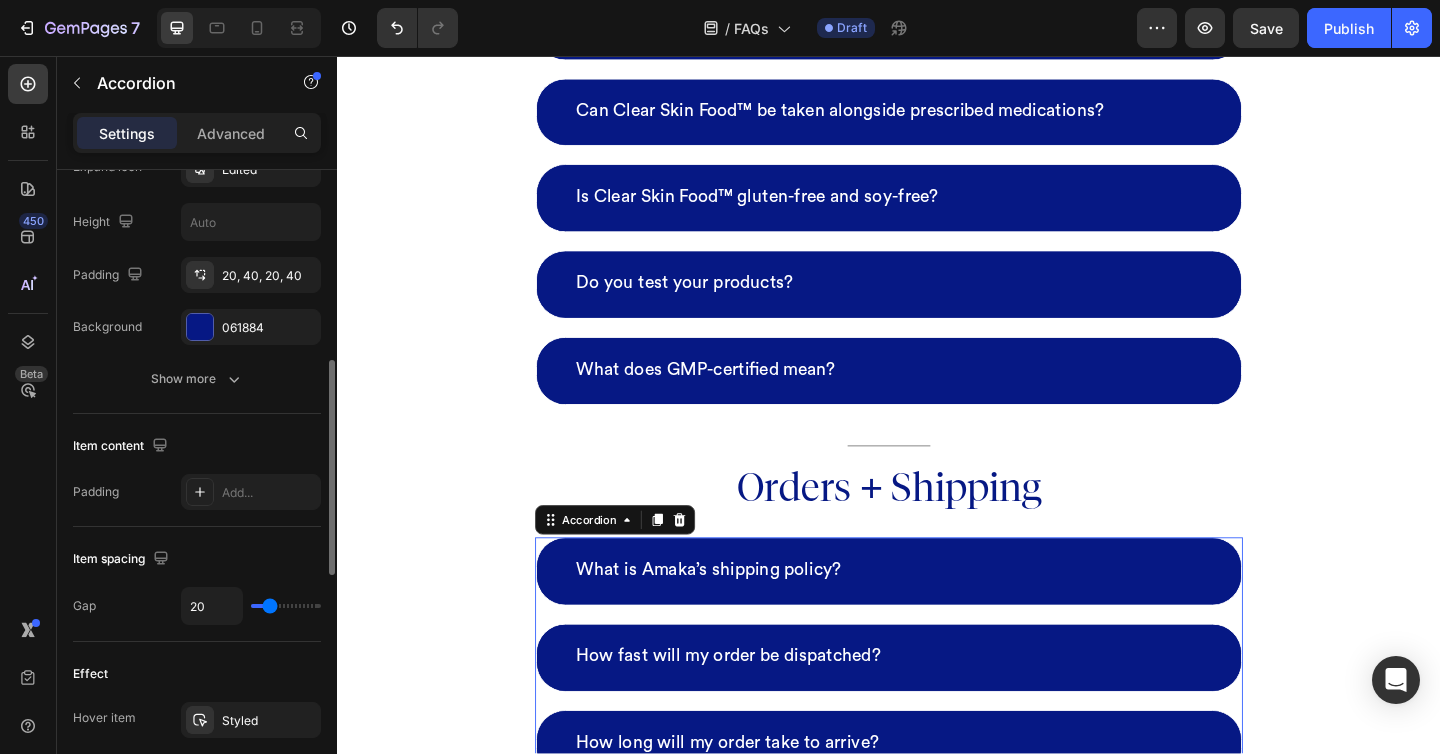 type on "20" 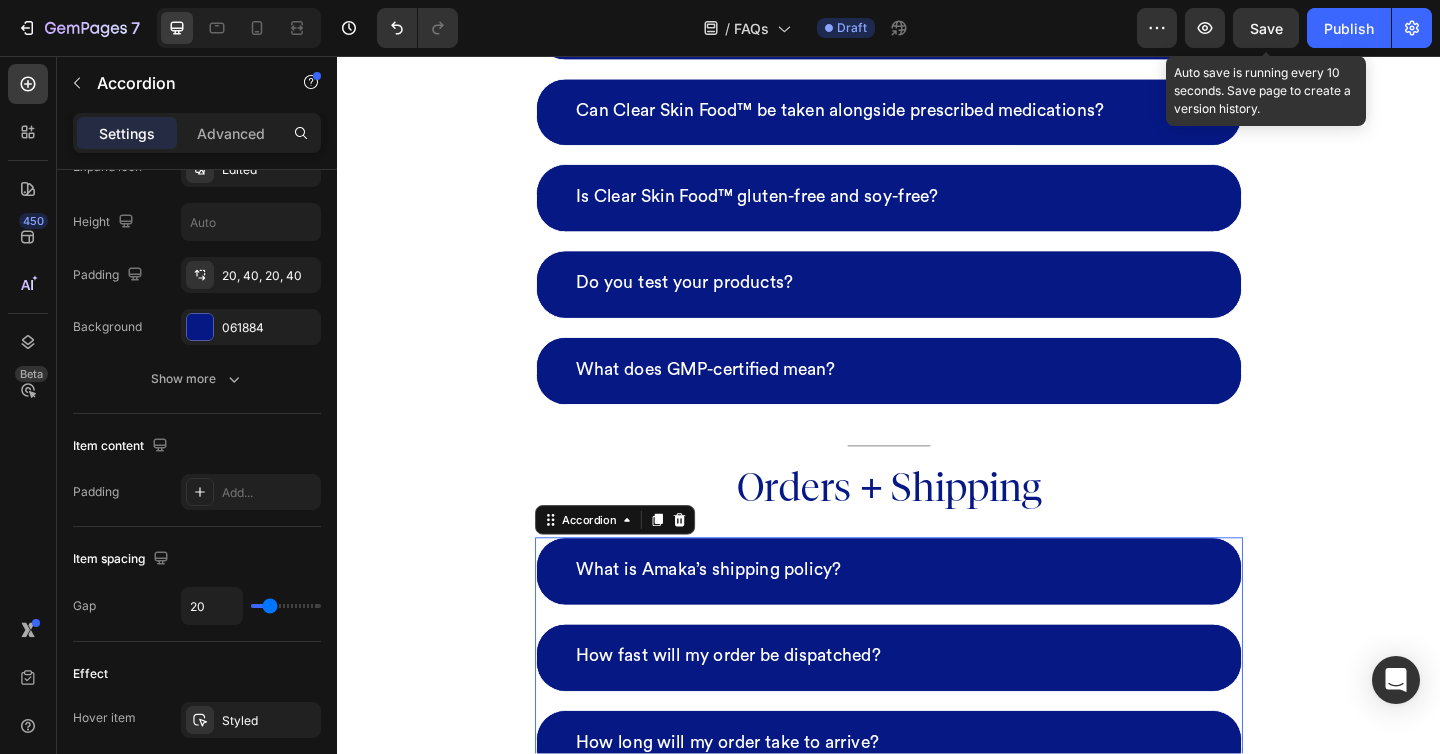 click on "Save" at bounding box center (1266, 28) 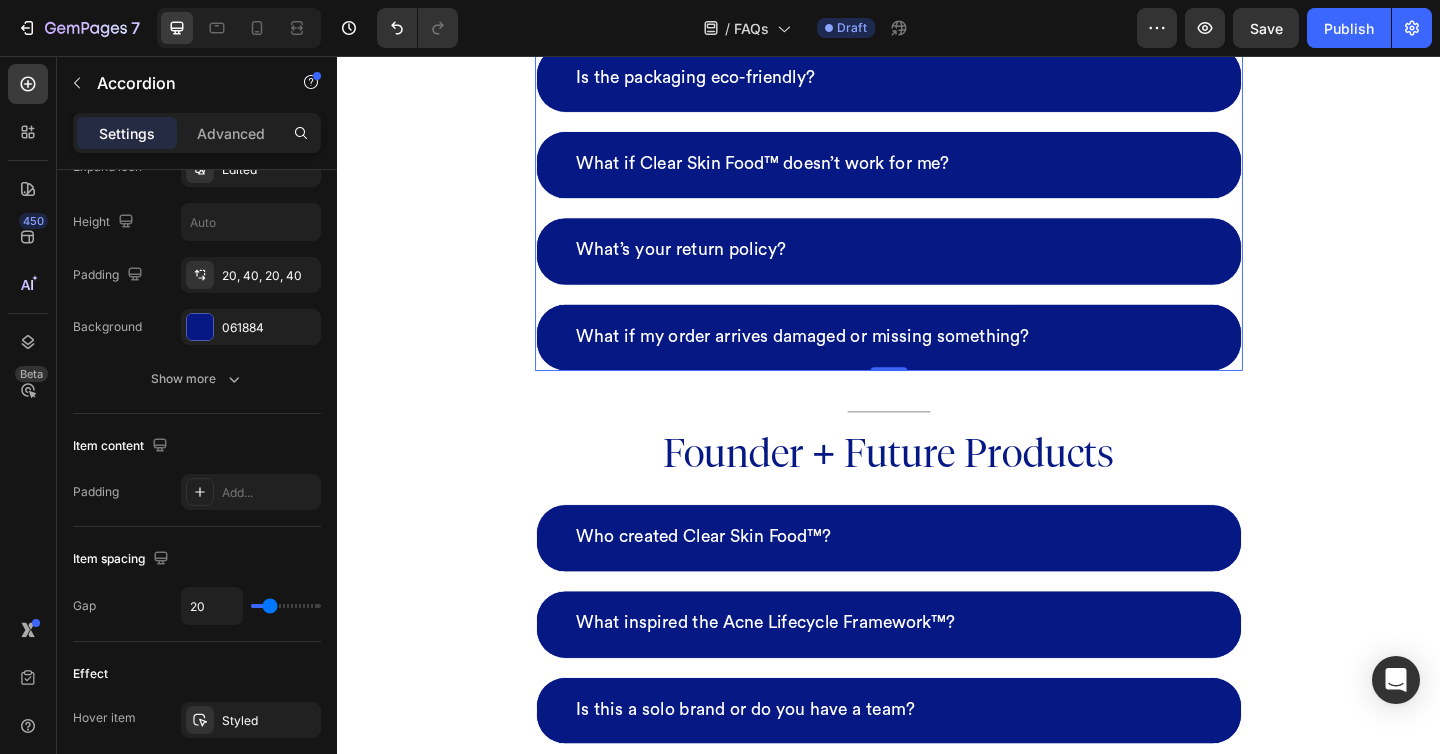 scroll, scrollTop: 4786, scrollLeft: 0, axis: vertical 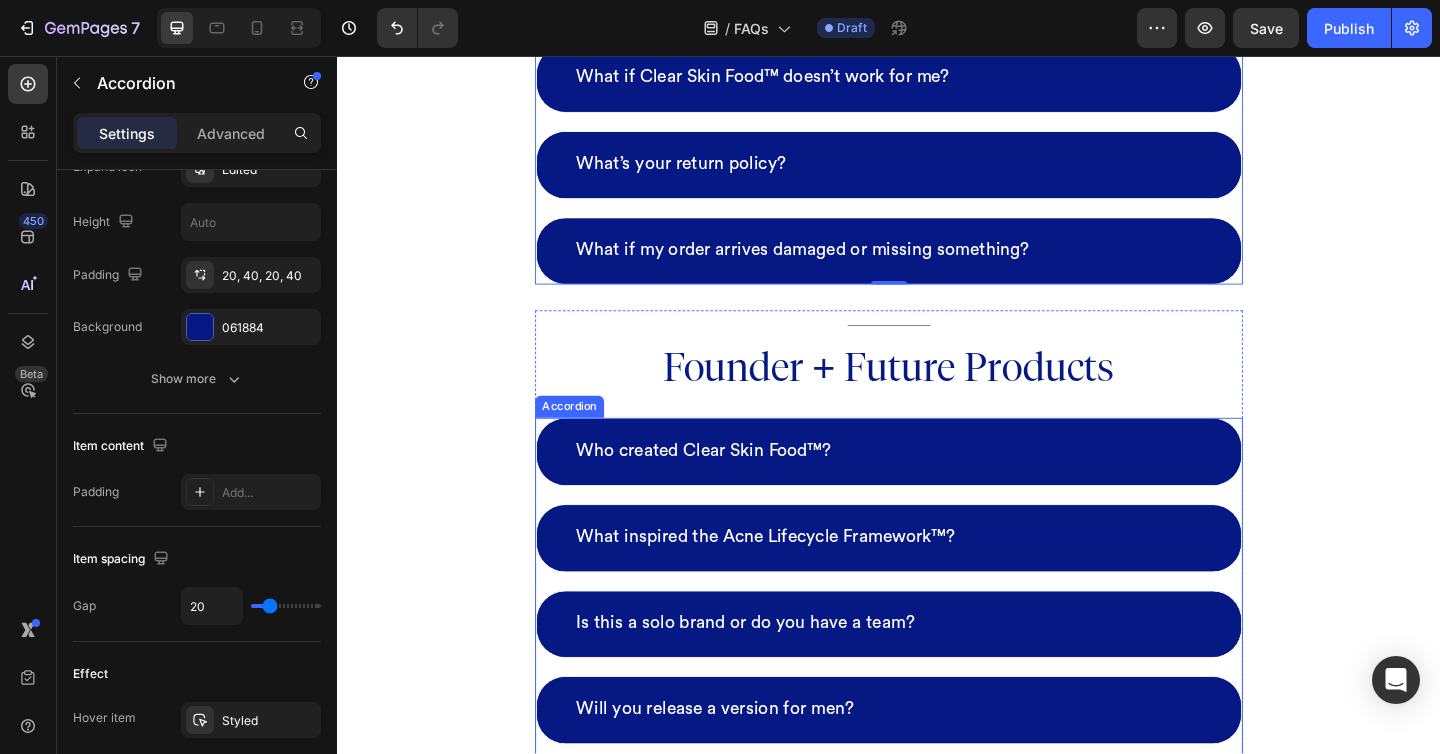 click on "Who created Clear Skin Food™? What inspired the Acne Lifecycle Framework™? Is this a solo brand or do you have a team? Will you release a version for men? Are you going to launch skincare too? Can I work with you / partner with the brand? How can I stay updated on product launches?" at bounding box center [937, 768] 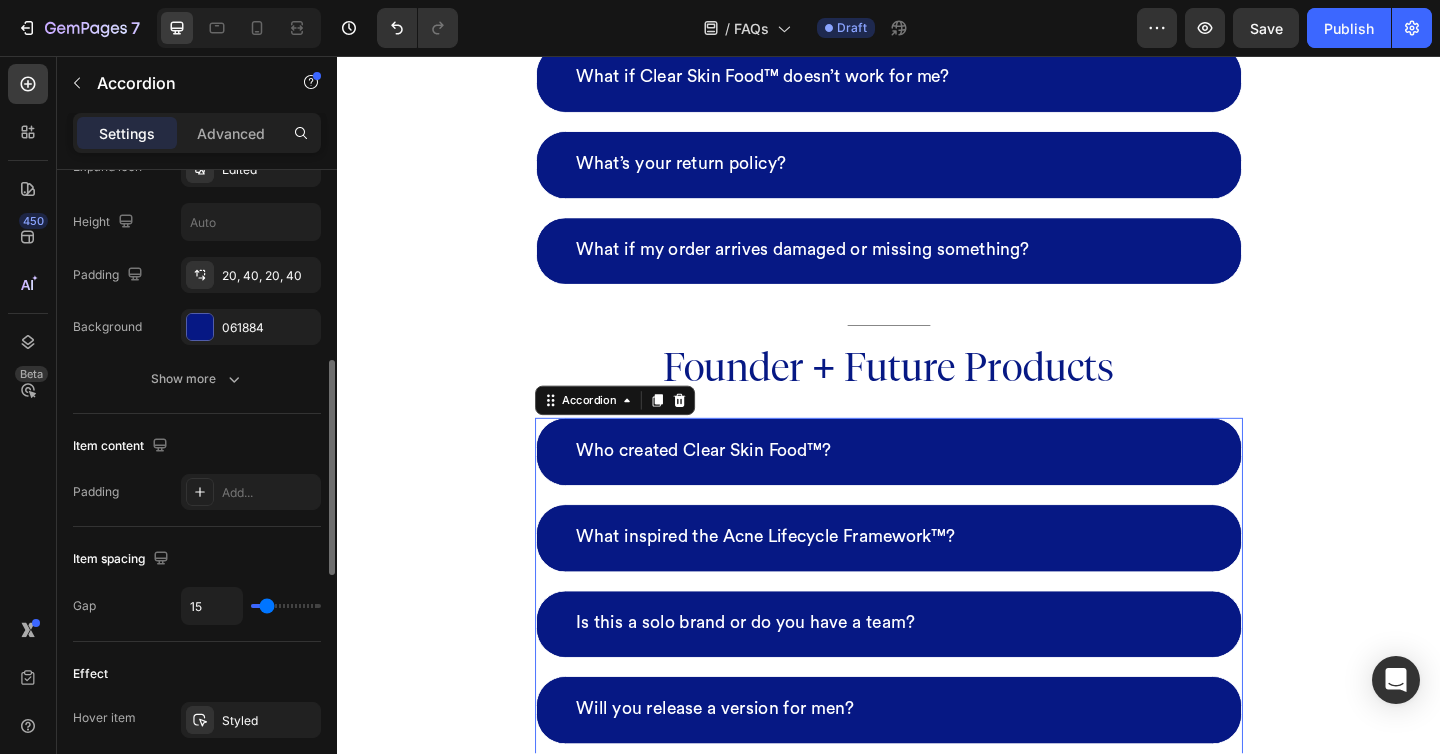 type on "24" 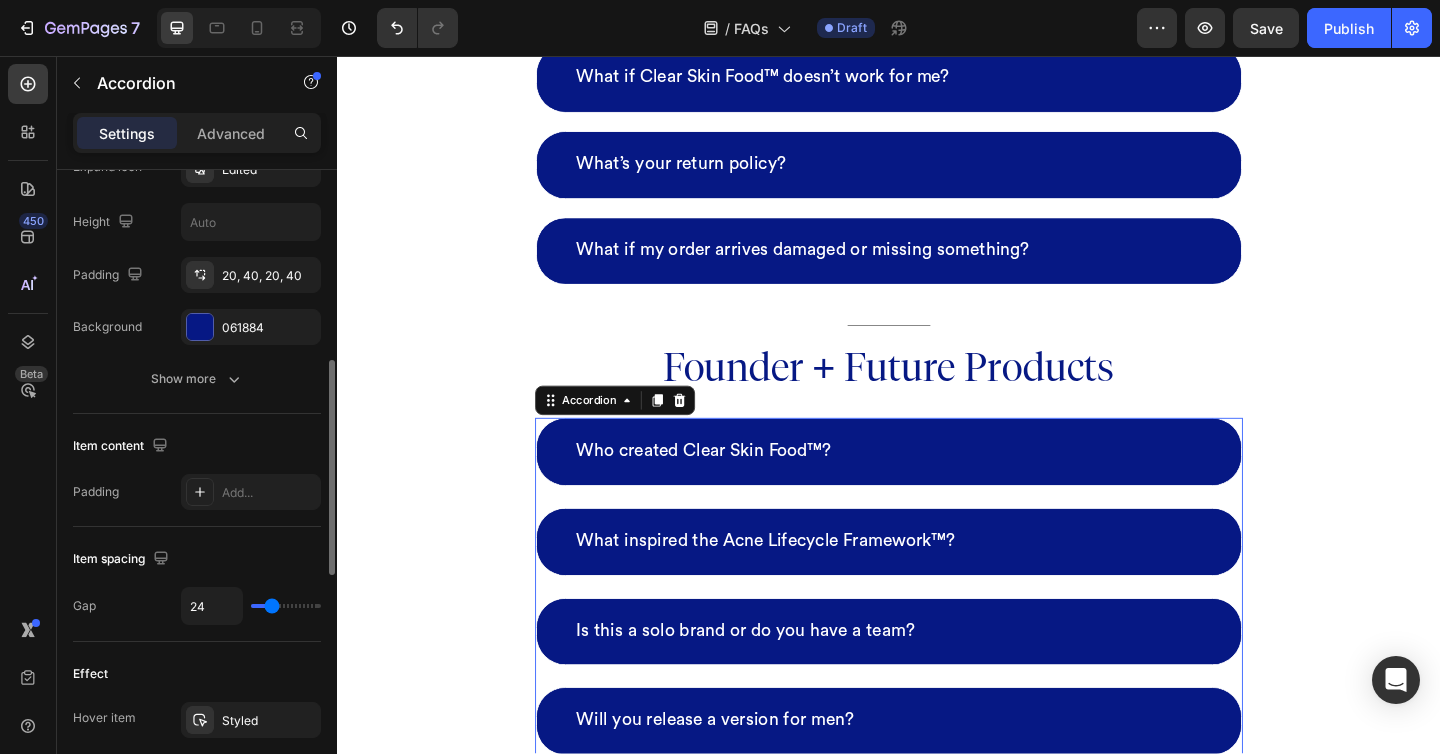 type on "19" 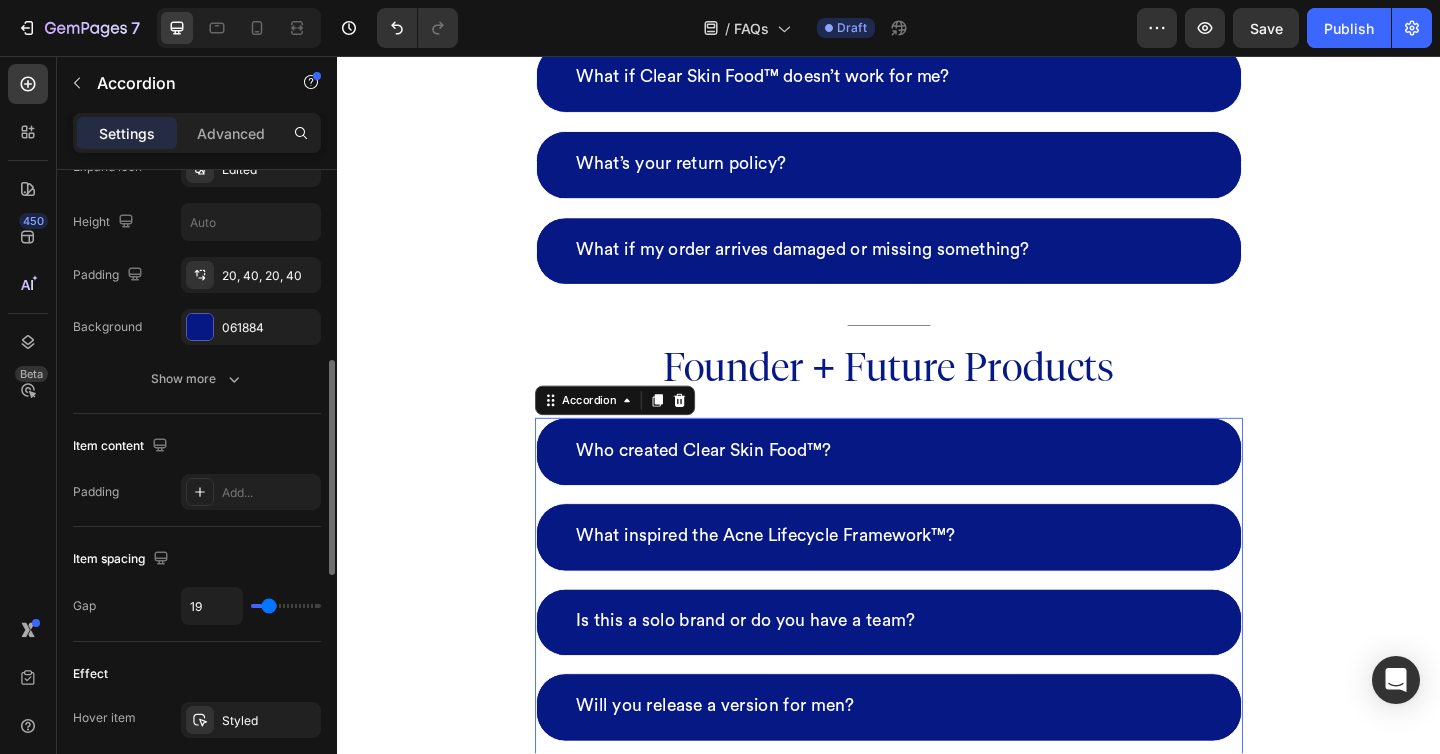 type on "20" 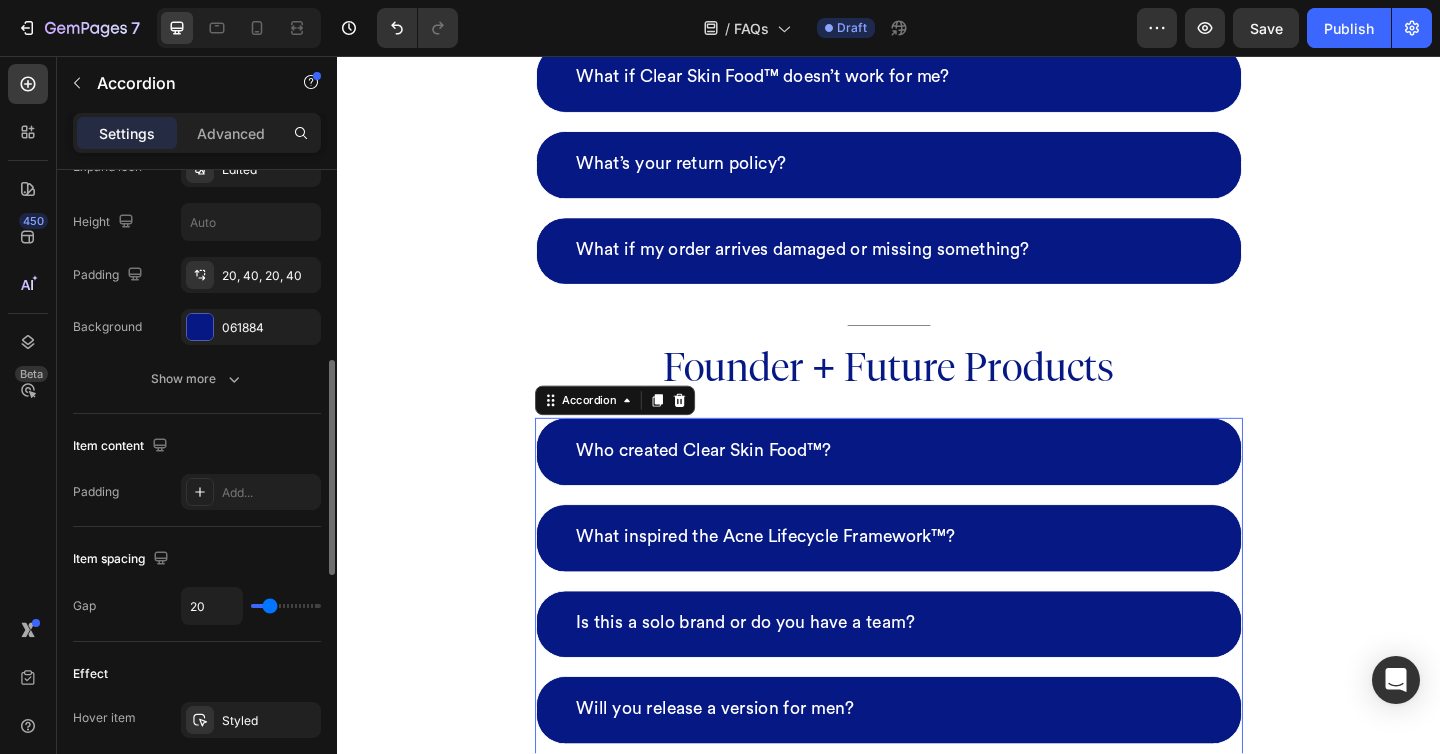 type on "20" 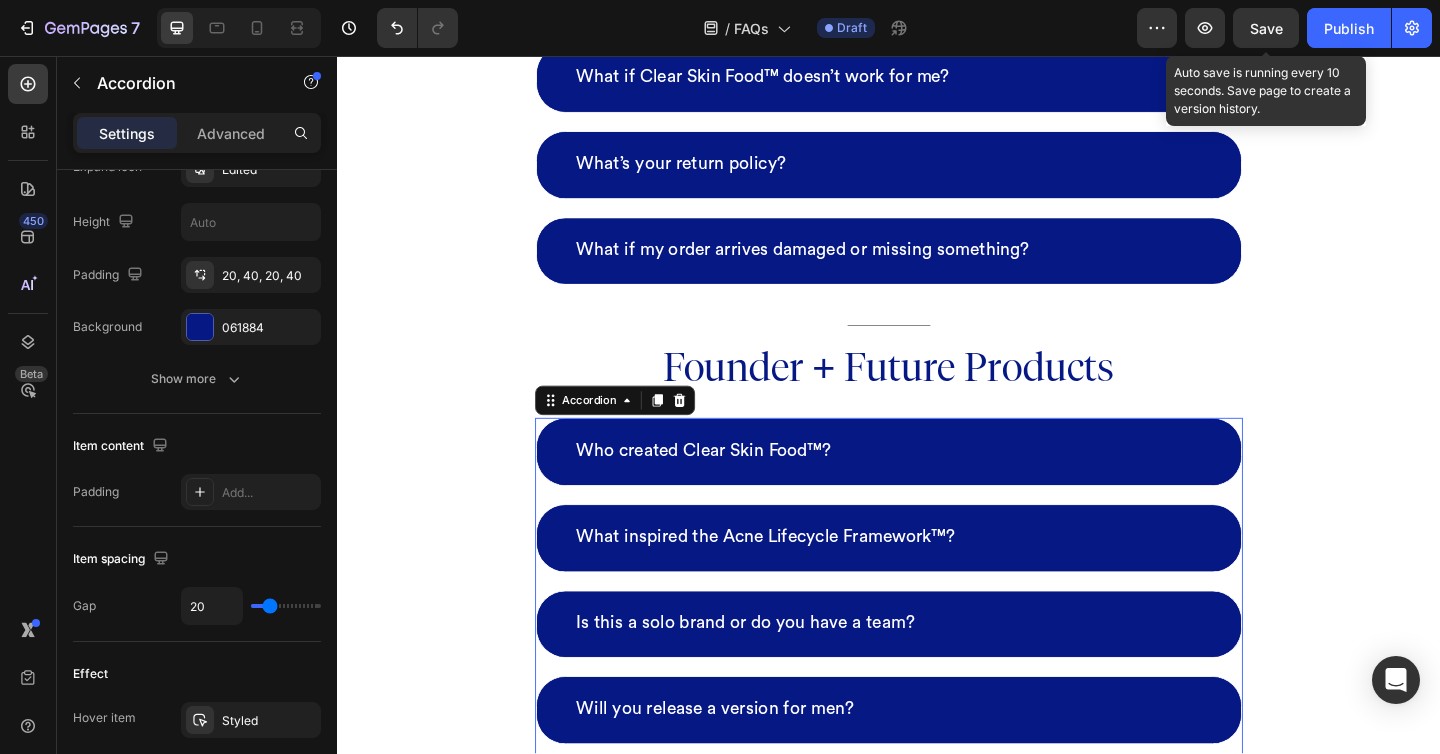 click on "Save" at bounding box center (1266, 28) 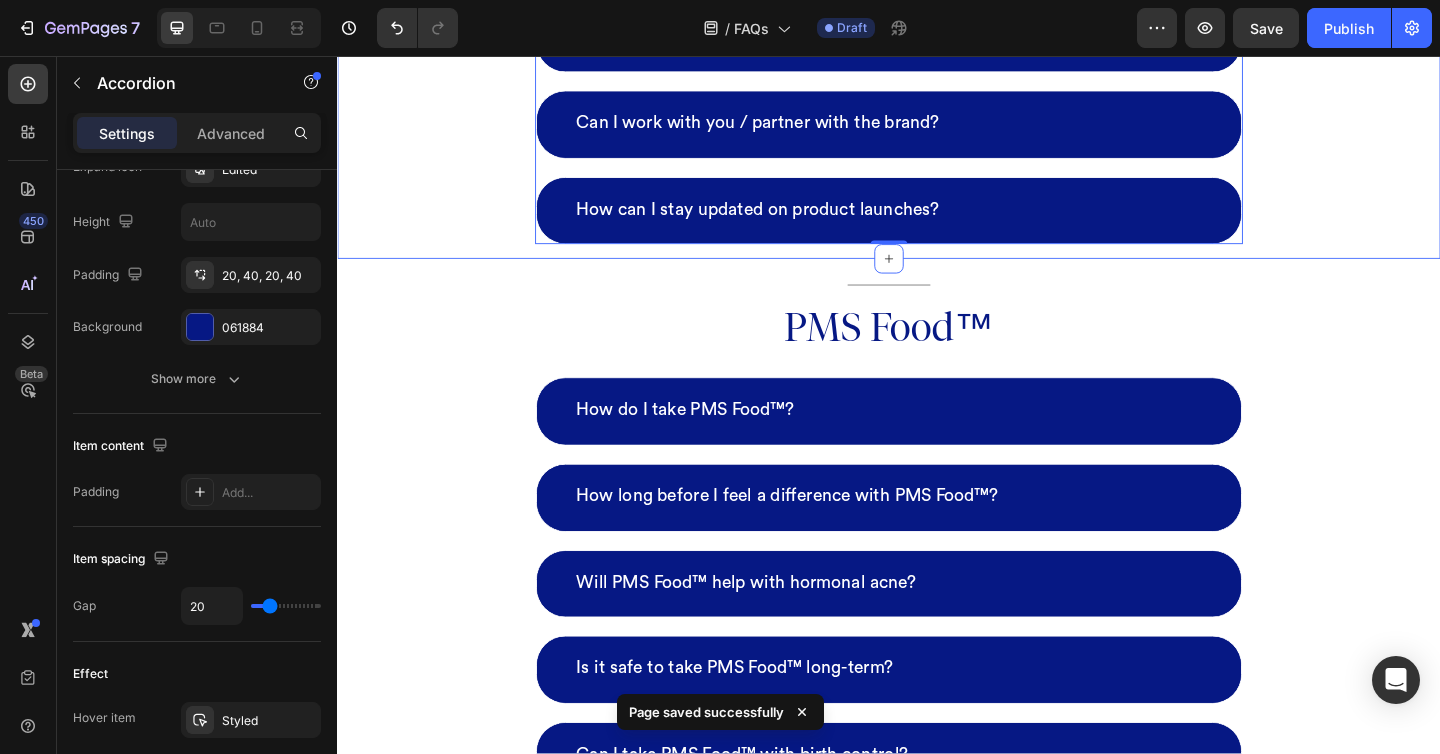 scroll, scrollTop: 5817, scrollLeft: 0, axis: vertical 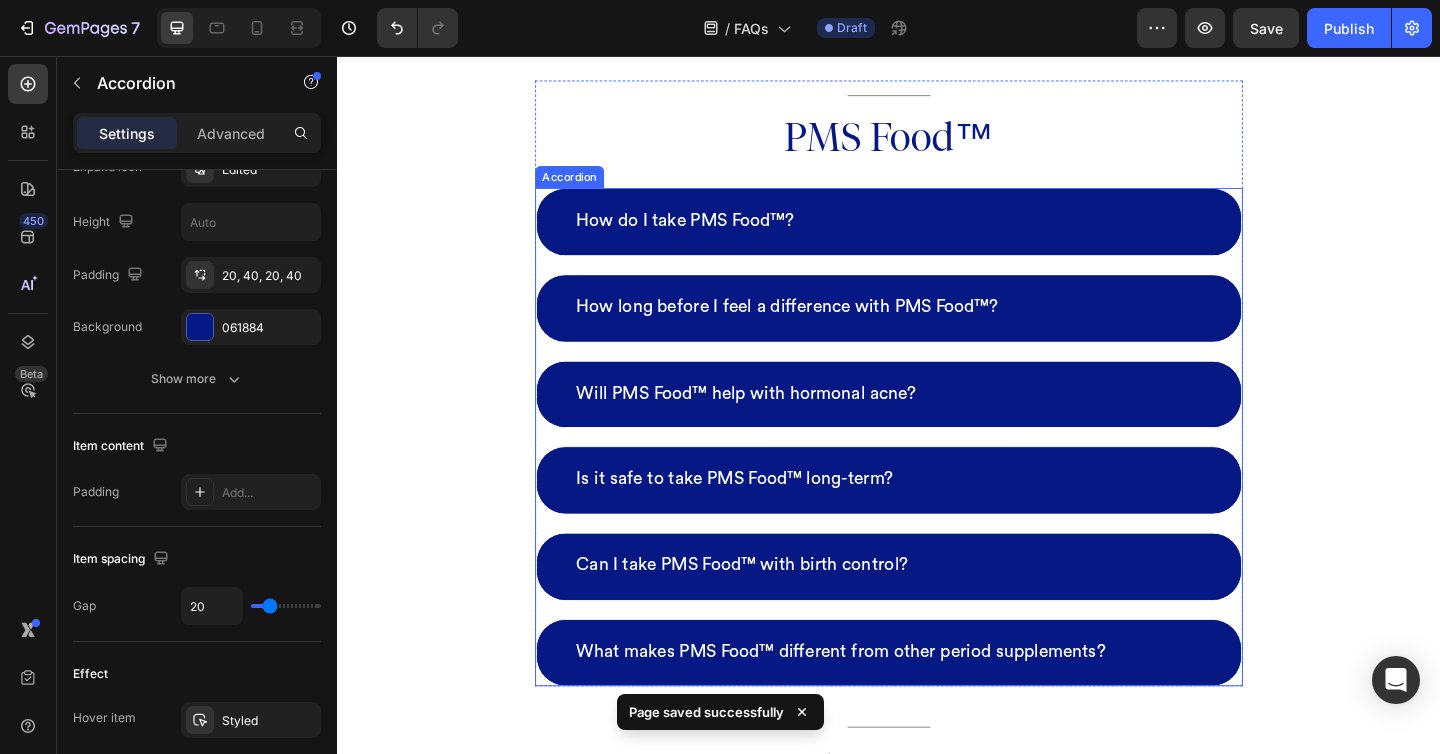 click on "How do I take PMS Food™? How long before I feel a difference with PMS Food™? Will PMS Food™ help with hormonal acne? Is it safe to take PMS Food™ long-term? Can I take PMS Food™ with birth control? What makes PMS Food™ different from other period supplements?" at bounding box center [937, 471] 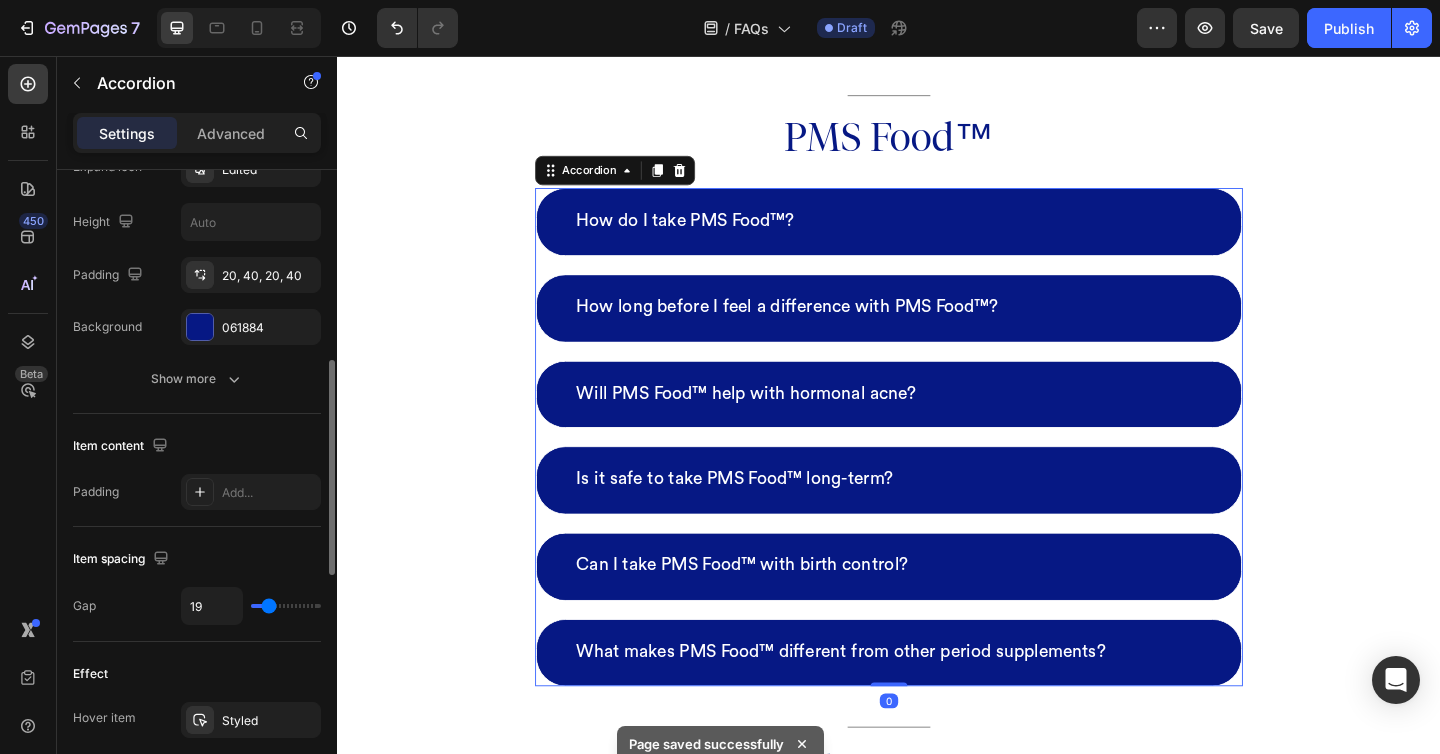 type on "20" 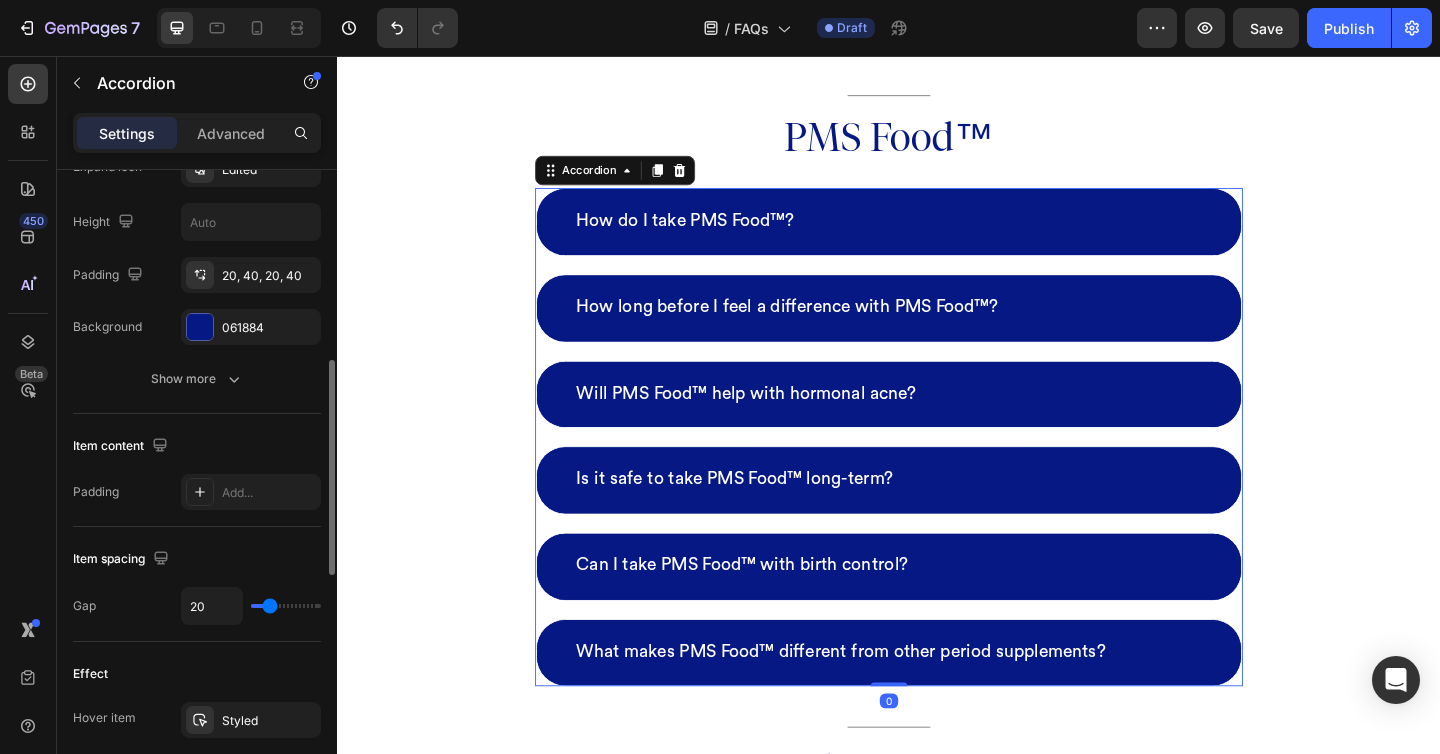 type on "22" 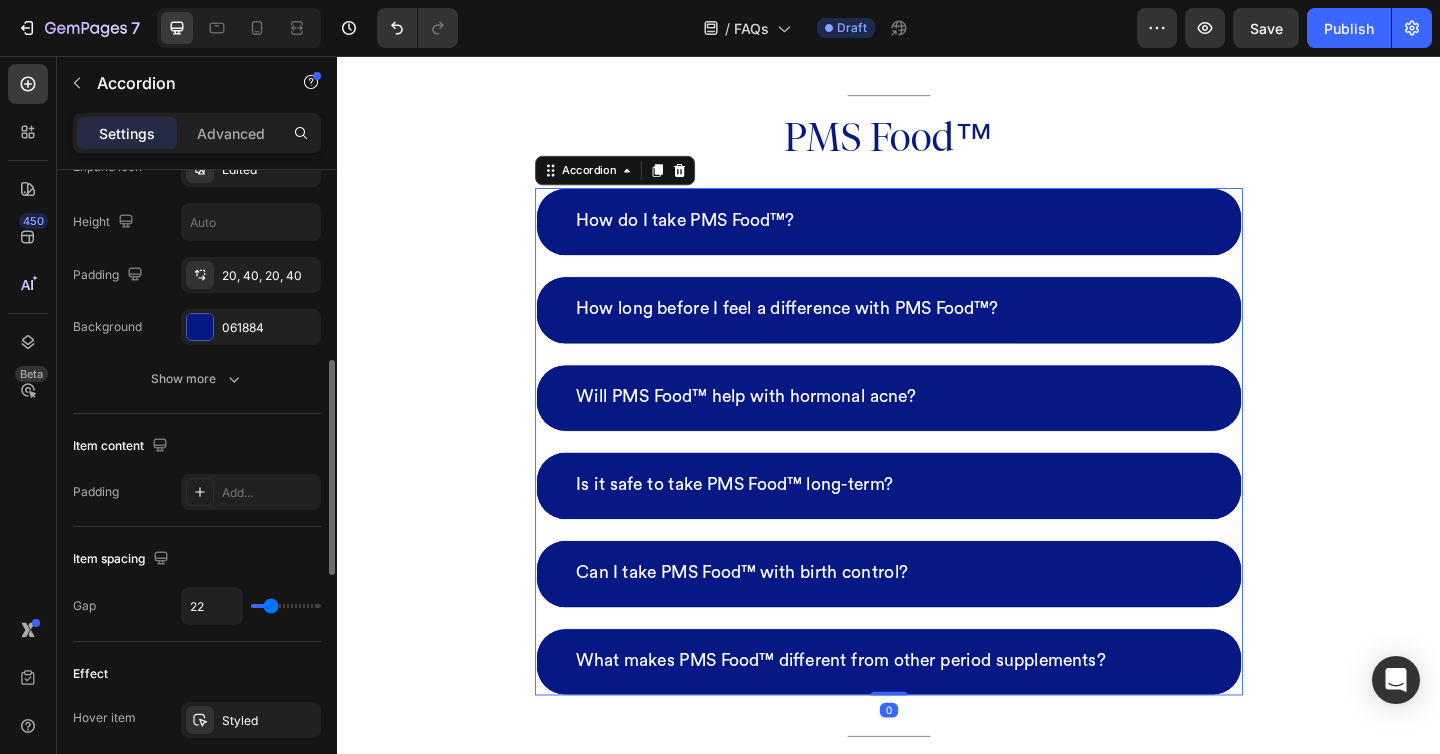 type on "21" 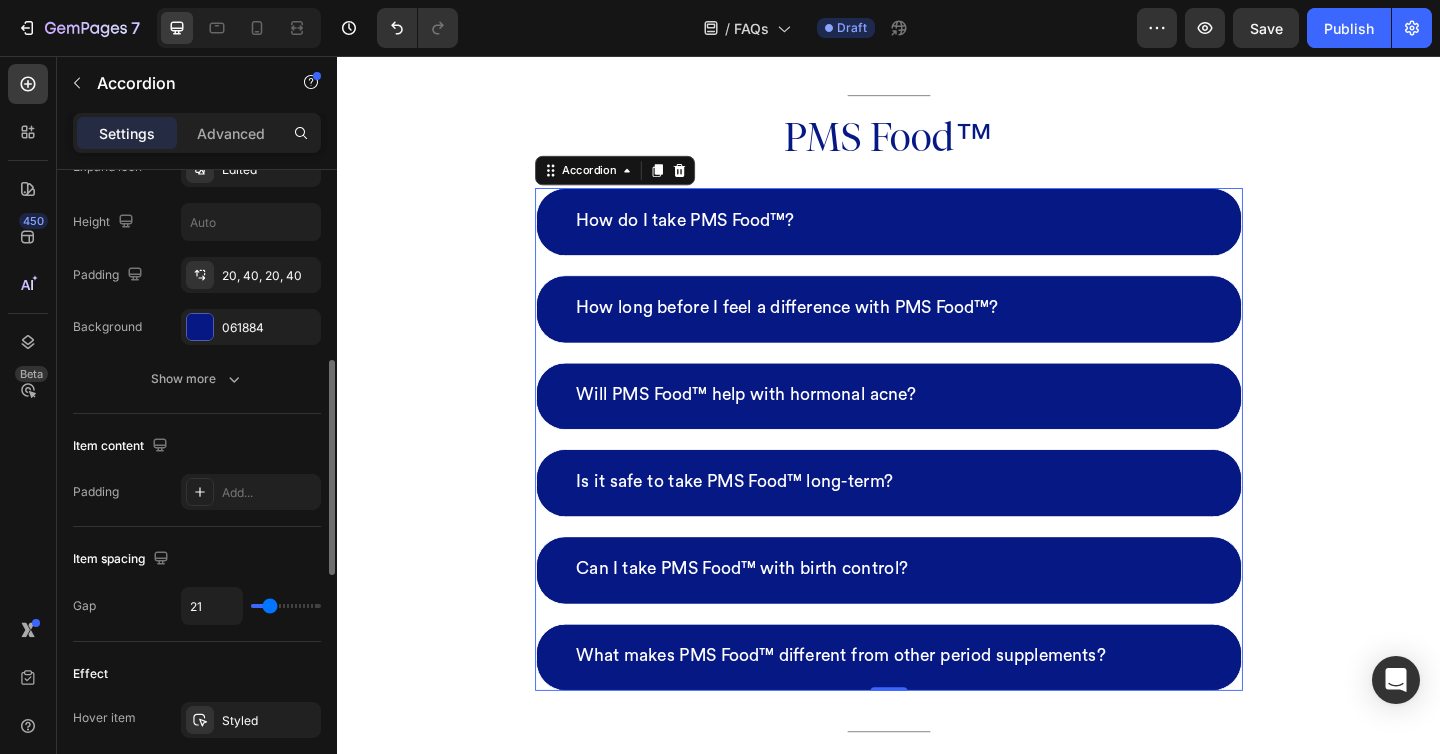 type on "19" 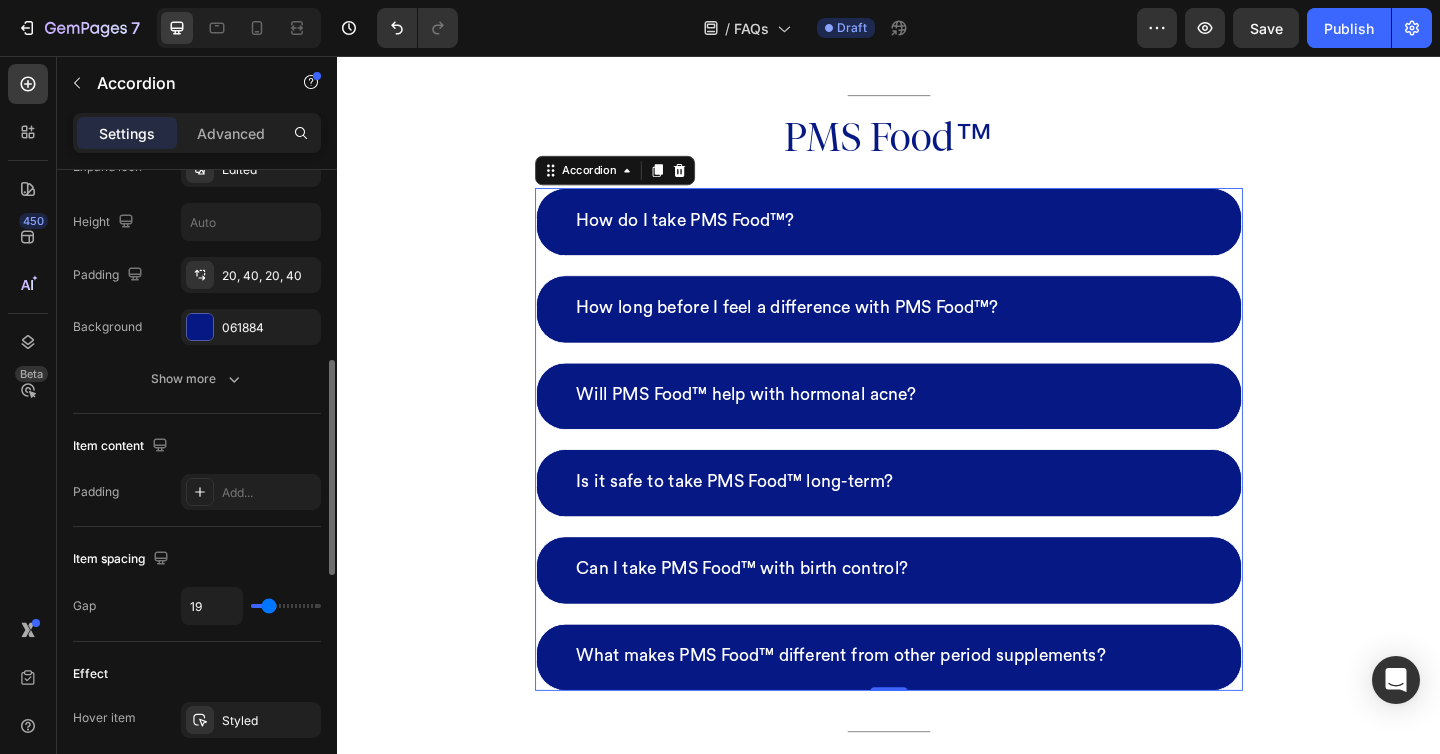 type on "18" 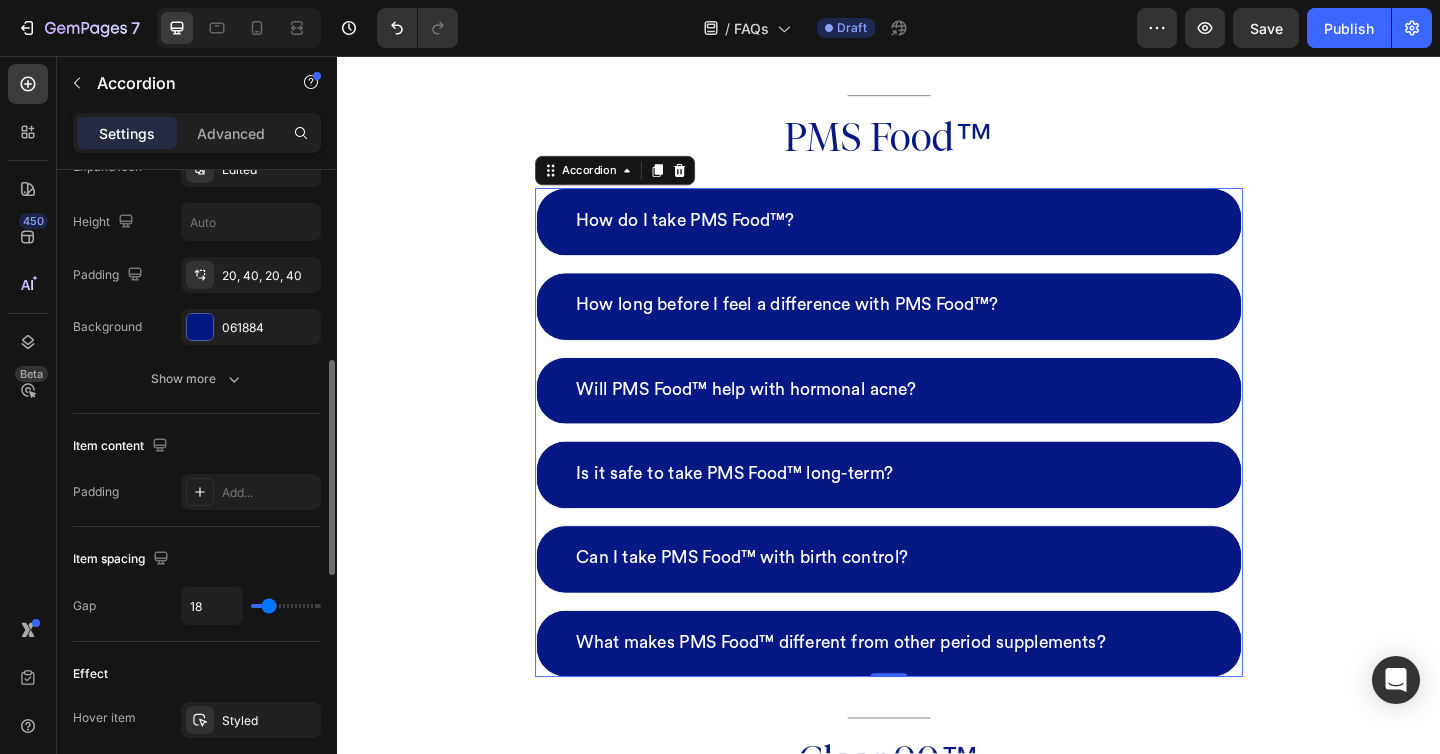 type on "19" 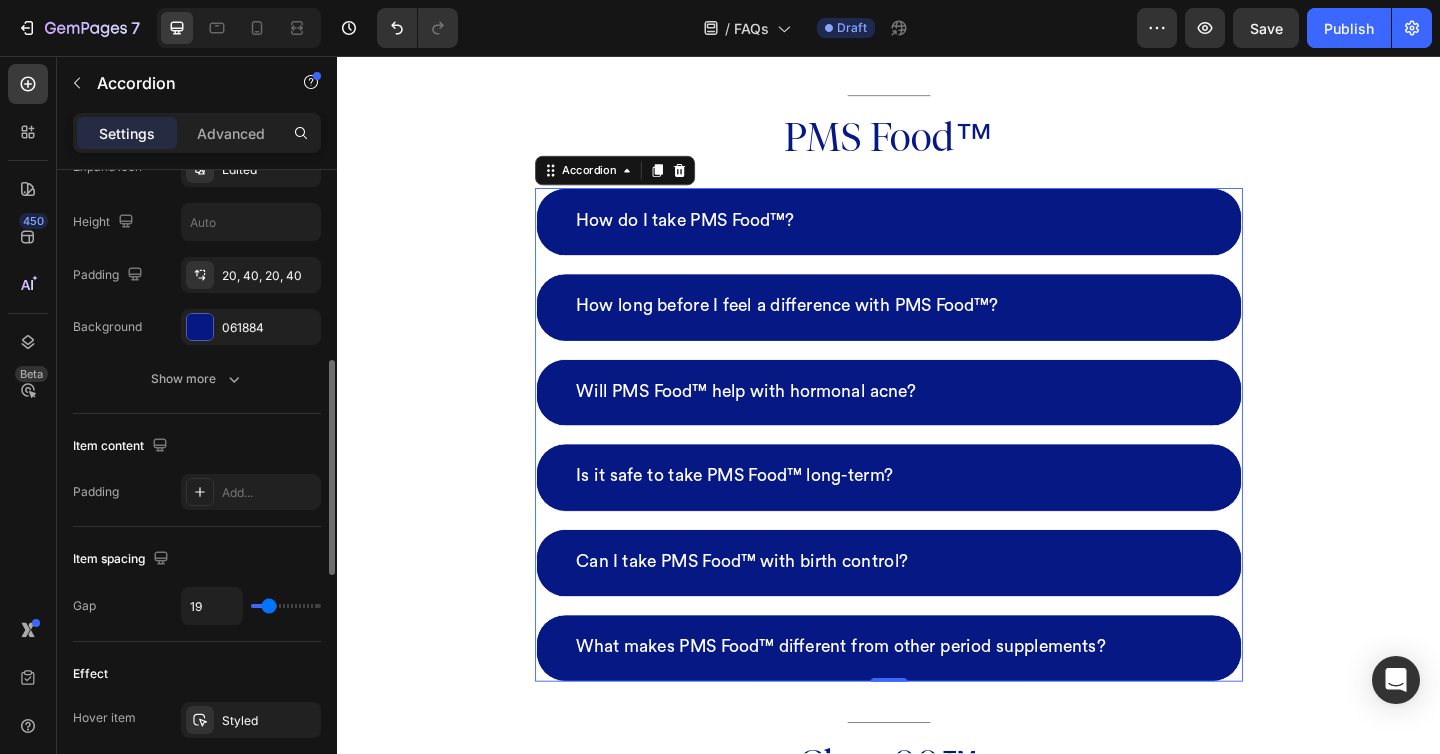 type on "20" 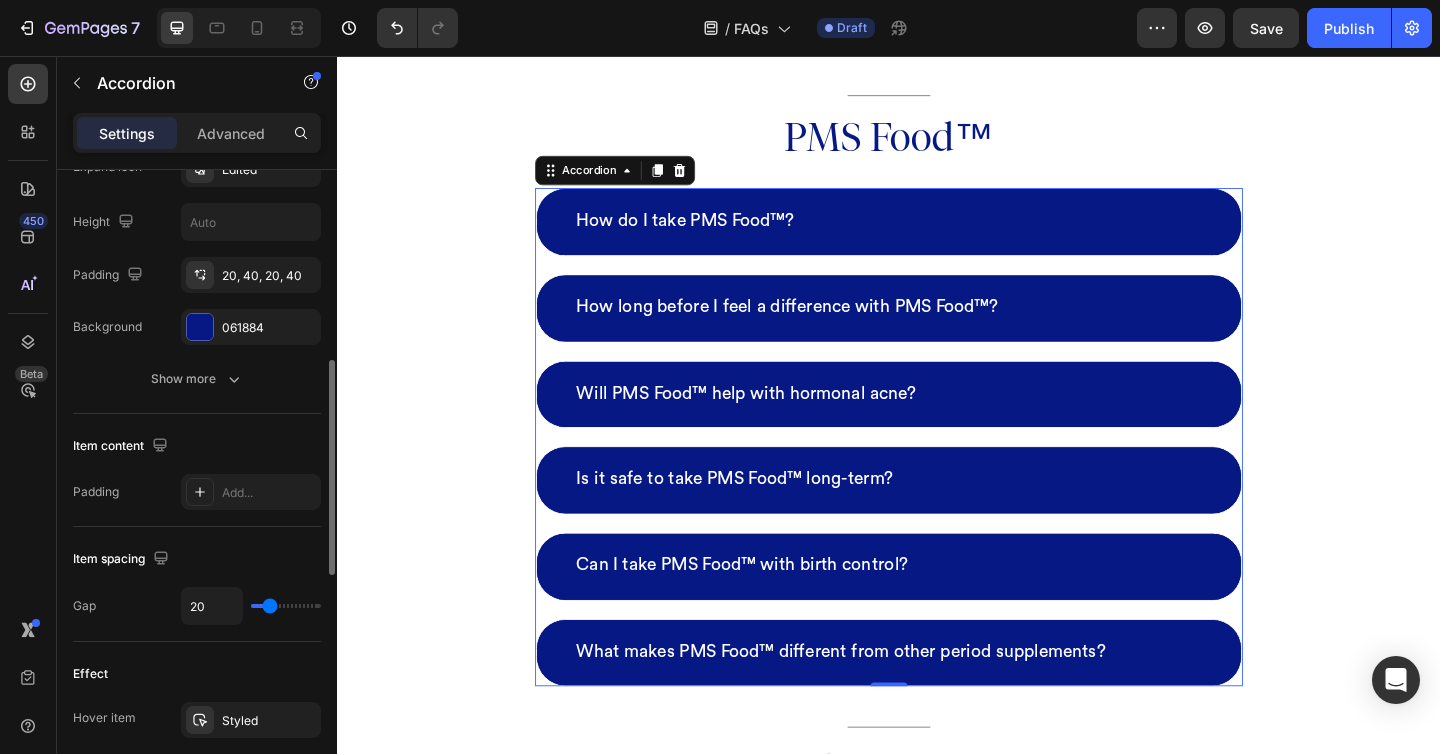 type on "20" 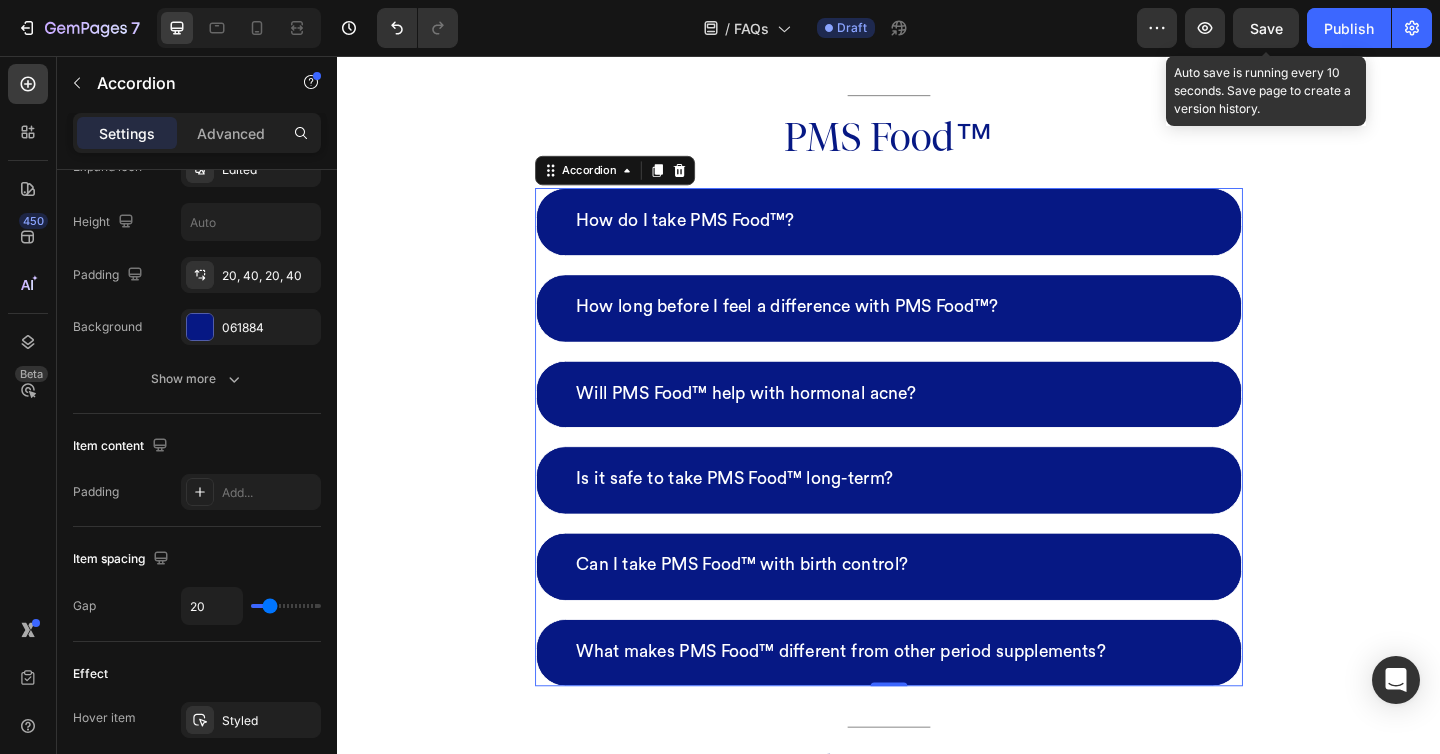click on "Save" 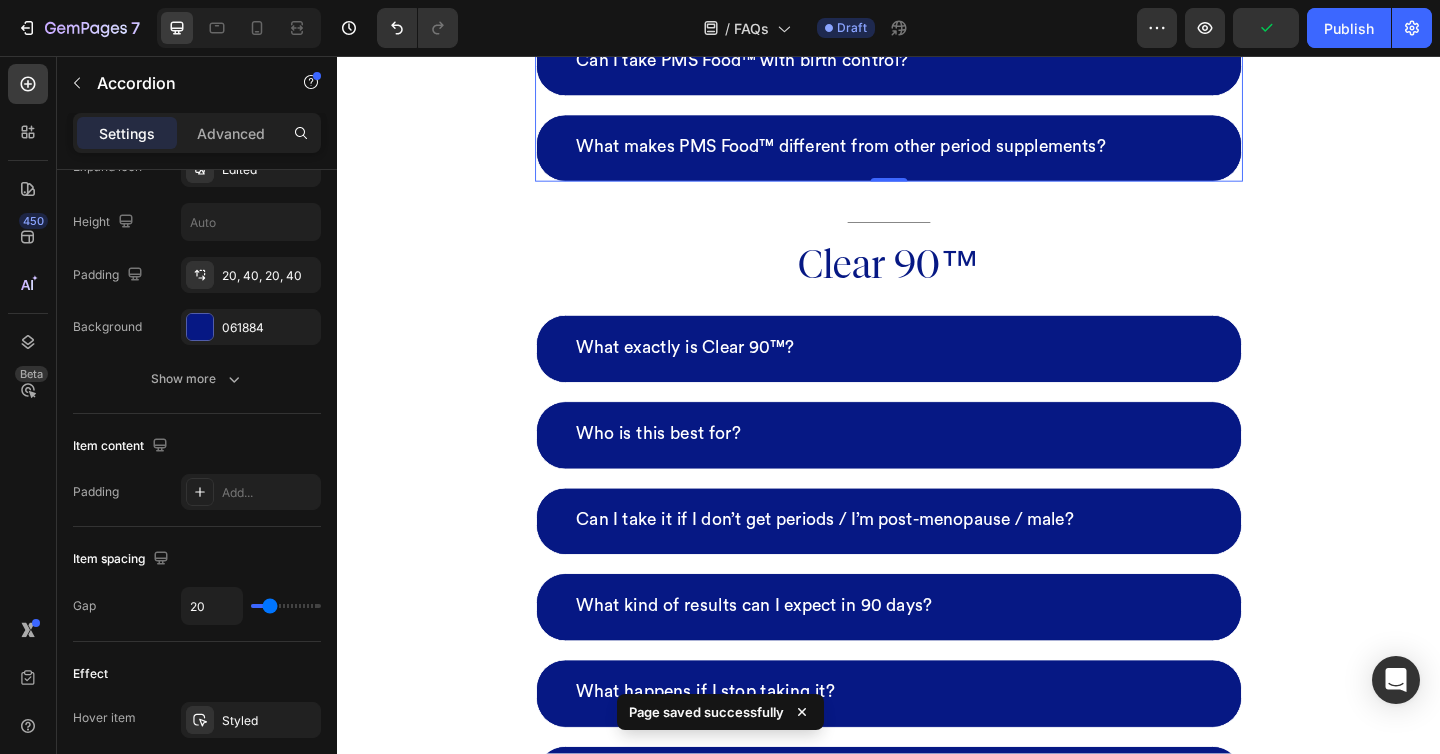 scroll, scrollTop: 6419, scrollLeft: 0, axis: vertical 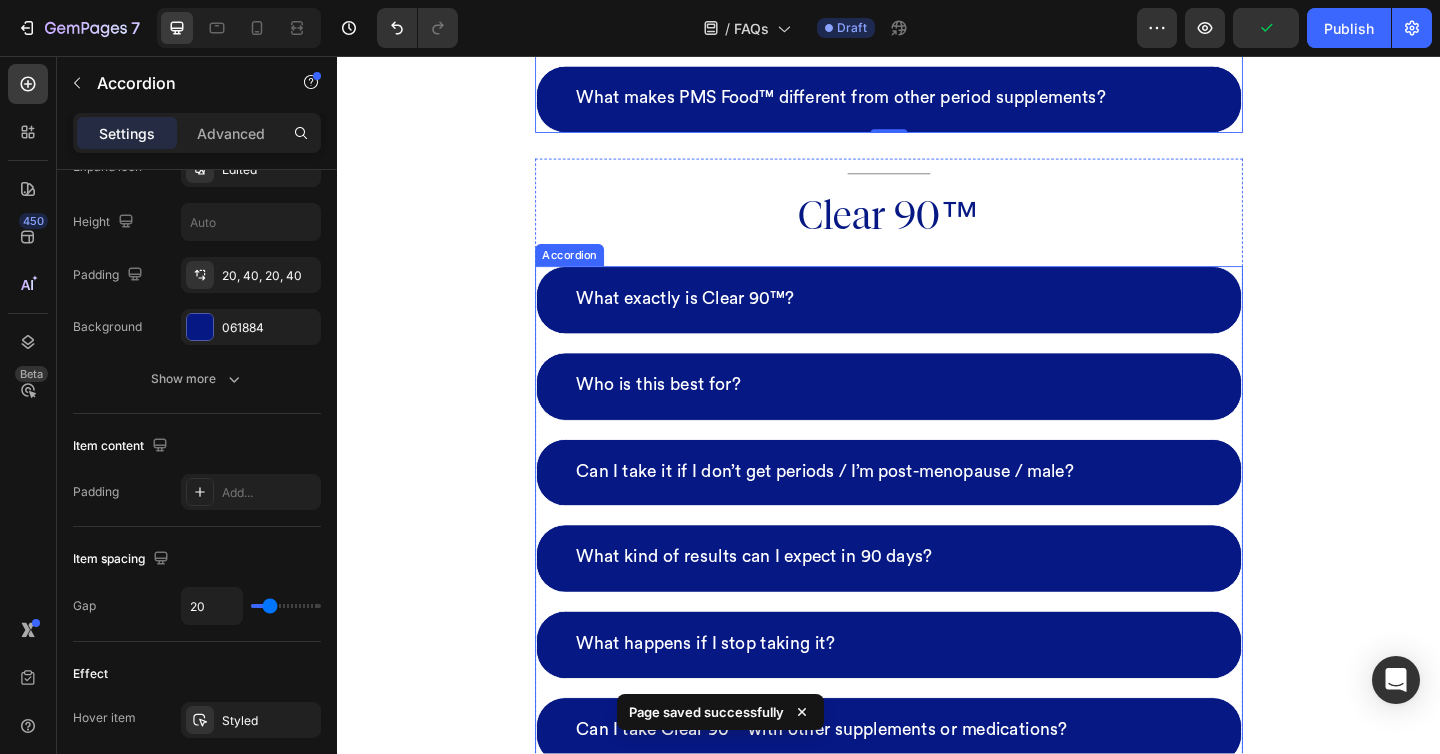click on "What exactly is Clear 90™? Who is this best for? Can I take it if I don’t get periods / I’m post-menopause / male? What kind of results can I expect in 90 days? What happens if I stop taking it? Can I take Clear 90™ with other supplements or medications? Will it make me break out at first? Is this a subscription?" at bounding box center [937, 650] 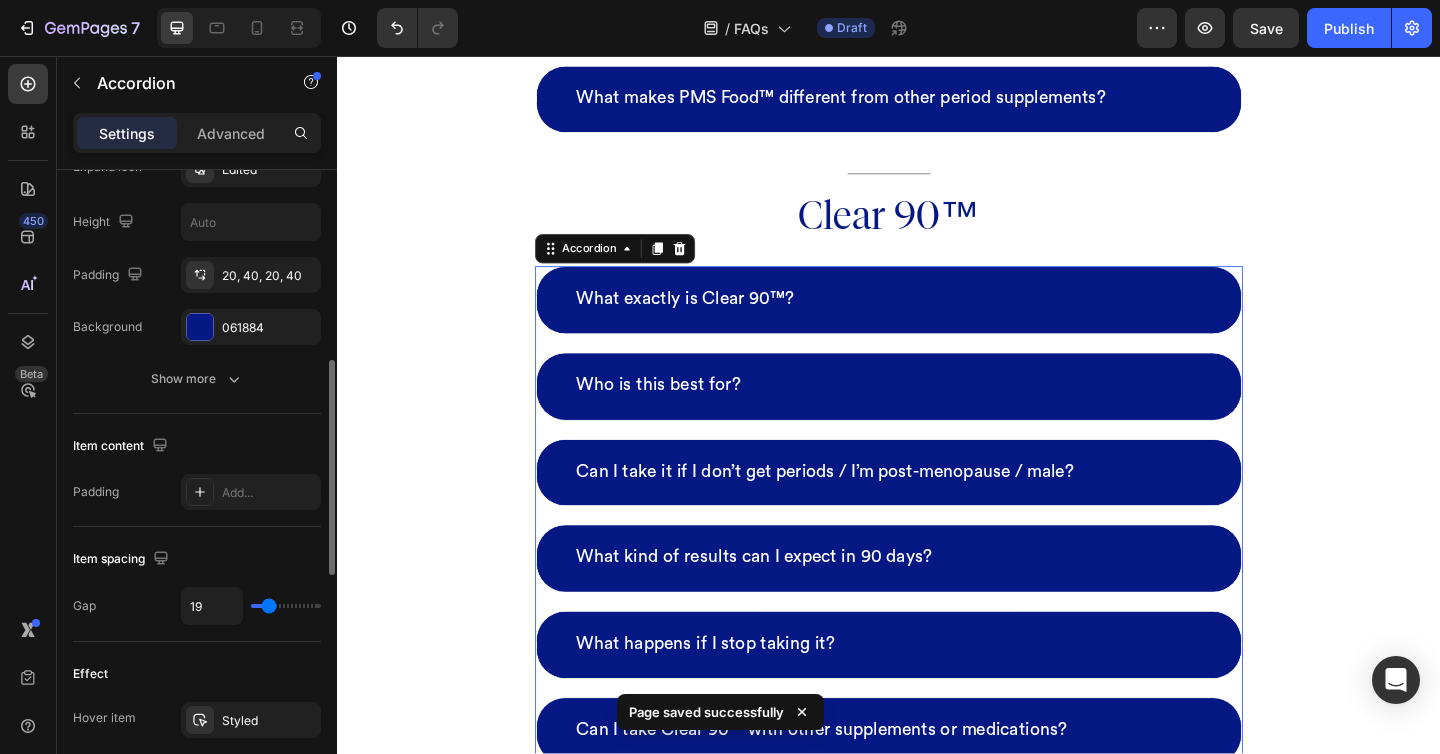 type on "8" 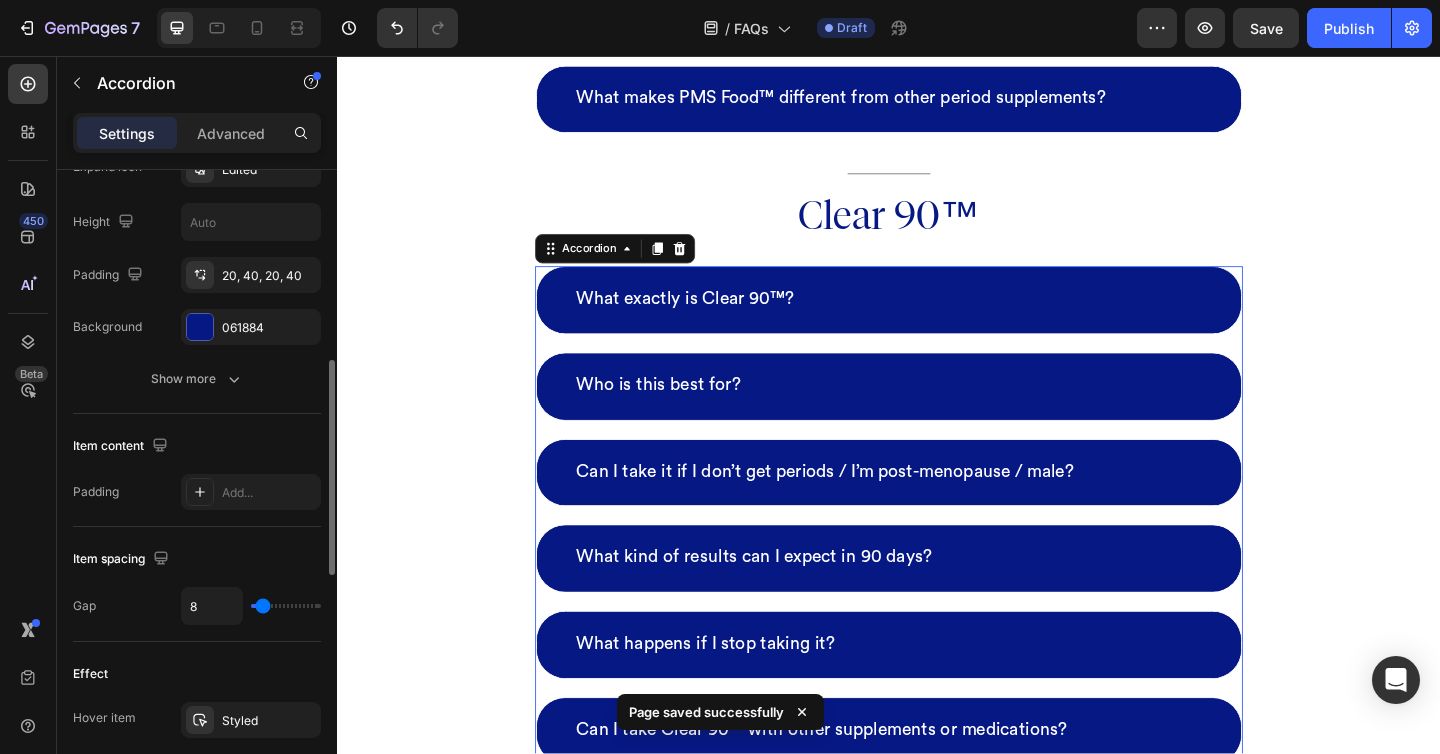type on "9" 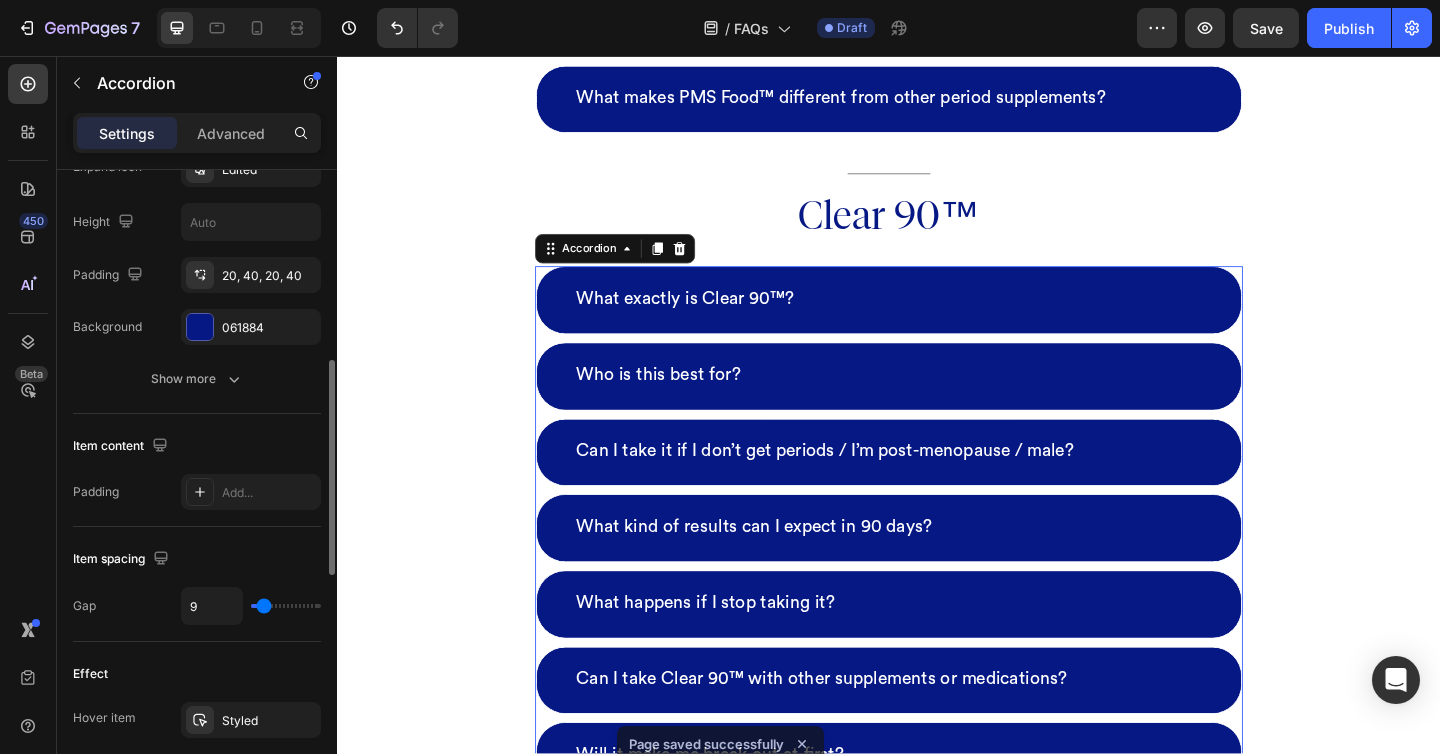 type on "8" 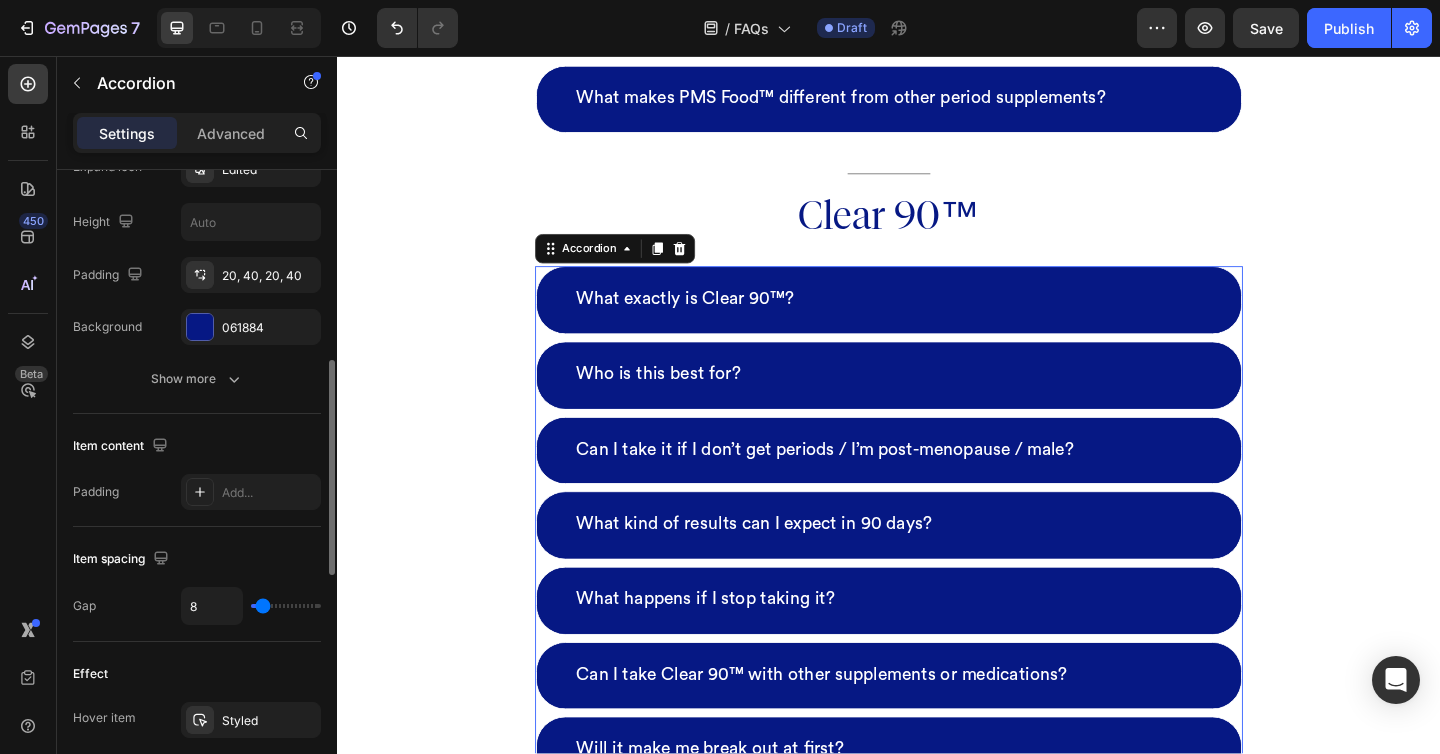 type on "11" 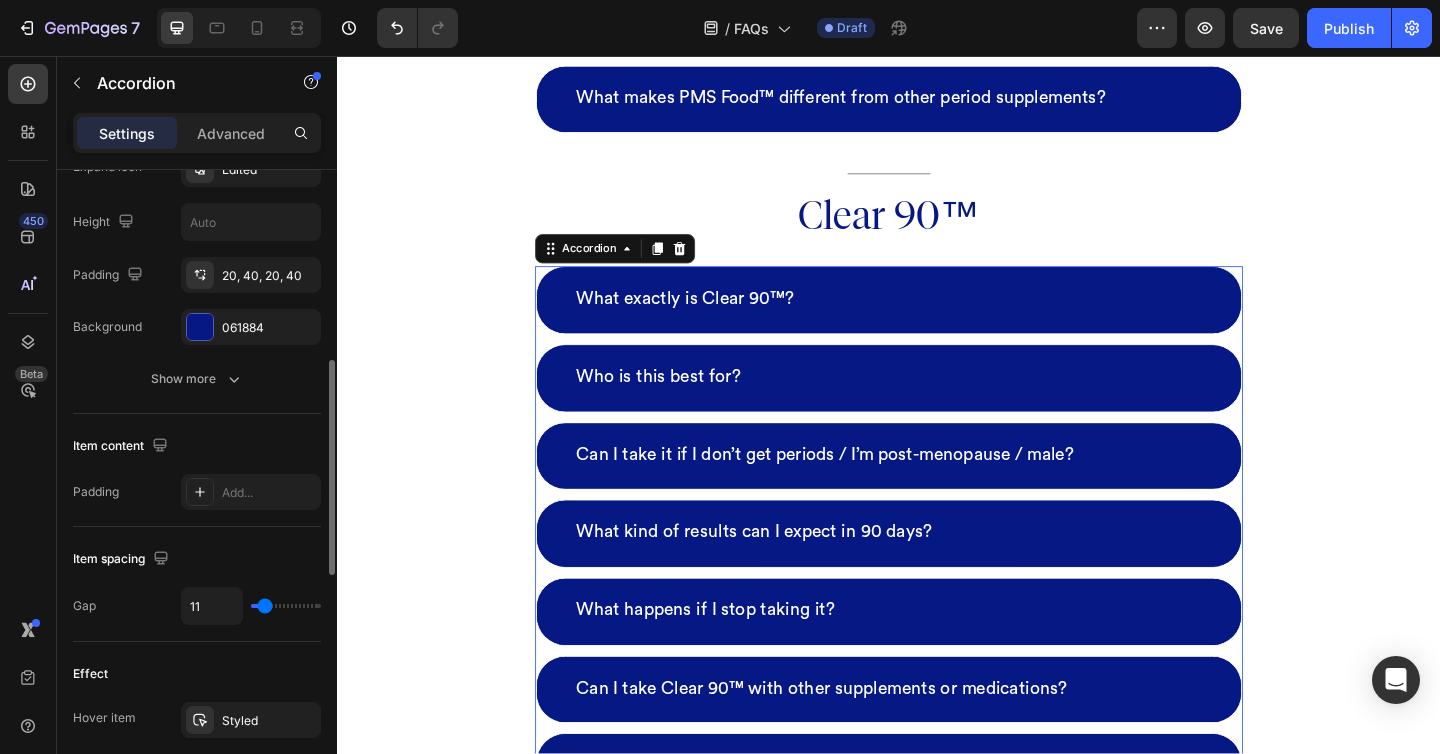 type on "13" 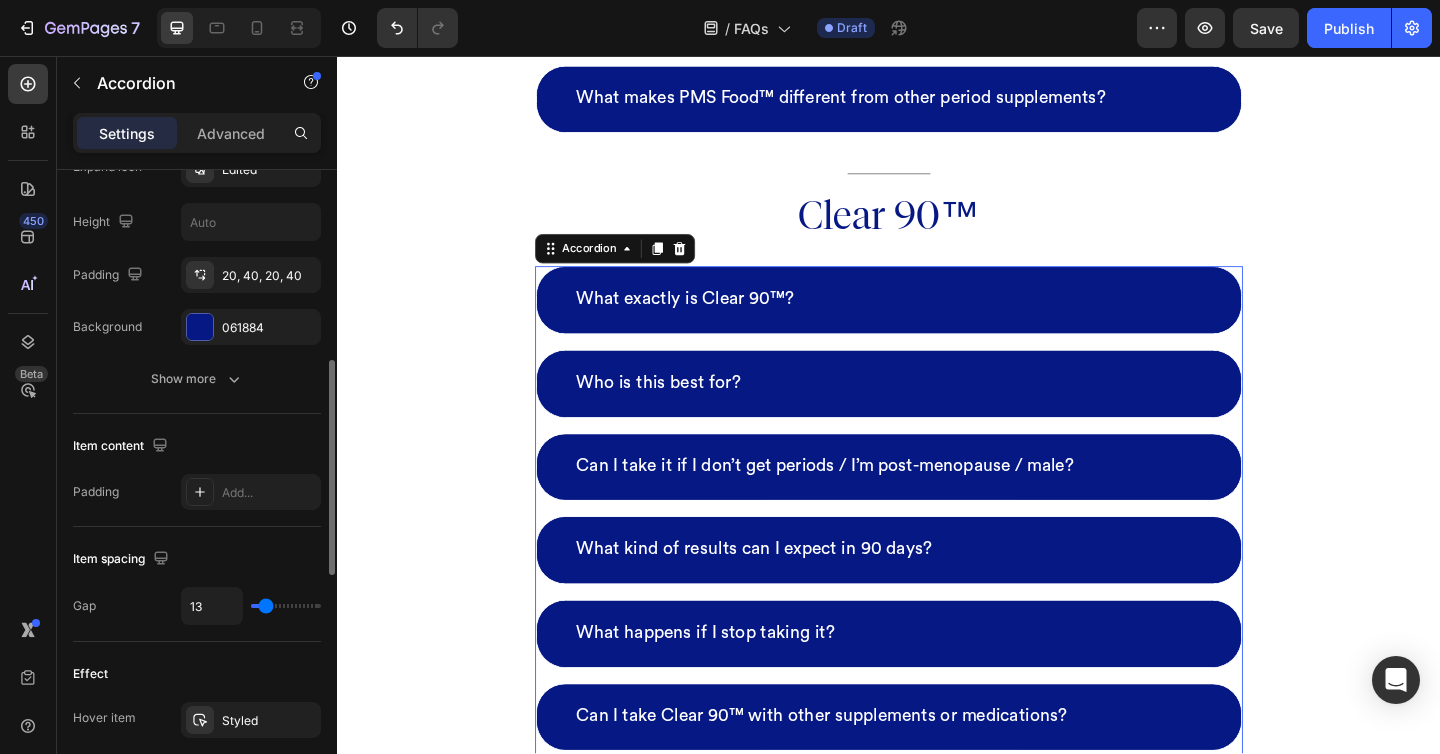 type on "17" 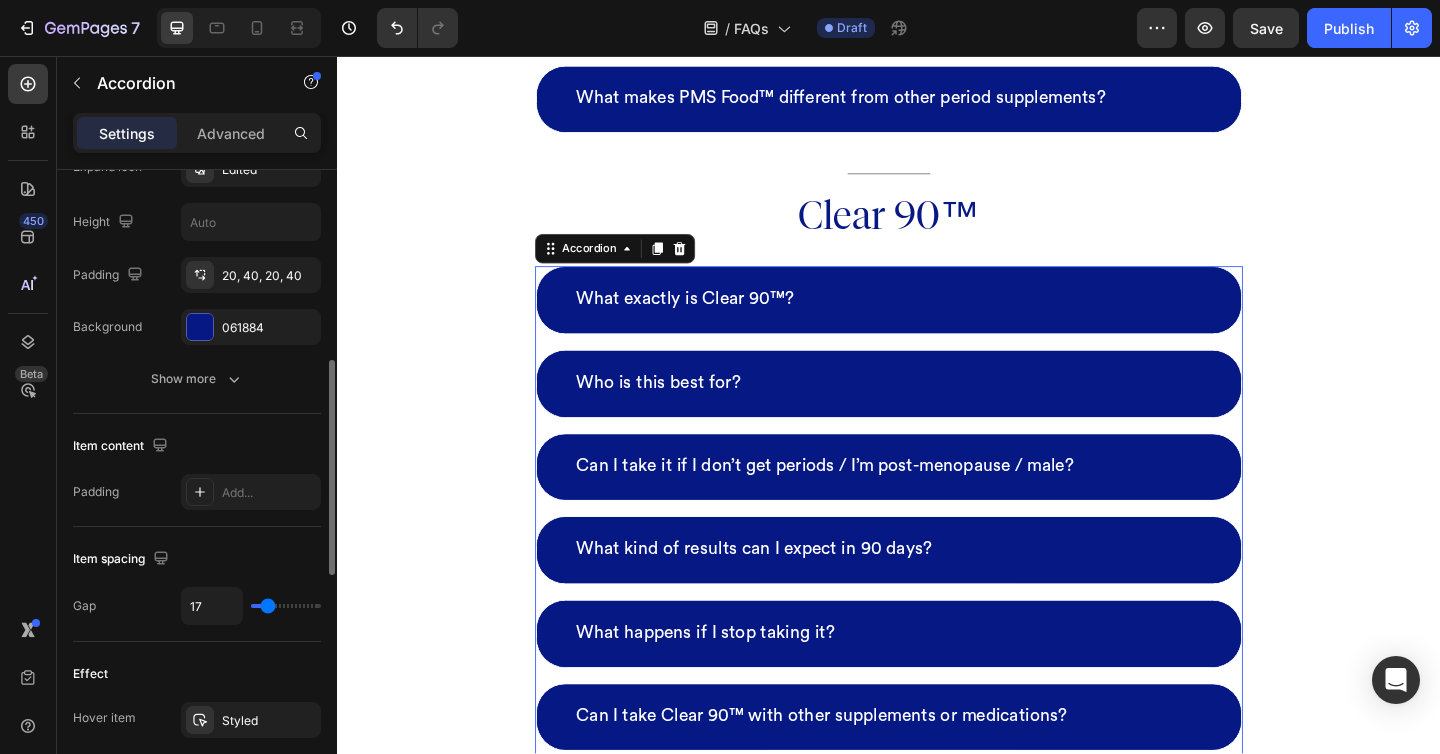 type on "19" 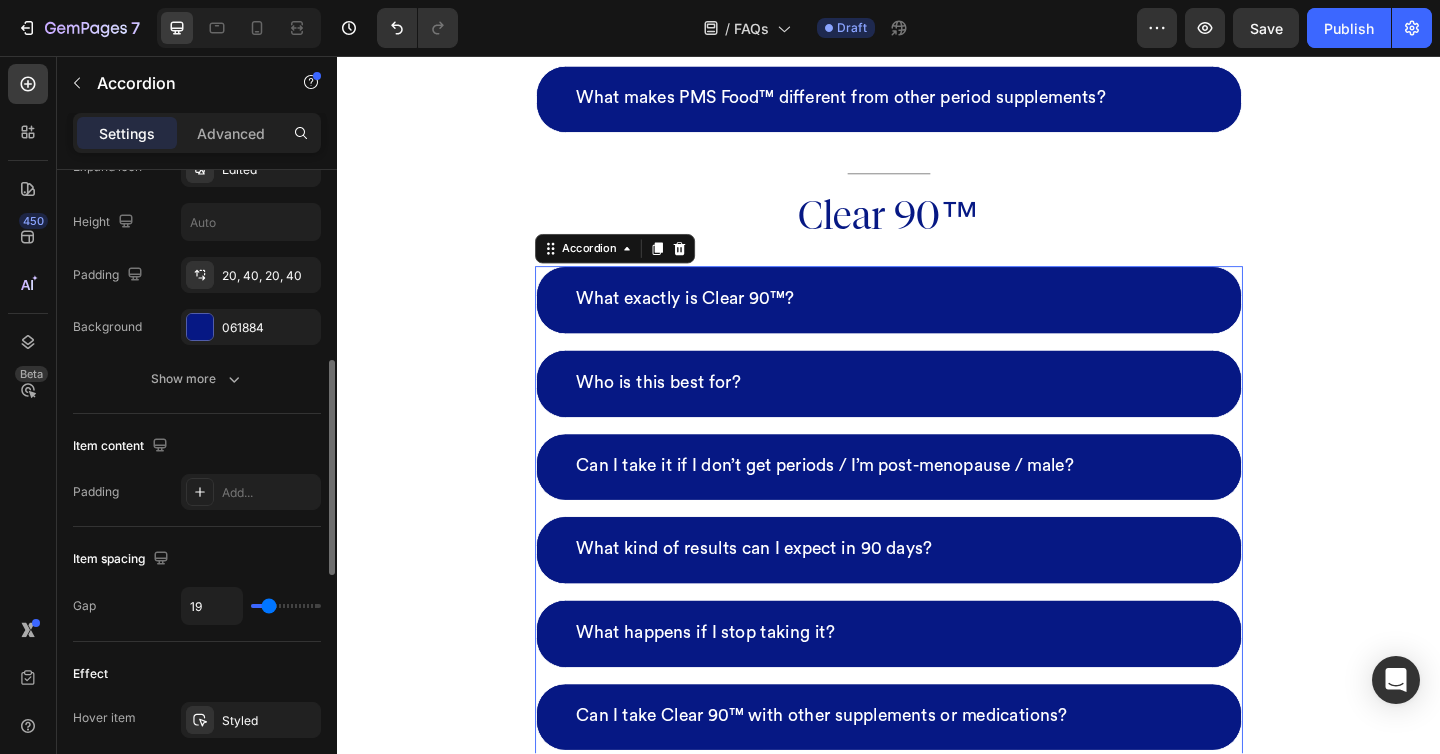 type on "20" 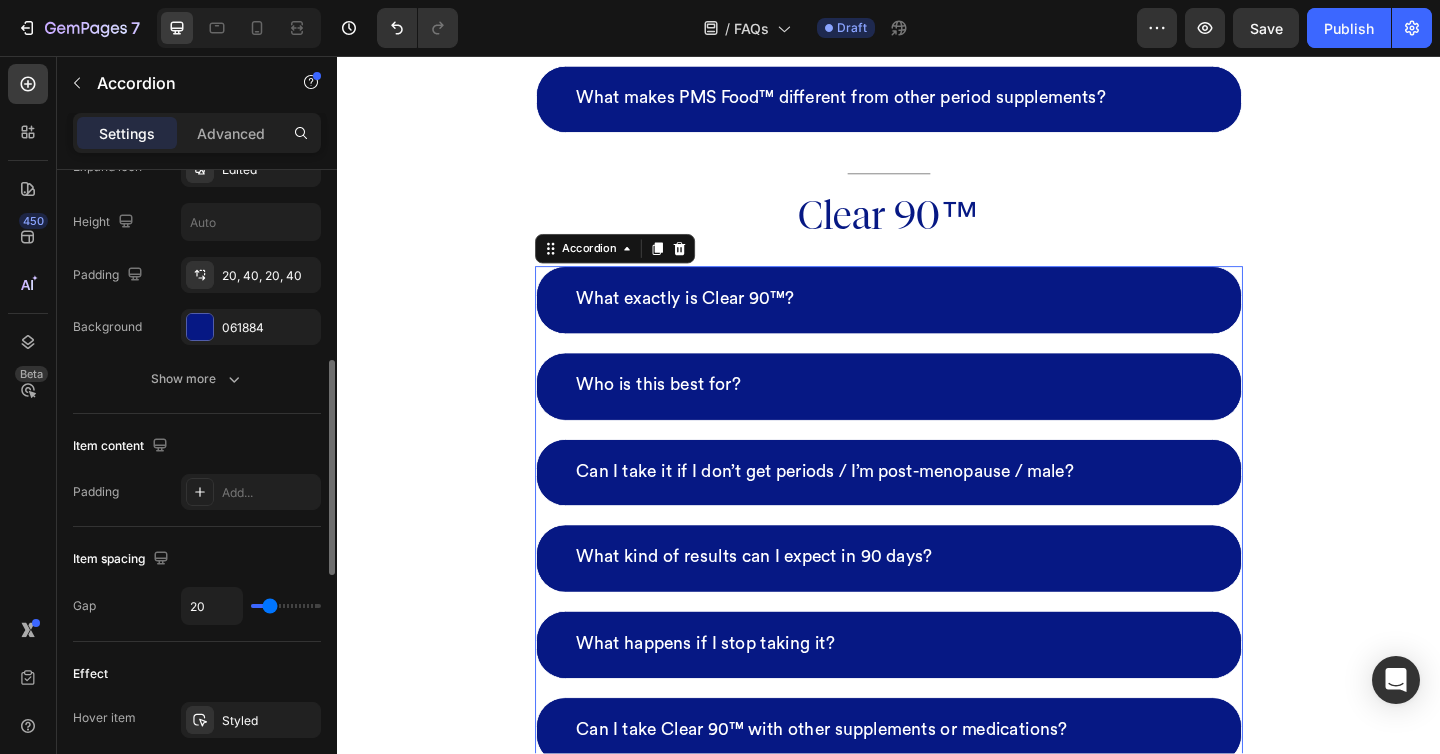 type on "21" 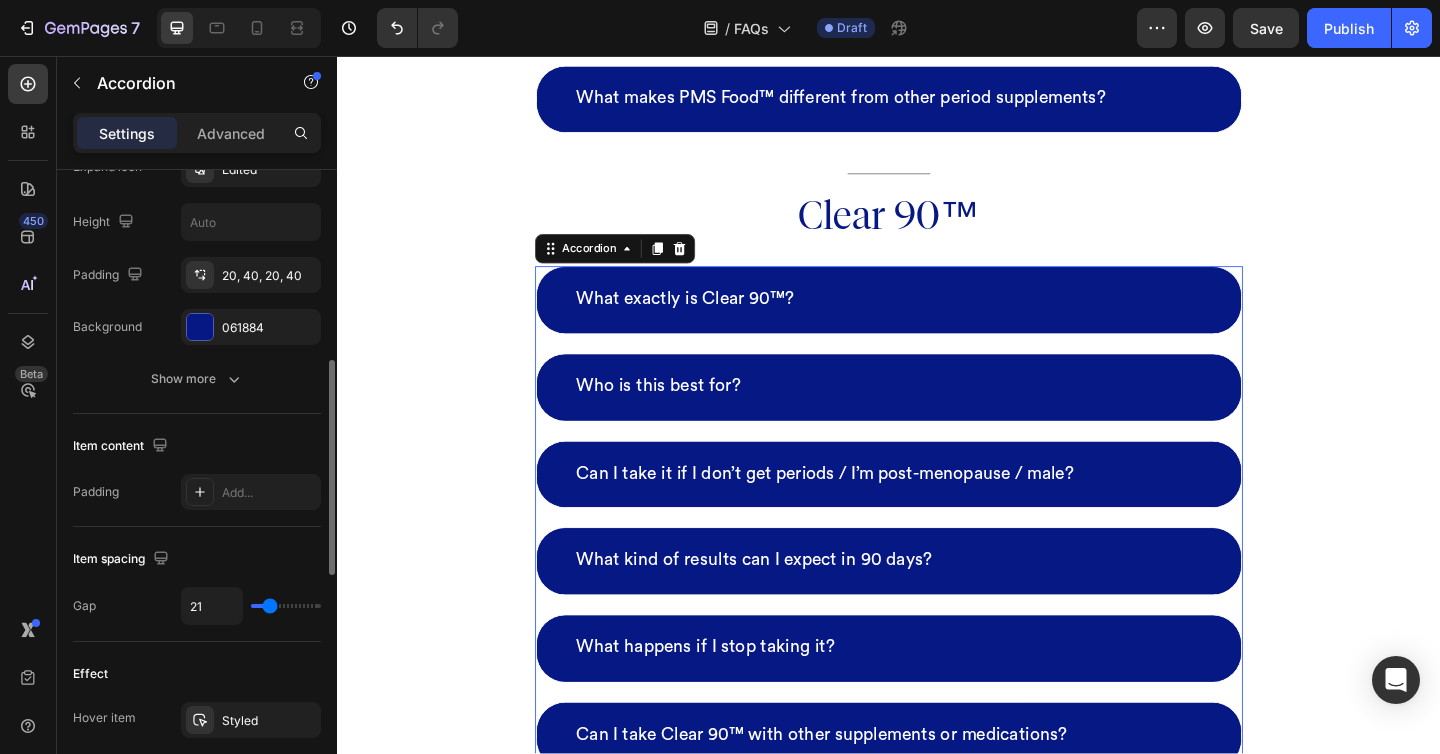 type on "20" 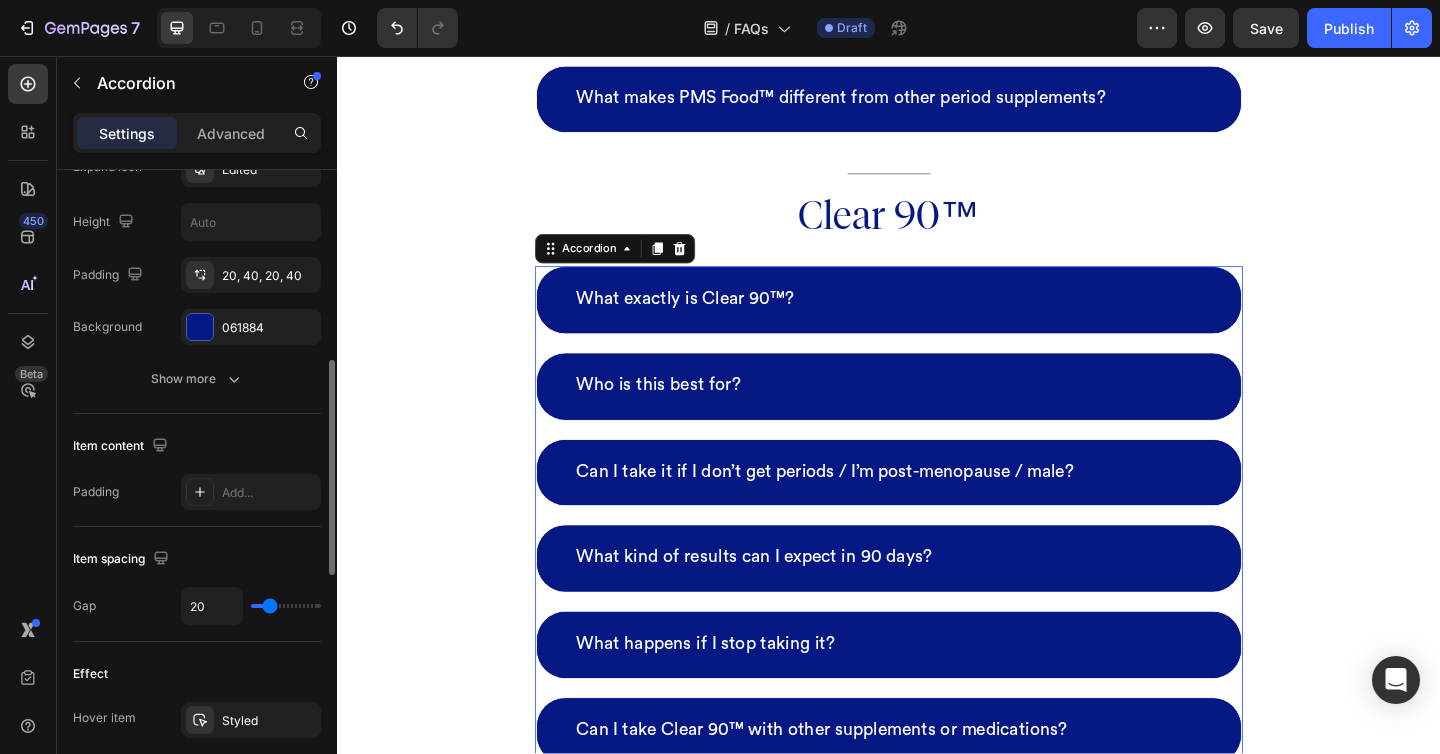 type on "18" 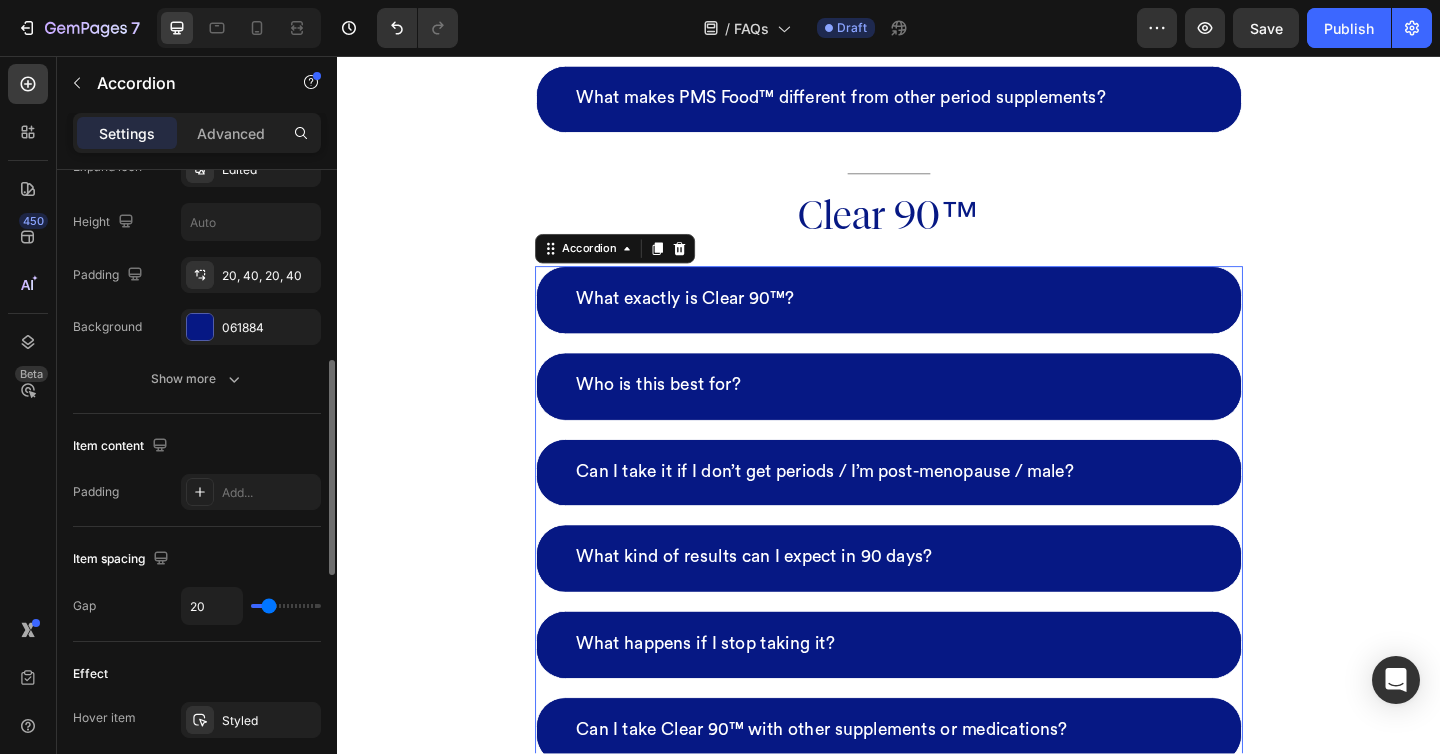 click at bounding box center [286, 606] 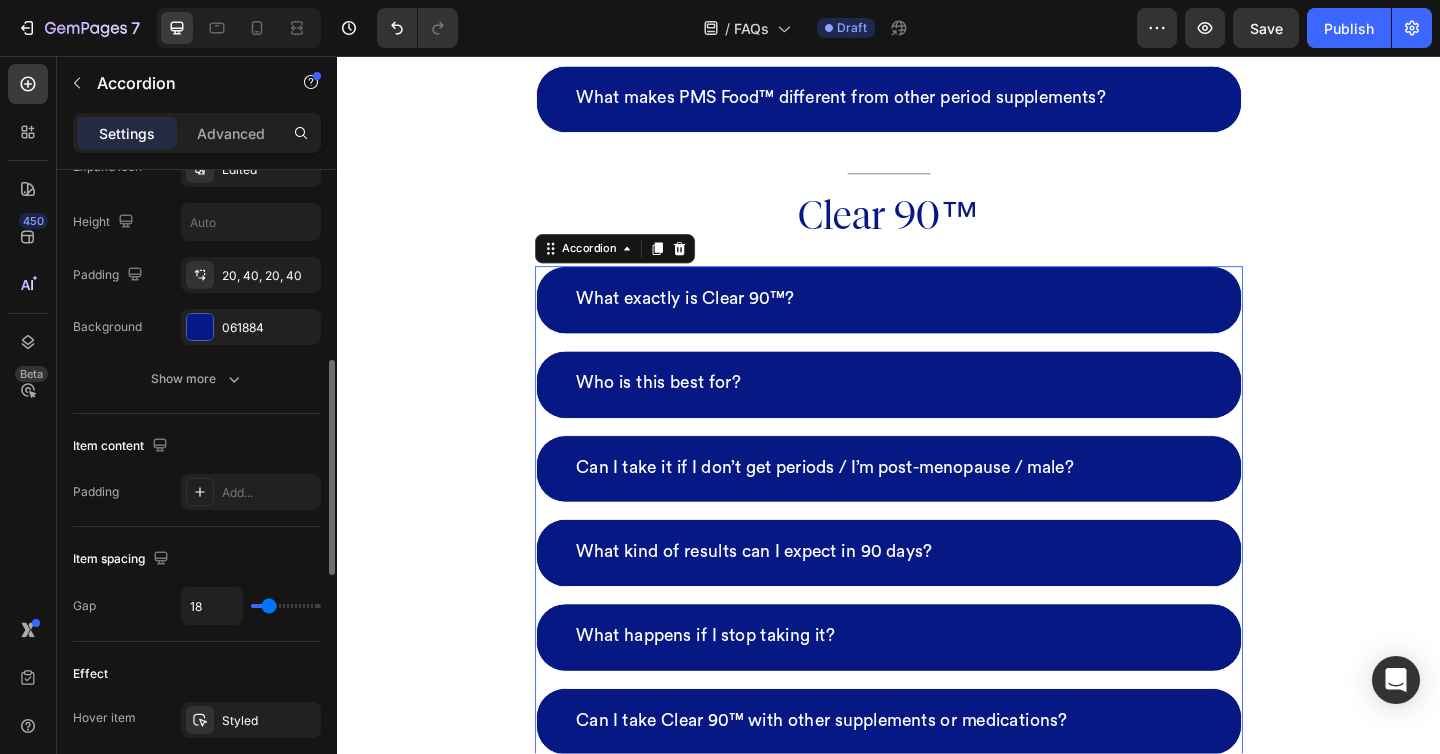 type on "14" 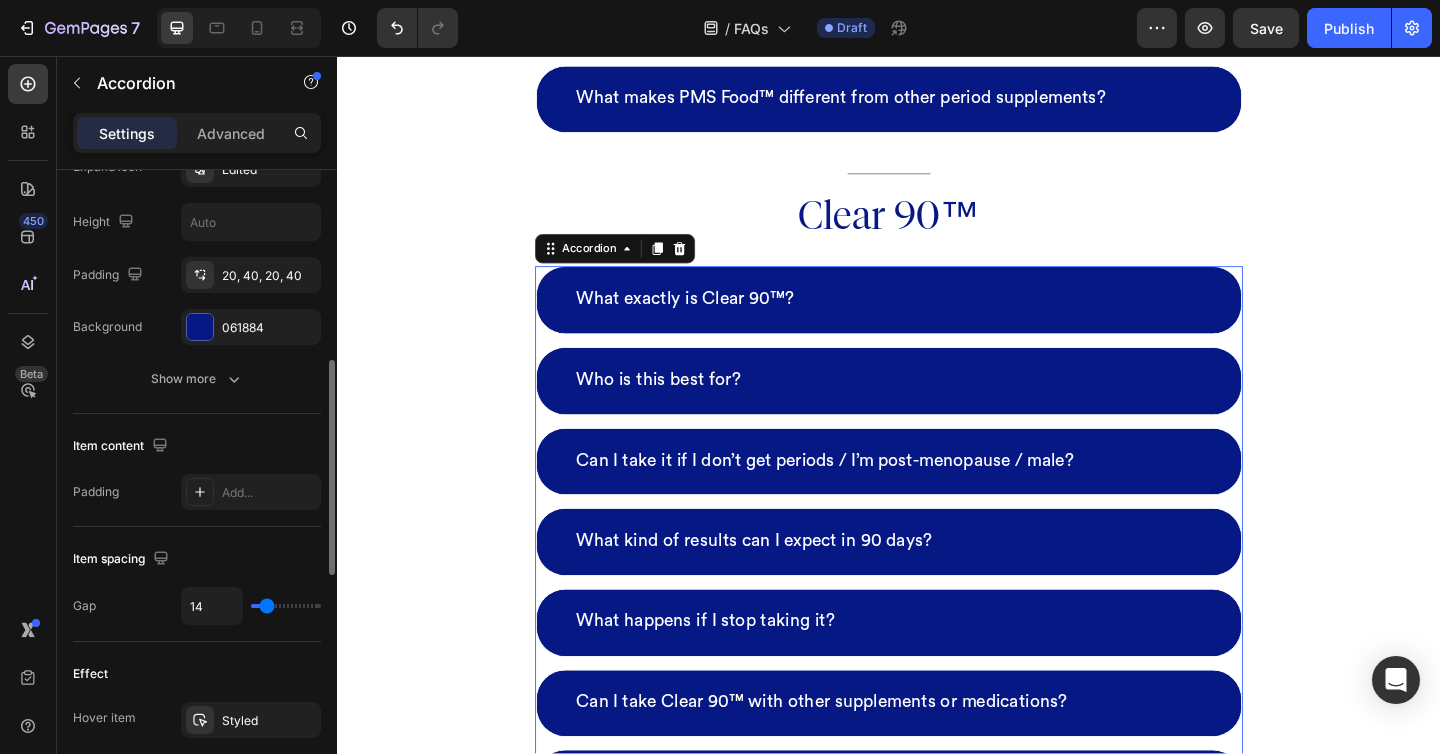 type on "17" 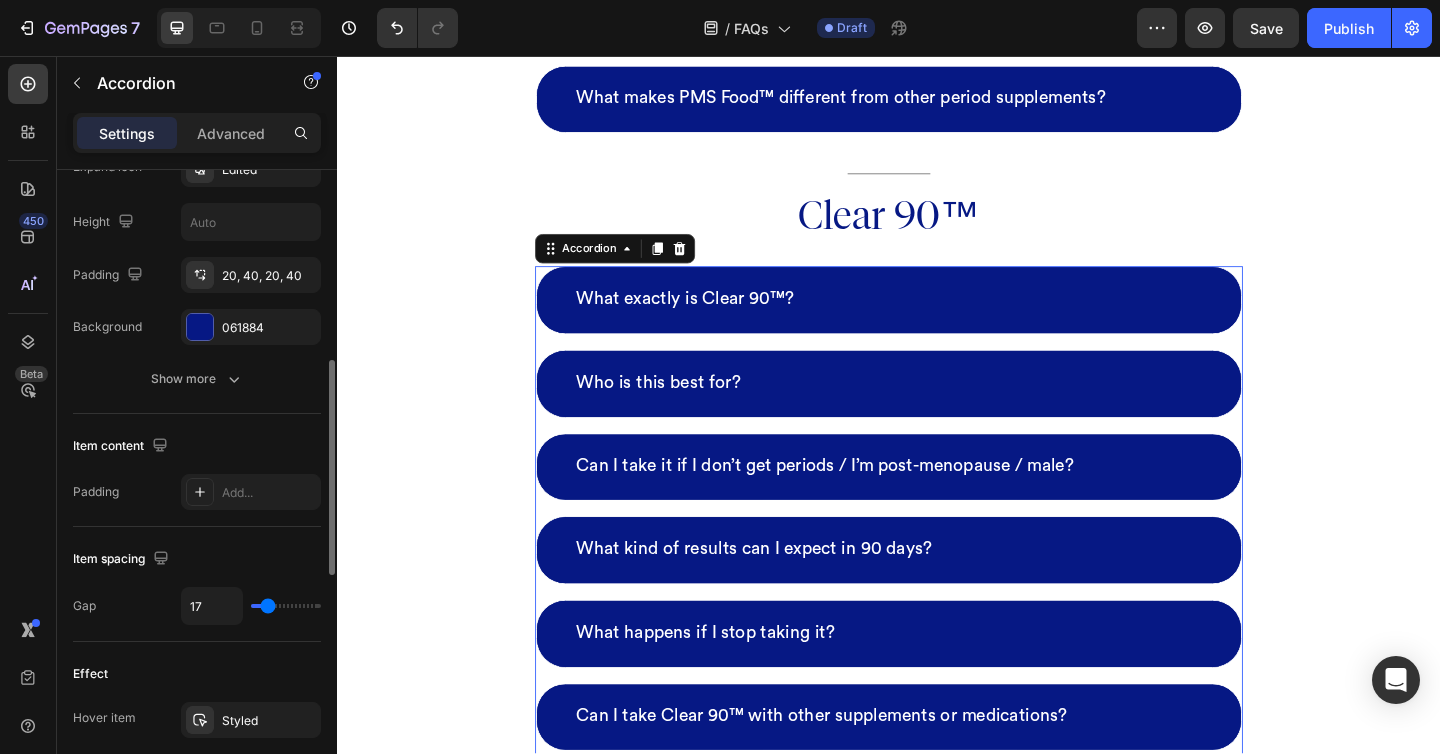 type on "18" 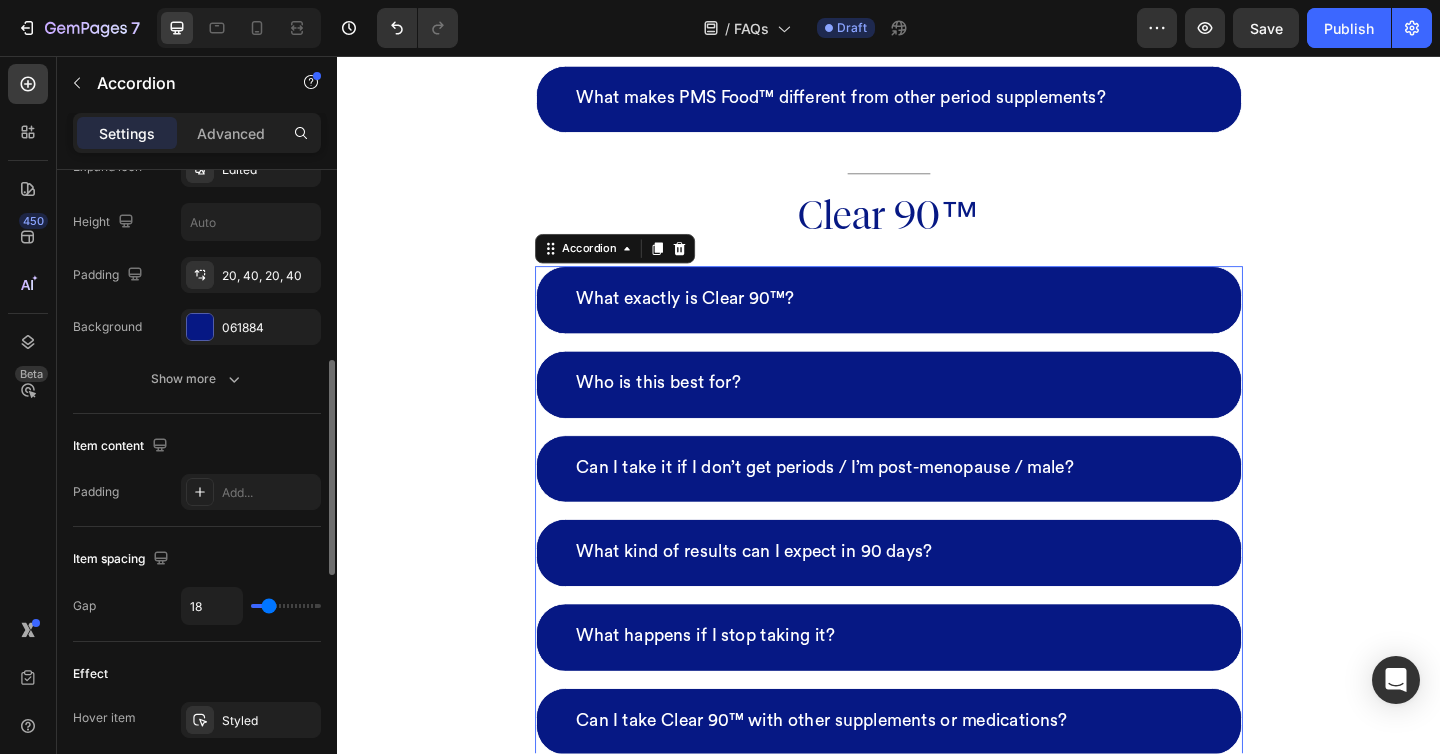 type on "21" 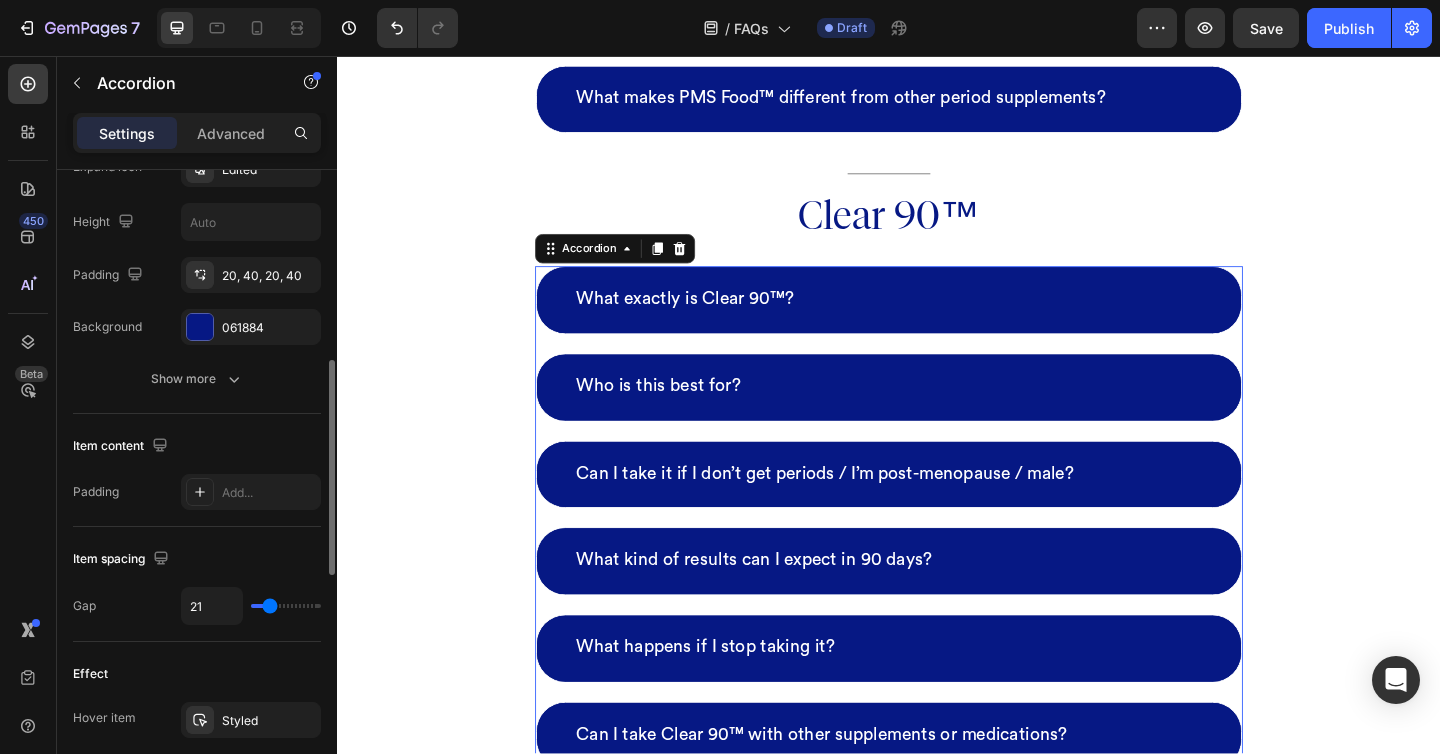 type on "20" 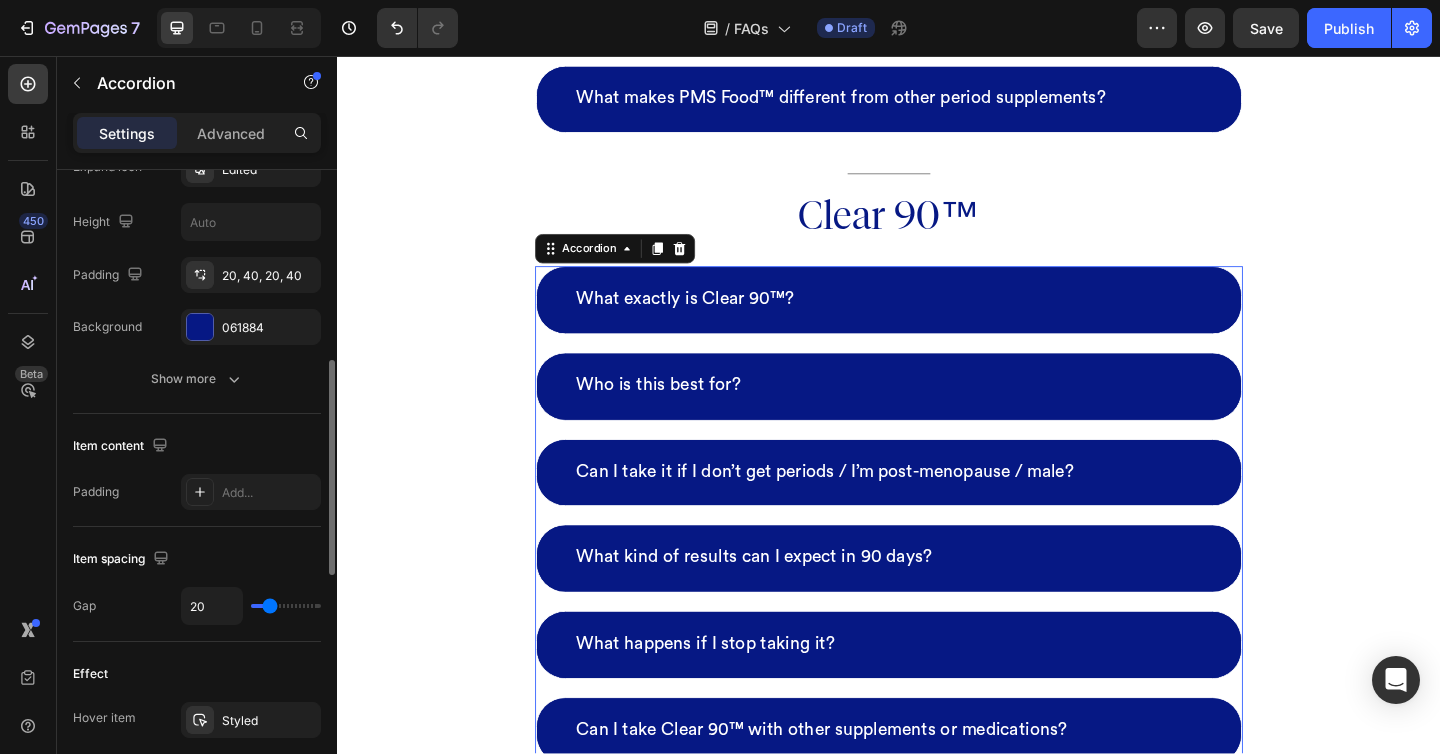 type on "19" 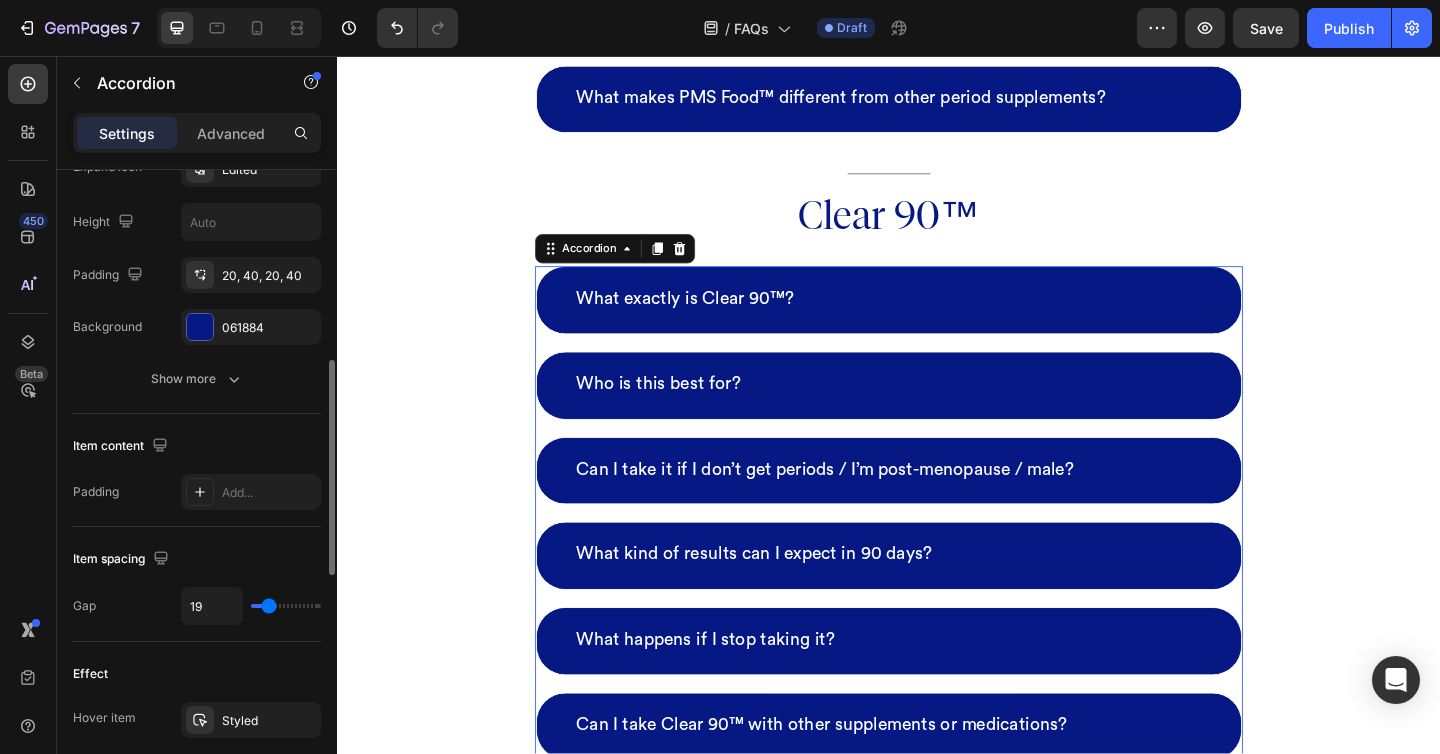 type on "20" 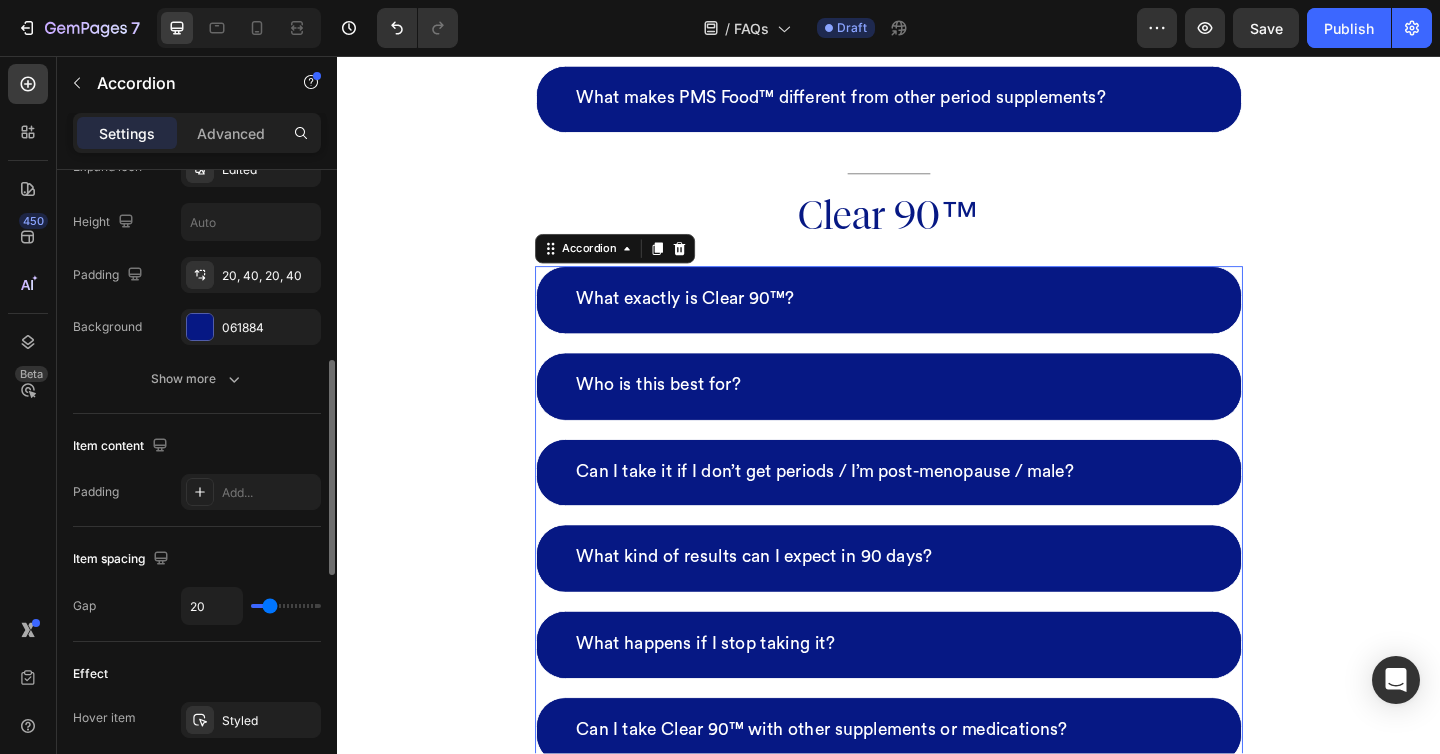 type on "20" 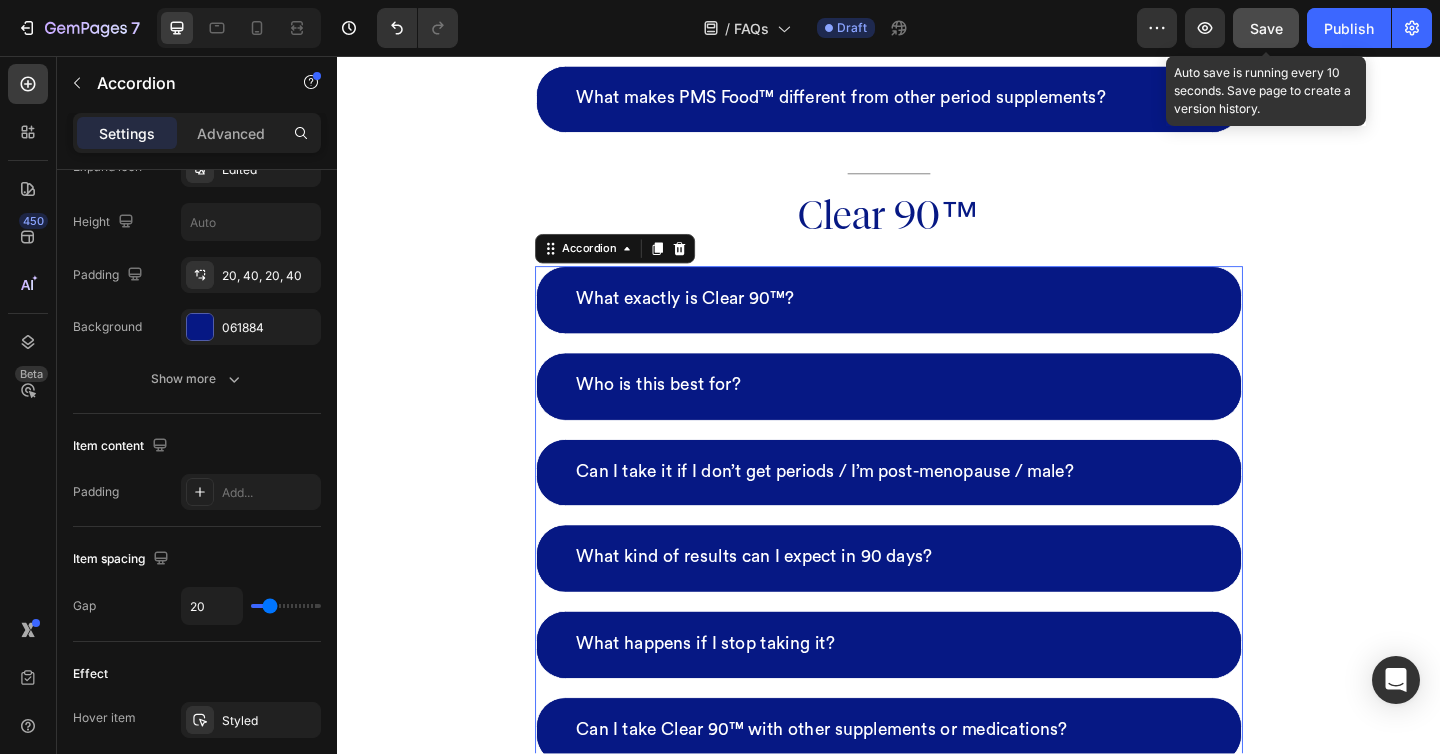 click on "Save" 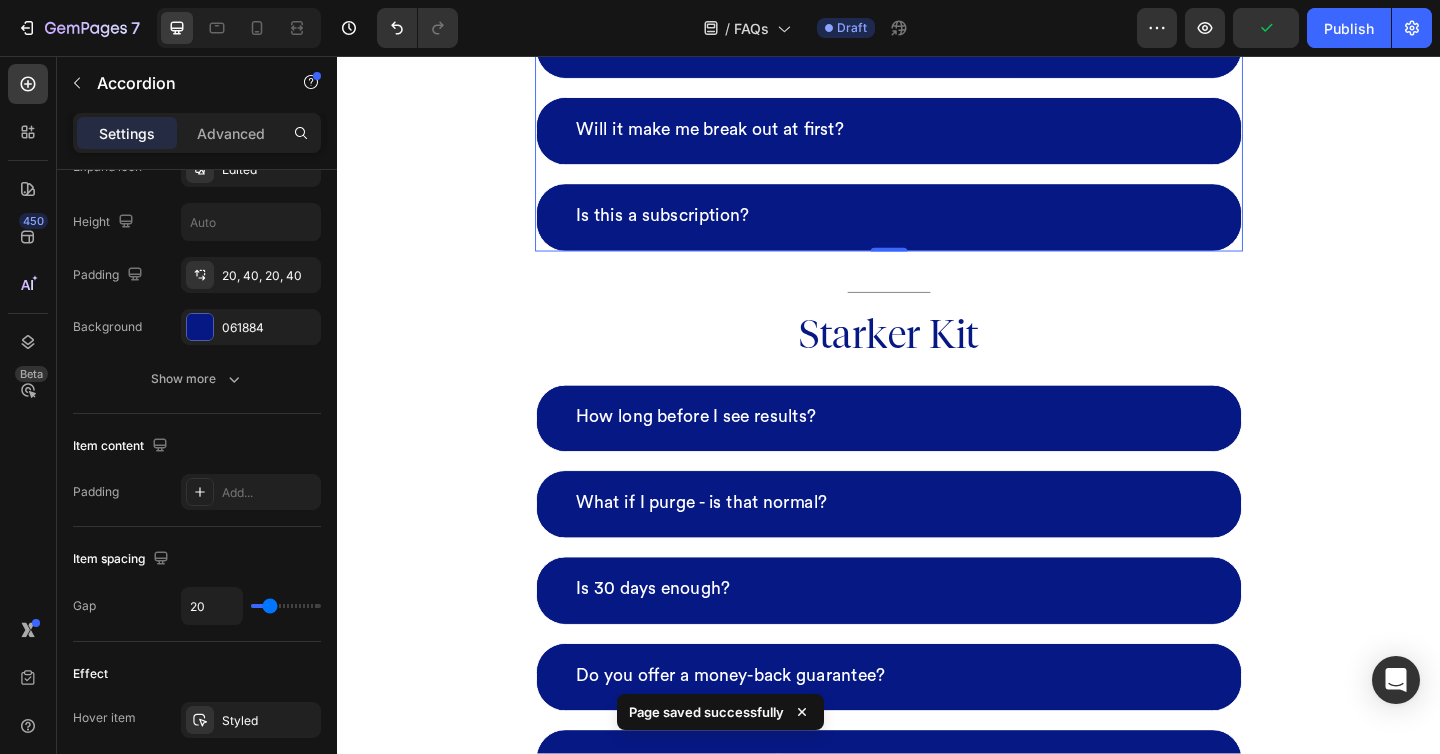 scroll, scrollTop: 7166, scrollLeft: 0, axis: vertical 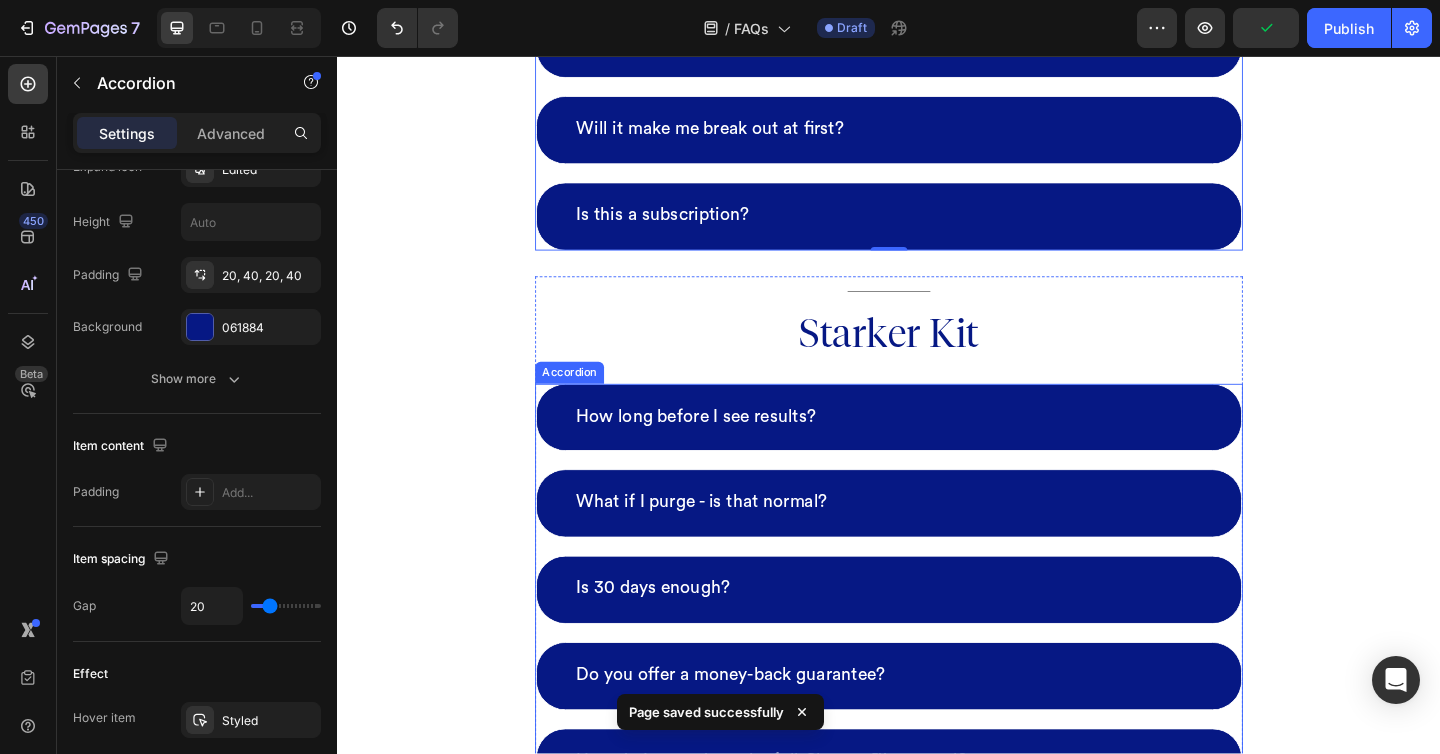 click on "How long before I see results? What if I purge - is that normal? Is 30 days enough? Do you offer a money-back guarantee? How do I upgrade to the full Clear 90™ protocol?" at bounding box center (937, 637) 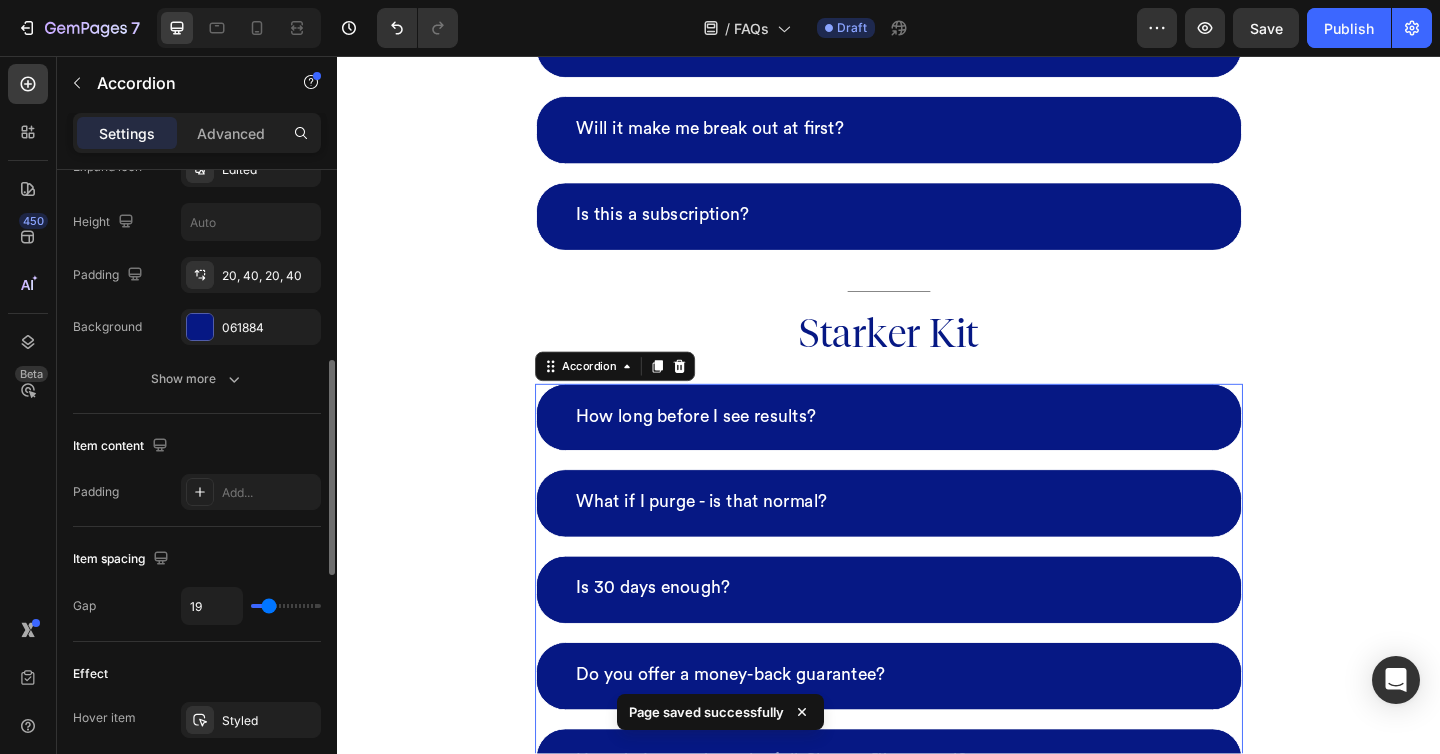 type on "15" 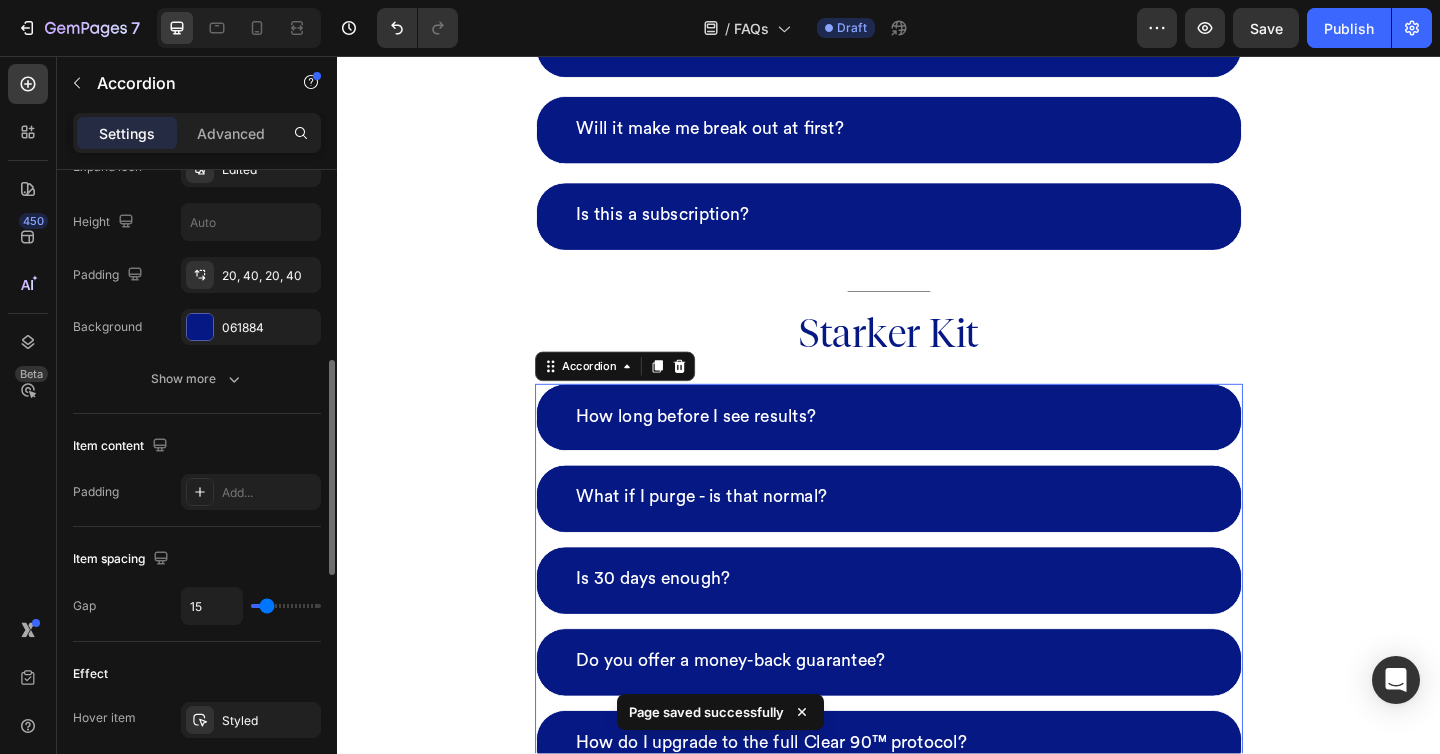 type on "17" 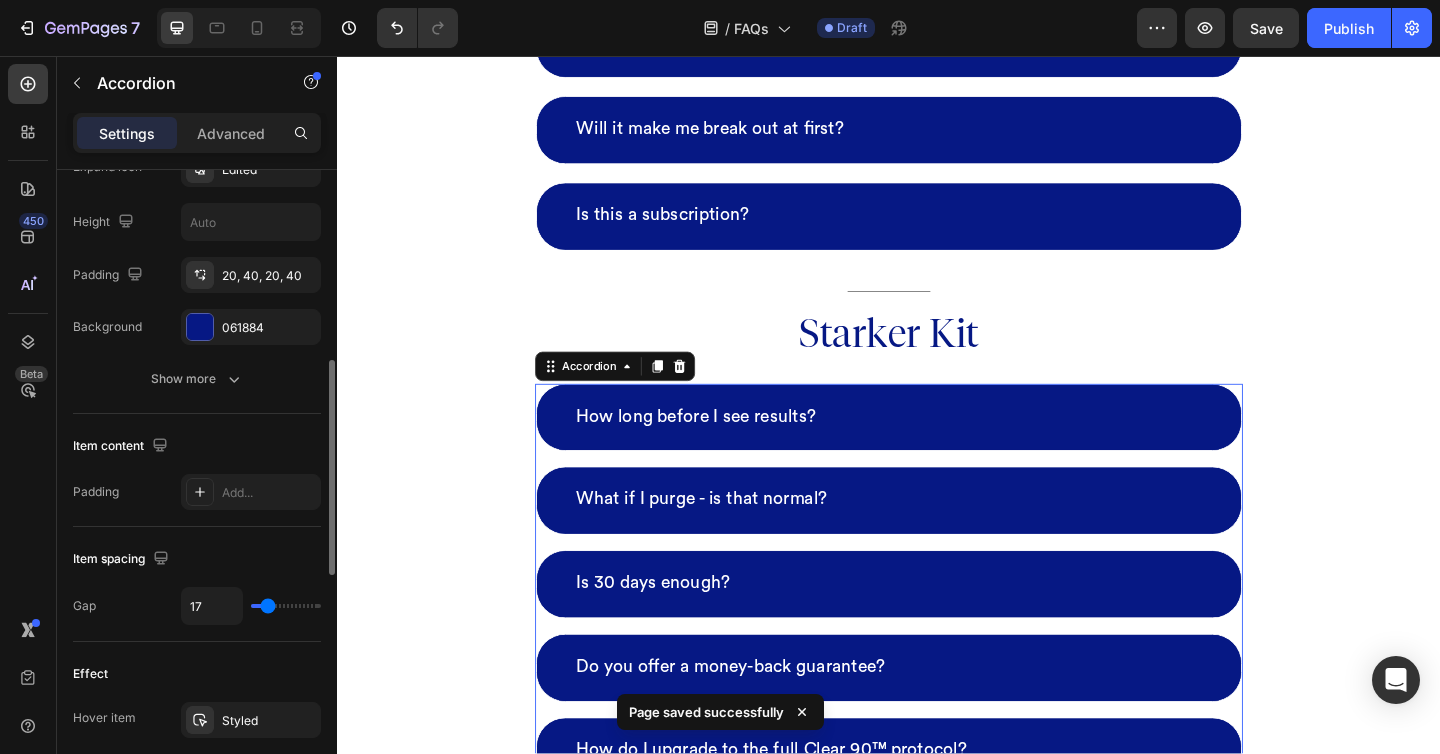 type on "21" 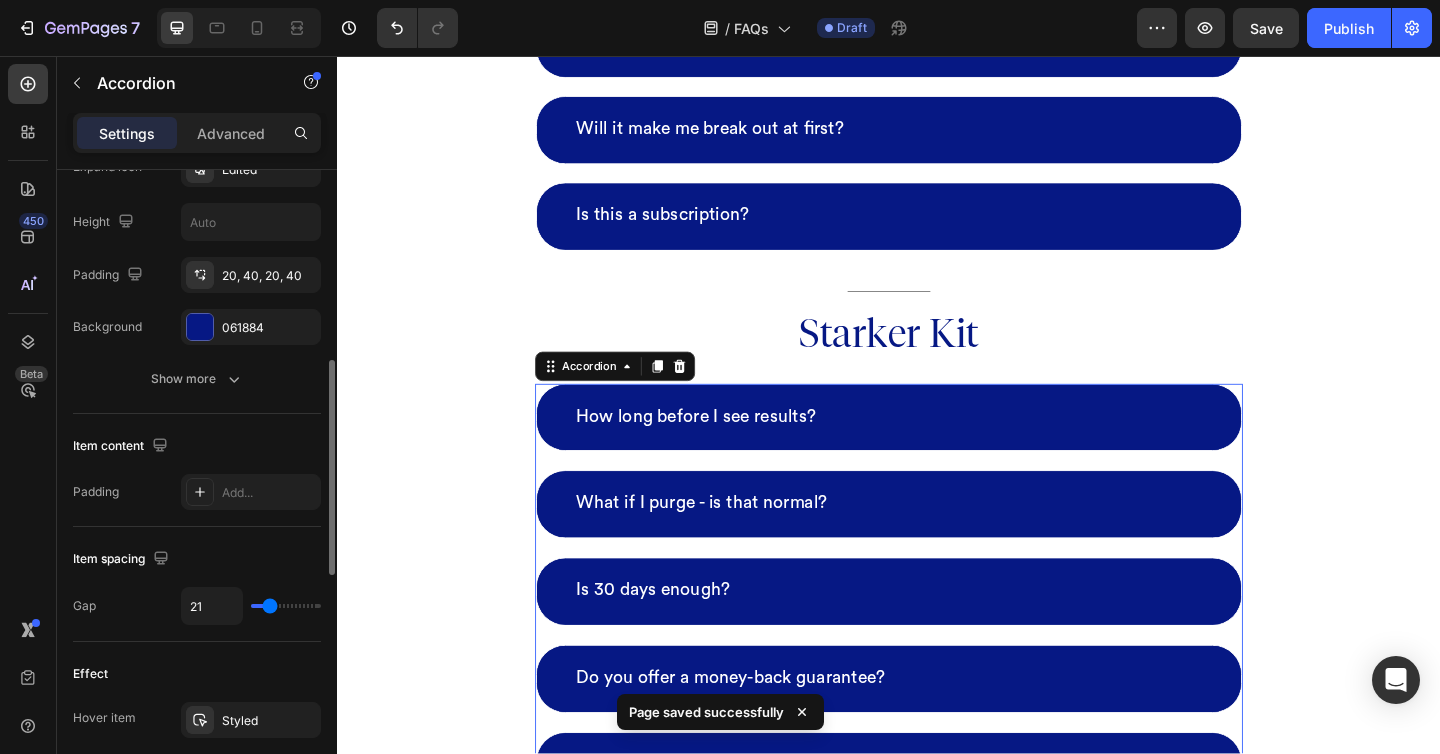type on "18" 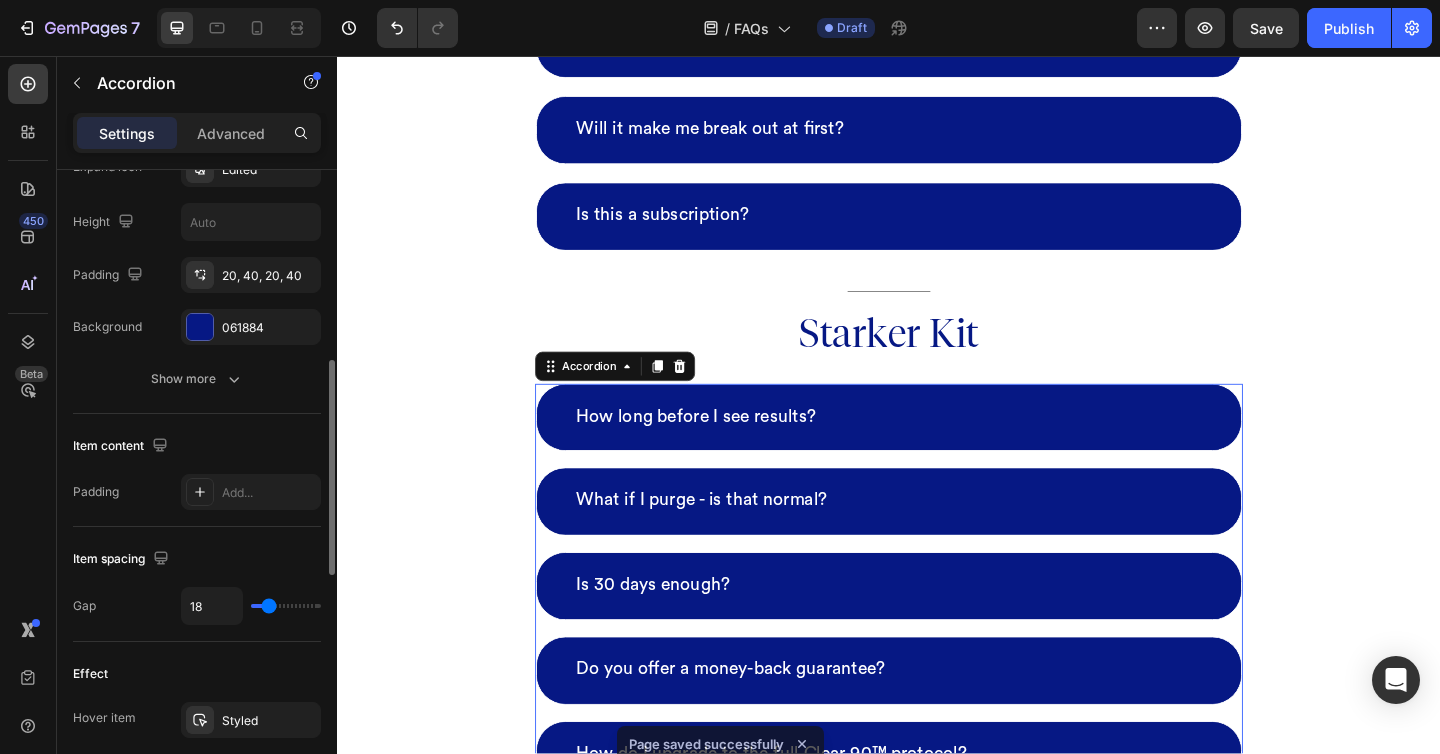 type on "19" 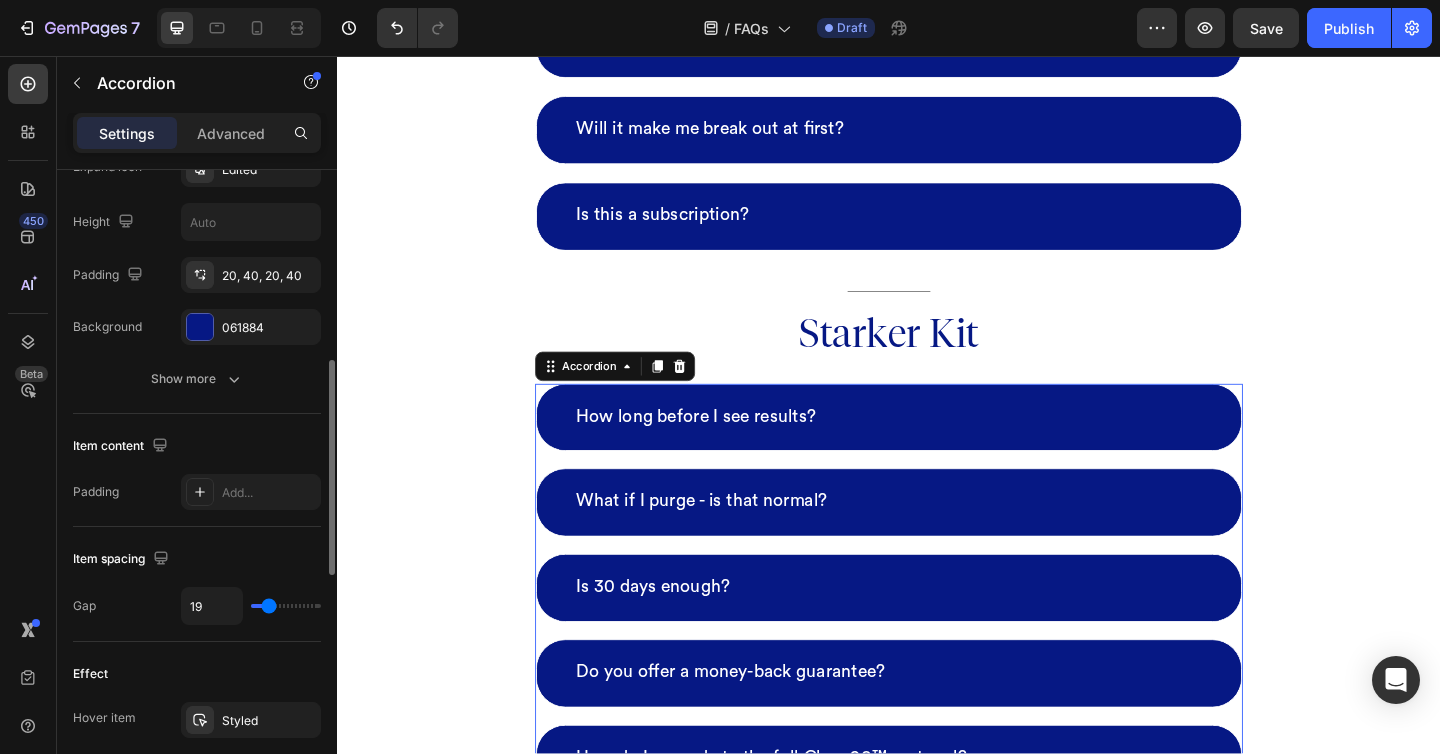 type on "20" 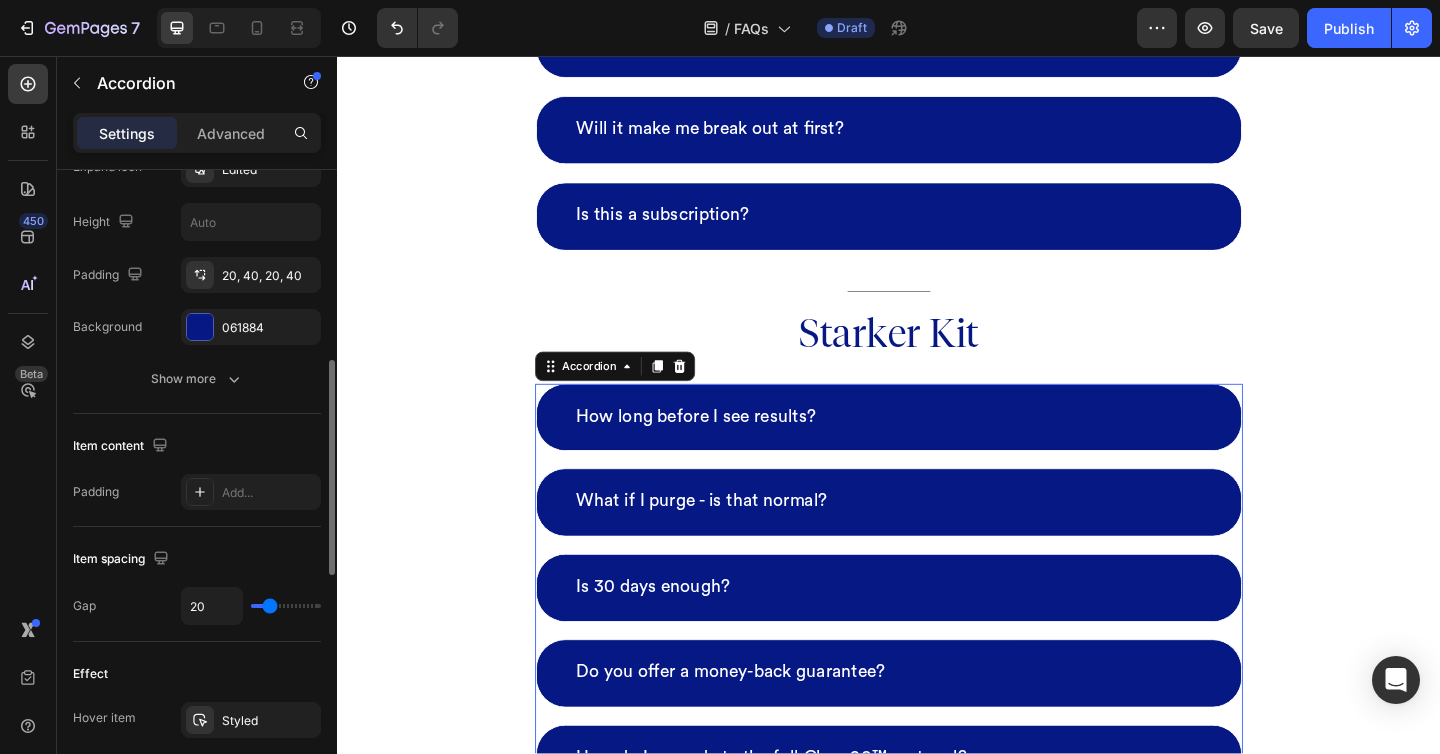 type on "21" 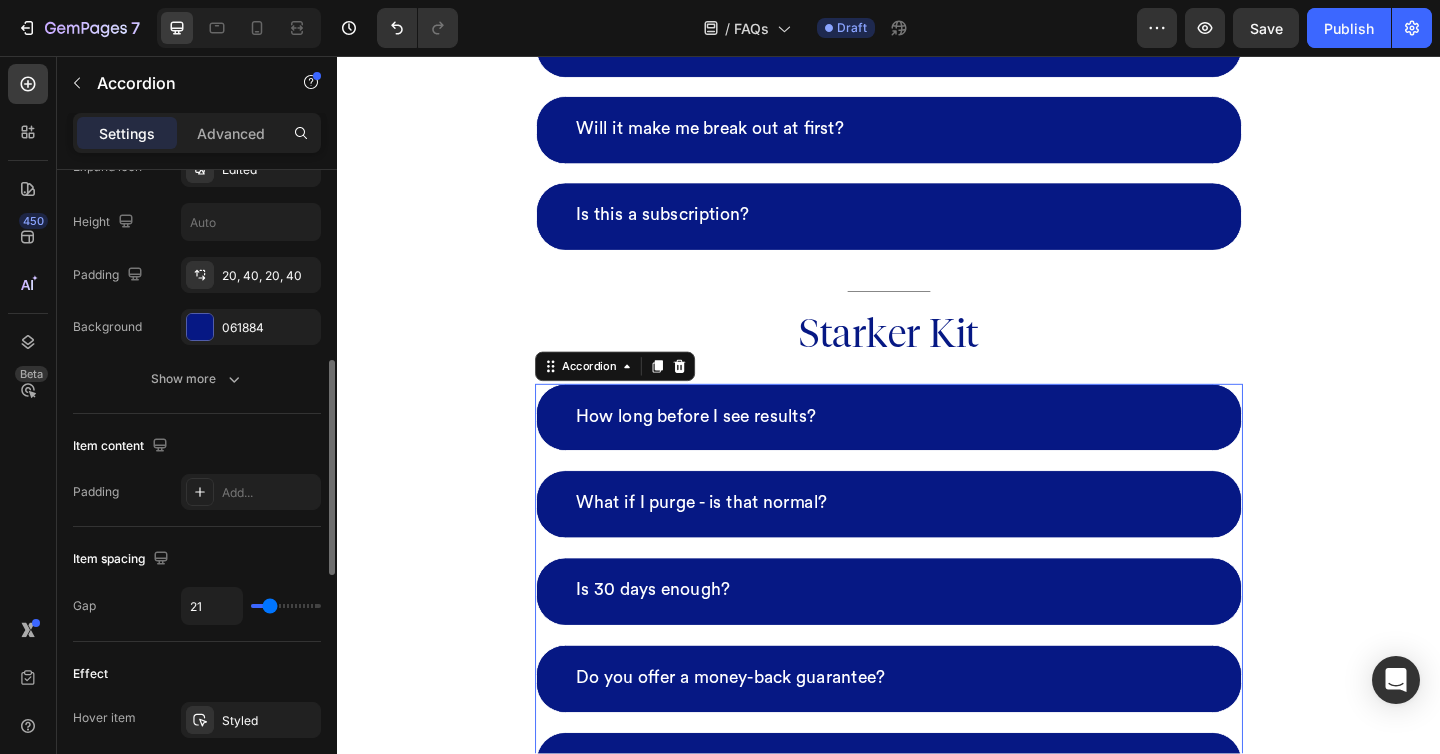 type on "20" 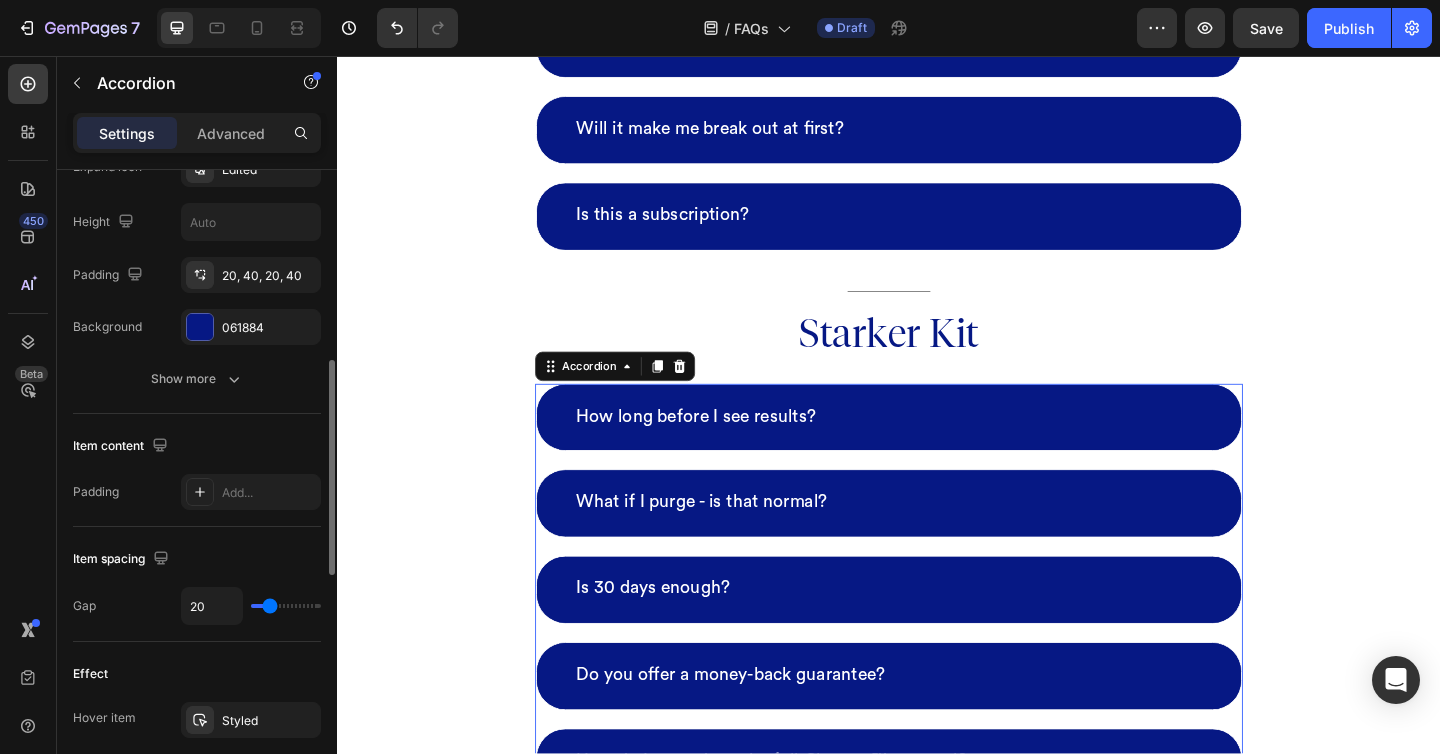 type on "20" 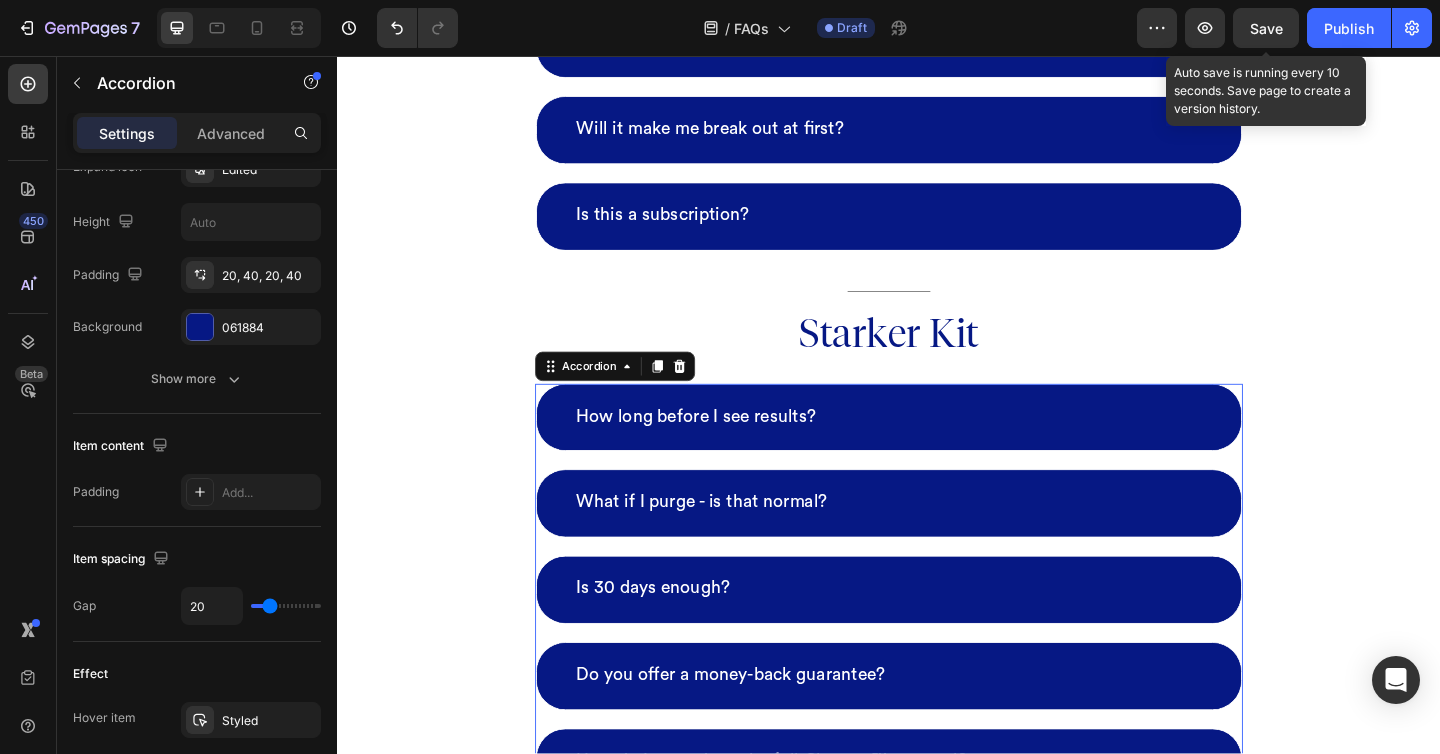 click on "Save" at bounding box center [1266, 28] 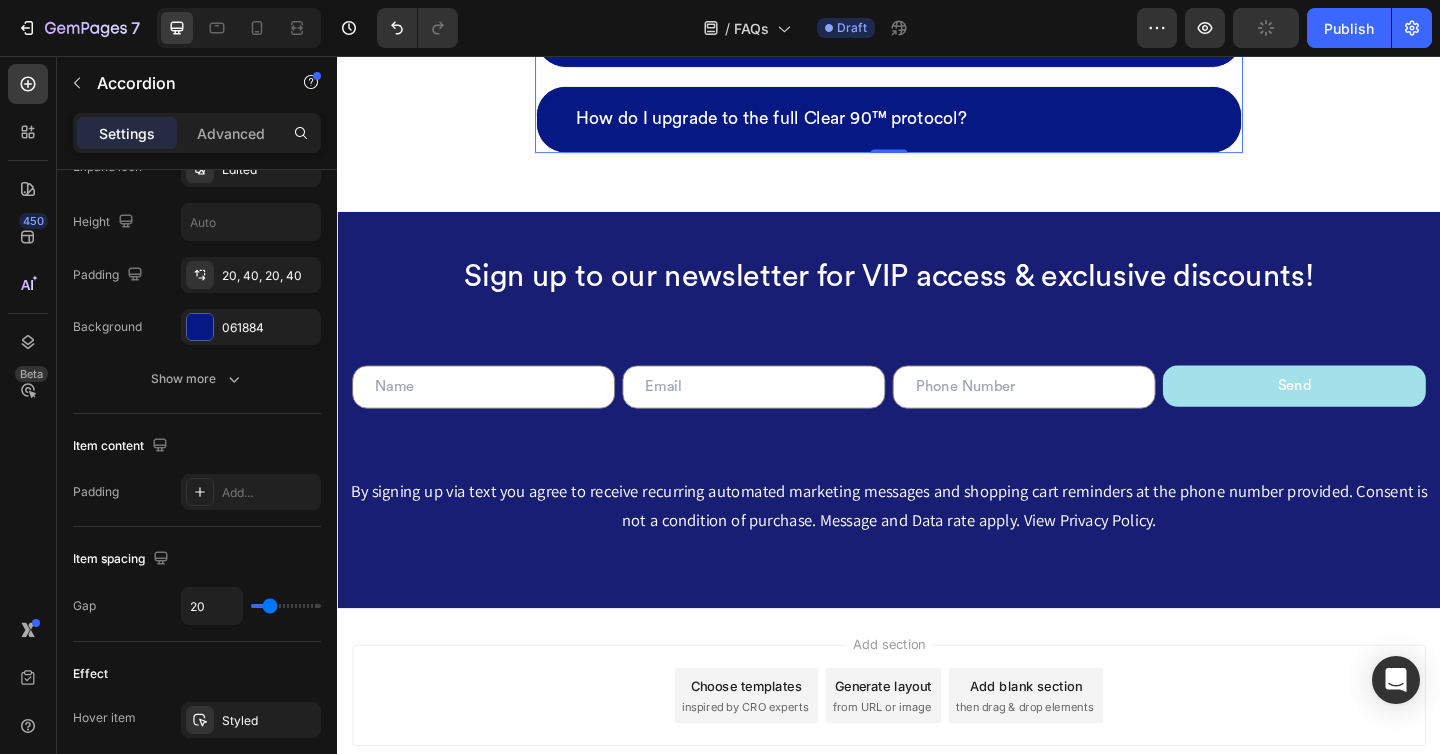 scroll, scrollTop: 7941, scrollLeft: 0, axis: vertical 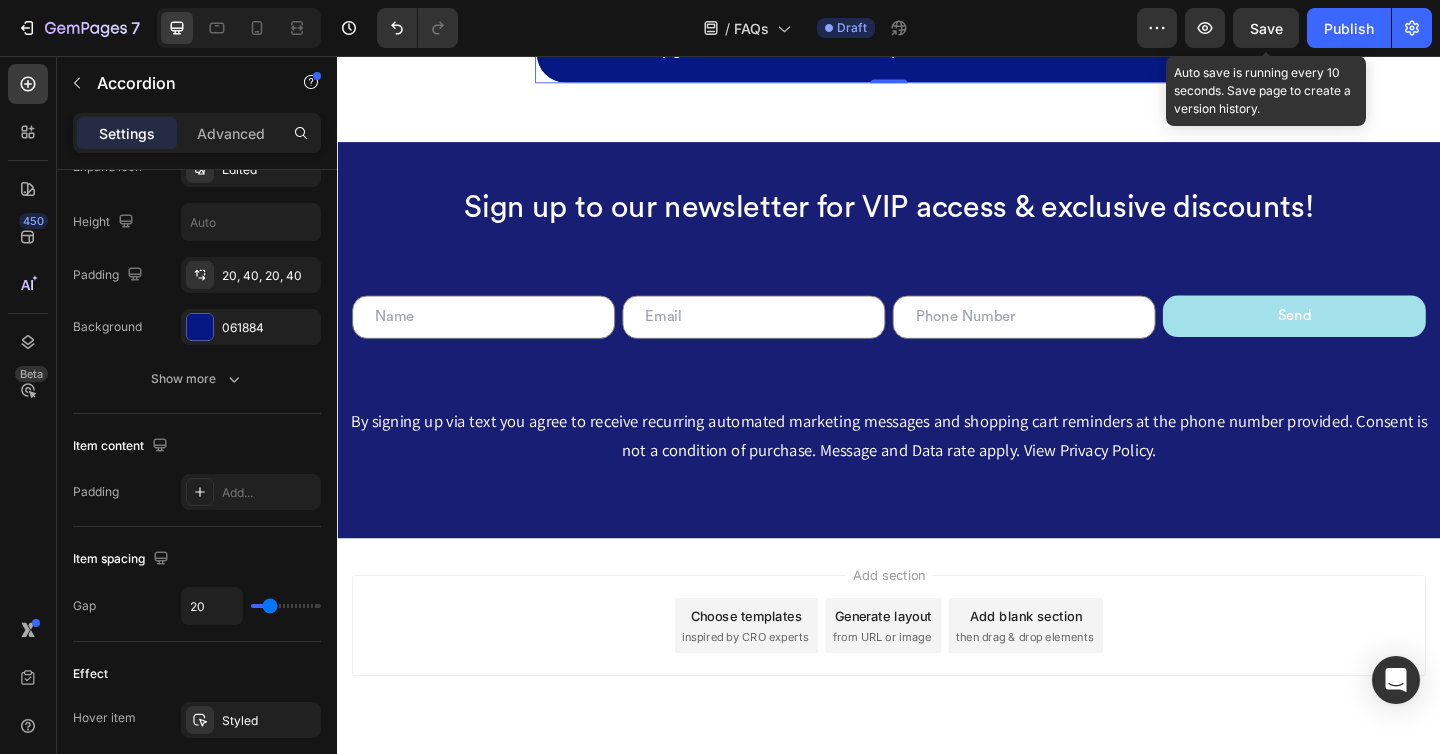 click on "Save" at bounding box center (1266, 28) 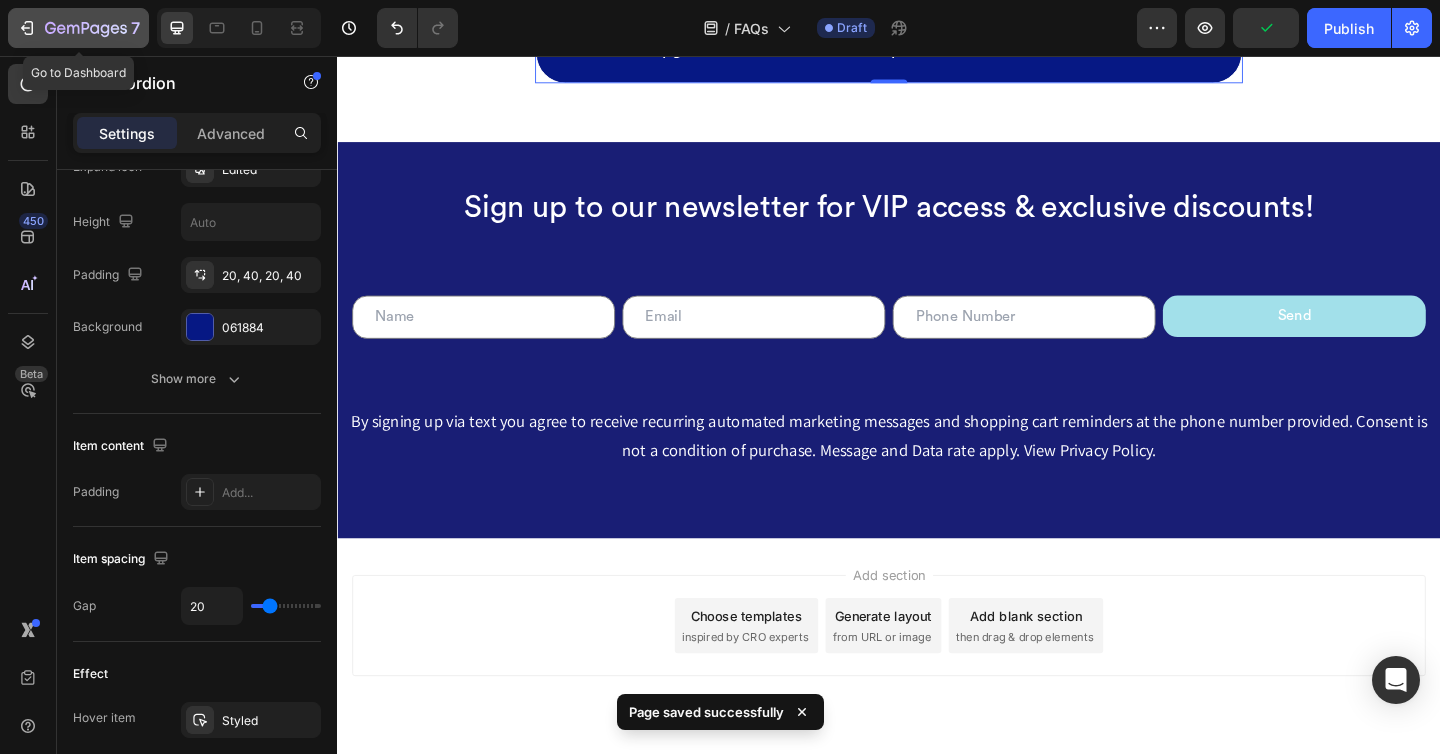 click 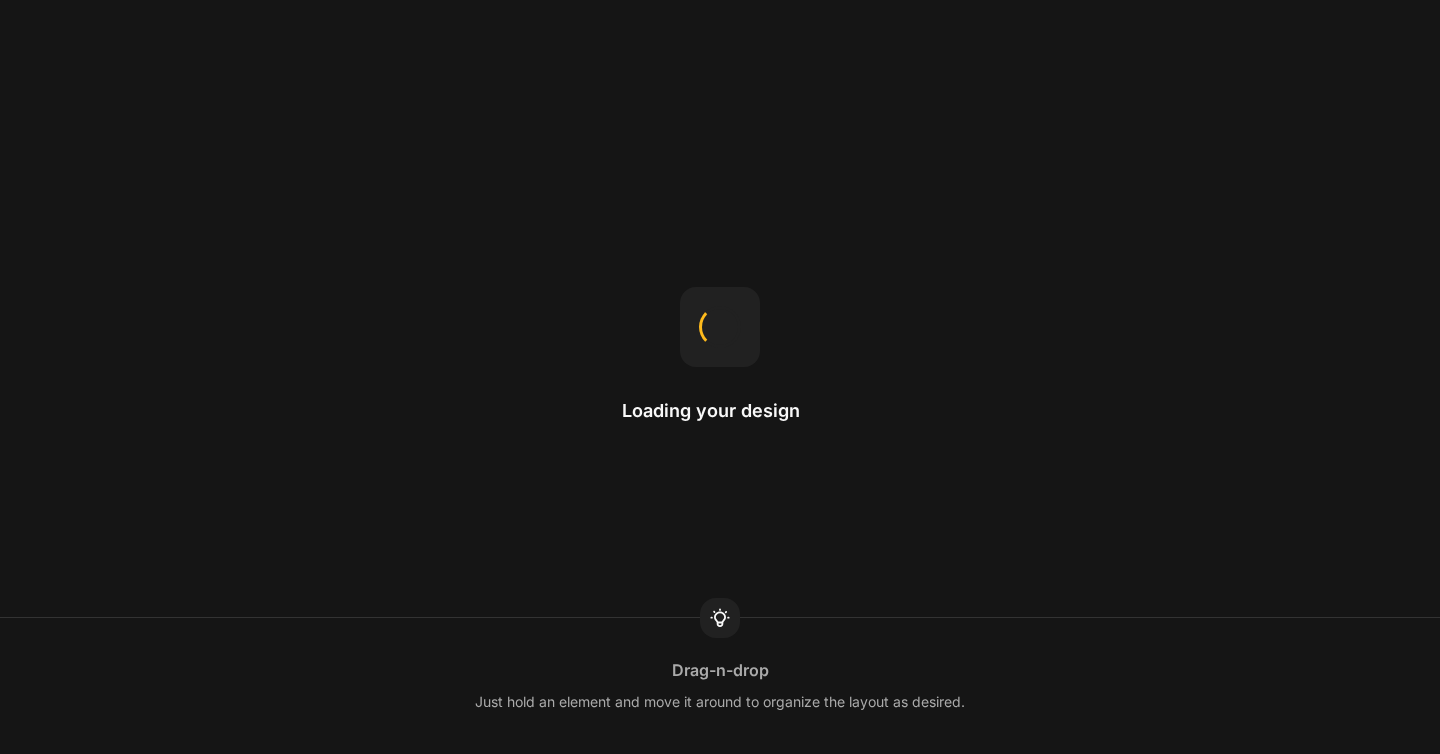 scroll, scrollTop: 0, scrollLeft: 0, axis: both 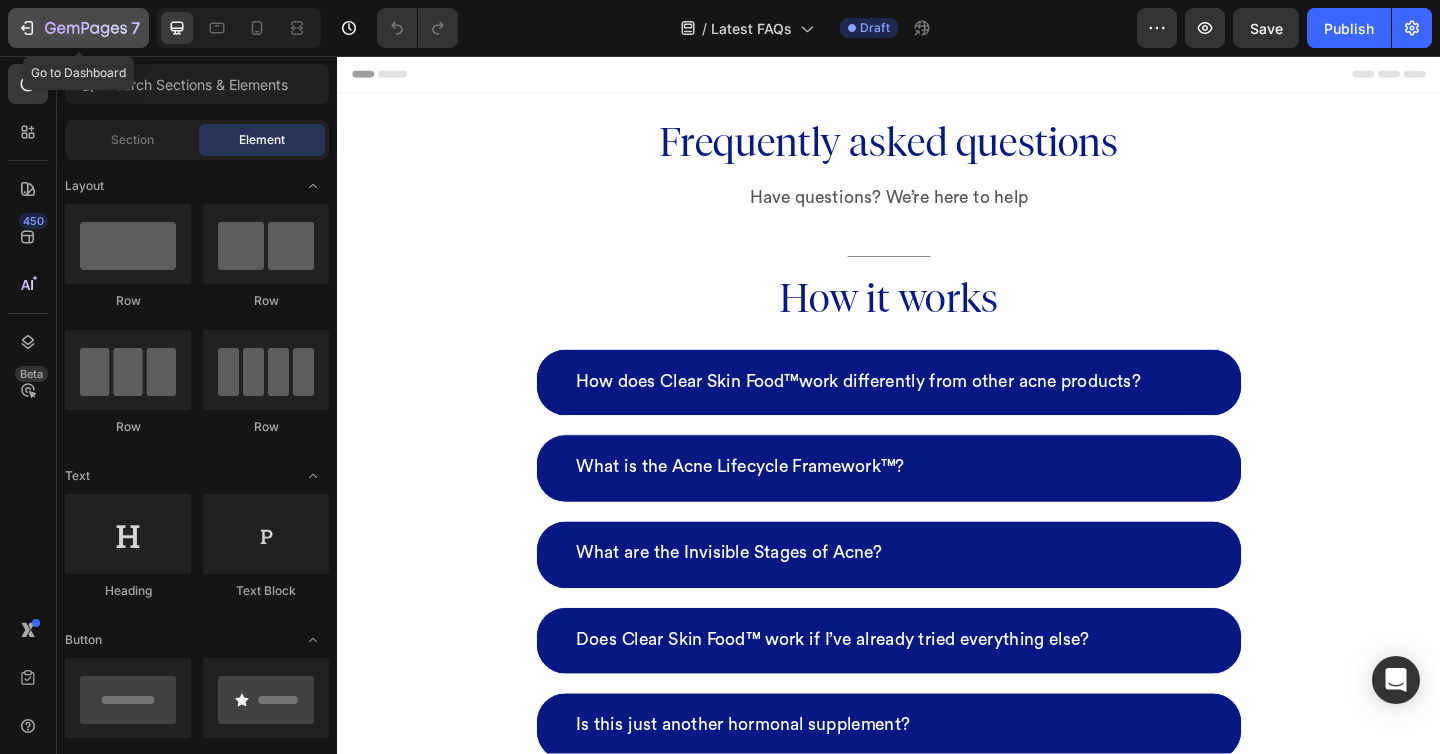 click on "7" 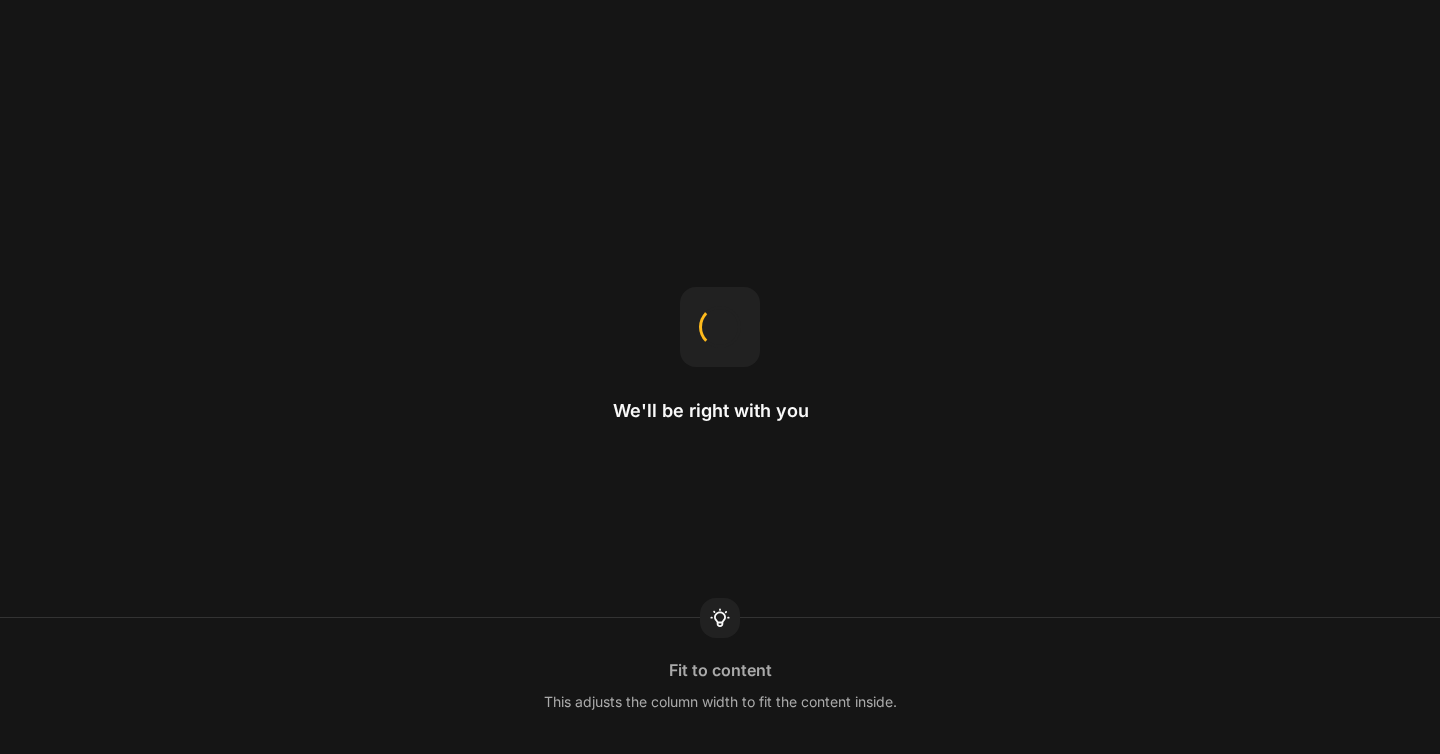 scroll, scrollTop: 0, scrollLeft: 0, axis: both 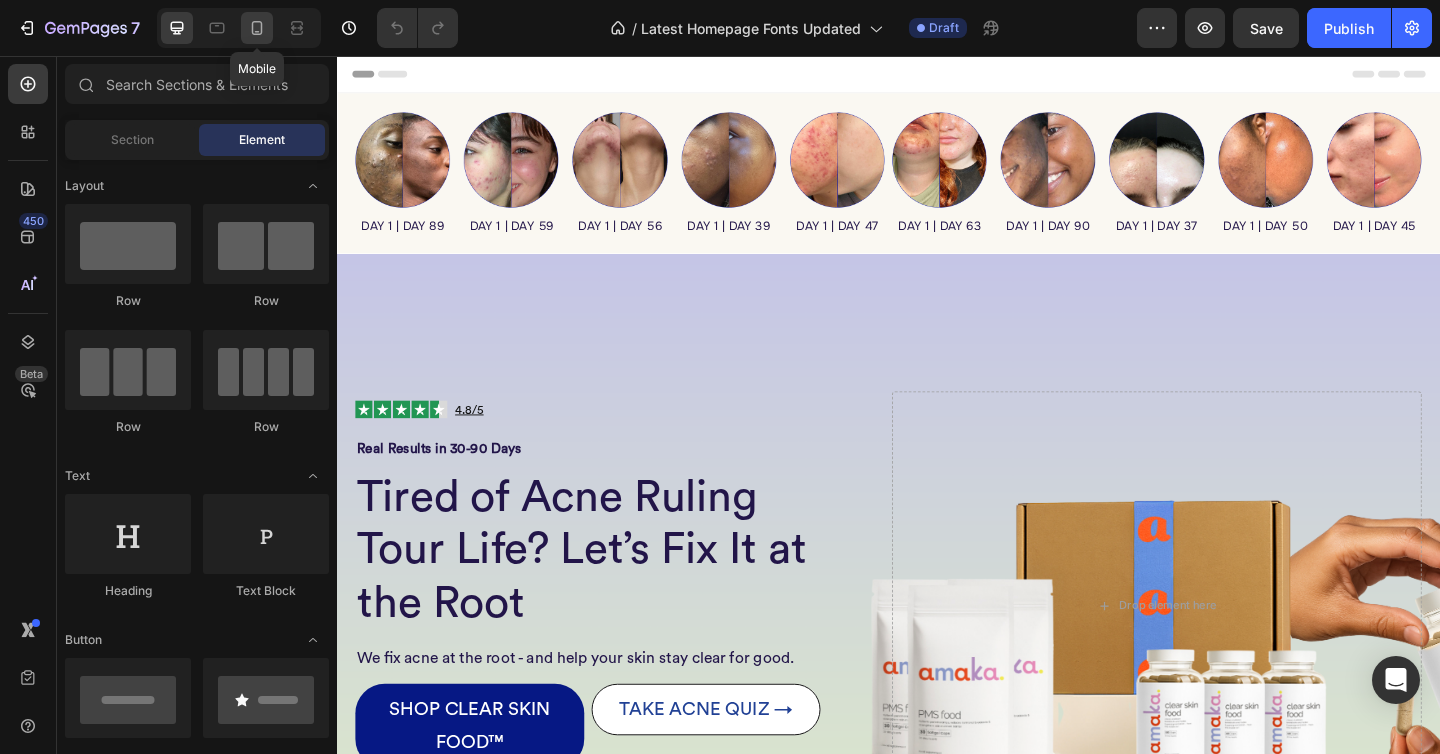 click 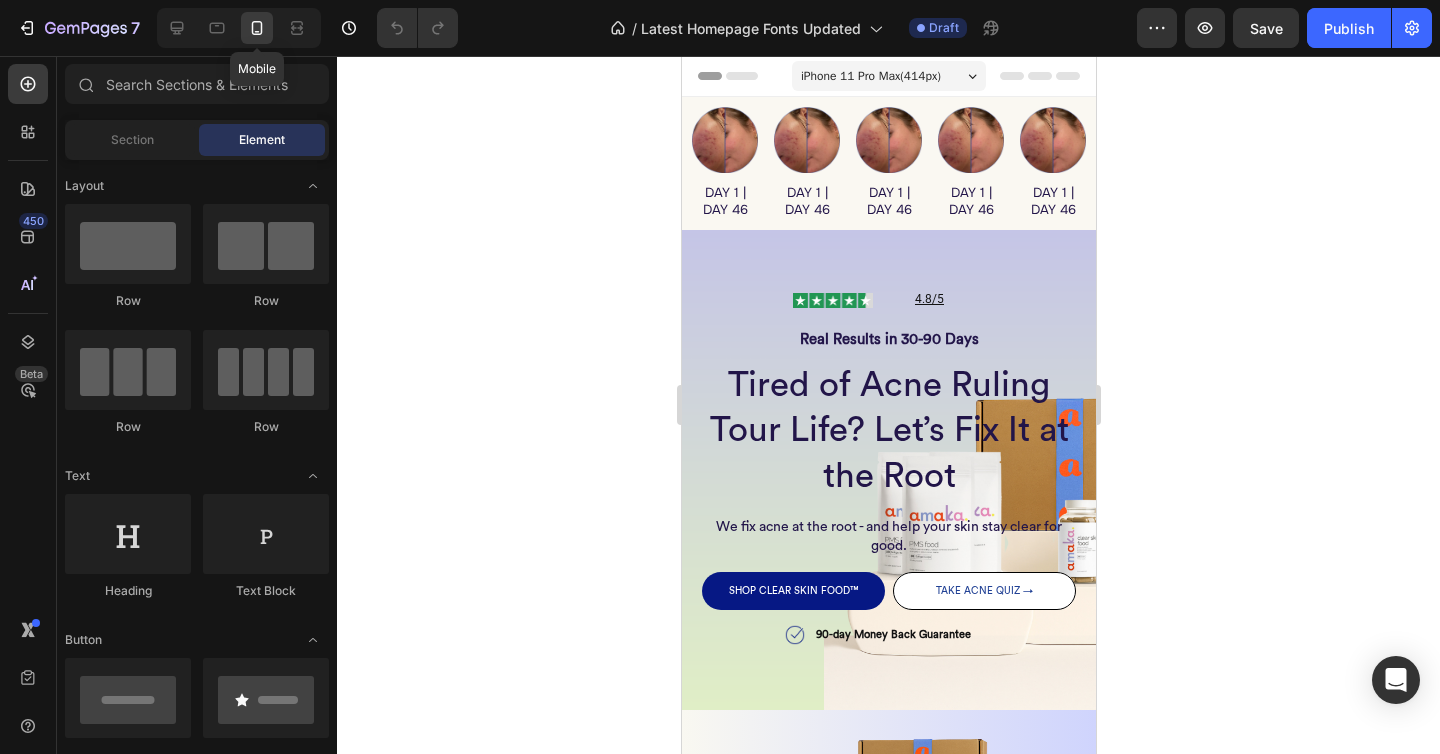 click 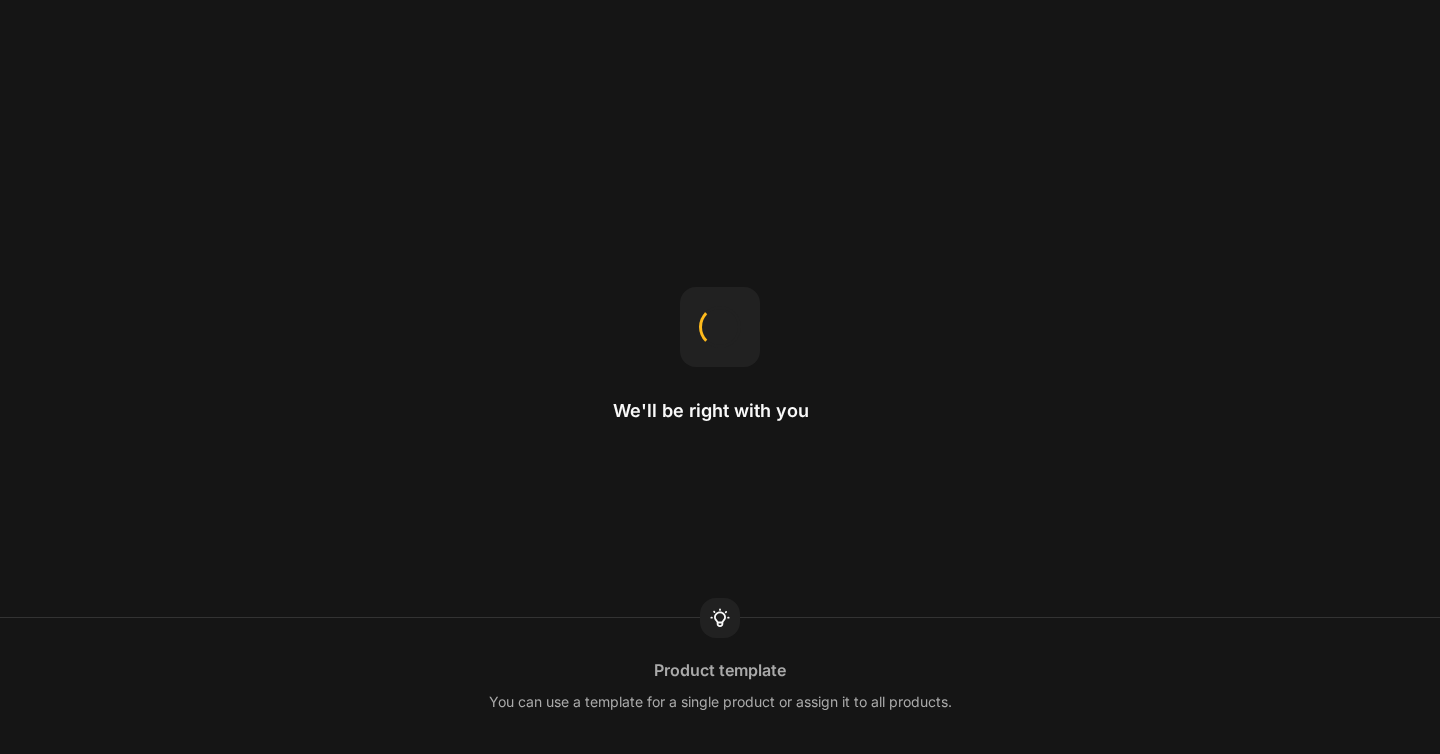 scroll, scrollTop: 0, scrollLeft: 0, axis: both 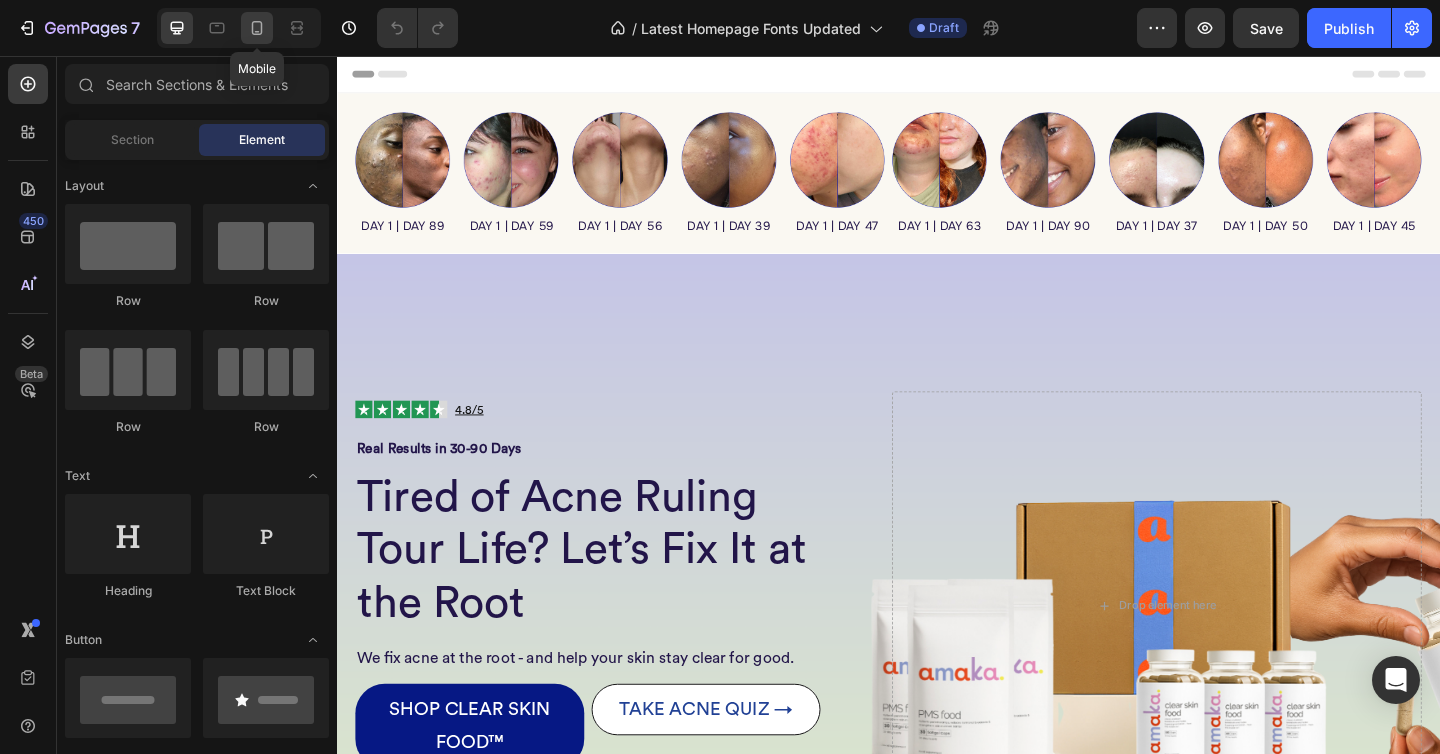 click 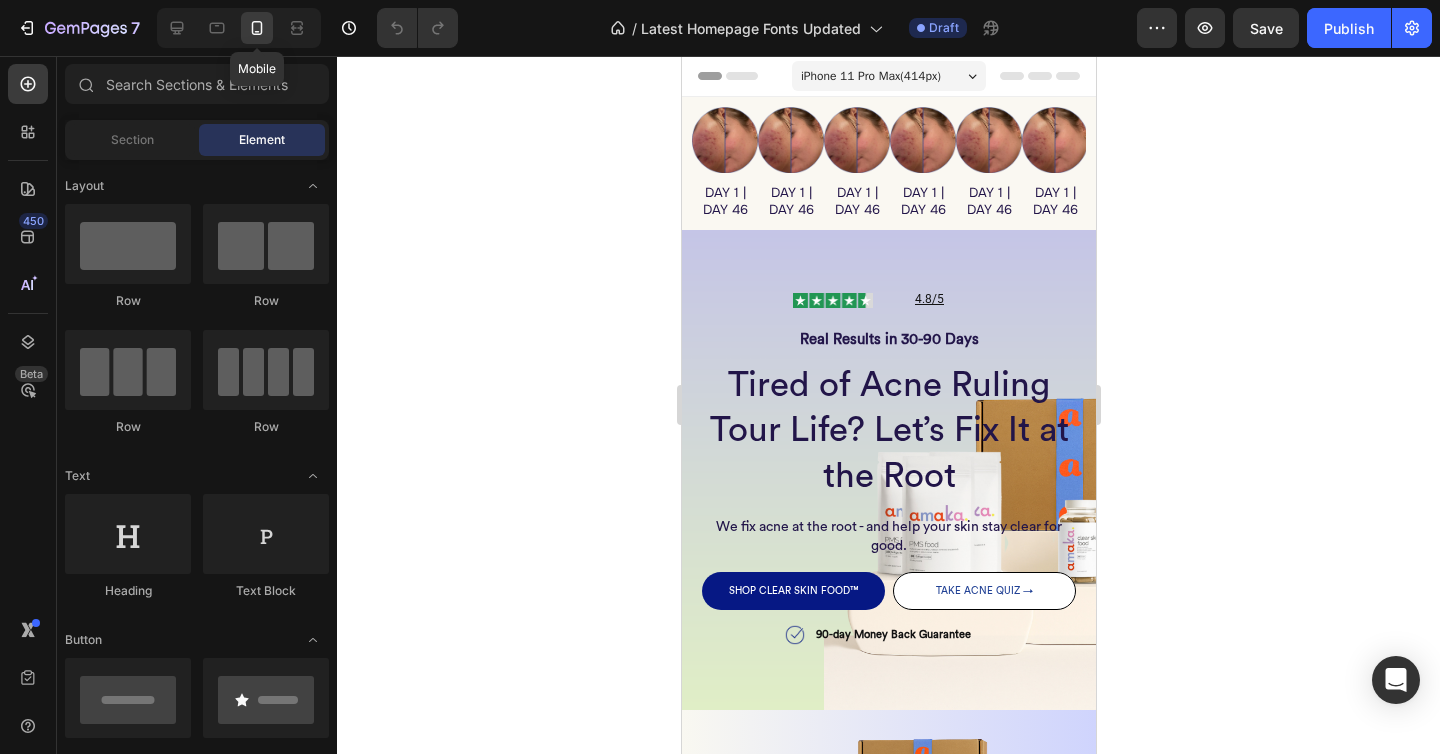 click 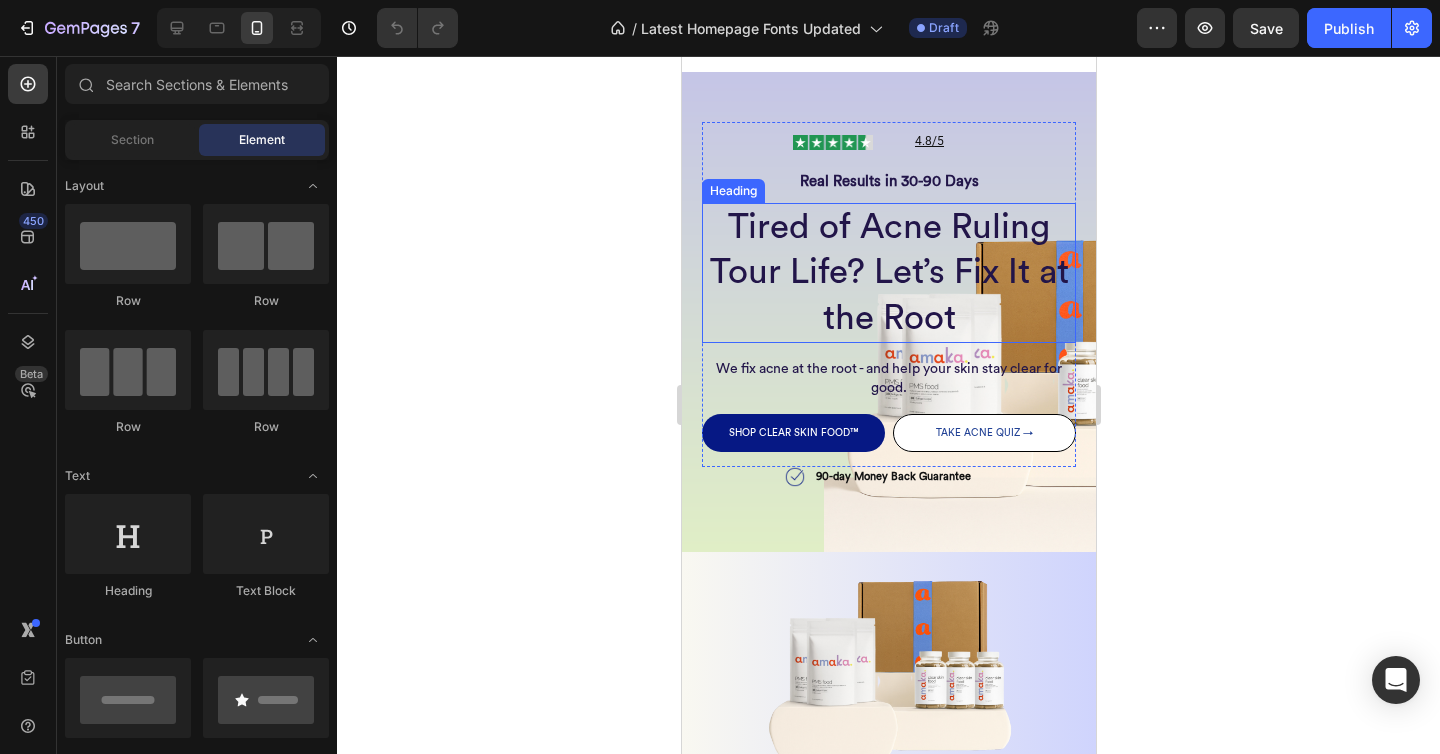 scroll, scrollTop: 204, scrollLeft: 0, axis: vertical 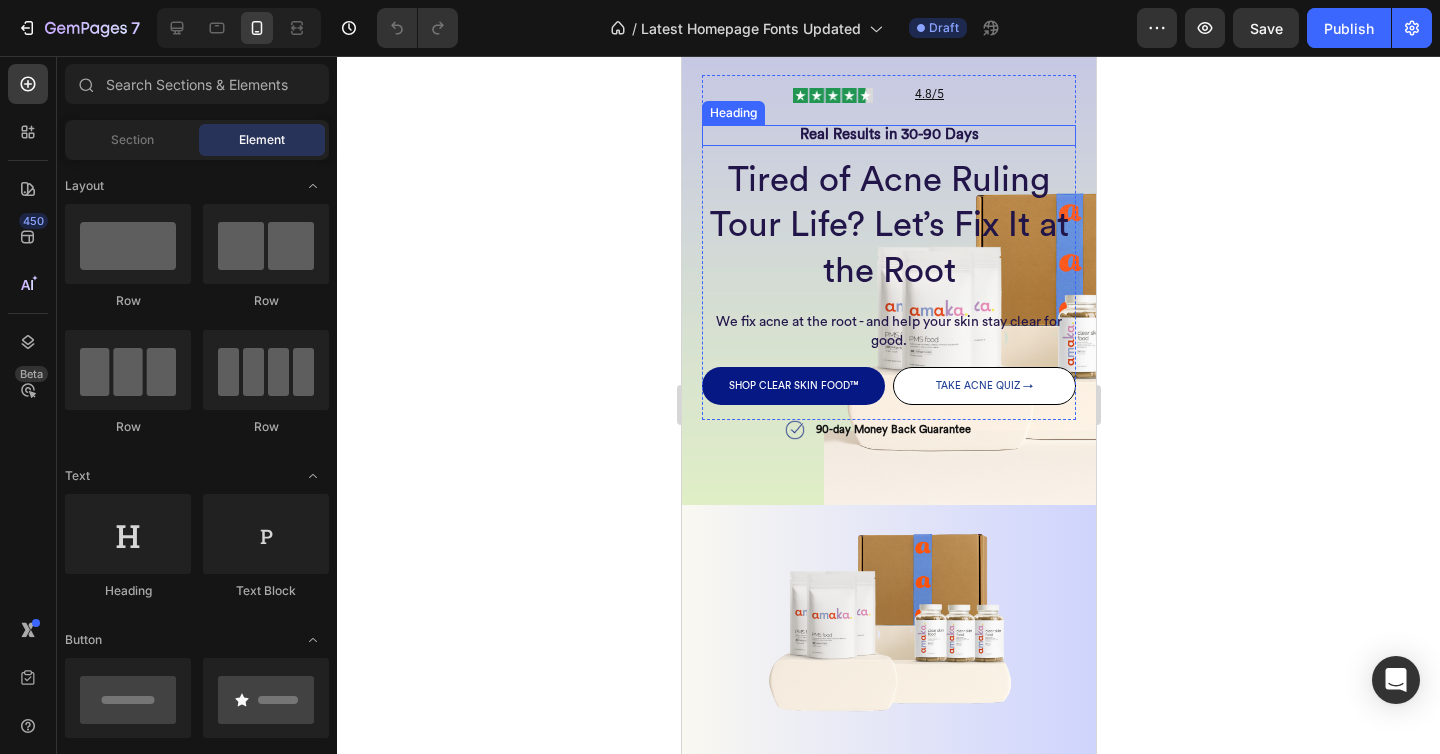 click on "Real Results in 30-90 Days" at bounding box center [888, 134] 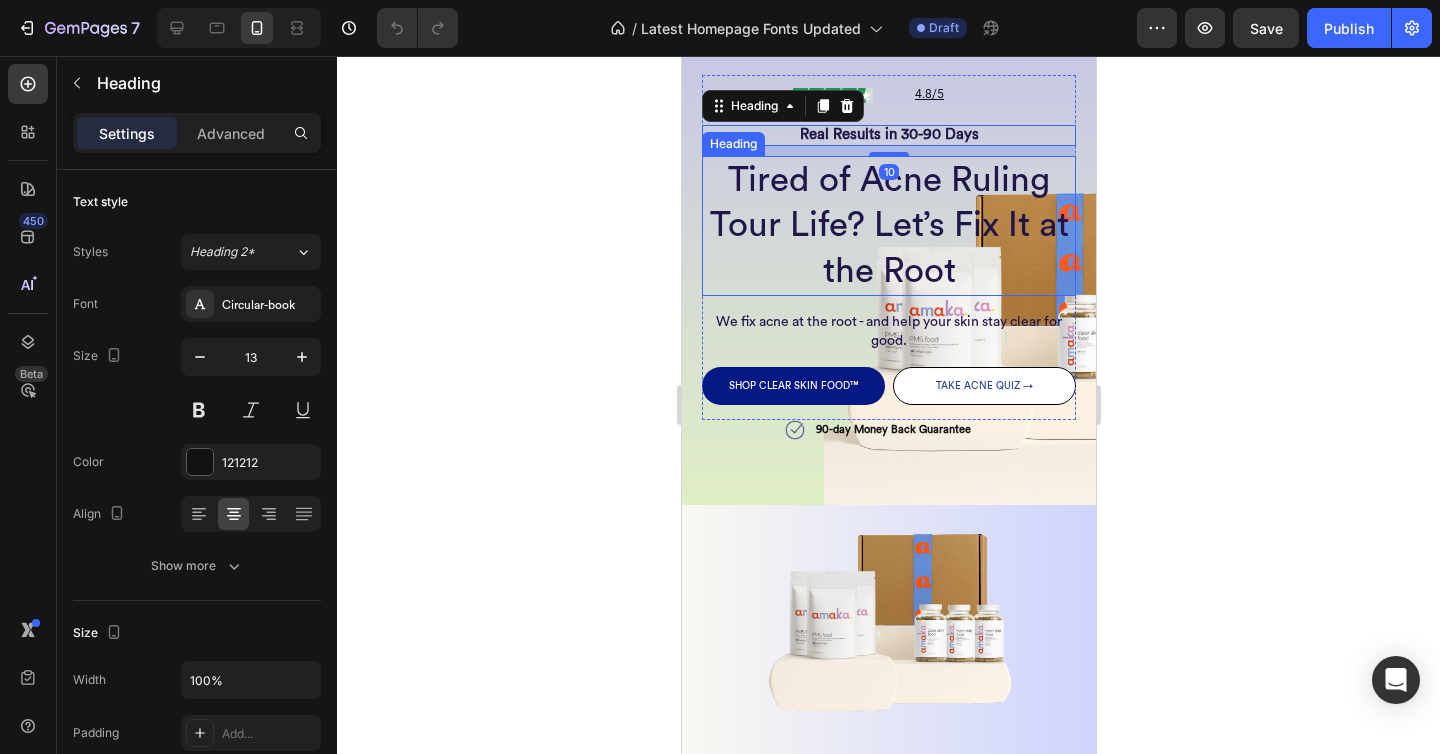 click on "Tired of Acne Ruling Tour Life? Let’s Fix It at the Root" at bounding box center (888, 226) 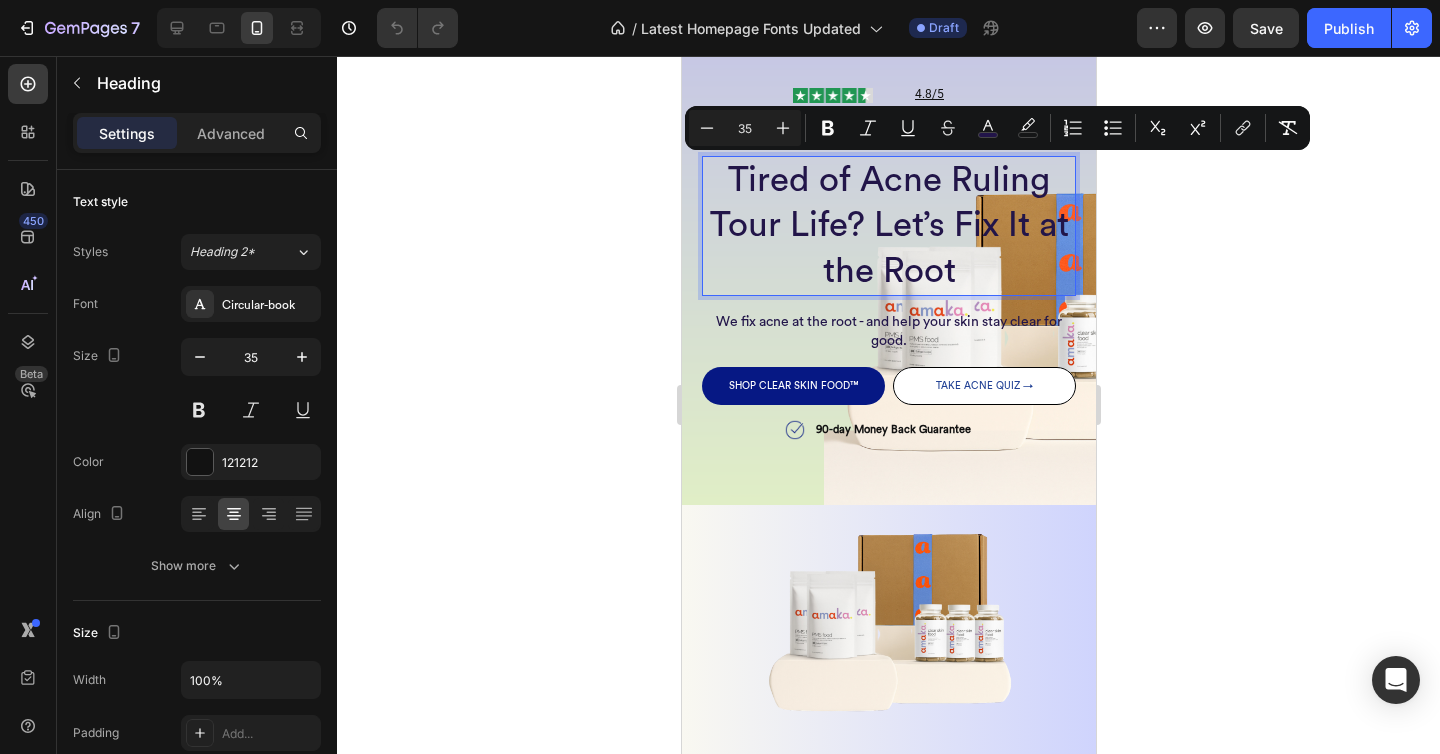 click on "Tired of Acne Ruling Tour Life? Let’s Fix It at the Root" at bounding box center (888, 226) 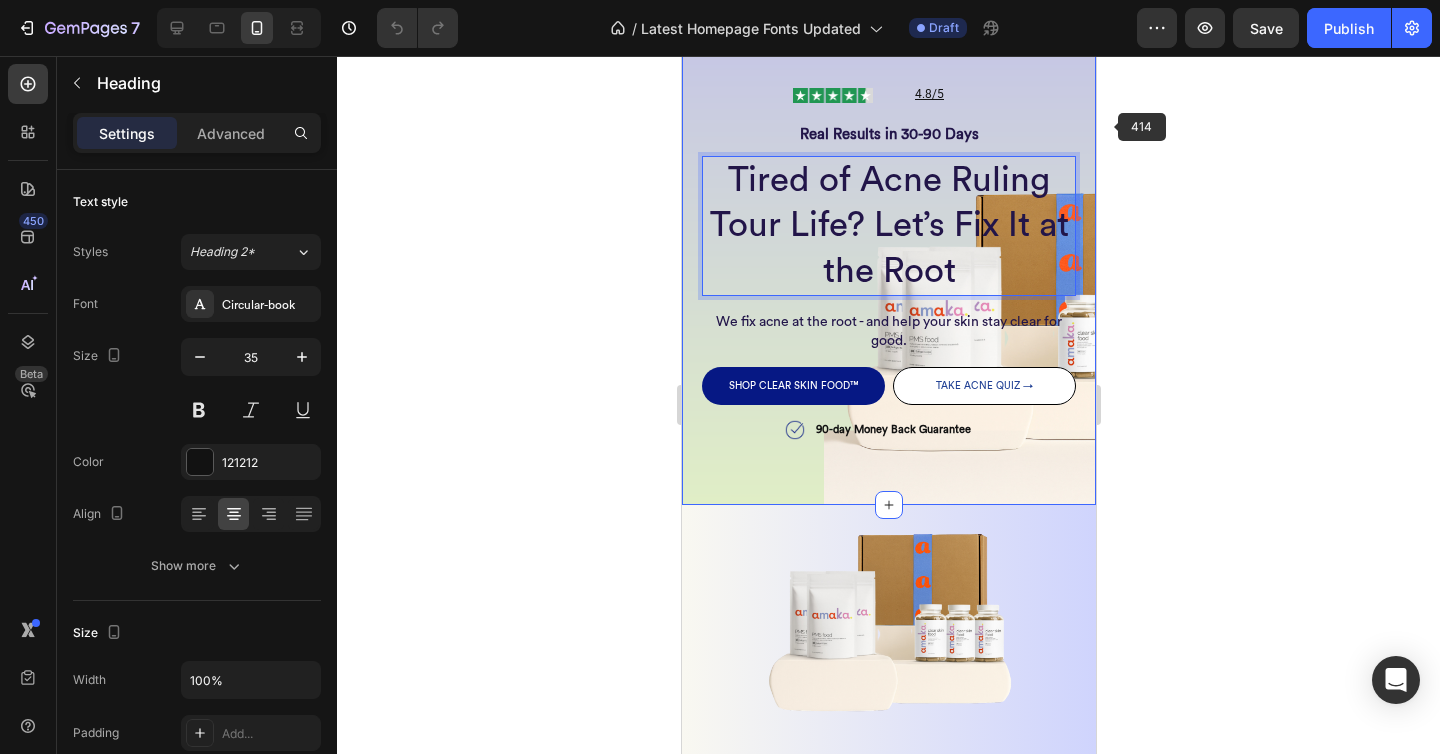 click on "Image 4.8/5 Heading Row Row Real Results in 30-90 Days Heading Tired of Acne Ruling Tour Life? Let’s Fix It at the Root Heading   15 We fix acne at the root - and help your skin stay clear for good. Heading SHOP CLEAR SKIN FOOD™ Button TAKE ACNE QUIZ → Button Row Row Image 90-day Money Back Guarantee Heading Row Row Section 4/25" at bounding box center (888, 264) 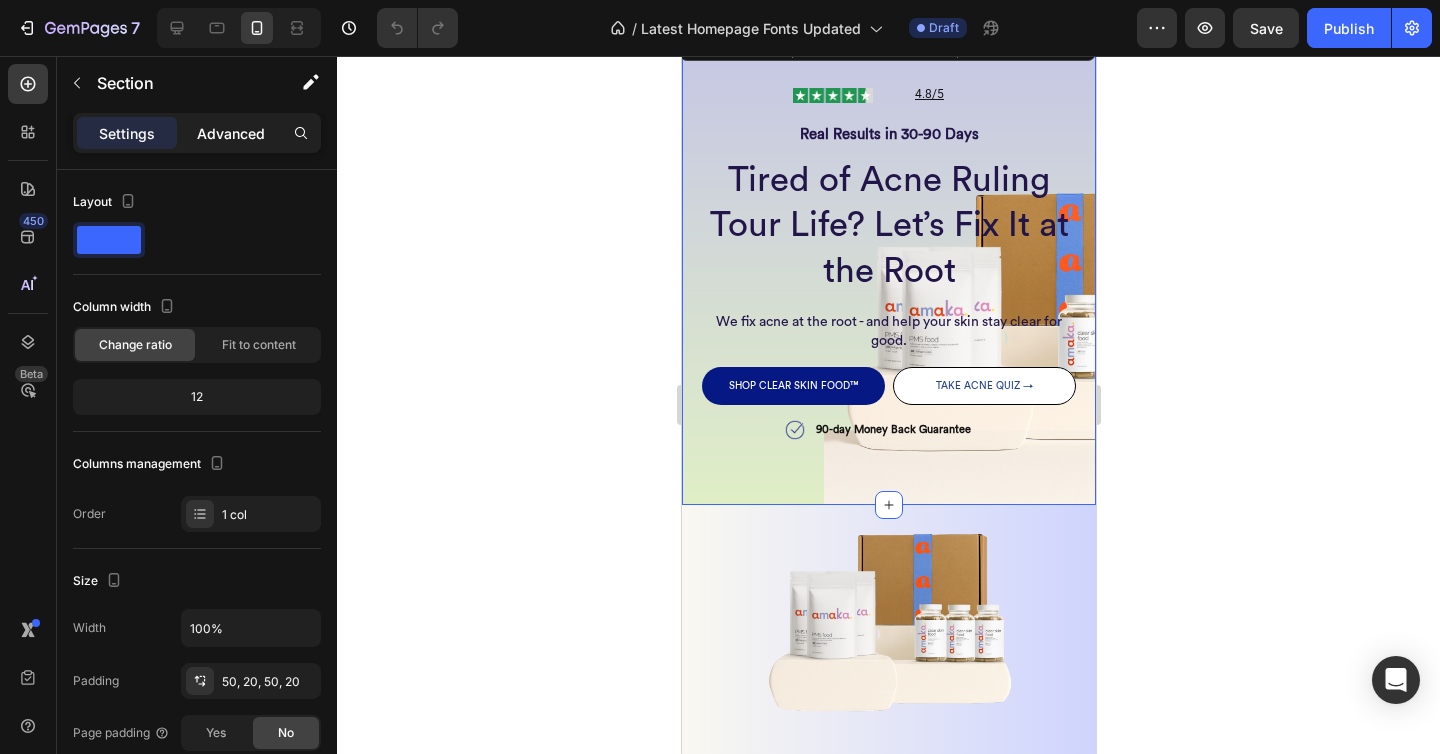 click on "Advanced" 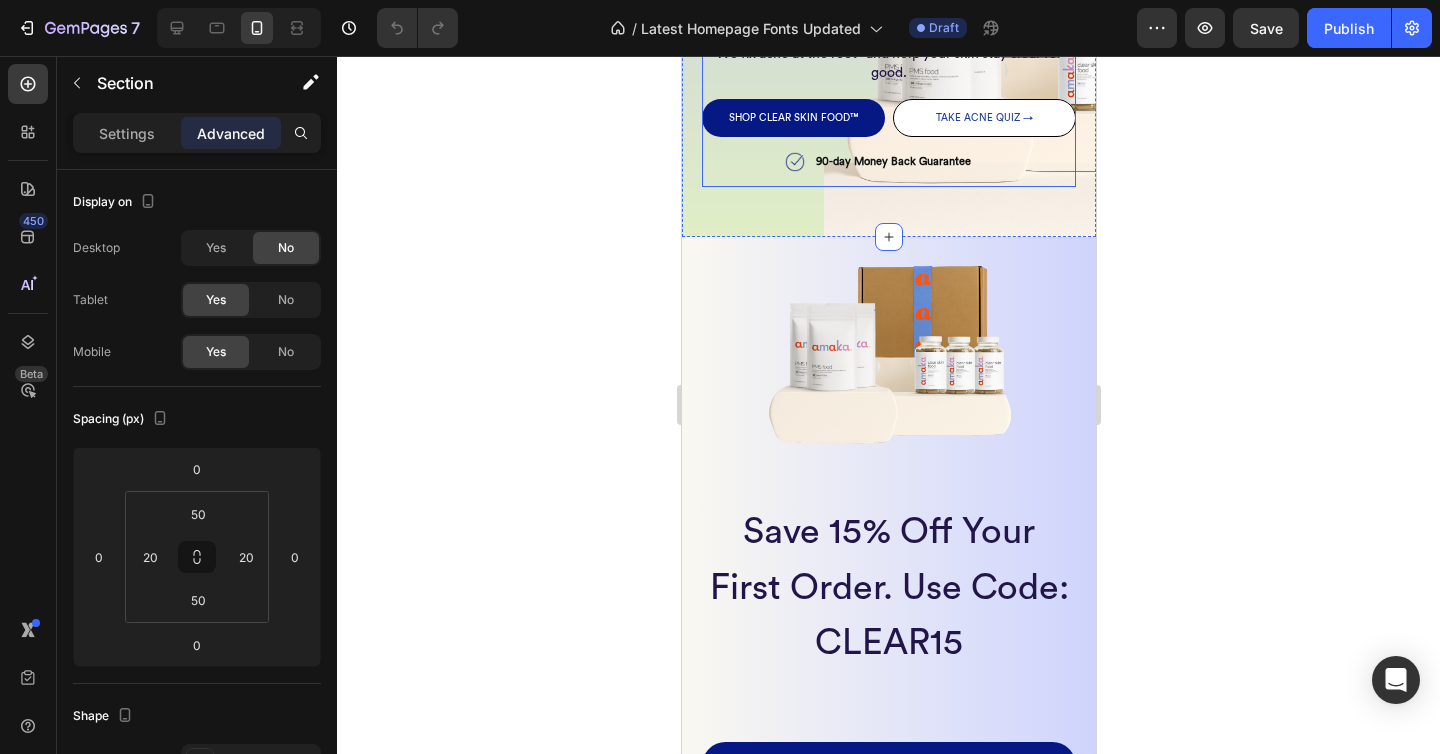scroll, scrollTop: 503, scrollLeft: 0, axis: vertical 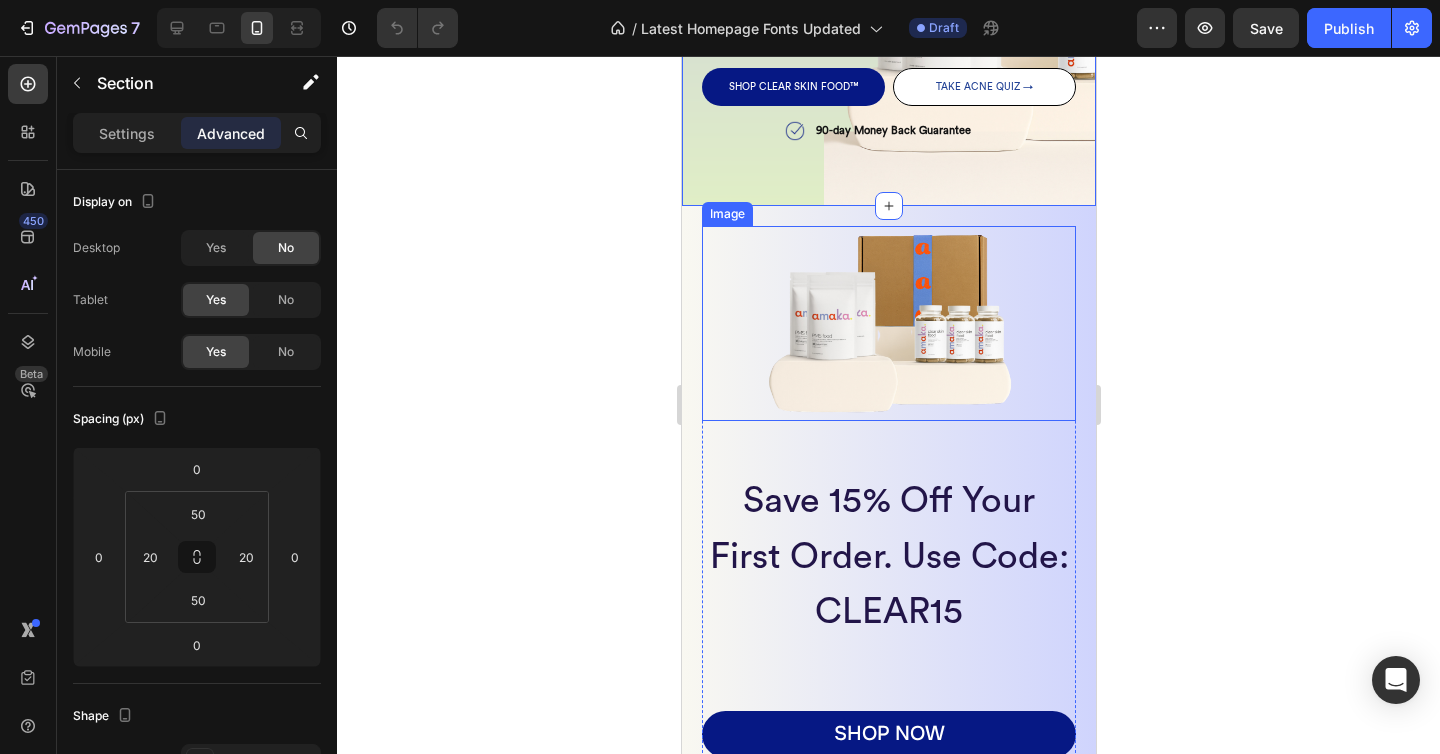 click at bounding box center [888, 323] 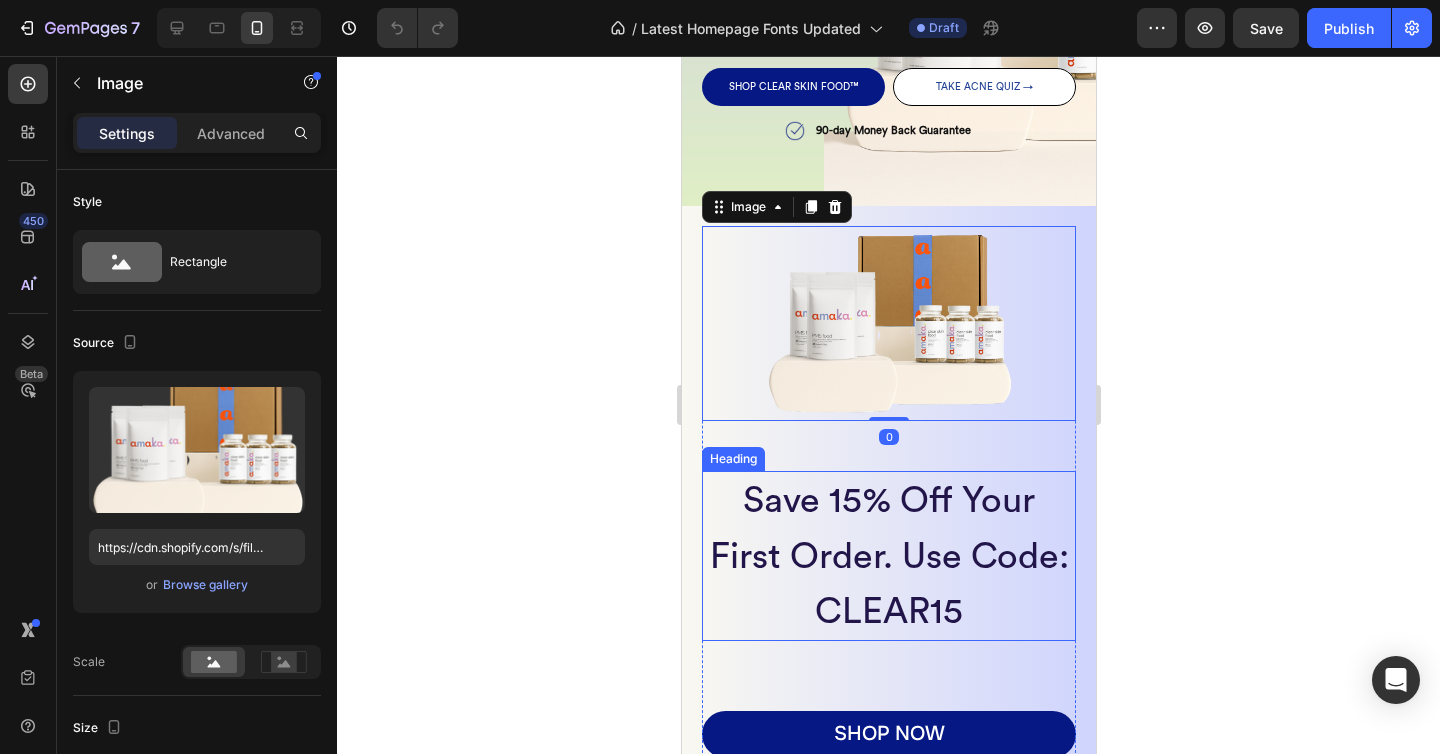click on "Save 15% Off Your First Order. Use Code: CLEAR15" at bounding box center [888, 556] 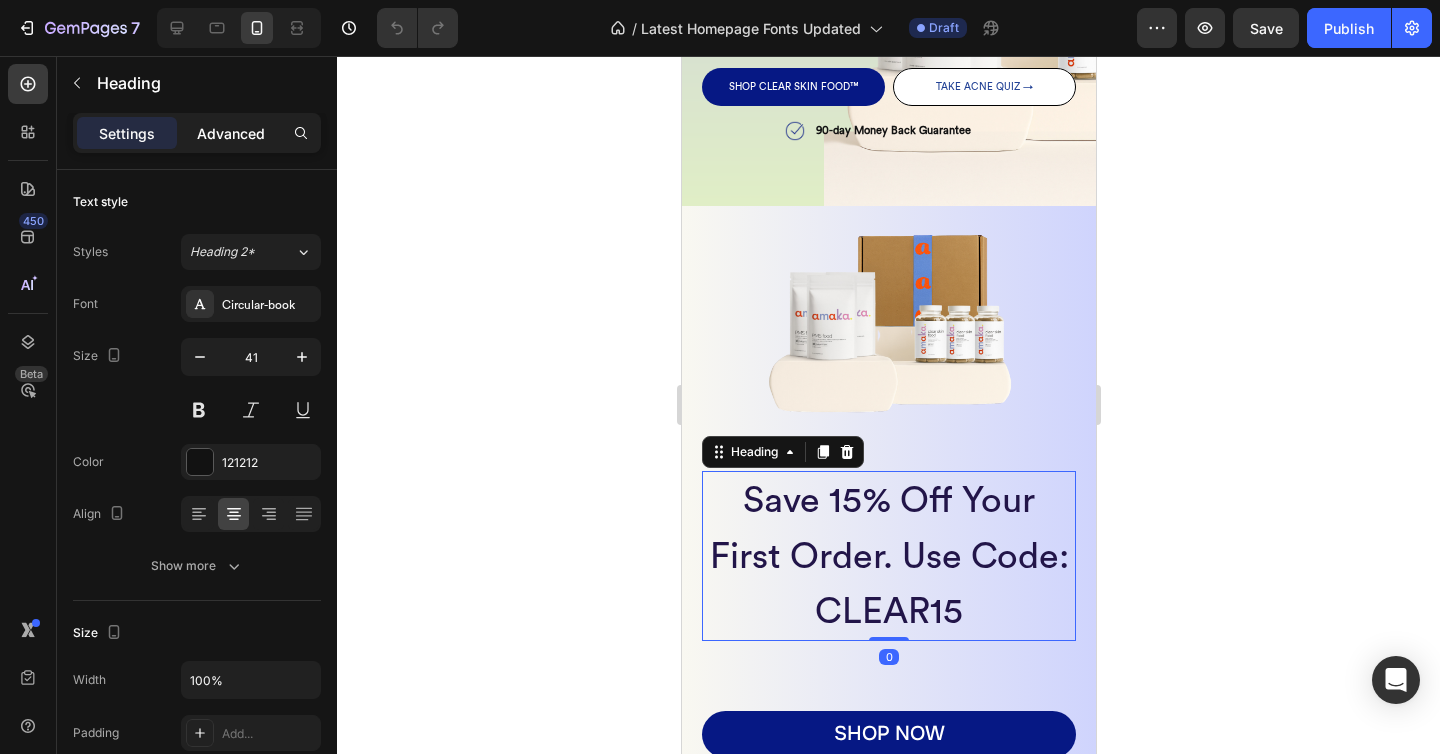 click on "Advanced" at bounding box center [231, 133] 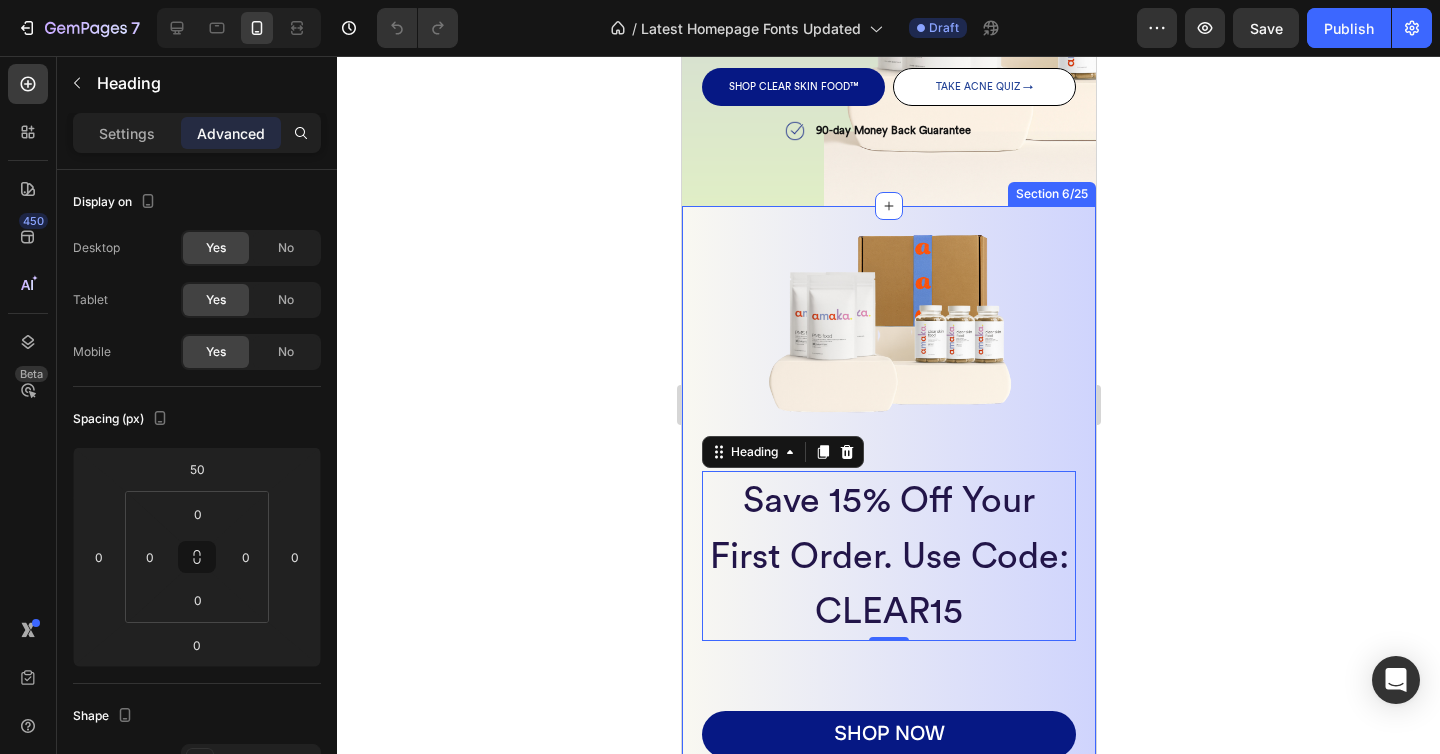 click on "Image Save 15% Off Your First Order. Use Code: CLEAR15 Heading   0 SHOP NOW Button Row Row Section 6/25" at bounding box center (888, 492) 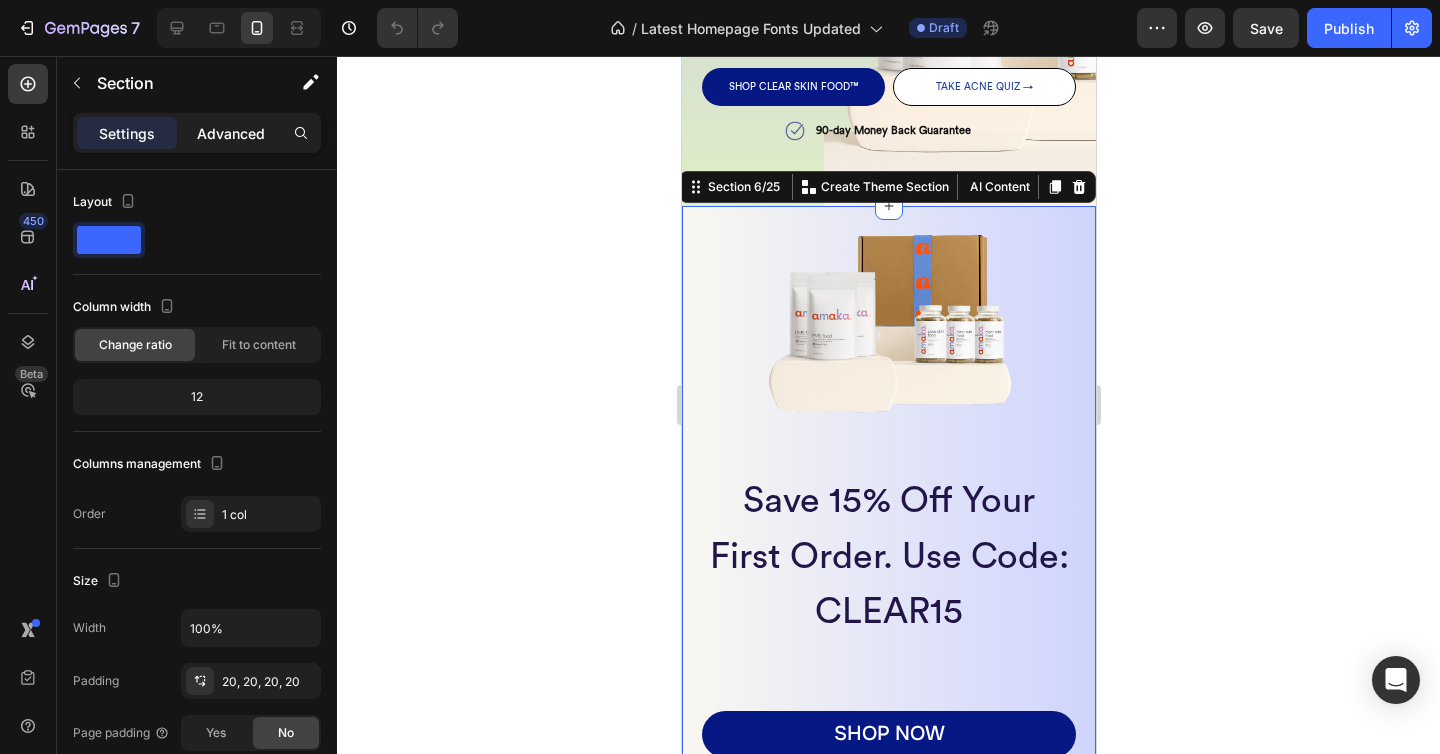 click on "Advanced" at bounding box center [231, 133] 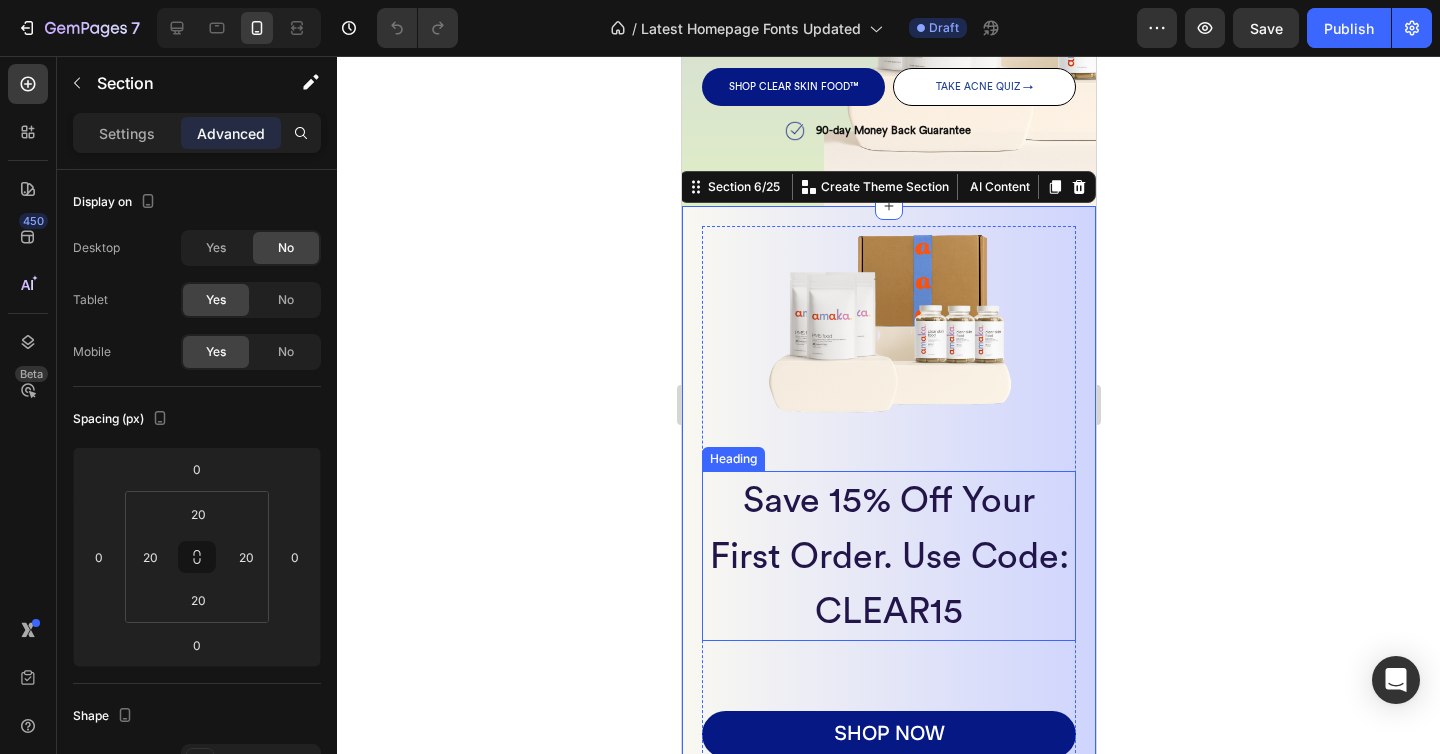 click on "Save 15% Off Your First Order. Use Code: CLEAR15" at bounding box center (888, 556) 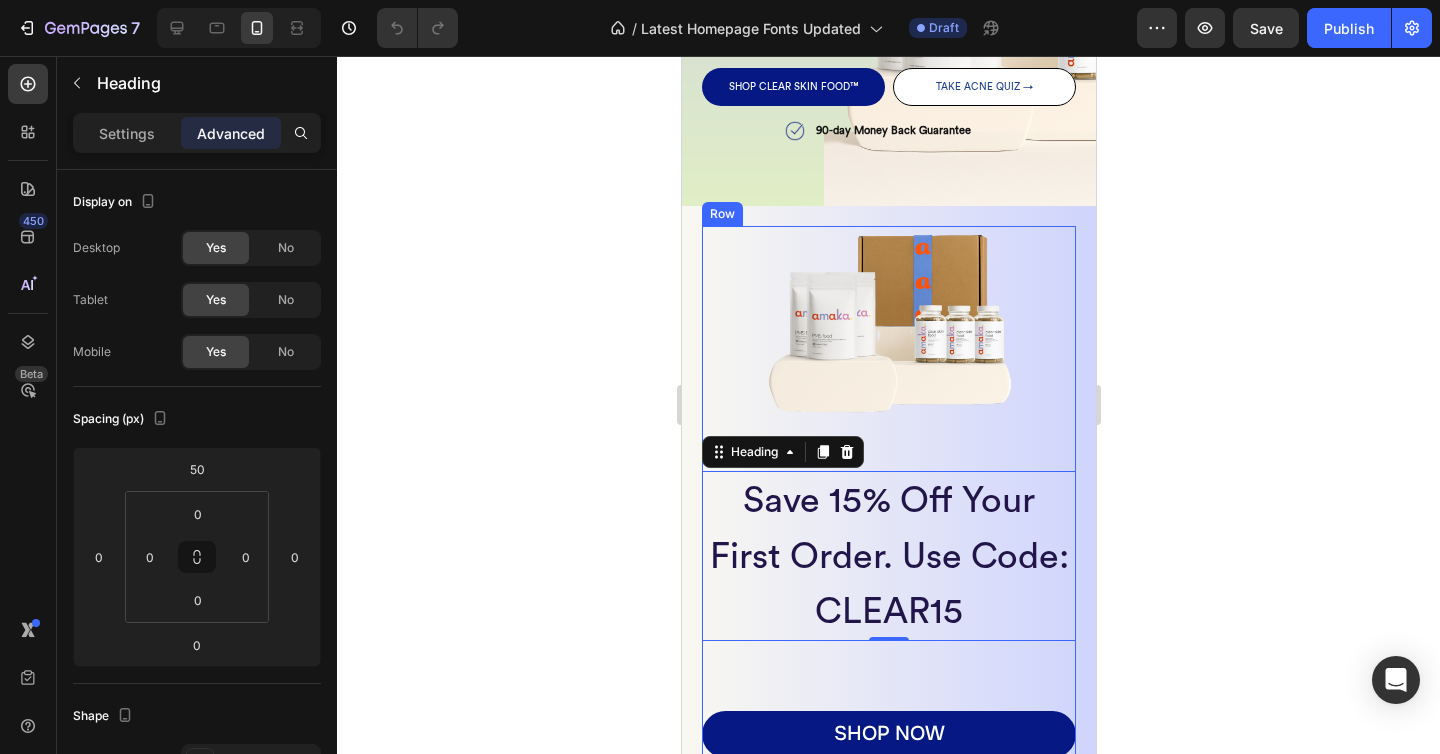 click on "Save 15% Off Your First Order. Use Code: CLEAR15 Heading   0" at bounding box center (888, 531) 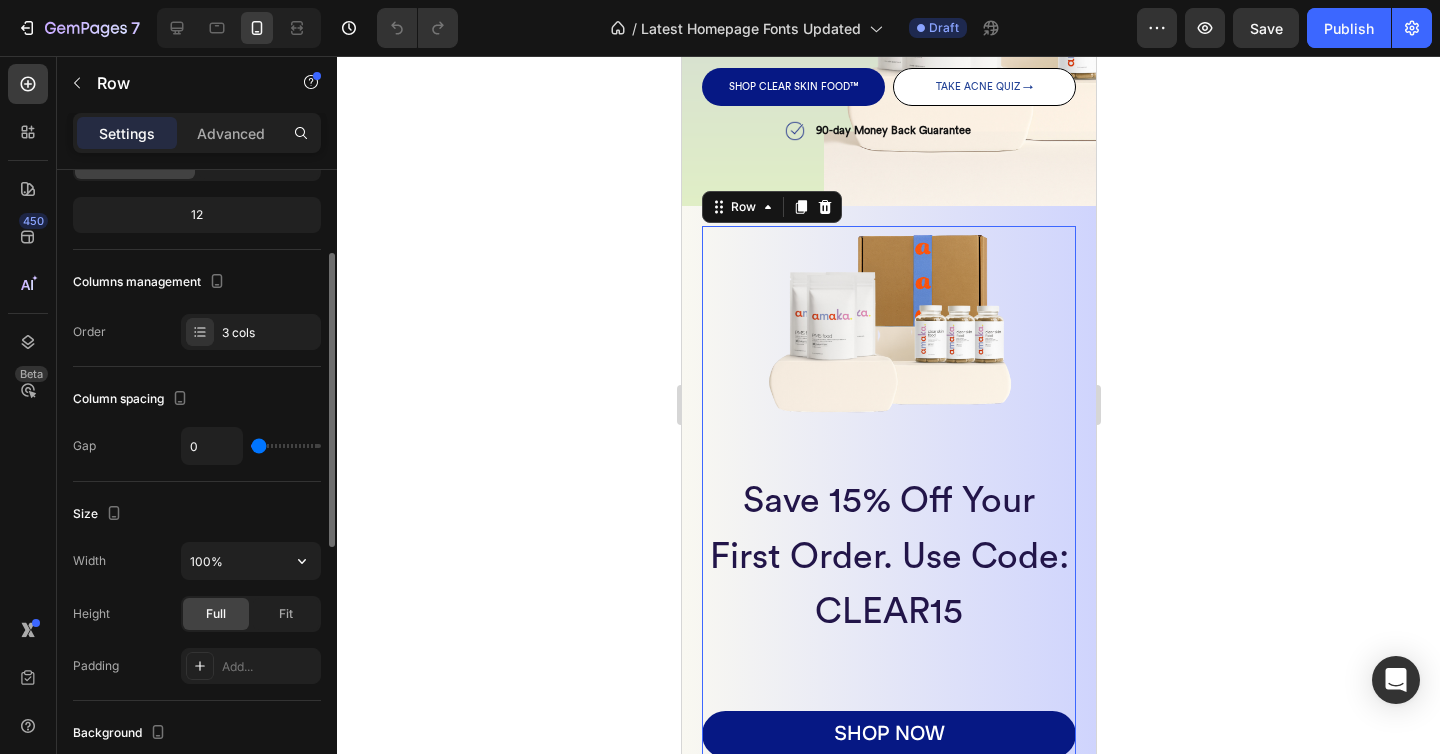 scroll, scrollTop: 183, scrollLeft: 0, axis: vertical 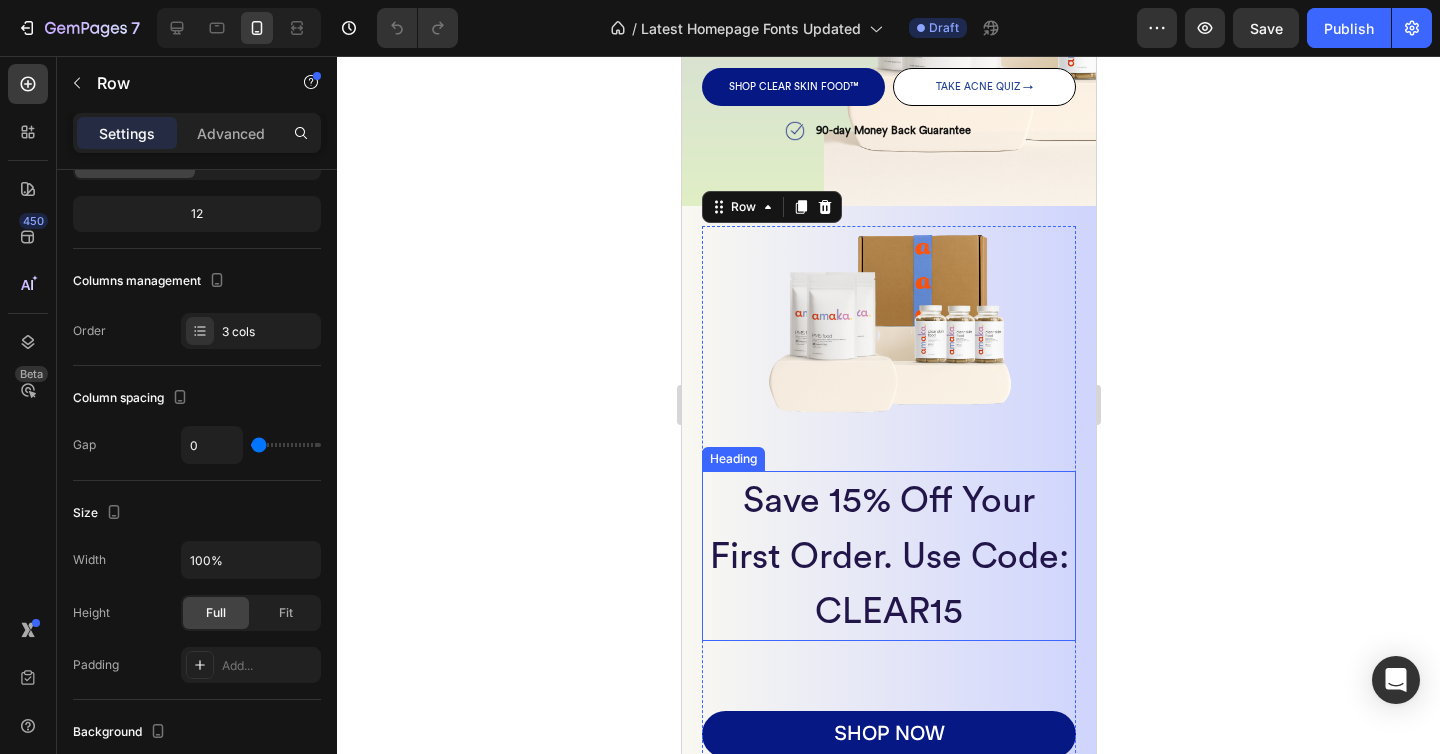 click on "Save 15% Off Your First Order. Use Code: CLEAR15" at bounding box center (888, 556) 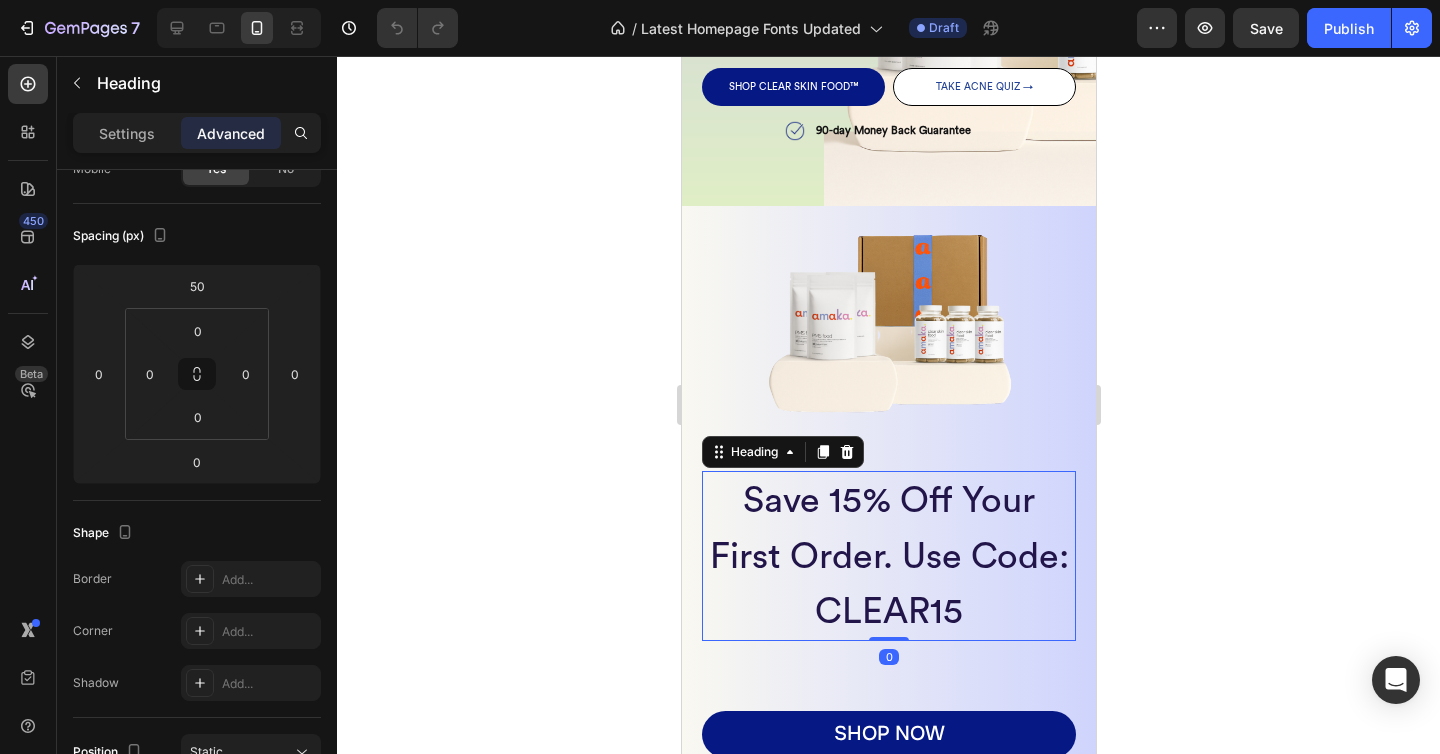 scroll, scrollTop: 0, scrollLeft: 0, axis: both 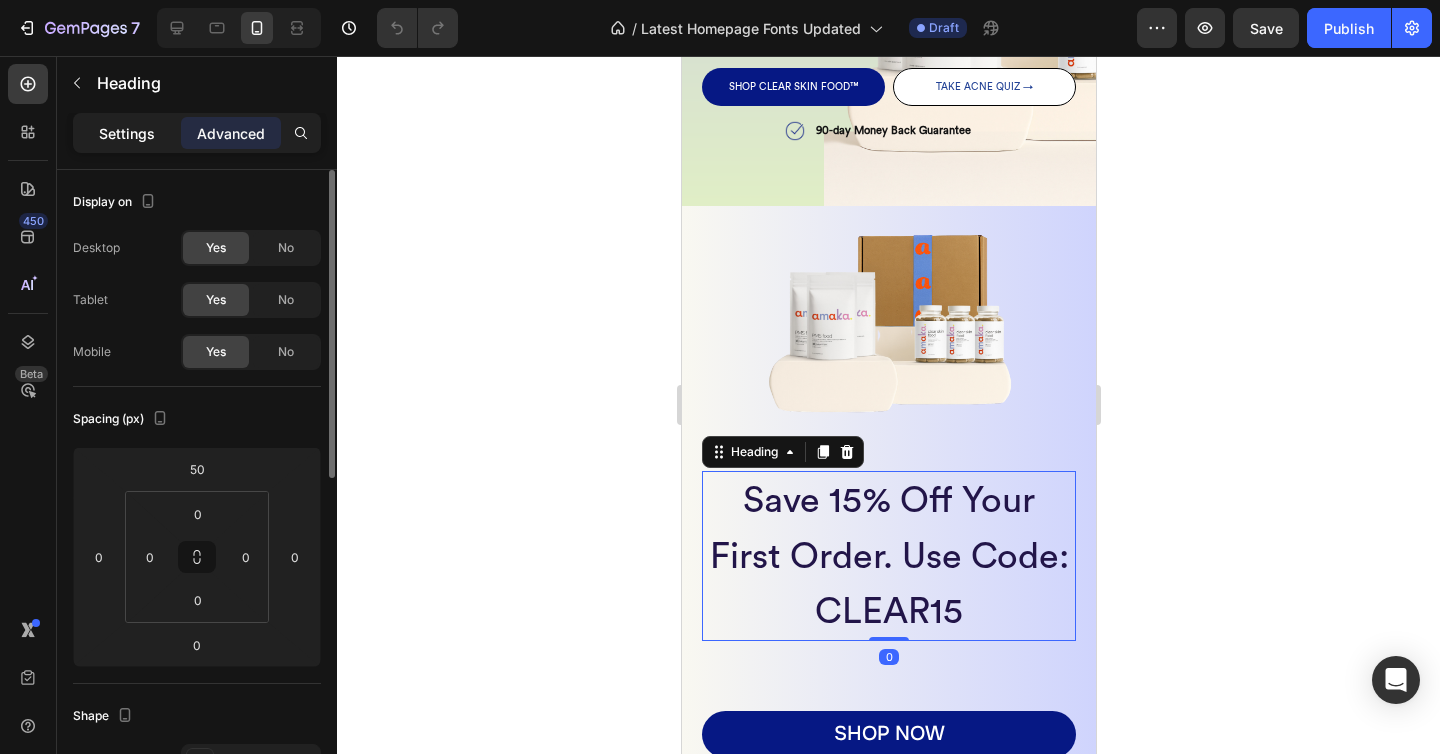 click on "Settings" at bounding box center (127, 133) 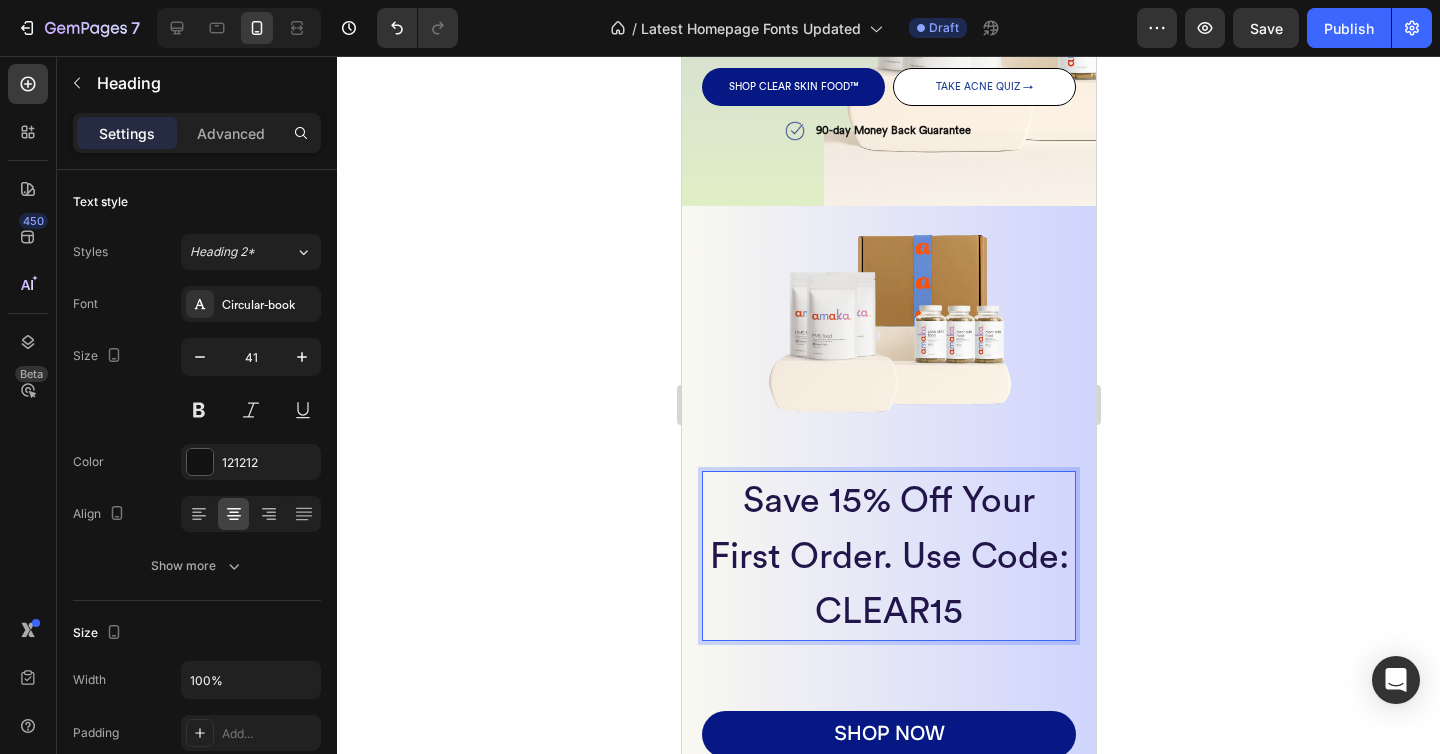 click on "Save 15% Off Your First Order. Use Code: CLEAR15" at bounding box center [888, 556] 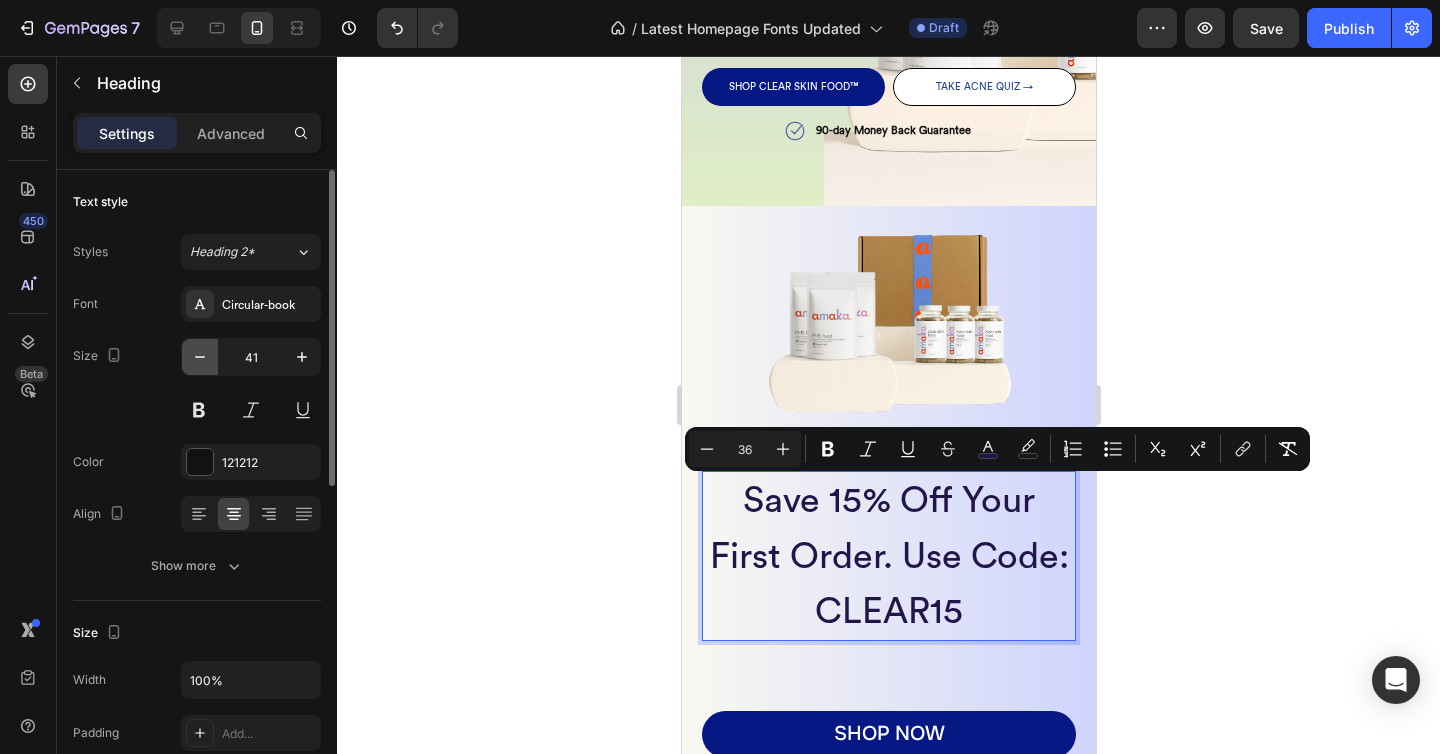 click 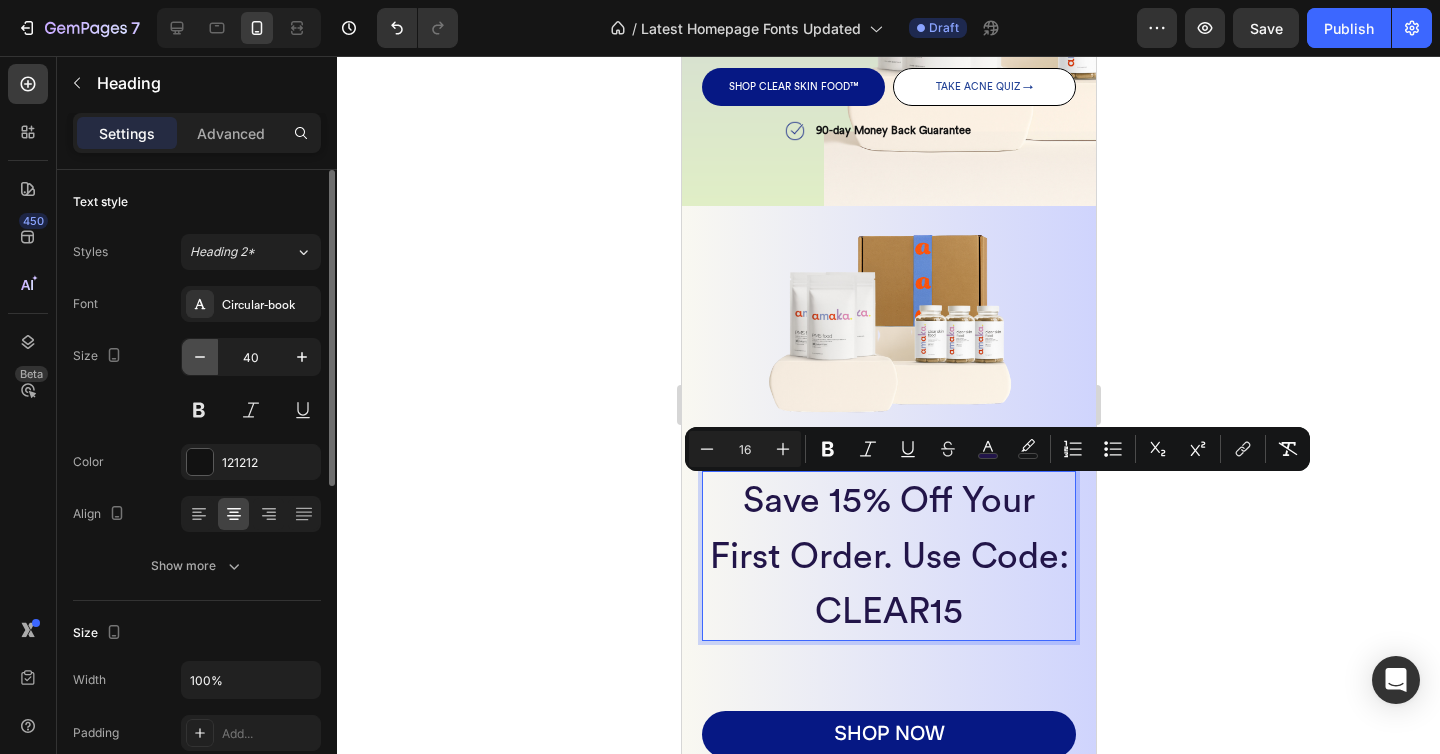 click 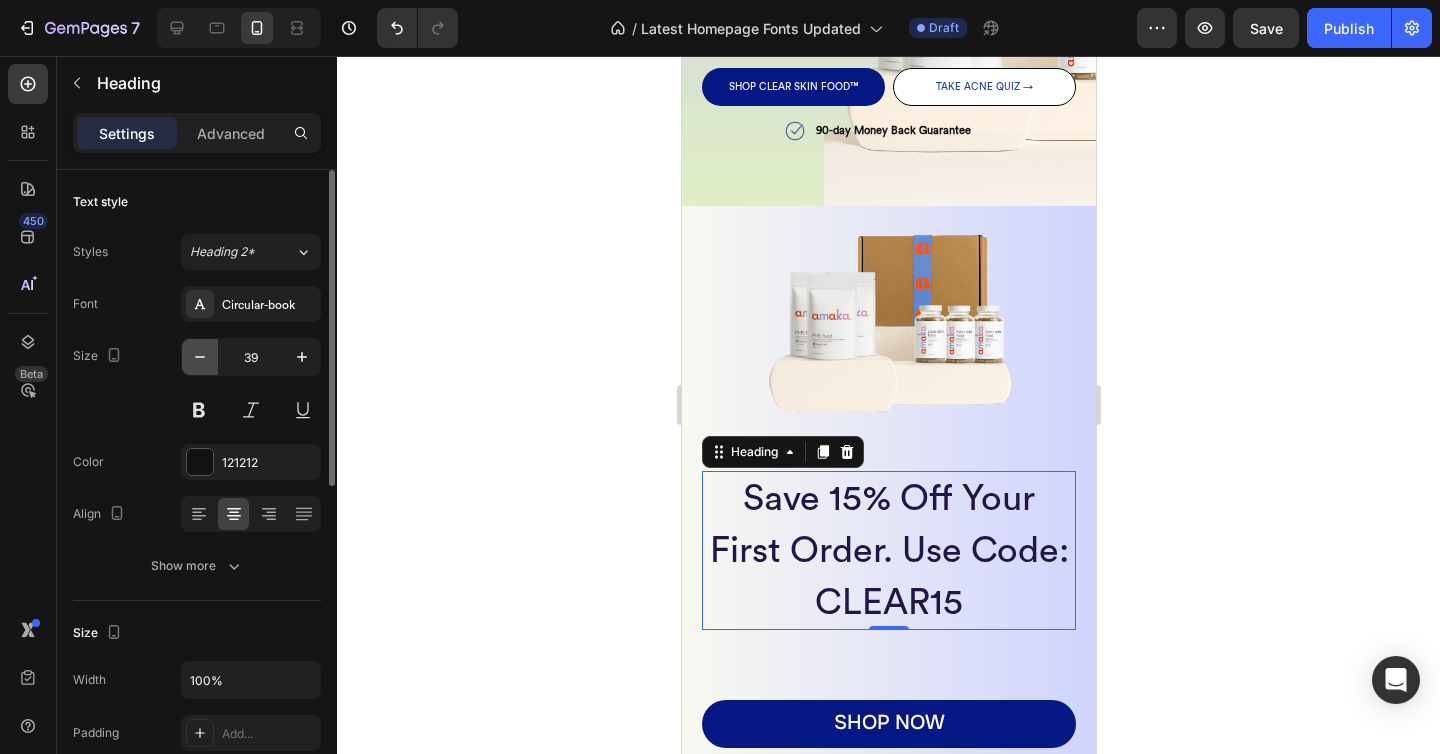 click 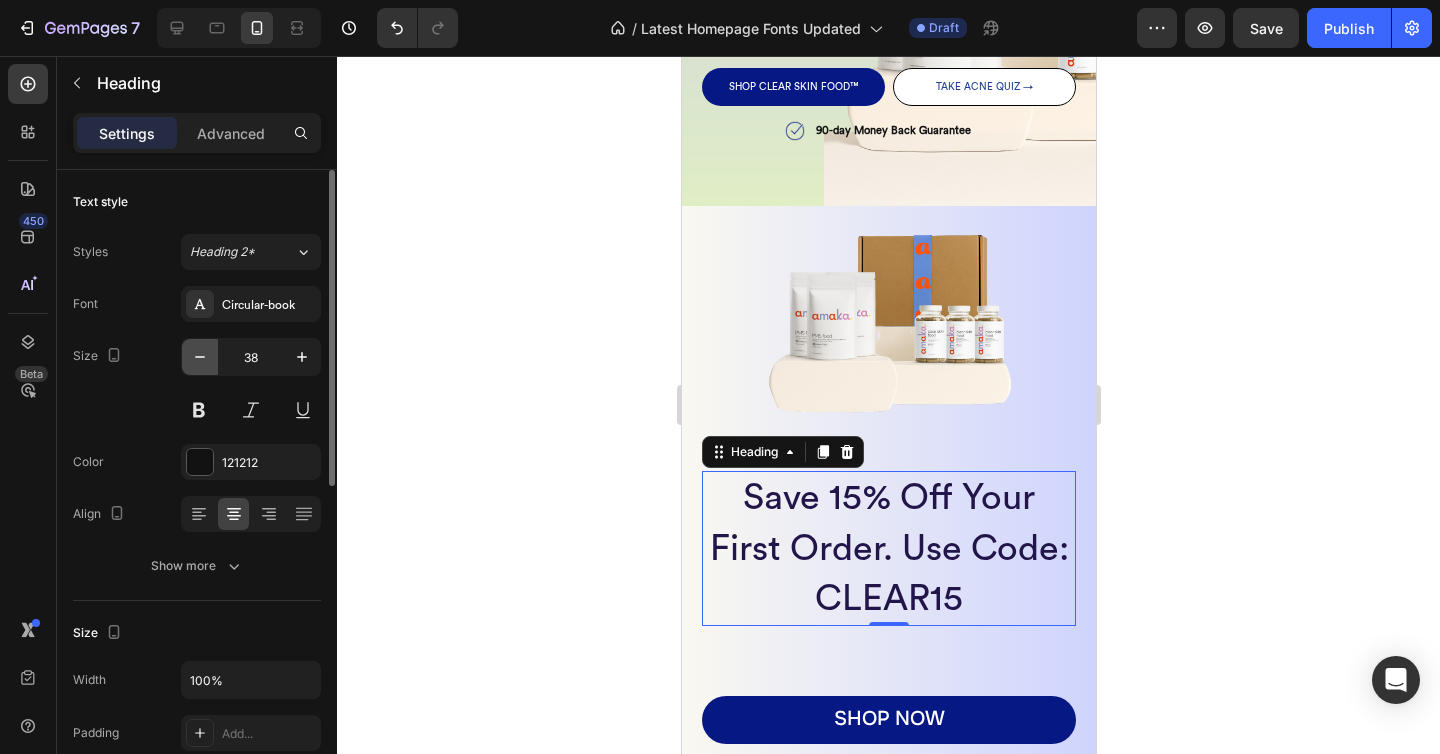 click 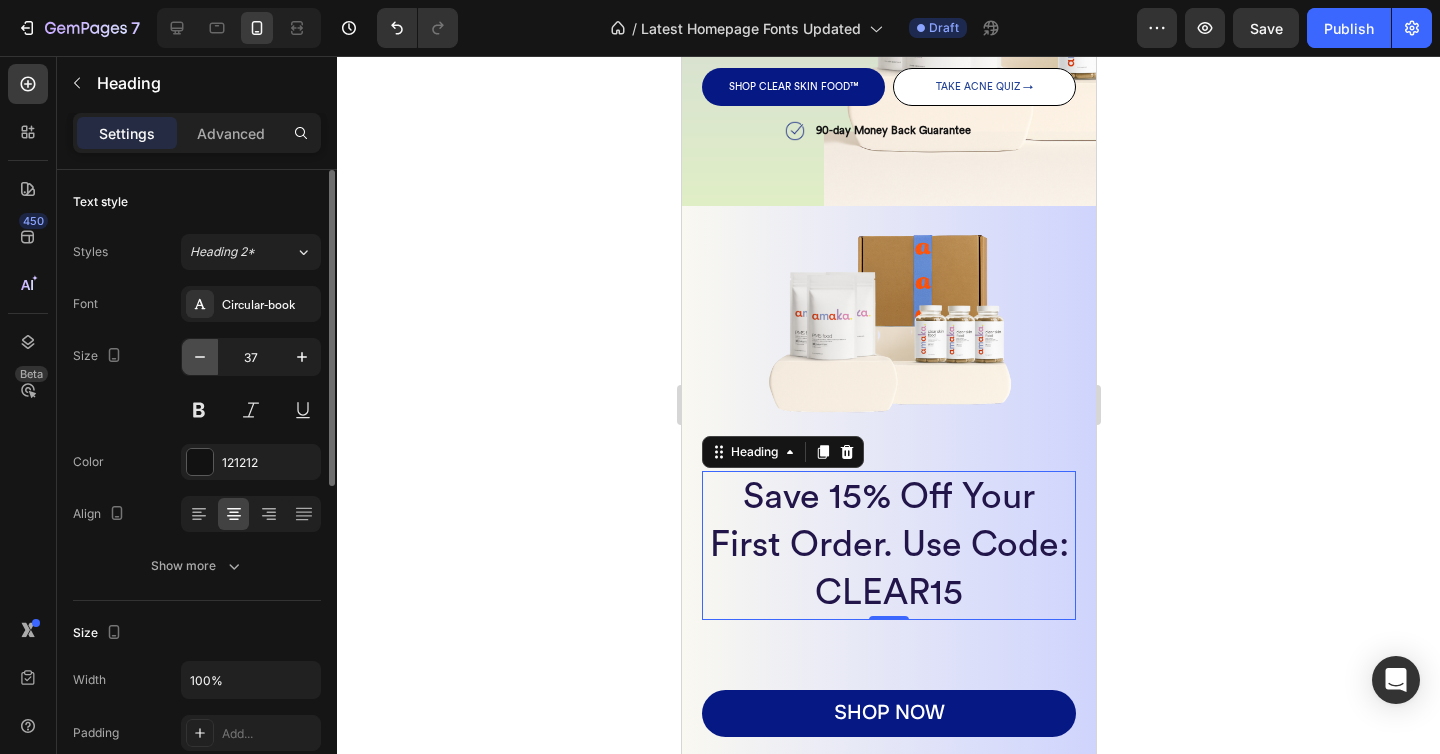 click 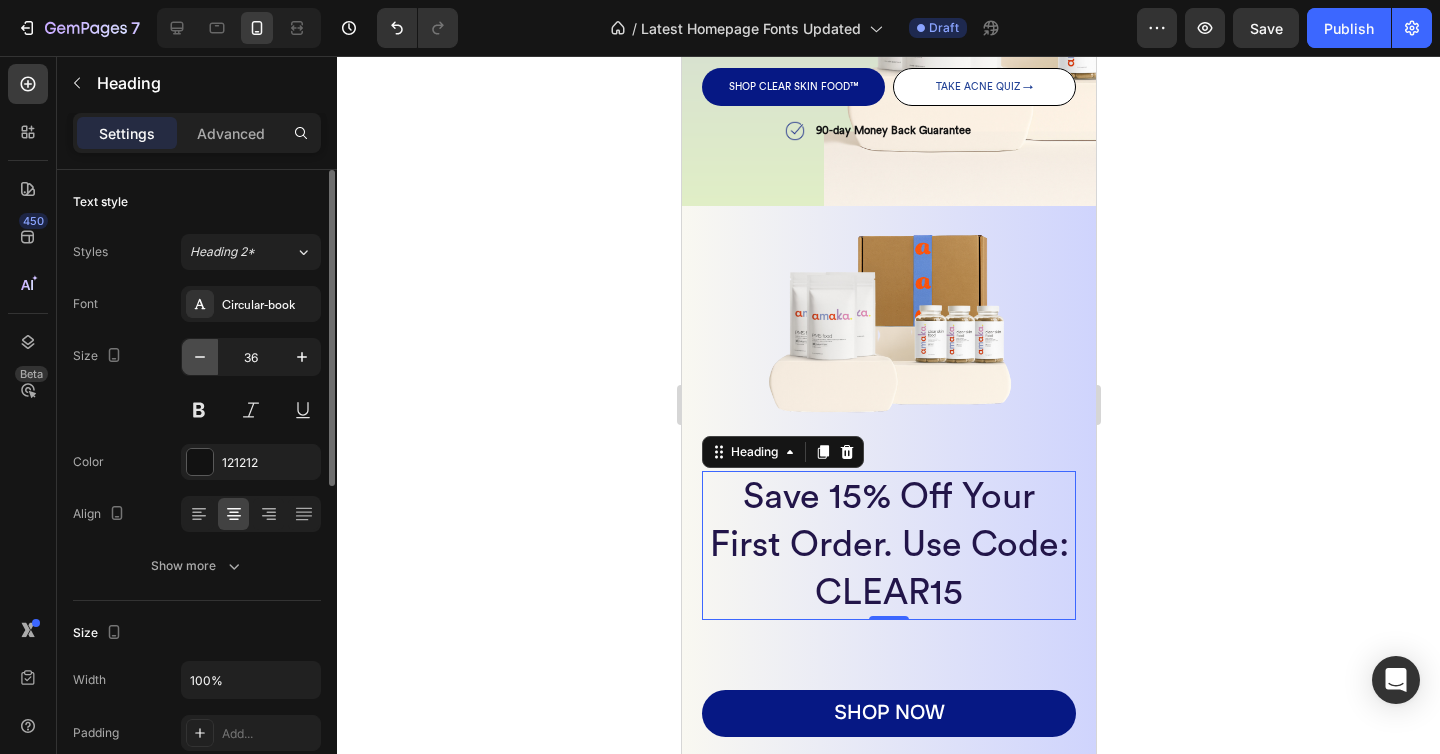 click 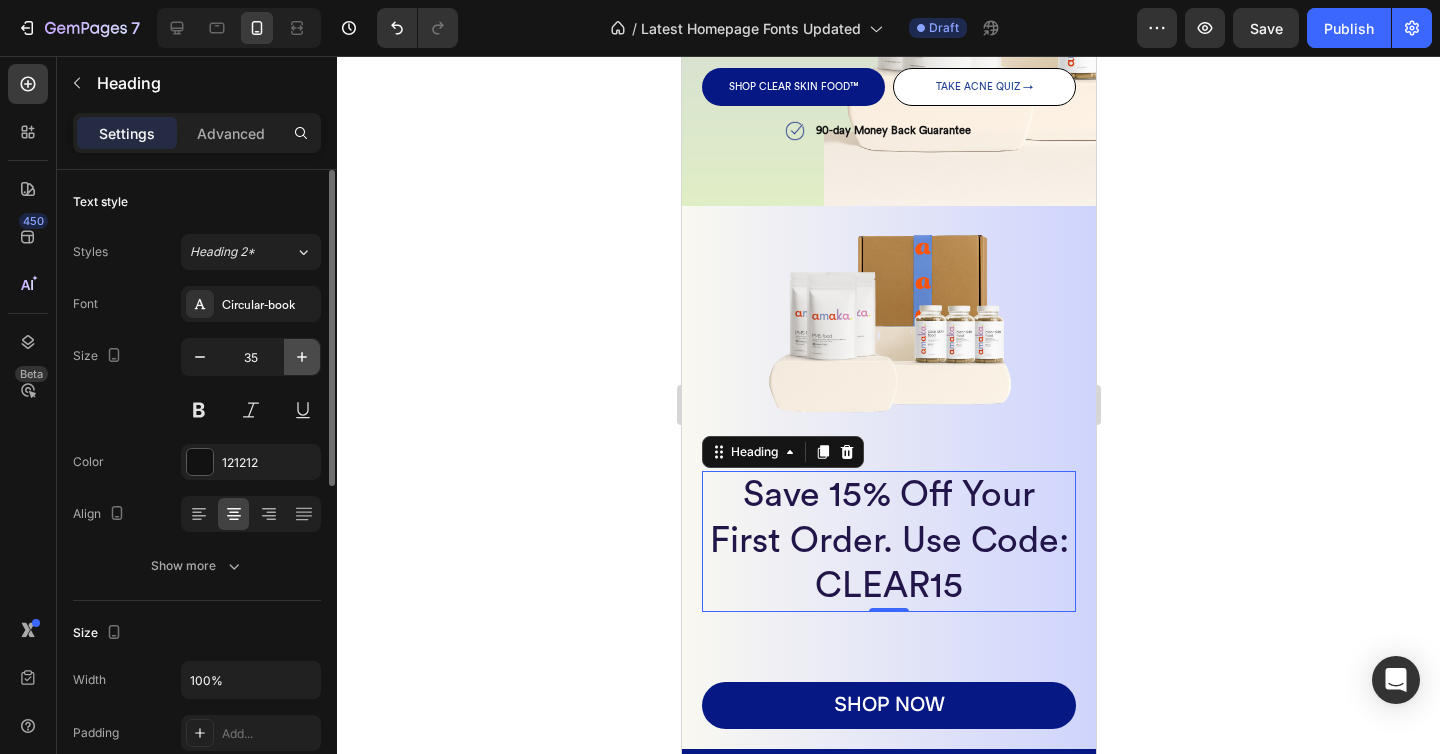 click 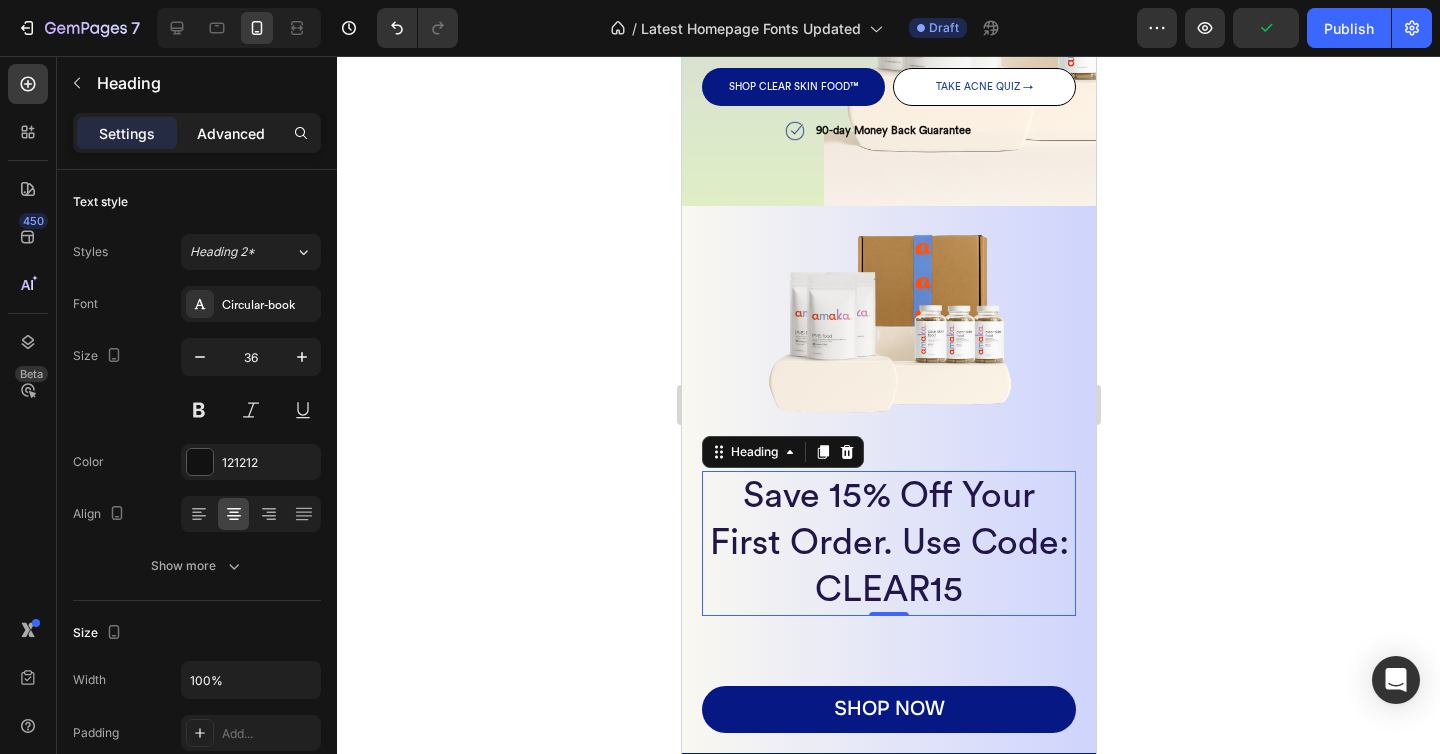 click on "Advanced" at bounding box center [231, 133] 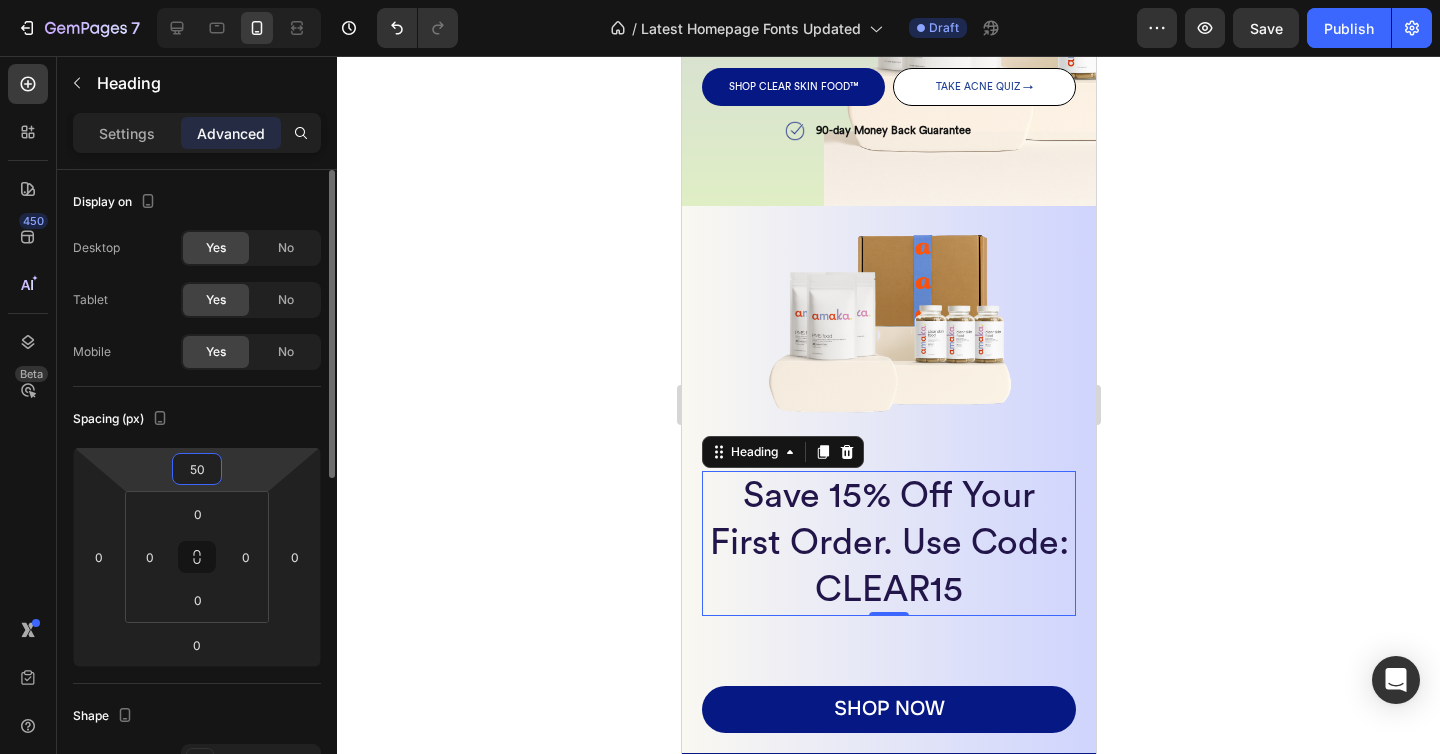 click on "50" at bounding box center (197, 469) 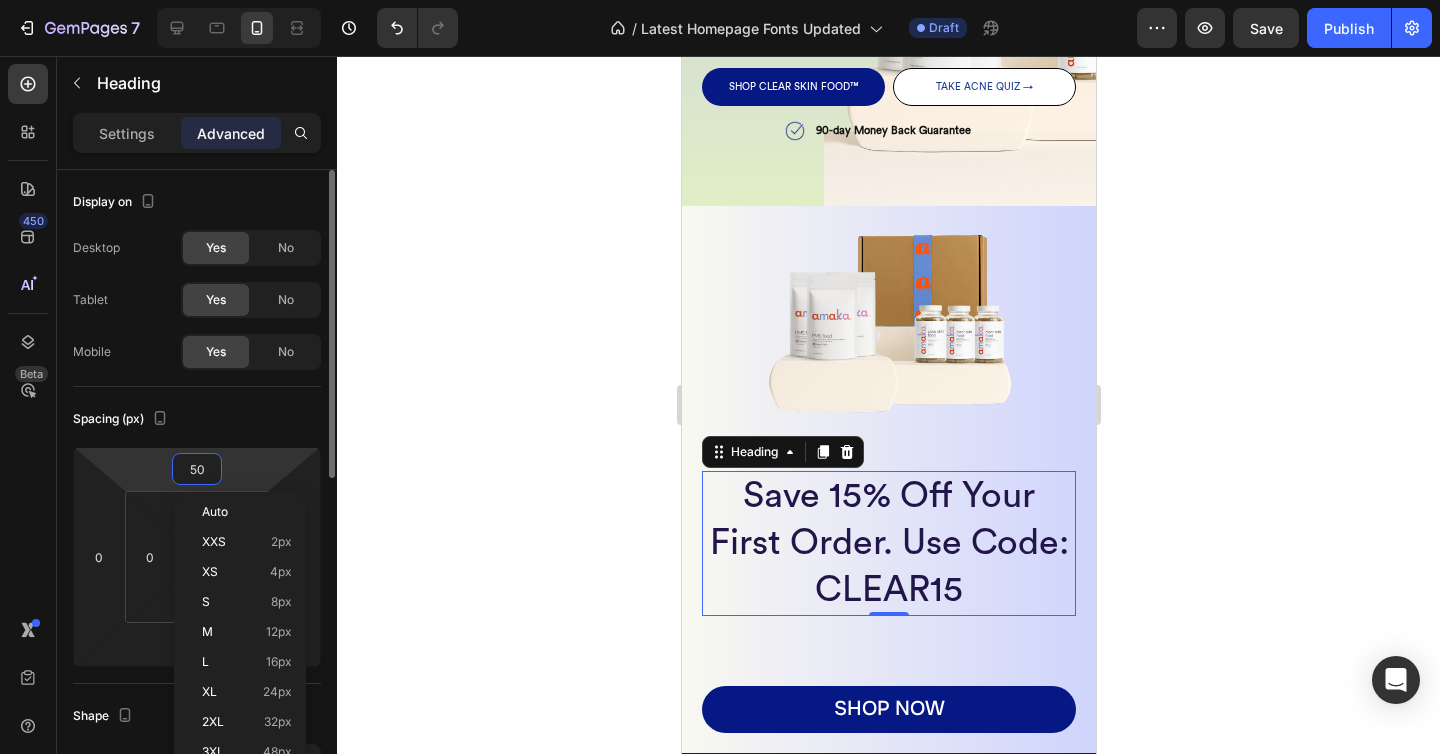 type on "0" 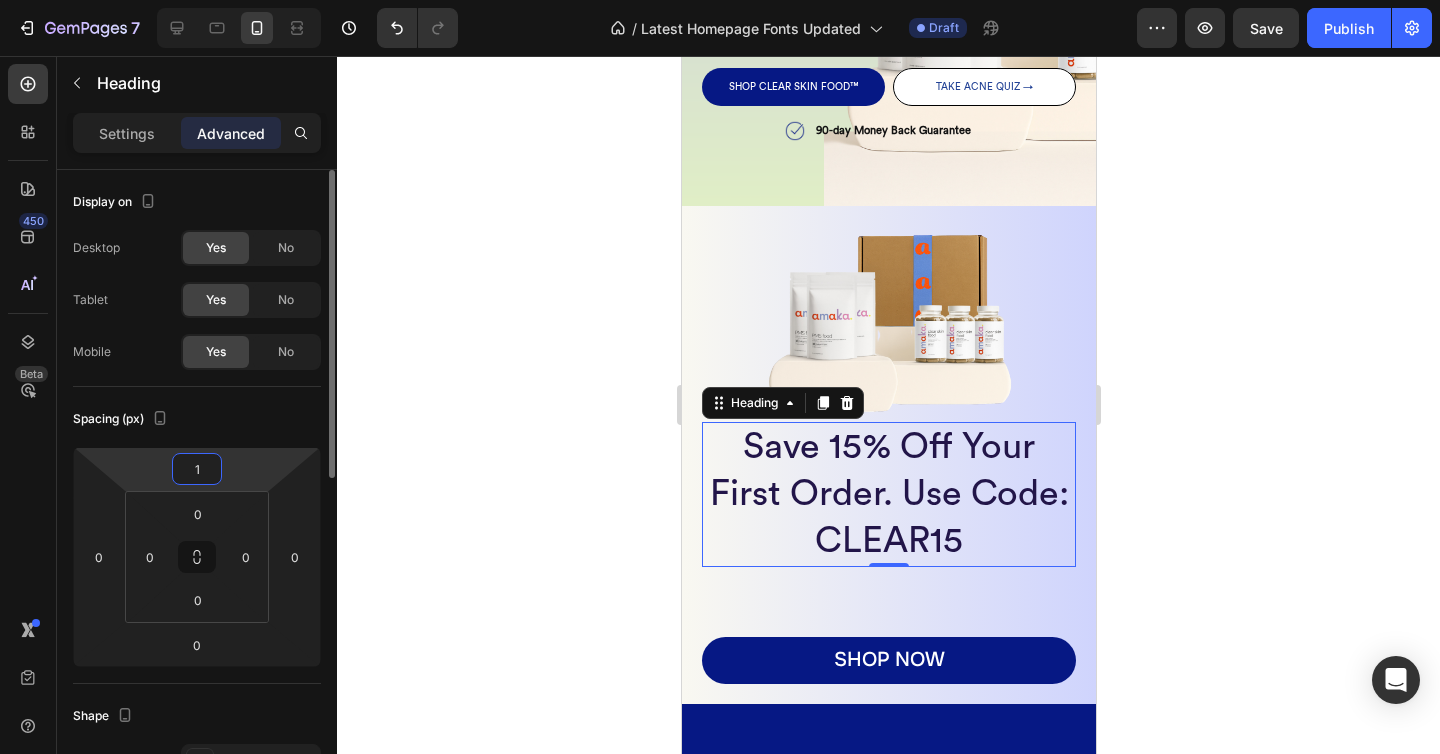 type on "10" 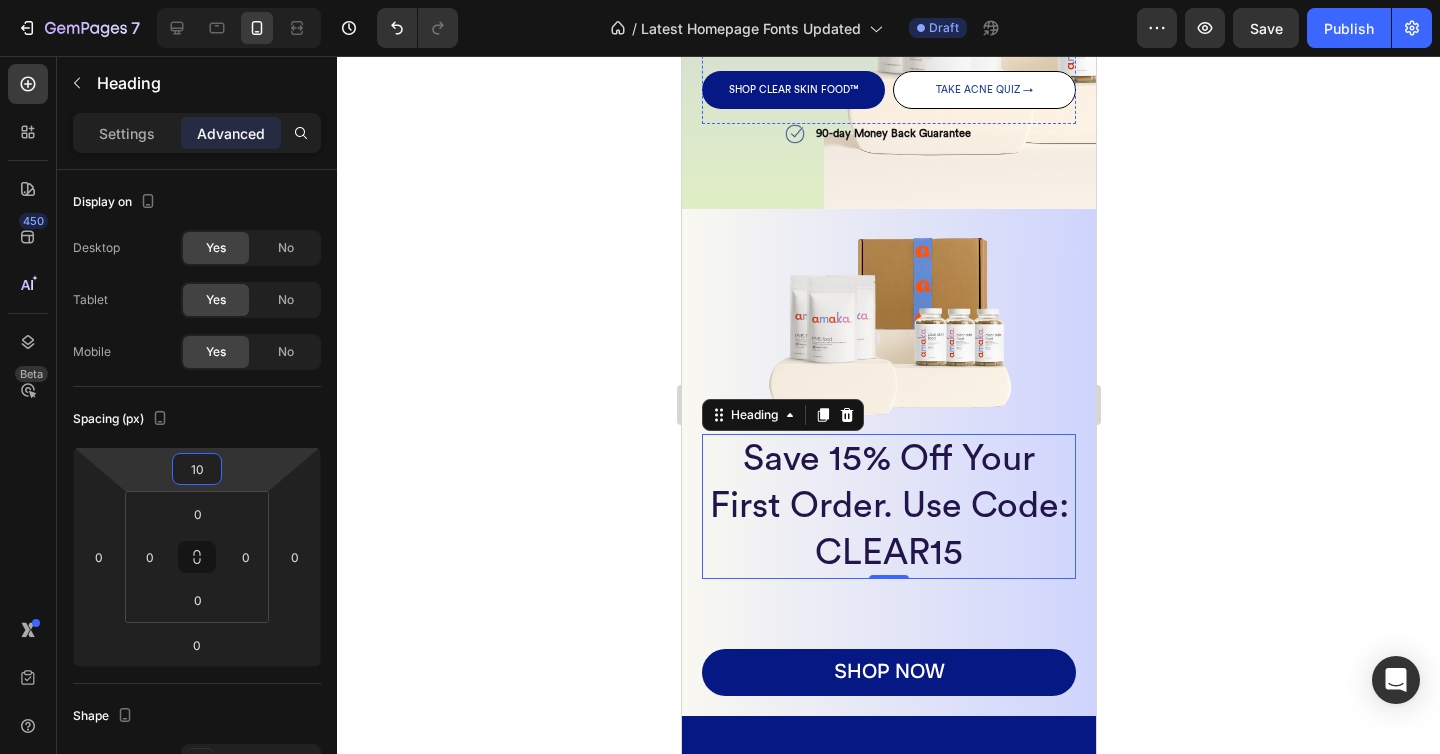 scroll, scrollTop: 246, scrollLeft: 0, axis: vertical 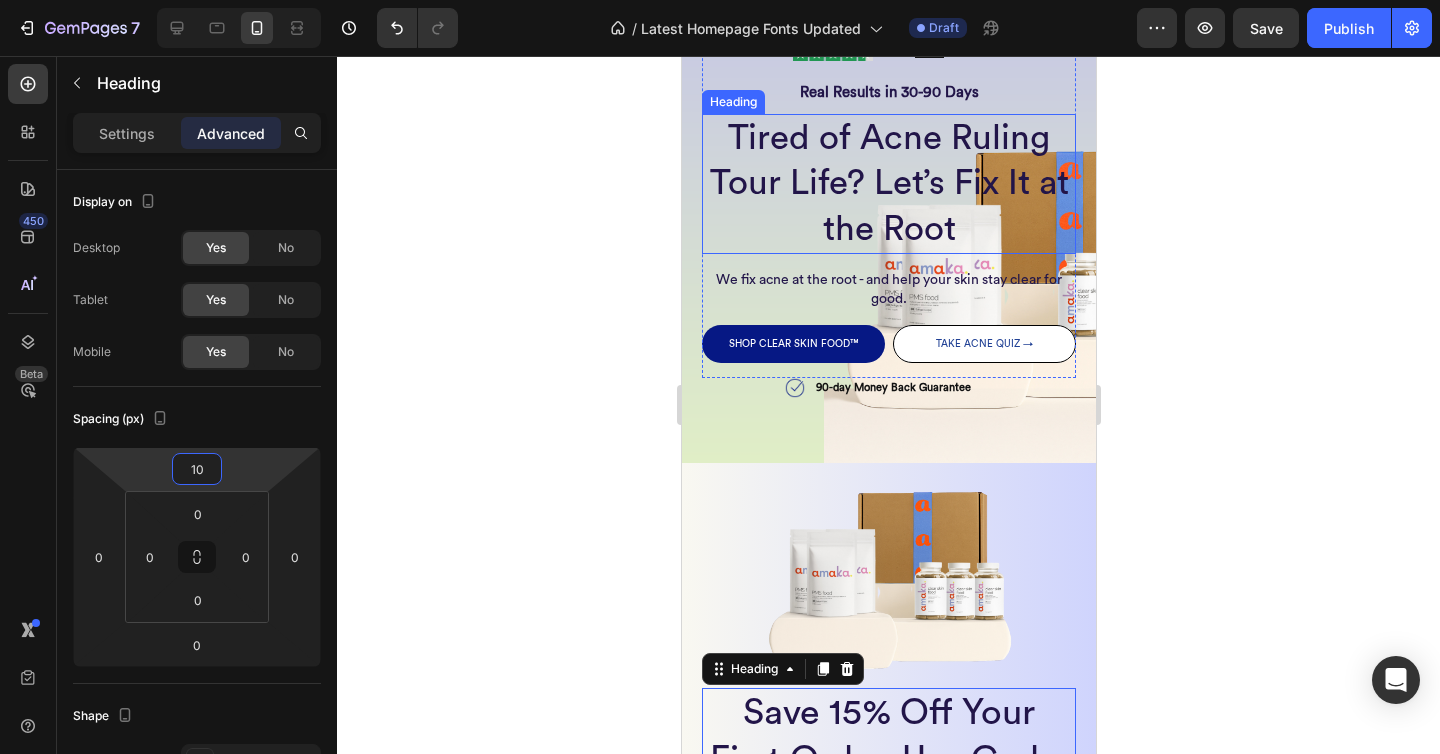 click on "Tired of Acne Ruling Tour Life? Let’s Fix It at the Root" at bounding box center (888, 184) 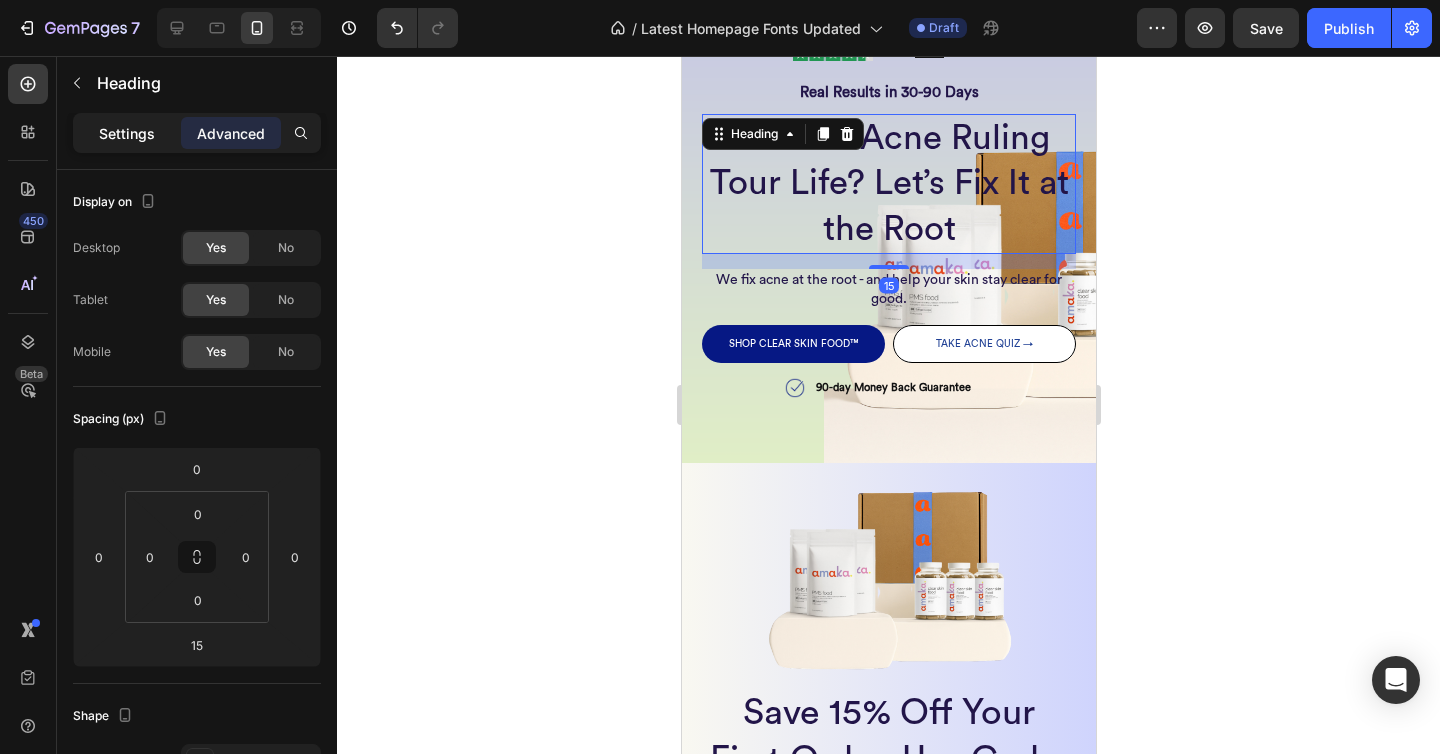 click on "Settings" at bounding box center (127, 133) 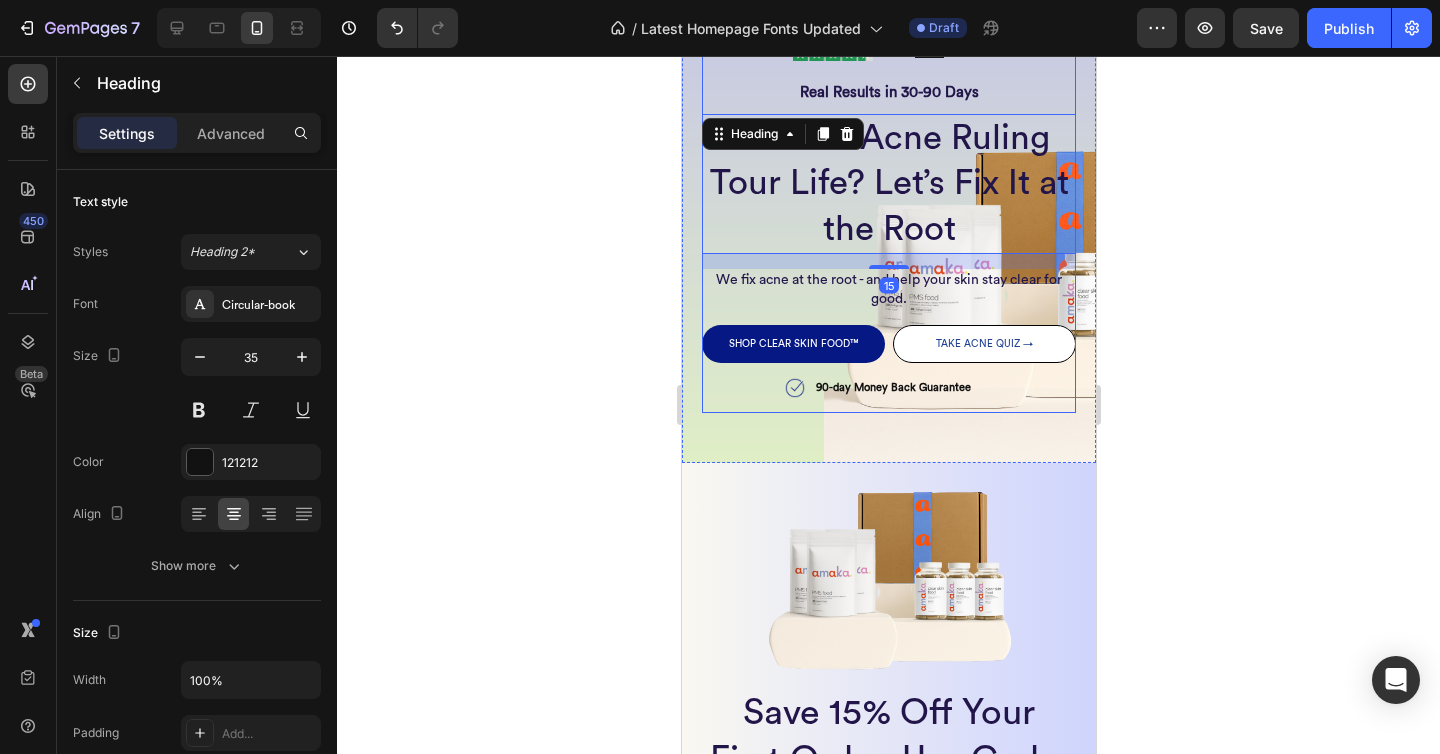 scroll, scrollTop: 548, scrollLeft: 0, axis: vertical 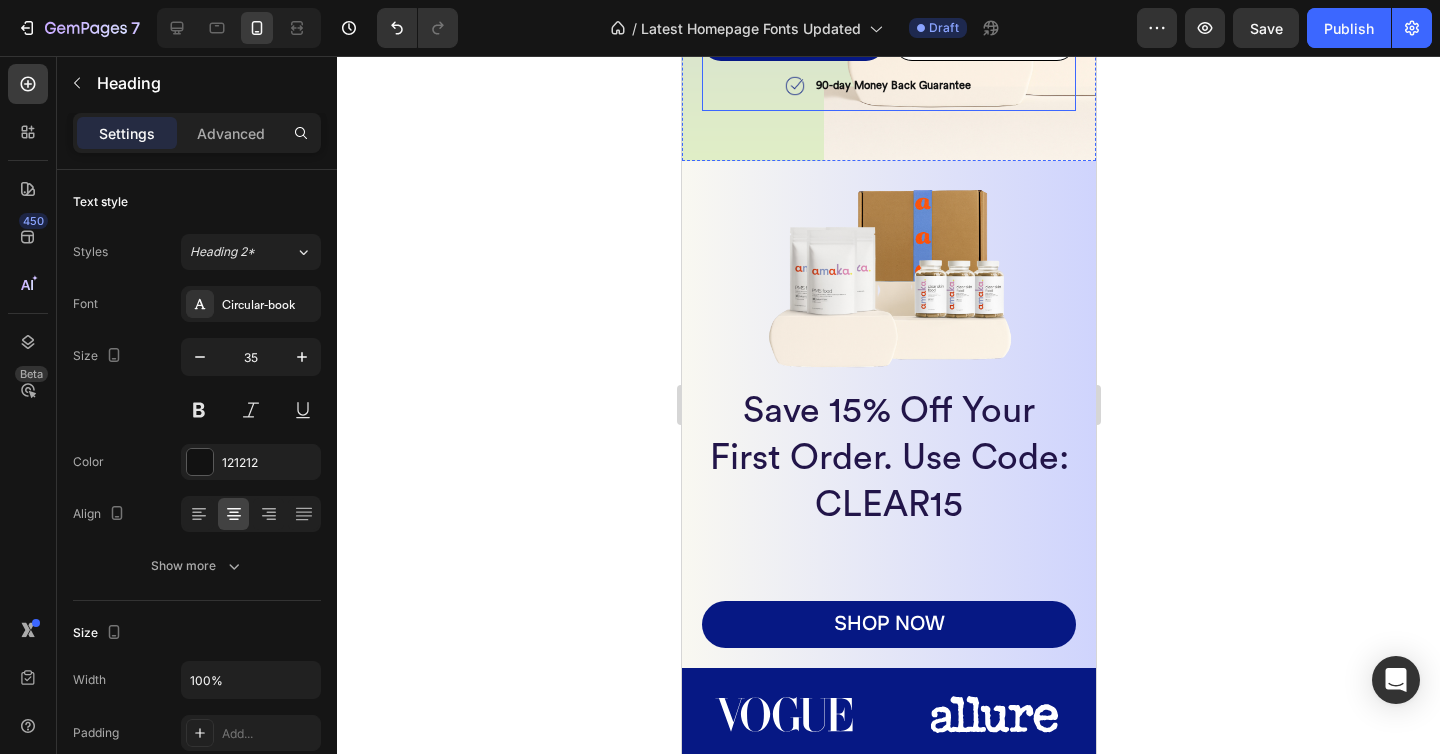 click on "Save 15% Off Your First Order. Use Code: CLEAR15" at bounding box center [888, 458] 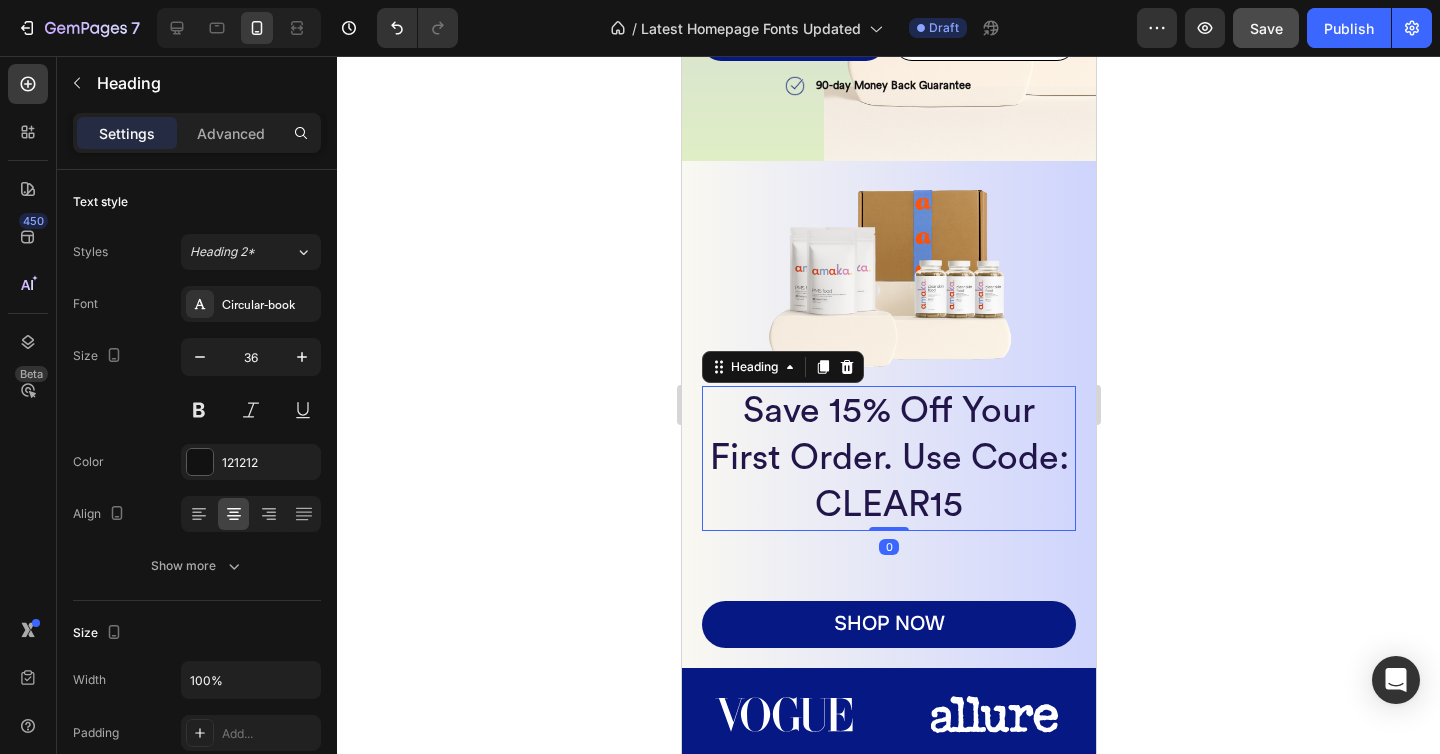 scroll, scrollTop: 582, scrollLeft: 0, axis: vertical 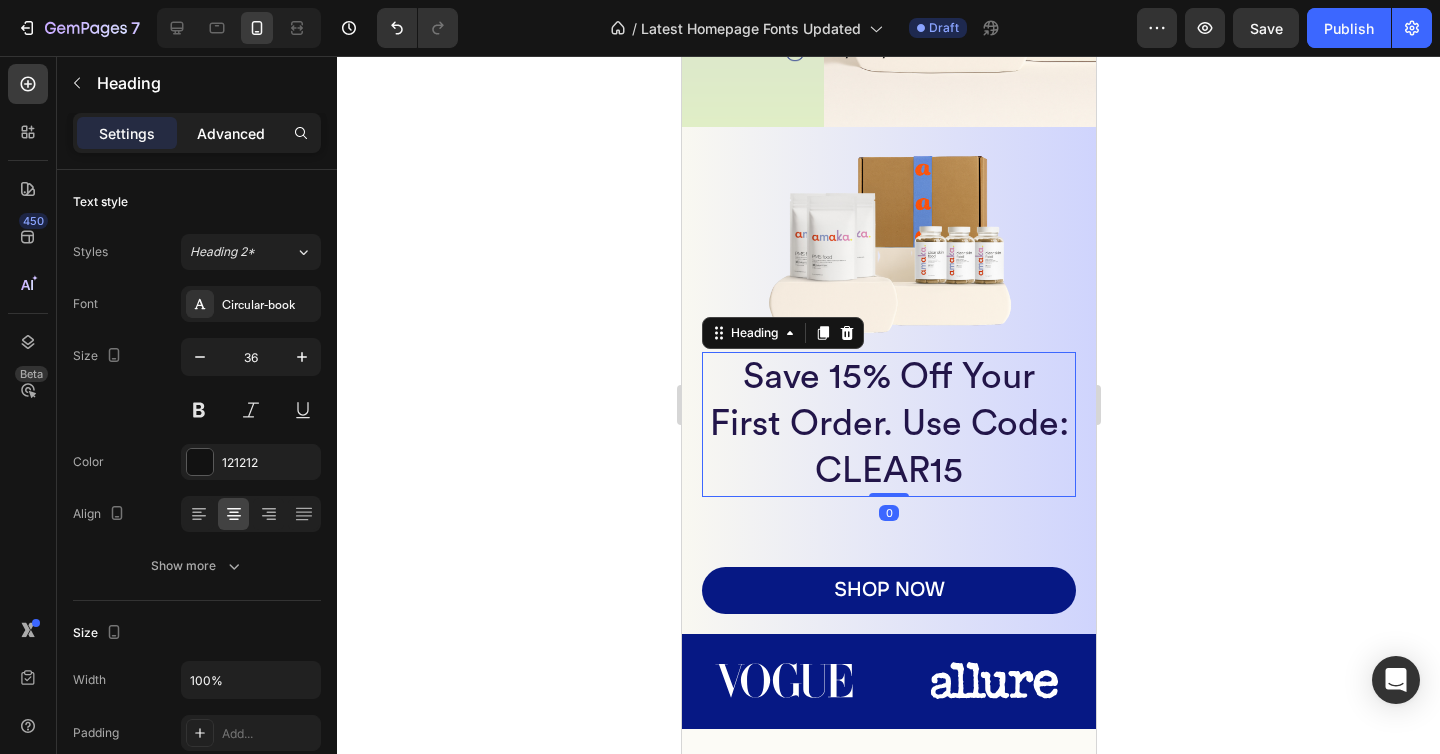 click on "Advanced" at bounding box center (231, 133) 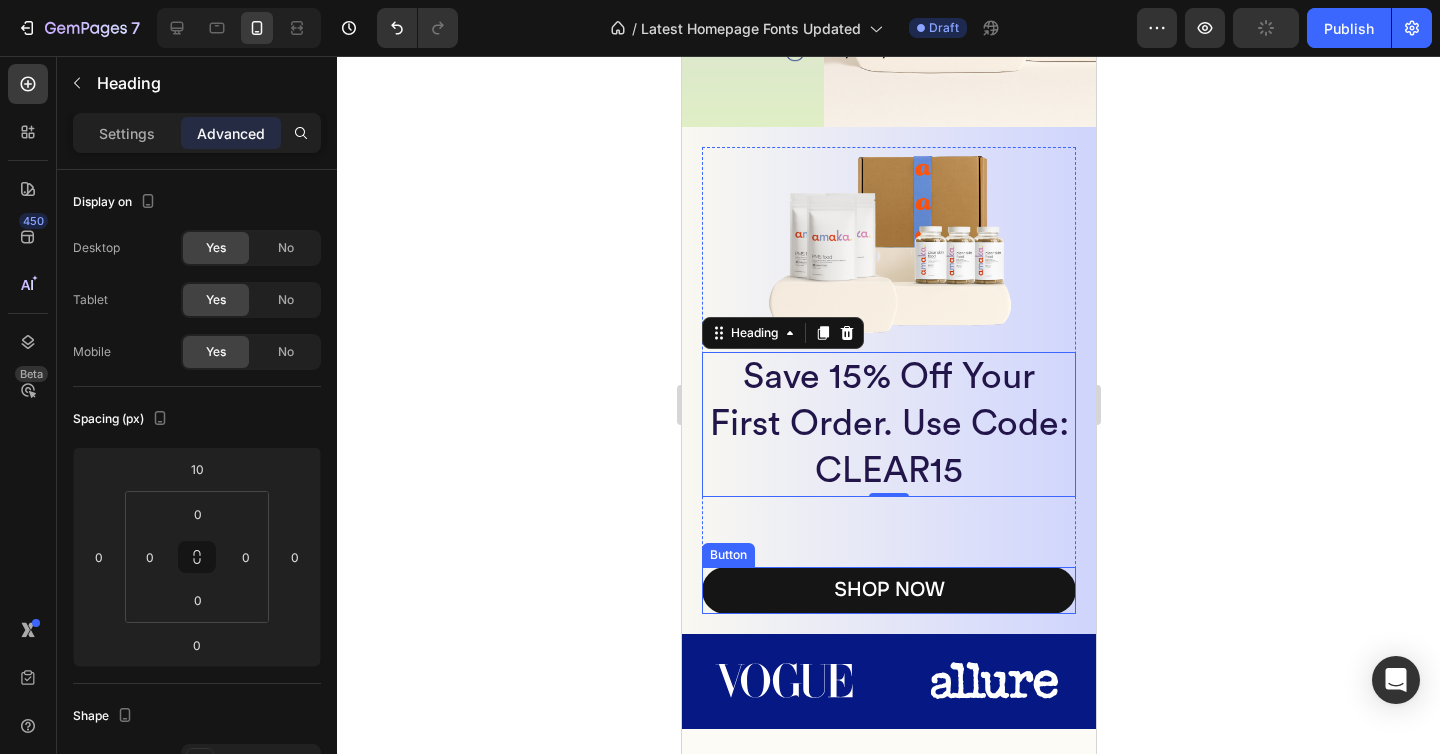click on "SHOP NOW" at bounding box center (888, 590) 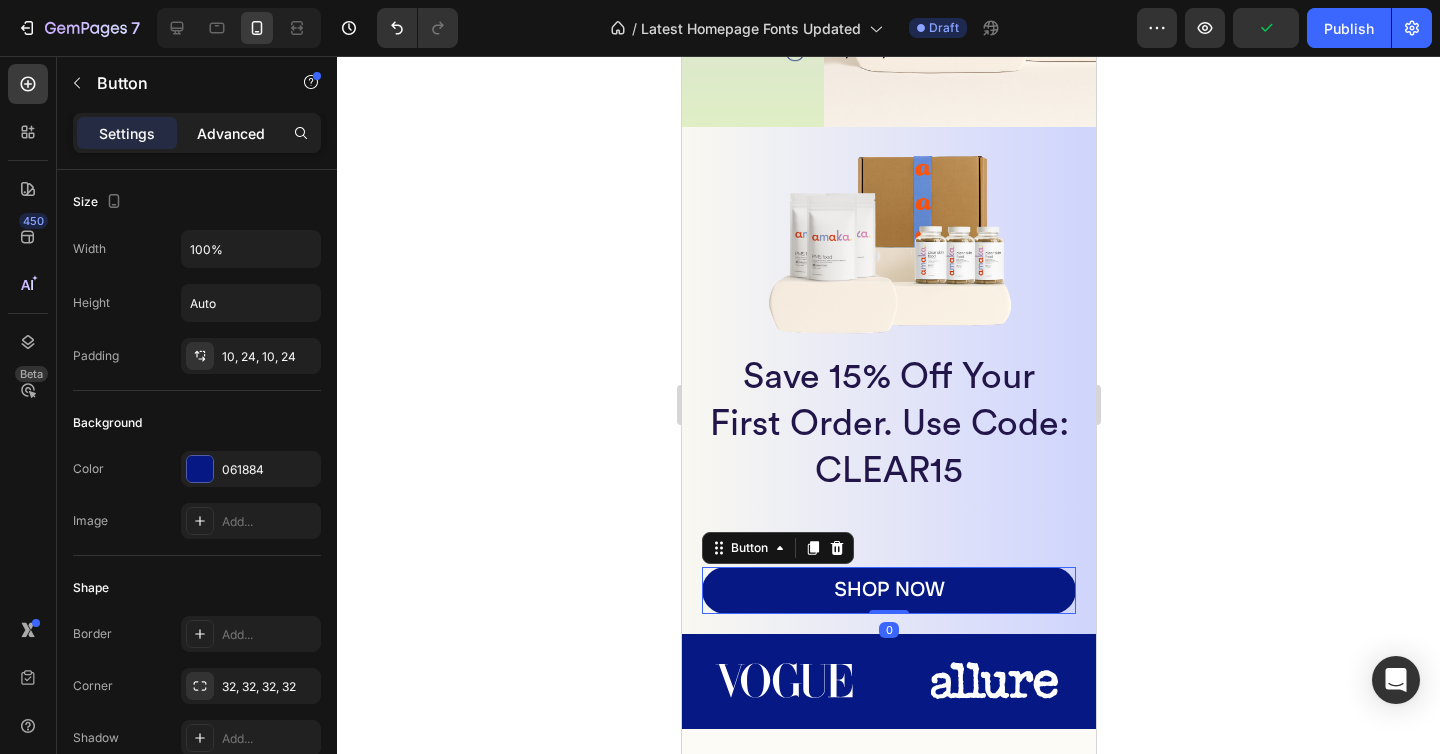 click on "Advanced" at bounding box center (231, 133) 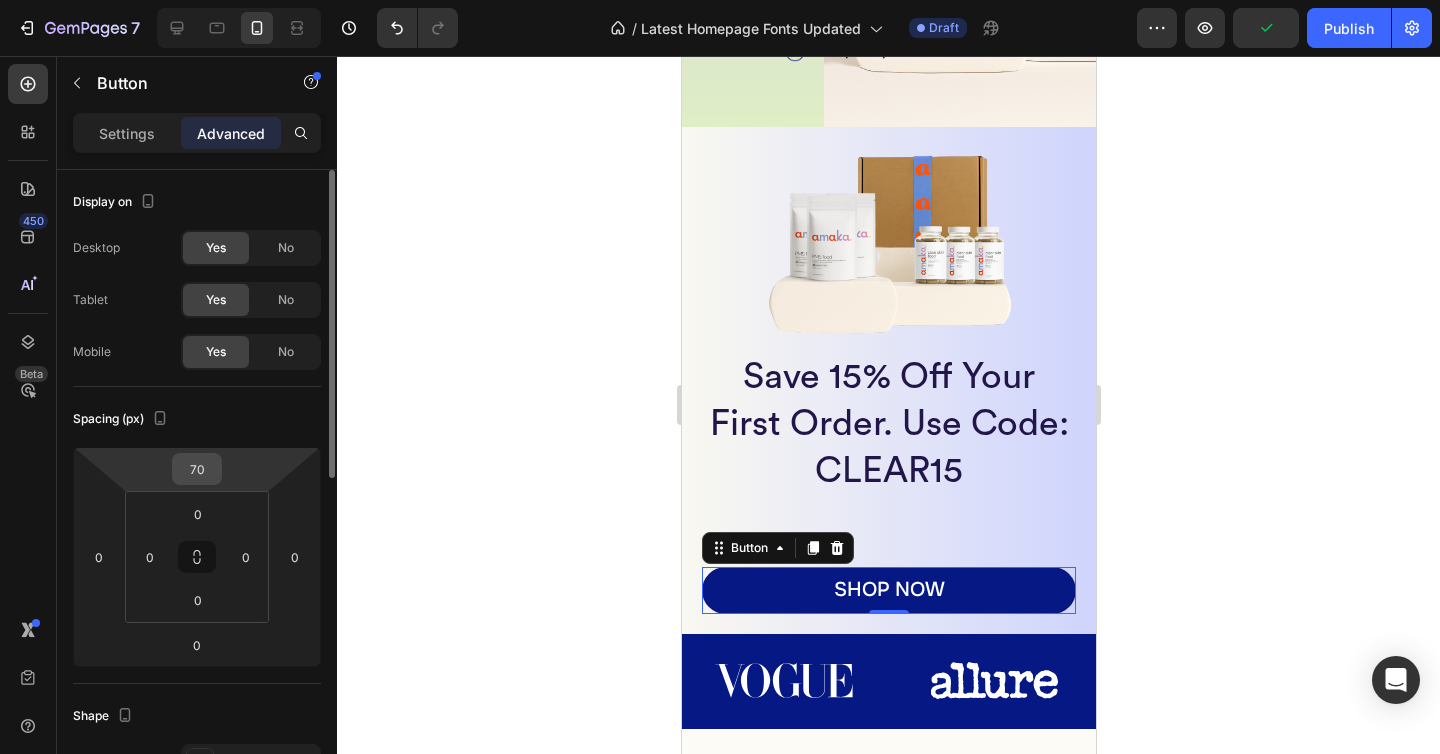 click on "70" at bounding box center [197, 469] 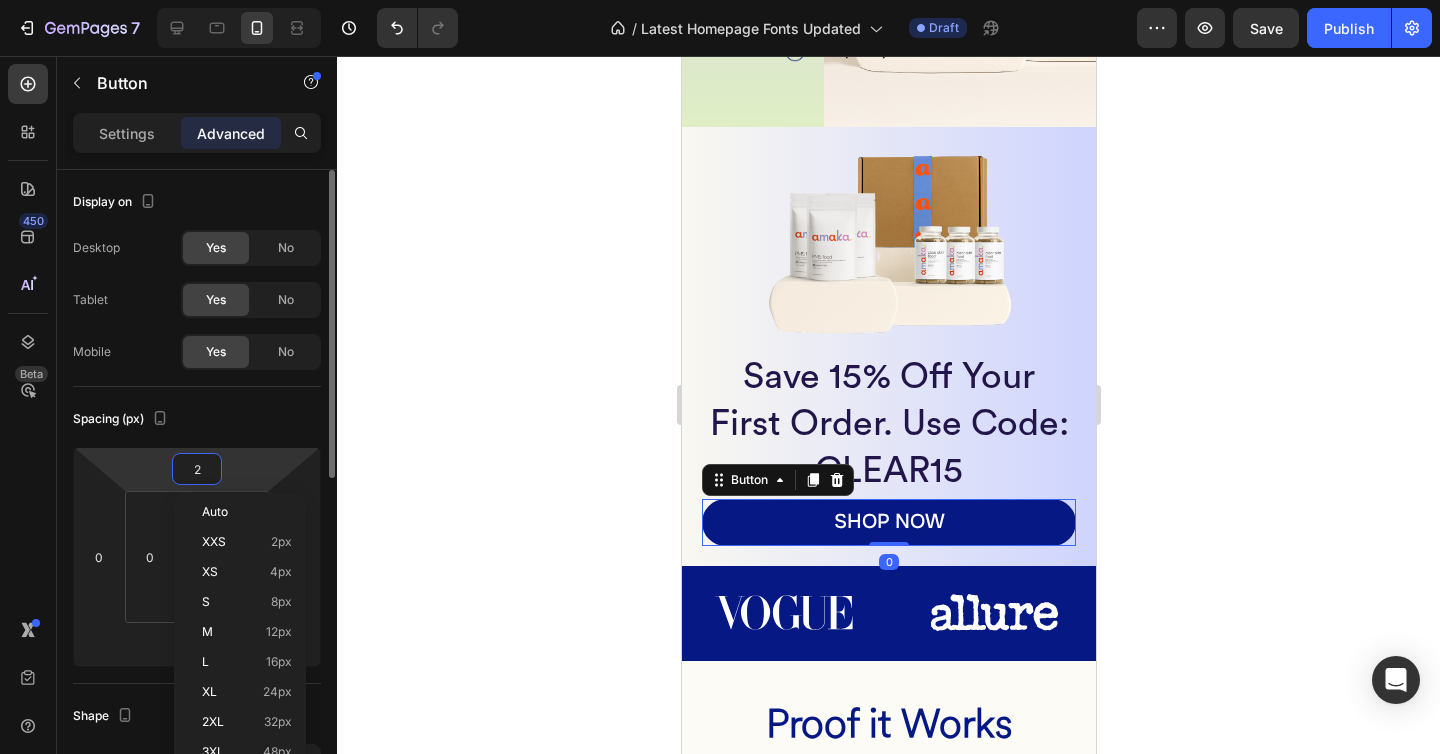 type on "20" 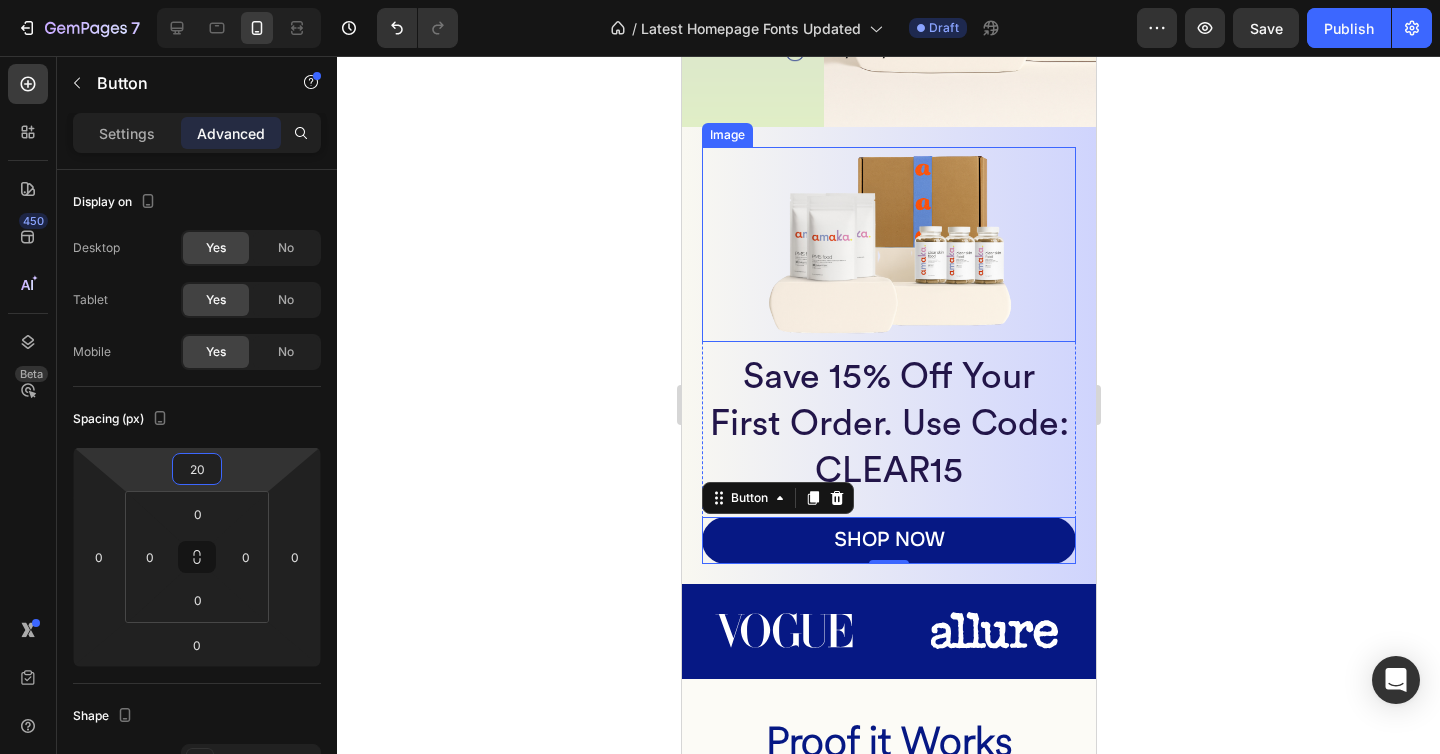 click at bounding box center (888, 244) 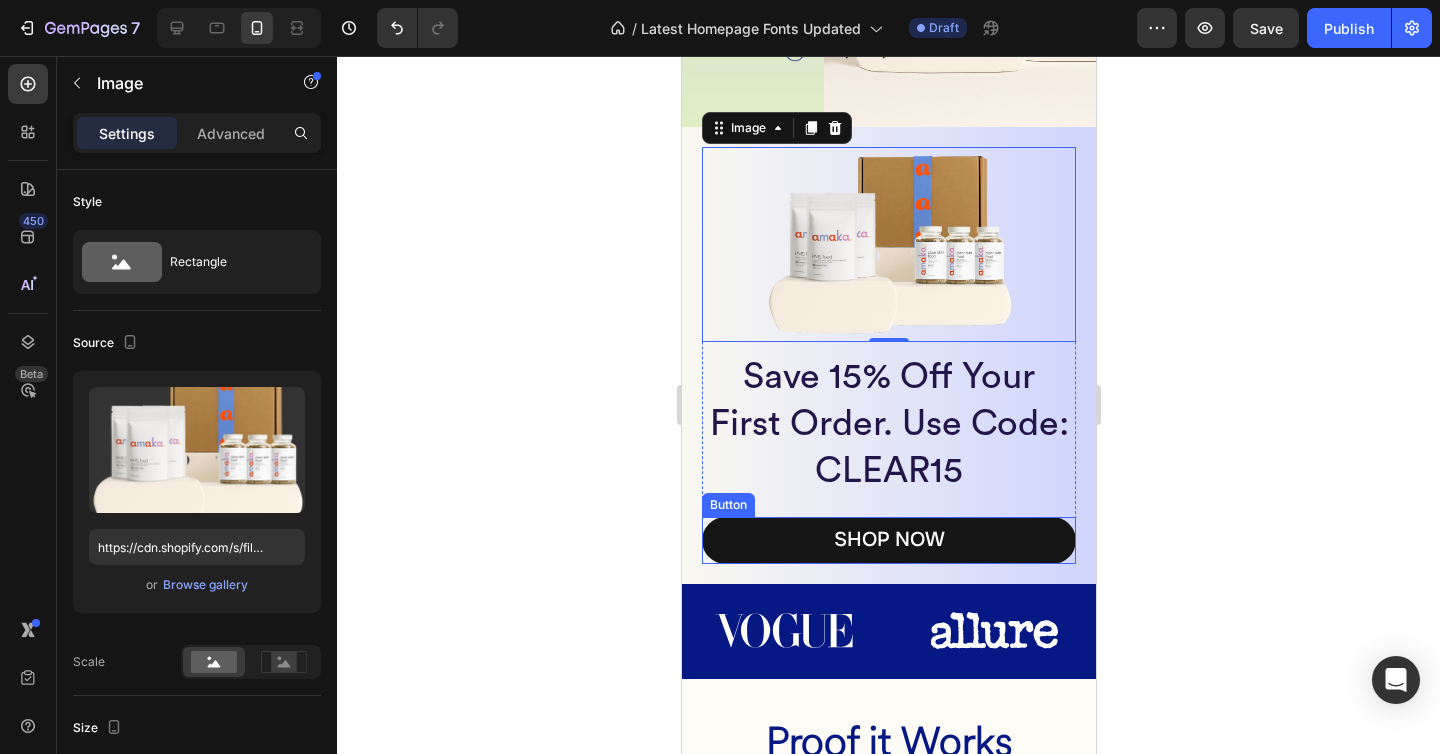 click on "SHOP NOW" at bounding box center [888, 540] 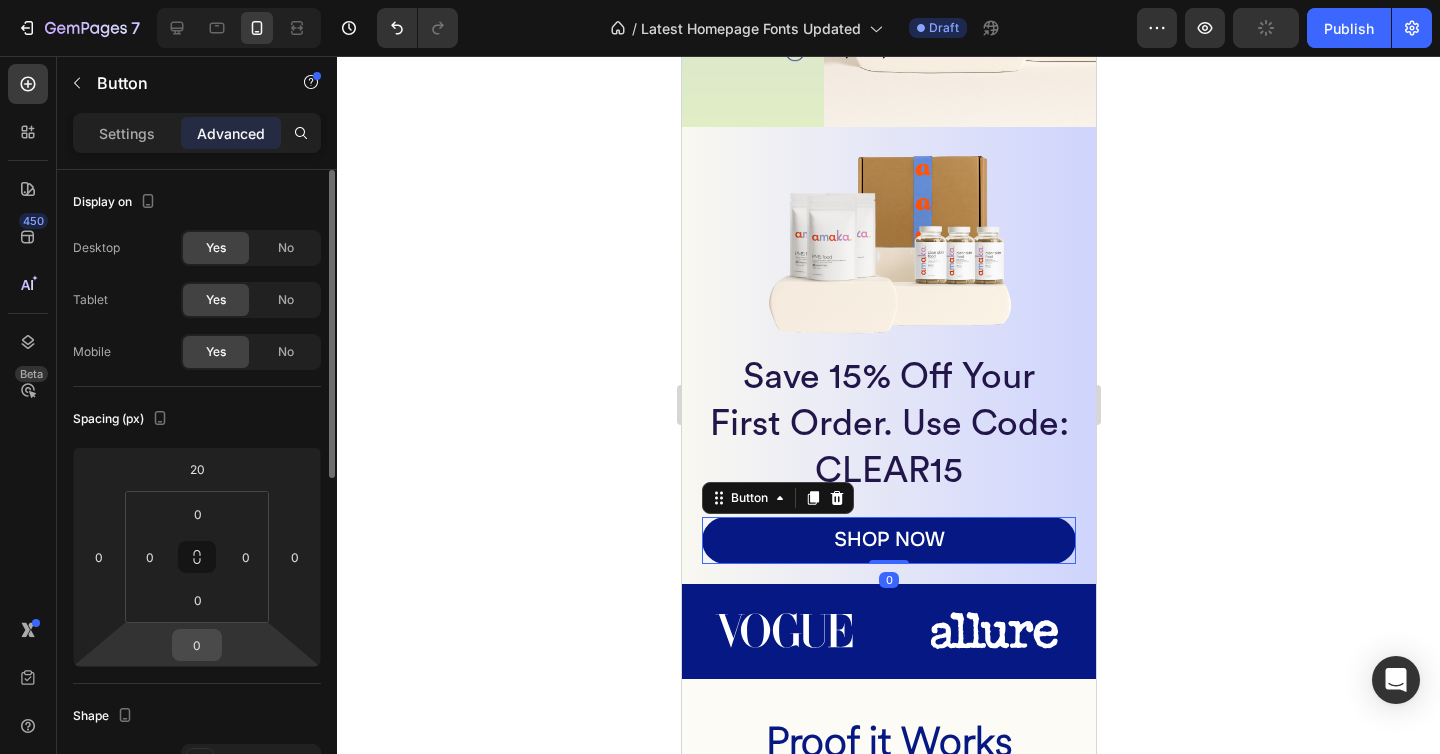 click on "0" at bounding box center [197, 645] 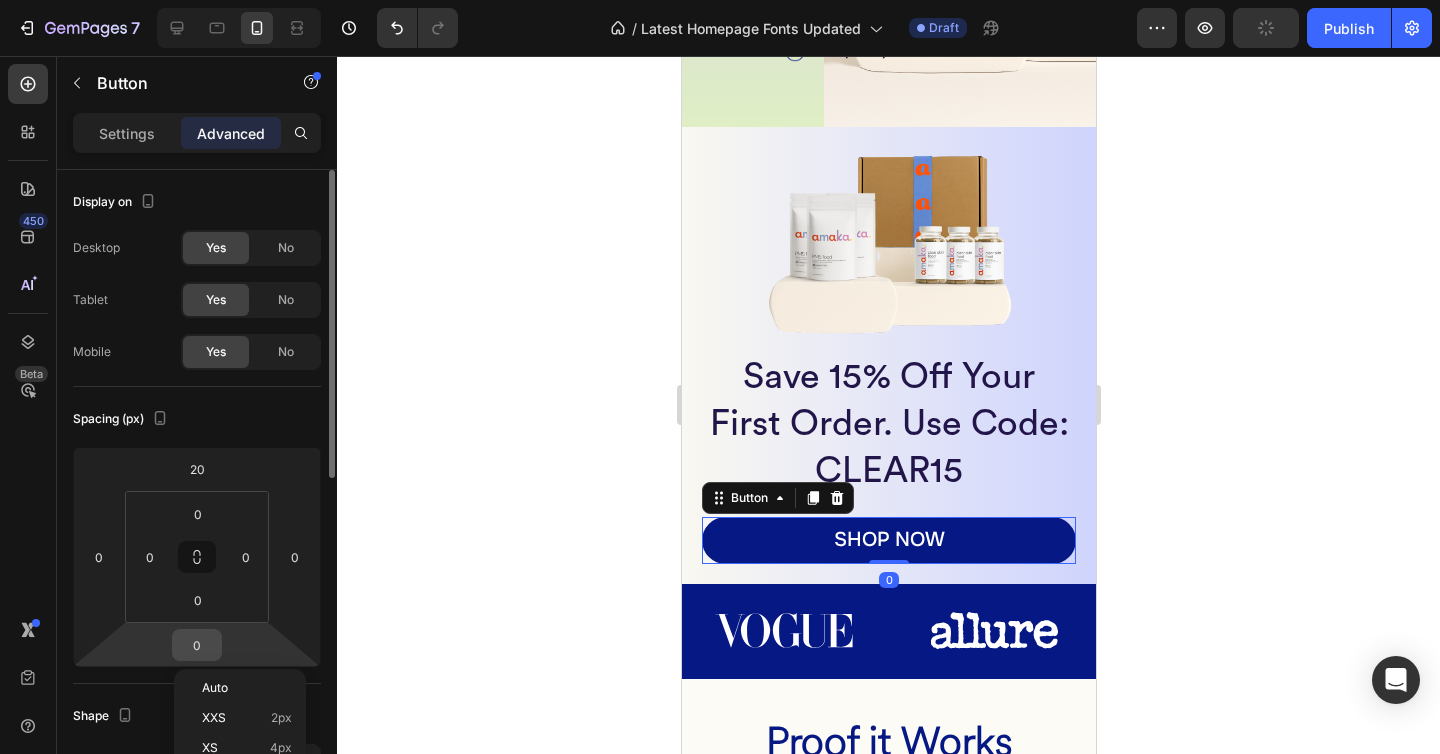 click on "0" at bounding box center [197, 645] 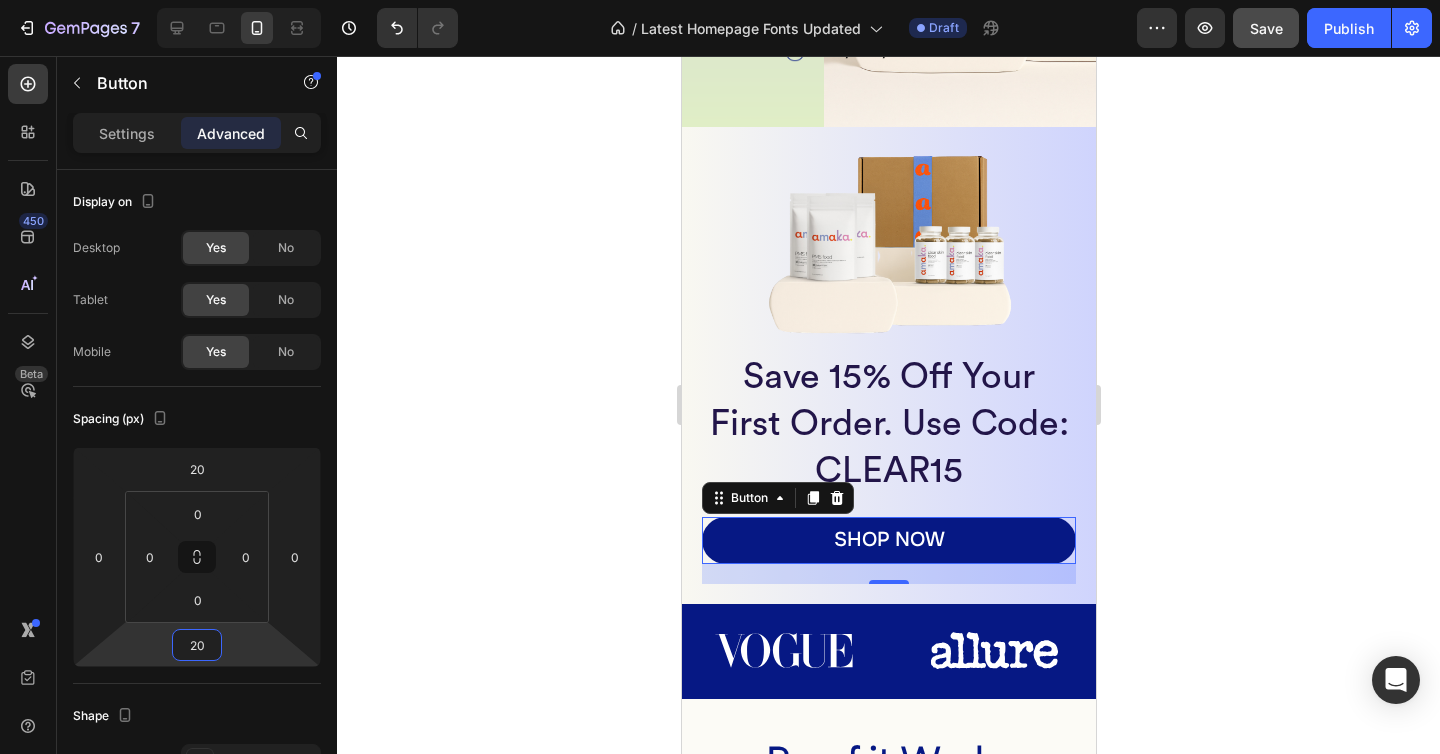 type on "20" 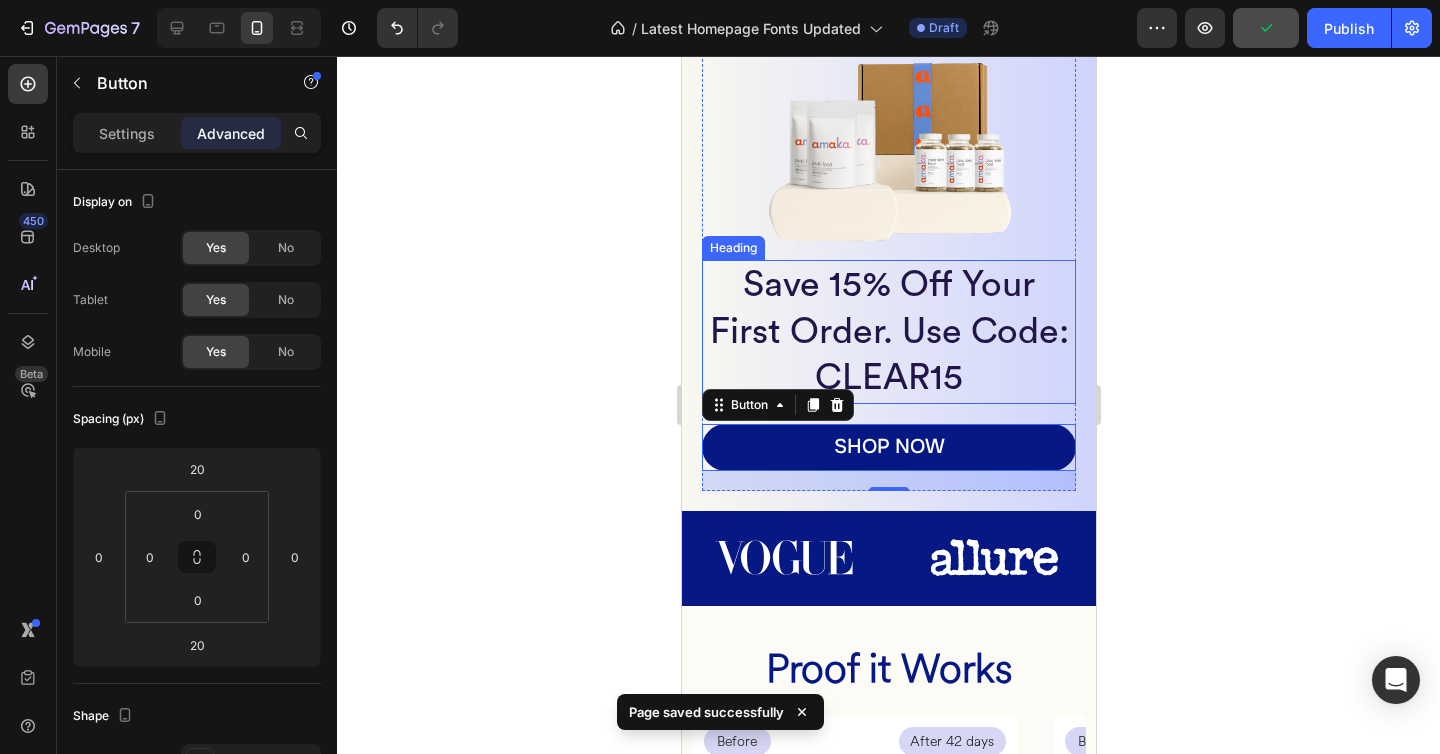scroll, scrollTop: 654, scrollLeft: 0, axis: vertical 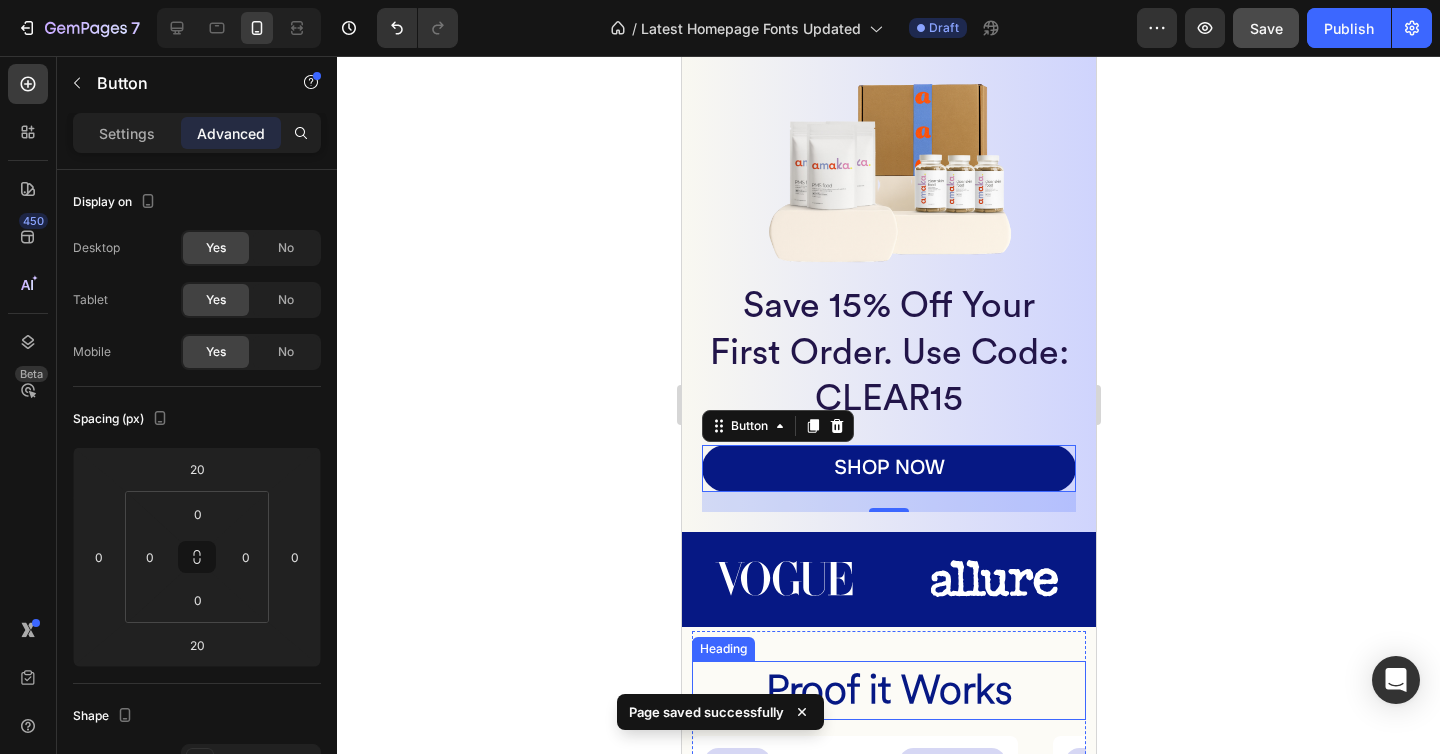 click on "Proof it Works" at bounding box center (888, 690) 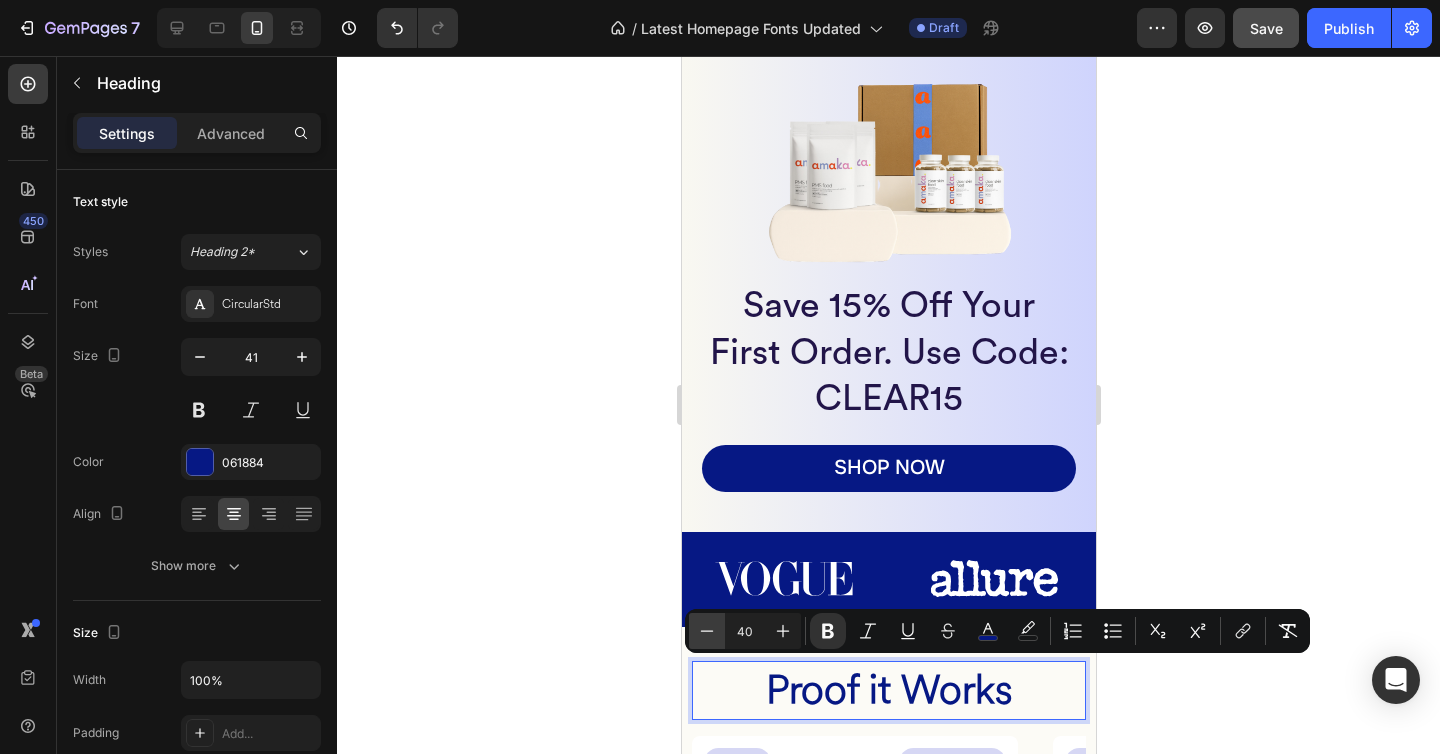 click 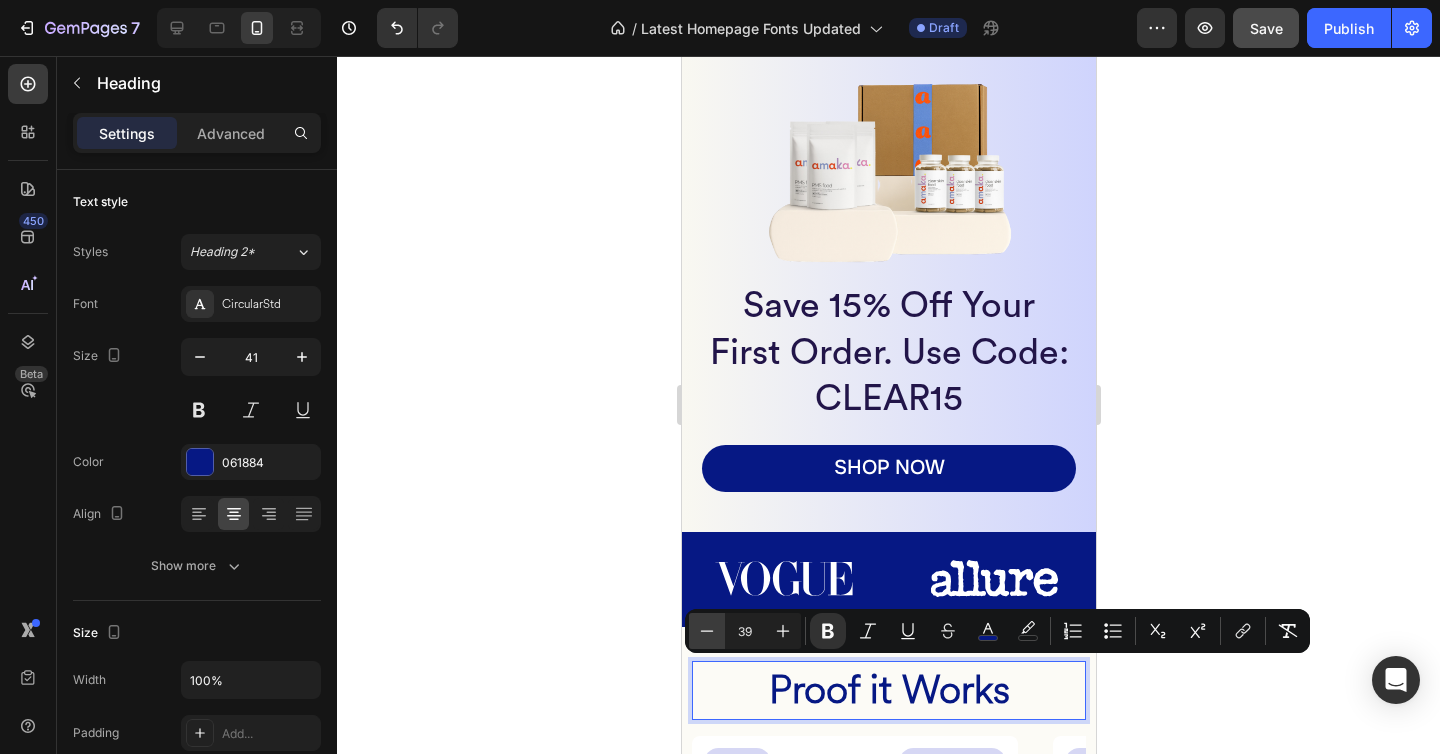 click 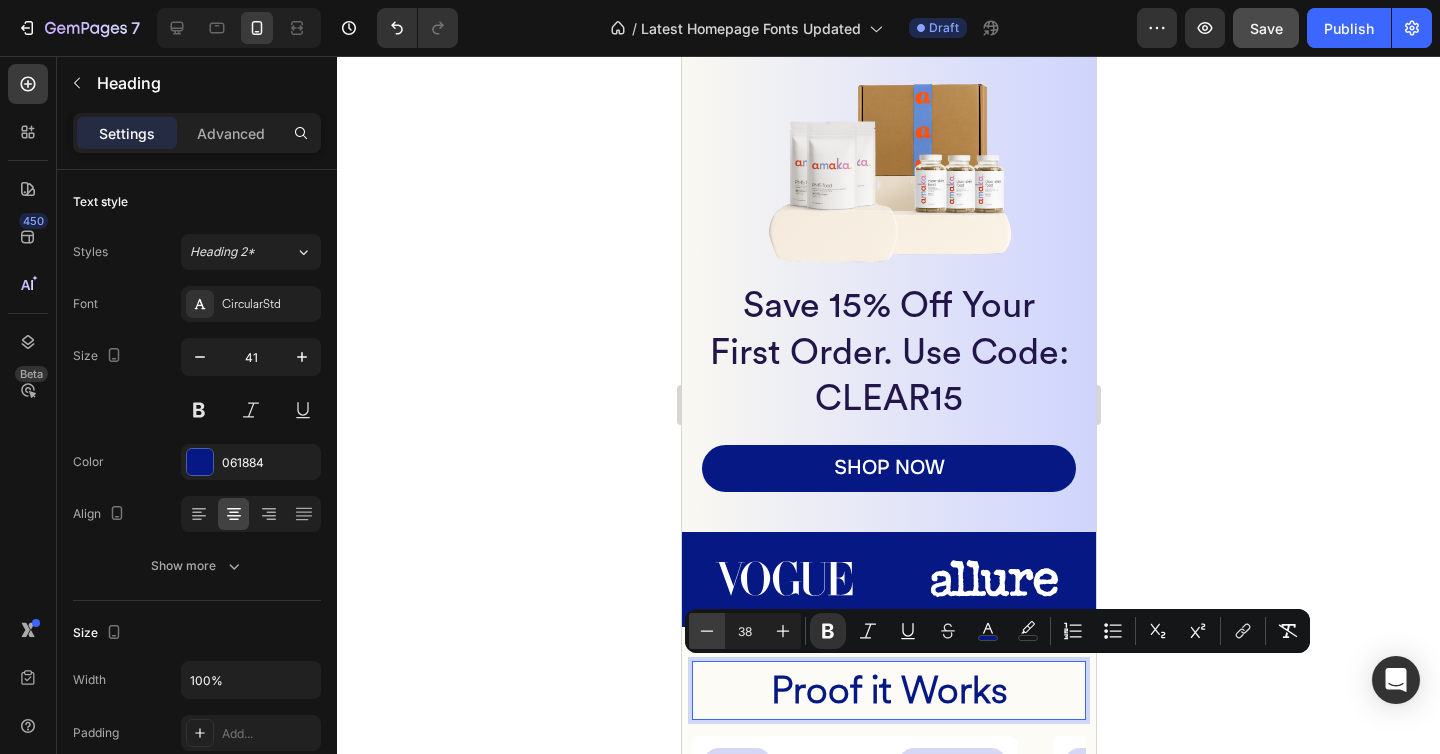 click 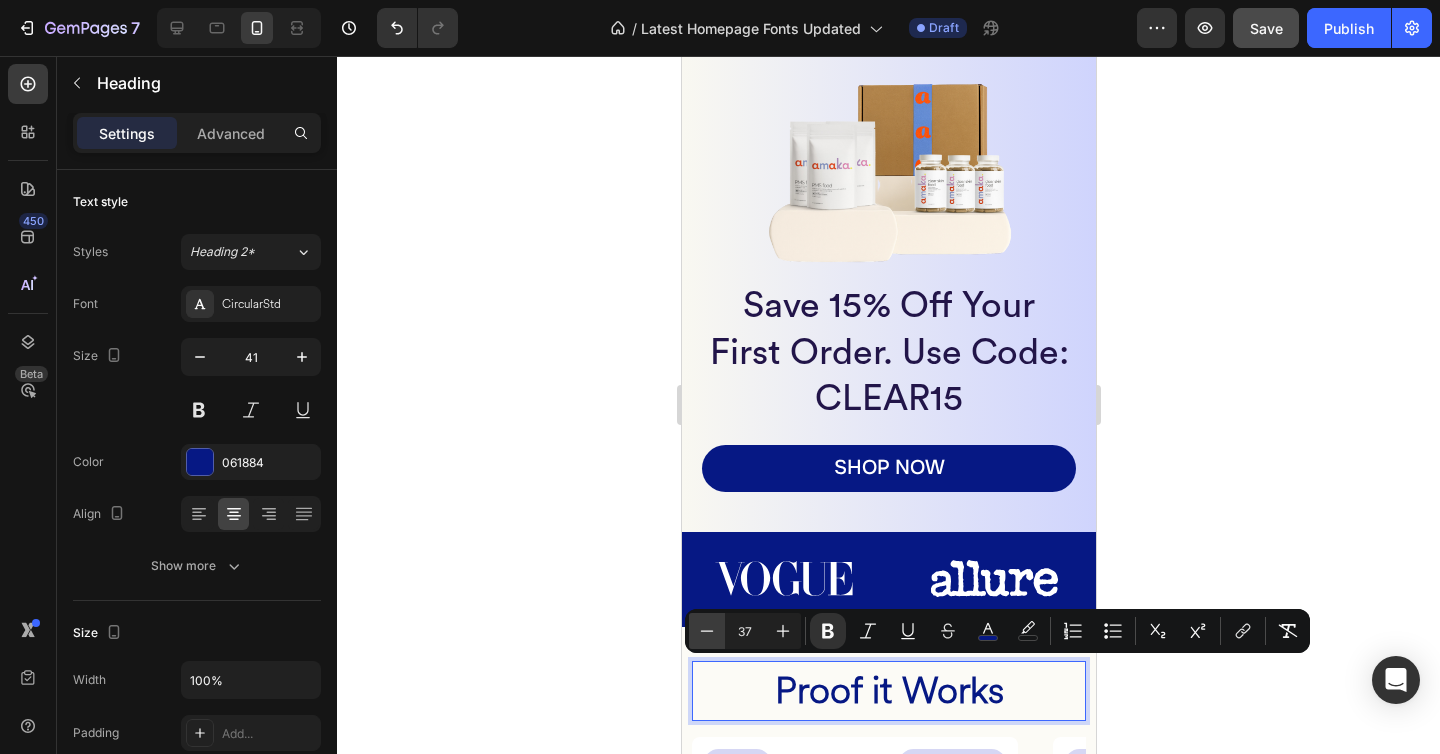 click 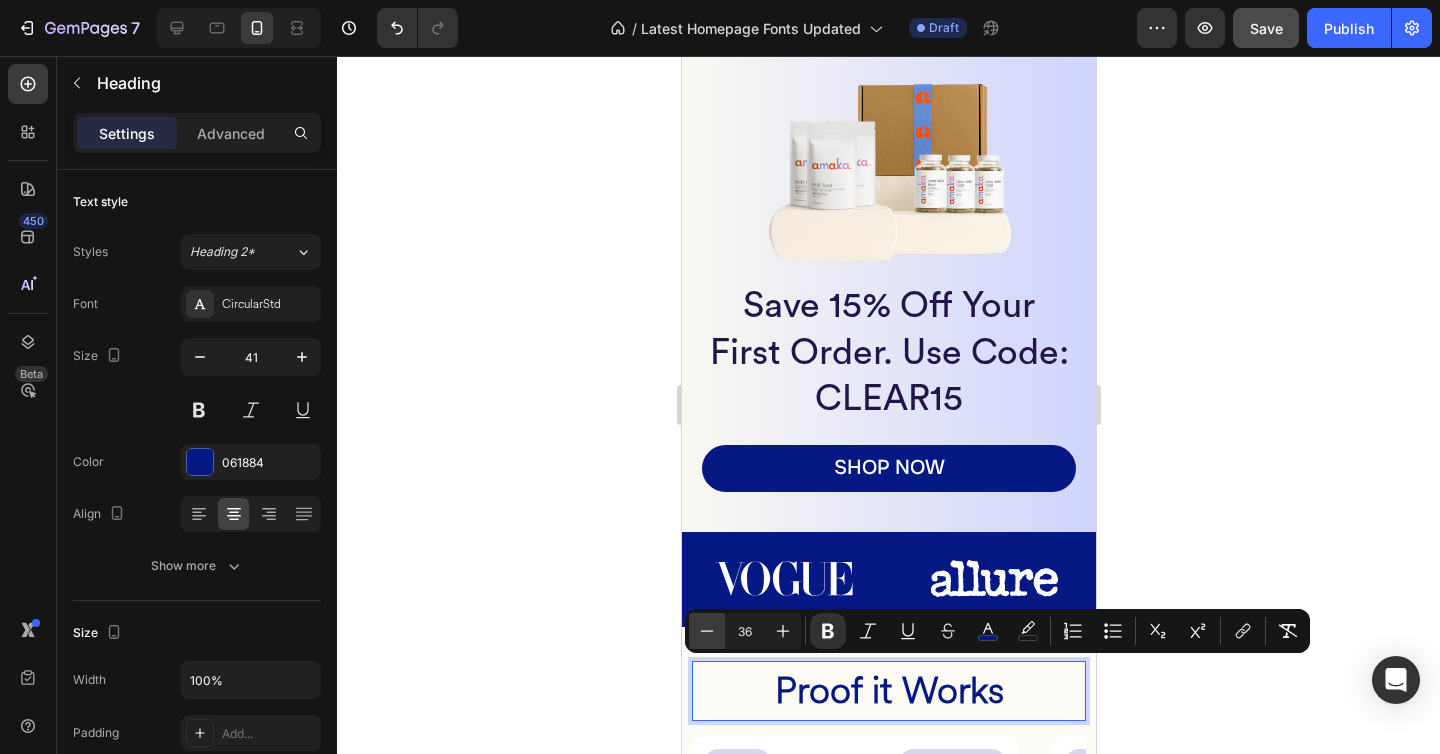 click 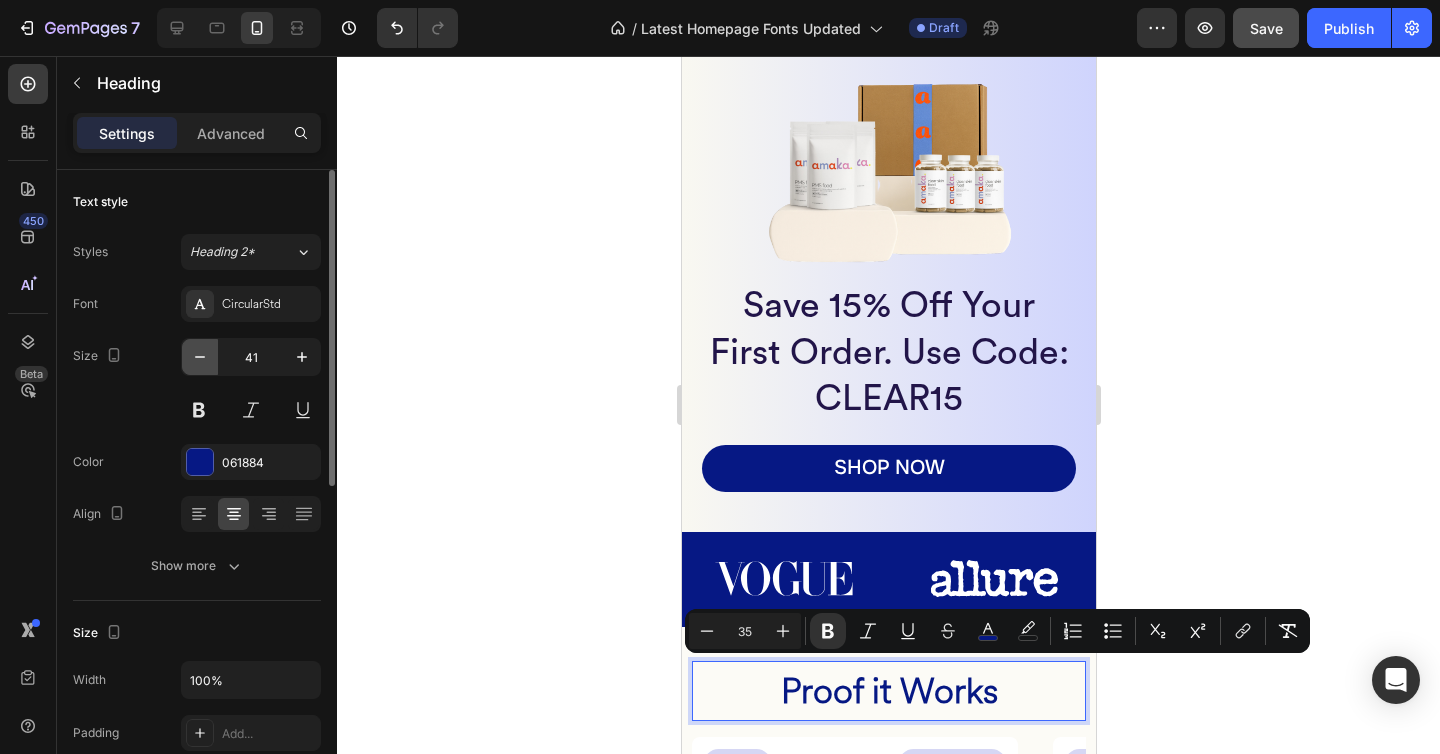 click at bounding box center (200, 357) 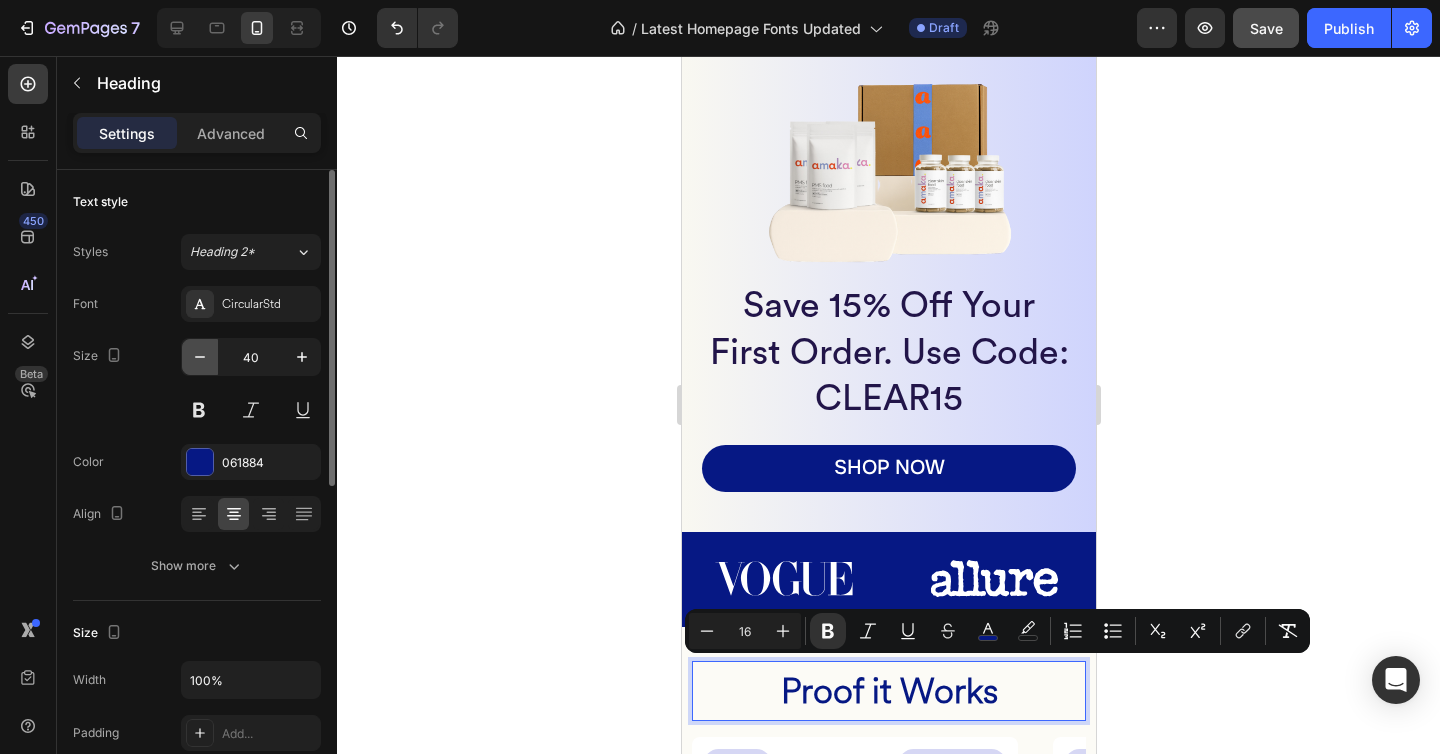 click at bounding box center [200, 357] 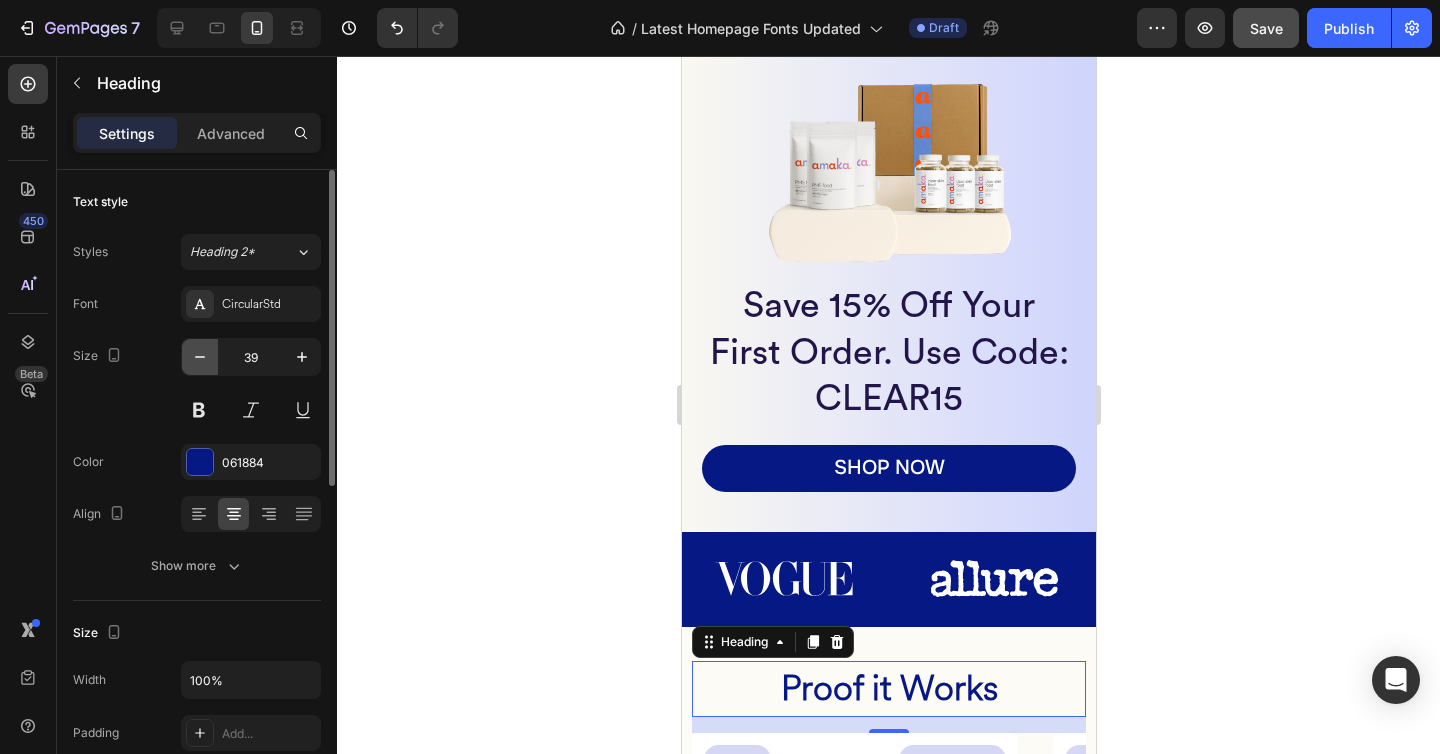 click at bounding box center (200, 357) 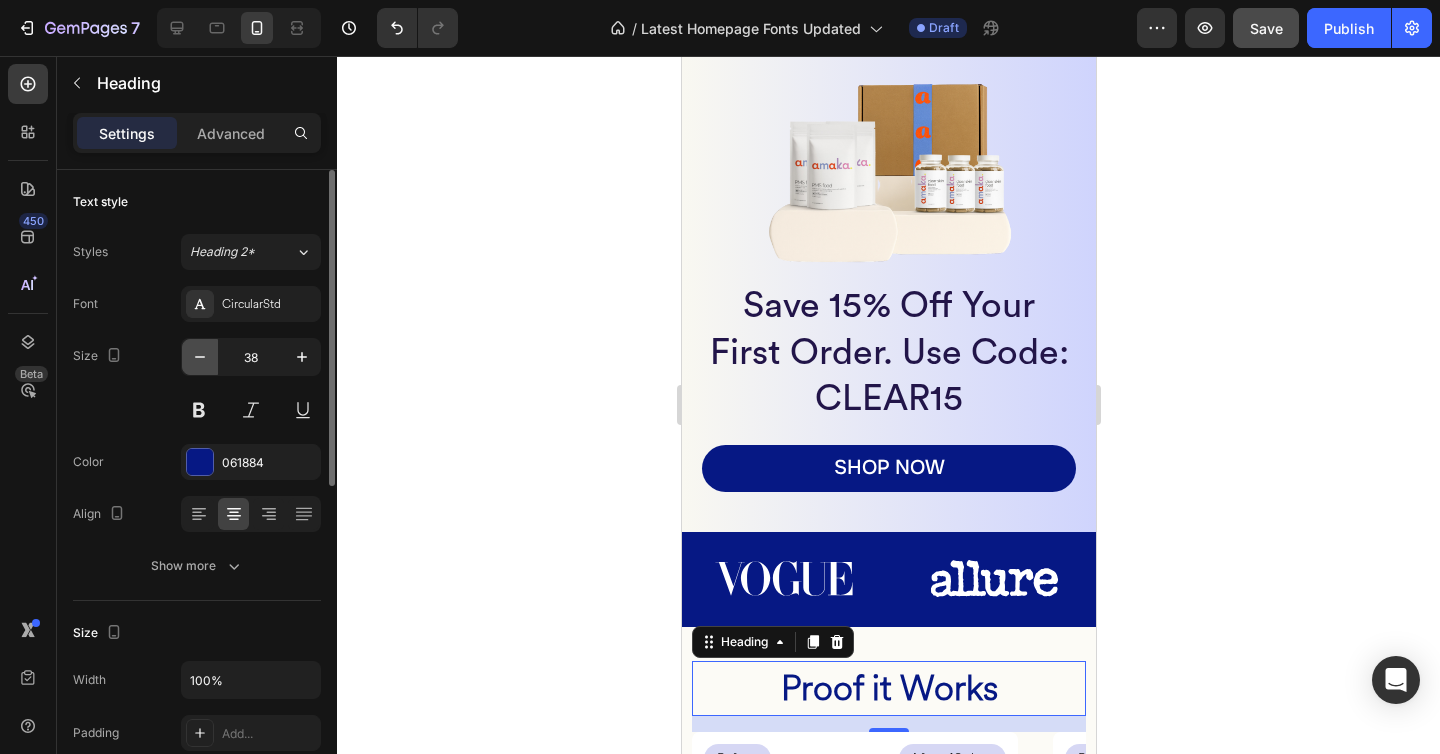 click at bounding box center (200, 357) 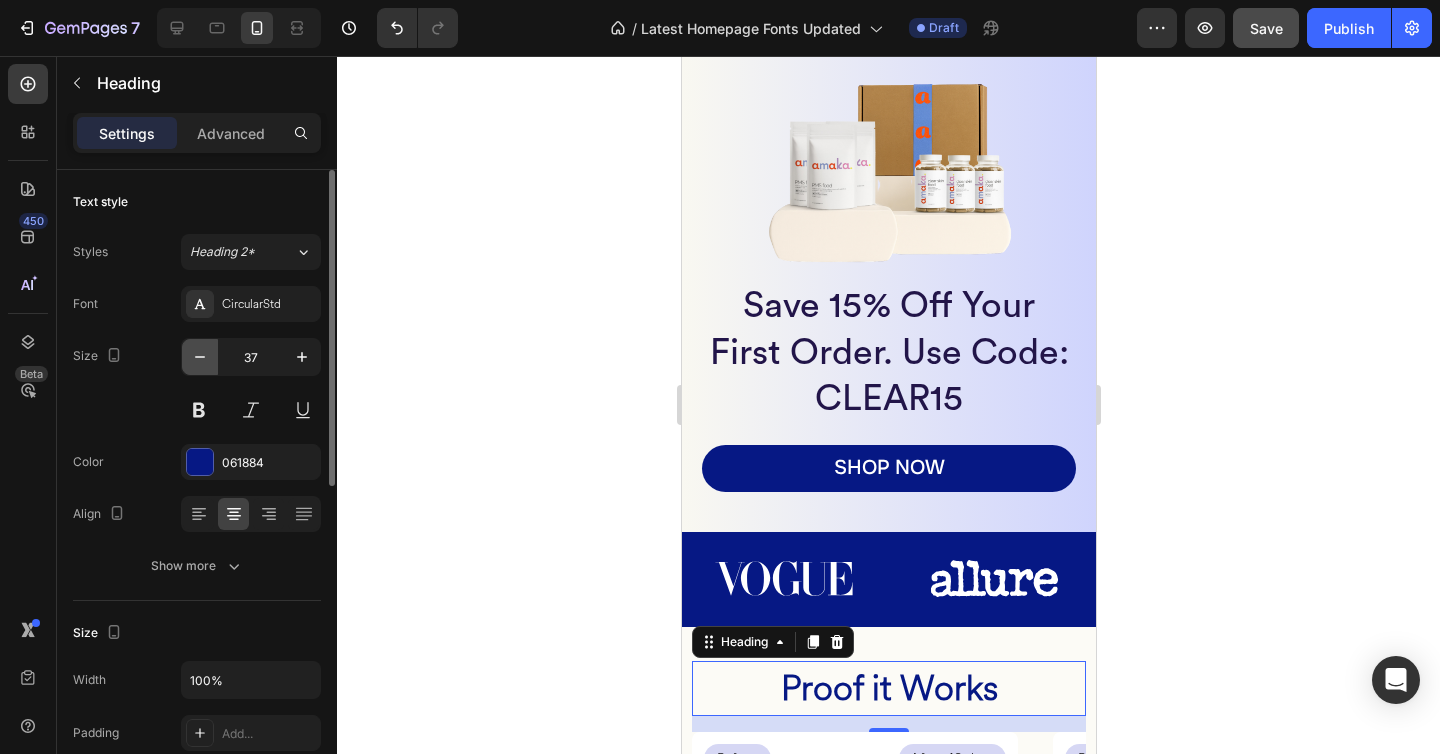 click at bounding box center (200, 357) 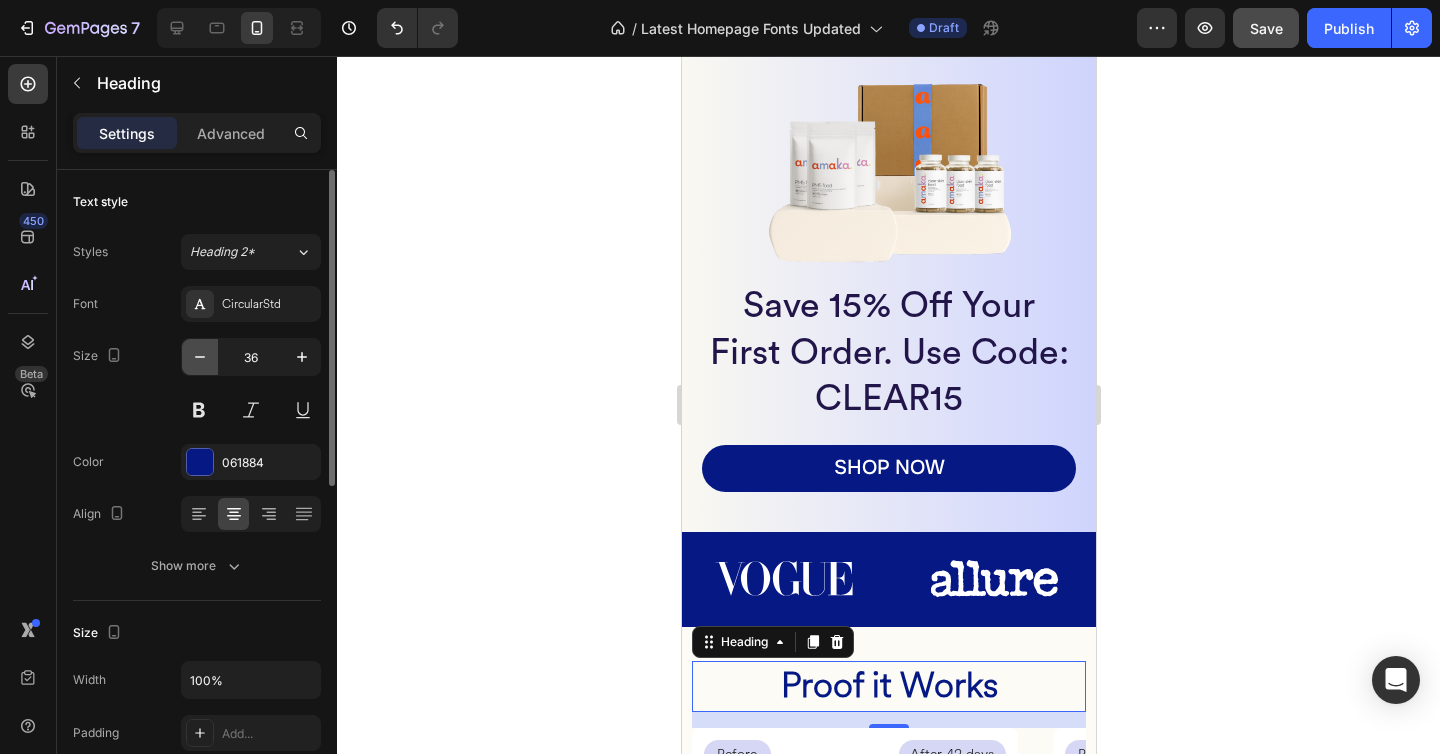 click at bounding box center [200, 357] 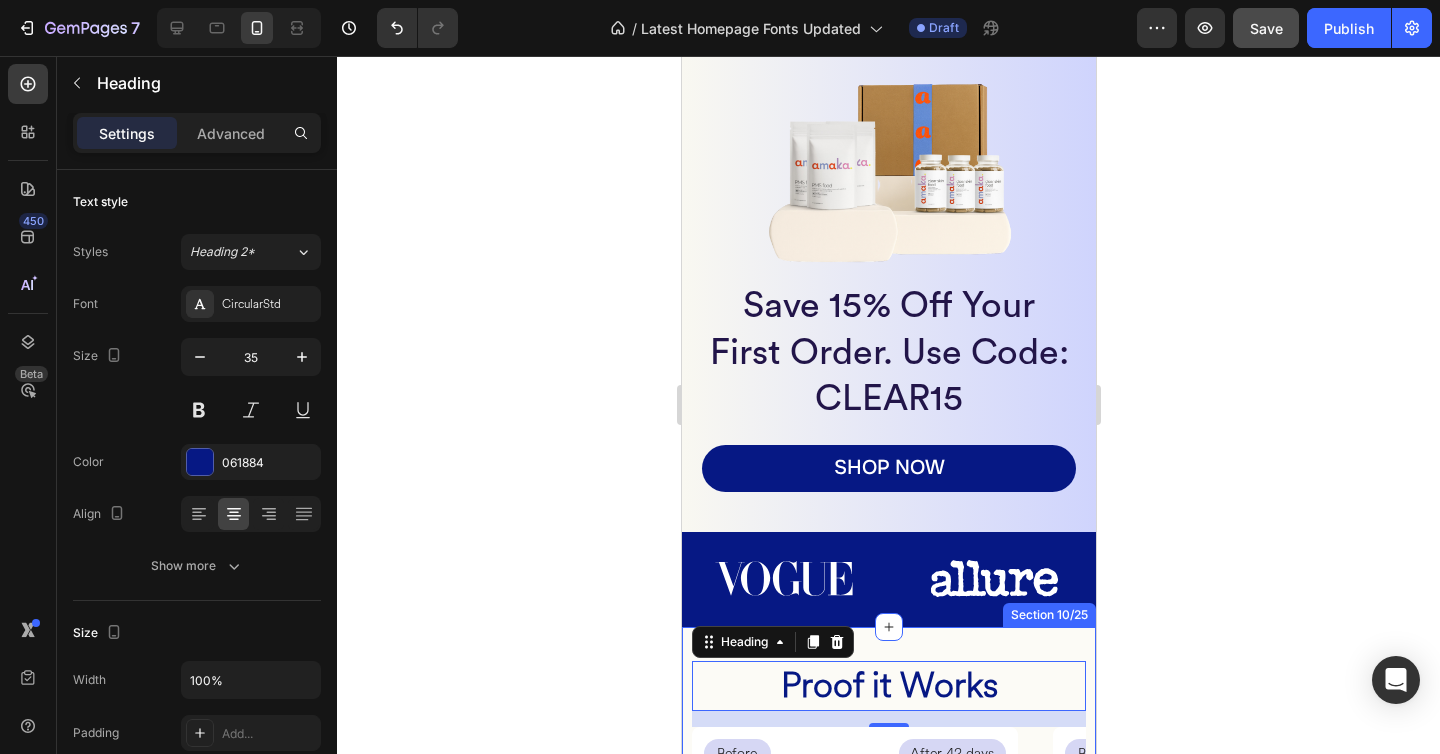 click on "⁠⁠⁠⁠⁠⁠⁠ Proof it Works Heading   16 Before Text Block After 42 days Text Block Row Image Comparison Phoebe H. Heading “I’d just about lost it and gave up on trying to clear my acne when I found Clear Skin Food.” Text Block
Stubborn Breakouts Button Row Row Before Text Block After 56 days Text Block Row Image Comparison Irene O. Heading “Between weeks 5 and 6 the improvements to my skin started snowballing.” Text Block
Inflamed Breakouts Button Row Before Text Block After 63 days Text Block Row Image Comparison Jillian T. Heading “I’m in my 6th month of clear skin - after 15+ years of painful breakouts, antibiotics, and cortisone shots.” Text Block
Cystic & Long-term Breakouts Button Row Before Text Block After 49 days Text Block Row Image Comparison Anna W. Heading I used to walk past mirrors and avoid looking at myself… I don’t even think about my skin anymore - something I never thought I’d be able to do Text Block
Adult acne Button Row Before Row" at bounding box center [888, 1000] 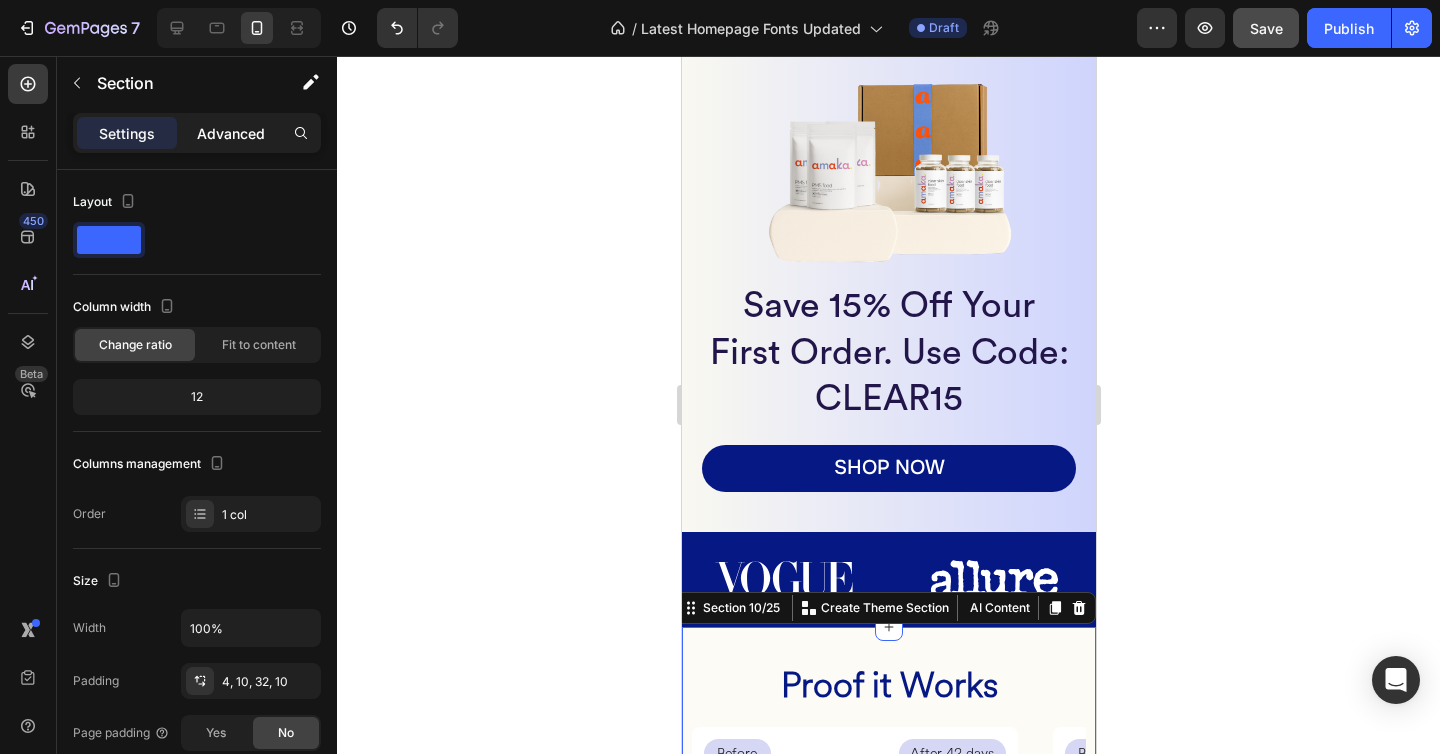 click on "Advanced" at bounding box center [231, 133] 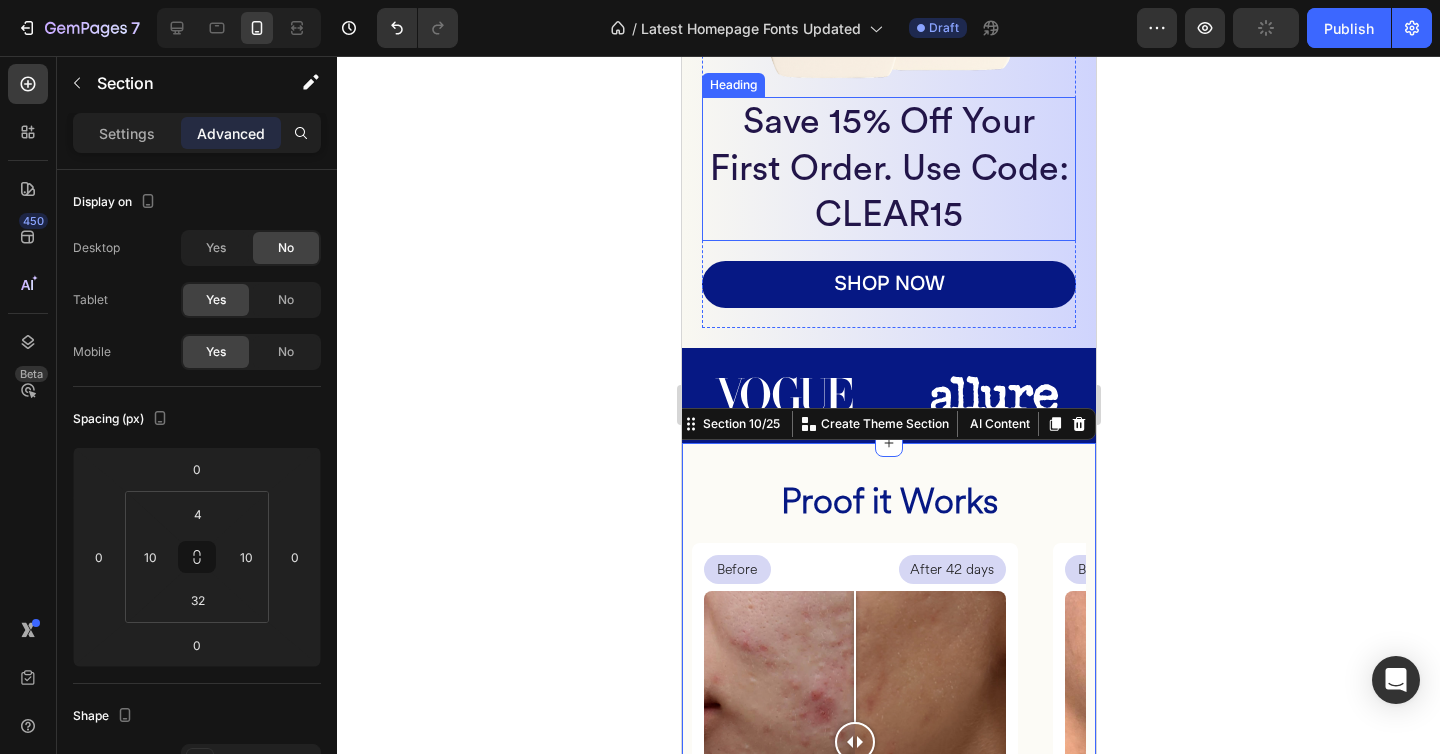 scroll, scrollTop: 912, scrollLeft: 0, axis: vertical 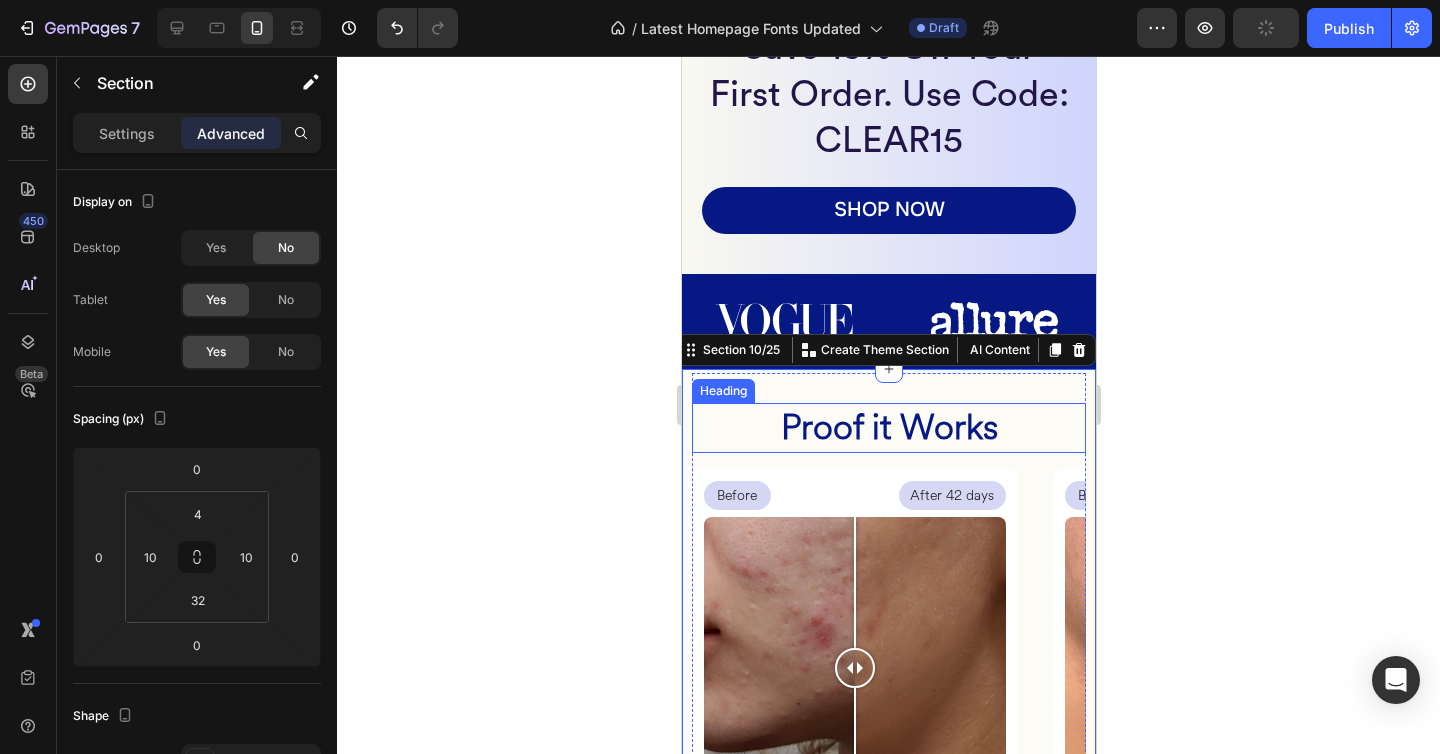 click on "Proof it Works" at bounding box center (888, 427) 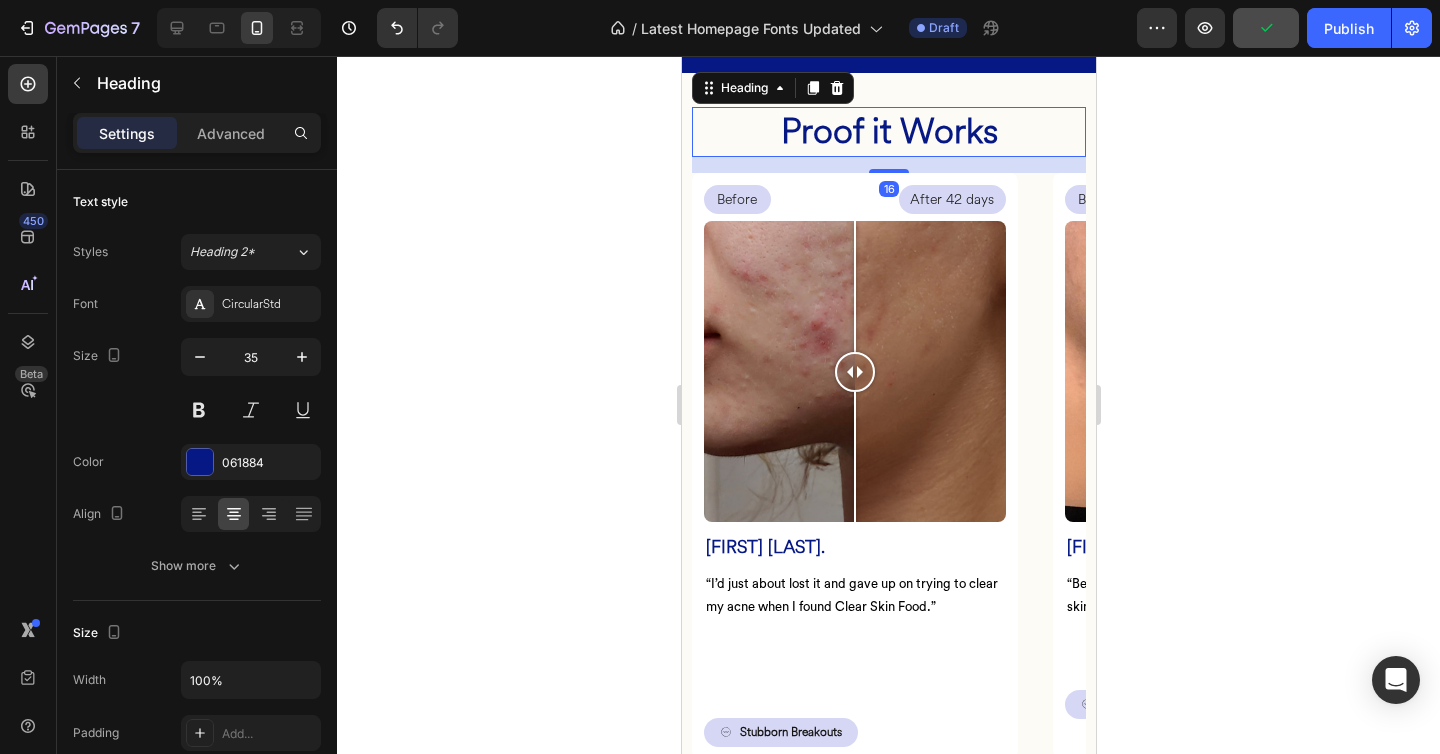 scroll, scrollTop: 1207, scrollLeft: 0, axis: vertical 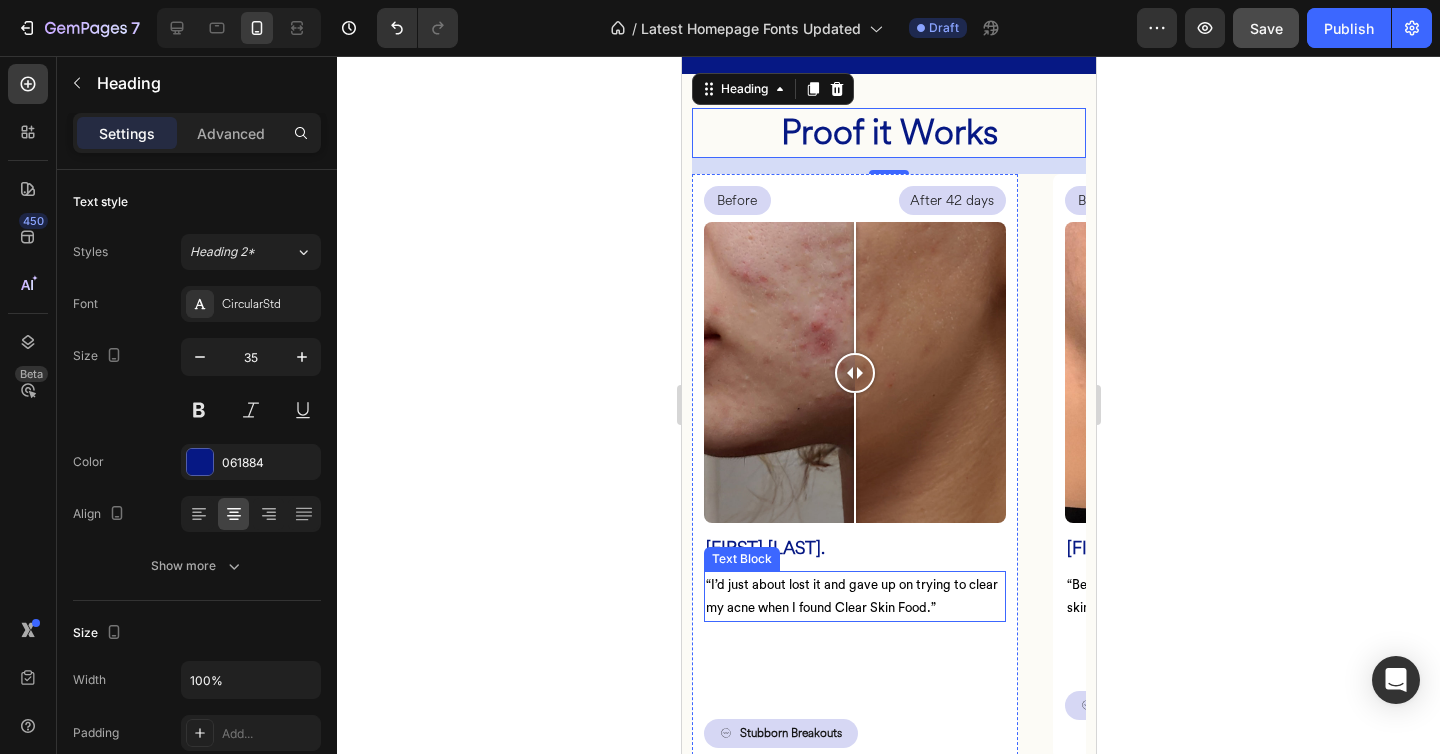 click on "“I’d just about lost it and gave up on trying to clear my acne when I found Clear Skin Food.”" at bounding box center [854, 596] 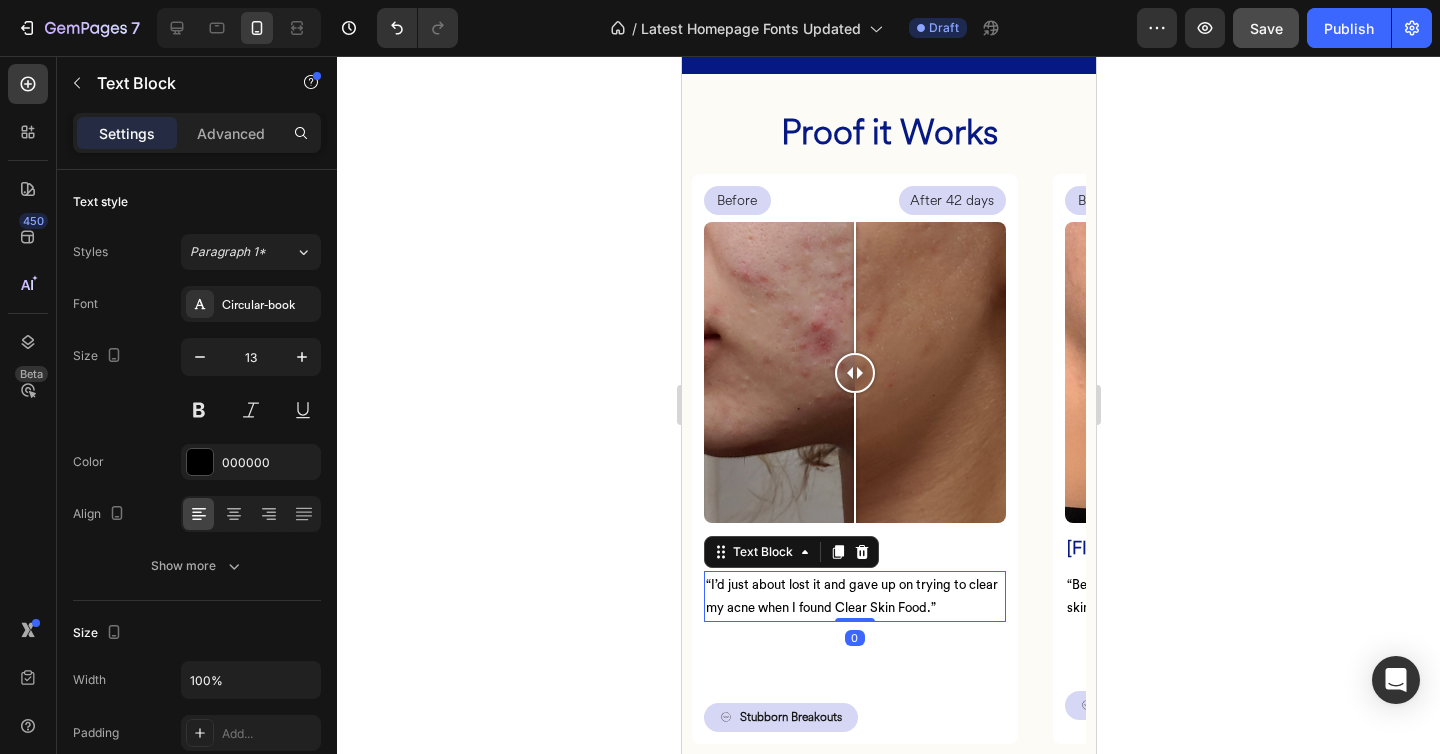drag, startPoint x: 864, startPoint y: 633, endPoint x: 868, endPoint y: 578, distance: 55.145264 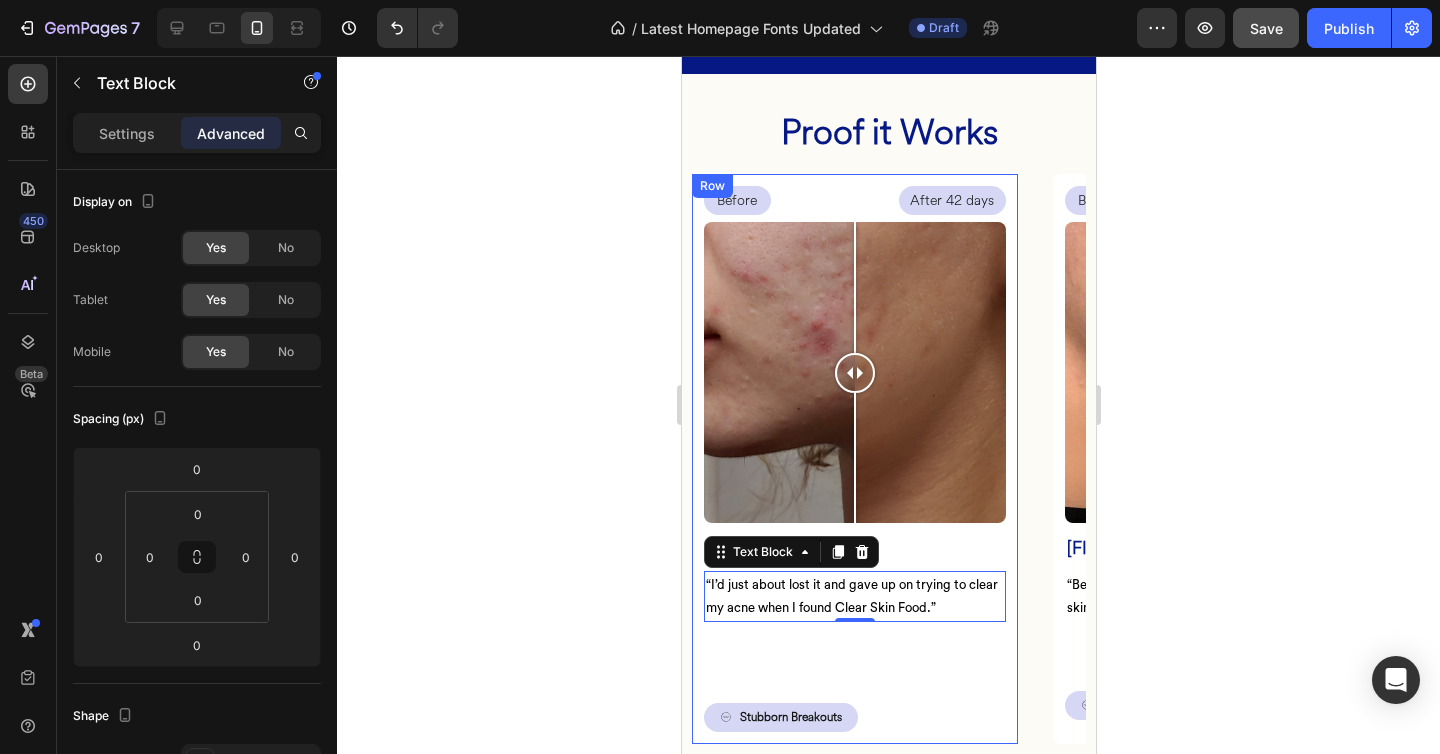 click on "Stubborn Breakouts Button" at bounding box center [854, 677] 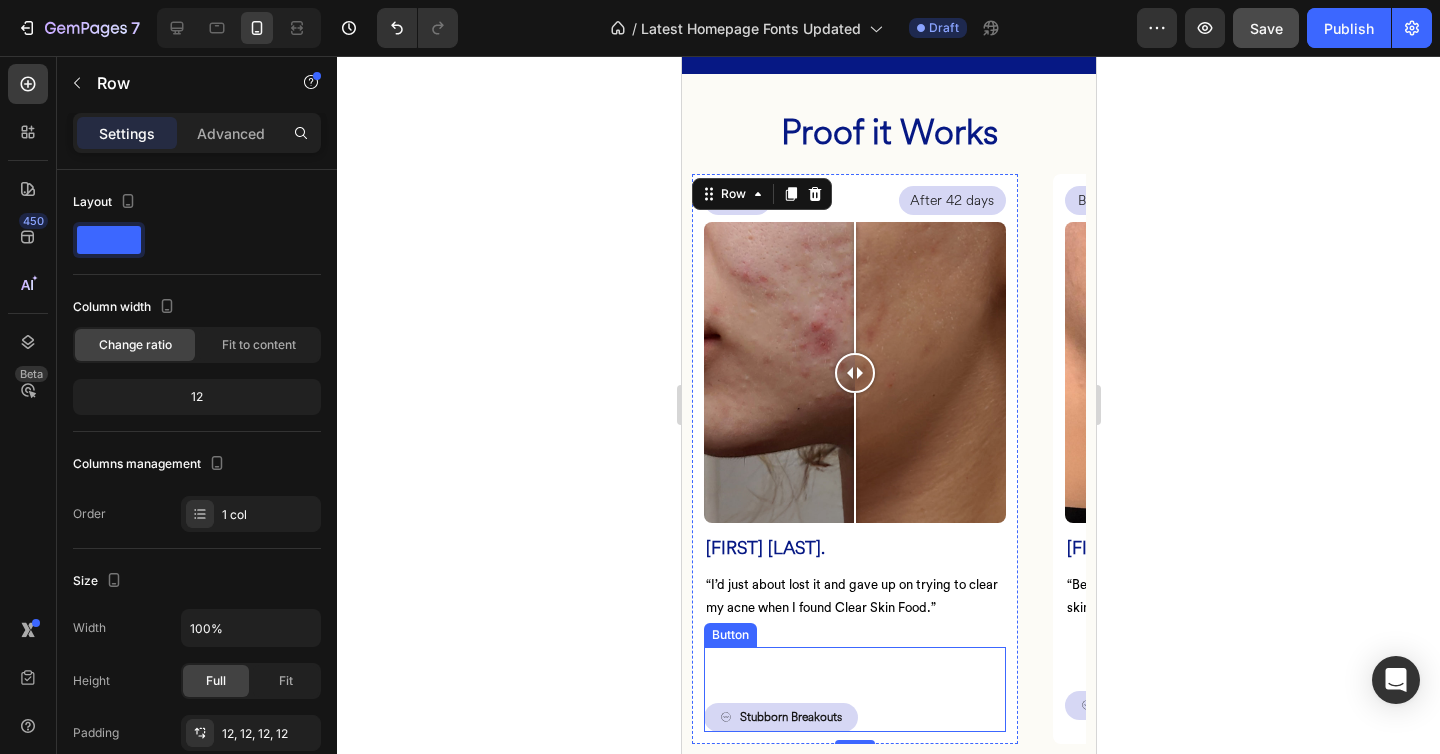 click on "Stubborn Breakouts Button" at bounding box center (854, 690) 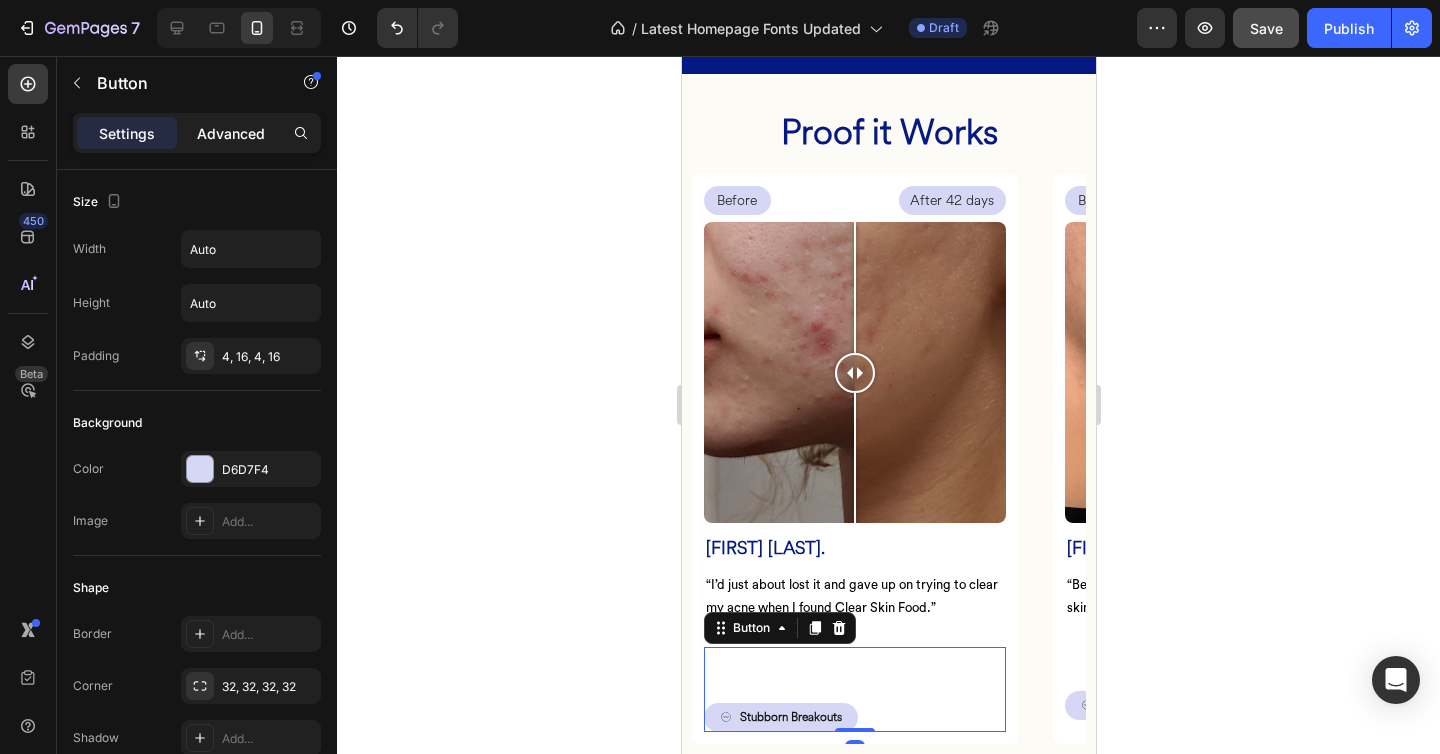 click on "Advanced" at bounding box center (231, 133) 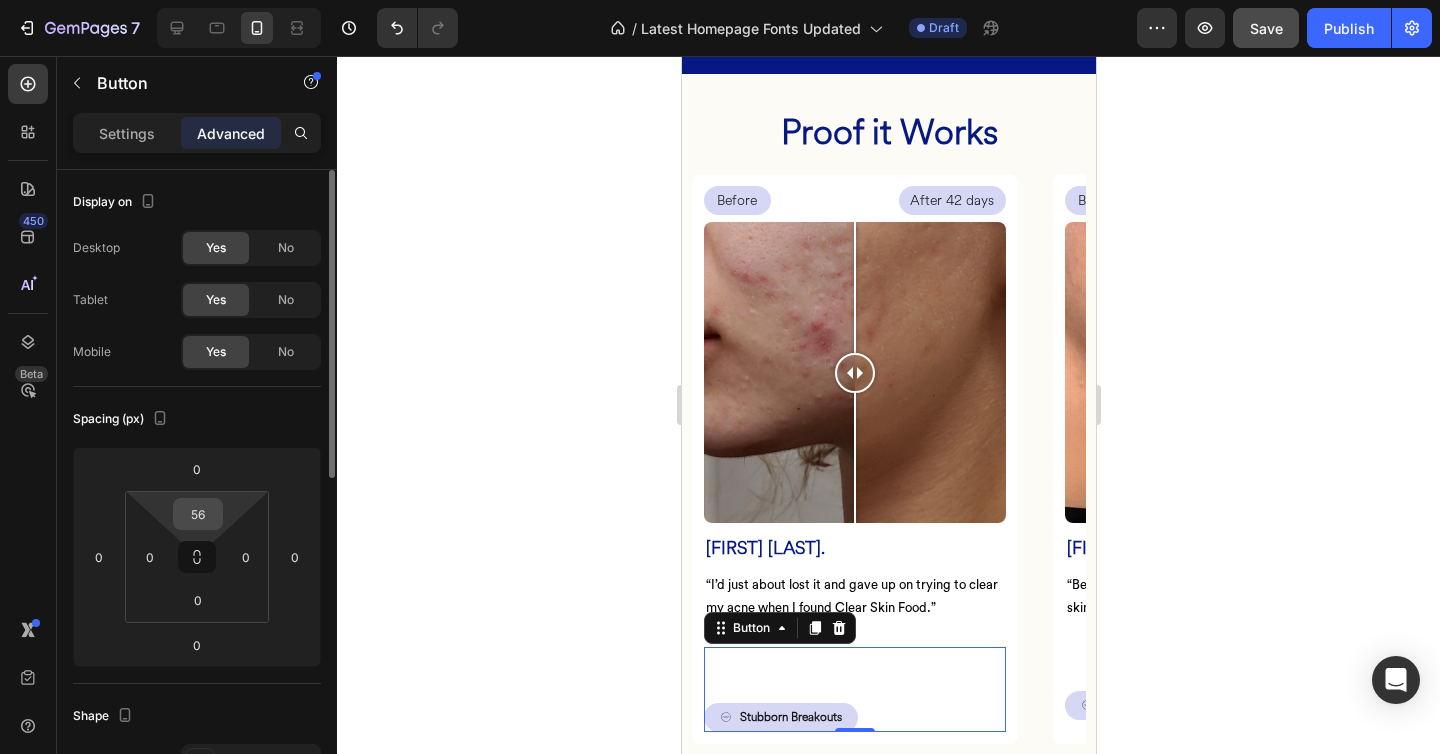 click on "56" at bounding box center [198, 514] 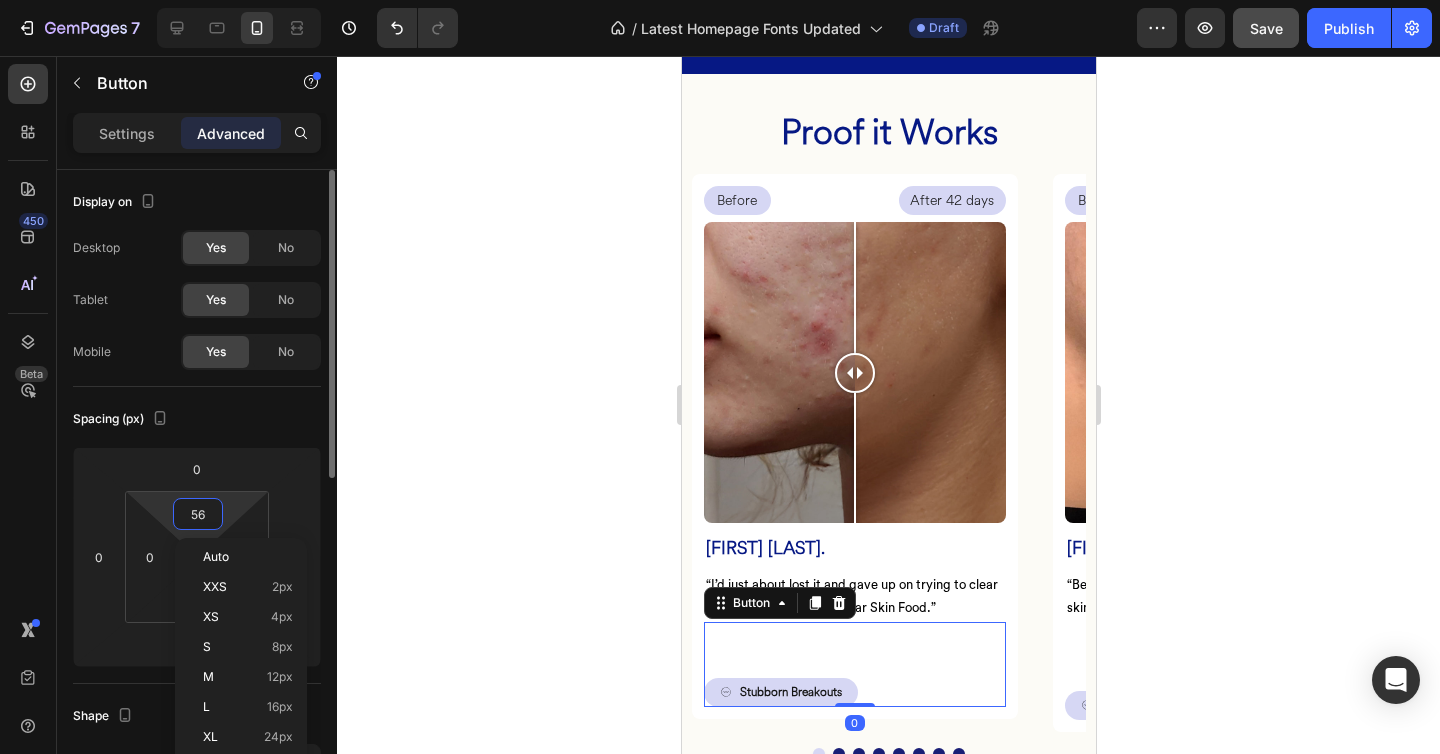 type on "0" 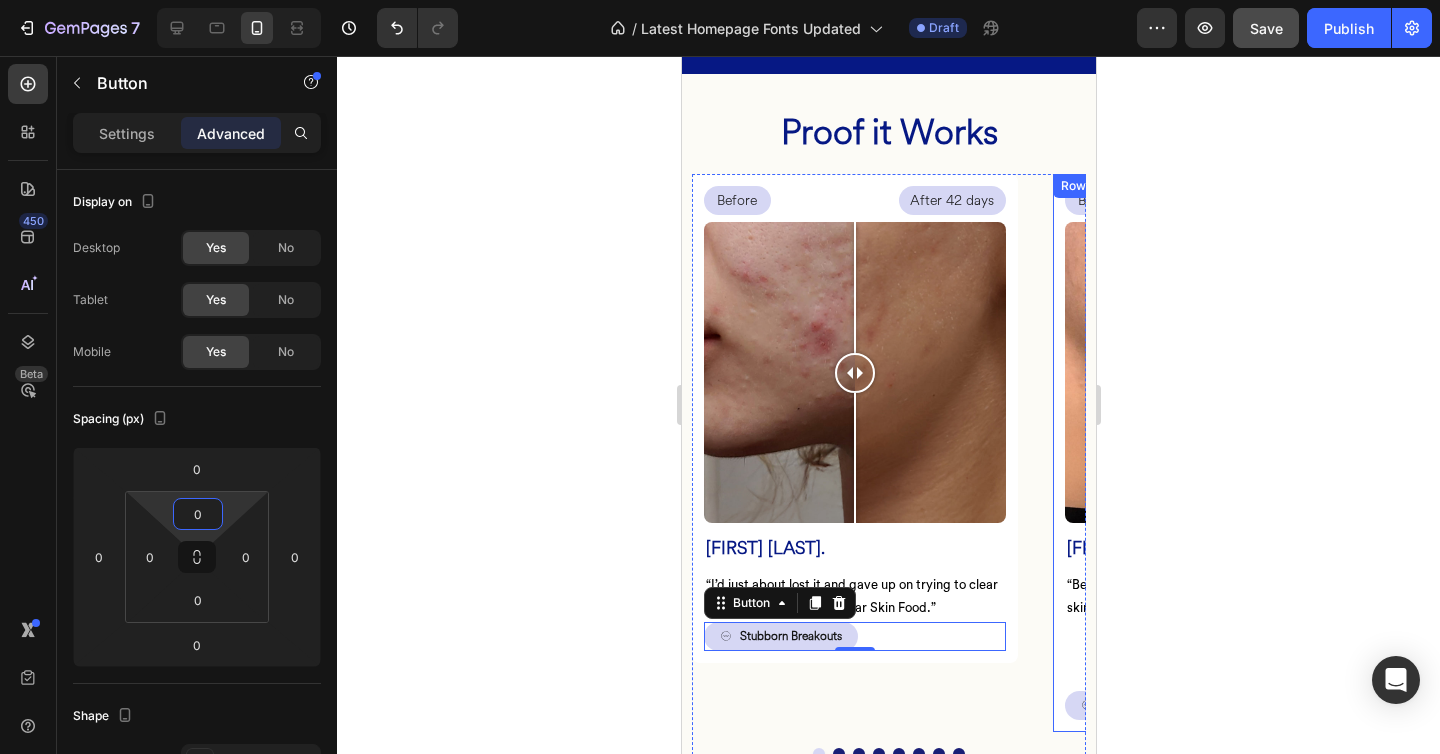click on "Before Text Block After 56 days Text Block Row Image Comparison Irene O. Heading “Between weeks 5 and 6 the improvements to my skin started snowballing.” Text Block
Inflamed Breakouts Button Row" at bounding box center (1215, 453) 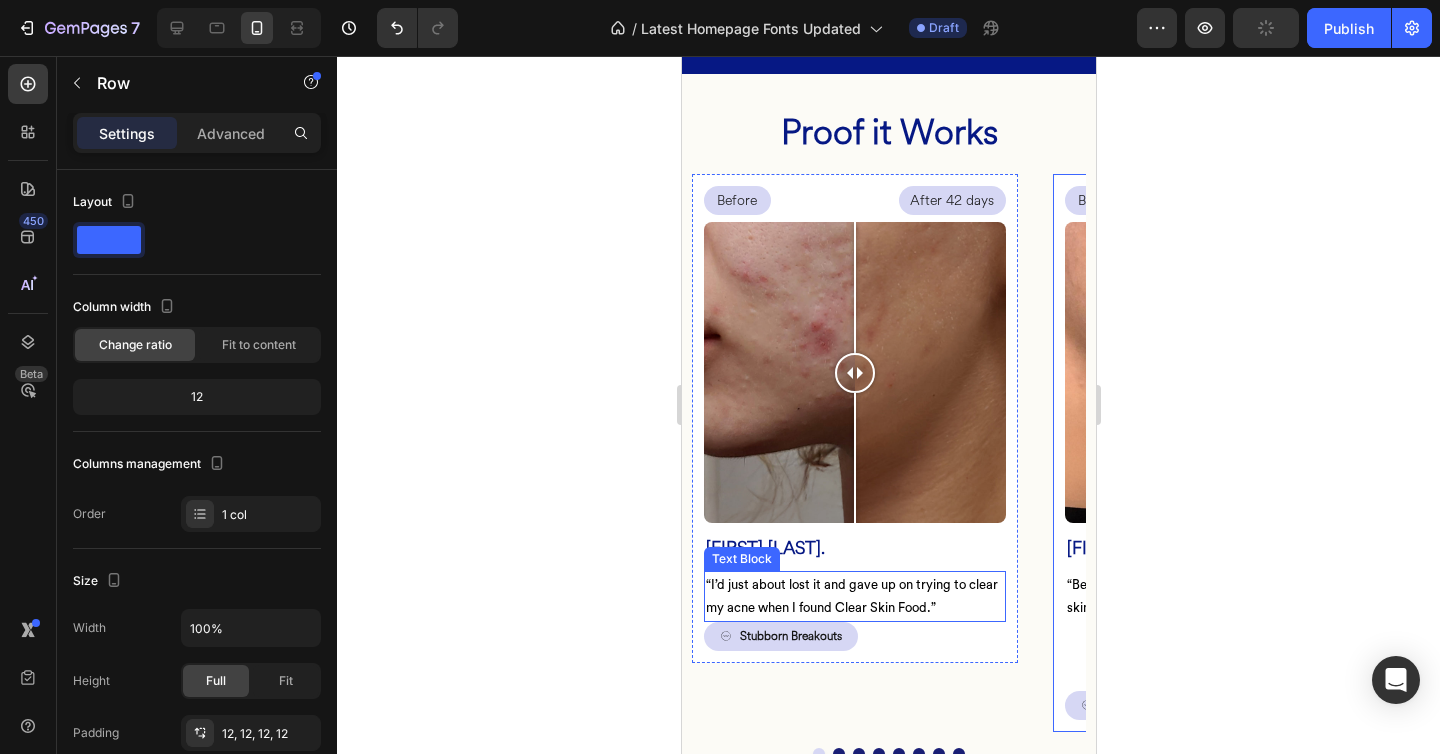 click on "“I’d just about lost it and gave up on trying to clear my acne when I found Clear Skin Food.”" at bounding box center (854, 596) 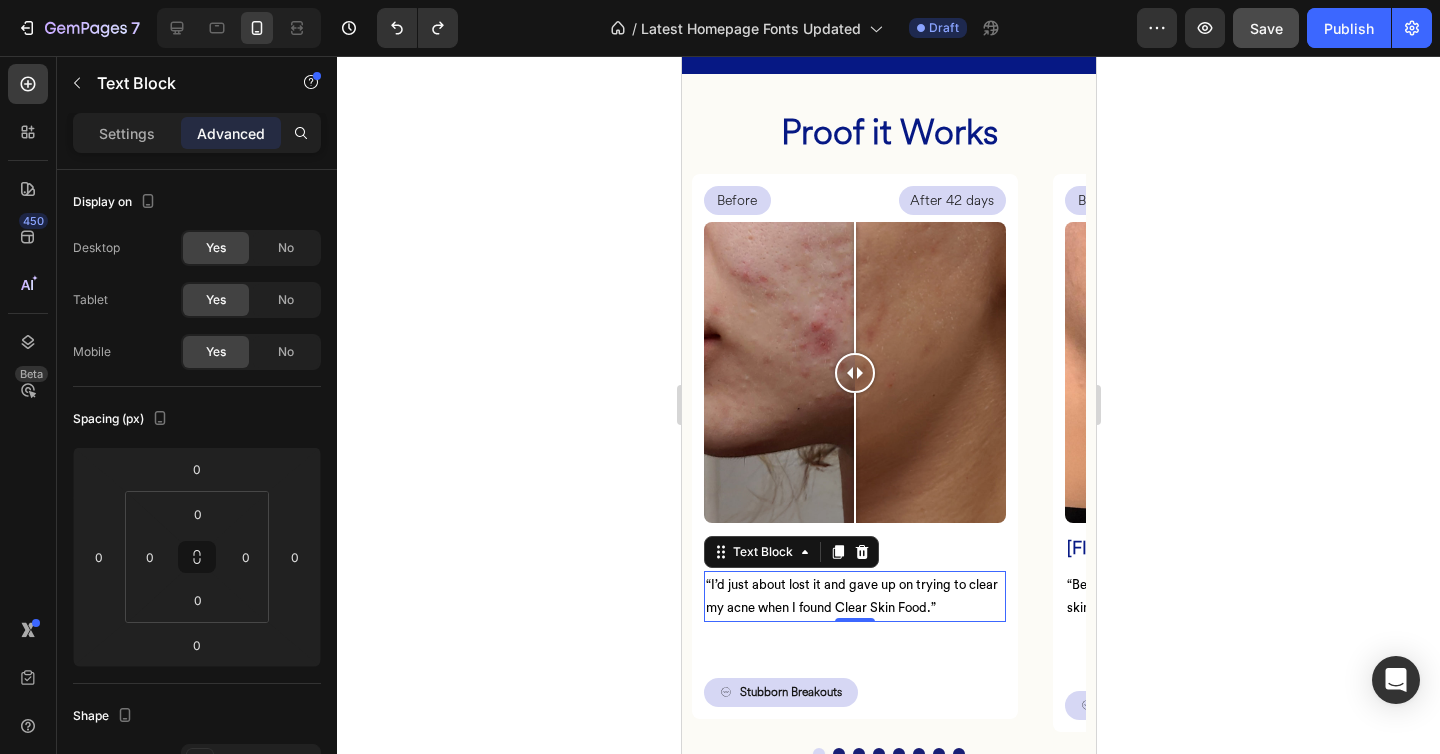 click on "“I’d just about lost it and gave up on trying to clear my acne when I found Clear Skin Food.”" at bounding box center [854, 596] 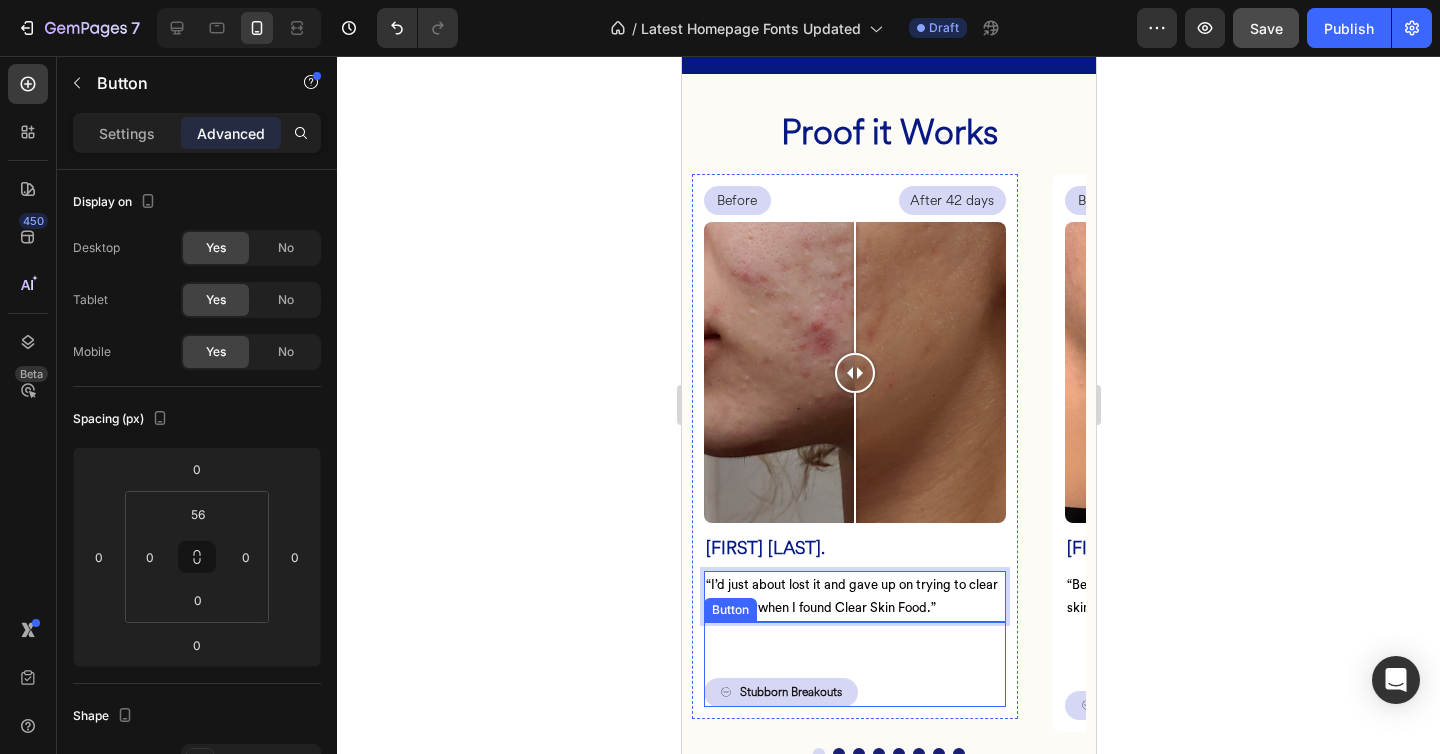 click on "Stubborn Breakouts Button" at bounding box center (854, 665) 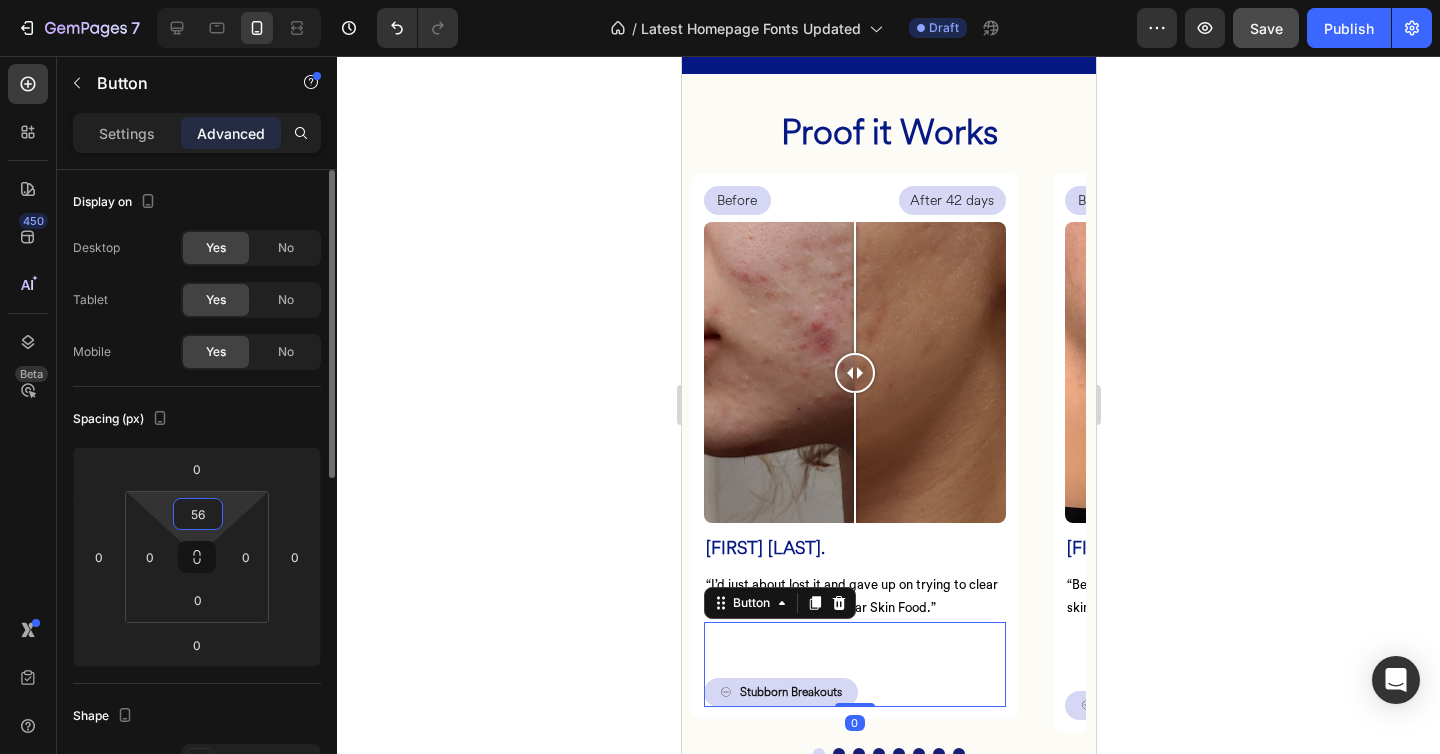 click on "56" at bounding box center [198, 514] 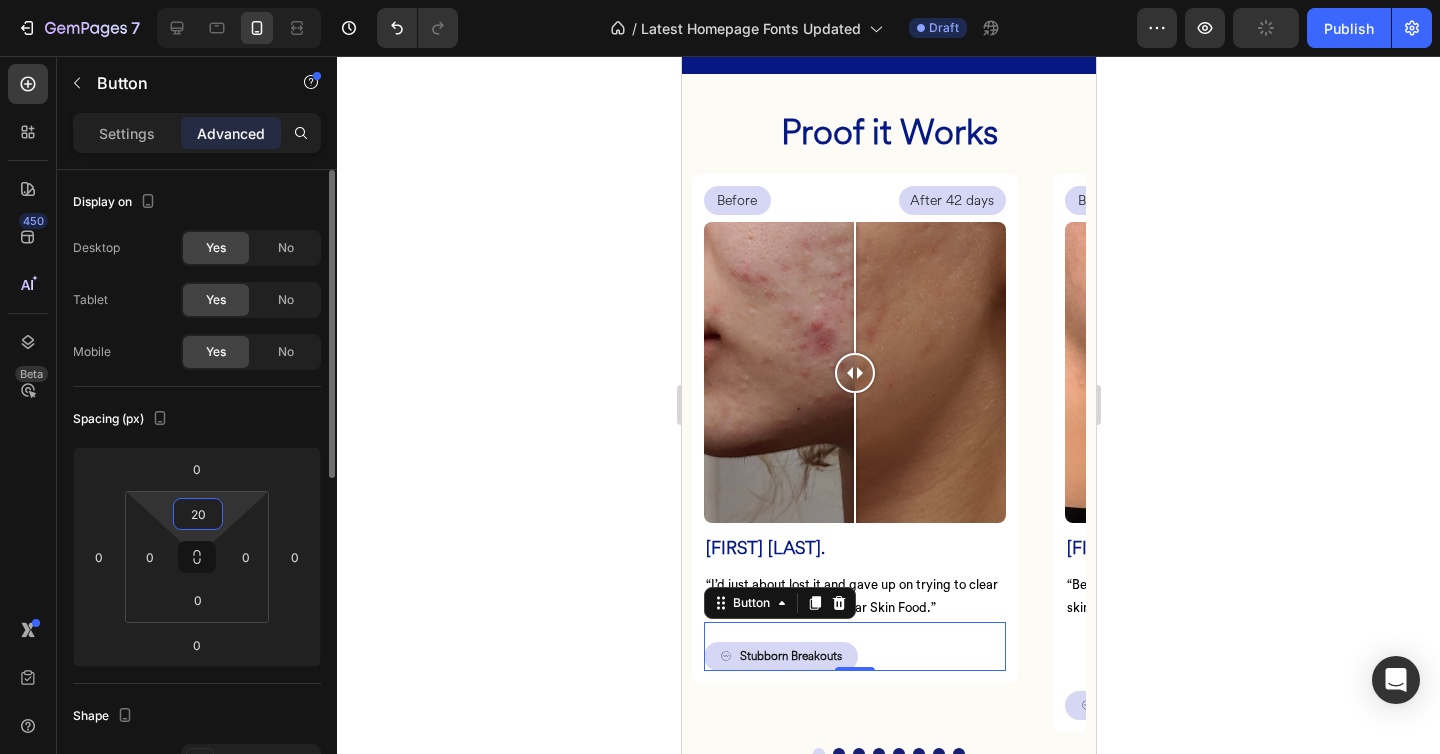 type on "2" 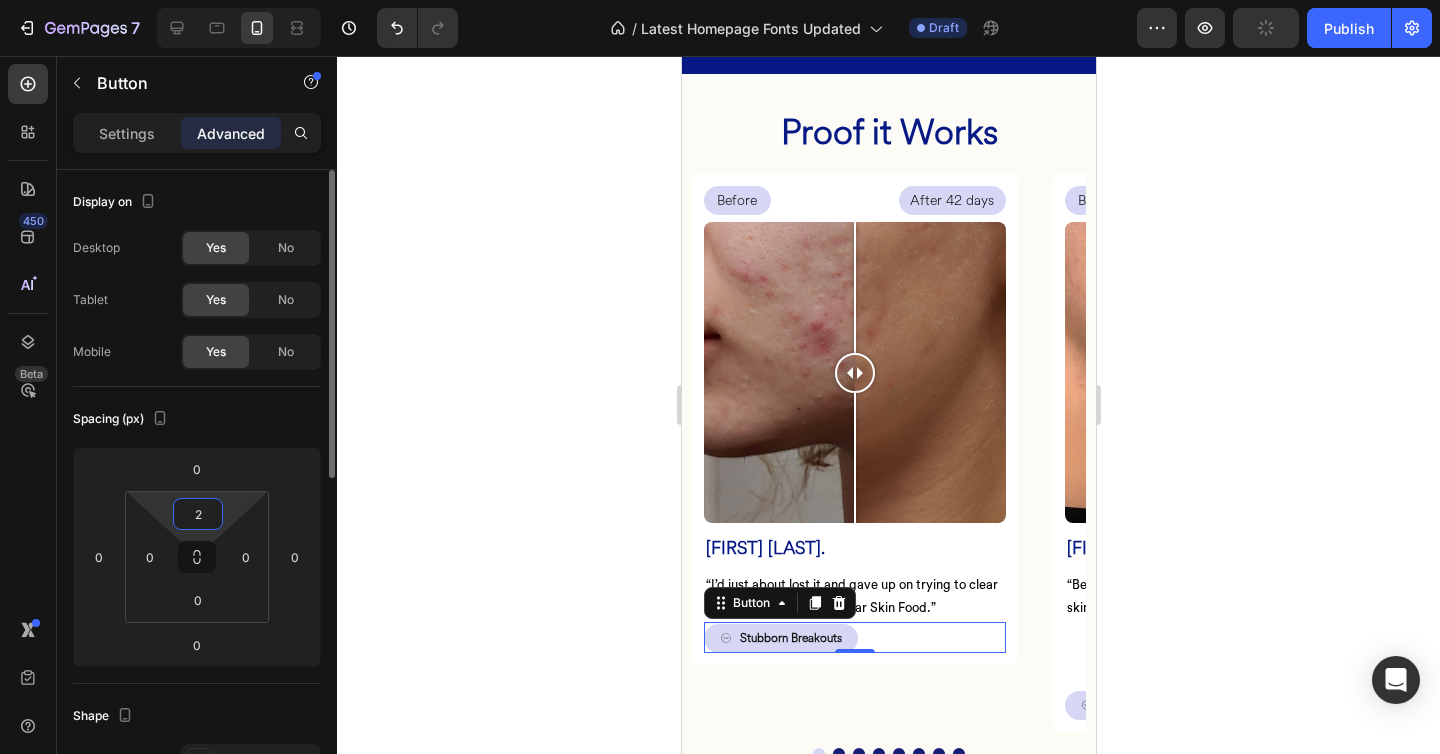 type 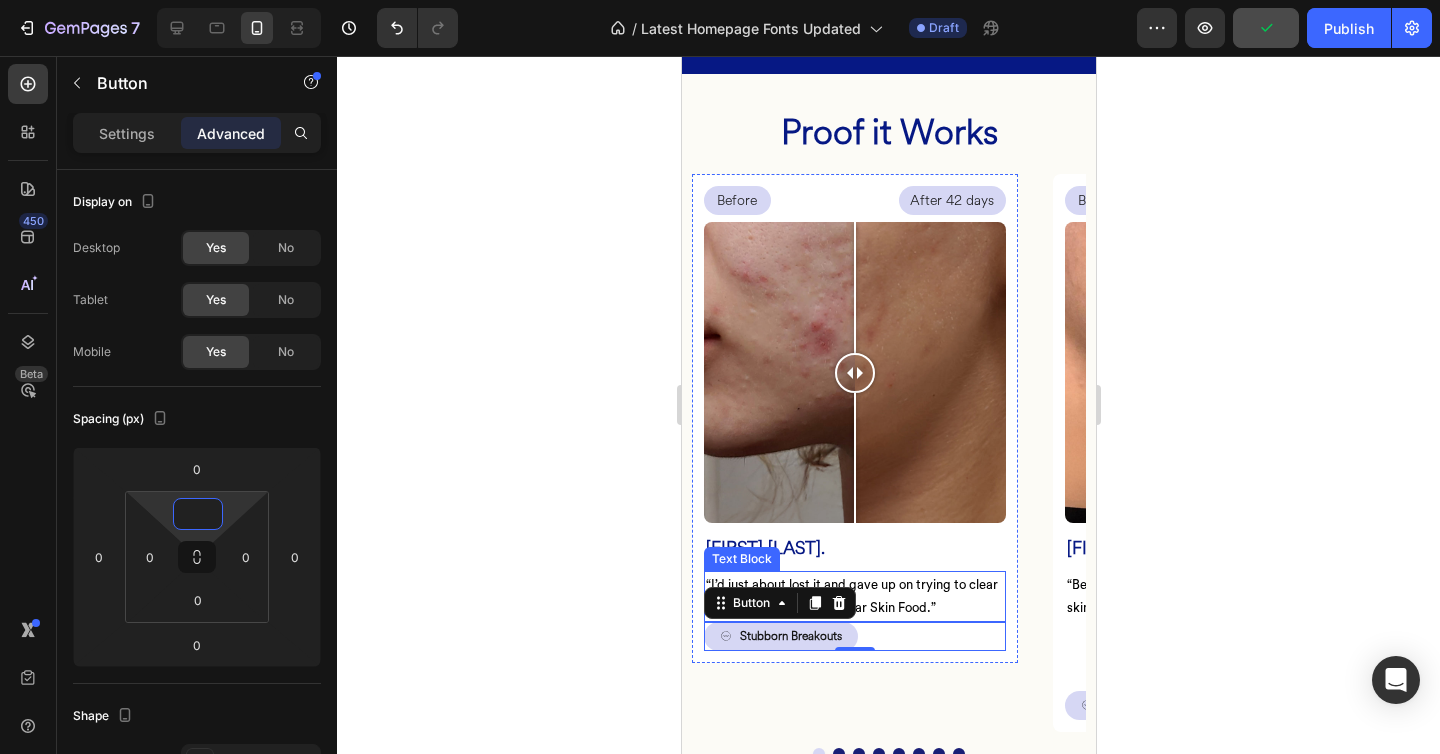 click on "“I’d just about lost it and gave up on trying to clear my acne when I found Clear Skin Food.”" at bounding box center (854, 596) 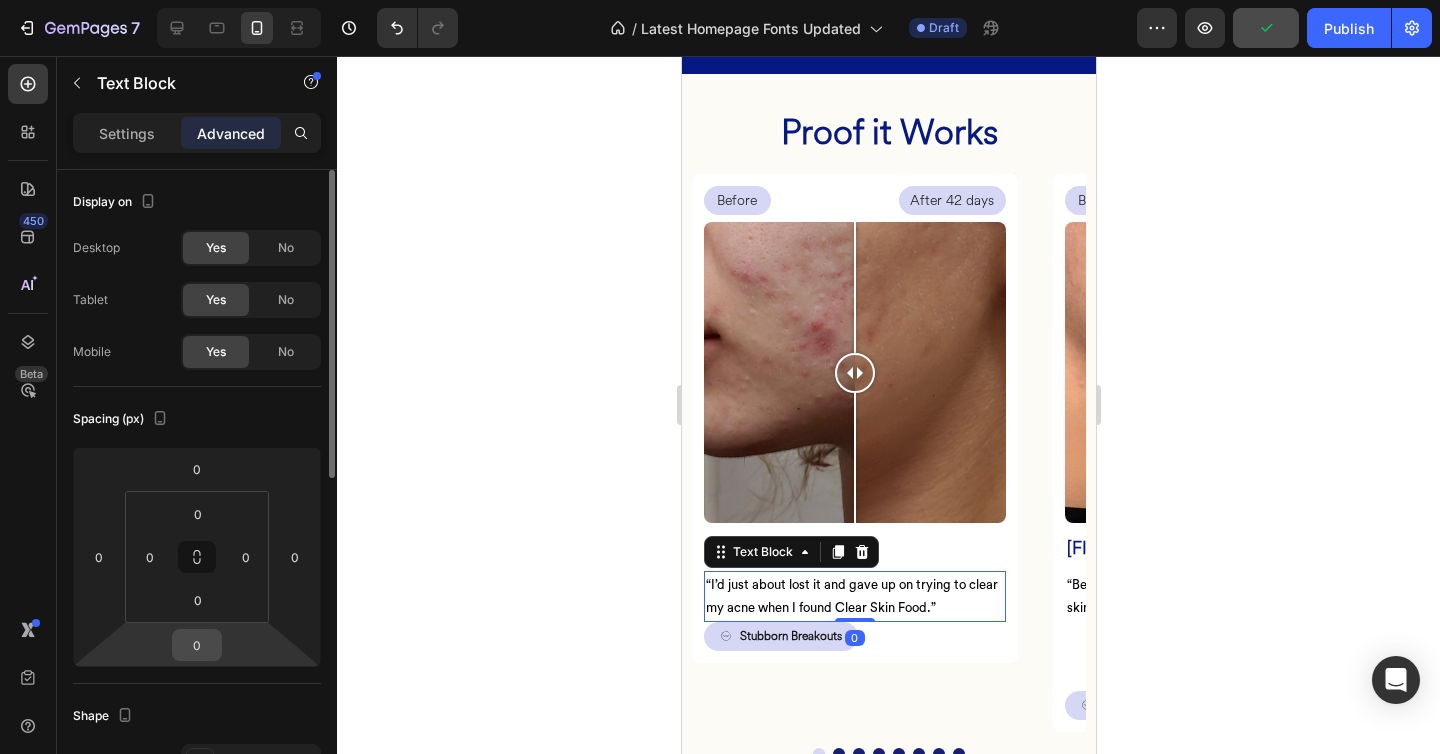 click on "0" at bounding box center (197, 645) 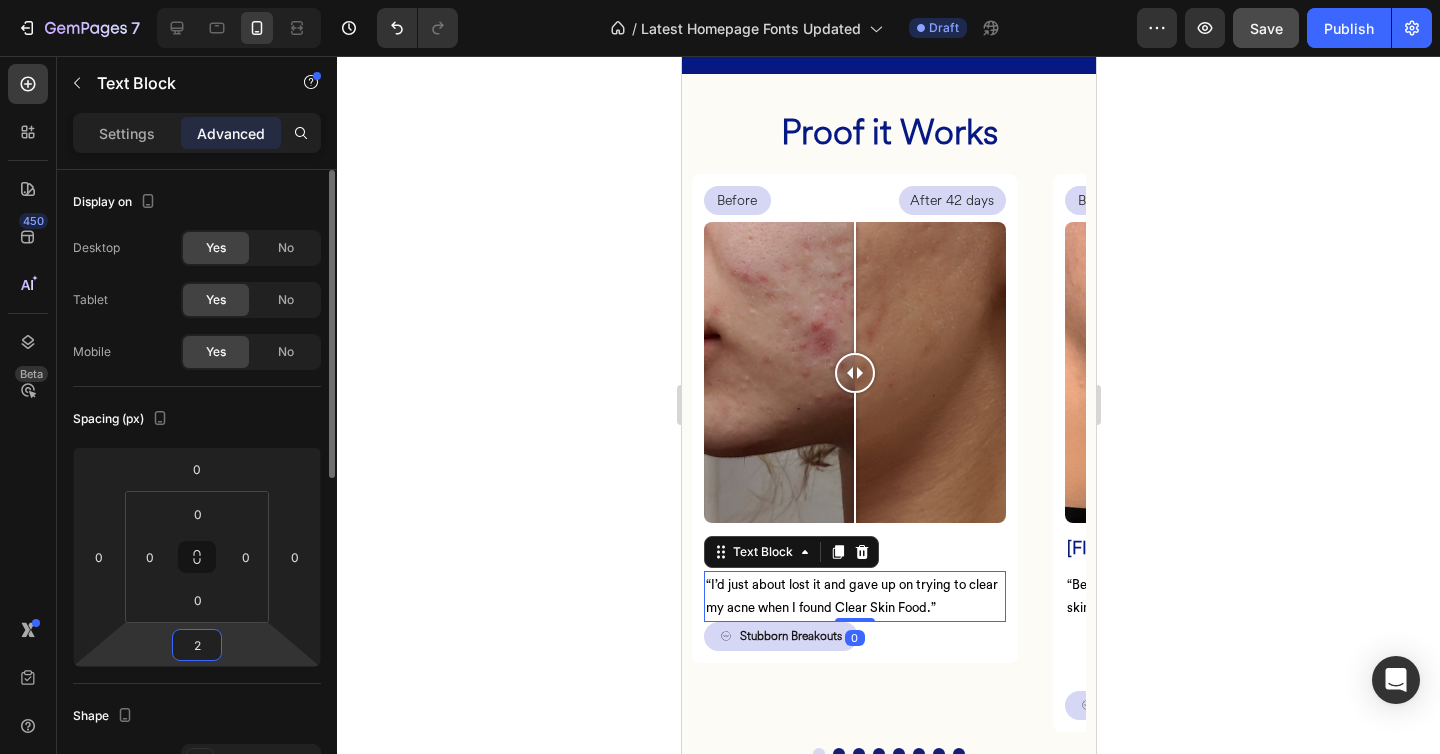 type on "20" 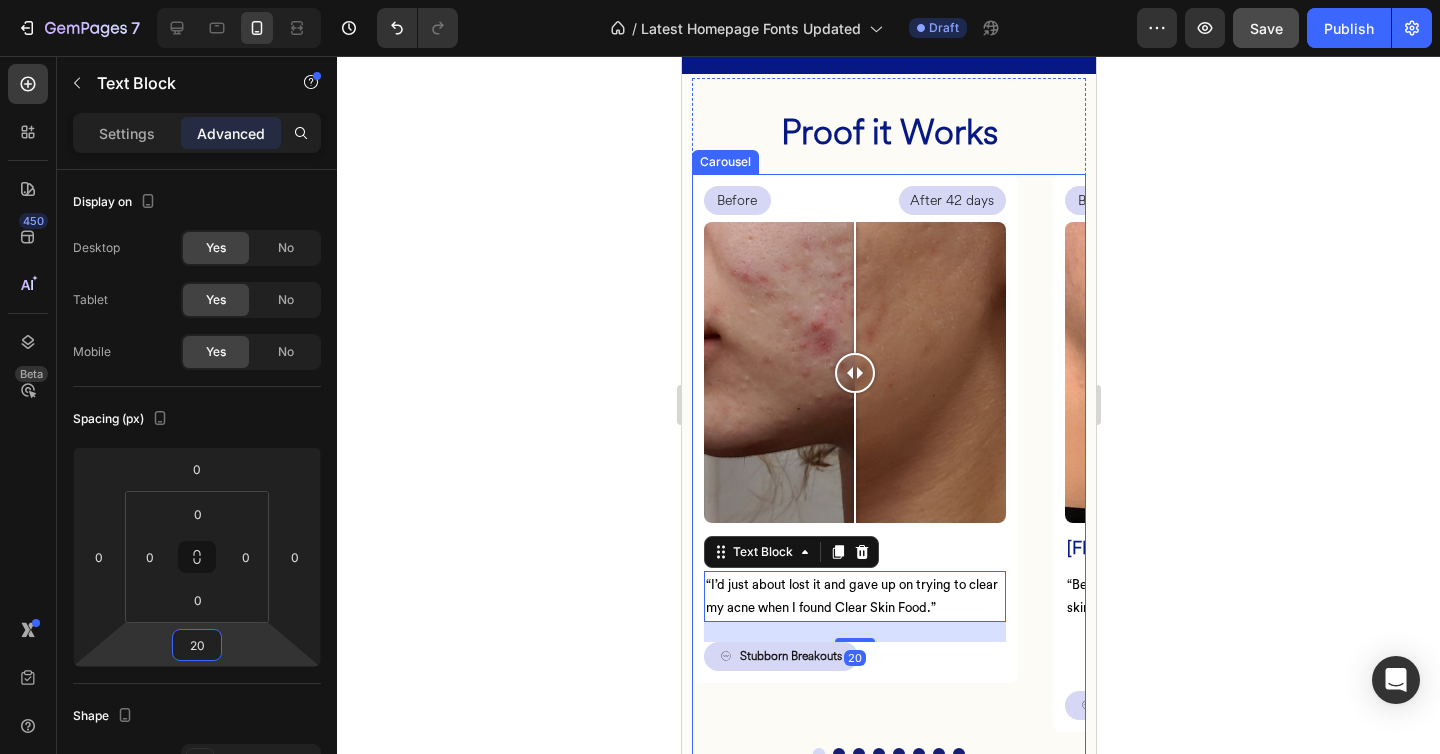 click on "Before Text Block After 42 days Text Block Row Image Comparison Phoebe H. Heading “I’d just about lost it and gave up on trying to clear my acne when I found Clear Skin Food.” Text Block   20
Stubborn Breakouts Button Row Row Before Text Block After 56 days Text Block Row Image Comparison Irene O. Heading “Between weeks 5 and 6 the improvements to my skin started snowballing.” Text Block
Inflamed Breakouts Button Row Before Text Block After 63 days Text Block Row Image Comparison Jillian T. Heading “I’m in my 6th month of clear skin - after 15+ years of painful breakouts, antibiotics, and cortisone shots.” Text Block
Cystic & Long-term Breakouts Button Row Before Text Block After 49 days Text Block Row Image Comparison Anna W. Heading I used to walk past mirrors and avoid looking at myself… I don’t even think about my skin anymore - something I never thought I’d be able to do Text Block
Adult acne Button Row Before Text Block After 77 days Text Block Row Angela M." at bounding box center [888, 453] 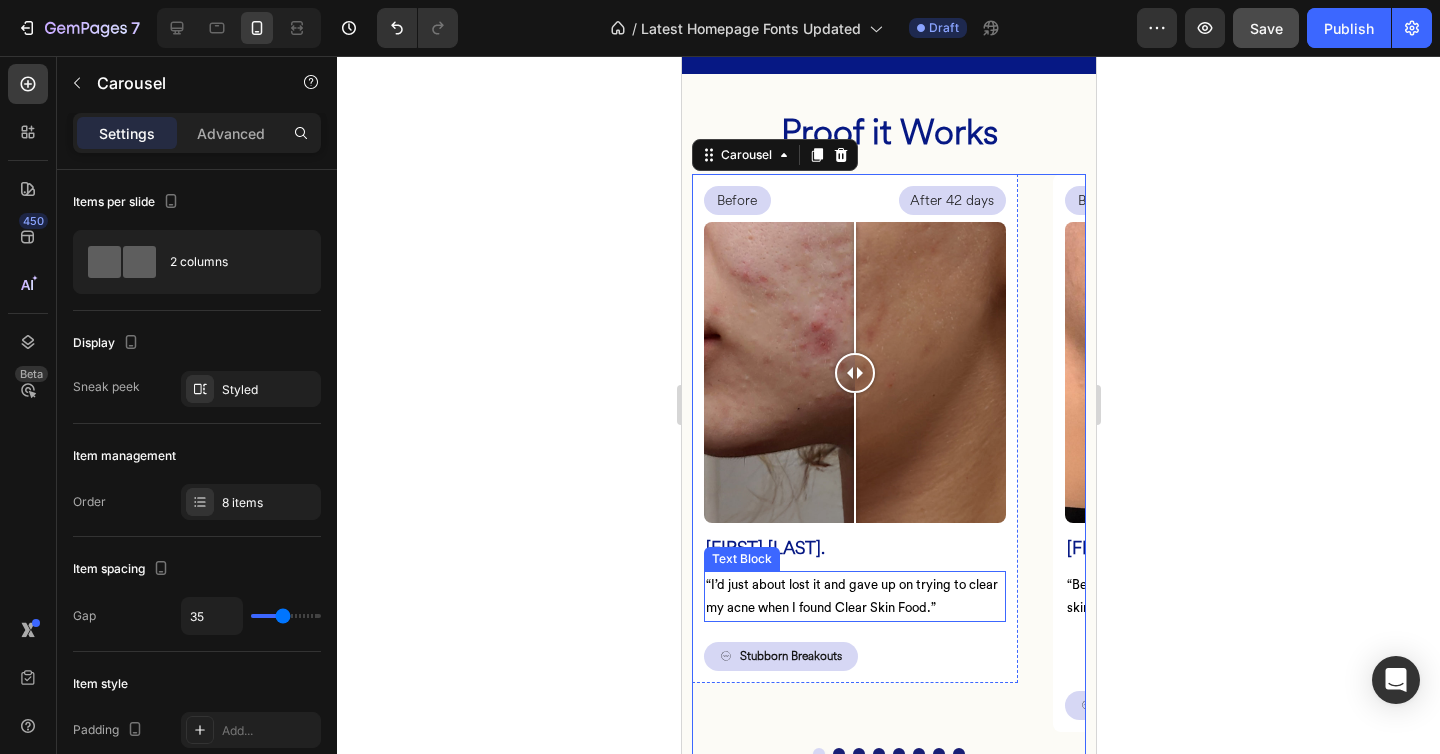 click on "“I’d just about lost it and gave up on trying to clear my acne when I found Clear Skin Food.”" at bounding box center (854, 596) 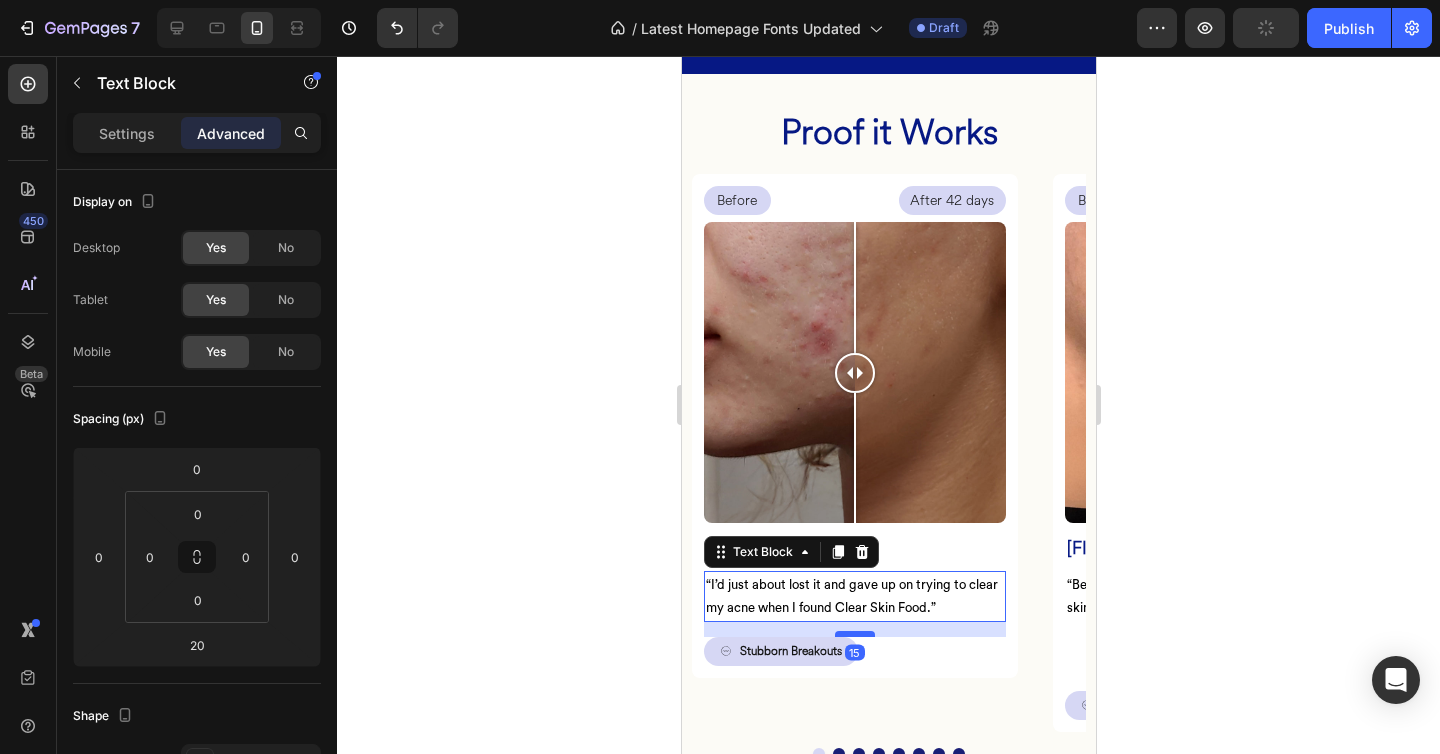click at bounding box center [854, 634] 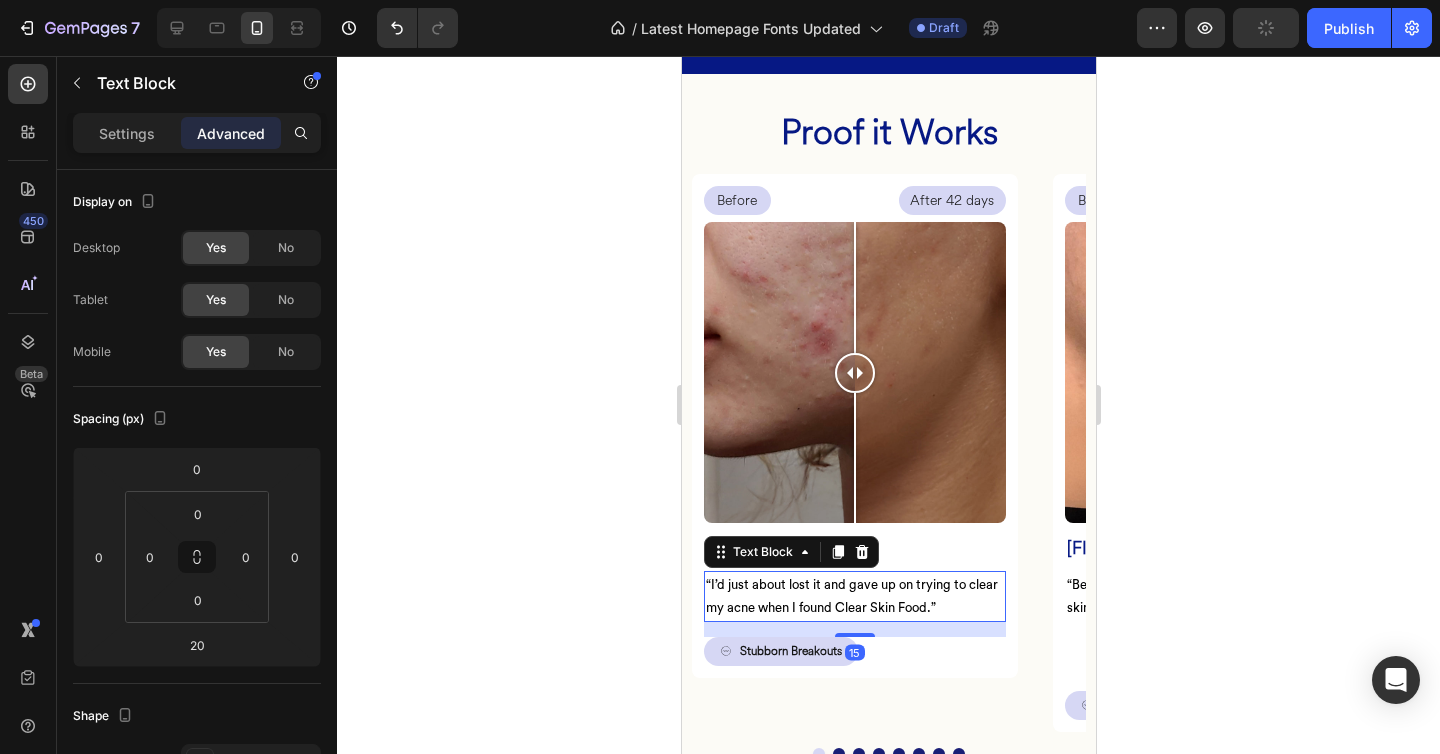 type on "15" 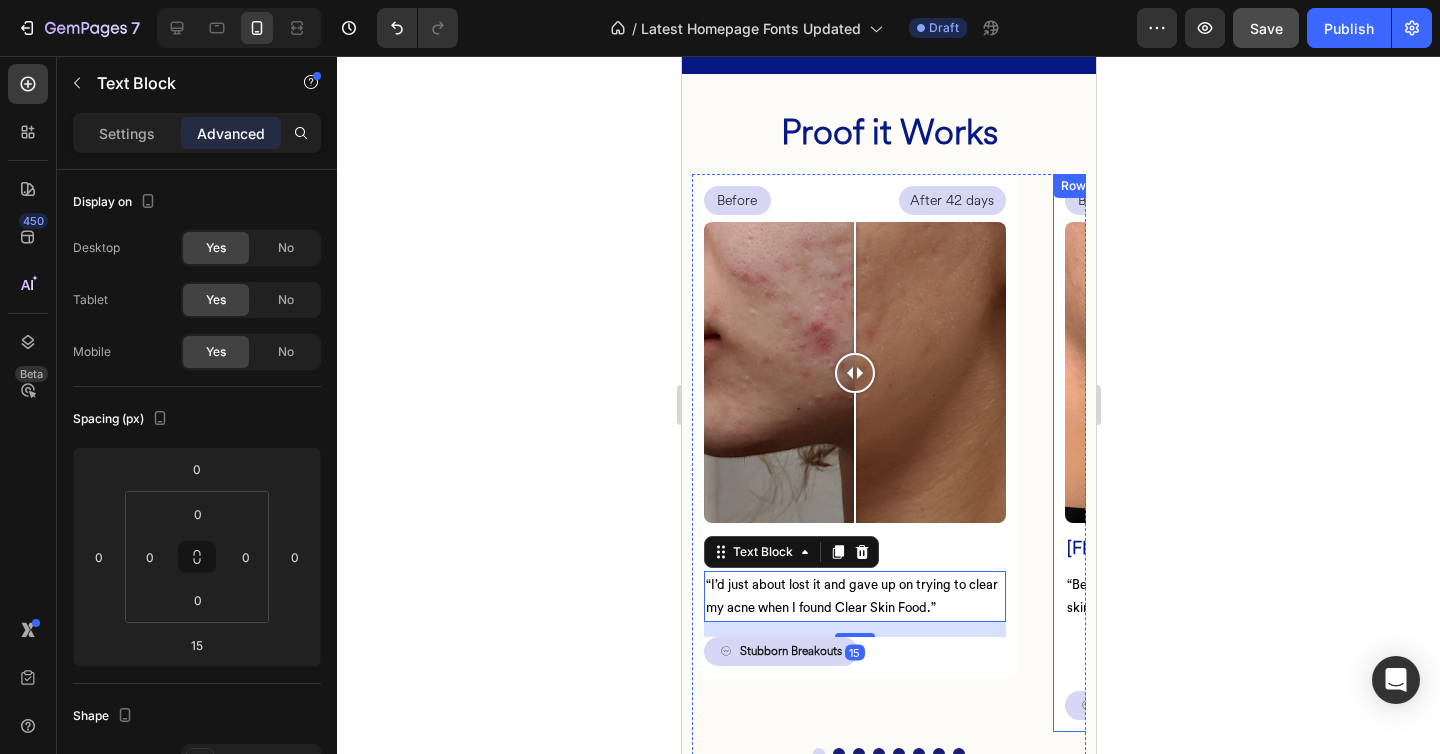 click on "Before Text Block After 56 days Text Block Row Image Comparison Irene O. Heading “Between weeks 5 and 6 the improvements to my skin started snowballing.” Text Block
Inflamed Breakouts Button Row" at bounding box center [1215, 453] 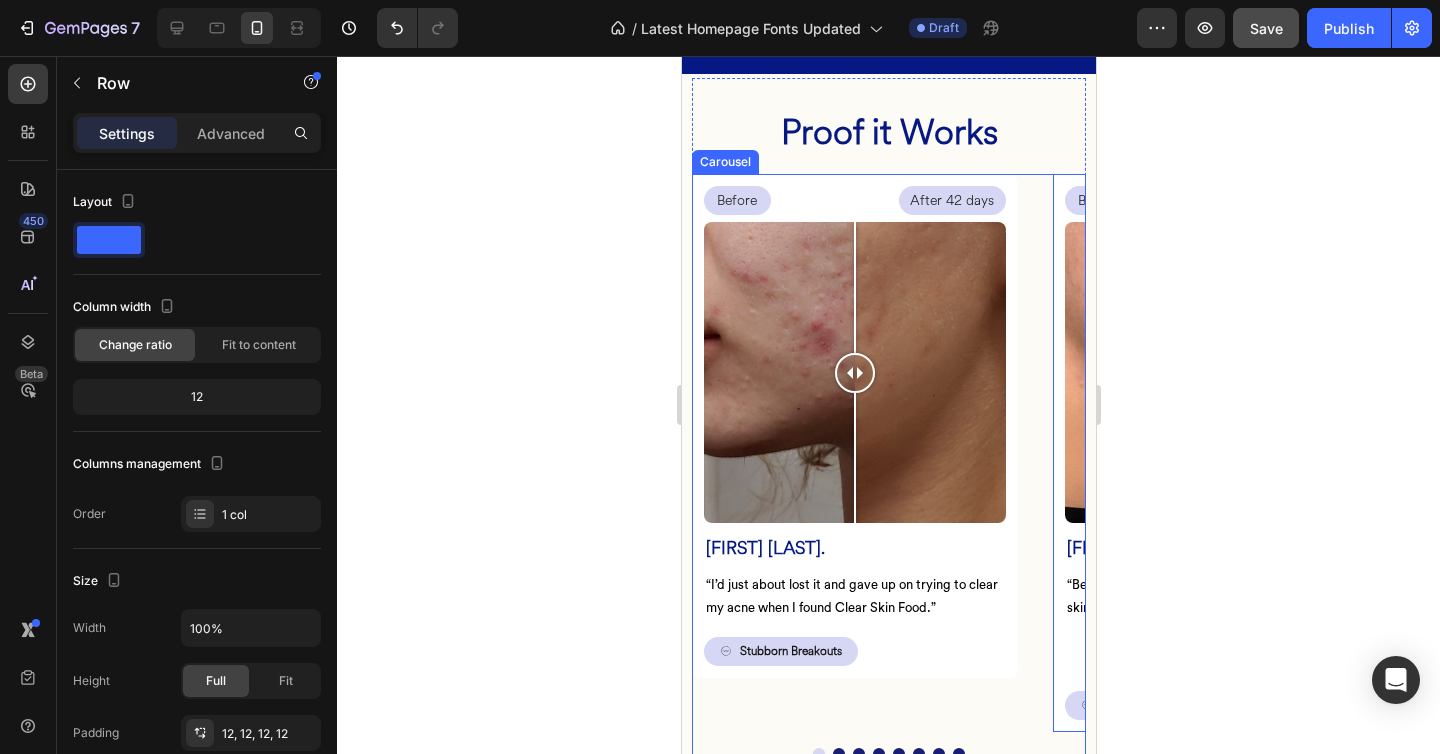 click at bounding box center (858, 754) 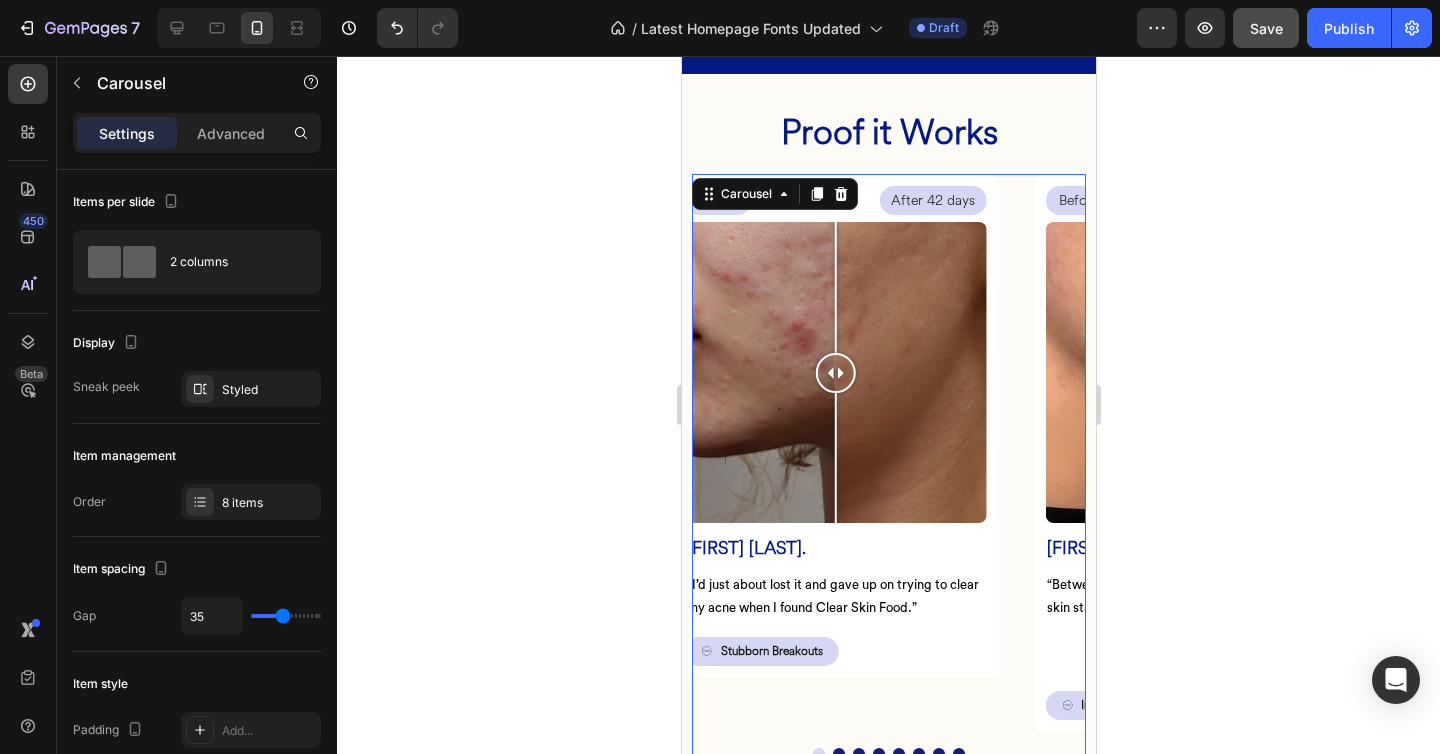 scroll, scrollTop: 1280, scrollLeft: 0, axis: vertical 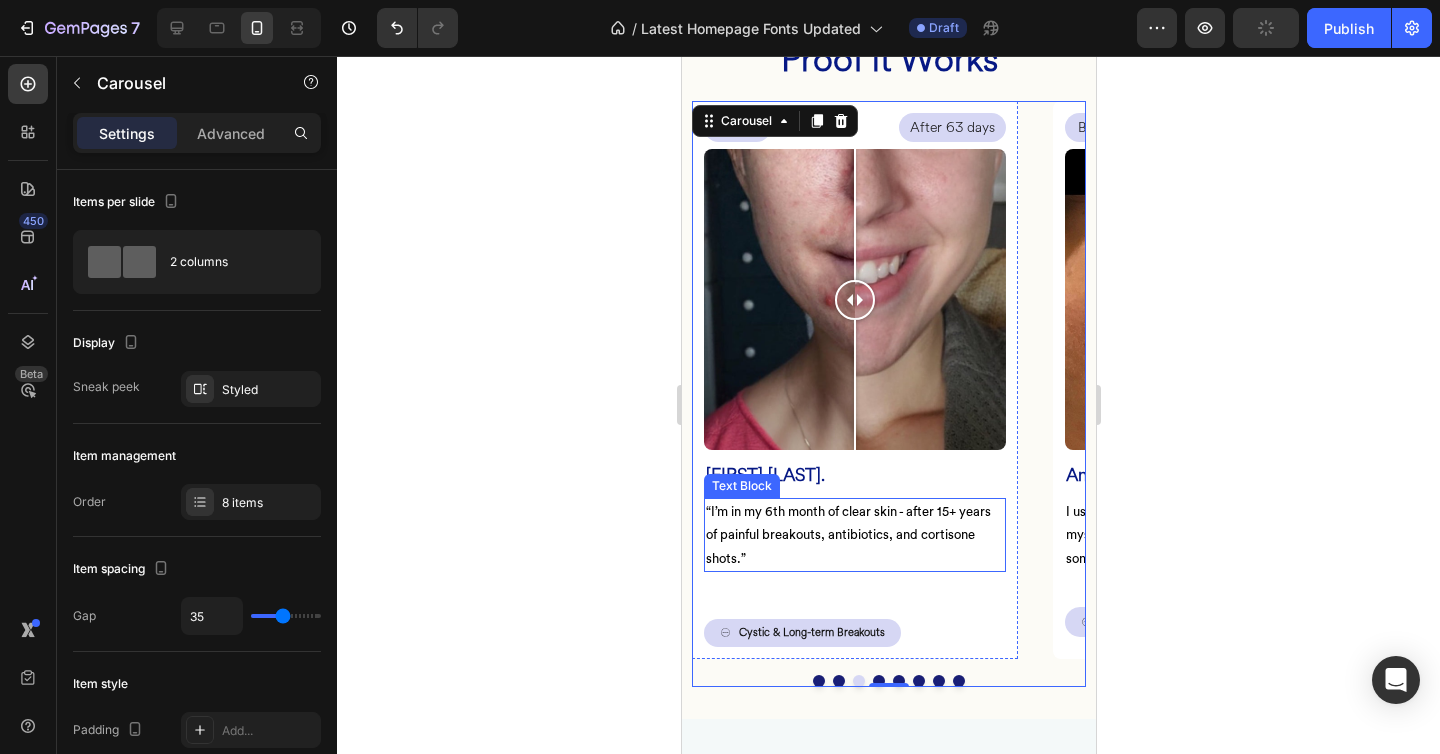 click on "“I’m in my 6th month of clear skin - after 15+ years of painful breakouts, antibiotics, and cortisone shots.”" at bounding box center [854, 535] 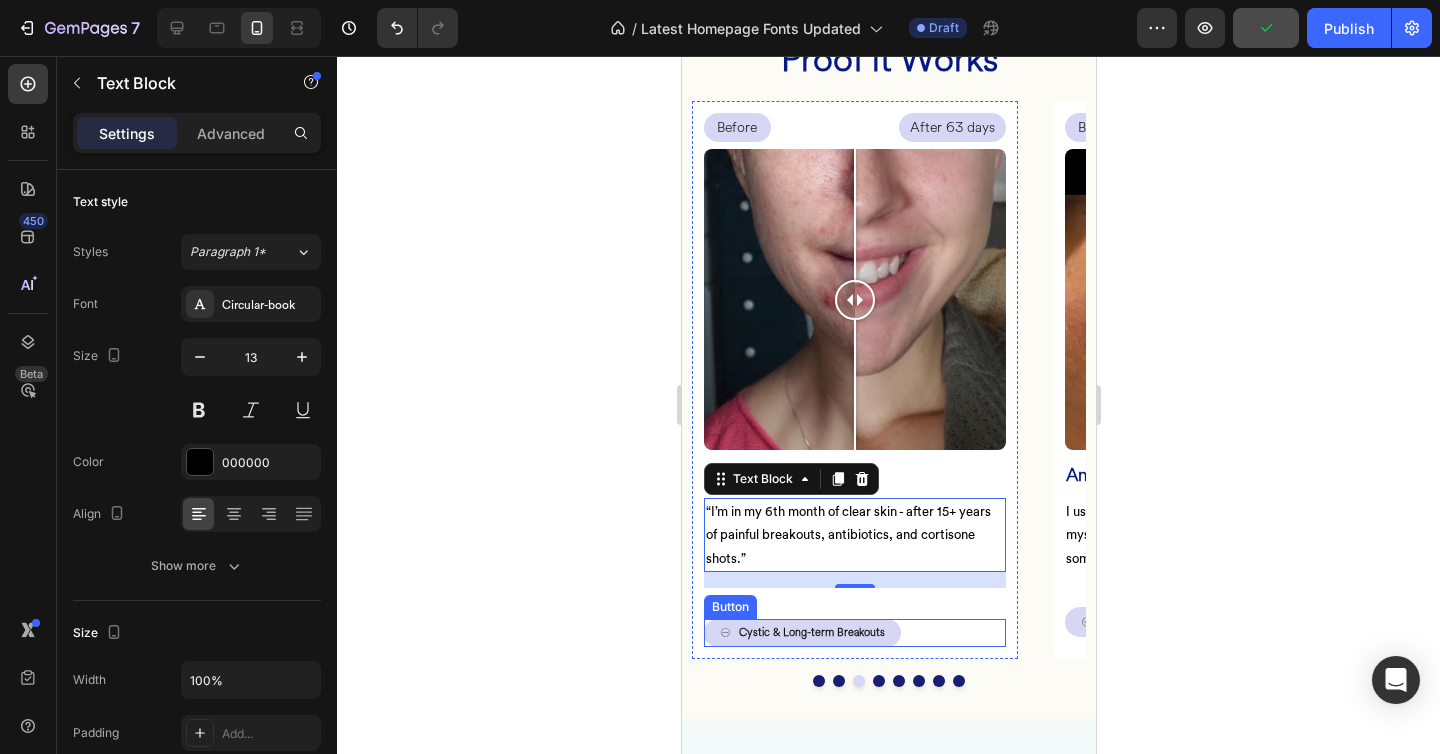 click on "Cystic & Long-term Breakouts Button" at bounding box center [854, 633] 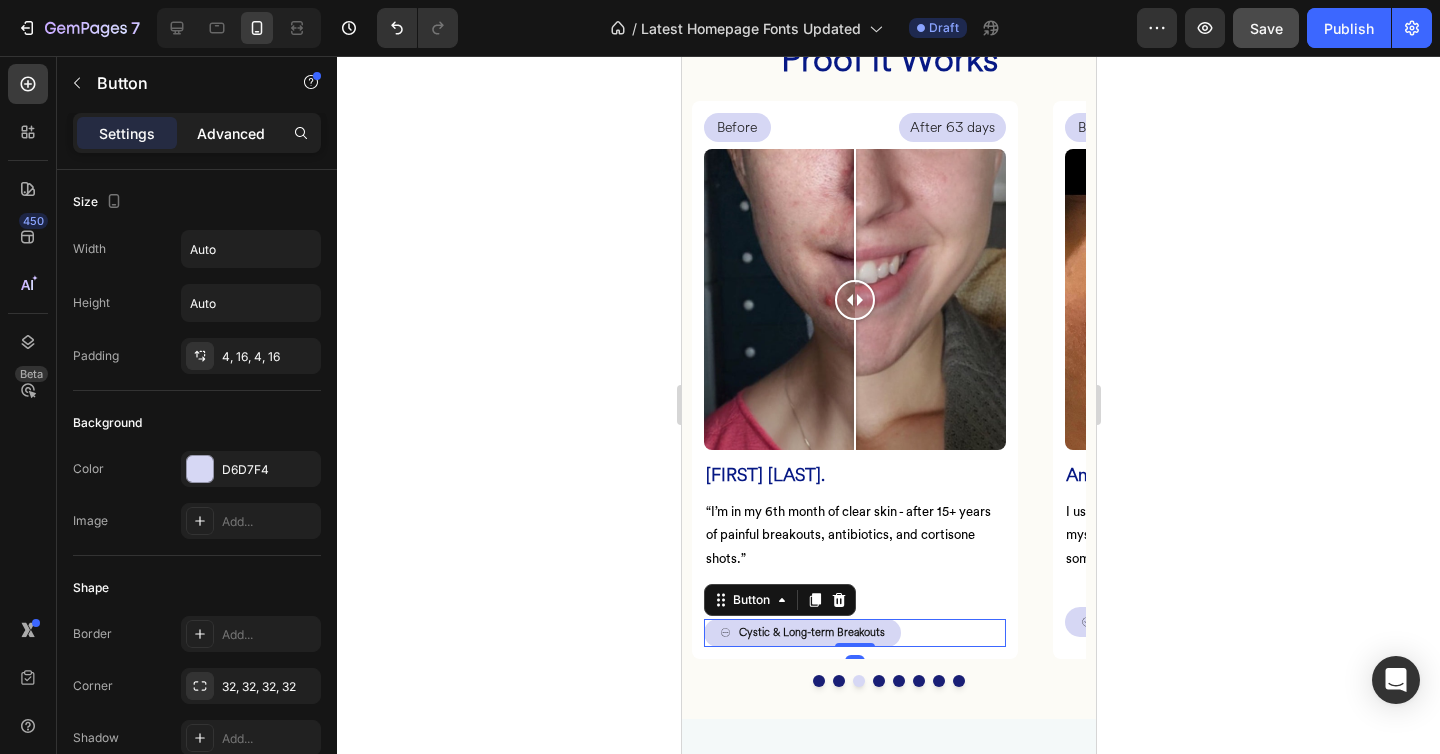 click on "Advanced" 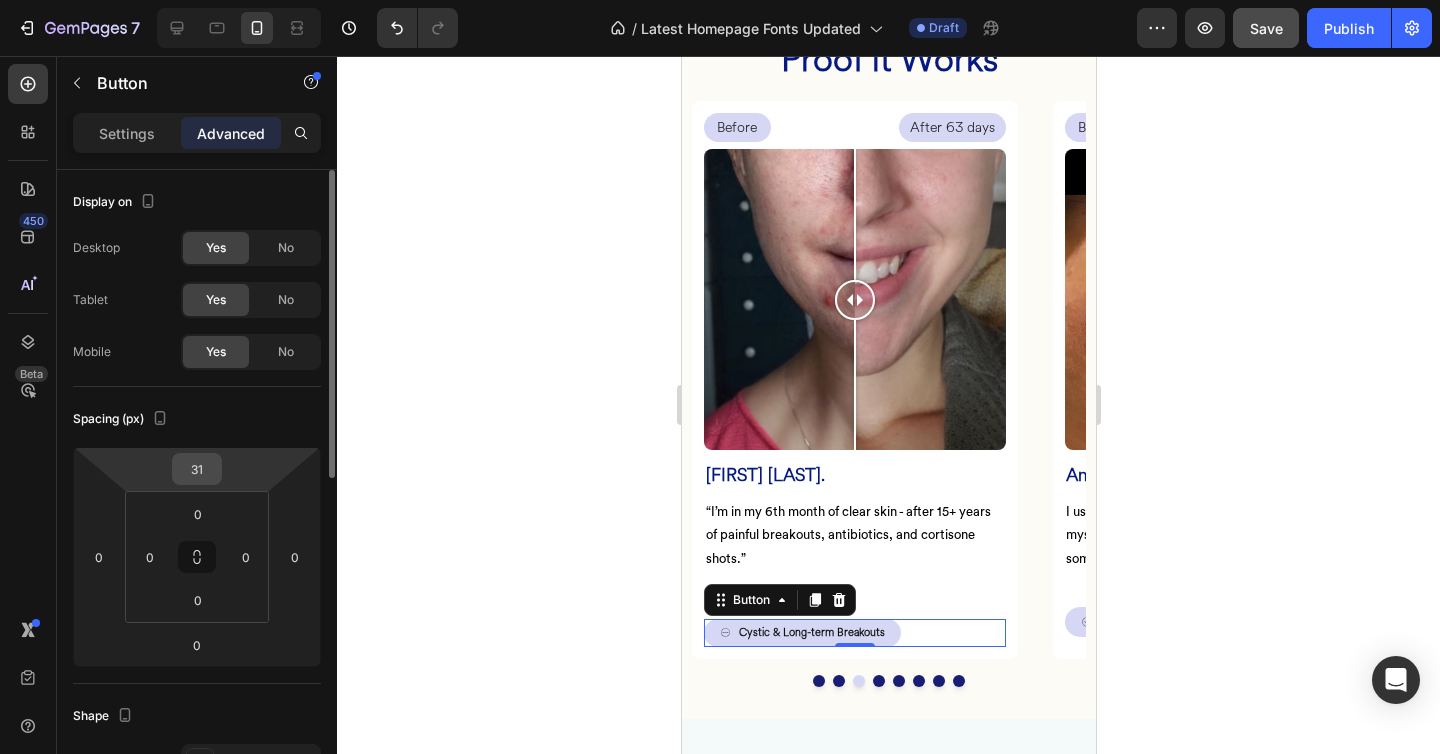 click on "31" at bounding box center (197, 469) 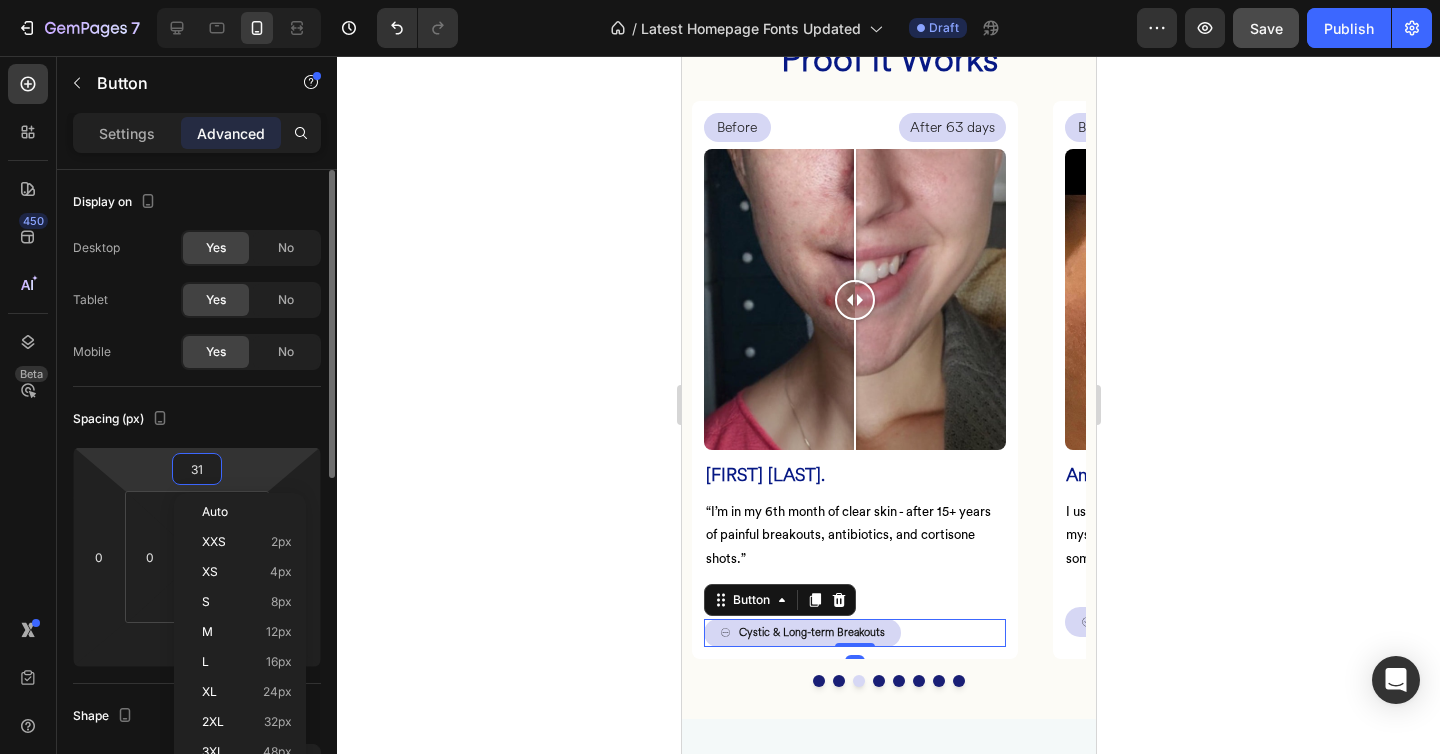 type on "0" 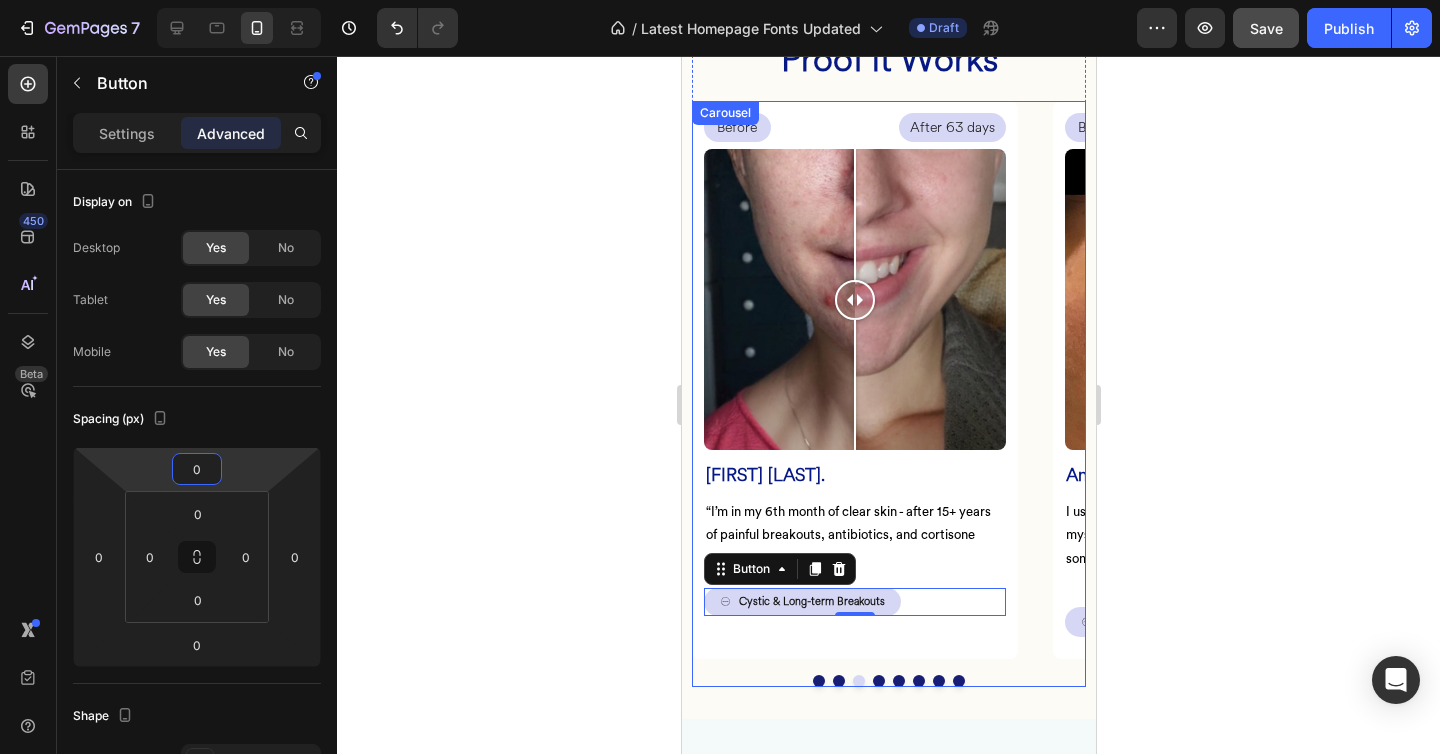 click on "Before Text Block After 42 days Text Block Row Image Comparison Phoebe H. Heading “I’d just about lost it and gave up on trying to clear my acne when I found Clear Skin Food.” Text Block
Stubborn Breakouts Button Row Row Before Text Block After 56 days Text Block Row Image Comparison Irene O. Heading “Between weeks 5 and 6 the improvements to my skin started snowballing.” Text Block
Inflamed Breakouts Button Row Before Text Block After 63 days Text Block Row Image Comparison Jillian T. Heading “I’m in my 6th month of clear skin - after 15+ years of painful breakouts, antibiotics, and cortisone shots.” Text Block
Cystic & Long-term Breakouts Button   0 Row Before Text Block After 49 days Text Block Row Image Comparison Anna W. Heading I used to walk past mirrors and avoid looking at myself… I don’t even think about my skin anymore - something I never thought I’d be able to do Text Block
Adult acne Button Row Before Text Block After 77 days Text Block Row Angela M." at bounding box center (888, 380) 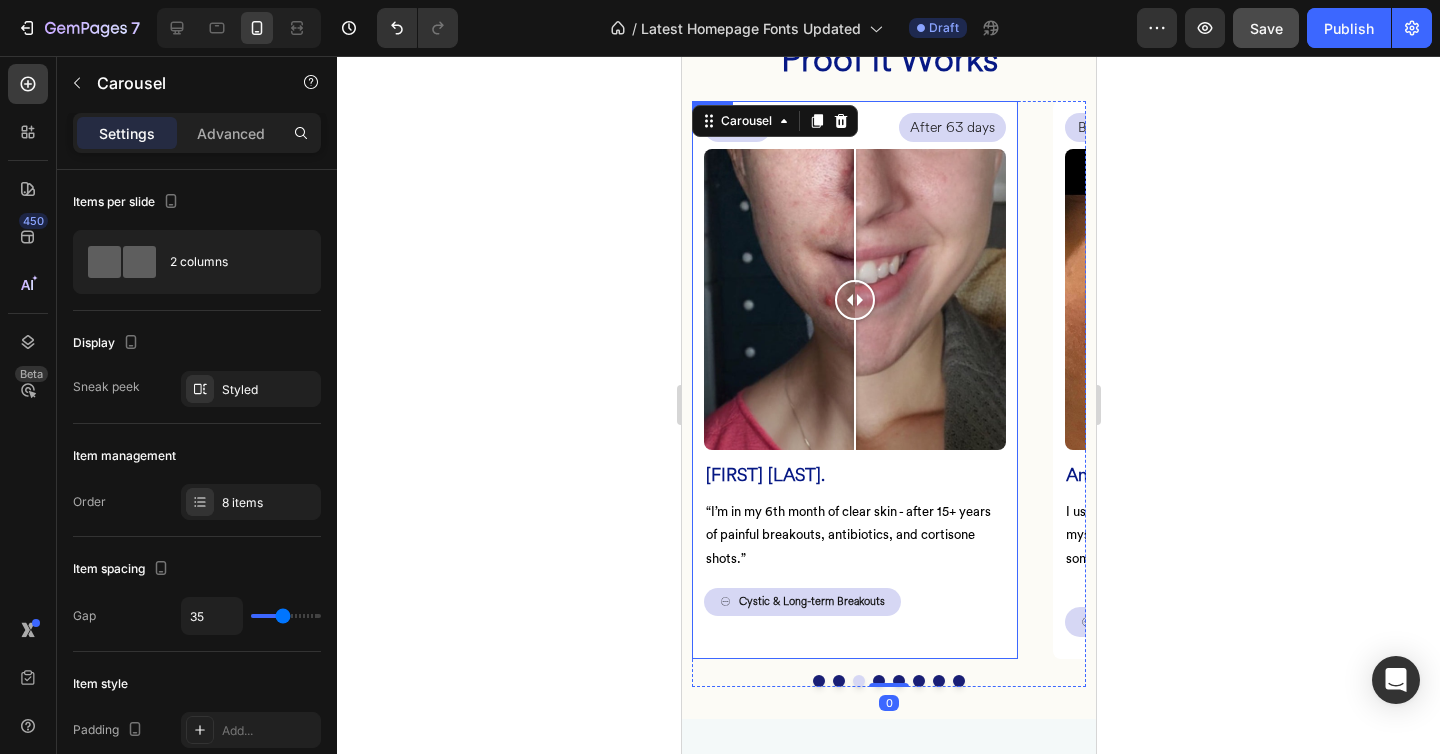 click on "Before Text Block After 63 days Text Block Row Image Comparison Jillian T. Heading “I’m in my 6th month of clear skin - after 15+ years of painful breakouts, antibiotics, and cortisone shots.” Text Block
Cystic & Long-term Breakouts Button" at bounding box center [854, 380] 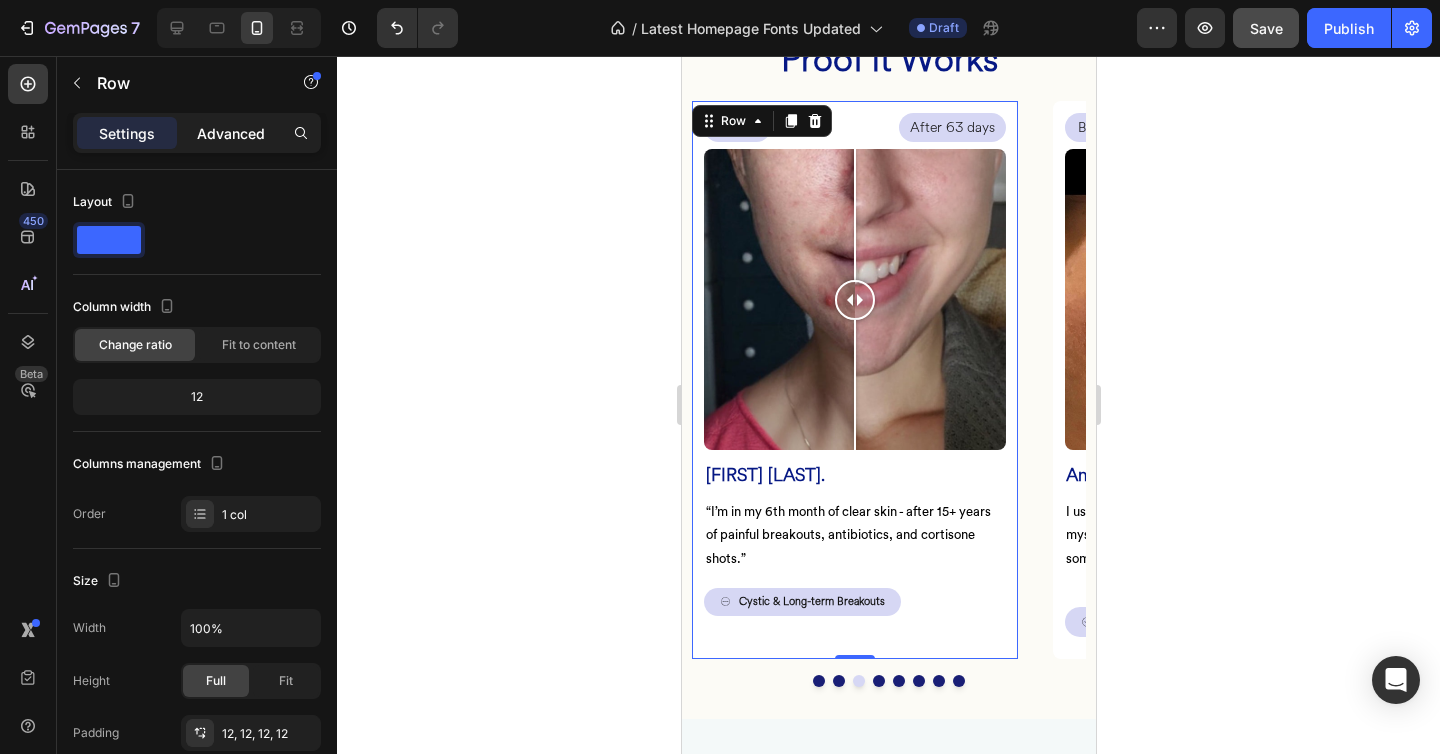 click on "Advanced" at bounding box center [231, 133] 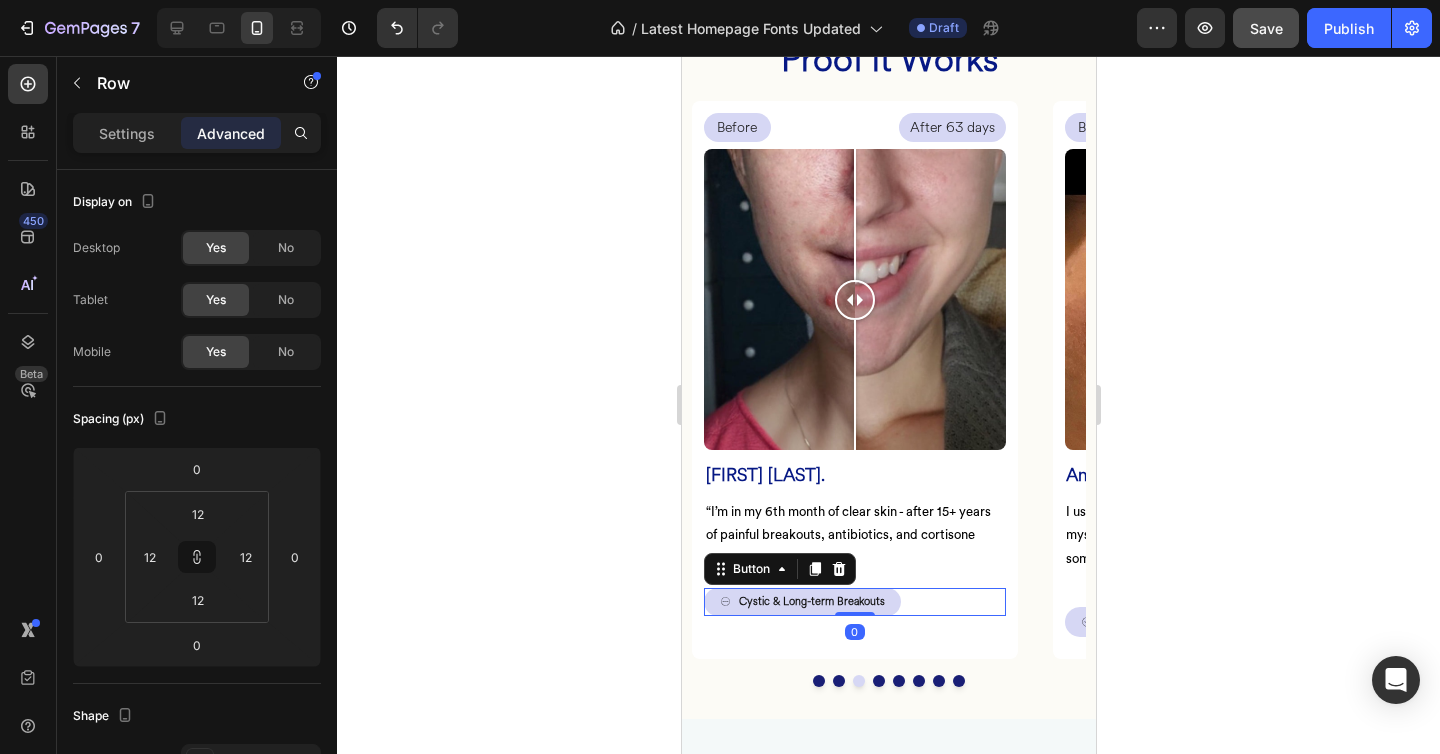 click on "Cystic & Long-term Breakouts Button   0" at bounding box center [854, 602] 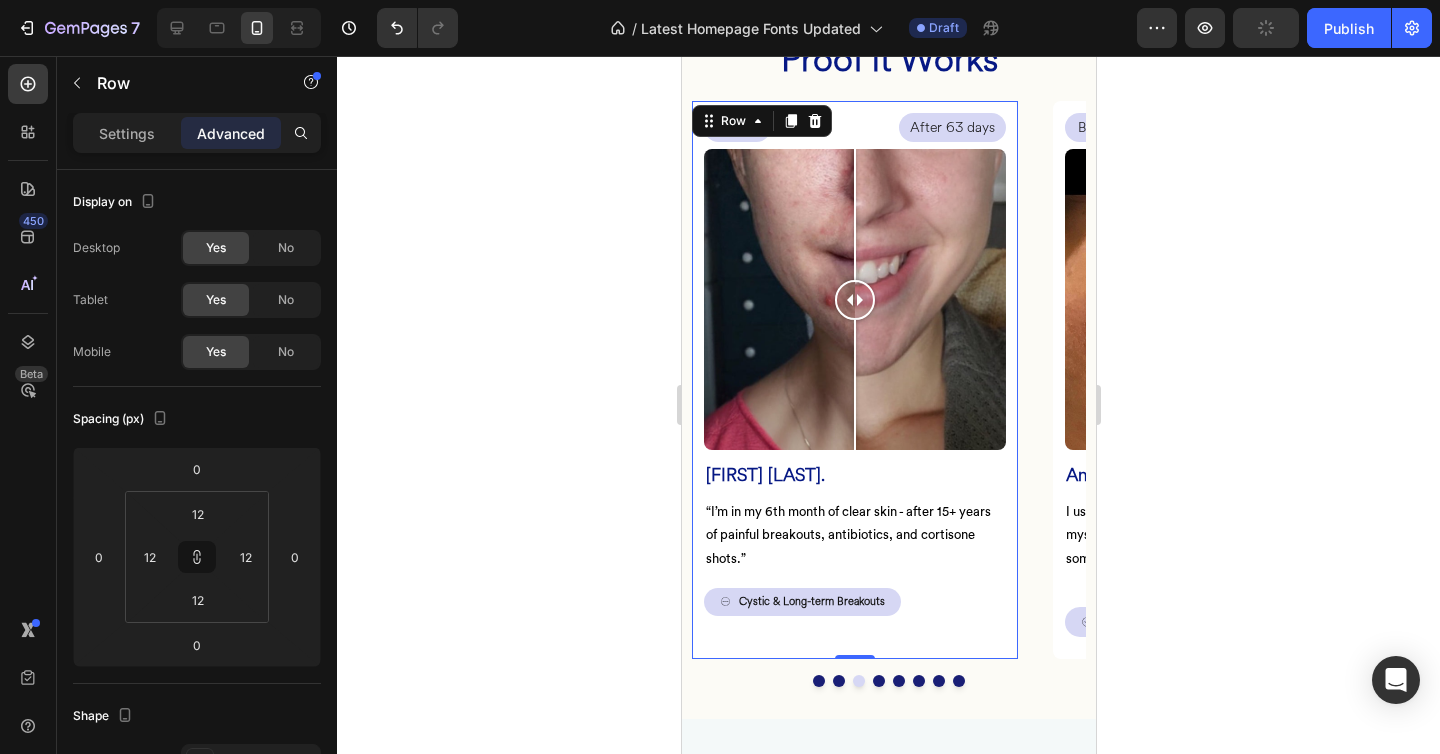 click on "Before Text Block After 63 days Text Block Row Image Comparison Jillian T. Heading “I’m in my 6th month of clear skin - after 15+ years of painful breakouts, antibiotics, and cortisone shots.” Text Block
Cystic & Long-term Breakouts Button" at bounding box center [854, 380] 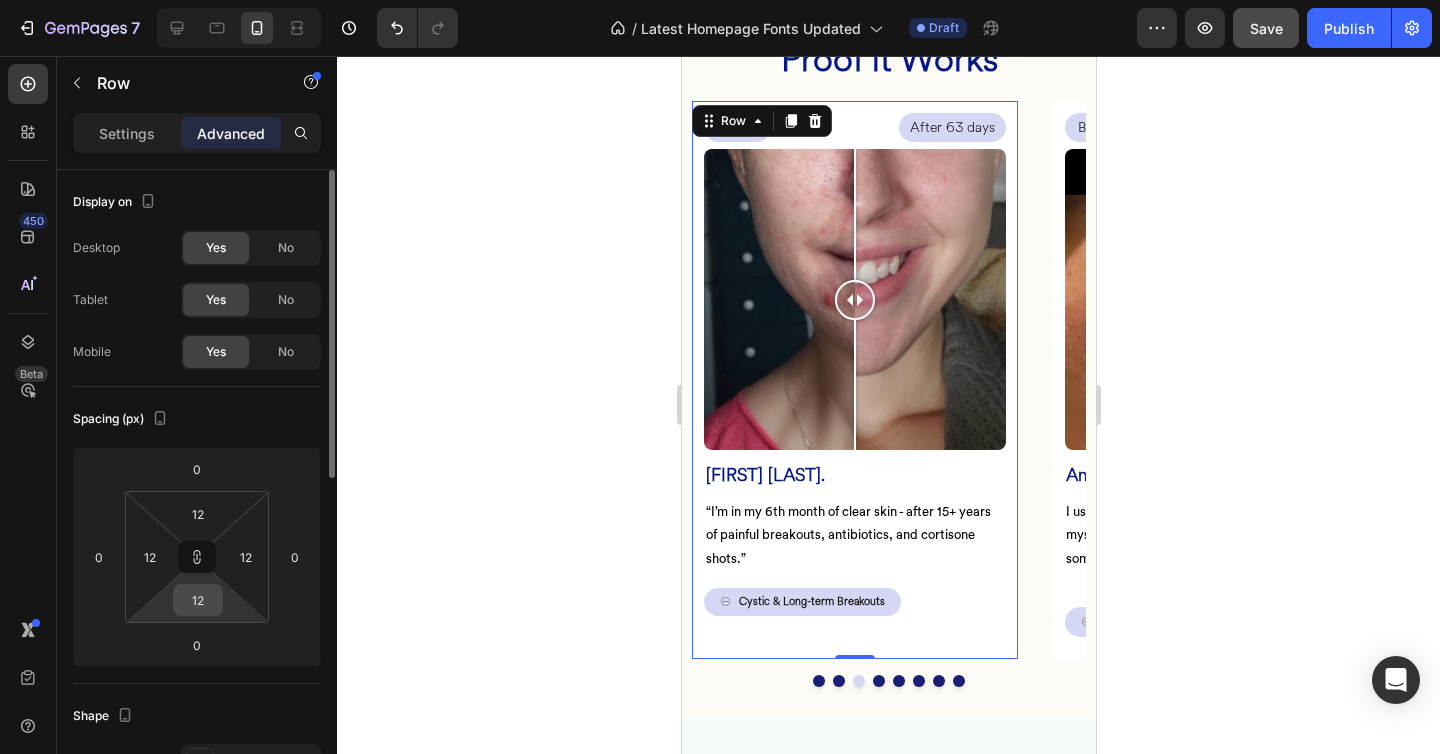 click on "12" at bounding box center (198, 600) 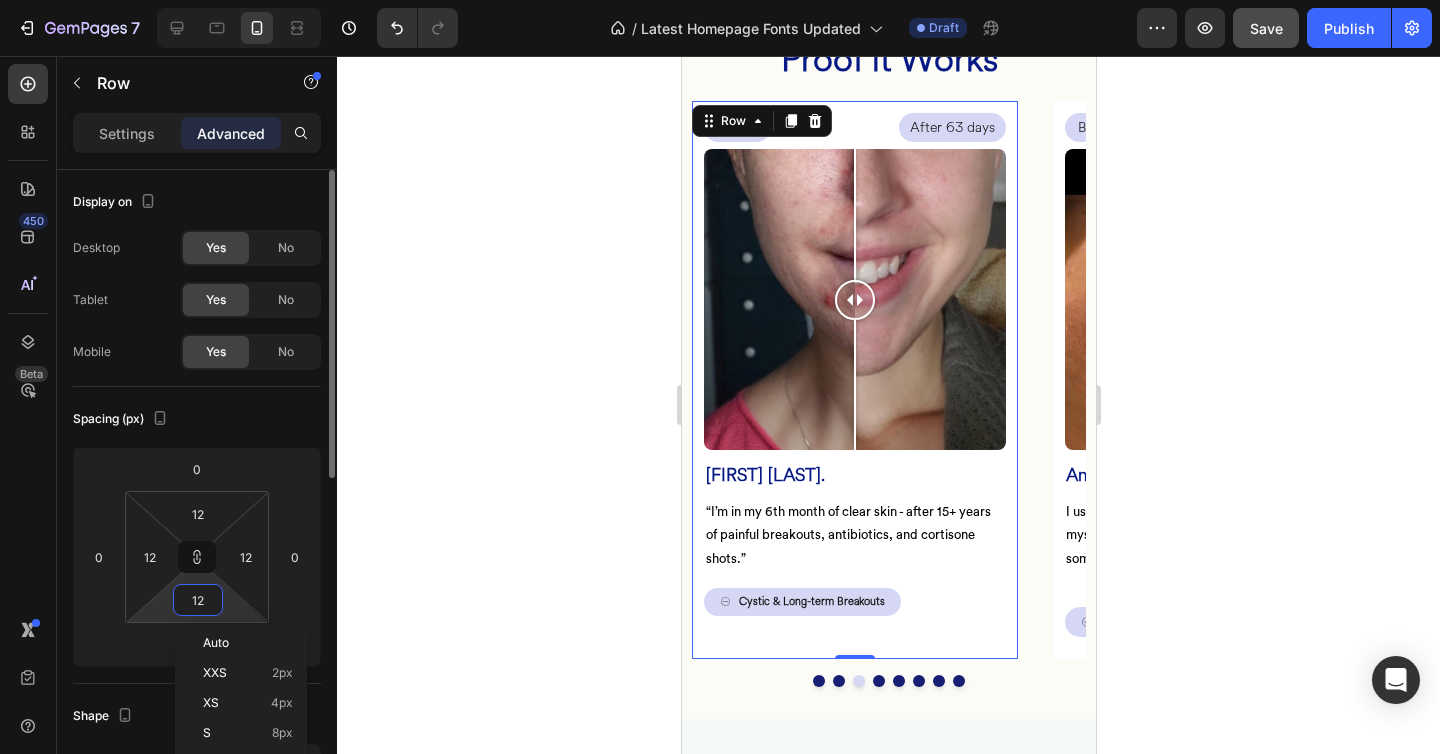 type on "0" 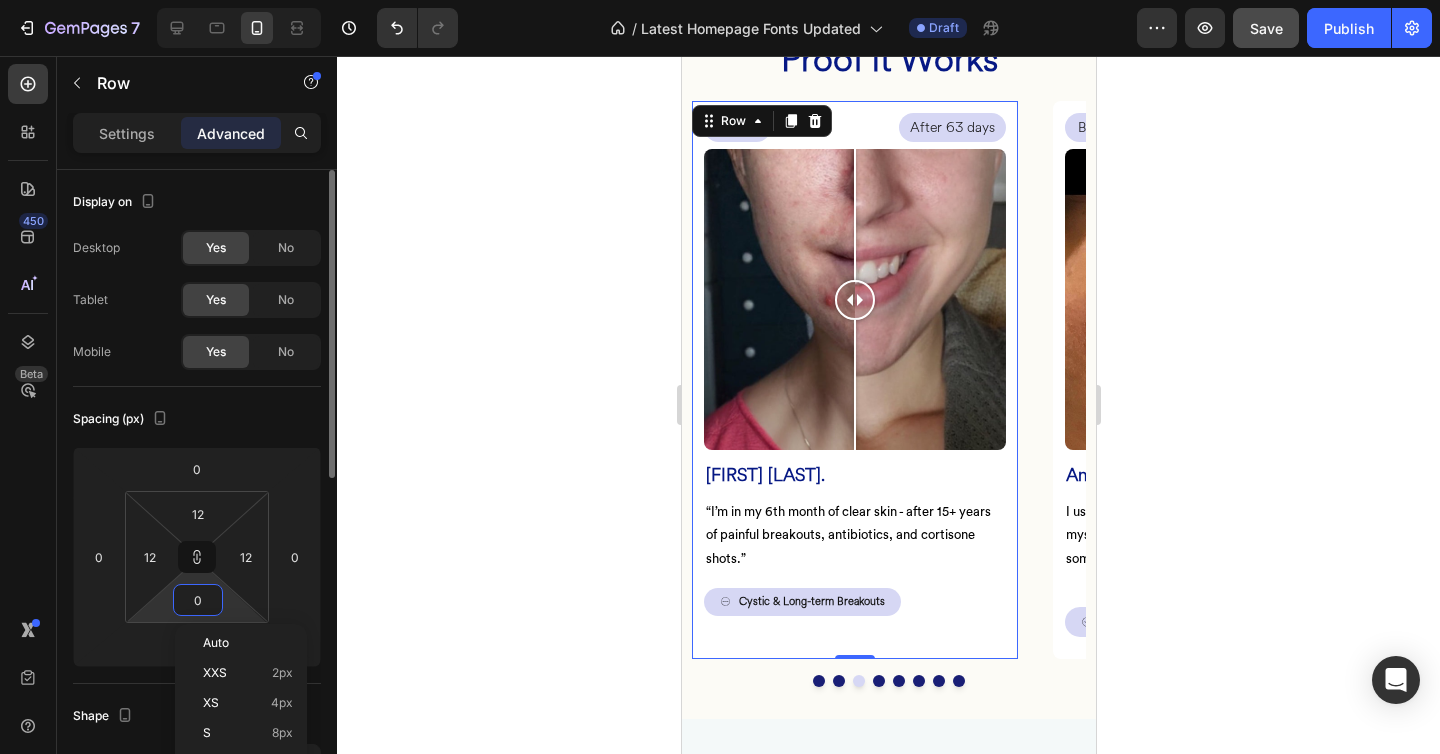 type on "0" 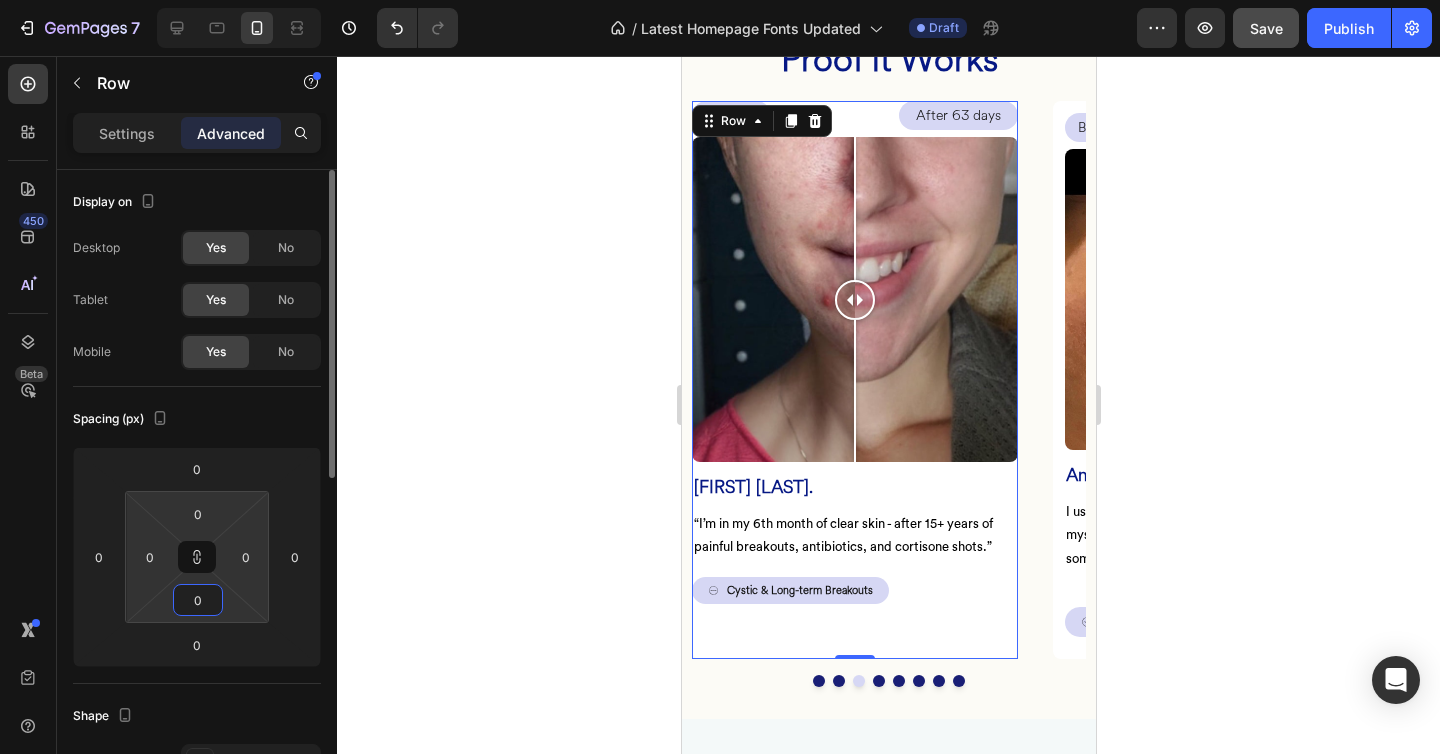 type 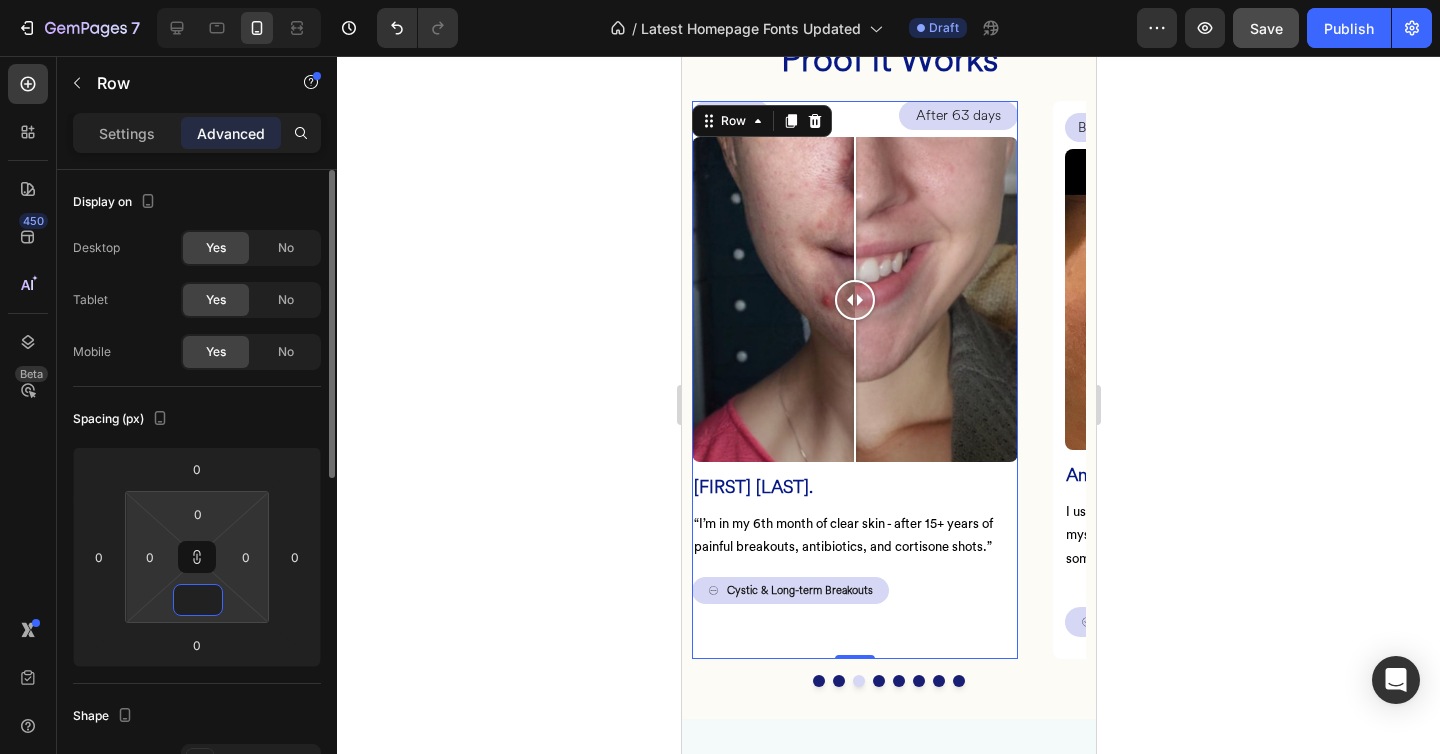 type 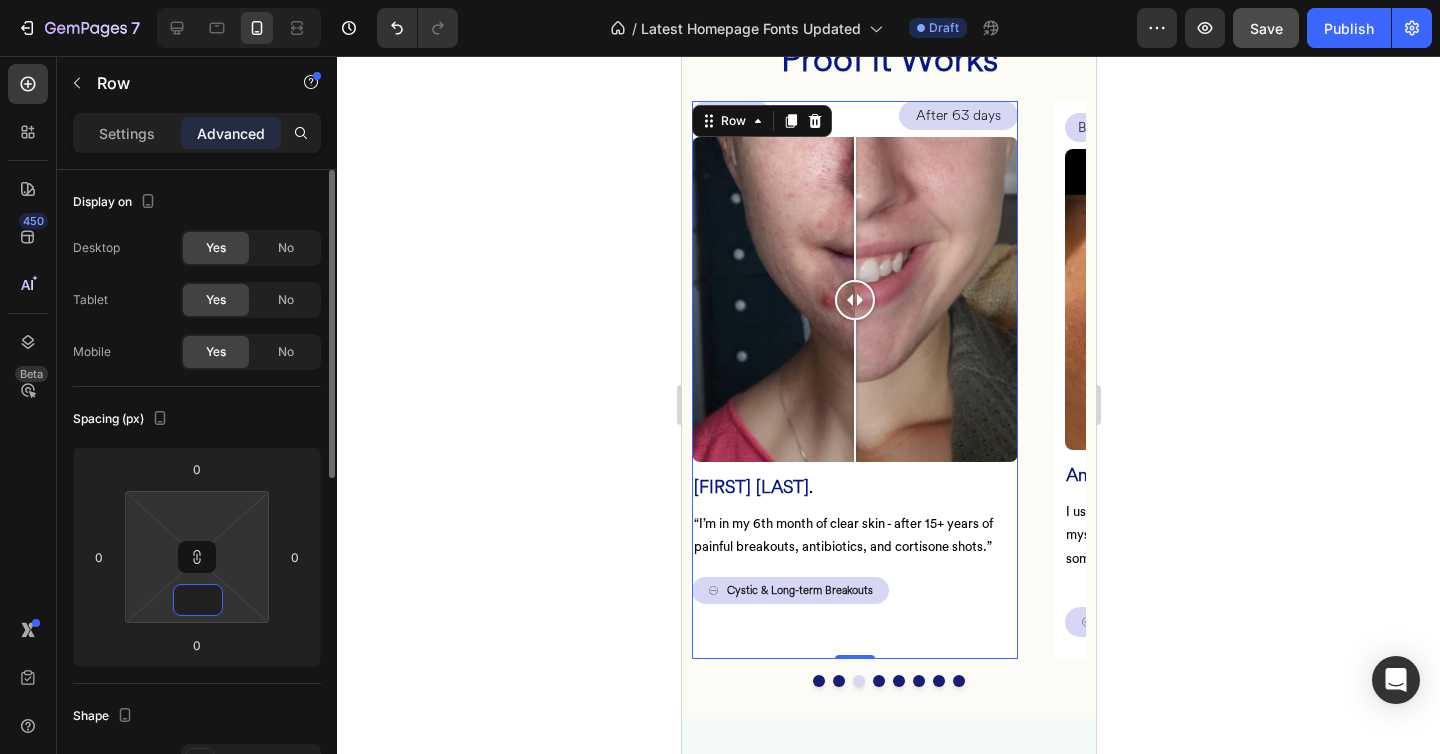 type on "1" 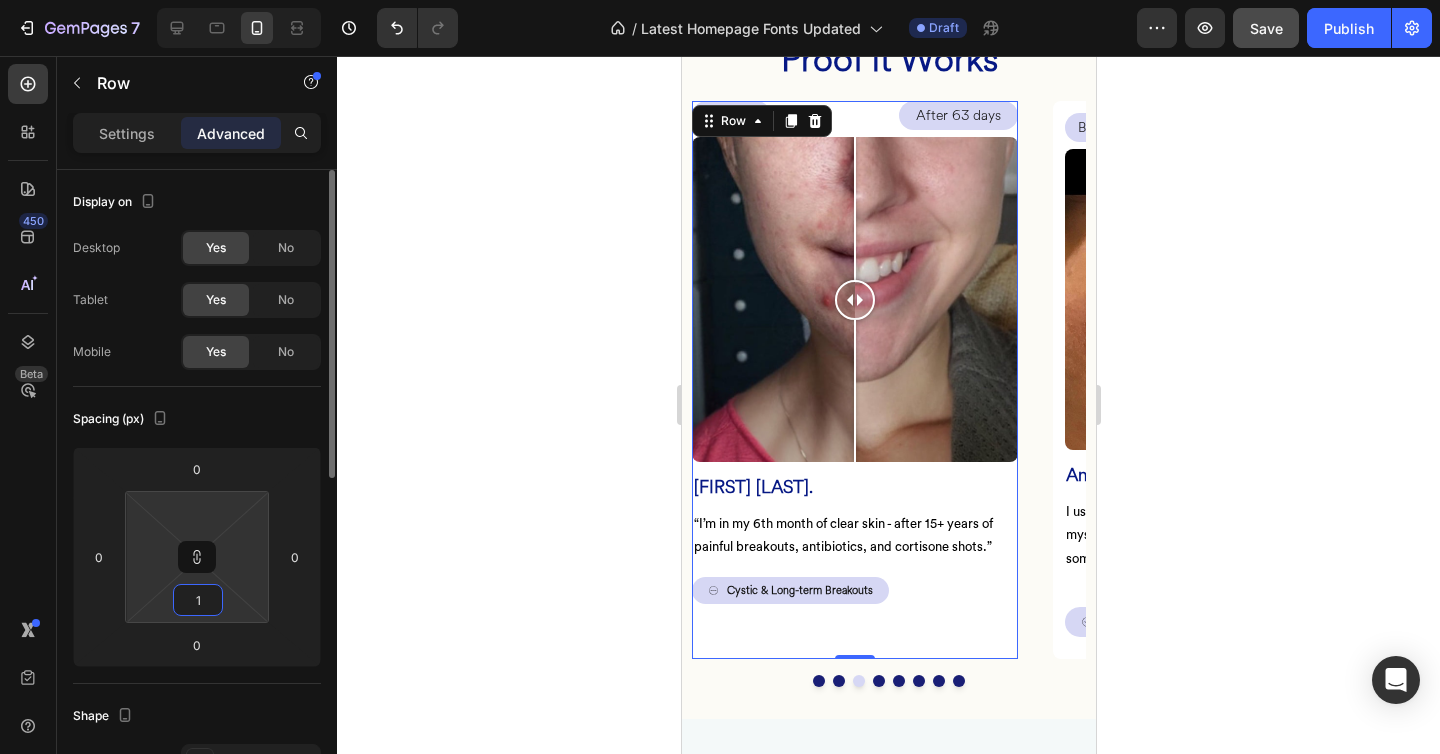 type on "12" 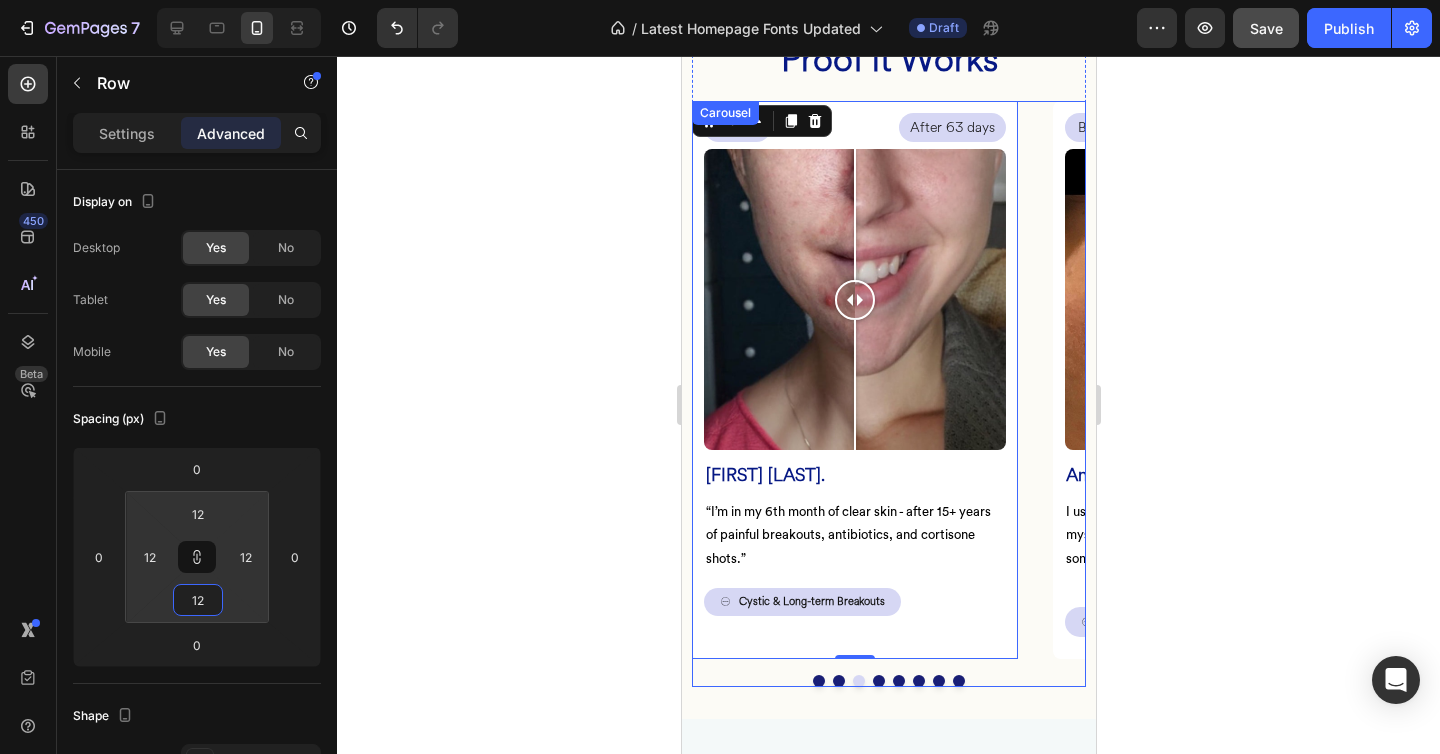 click at bounding box center (838, 681) 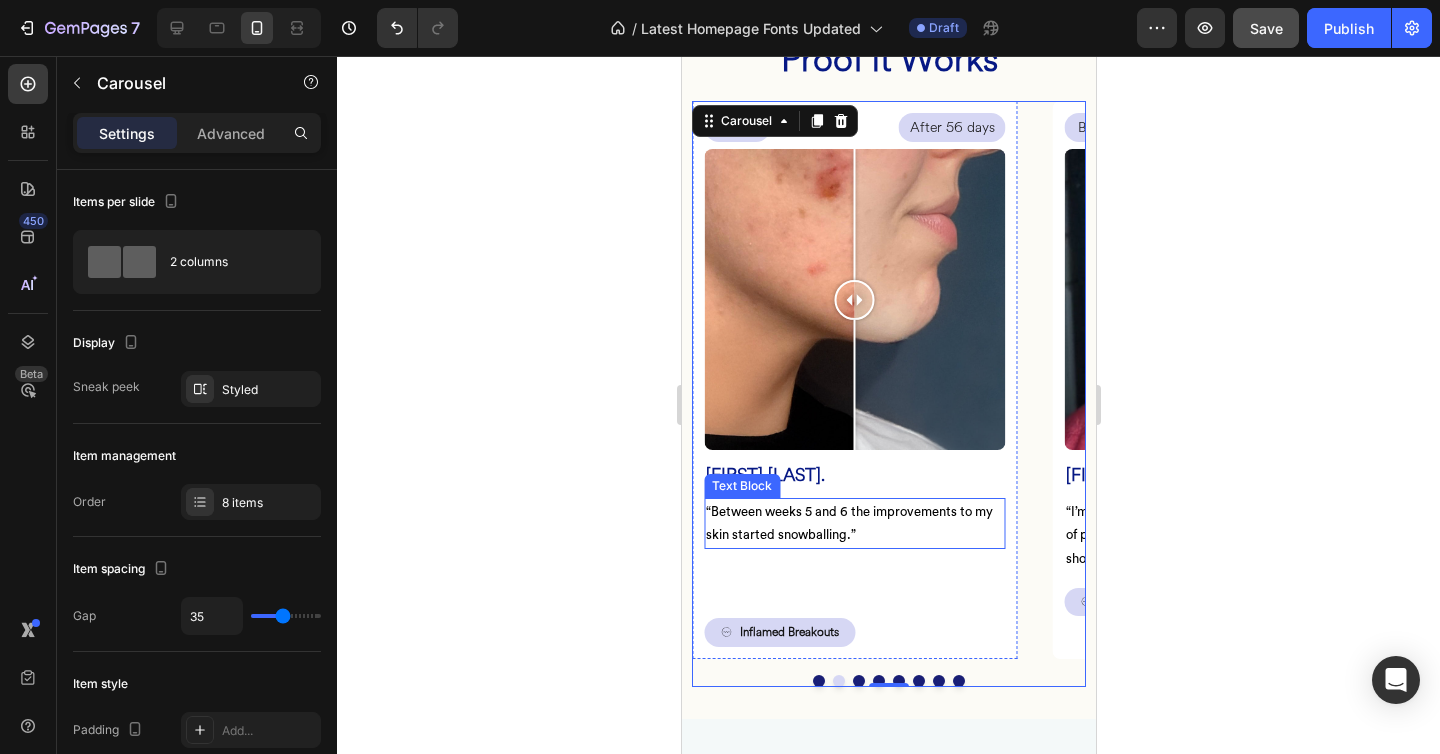 click on "“Between weeks 5 and 6 the improvements to my skin started snowballing.”" at bounding box center [854, 523] 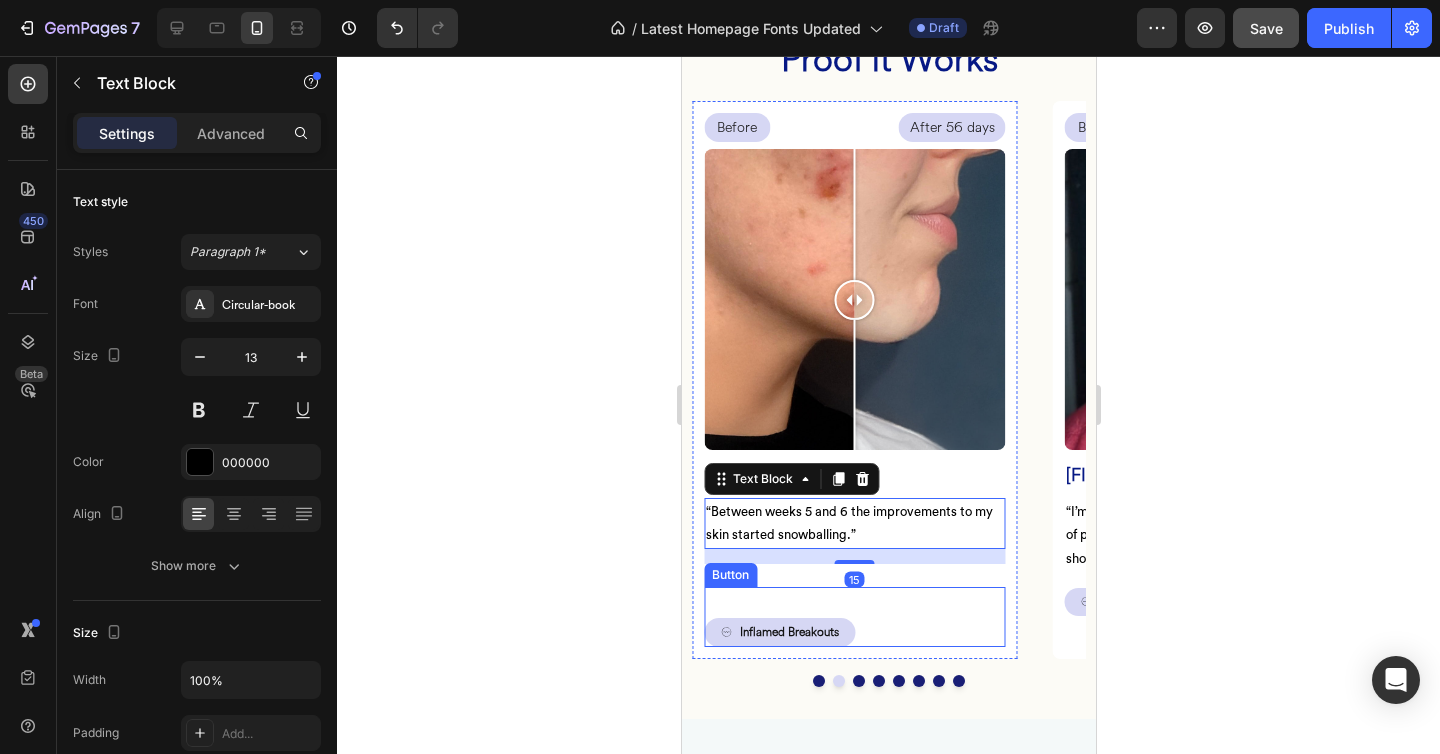 click on "Inflamed Breakouts Button" at bounding box center [854, 617] 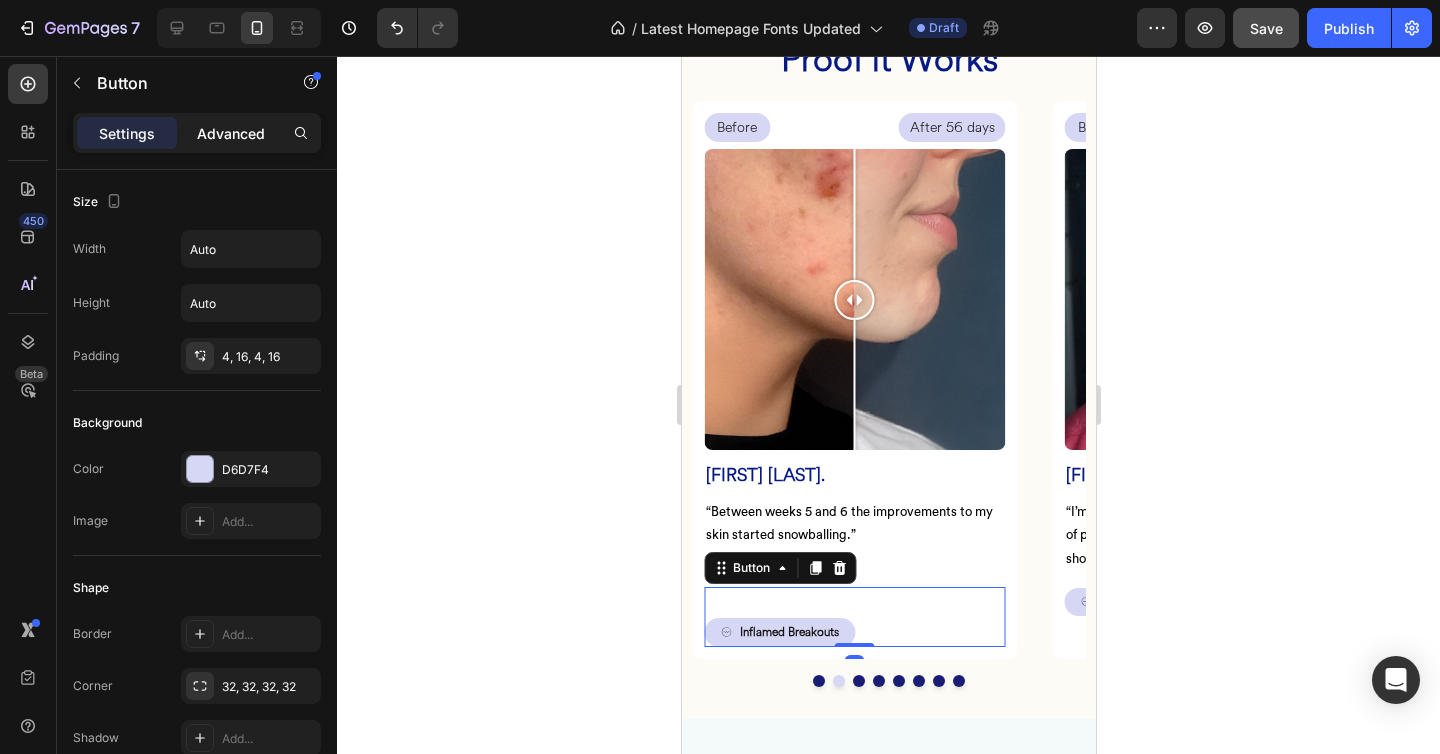 click on "Advanced" at bounding box center (231, 133) 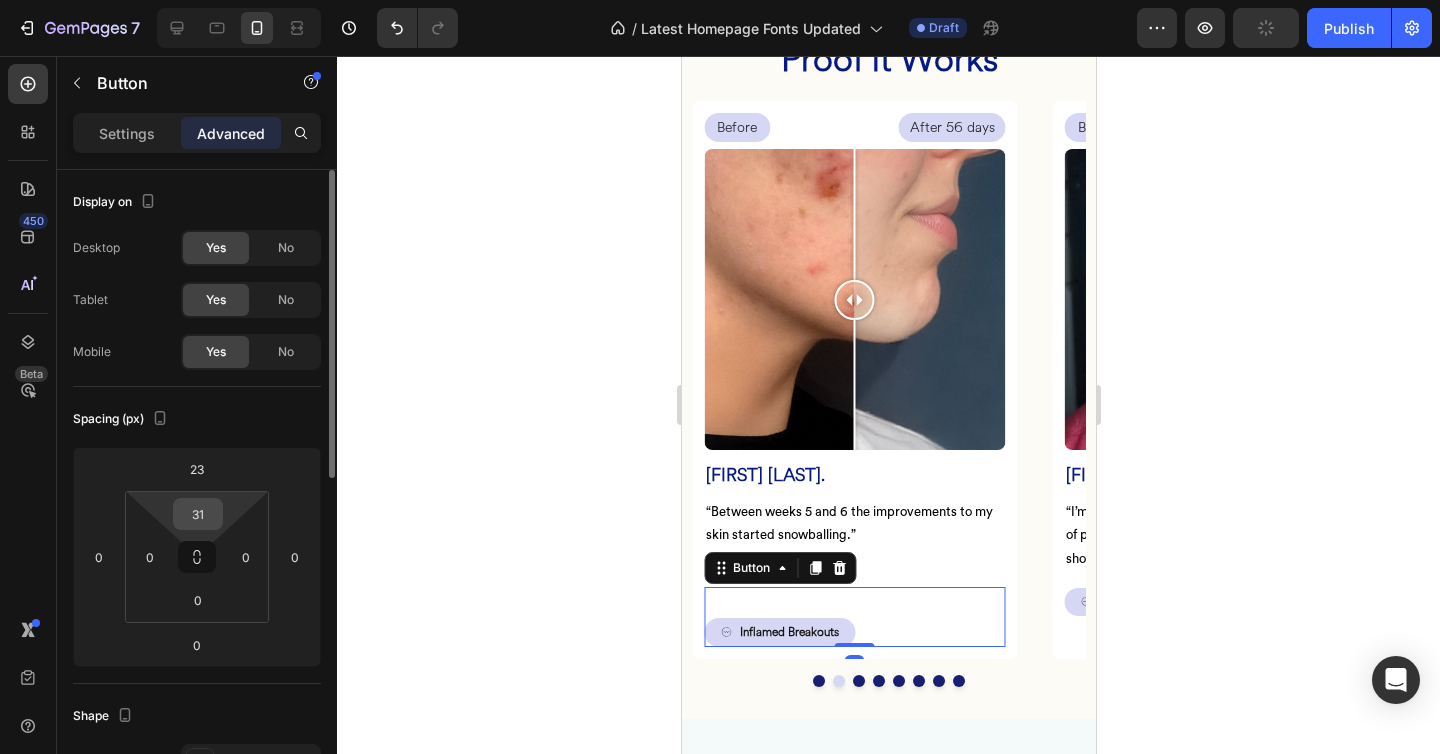 click on "31" at bounding box center (198, 514) 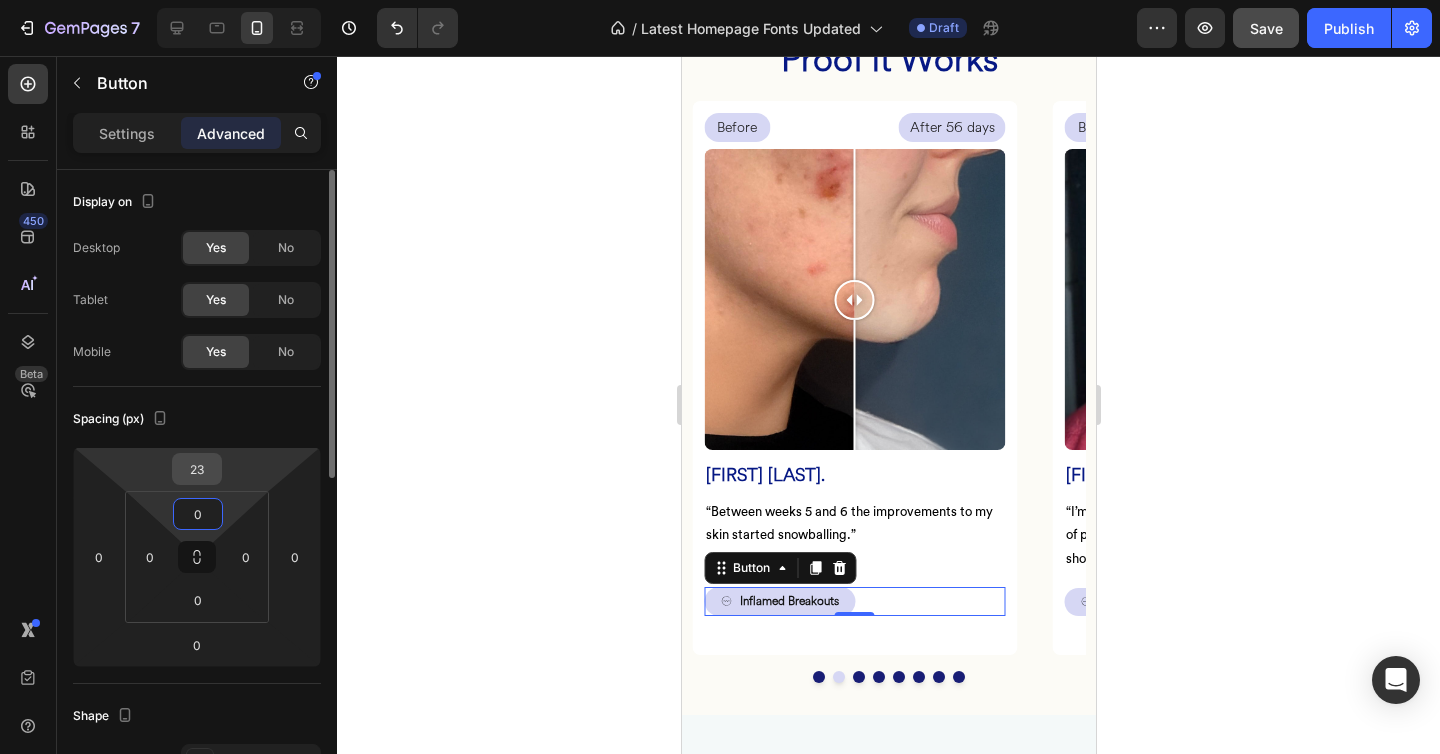 type on "0" 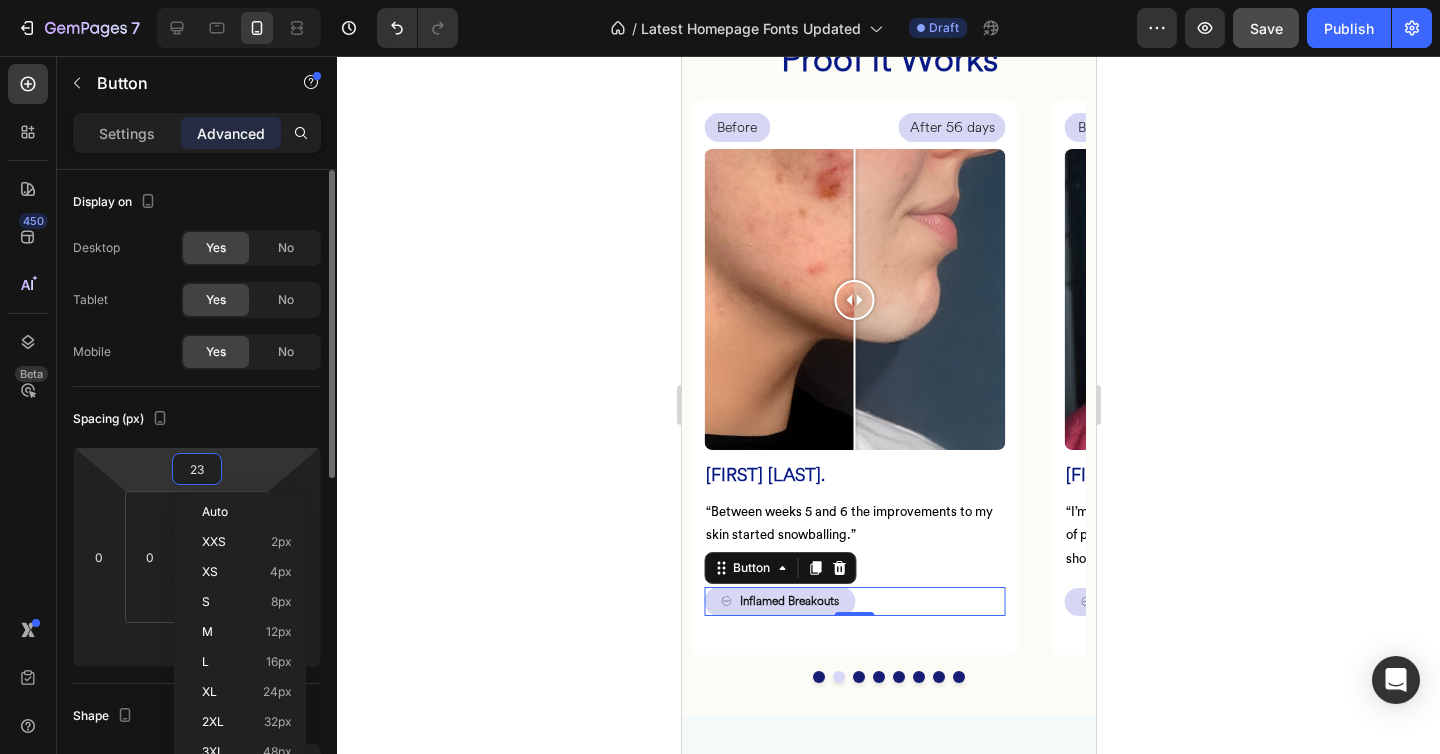 type on "0" 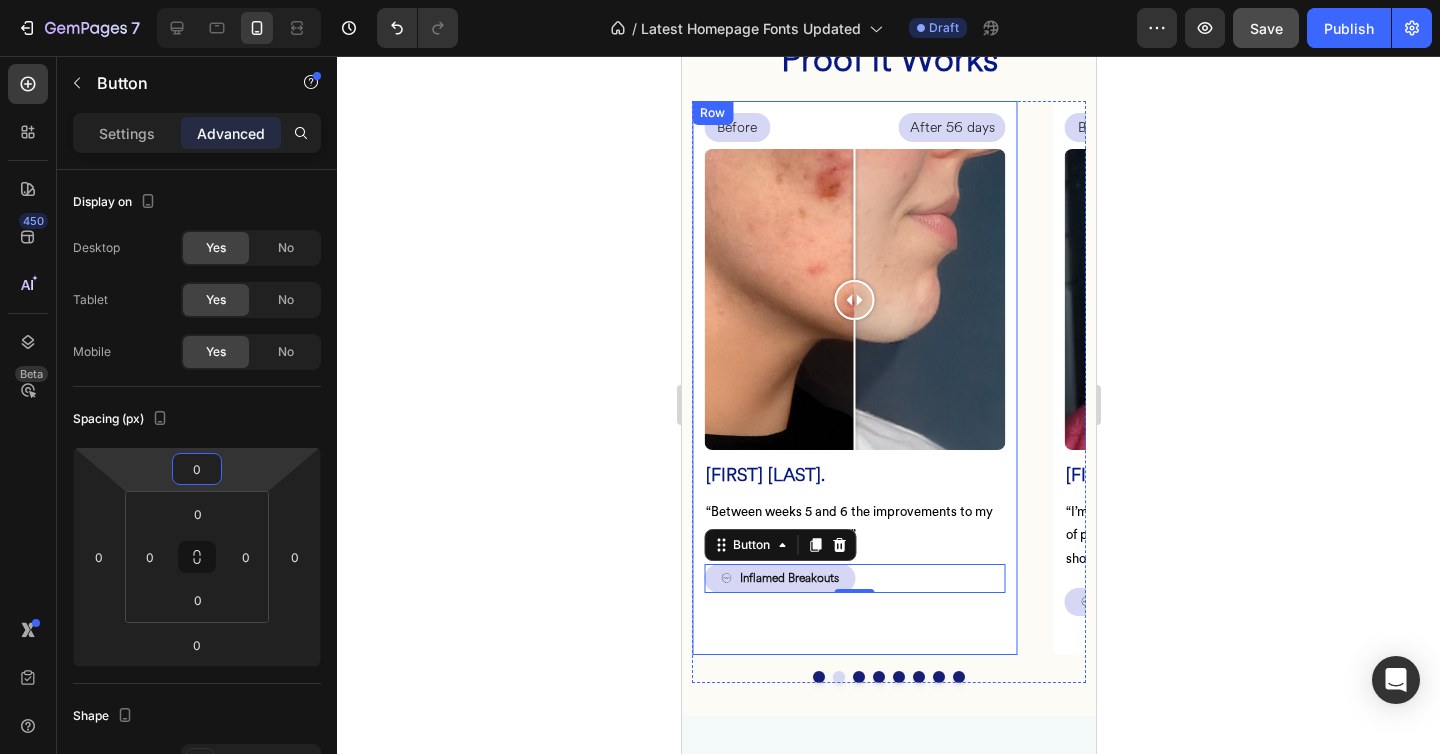 click on "“Between weeks 5 and 6 the improvements to my skin started snowballing.”" at bounding box center [854, 523] 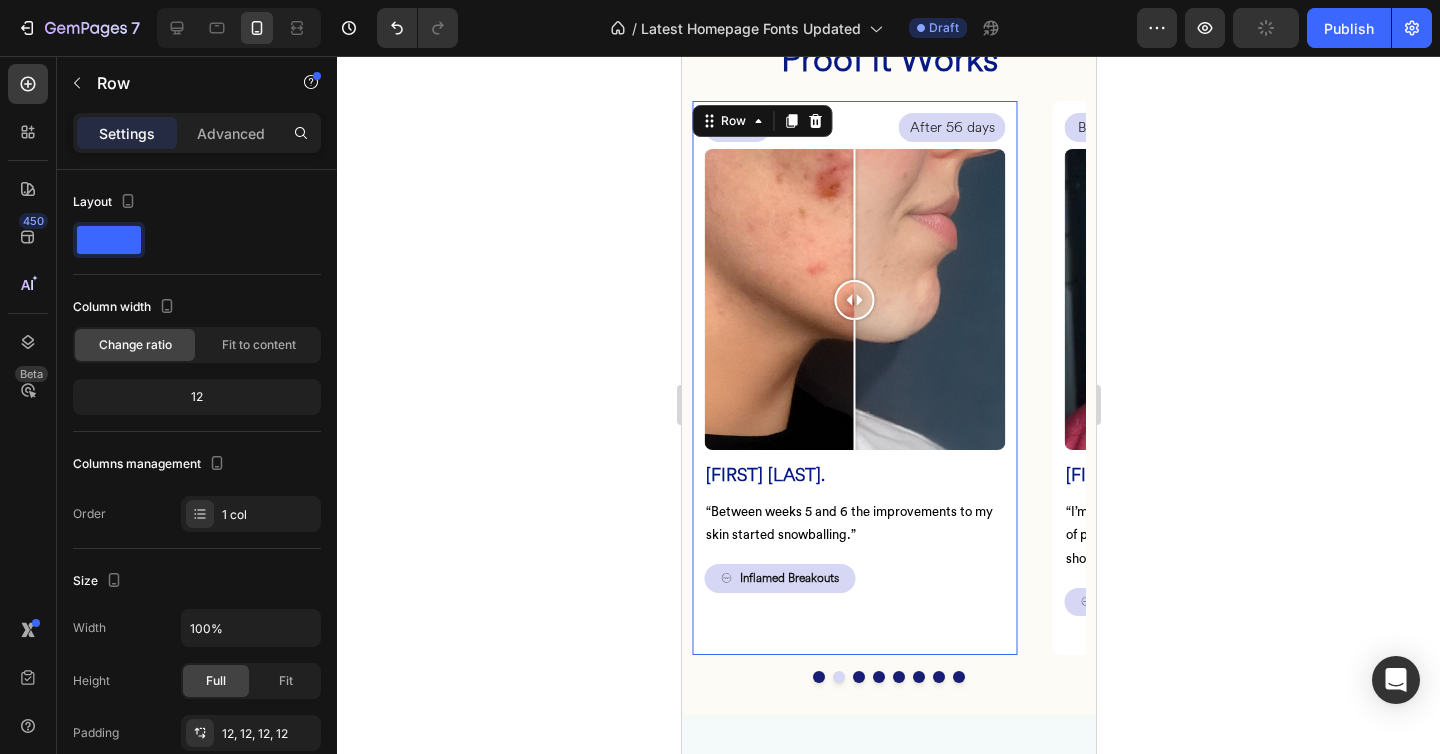 click on "Before Text Block After 56 days Text Block Row Image Comparison Irene O. Heading “Between weeks 5 and 6 the improvements to my skin started snowballing.” Text Block
Inflamed Breakouts Button" at bounding box center [854, 378] 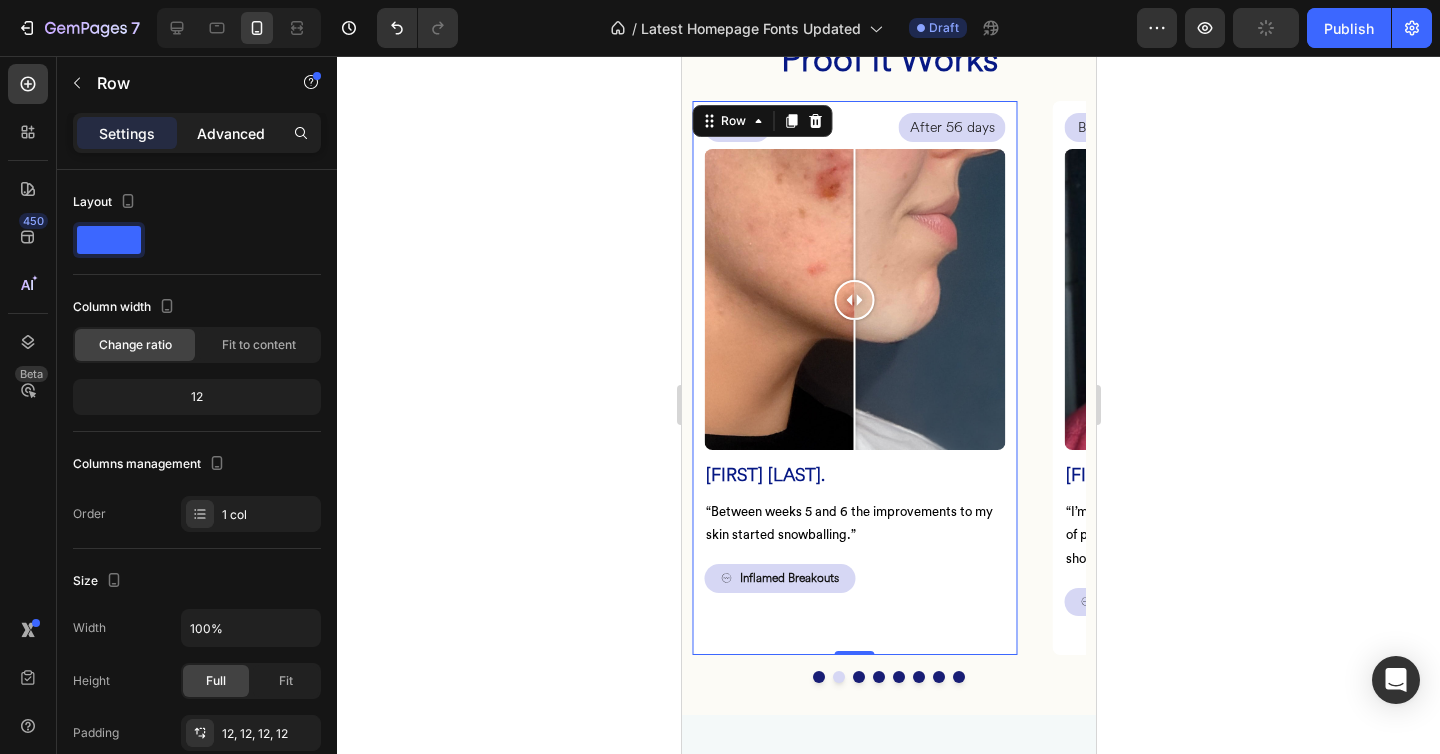 click on "Advanced" 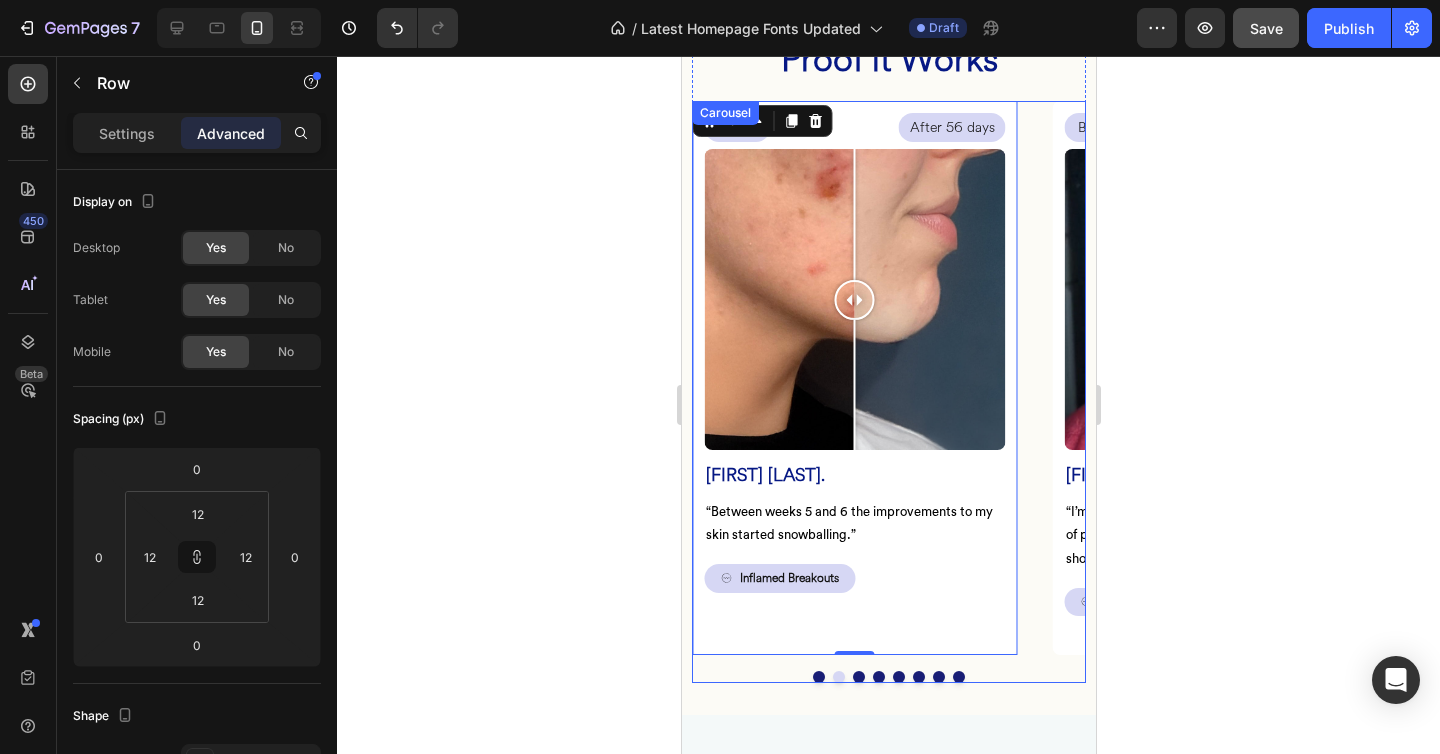 click at bounding box center [858, 677] 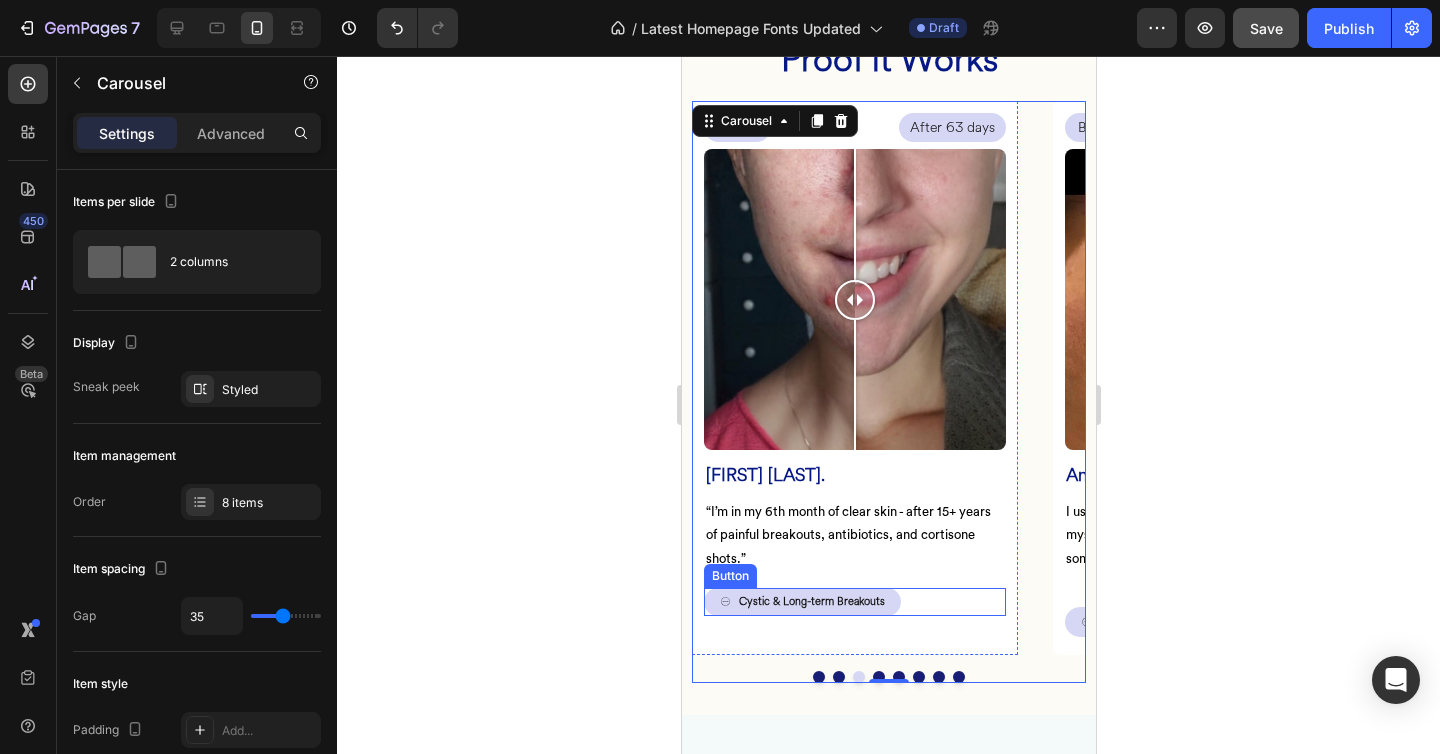 click on "Cystic & Long-term Breakouts Button" at bounding box center (854, 602) 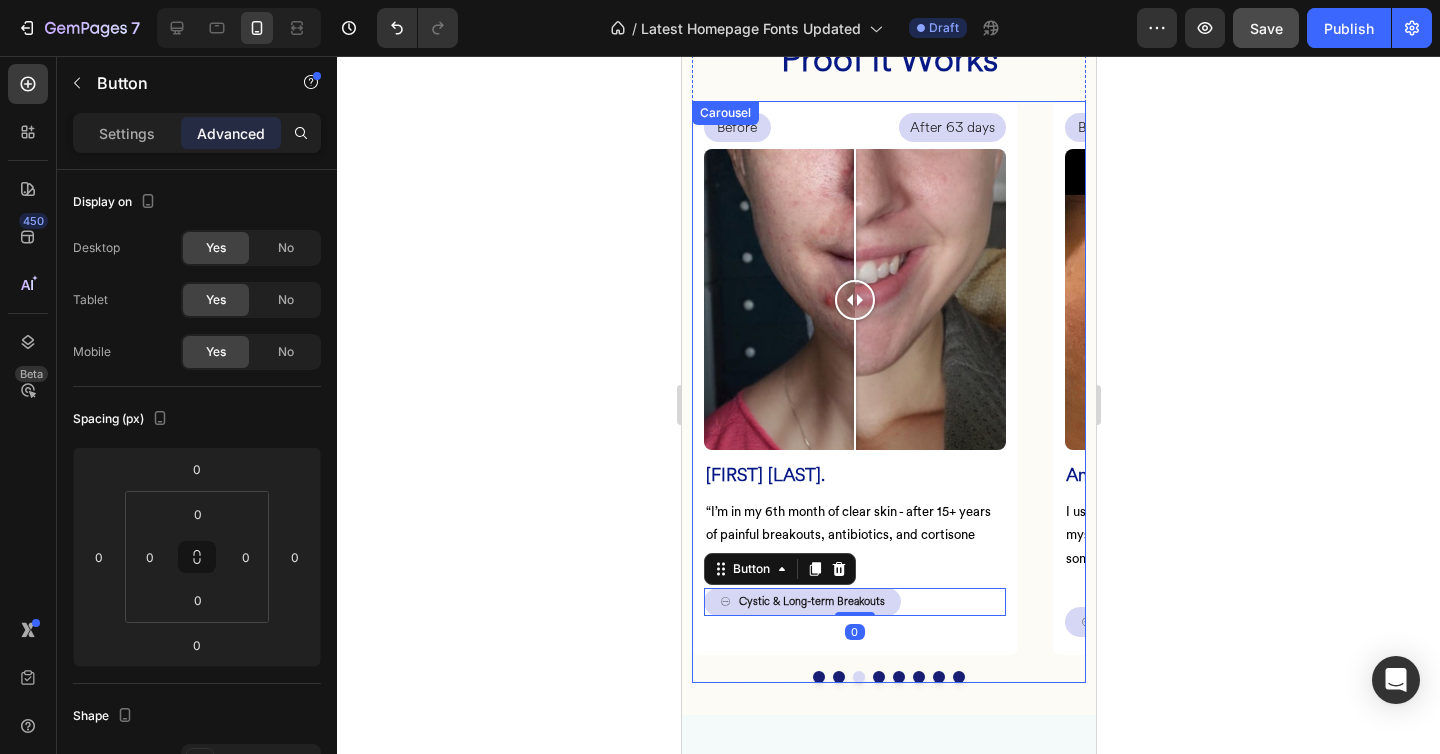 click at bounding box center (878, 677) 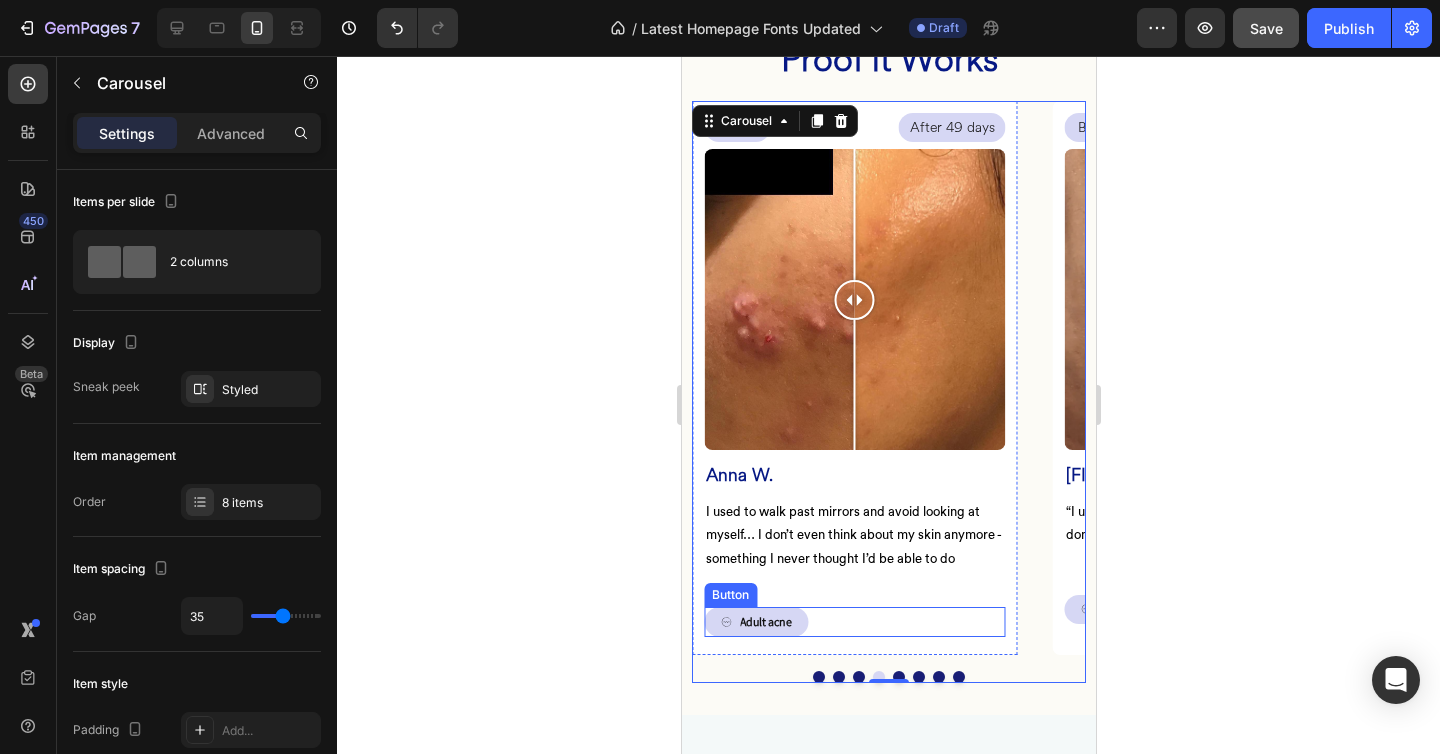 click on "Adult acne Button" at bounding box center (854, 622) 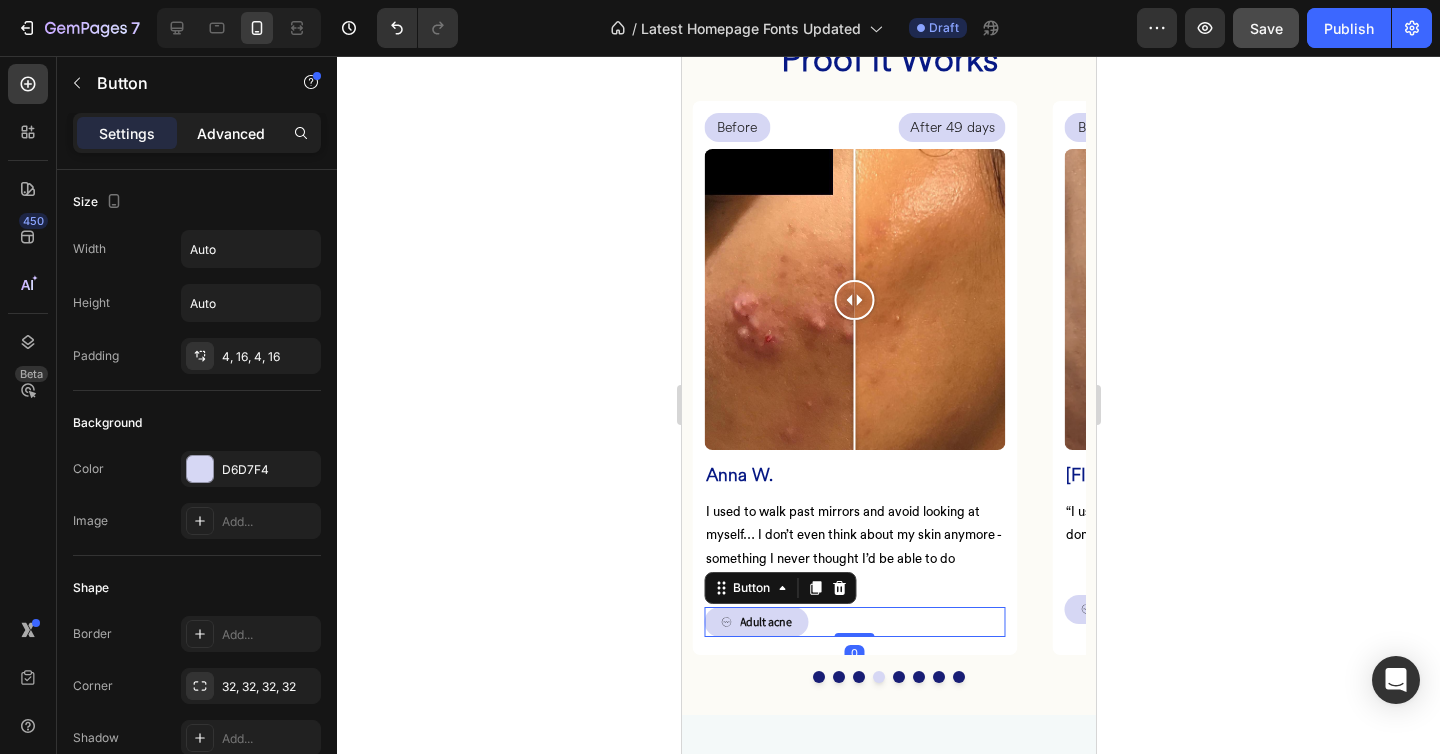 click on "Advanced" at bounding box center (231, 133) 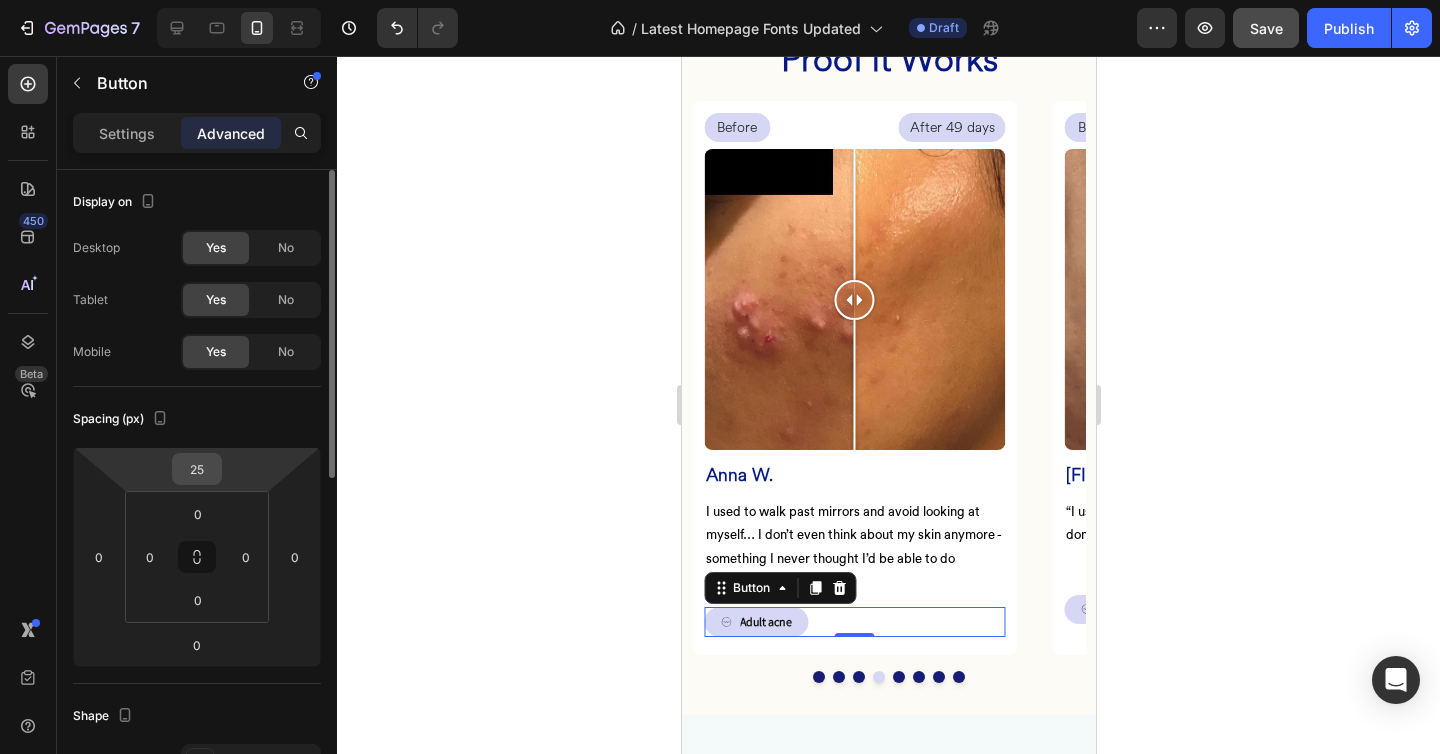click on "25" at bounding box center (197, 469) 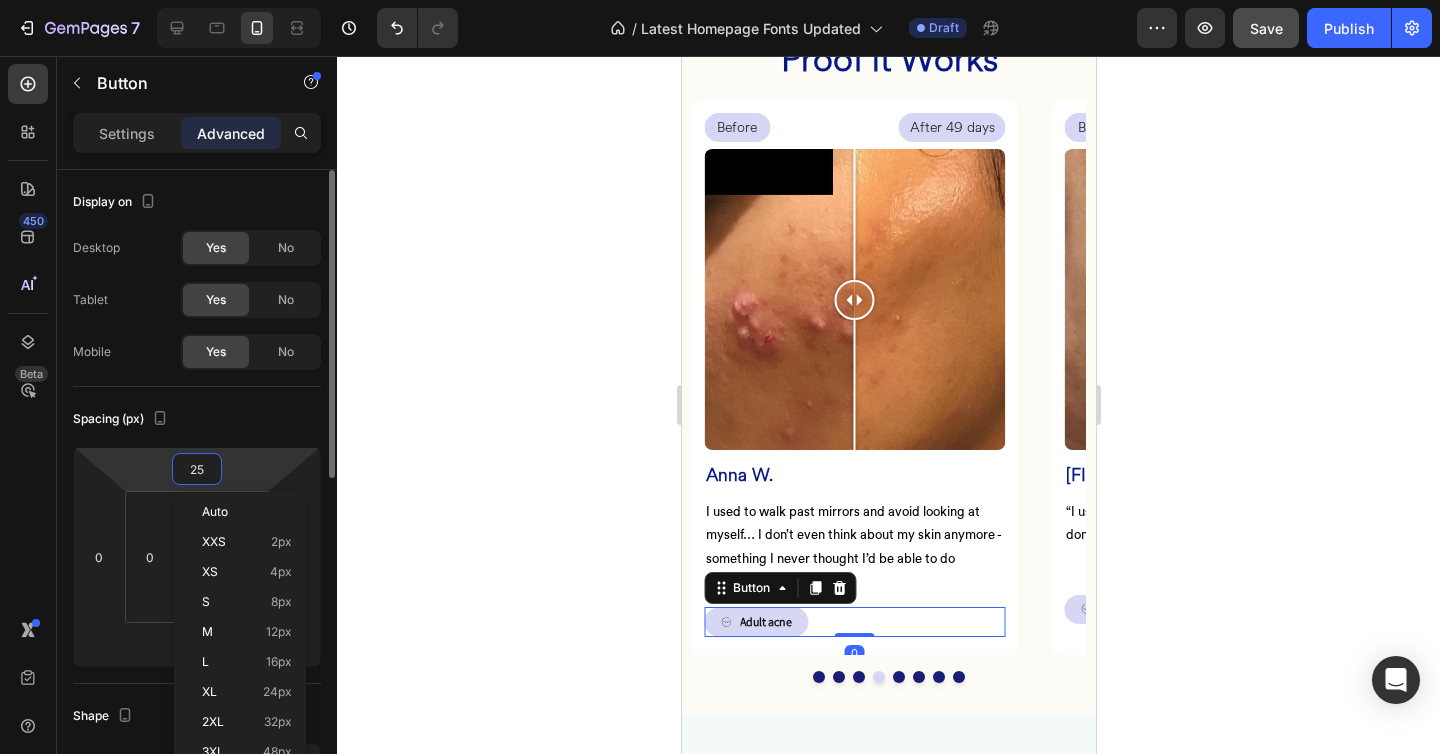 type on "0" 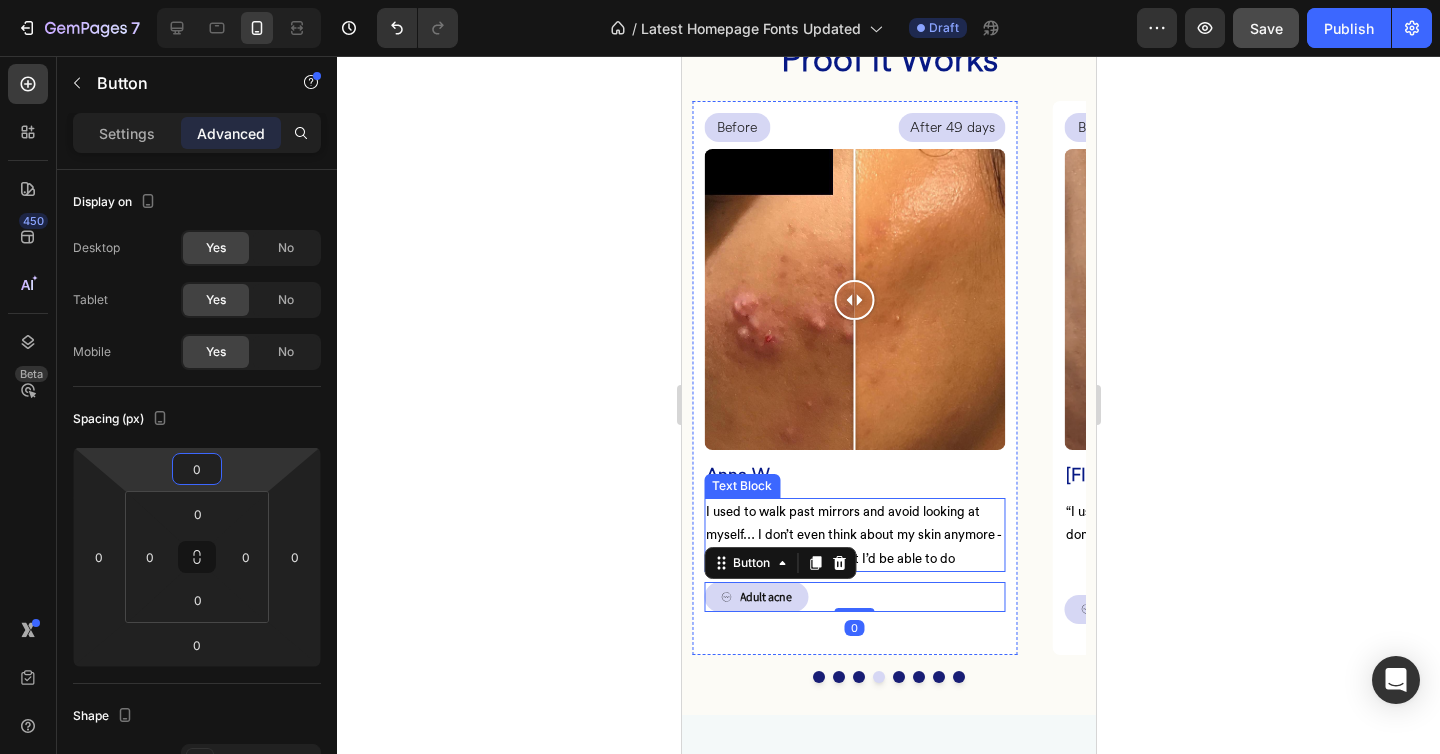 click on "I used to walk past mirrors and avoid looking at myself… I don’t even think about my skin anymore - something I never thought I’d be able to do" at bounding box center [854, 535] 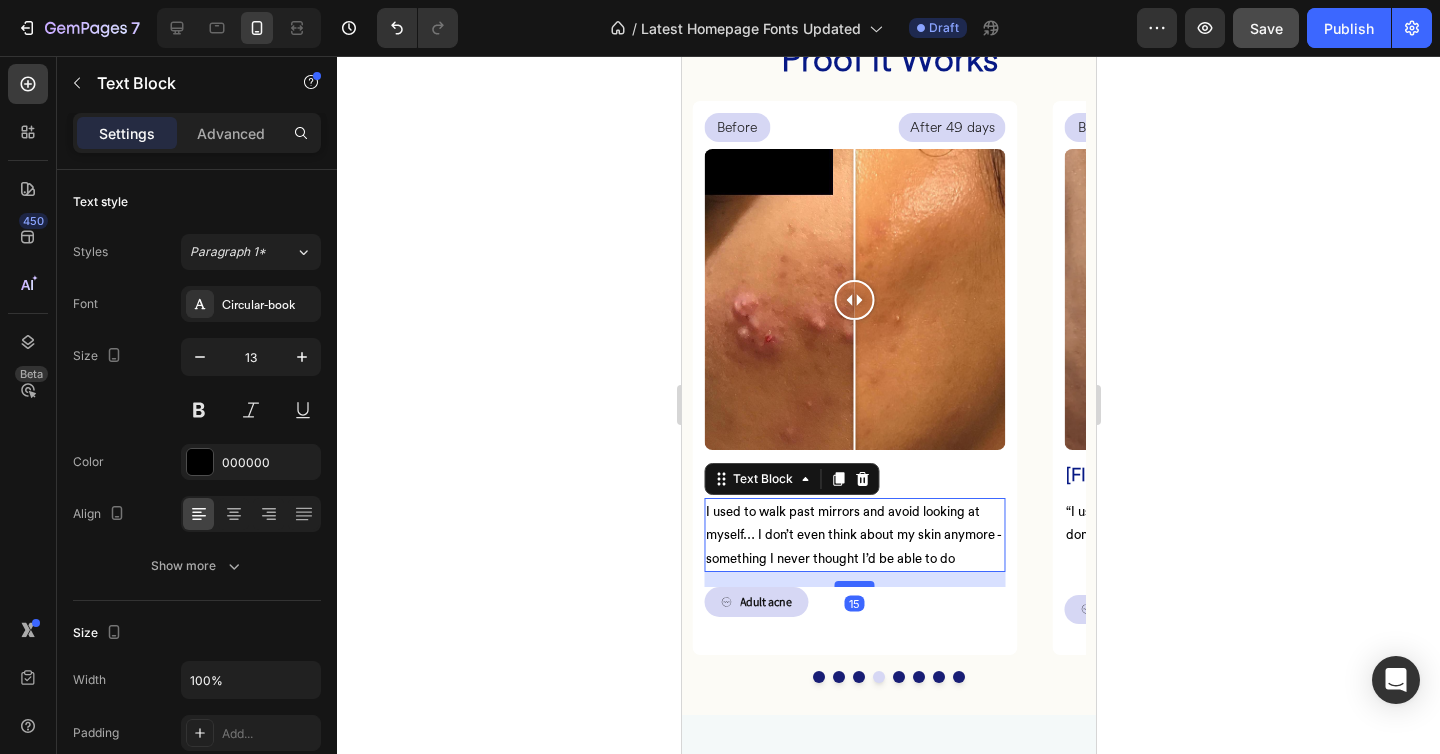 click at bounding box center [854, 584] 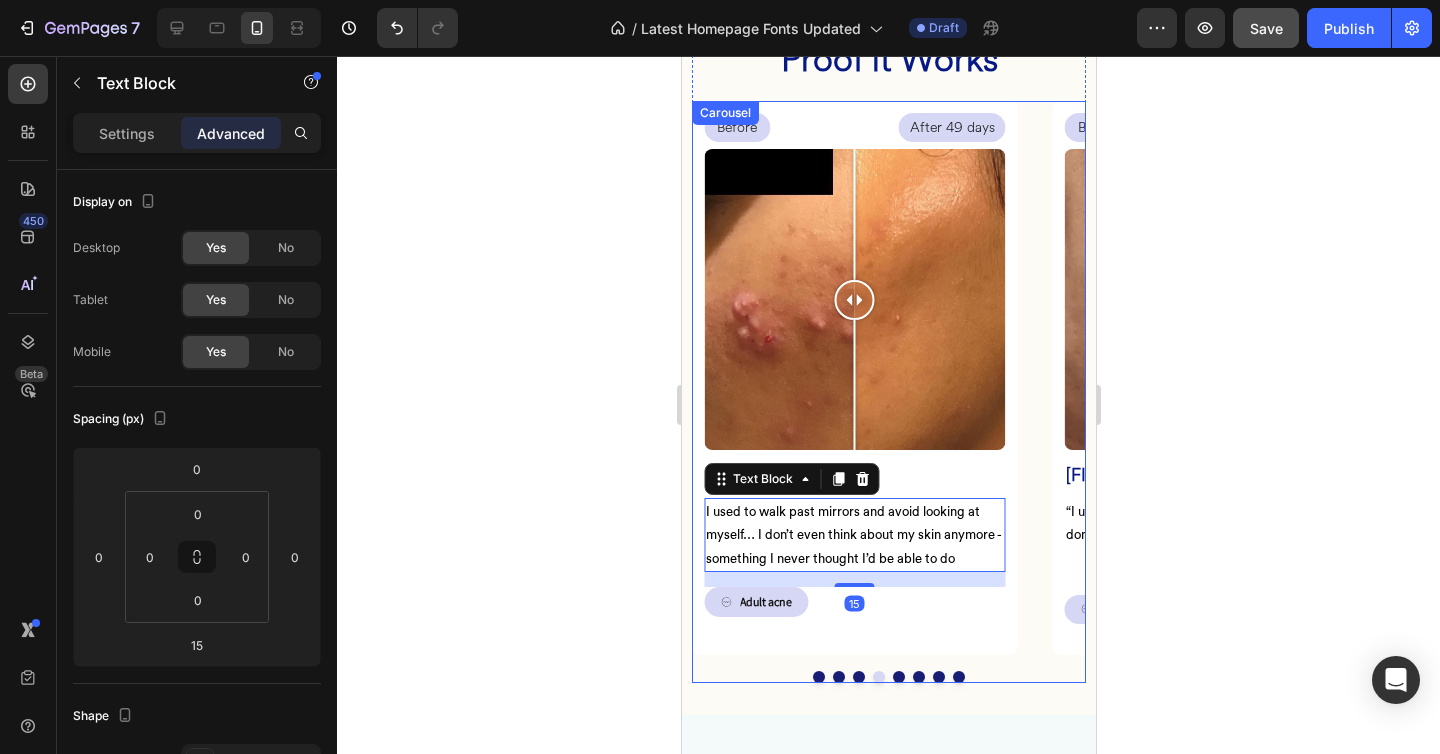 click at bounding box center (898, 677) 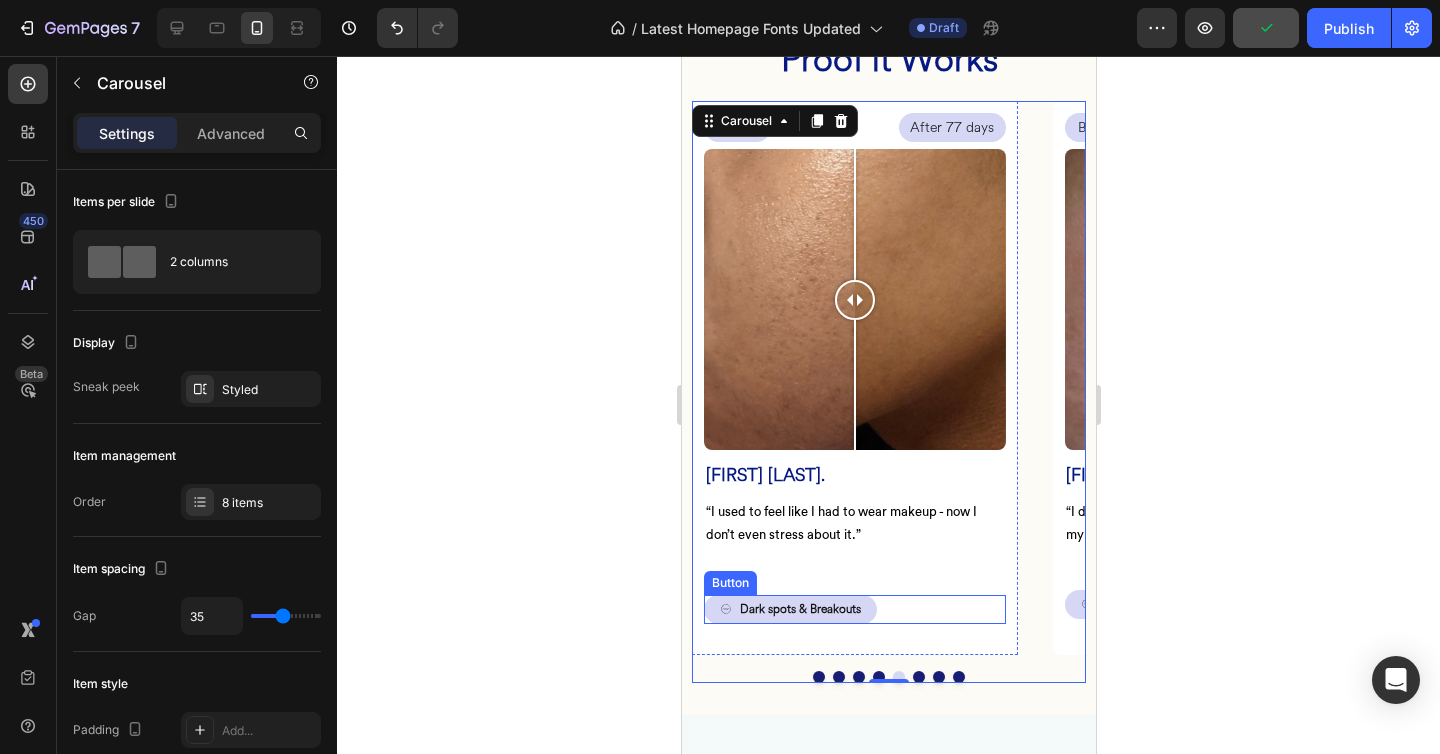 click on "Dark spots & Breakouts Button" at bounding box center (854, 610) 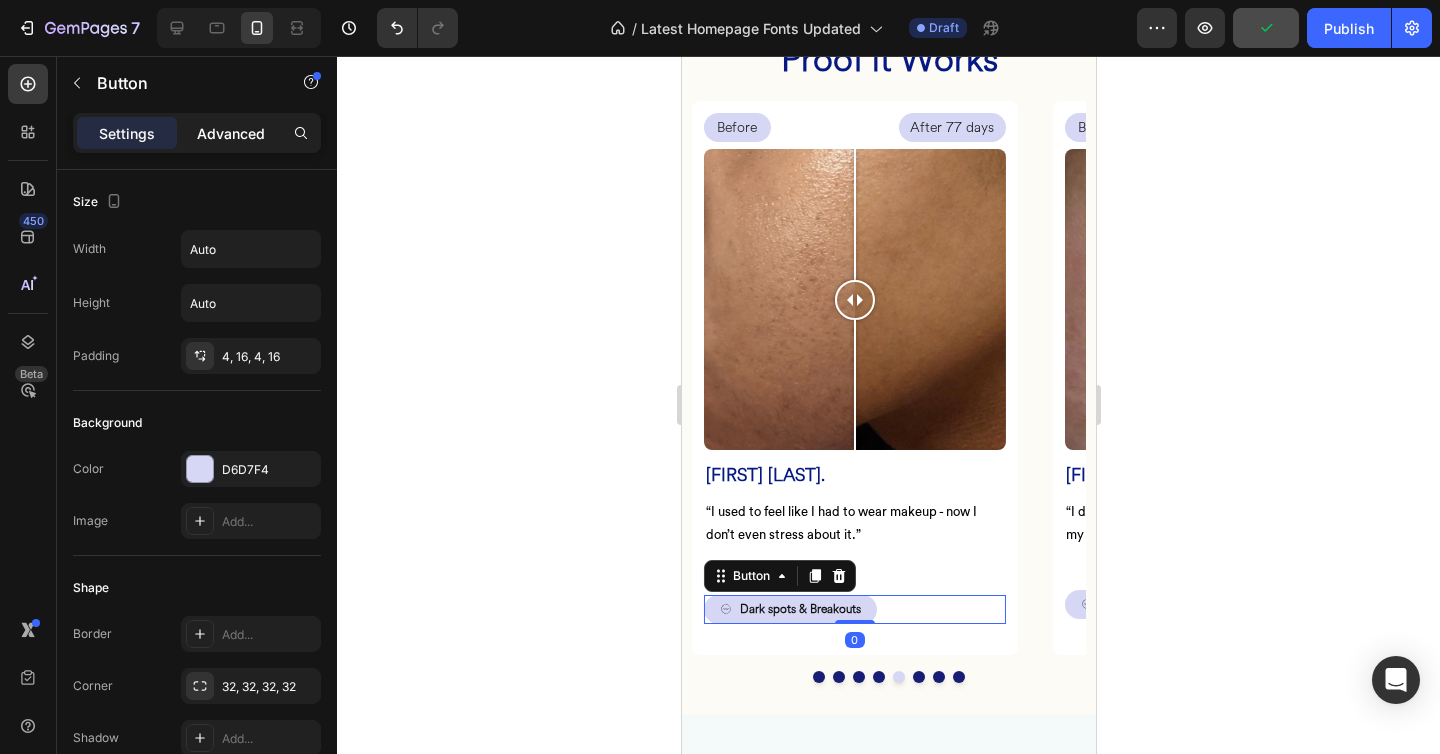 click on "Advanced" 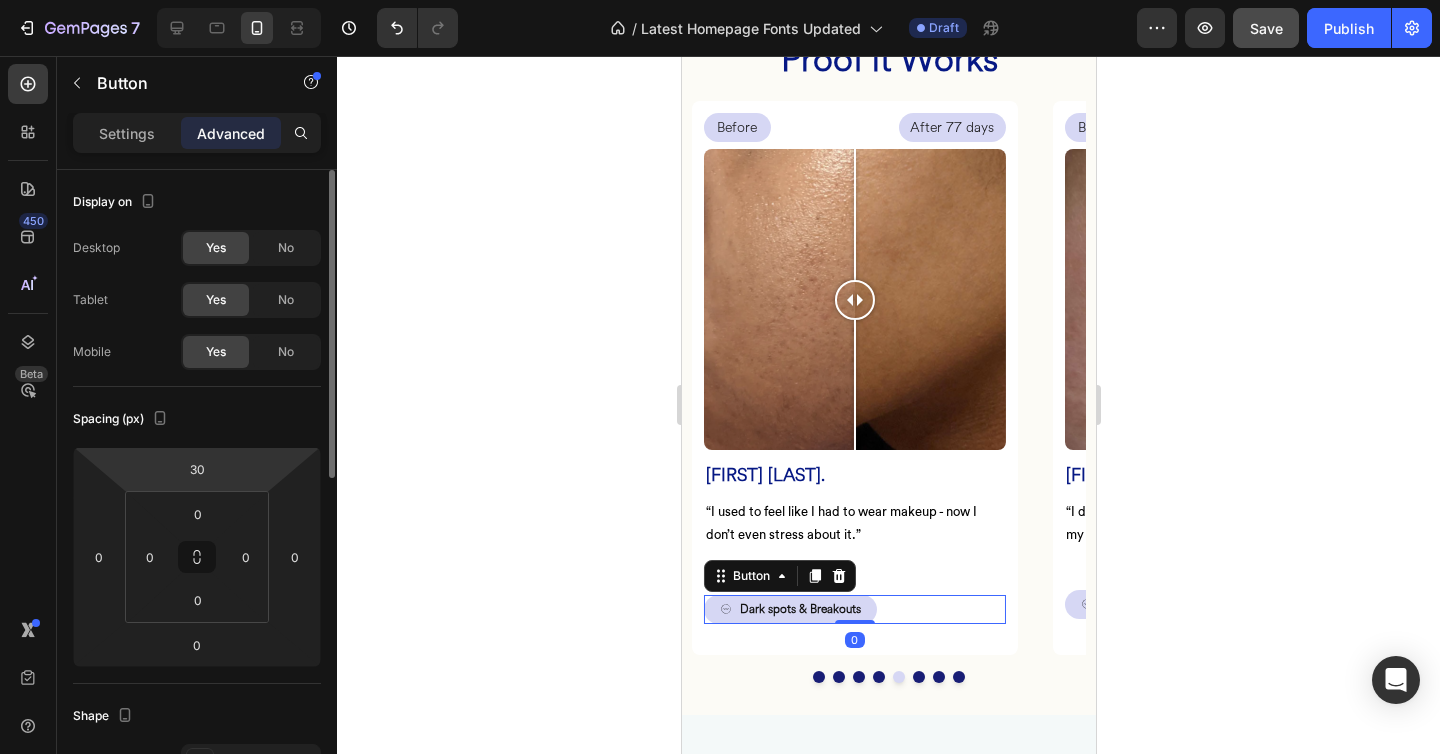 click on "30" at bounding box center [197, 469] 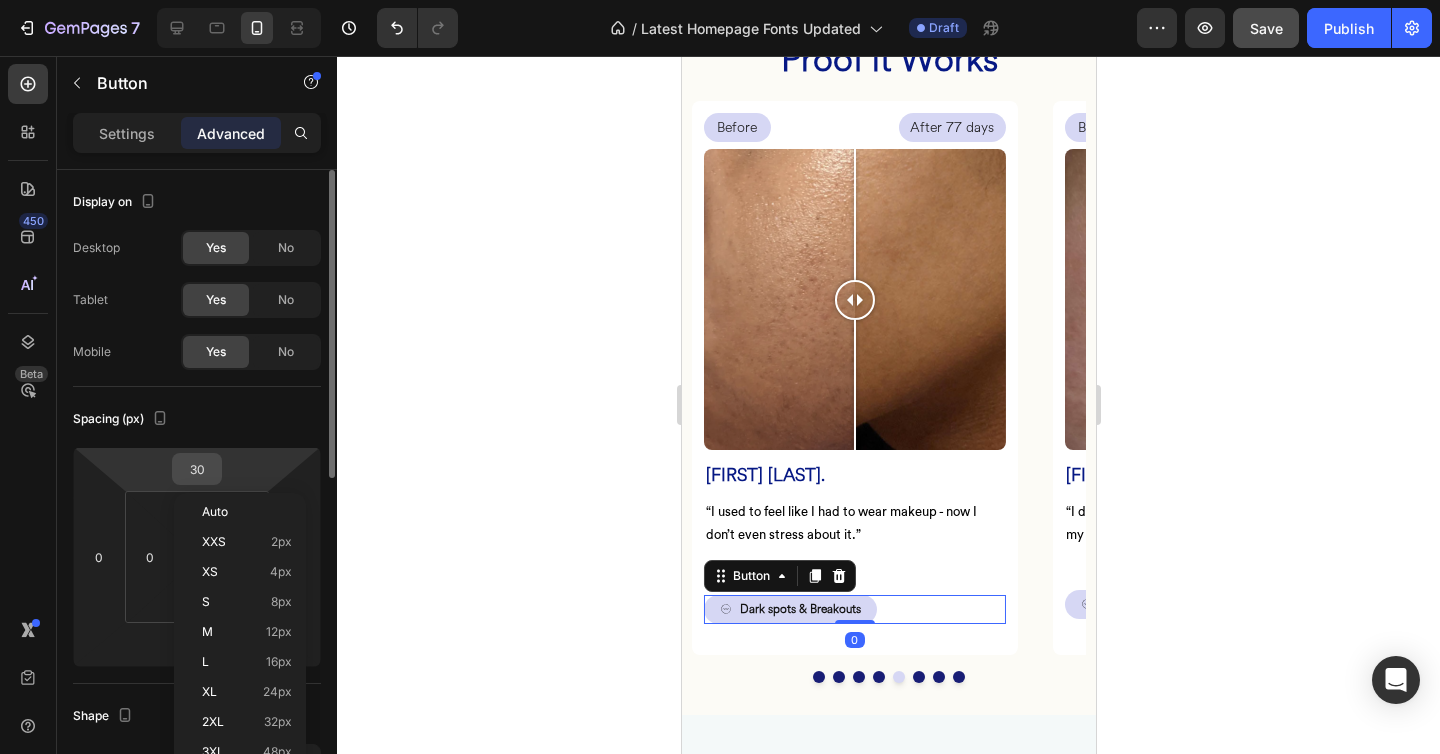 click on "30" at bounding box center [197, 469] 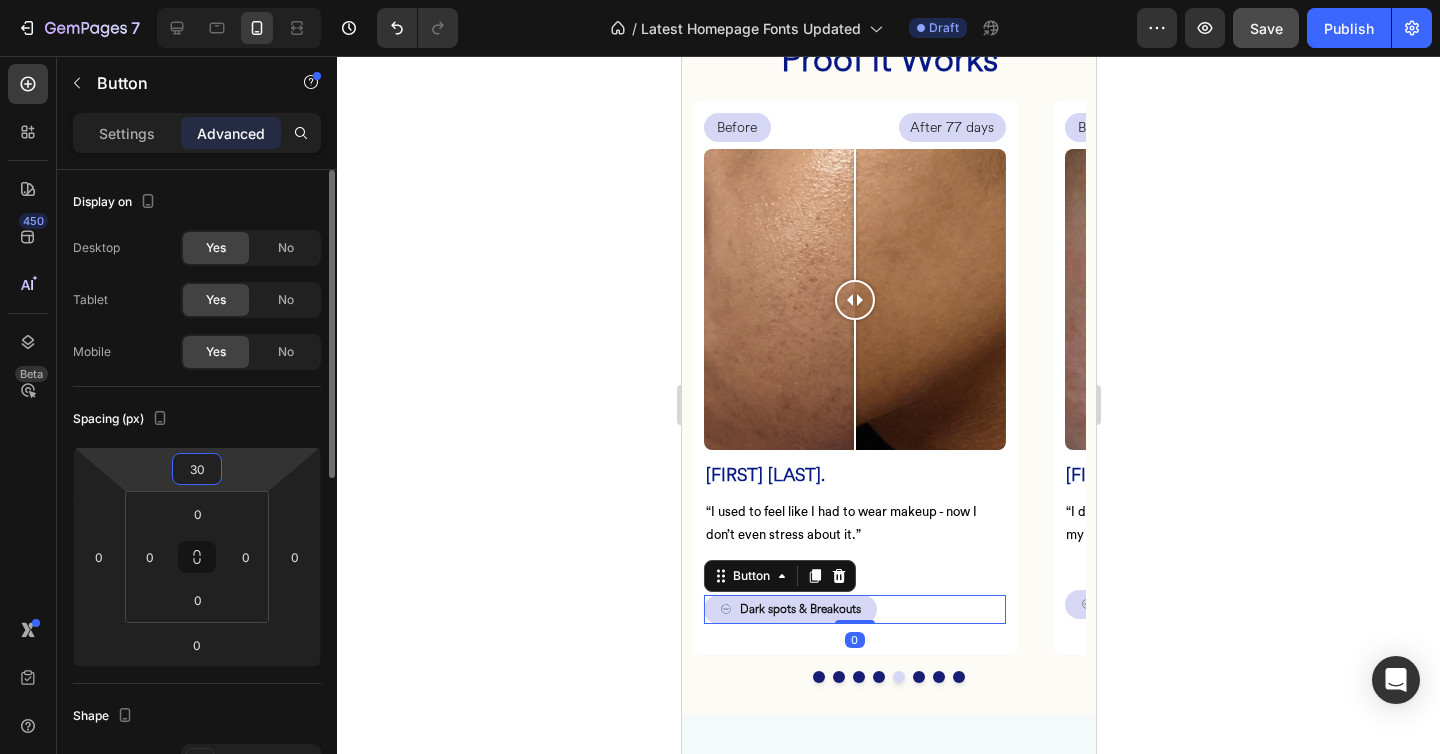 click on "30" at bounding box center [197, 469] 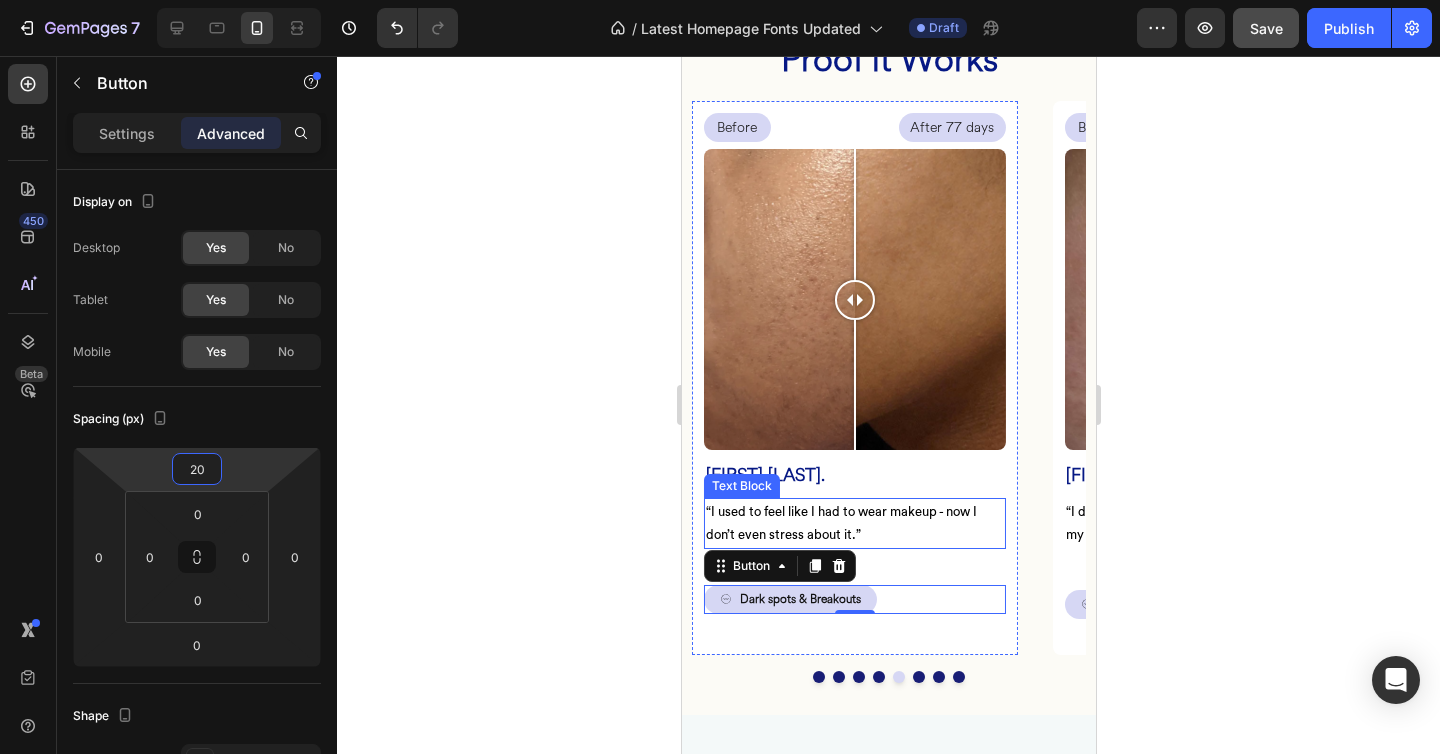 type on "2" 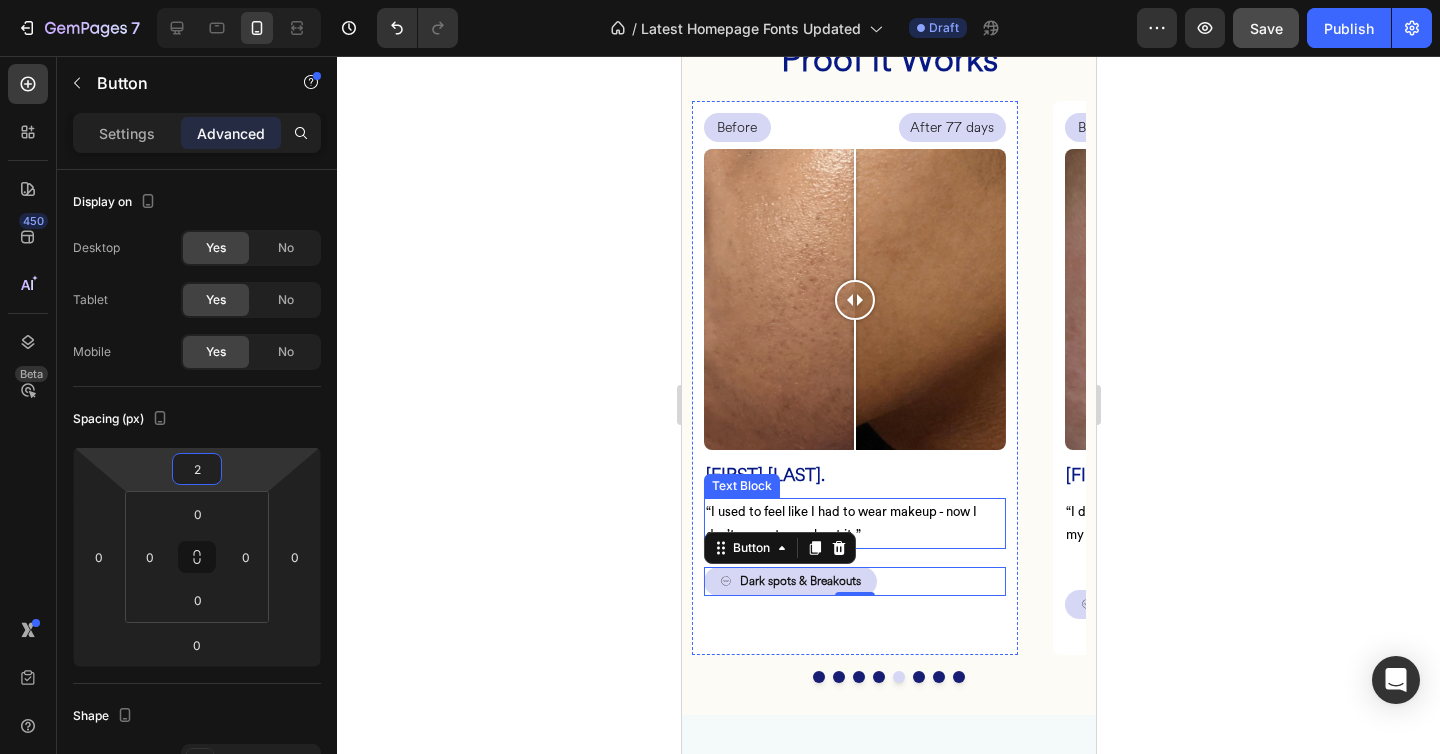 type 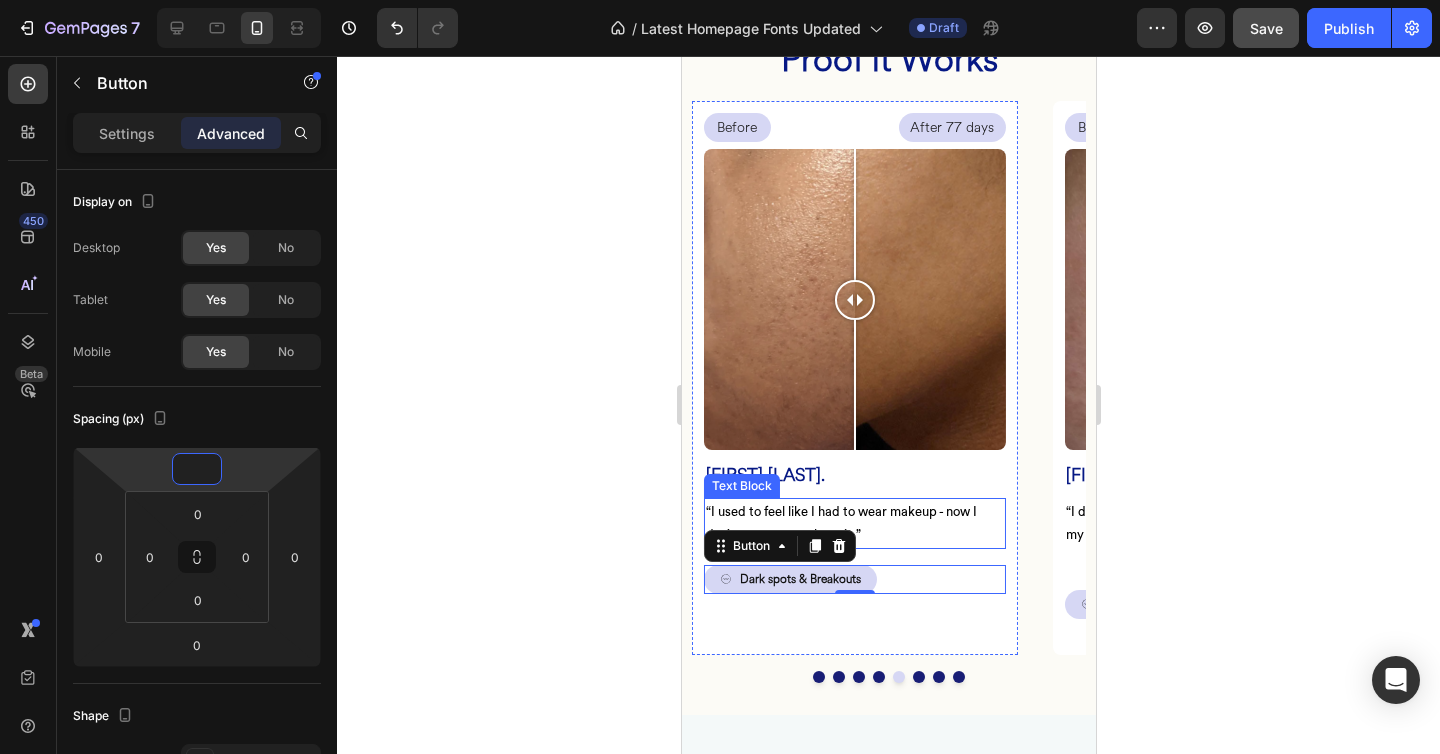 click on "“I used to feel like I had to wear makeup - now I don’t even stress about it.”" at bounding box center (854, 523) 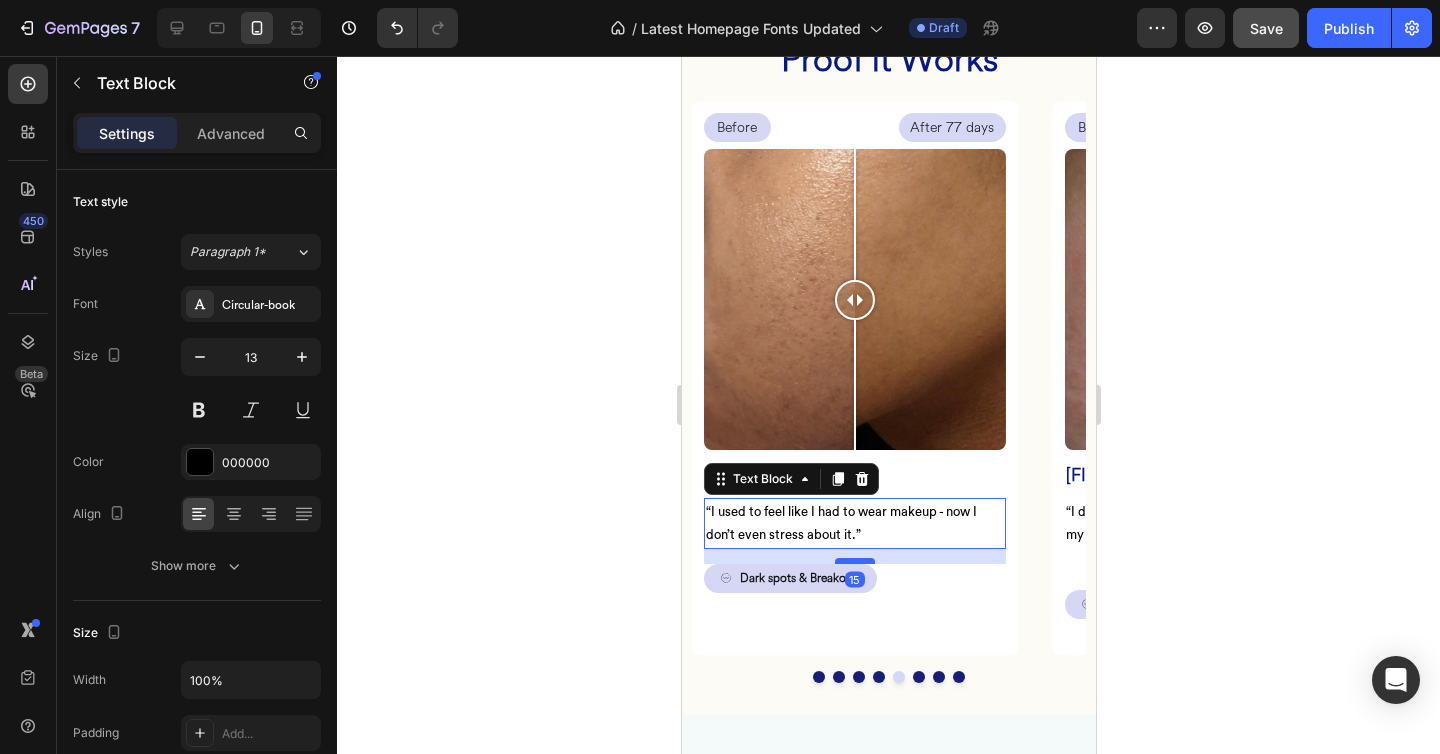 click at bounding box center (854, 561) 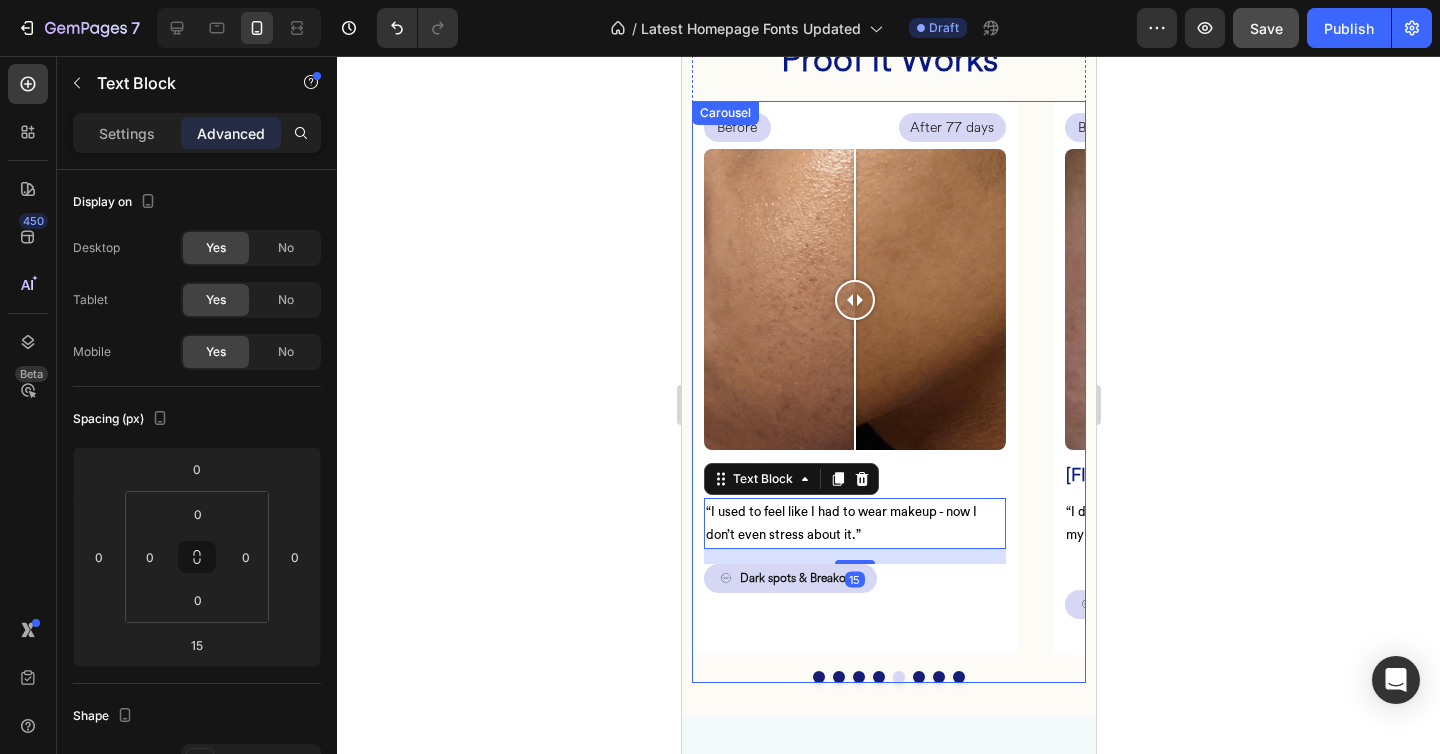 click at bounding box center [918, 677] 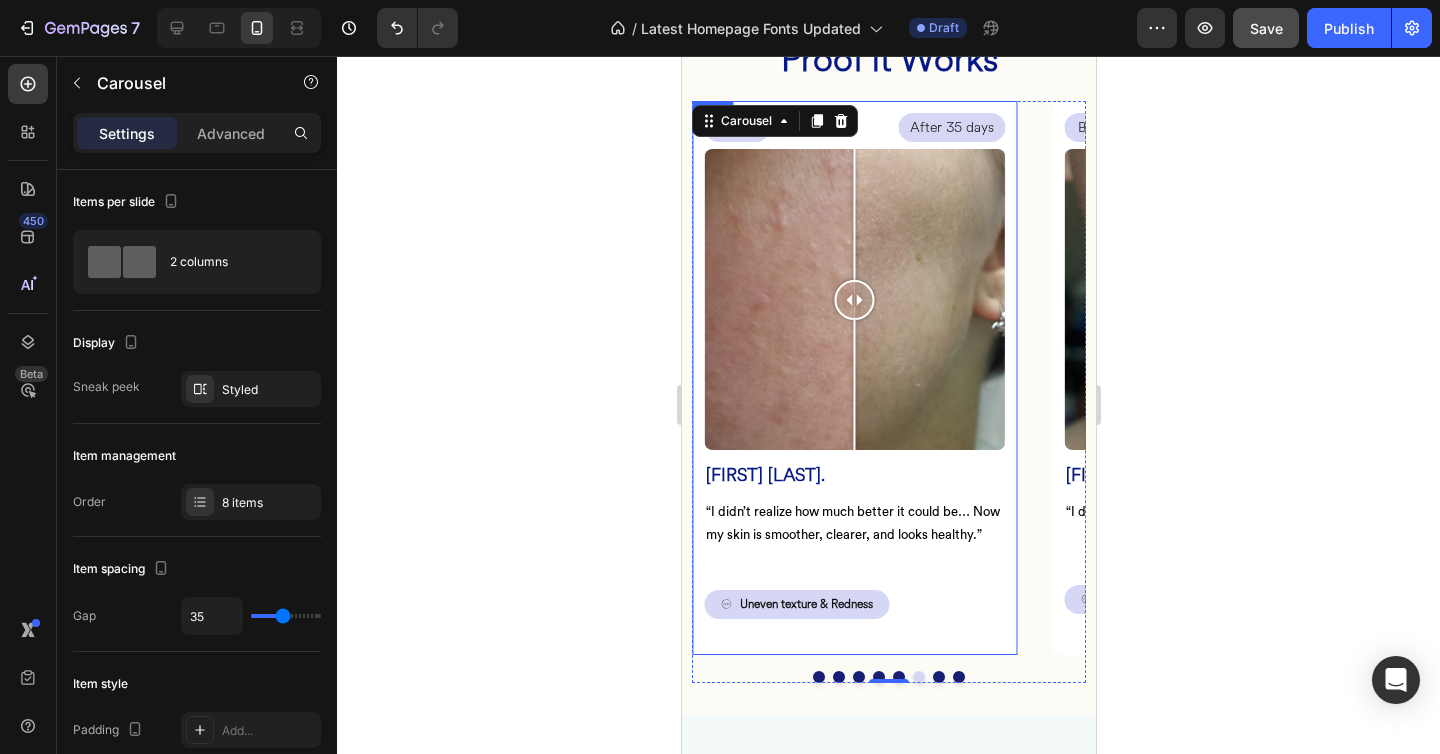 click on "Uneven texture & Redness Button" at bounding box center (854, 605) 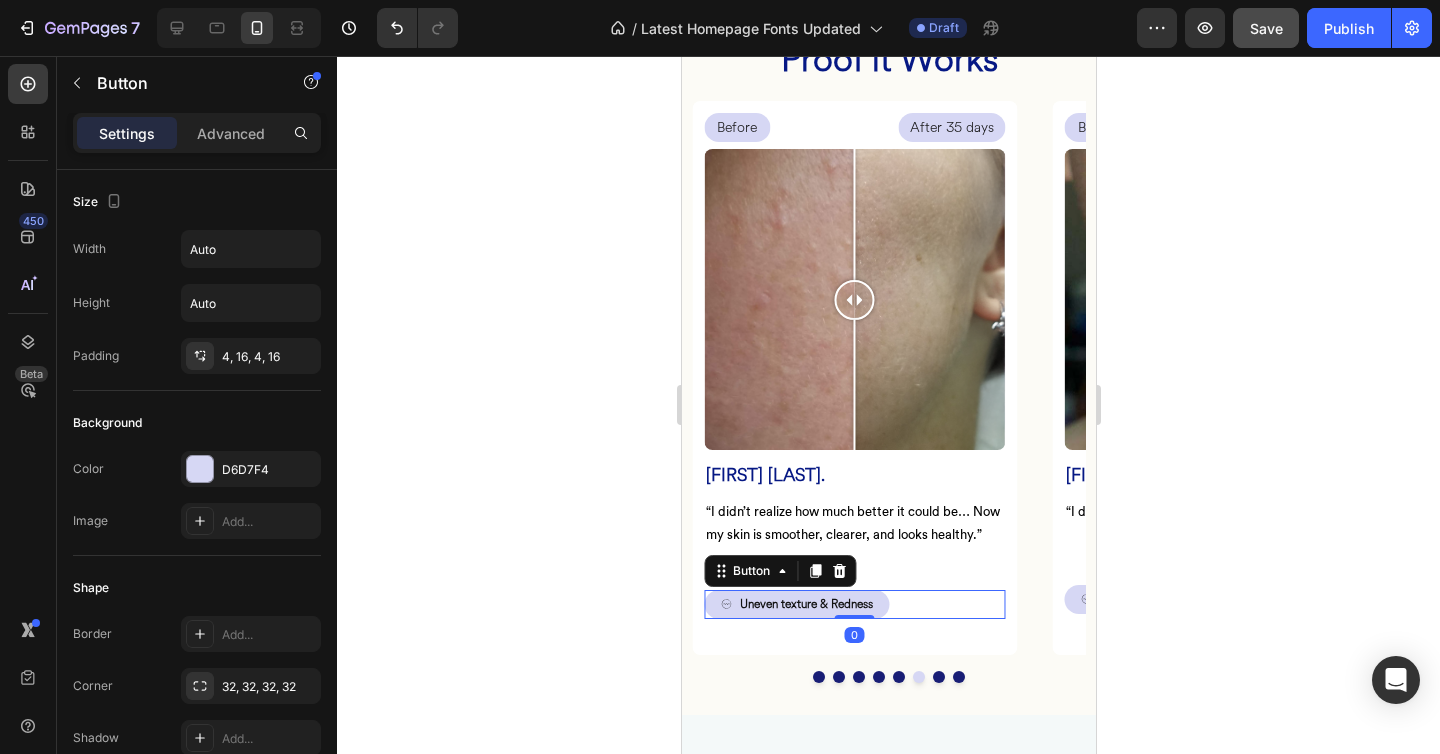 drag, startPoint x: 249, startPoint y: 144, endPoint x: 249, endPoint y: 158, distance: 14 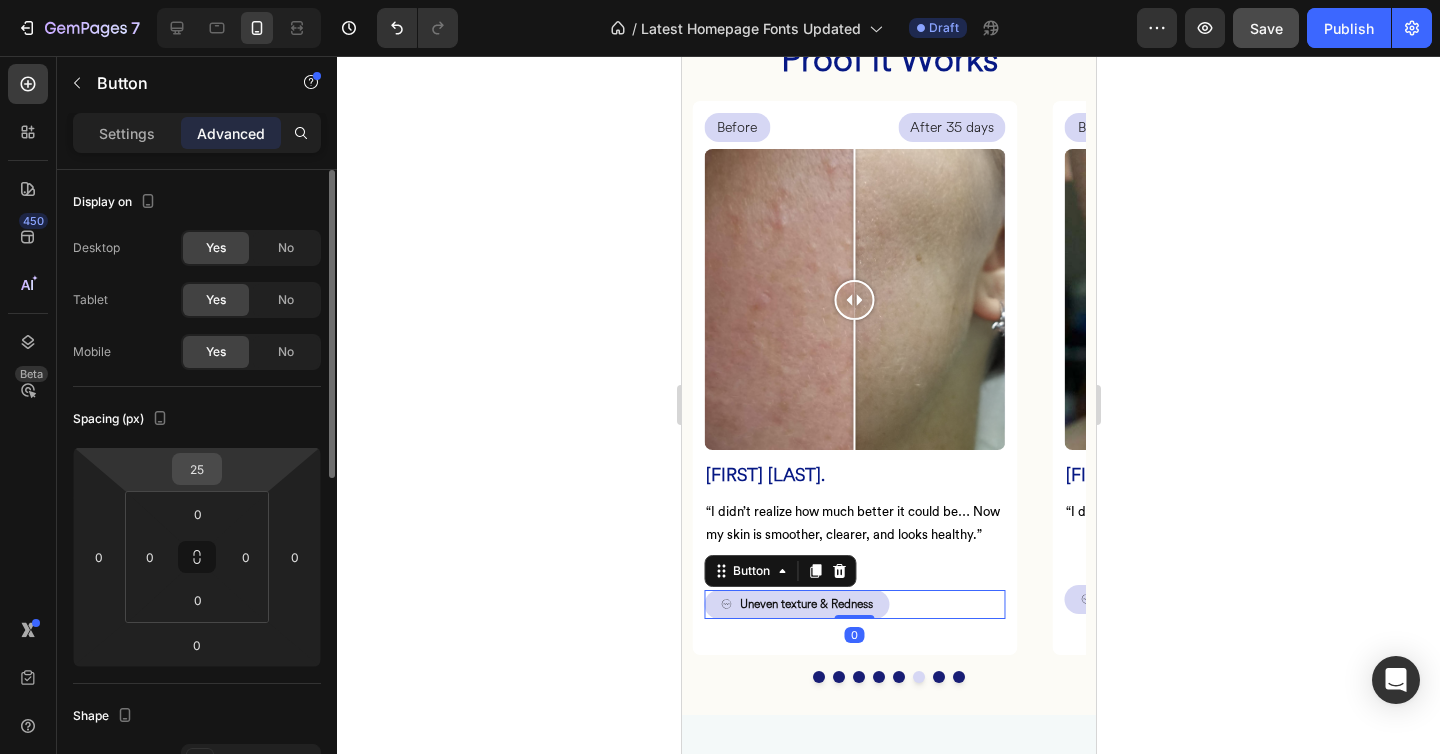 click on "25" at bounding box center [197, 469] 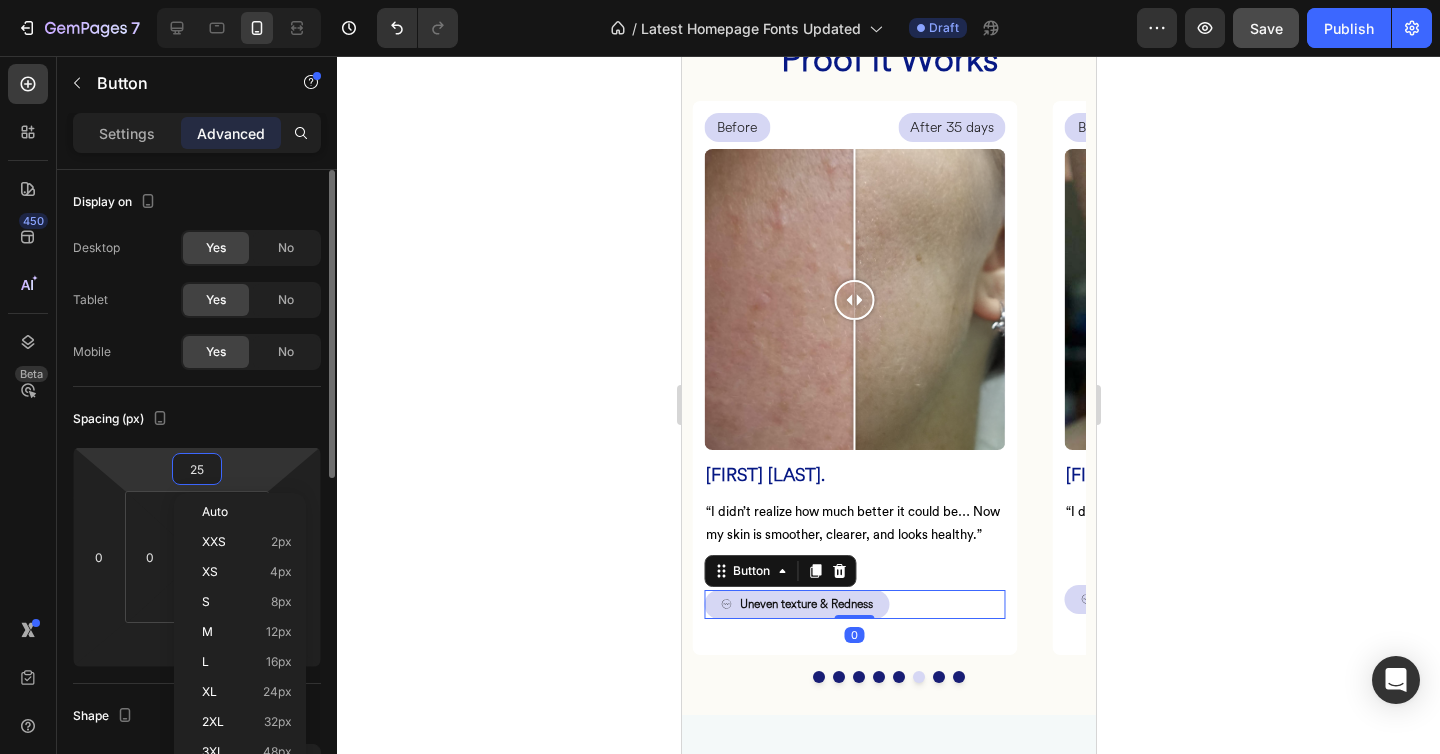 type on "0" 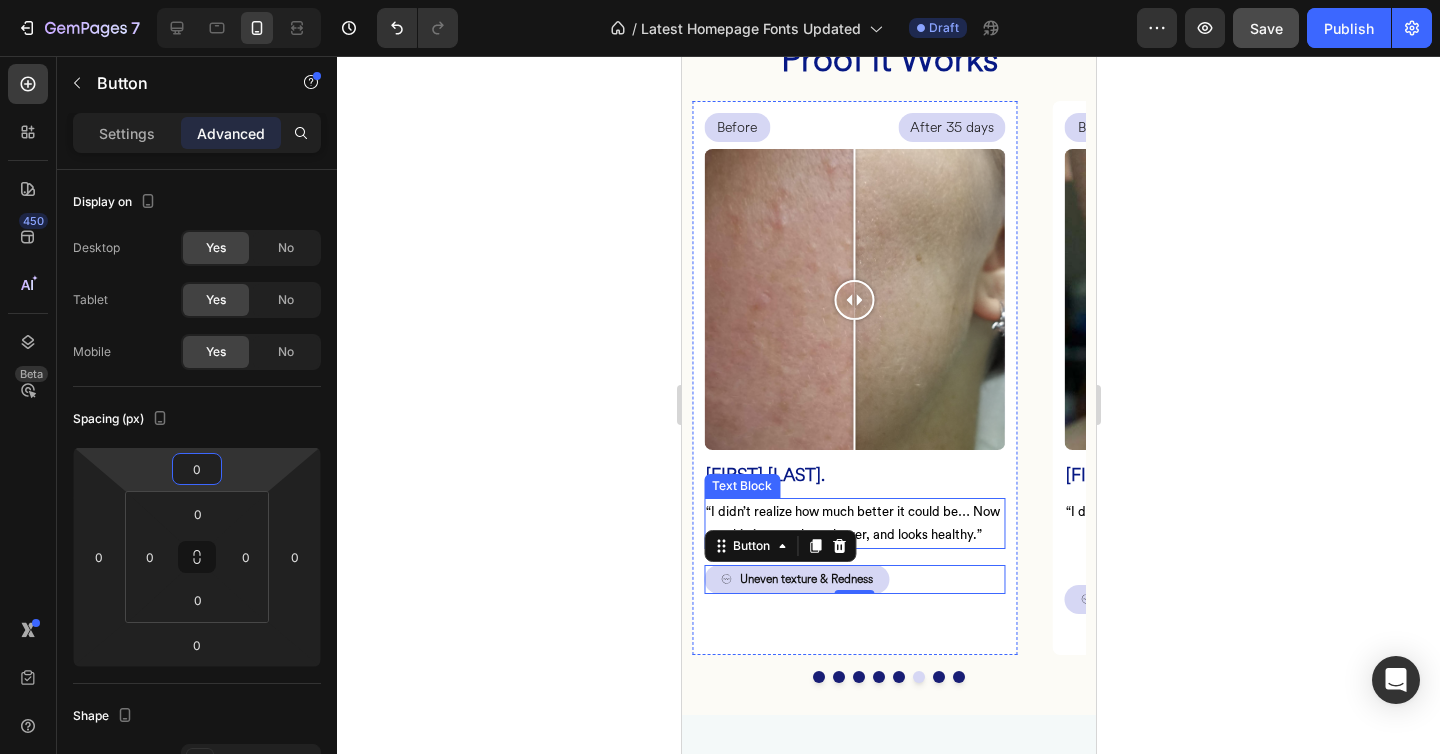 click on "“I didn’t realize how much better it could be… Now my skin is smoother, clearer, and looks healthy.”" at bounding box center (854, 523) 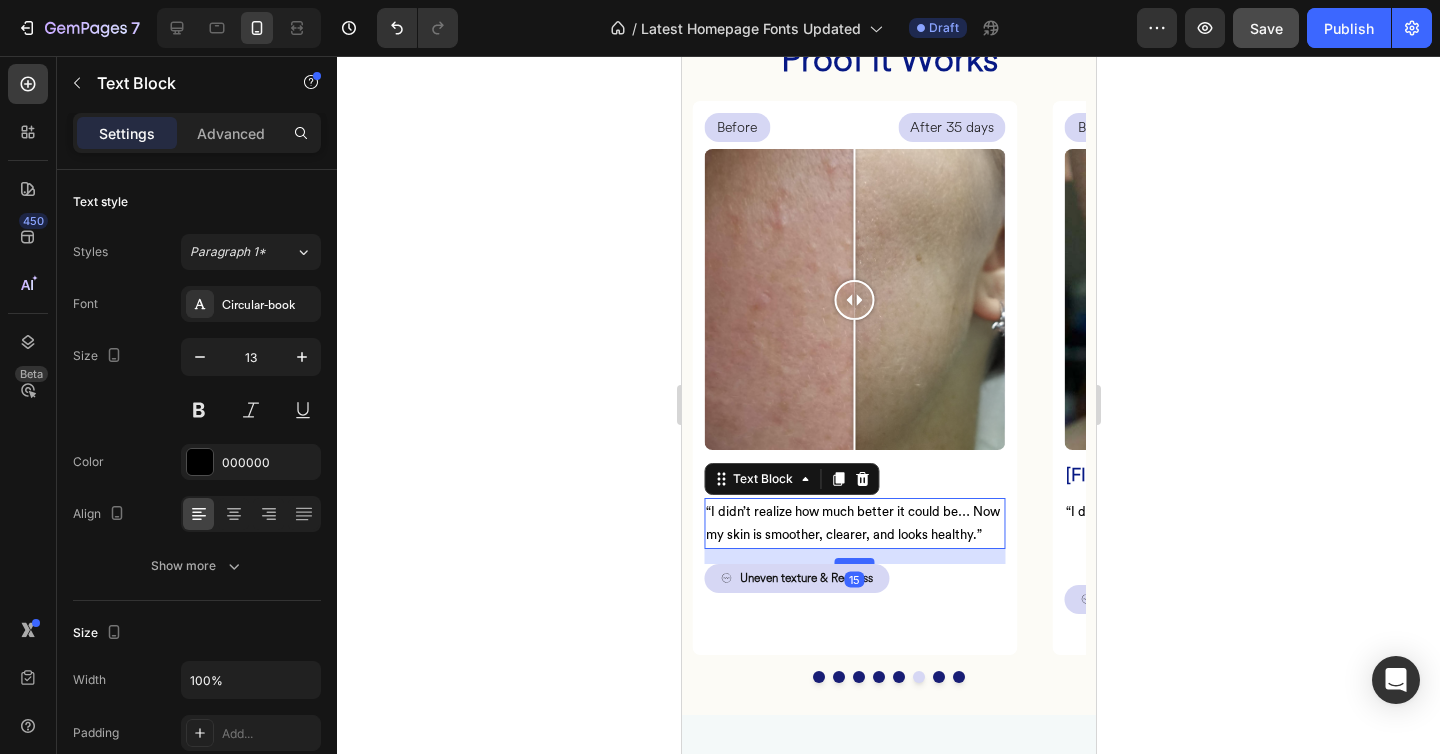 click at bounding box center (854, 561) 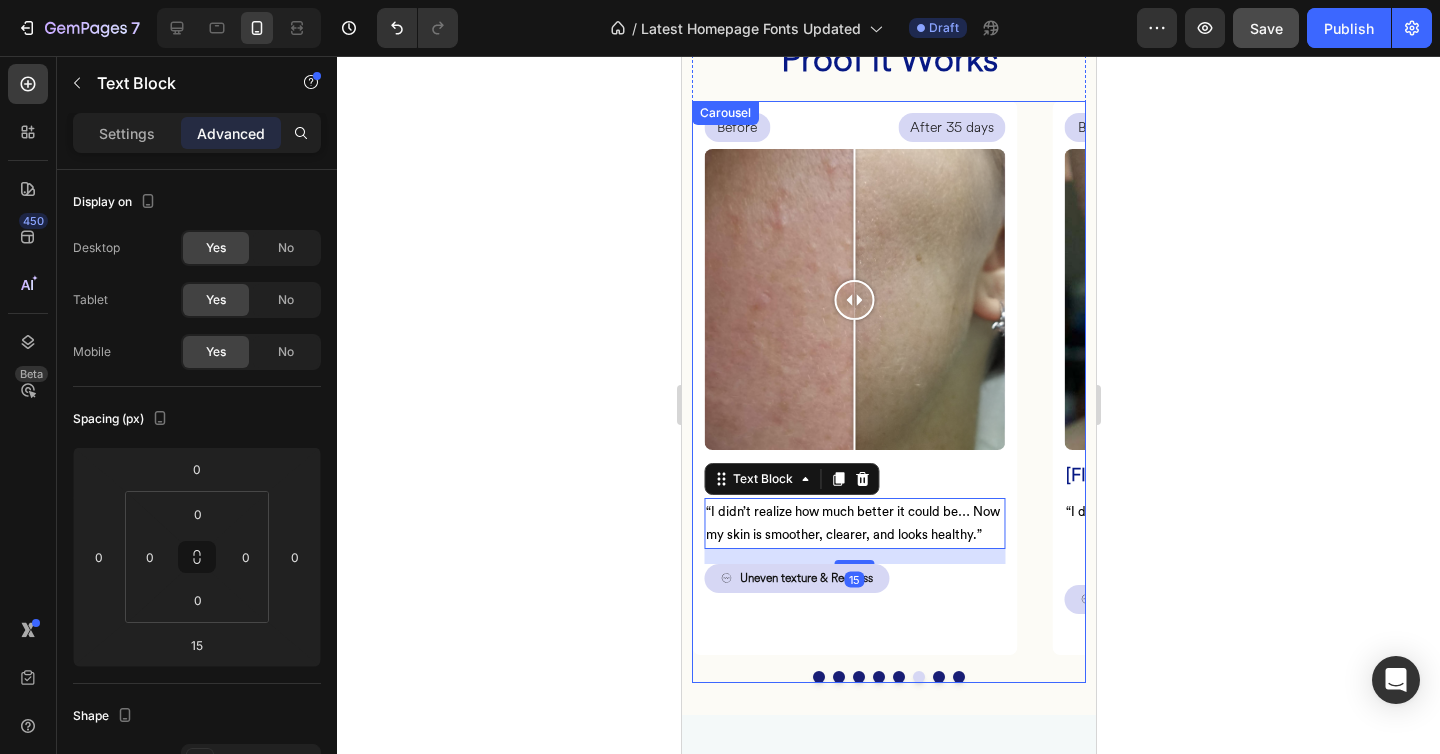 click at bounding box center [938, 677] 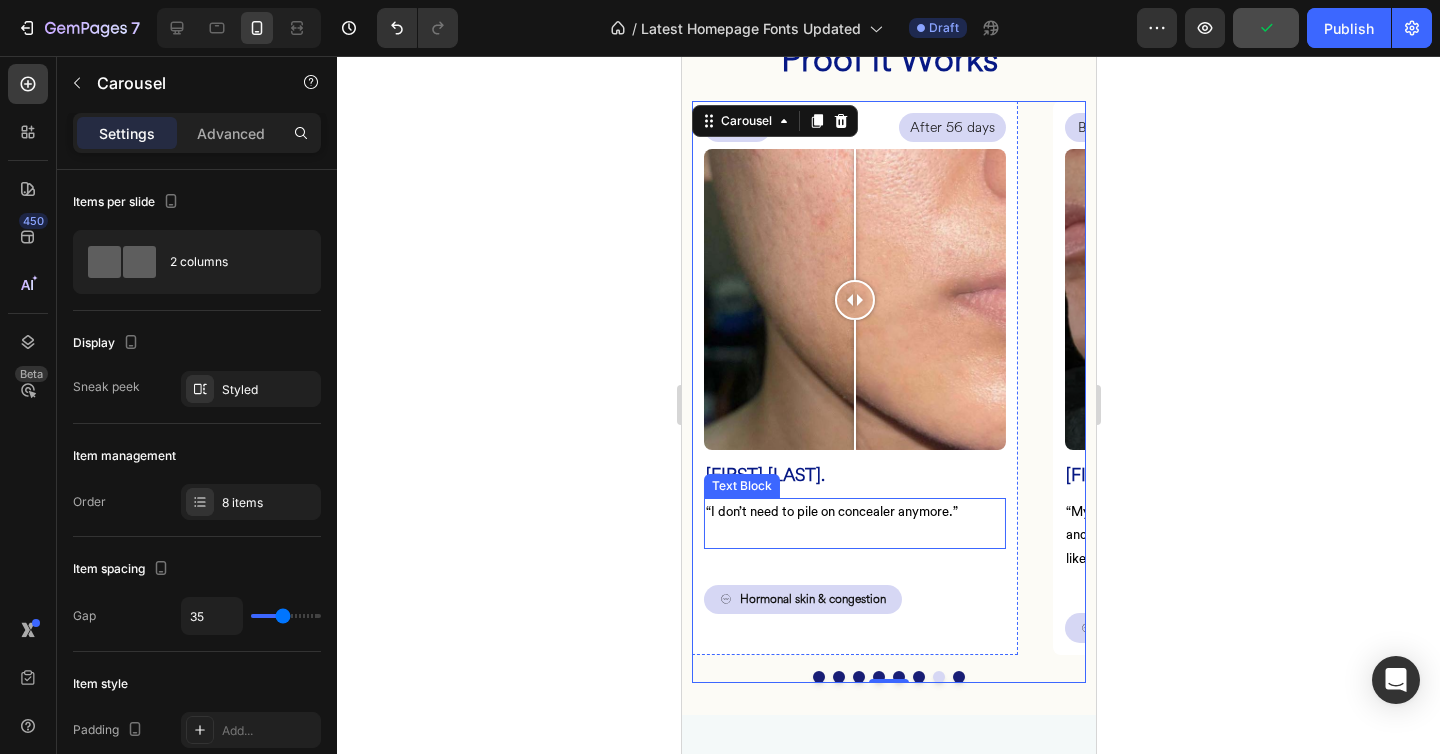 click at bounding box center [854, 534] 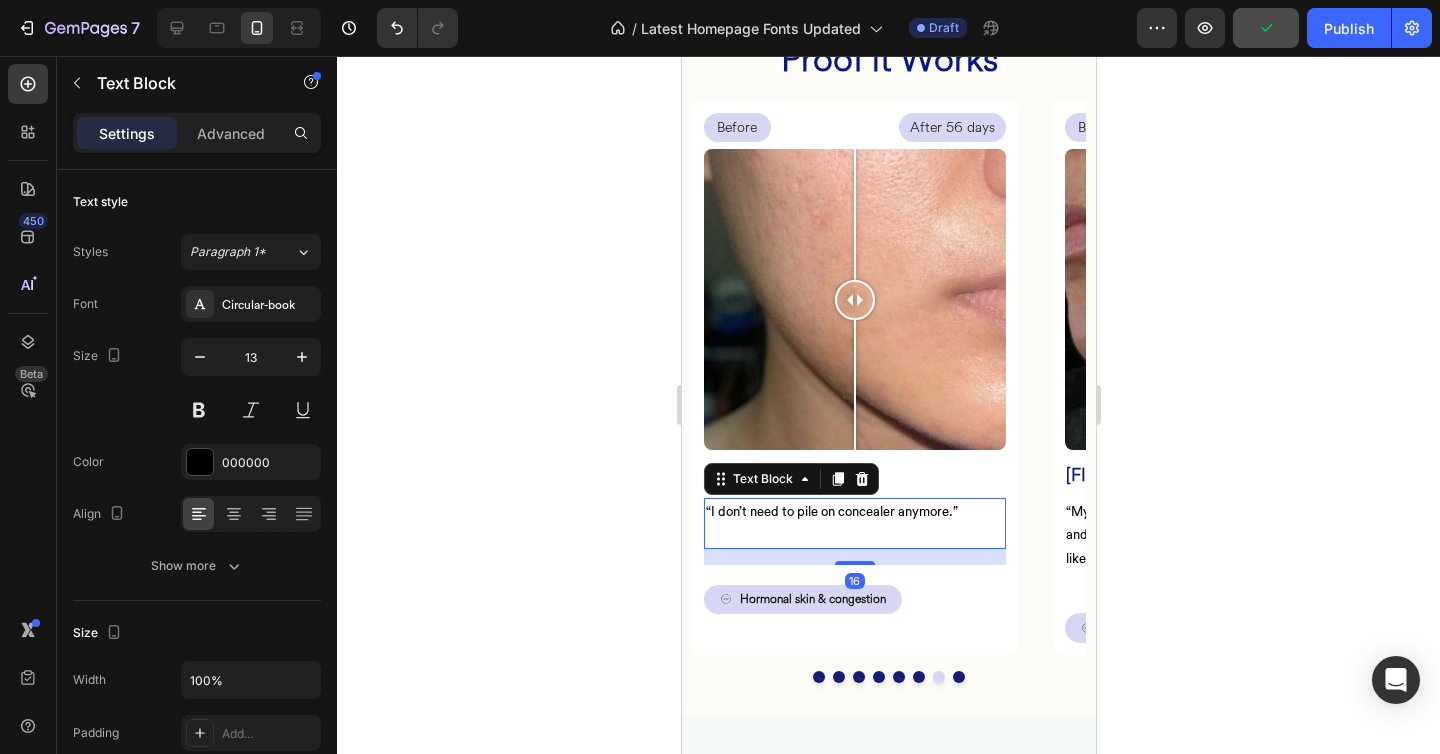 click at bounding box center (854, 534) 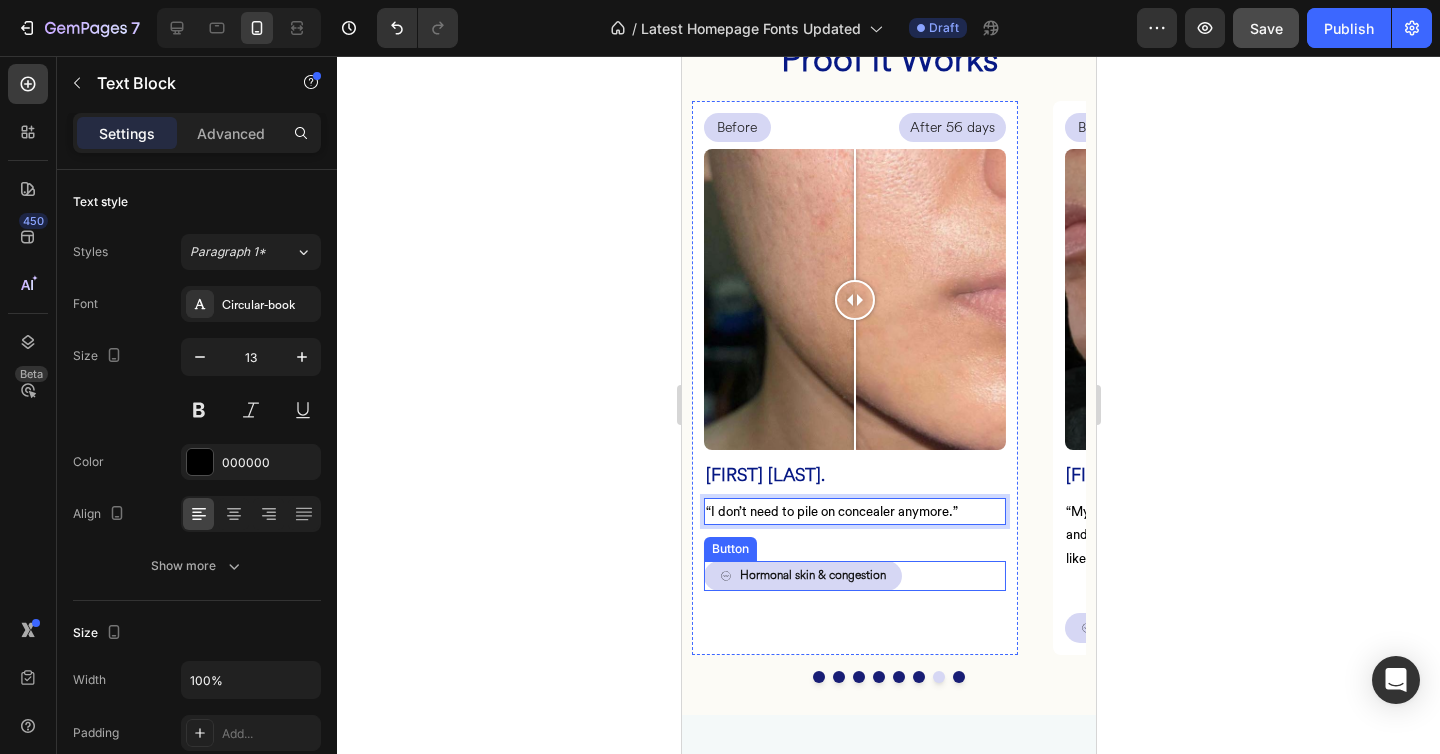 click on "Hormonal skin & congestion Button" at bounding box center [854, 576] 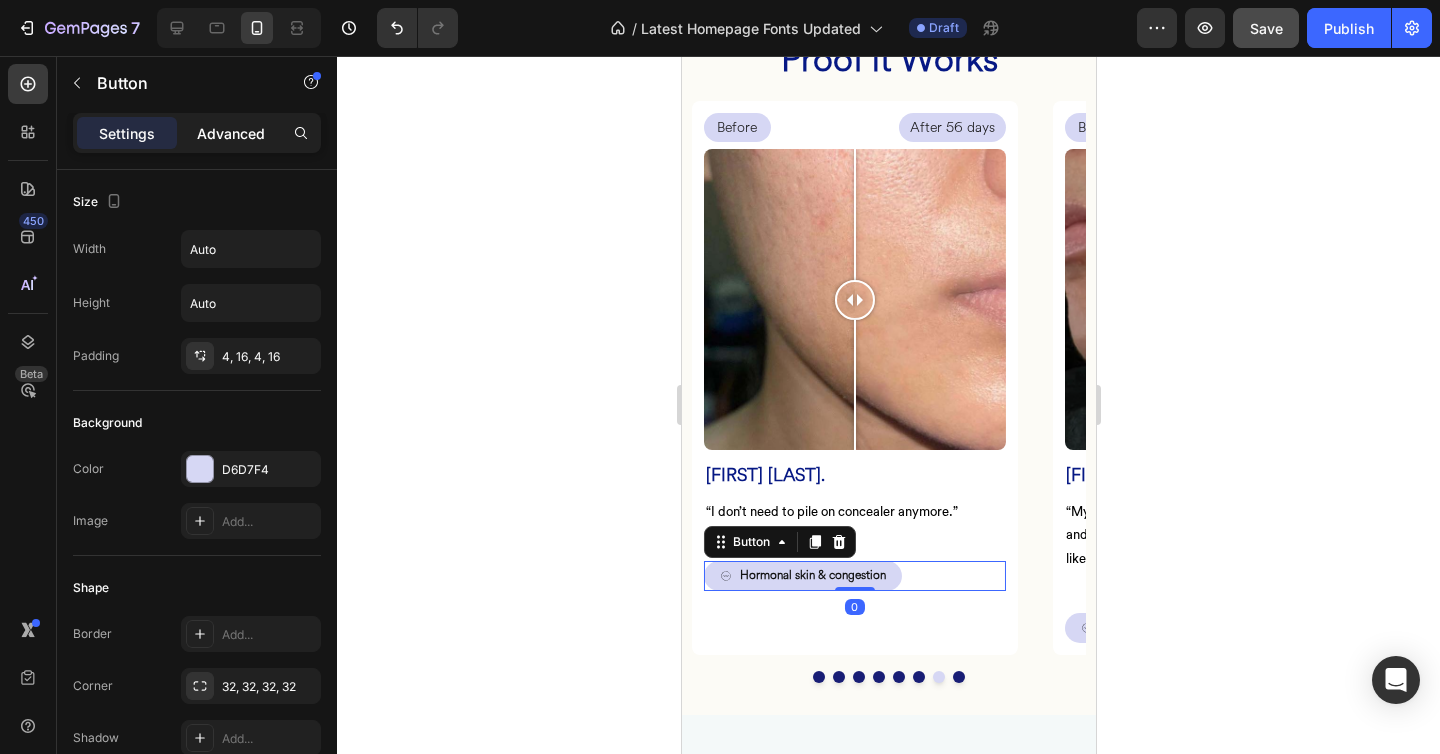 click on "Advanced" at bounding box center [231, 133] 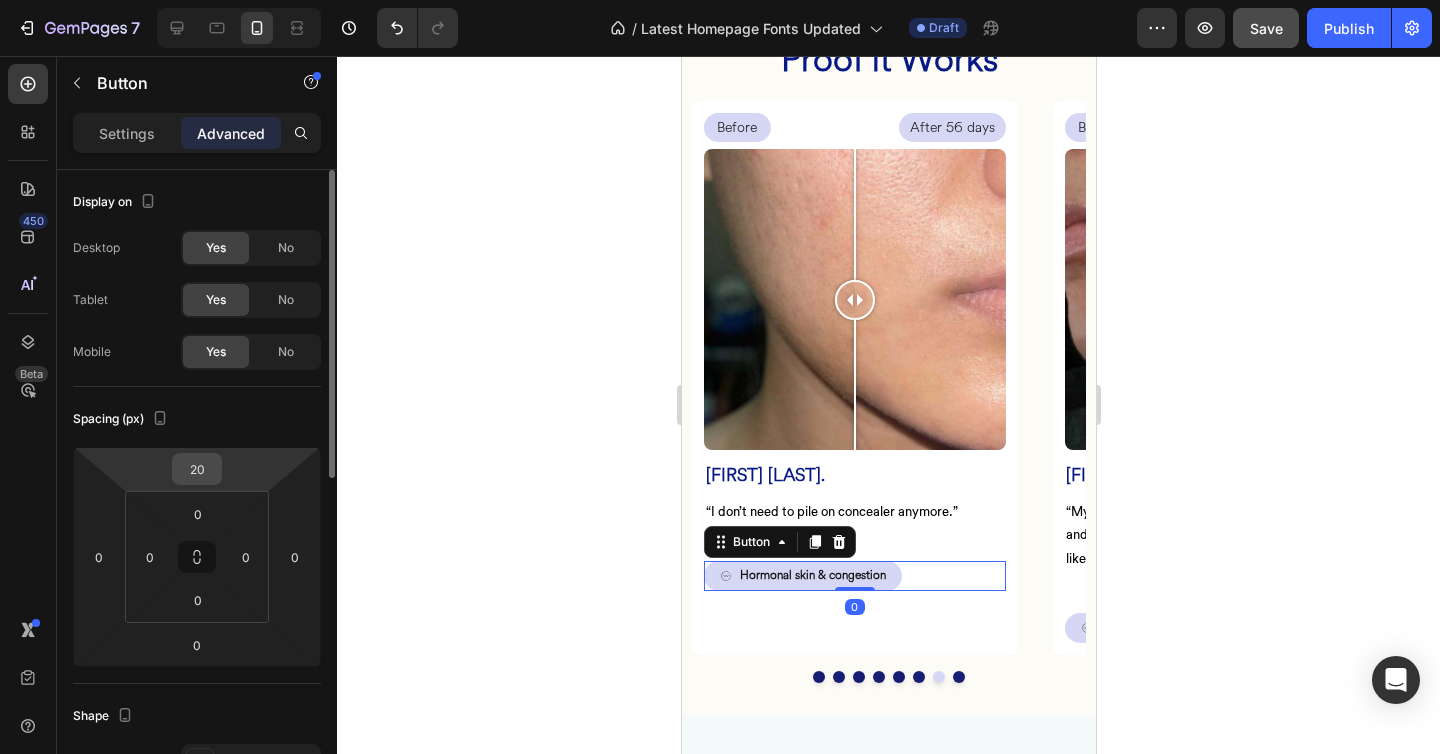 click on "20" at bounding box center [197, 469] 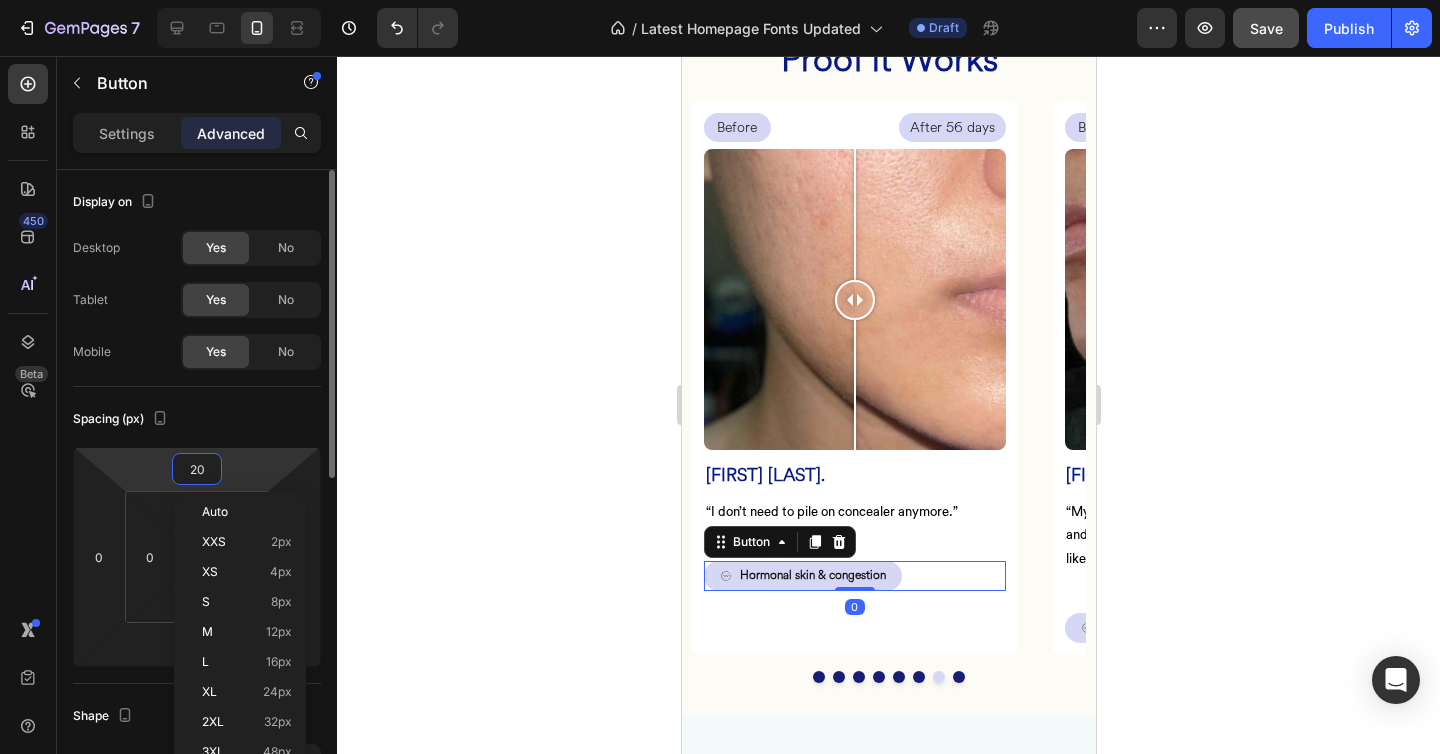 type on "0" 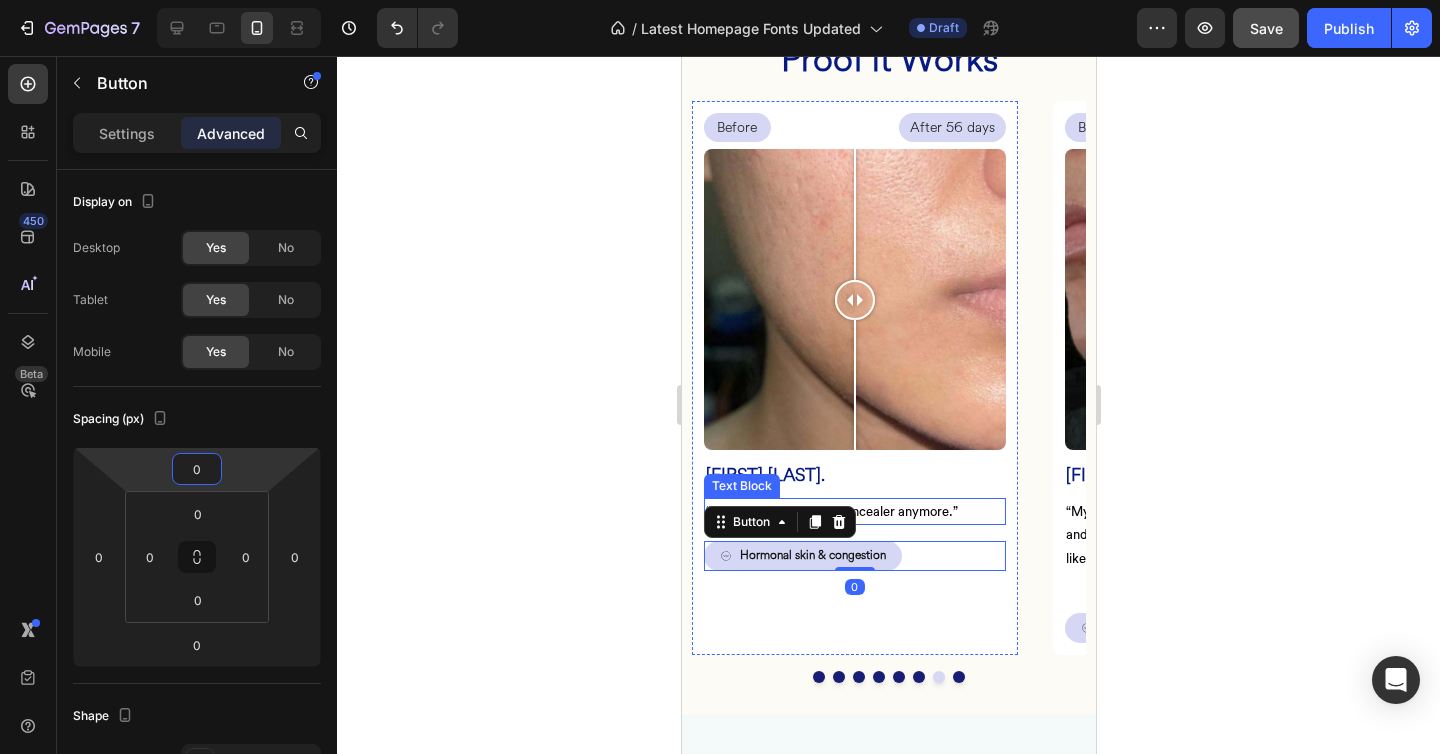 click on "“I don’t need to pile on concealer anymore.”" at bounding box center (854, 511) 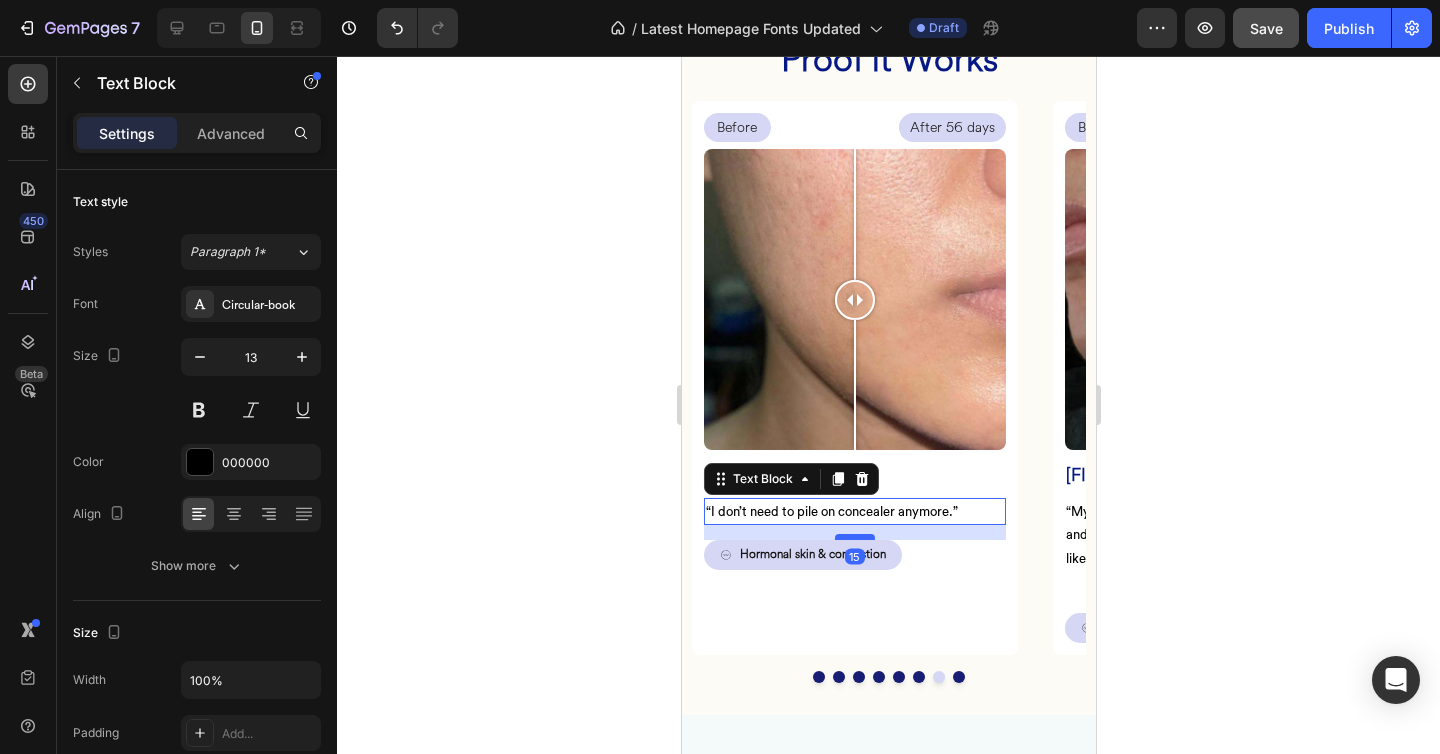 click at bounding box center (854, 537) 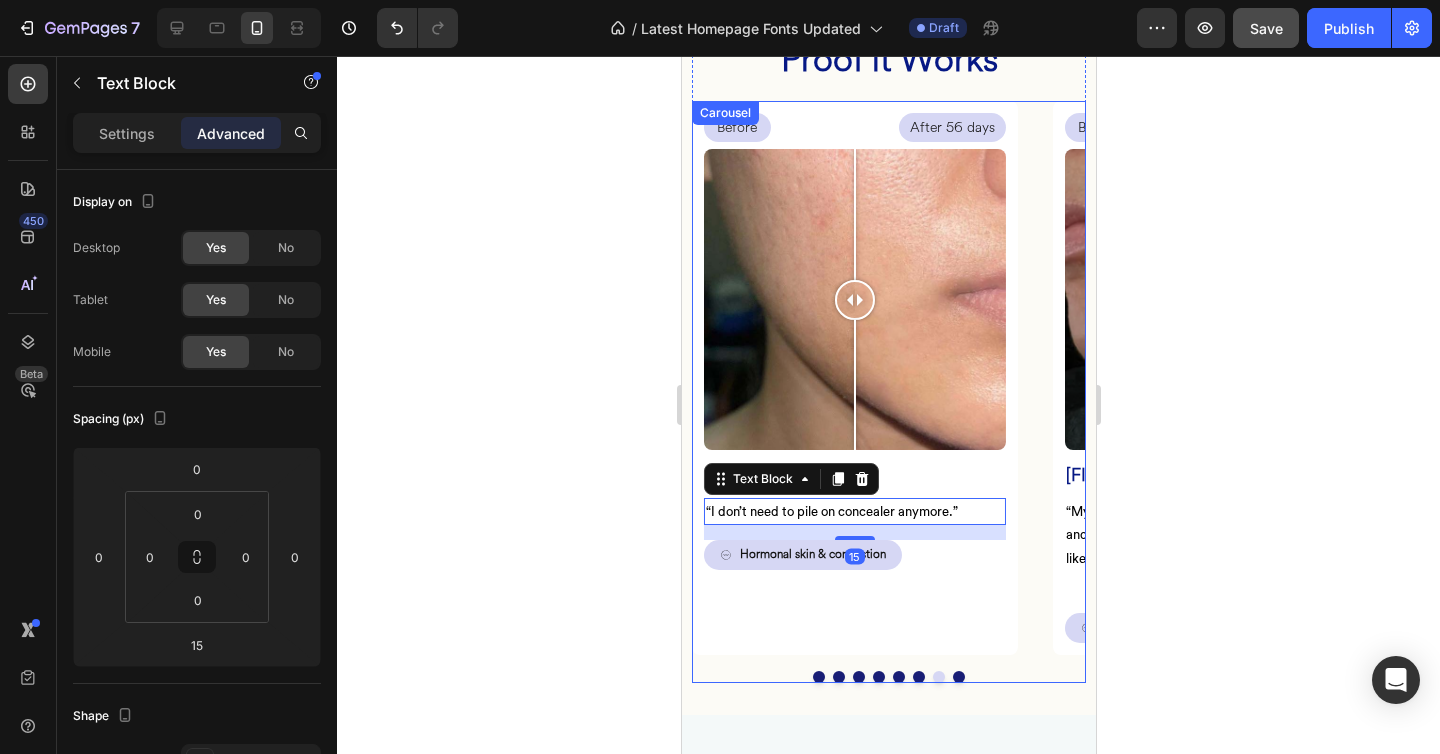 click at bounding box center [958, 677] 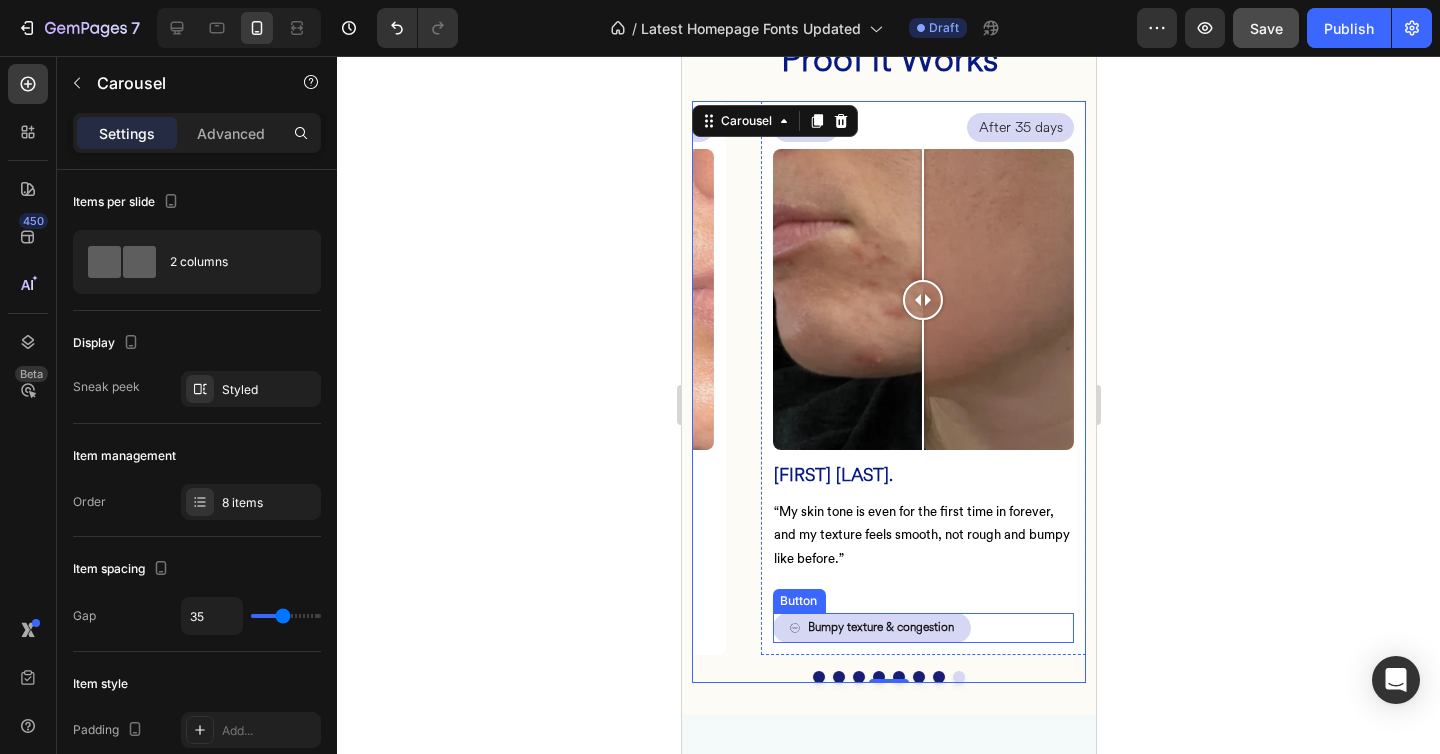 click on "Bumpy texture & congestion Button" at bounding box center (922, 628) 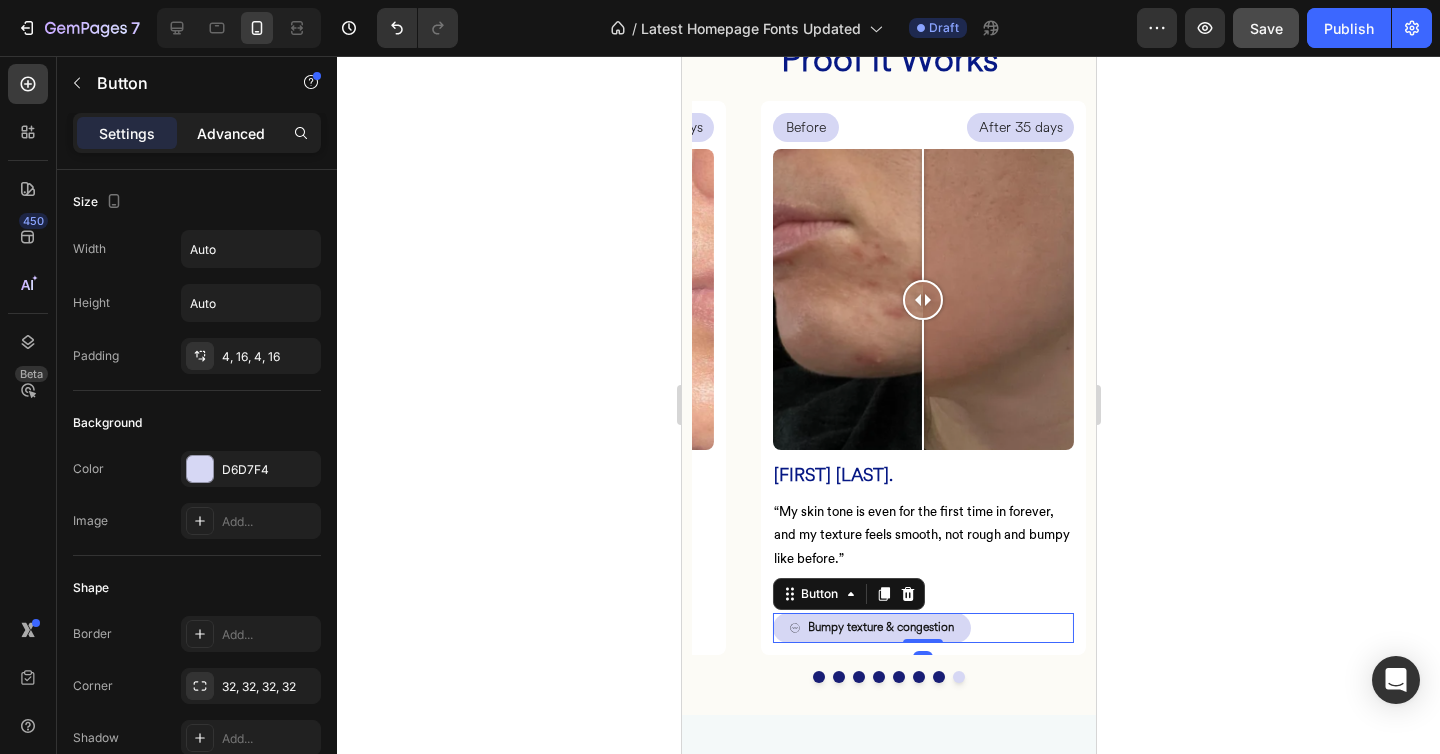 click on "Advanced" at bounding box center (231, 133) 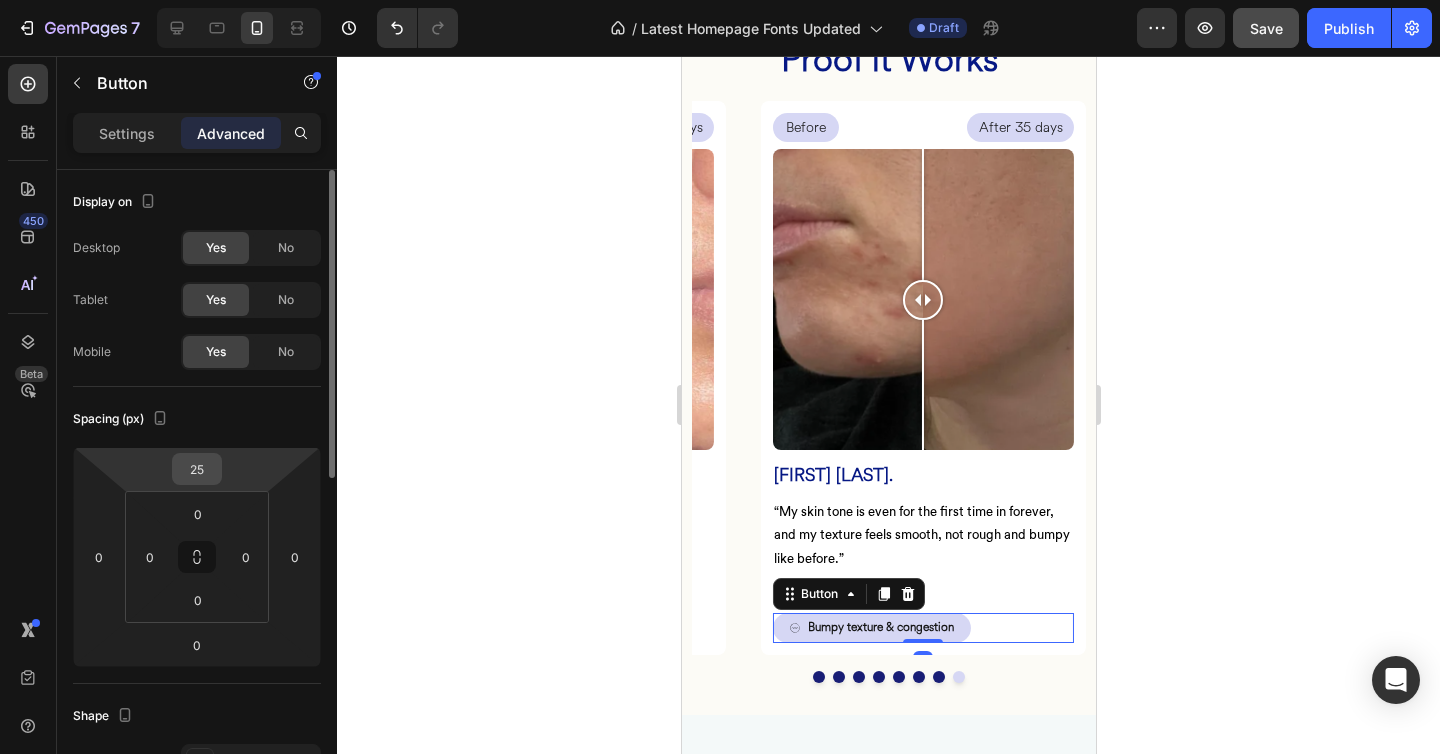 click on "25" at bounding box center [197, 469] 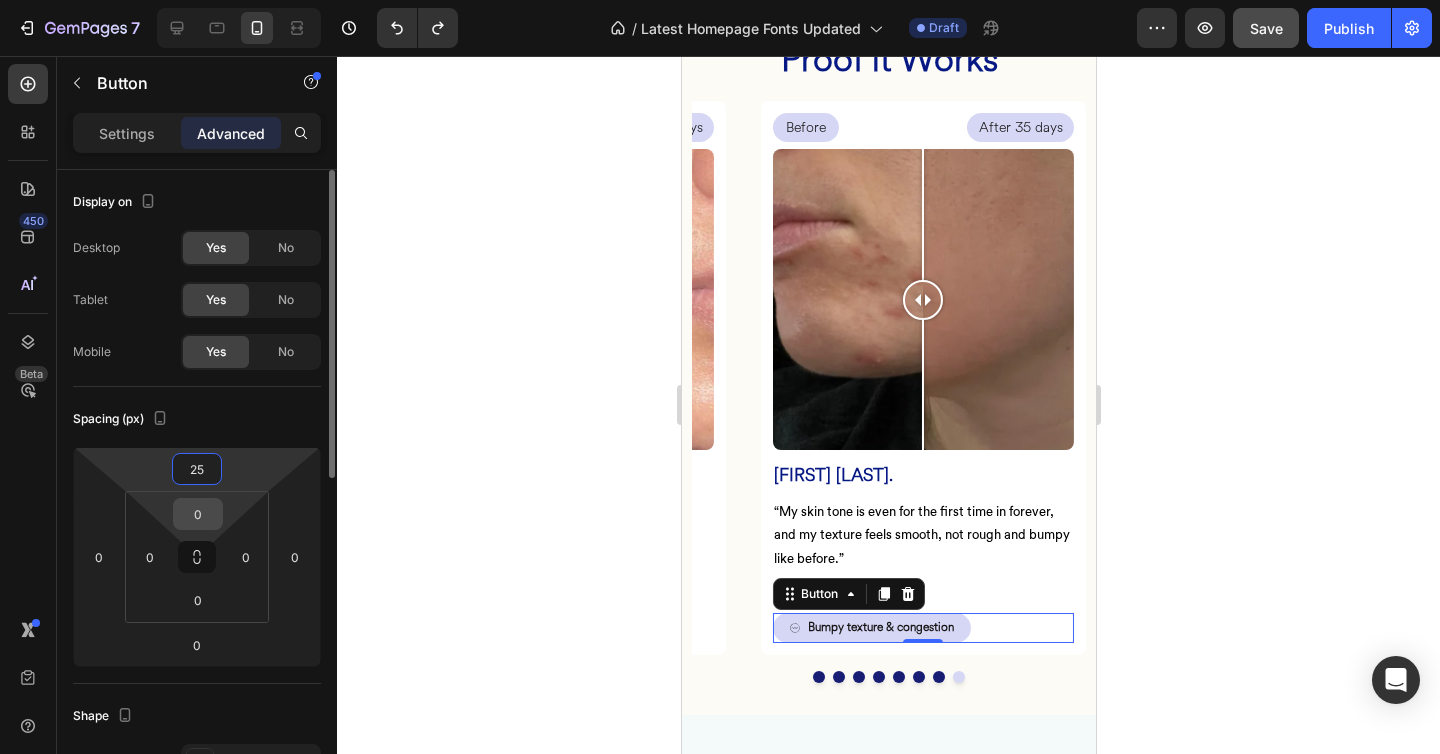 type on "0" 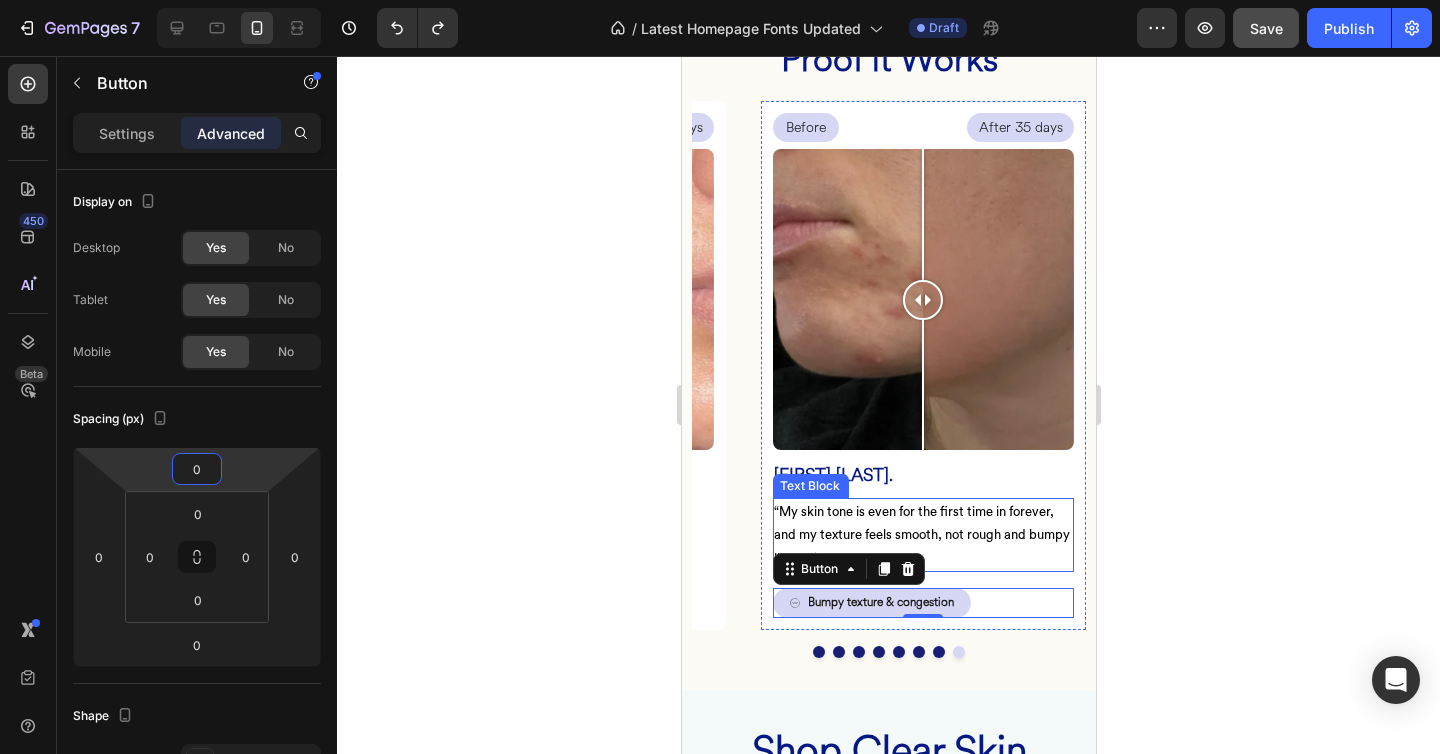 click on "“My skin tone is even for the first time in forever, and my texture feels smooth, not rough and bumpy like before.”" at bounding box center (922, 535) 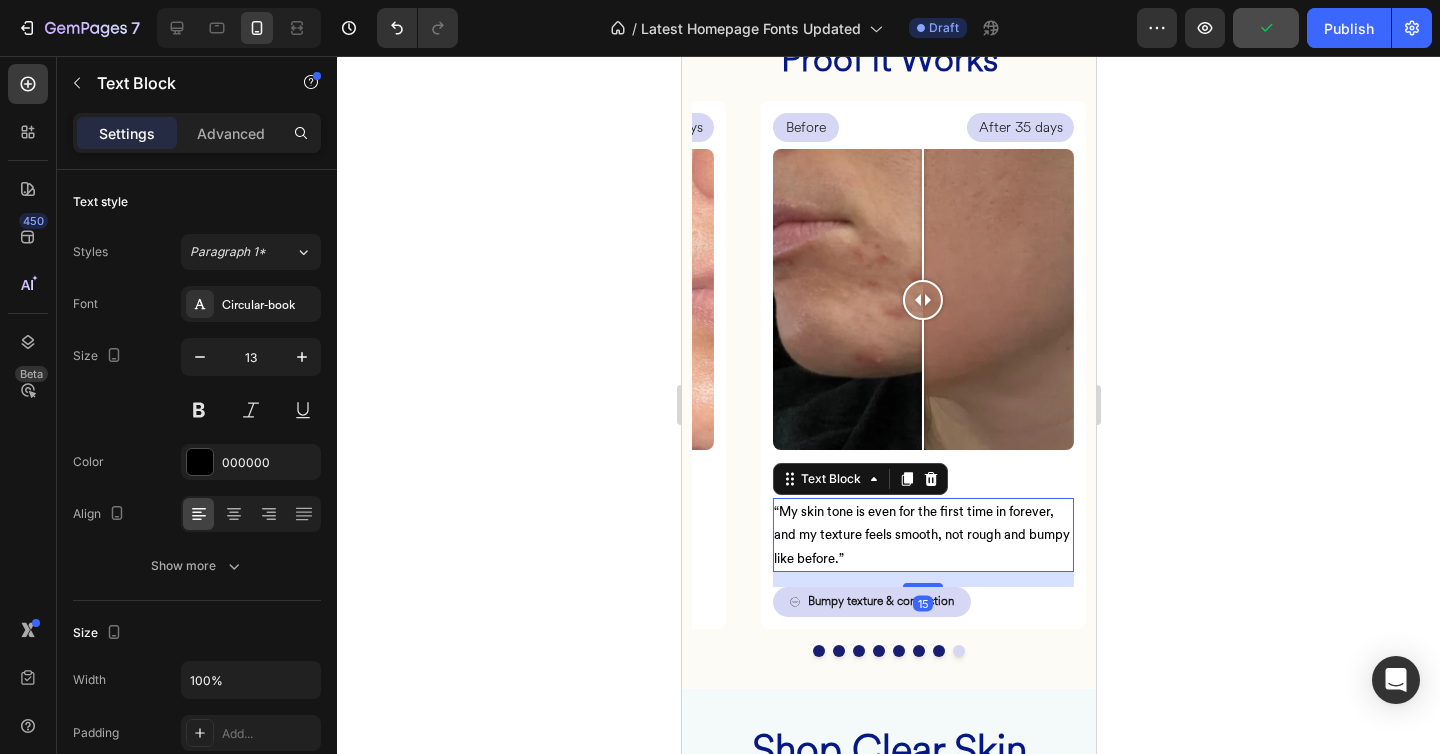 drag, startPoint x: 926, startPoint y: 585, endPoint x: 946, endPoint y: 642, distance: 60.40695 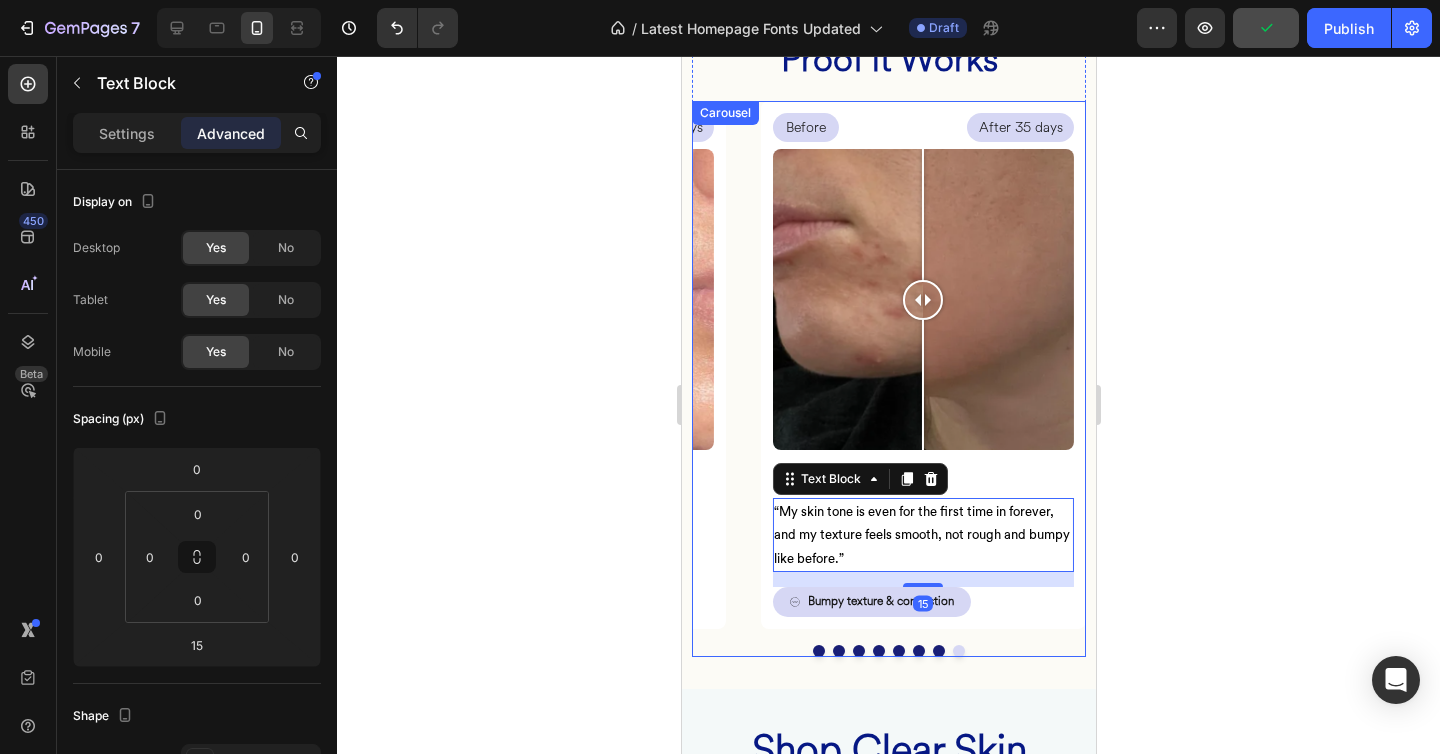 click at bounding box center [938, 651] 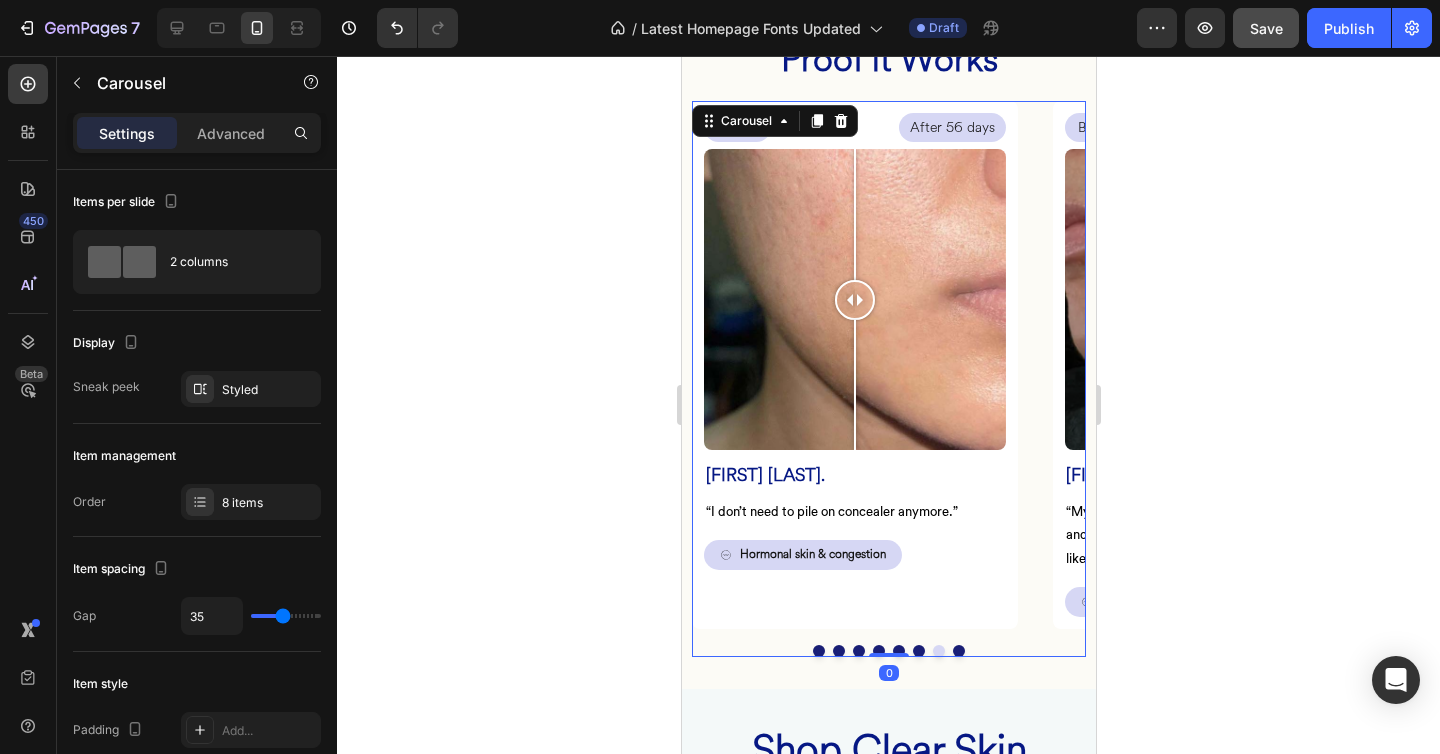 click at bounding box center (918, 651) 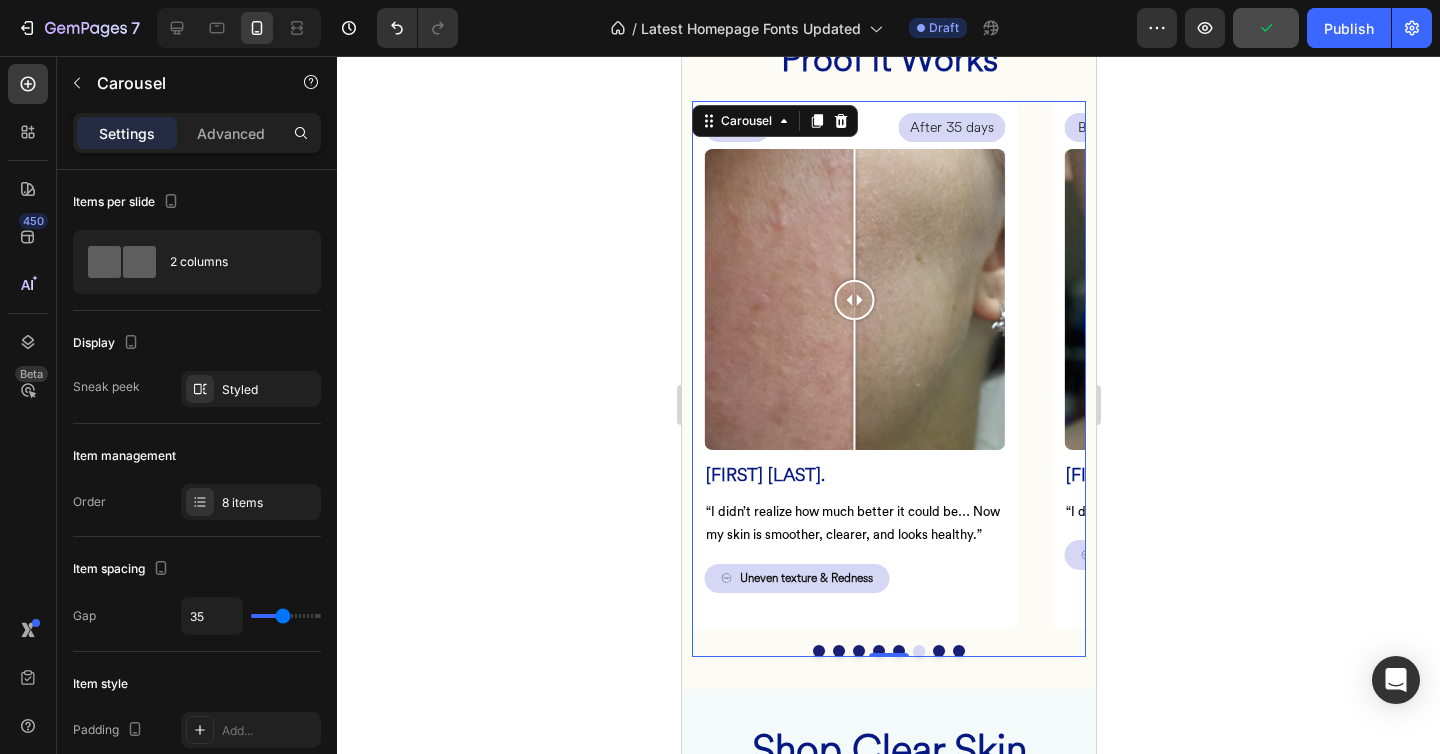 click at bounding box center [898, 651] 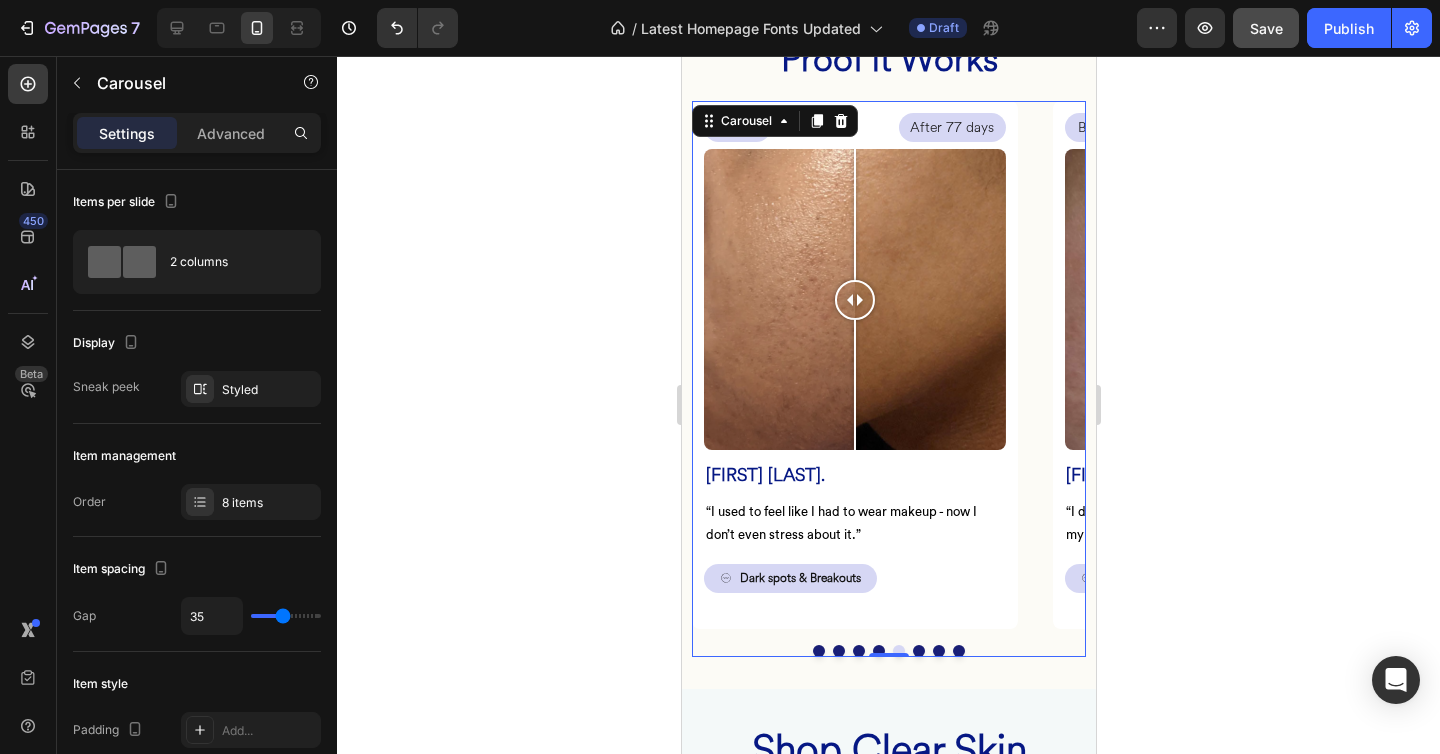 click at bounding box center (878, 651) 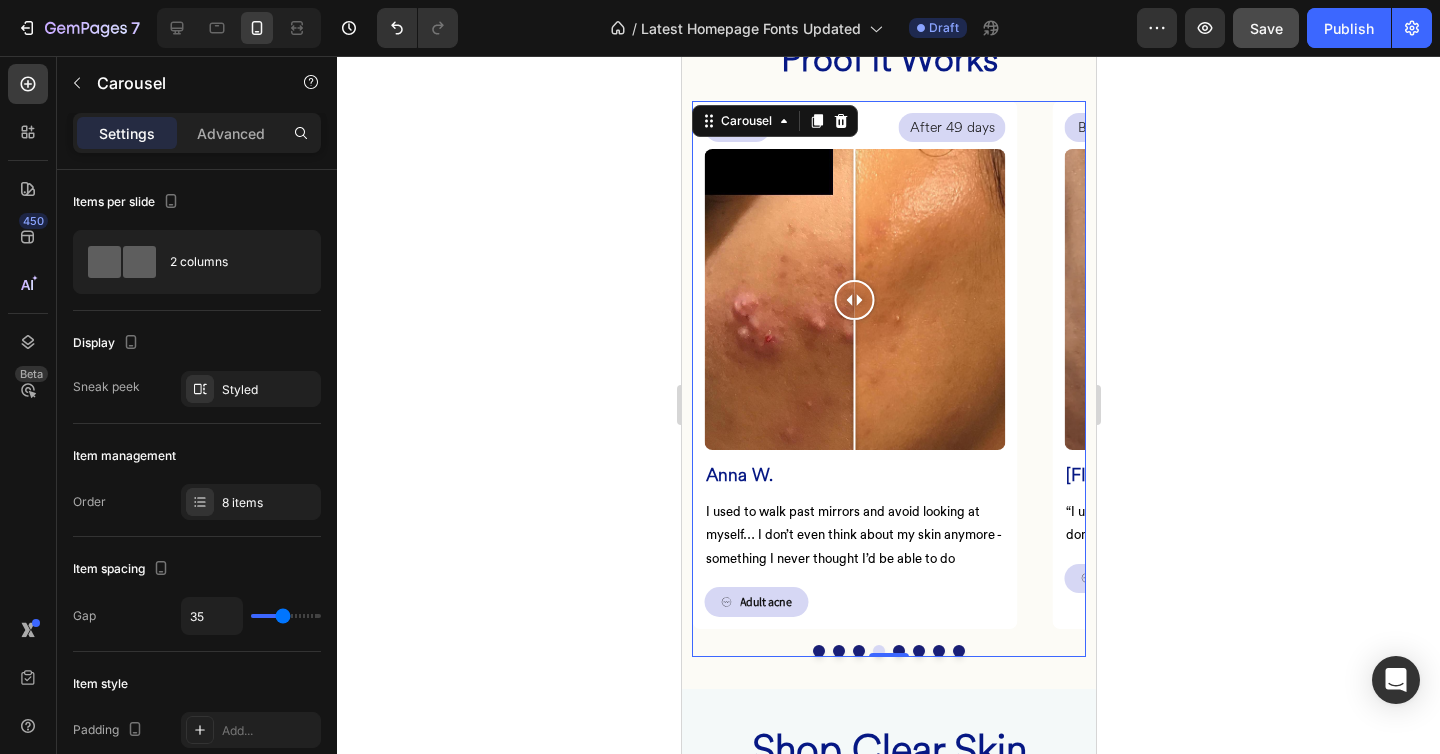 click at bounding box center (858, 651) 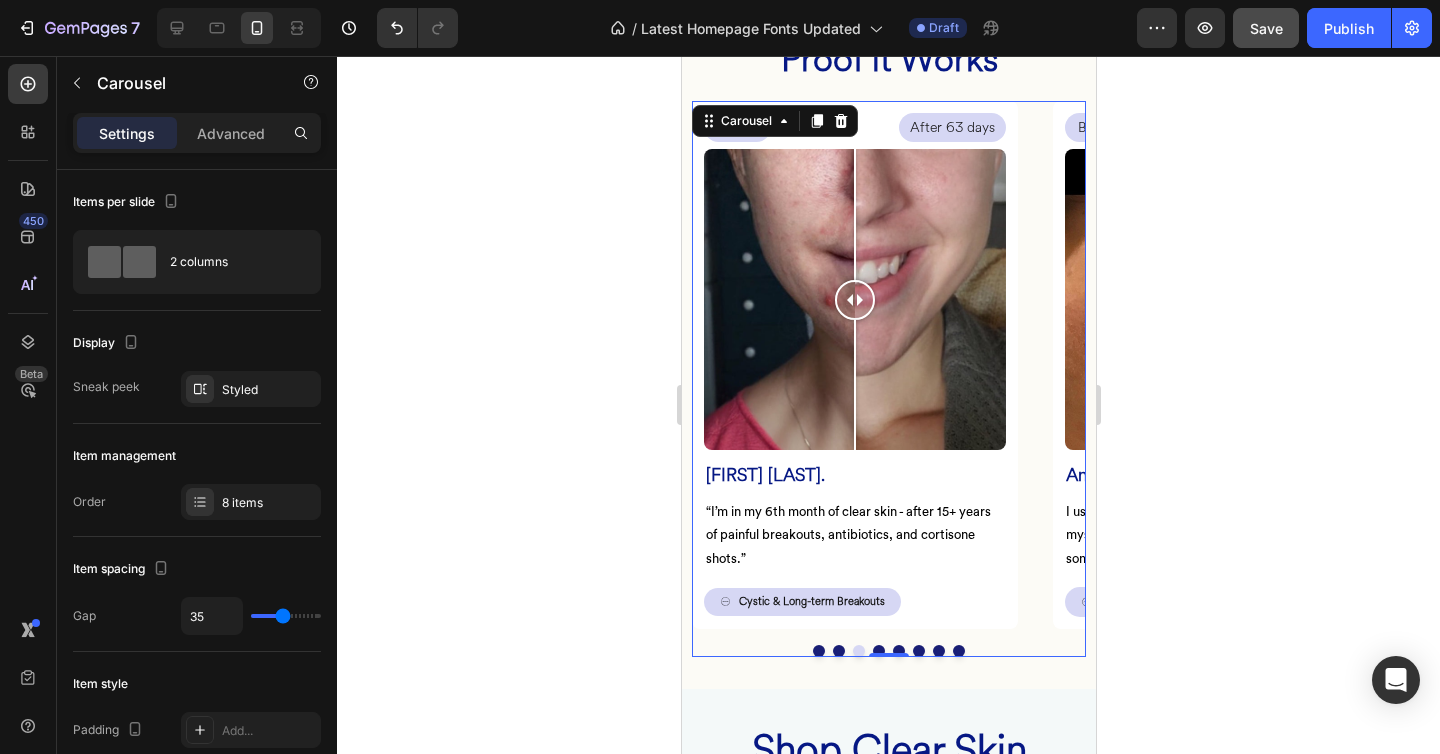 click at bounding box center (838, 651) 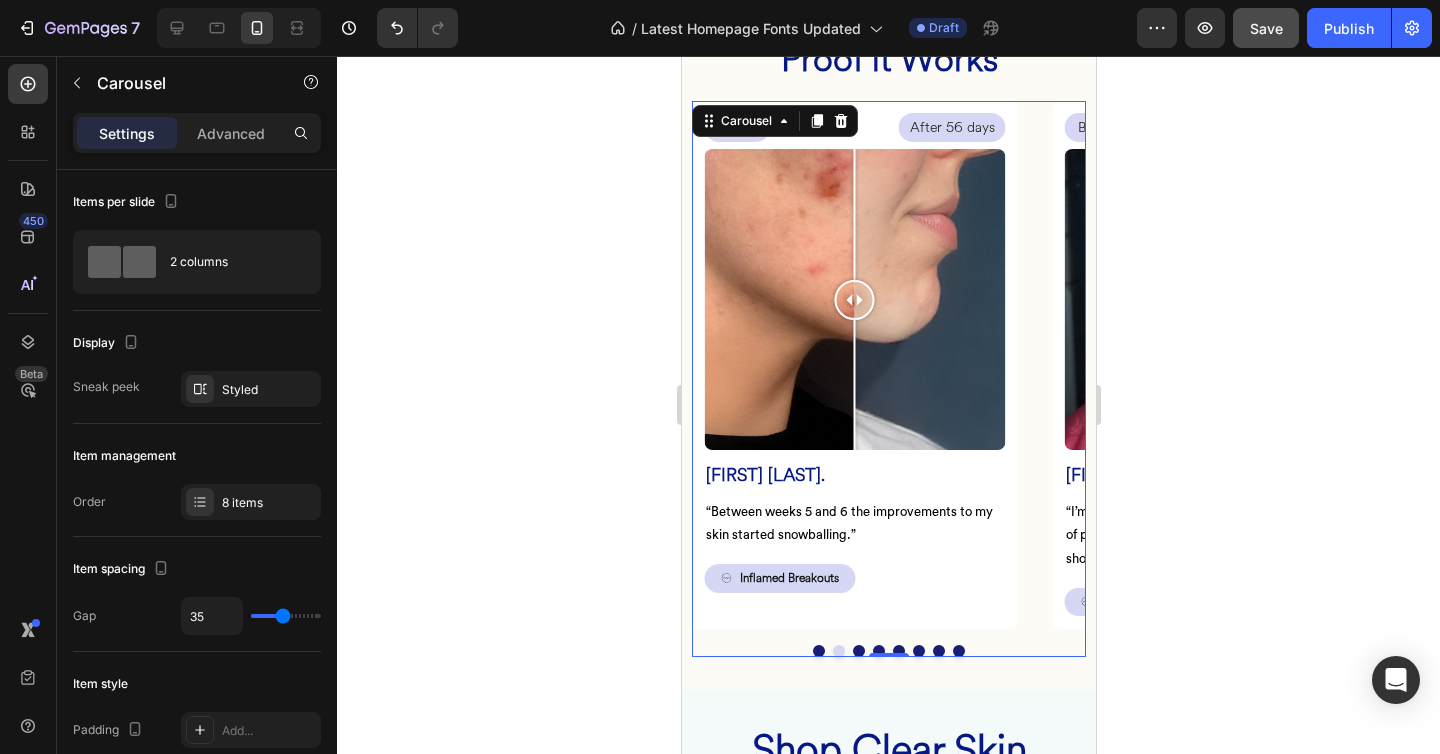 click at bounding box center [818, 651] 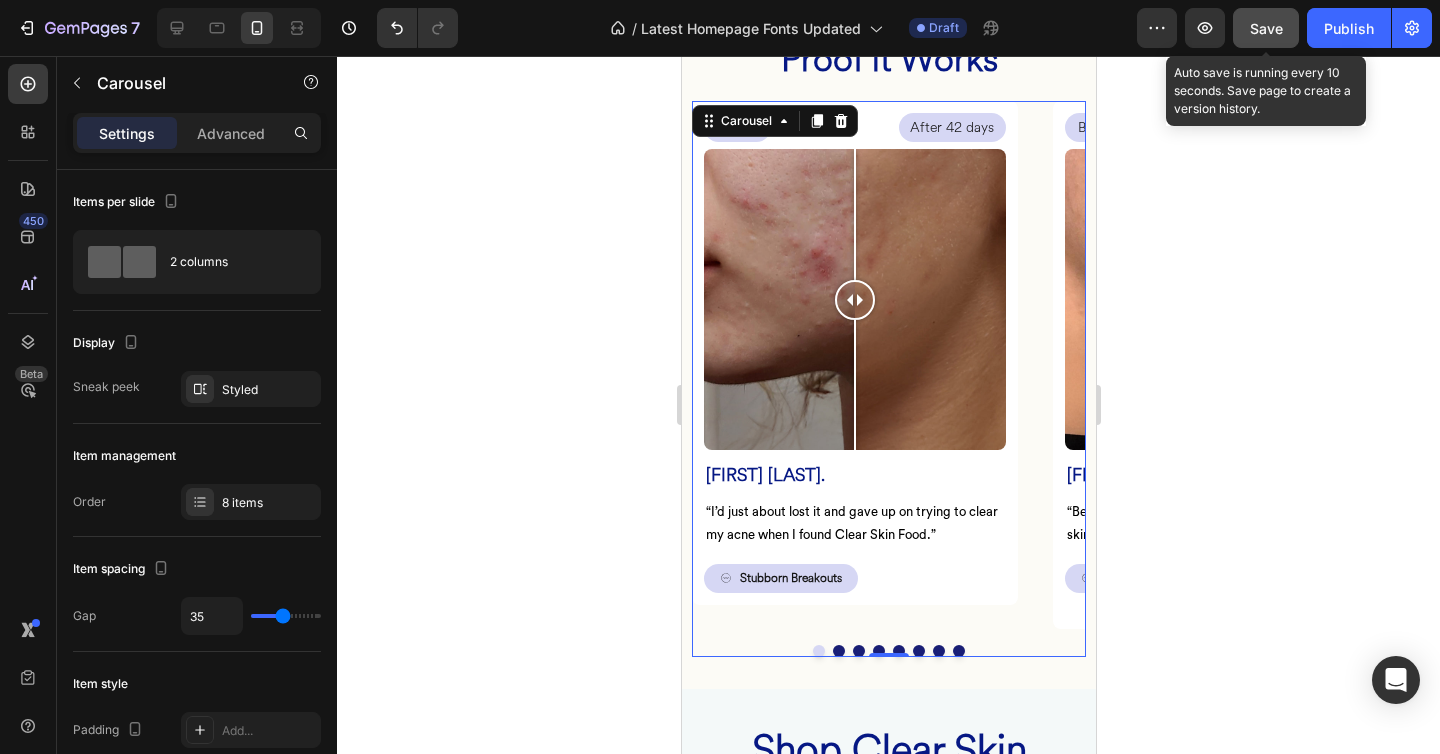click on "Save" at bounding box center [1266, 28] 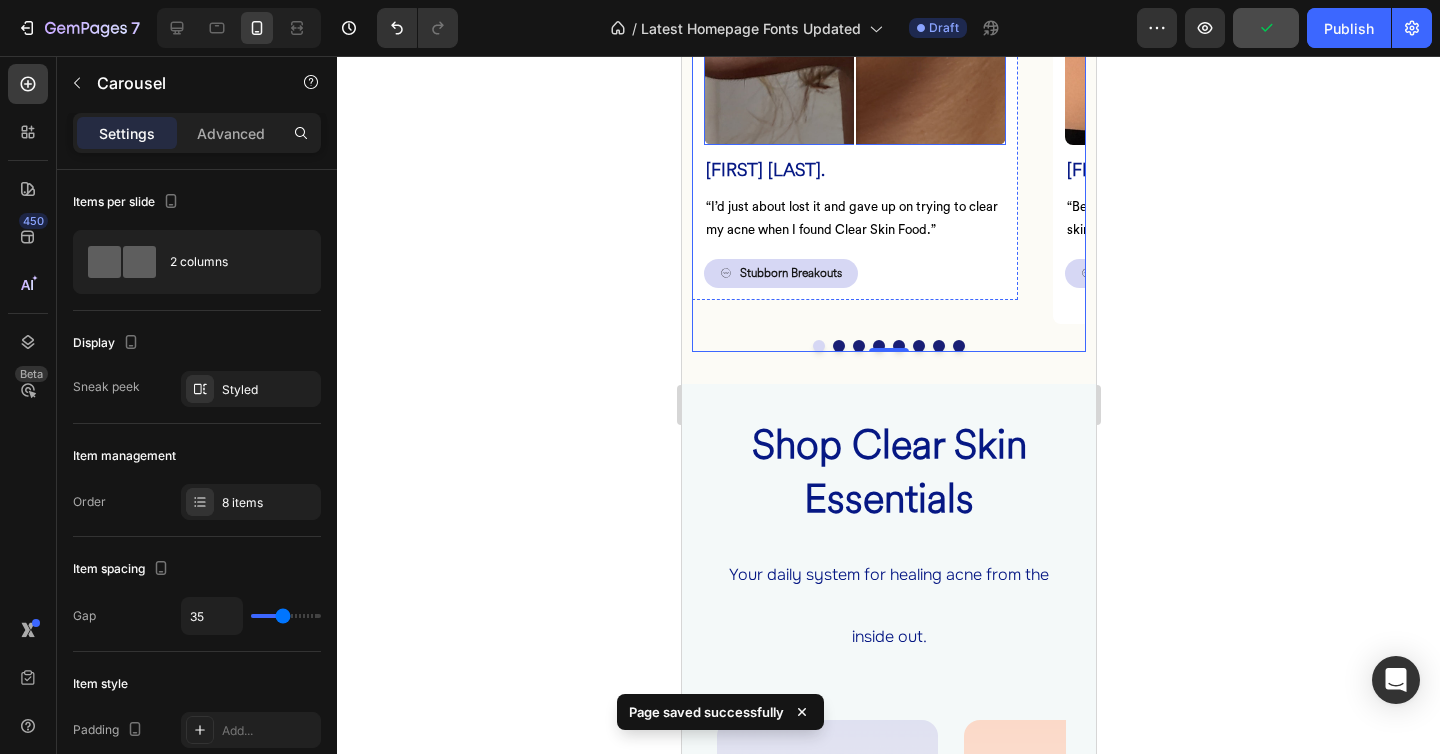 scroll, scrollTop: 1597, scrollLeft: 0, axis: vertical 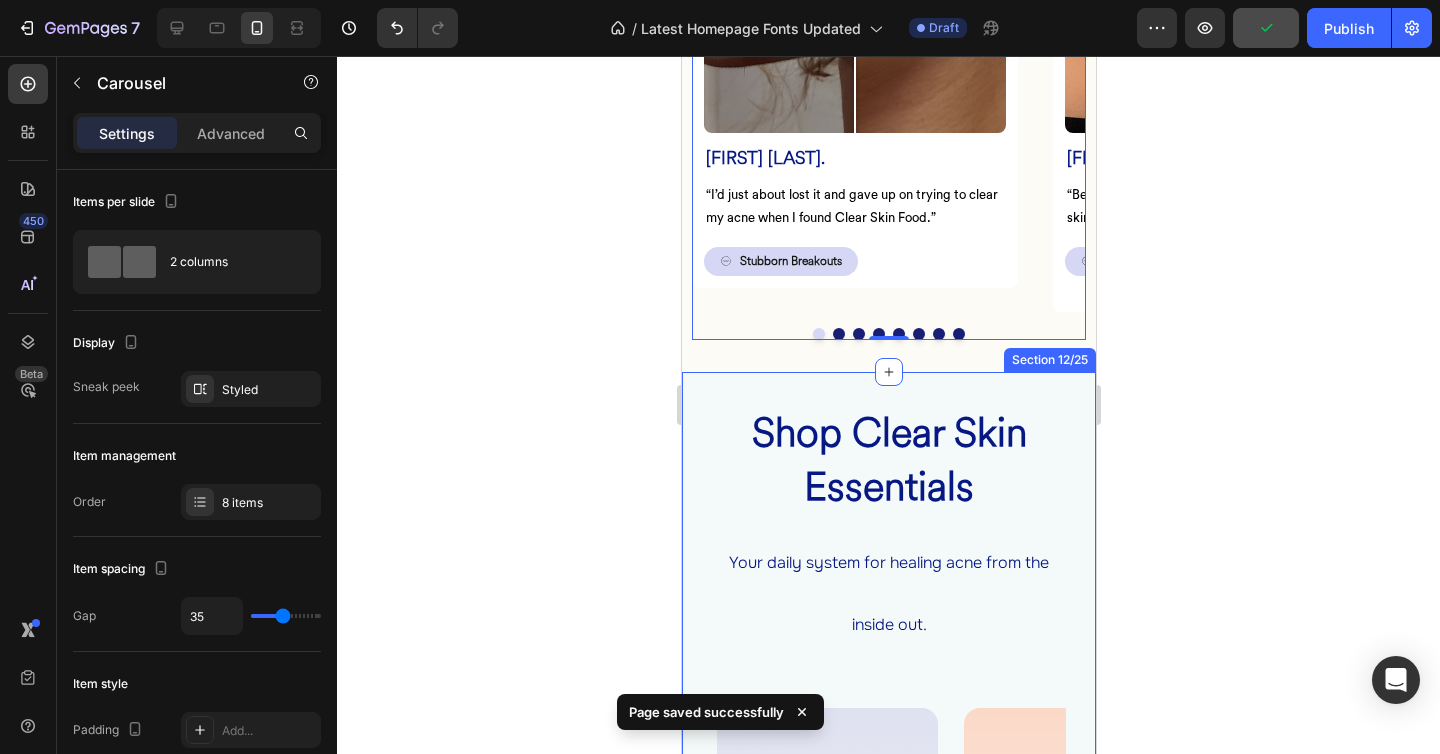 click on "Shop Clear Skin Essentials Heading Your daily system for healing acne from the inside out. Heading Image Image 10+ Reviews Heading Clear Skin Food™ Product Title Daily skin nutrition for acne-prone skin. Reduces oil, inflammation + clogged pores by supporting liver, gut, and hormonal balance. Heading Add to cart Add to Cart Product Row Row Image Image 10+ Reviews Heading Free Skin Consultation Product Title For breakouts lasting 12+ months or linked to hormone imbalance, gut issues, or sluggish detox. Includes Clear Skin Food™ + PMS Food™ for a full inside-out reset.   Heading Add to cart Add to Cart Product Row Row Image Image 10+ Reviews Heading Root Cause Starter Kit™ Product Title Just getting started? Start strong. This 30-day kit balances hormones, clears inflammation + gets results fast. Includes Clear Skin Food™ + Clear Skin Code™ digital guide.   Heading Add to cart Add to Cart Product Row Row Image Image 10+ Reviews Heading PMS Food™ Product Title   Heading Add to cart Add to Cart" at bounding box center (888, 872) 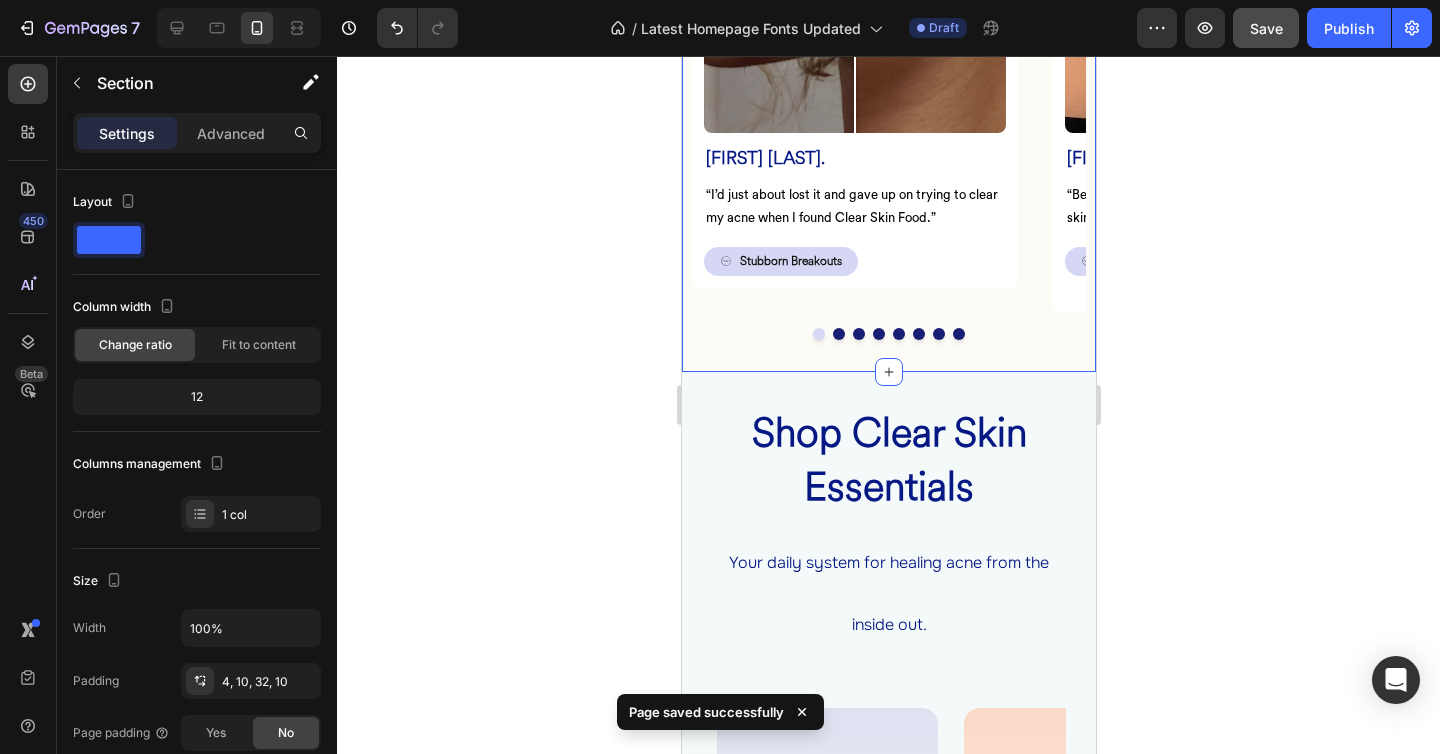 click on "⁠⁠⁠⁠⁠⁠⁠ Proof it Works Heading Before Text Block After 42 days Text Block Row Image Comparison Phoebe H. Heading “I’d just about lost it and gave up on trying to clear my acne when I found Clear Skin Food.” Text Block
Stubborn Breakouts Button Row Row Before Text Block After 56 days Text Block Row Image Comparison Irene O. Heading “Between weeks 5 and 6 the improvements to my skin started snowballing.” Text Block
Inflamed Breakouts Button Row Before Text Block After 63 days Text Block Row Image Comparison Jillian T. Heading “I’m in my 6th month of clear skin - after 15+ years of painful breakouts, antibiotics, and cortisone shots.” Text Block
Cystic & Long-term Breakouts Button Row Before Text Block After 49 days Text Block Row Image Comparison Anna W. Heading I used to walk past mirrors and avoid looking at myself… I don’t even think about my skin anymore - something I never thought I’d be able to do Text Block
Adult acne Button Row Before Row" at bounding box center [888, 27] 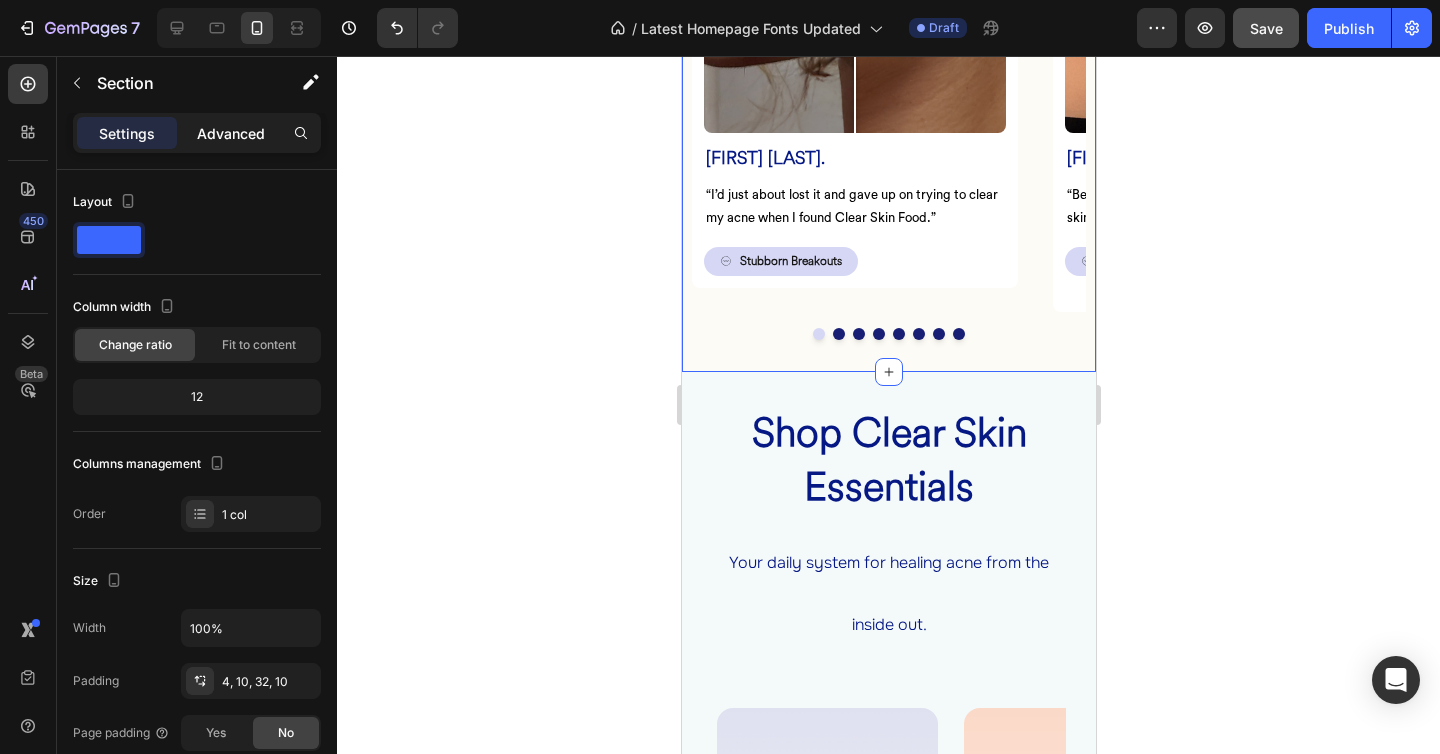 click on "Advanced" at bounding box center (231, 133) 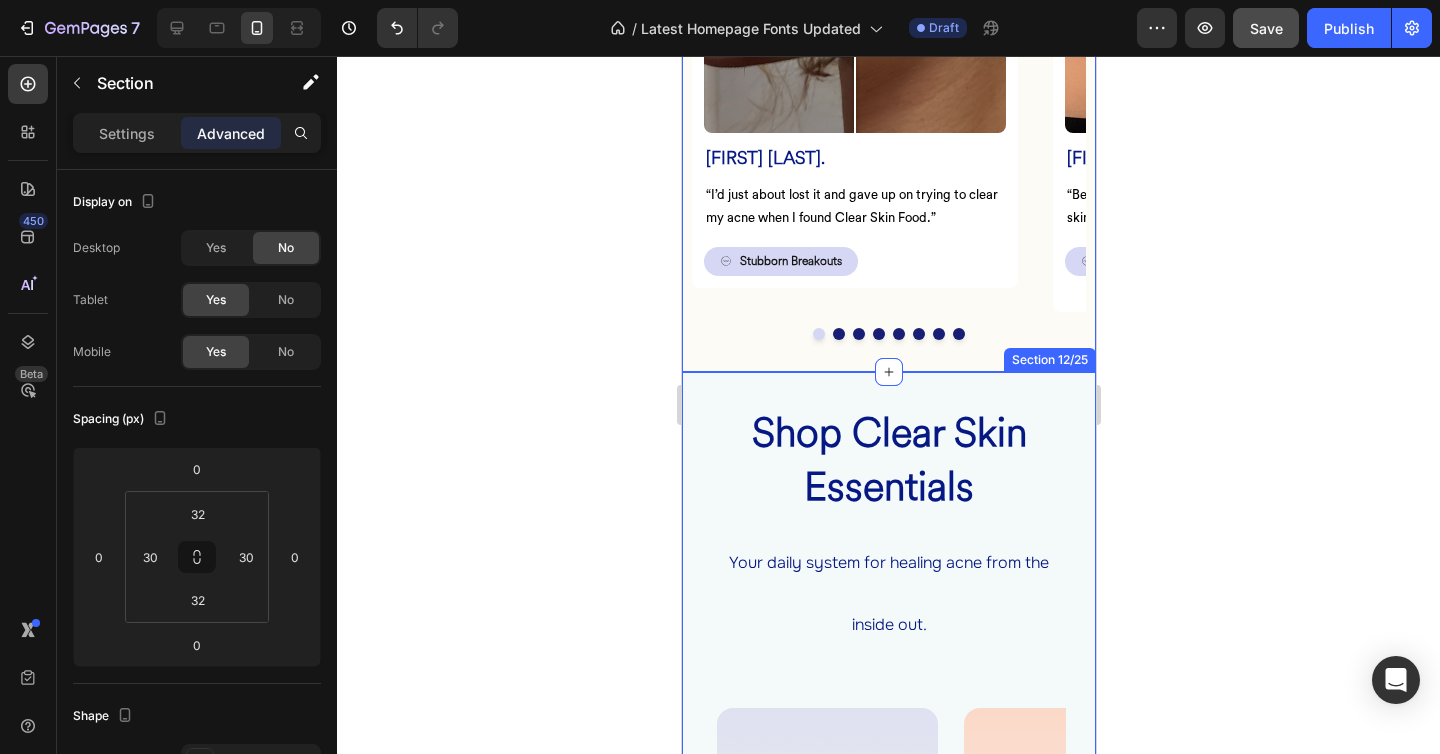 click on "Shop Clear Skin Essentials Heading Your daily system for healing acne from the inside out. Heading Image Image 10+ Reviews Heading Clear Skin Food™ Product Title Daily skin nutrition for acne-prone skin. Reduces oil, inflammation + clogged pores by supporting liver, gut, and hormonal balance. Heading Add to cart Add to Cart Product Row Row Image Image 10+ Reviews Heading Free Skin Consultation Product Title For breakouts lasting 12+ months or linked to hormone imbalance, gut issues, or sluggish detox. Includes Clear Skin Food™ + PMS Food™ for a full inside-out reset.   Heading Add to cart Add to Cart Product Row Row Image Image 10+ Reviews Heading Root Cause Starter Kit™ Product Title Just getting started? Start strong. This 30-day kit balances hormones, clears inflammation + gets results fast. Includes Clear Skin Food™ + Clear Skin Code™ digital guide.   Heading Add to cart Add to Cart Product Row Row Image Image 10+ Reviews Heading PMS Food™ Product Title   Heading Add to cart Add to Cart" at bounding box center (888, 872) 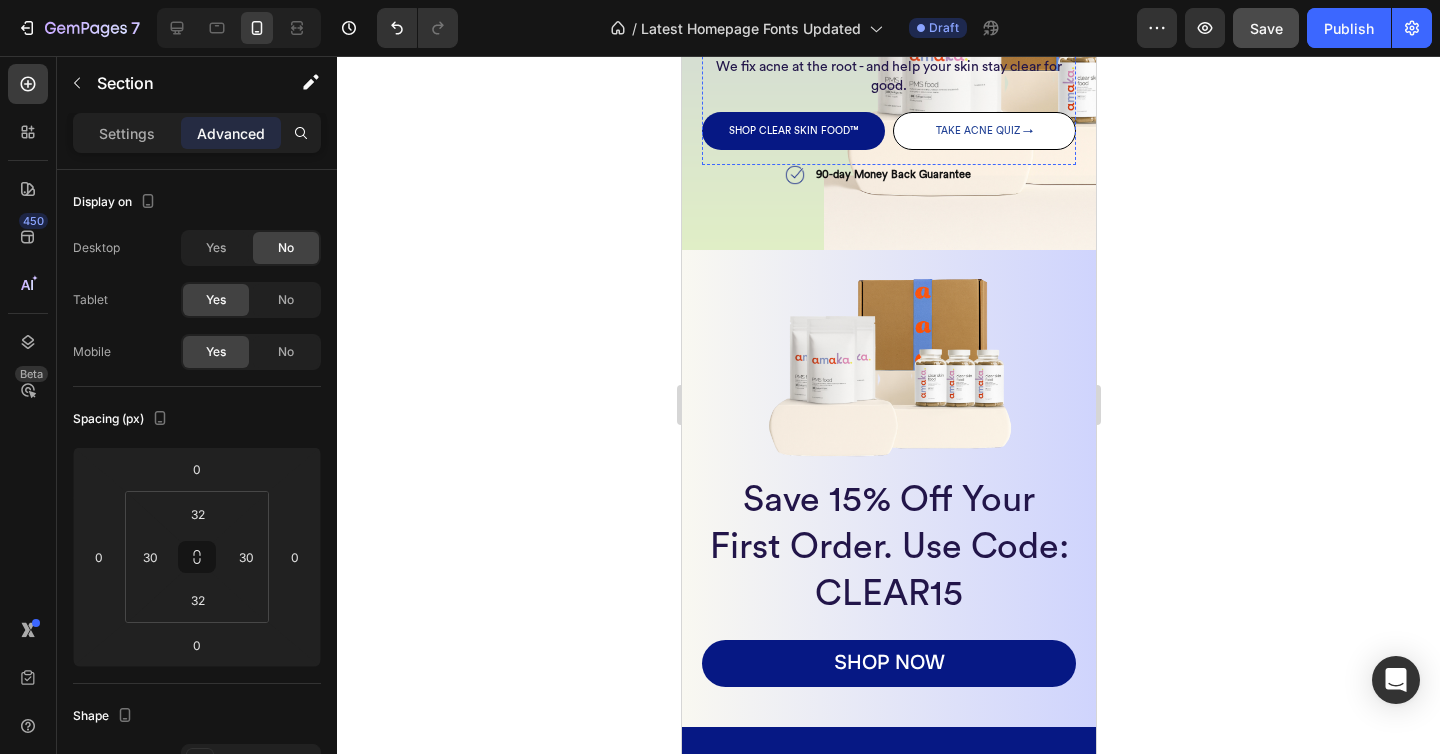 scroll, scrollTop: 171, scrollLeft: 0, axis: vertical 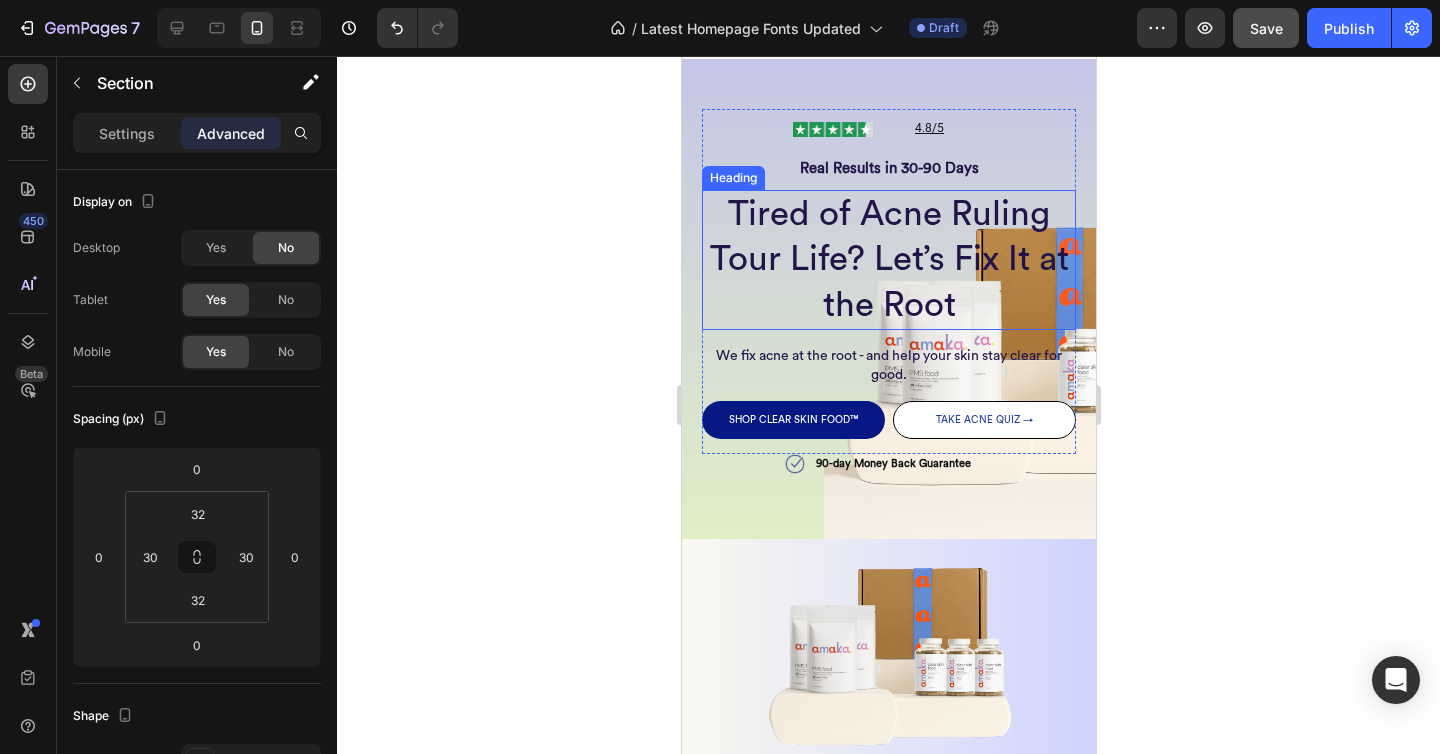 click on "Tired of Acne Ruling Tour Life? Let’s Fix It at the Root" at bounding box center (888, 260) 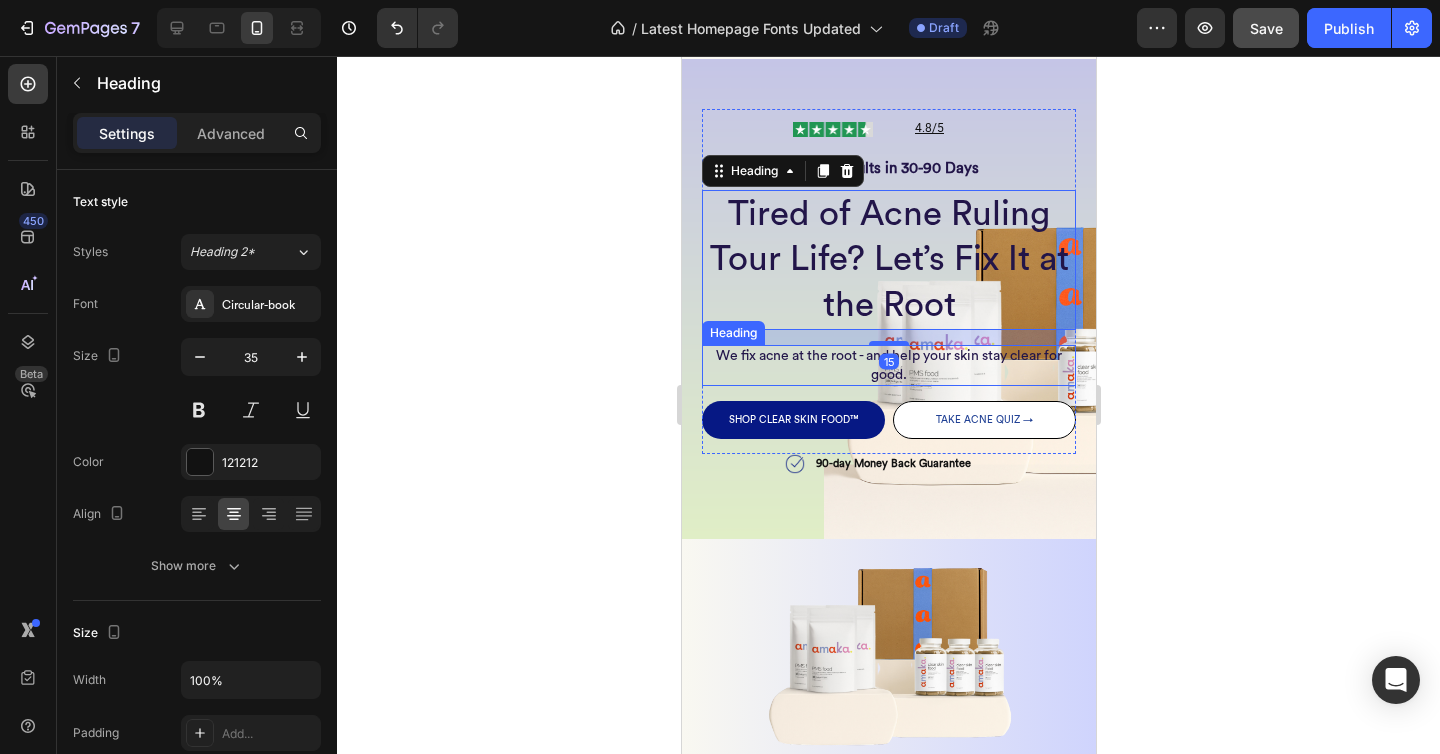 click on "We fix acne at the root - and help your skin stay clear for good." at bounding box center [888, 365] 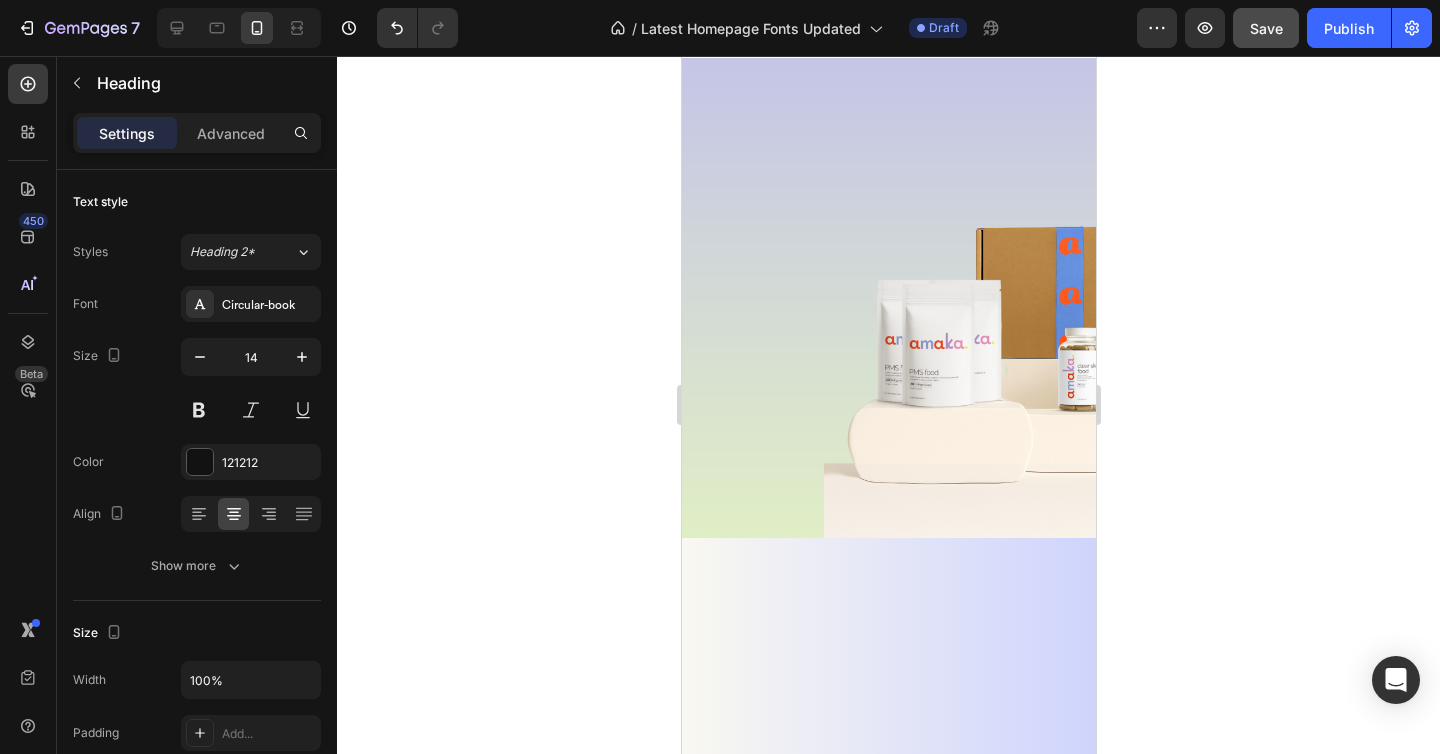 scroll, scrollTop: 1607, scrollLeft: 0, axis: vertical 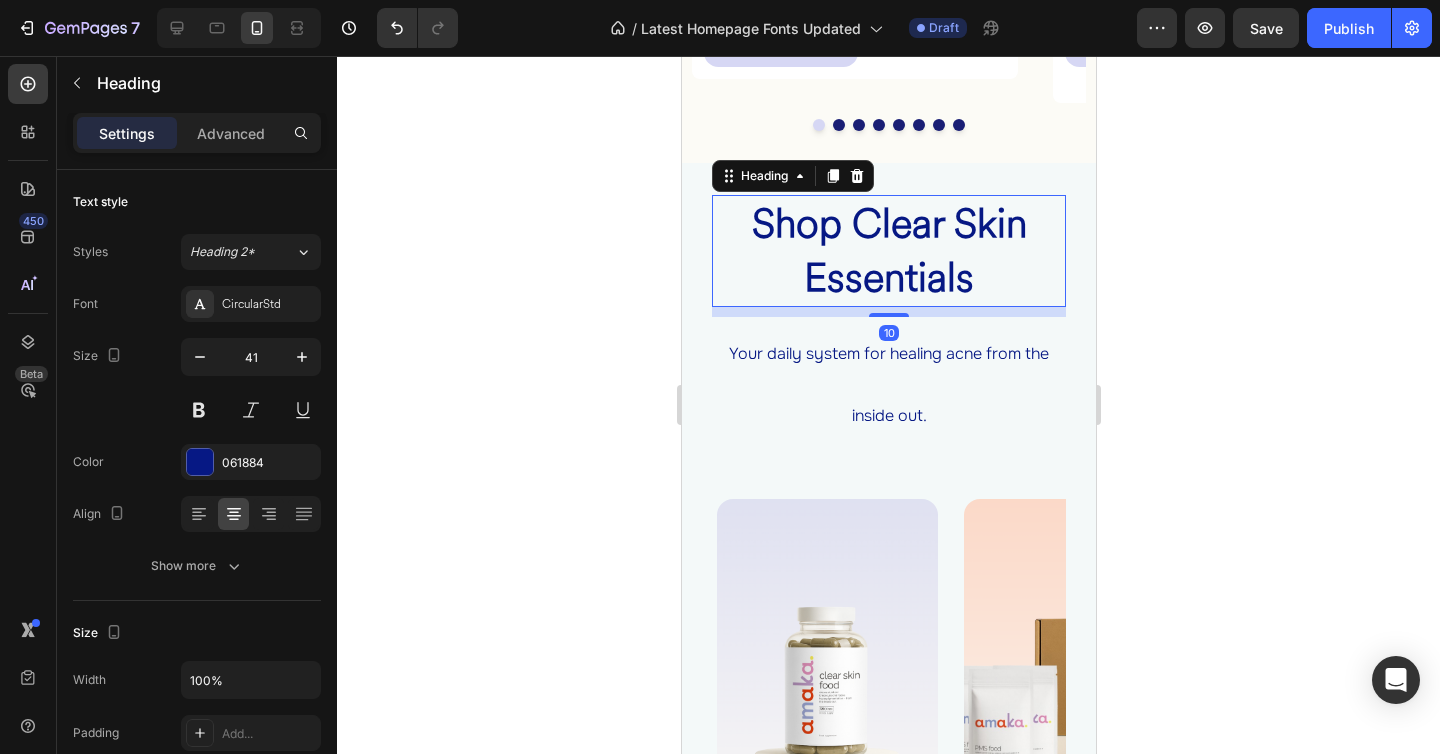 click on "Shop Clear Skin Essentials" at bounding box center [888, 251] 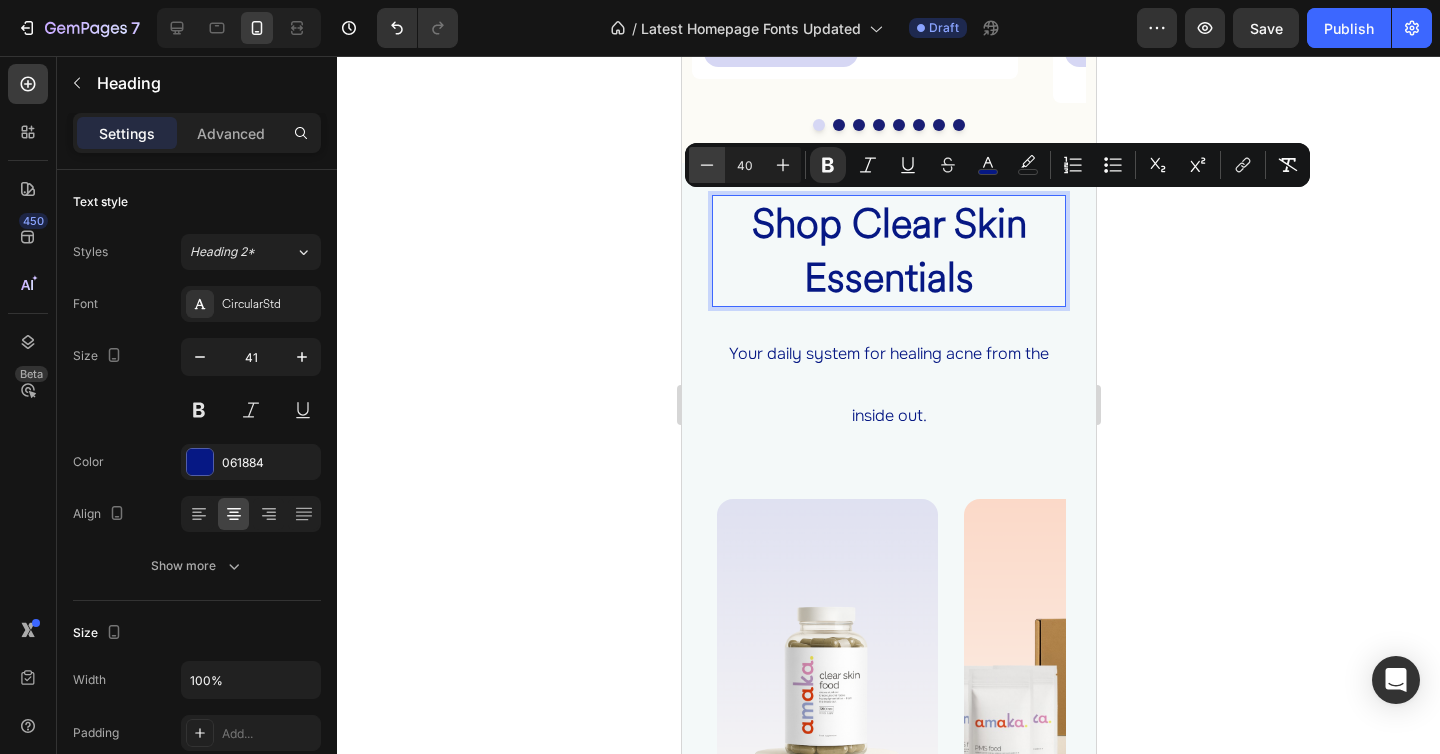 click 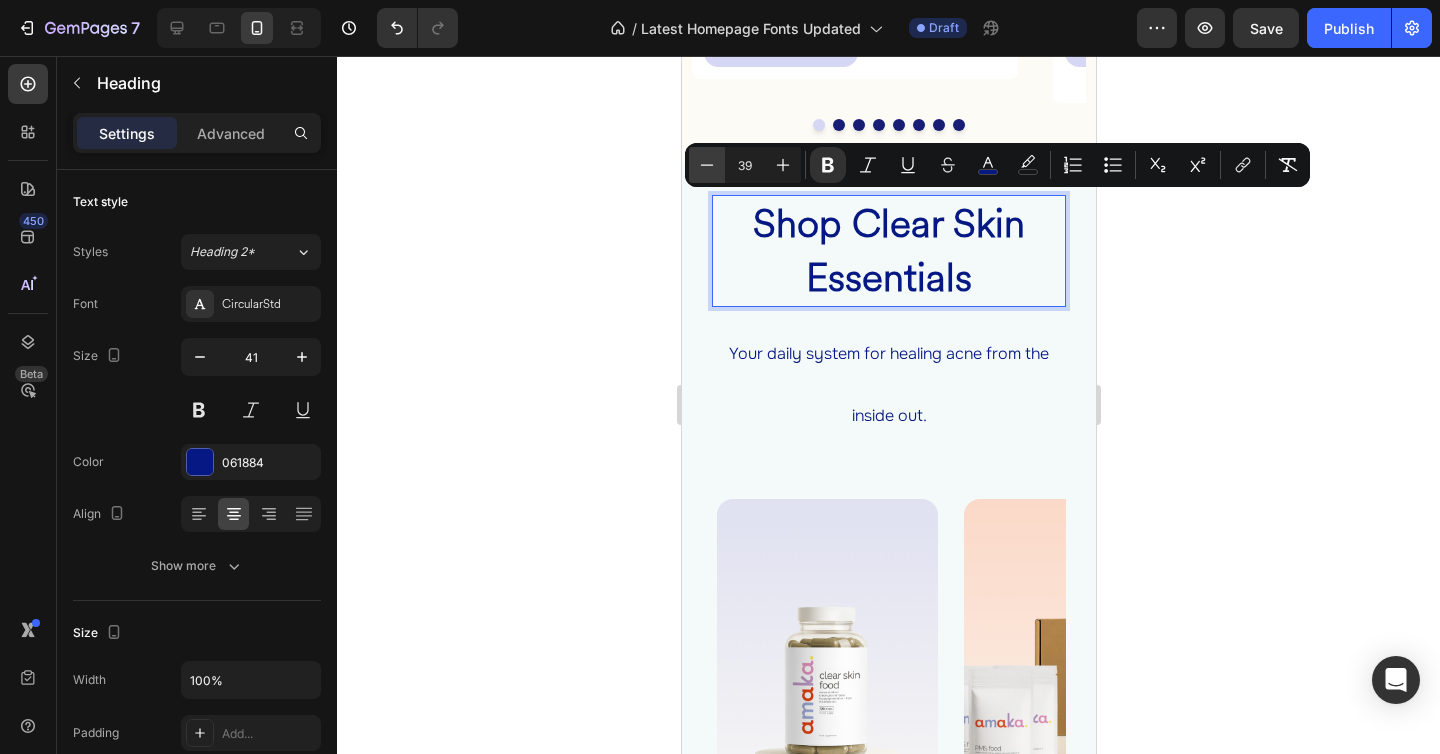 click 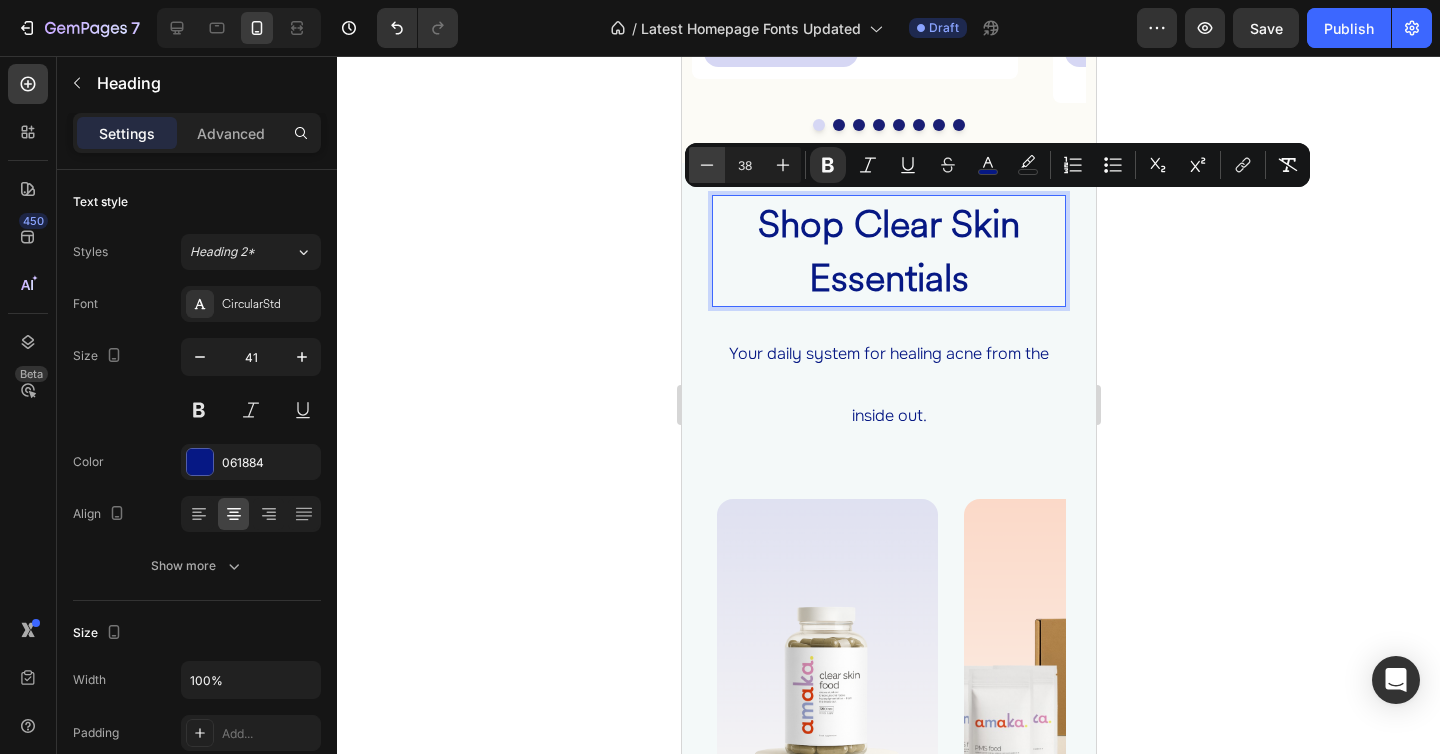 click 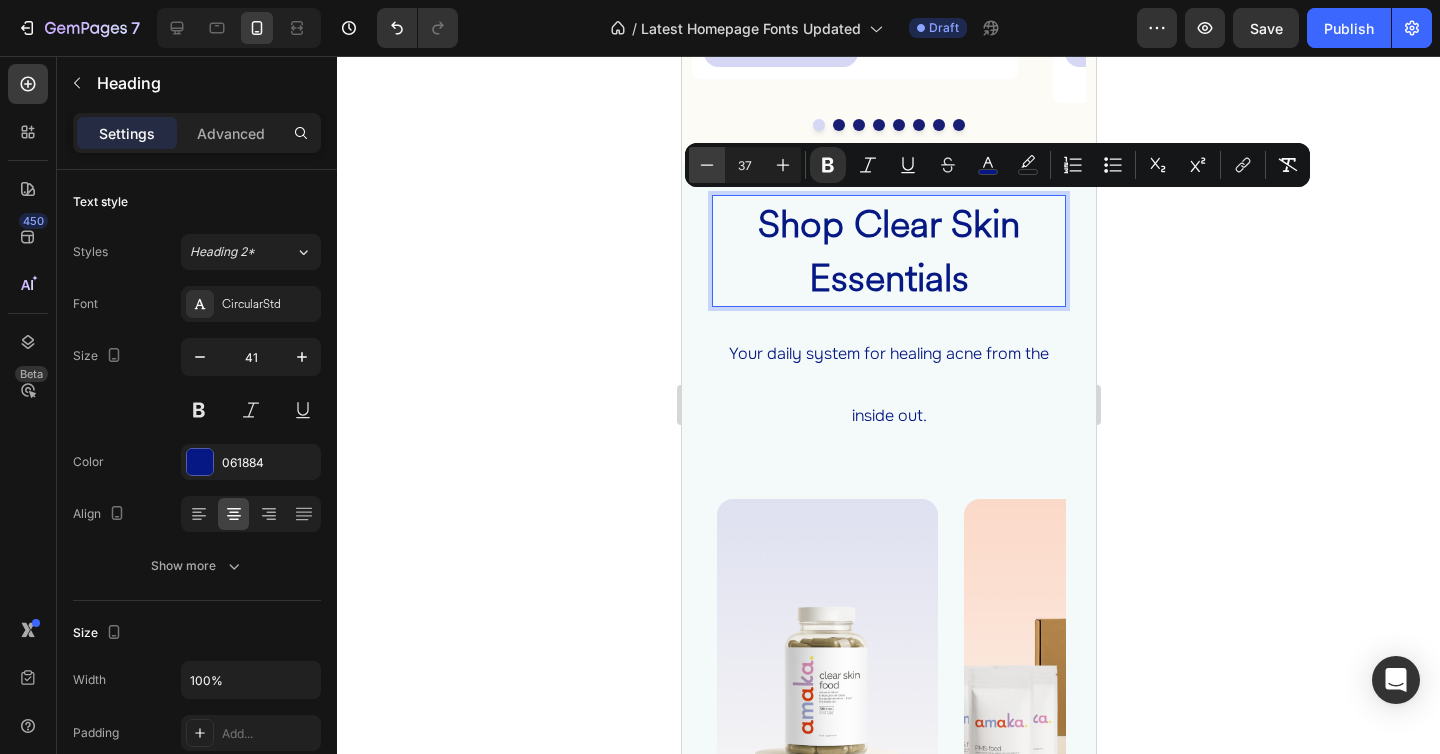 click 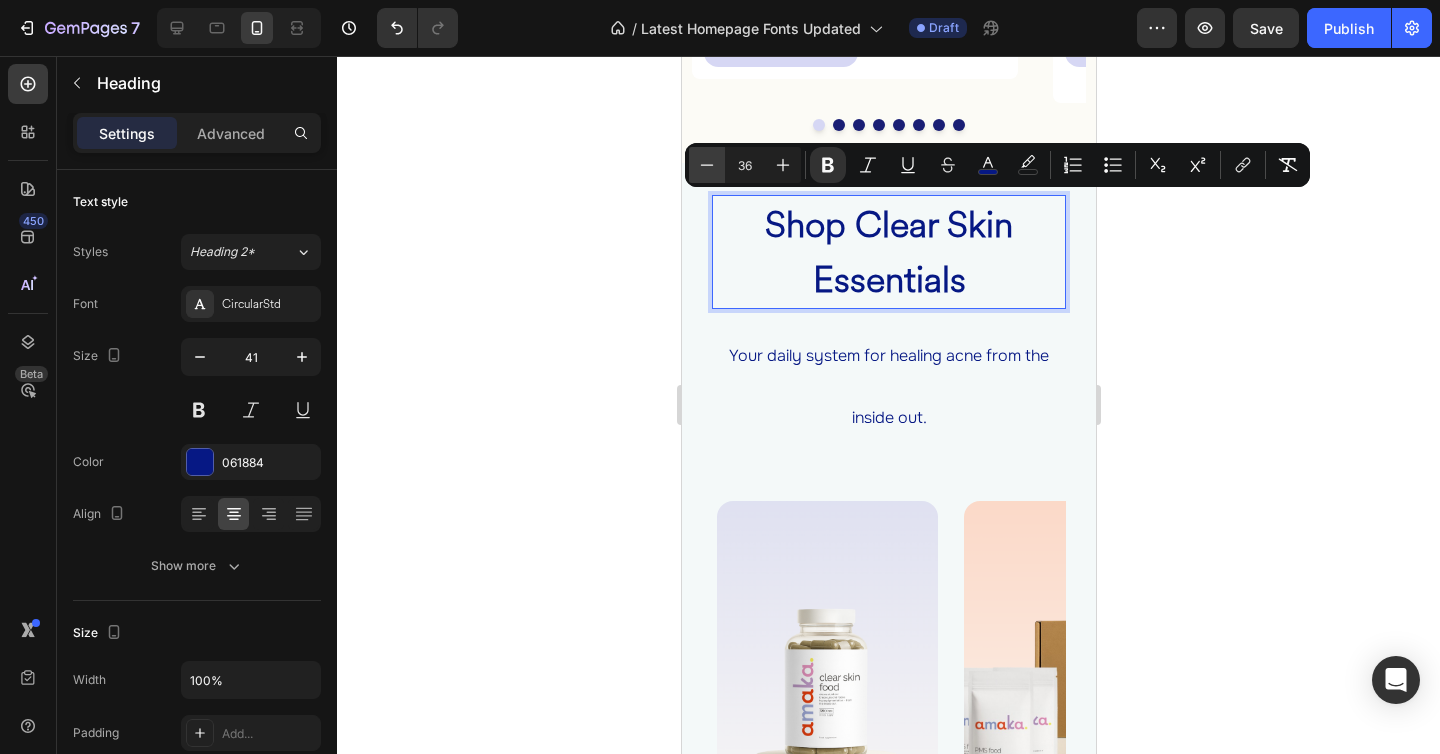 click 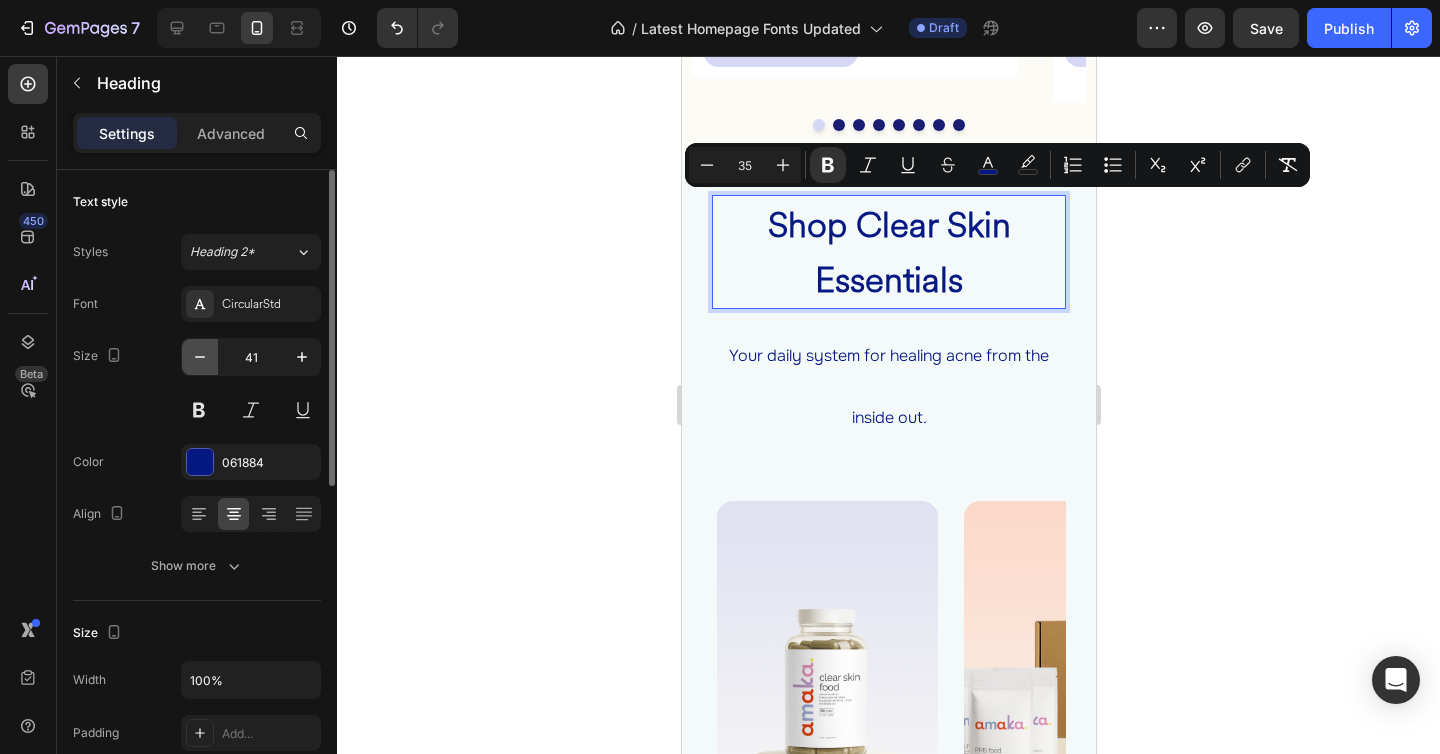 click 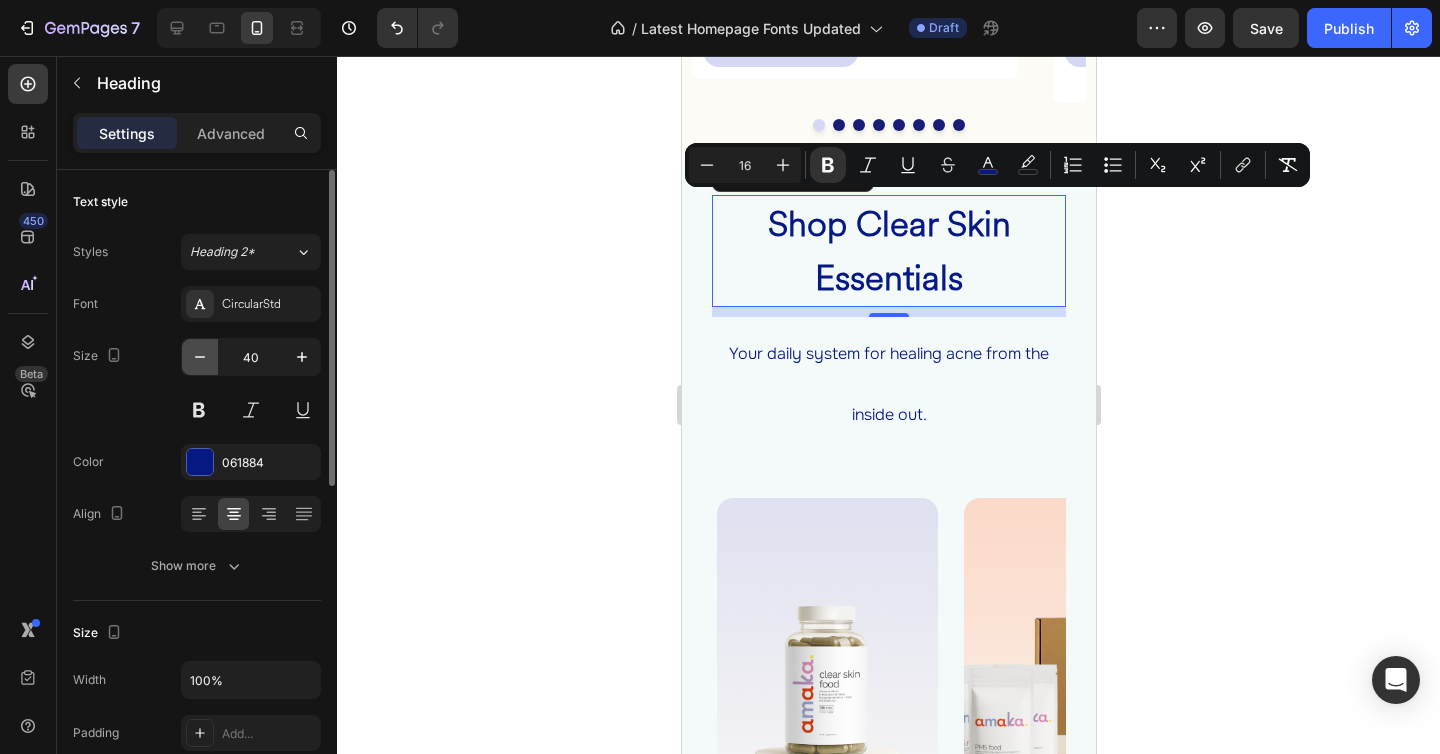 click 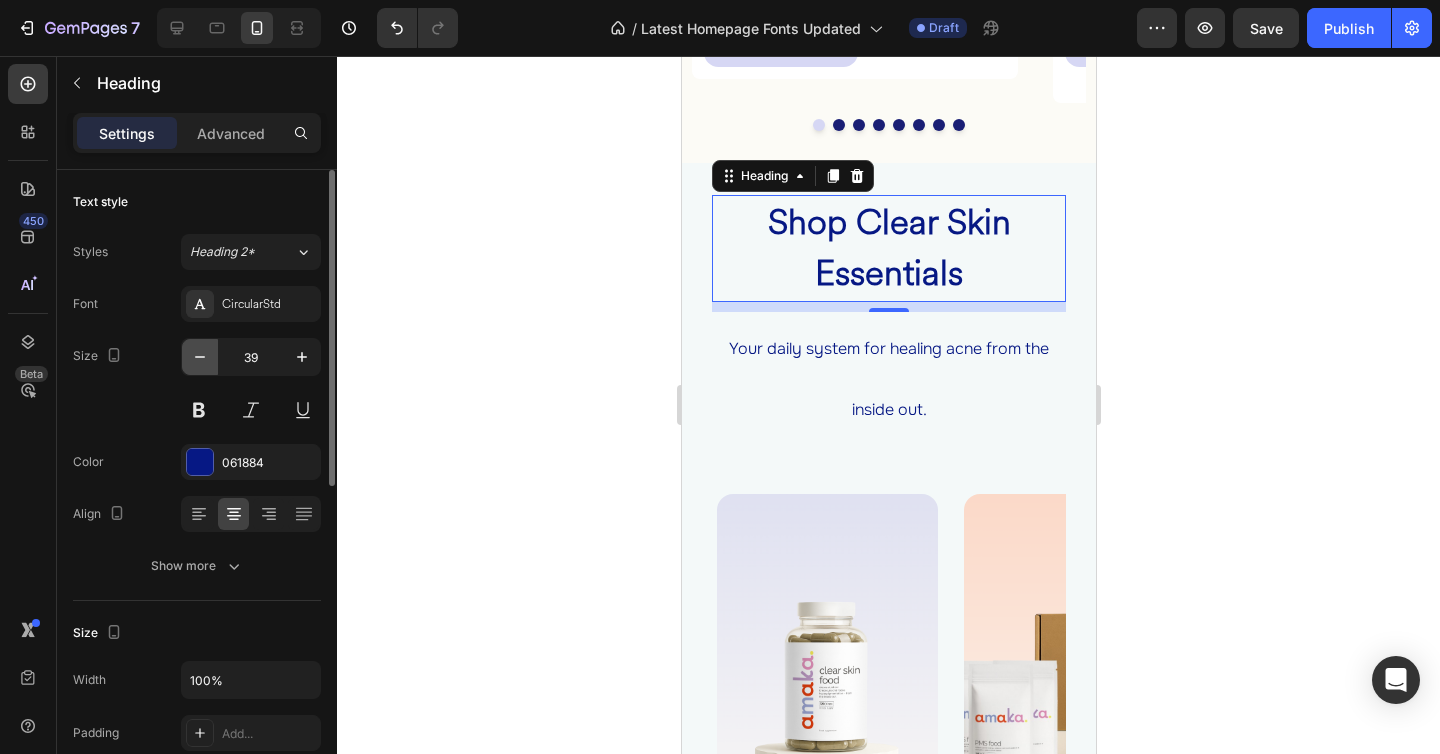 click 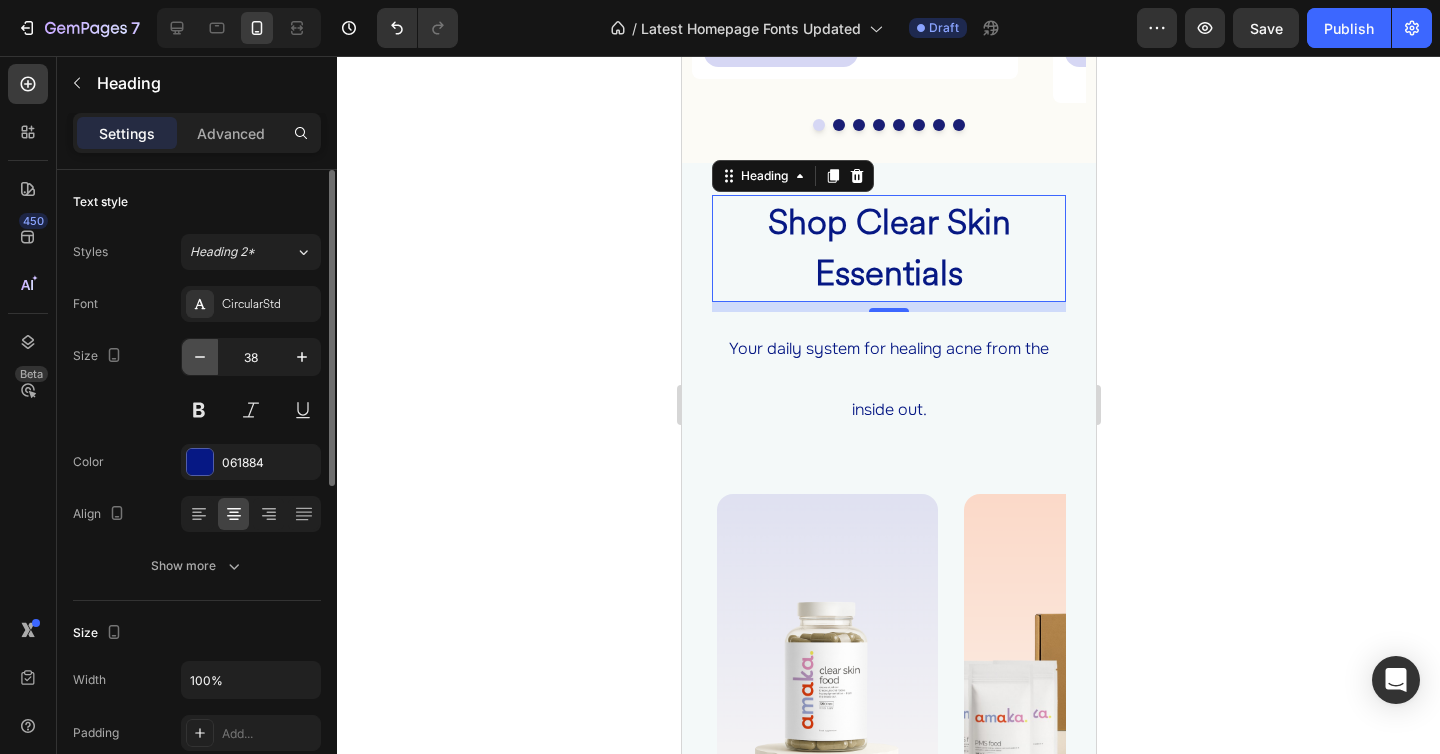 click 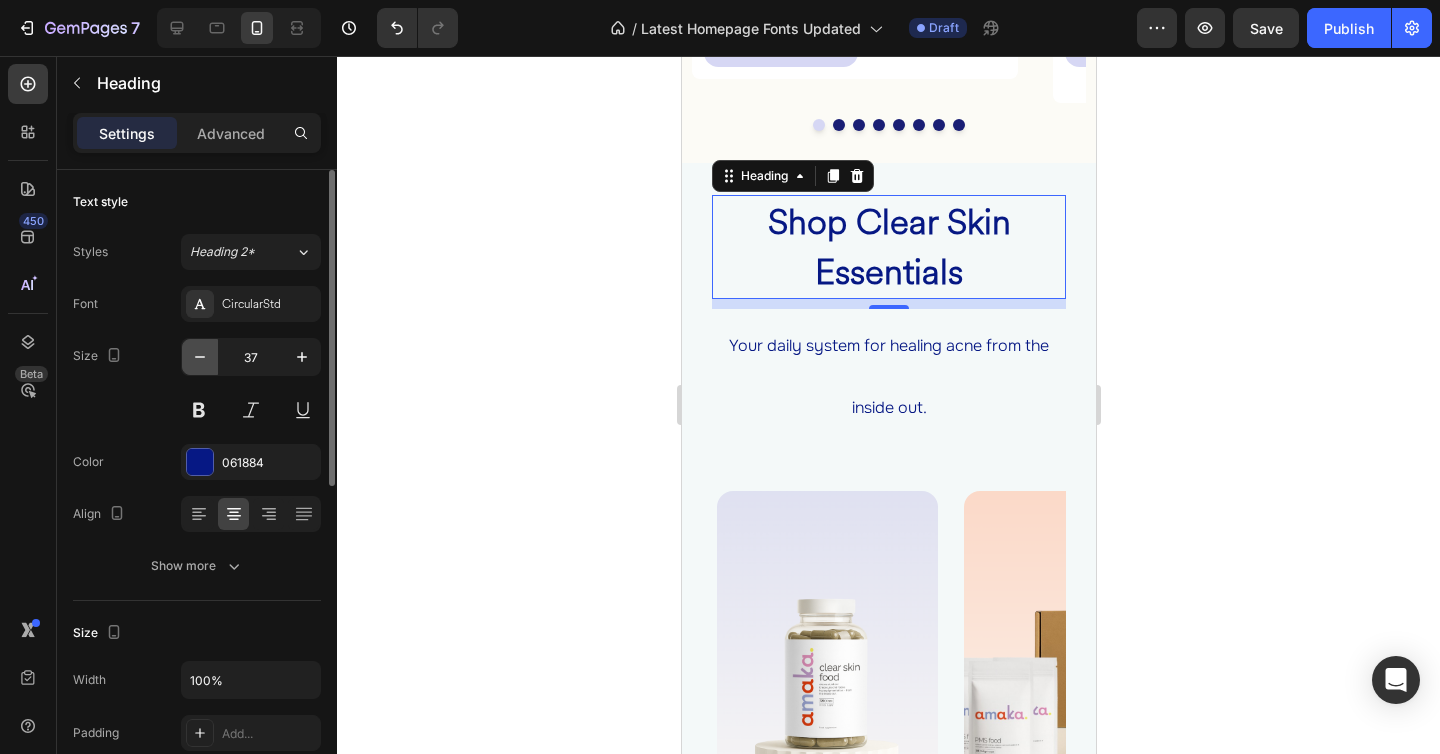 click 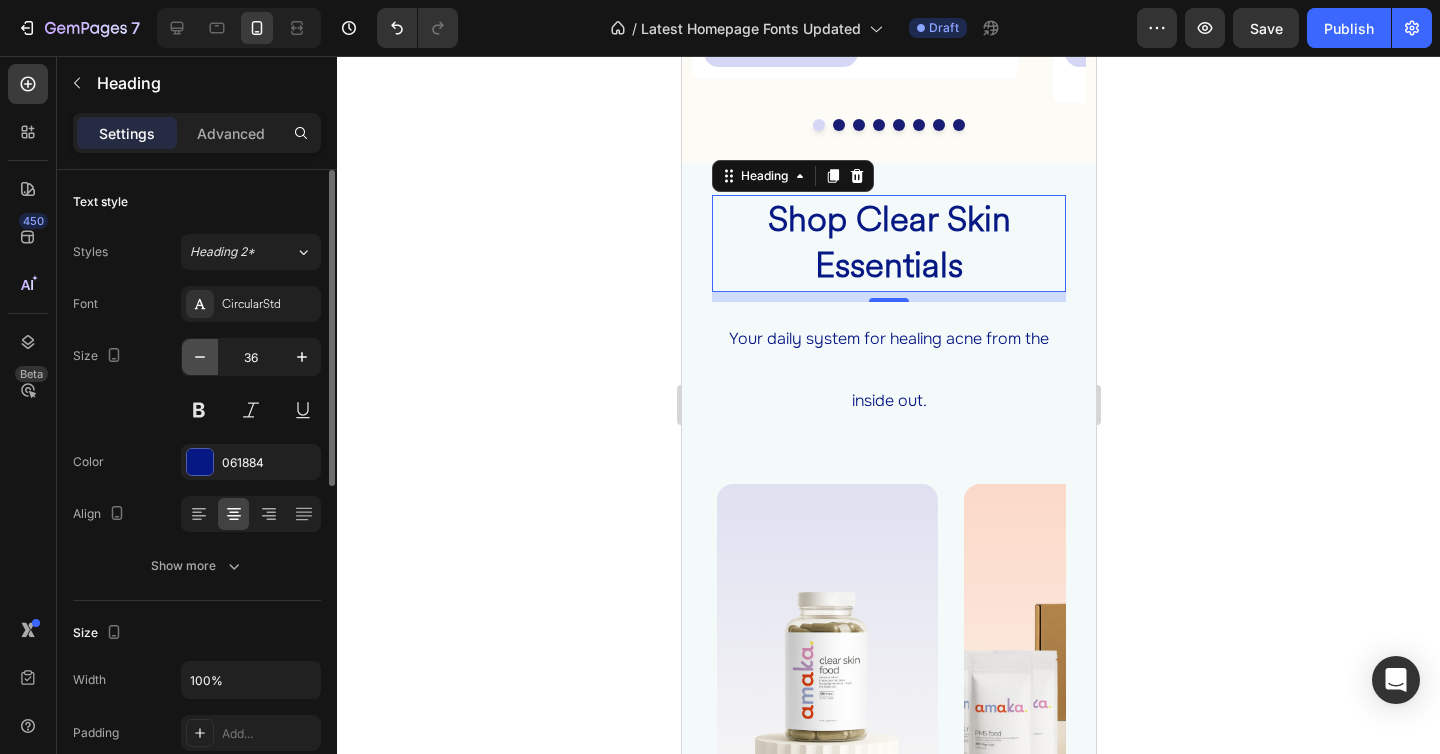 click 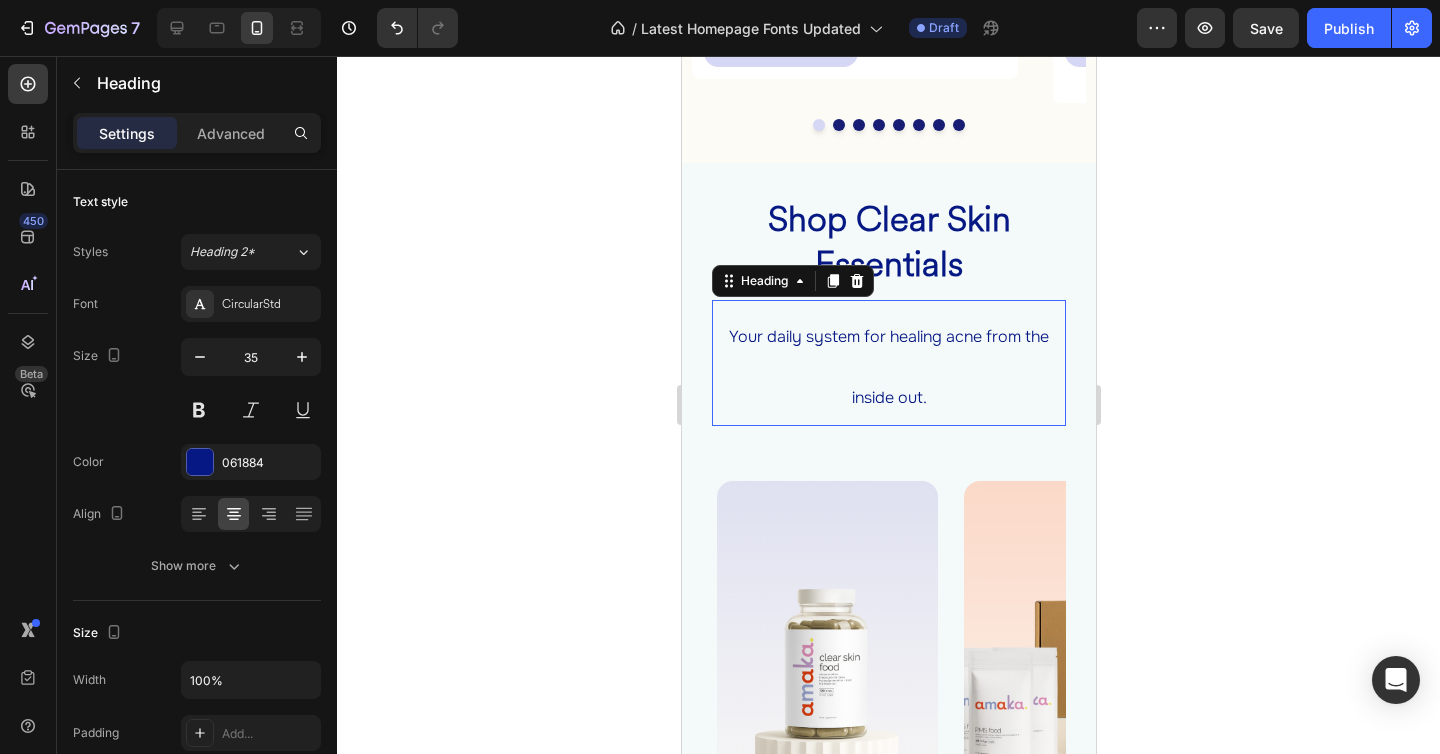 click on "Your daily system for healing acne from the inside out." at bounding box center [888, 367] 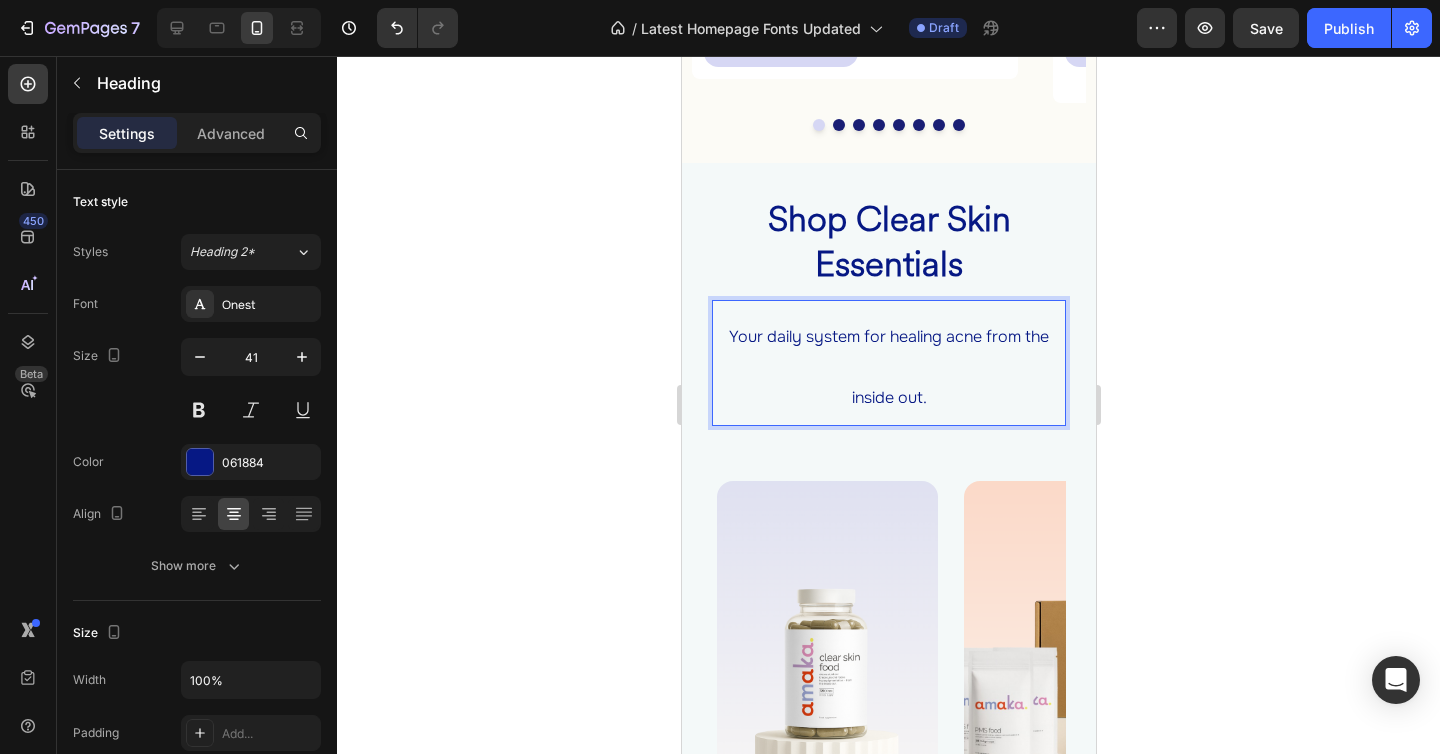 click on "Your daily system for healing acne from the inside out." at bounding box center [888, 363] 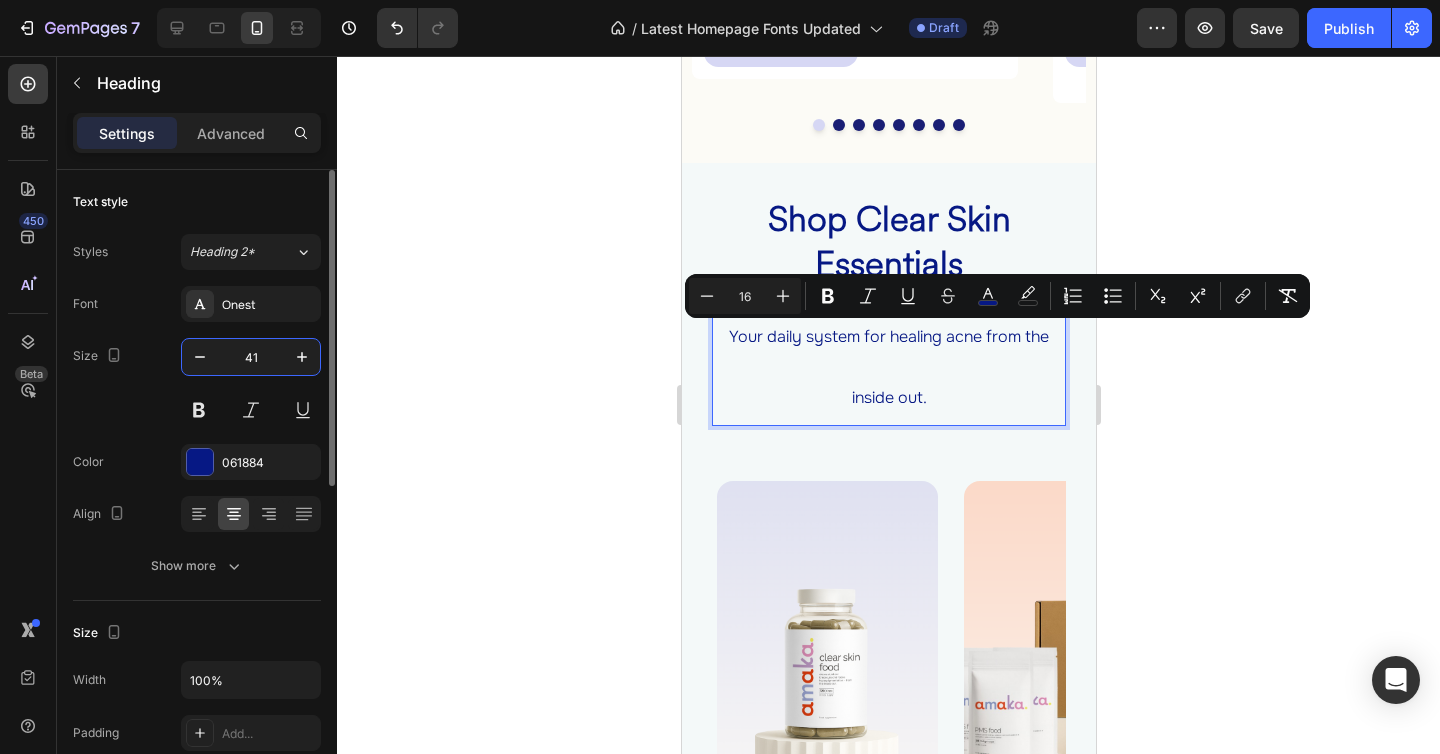 click on "41" at bounding box center (251, 357) 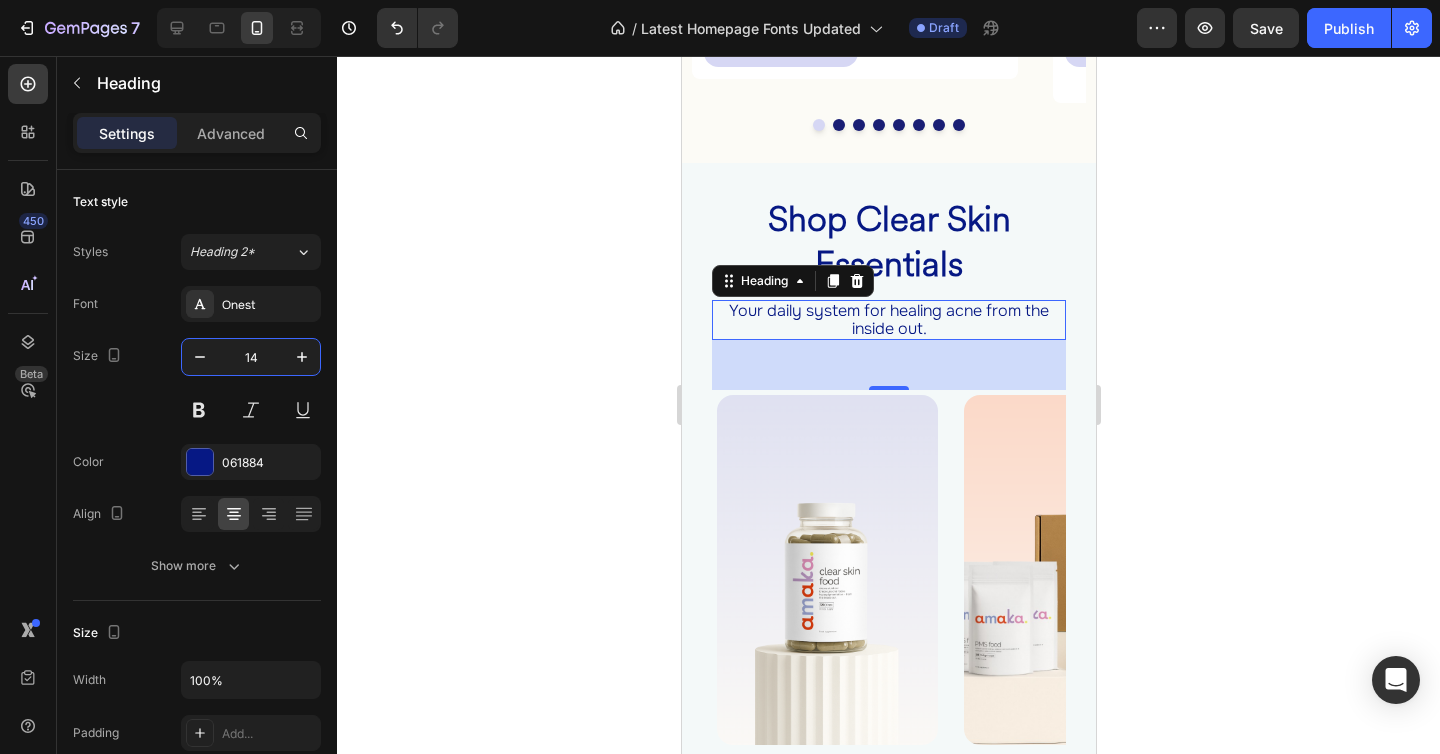 type on "14" 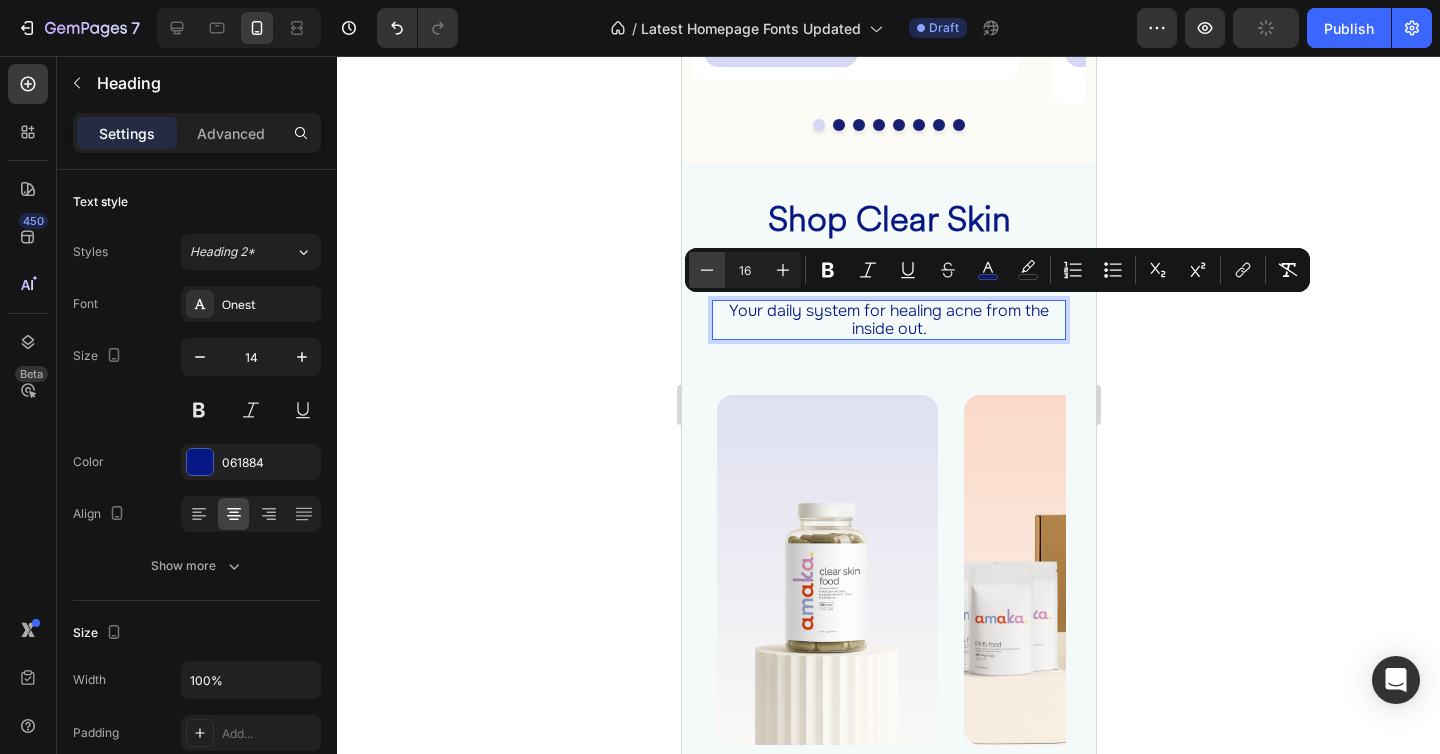 click 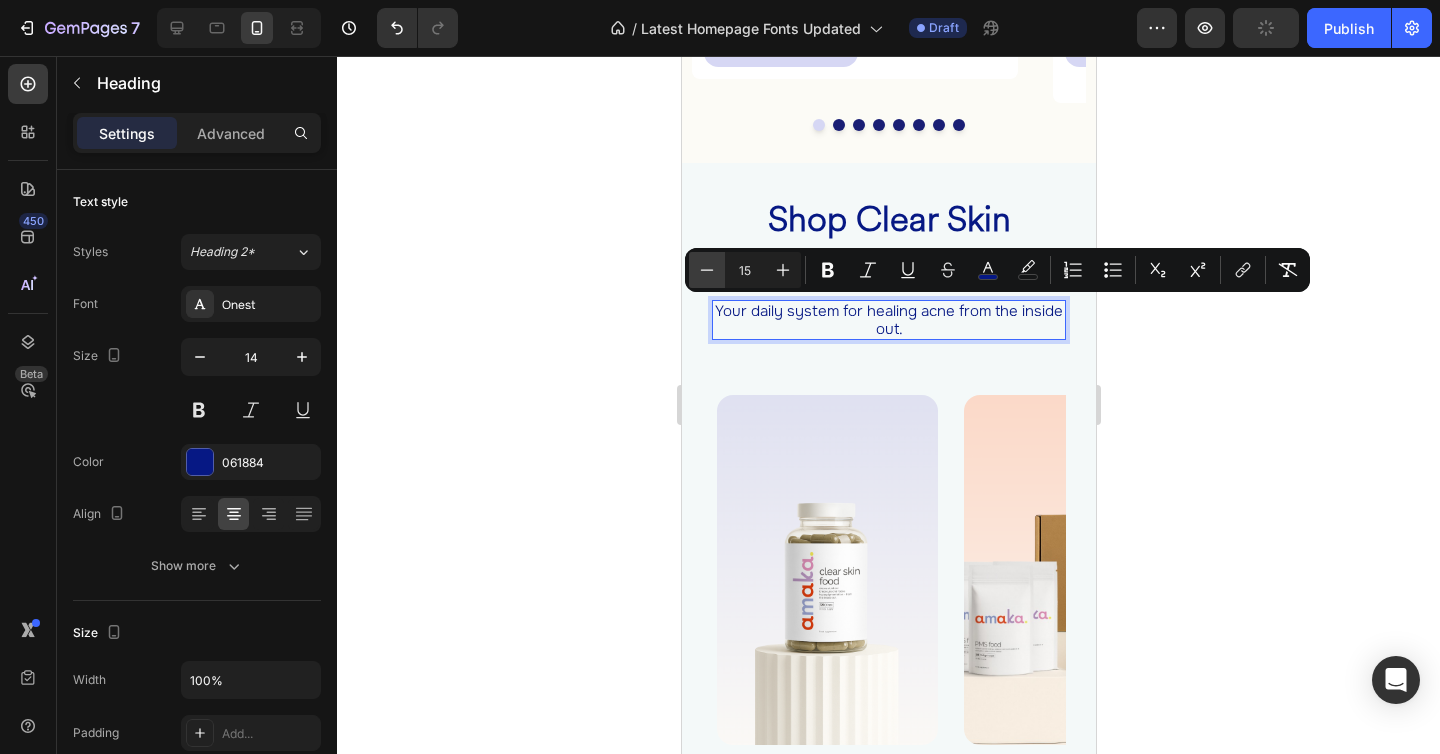 click 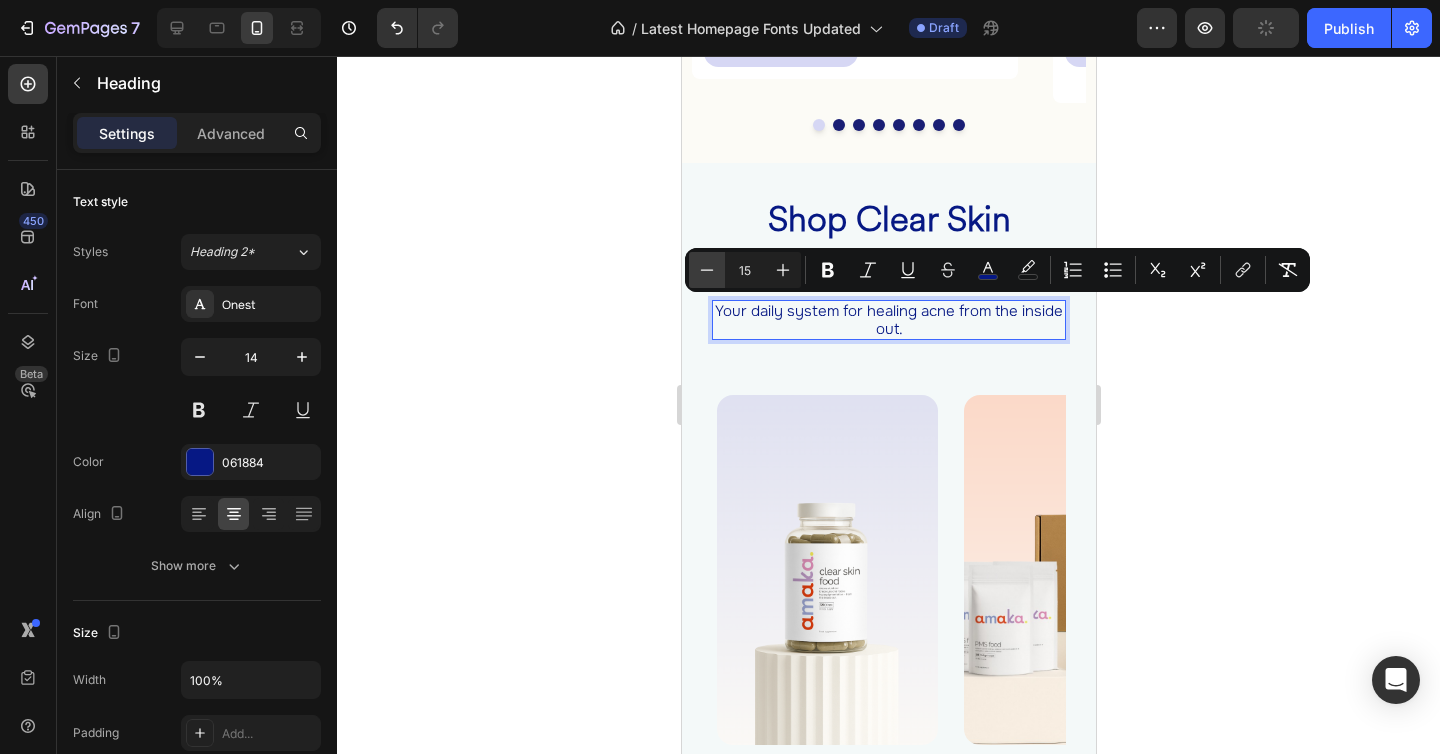 type on "14" 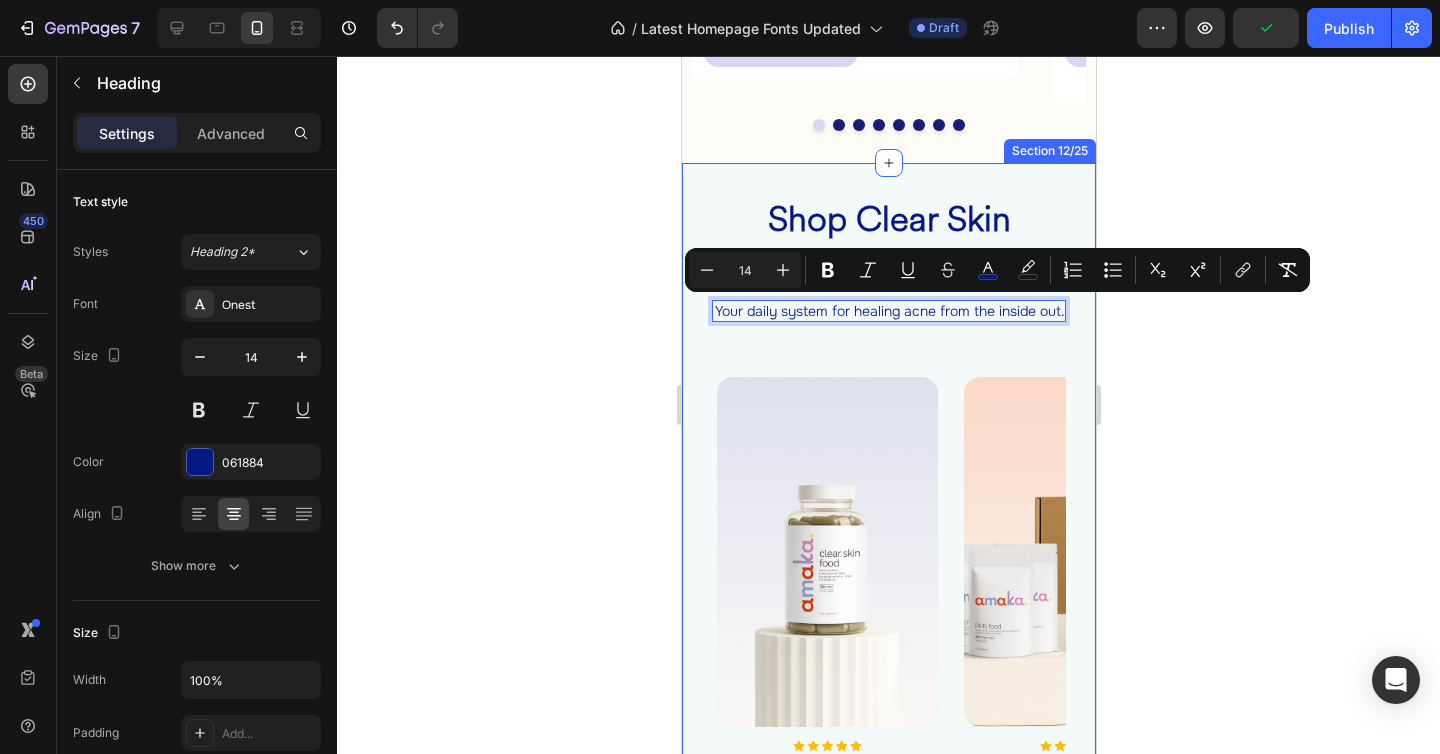click on "⁠⁠⁠⁠⁠⁠⁠ Shop Clear Skin Essentials Heading Your daily system for healing acne from the inside out. Heading   50 Image Image 10+ Reviews Heading Clear Skin Food™ Product Title Daily skin nutrition for acne-prone skin. Reduces oil, inflammation + clogged pores by supporting liver, gut, and hormonal balance. Heading Add to cart Add to Cart Product Row Row Image Image 10+ Reviews Heading Free Skin Consultation Product Title For breakouts lasting 12+ months or linked to hormone imbalance, gut issues, or sluggish detox. Includes Clear Skin Food™ + PMS Food™ for a full inside-out reset.   Heading Add to cart Add to Cart Product Row Row Image Image 10+ Reviews Heading Root Cause Starter Kit™ Product Title Just getting started? Start strong. This 30-day kit balances hormones, clears inflammation + gets results fast. Includes Clear Skin Food™ + Clear Skin Code™ digital guide.   Heading Add to cart Add to Cart Product Row Row Image Image 10+ Reviews Heading PMS Food™ Product Title   Row" at bounding box center (888, 602) 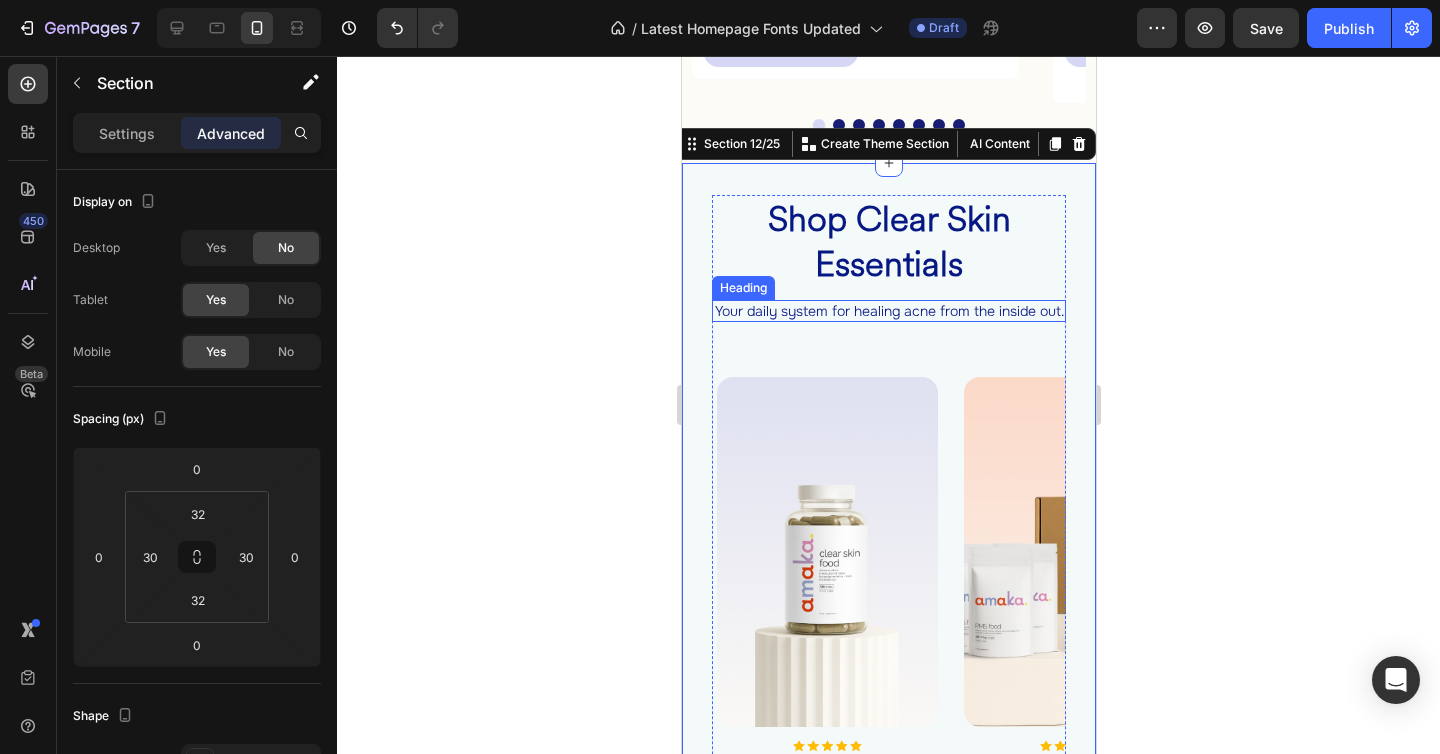 click on "⁠⁠⁠⁠⁠⁠⁠ Your daily system for healing acne from the inside out." at bounding box center [888, 311] 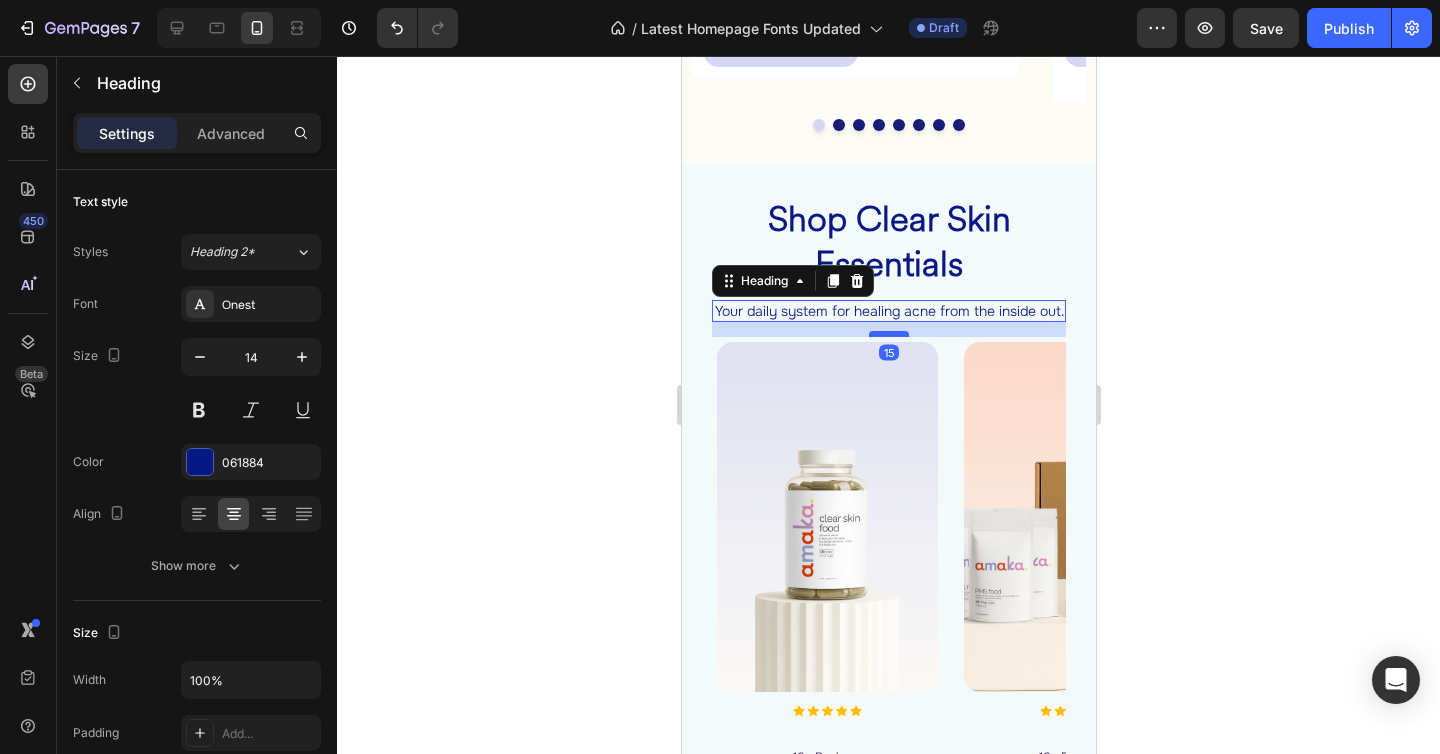 drag, startPoint x: 900, startPoint y: 386, endPoint x: 900, endPoint y: 351, distance: 35 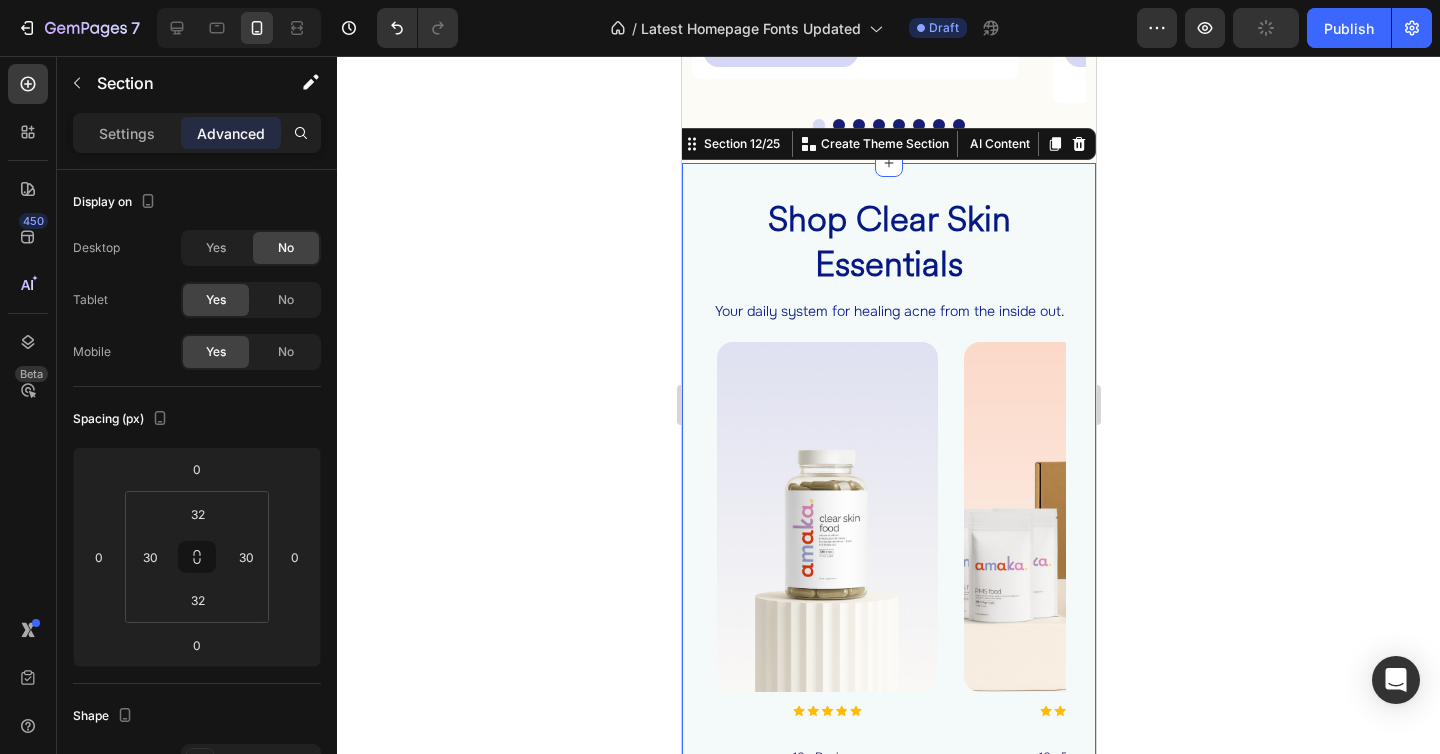 click on "⁠⁠⁠⁠⁠⁠⁠ Shop Clear Skin Essentials Heading ⁠⁠⁠⁠⁠⁠⁠ Your daily system for healing acne from the inside out. Heading Image Image 10+ Reviews Heading Clear Skin Food™ Product Title Daily skin nutrition for acne-prone skin. Reduces oil, inflammation + clogged pores by supporting liver, gut, and hormonal balance. Heading Add to cart Add to Cart Product Row Row Image Image 10+ Reviews Heading Free Skin Consultation Product Title For breakouts lasting 12+ months or linked to hormone imbalance, gut issues, or sluggish detox. Includes Clear Skin Food™ + PMS Food™ for a full inside-out reset.   Heading Add to cart Add to Cart Product Row Row Image Image 10+ Reviews Heading Root Cause Starter Kit™ Product Title Just getting started? Start strong. This 30-day kit balances hormones, clears inflammation + gets results fast. Includes Clear Skin Food™ + Clear Skin Code™ digital guide.   Heading Add to cart Add to Cart Product Row Row Image Image 10+ Reviews Heading PMS Food™   Row" at bounding box center [888, 585] 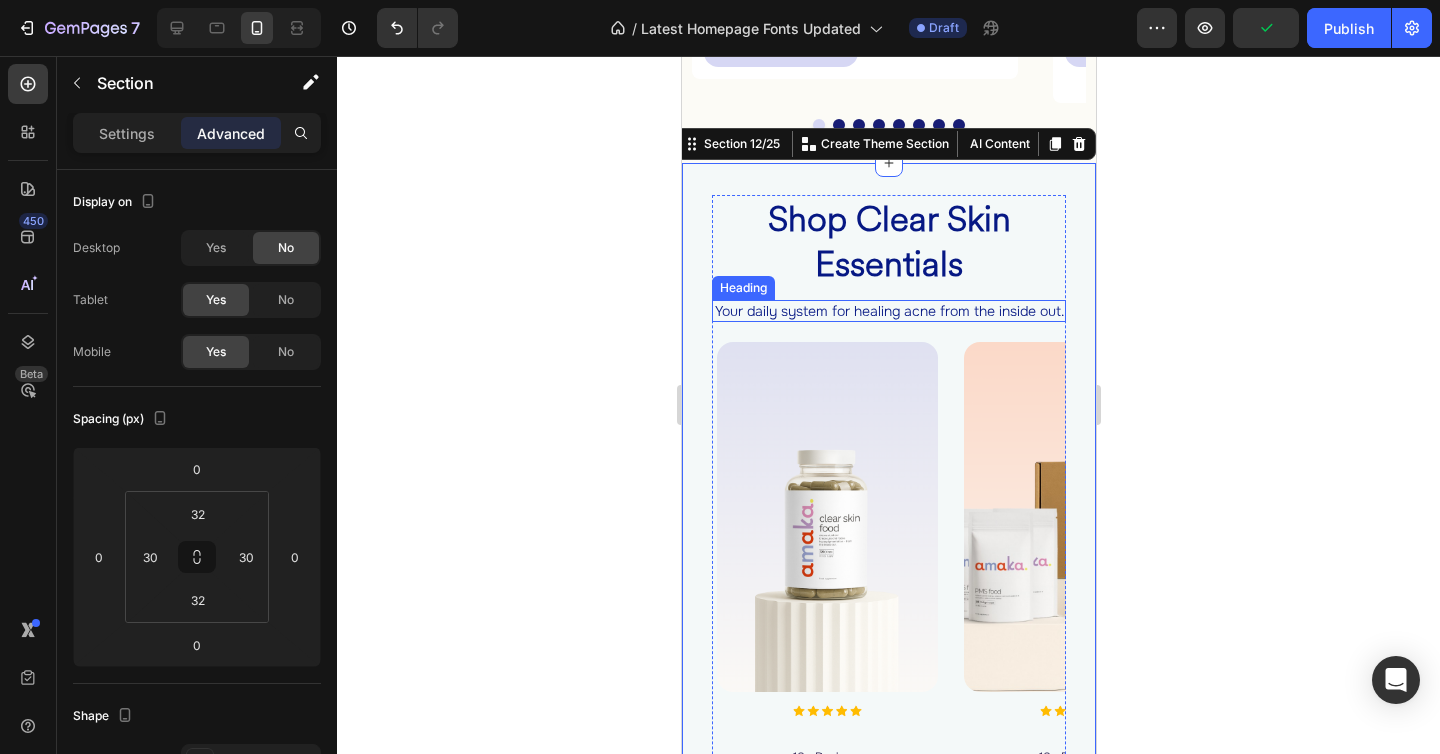 click on "Your daily system for healing acne from the inside out." at bounding box center [888, 311] 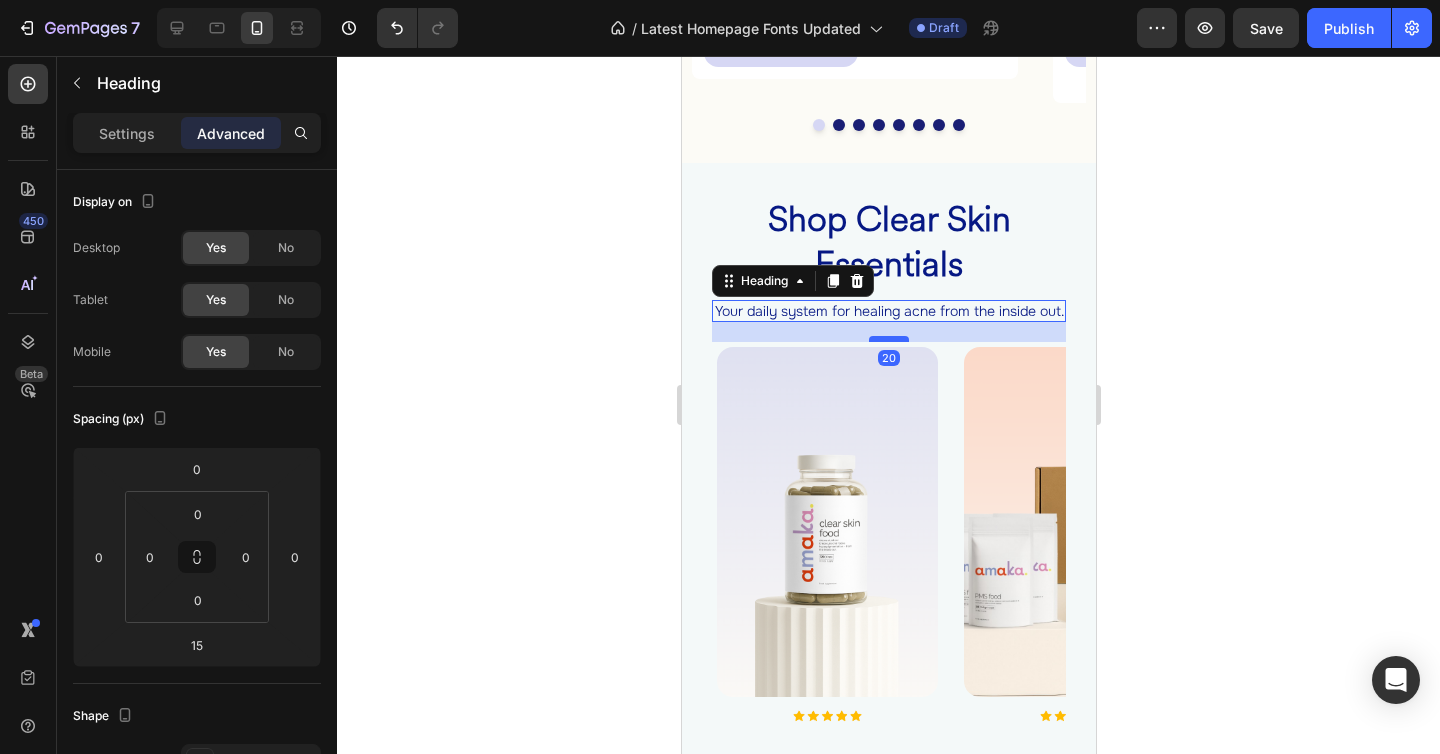 click at bounding box center (888, 339) 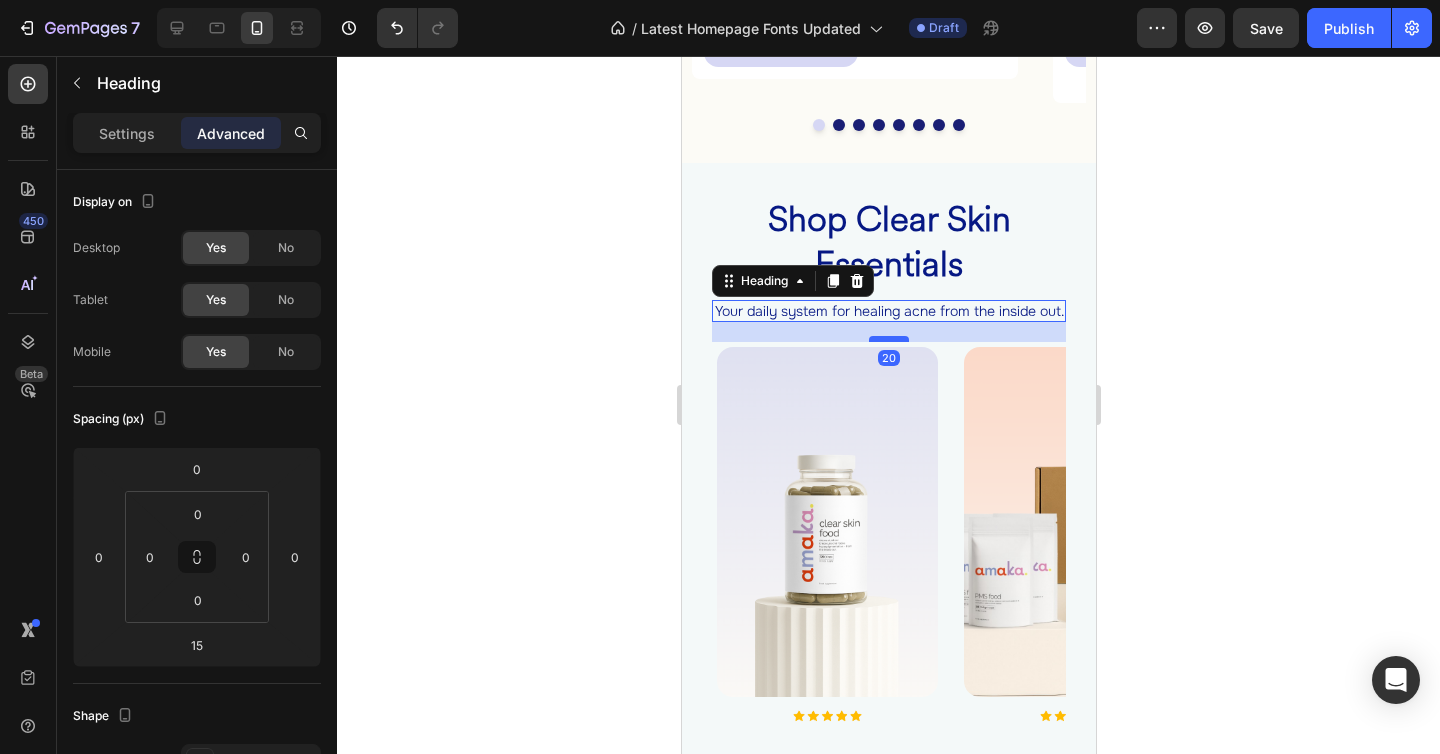 type on "20" 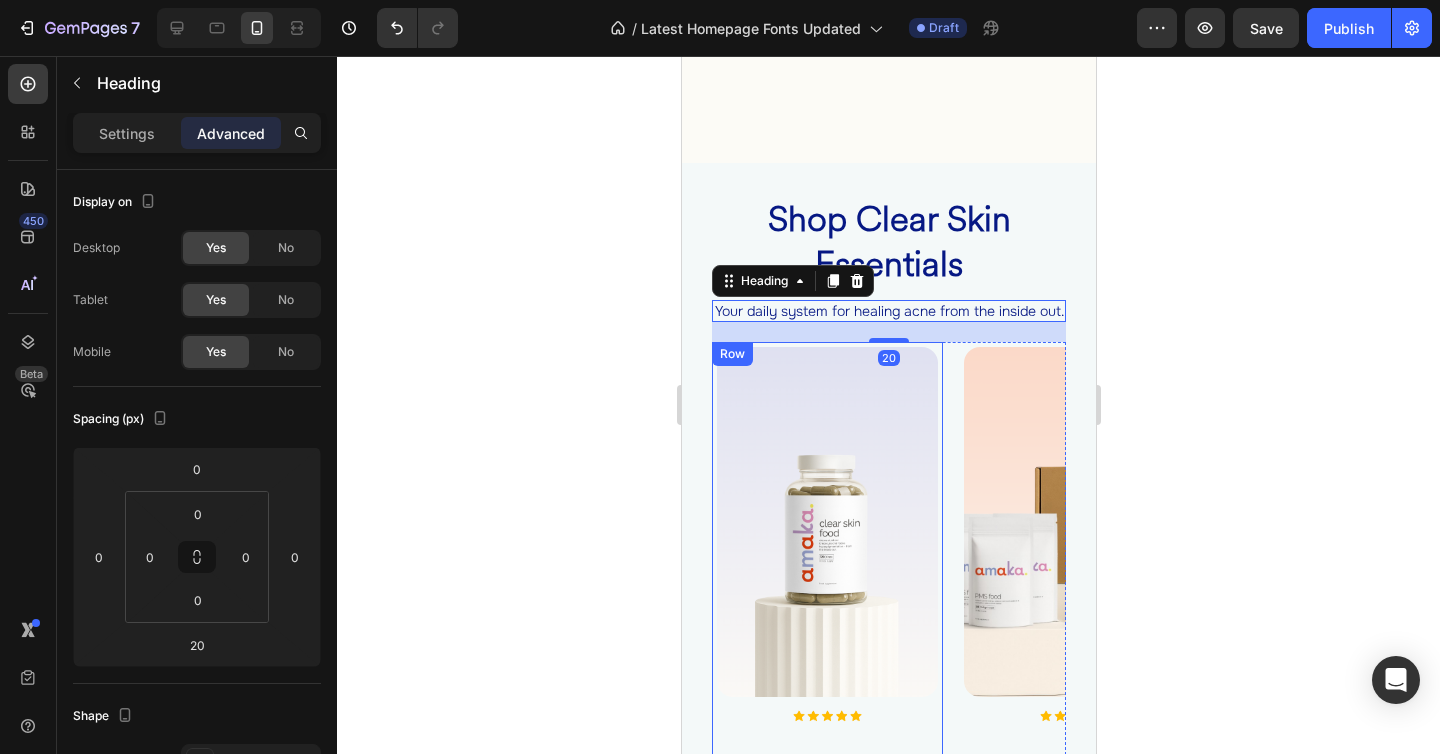 scroll, scrollTop: 2083, scrollLeft: 0, axis: vertical 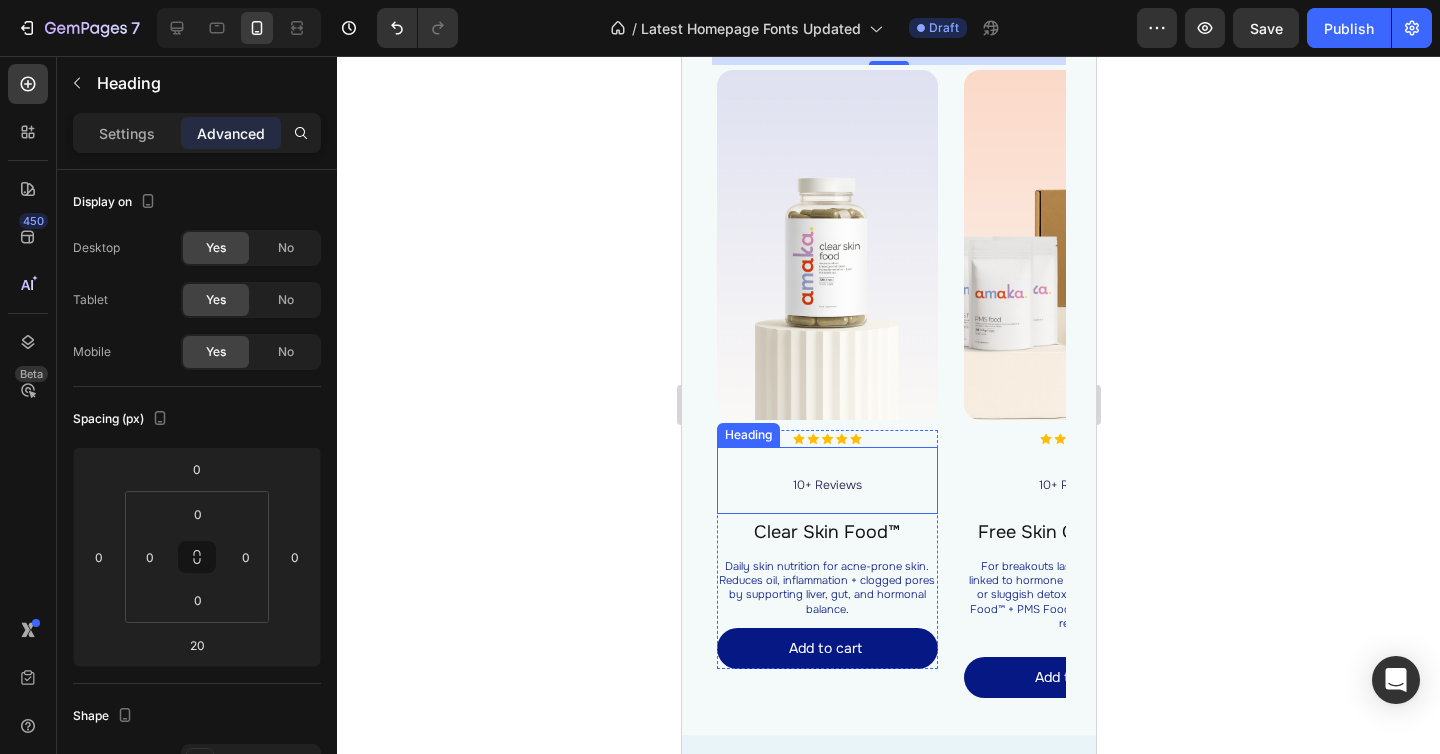 click on "10+ Reviews" at bounding box center (826, 480) 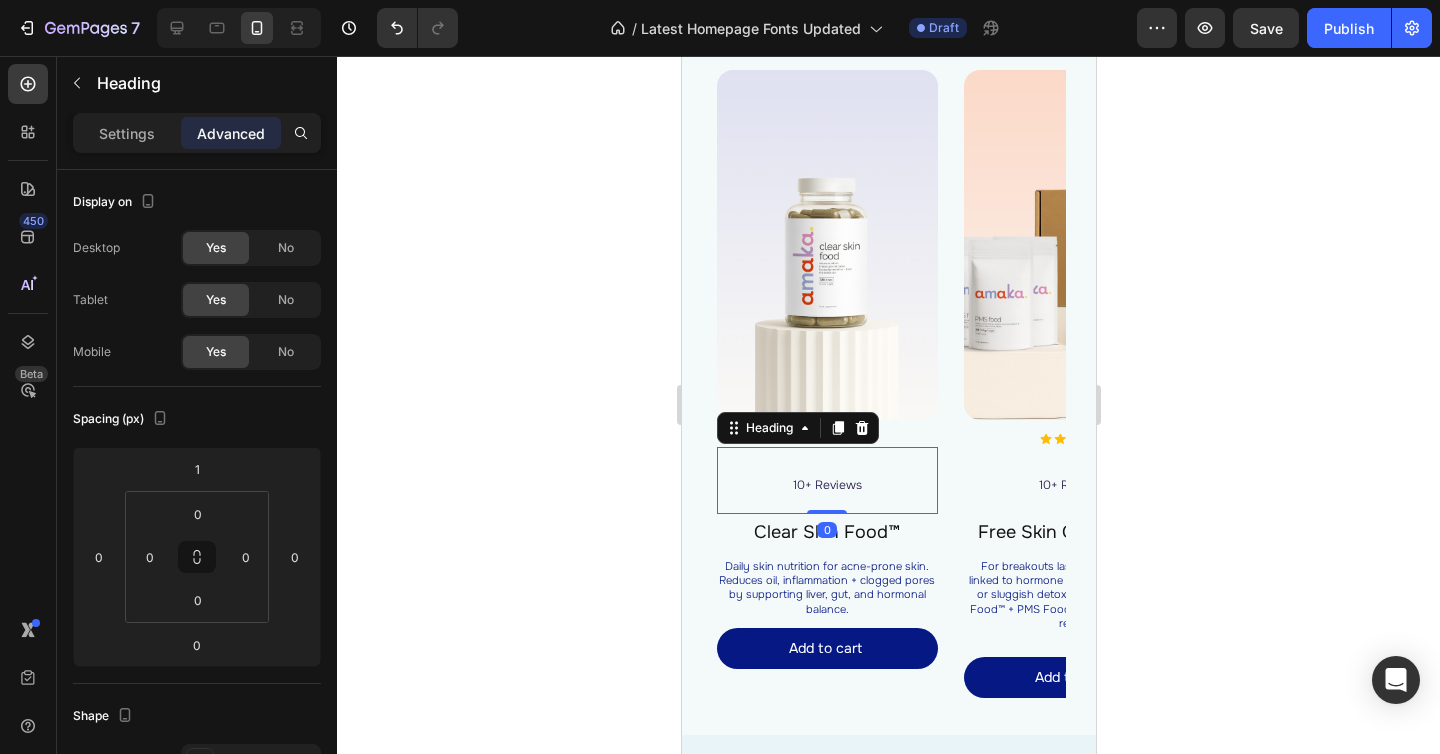 click on "10+ Reviews" at bounding box center [826, 480] 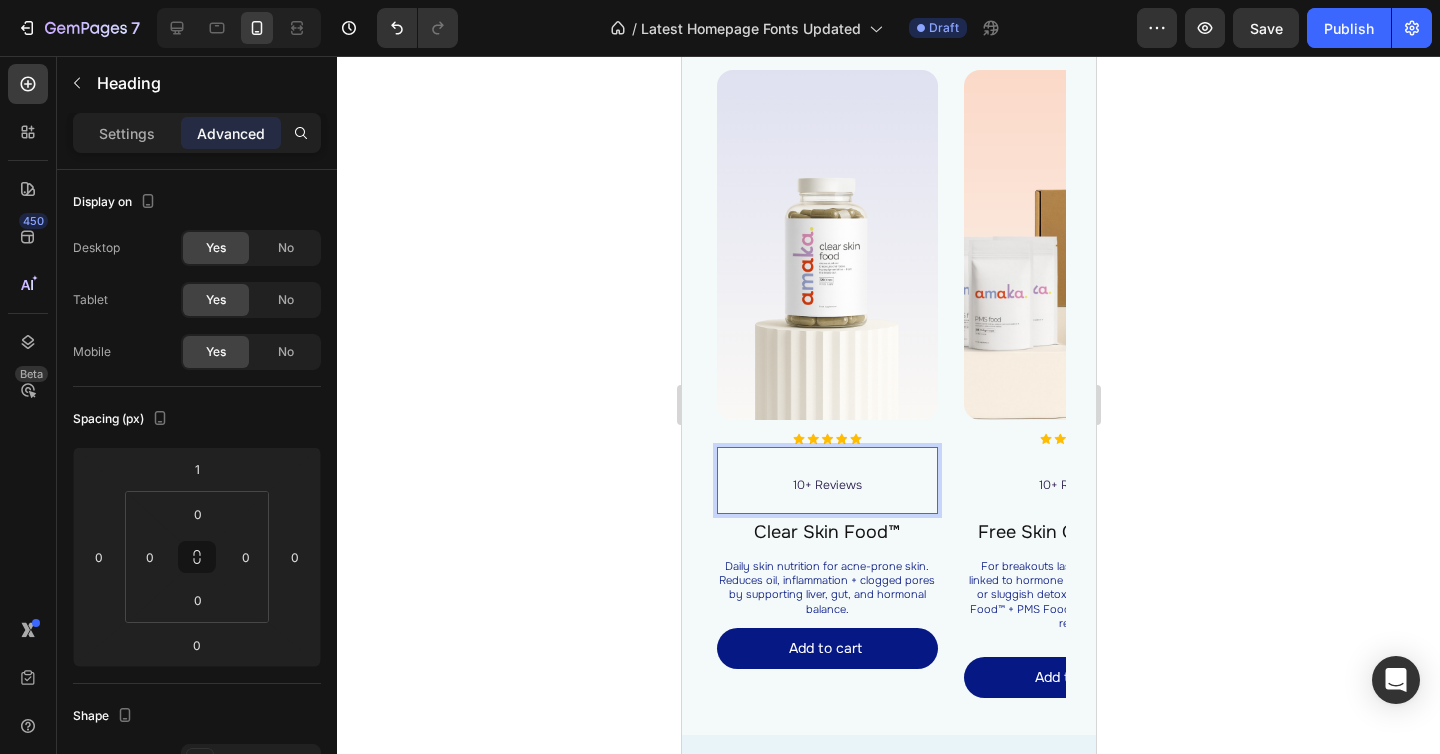 click on "10+ Reviews" at bounding box center [826, 480] 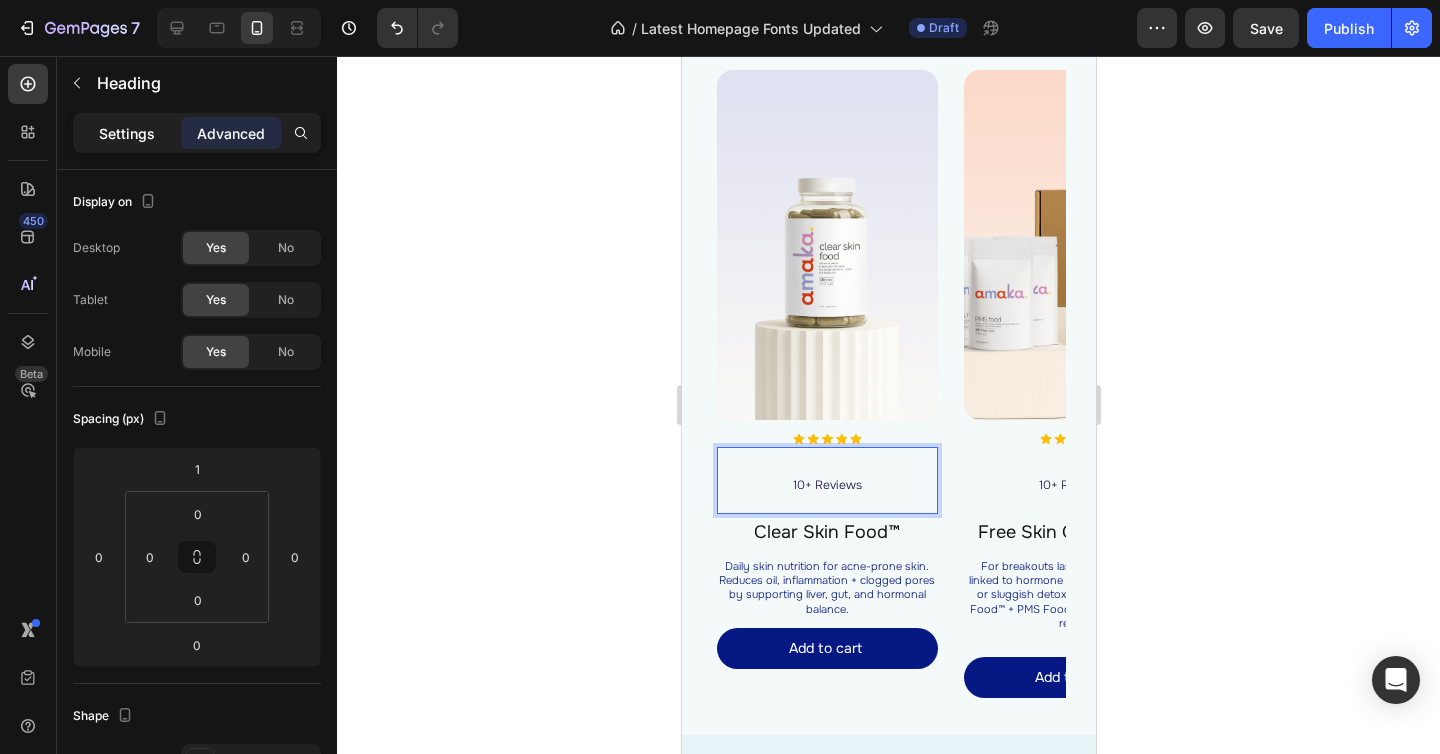 click on "Settings" at bounding box center [127, 133] 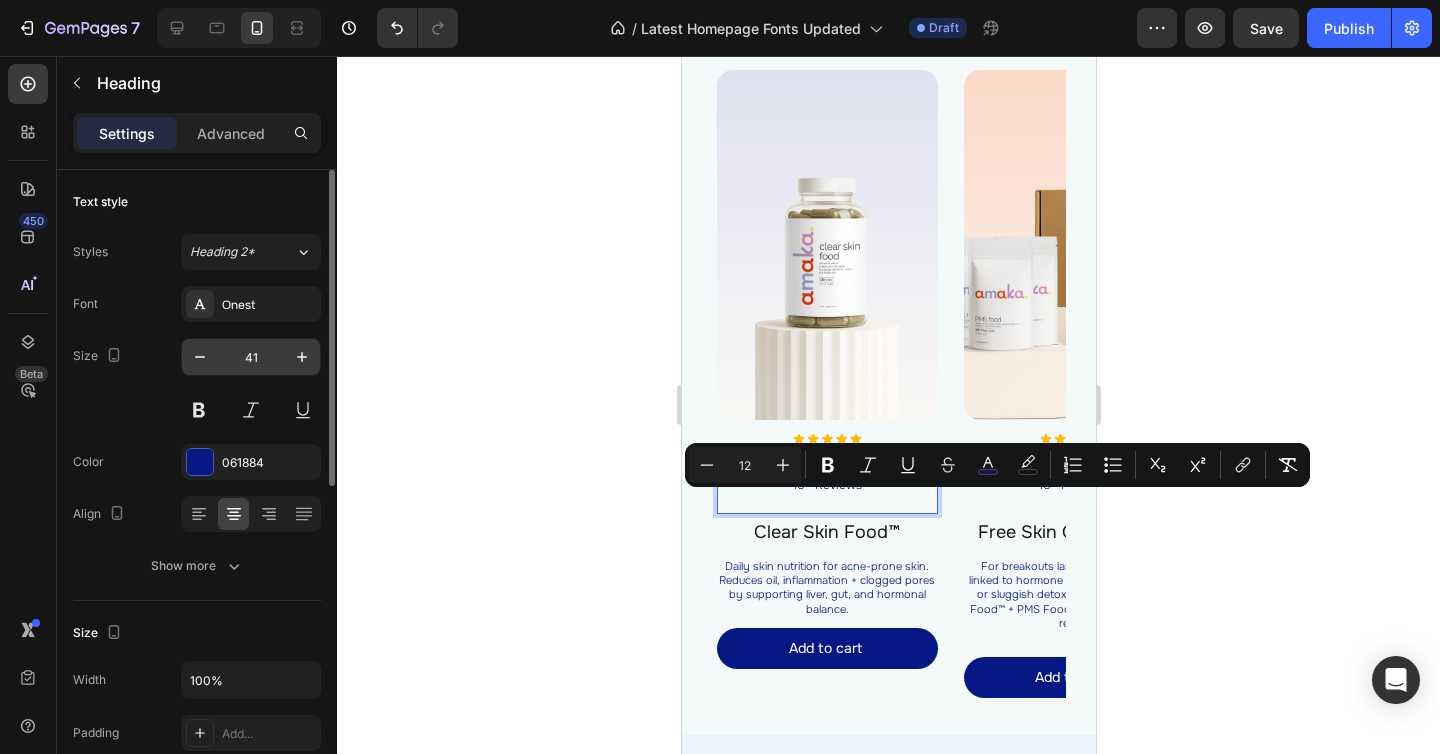 click on "41" at bounding box center [251, 357] 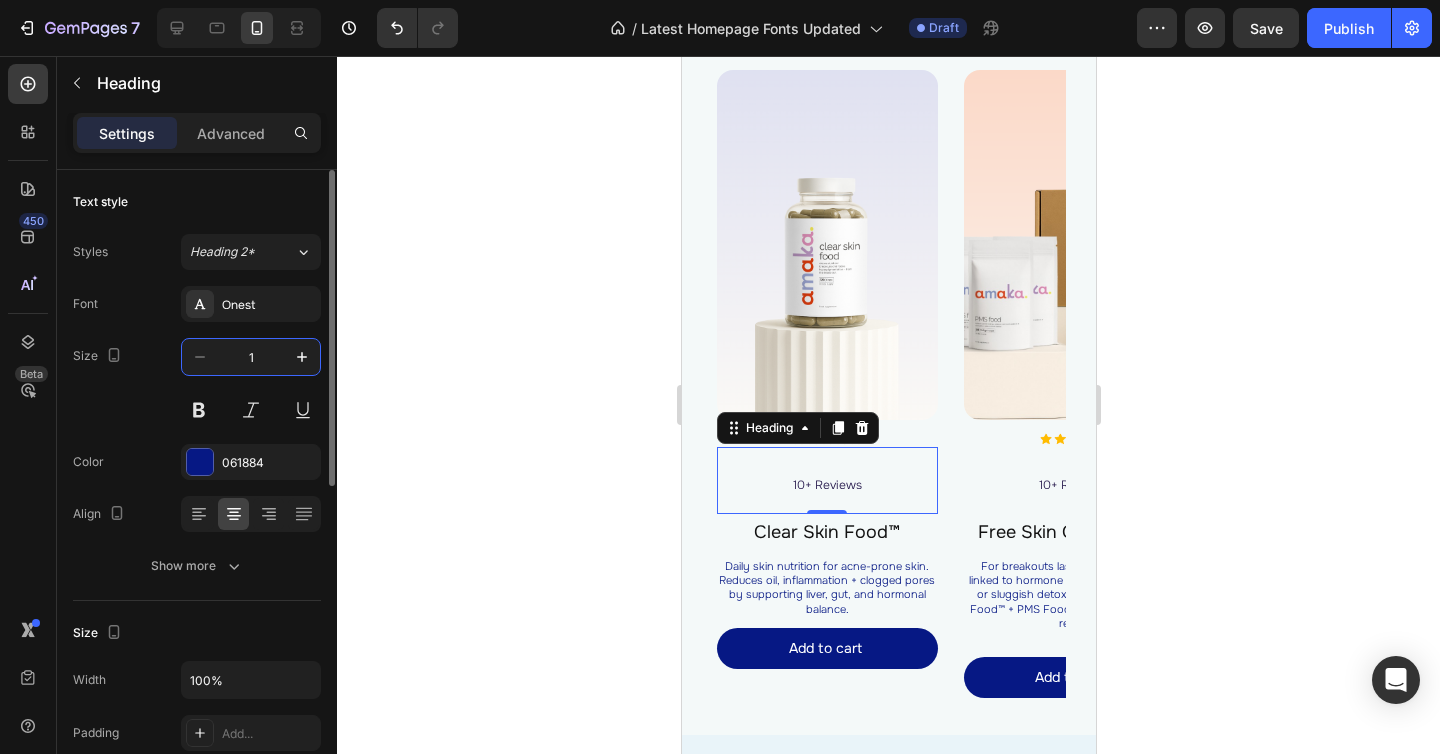 type on "12" 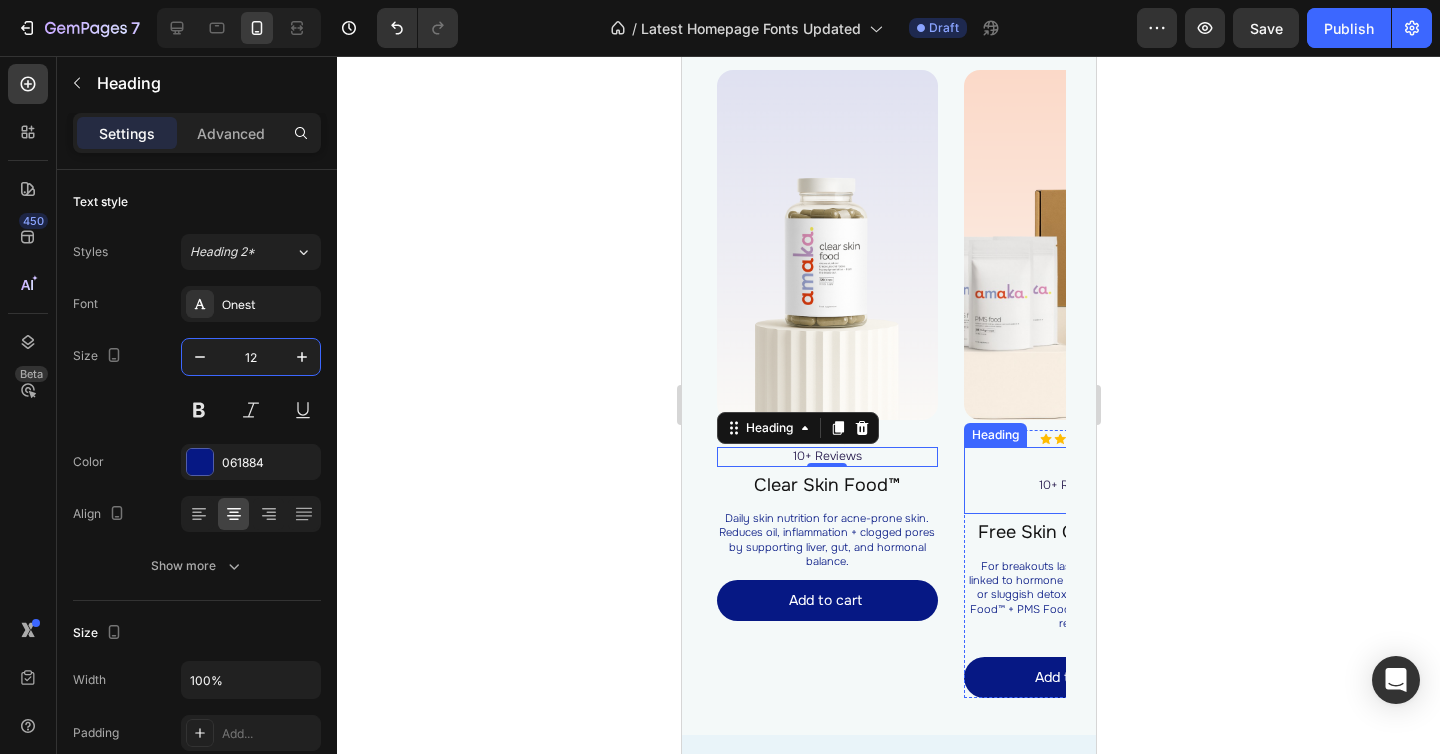 click on "10+ Reviews" at bounding box center (1073, 480) 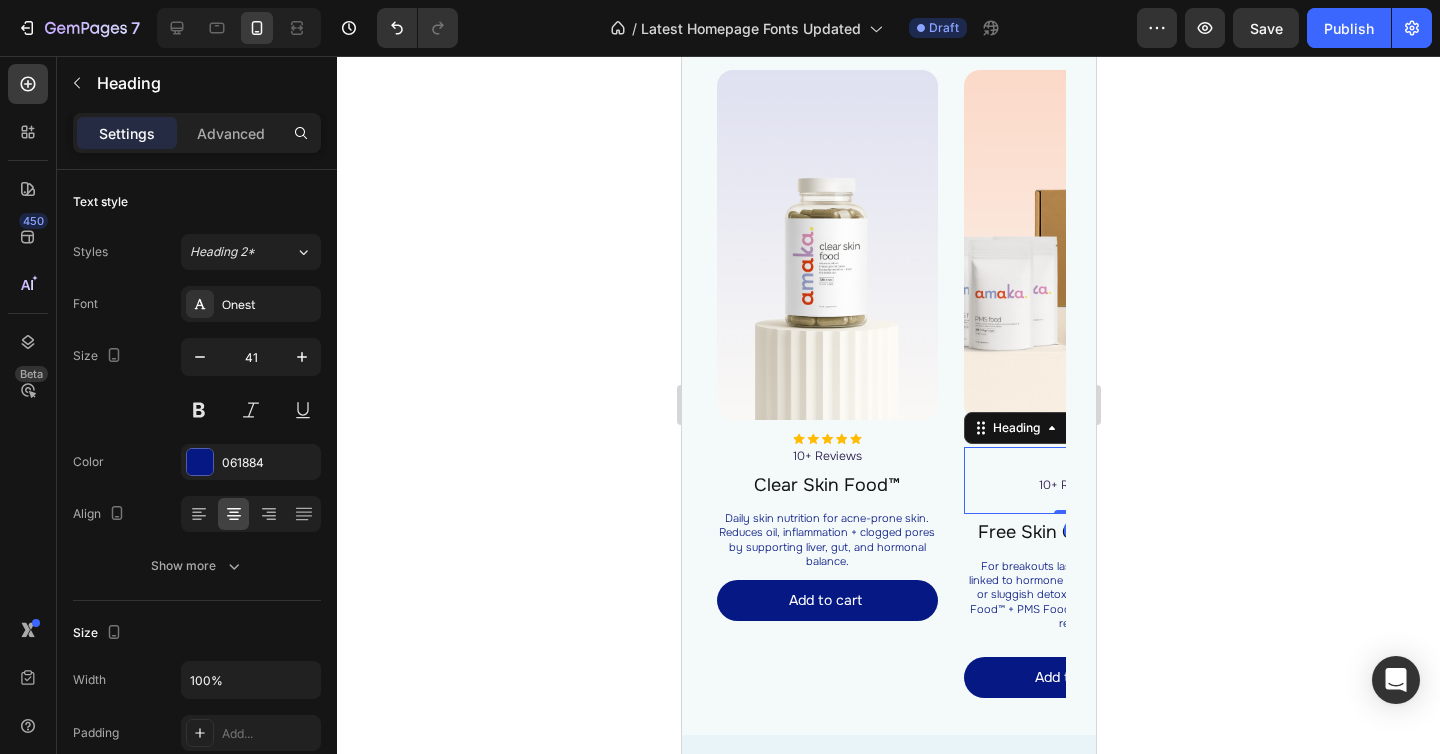 click on "10+ Reviews" at bounding box center (1073, 480) 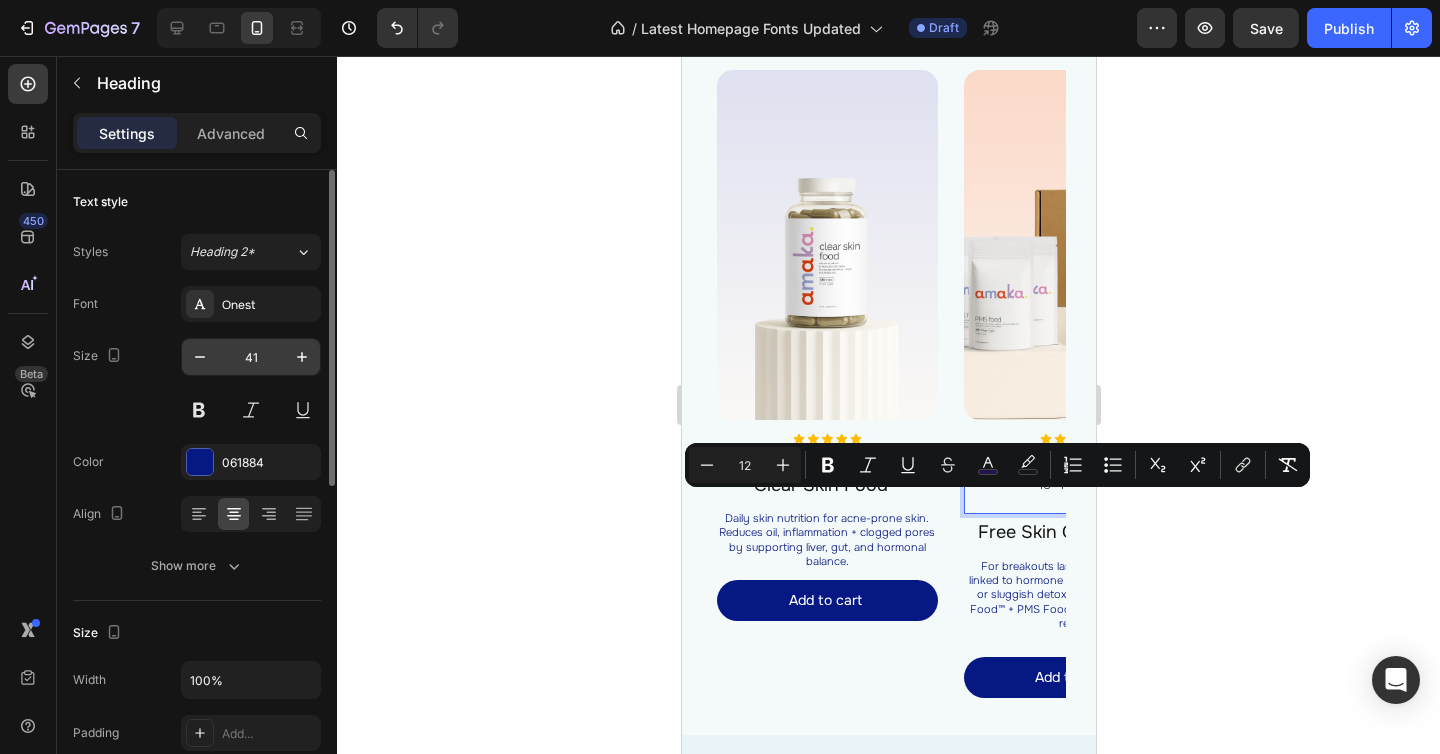 click on "41" at bounding box center (251, 357) 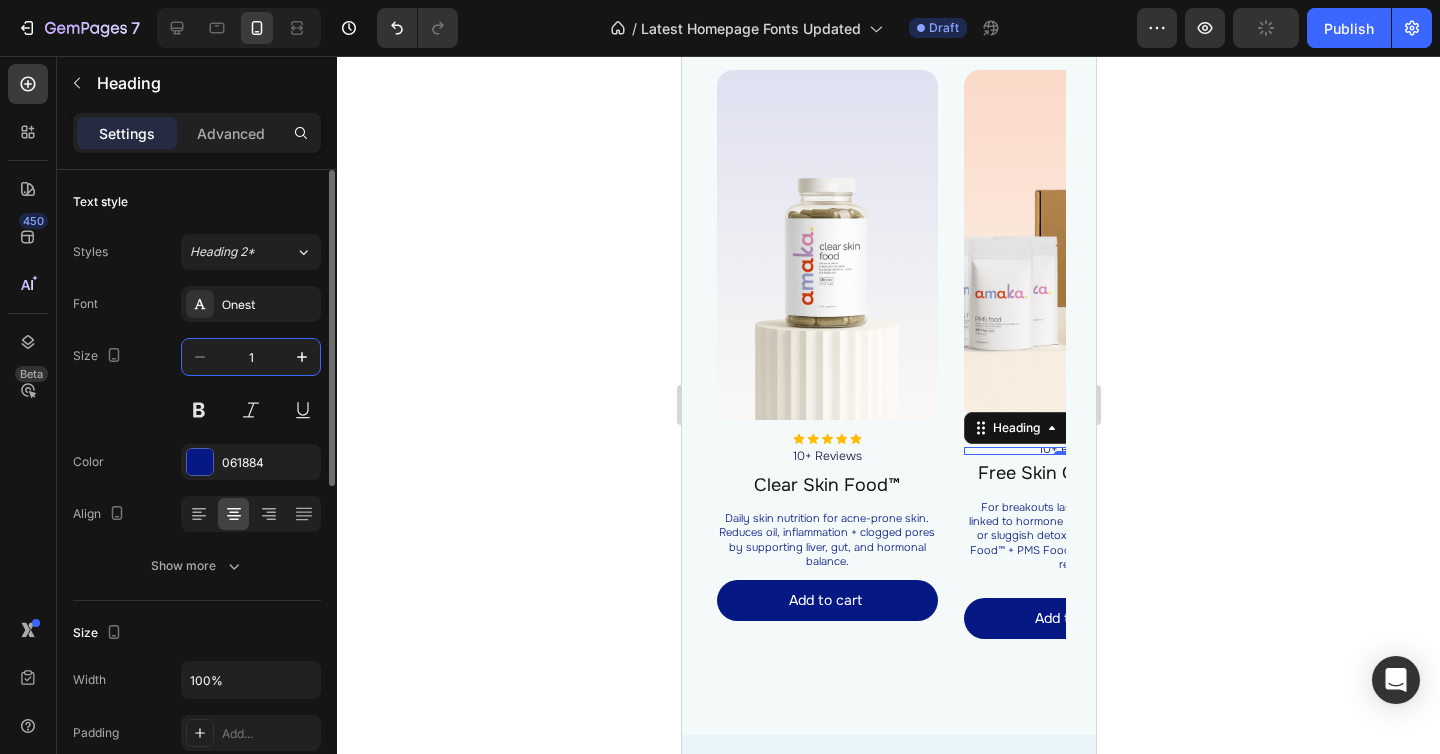 type on "12" 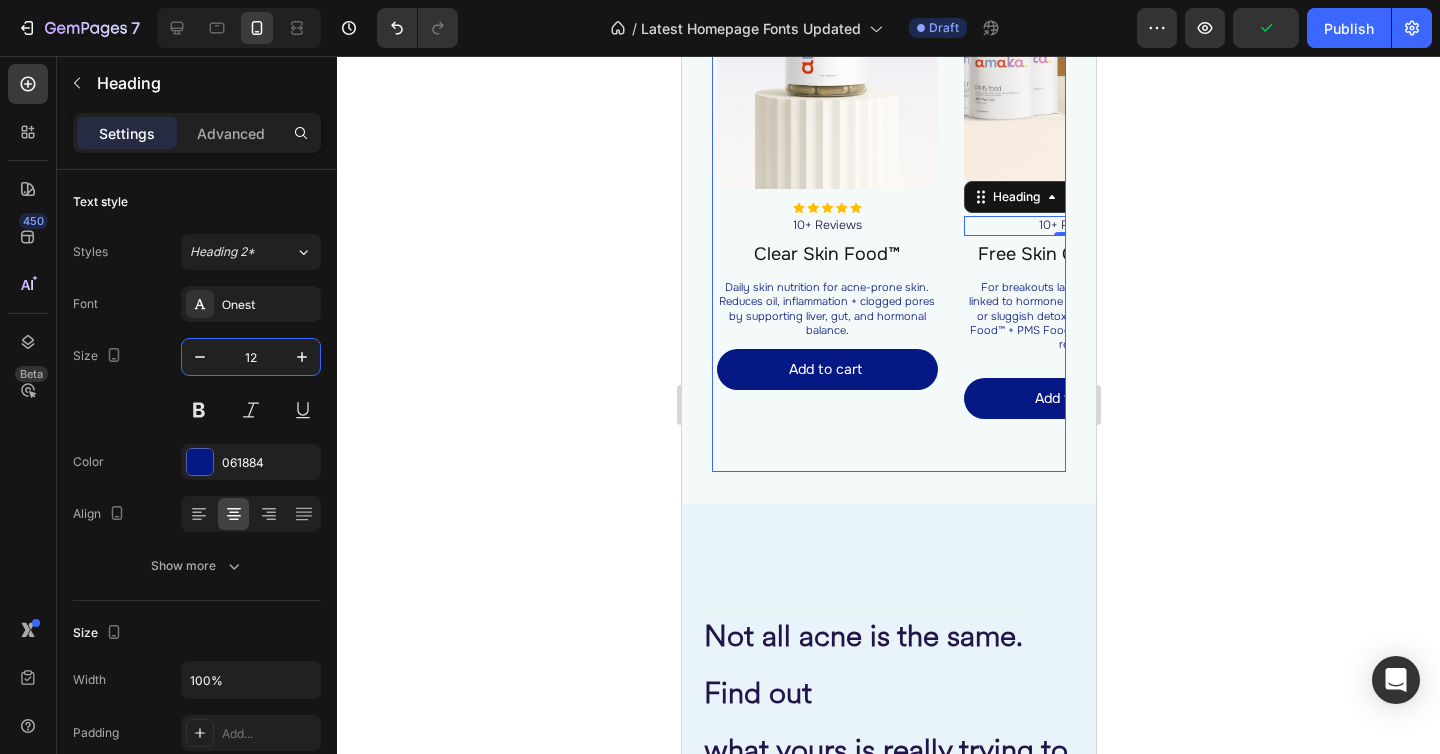 scroll, scrollTop: 2312, scrollLeft: 0, axis: vertical 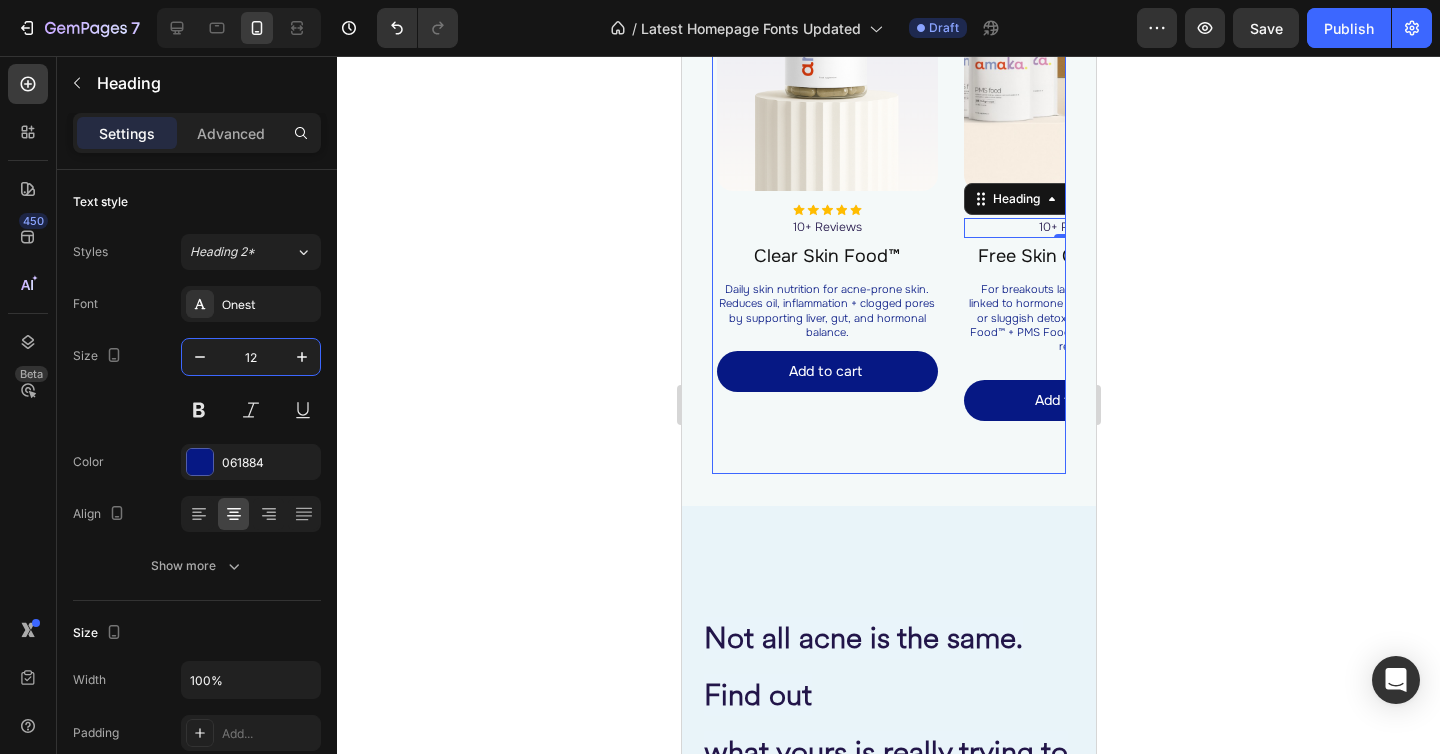 click on "Image Image ⁠⁠⁠⁠⁠⁠⁠ 10+ Reviews Heading Clear Skin Food™ Product Title Daily skin nutrition for acne-prone skin. Reduces oil, inflammation + clogged pores by supporting liver, gut, and hormonal balance. Heading Add to cart Add to Cart Product Row Row Image Image 10+ Reviews Heading   0 Free Skin Consultation Product Title For breakouts lasting 12+ months or linked to hormone imbalance, gut issues, or sluggish detox. Includes Clear Skin Food™ + PMS Food™ for a full inside-out reset.   Heading Add to cart Add to Cart Product Row Row Image Image 10+ Reviews Heading Root Cause Starter Kit™ Product Title Just getting started? Start strong. This 30-day kit balances hormones, clears inflammation + gets results fast. Includes Clear Skin Food™ + Clear Skin Code™ digital guide.   Heading Add to cart Add to Cart Product Row Row Image Image 10+ Reviews Heading PMS Food™ Product Title   Heading Add to cart Add to Cart Product Row Row Image Image 10+ Reviews Heading PMS Food™ Product Title" at bounding box center (888, 155) 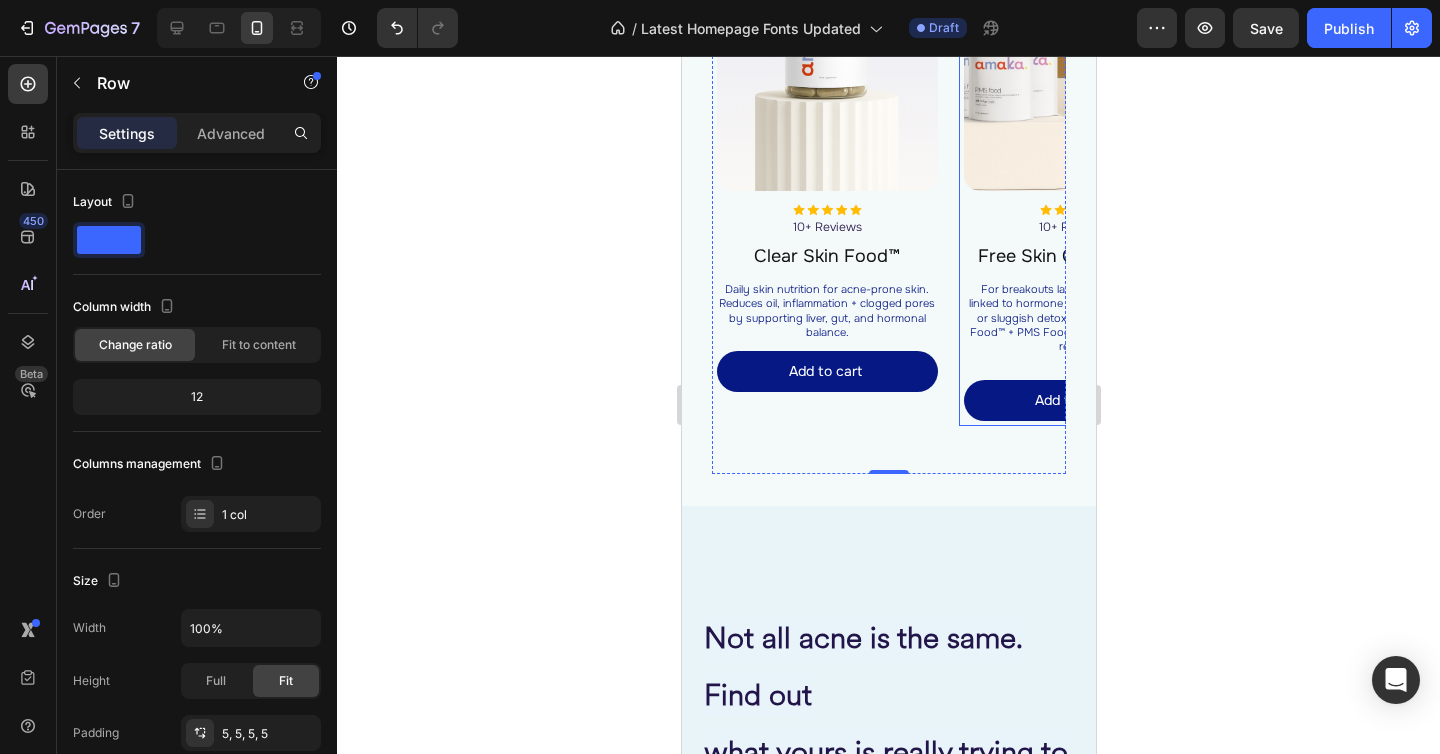 drag, startPoint x: 1027, startPoint y: 210, endPoint x: 943, endPoint y: 432, distance: 237.36049 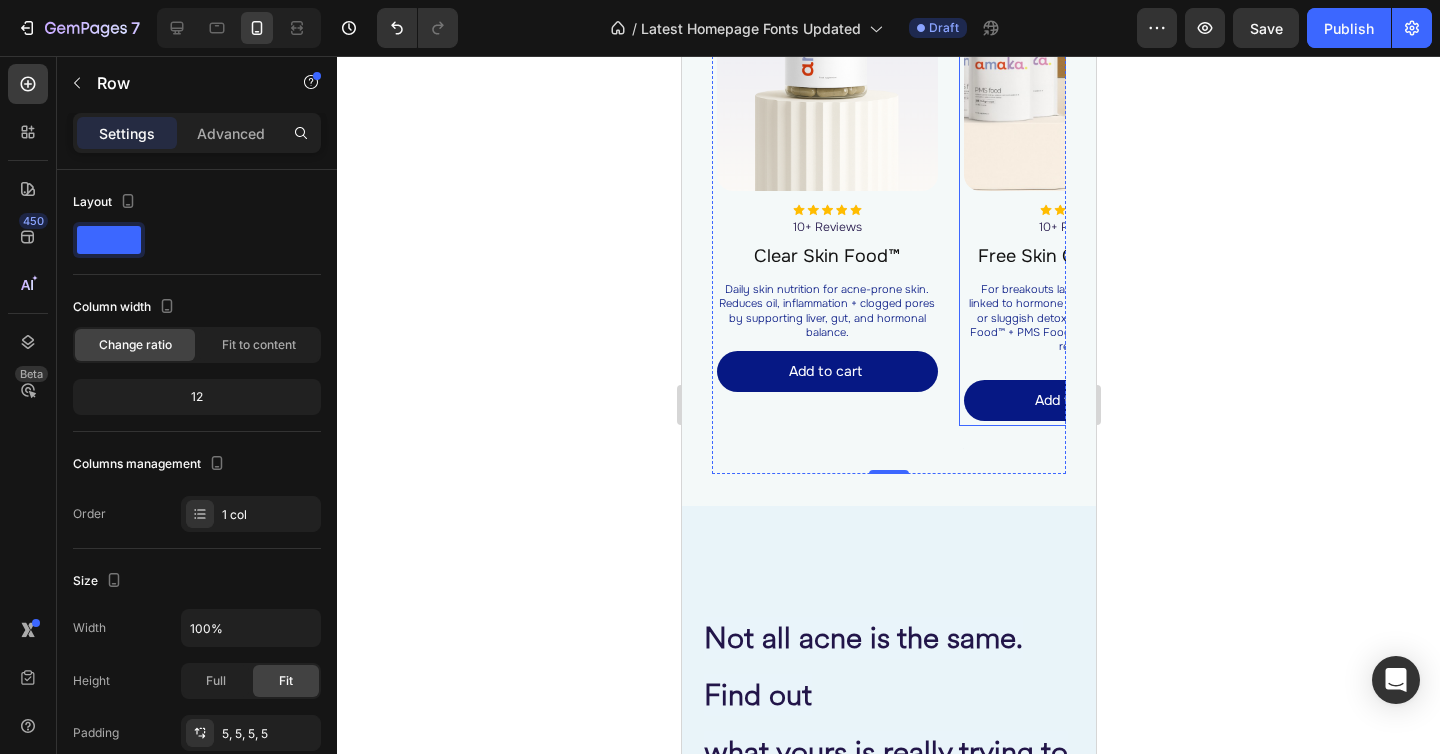 click on "Image Image ⁠⁠⁠⁠⁠⁠⁠ 10+ Reviews Heading Clear Skin Food™ Product Title Daily skin nutrition for acne-prone skin. Reduces oil, inflammation + clogged pores by supporting liver, gut, and hormonal balance. Heading Add to cart Add to Cart Product Row Row Image Image ⁠⁠⁠⁠⁠⁠⁠ 10+ Reviews Heading Free Skin Consultation Product Title For breakouts lasting 12+ months or linked to hormone imbalance, gut issues, or sluggish detox. Includes Clear Skin Food™ + PMS Food™ for a full inside-out reset.   Heading Add to cart Add to Cart Product Row Row Image Image 10+ Reviews Heading Root Cause Starter Kit™ Product Title Just getting started? Start strong. This 30-day kit balances hormones, clears inflammation + gets results fast. Includes Clear Skin Food™ + Clear Skin Code™ digital guide.   Heading Add to cart Add to Cart Product Row Row Image Image 10+ Reviews Heading PMS Food™ Product Title   Heading Add to cart Add to Cart Product Row Row Image Image 10+ Reviews Heading   Row" at bounding box center (888, 155) 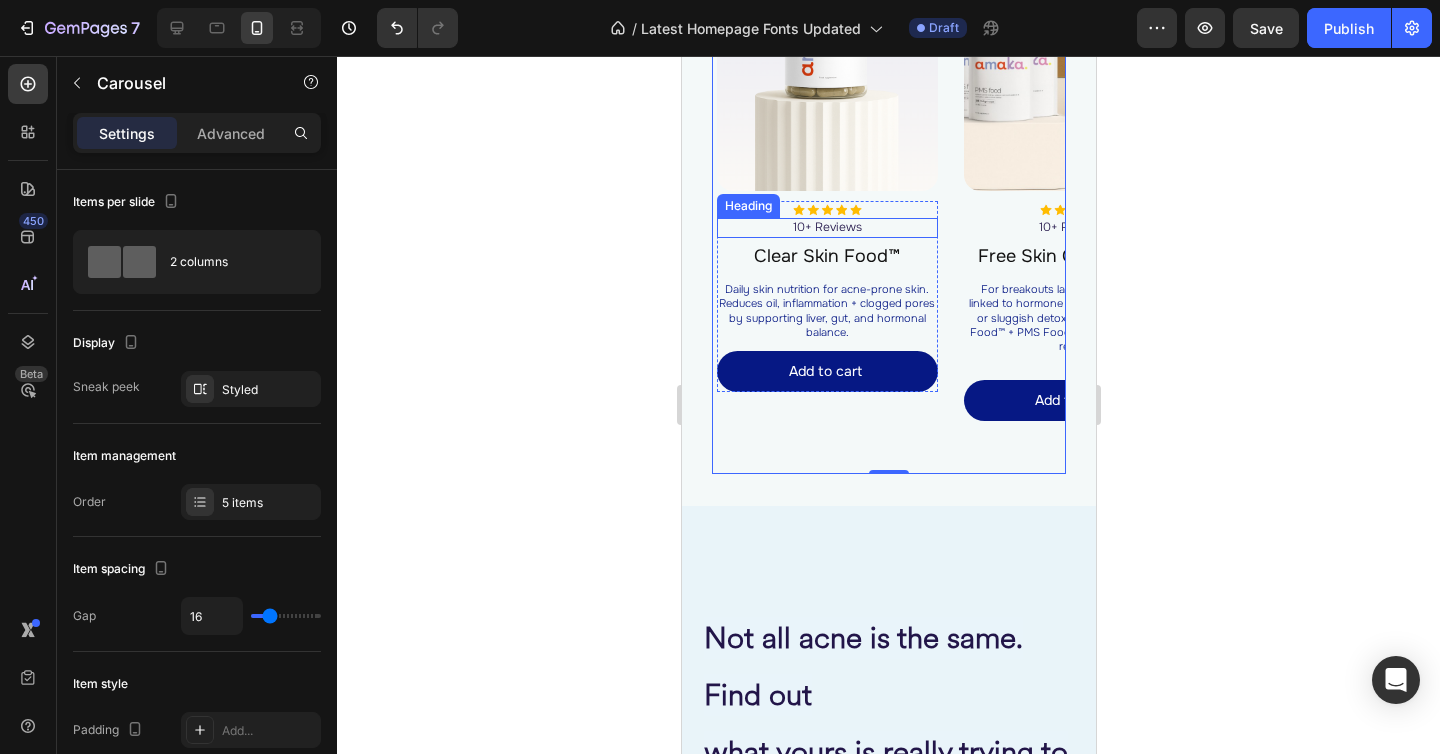 click on "10+ Reviews" at bounding box center [826, 227] 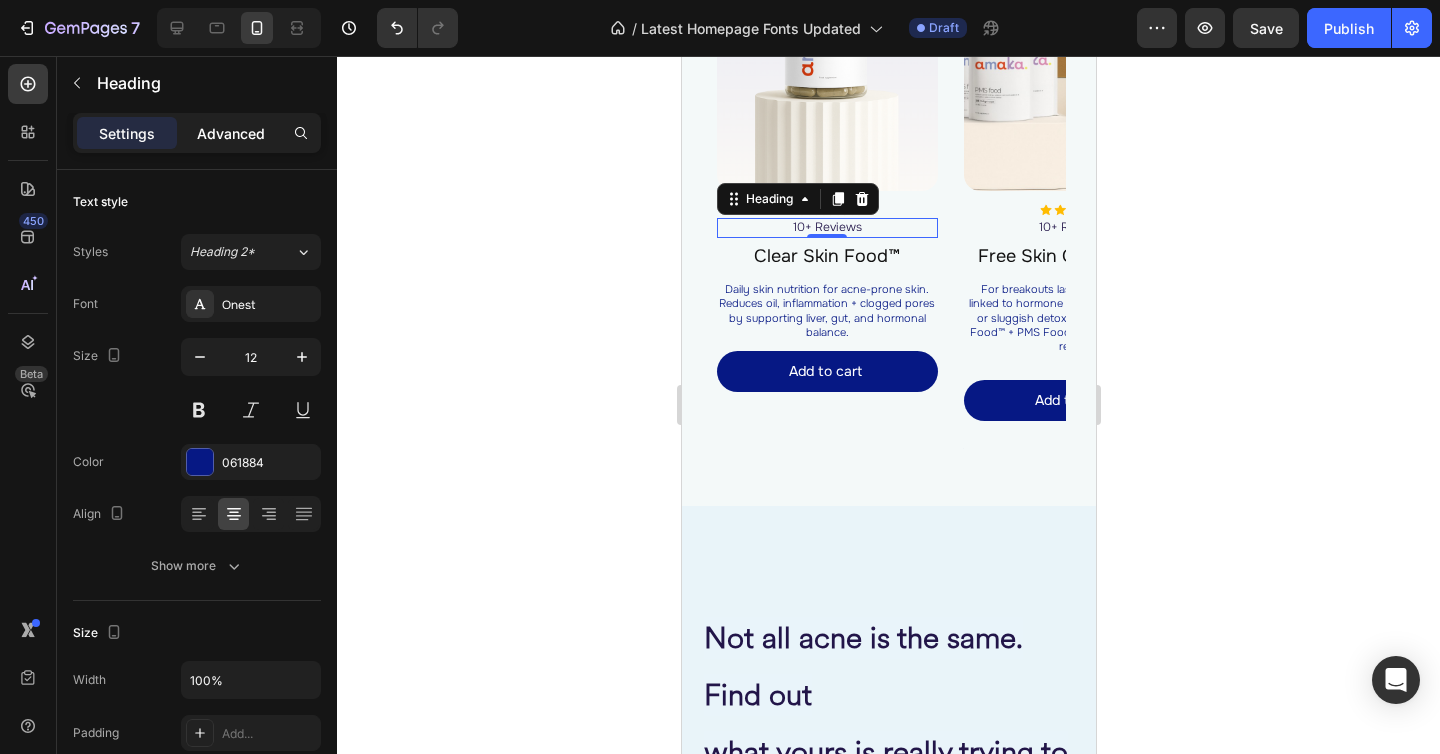 click on "Advanced" at bounding box center [231, 133] 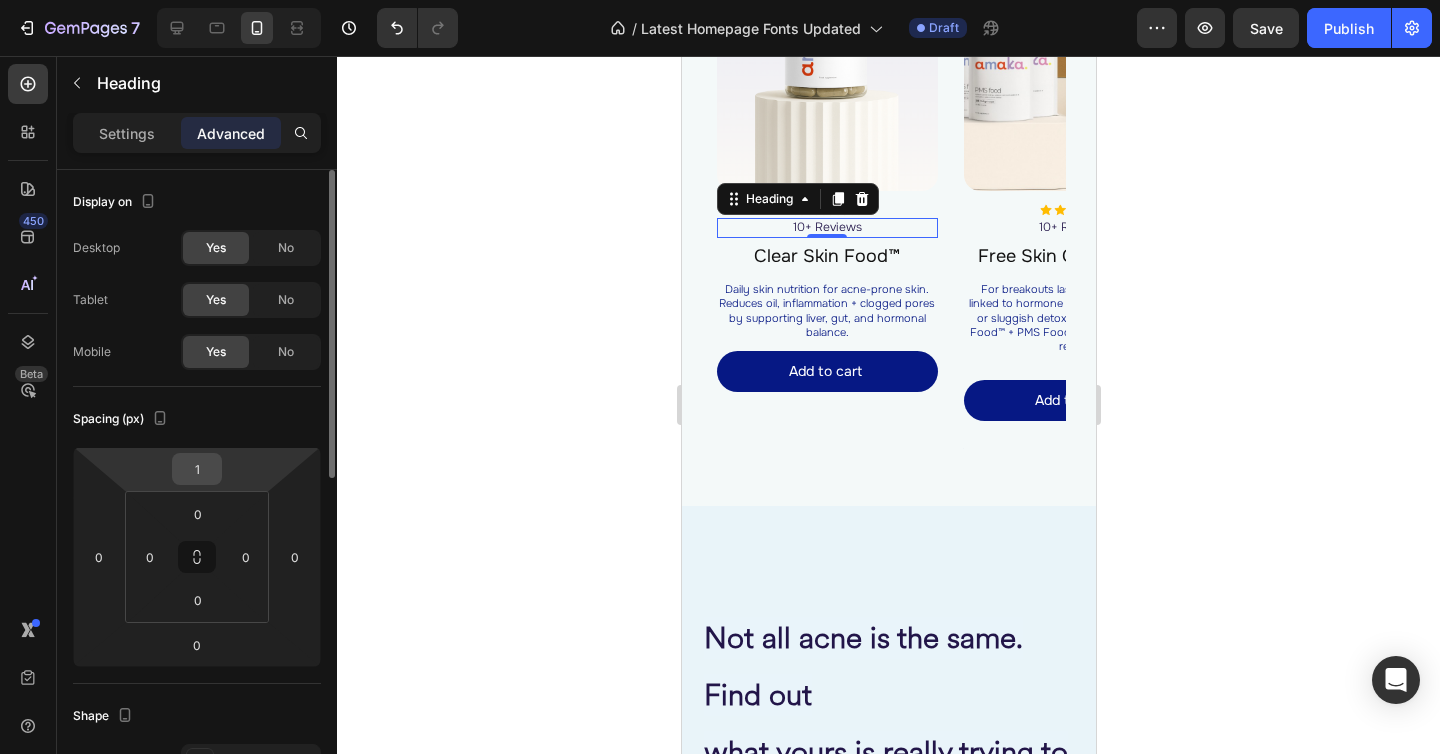 click on "1" at bounding box center (197, 469) 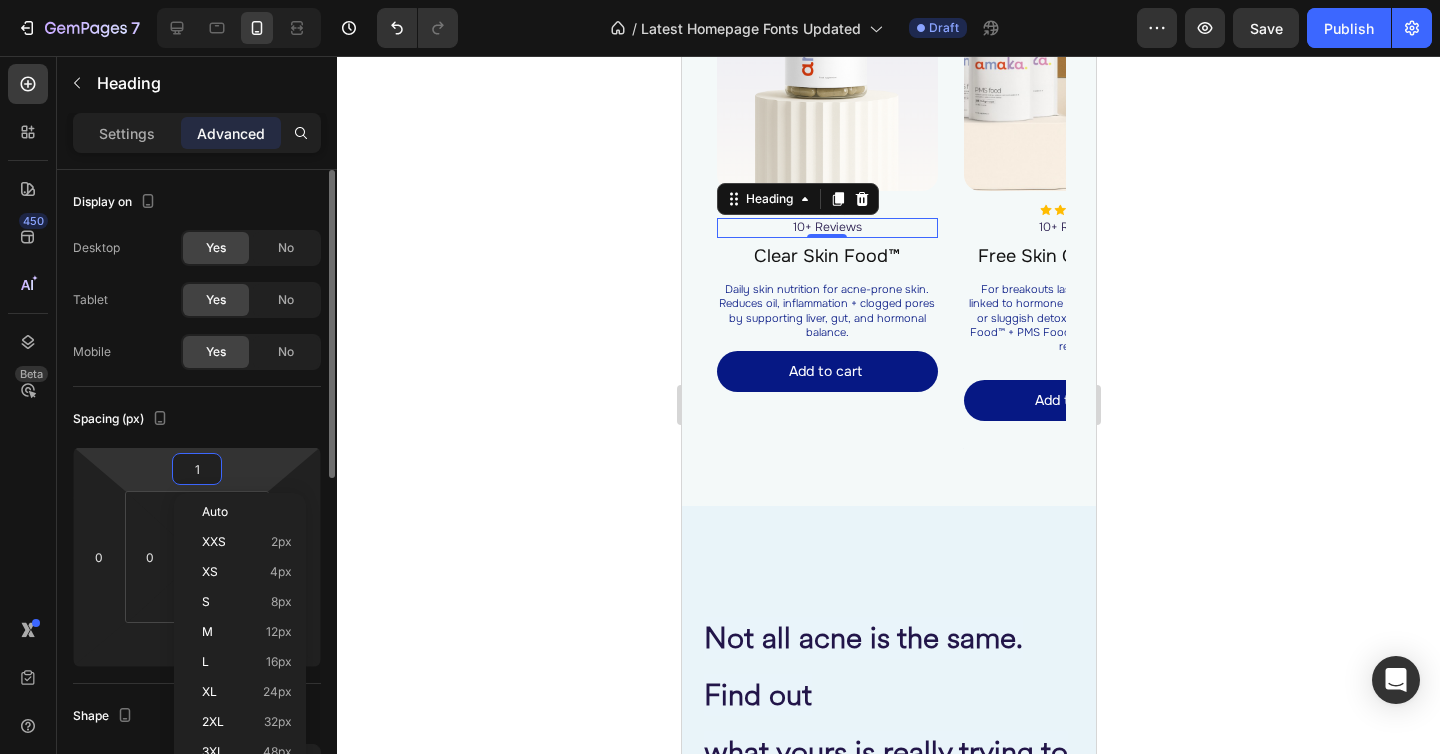 click on "1" at bounding box center [197, 469] 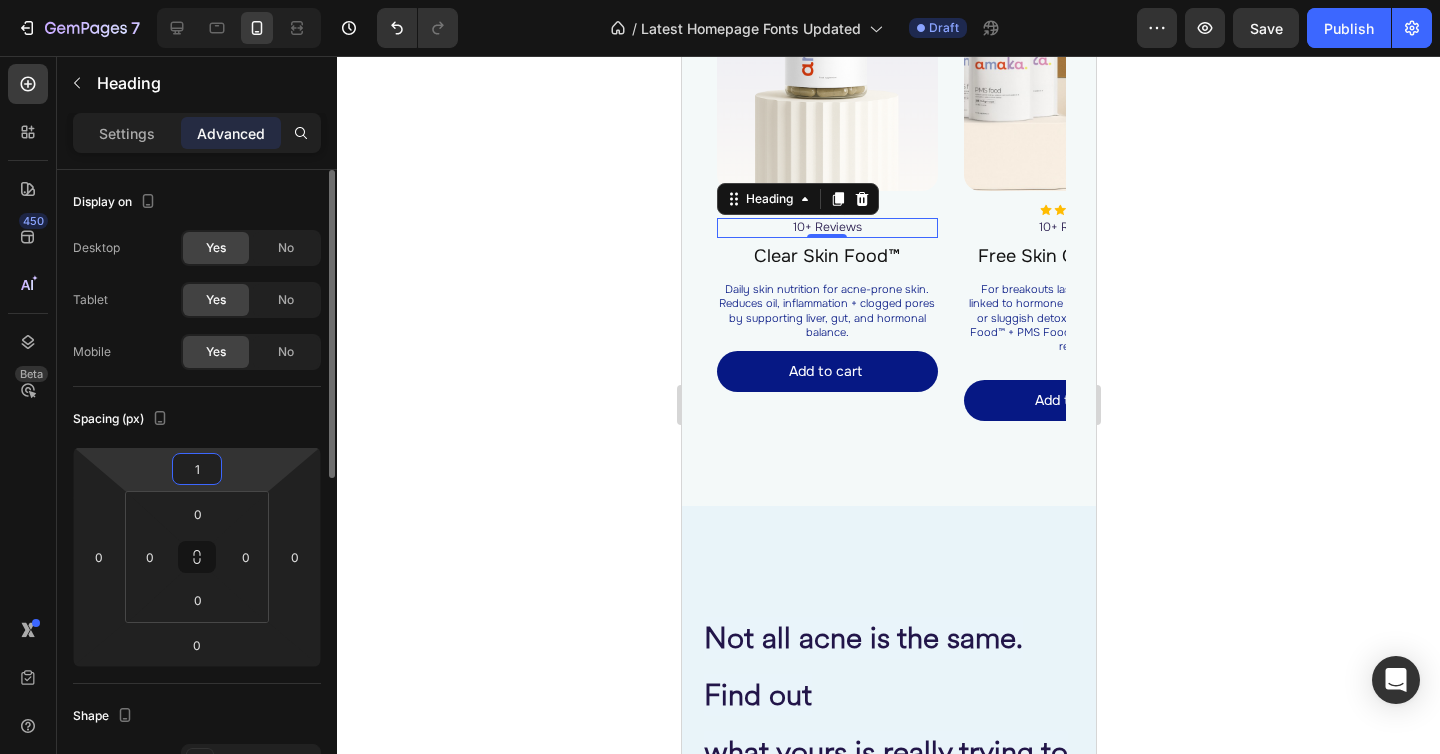 type on "10" 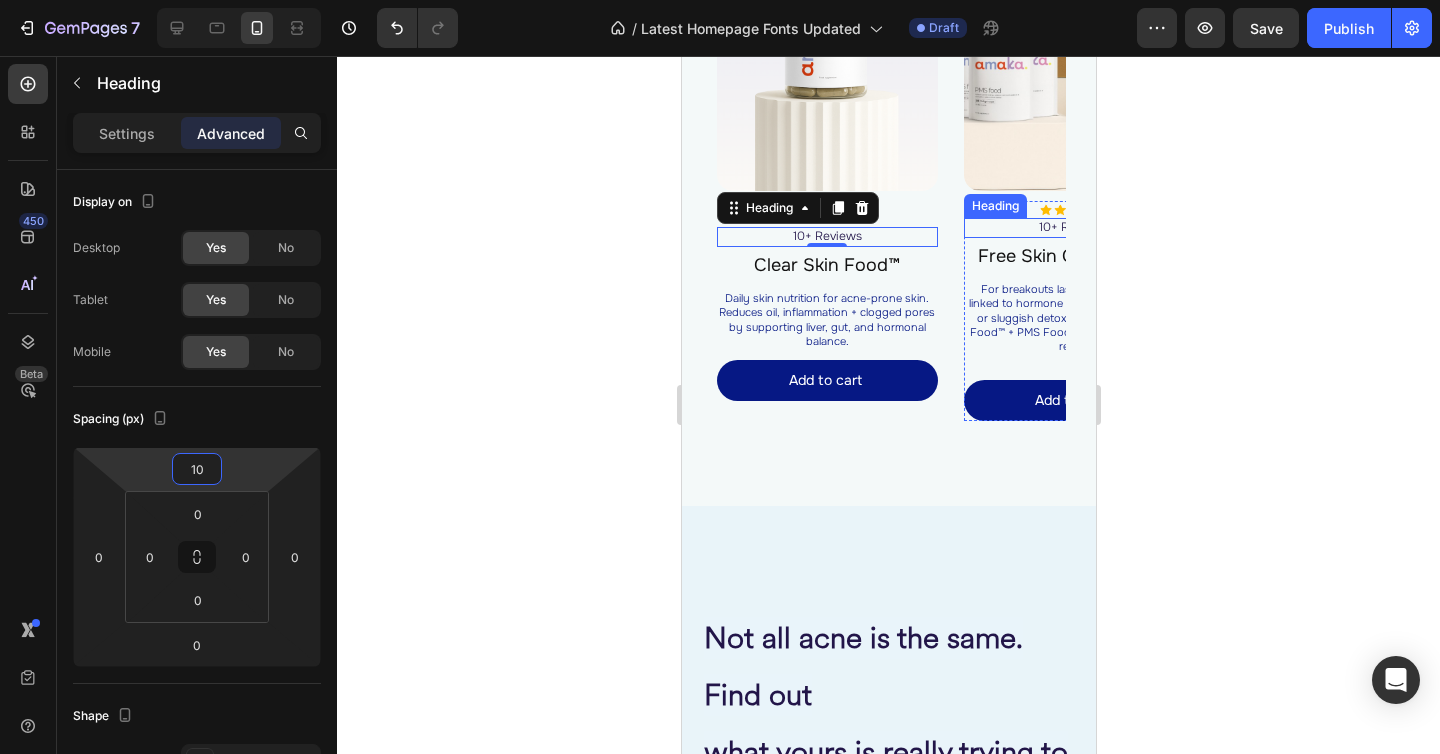 click on "10+ Reviews" at bounding box center [1072, 227] 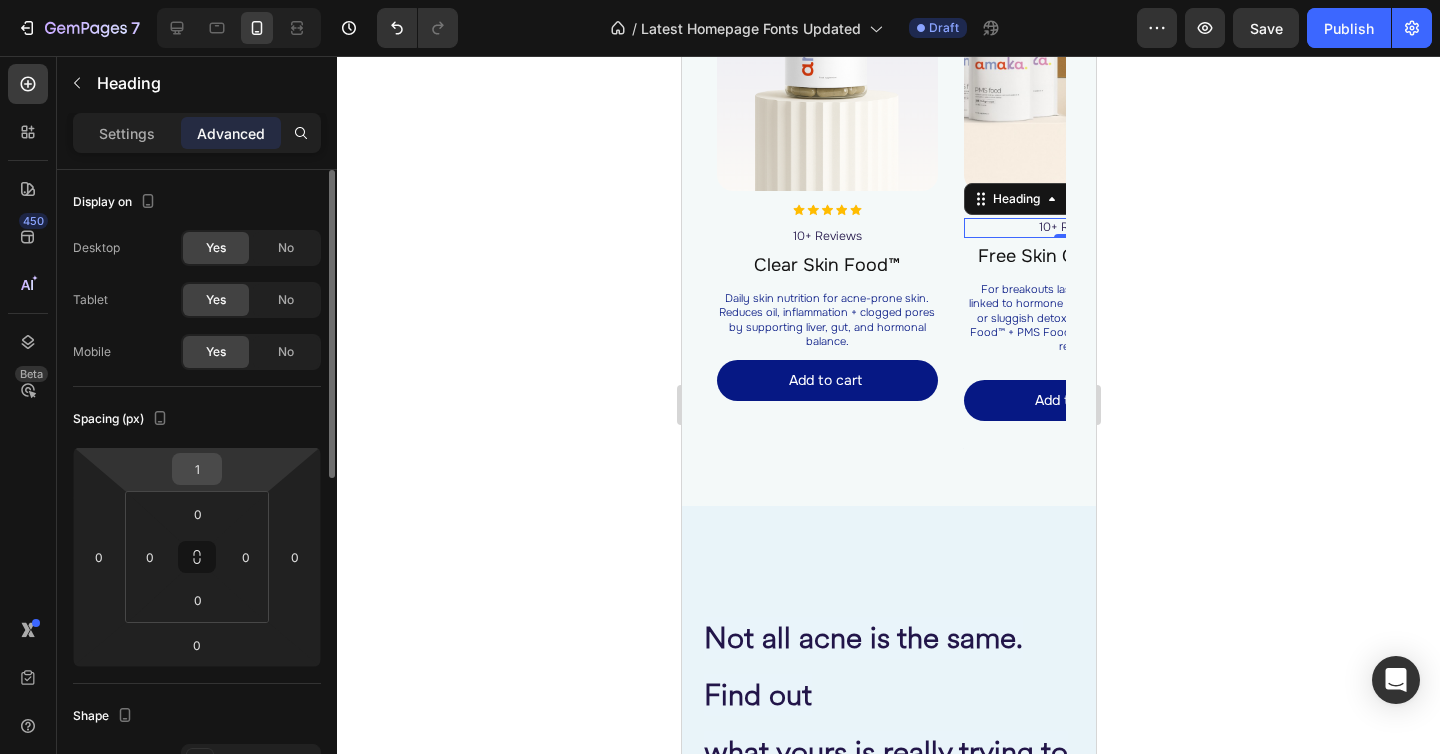 click on "1" at bounding box center [197, 469] 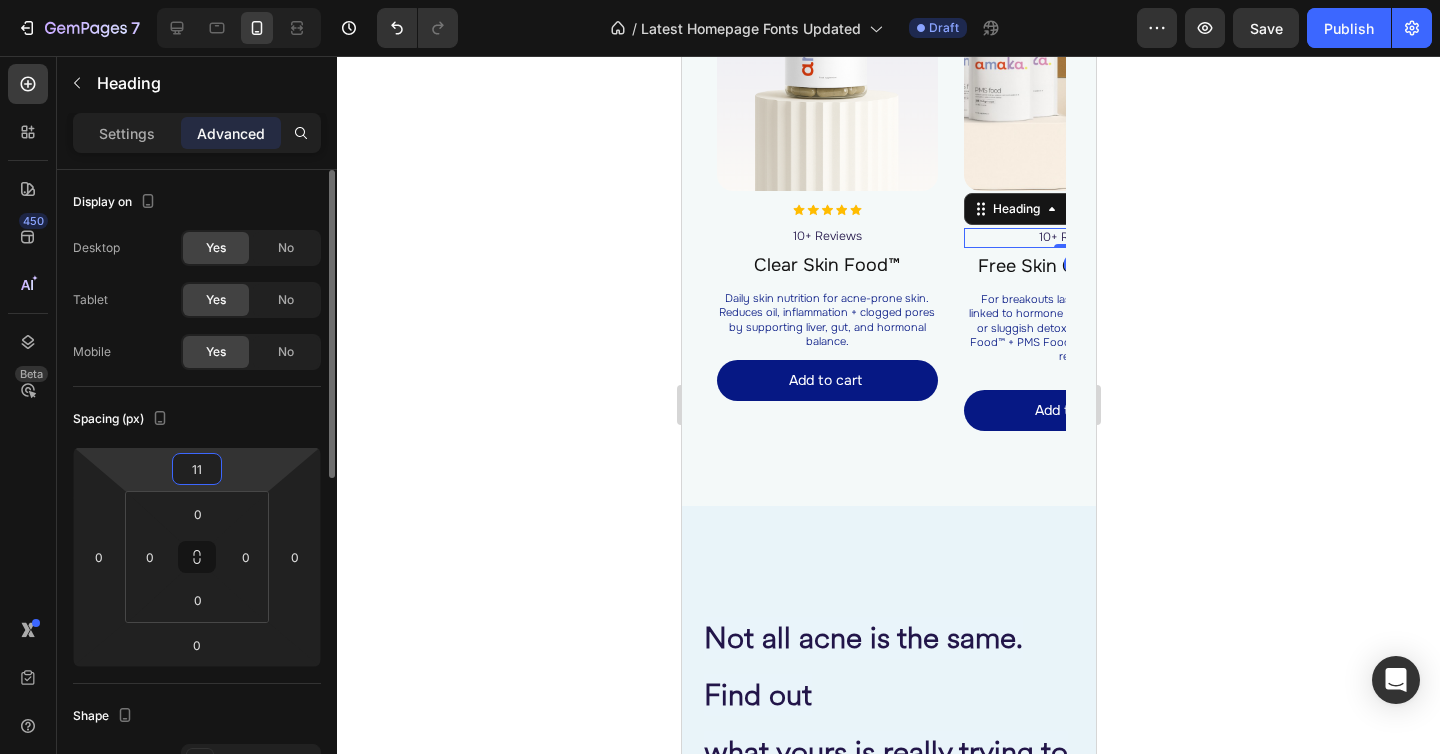 type on "0" 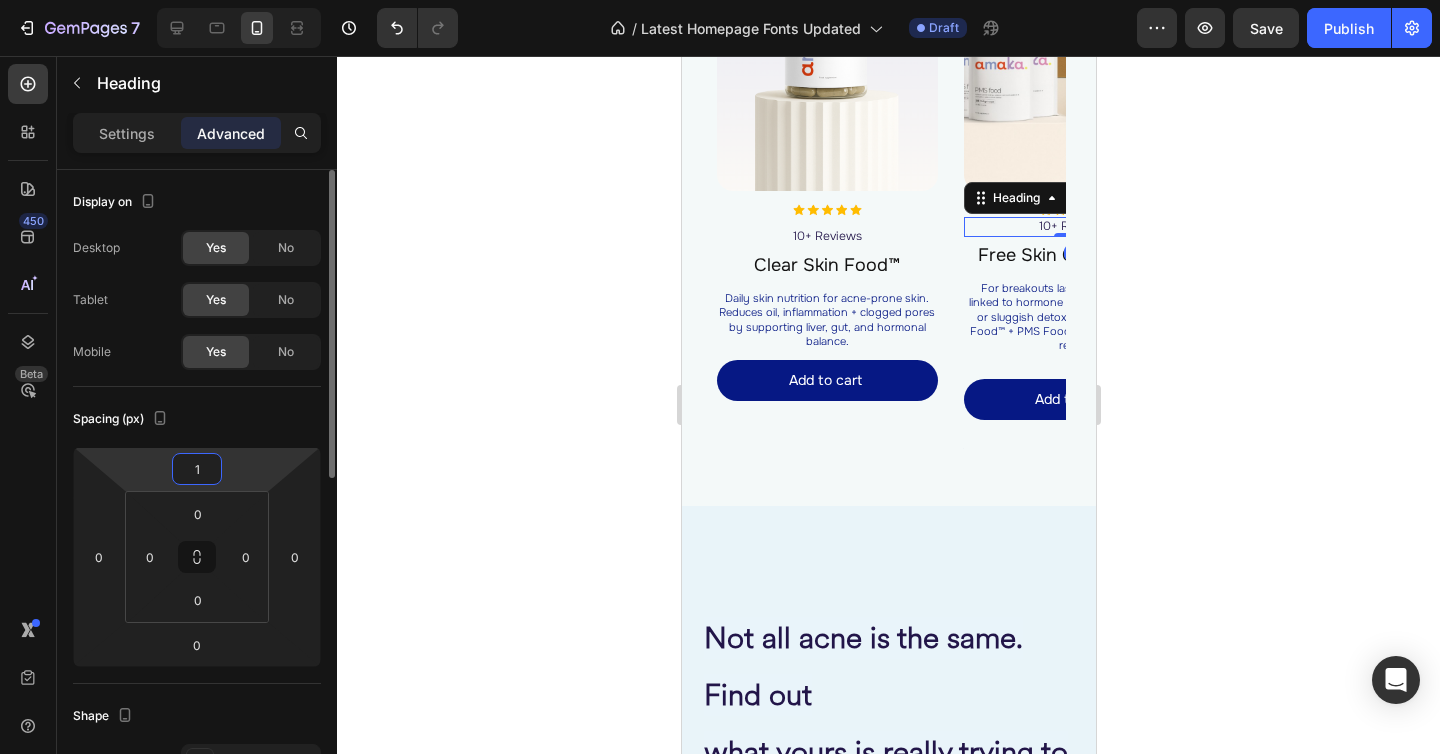 type on "10" 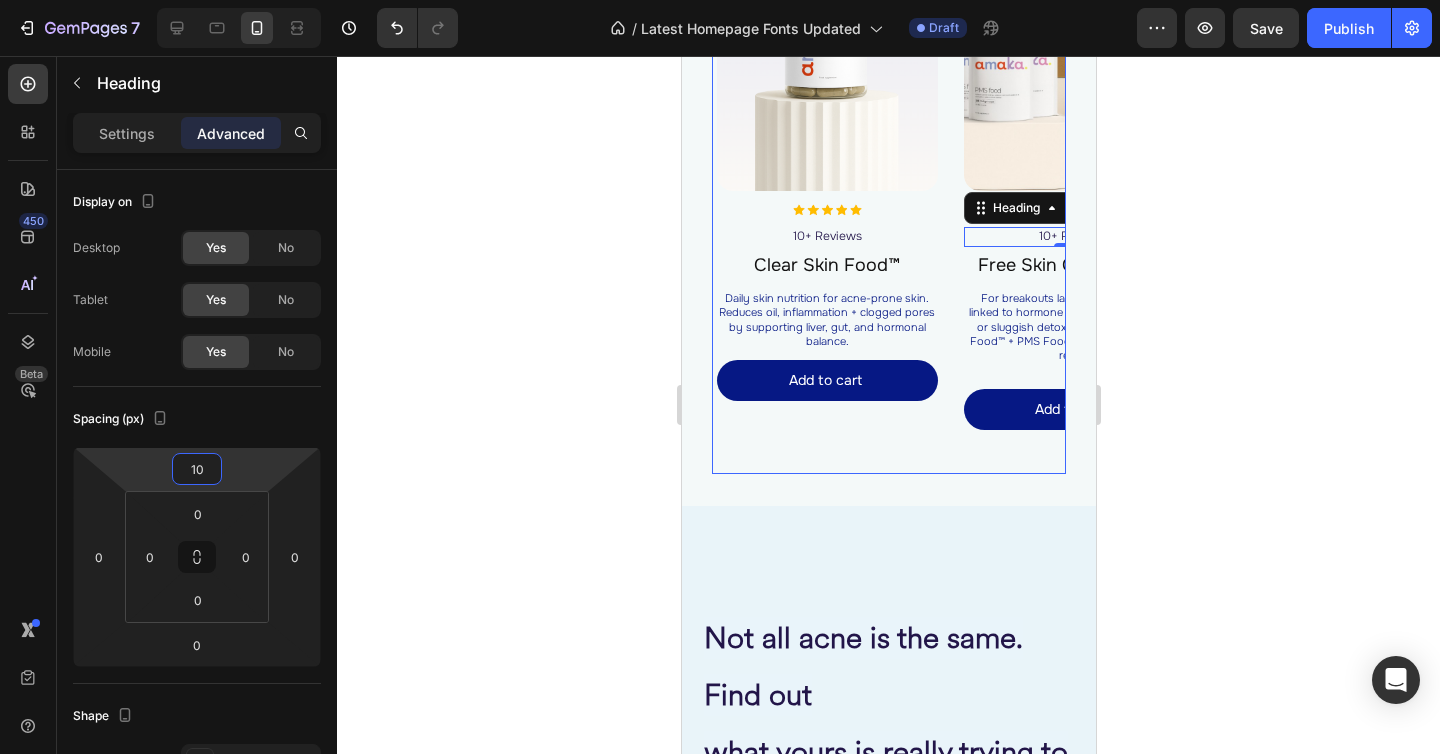 click on "Image Image ⁠⁠⁠⁠⁠⁠⁠ 10+ Reviews Heading Clear Skin Food™ Product Title Daily skin nutrition for acne-prone skin. Reduces oil, inflammation + clogged pores by supporting liver, gut, and hormonal balance. Heading Add to cart Add to Cart Product Row Row" at bounding box center [826, 155] 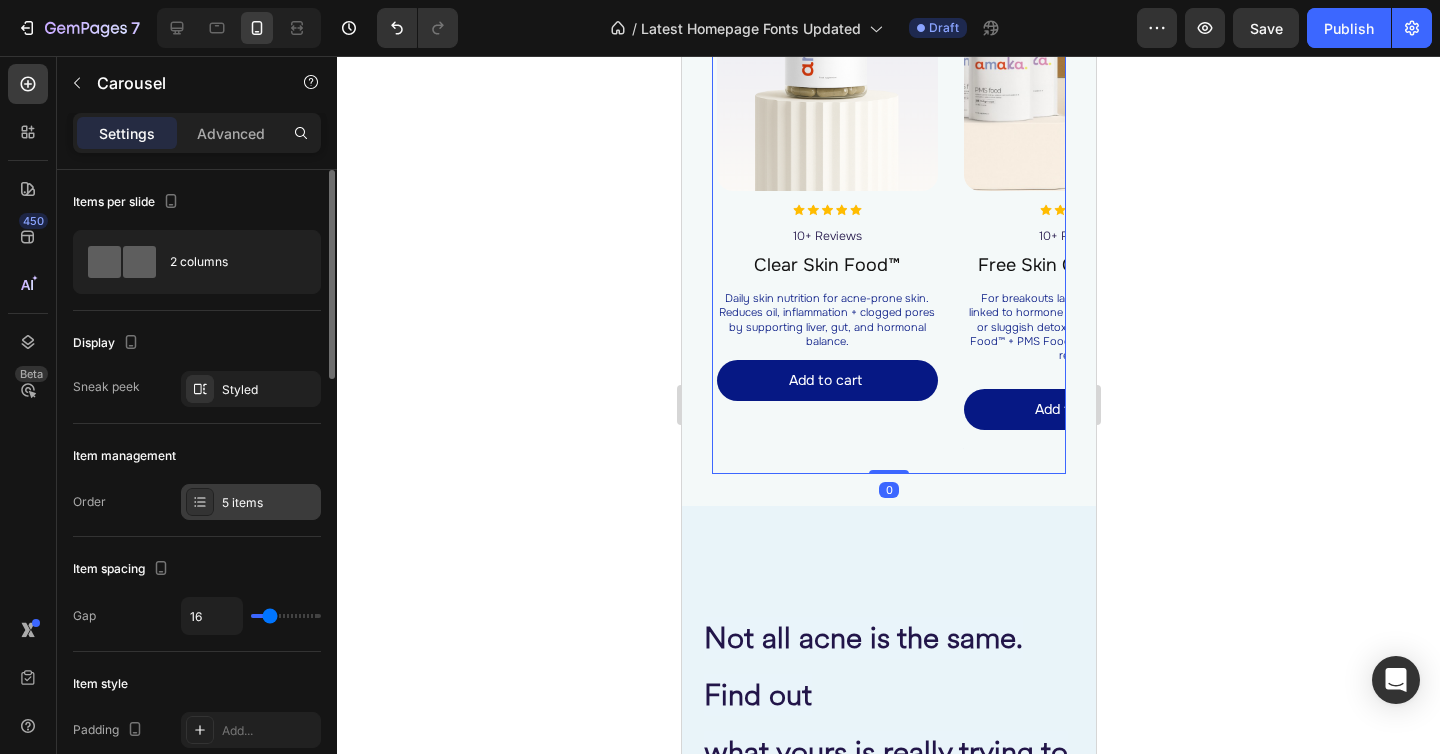 click on "5 items" at bounding box center [269, 503] 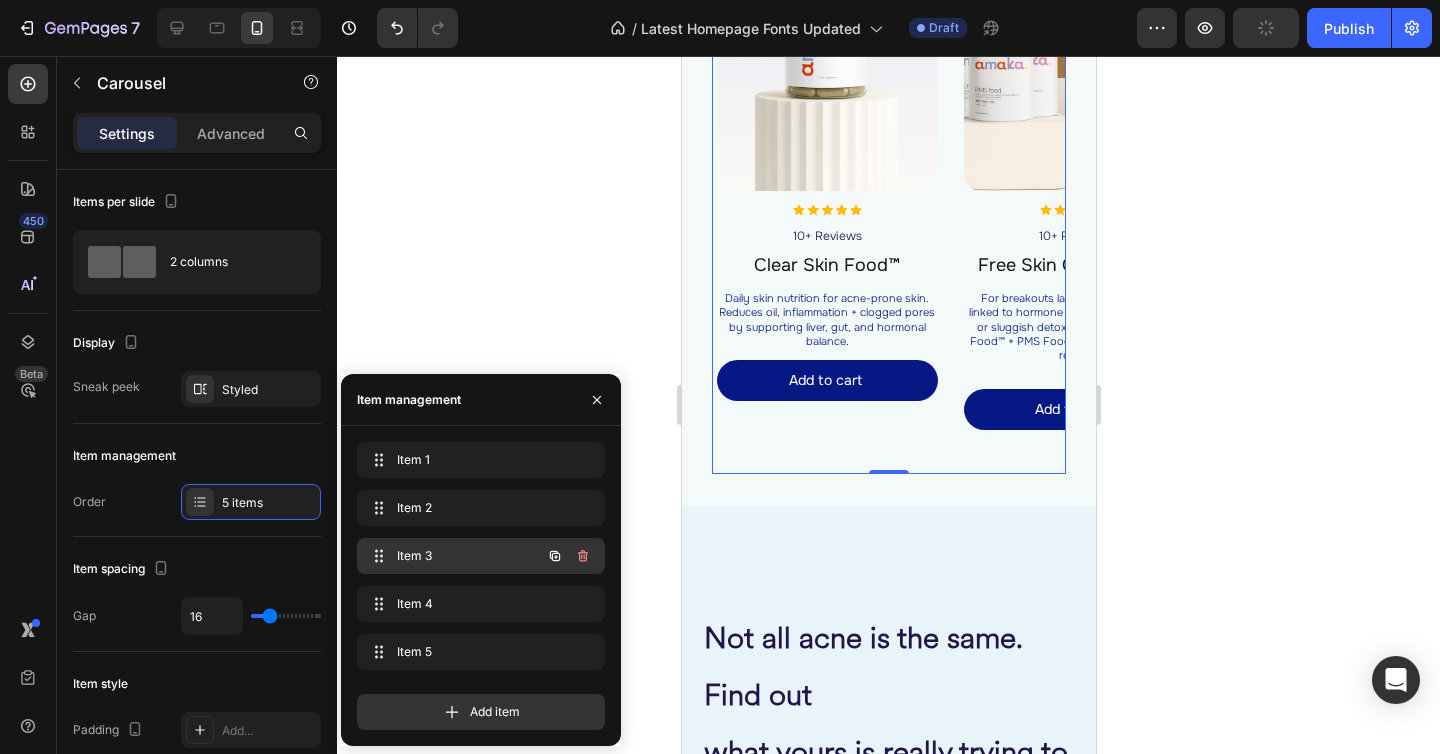 click on "Item 3" at bounding box center [453, 556] 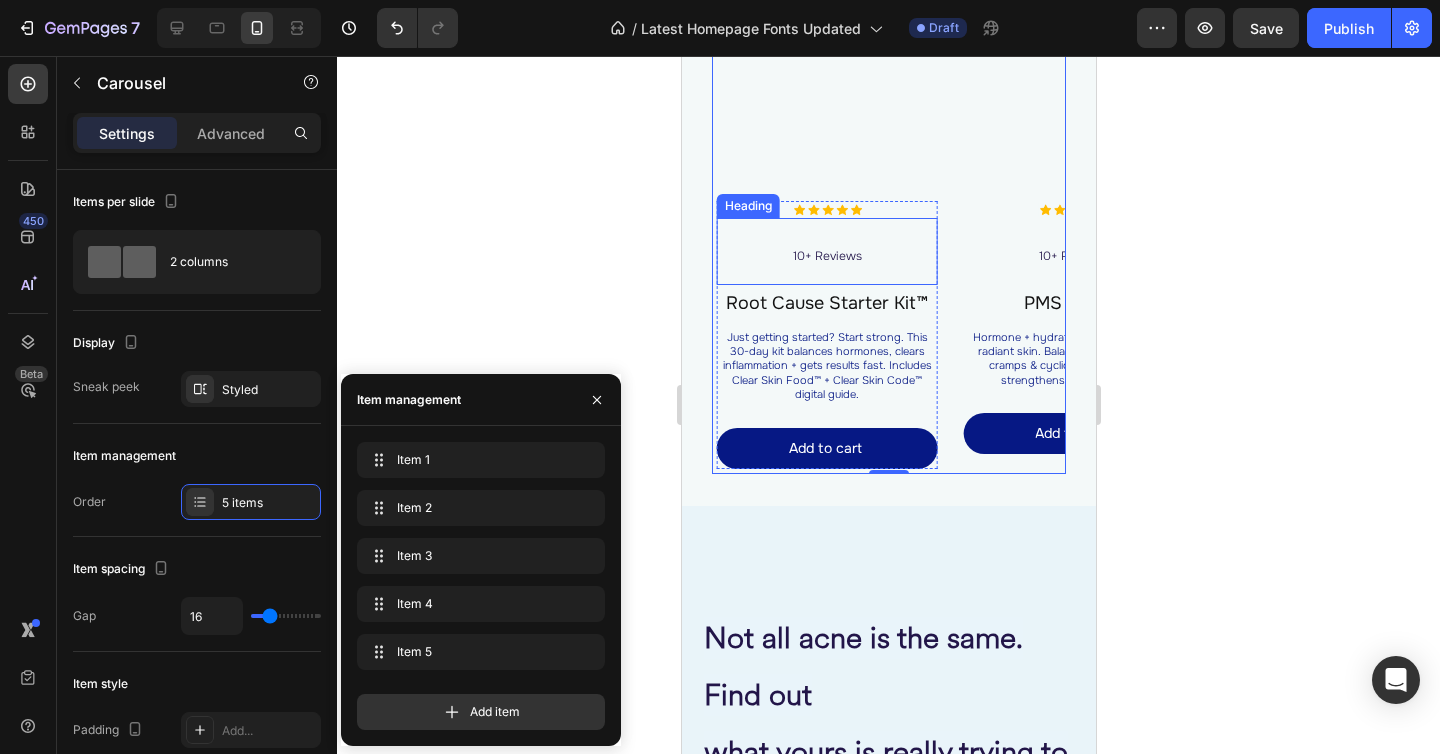 click on "10+ Reviews" at bounding box center [826, 256] 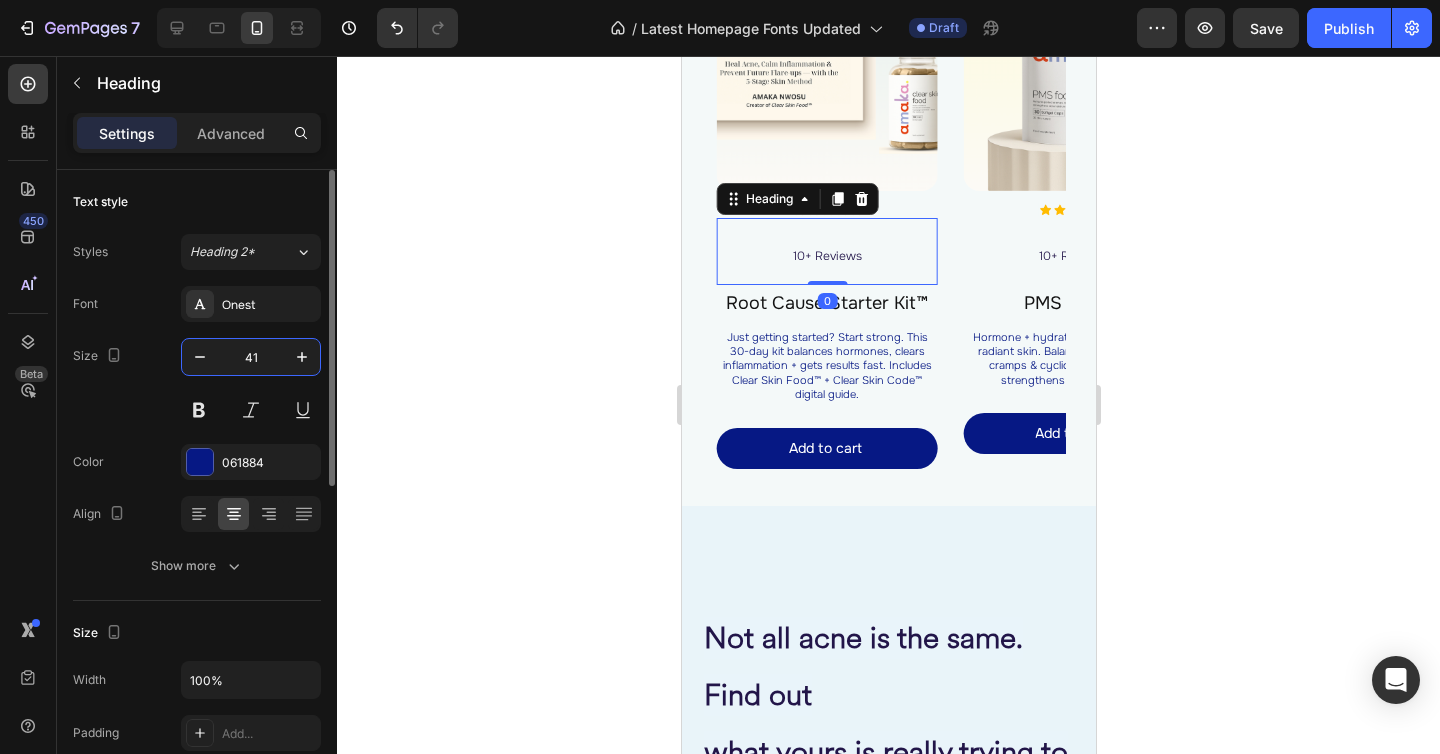 click on "41" at bounding box center (251, 357) 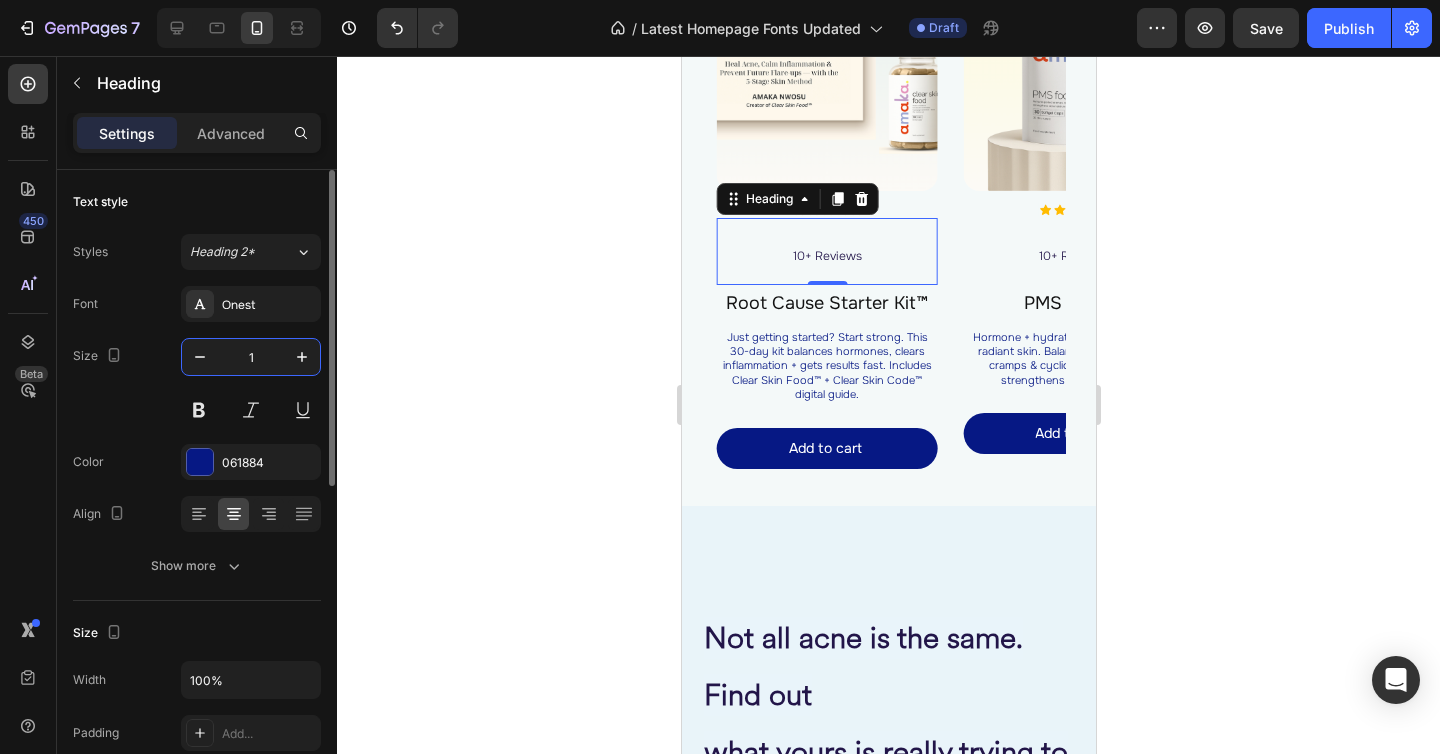 type on "12" 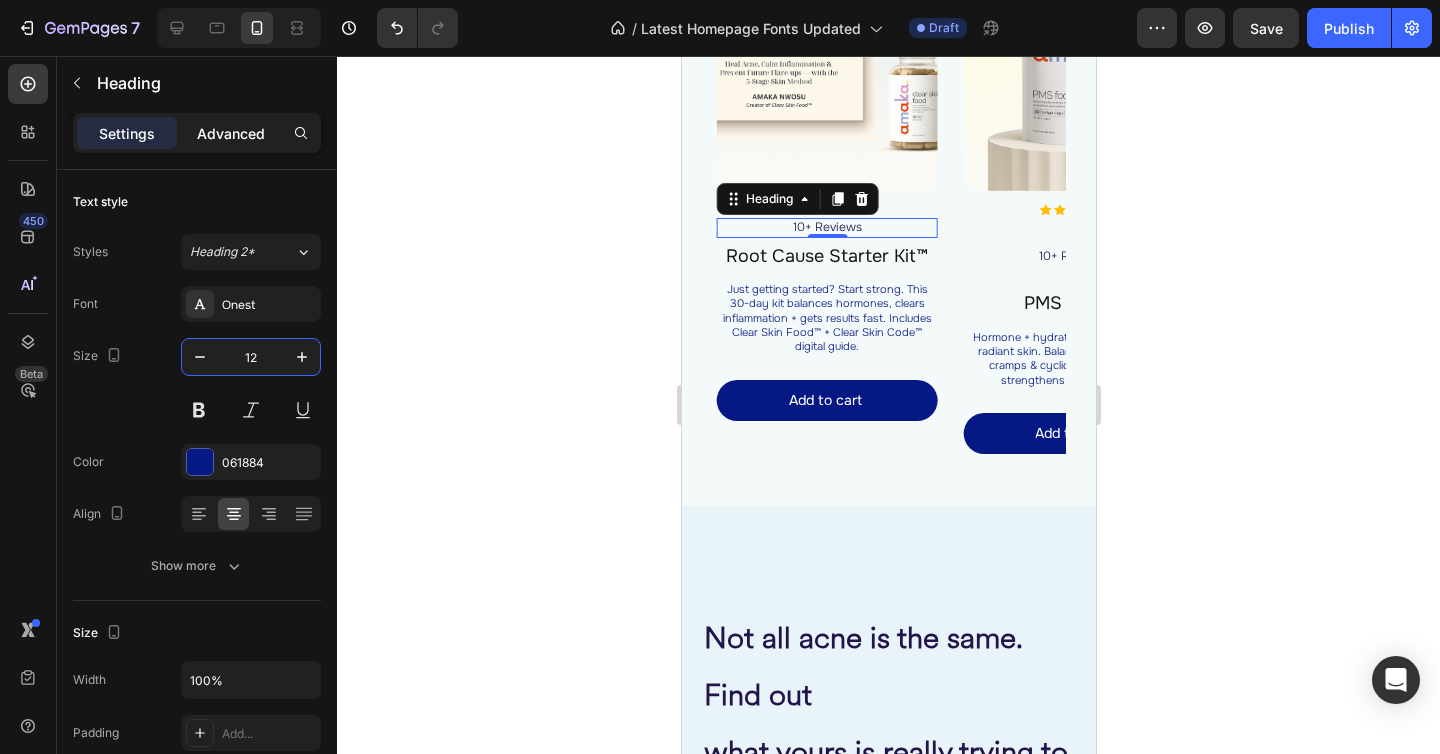 click on "Advanced" at bounding box center (231, 133) 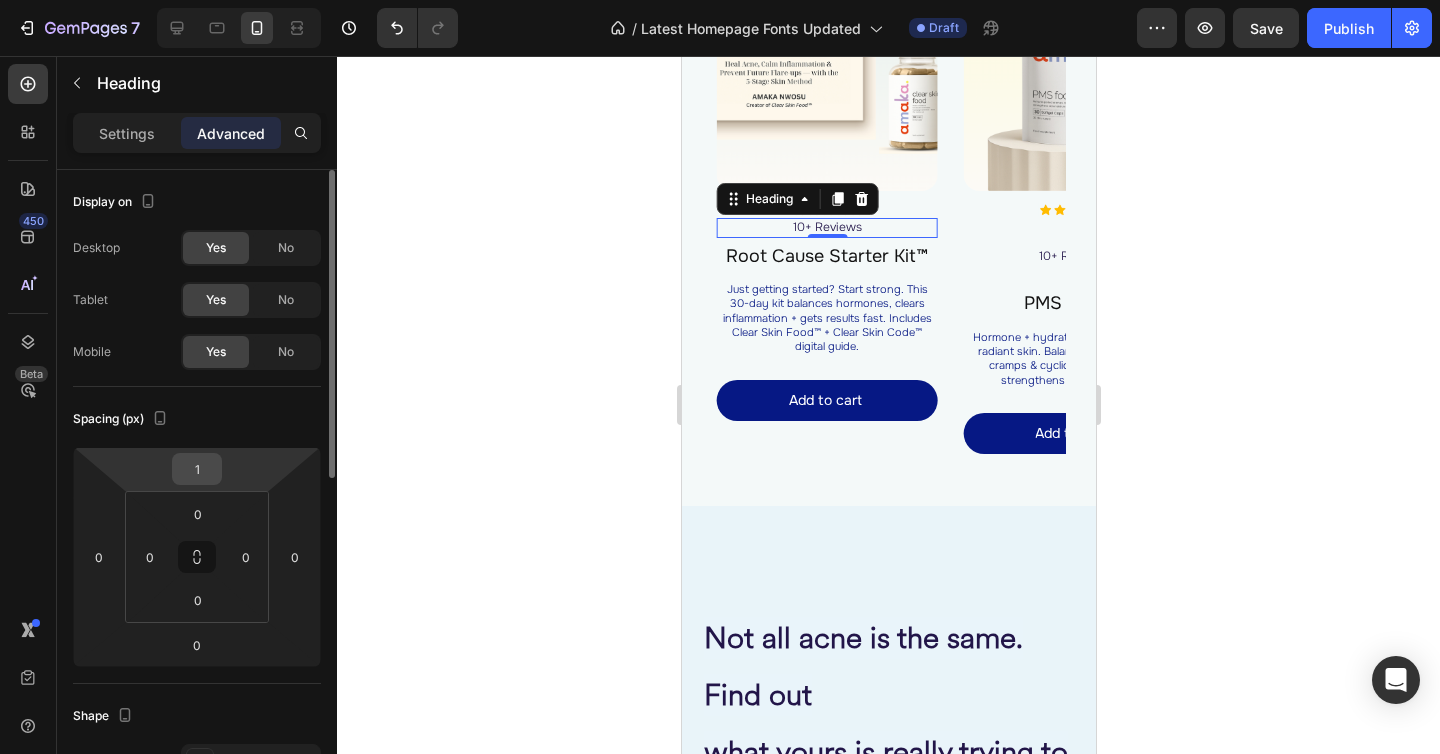 click on "1" at bounding box center (197, 469) 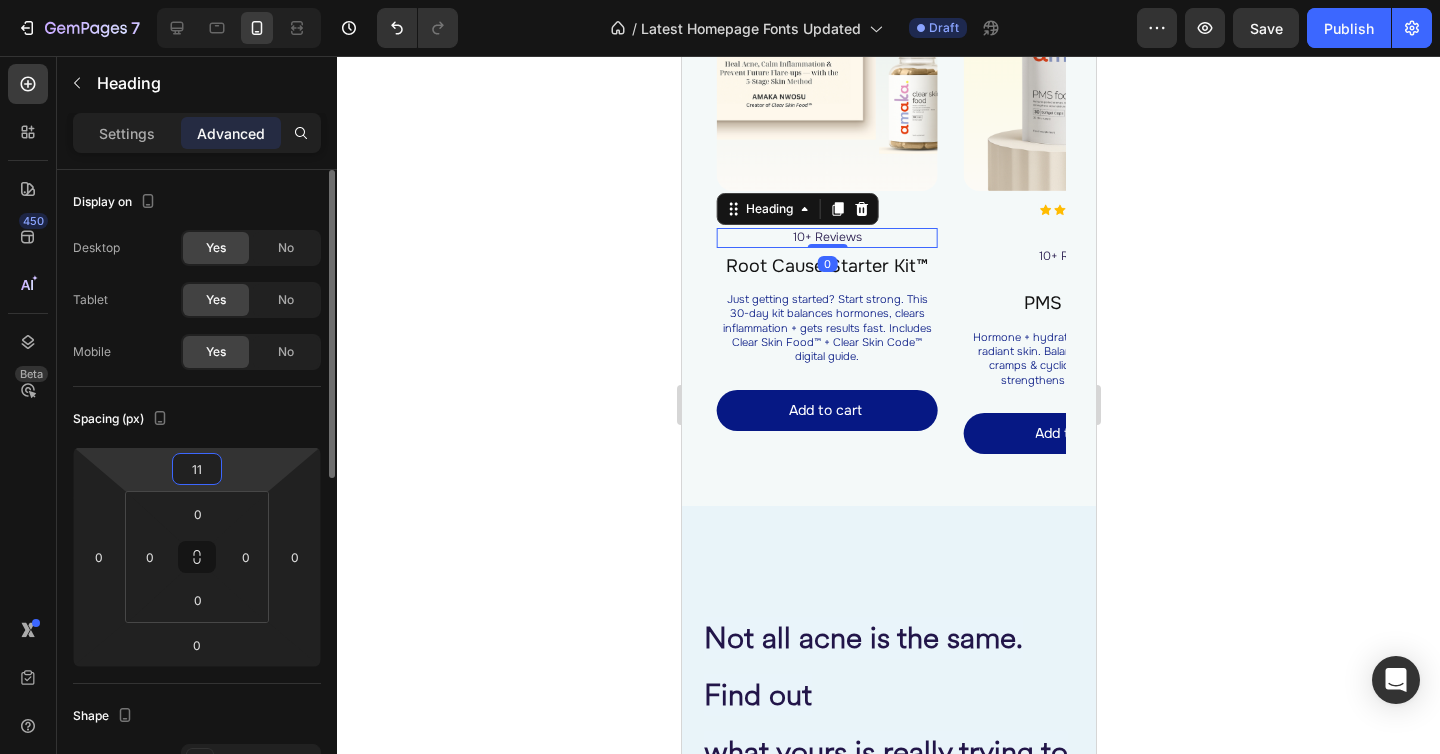 type on "0" 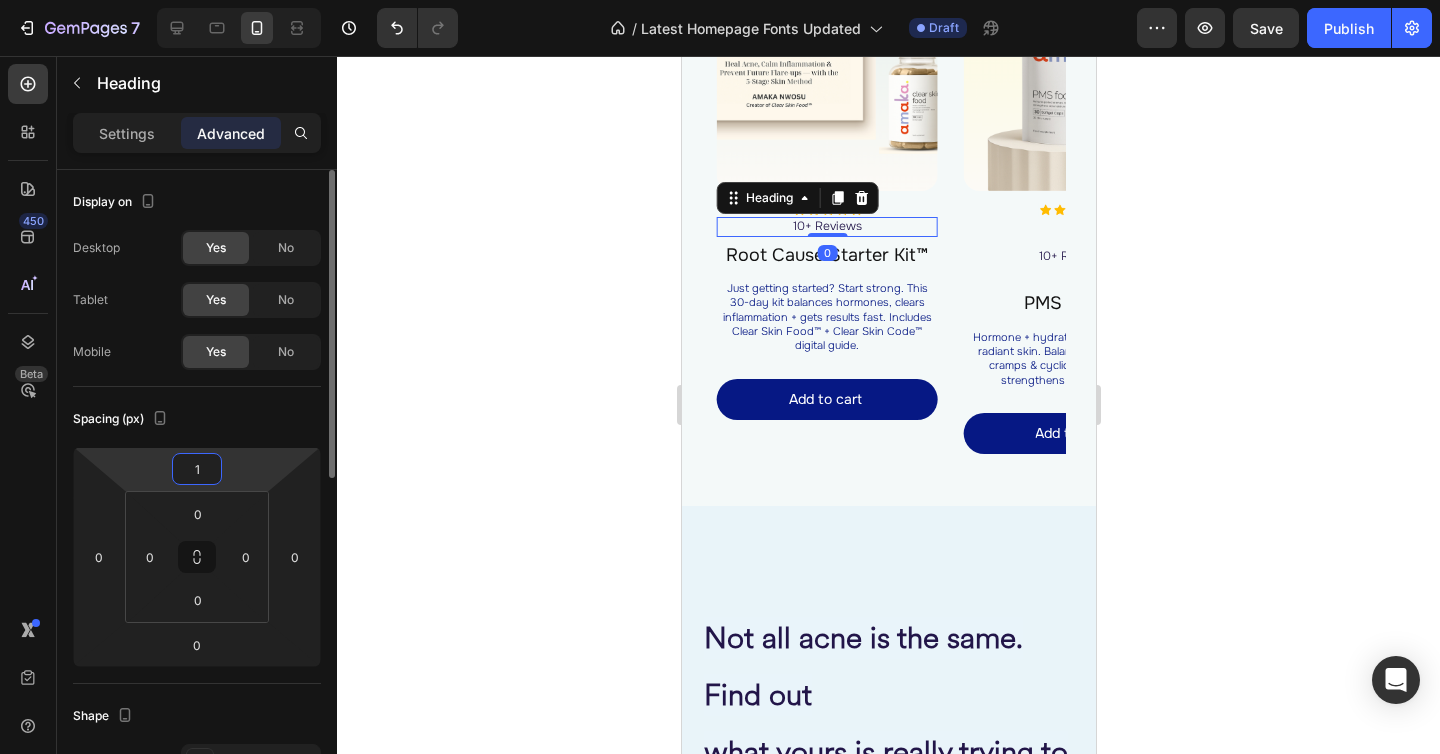 type on "10" 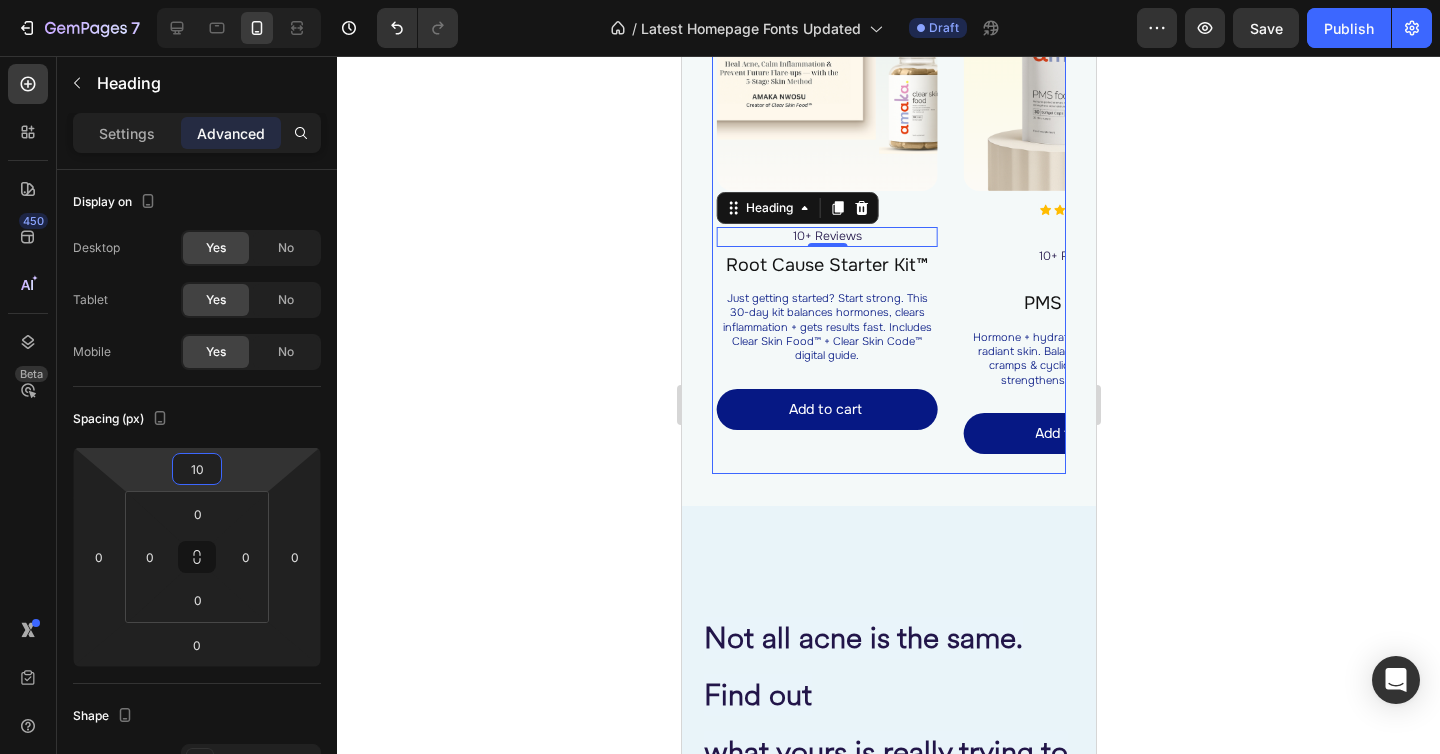 click on "Image Image ⁠⁠⁠⁠⁠⁠⁠ 10+ Reviews Heading Clear Skin Food™ Product Title Daily skin nutrition for acne-prone skin. Reduces oil, inflammation + clogged pores by supporting liver, gut, and hormonal balance. Heading Add to cart Add to Cart Product Row Row Image Image 10+ Reviews Heading Free Skin Consultation Product Title For breakouts lasting 12+ months or linked to hormone imbalance, gut issues, or sluggish detox. Includes Clear Skin Food™ + PMS Food™ for a full inside-out reset.   Heading Add to cart Add to Cart Product Row Row Image Image 10+ Reviews Heading   0 Root Cause Starter Kit™ Product Title Just getting started? Start strong. This 30-day kit balances hormones, clears inflammation + gets results fast. Includes Clear Skin Food™ + Clear Skin Code™ digital guide.   Heading Add to cart Add to Cart Product Row Row Image Image 10+ Reviews Heading PMS Food™ Product Title   Heading Add to cart Add to Cart Product Row Row Image Image 10+ Reviews Heading PMS Food™ Product Title" at bounding box center [888, 155] 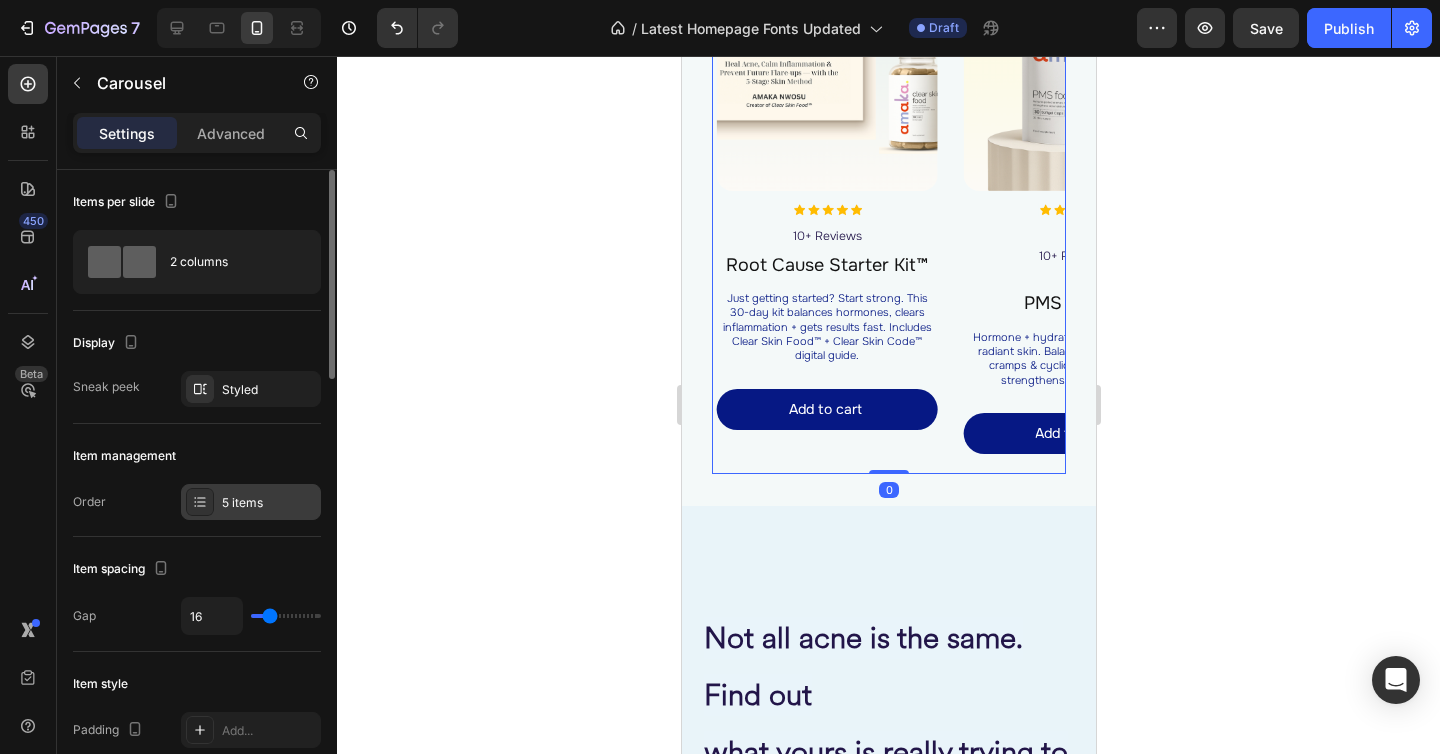 click on "5 items" at bounding box center (269, 503) 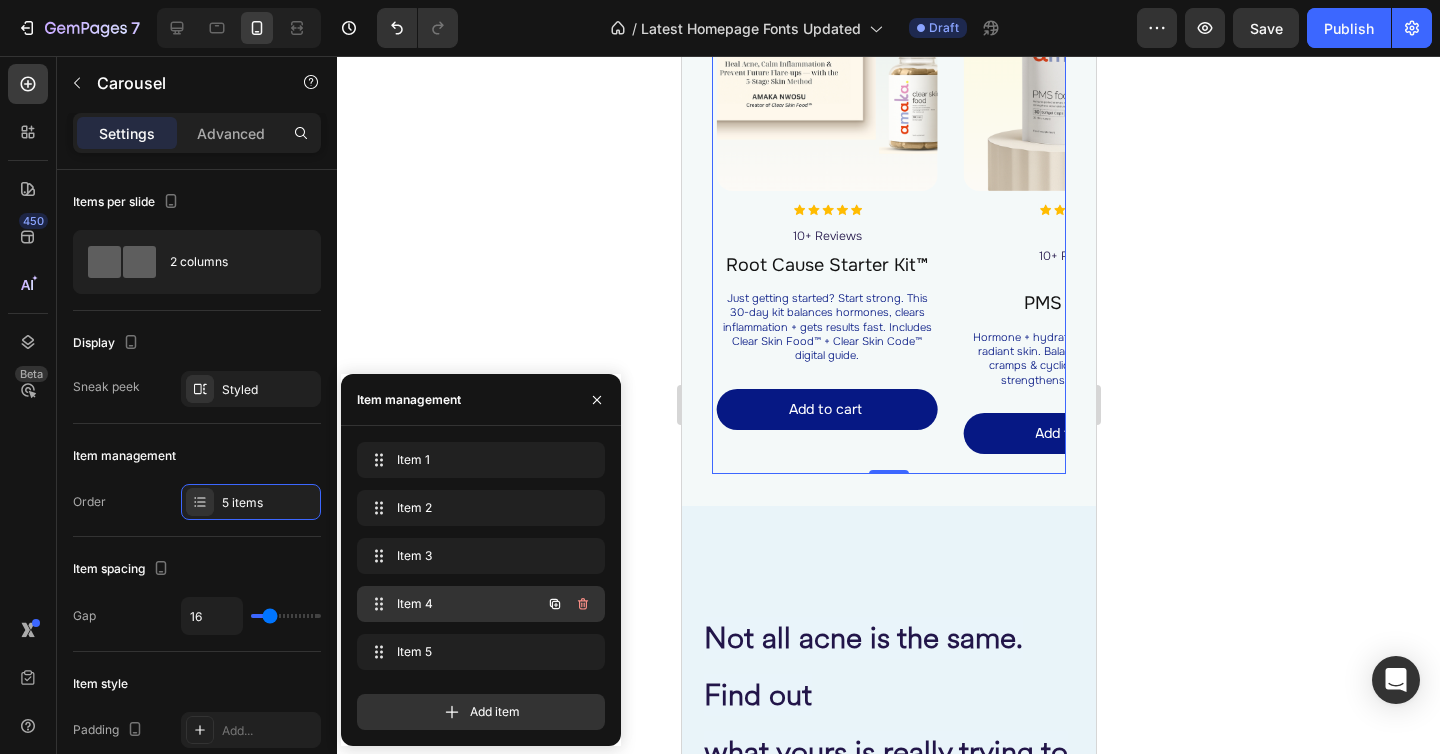 click on "Item 4" at bounding box center (453, 604) 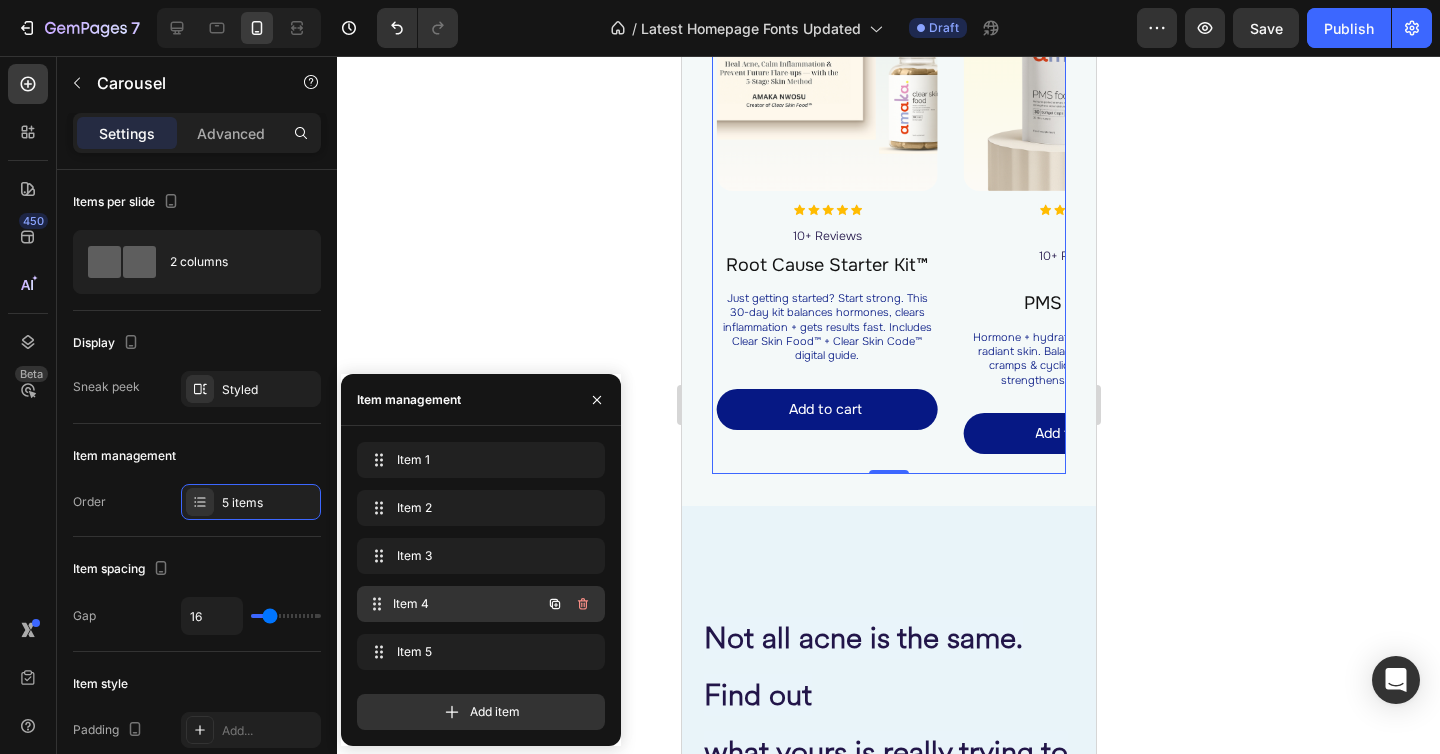 drag, startPoint x: 447, startPoint y: 604, endPoint x: 203, endPoint y: 131, distance: 532.22644 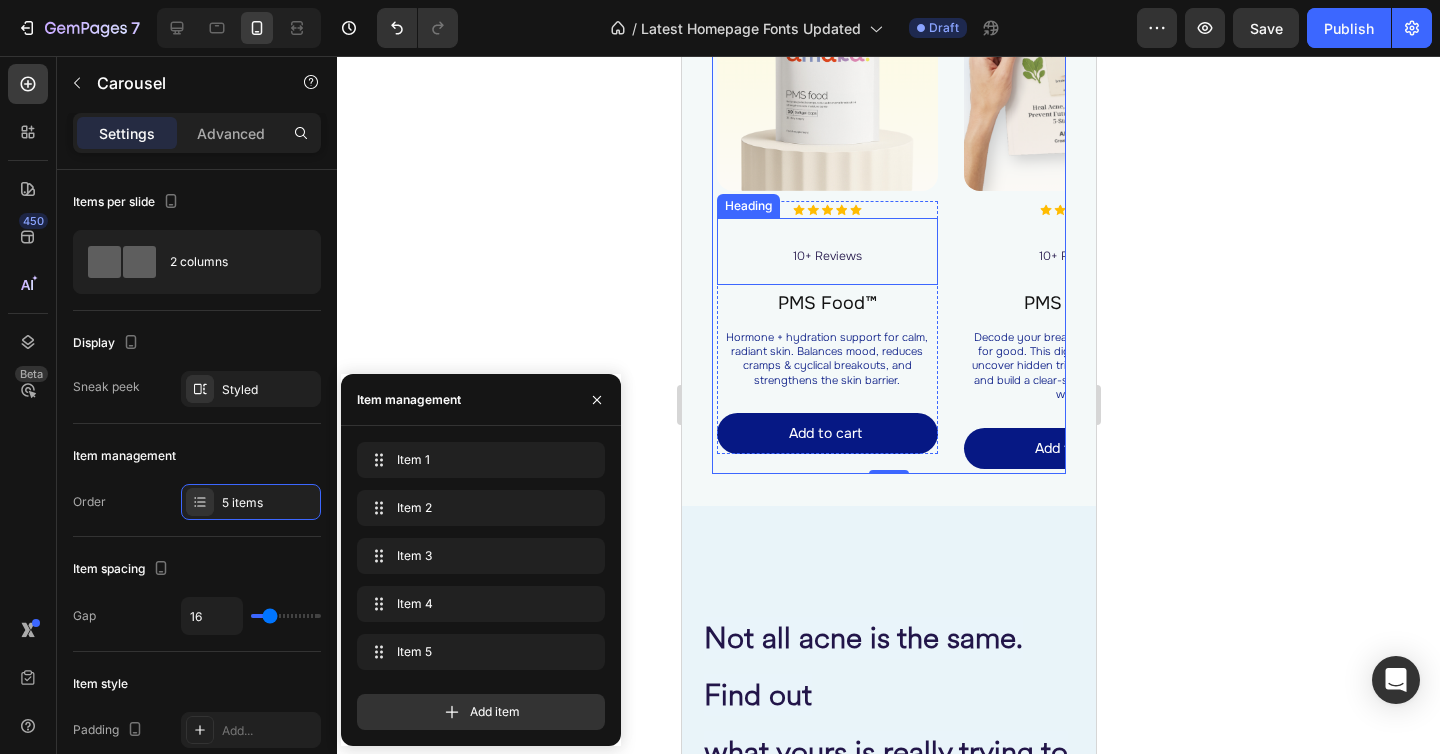 click on "10+ Reviews" at bounding box center (826, 251) 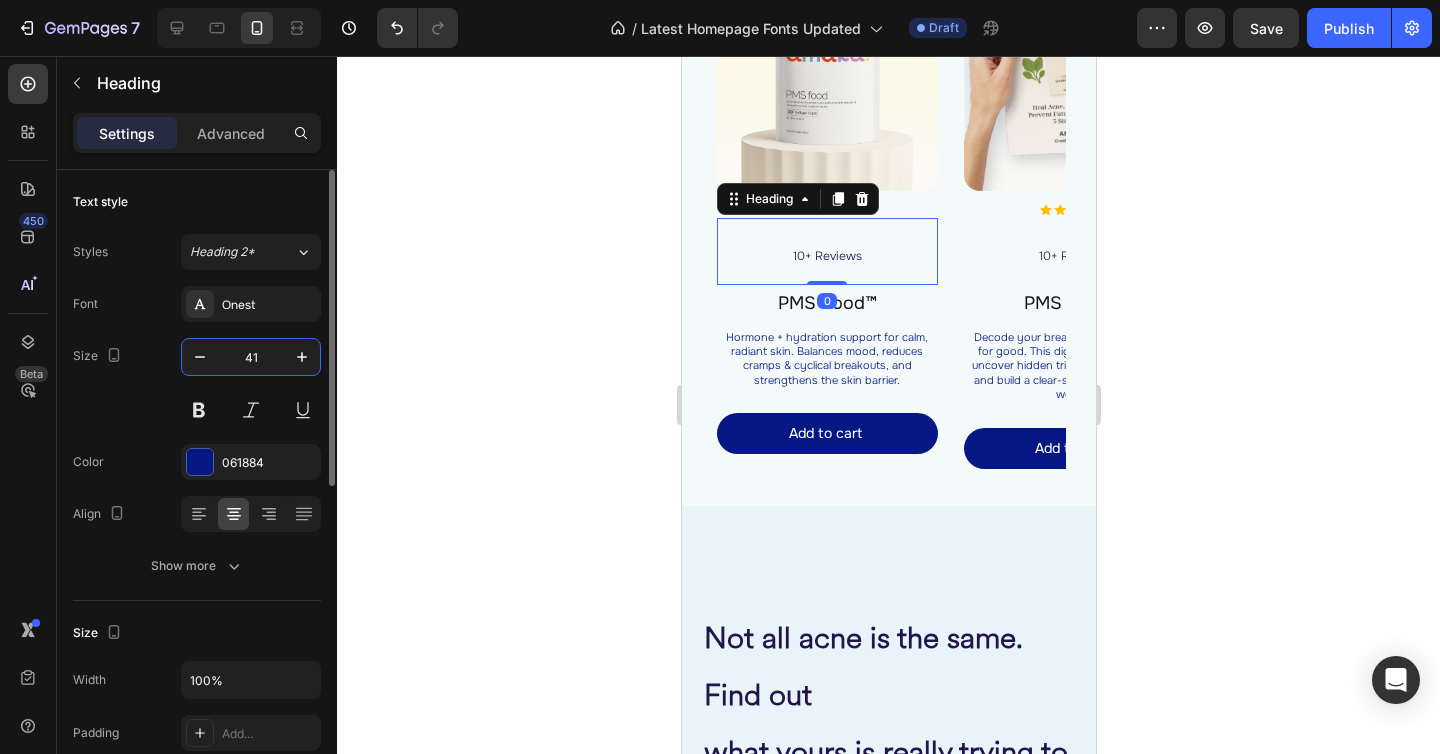 click on "41" at bounding box center [251, 357] 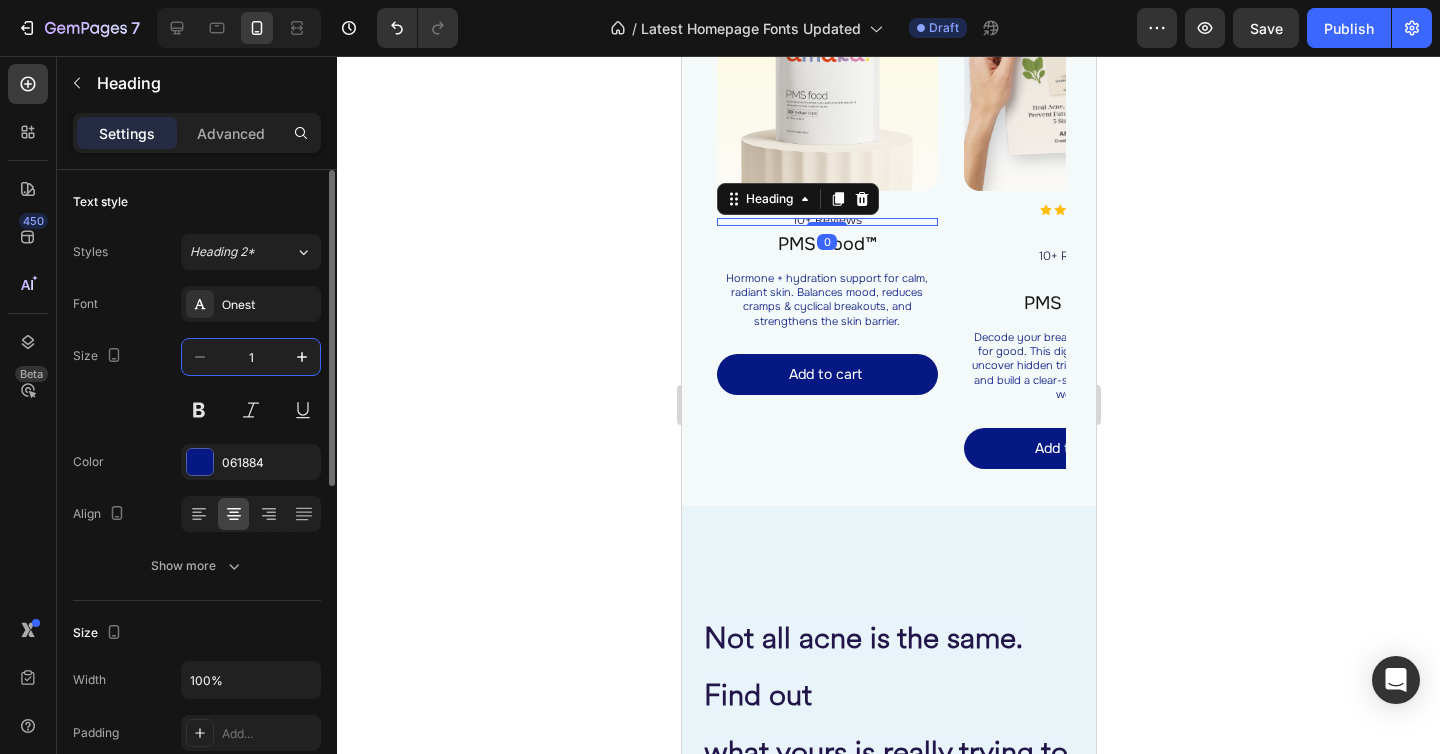 type on "12" 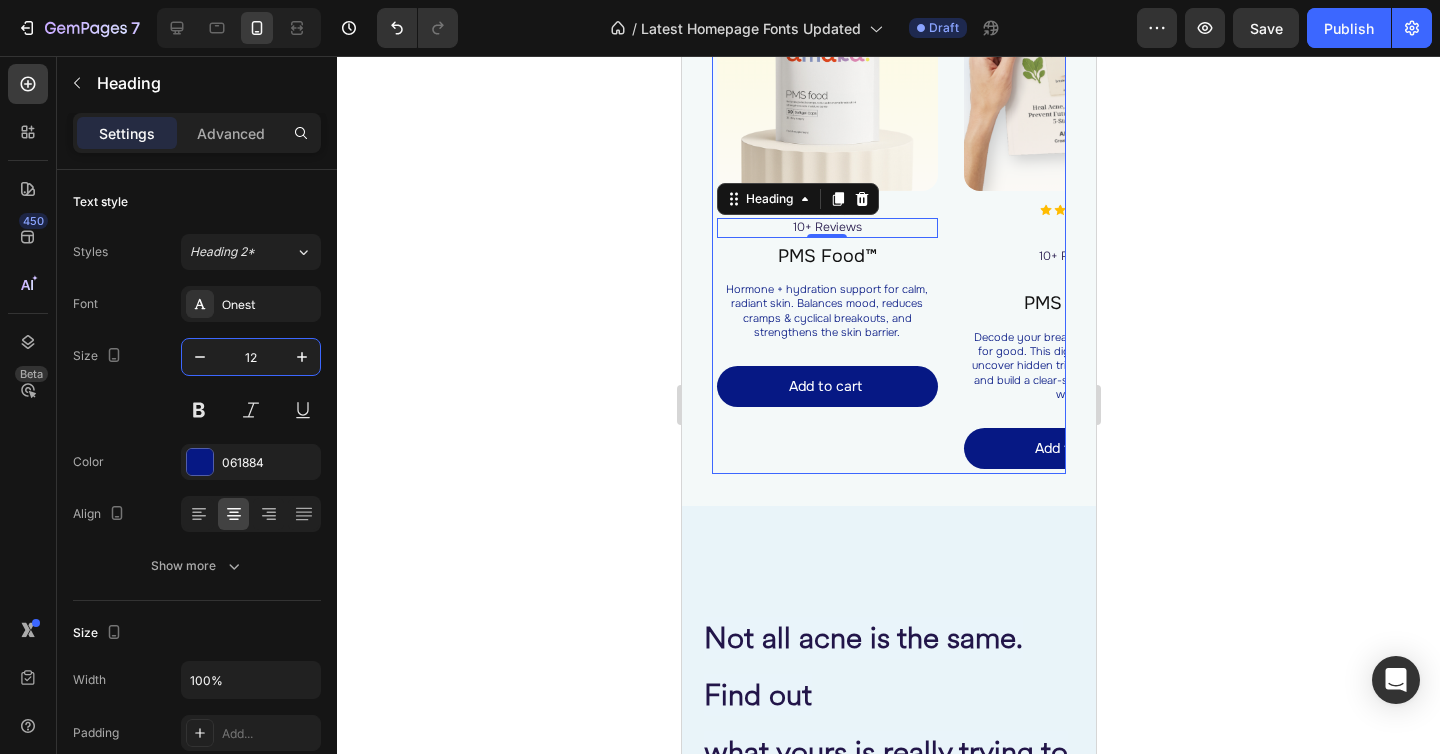 click on "Image Image ⁠⁠⁠⁠⁠⁠⁠ 10+ Reviews Heading Clear Skin Food™ Product Title Daily skin nutrition for acne-prone skin. Reduces oil, inflammation + clogged pores by supporting liver, gut, and hormonal balance. Heading Add to cart Add to Cart Product Row Row Image Image 10+ Reviews Heading Free Skin Consultation Product Title For breakouts lasting 12+ months or linked to hormone imbalance, gut issues, or sluggish detox. Includes Clear Skin Food™ + PMS Food™ for a full inside-out reset.   Heading Add to cart Add to Cart Product Row Row Image Image 10+ Reviews Heading Root Cause Starter Kit™ Product Title Just getting started? Start strong. This 30-day kit balances hormones, clears inflammation + gets results fast. Includes Clear Skin Food™ + Clear Skin Code™ digital guide.   Heading Add to cart Add to Cart Product Row Row Image Image 10+ Reviews Heading   0 PMS Food™ Product Title   Heading Add to cart Add to Cart Product Row Row Image Image 10+ Reviews Heading PMS Food™ Product Title" at bounding box center [888, 155] 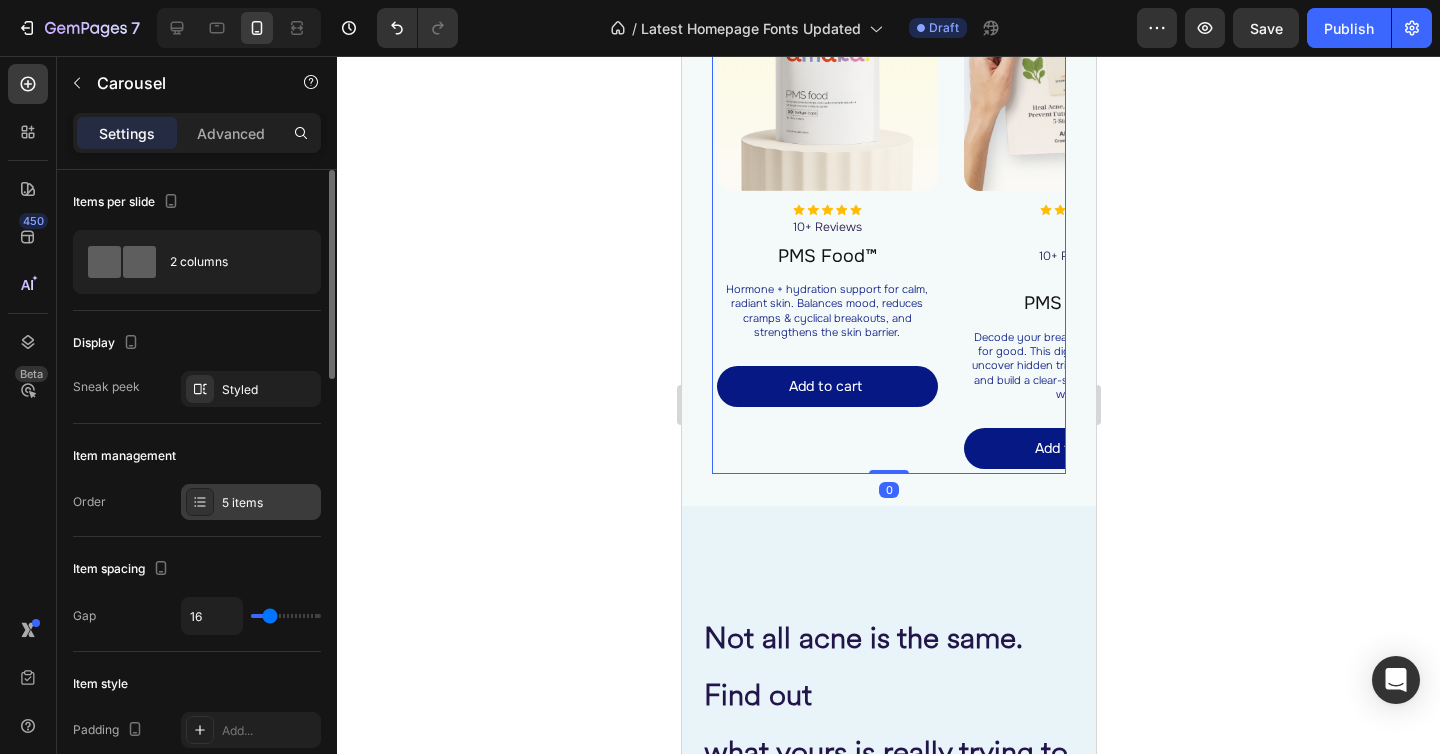 click on "5 items" at bounding box center [251, 502] 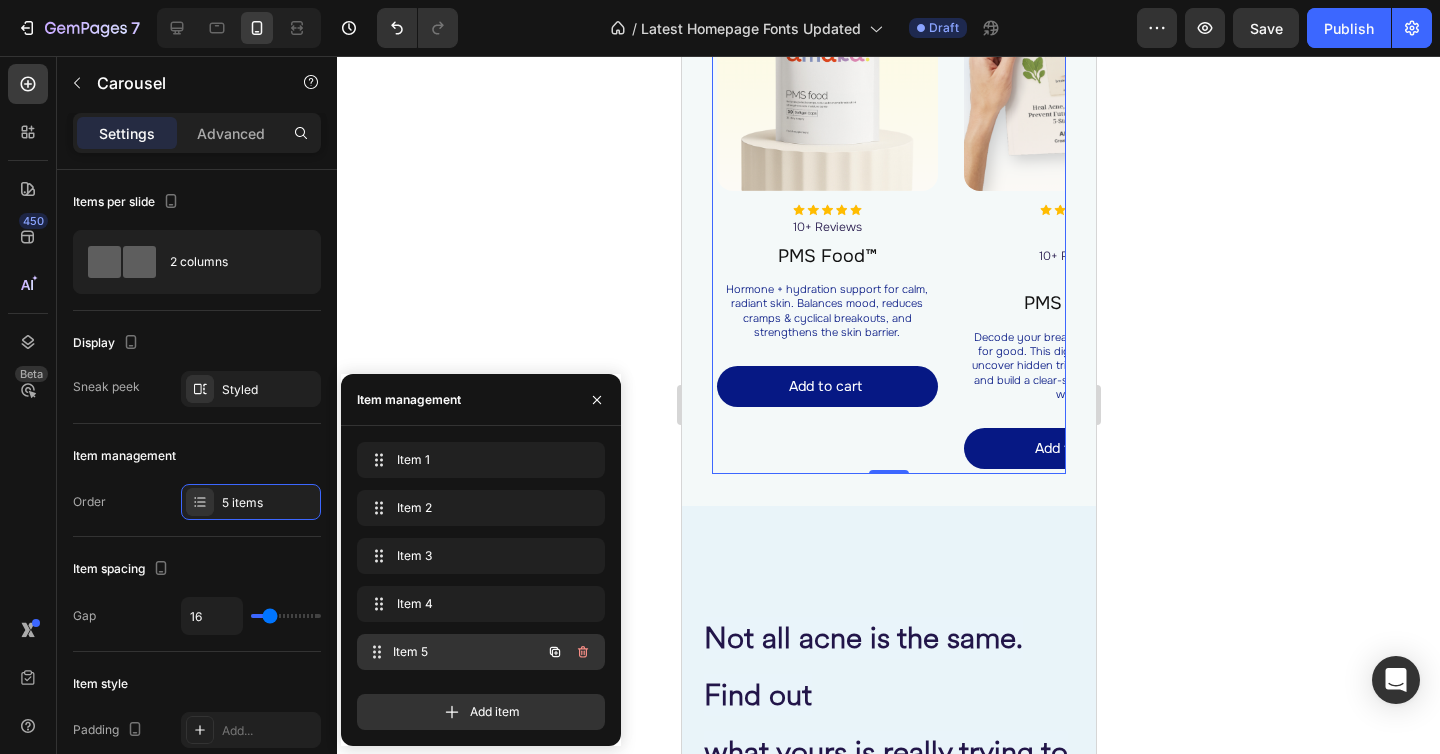 click on "Item 5" at bounding box center (467, 652) 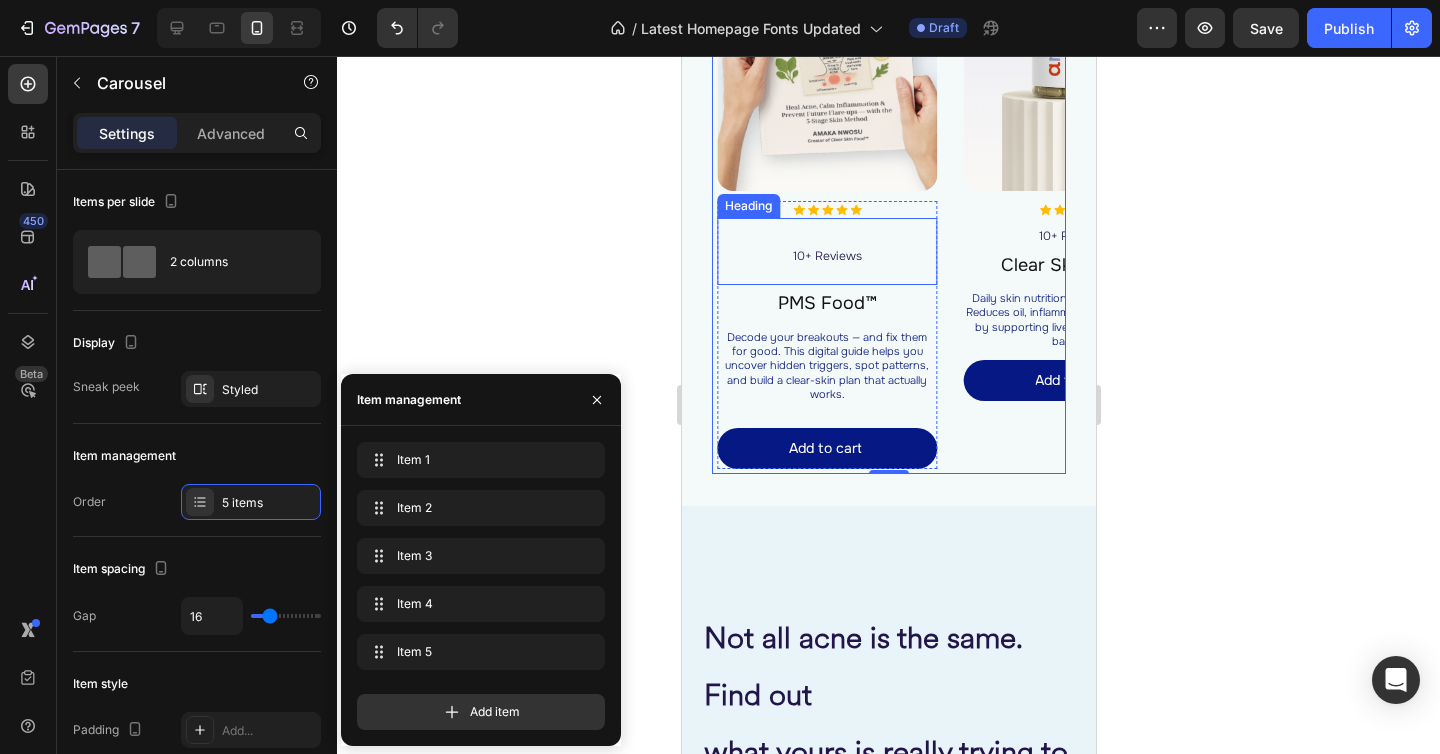 click on "10+ Reviews" at bounding box center (826, 251) 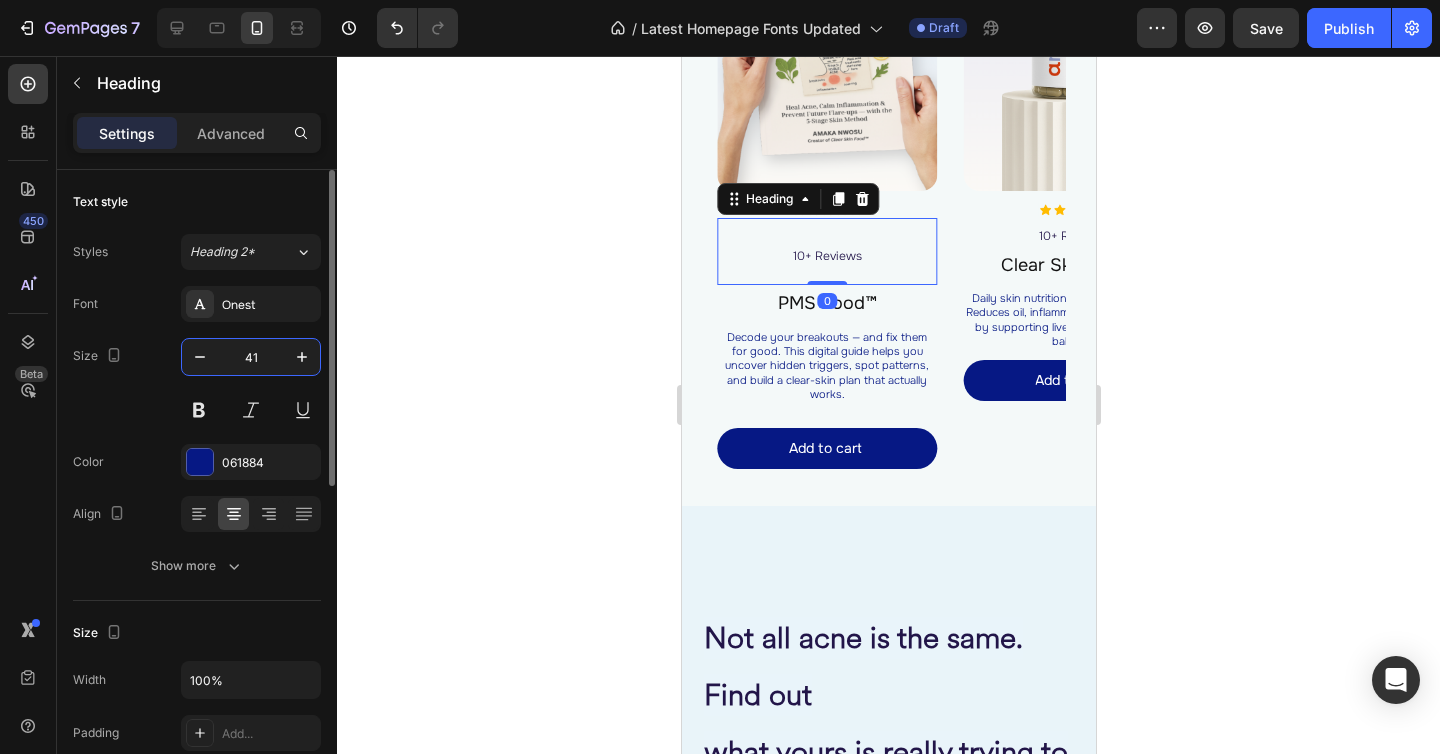 click on "41" at bounding box center (251, 357) 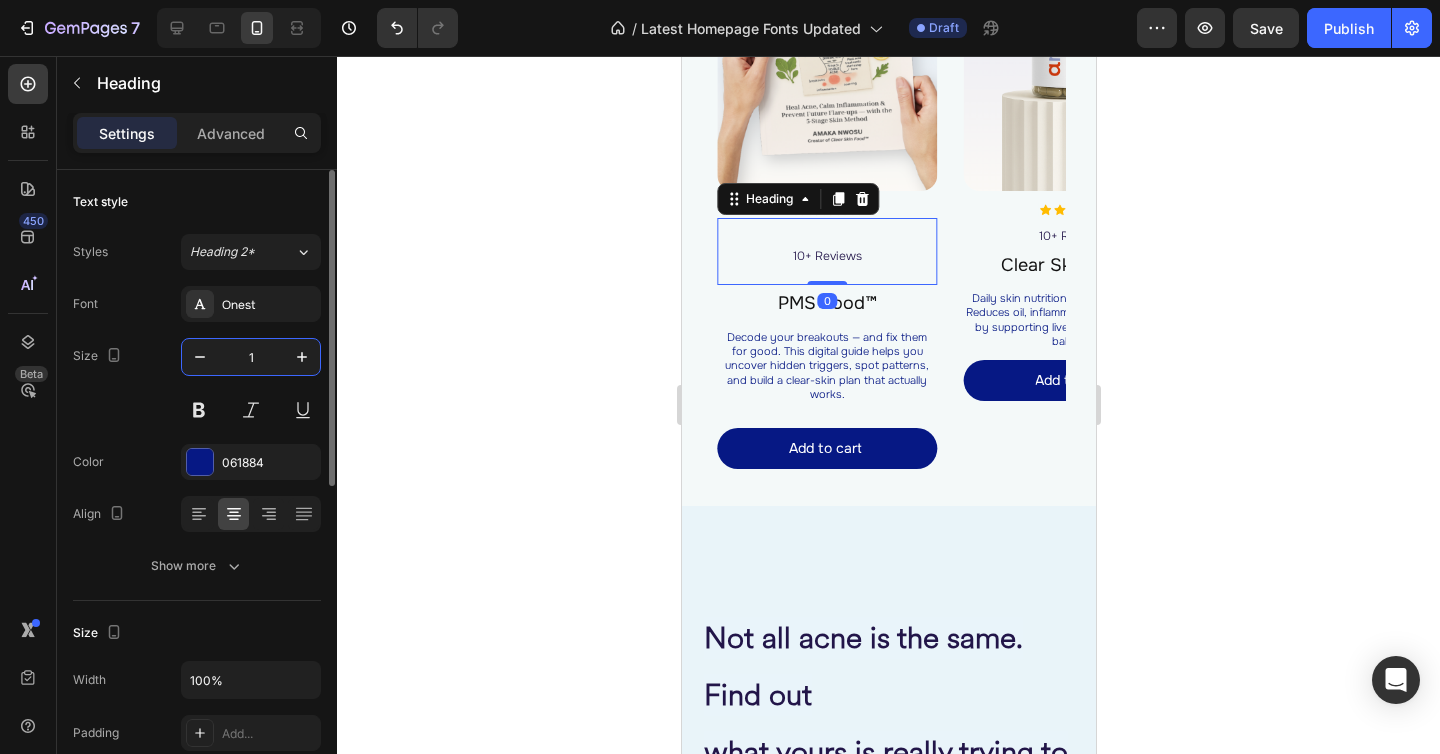 type on "12" 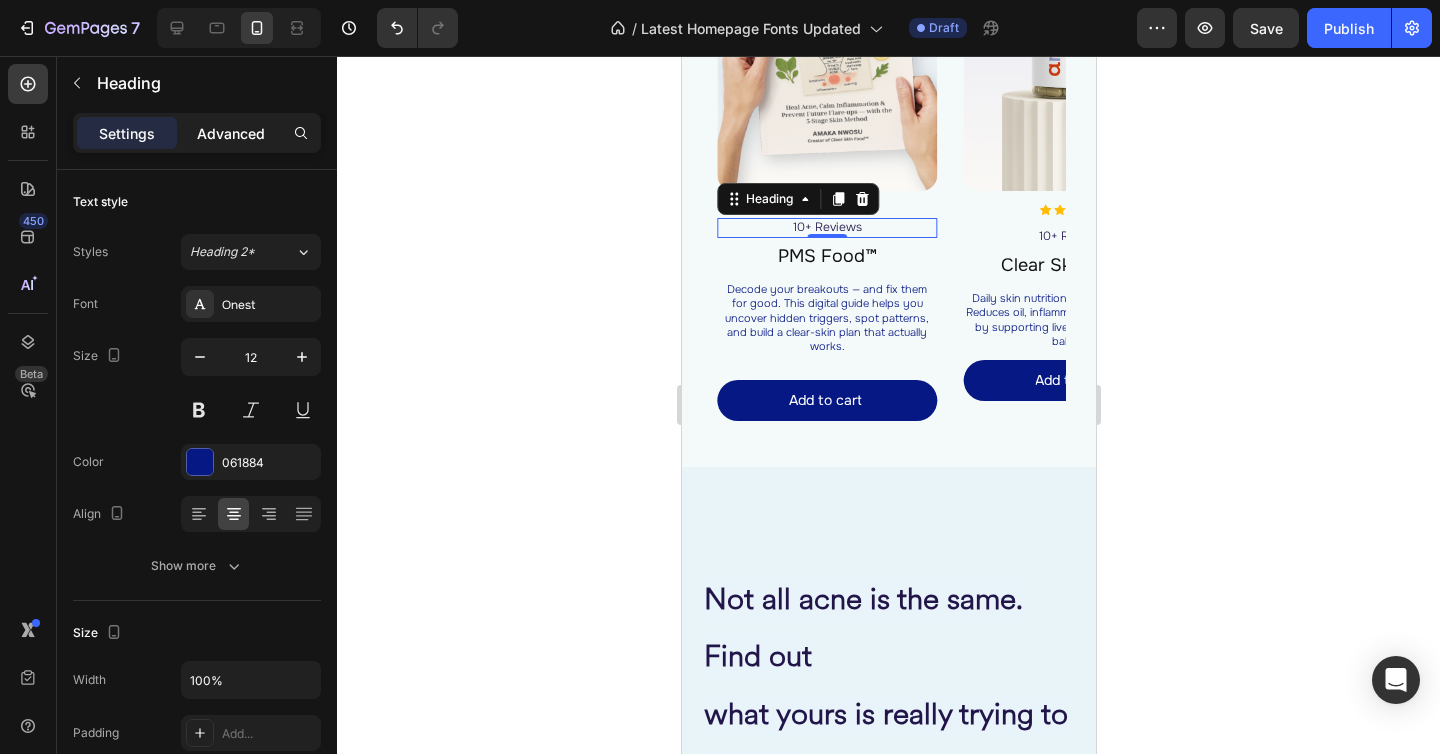 click on "Advanced" at bounding box center (231, 133) 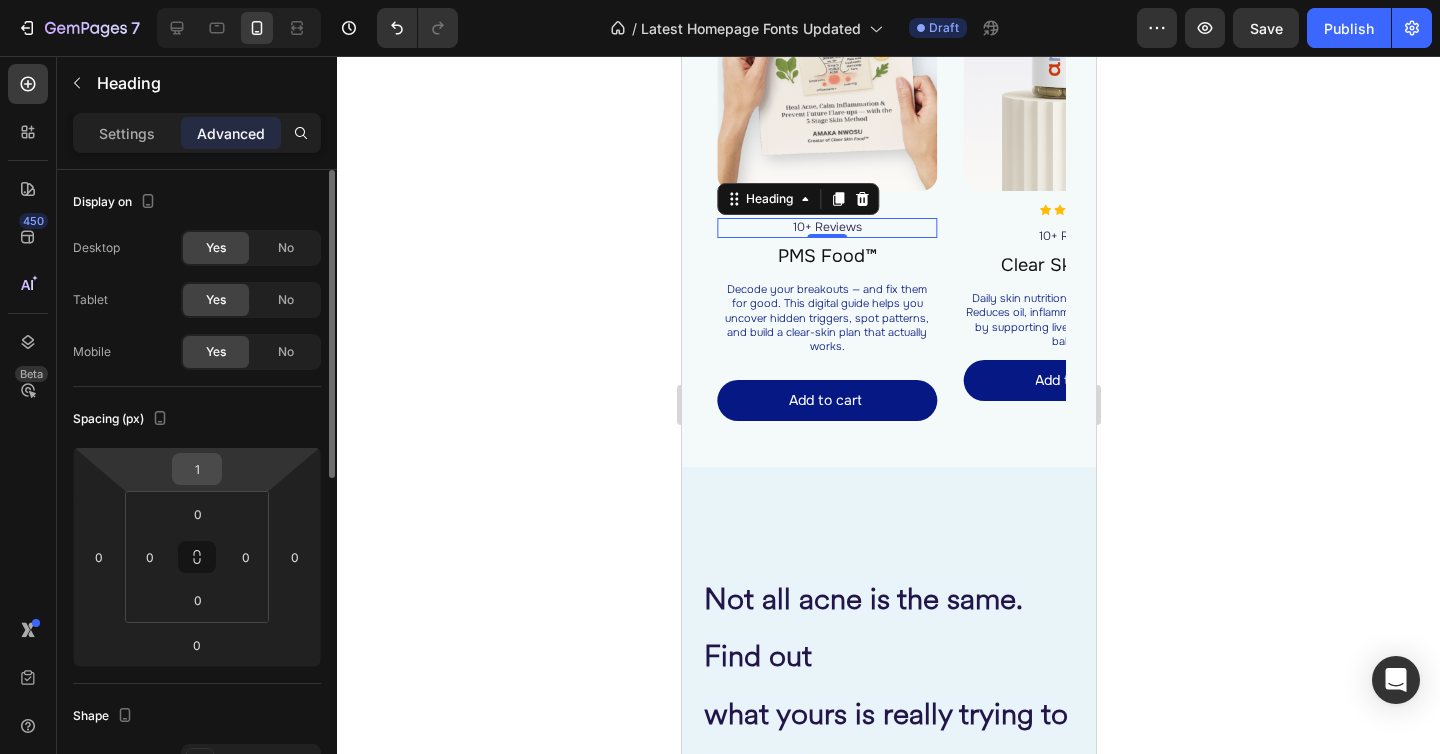 click on "1" at bounding box center [197, 469] 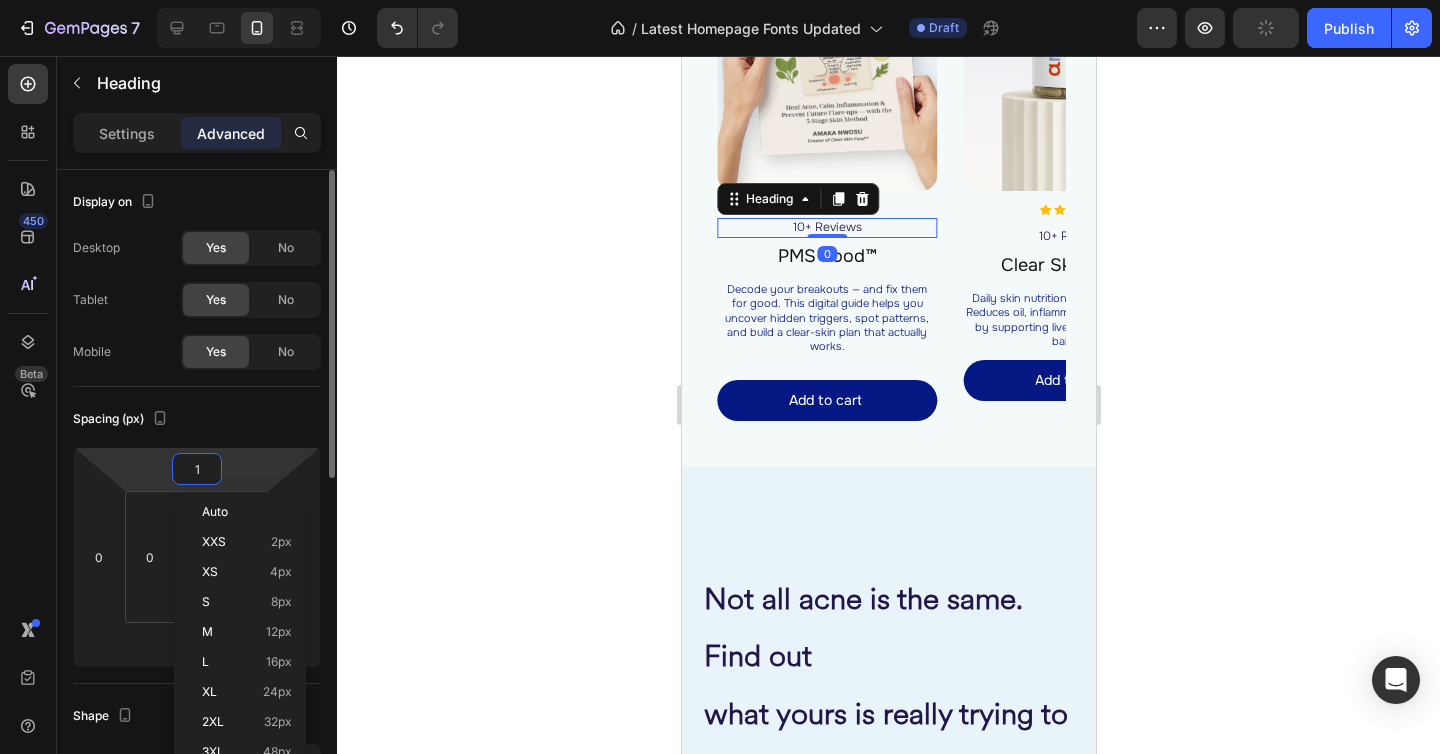 type on "0" 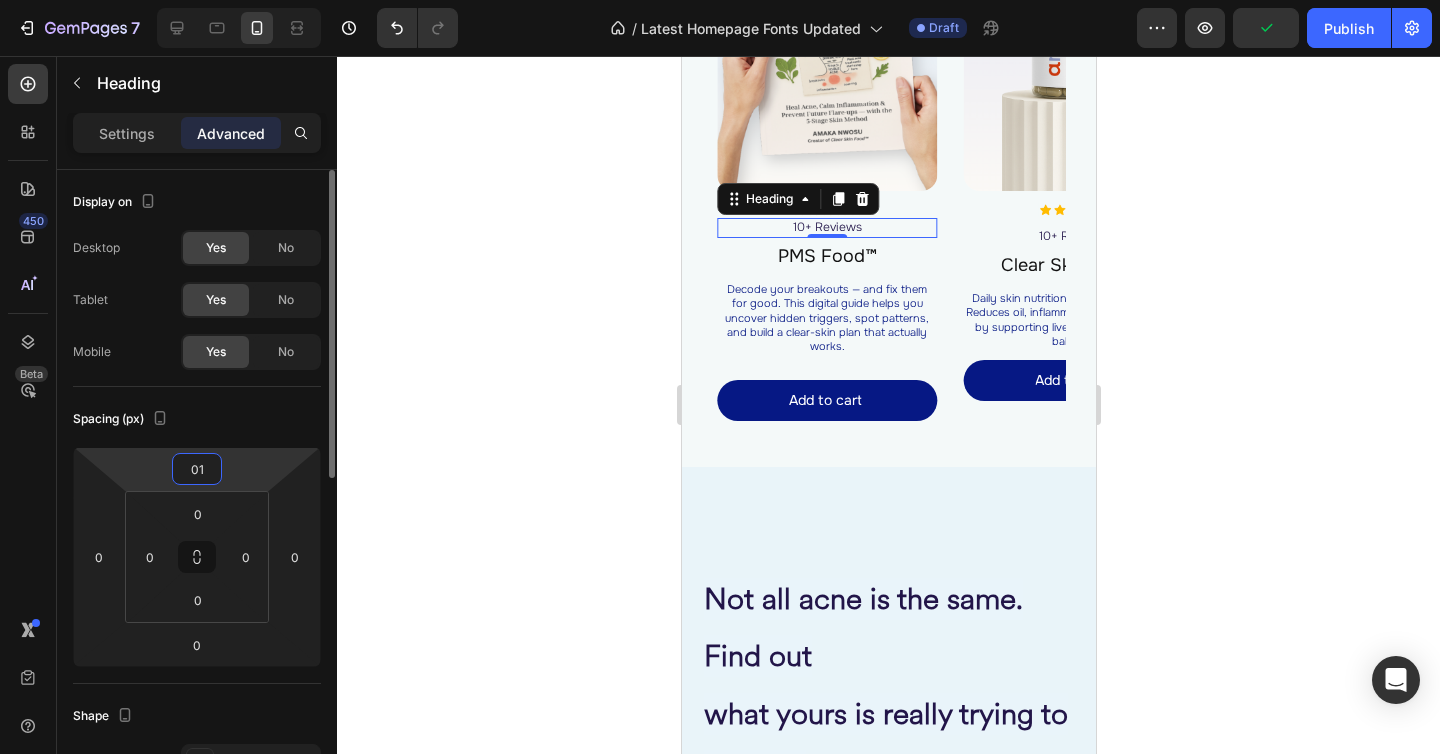 type on "0" 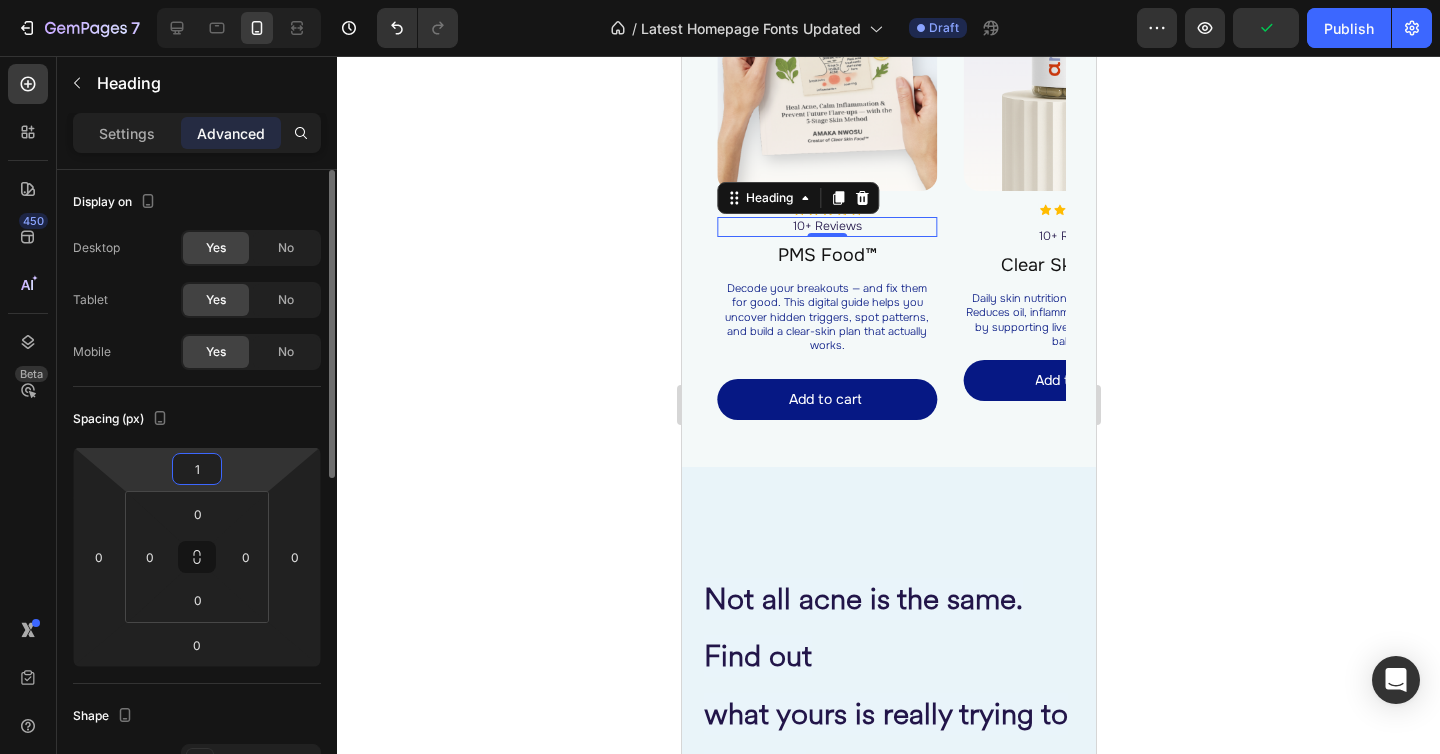 type on "10" 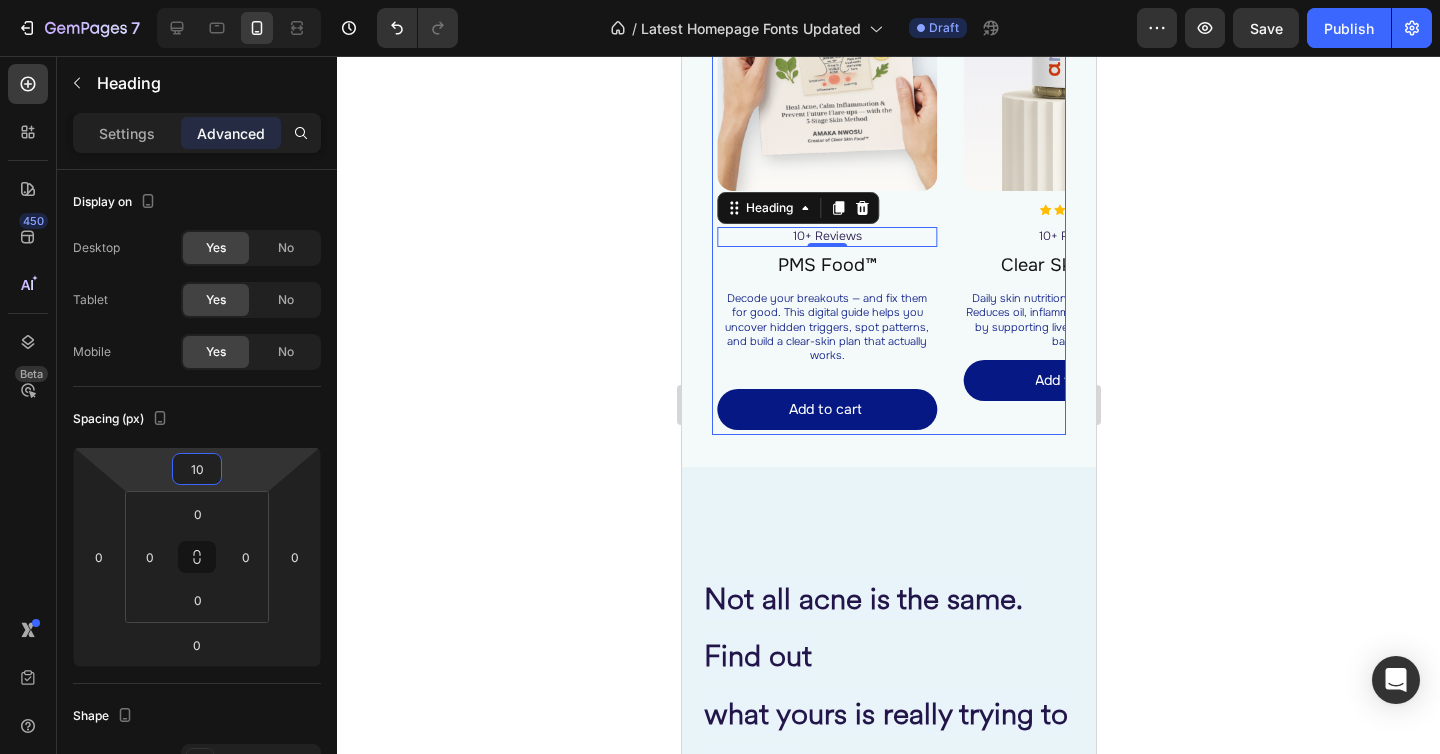 click on "Image Image ⁠⁠⁠⁠⁠⁠⁠ 10+ Reviews Heading Clear Skin Food™ Product Title Daily skin nutrition for acne-prone skin. Reduces oil, inflammation + clogged pores by supporting liver, gut, and hormonal balance. Heading Add to cart Add to Cart Product Row Row Image Image 10+ Reviews Heading Free Skin Consultation Product Title For breakouts lasting 12+ months or linked to hormone imbalance, gut issues, or sluggish detox. Includes Clear Skin Food™ + PMS Food™ for a full inside-out reset.   Heading Add to cart Add to Cart Product Row Row Image Image 10+ Reviews Heading Root Cause Starter Kit™ Product Title Just getting started? Start strong. This 30-day kit balances hormones, clears inflammation + gets results fast. Includes Clear Skin Food™ + Clear Skin Code™ digital guide.   Heading Add to cart Add to Cart Product Row Row Image Image 10+ Reviews Heading PMS Food™ Product Title   Heading Add to cart Add to Cart Product Row Row Image Image 10+ Reviews Heading   0 PMS Food™ Product Title" at bounding box center (888, 135) 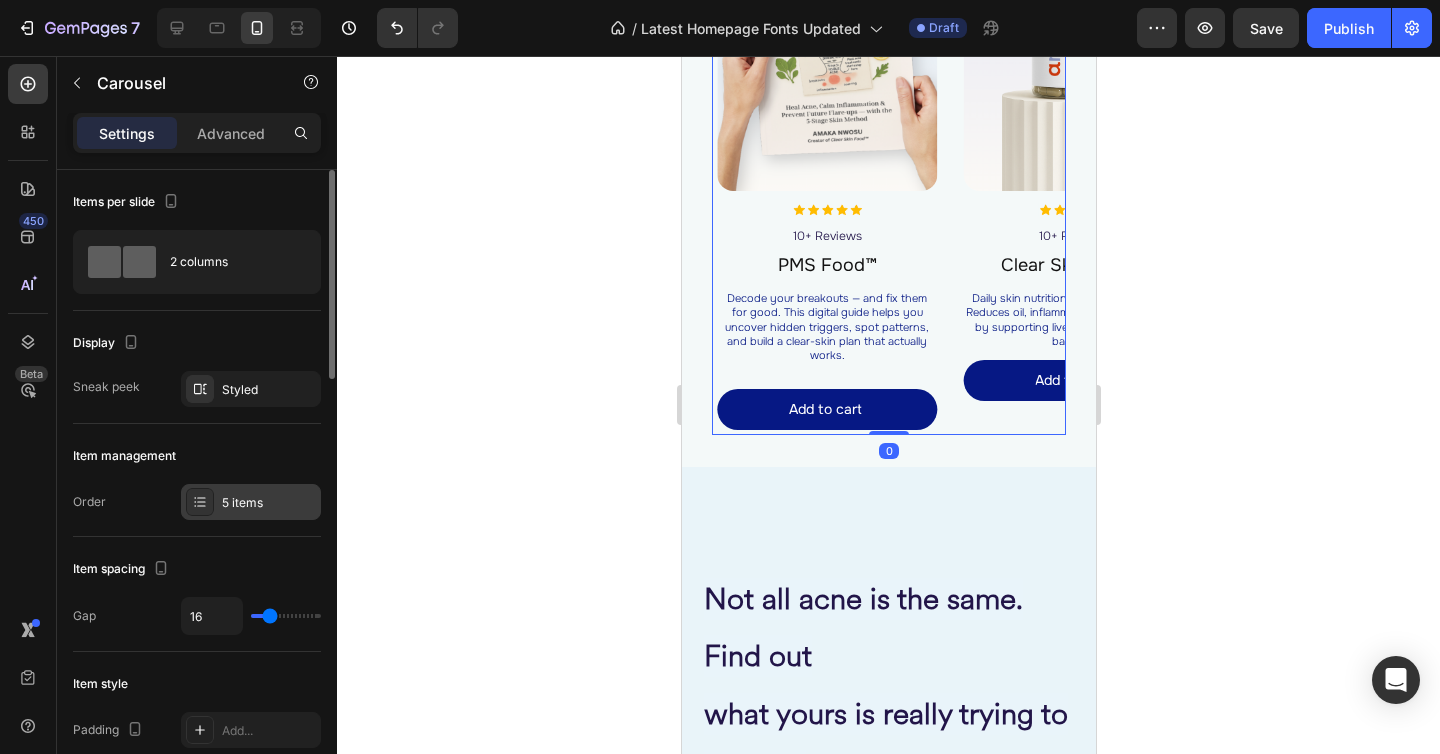click on "5 items" at bounding box center (251, 502) 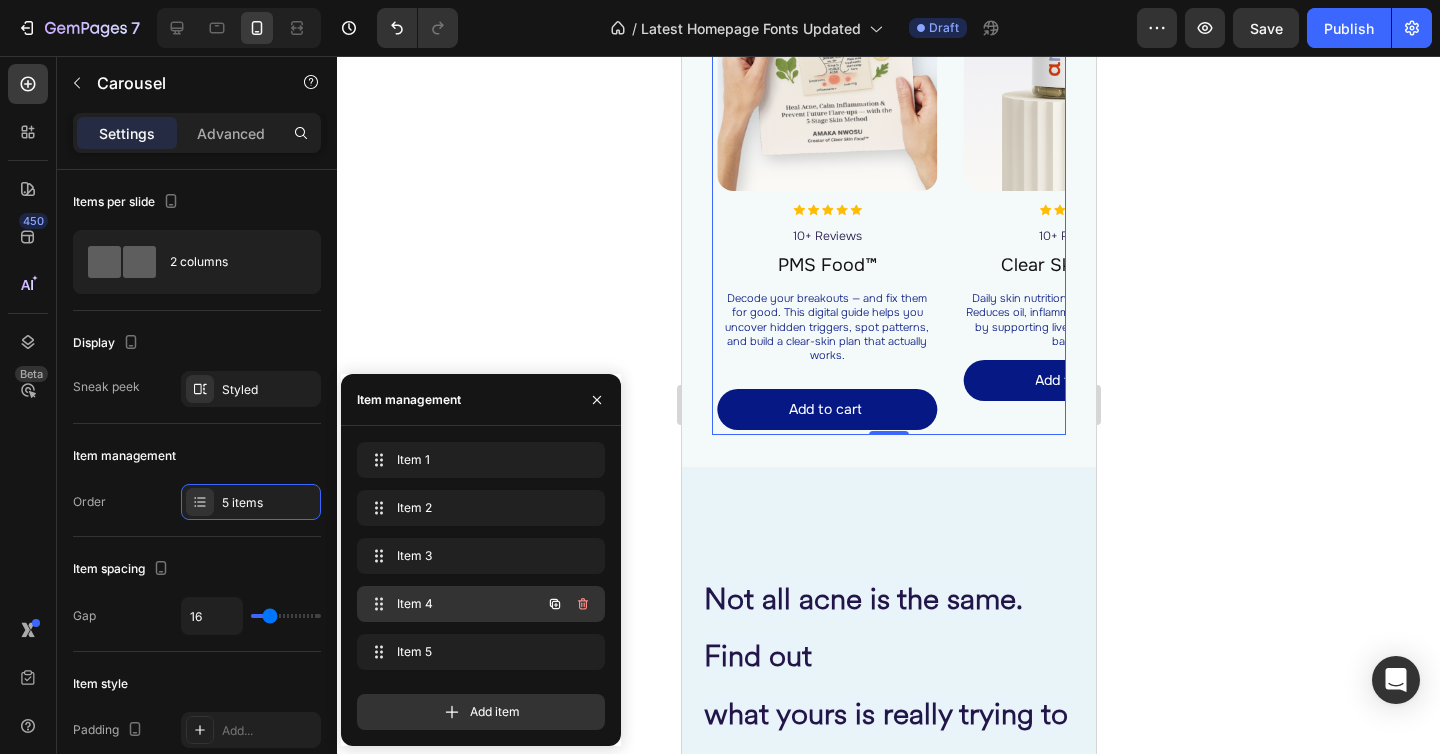 click on "Item 4" at bounding box center [453, 604] 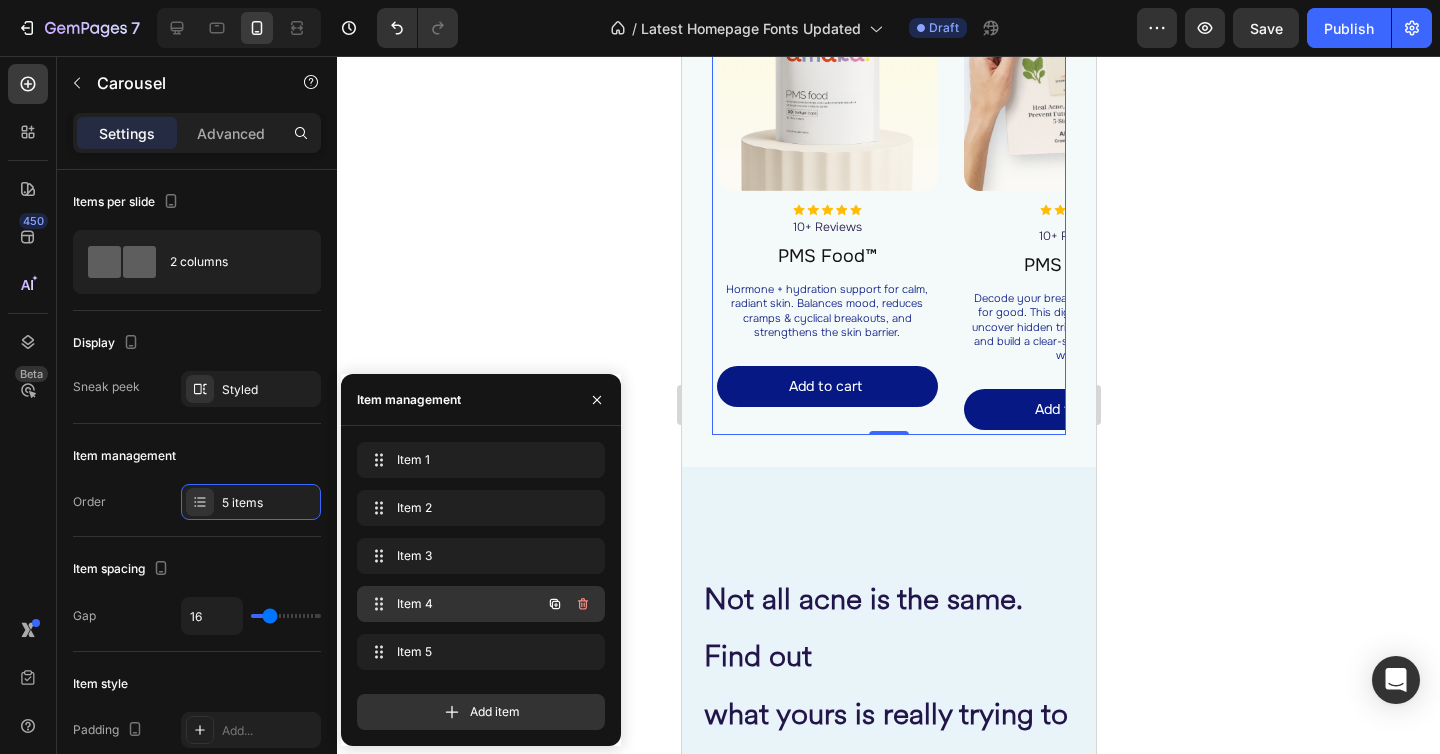 click on "Item 4" at bounding box center (453, 604) 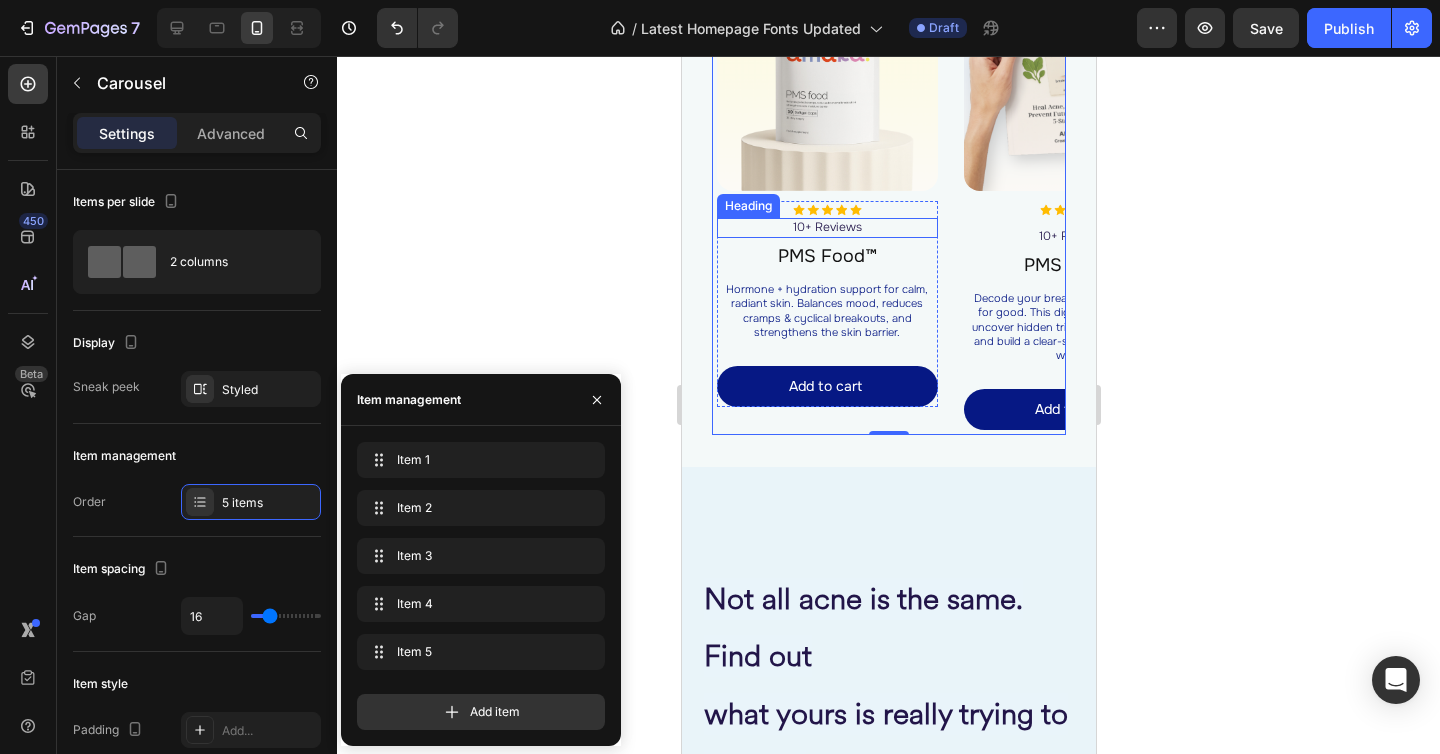 click on "10+ Reviews" at bounding box center (826, 227) 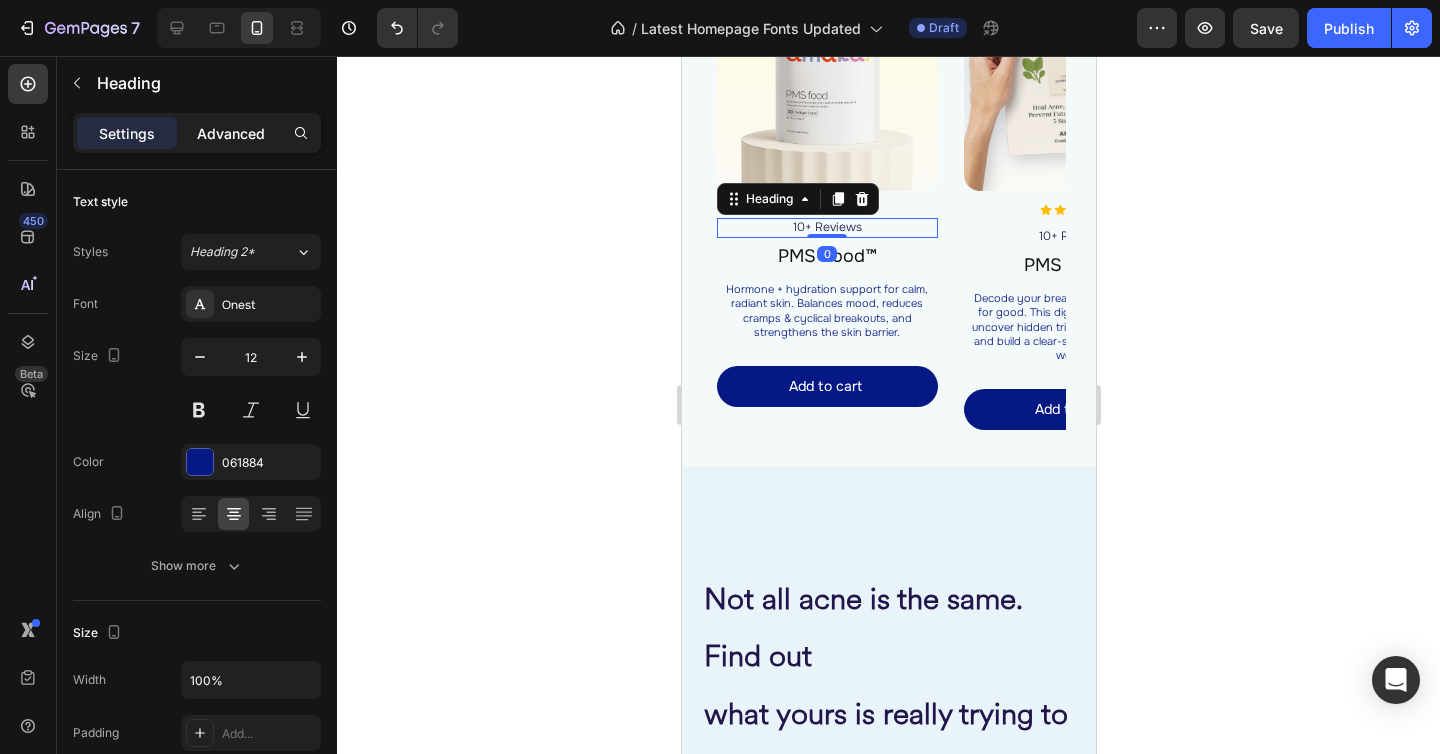 click on "Advanced" at bounding box center [231, 133] 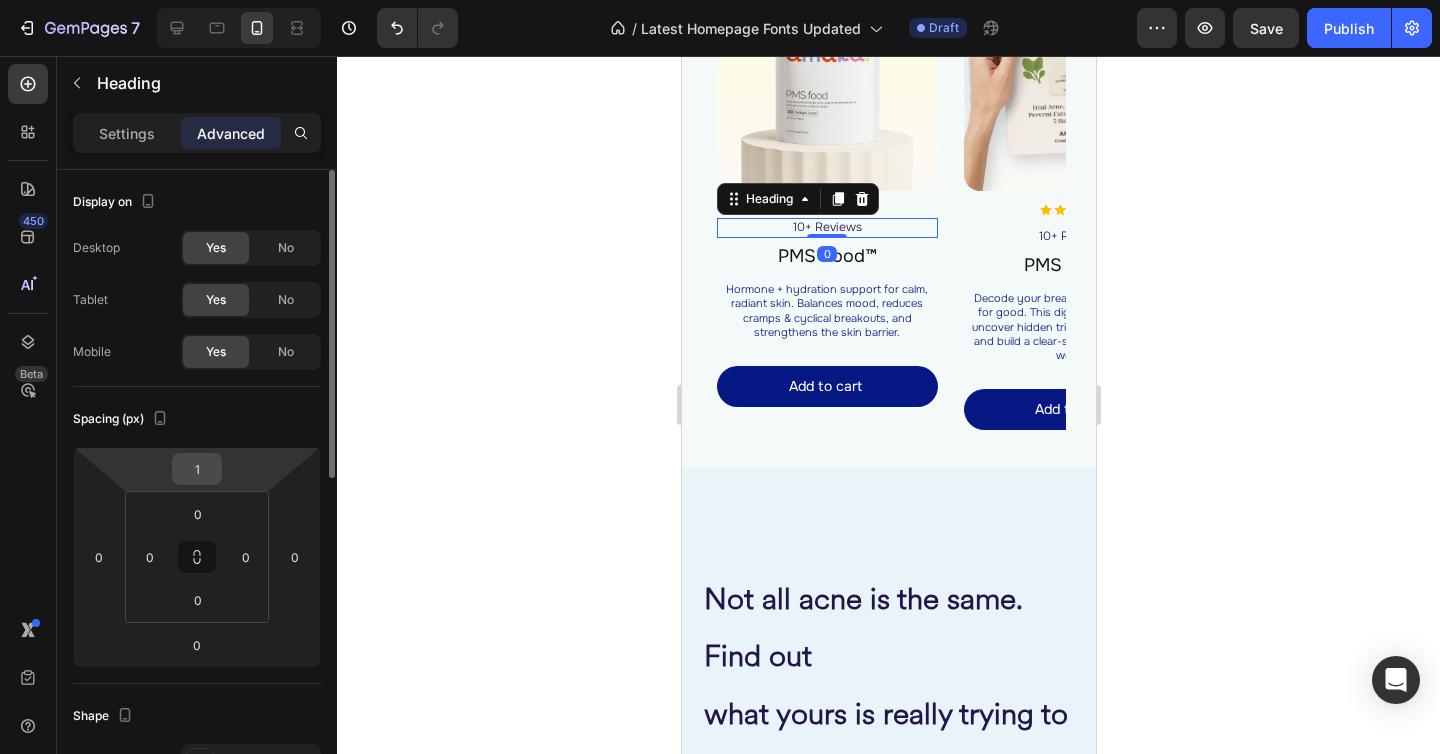 click on "1" at bounding box center [197, 469] 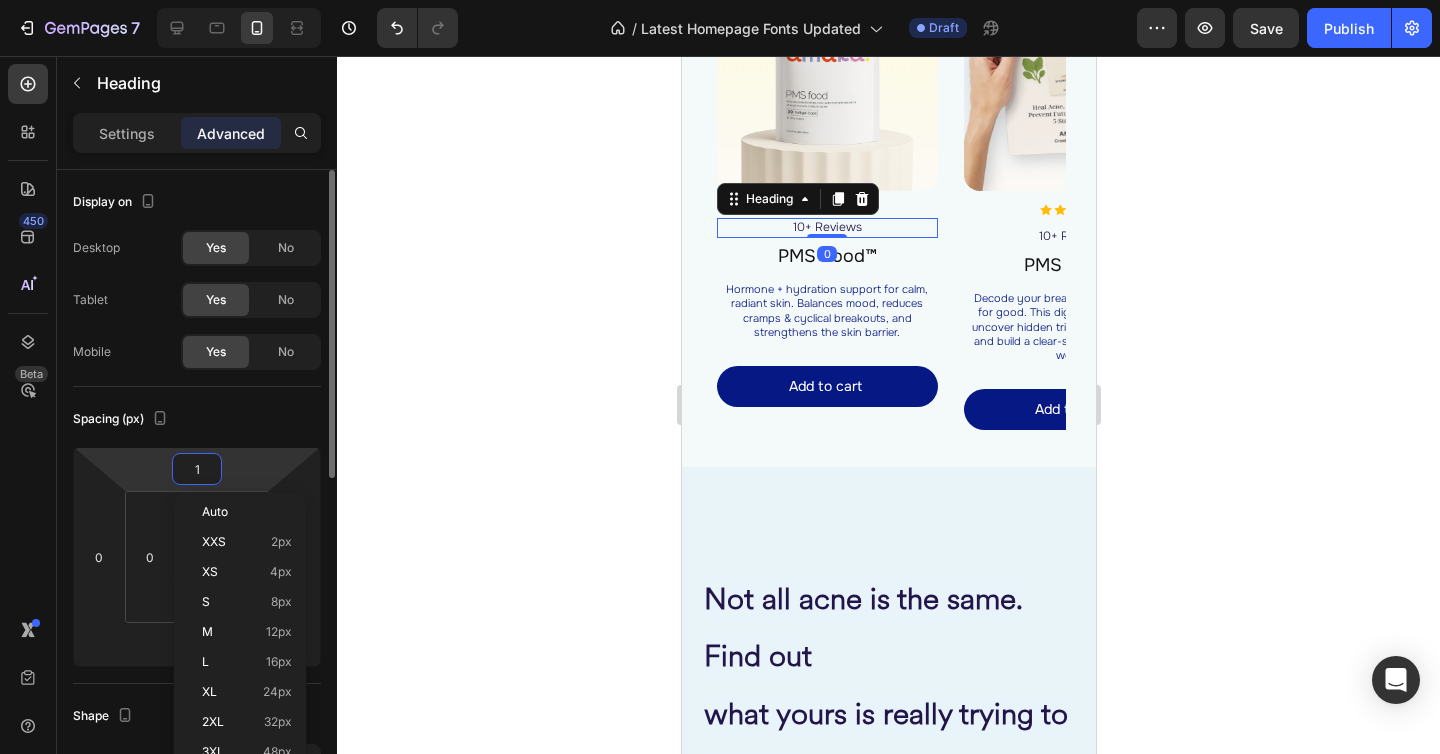 type on "0" 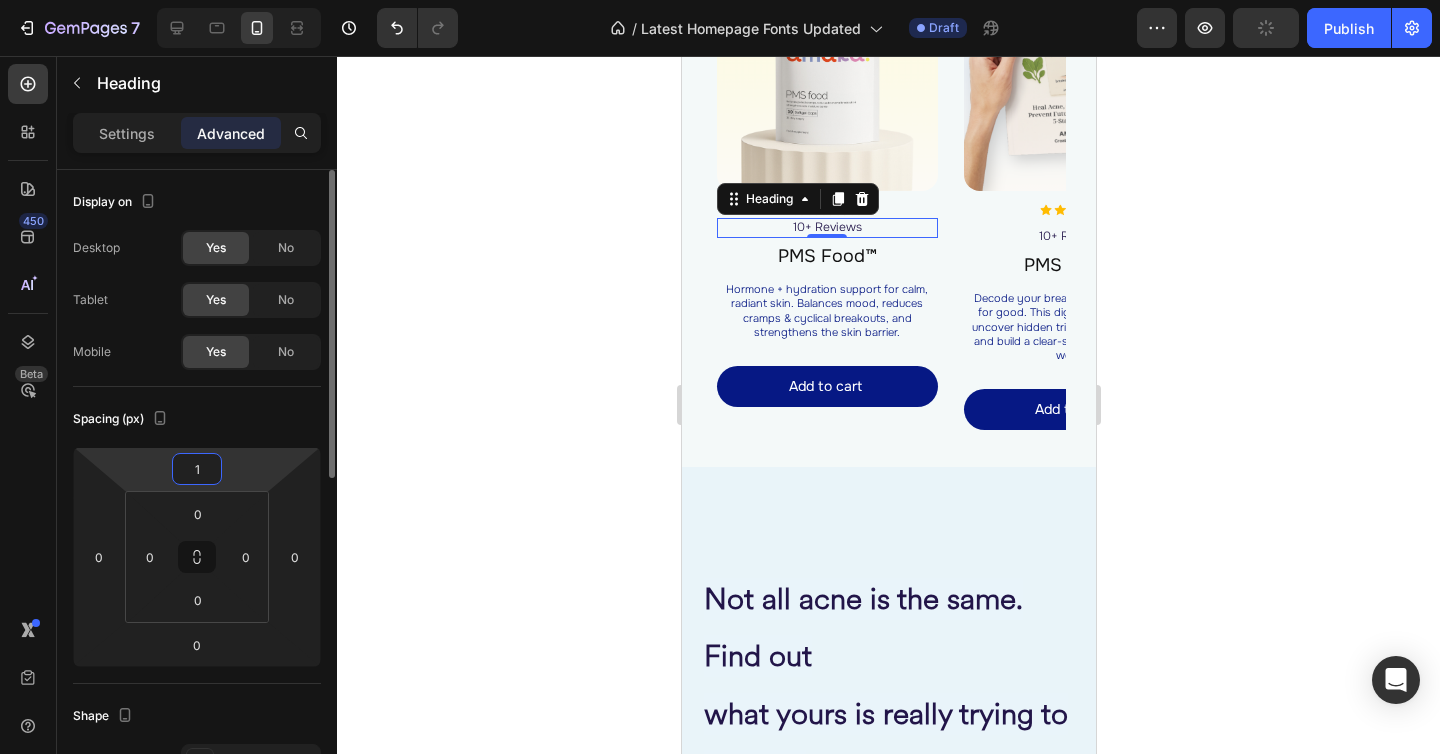 type on "10" 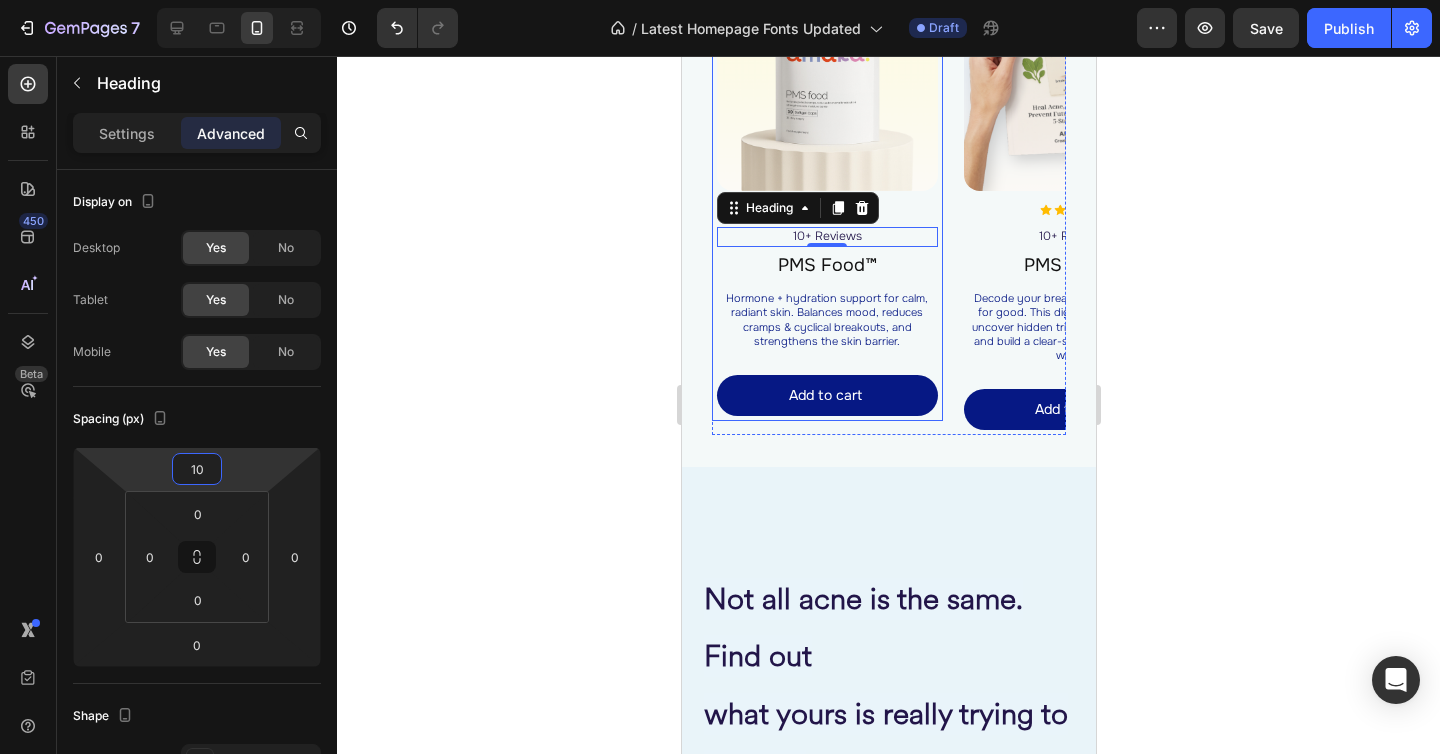 click on "Image Image 10+ Reviews Heading   0 PMS Food™ Product Title Hormone + hydration support for calm, radiant skin. Balances mood, reduces cramps & cyclical breakouts, and strengthens the skin barrier.   Heading Add to cart Add to Cart Product Row Row" at bounding box center [826, 128] 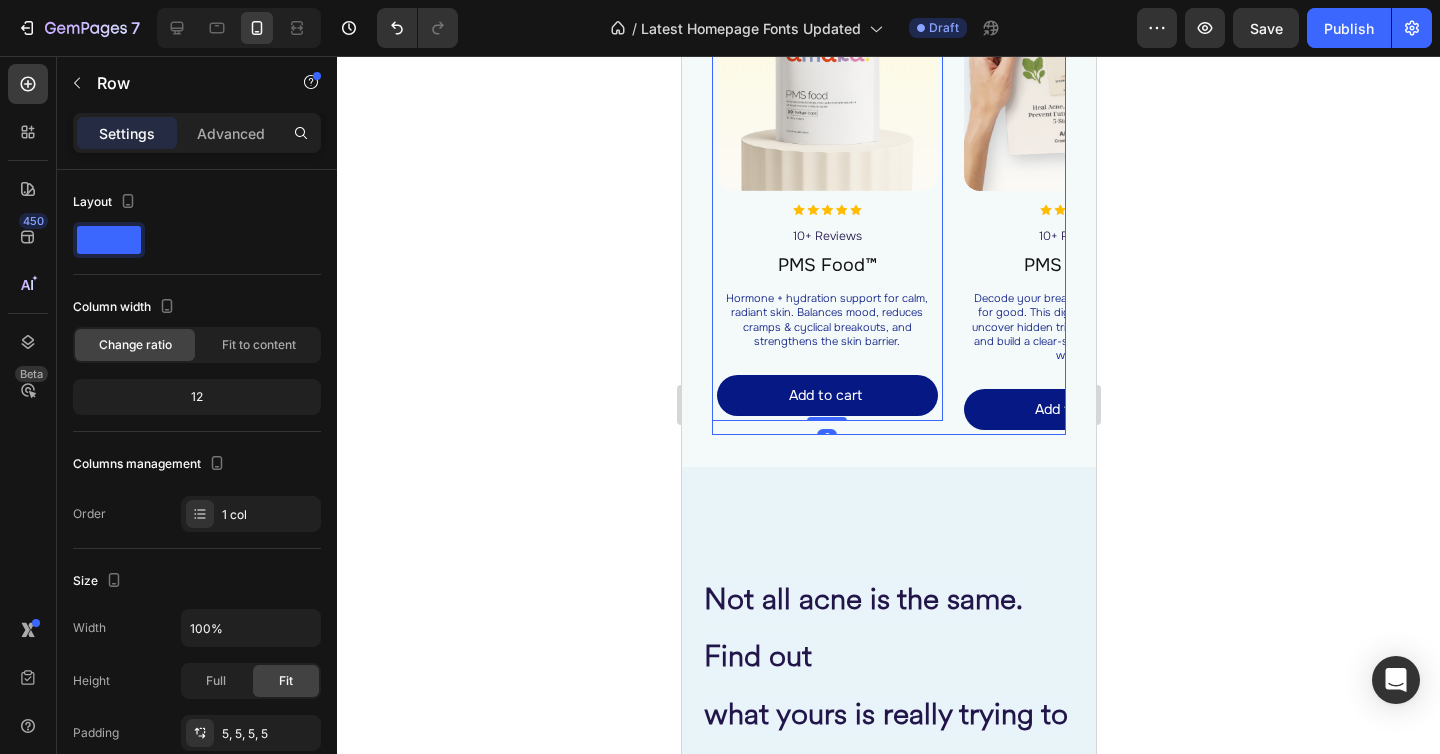 click on "Image Image ⁠⁠⁠⁠⁠⁠⁠ 10+ Reviews Heading Clear Skin Food™ Product Title Daily skin nutrition for acne-prone skin. Reduces oil, inflammation + clogged pores by supporting liver, gut, and hormonal balance. Heading Add to cart Add to Cart Product Row Row Image Image 10+ Reviews Heading Free Skin Consultation Product Title For breakouts lasting 12+ months or linked to hormone imbalance, gut issues, or sluggish detox. Includes Clear Skin Food™ + PMS Food™ for a full inside-out reset.   Heading Add to cart Add to Cart Product Row Row Image Image 10+ Reviews Heading Root Cause Starter Kit™ Product Title Just getting started? Start strong. This 30-day kit balances hormones, clears inflammation + gets results fast. Includes Clear Skin Food™ + Clear Skin Code™ digital guide.   Heading Add to cart Add to Cart Product Row Row Image Image 10+ Reviews Heading PMS Food™ Product Title   Heading Add to cart Add to Cart Product Row Row   0 Image Image 10+ Reviews Heading PMS Food™ Product Title" at bounding box center (888, 135) 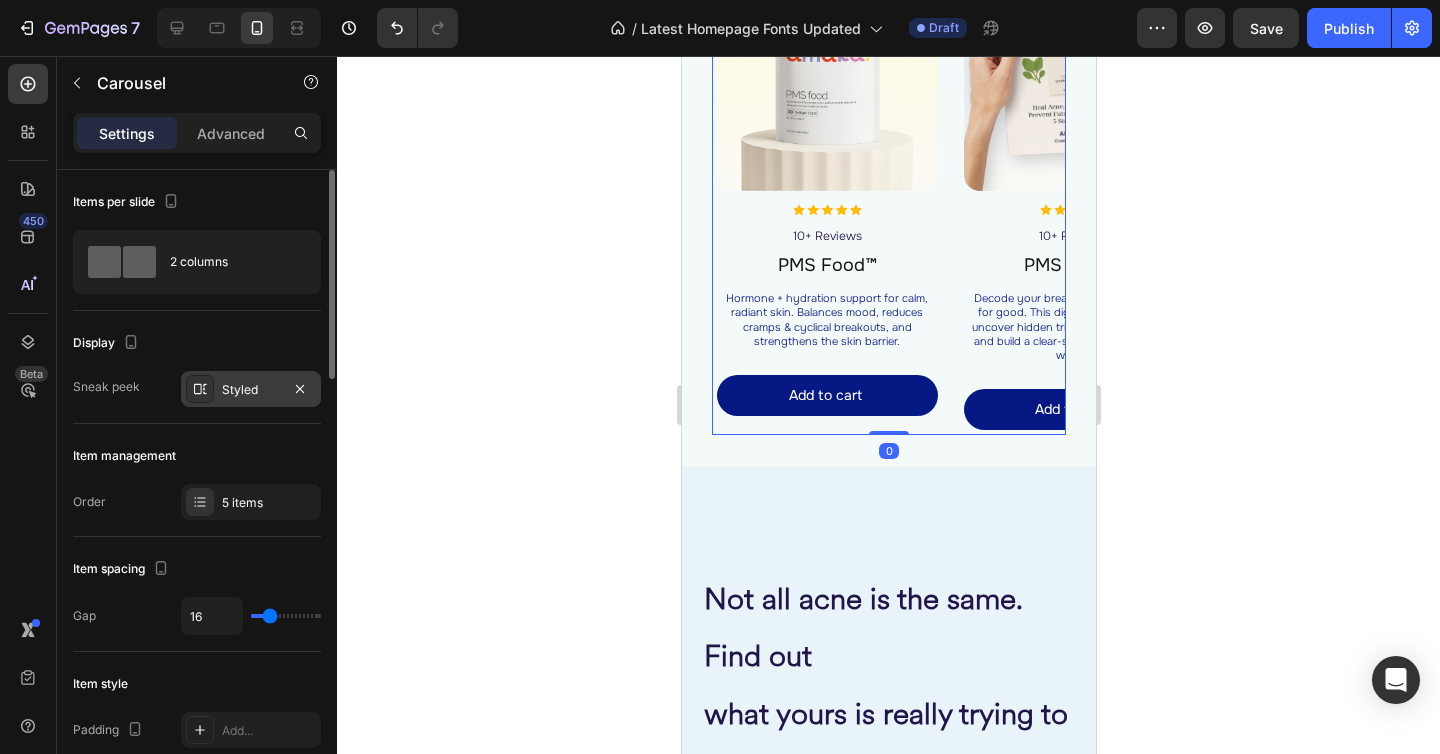 click on "Styled" at bounding box center (251, 389) 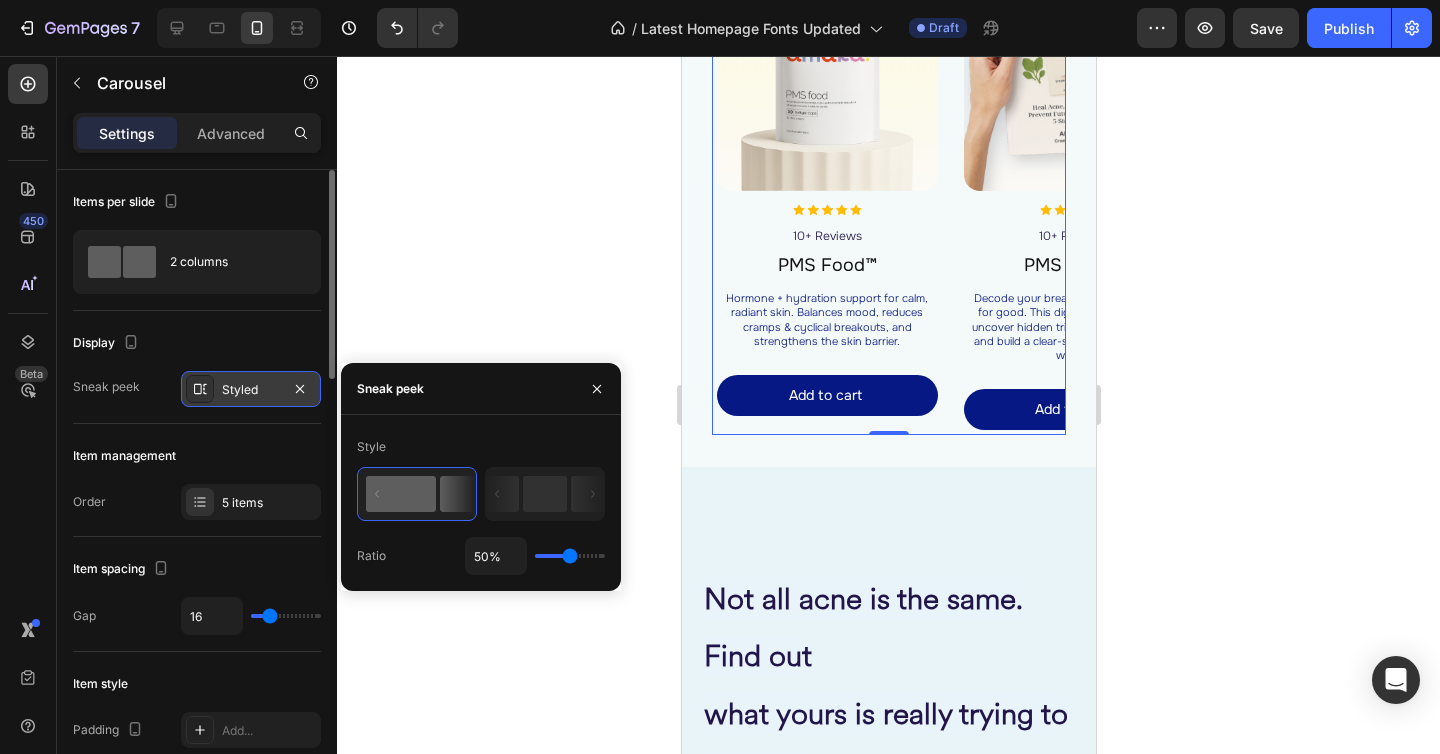 click on "Styled" at bounding box center [251, 390] 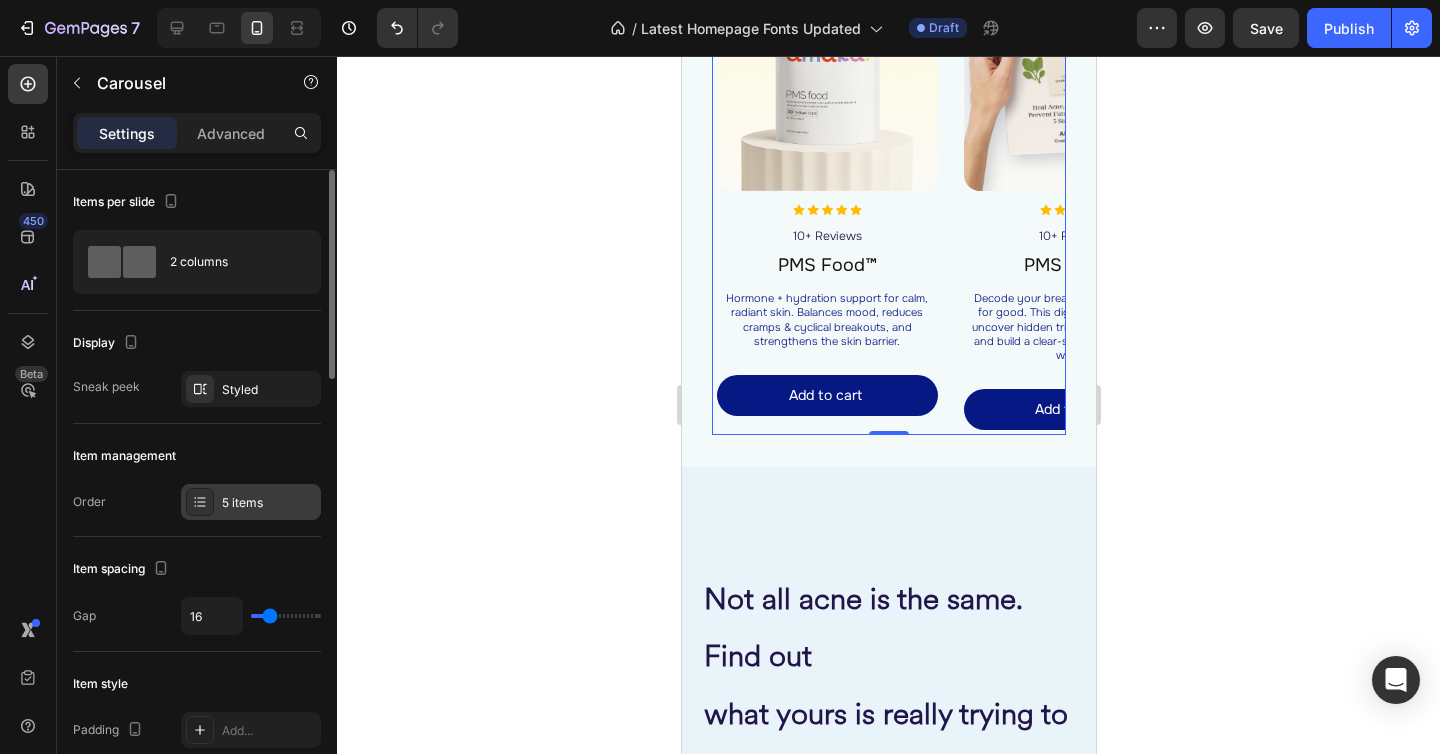 click on "5 items" at bounding box center [269, 503] 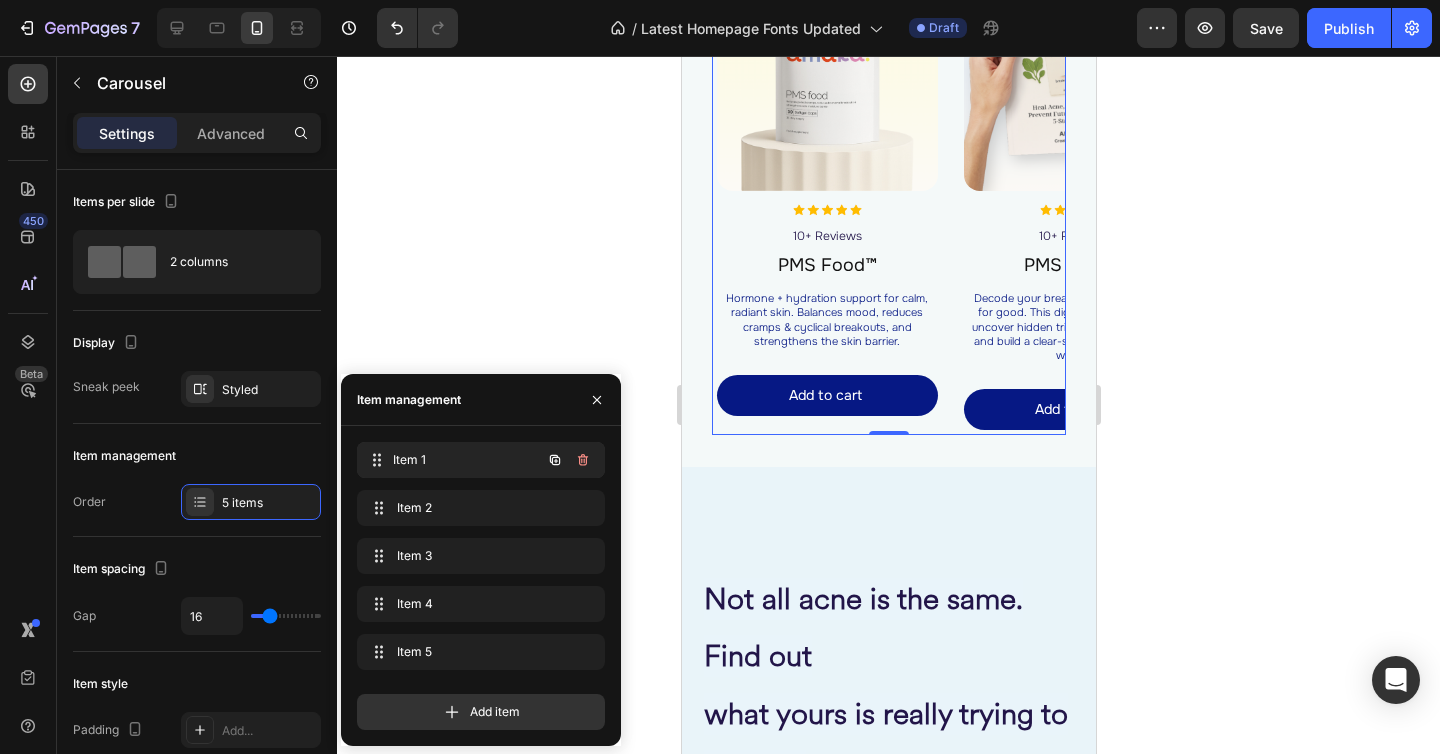 click on "Item 1" at bounding box center [467, 460] 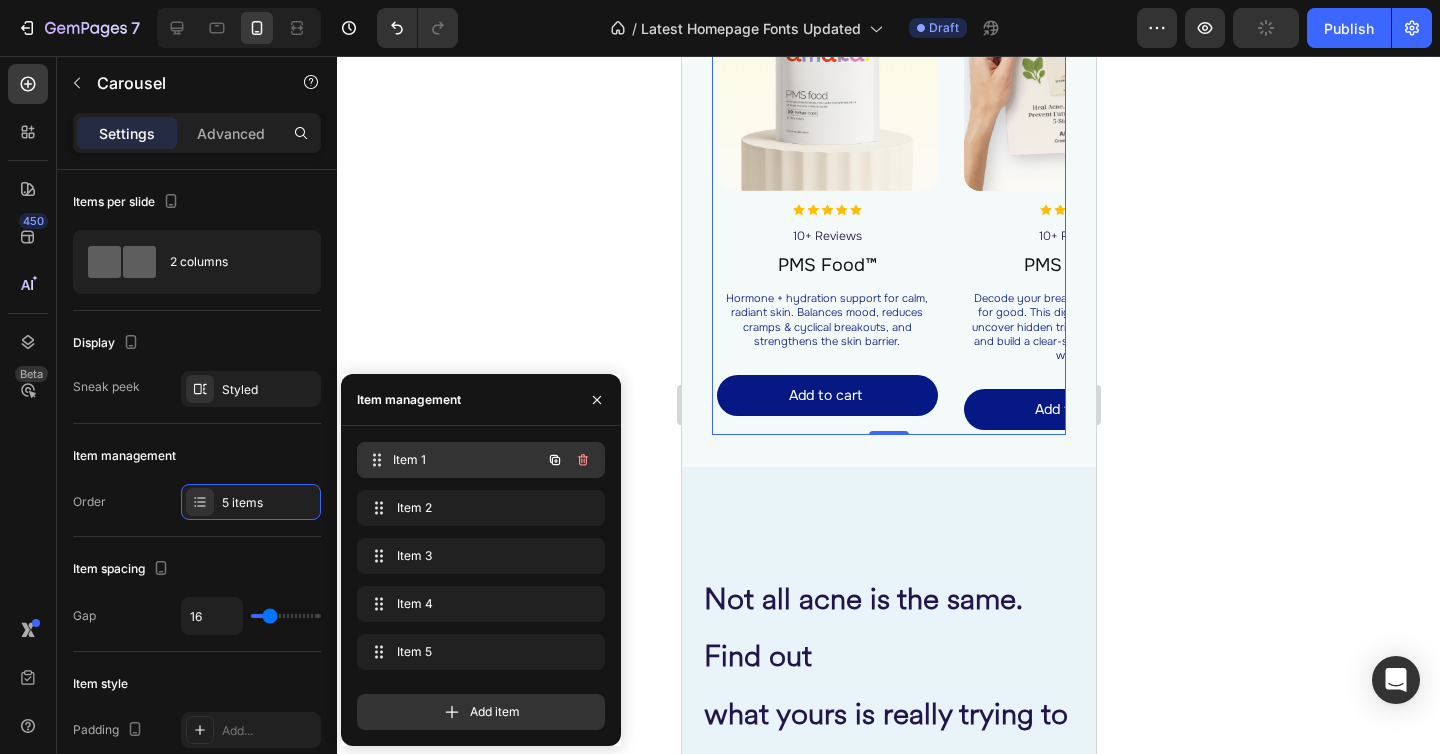 drag, startPoint x: 451, startPoint y: 461, endPoint x: 382, endPoint y: 155, distance: 313.68295 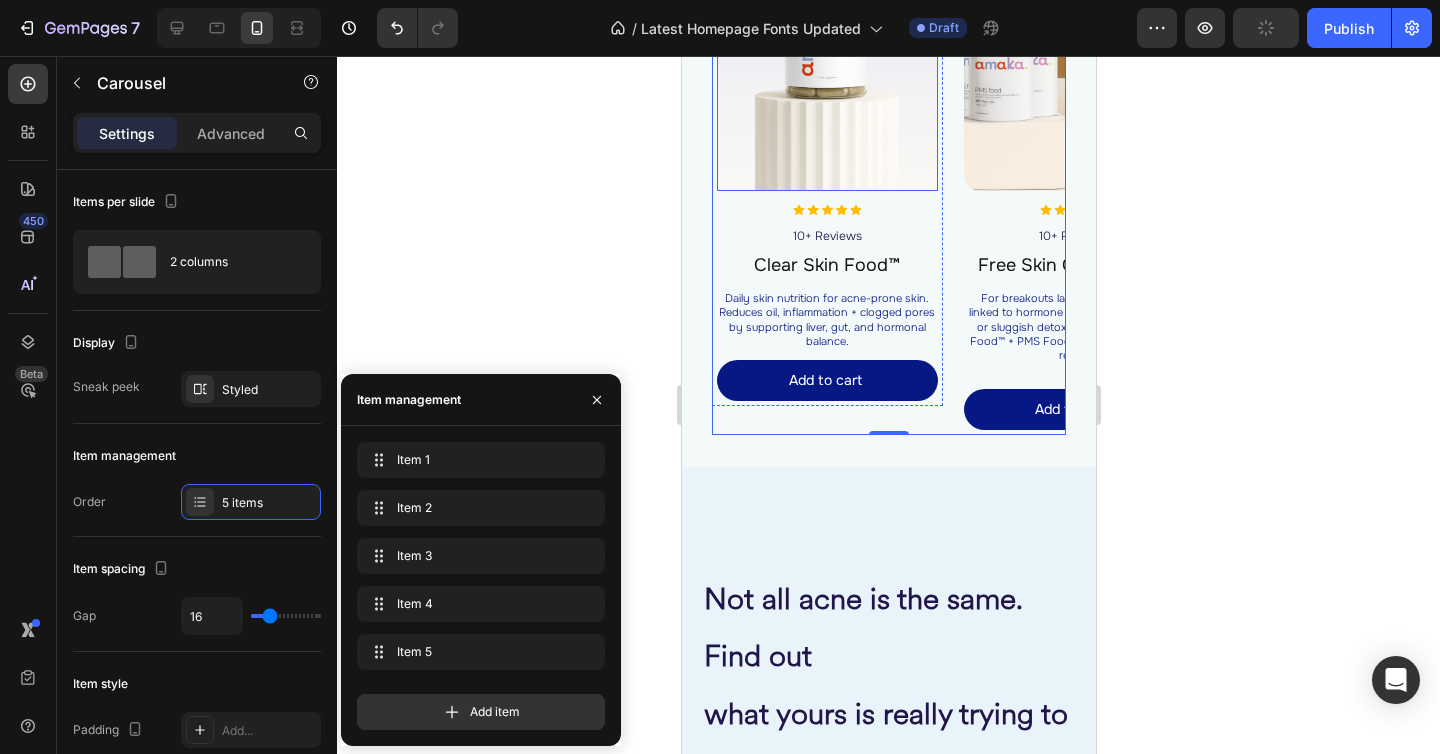 scroll, scrollTop: 2022, scrollLeft: 0, axis: vertical 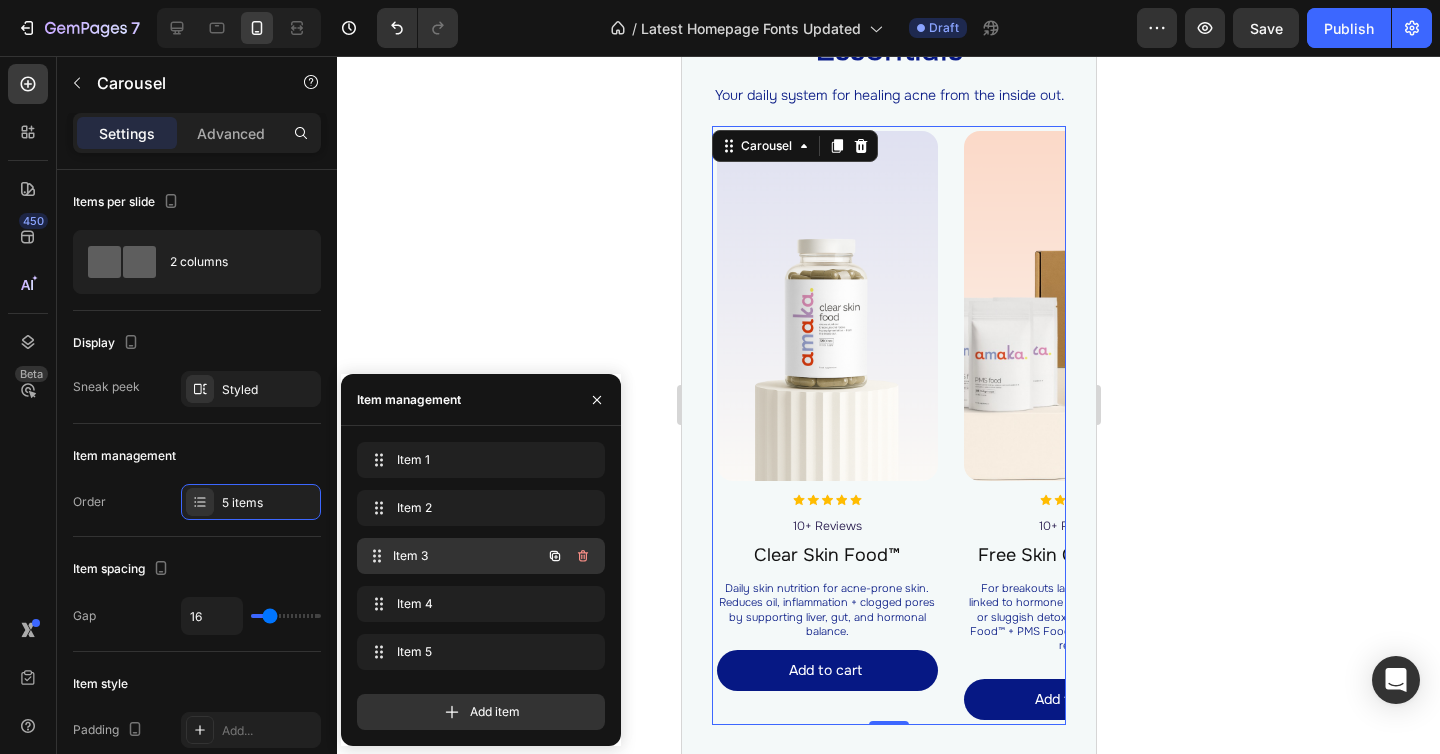 click on "Item 3 Item 3" at bounding box center (453, 556) 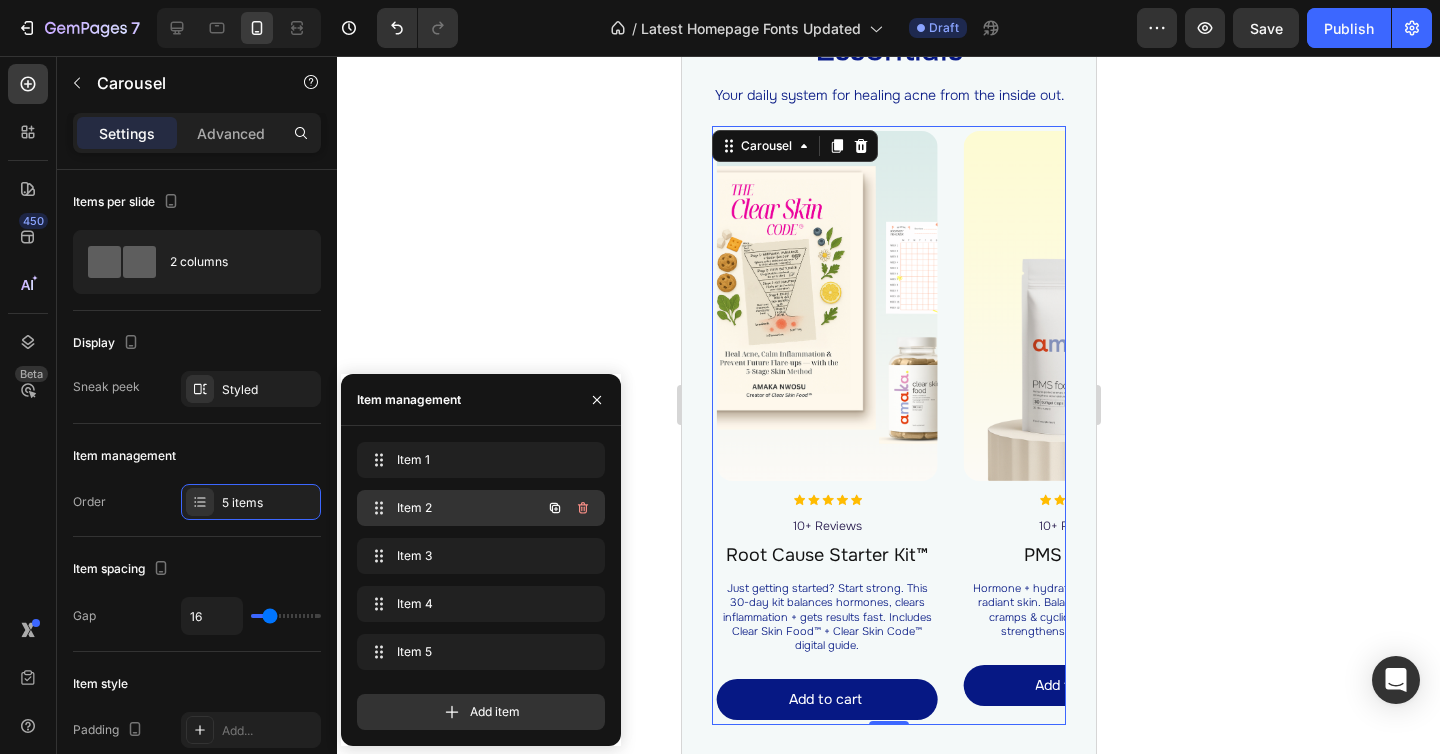 click on "Item 2" at bounding box center [453, 508] 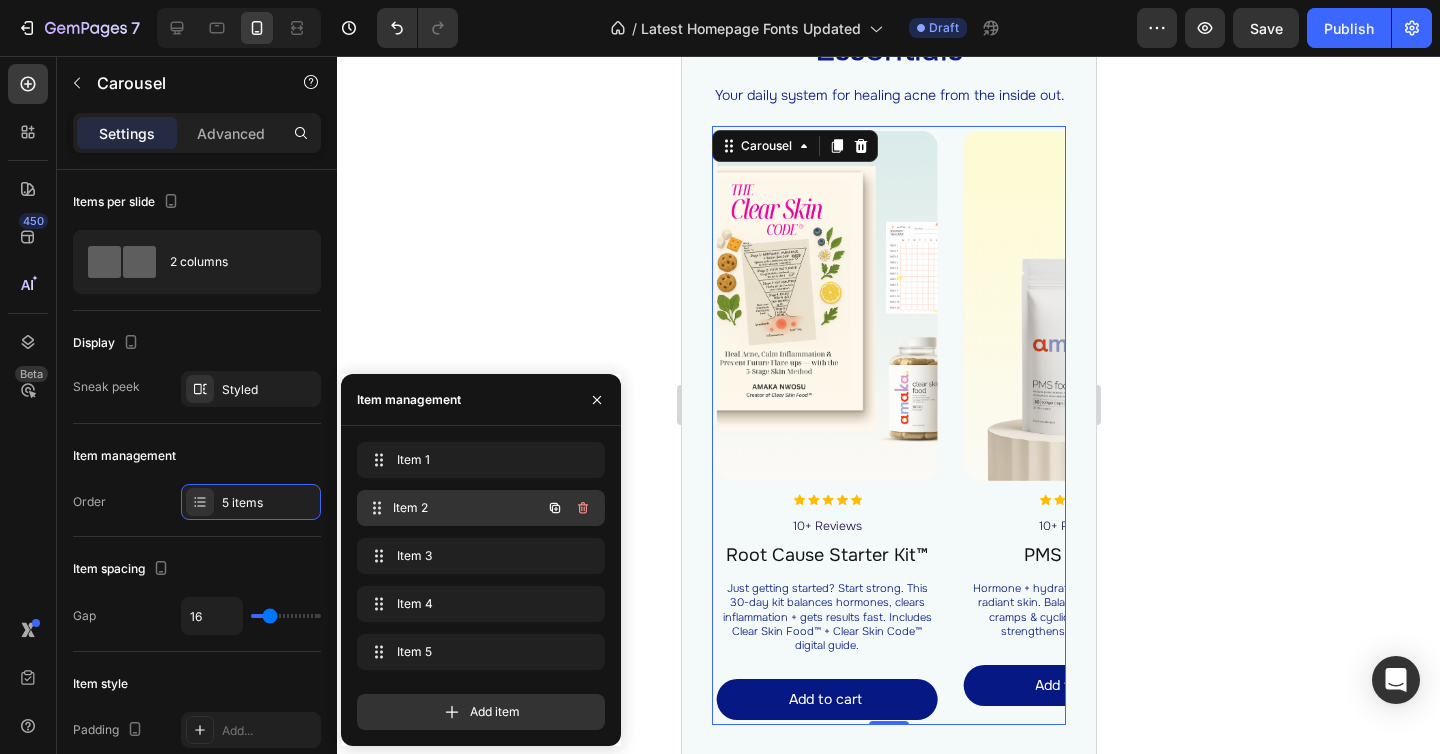 click on "Item 2" at bounding box center [467, 508] 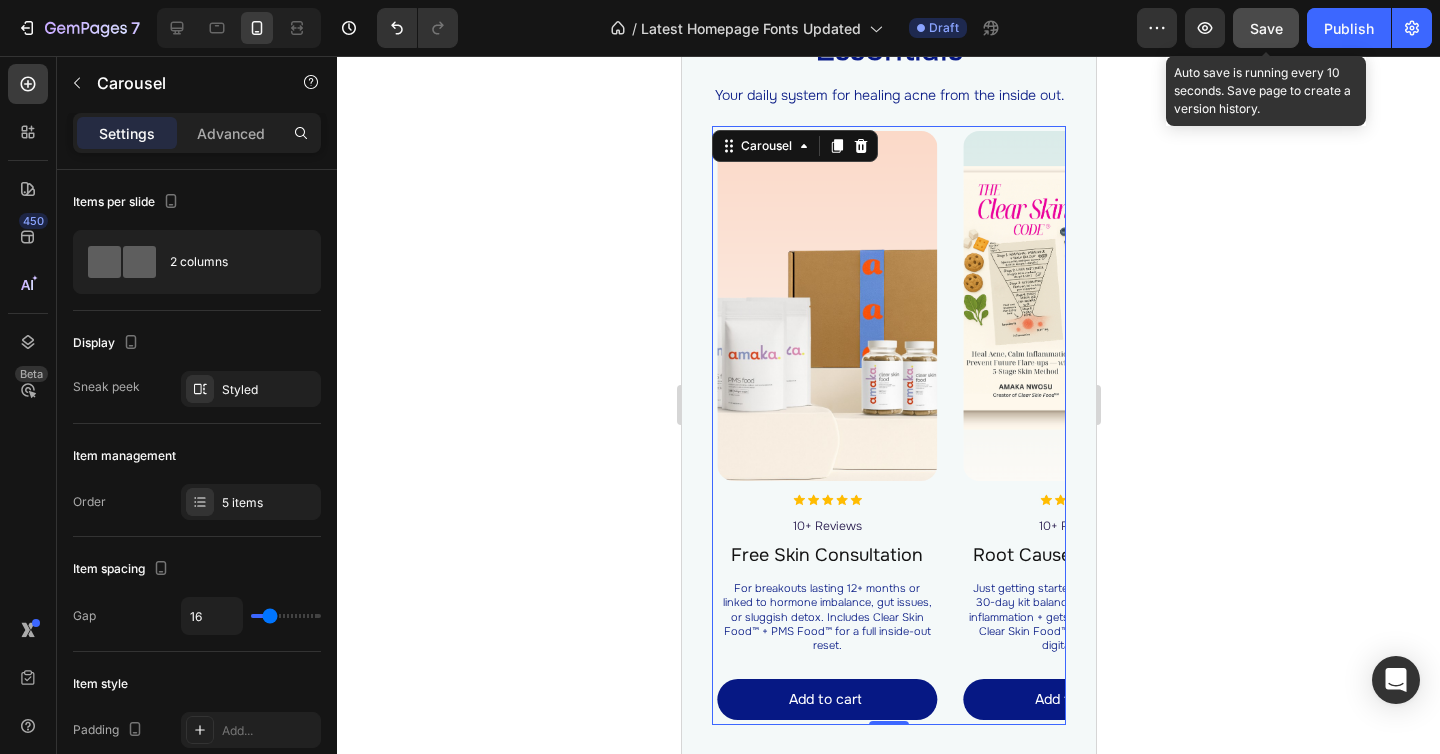 click on "Save" at bounding box center [1266, 28] 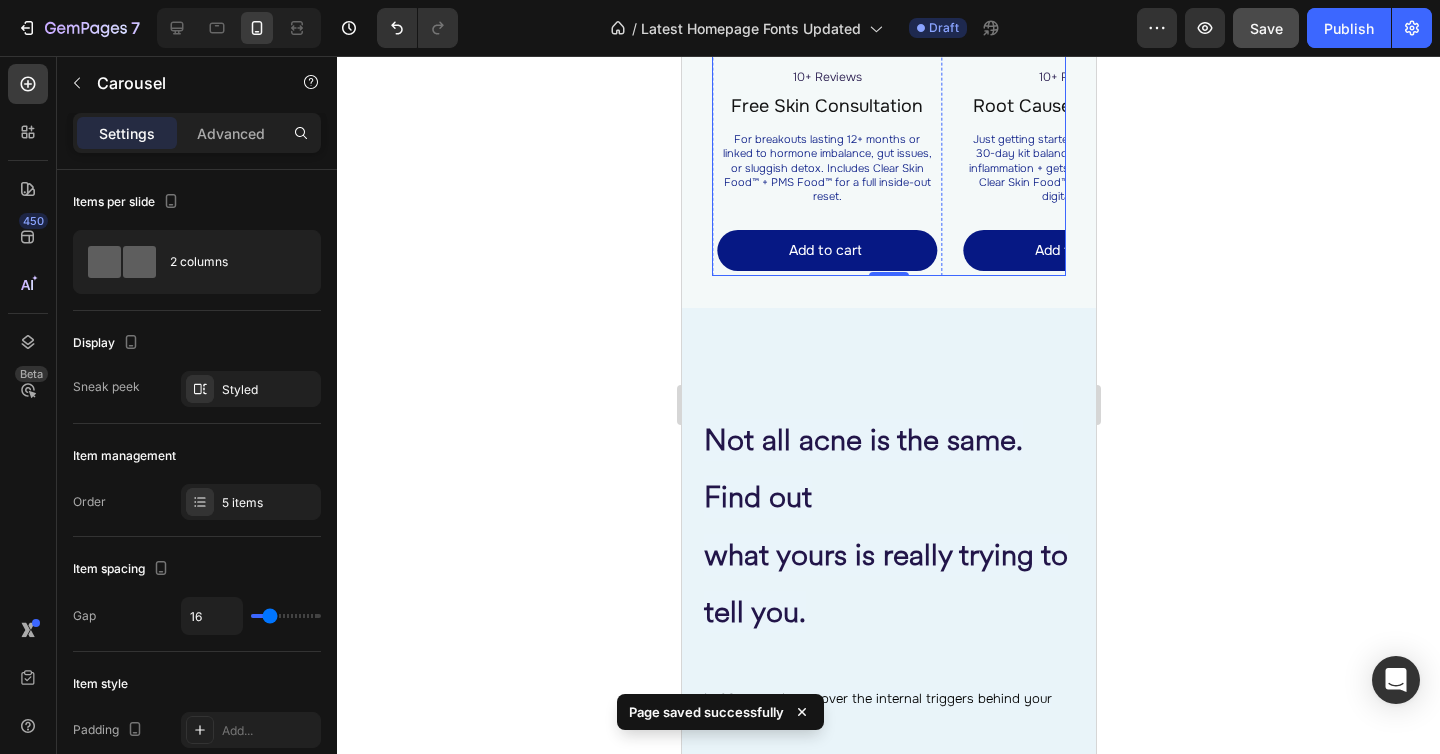 scroll, scrollTop: 2618, scrollLeft: 0, axis: vertical 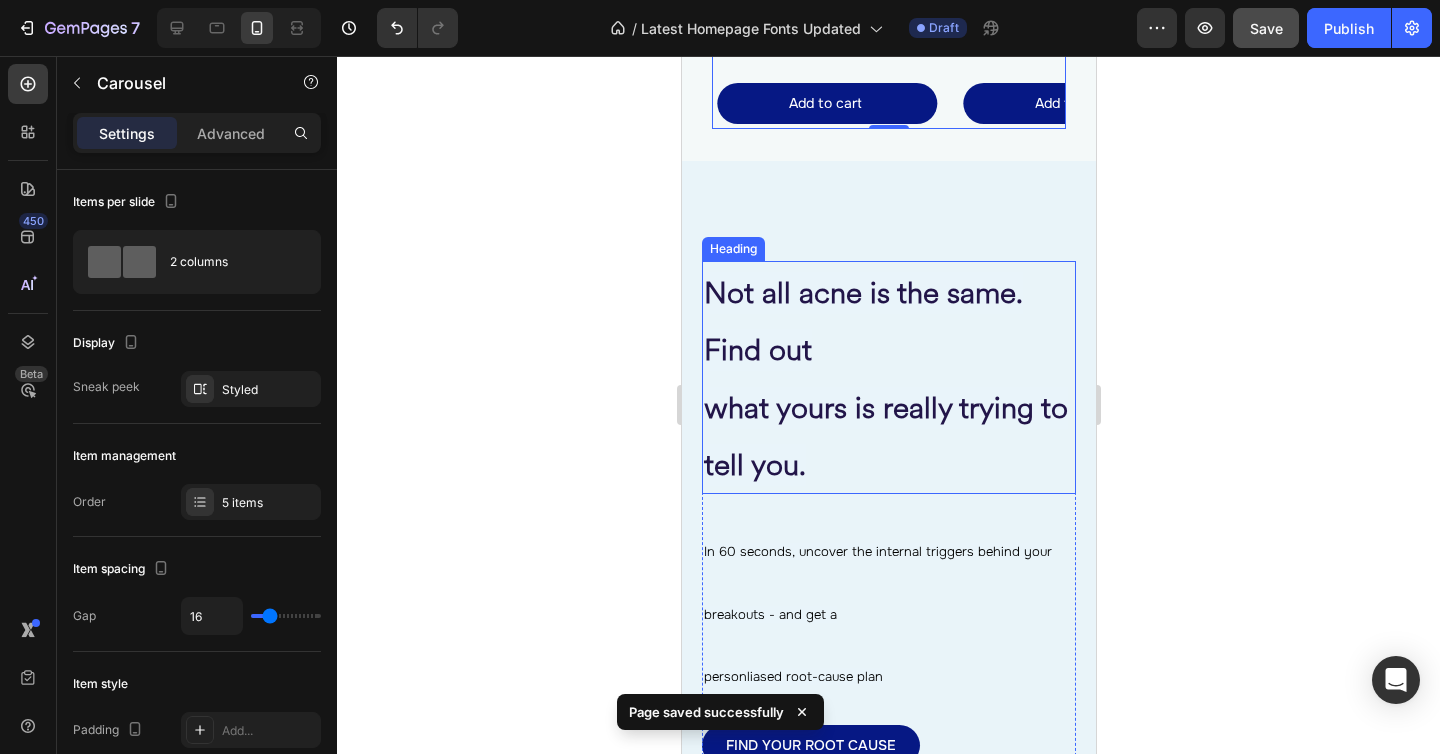 click on "Not all acne is the same. Find out what yours is really trying to tell you." at bounding box center (888, 377) 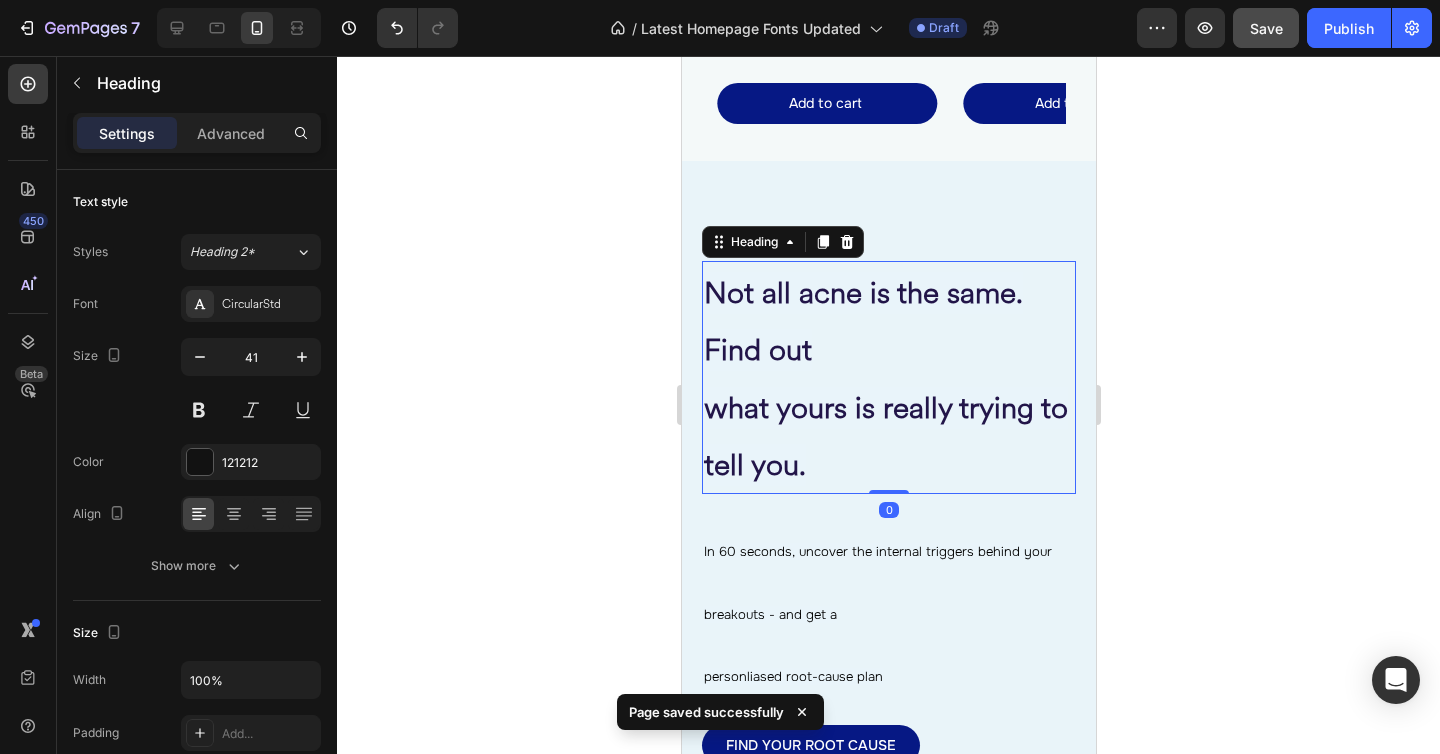 click on "Not all acne is the same. Find out what yours is really trying to tell you." at bounding box center (888, 377) 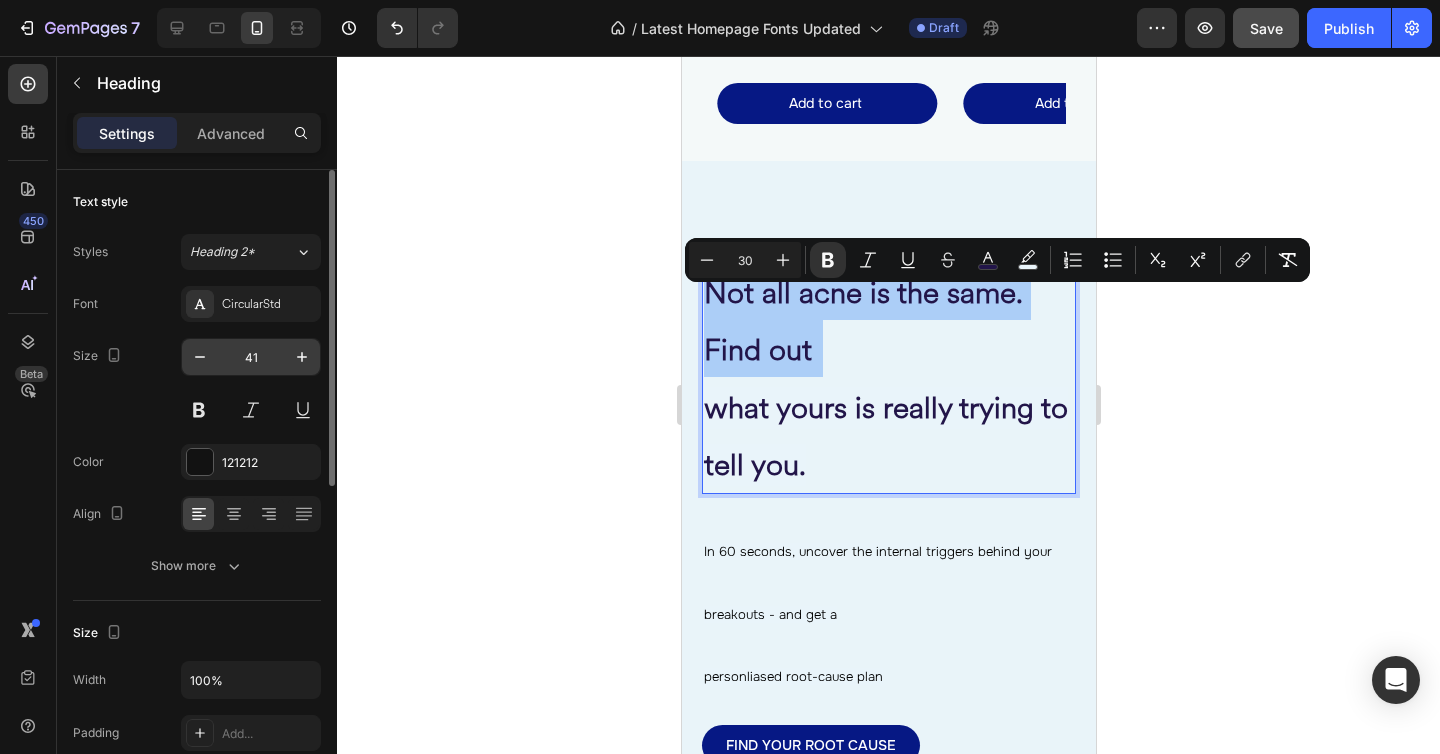 click on "41" at bounding box center [251, 357] 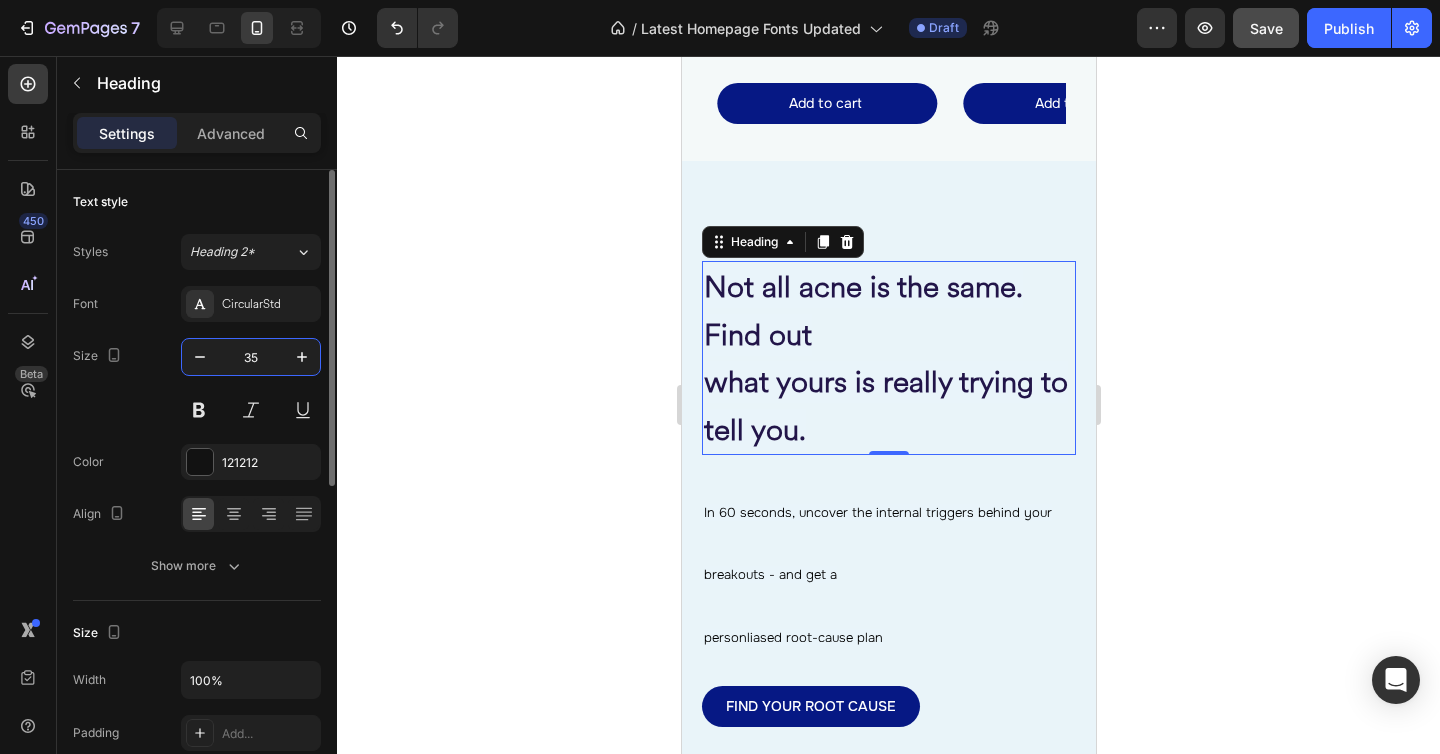type on "3" 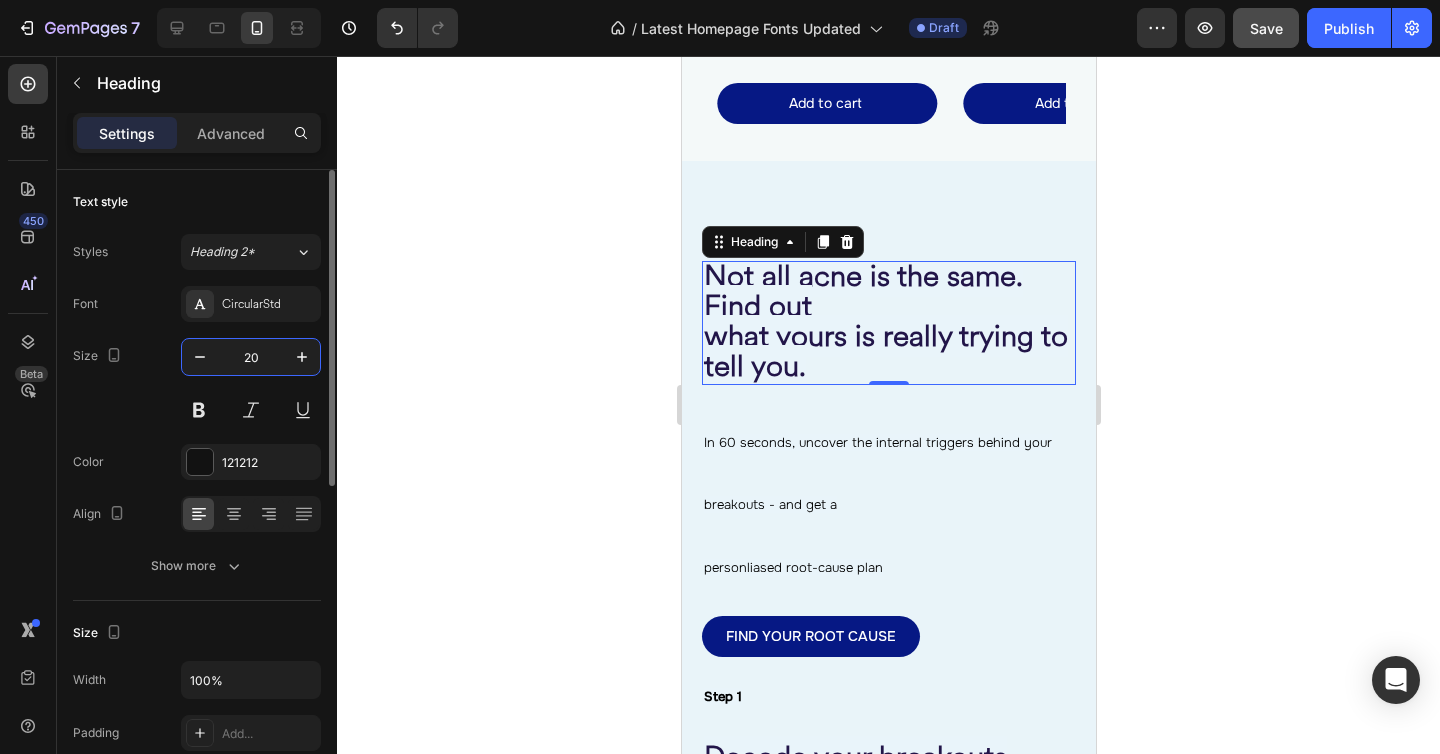 type on "2" 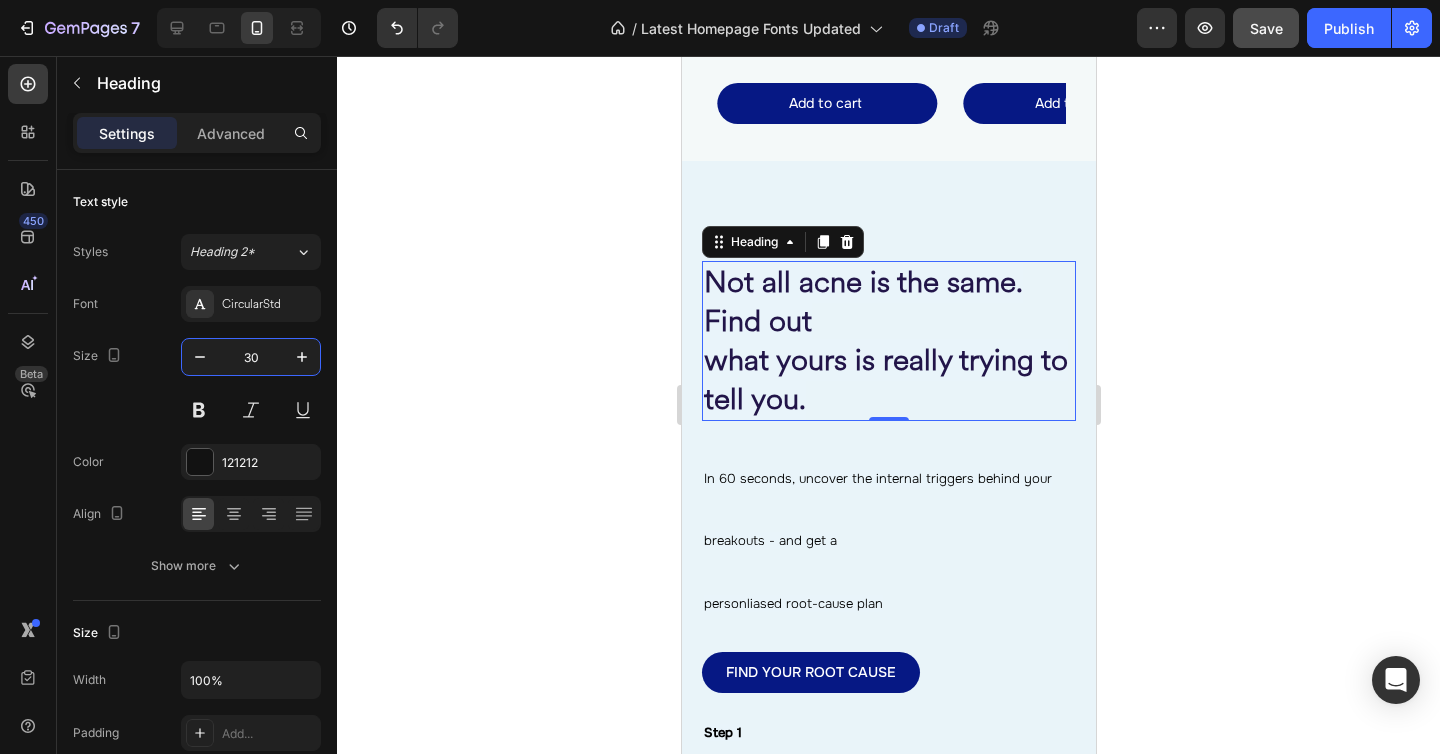 type on "30" 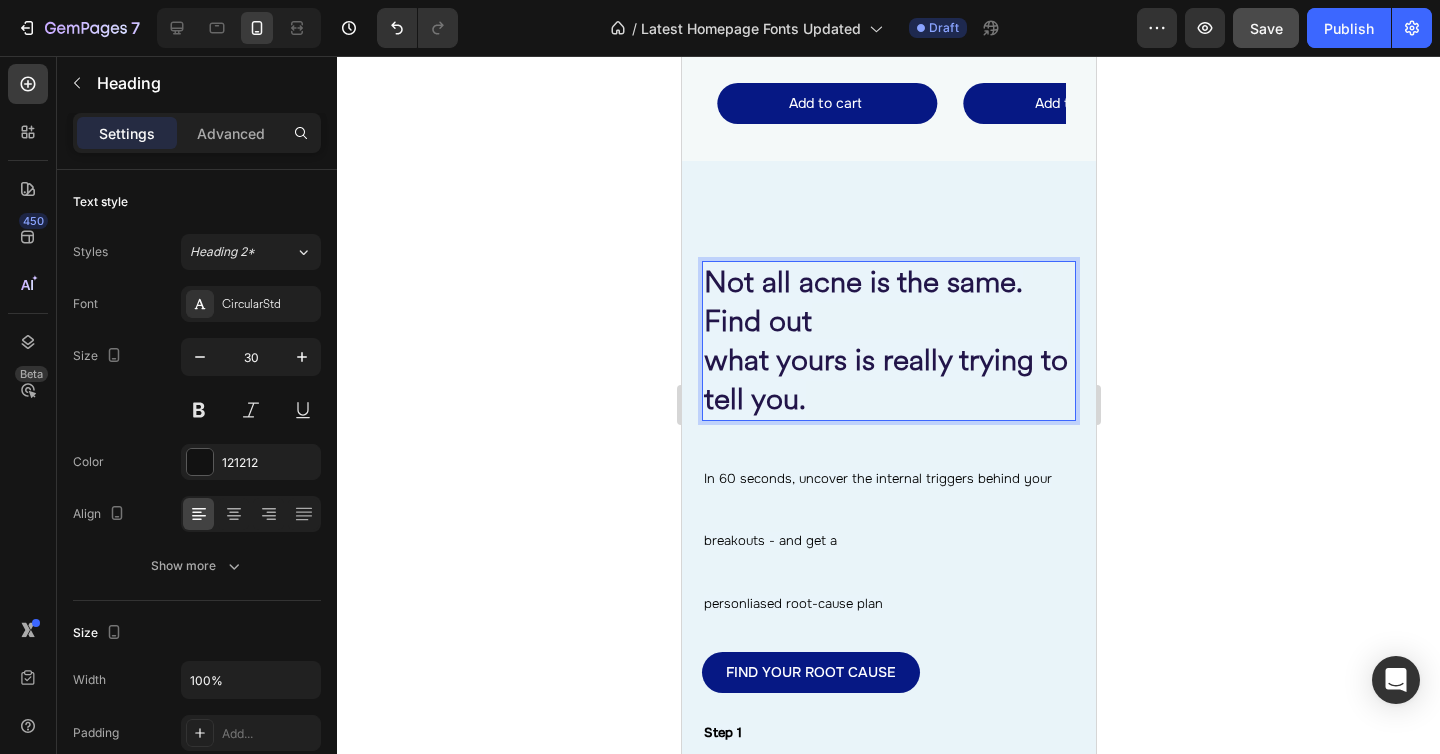 click on "what yours is really trying to tell you." at bounding box center [885, 379] 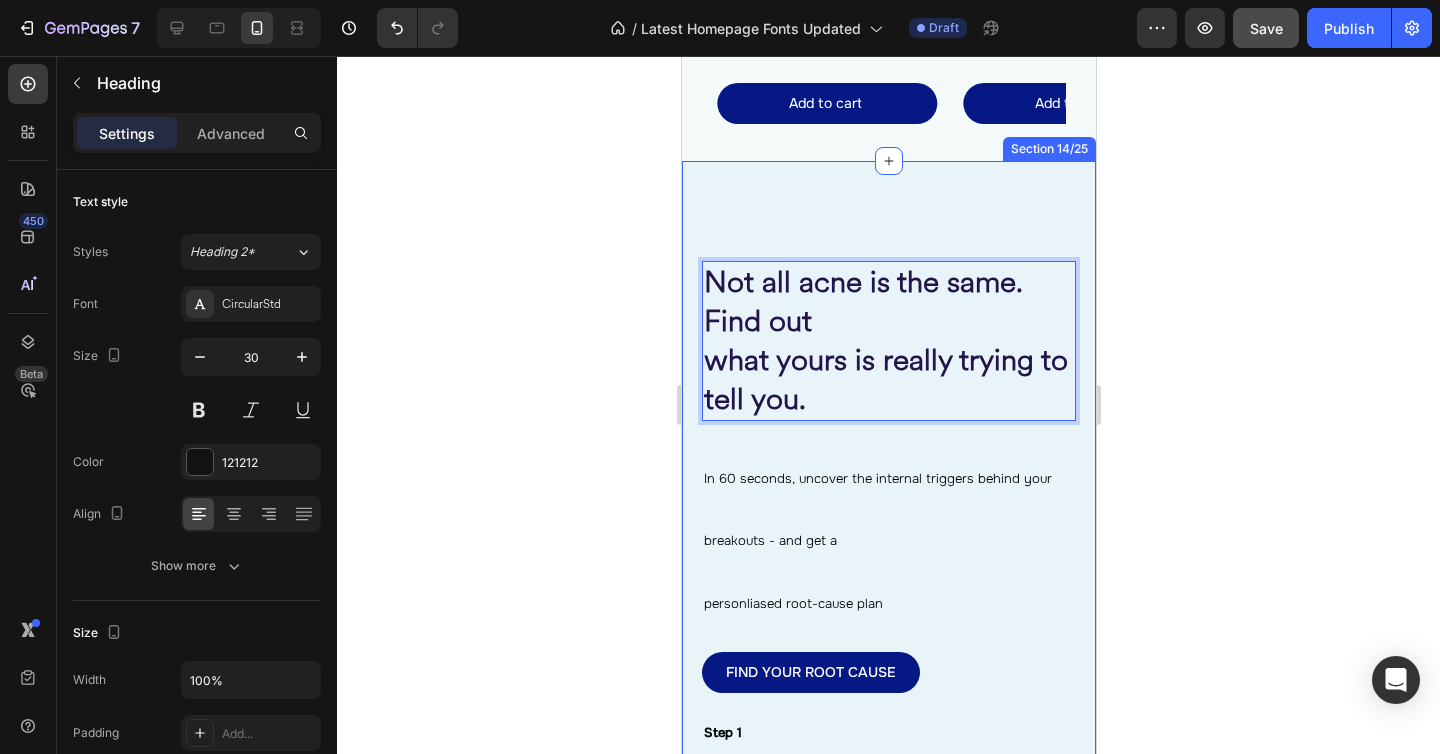click on "⁠⁠⁠⁠⁠⁠⁠ Shop Clear Skin Essentials Heading ⁠⁠⁠⁠⁠⁠⁠ Your daily system for healing acne from the inside out. Heading Image Image ⁠⁠⁠⁠⁠⁠⁠ 10+ Reviews Heading Clear Skin Food™ Product Title Daily skin nutrition for acne-prone skin. Reduces oil, inflammation + clogged pores by supporting liver, gut, and hormonal balance. Heading Add to cart Add to Cart Product Row Row Image Image 10+ Reviews Heading Free Skin Consultation Product Title For breakouts lasting 12+ months or linked to hormone imbalance, gut issues, or sluggish detox. Includes Clear Skin Food™ + PMS Food™ for a full inside-out reset.   Heading Add to cart Add to Cart Product Row Row Image Image 10+ Reviews Heading Root Cause Starter Kit™ Product Title Just getting started? Start strong. This 30-day kit balances hormones, clears inflammation + gets results fast. Includes Clear Skin Food™ + Clear Skin Code™ digital guide.   Heading Add to cart Add to Cart Product Row Row Image Image 10+ Reviews" at bounding box center (888, -244) 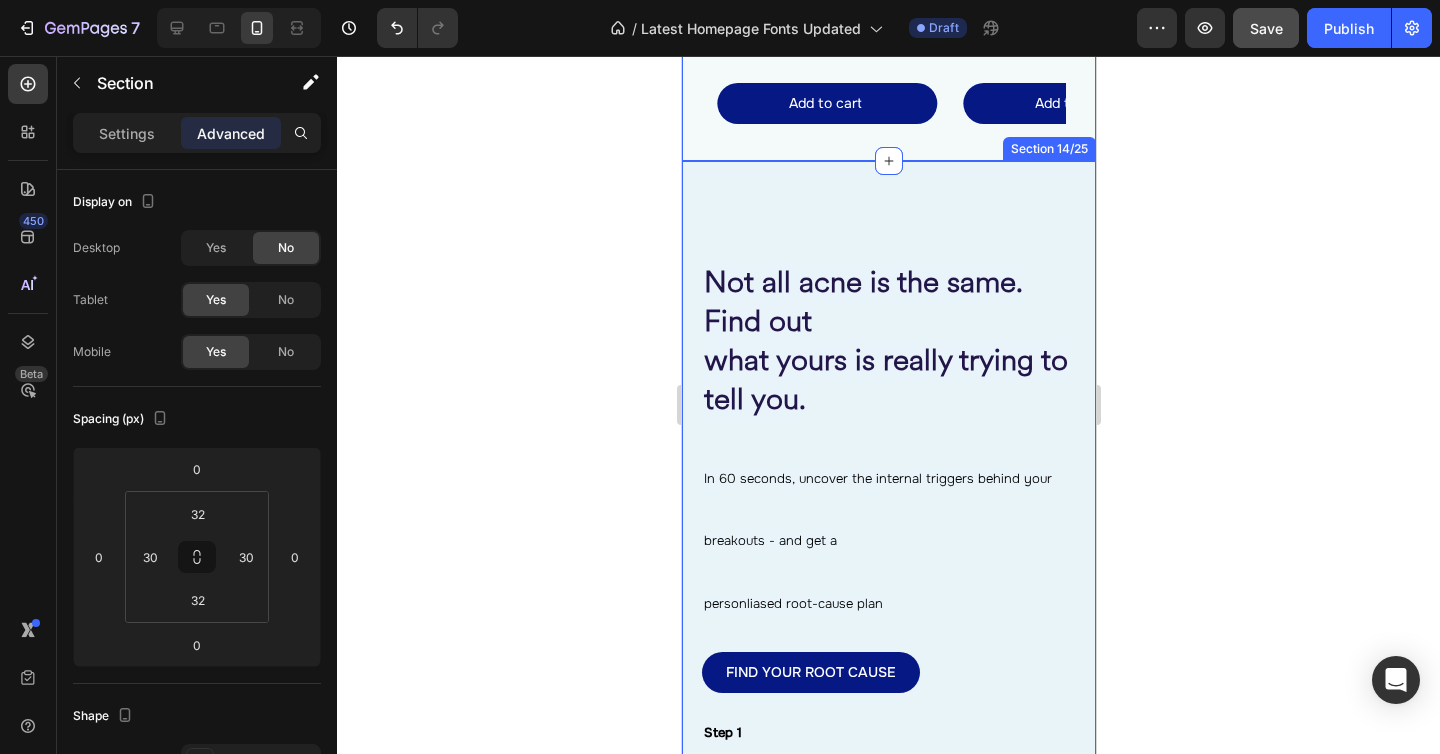 click on "⁠⁠⁠⁠⁠⁠⁠ Not all acne is the same. Find out what yours is really trying to tell you. Heading In 60 seconds, uncover the internal triggers behind your breakouts - and get a personliased root-cause plan Heading FIND YOUR ROOT CAUSE Button Row Step 1 Heading Decode your breakouts Heading Take our 60-second quiz to uncover the root causes behind your acne. Heading TAKE ACNE QUIZ Button Image ONLY TAKES A MINUTE! Heading Row Row Row Step 2 Heading Get your personalised Clear Skin Code Heading Trusted by real customers who’ve cleared their skin from within - even after years of trying everything else. Heading Row Row Row Section 14/25" at bounding box center (888, 1009) 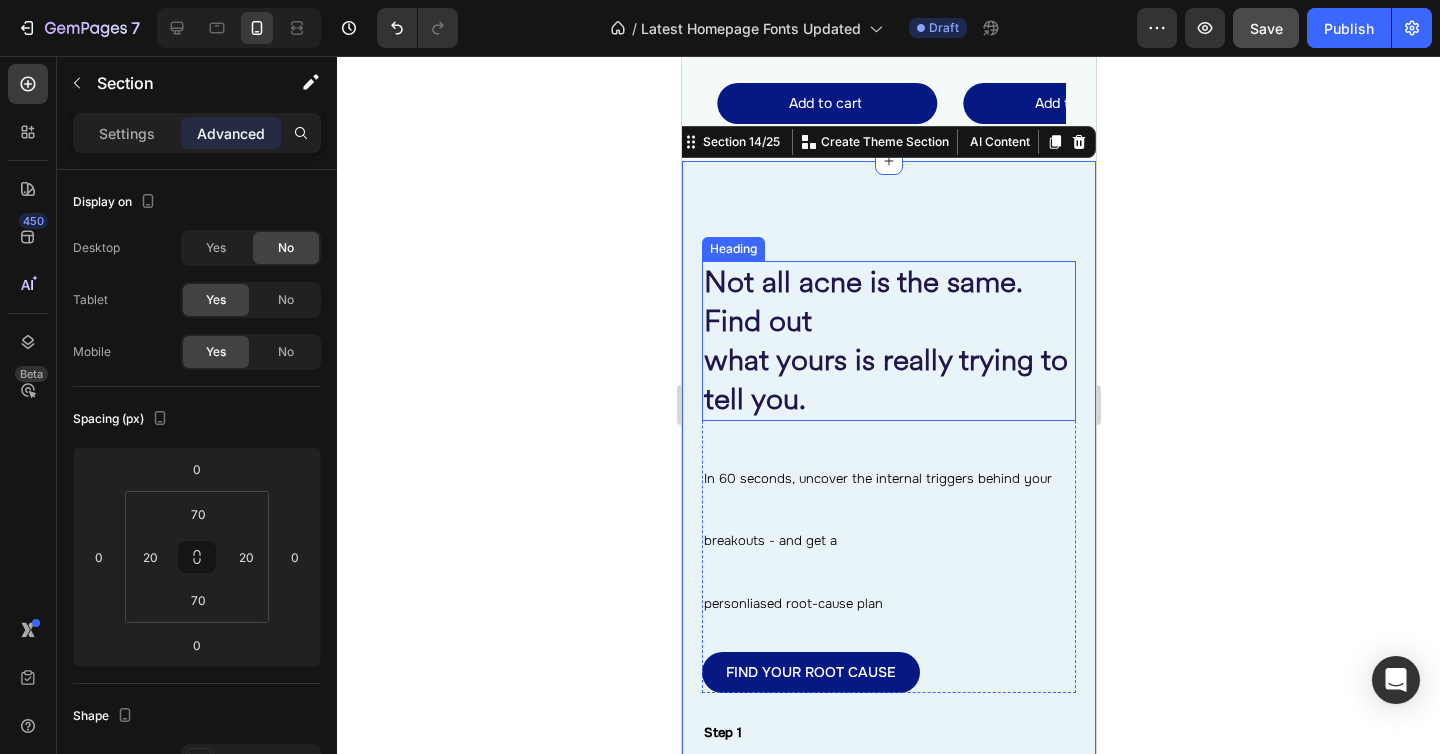 click on "⁠⁠⁠⁠⁠⁠⁠ Not all acne is the same. Find out what yours is really trying to tell you." at bounding box center [888, 341] 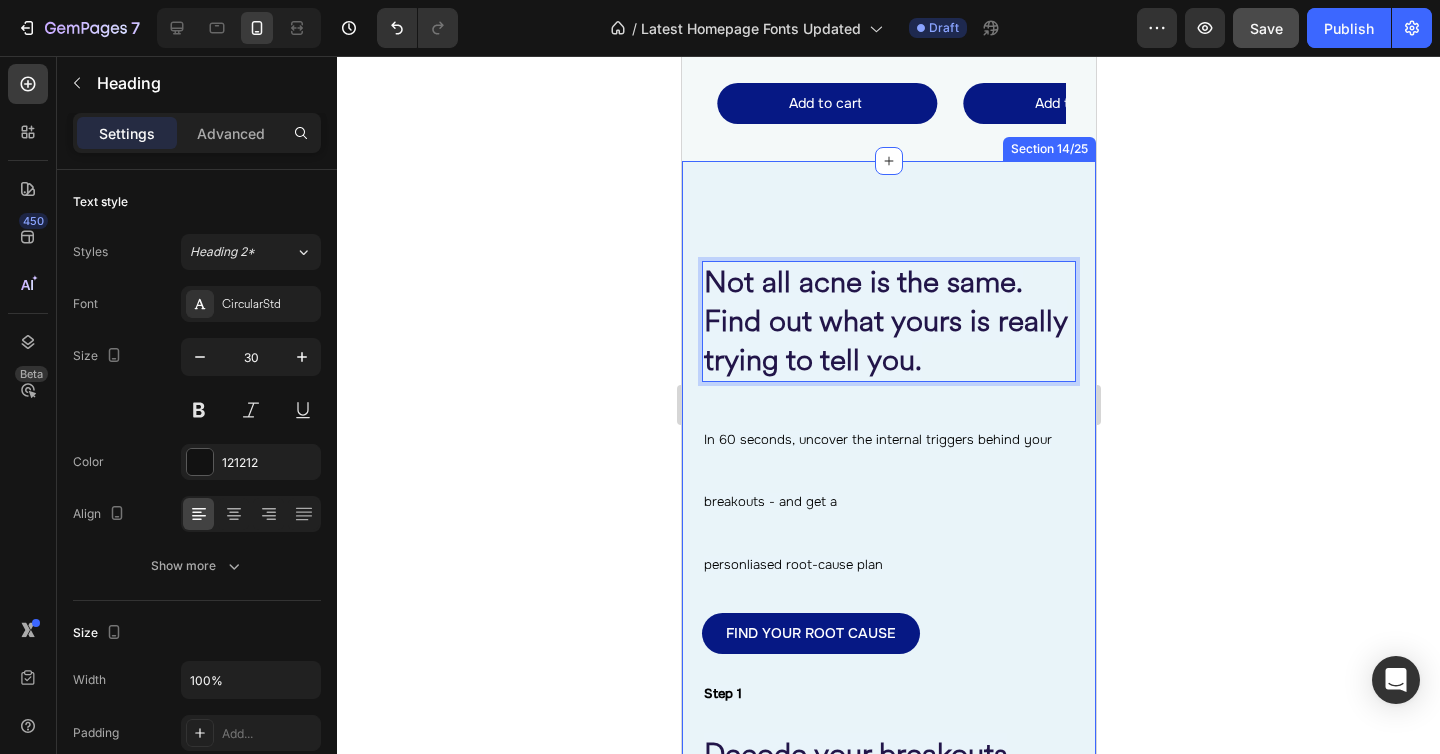 click on "Not all acne is the same. Find out what yours is really trying to tell you. Heading   0 In 60 seconds, uncover the internal triggers behind your breakouts - and get a personliased root-cause plan Heading FIND YOUR ROOT CAUSE Button Row Step 1 Heading Decode your breakouts Heading Take our 60-second quiz to uncover the root causes behind your acne. Heading TAKE ACNE QUIZ Button Image ONLY TAKES A MINUTE! Heading Row Row Row Step 2 Heading Get your personalised Clear Skin Code Heading Trusted by real customers who’ve cleared their skin from within - even after years of trying everything else. Heading Row Row Row Section 14/25" at bounding box center (888, 990) 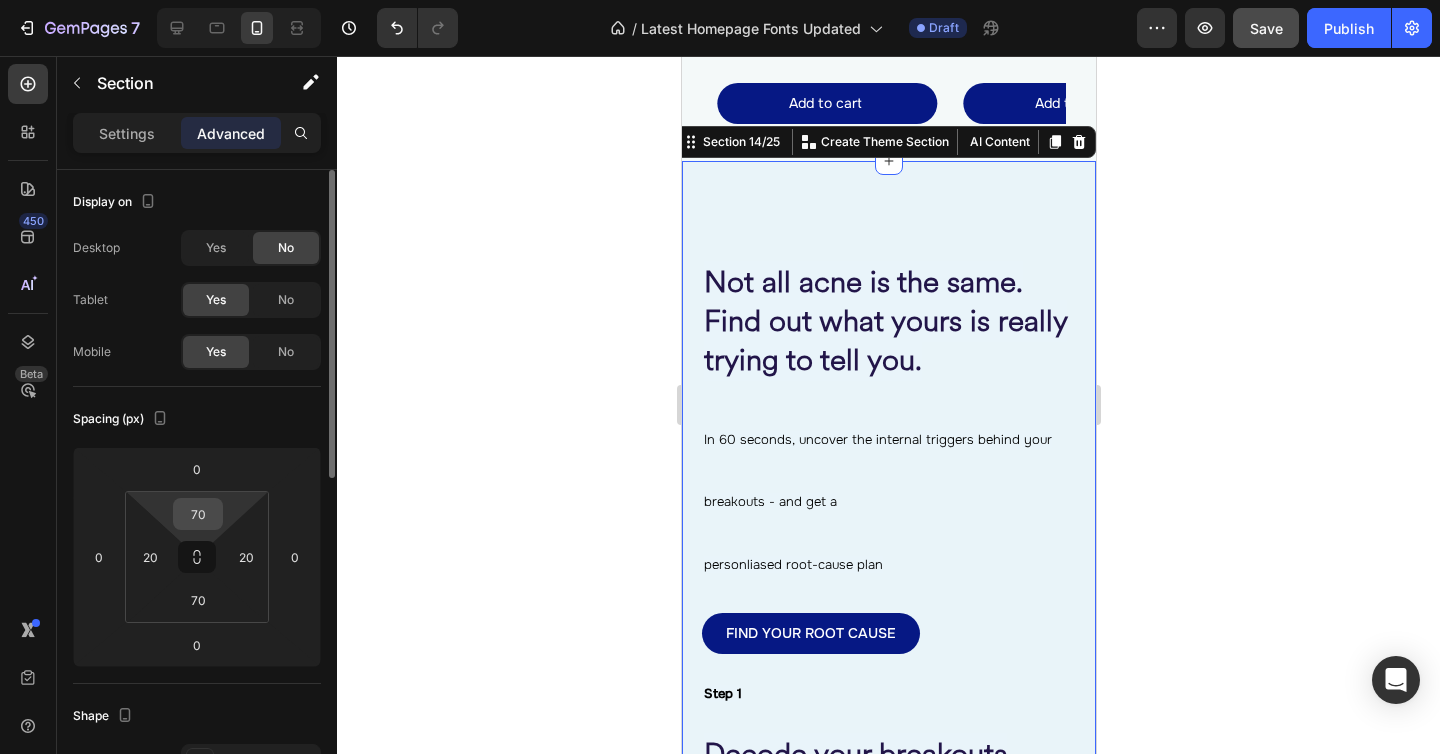click on "70" at bounding box center [198, 514] 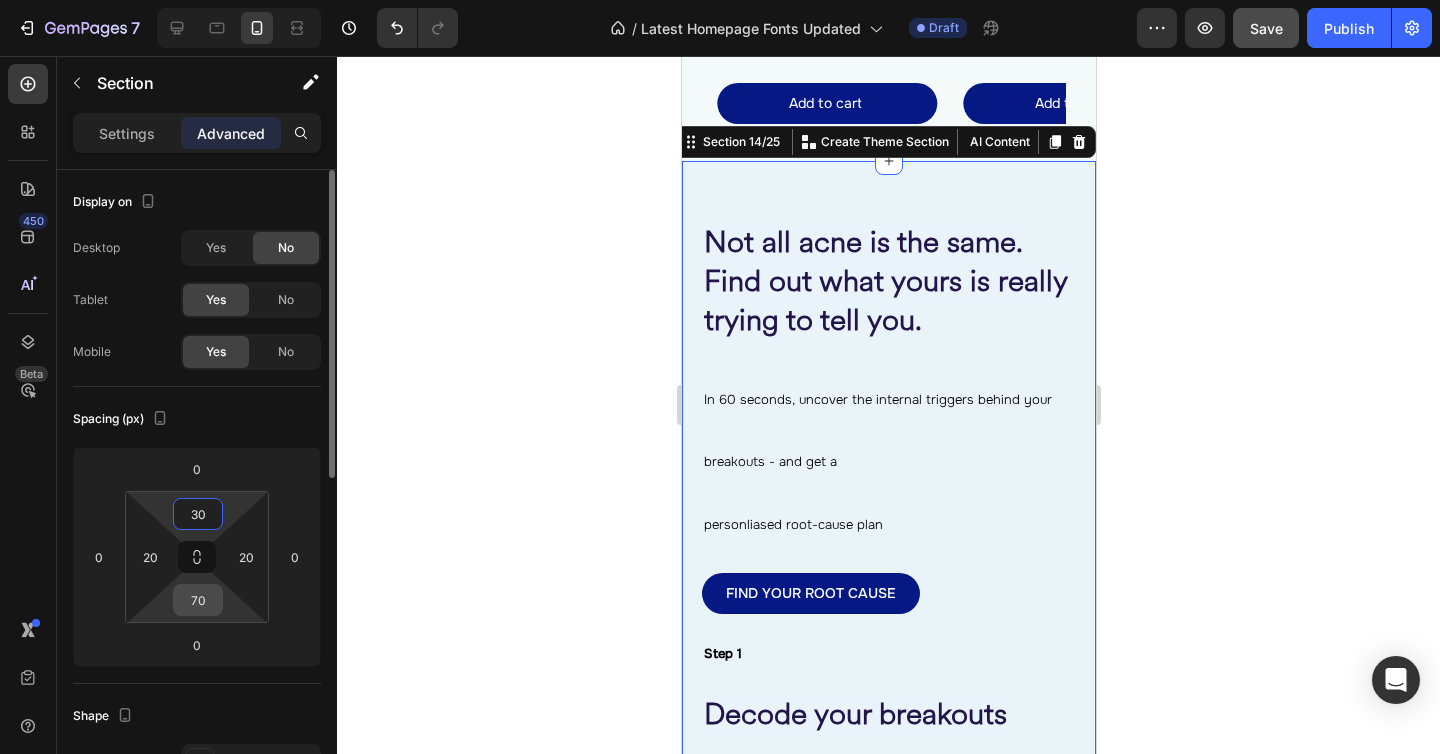 type on "30" 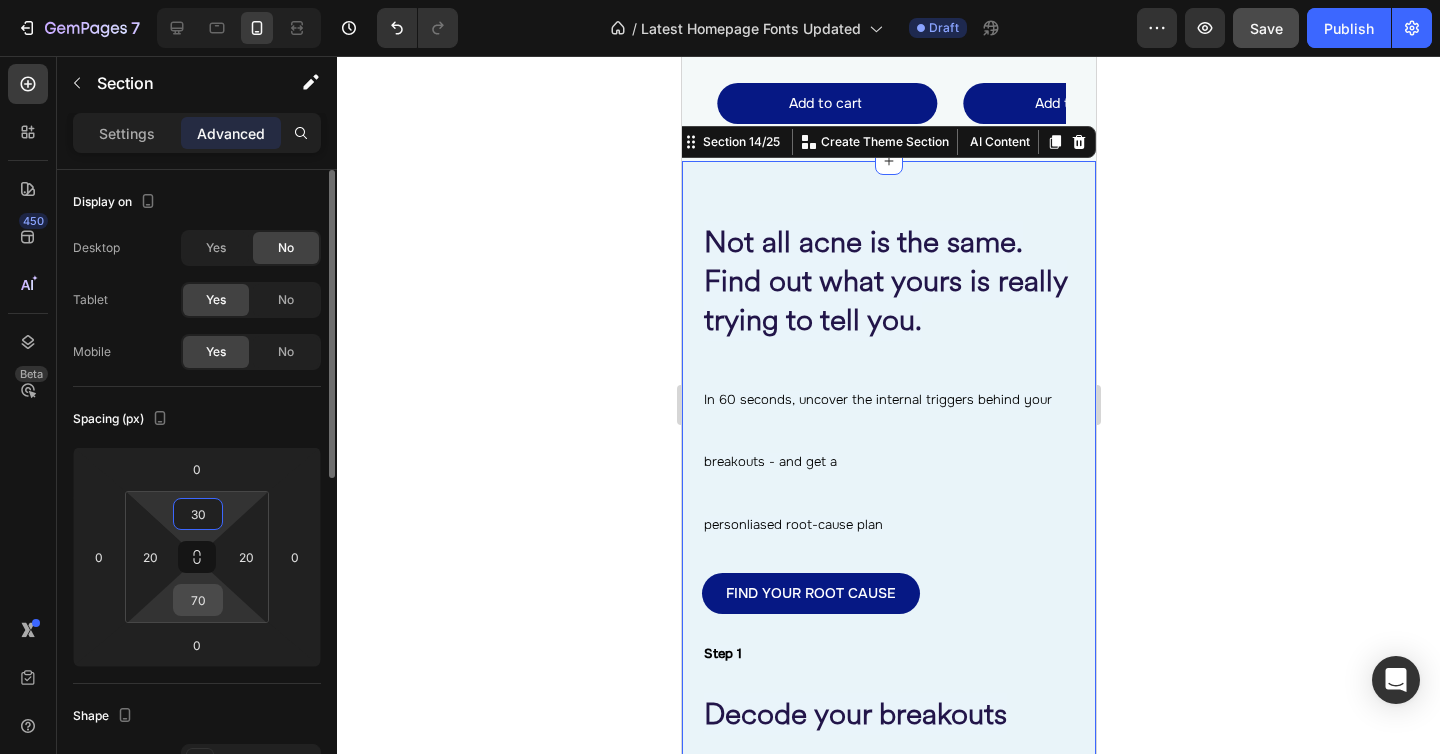 click on "70" at bounding box center (198, 600) 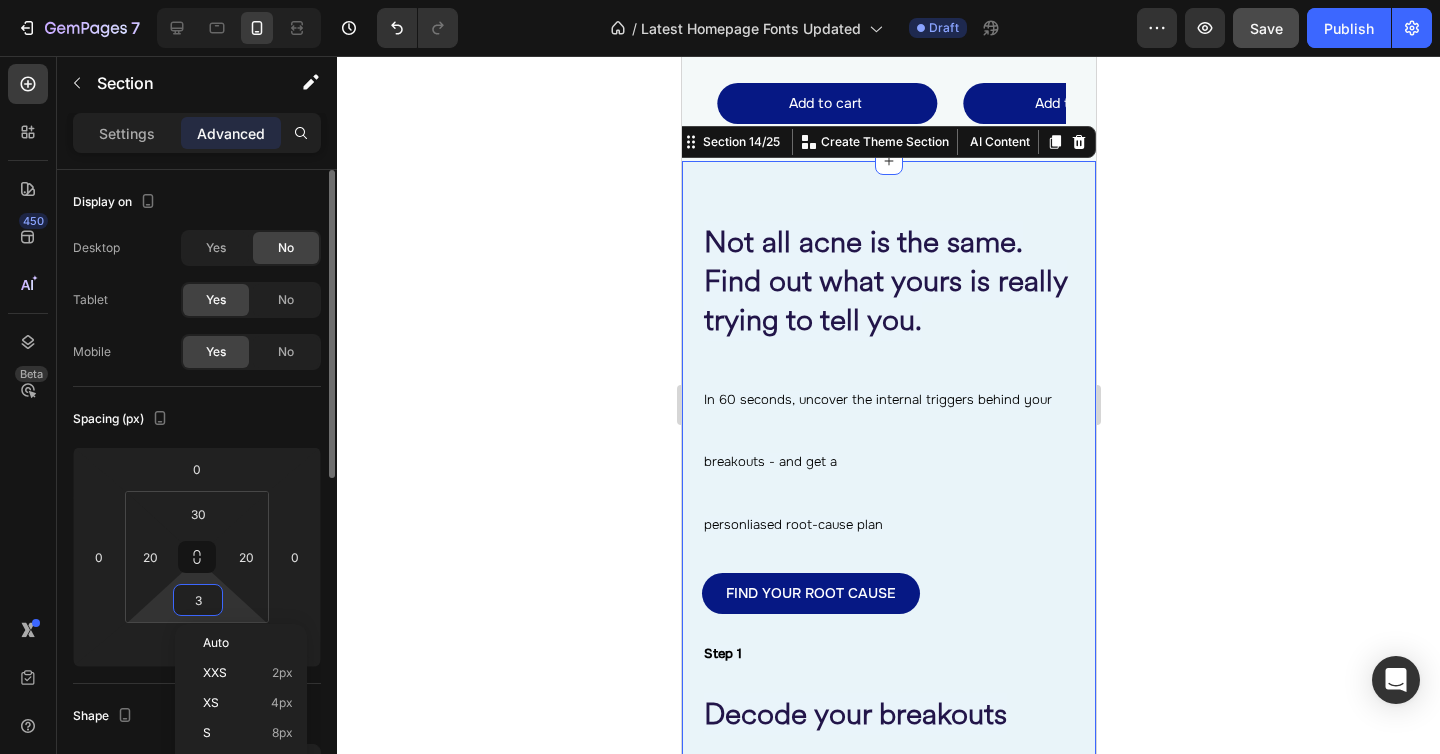 type on "30" 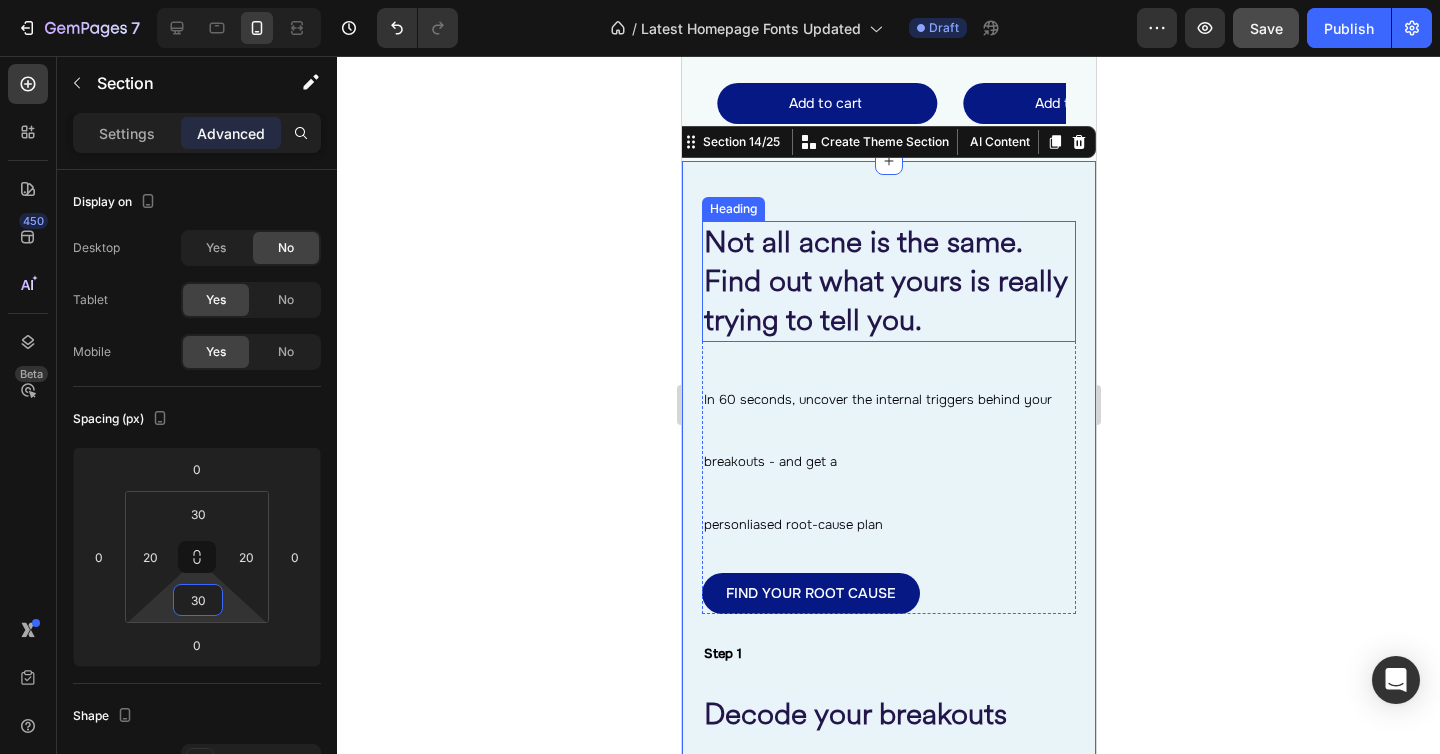 click on "Not all acne is the same. Find out what yours is really trying to tell you." at bounding box center [884, 281] 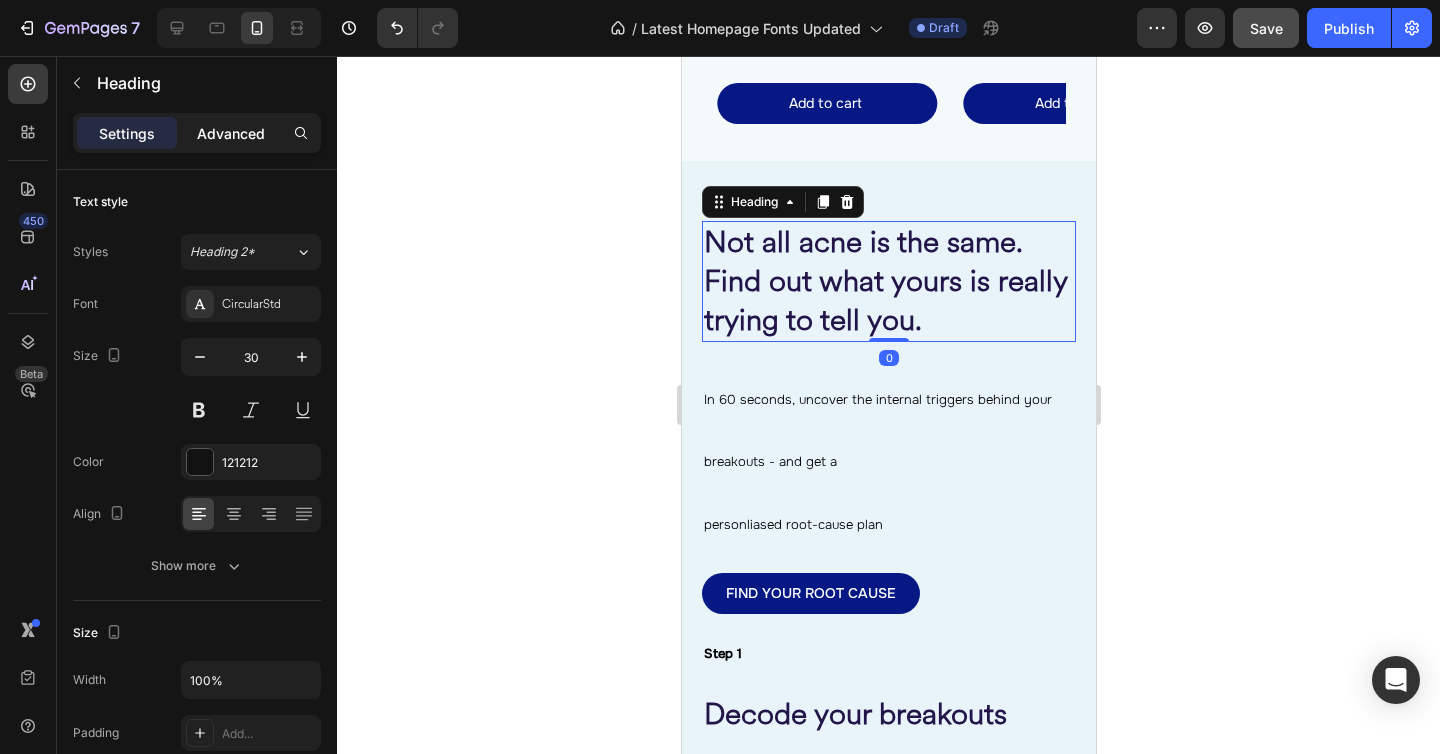 click on "Advanced" at bounding box center [231, 133] 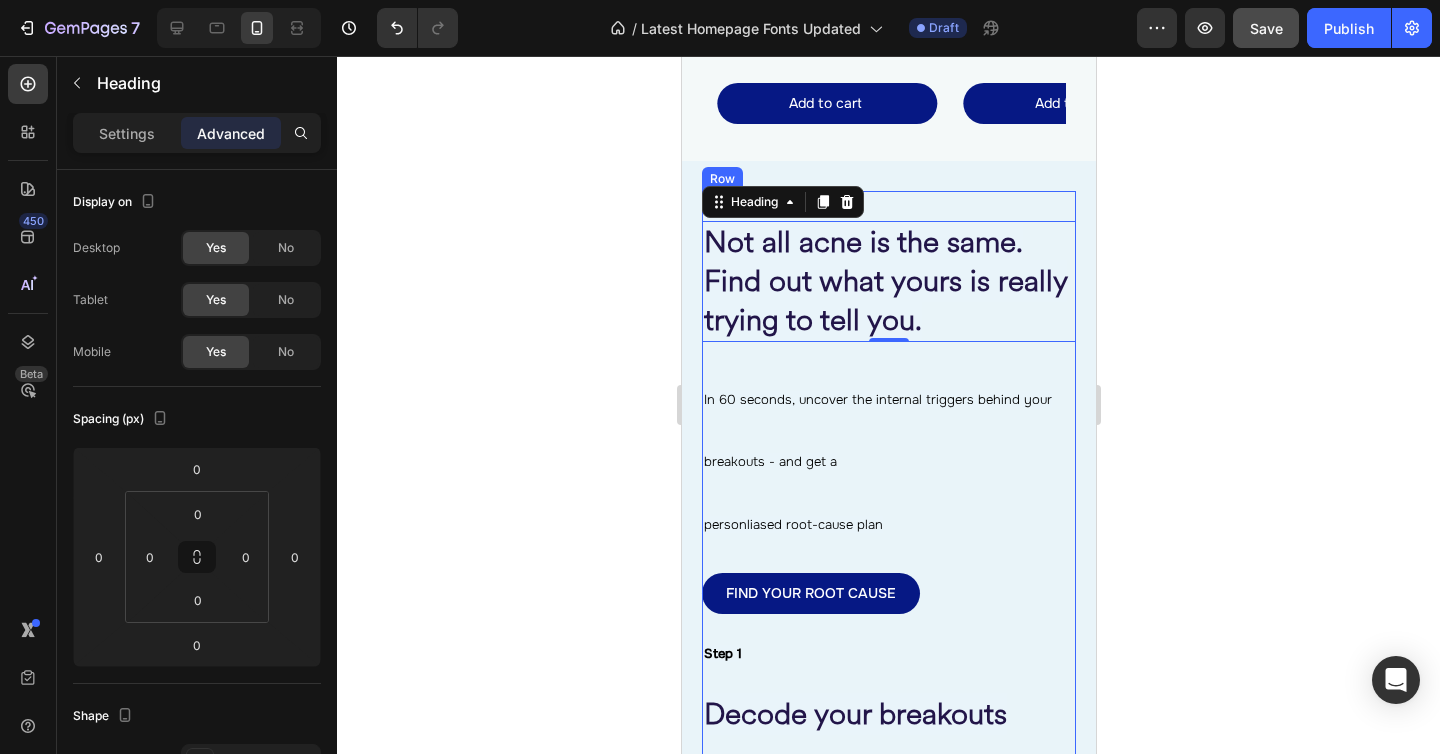 click on "⁠⁠⁠⁠⁠⁠⁠ Not all acne is the same. Find out what yours is really trying to tell you. Heading   0 In 60 seconds, uncover the internal triggers behind your breakouts - and get a personliased root-cause plan Heading FIND YOUR ROOT CAUSE Button Row" at bounding box center (888, 402) 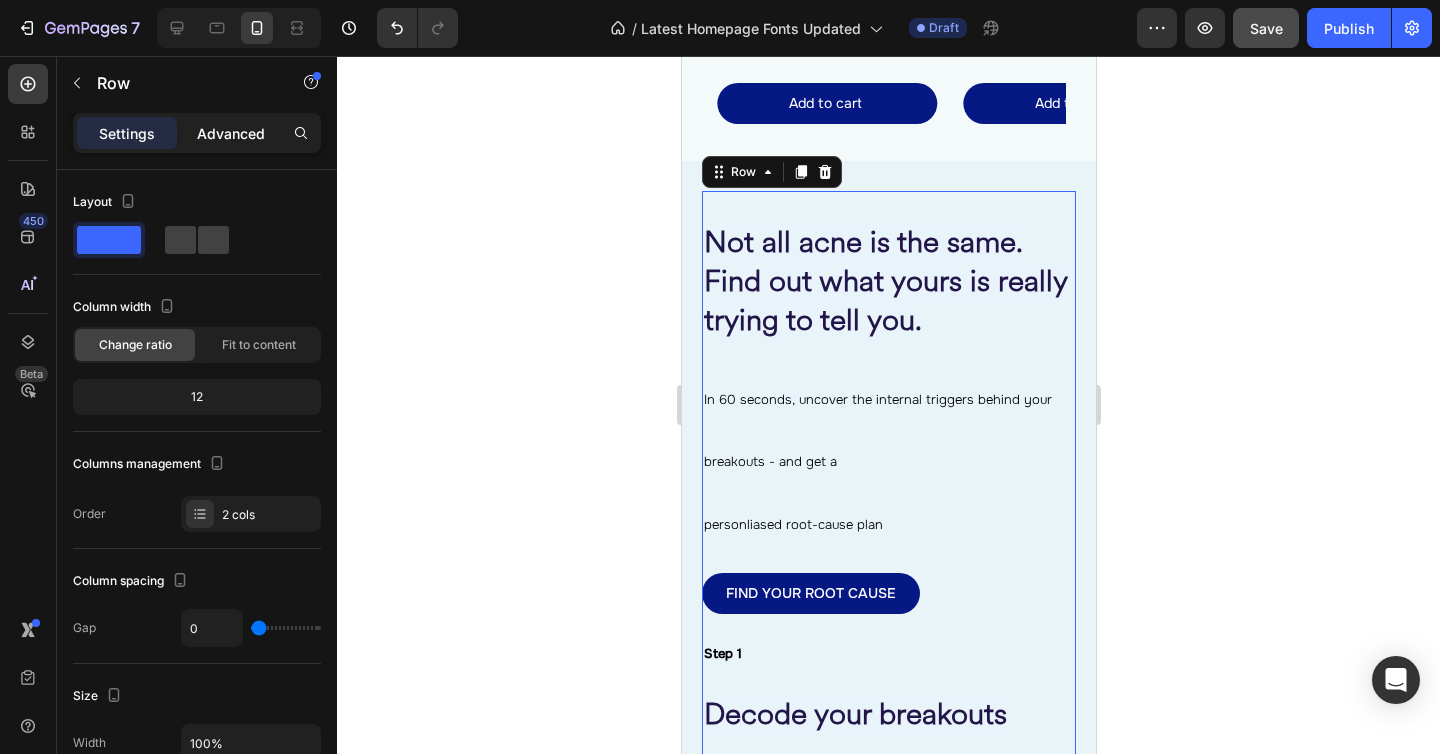 click on "Advanced" at bounding box center [231, 133] 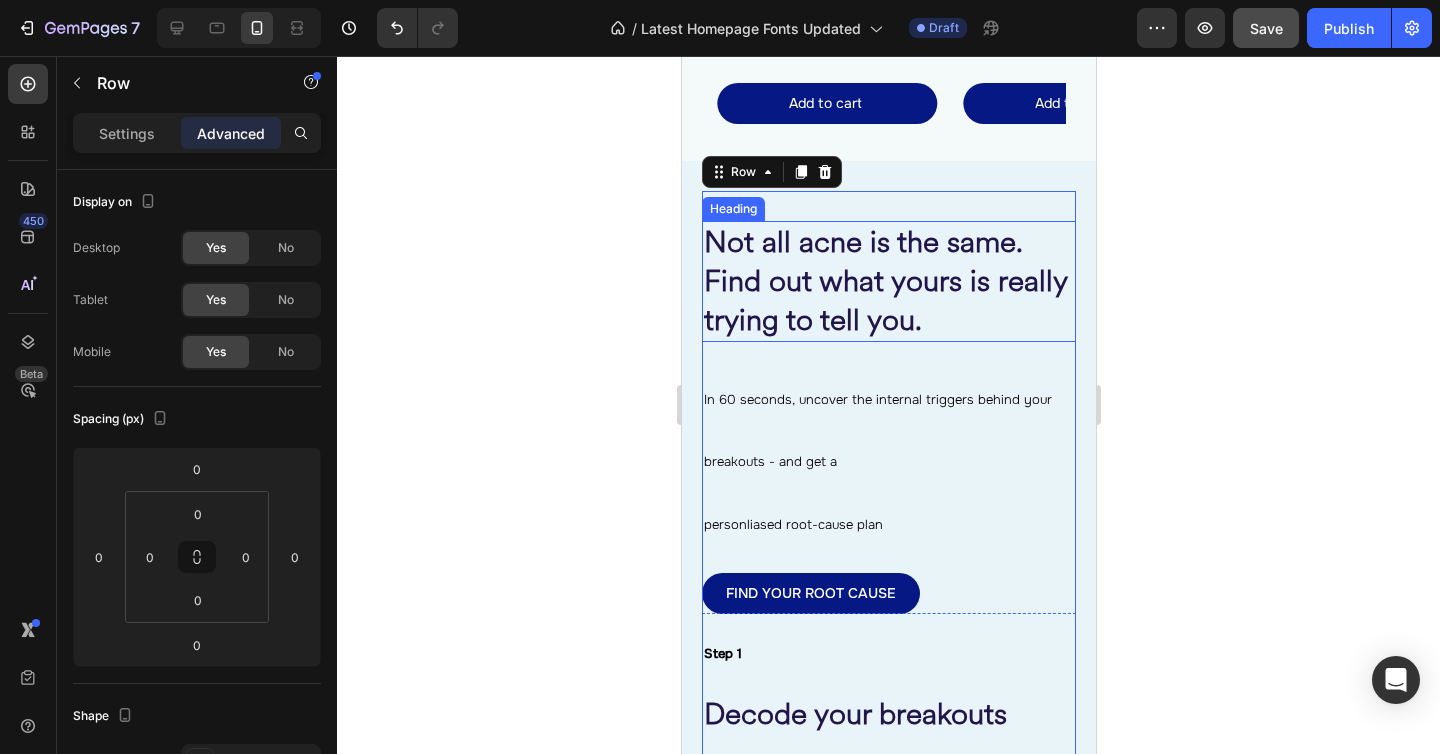 click on "Not all acne is the same. Find out what yours is really trying to tell you." at bounding box center (884, 281) 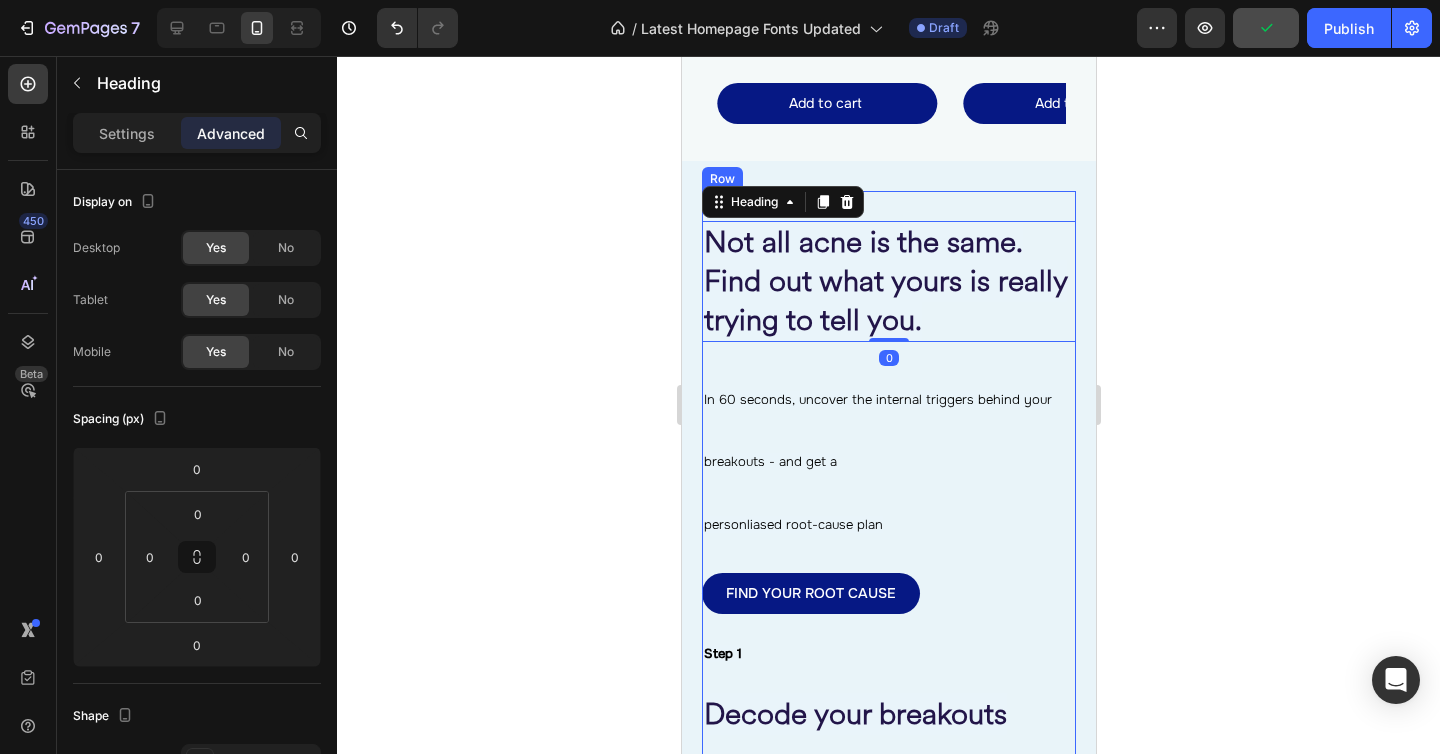 click on "⁠⁠⁠⁠⁠⁠⁠ Not all acne is the same. Find out what yours is really trying to tell you. Heading   0 In 60 seconds, uncover the internal triggers behind your breakouts - and get a personliased root-cause plan Heading FIND YOUR ROOT CAUSE Button Row" at bounding box center [888, 402] 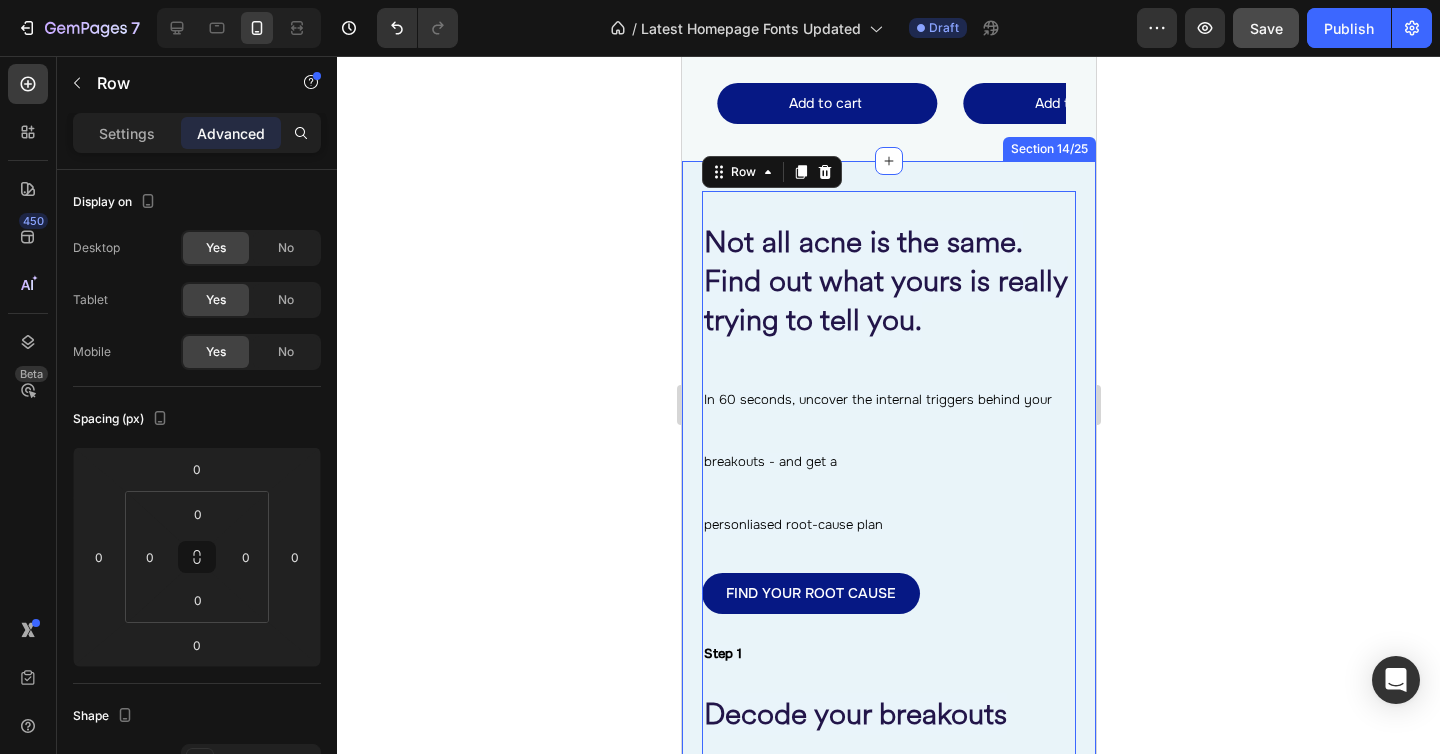 click on "⁠⁠⁠⁠⁠⁠⁠ Not all acne is the same. Find out what yours is really trying to tell you. Heading In 60 seconds, uncover the internal triggers behind your breakouts - and get a personliased root-cause plan Heading FIND YOUR ROOT CAUSE Button Row Step 1 Heading Decode your breakouts Heading Take our 60-second quiz to uncover the root causes behind your acne. Heading TAKE ACNE QUIZ Button Image ONLY TAKES A MINUTE! Heading Row Row Row Step 2 Heading Get your personalised Clear Skin Code Heading Trusted by real customers who’ve cleared their skin from within - even after years of trying everything else. Heading Row Row   0 Row Section 14/25" at bounding box center (888, 950) 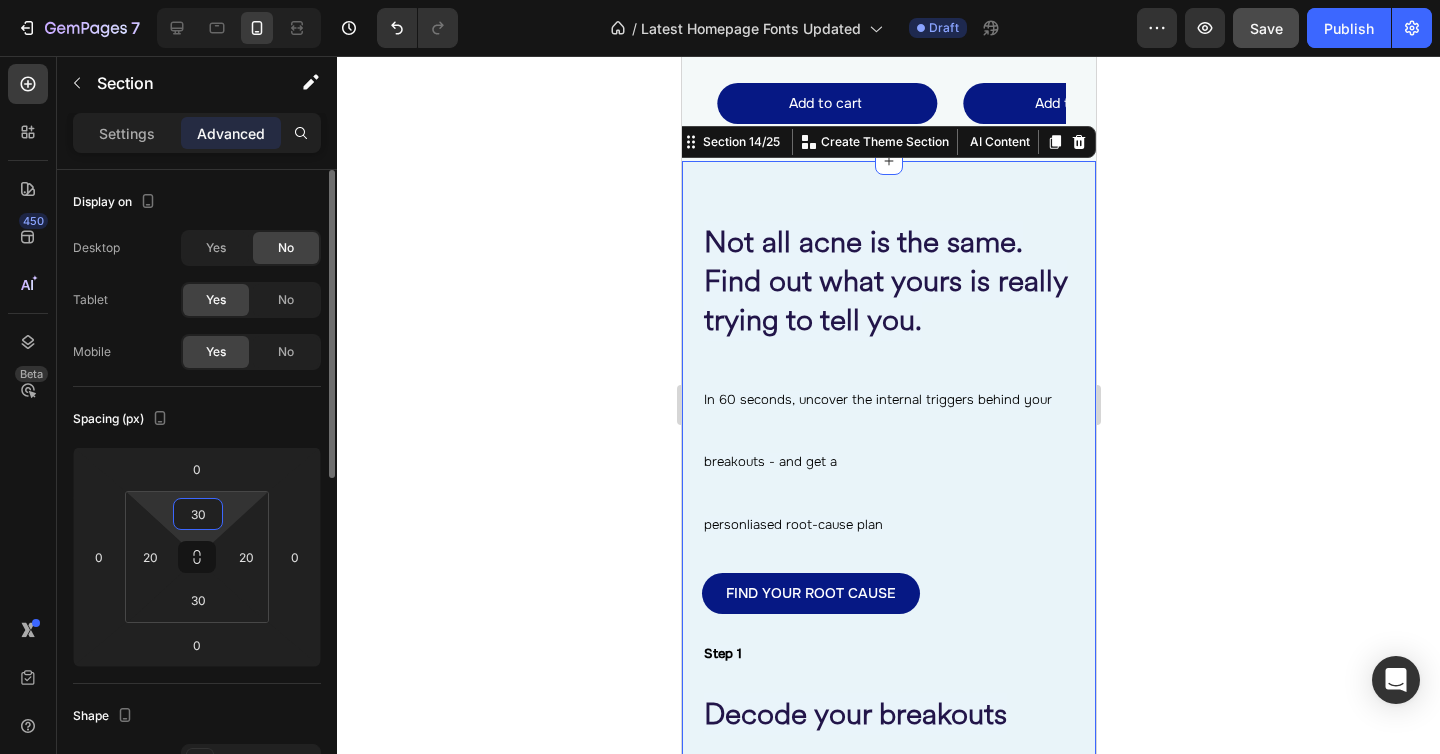 click on "30" at bounding box center [198, 514] 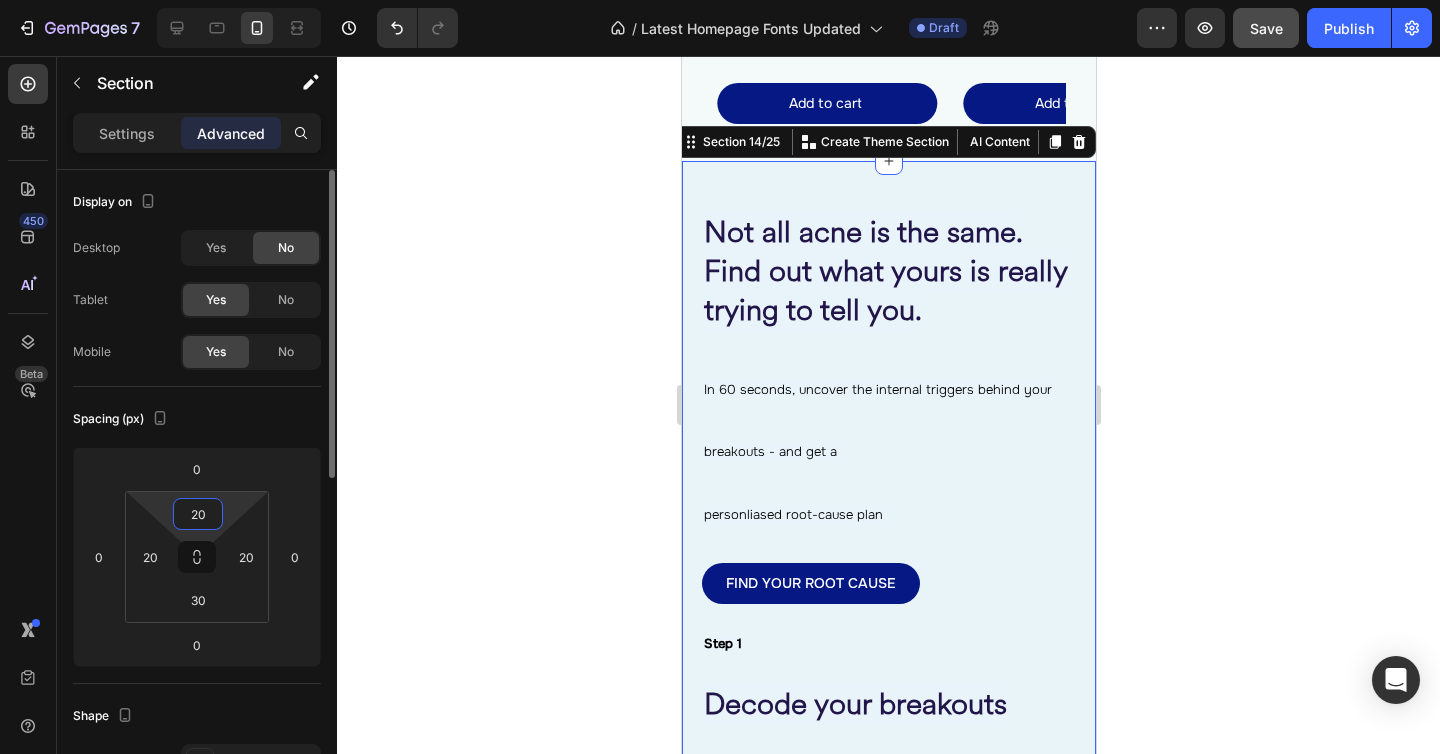 type on "2" 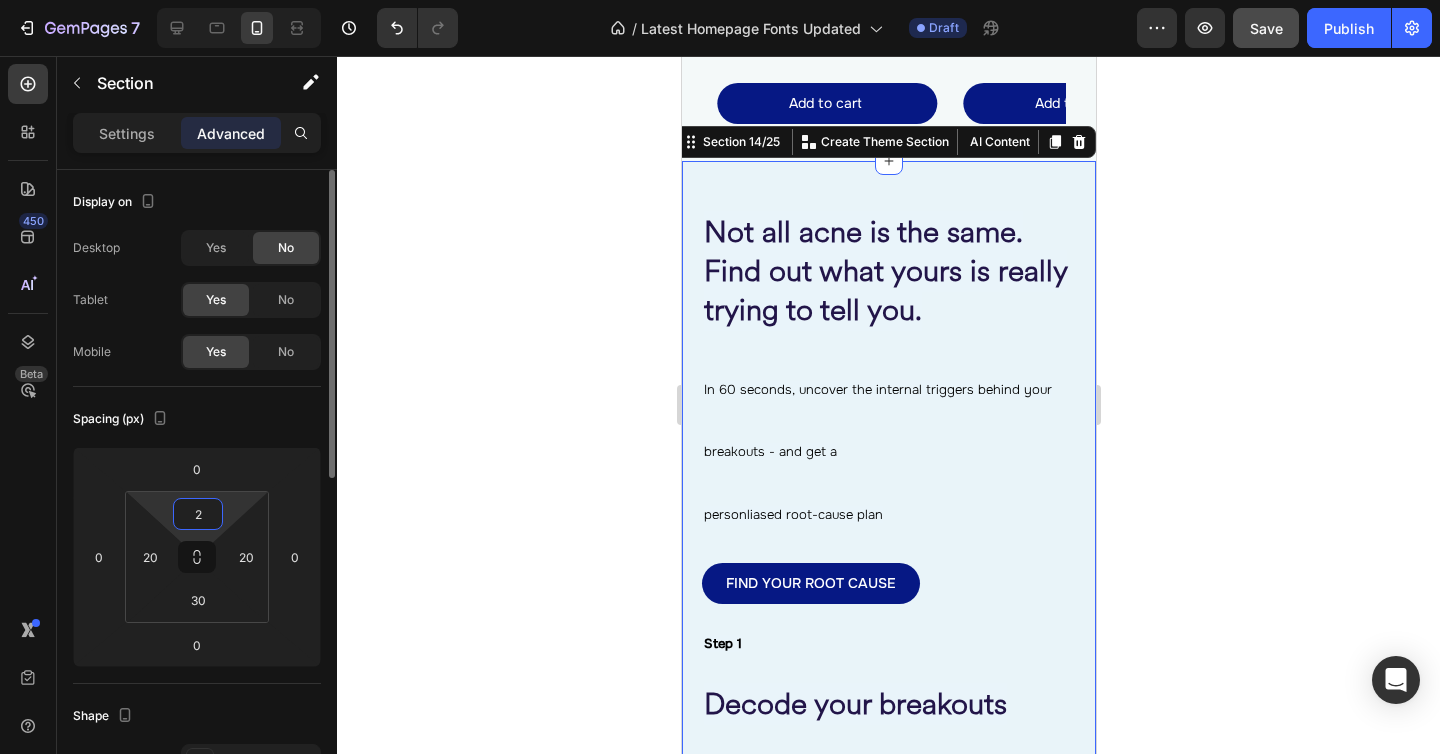 type 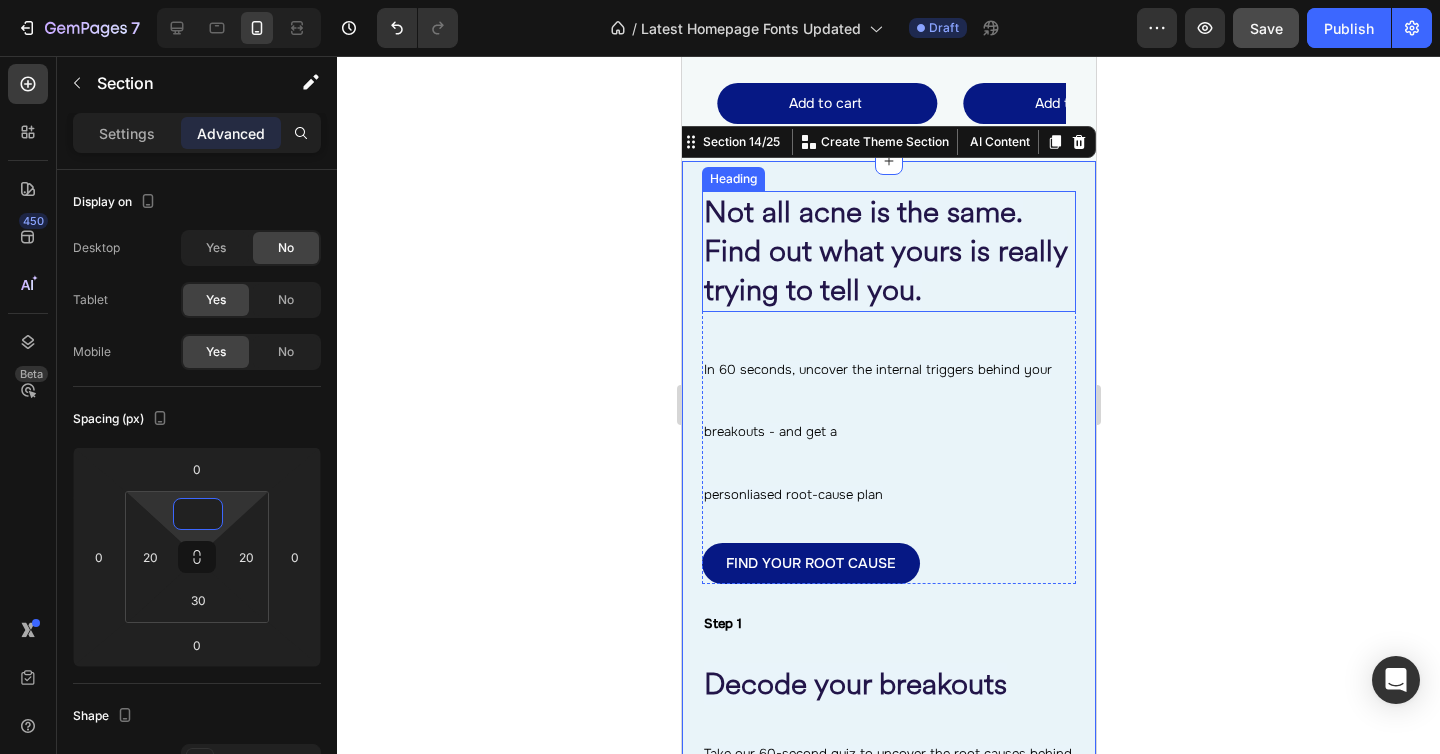 click on "⁠⁠⁠⁠⁠⁠⁠ Not all acne is the same. Find out what yours is really trying to tell you." at bounding box center (888, 251) 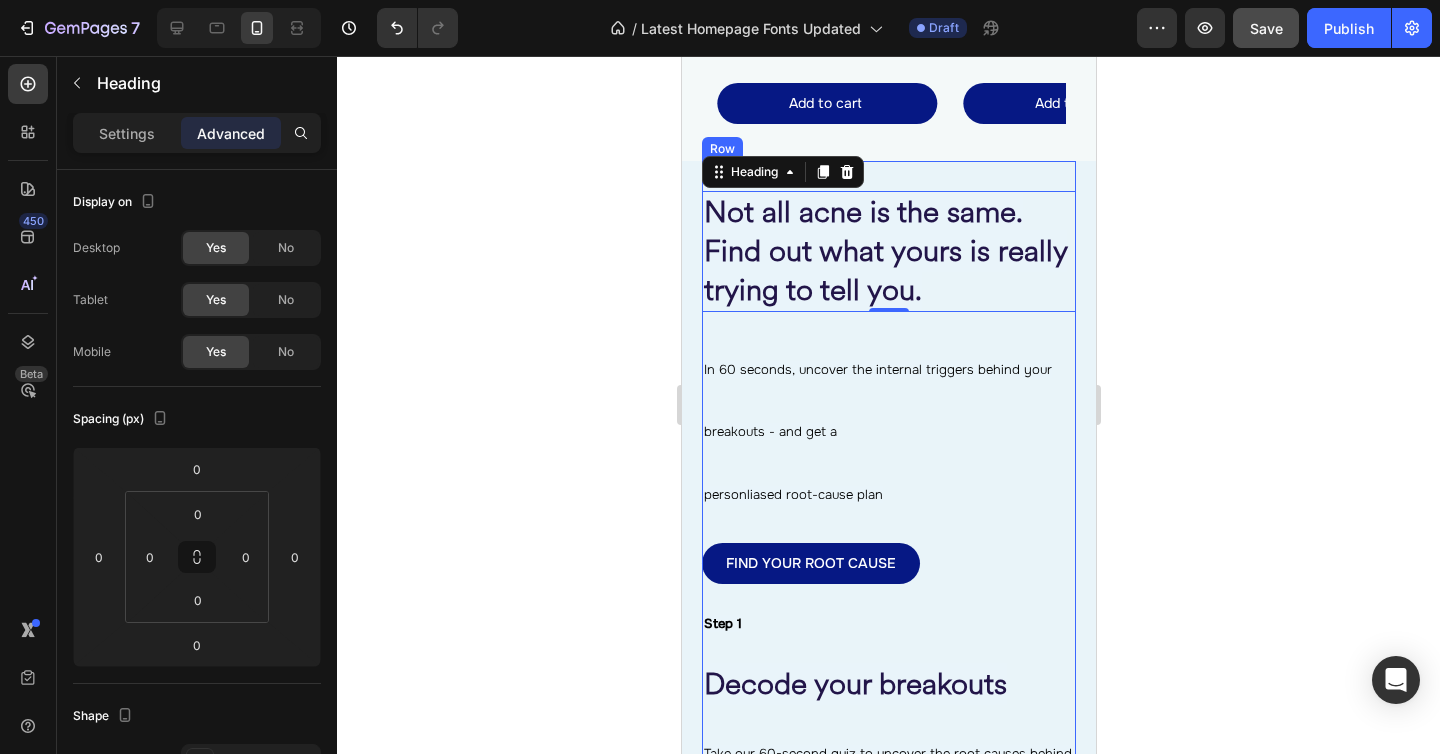 click on "⁠⁠⁠⁠⁠⁠⁠ Not all acne is the same. Find out what yours is really trying to tell you. Heading   0 In 60 seconds, uncover the internal triggers behind your breakouts - and get a personliased root-cause plan Heading FIND YOUR ROOT CAUSE Button Row" at bounding box center [888, 372] 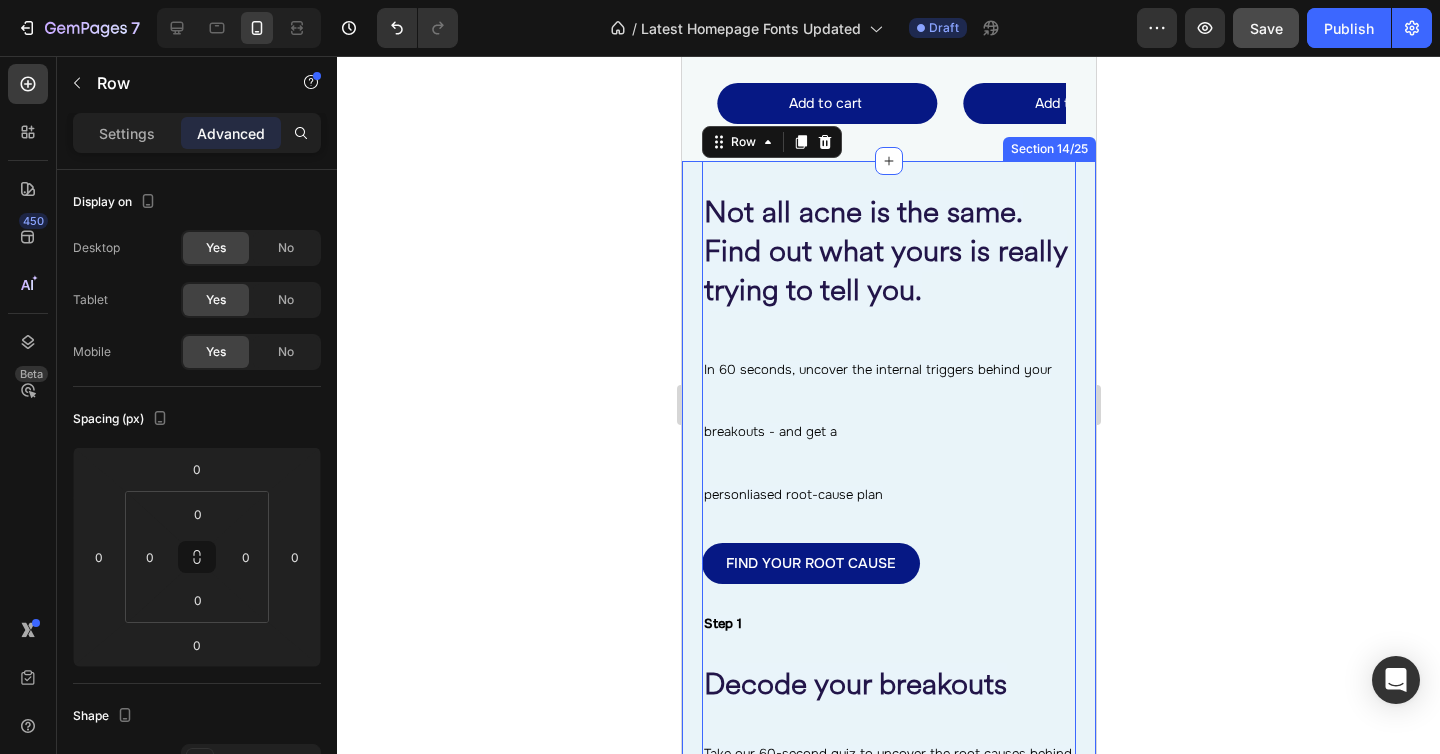 click on "⁠⁠⁠⁠⁠⁠⁠ Not all acne is the same. Find out what yours is really trying to tell you. Heading In 60 seconds, uncover the internal triggers behind your breakouts - and get a personliased root-cause plan Heading FIND YOUR ROOT CAUSE Button Row Step 1 Heading Decode your breakouts Heading Take our 60-second quiz to uncover the root causes behind your acne. Heading TAKE ACNE QUIZ Button Image ONLY TAKES A MINUTE! Heading Row Row Row Step 2 Heading Get your personalised Clear Skin Code Heading Trusted by real customers who’ve cleared their skin from within - even after years of trying everything else. Heading Row Row   0 Row Section 14/25" at bounding box center [888, 935] 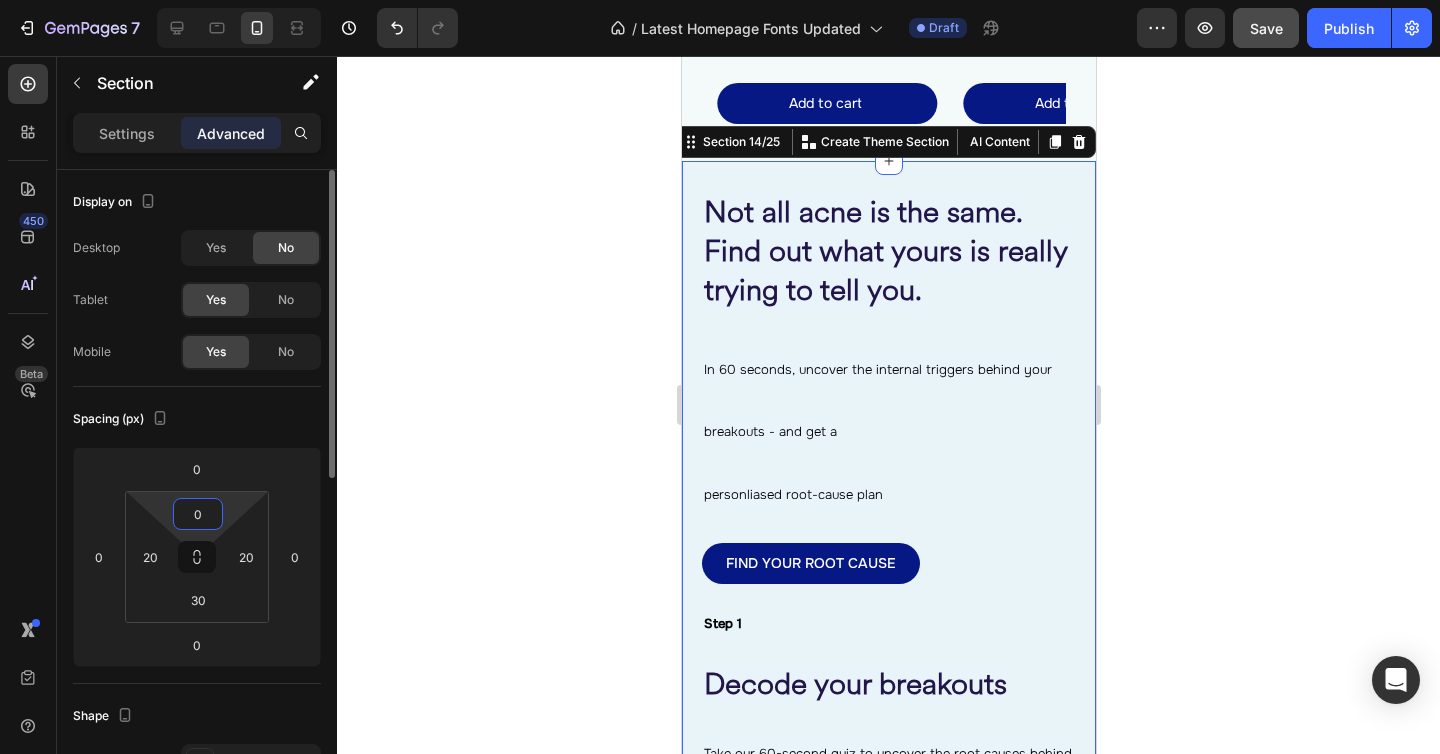click on "0" at bounding box center (198, 514) 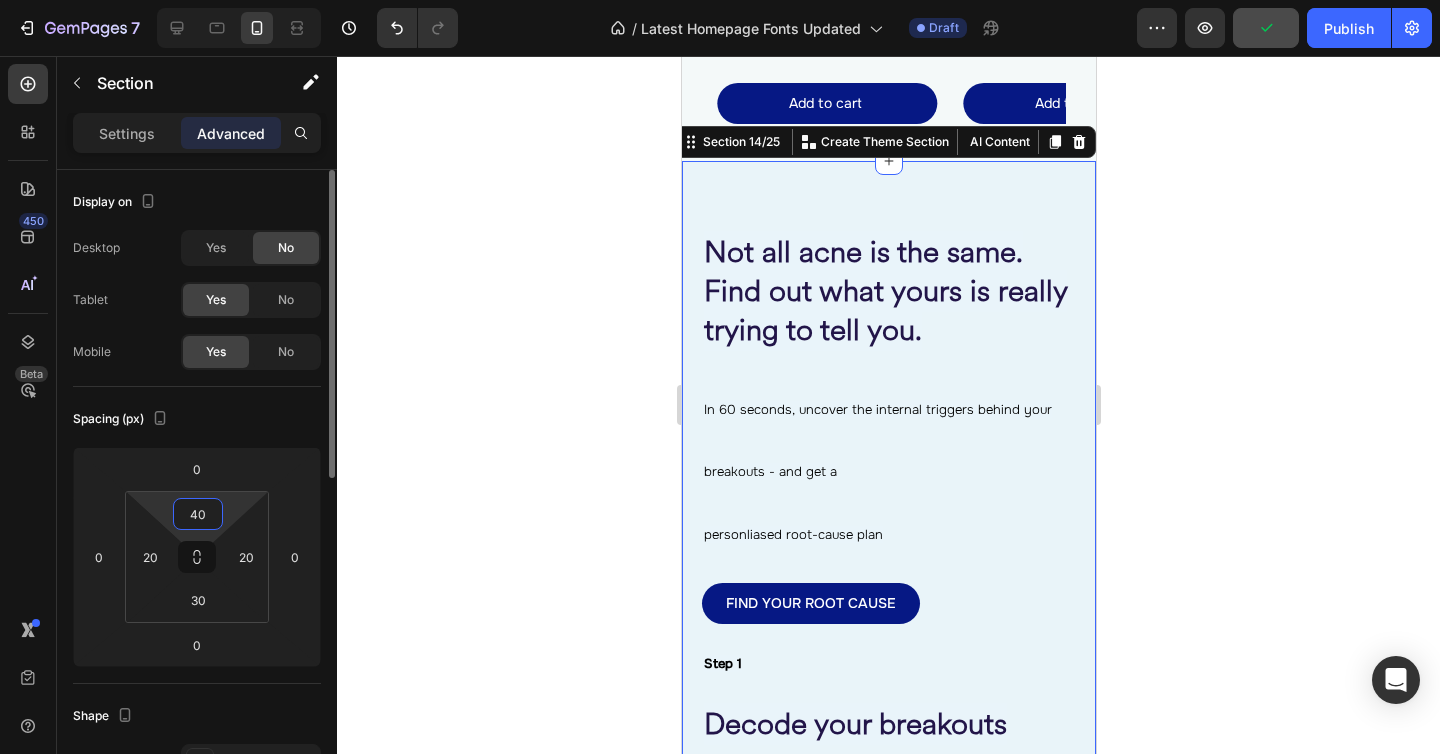 type on "4" 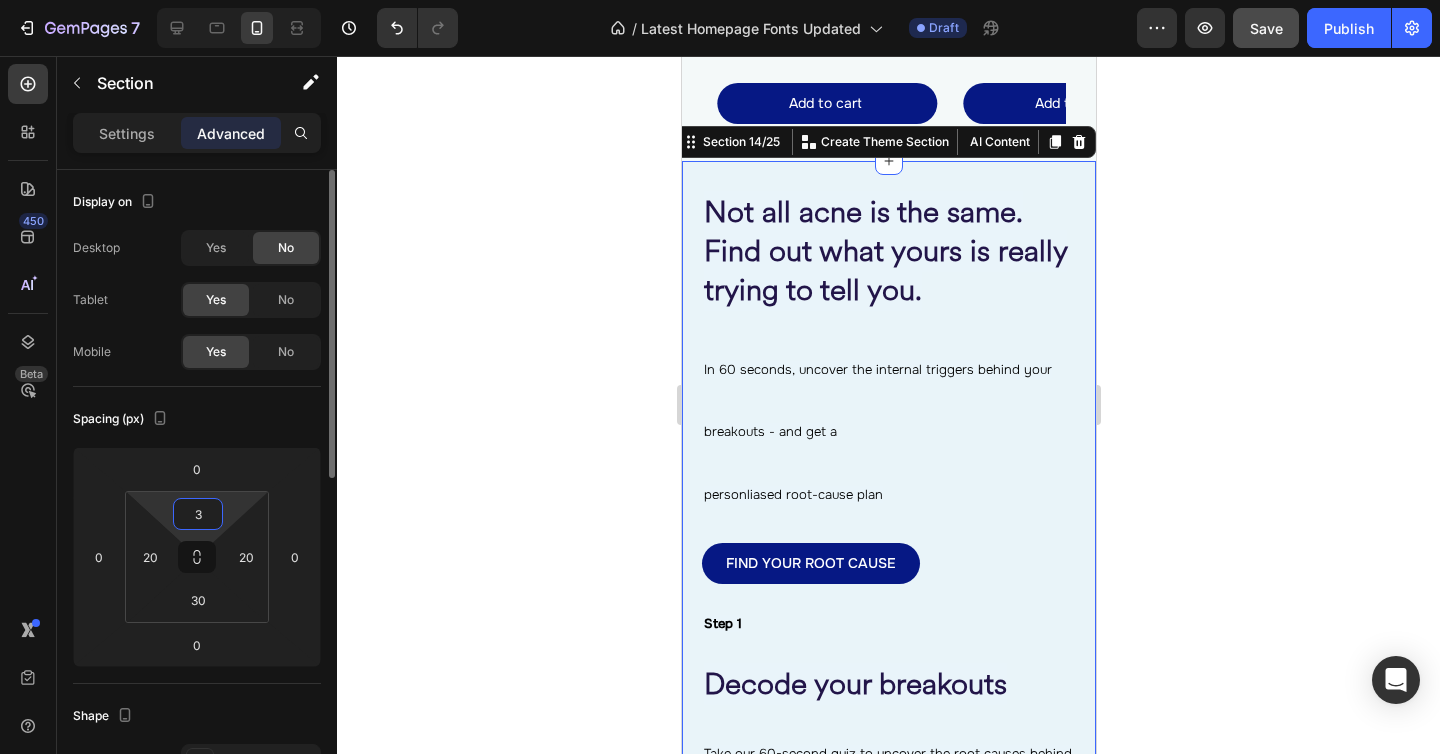 type on "30" 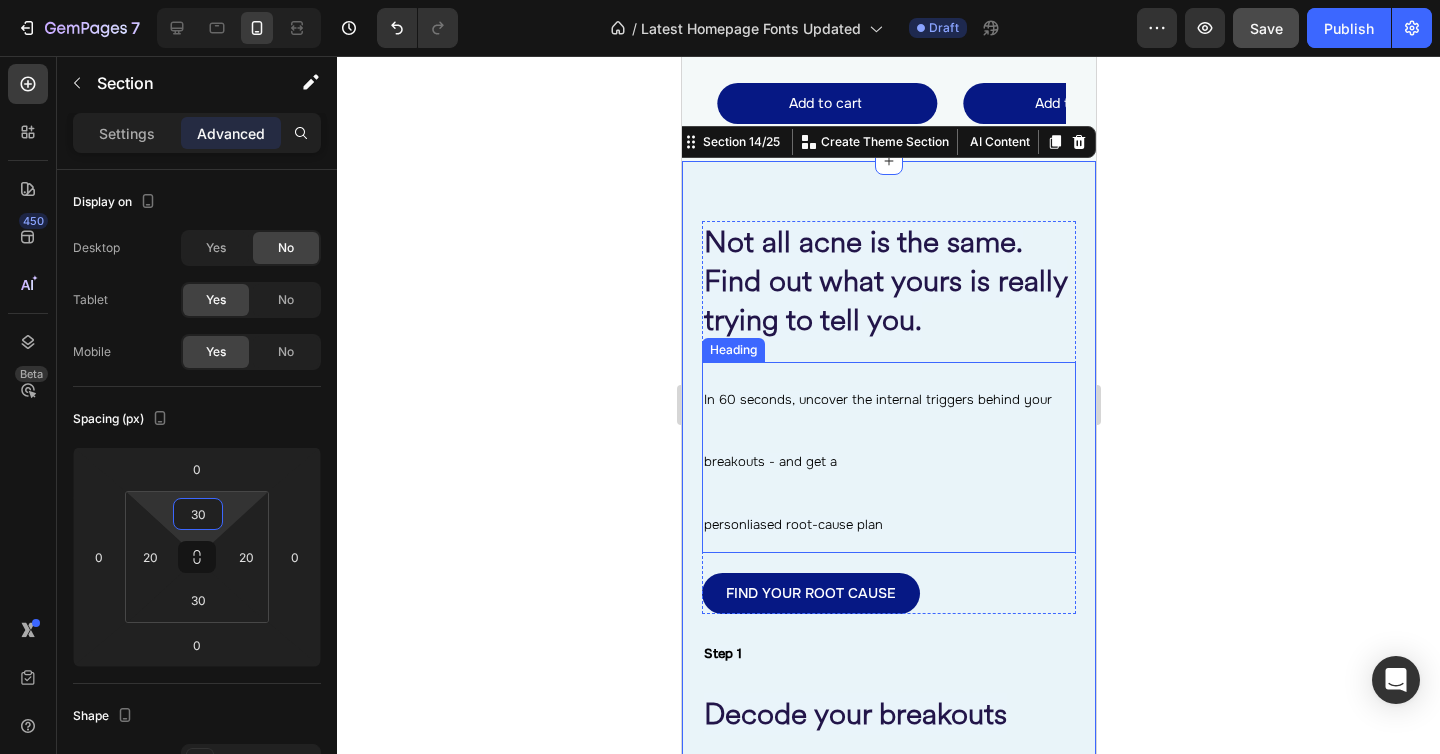 click on "In 60 seconds, uncover the internal triggers behind your breakouts - and get a personliased root-cause plan" at bounding box center (888, 457) 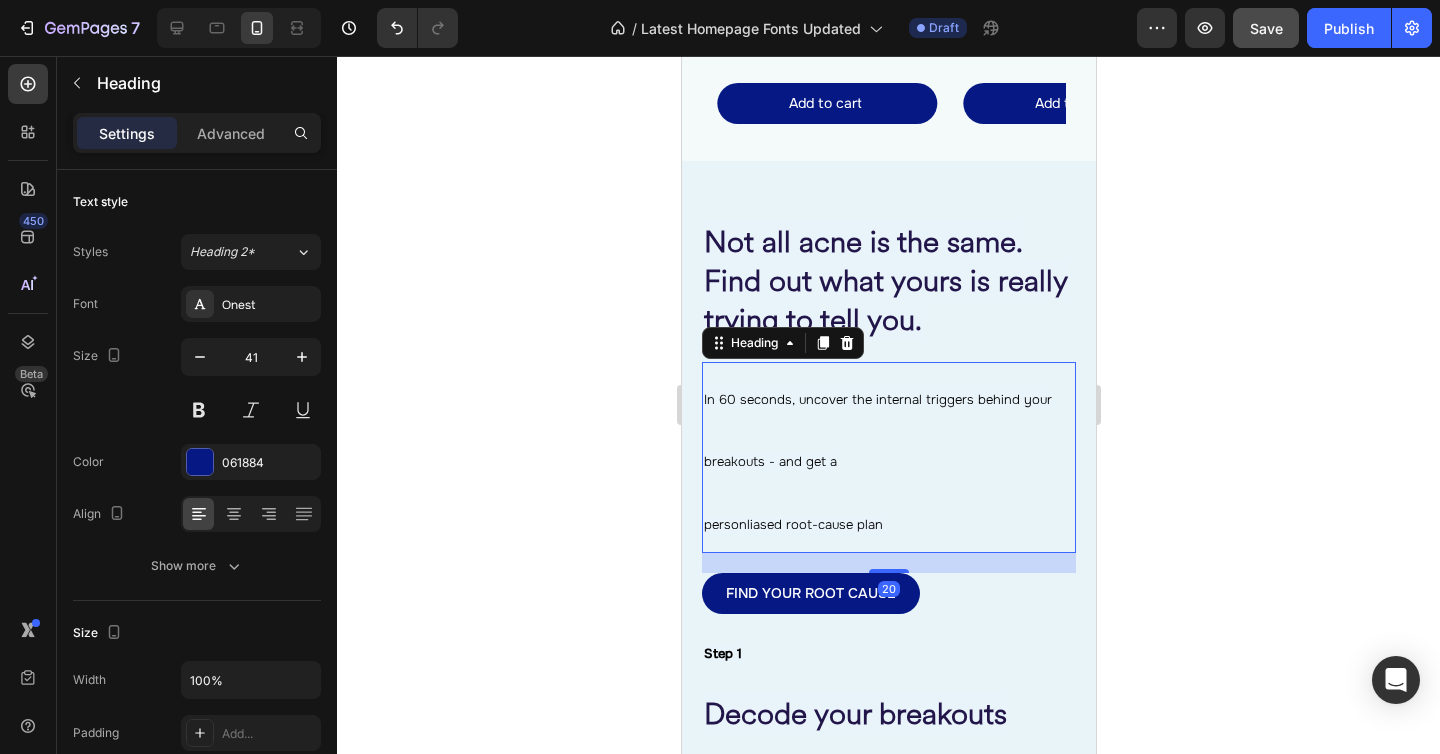 click on "In 60 seconds, uncover the internal triggers behind your breakouts - and get a personliased root-cause plan" at bounding box center (888, 457) 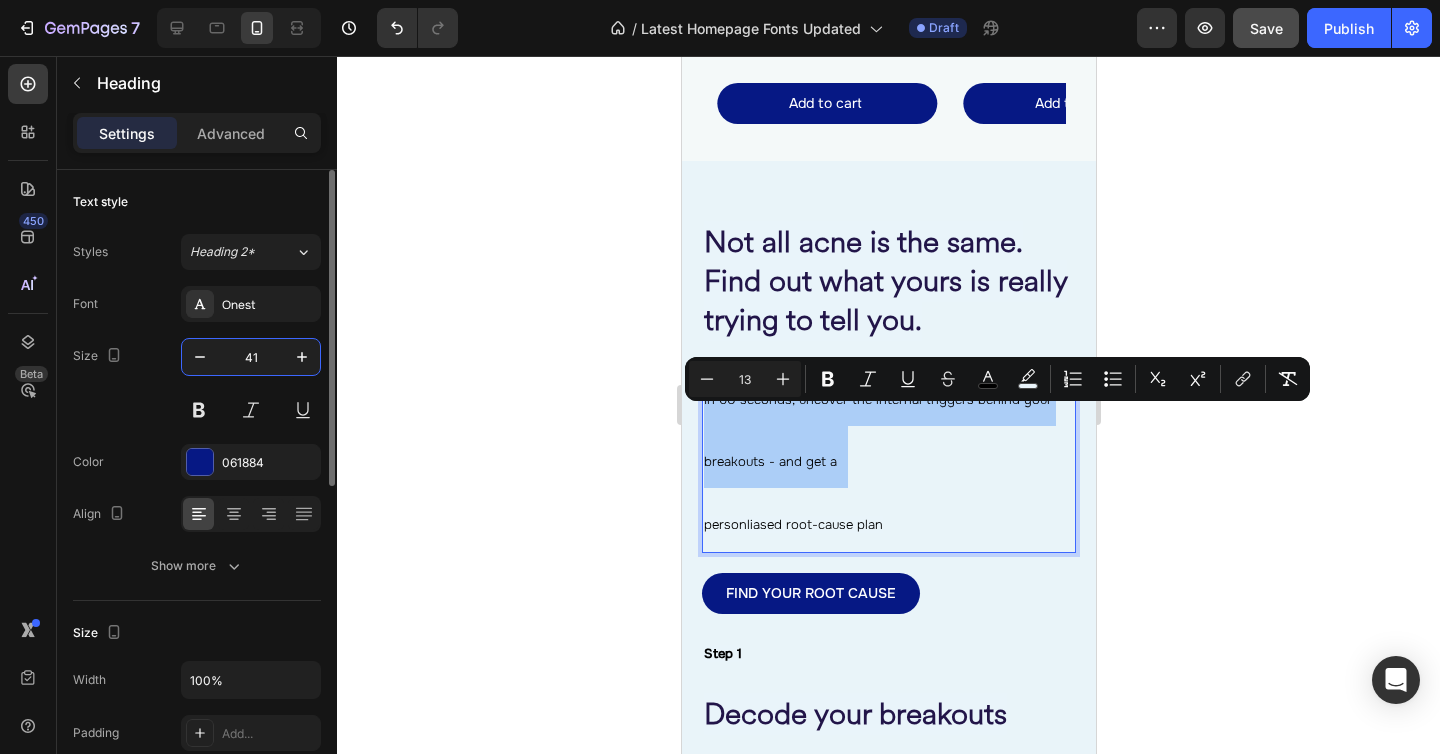 click on "41" at bounding box center (251, 357) 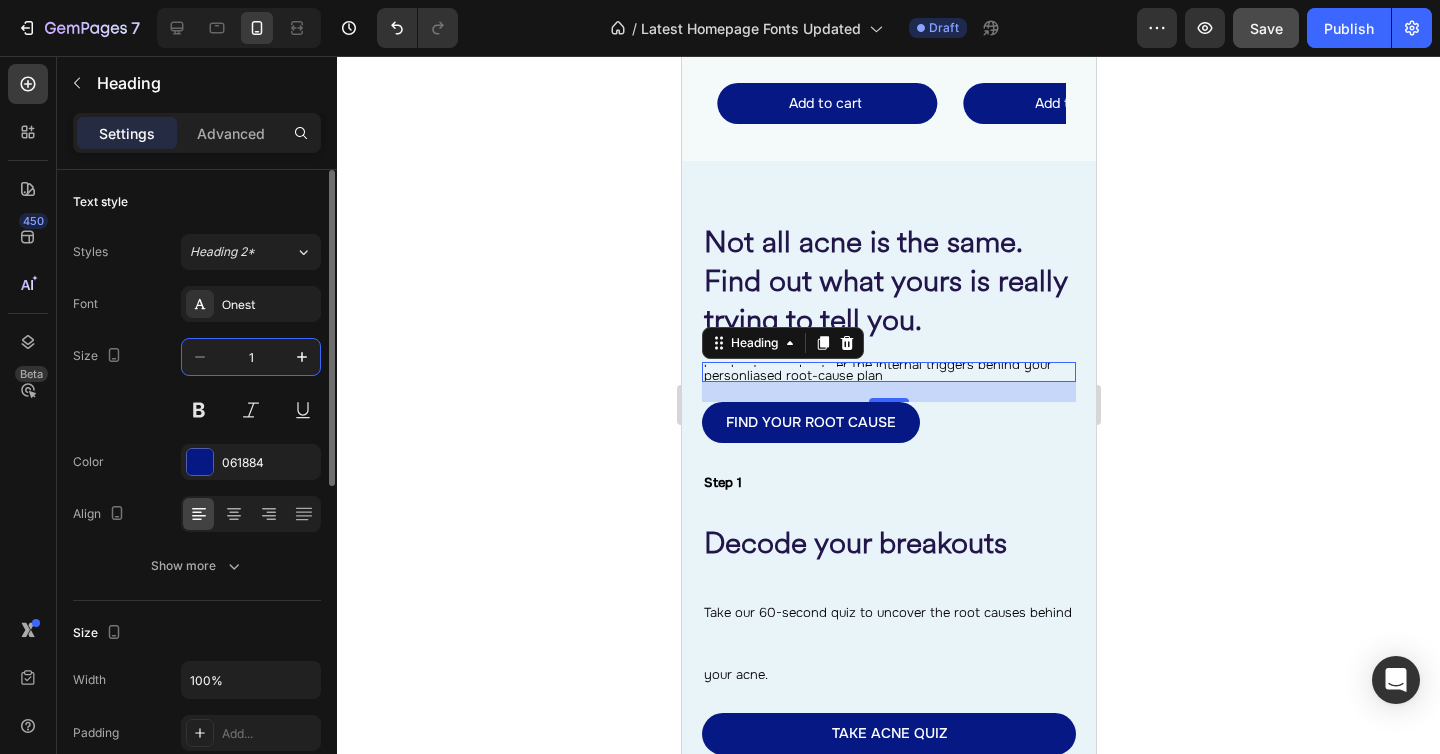 type on "13" 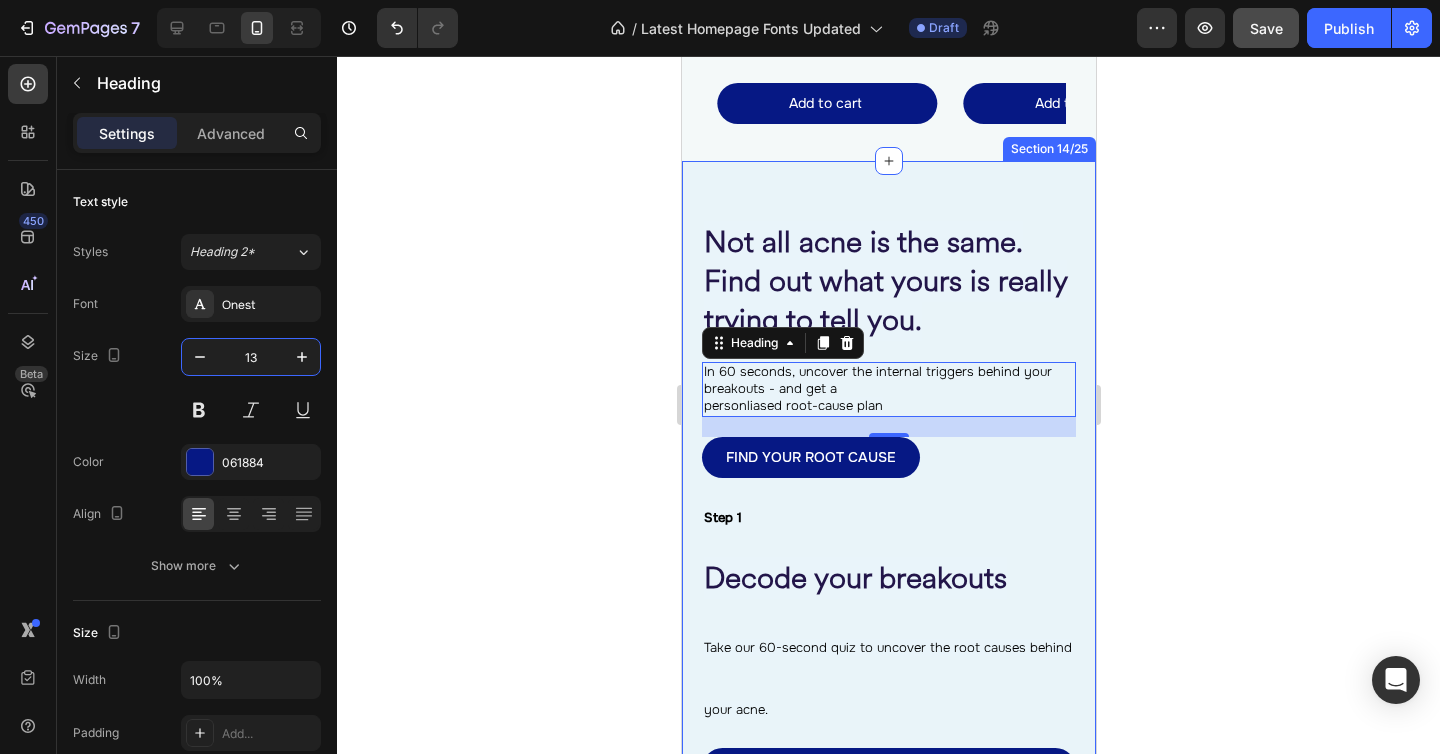 click on "⁠⁠⁠⁠⁠⁠⁠ Not all acne is the same. Find out what yours is really trying to tell you. Heading ⁠⁠⁠⁠⁠⁠⁠ In 60 seconds, uncover the internal triggers behind your breakouts - and get a personliased root-cause plan Heading   20 FIND YOUR ROOT CAUSE Button Row Step 1 Heading Decode your breakouts Heading Take our 60-second quiz to uncover the root causes behind your acne. Heading TAKE ACNE QUIZ Button Image ONLY TAKES A MINUTE! Heading Row Row Row Step 2 Heading Get your personalised Clear Skin Code Heading Trusted by real customers who’ve cleared their skin from within - even after years of trying everything else. Heading Row Row Row Section 14/25" at bounding box center (888, 882) 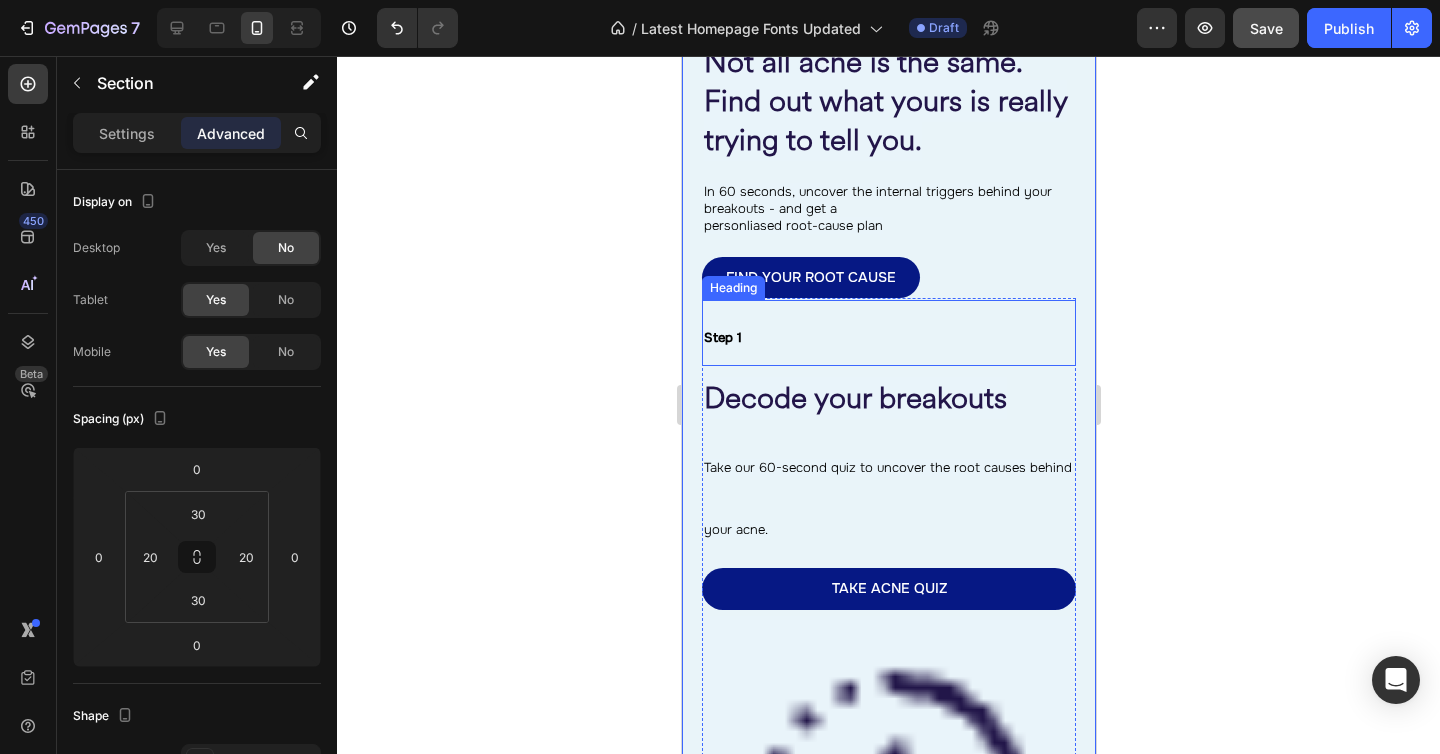 scroll, scrollTop: 2815, scrollLeft: 0, axis: vertical 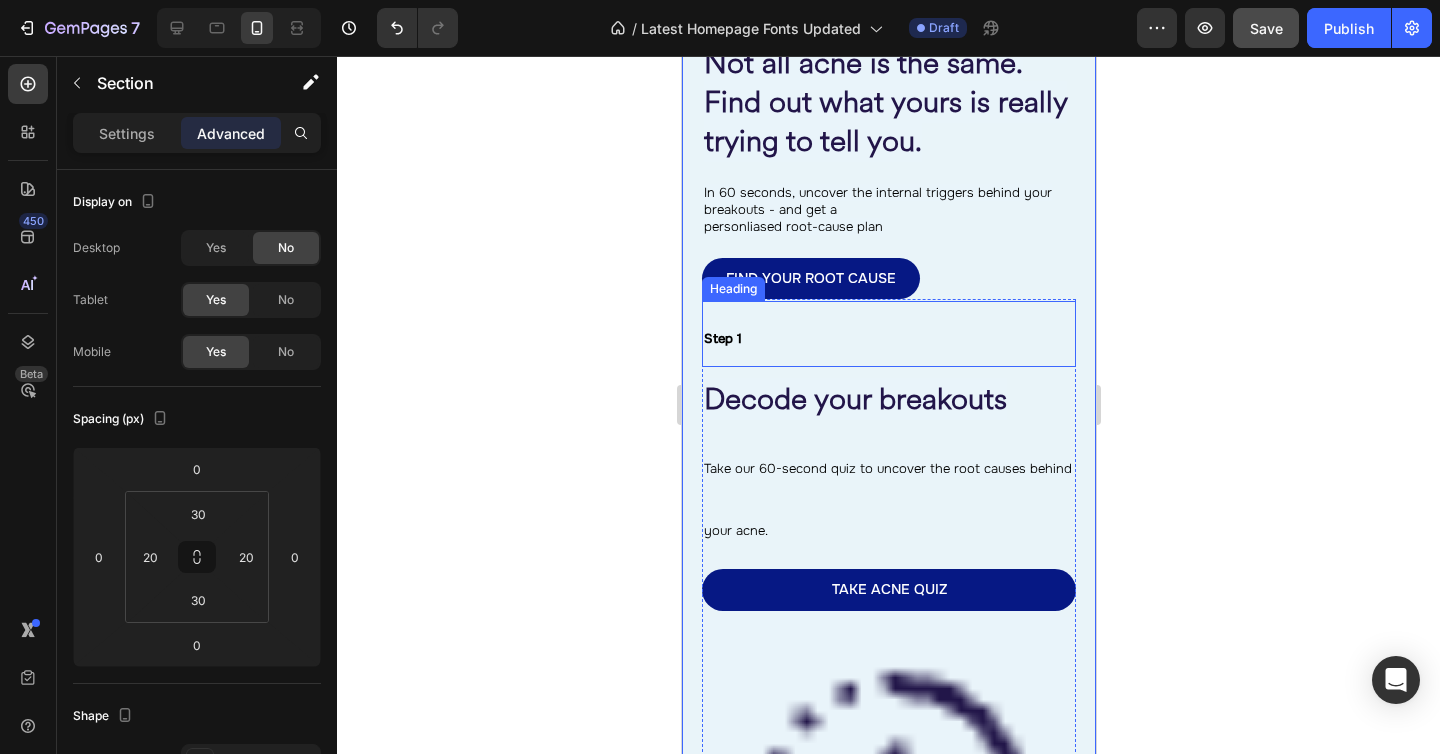 click on "Step 1" at bounding box center [888, 334] 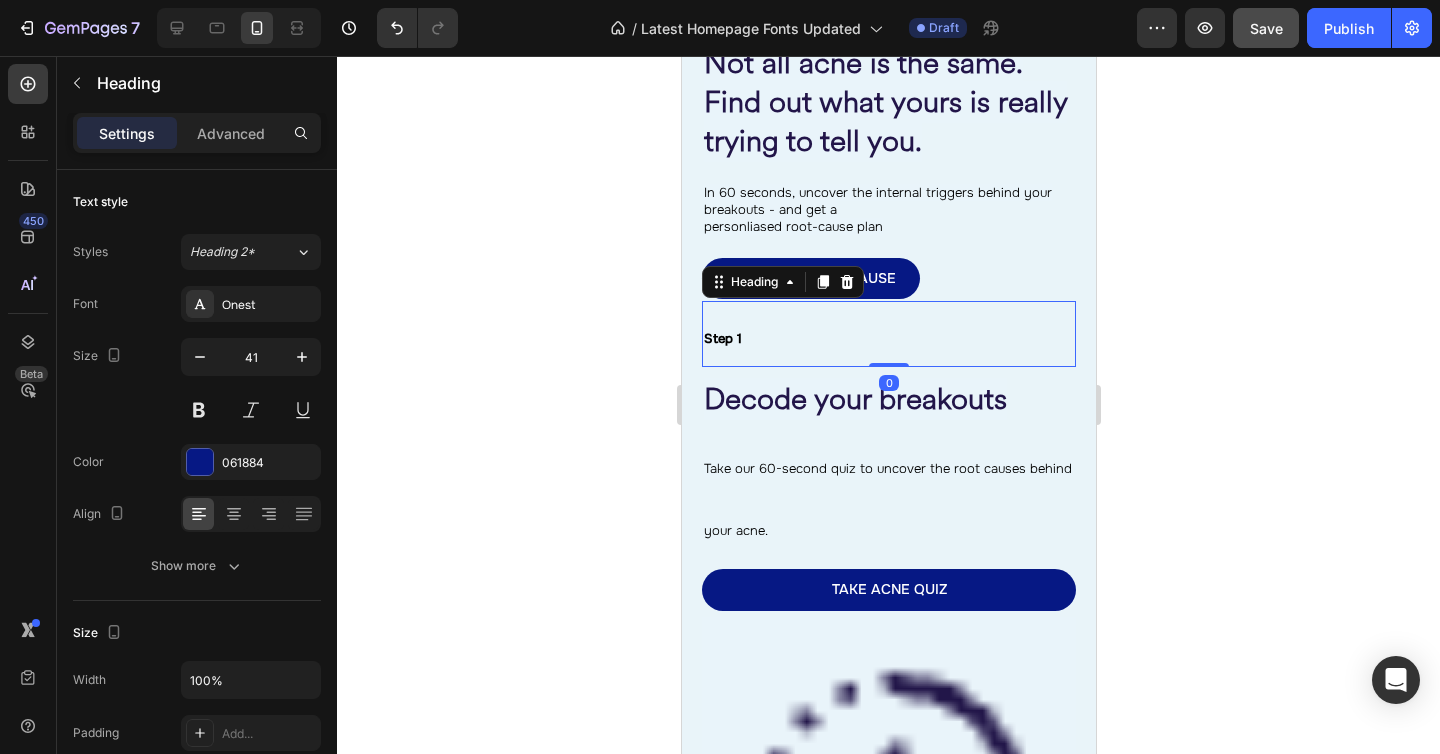 click on "Step 1" at bounding box center (888, 334) 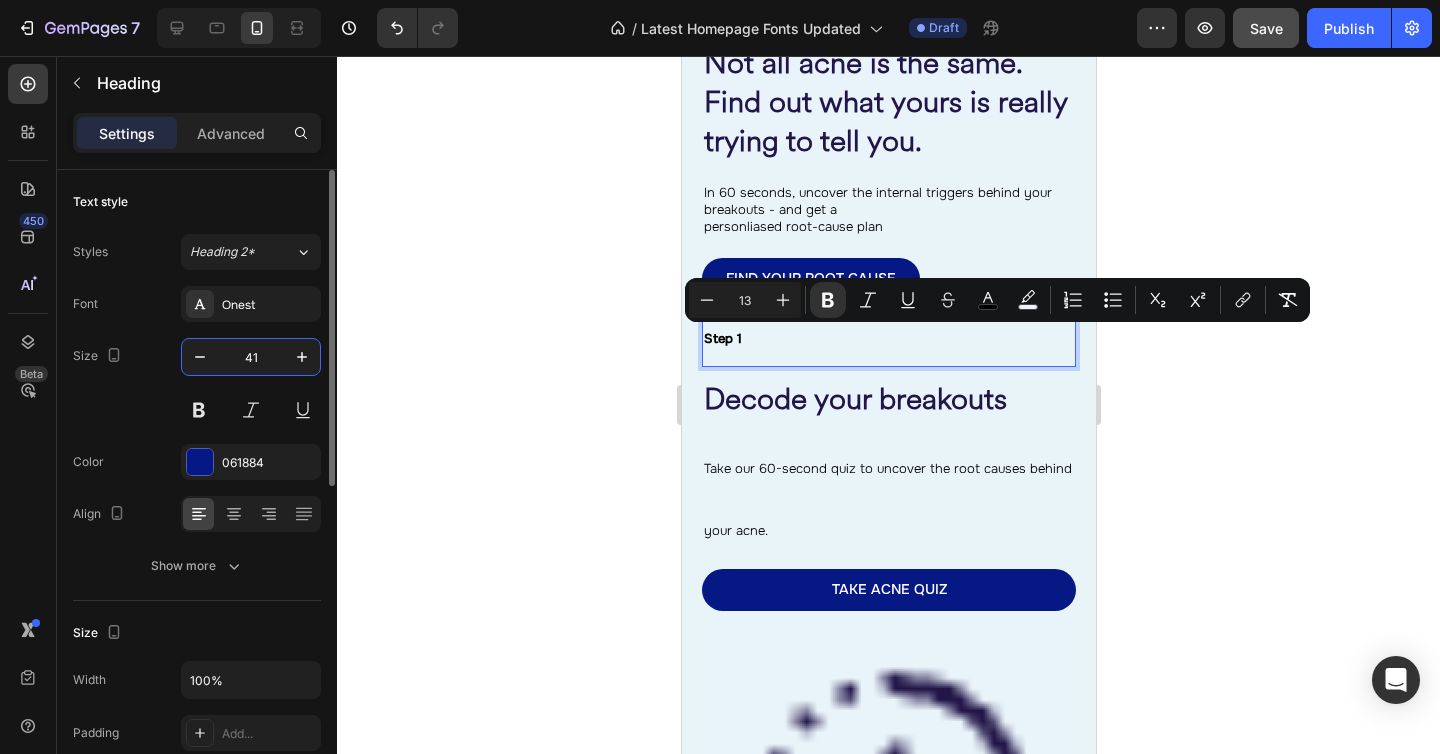 click on "41" at bounding box center (251, 357) 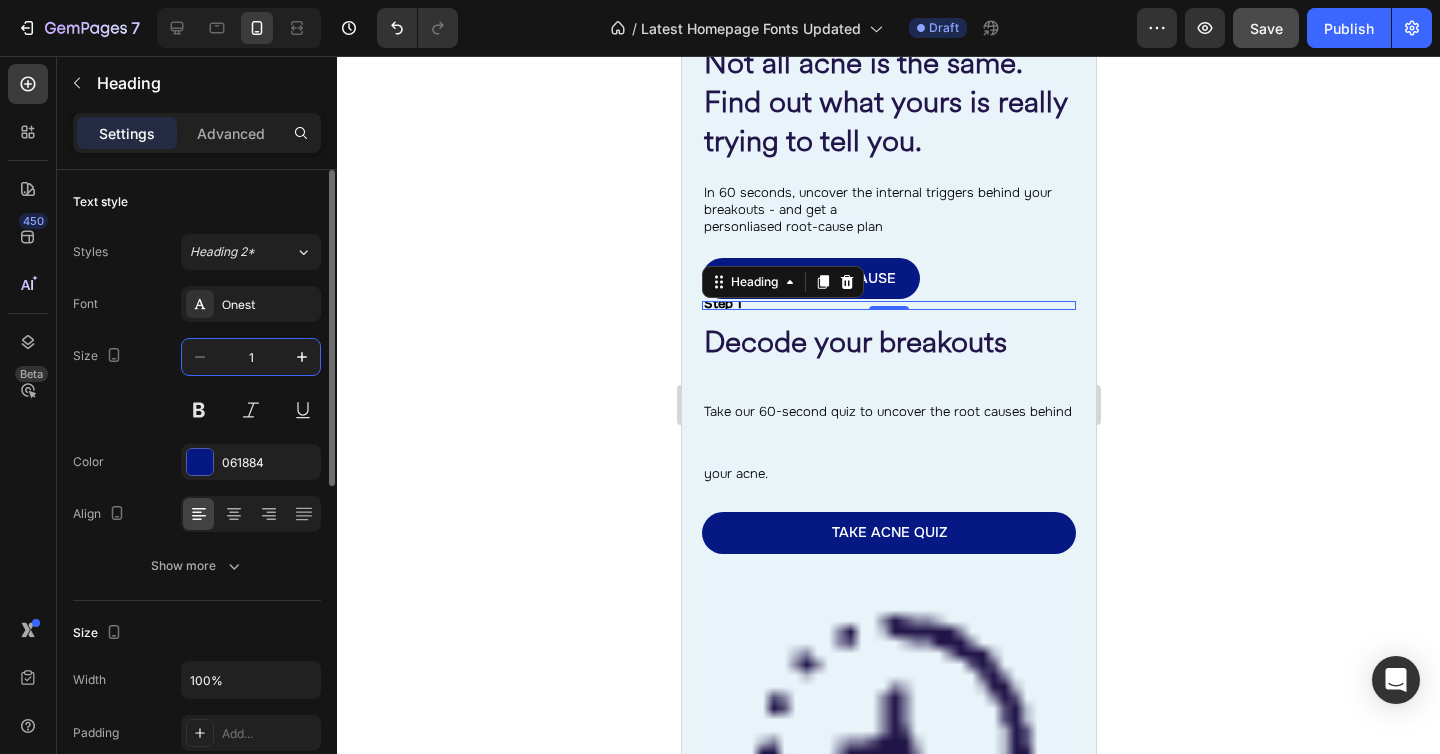 type on "13" 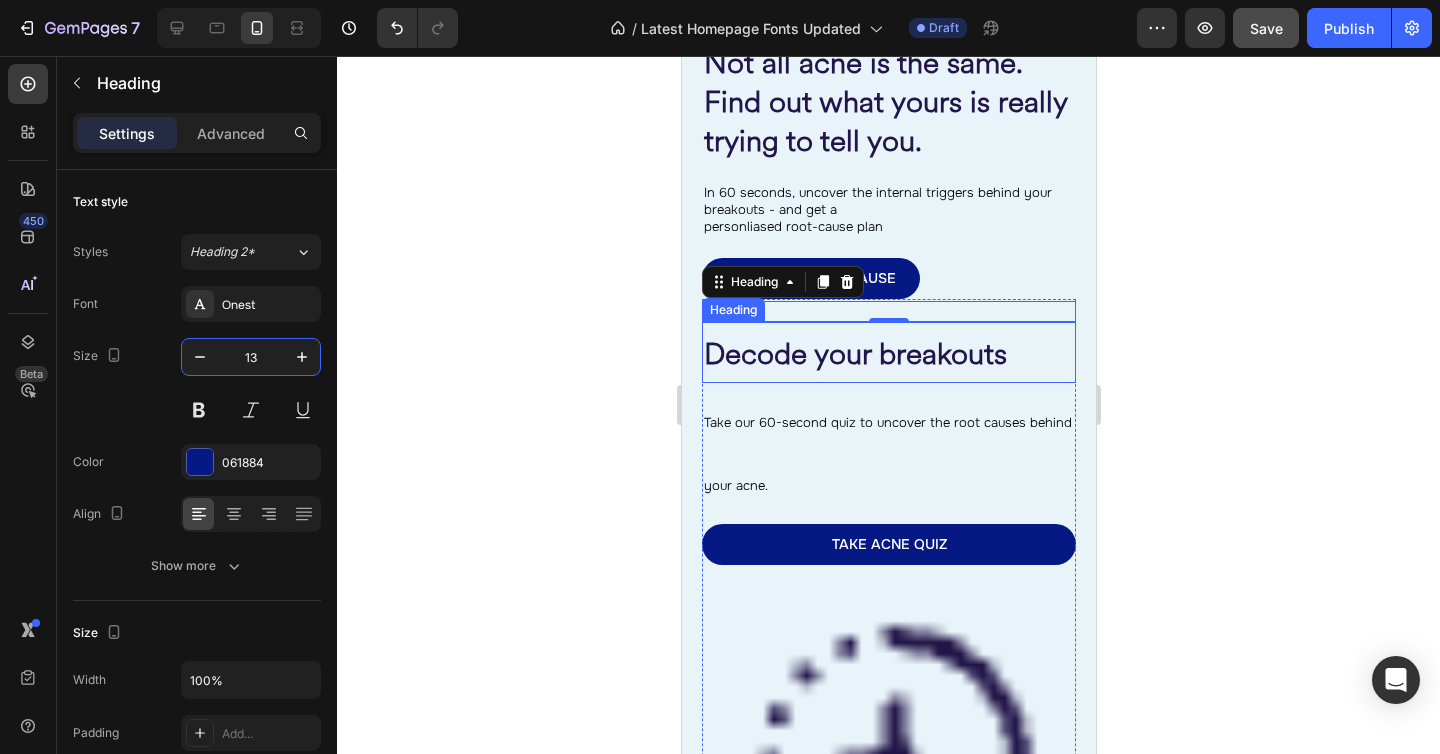 click on "Decode your breakouts" at bounding box center (854, 354) 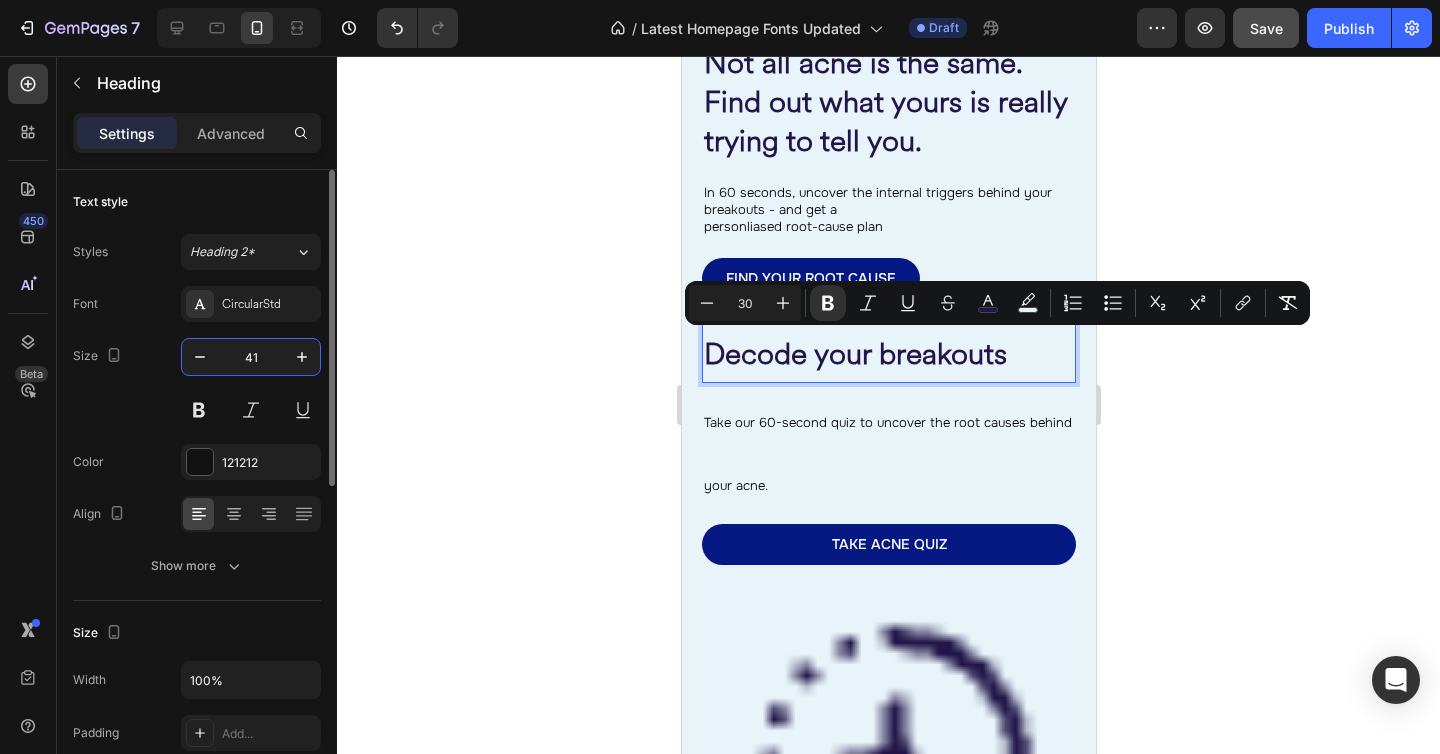 click on "41" at bounding box center [251, 357] 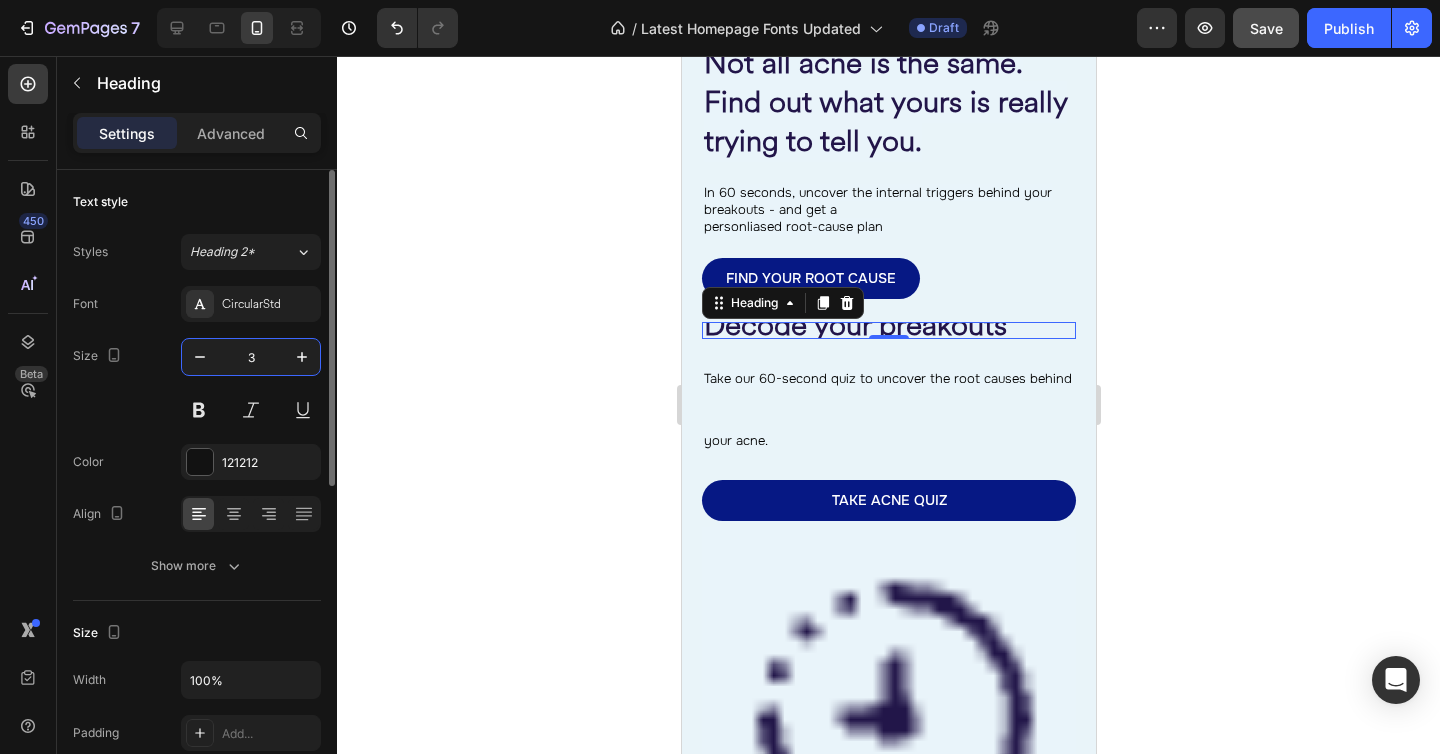 type on "30" 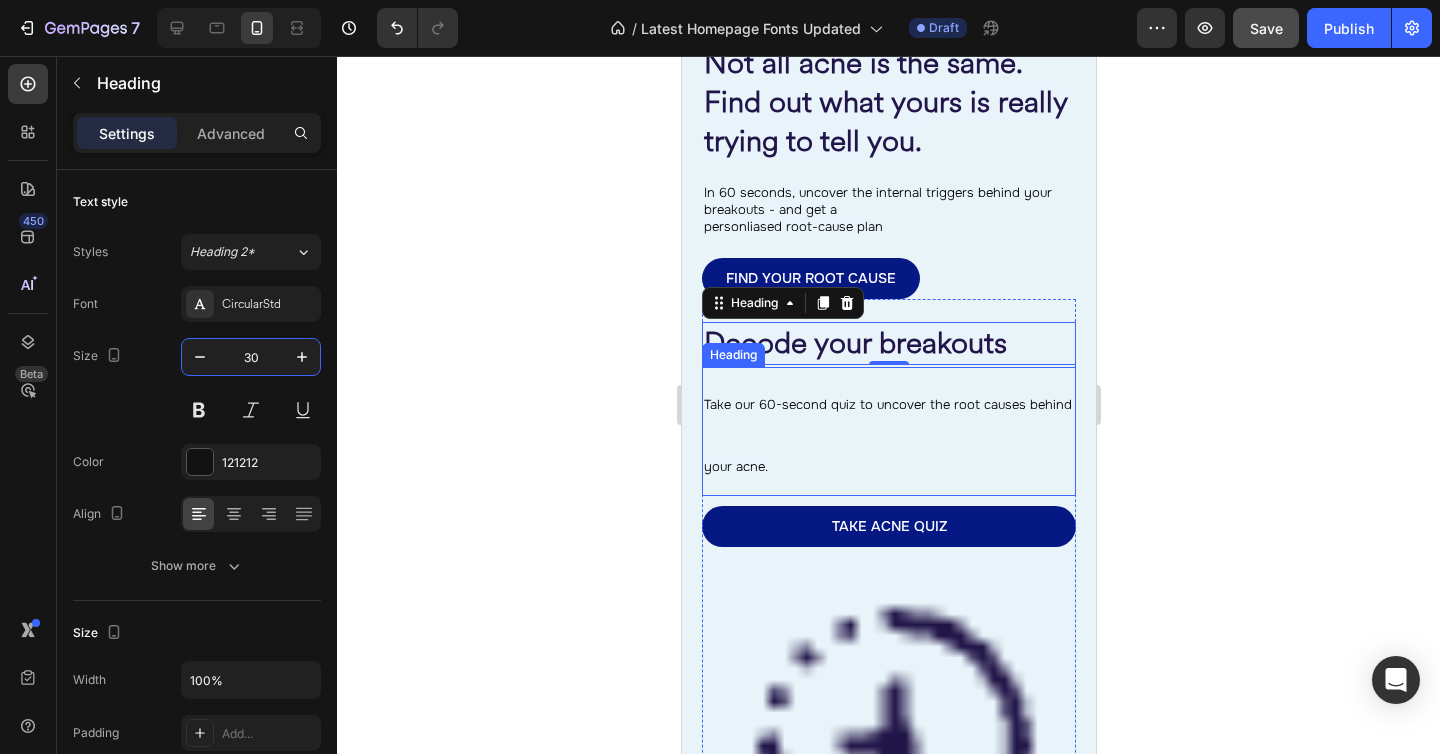 click on "Take our 60-second quiz to uncover the root causes behind your acne." at bounding box center (888, 431) 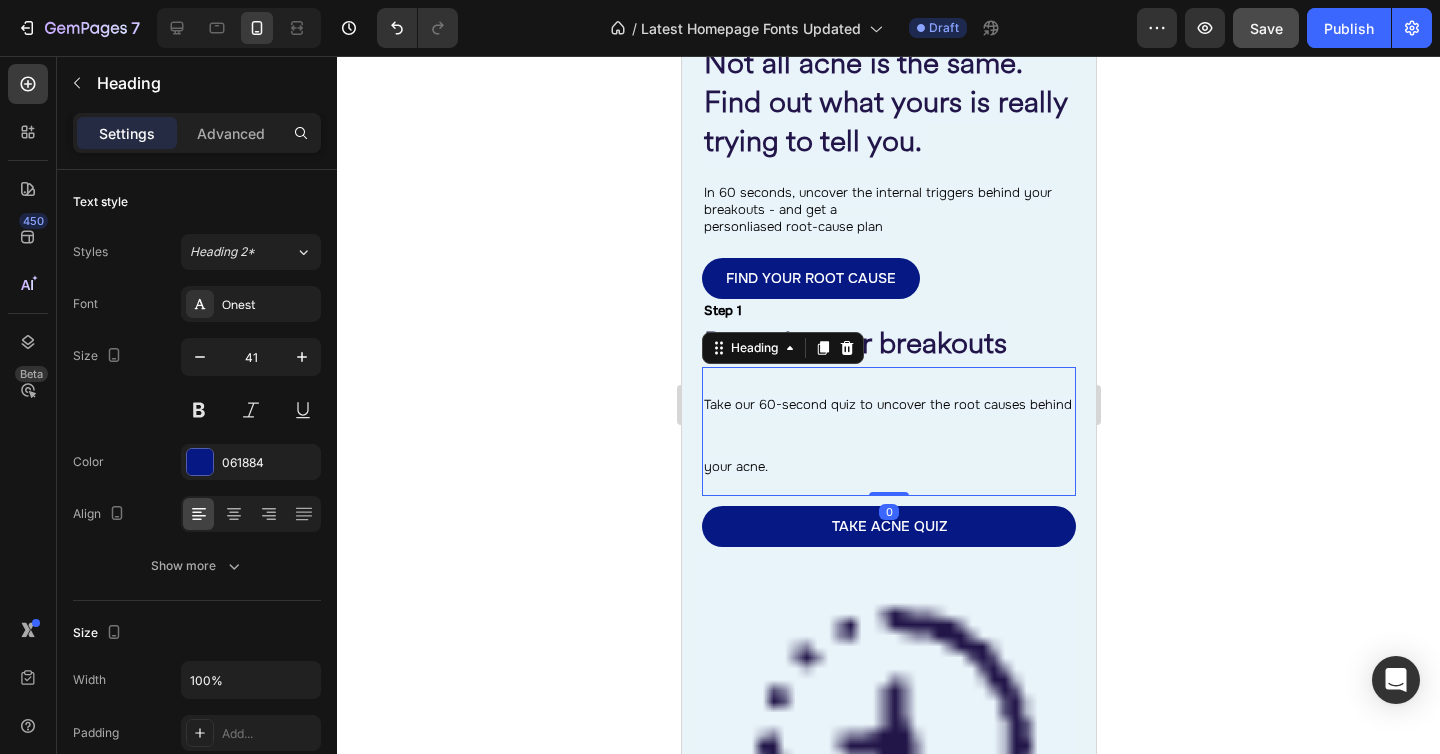 click on "Take our 60-second quiz to uncover the root causes behind your acne." at bounding box center [888, 431] 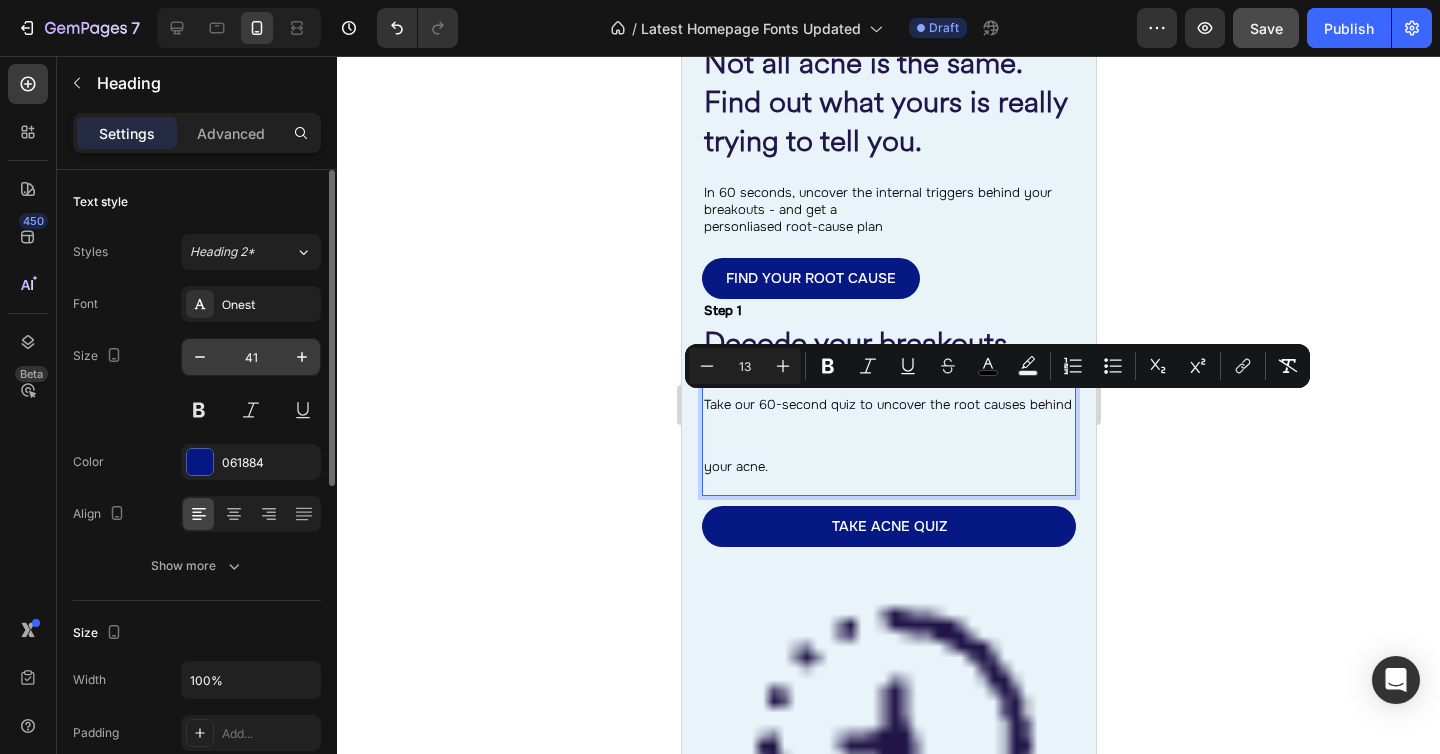 click on "41" at bounding box center (251, 357) 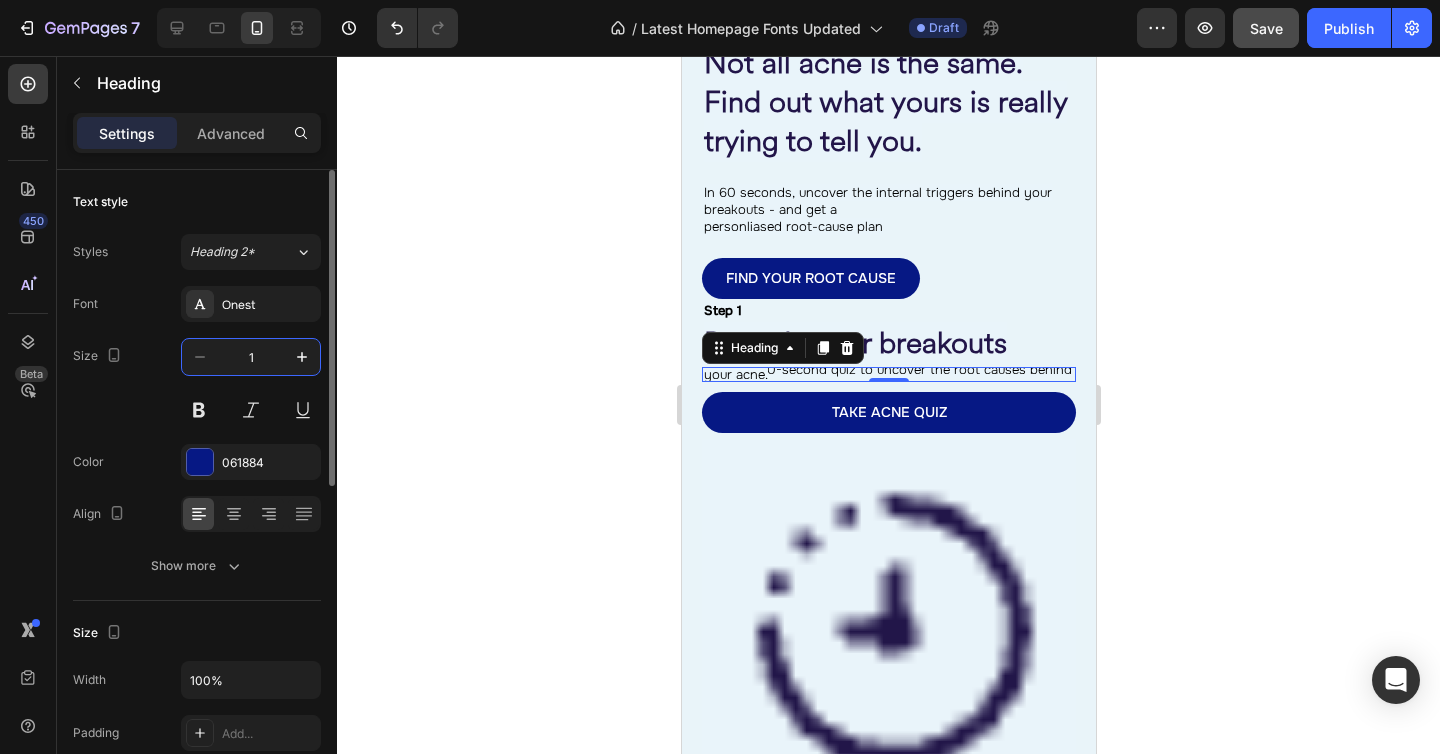 type on "13" 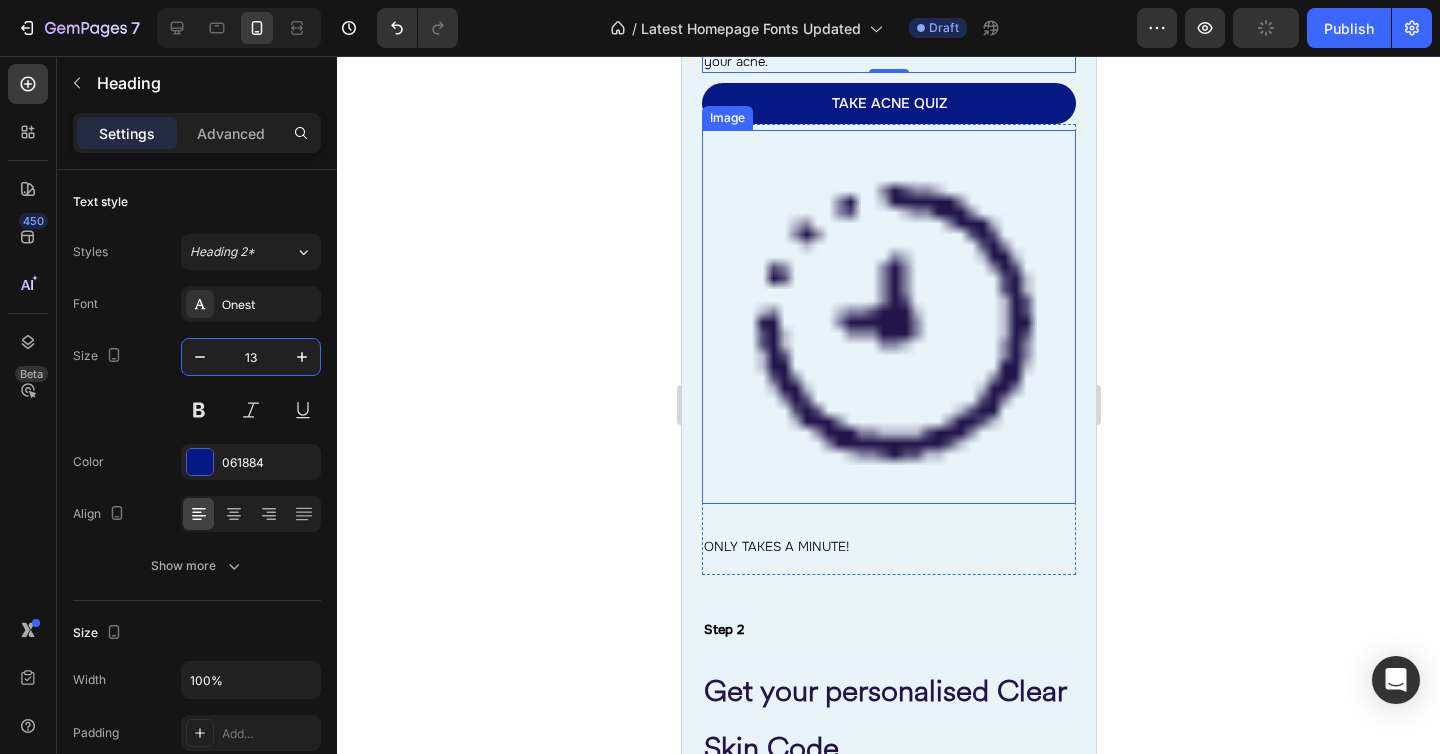 scroll, scrollTop: 3145, scrollLeft: 0, axis: vertical 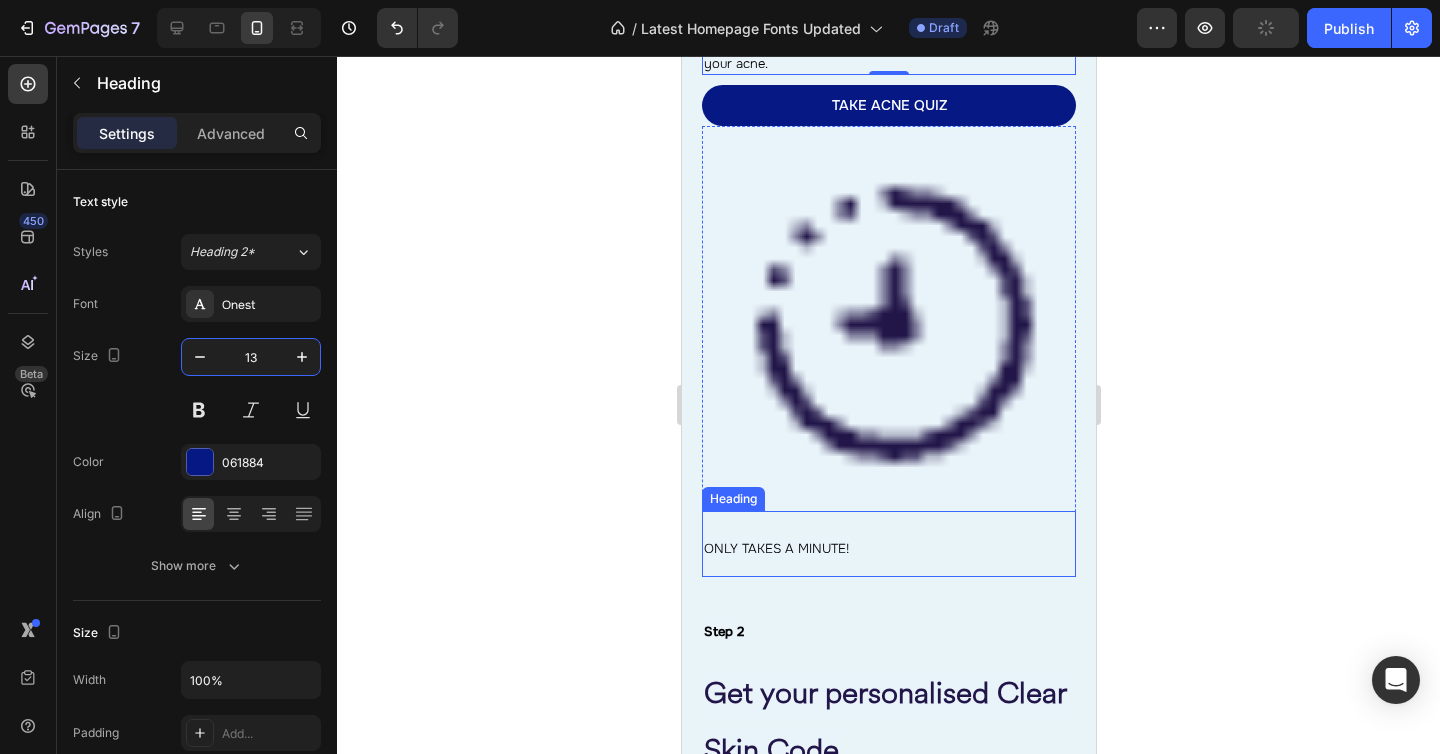 click on "ONLY TAKES A MINUTE!" at bounding box center [775, 548] 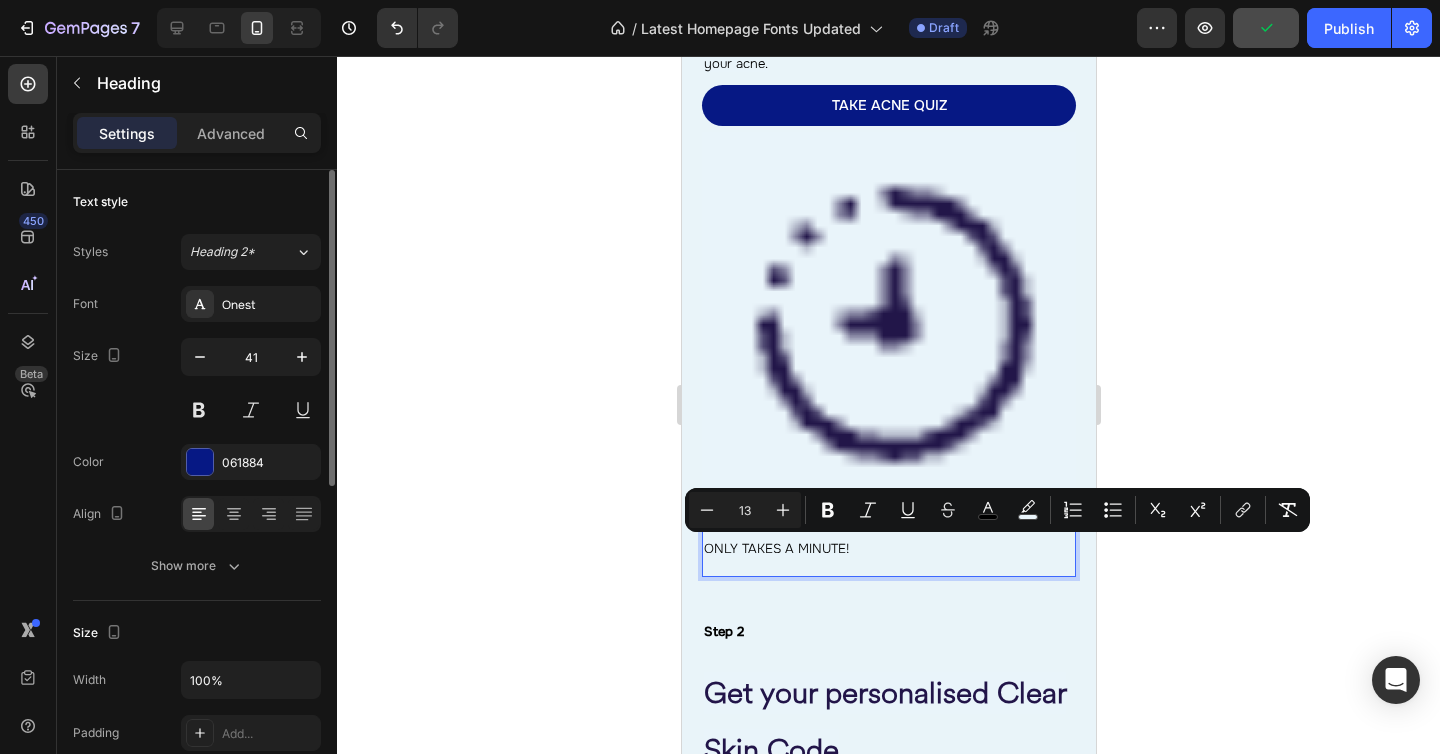 click on "41" at bounding box center (251, 357) 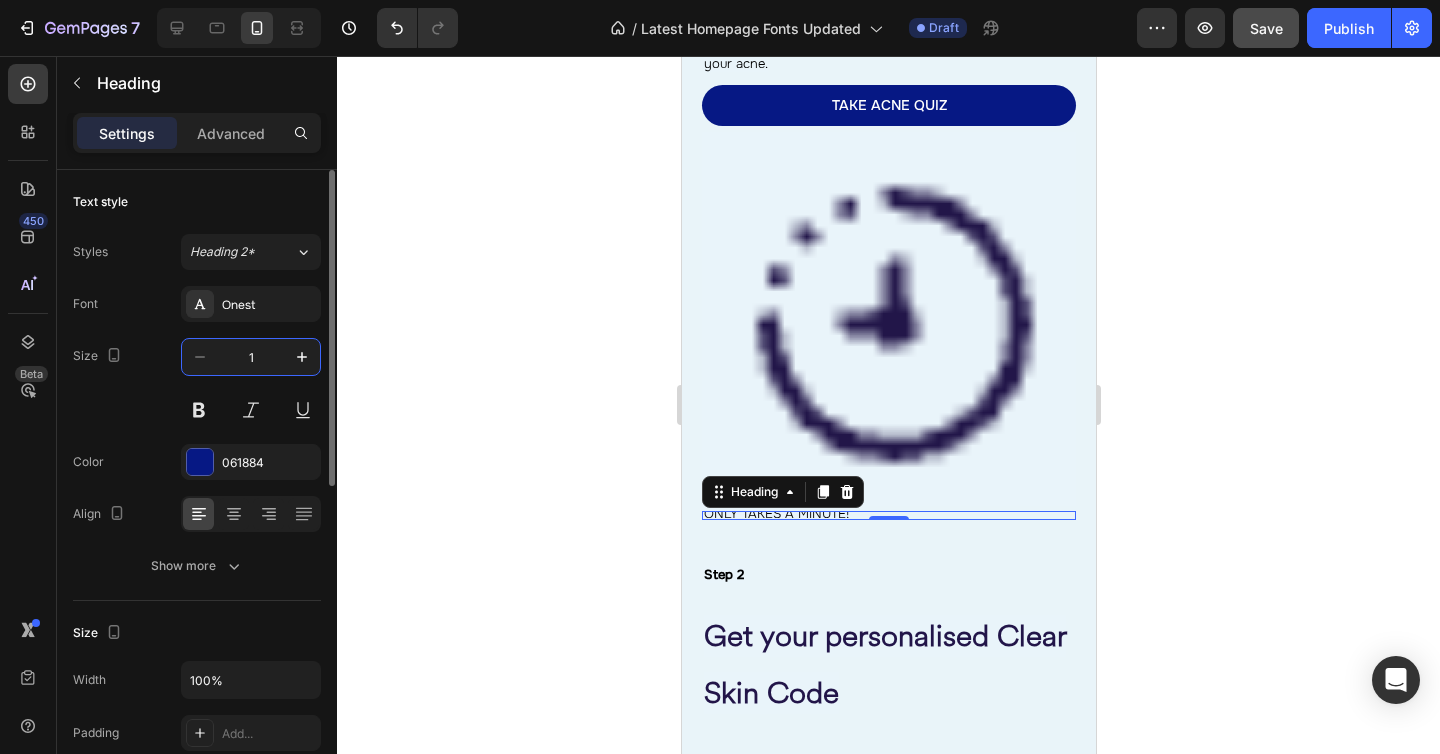 type on "13" 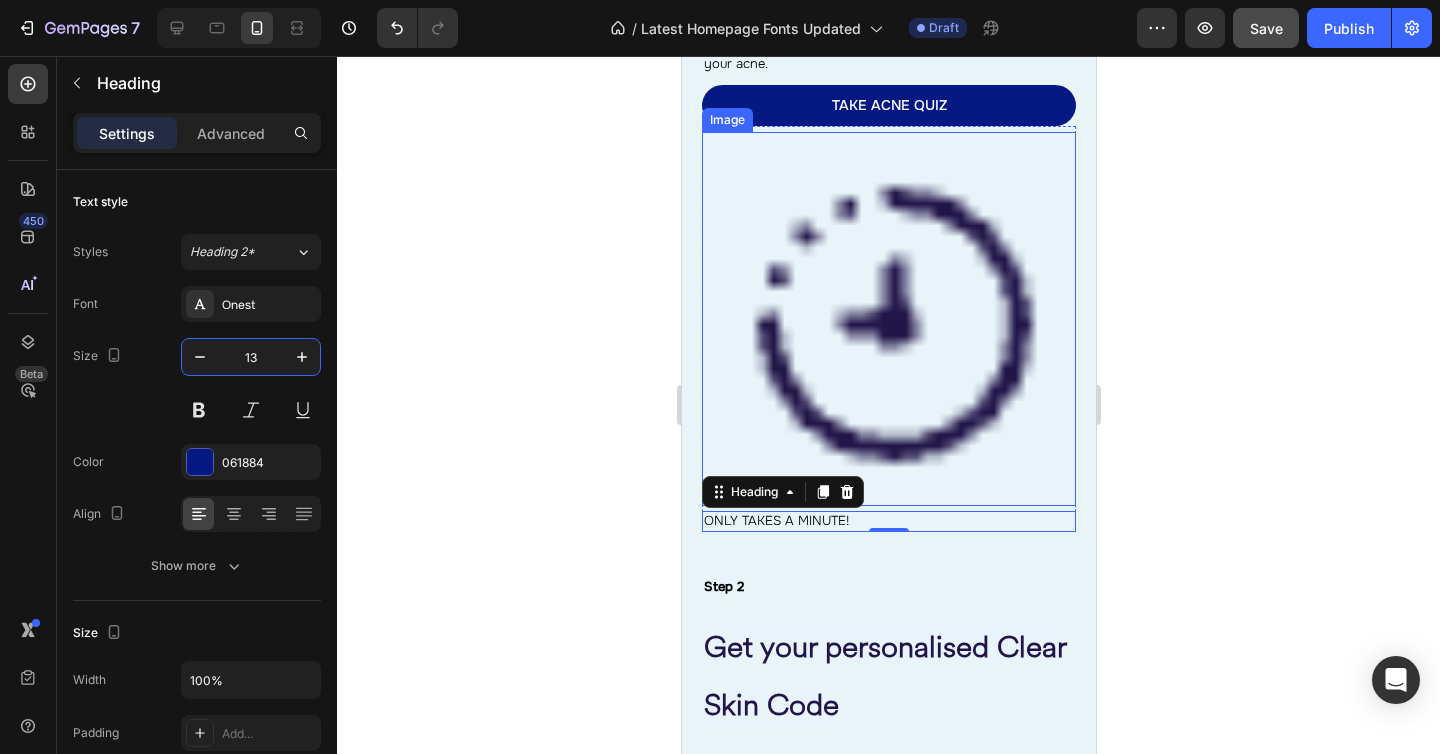 scroll, scrollTop: 3349, scrollLeft: 0, axis: vertical 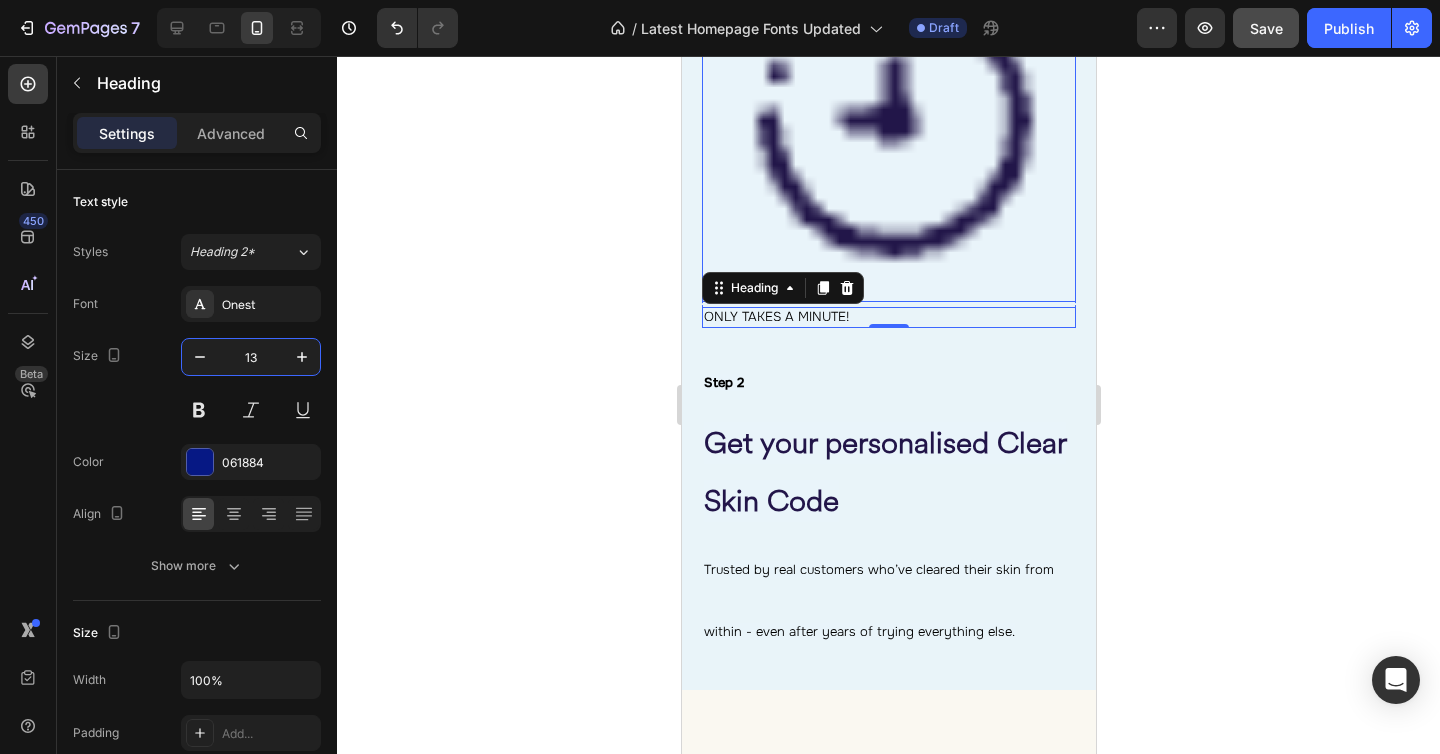 click on "Get your personalised Clear Skin Code" at bounding box center [884, 471] 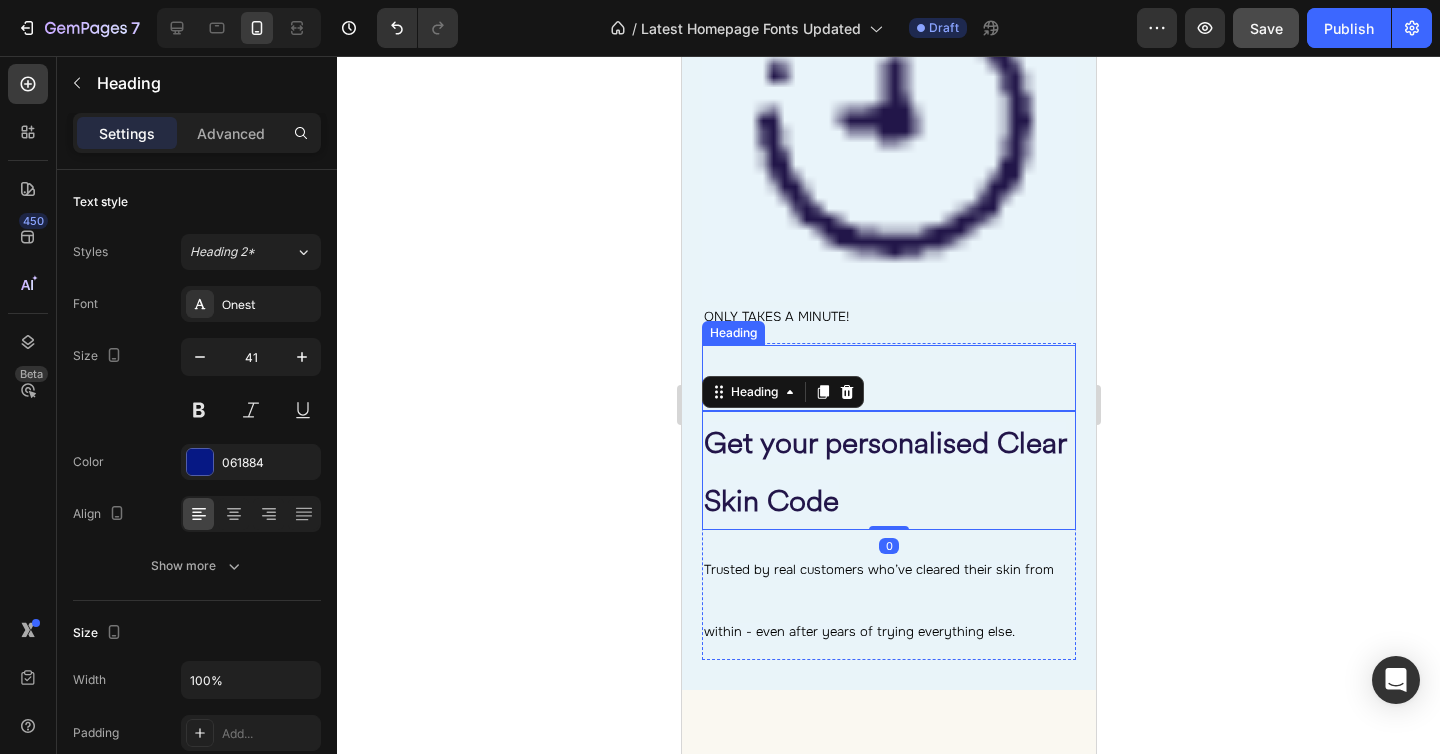 click on "Step 2" at bounding box center [888, 378] 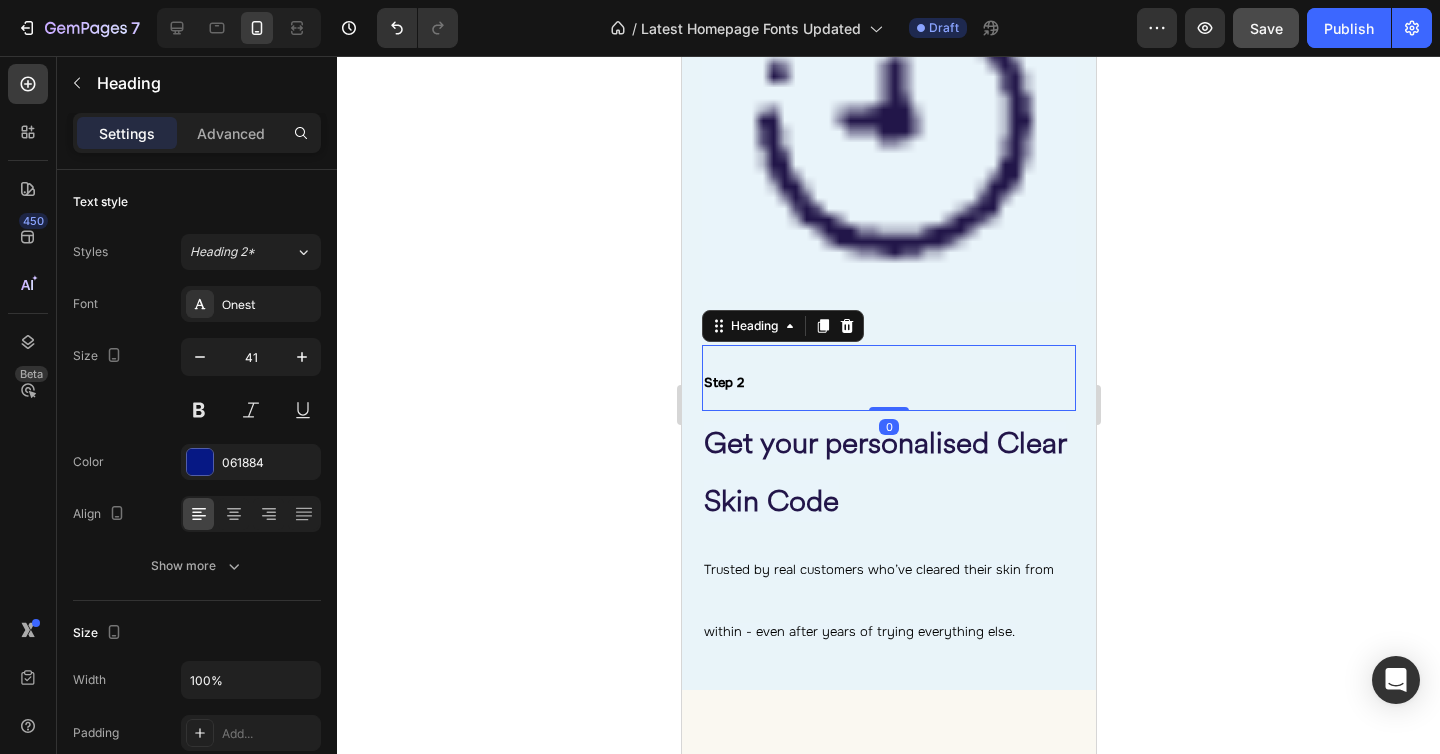 click on "Step 2" at bounding box center [888, 378] 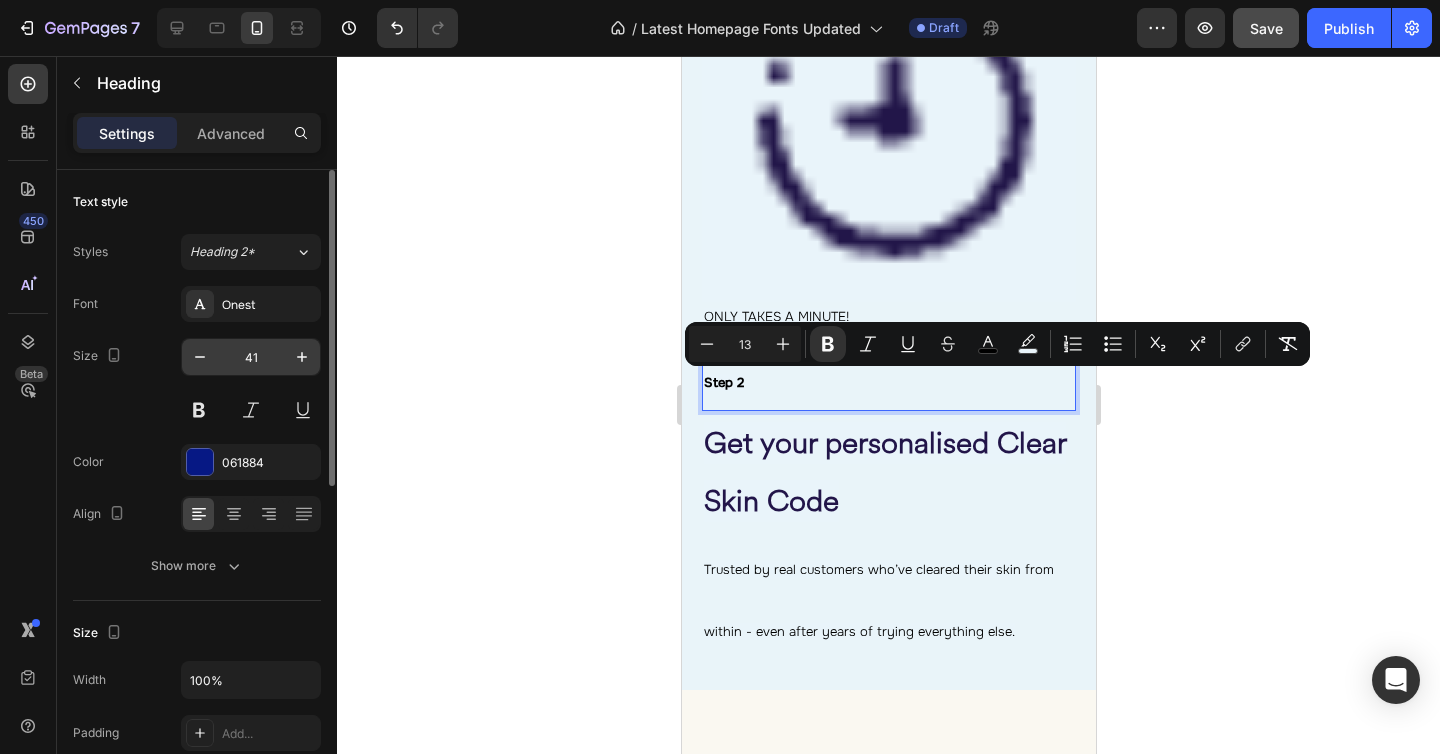 click on "41" at bounding box center [251, 357] 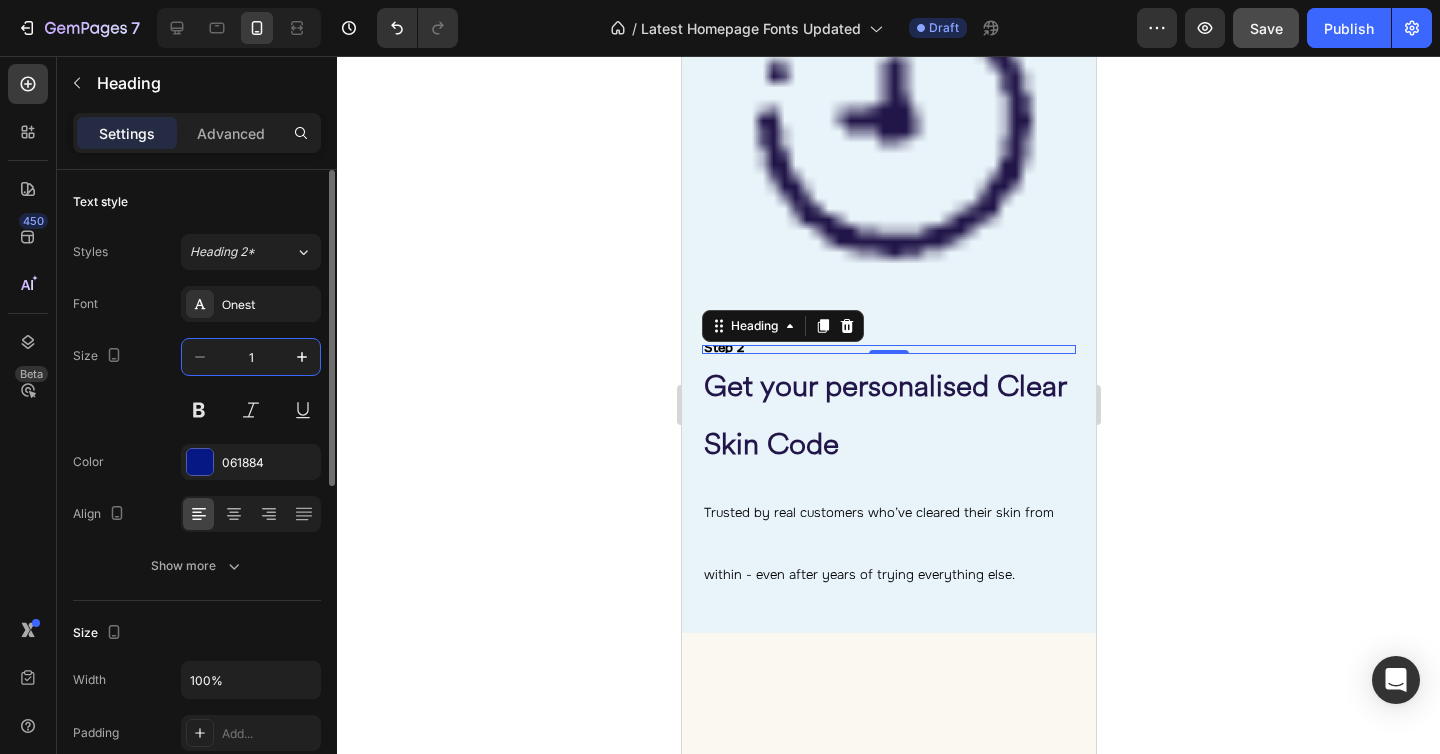 type on "13" 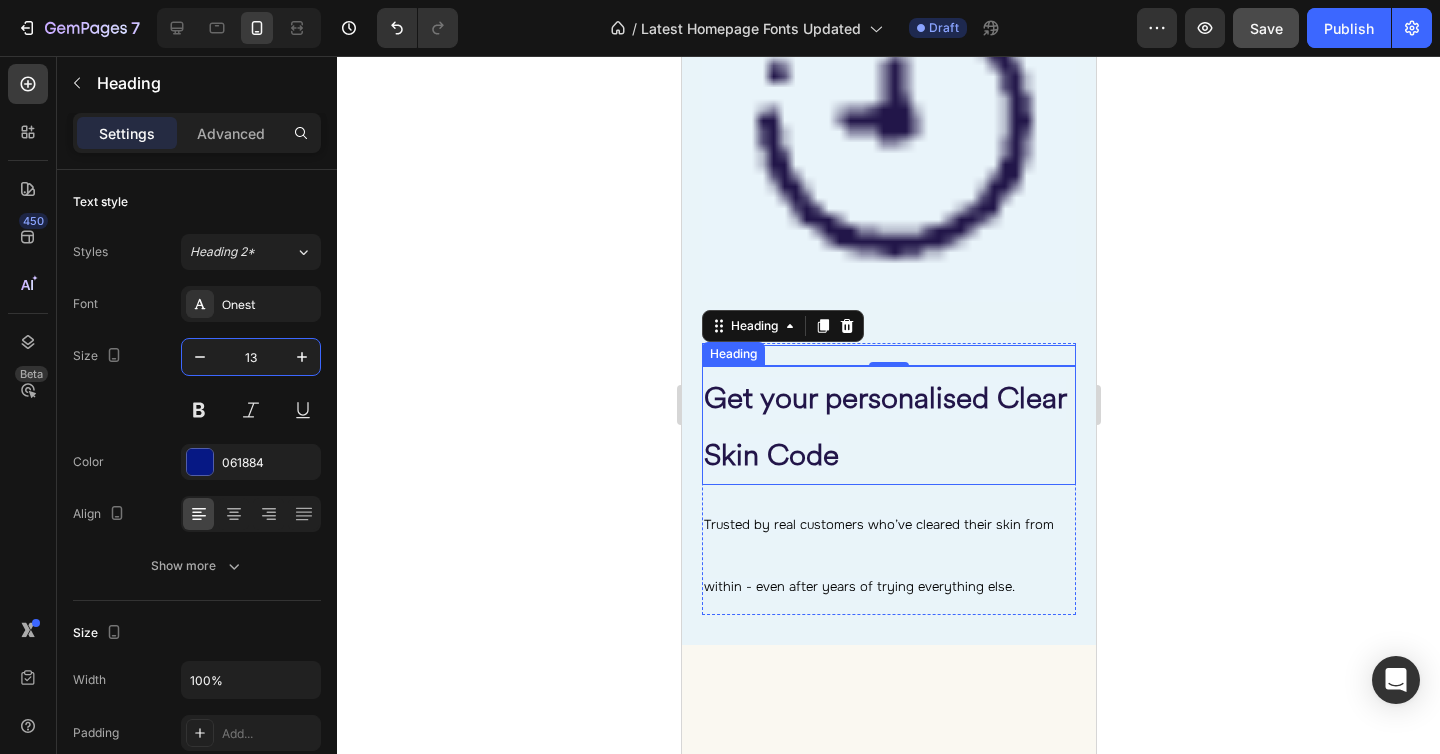 click on "Get your personalised Clear Skin Code" at bounding box center [888, 425] 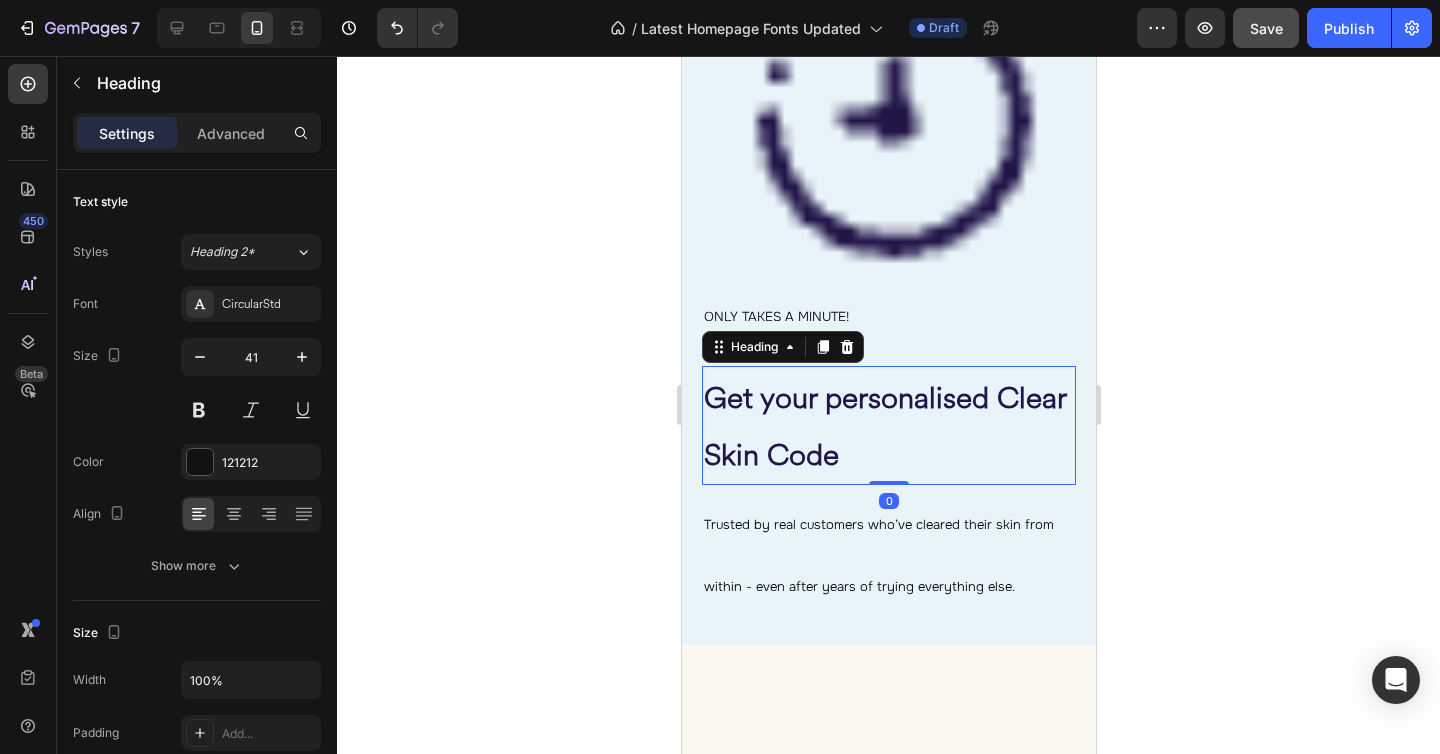 click on "Get your personalised Clear Skin Code" at bounding box center (888, 425) 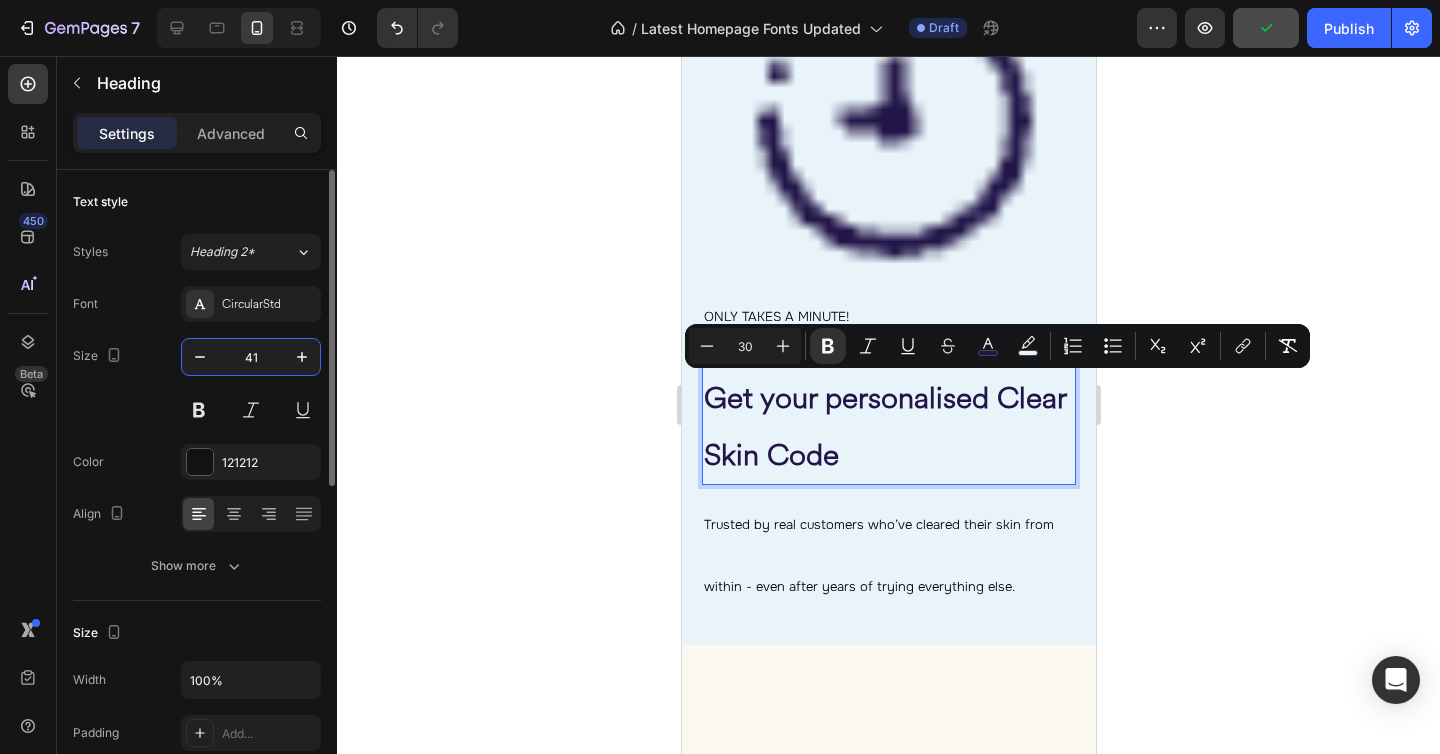click on "41" at bounding box center [251, 357] 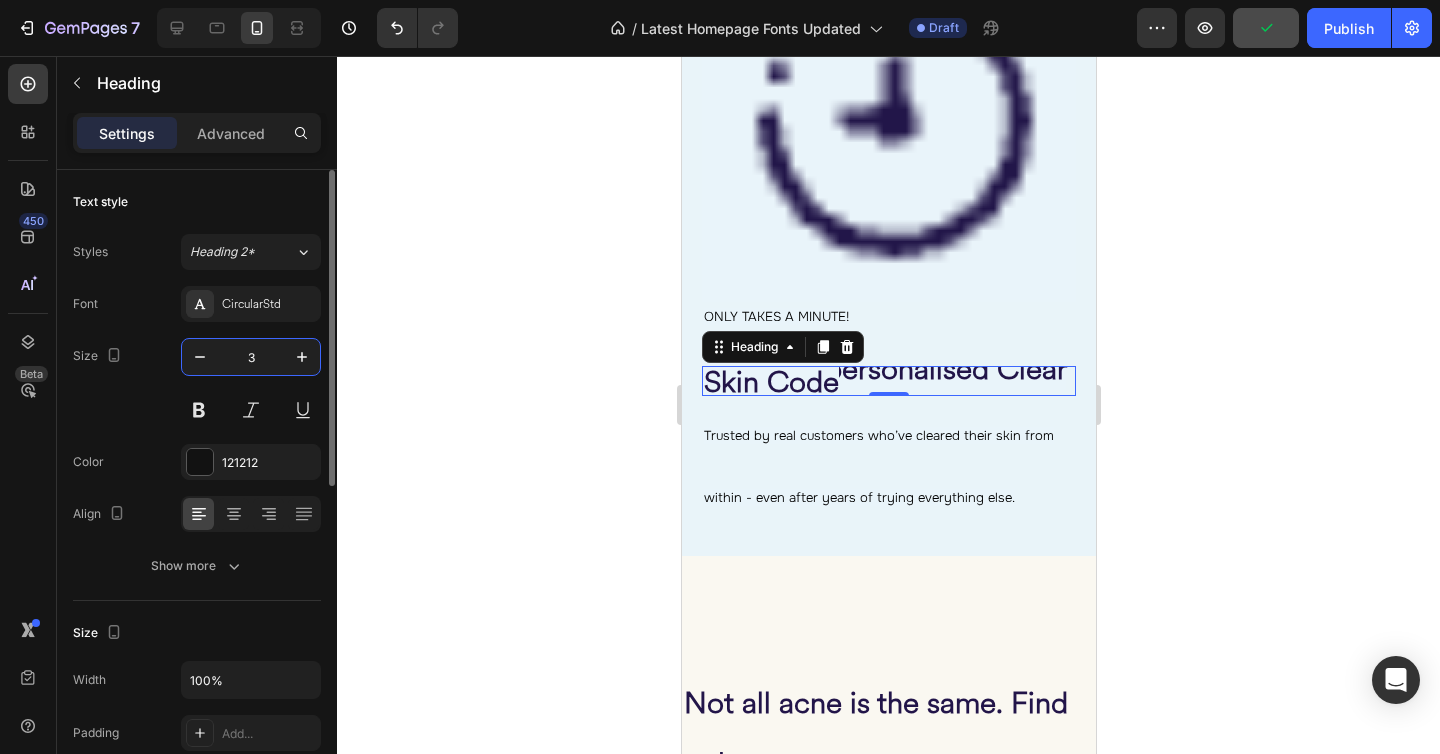 type on "30" 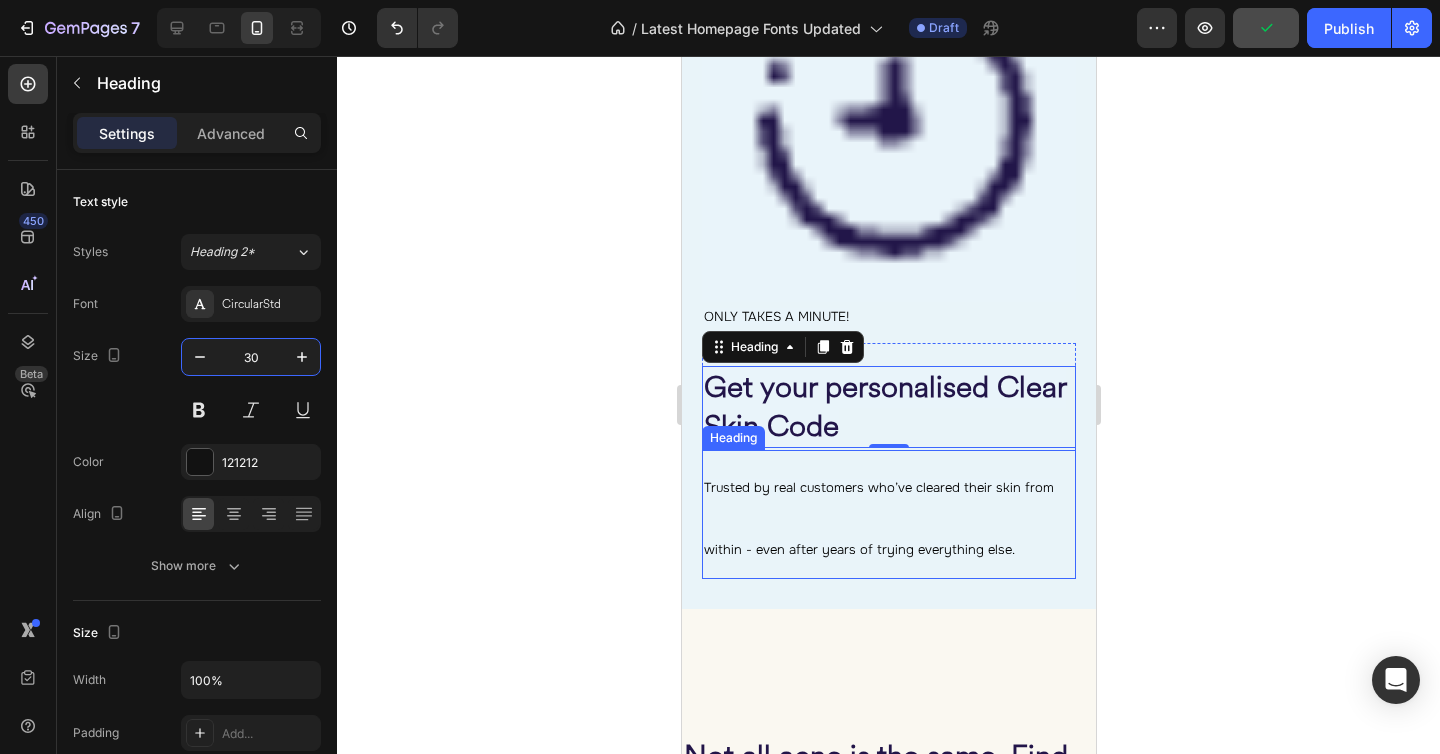 click on "Trusted by real customers who’ve cleared their skin from within - even after years of trying everything else." at bounding box center [878, 518] 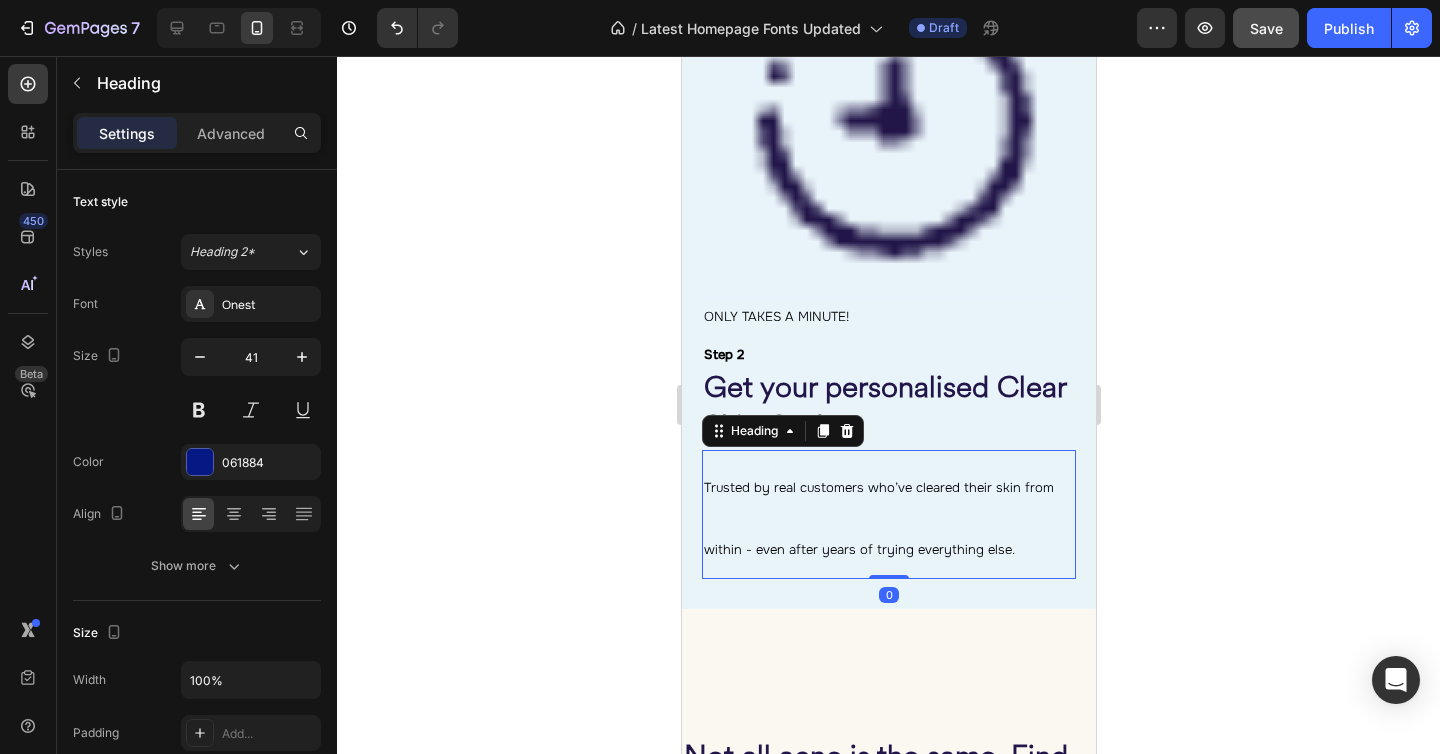 click on "Trusted by real customers who’ve cleared their skin from within - even after years of trying everything else." at bounding box center (888, 514) 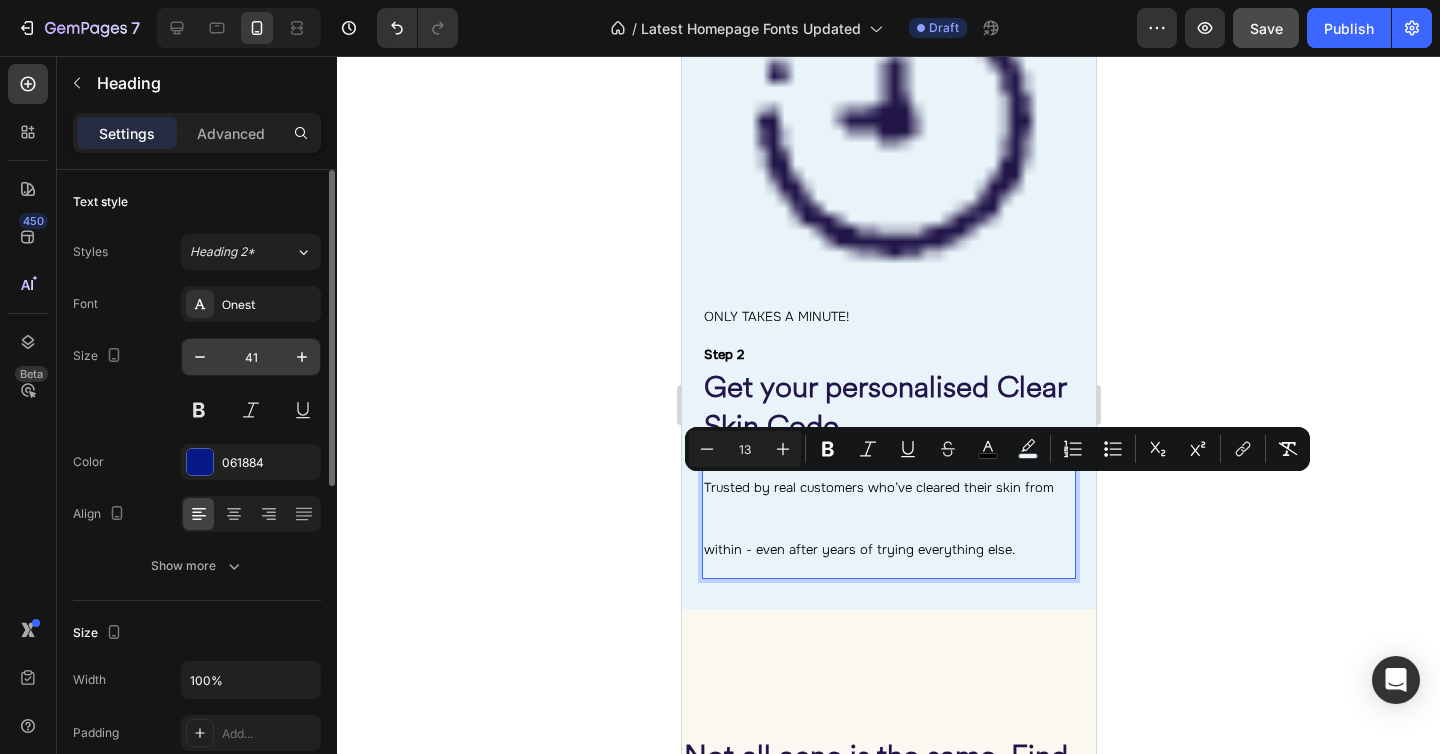 click on "41" at bounding box center [251, 357] 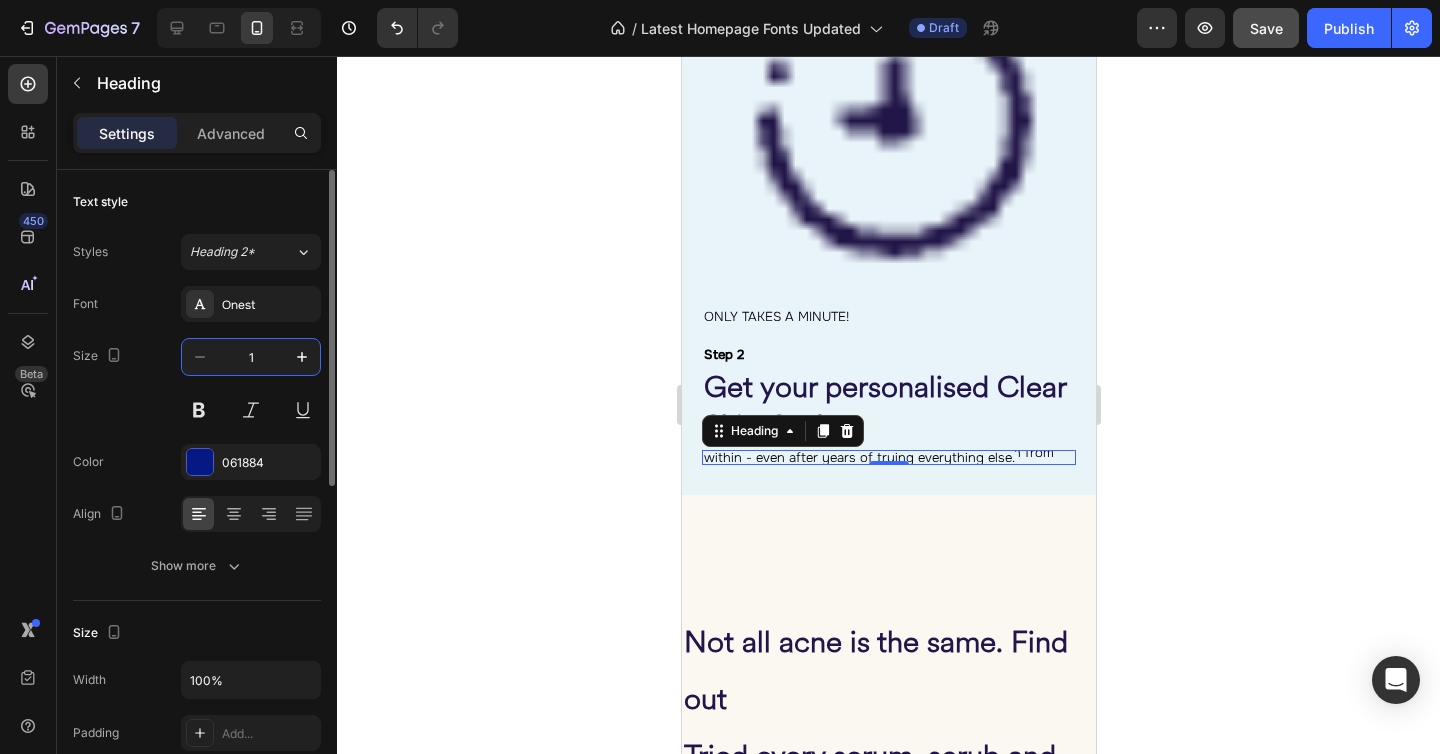 type on "13" 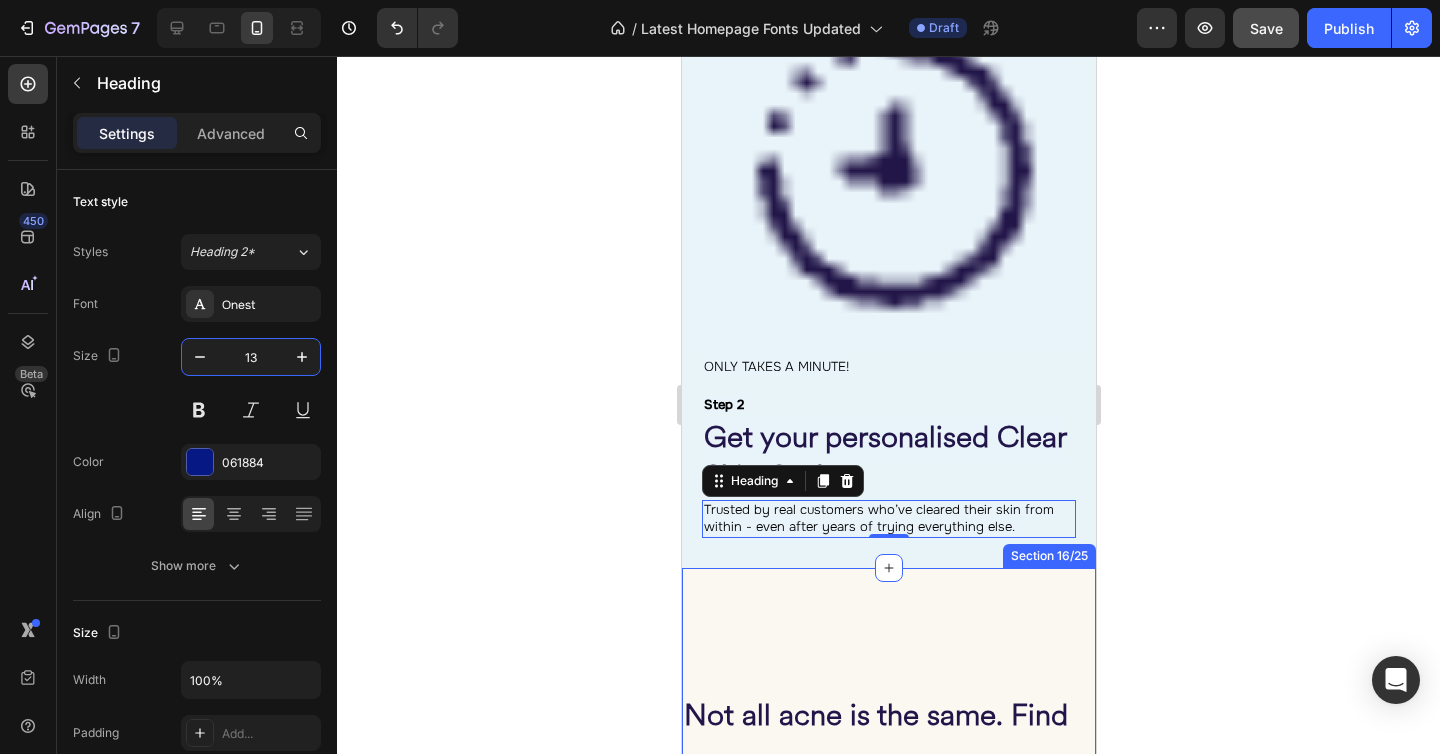scroll, scrollTop: 3294, scrollLeft: 0, axis: vertical 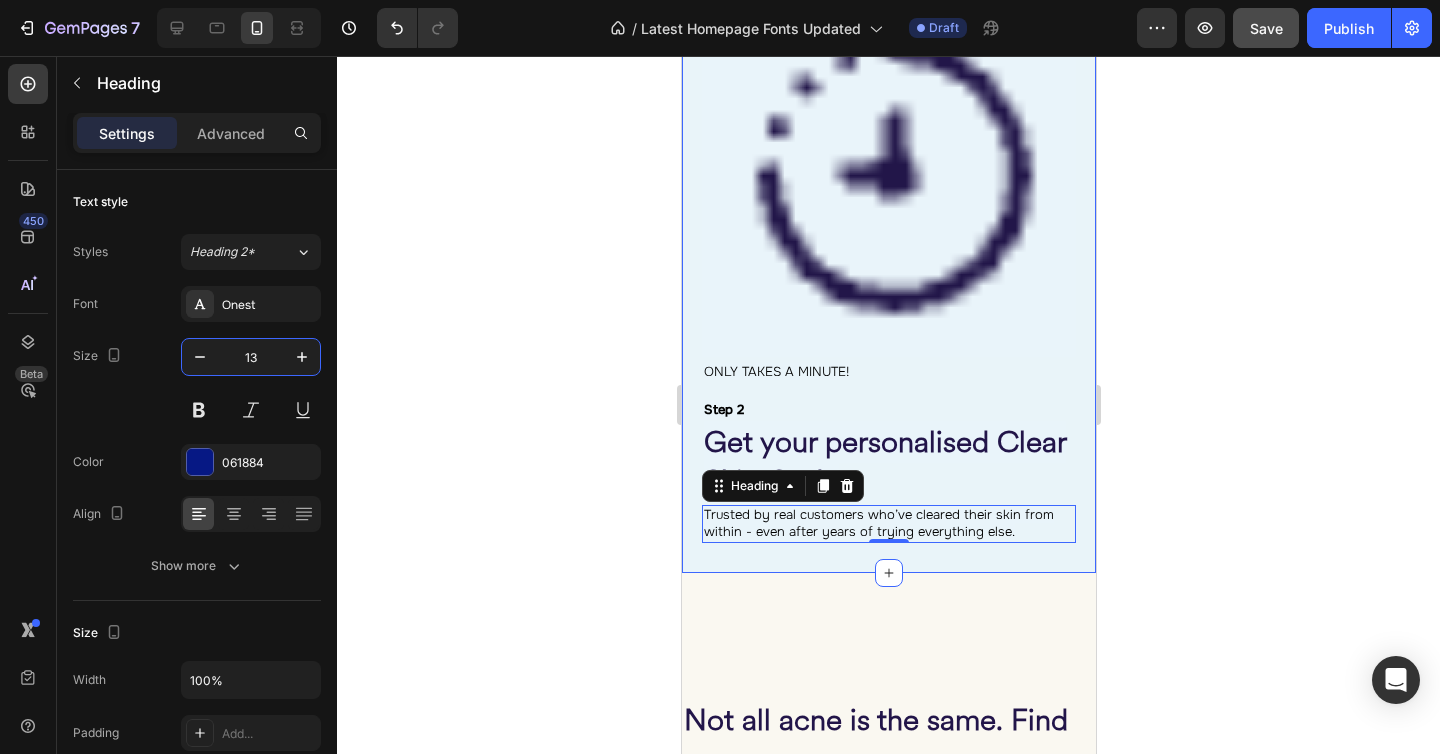 click on "⁠⁠⁠⁠⁠⁠⁠ Not all acne is the same. Find out what yours is really trying to tell you. Heading ⁠⁠⁠⁠⁠⁠⁠ In 60 seconds, uncover the internal triggers behind your breakouts - and get a personliased root-cause plan Heading FIND YOUR ROOT CAUSE Button Row ⁠⁠⁠⁠⁠⁠⁠ Step 1 Heading ⁠⁠⁠⁠⁠⁠⁠ Decode your breakouts Heading ⁠⁠⁠⁠⁠⁠⁠ Take our 60-second quiz to uncover the root causes behind your acne. Heading TAKE ACNE QUIZ Button Image ⁠⁠⁠⁠⁠⁠⁠ ONLY TAKES A MINUTE! Heading Row Row Row ⁠⁠⁠⁠⁠⁠⁠ Step 2 Heading ⁠⁠⁠⁠⁠⁠⁠ Get your personalised Clear Skin Code Heading Trusted by real customers who’ve cleared their skin from within - even after years of trying everything else. Heading   0 Row Row Row Section 14/25" at bounding box center (888, 37) 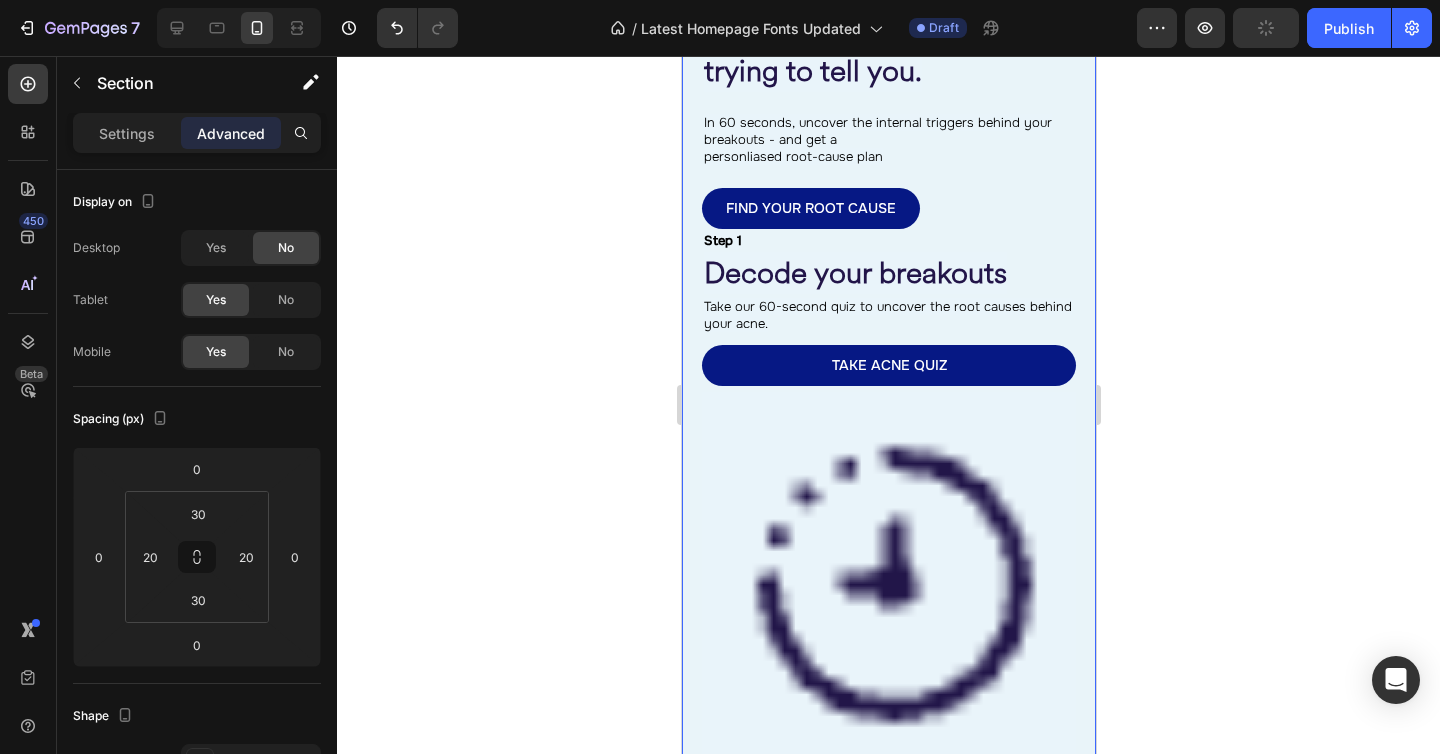 scroll, scrollTop: 2829, scrollLeft: 0, axis: vertical 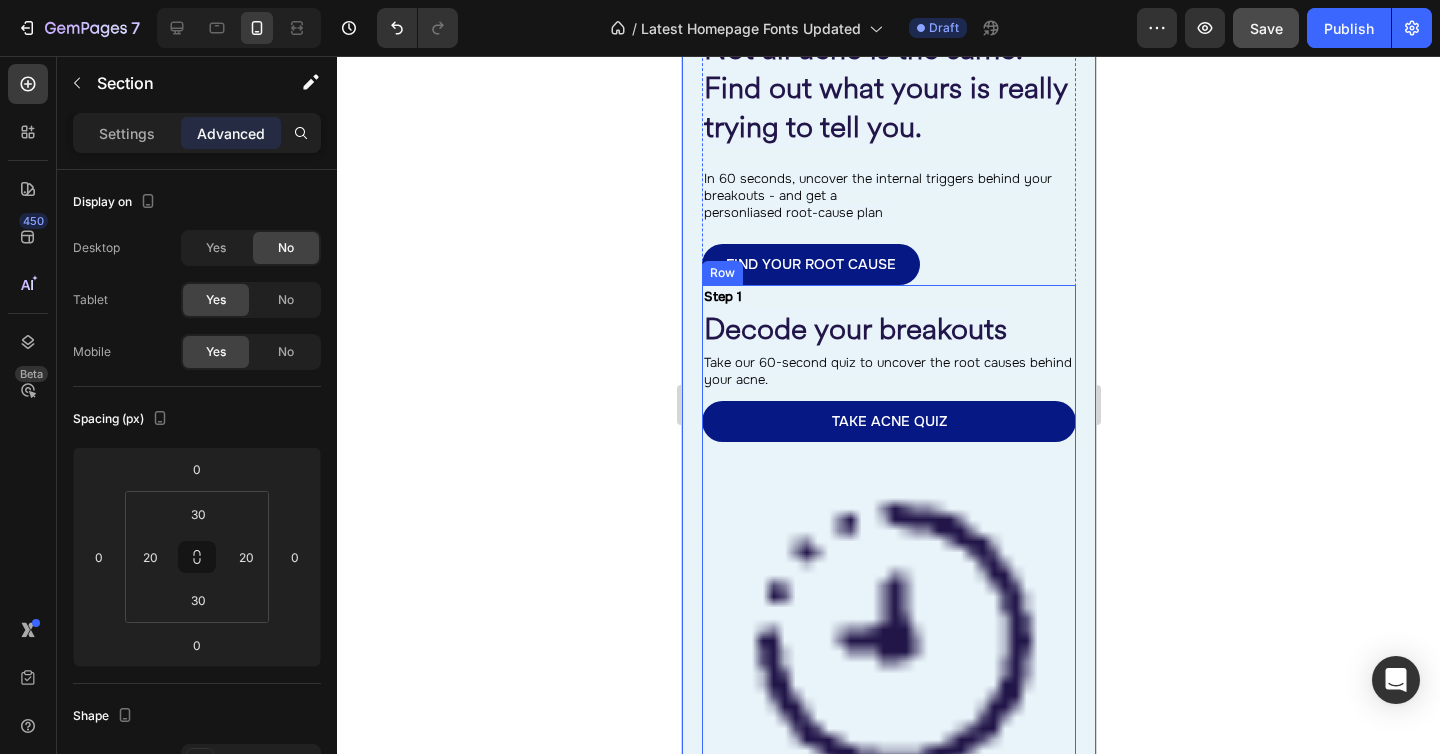 click on "⁠⁠⁠⁠⁠⁠⁠ Step 1 Heading" at bounding box center (888, 296) 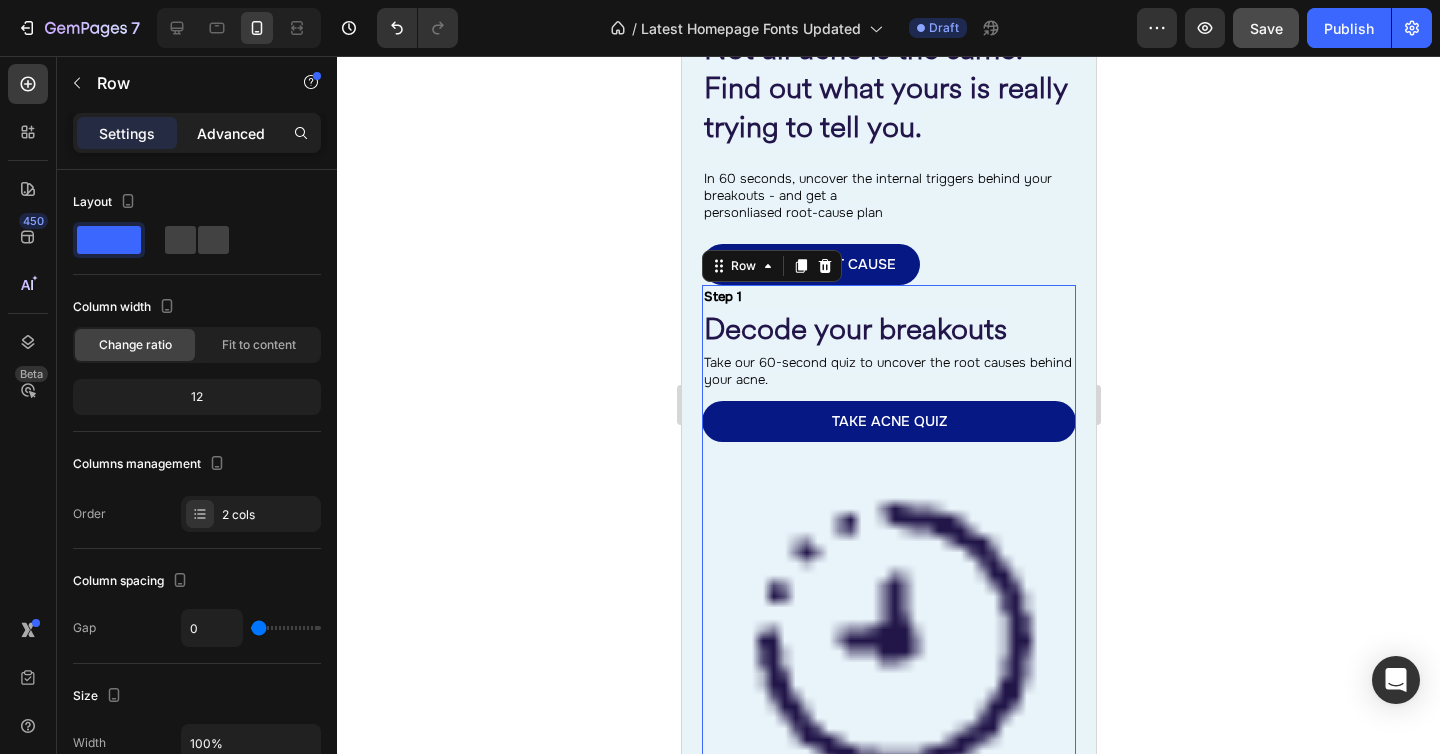 click on "Advanced" 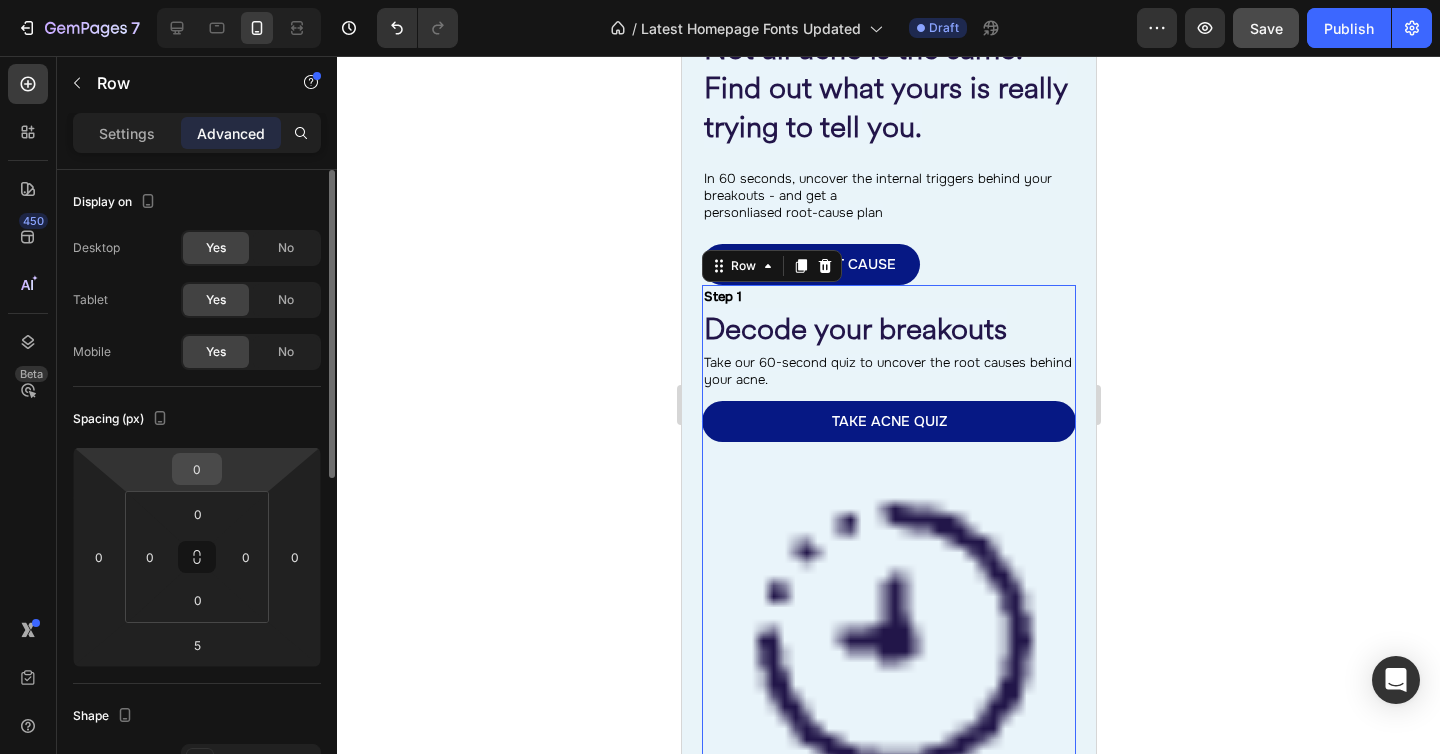 click on "0" at bounding box center (197, 469) 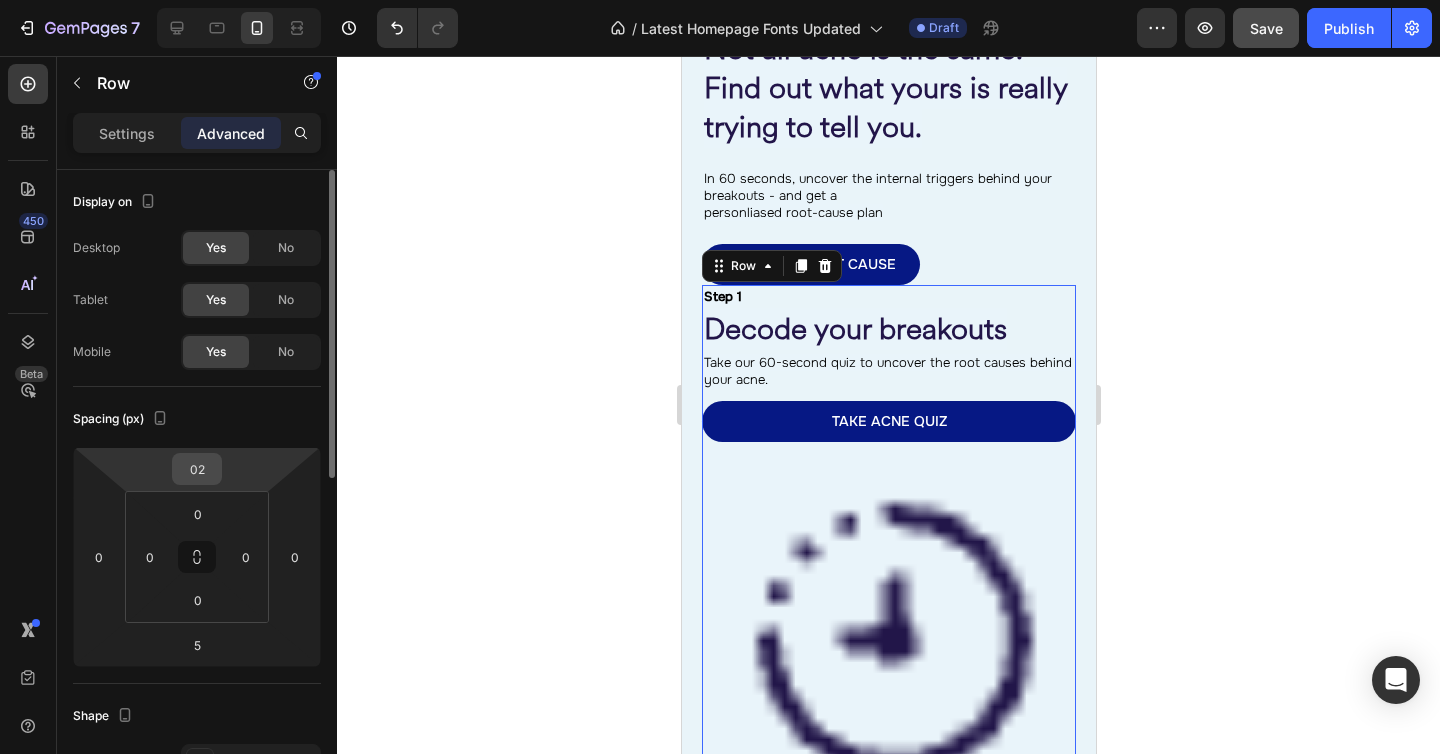 type on "020" 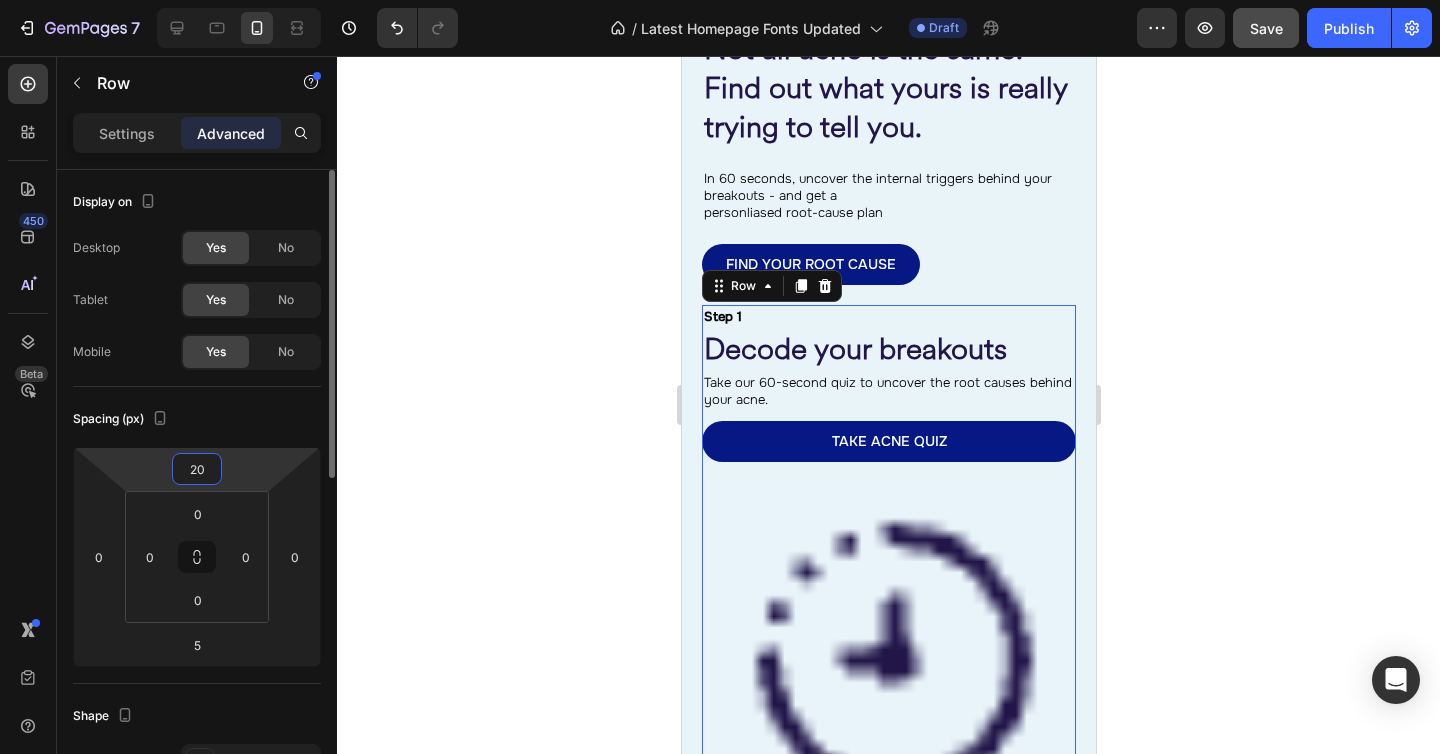 type on "2" 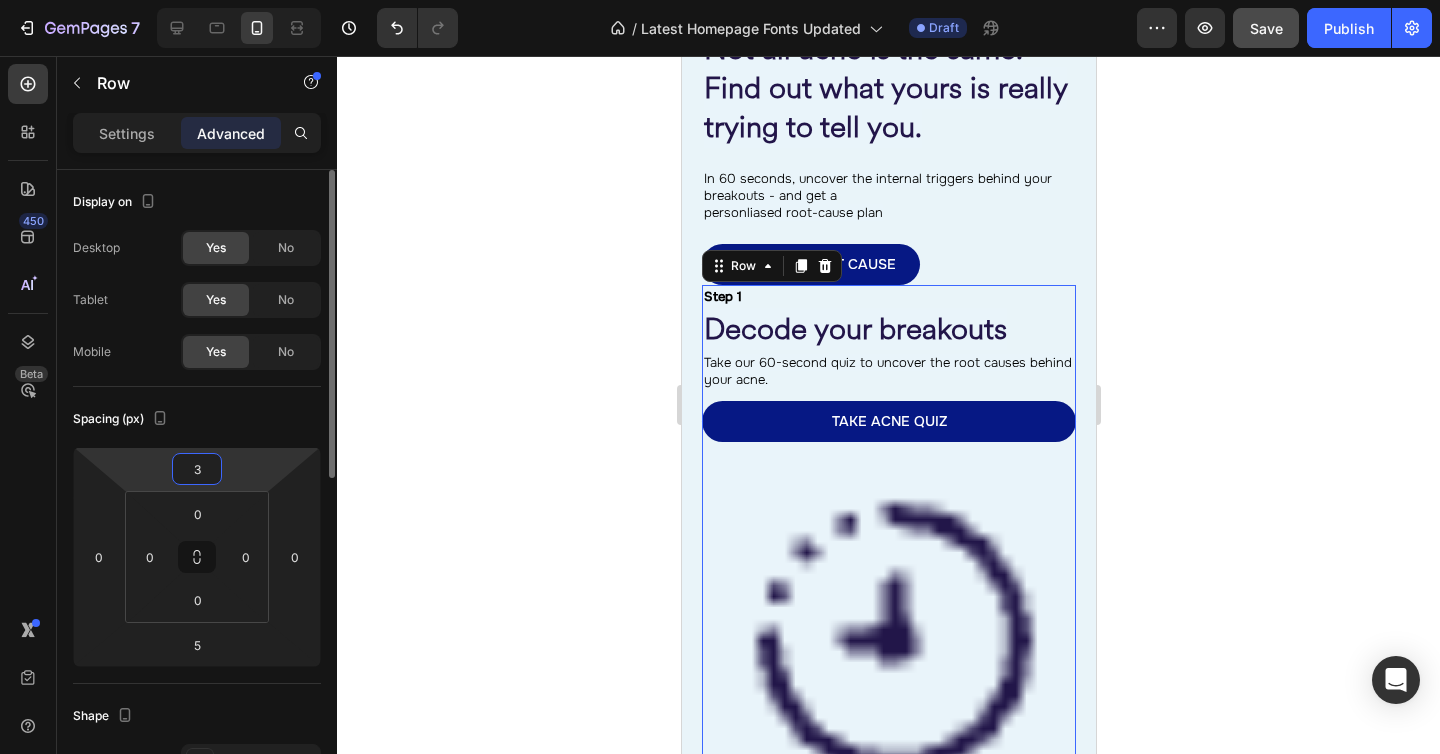 type on "30" 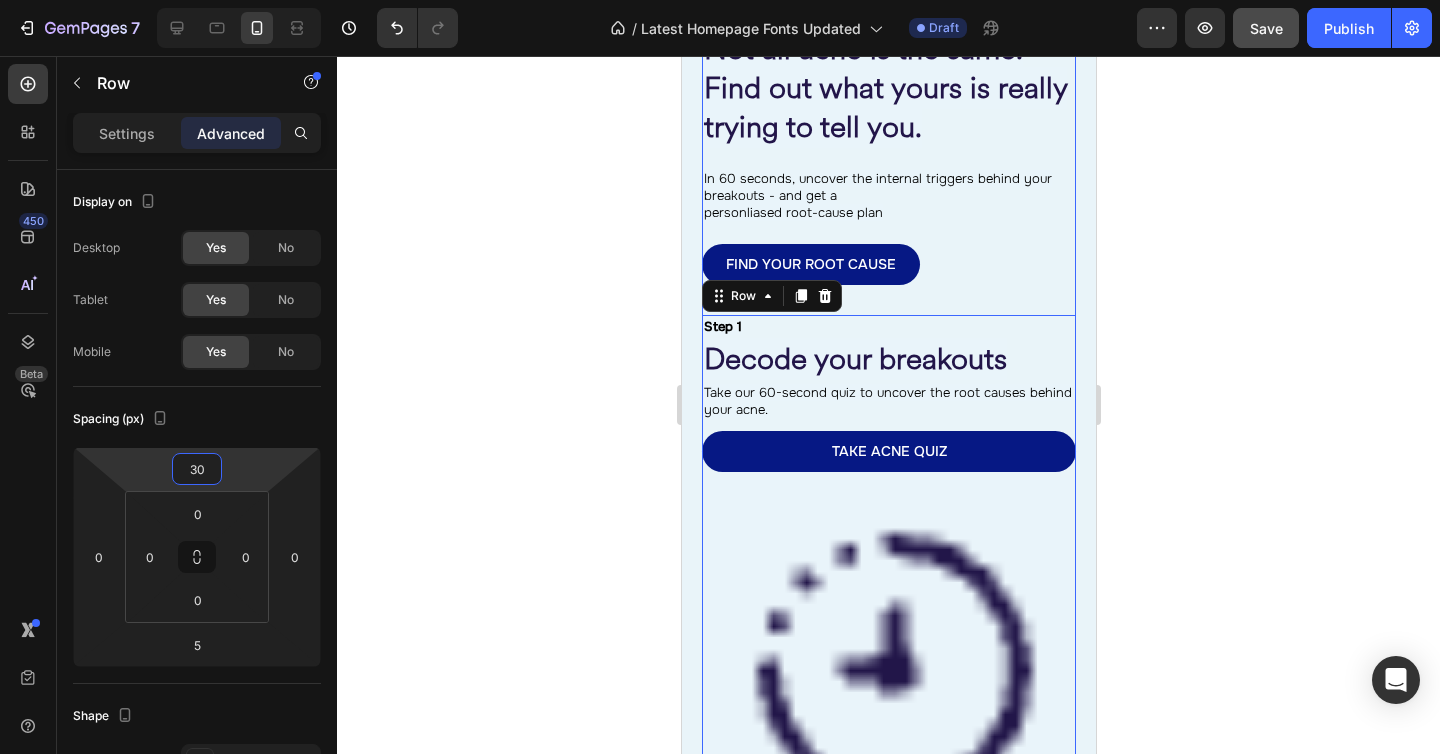 click on "⁠⁠⁠⁠⁠⁠⁠ Not all acne is the same. Find out what yours is really trying to tell you. Heading ⁠⁠⁠⁠⁠⁠⁠ In 60 seconds, uncover the internal triggers behind your breakouts - and get a personliased root-cause plan Heading FIND YOUR ROOT CAUSE Button Row ⁠⁠⁠⁠⁠⁠⁠ Step 1 Heading ⁠⁠⁠⁠⁠⁠⁠ Decode your breakouts Heading ⁠⁠⁠⁠⁠⁠⁠ Take our 60-second quiz to uncover the root causes behind your acne. Heading TAKE ACNE QUIZ Button Image ⁠⁠⁠⁠⁠⁠⁠ ONLY TAKES A MINUTE! Heading Row Row Row   5 ⁠⁠⁠⁠⁠⁠⁠ Step 2 Heading ⁠⁠⁠⁠⁠⁠⁠ Get your personalised Clear Skin Code Heading ⁠⁠⁠⁠⁠⁠⁠ Trusted by real customers who’ve cleared their skin from within - even after years of trying everything else. Heading Row Row Row Section 14/25" at bounding box center [888, 517] 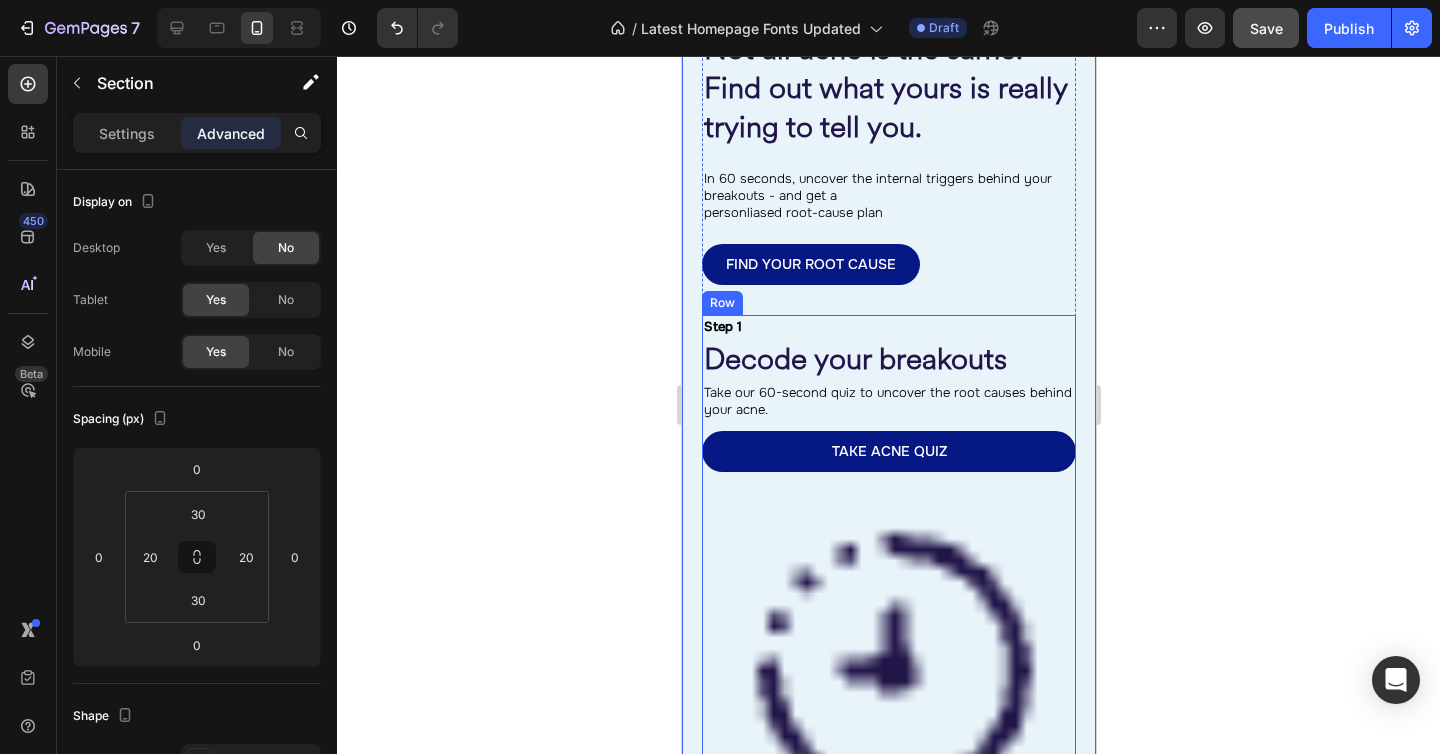 click on "⁠⁠⁠⁠⁠⁠⁠ Step 1 Heading" at bounding box center (888, 326) 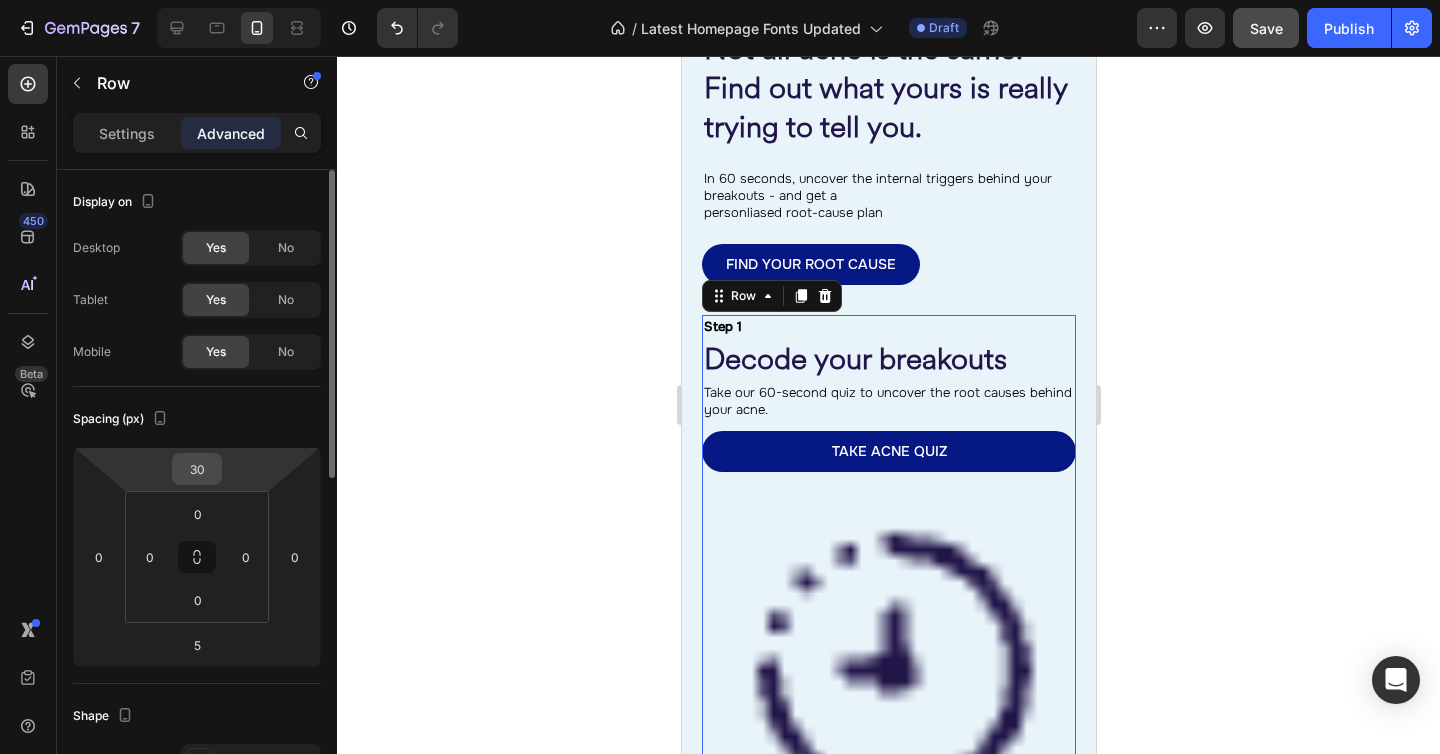 click on "30" at bounding box center [197, 469] 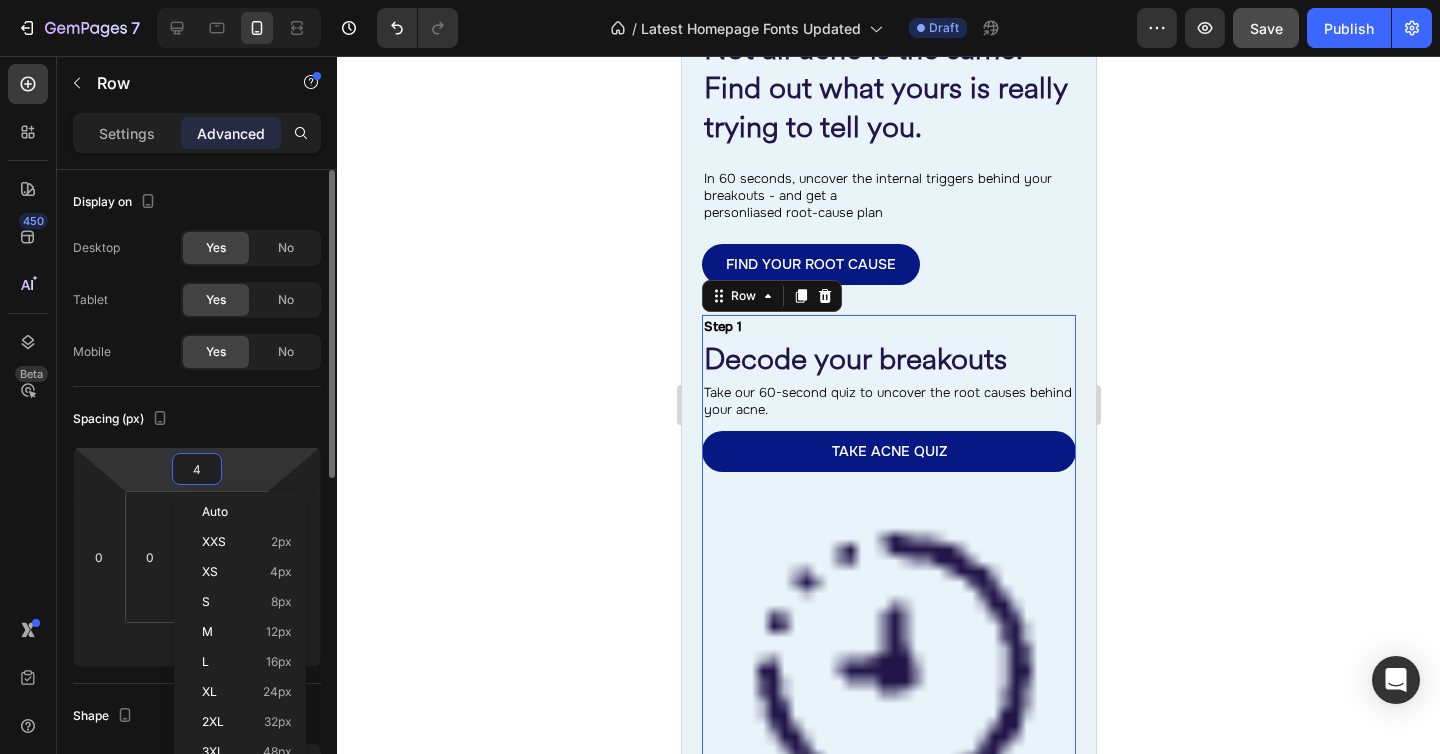 type on "40" 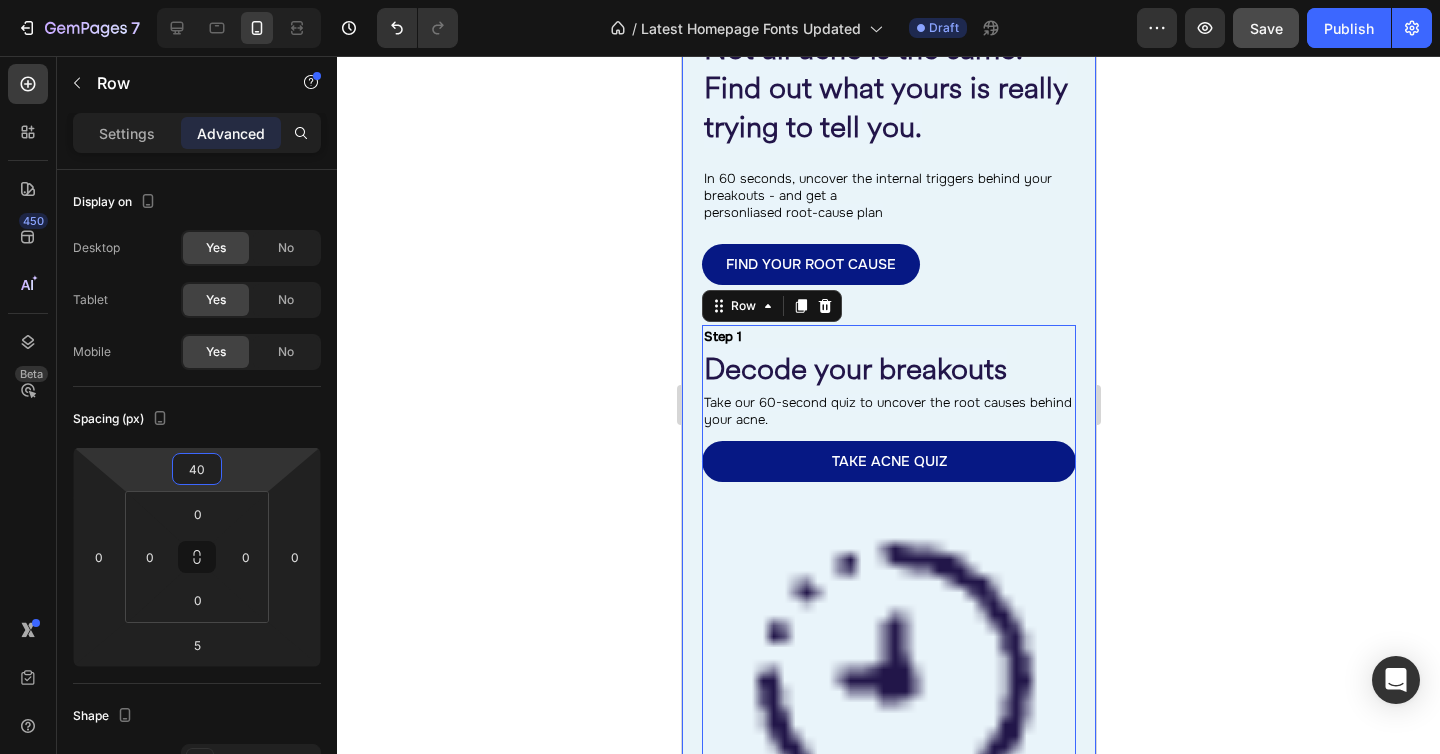 click on "⁠⁠⁠⁠⁠⁠⁠ Not all acne is the same. Find out what yours is really trying to tell you. Heading ⁠⁠⁠⁠⁠⁠⁠ In 60 seconds, uncover the internal triggers behind your breakouts - and get a personliased root-cause plan Heading FIND YOUR ROOT CAUSE Button Row ⁠⁠⁠⁠⁠⁠⁠ Step 1 Heading ⁠⁠⁠⁠⁠⁠⁠ Decode your breakouts Heading ⁠⁠⁠⁠⁠⁠⁠ Take our 60-second quiz to uncover the root causes behind your acne. Heading TAKE ACNE QUIZ Button Image ⁠⁠⁠⁠⁠⁠⁠ ONLY TAKES A MINUTE! Heading Row Row Row   5 ⁠⁠⁠⁠⁠⁠⁠ Step 2 Heading ⁠⁠⁠⁠⁠⁠⁠ Get your personalised Clear Skin Code Heading ⁠⁠⁠⁠⁠⁠⁠ Trusted by real customers who’ve cleared their skin from within - even after years of trying everything else. Heading Row Row Row Section 14/25" at bounding box center [888, 522] 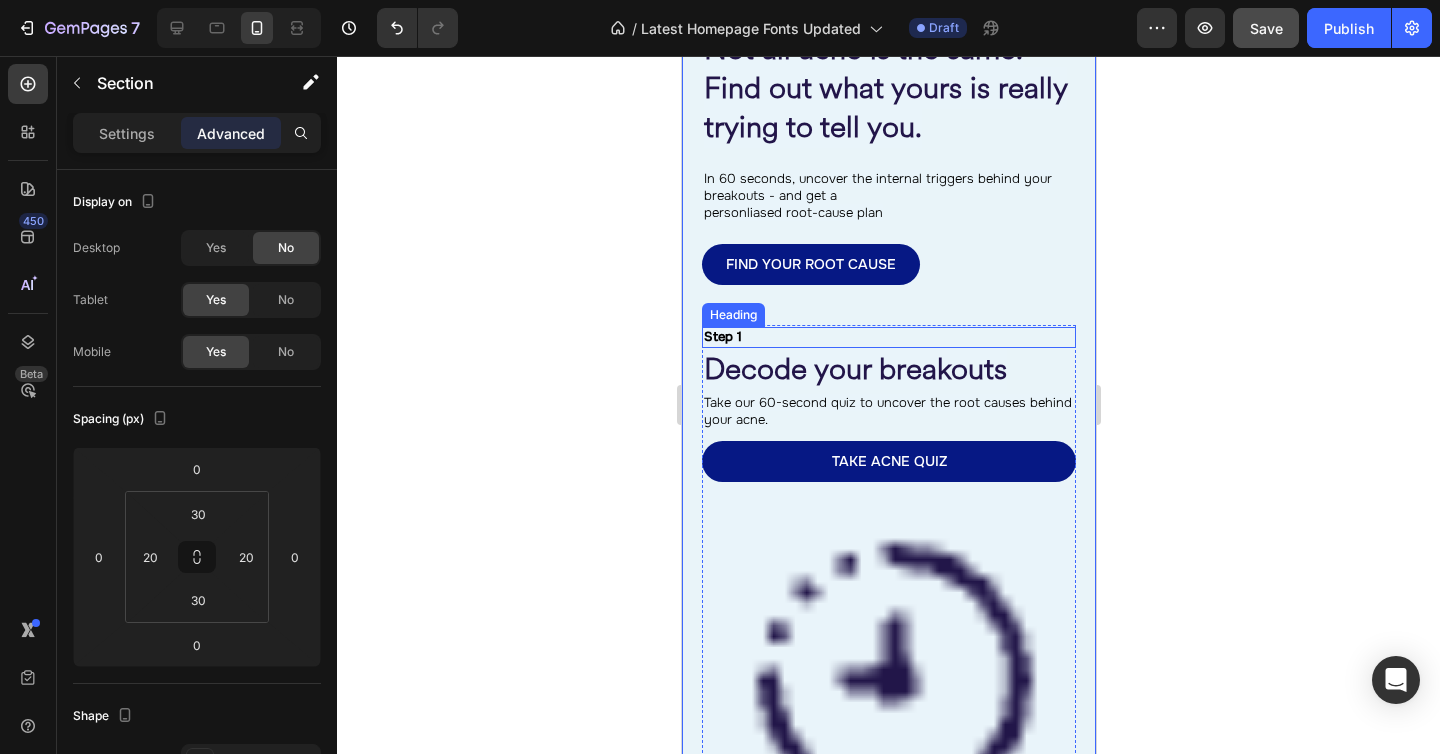 scroll, scrollTop: 3101, scrollLeft: 0, axis: vertical 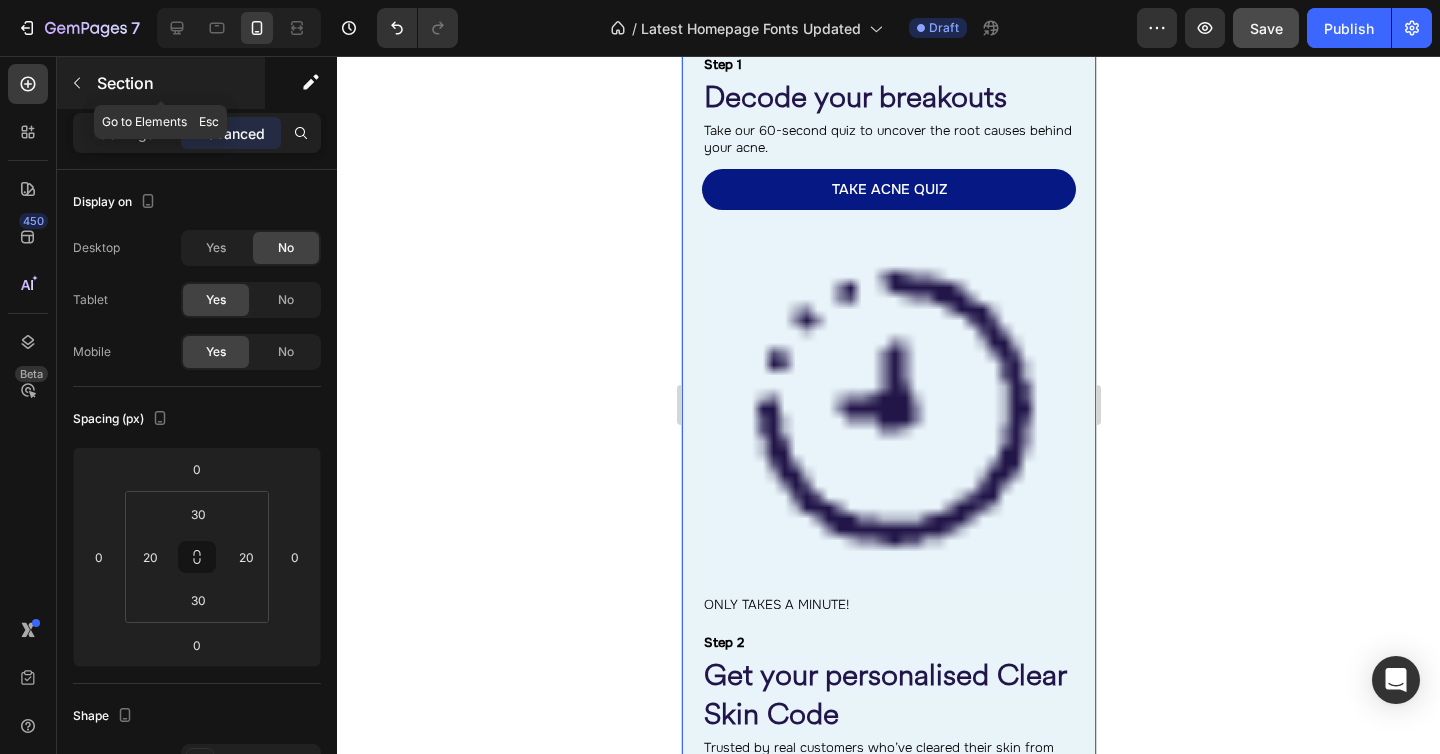 click at bounding box center (77, 83) 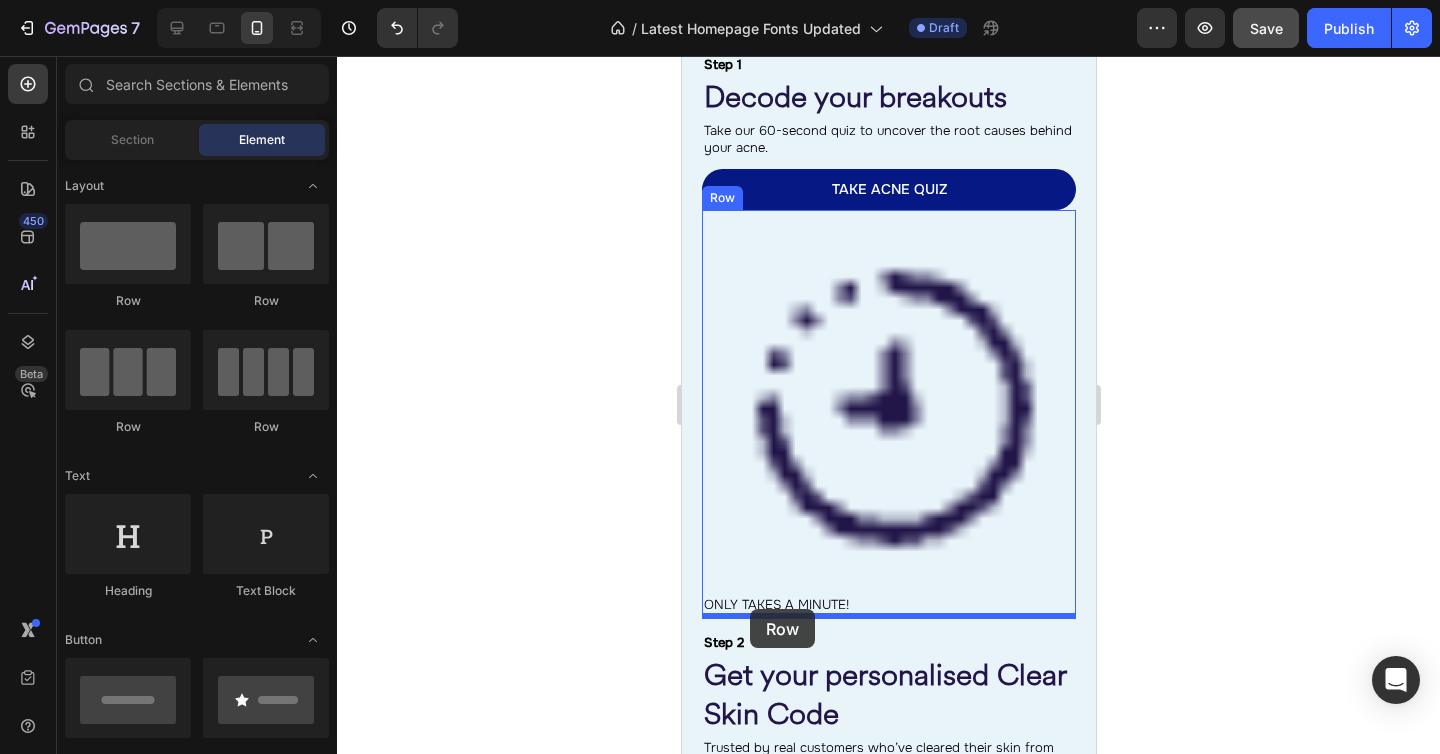 drag, startPoint x: 713, startPoint y: 606, endPoint x: 749, endPoint y: 609, distance: 36.124783 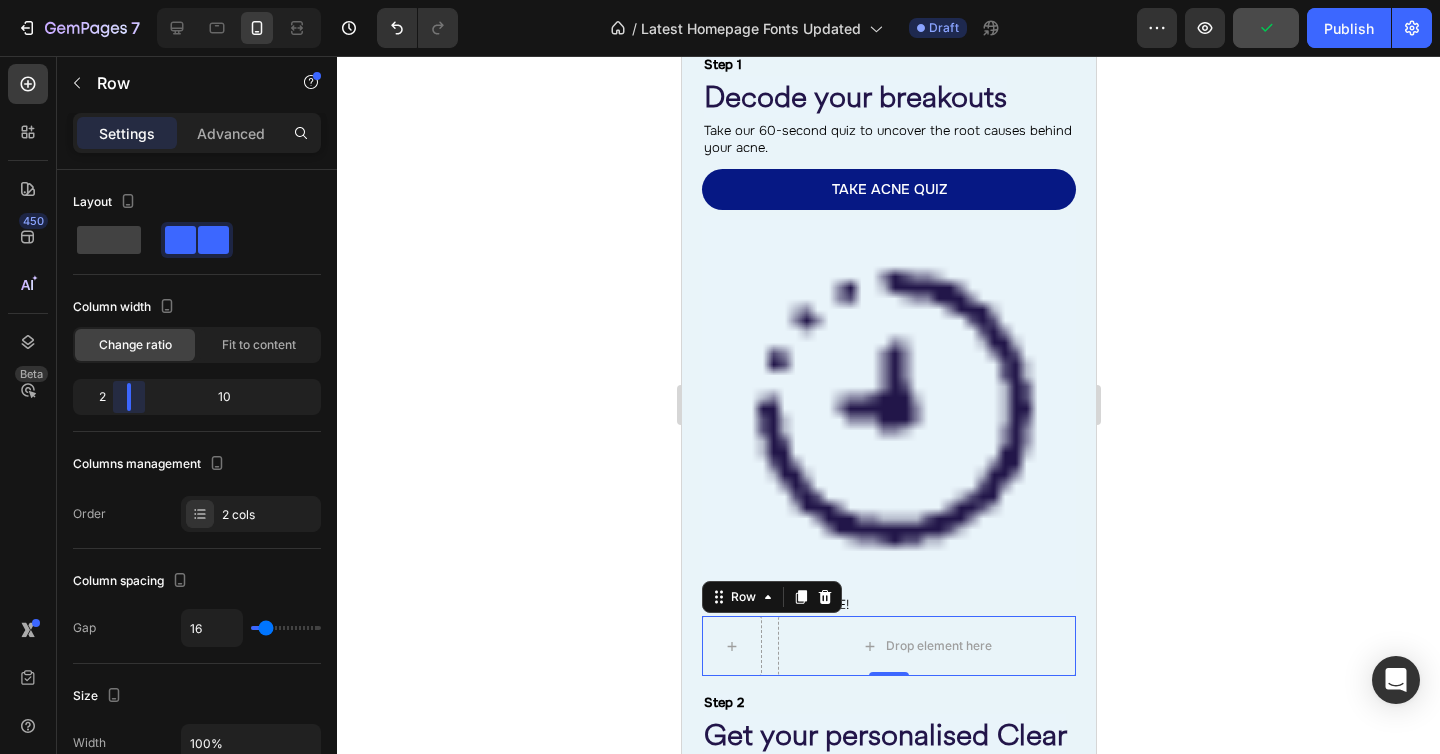 drag, startPoint x: 200, startPoint y: 401, endPoint x: 501, endPoint y: 301, distance: 317.1766 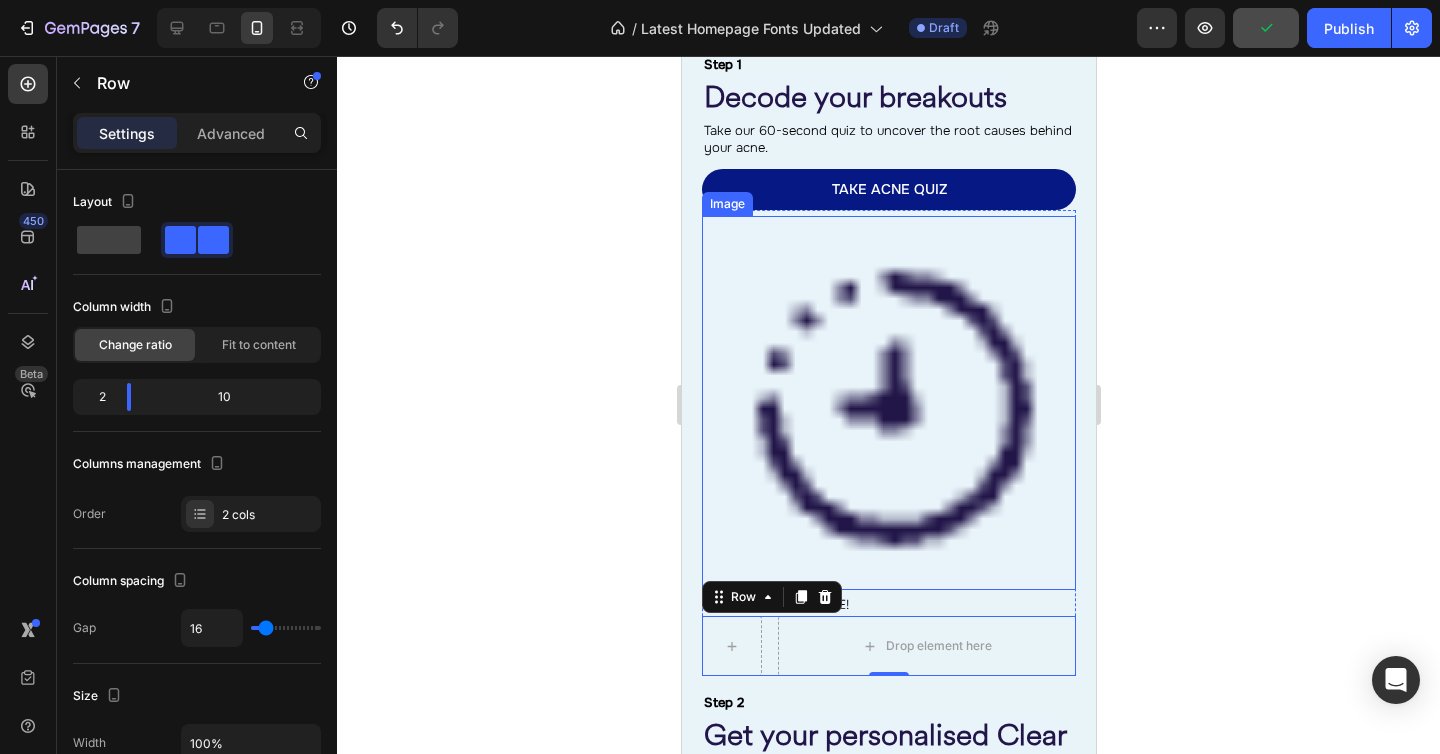 click at bounding box center (888, 403) 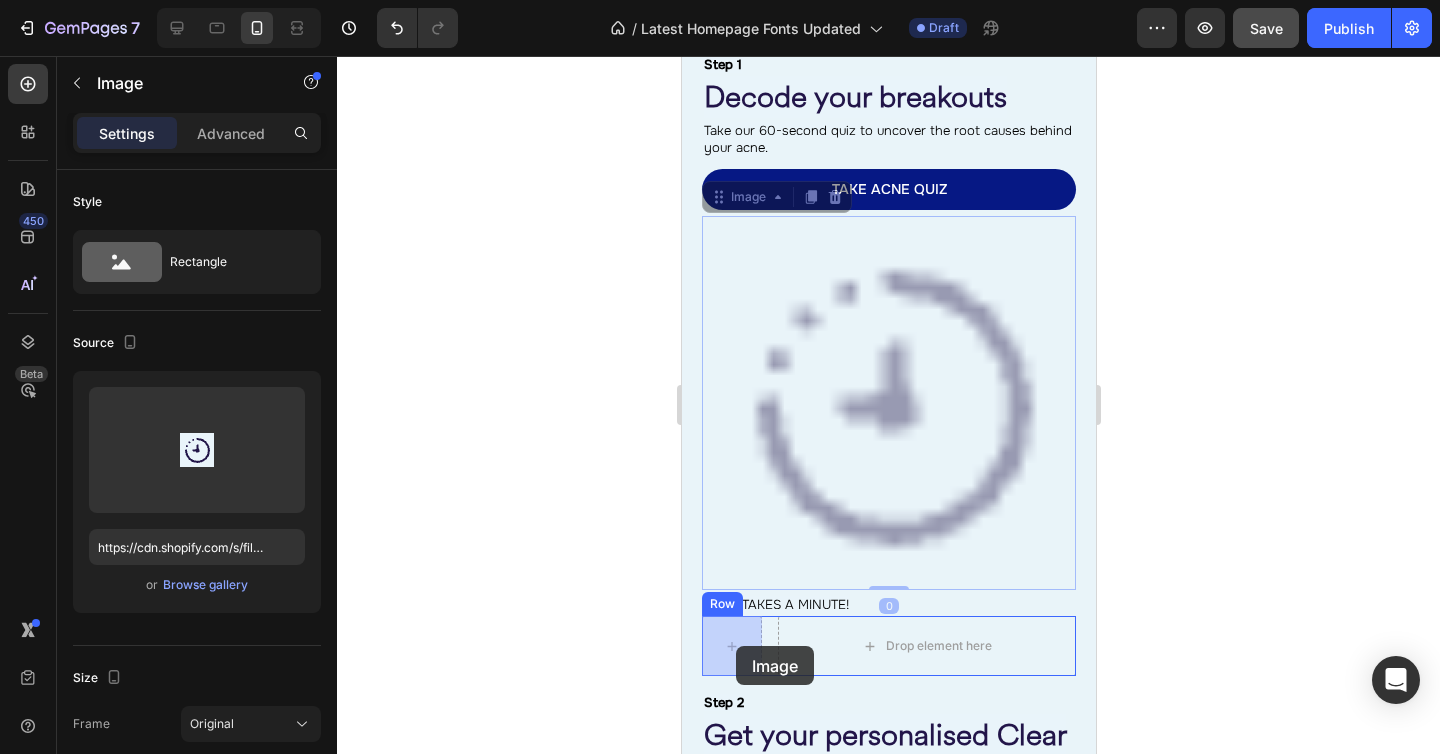 drag, startPoint x: 758, startPoint y: 198, endPoint x: 734, endPoint y: 646, distance: 448.6424 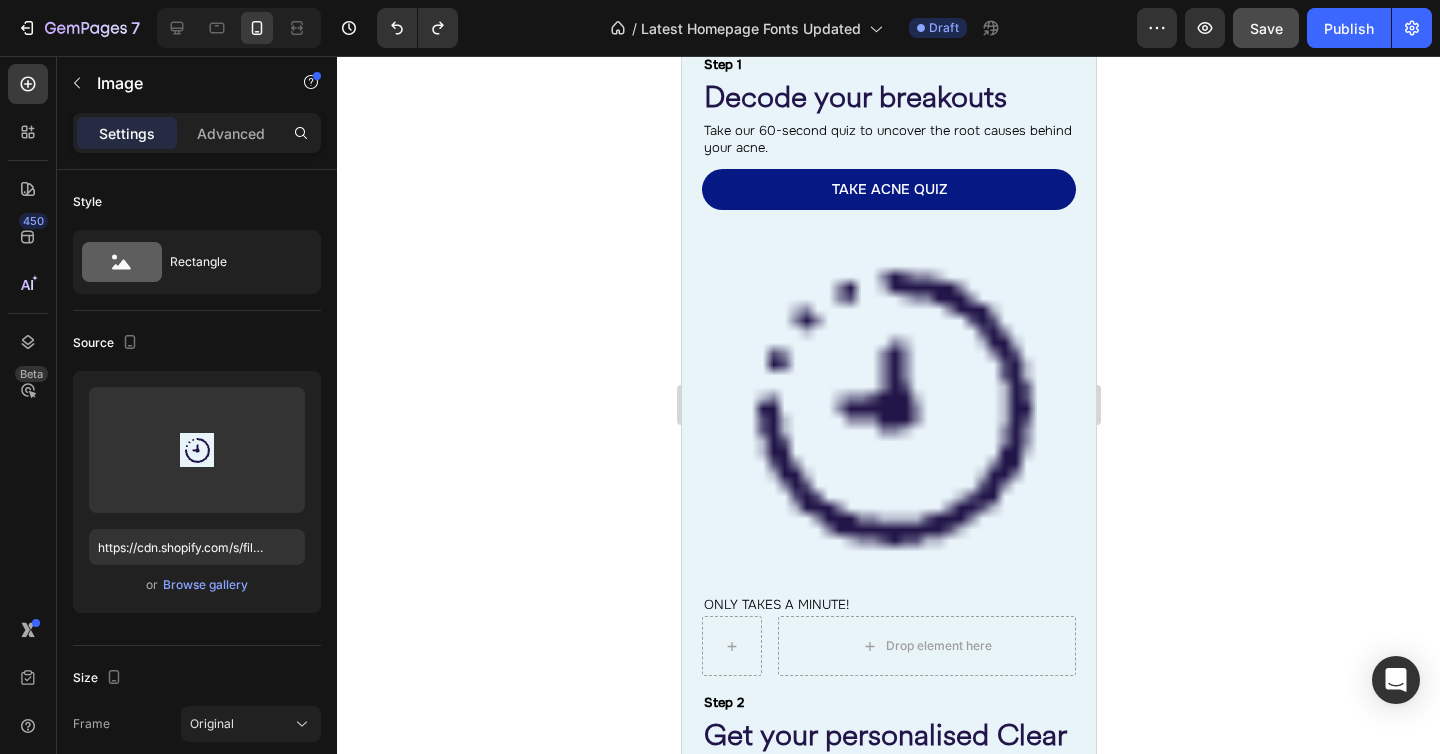 click at bounding box center [888, 403] 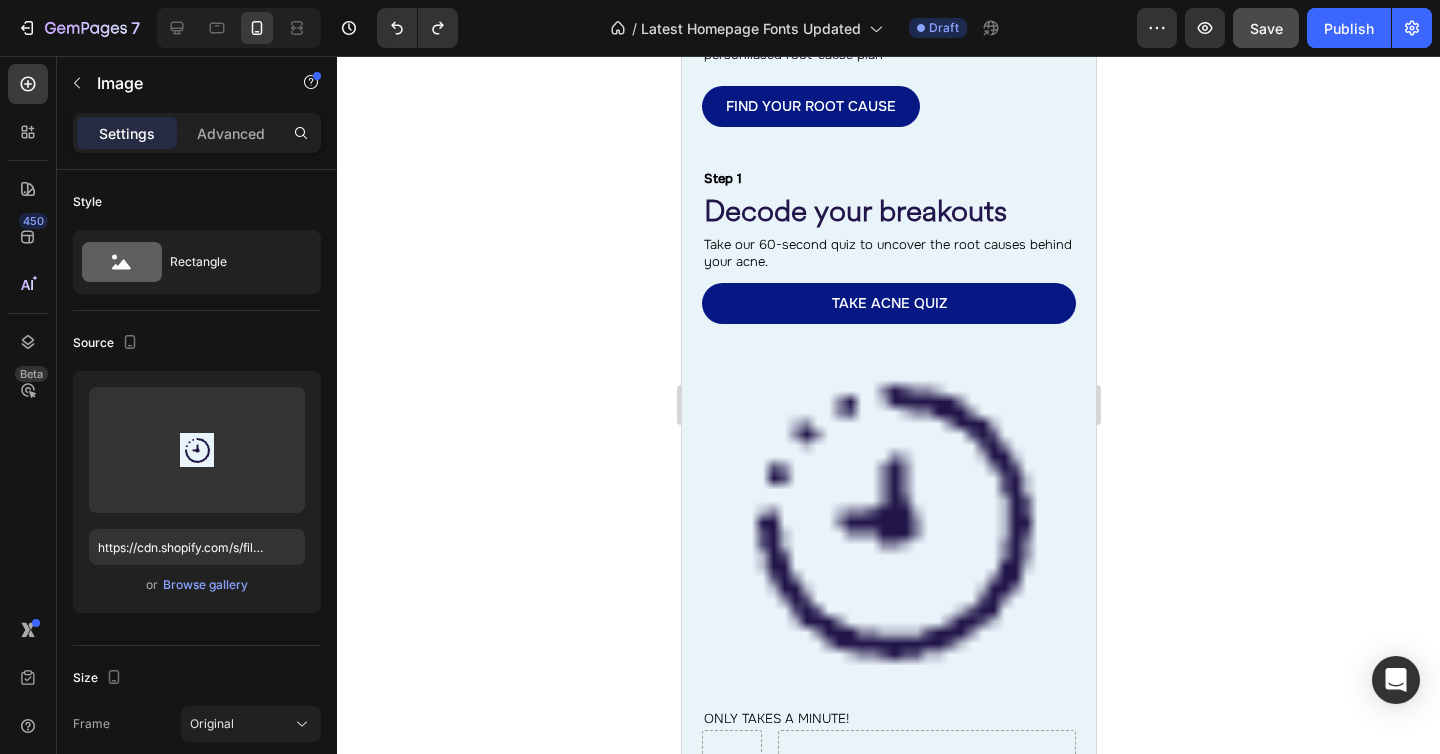 click at bounding box center [888, 517] 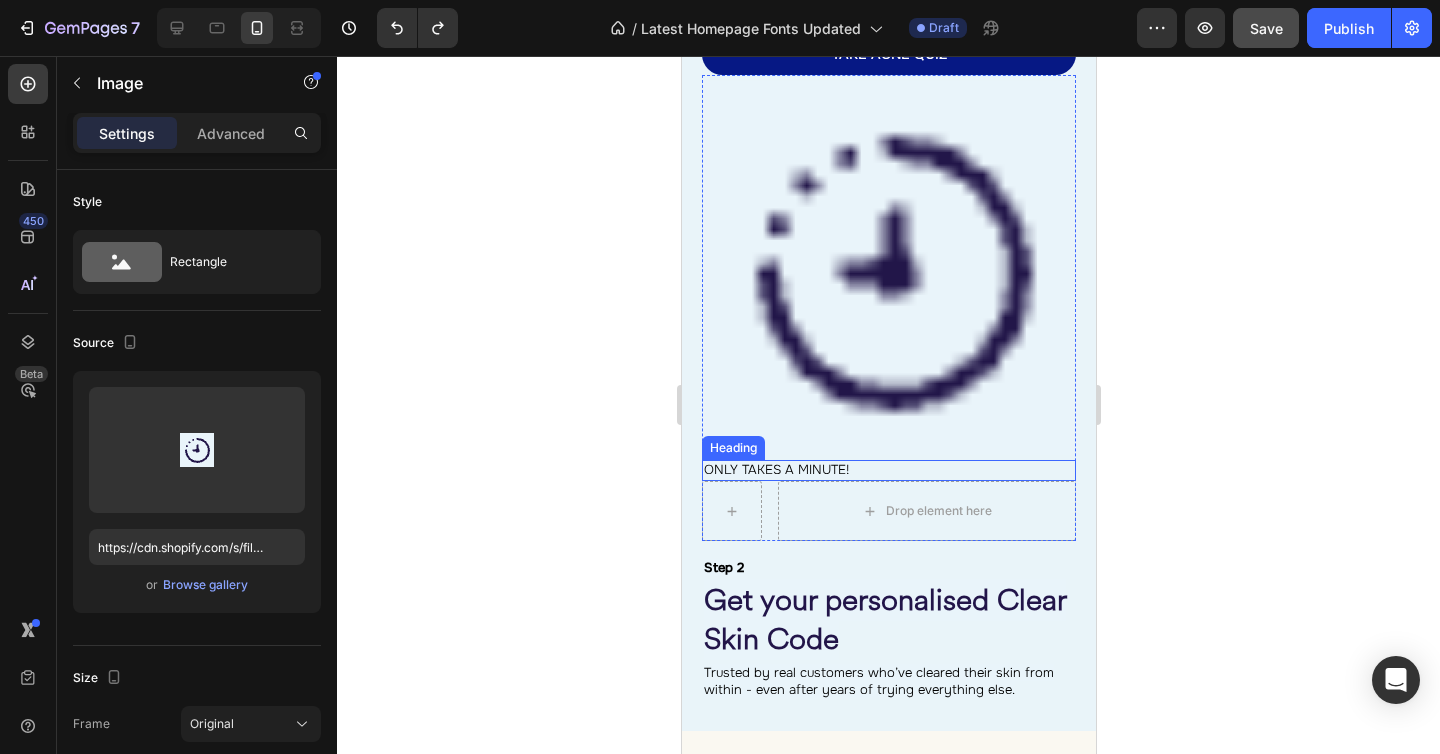 scroll, scrollTop: 3259, scrollLeft: 0, axis: vertical 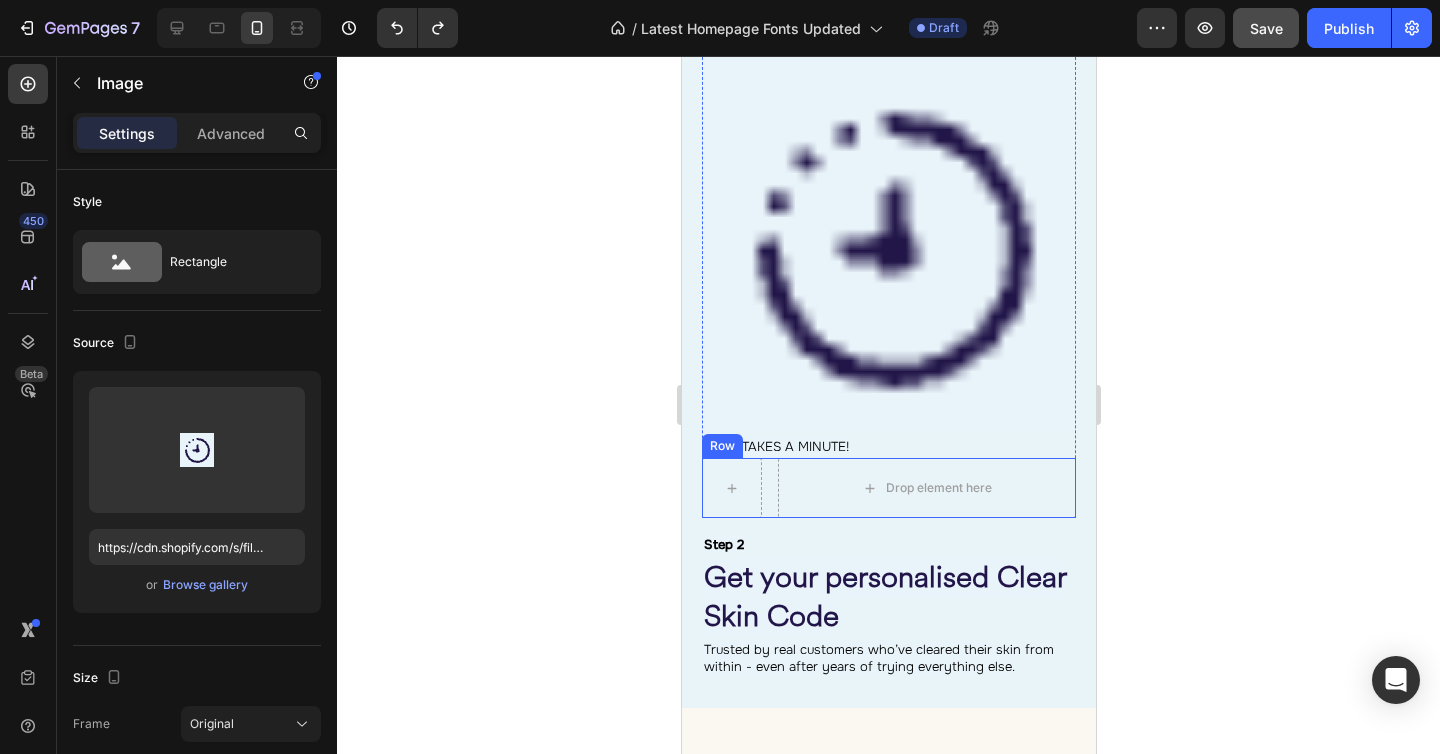 click on "Drop element here Row" at bounding box center (888, 488) 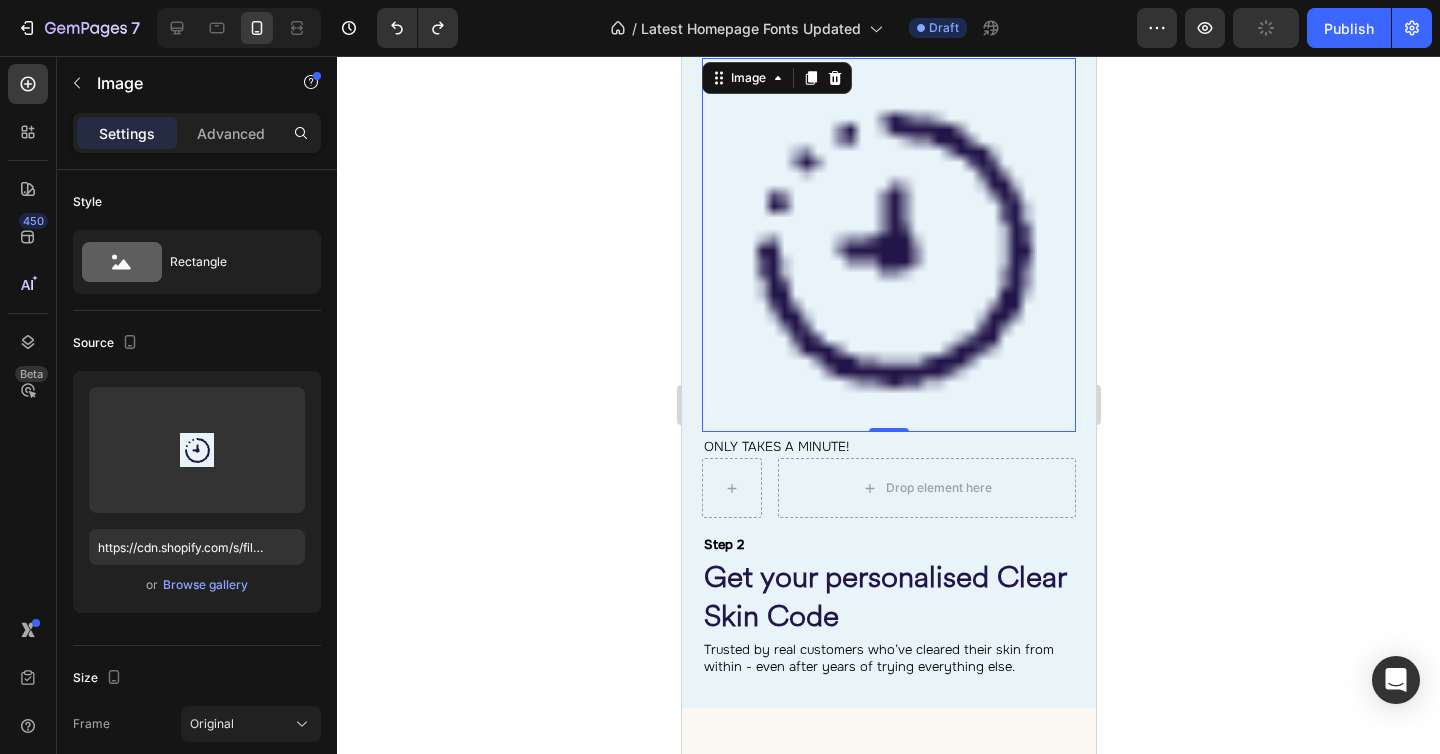 scroll, scrollTop: 3068, scrollLeft: 0, axis: vertical 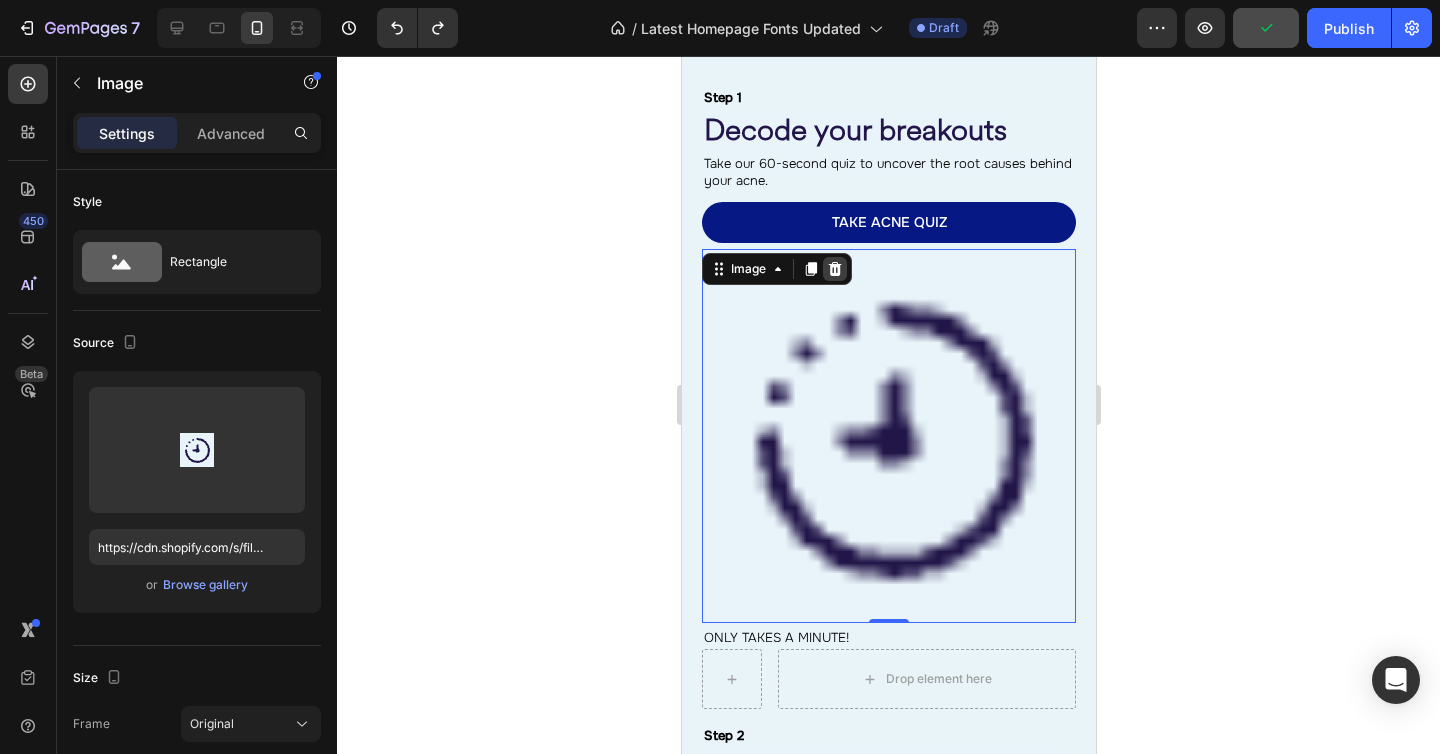 click 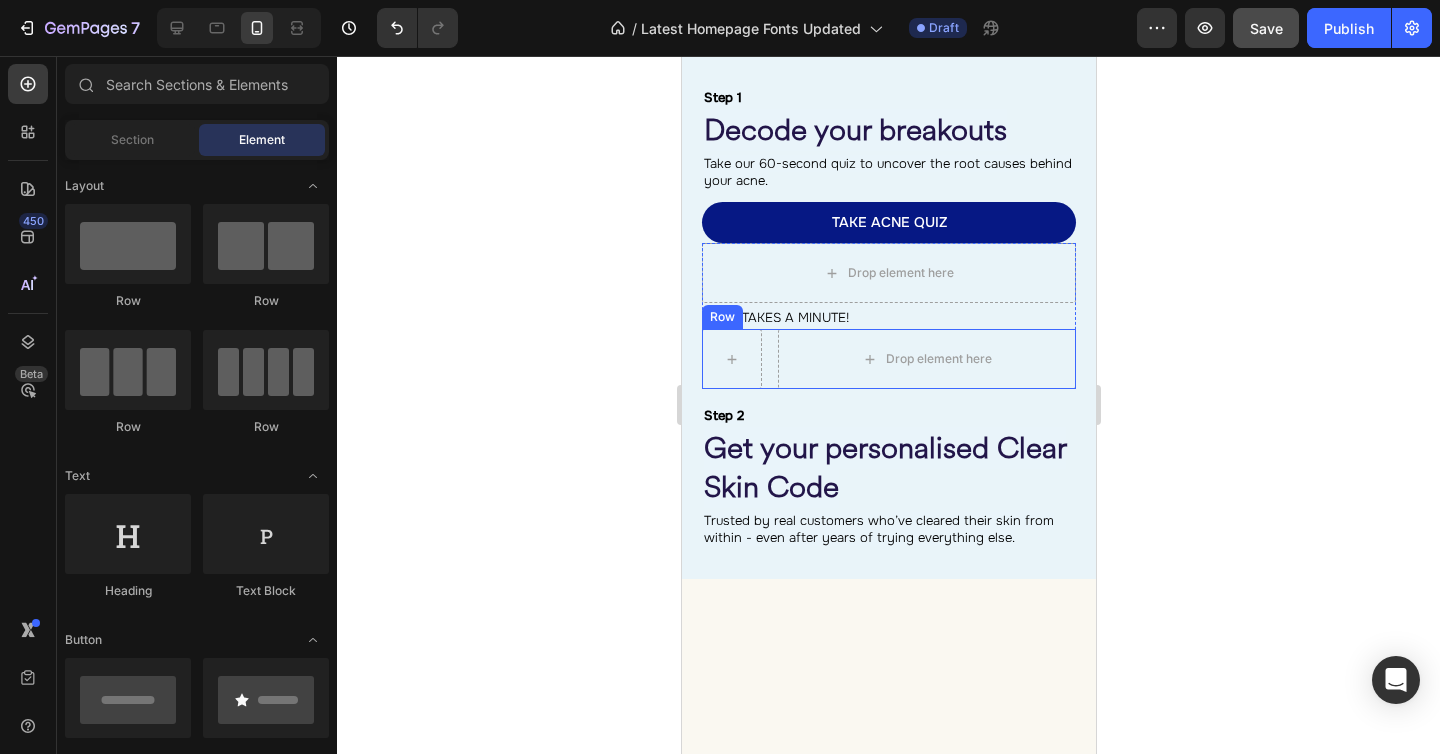 click on "Drop element here Row" at bounding box center [888, 359] 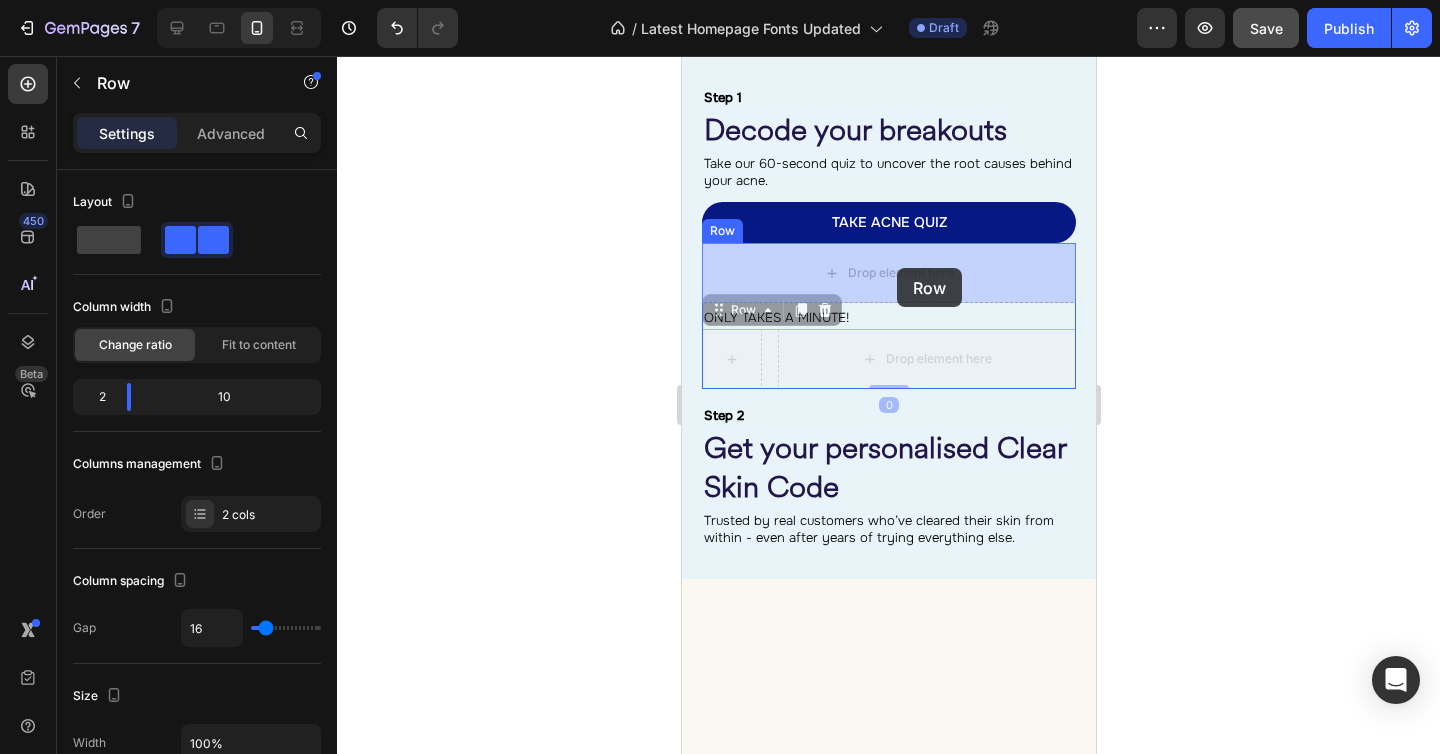 drag, startPoint x: 733, startPoint y: 308, endPoint x: 896, endPoint y: 268, distance: 167.83623 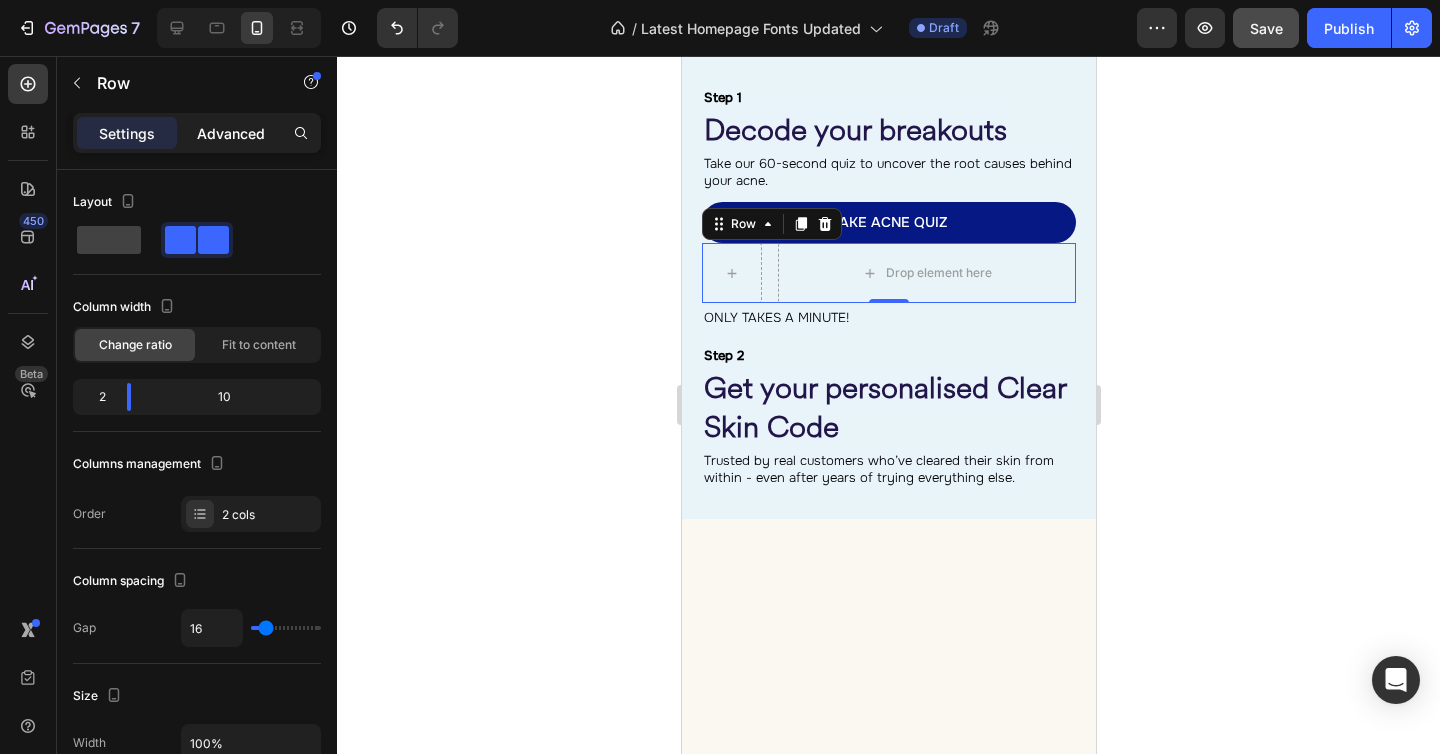 click on "Advanced" at bounding box center [231, 133] 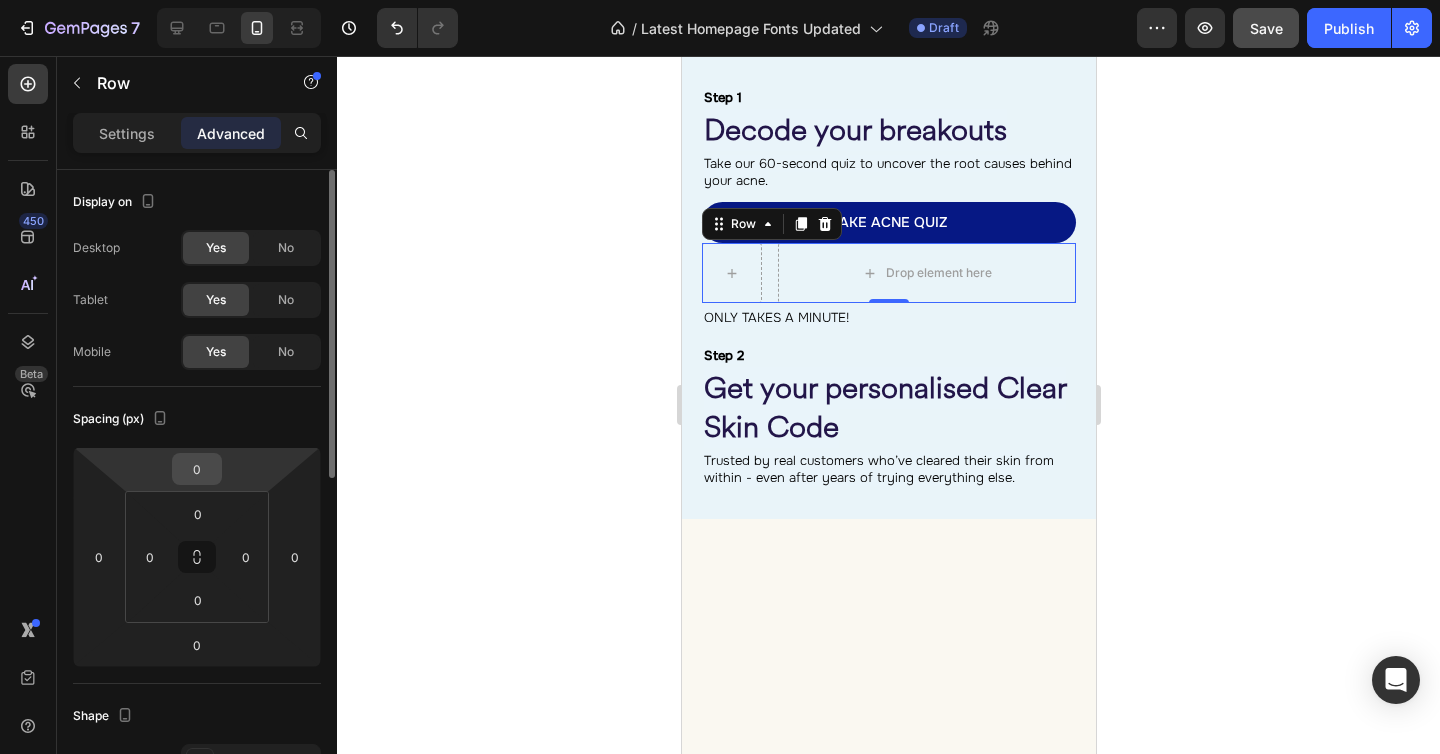 click on "0" at bounding box center (197, 469) 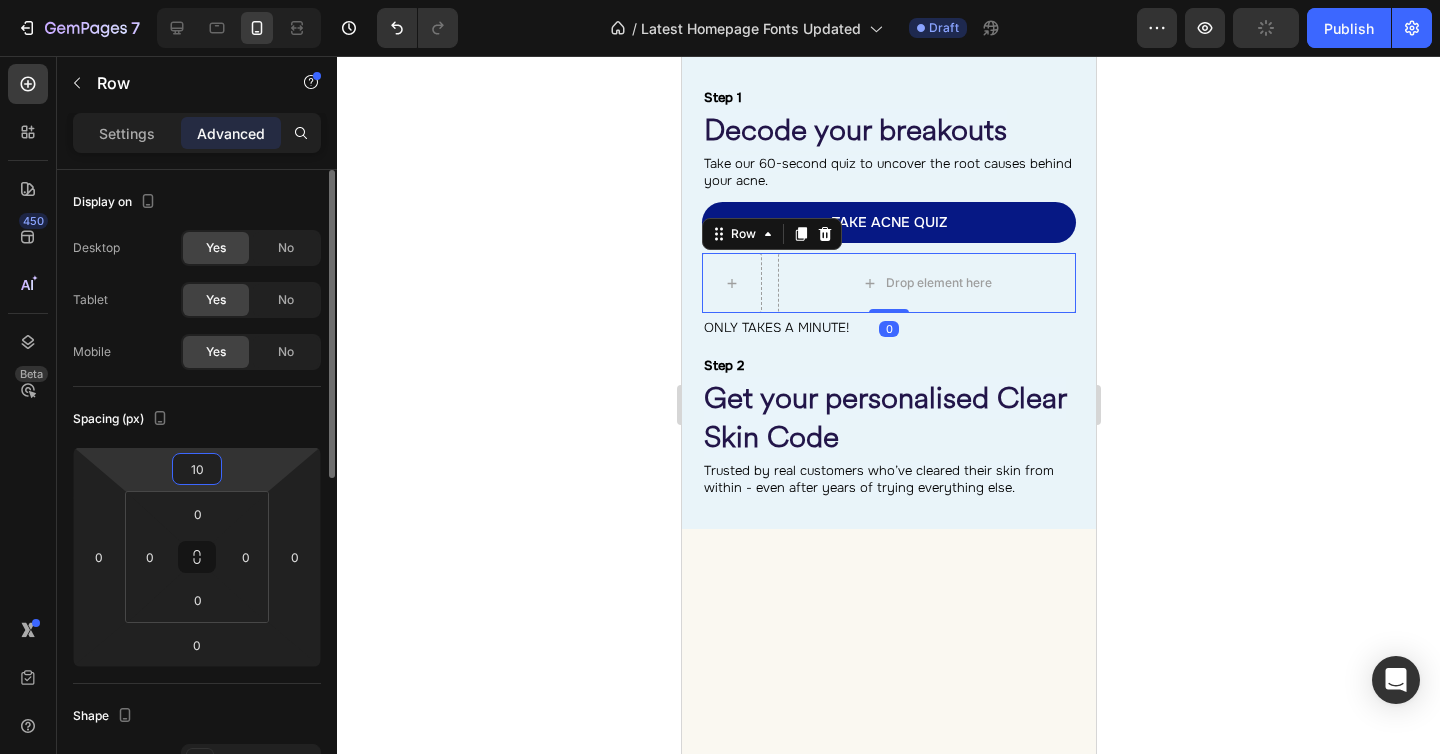 type on "1" 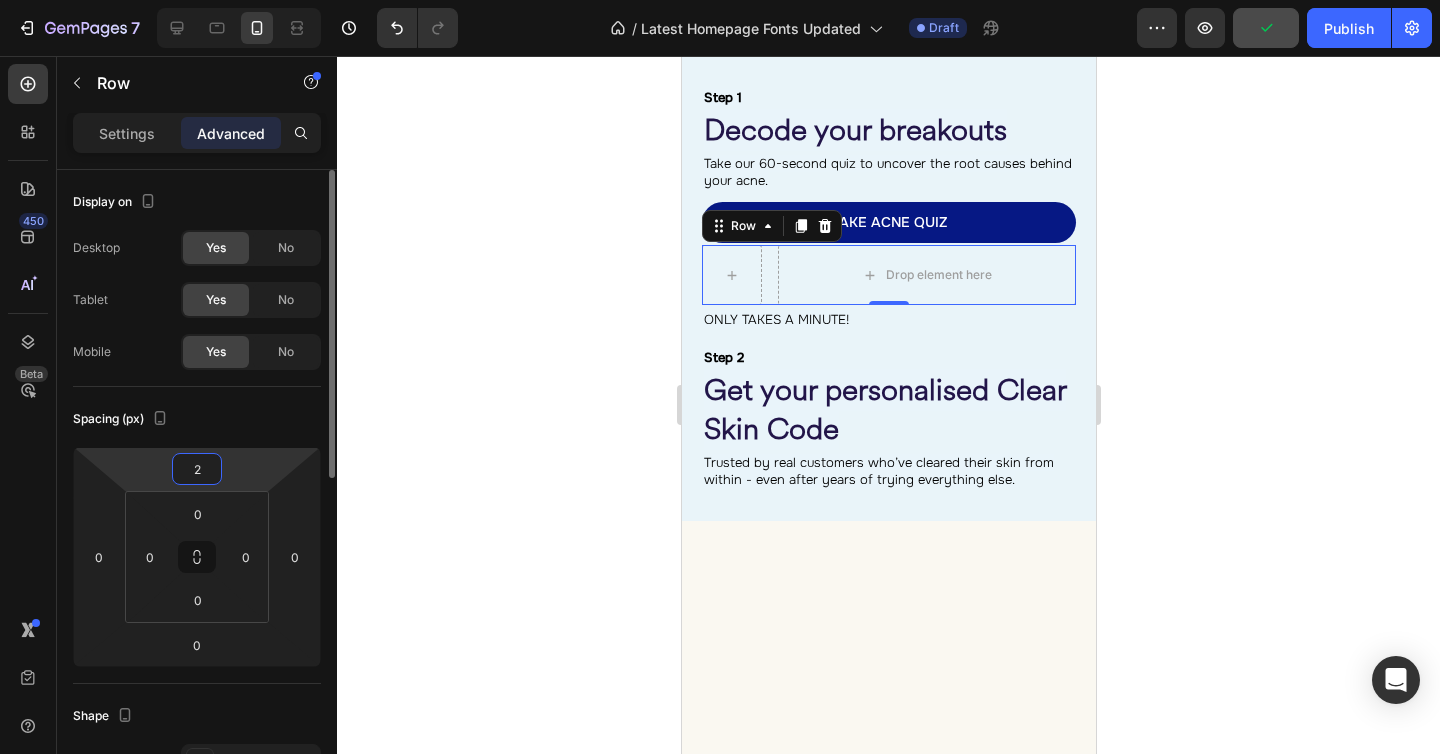 type on "20" 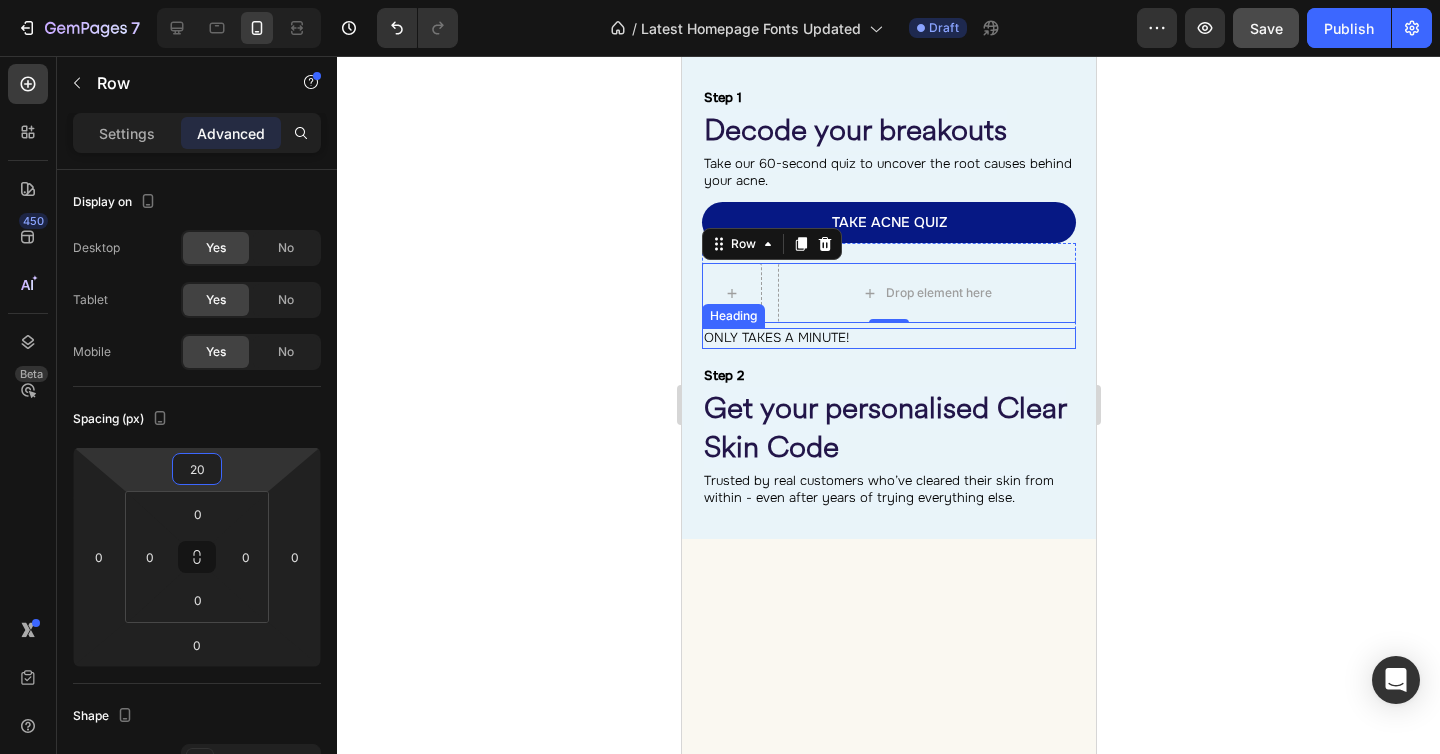 click on "ONLY TAKES A MINUTE!" at bounding box center (775, 337) 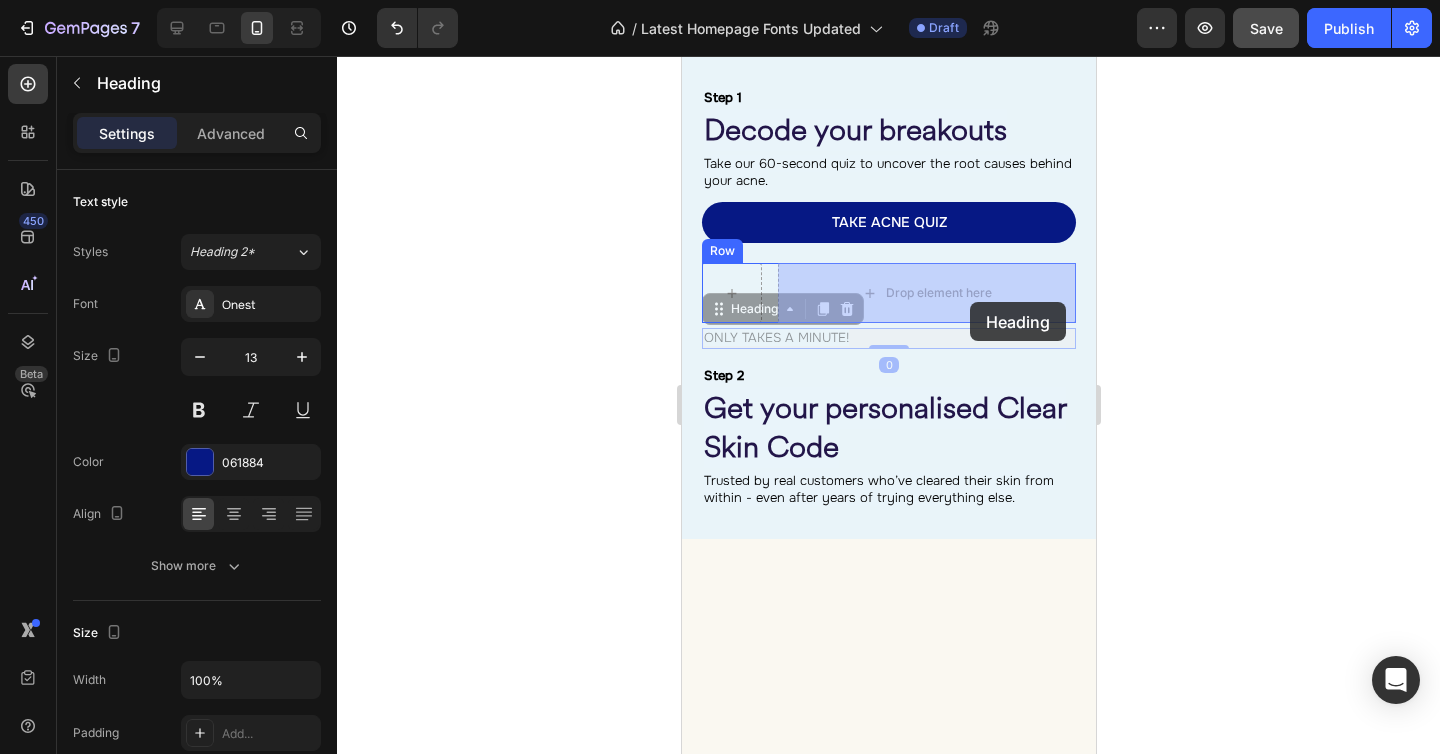 drag, startPoint x: 736, startPoint y: 309, endPoint x: 968, endPoint y: 302, distance: 232.10558 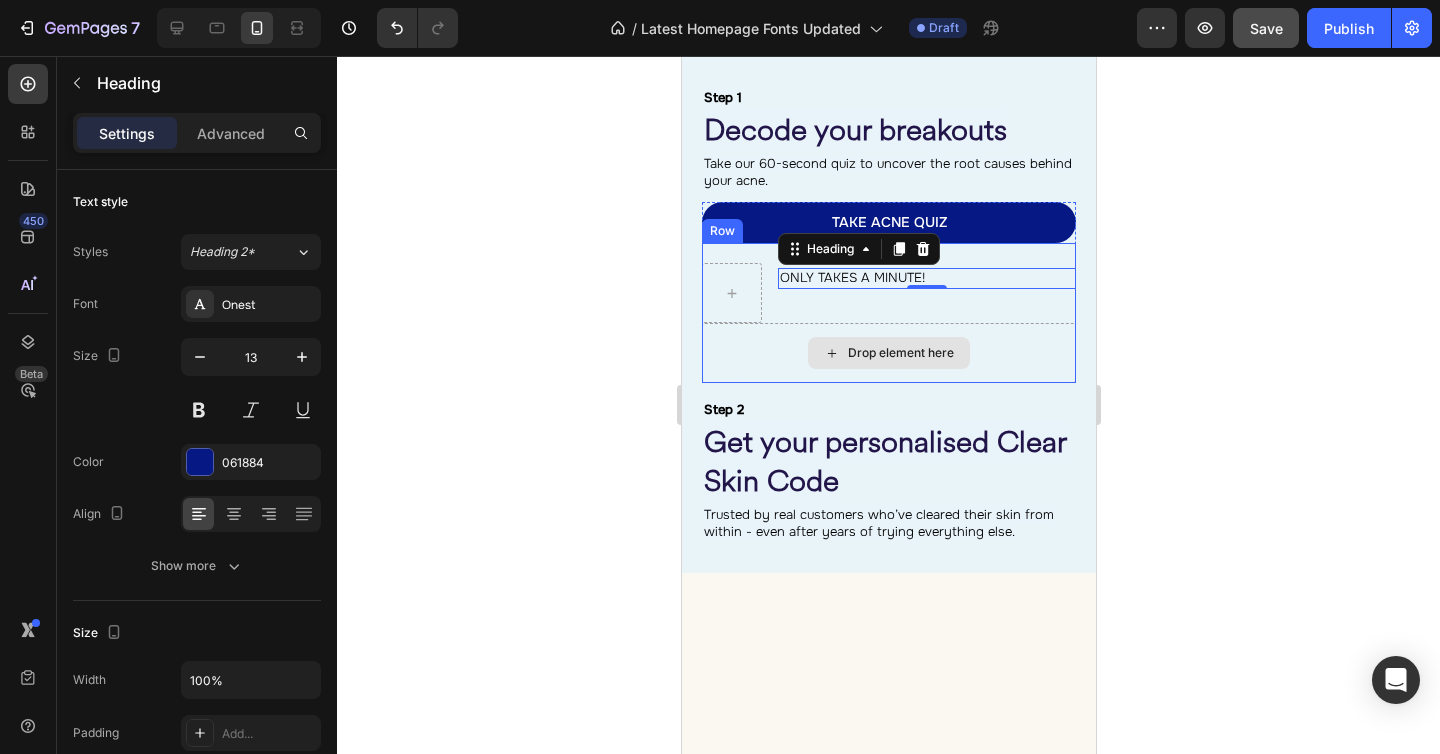 click on "Drop element here" at bounding box center [888, 353] 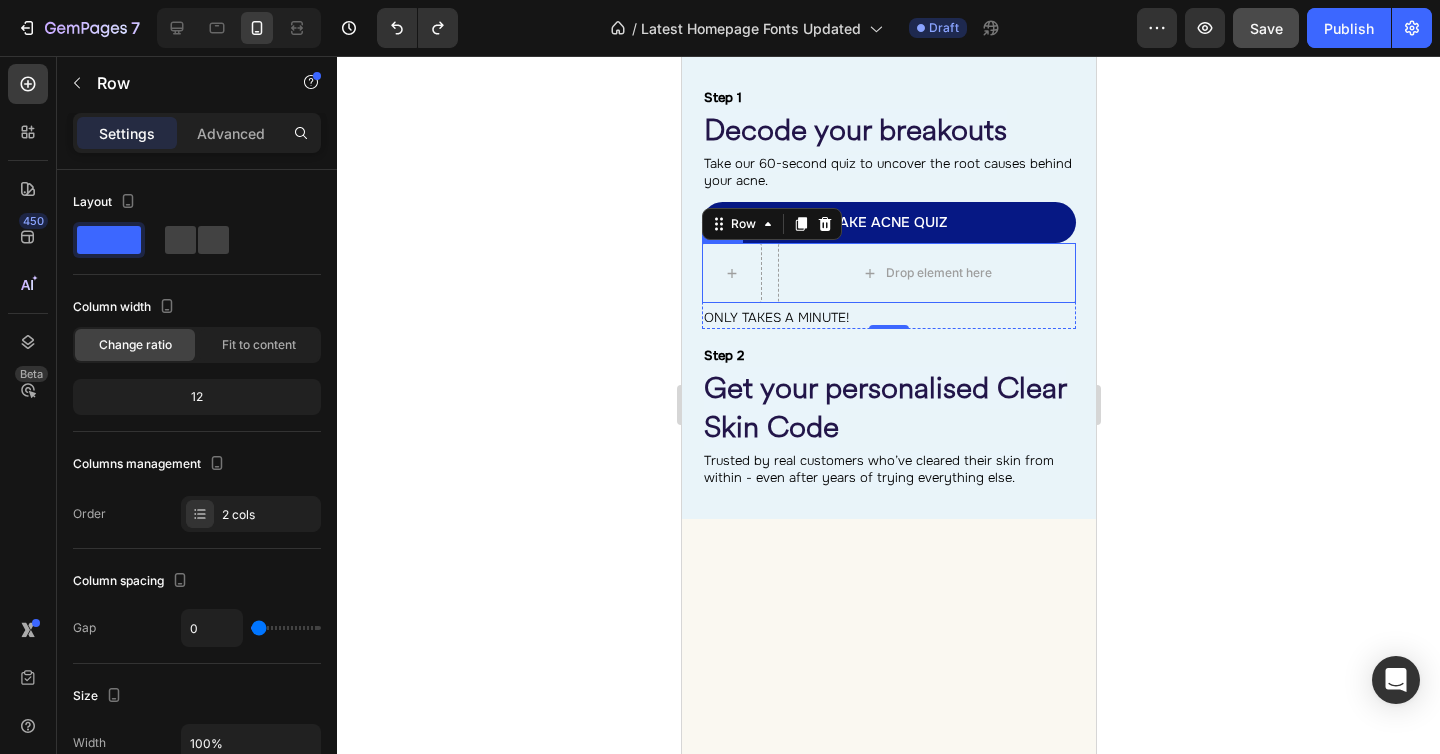 click on "Drop element here Row" at bounding box center (888, 273) 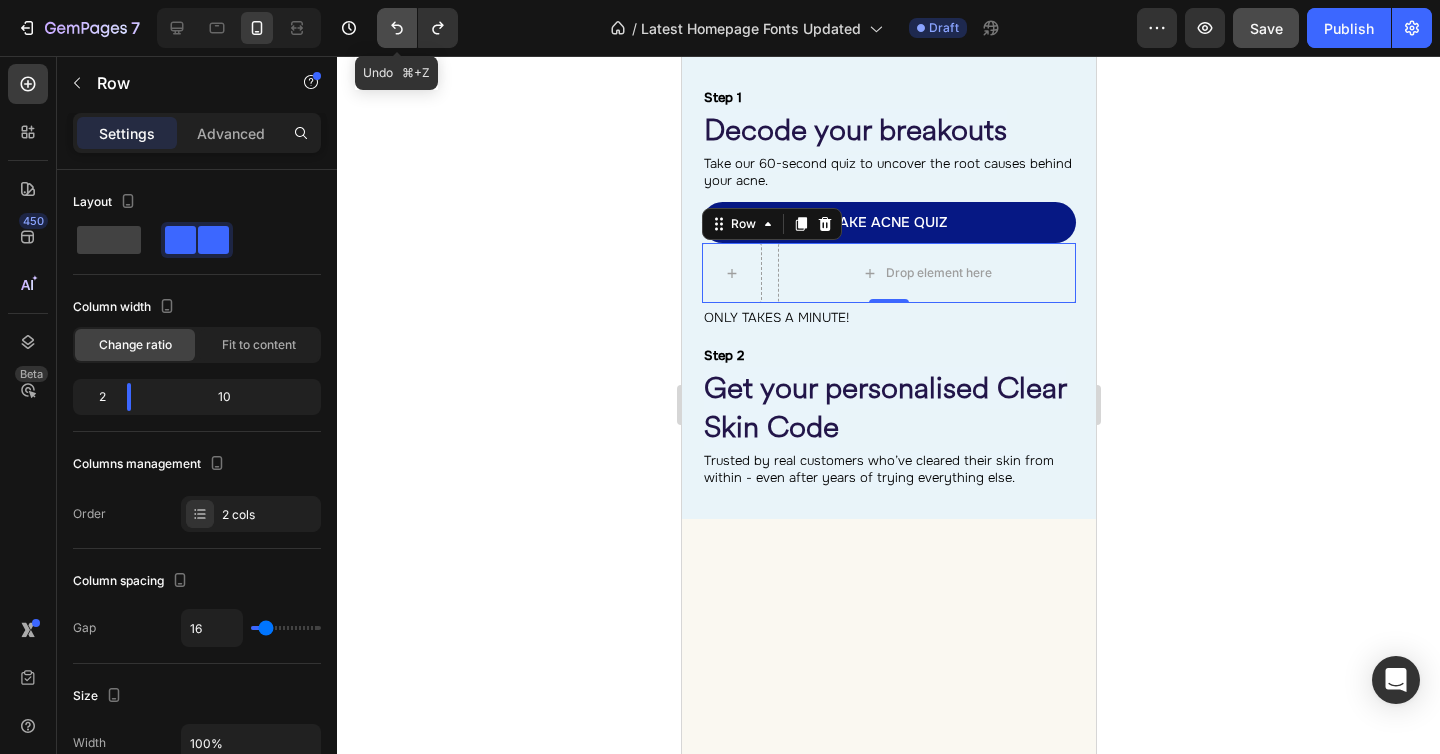 click 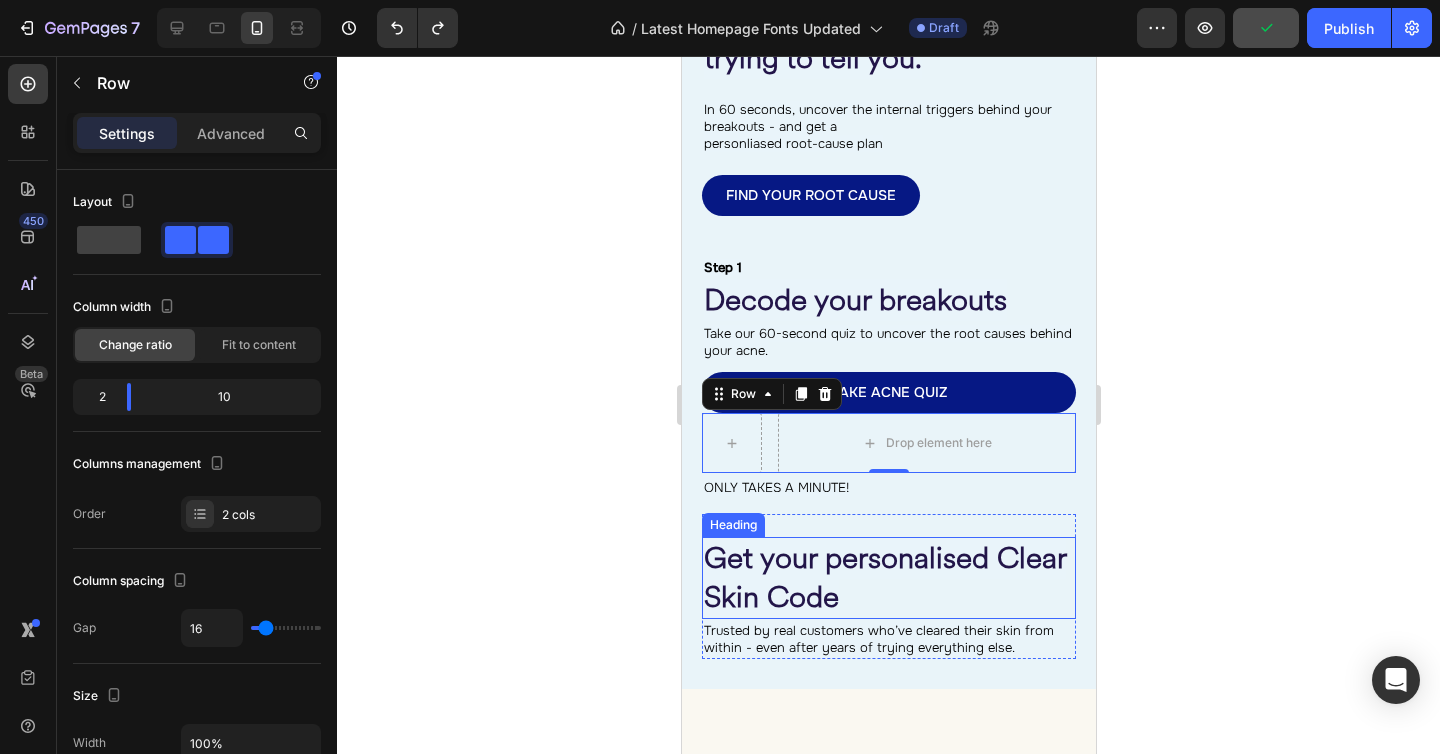 scroll, scrollTop: 2894, scrollLeft: 0, axis: vertical 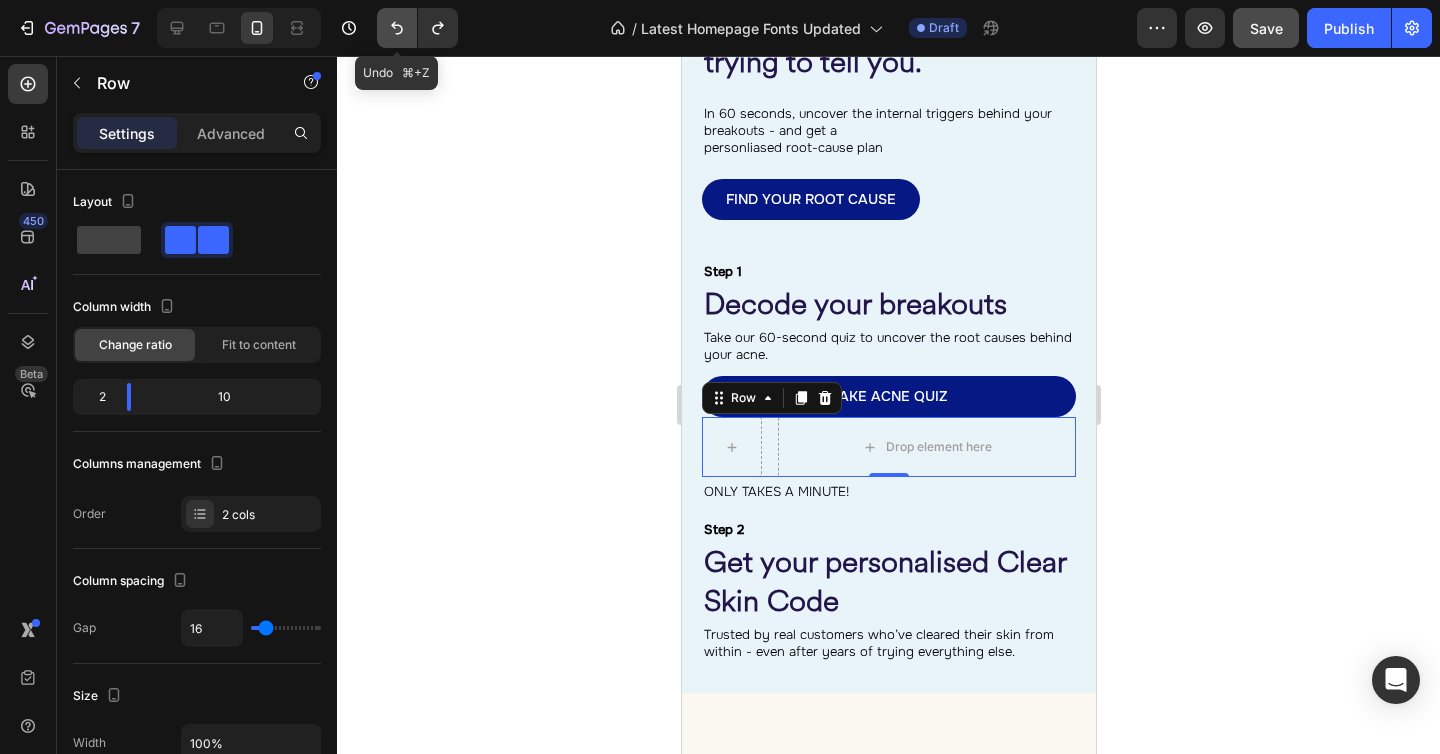 click 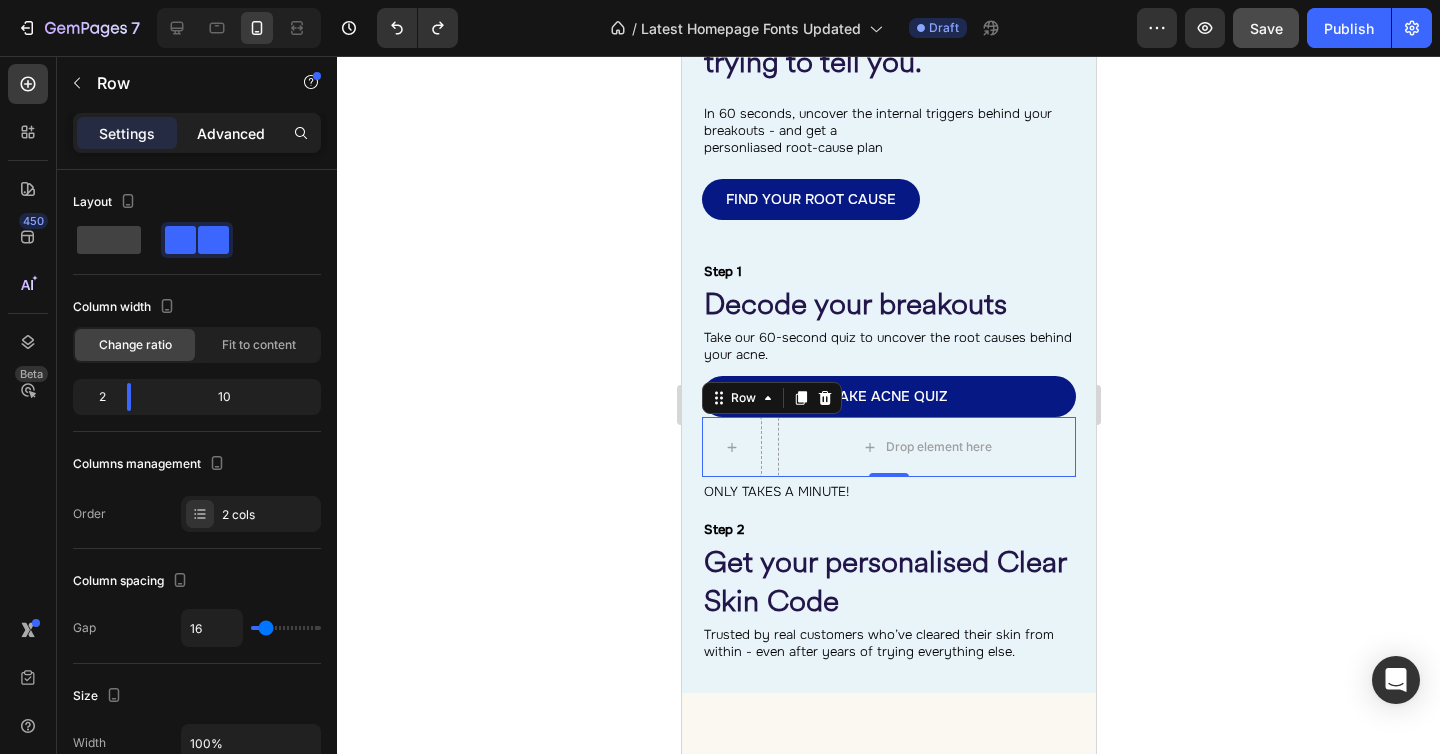 click on "Advanced" 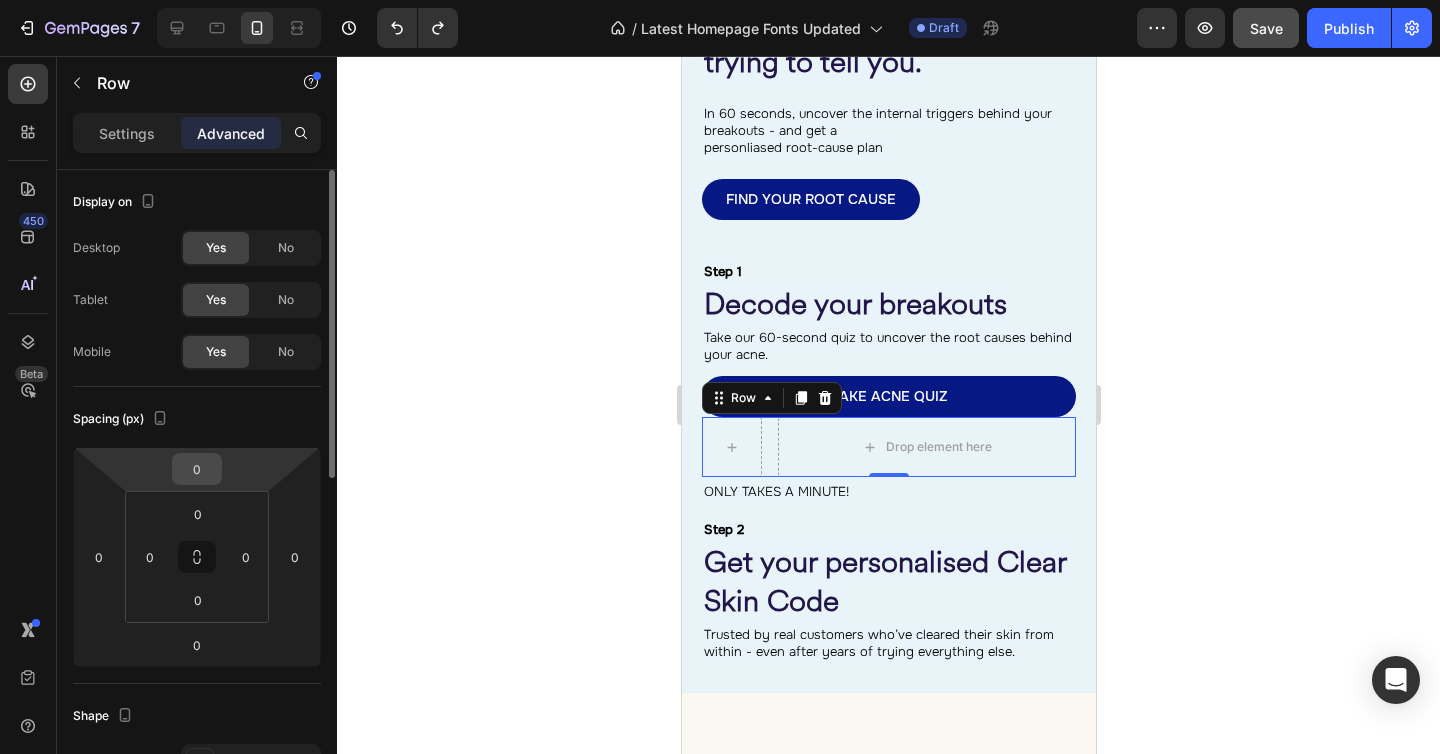 click on "0" at bounding box center (197, 469) 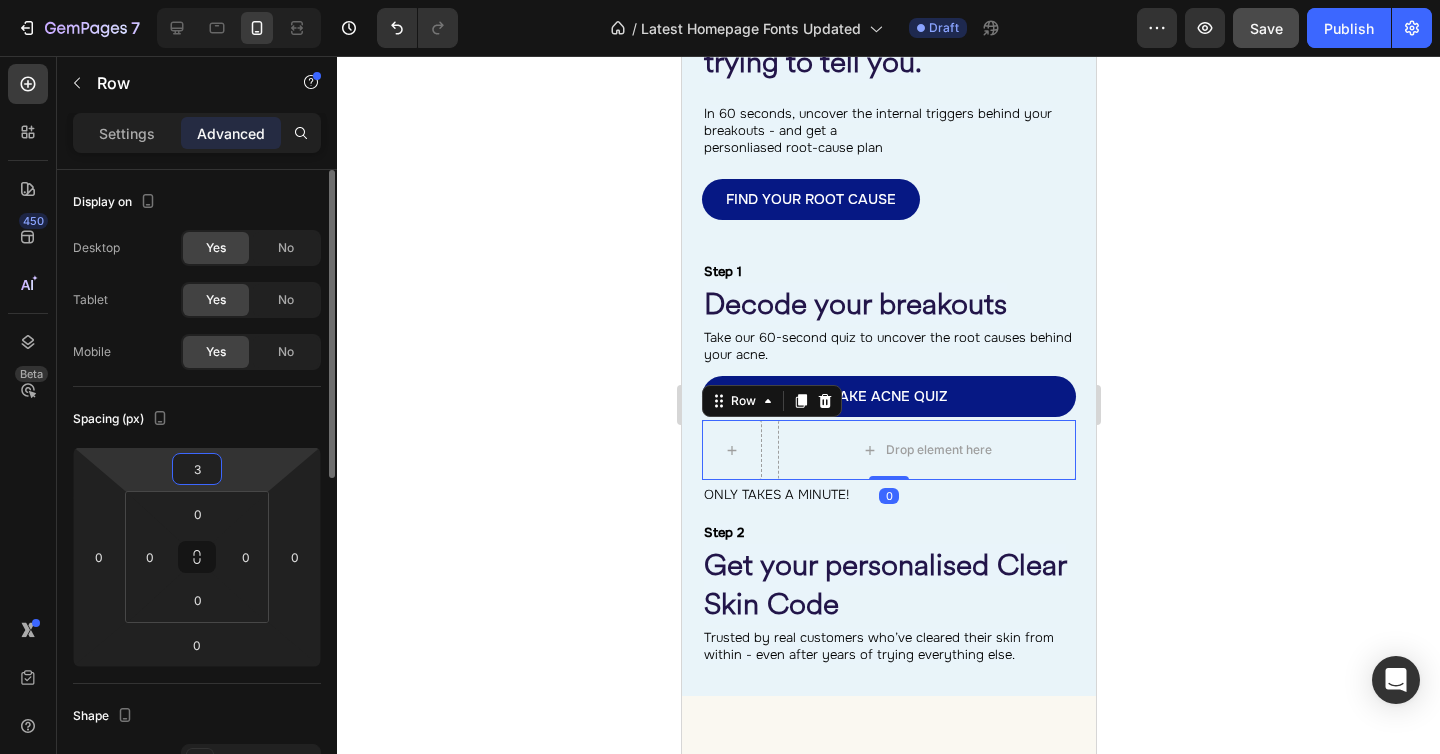 type on "30" 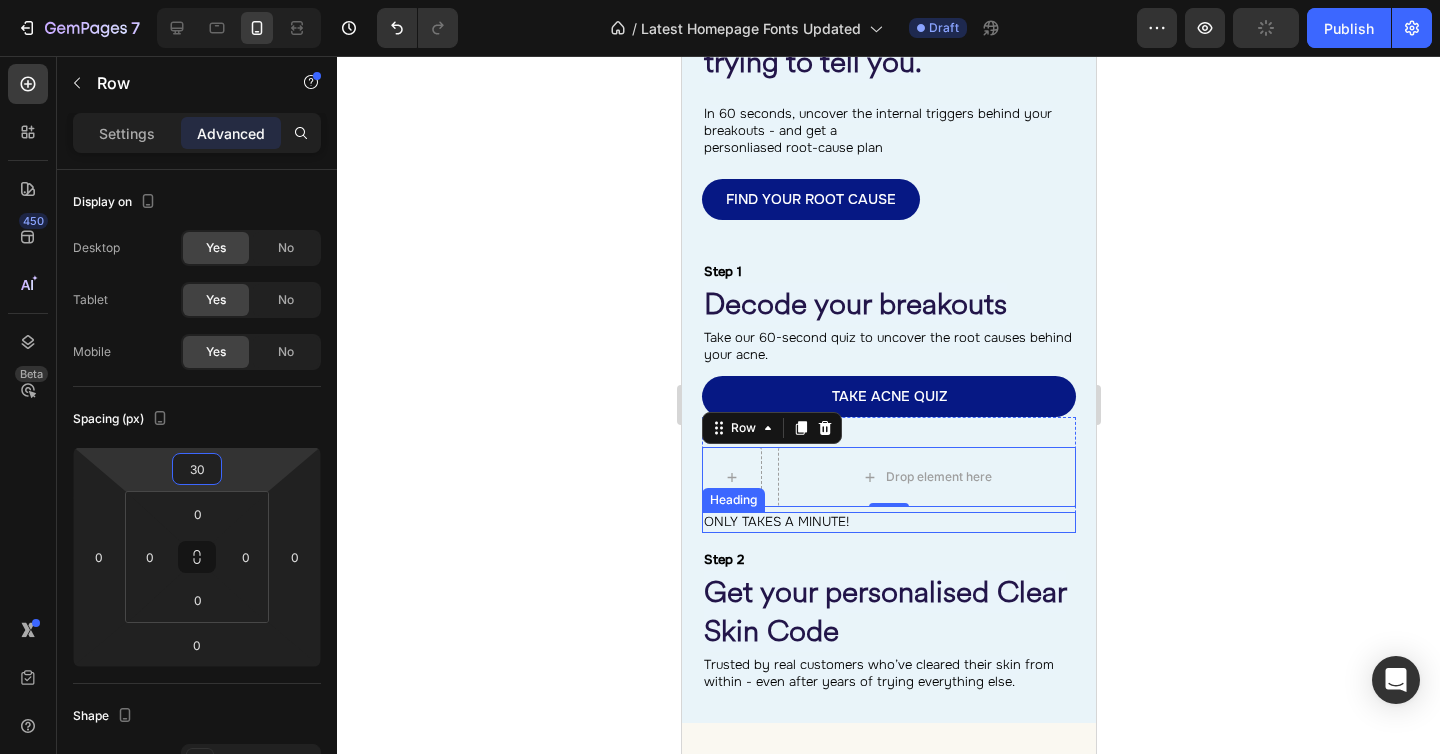 click on "ONLY TAKES A MINUTE!" at bounding box center (775, 521) 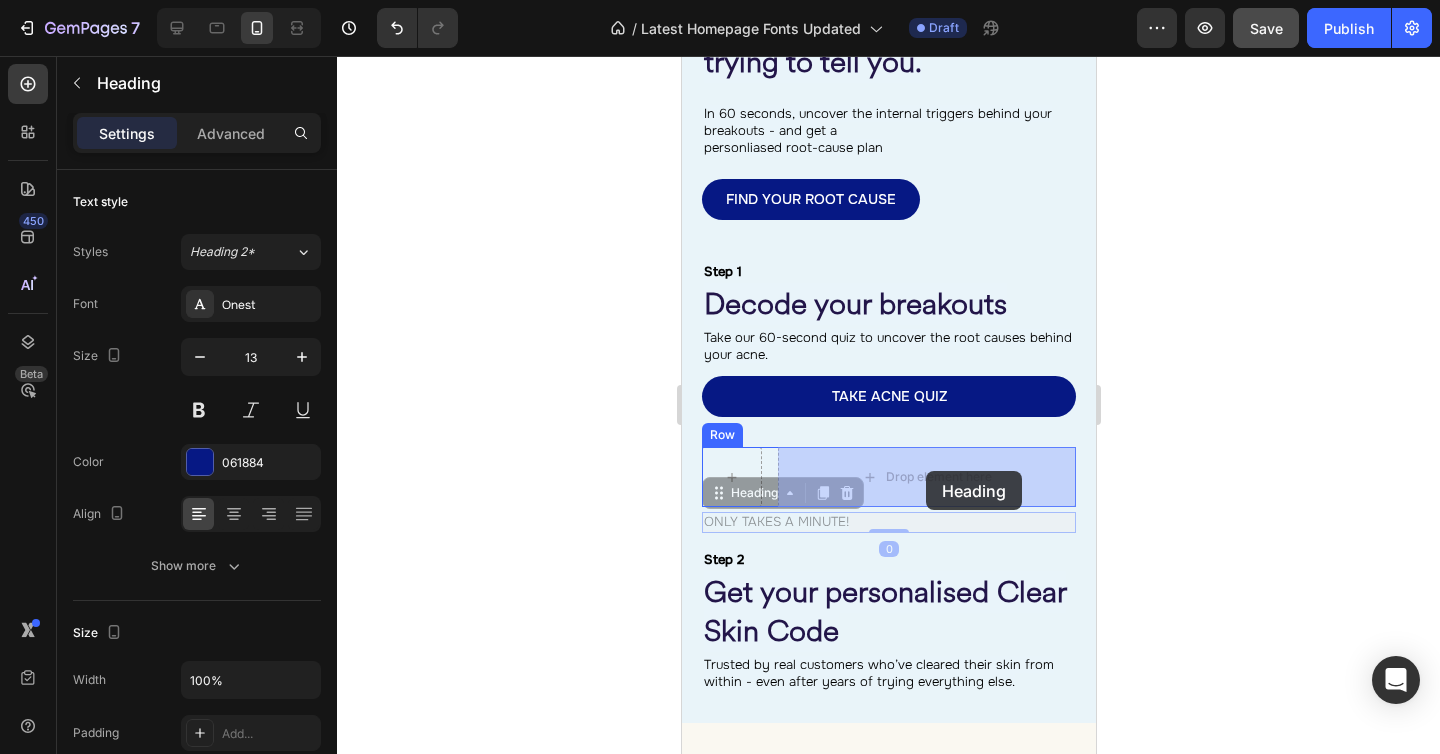 drag, startPoint x: 753, startPoint y: 493, endPoint x: 925, endPoint y: 471, distance: 173.40128 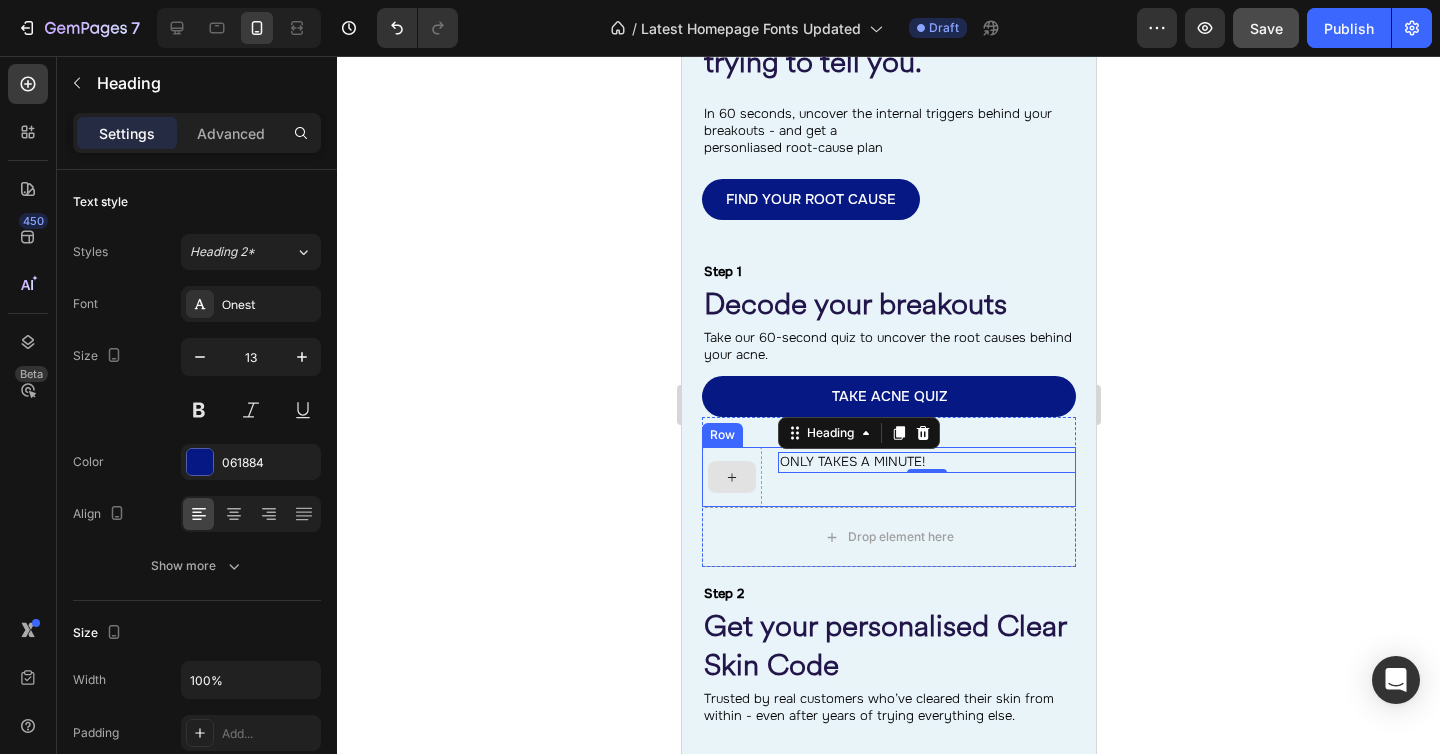 click at bounding box center (731, 477) 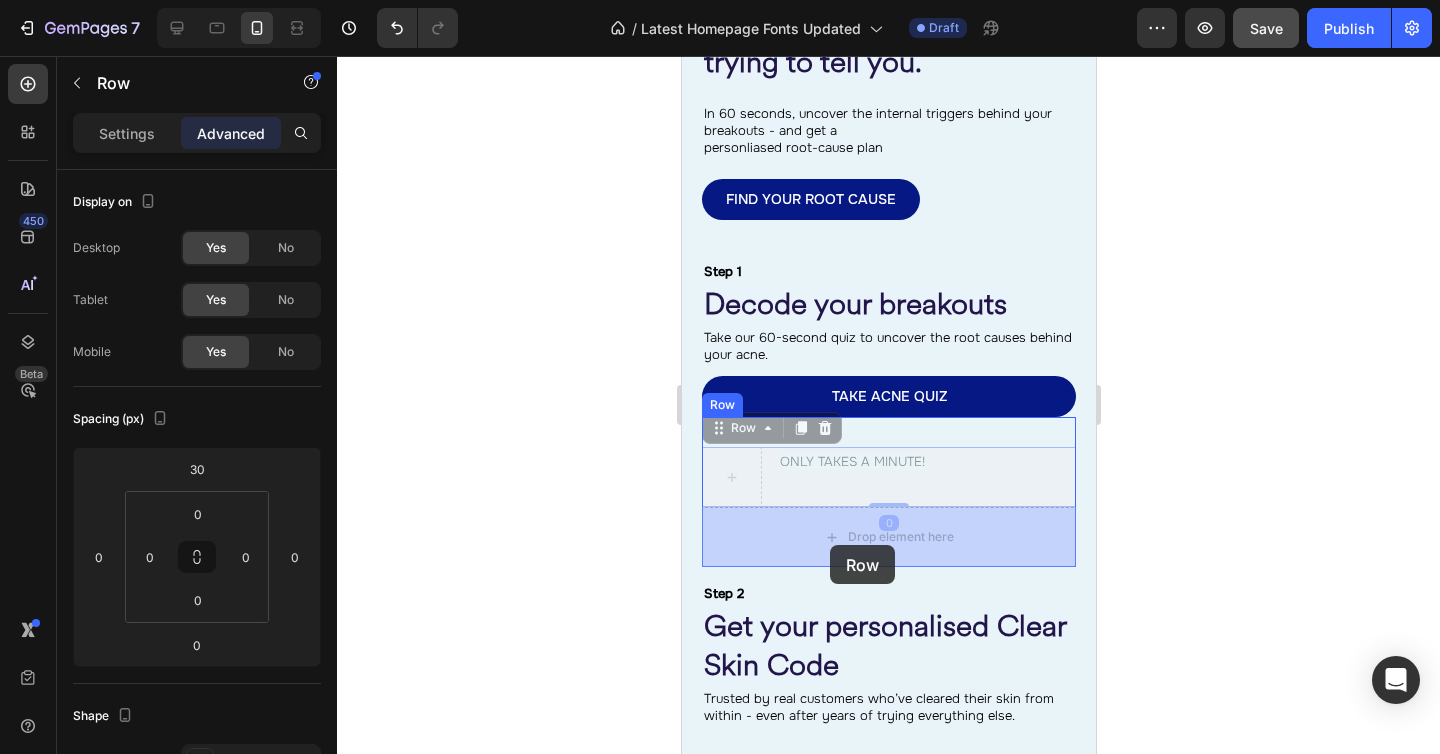 drag, startPoint x: 753, startPoint y: 422, endPoint x: 829, endPoint y: 545, distance: 144.58562 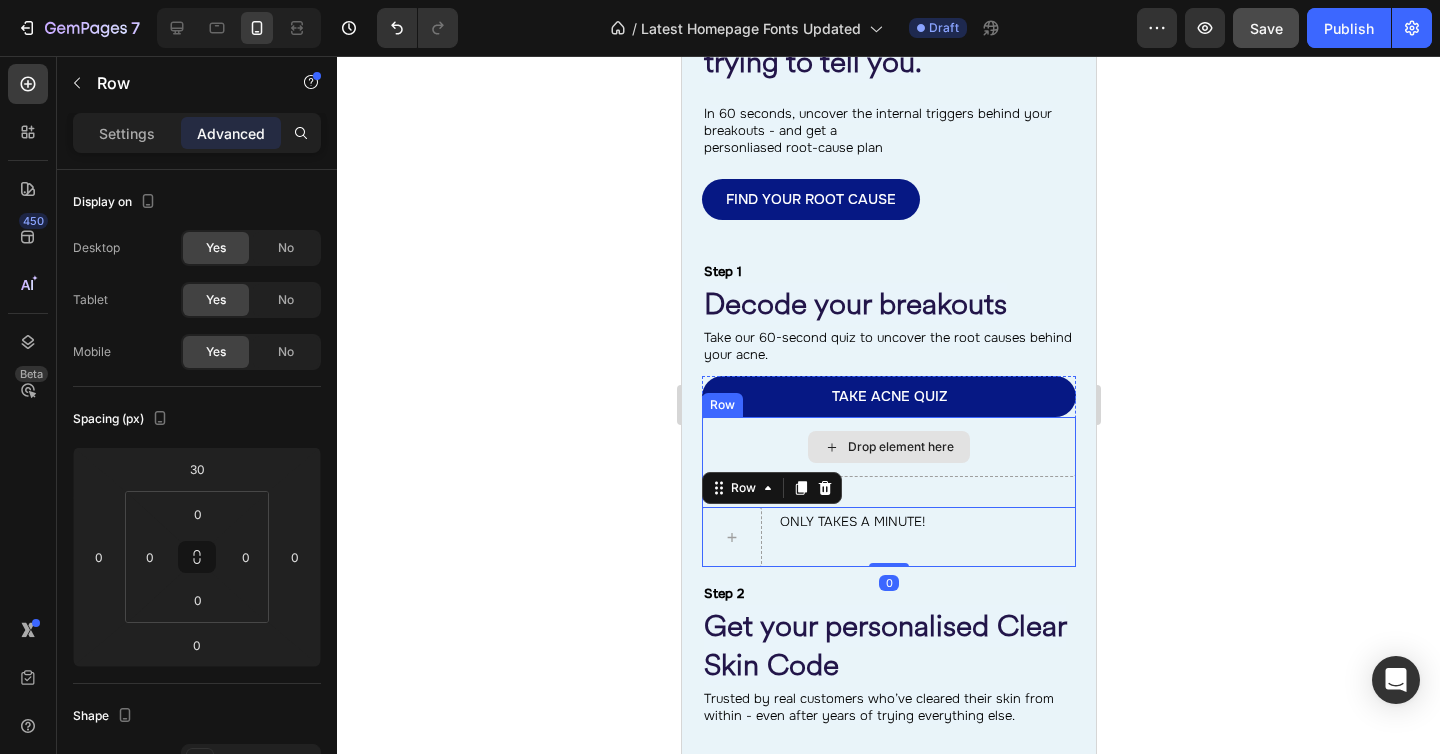 click on "Drop element here" at bounding box center (888, 447) 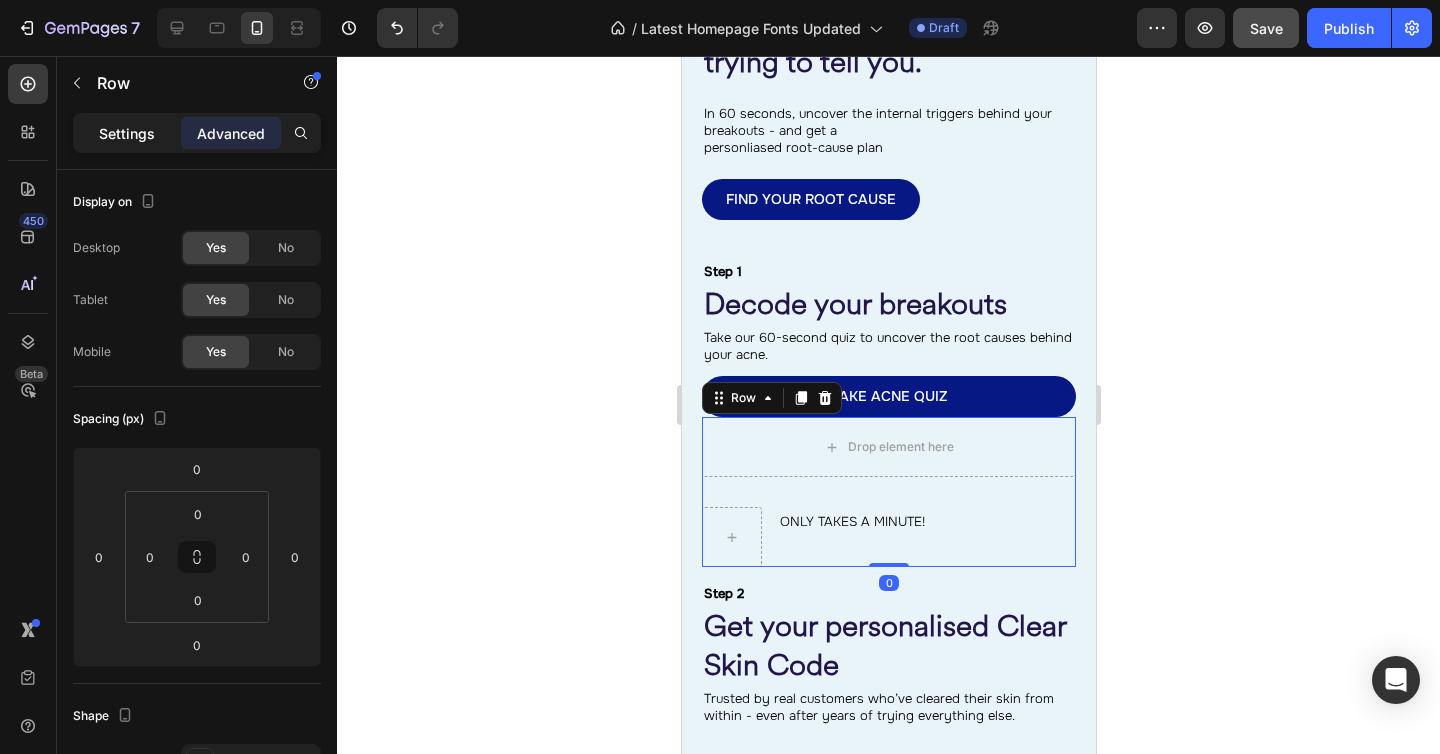 click on "Settings" at bounding box center [127, 133] 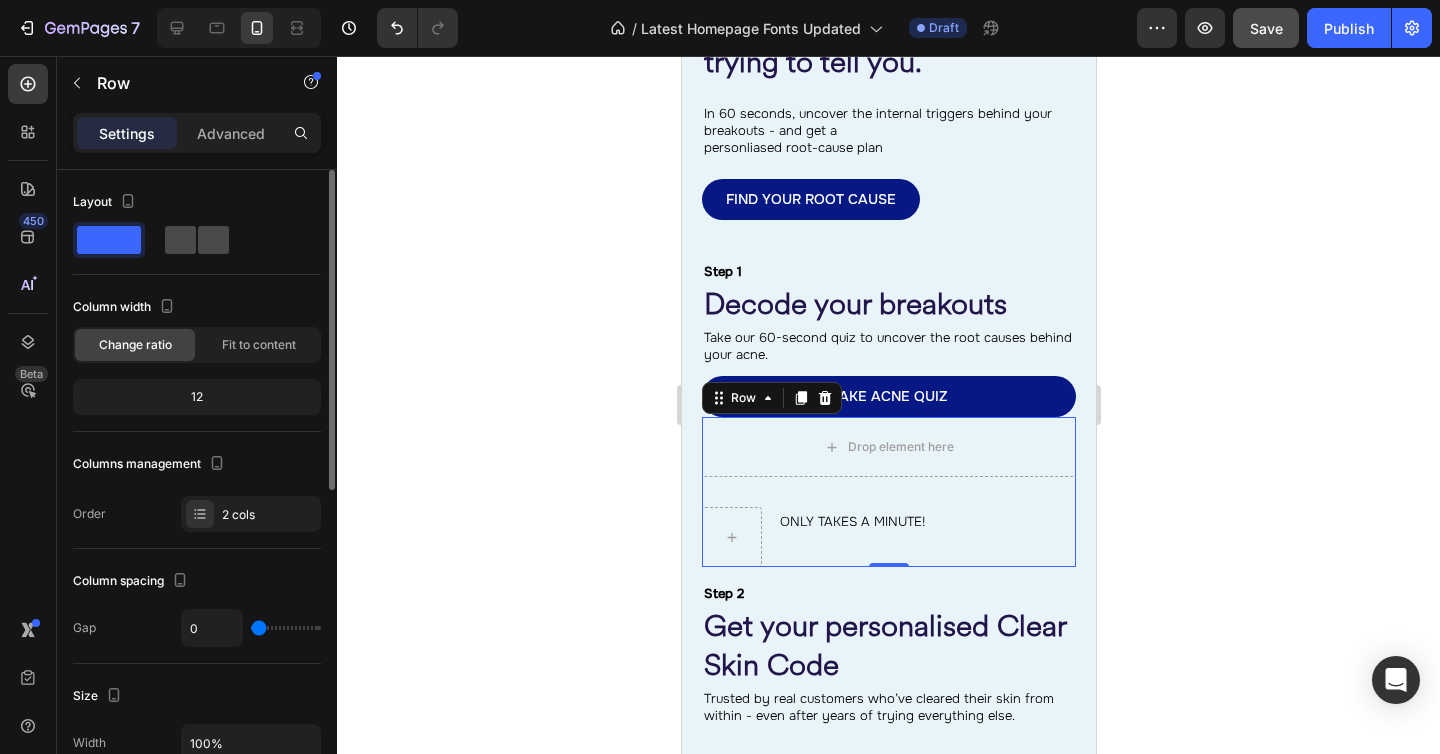 click 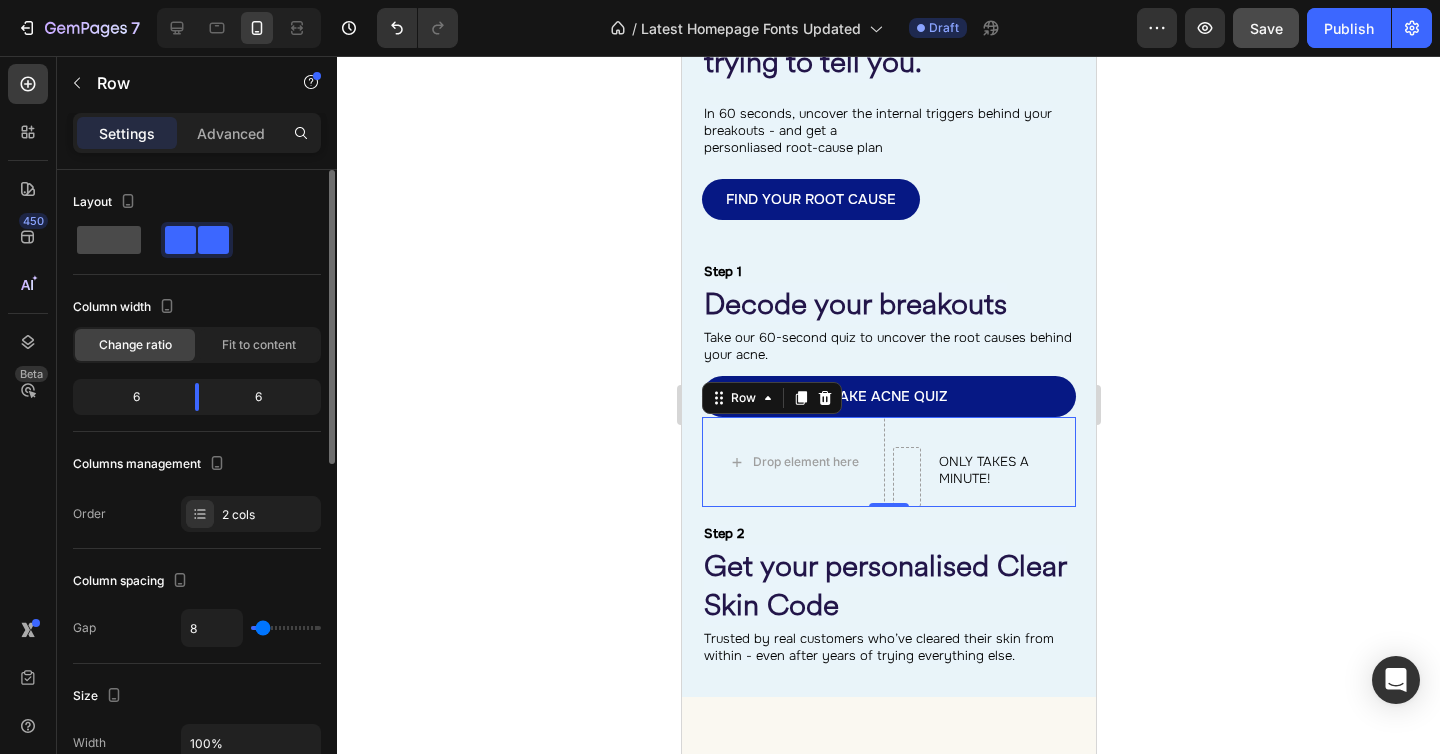 click 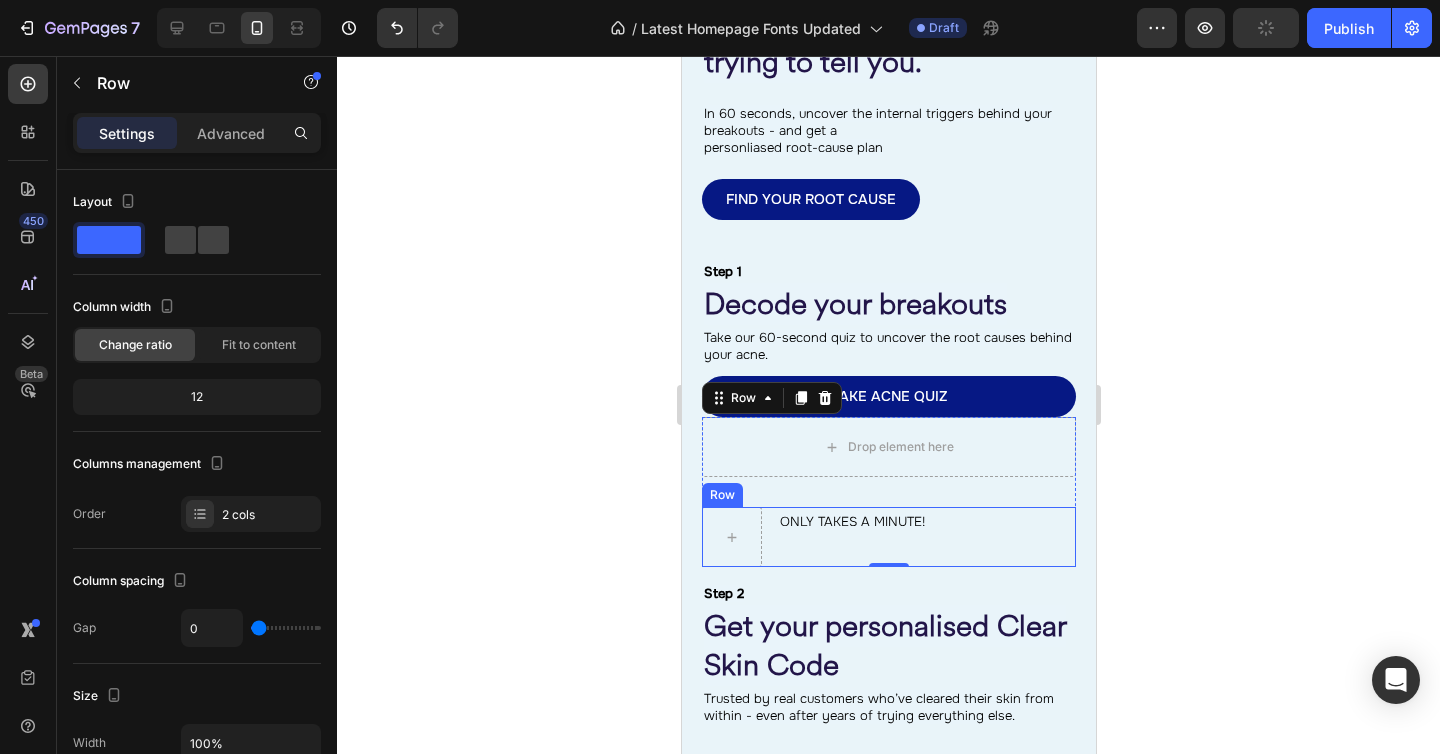 click on "ONLY TAKES A MINUTE! Heading Row" at bounding box center [888, 537] 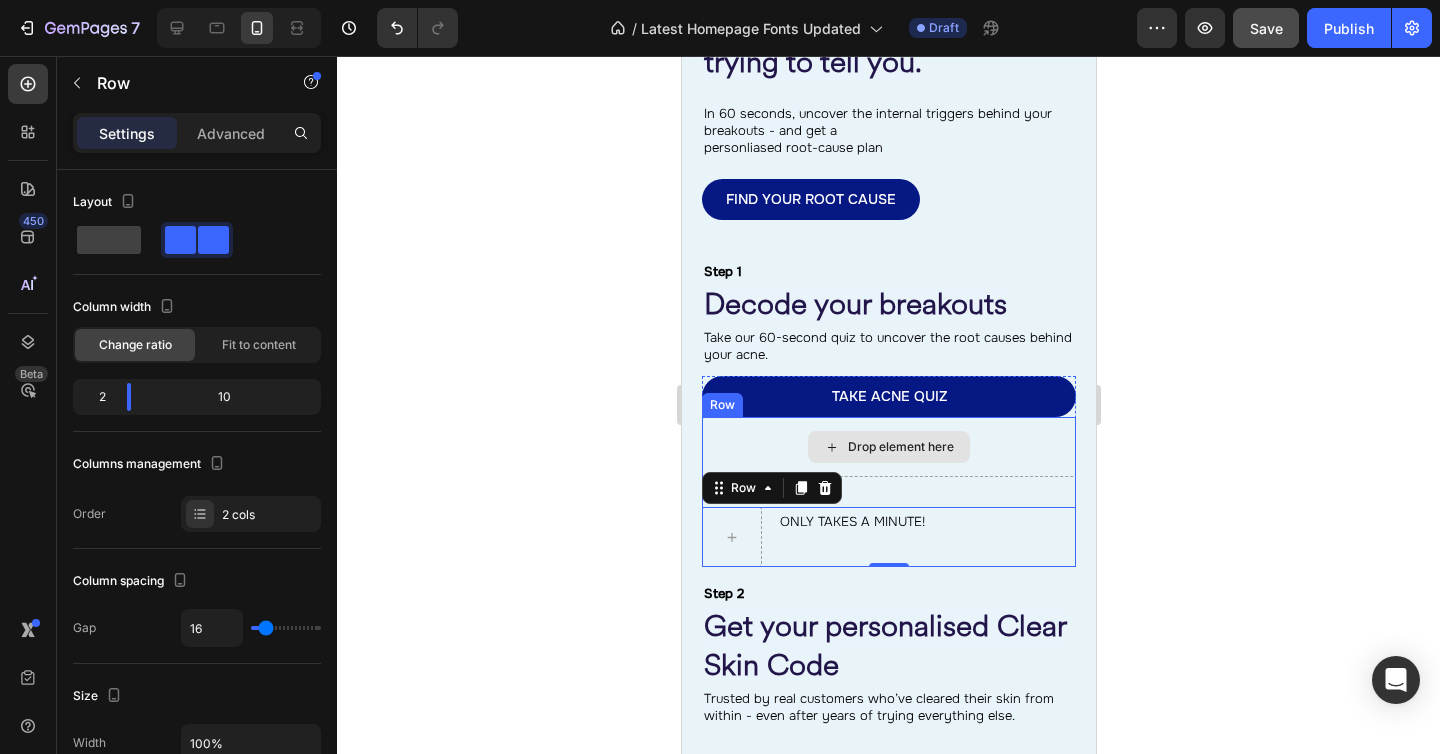 click on "Drop element here" at bounding box center [888, 447] 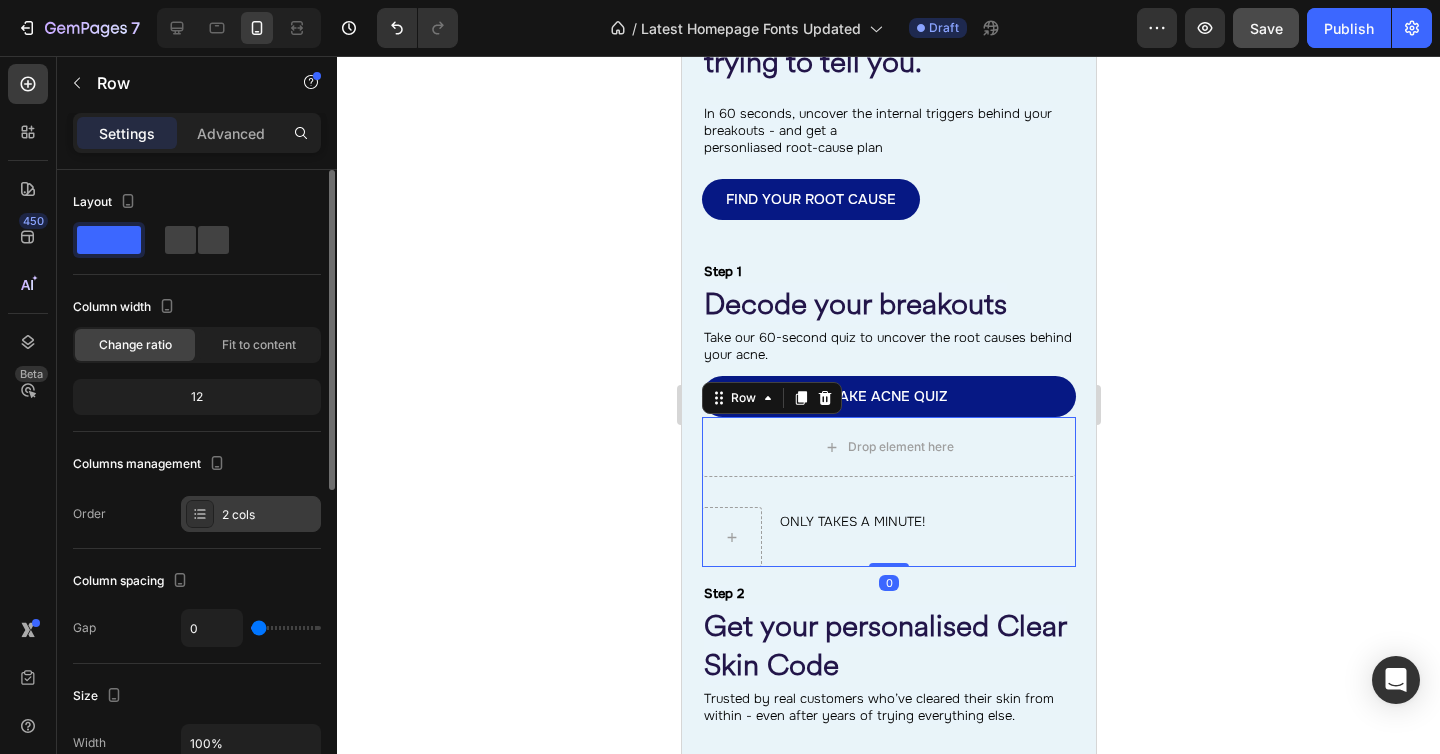 click on "2 cols" at bounding box center (269, 515) 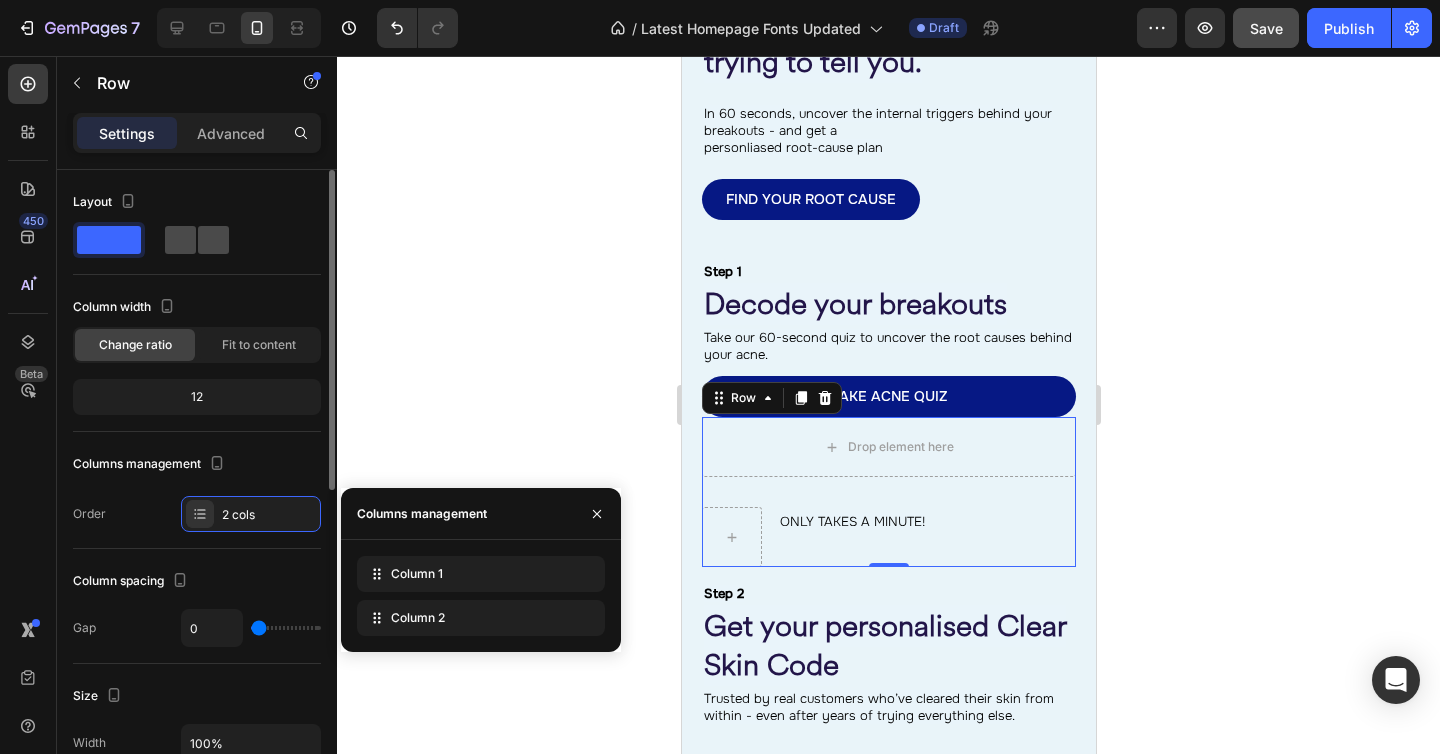 click 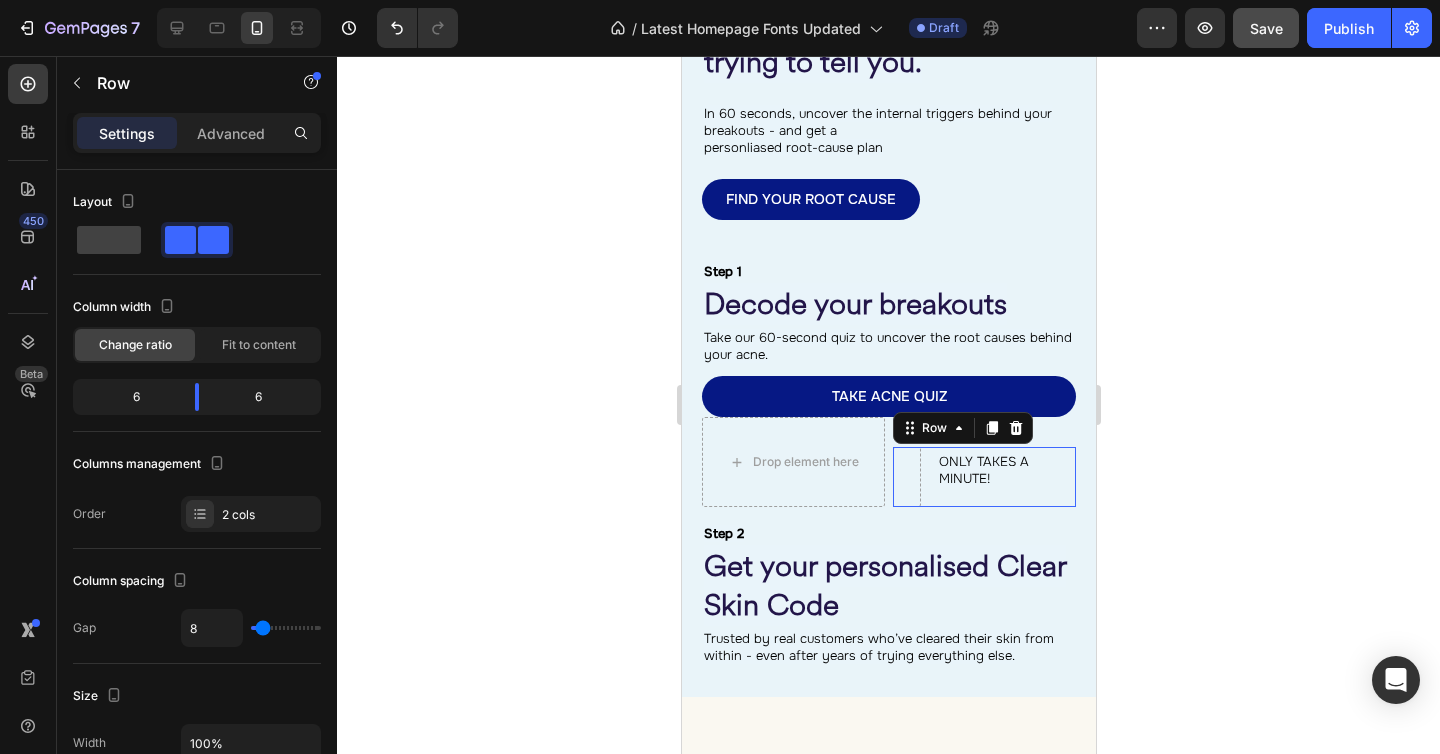 click on "ONLY TAKES A MINUTE! Heading Row   0" at bounding box center (983, 477) 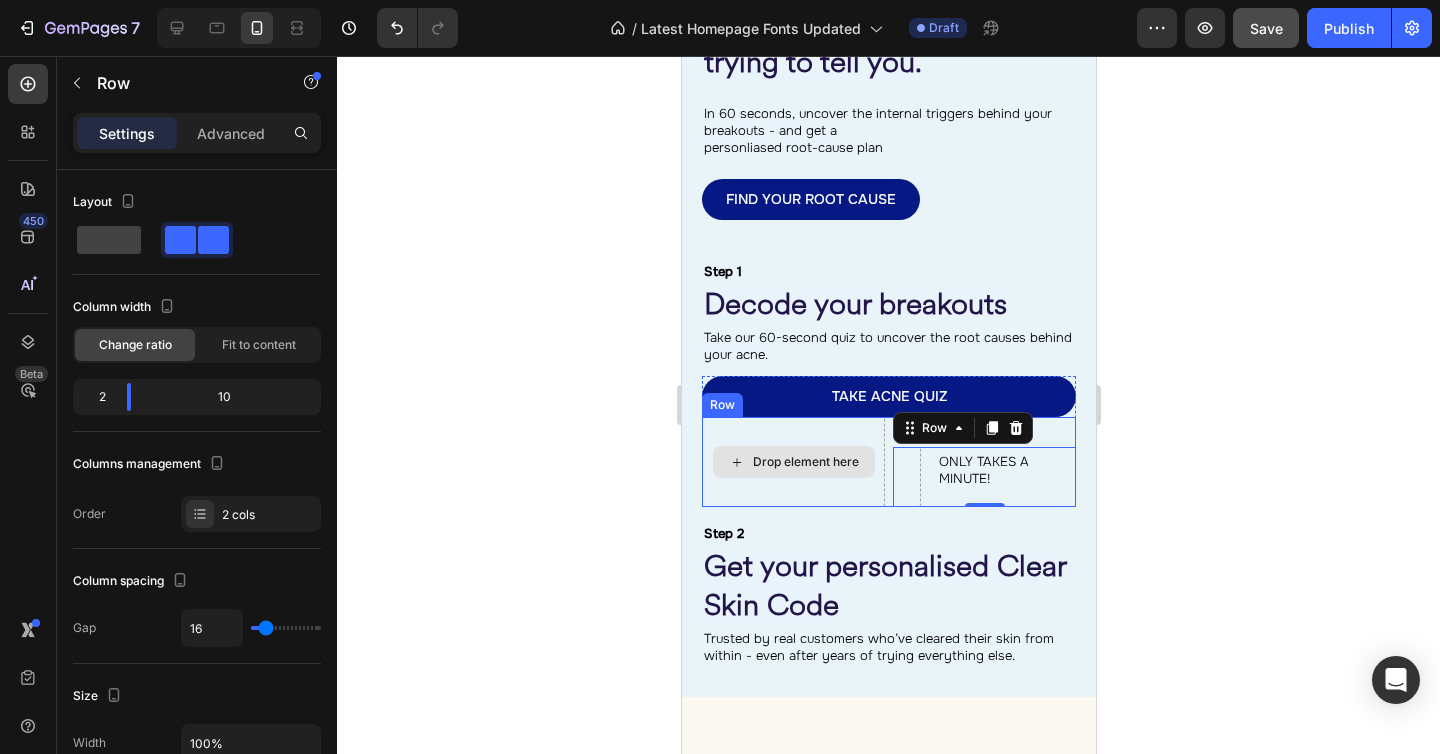 drag, startPoint x: 938, startPoint y: 433, endPoint x: 800, endPoint y: 472, distance: 143.40501 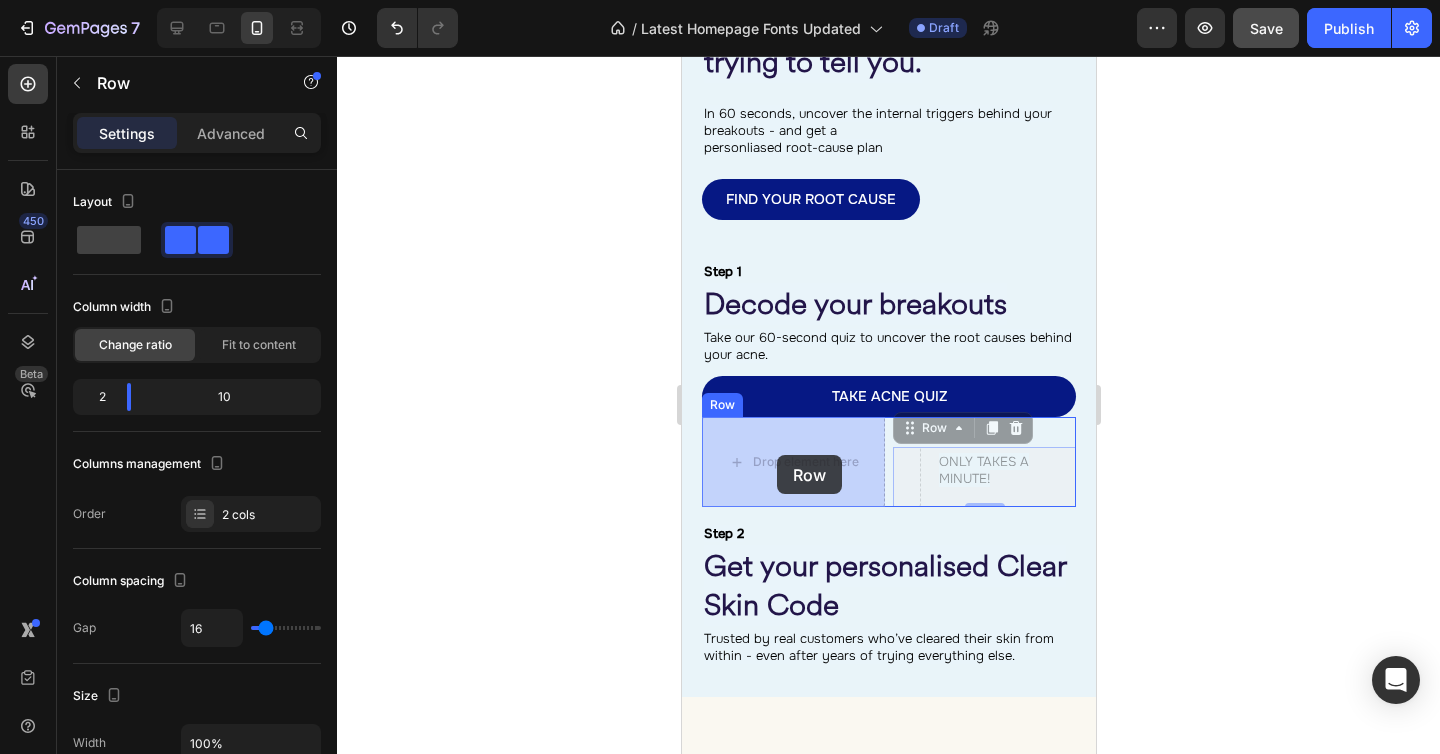 drag, startPoint x: 934, startPoint y: 432, endPoint x: 776, endPoint y: 455, distance: 159.66527 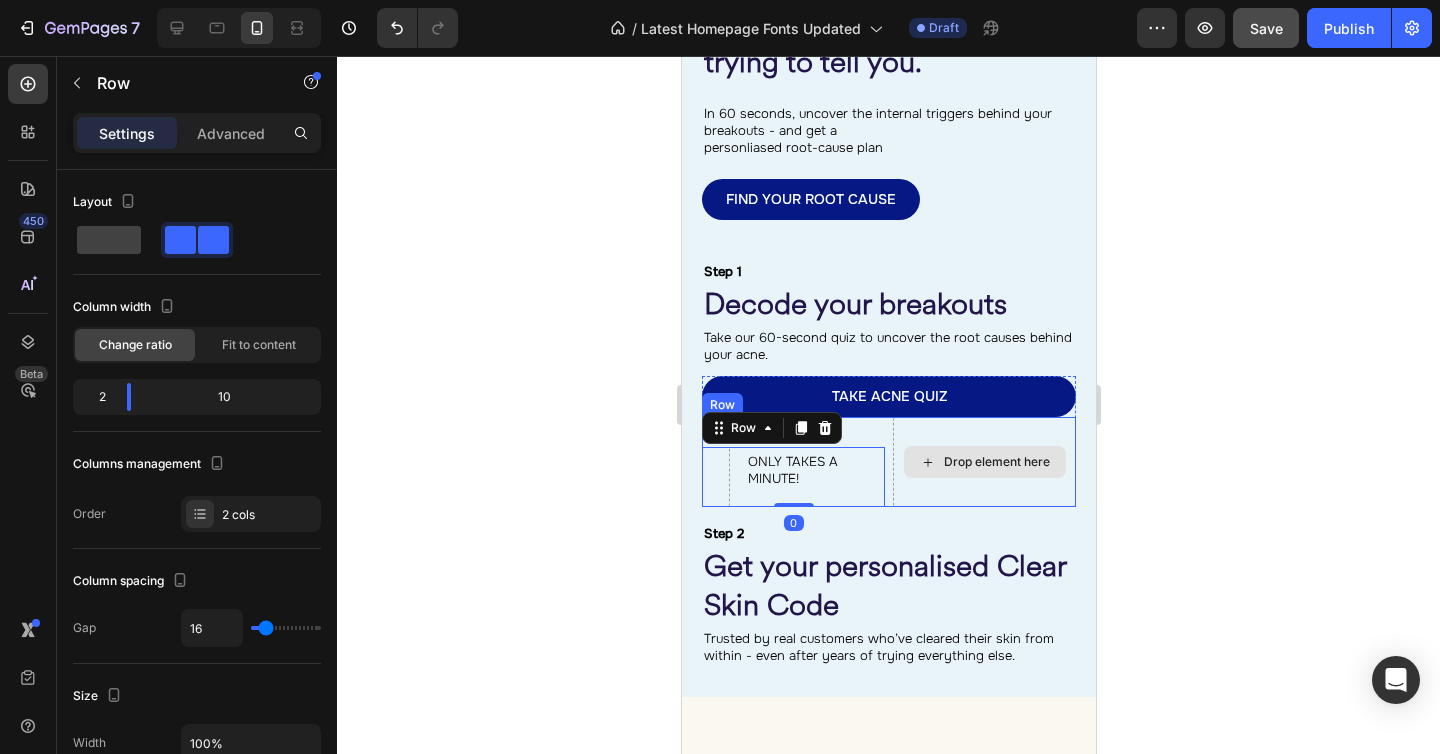 click on "Drop element here" at bounding box center (983, 462) 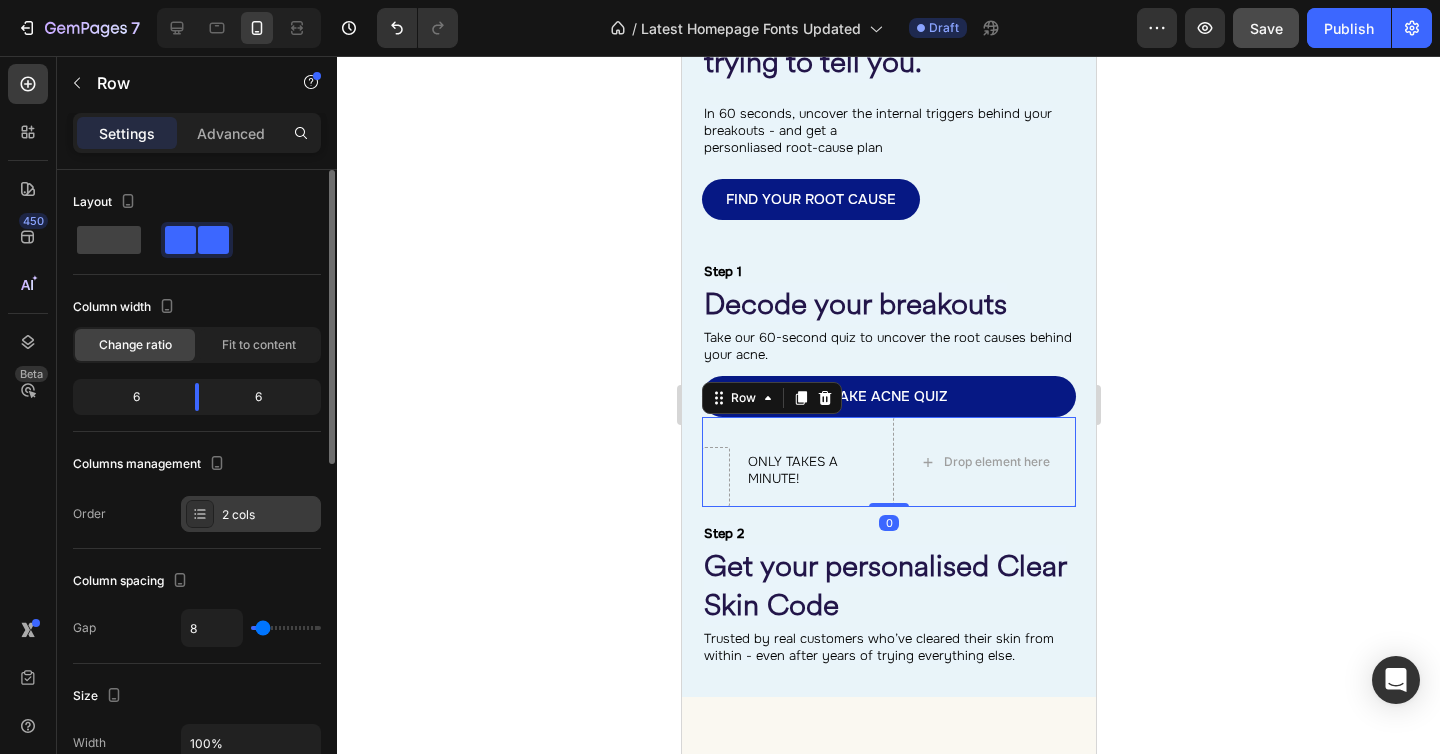 click on "2 cols" at bounding box center [269, 515] 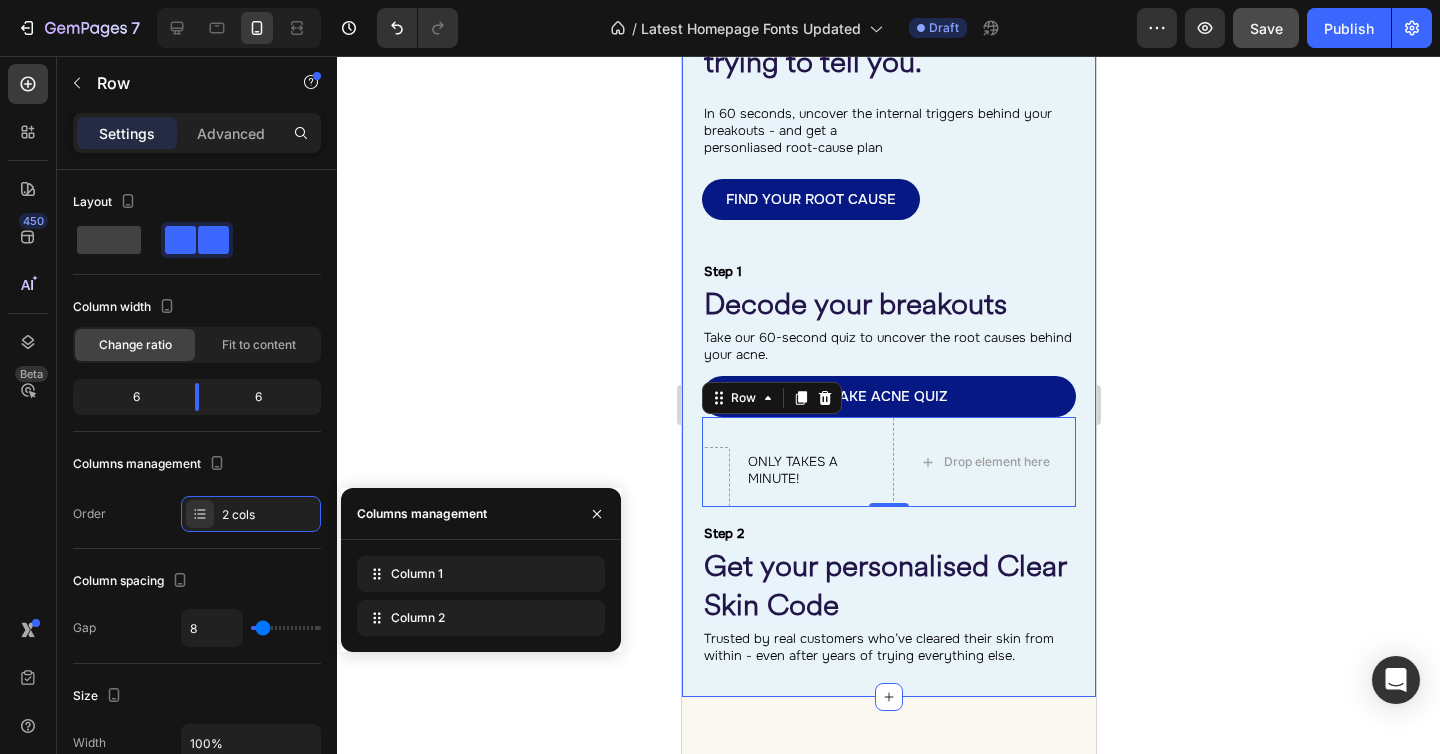 click on "⁠⁠⁠⁠⁠⁠⁠ Not all acne is the same. Find out what yours is really trying to tell you. Heading ⁠⁠⁠⁠⁠⁠⁠ In 60 seconds, uncover the internal triggers behind your breakouts - and get a personliased root-cause plan Heading FIND YOUR ROOT CAUSE Button Row ⁠⁠⁠⁠⁠⁠⁠ Step 1 Heading ⁠⁠⁠⁠⁠⁠⁠ Decode your breakouts Heading ⁠⁠⁠⁠⁠⁠⁠ Take our 60-second quiz to uncover the root causes behind your acne. Heading TAKE ACNE QUIZ Button
ONLY TAKES A MINUTE! Heading Row
Drop element here Row   0 Row Row ⁠⁠⁠⁠⁠⁠⁠ Step 2 Heading ⁠⁠⁠⁠⁠⁠⁠ Get your personalised Clear Skin Code Heading ⁠⁠⁠⁠⁠⁠⁠ Trusted by real customers who’ve cleared their skin from within - even after years of trying everything else. Heading Row Row Row Section 14/25" at bounding box center (888, 300) 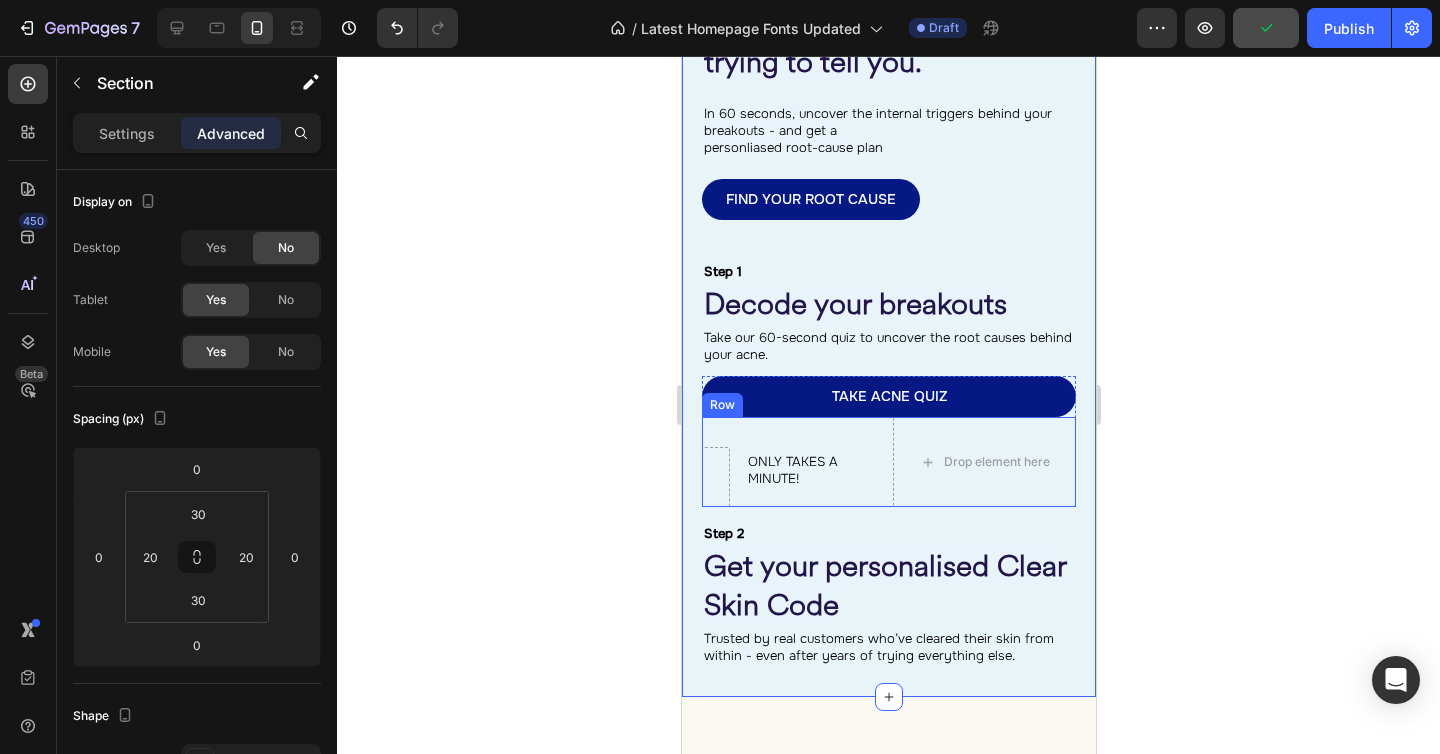 click on "ONLY TAKES A MINUTE! Heading Row
Drop element here Row" at bounding box center (888, 462) 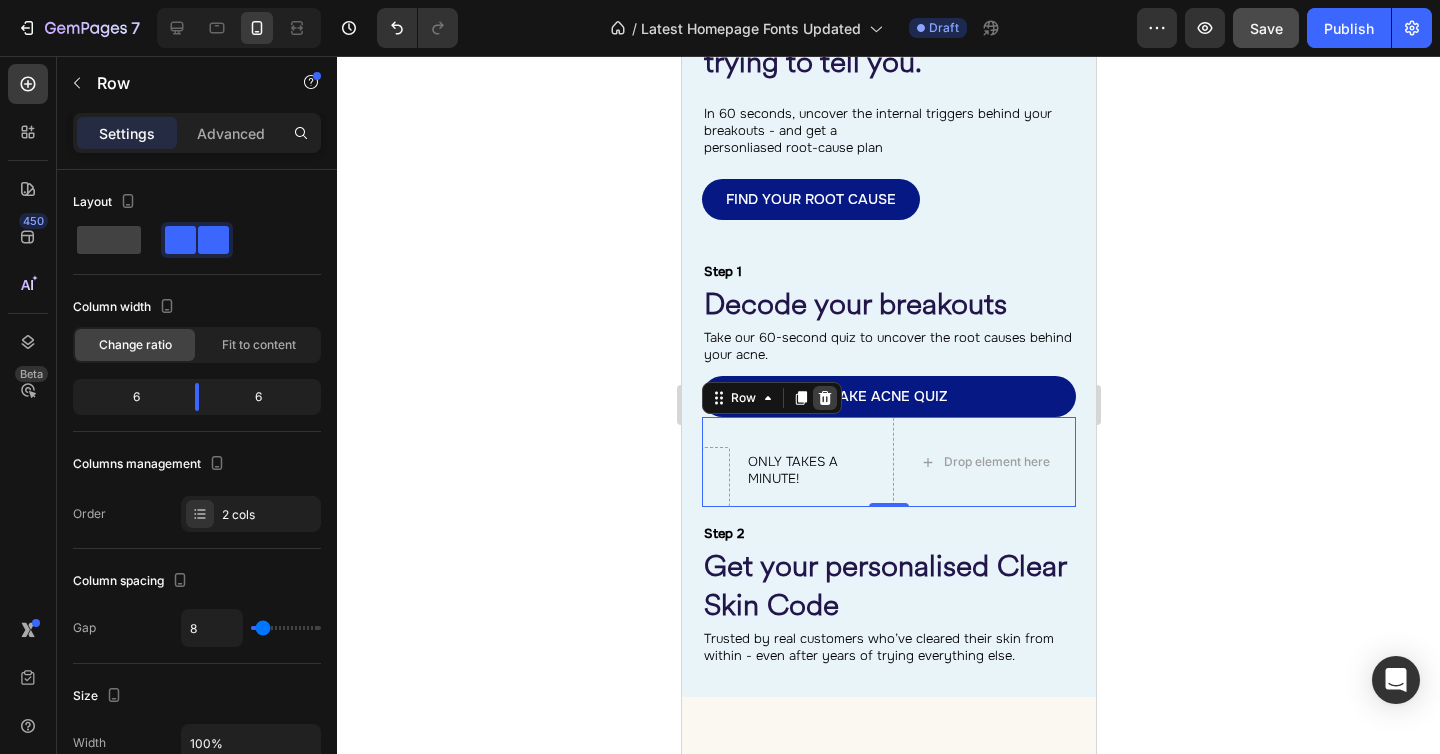 click 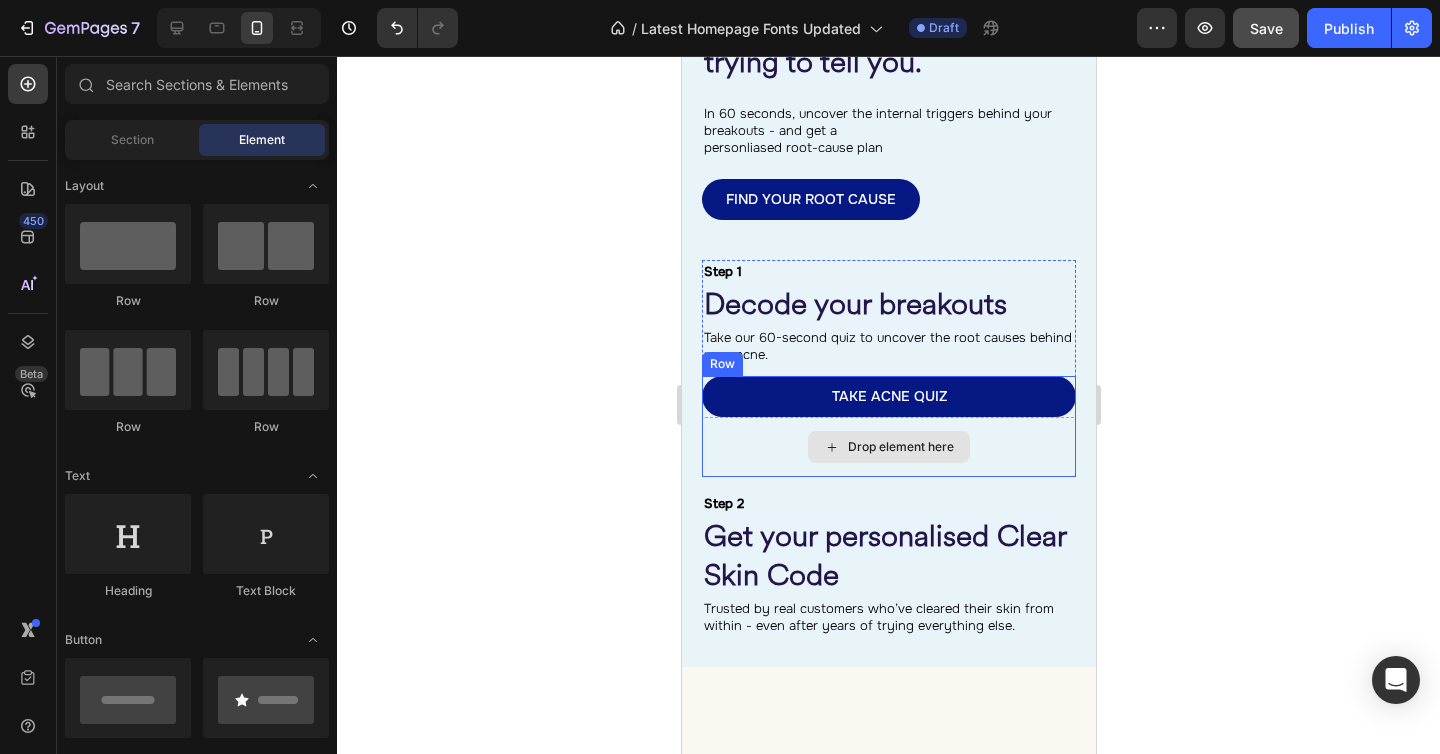 click on "Drop element here" at bounding box center [888, 447] 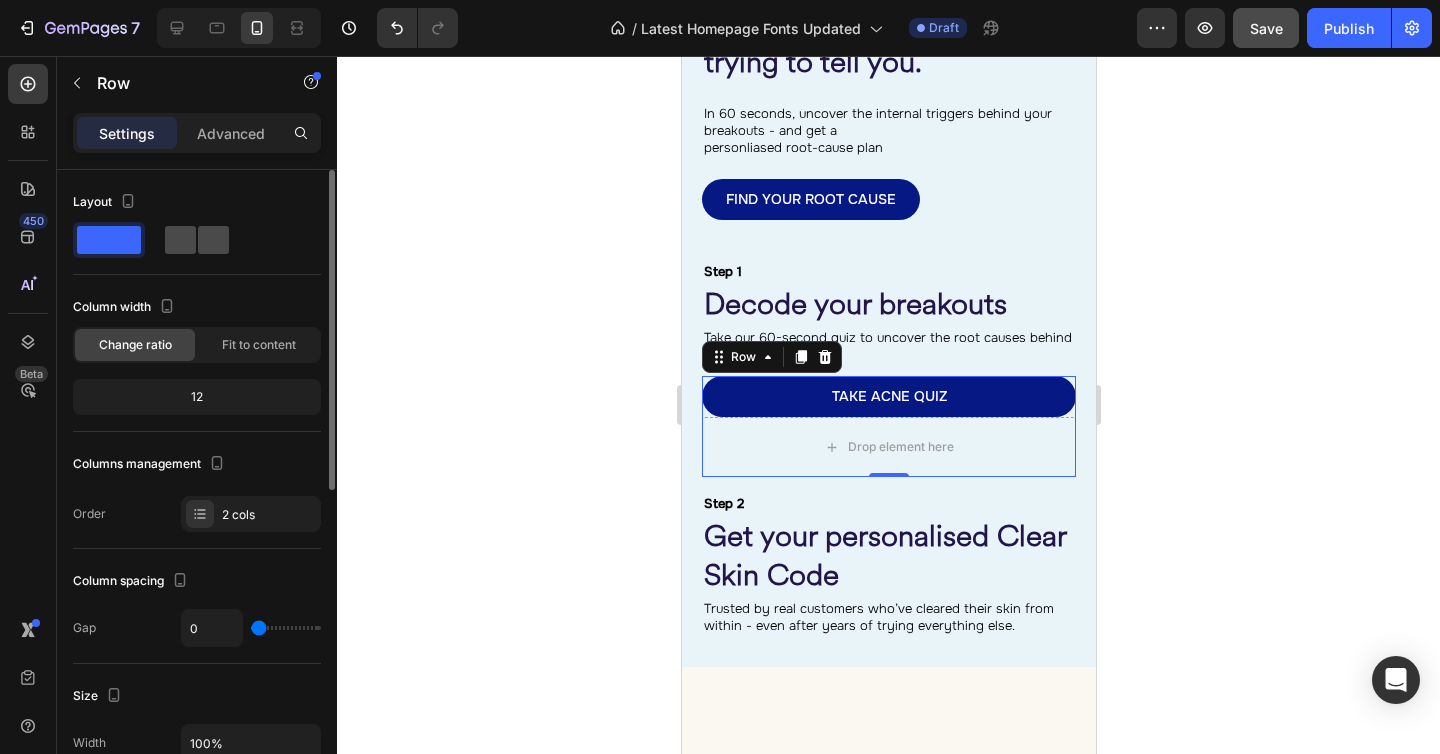 click 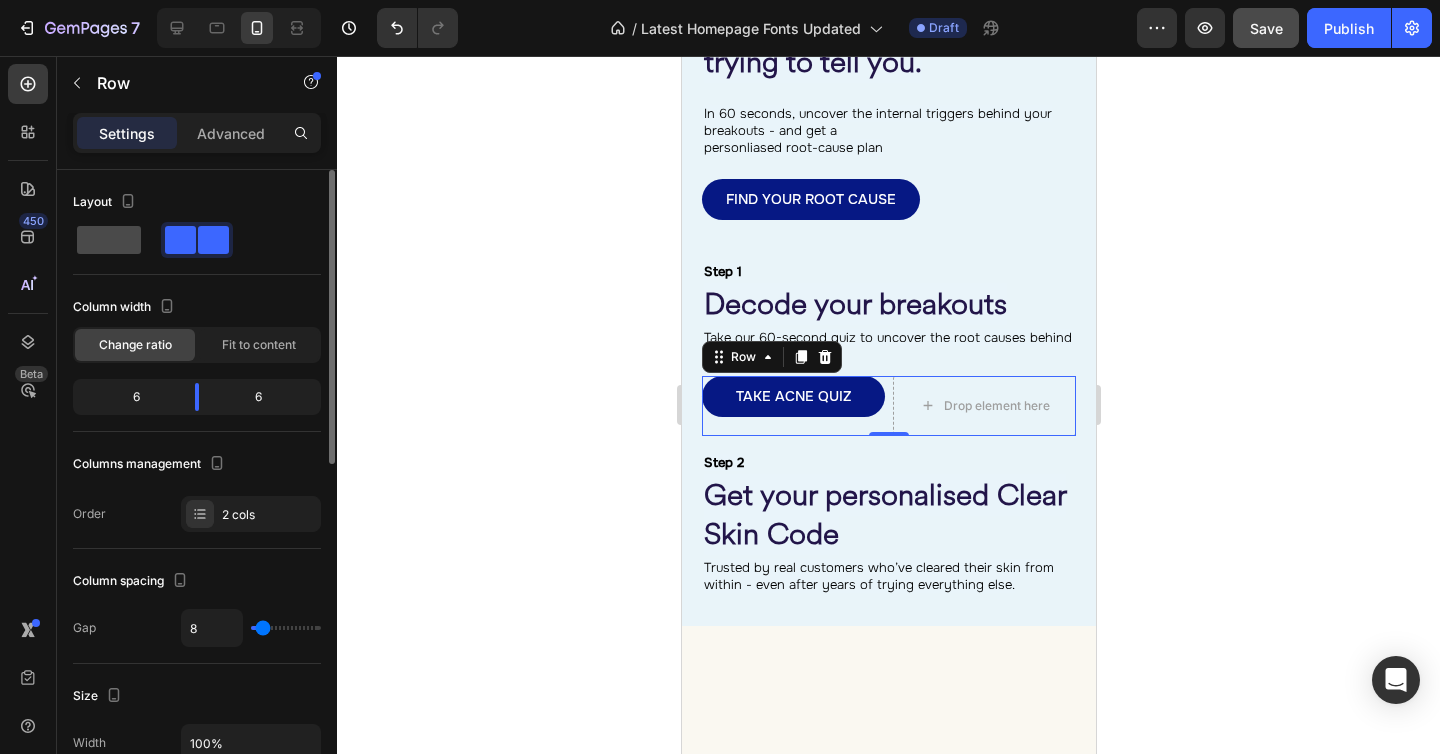 click 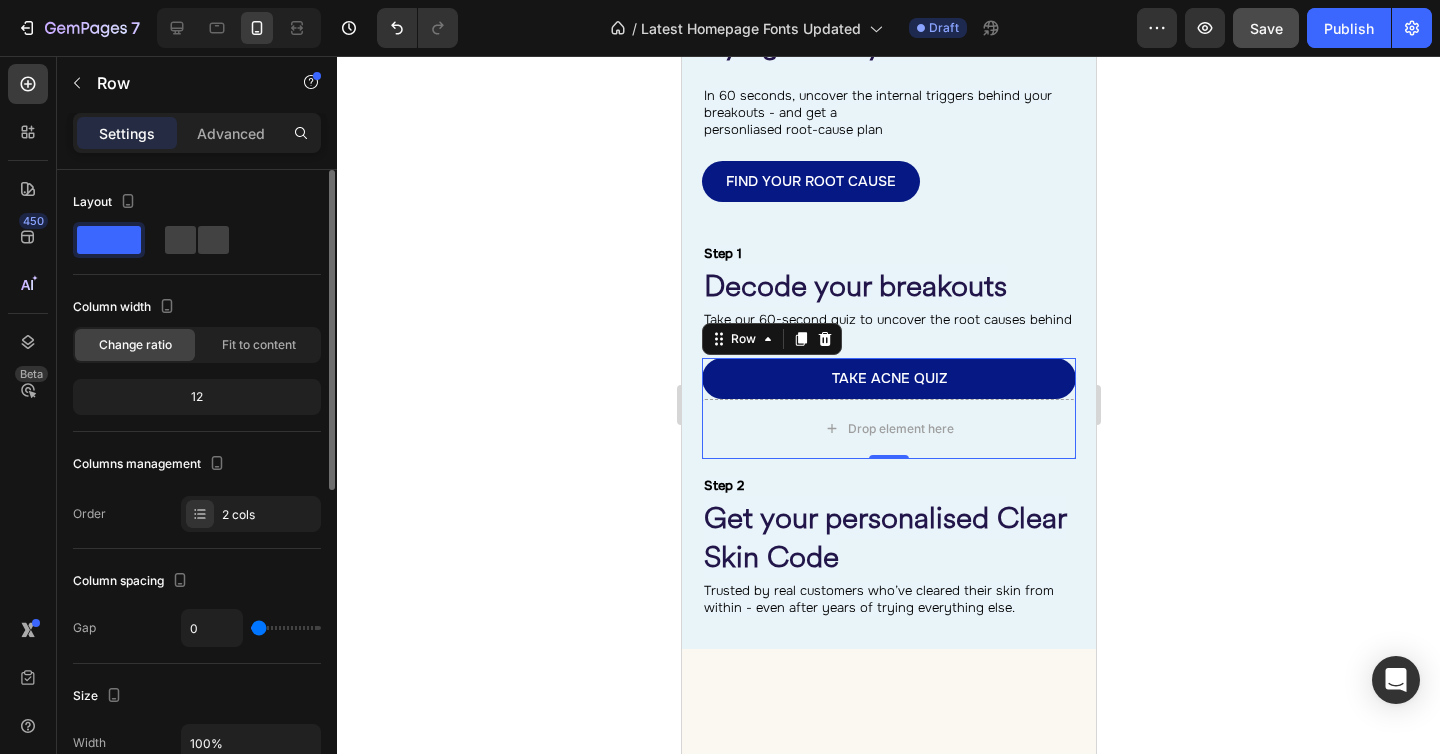scroll, scrollTop: 2681, scrollLeft: 0, axis: vertical 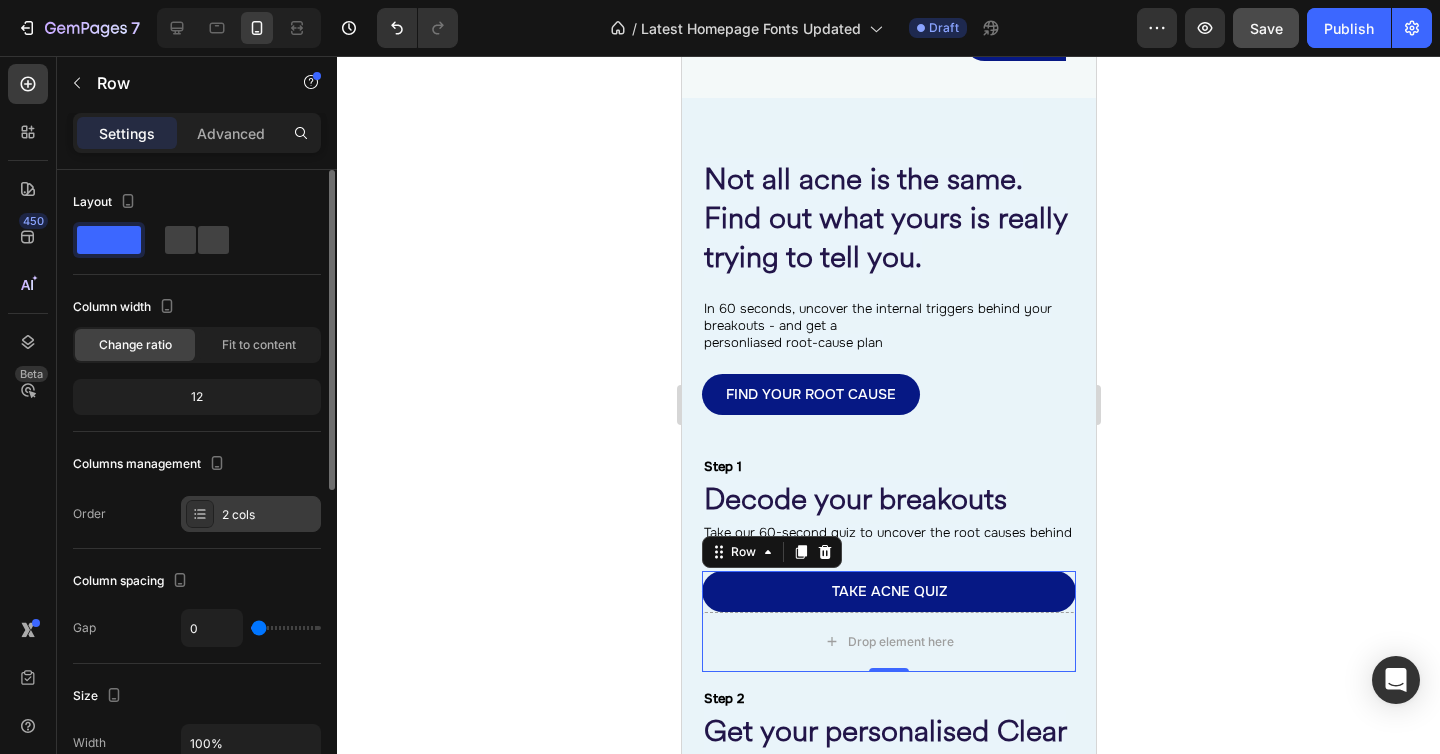 click on "2 cols" at bounding box center (269, 515) 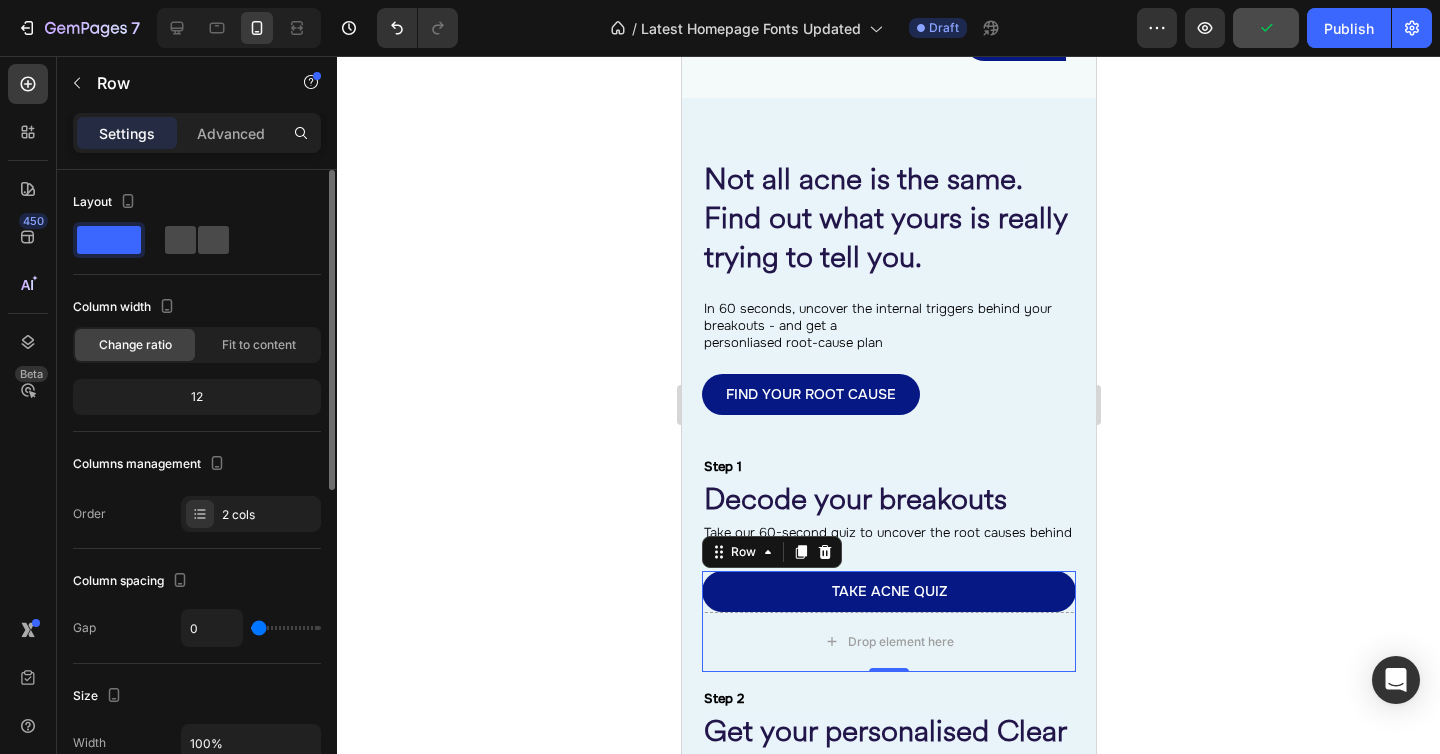 click 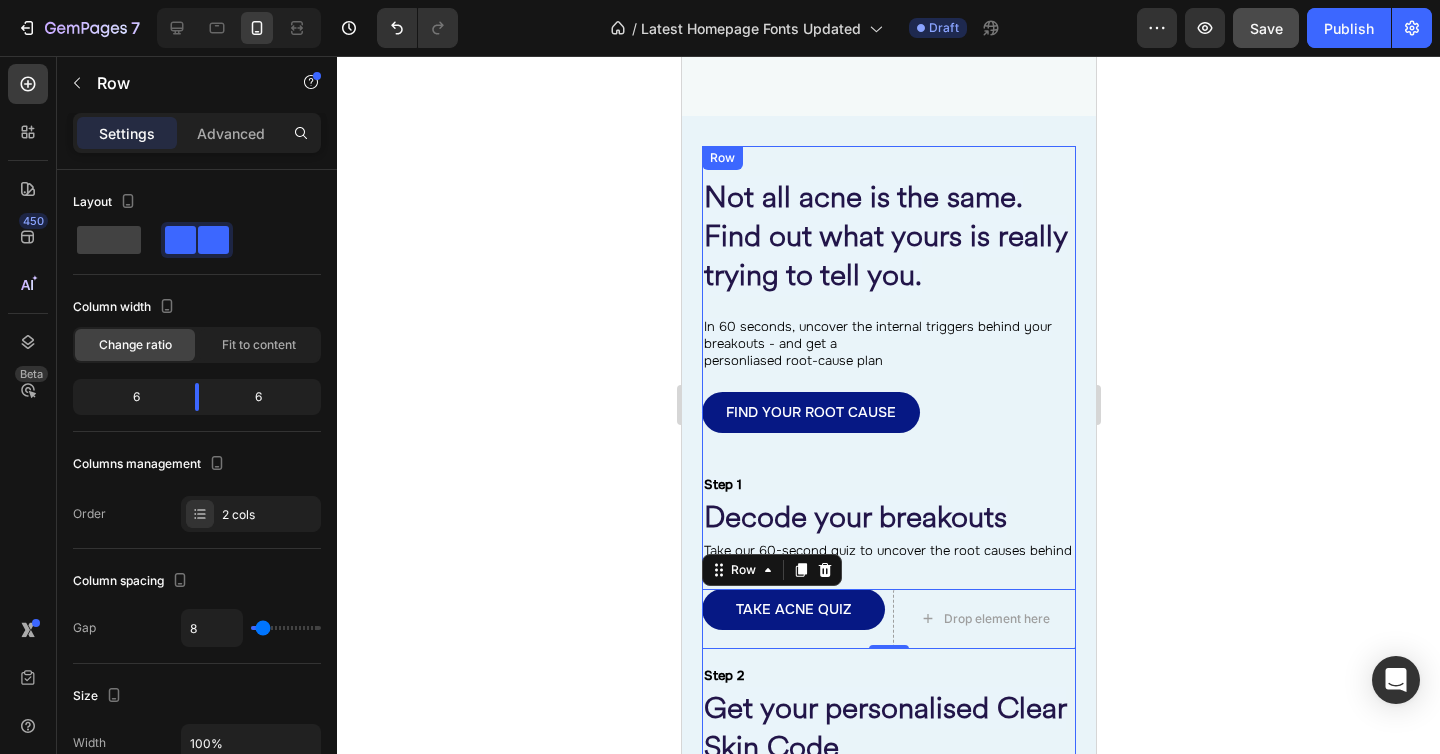 click on "⁠⁠⁠⁠⁠⁠⁠ Step 1 Heading ⁠⁠⁠⁠⁠⁠⁠ Decode your breakouts Heading ⁠⁠⁠⁠⁠⁠⁠ Take our 60-second quiz to uncover the root causes behind your acne. Heading TAKE ACNE QUIZ Button
Drop element here Row   0 Row ⁠⁠⁠⁠⁠⁠⁠ Step 2 Heading ⁠⁠⁠⁠⁠⁠⁠ Get your personalised Clear Skin Code Heading ⁠⁠⁠⁠⁠⁠⁠ Trusted by real customers who’ve cleared their skin from within - even after years of trying everything else. Heading Row" at bounding box center [888, 620] 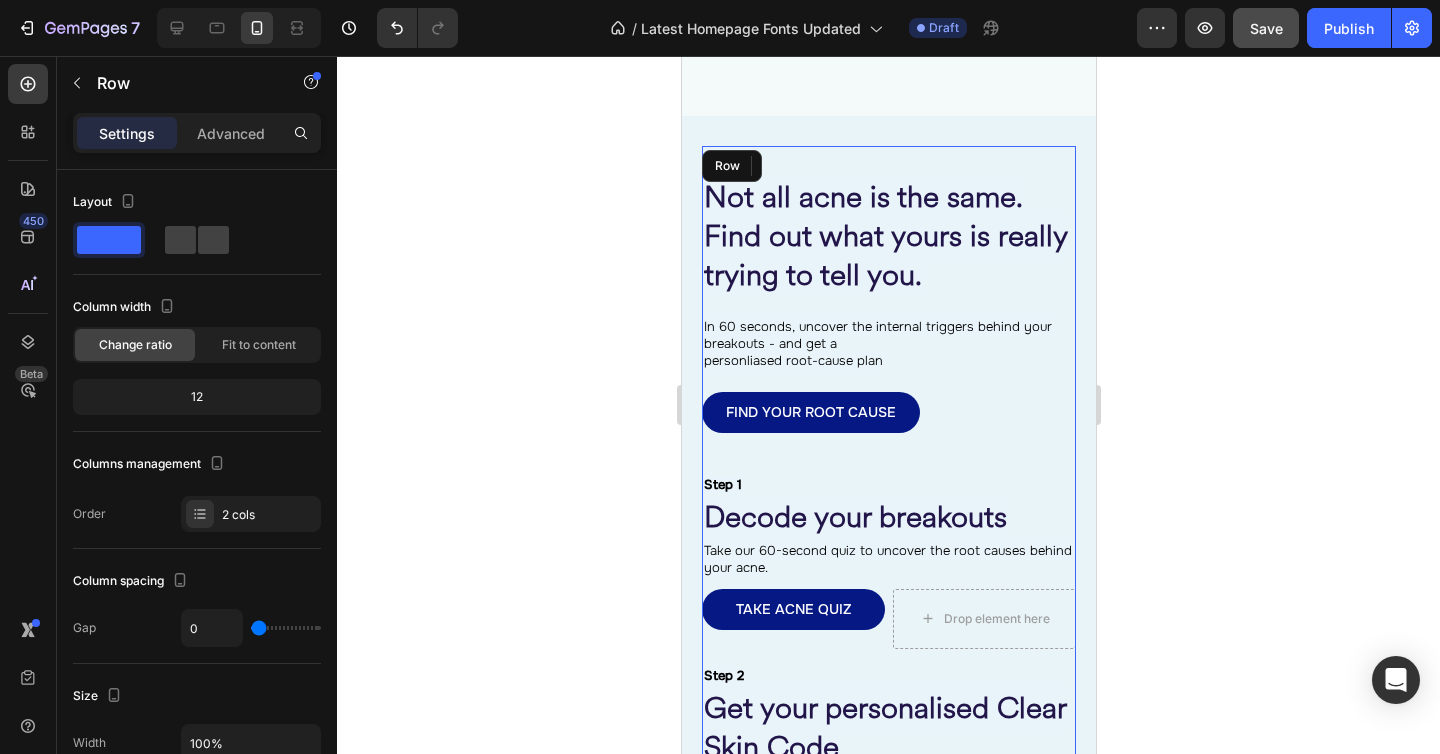 scroll, scrollTop: 2937, scrollLeft: 0, axis: vertical 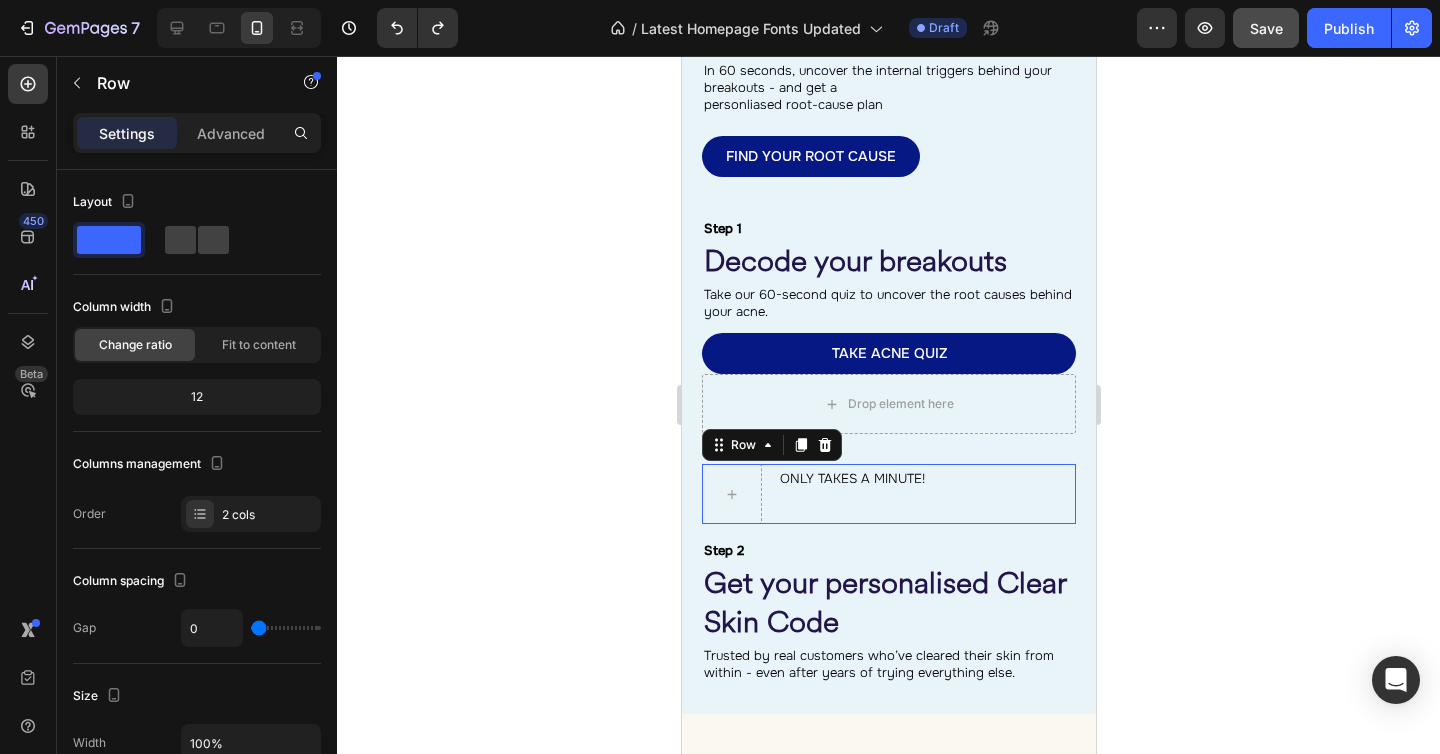 click on "ONLY TAKES A MINUTE! Heading Row   0" at bounding box center [888, 494] 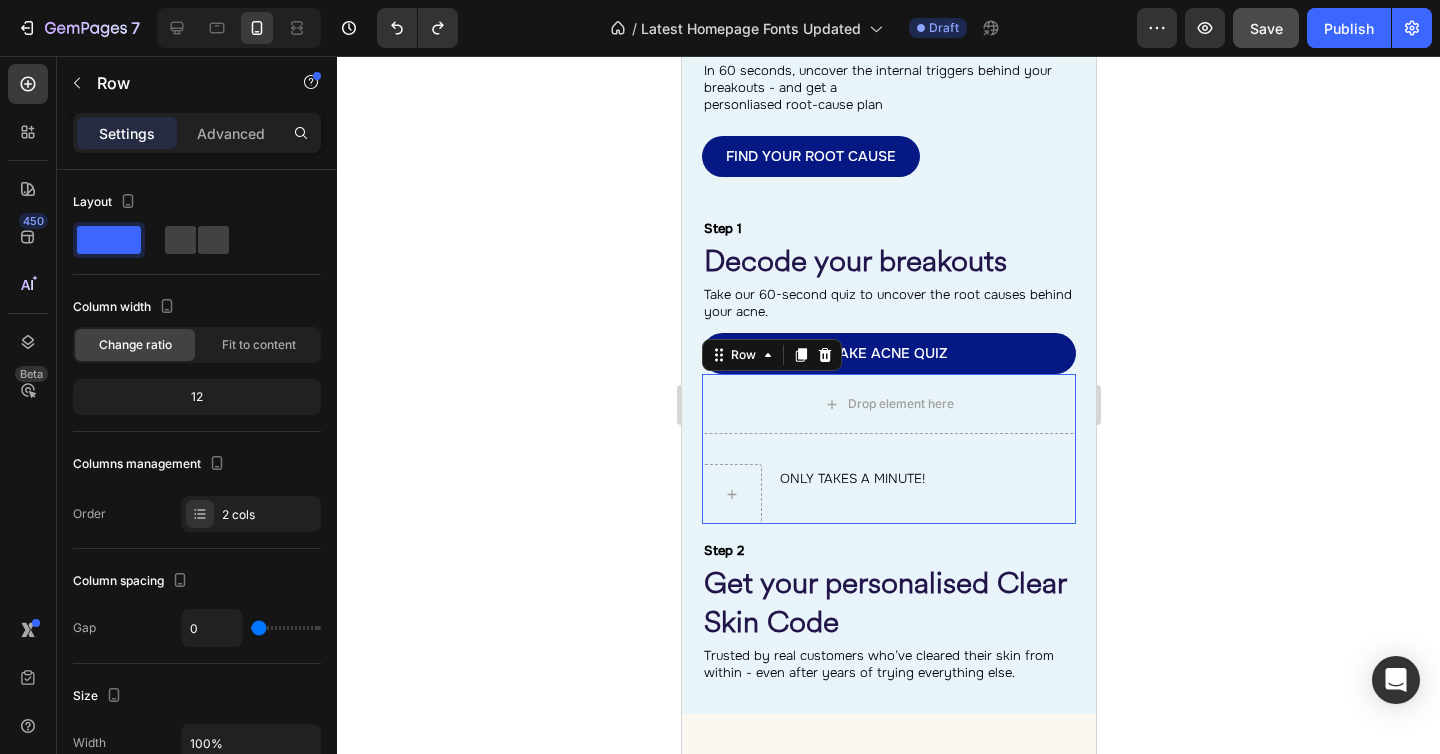 click on "ONLY TAKES A MINUTE! Heading Row" at bounding box center (888, 479) 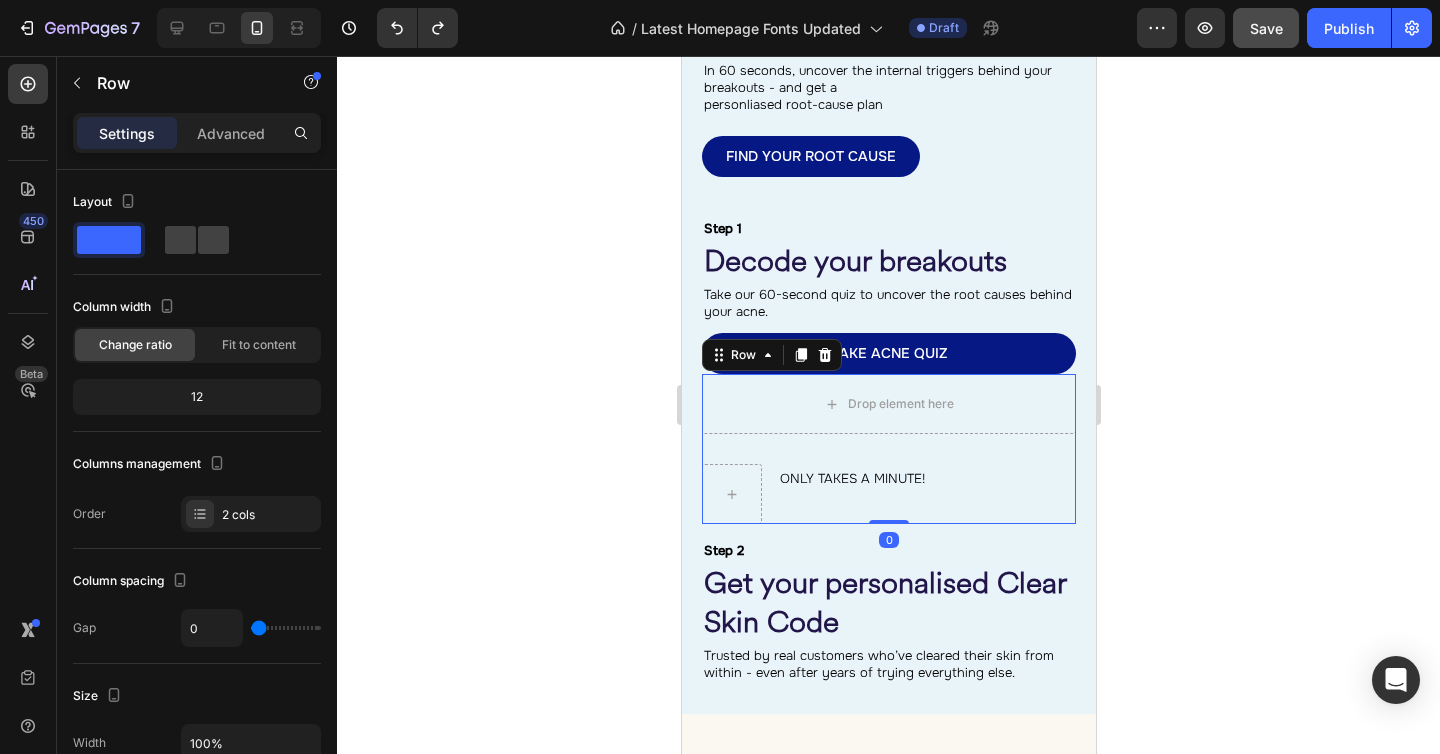 click on "Settings Advanced" at bounding box center (197, 133) 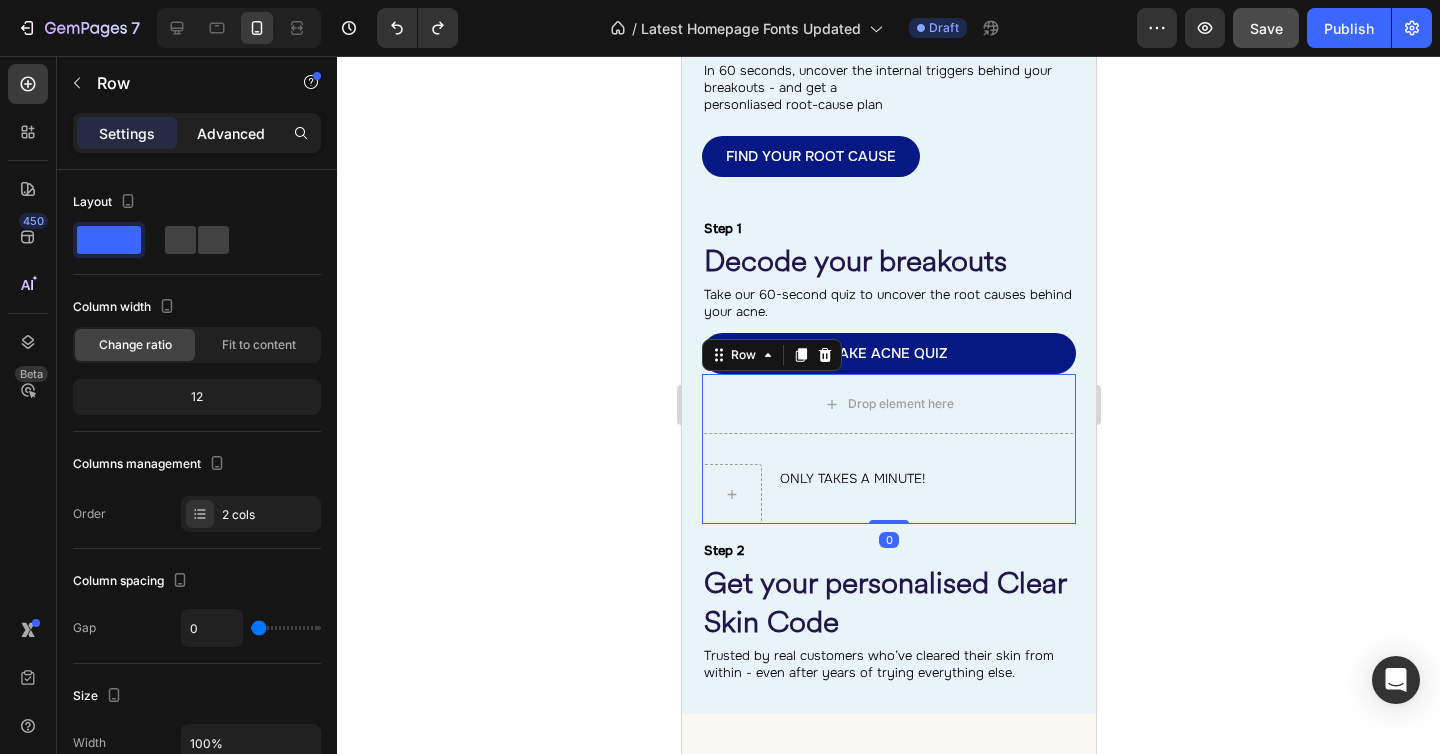 click on "Advanced" at bounding box center [231, 133] 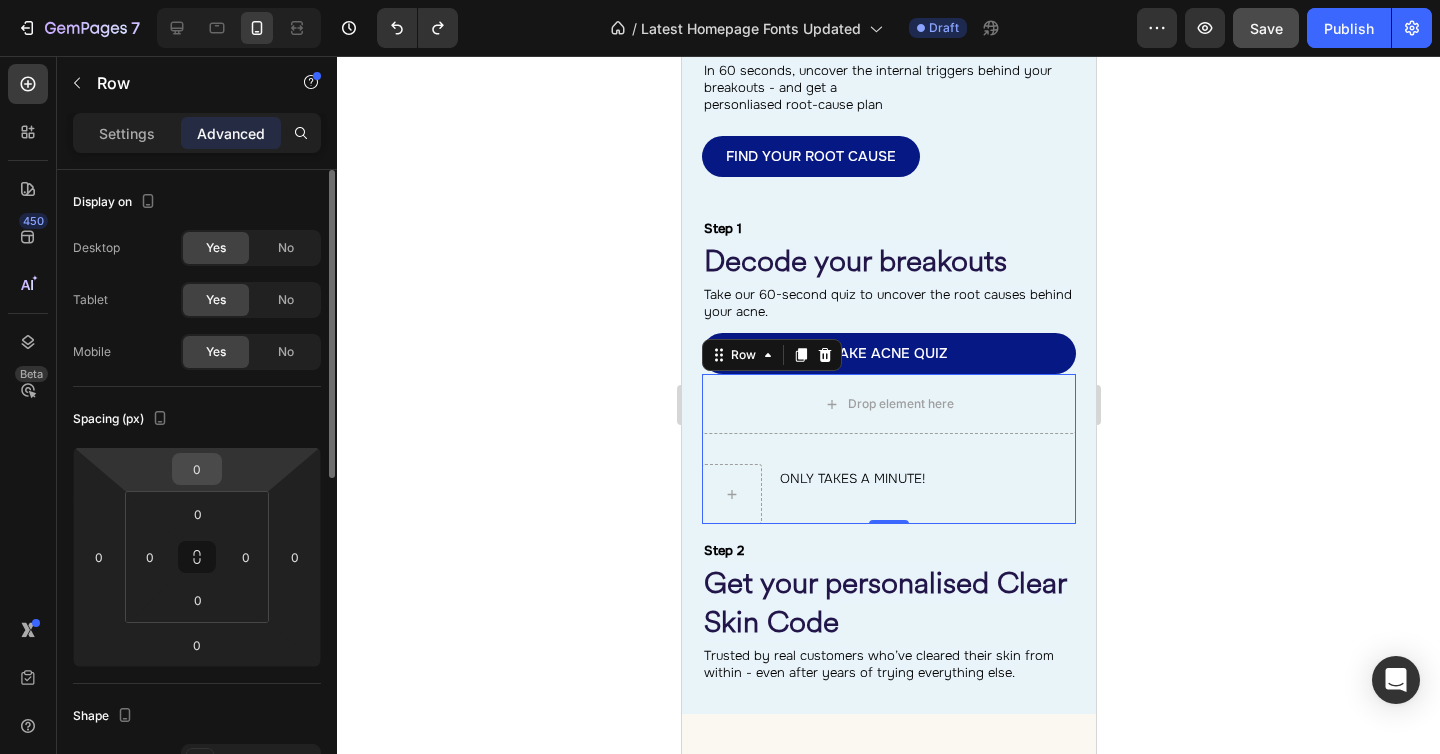 click on "0" at bounding box center (197, 469) 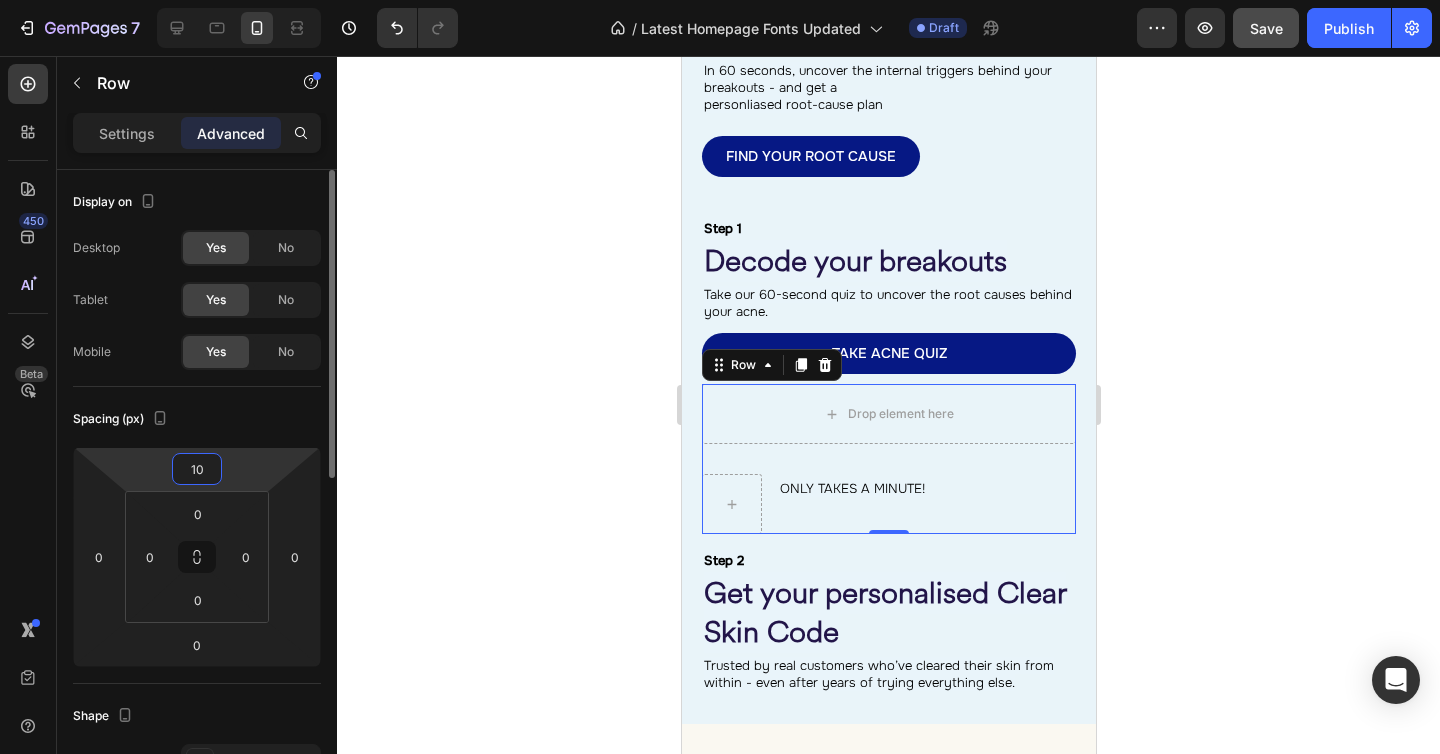 type on "1" 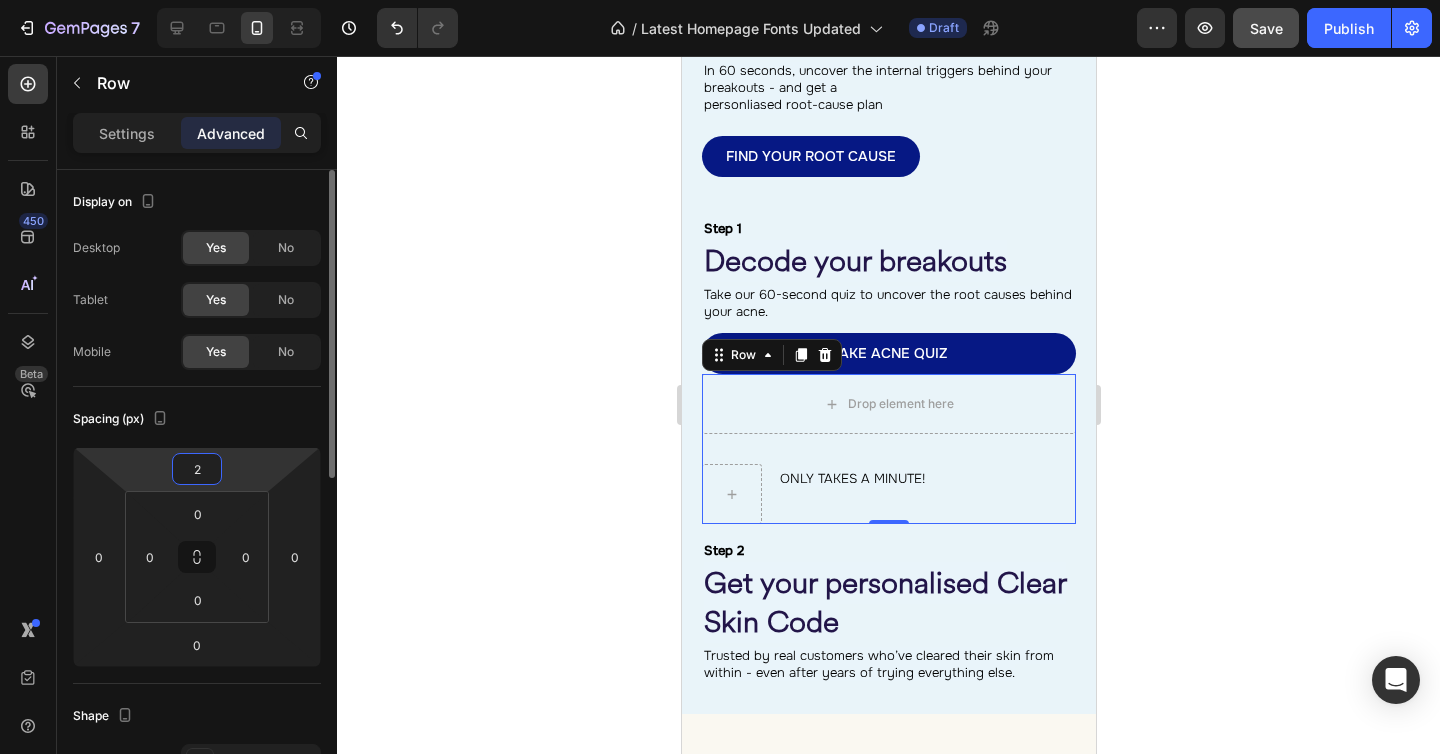 type on "20" 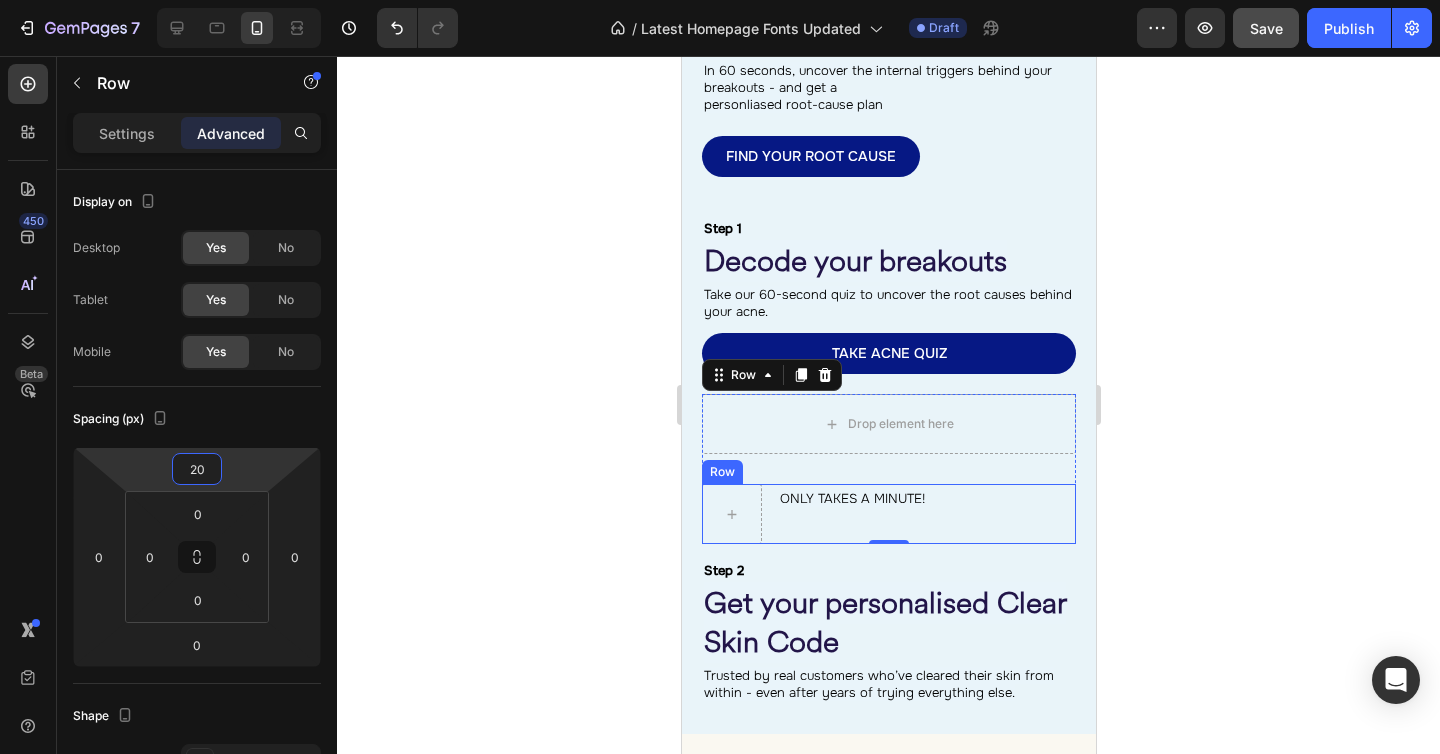 click on "ONLY TAKES A MINUTE! Heading Row" at bounding box center [888, 514] 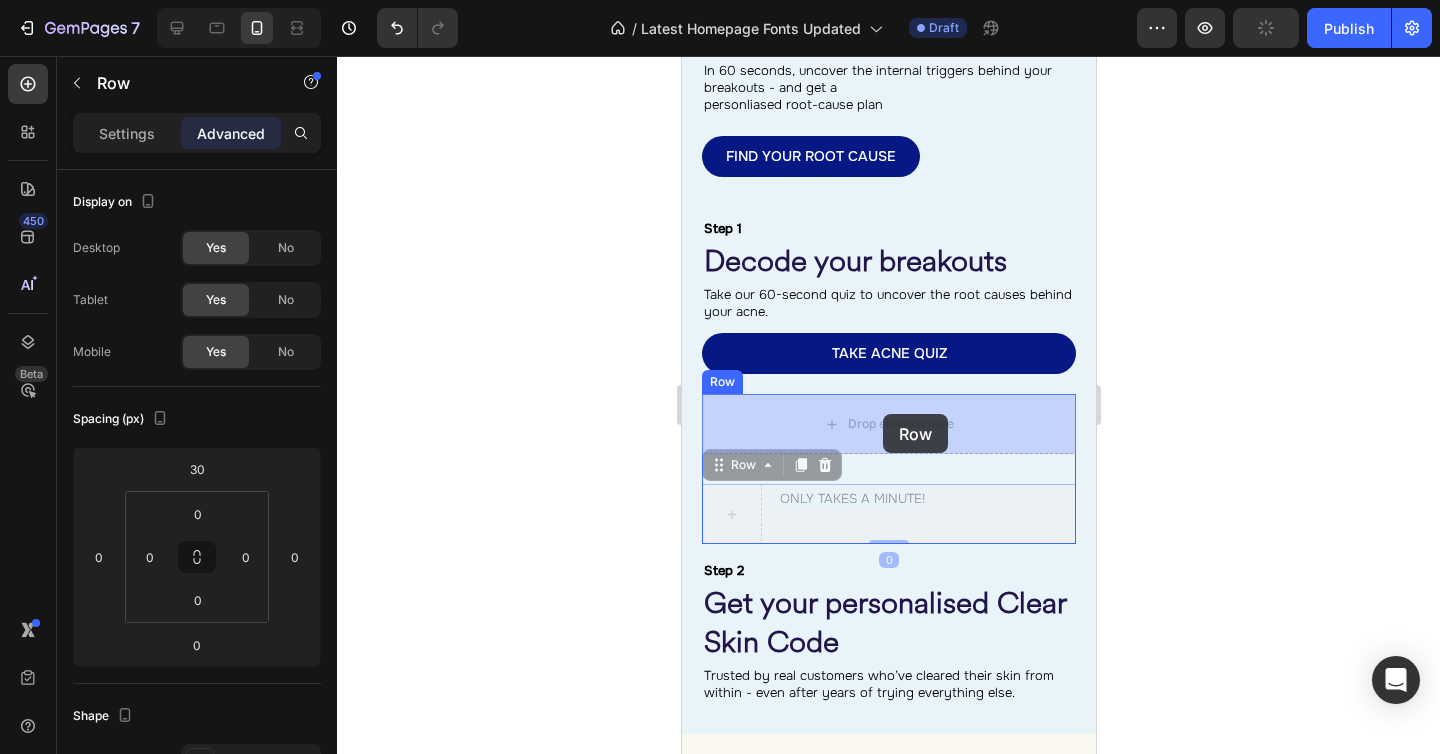 drag, startPoint x: 752, startPoint y: 469, endPoint x: 882, endPoint y: 414, distance: 141.15594 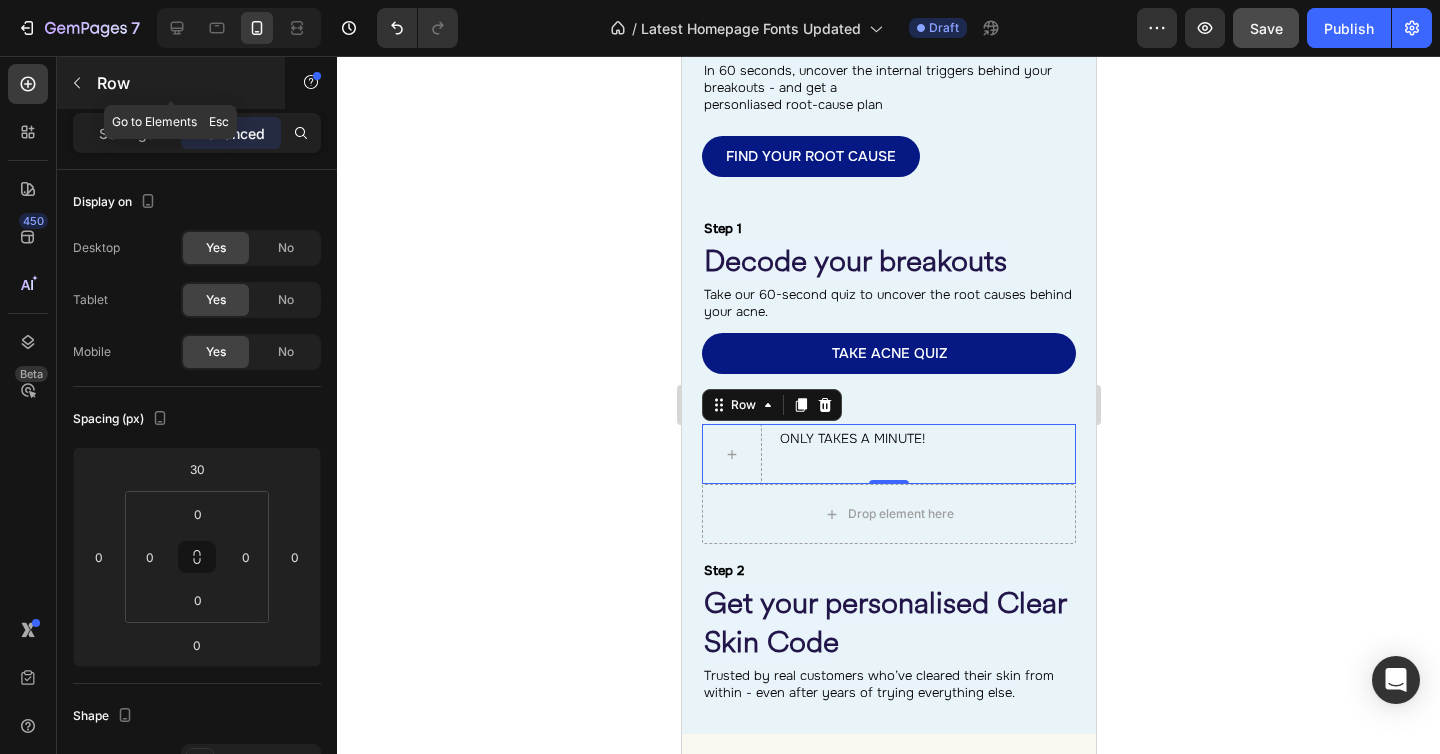 click 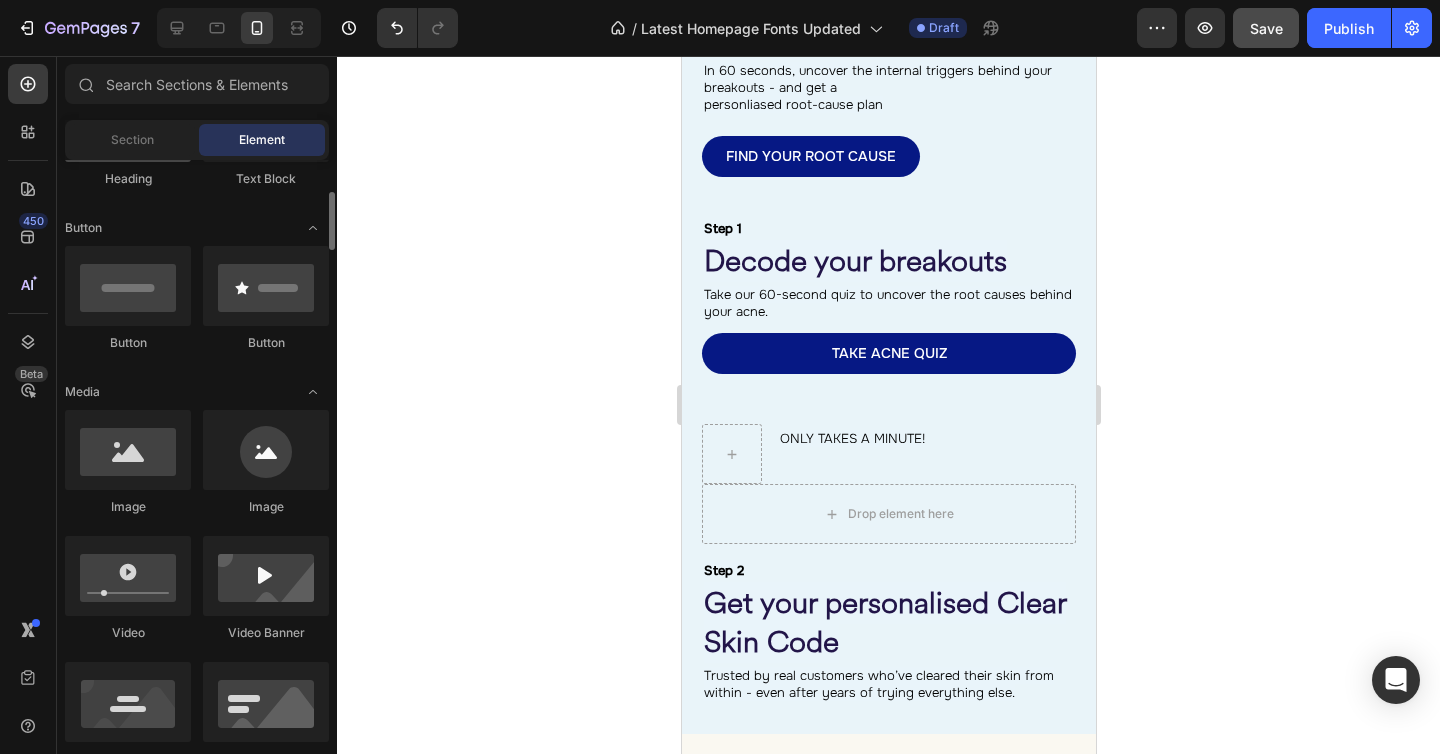 scroll, scrollTop: 413, scrollLeft: 0, axis: vertical 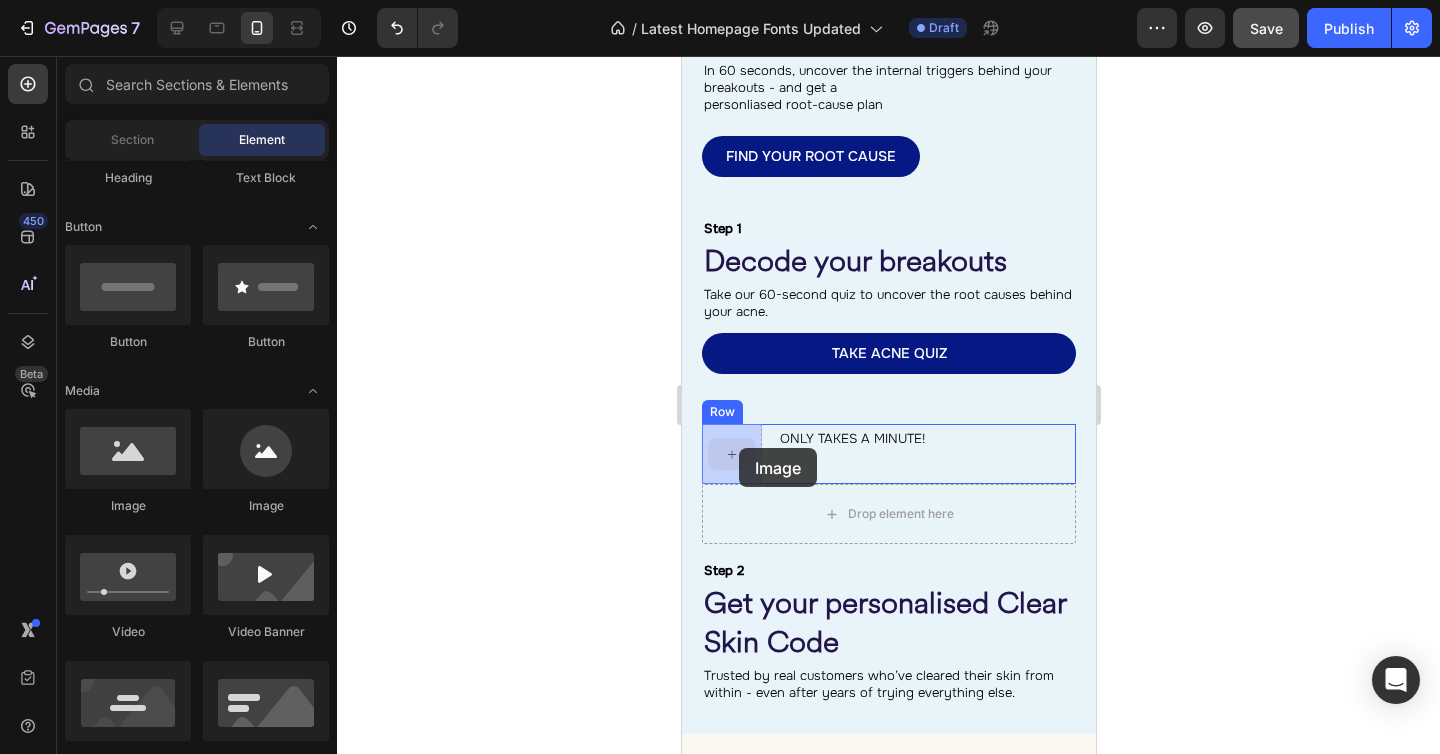 drag, startPoint x: 738, startPoint y: 448, endPoint x: 1104, endPoint y: 528, distance: 374.64117 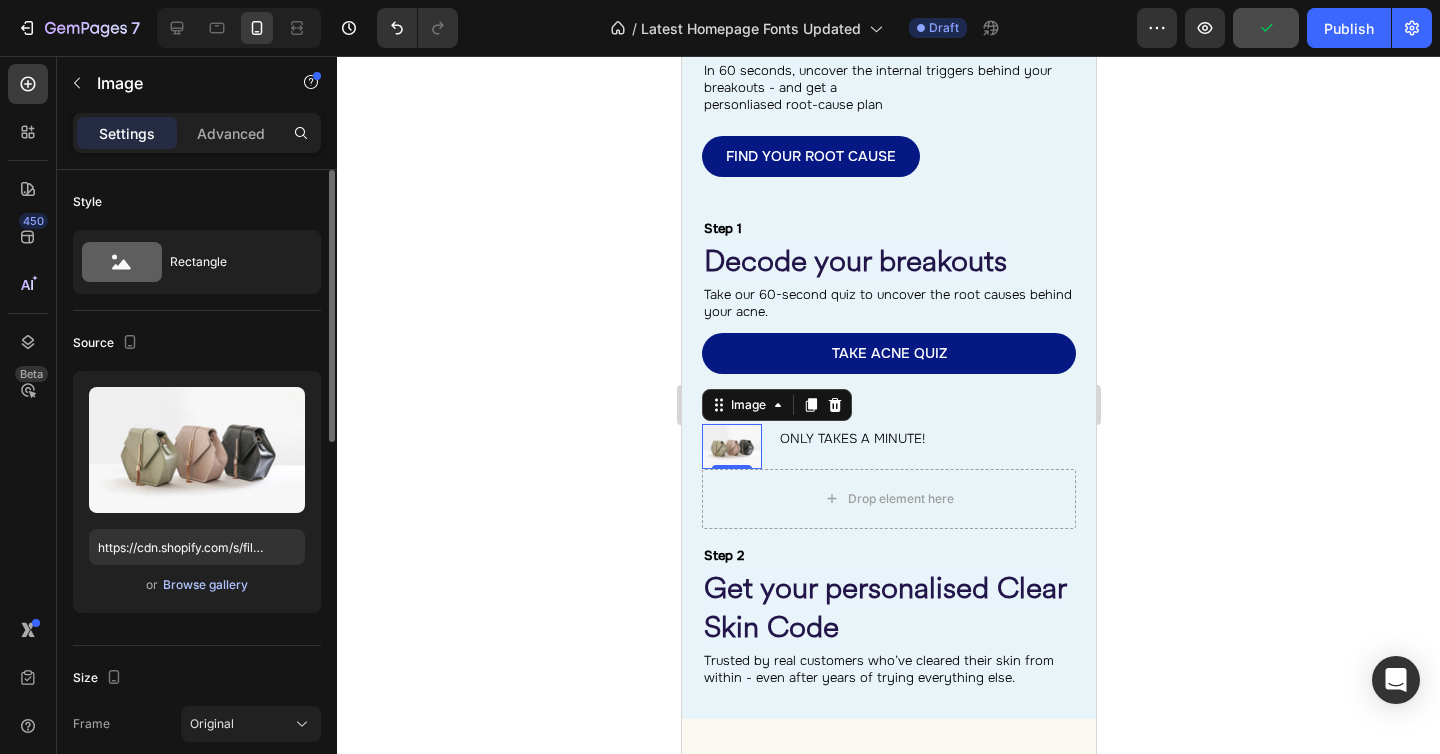 click on "Browse gallery" at bounding box center (205, 585) 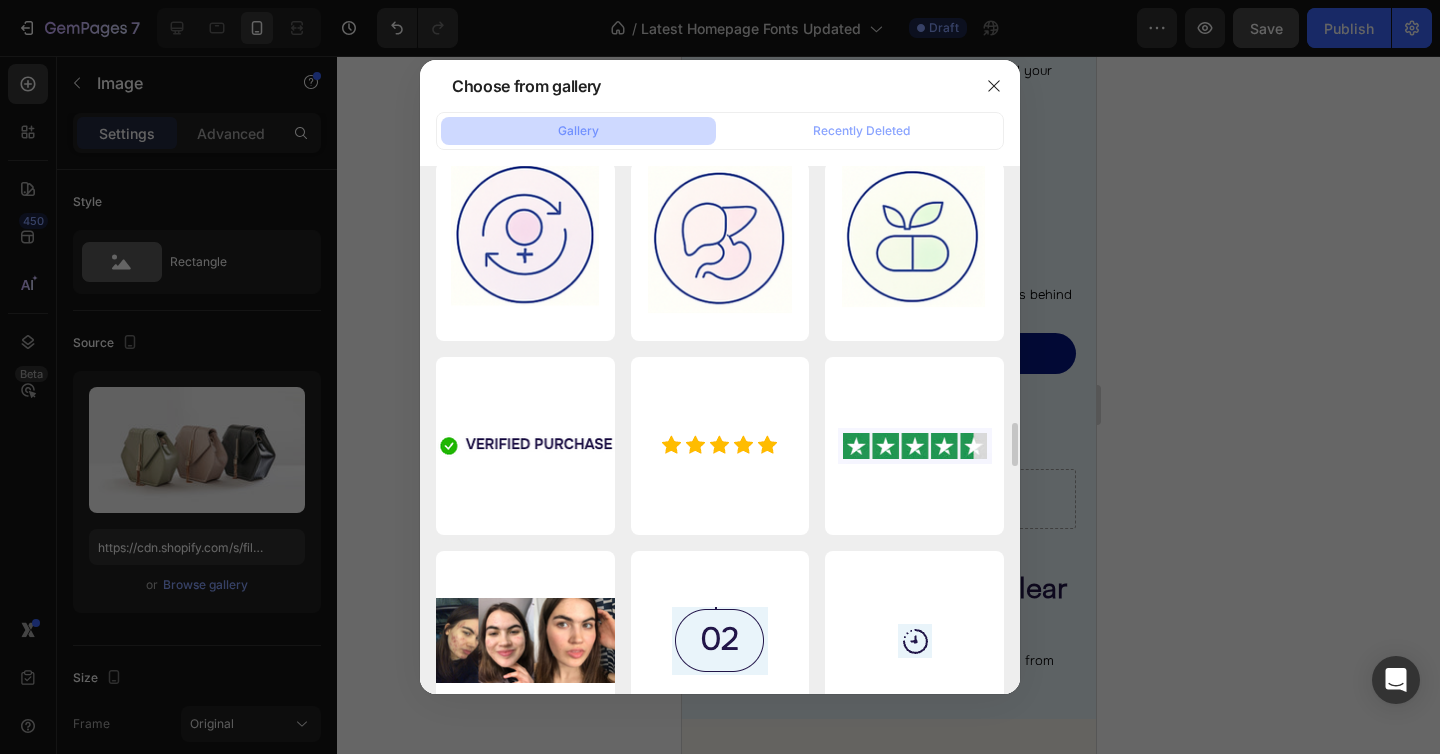 scroll, scrollTop: 3367, scrollLeft: 0, axis: vertical 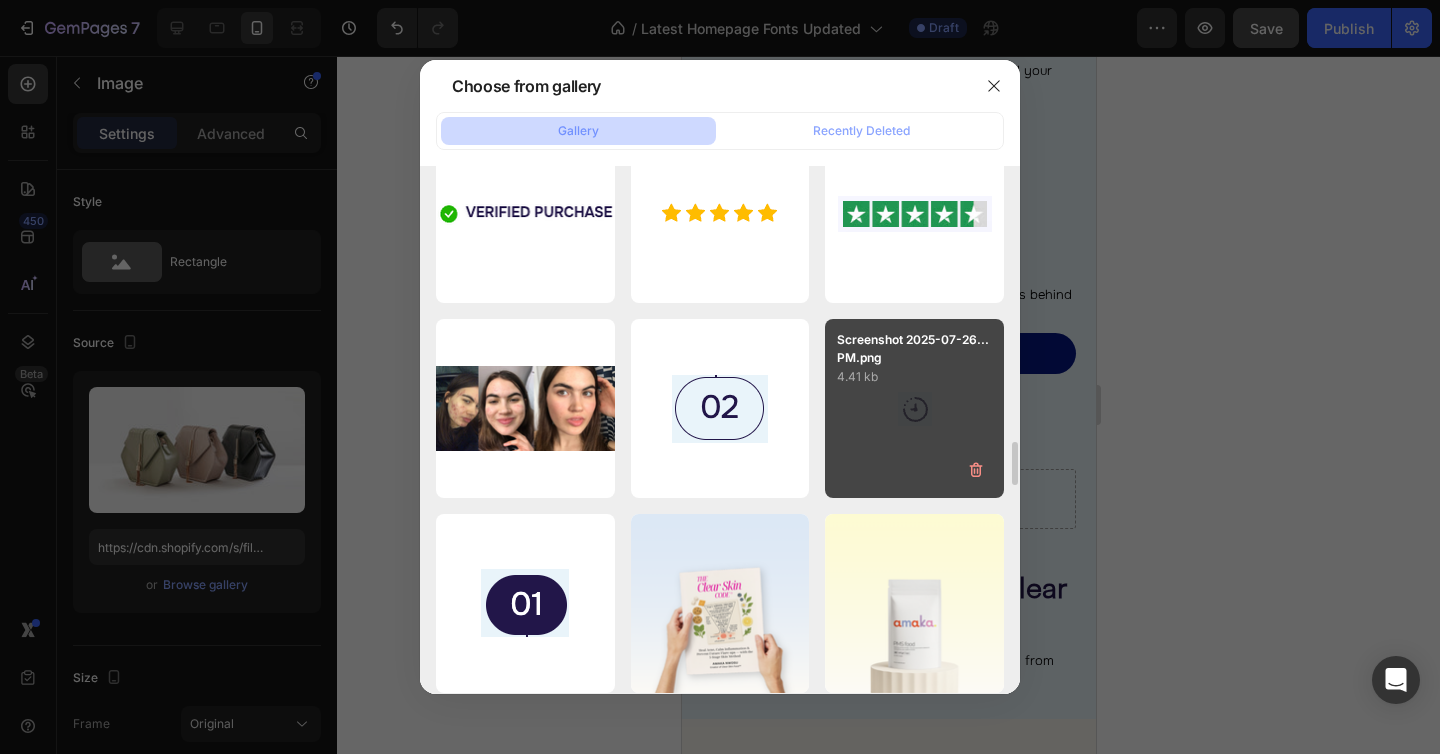 click on "Screenshot 2025-07-26...PM.png 4.41 kb" at bounding box center [914, 408] 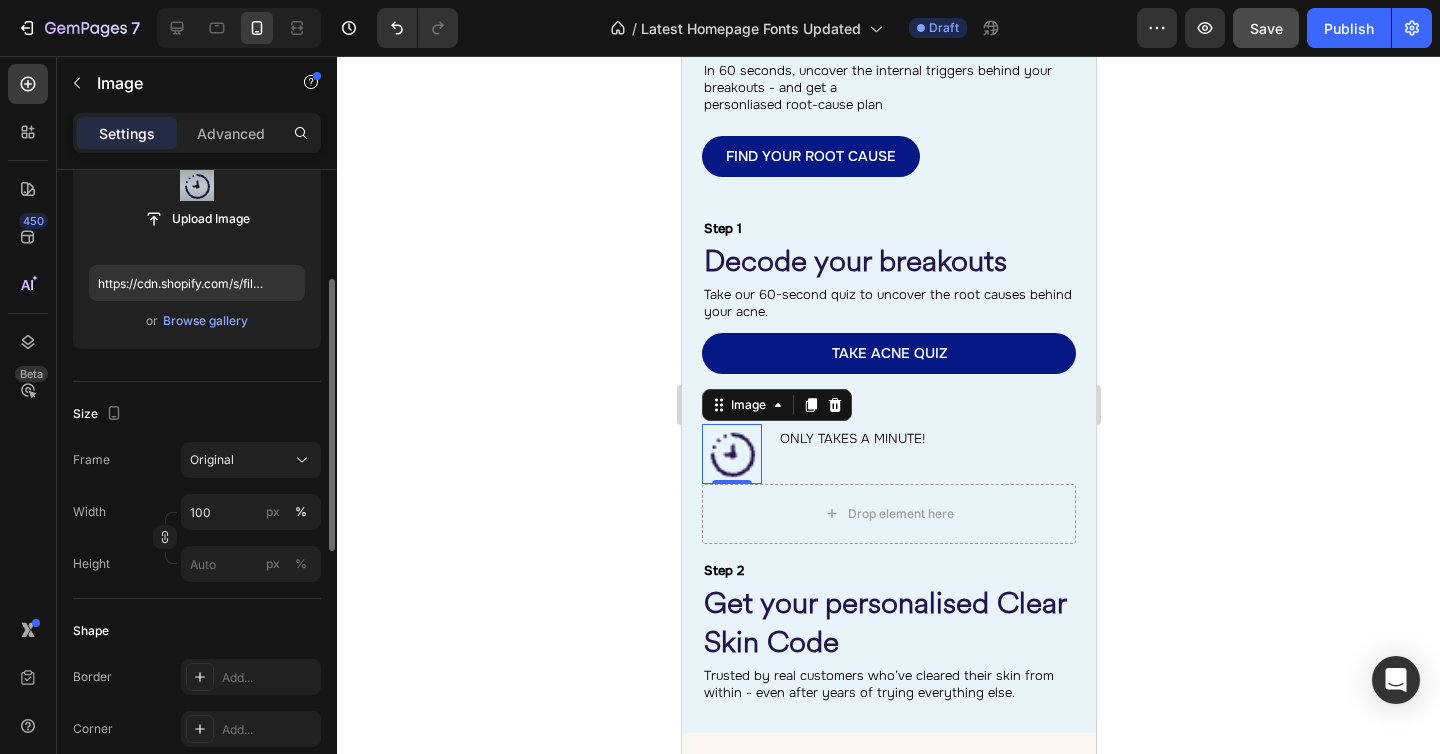 scroll, scrollTop: 262, scrollLeft: 0, axis: vertical 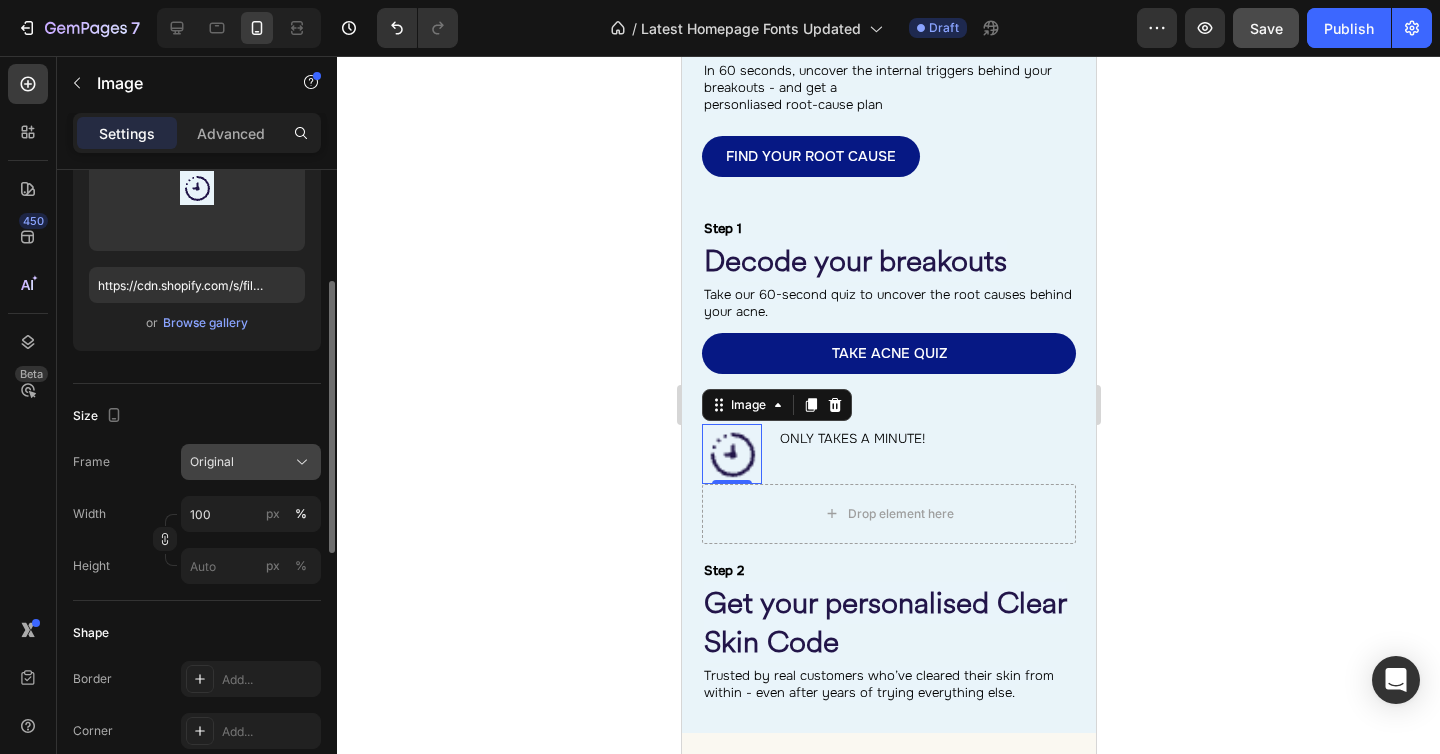 click on "Original" 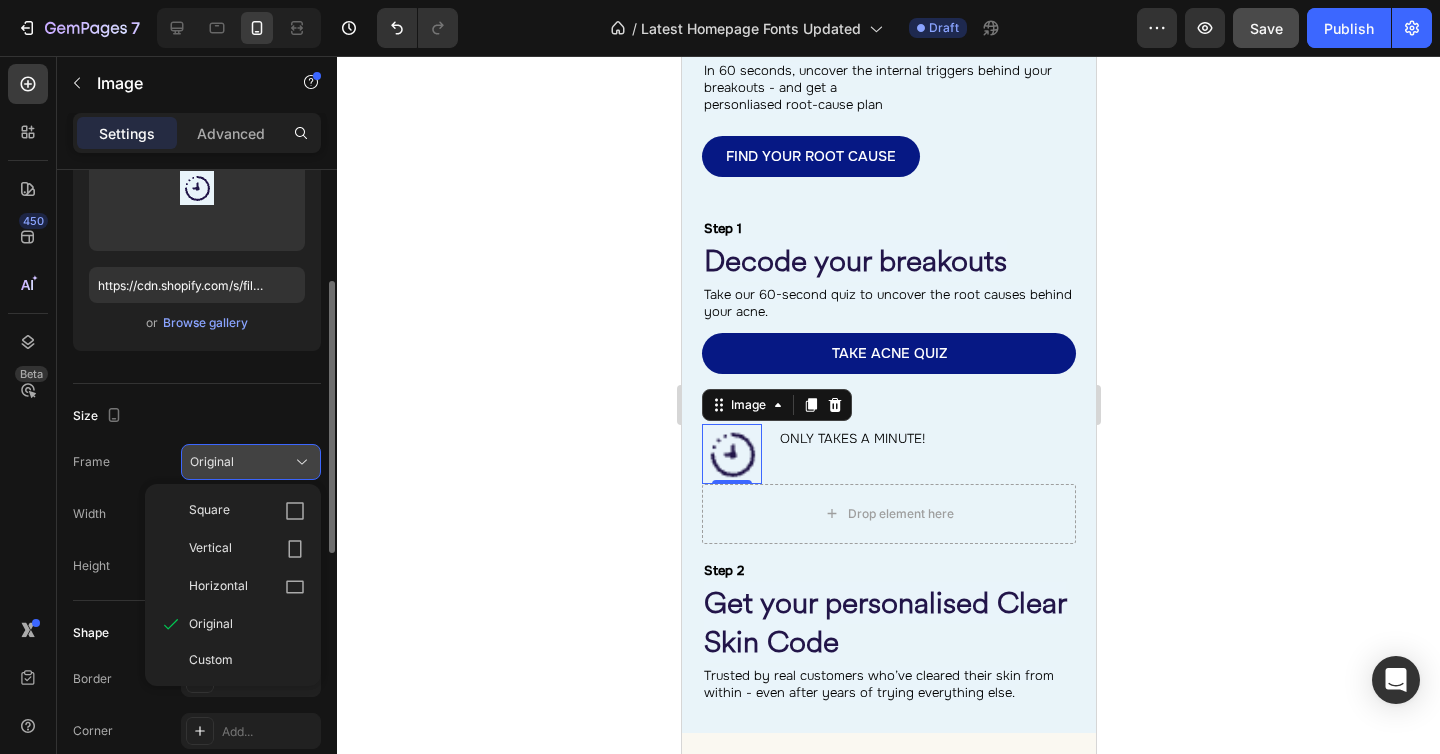 click on "Original" 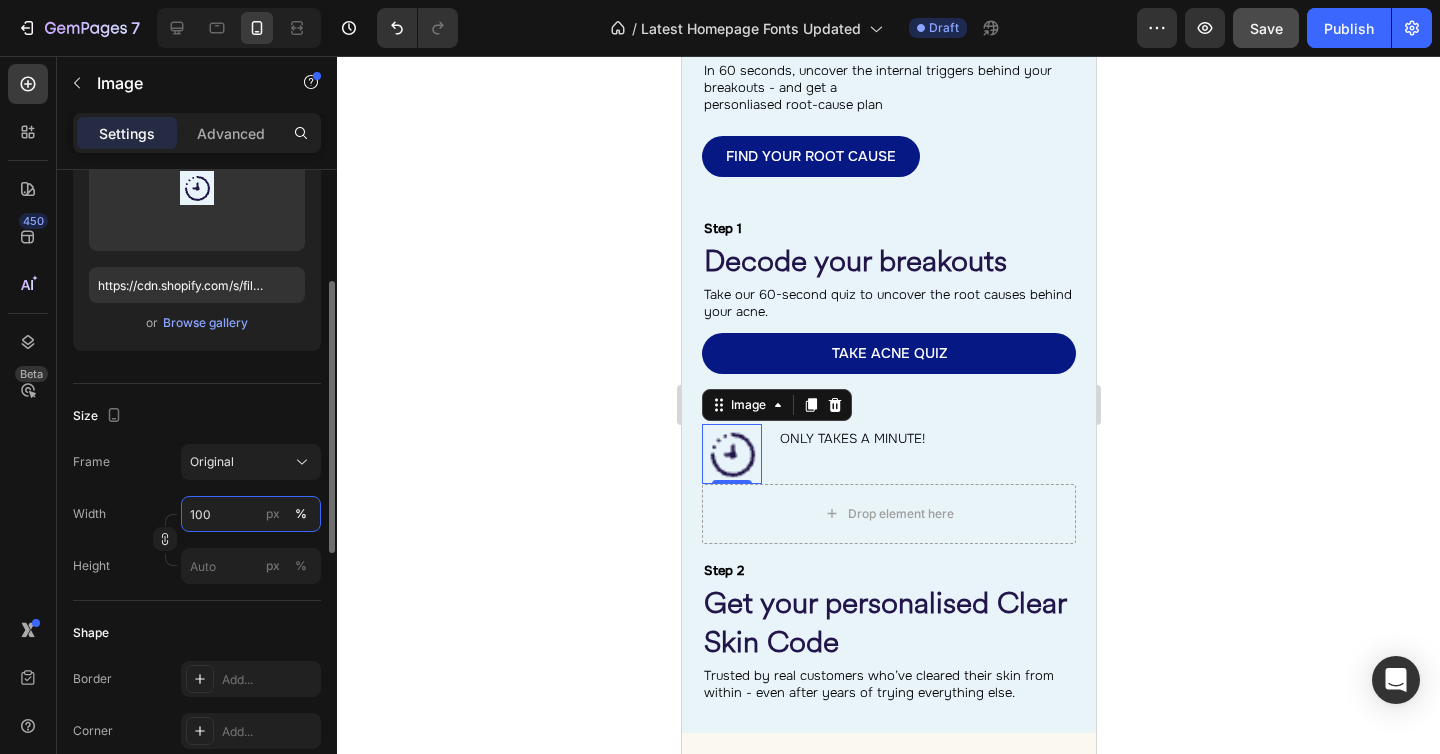 click on "100" at bounding box center (251, 514) 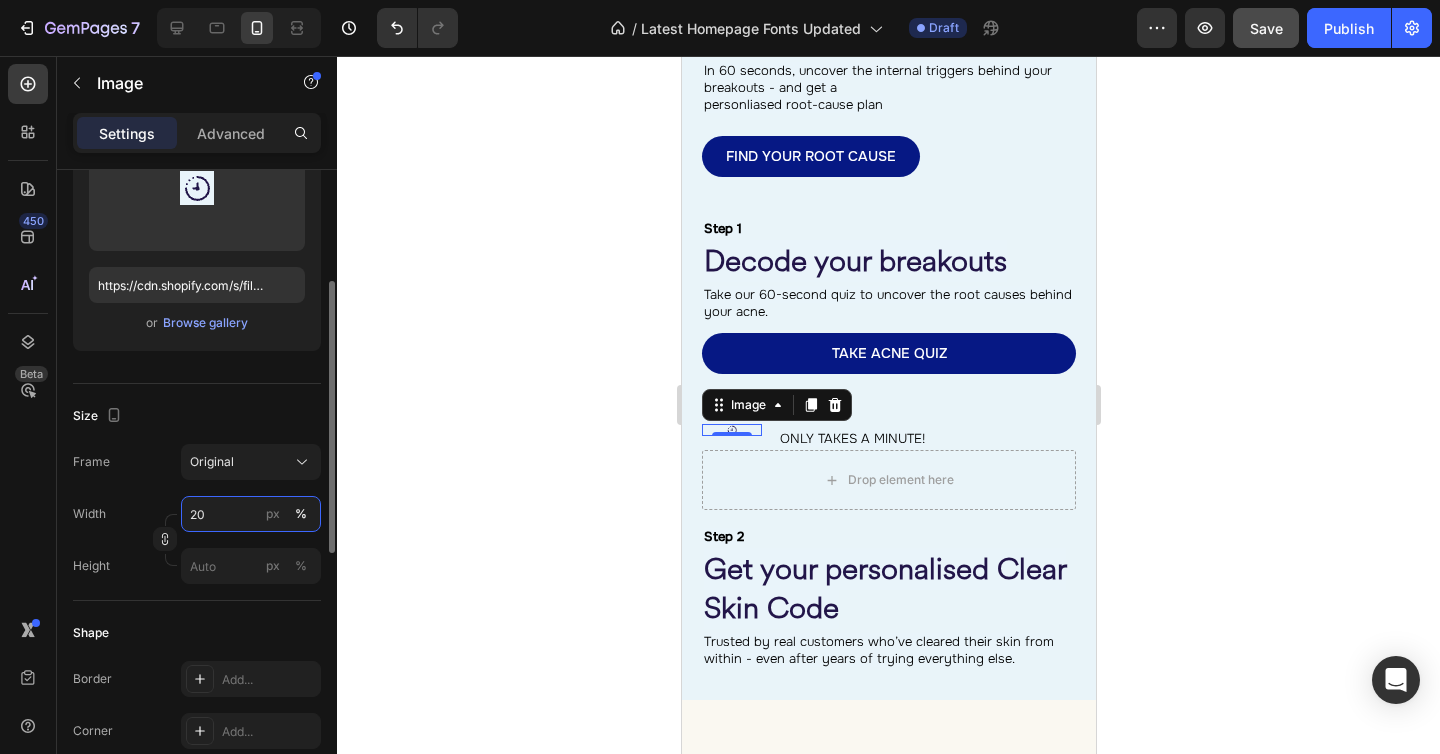 type on "2" 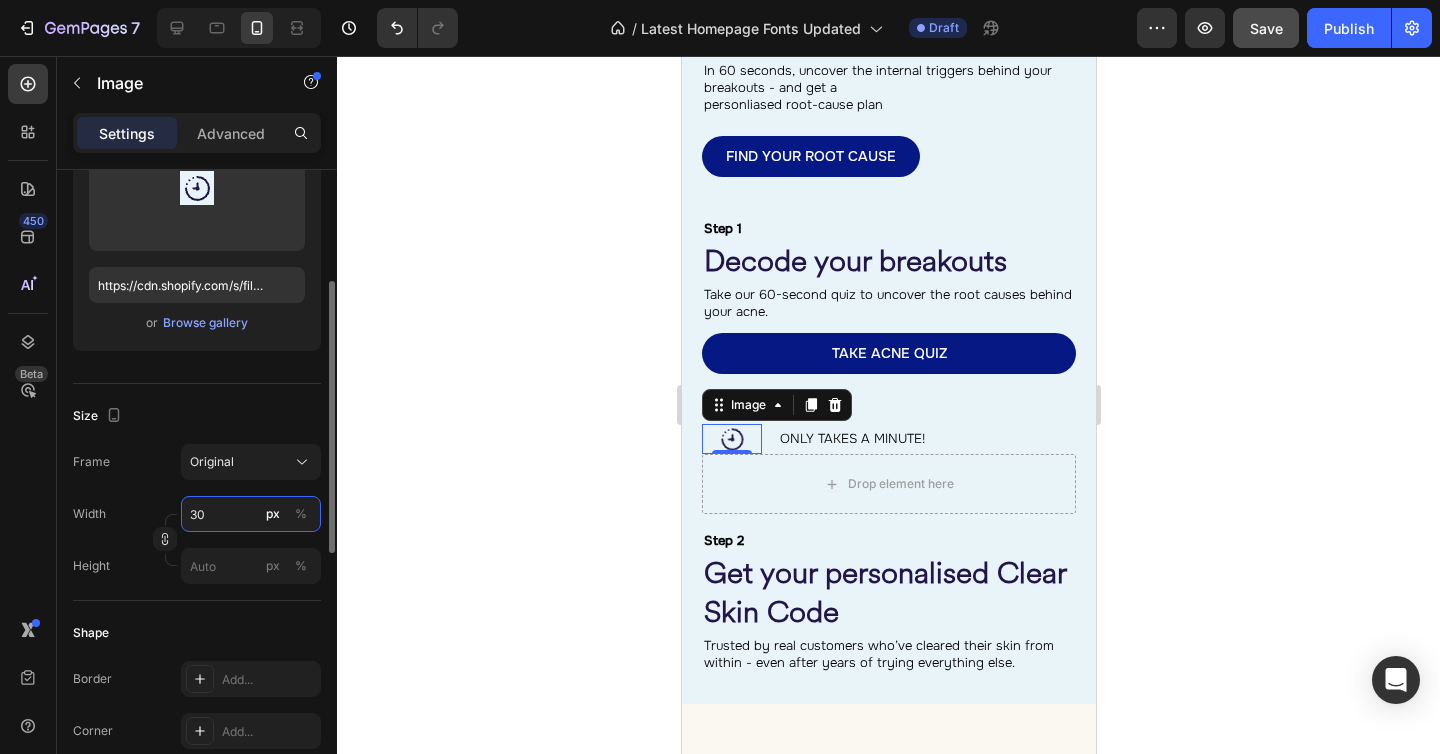 type on "3" 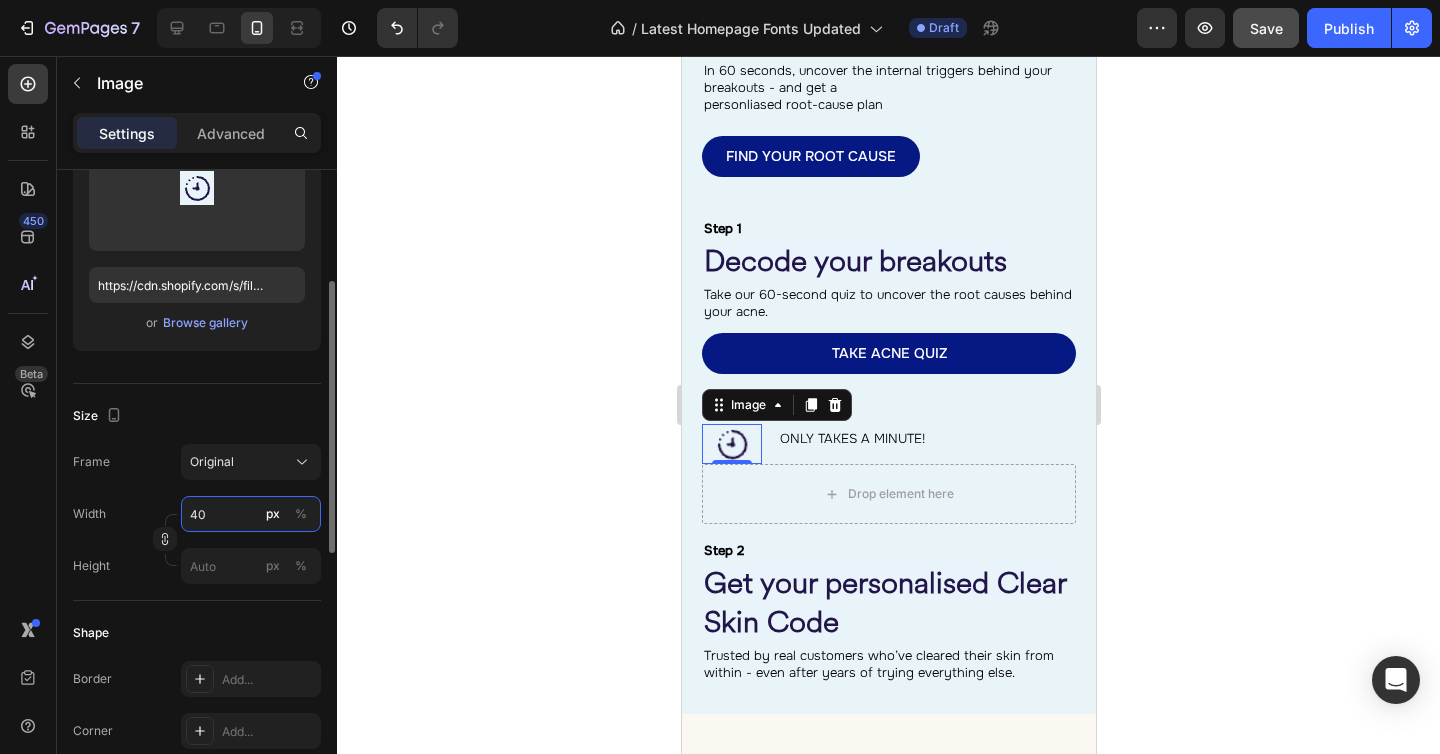 type on "4" 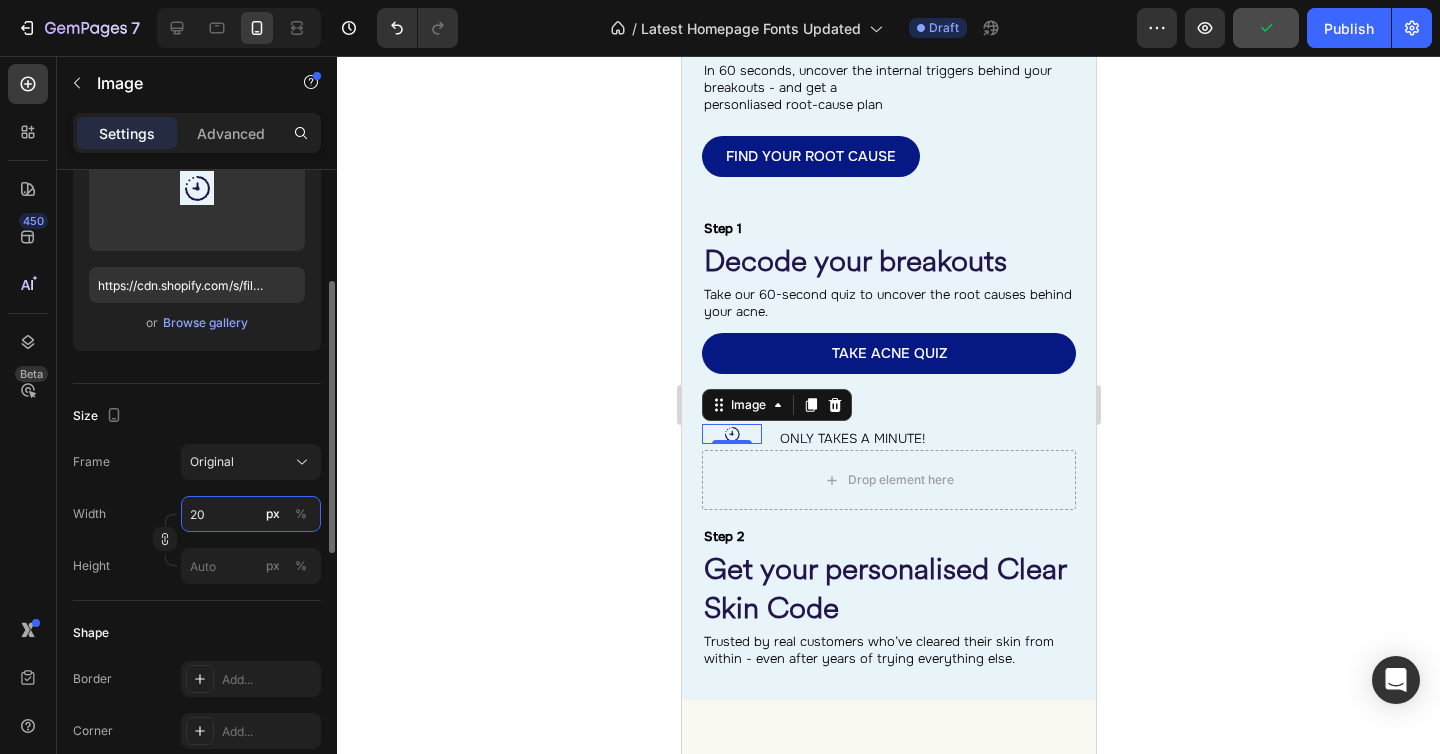 type on "2" 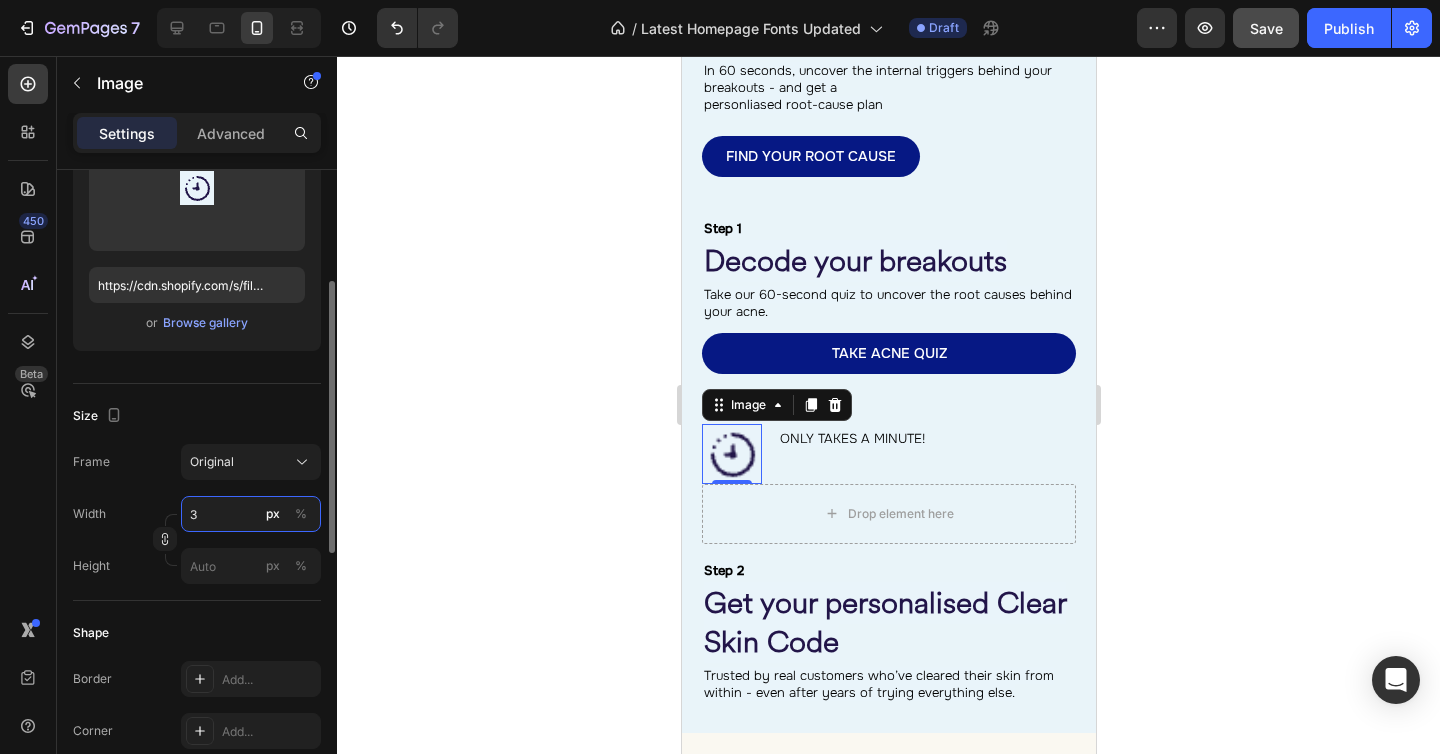 type on "30" 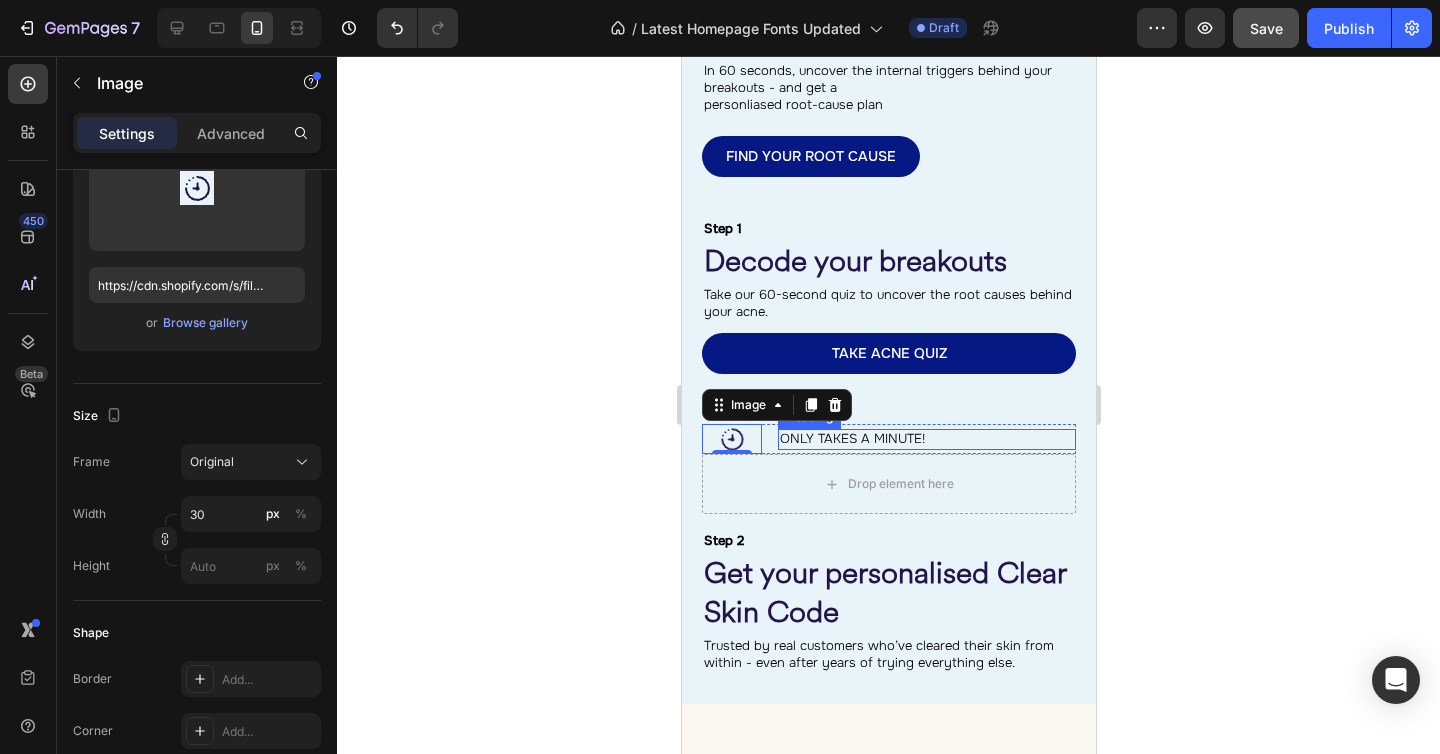 click on "ONLY TAKES A MINUTE!" at bounding box center [926, 439] 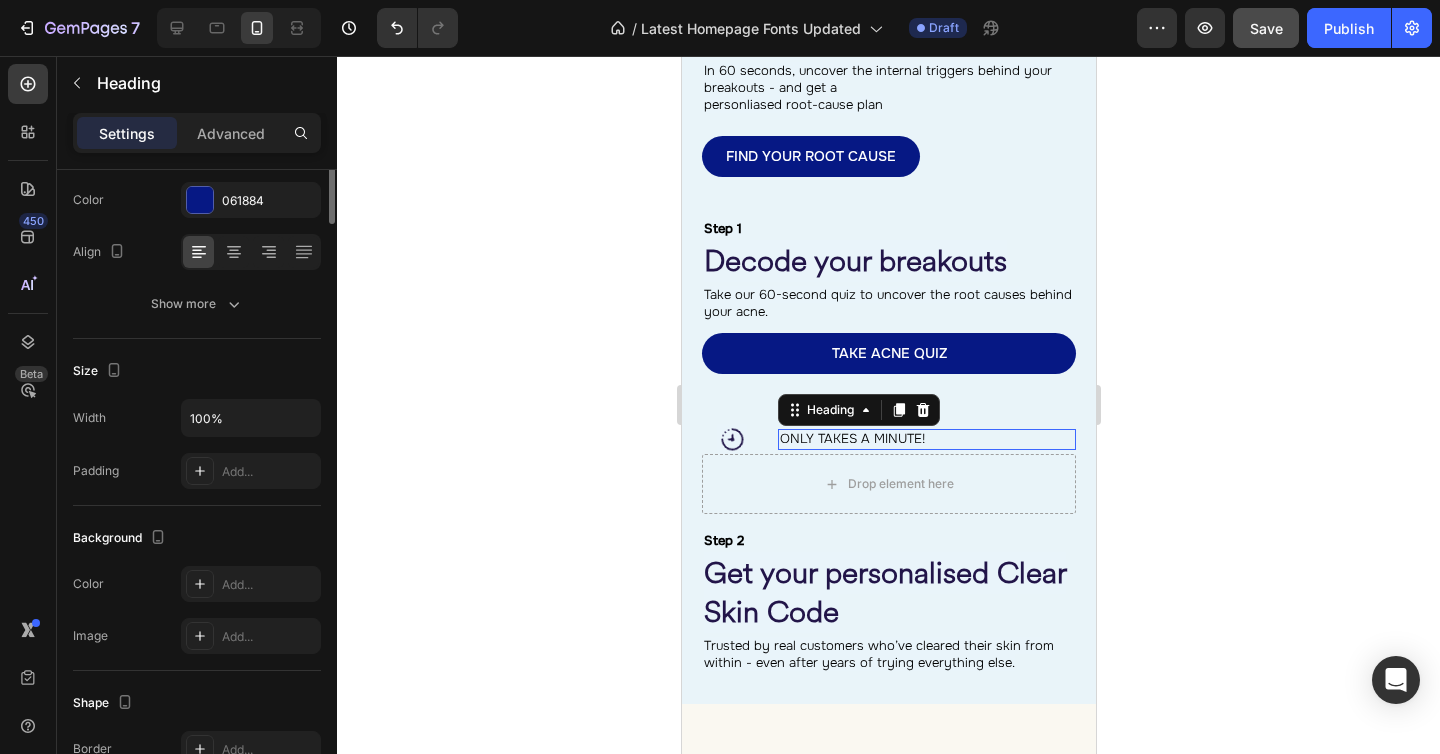scroll, scrollTop: 0, scrollLeft: 0, axis: both 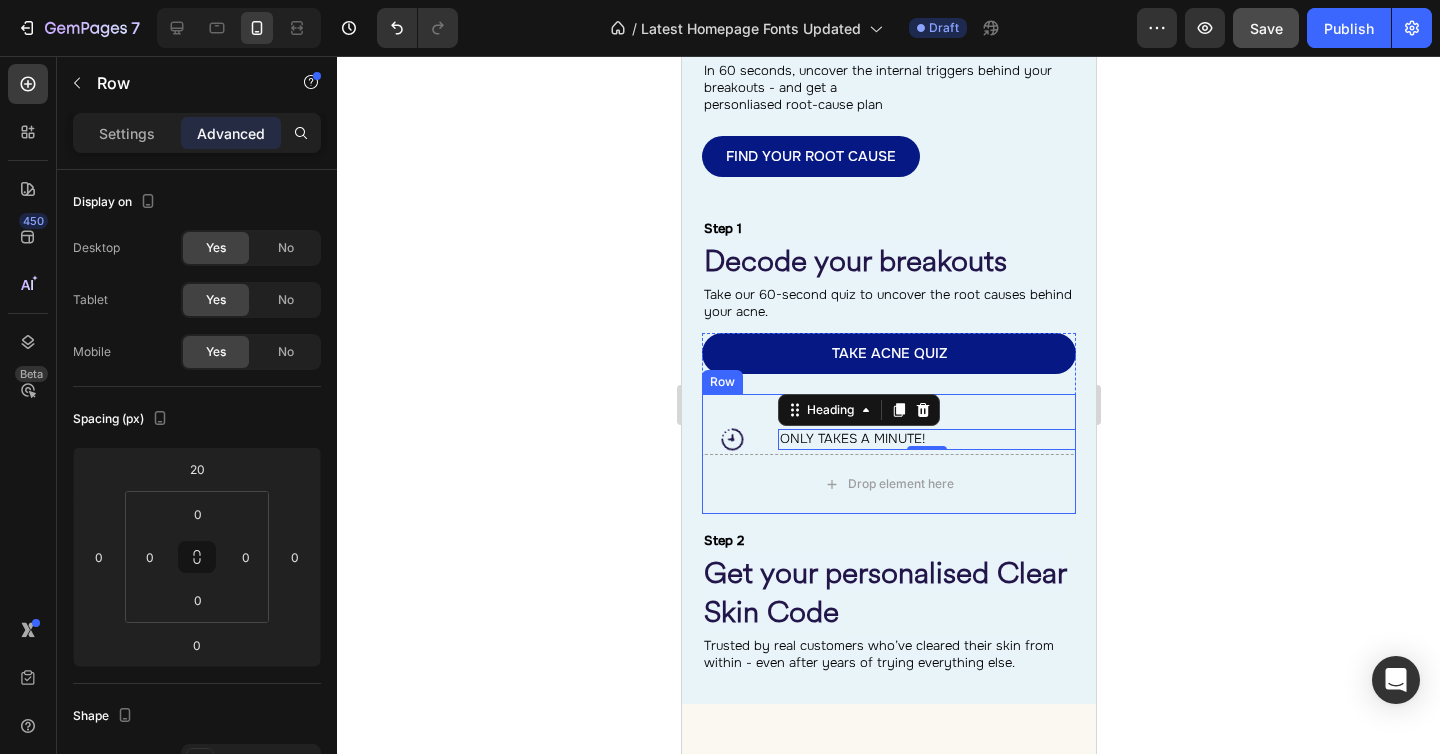 click on "Image ONLY TAKES A MINUTE! Heading   0 Row" at bounding box center (888, 424) 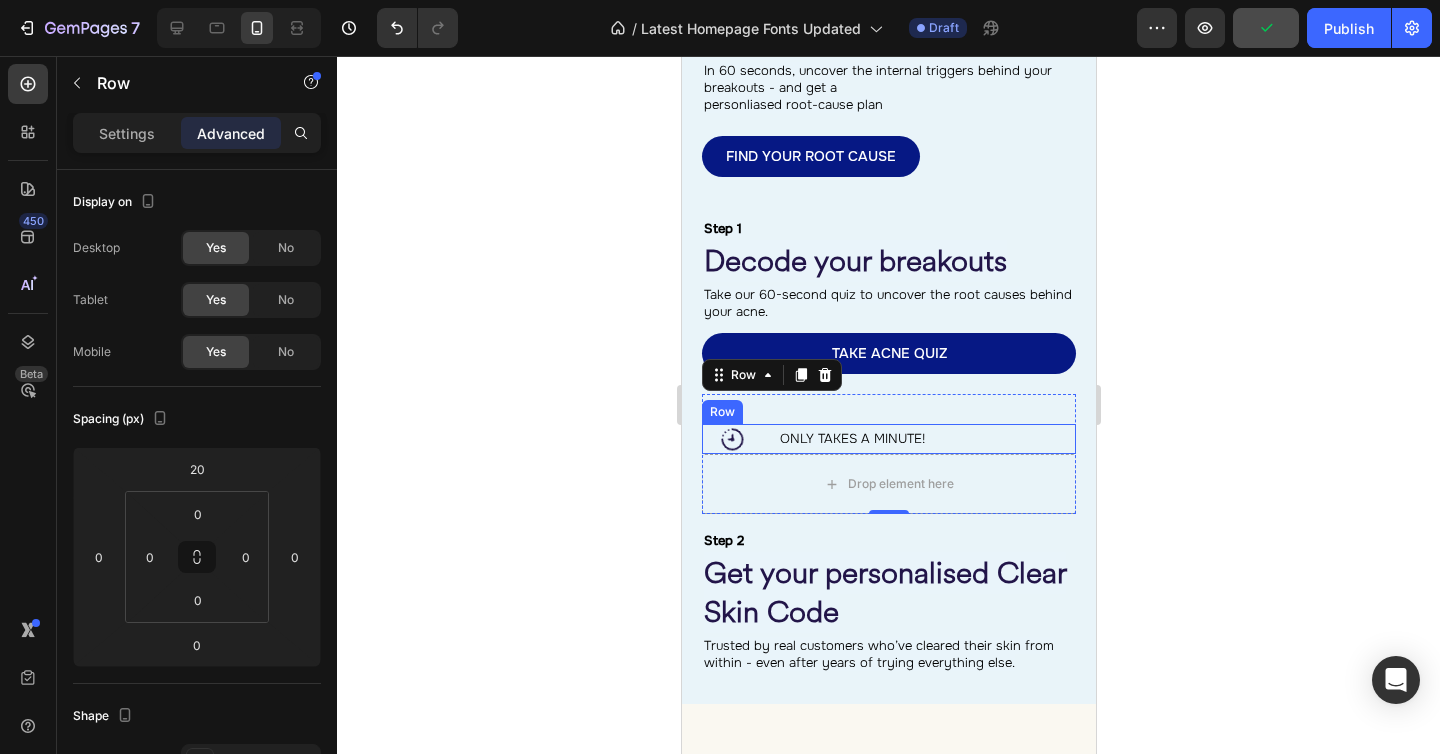 click on "Image ONLY TAKES A MINUTE! Heading Row" at bounding box center (888, 439) 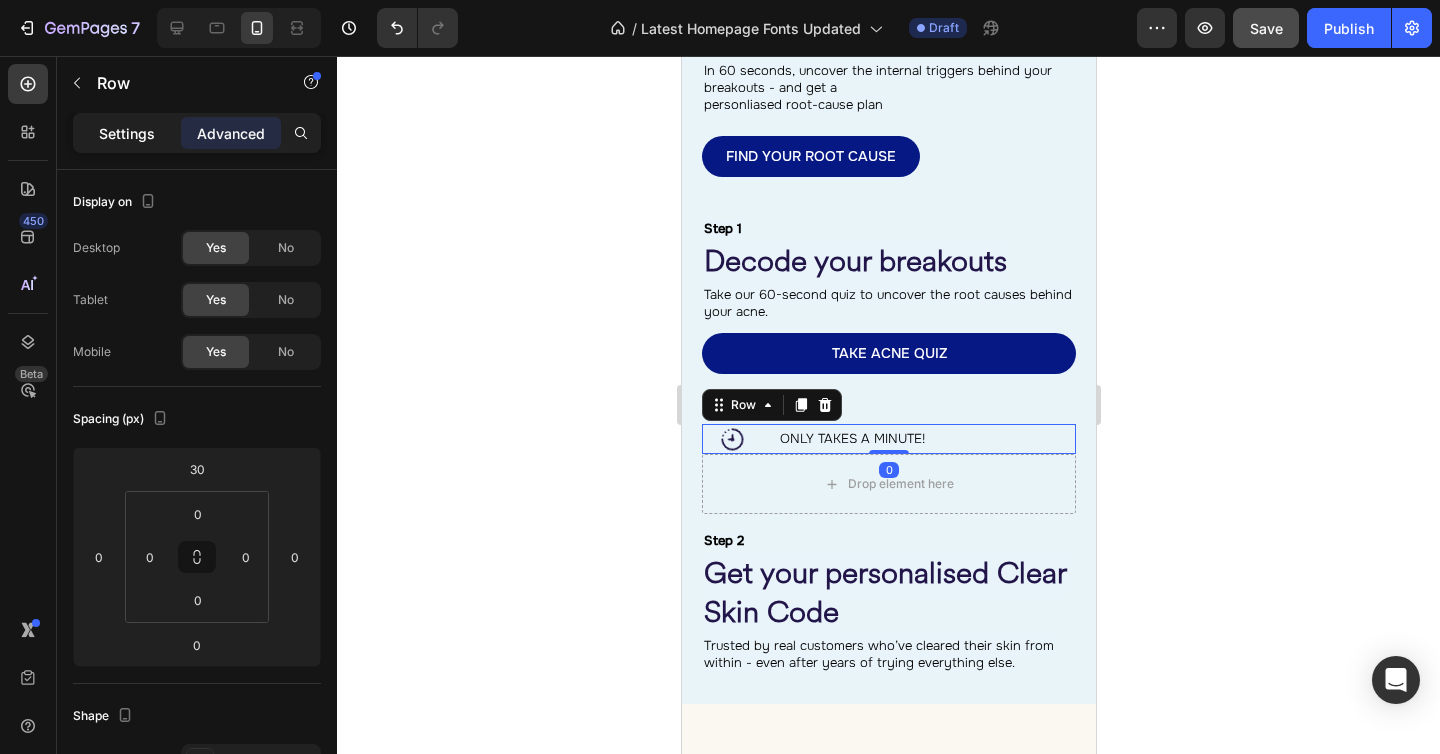 click on "Settings" at bounding box center (127, 133) 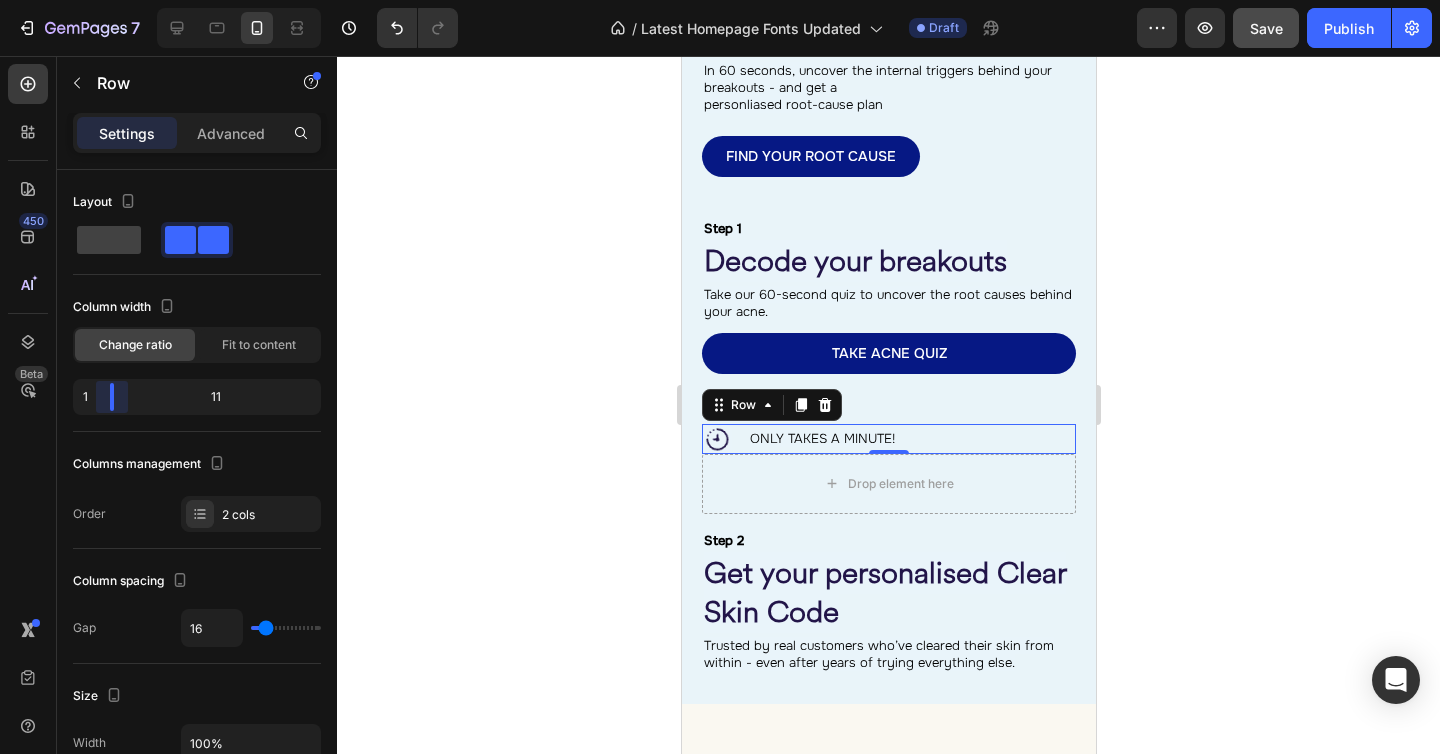 drag, startPoint x: 126, startPoint y: 397, endPoint x: 181, endPoint y: 357, distance: 68.007355 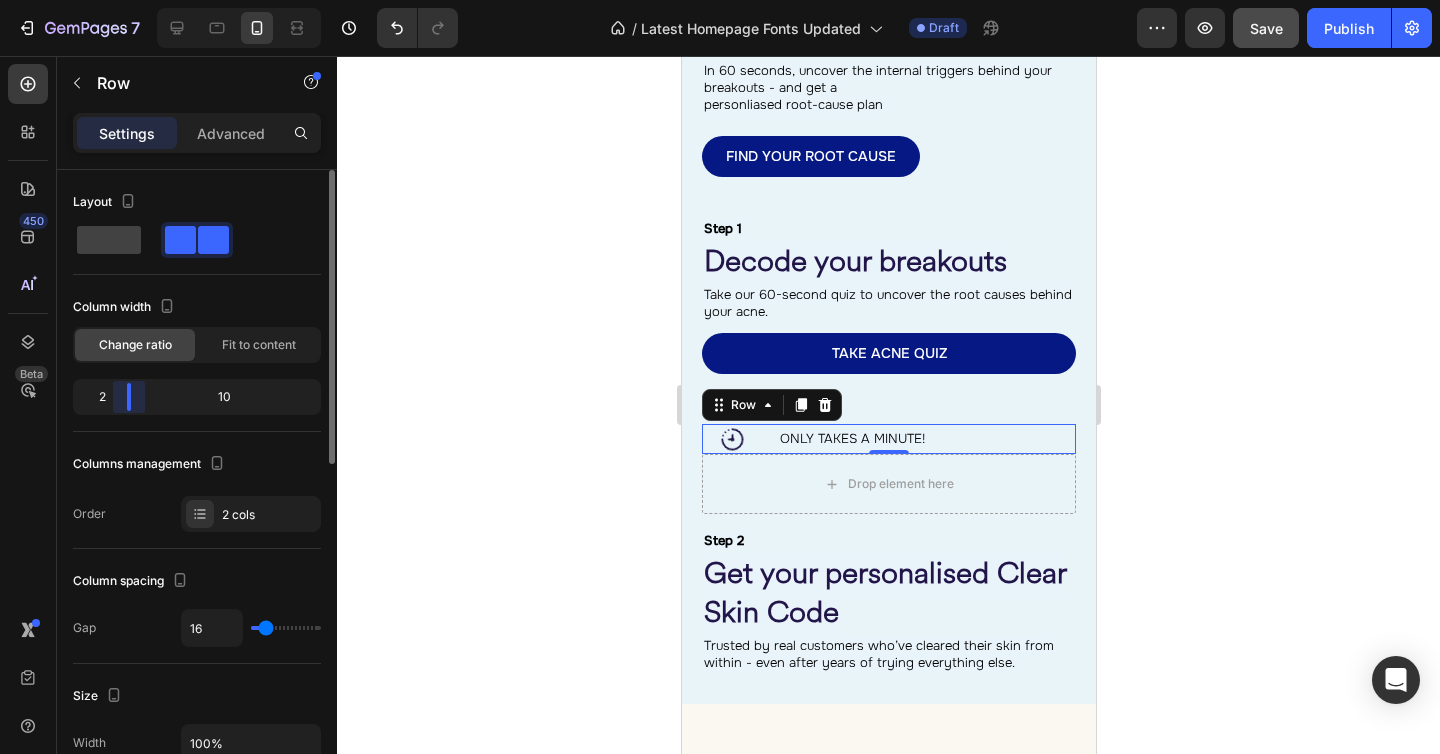 click on "7  Version history  /  Latest Homepage Fonts Updated Draft Preview  Save   Publish  450 Beta Sections(18) Elements(83) Section Element Hero Section Product Detail Brands Trusted Badges Guarantee Product Breakdown How to use Testimonials Compare Bundle FAQs Social Proof Brand Story Product List Collection Blog List Contact Sticky Add to Cart Custom Footer Browse Library 450 Layout
Row
Row
Row
Row Text
Heading
Text Block Button
Button
Button Media
Image
Image" at bounding box center (720, 0) 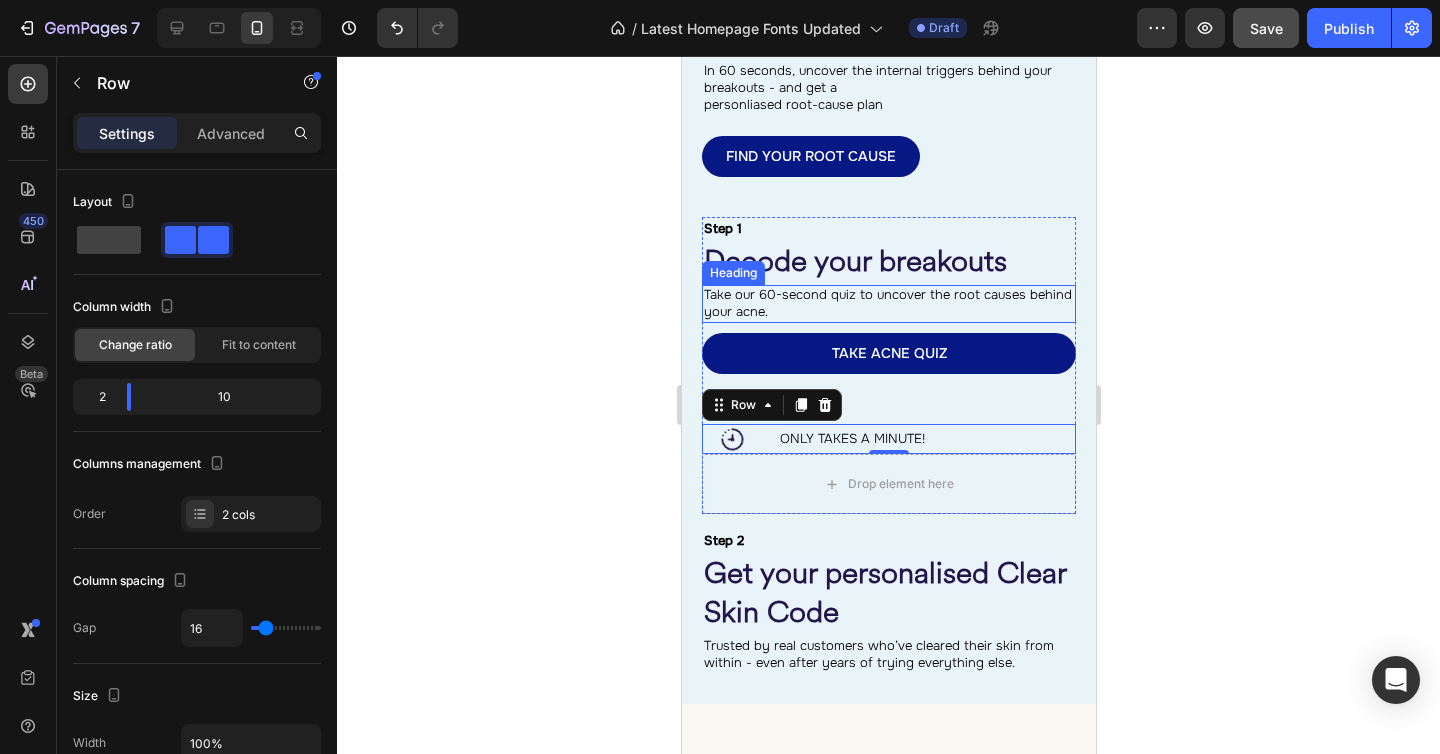 scroll, scrollTop: 2731, scrollLeft: 0, axis: vertical 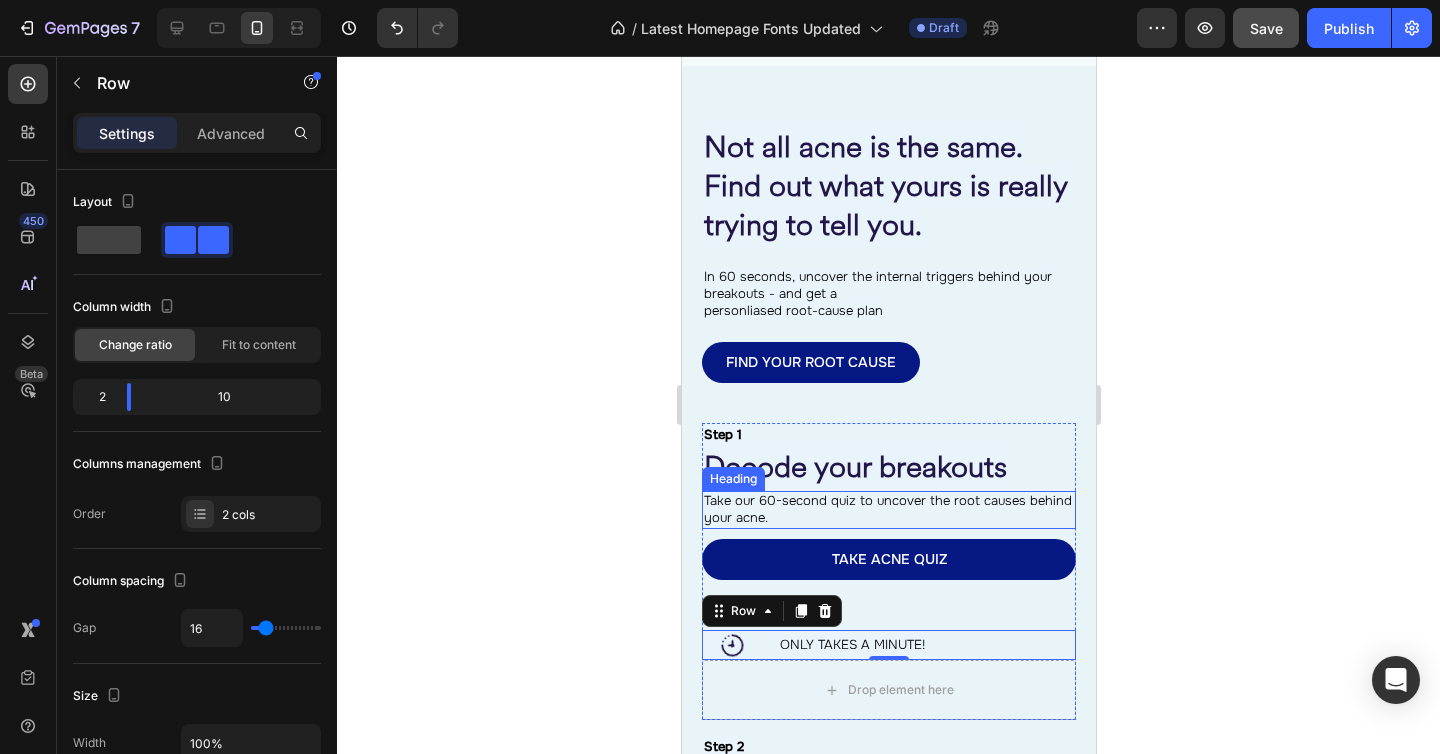 click on "personliased root-cause plan" at bounding box center [792, 310] 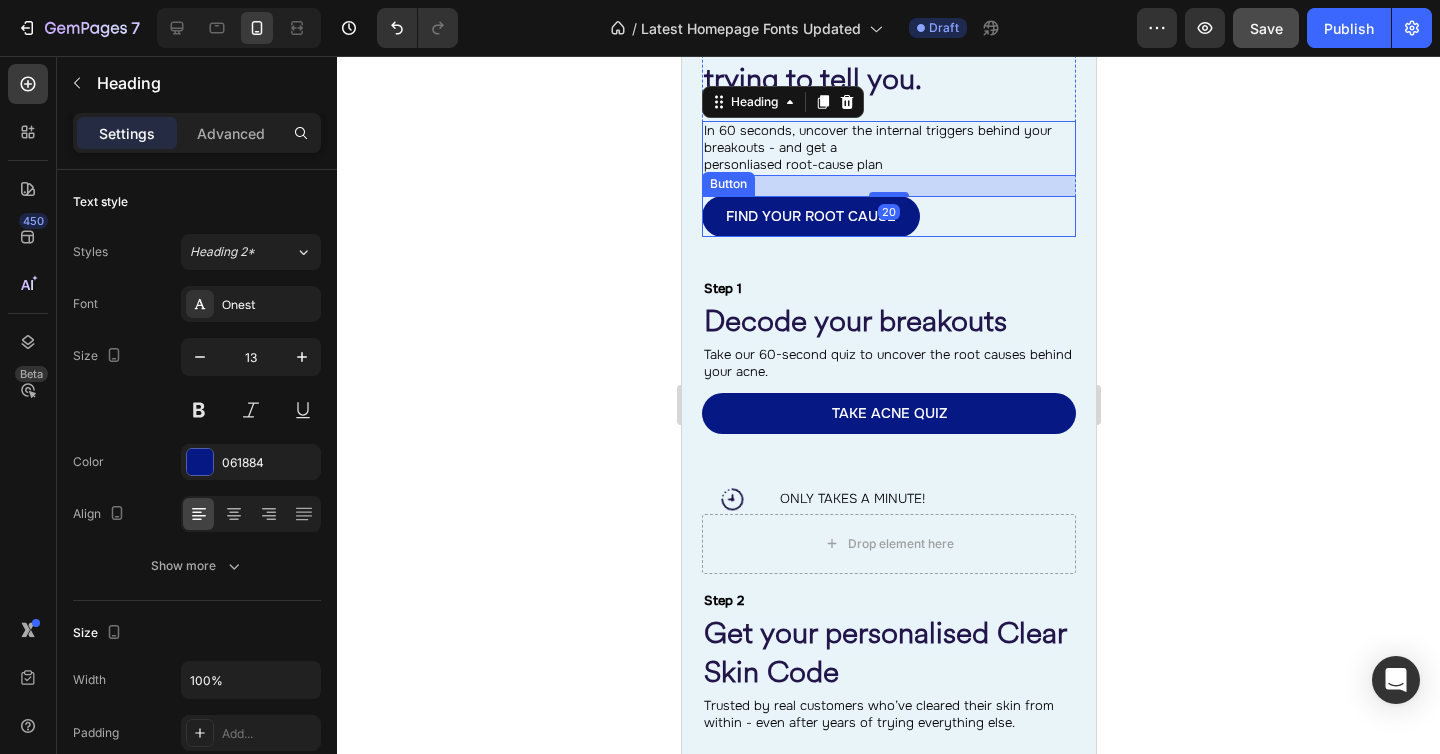 scroll, scrollTop: 2701, scrollLeft: 0, axis: vertical 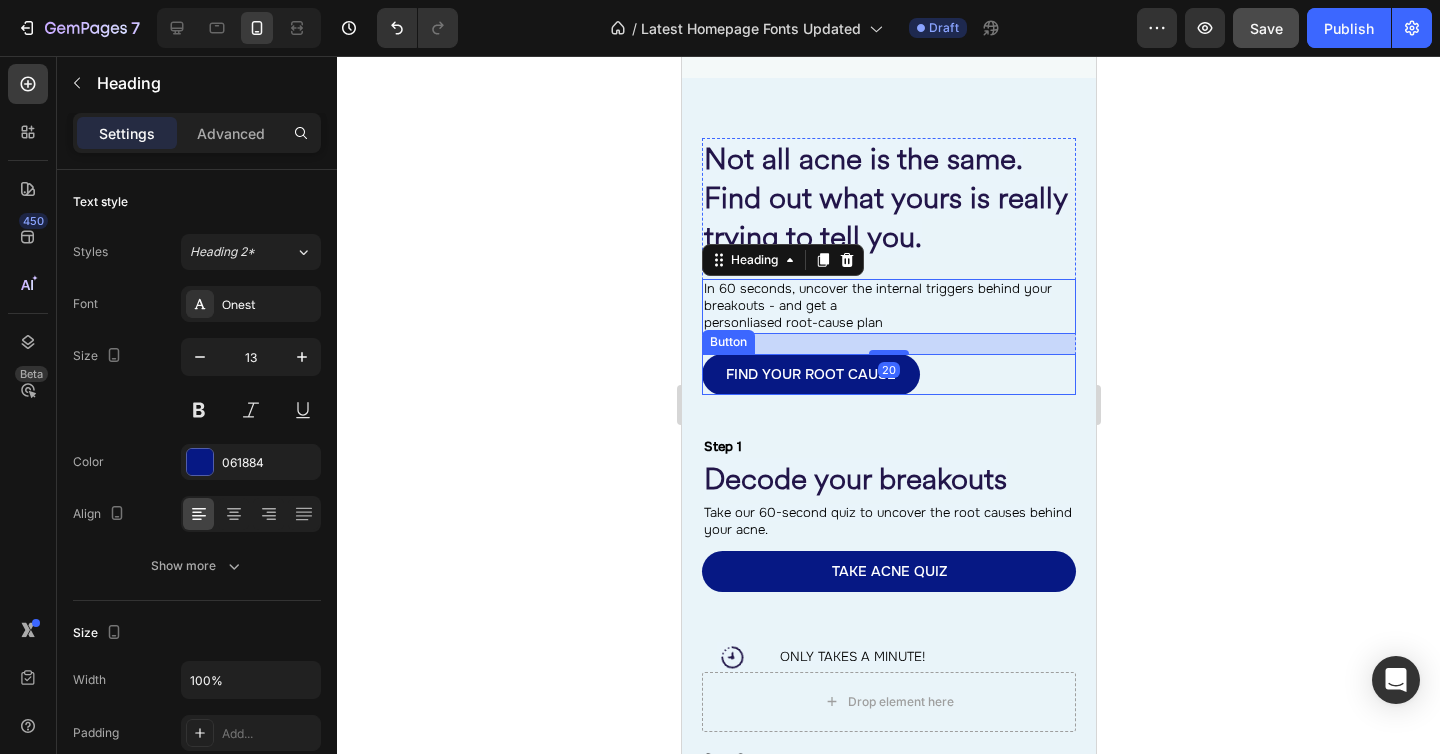 click on "Image ONLY TAKES A MINUTE! Heading Row
Drop element here Row" at bounding box center (888, 662) 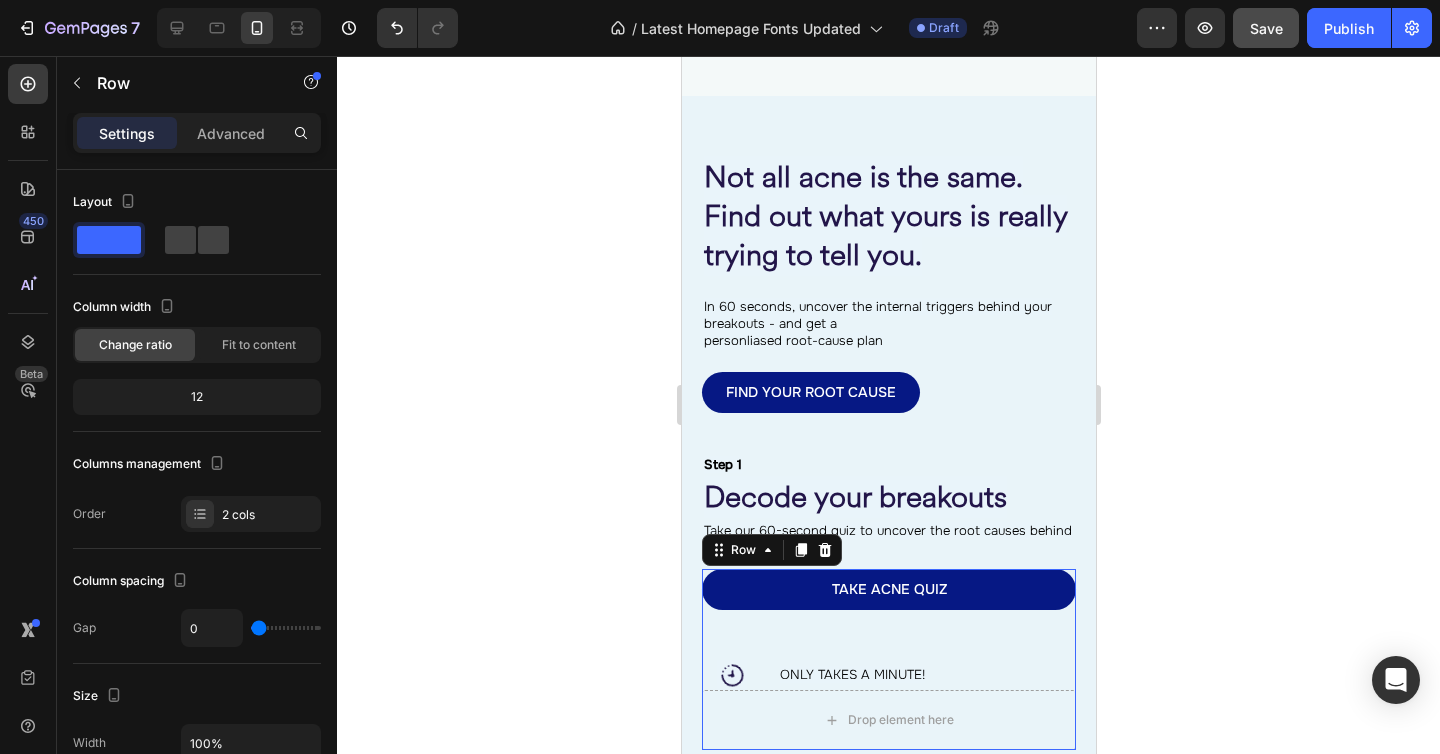 scroll, scrollTop: 2957, scrollLeft: 0, axis: vertical 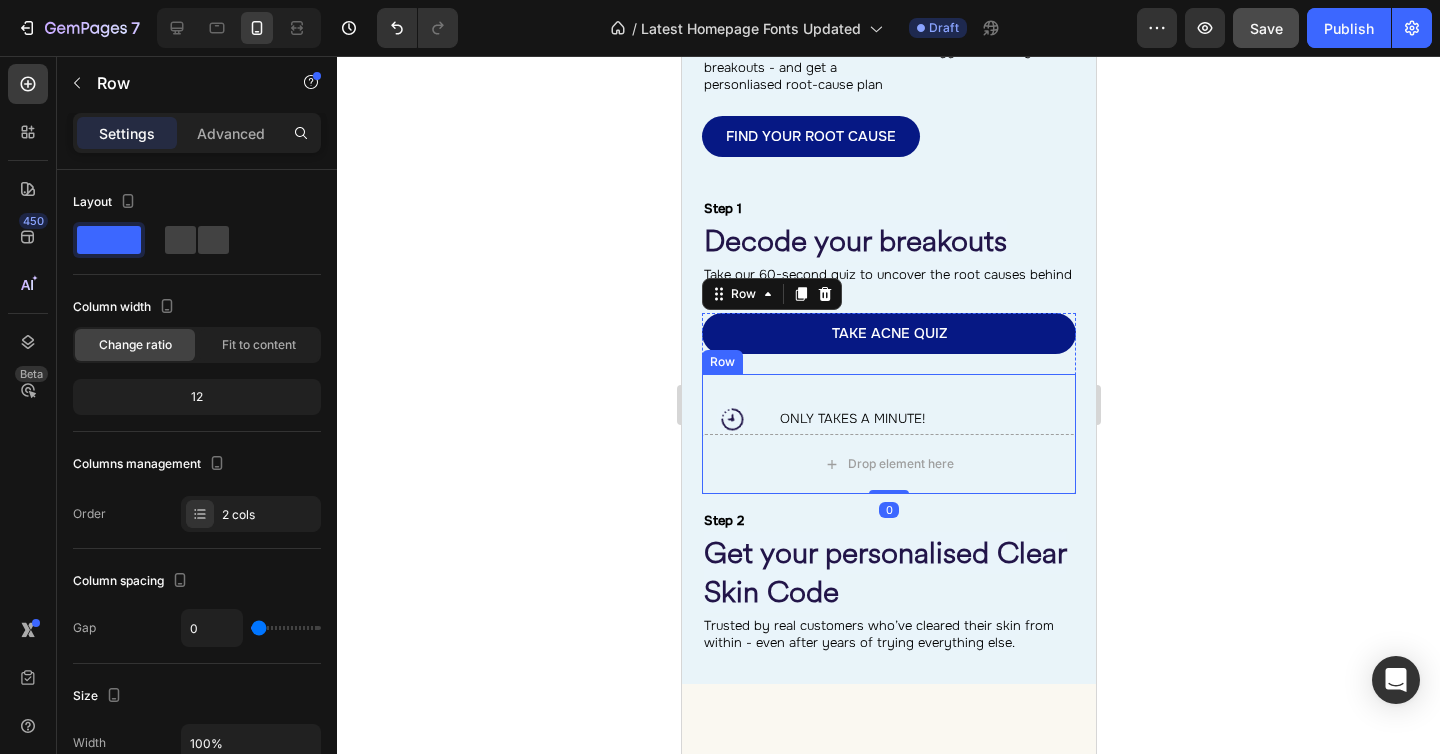 click on "Image ONLY TAKES A MINUTE! Heading Row" at bounding box center (888, 404) 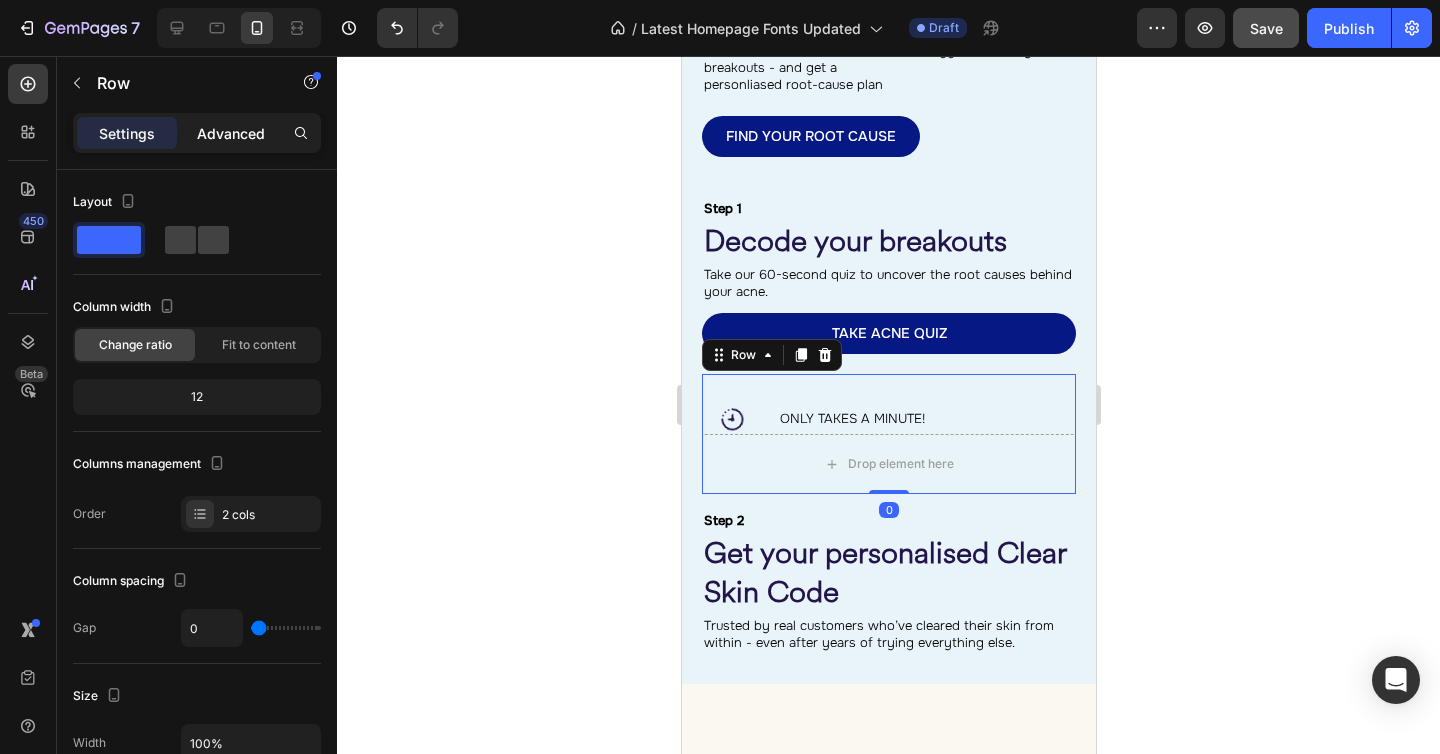 click on "Advanced" at bounding box center [231, 133] 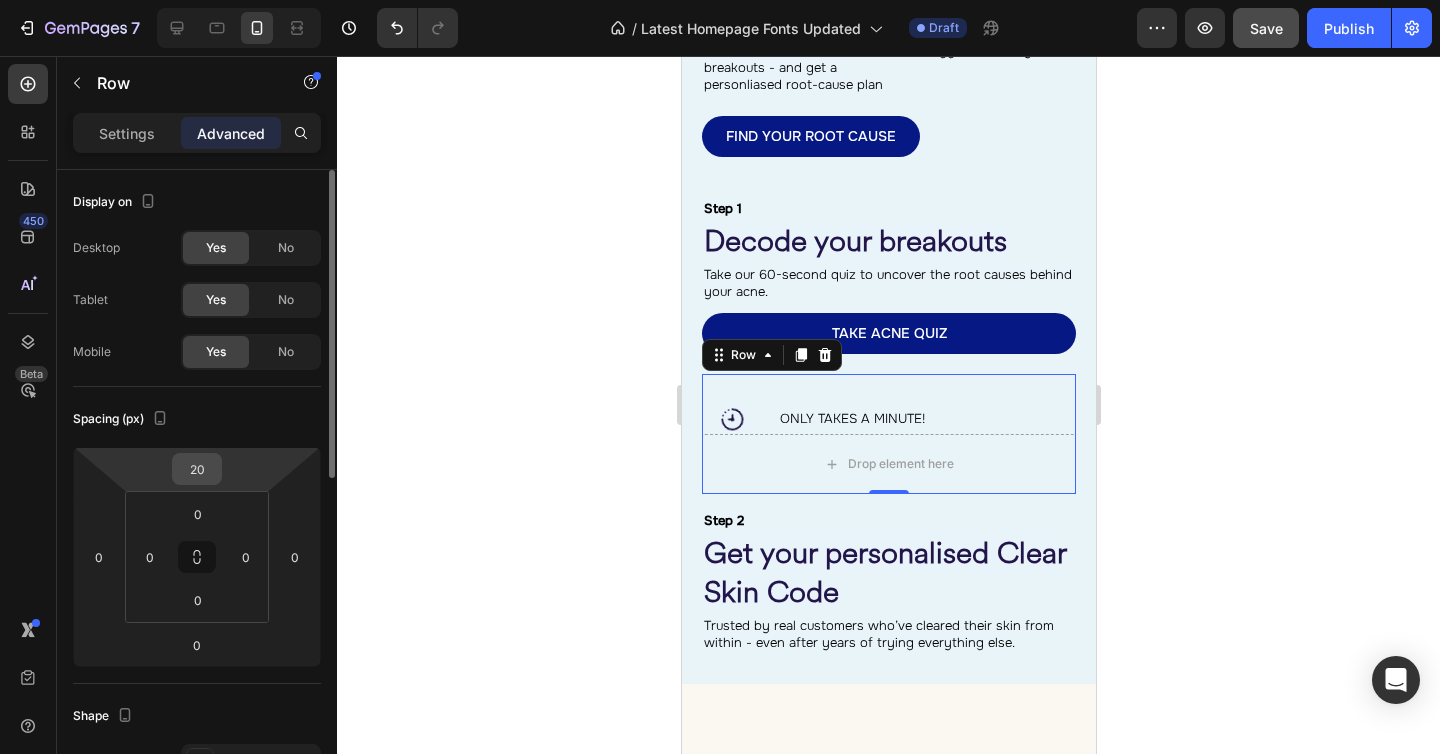 click on "20" at bounding box center [197, 469] 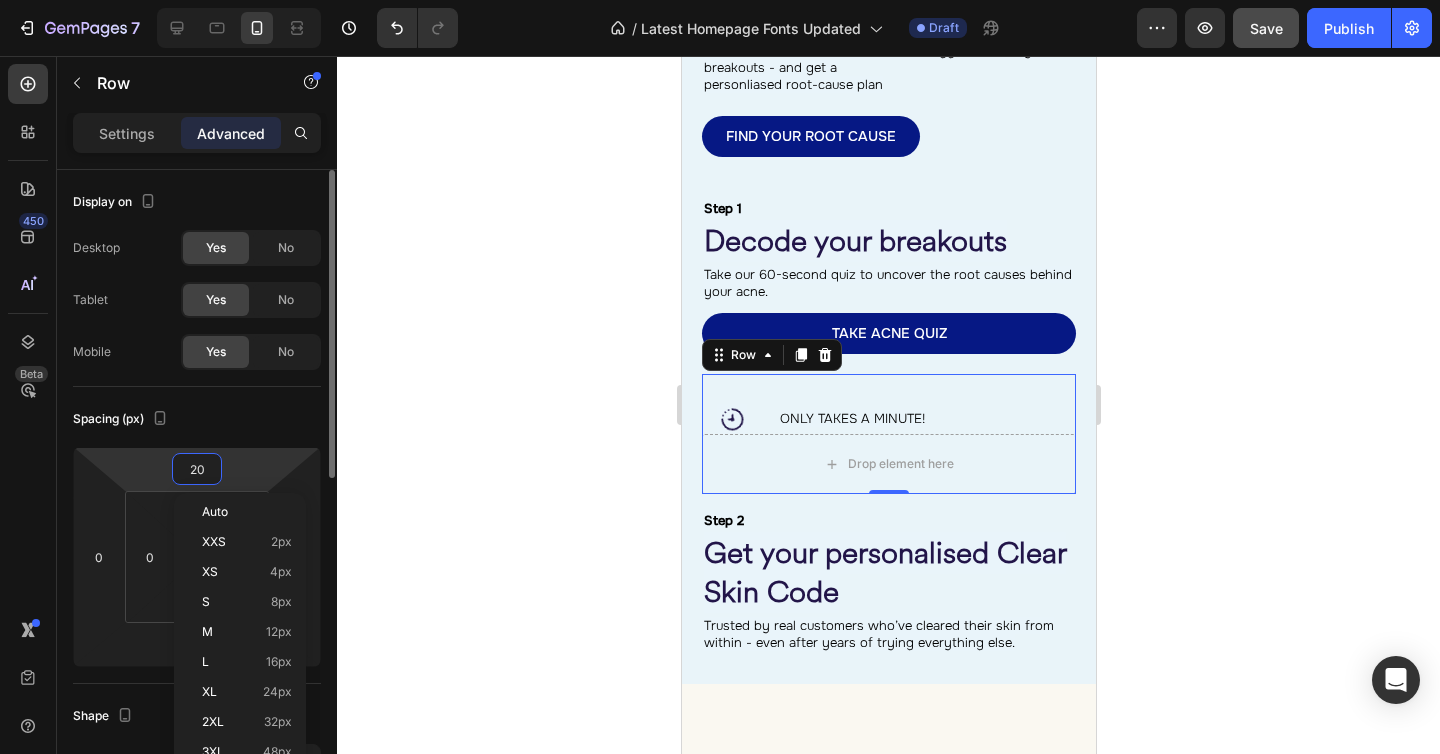type on "0" 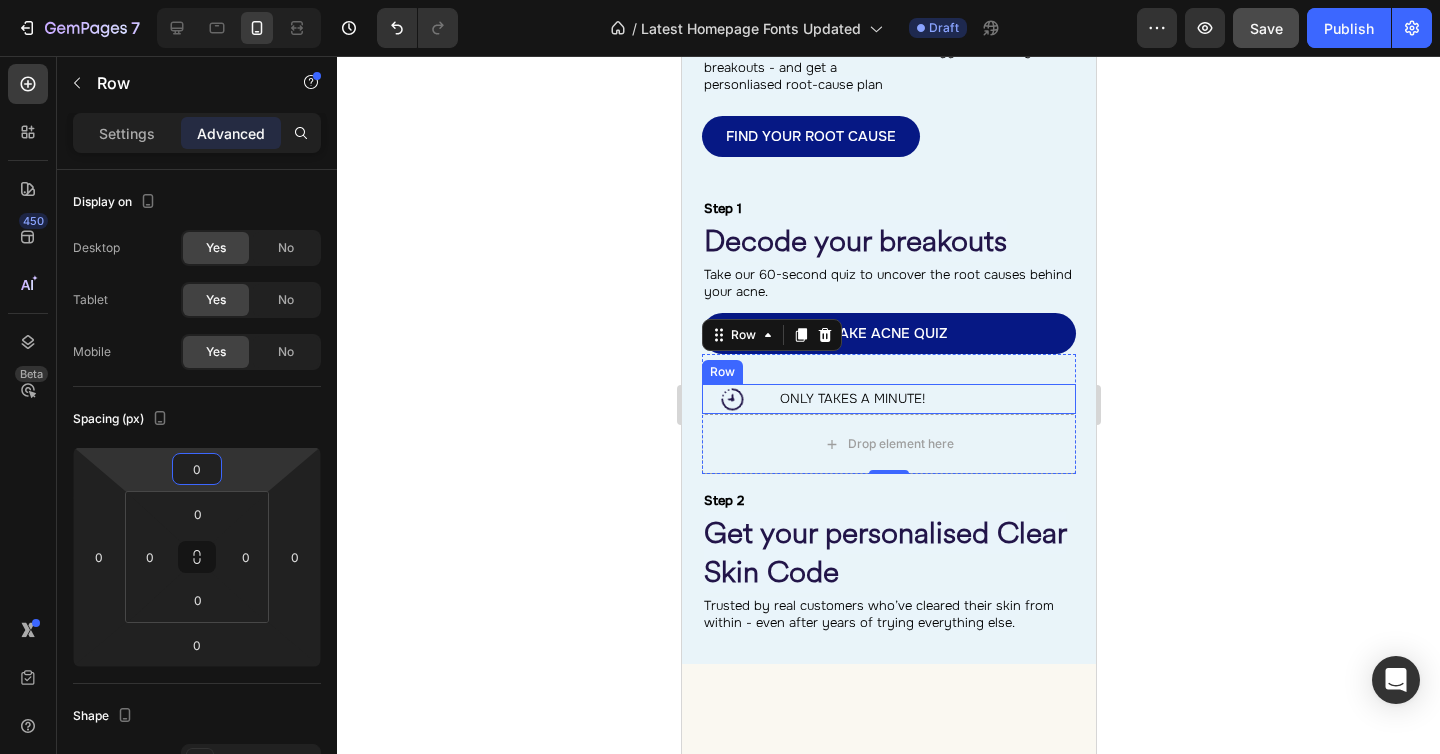 click on "Image ONLY TAKES A MINUTE! Heading Row" at bounding box center (888, 399) 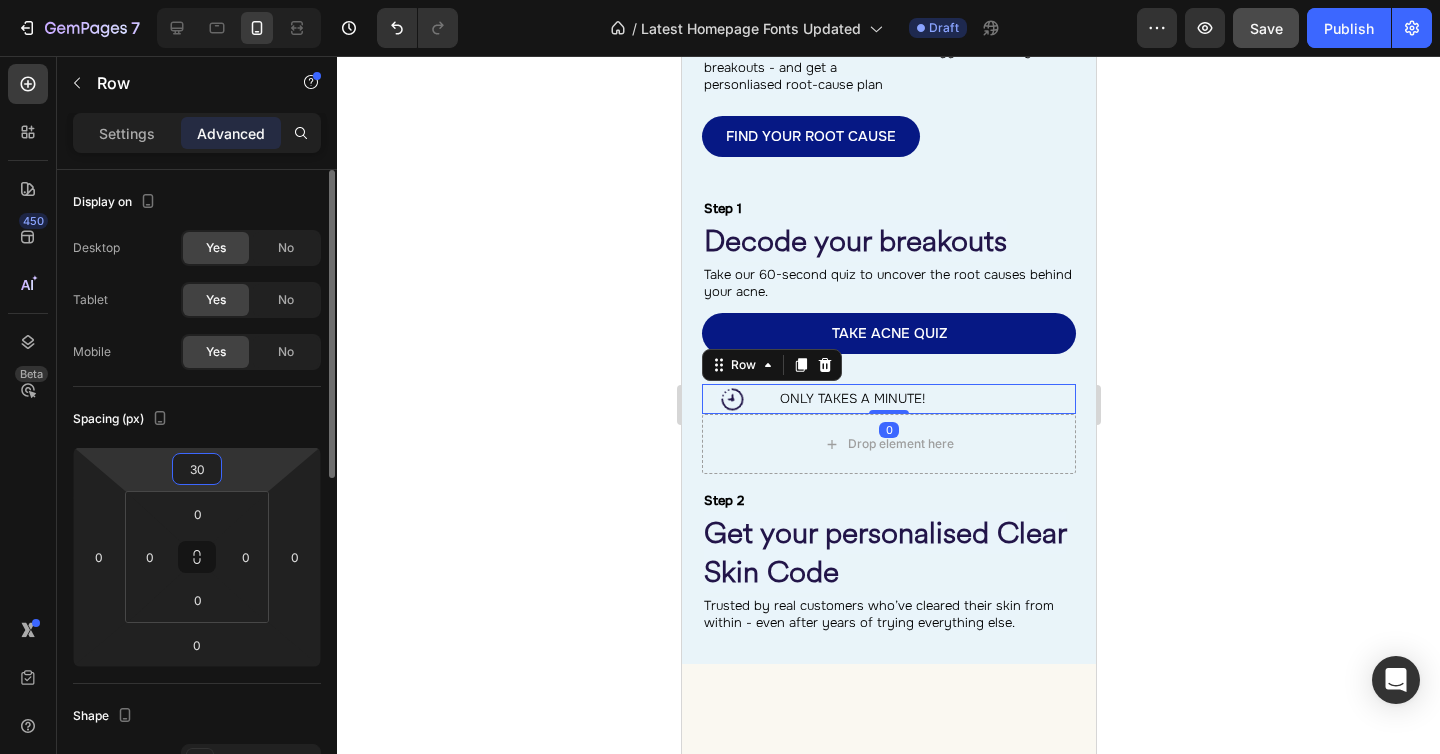 click on "30" at bounding box center [197, 469] 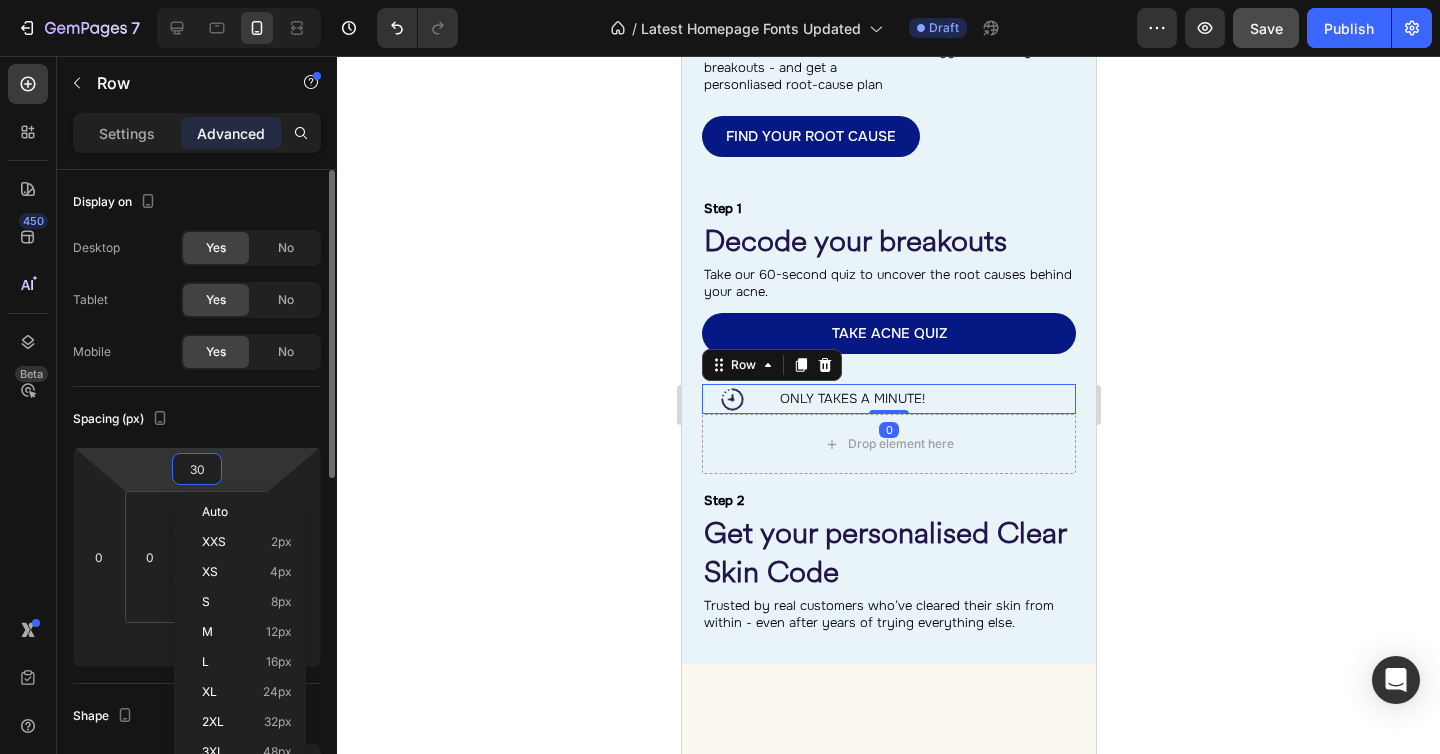 type on "0" 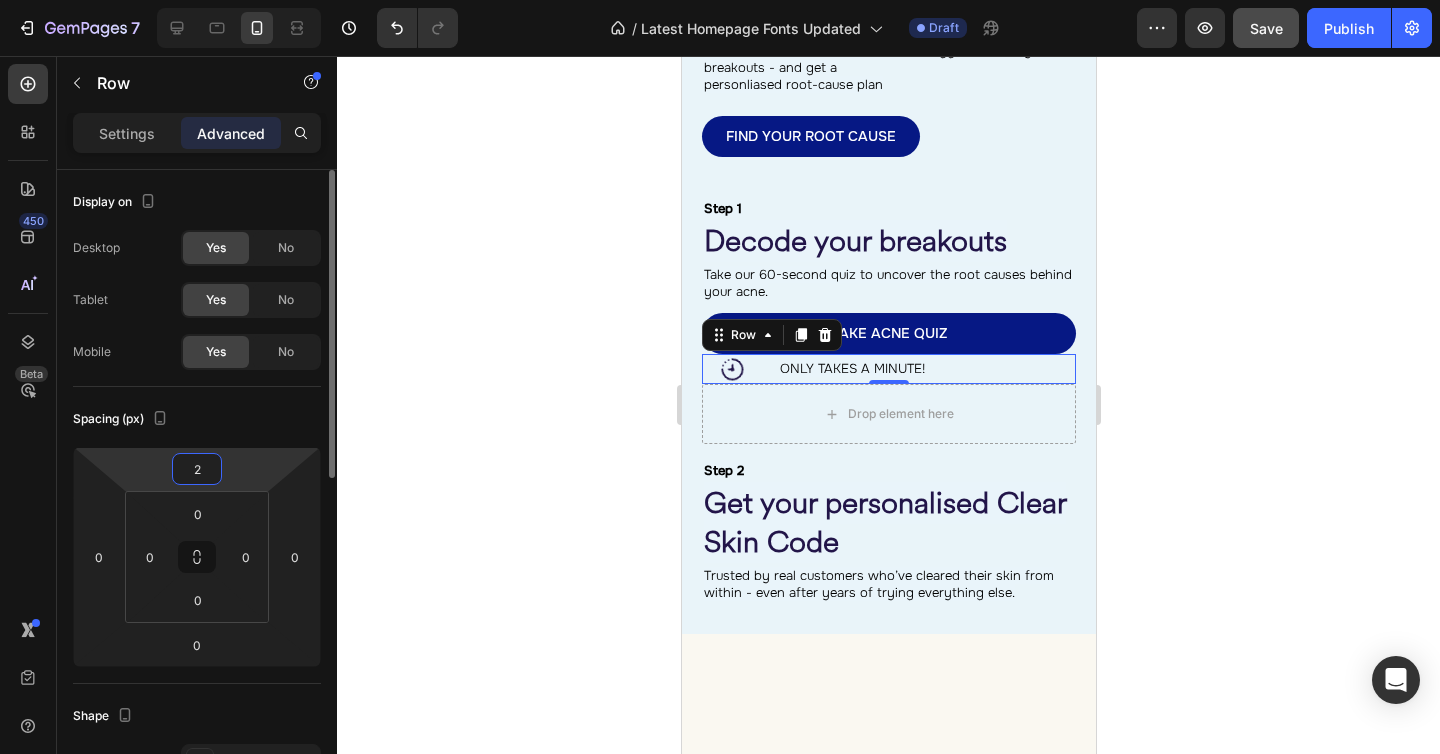 type on "20" 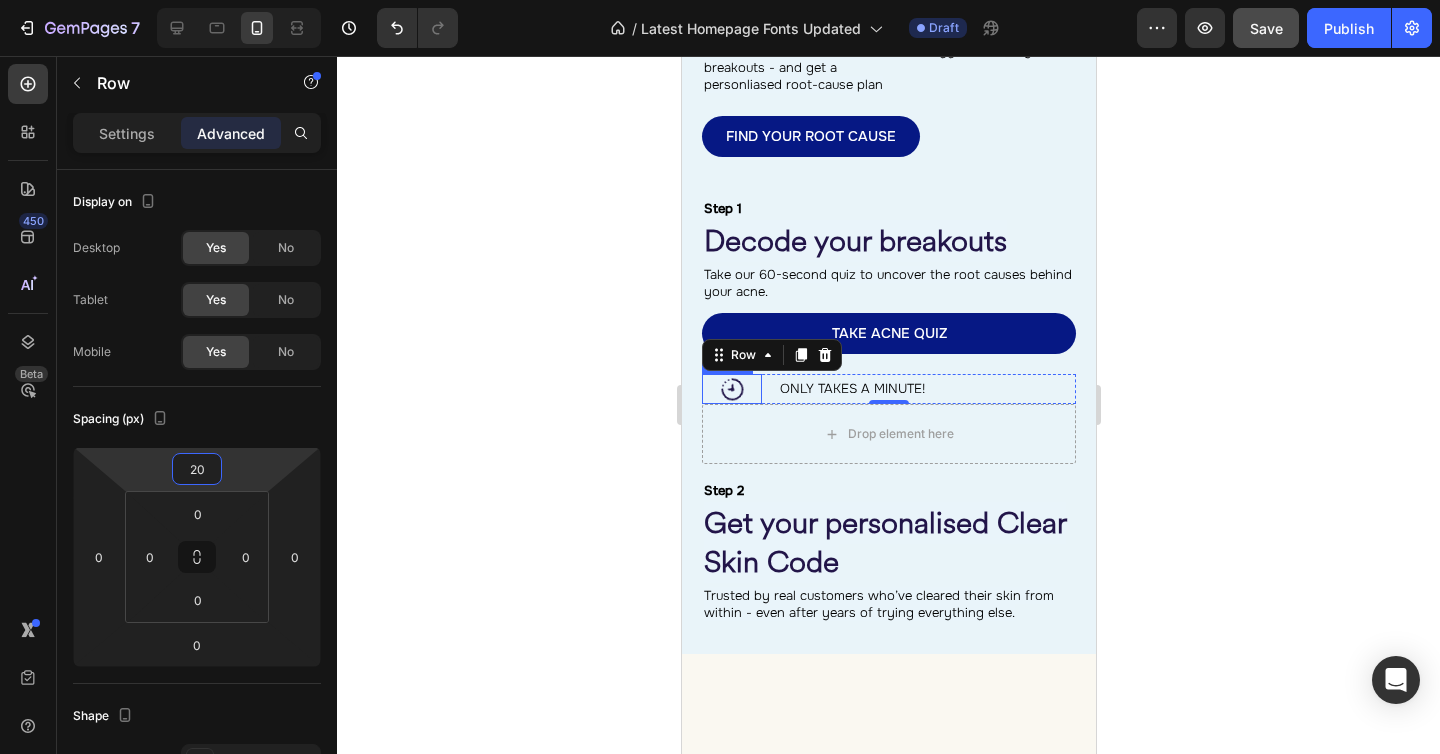 click at bounding box center (731, 389) 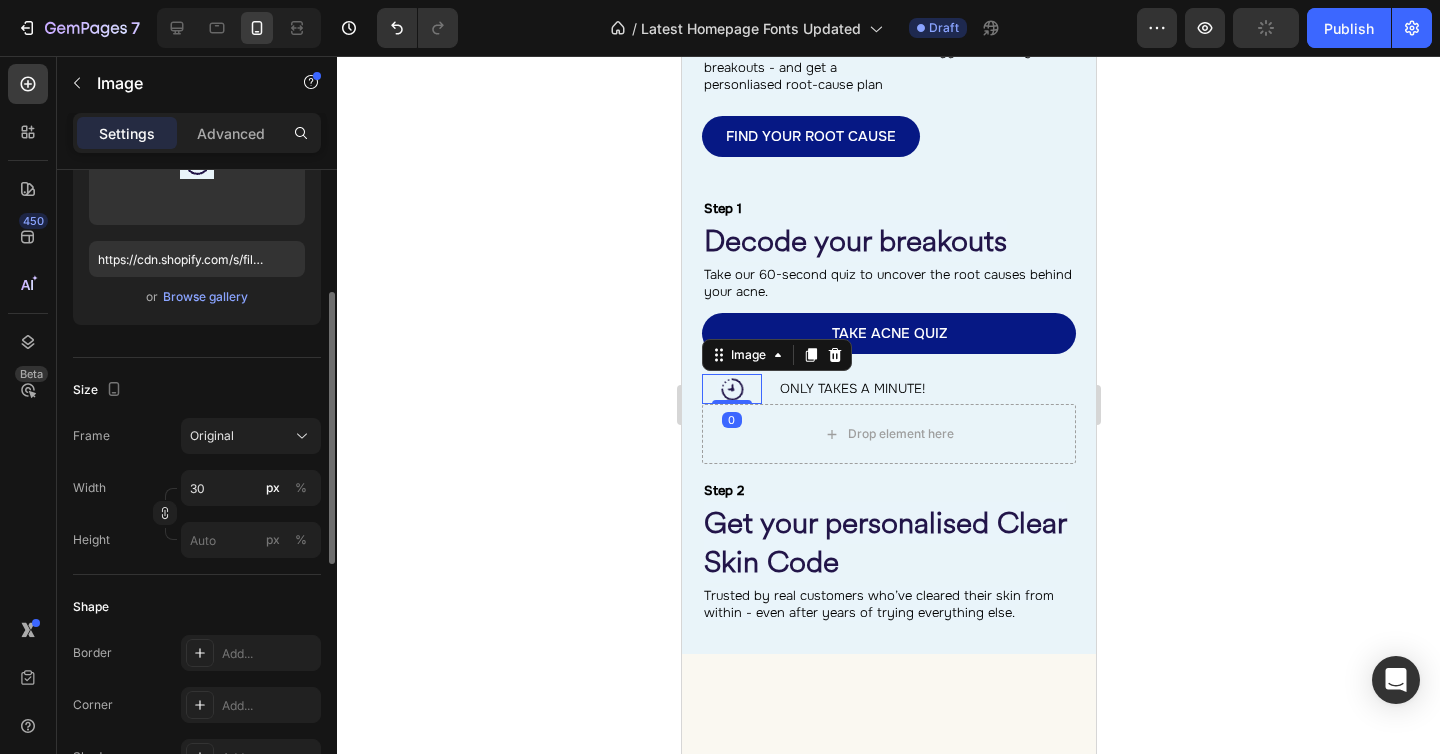 scroll, scrollTop: 287, scrollLeft: 0, axis: vertical 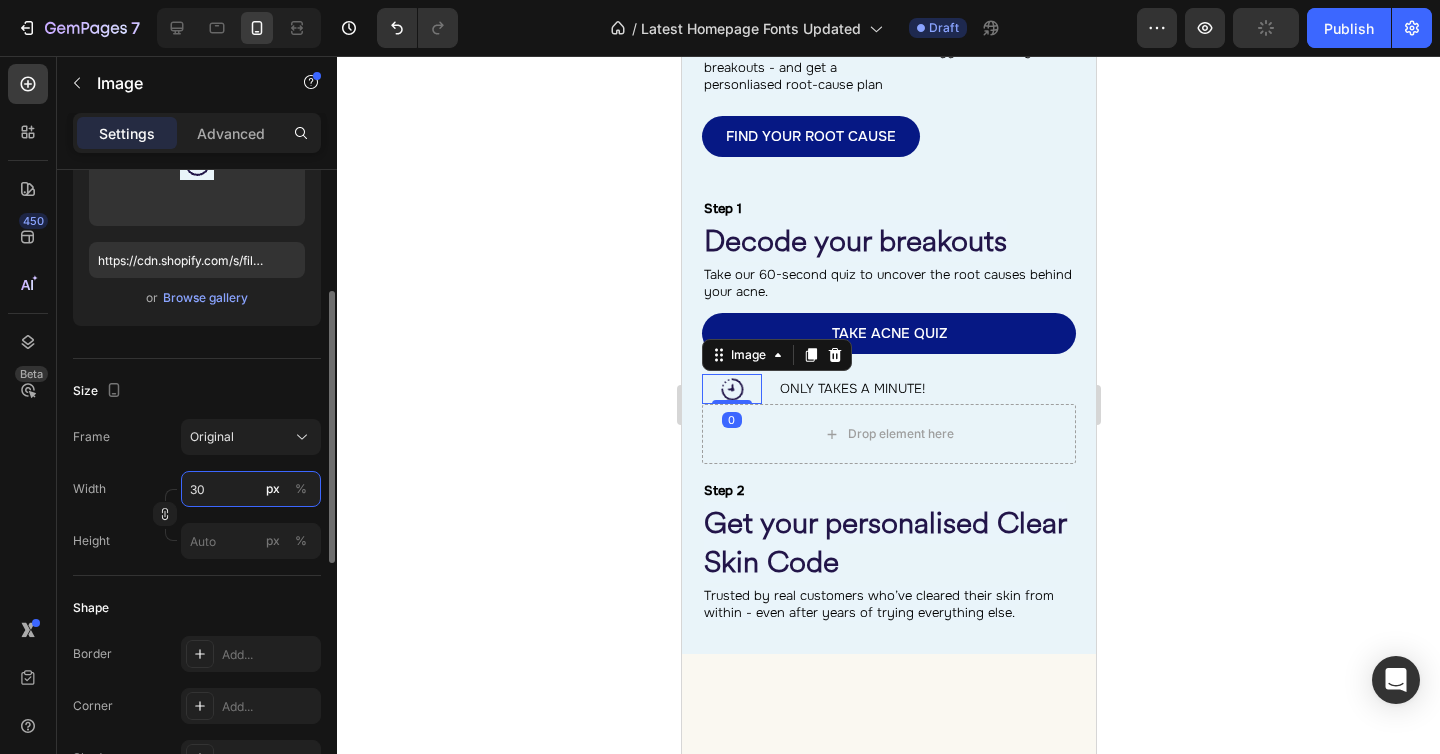 click on "30" at bounding box center [251, 489] 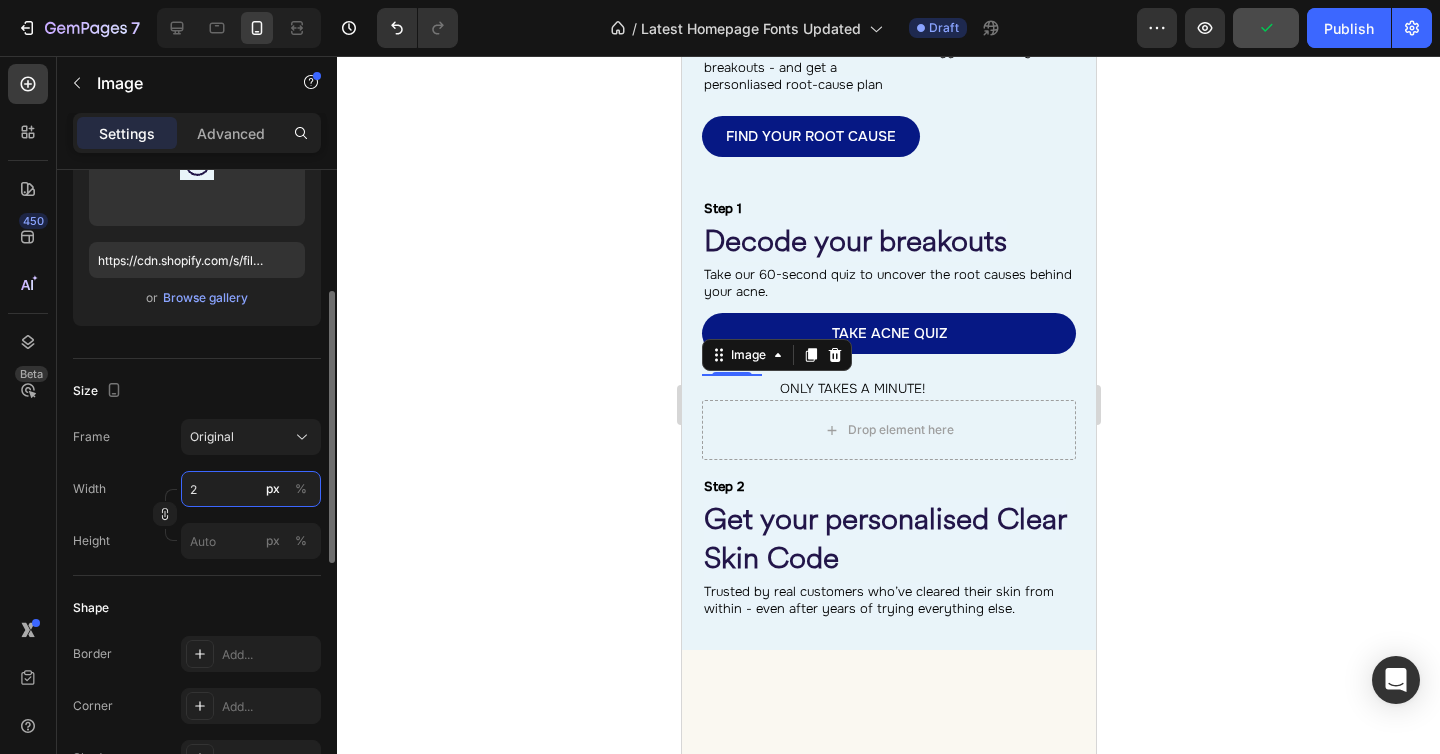 type on "25" 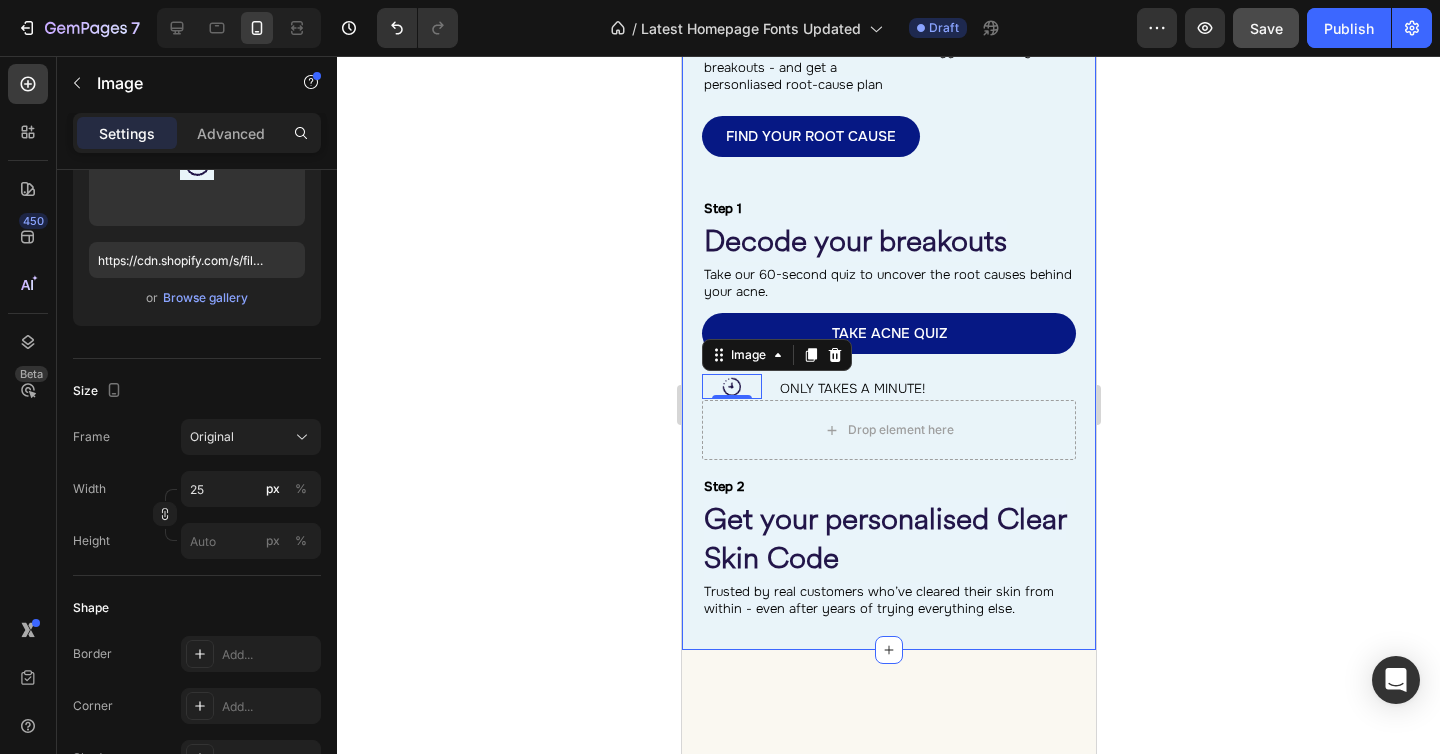 click on "⁠⁠⁠⁠⁠⁠⁠ Not all acne is the same. Find out what yours is really trying to tell you. Heading ⁠⁠⁠⁠⁠⁠⁠ In 60 seconds, uncover the internal triggers behind your breakouts - and get a personliased root-cause plan Heading FIND YOUR ROOT CAUSE Button Row ⁠⁠⁠⁠⁠⁠⁠ Step 1 Heading ⁠⁠⁠⁠⁠⁠⁠ Decode your breakouts Heading ⁠⁠⁠⁠⁠⁠⁠ Take our 60-second quiz to uncover the root causes behind your acne. Heading TAKE ACNE QUIZ Button Image   0 ONLY TAKES A MINUTE! Heading Row
Drop element here Row Row Row ⁠⁠⁠⁠⁠⁠⁠ Step 2 Heading ⁠⁠⁠⁠⁠⁠⁠ Get your personalised Clear Skin Code Heading ⁠⁠⁠⁠⁠⁠⁠ Trusted by real customers who’ve cleared their skin from within - even after years of trying everything else. Heading Row Row Row Section 14/25" at bounding box center [888, 244] 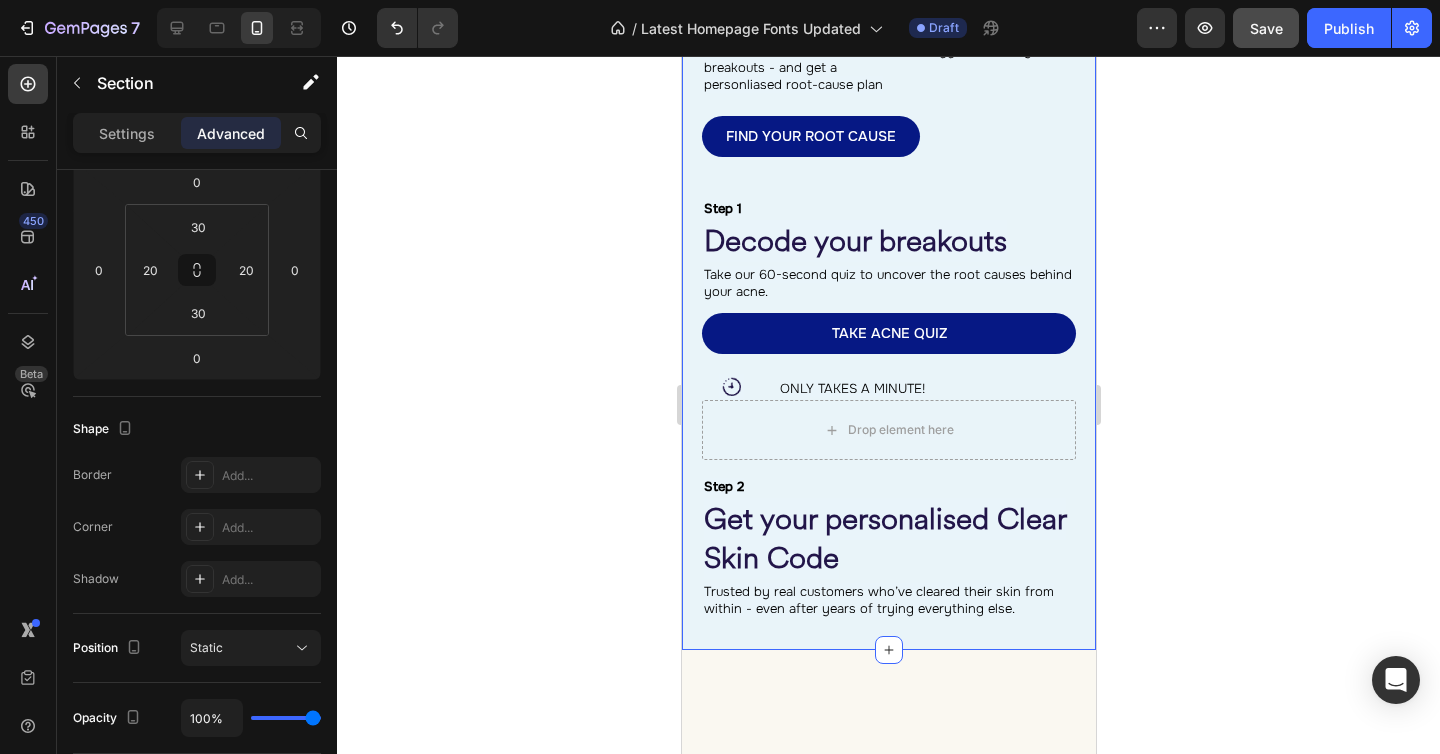 scroll, scrollTop: 0, scrollLeft: 0, axis: both 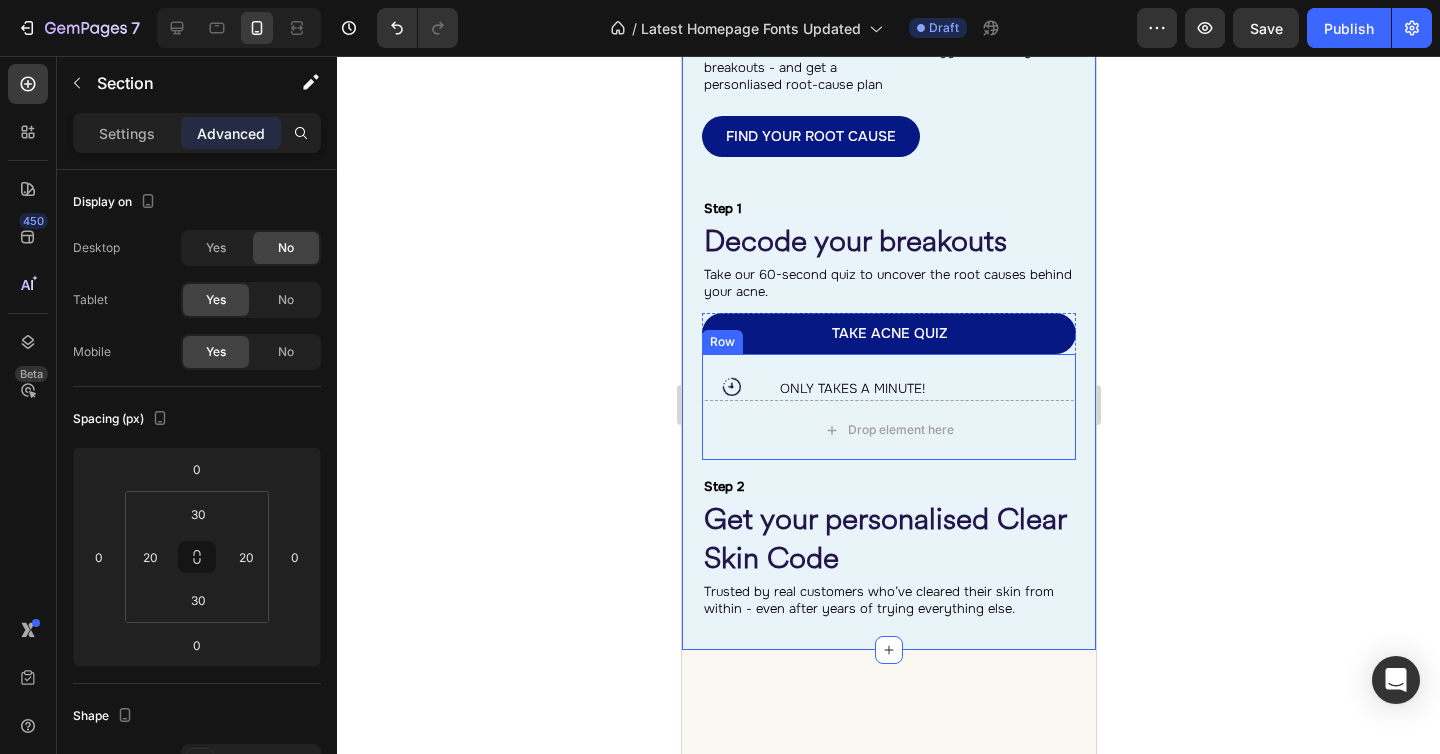 click on "Image ONLY TAKES A MINUTE! Heading Row" at bounding box center (888, 377) 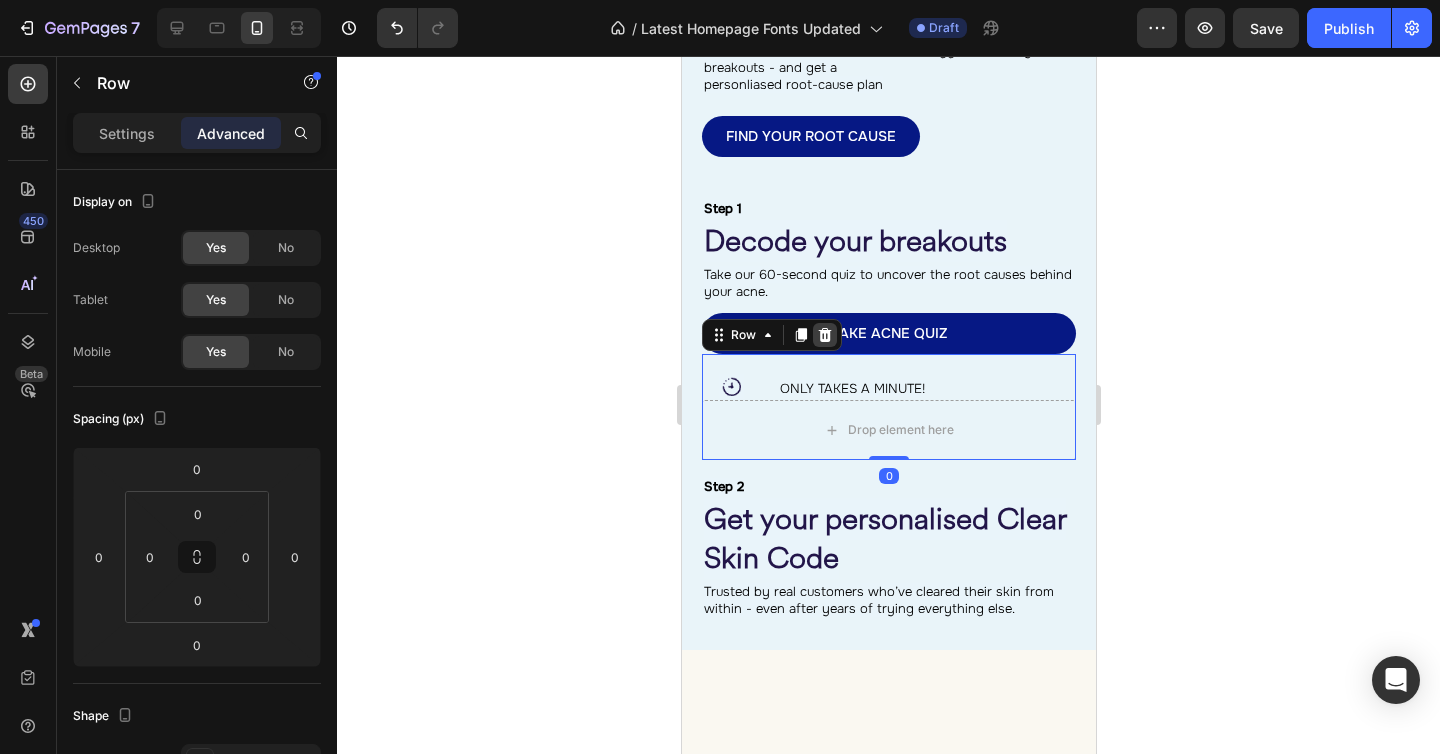 click 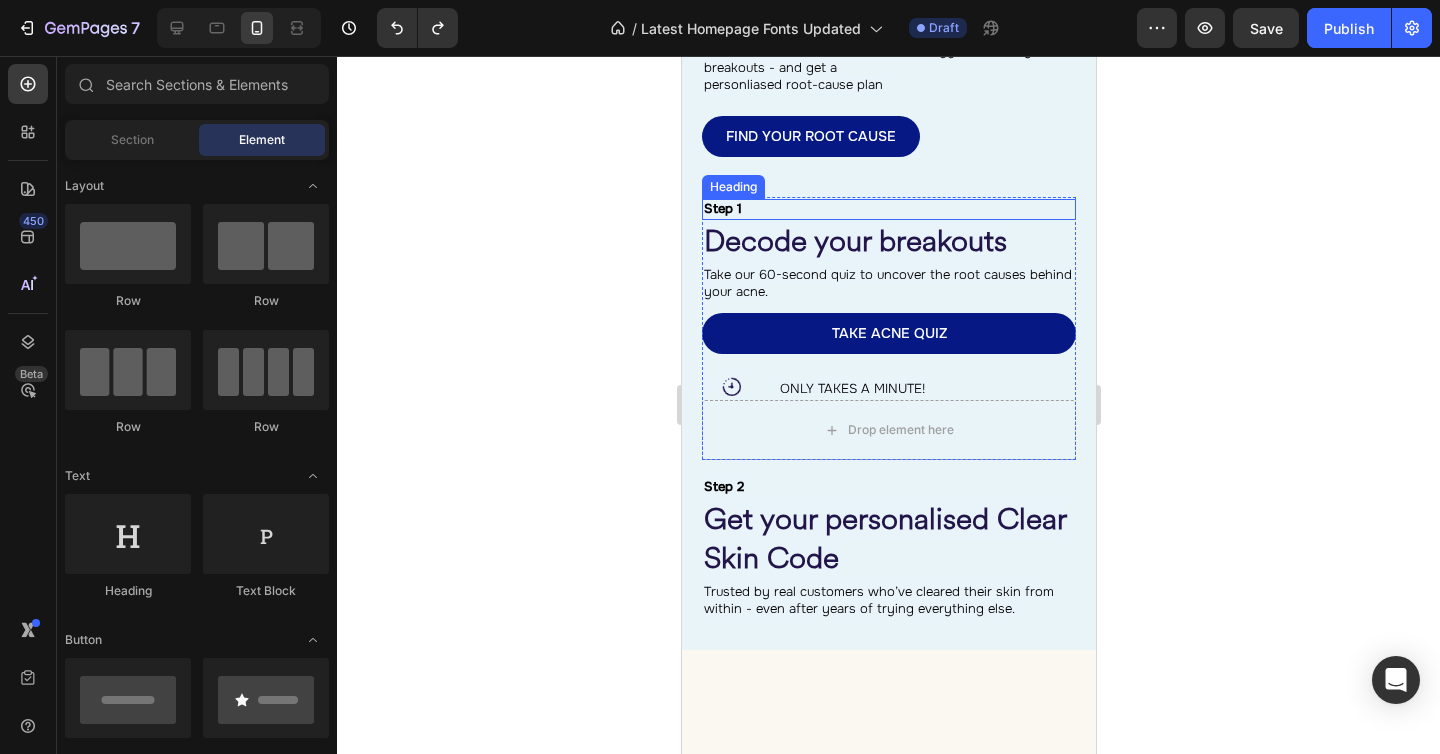 click on "⁠⁠⁠⁠⁠⁠⁠ Step 1" at bounding box center [888, 209] 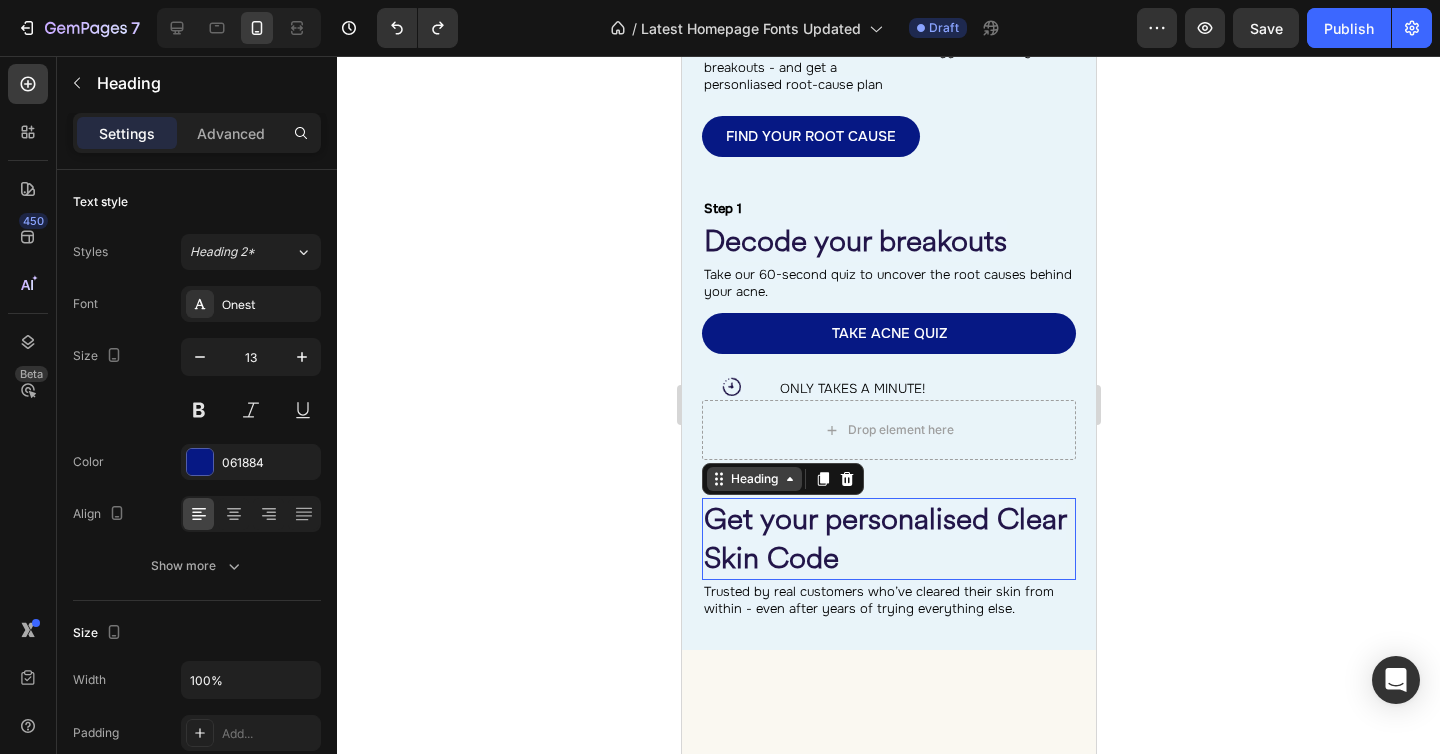 click on "Heading" at bounding box center [753, 479] 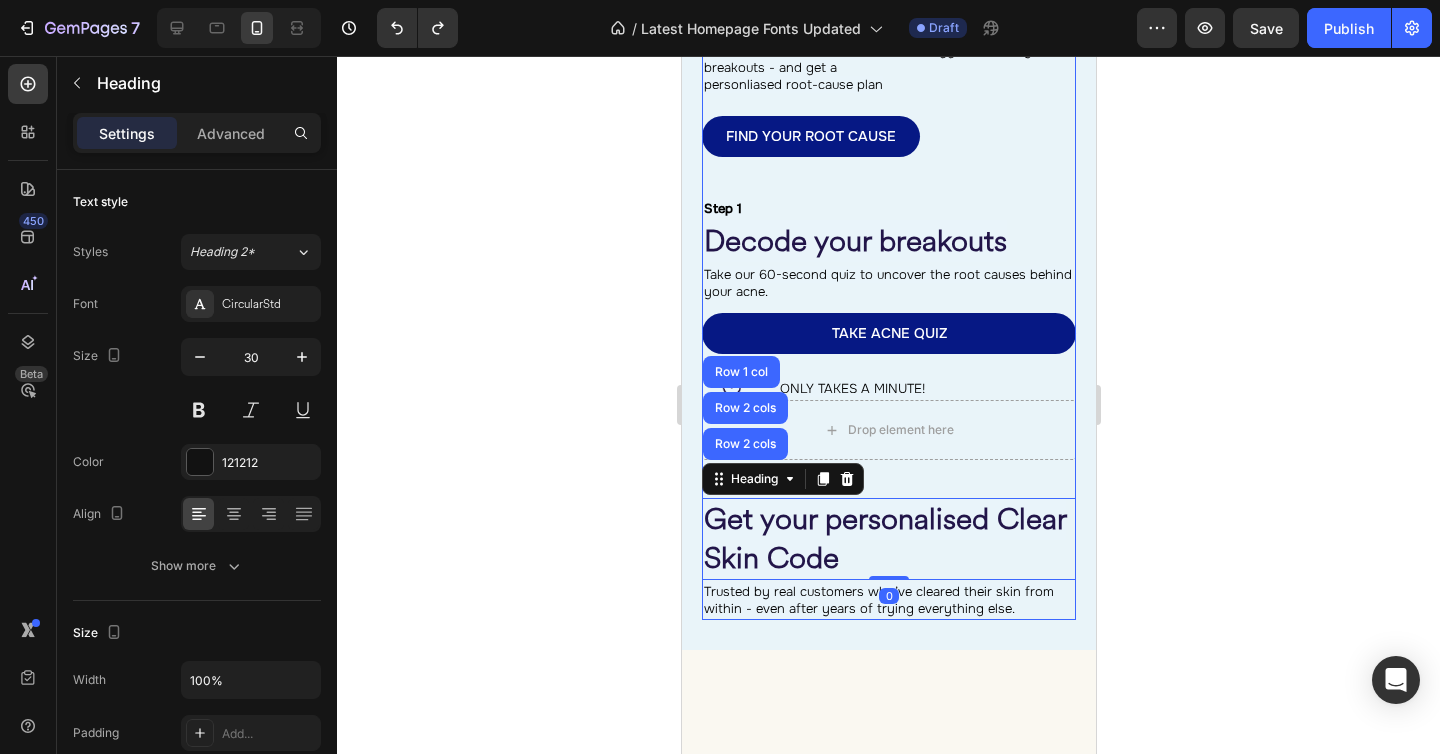 click on "⁠⁠⁠⁠⁠⁠⁠ Step 2" at bounding box center [888, 487] 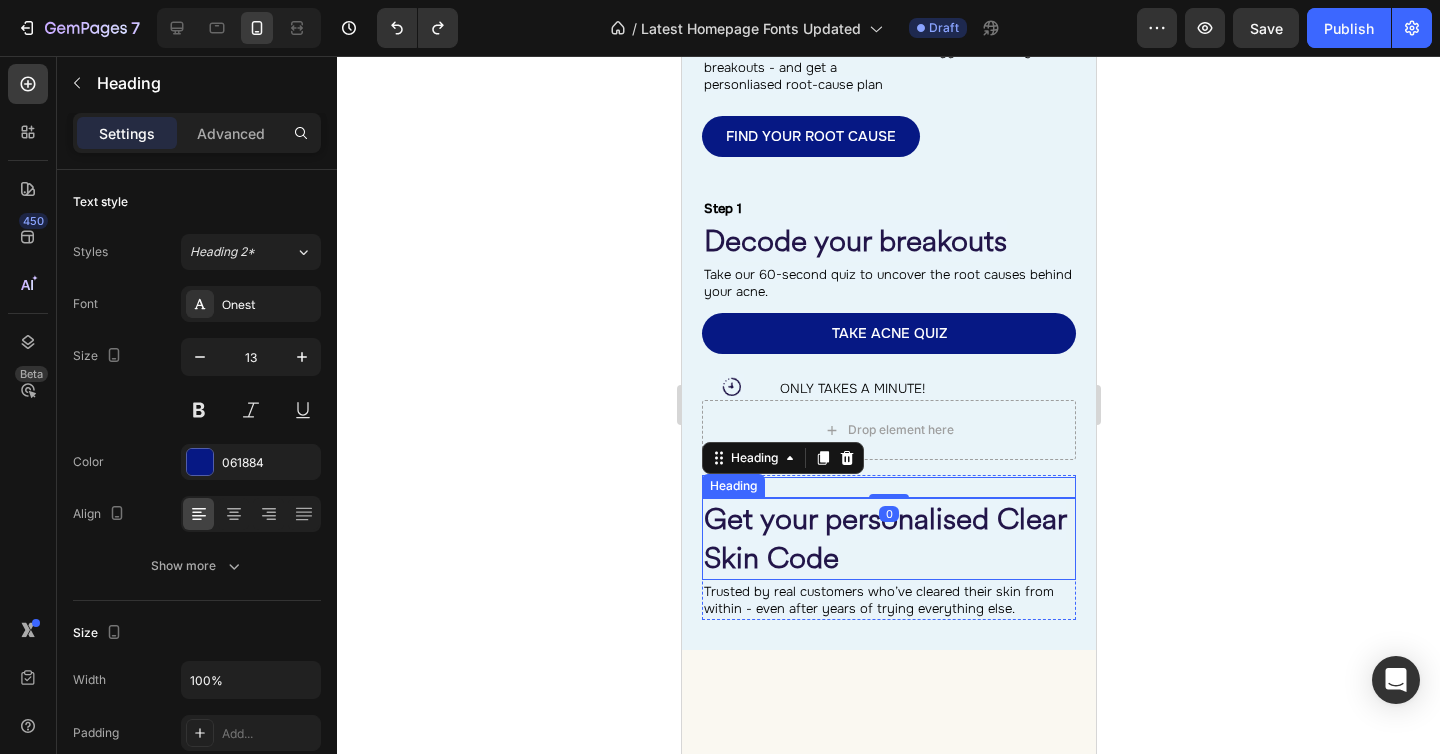 click on "Get your personalised Clear Skin Code" at bounding box center (884, 538) 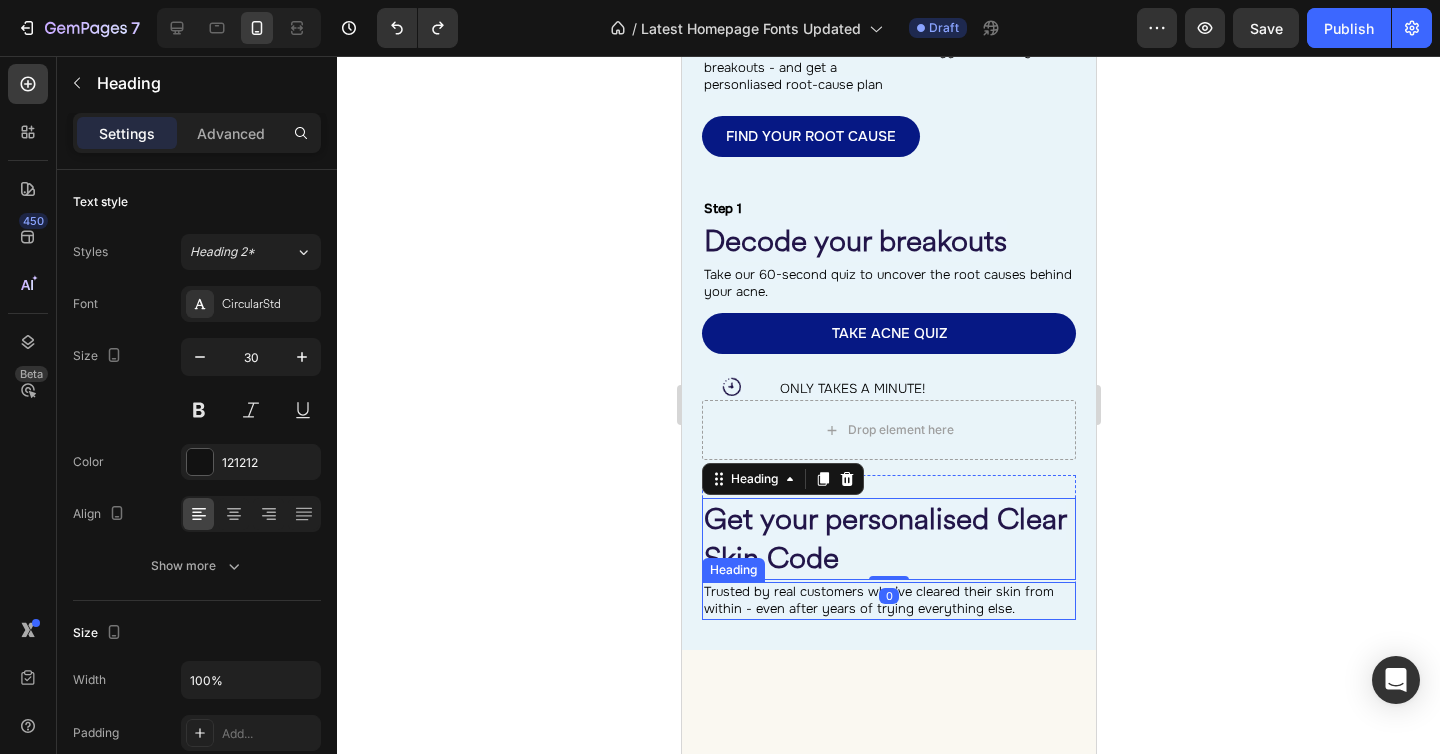 click on "Trusted by real customers who’ve cleared their skin from within - even after years of trying everything else." at bounding box center (878, 600) 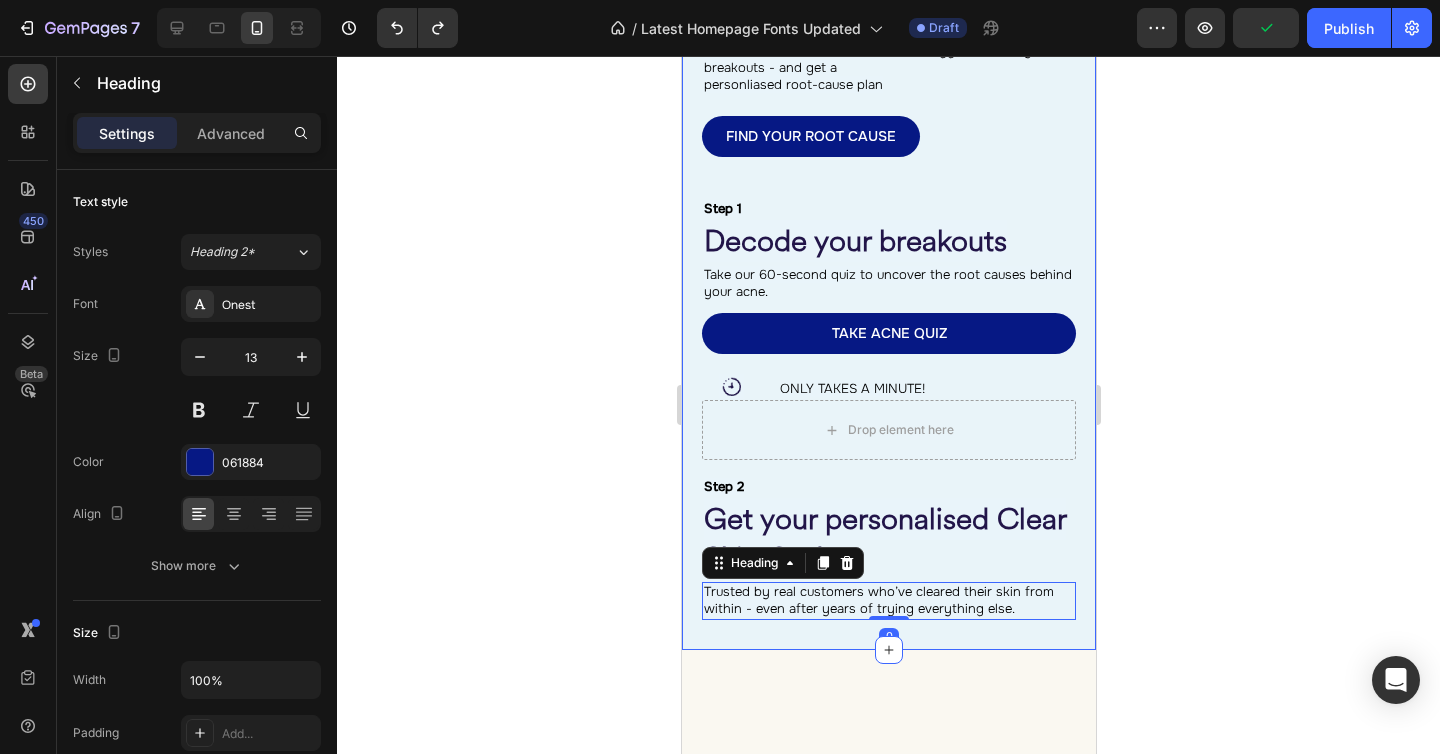 click on "⁠⁠⁠⁠⁠⁠⁠ Not all acne is the same. Find out what yours is really trying to tell you. Heading ⁠⁠⁠⁠⁠⁠⁠ In 60 seconds, uncover the internal triggers behind your breakouts - and get a personliased root-cause plan Heading FIND YOUR ROOT CAUSE Button Row ⁠⁠⁠⁠⁠⁠⁠ Step 1 Heading ⁠⁠⁠⁠⁠⁠⁠ Decode your breakouts Heading ⁠⁠⁠⁠⁠⁠⁠ Take our 60-second quiz to uncover the root causes behind your acne. Heading TAKE ACNE QUIZ Button Image ONLY TAKES A MINUTE! Heading Row
Drop element here Row Row Row ⁠⁠⁠⁠⁠⁠⁠ Step 2 Heading ⁠⁠⁠⁠⁠⁠⁠ Get your personalised Clear Skin Code Heading ⁠⁠⁠⁠⁠⁠⁠ Trusted by real customers who’ve cleared their skin from within - even after years of trying everything else. Heading   0 Row Row Row Section 14/25" at bounding box center [888, 244] 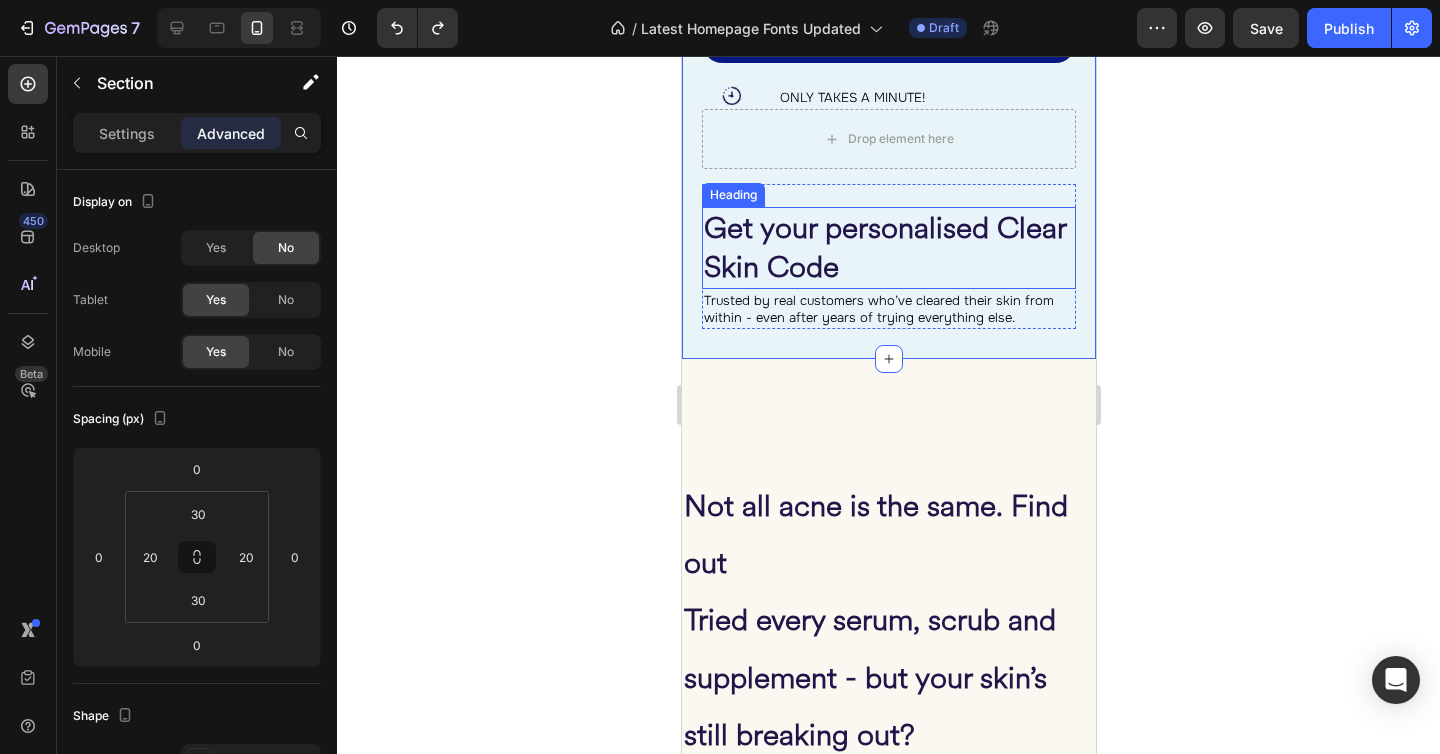scroll, scrollTop: 3251, scrollLeft: 0, axis: vertical 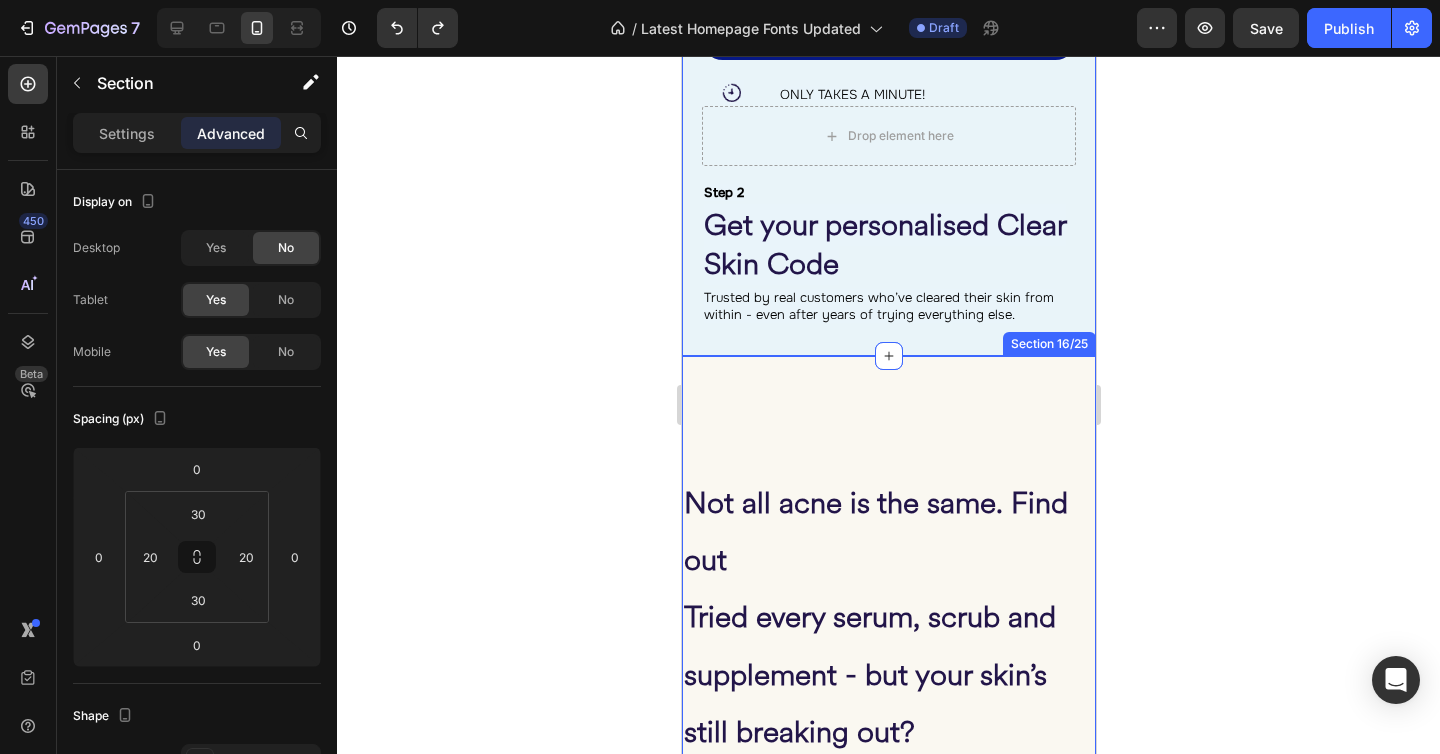 click on "Not all acne is the same. Find out Tried every serum, scrub and supplement - but your skin’s still breaking out? Heading You’re not alone. Most acne solutions treat the surface - not the source.  We take a root-cause approach that helps you heal from within: through skin-specific nutrition, hormonal balance, and detox support. Heading SEE RESULTS Button Row Row Image Row Section 16/25" at bounding box center (888, 833) 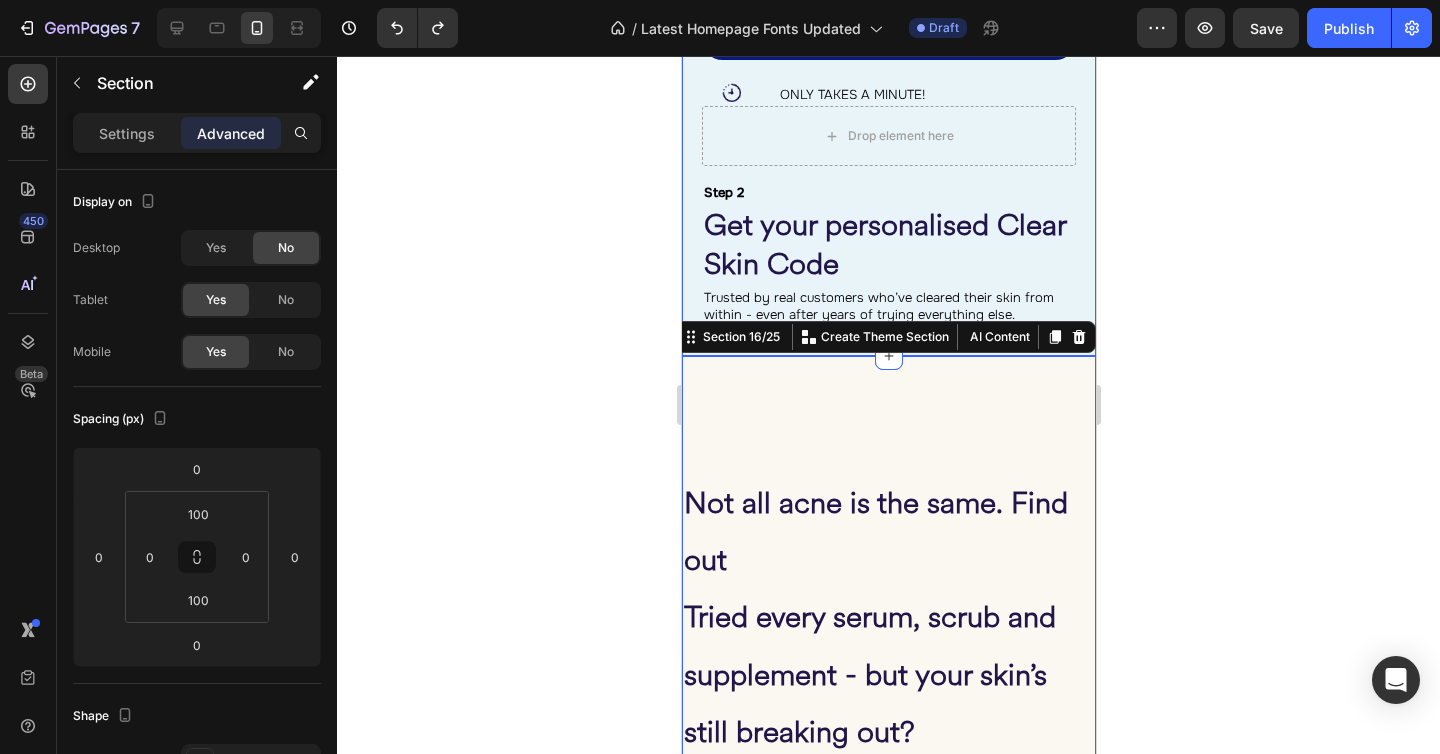click on "⁠⁠⁠⁠⁠⁠⁠ Not all acne is the same. Find out what yours is really trying to tell you. Heading ⁠⁠⁠⁠⁠⁠⁠ In 60 seconds, uncover the internal triggers behind your breakouts - and get a personliased root-cause plan Heading FIND YOUR ROOT CAUSE Button Row ⁠⁠⁠⁠⁠⁠⁠ Step 1 Heading ⁠⁠⁠⁠⁠⁠⁠ Decode your breakouts Heading ⁠⁠⁠⁠⁠⁠⁠ Take our 60-second quiz to uncover the root causes behind your acne. Heading TAKE ACNE QUIZ Button Image ONLY TAKES A MINUTE! Heading Row
Drop element here Row Row Row ⁠⁠⁠⁠⁠⁠⁠ Step 2 Heading ⁠⁠⁠⁠⁠⁠⁠ Get your personalised Clear Skin Code Heading ⁠⁠⁠⁠⁠⁠⁠ Trusted by real customers who’ve cleared their skin from within - even after years of trying everything else. Heading Row Row Row Section 14/25" at bounding box center (888, -50) 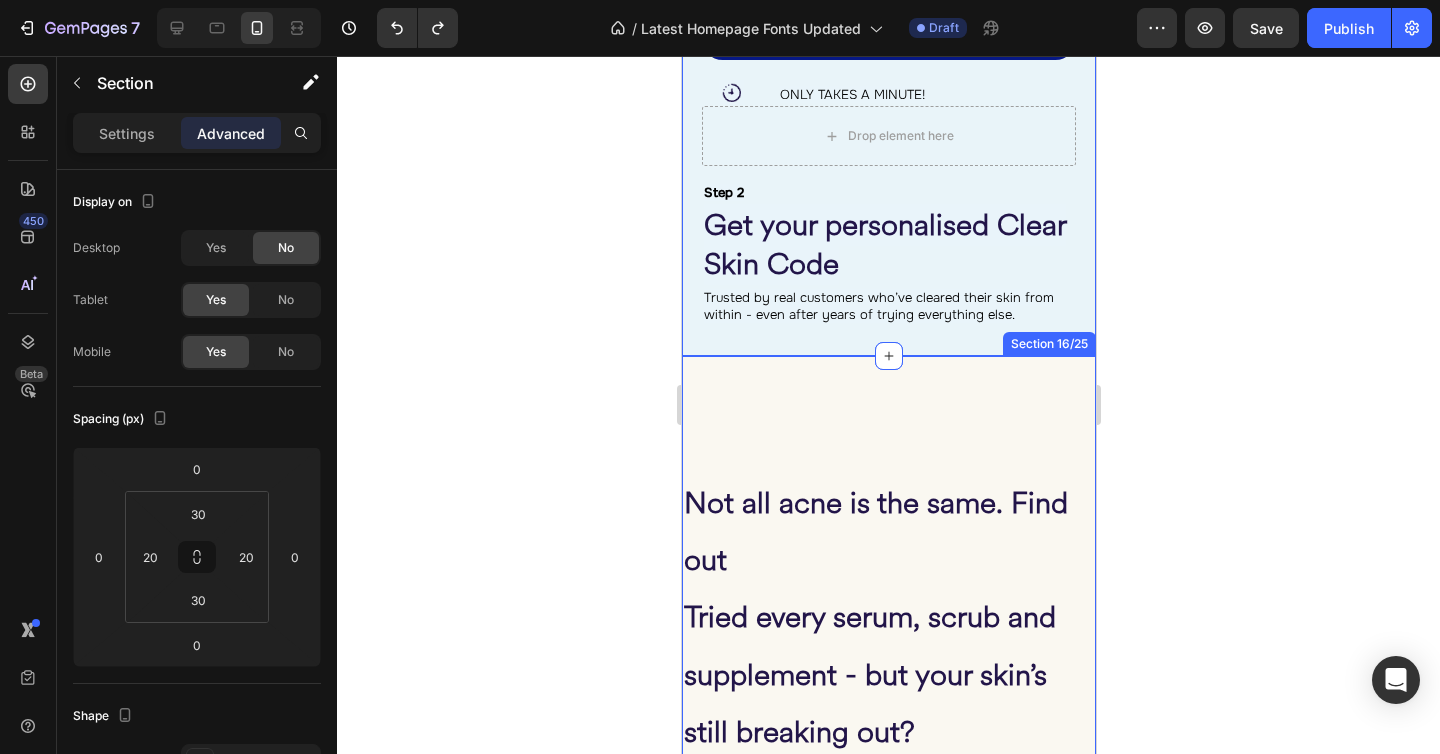 click on "Not all acne is the same. Find out Tried every serum, scrub and supplement - but your skin’s still breaking out? Heading You’re not alone. Most acne solutions treat the surface - not the source.  We take a root-cause approach that helps you heal from within: through skin-specific nutrition, hormonal balance, and detox support. Heading SEE RESULTS Button Row Row Image Row Section 16/25" at bounding box center [888, 833] 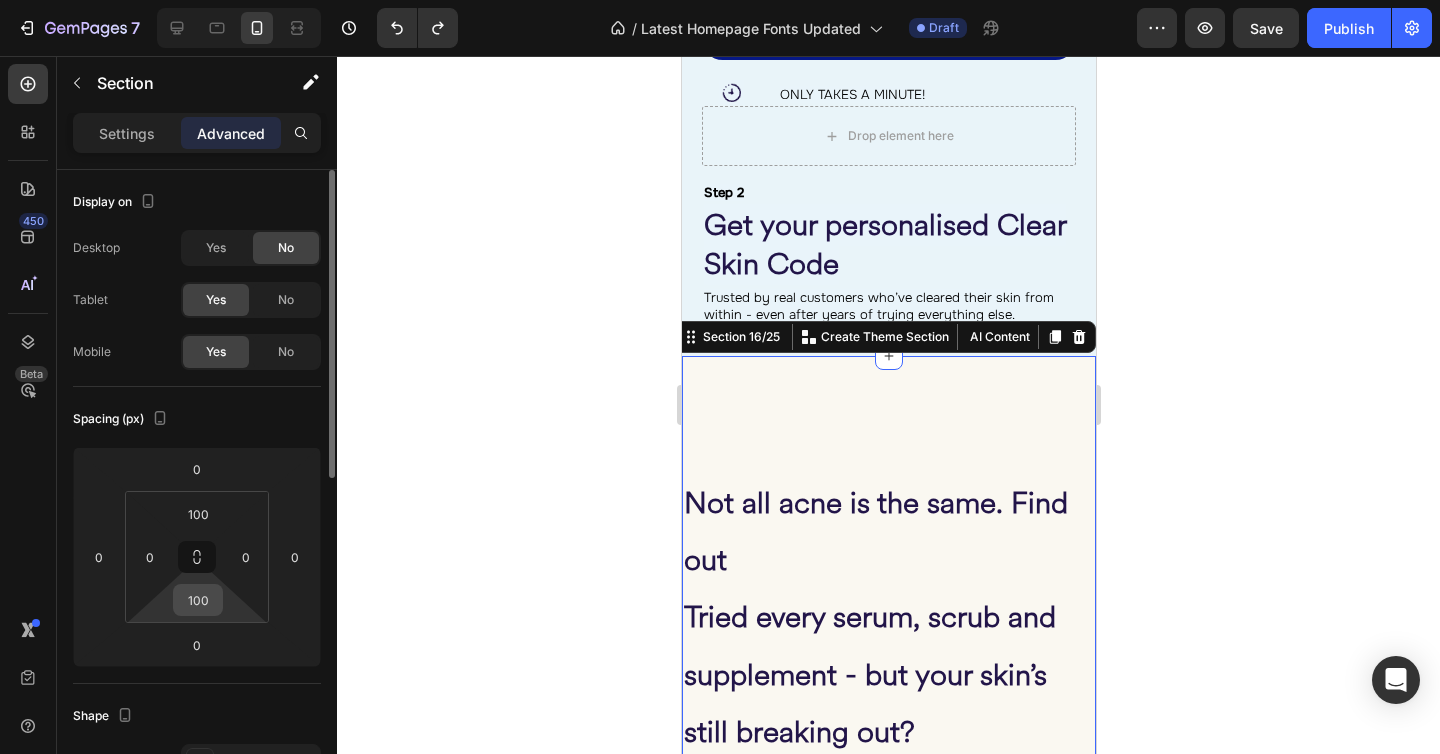 click on "100" at bounding box center (198, 600) 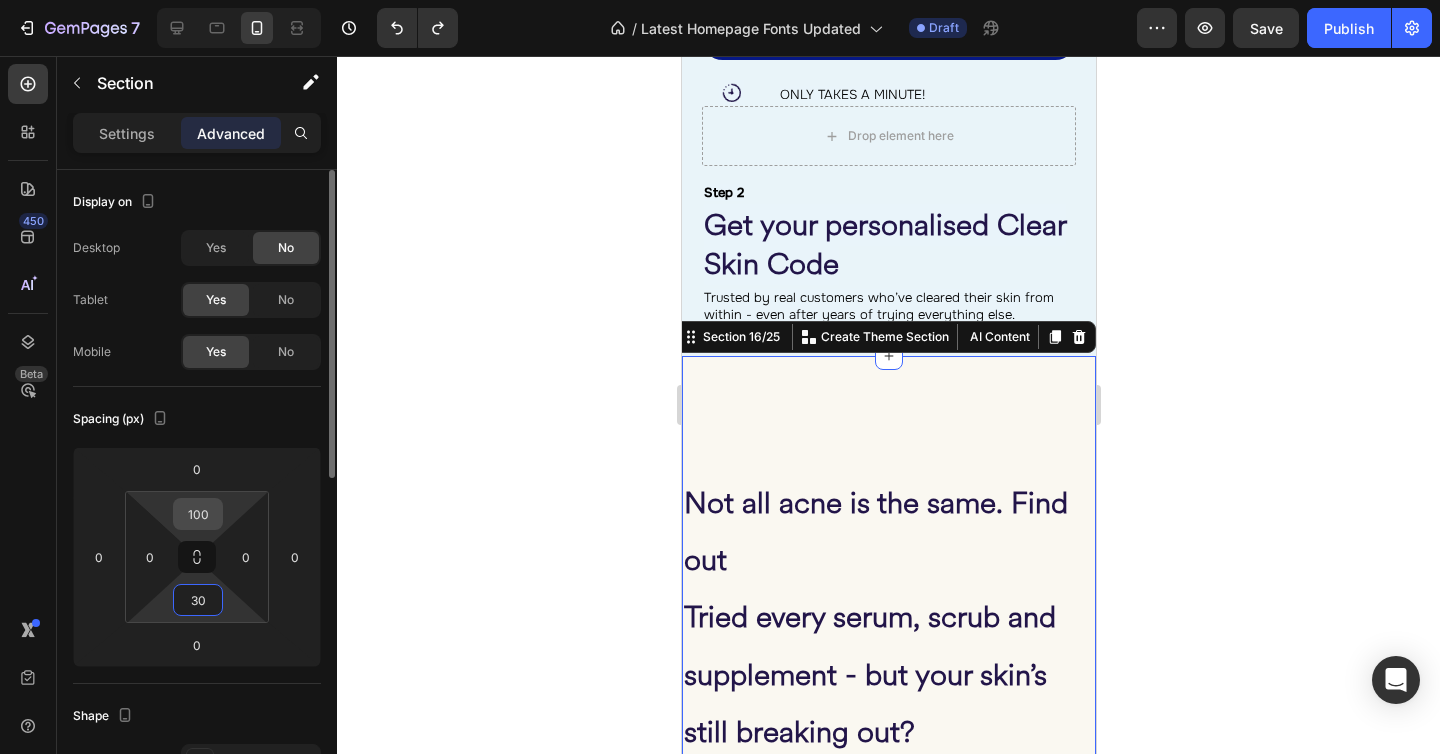 type on "30" 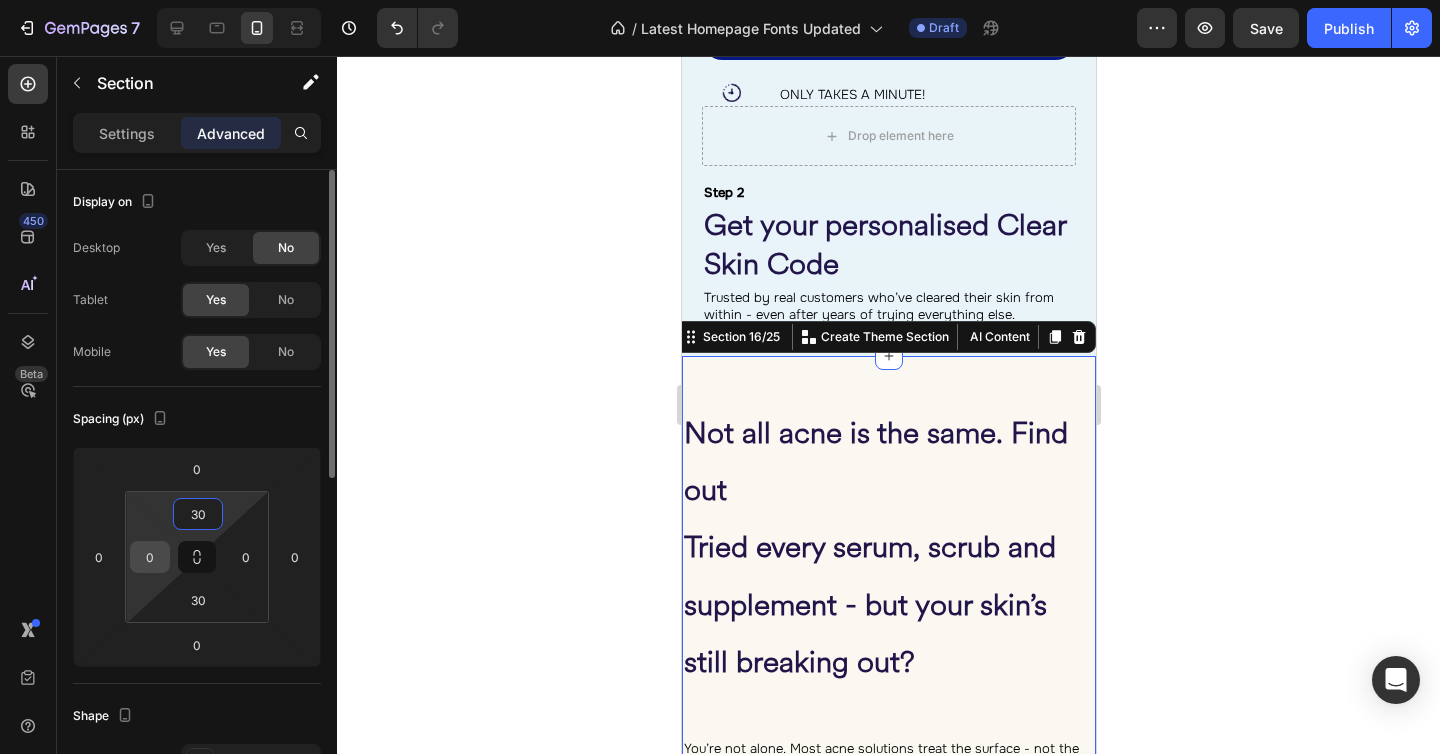 type on "30" 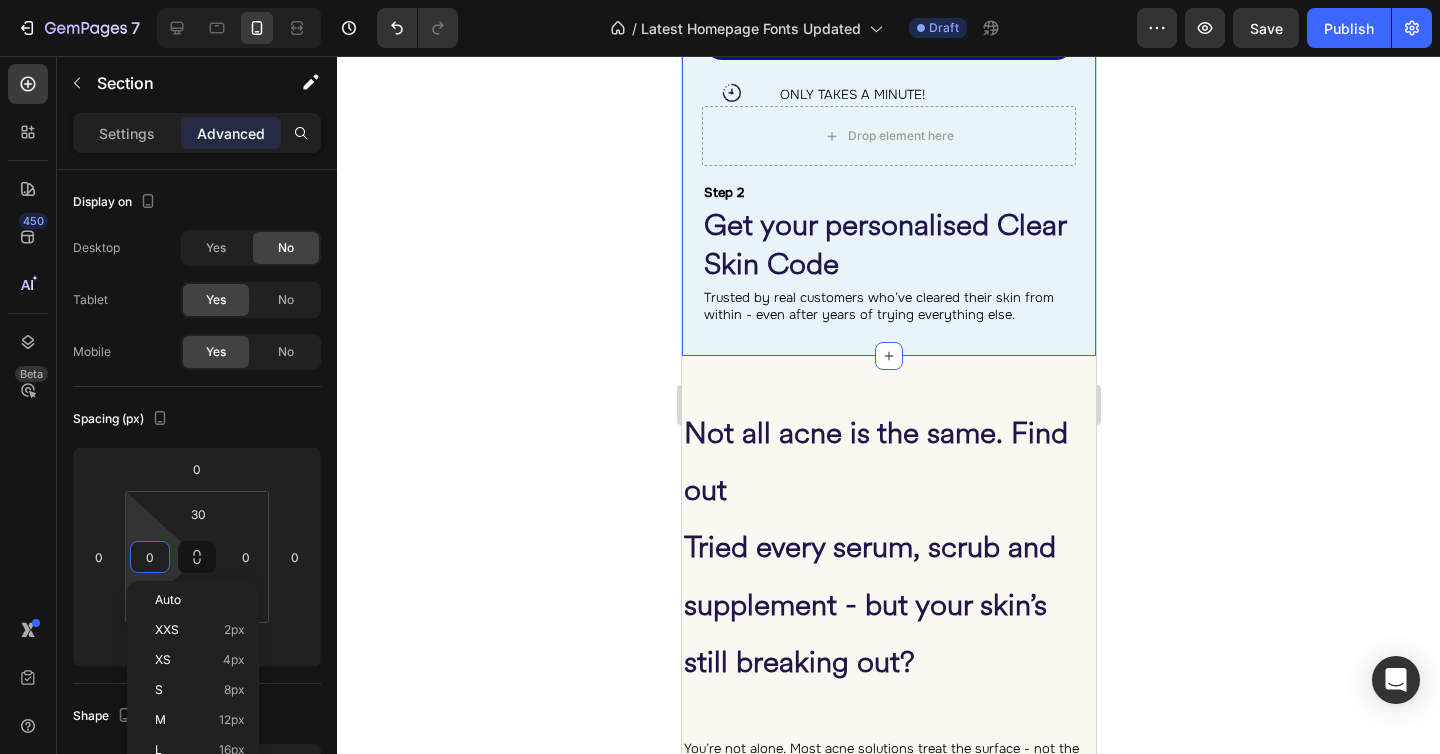 click on "⁠⁠⁠⁠⁠⁠⁠ Not all acne is the same. Find out what yours is really trying to tell you. Heading ⁠⁠⁠⁠⁠⁠⁠ In 60 seconds, uncover the internal triggers behind your breakouts - and get a personliased root-cause plan Heading FIND YOUR ROOT CAUSE Button Row ⁠⁠⁠⁠⁠⁠⁠ Step 1 Heading ⁠⁠⁠⁠⁠⁠⁠ Decode your breakouts Heading ⁠⁠⁠⁠⁠⁠⁠ Take our 60-second quiz to uncover the root causes behind your acne. Heading TAKE ACNE QUIZ Button Image ONLY TAKES A MINUTE! Heading Row
Drop element here Row Row Row ⁠⁠⁠⁠⁠⁠⁠ Step 2 Heading ⁠⁠⁠⁠⁠⁠⁠ Get your personalised Clear Skin Code Heading ⁠⁠⁠⁠⁠⁠⁠ Trusted by real customers who’ve cleared their skin from within - even after years of trying everything else. Heading Row Row Row Section 14/25   Create Theme Section AI Content Write with GemAI What would you like to describe here? Tone and Voice Persuasive Product Show more Generate" at bounding box center [888, -50] 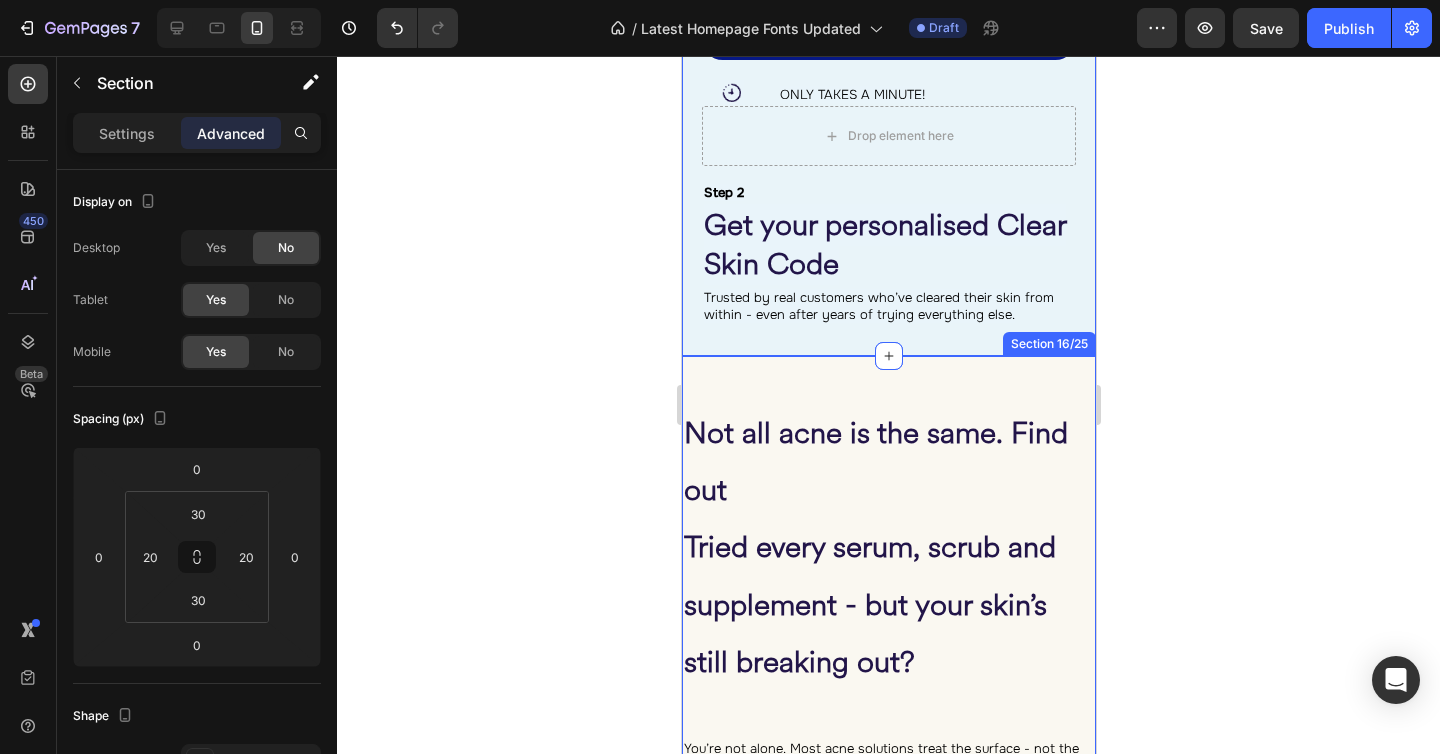 click on "Not all acne is the same. Find out Tried every serum, scrub and supplement - but your skin’s still breaking out? Heading You’re not alone. Most acne solutions treat the surface - not the source.  We take a root-cause approach that helps you heal from within: through skin-specific nutrition, hormonal balance, and detox support. Heading SEE RESULTS Button Row Row Image Row Section 16/25" at bounding box center [888, 763] 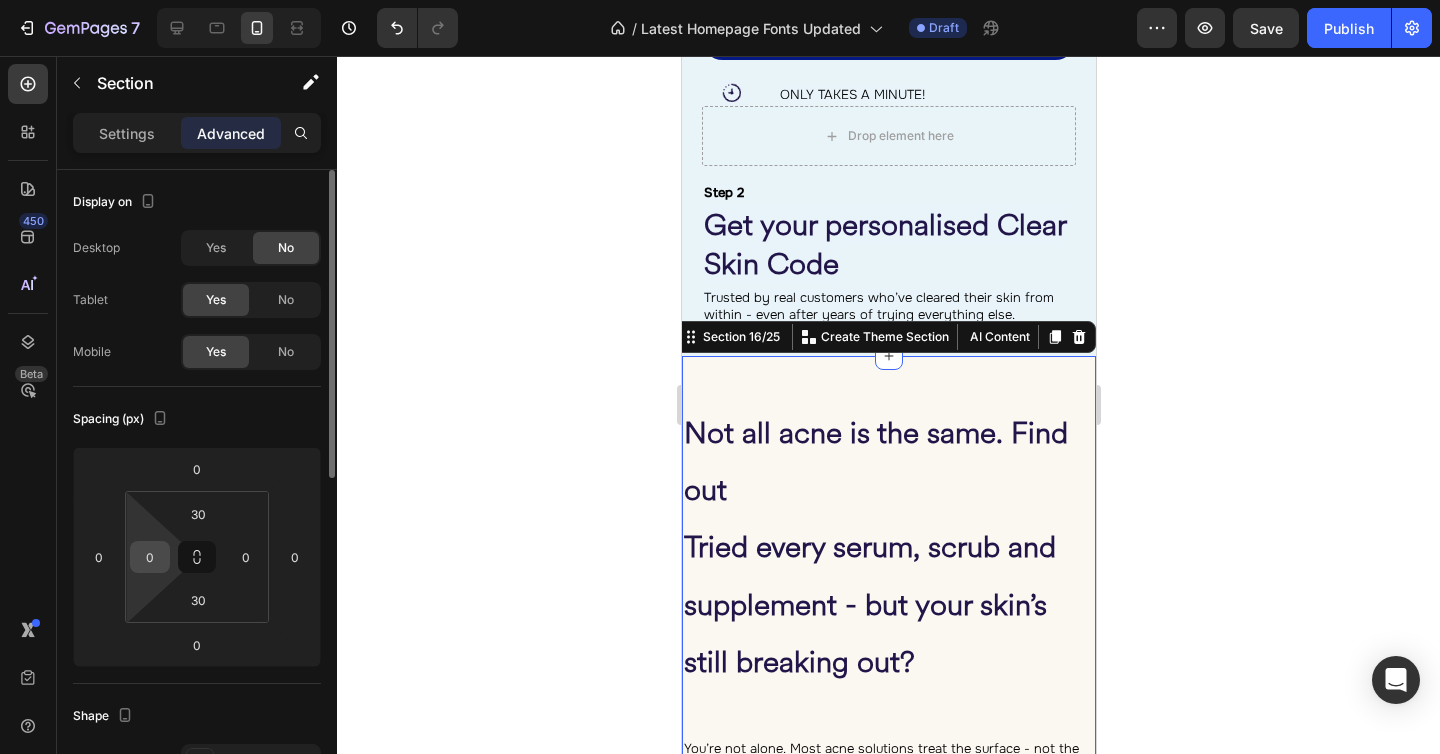 click on "0" at bounding box center (150, 557) 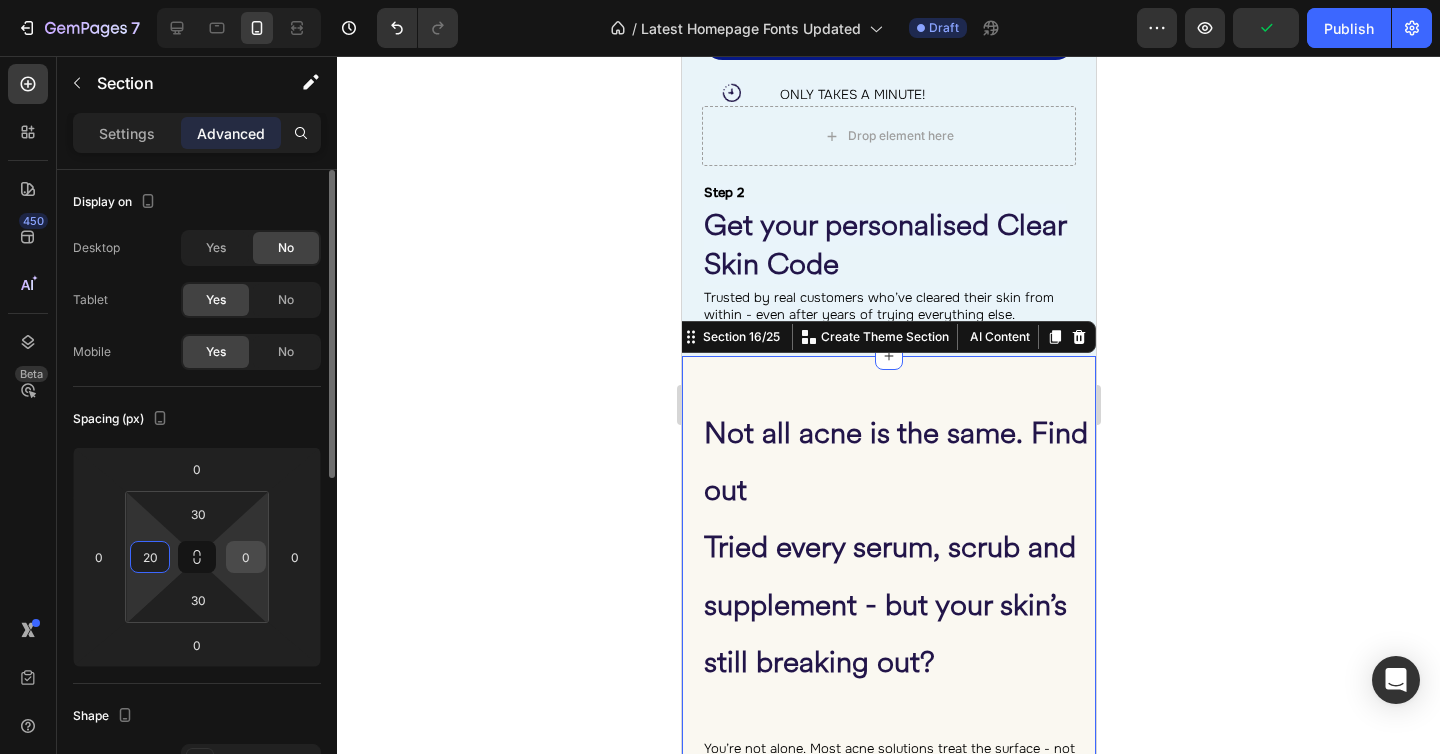 type on "20" 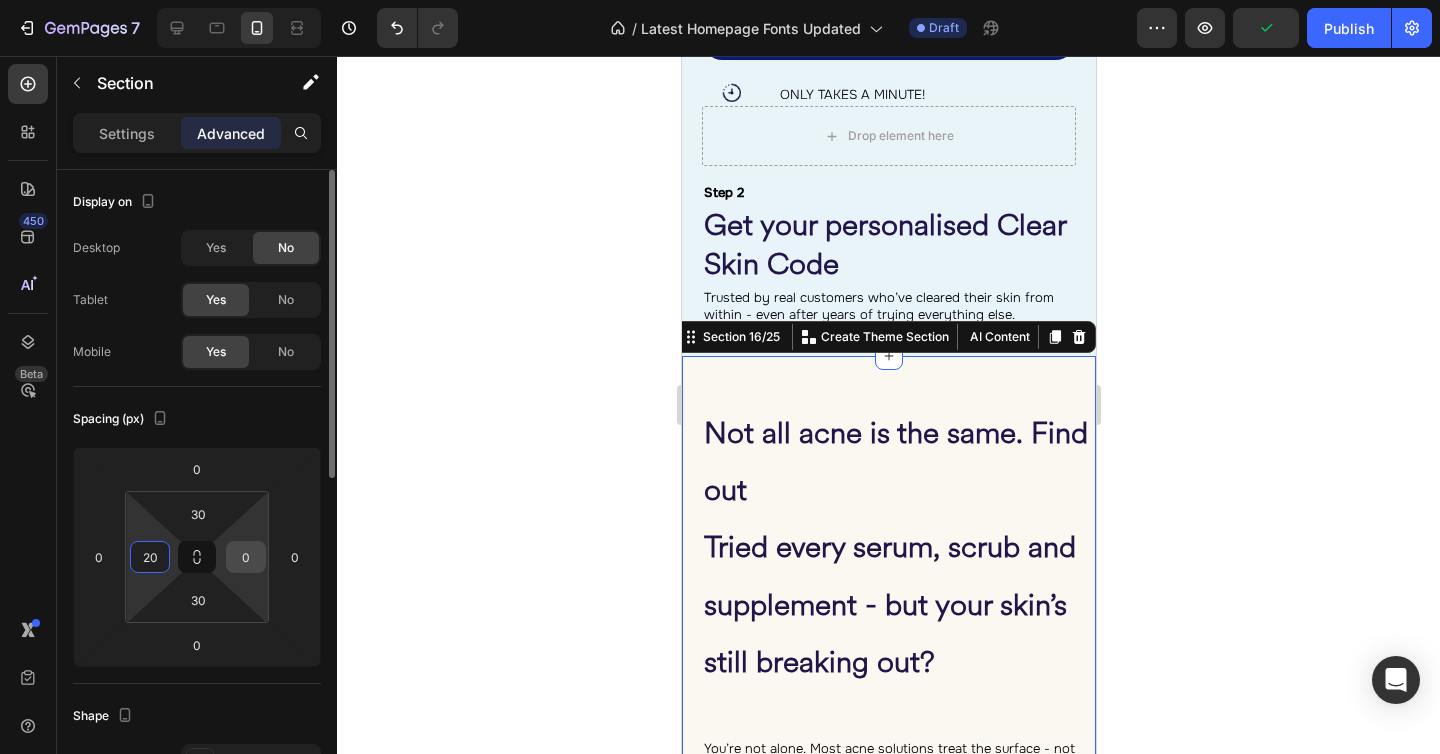 click on "0" at bounding box center (246, 557) 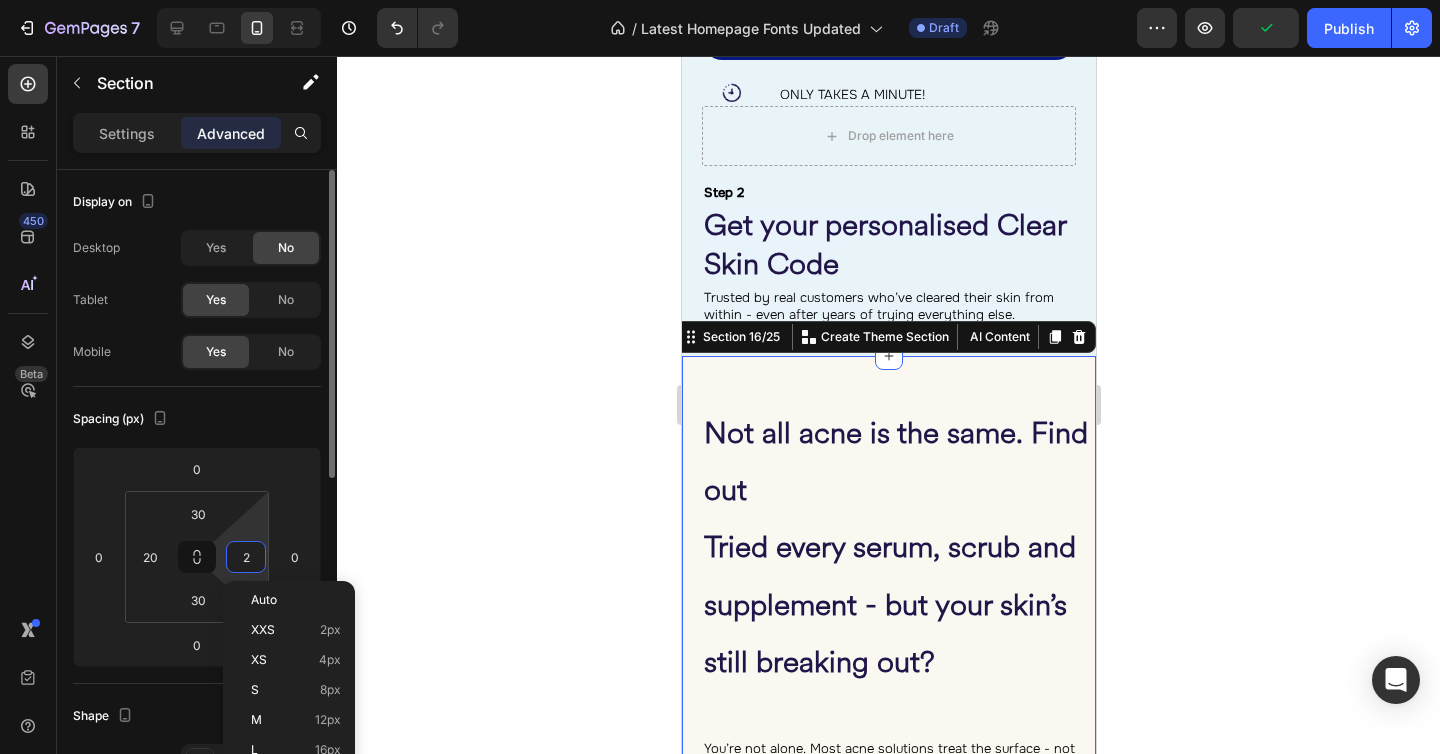 type on "20" 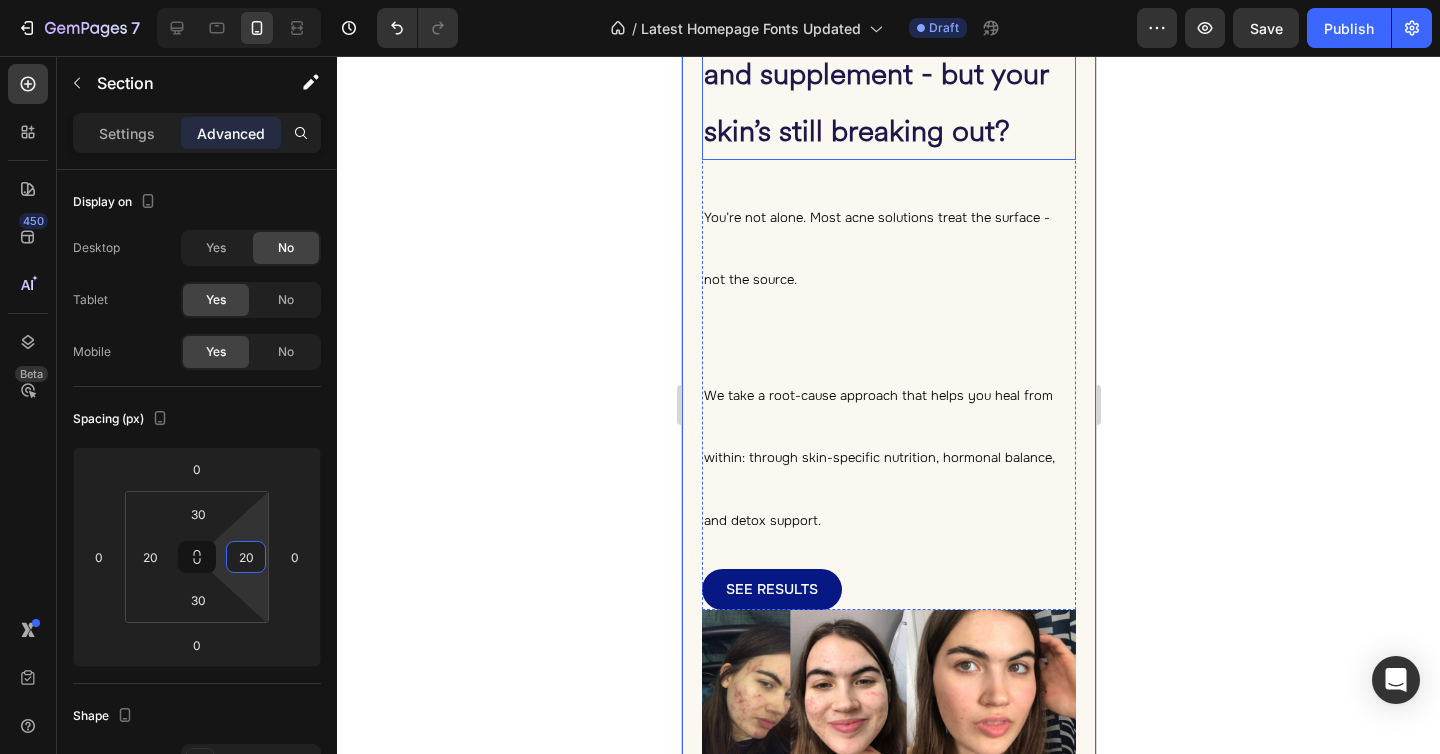 scroll, scrollTop: 2874, scrollLeft: 0, axis: vertical 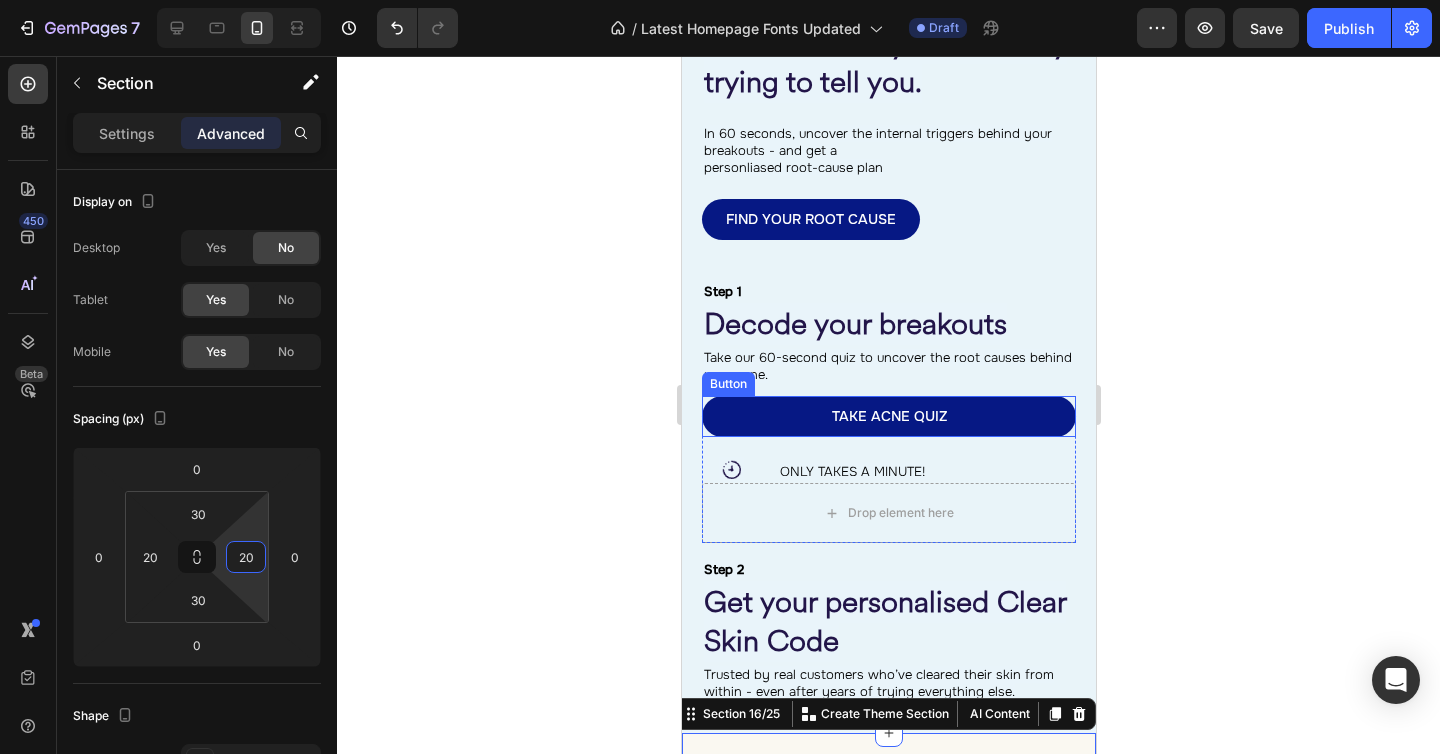 click on "Not all acne is the same. Find out what yours is really trying to tell you." at bounding box center (884, 43) 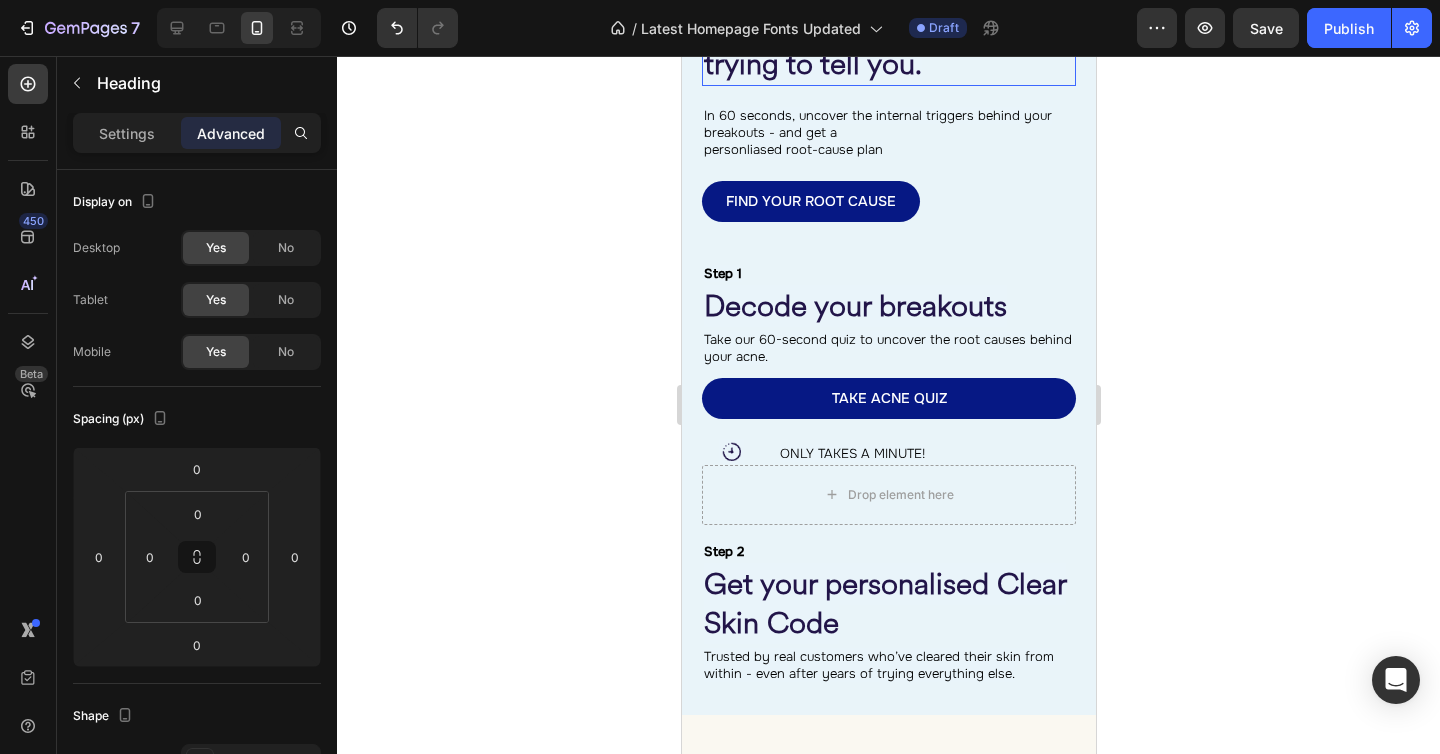 scroll, scrollTop: 2595, scrollLeft: 0, axis: vertical 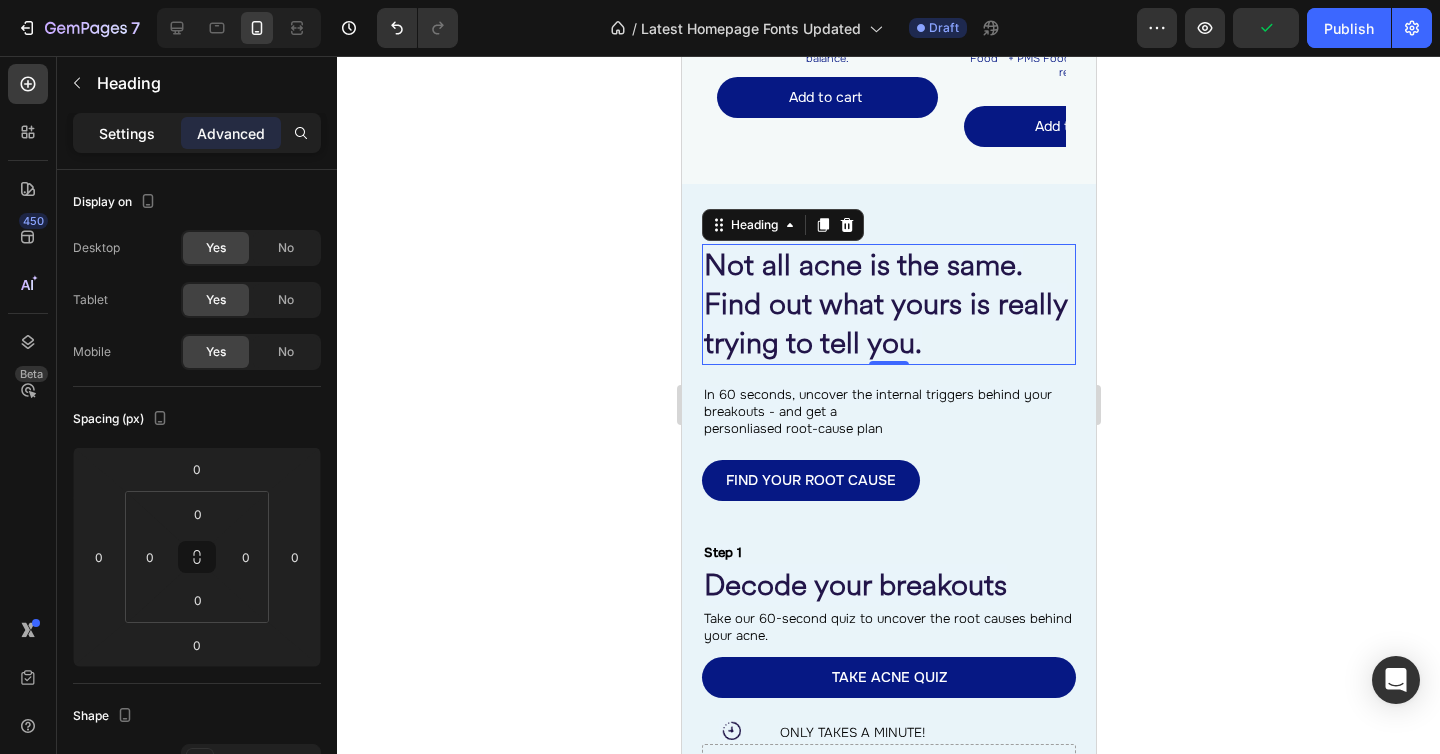 click on "Settings" at bounding box center [127, 133] 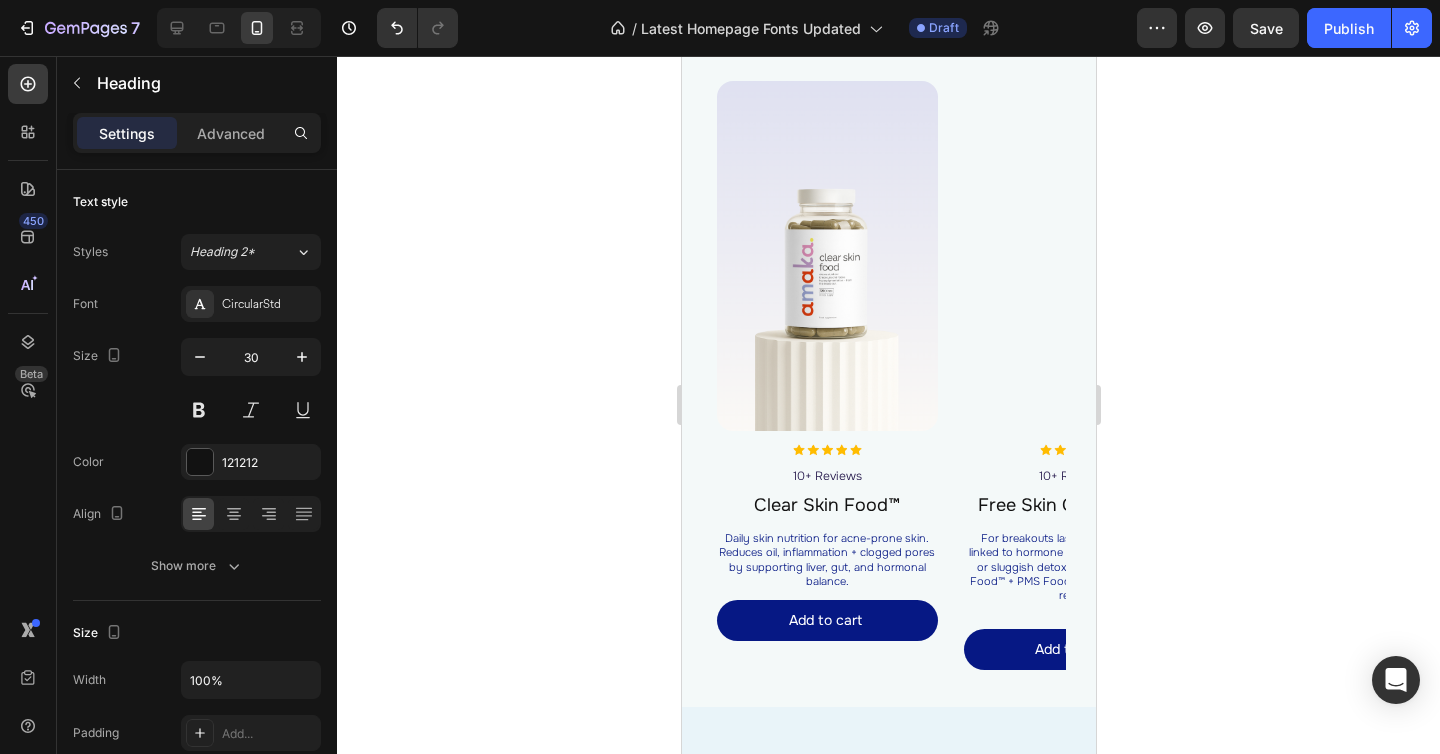 scroll, scrollTop: 1944, scrollLeft: 0, axis: vertical 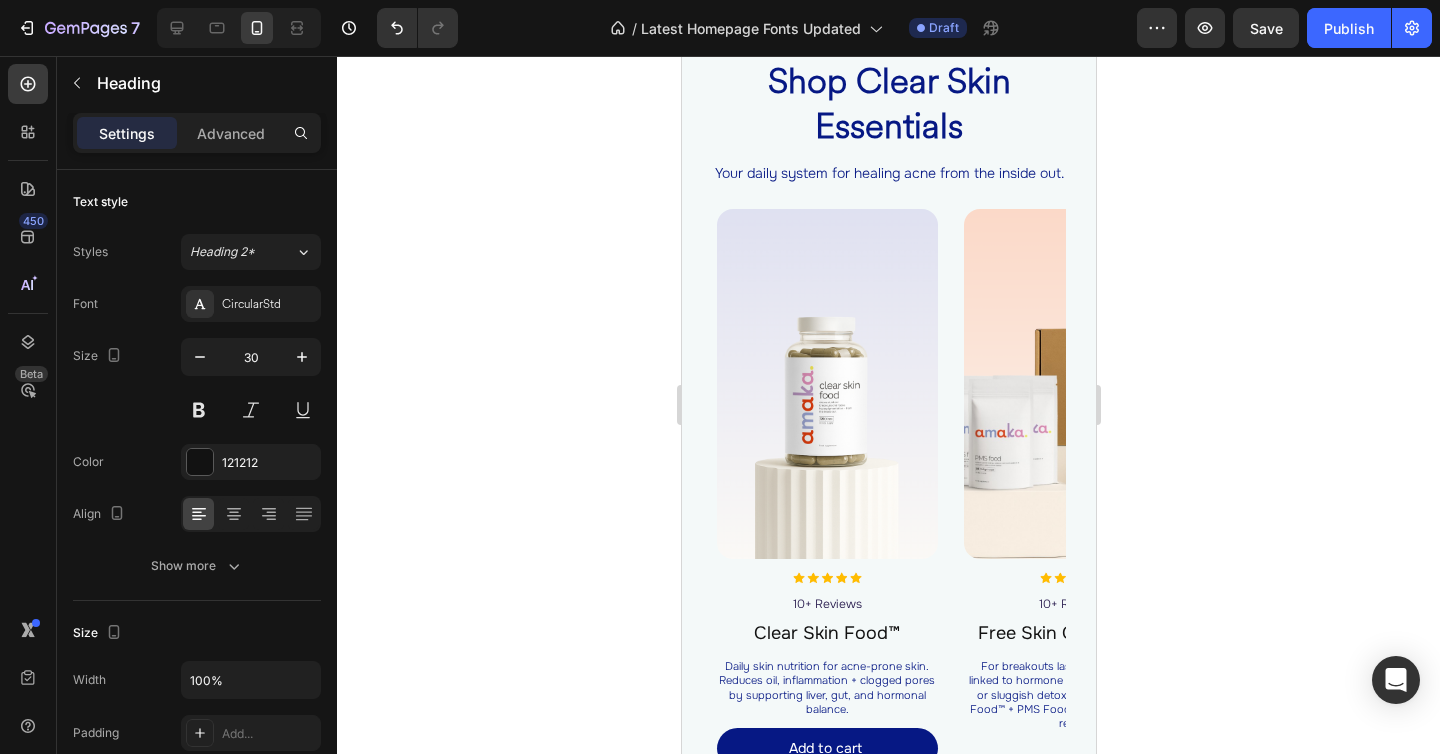 click at bounding box center [826, 384] 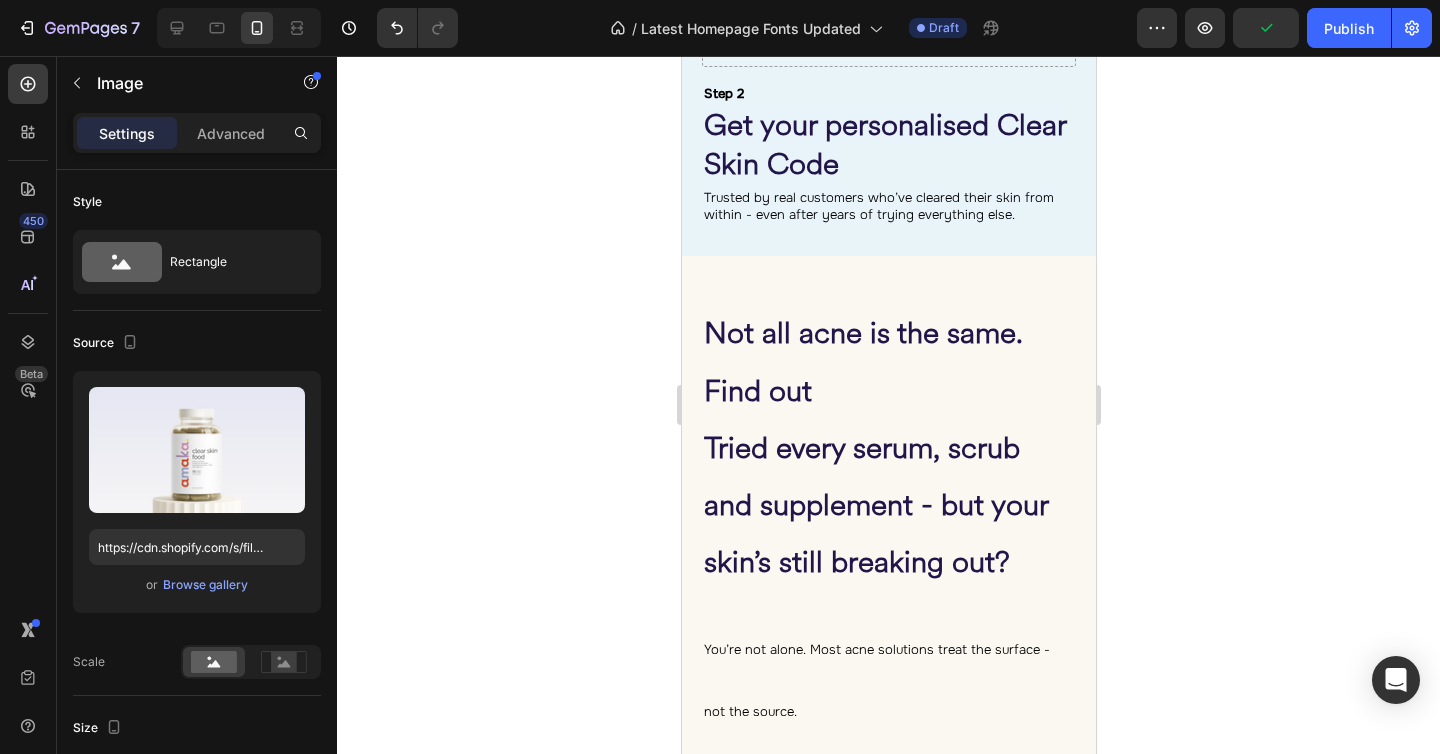 scroll, scrollTop: 3184, scrollLeft: 0, axis: vertical 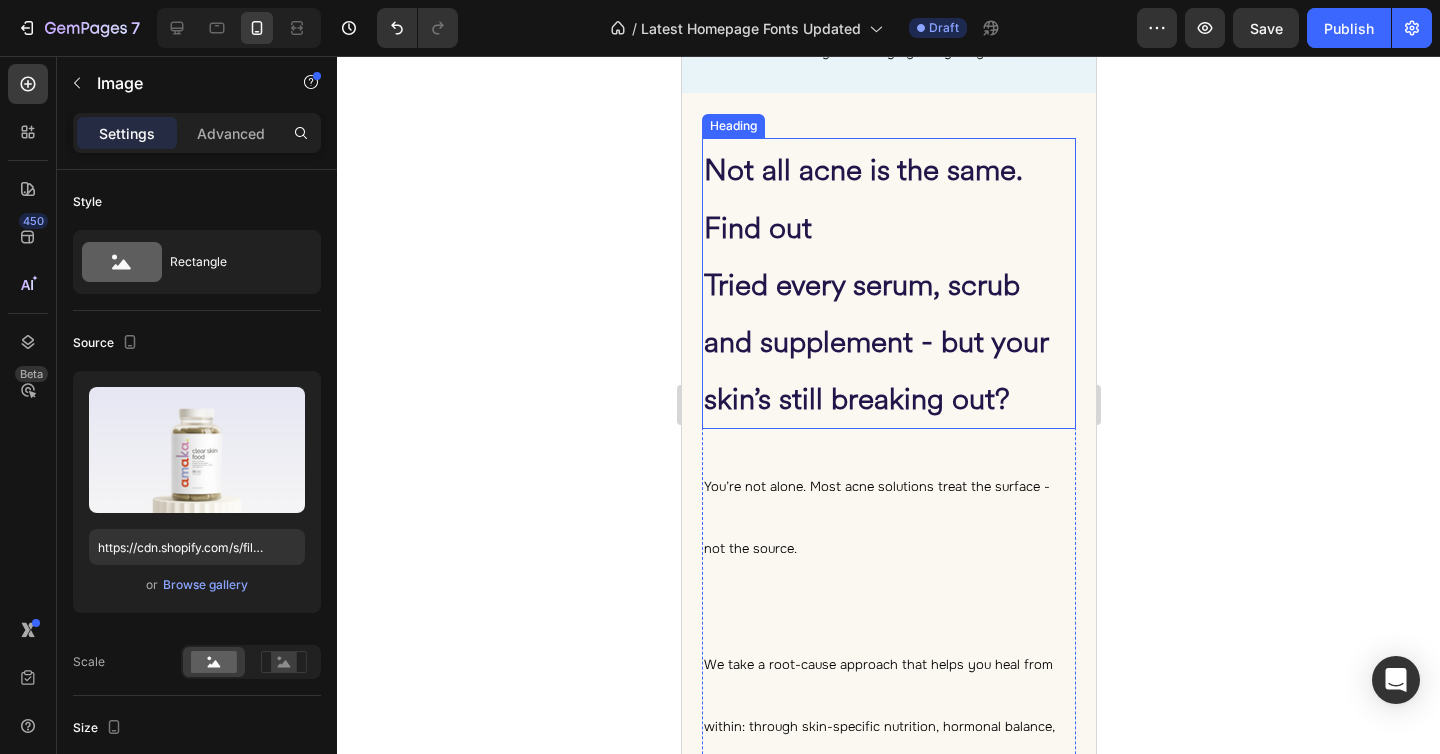 click on "Not all acne is the same. Find out" at bounding box center [862, 198] 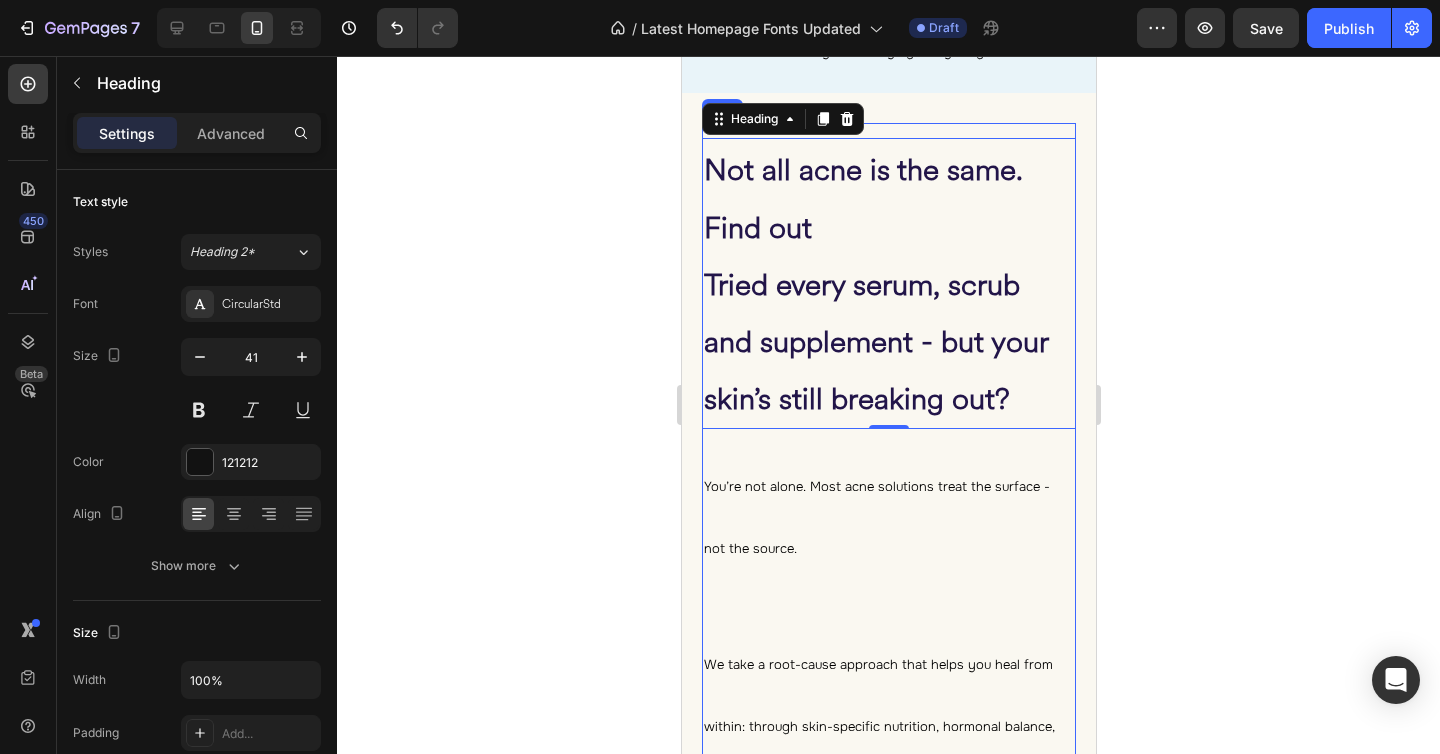 click on "Not all acne is the same. Find out Tried every serum, scrub and supplement - but your skin’s still breaking out? Heading   0 You’re not alone. Most acne solutions treat the surface - not the source.  We take a root-cause approach that helps you heal from within: through skin-specific nutrition, hormonal balance, and detox support. Heading SEE RESULTS Button Row" at bounding box center (888, 500) 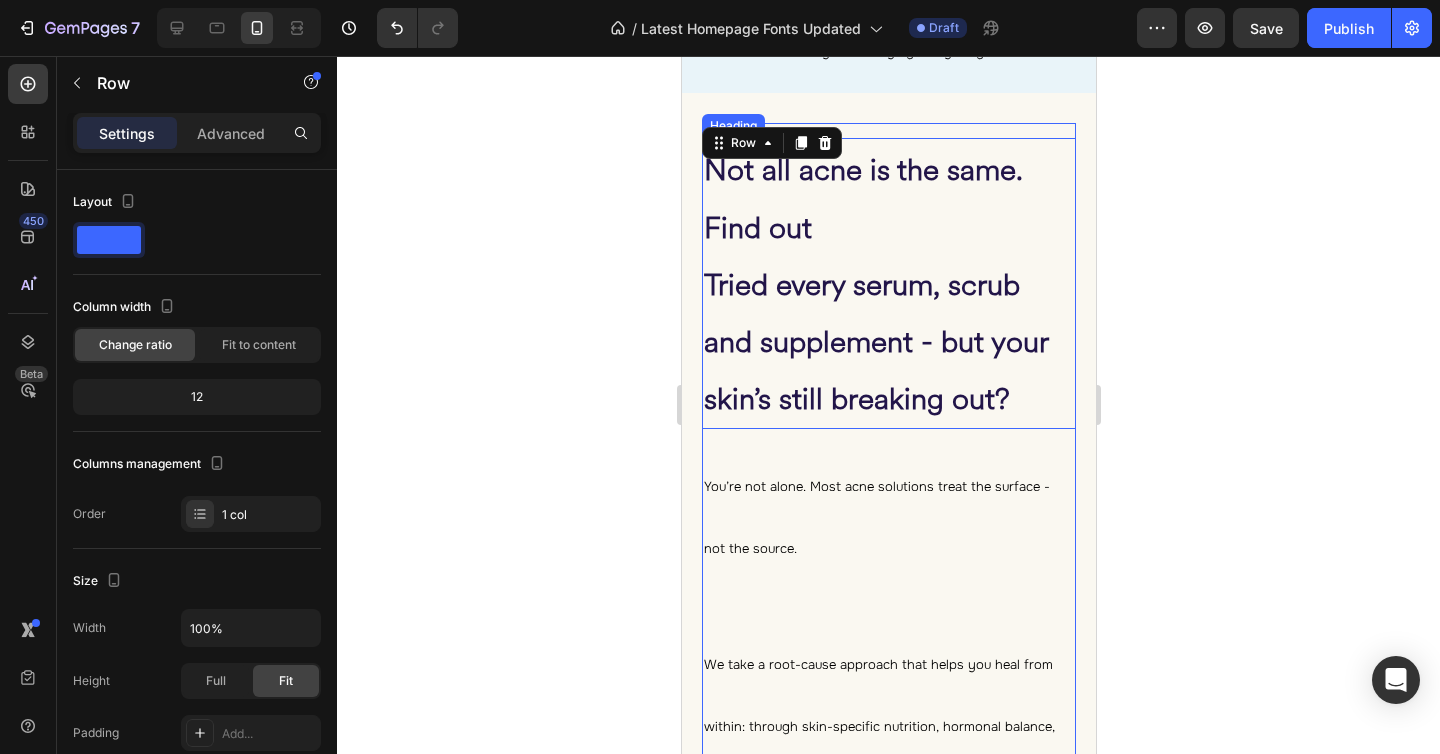 click on "Not all acne is the same. Find out Tried every serum, scrub and supplement - but your skin’s still breaking out?" at bounding box center [888, 283] 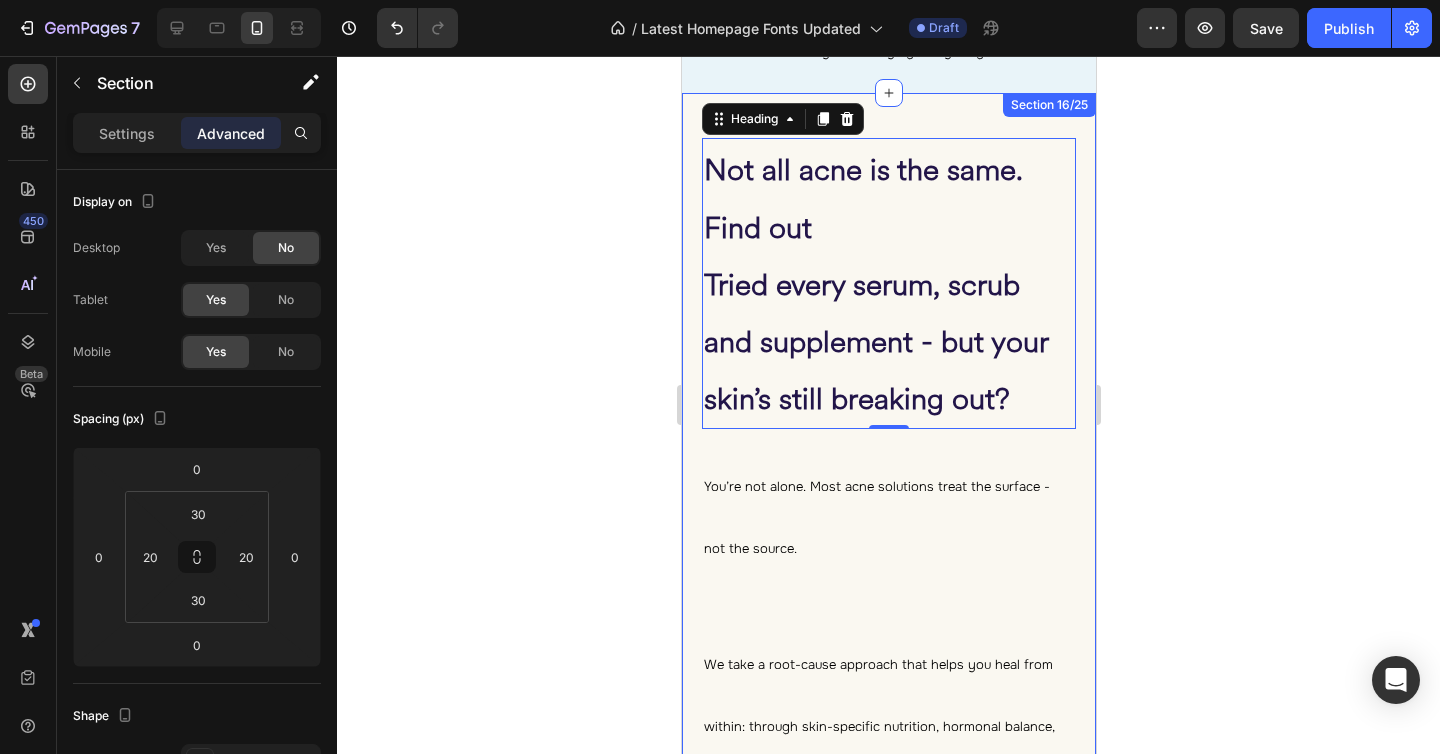 click on "Not all acne is the same. Find out Tried every serum, scrub and supplement - but your skin’s still breaking out? Heading   0 You’re not alone. Most acne solutions treat the surface - not the source.  We take a root-cause approach that helps you heal from within: through skin-specific nutrition, hormonal balance, and detox support. Heading SEE RESULTS Button Row Row Image Row Section 16/25" at bounding box center [888, 590] 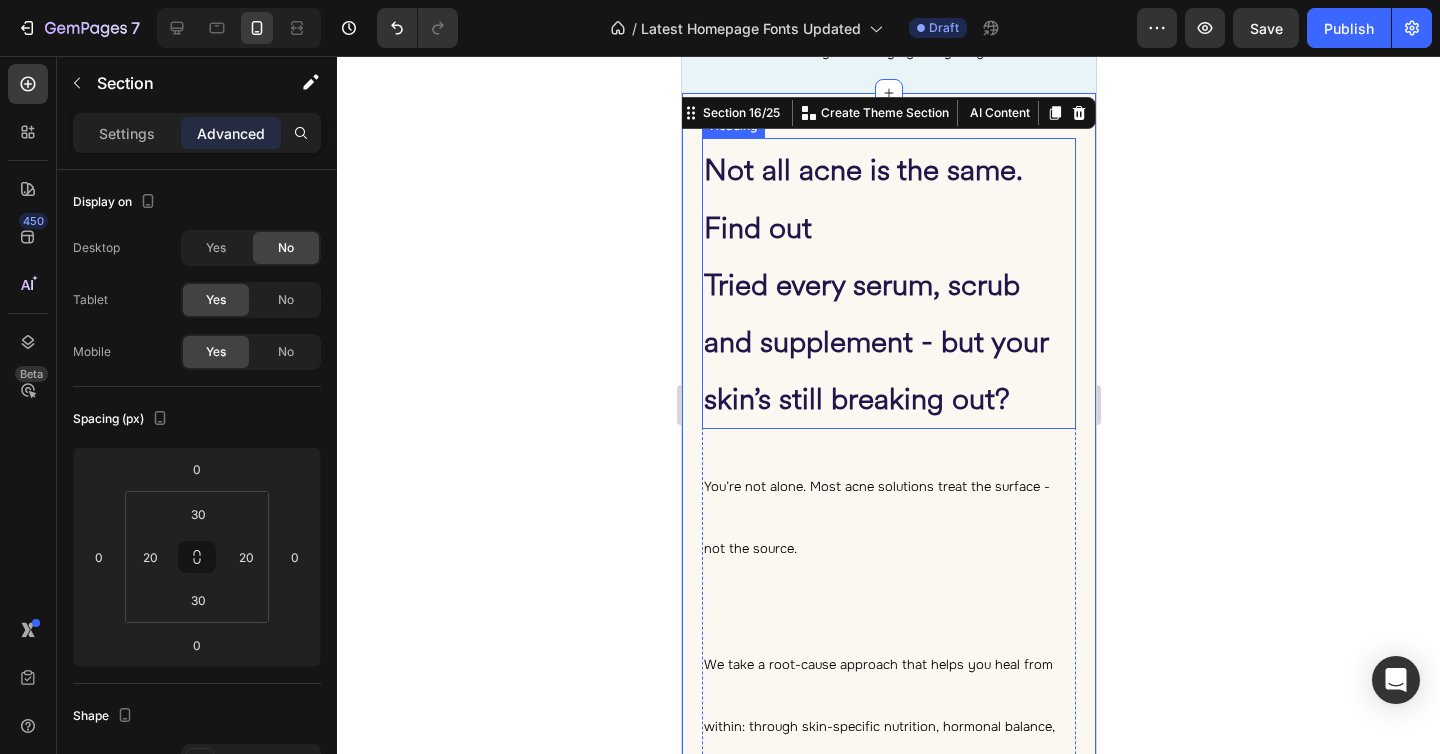 click on "Not all acne is the same. Find out Tried every serum, scrub and supplement - but your skin’s still breaking out?" at bounding box center (888, 283) 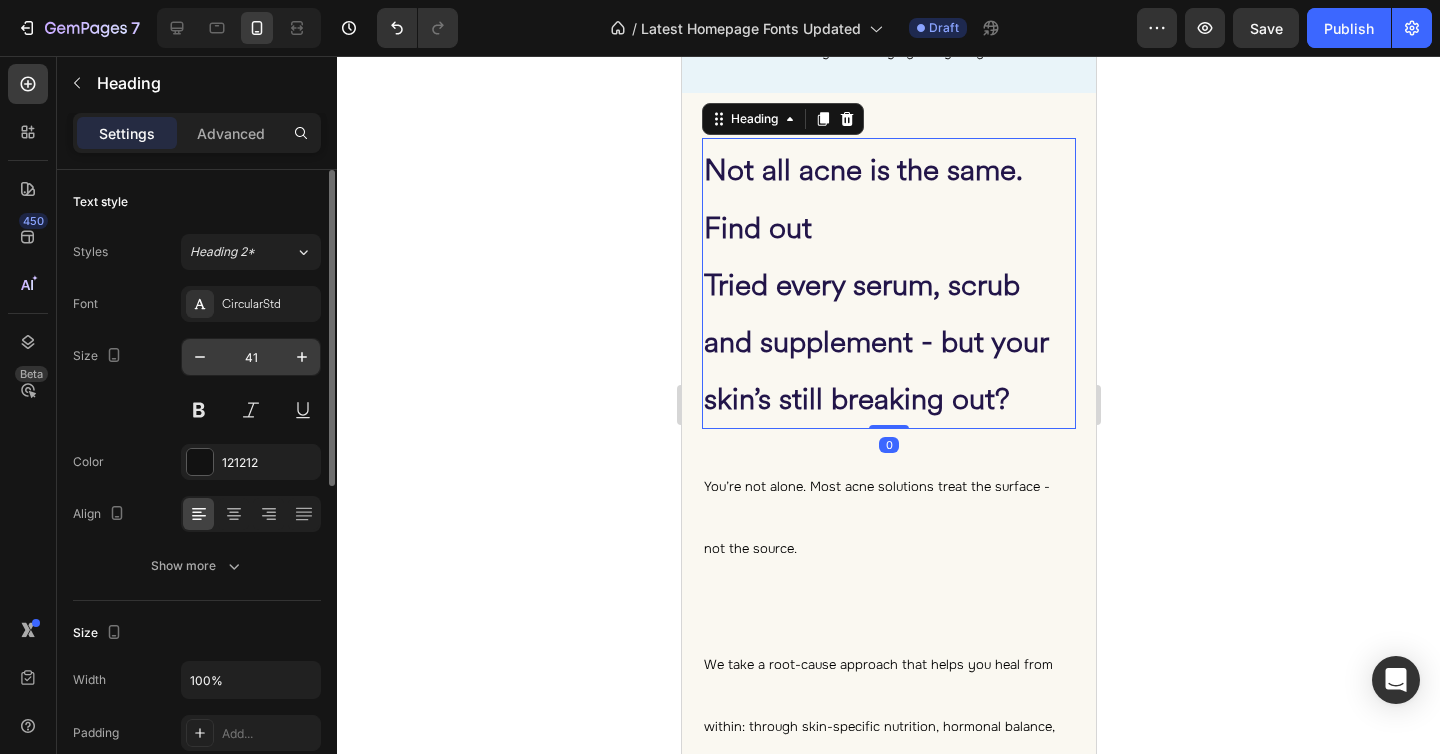 click on "41" at bounding box center (251, 357) 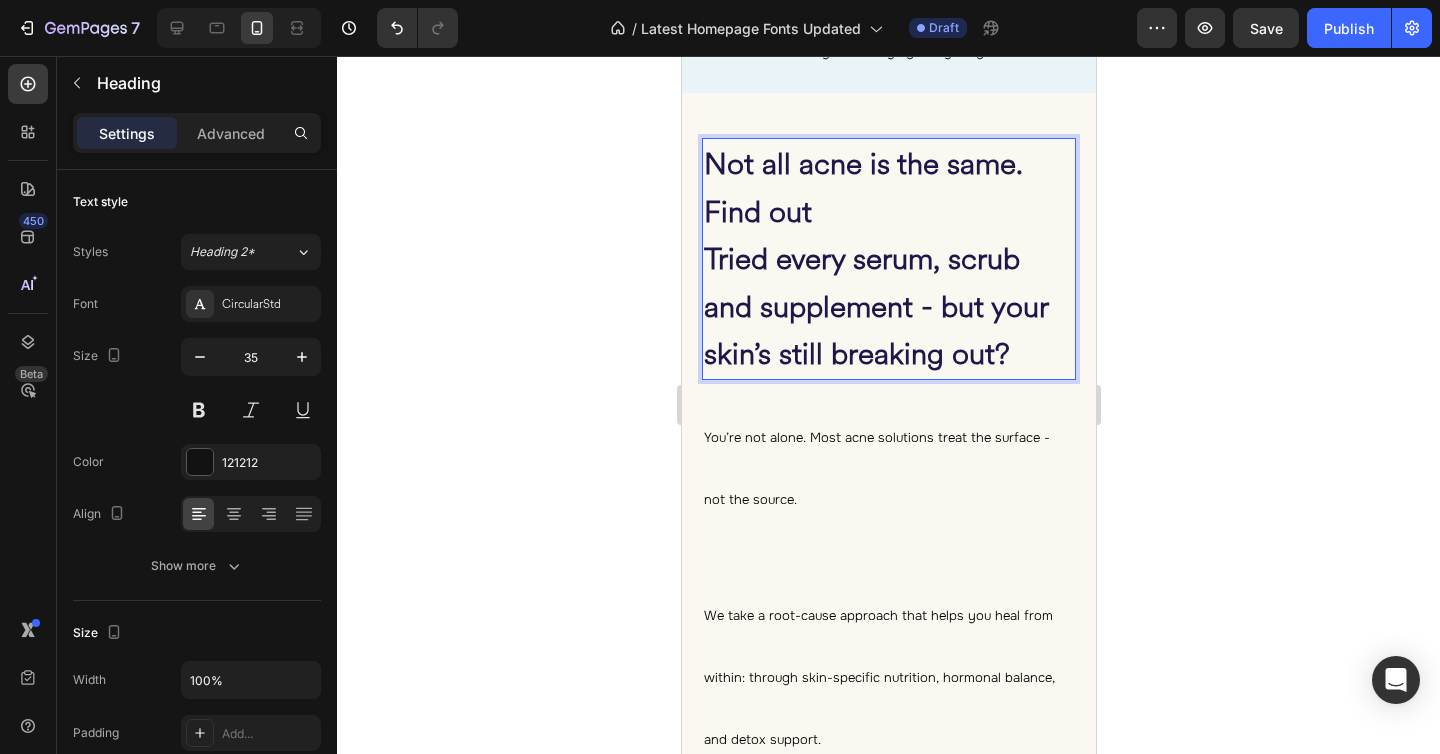 click on "Tried every serum, scrub and supplement - but your skin’s still breaking out?" at bounding box center (875, 306) 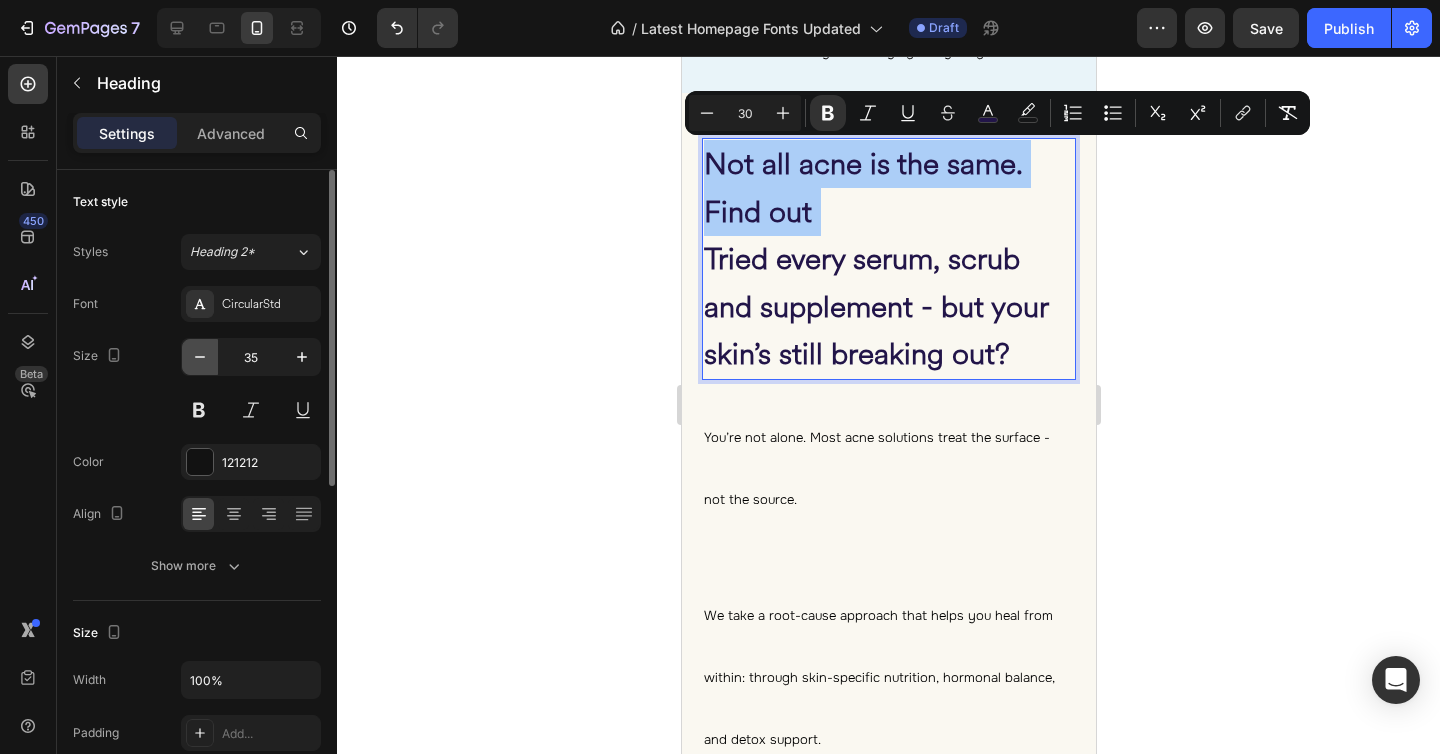 click 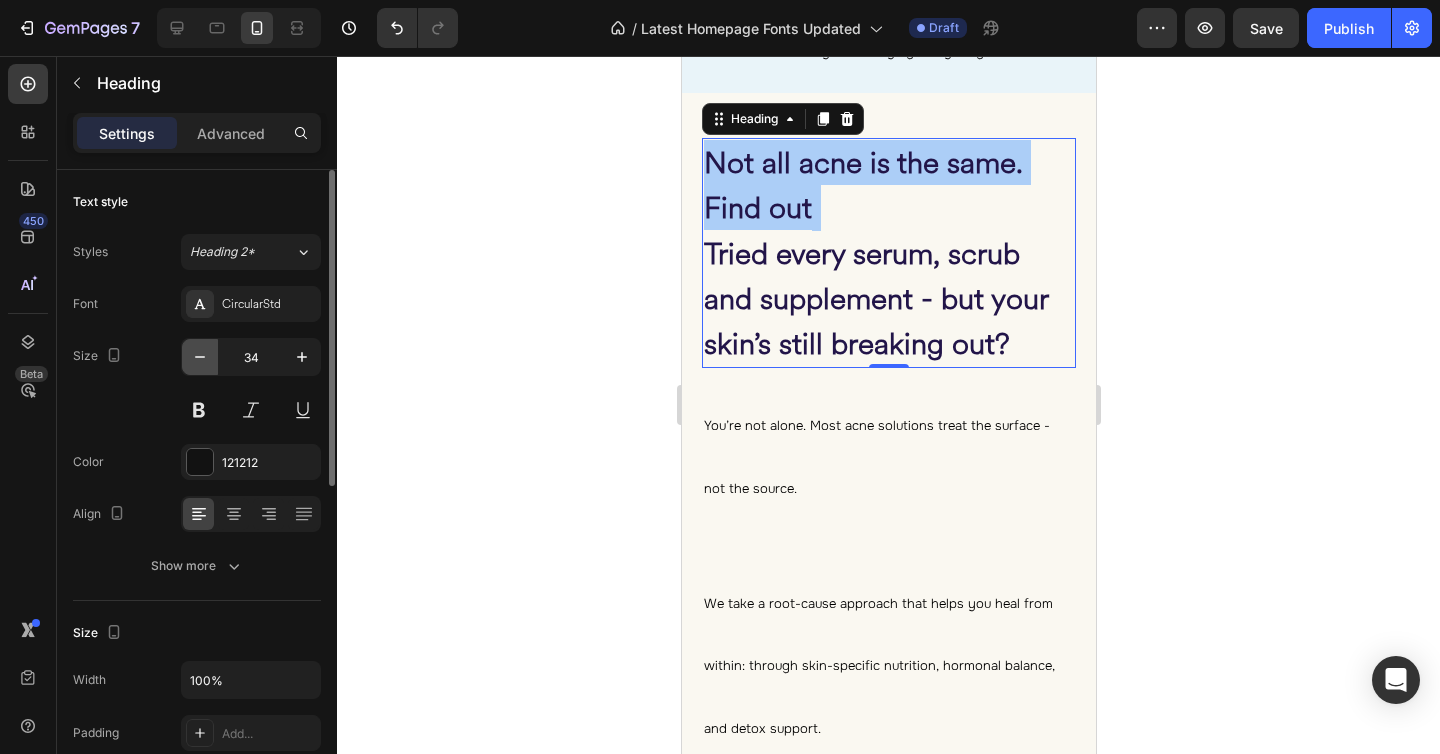 click 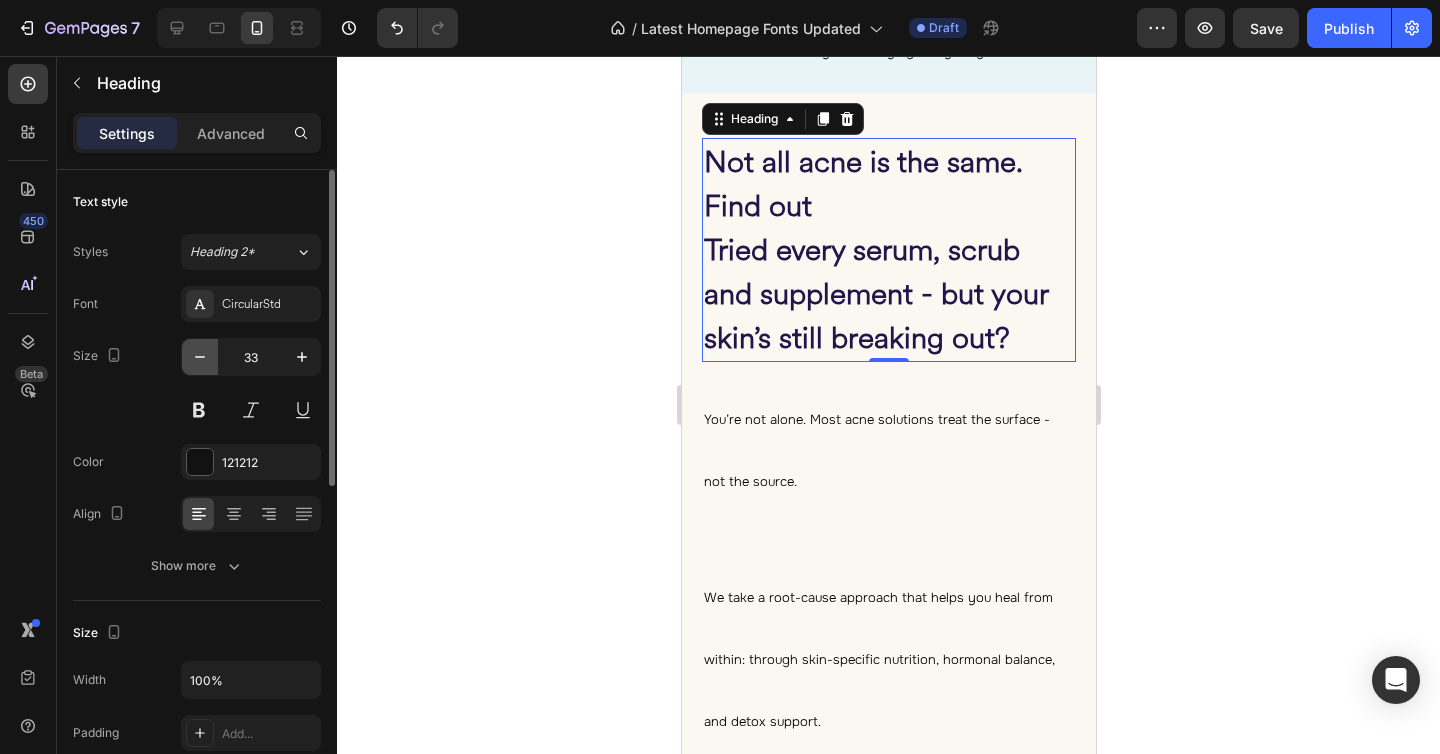 click 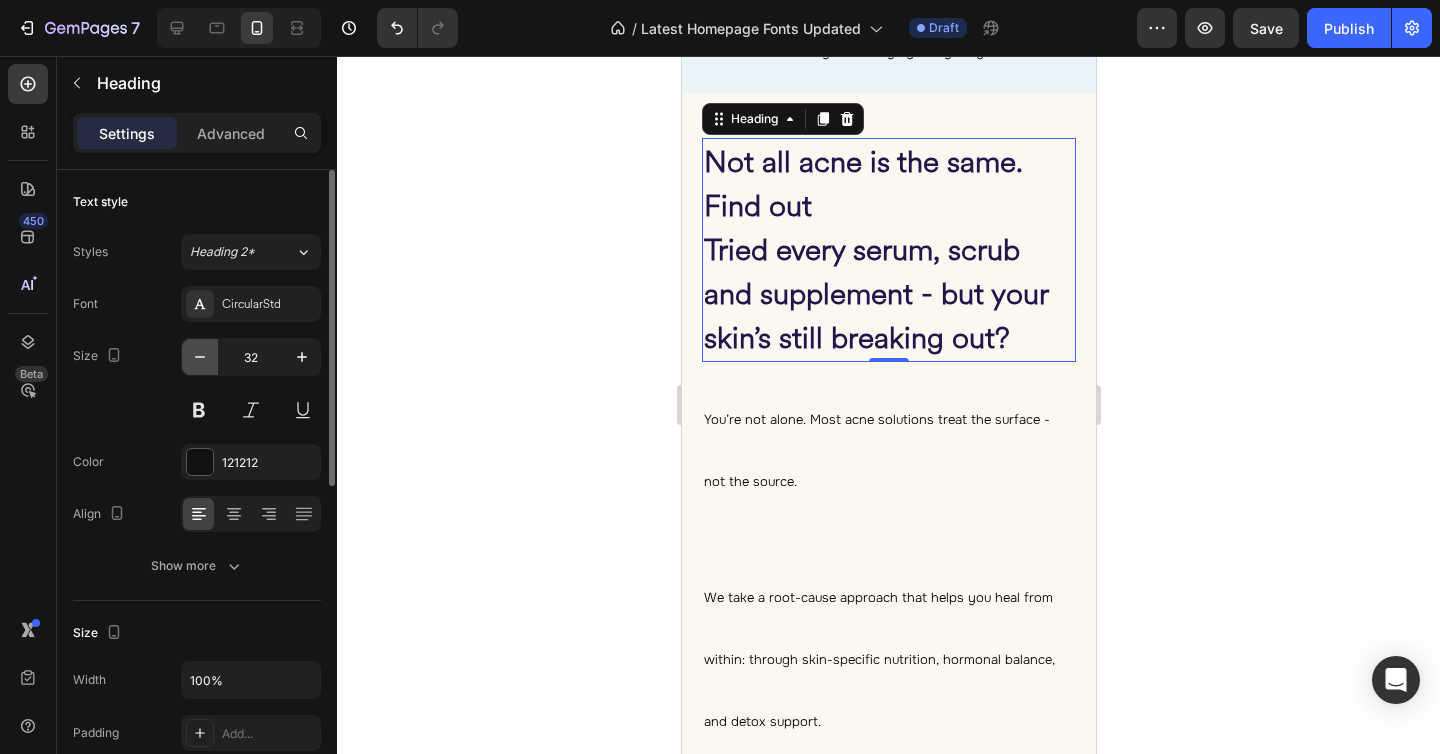 click 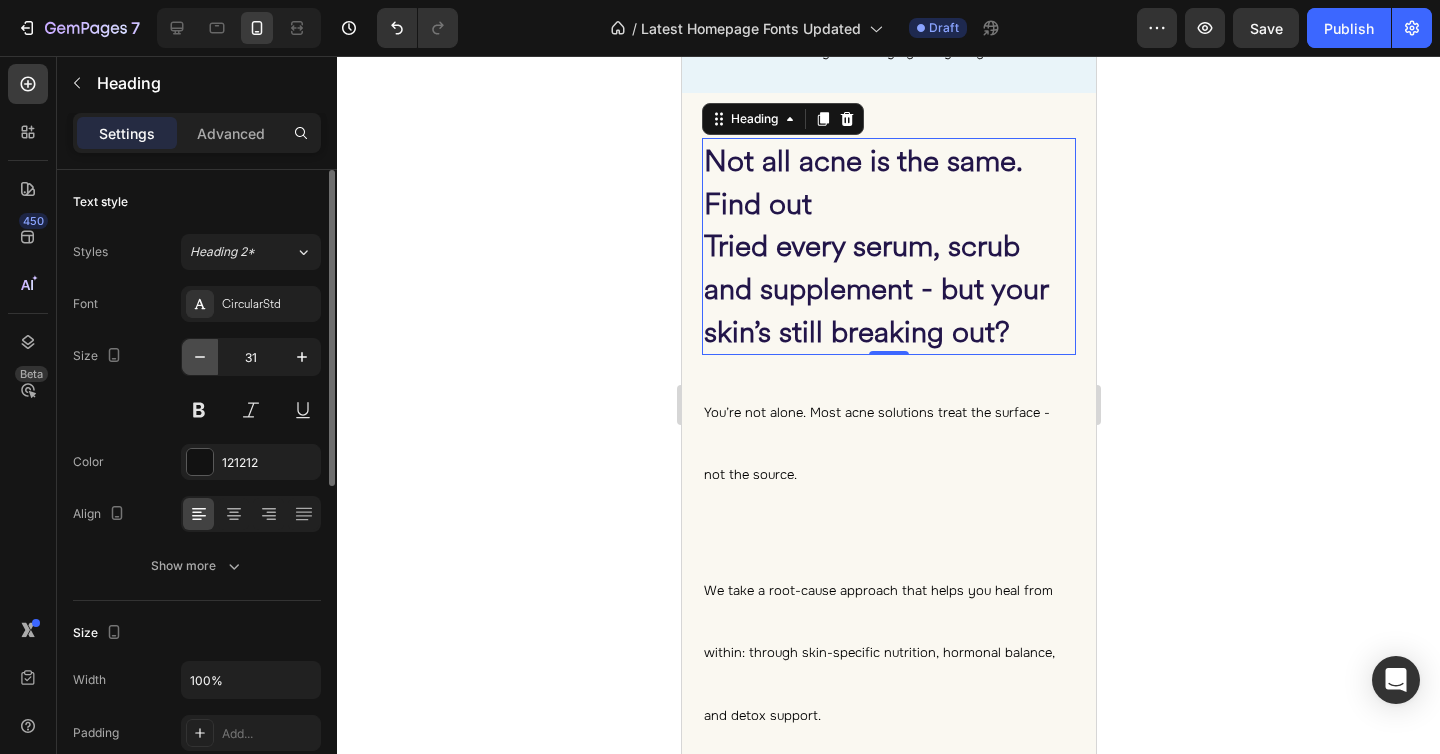 click 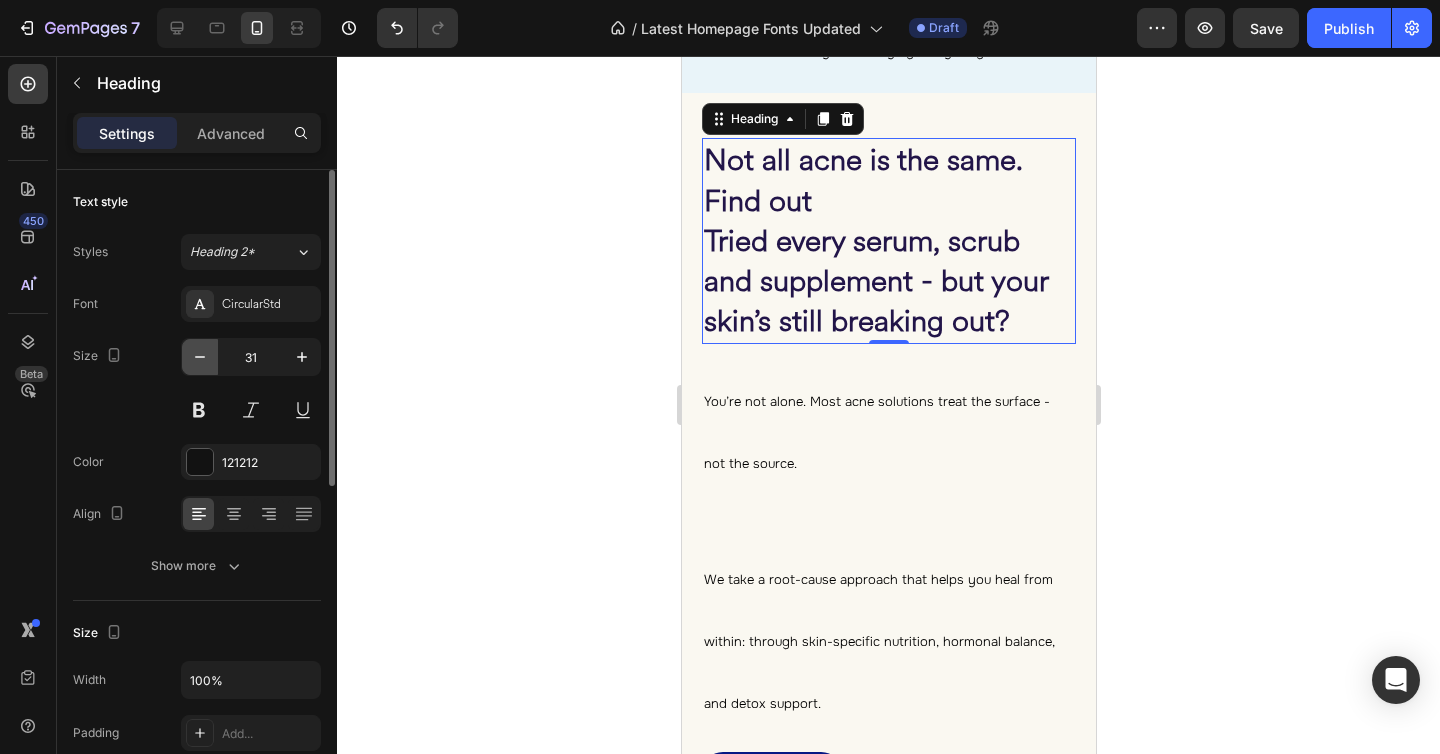 type on "30" 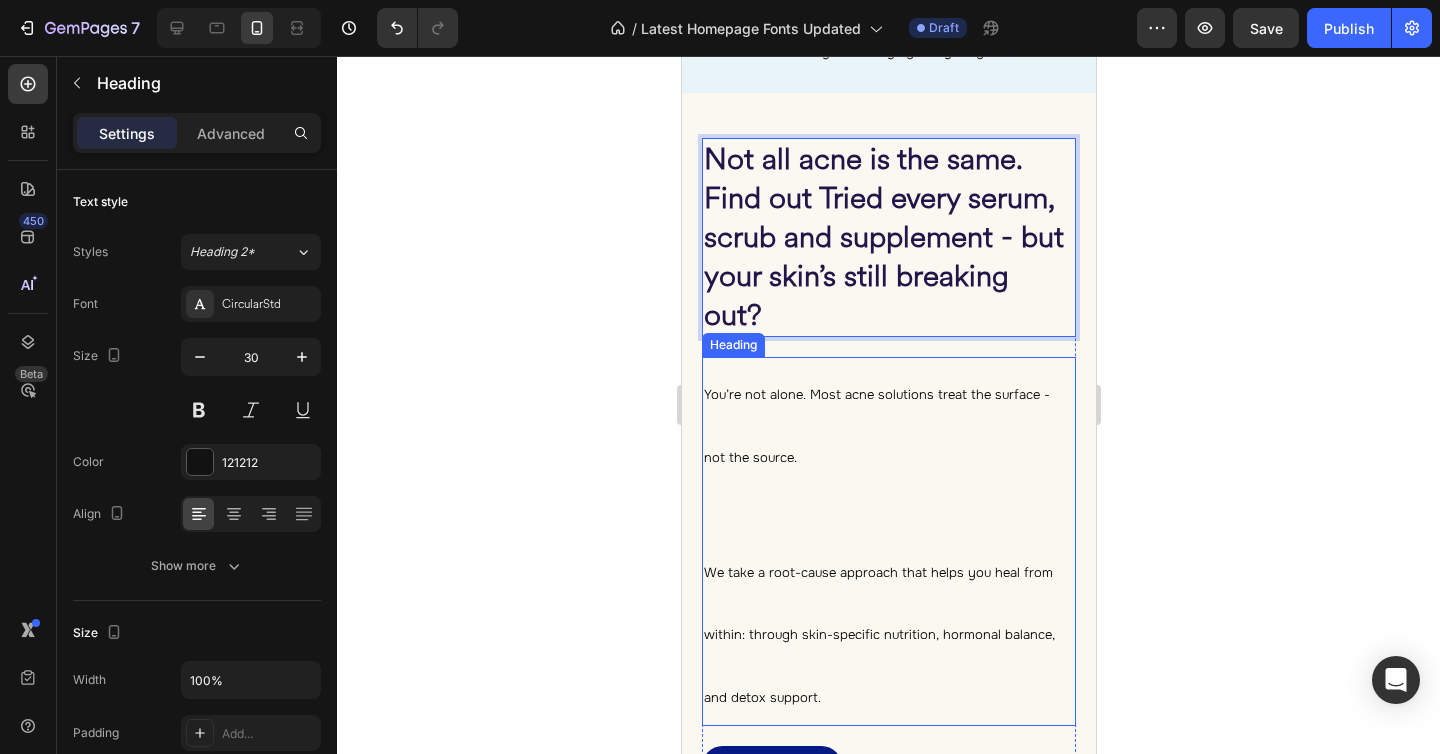 click on "You’re not alone. Most acne solutions treat the surface - not the source.  We take a root-cause approach that helps you heal from within: through skin-specific nutrition, hormonal balance, and detox support." at bounding box center [888, 541] 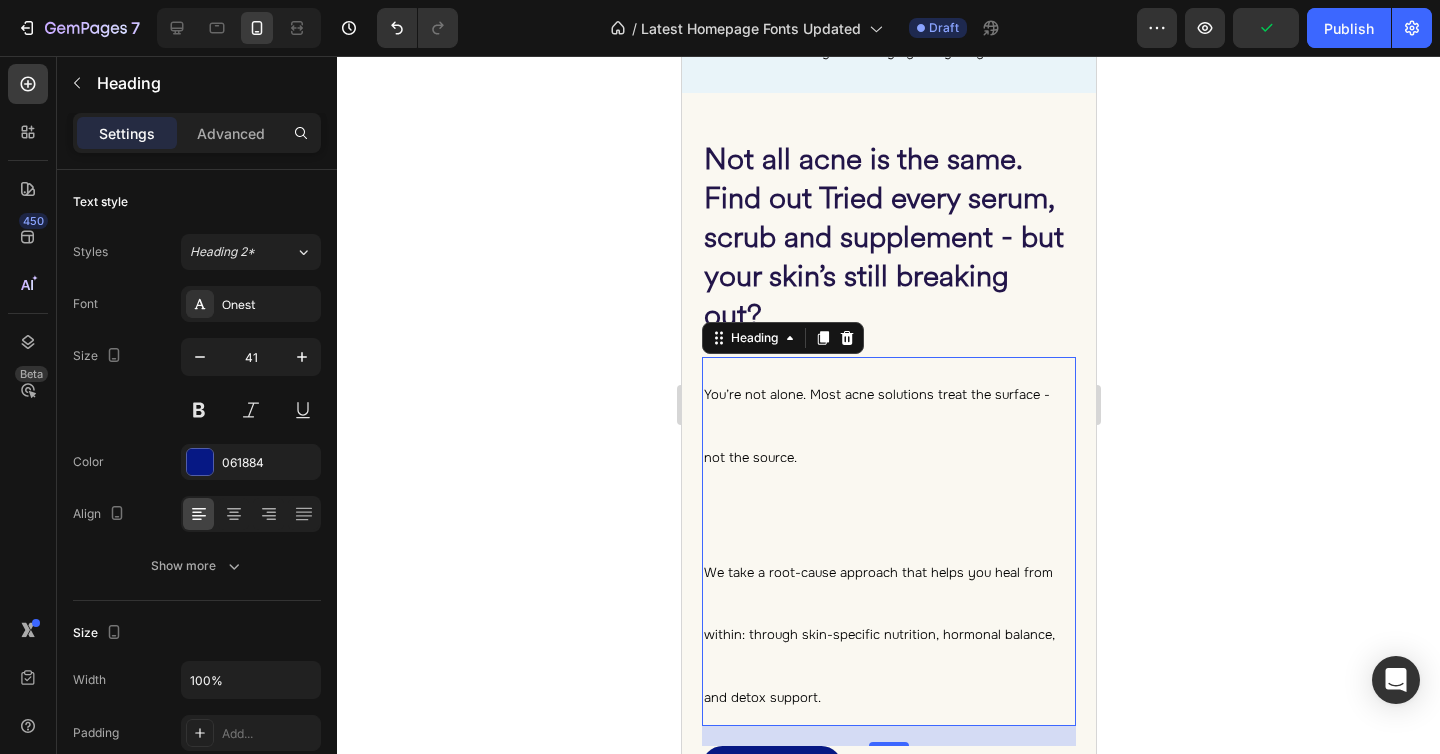 click on "You’re not alone. Most acne solutions treat the surface - not the source.  We take a root-cause approach that helps you heal from within: through skin-specific nutrition, hormonal balance, and detox support." at bounding box center (888, 541) 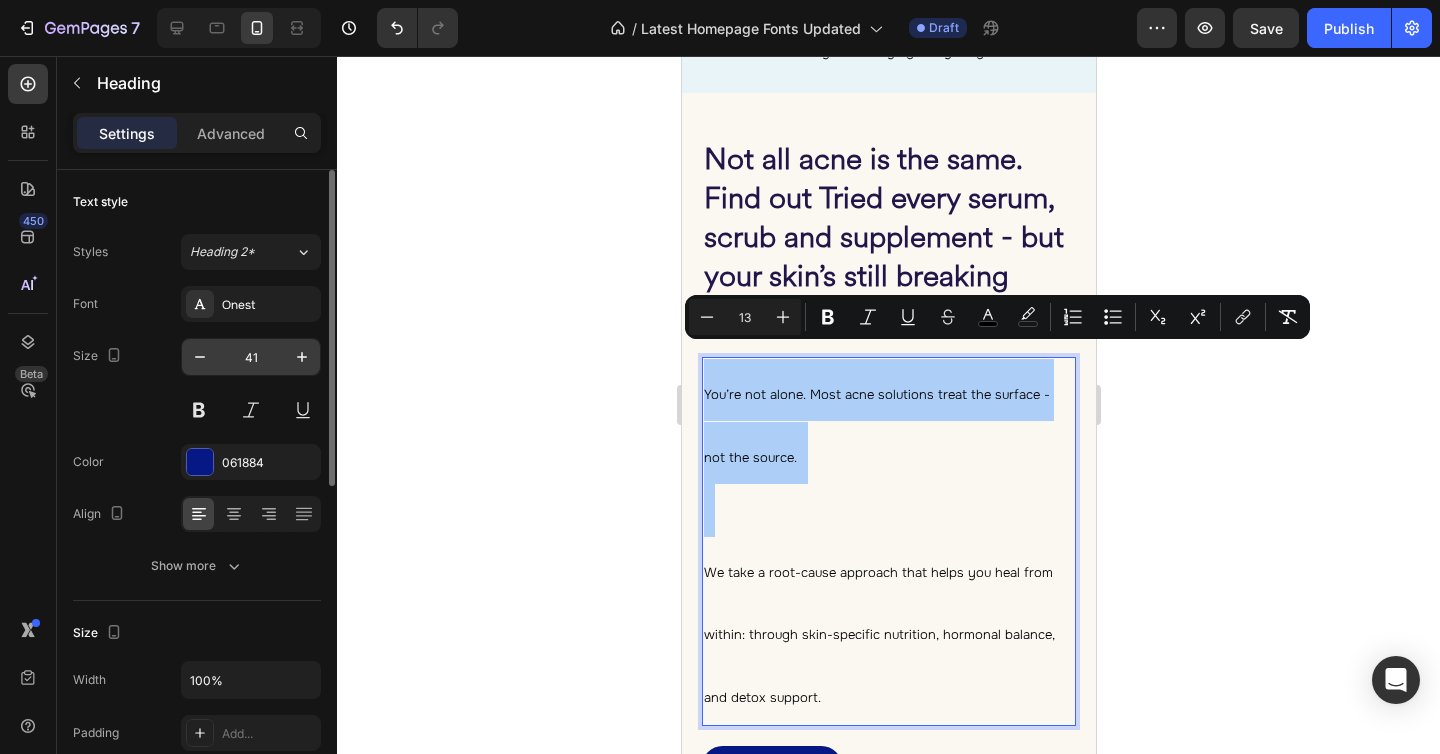 click on "41" at bounding box center (251, 357) 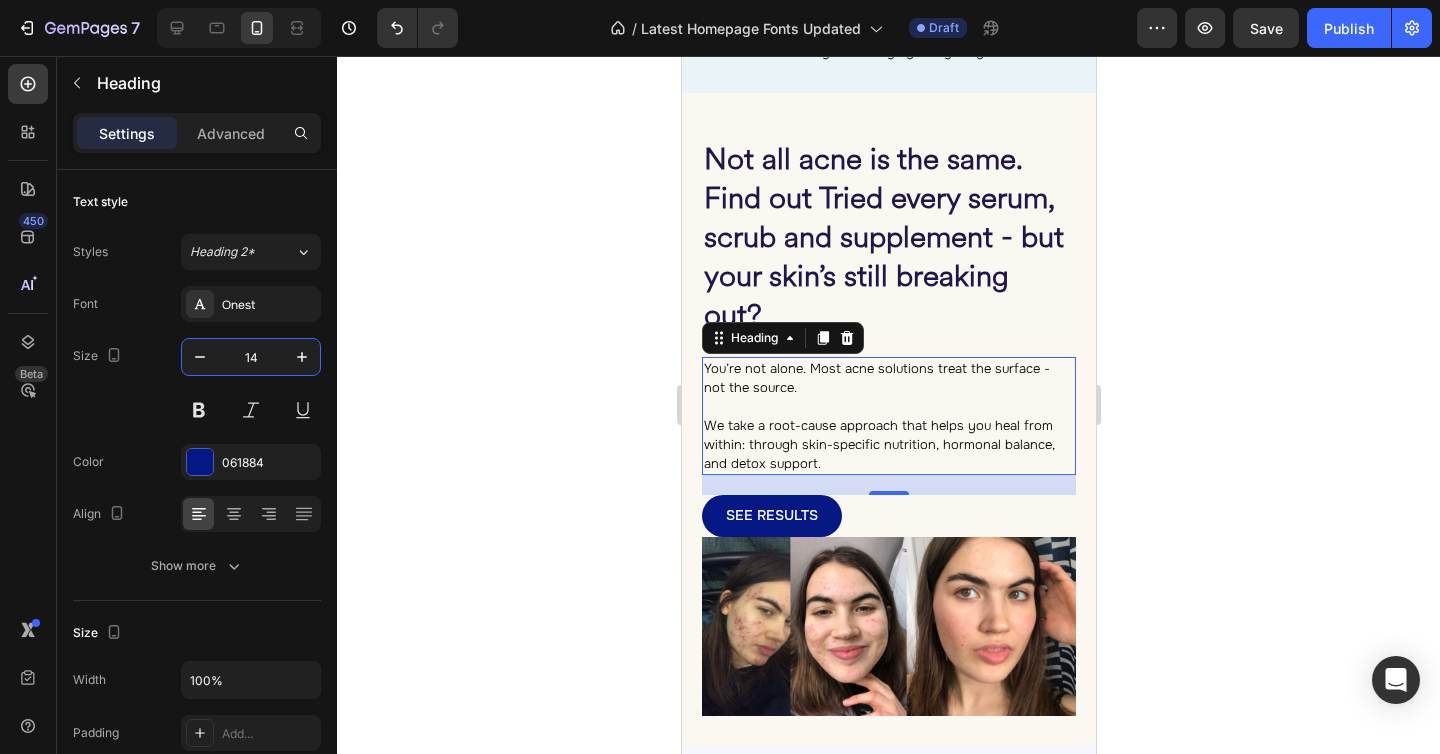 type on "14" 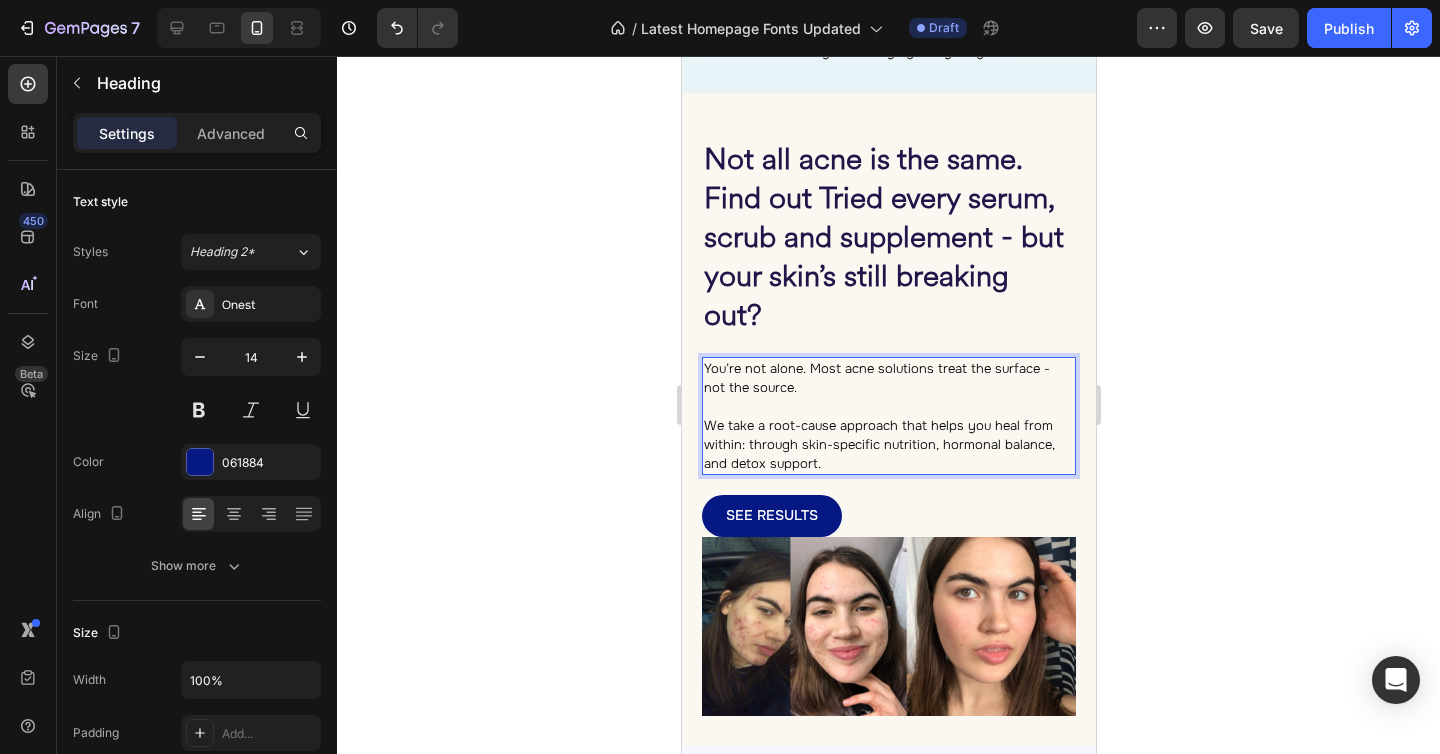 click on "We take a root-cause approach that helps you heal from within: through skin-specific nutrition, hormonal balance, and detox support." at bounding box center [878, 444] 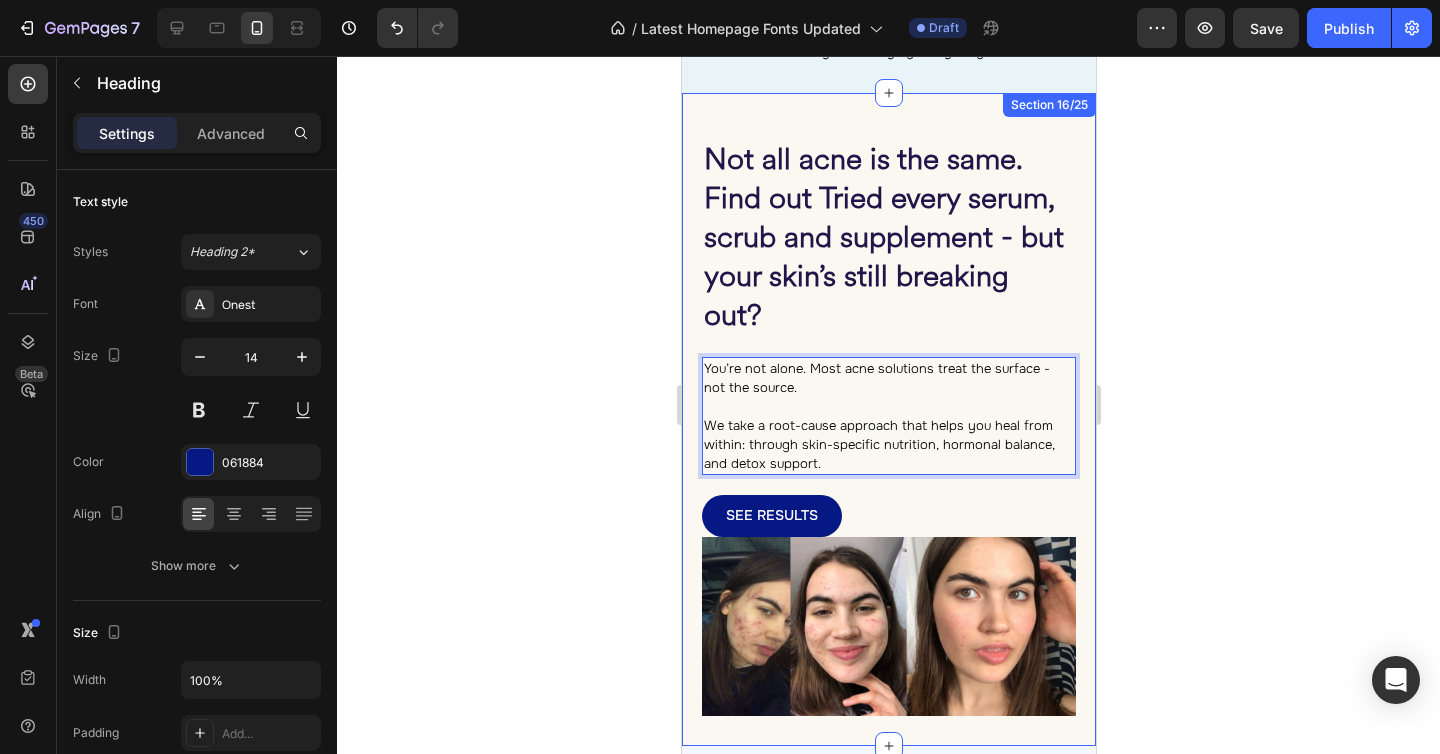 click on "⁠⁠⁠⁠⁠⁠⁠ Not all acne is the same. Find out Tried every serum, scrub and supplement - but your skin’s still breaking out? Heading You’re not alone. Most acne solutions treat the surface - not the source. We take a root-cause approach that helps you heal from within: through skin-specific nutrition, hormonal balance, and detox support. Heading   20 SEE RESULTS Button Row Row Image Row Section 16/25" at bounding box center [888, 419] 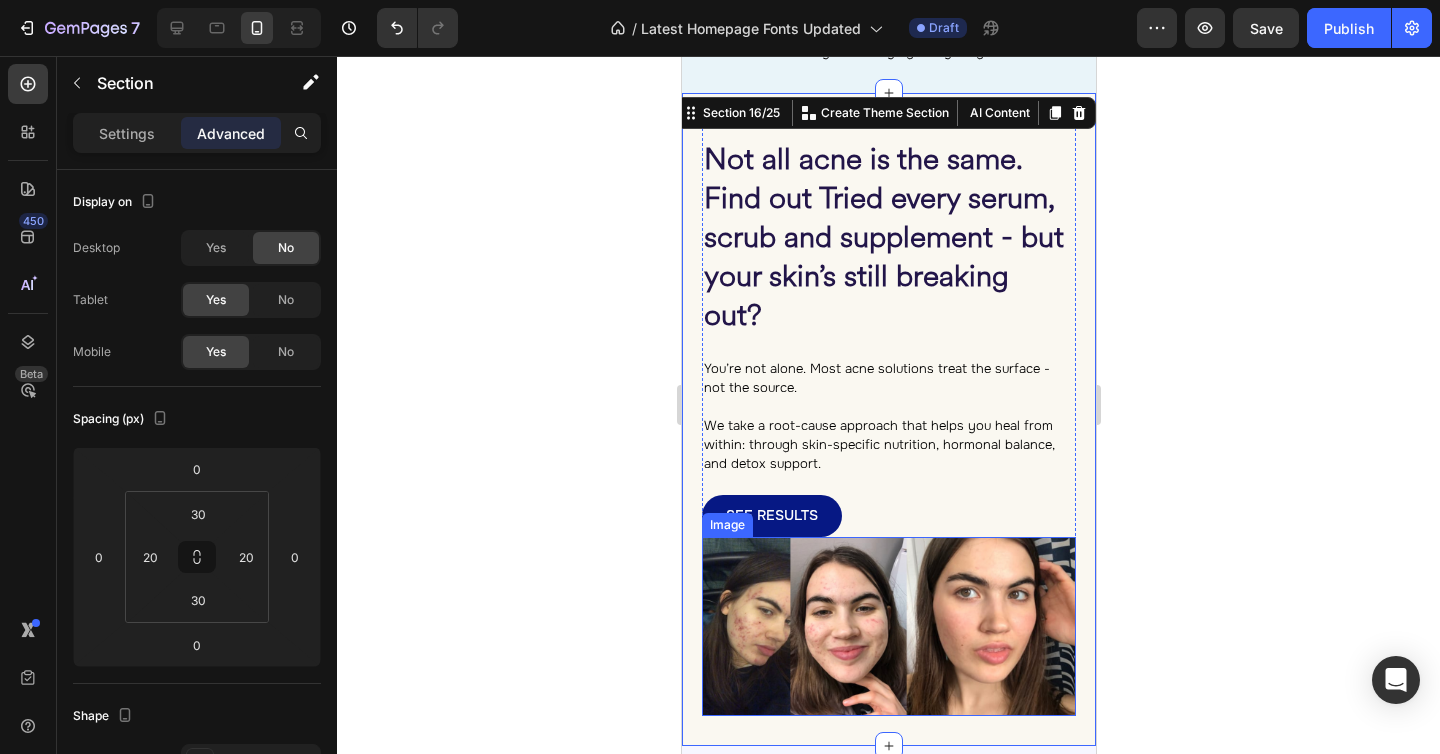 click at bounding box center [888, 626] 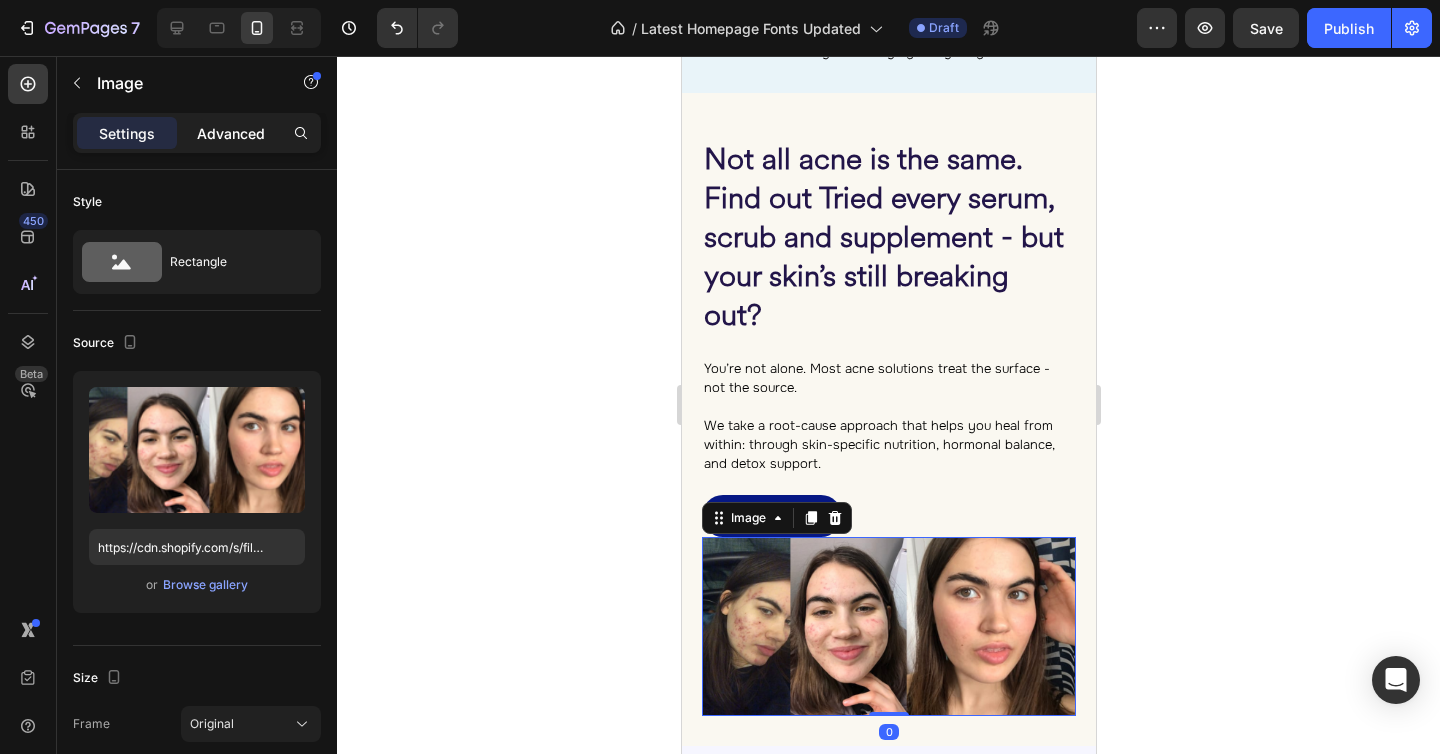 click on "Advanced" at bounding box center (231, 133) 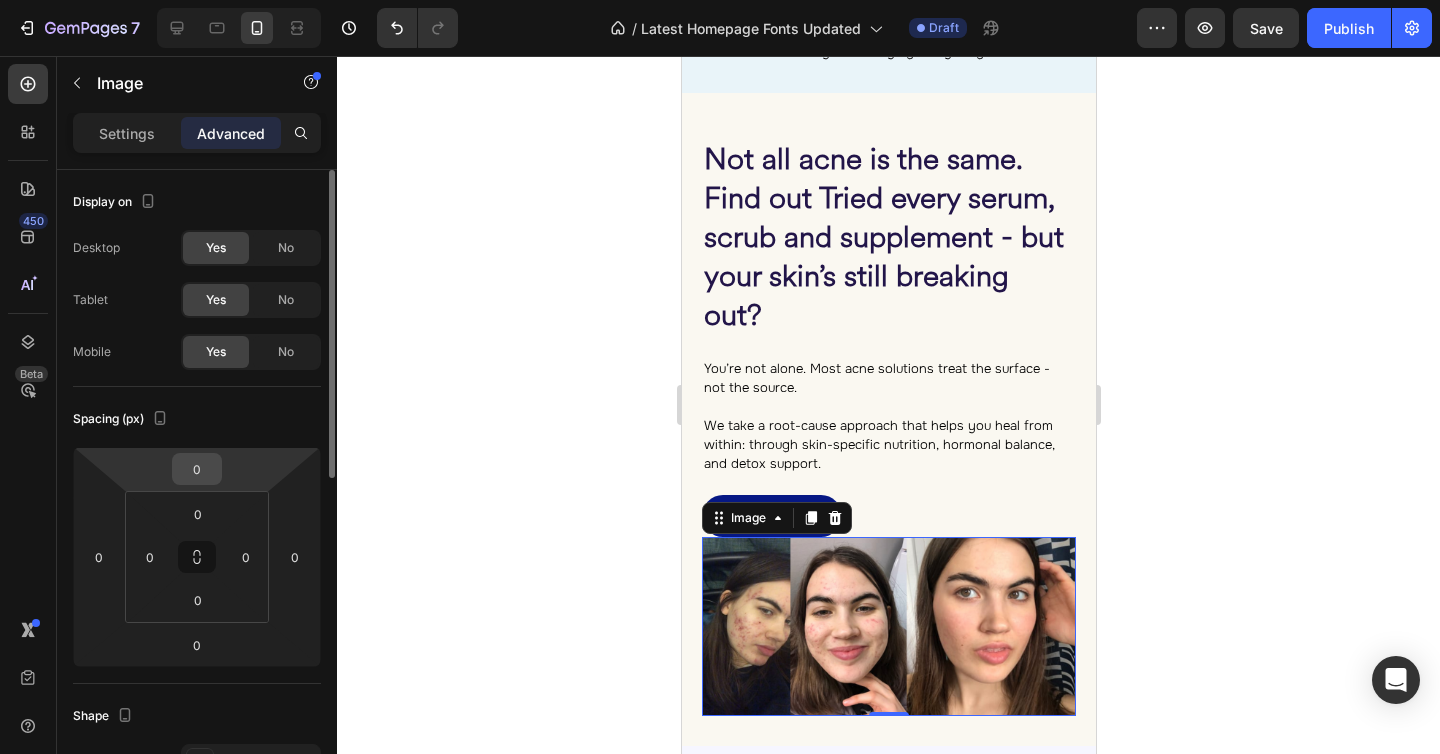 click on "0" at bounding box center (197, 469) 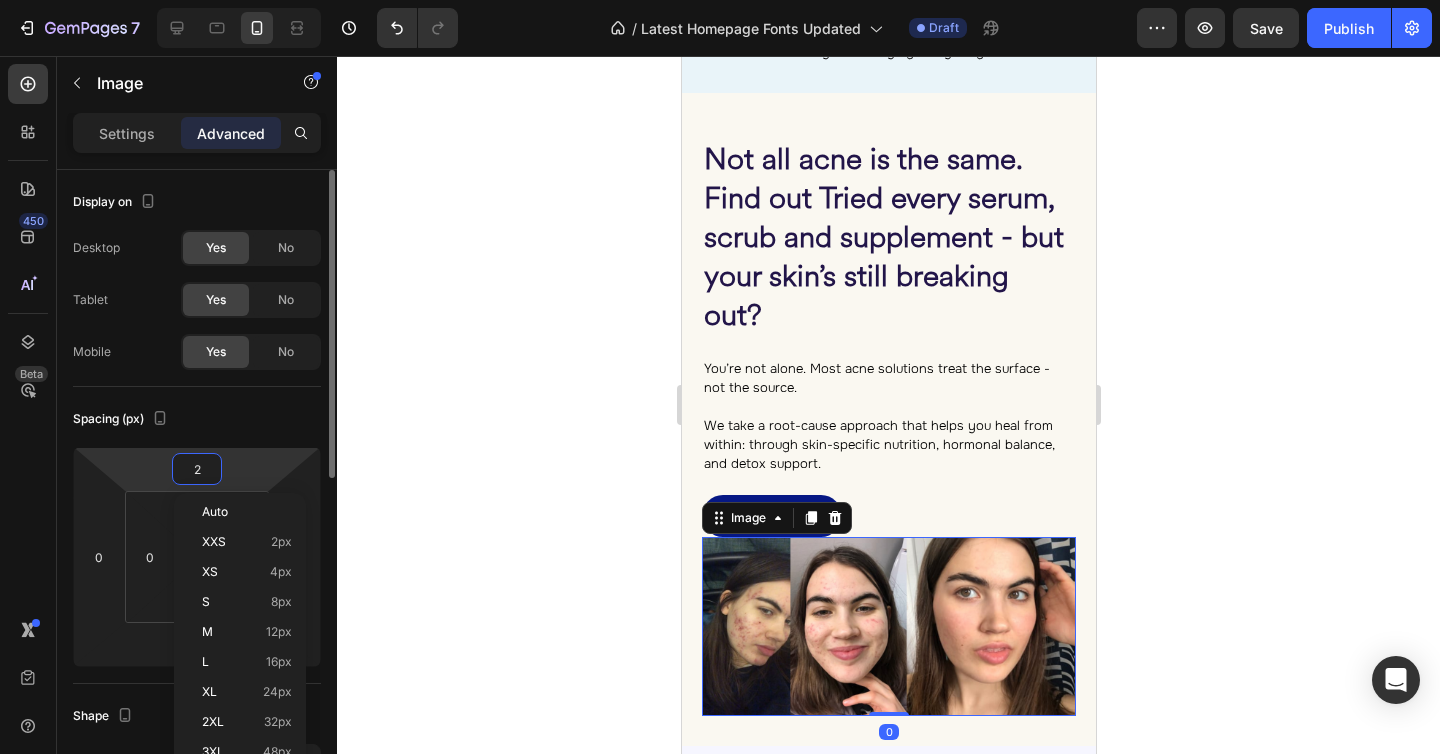 type on "20" 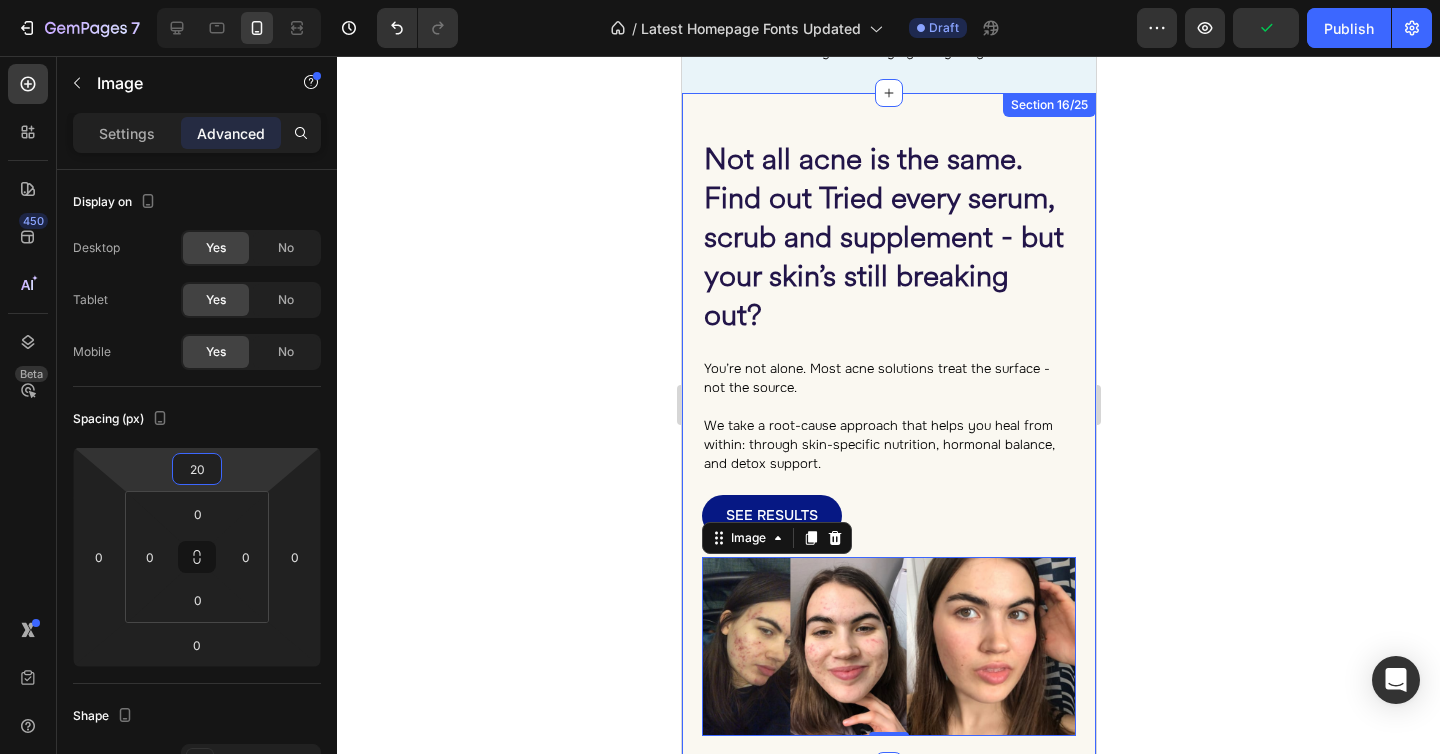 click on "⁠⁠⁠⁠⁠⁠⁠ Not all acne is the same. Find out Tried every serum, scrub and supplement - but your skin’s still breaking out? Heading ⁠⁠⁠⁠⁠⁠⁠ You’re not alone. Most acne solutions treat the surface - not the source. We take a root-cause approach that helps you heal from within: through skin-specific nutrition, hormonal balance, and detox support. Heading SEE RESULTS Button Row Row Image   0 Row Section 16/25" at bounding box center [888, 429] 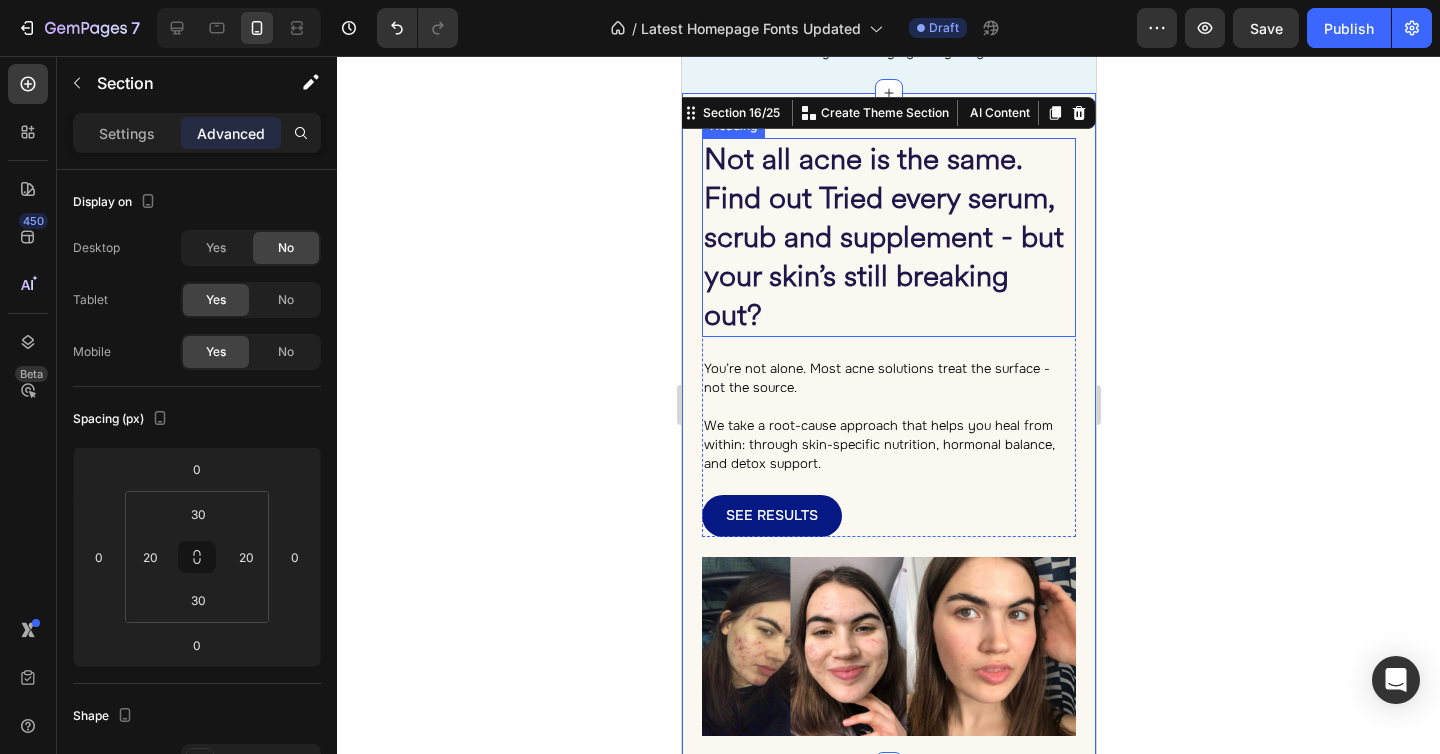 click on "Not all acne is the same. Find out Tried every serum, scrub and supplement - but your skin’s still breaking out?" at bounding box center [883, 237] 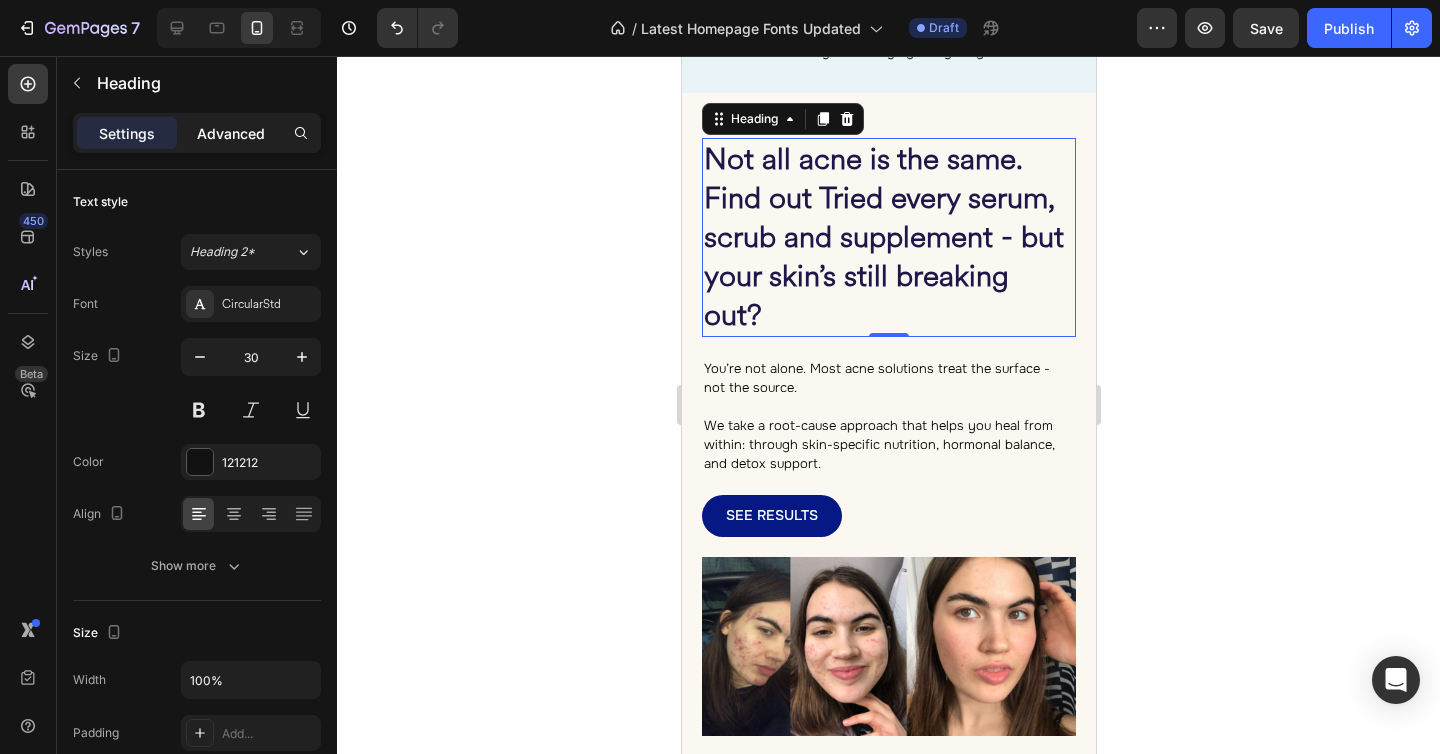 click on "Advanced" at bounding box center [231, 133] 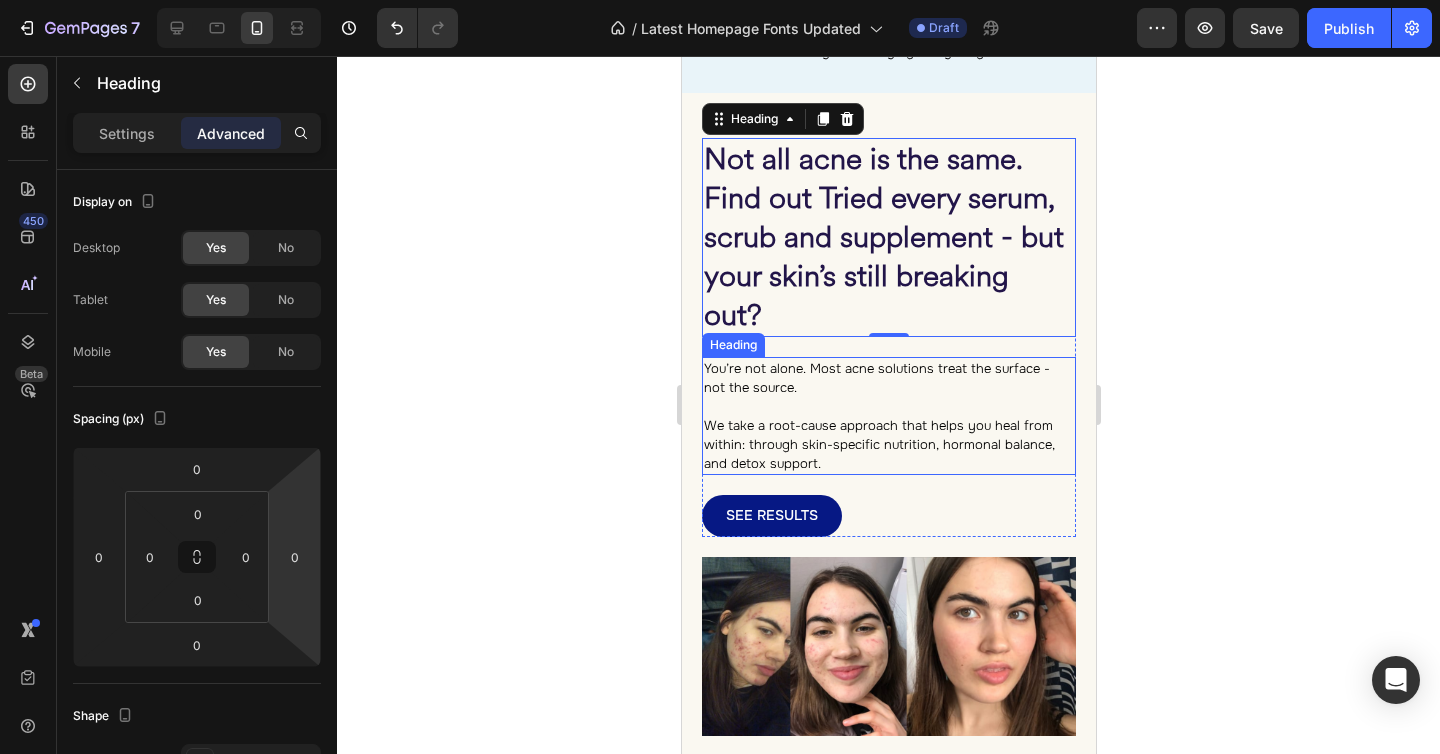 click on "⁠⁠⁠⁠⁠⁠⁠ You’re not alone. Most acne solutions treat the surface - not the source. We take a root-cause approach that helps you heal from within: through skin-specific nutrition, hormonal balance, and detox support." at bounding box center [888, 416] 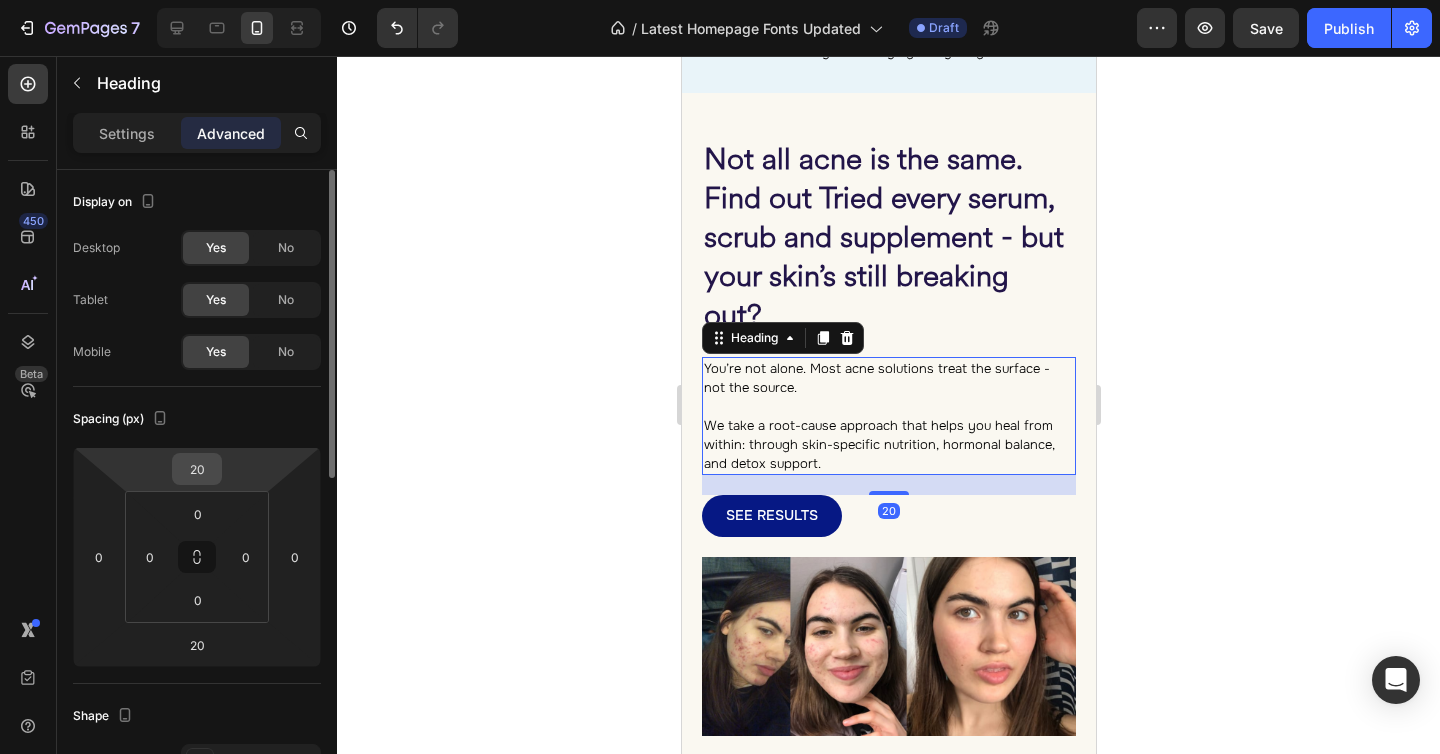 click on "20" at bounding box center (197, 469) 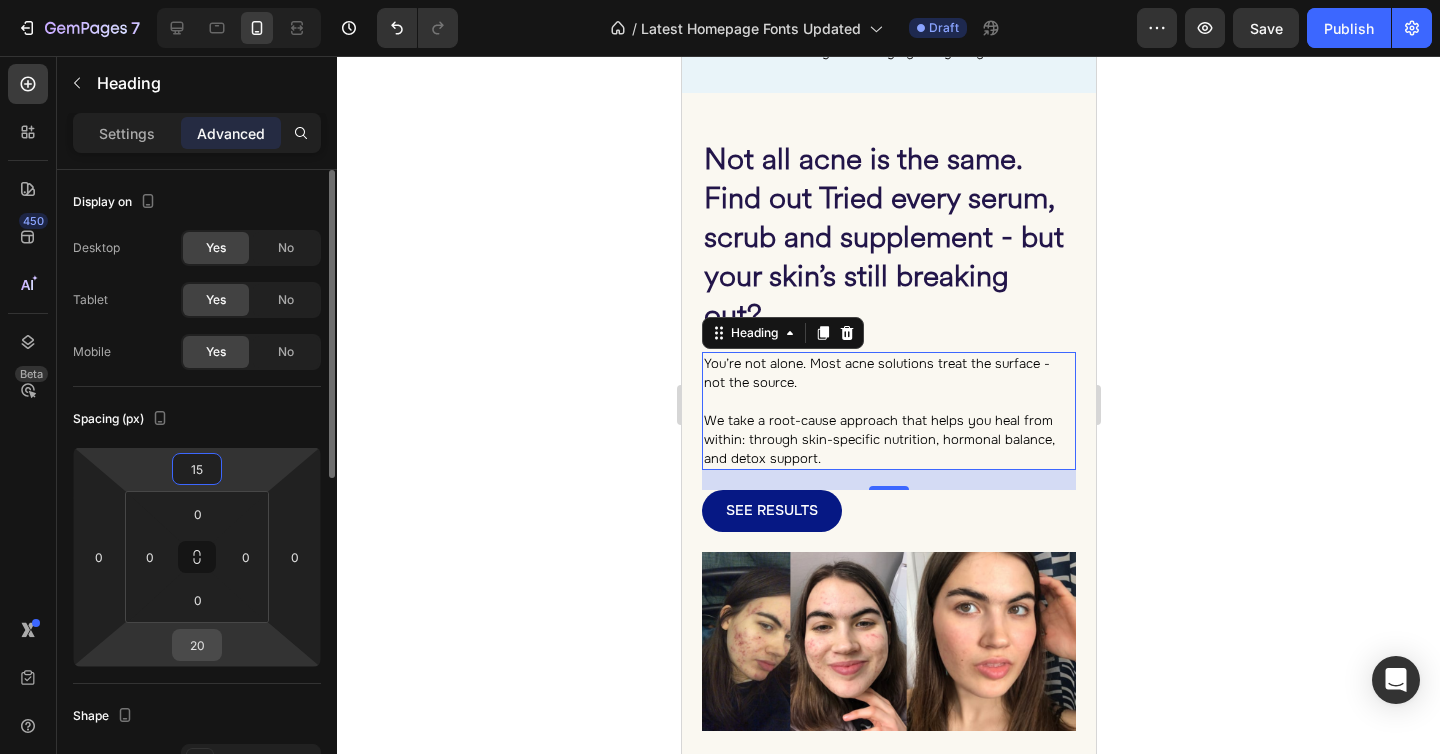 type on "15" 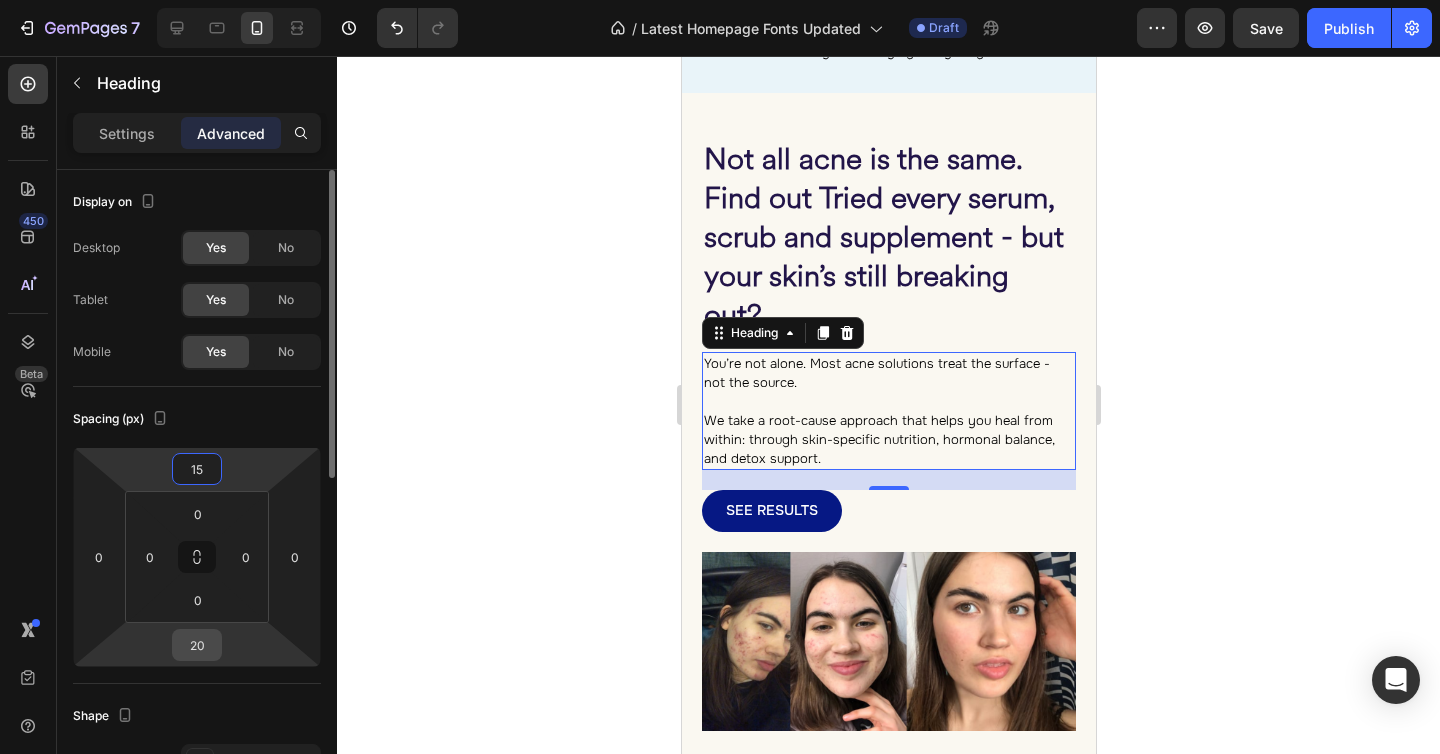 click on "20" at bounding box center [197, 645] 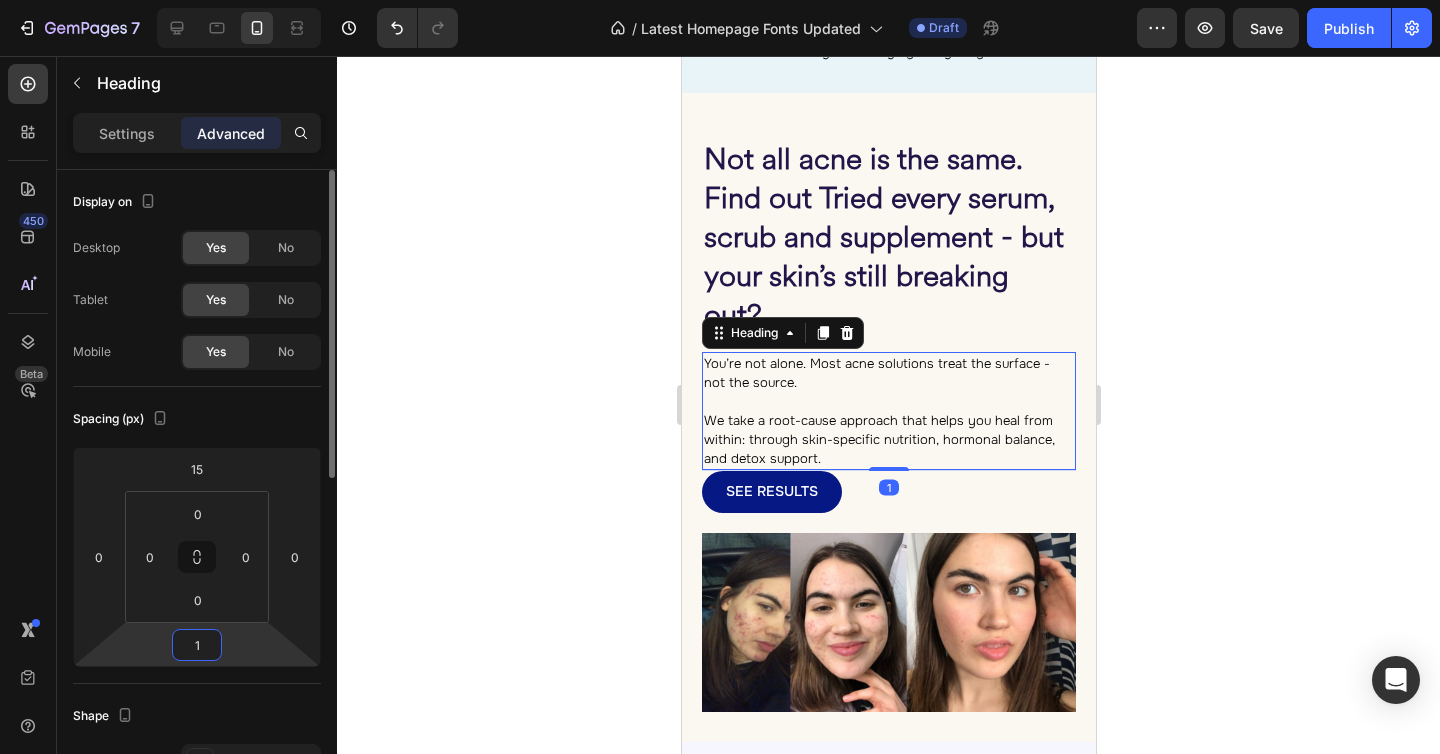 type on "15" 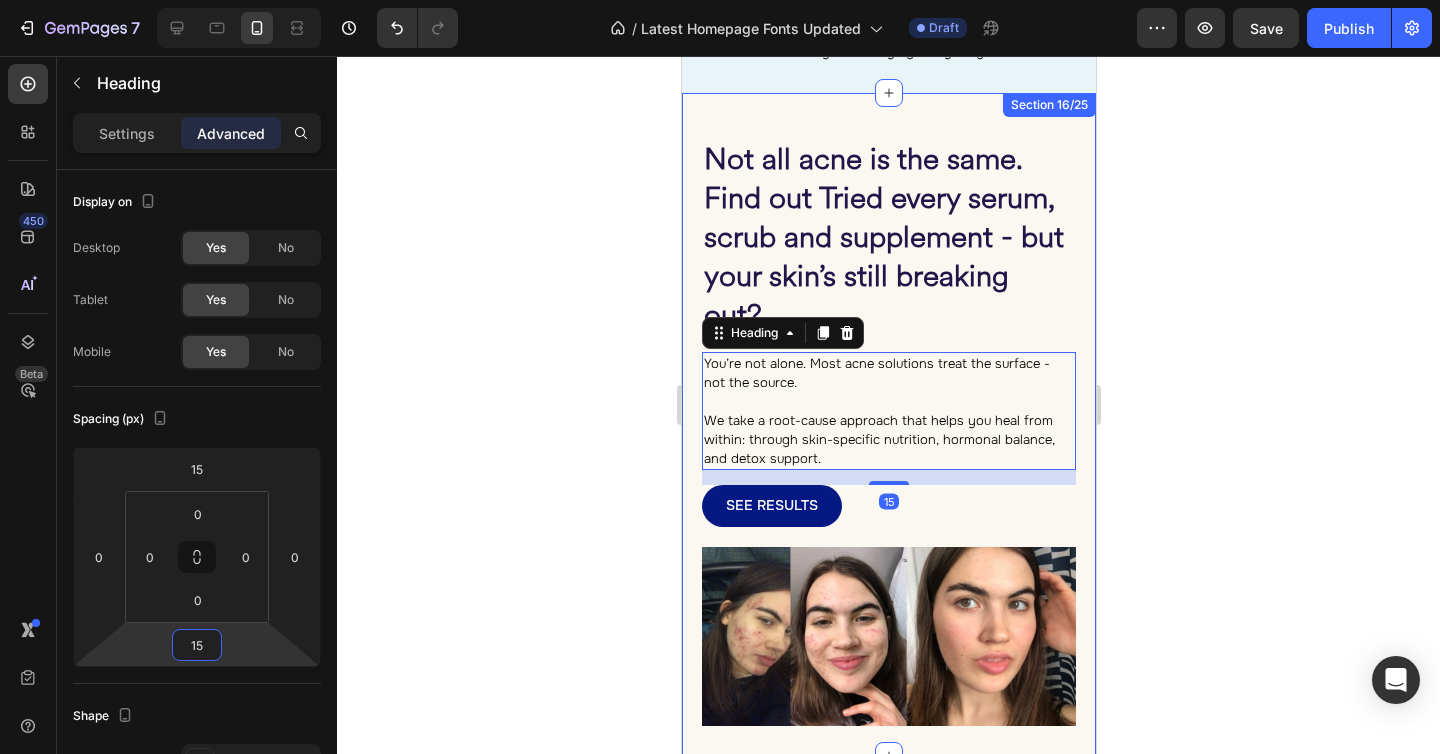 click on "⁠⁠⁠⁠⁠⁠⁠ Not all acne is the same. Find out Tried every serum, scrub and supplement - but your skin’s still breaking out? Heading ⁠⁠⁠⁠⁠⁠⁠ You’re not alone. Most acne solutions treat the surface - not the source. We take a root-cause approach that helps you heal from within: through skin-specific nutrition, hormonal balance, and detox support. Heading   15 SEE RESULTS Button Row Row Image Row Section 16/25" at bounding box center [888, 424] 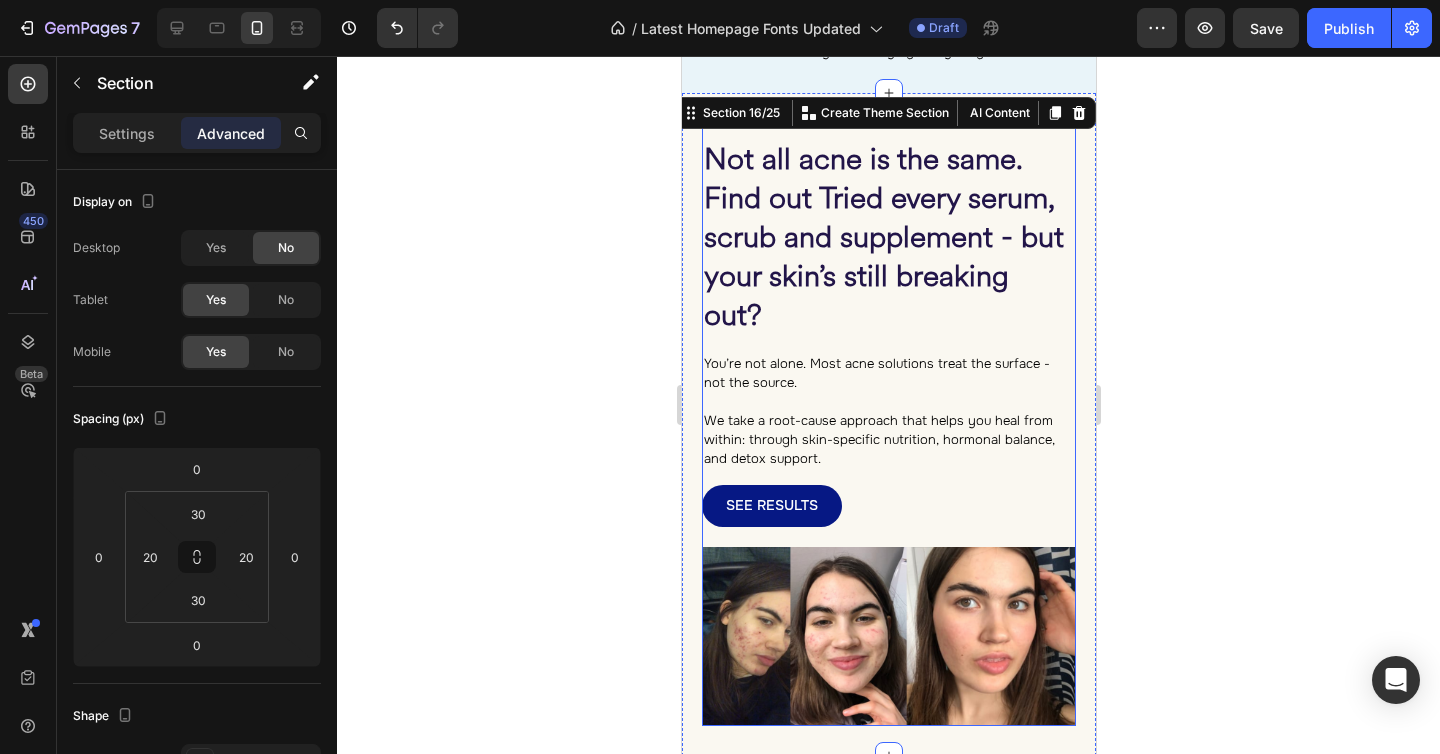 click on "SEE RESULTS Button" at bounding box center [888, 505] 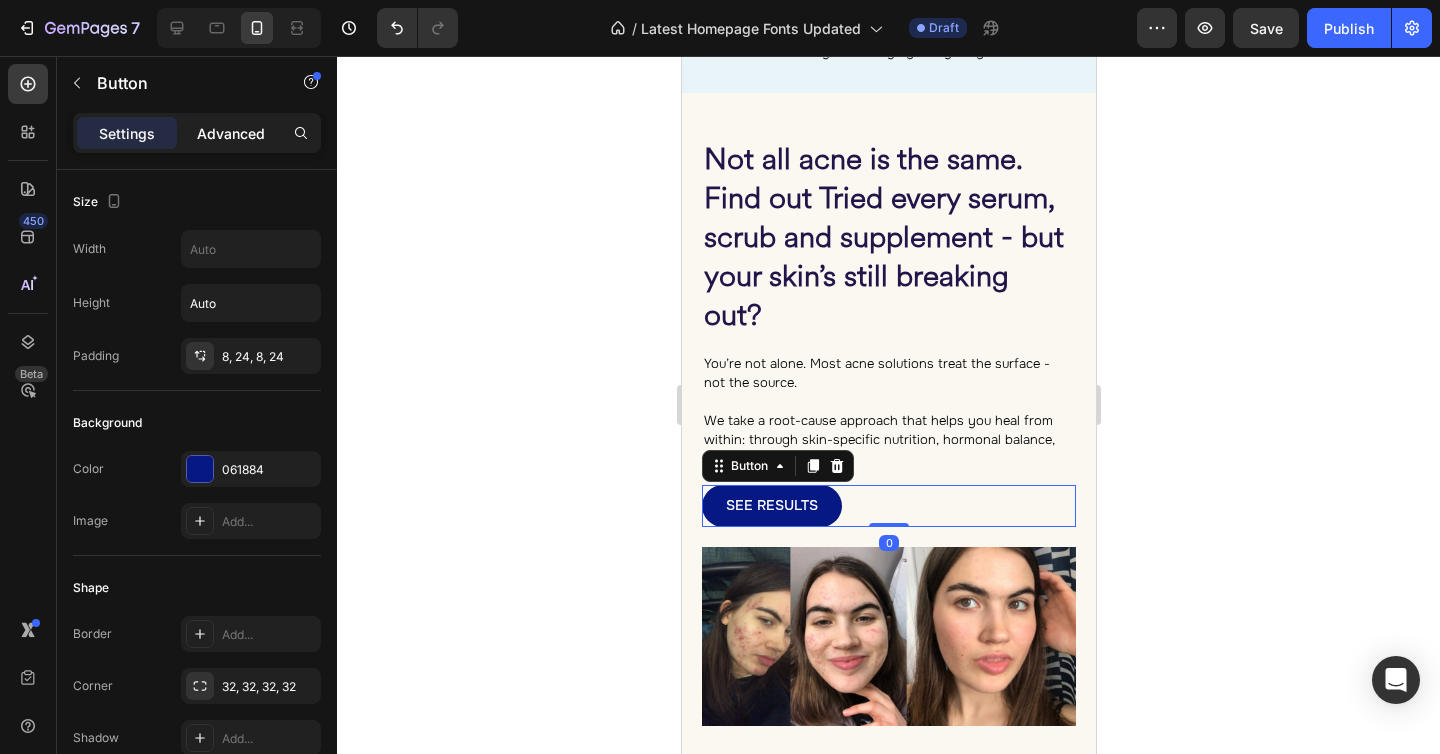 click on "Advanced" at bounding box center [231, 133] 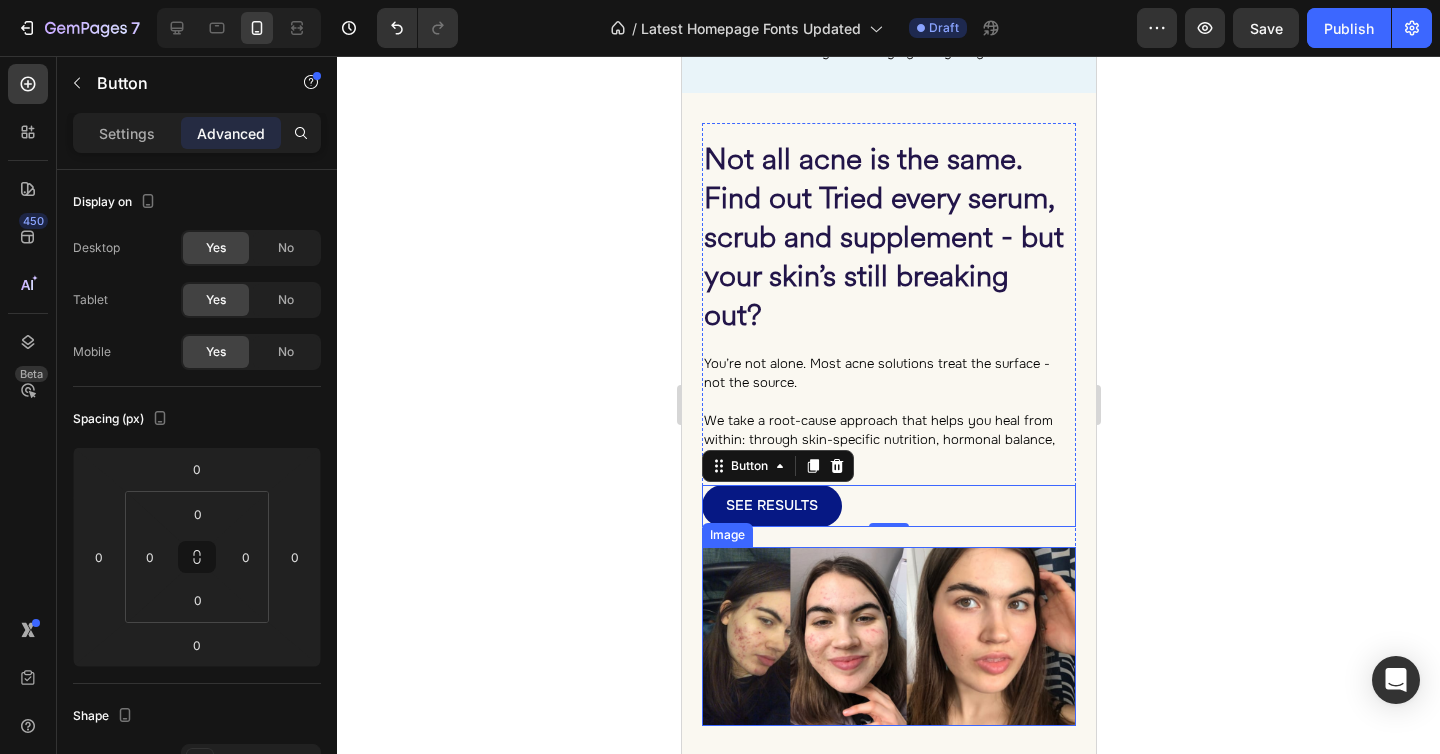 click at bounding box center (888, 636) 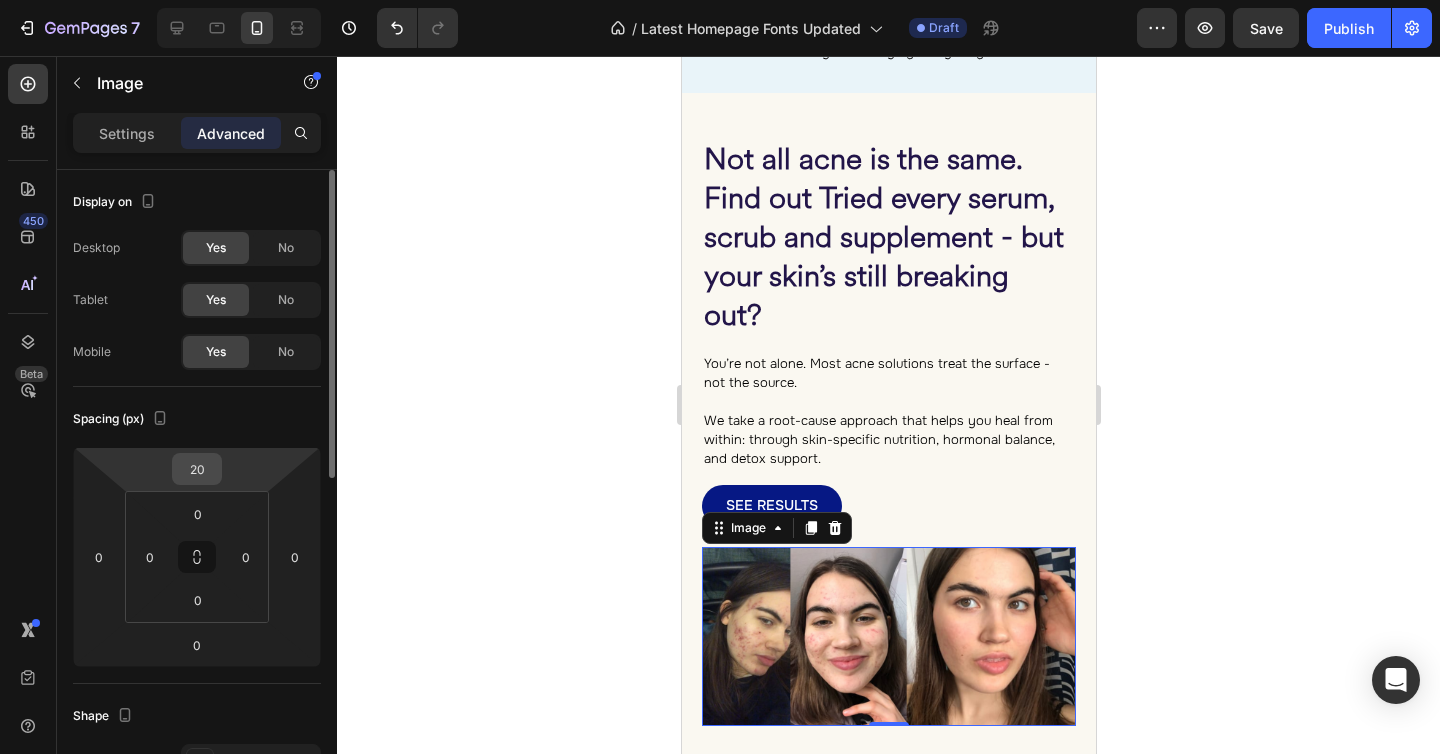 click on "20" at bounding box center [197, 469] 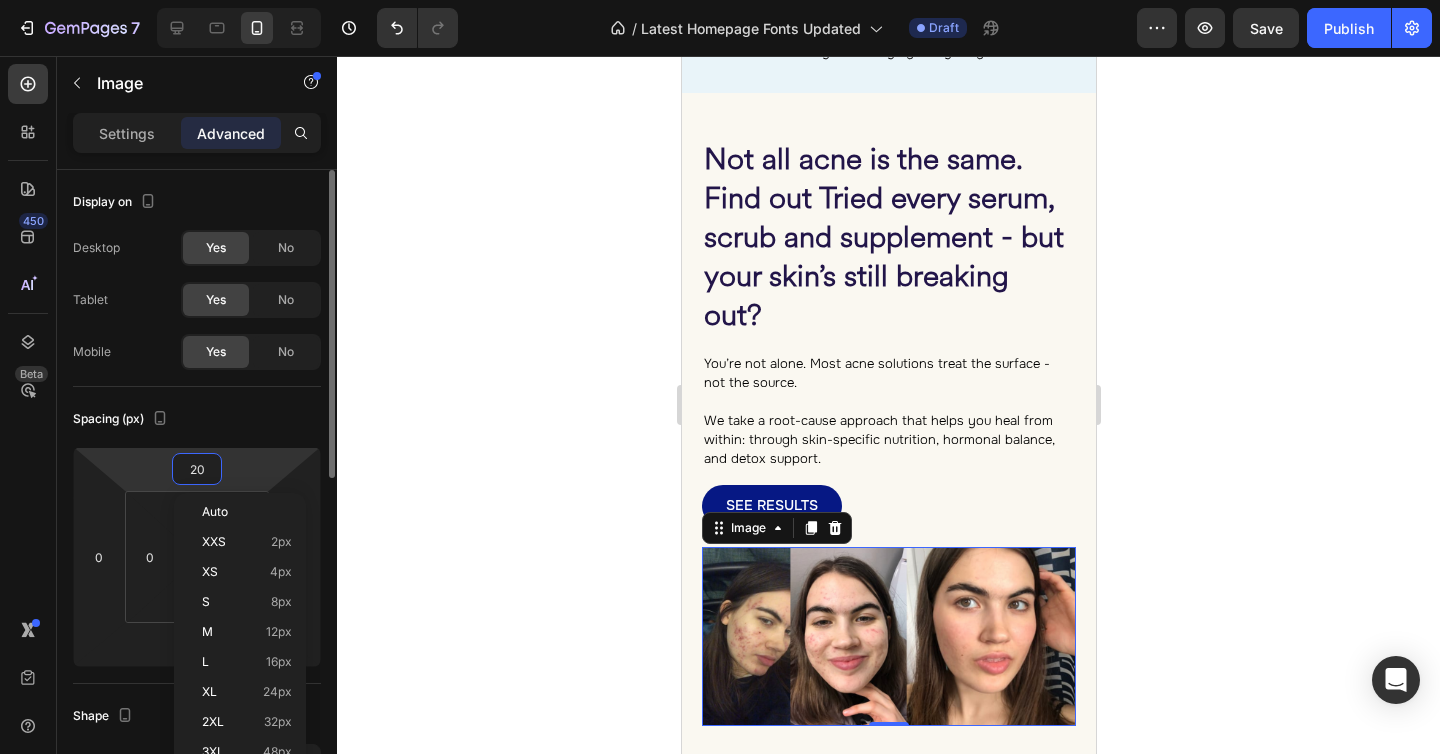 type on "0" 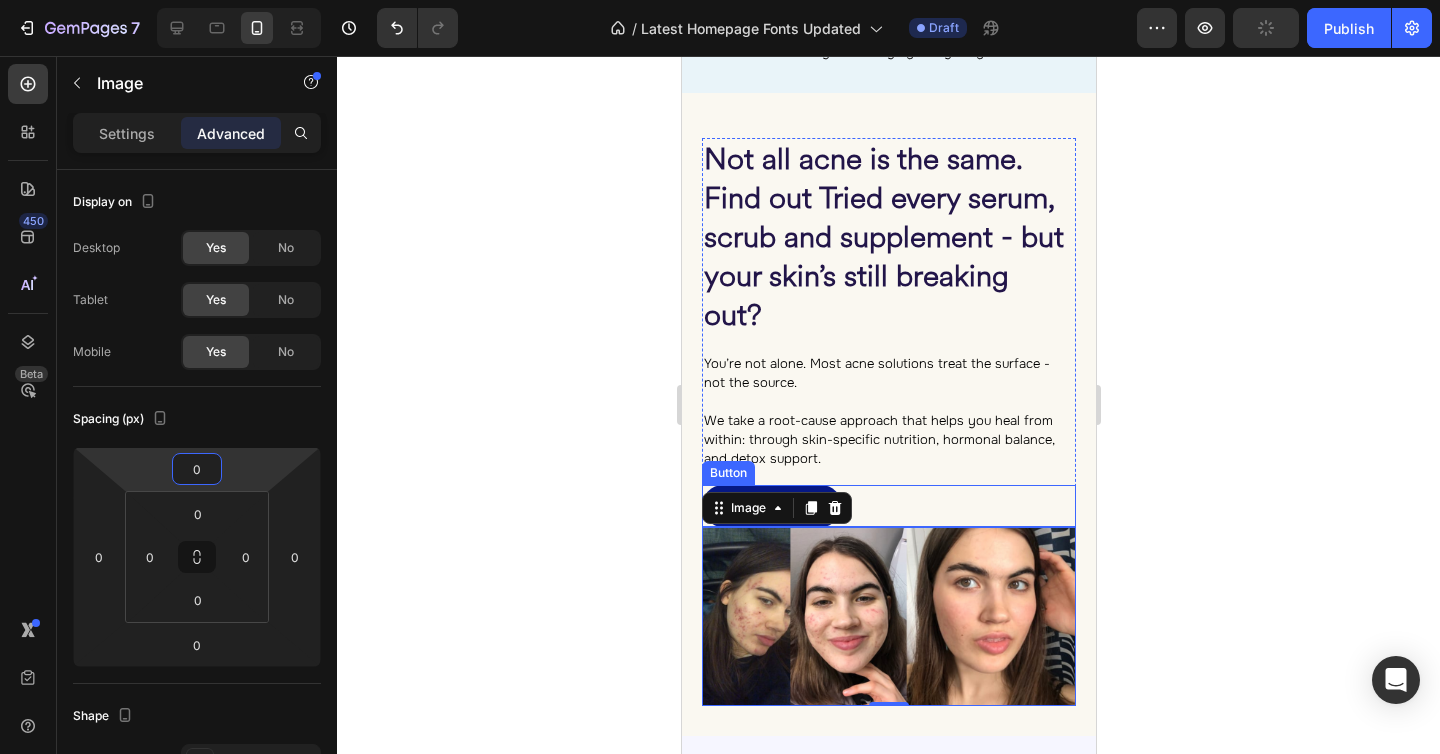 click on "SEE RESULTS Button" at bounding box center [888, 505] 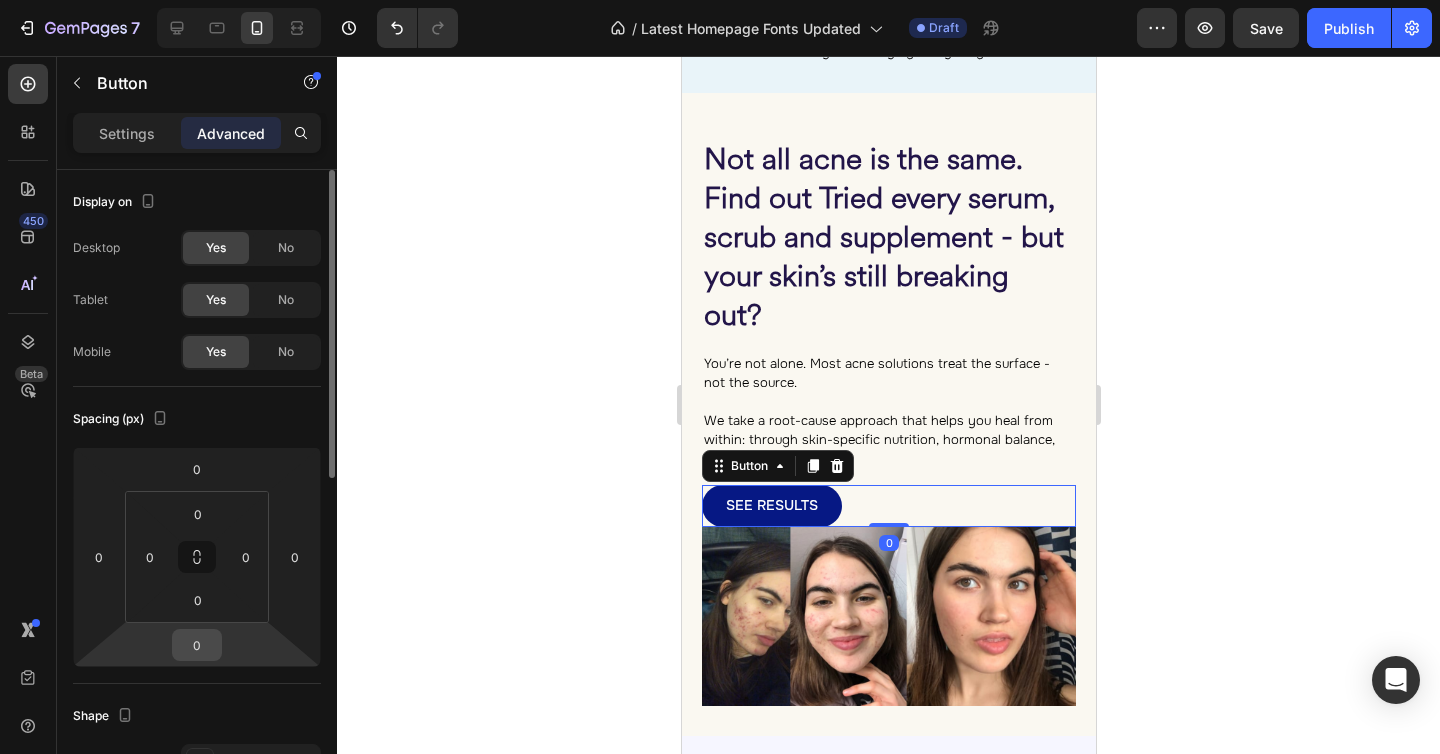 click on "0" at bounding box center [197, 645] 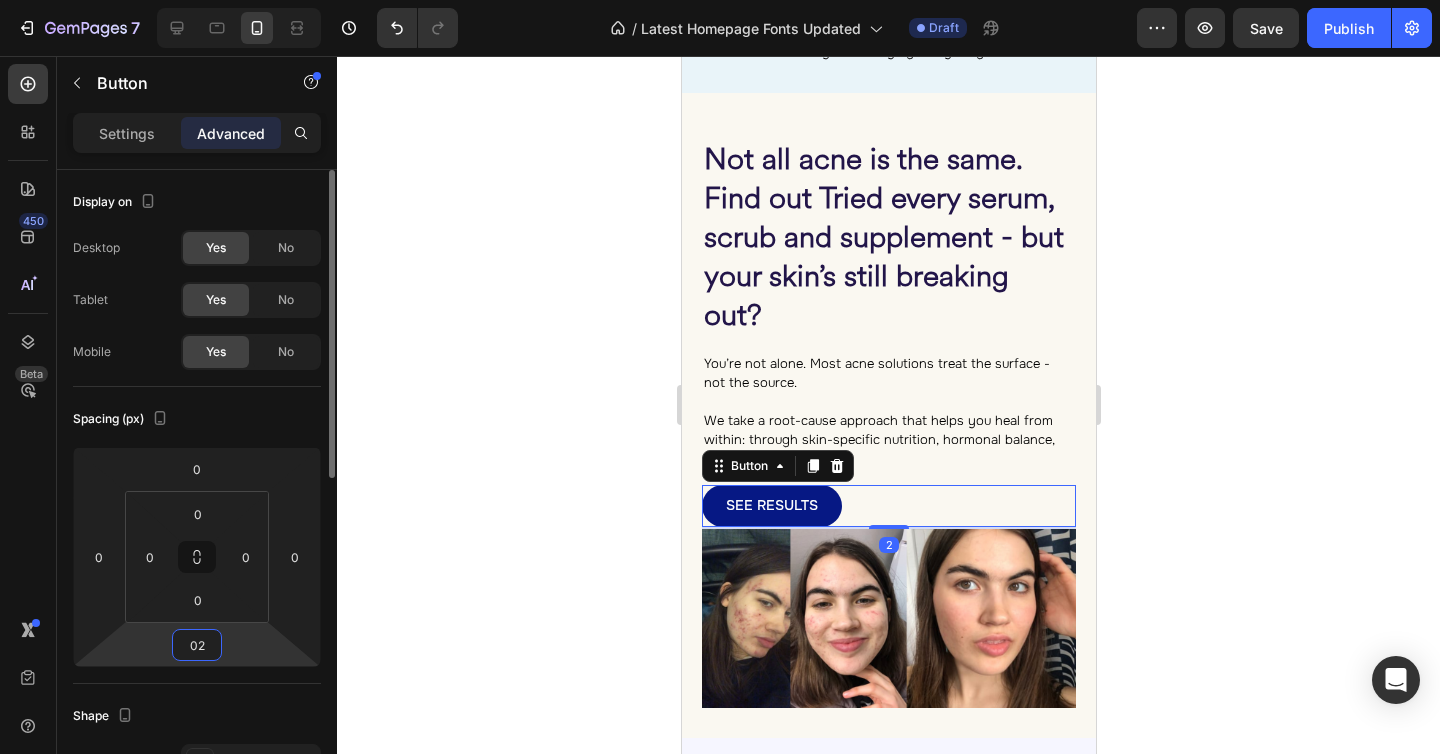 type on "0" 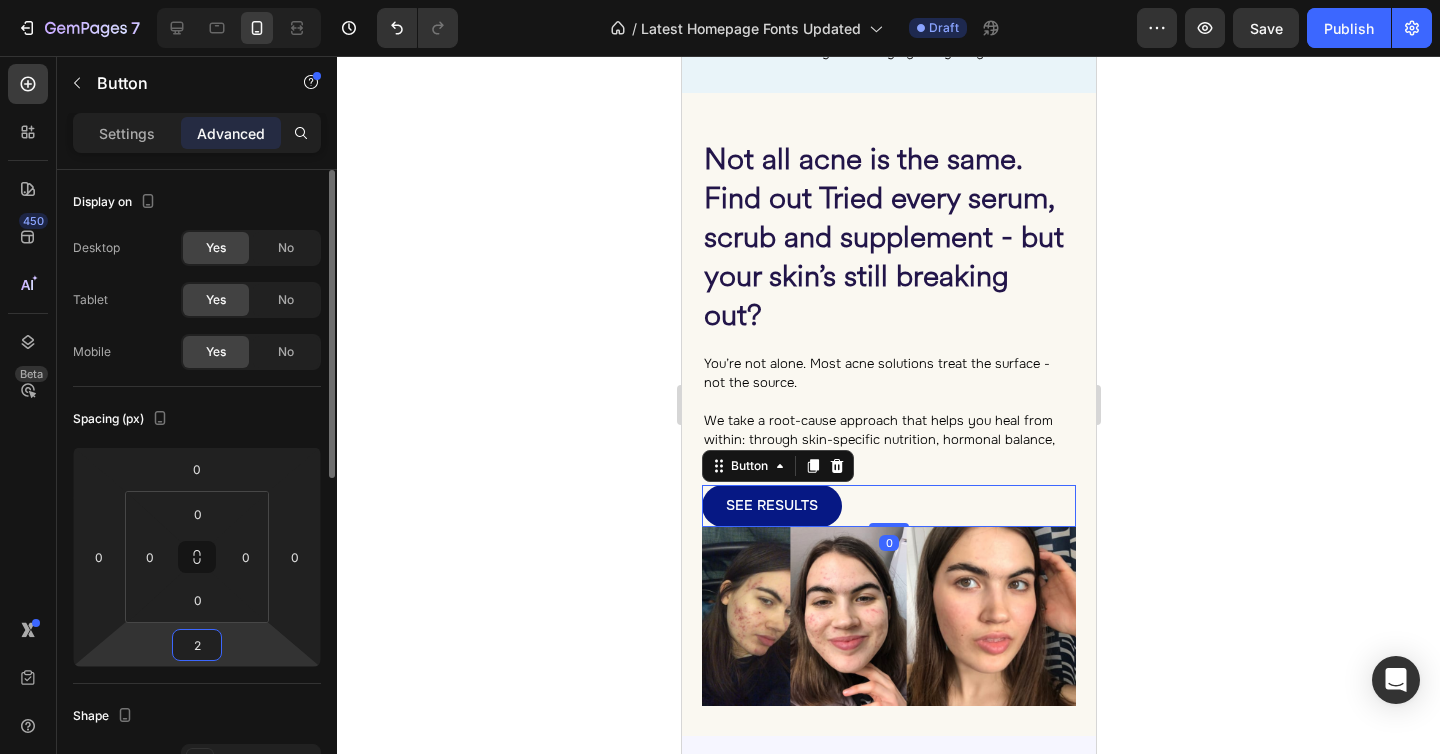 type on "20" 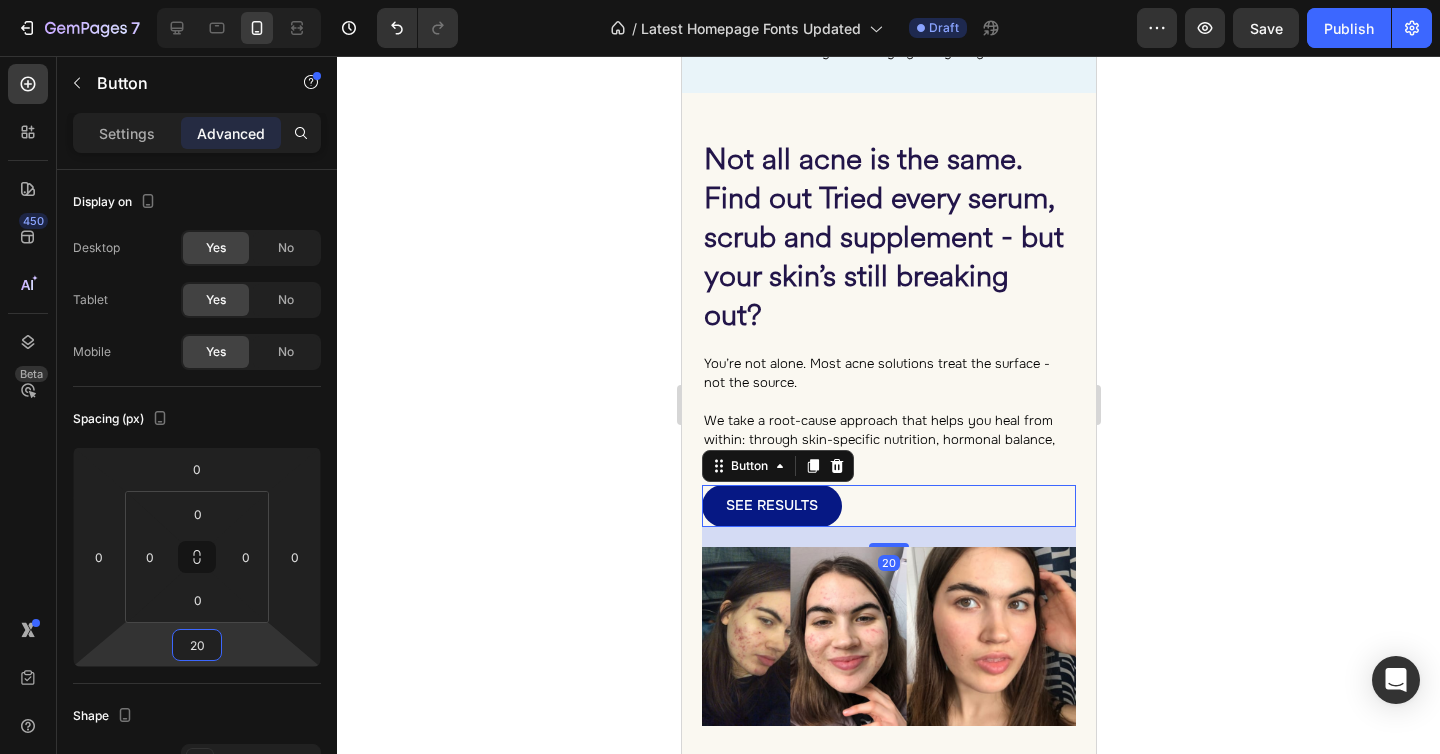 click on "Not all acne is the same. Find out Tried every serum, scrub and supplement - but your skin’s still breaking out?" at bounding box center (883, 237) 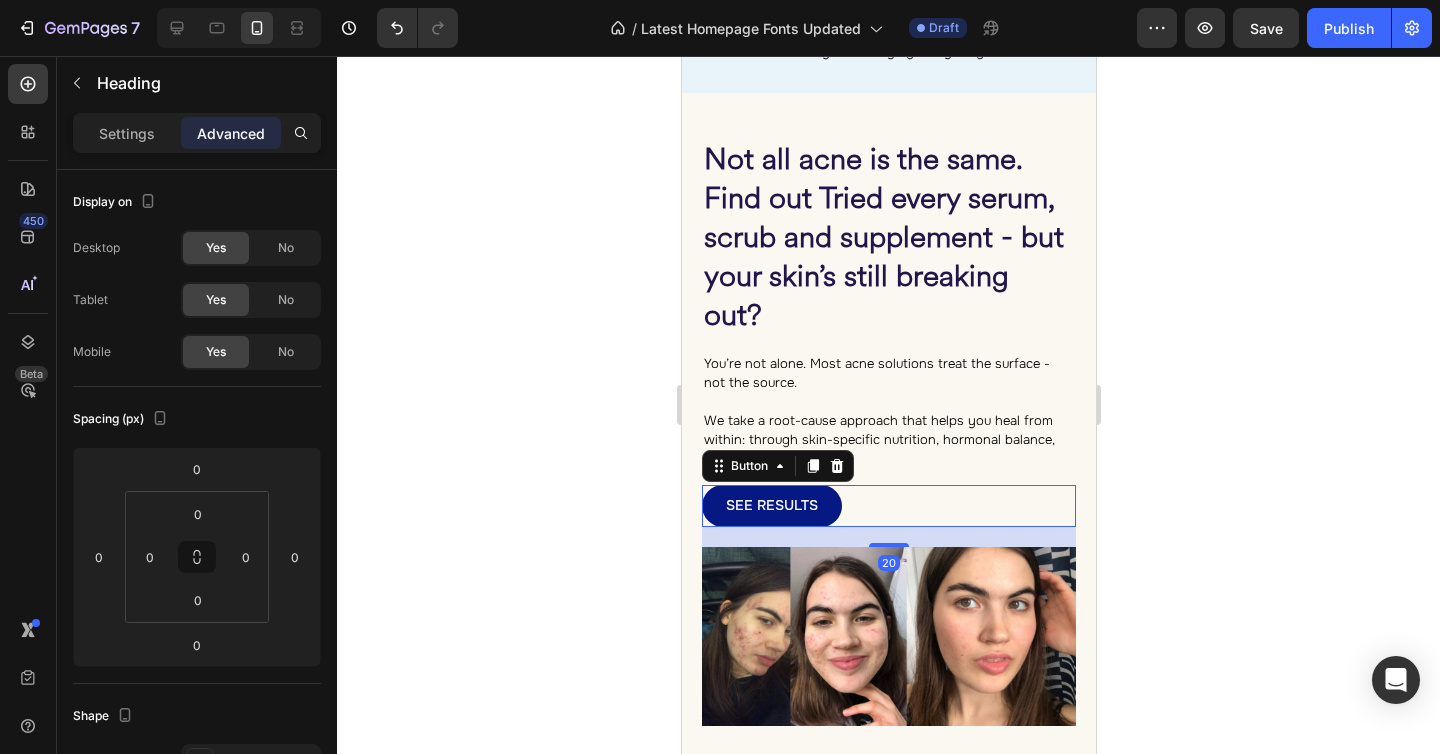 click on "⁠⁠⁠⁠⁠⁠⁠ Not all acne is the same. Find out Tried every serum, scrub and supplement - but your skin’s still breaking out? Heading ⁠⁠⁠⁠⁠⁠⁠ You’re not alone. Most acne solutions treat the surface - not the source. We take a root-cause approach that helps you heal from within: through skin-specific nutrition, hormonal balance, and detox support. Heading SEE RESULTS Button   20 Row Row Image Row Section 16/25" at bounding box center [888, 424] 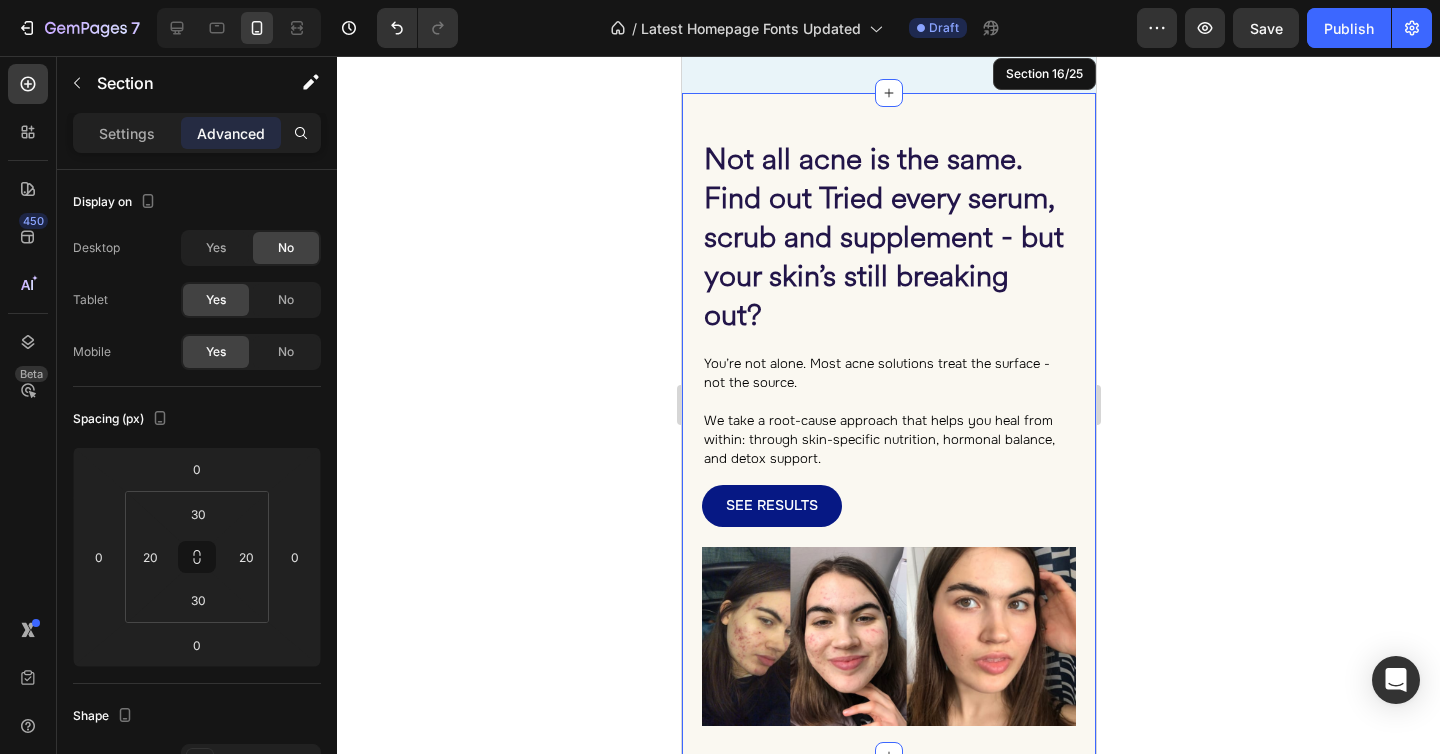 scroll, scrollTop: 3129, scrollLeft: 0, axis: vertical 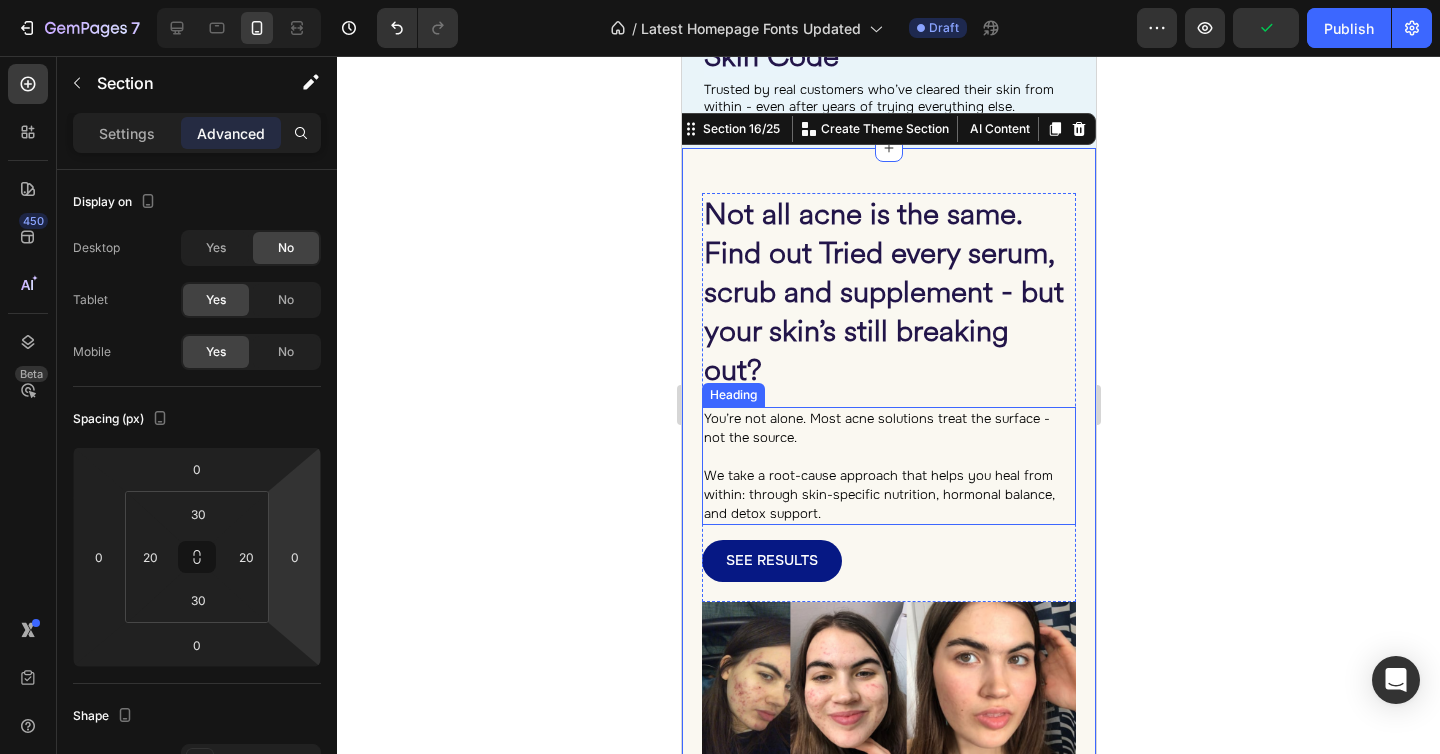 click on "⁠⁠⁠⁠⁠⁠⁠ You’re not alone. Most acne solutions treat the surface - not the source. We take a root-cause approach that helps you heal from within: through skin-specific nutrition, hormonal balance, and detox support." at bounding box center [888, 466] 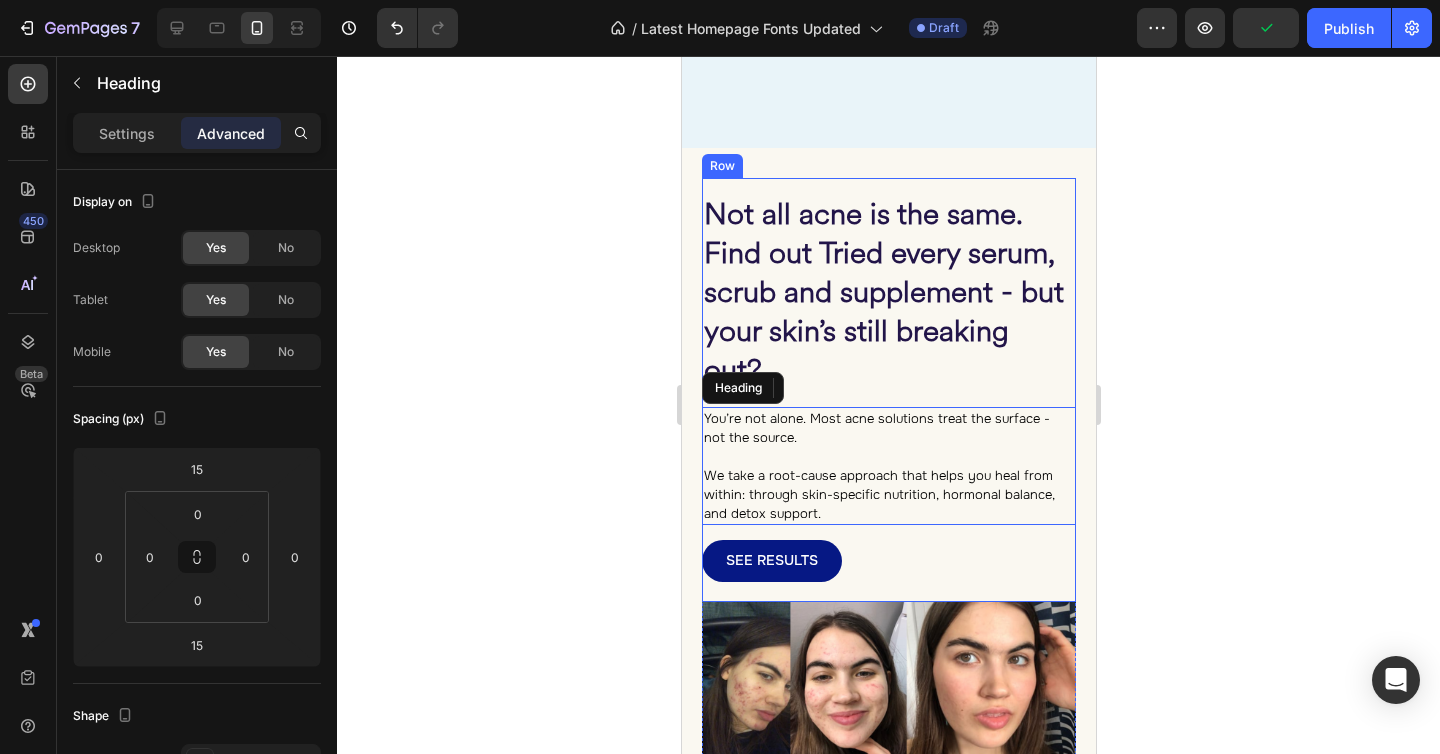 click on "Not all acne is the same. Find out Tried every serum, scrub and supplement - but your skin’s still breaking out?" at bounding box center [883, 292] 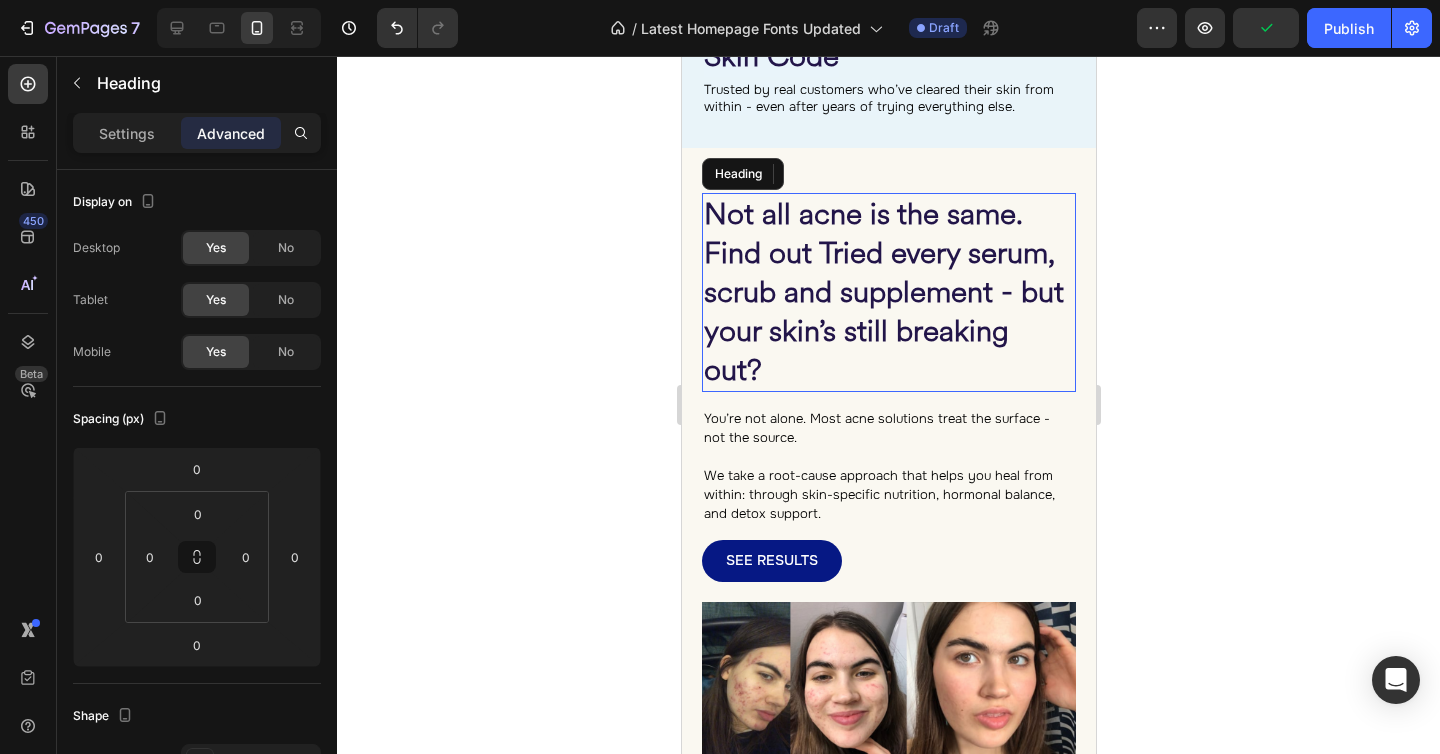scroll, scrollTop: 3095, scrollLeft: 0, axis: vertical 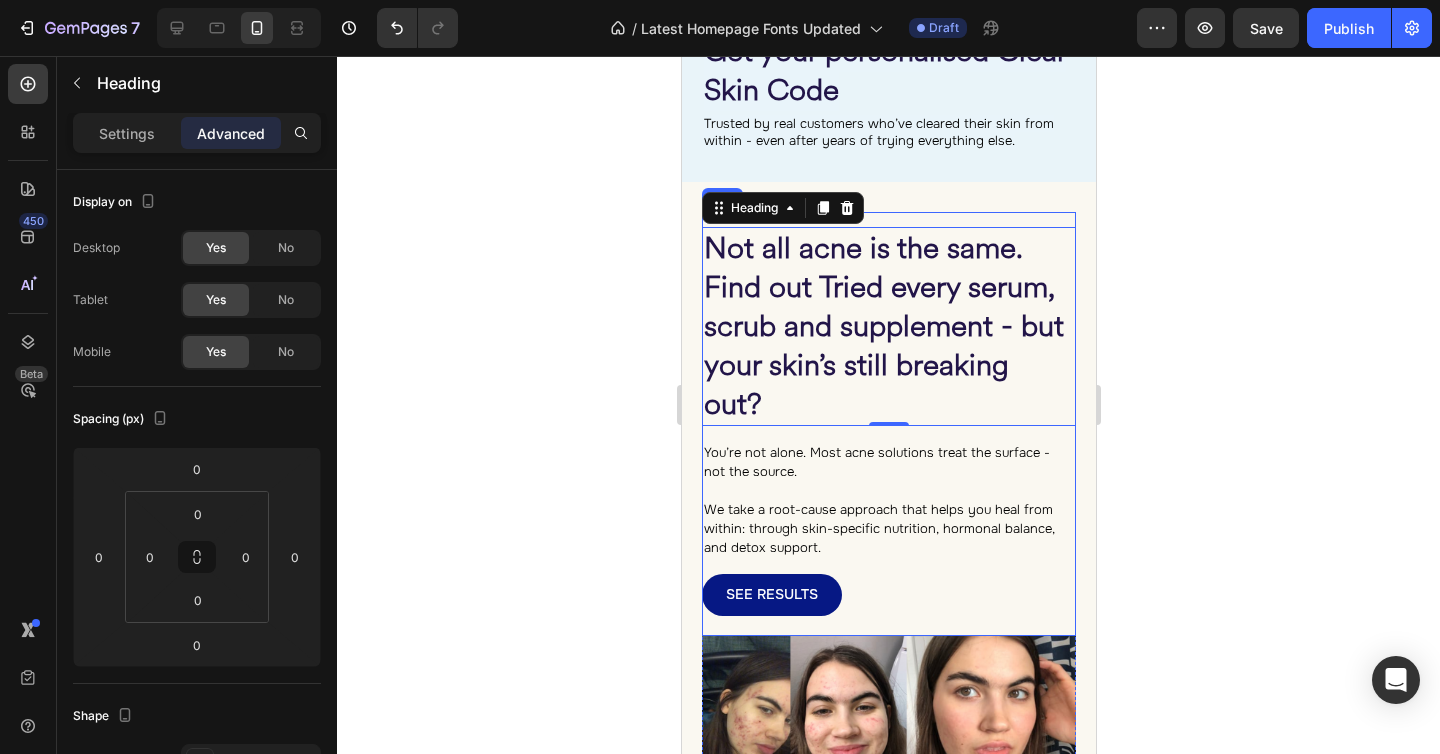 click on "⁠⁠⁠⁠⁠⁠⁠ Not all acne is the same. Find out Tried every serum, scrub and supplement - but your skin’s still breaking out? Heading   0 ⁠⁠⁠⁠⁠⁠⁠ You’re not alone. Most acne solutions treat the surface - not the source. We take a root-cause approach that helps you heal from within: through skin-specific nutrition, hormonal balance, and detox support. Heading SEE RESULTS Button Row" at bounding box center [888, 423] 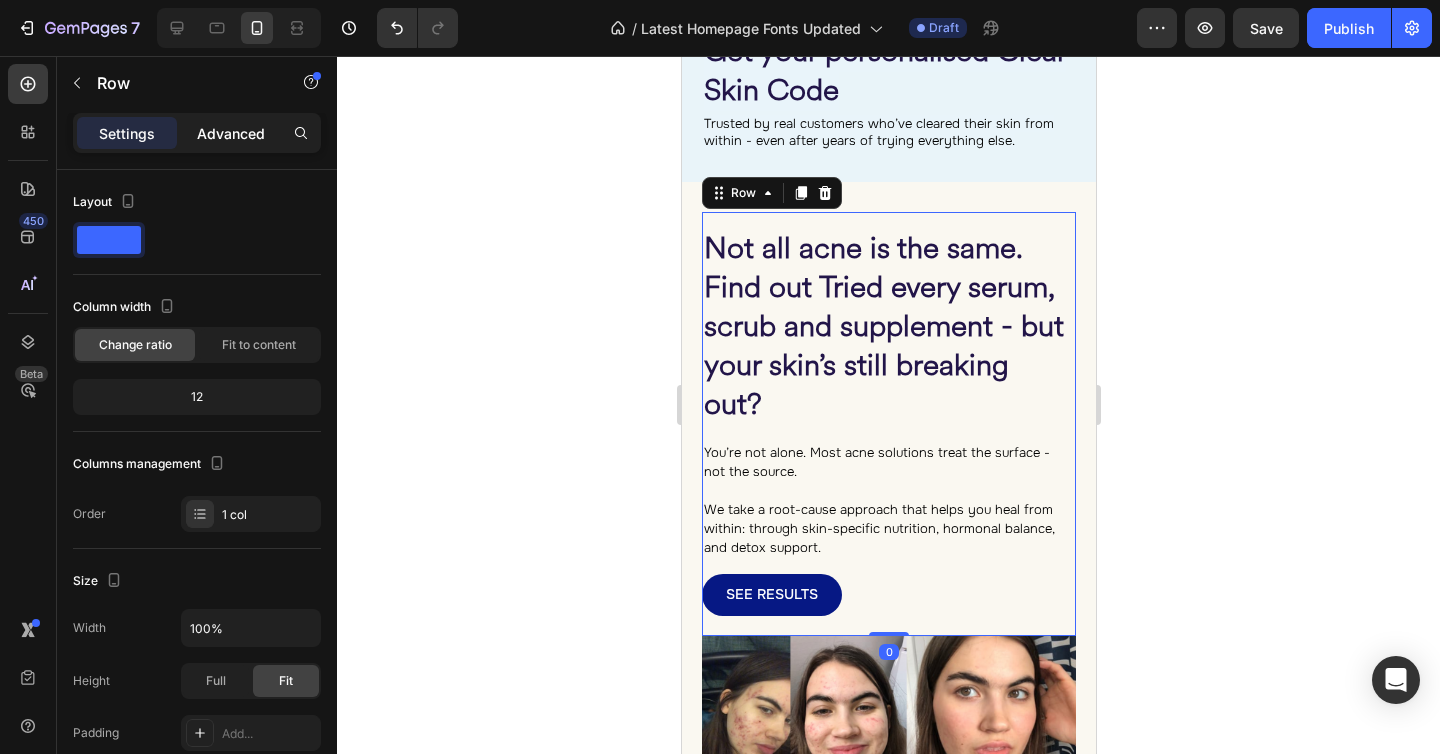 click on "Advanced" at bounding box center [231, 133] 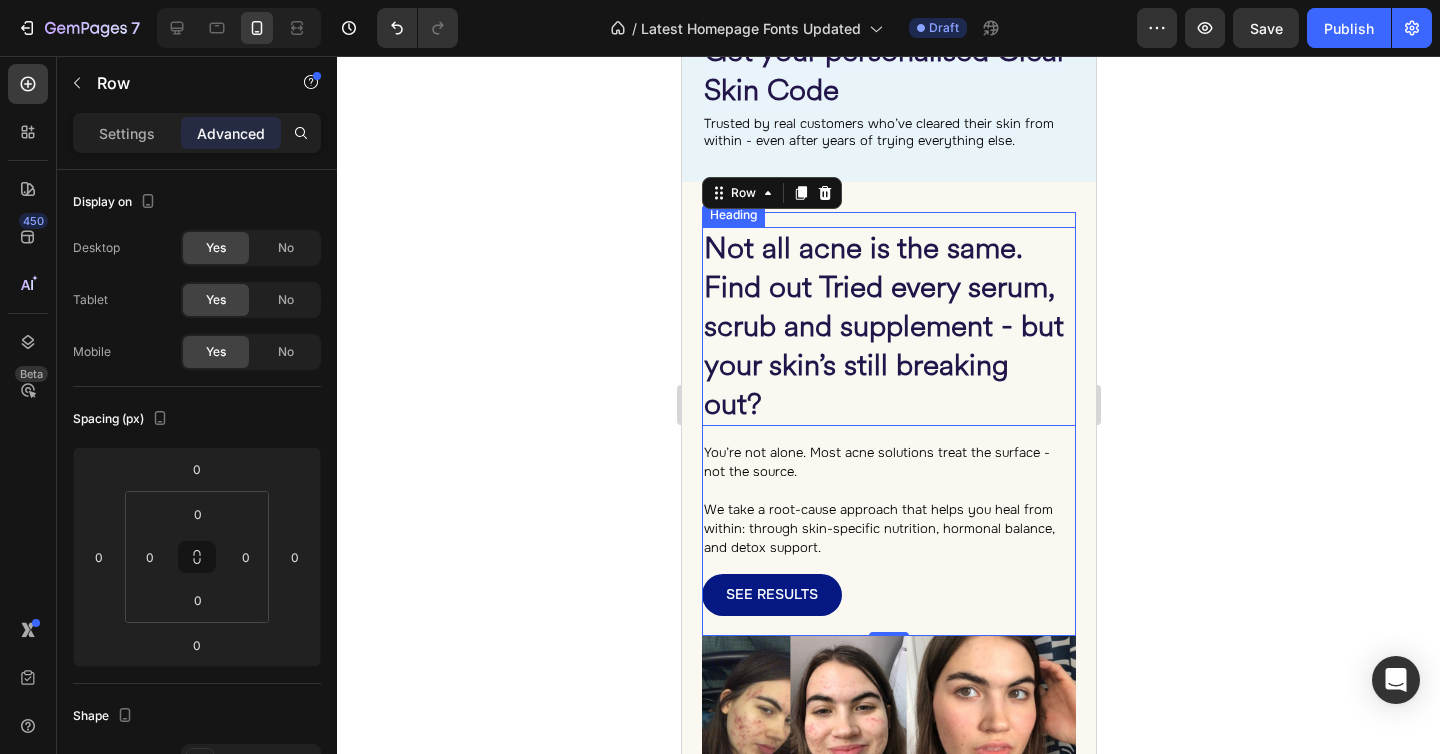 click on "Not all acne is the same. Find out Tried every serum, scrub and supplement - but your skin’s still breaking out?" at bounding box center [883, 326] 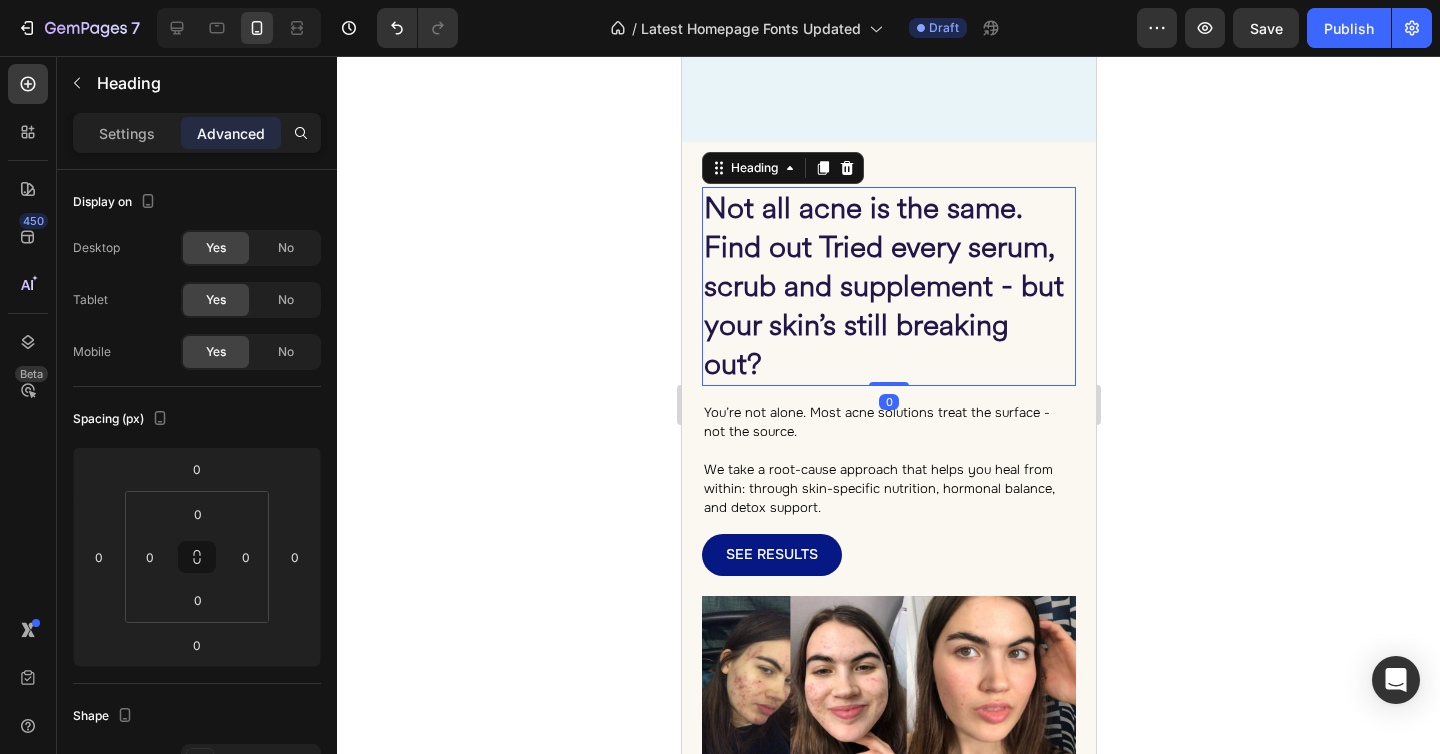 scroll, scrollTop: 3641, scrollLeft: 0, axis: vertical 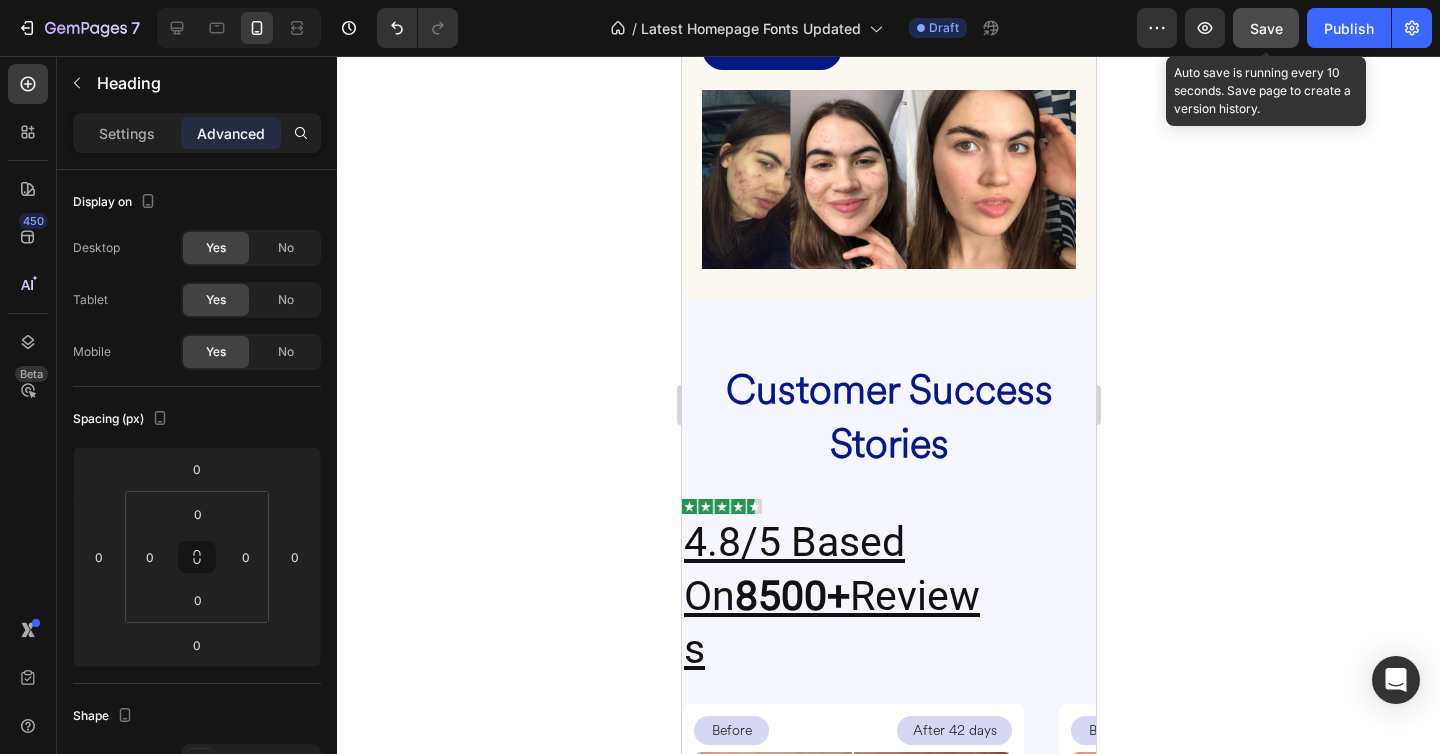 drag, startPoint x: 1263, startPoint y: 31, endPoint x: 1143, endPoint y: 179, distance: 190.53609 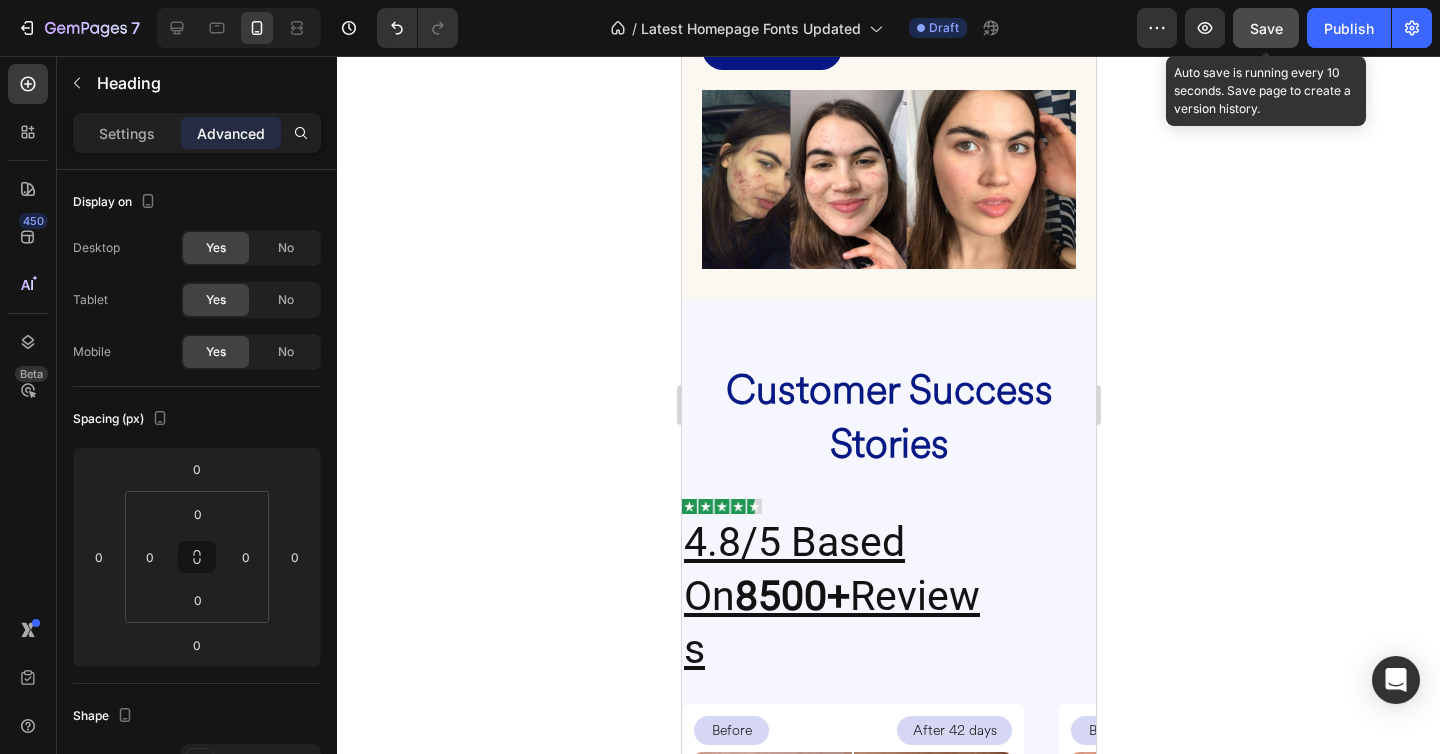 click on "Save" at bounding box center (1266, 28) 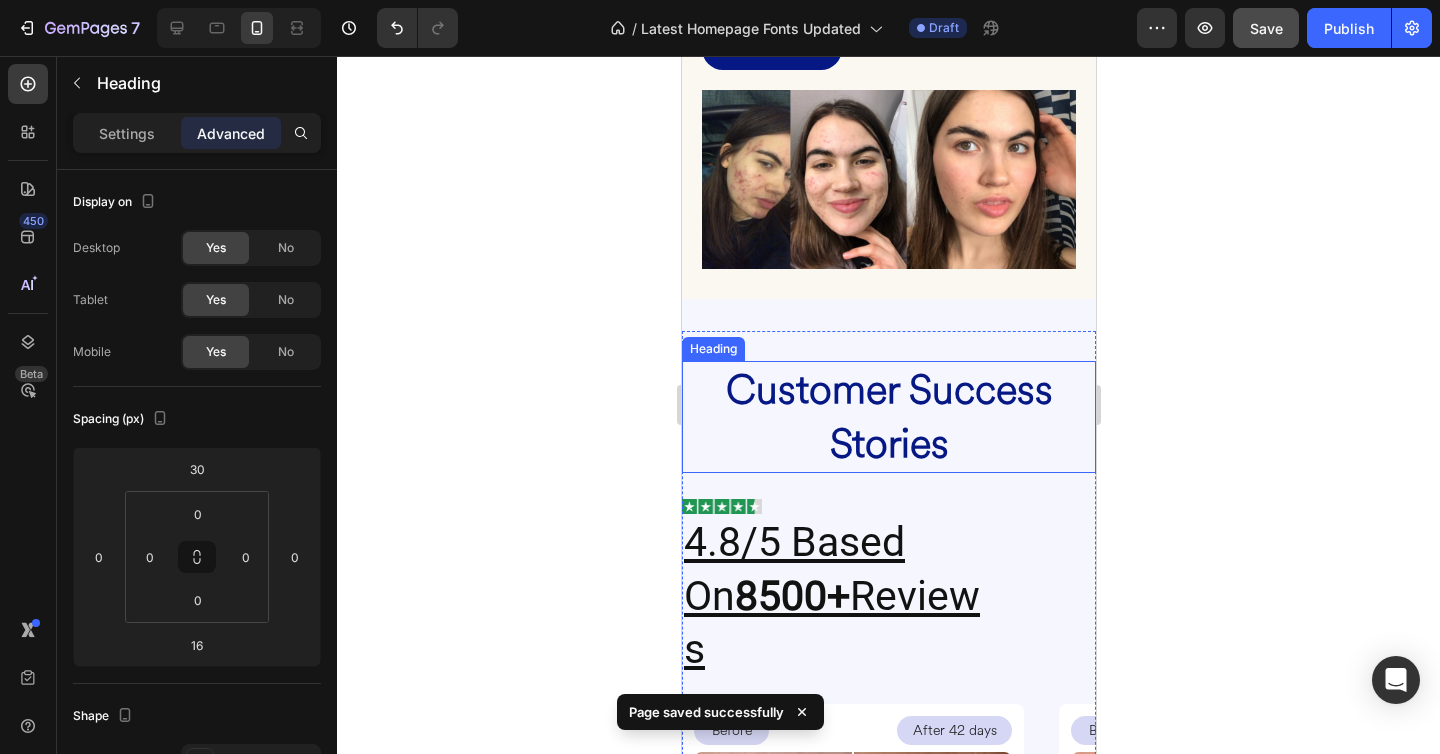 click on "Customer Success Stories" at bounding box center (888, 417) 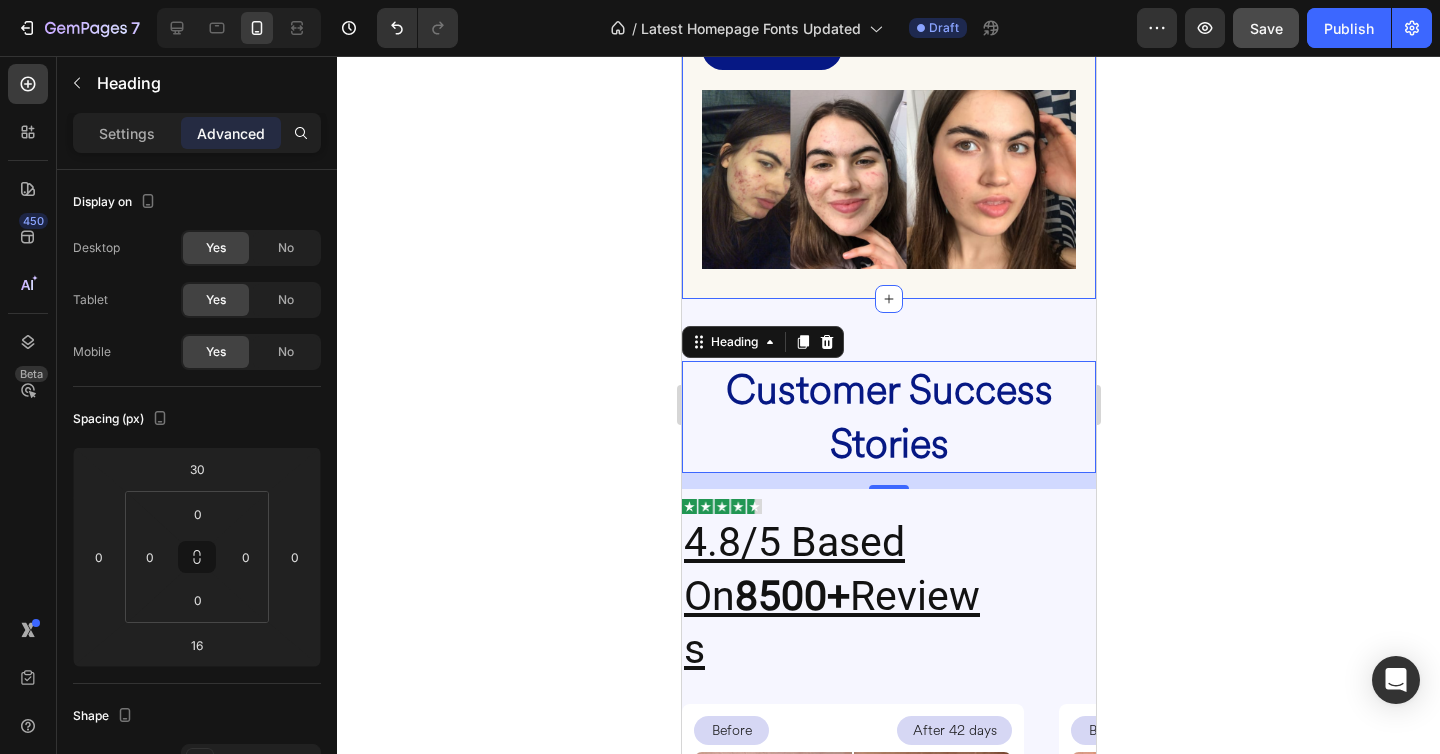 click on "⁠⁠⁠⁠⁠⁠⁠ Not all acne is the same. Find out Tried every serum, scrub and supplement - but your skin’s still breaking out? Heading ⁠⁠⁠⁠⁠⁠⁠ You’re not alone. Most acne solutions treat the surface - not the source. We take a root-cause approach that helps you heal from within: through skin-specific nutrition, hormonal balance, and detox support. Heading SEE RESULTS Button Row Row Image Row Section 16/25" at bounding box center (888, -33) 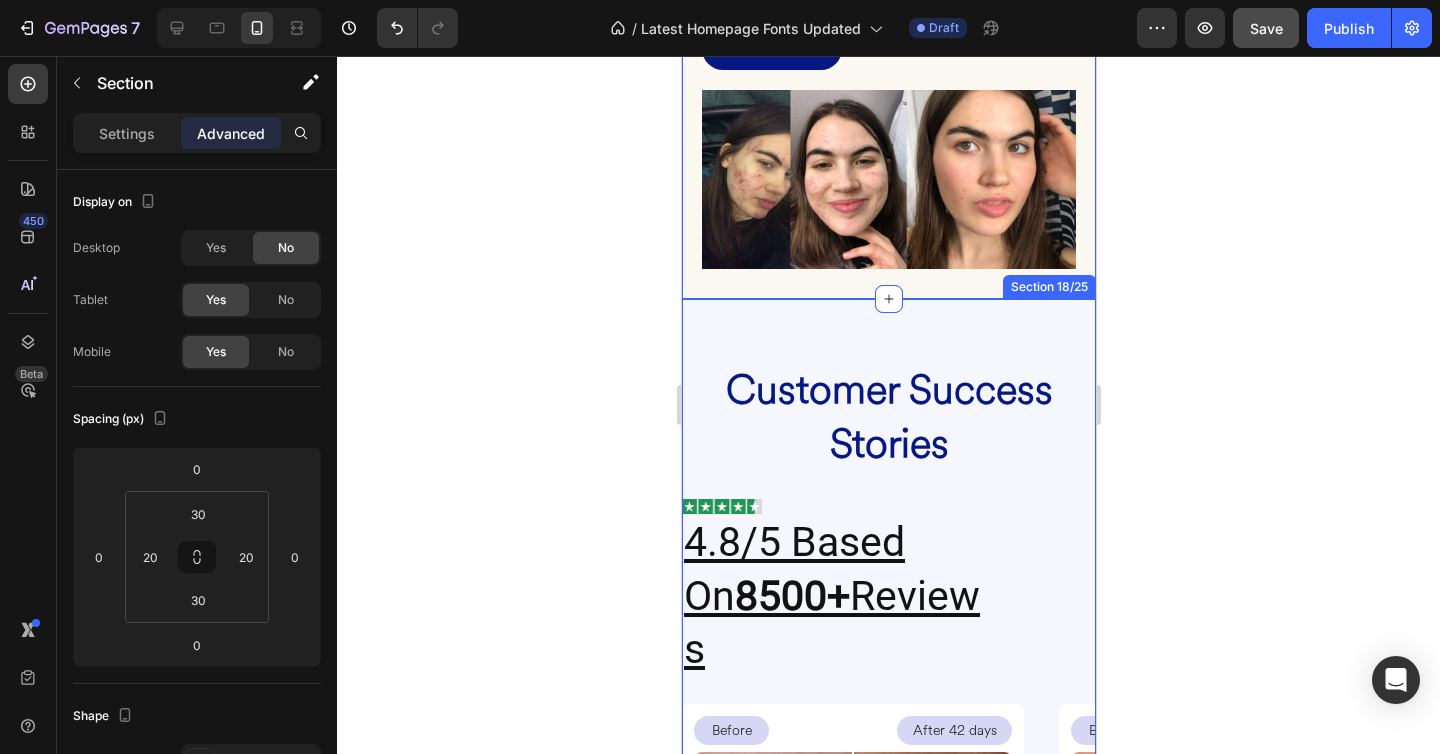 click on "Customer Success Stories Heading Image 4.8/5 Based On  8500+  Reviews Heading Row Row Before Text Block After 42 days Text Block Row Image Comparison “I’d just about lost it and gave up on trying to clear my acne when I found Clear Skin Food.” Text Block - Phoebe H. Heading Image Image Row Row Row Before Text Block After 56 days Text Block Row Image Comparison “Between weeks 5 and 6 the improvements to my skin started snowballing.” Text Block - Irene O. Heading Image Image Row Row Before Text Block After 63 days Text Block Row Image Comparison “I’m in my 6th month of clear skin - after 15+ years of painful breakouts, antibiotics, and cortisone" Text Block - Jillian T. Heading Image Image Row Row Before Text Block After 49 days Text Block Row Image Comparison "I used to walk past mirrors and avoid looking at myself… I don’t even think about my skin anymore" Text Block - Anna W. Heading Image Image Row Row Before Text Block After 77 days Text Block Row Image Comparison Text Block - Angela M." at bounding box center (888, 834) 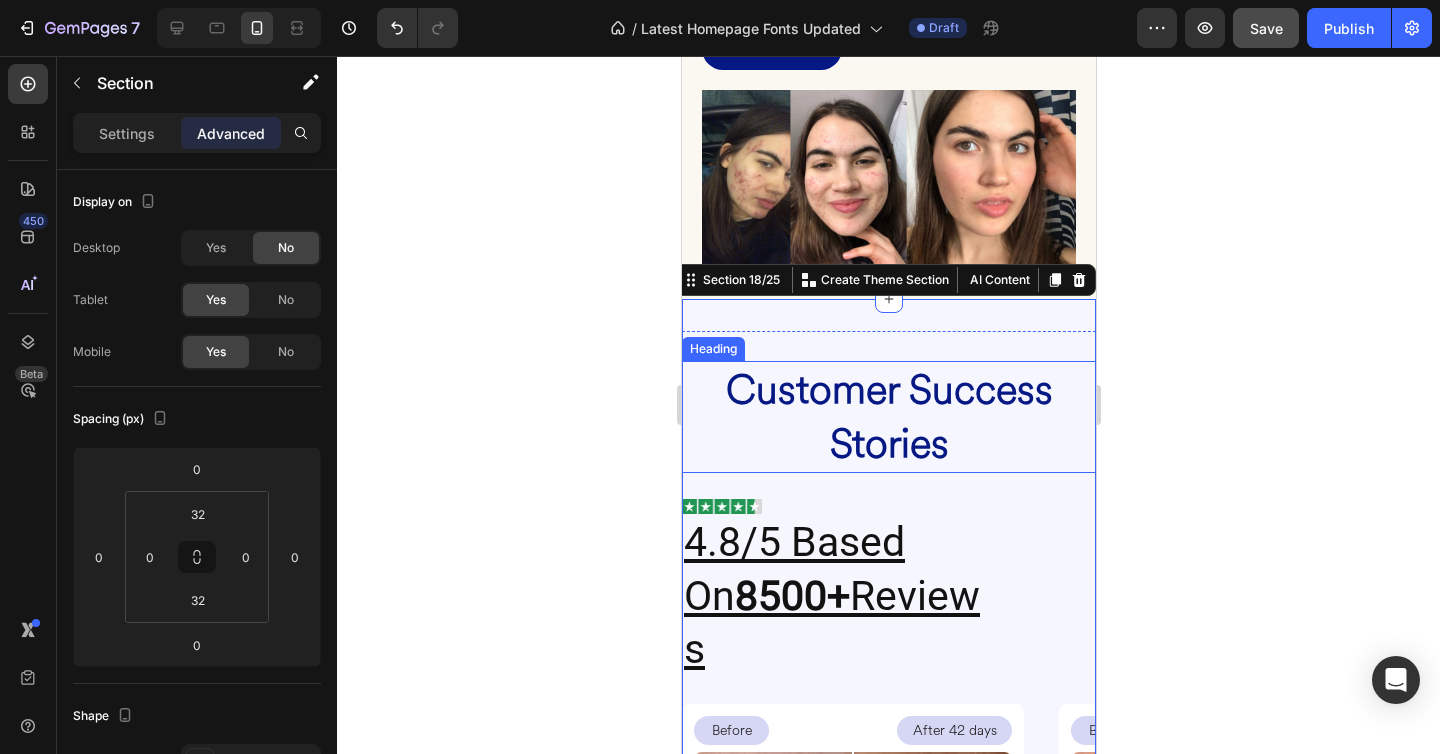 click on "Customer Success Stories" at bounding box center [888, 417] 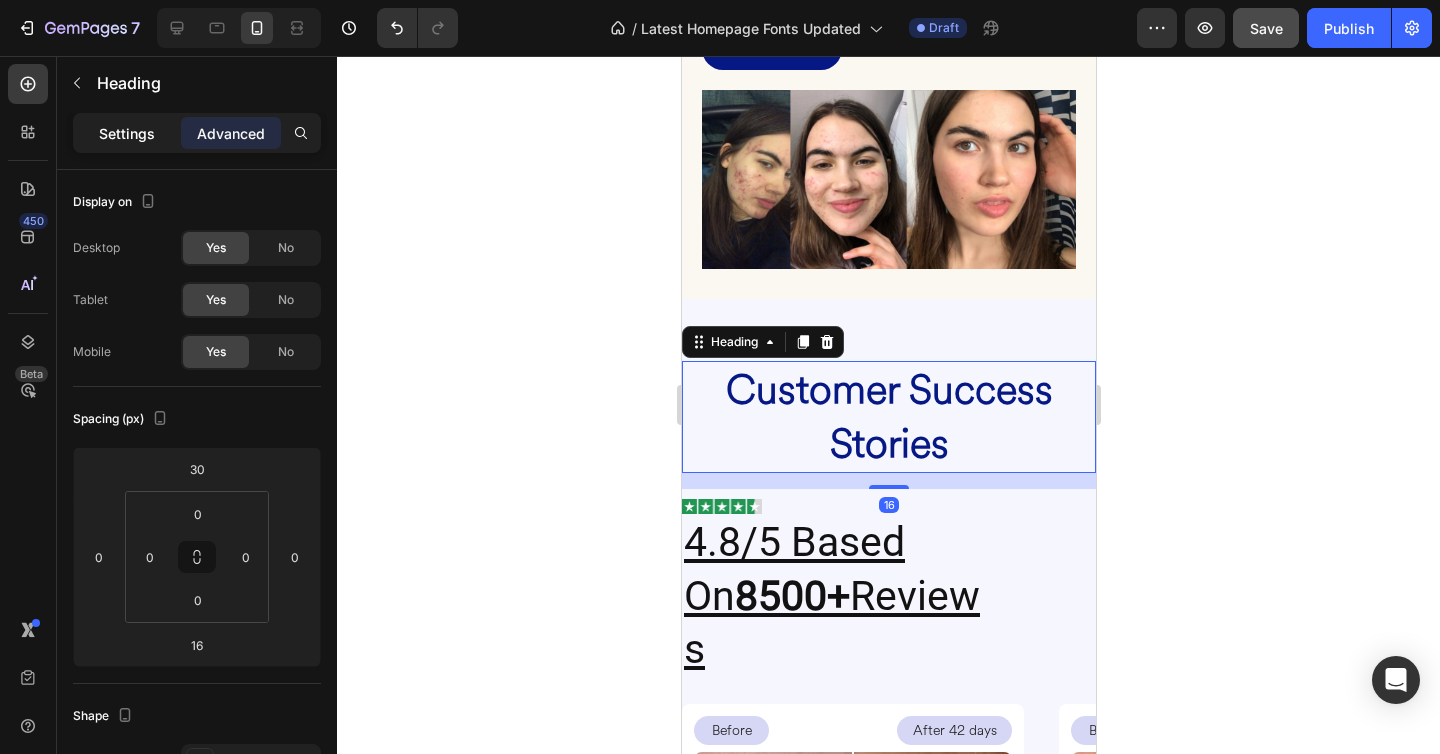 click on "Settings" at bounding box center [127, 133] 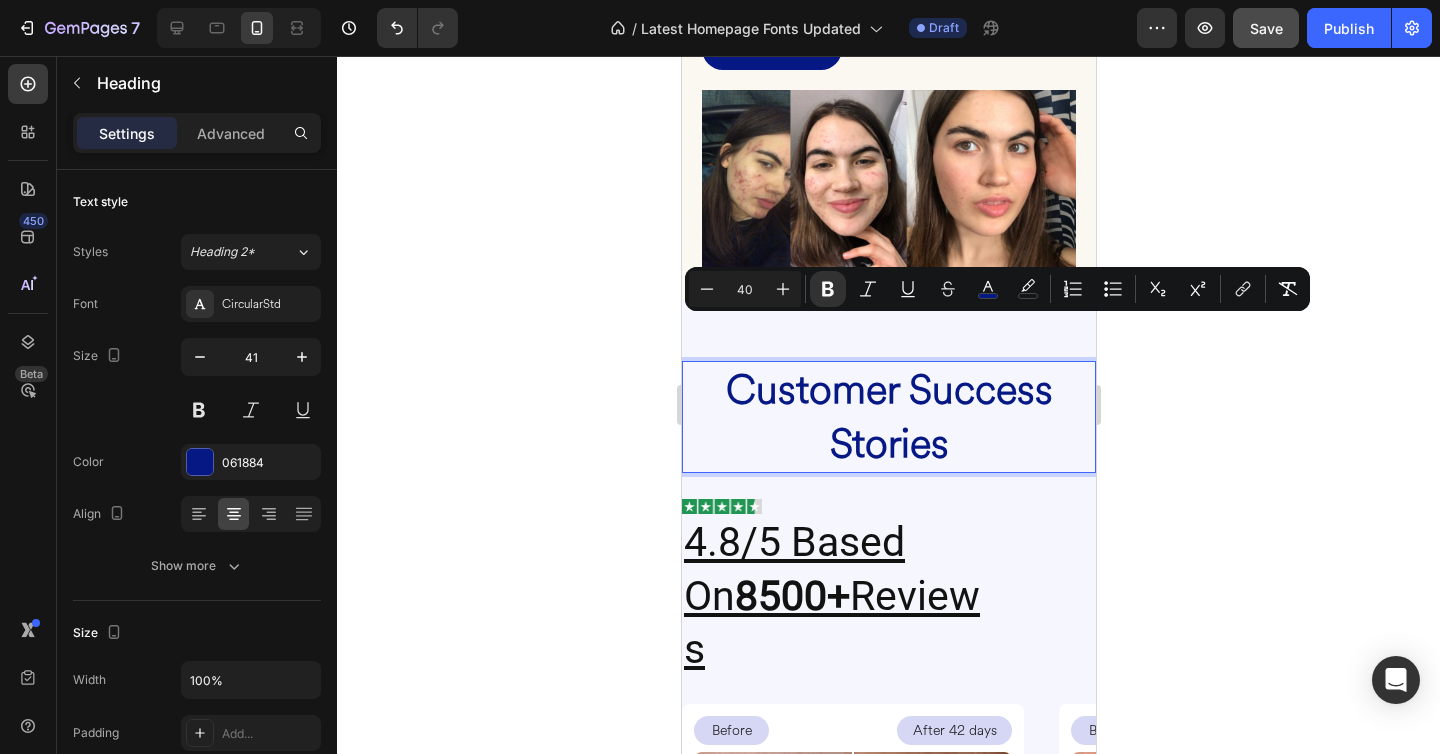 click on "40" at bounding box center (745, 289) 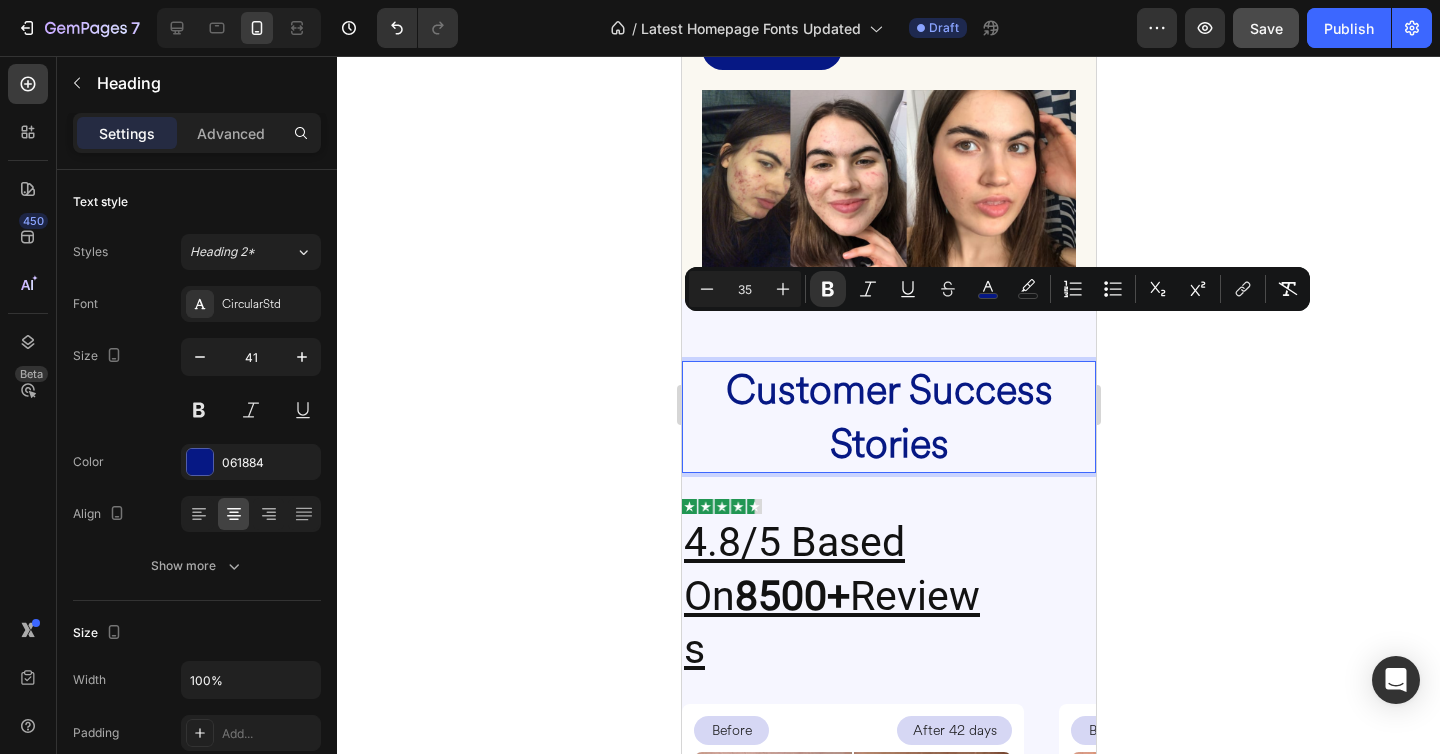 type on "35" 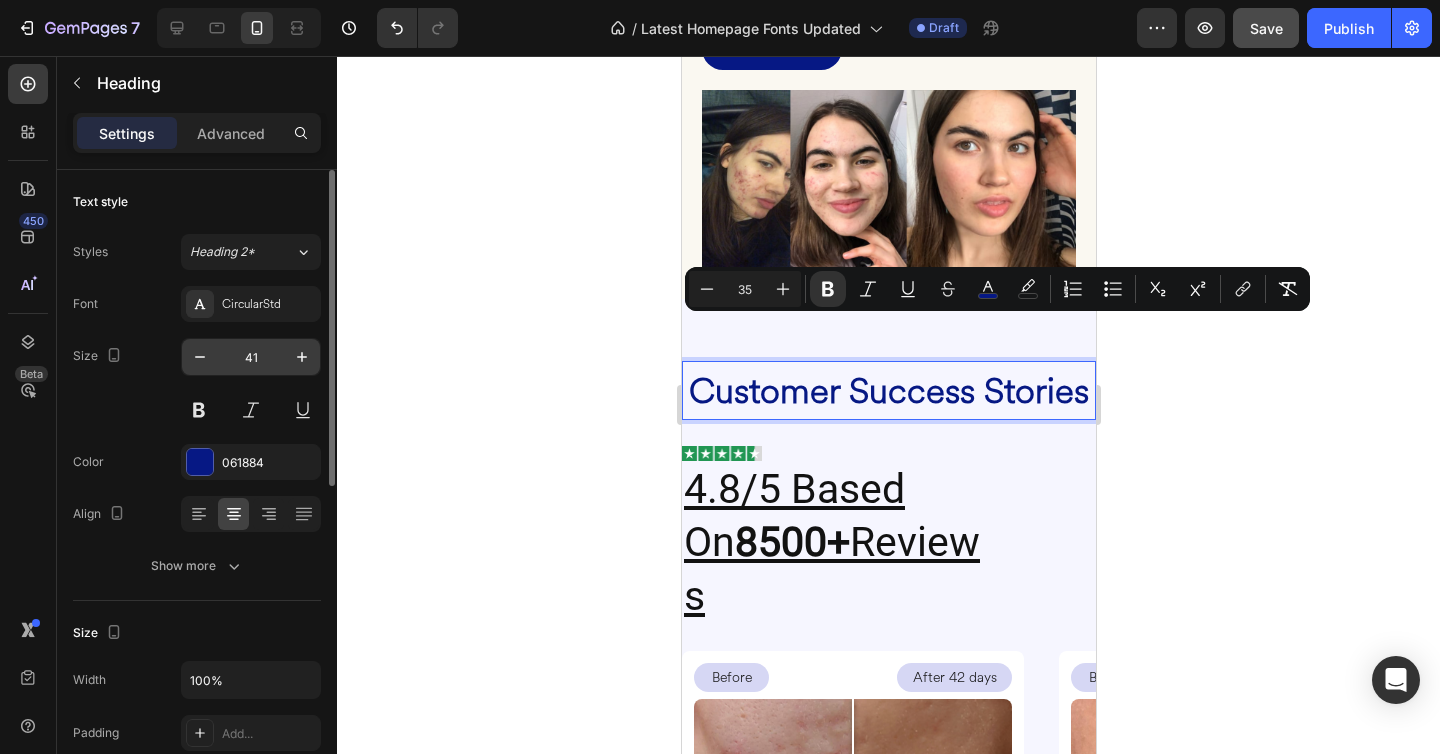 click on "41" at bounding box center [251, 357] 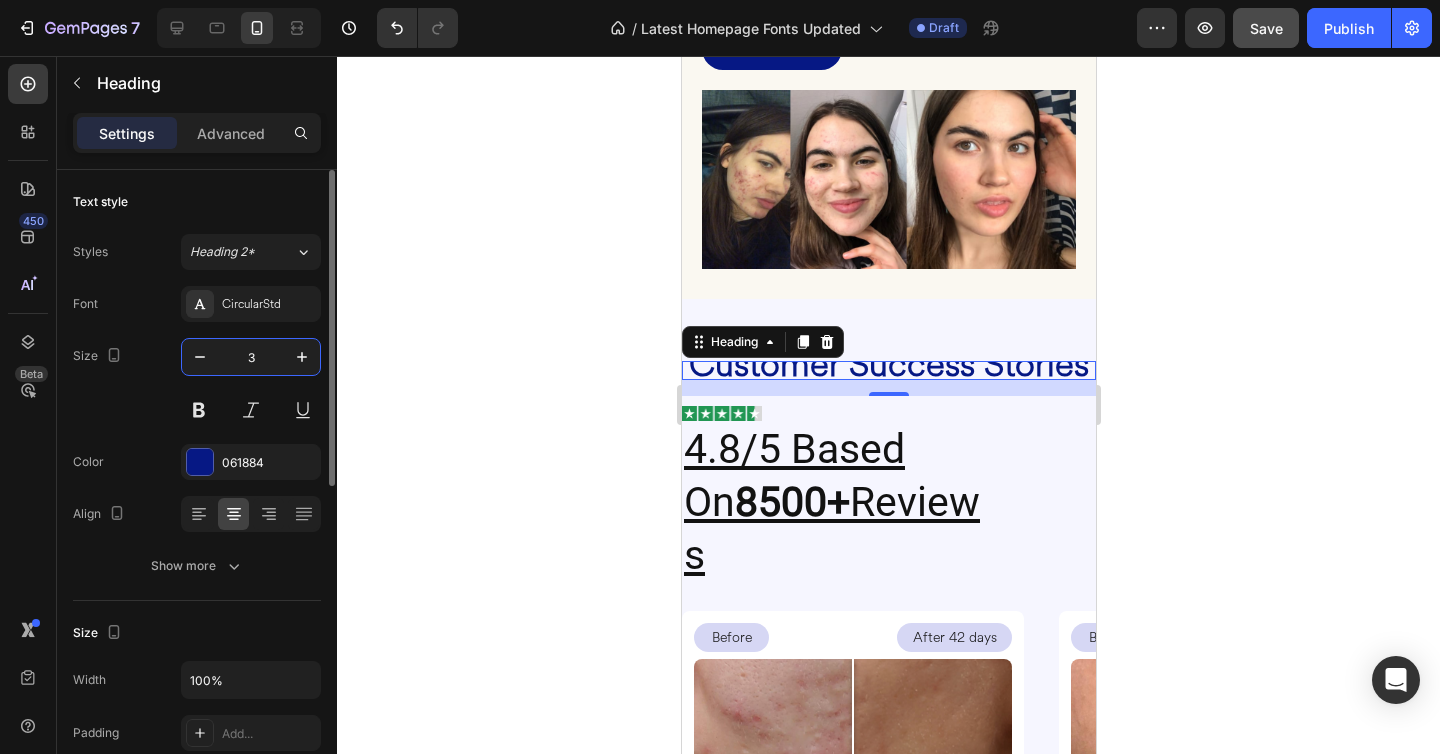 type on "35" 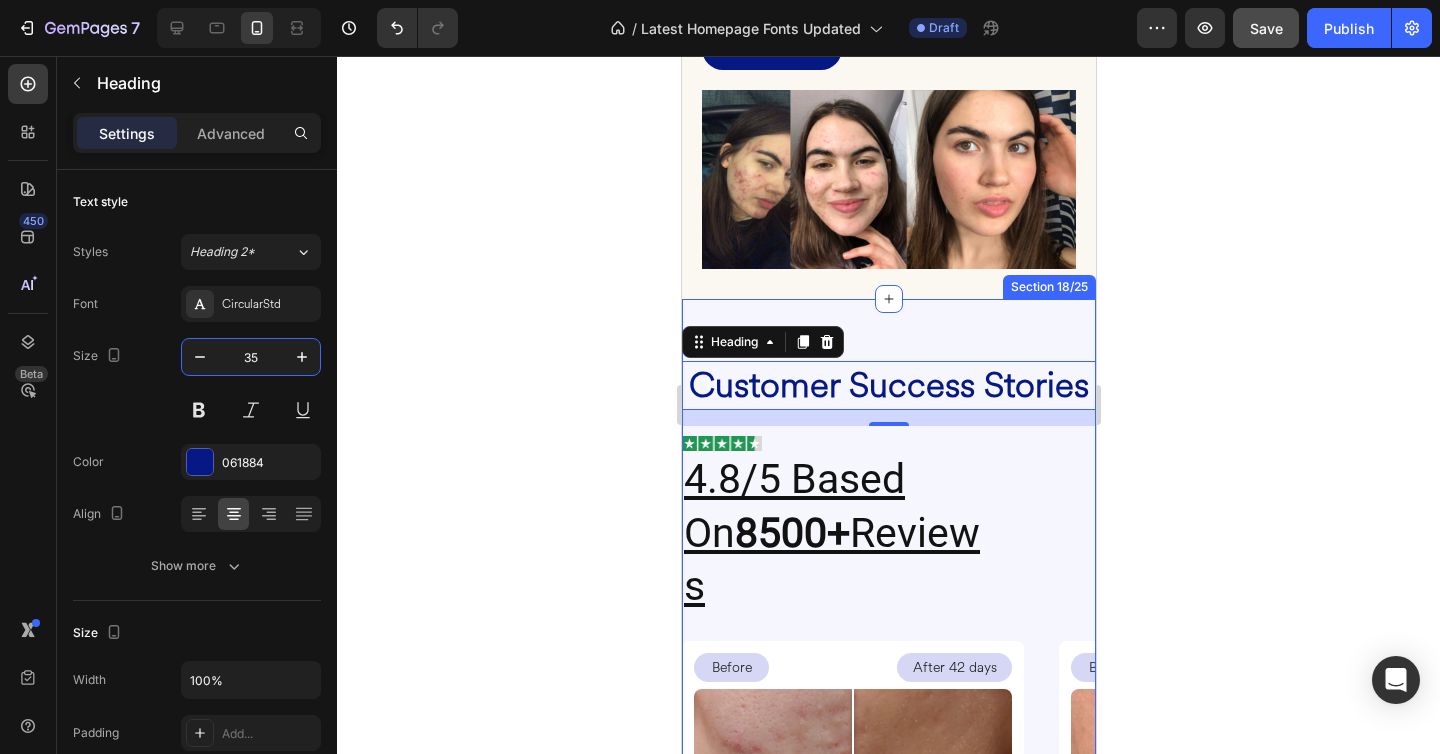 click on "⁠⁠⁠⁠⁠⁠⁠ Customer Success Stories Heading   16 Image 4.8/5 Based On  8500+  Reviews Heading Row Row Before Text Block After 42 days Text Block Row Image Comparison “I’d just about lost it and gave up on trying to clear my acne when I found Clear Skin Food.” Text Block - Phoebe H. Heading Image Image Row Row Row Before Text Block After 56 days Text Block Row Image Comparison “Between weeks 5 and 6 the improvements to my skin started snowballing.” Text Block - Irene O. Heading Image Image Row Row Before Text Block After 63 days Text Block Row Image Comparison “I’m in my 6th month of clear skin - after 15+ years of painful breakouts, antibiotics, and cortisone" Text Block - Jillian T. Heading Image Image Row Row Before Text Block After 49 days Text Block Row Image Comparison "I used to walk past mirrors and avoid looking at myself… I don’t even think about my skin anymore" Text Block - Anna W. Heading Image Image Row Row Before Text Block After 77 days Text Block Row Text Block Row" at bounding box center [888, 802] 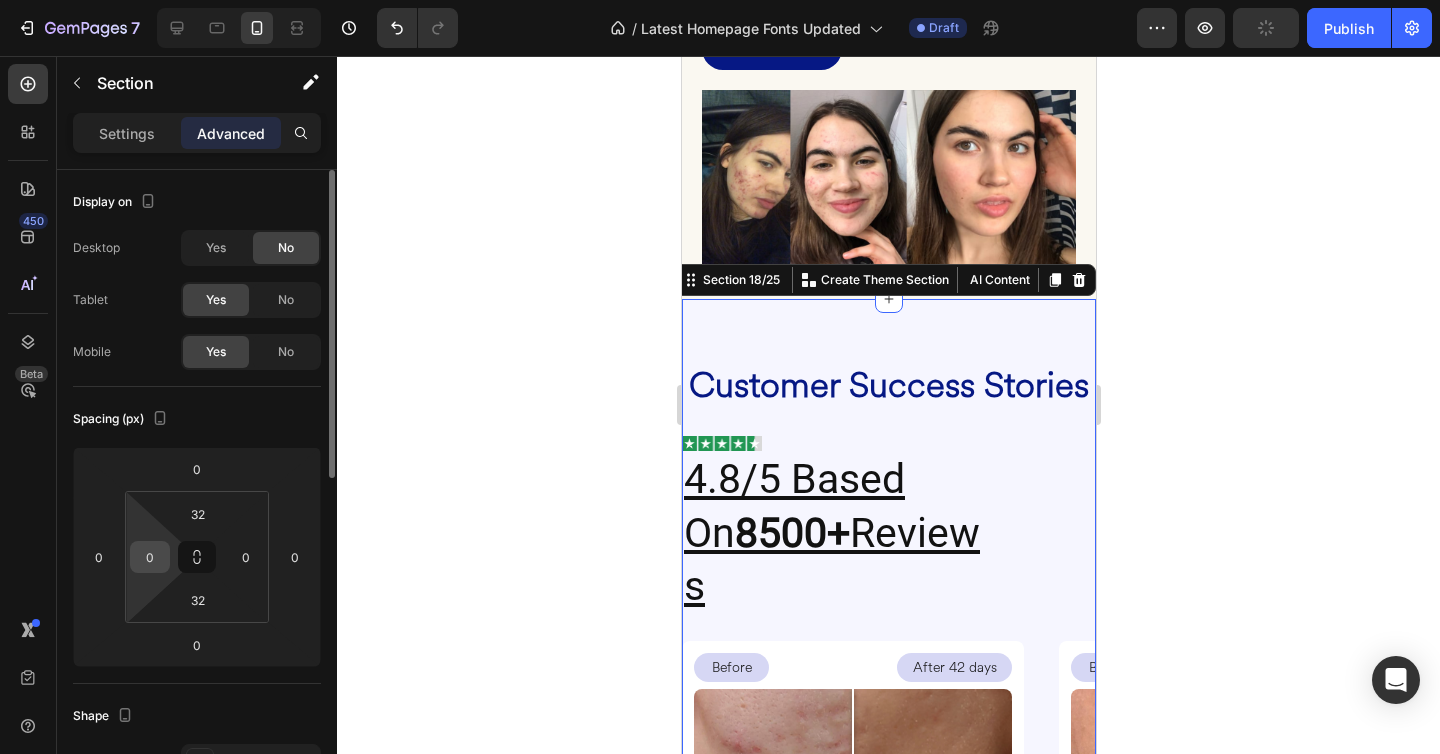 click on "0" at bounding box center [150, 557] 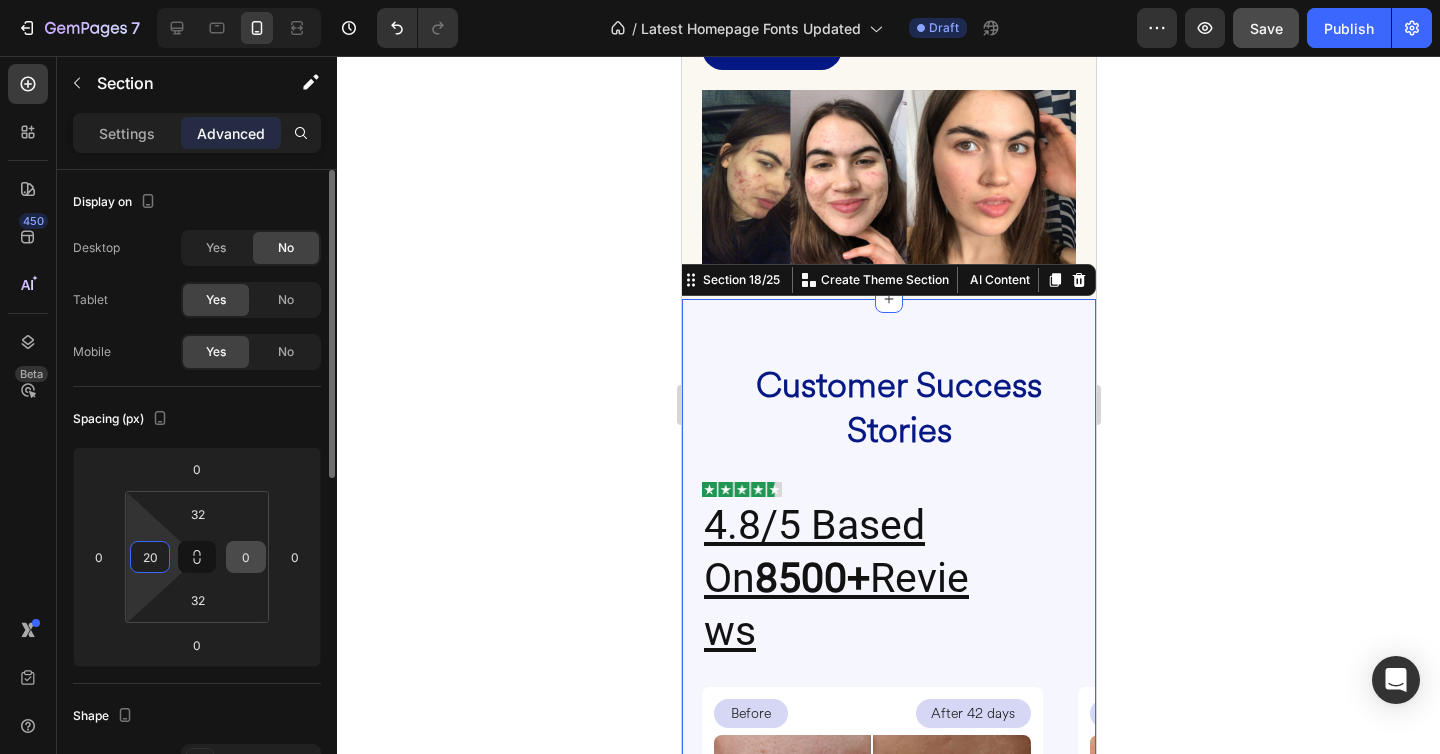 type on "20" 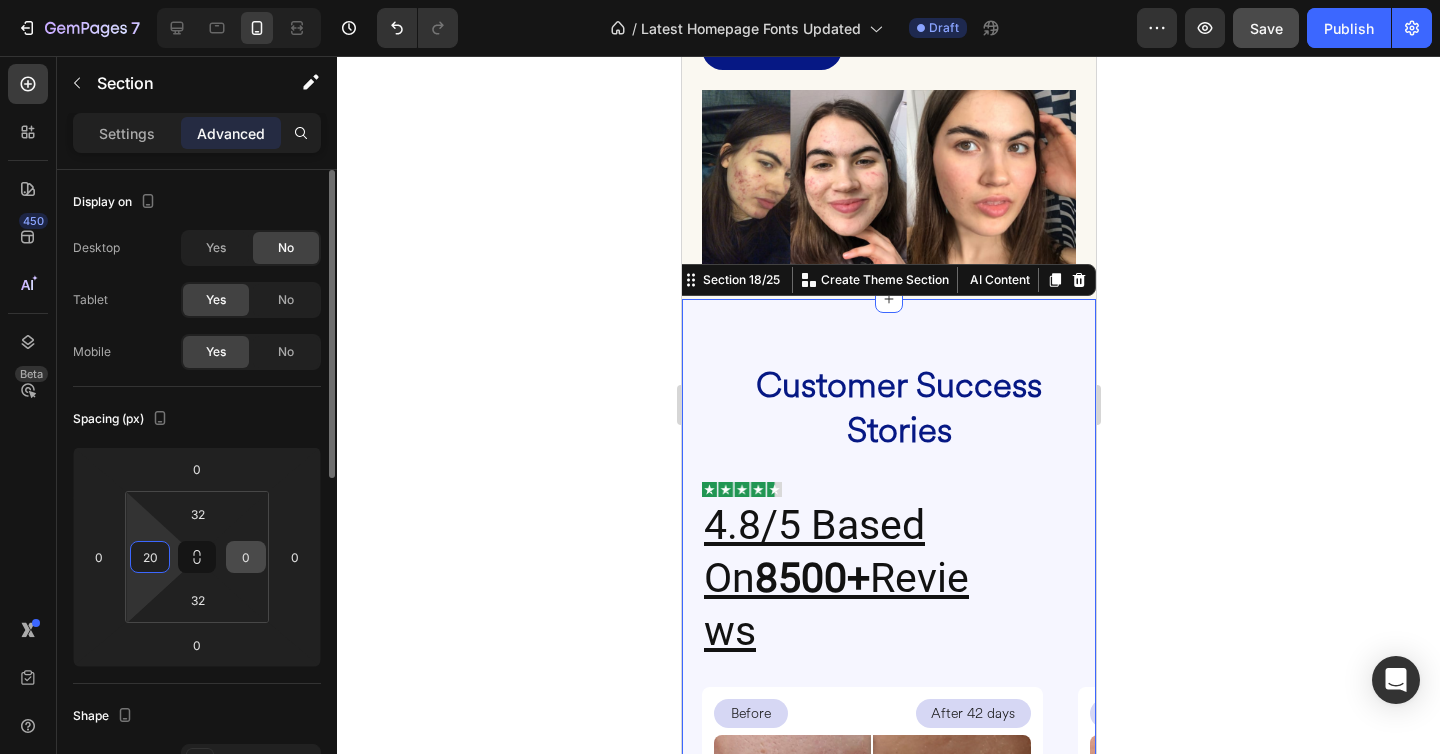 click on "0" at bounding box center [246, 557] 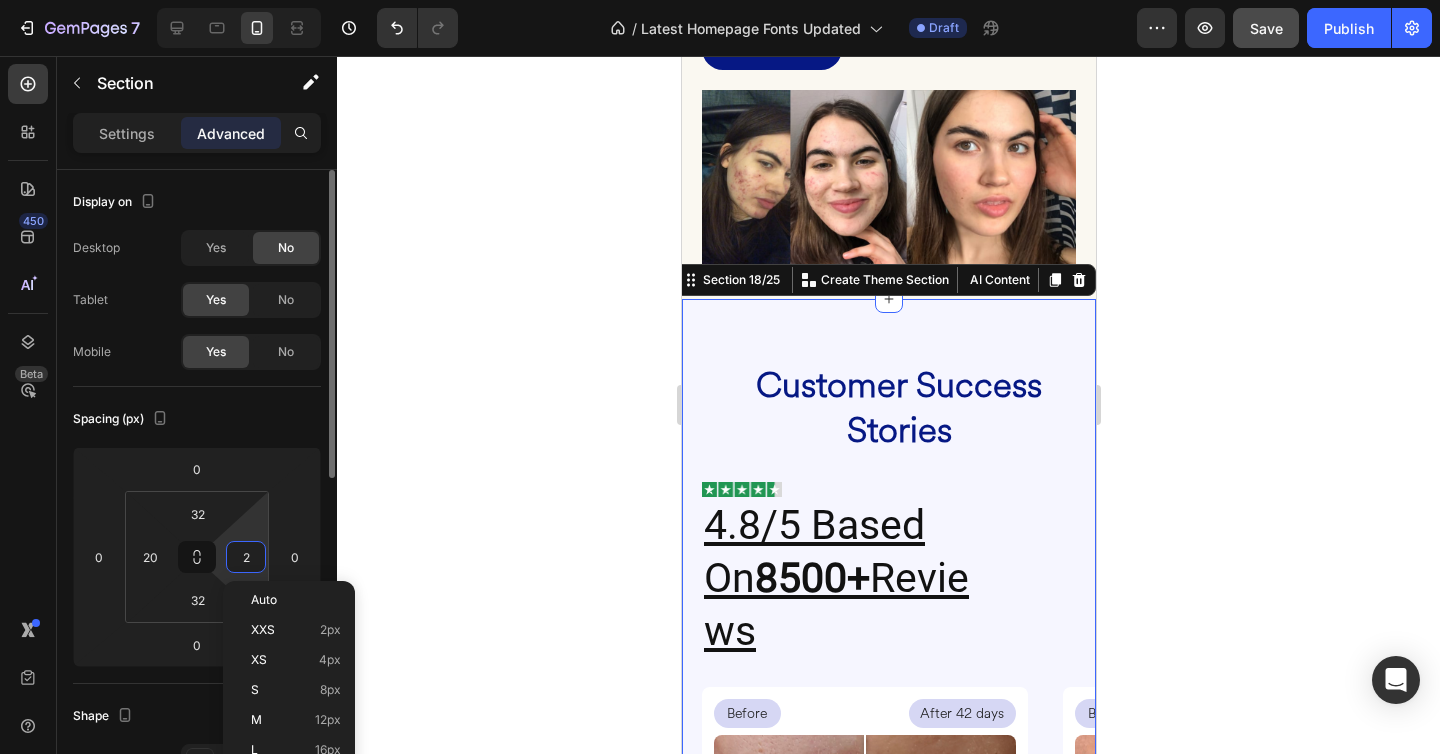 type on "20" 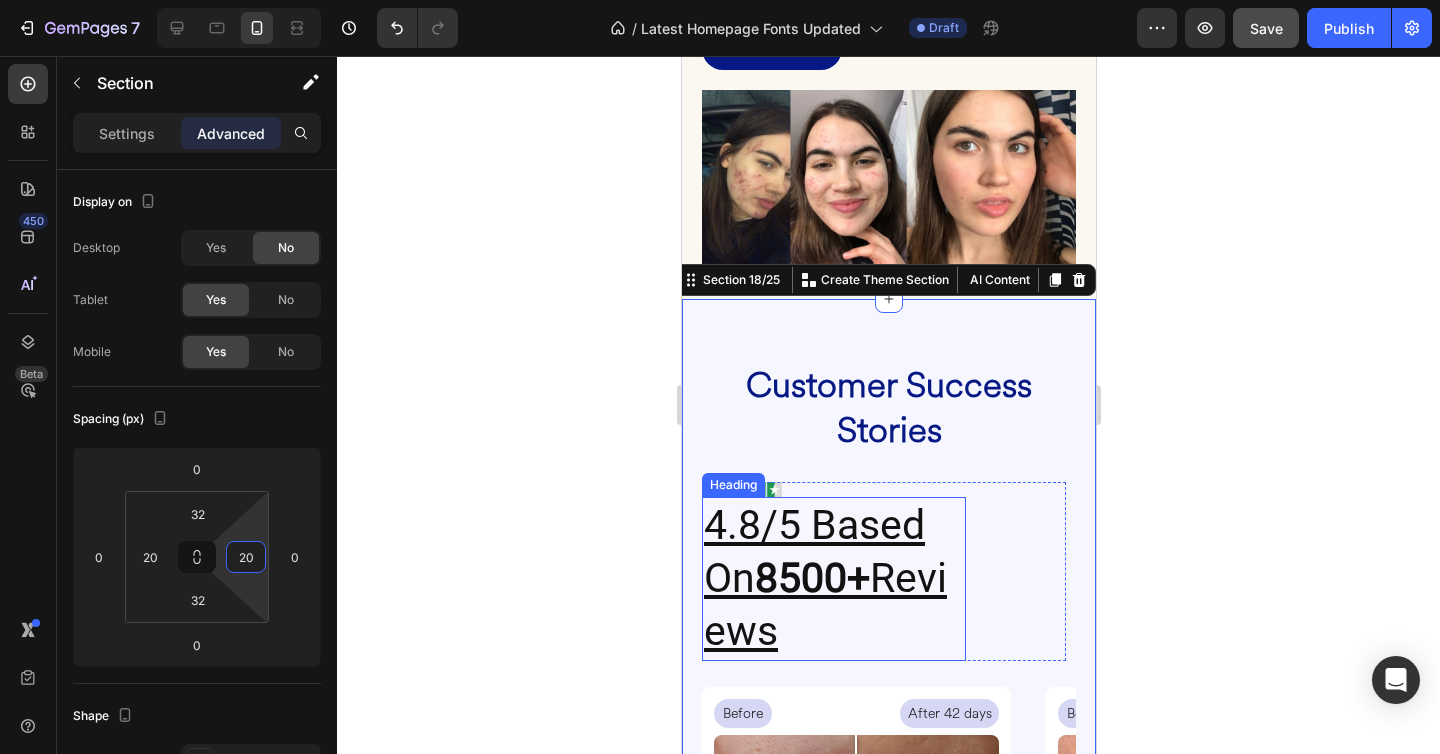 click on "4.8/5 Based On  8500+  Reviews" at bounding box center [833, 579] 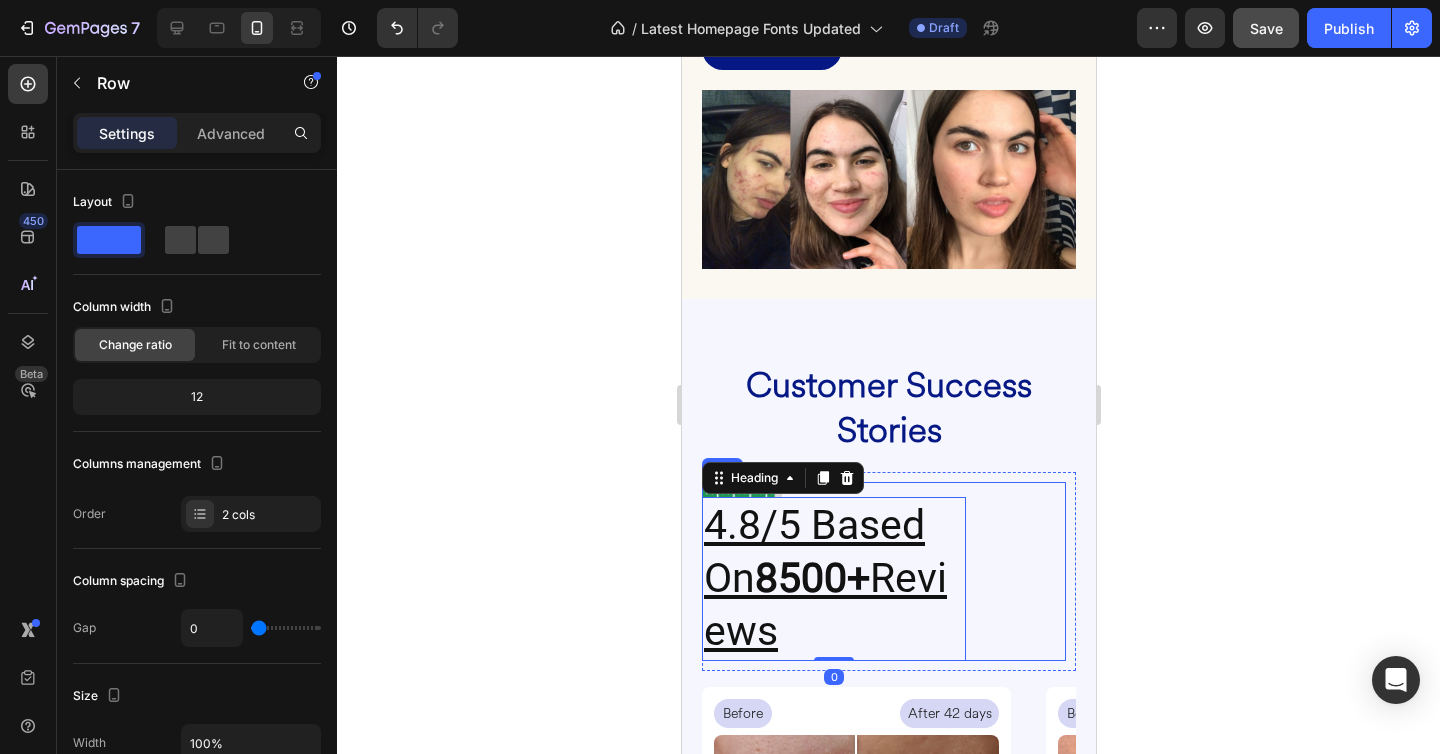 click on "Image 4.8/5 Based On  8500+  Reviews Heading   0 Row" at bounding box center (883, 571) 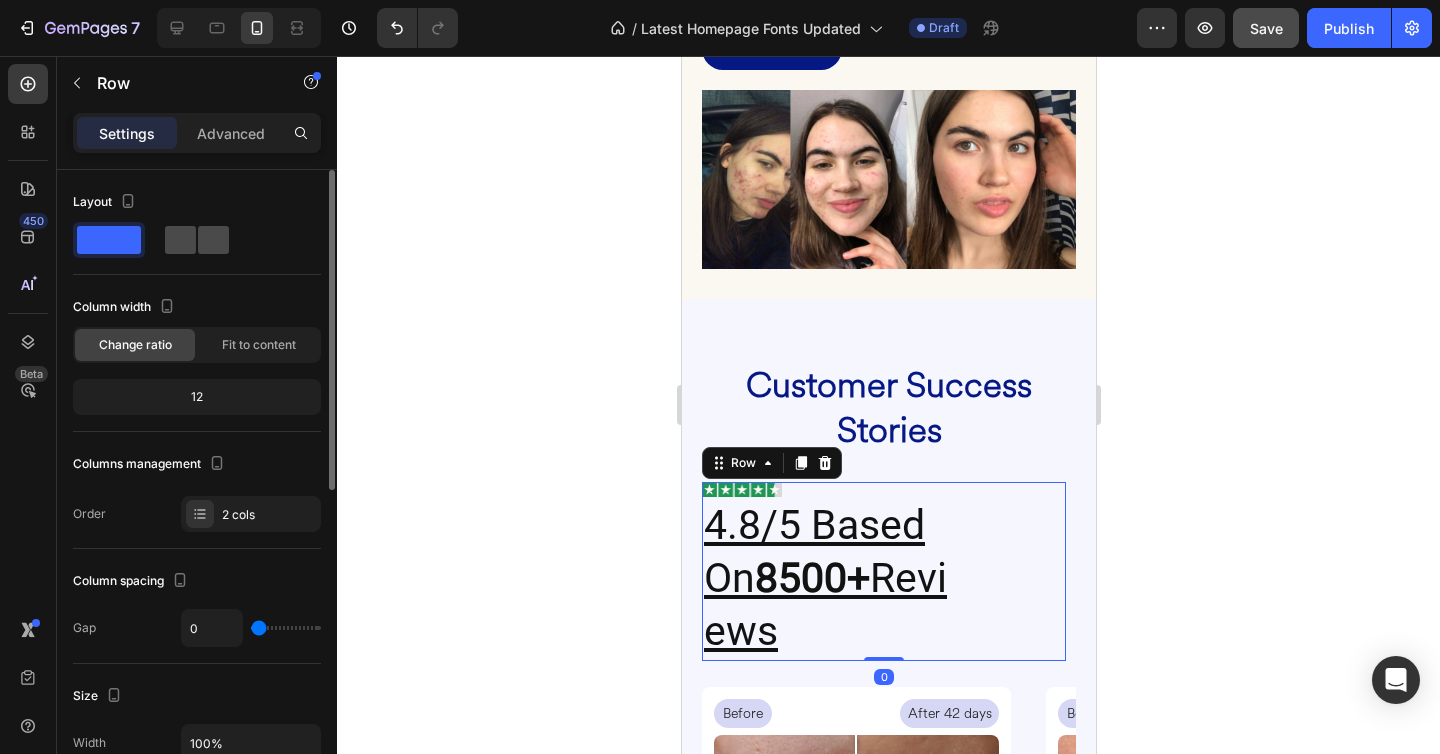 click 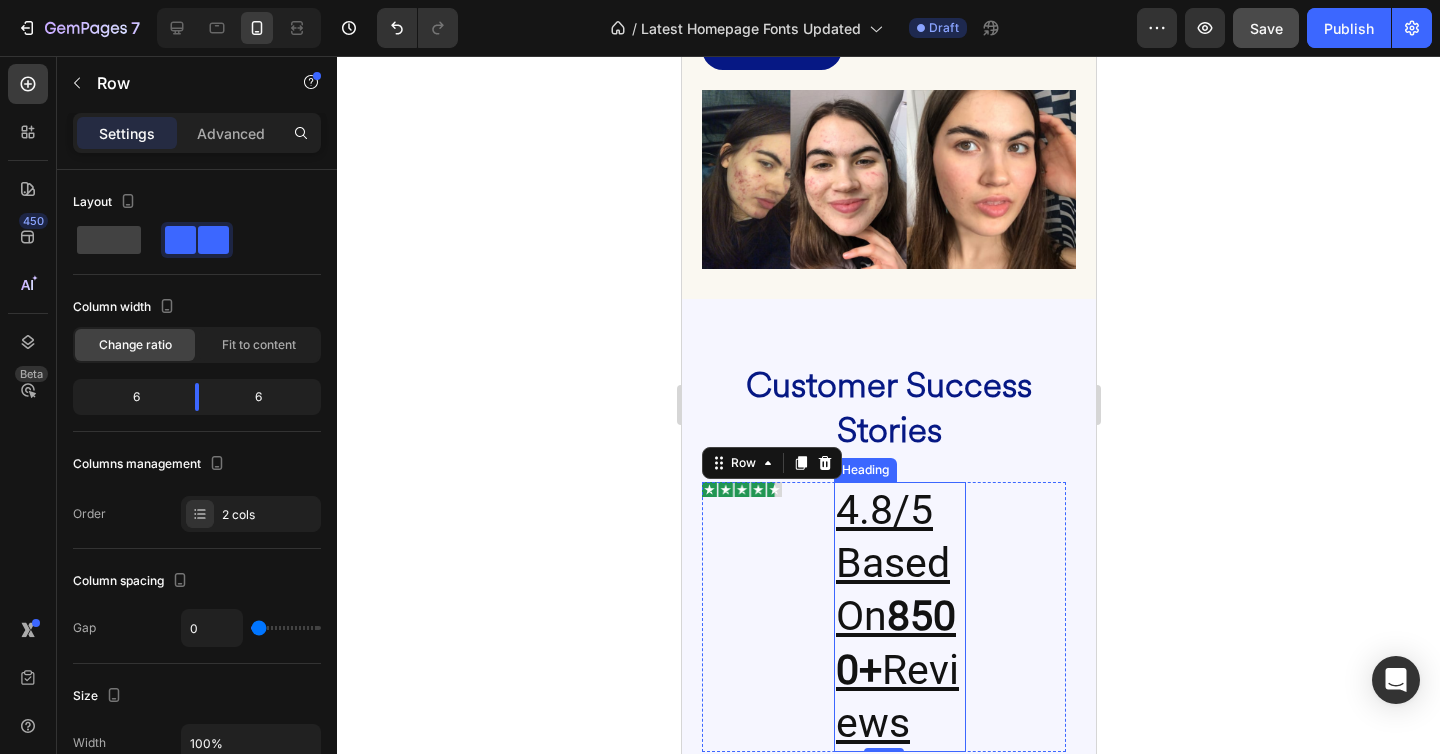 click on "4.8/5 Based On  8500+  Reviews" at bounding box center [899, 617] 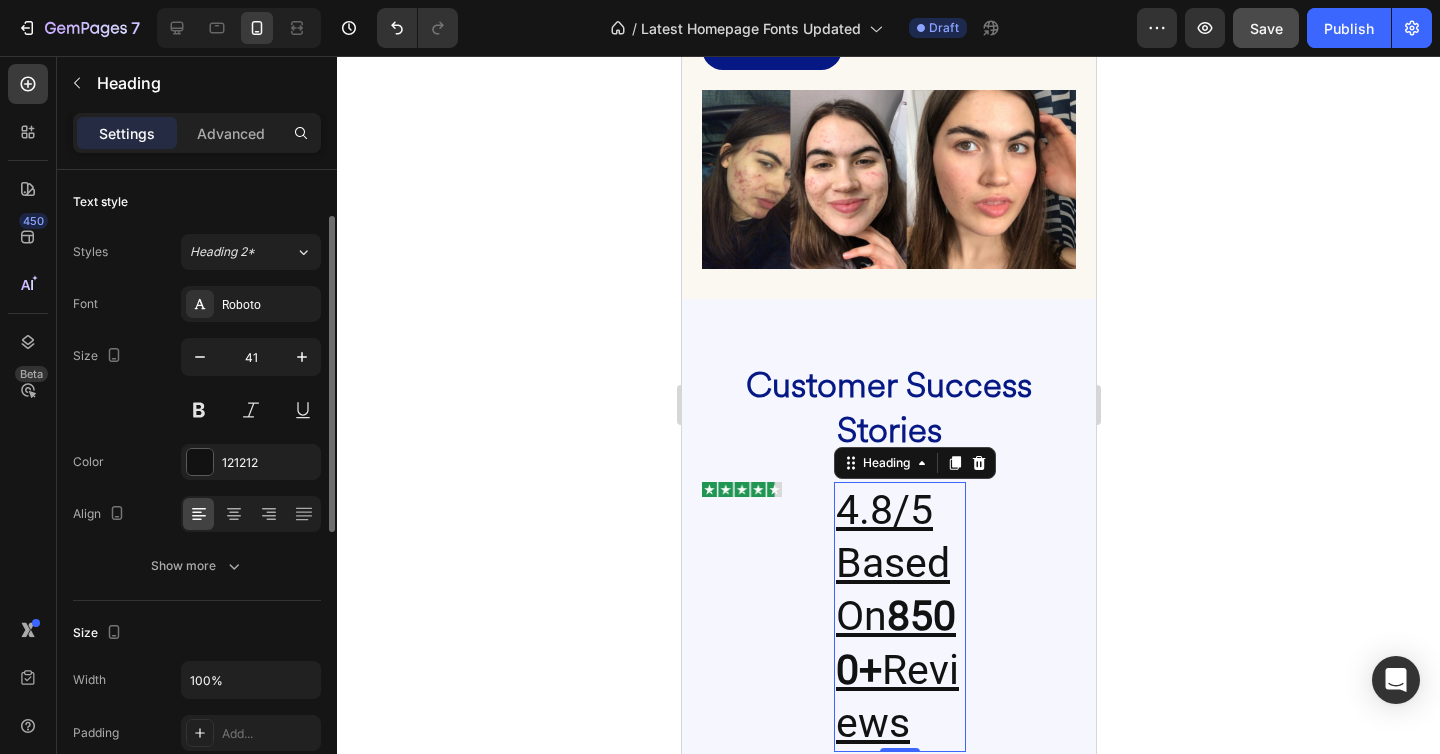 scroll, scrollTop: 224, scrollLeft: 0, axis: vertical 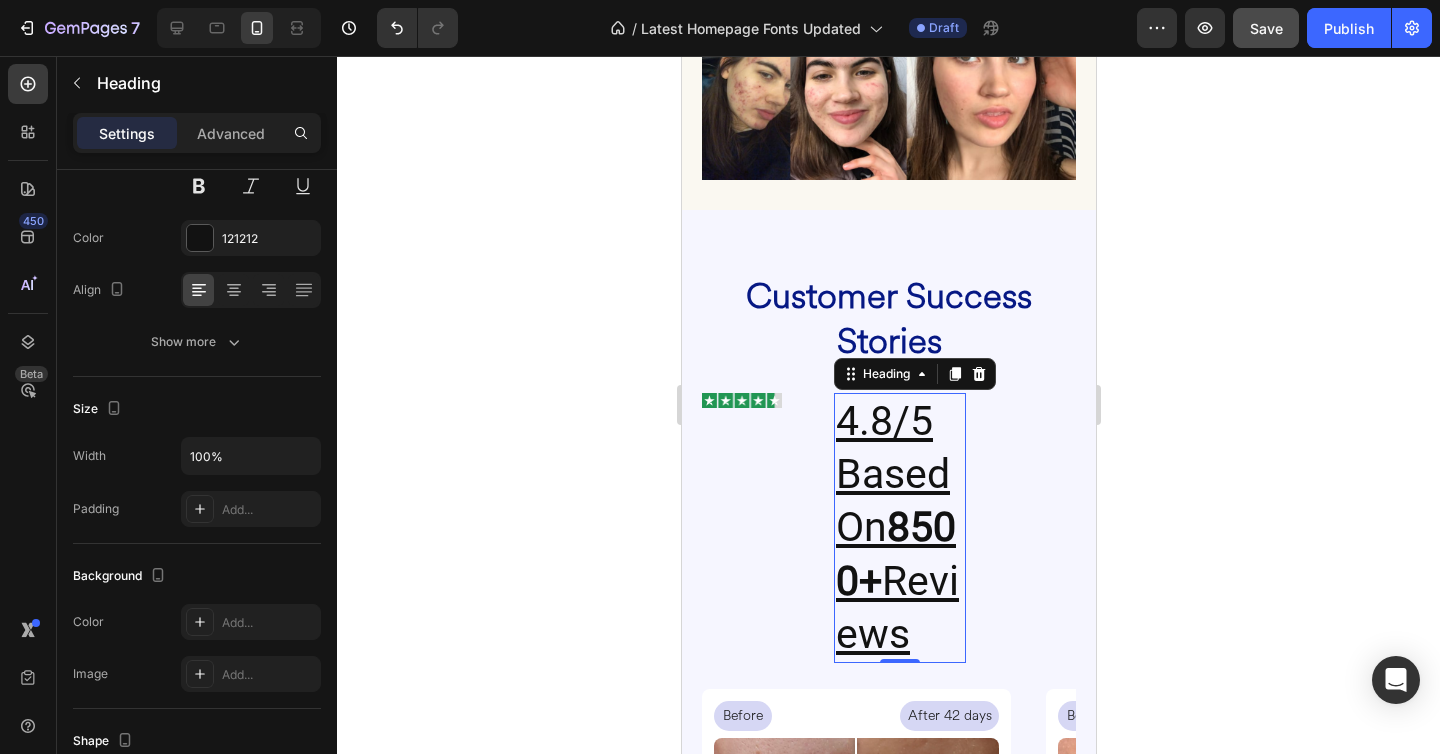 click on "4.8/5 Based On  8500+  Reviews" at bounding box center (899, 528) 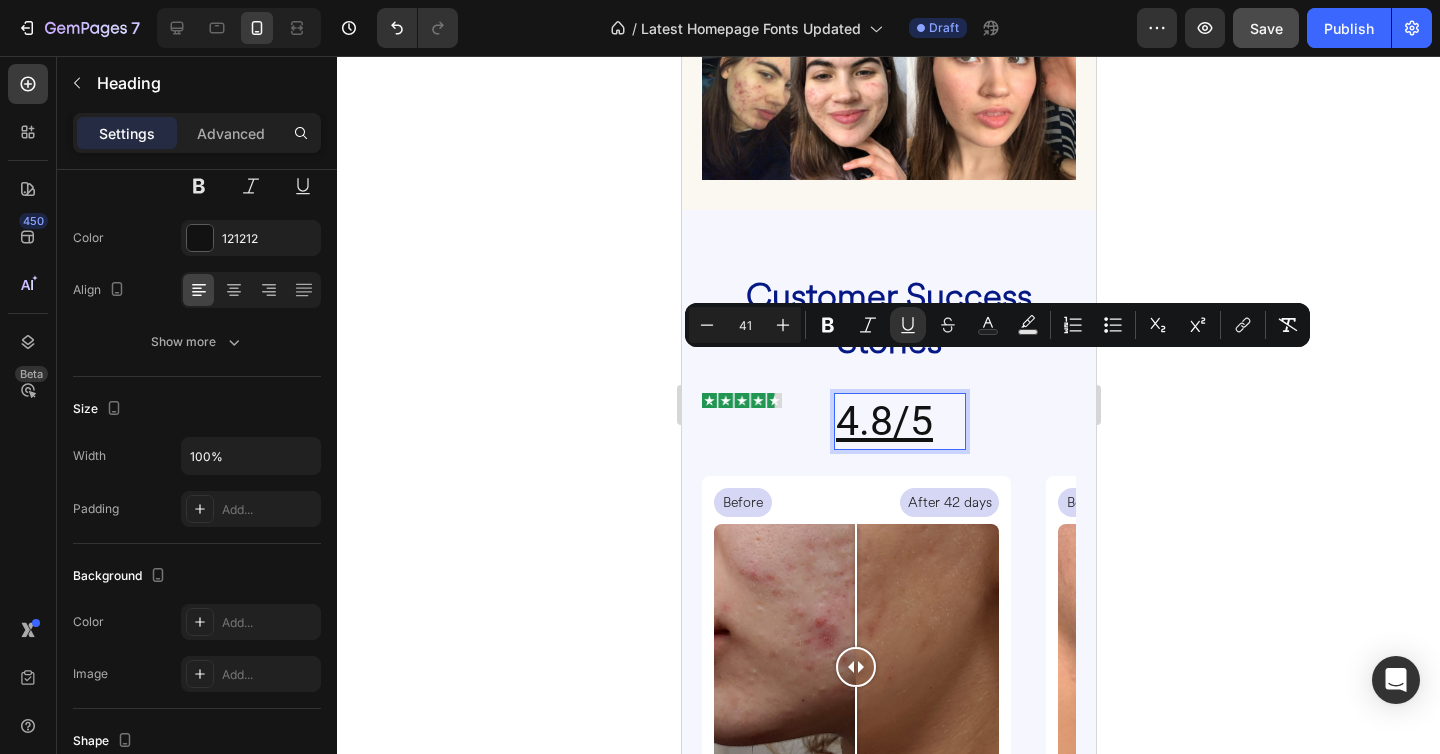 click on "41" at bounding box center [745, 325] 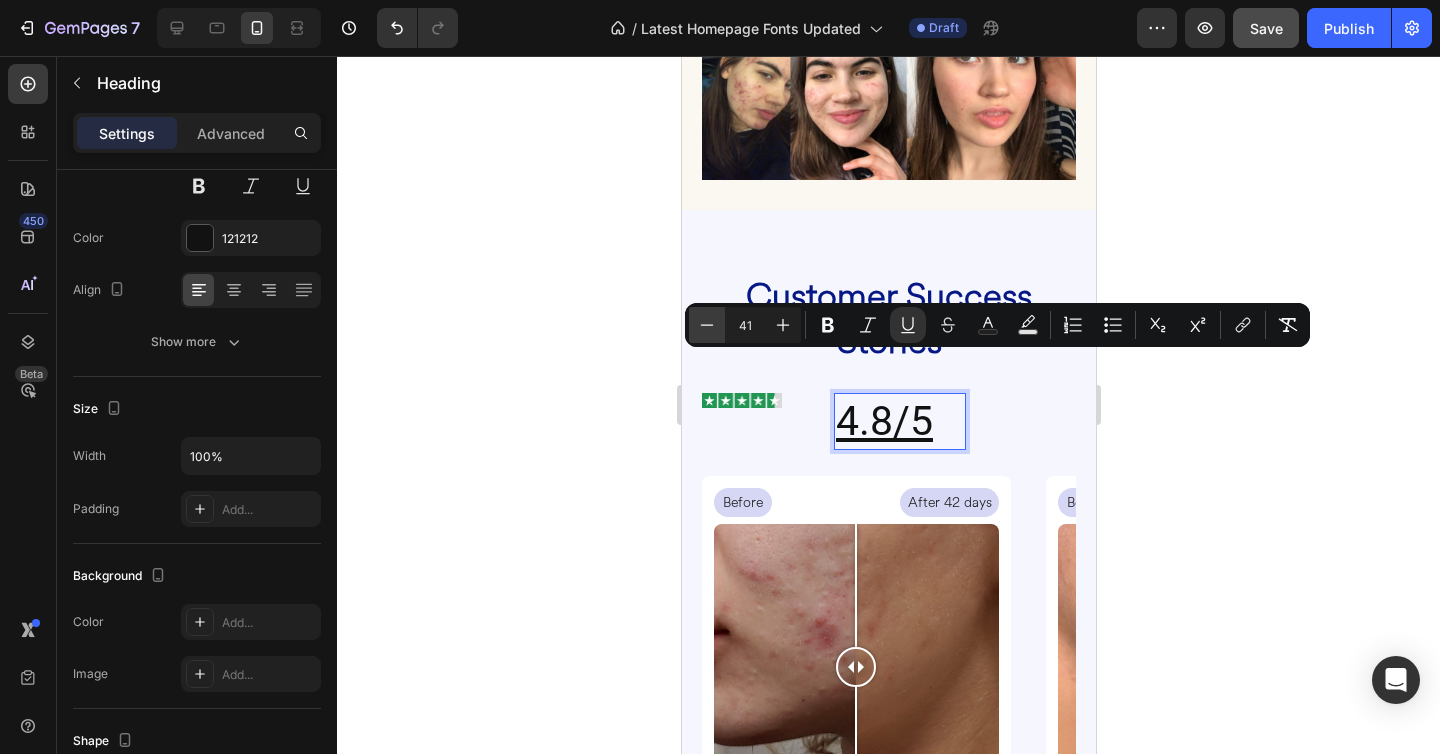 drag, startPoint x: 759, startPoint y: 325, endPoint x: 723, endPoint y: 325, distance: 36 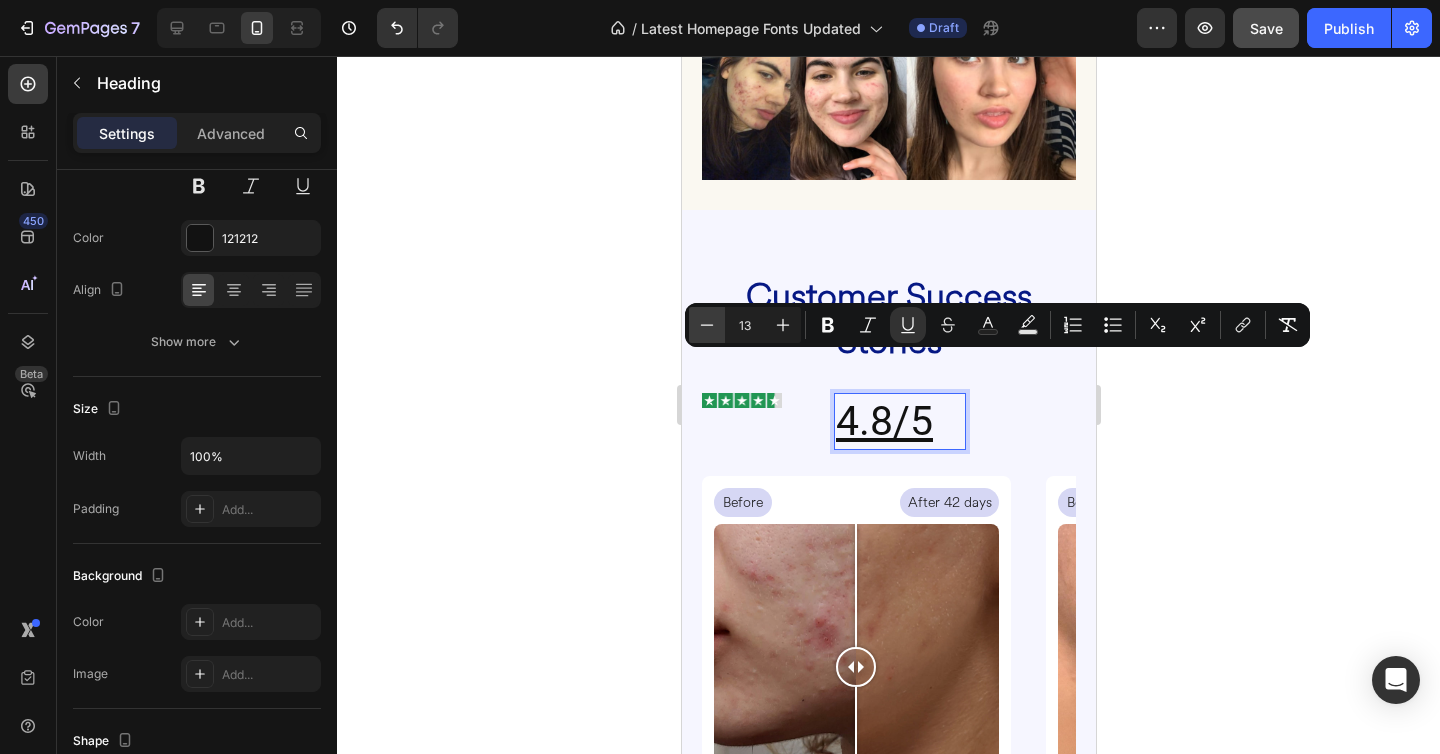 type on "13" 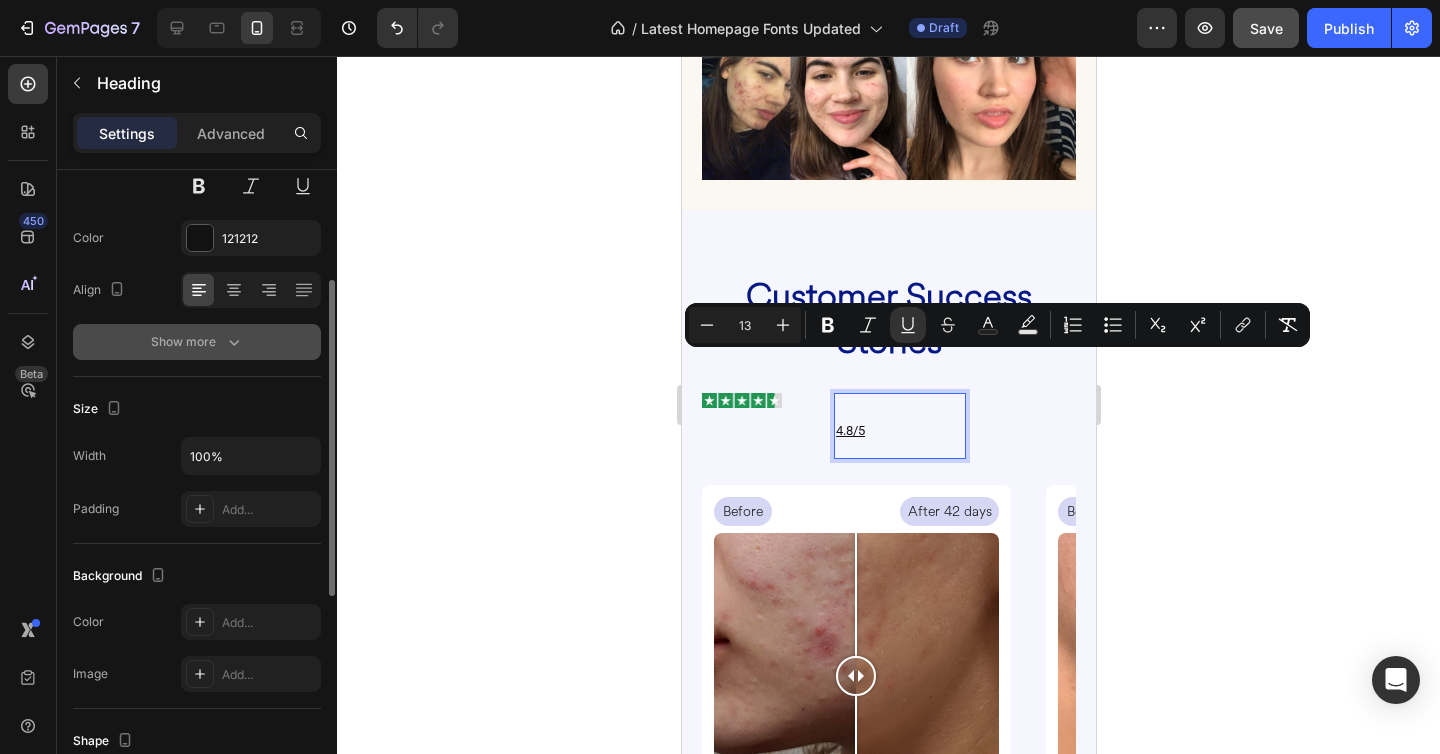 scroll, scrollTop: 0, scrollLeft: 0, axis: both 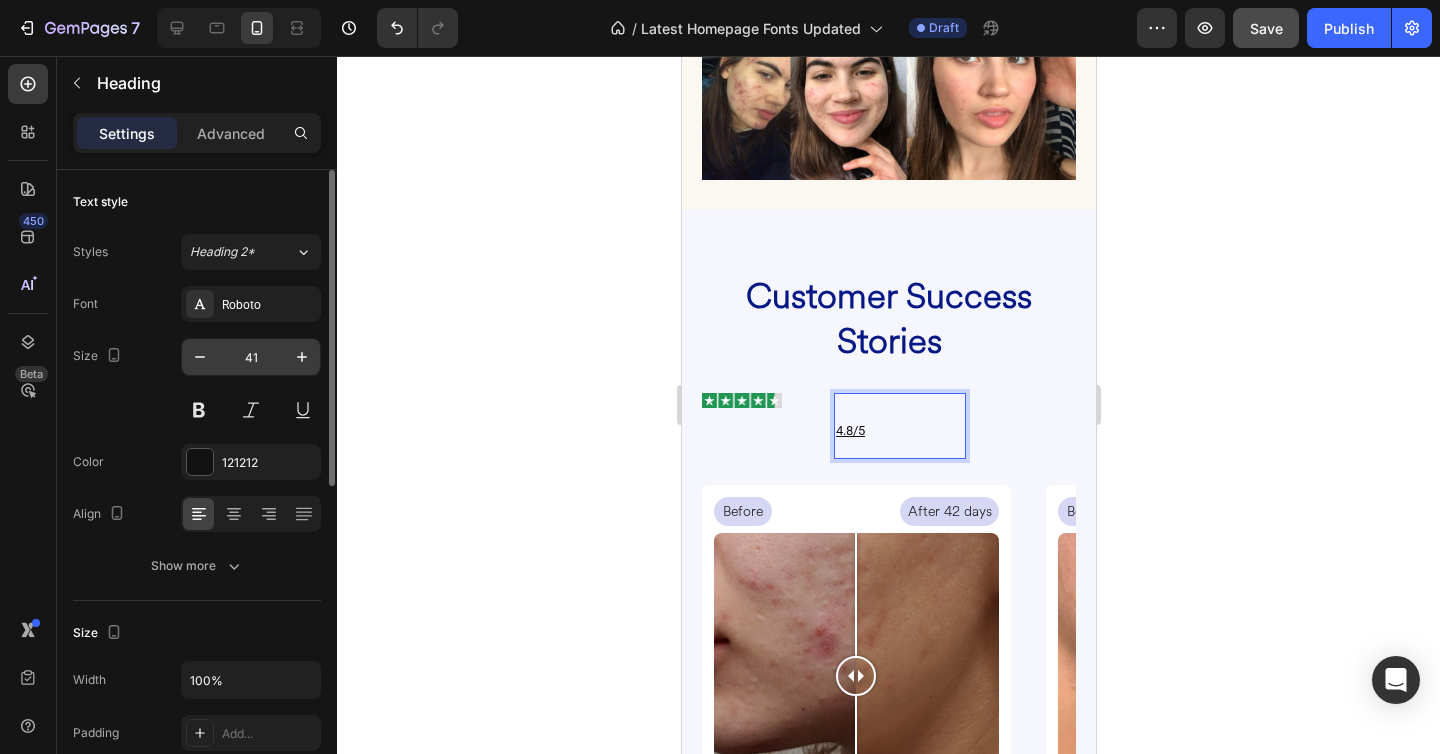 click on "41" at bounding box center (251, 357) 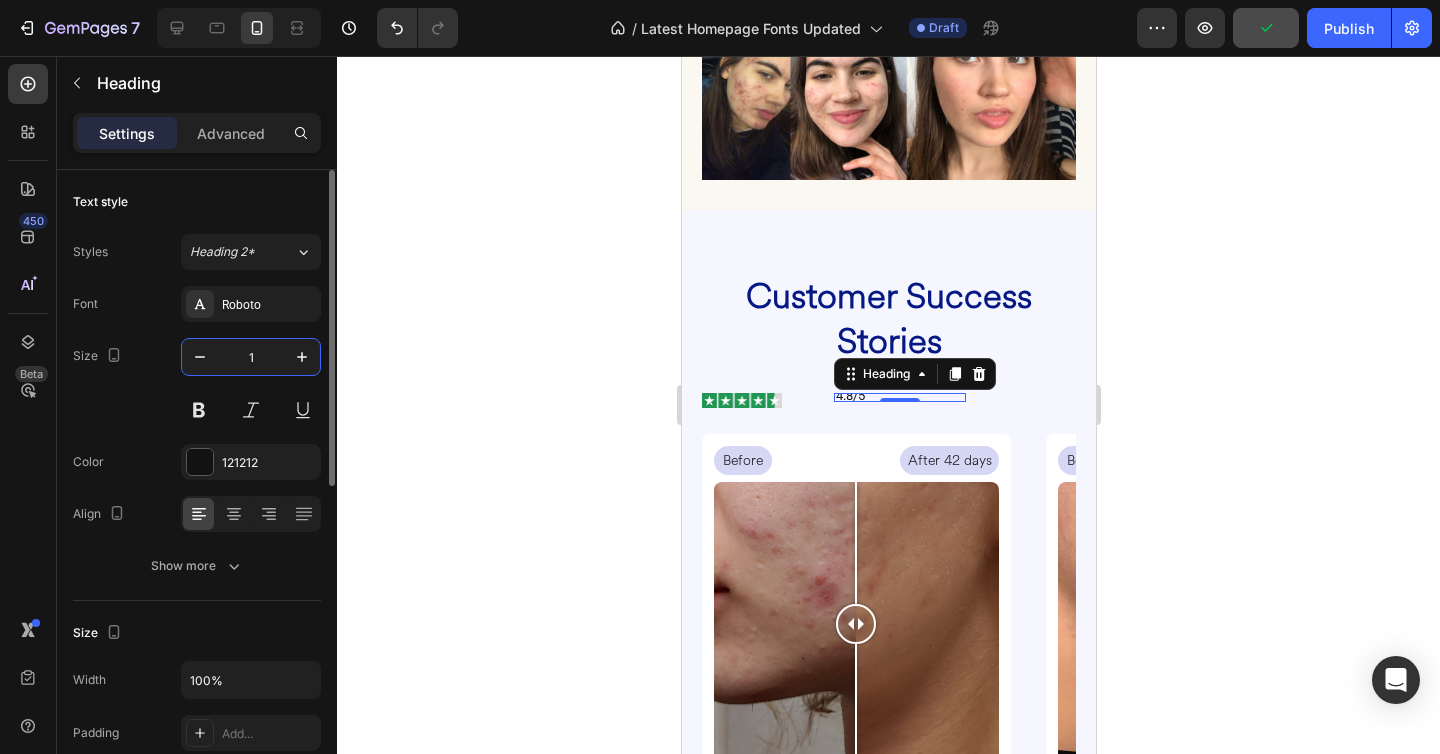 type on "13" 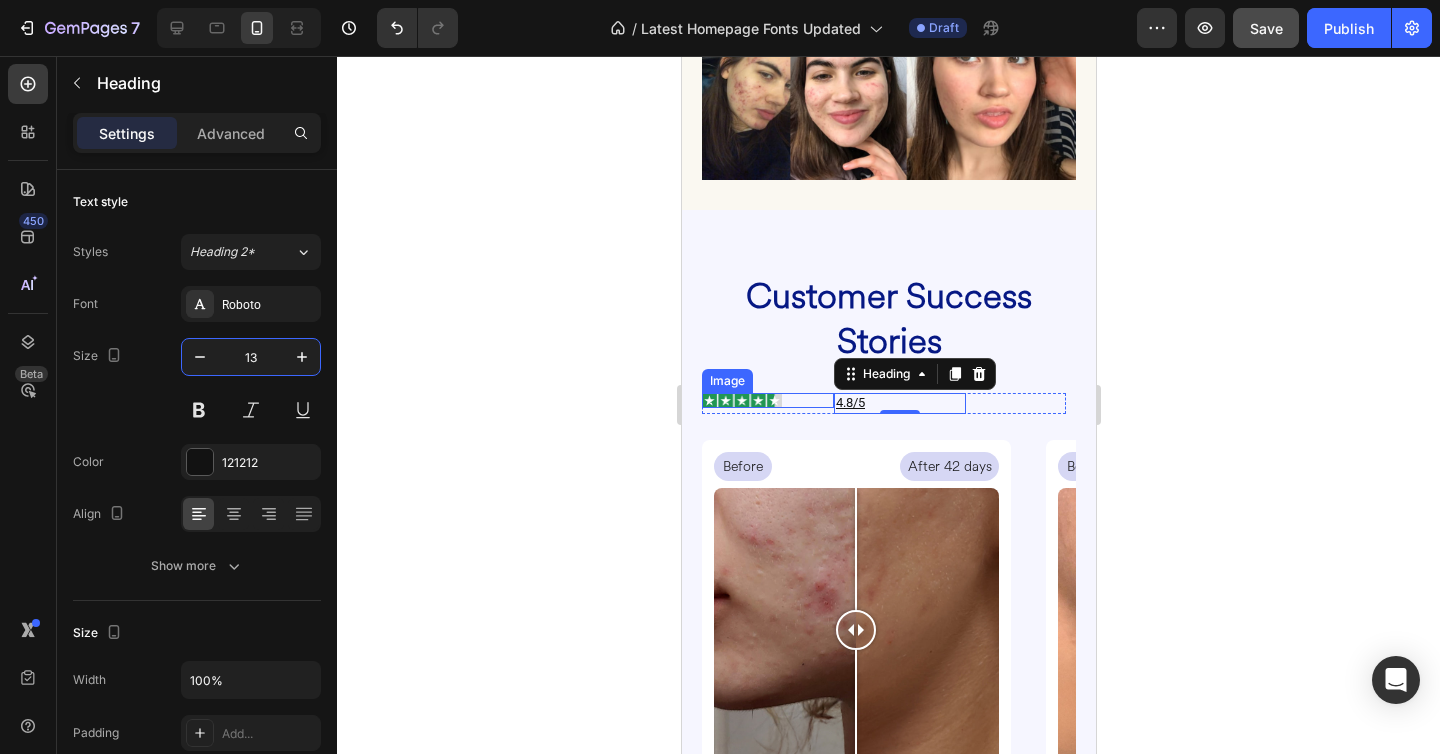 click at bounding box center (767, 400) 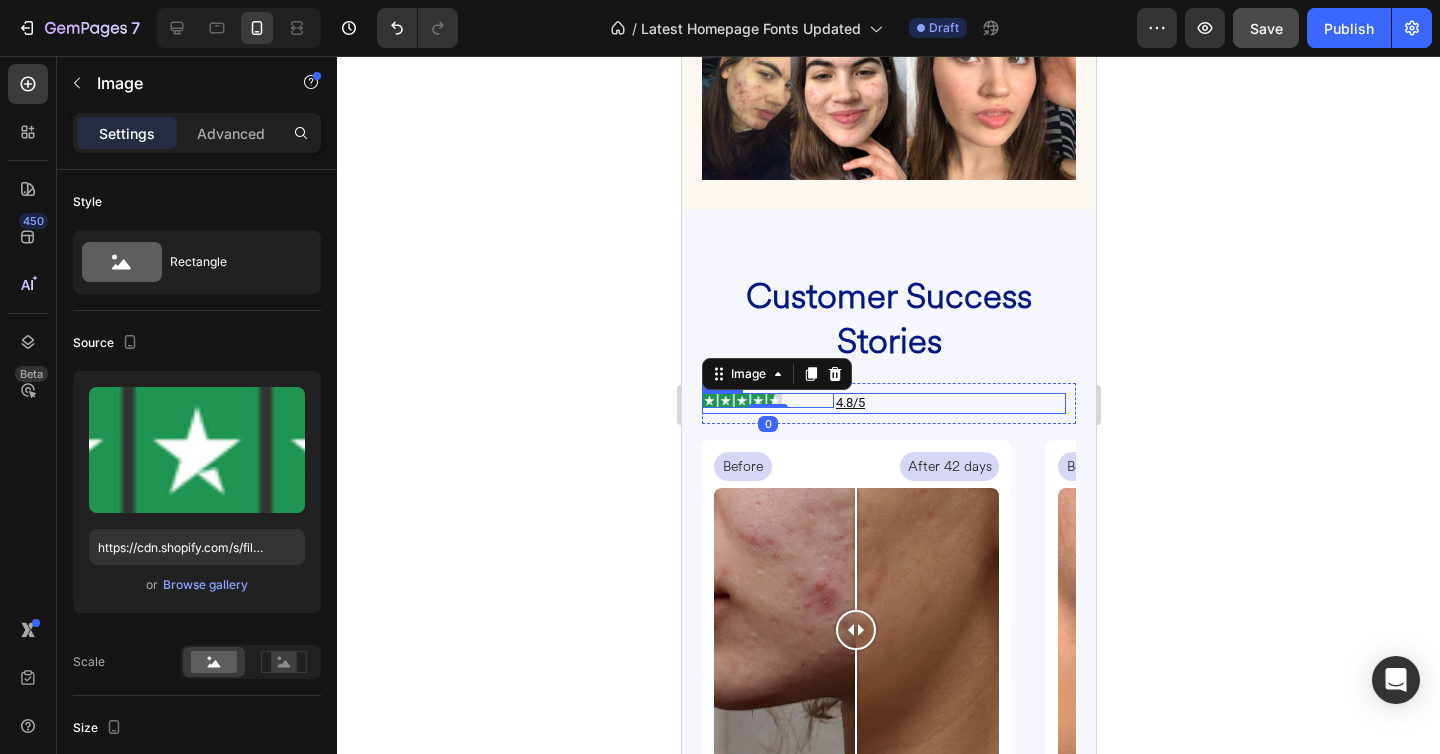click on "Image   0" at bounding box center (767, 403) 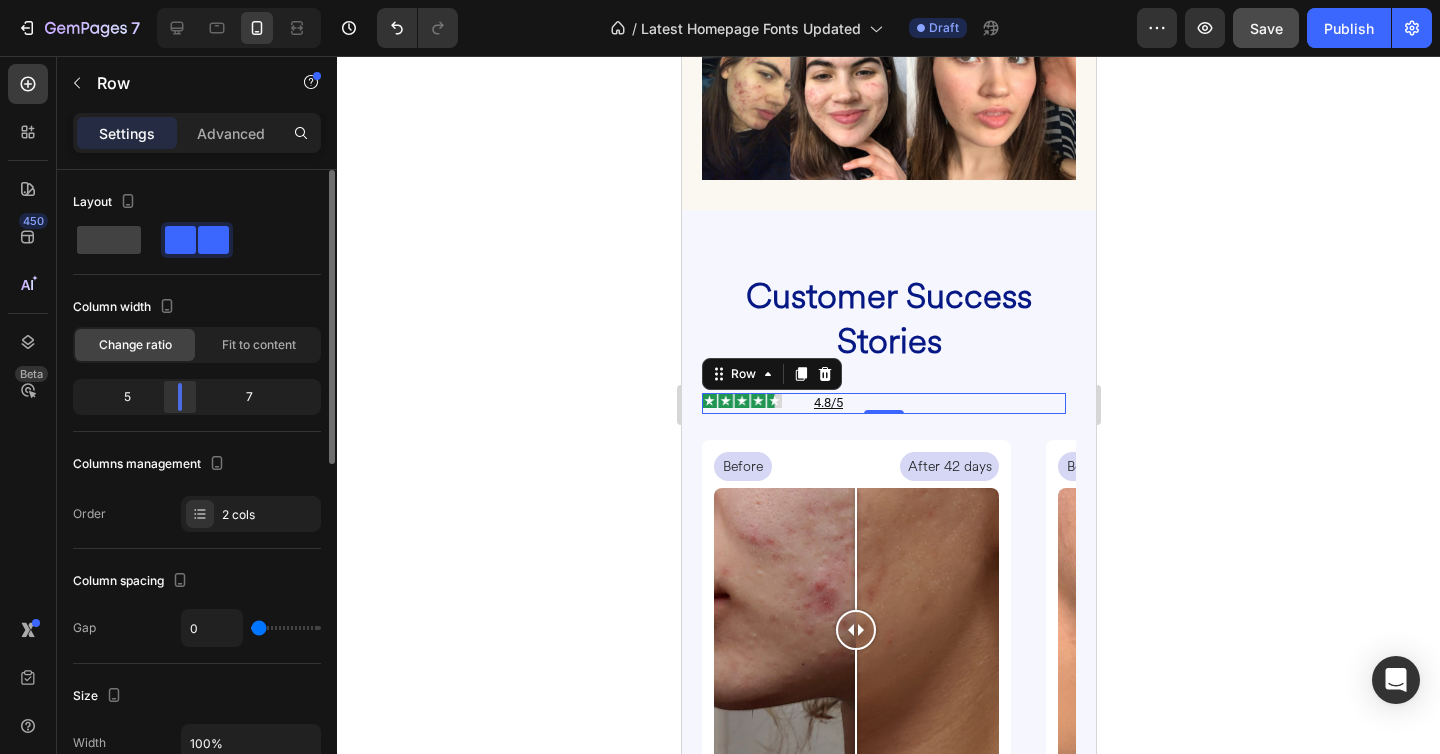 drag, startPoint x: 197, startPoint y: 407, endPoint x: 179, endPoint y: 404, distance: 18.248287 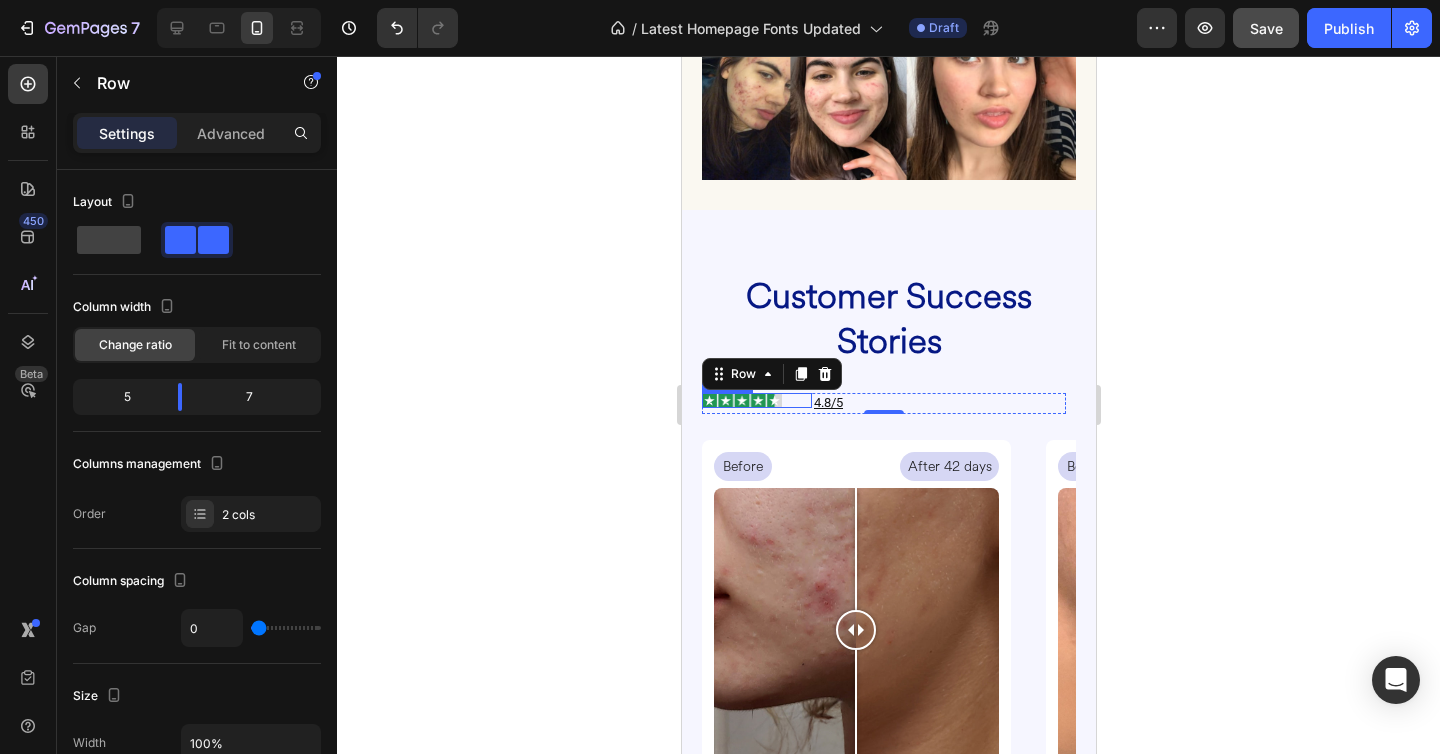 click at bounding box center [756, 400] 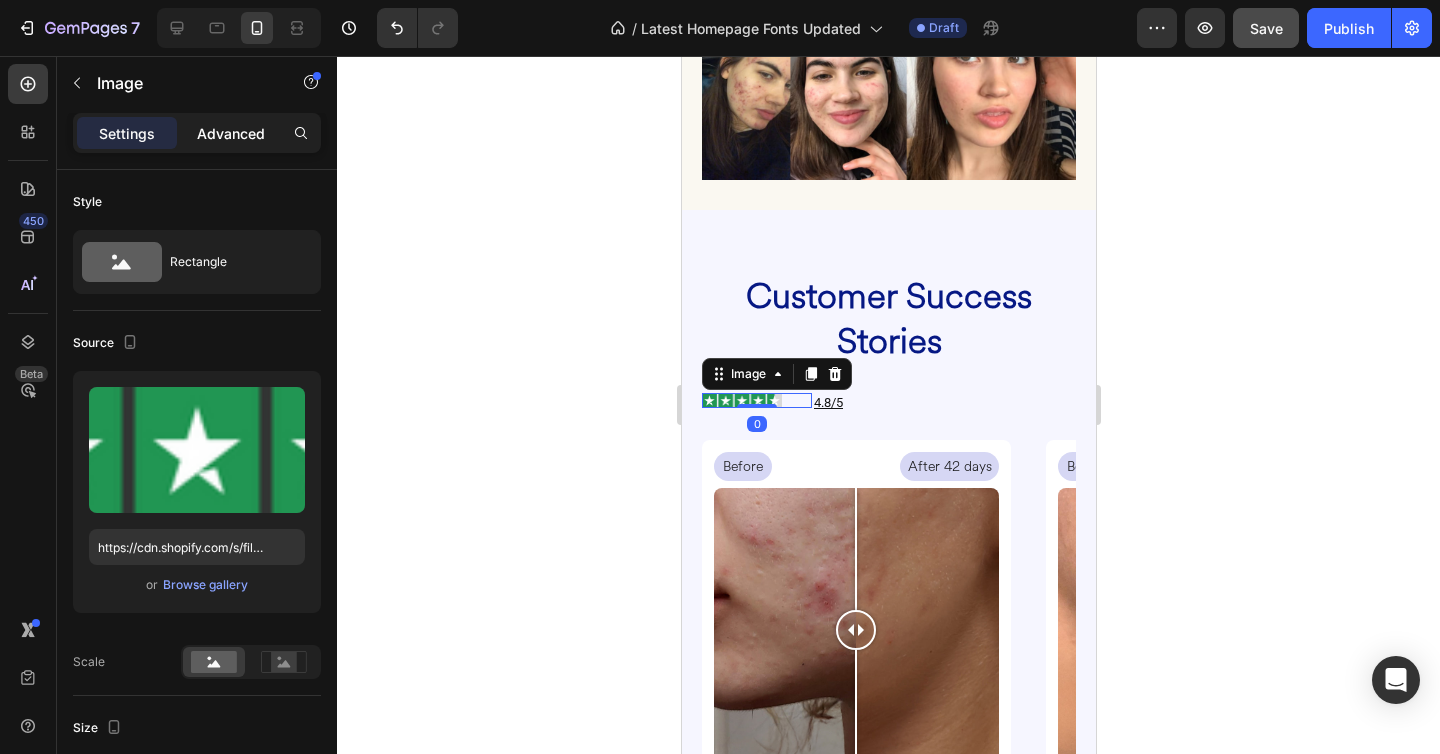 click on "Advanced" at bounding box center [231, 133] 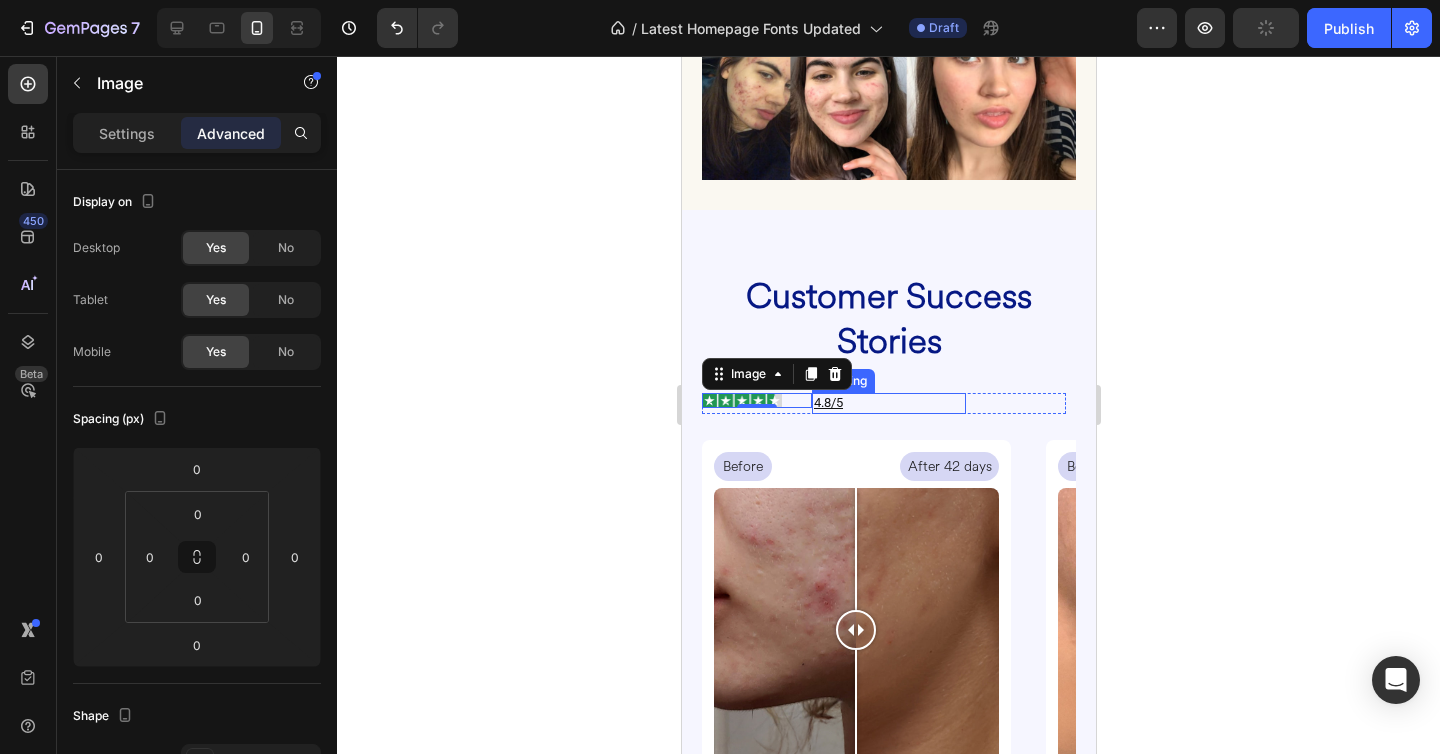 click on "⁠⁠⁠⁠⁠⁠⁠ 4.8/5" at bounding box center (888, 403) 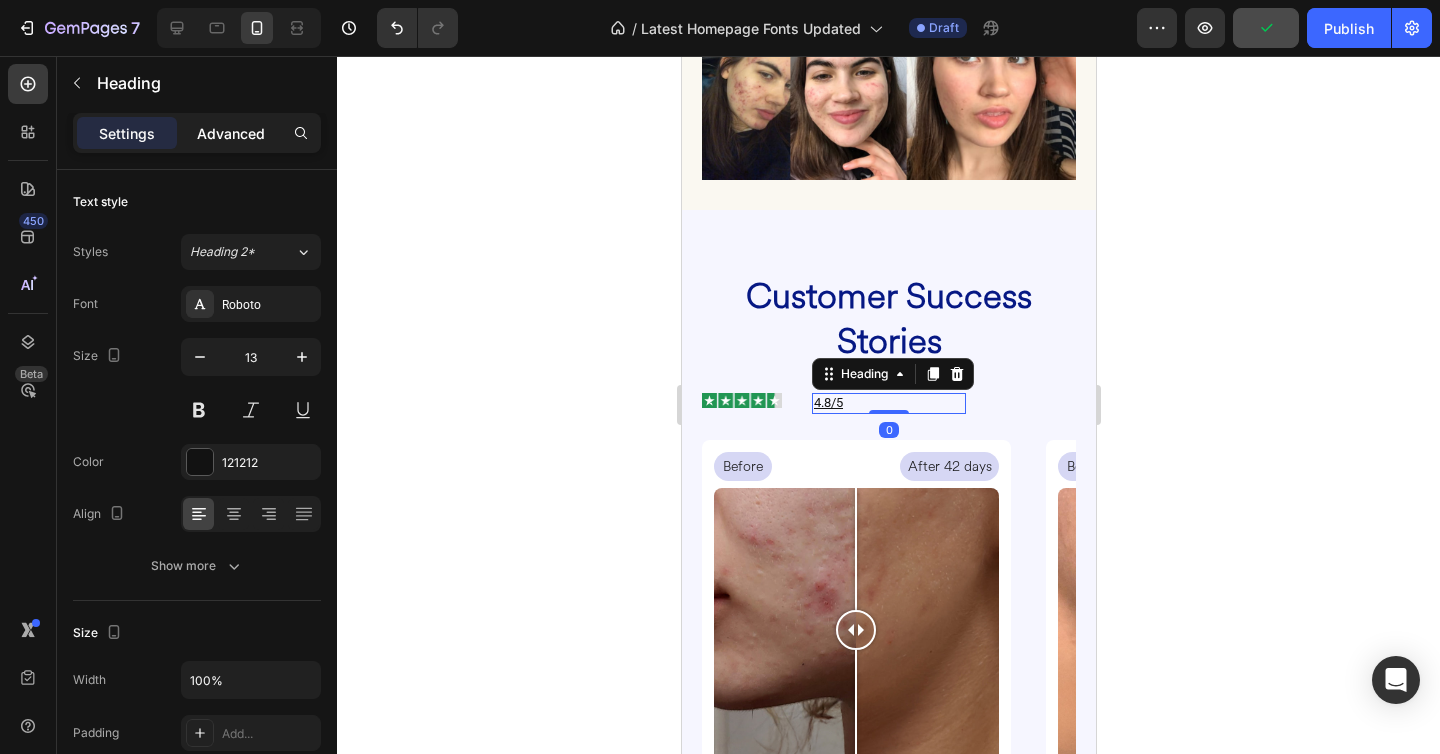 click on "Advanced" 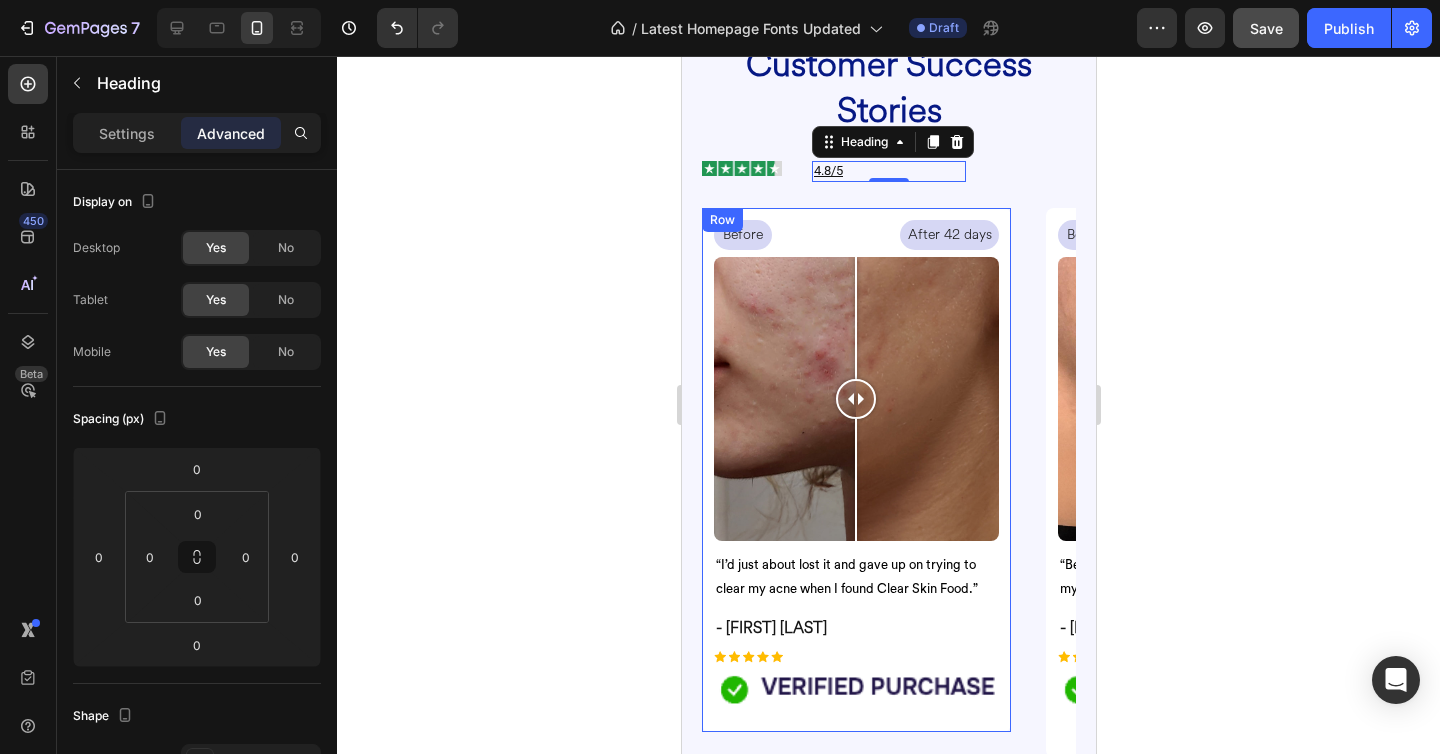 scroll, scrollTop: 4060, scrollLeft: 0, axis: vertical 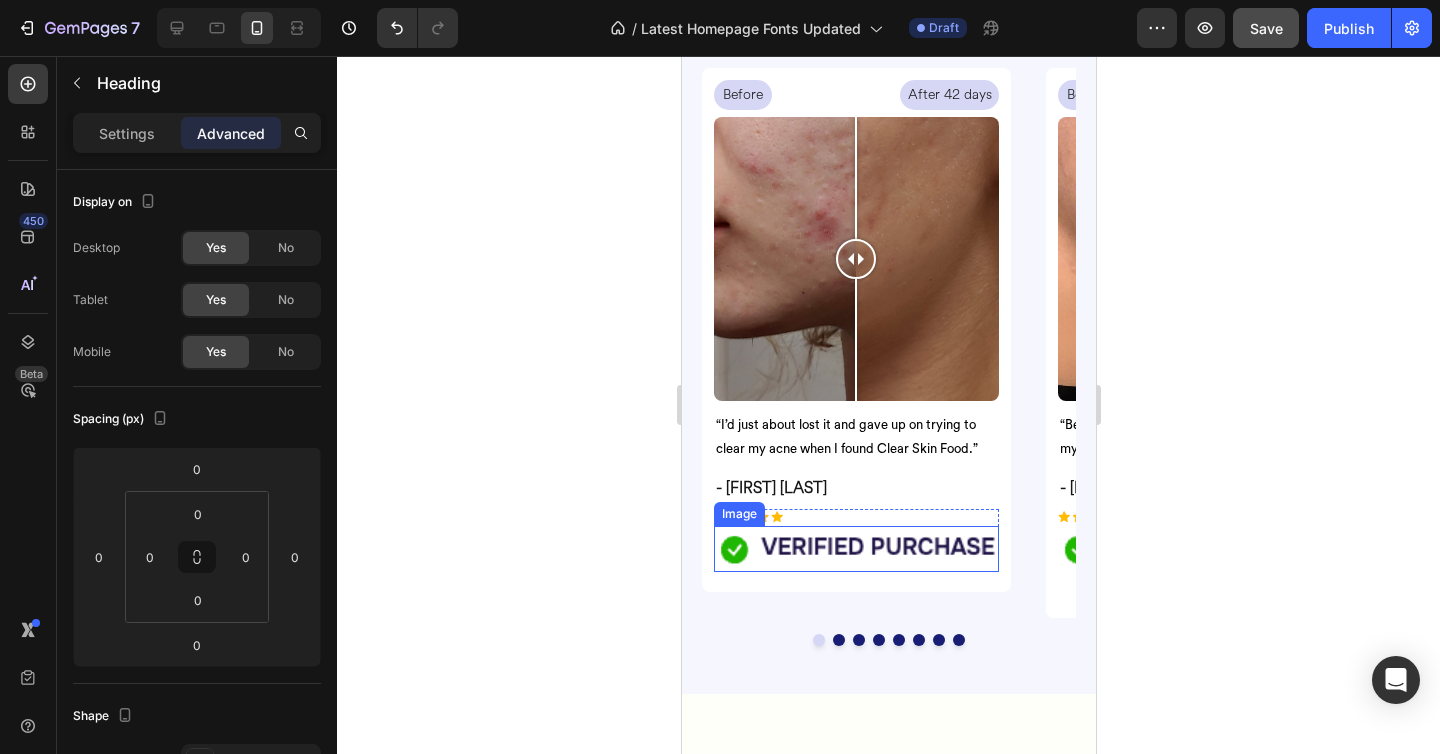 click at bounding box center [855, 549] 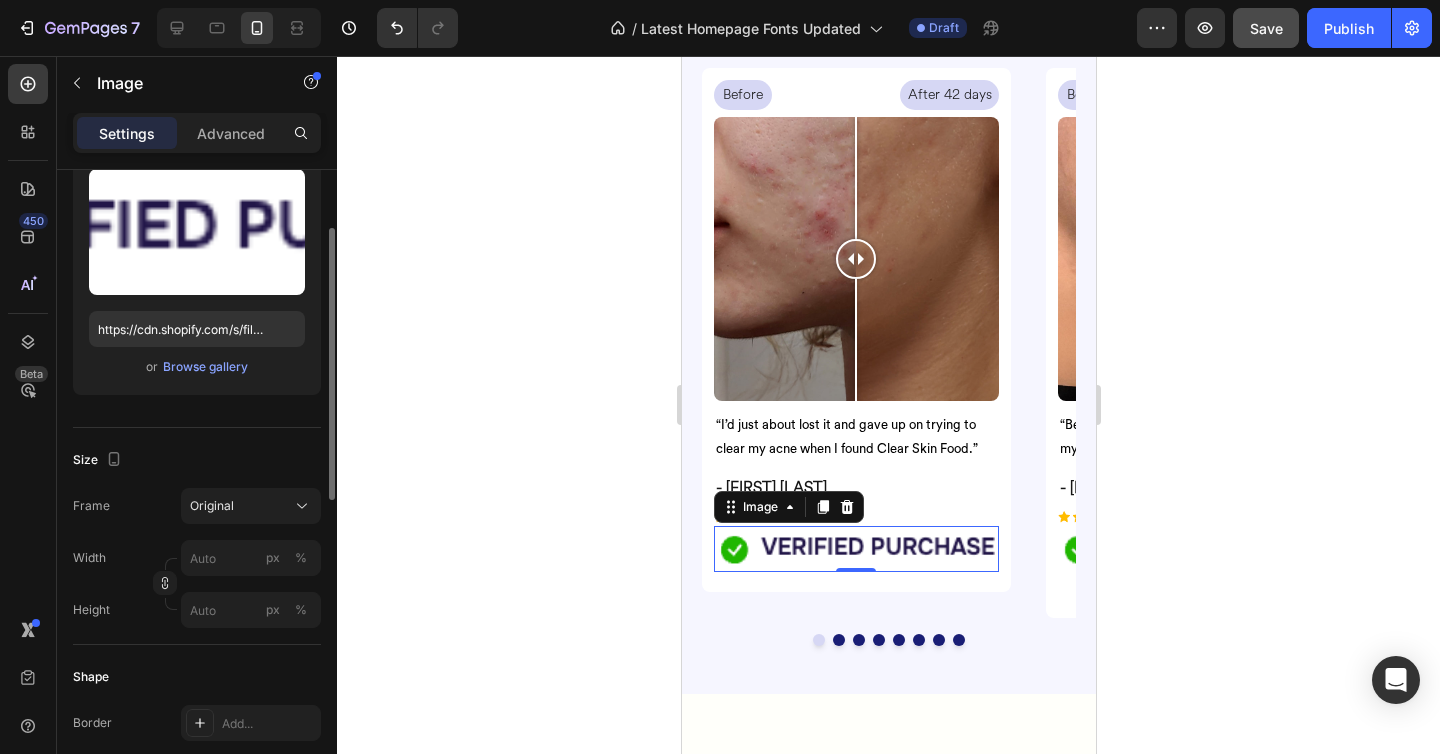 scroll, scrollTop: 221, scrollLeft: 0, axis: vertical 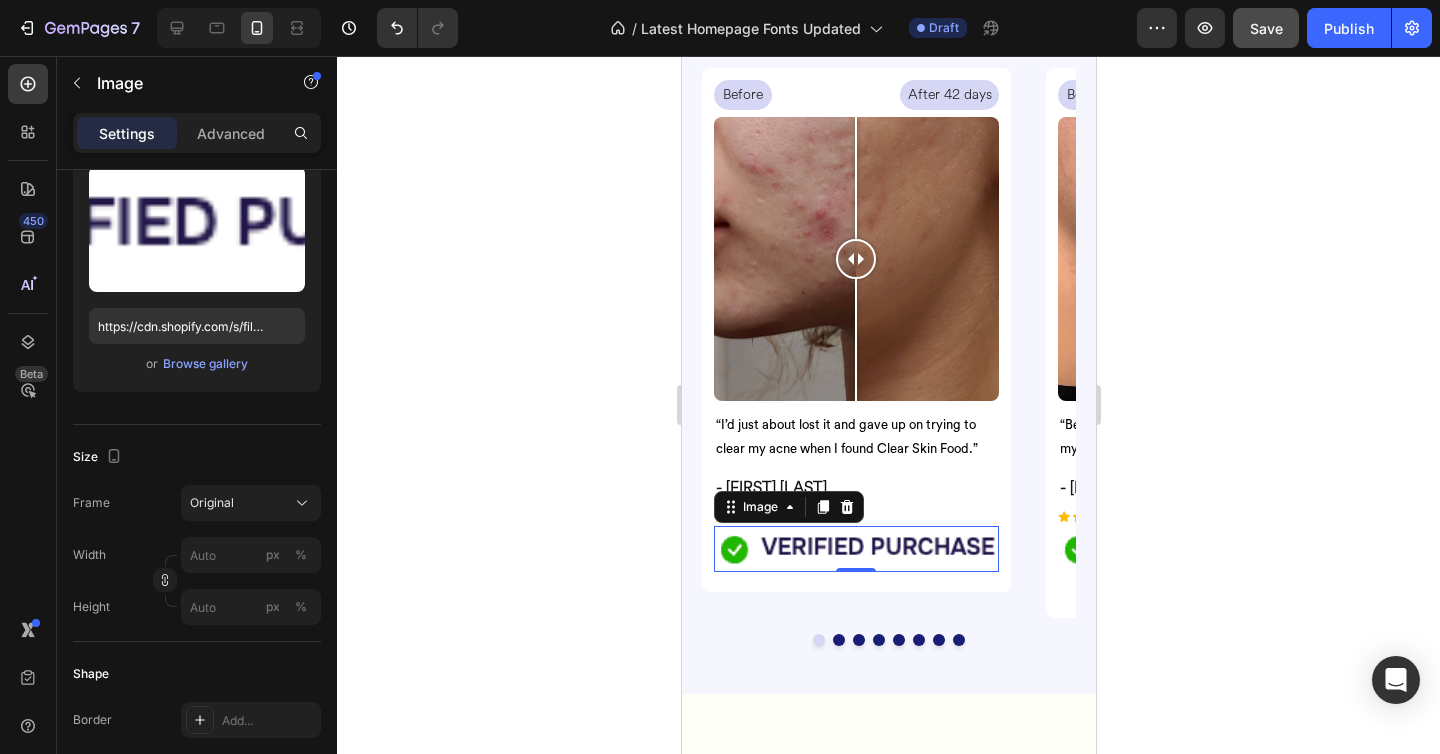 click at bounding box center (855, 549) 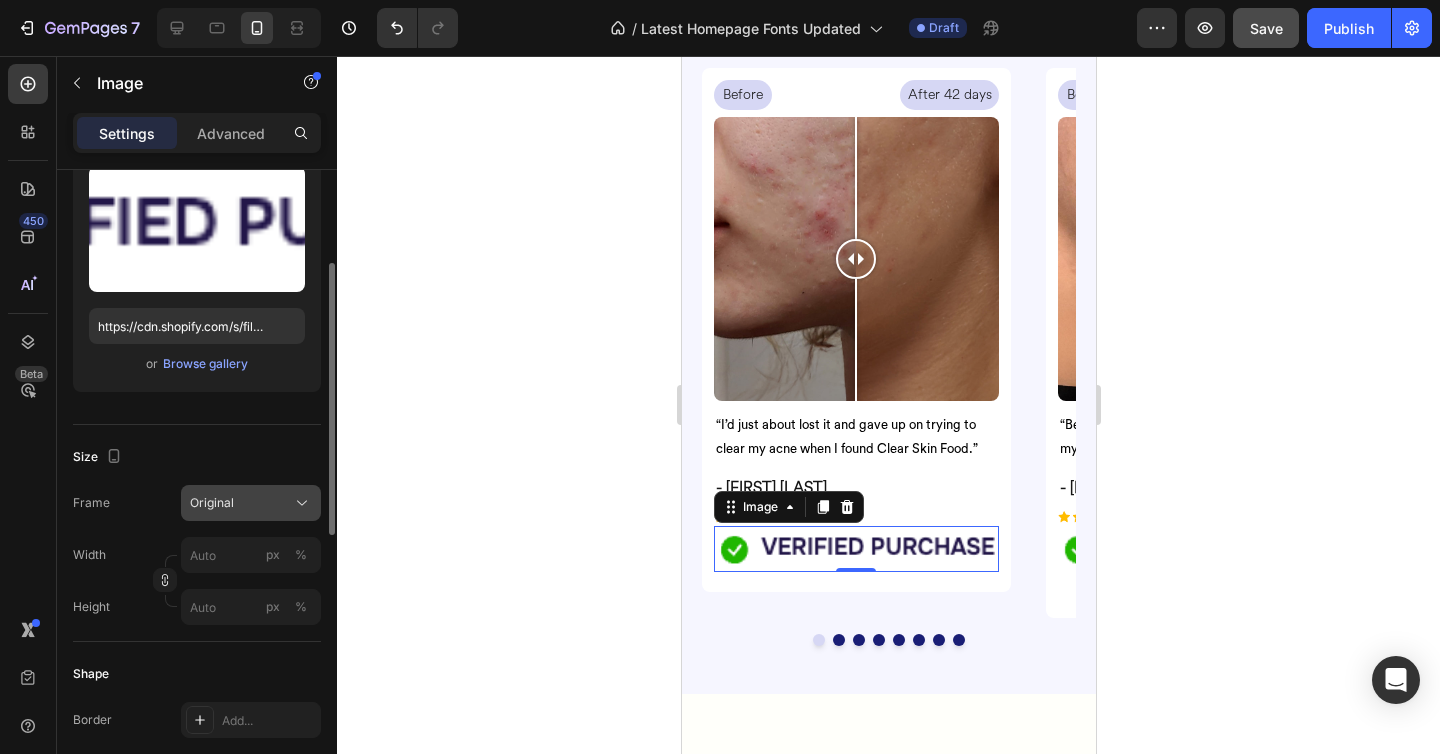 click on "Original" at bounding box center (212, 503) 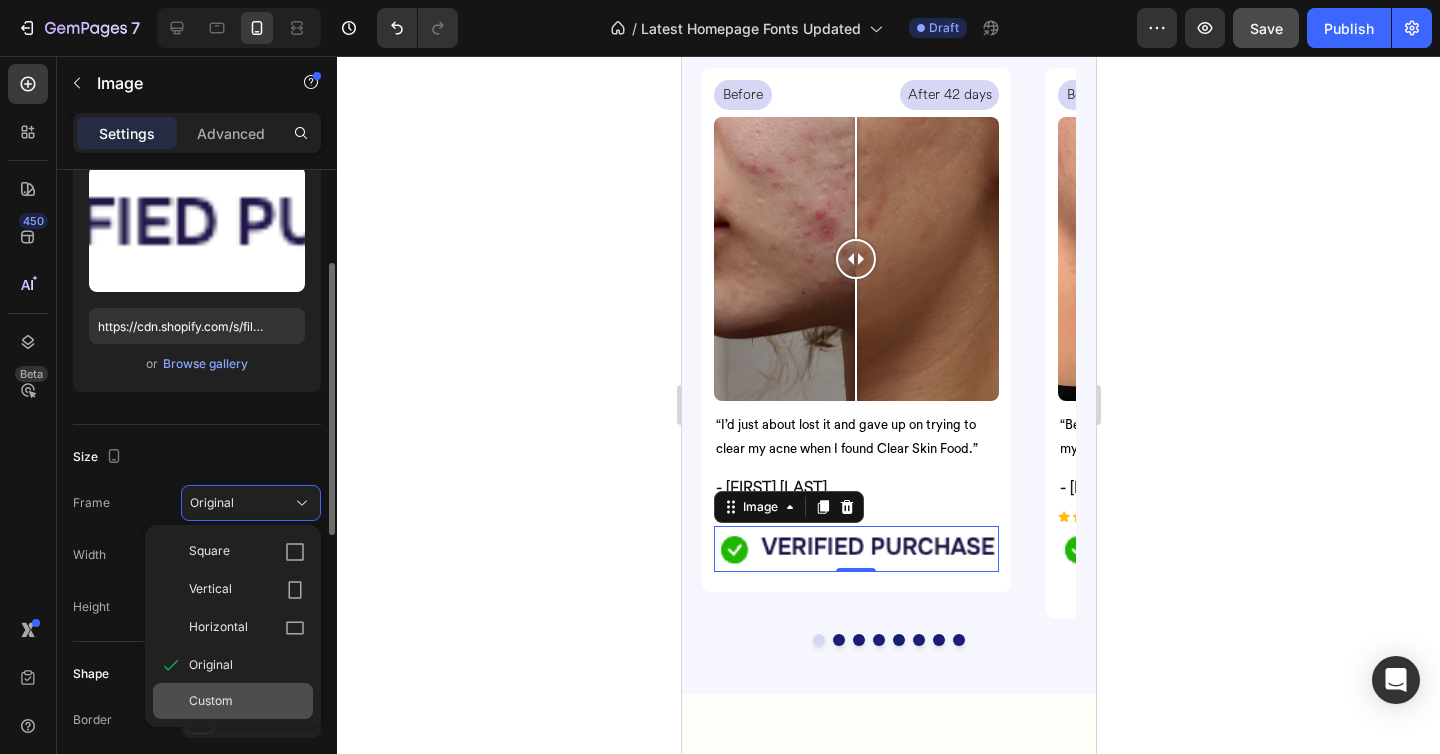 click on "Custom" at bounding box center (247, 701) 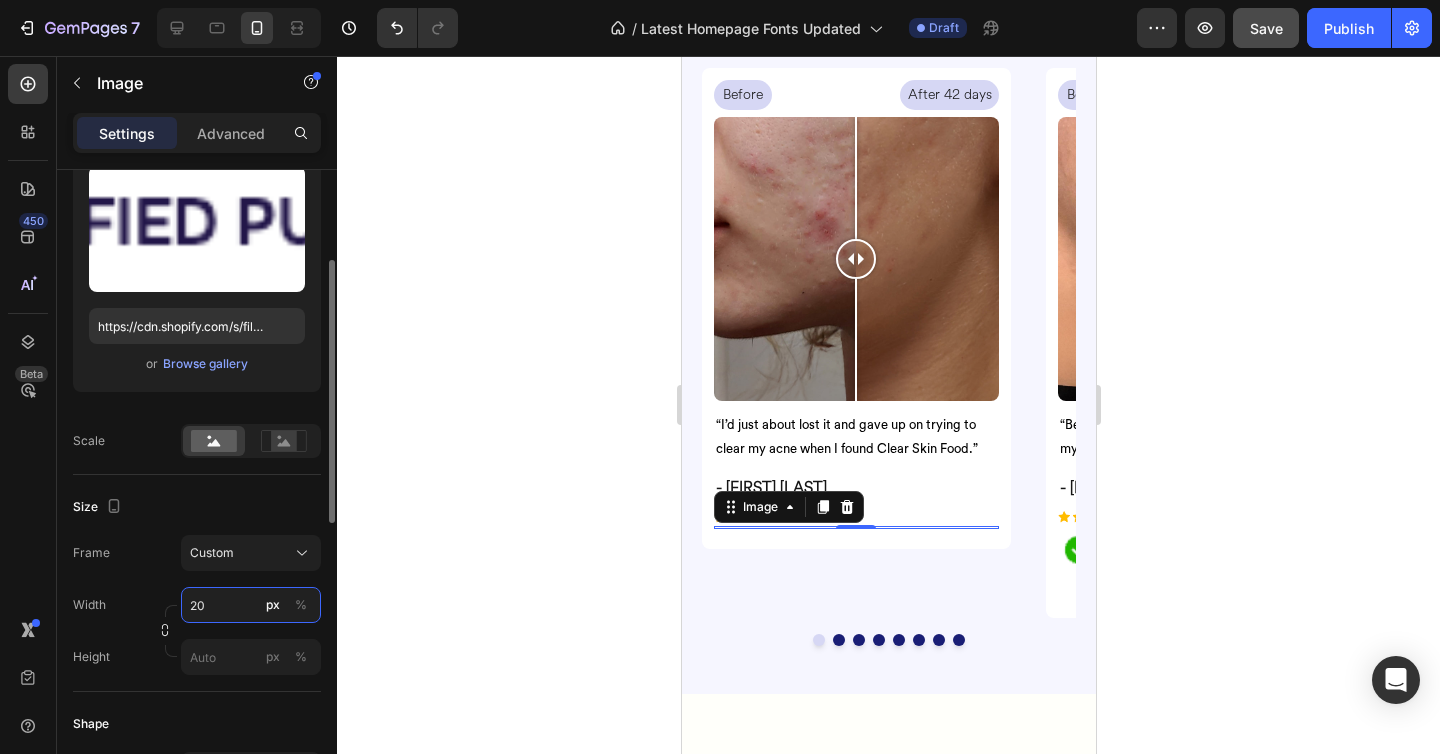 type on "2" 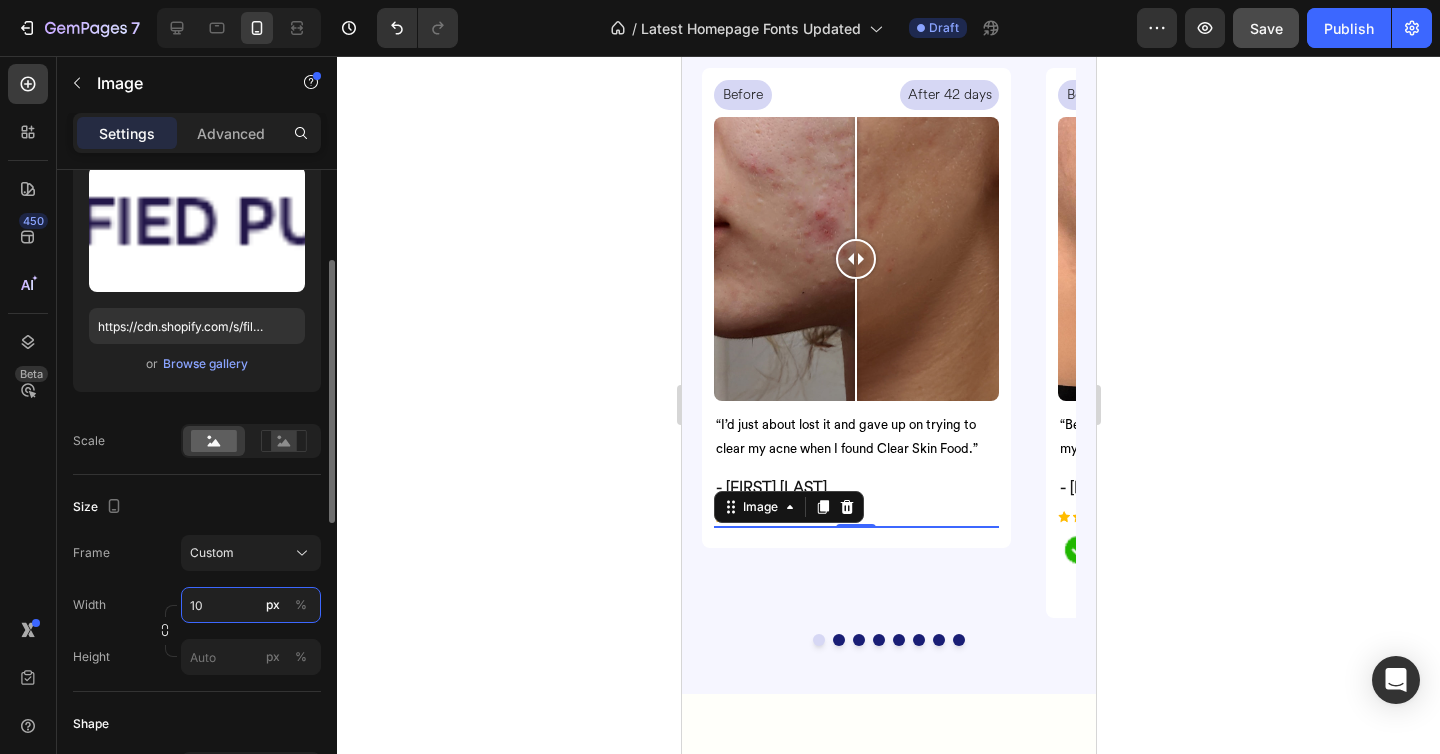 type on "1" 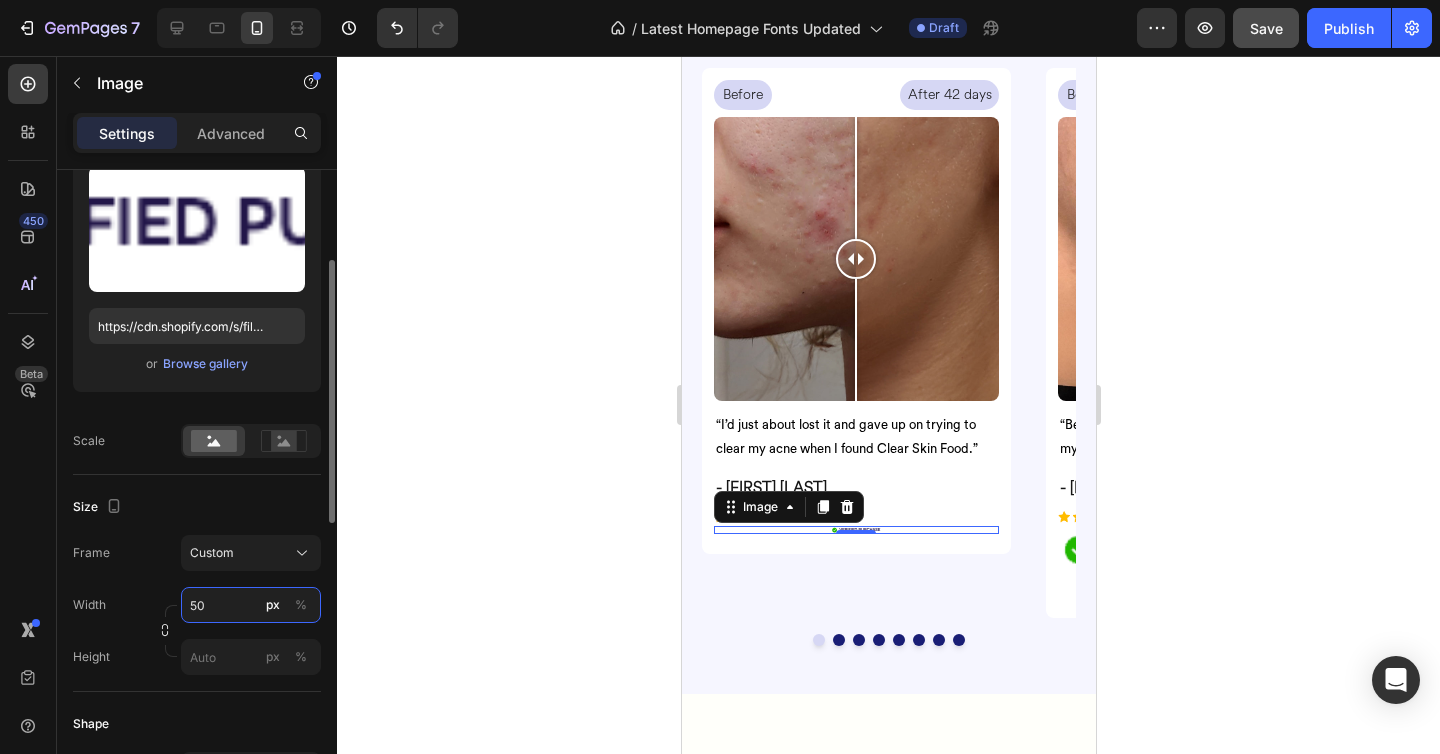 type on "5" 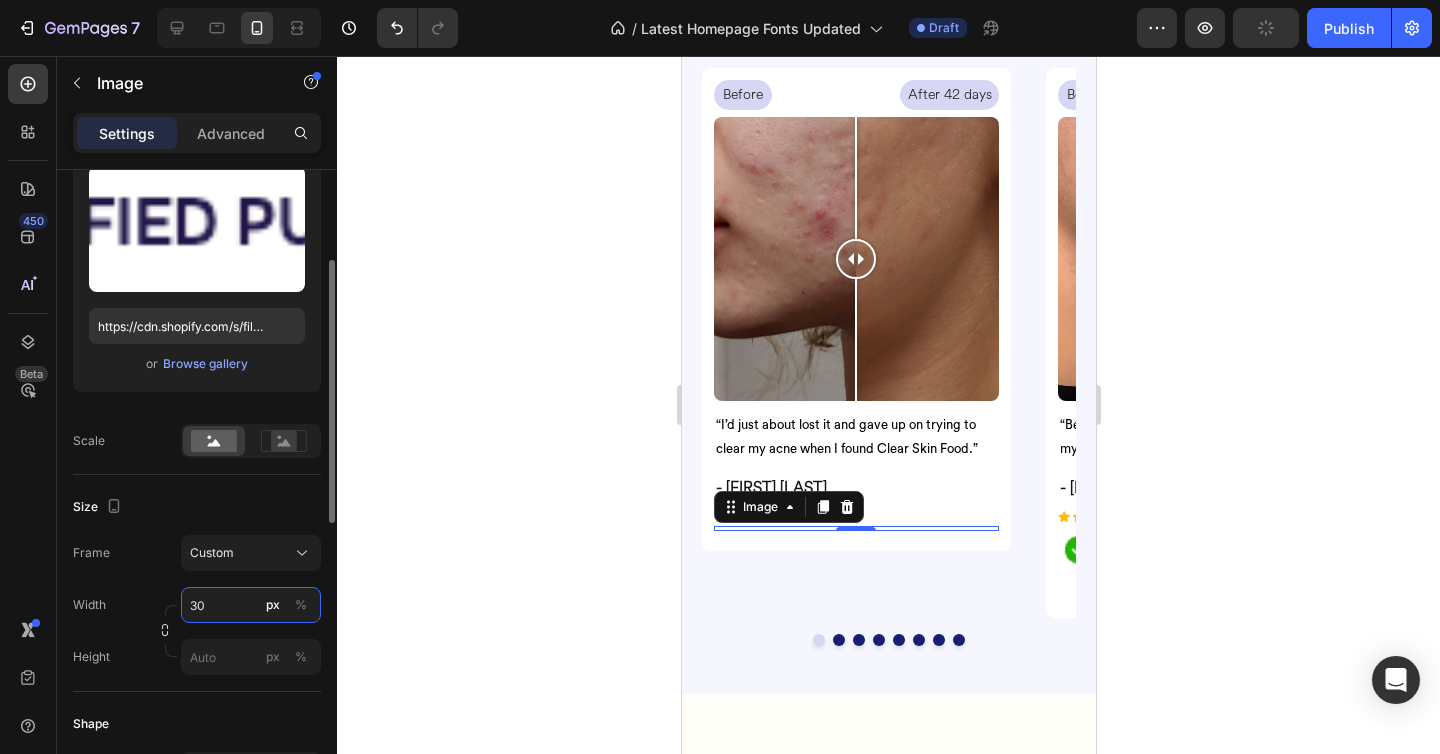 type on "3" 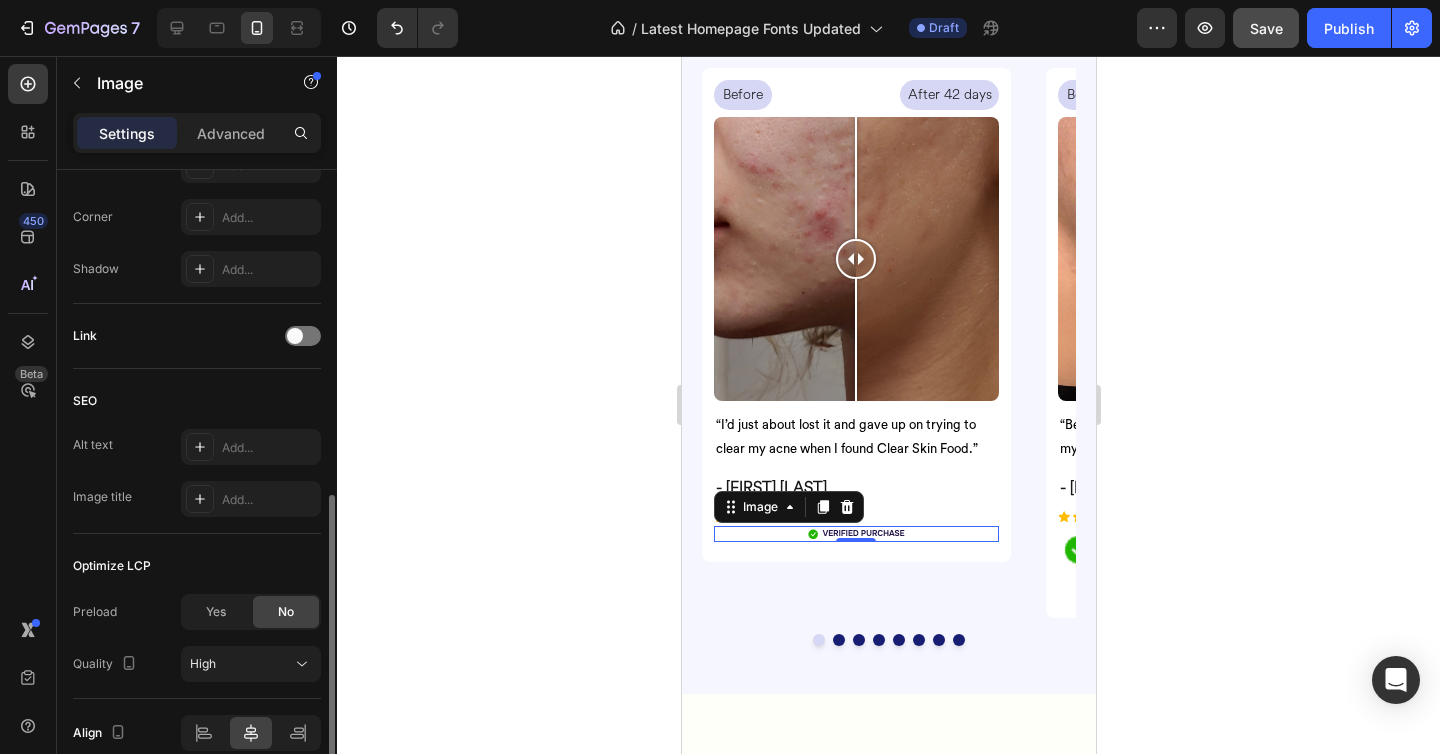 scroll, scrollTop: 919, scrollLeft: 0, axis: vertical 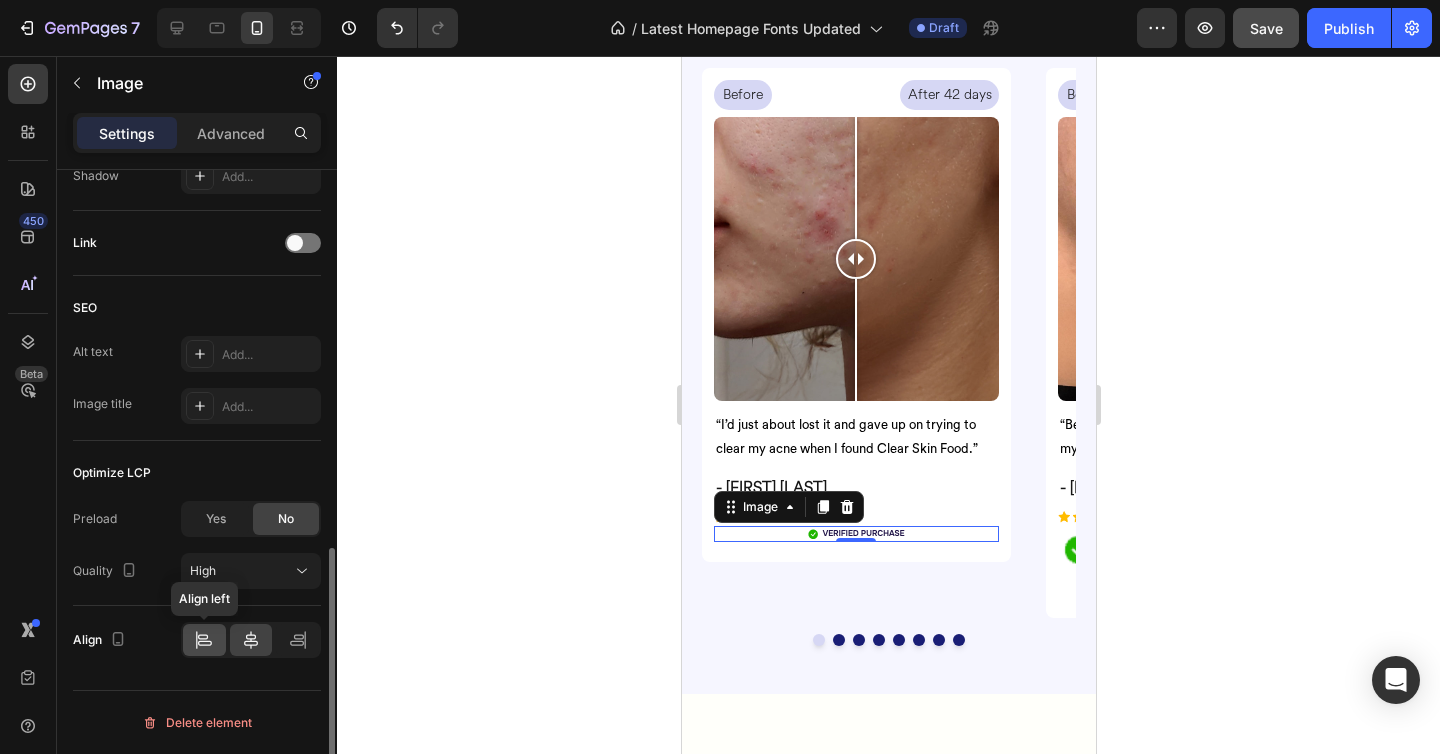 type on "100" 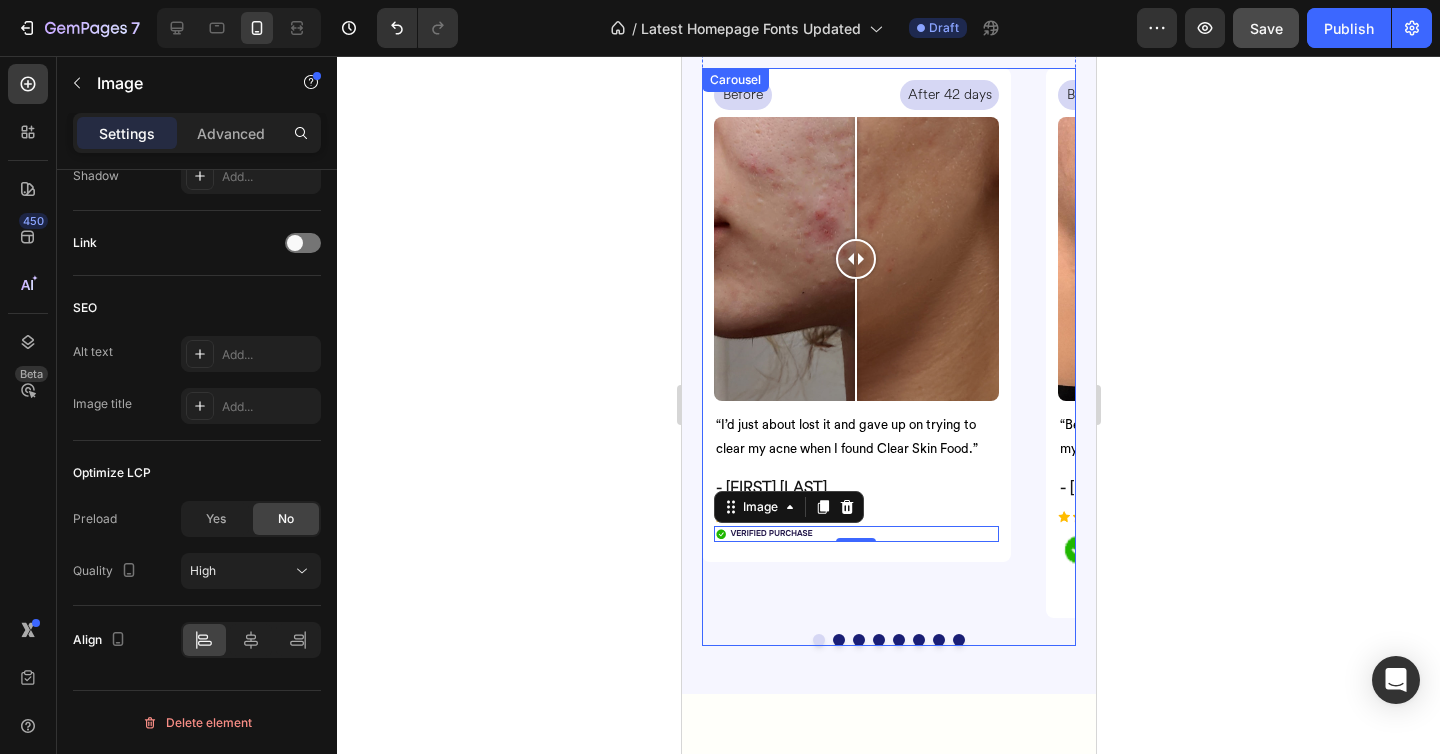 click on "Before Text Block After 42 days Text Block Row Image Comparison “I’d just about lost it and gave up on trying to clear my acne when I found Clear Skin Food.” Text Block - Phoebe H. Heading Image Image   0 Row Row Row" at bounding box center (855, 343) 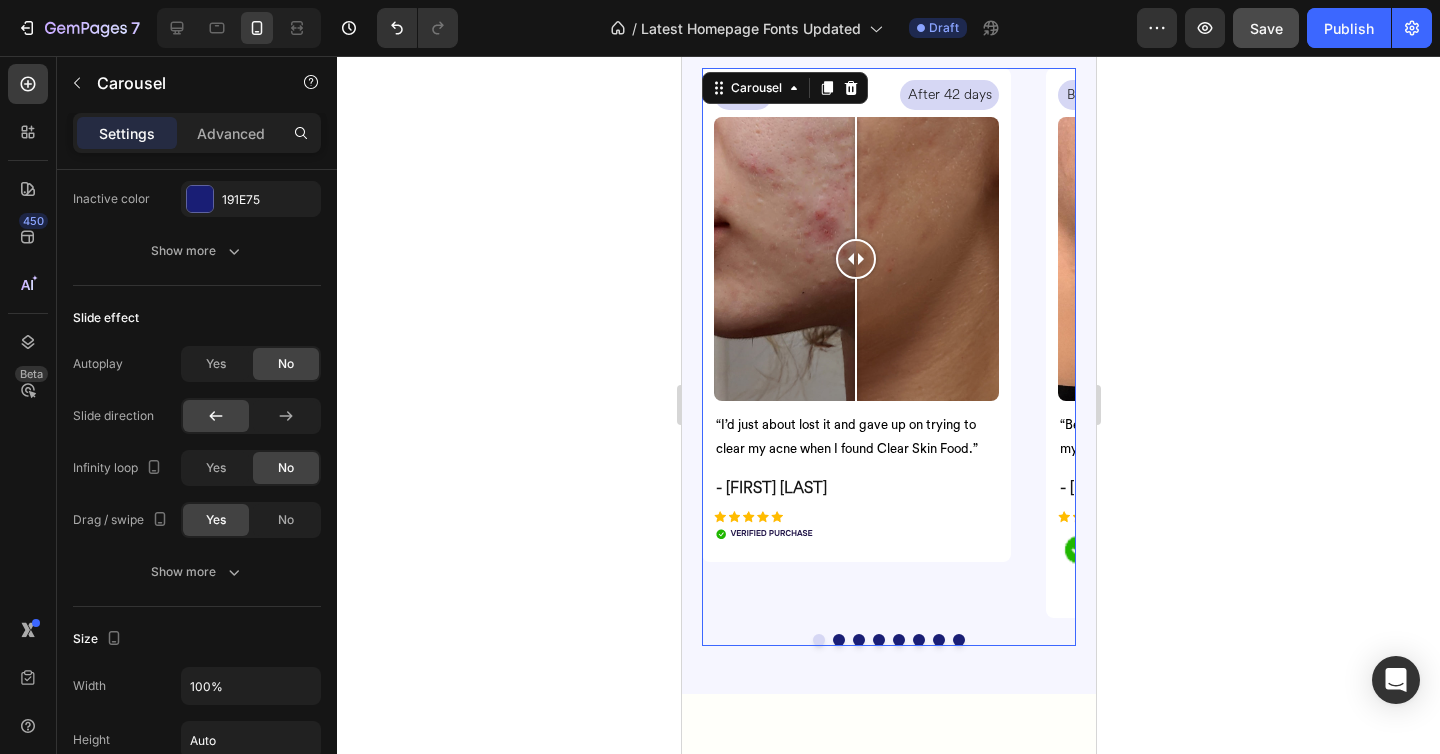scroll, scrollTop: 0, scrollLeft: 0, axis: both 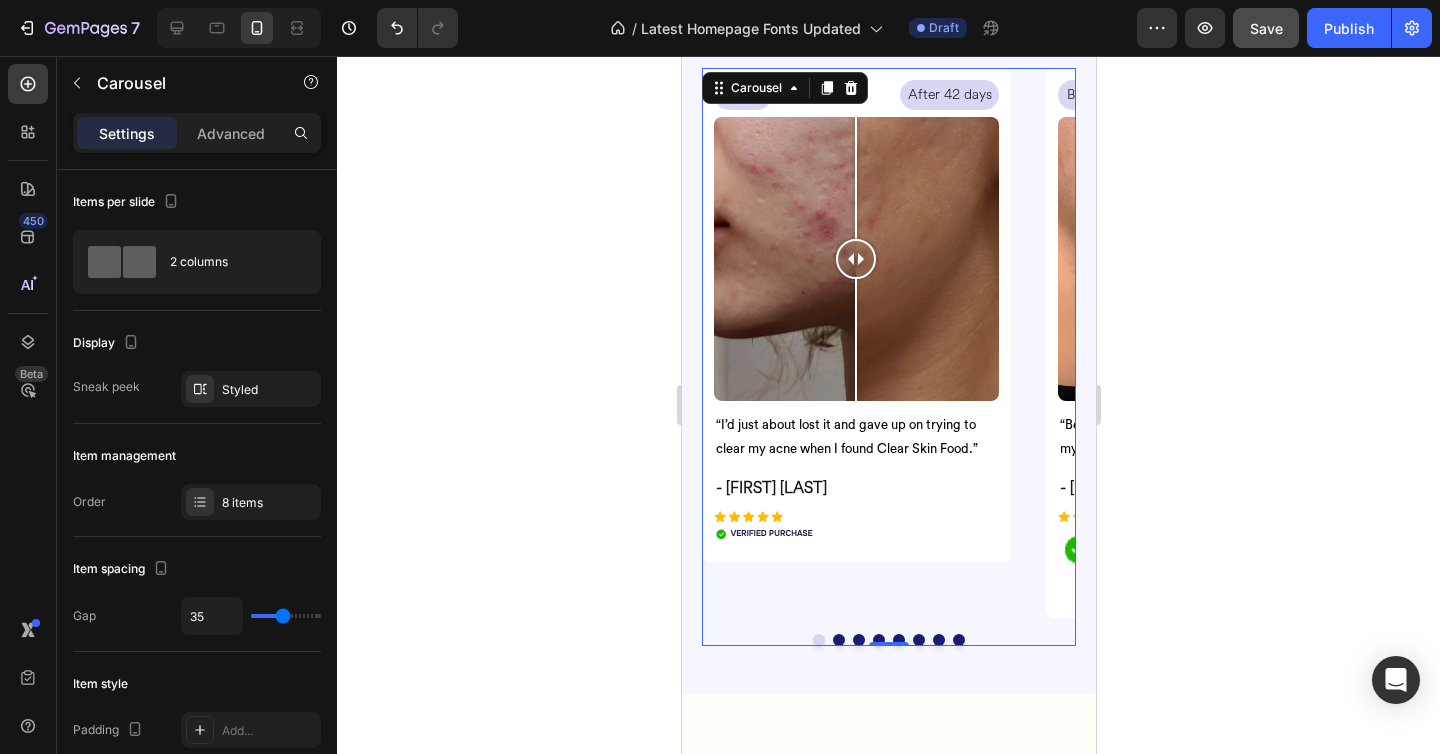click at bounding box center [838, 640] 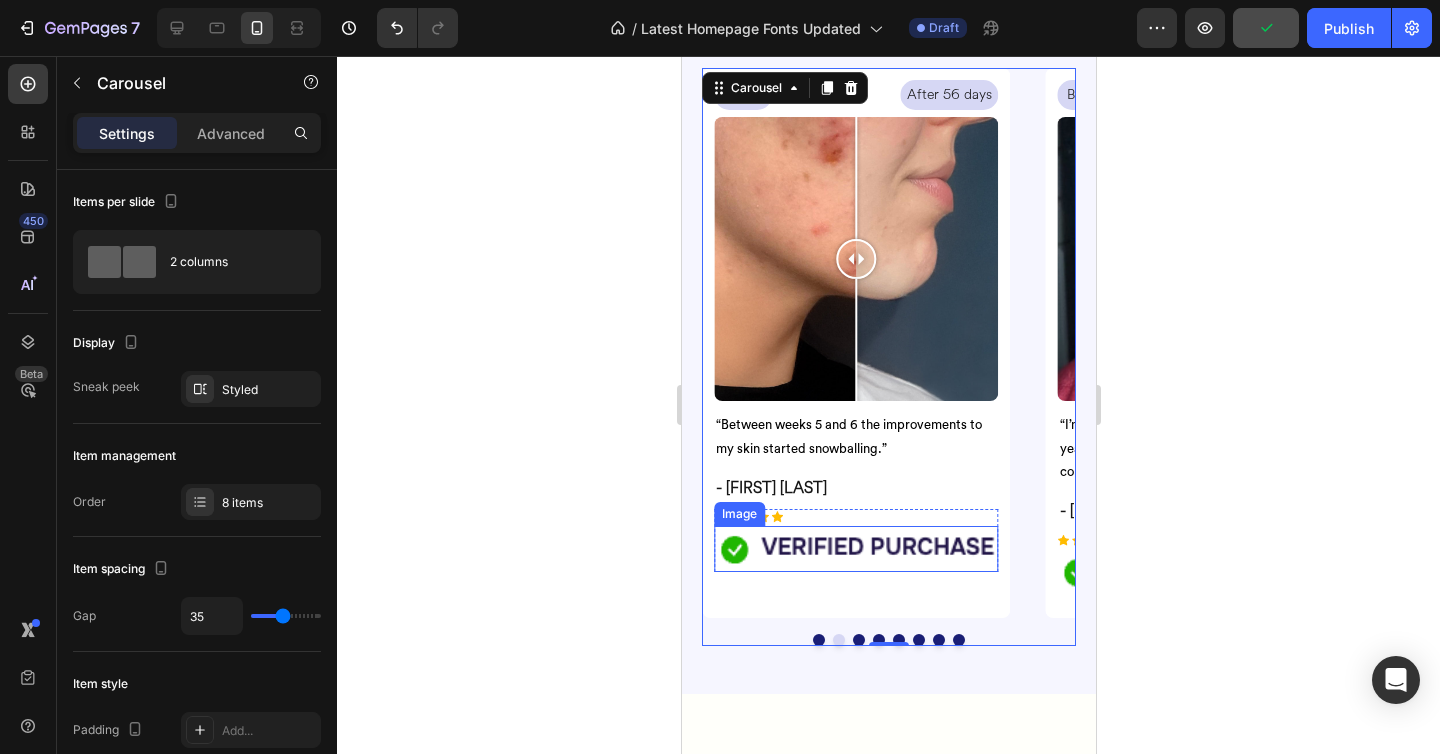 click at bounding box center (855, 549) 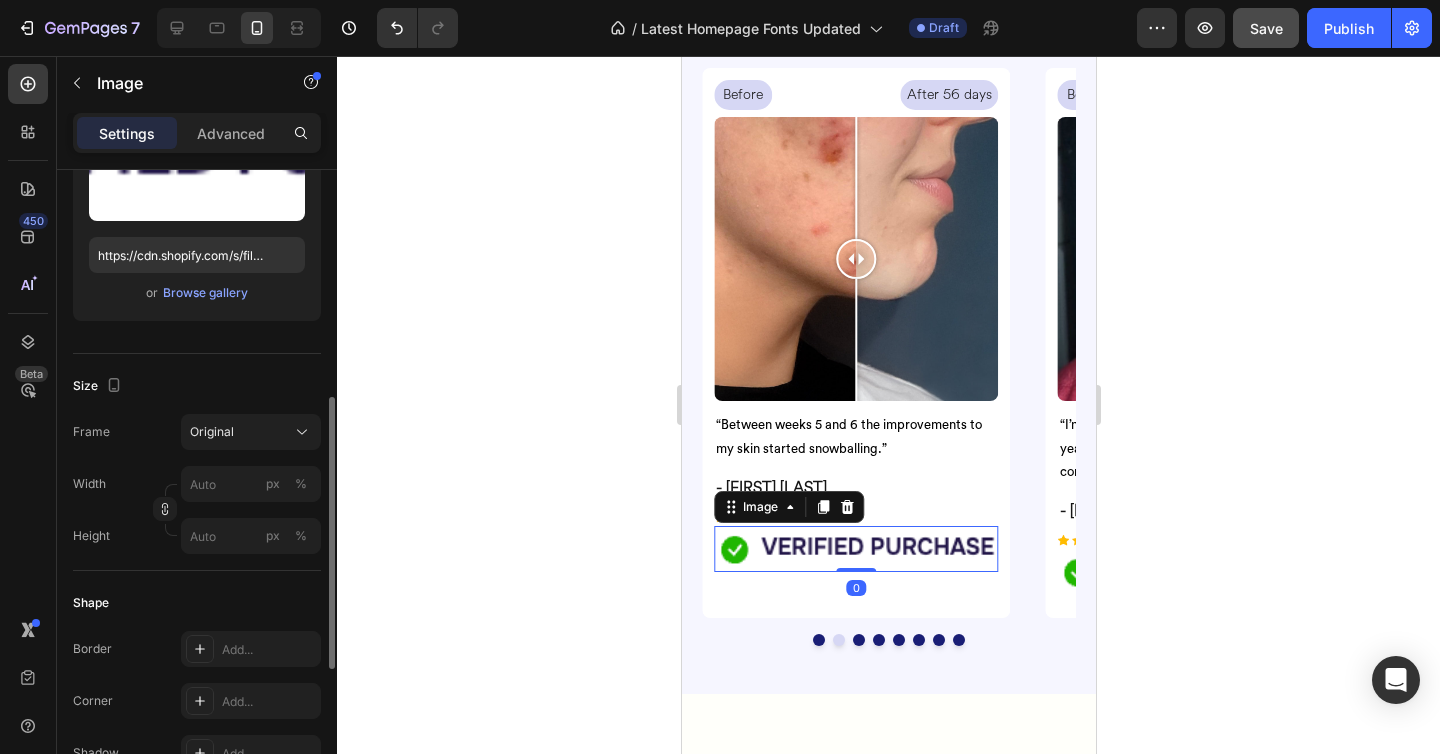 scroll, scrollTop: 394, scrollLeft: 0, axis: vertical 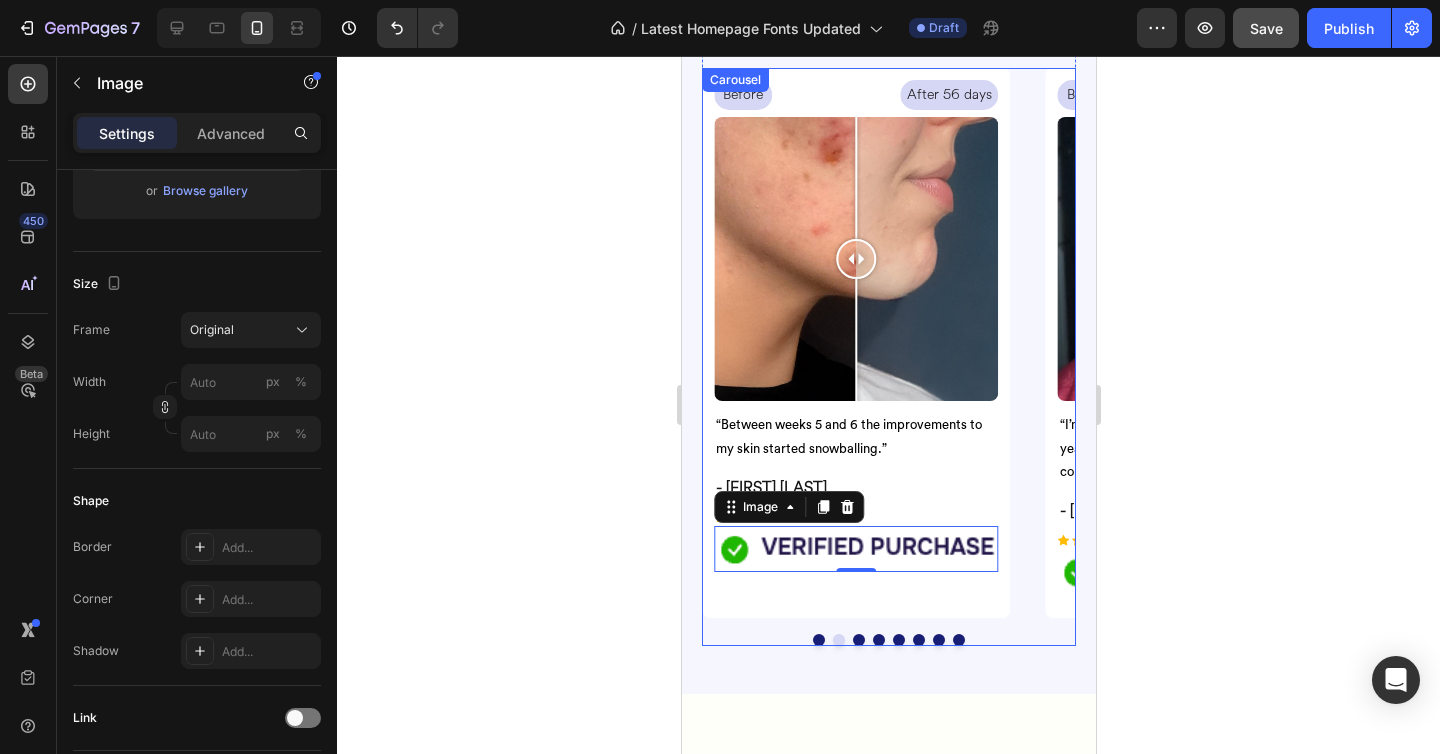 click at bounding box center [818, 640] 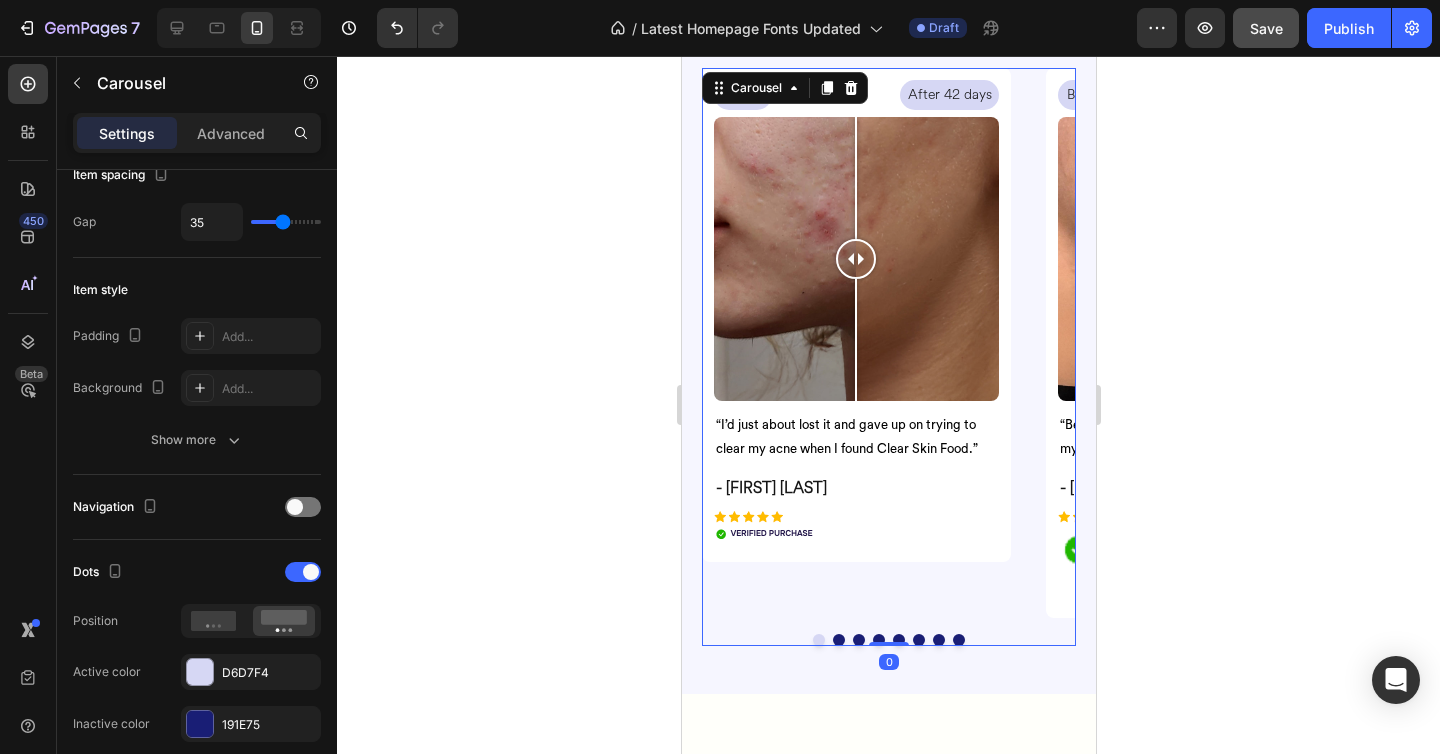 scroll, scrollTop: 0, scrollLeft: 0, axis: both 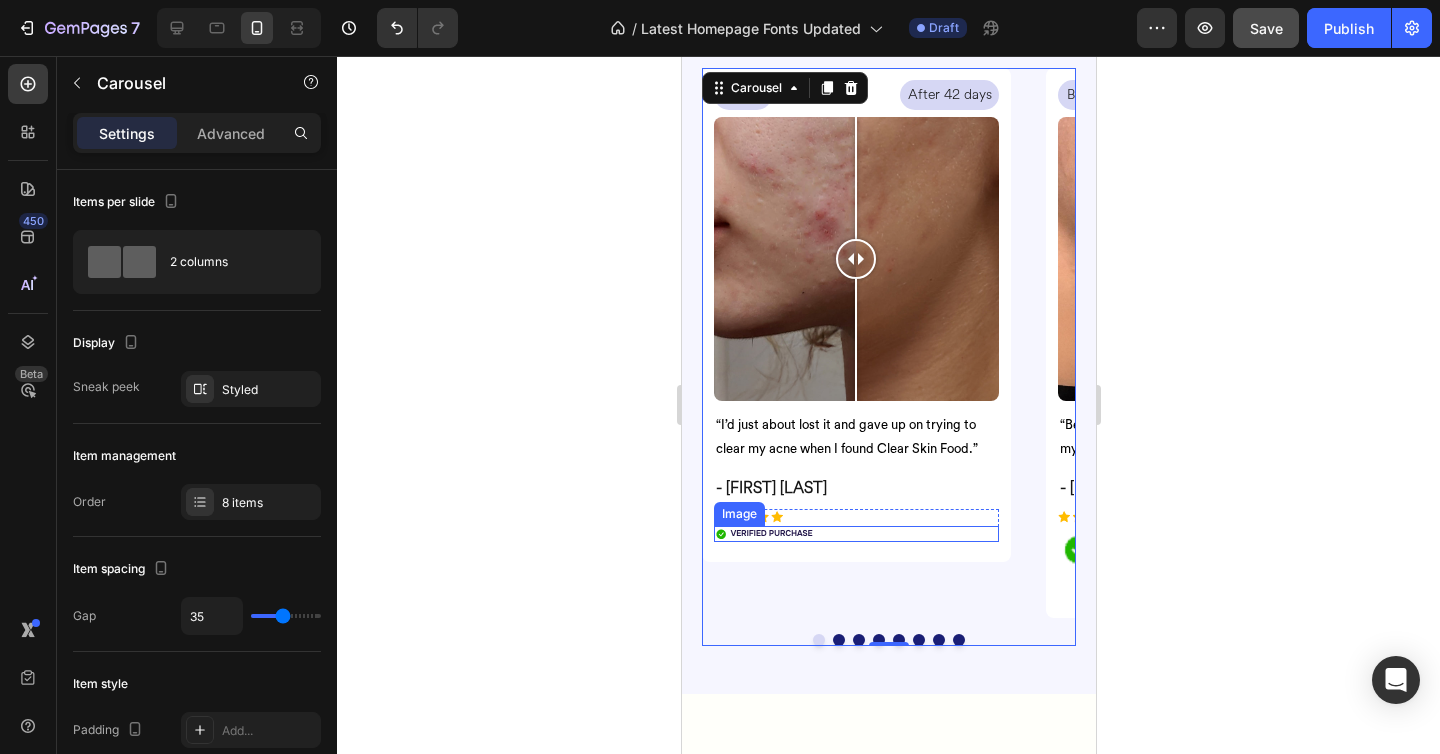 click at bounding box center [855, 534] 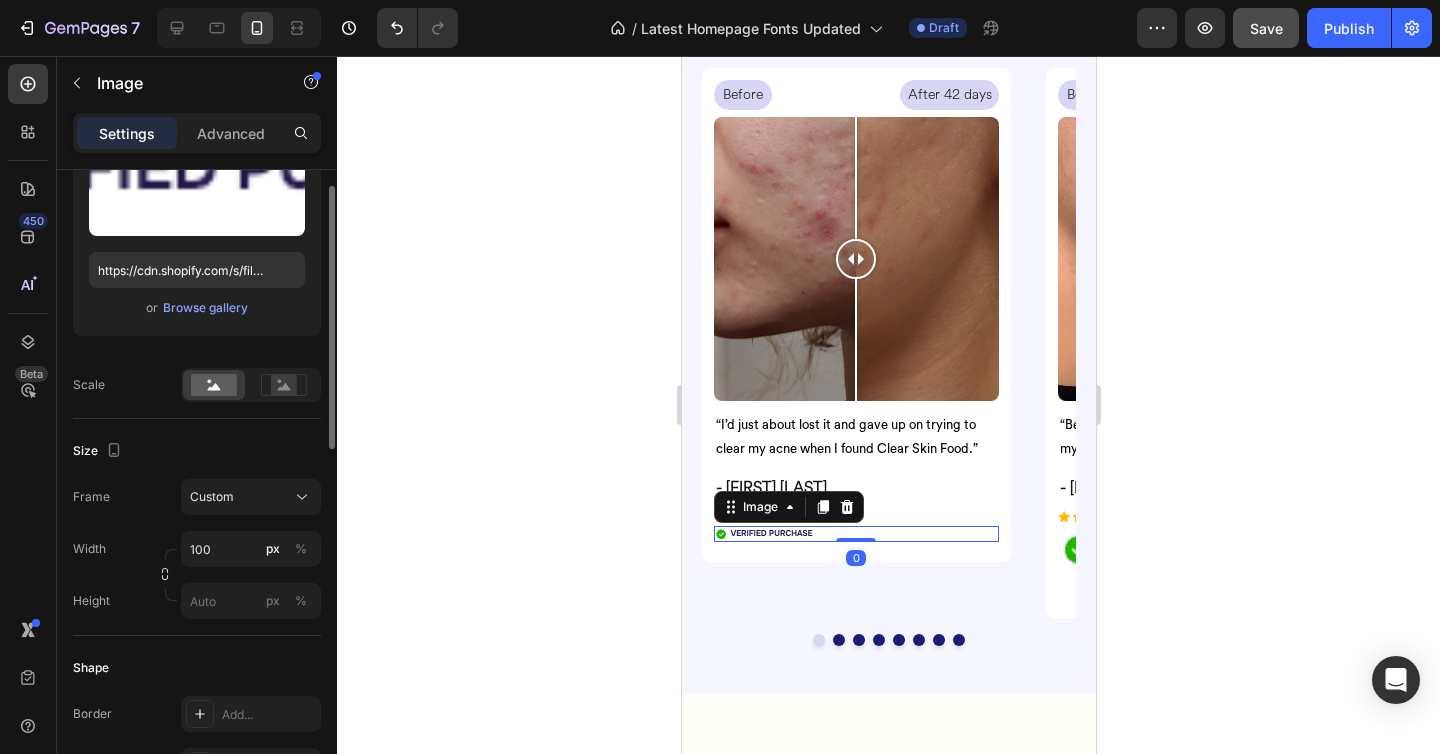 scroll, scrollTop: 278, scrollLeft: 0, axis: vertical 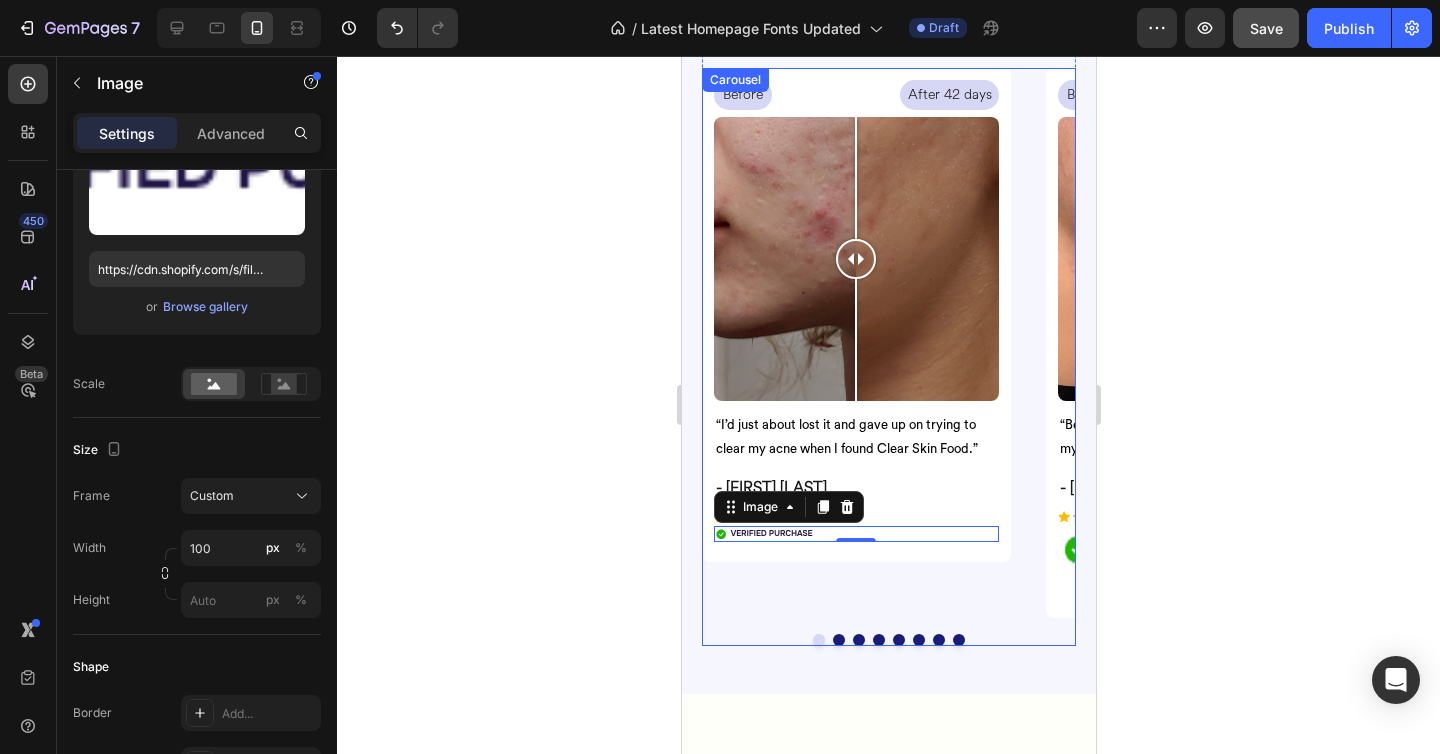 click at bounding box center [838, 640] 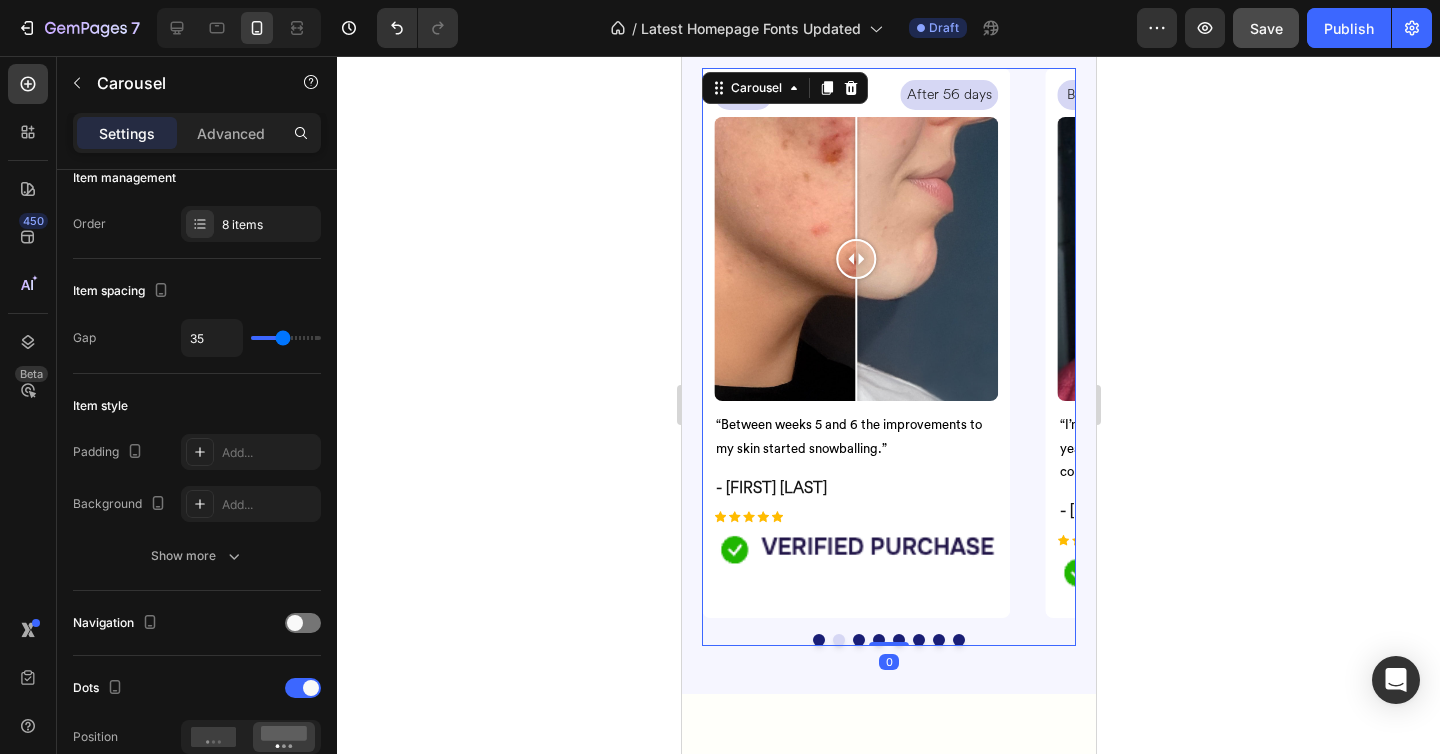 scroll, scrollTop: 0, scrollLeft: 0, axis: both 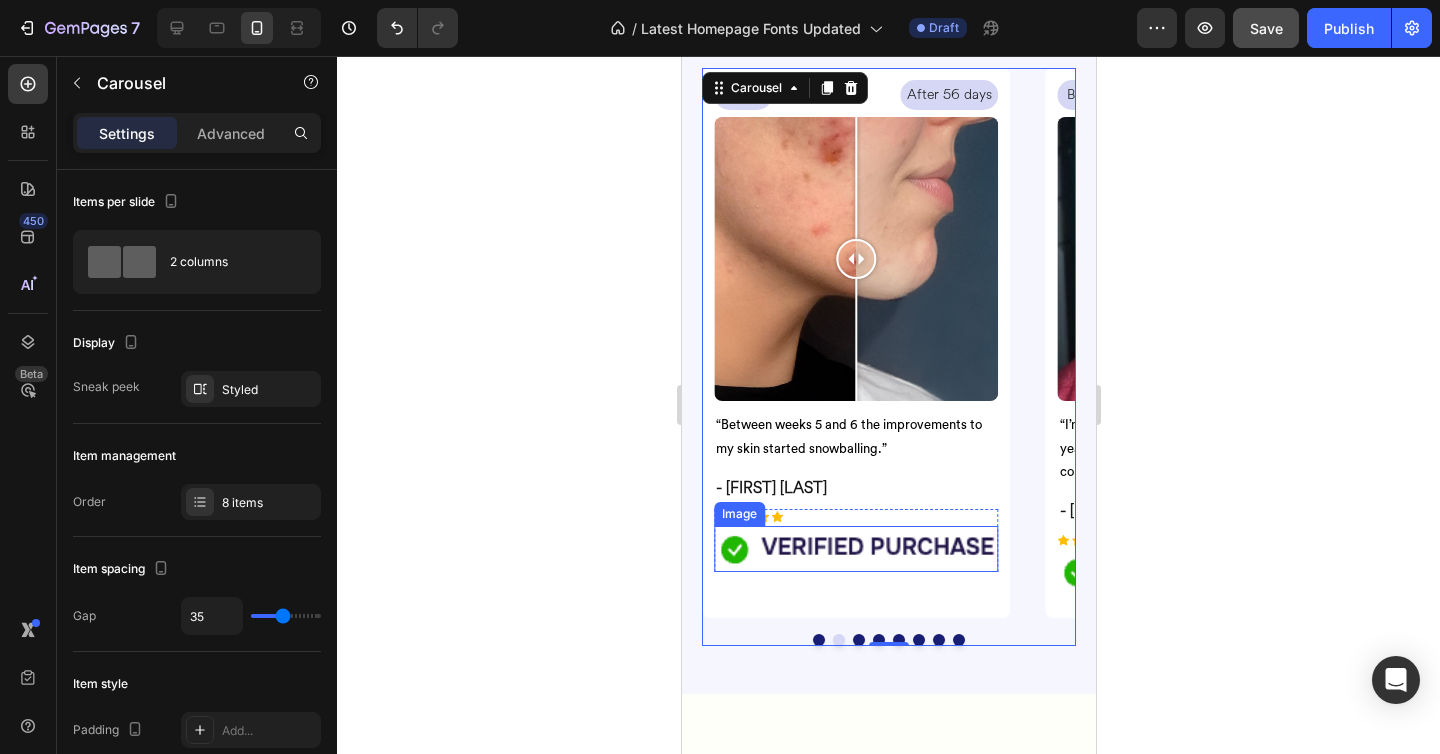 click at bounding box center (855, 549) 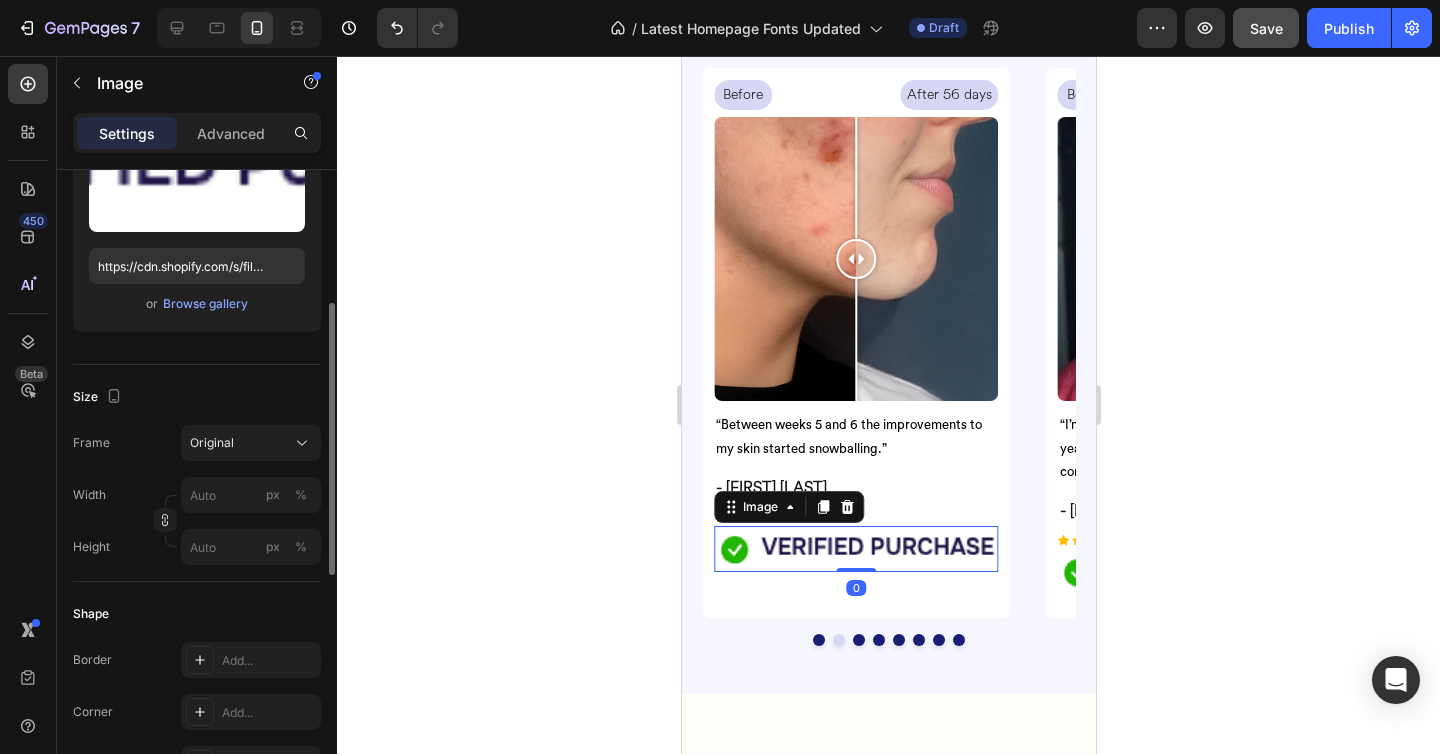 scroll, scrollTop: 306, scrollLeft: 0, axis: vertical 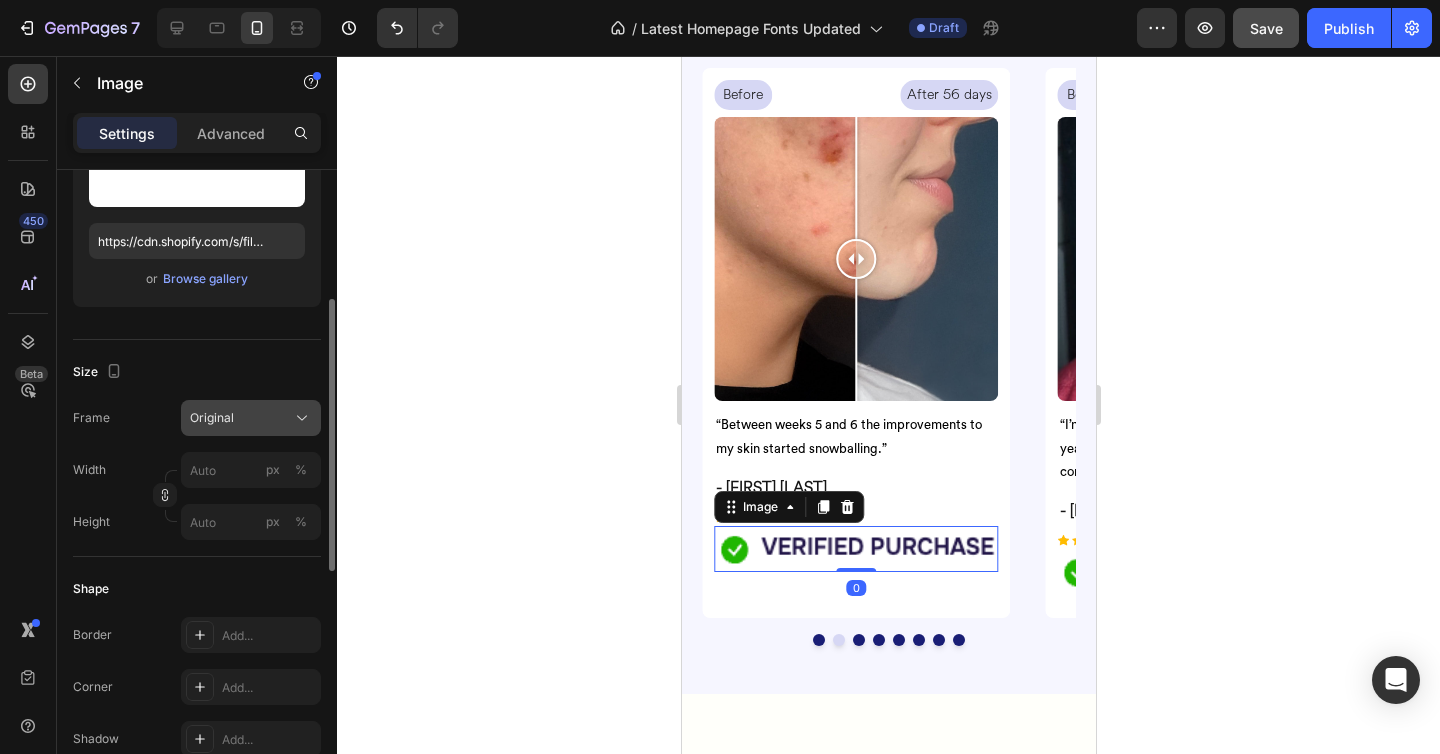 click on "Original" 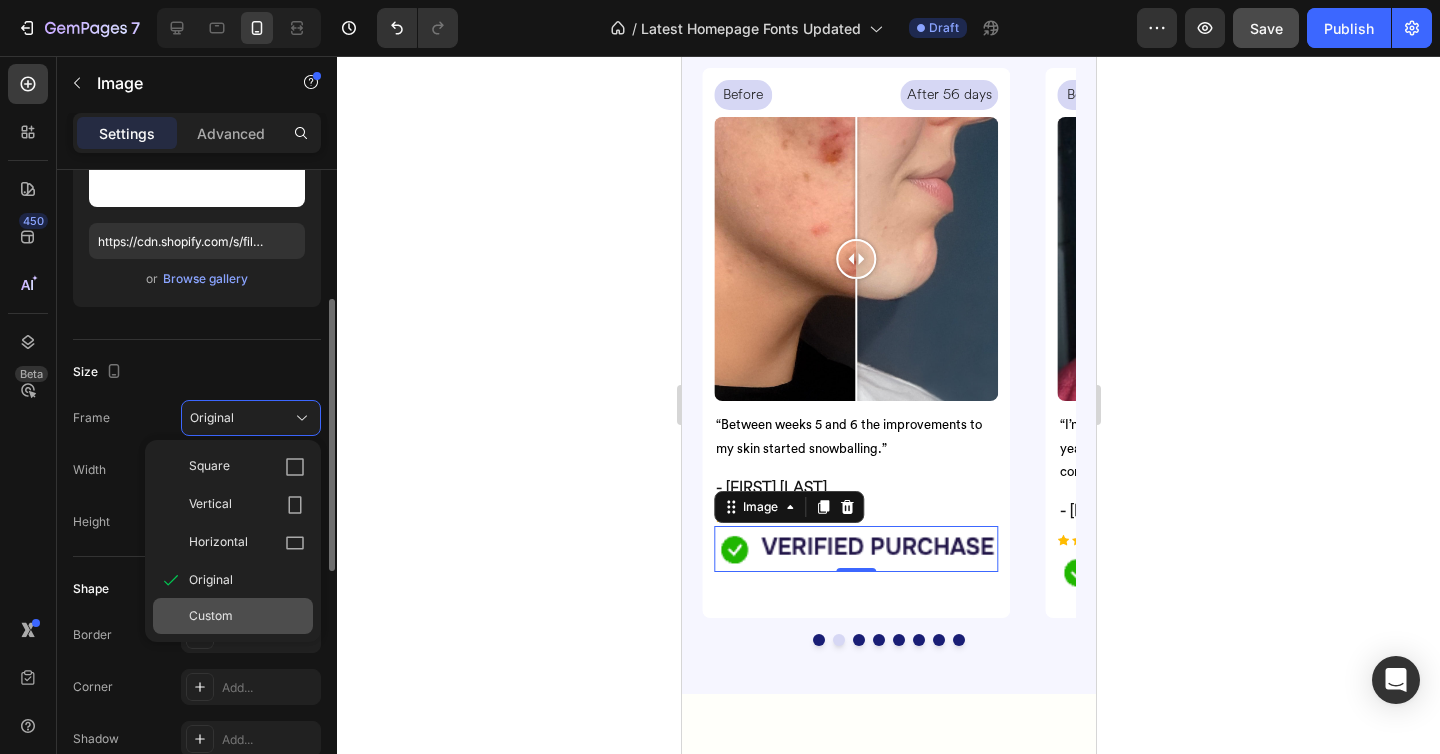 click on "Custom" at bounding box center [247, 616] 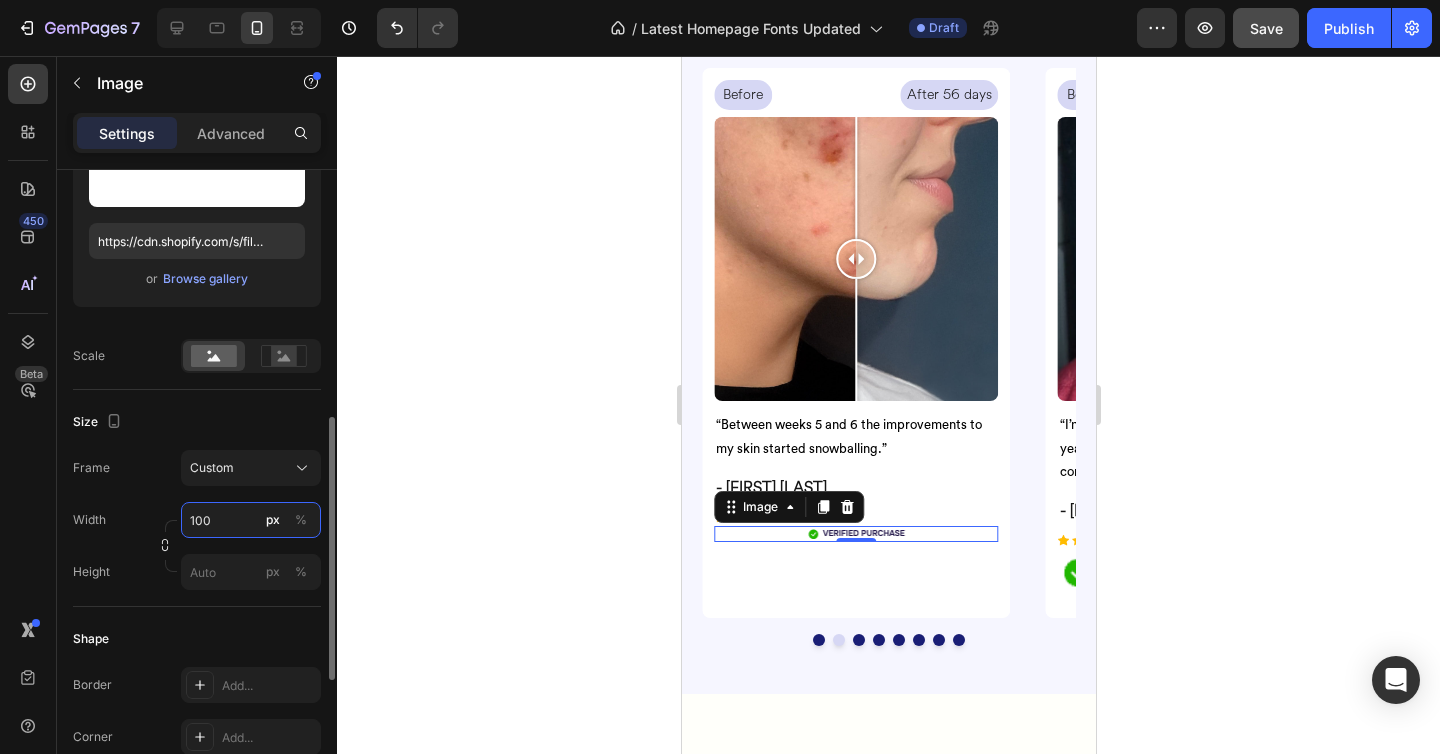 scroll, scrollTop: 919, scrollLeft: 0, axis: vertical 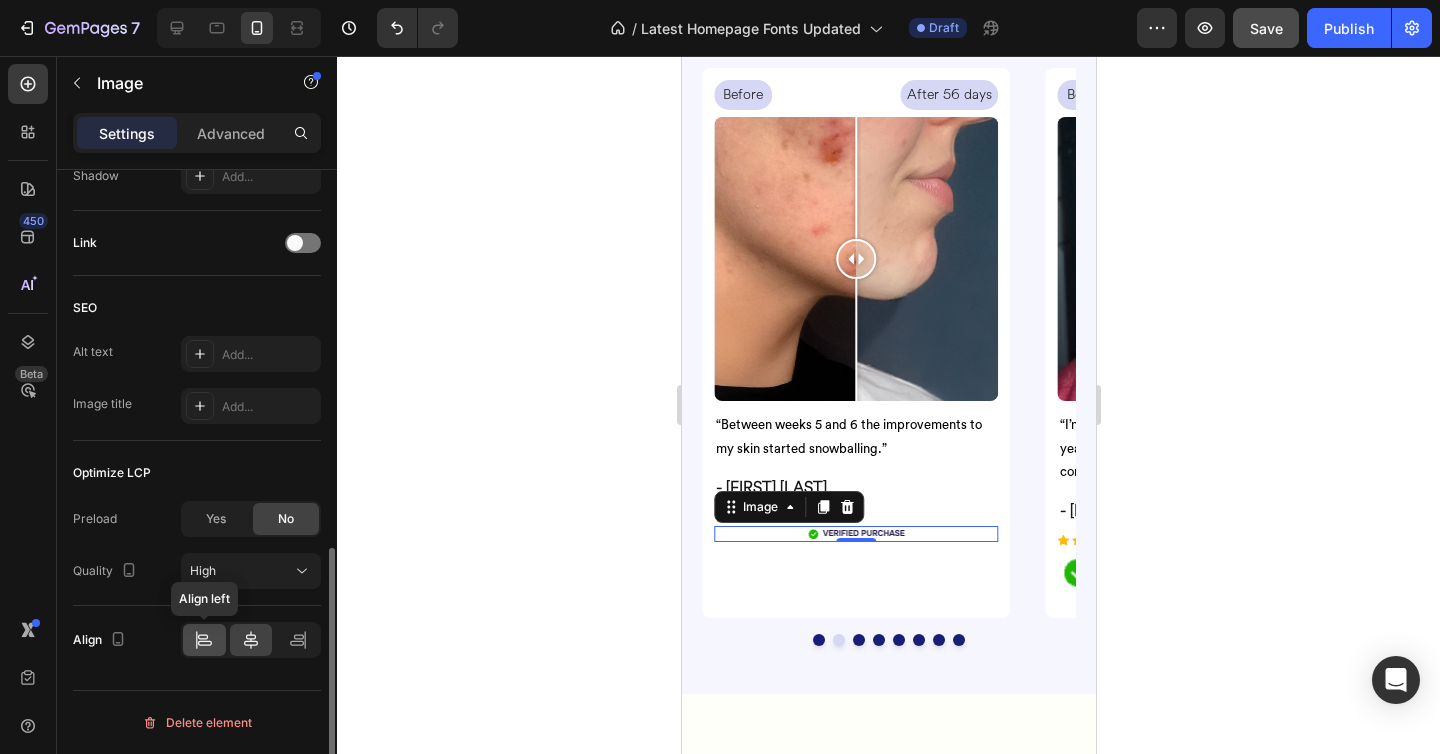 type on "100" 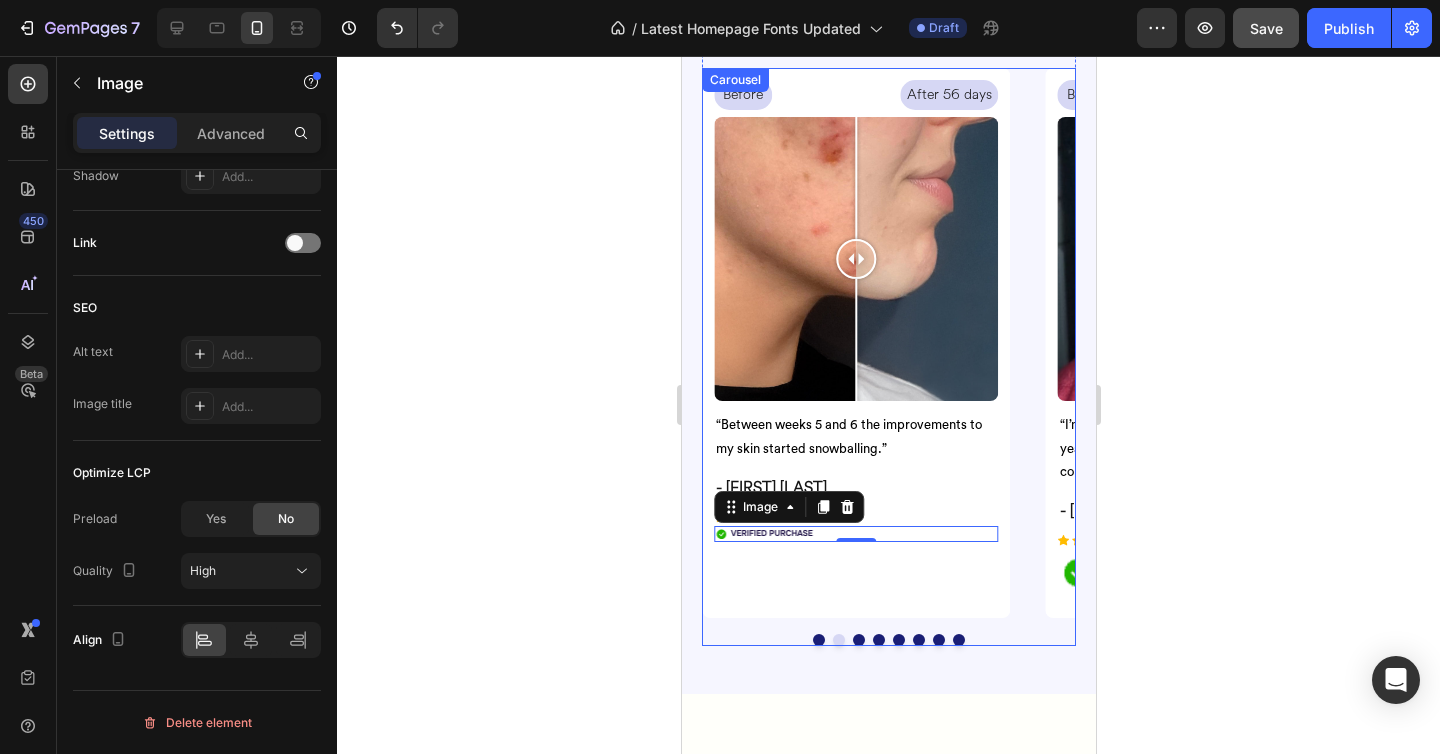 click at bounding box center [858, 640] 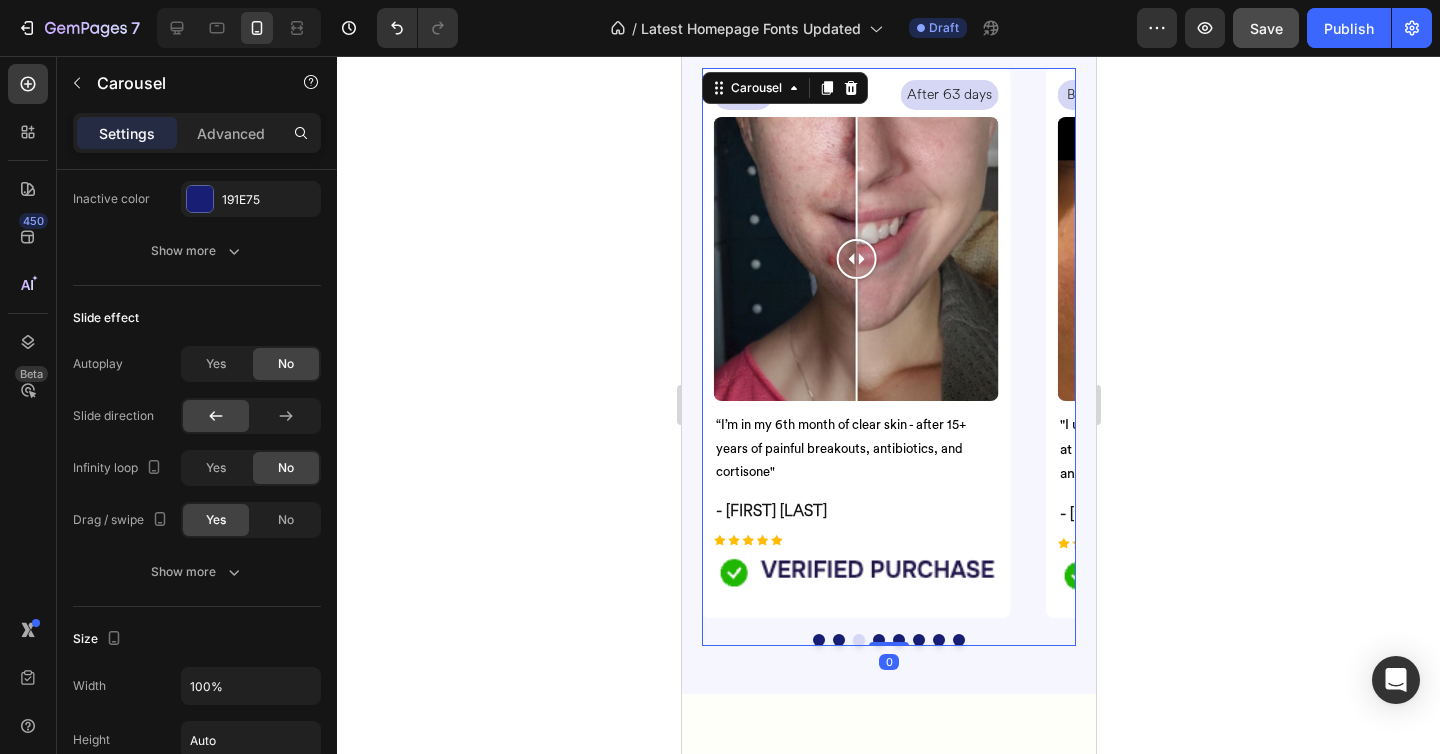 scroll, scrollTop: 0, scrollLeft: 0, axis: both 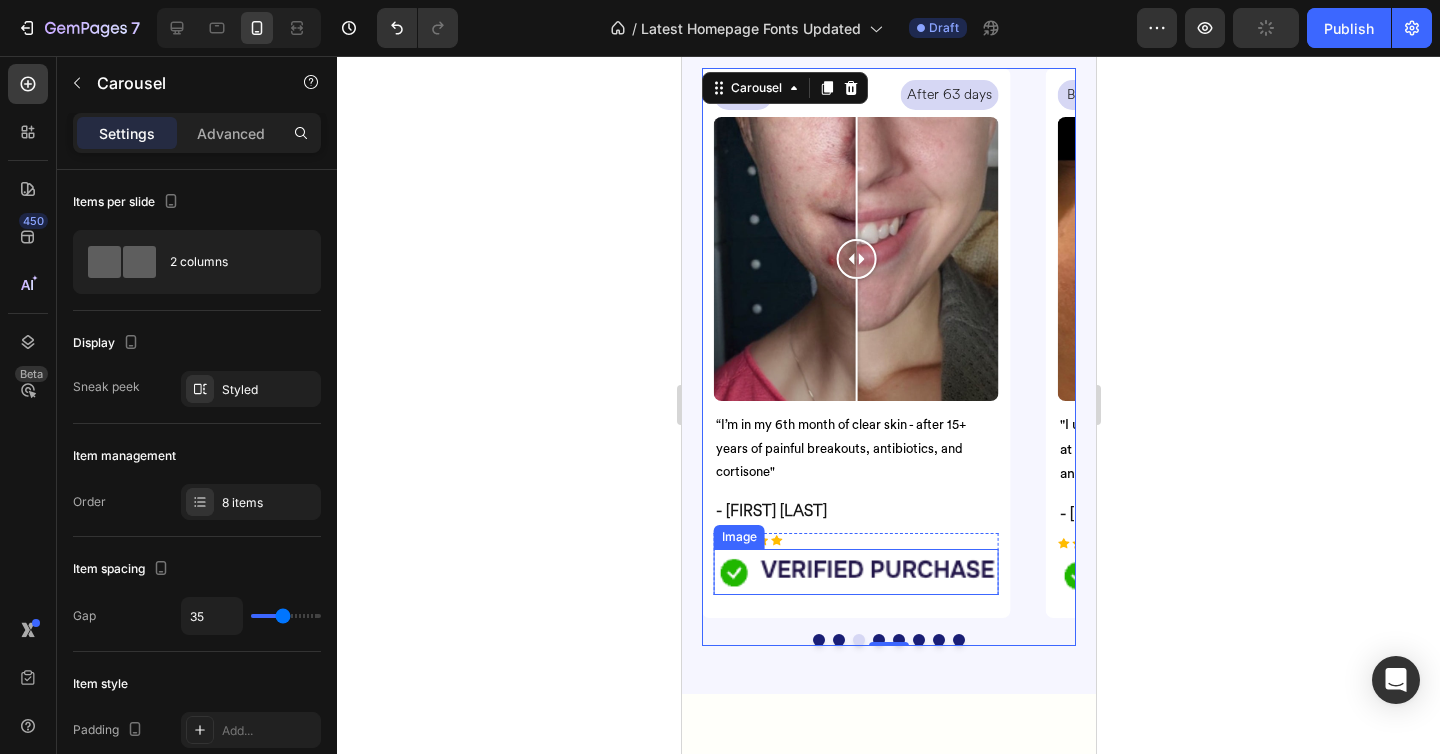 click at bounding box center (855, 572) 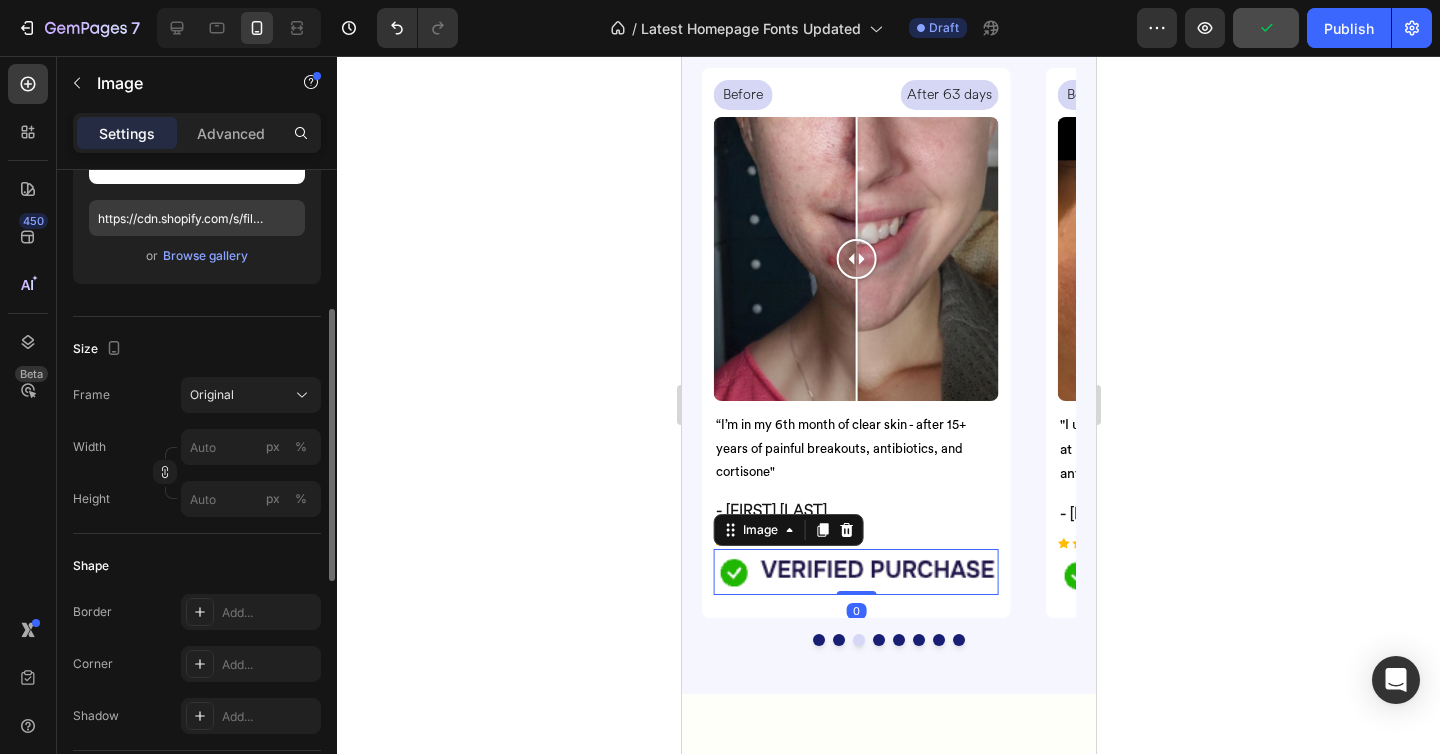 scroll, scrollTop: 330, scrollLeft: 0, axis: vertical 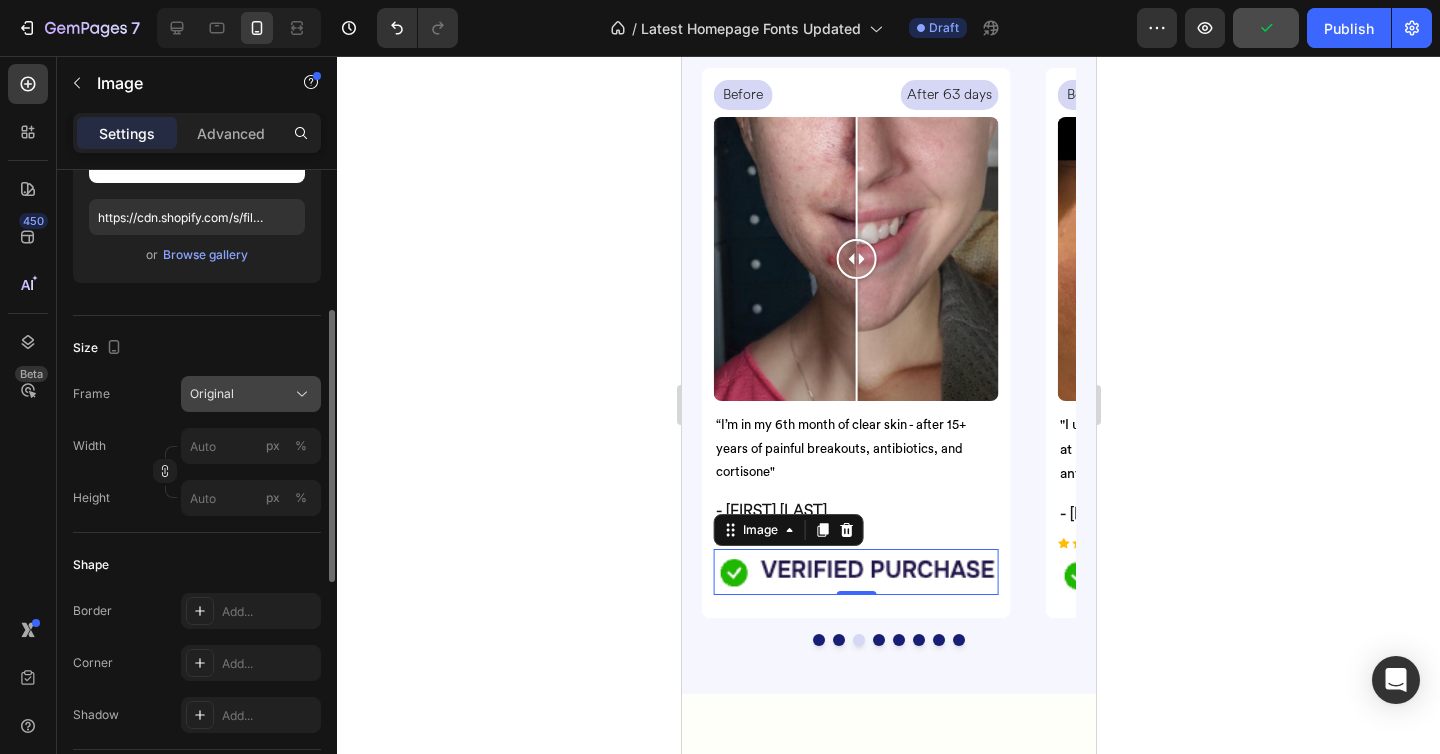 click on "Original" at bounding box center (212, 394) 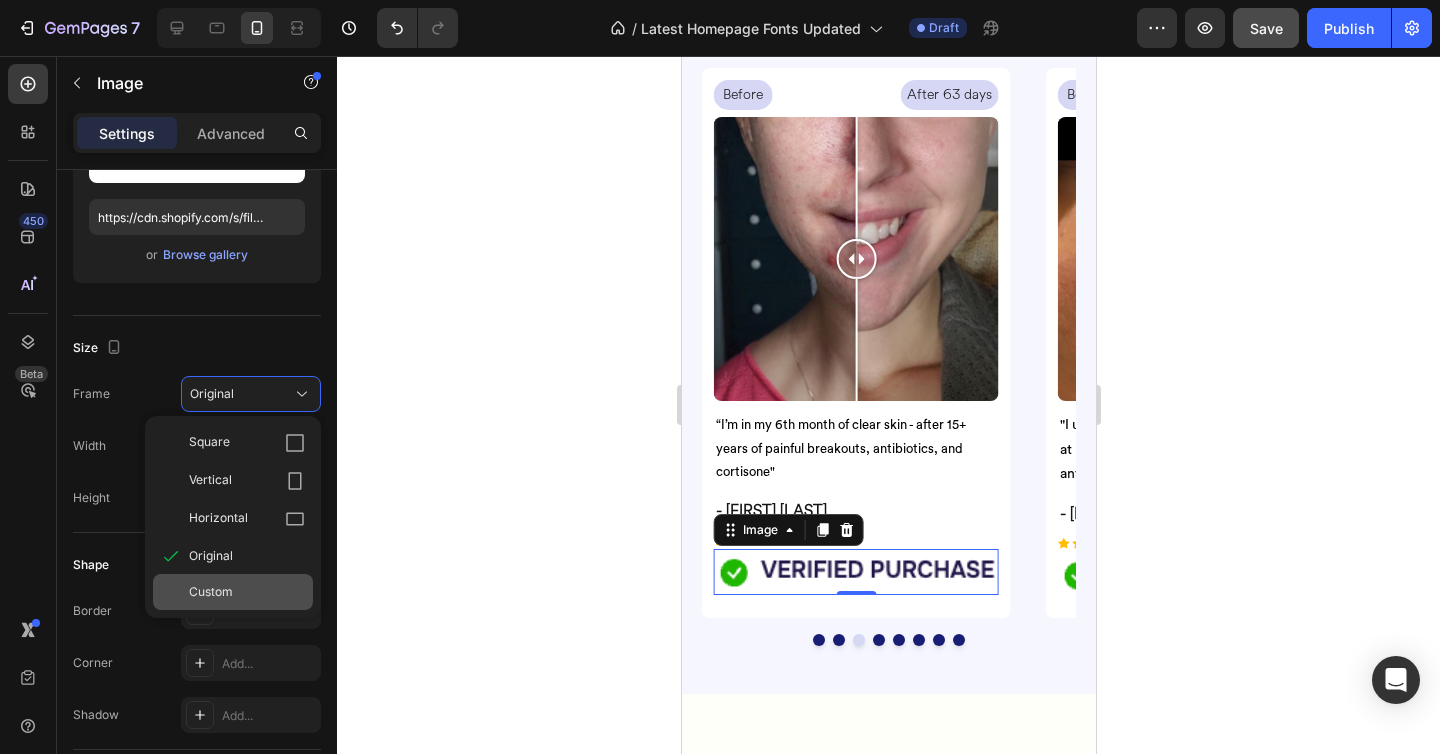 click on "Custom" at bounding box center (247, 592) 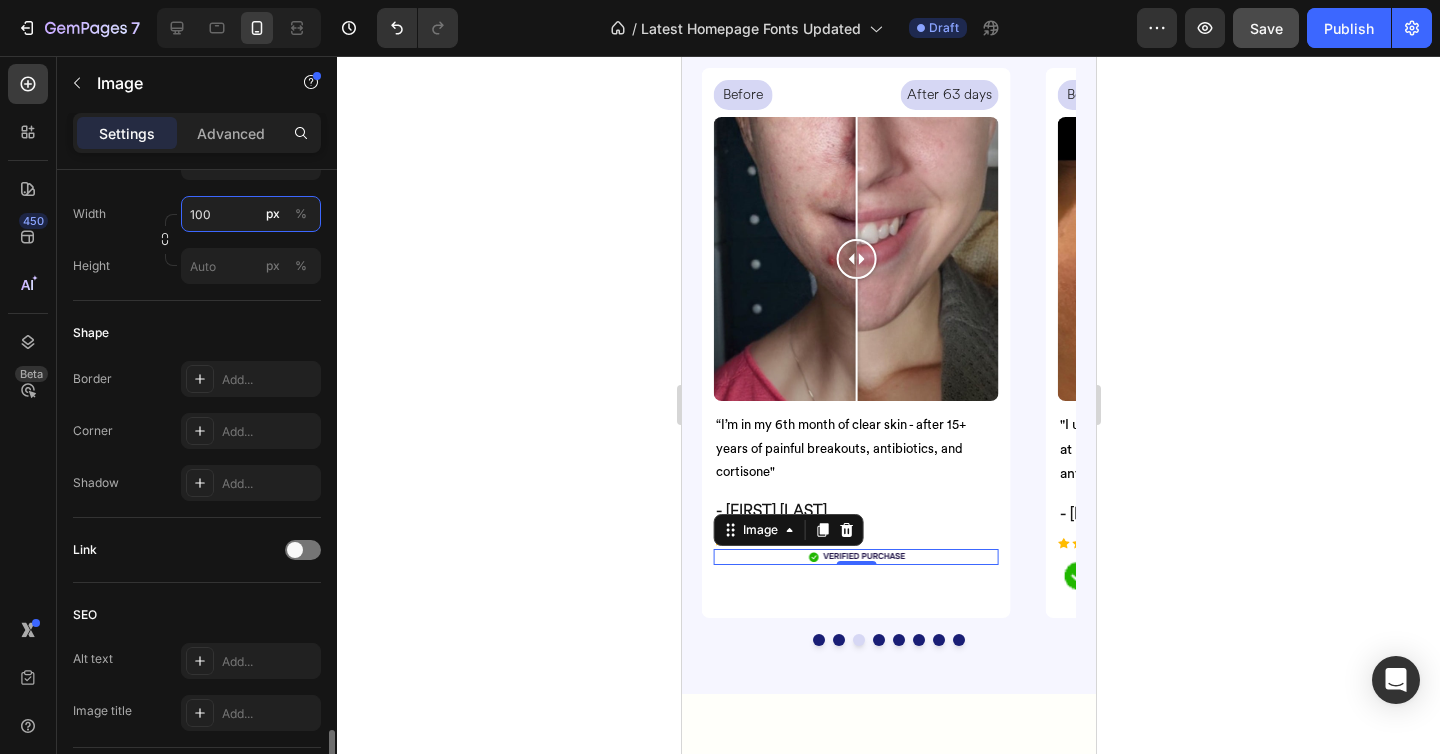 scroll, scrollTop: 919, scrollLeft: 0, axis: vertical 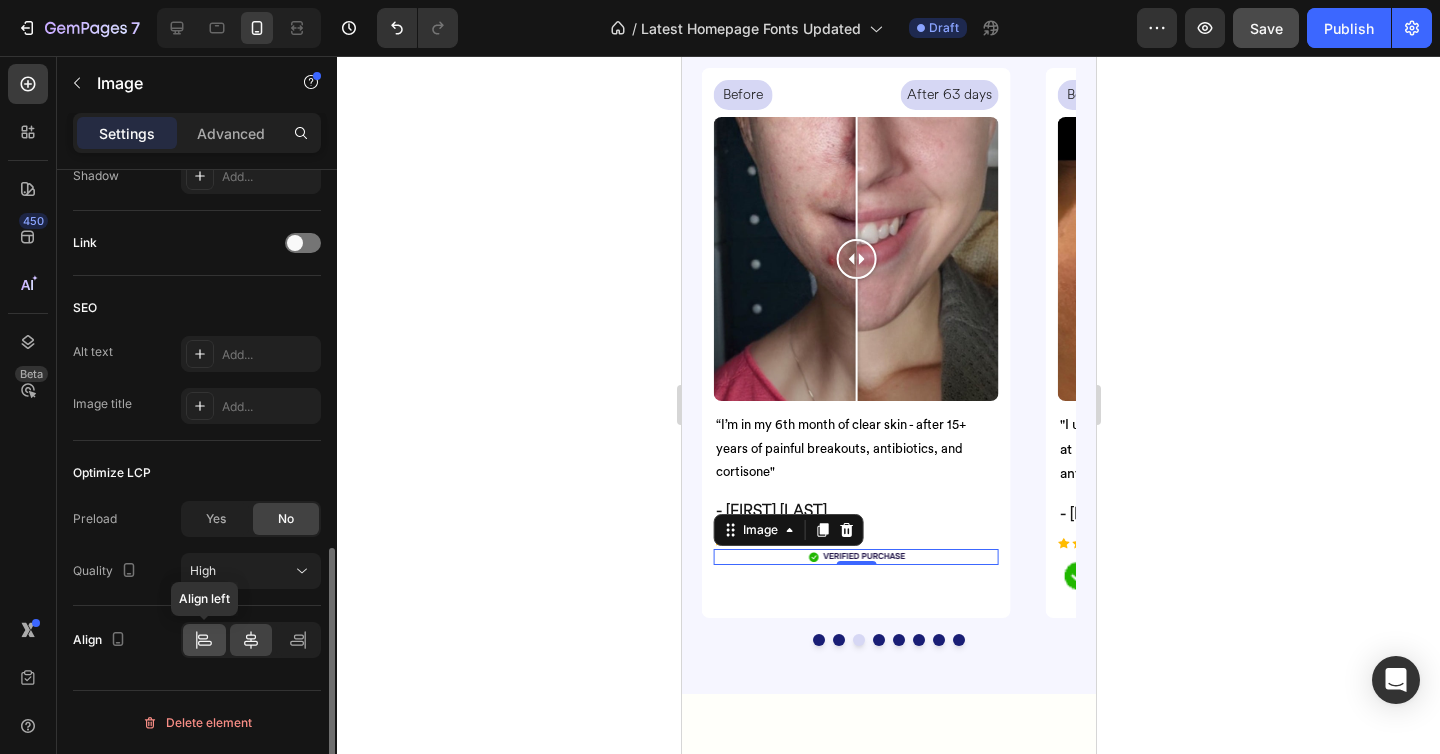 type on "100" 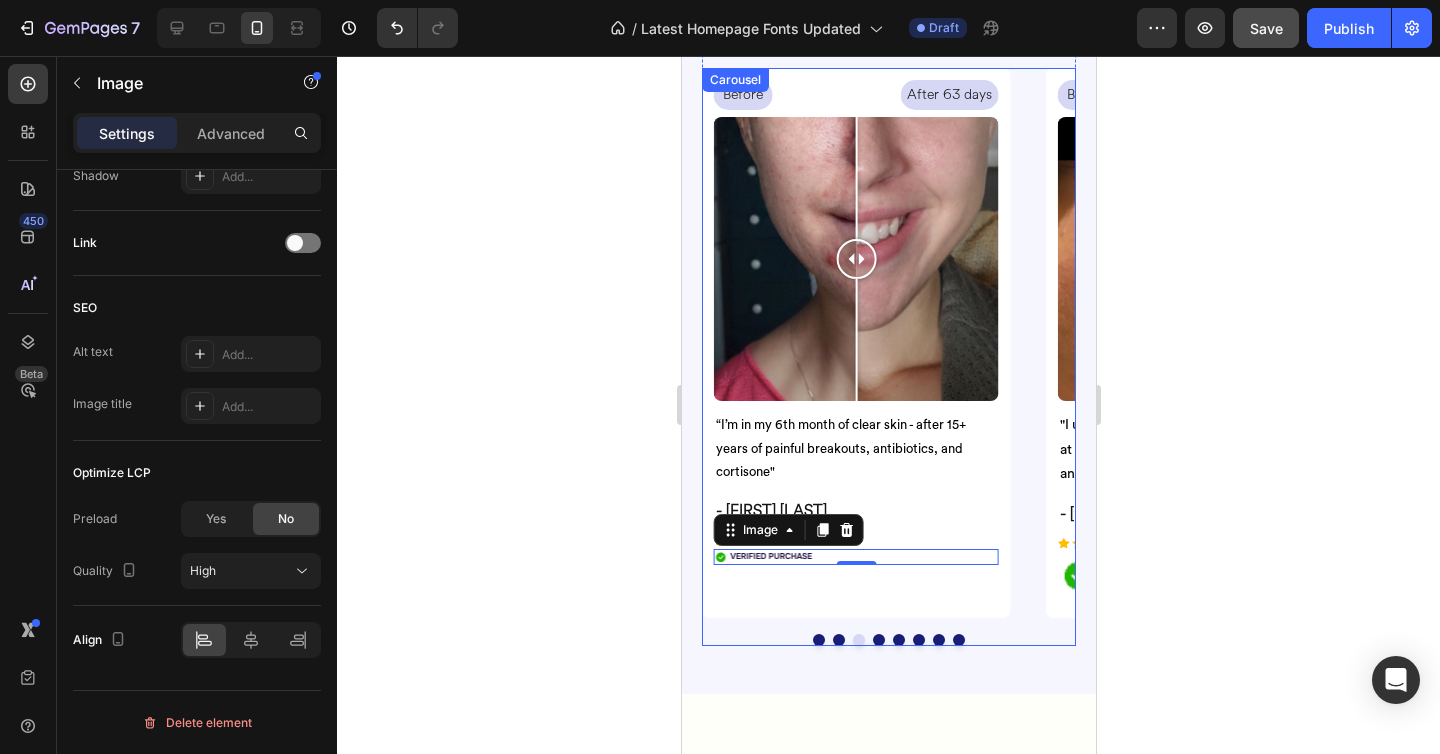 click at bounding box center [878, 640] 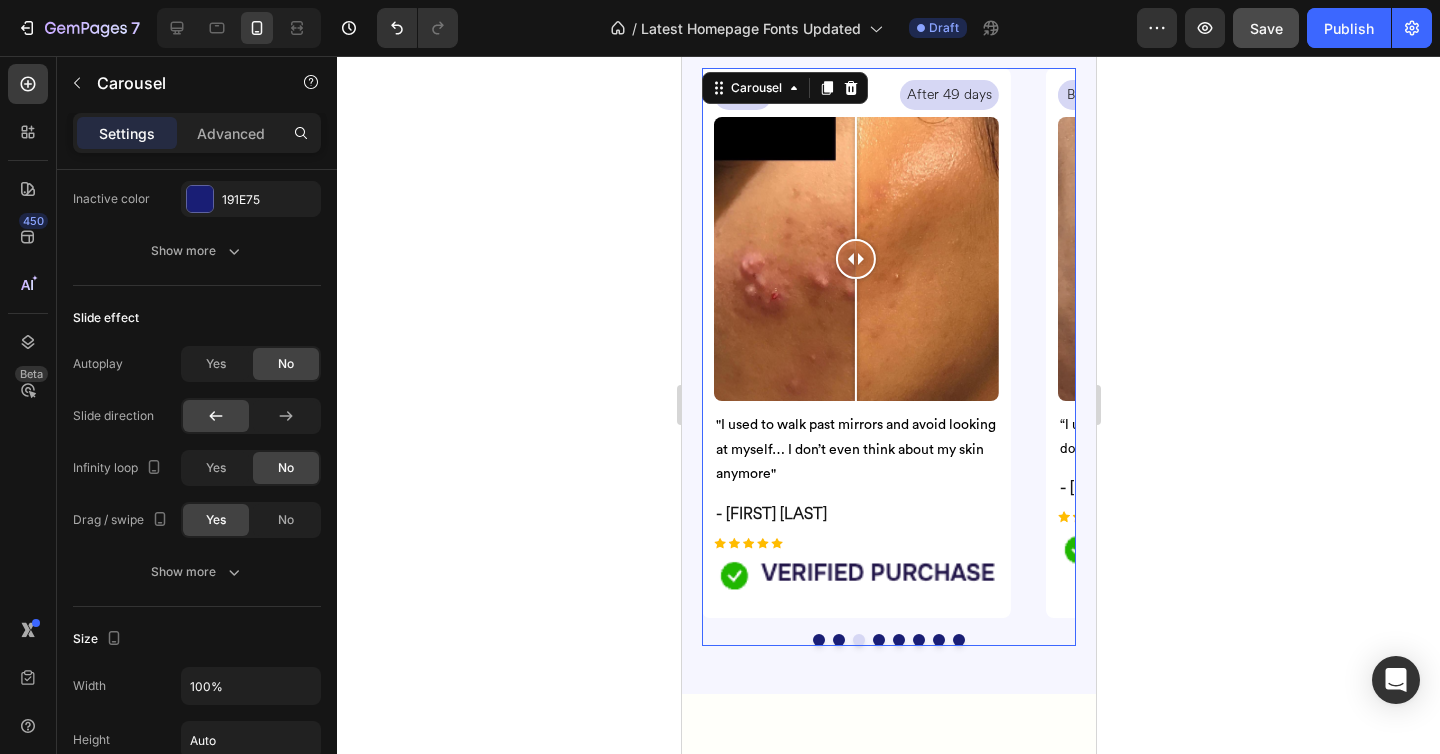 scroll, scrollTop: 0, scrollLeft: 0, axis: both 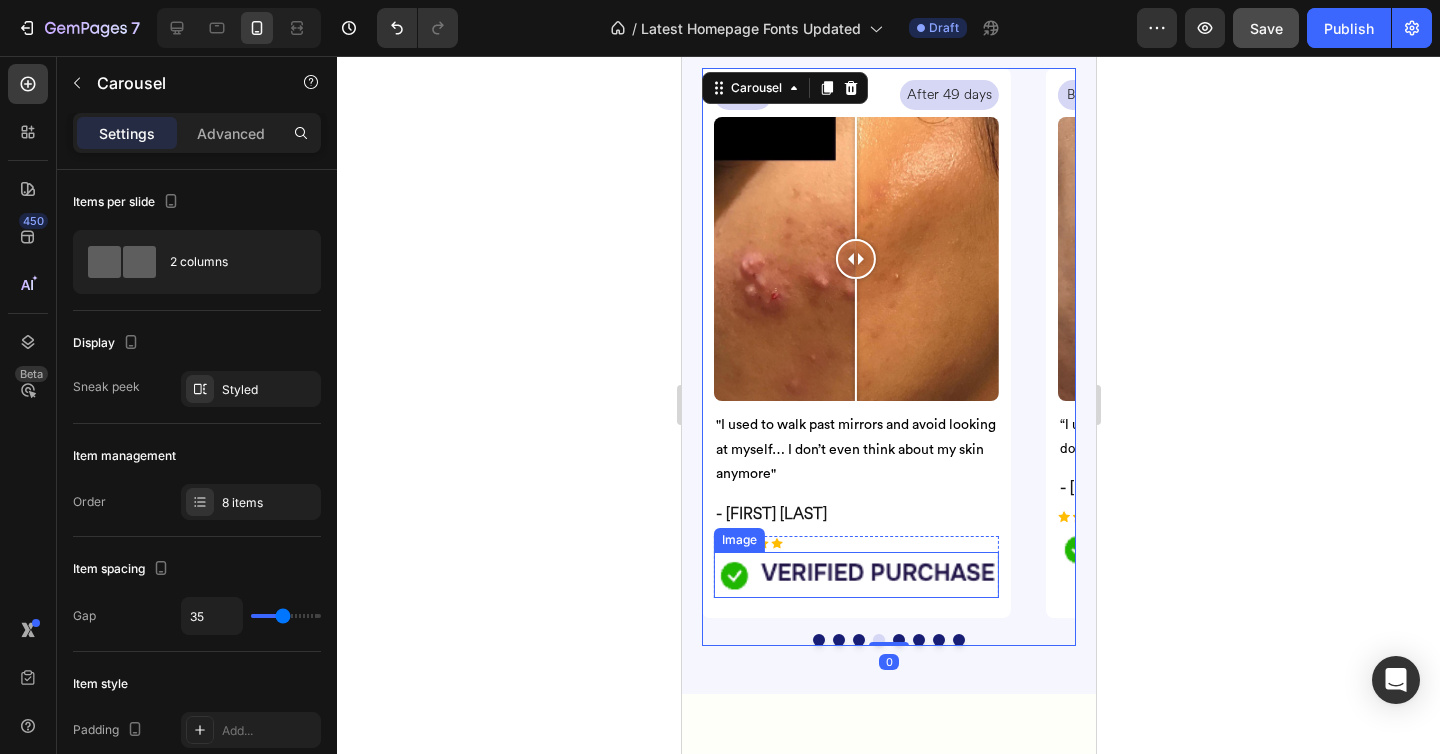click at bounding box center [855, 575] 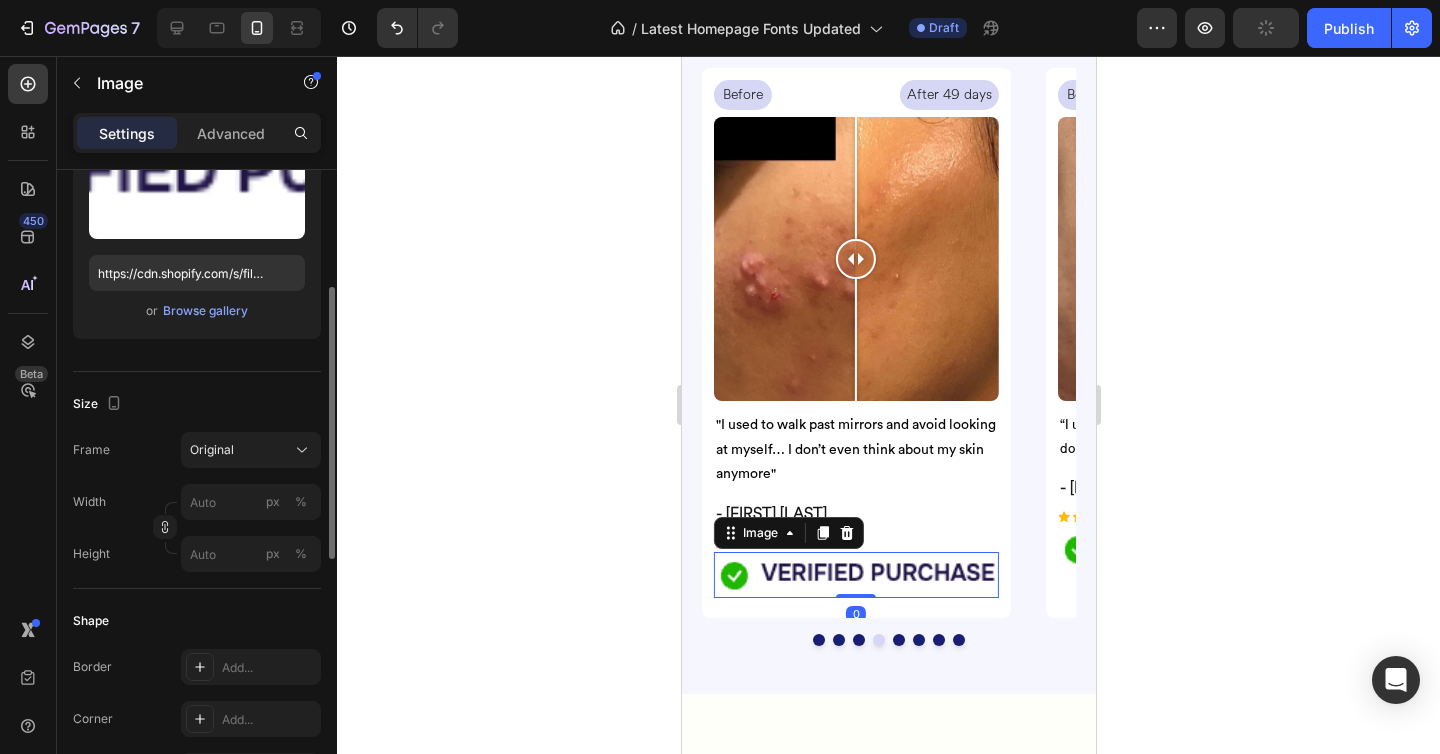 scroll, scrollTop: 276, scrollLeft: 0, axis: vertical 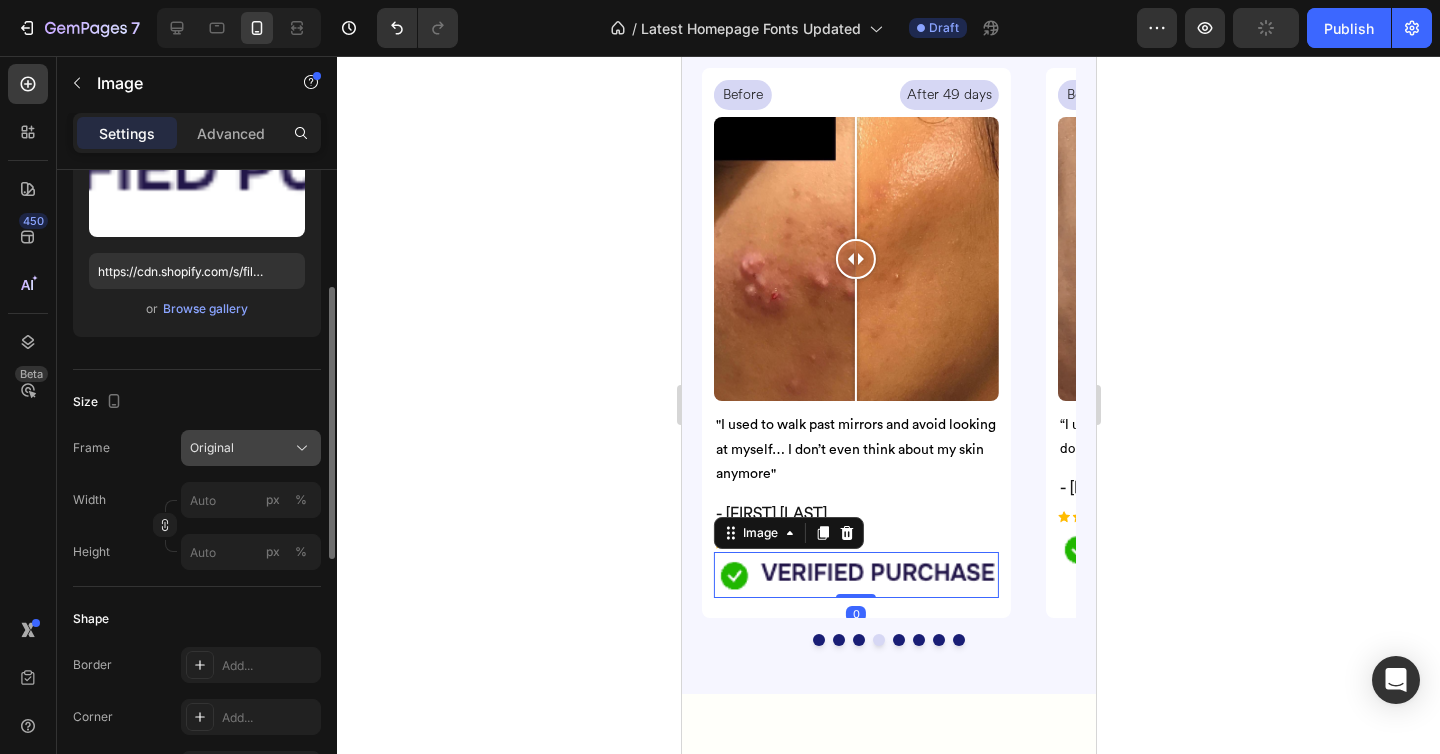 click on "Original" at bounding box center (251, 448) 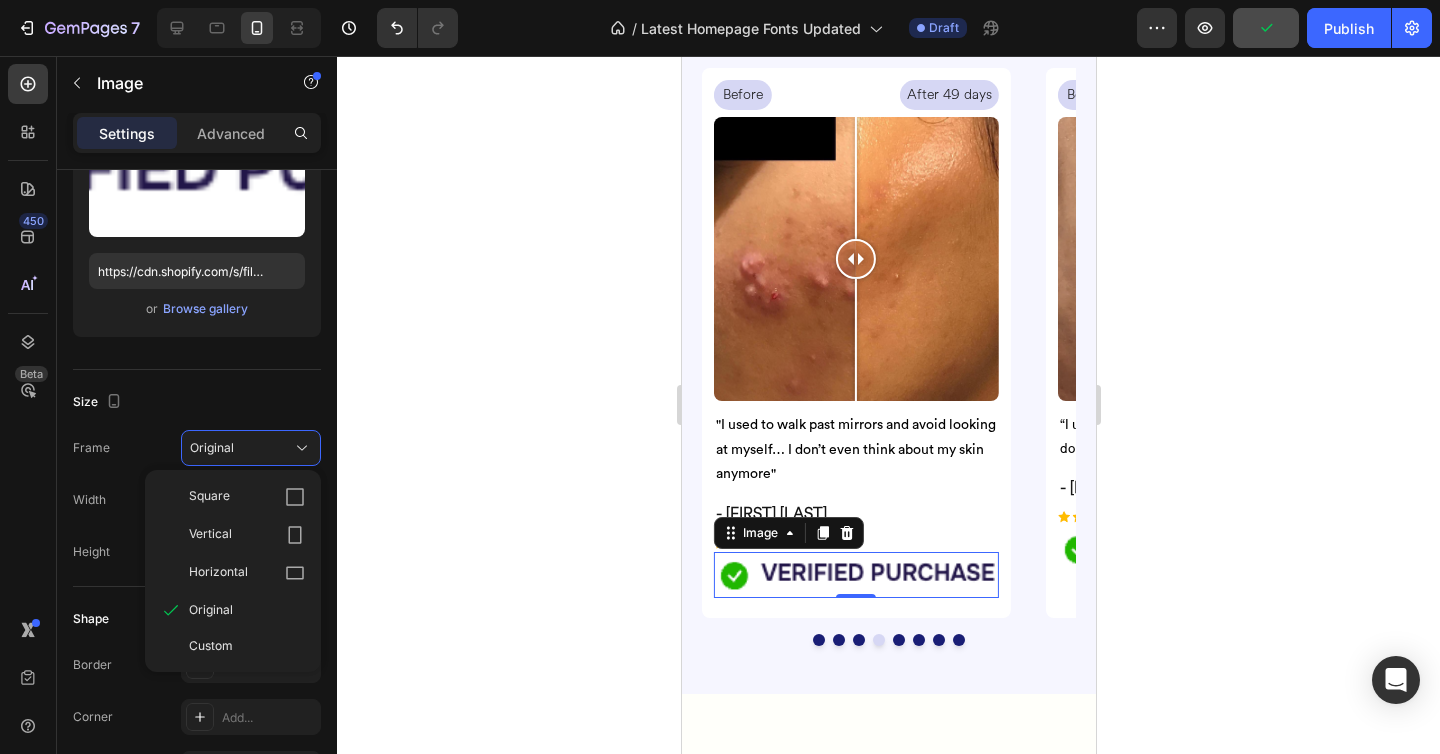 click on "Custom" at bounding box center (247, 646) 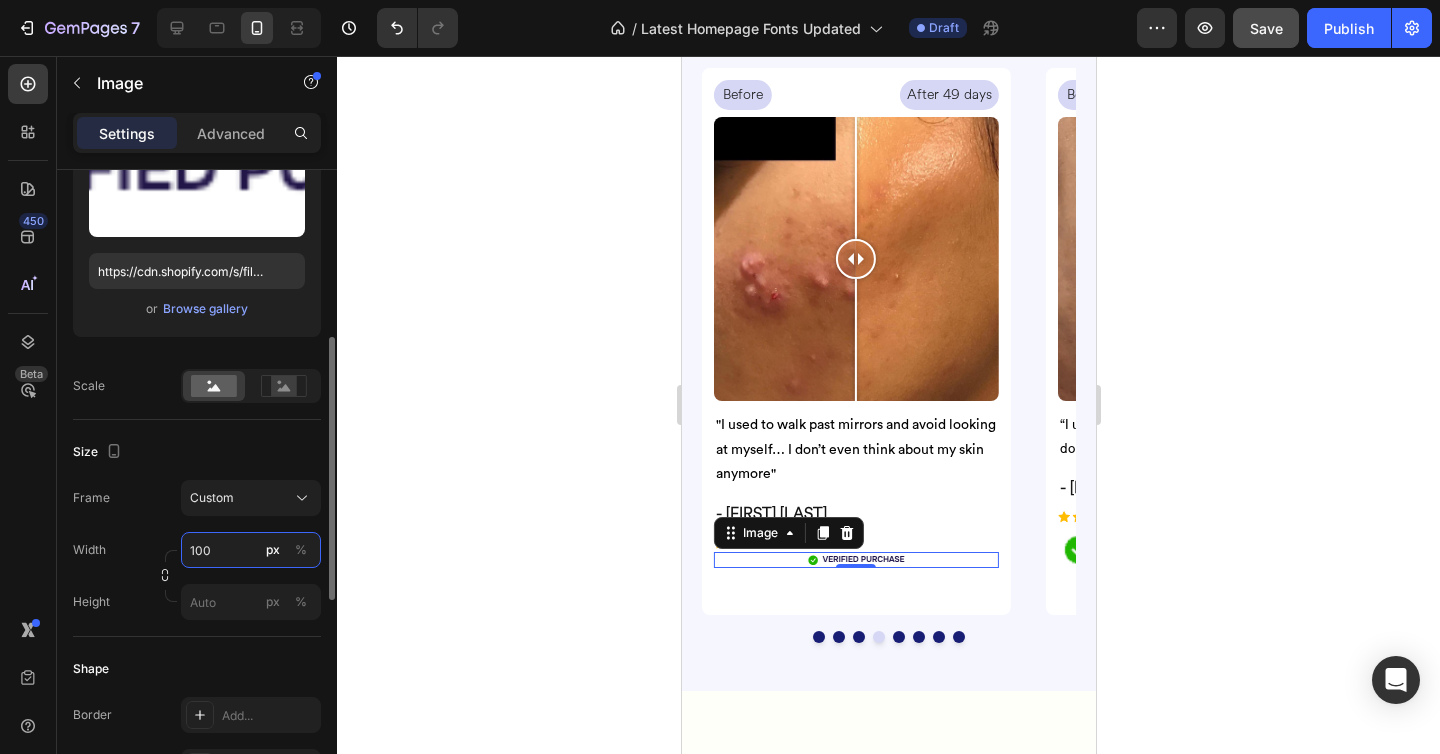 scroll, scrollTop: 919, scrollLeft: 0, axis: vertical 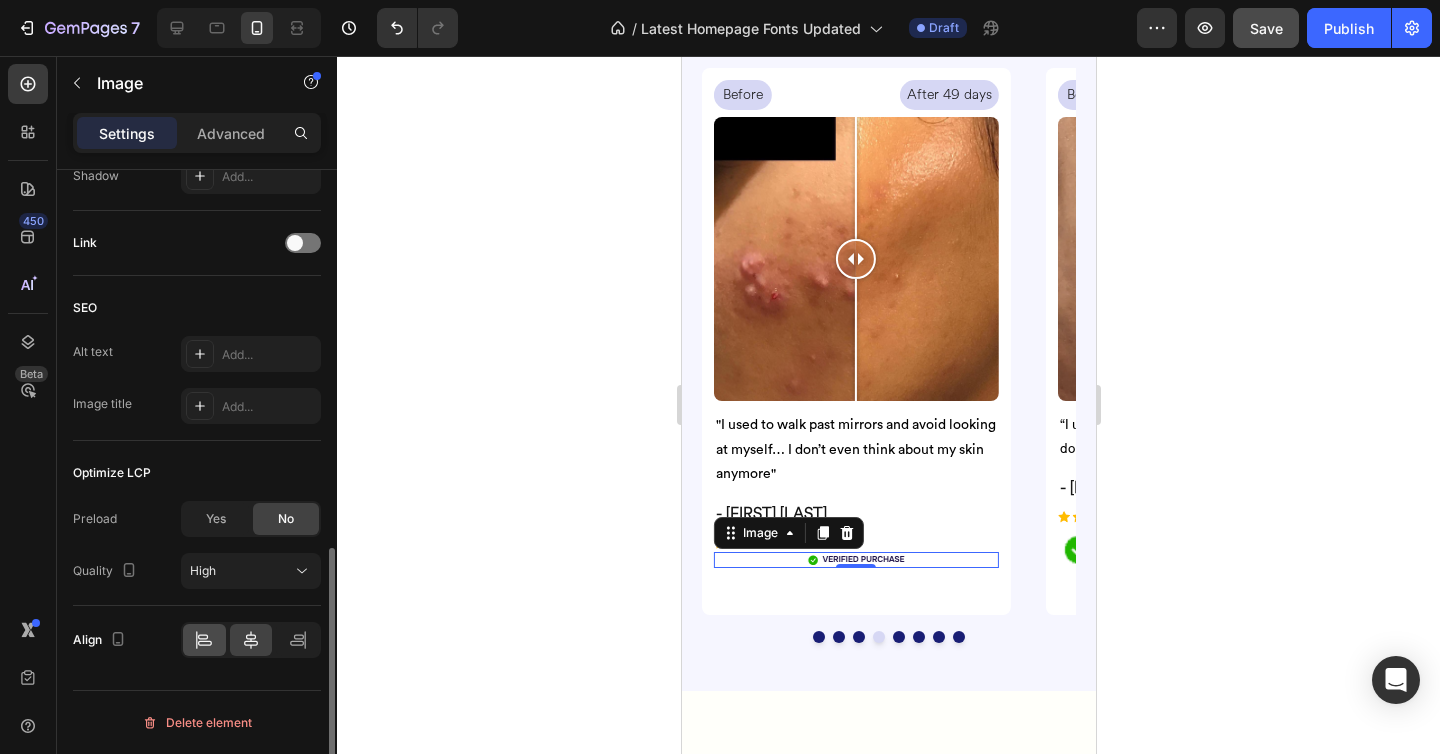 type on "100" 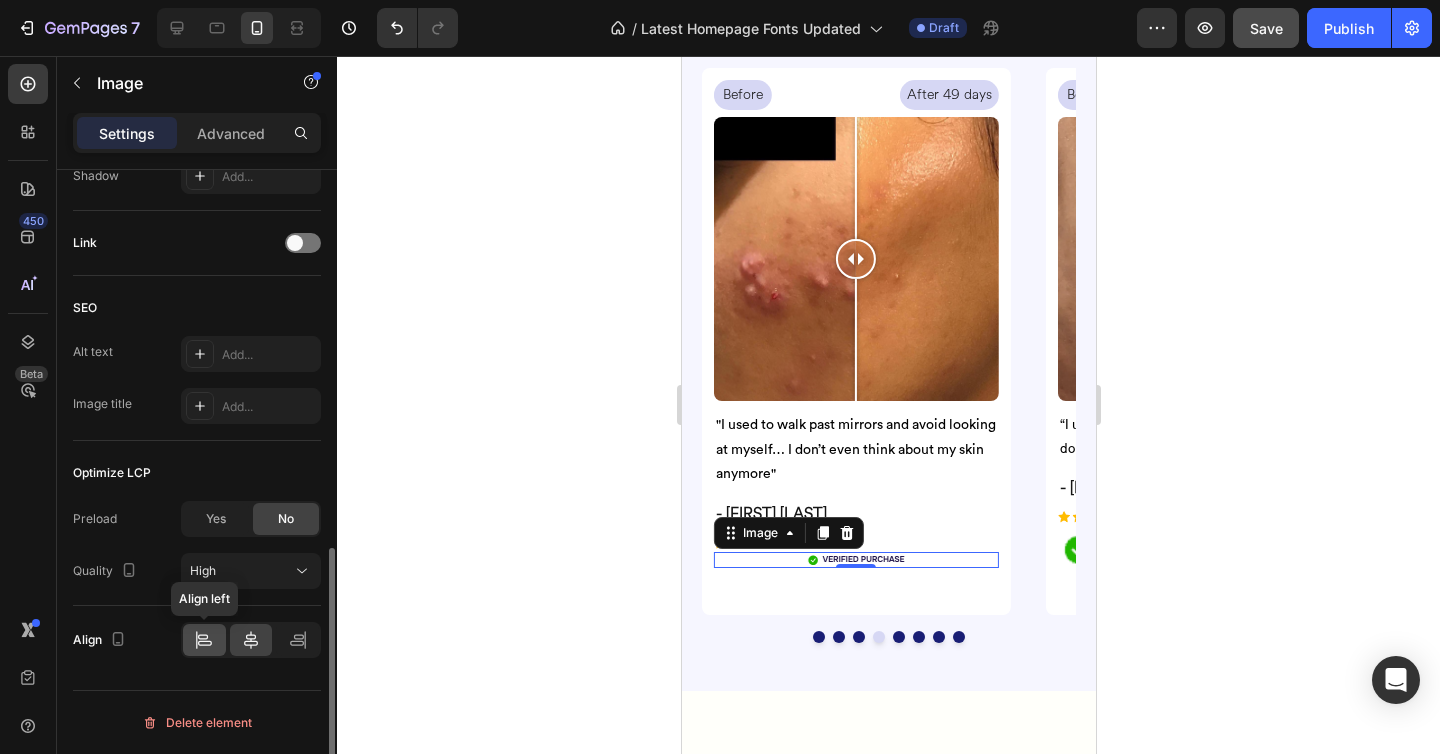 click 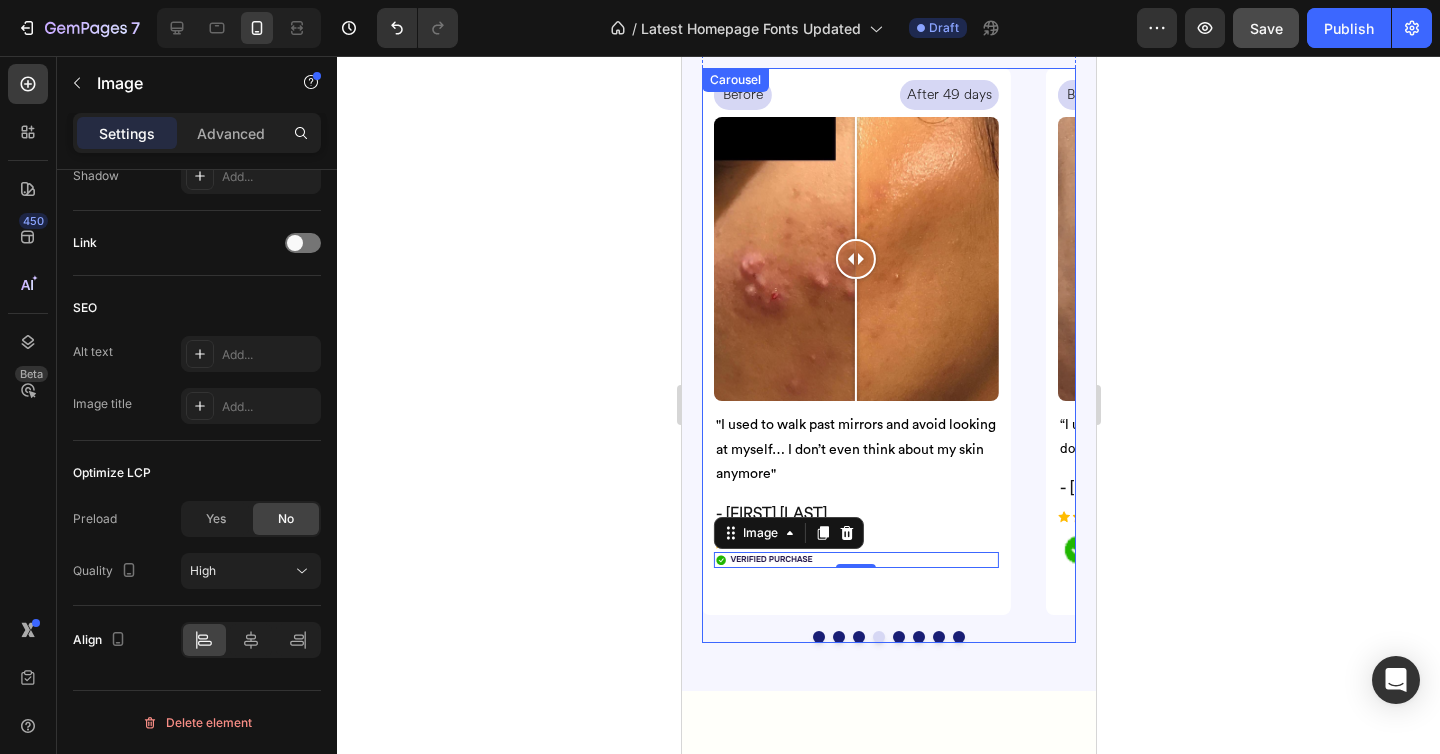 click at bounding box center (898, 637) 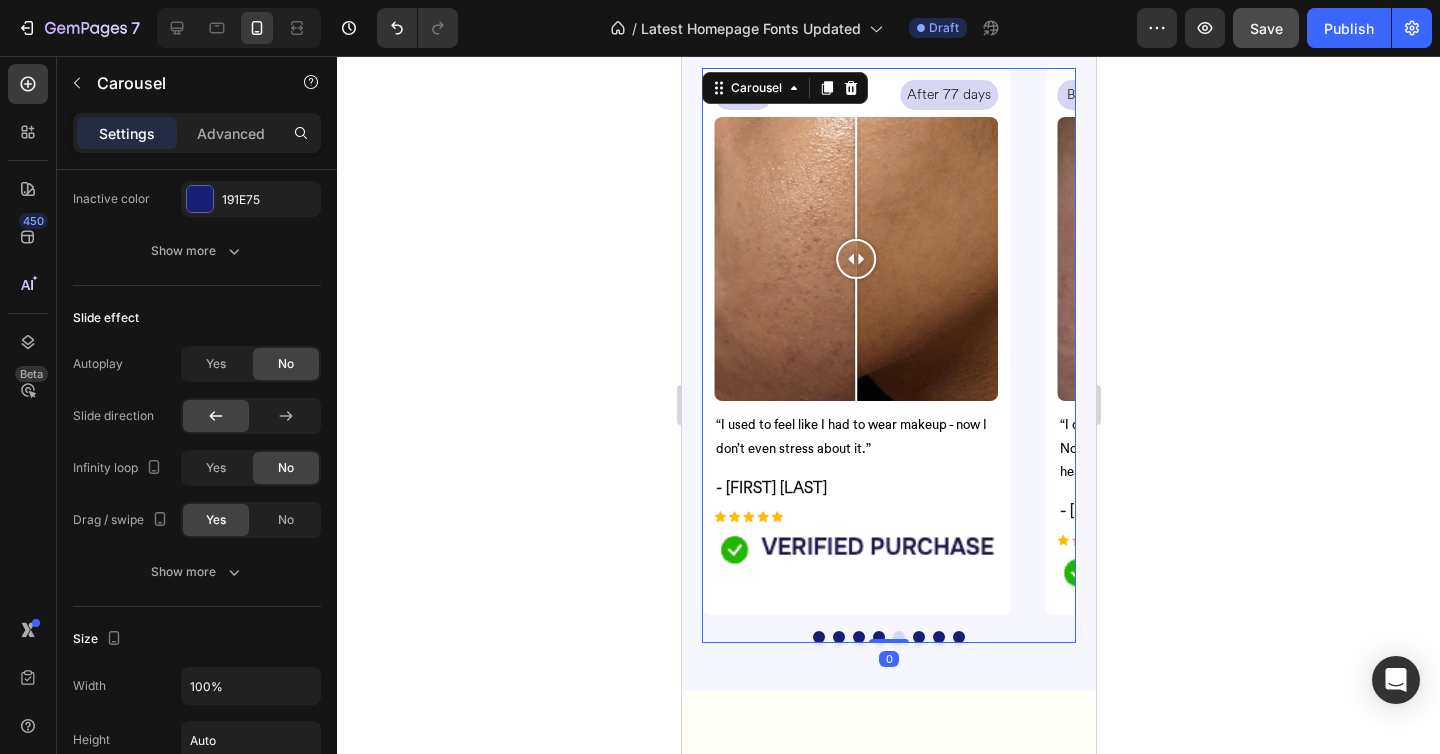 scroll, scrollTop: 0, scrollLeft: 0, axis: both 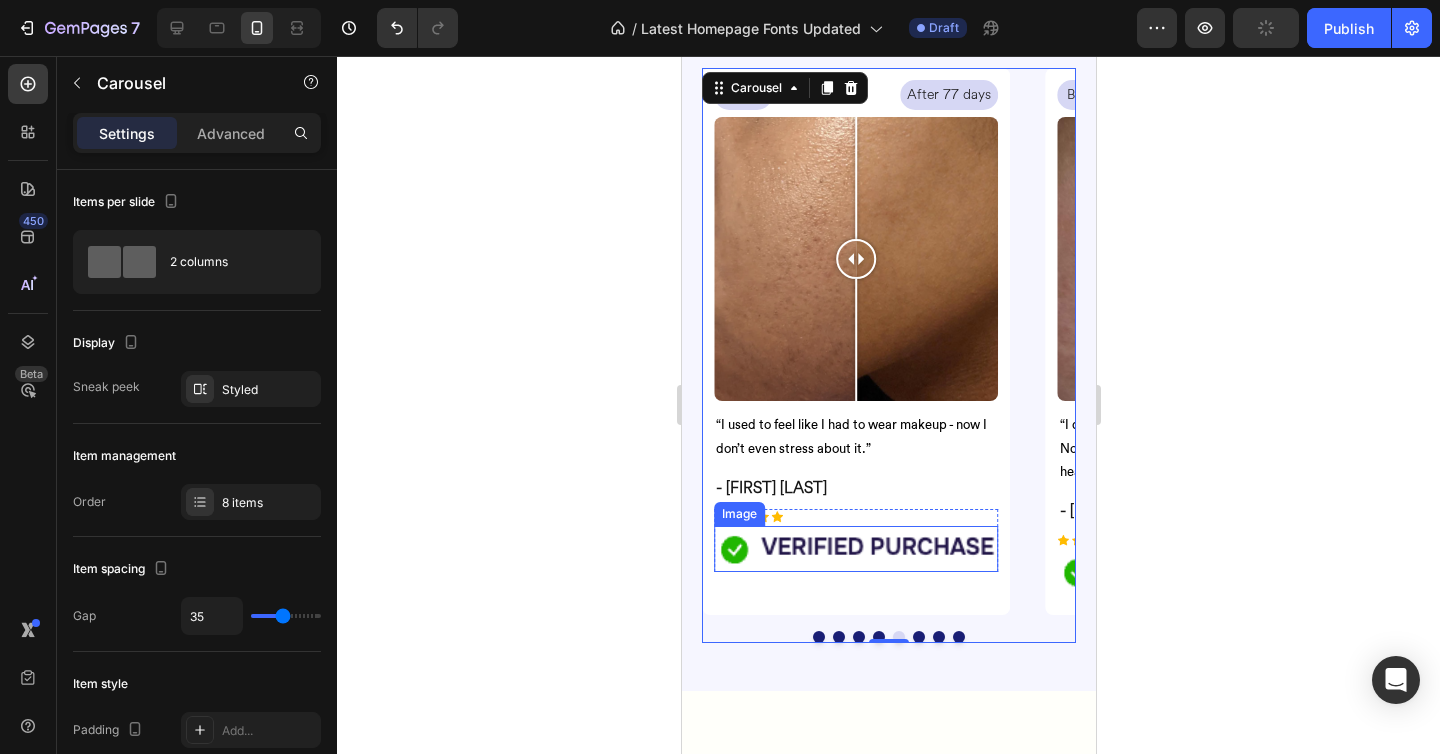 click at bounding box center (855, 549) 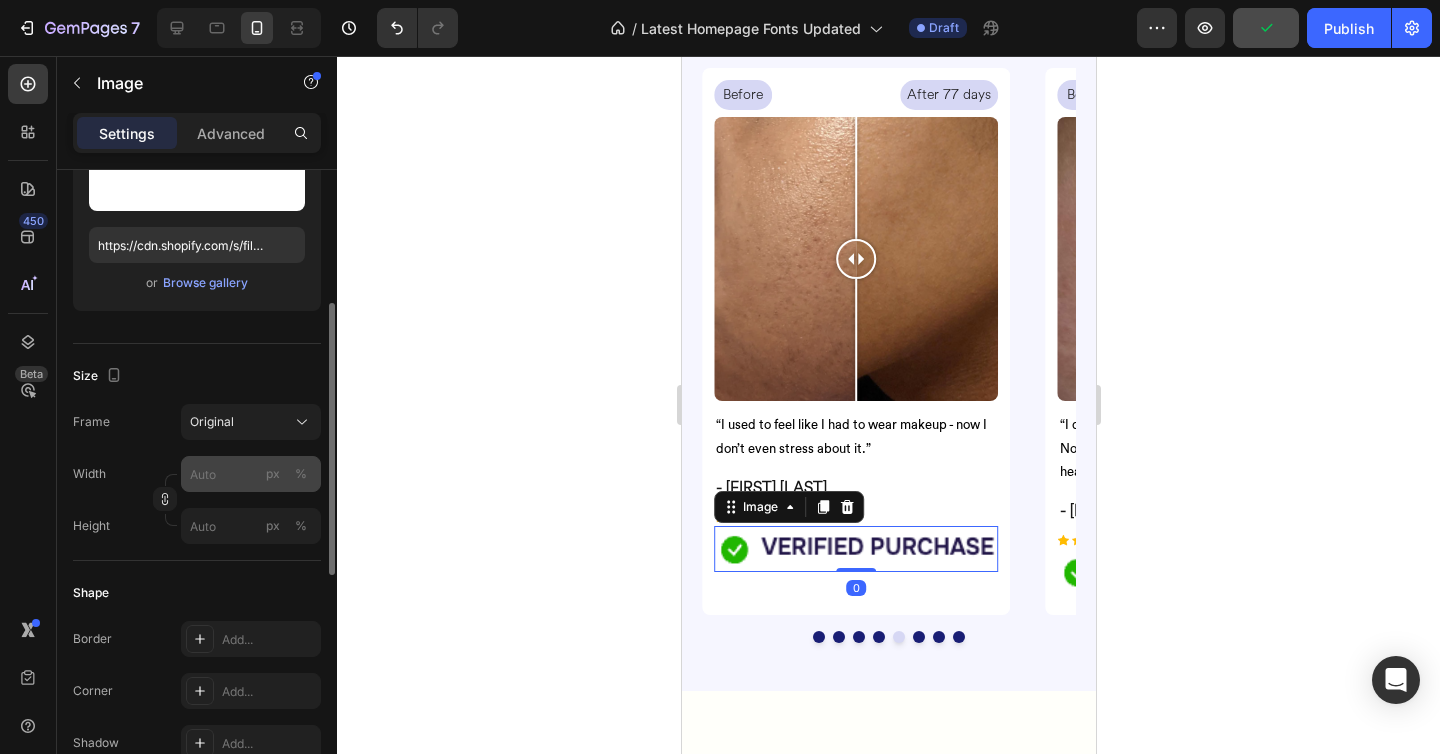 scroll, scrollTop: 306, scrollLeft: 0, axis: vertical 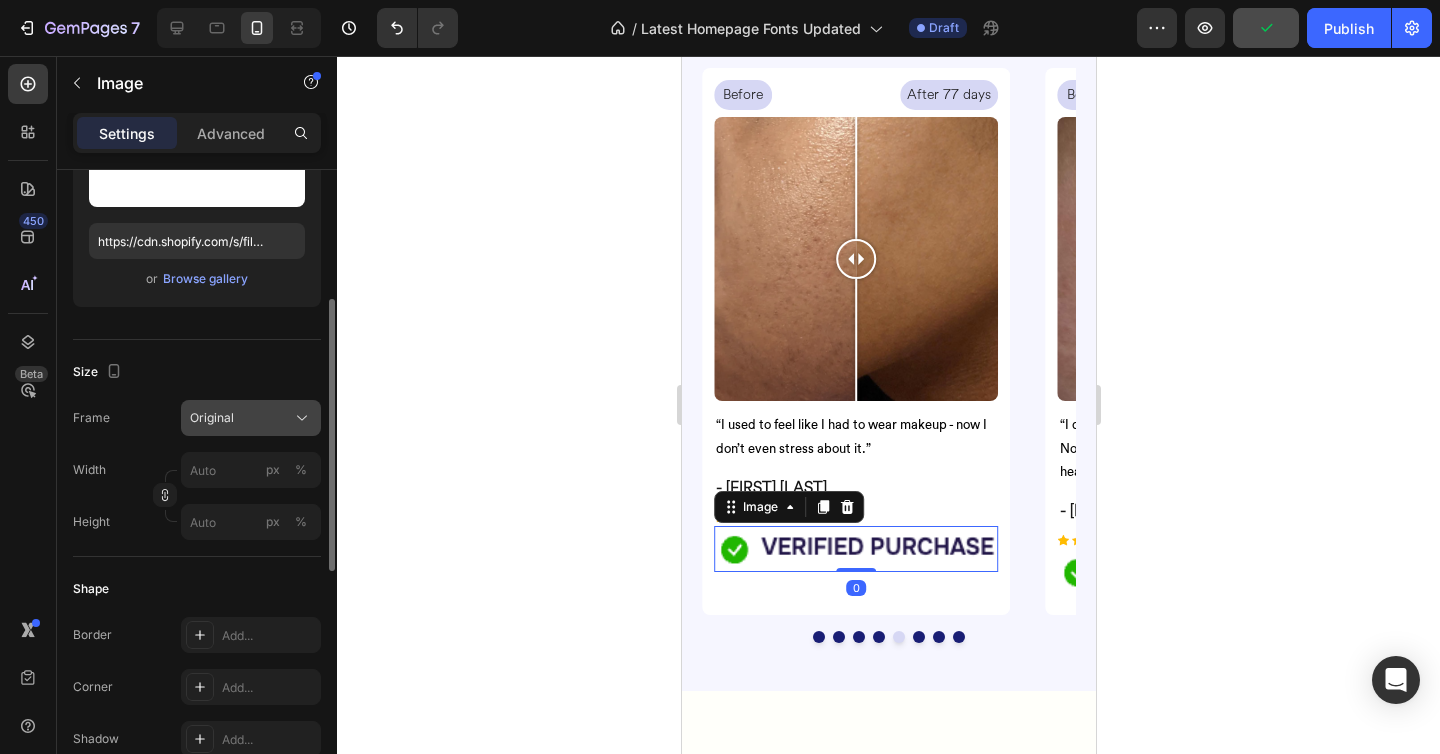 click on "Original" 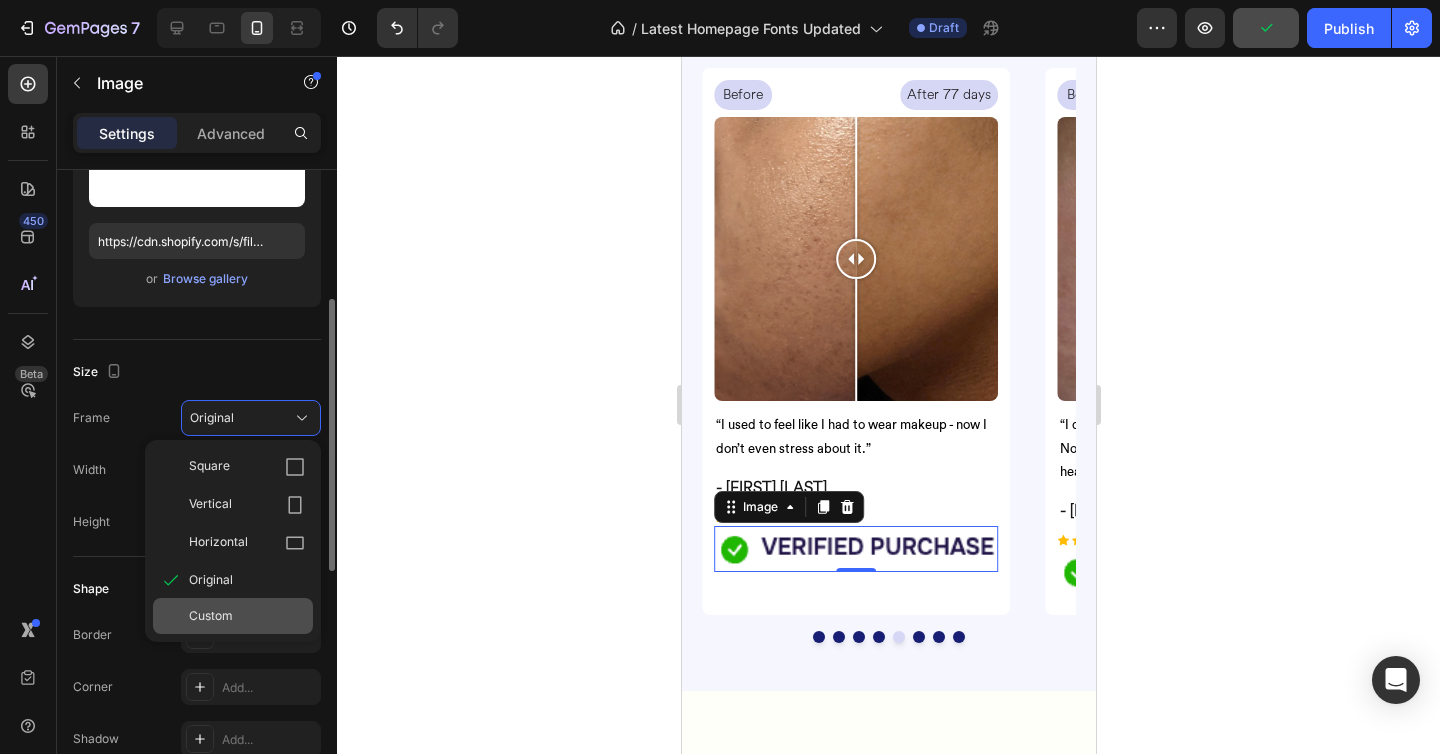 click on "Custom" at bounding box center [247, 616] 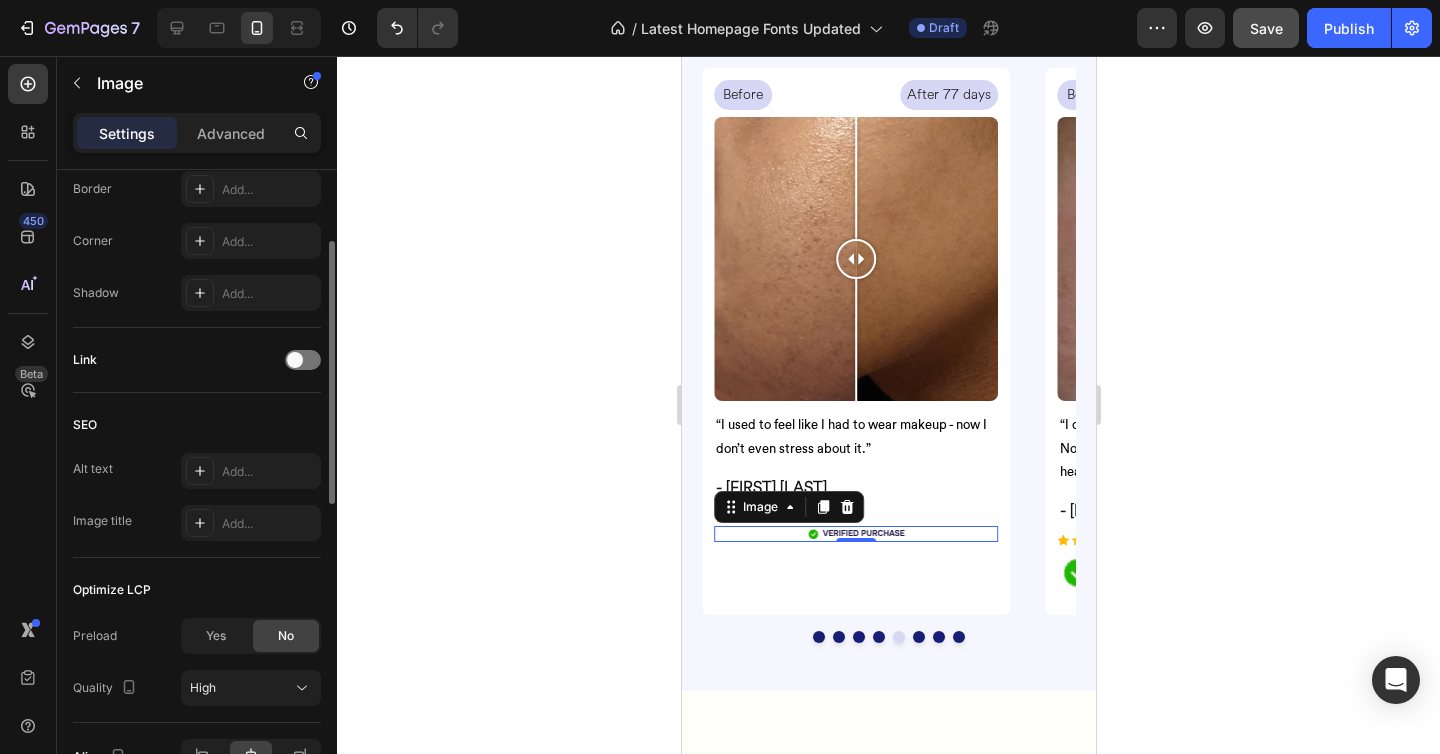 scroll, scrollTop: 919, scrollLeft: 0, axis: vertical 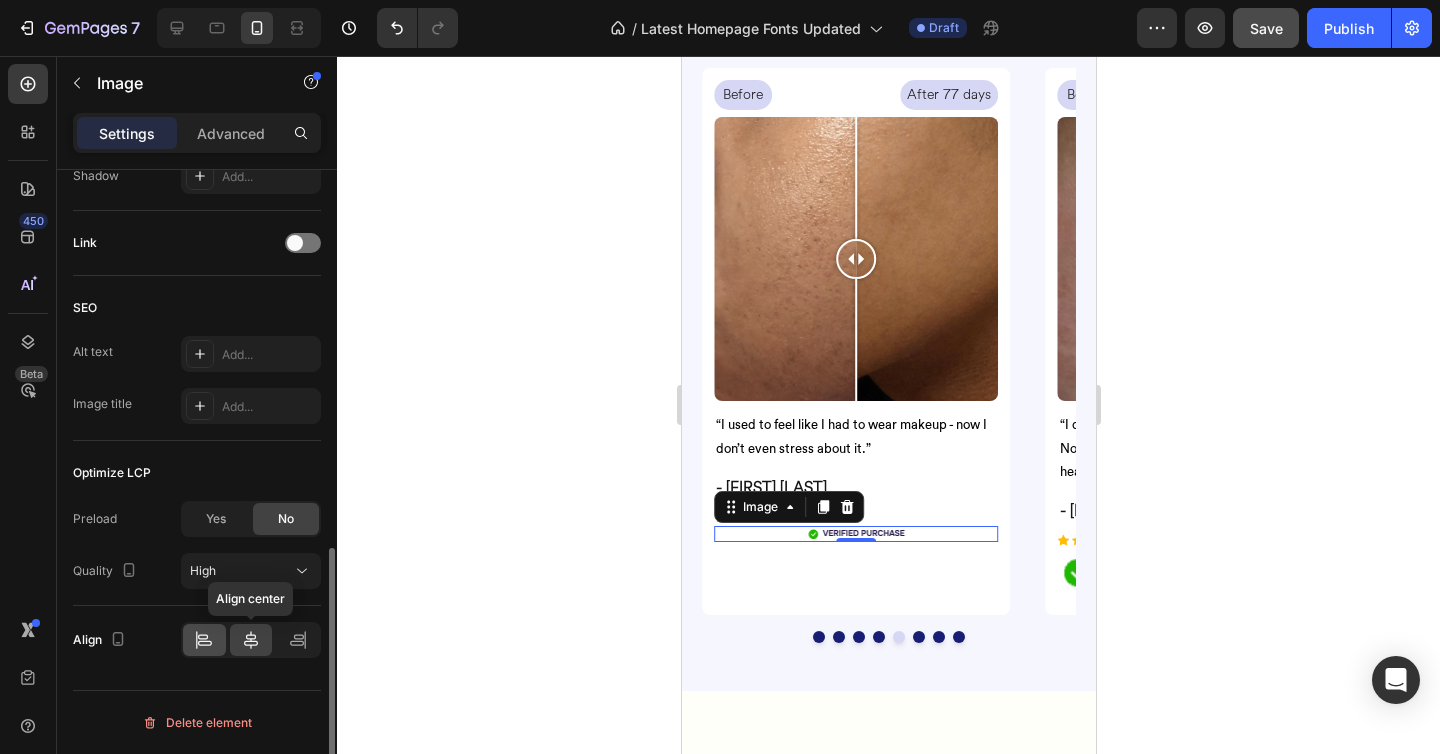 type on "100" 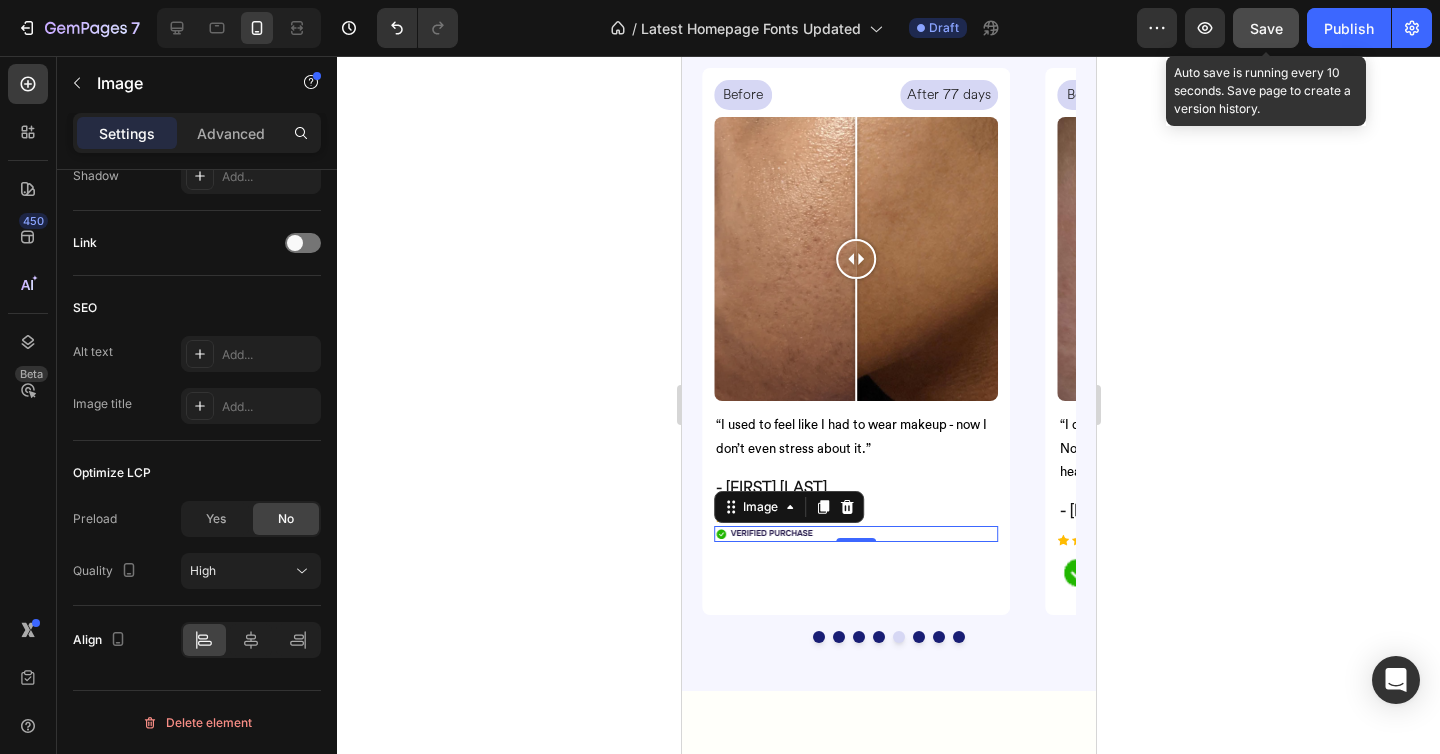 drag, startPoint x: 1273, startPoint y: 22, endPoint x: 274, endPoint y: 413, distance: 1072.7916 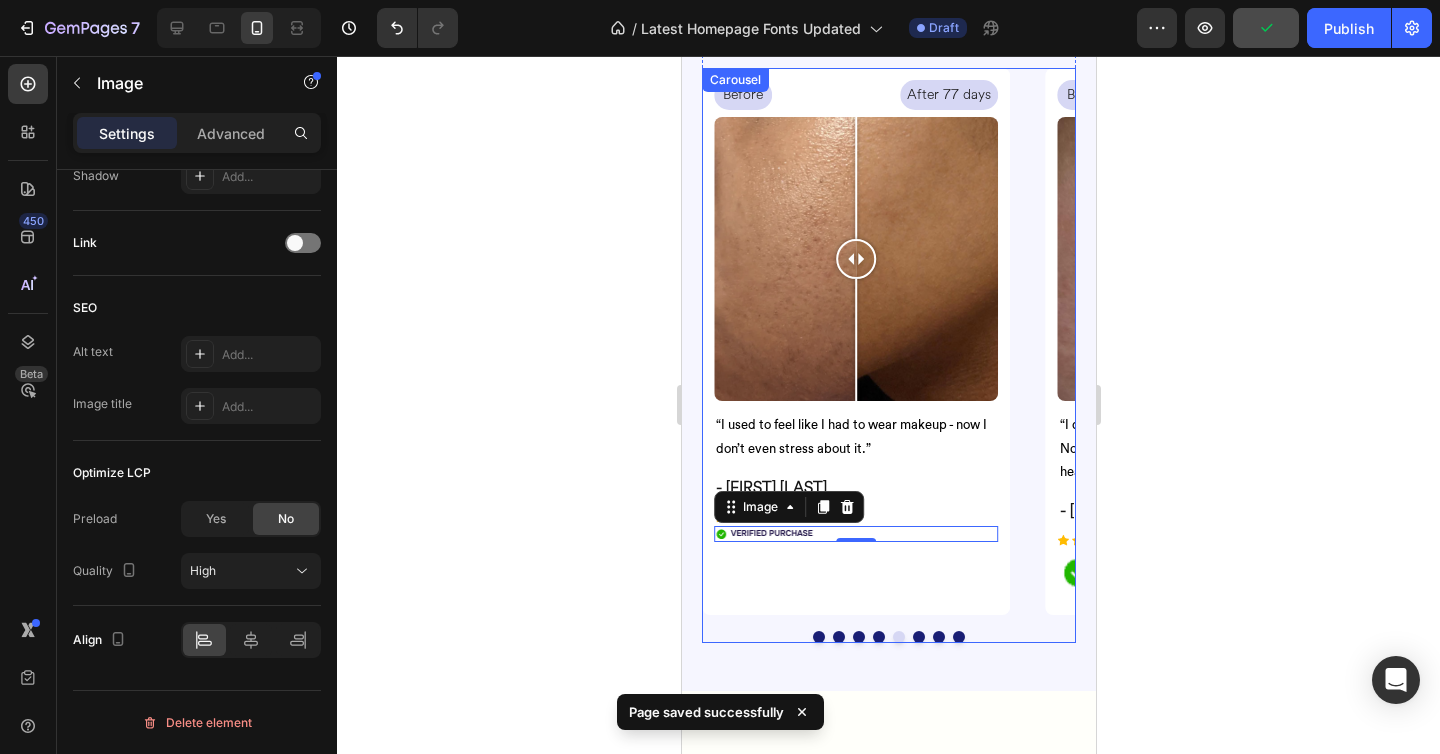click at bounding box center (918, 637) 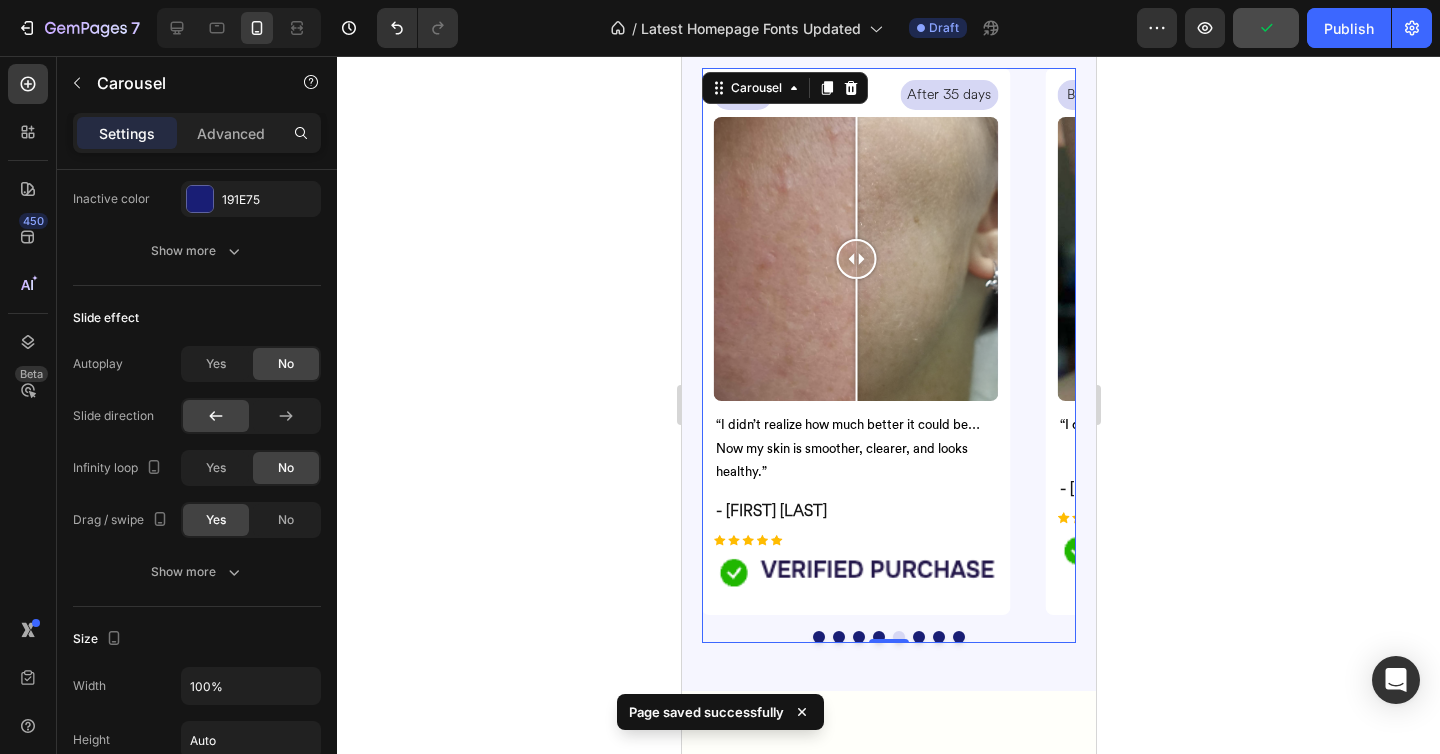 scroll, scrollTop: 0, scrollLeft: 0, axis: both 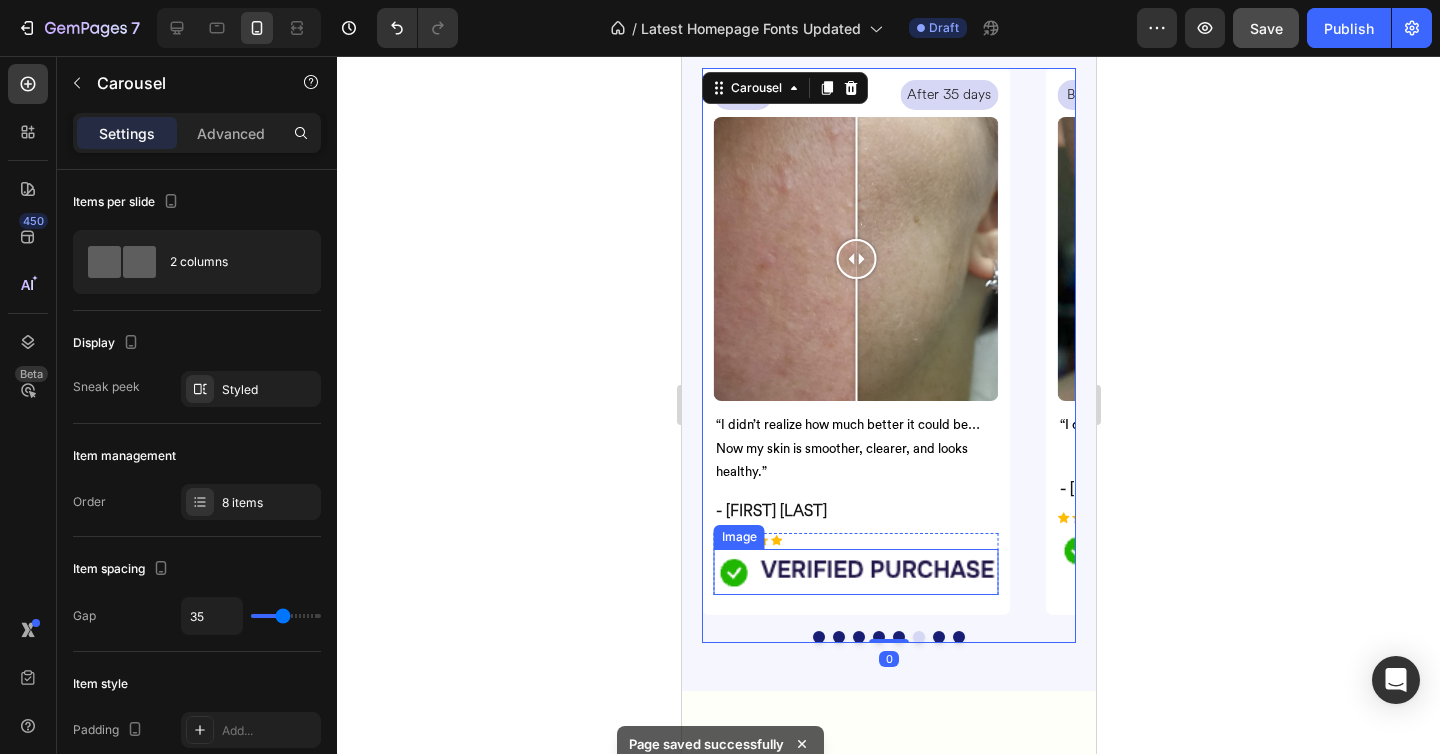 click at bounding box center (855, 572) 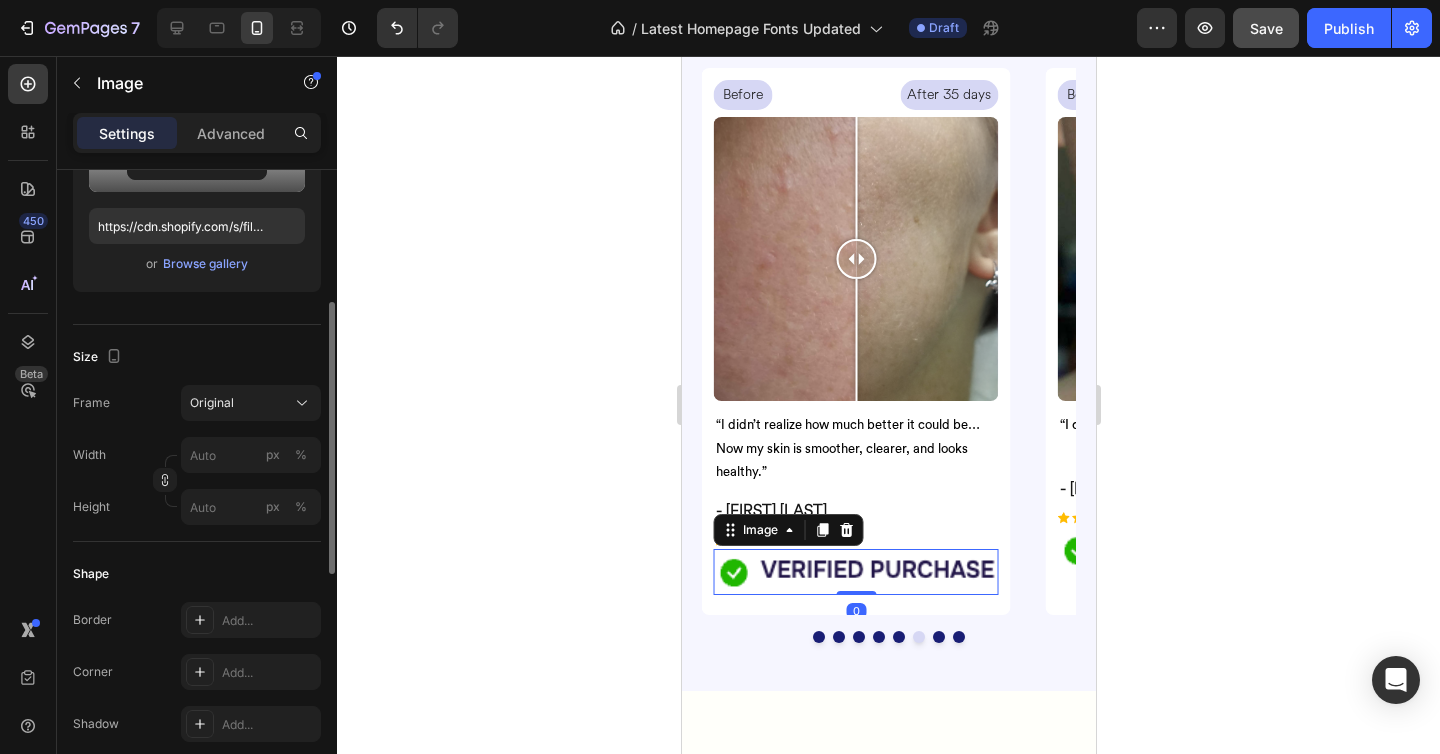 scroll, scrollTop: 322, scrollLeft: 0, axis: vertical 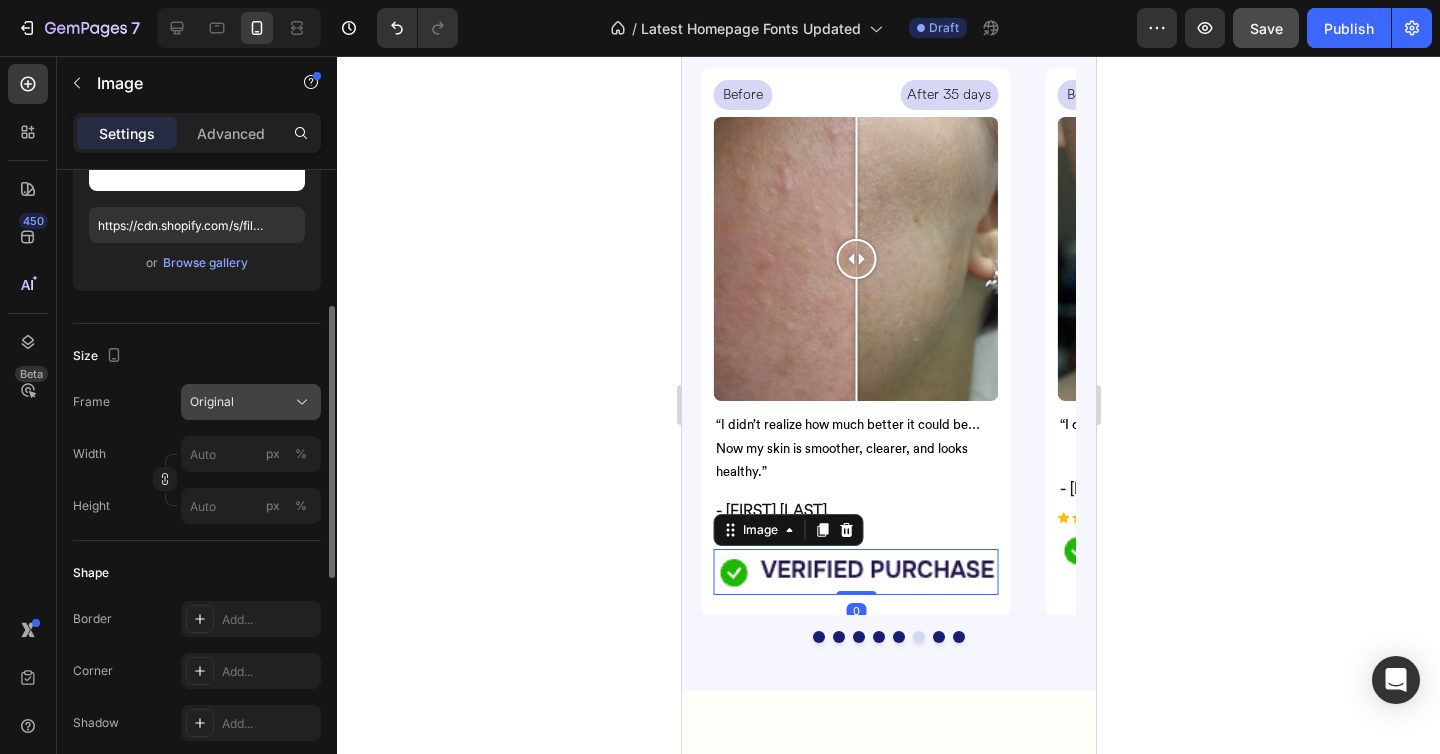 click on "Original" at bounding box center (251, 402) 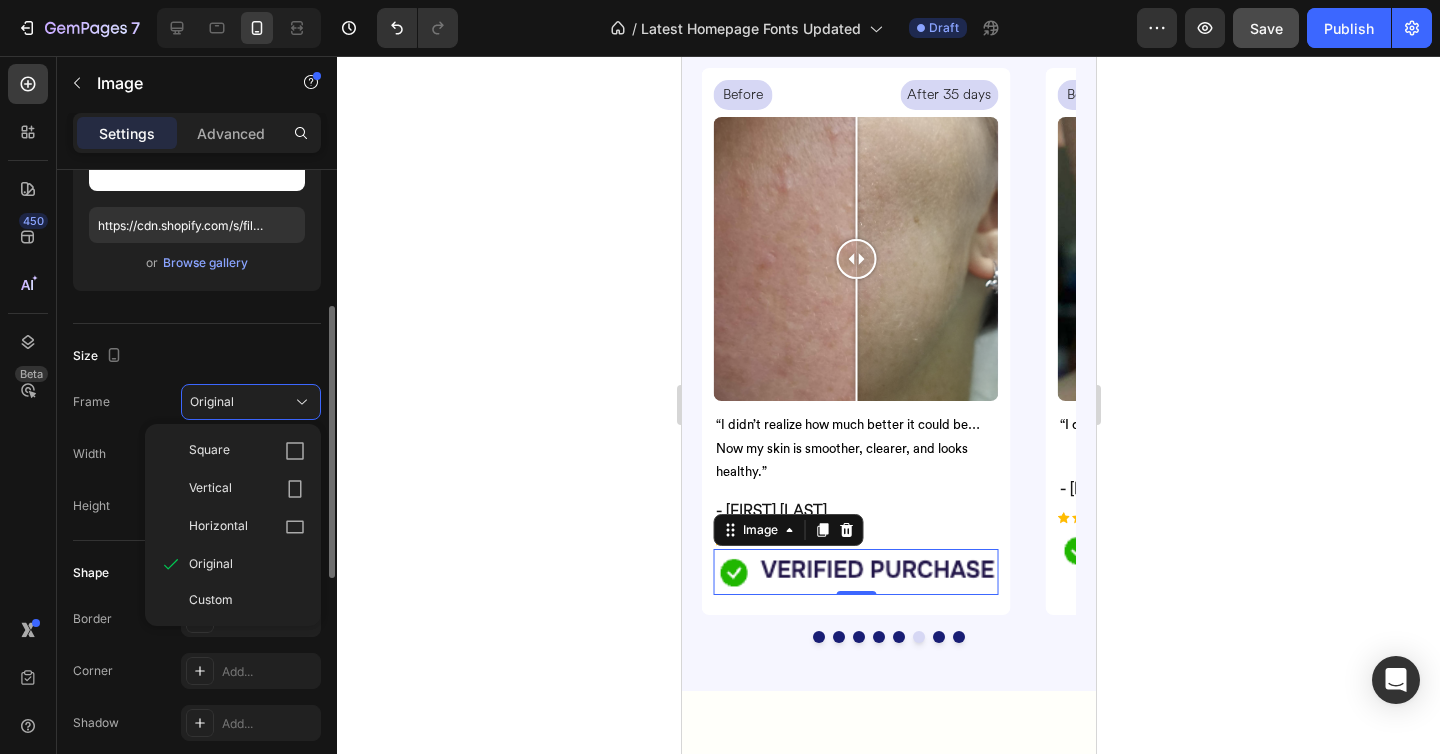 click on "Custom" at bounding box center [211, 600] 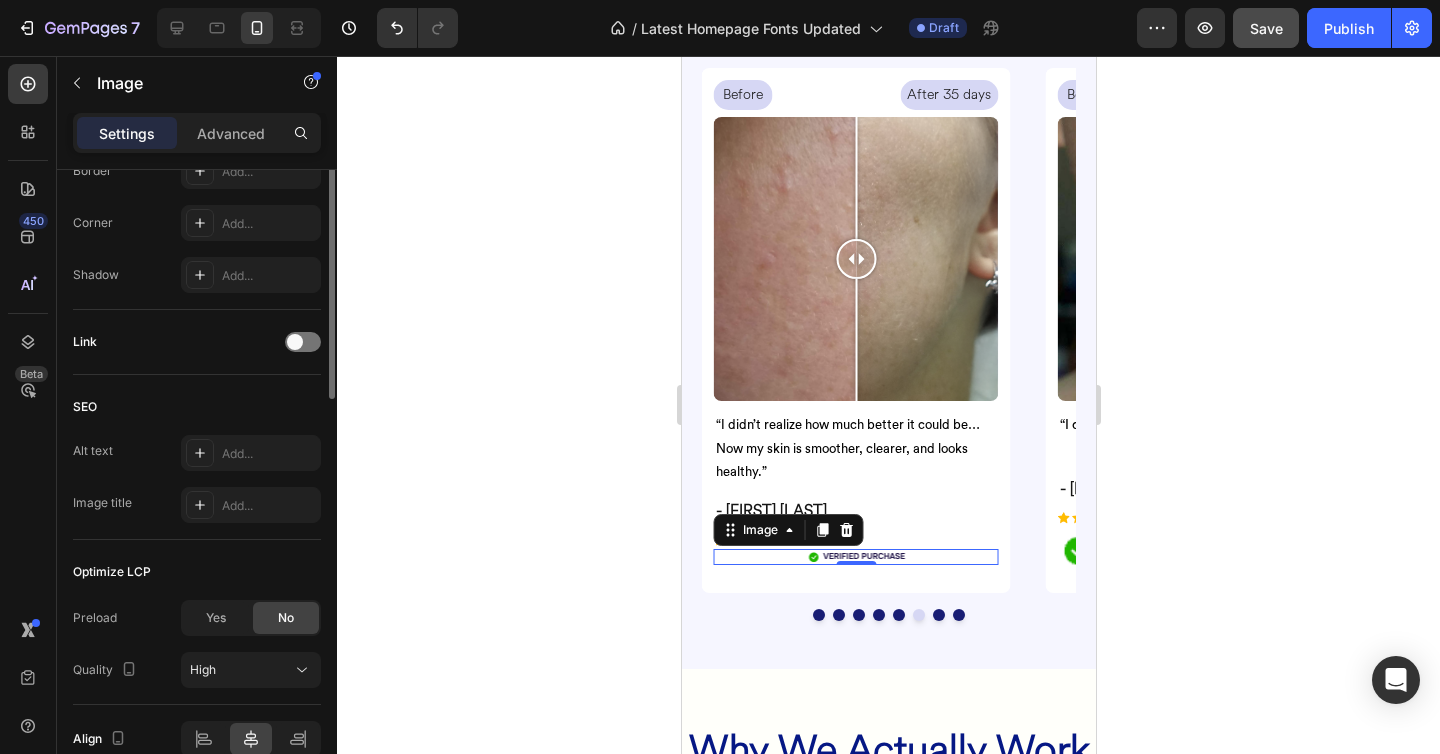 scroll, scrollTop: 919, scrollLeft: 0, axis: vertical 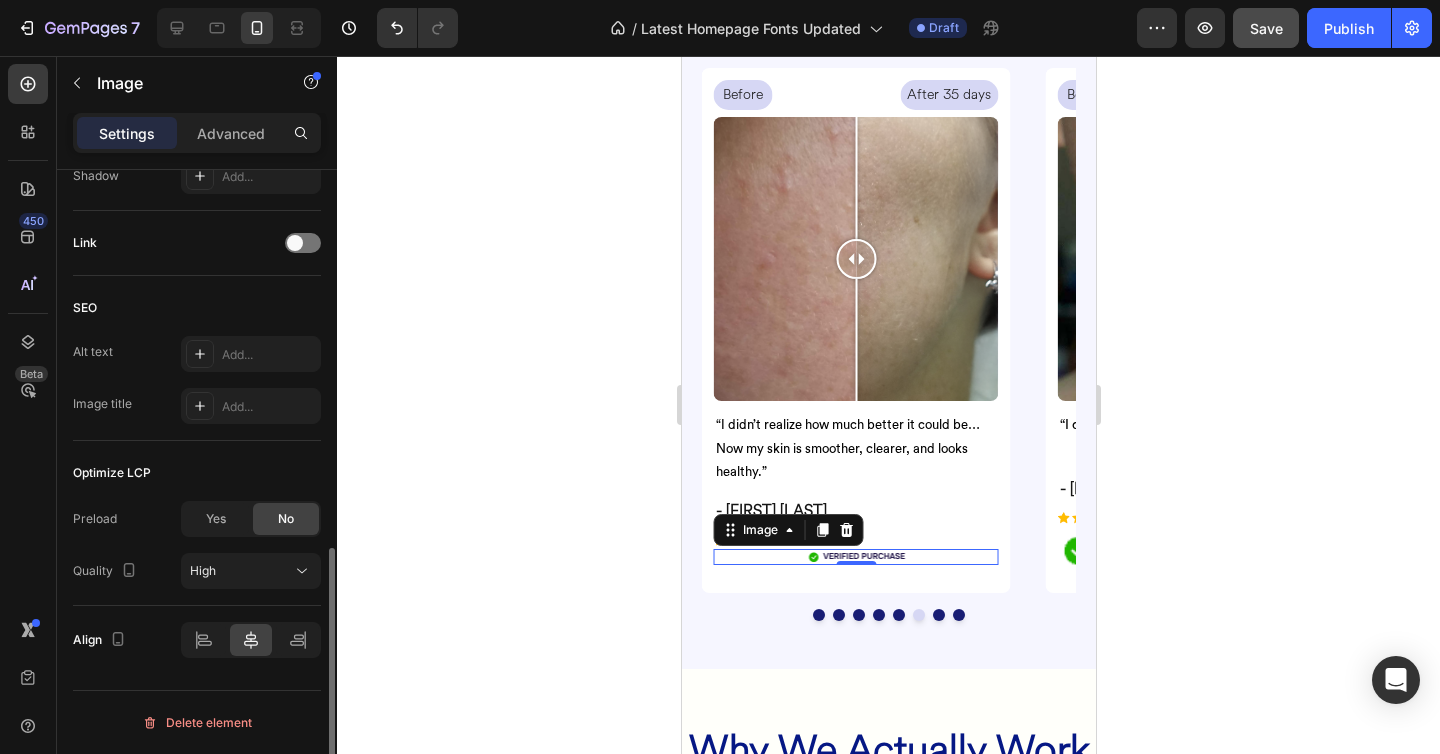 type on "100" 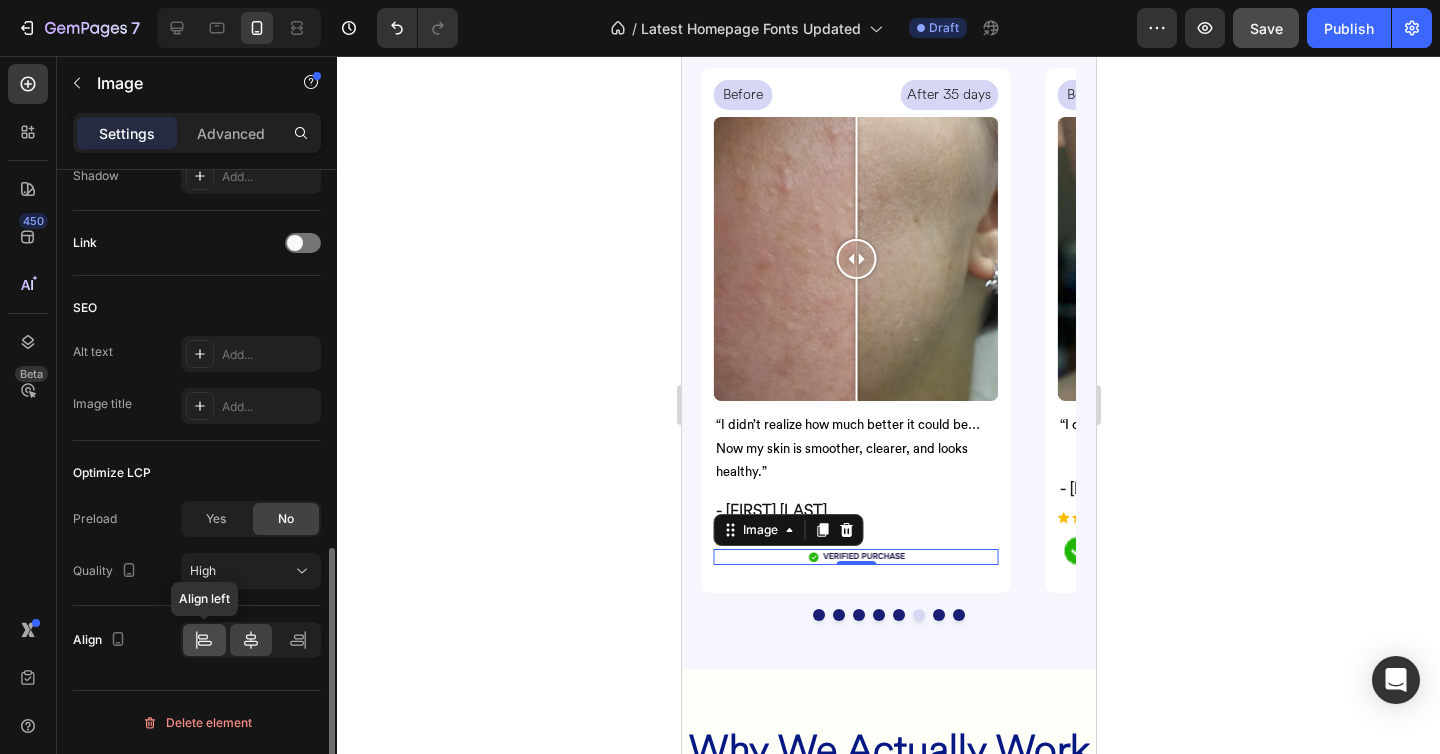 click 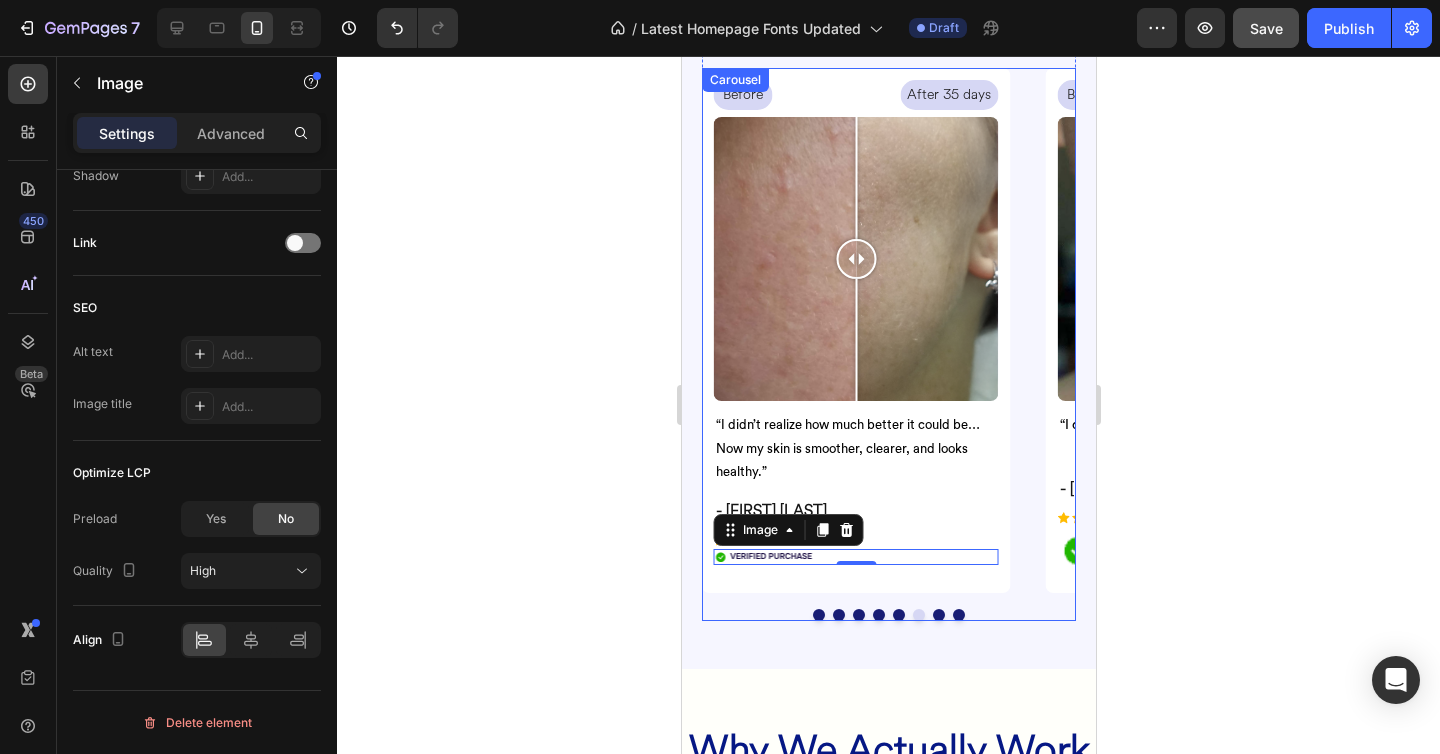 click at bounding box center [938, 615] 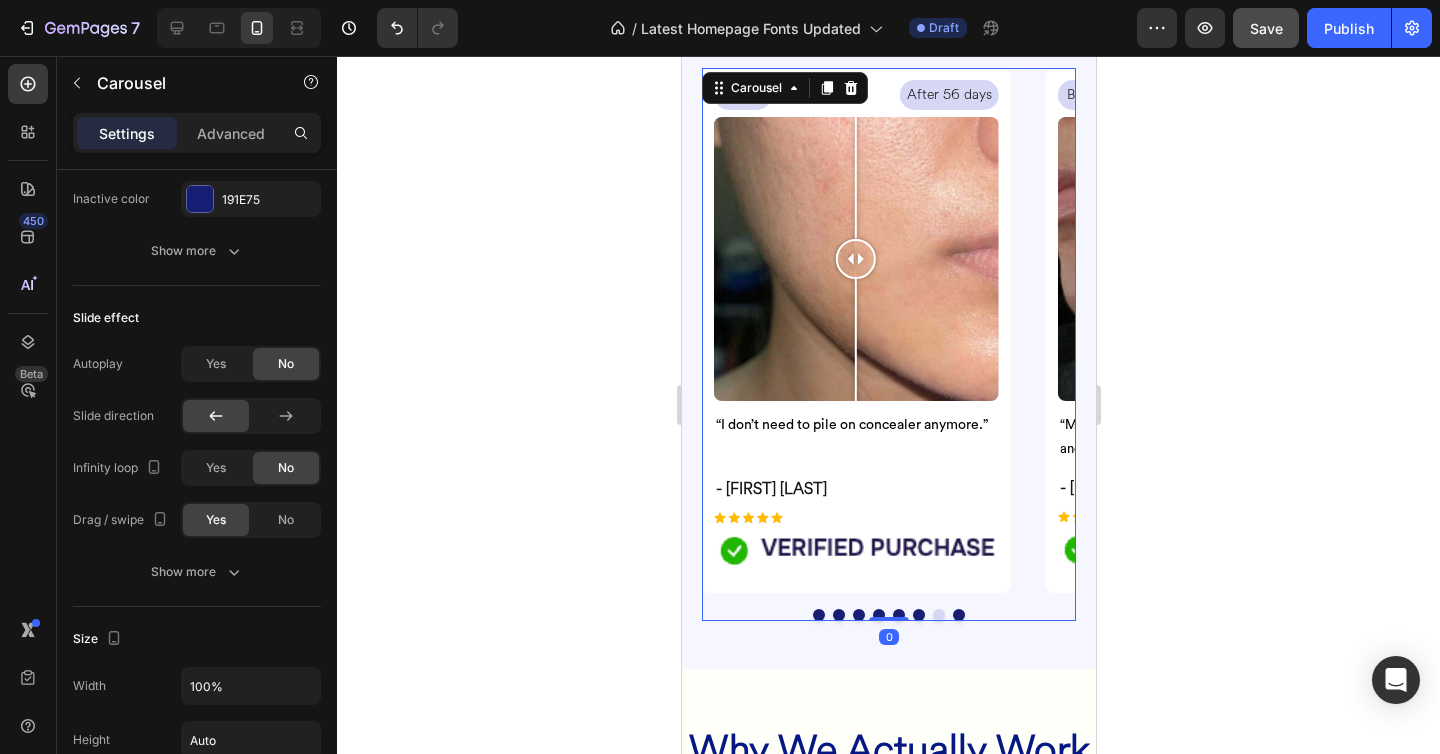 scroll, scrollTop: 0, scrollLeft: 0, axis: both 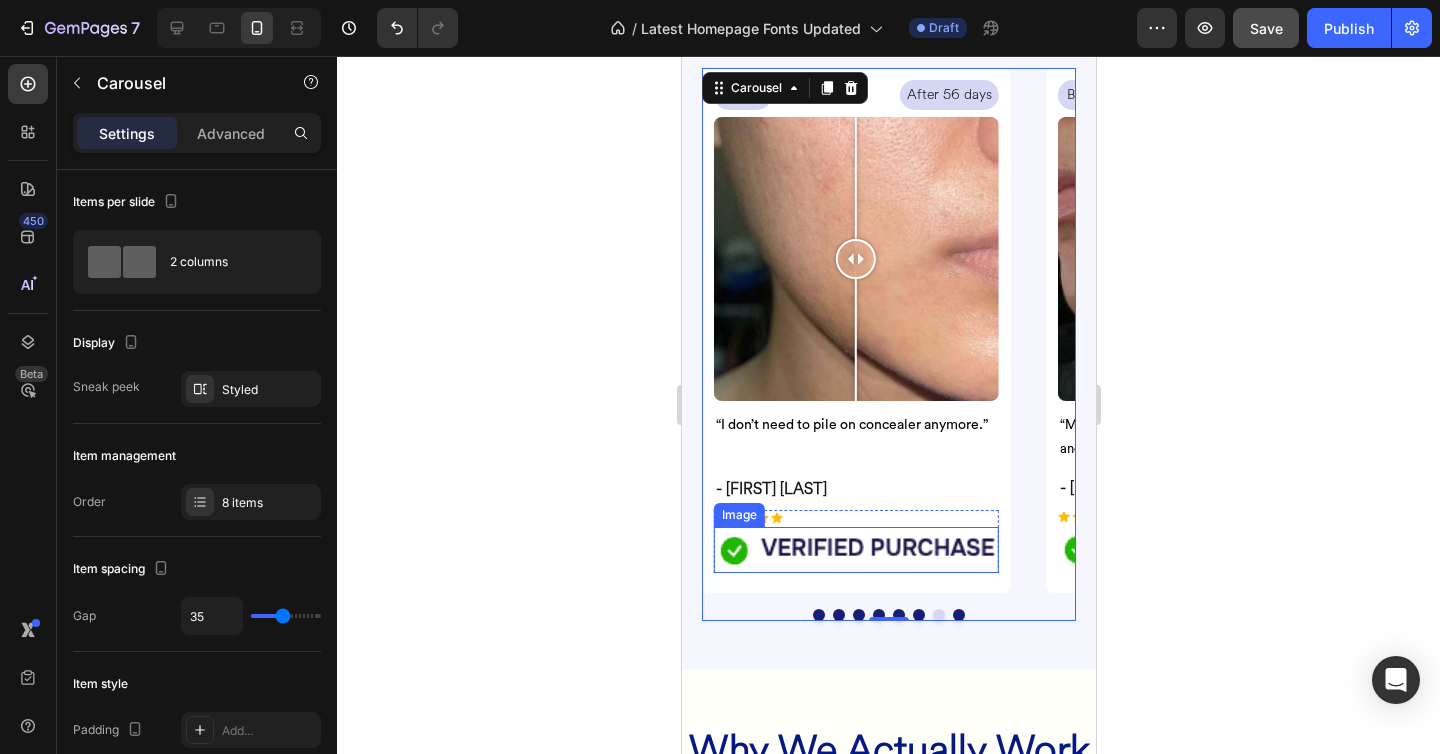 click at bounding box center [855, 550] 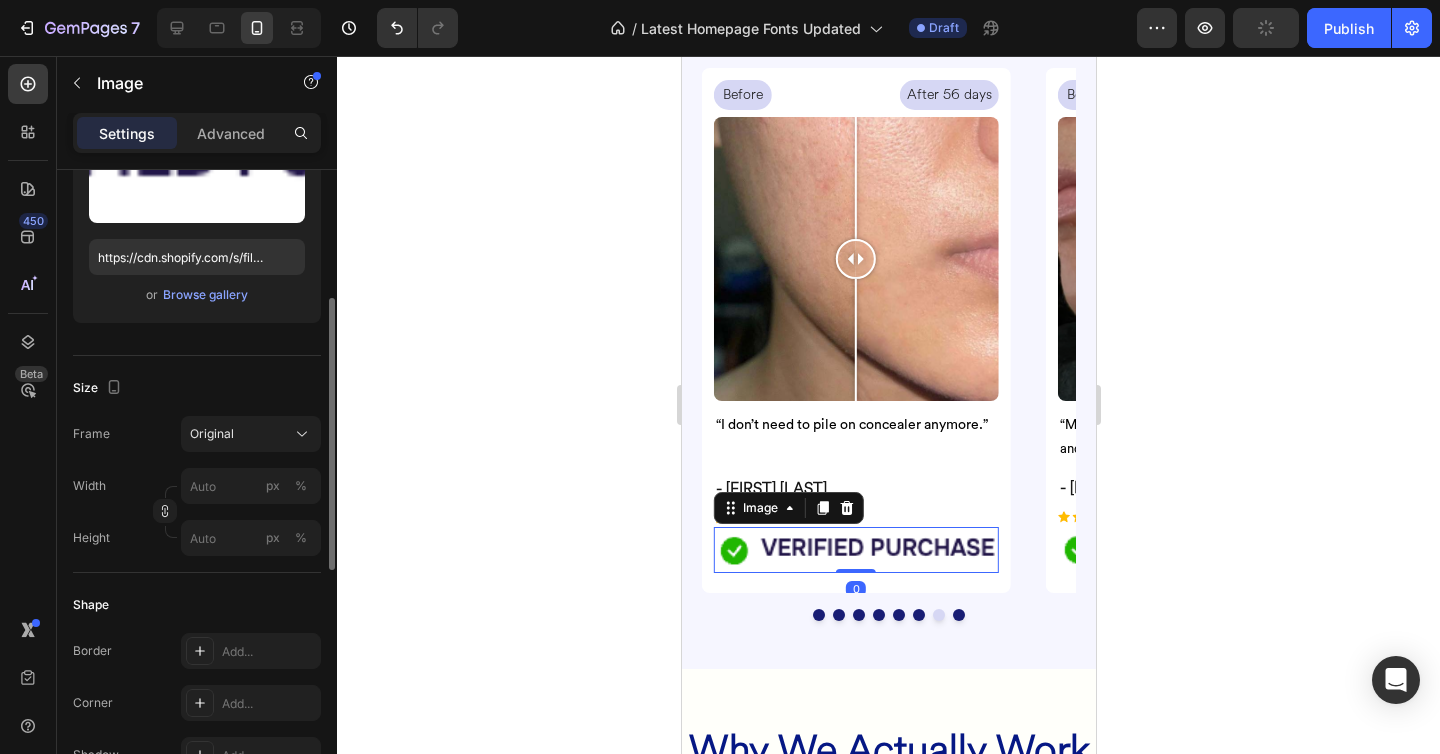 scroll, scrollTop: 294, scrollLeft: 0, axis: vertical 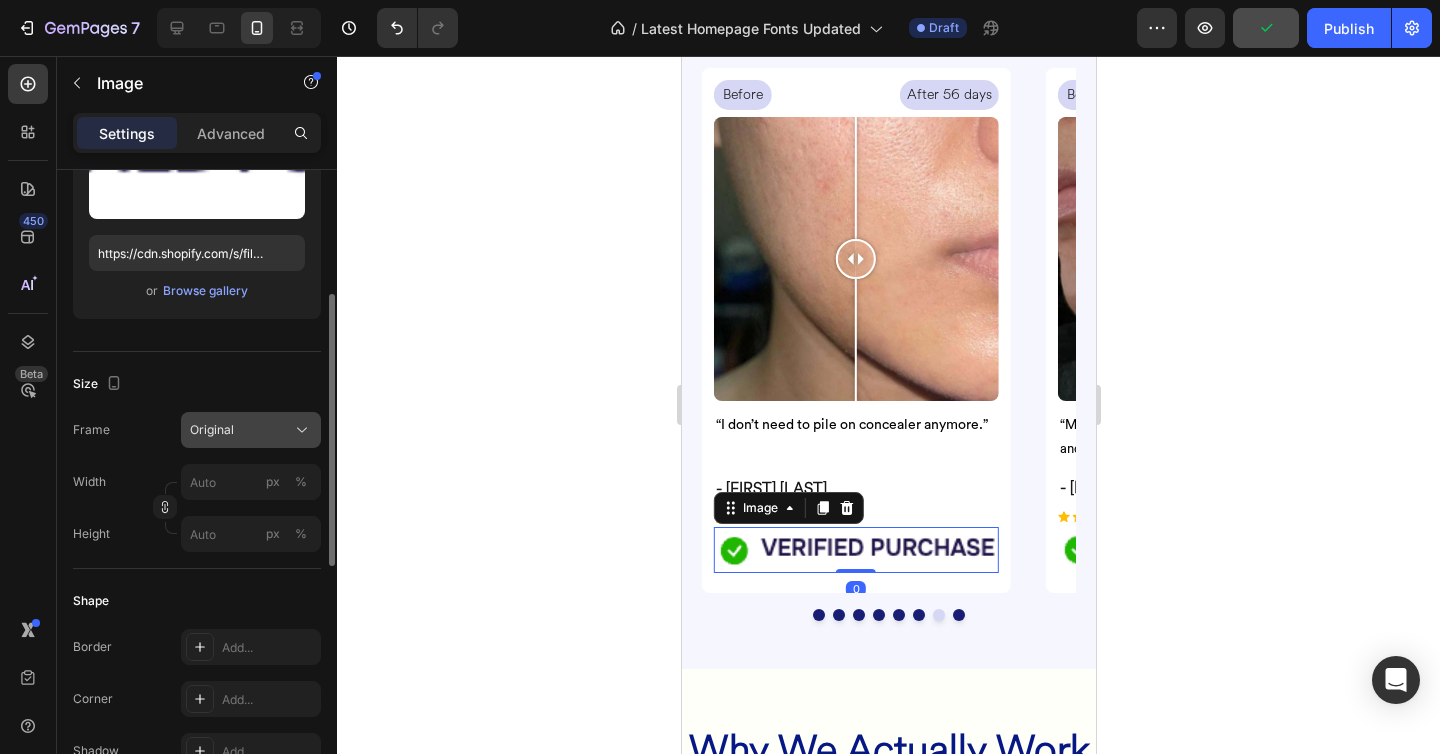 click on "Original" 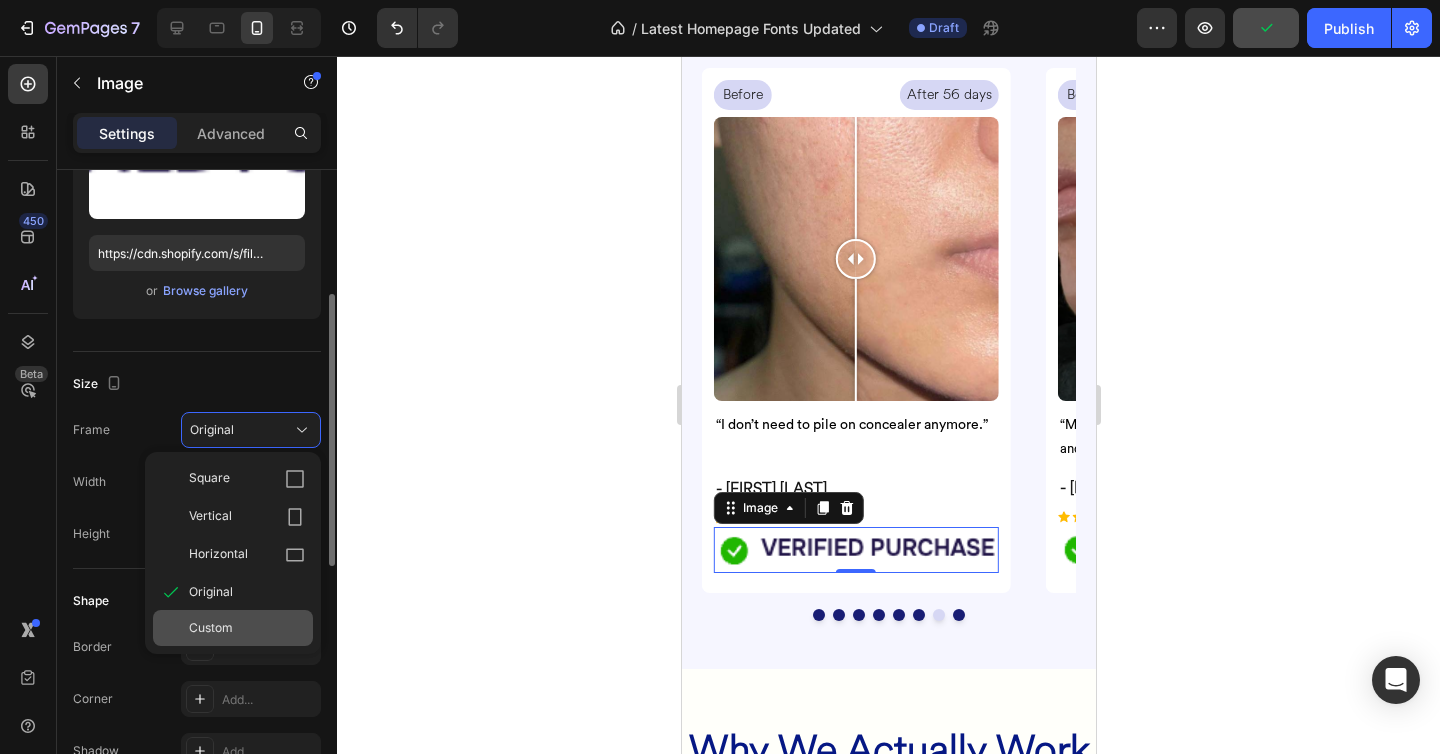click on "Custom" at bounding box center [247, 628] 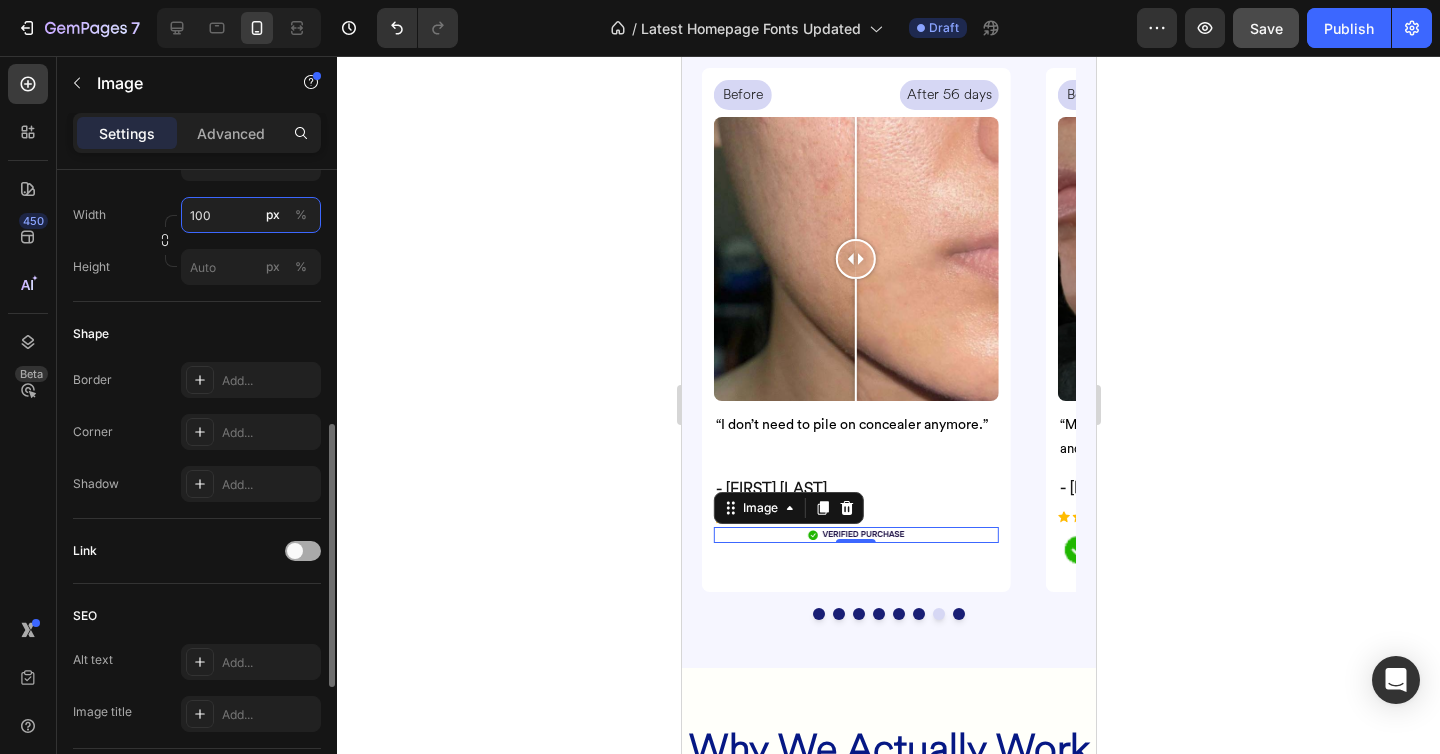 scroll, scrollTop: 919, scrollLeft: 0, axis: vertical 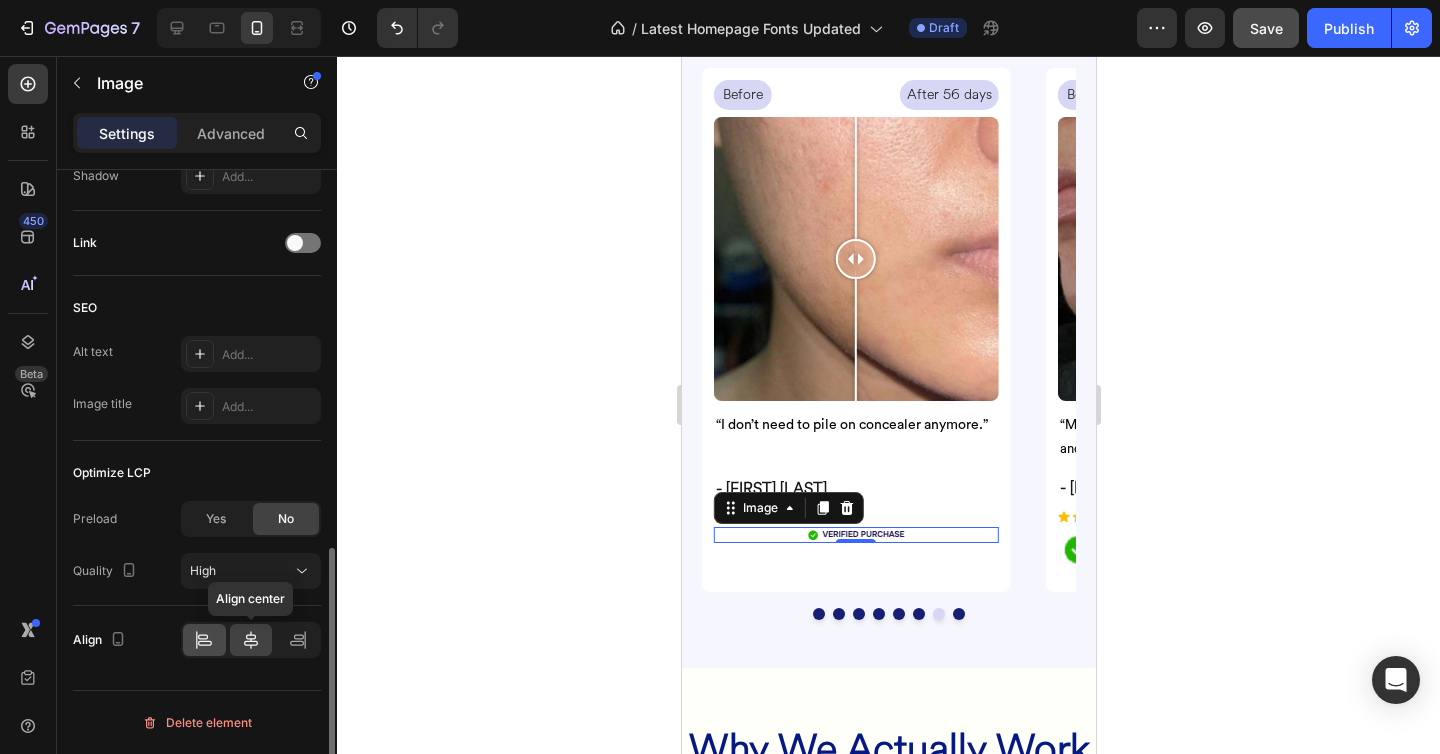 type on "100" 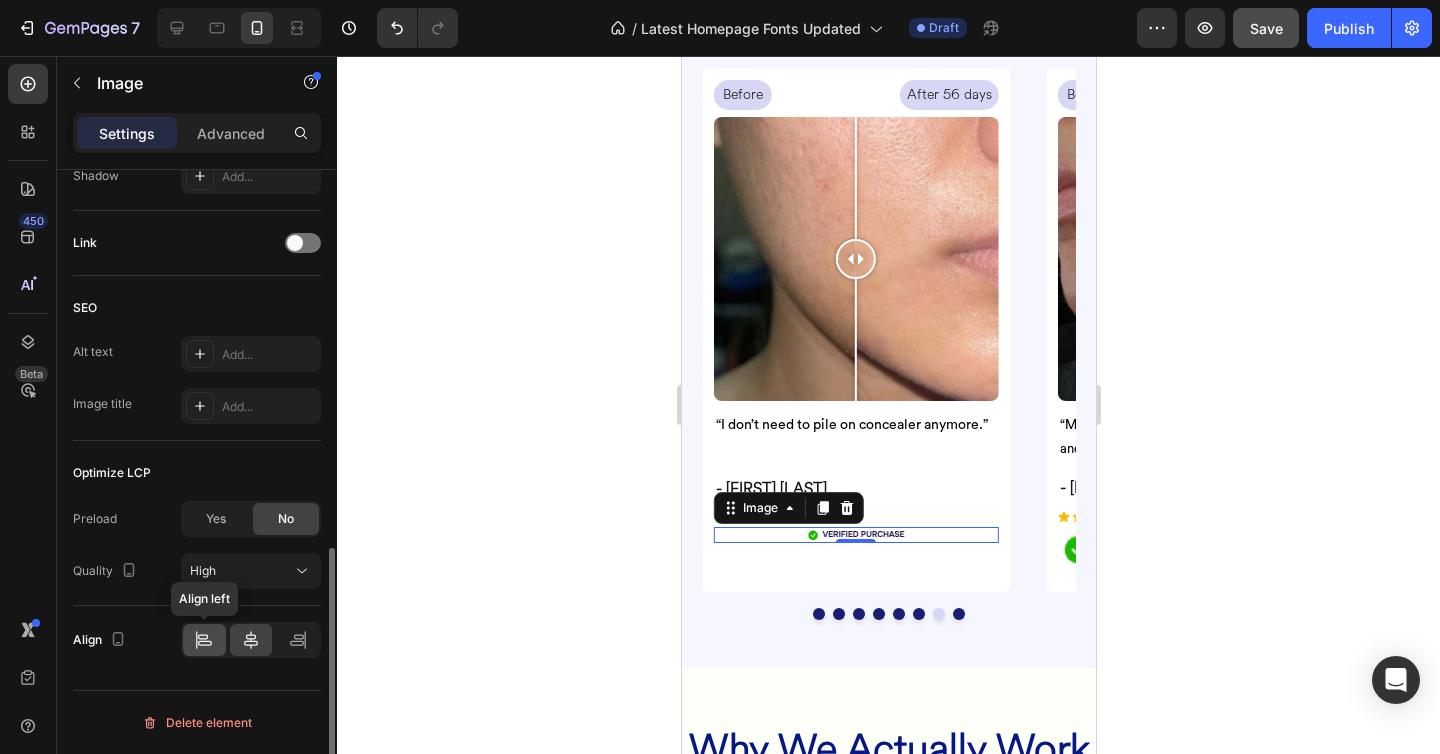 click 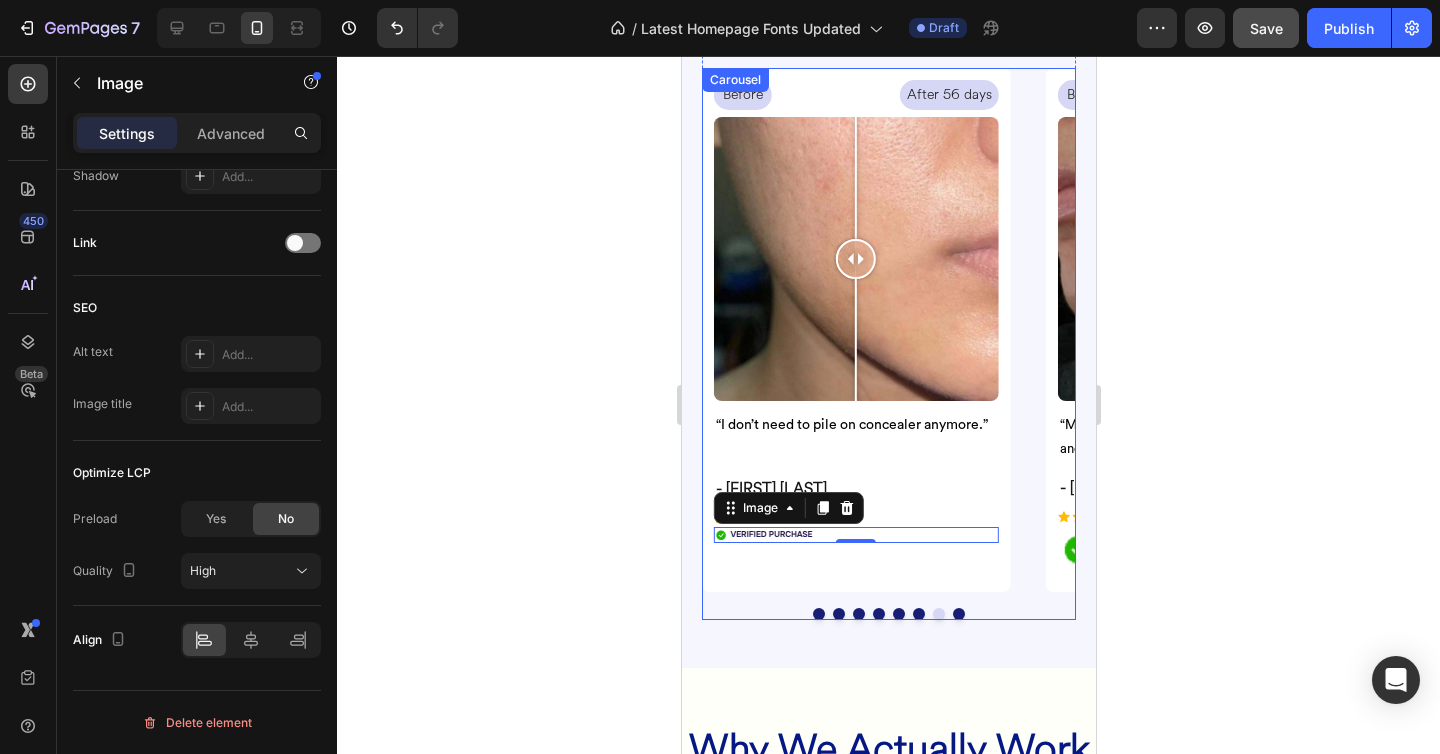 click at bounding box center (958, 614) 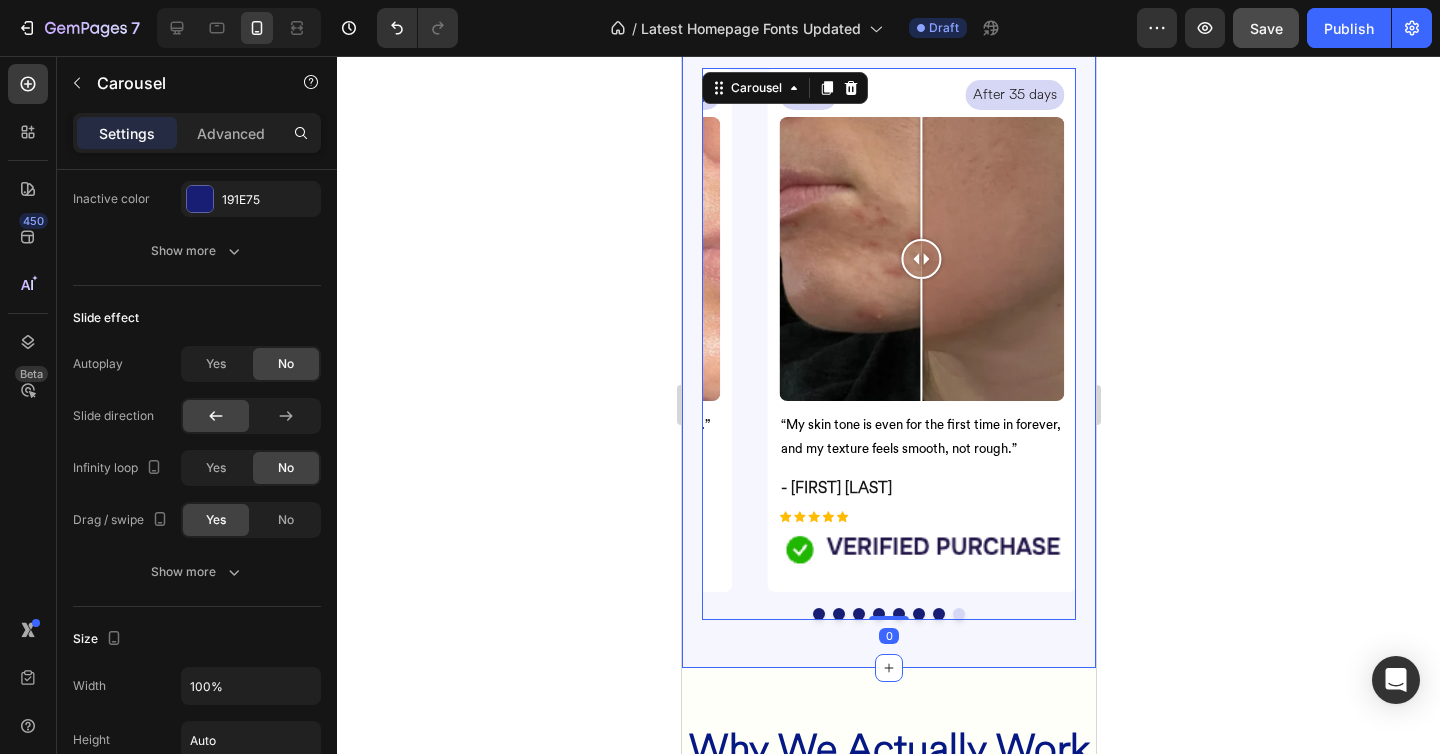 scroll, scrollTop: 0, scrollLeft: 0, axis: both 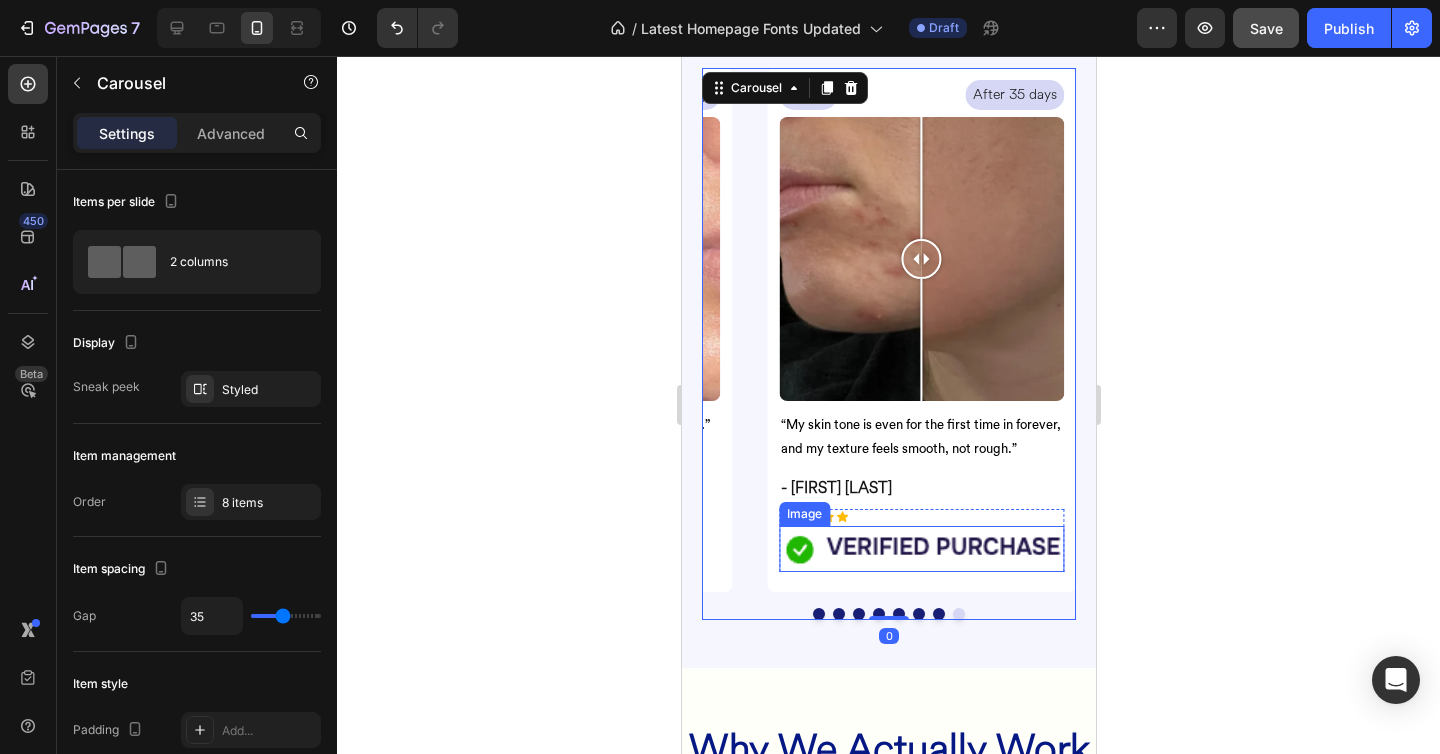 click at bounding box center (920, 549) 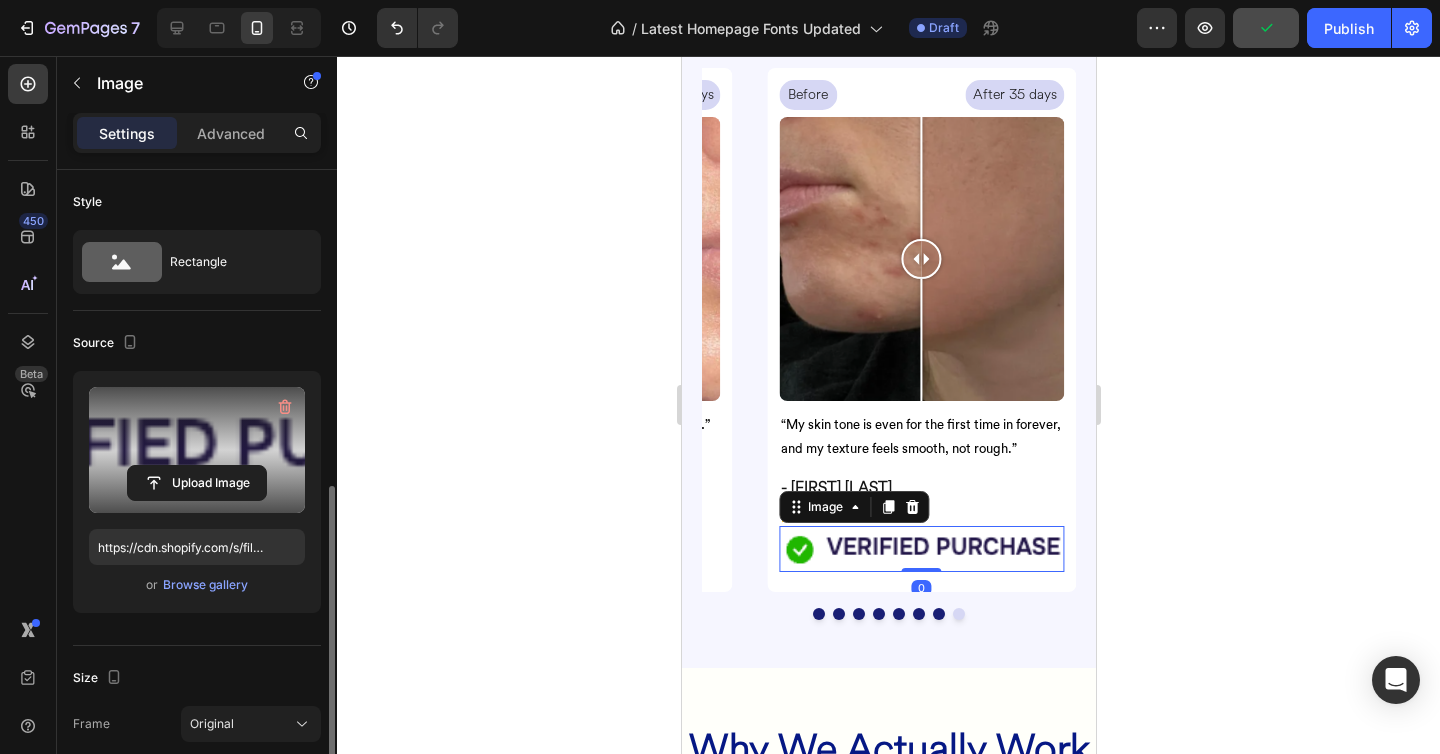 scroll, scrollTop: 312, scrollLeft: 0, axis: vertical 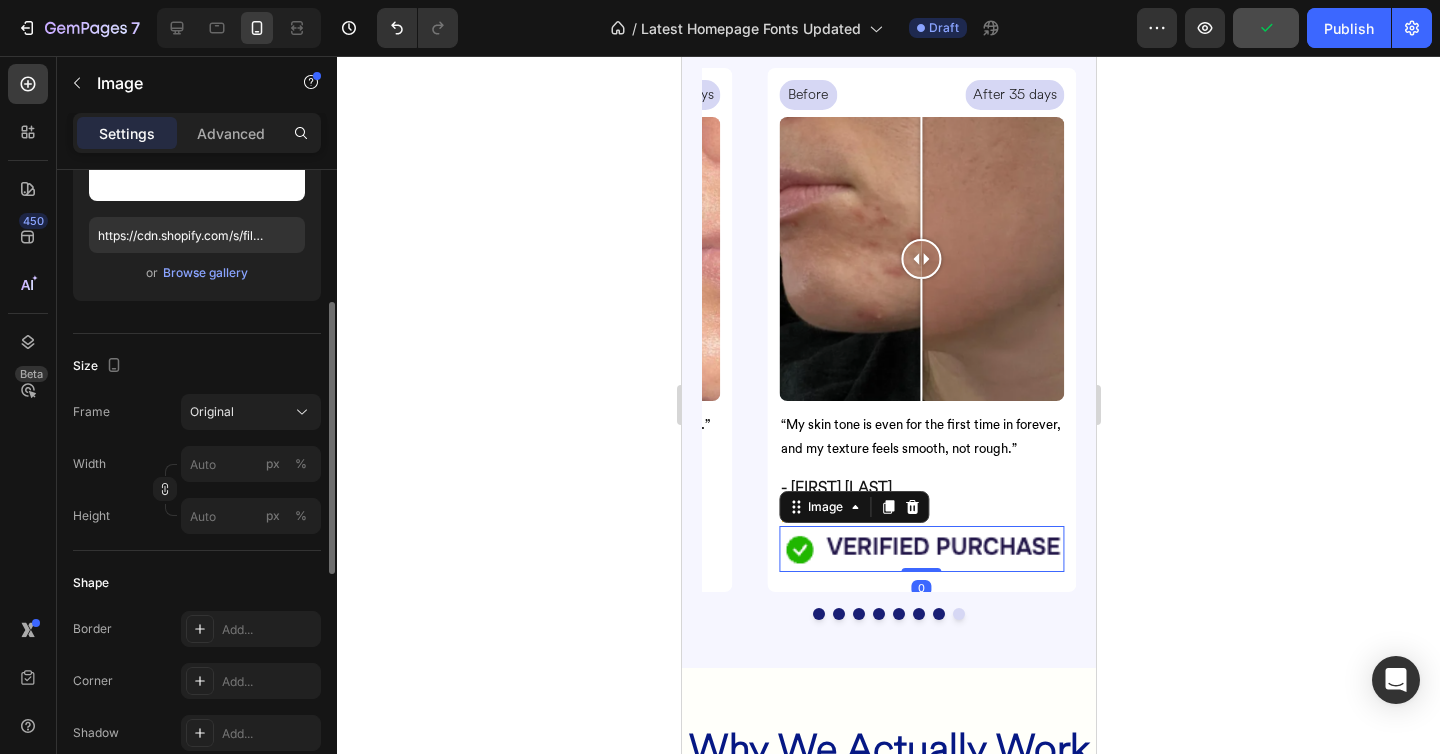 click on "Size Frame Original Width px % Height px %" 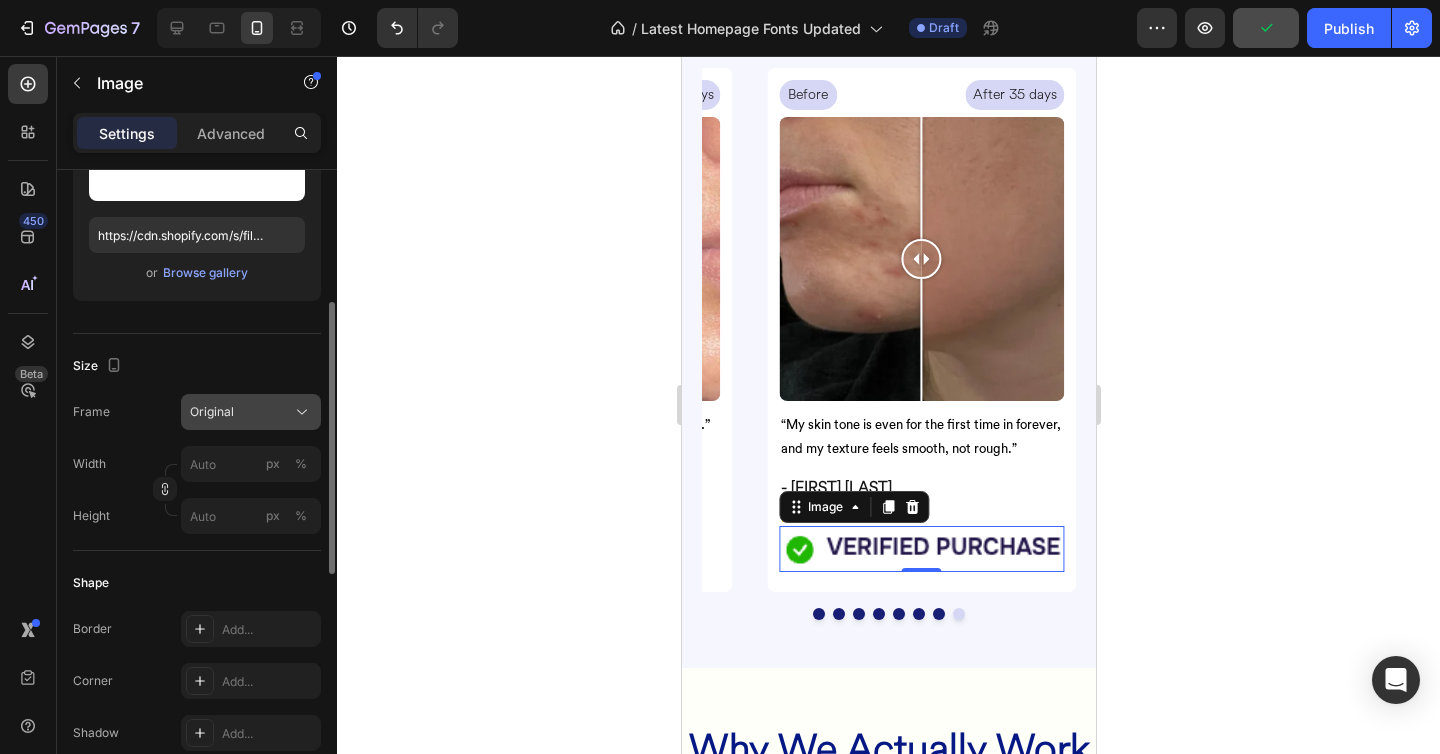 click on "Original" 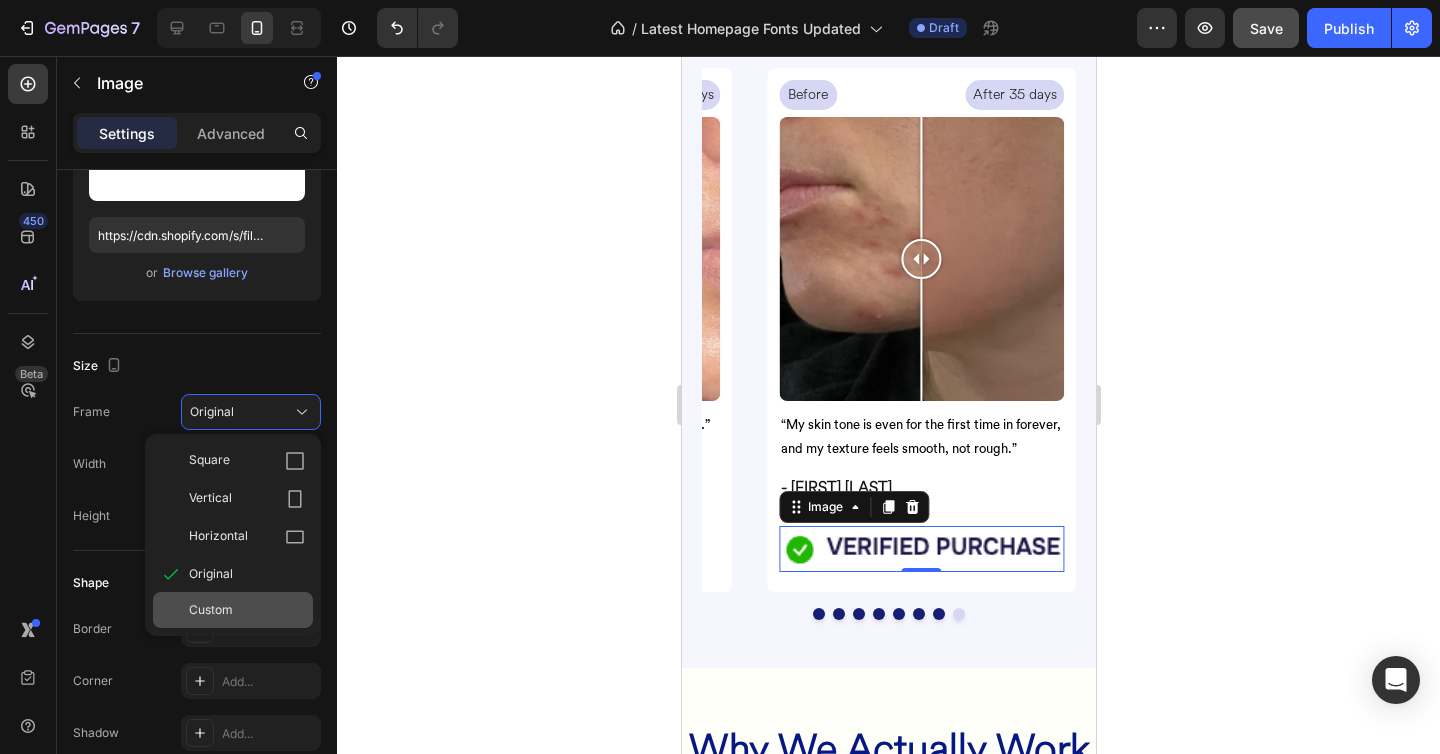 click on "Custom" at bounding box center (247, 610) 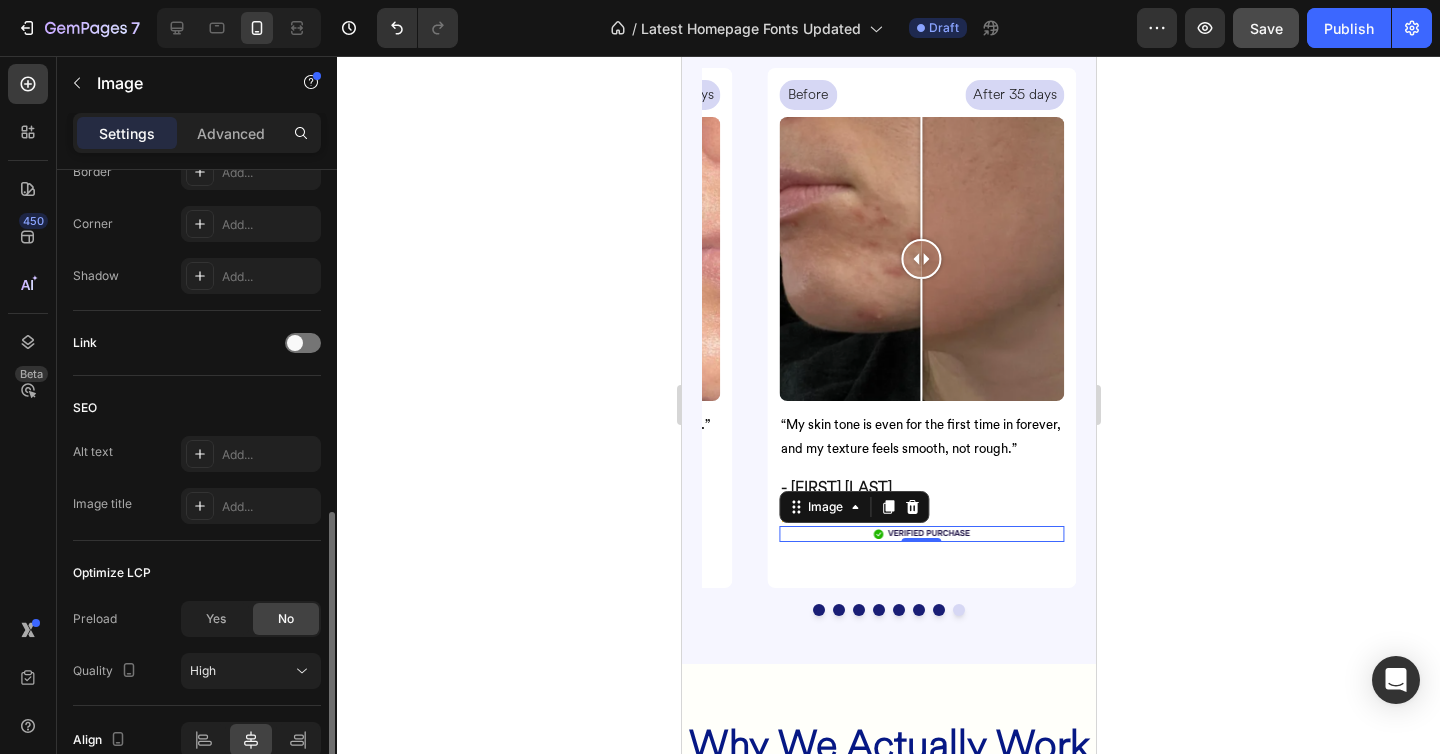 scroll, scrollTop: 919, scrollLeft: 0, axis: vertical 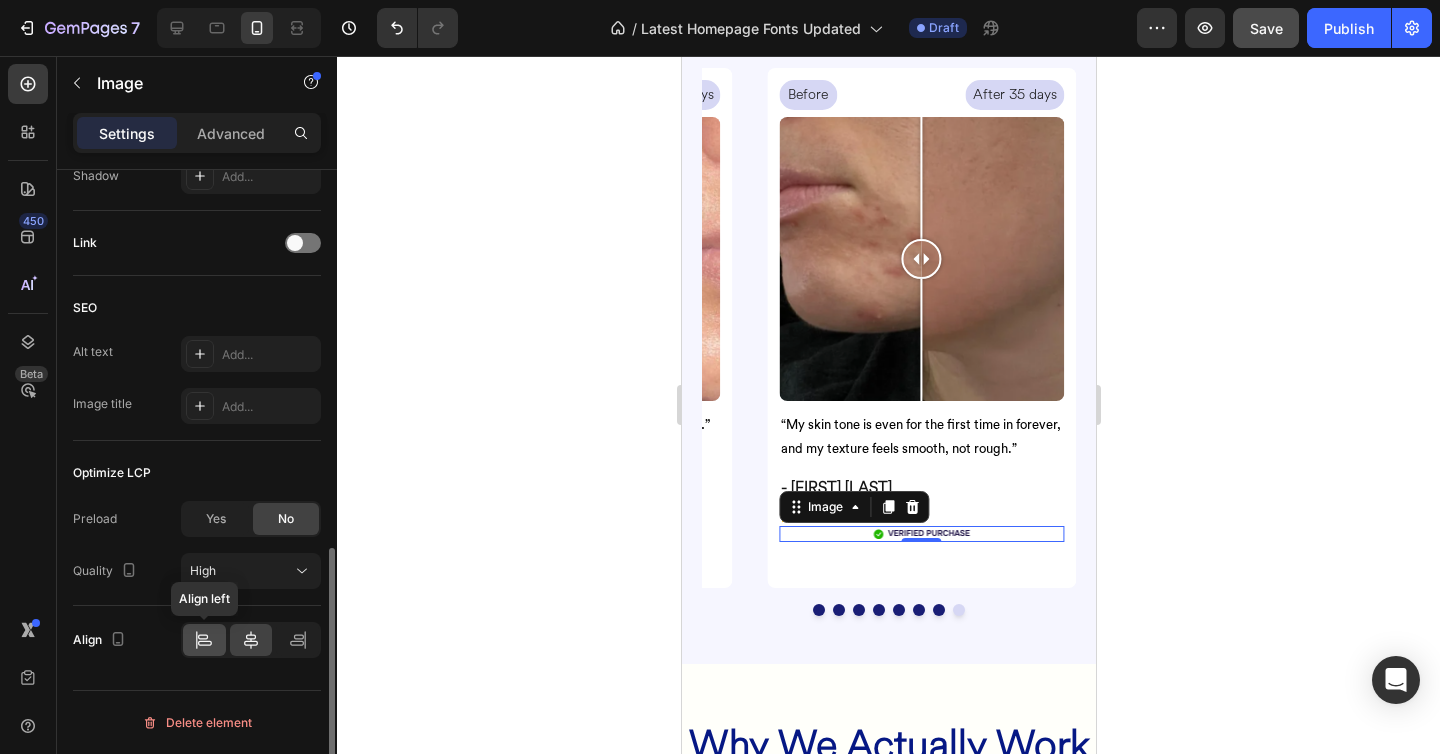 type on "100" 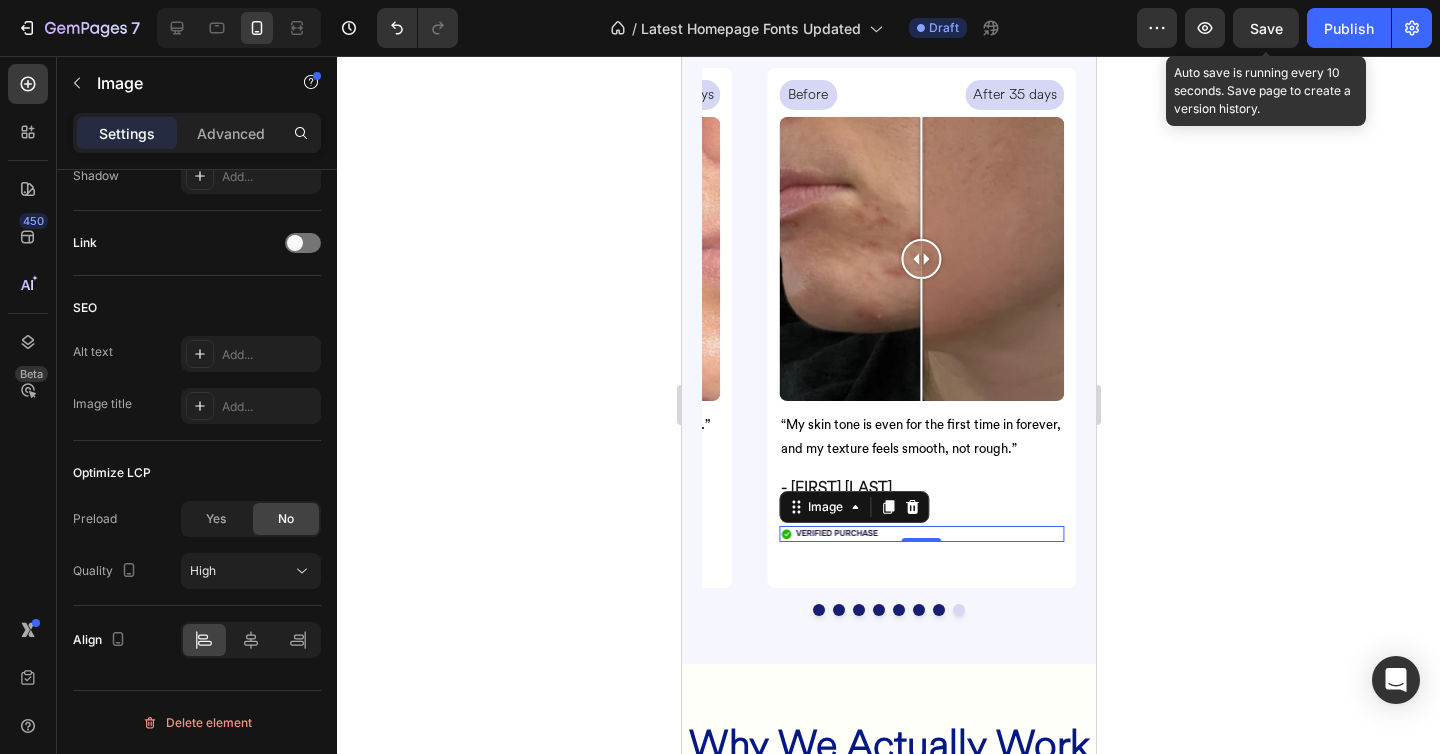 drag, startPoint x: 1272, startPoint y: 21, endPoint x: 1161, endPoint y: 214, distance: 222.64322 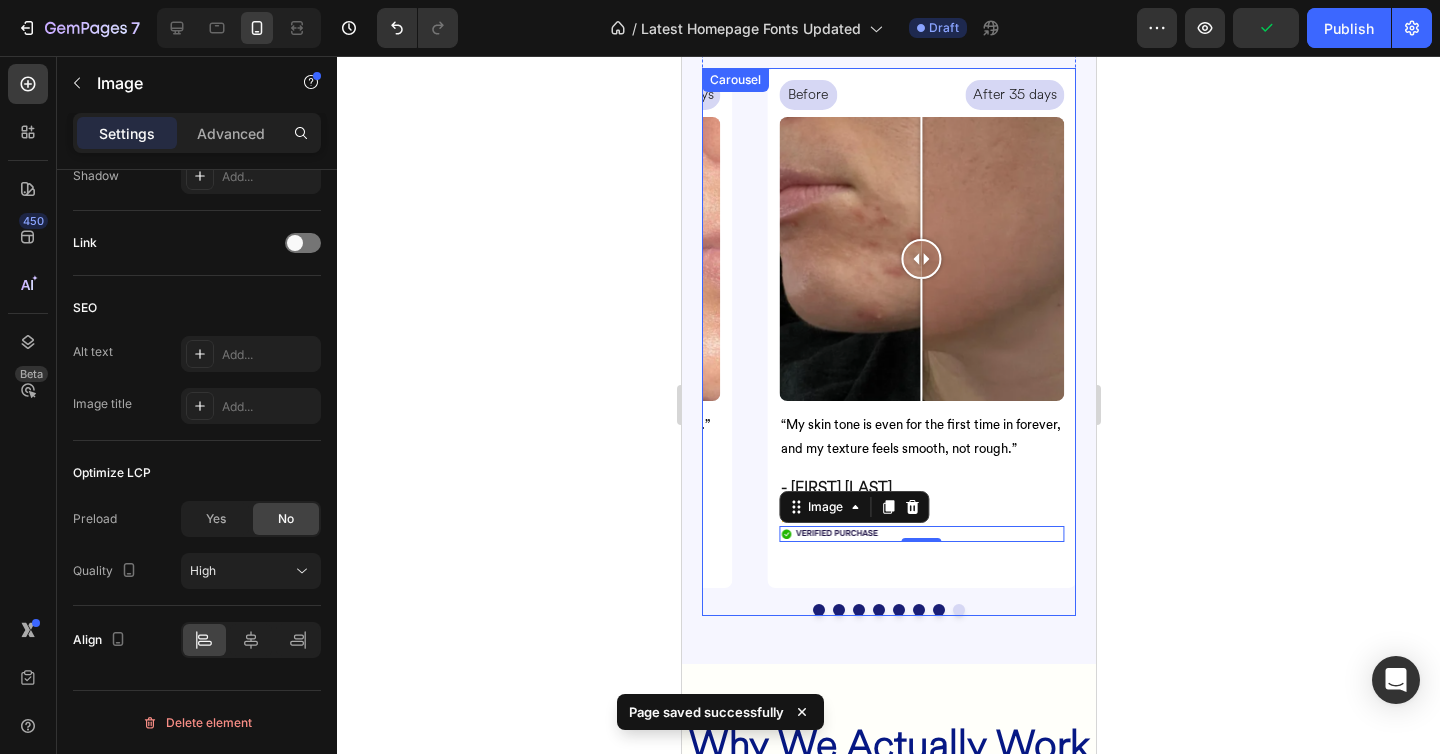 click at bounding box center [818, 610] 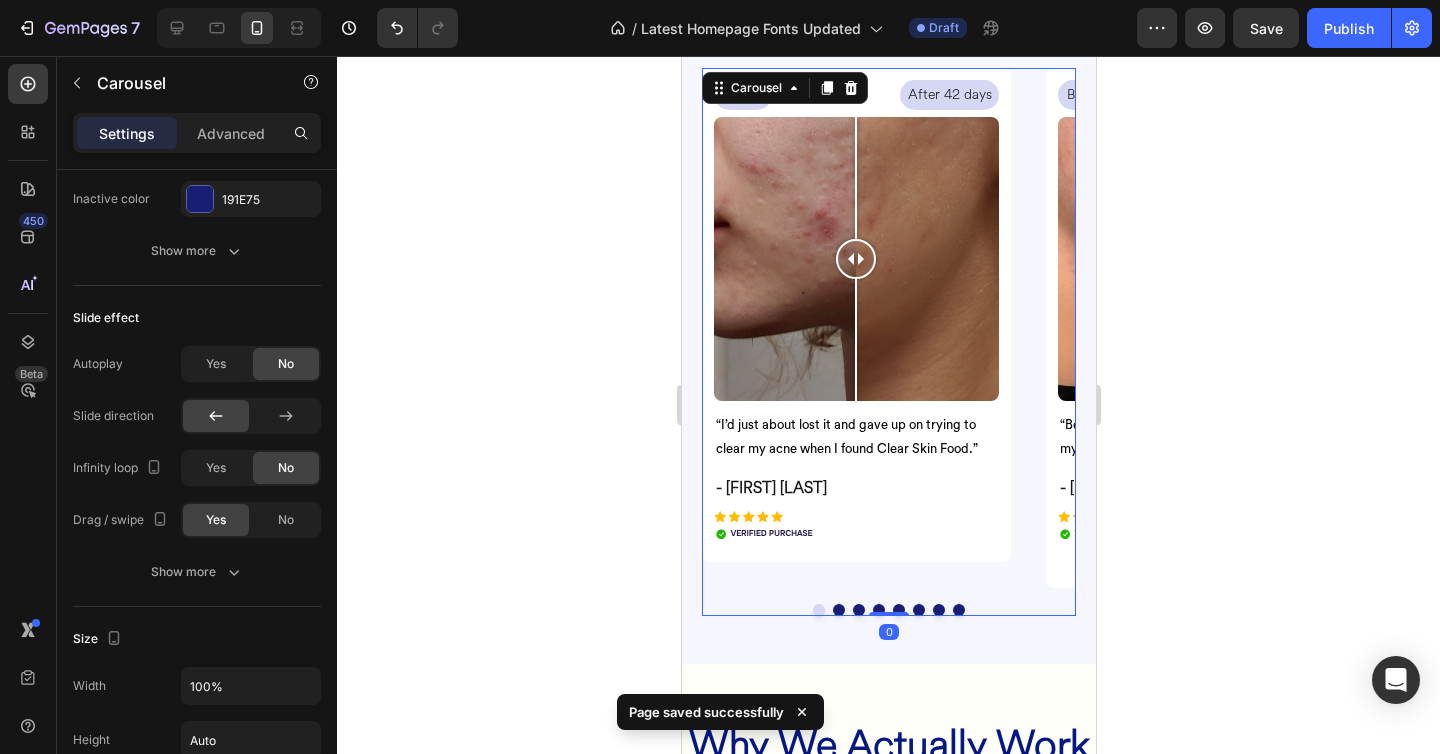 scroll, scrollTop: 0, scrollLeft: 0, axis: both 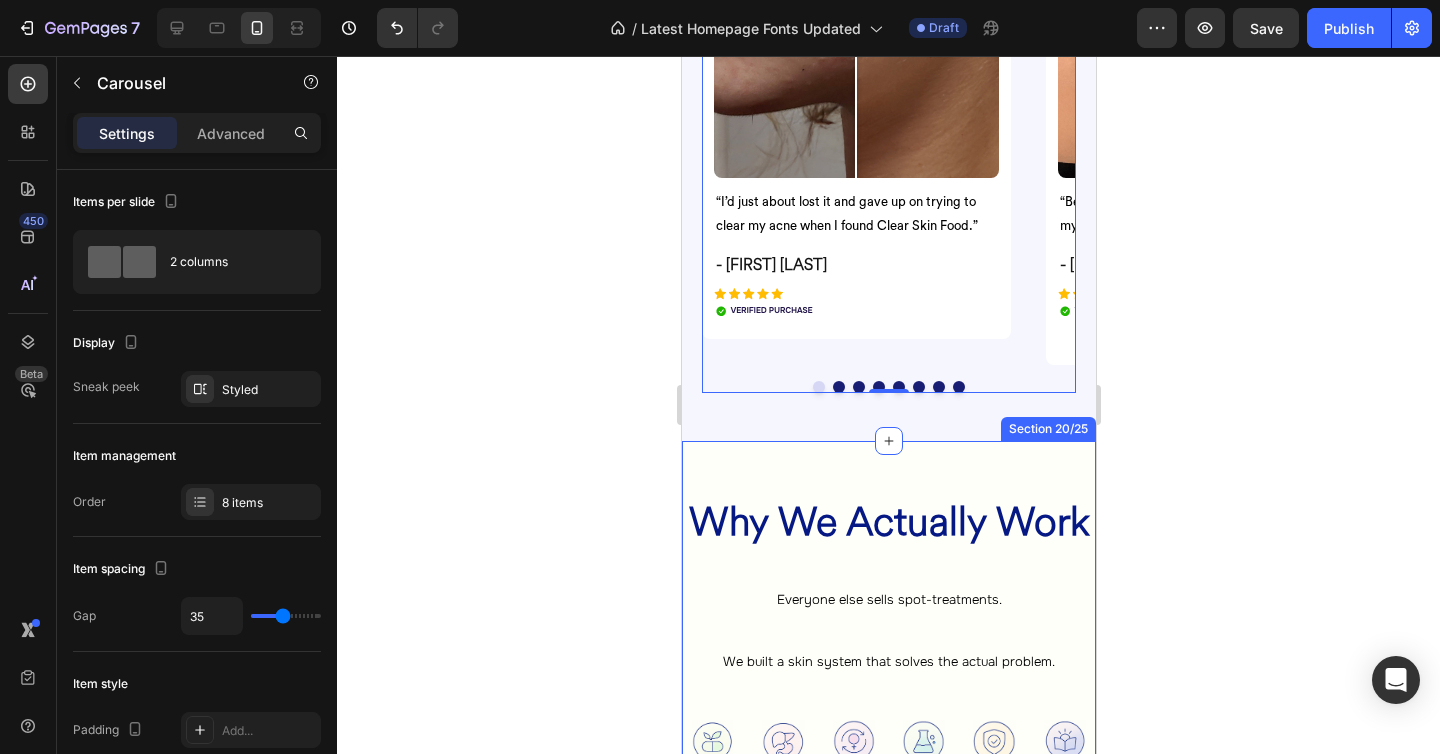 click on "Why We Actually Work Heading Everyone else sells spot-treatments.  We built a skin system that solves the actual problem. Heading Image All-natural, no harsh chemicals Heading Row Image Targets gut & liver health → detoxes root causes behind breakouts Heading Row Image Balances hormones daily Heading Row Image Backed by real science Heading Row Image GMP-certified production Heading Row Image Includes Clear Skin Food Guide Heading Row Row Row Section 20/25" at bounding box center [888, 1095] 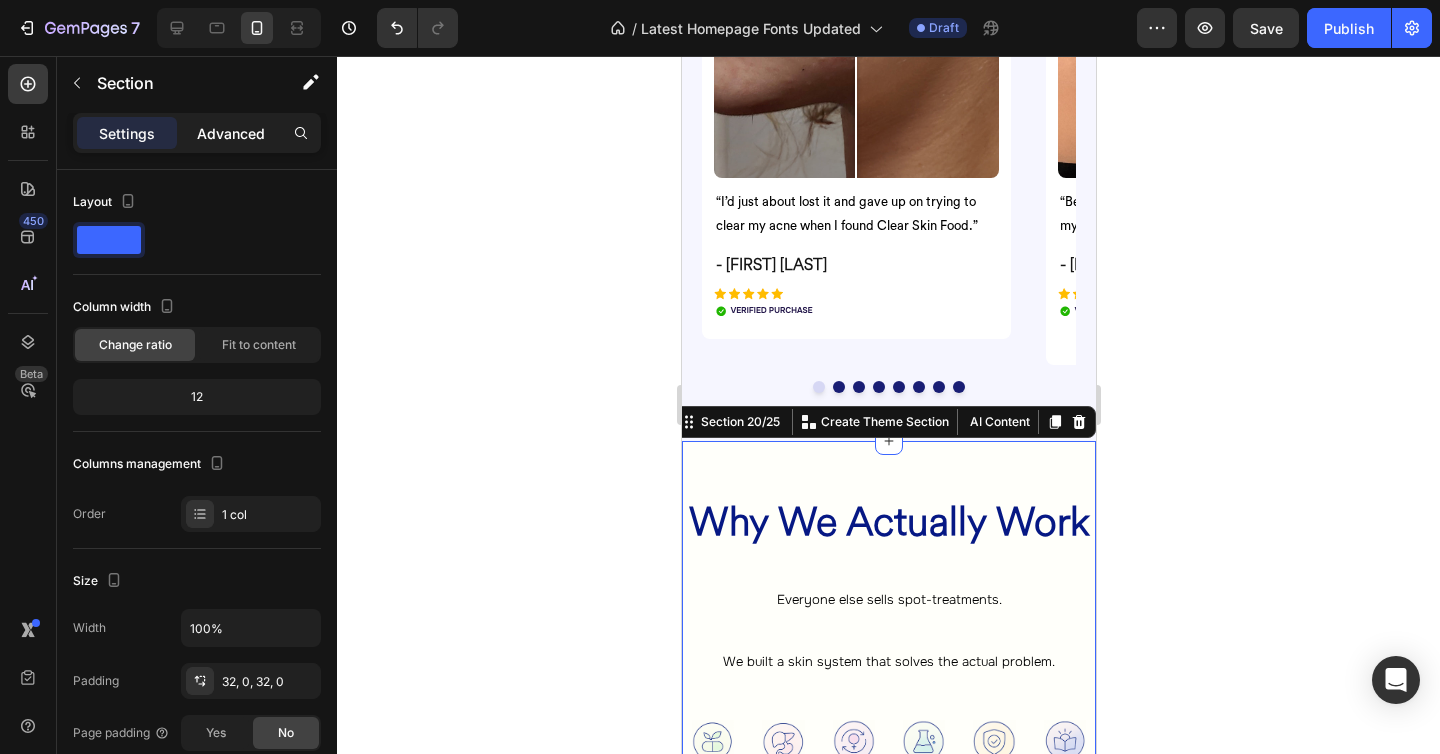 click on "Advanced" at bounding box center [231, 133] 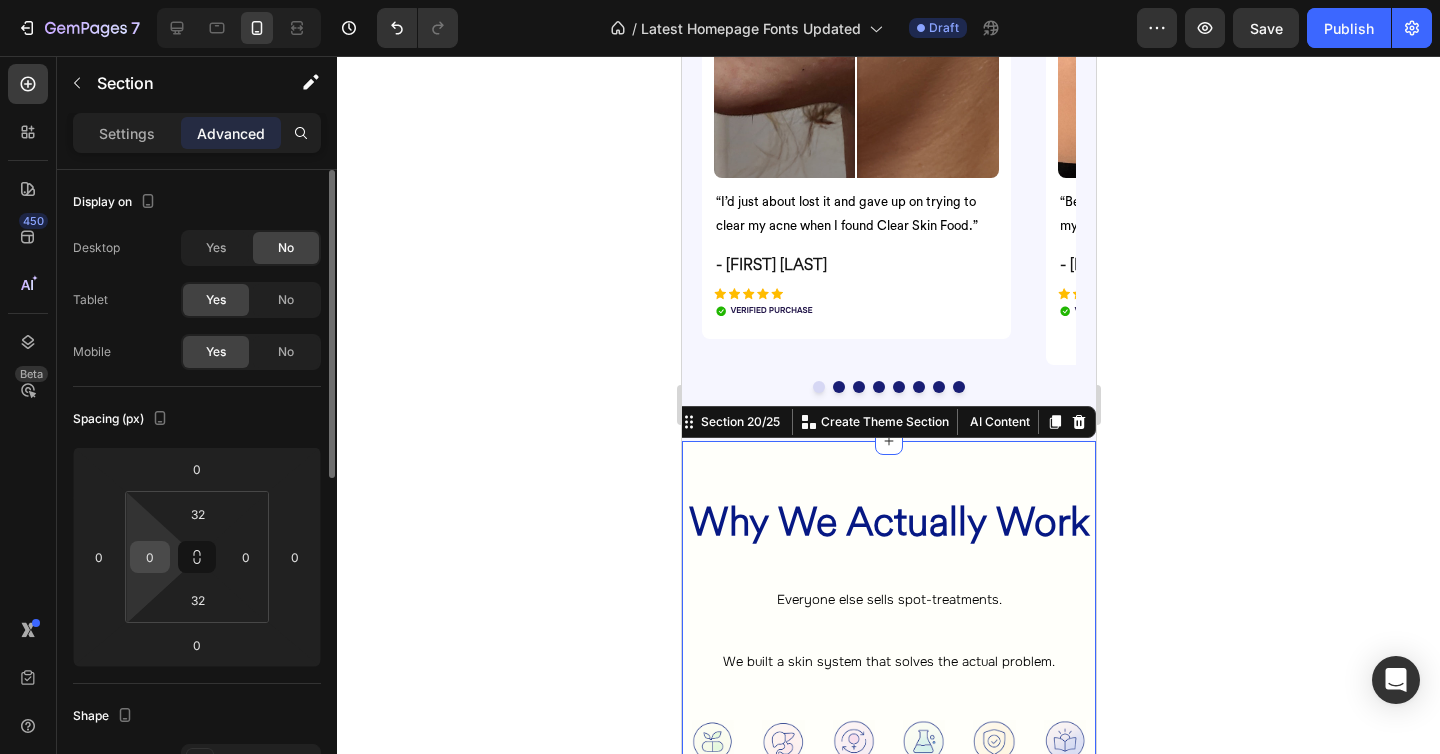 click on "0" at bounding box center (150, 557) 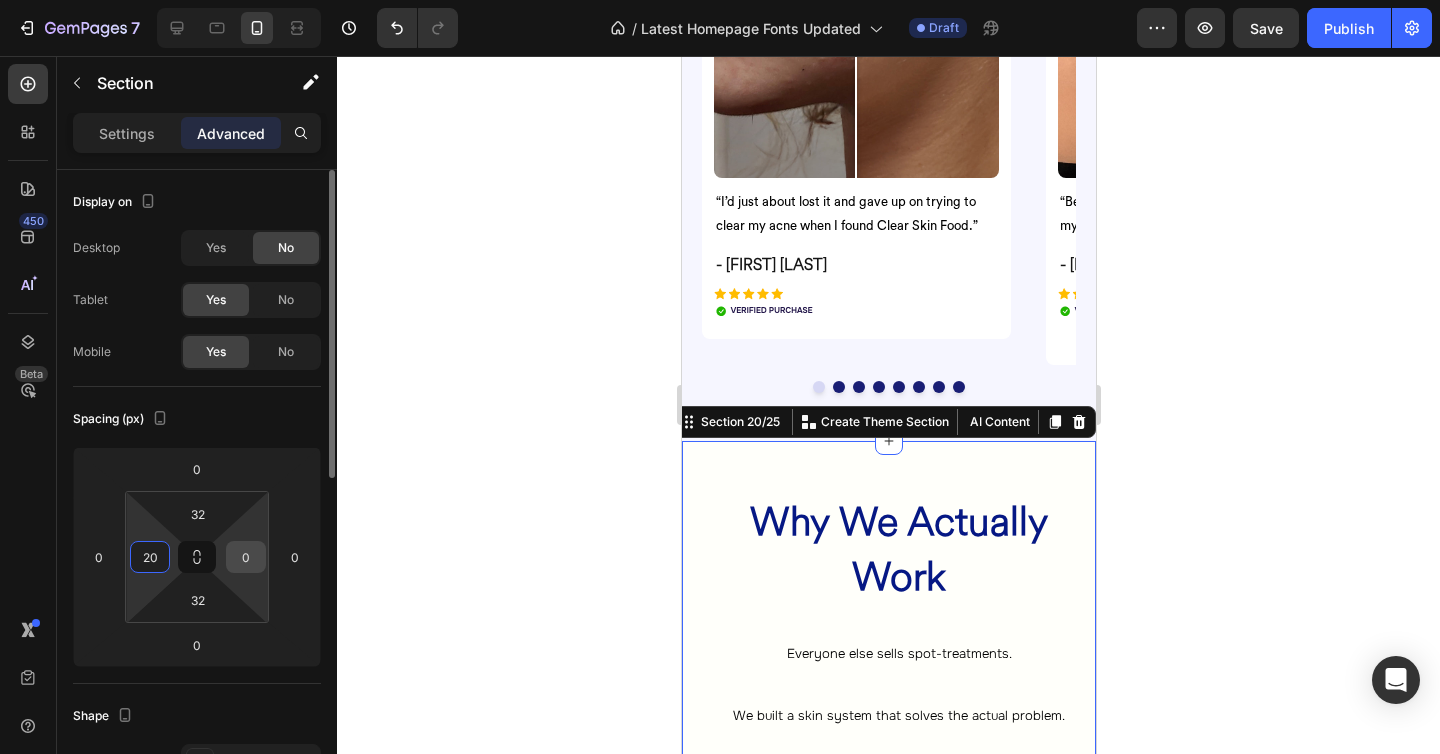 type on "20" 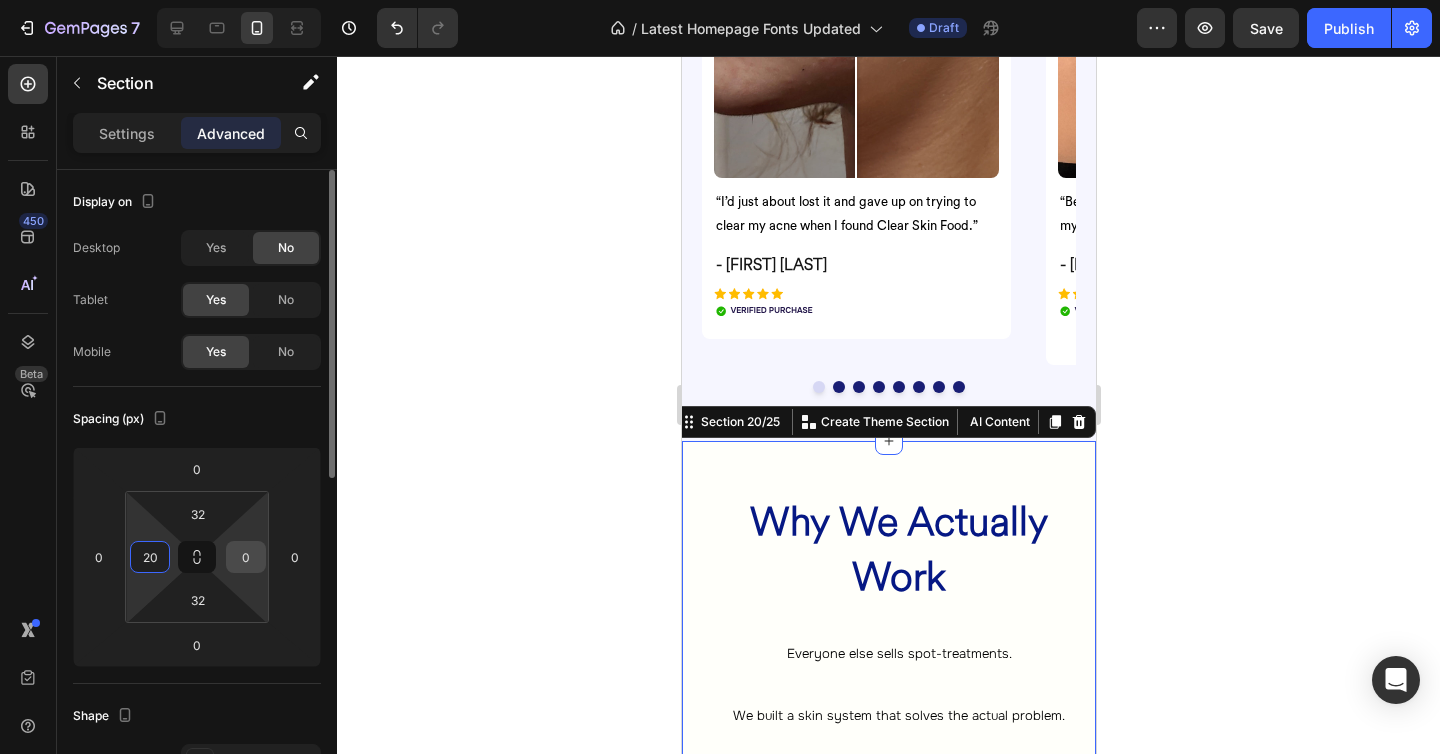 click on "0" at bounding box center (246, 557) 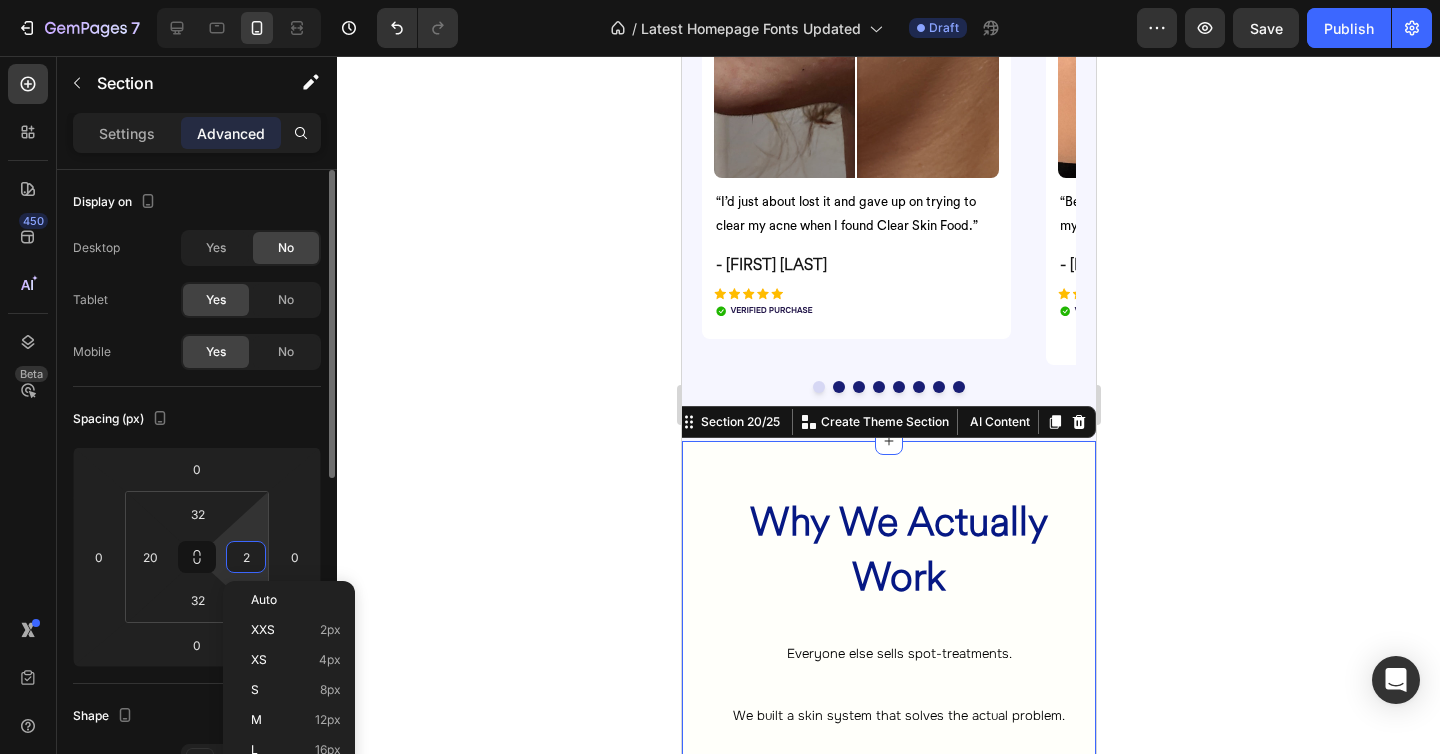 type on "20" 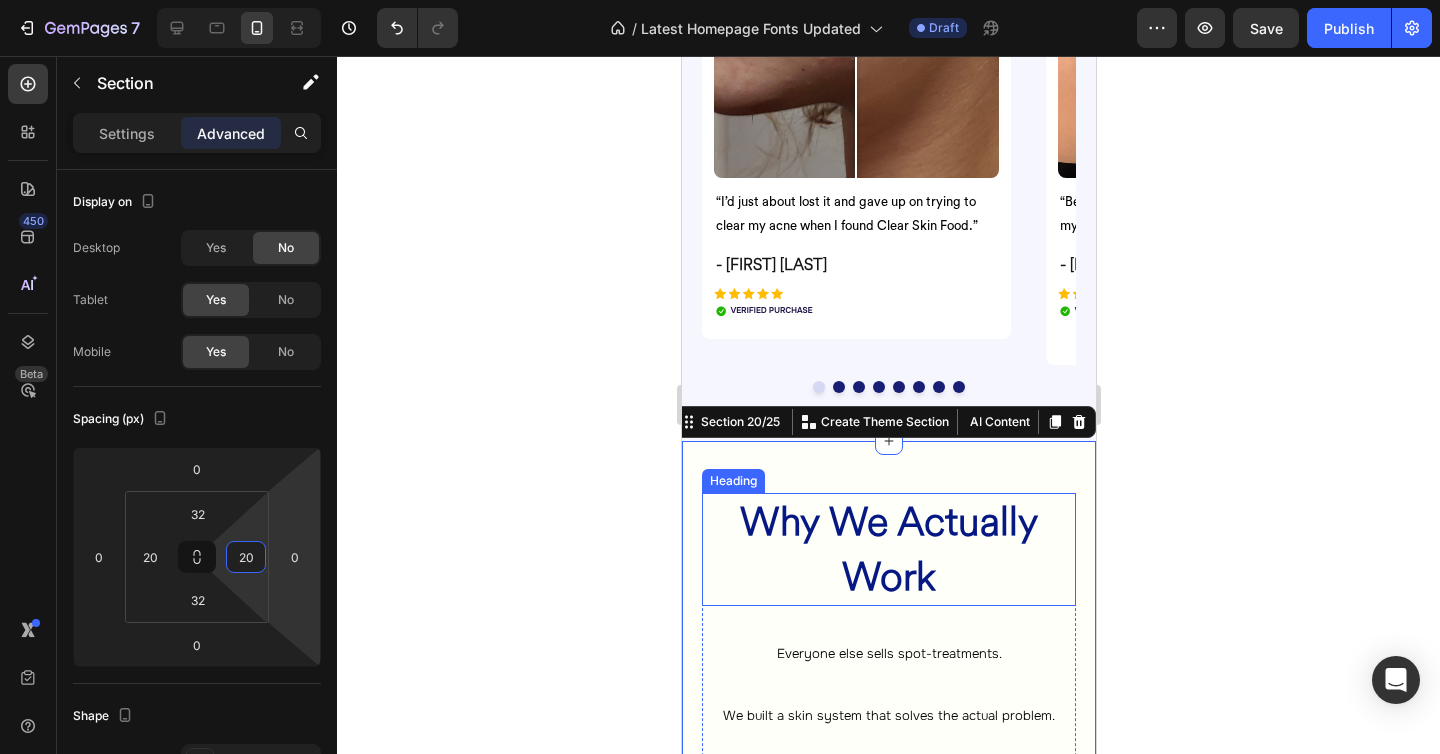 click on "Why We Actually Work" at bounding box center [888, 549] 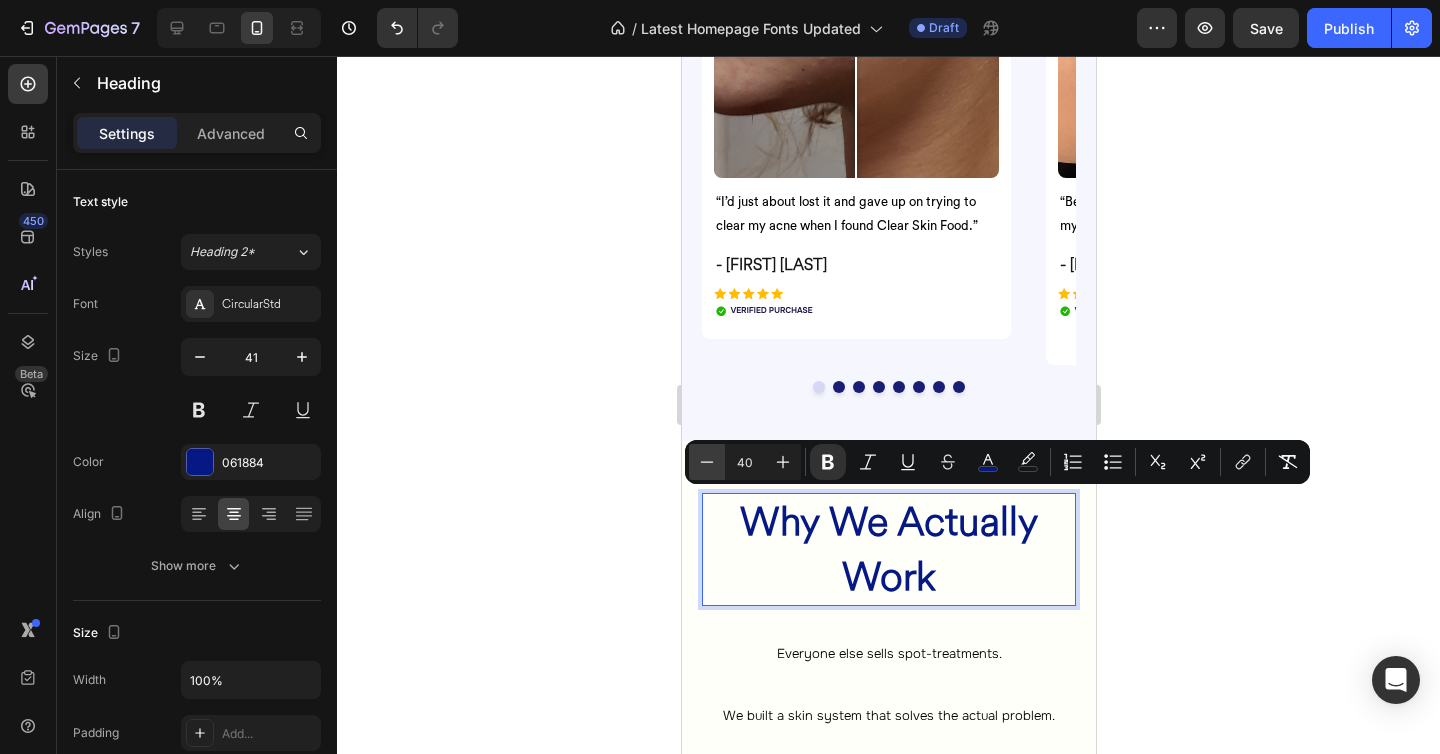click on "Minus" at bounding box center [707, 462] 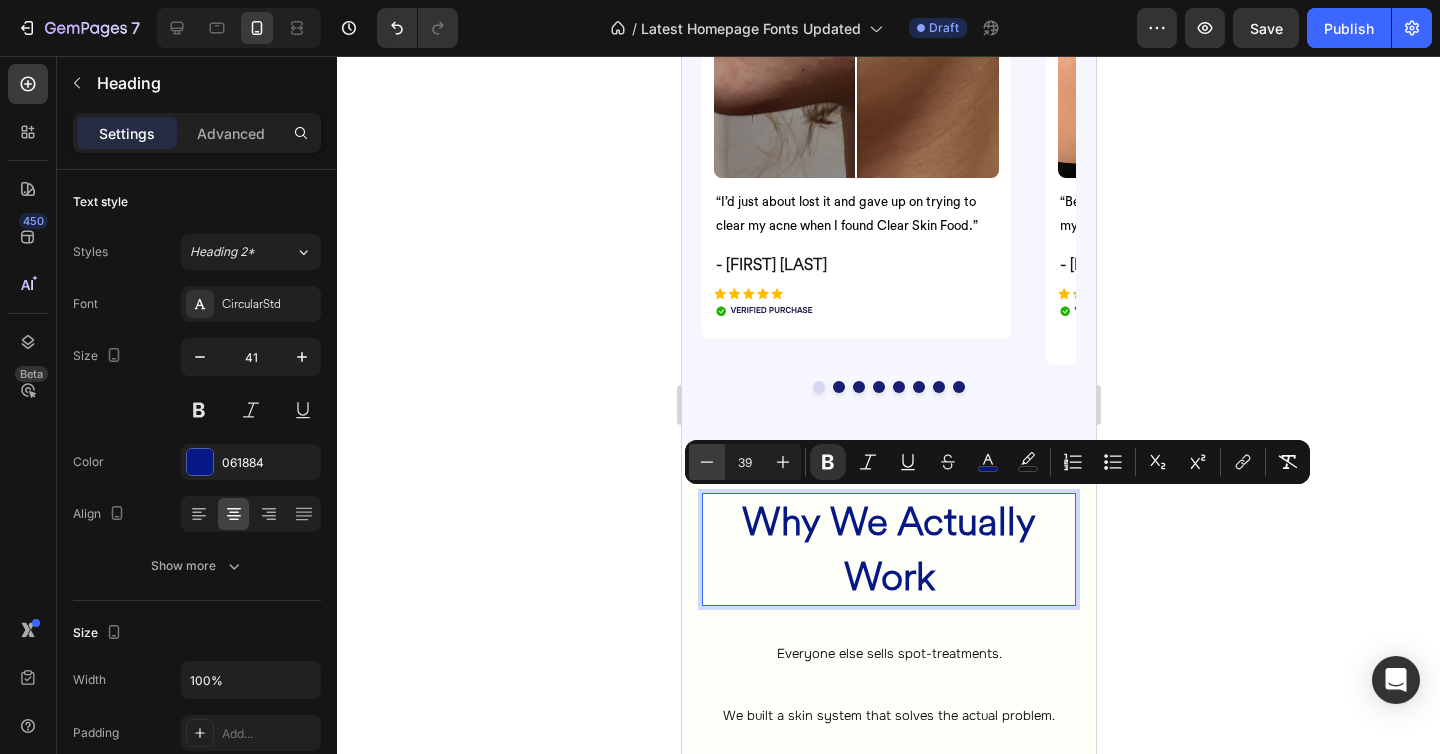 click on "Minus" at bounding box center [707, 462] 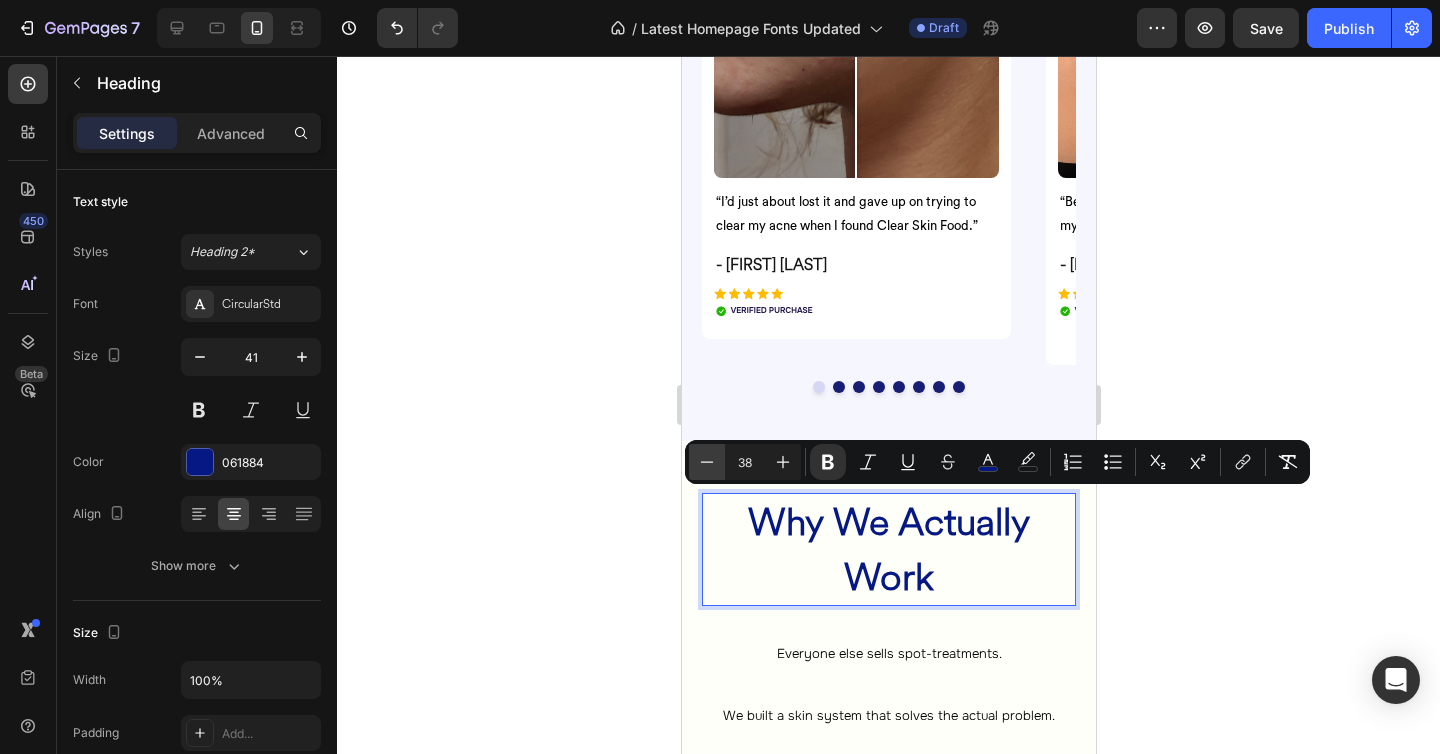 click on "Minus" at bounding box center (707, 462) 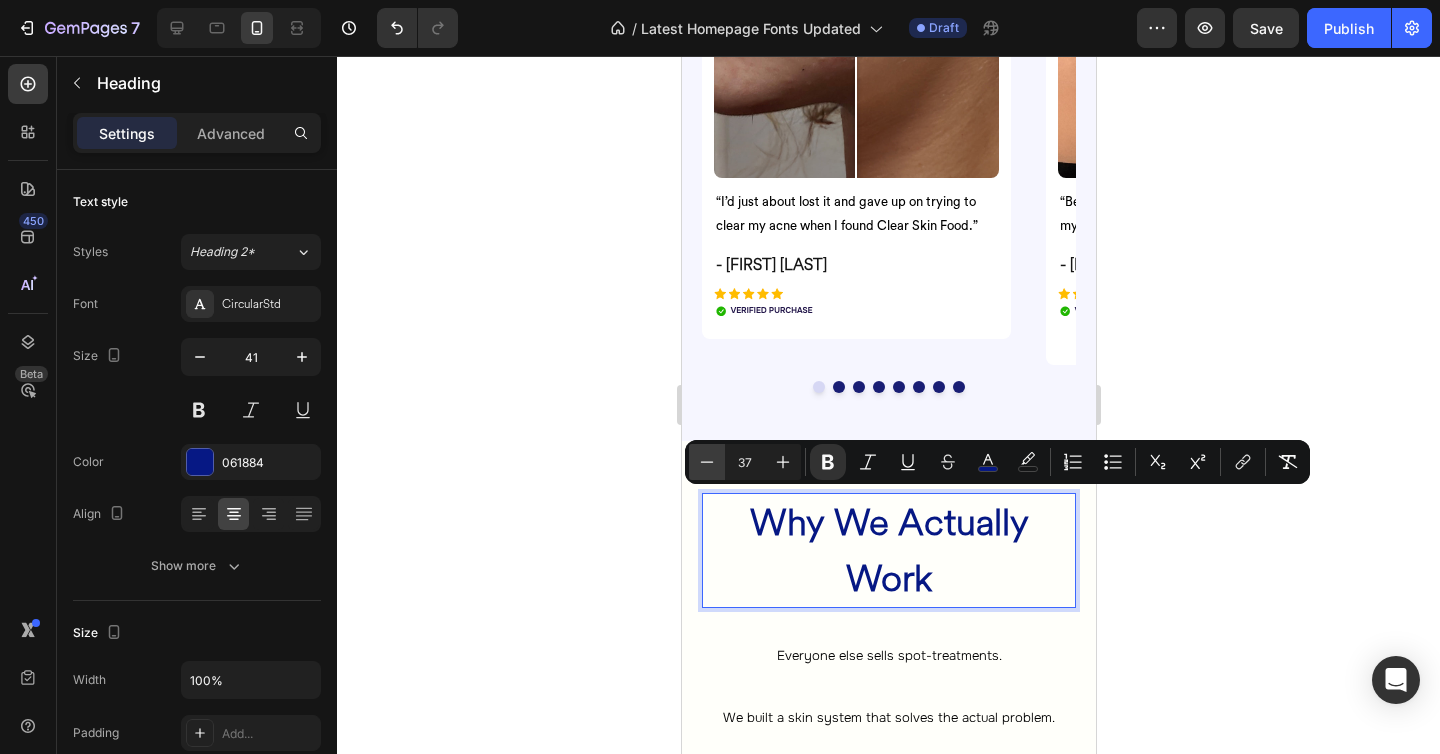 click on "Minus" at bounding box center [707, 462] 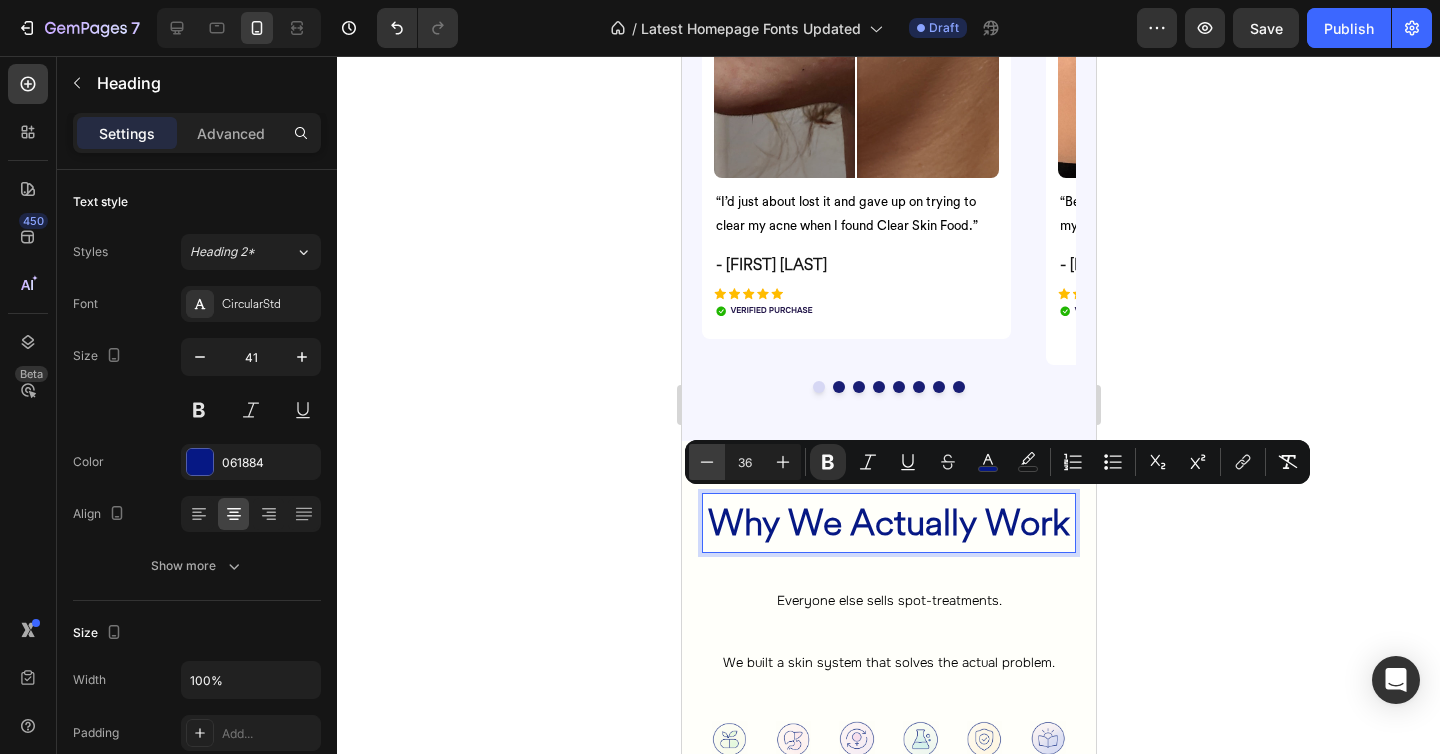 click on "Minus" at bounding box center (707, 462) 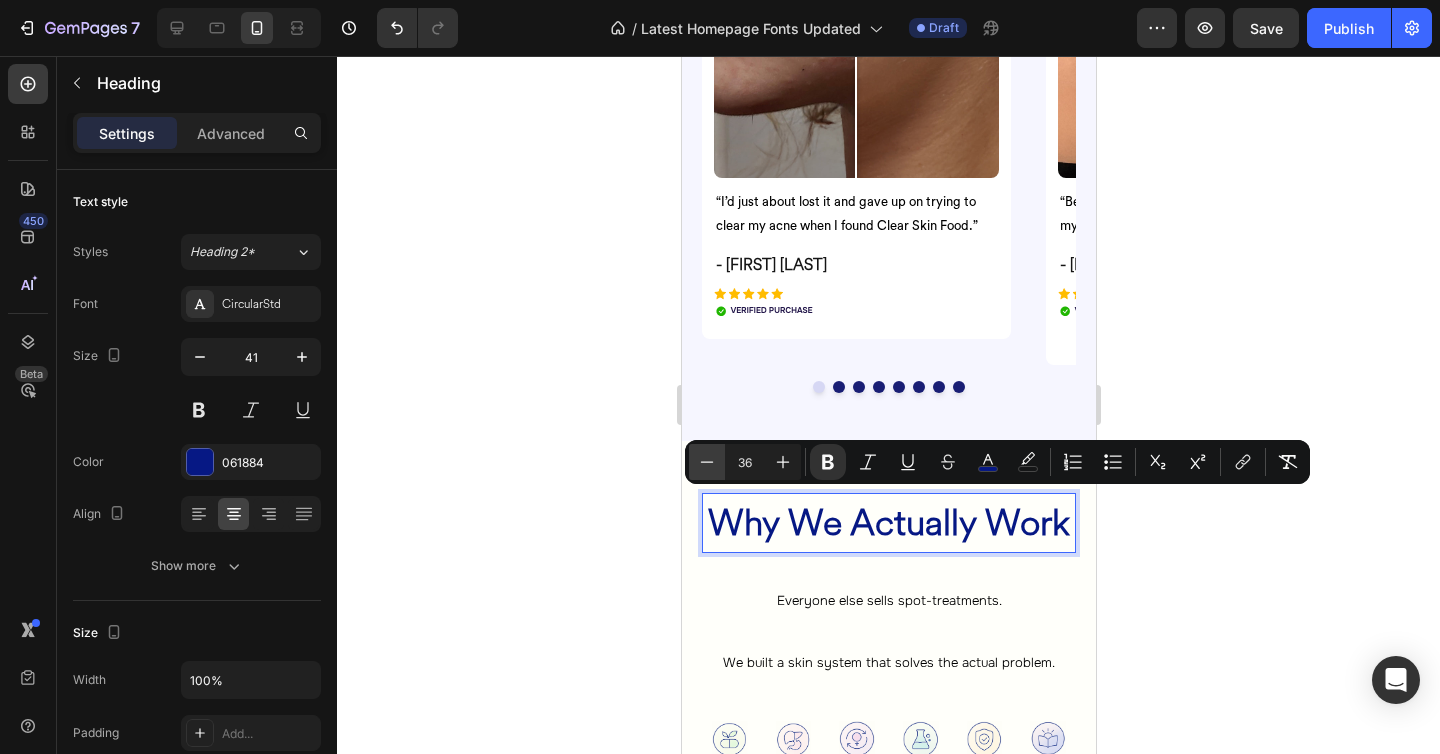 type on "35" 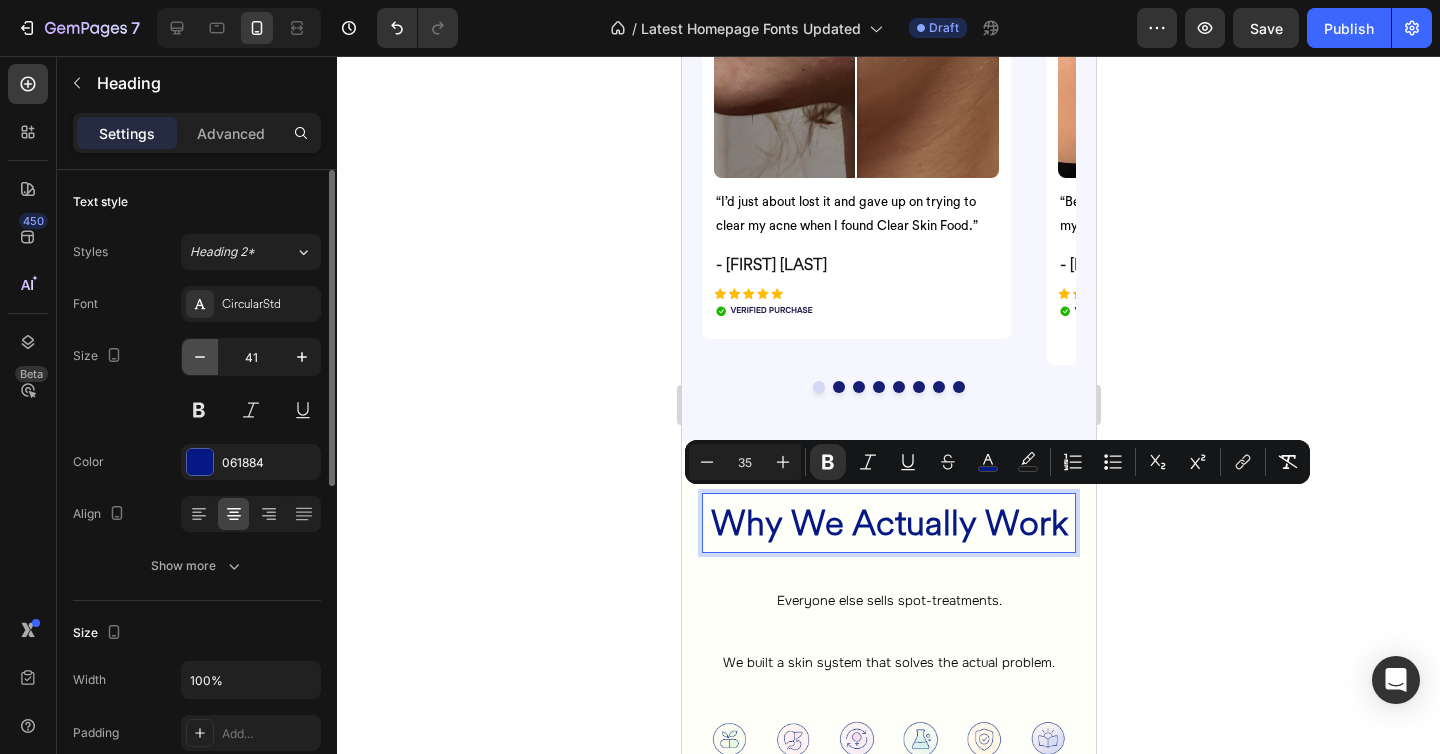 click at bounding box center (200, 357) 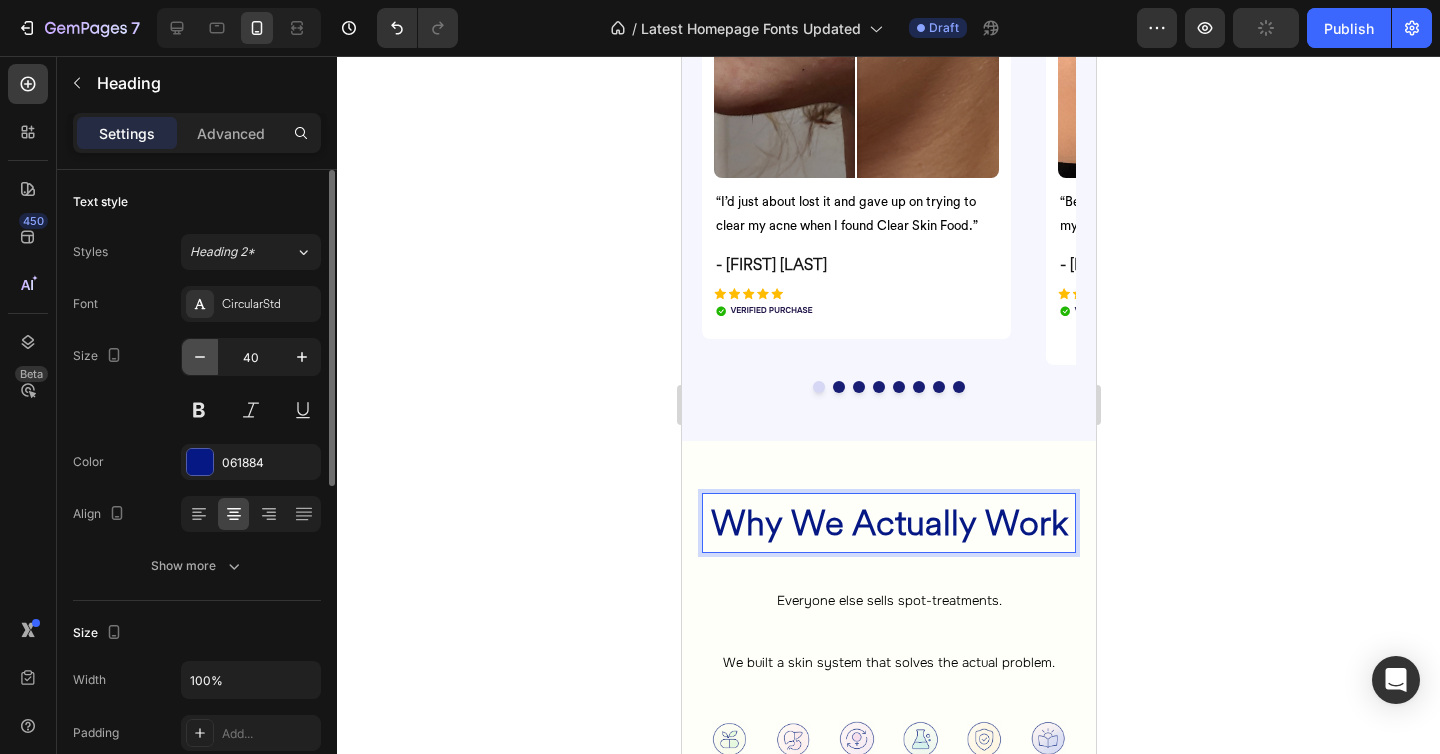 click at bounding box center (200, 357) 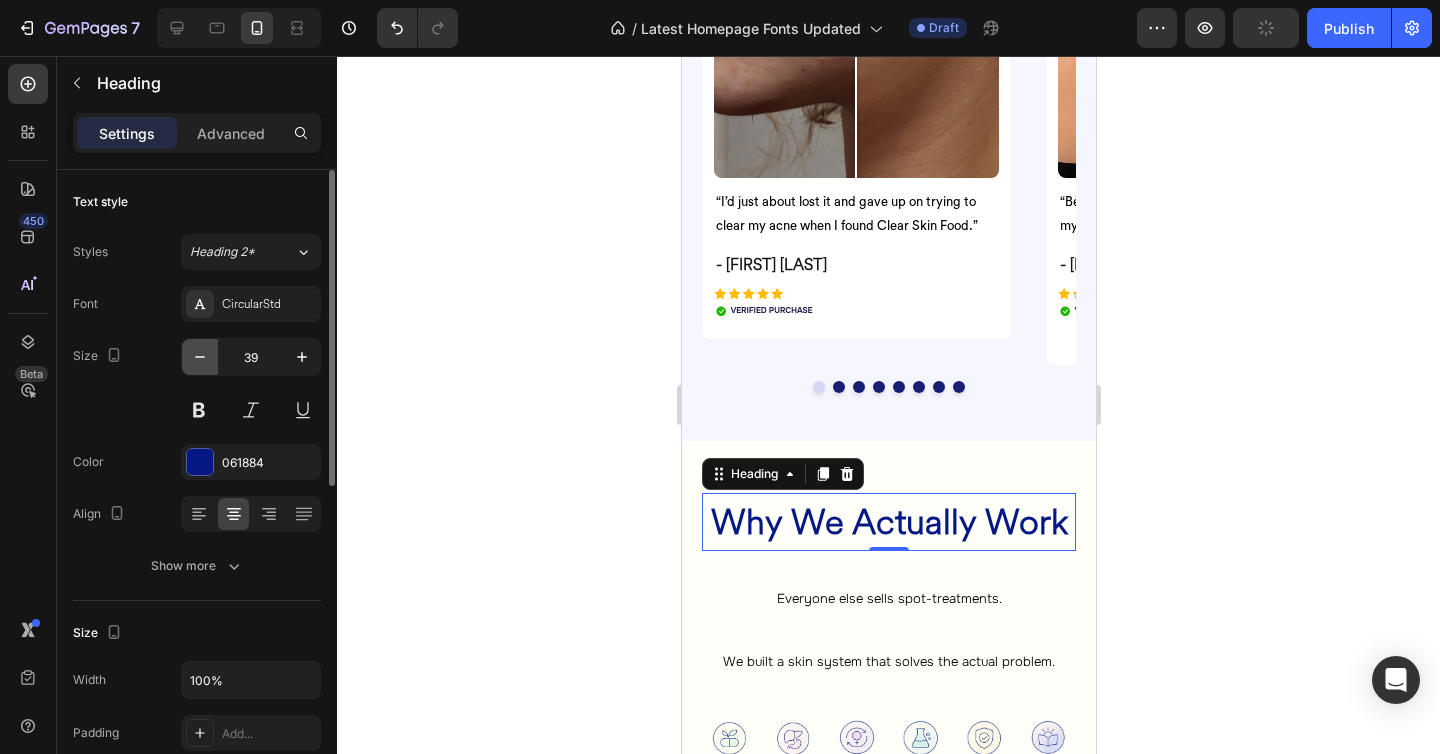 click at bounding box center [200, 357] 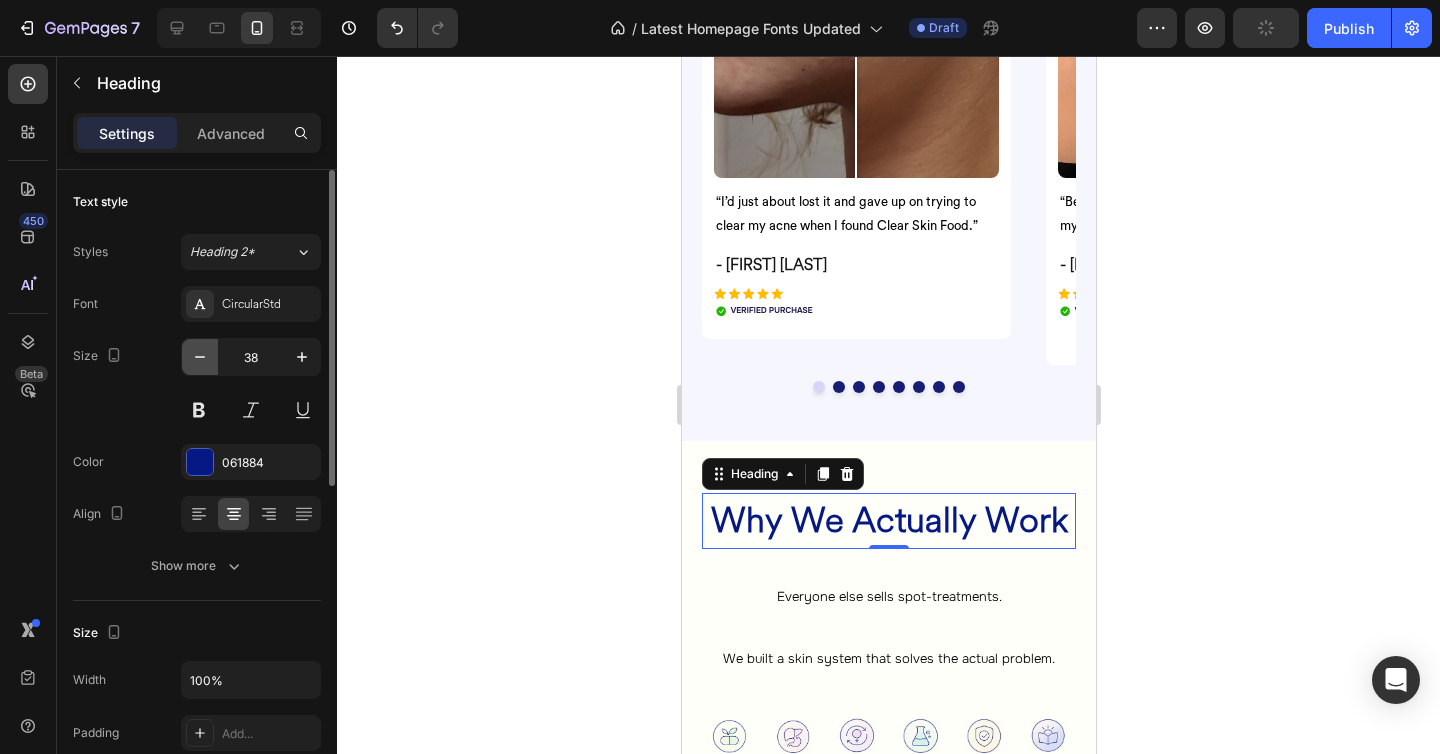 click at bounding box center (200, 357) 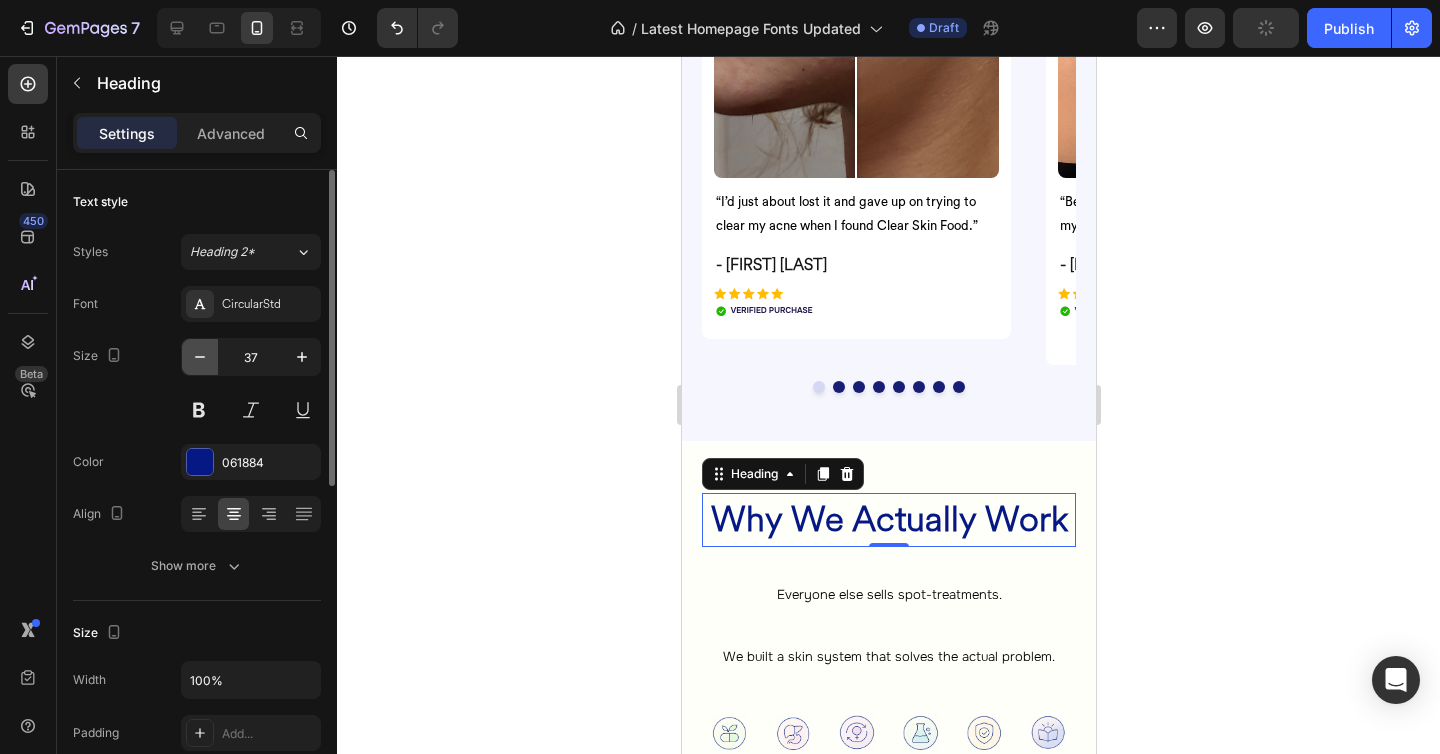 click at bounding box center (200, 357) 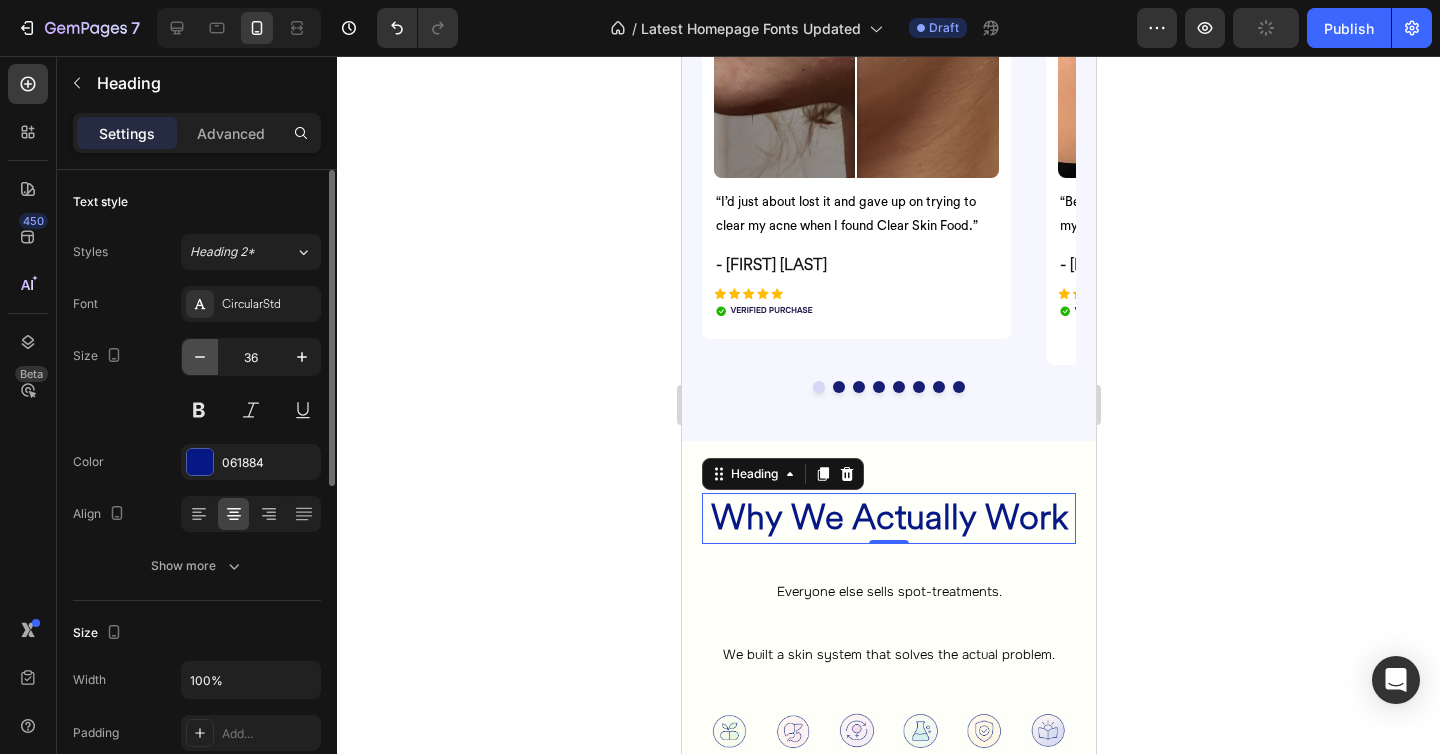 click at bounding box center (200, 357) 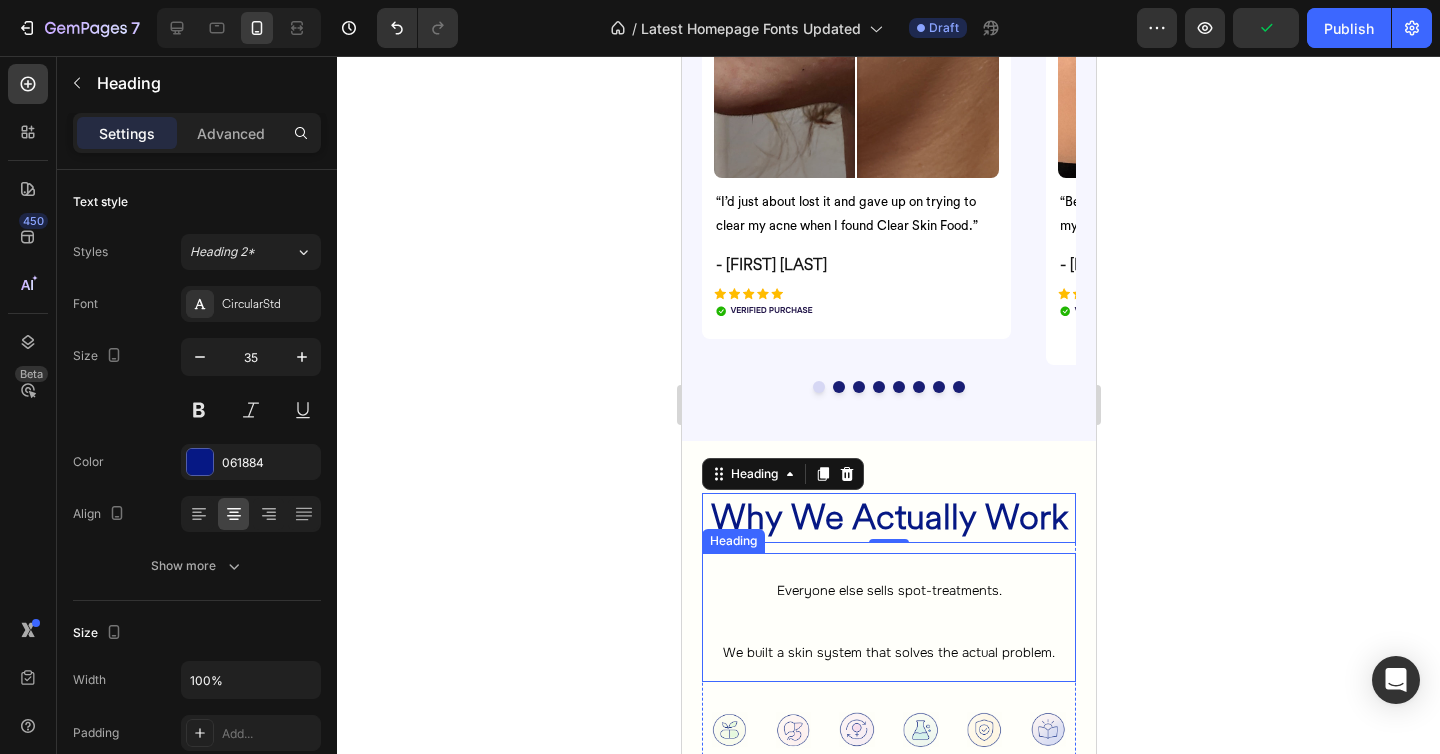 click on "Everyone else sells spot-treatments.  We built a skin system that solves the actual problem." at bounding box center [888, 617] 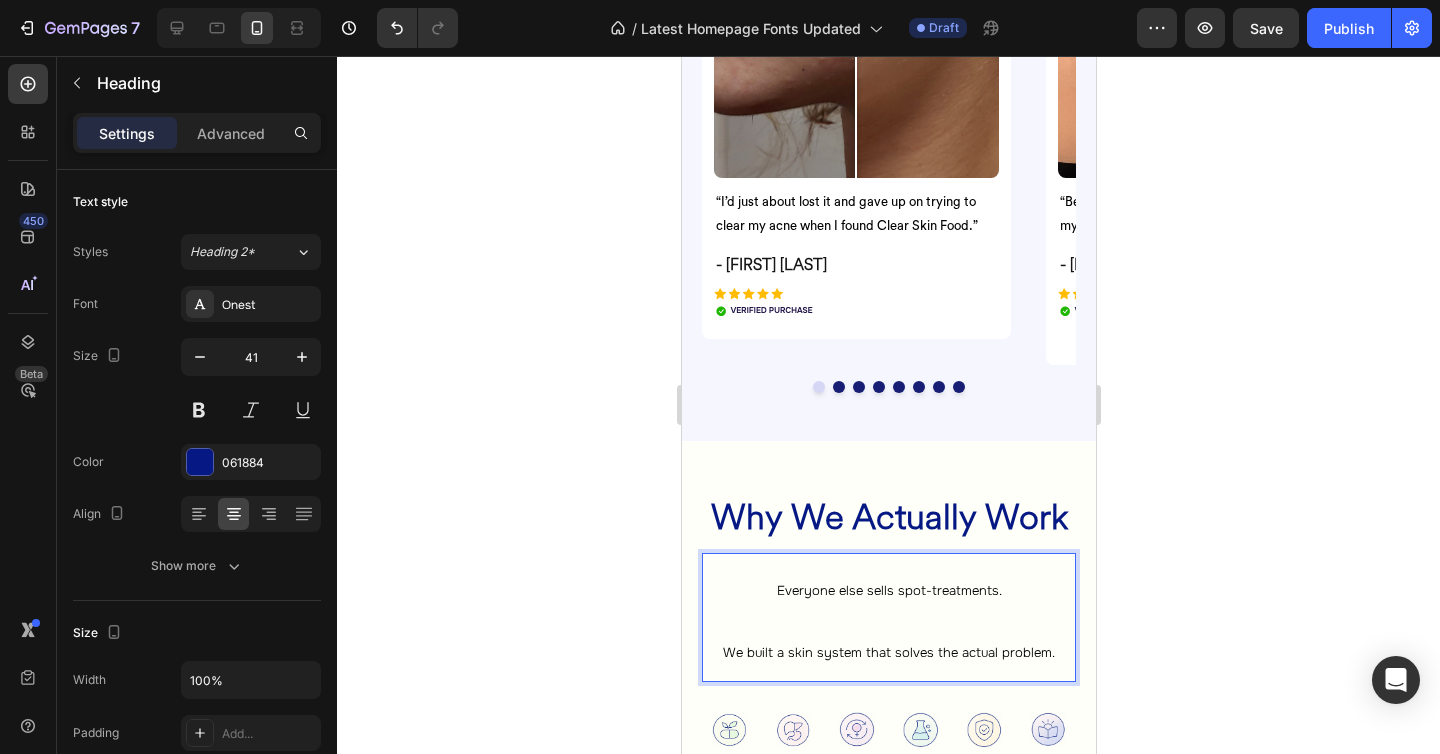 click on "Everyone else sells spot-treatments.  We built a skin system that solves the actual problem." at bounding box center [888, 617] 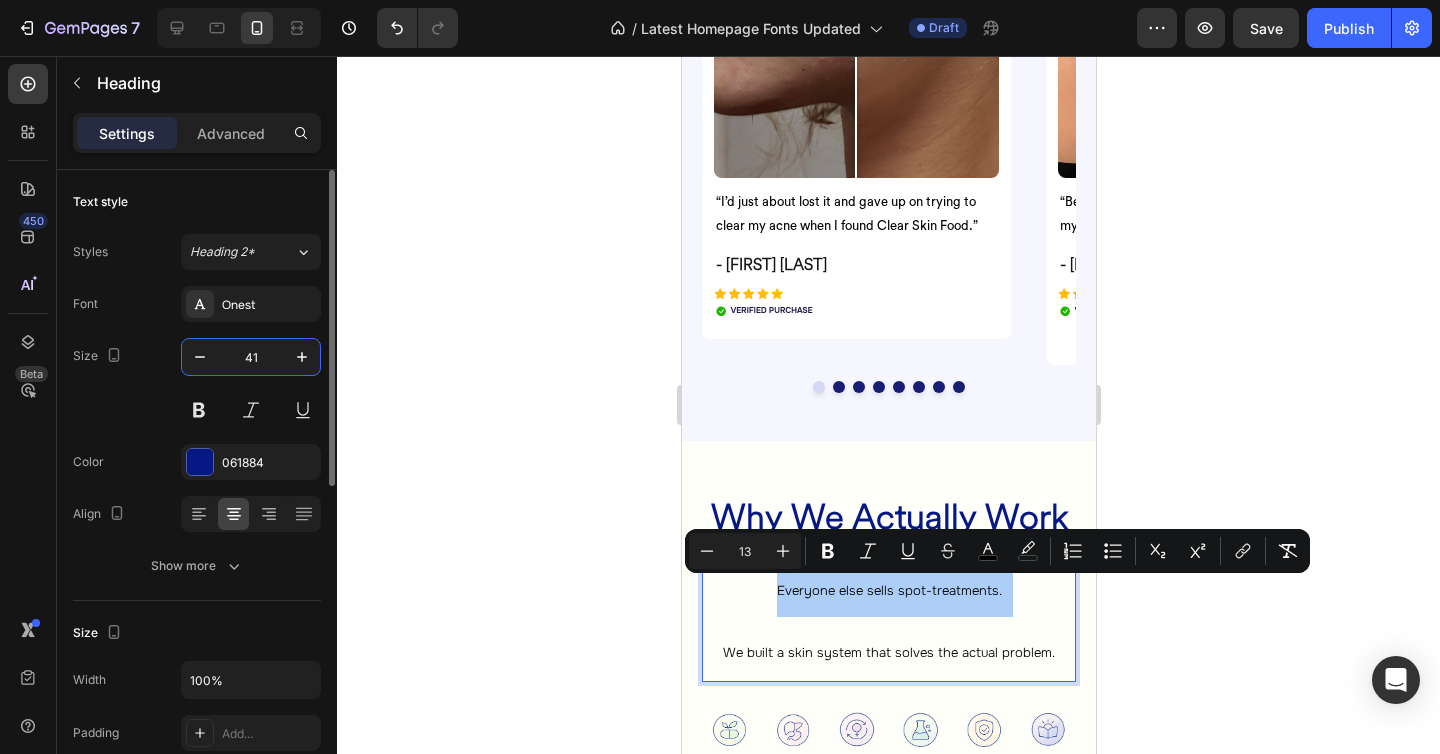 click on "41" at bounding box center [251, 357] 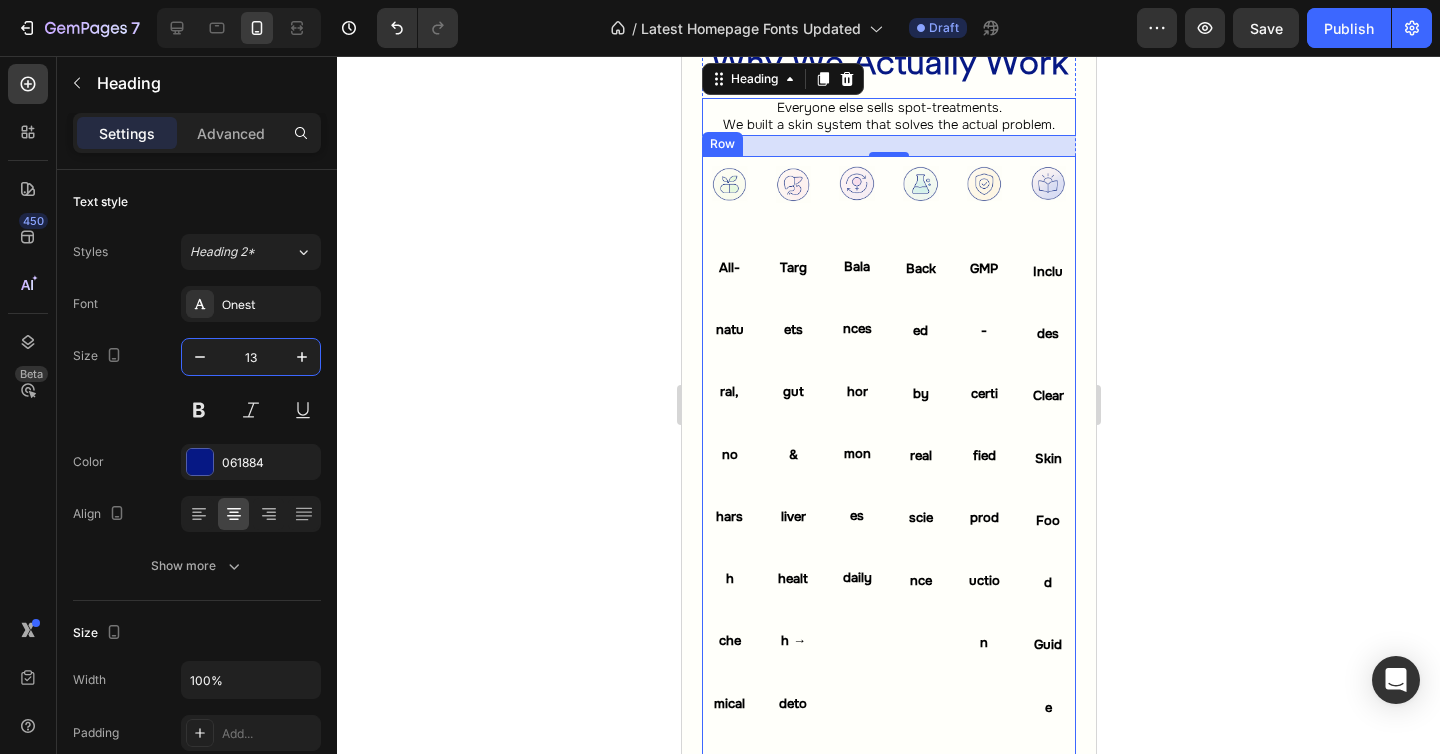 scroll, scrollTop: 4642, scrollLeft: 0, axis: vertical 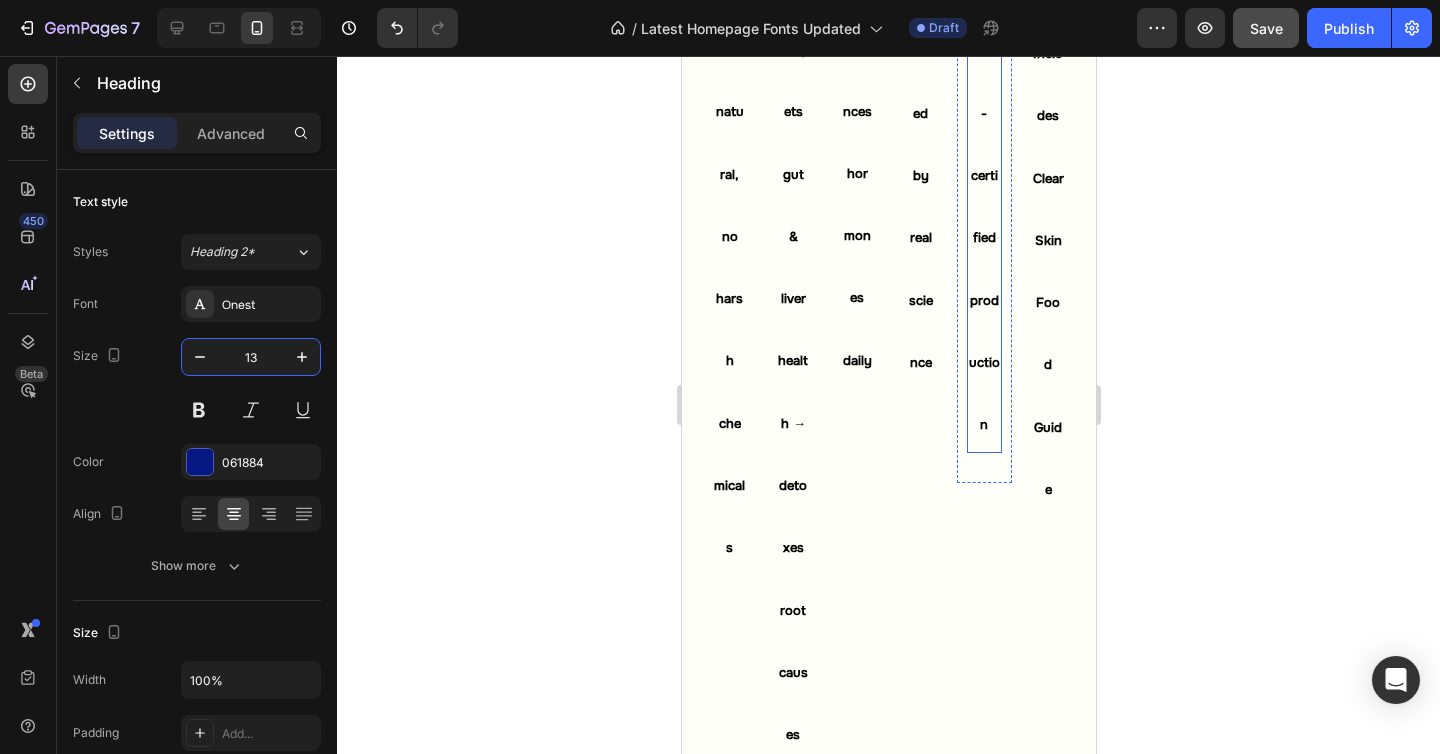type on "13" 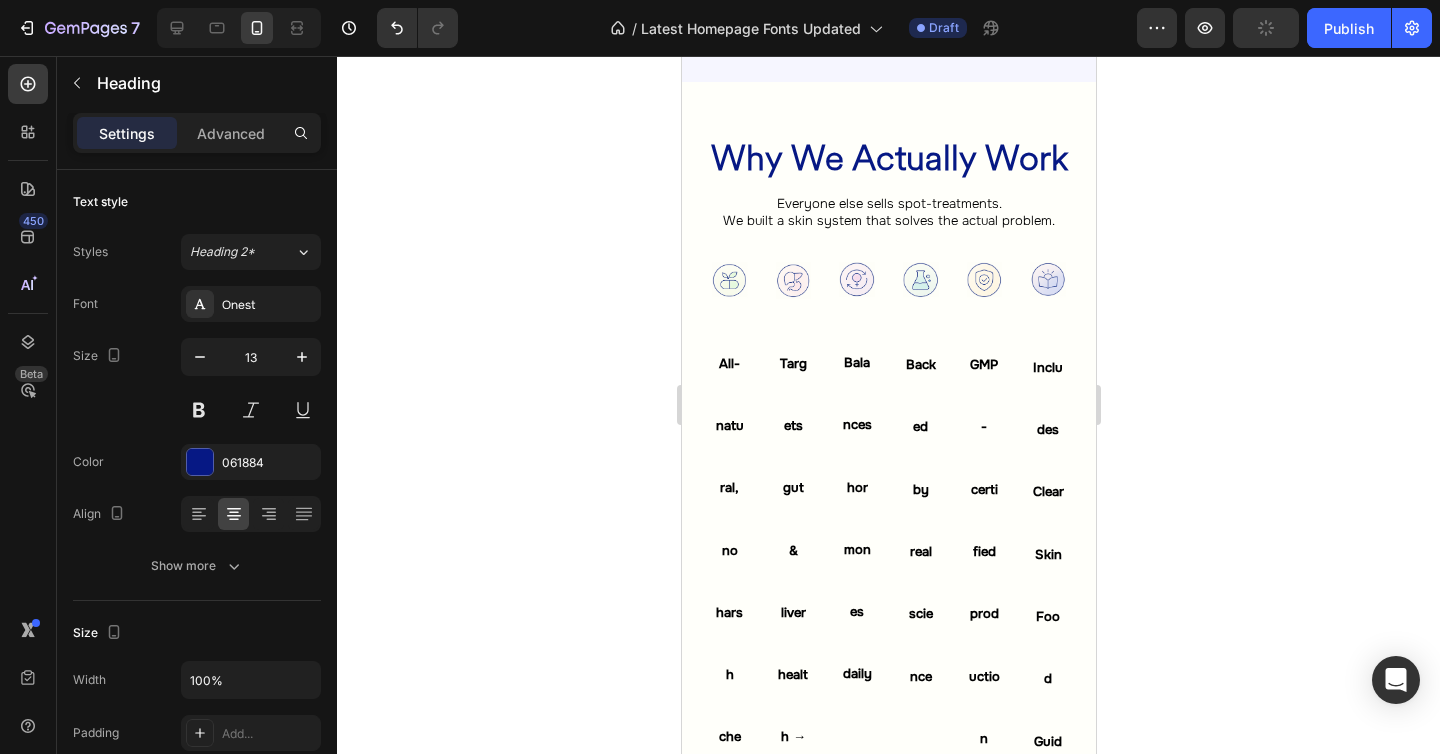 scroll, scrollTop: 3858, scrollLeft: 0, axis: vertical 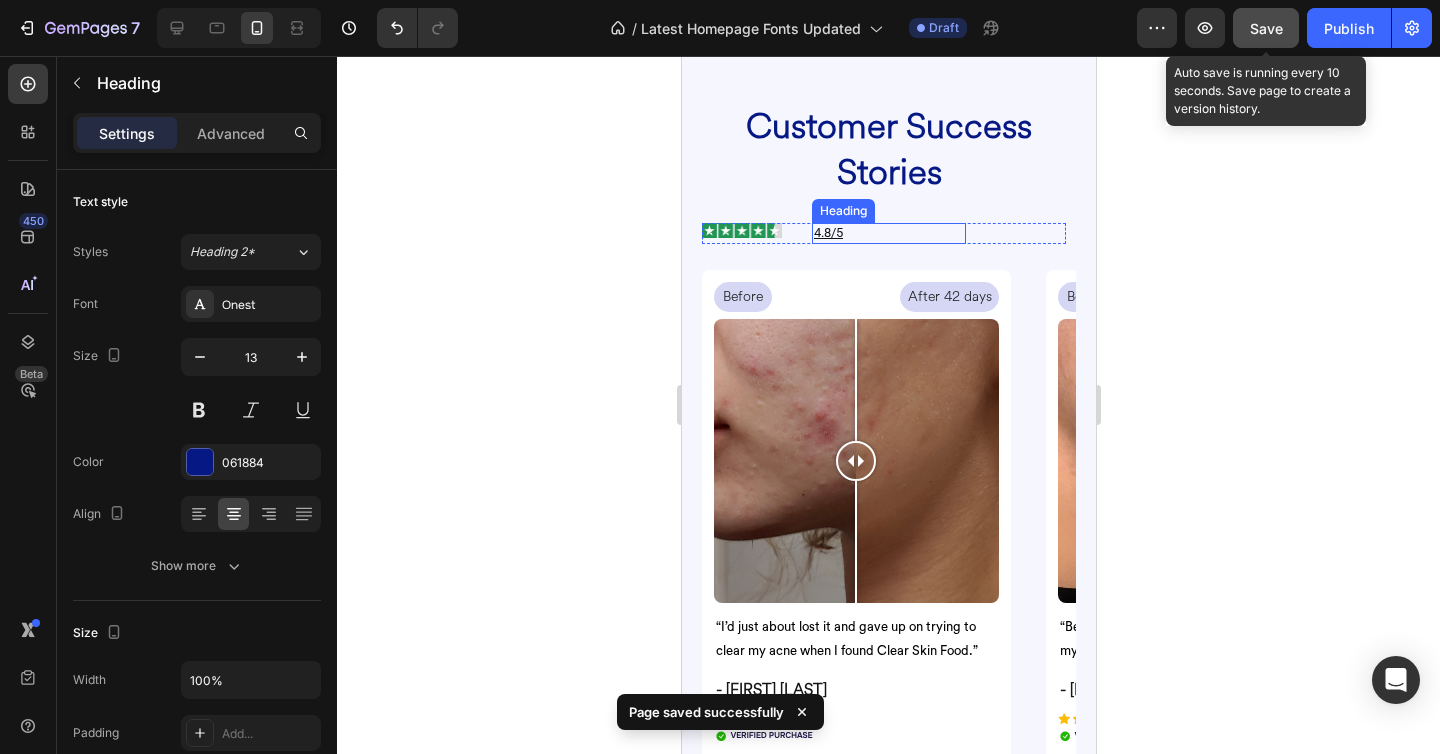 click on "4.8/5" at bounding box center [888, 233] 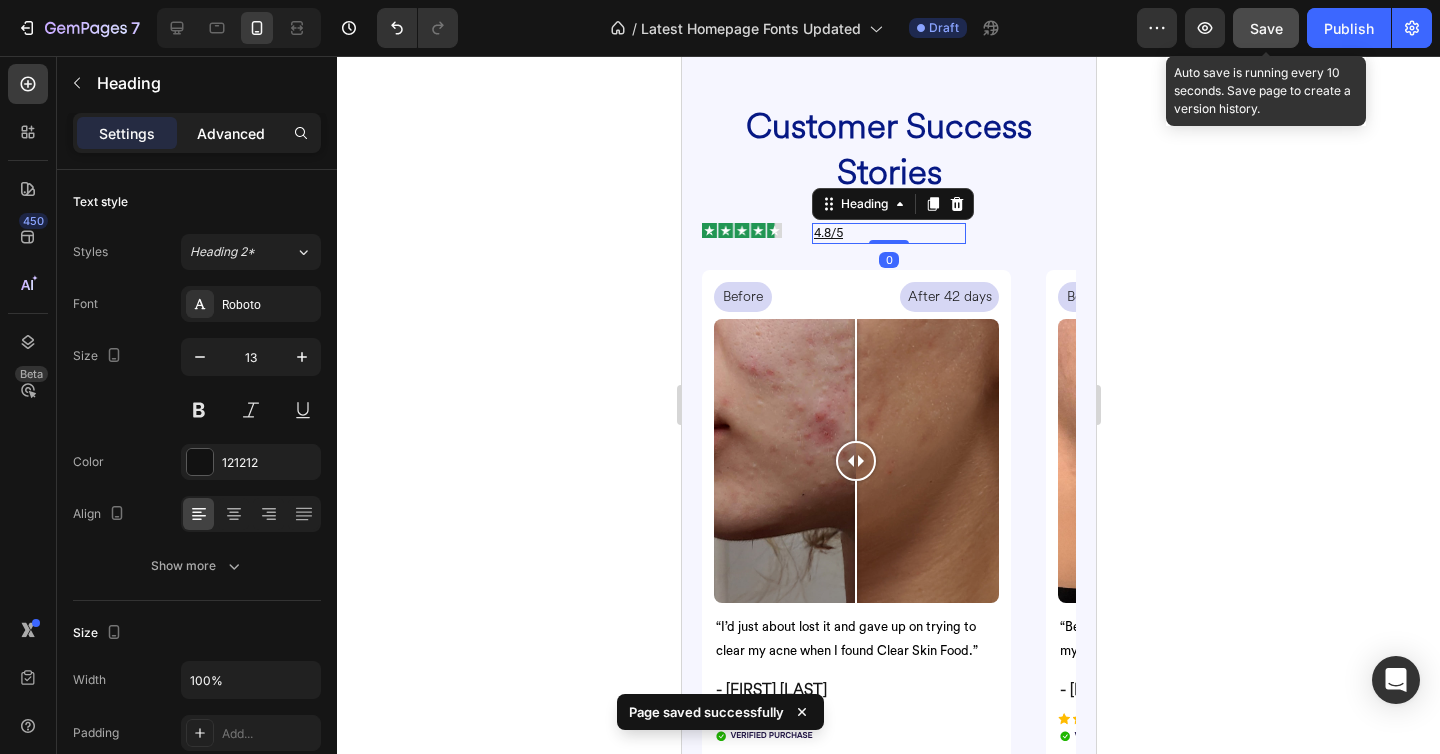 click on "Advanced" 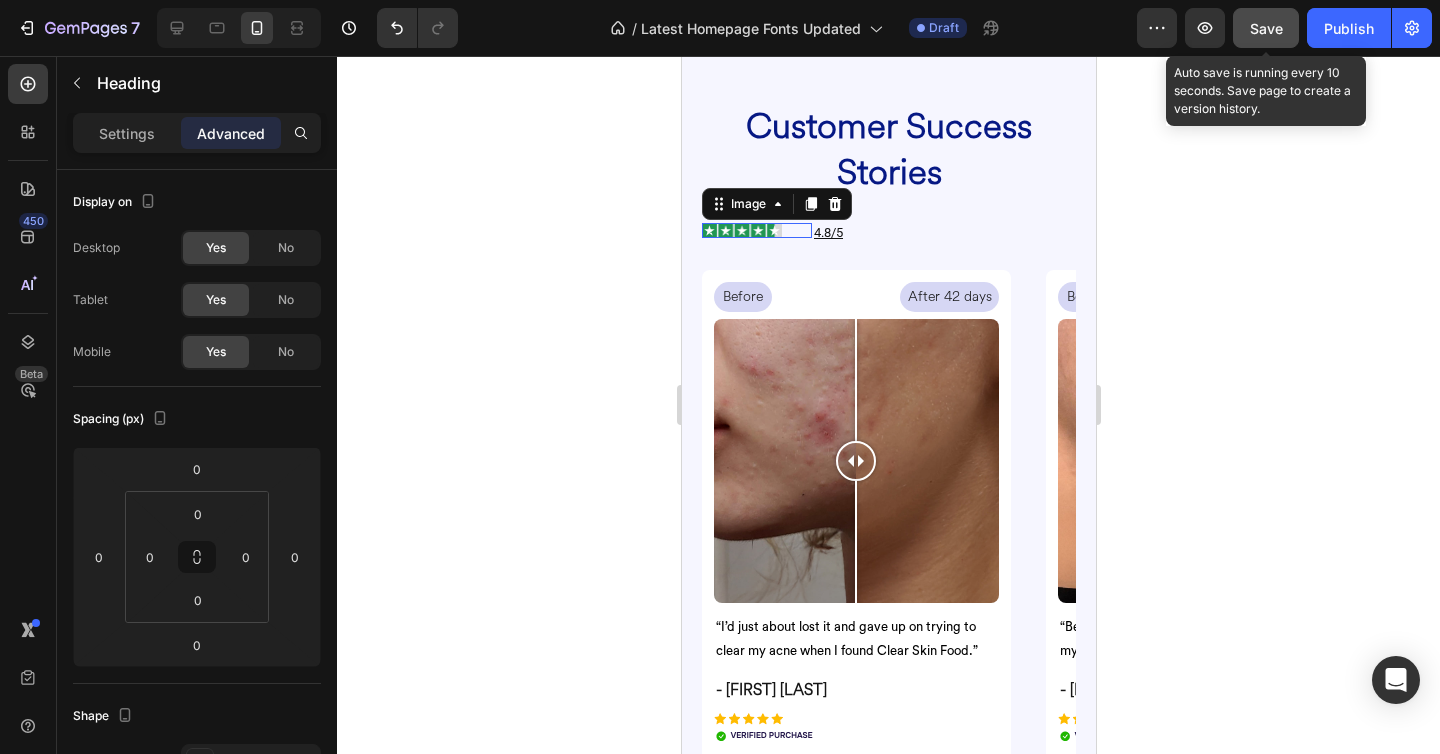 click at bounding box center [756, 230] 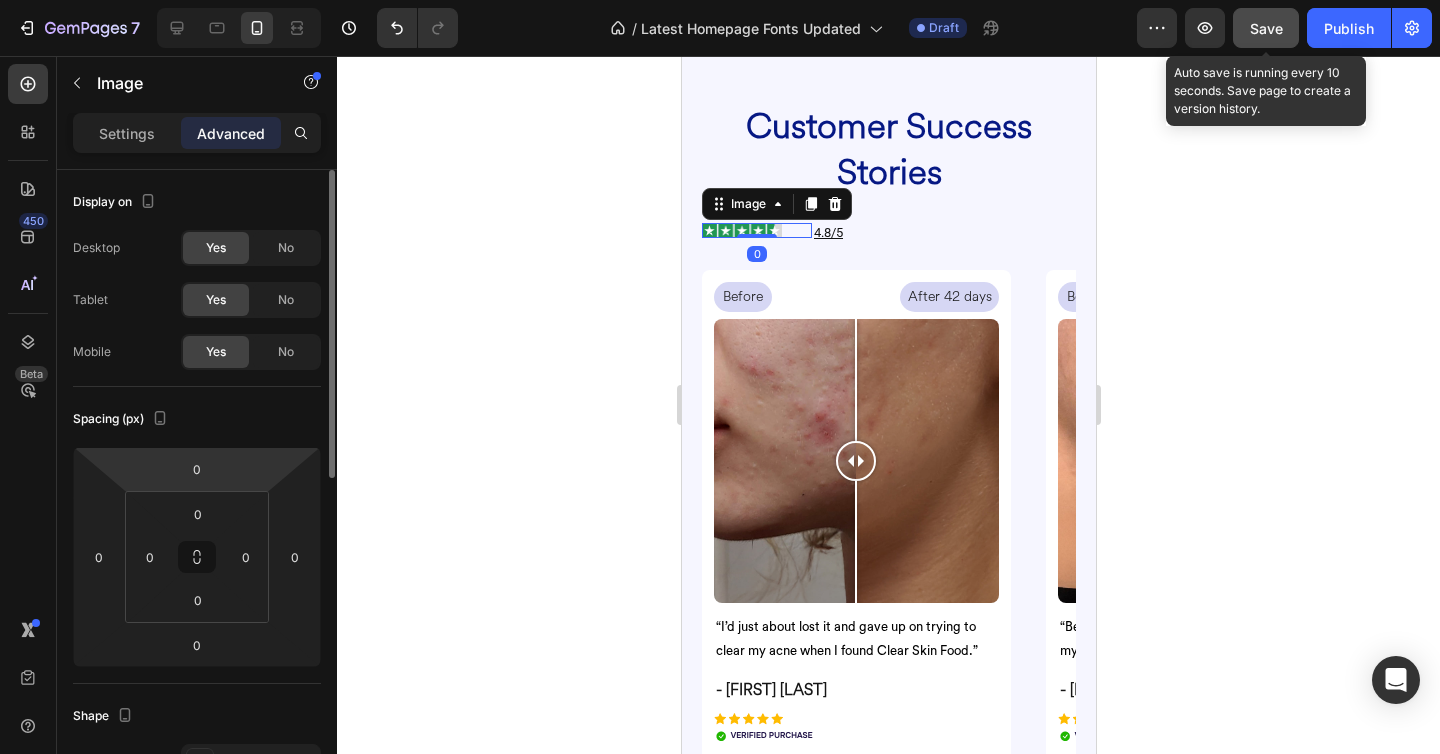 click on "0" at bounding box center [197, 469] 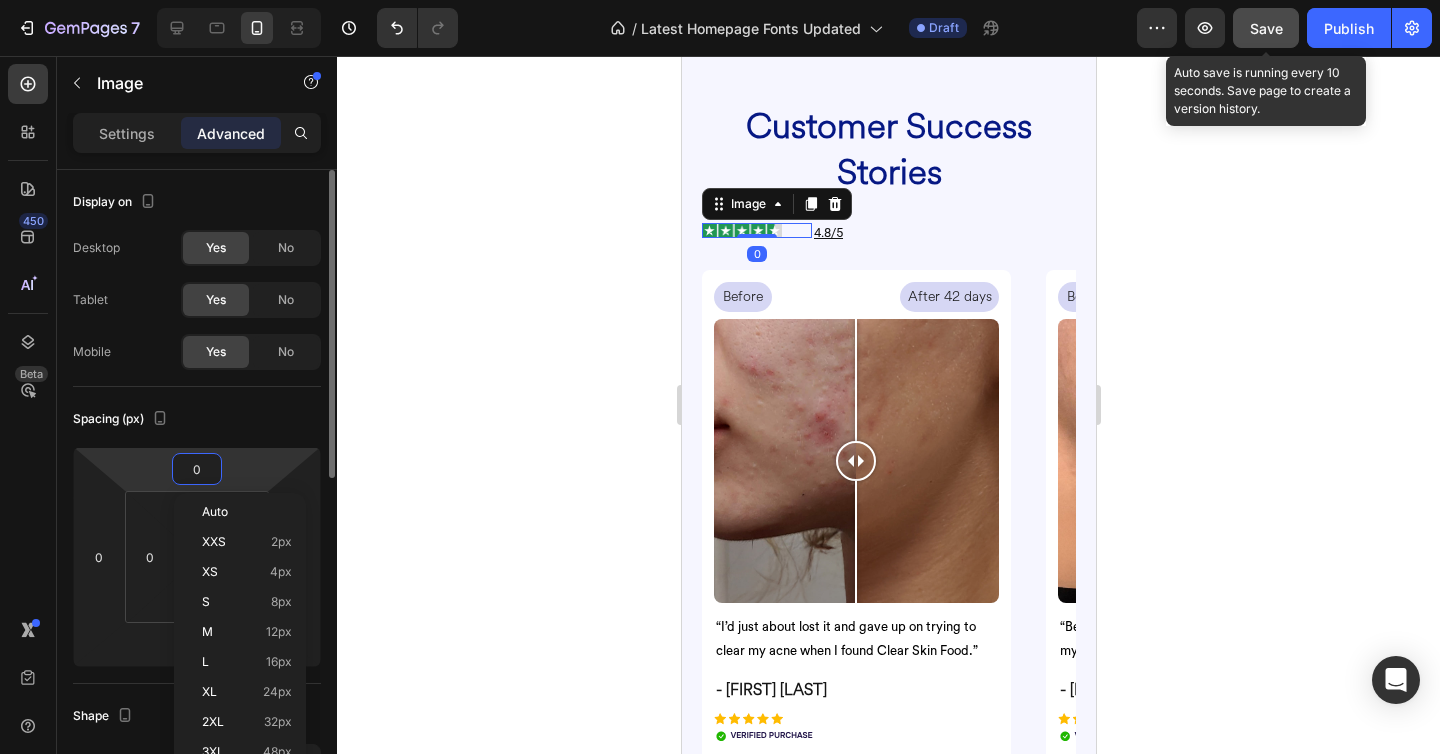 type on "3" 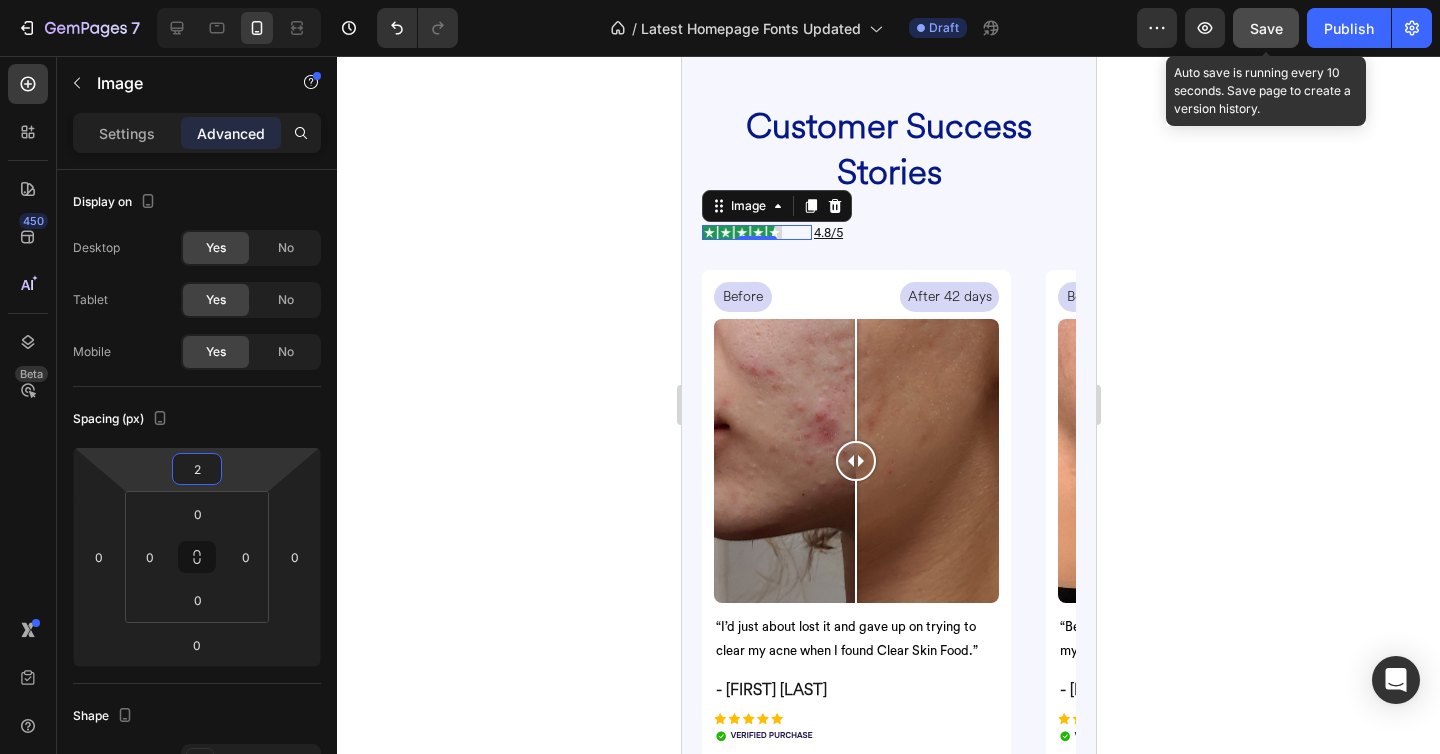 type on "2" 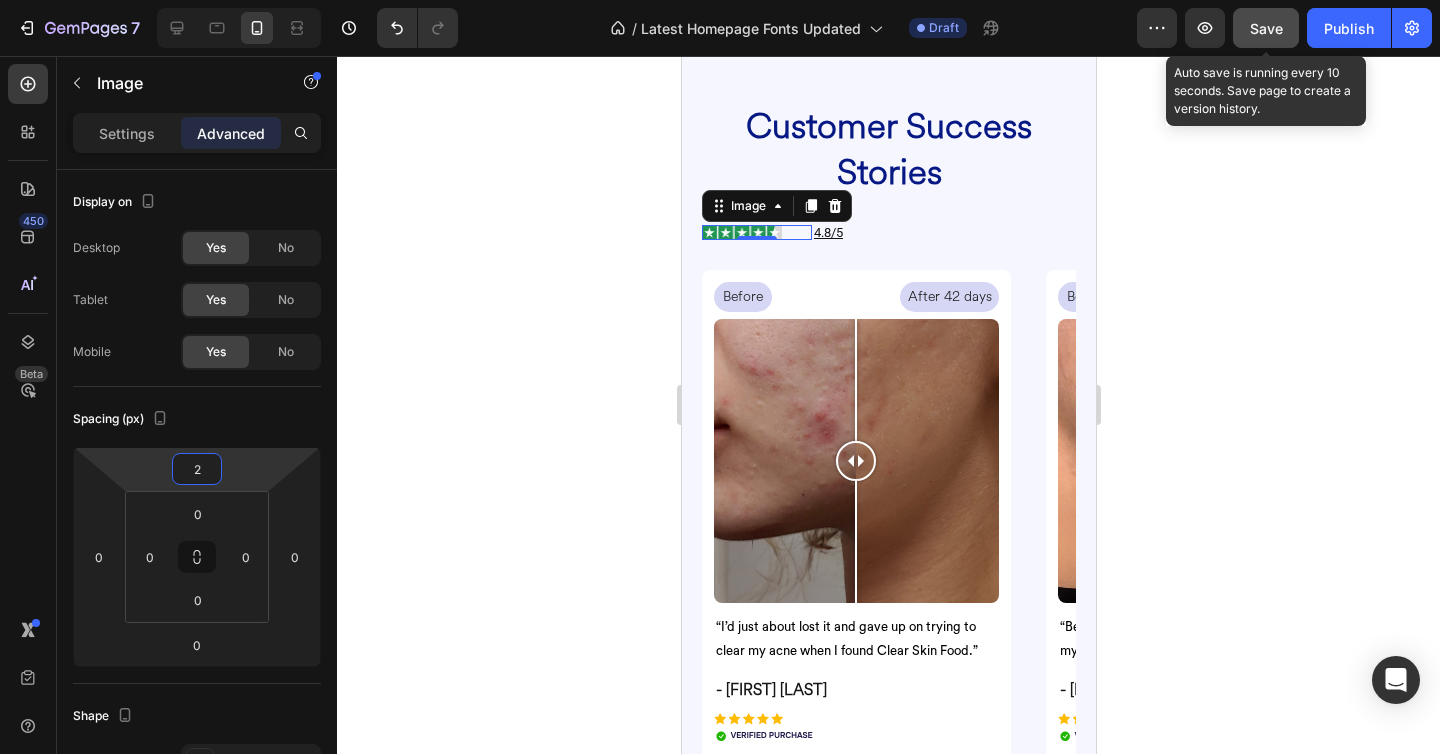 click on "Save" 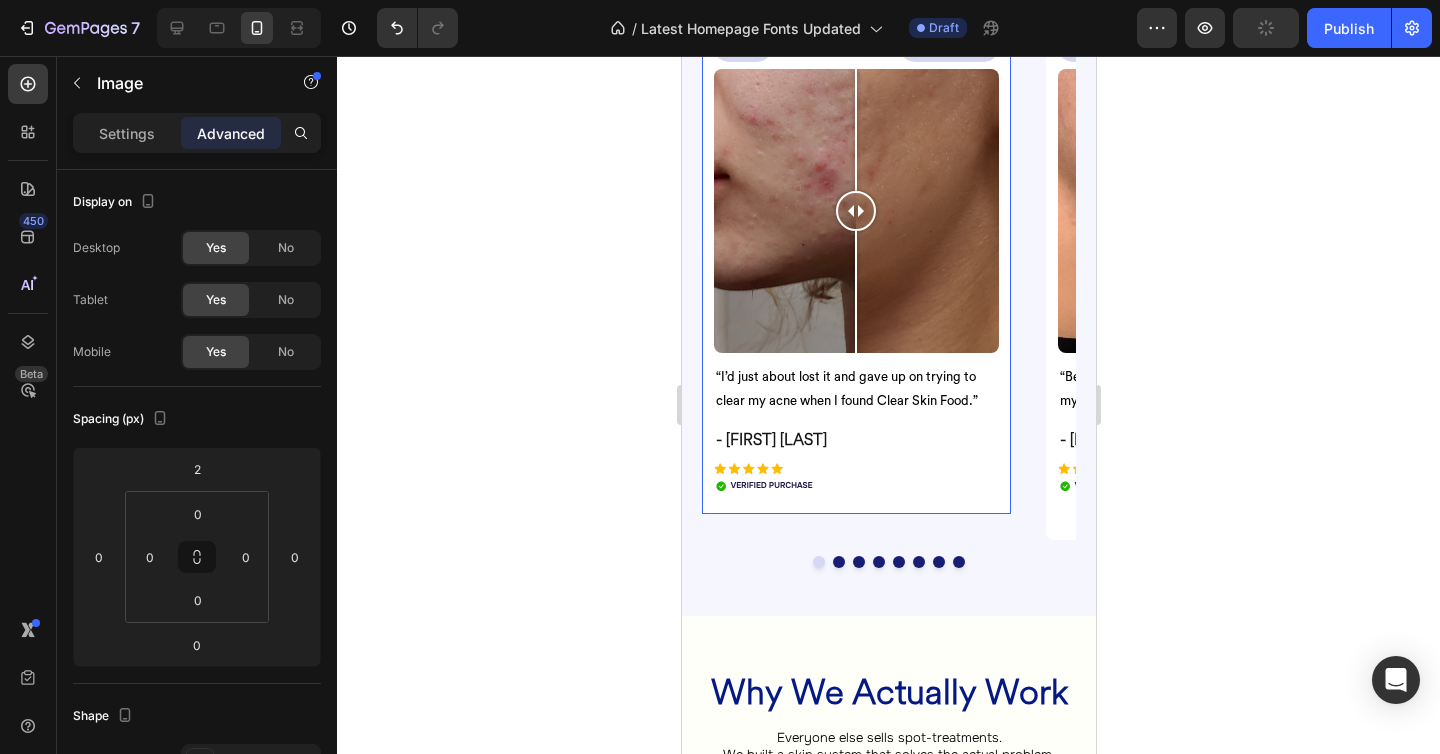 scroll, scrollTop: 4585, scrollLeft: 0, axis: vertical 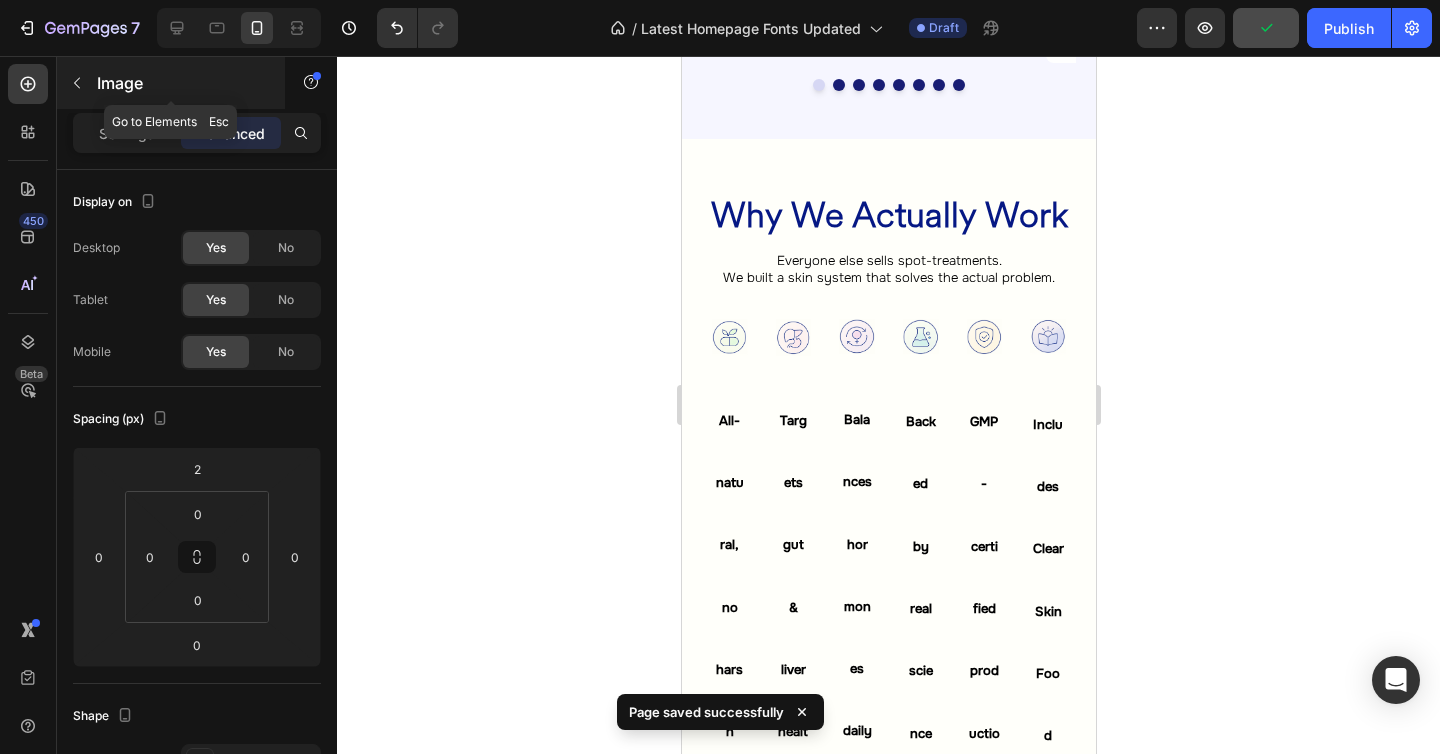 click 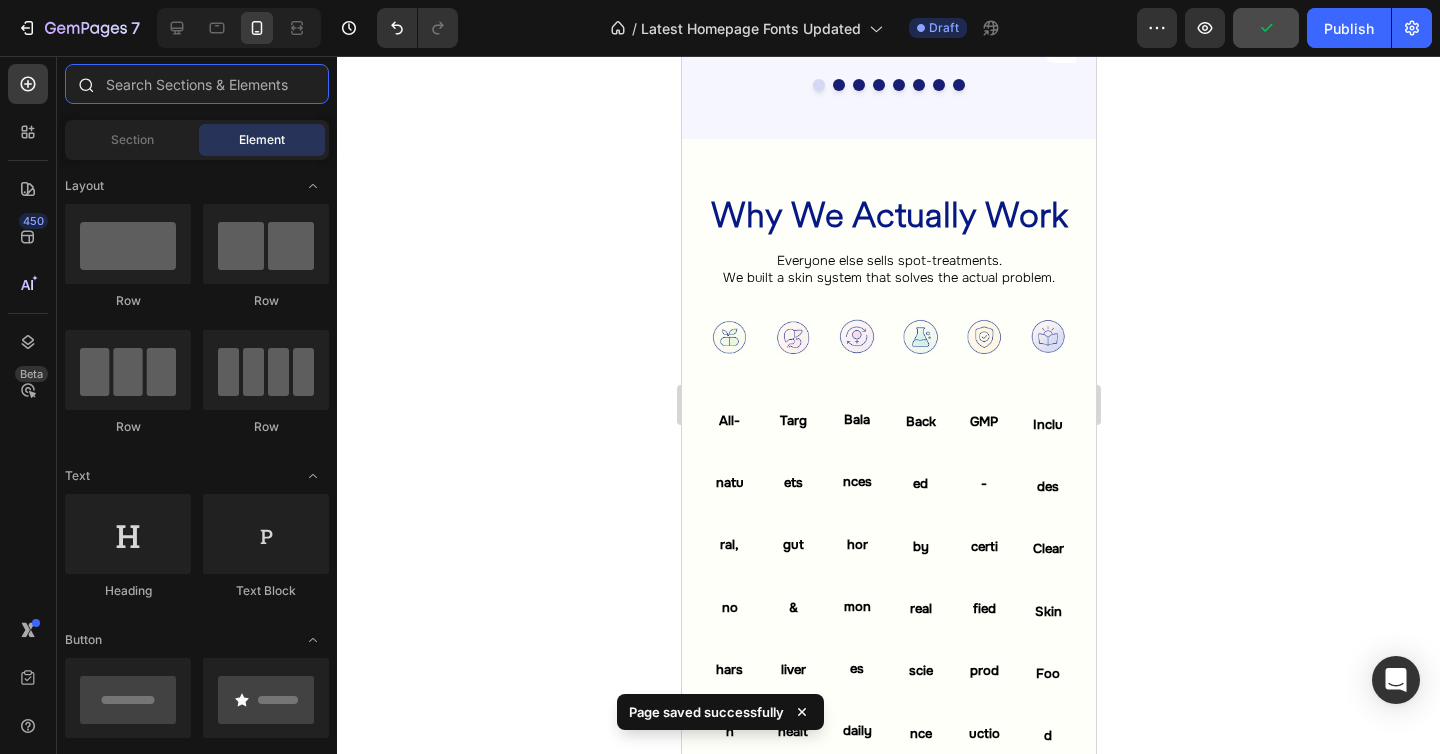 click at bounding box center (197, 84) 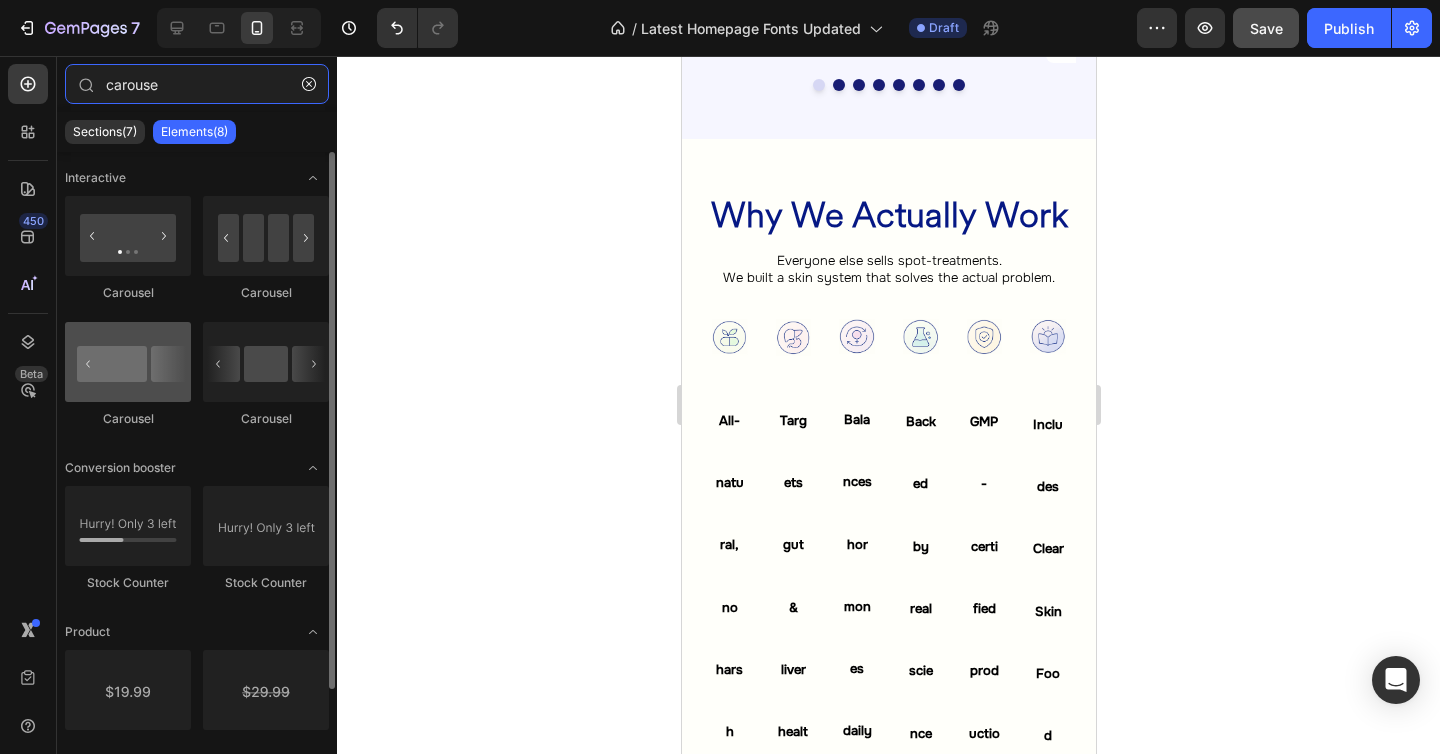 type on "carouse" 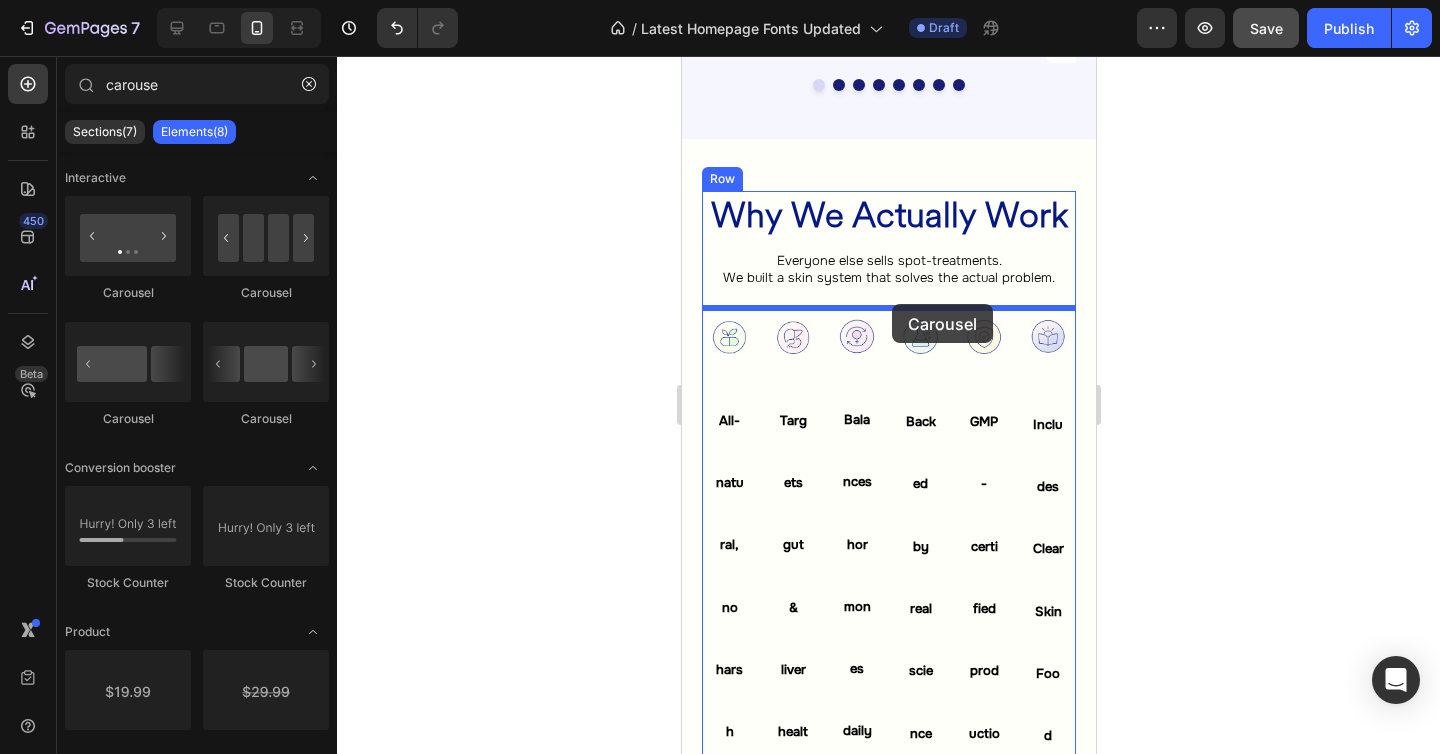 drag, startPoint x: 822, startPoint y: 428, endPoint x: 891, endPoint y: 304, distance: 141.90489 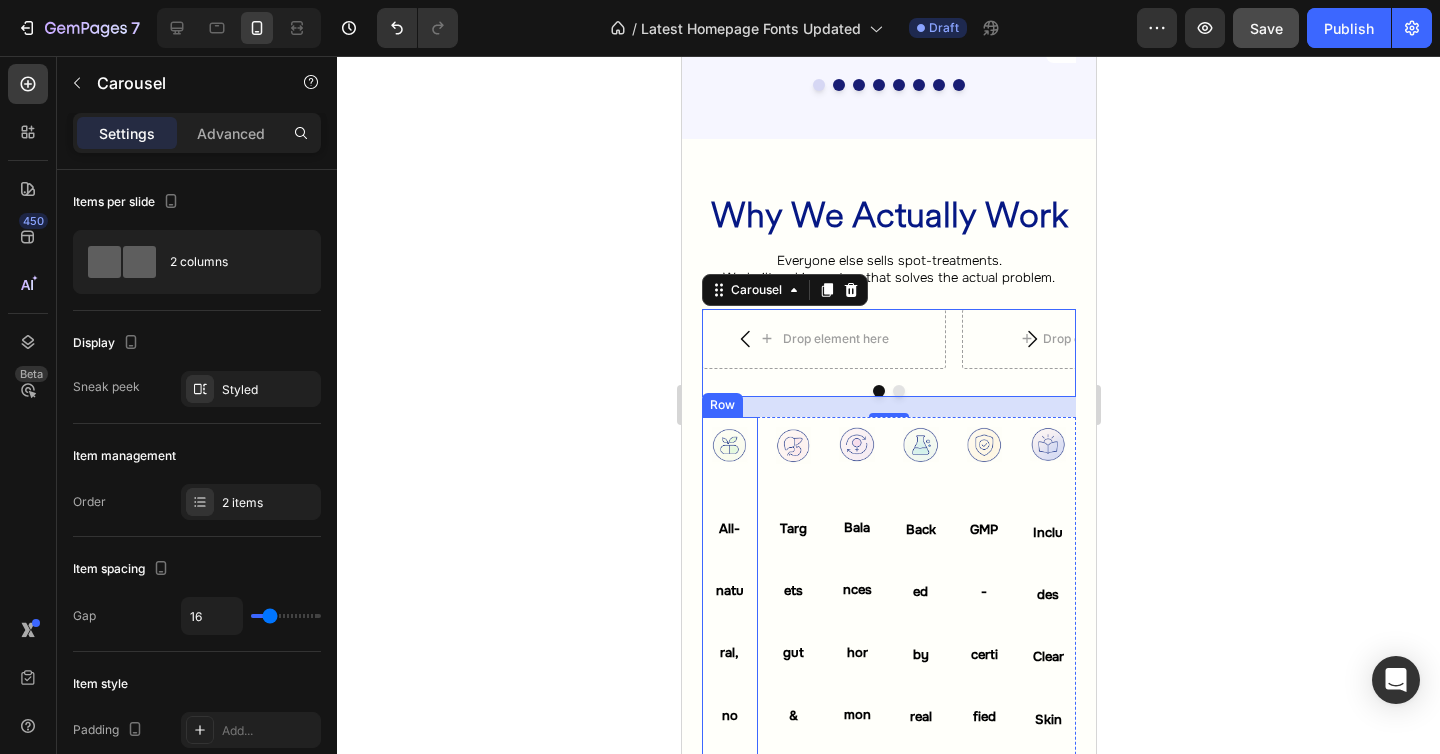 click on "Image All-natural, no harsh chemicals Heading Row" at bounding box center (729, 751) 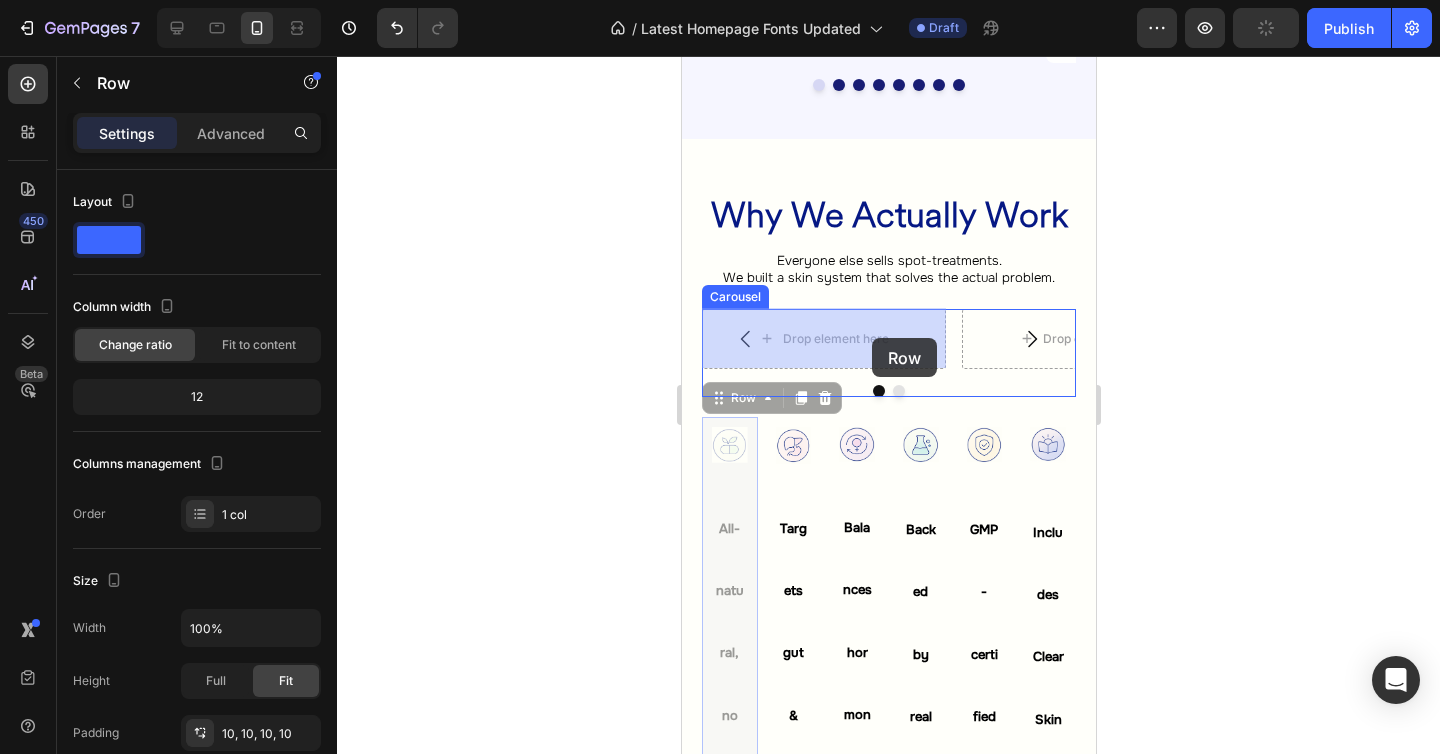 drag, startPoint x: 745, startPoint y: 398, endPoint x: 871, endPoint y: 338, distance: 139.55644 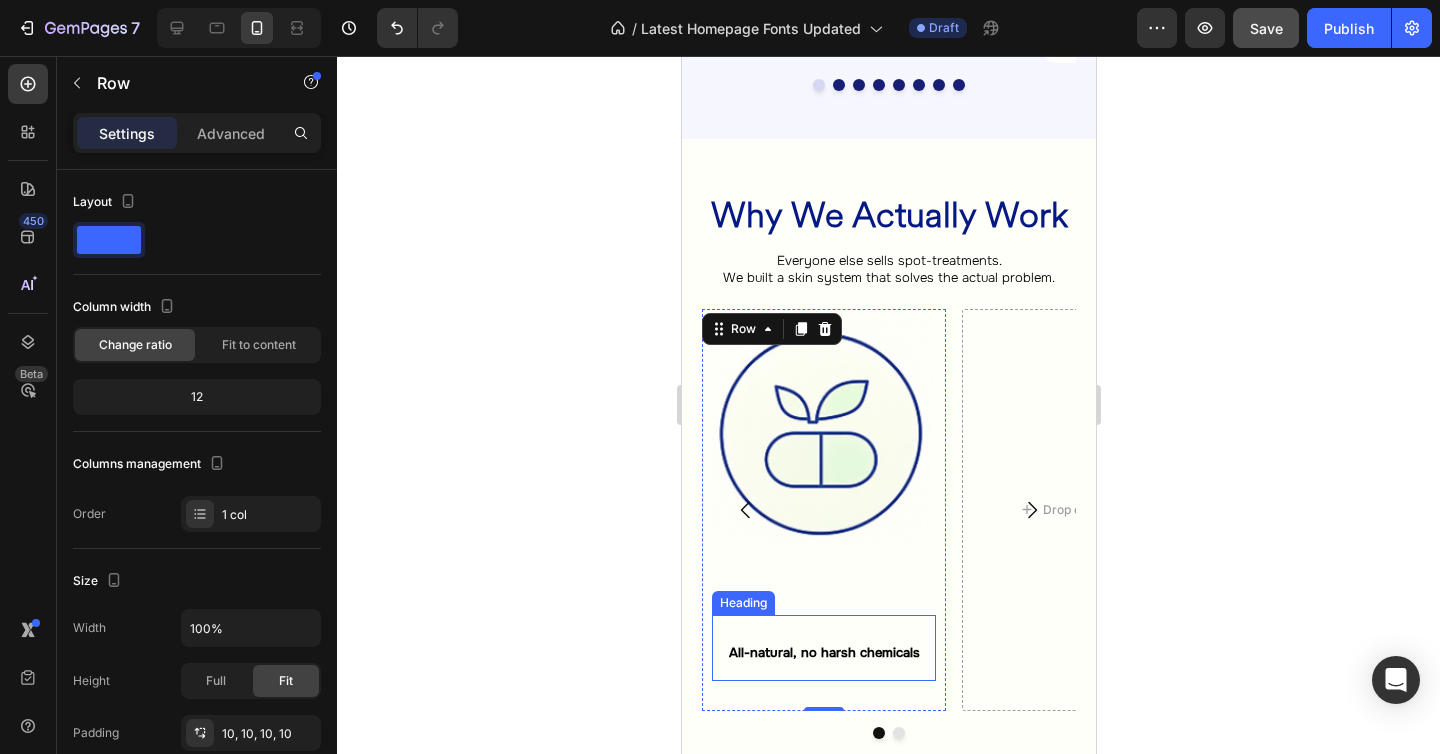 scroll, scrollTop: 4659, scrollLeft: 0, axis: vertical 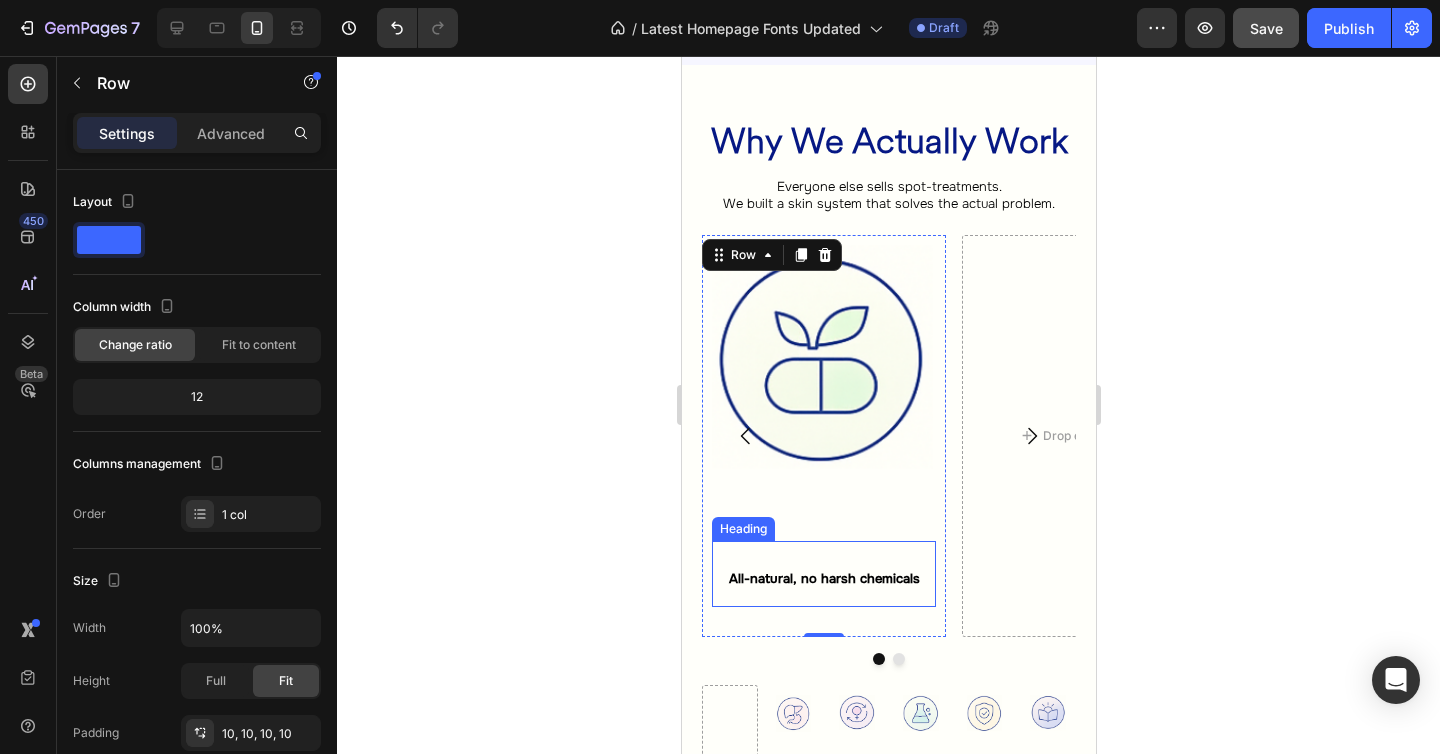 click on "Image All-natural, no harsh chemicals Heading" at bounding box center [823, 436] 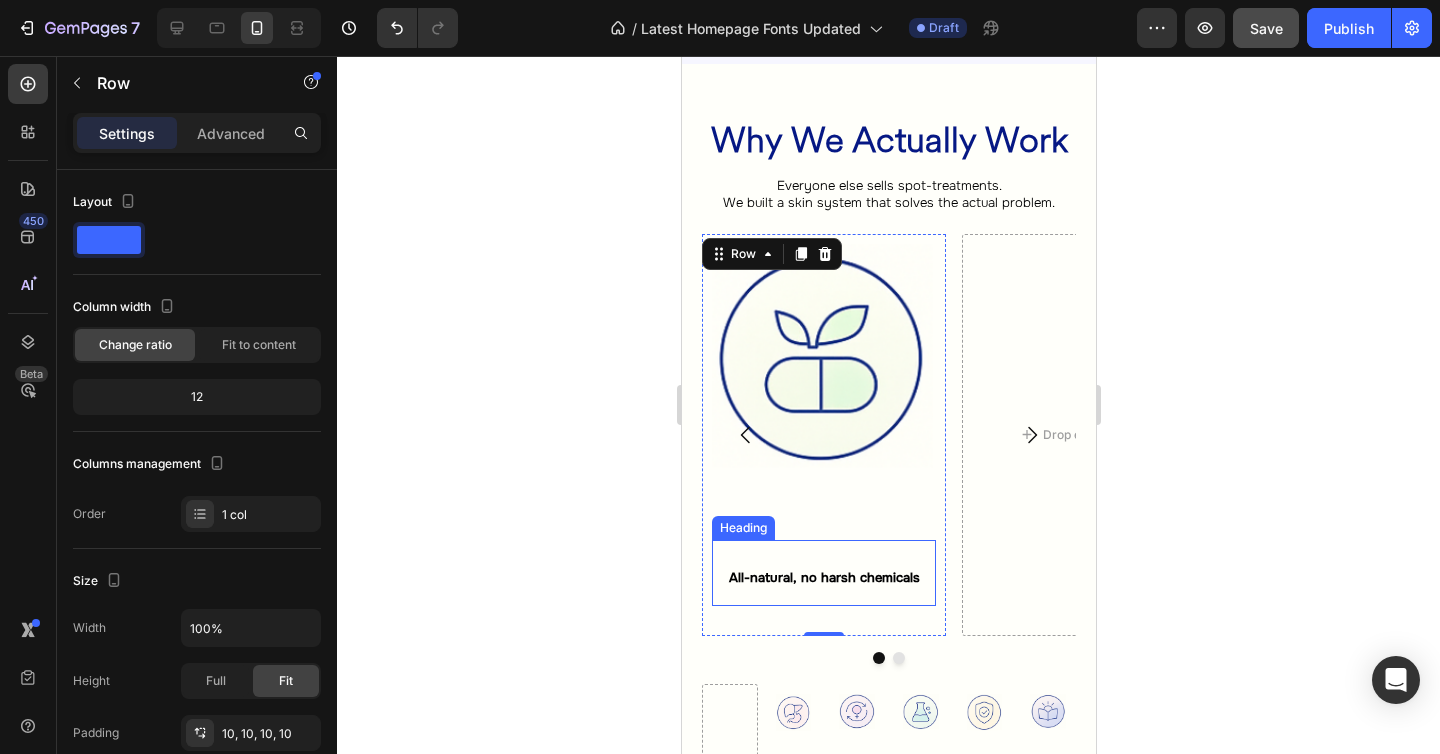 scroll, scrollTop: 4817, scrollLeft: 0, axis: vertical 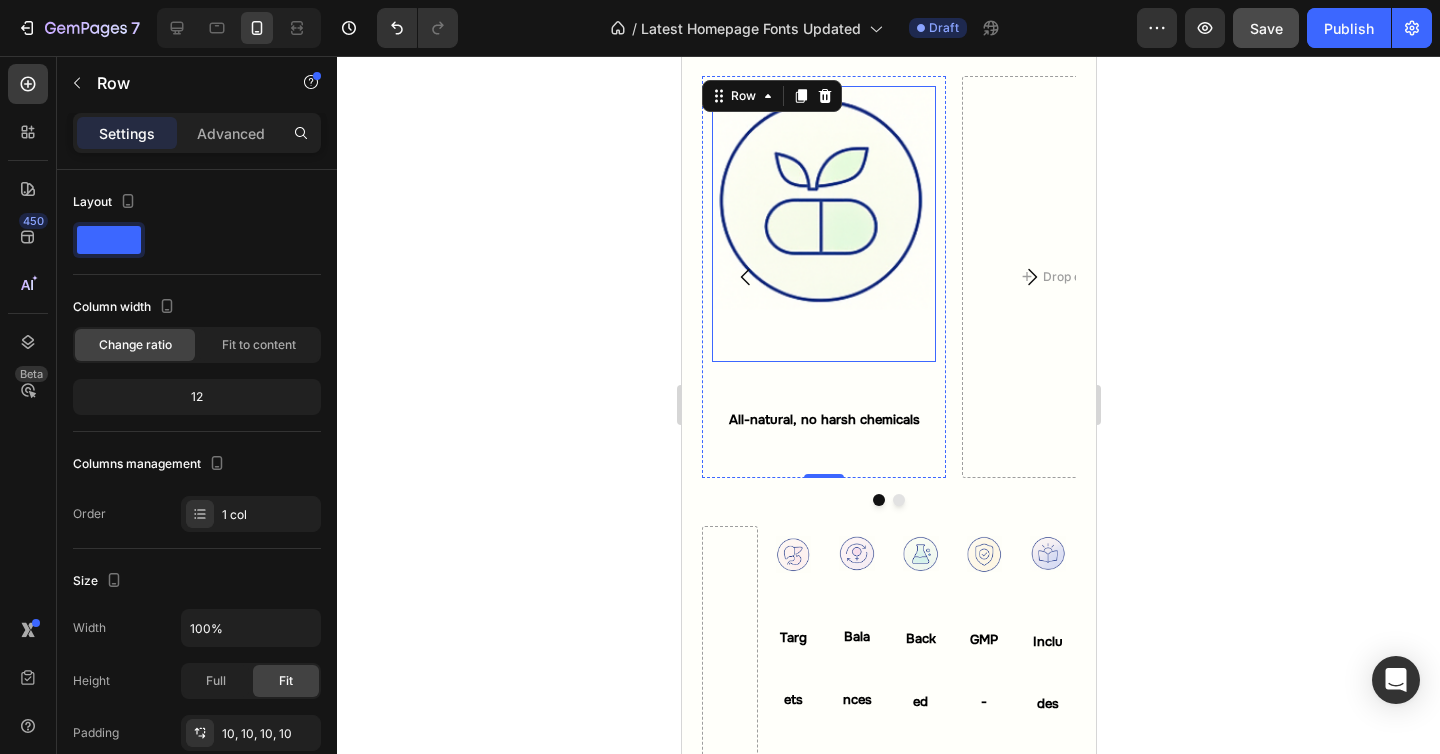 click at bounding box center [823, 224] 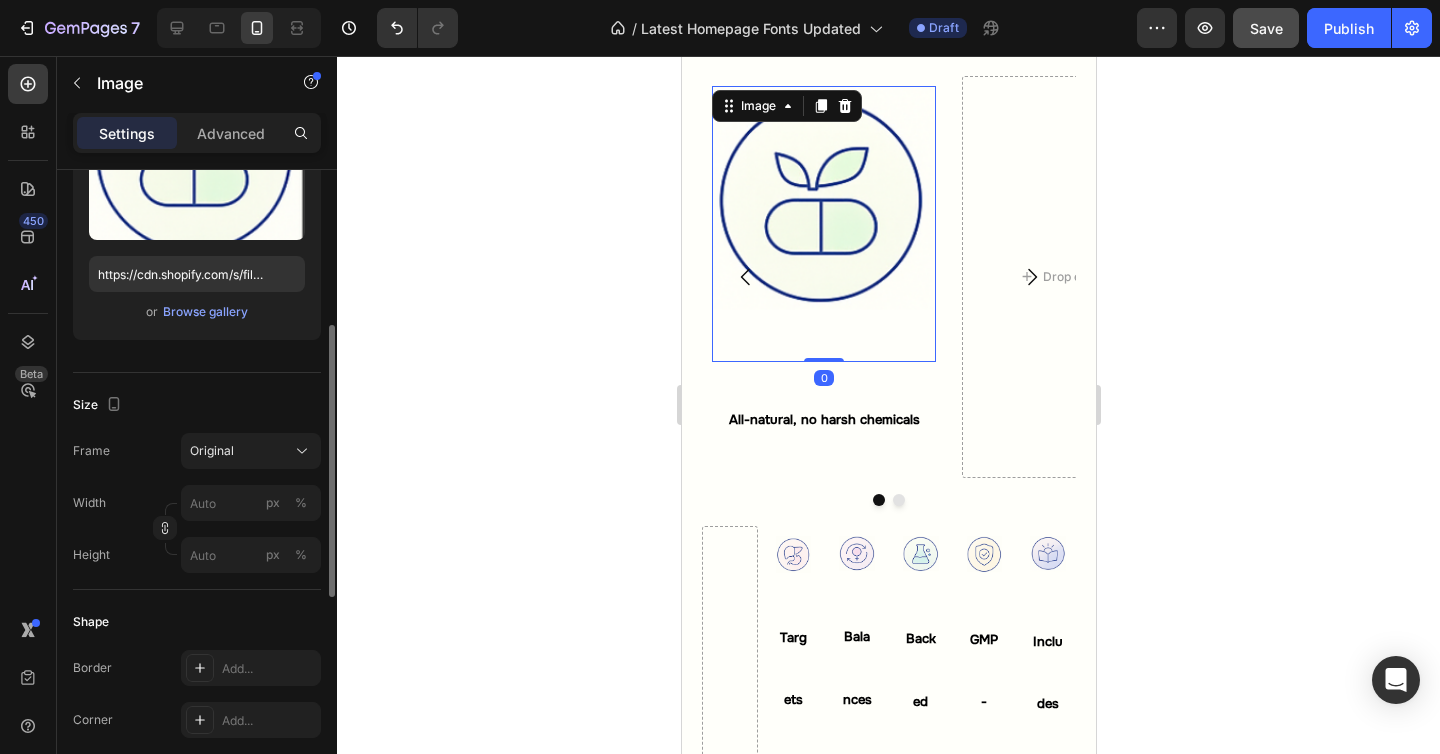 scroll, scrollTop: 301, scrollLeft: 0, axis: vertical 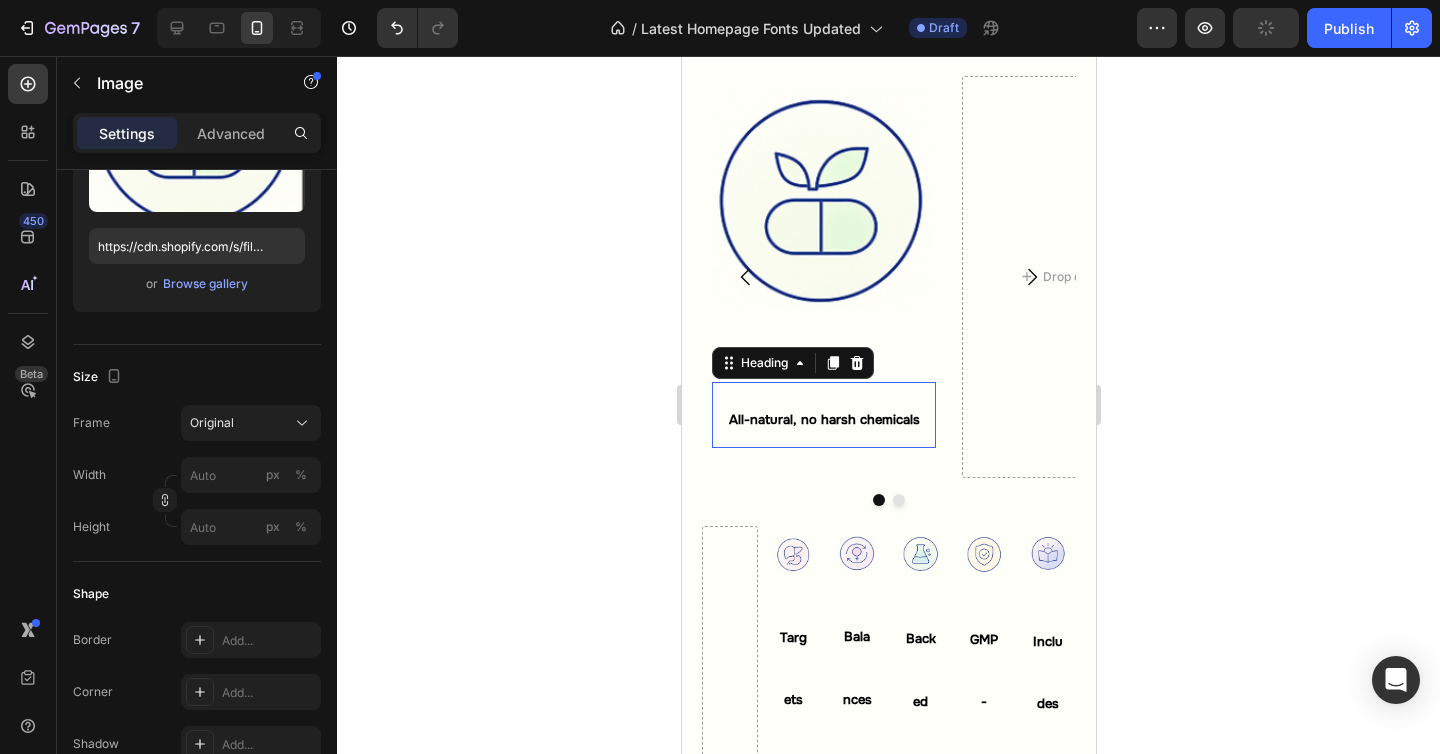 click on "All-natural, no harsh chemicals" at bounding box center (823, 419) 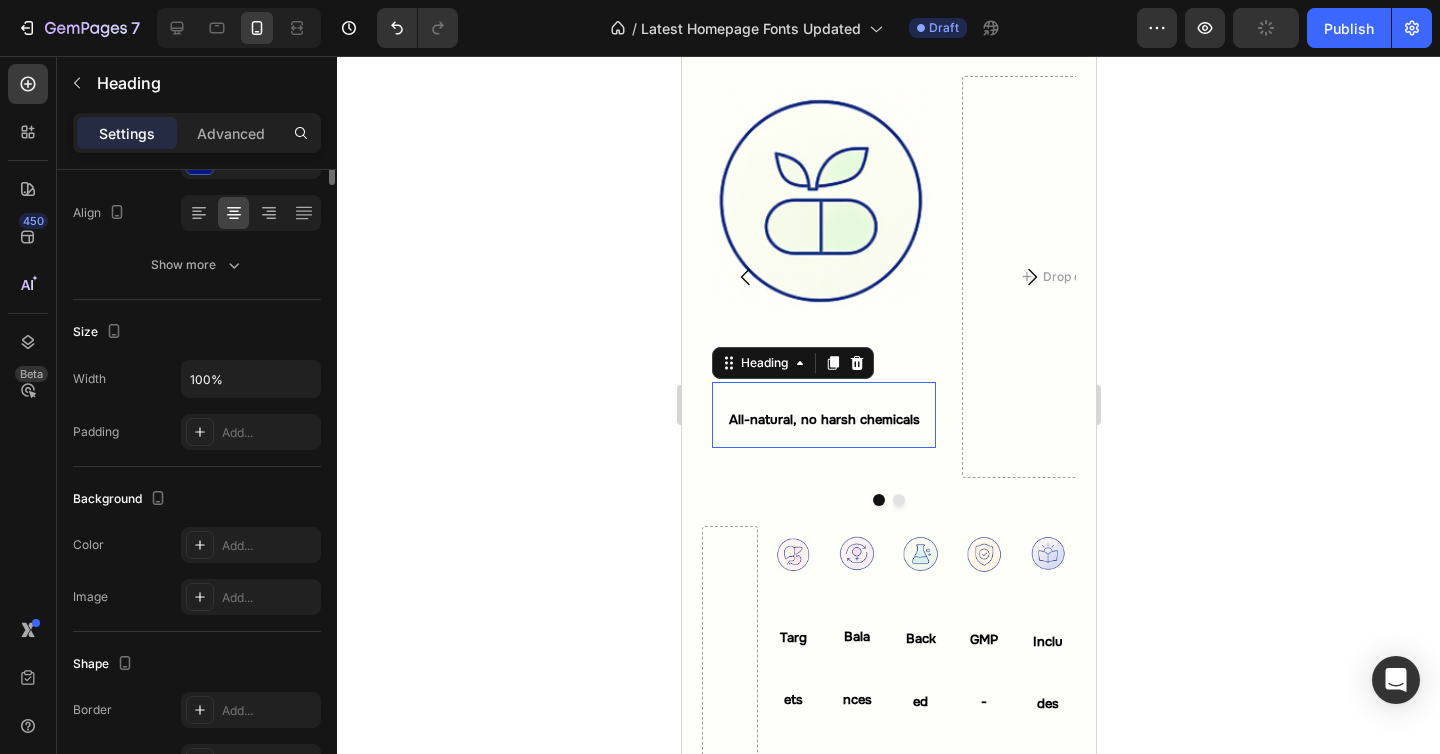 scroll, scrollTop: 0, scrollLeft: 0, axis: both 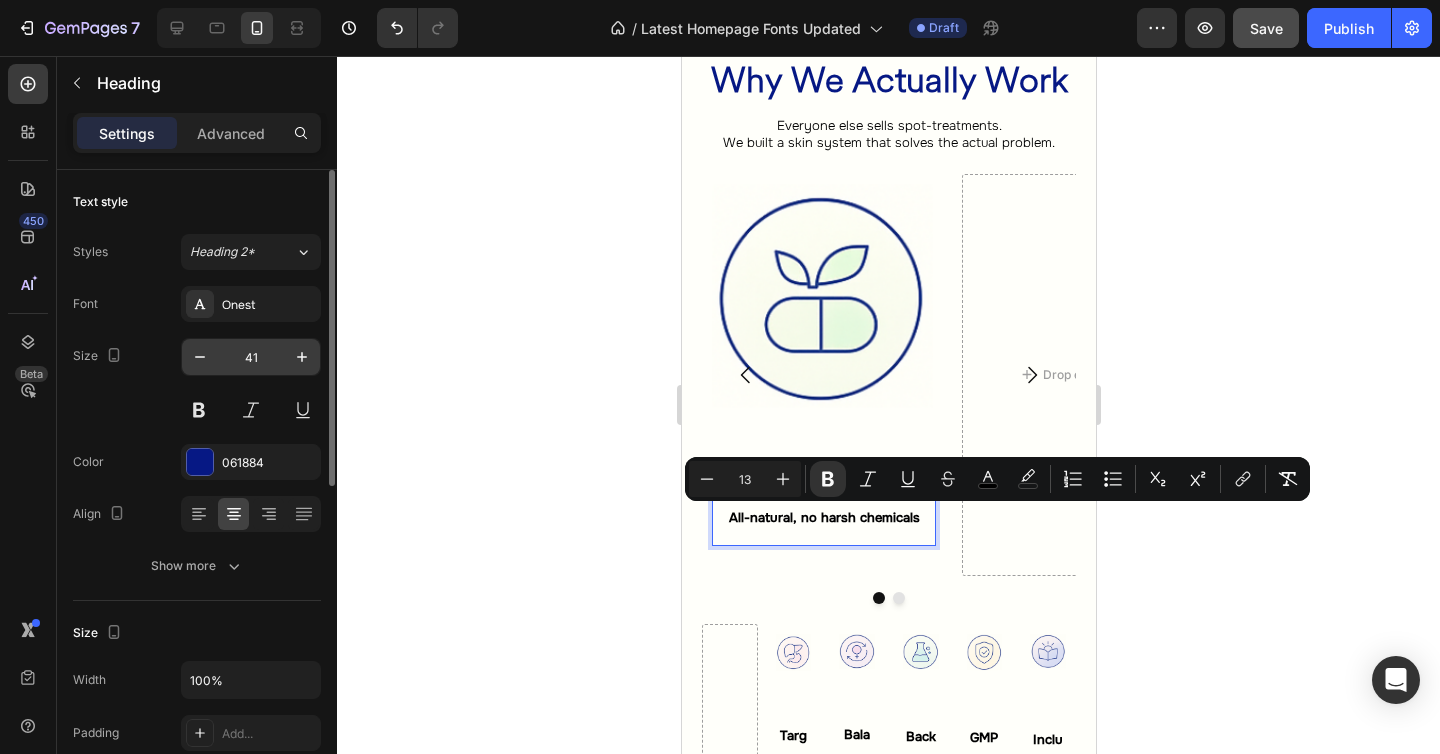 click on "41" at bounding box center (251, 357) 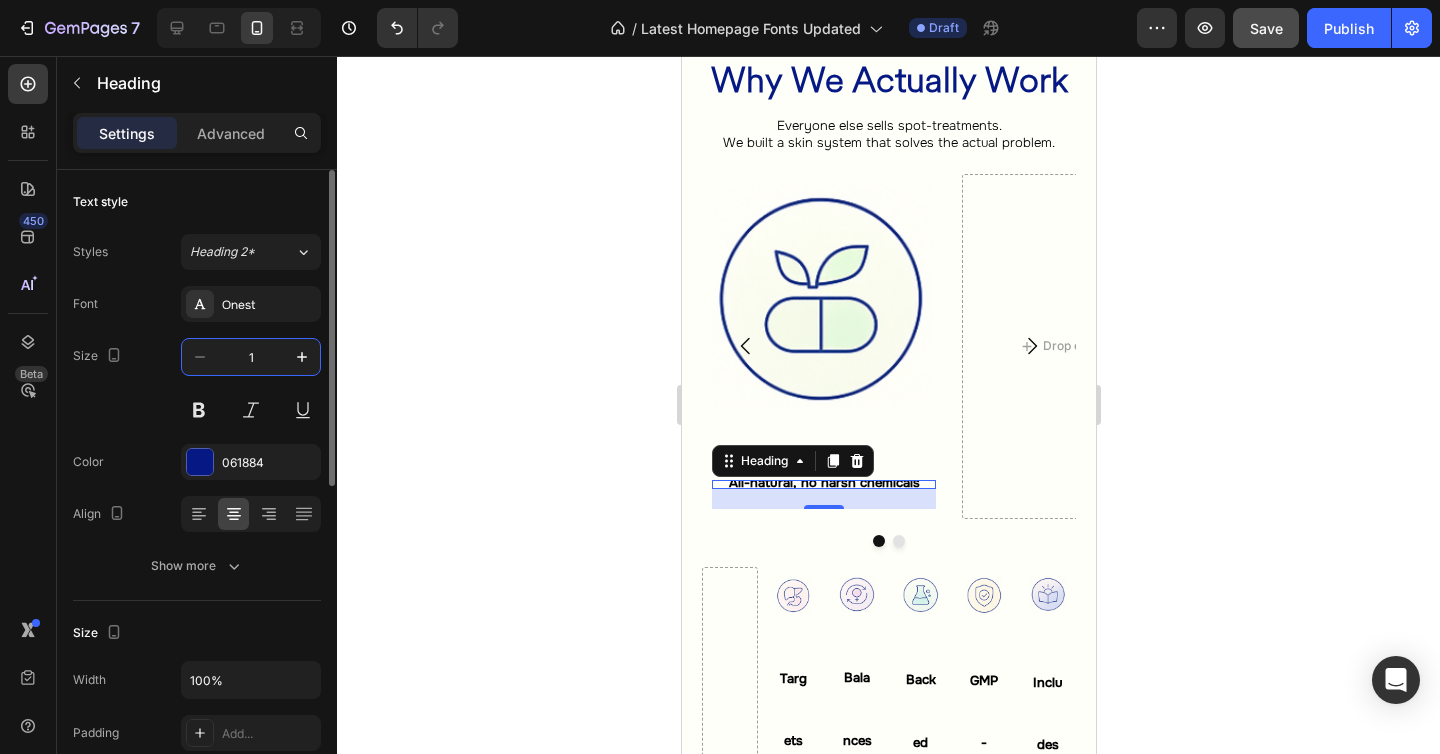 type on "13" 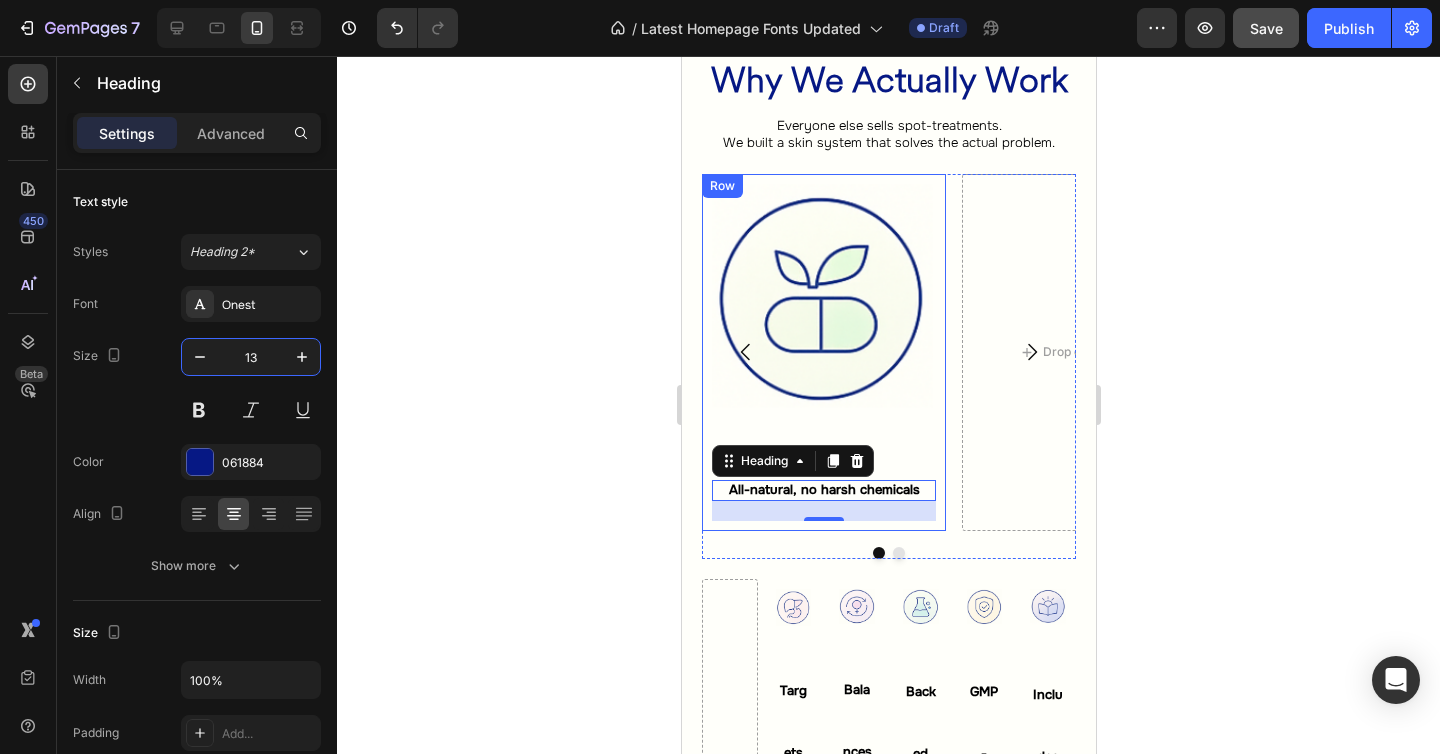 click on "Image All-natural, no harsh chemicals Heading   20 Row" at bounding box center (823, 352) 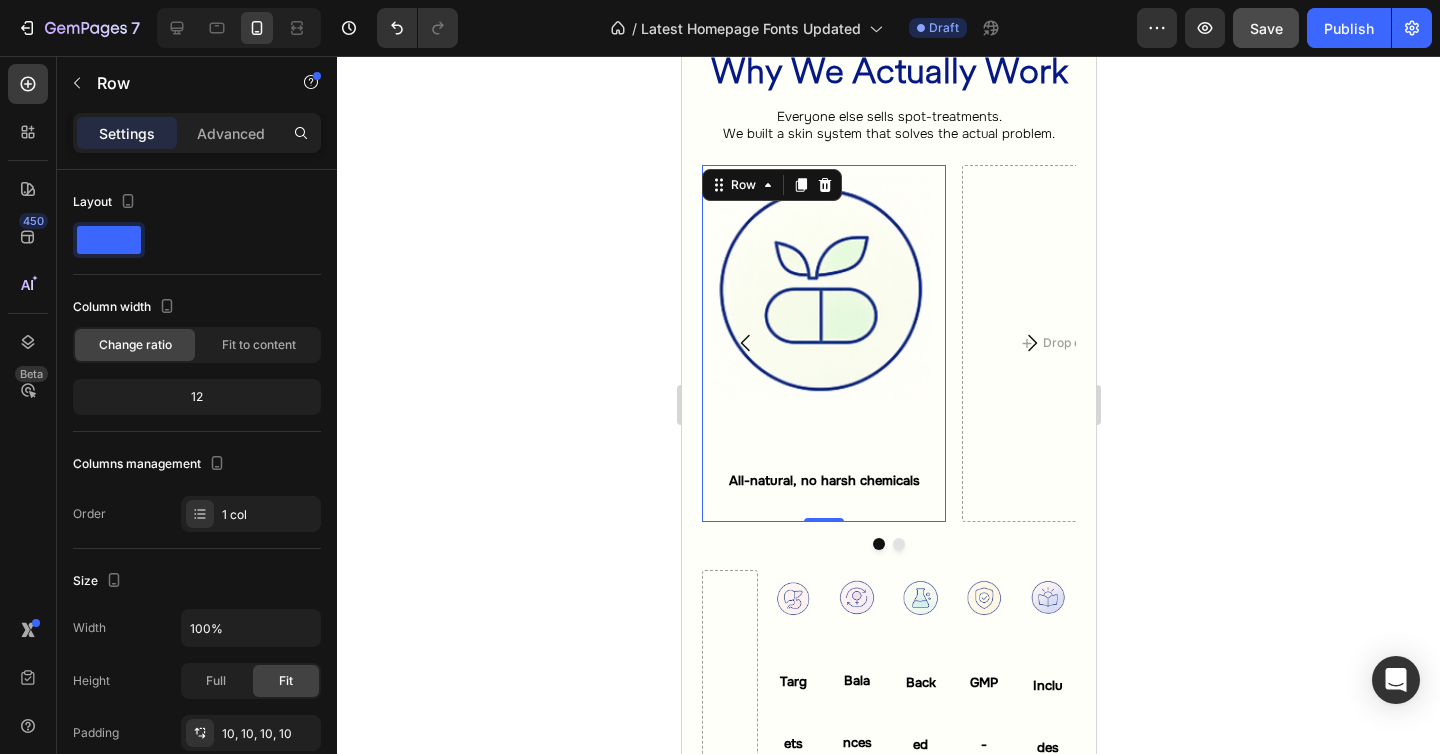 scroll, scrollTop: 4729, scrollLeft: 0, axis: vertical 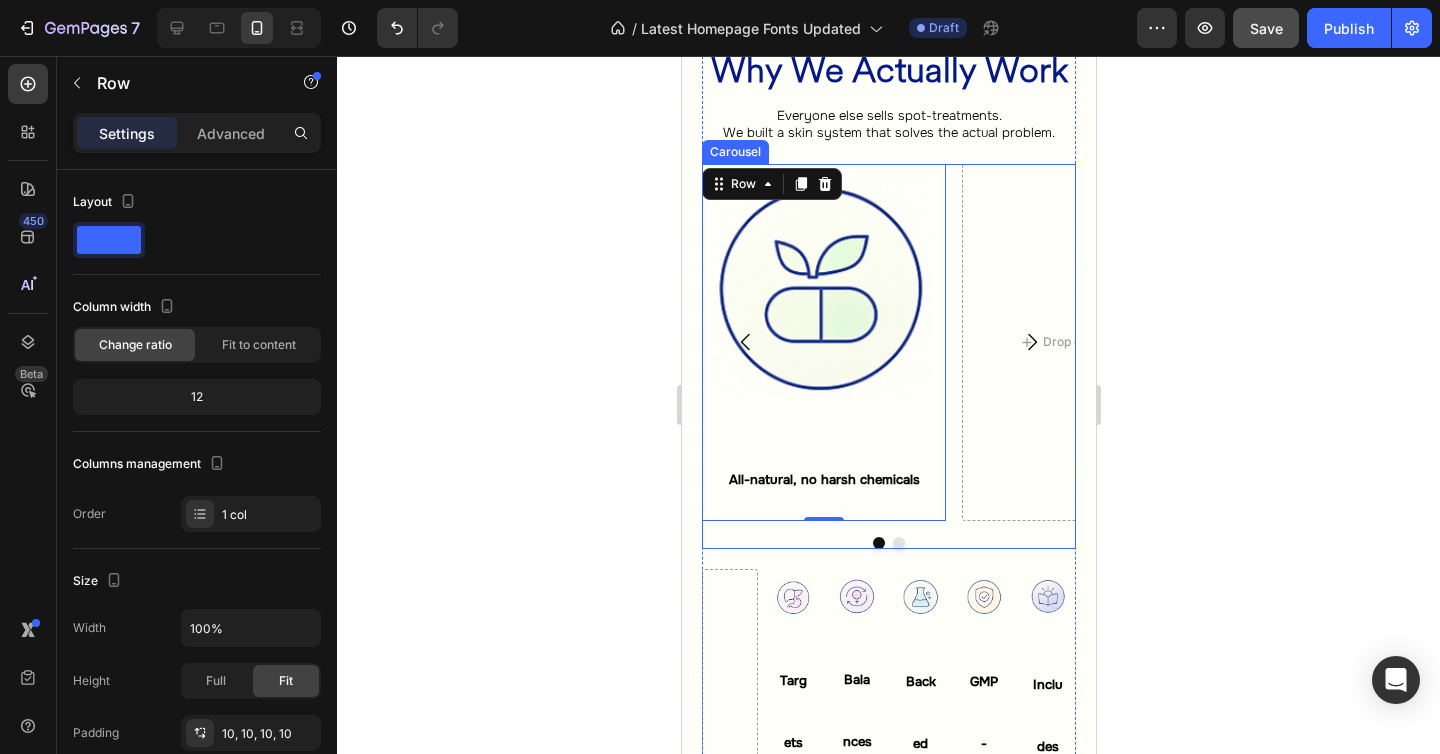 click at bounding box center [898, 543] 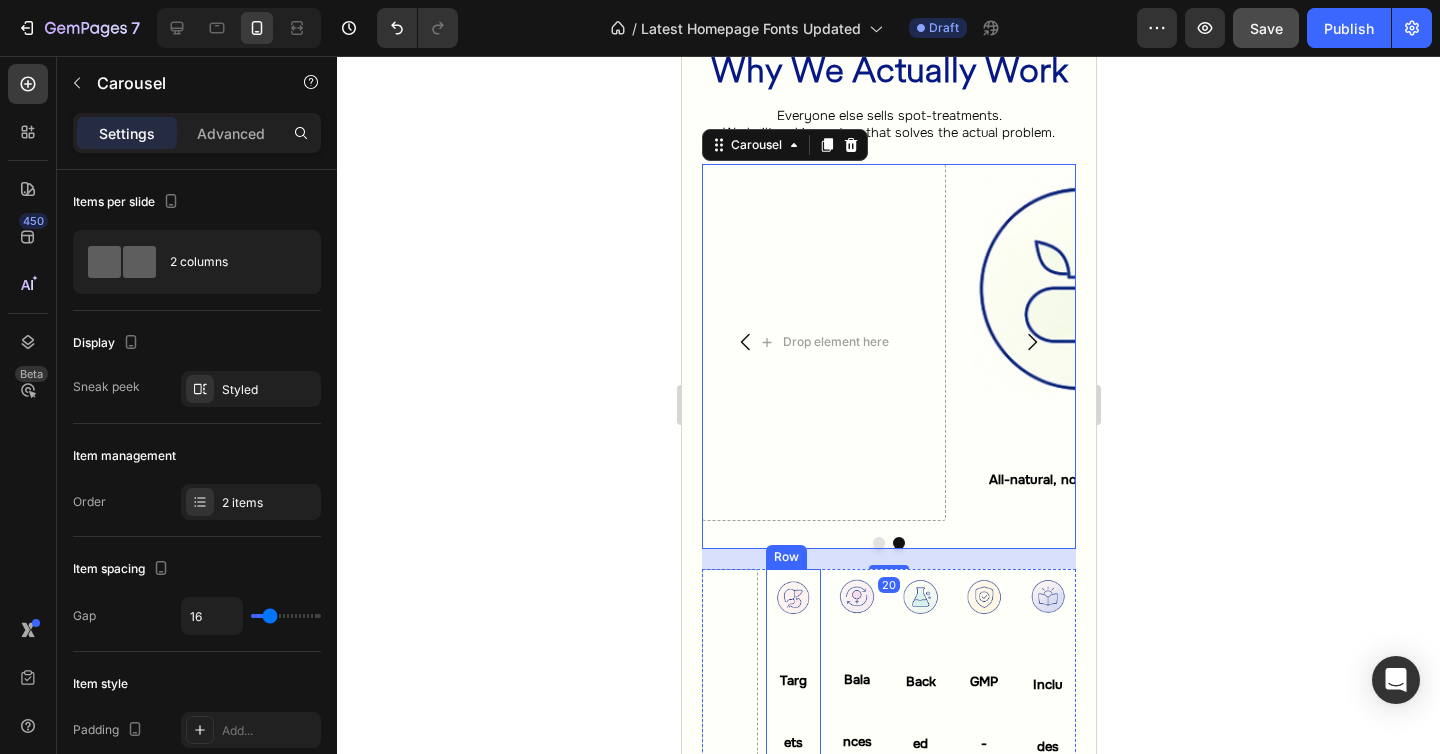 click on "Image Targets gut & liver health → detoxes root causes behind breakouts Heading Row" at bounding box center [793, 1152] 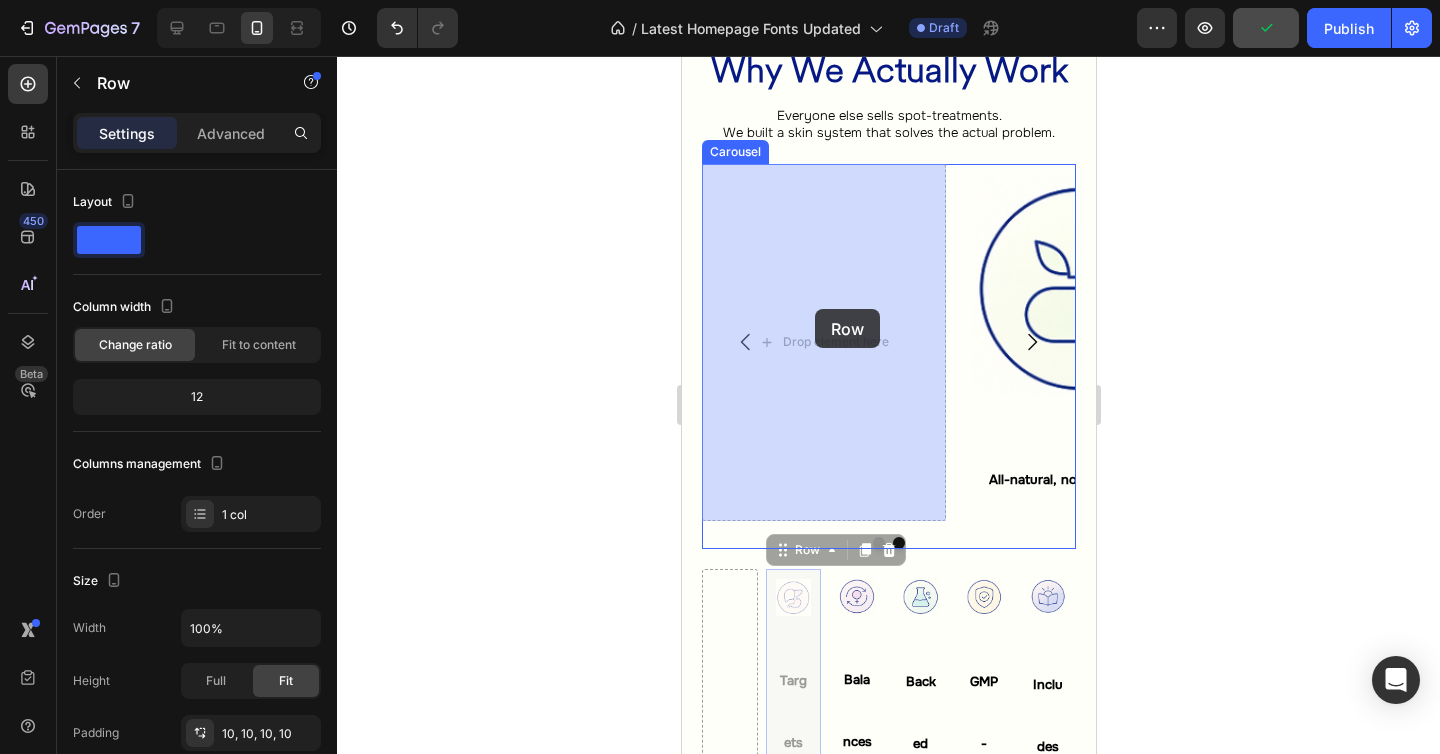 drag, startPoint x: 793, startPoint y: 549, endPoint x: 814, endPoint y: 308, distance: 241.91321 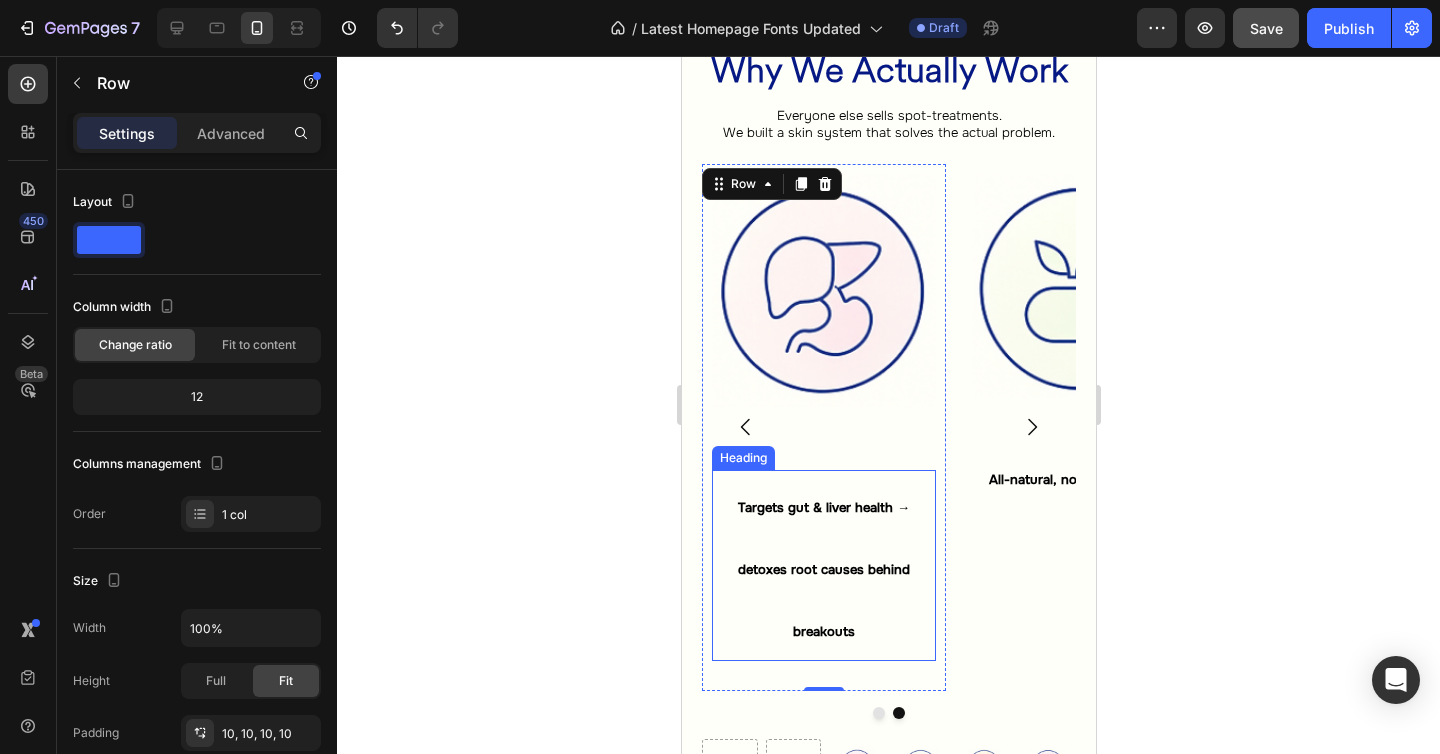 scroll, scrollTop: 4926, scrollLeft: 0, axis: vertical 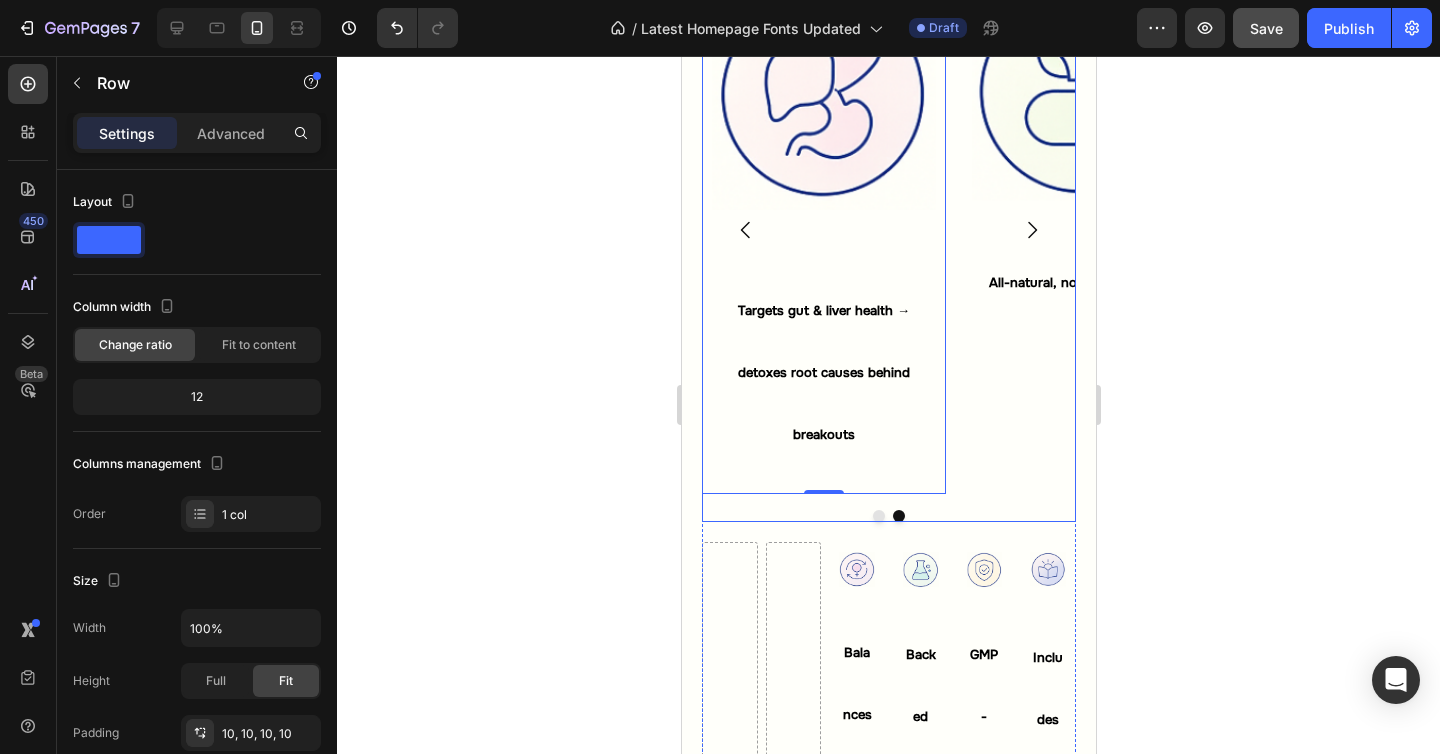 click on "Image ⁠⁠⁠⁠⁠⁠⁠ All-natural, no harsh chemicals Heading Row Image Targets gut & liver health → detoxes root causes behind breakouts Heading Row   0" at bounding box center [888, 230] 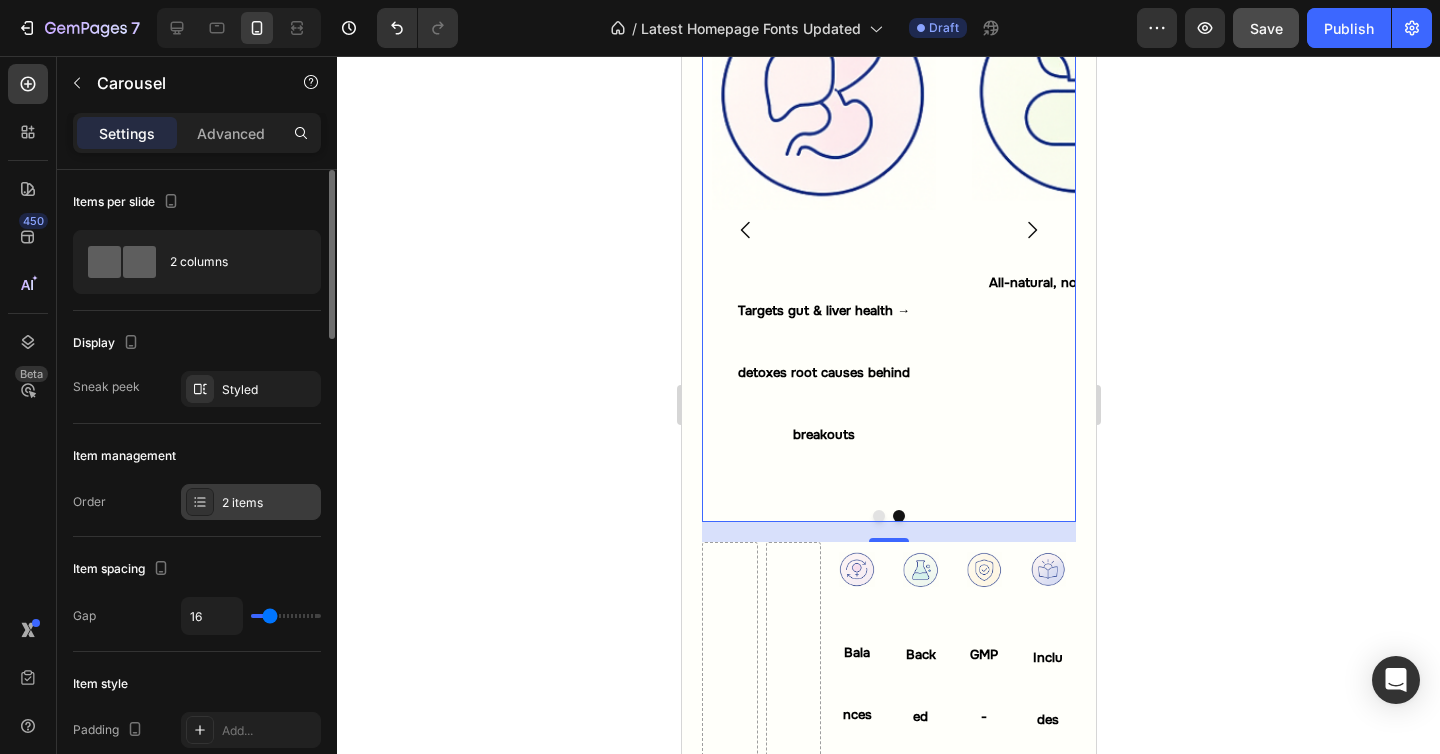 click on "2 items" at bounding box center [269, 503] 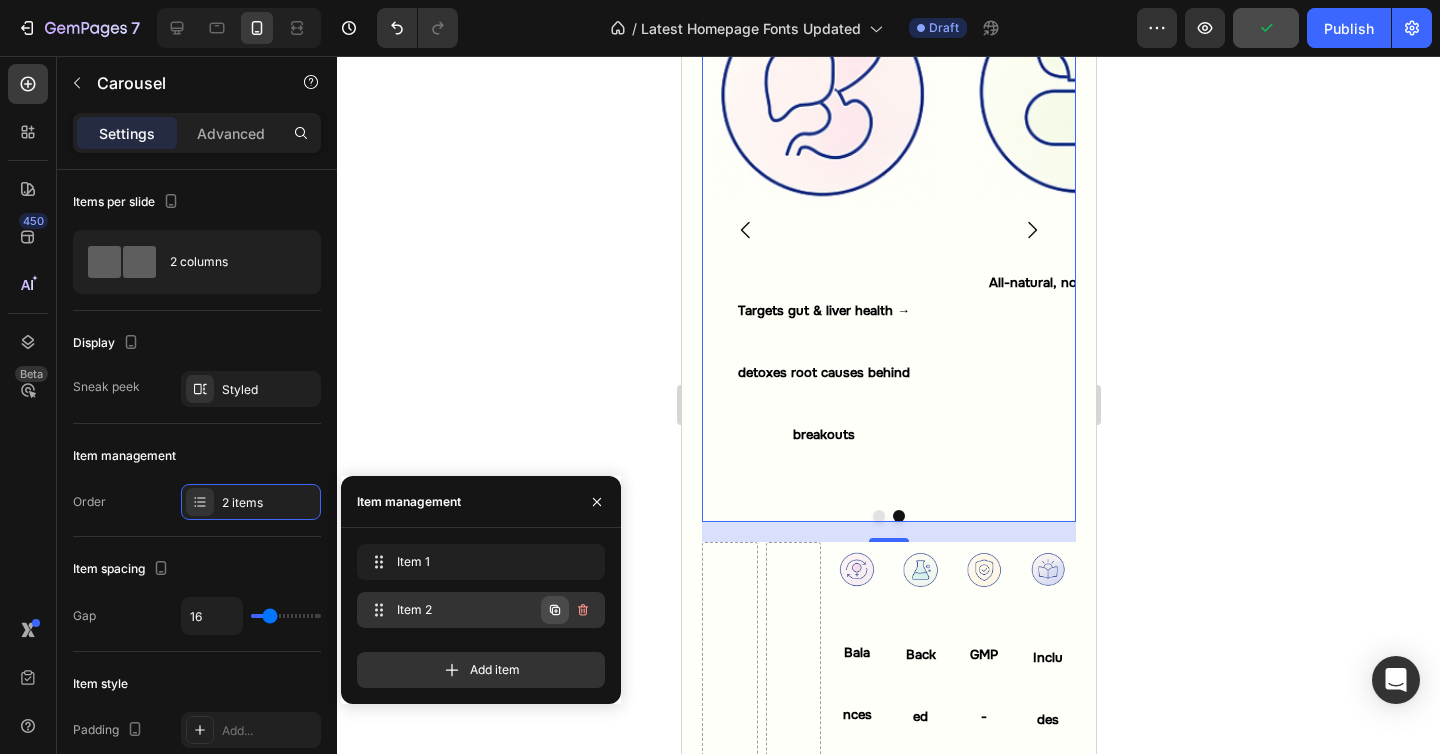 click 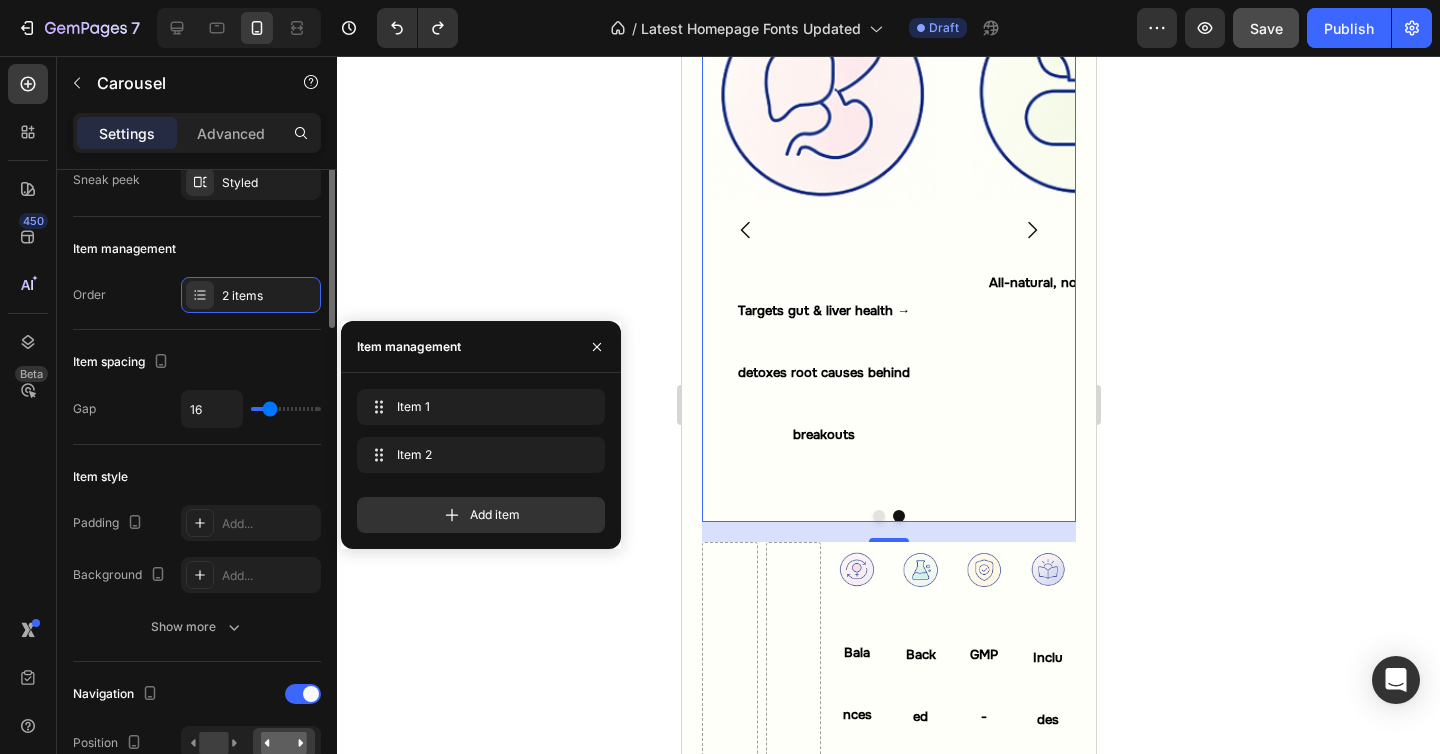 scroll, scrollTop: 0, scrollLeft: 0, axis: both 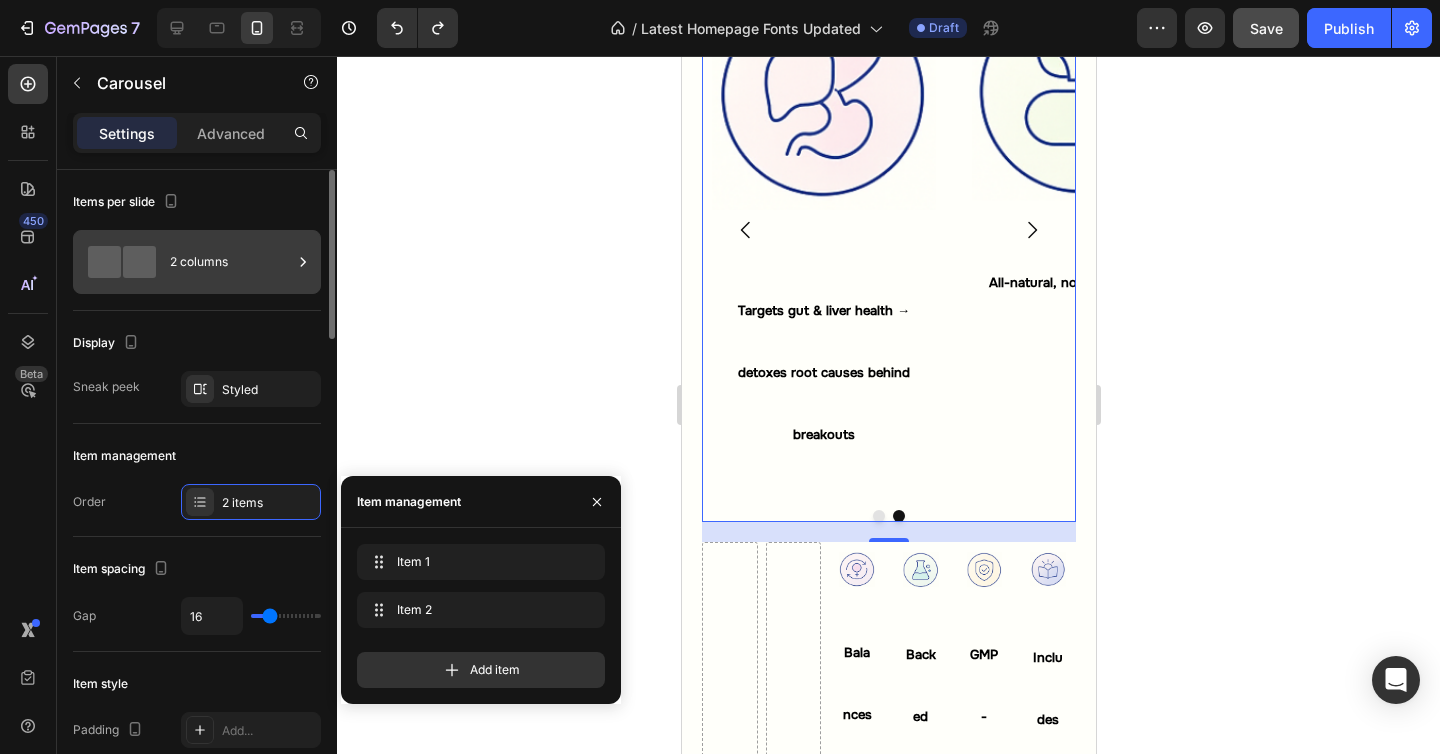 click on "2 columns" at bounding box center [231, 262] 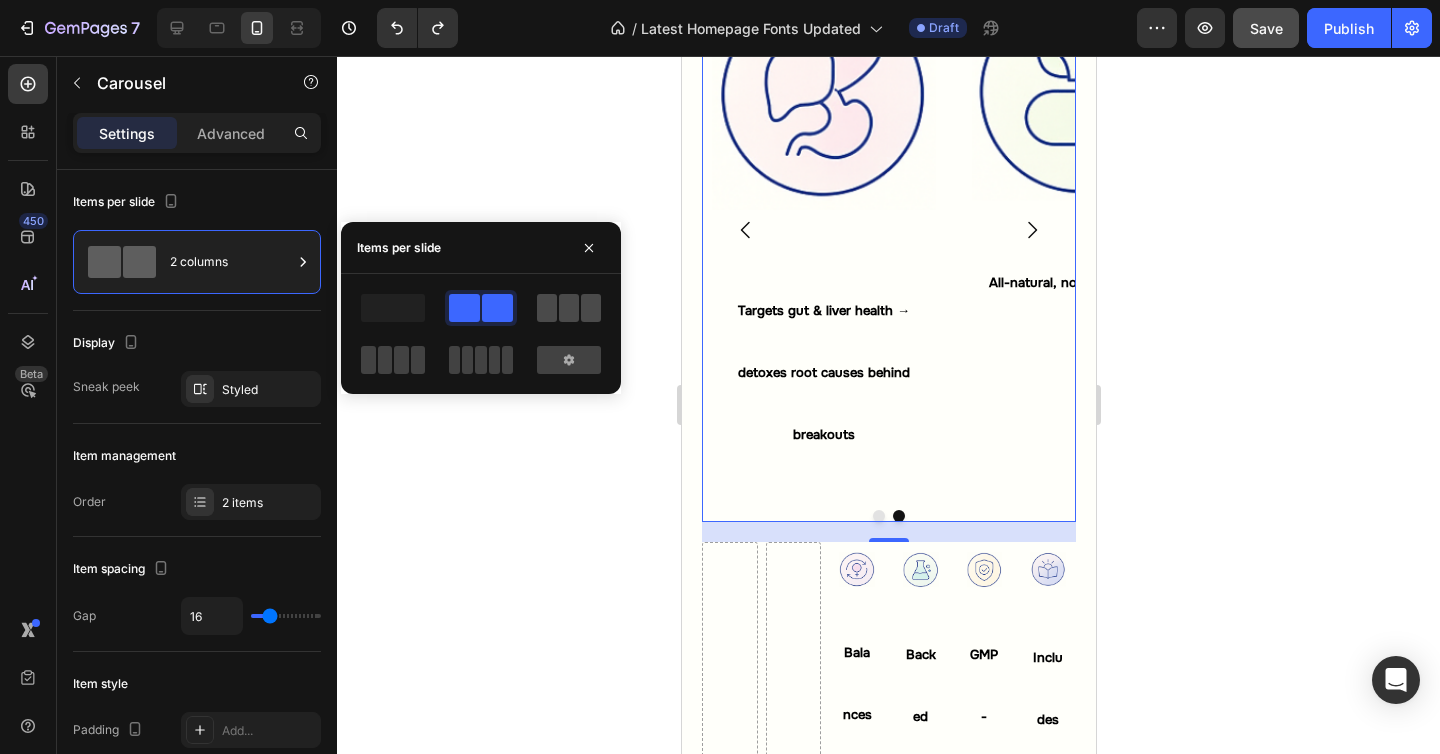 click 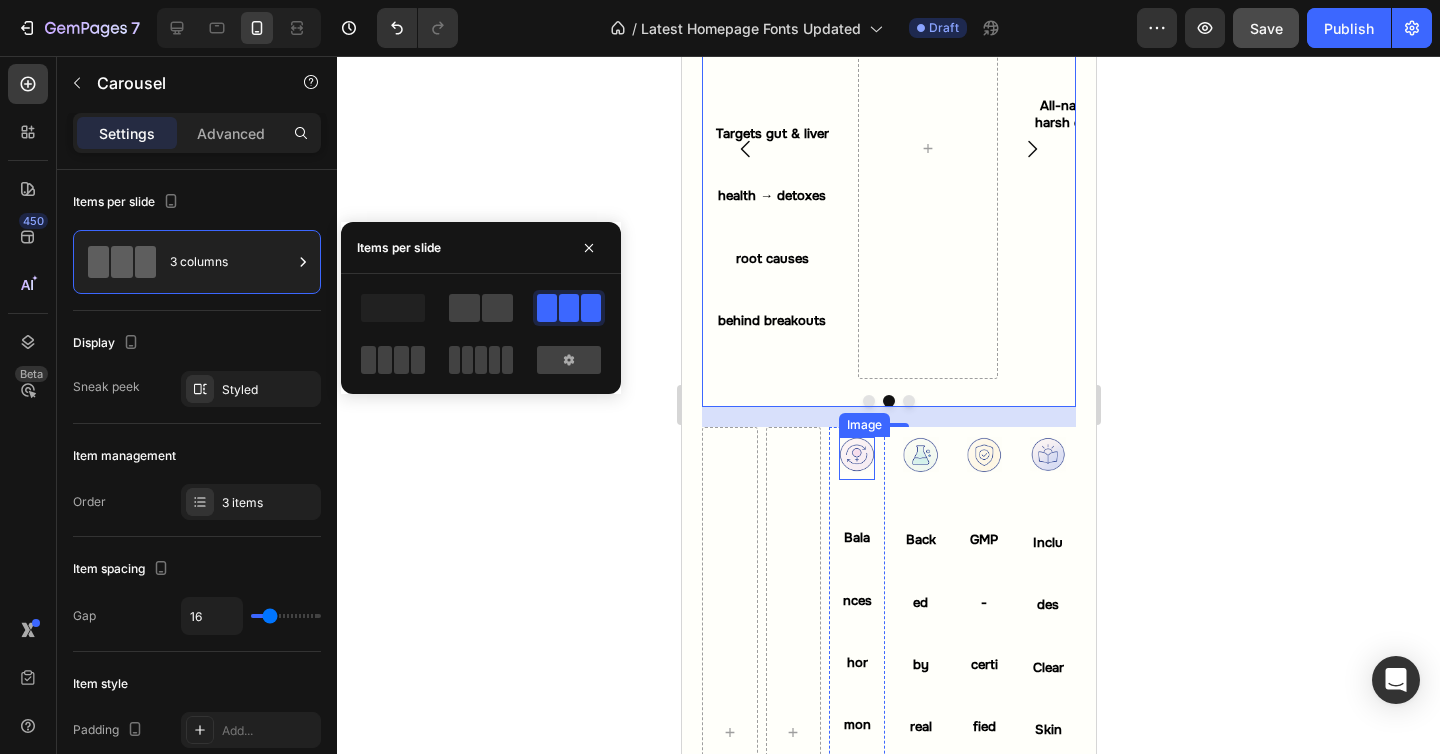 scroll, scrollTop: 4824, scrollLeft: 0, axis: vertical 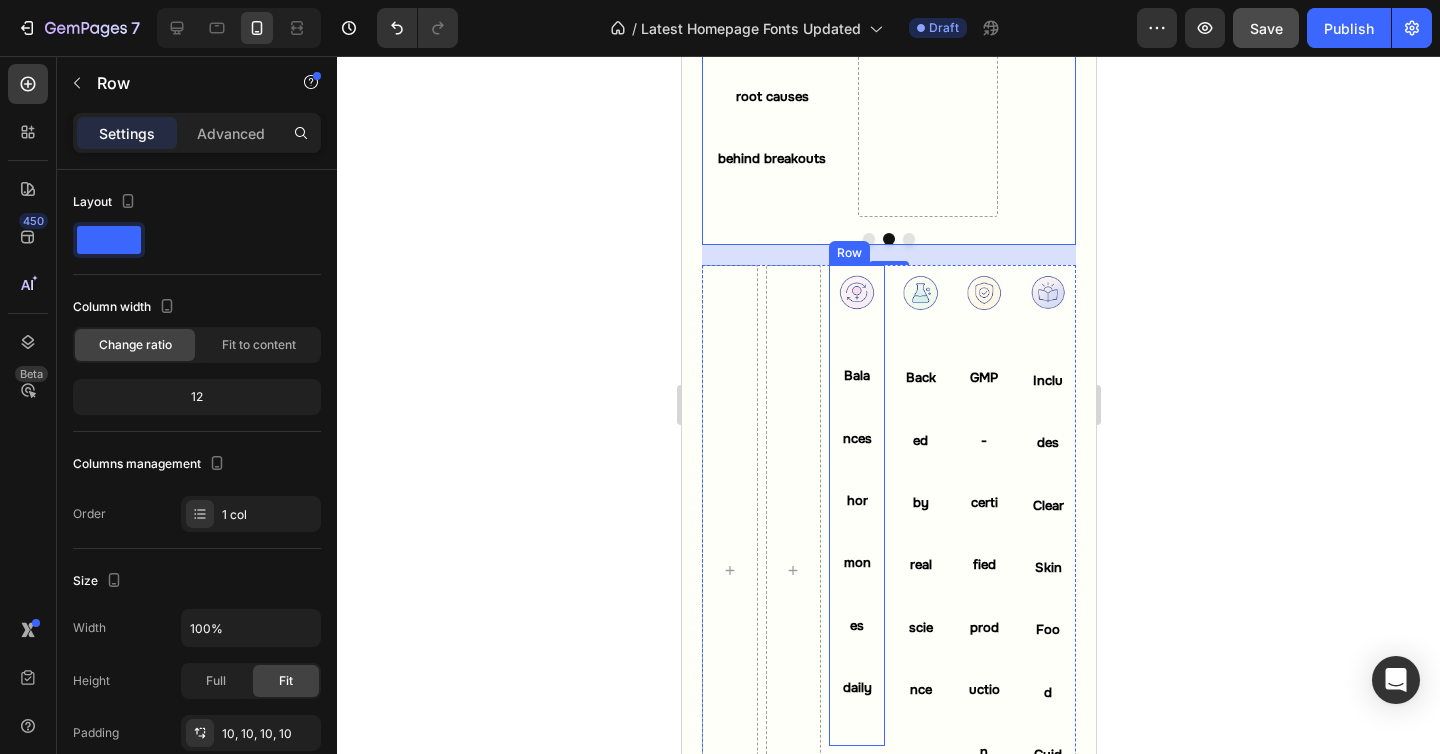 click on "Image Balances hormones daily Heading" at bounding box center (856, 505) 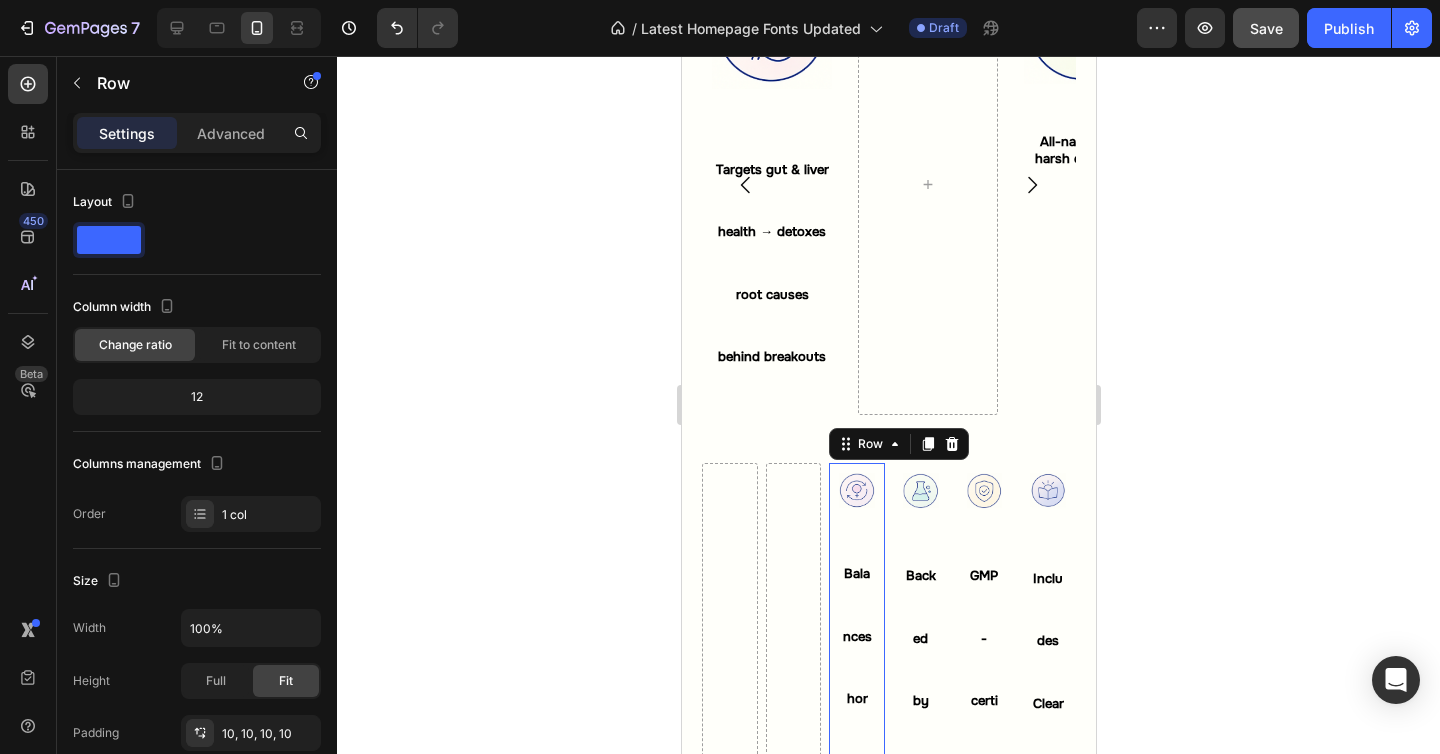 scroll, scrollTop: 4598, scrollLeft: 0, axis: vertical 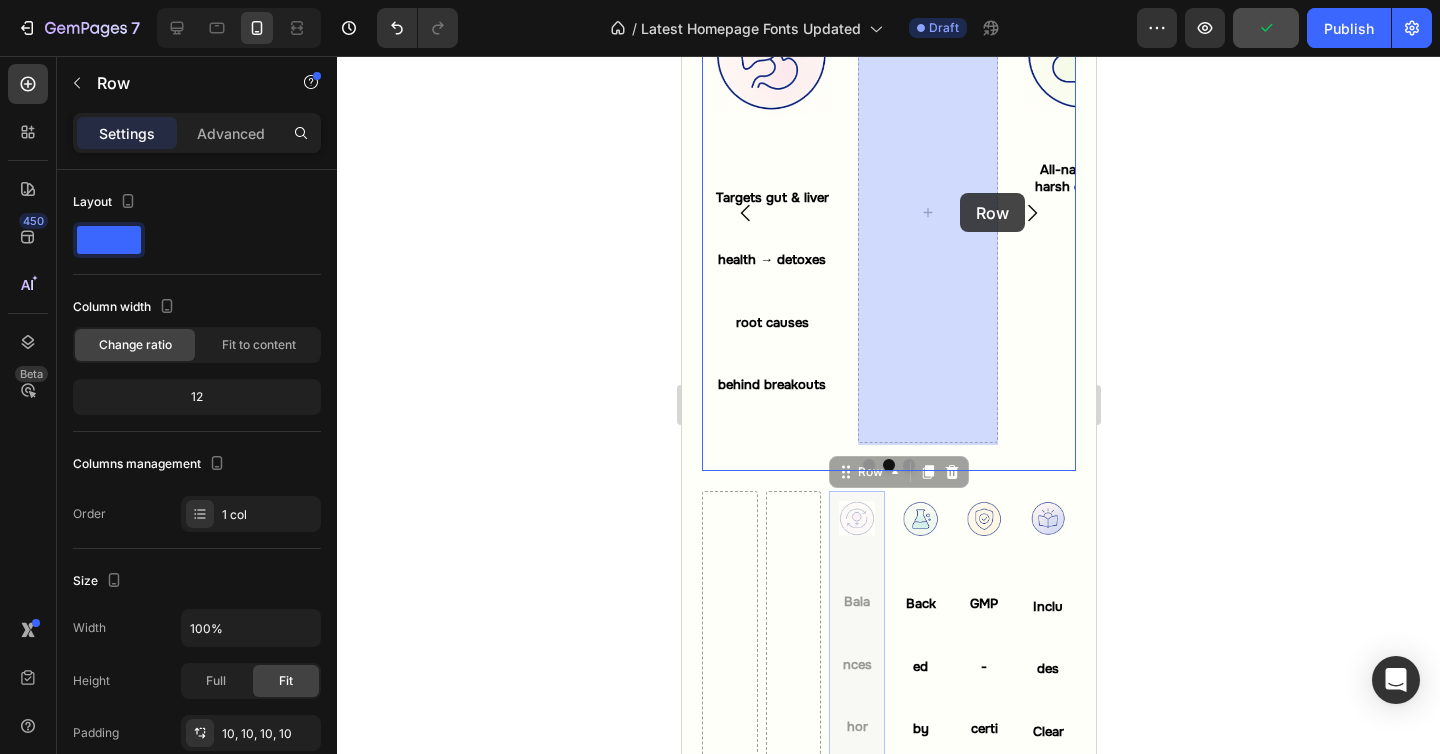 drag, startPoint x: 884, startPoint y: 472, endPoint x: 959, endPoint y: 190, distance: 291.803 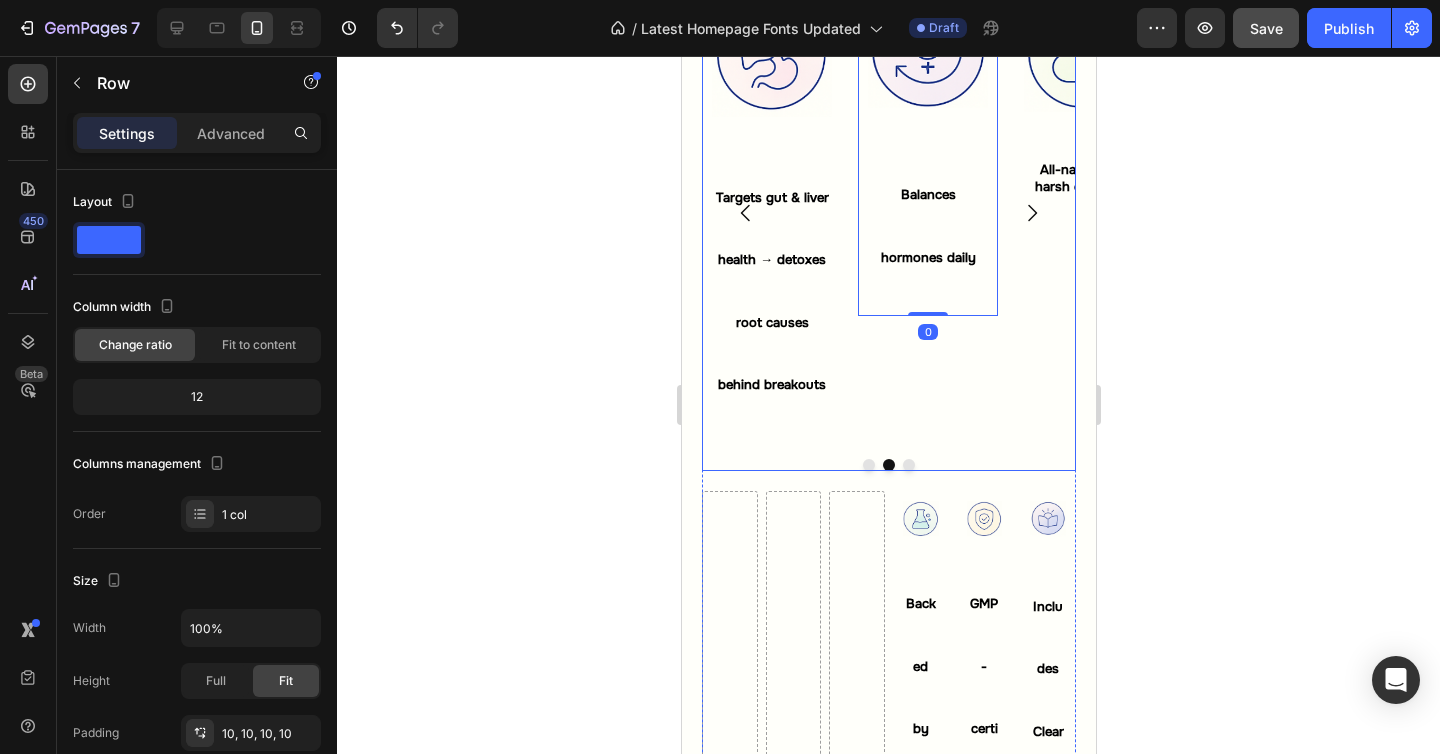 scroll, scrollTop: 4350, scrollLeft: 0, axis: vertical 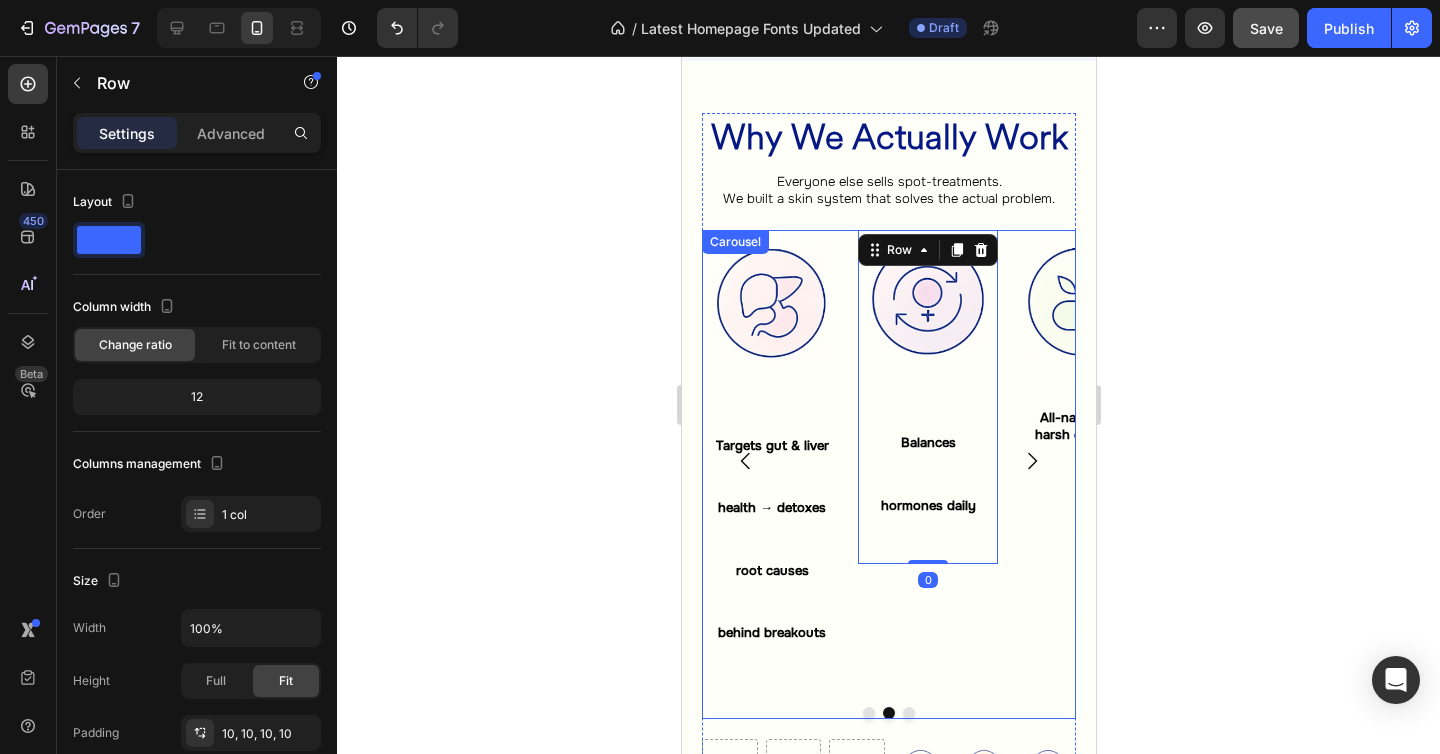 click on "Targets gut & liver health → detoxes root causes behind breakouts" at bounding box center [771, 534] 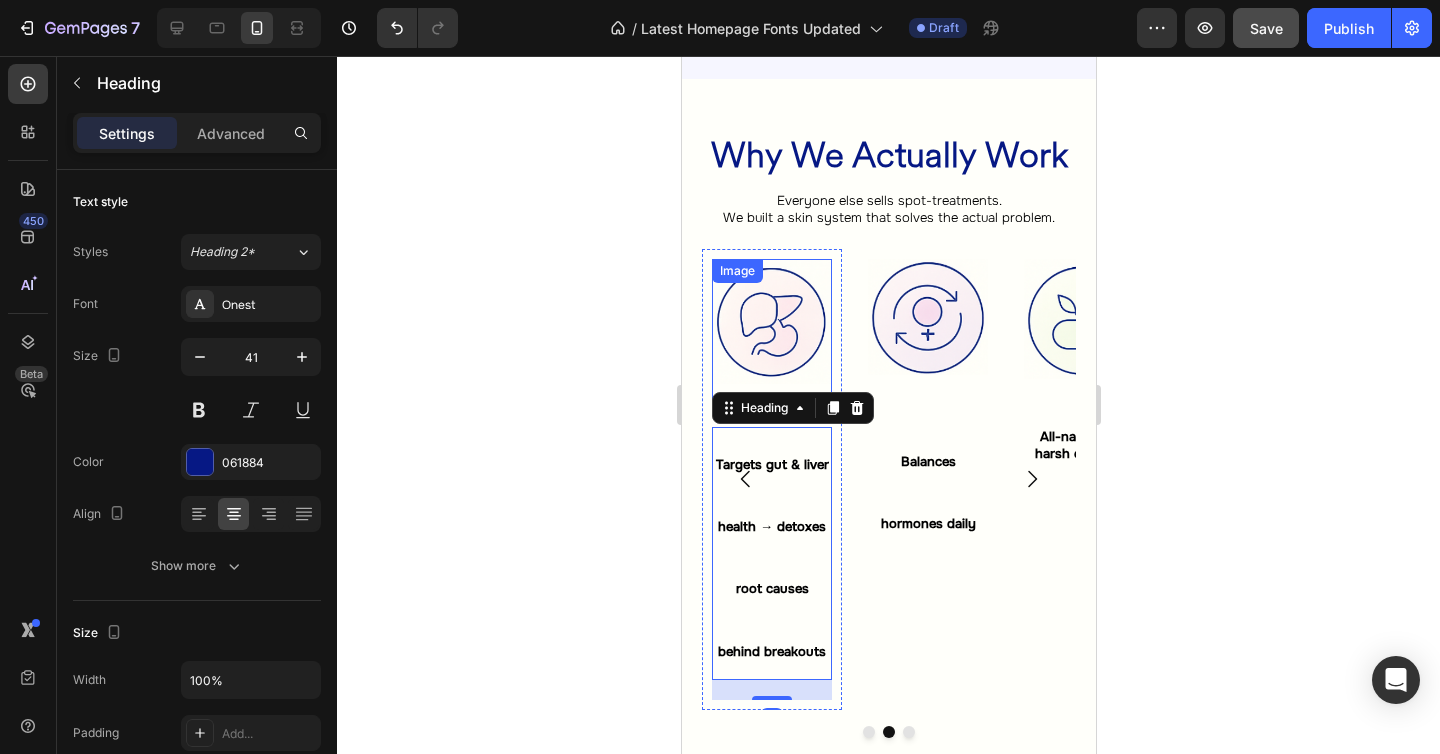 scroll, scrollTop: 4653, scrollLeft: 0, axis: vertical 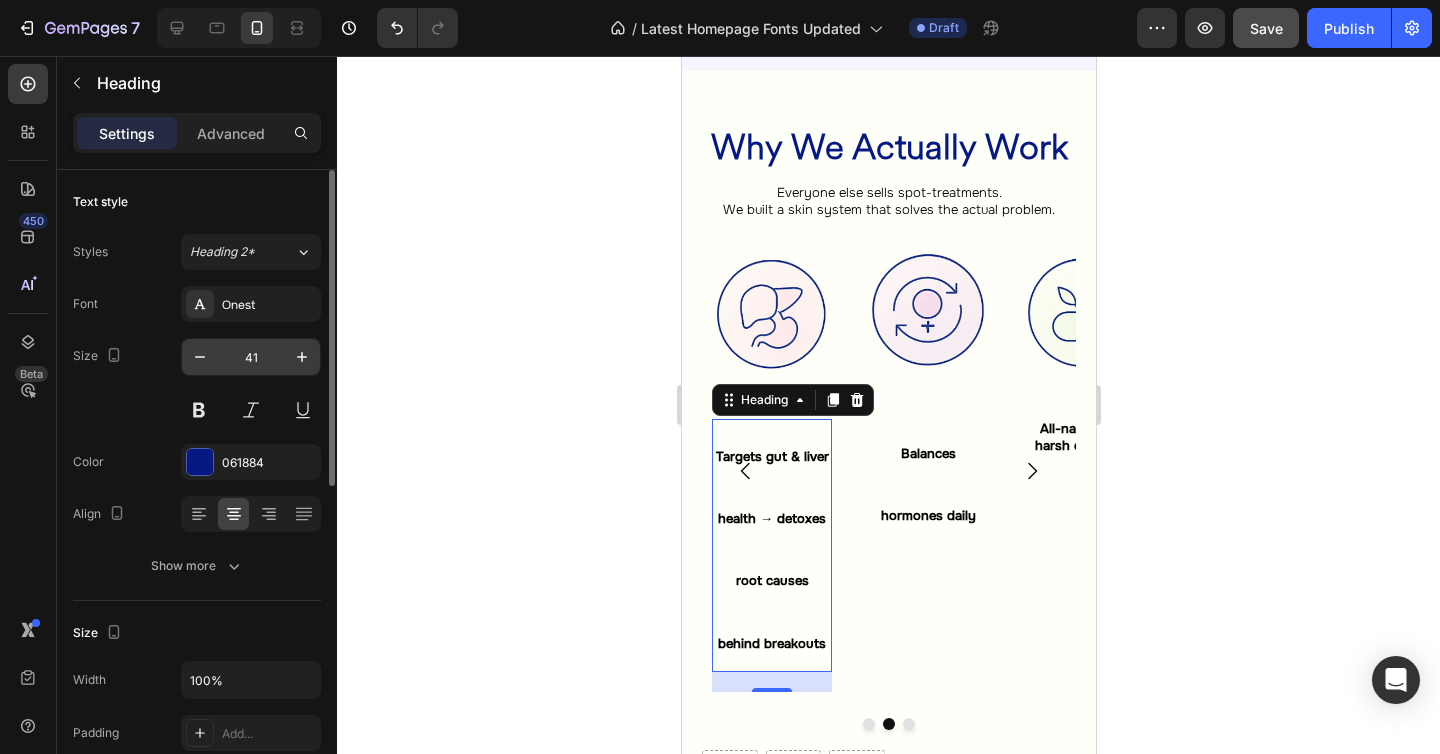 click on "41" at bounding box center (251, 357) 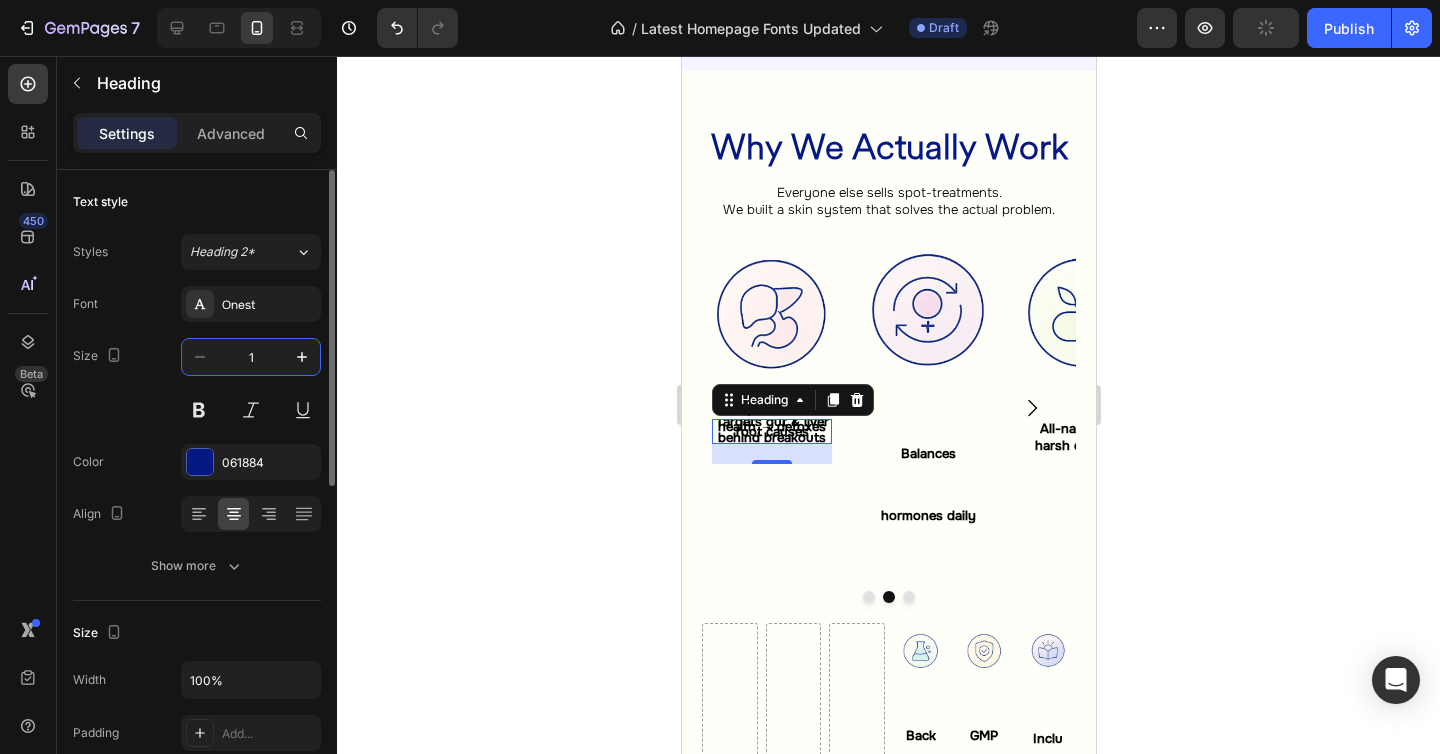 type on "13" 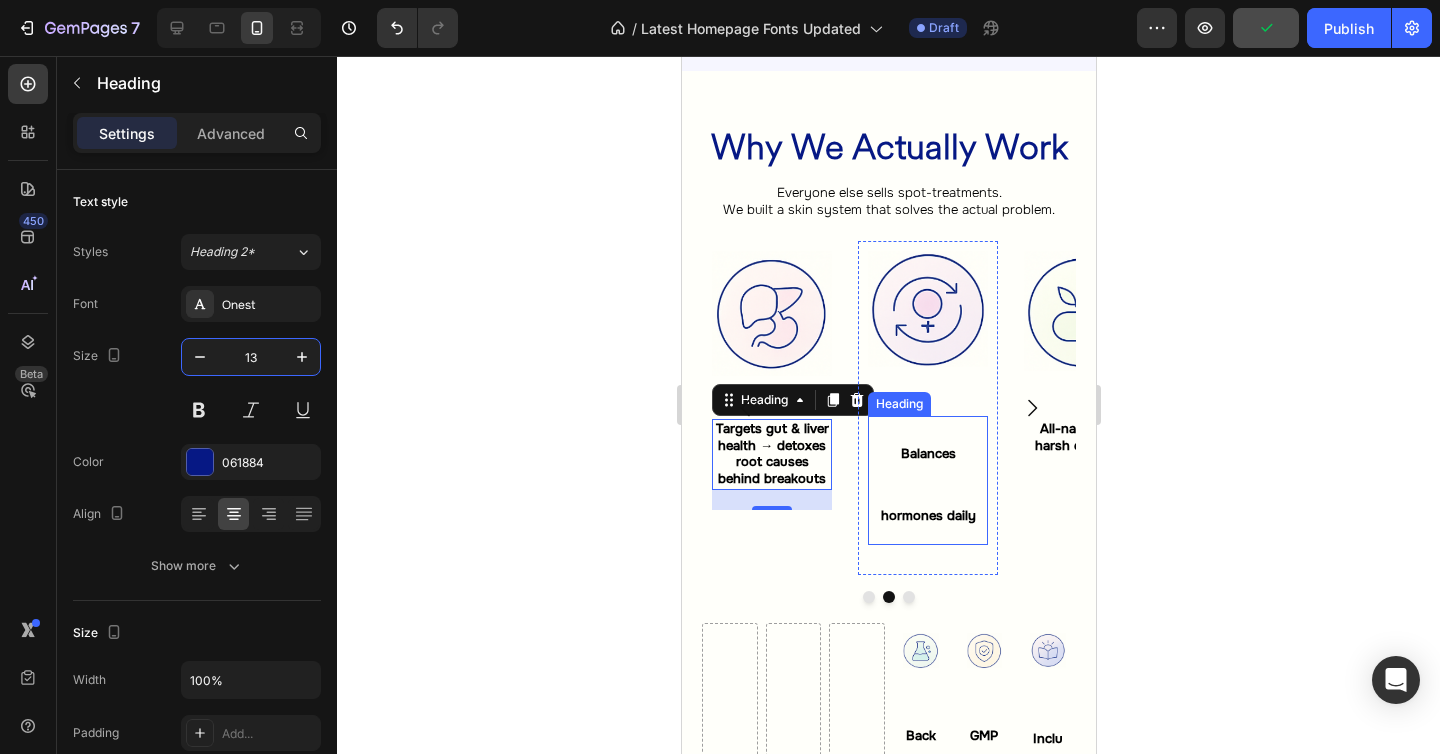 click on "Balances hormones daily" at bounding box center (927, 484) 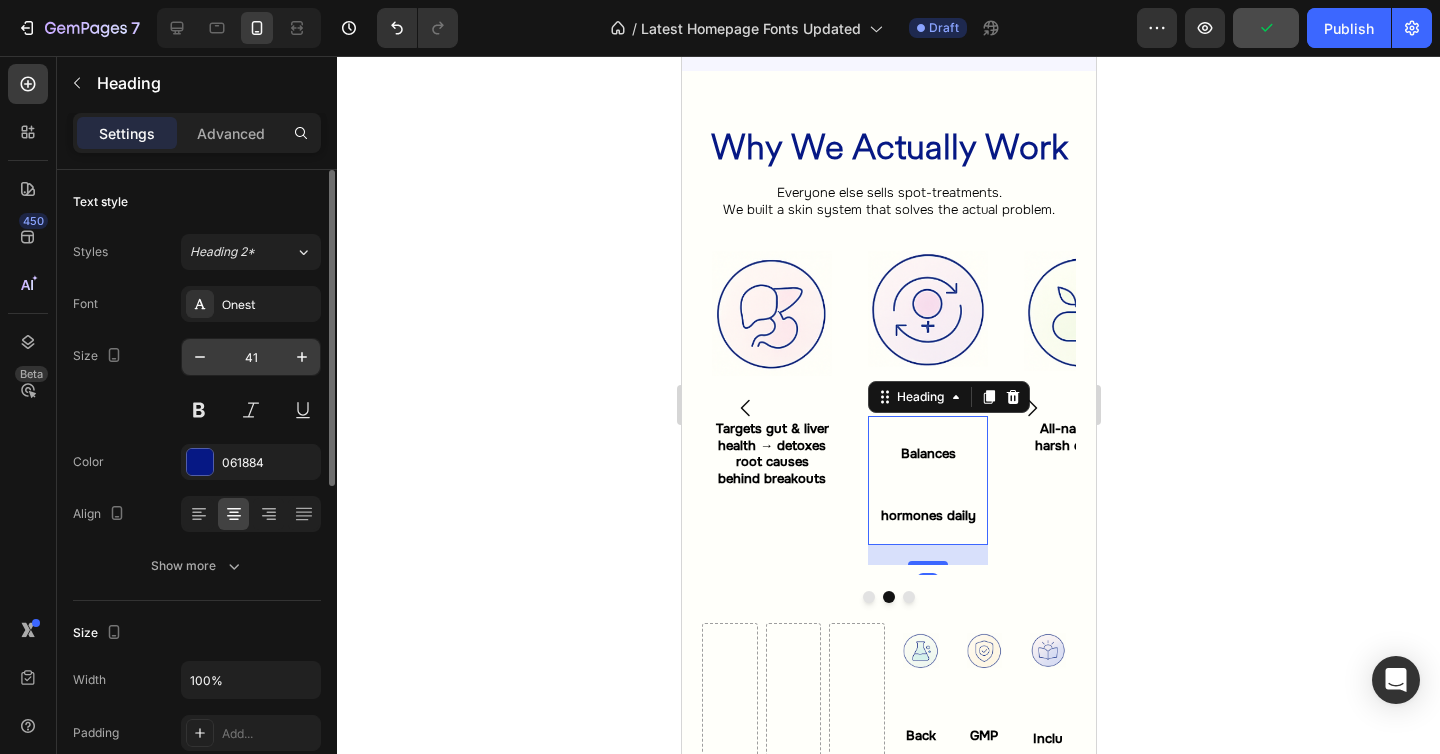 click on "41" at bounding box center [251, 357] 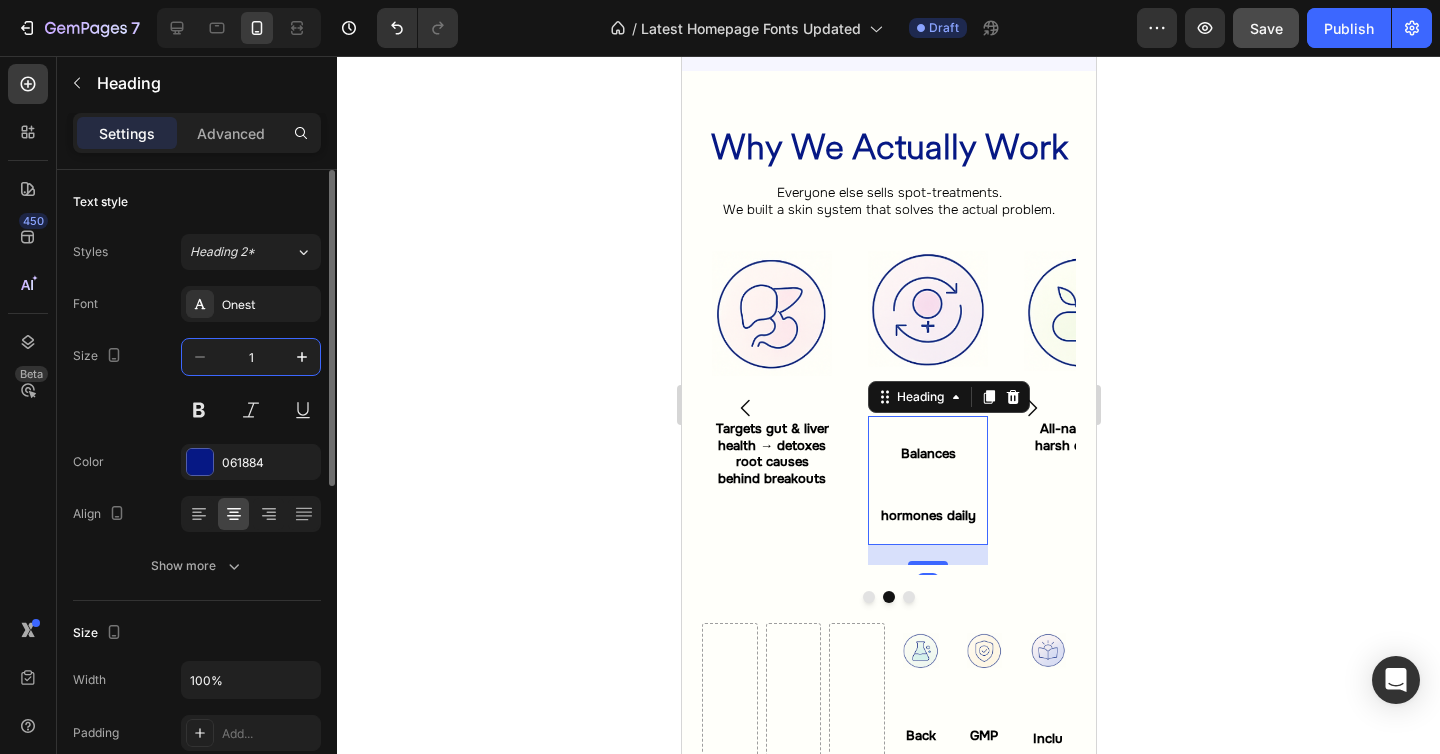 type on "13" 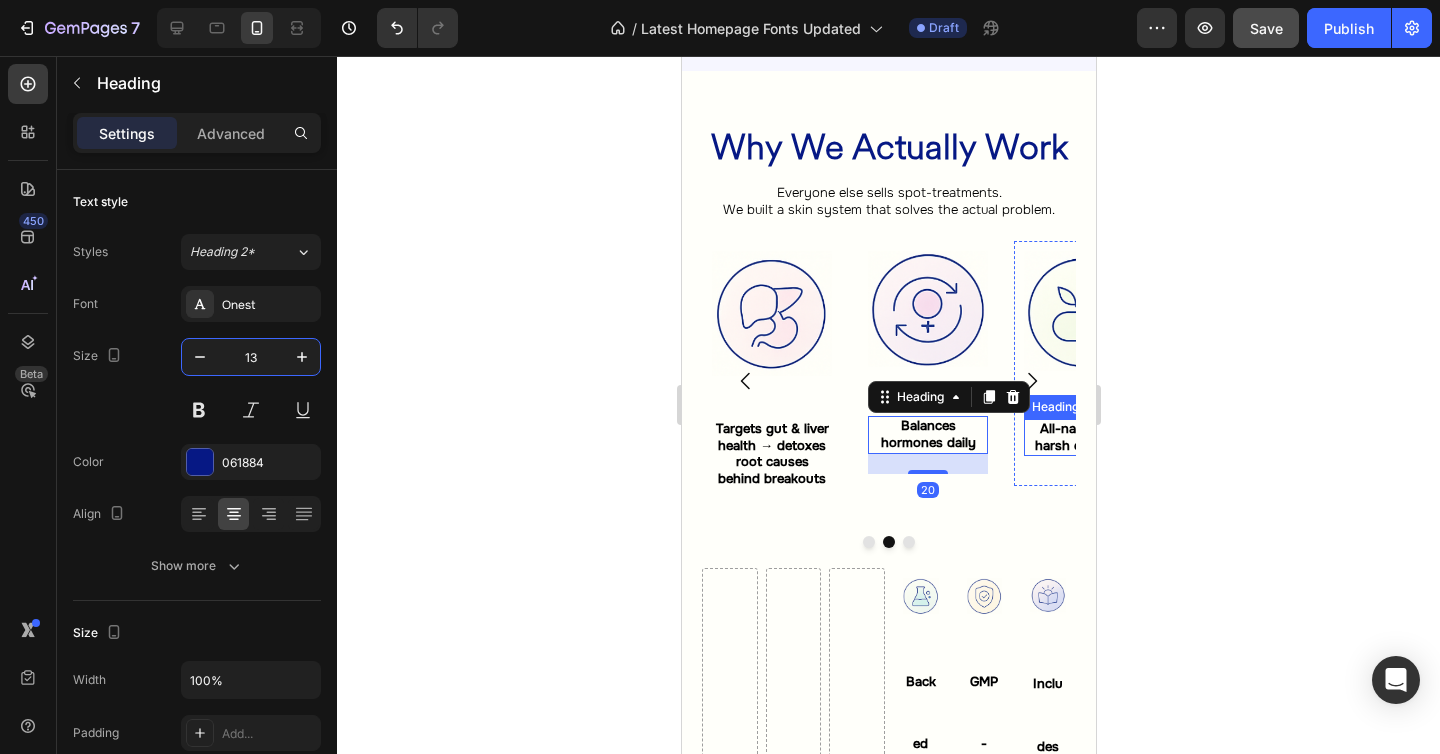 click on "All-natural, no harsh chemicals" at bounding box center (1083, 437) 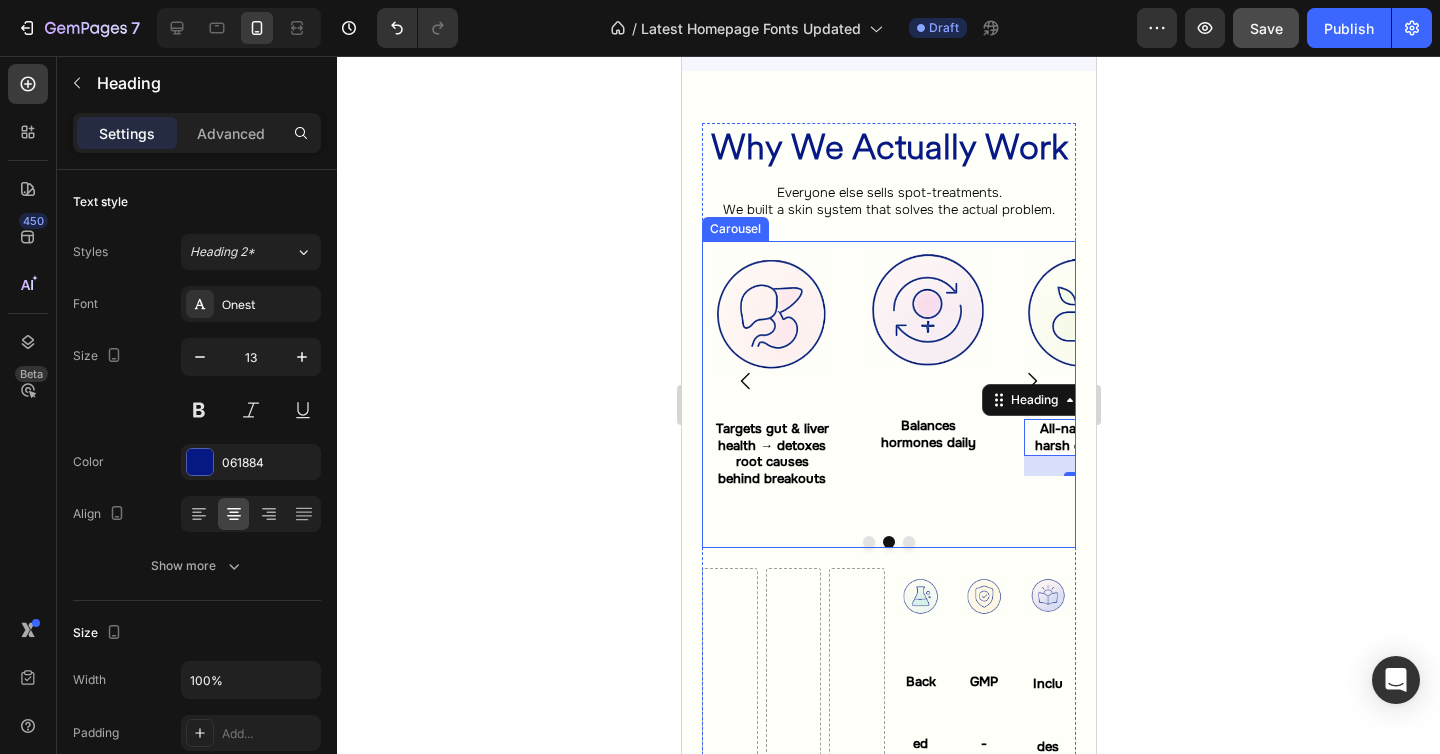 click 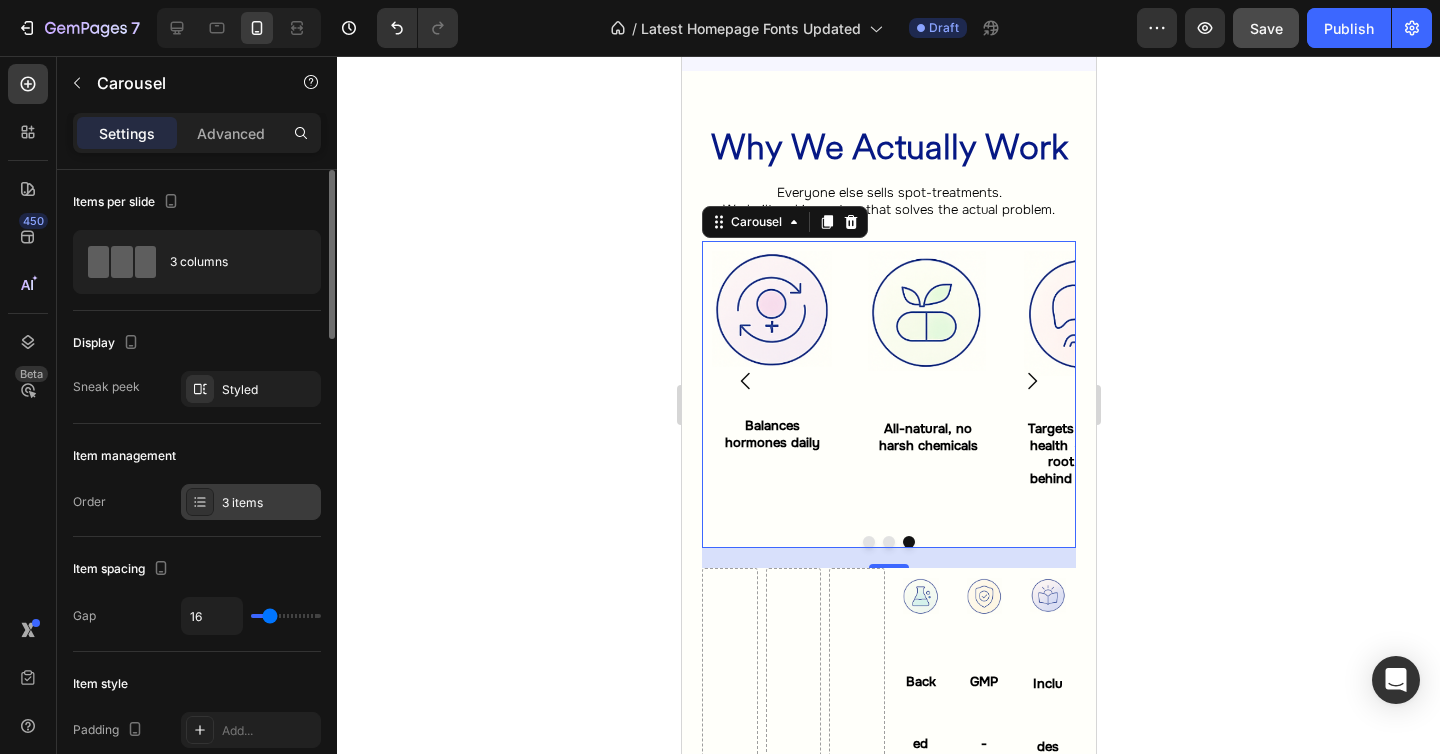 click on "3 items" at bounding box center (251, 502) 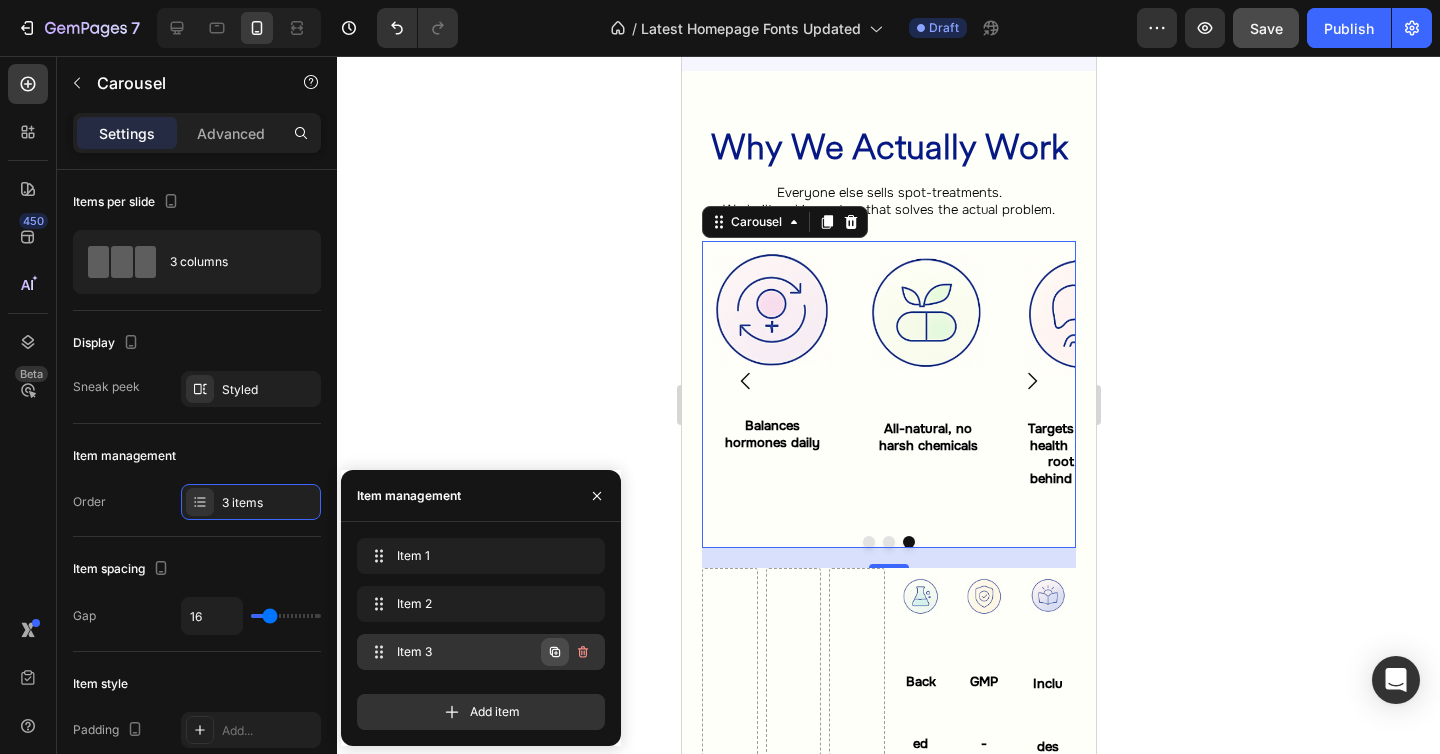 click 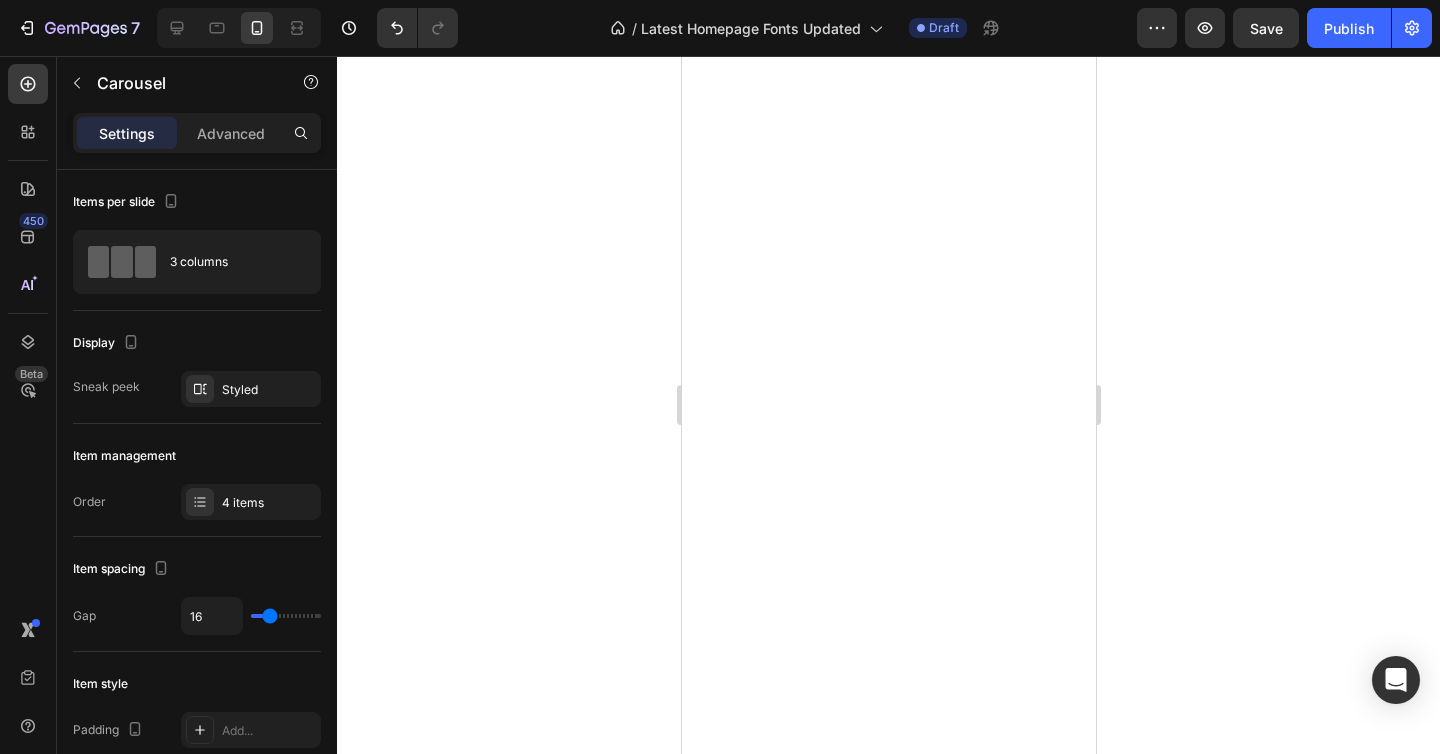 scroll, scrollTop: 0, scrollLeft: 0, axis: both 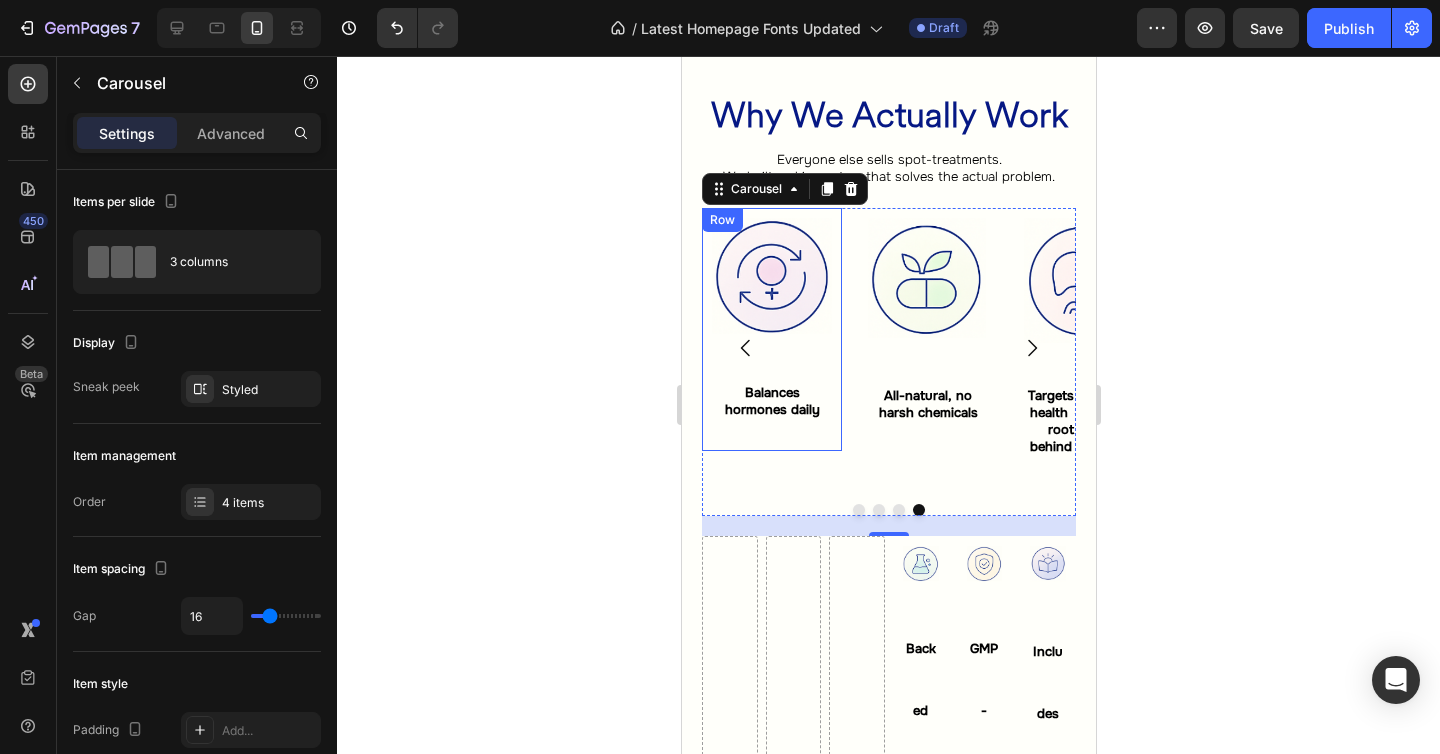 click on "Image Balances hormones daily Heading" at bounding box center [771, 329] 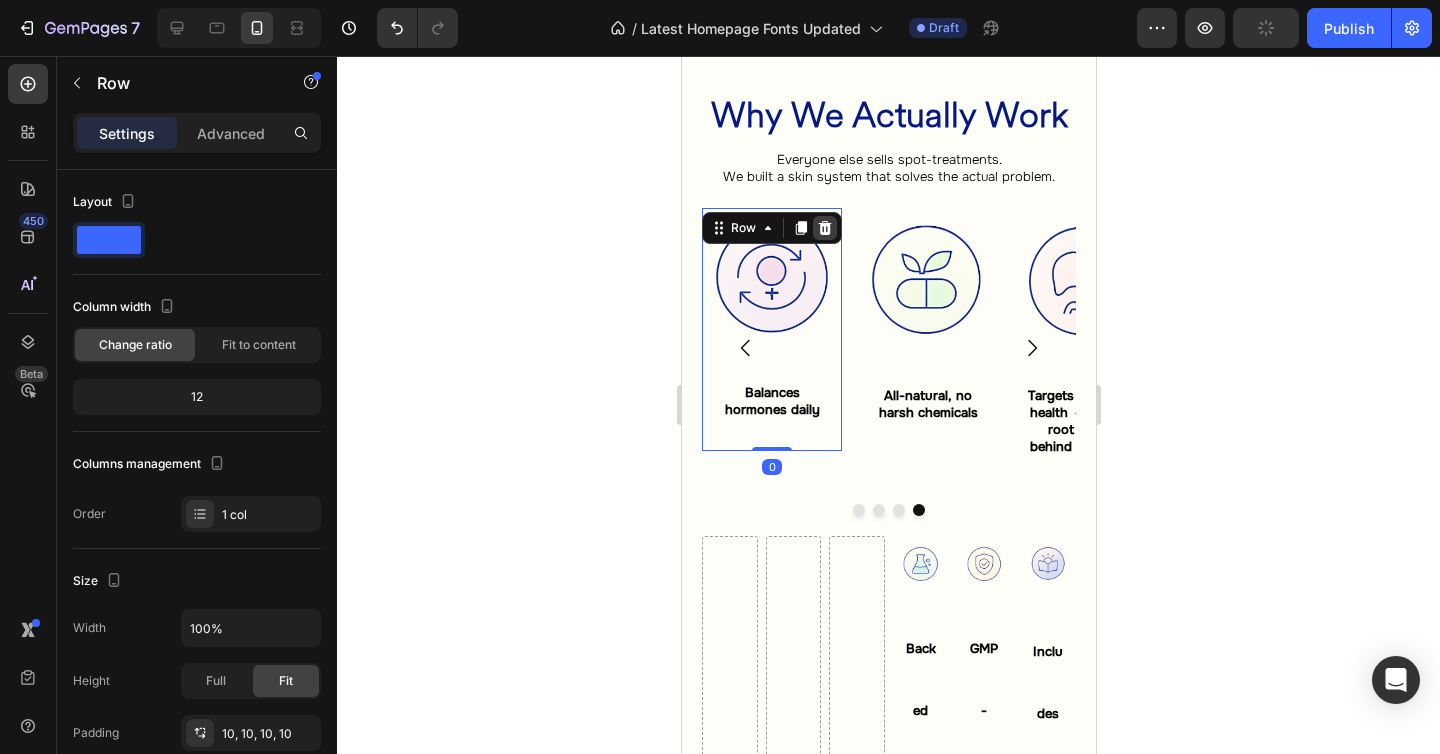 click 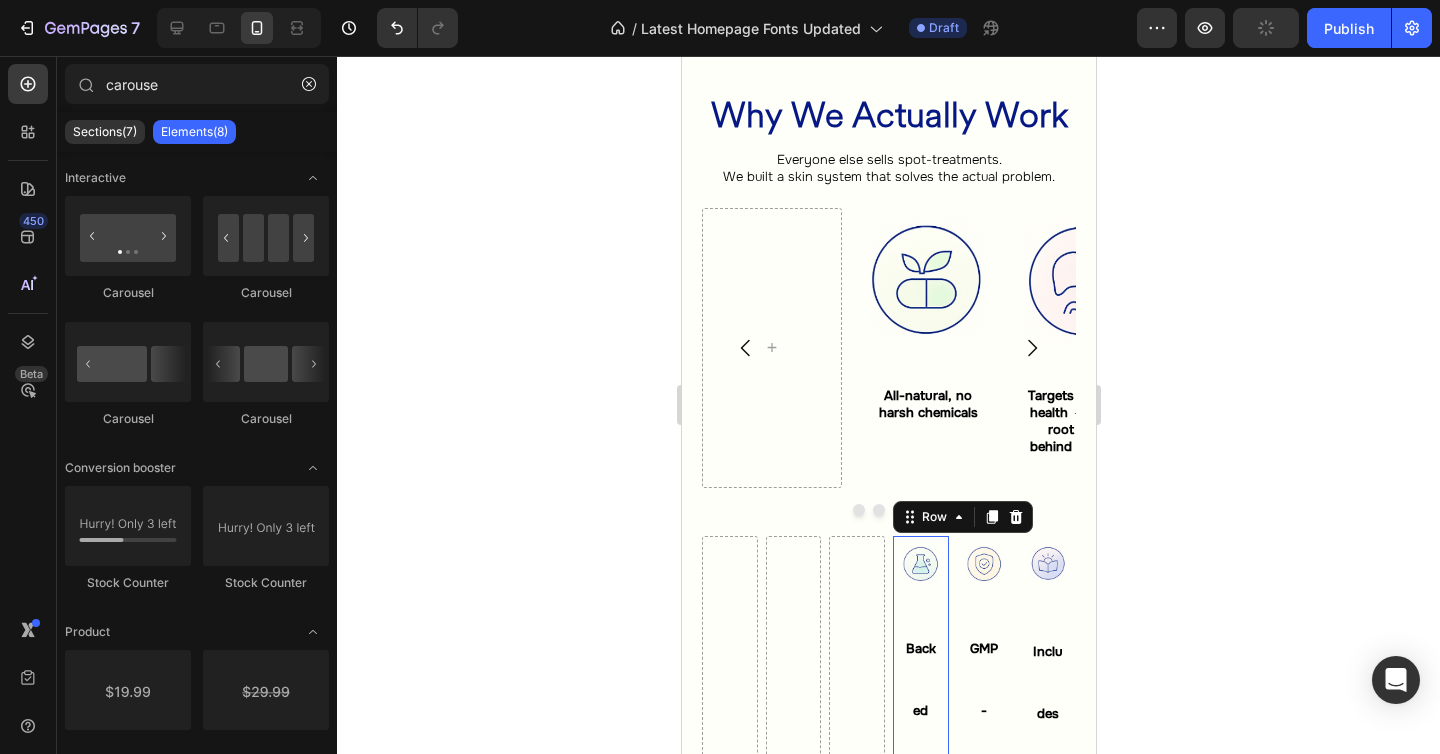 click on "Image Backed by real science Heading" at bounding box center (920, 777) 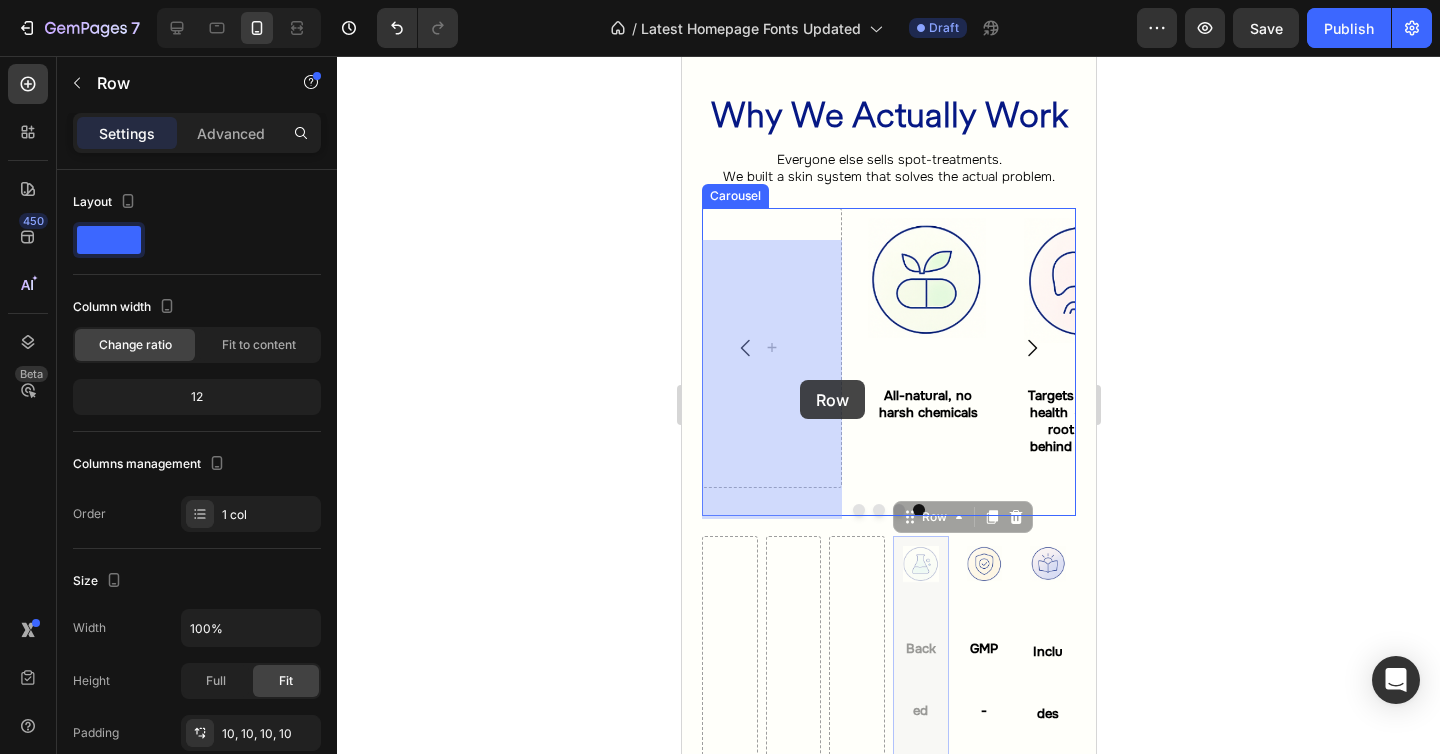 drag, startPoint x: 939, startPoint y: 552, endPoint x: 799, endPoint y: 380, distance: 221.77466 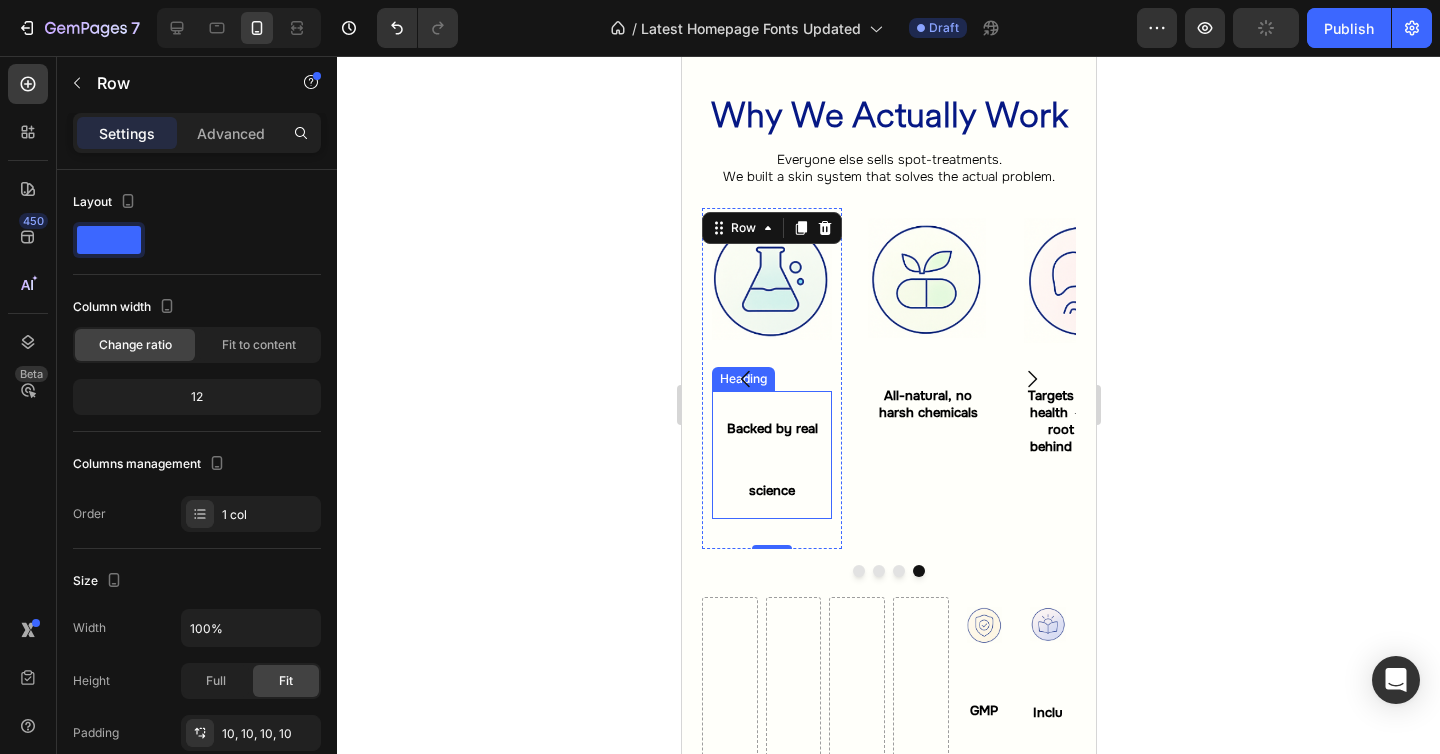 click on "Backed by real science" at bounding box center (771, 455) 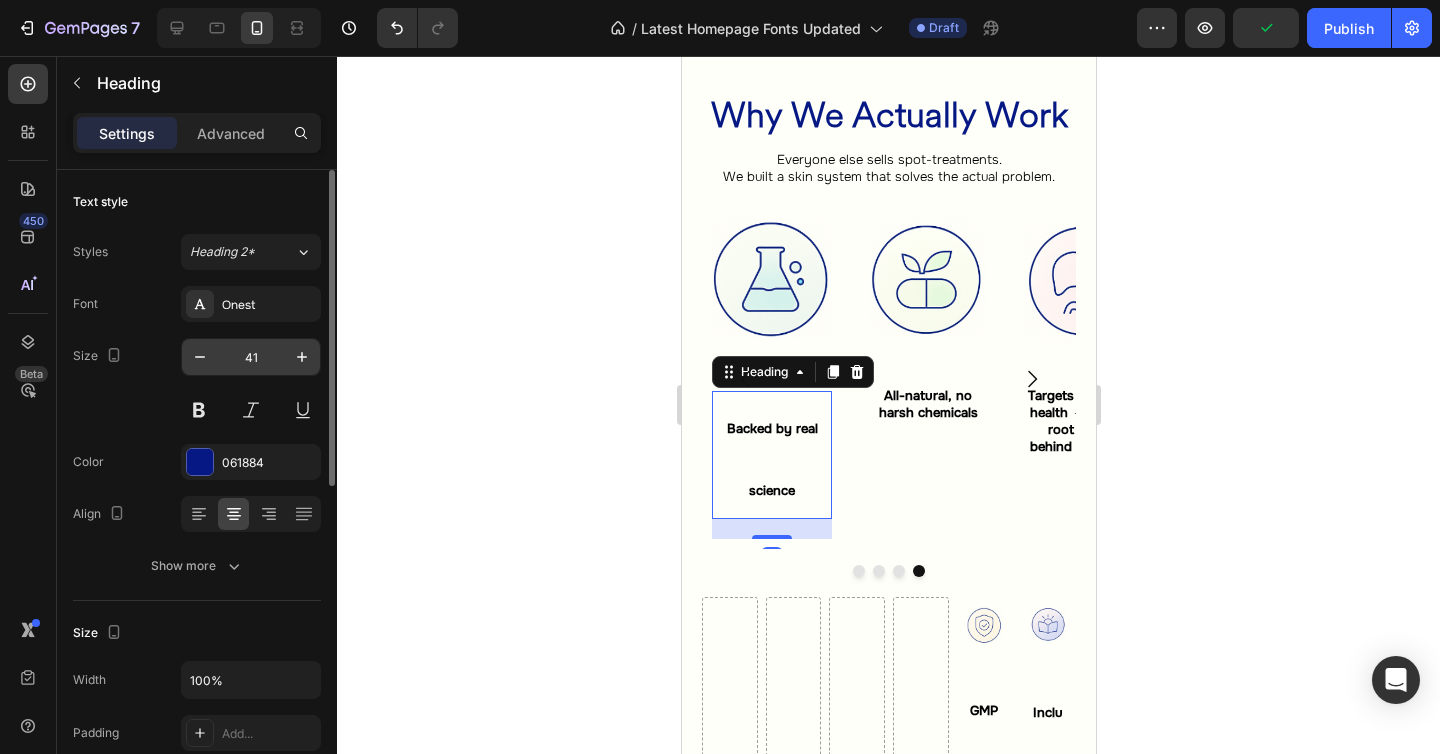 click on "41" at bounding box center (251, 357) 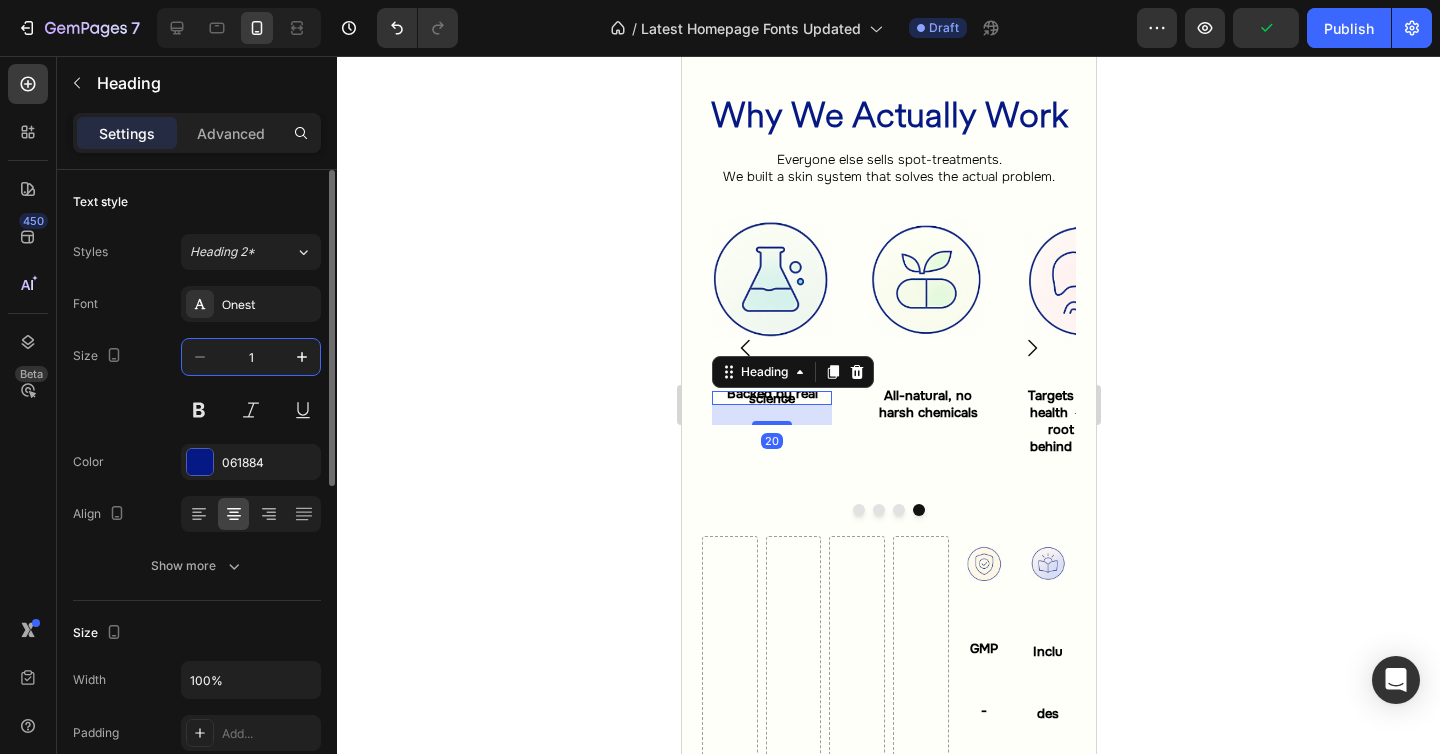 type on "13" 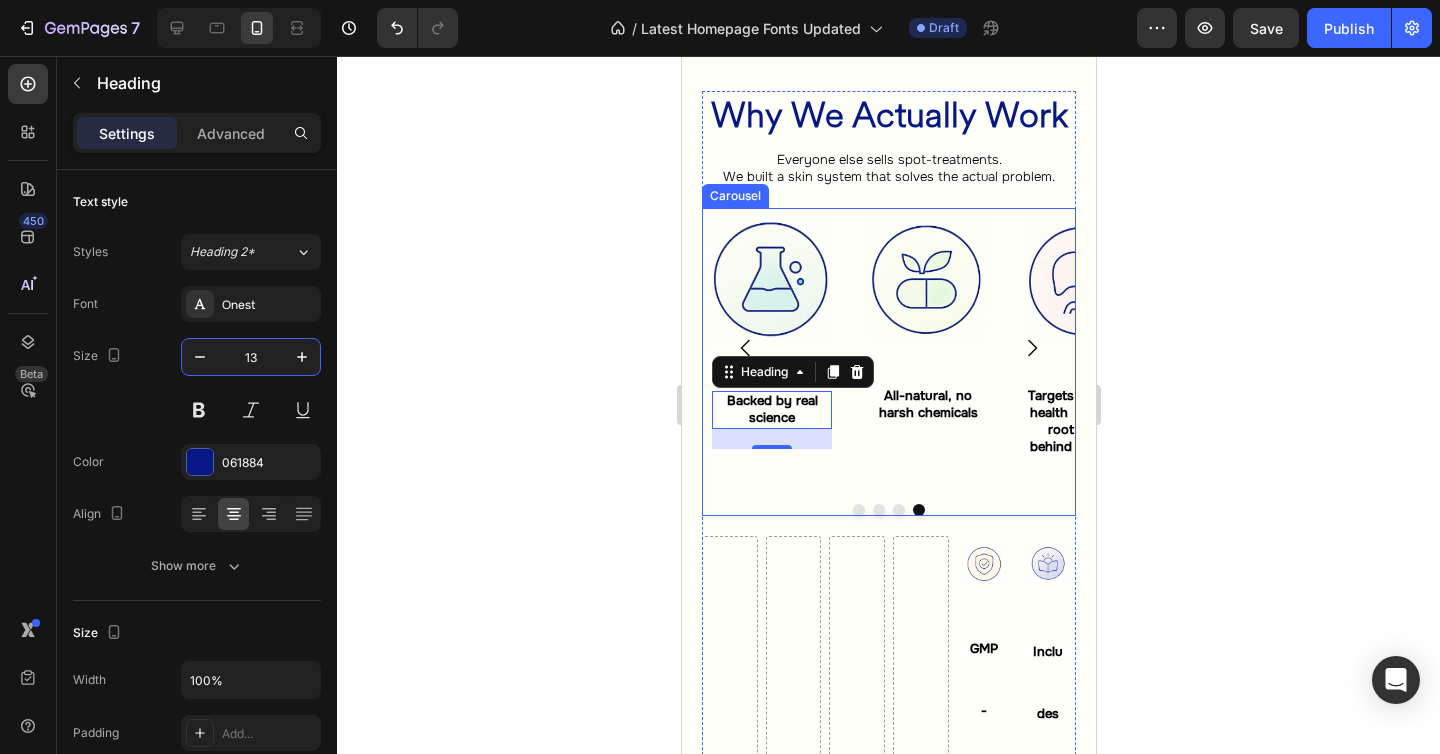 click on "Image ⁠⁠⁠⁠⁠⁠⁠ All-natural, no harsh chemicals Heading Row" at bounding box center [927, 348] 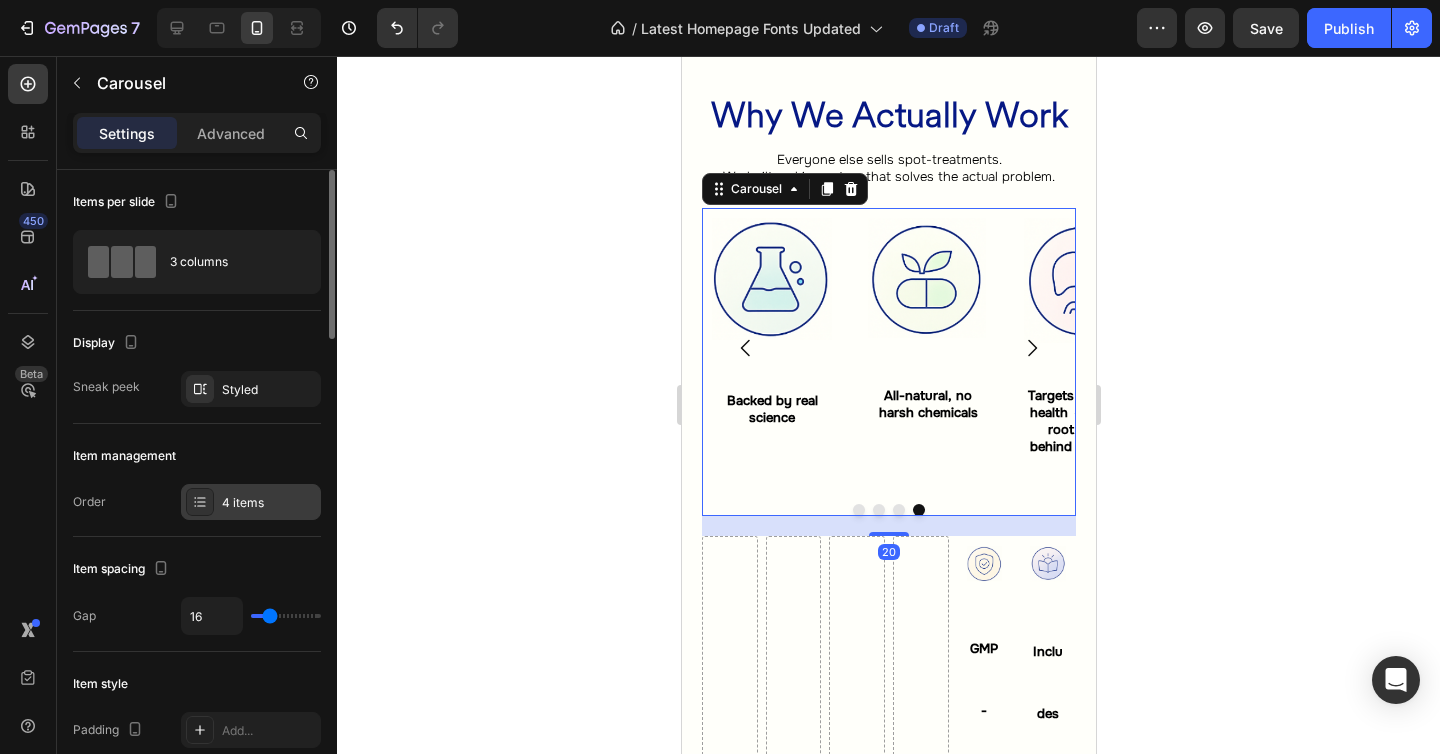 click on "4 items" at bounding box center [269, 503] 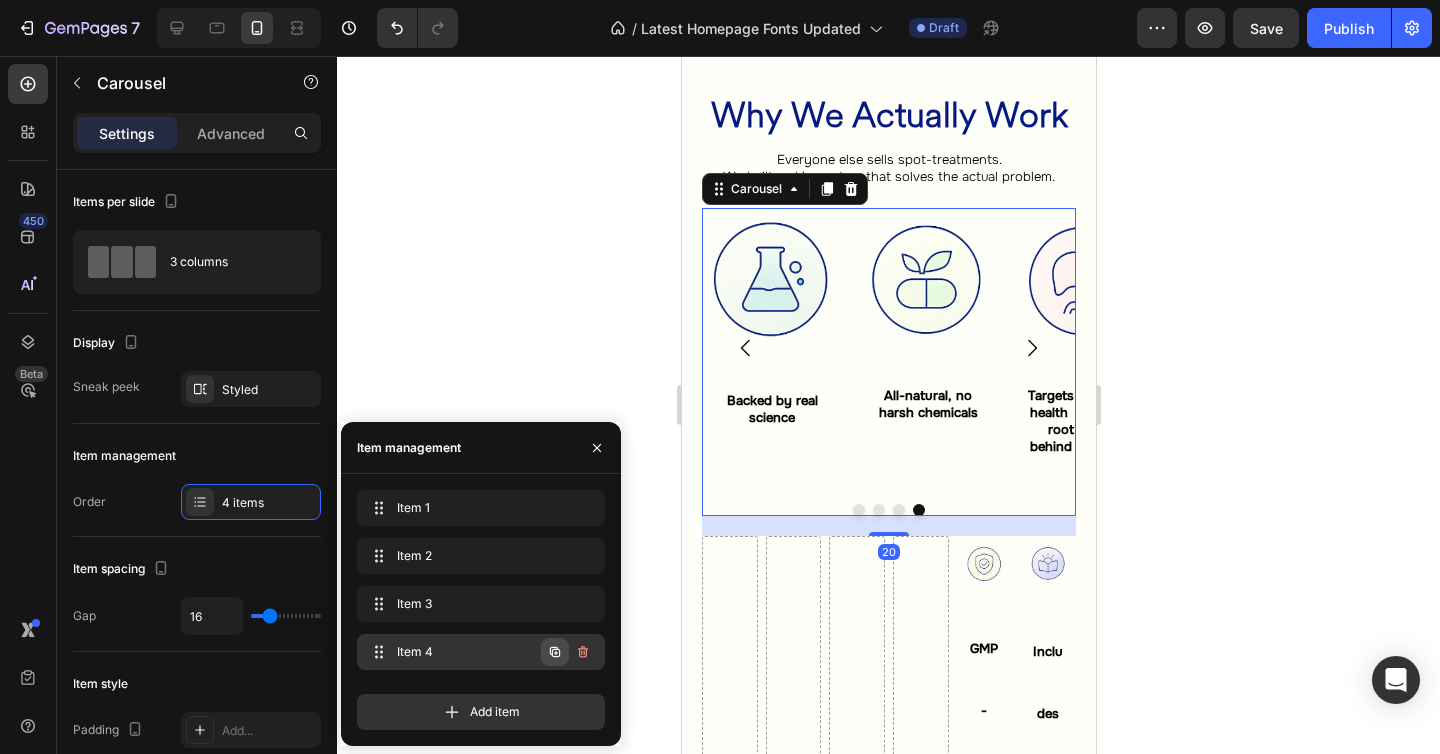 click 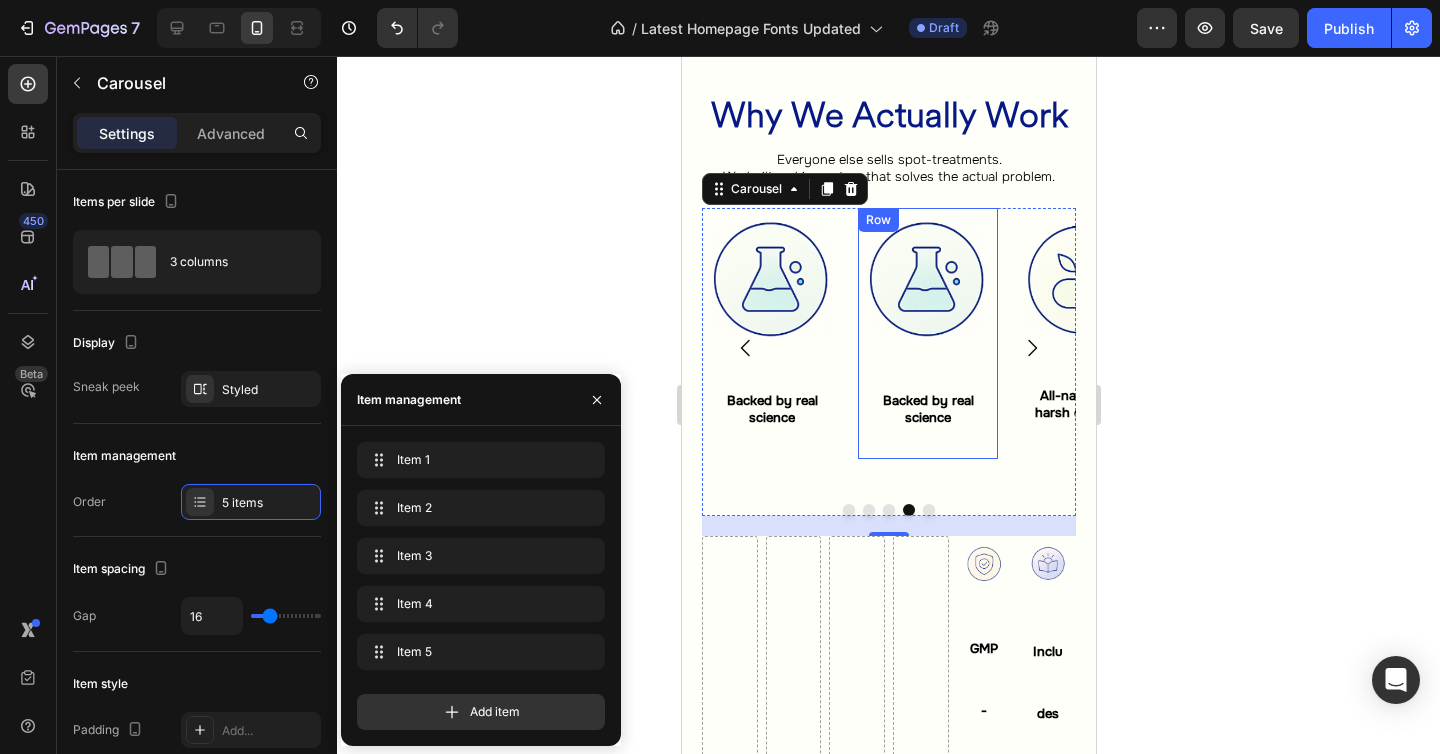 click on "Image Backed by real science Heading" at bounding box center [927, 333] 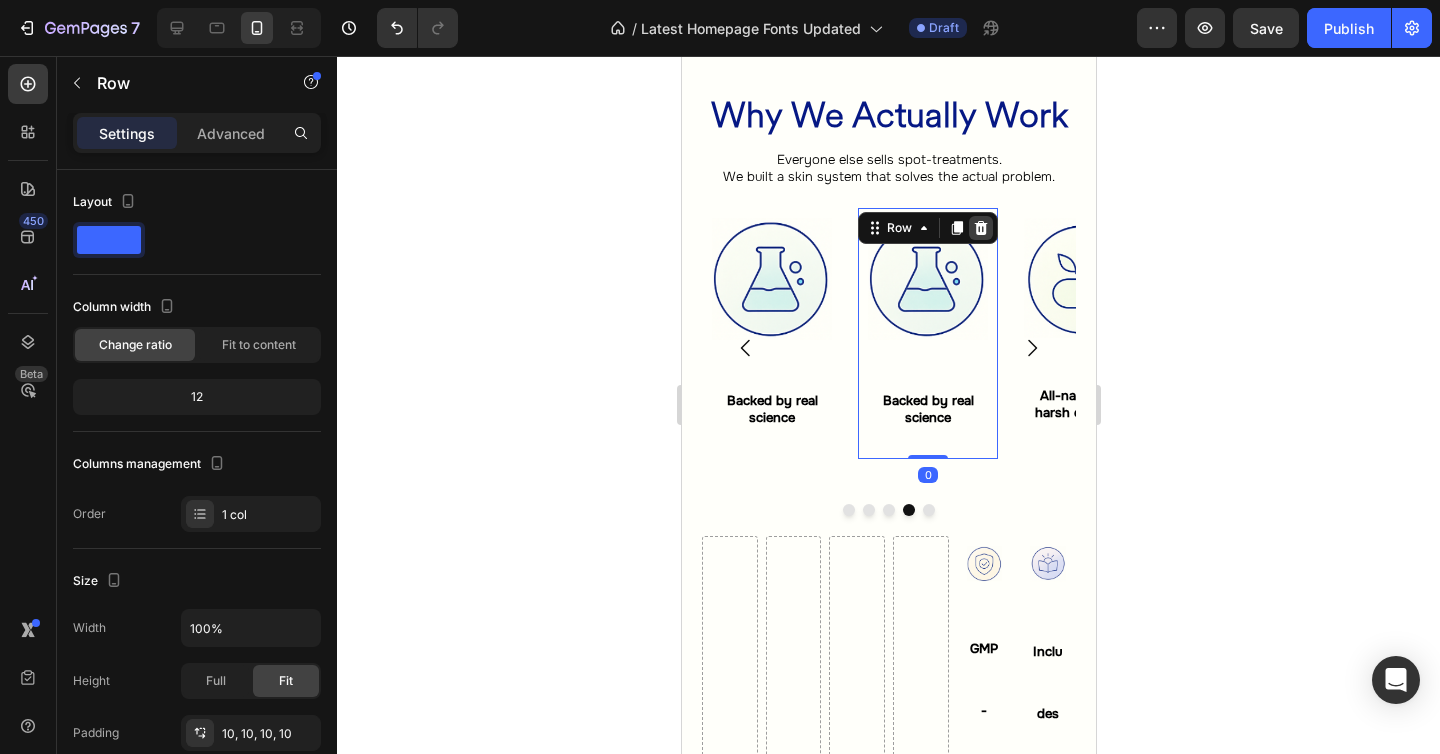 click at bounding box center (980, 228) 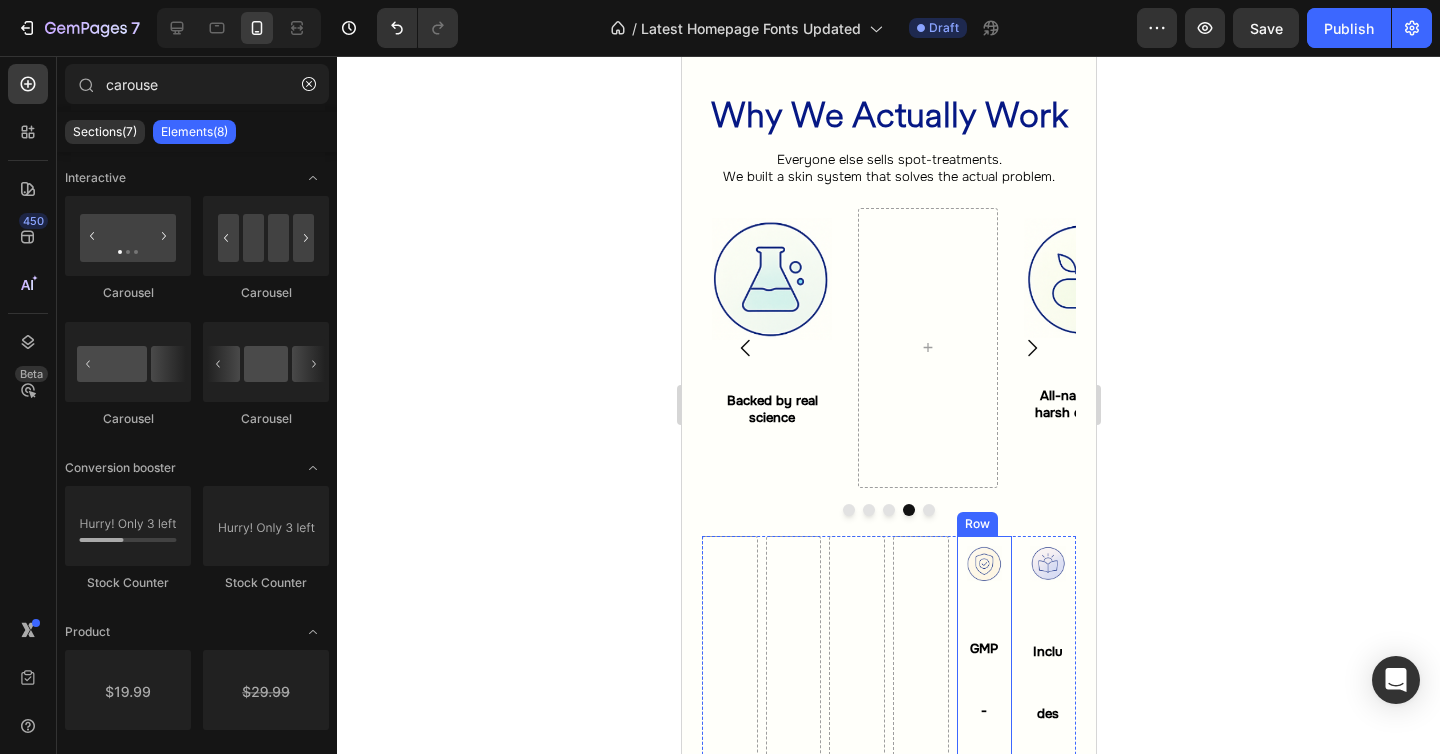 click on "Image GMP-certified production Heading" at bounding box center [984, 808] 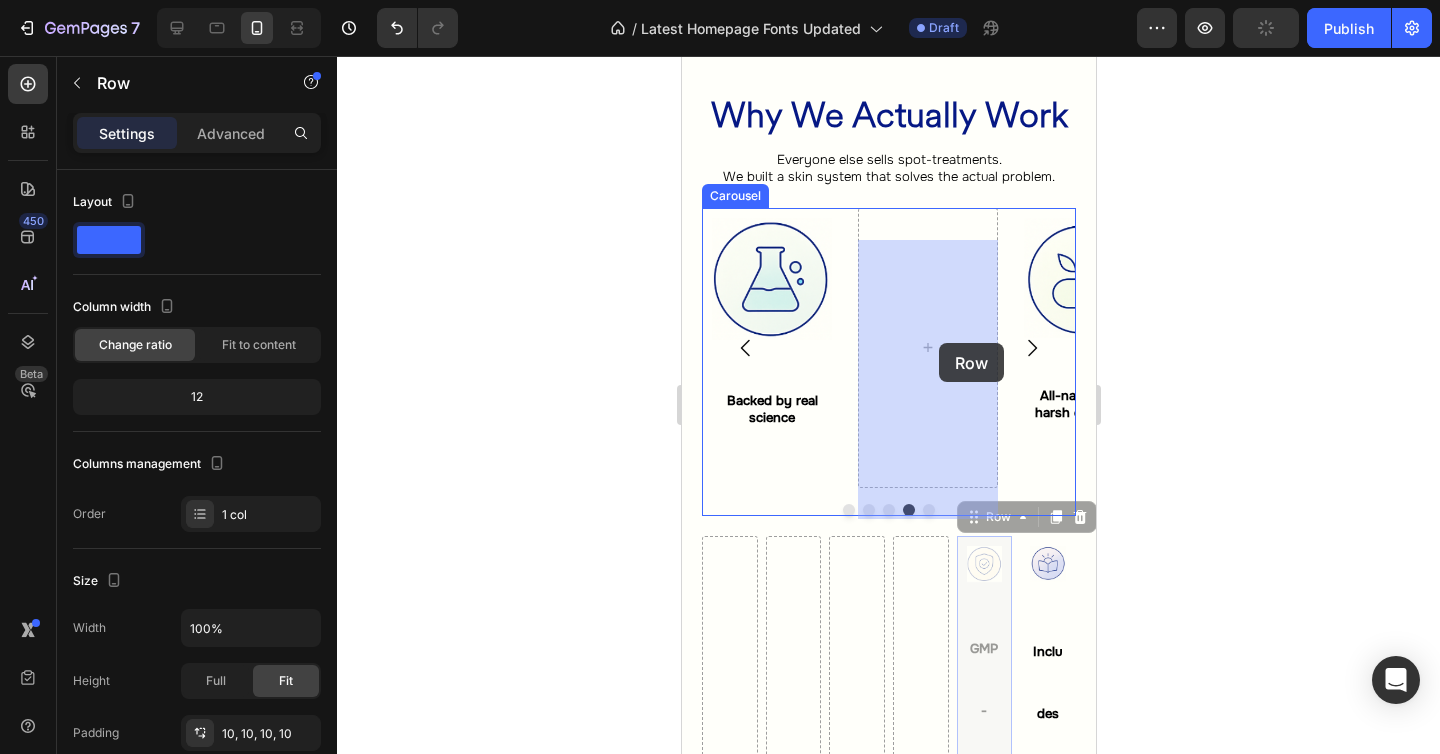 drag, startPoint x: 987, startPoint y: 551, endPoint x: 938, endPoint y: 343, distance: 213.69371 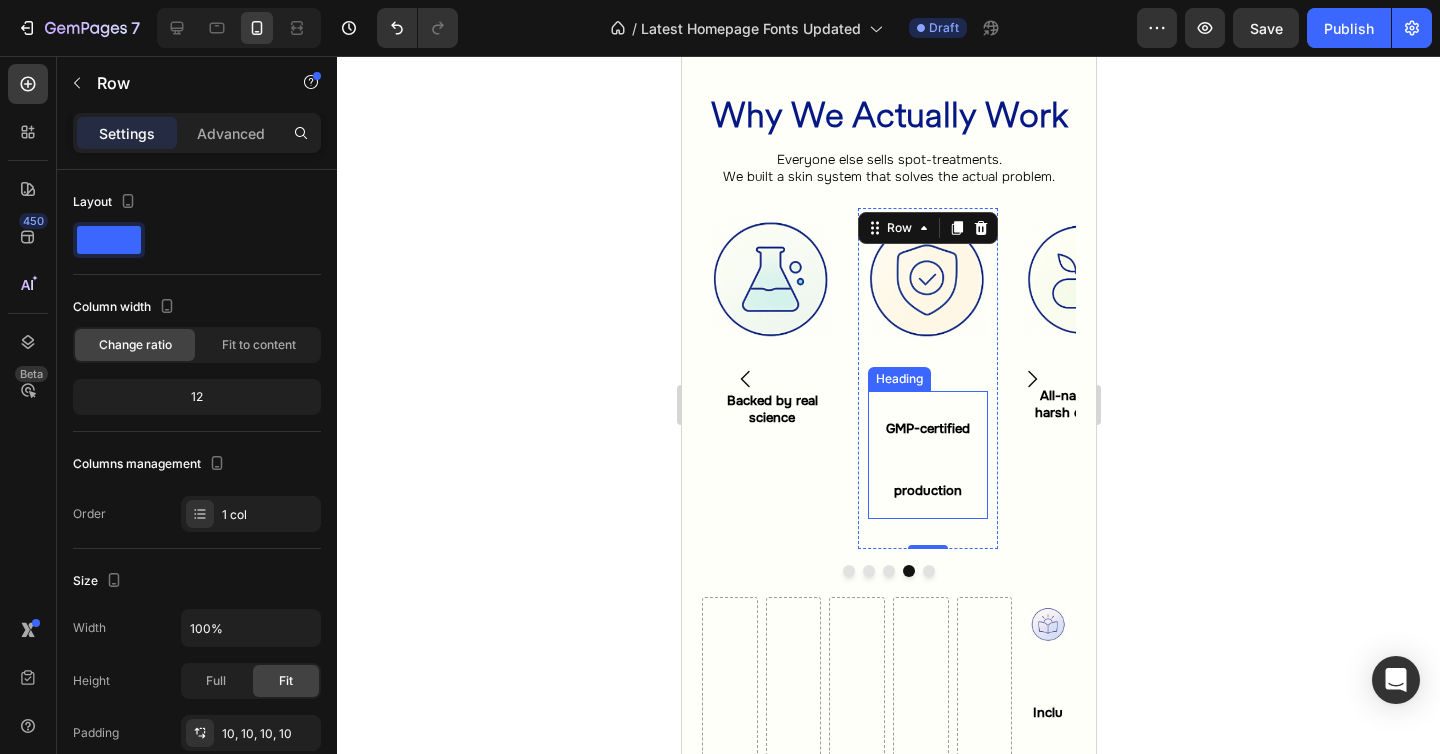 click on "GMP-certified production" at bounding box center (927, 455) 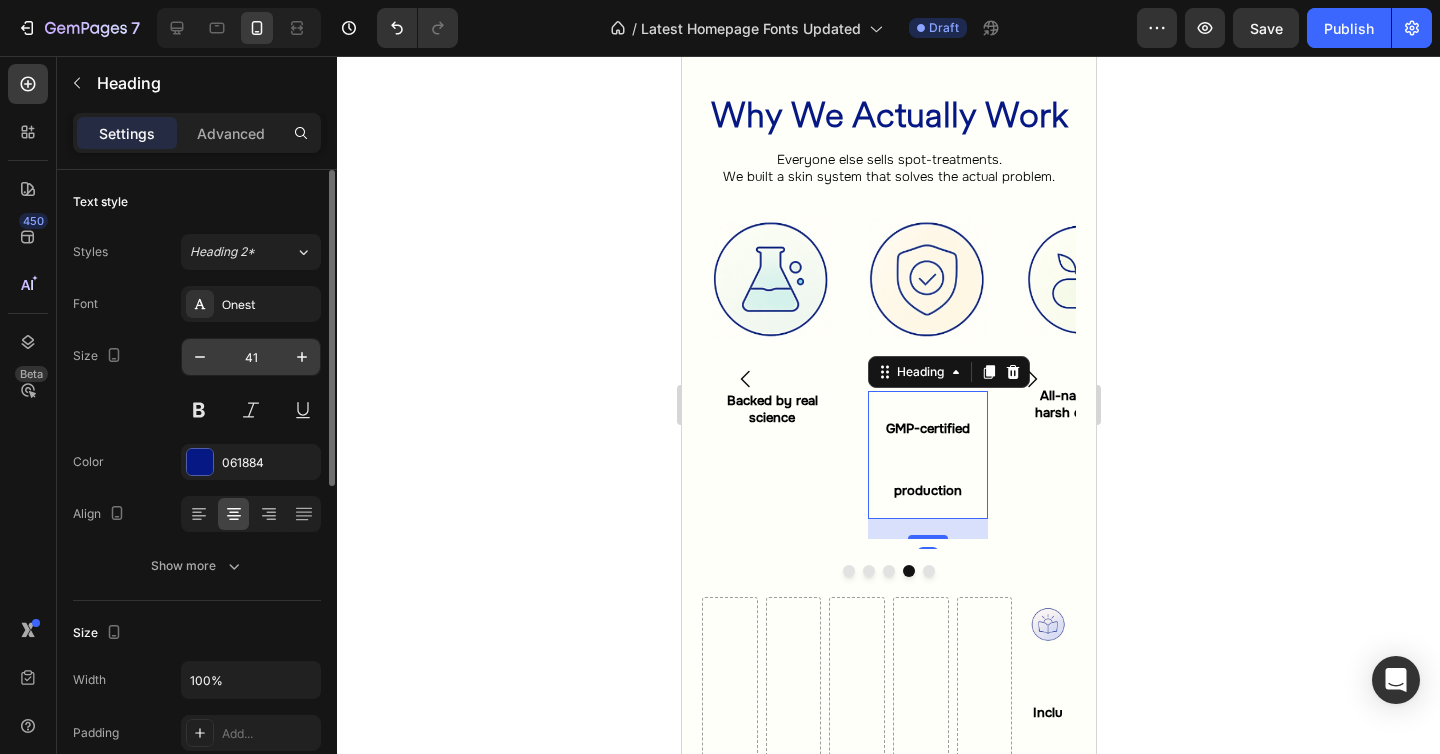 click on "41" at bounding box center [251, 357] 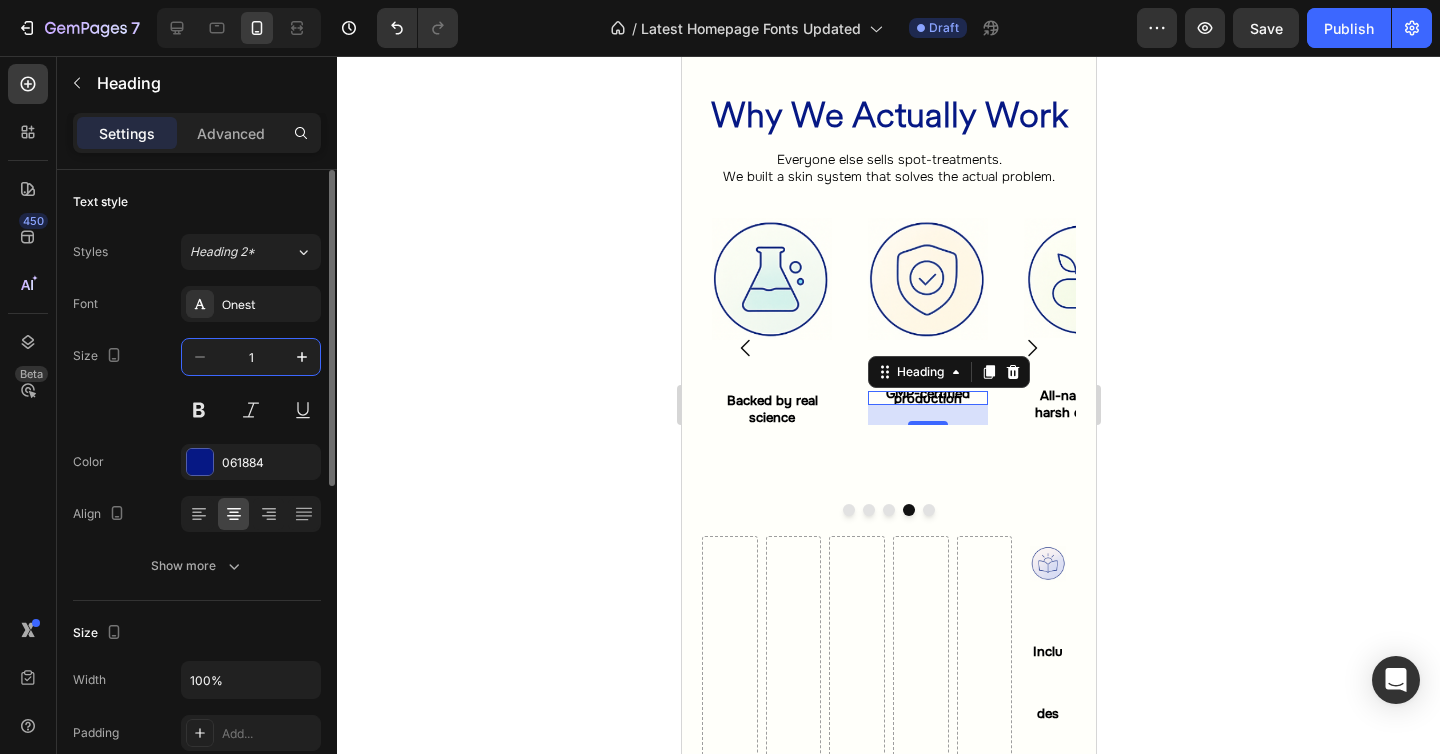 type on "13" 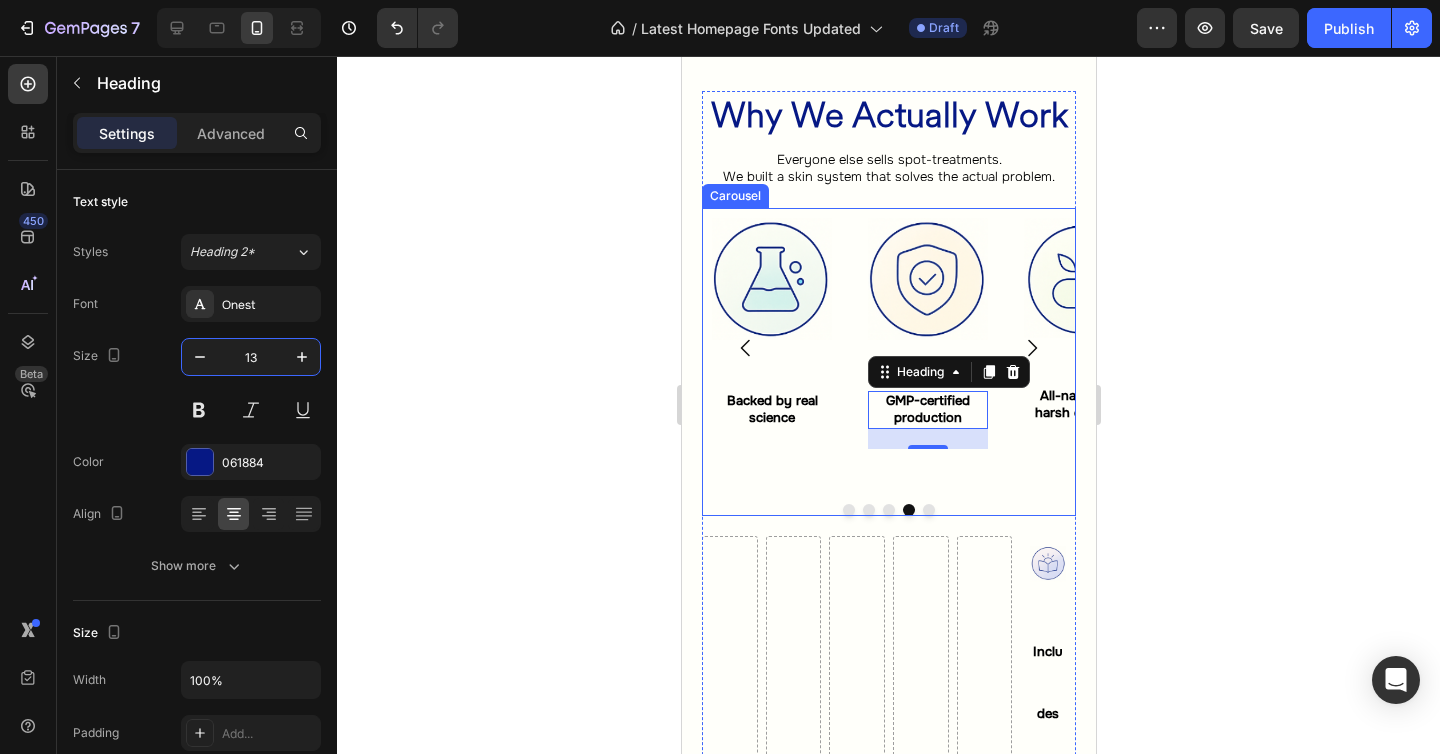 click on "Image Backed by real science Heading Row" at bounding box center [771, 348] 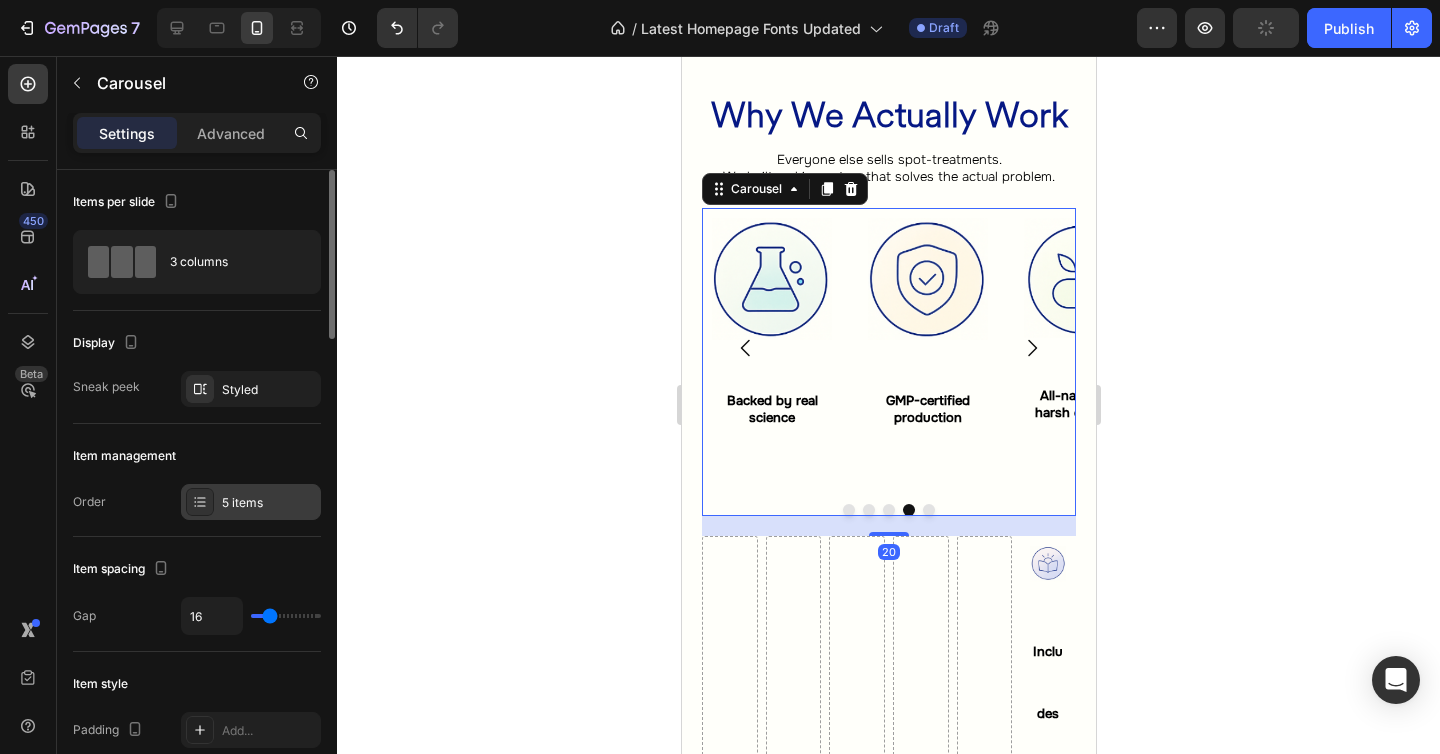 click on "5 items" at bounding box center (269, 503) 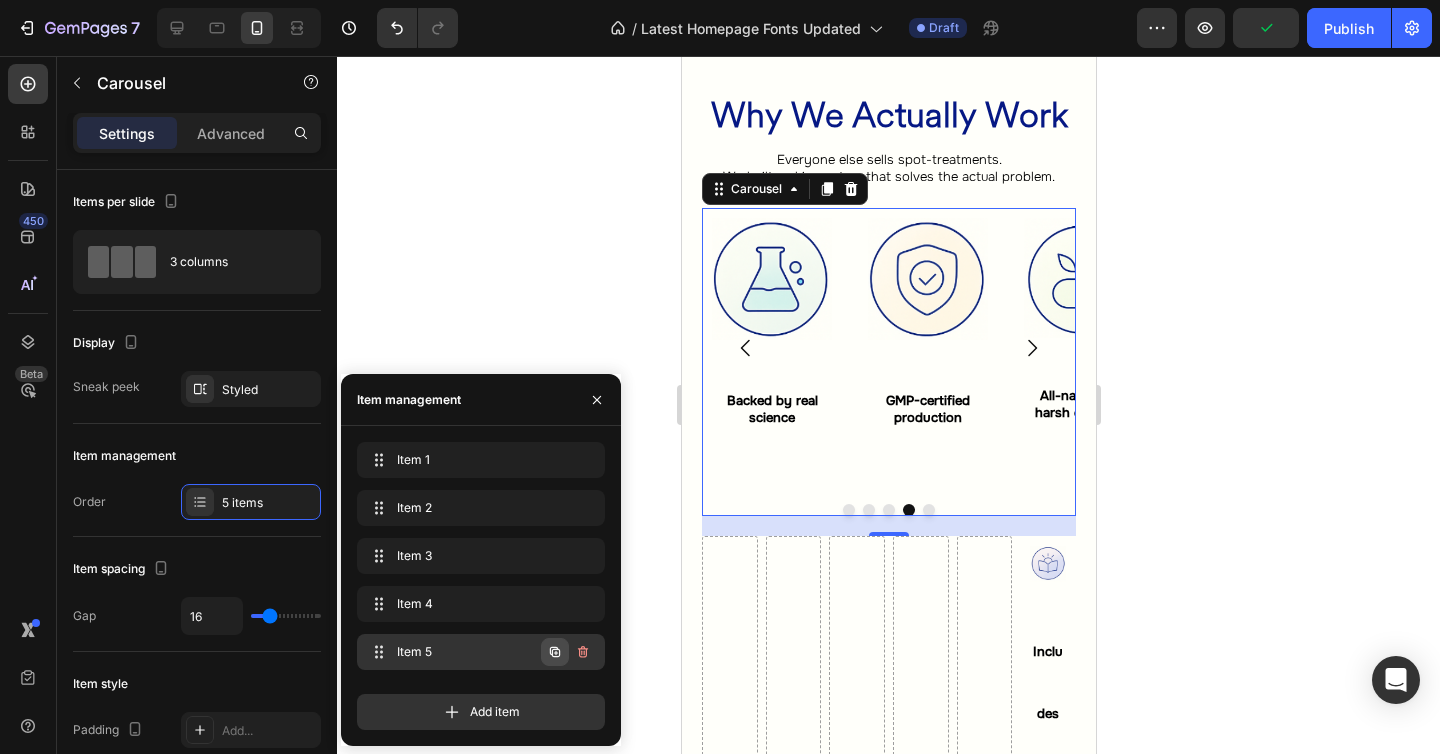 click 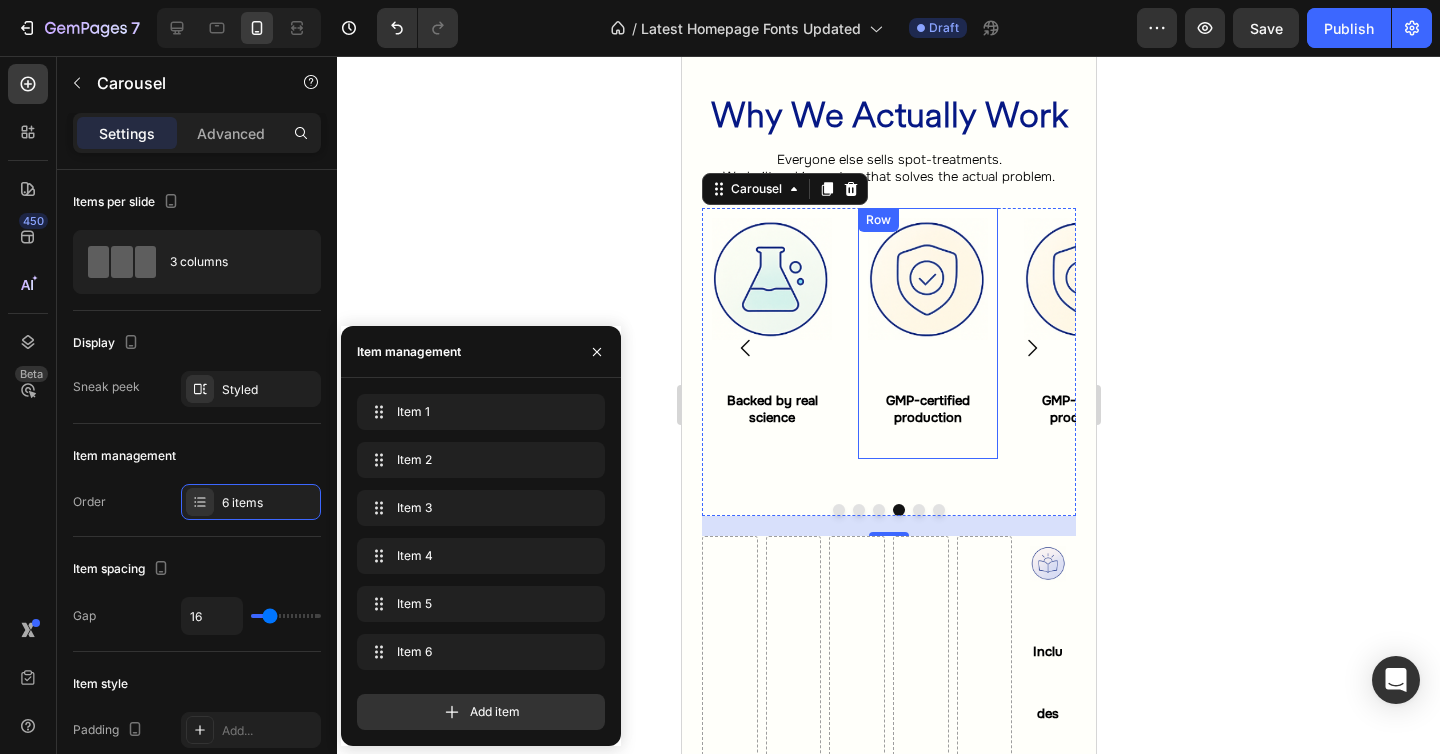 click on "Image GMP-certified production Heading Row" at bounding box center (927, 333) 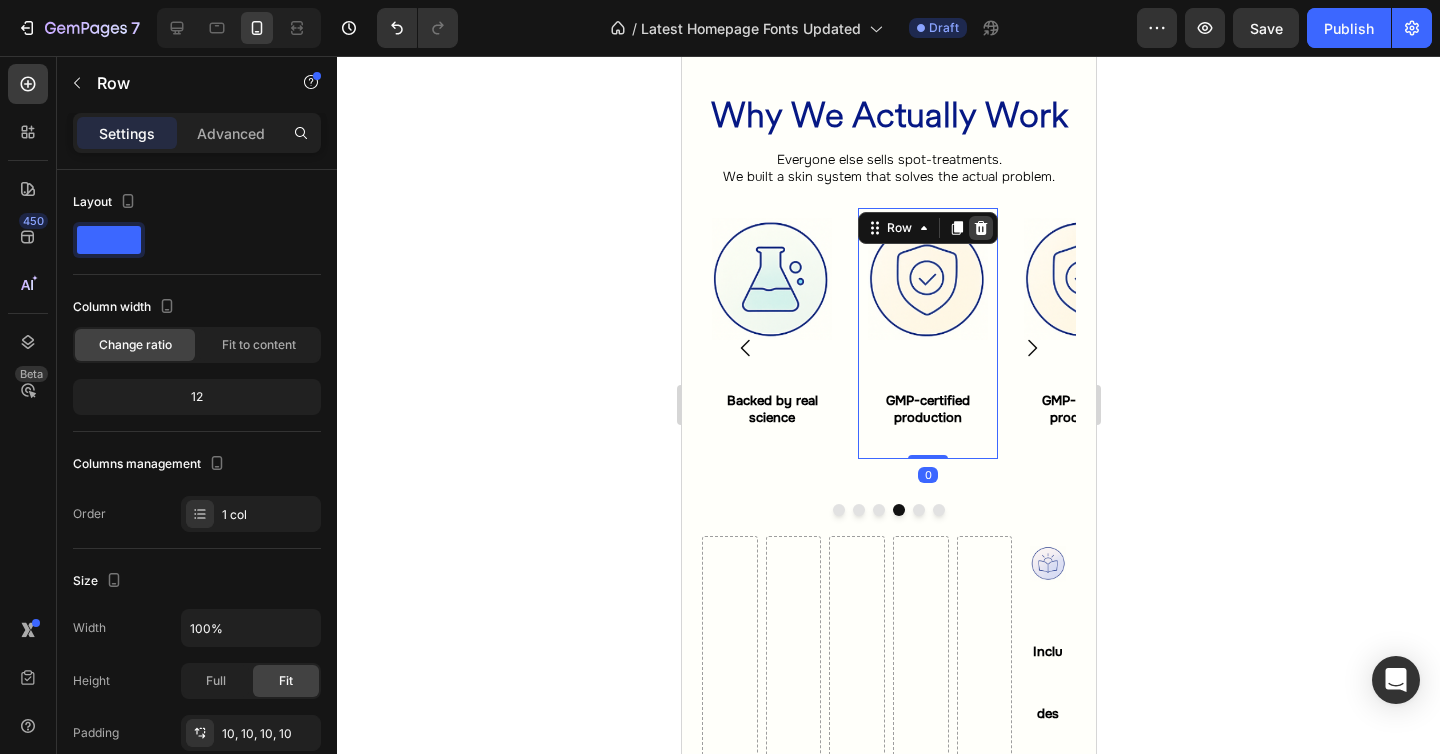 click 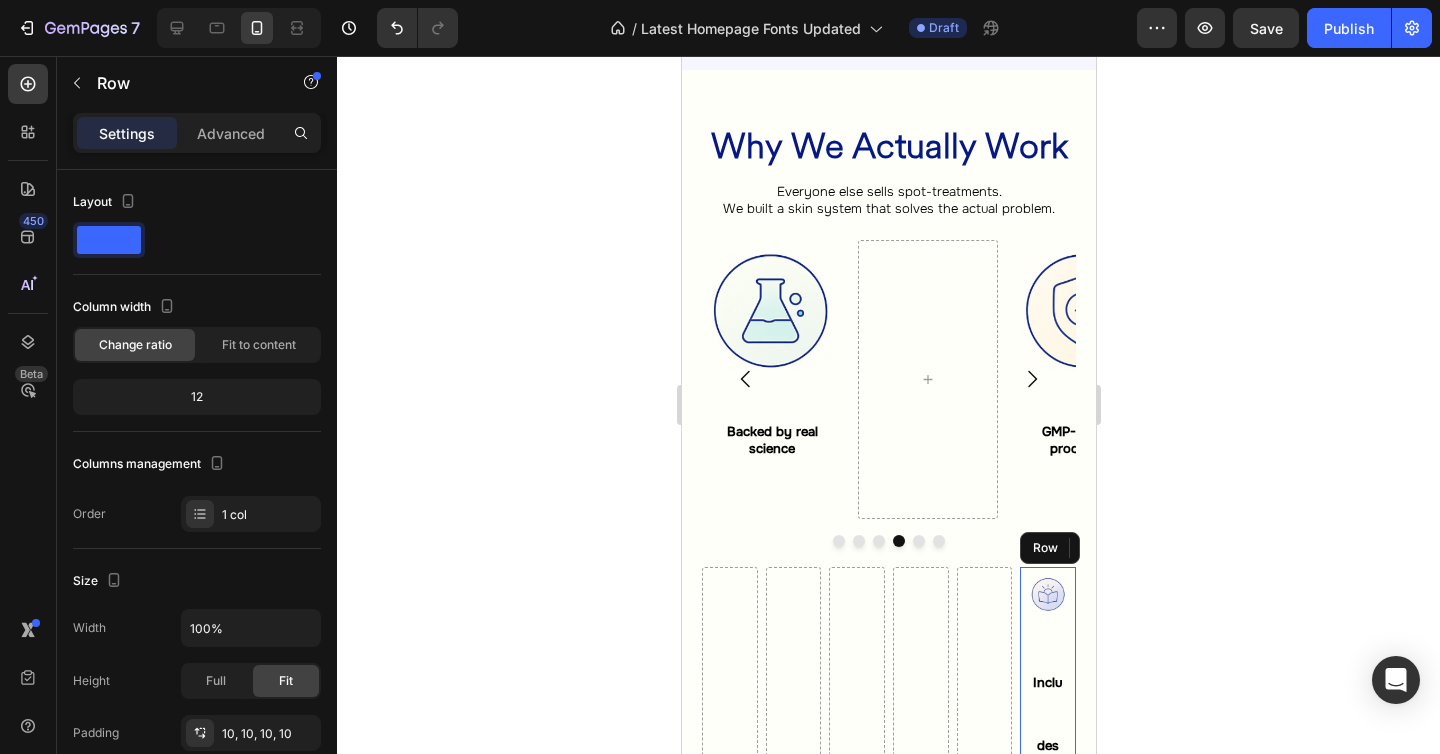 click on "Image Includes Clear Skin Food Guide Heading" at bounding box center (1047, 872) 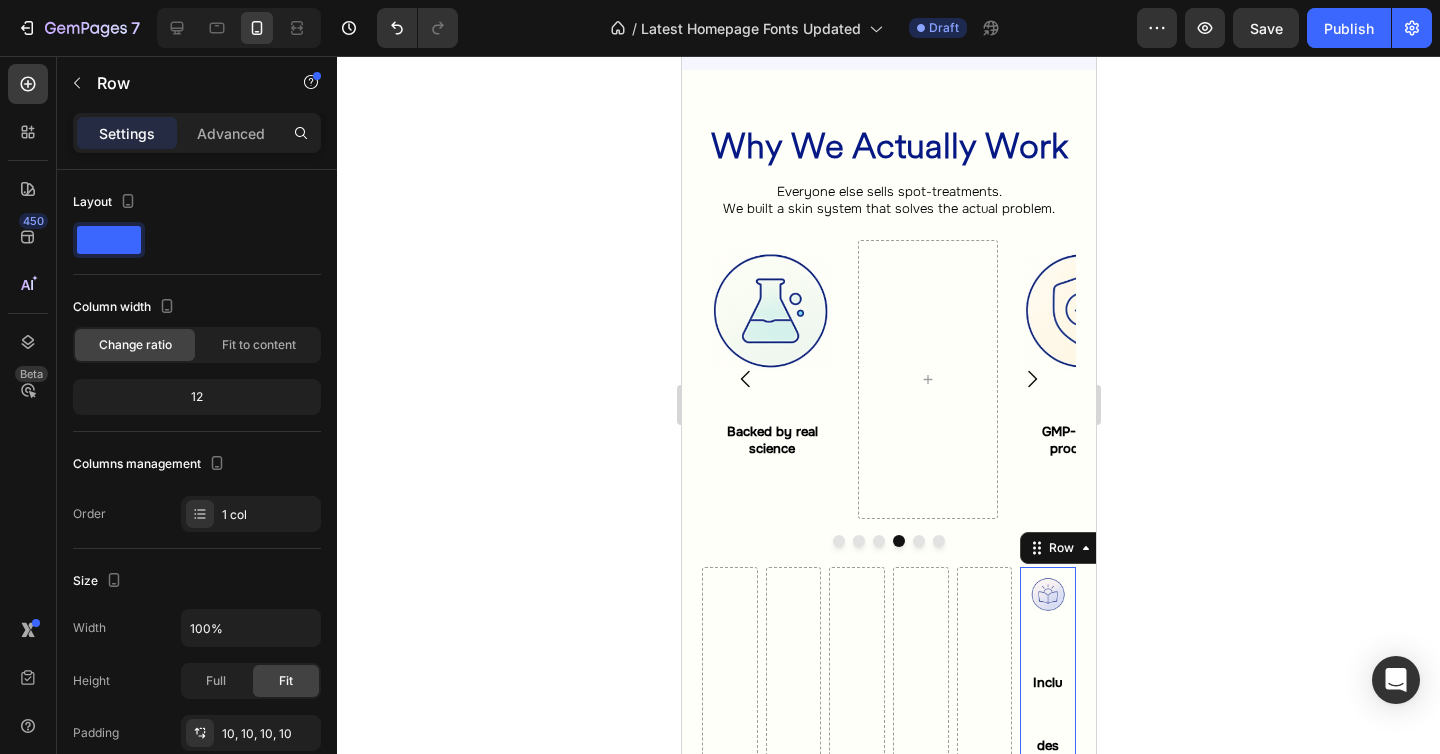 scroll, scrollTop: 4731, scrollLeft: 0, axis: vertical 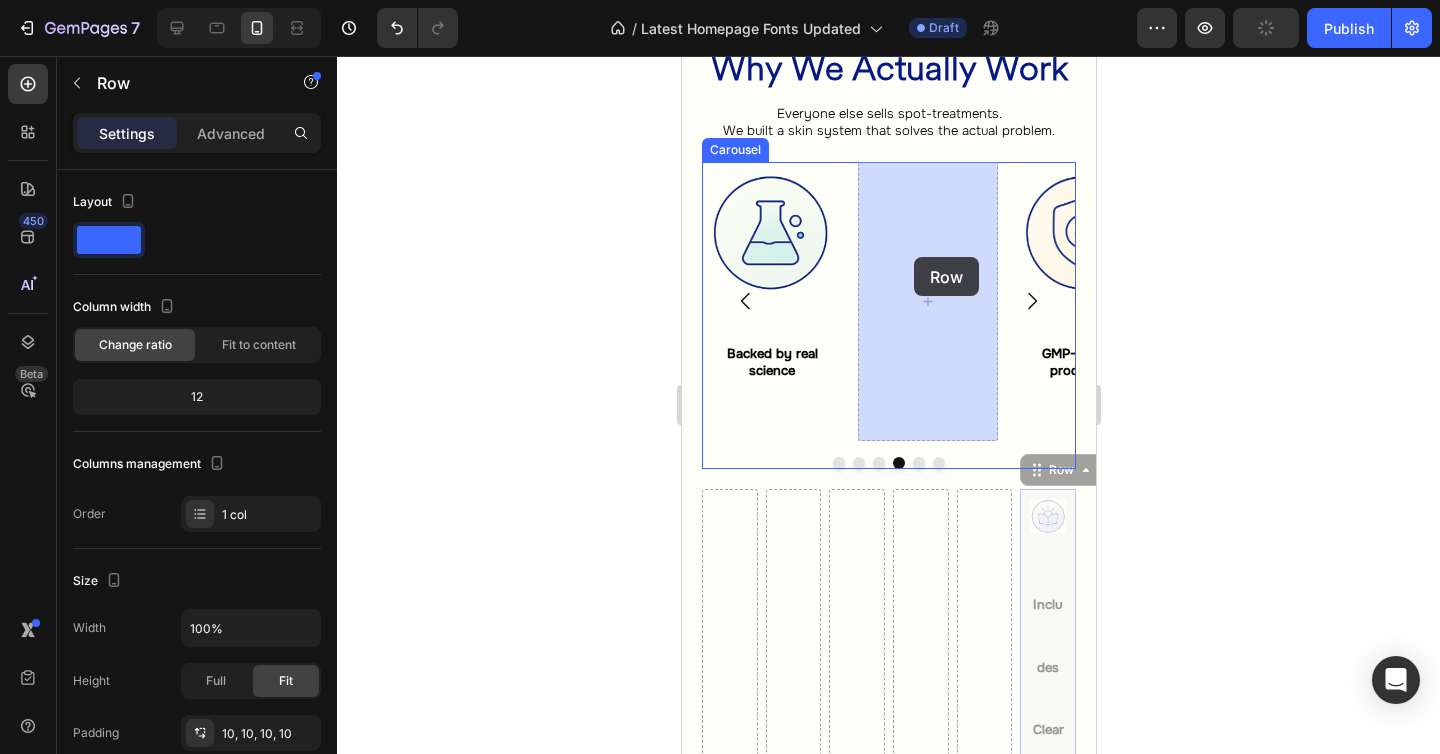 drag, startPoint x: 1056, startPoint y: 475, endPoint x: 911, endPoint y: 255, distance: 263.48624 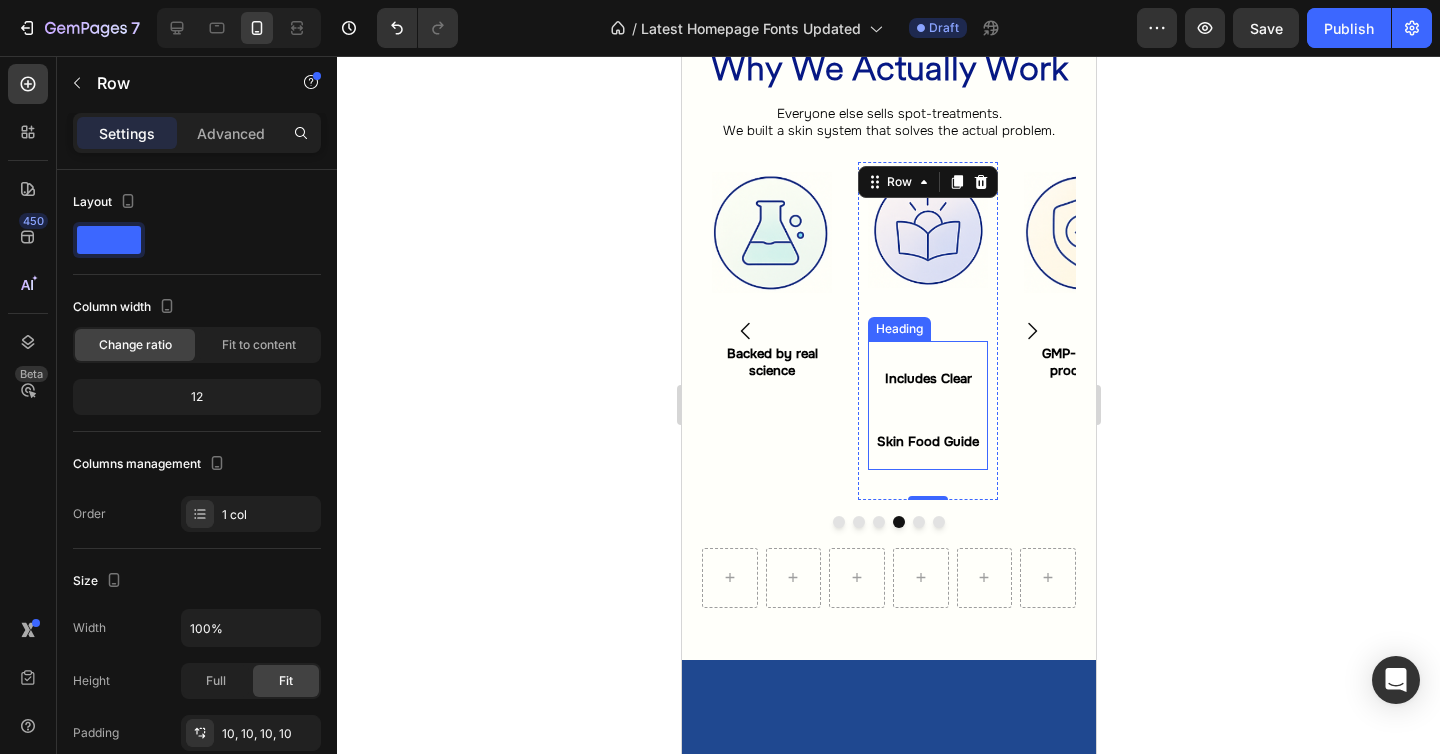 click on "Includes Clear Skin Food Guide" at bounding box center (927, 405) 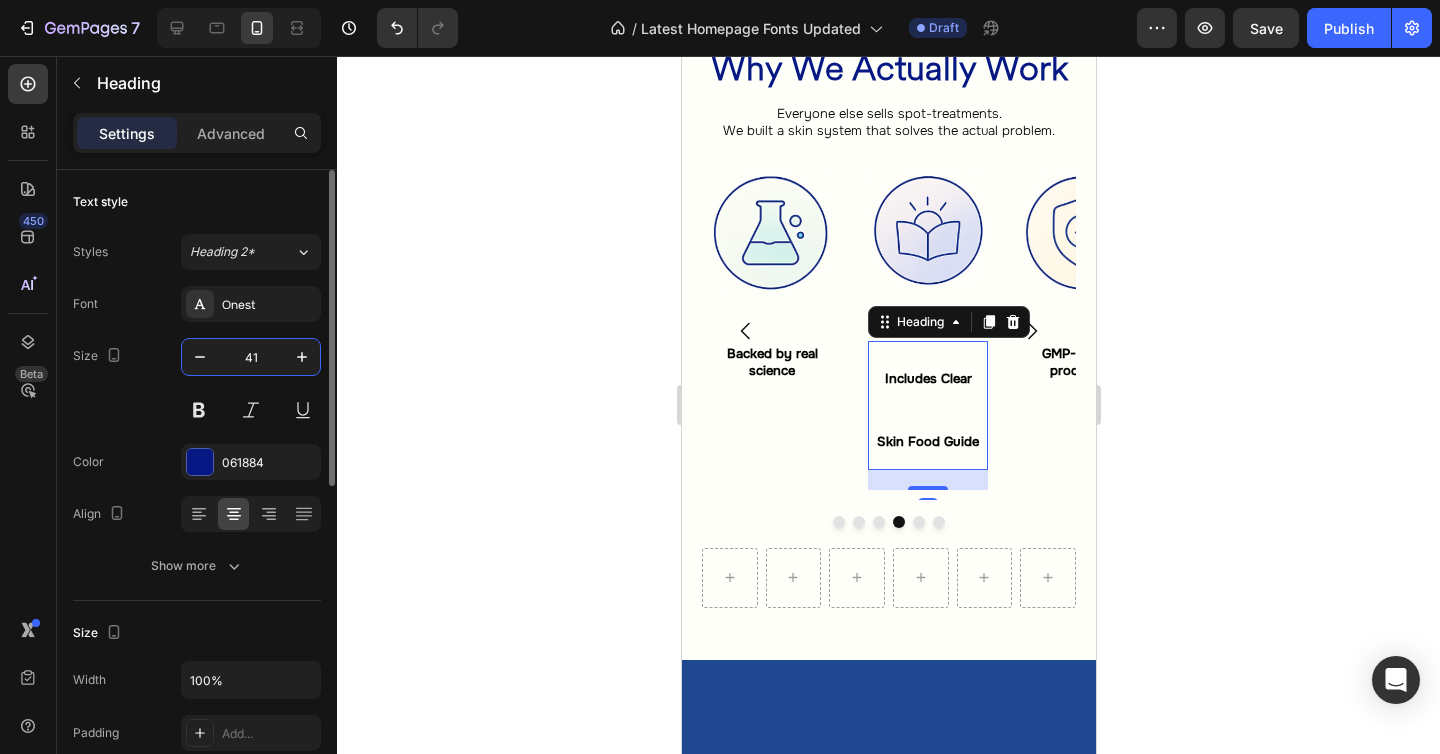 click on "41" at bounding box center (251, 357) 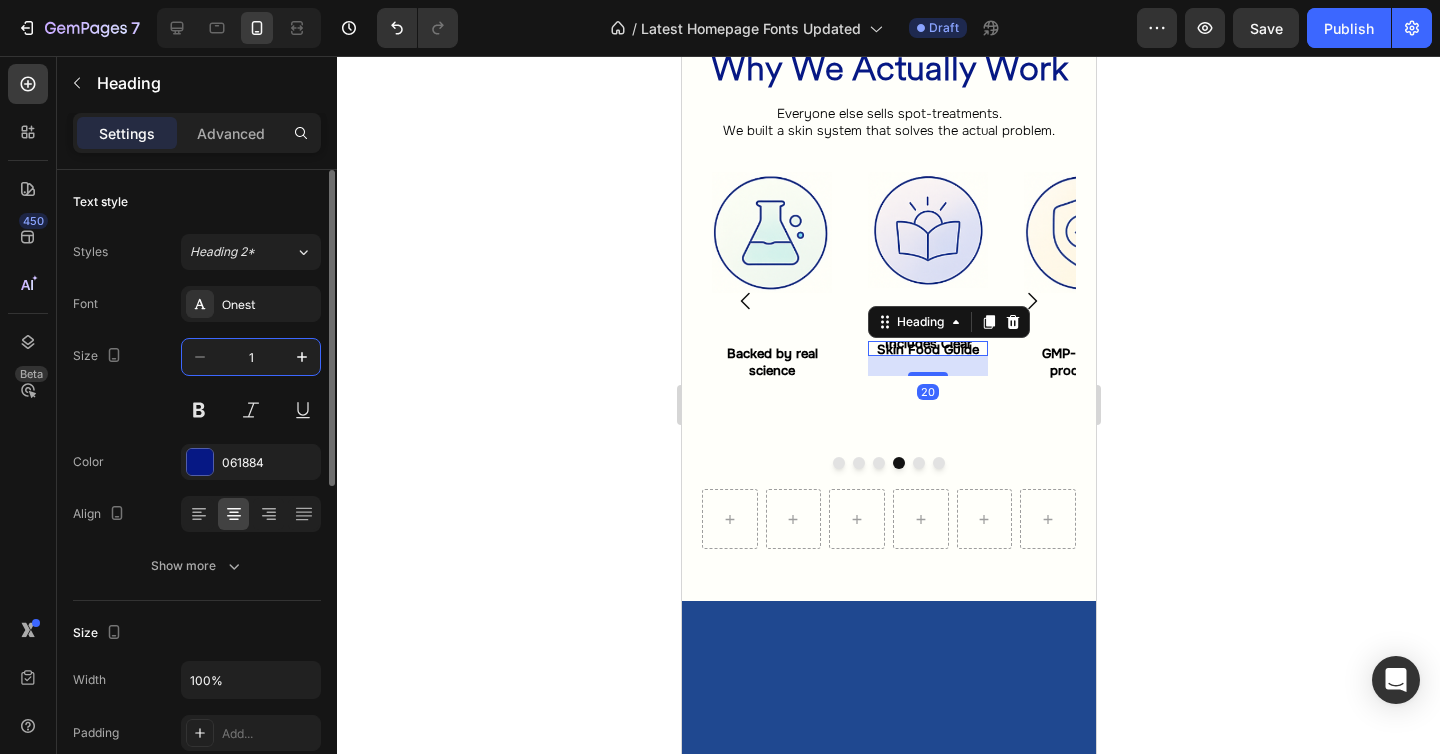 type on "13" 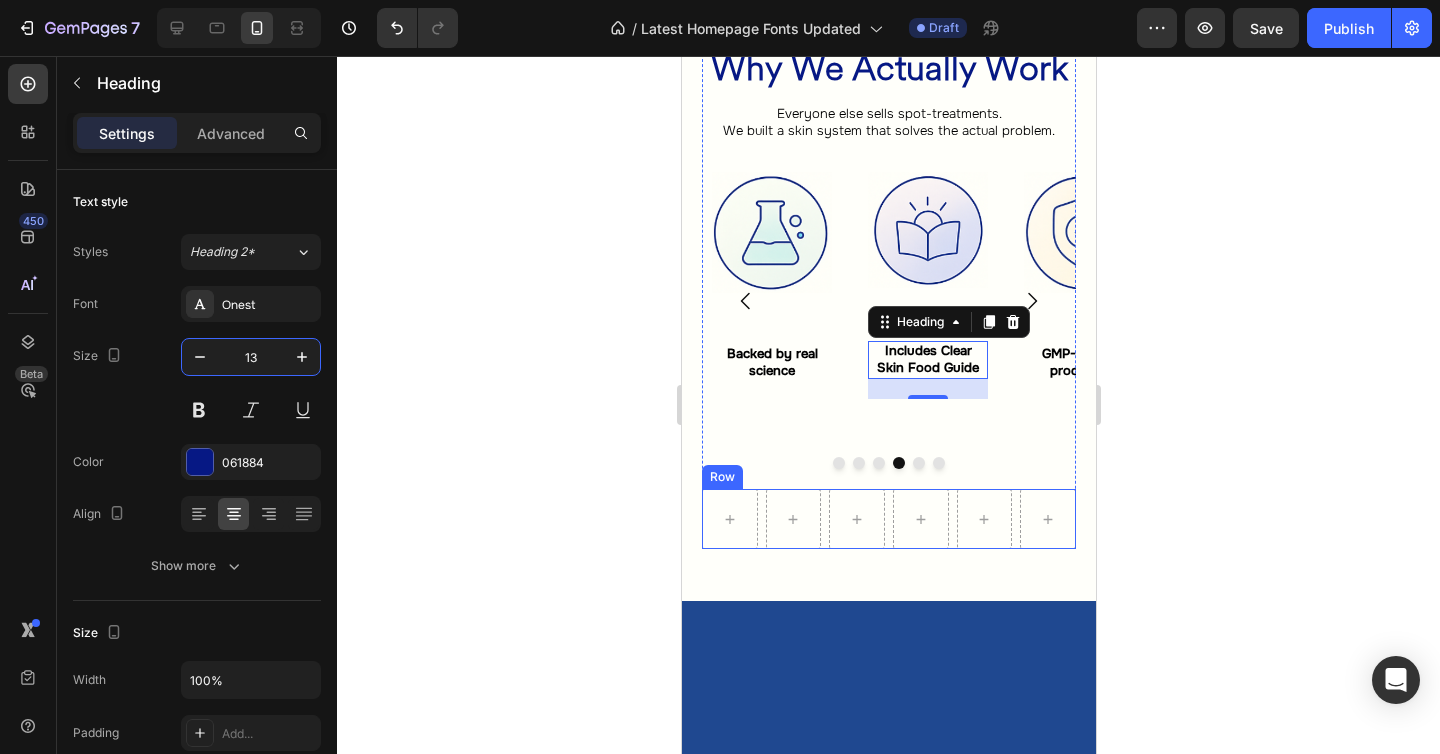 click on "Row" at bounding box center [888, 519] 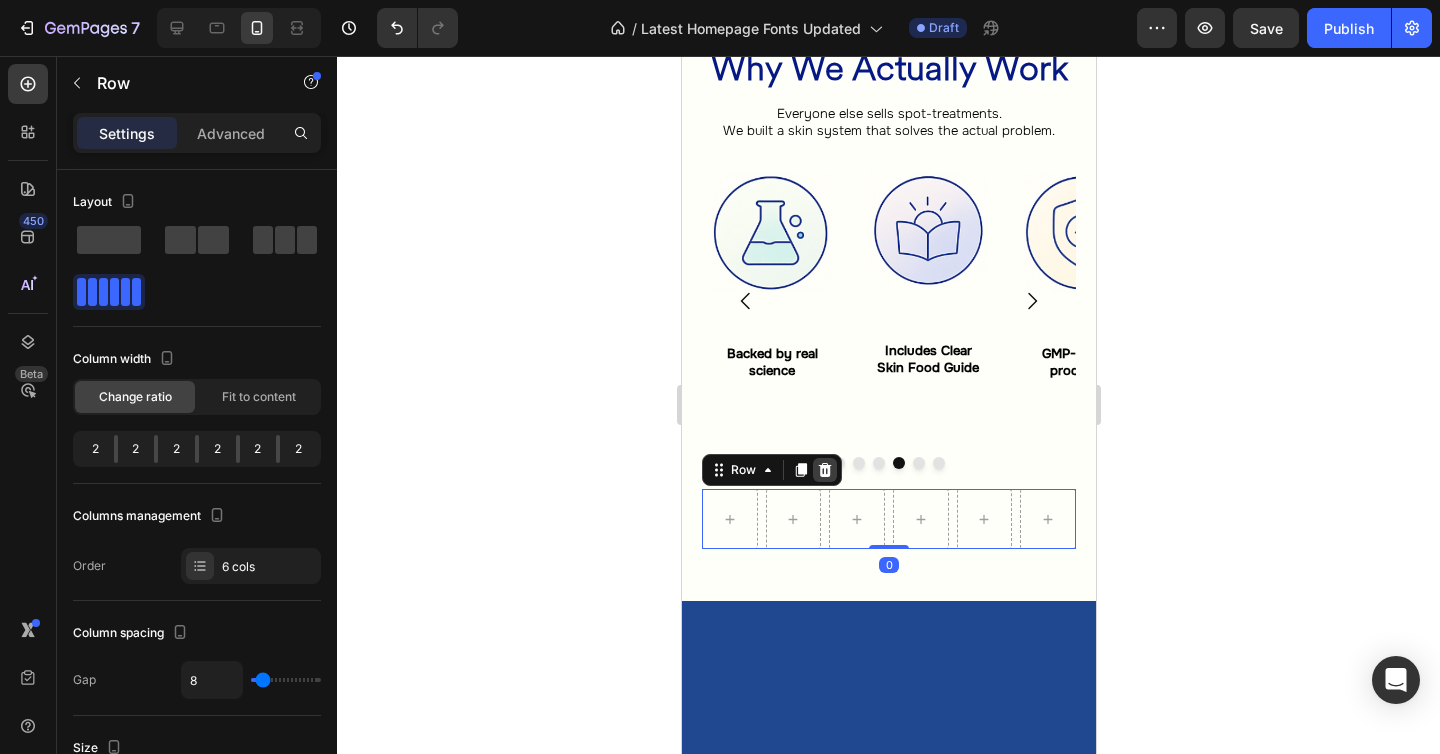 click 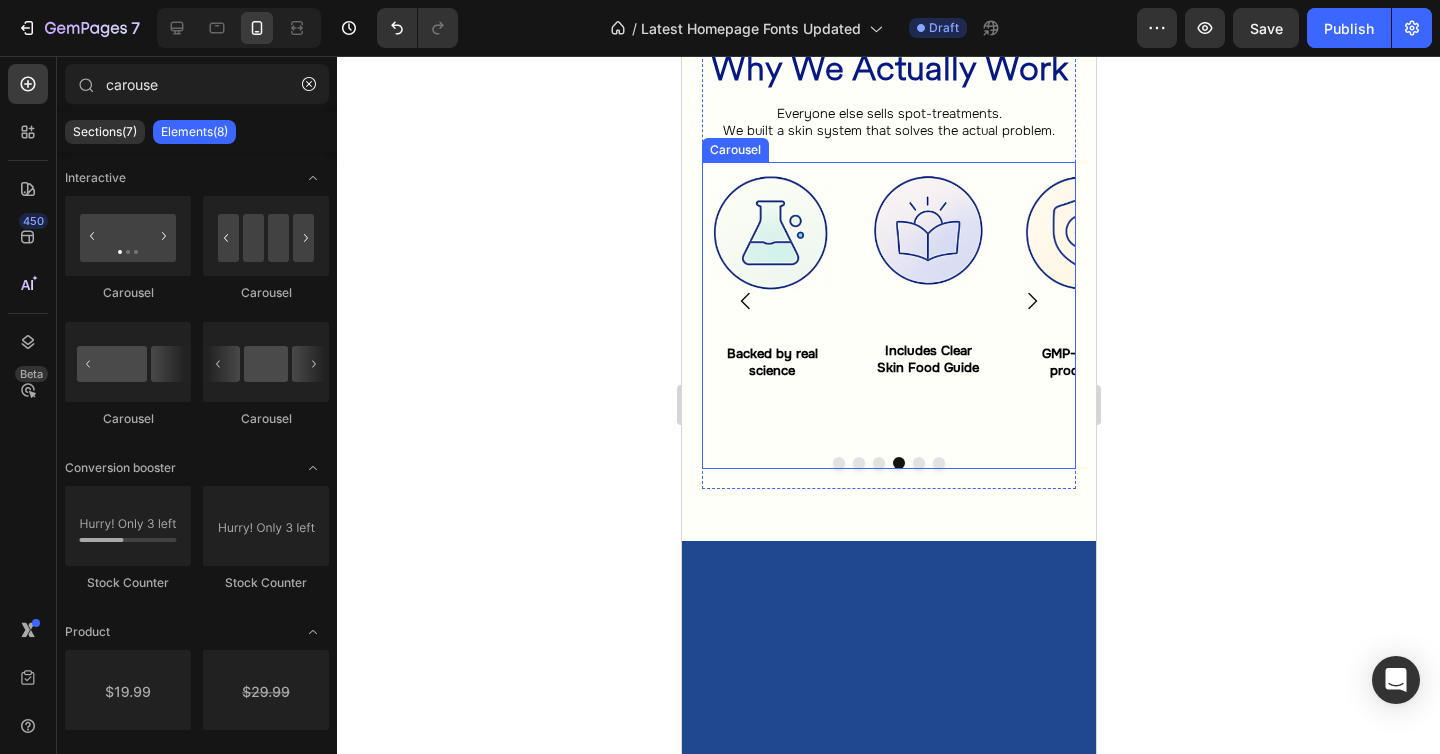 click on "Image Includes Clear Skin Food Guide Heading Row" at bounding box center [927, 302] 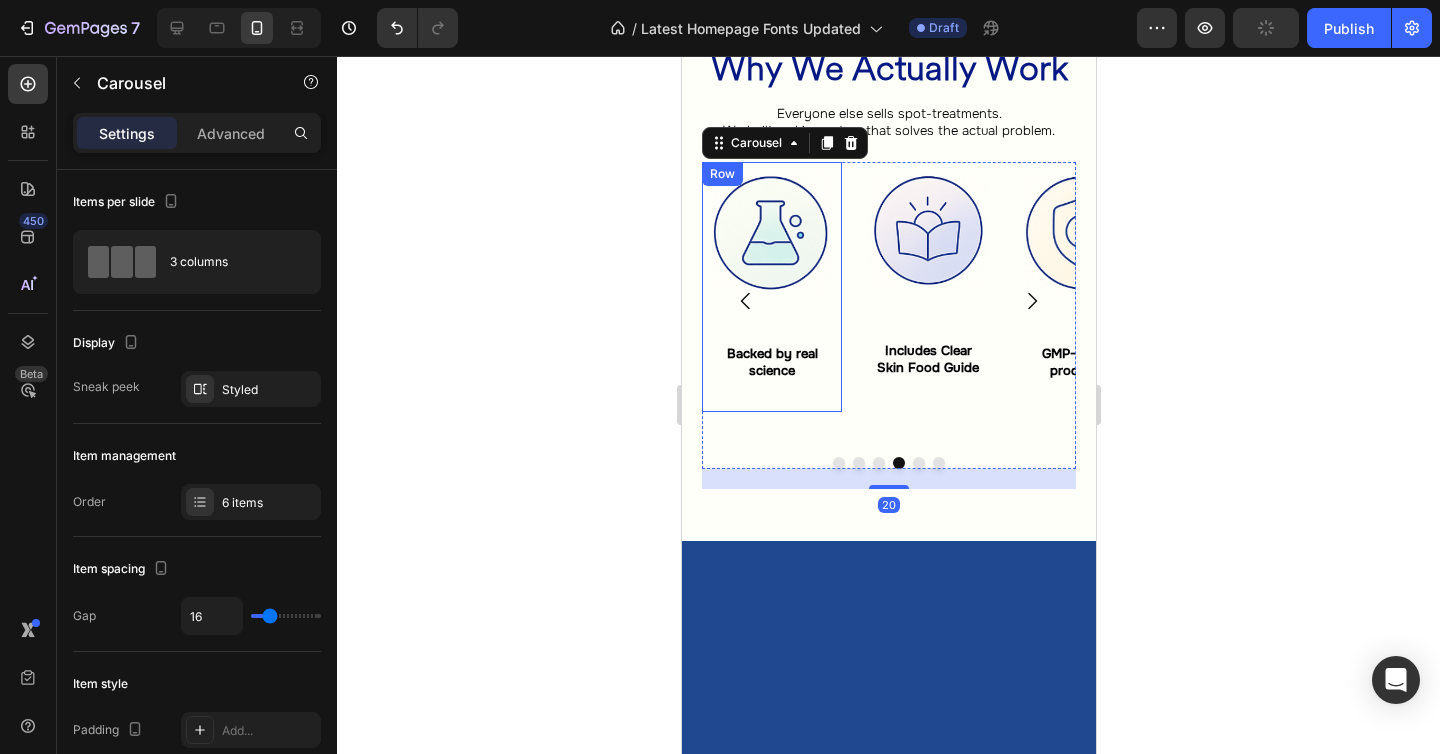 click on "Image Backed by real science Heading Row" at bounding box center (771, 287) 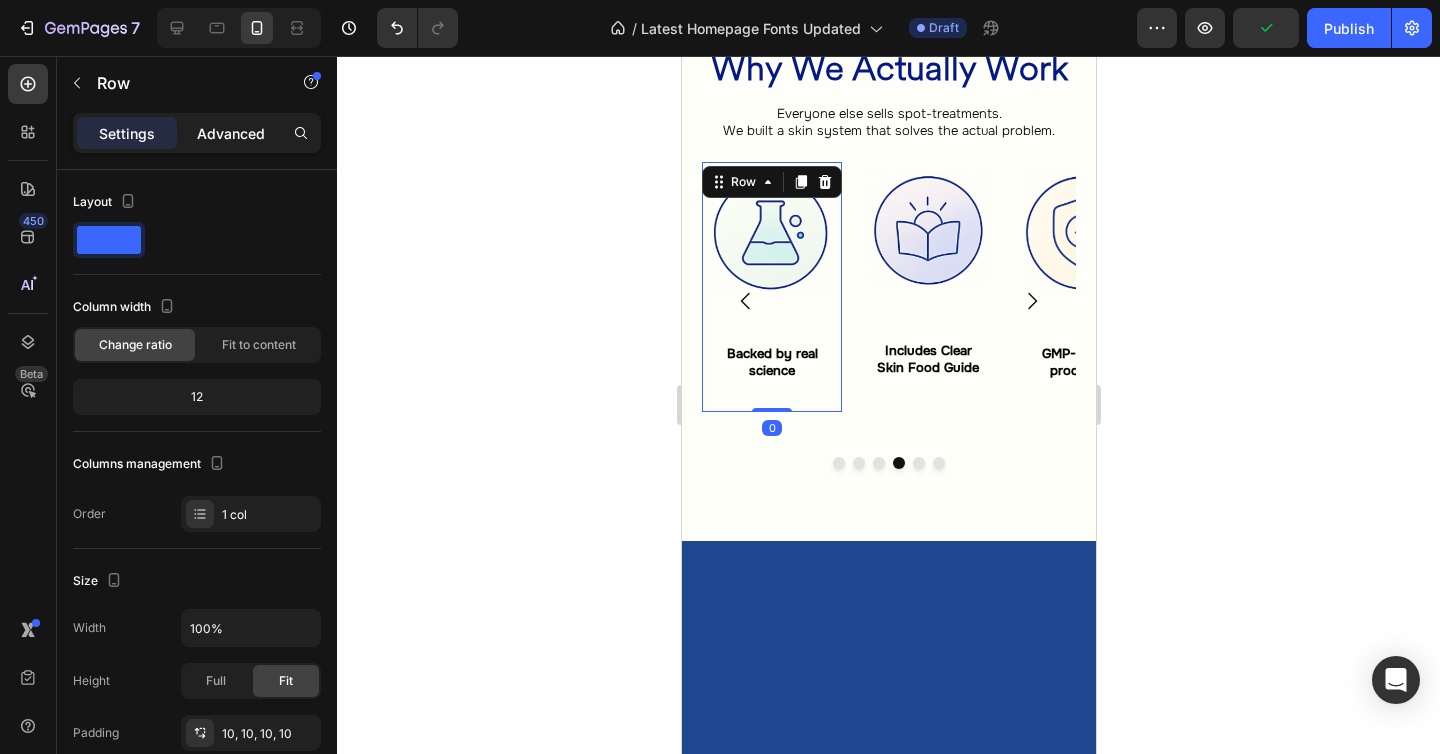 click on "Advanced" 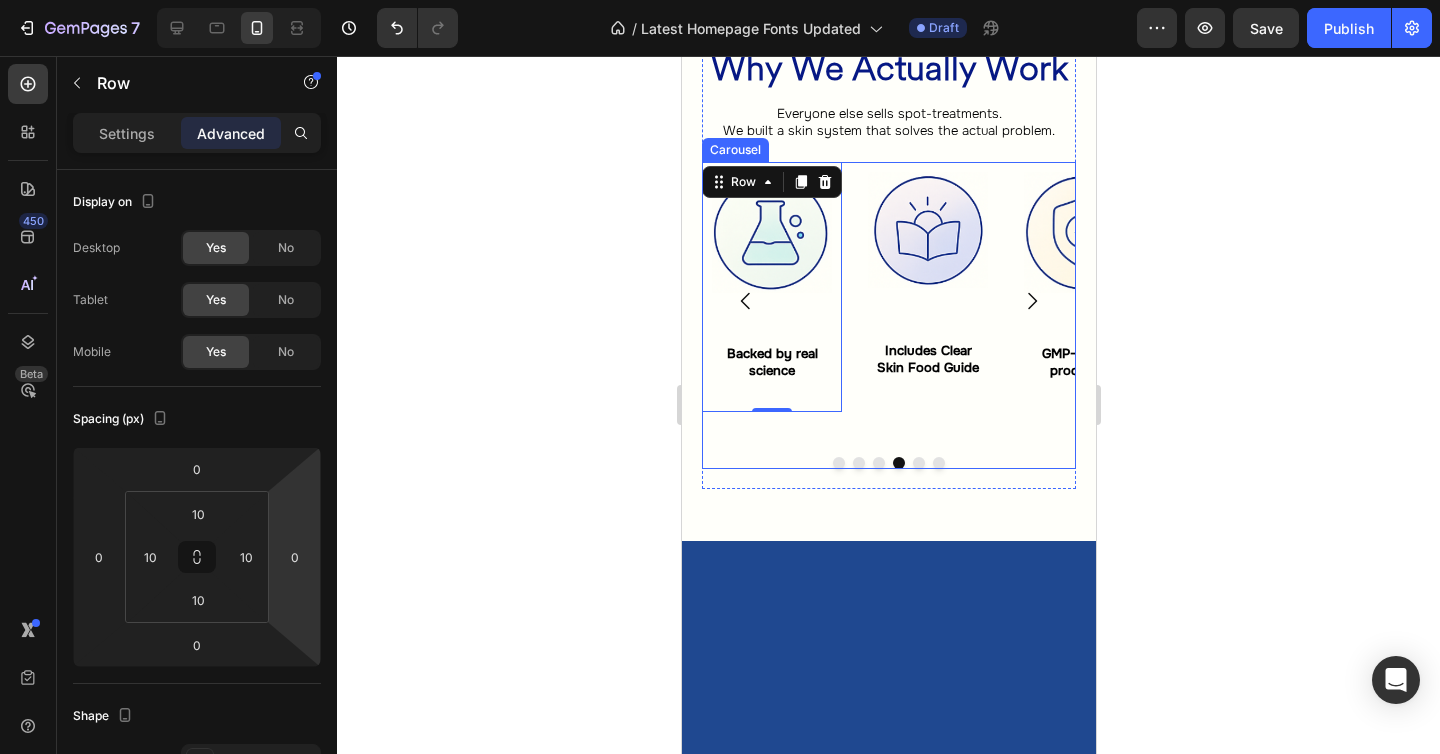 click on "Image Includes Clear Skin Food Guide Heading Row" at bounding box center [927, 302] 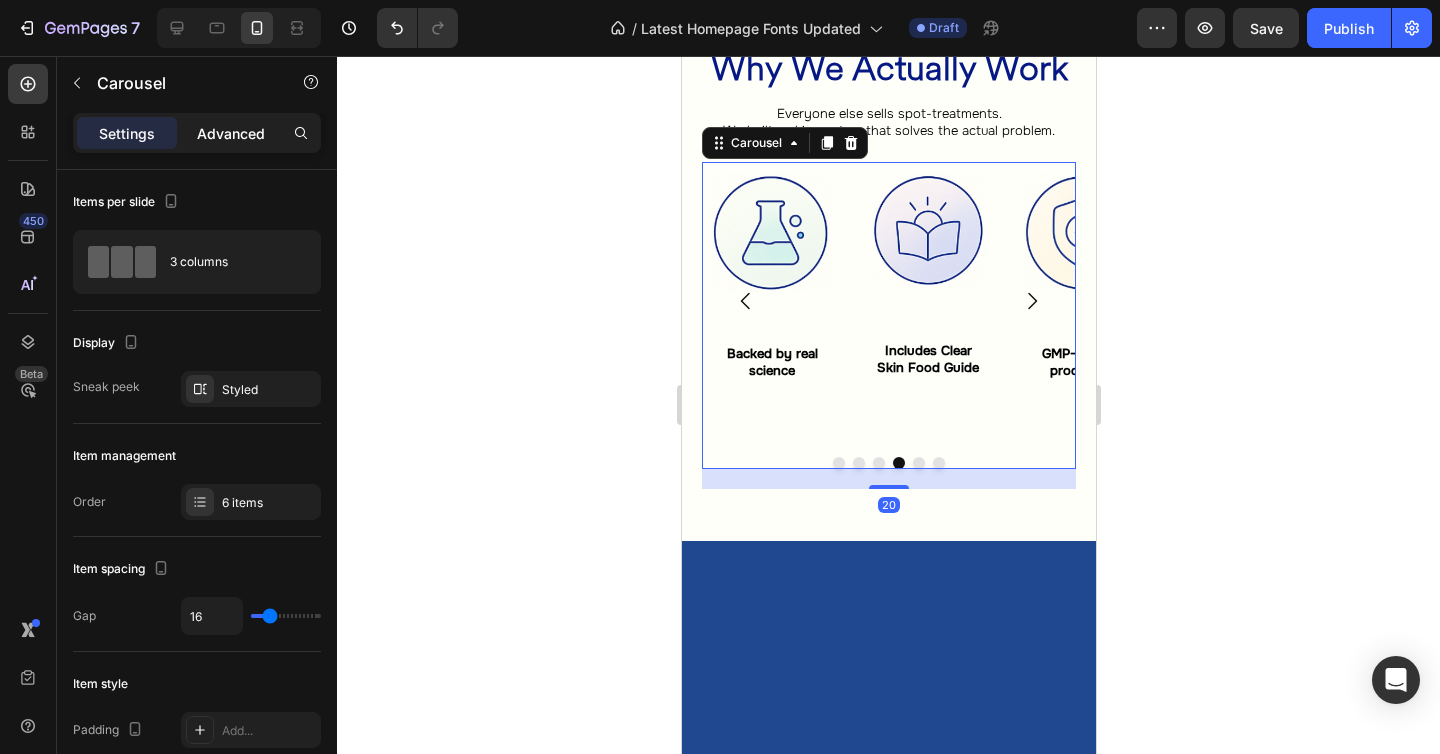 click on "Advanced" at bounding box center [231, 133] 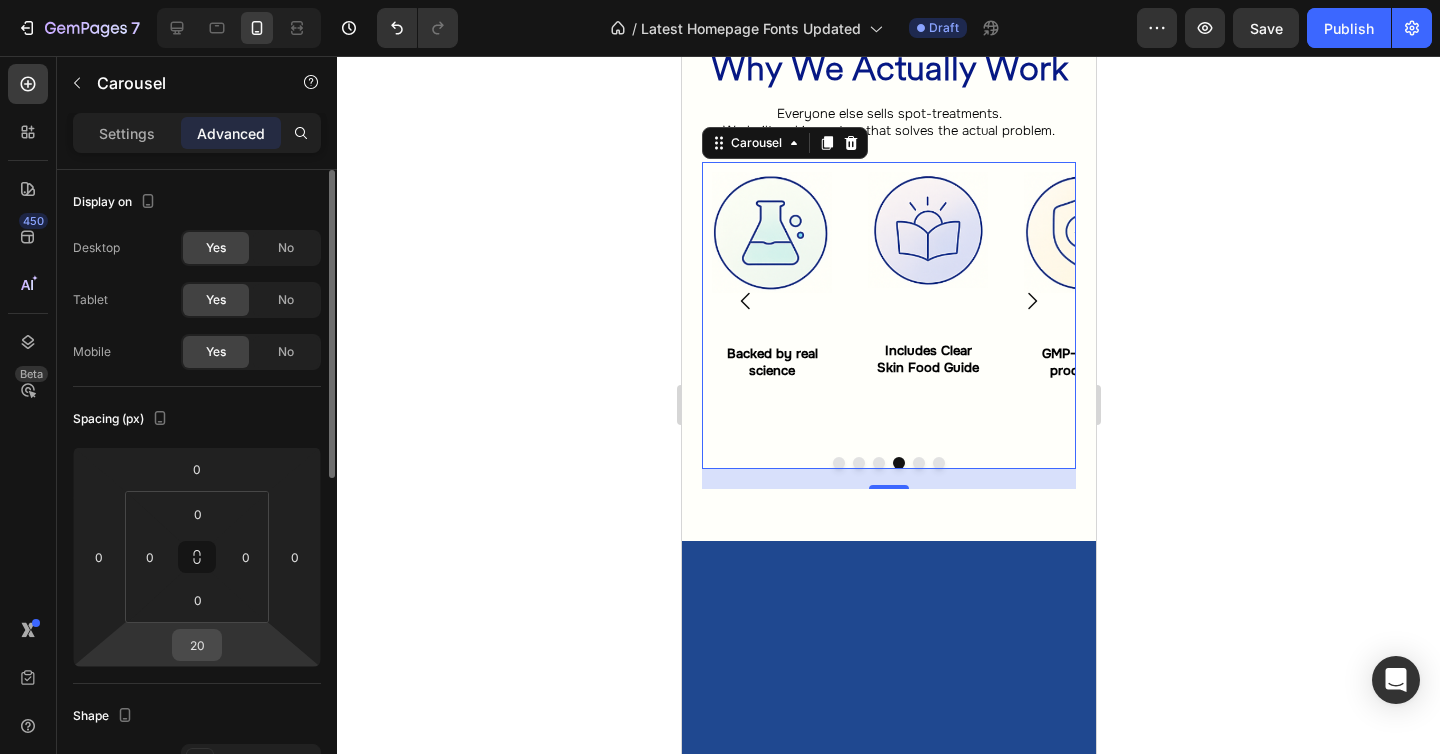 click on "20" at bounding box center (197, 645) 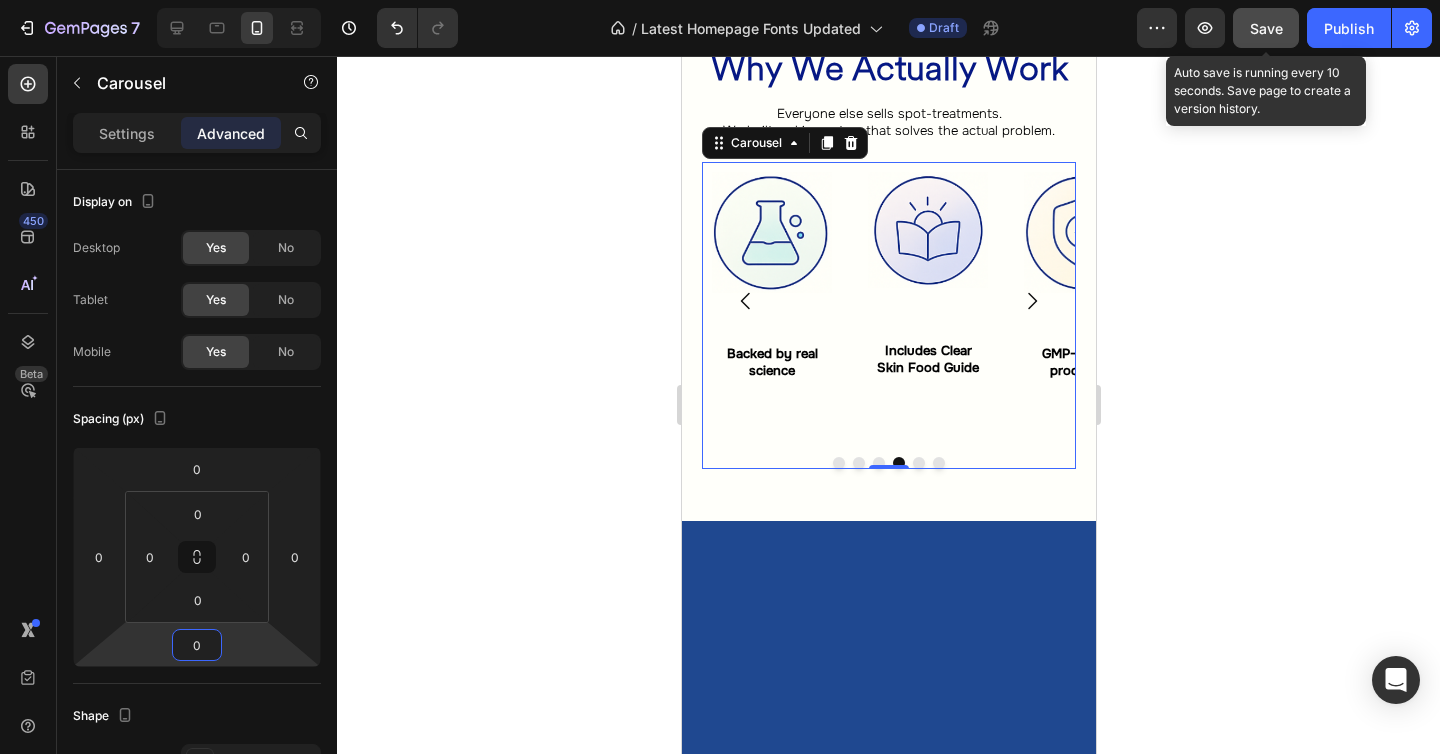 type on "0" 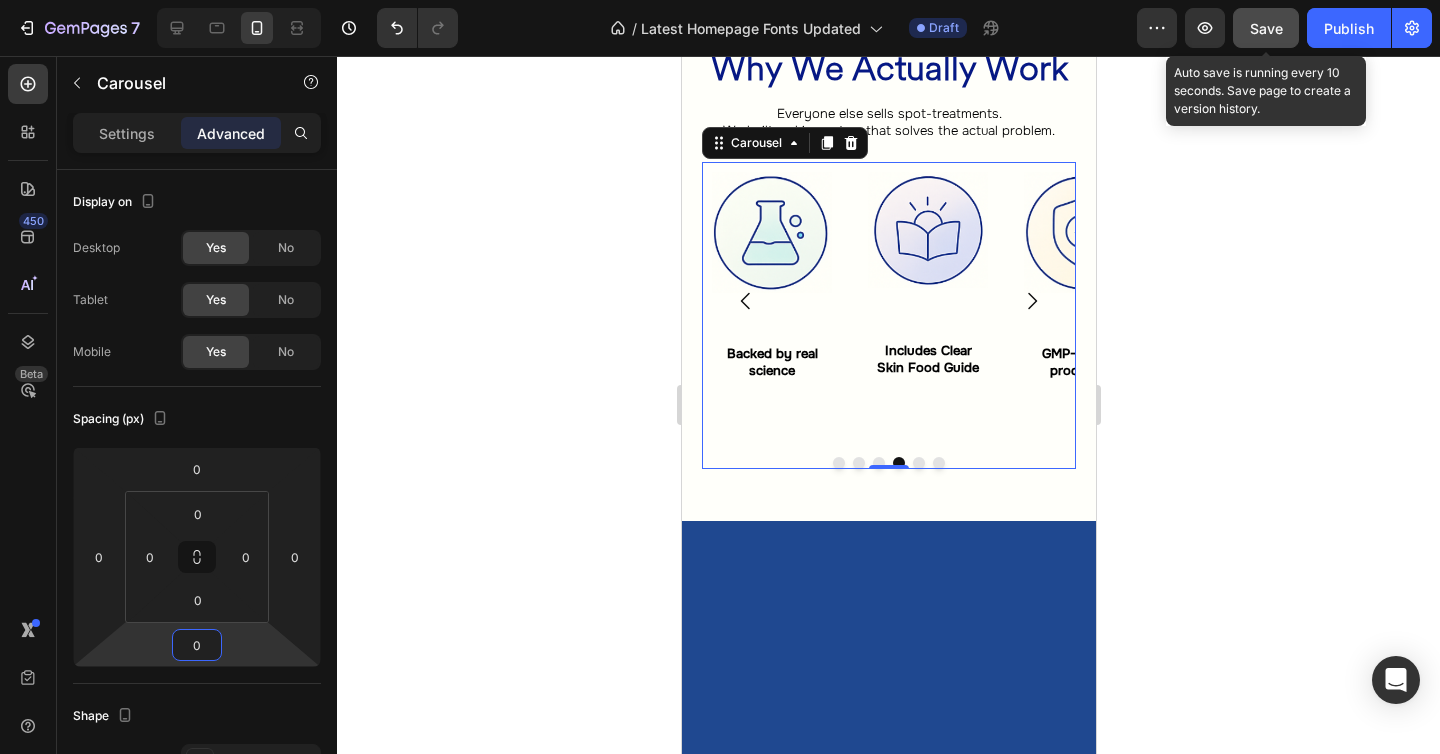 click on "Save" at bounding box center (1266, 28) 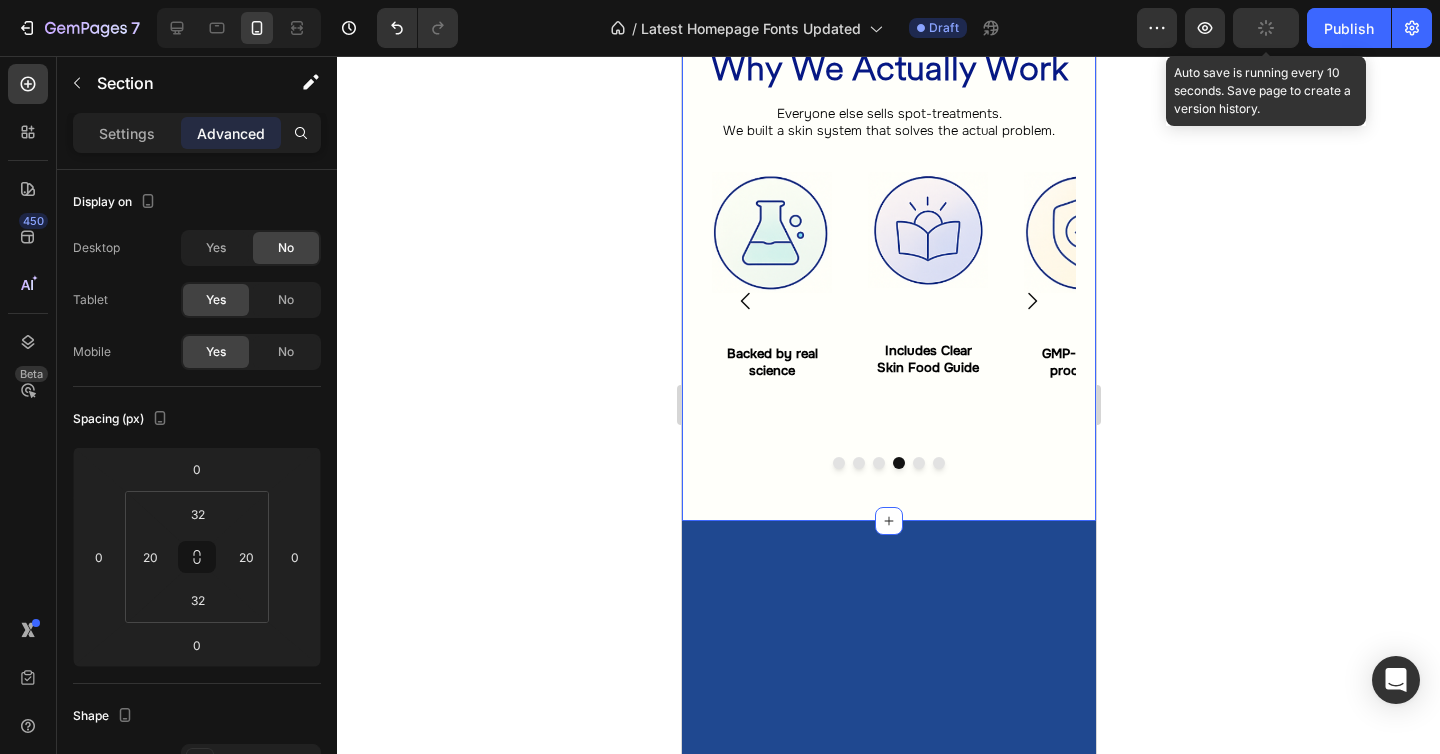 click on "Why We Actually Work Heading Everyone else sells spot-treatments.  We built a skin system that solves the actual problem. Heading
Image ⁠⁠⁠⁠⁠⁠⁠ All-natural, no harsh chemicals Heading Row Image Targets gut & liver health → detoxes root causes behind breakouts Heading Row Image Balances hormones daily Heading Row Image Backed by real science Heading Row Image Includes Clear Skin Food Guide Heading Row Image GMP-certified production Heading Row
Carousel Row Section 20/25   Create Theme Section AI Content Write with GemAI What would you like to describe here? Tone and Voice Persuasive Product Root Cause Starter Kit™ Show more Generate" at bounding box center (888, 256) 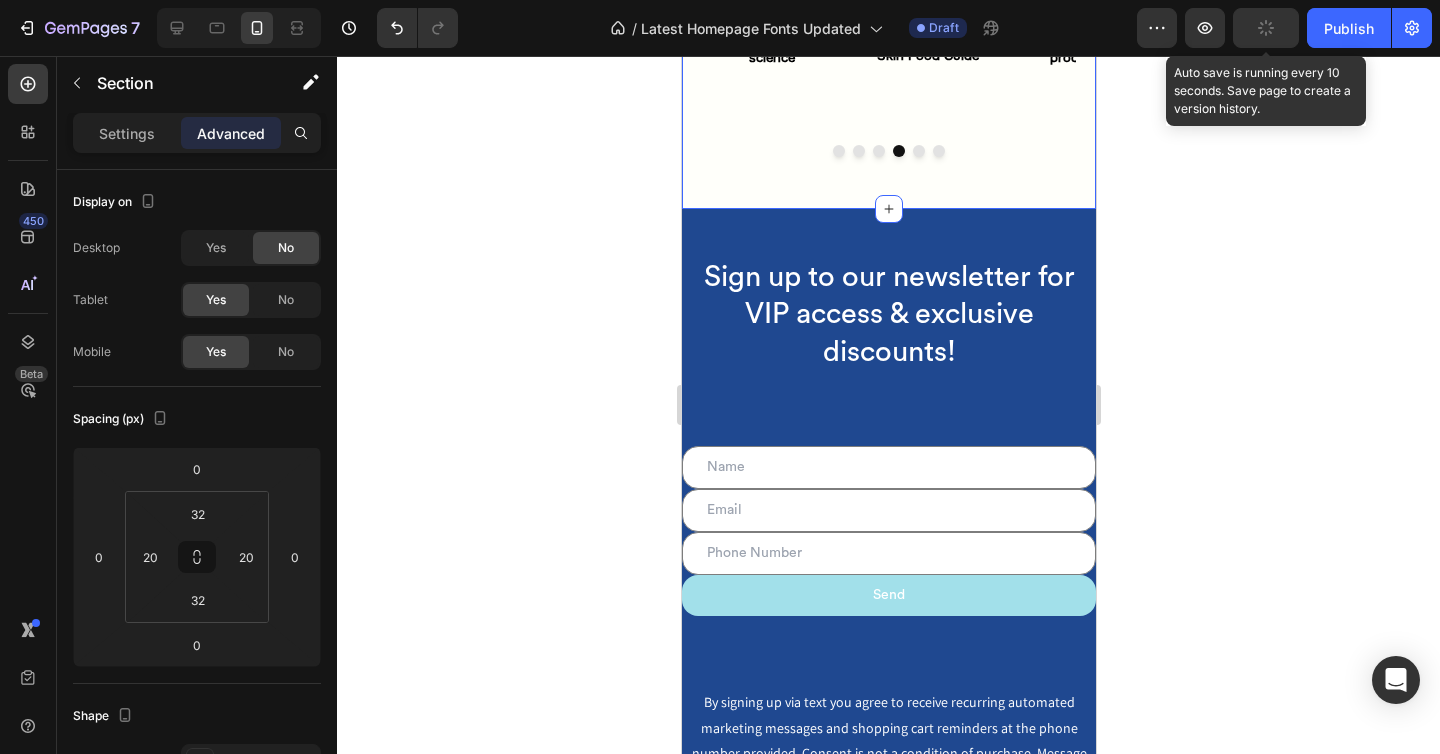 scroll, scrollTop: 4527, scrollLeft: 0, axis: vertical 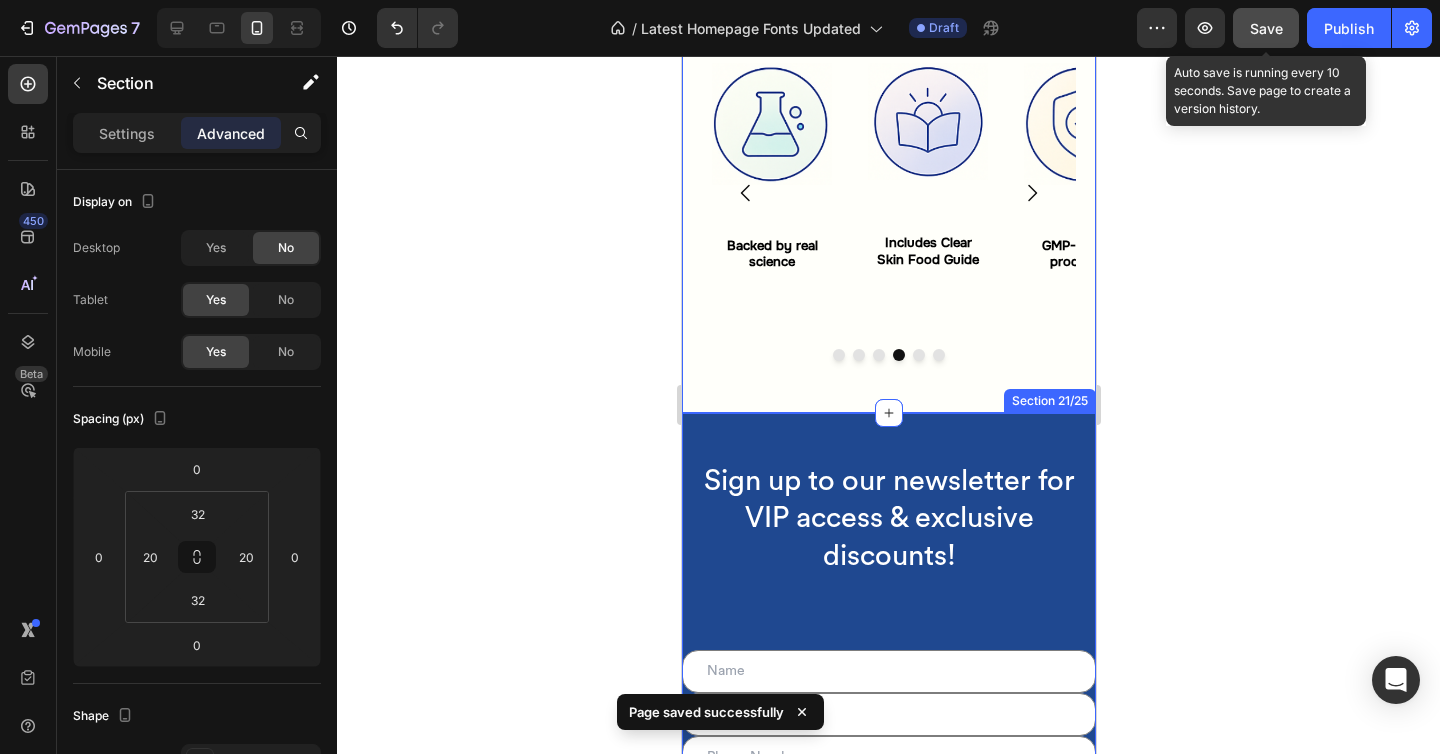 click on "Sign up to our newsletter for VIP access & exclusive discounts! Heading Text Field Email Field Text Field Send Submit Button Row Contact Form By signing up via text you agree to receive recurring automated marketing messages and shopping cart reminders at the phone number provided. Consent is not a condition of purchase. Message and Data rate apply. View Privacy Policy.   Text Block Row Section 21/25" at bounding box center [888, 740] 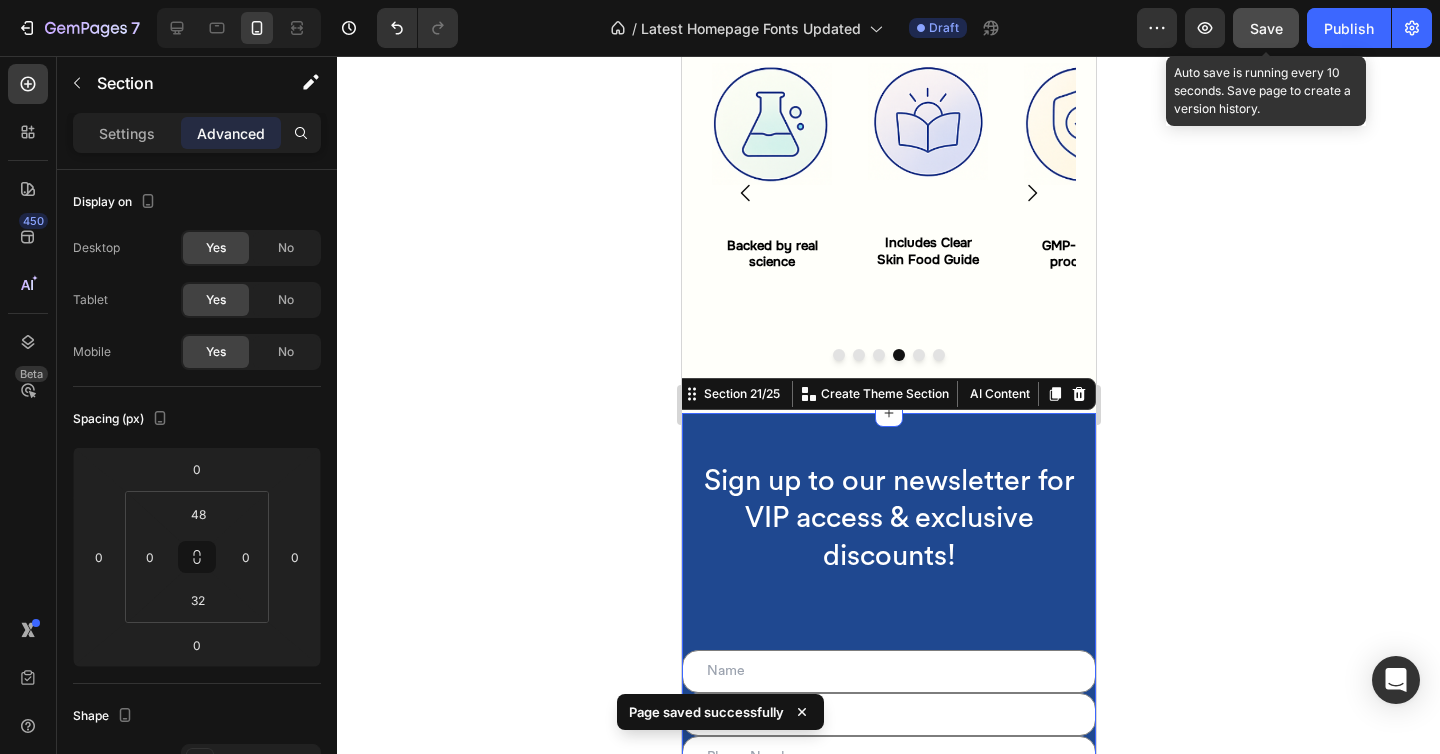 scroll, scrollTop: 4882, scrollLeft: 0, axis: vertical 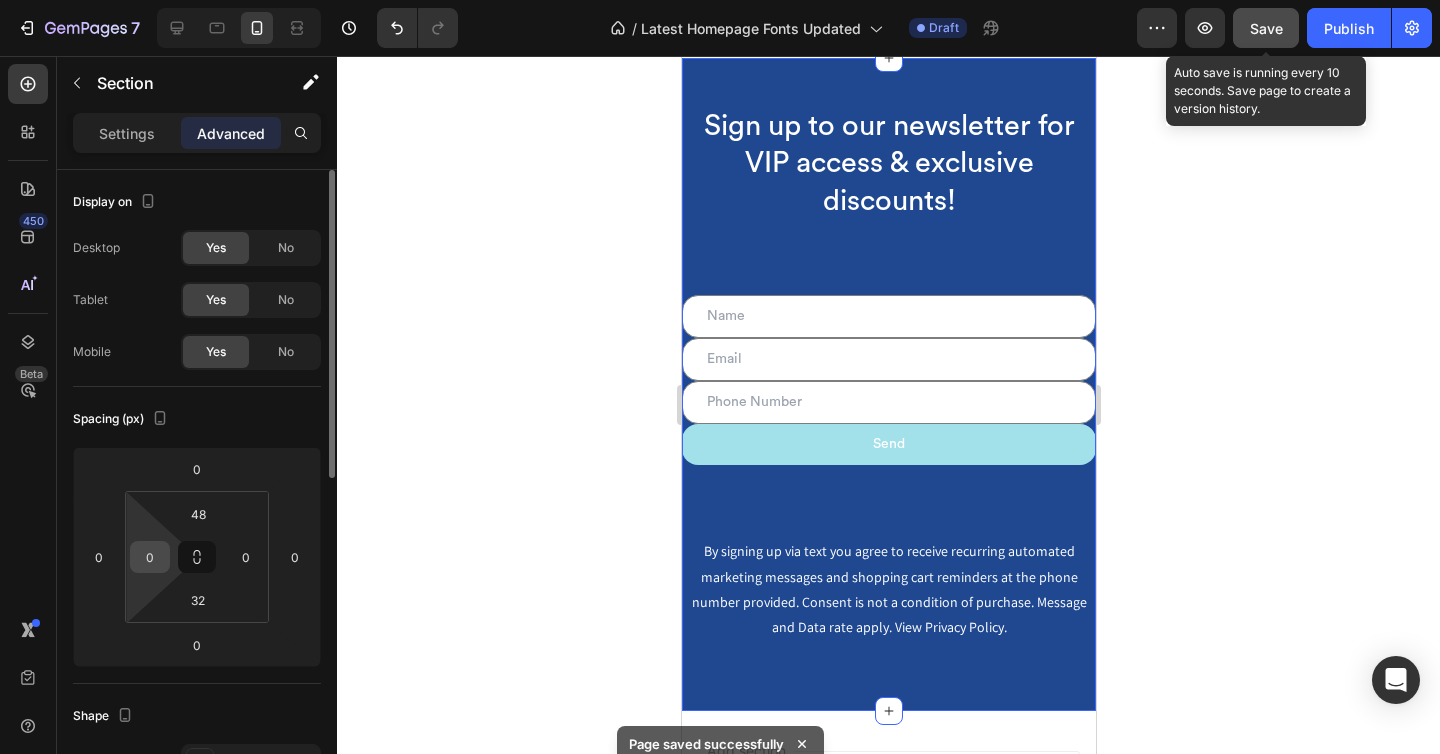 click on "0" at bounding box center [150, 557] 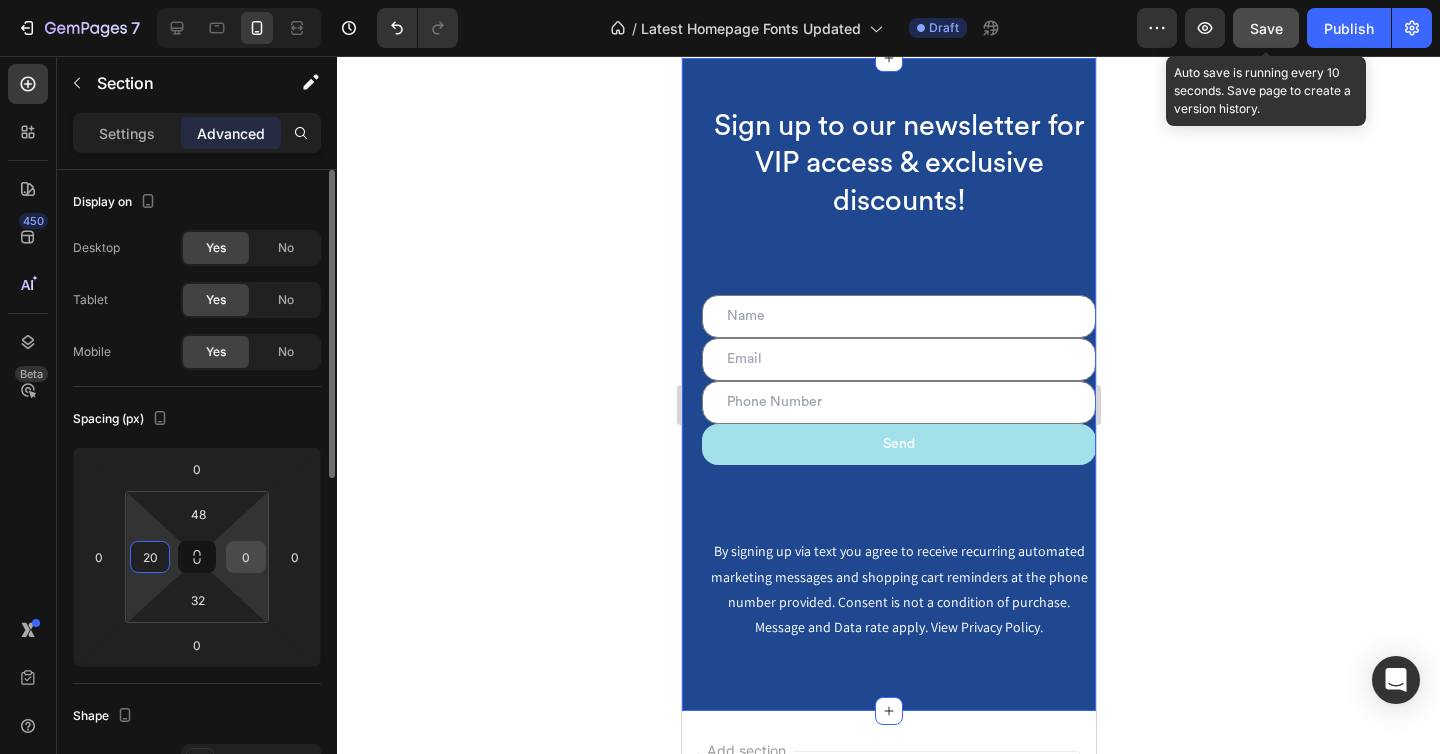 type on "20" 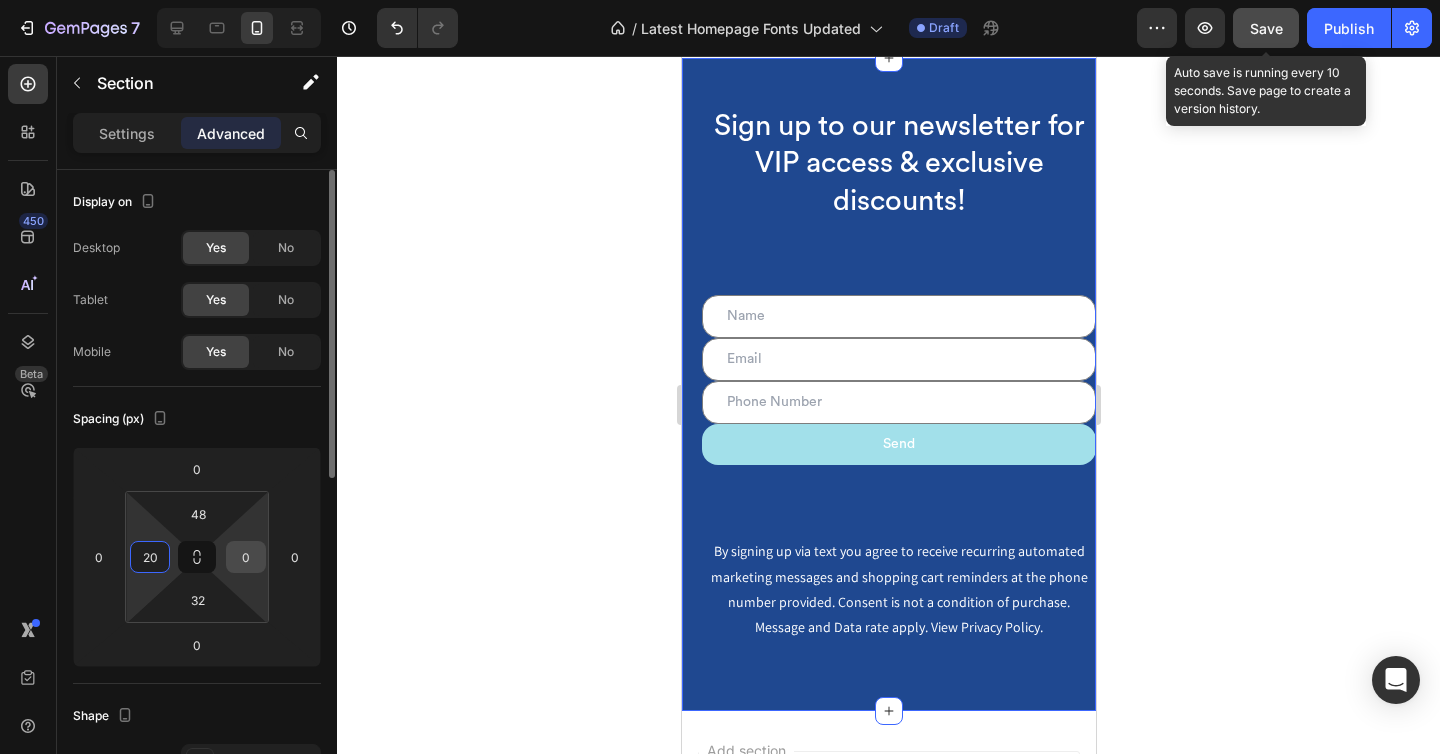 click on "0" at bounding box center (246, 557) 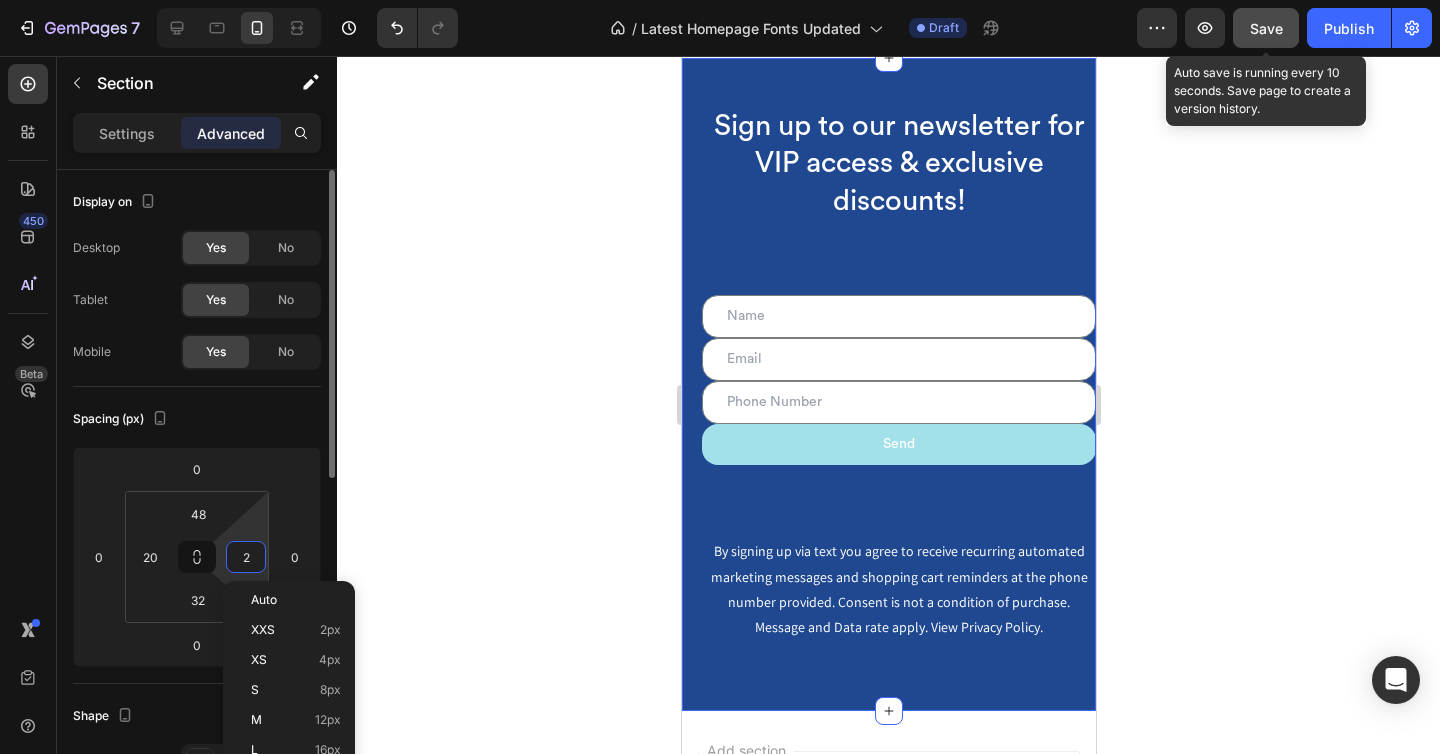 type on "20" 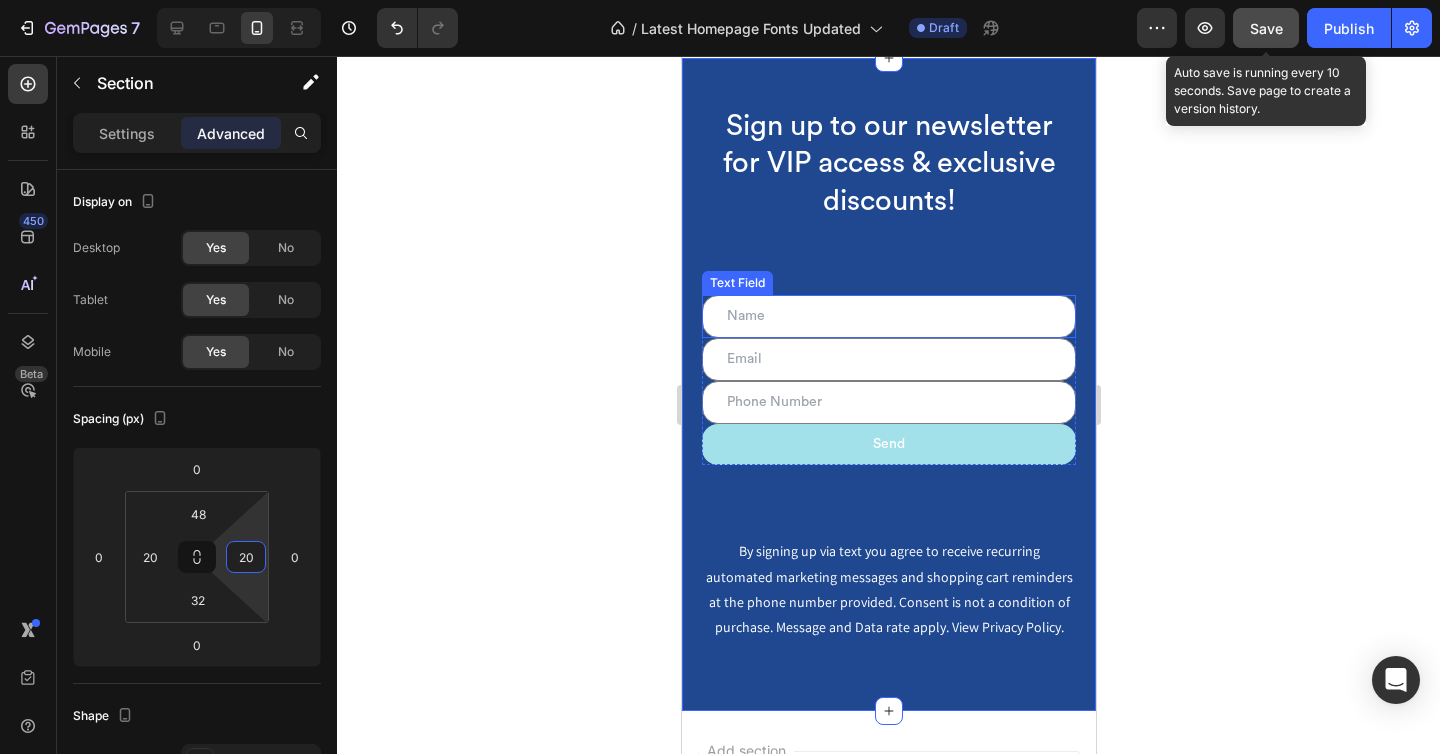 click at bounding box center [888, 316] 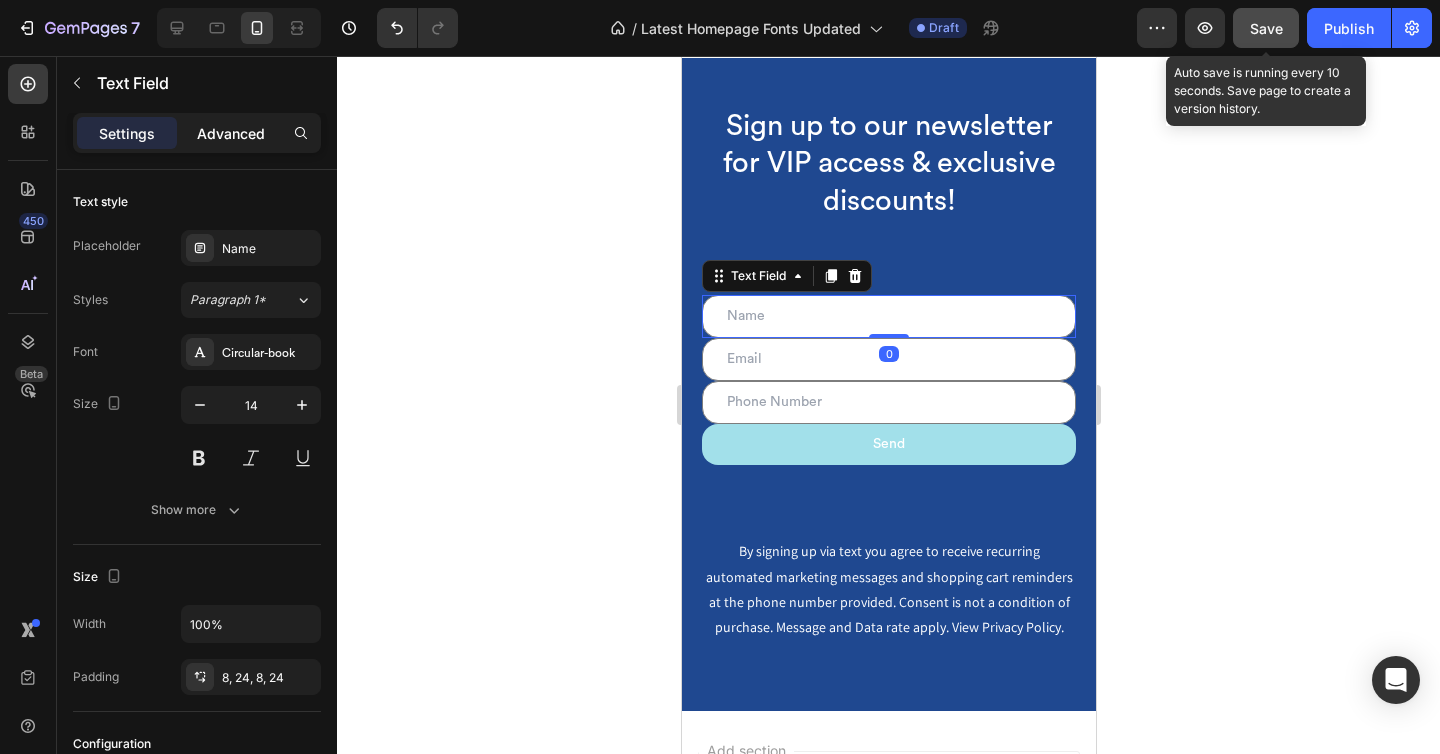 click on "Advanced" at bounding box center [231, 133] 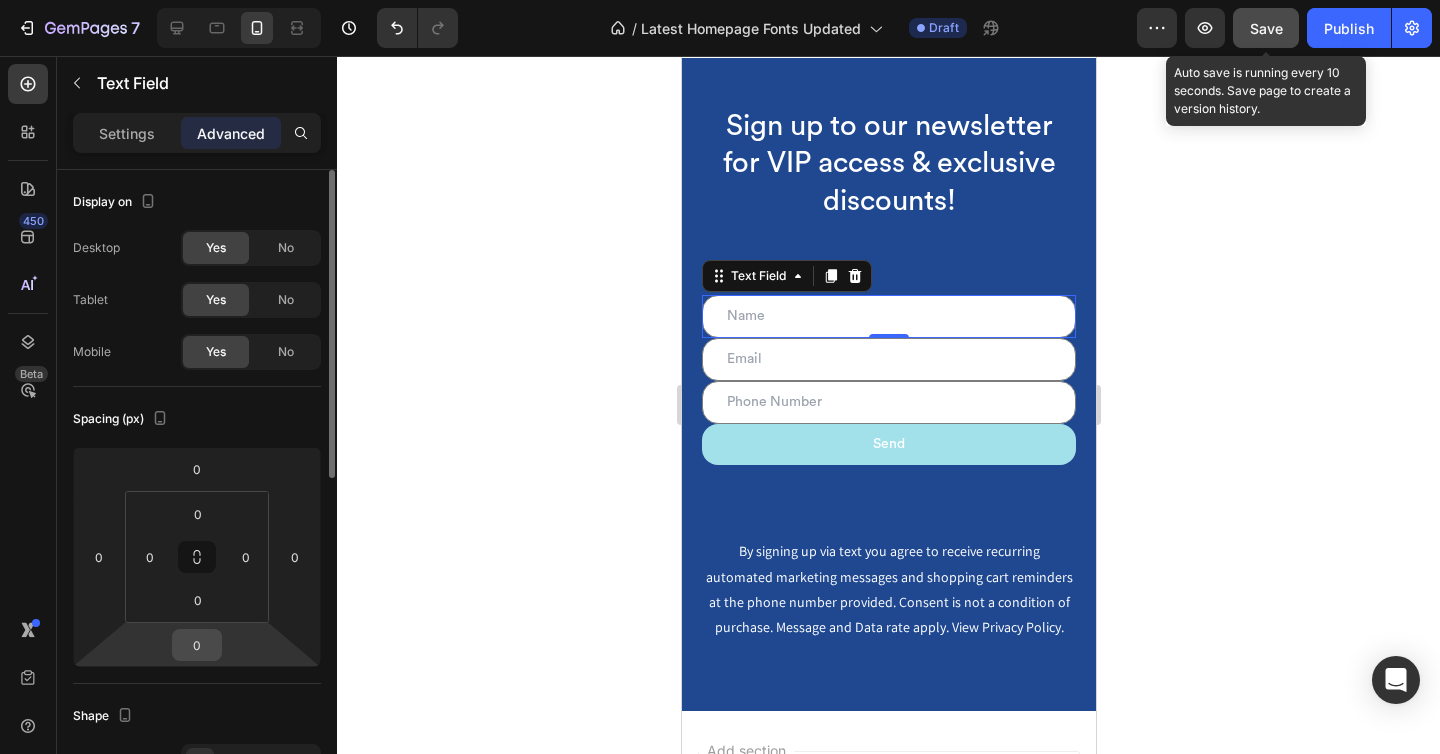 click on "0" at bounding box center [197, 645] 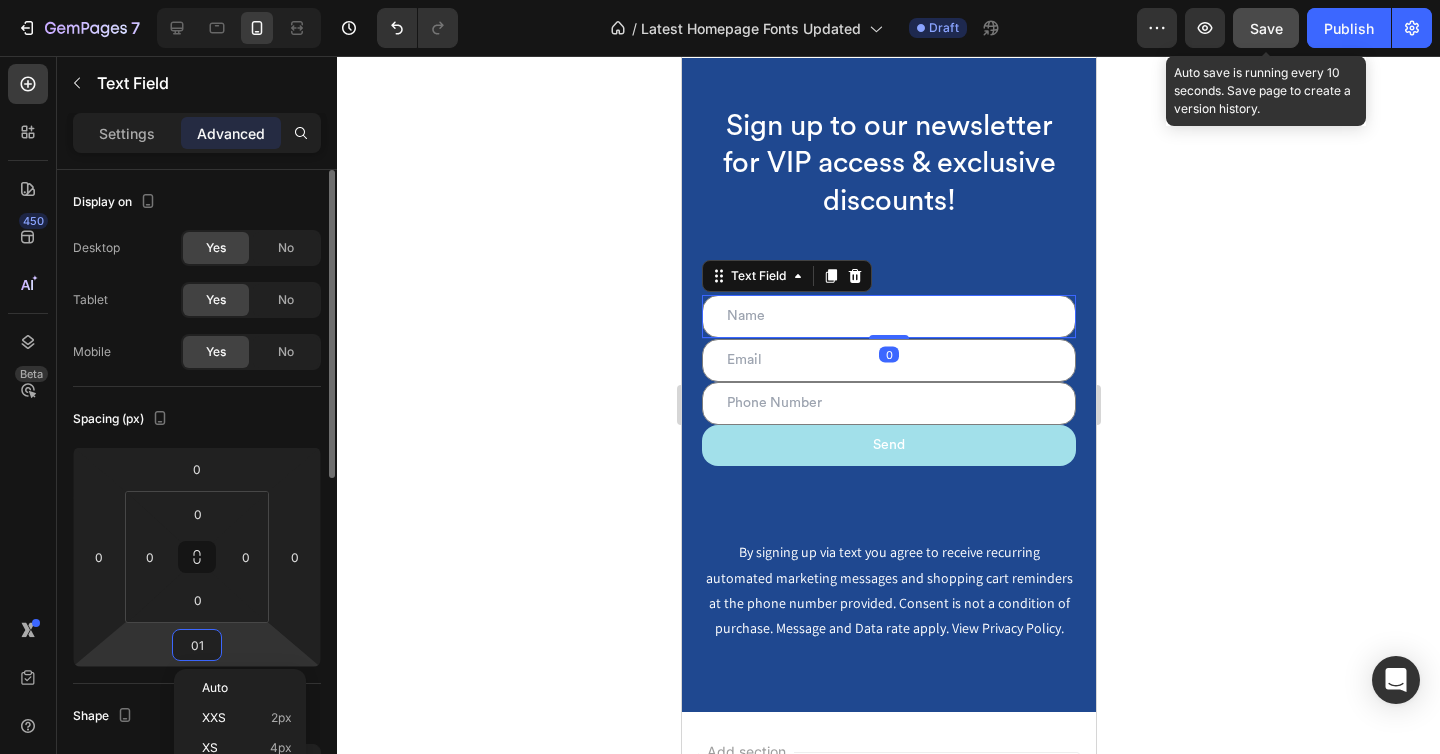 type on "9" 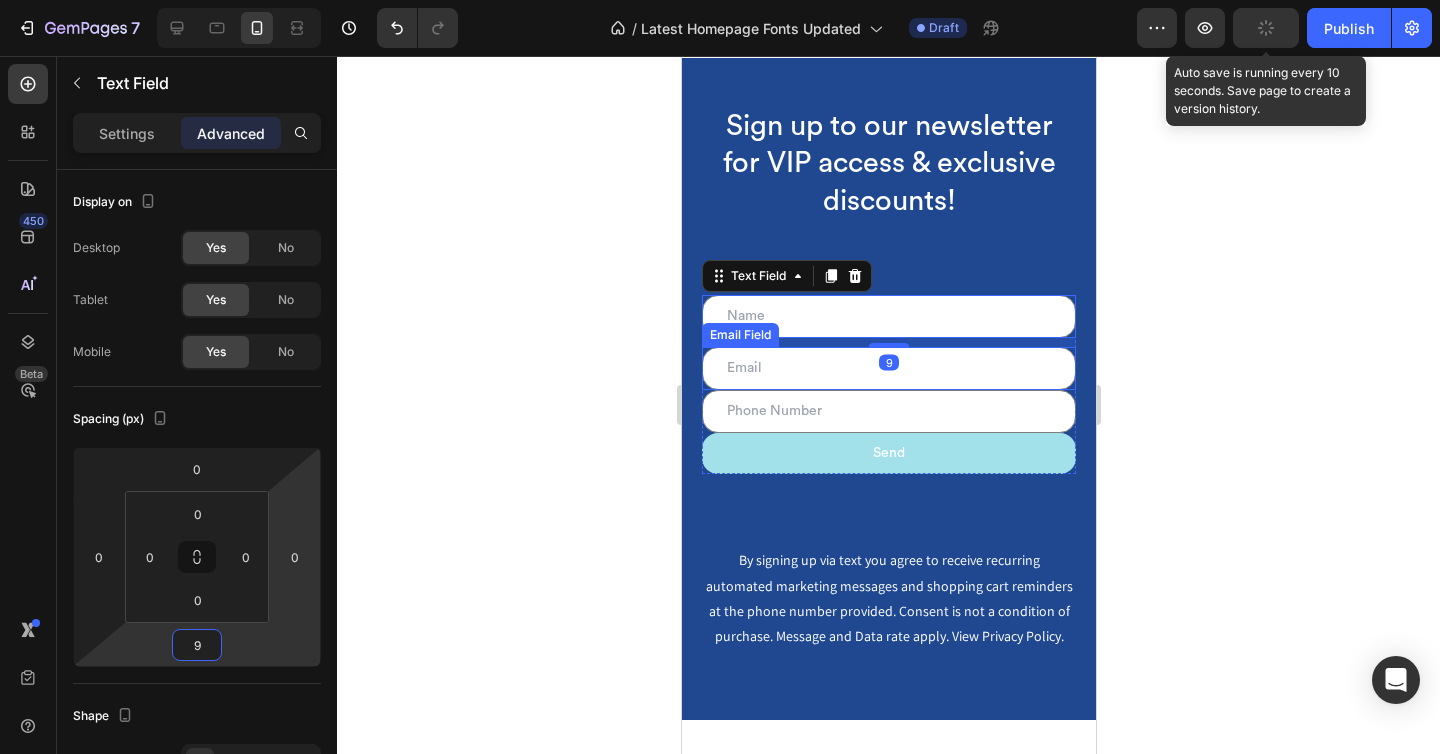 click at bounding box center [888, 368] 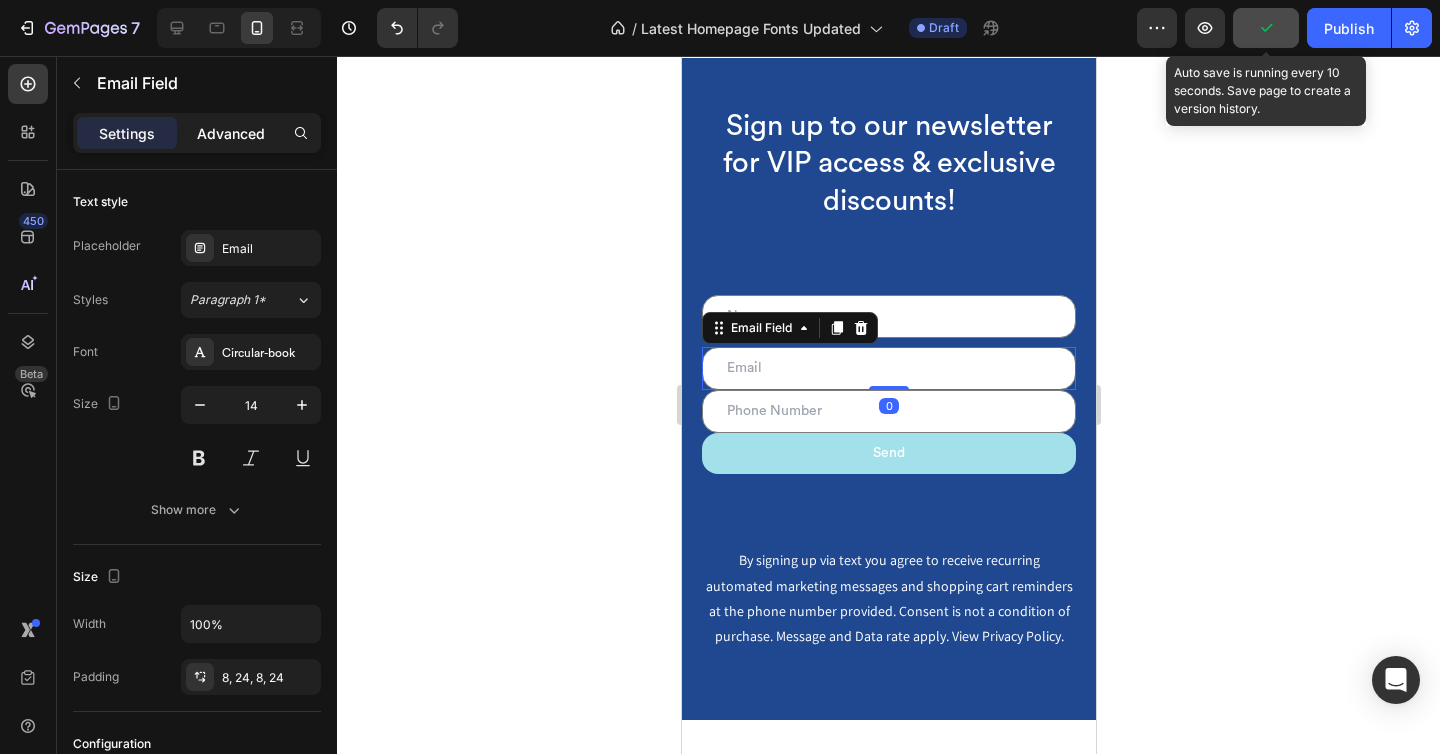 click on "Advanced" 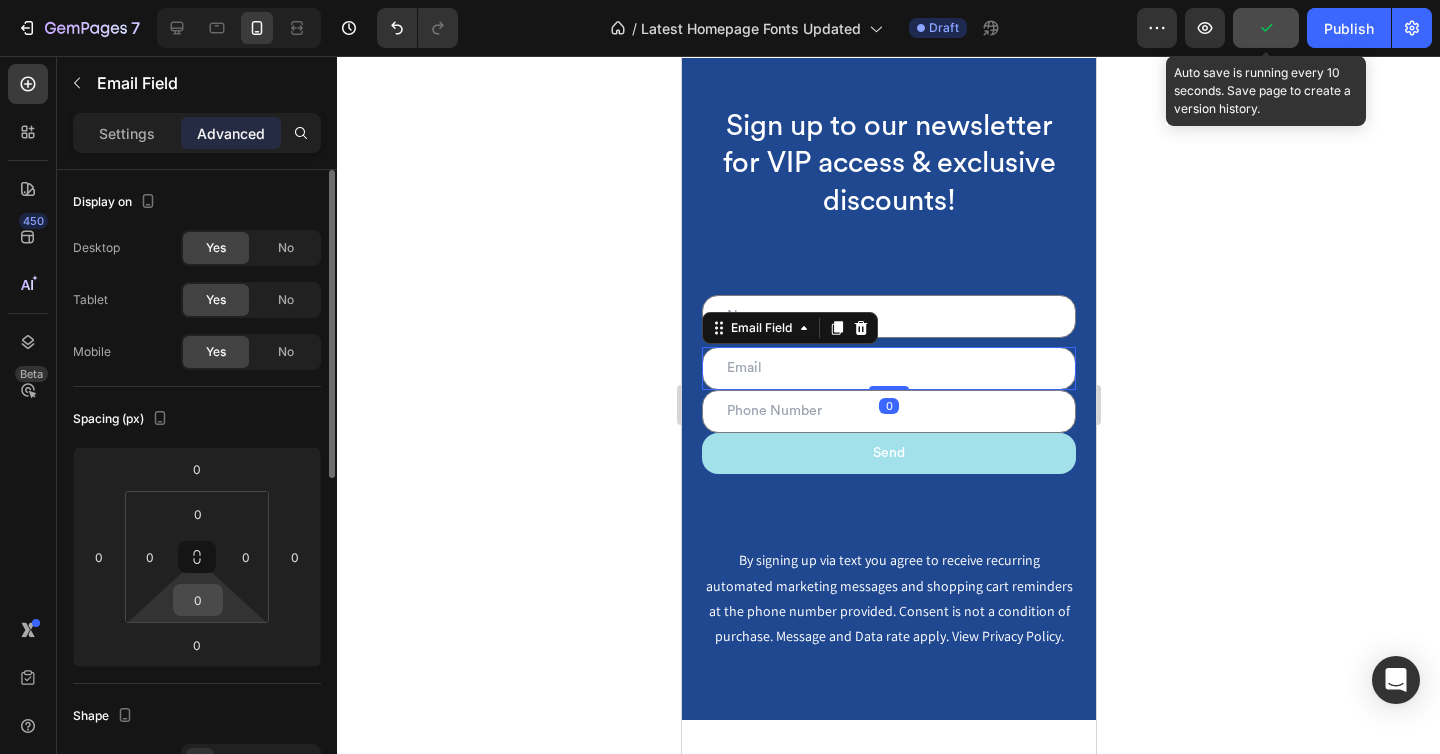 click on "0" at bounding box center (198, 600) 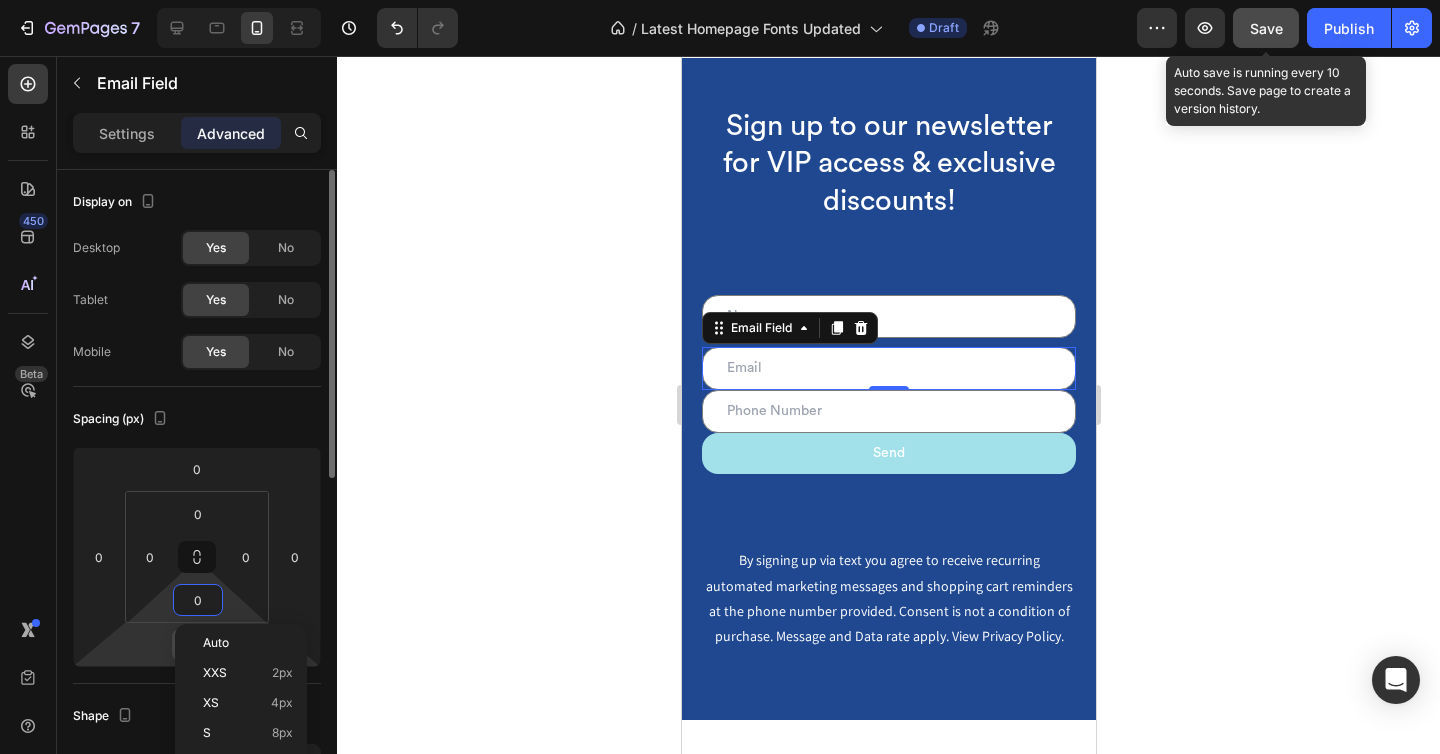 click on "0" at bounding box center (197, 645) 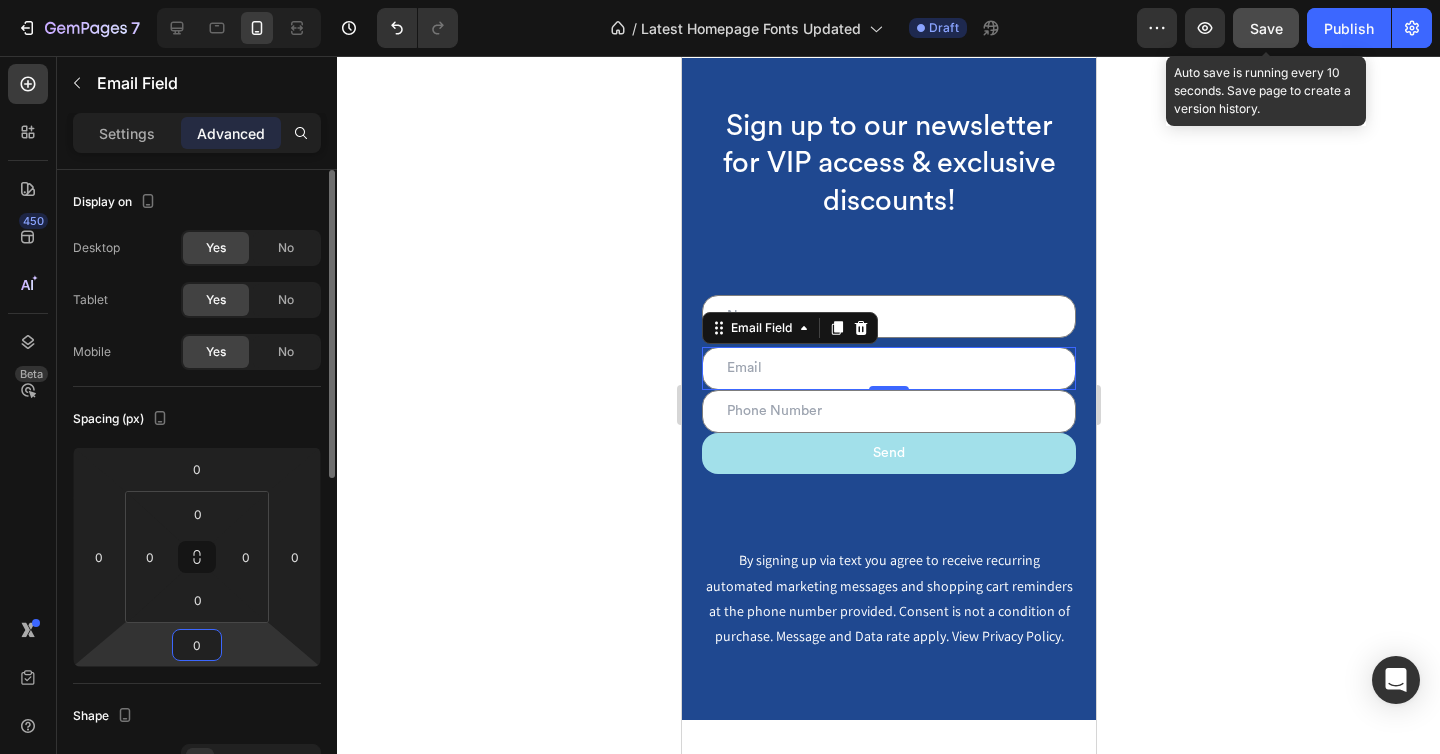 click on "0" at bounding box center [197, 645] 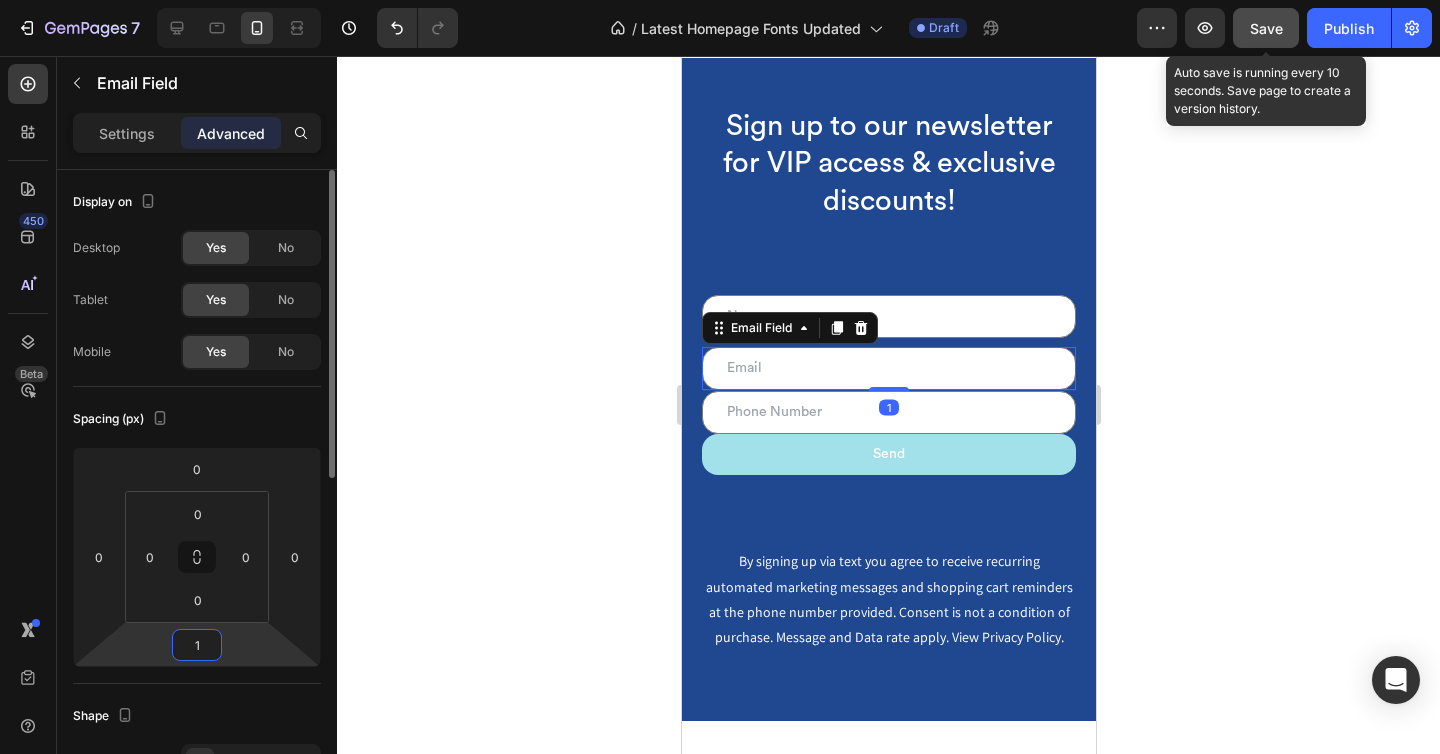 type on "10" 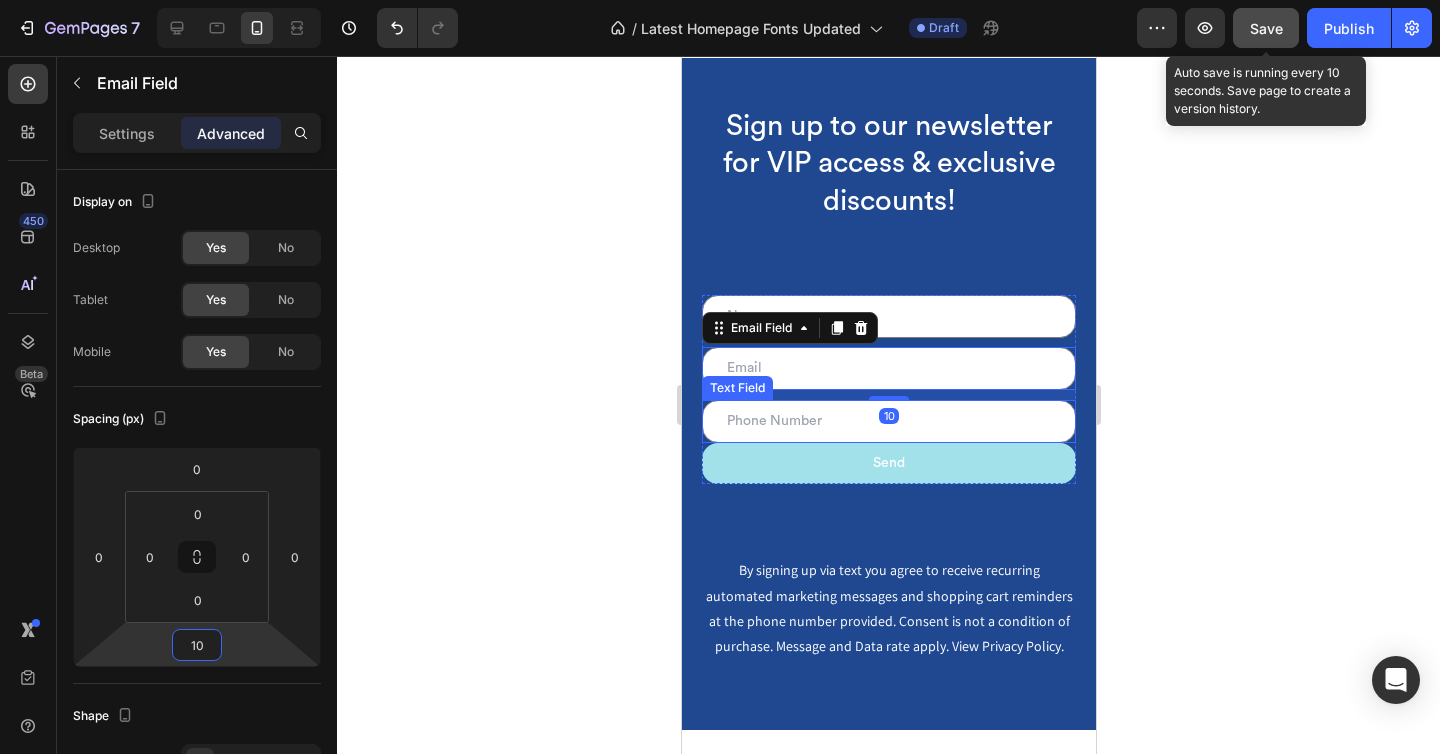 click at bounding box center [888, 421] 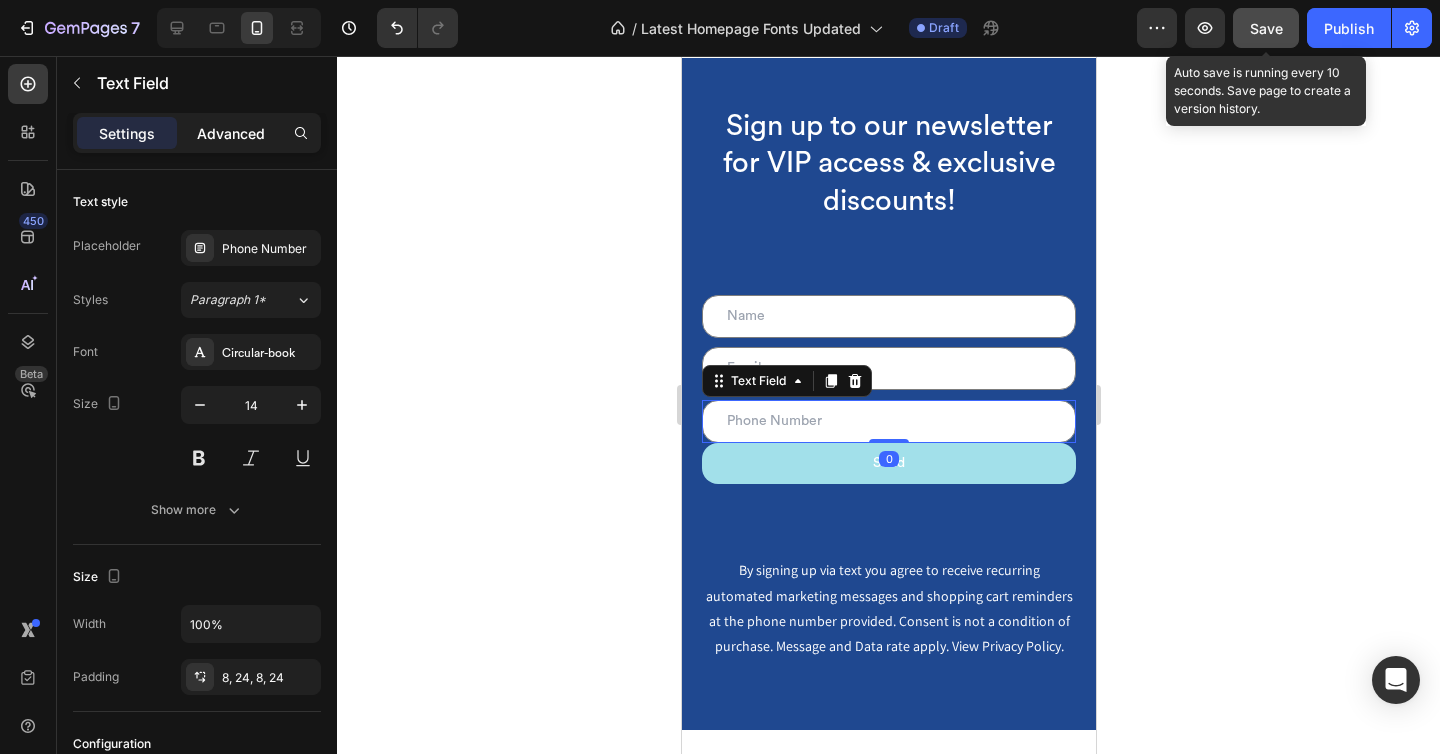 click on "Advanced" at bounding box center [231, 133] 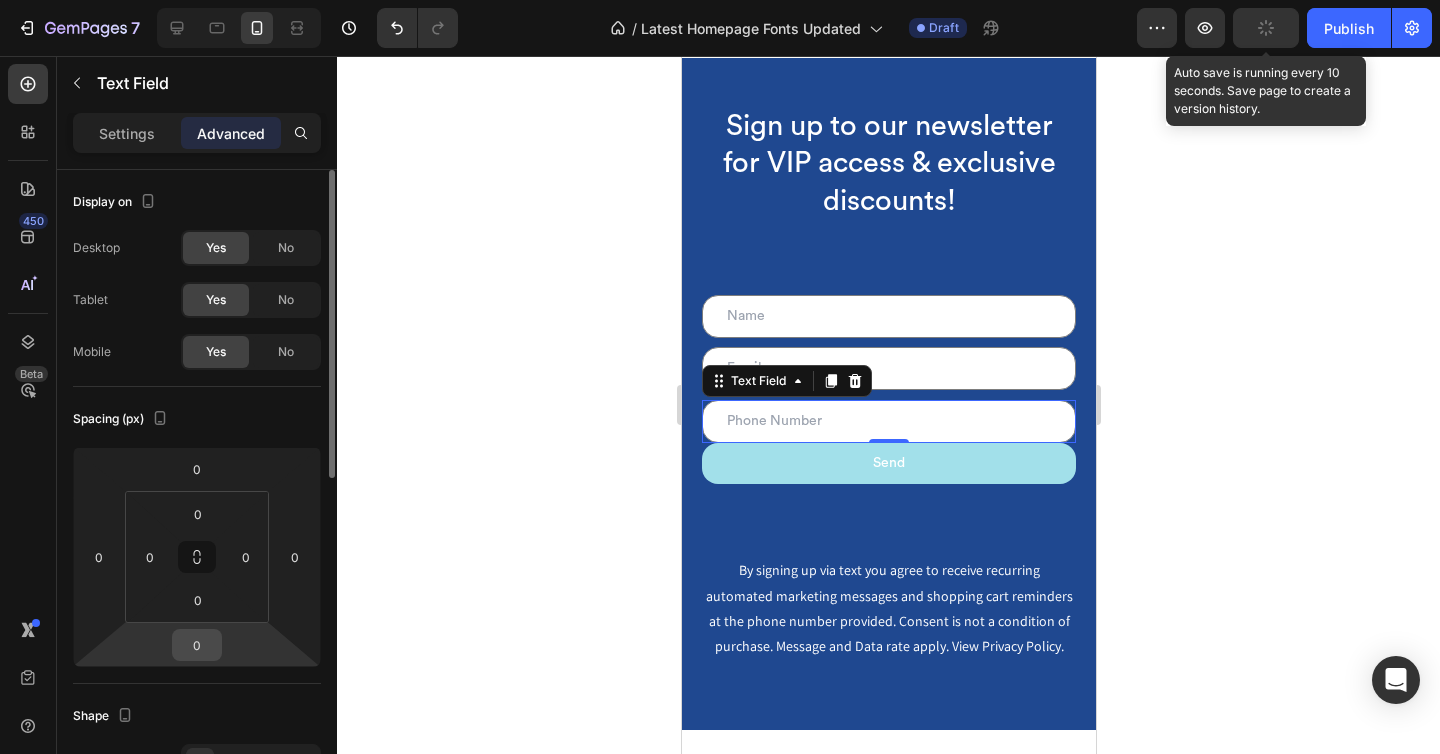 click on "0" at bounding box center [197, 645] 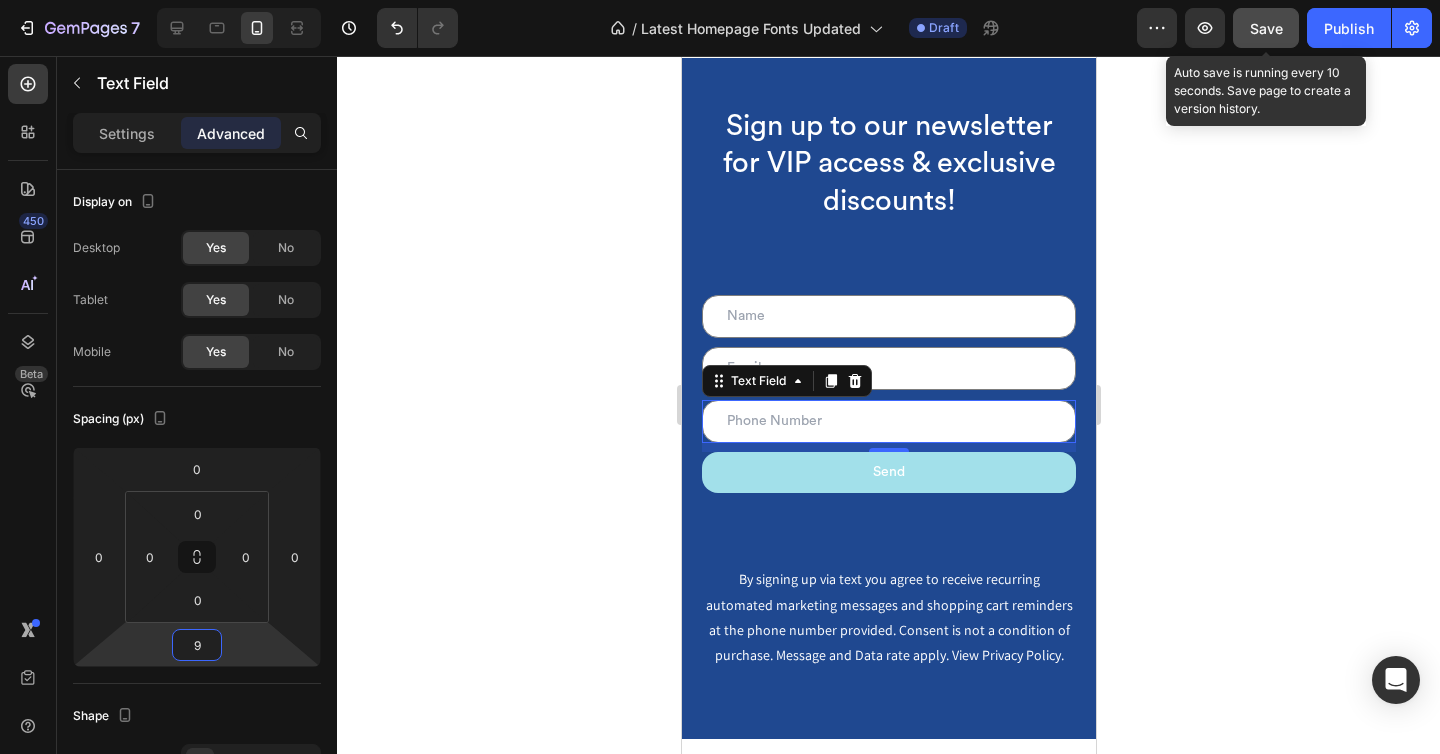 type on "9" 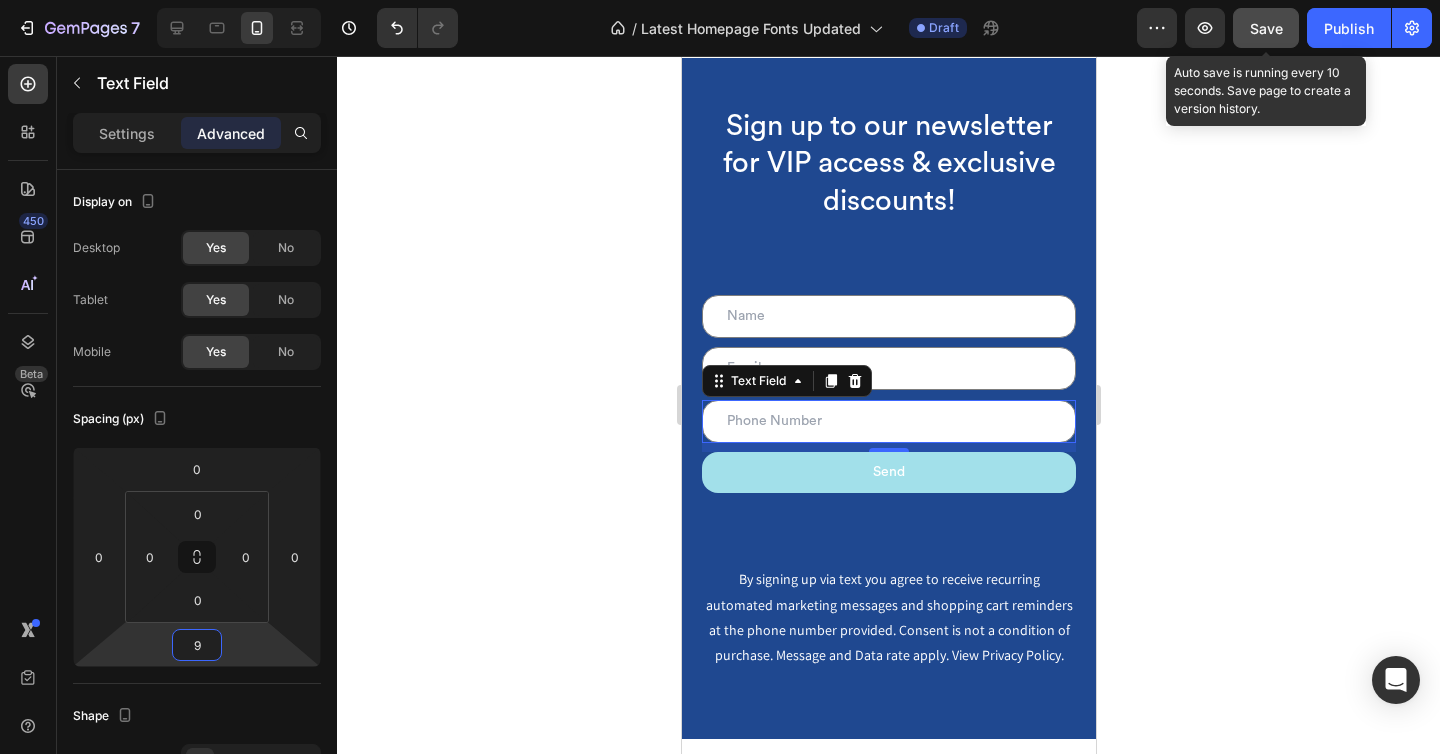 click on "Save" at bounding box center (1266, 28) 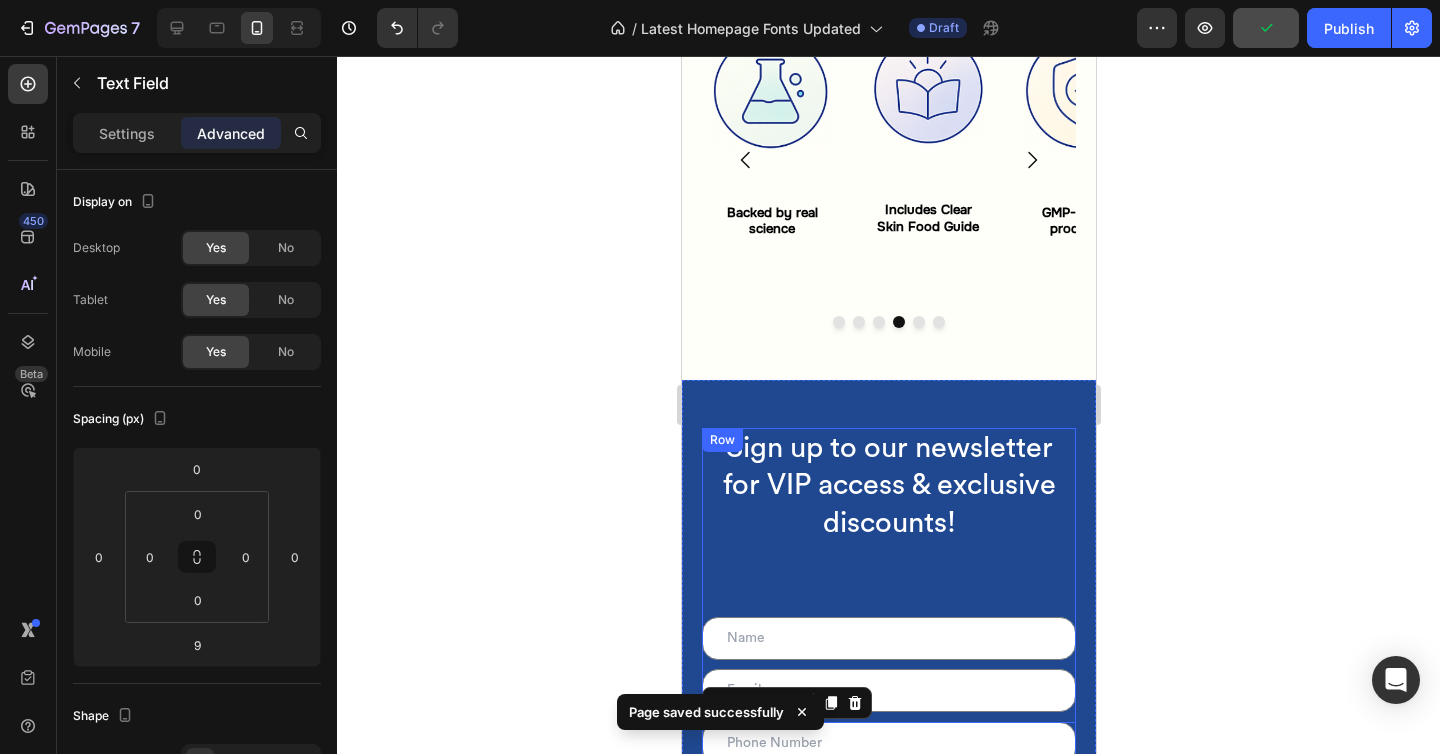scroll, scrollTop: 4354, scrollLeft: 0, axis: vertical 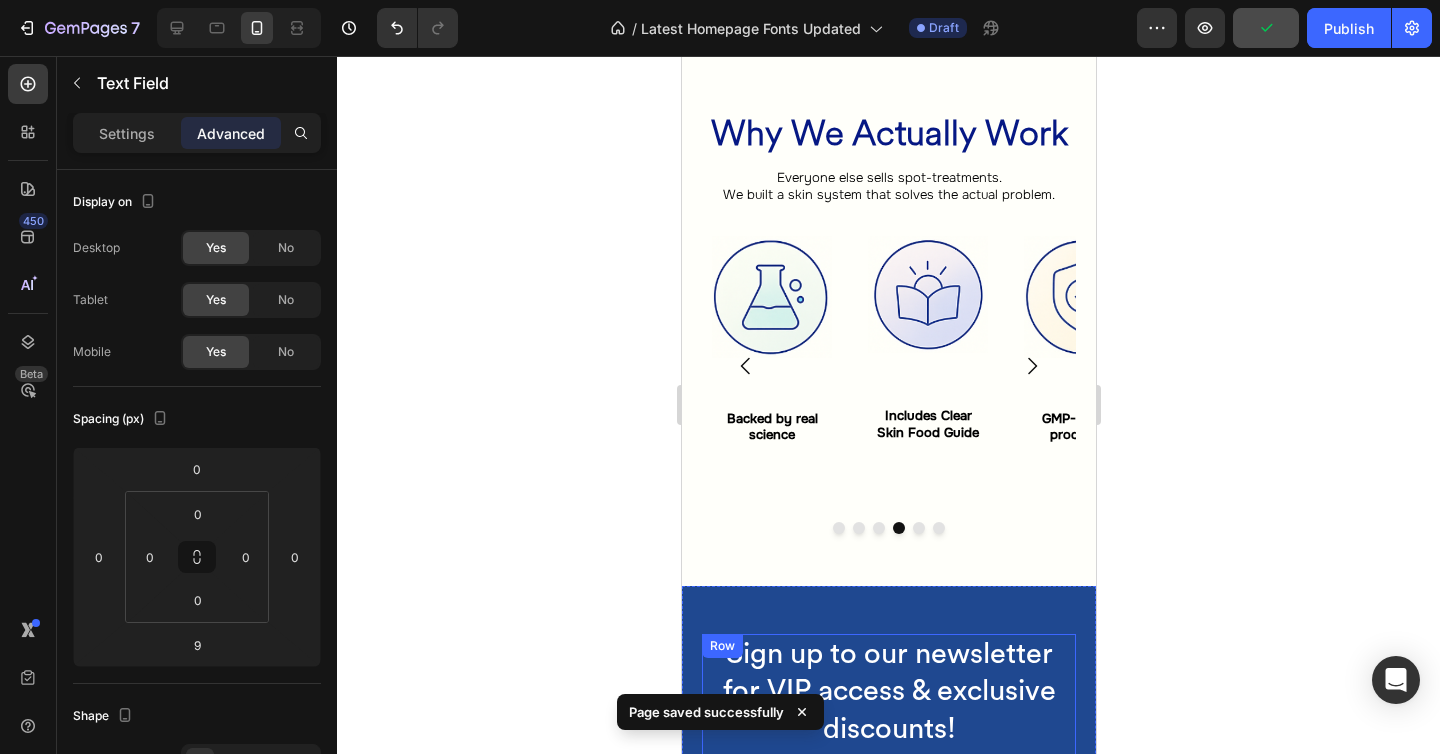 click 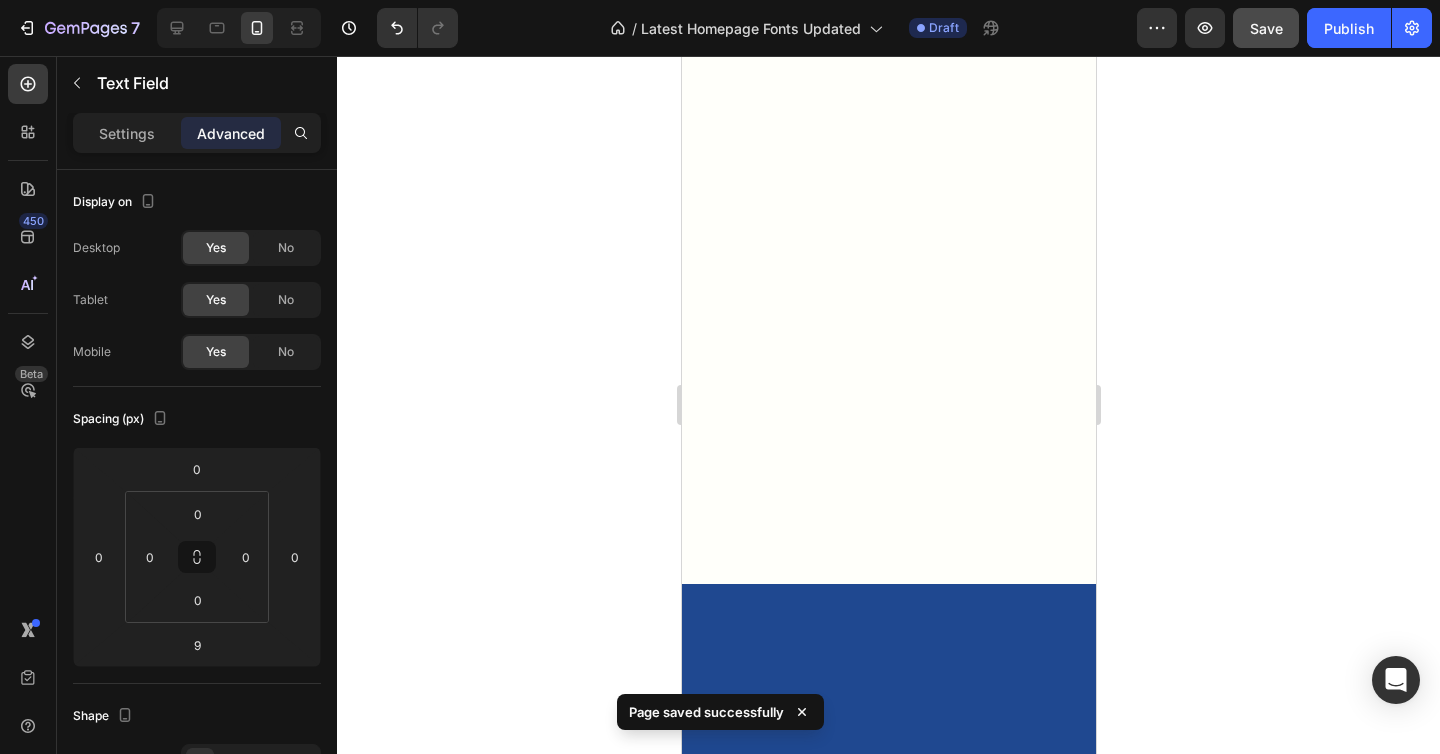 scroll, scrollTop: 0, scrollLeft: 0, axis: both 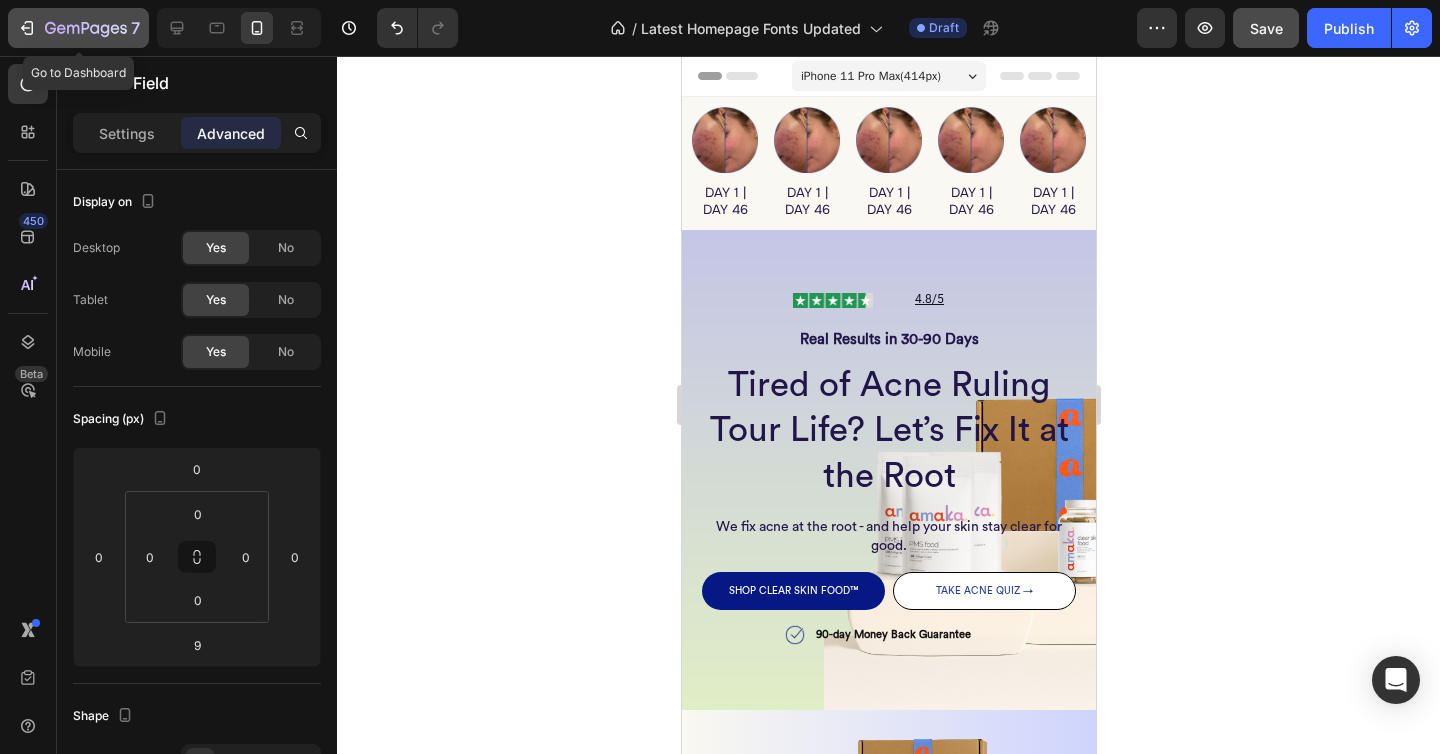 click 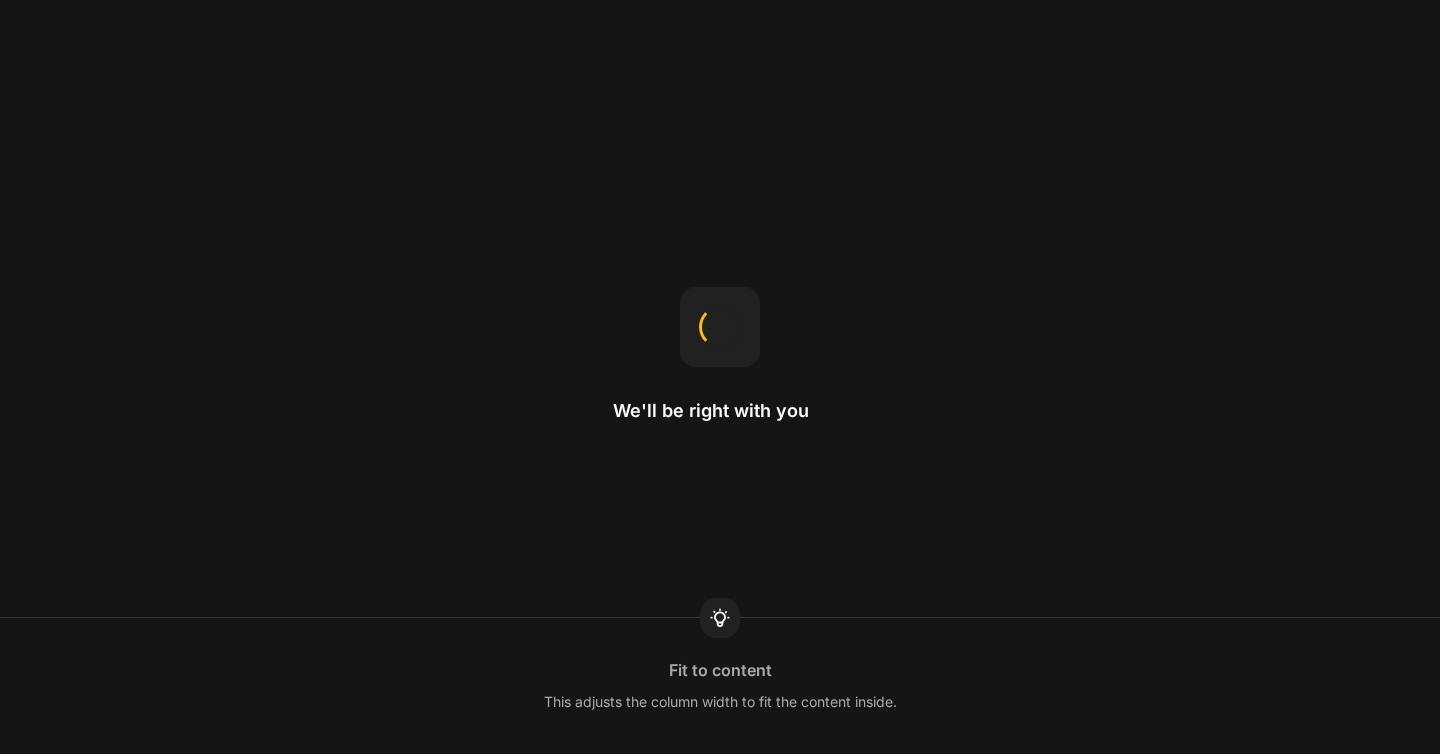 scroll, scrollTop: 0, scrollLeft: 0, axis: both 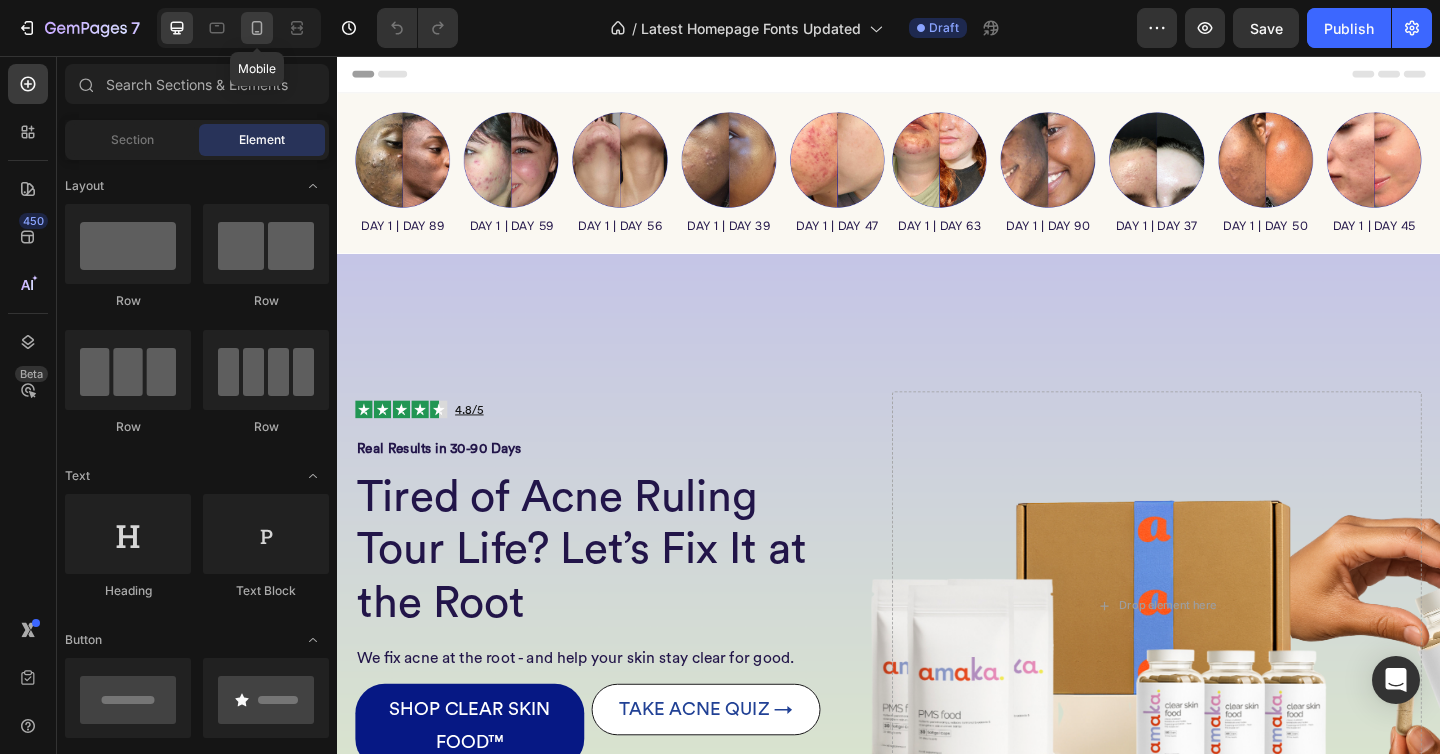 click 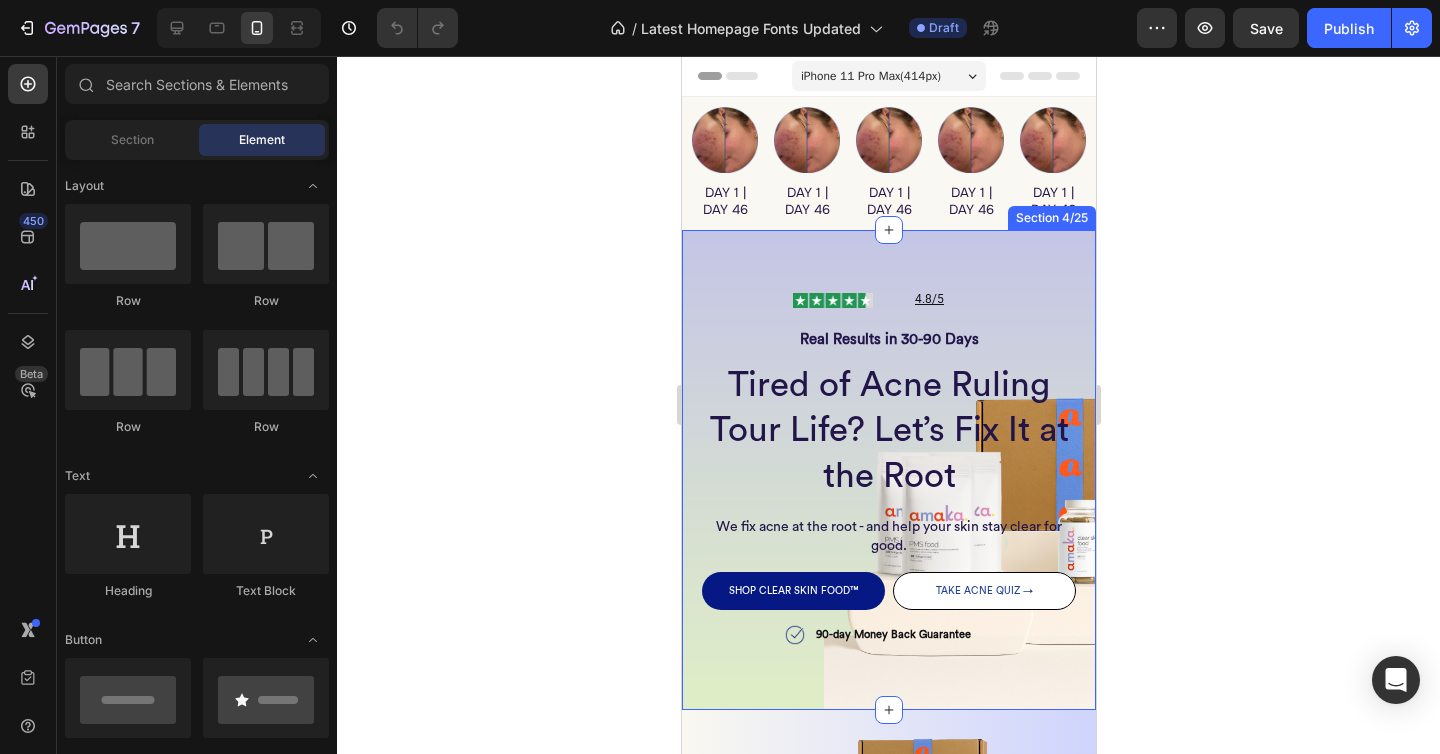 click on "Image 4.8/5 Heading Row Row Real Results in 30-90 Days Heading Tired of Acne Ruling Tour Life? Let’s Fix It at the Root Heading We fix acne at the root - and help your skin stay clear for good. Heading SHOP CLEAR SKIN FOOD™ Button TAKE ACNE QUIZ → Button Row Row Image 90-day Money Back Guarantee Heading Row Row Section 4/25" at bounding box center [888, 469] 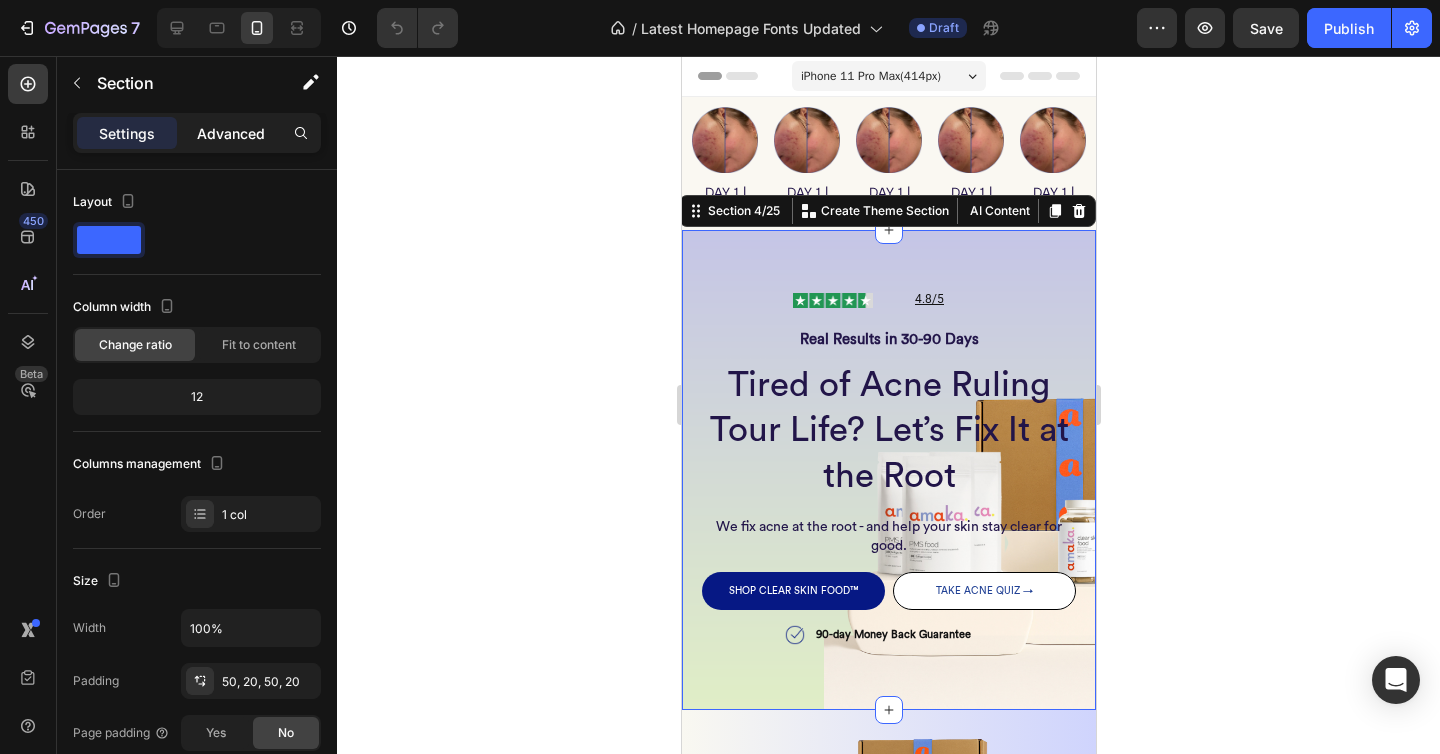 click on "Advanced" at bounding box center [231, 133] 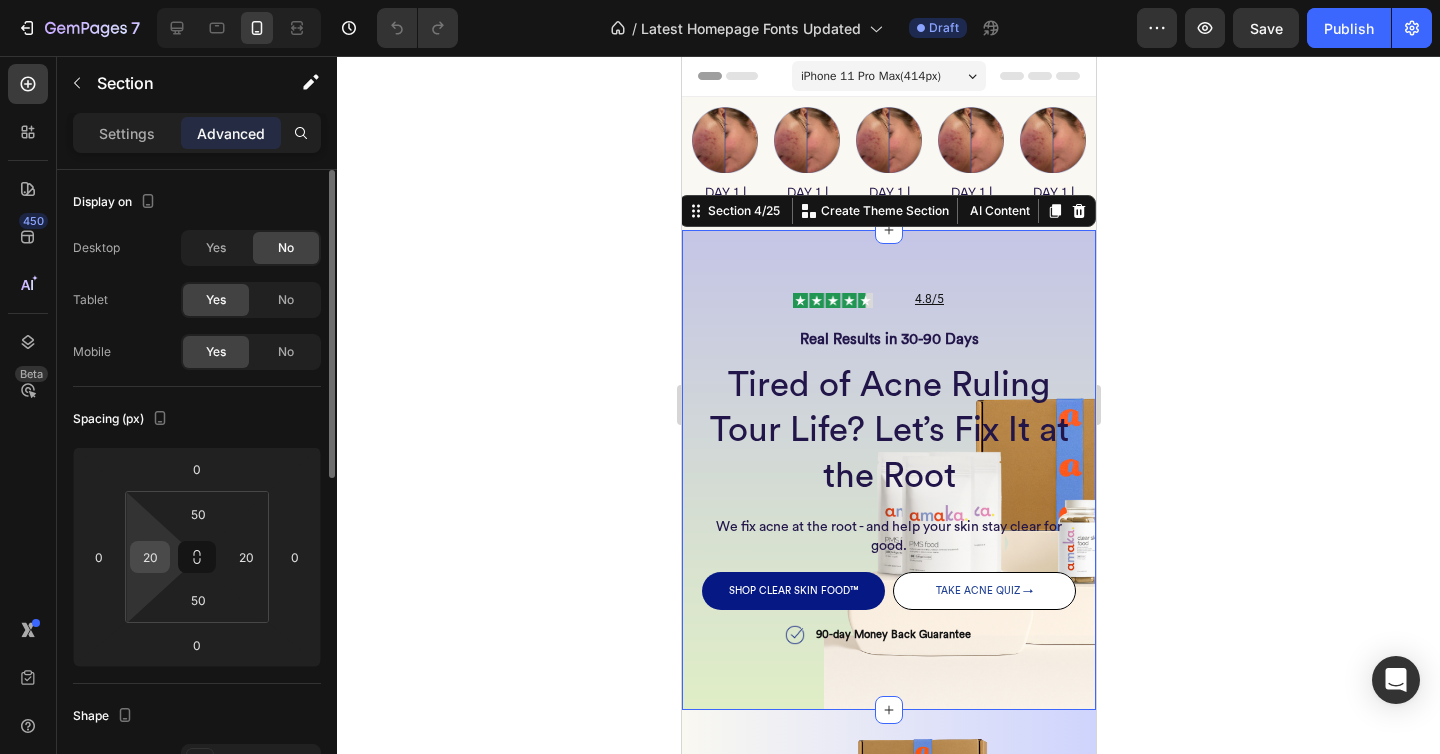 click on "20" at bounding box center (150, 557) 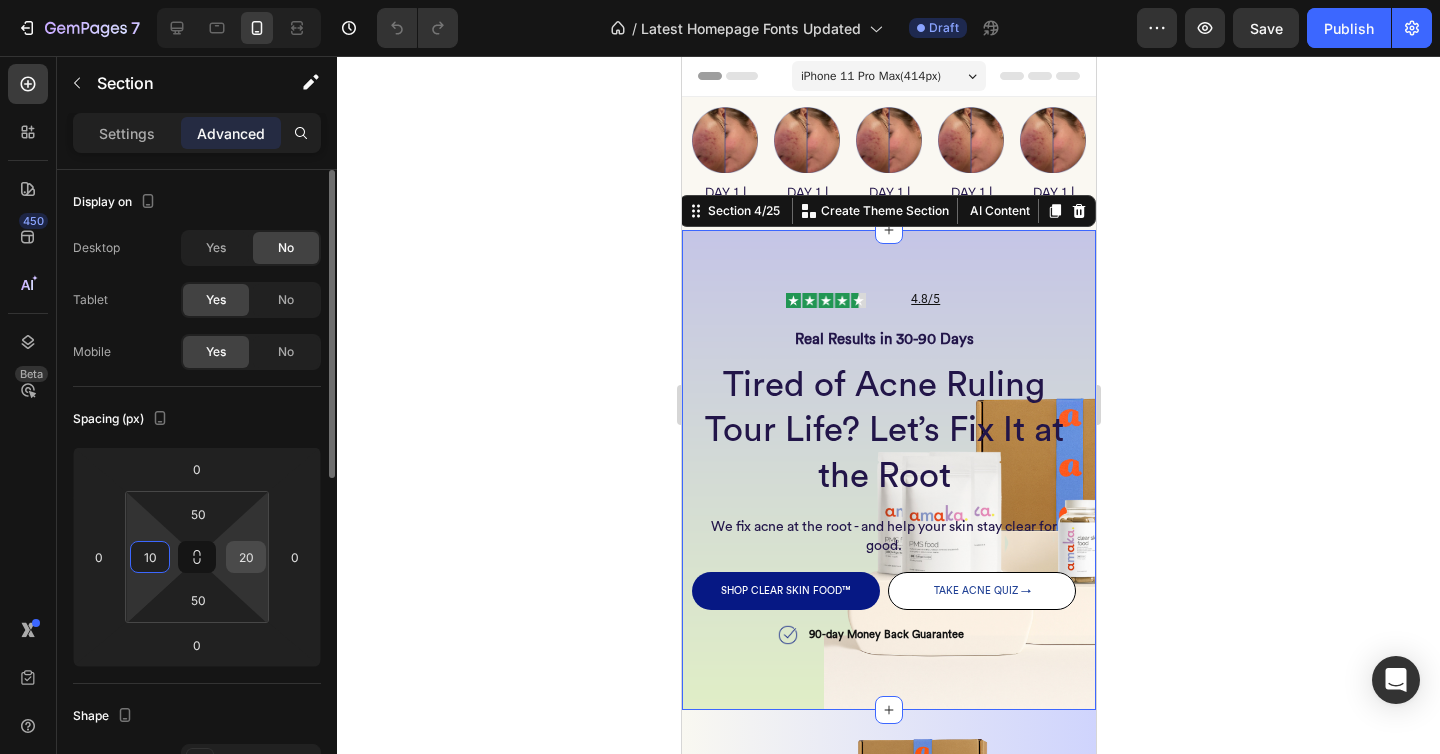type on "10" 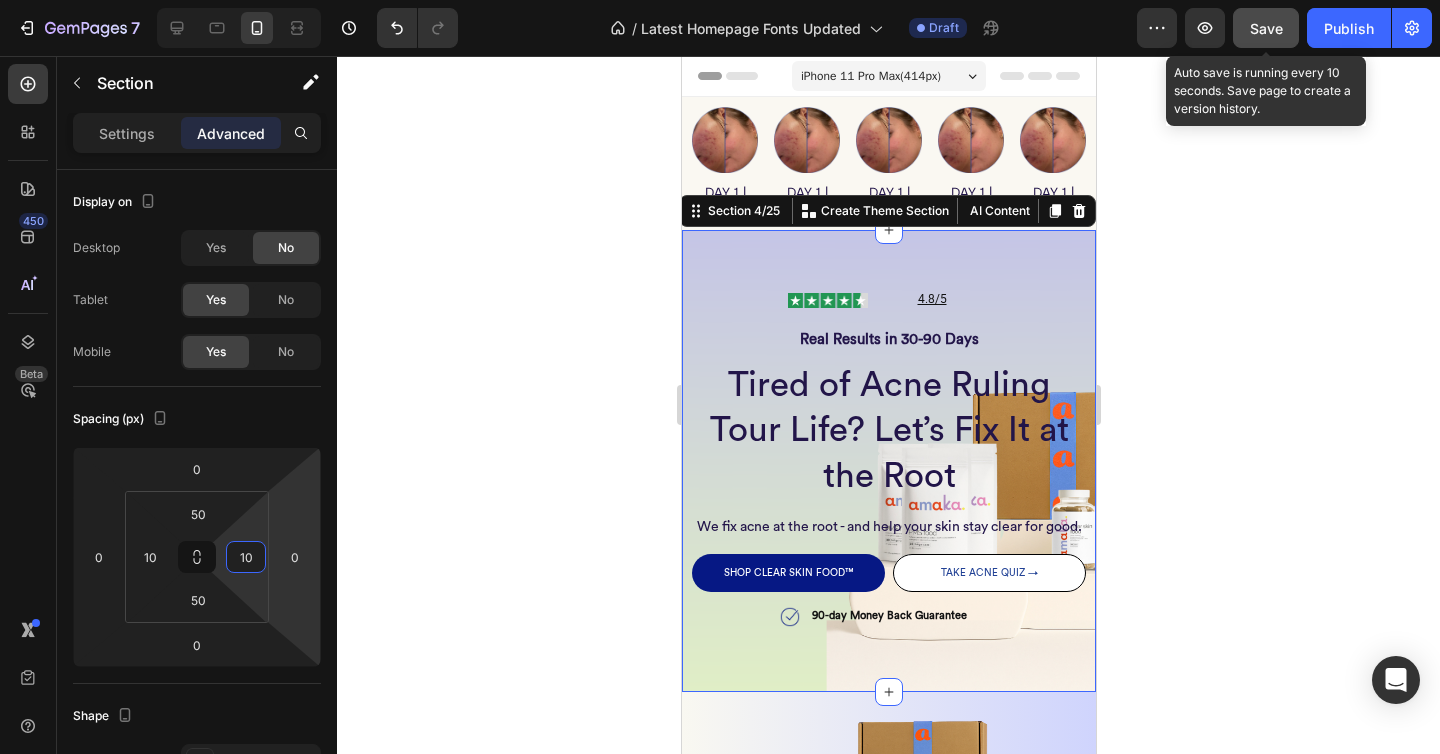 type on "10" 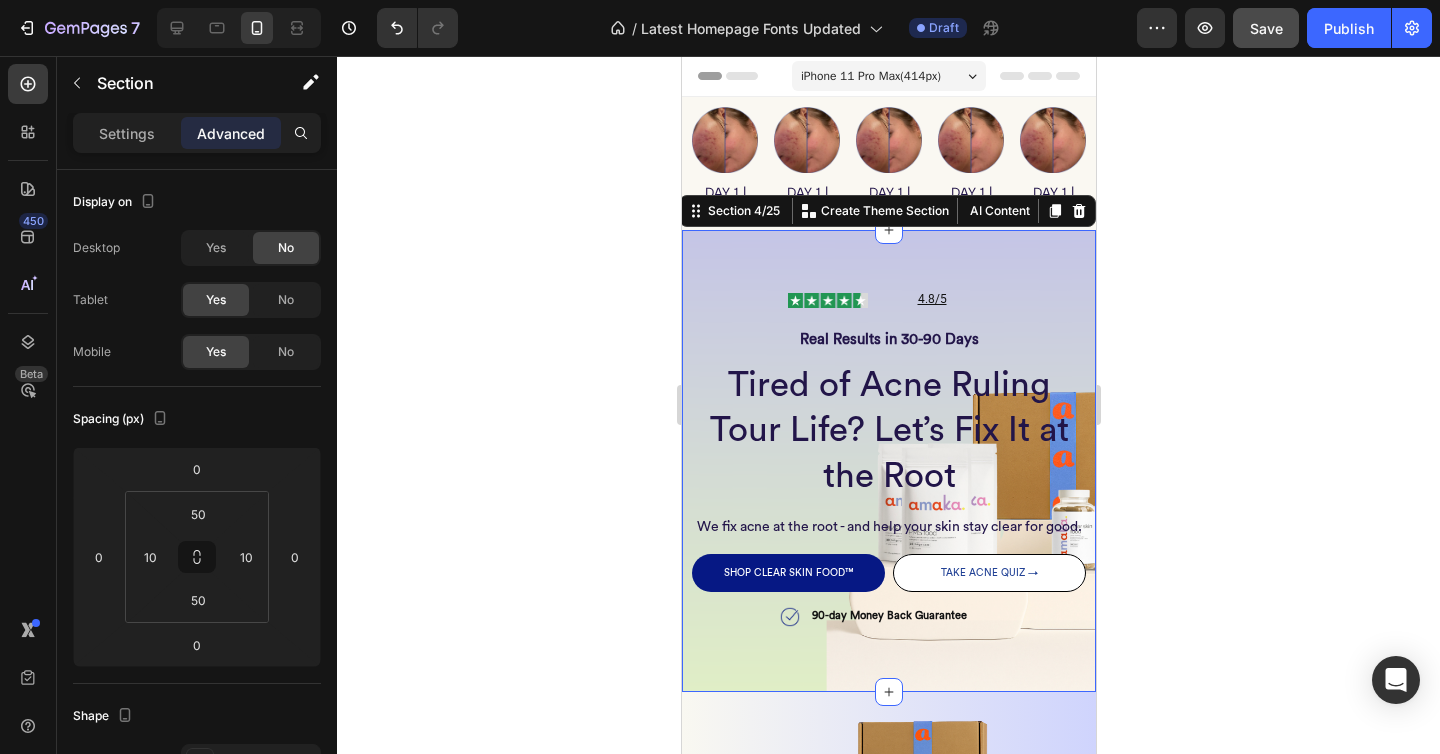 click on "iPhone 11 Pro Max  ( 414 px)" at bounding box center (870, 76) 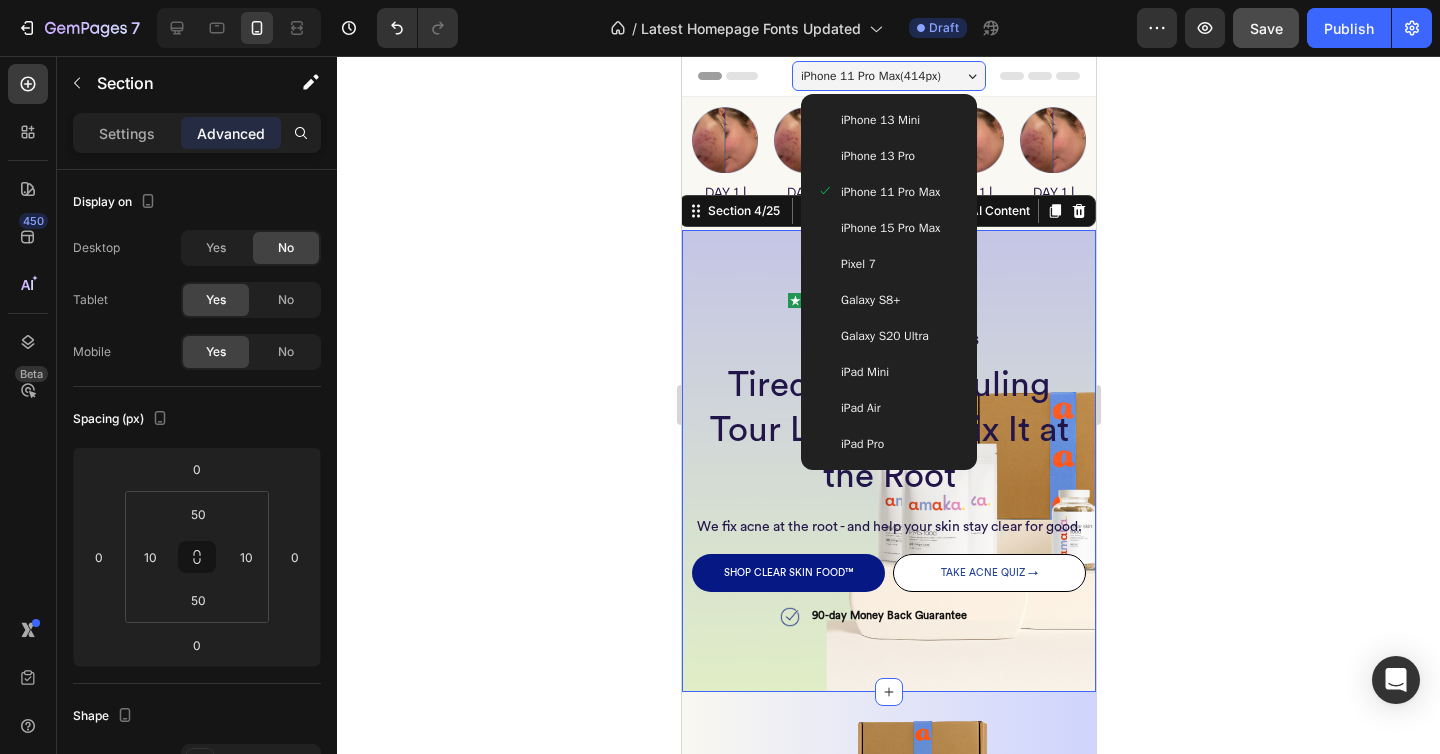 click on "iPhone 11 Pro Max  ( 414 px)" at bounding box center (870, 76) 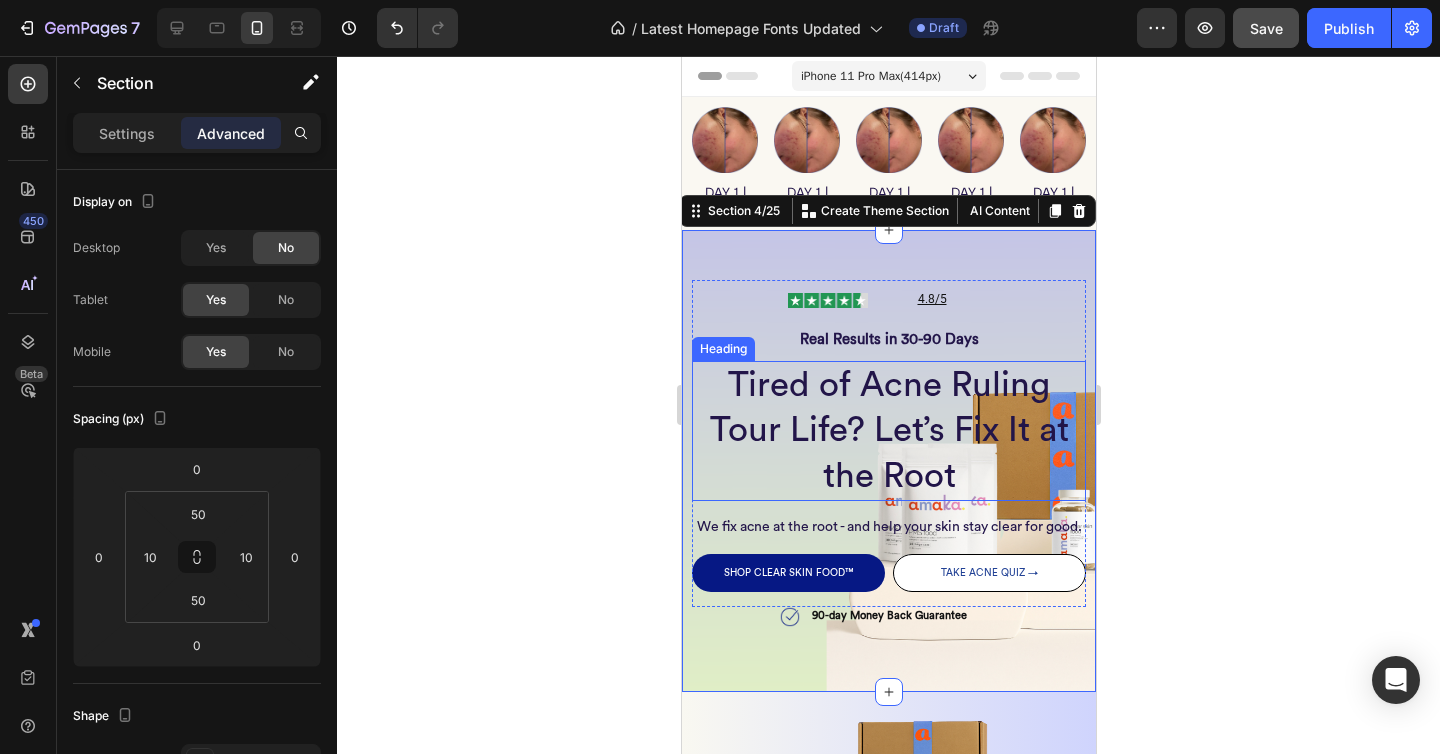 scroll, scrollTop: 199, scrollLeft: 0, axis: vertical 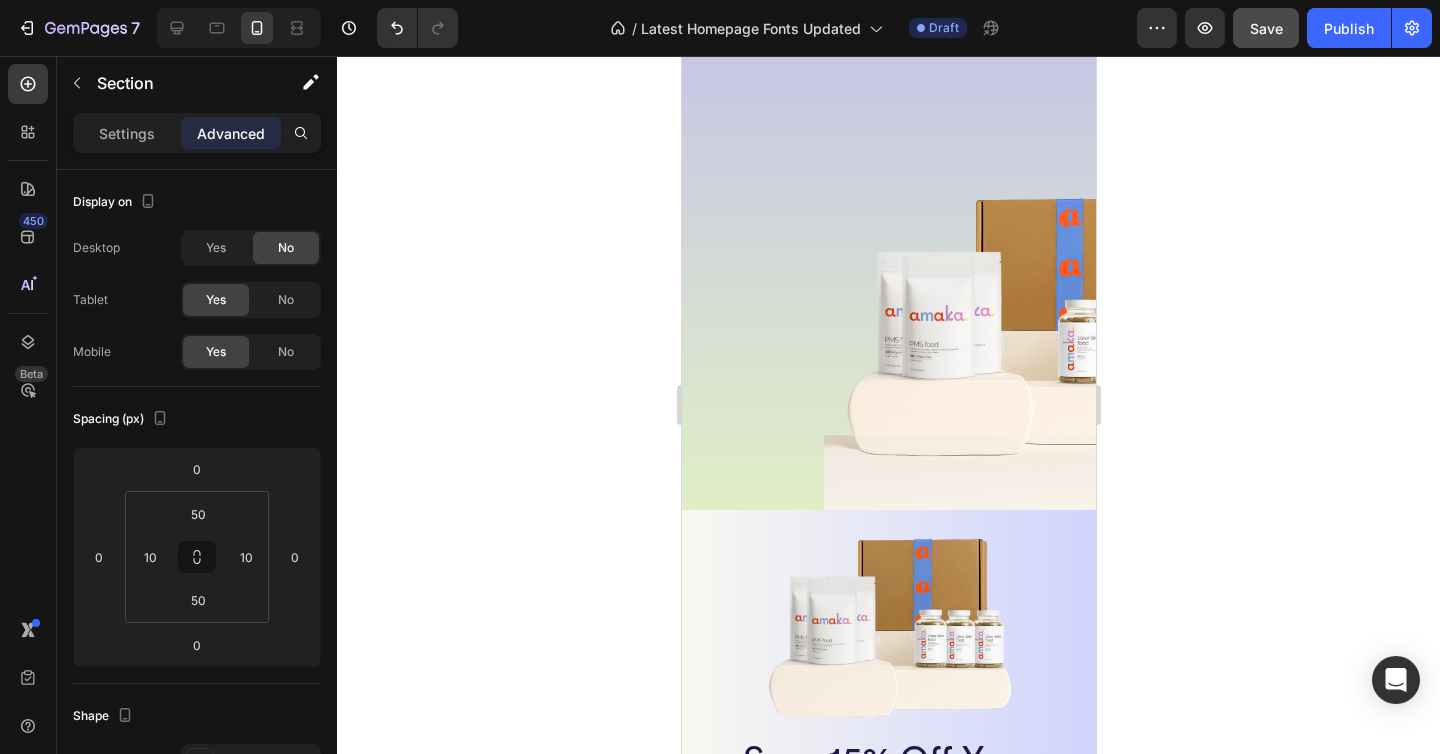 click at bounding box center (854, 1381) 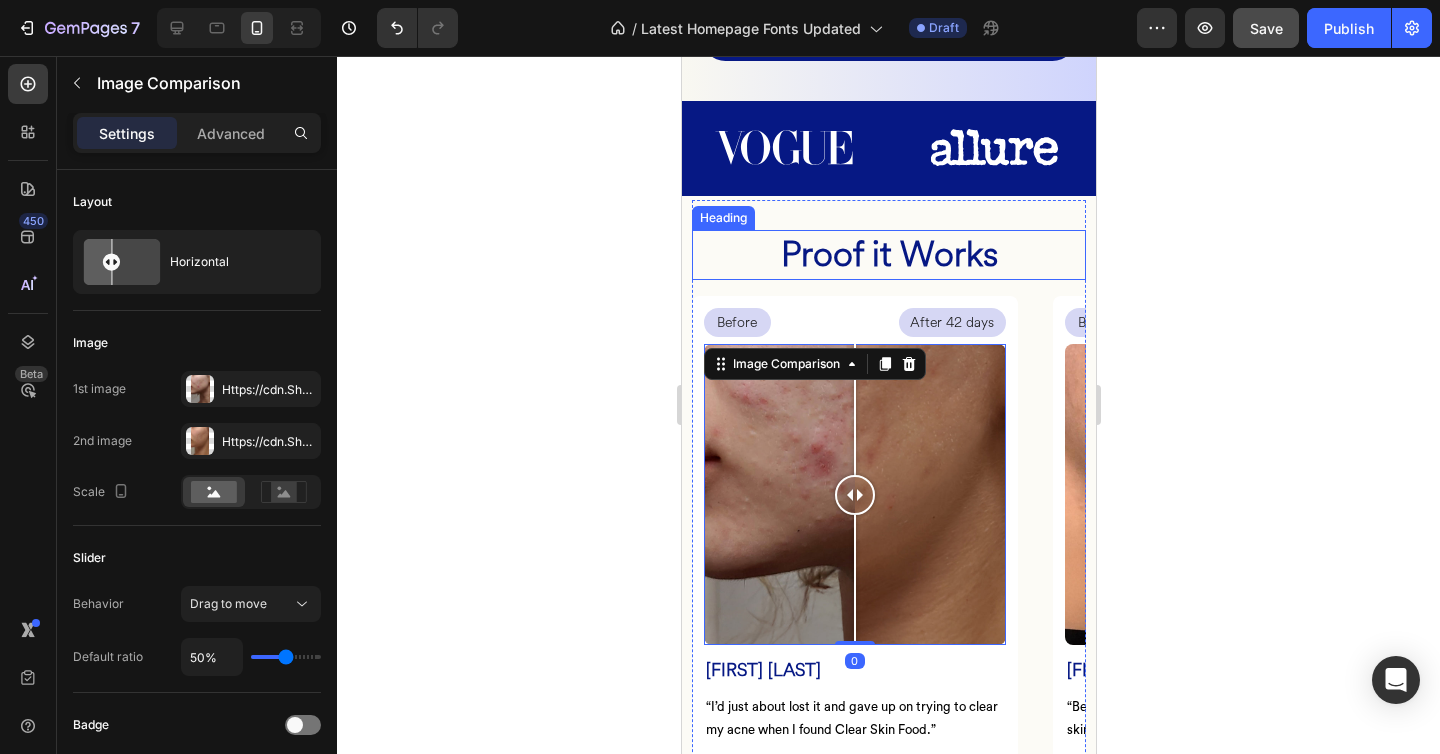 click on "Proof it Works" at bounding box center (888, 254) 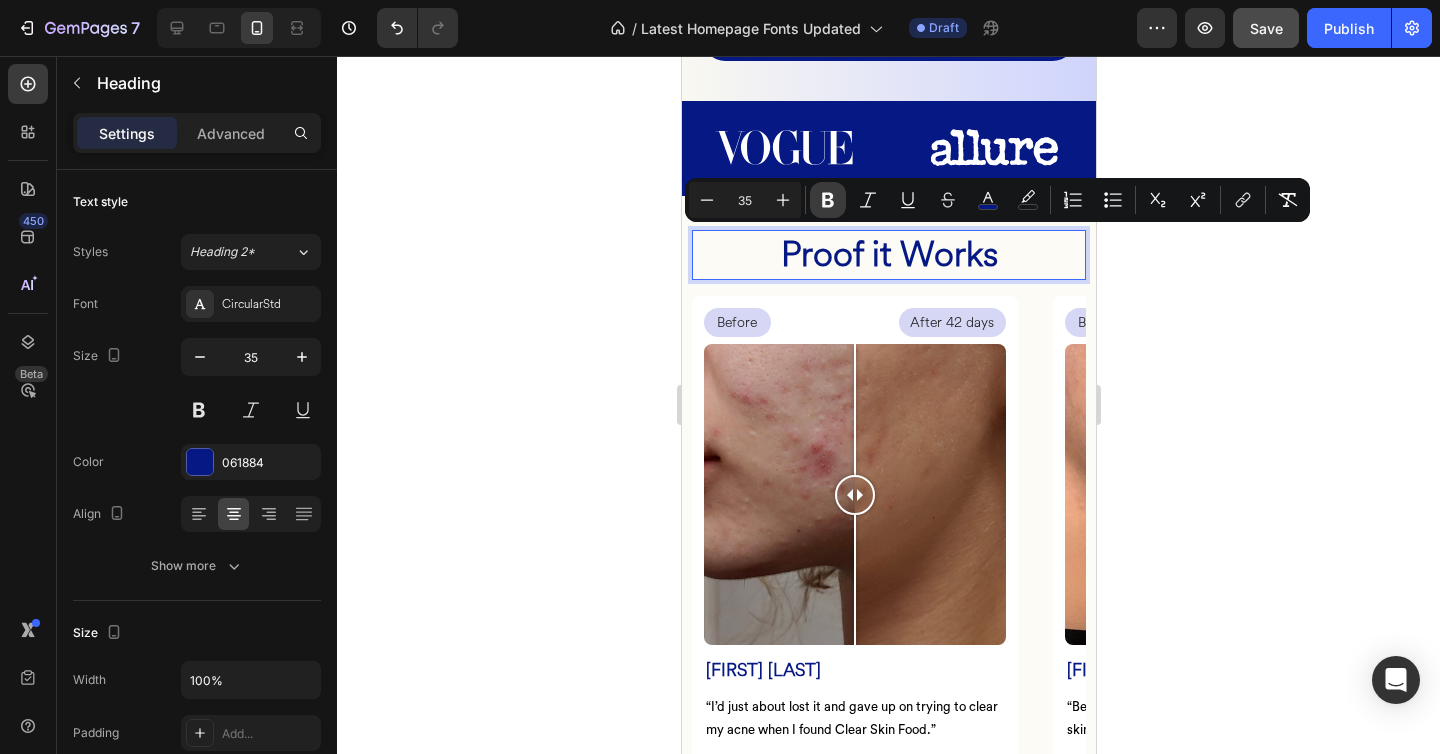 click 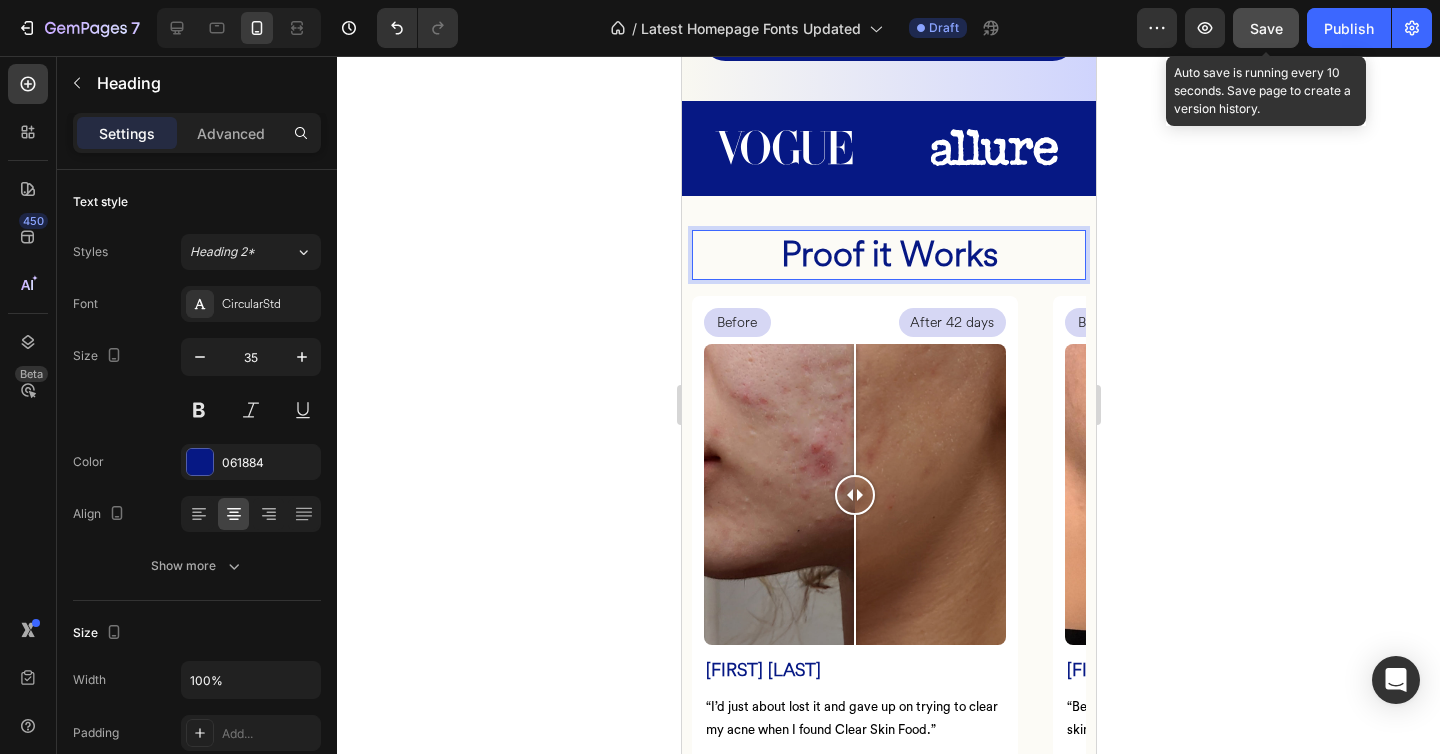 click on "Save" 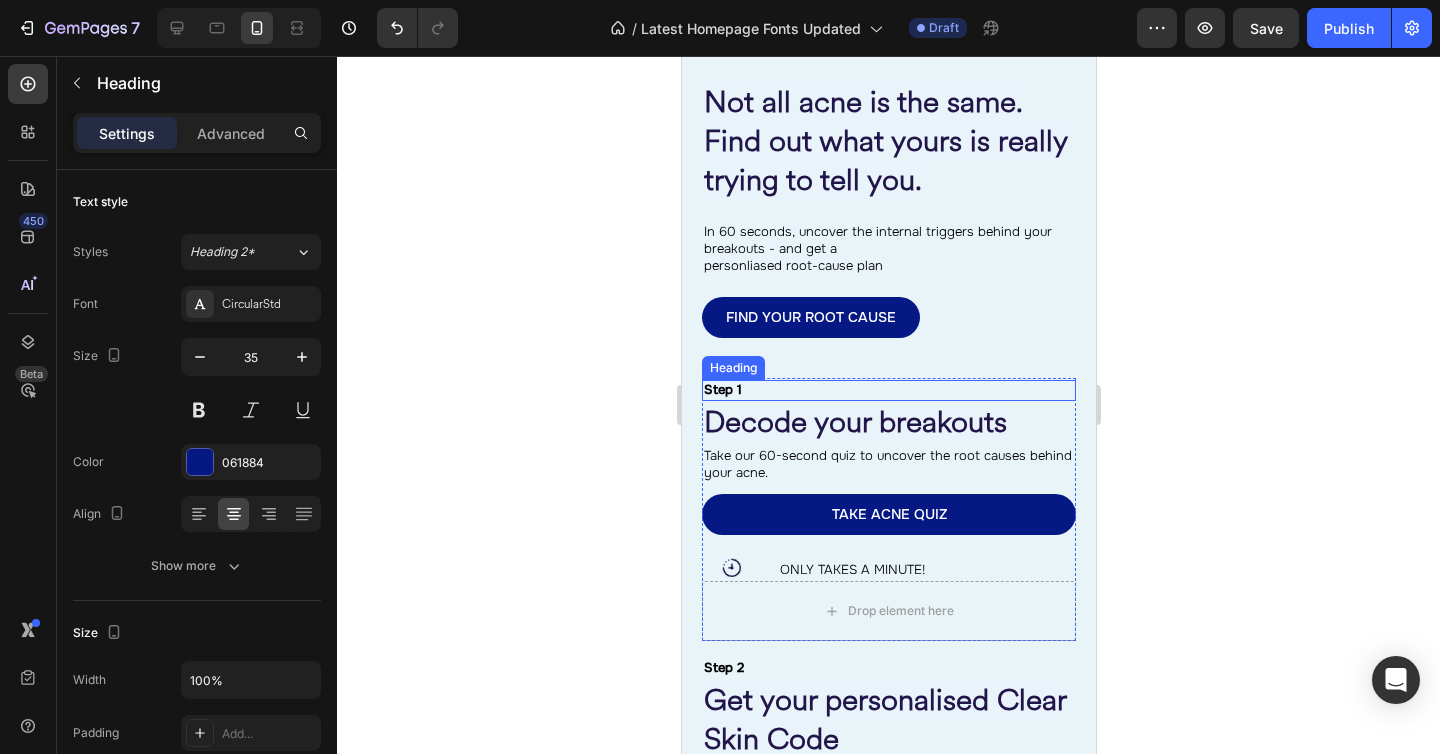 scroll, scrollTop: 2812, scrollLeft: 0, axis: vertical 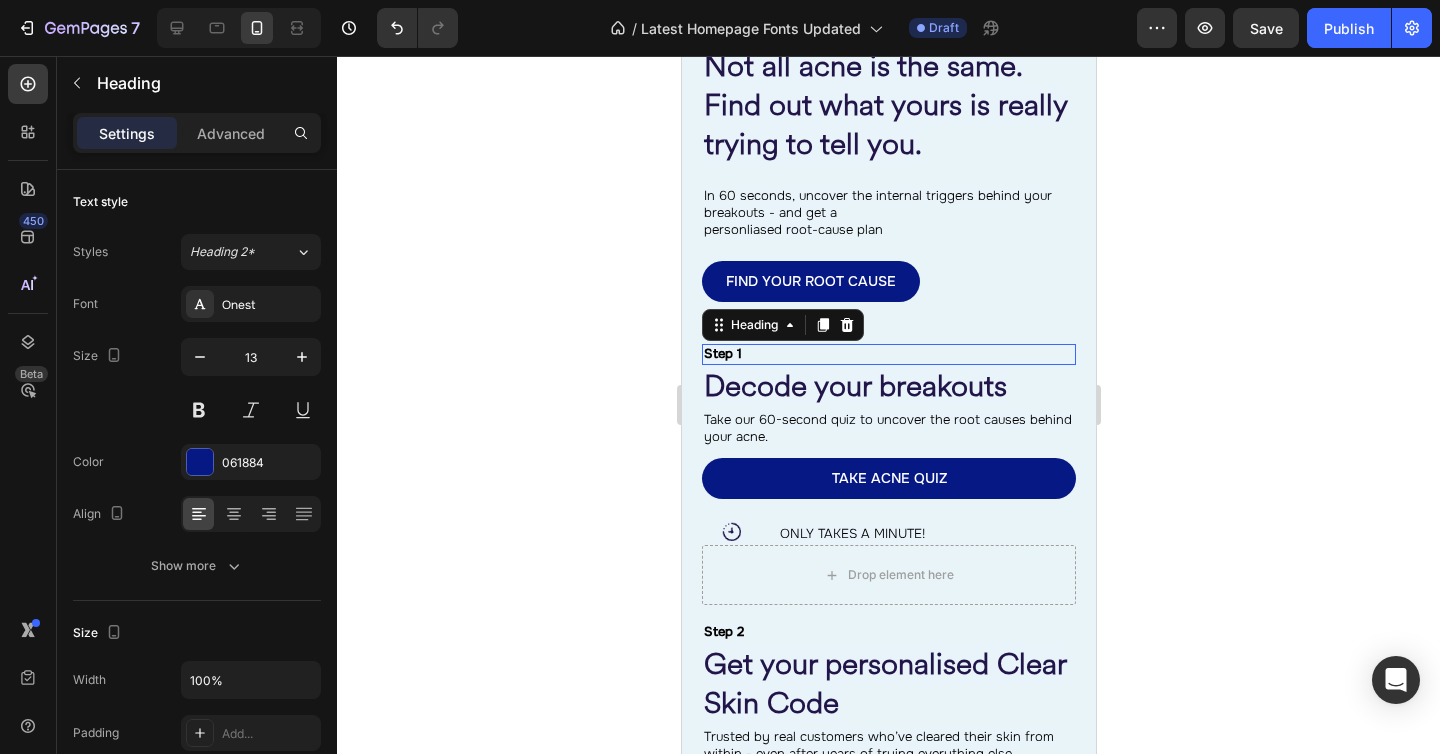 click on "Step 1" at bounding box center (888, 354) 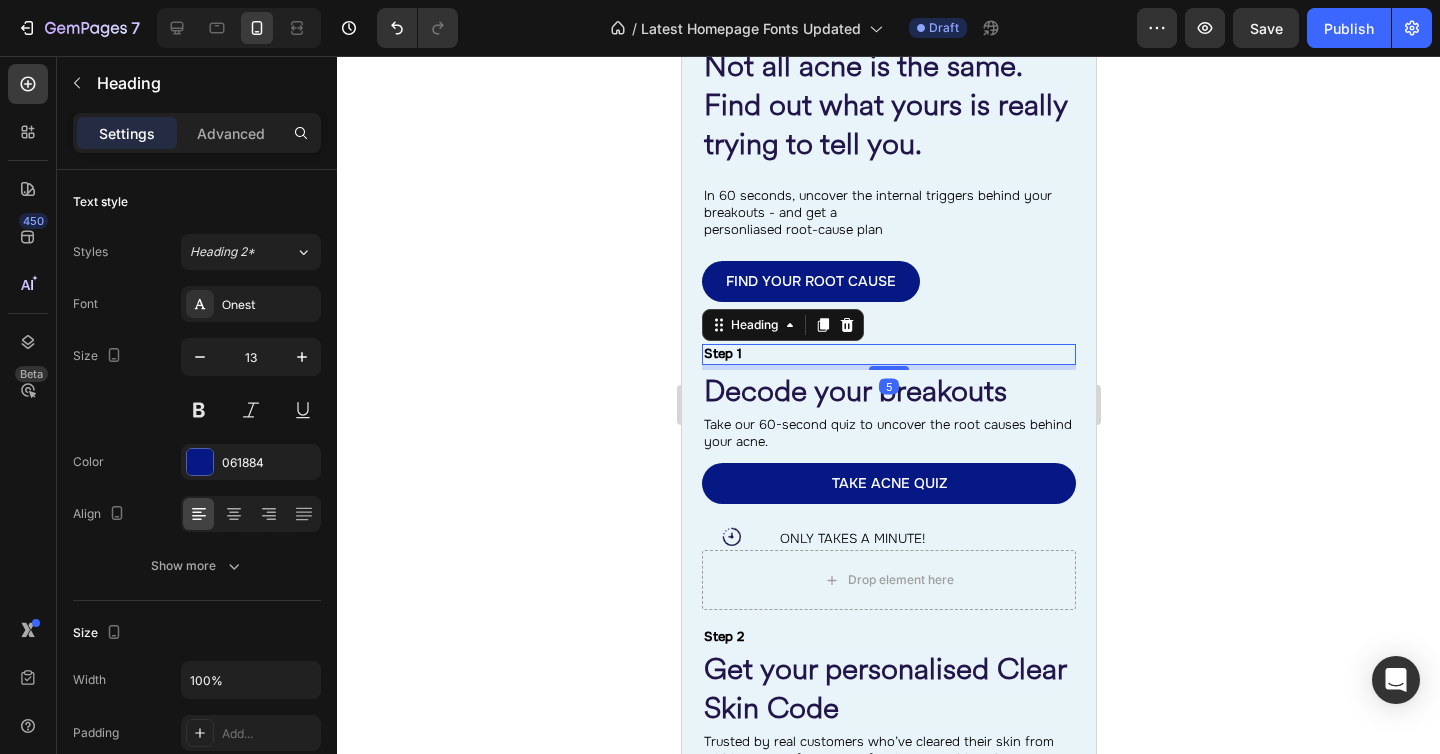 drag, startPoint x: 884, startPoint y: 362, endPoint x: 838, endPoint y: 395, distance: 56.61272 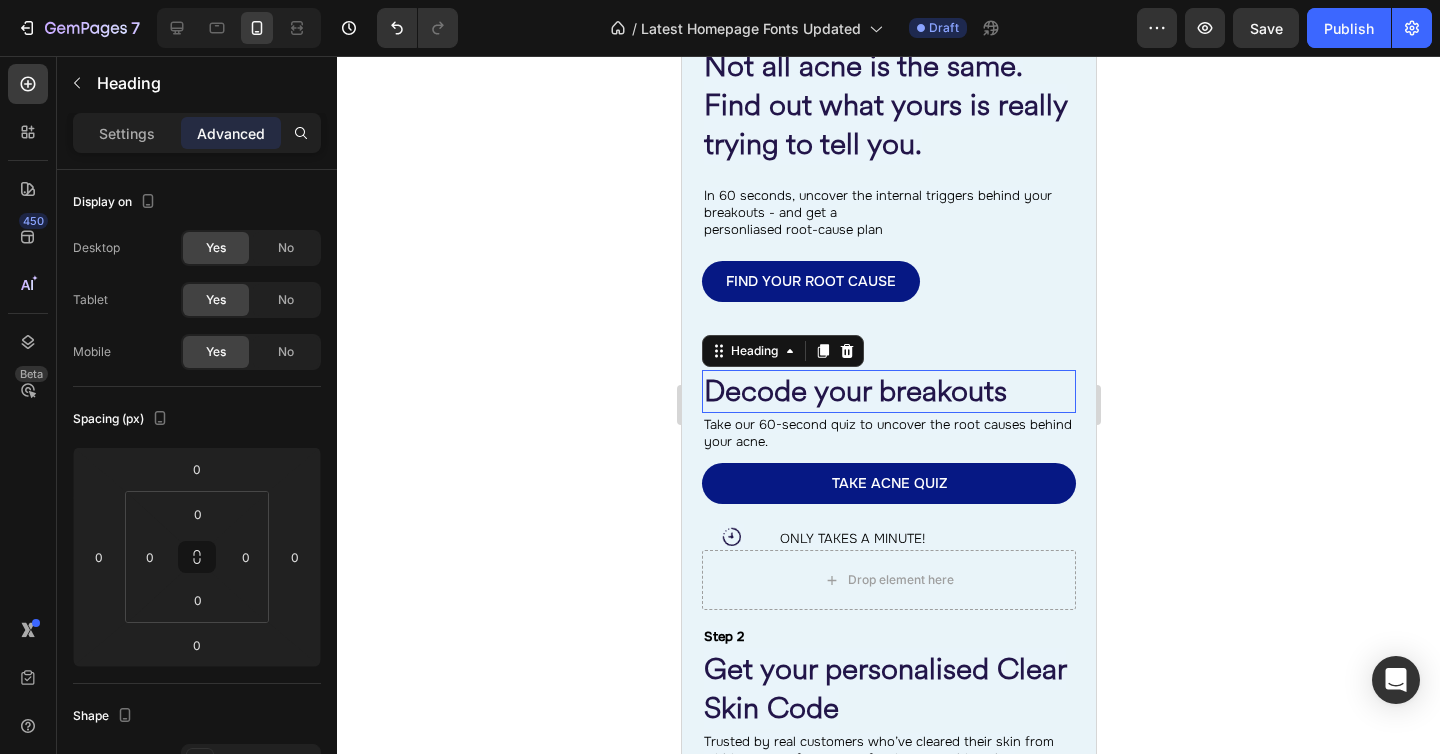 click on "Decode your breakouts" at bounding box center [854, 391] 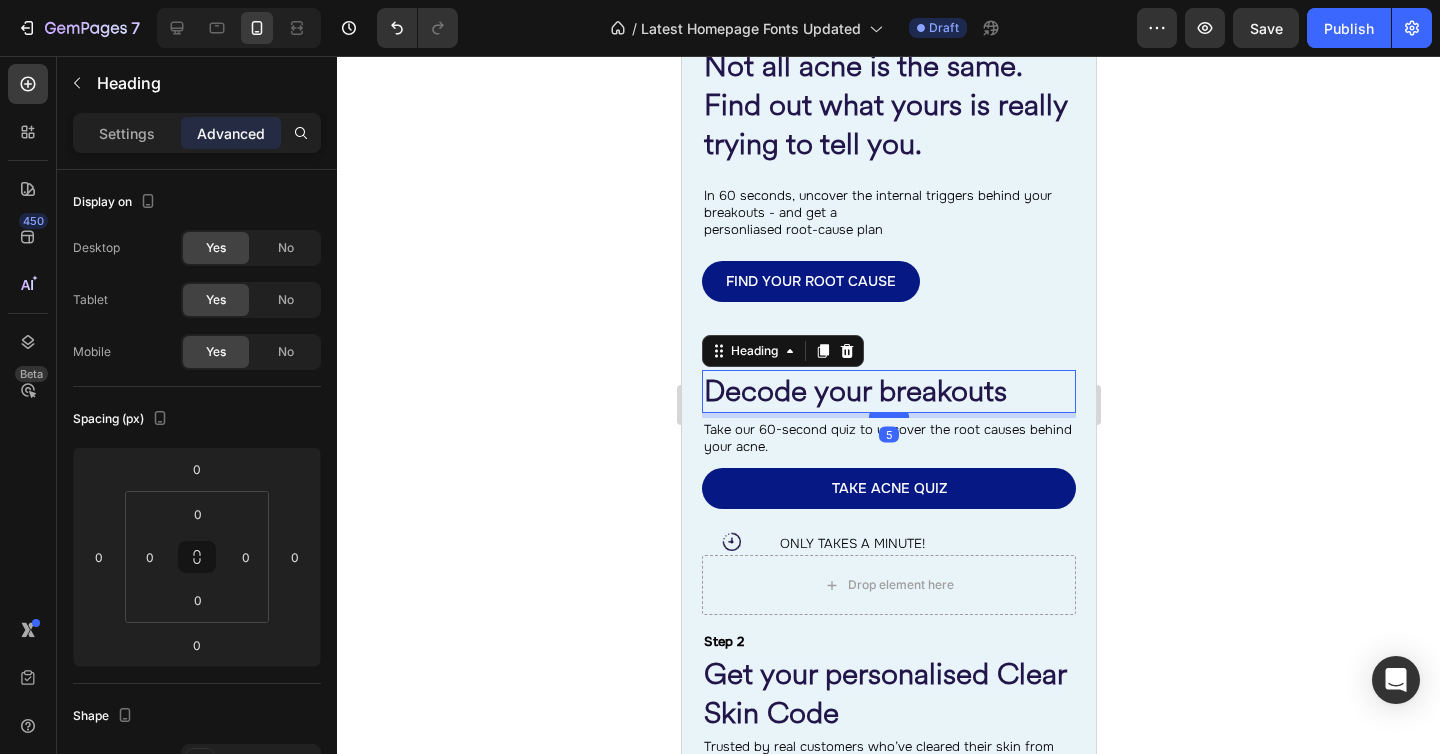click at bounding box center (888, 415) 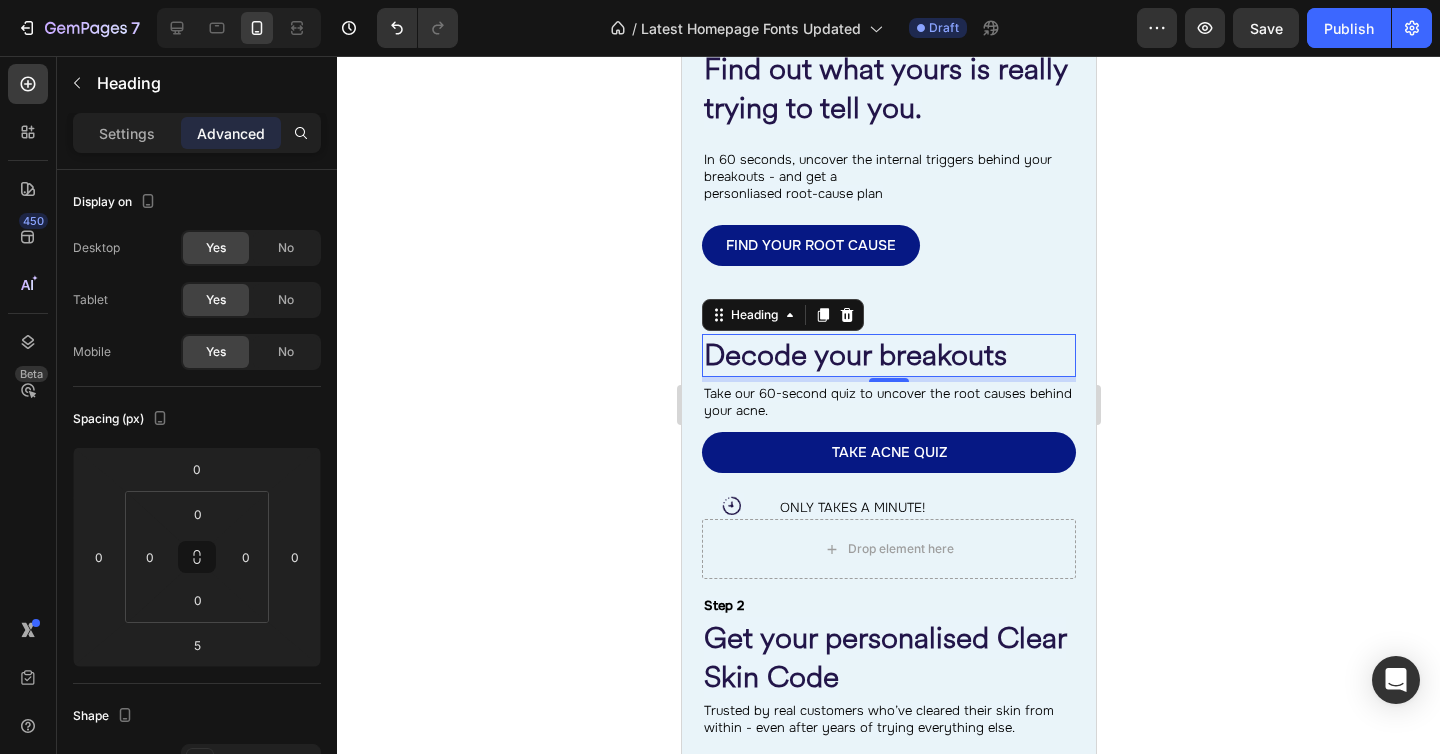 scroll, scrollTop: 2991, scrollLeft: 0, axis: vertical 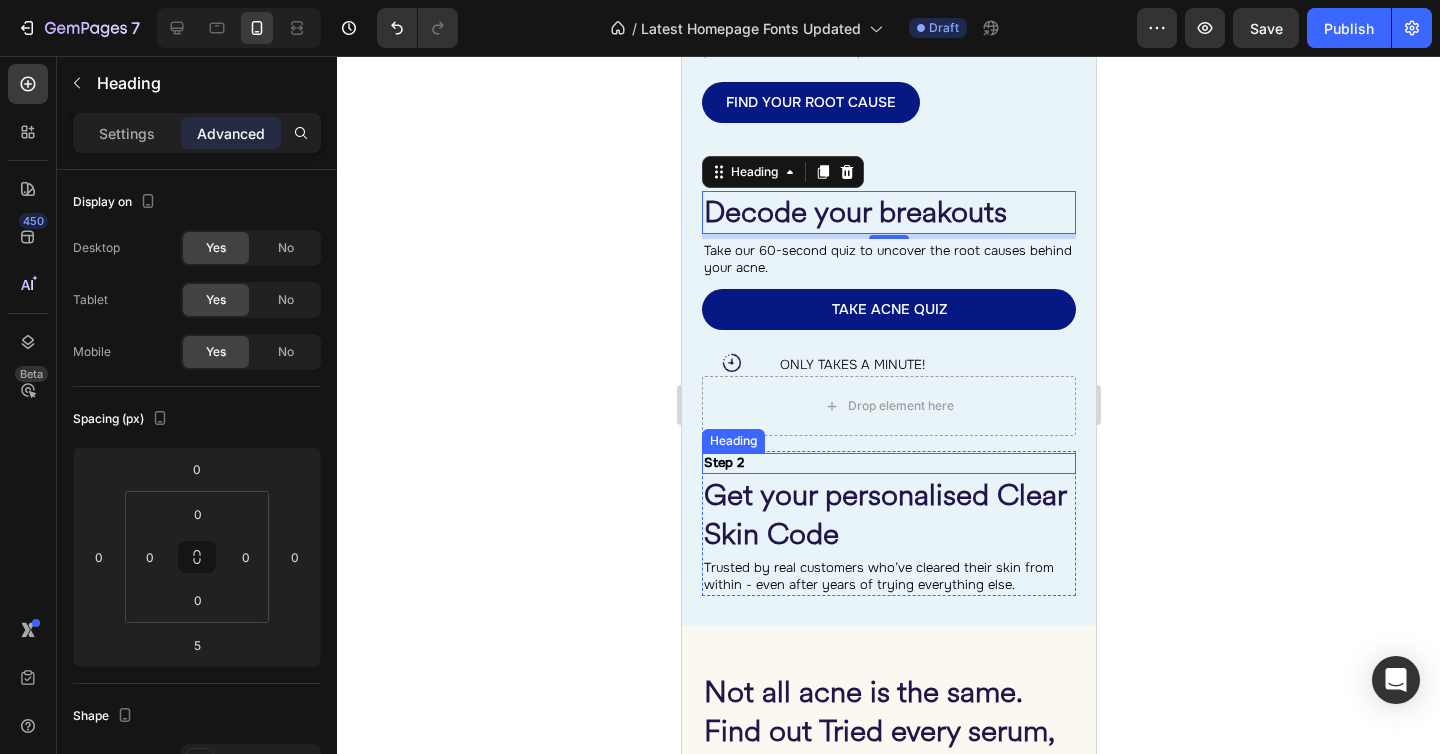 click on "Step 2" at bounding box center [888, 463] 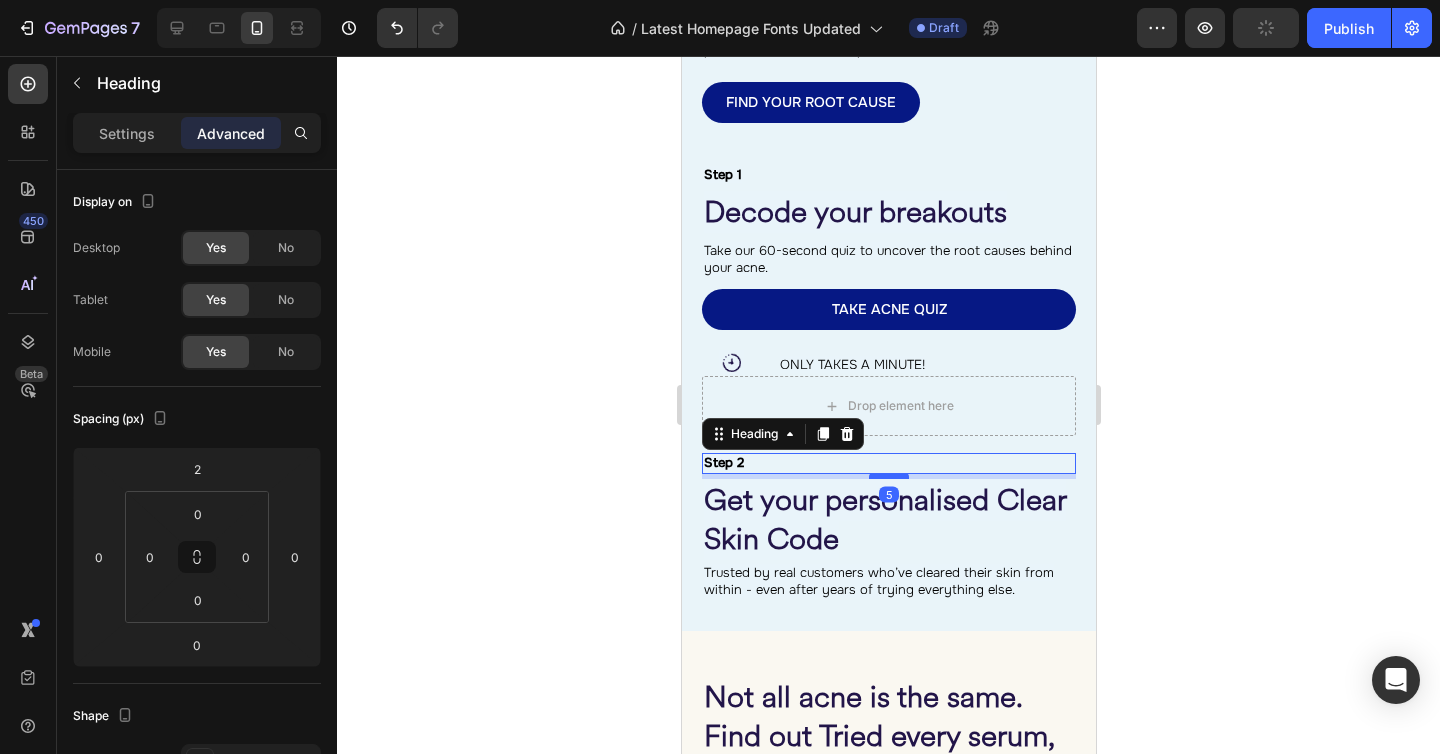 click at bounding box center [888, 476] 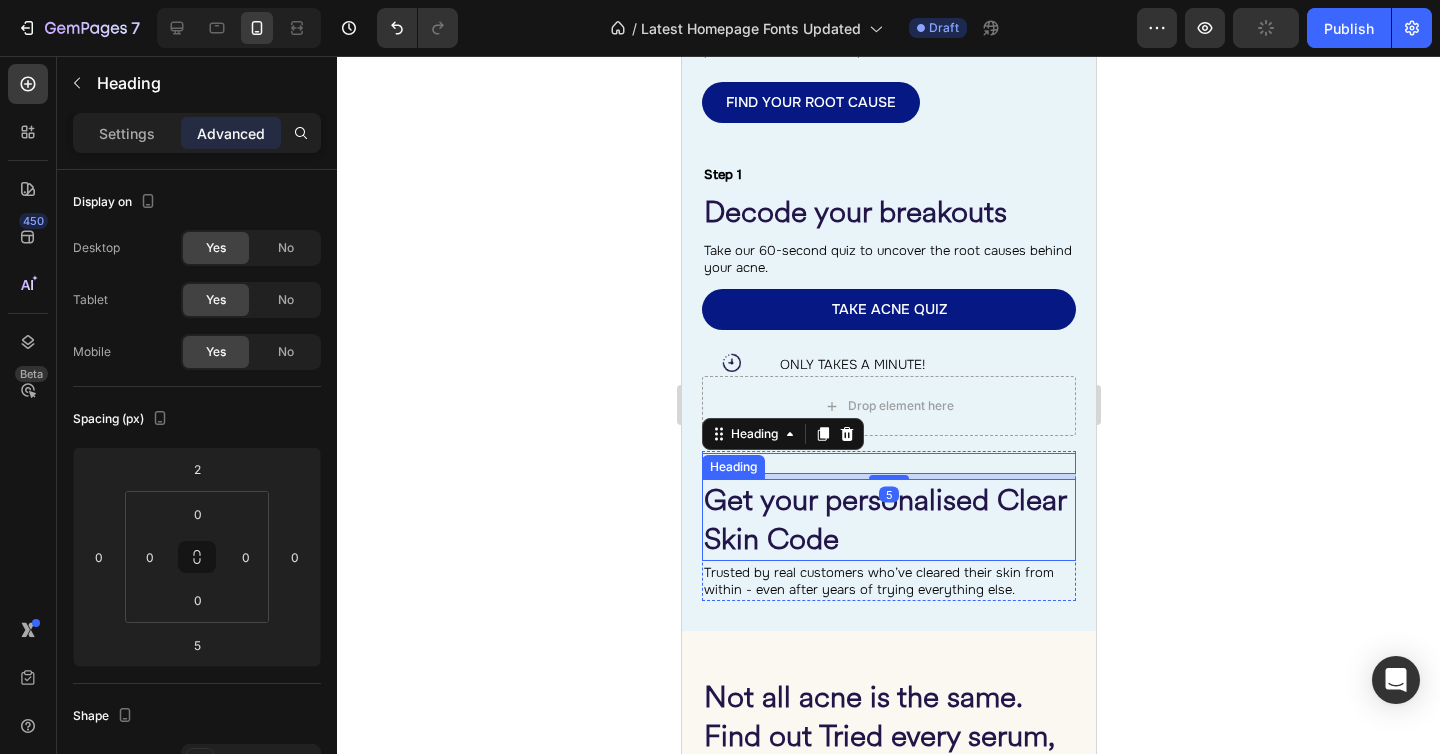 click on "Get your personalised Clear Skin Code" at bounding box center [884, 519] 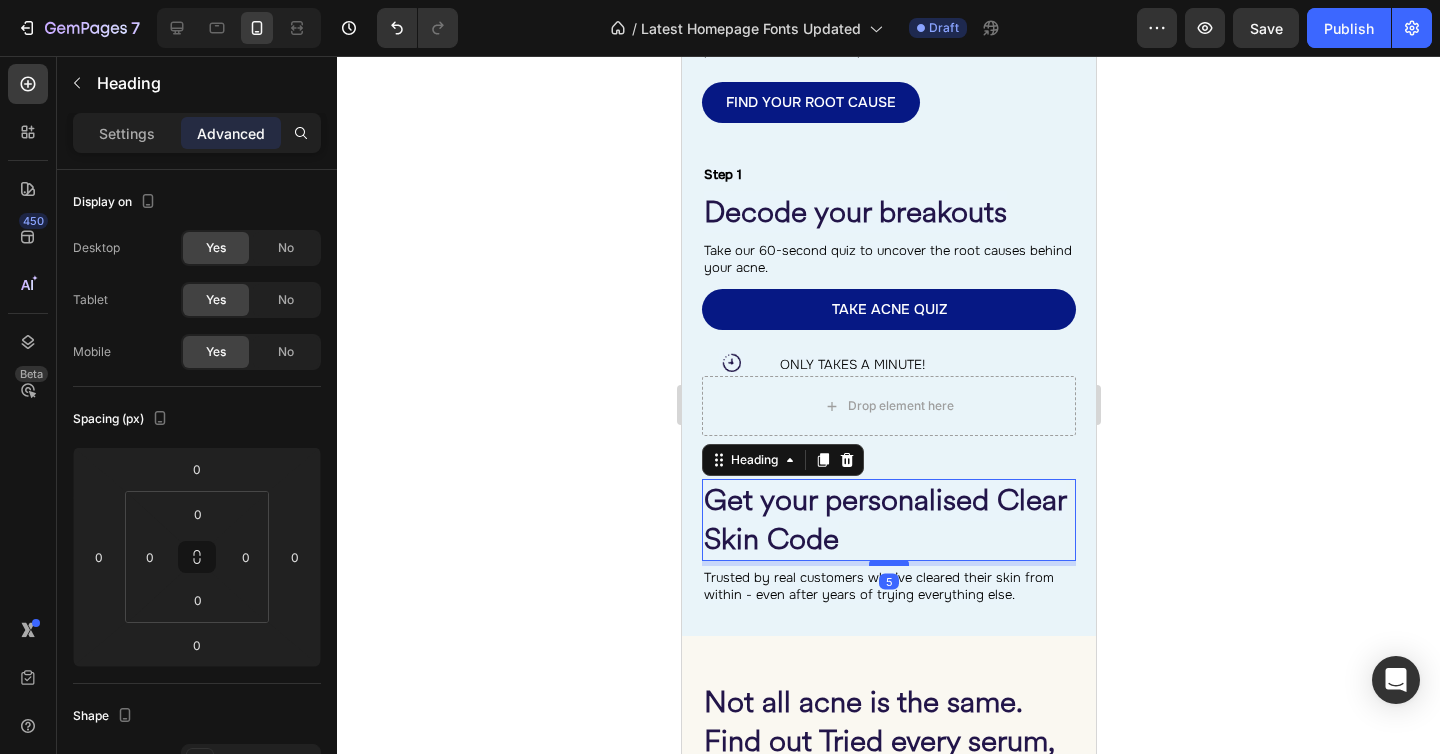 click at bounding box center (888, 563) 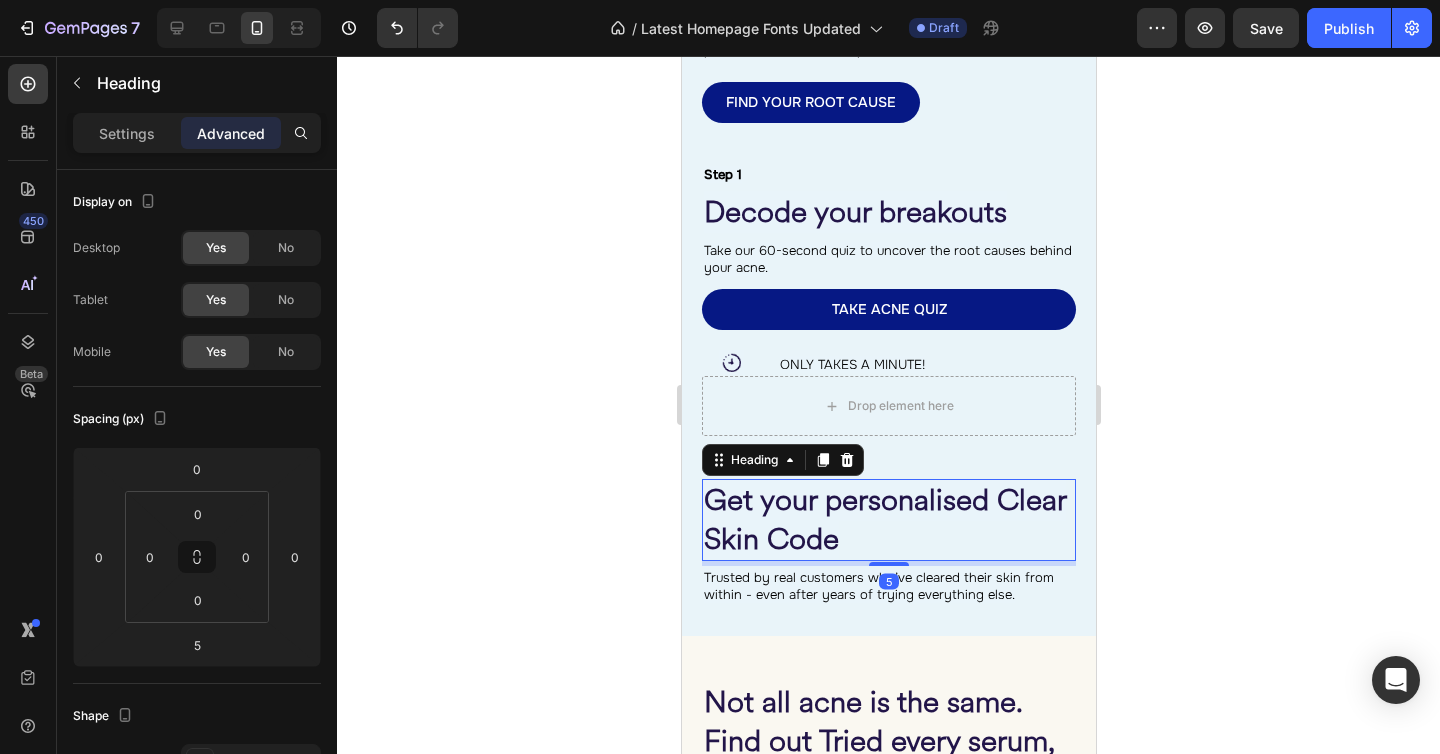 click 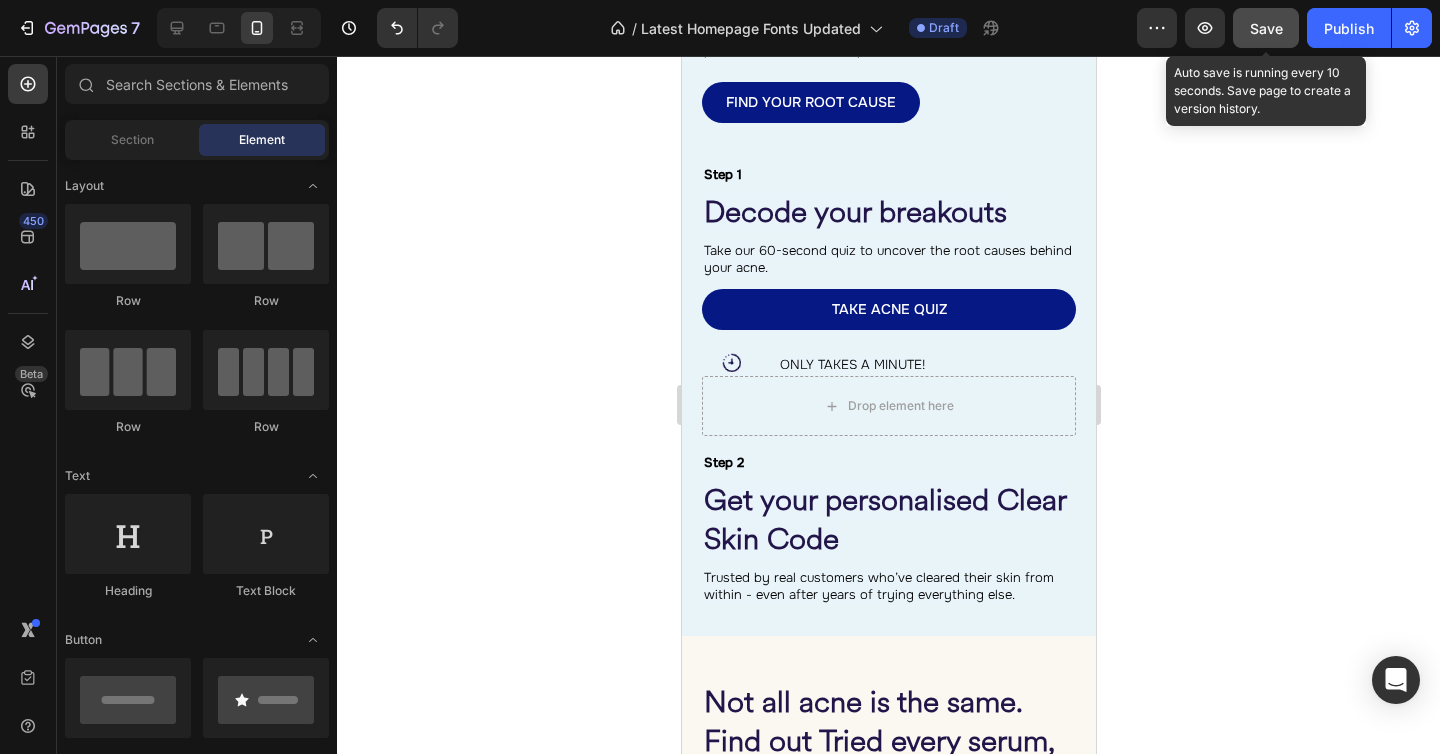 click on "Save" 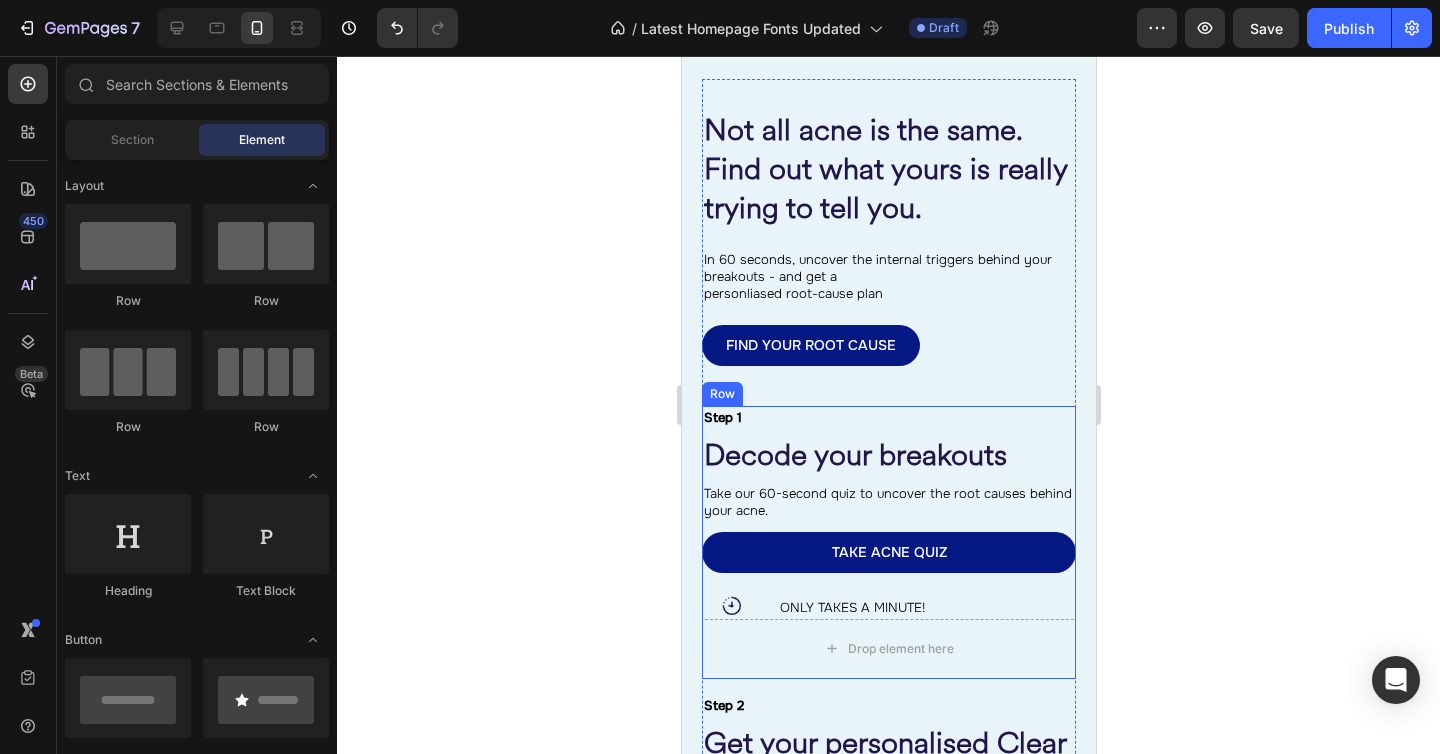 scroll, scrollTop: 3401, scrollLeft: 0, axis: vertical 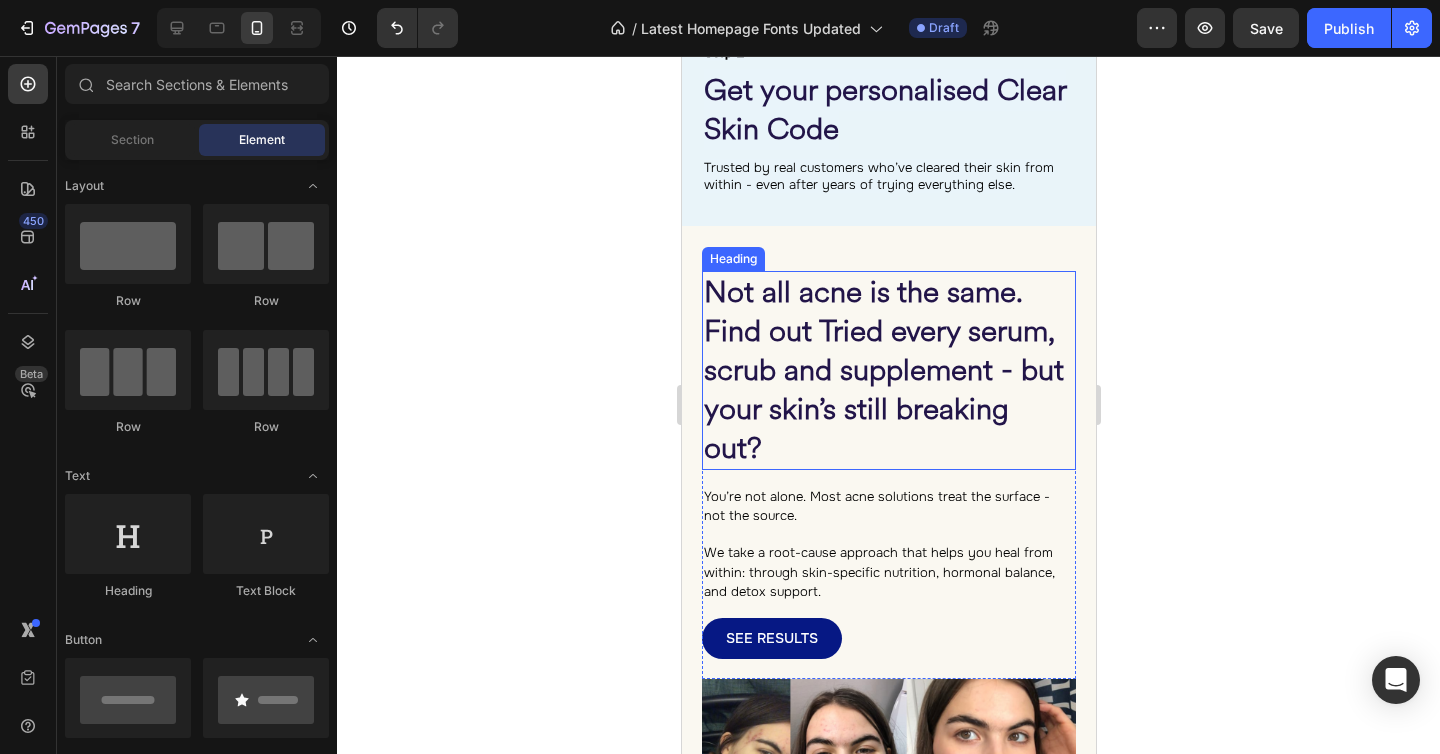 click on "Not all acne is the same. Find out Tried every serum, scrub and supplement - but your skin’s still breaking out?" at bounding box center [883, 370] 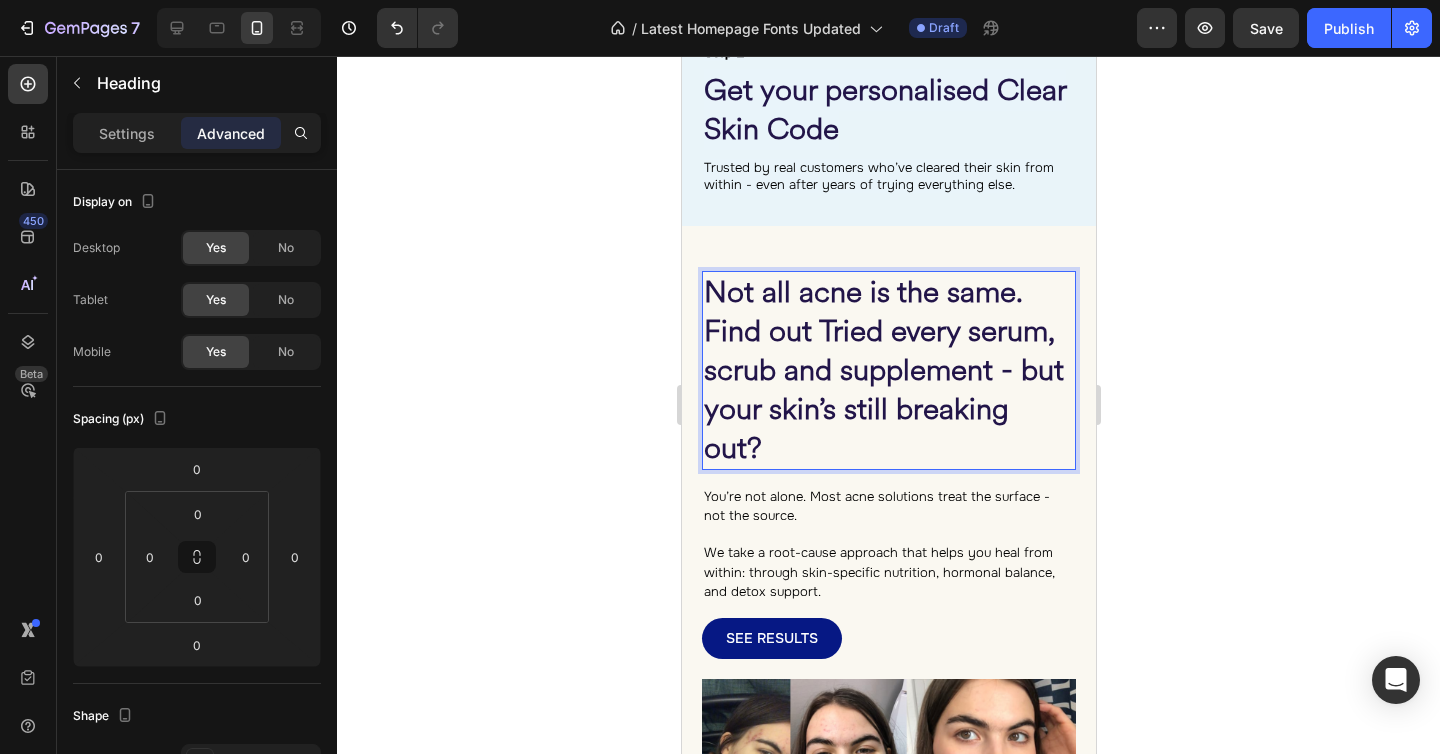 click on "Not all acne is the same. Find out Tried every serum, scrub and supplement - but your skin’s still breaking out?" at bounding box center (883, 370) 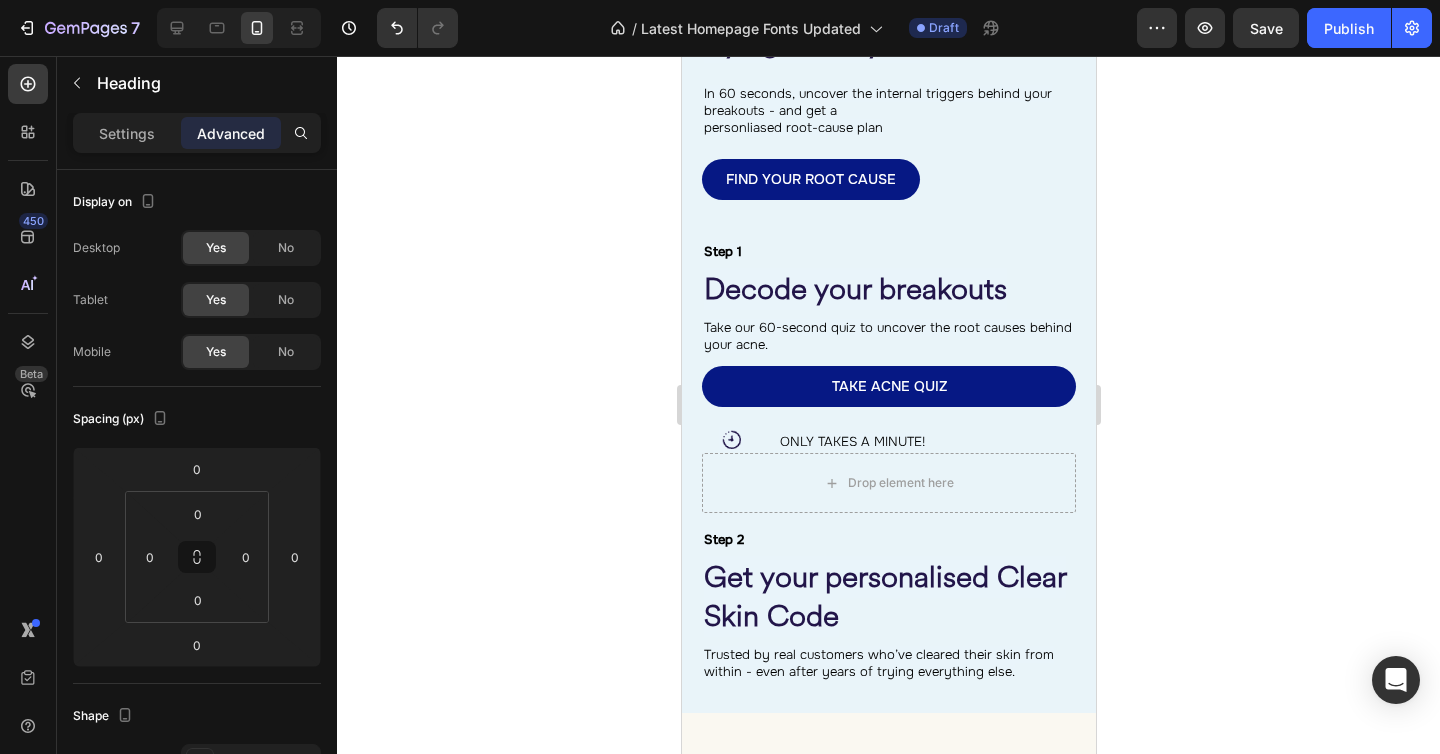 scroll, scrollTop: 2784, scrollLeft: 0, axis: vertical 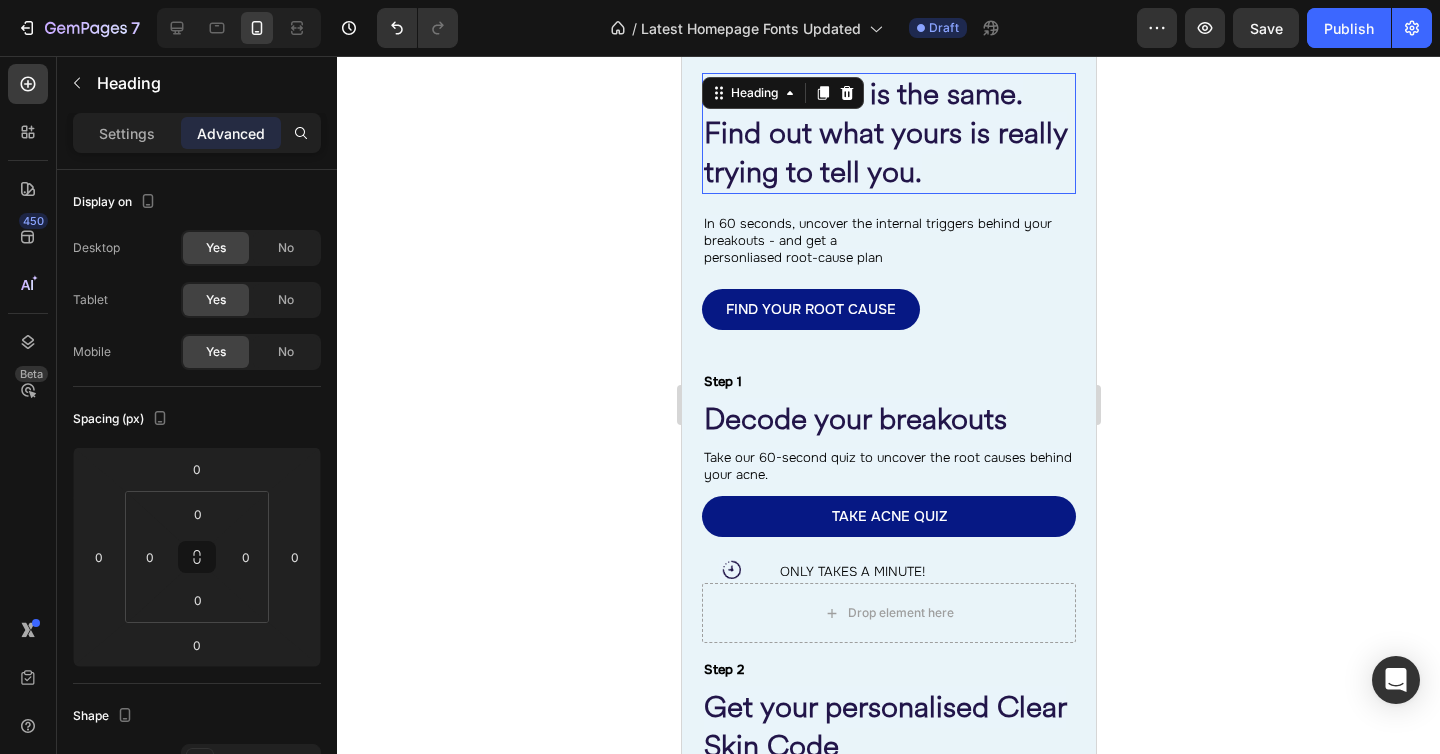 click on "Not all acne is the same. Find out what yours is really trying to tell you." at bounding box center [884, 133] 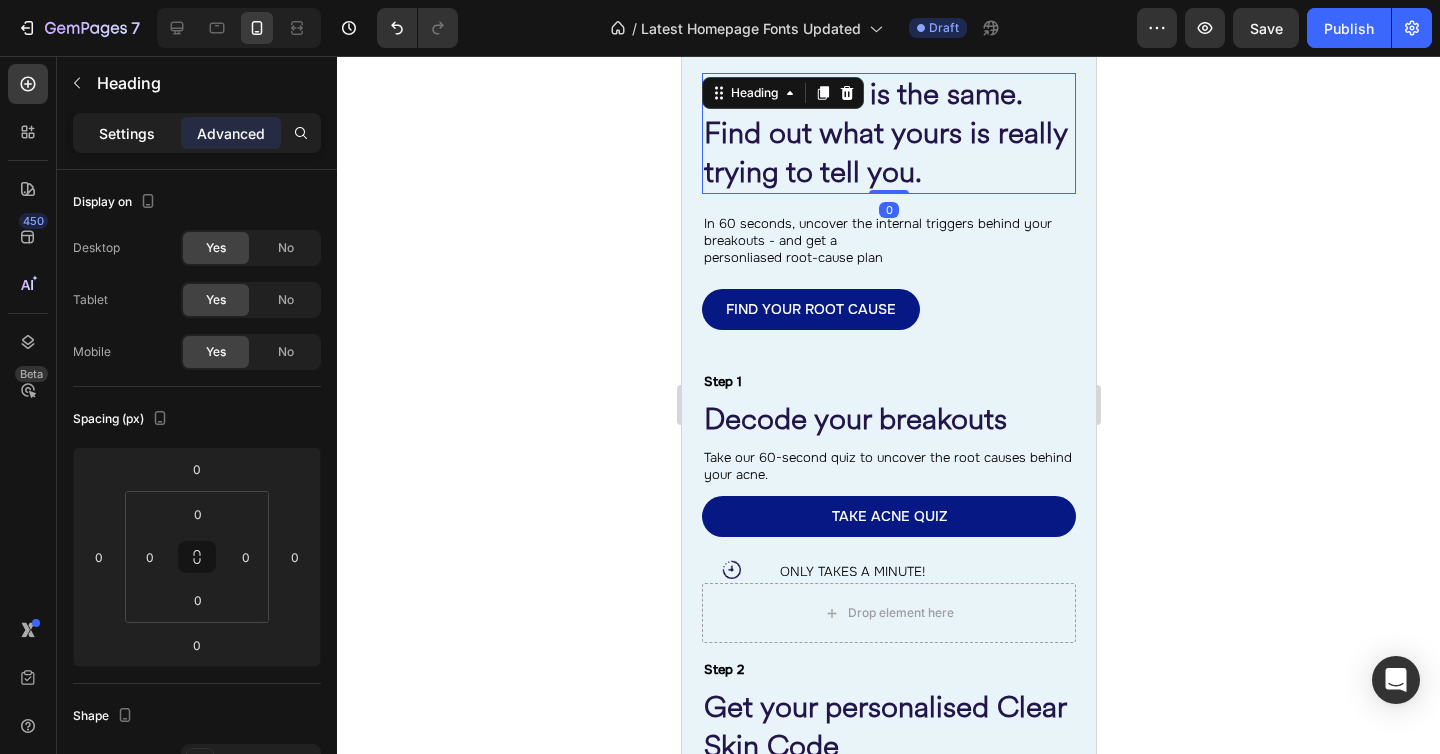 click on "Settings" at bounding box center [127, 133] 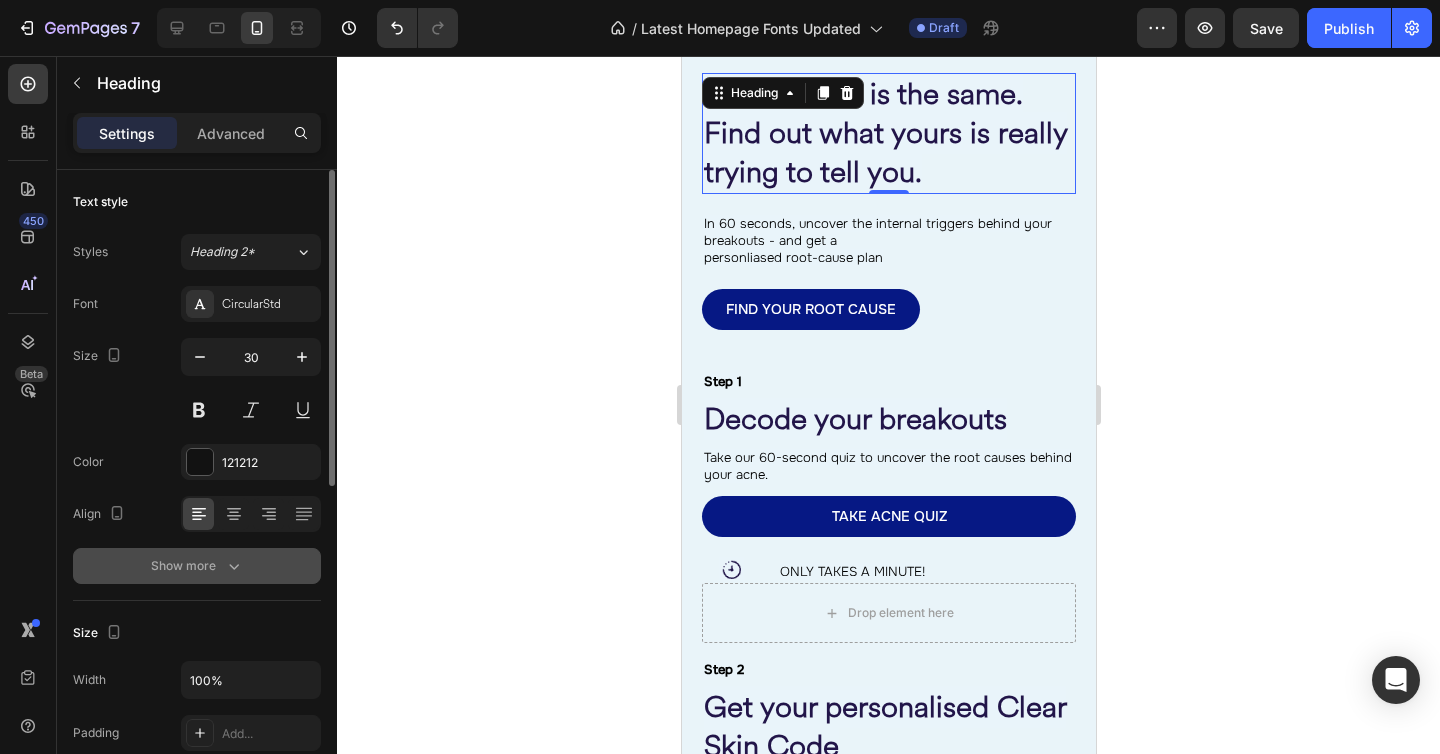 click on "Show more" at bounding box center (197, 566) 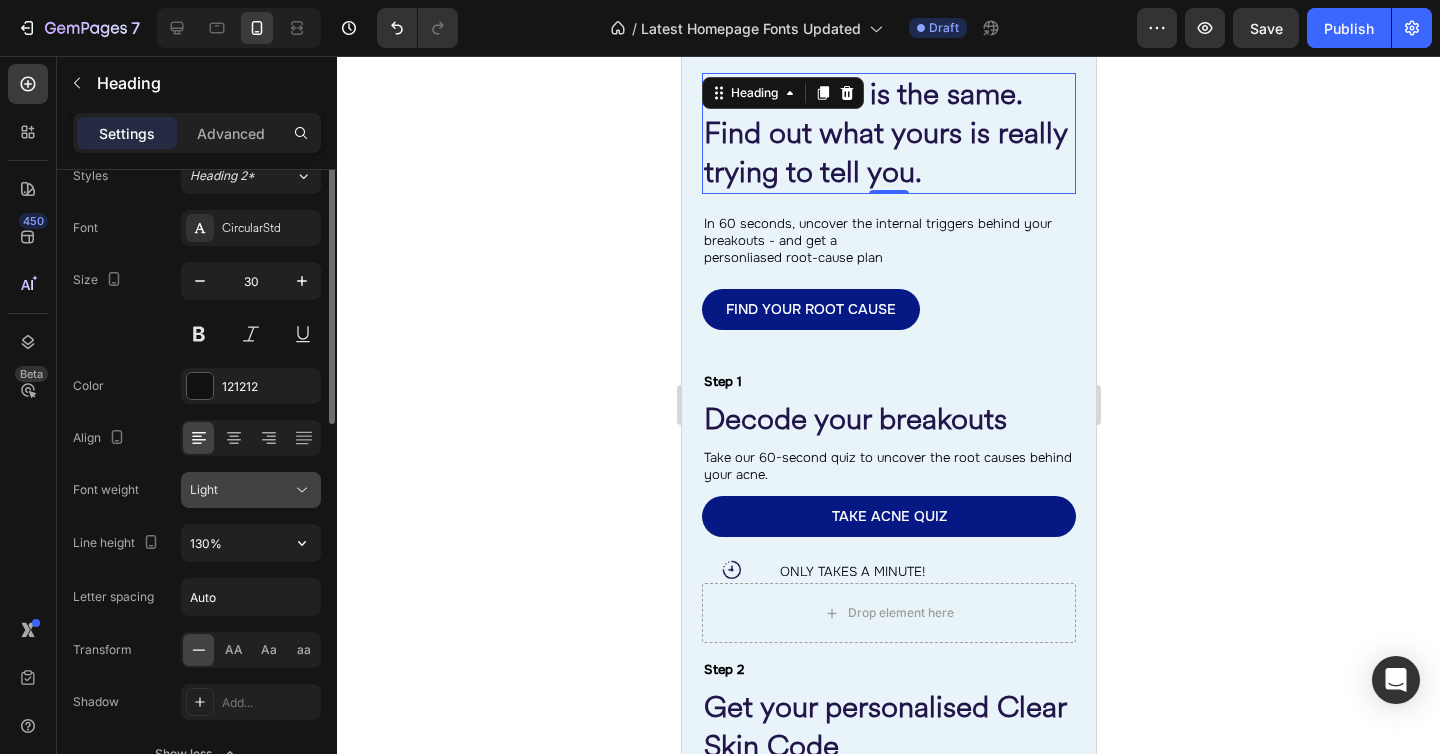 scroll, scrollTop: 77, scrollLeft: 0, axis: vertical 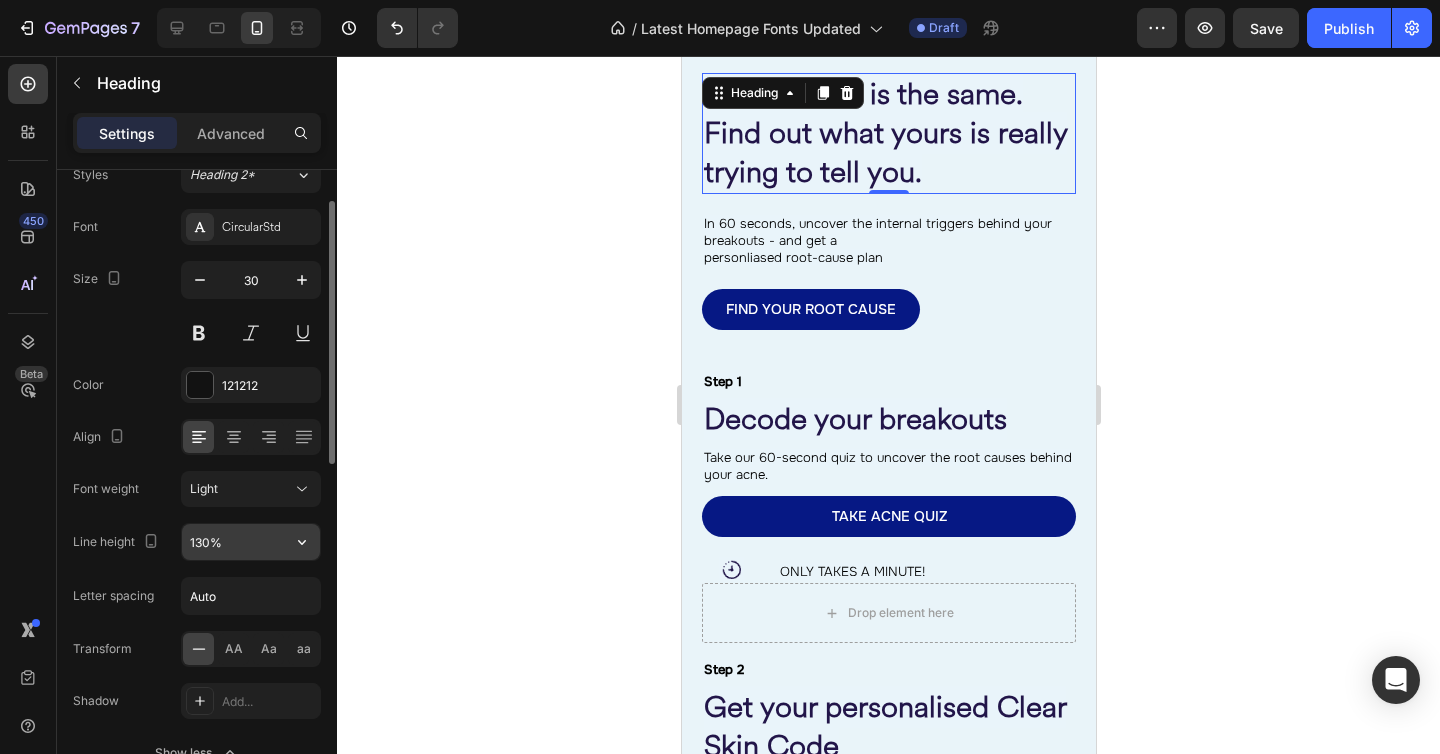 click on "130%" at bounding box center (251, 542) 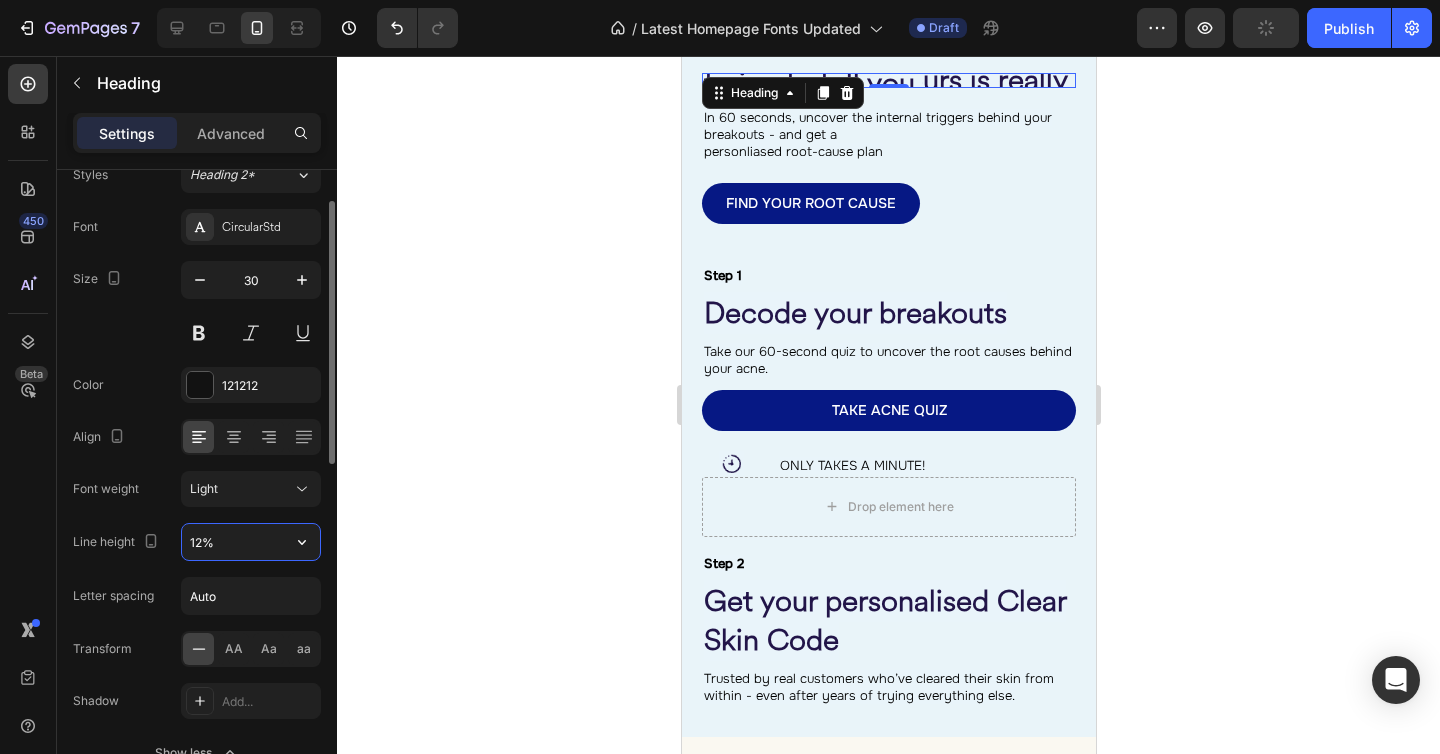 type on "120%" 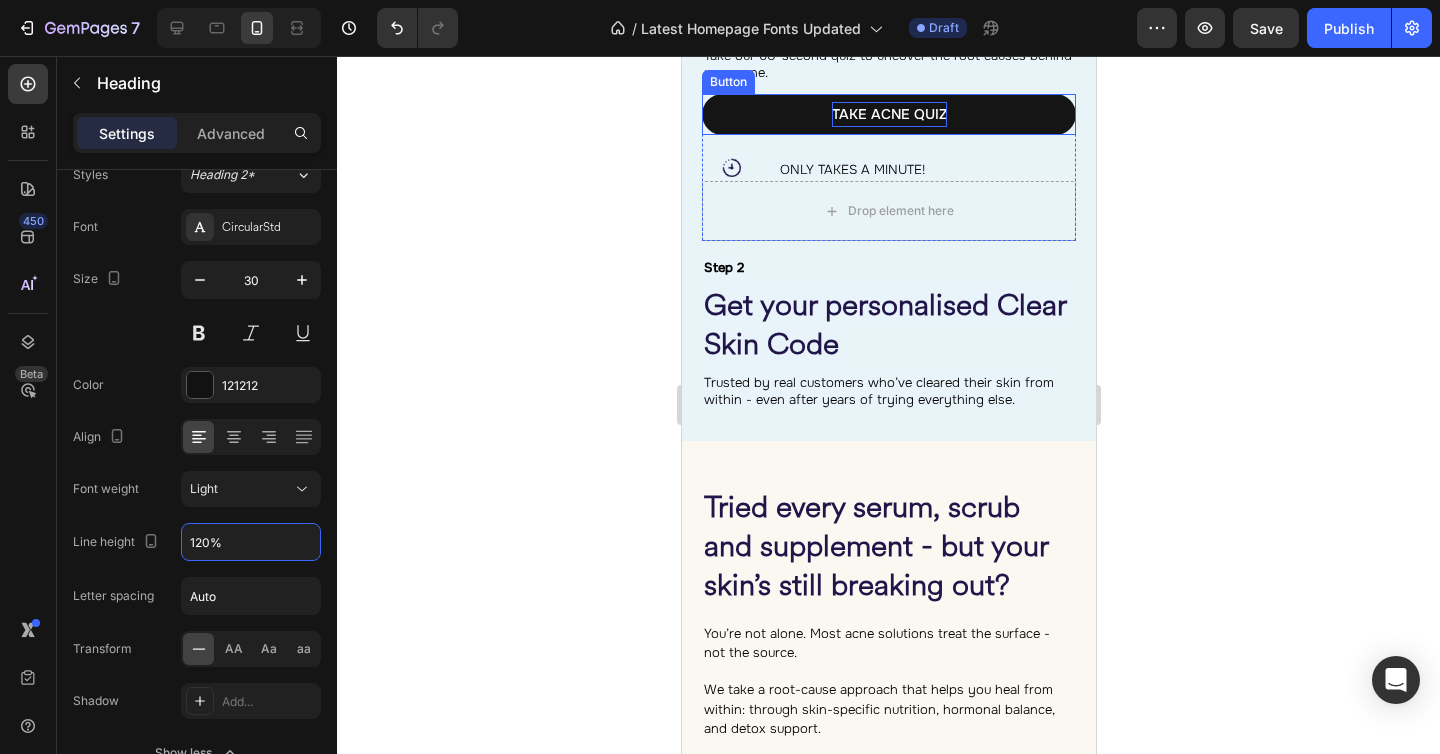 scroll, scrollTop: 3198, scrollLeft: 0, axis: vertical 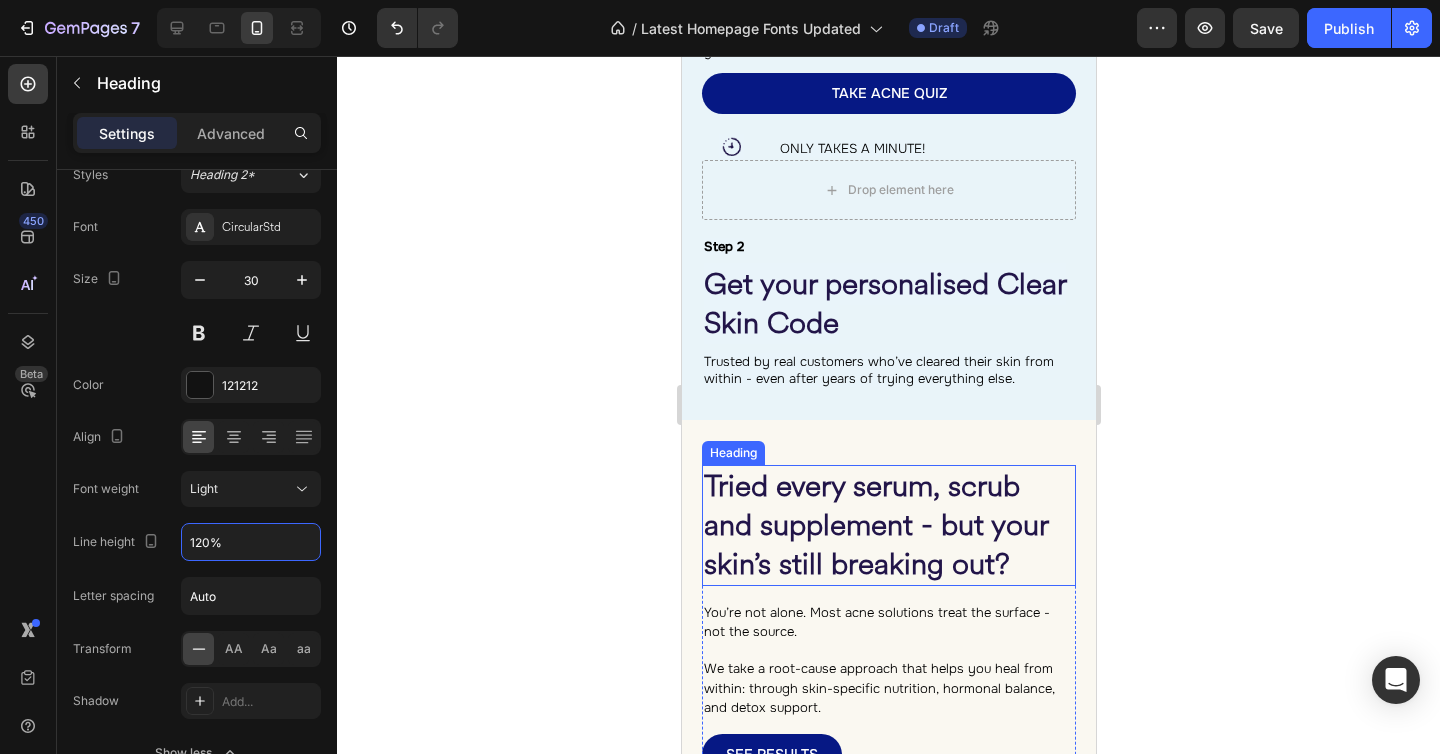 click on "Tried every serum, scrub and supplement - but your skin’s still breaking out?" at bounding box center [875, 525] 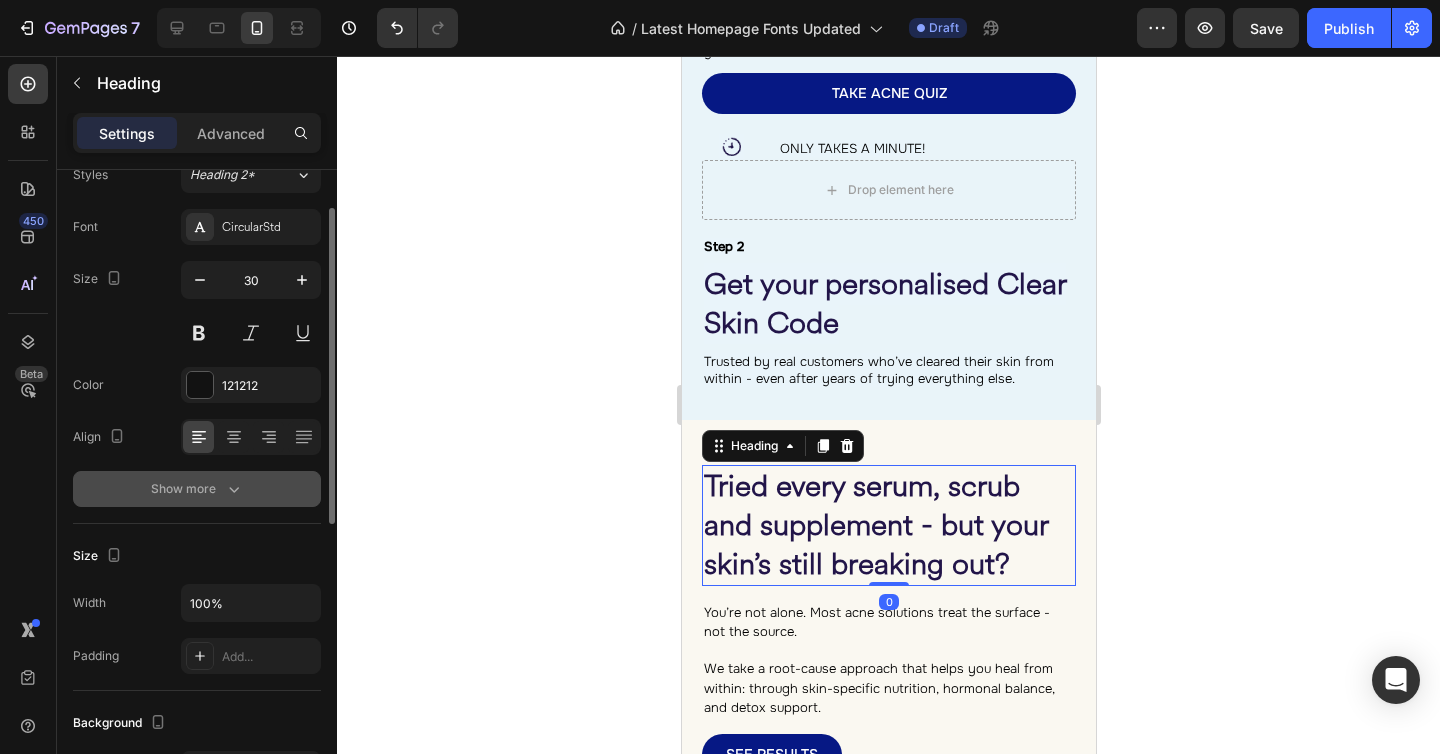 click on "Show more" at bounding box center (197, 489) 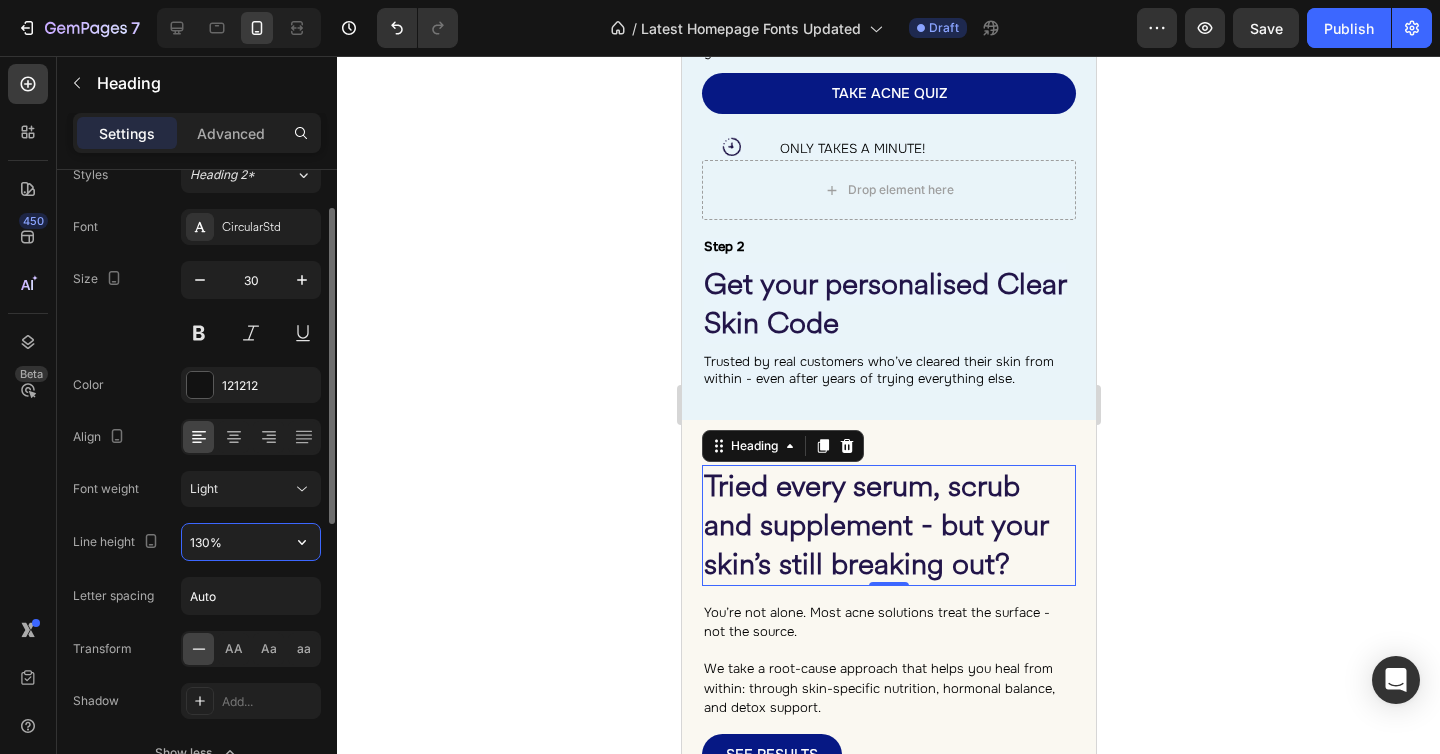 click on "130%" at bounding box center [251, 542] 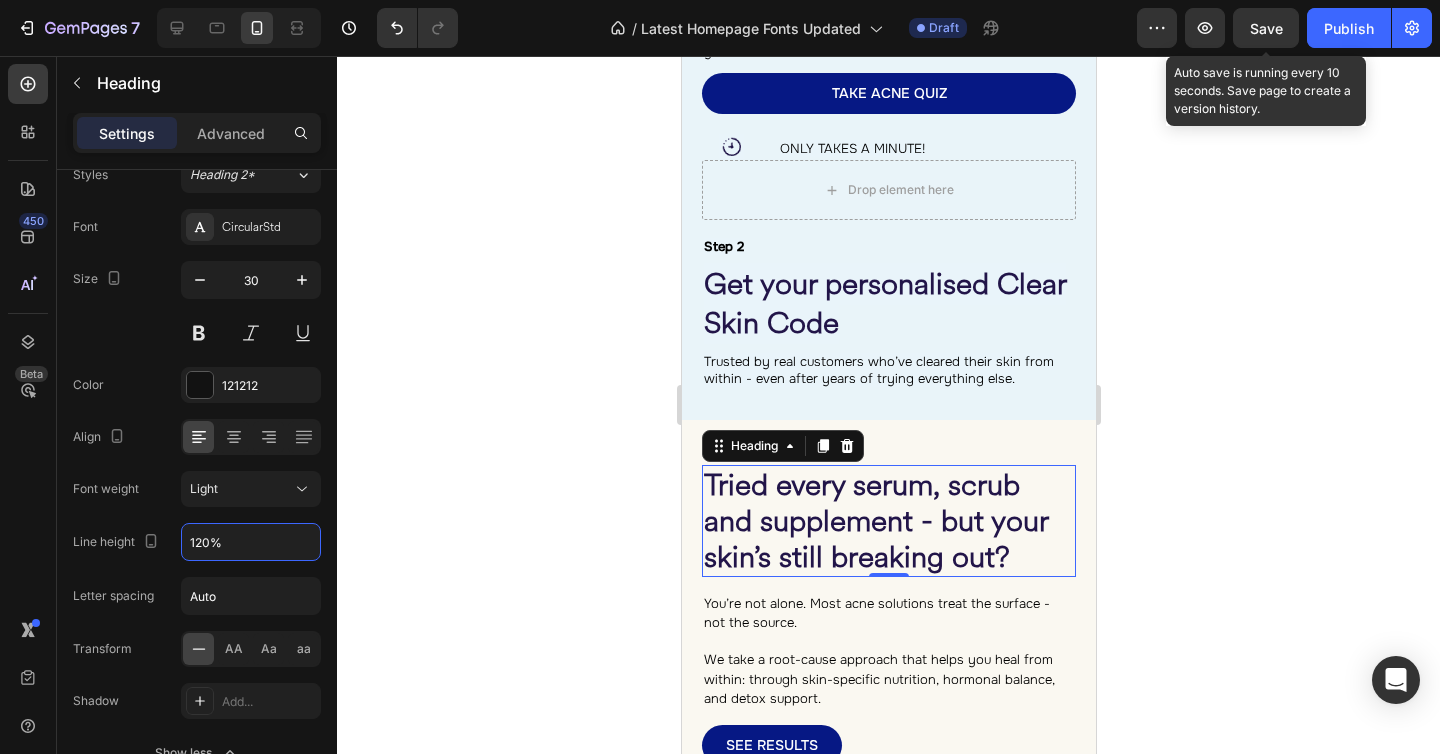 type on "120%" 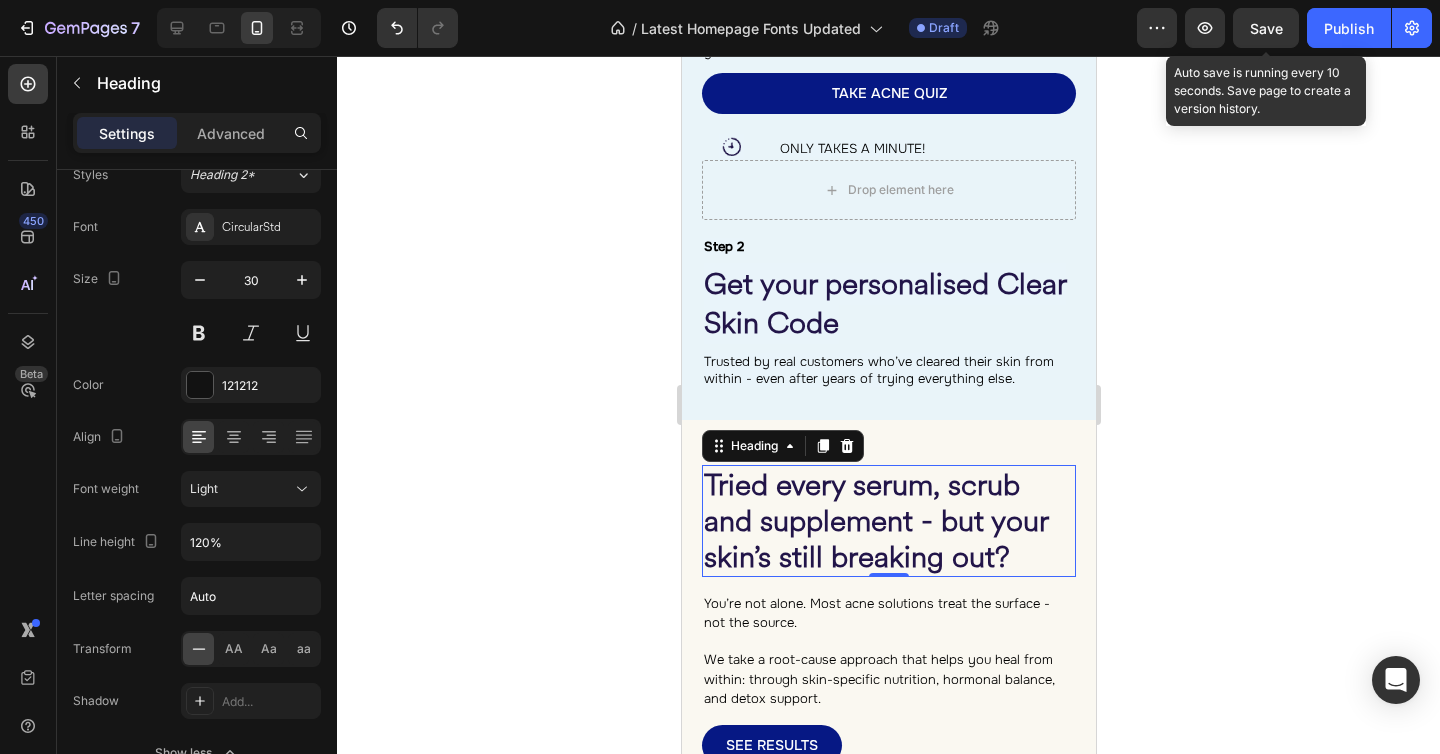 click on "Save" at bounding box center [1266, 28] 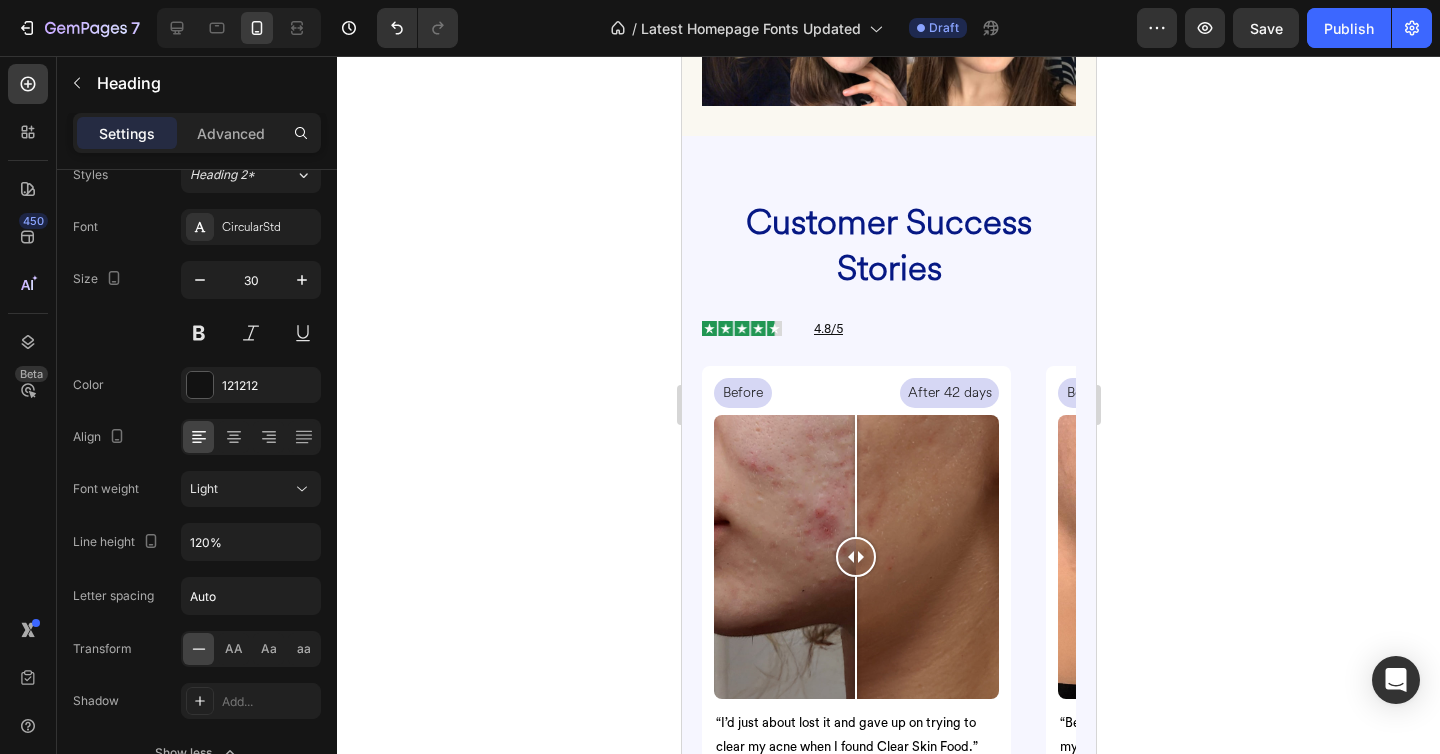 scroll, scrollTop: 4190, scrollLeft: 0, axis: vertical 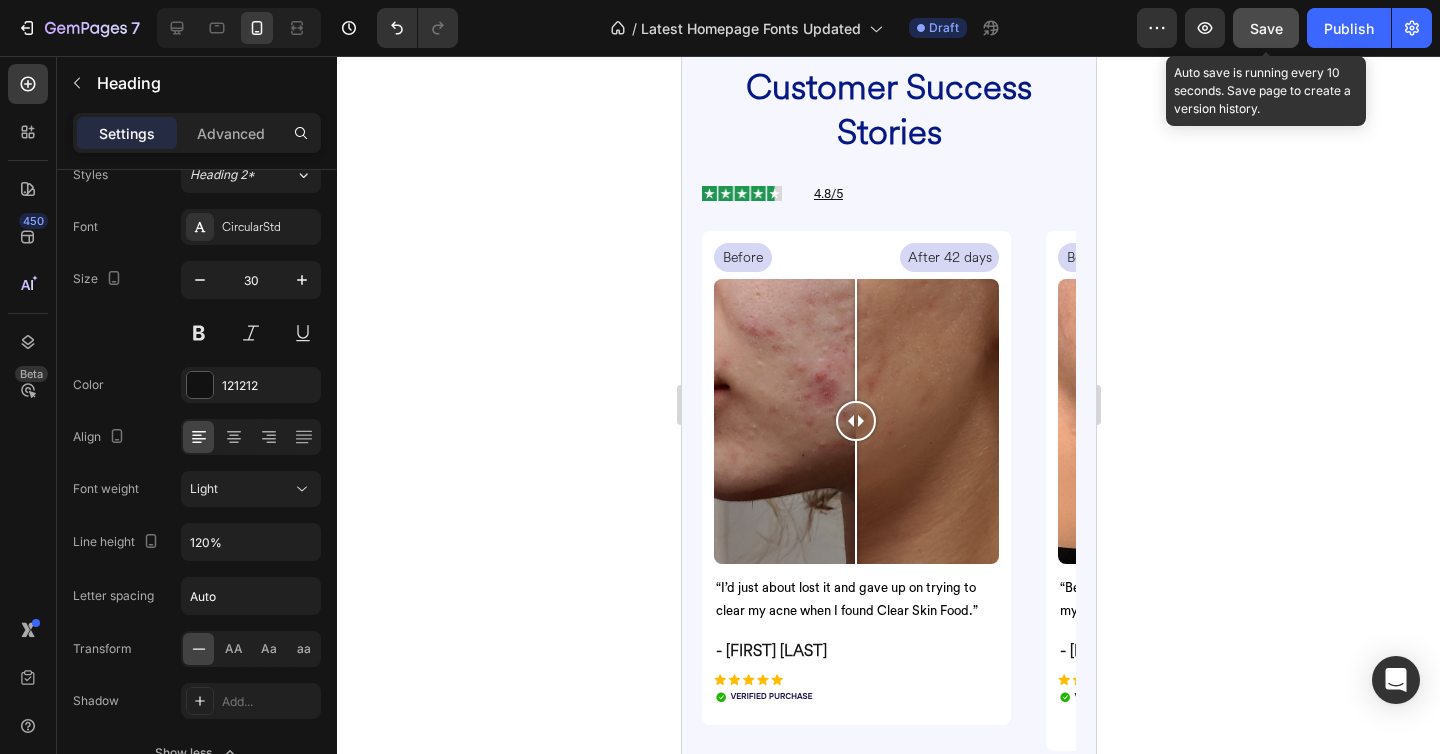 click on "Save" 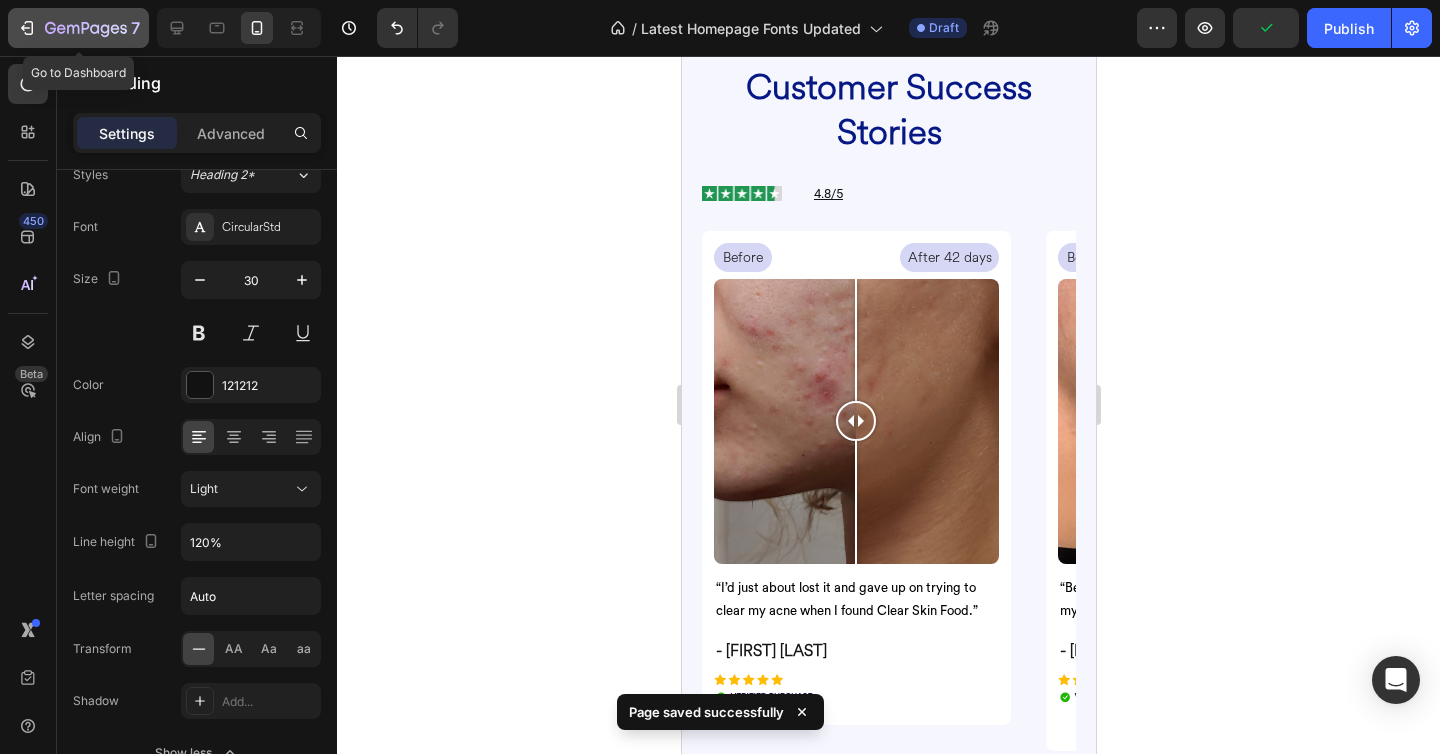 click 